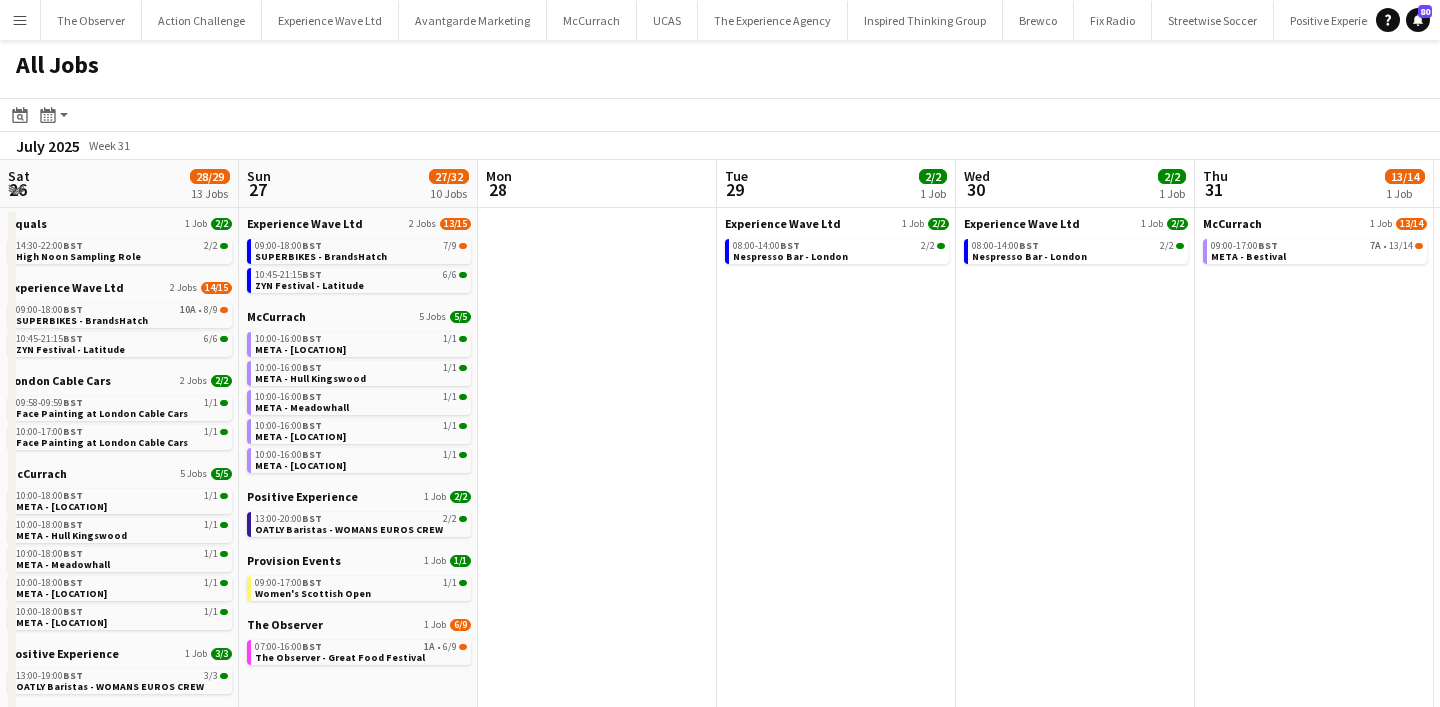 scroll, scrollTop: 0, scrollLeft: 0, axis: both 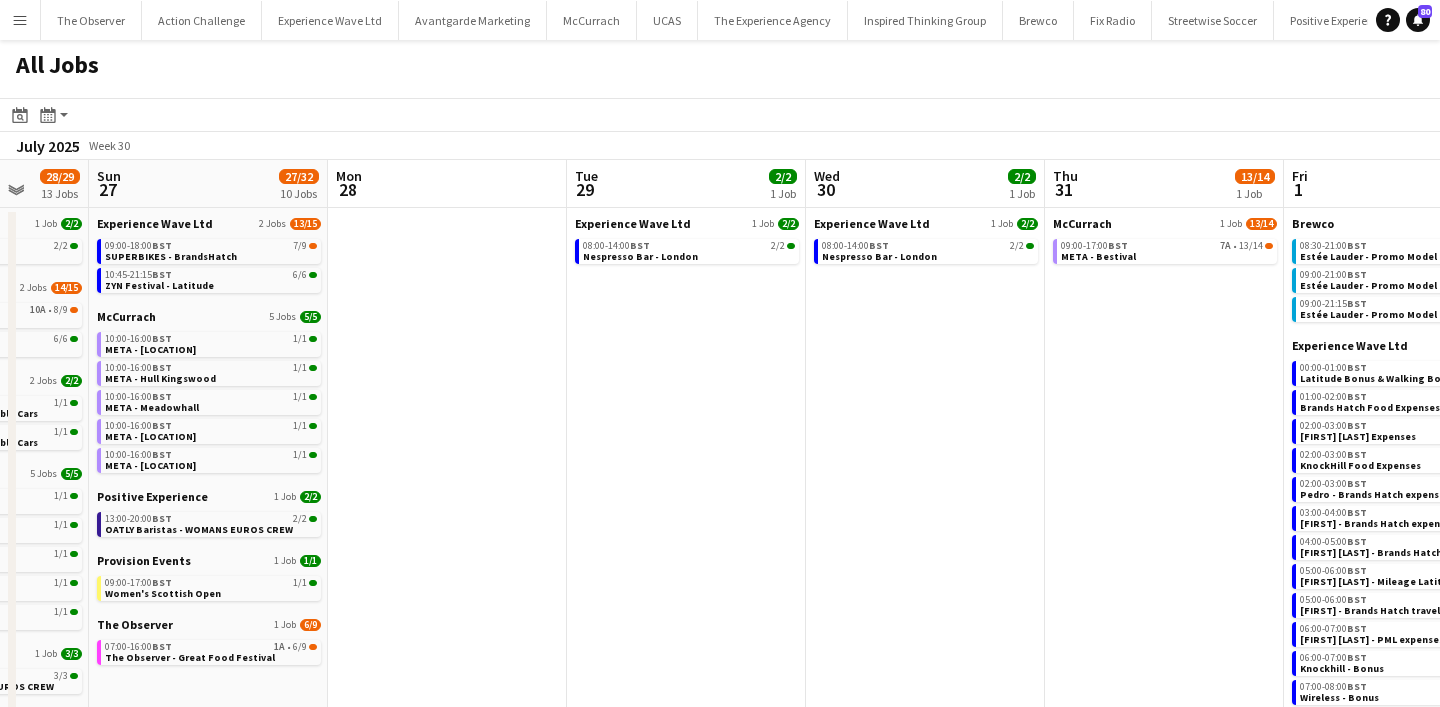 click on "Menu" at bounding box center [20, 20] 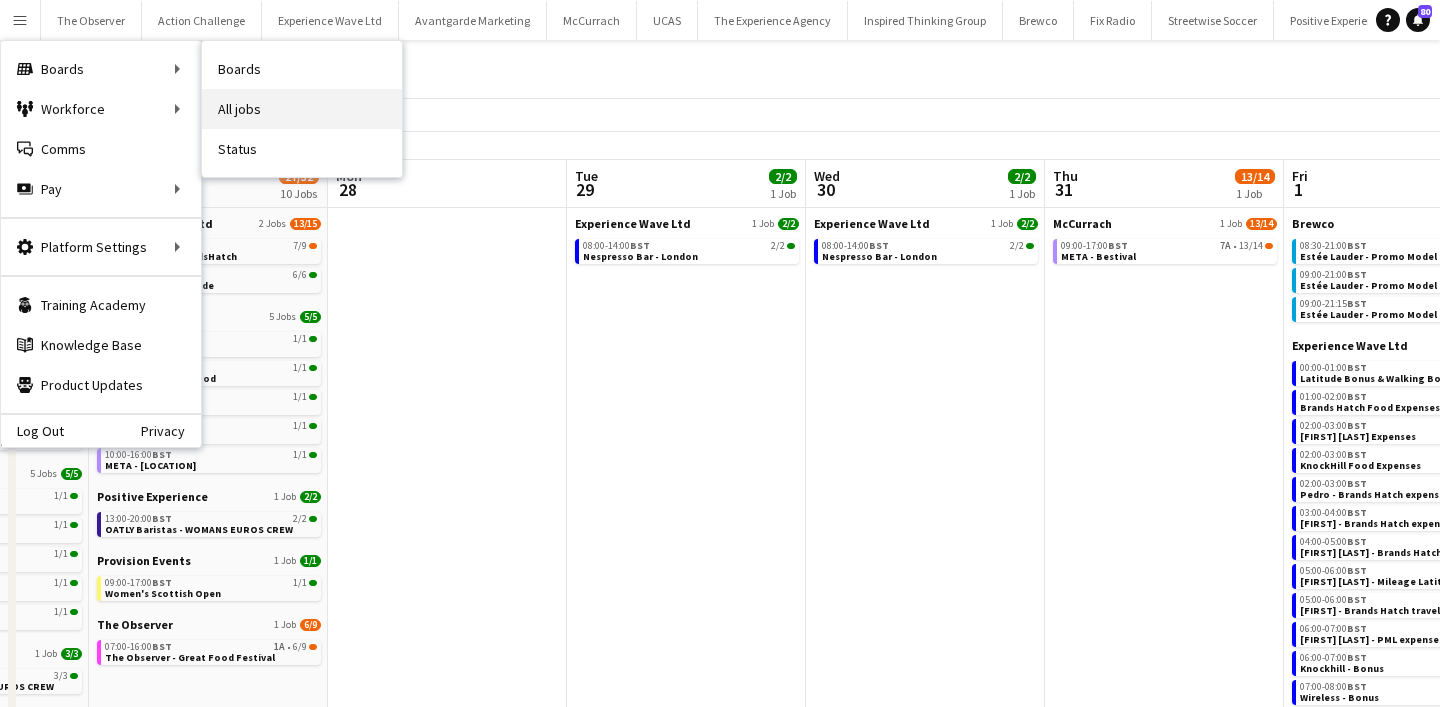click on "All jobs" at bounding box center [302, 109] 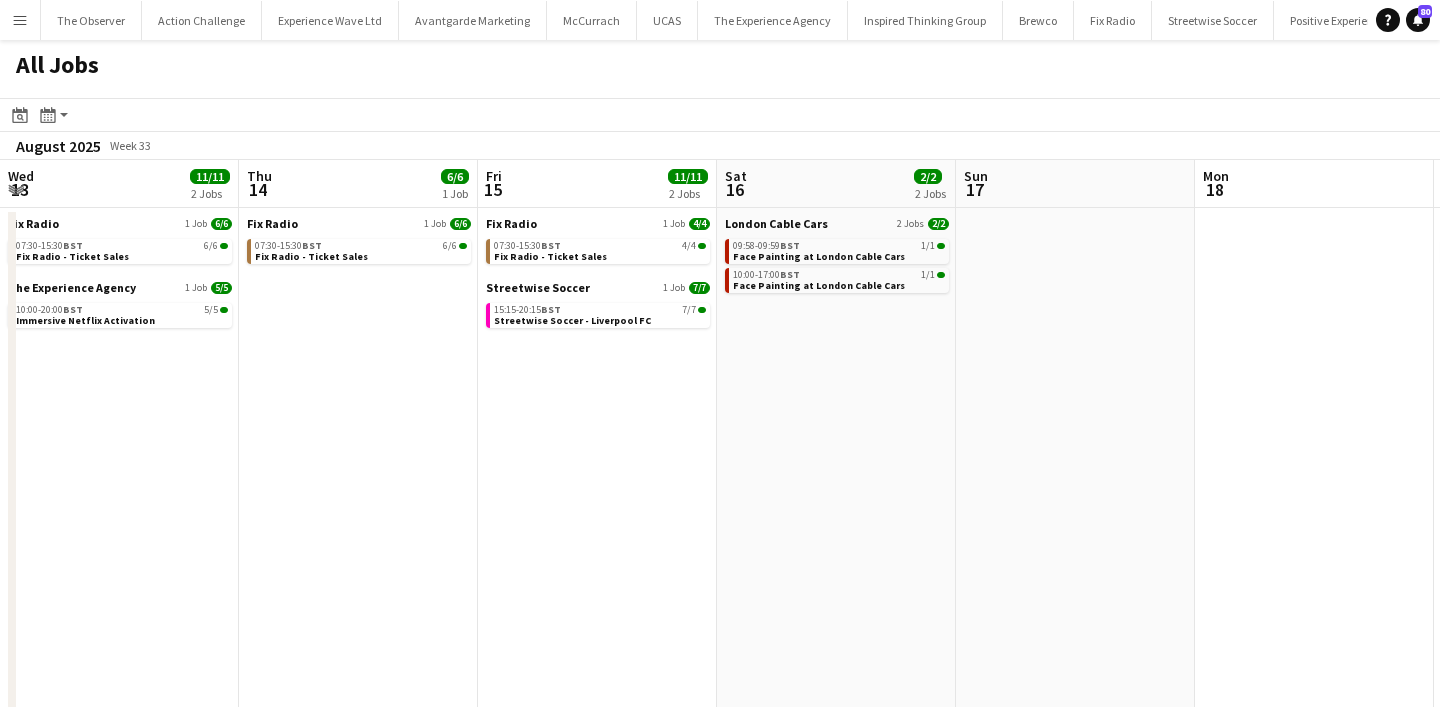 scroll, scrollTop: 0, scrollLeft: 0, axis: both 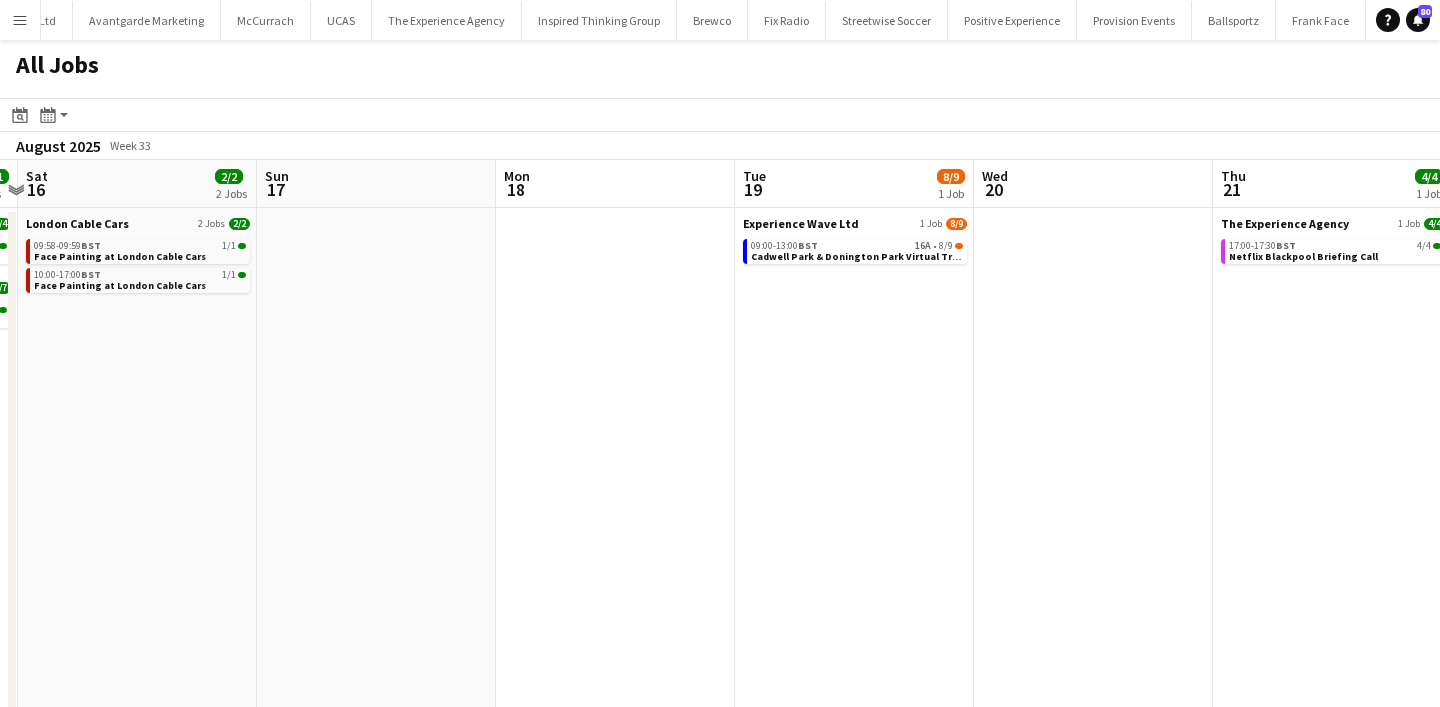 click on "Menu" at bounding box center [20, 20] 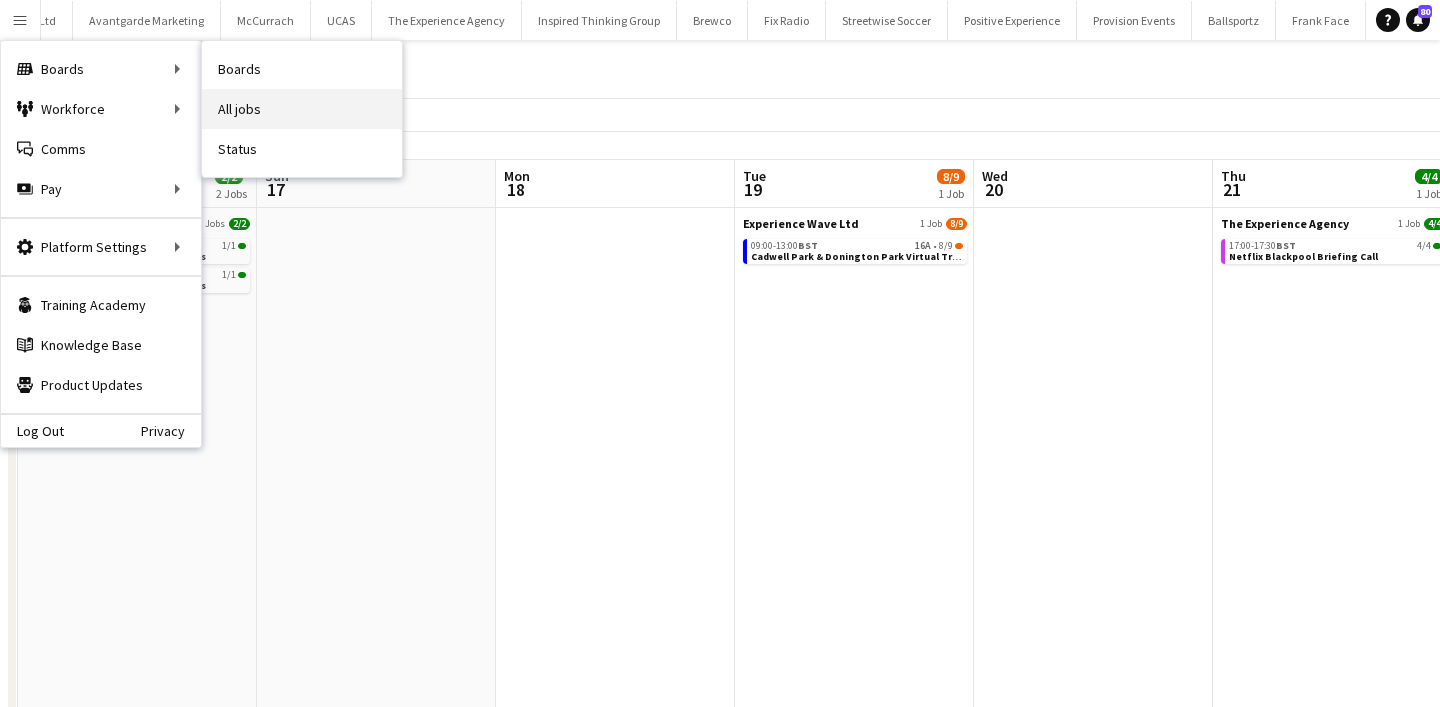 click on "All jobs" at bounding box center [302, 109] 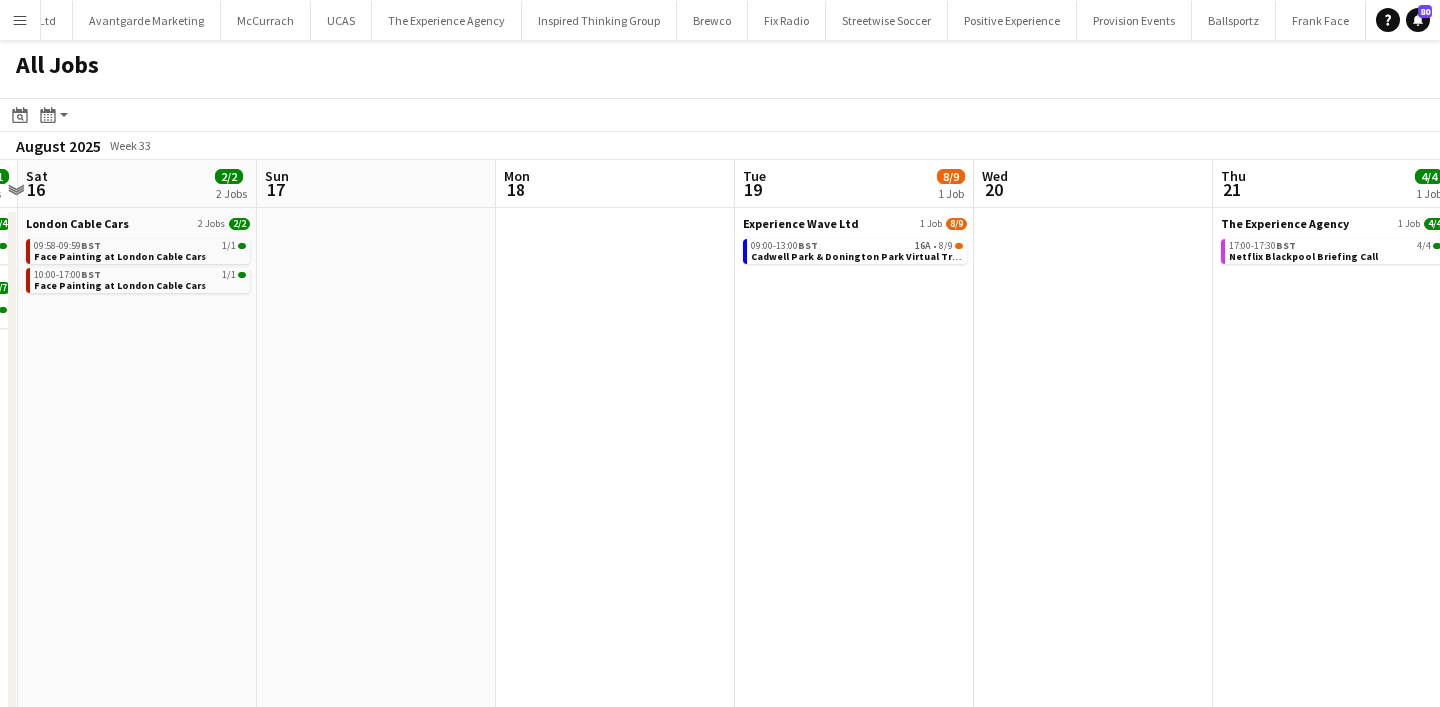 click on "Menu" at bounding box center [20, 20] 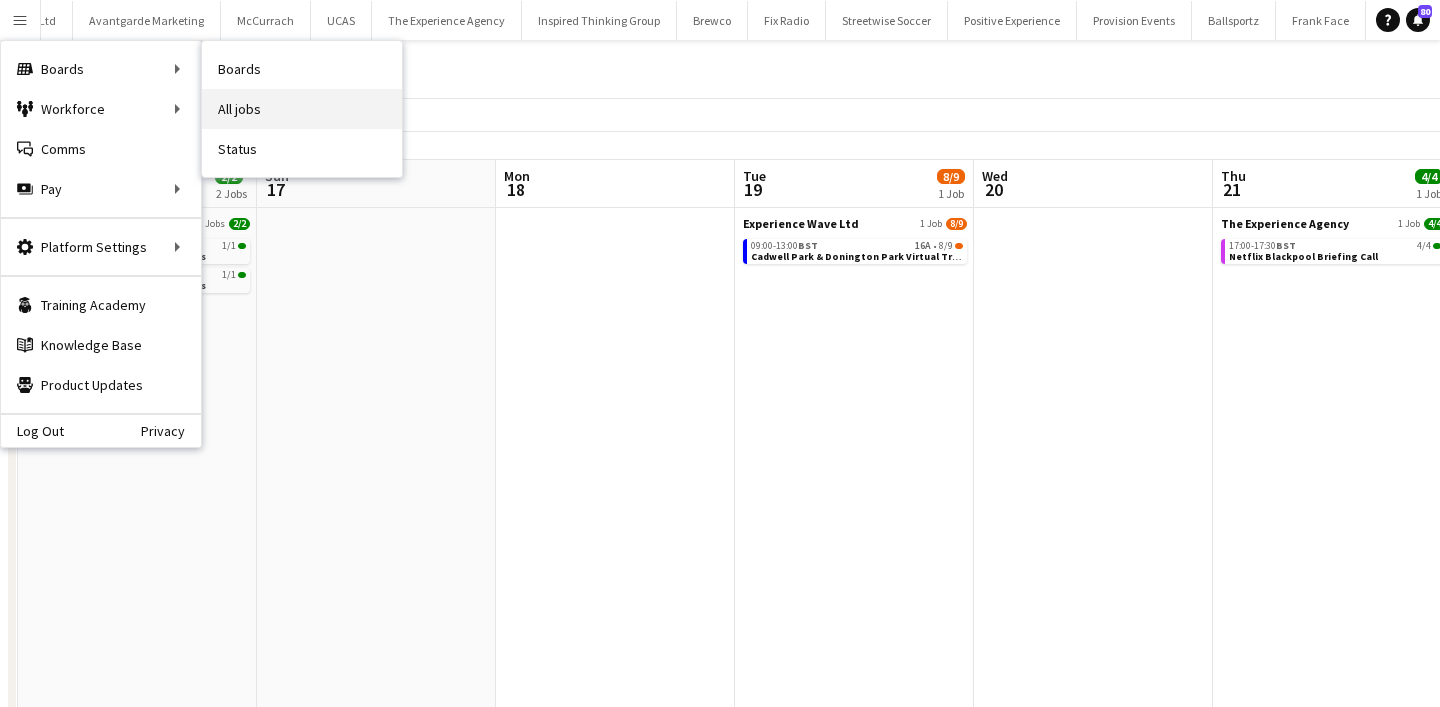 click on "All jobs" at bounding box center (302, 109) 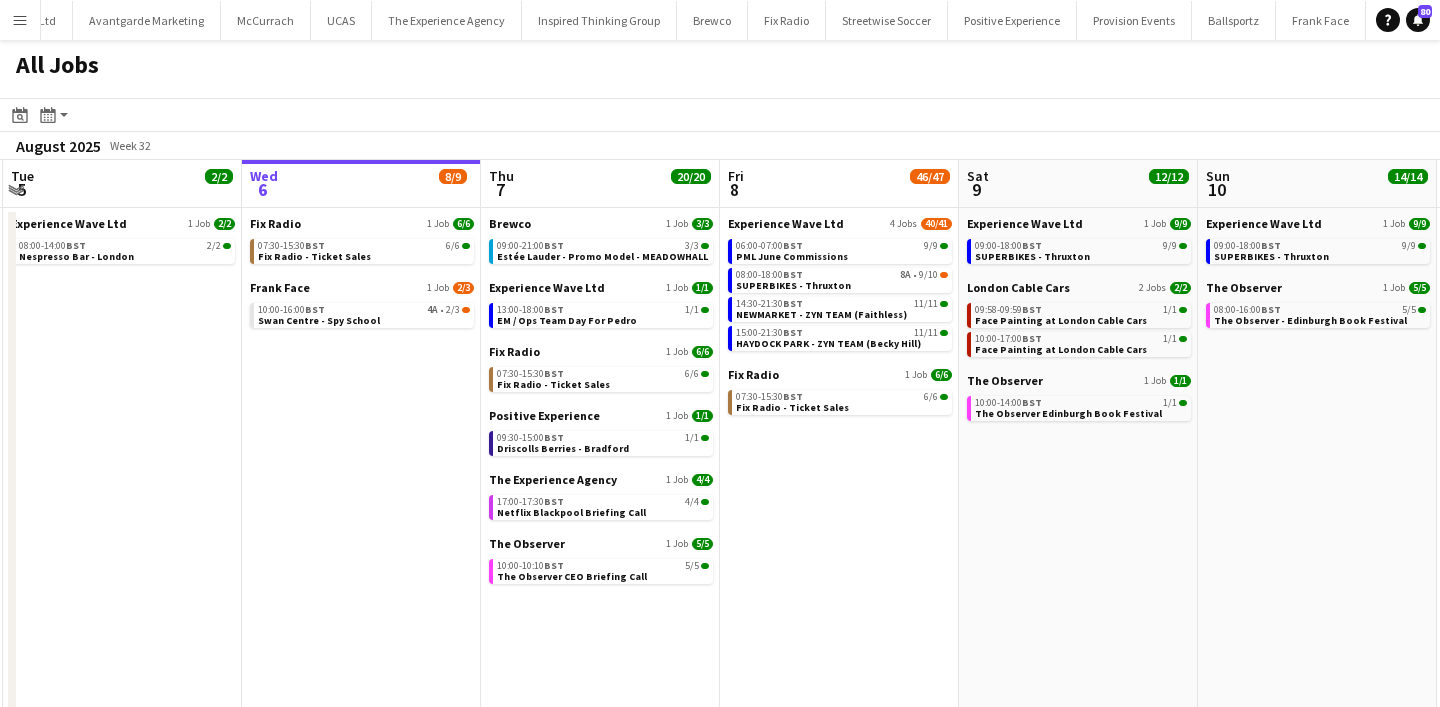 scroll, scrollTop: 0, scrollLeft: 414, axis: horizontal 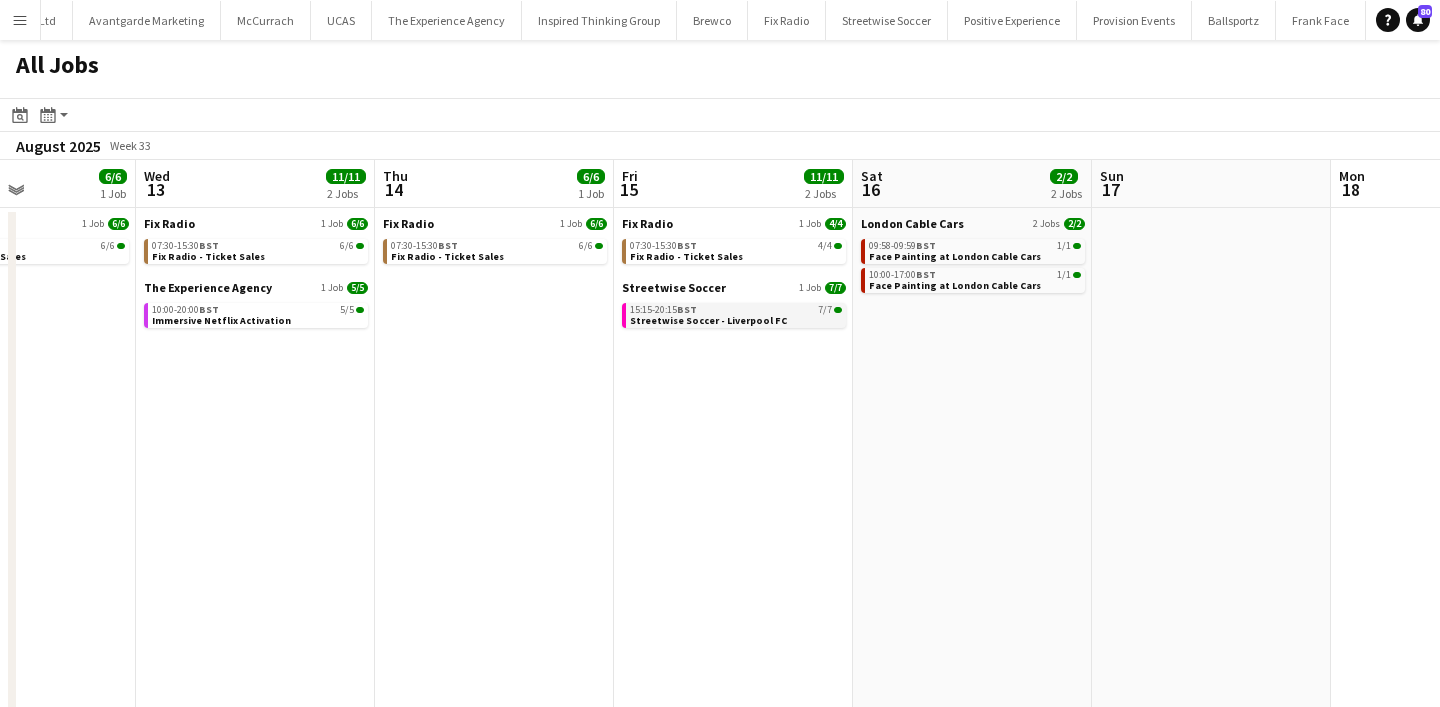 click on "Streetwise Soccer - Liverpool FC" at bounding box center (708, 320) 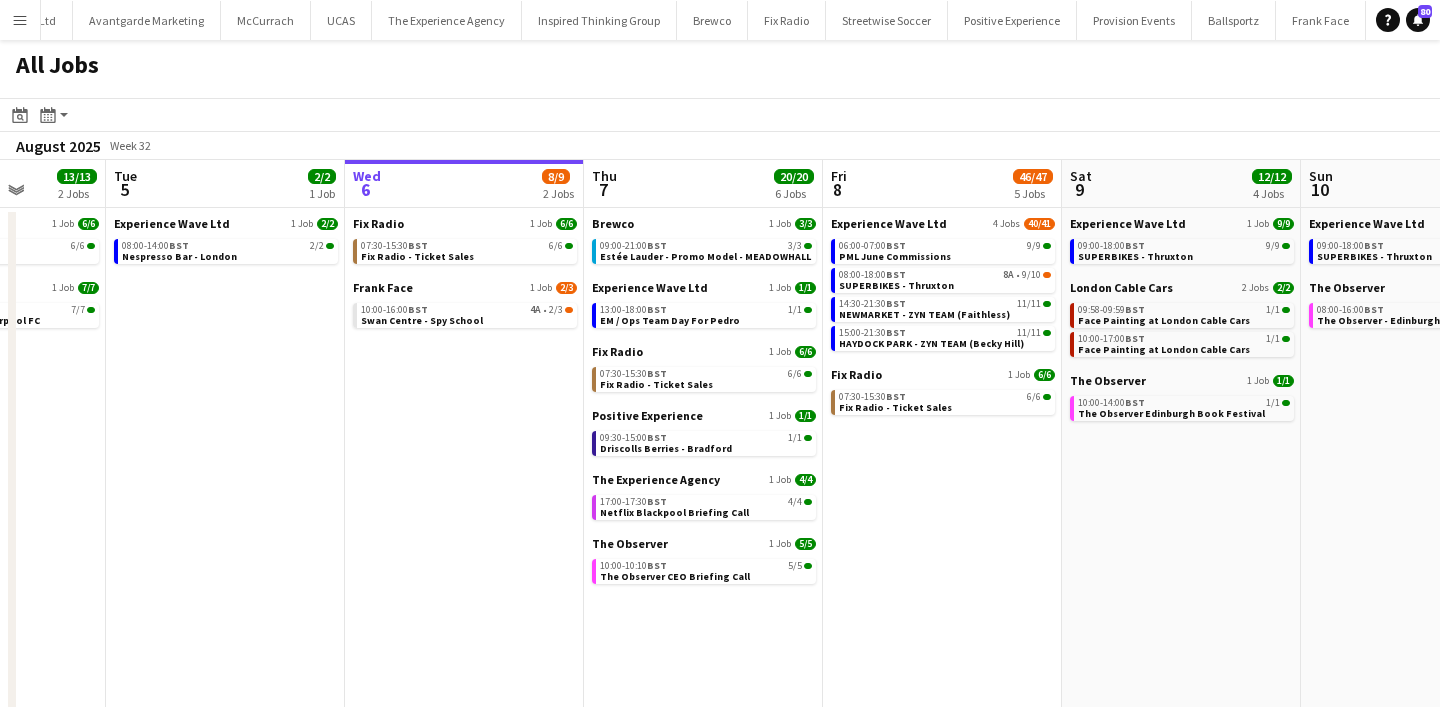scroll, scrollTop: 0, scrollLeft: 542, axis: horizontal 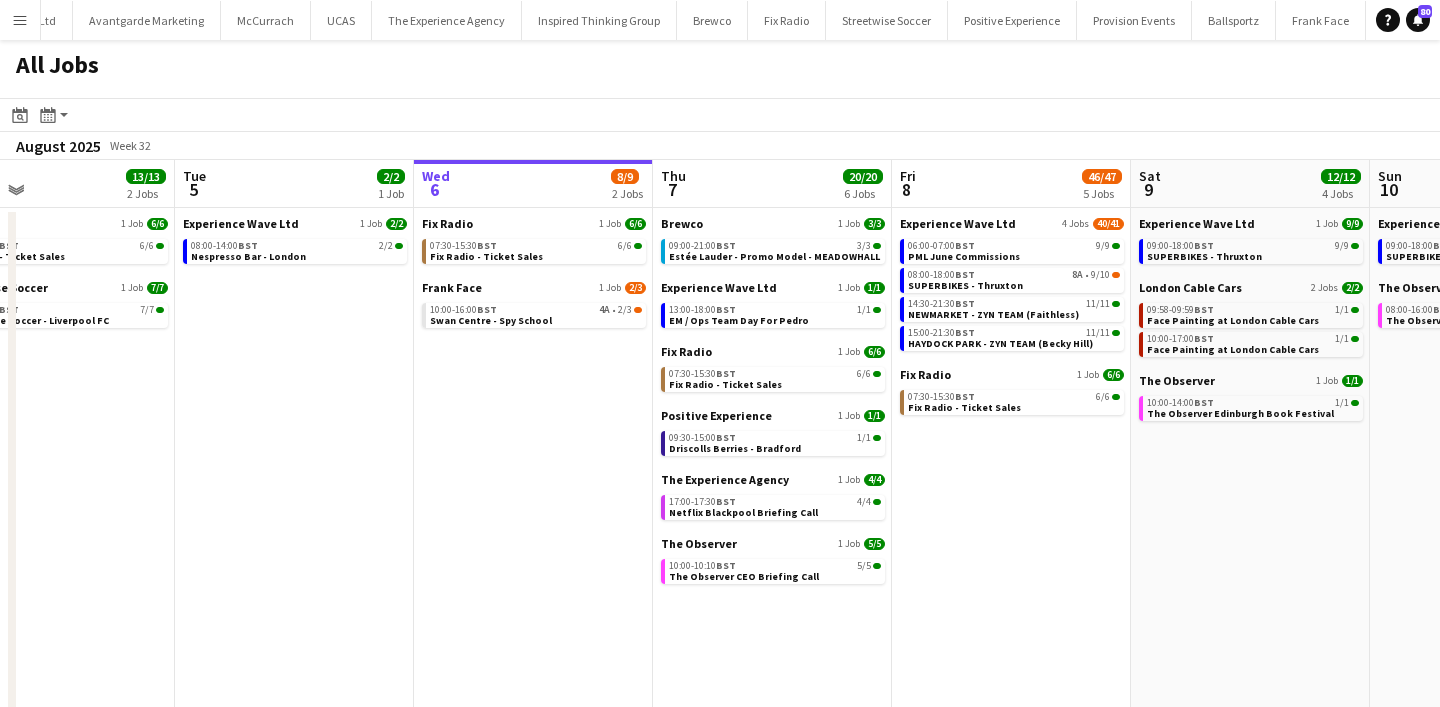 click on "Menu" at bounding box center (20, 20) 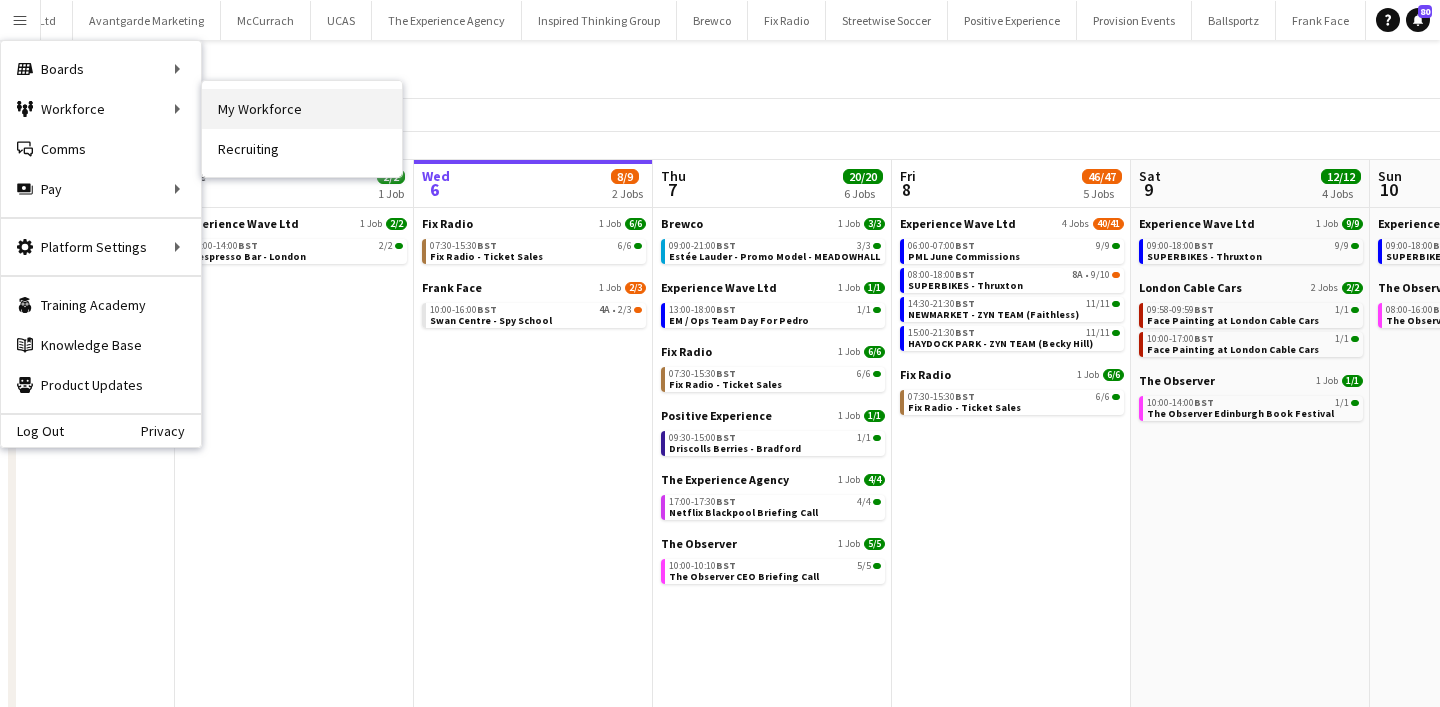 click on "My Workforce" at bounding box center [302, 109] 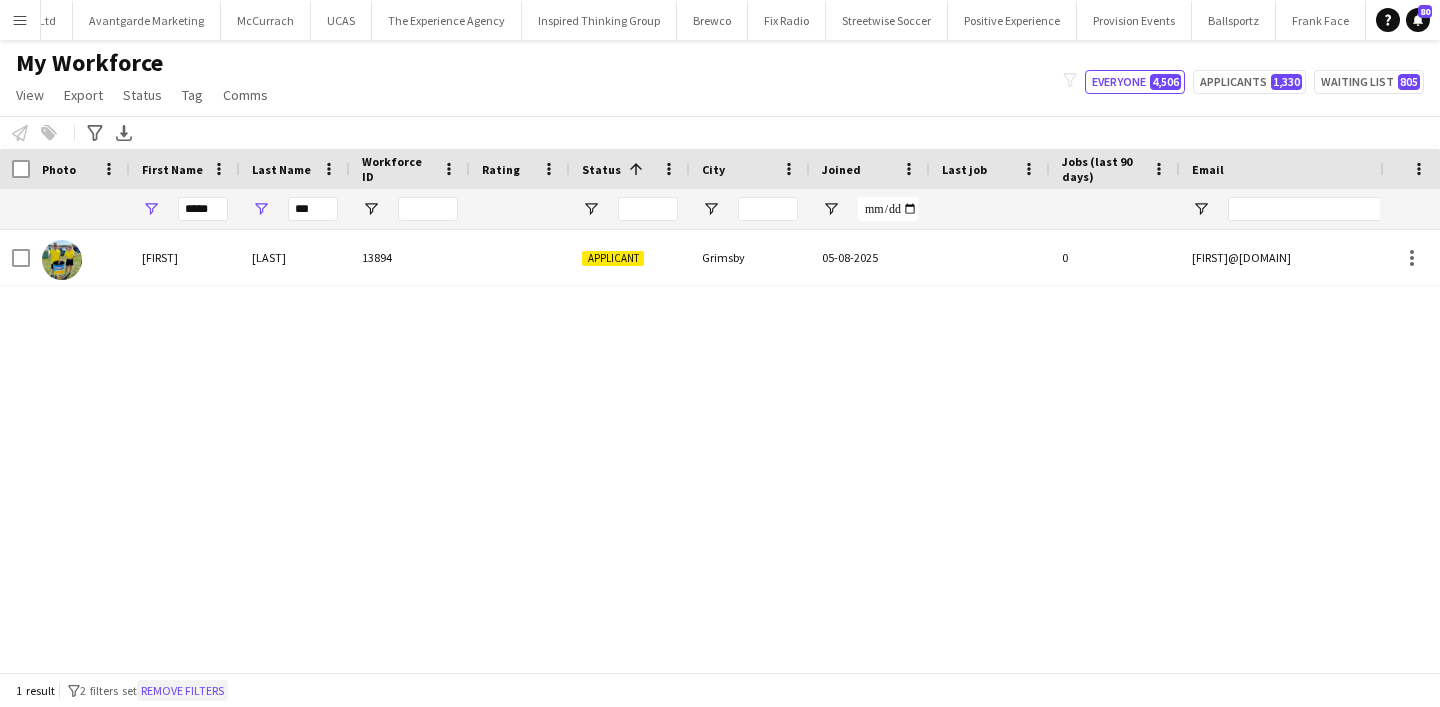 click on "Remove filters" 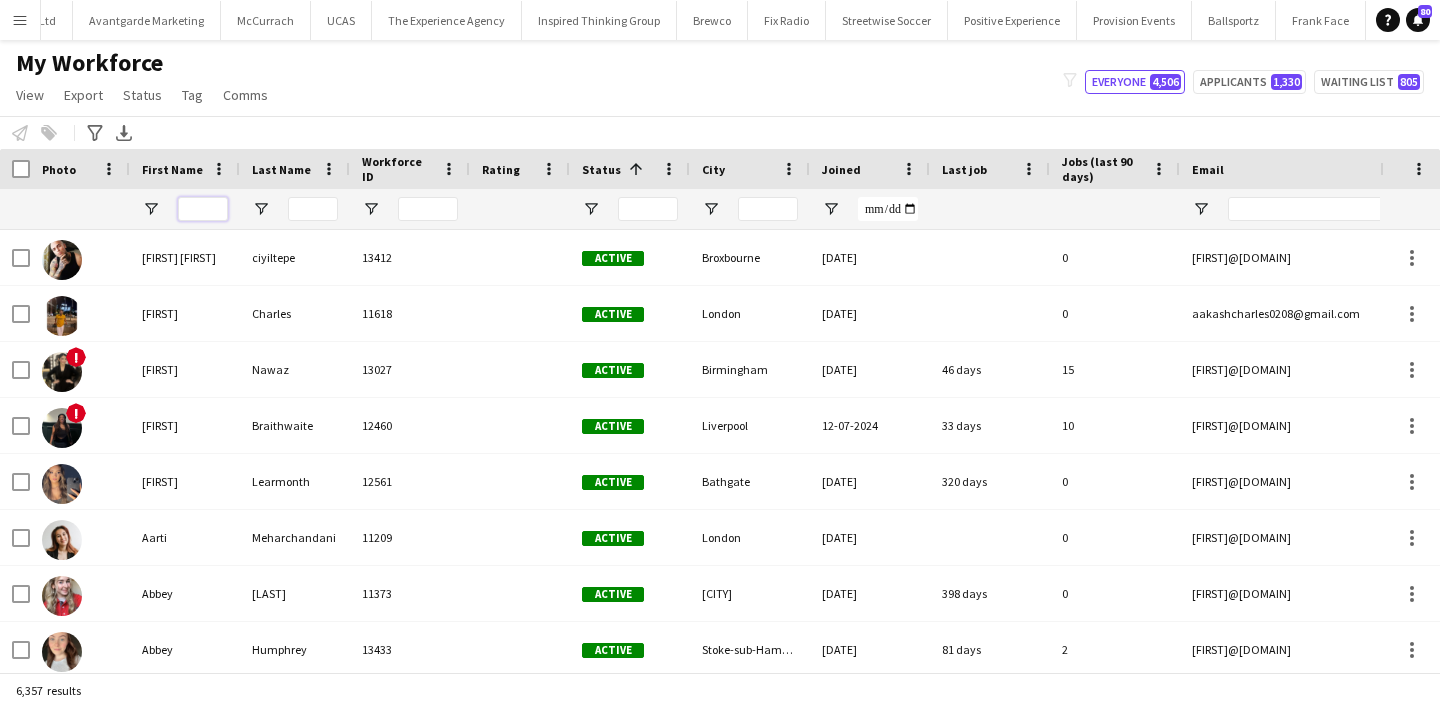 click at bounding box center [203, 209] 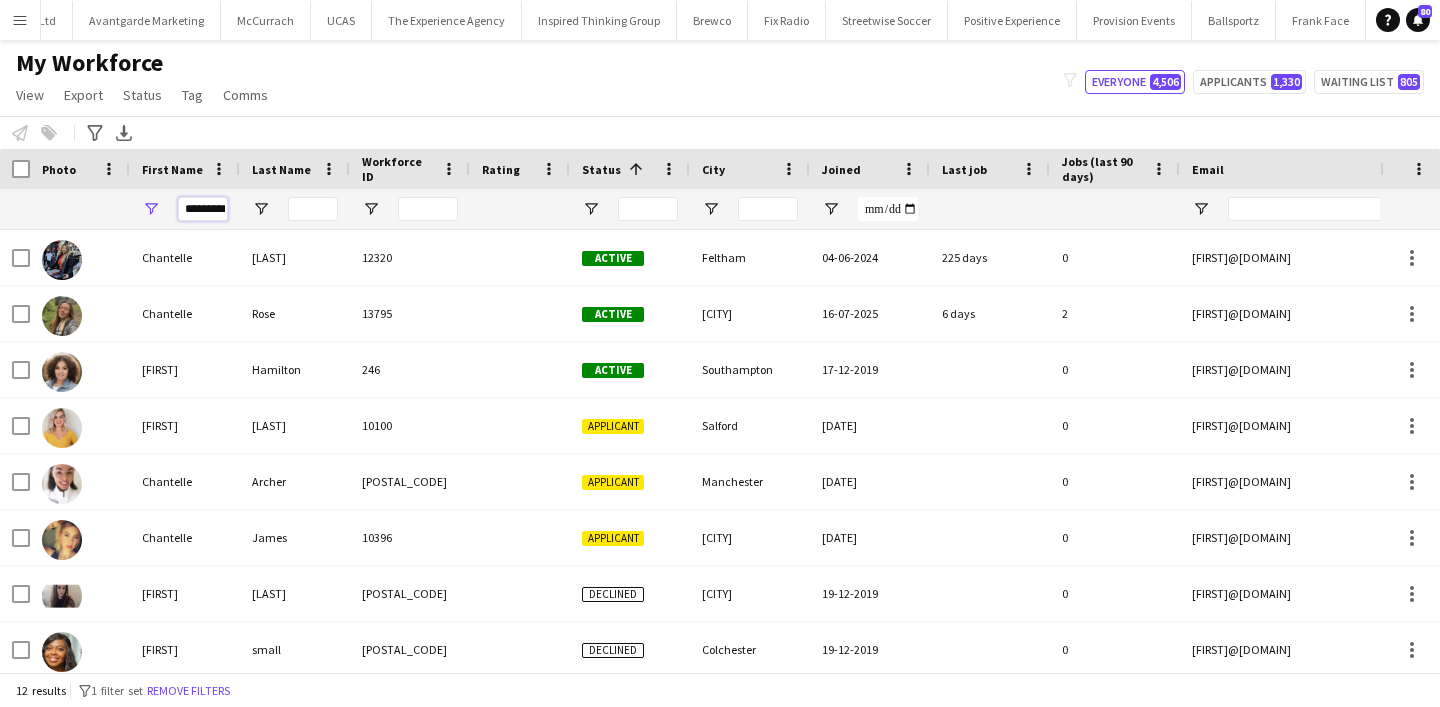 scroll, scrollTop: 0, scrollLeft: 6, axis: horizontal 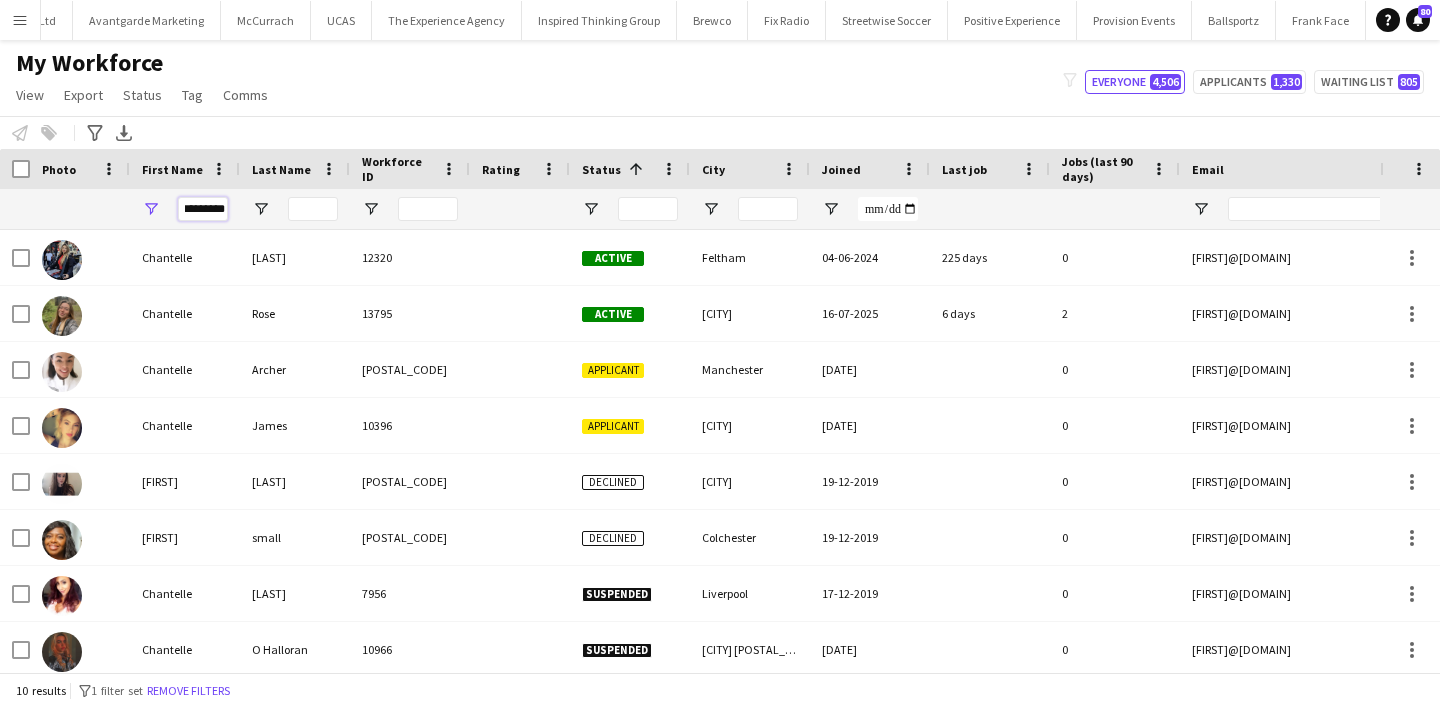 type on "*********" 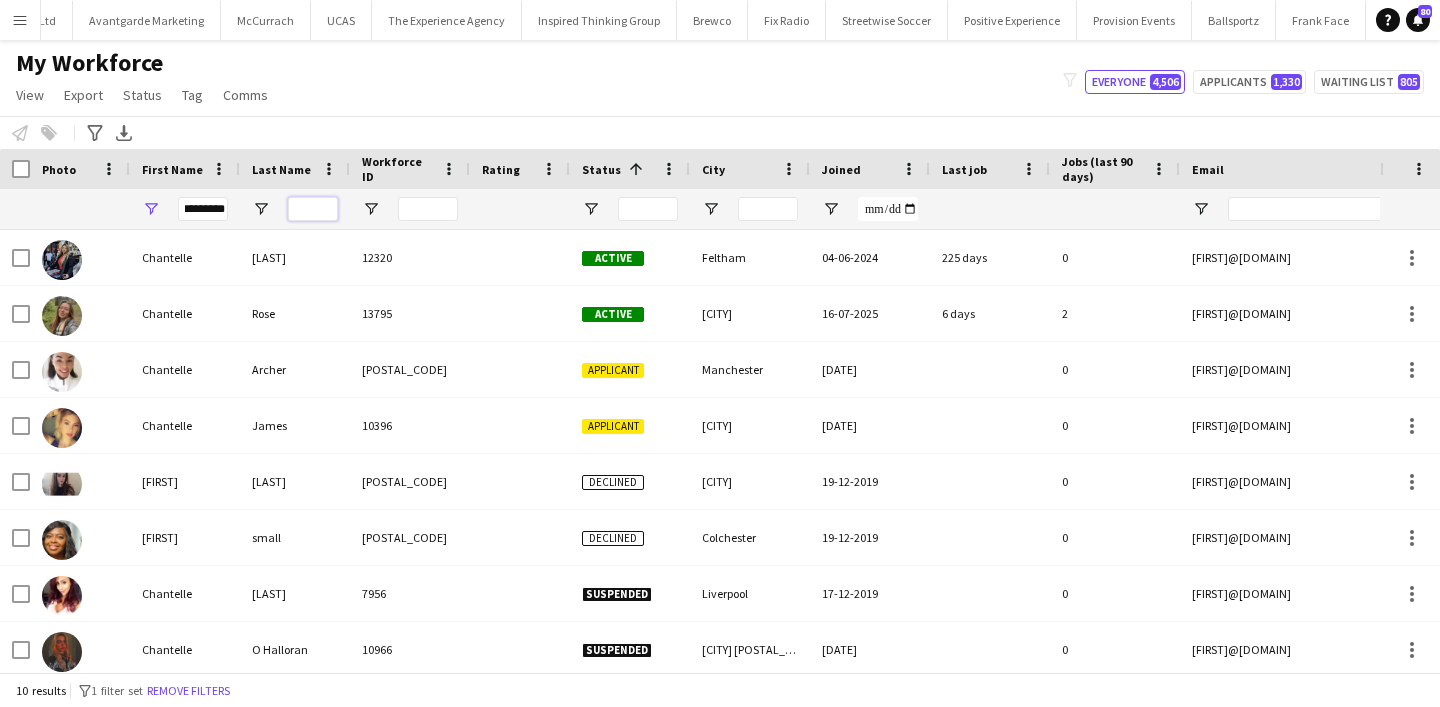scroll, scrollTop: 0, scrollLeft: 0, axis: both 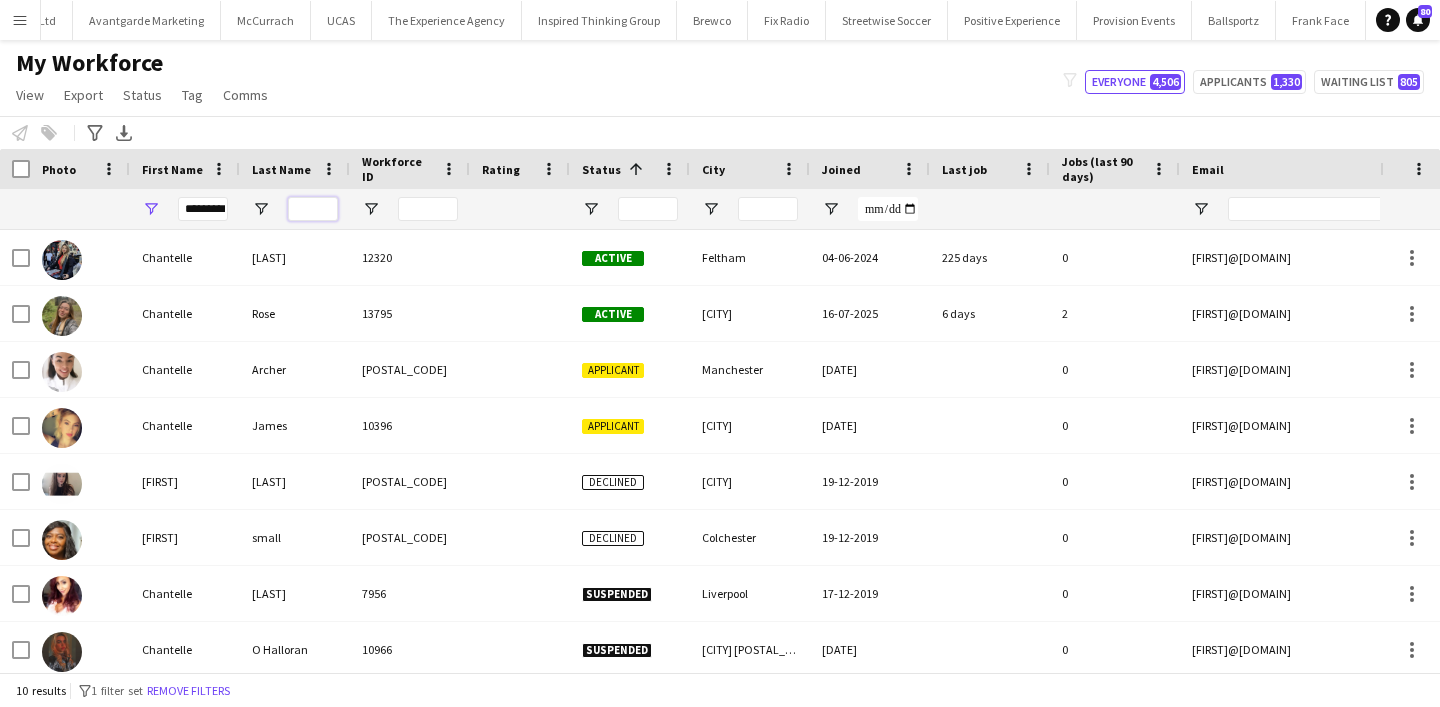 click at bounding box center (313, 209) 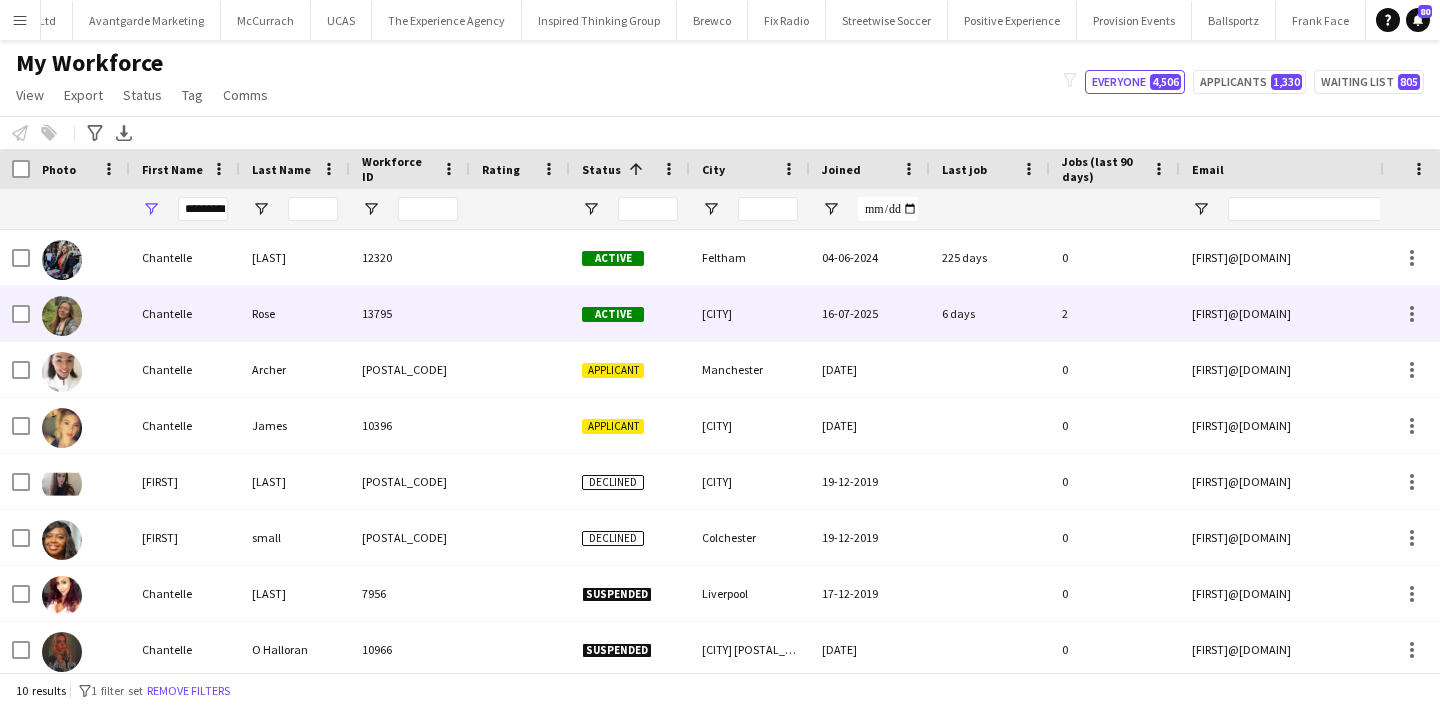click on "Rose" at bounding box center [295, 313] 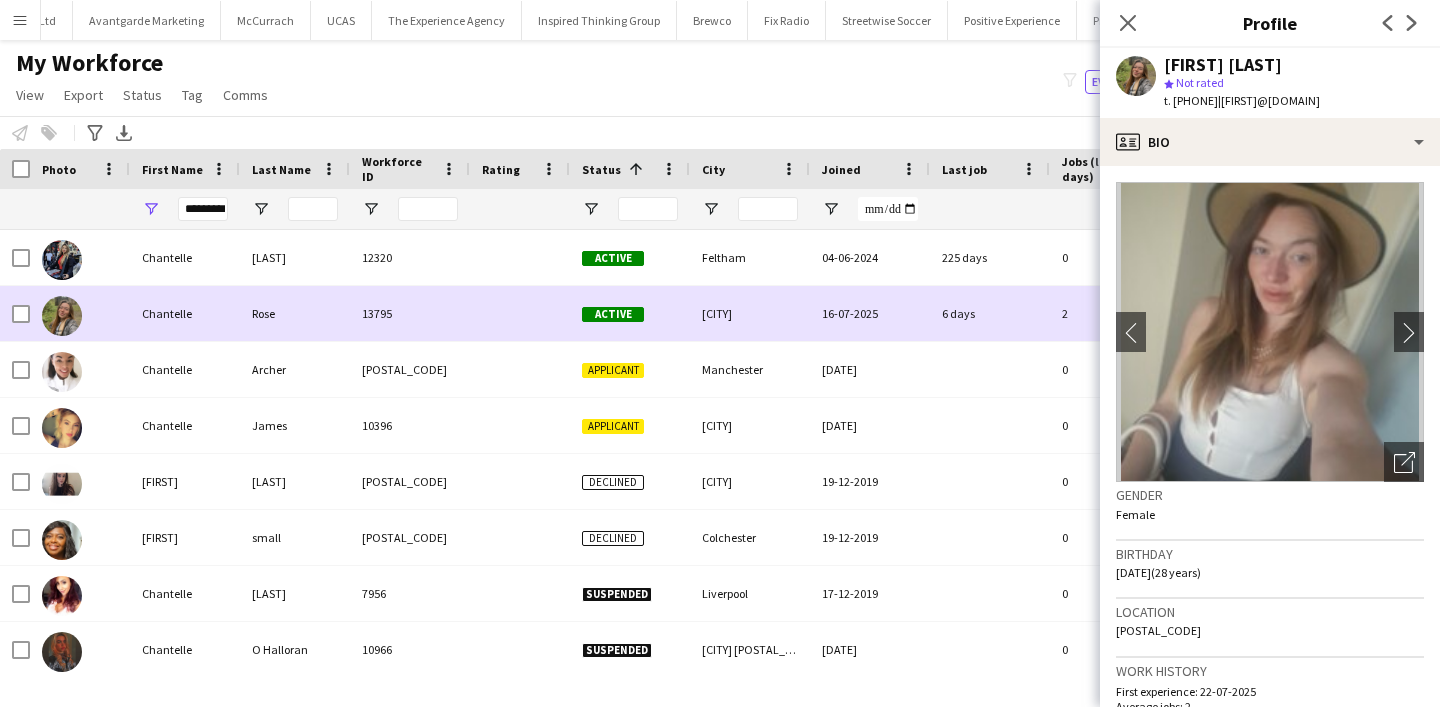 click on "Eastleigh" at bounding box center [750, 313] 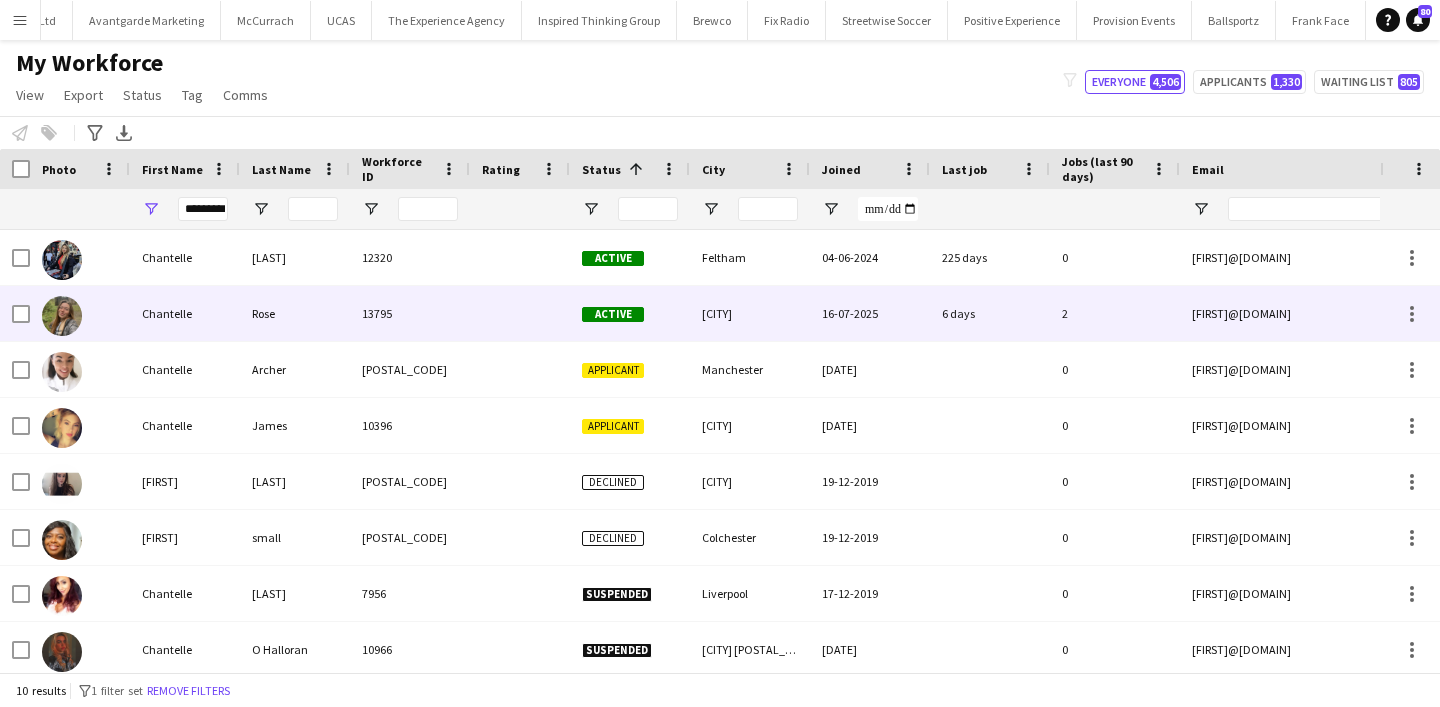 click on "Eastleigh" at bounding box center [750, 313] 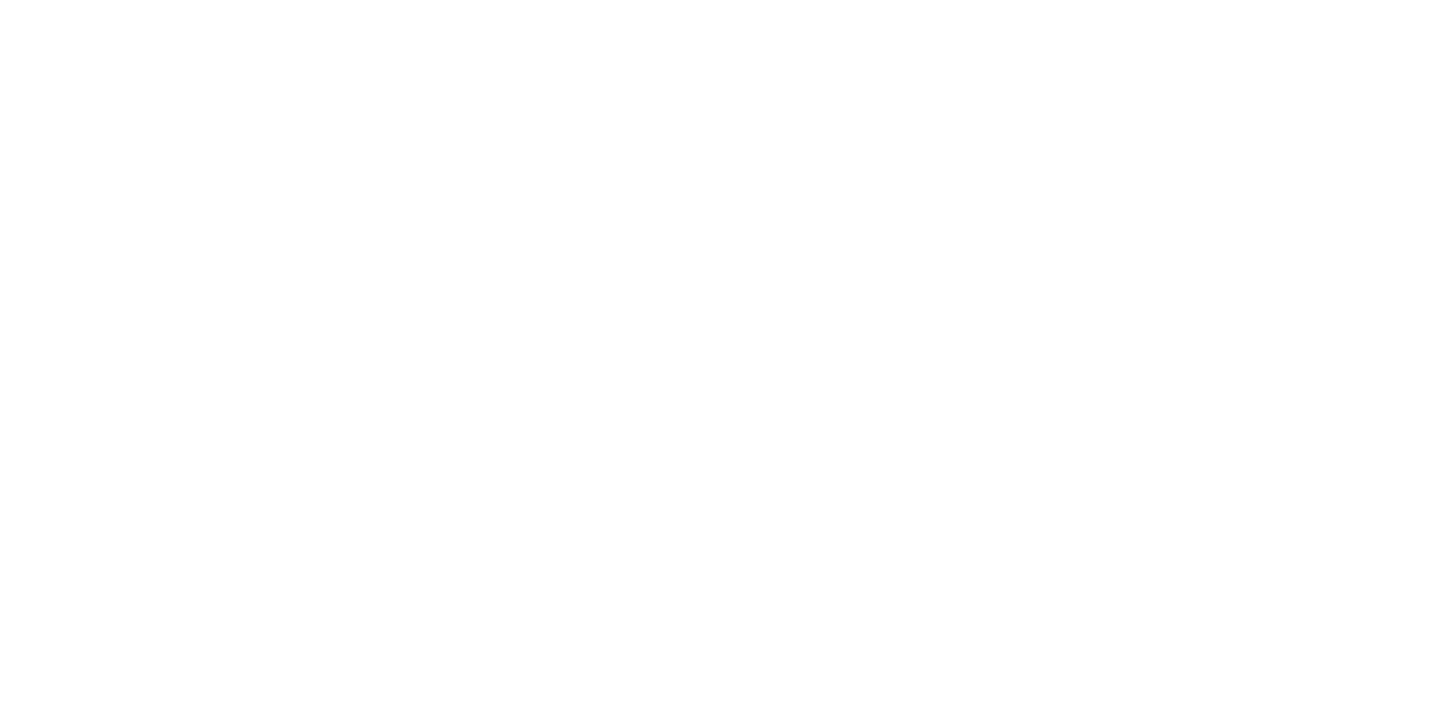 scroll, scrollTop: 0, scrollLeft: 0, axis: both 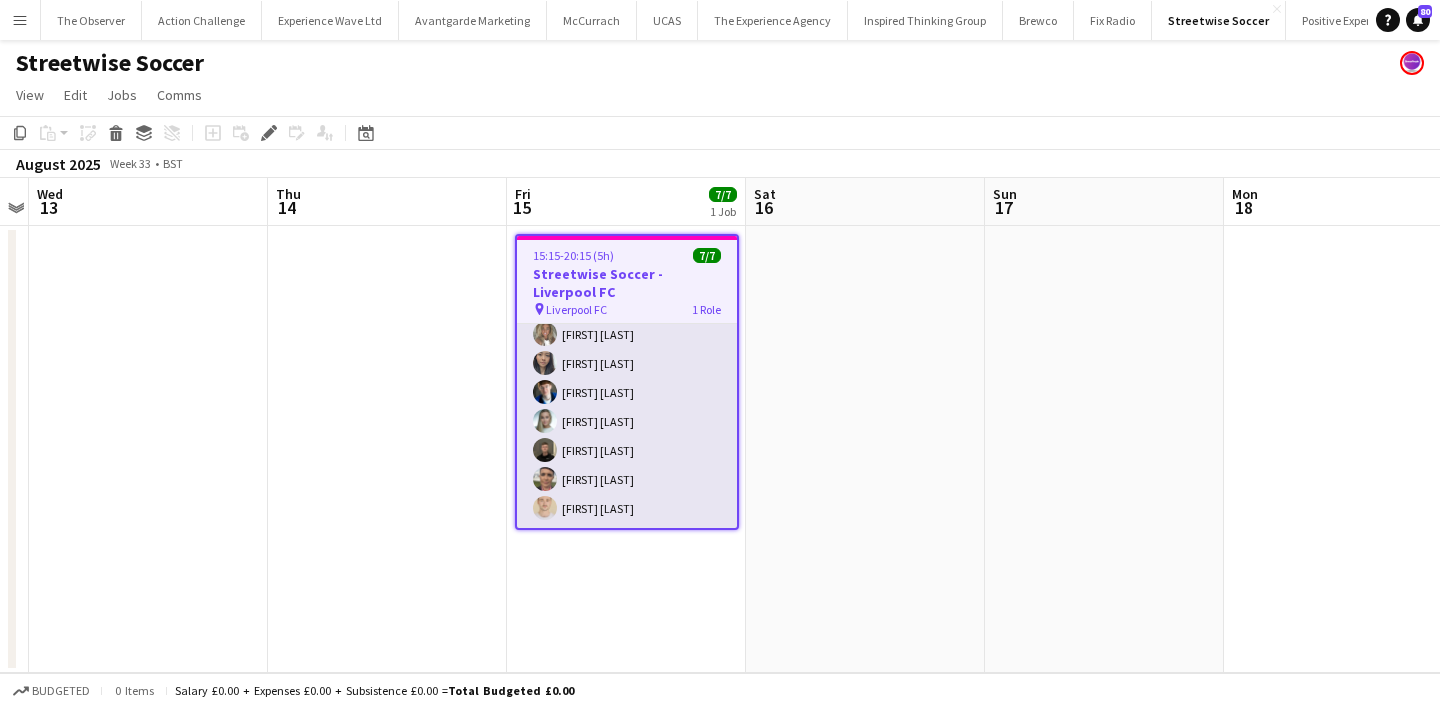 click on "Brand Ambassador   7/7   15:15-20:15 (5h)
[FIRST] [LAST] [FIRST] [LAST] [FIRST] [LAST] [FIRST] [LAST] [FIRST] [LAST] [FIRST] [LAST] [FIRST] [LAST]" at bounding box center (627, 407) 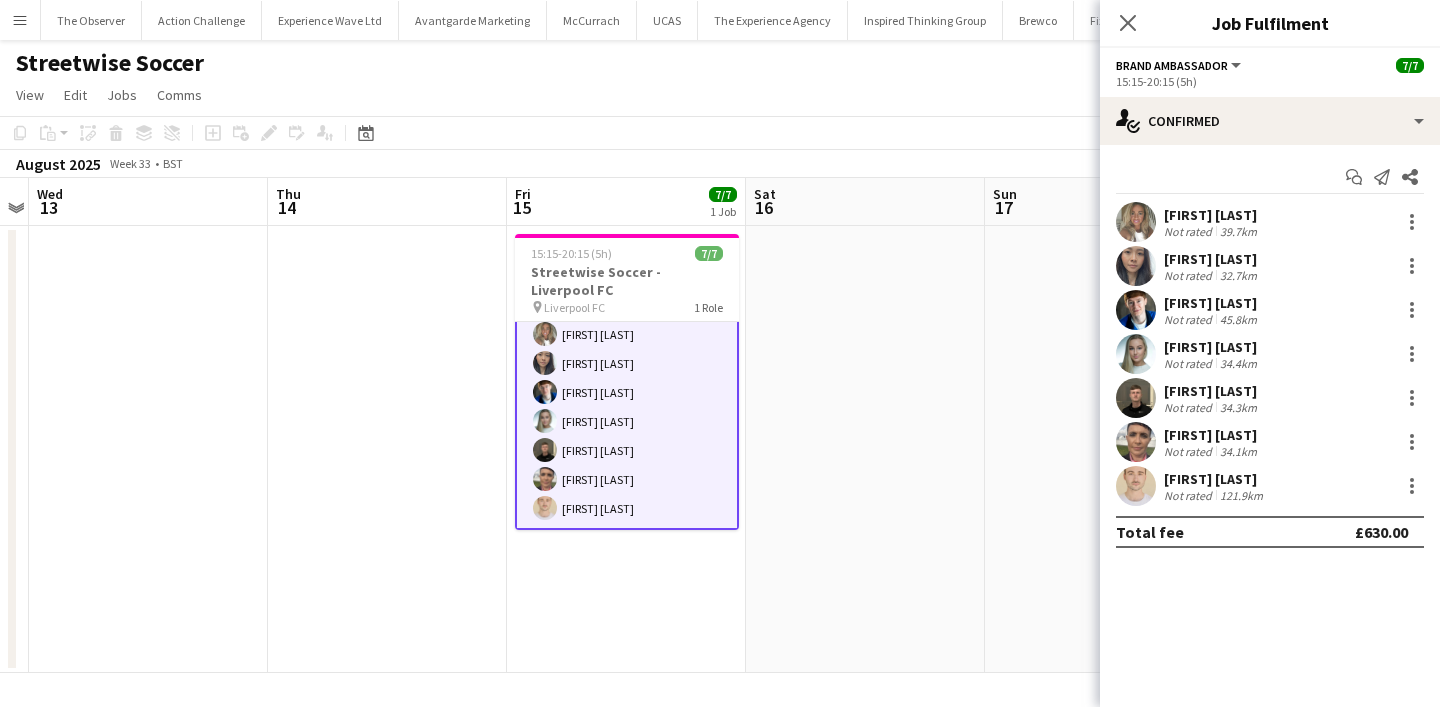 click at bounding box center (1136, 486) 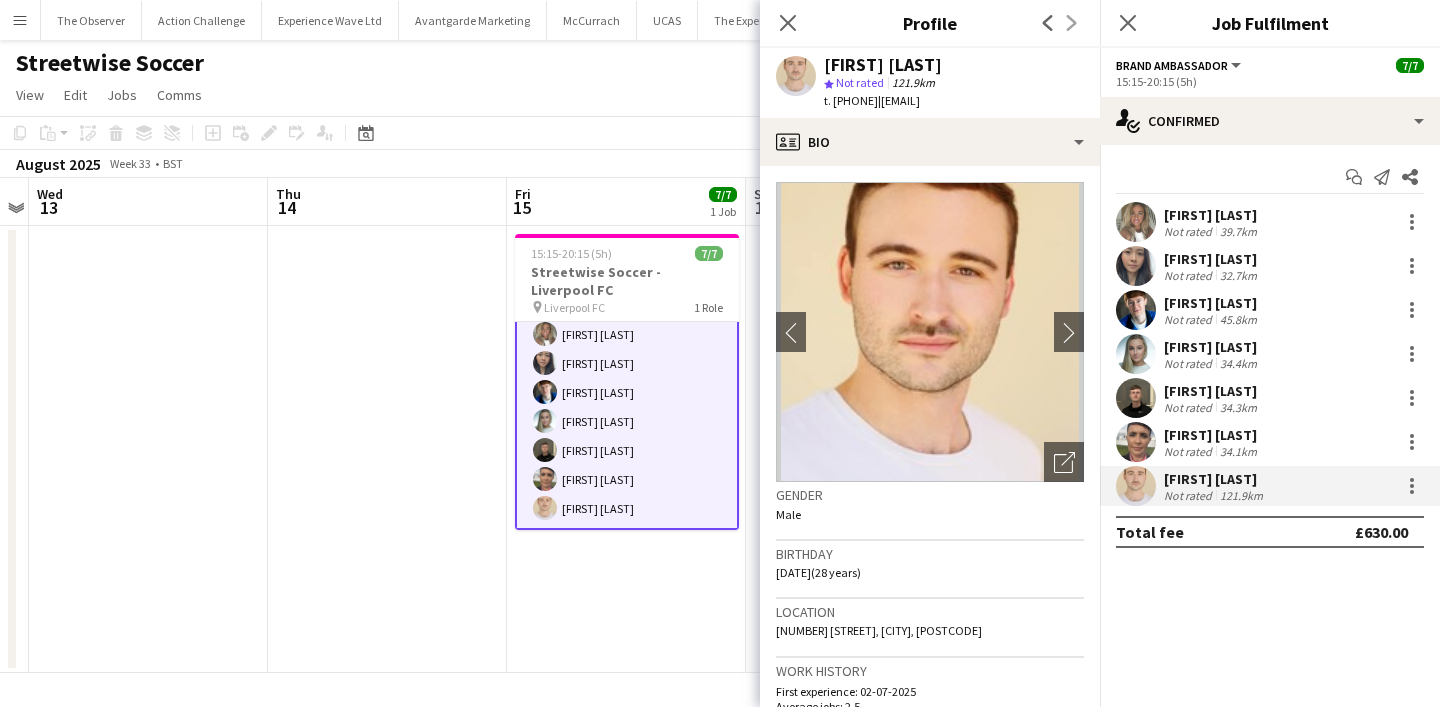 click on "Thomas Parker
star
Not rated   121.9km   t. +447964990442   |   parkz123@icloud.com" 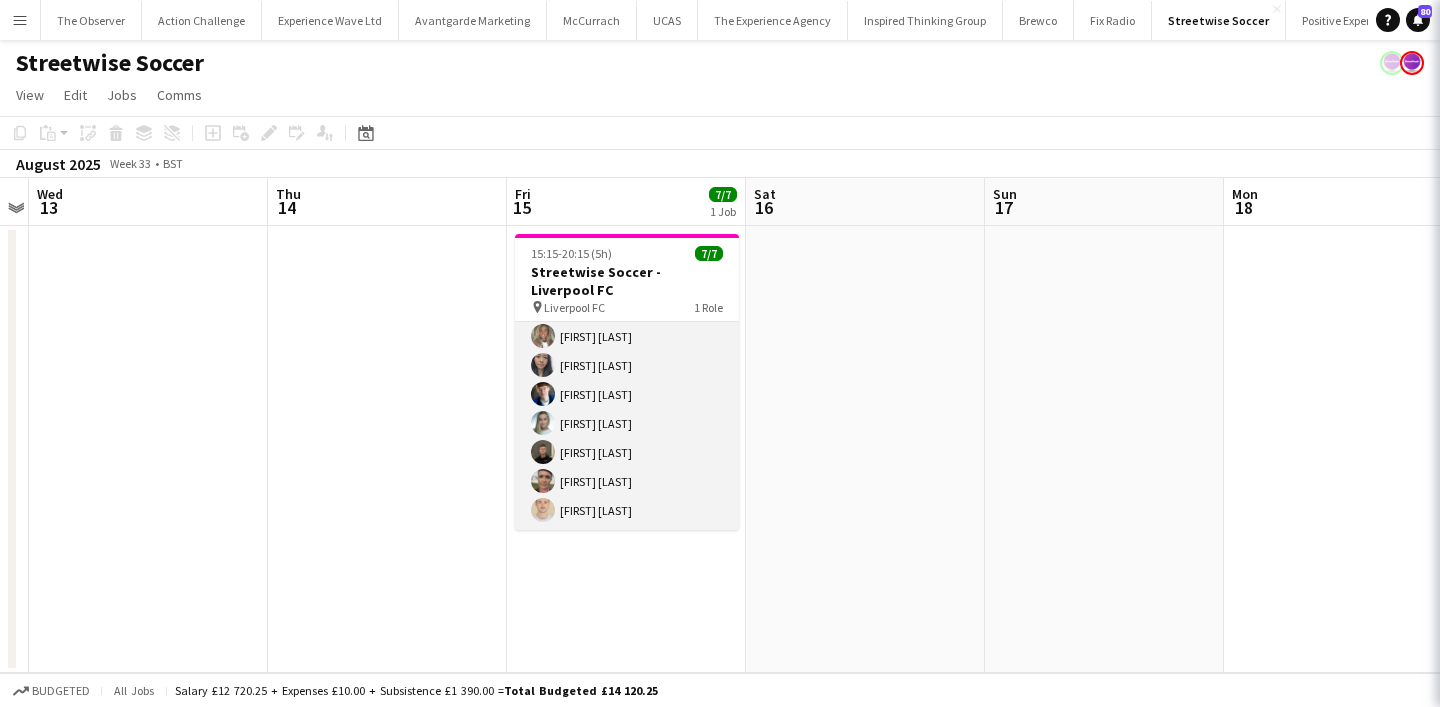 click on "Brand Ambassador   7/7   15:15-20:15 (5h)
Ana Rigby Man Ying Cheng Connor Henry Helly Lumsden David Lumsden Emma Eckton Thomas Parker" at bounding box center (627, 409) 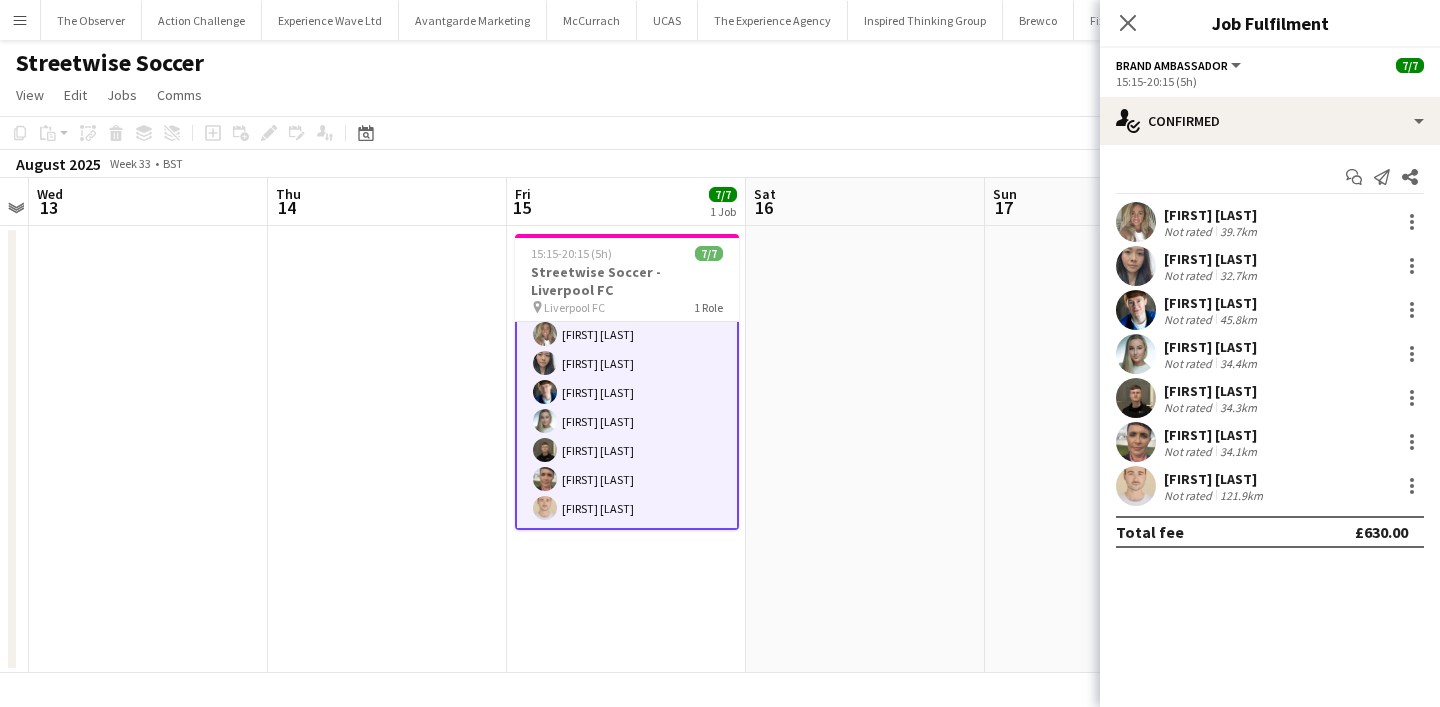 scroll, scrollTop: 0, scrollLeft: 0, axis: both 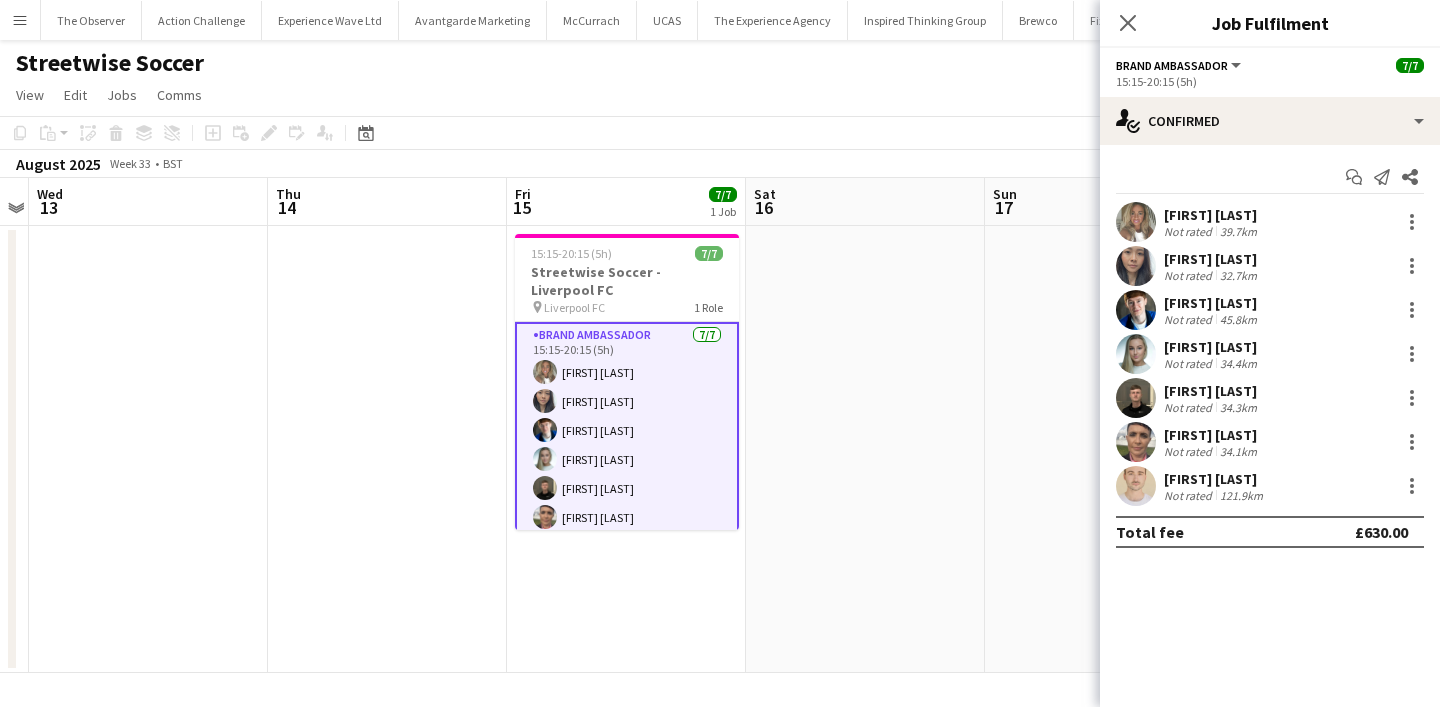click at bounding box center (387, 449) 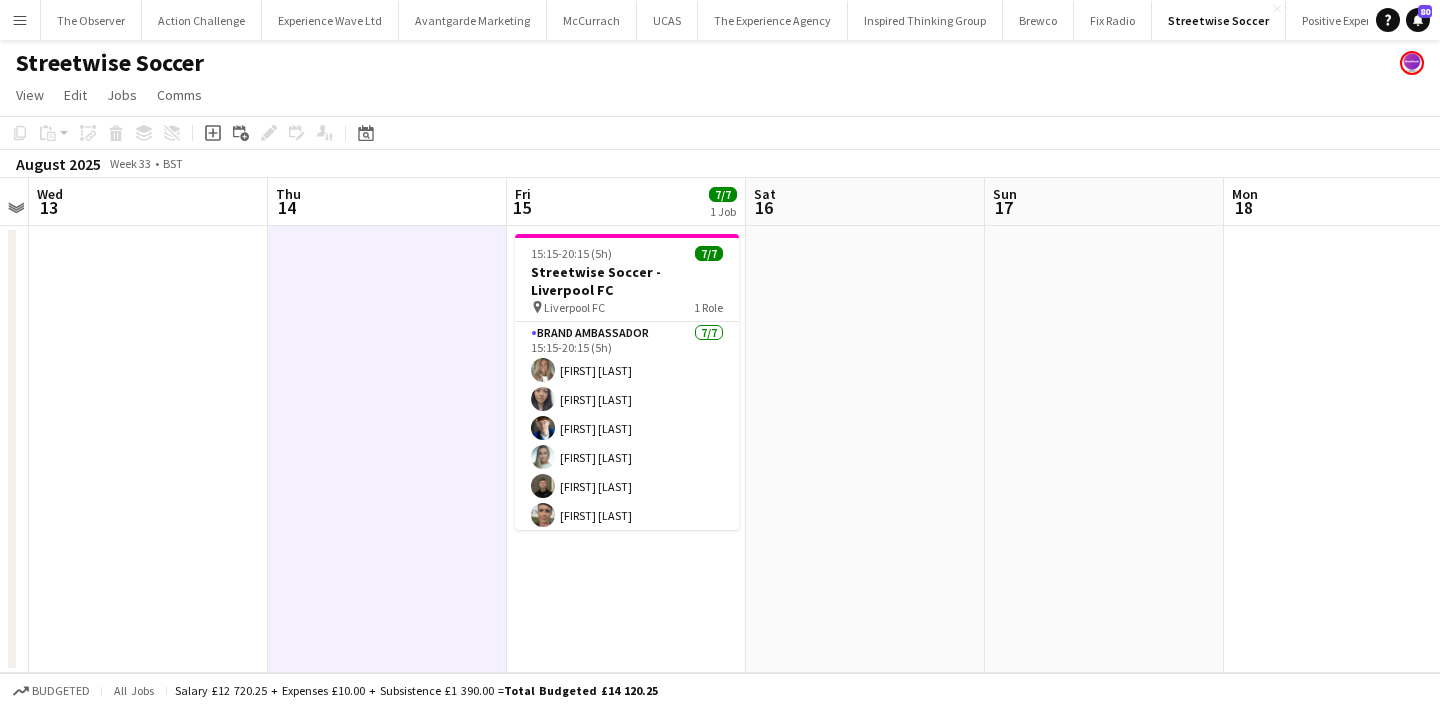 click on "Menu" at bounding box center [20, 20] 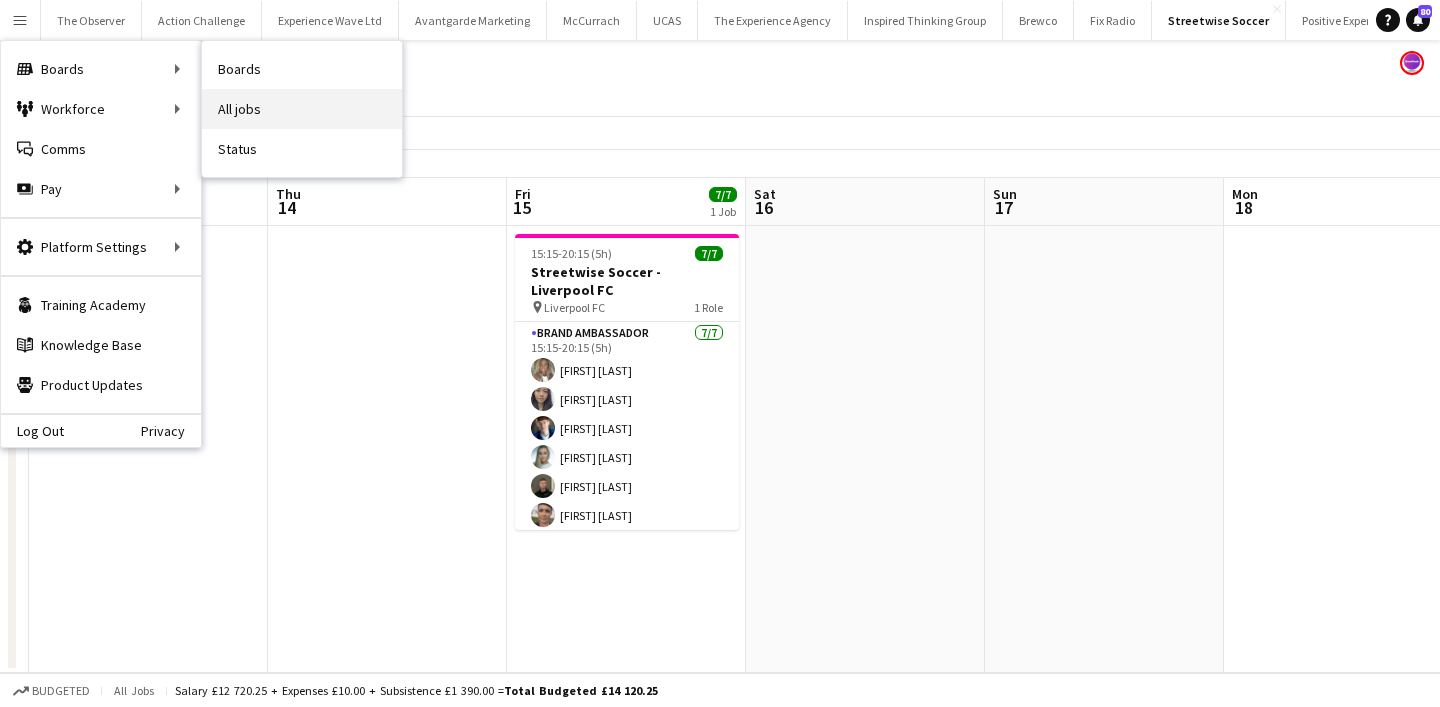 click on "All jobs" at bounding box center [302, 109] 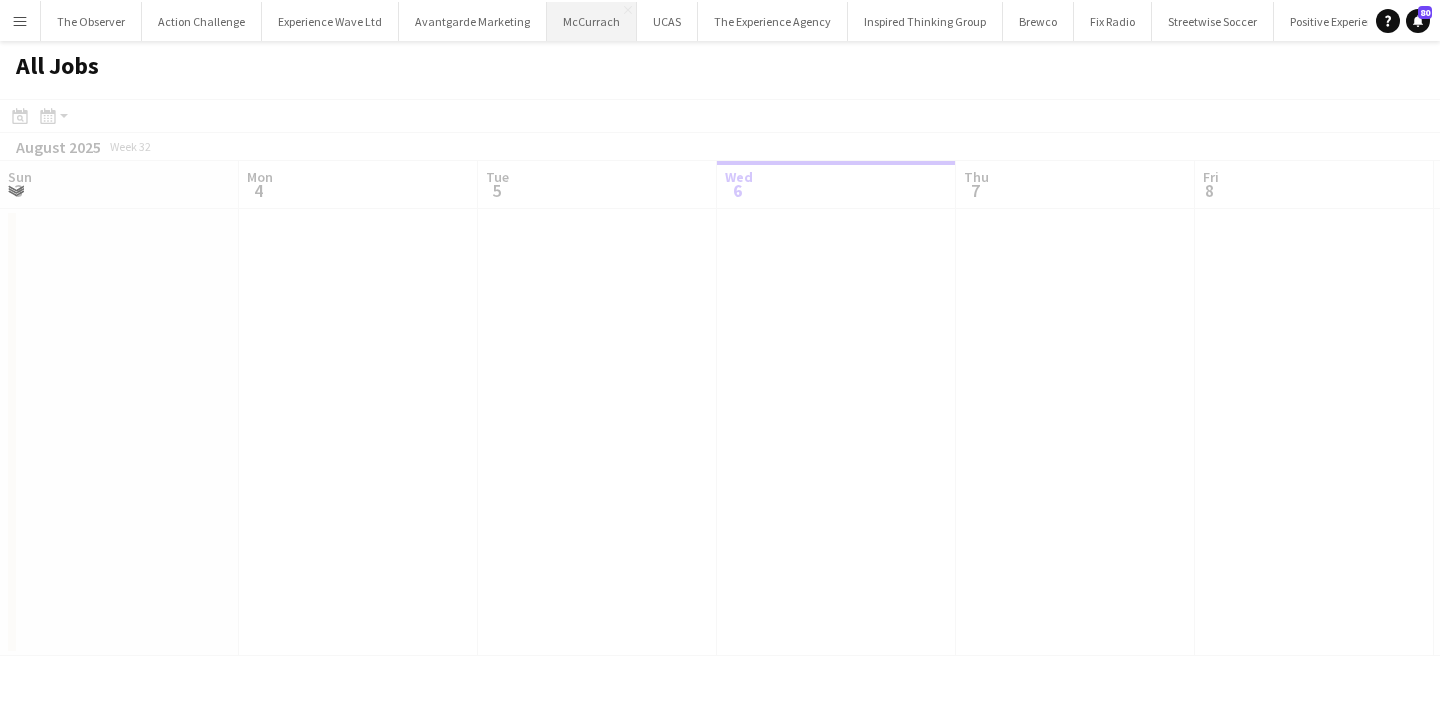 scroll, scrollTop: 0, scrollLeft: 478, axis: horizontal 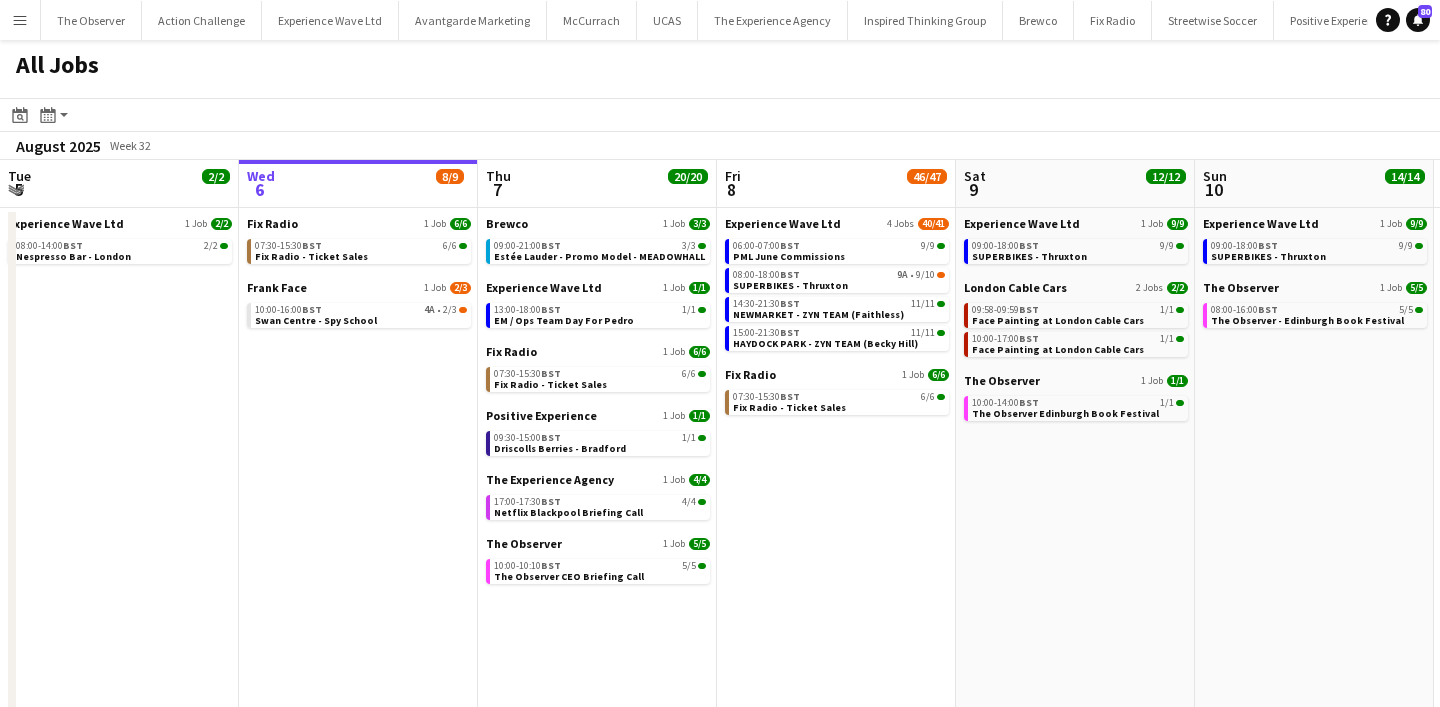 click on "Menu" at bounding box center (20, 20) 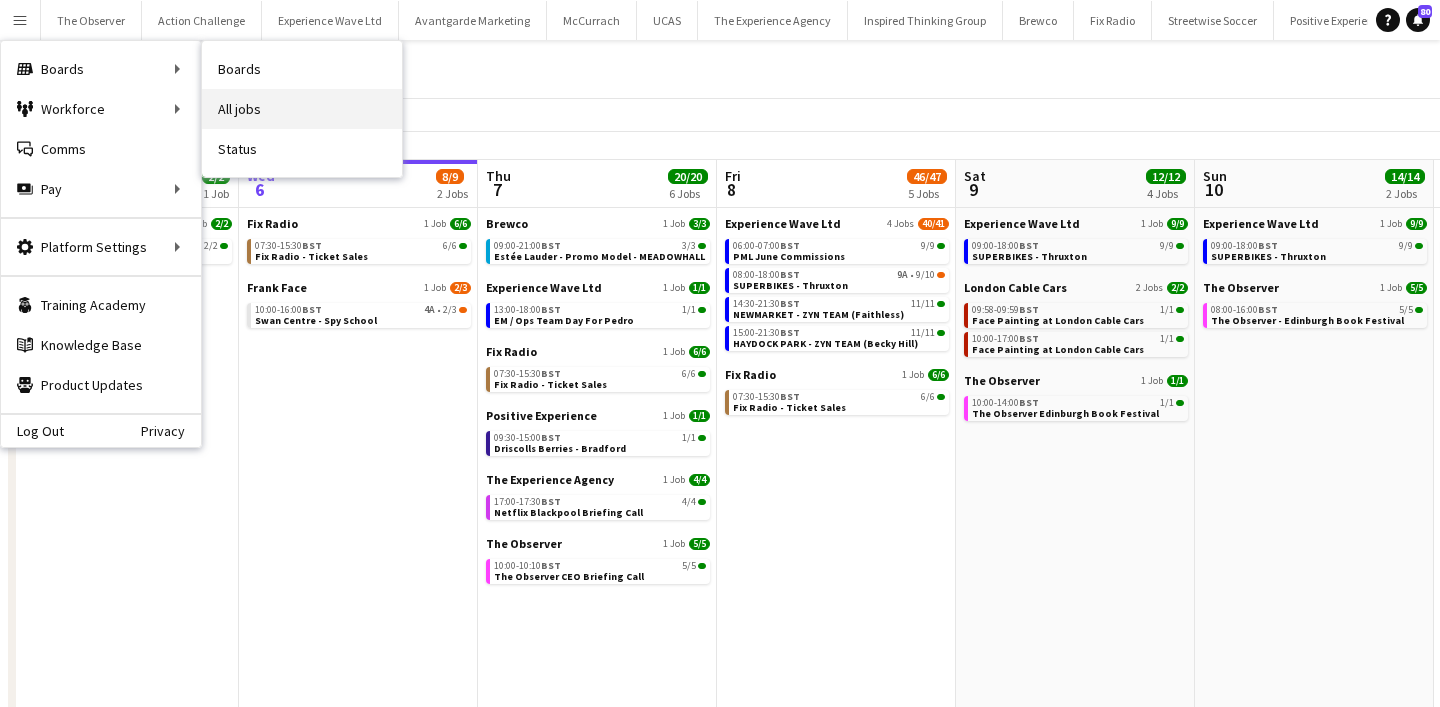 click on "All jobs" at bounding box center (302, 109) 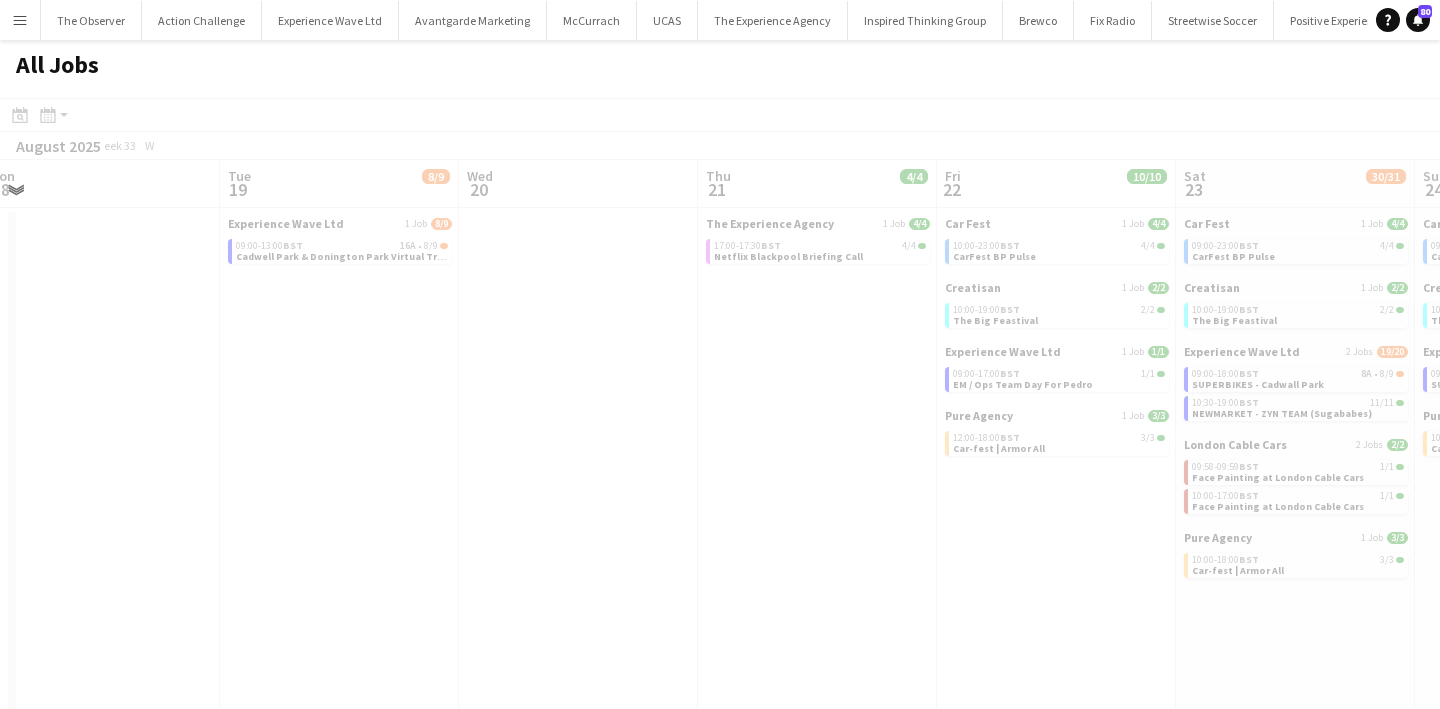 scroll, scrollTop: 0, scrollLeft: 925, axis: horizontal 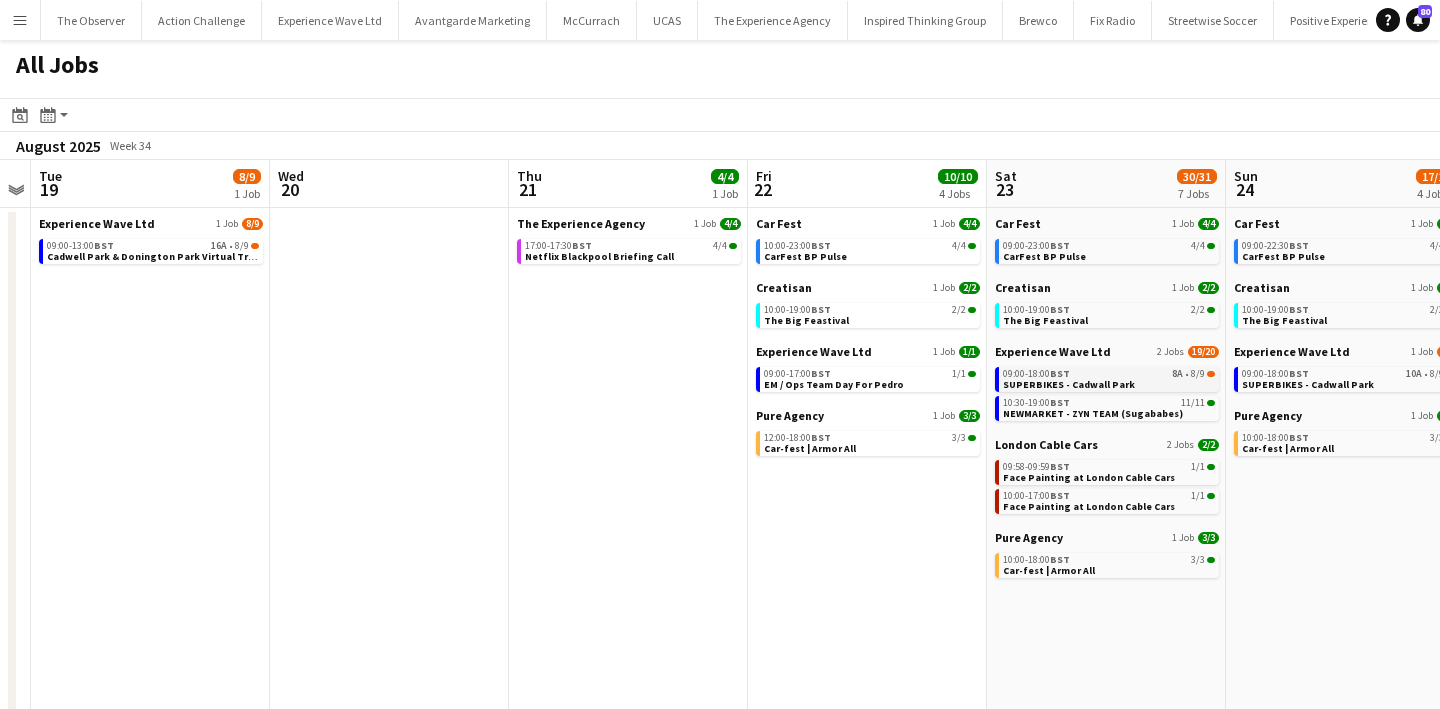 click on "SUPERBIKES - Cadwall Park" at bounding box center (1069, 384) 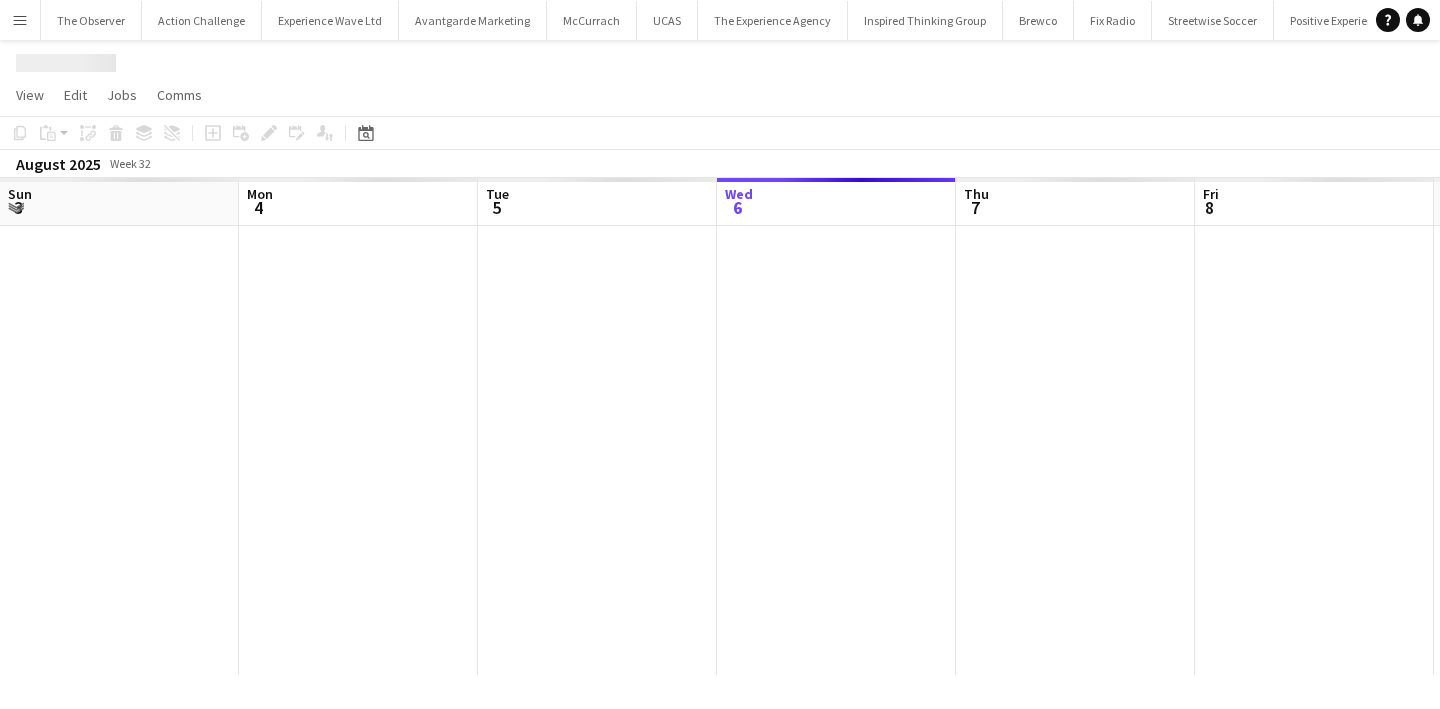scroll, scrollTop: 0, scrollLeft: 0, axis: both 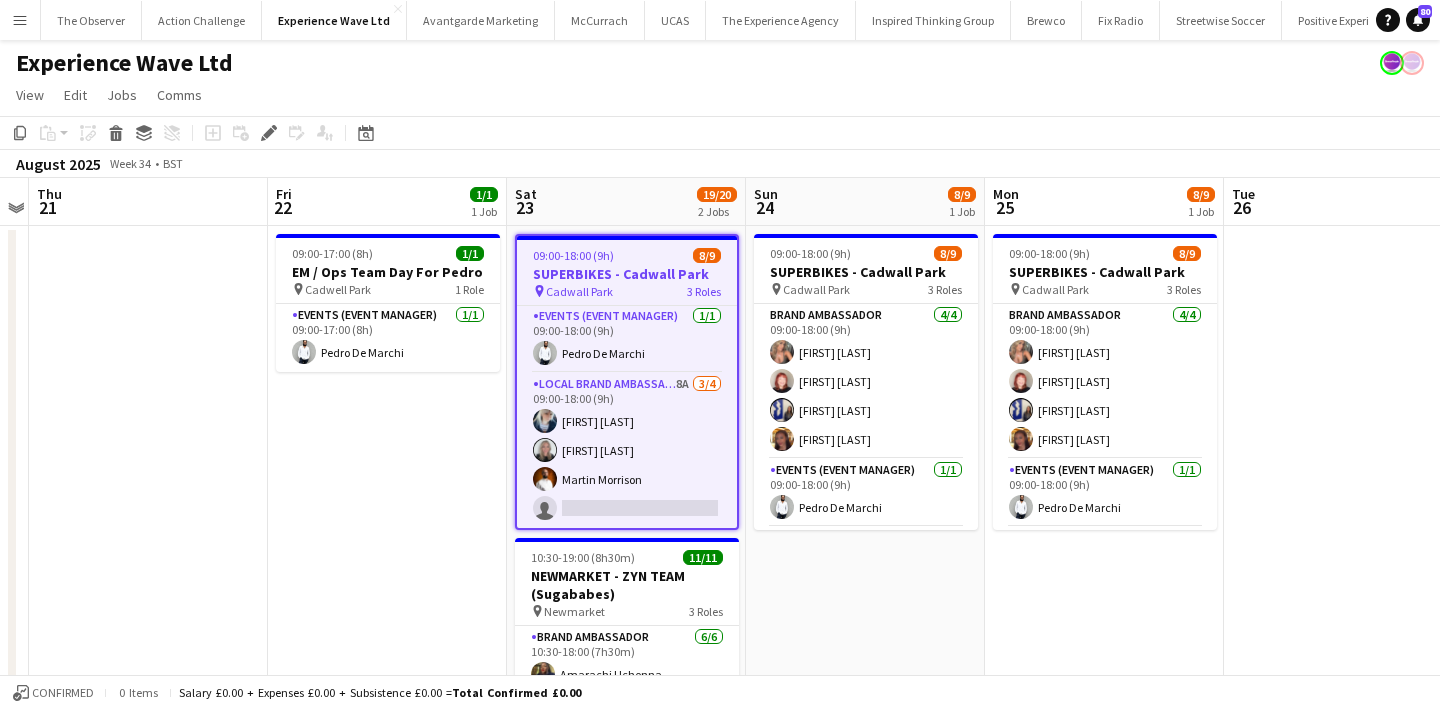 click on "Local Brand Ambassador   8A   3/4   09:00-18:00 (9h)
Gemma Owen-Kendall Charlotte Trench Martin Morrison
single-neutral-actions" at bounding box center [627, 450] 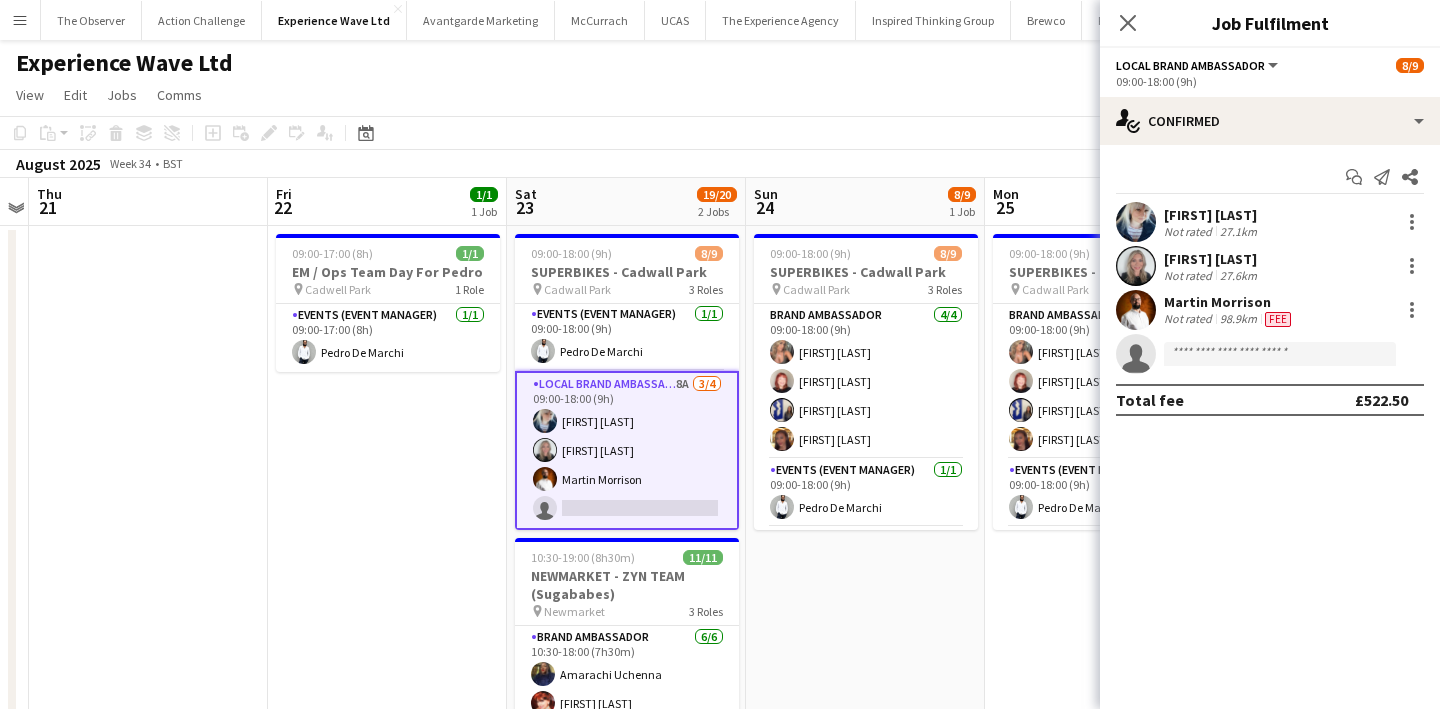 click on "Menu" at bounding box center [20, 20] 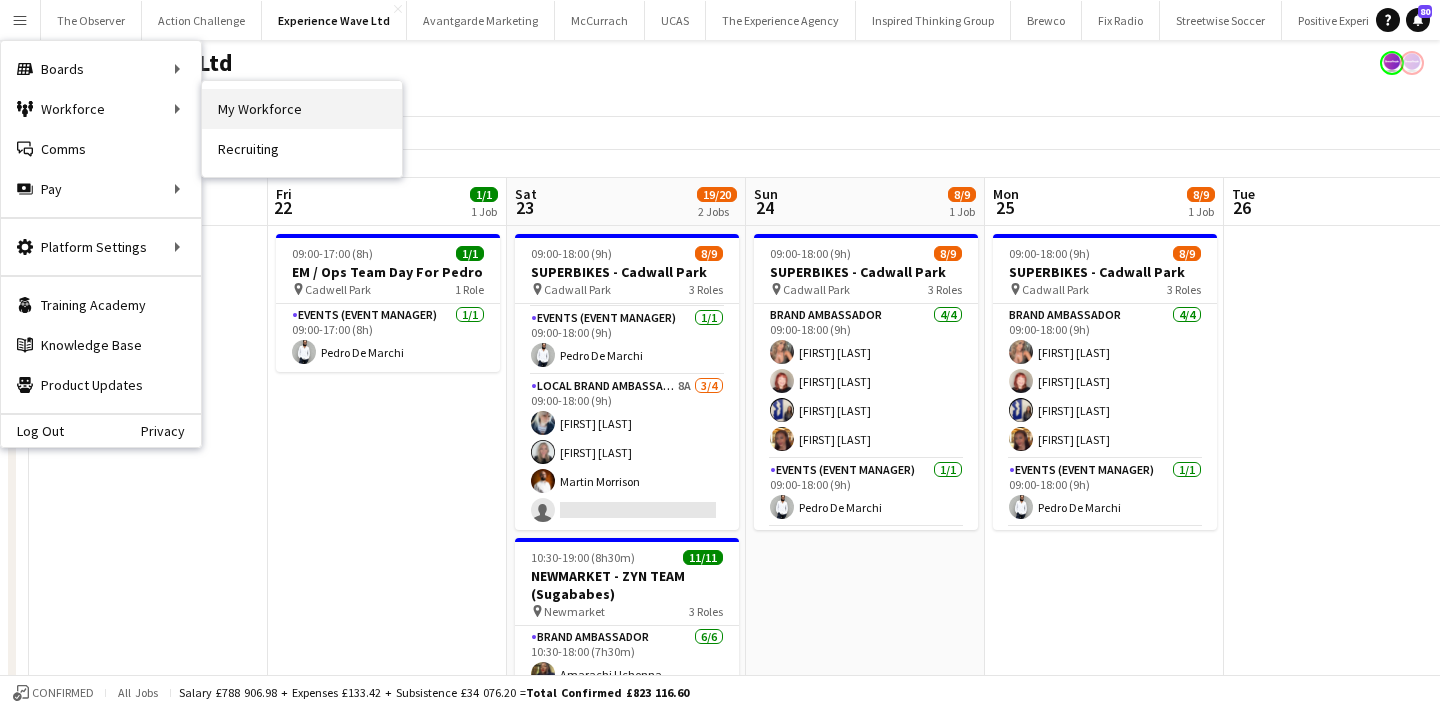 click on "My Workforce" at bounding box center [302, 109] 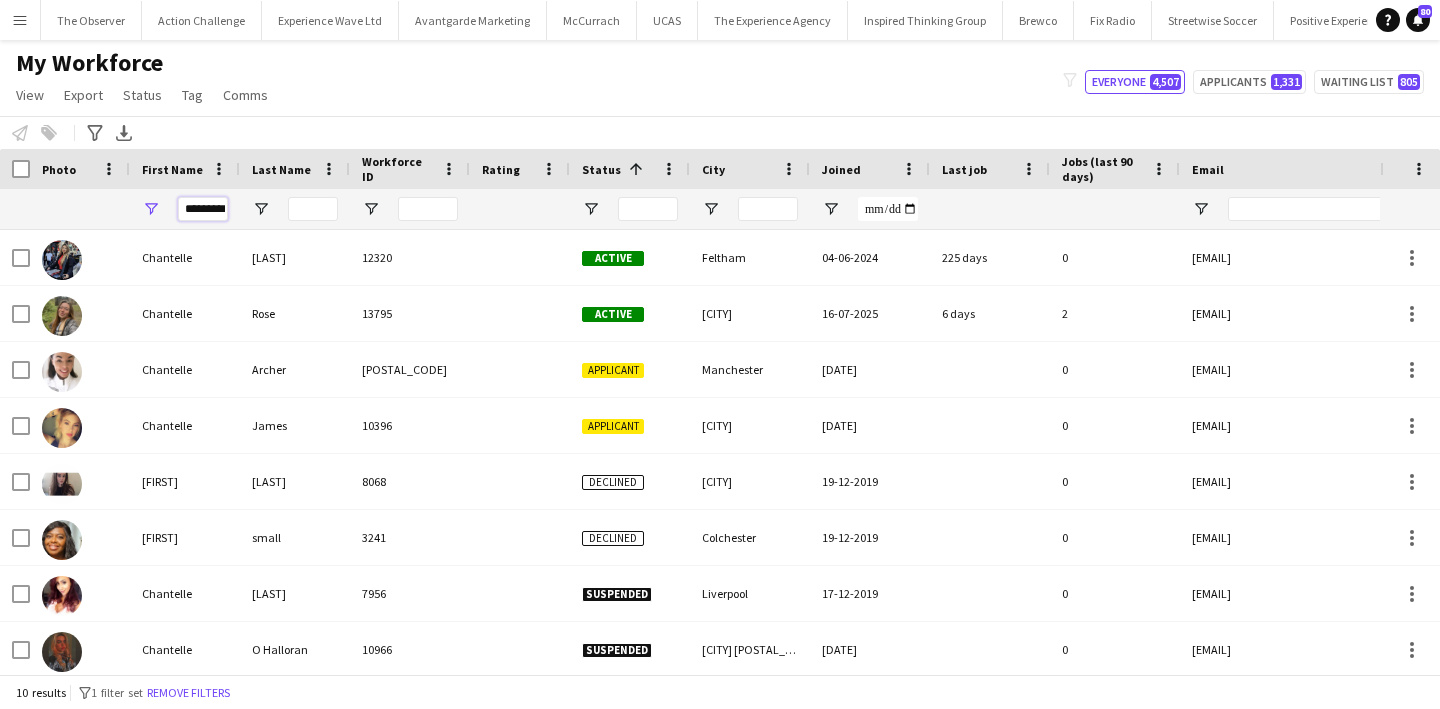 click on "*********" at bounding box center [203, 209] 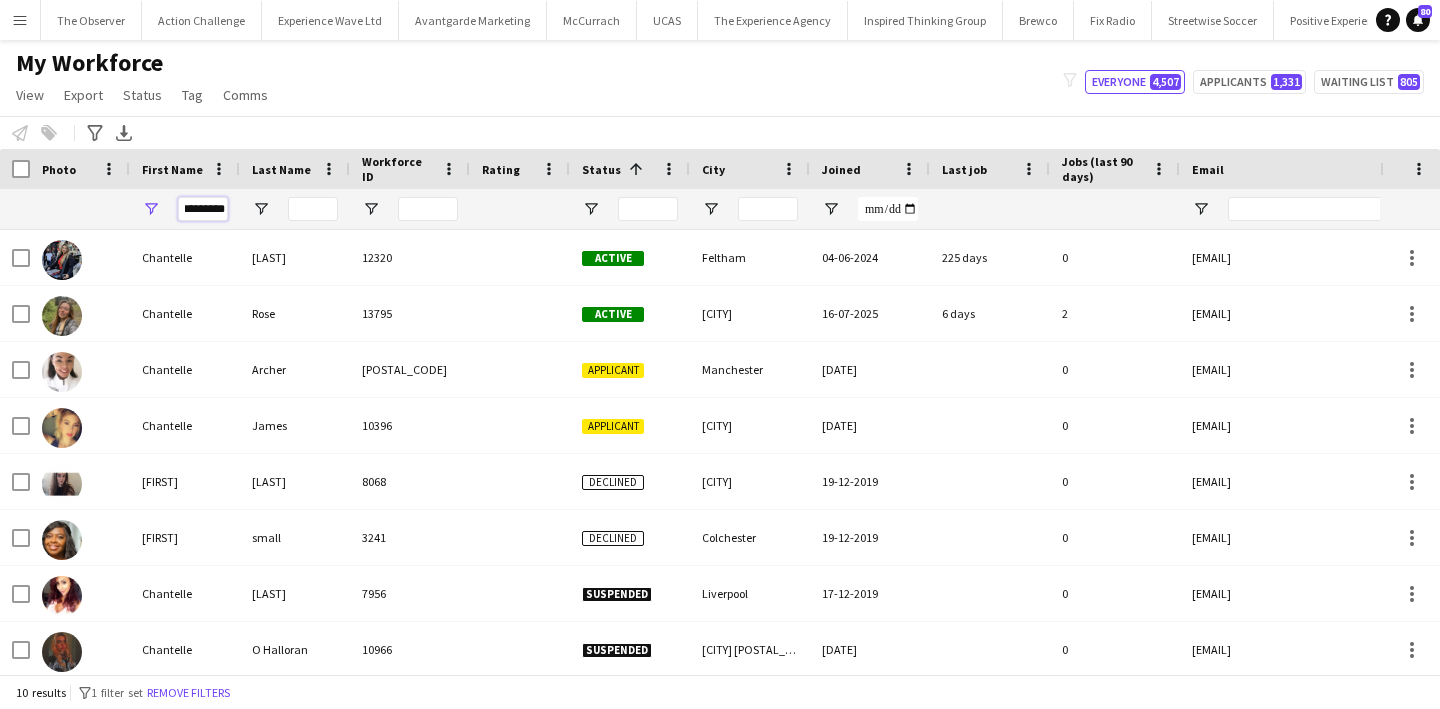type on "*********" 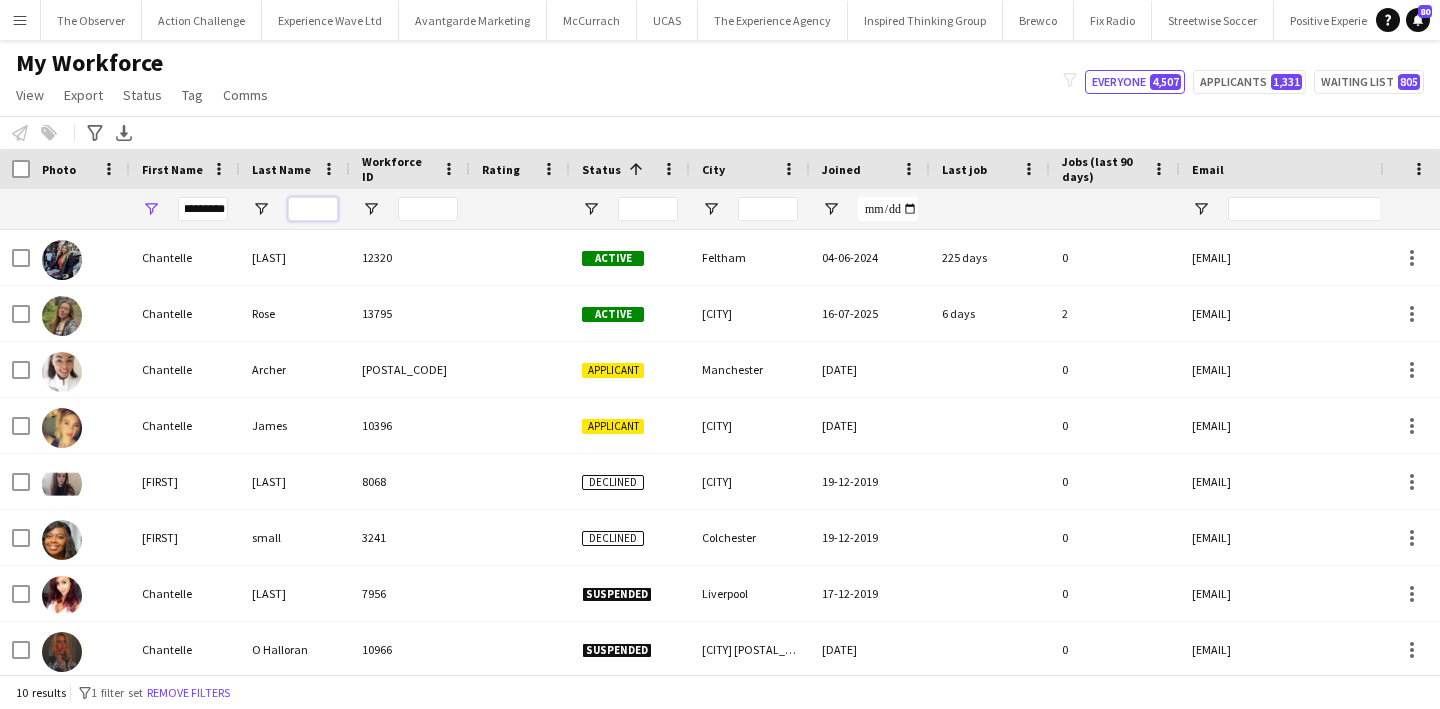 scroll, scrollTop: 0, scrollLeft: 0, axis: both 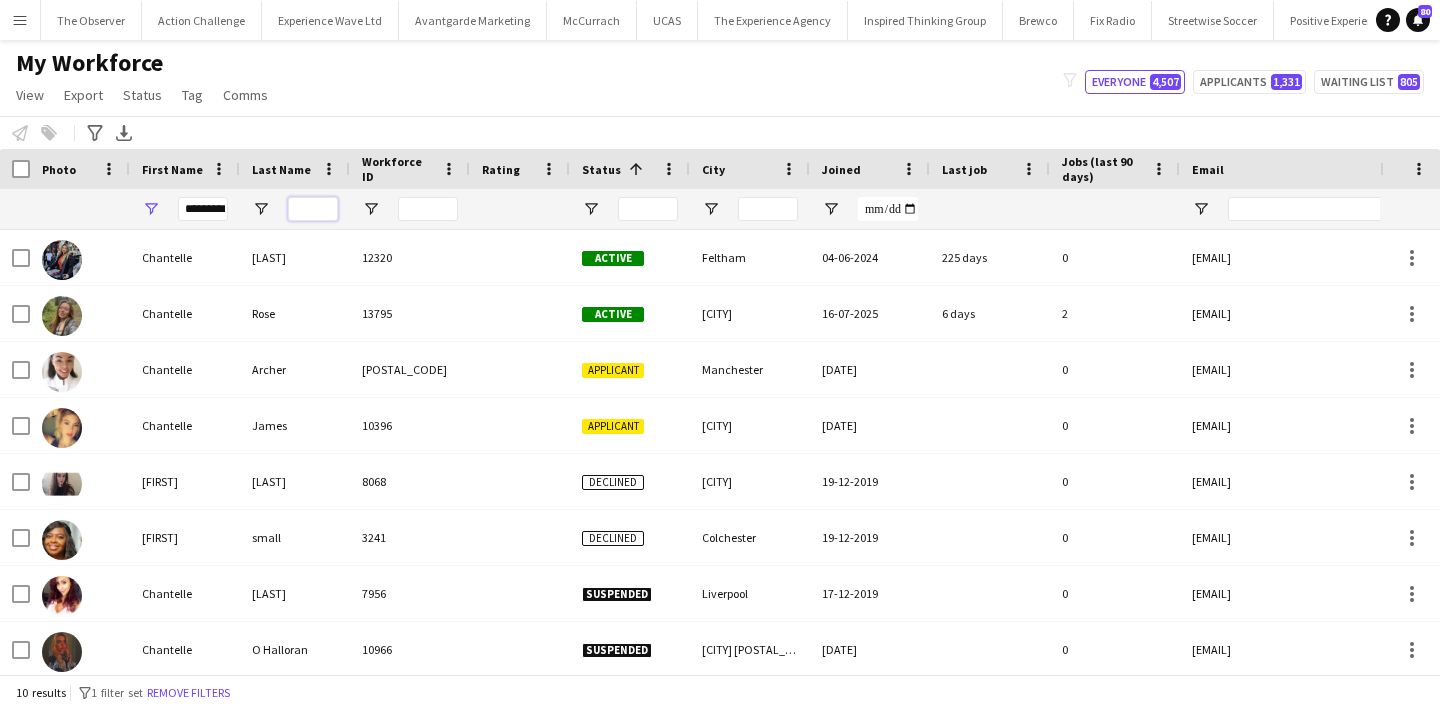 click at bounding box center (313, 209) 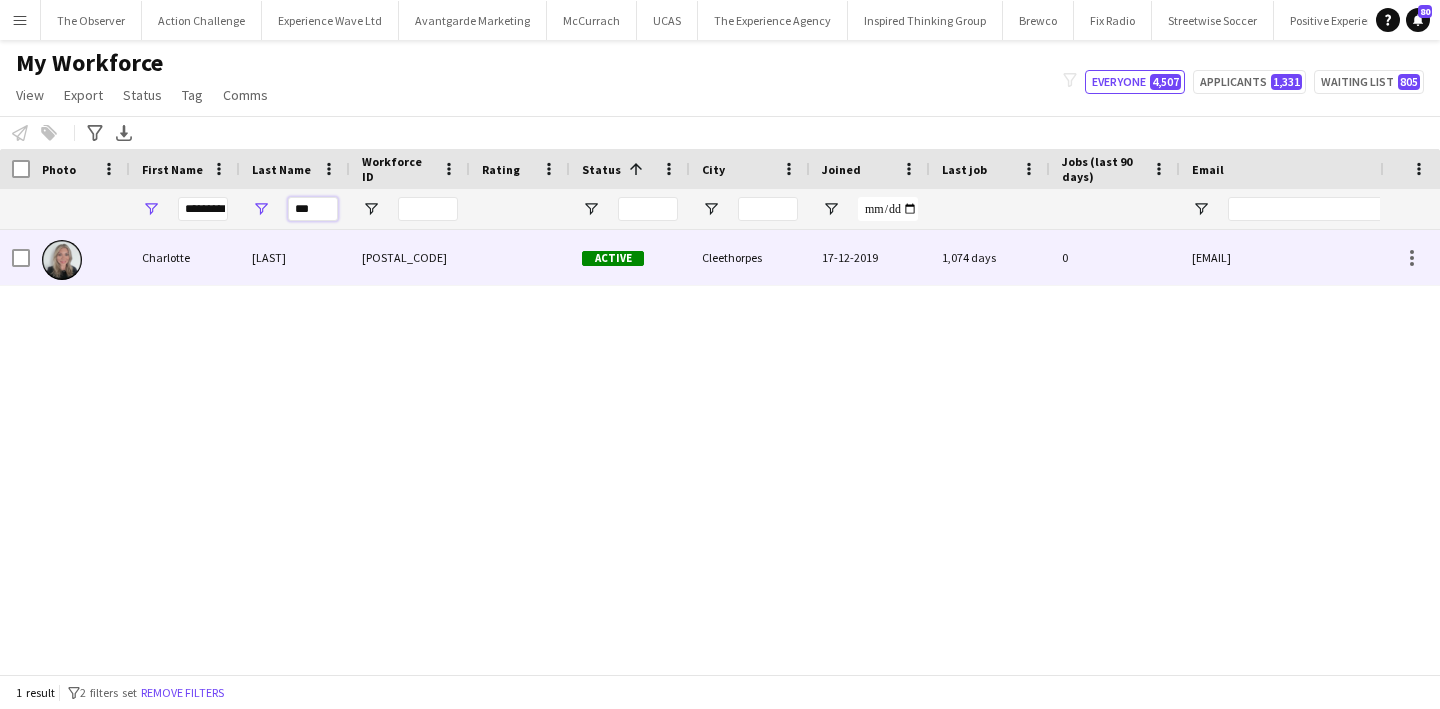 type on "***" 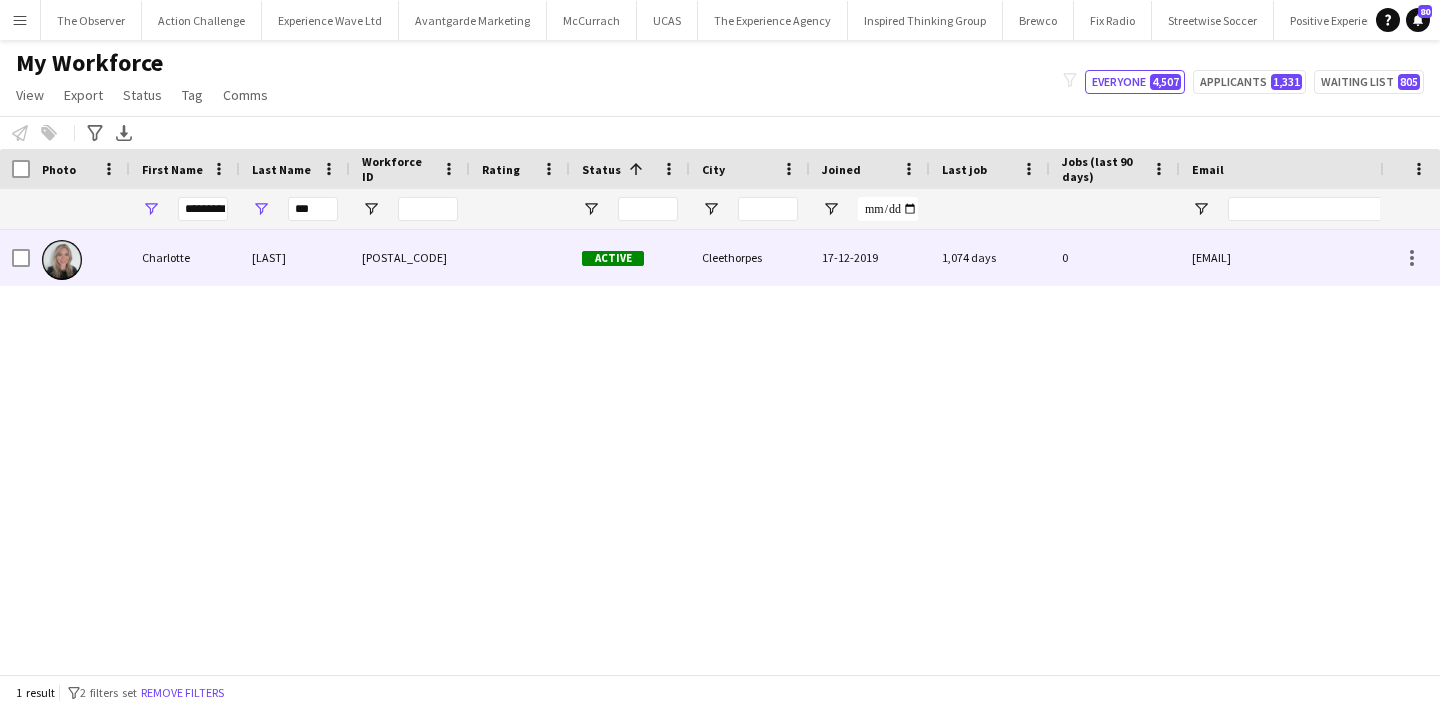 click on "Trench" at bounding box center [295, 257] 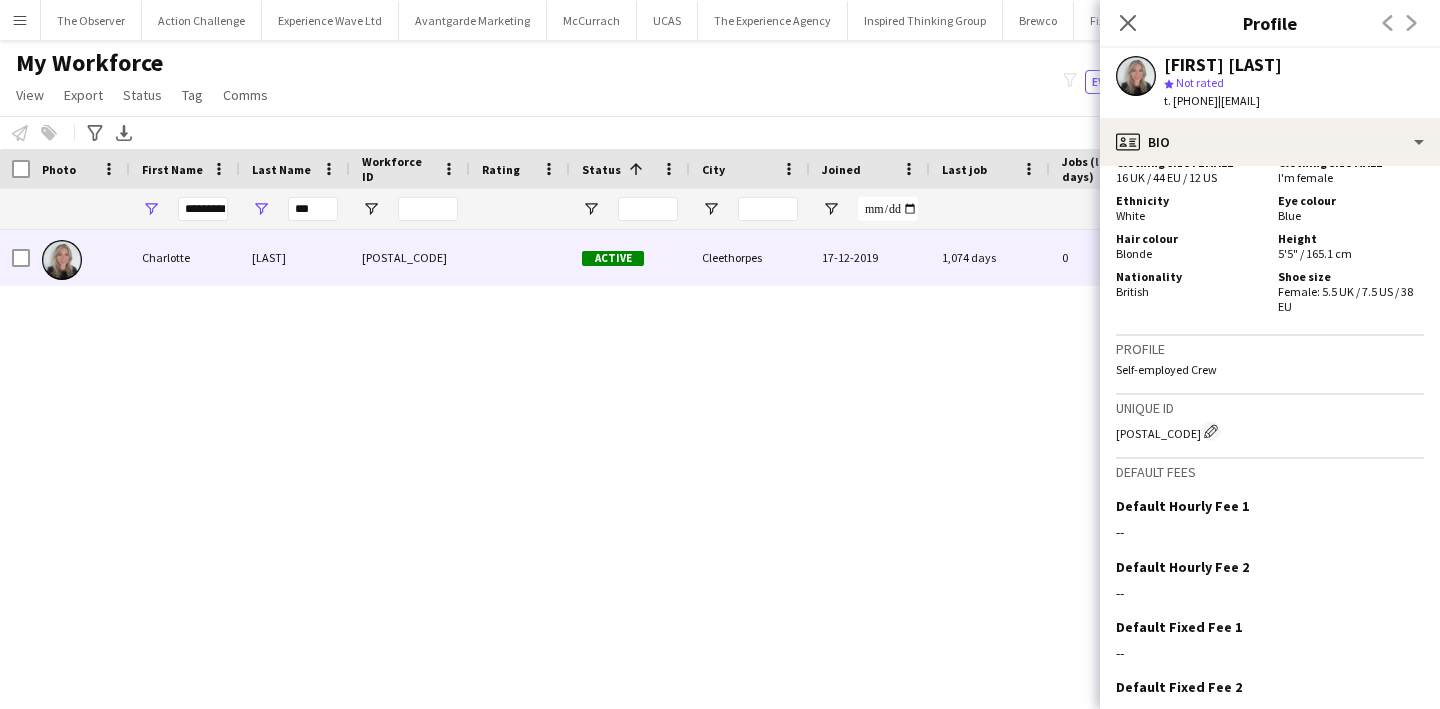 scroll, scrollTop: 910, scrollLeft: 0, axis: vertical 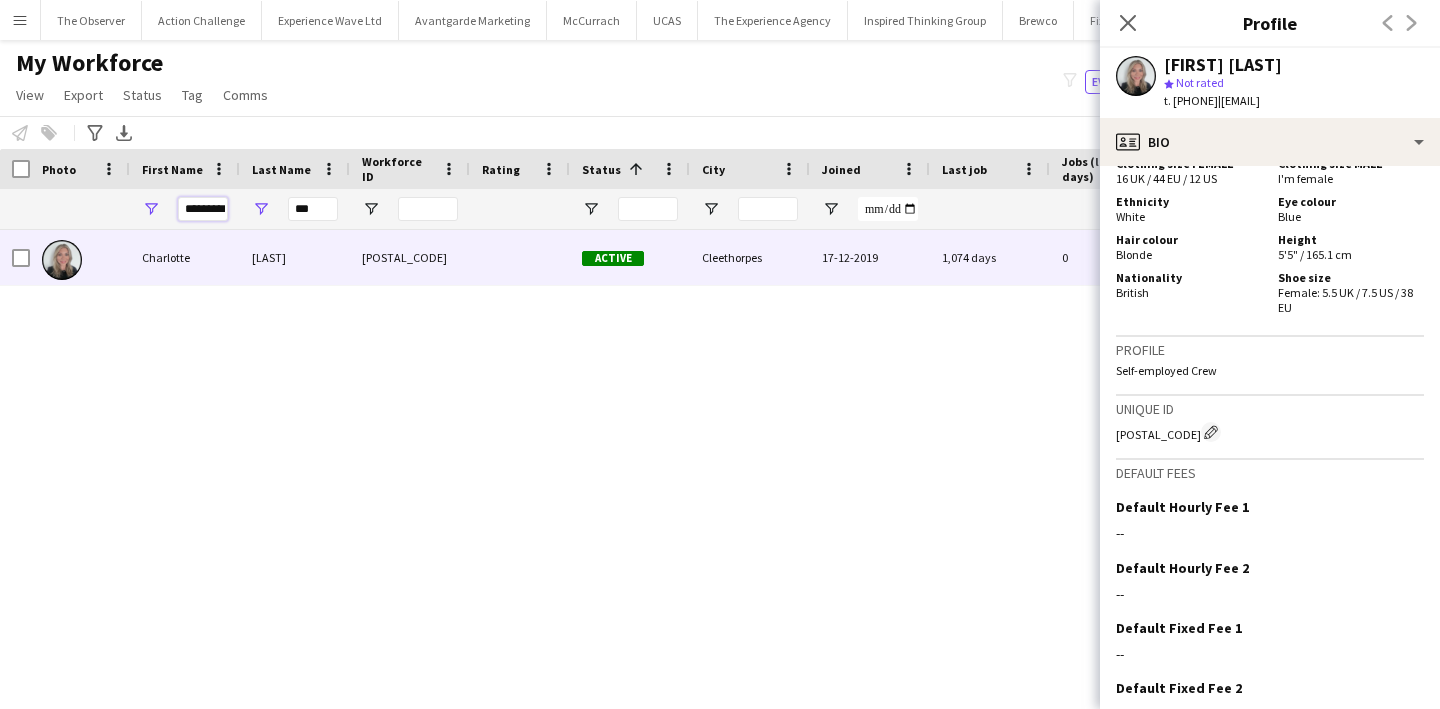 click on "*********" at bounding box center (203, 209) 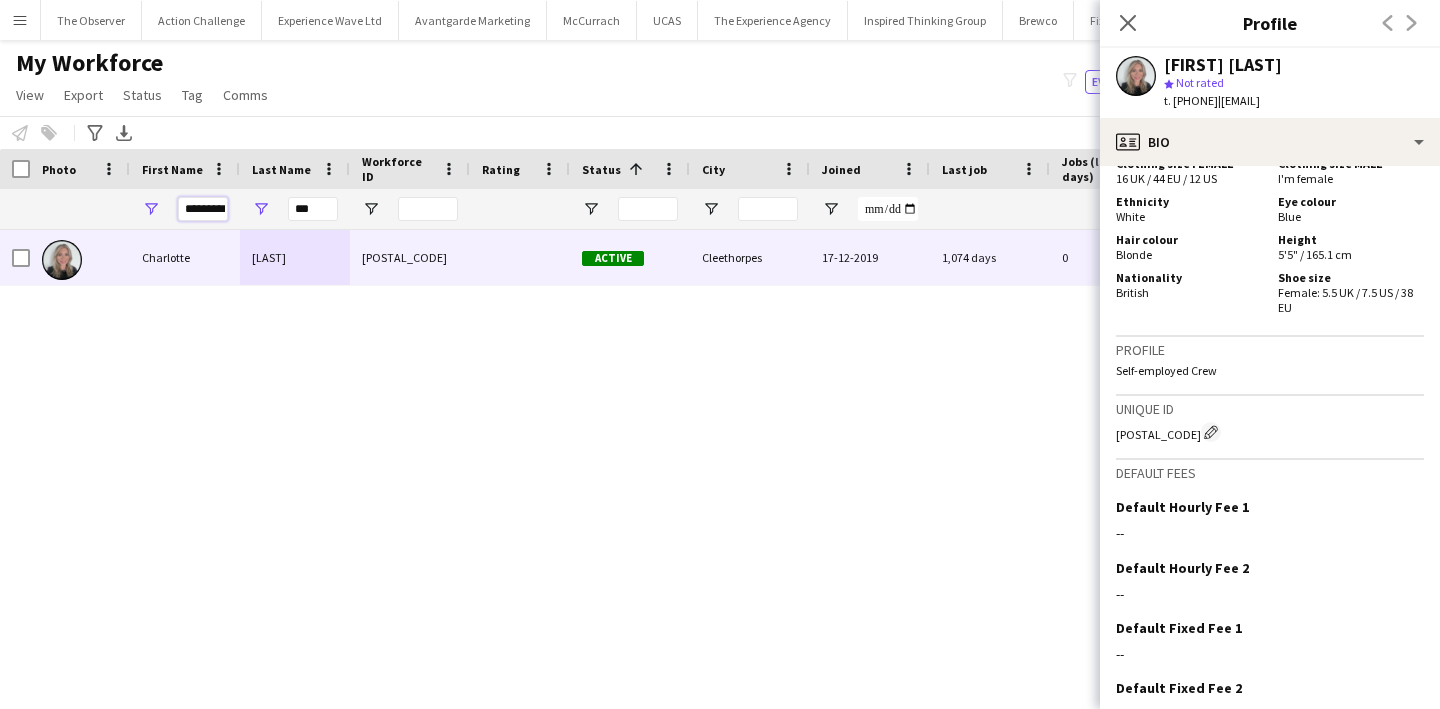 click on "*********" at bounding box center [203, 209] 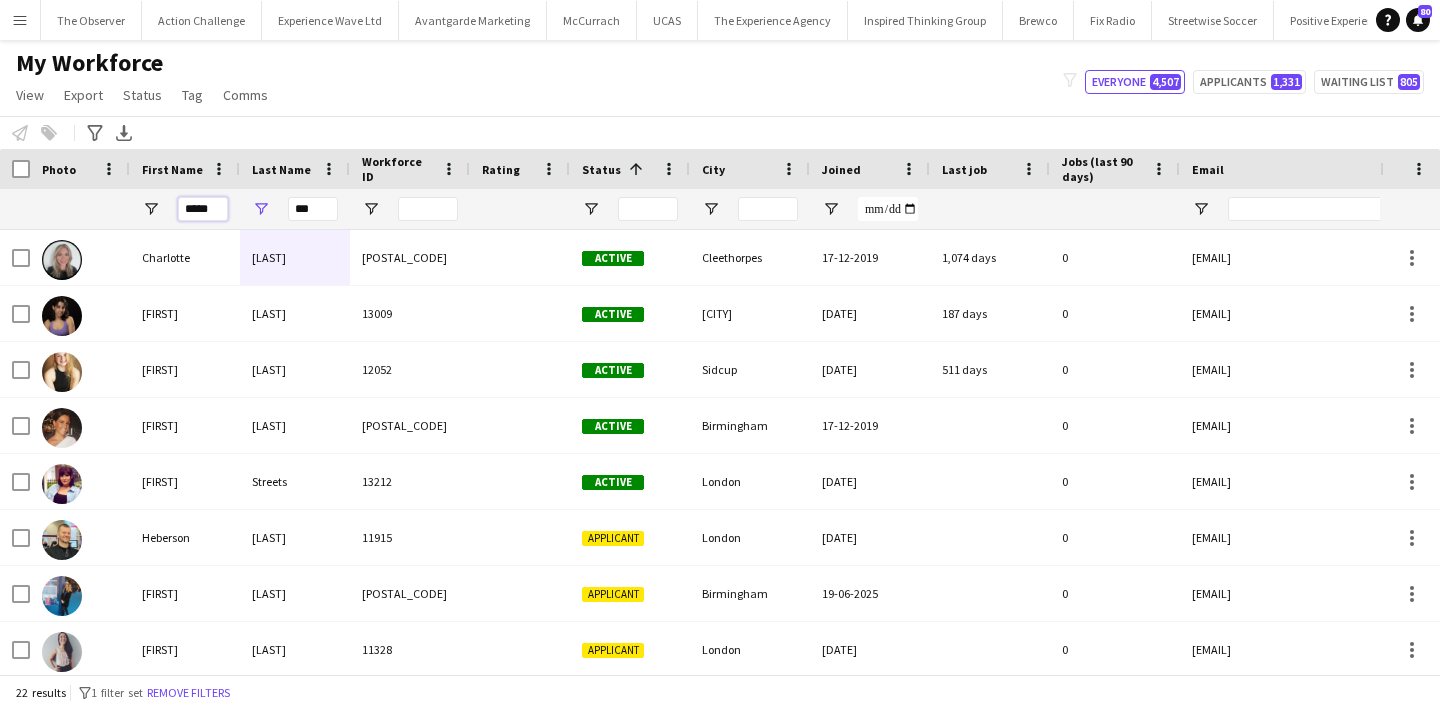 type on "*****" 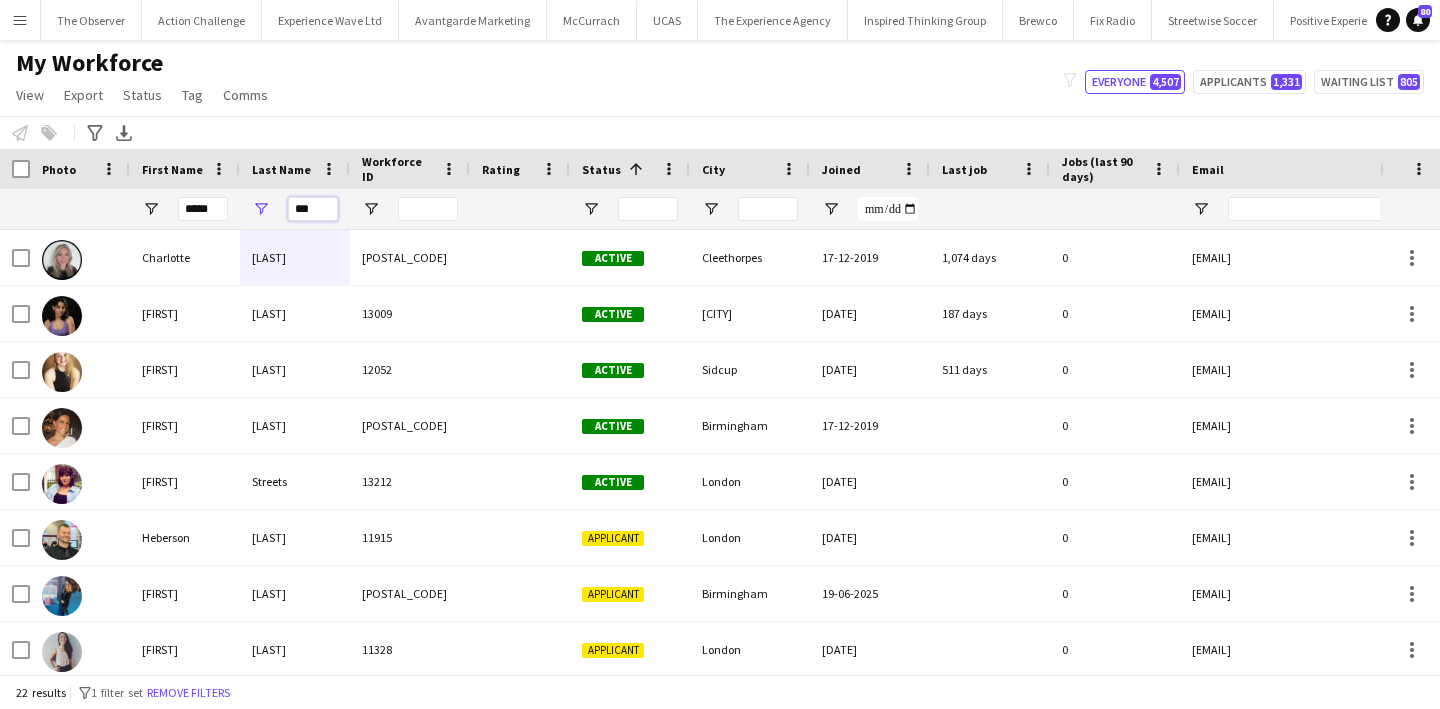 click on "***" at bounding box center (313, 209) 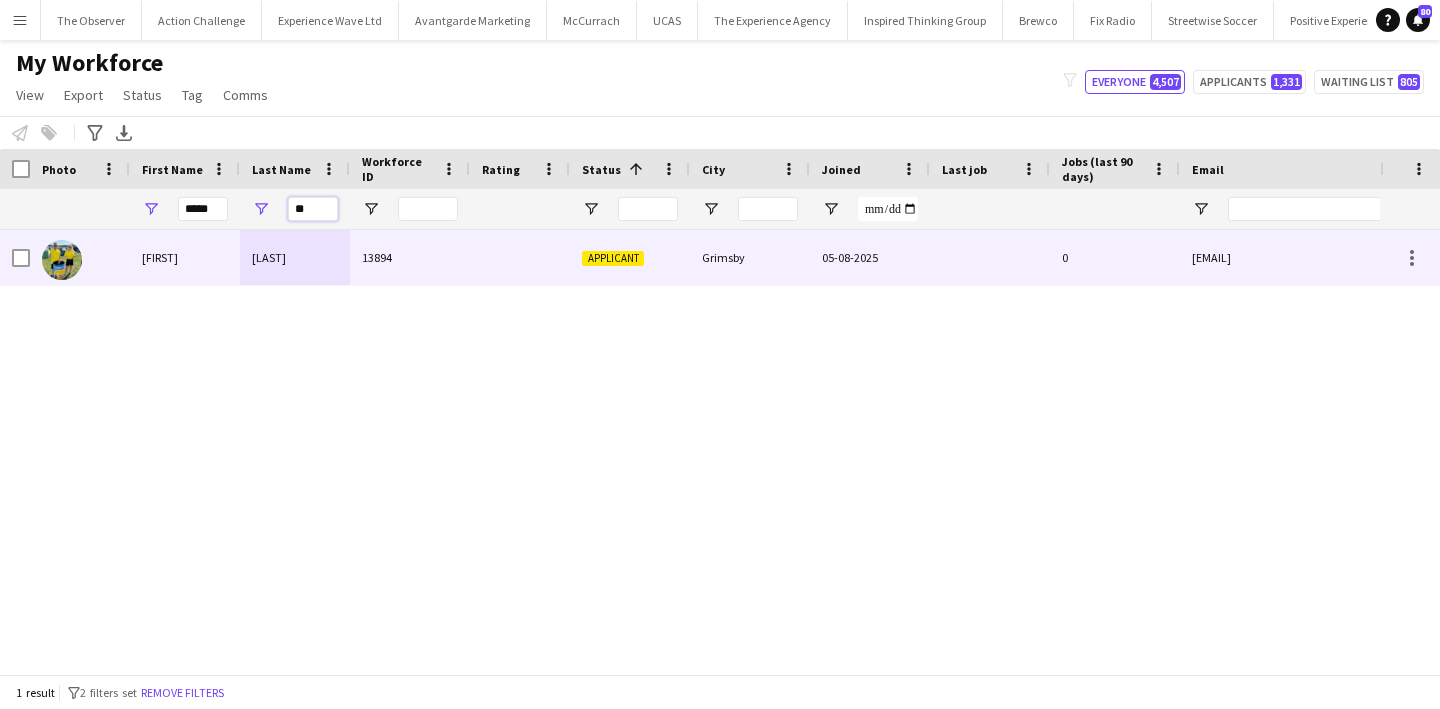 type on "**" 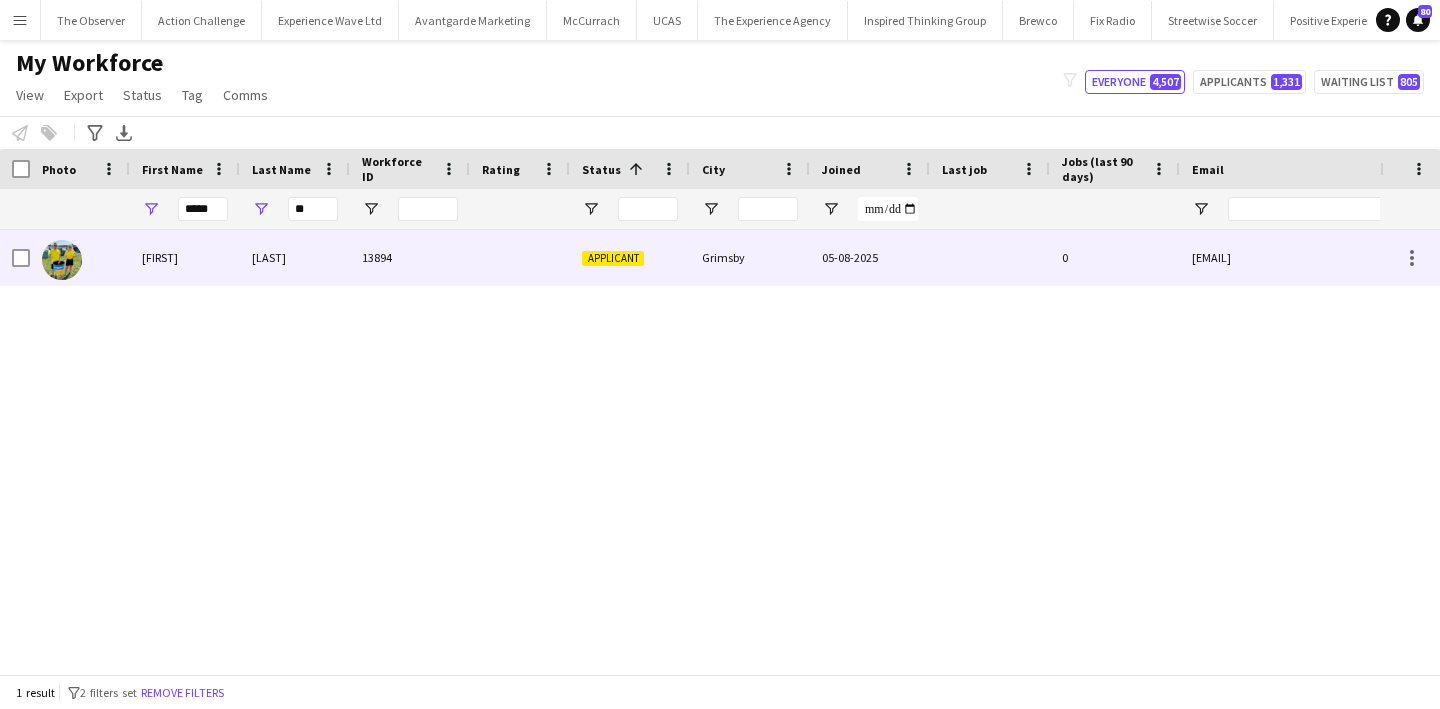 click on "Dumelow" at bounding box center (295, 257) 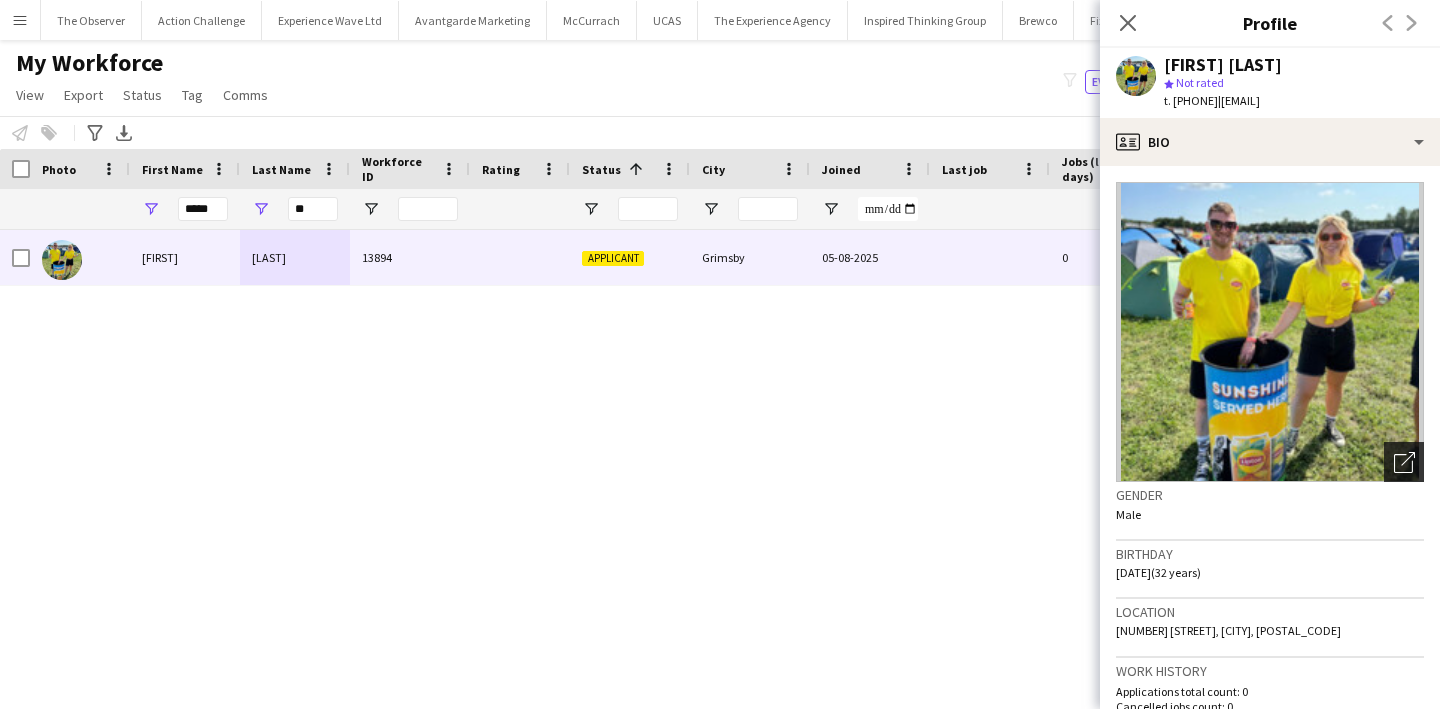 click on "Open photos pop-in" 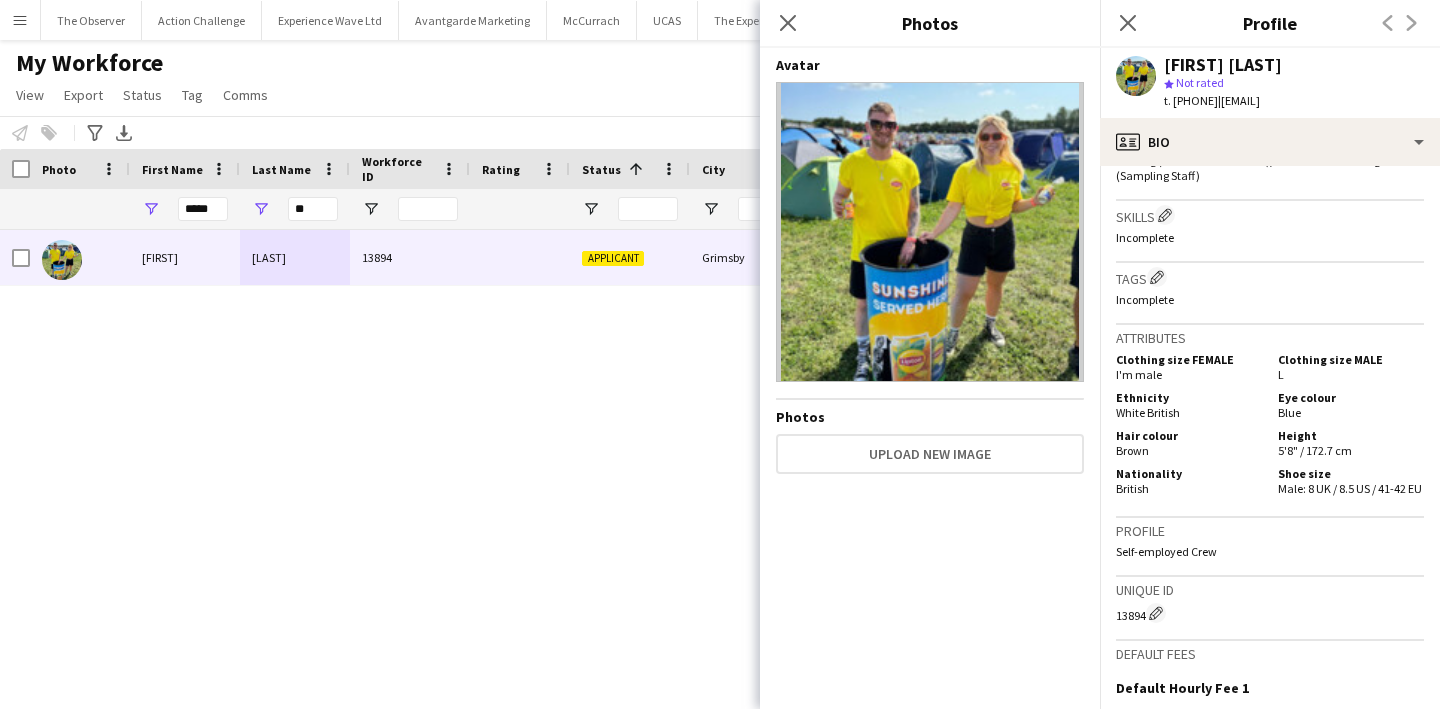 scroll, scrollTop: 953, scrollLeft: 0, axis: vertical 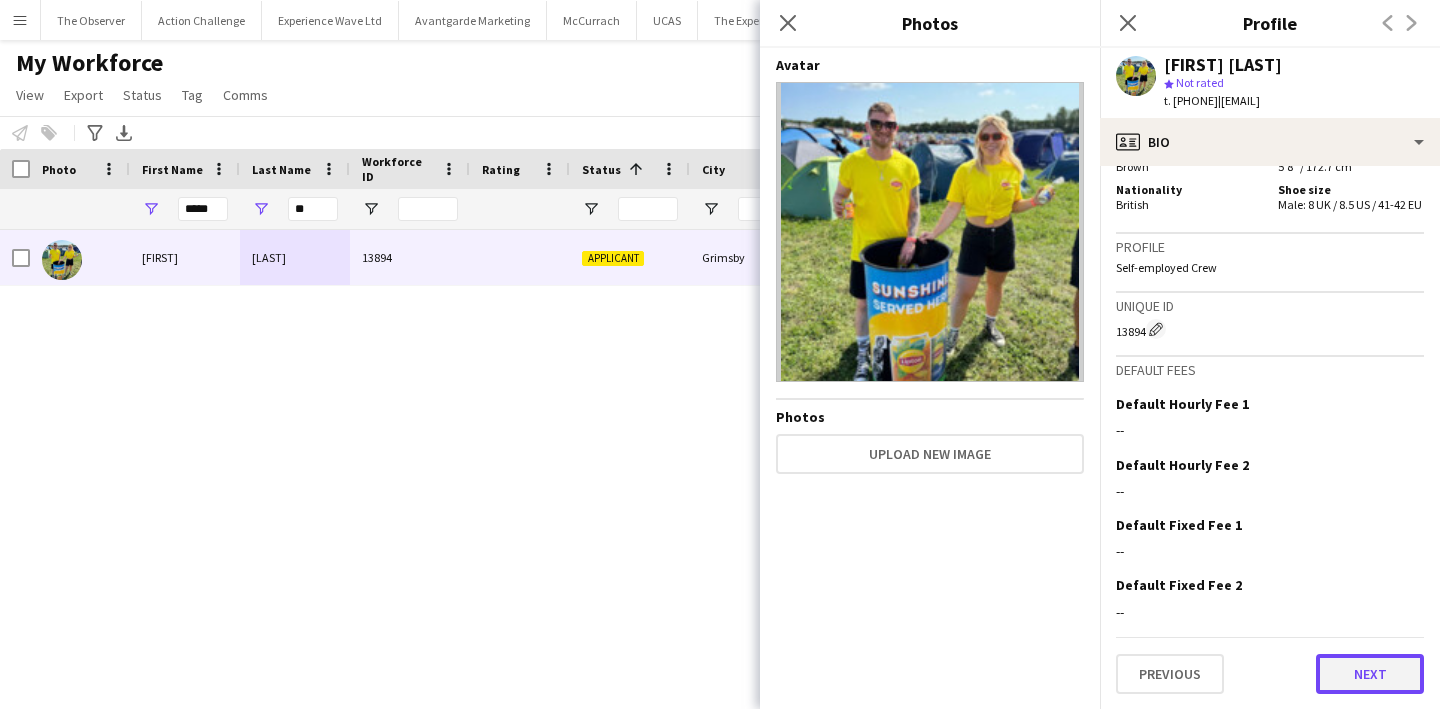 click on "Next" 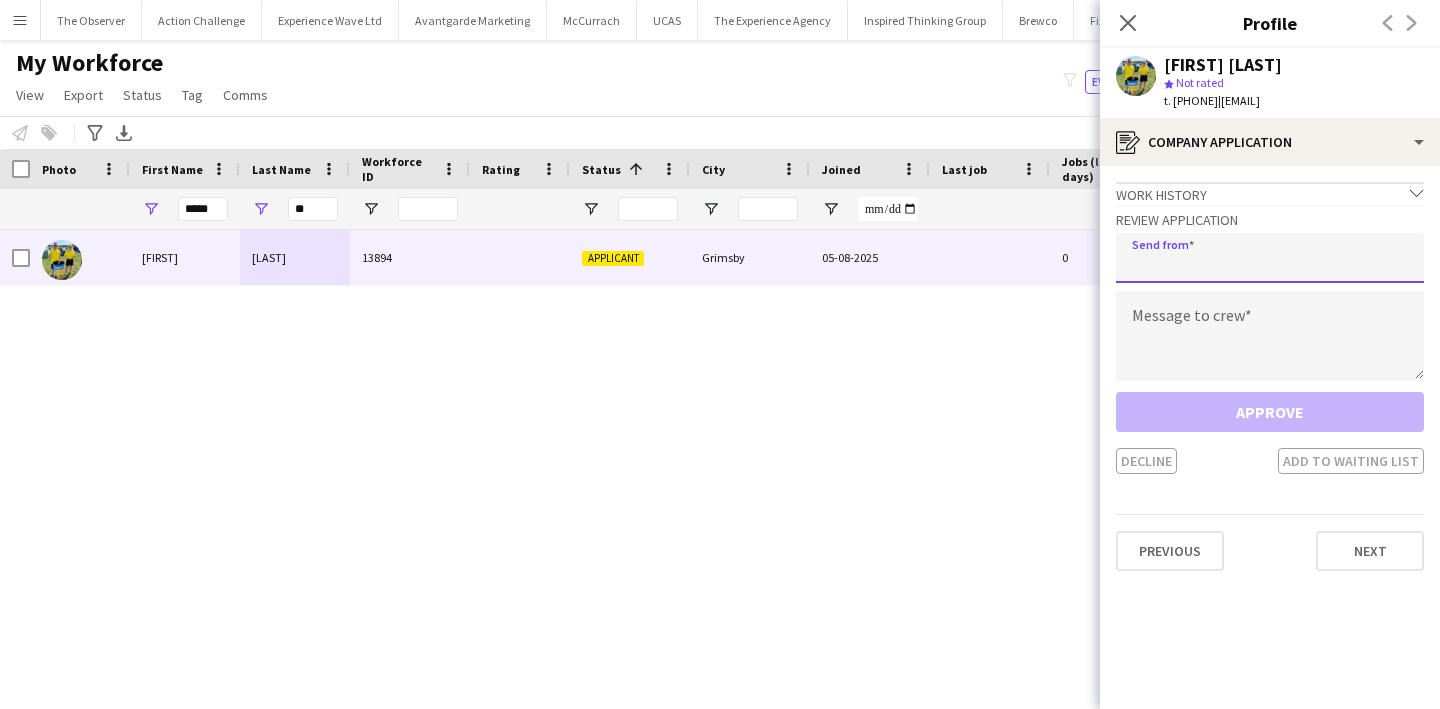 click 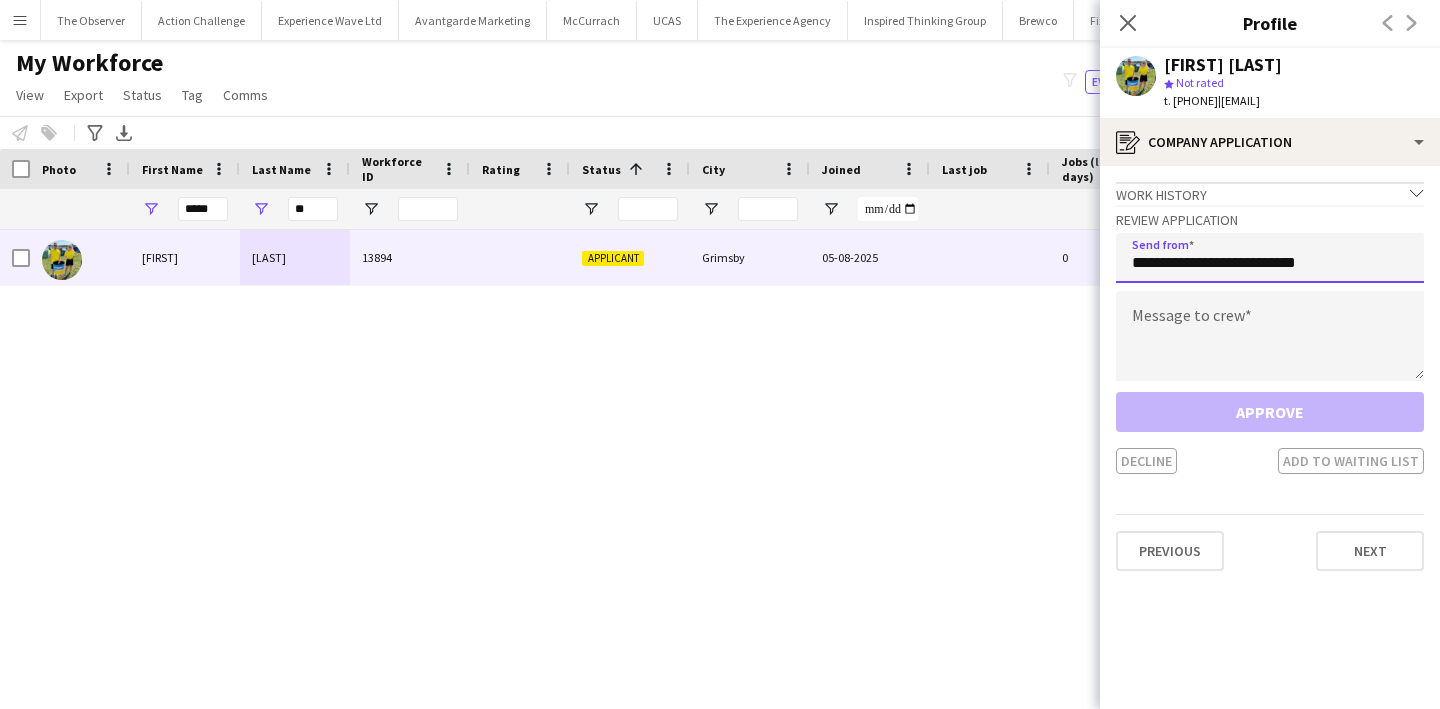 type on "**********" 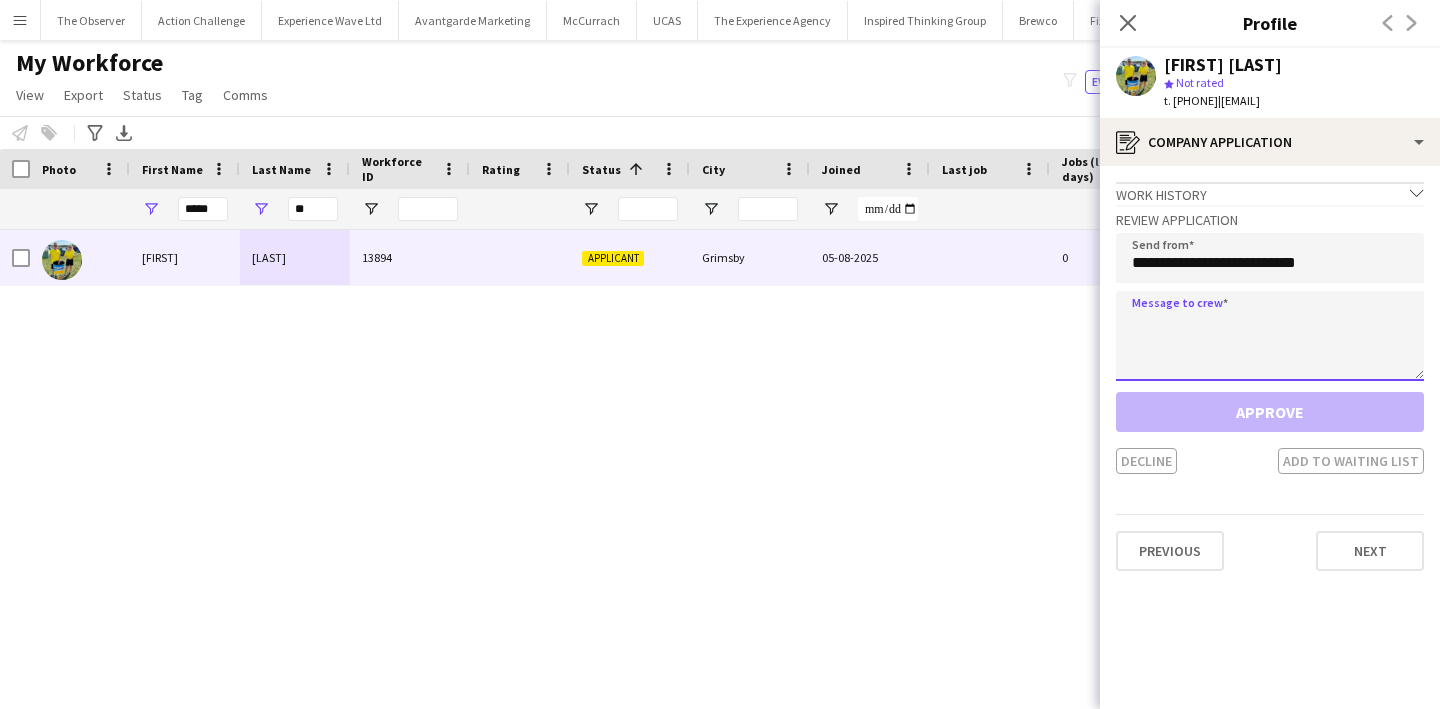 click 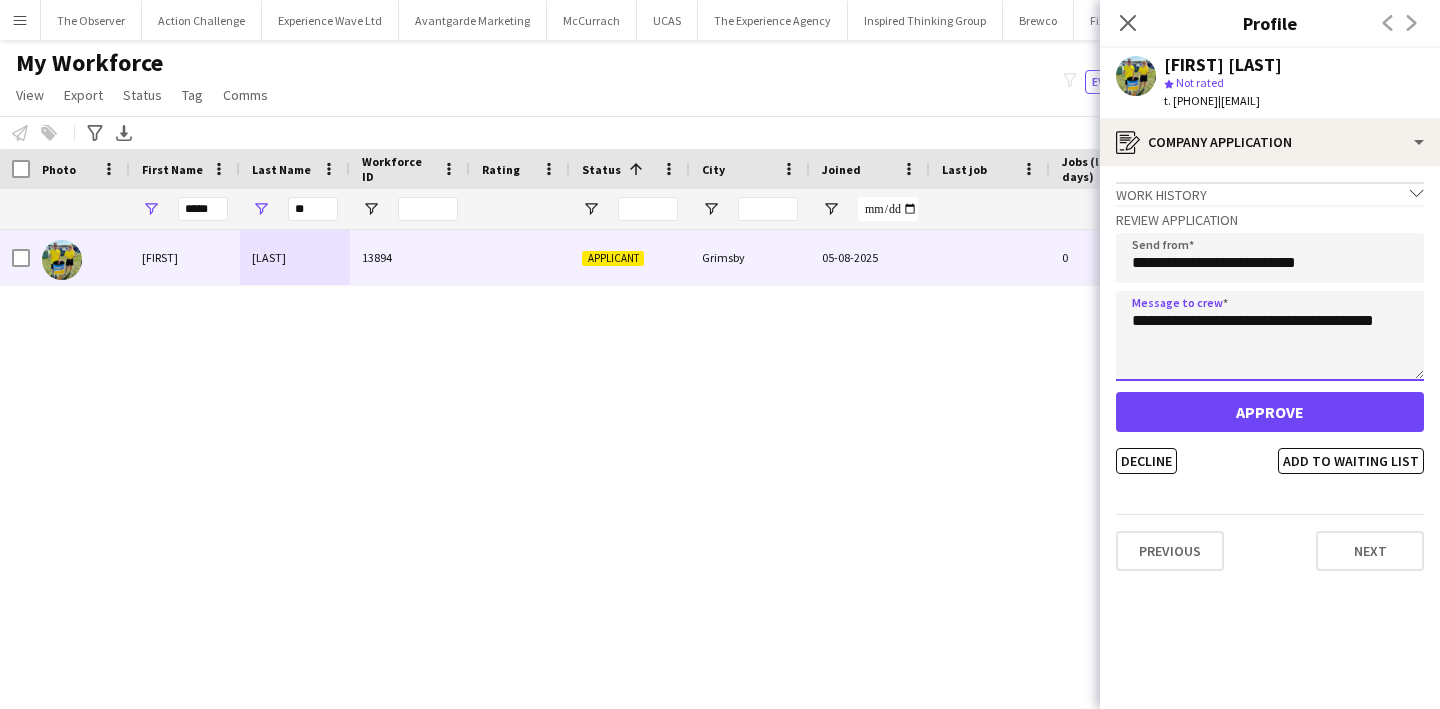type on "**********" 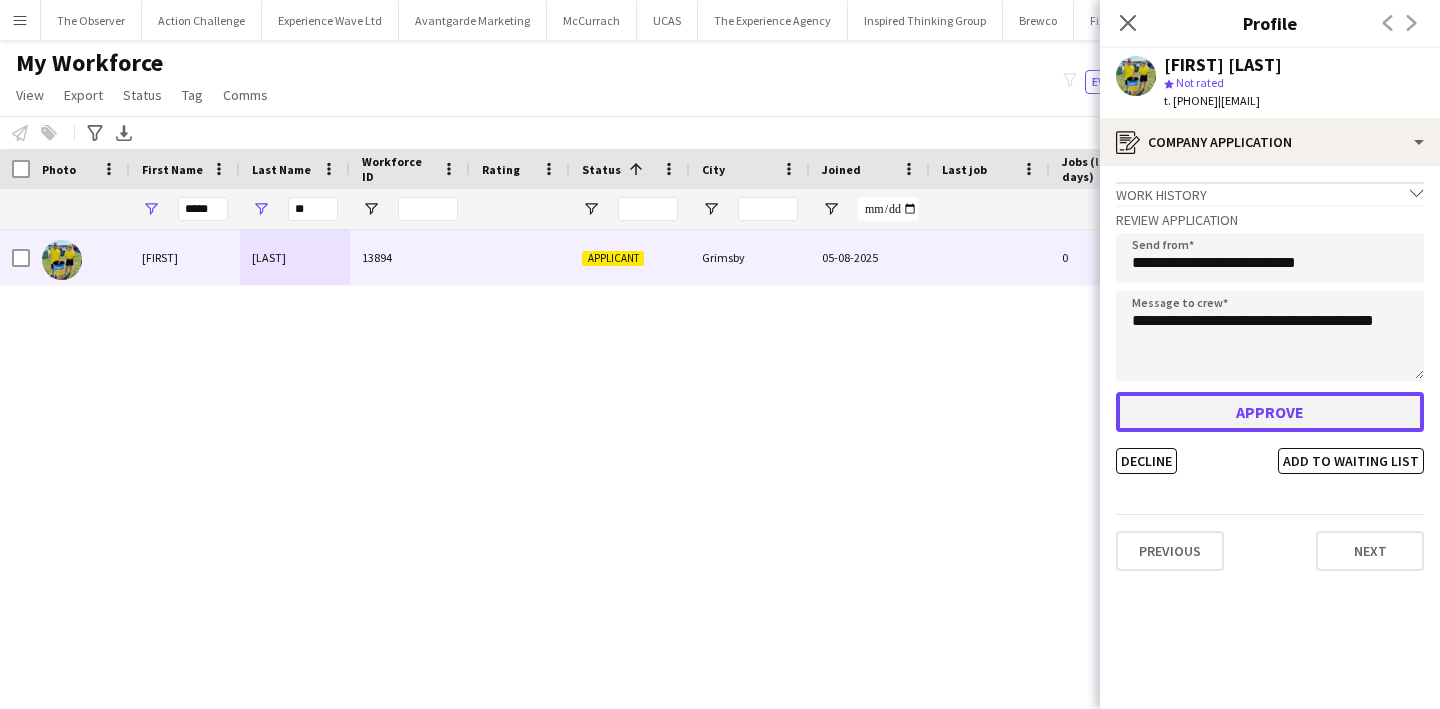 click on "Approve" 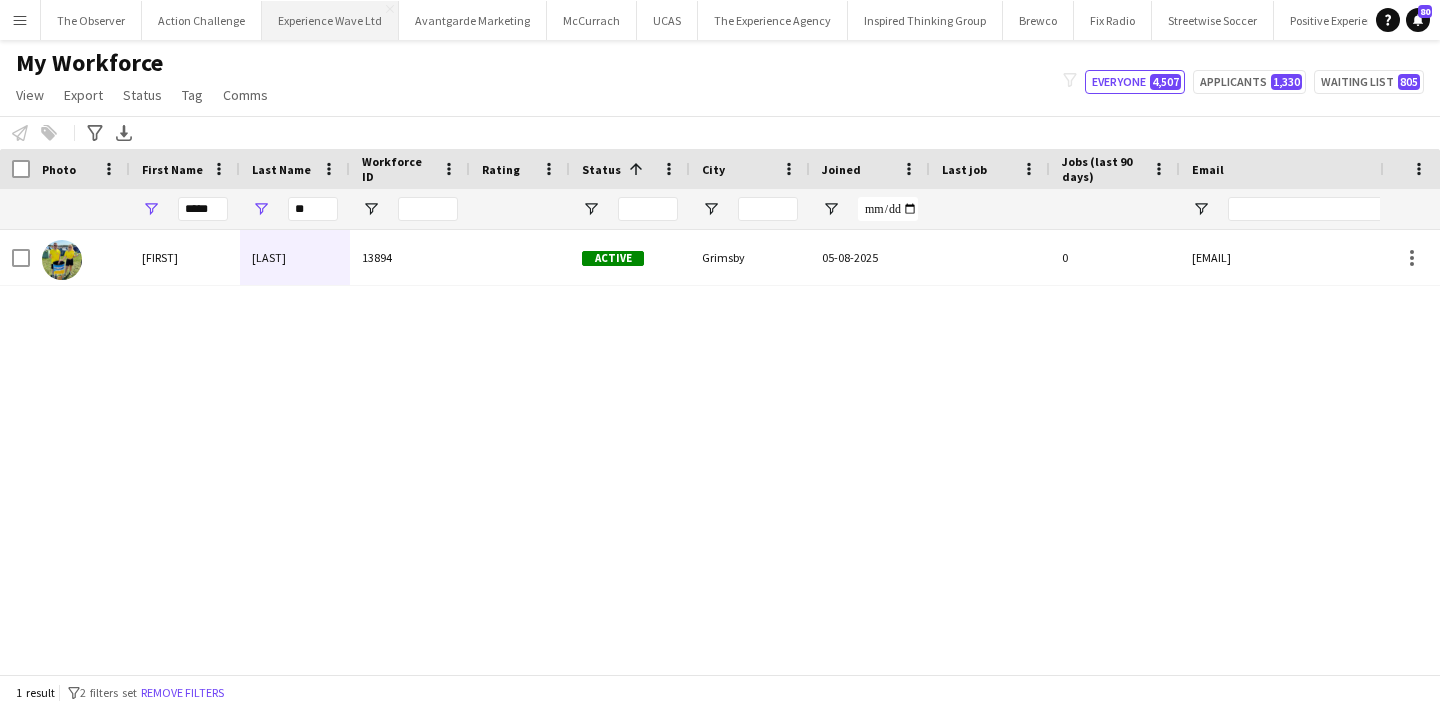 click on "Experience Wave Ltd
Close" at bounding box center (330, 20) 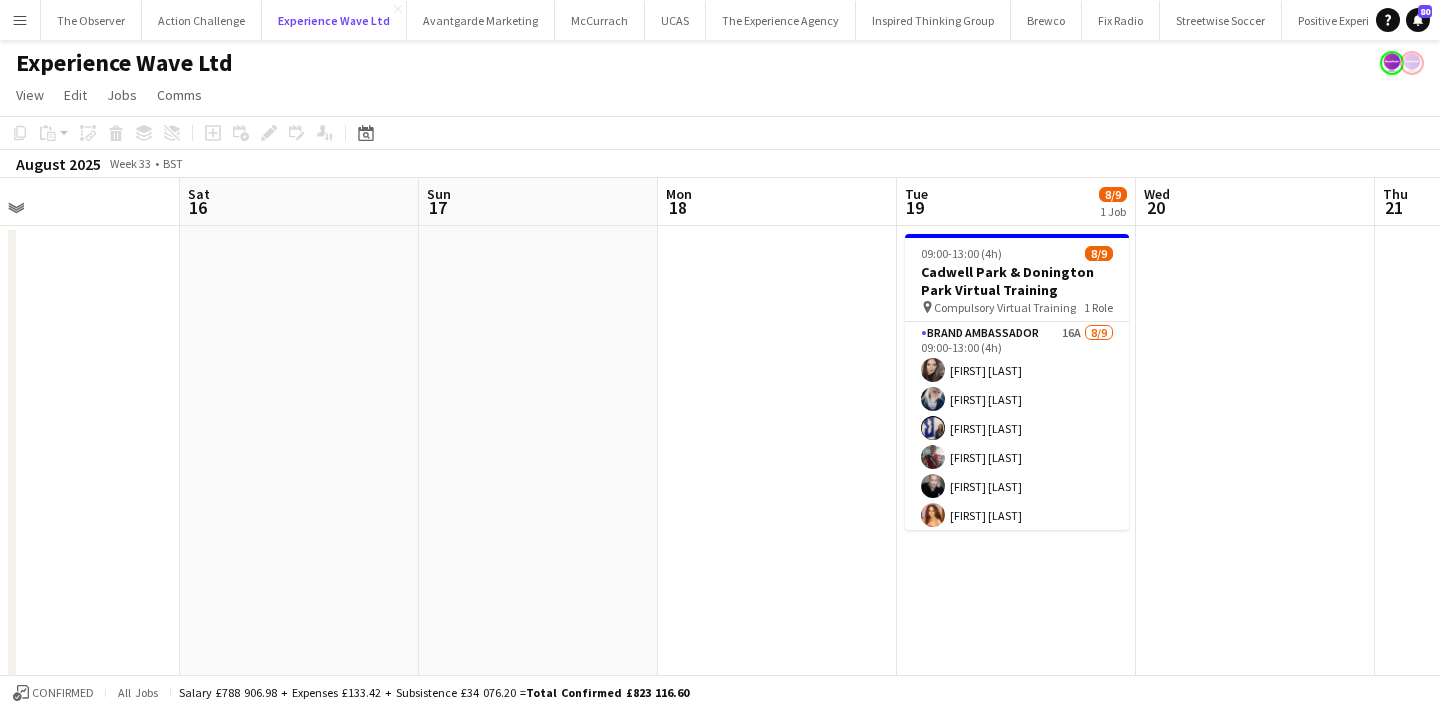 scroll, scrollTop: 0, scrollLeft: 689, axis: horizontal 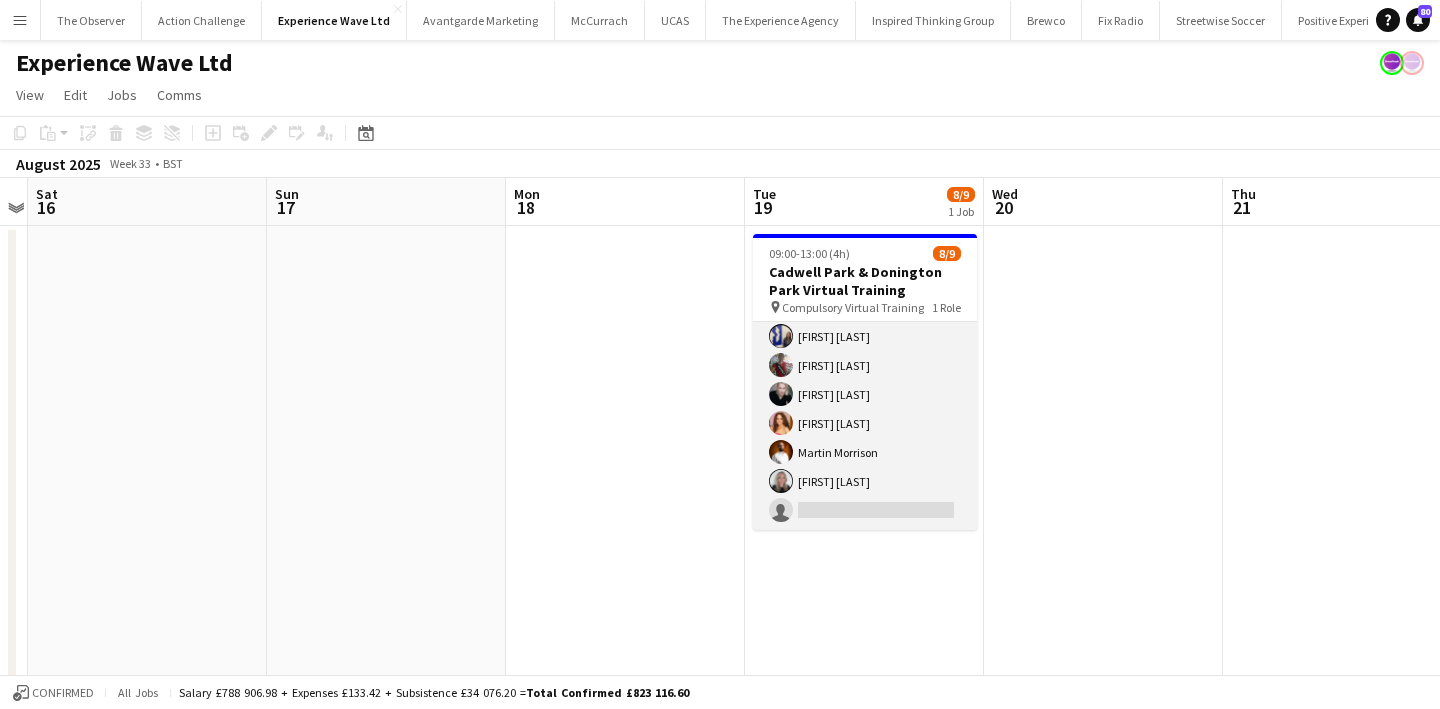 click on "Brand Ambassador   16A   8/9   09:00-13:00 (4h)
Sarah Josephine Hartley Gemma Owen-Kendall Ellie Mae Savage Frankie Salkeld Sarah Riley Roma Barry Martin Morrison Charlotte Trench
single-neutral-actions" at bounding box center [865, 380] 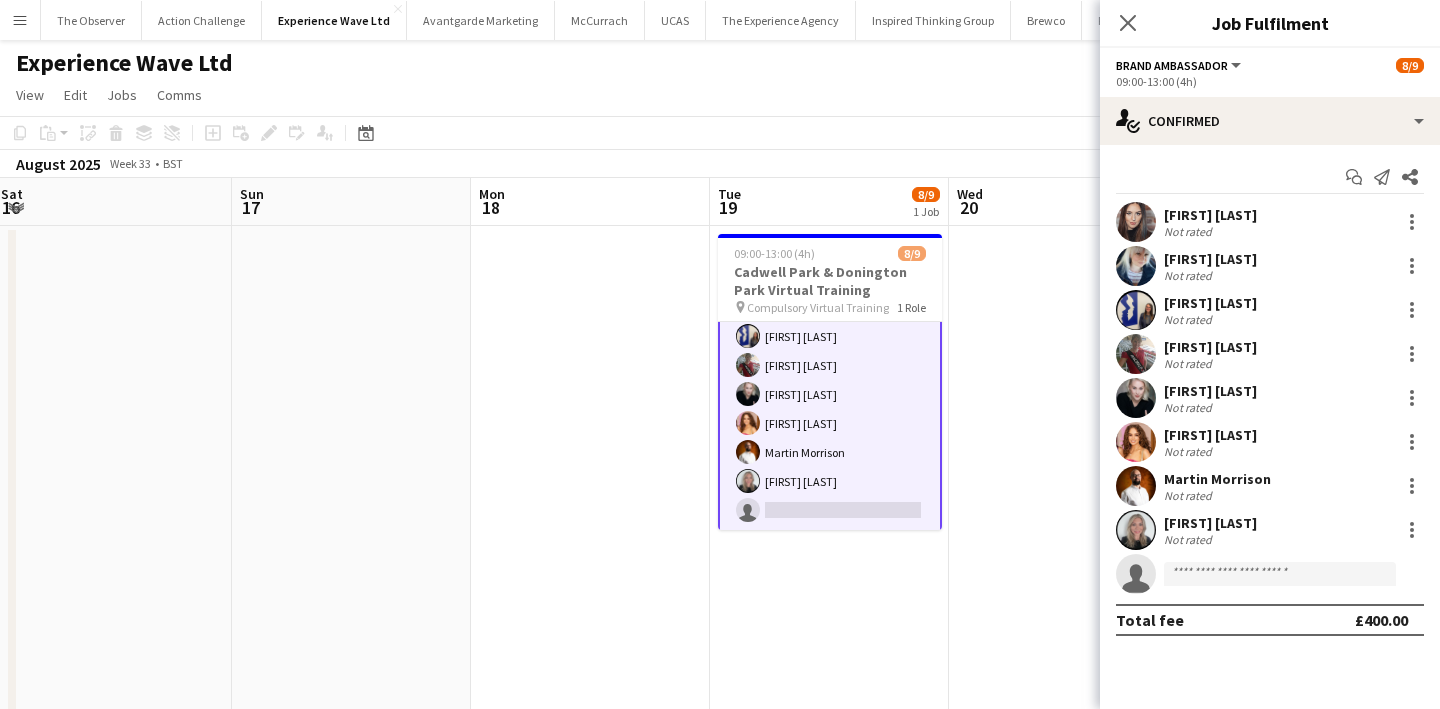 scroll, scrollTop: 0, scrollLeft: 728, axis: horizontal 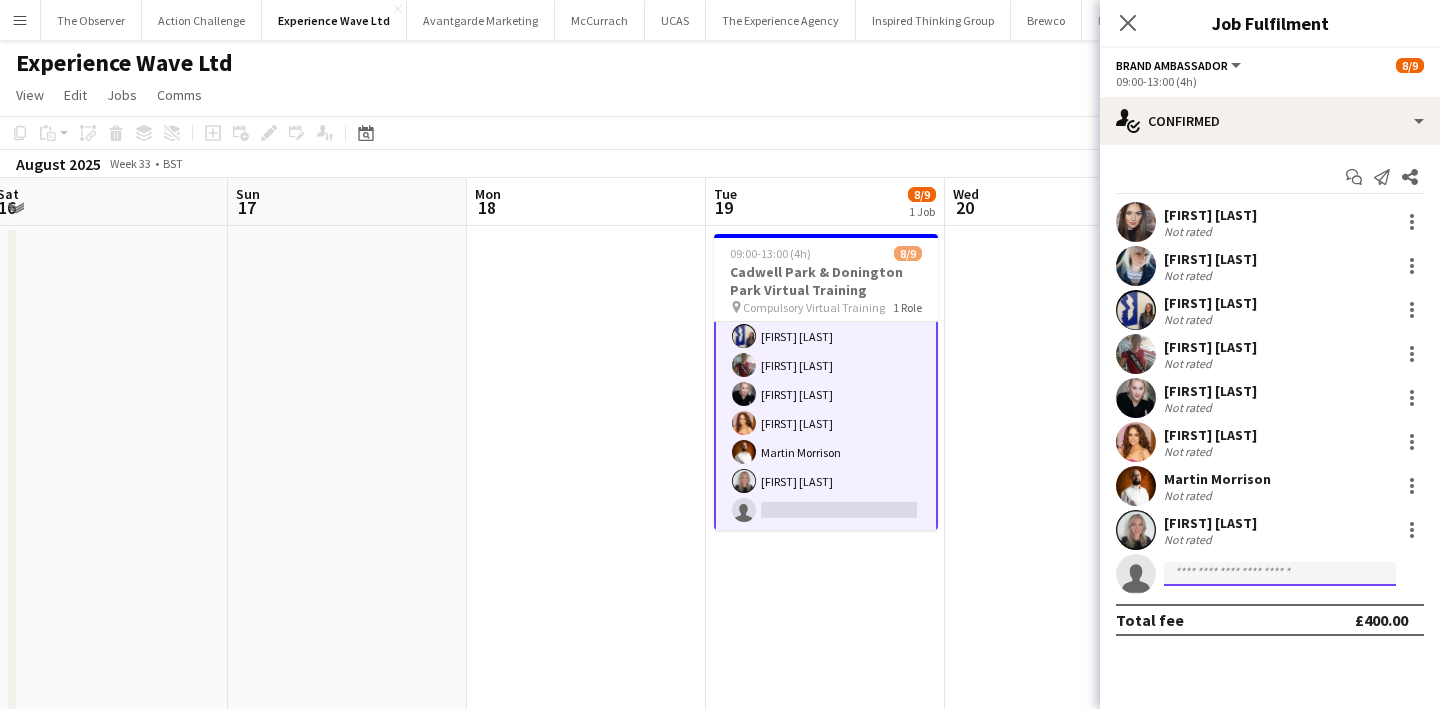 click 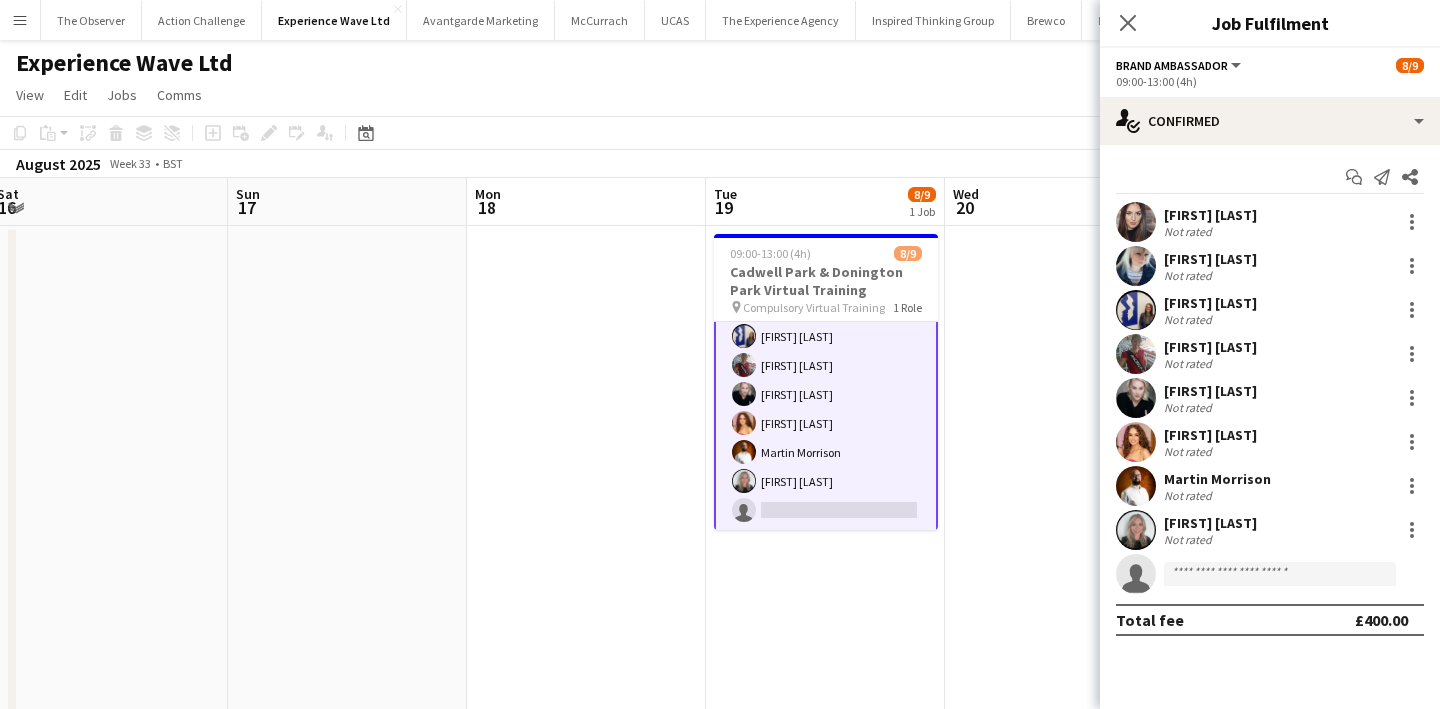 click on "Brand Ambassador   16A   8/9   09:00-13:00 (4h)
Sarah Josephine Hartley Gemma Owen-Kendall Ellie Mae Savage Frankie Salkeld Sarah Riley Roma Barry Martin Morrison Charlotte Trench
single-neutral-actions" at bounding box center (826, 380) 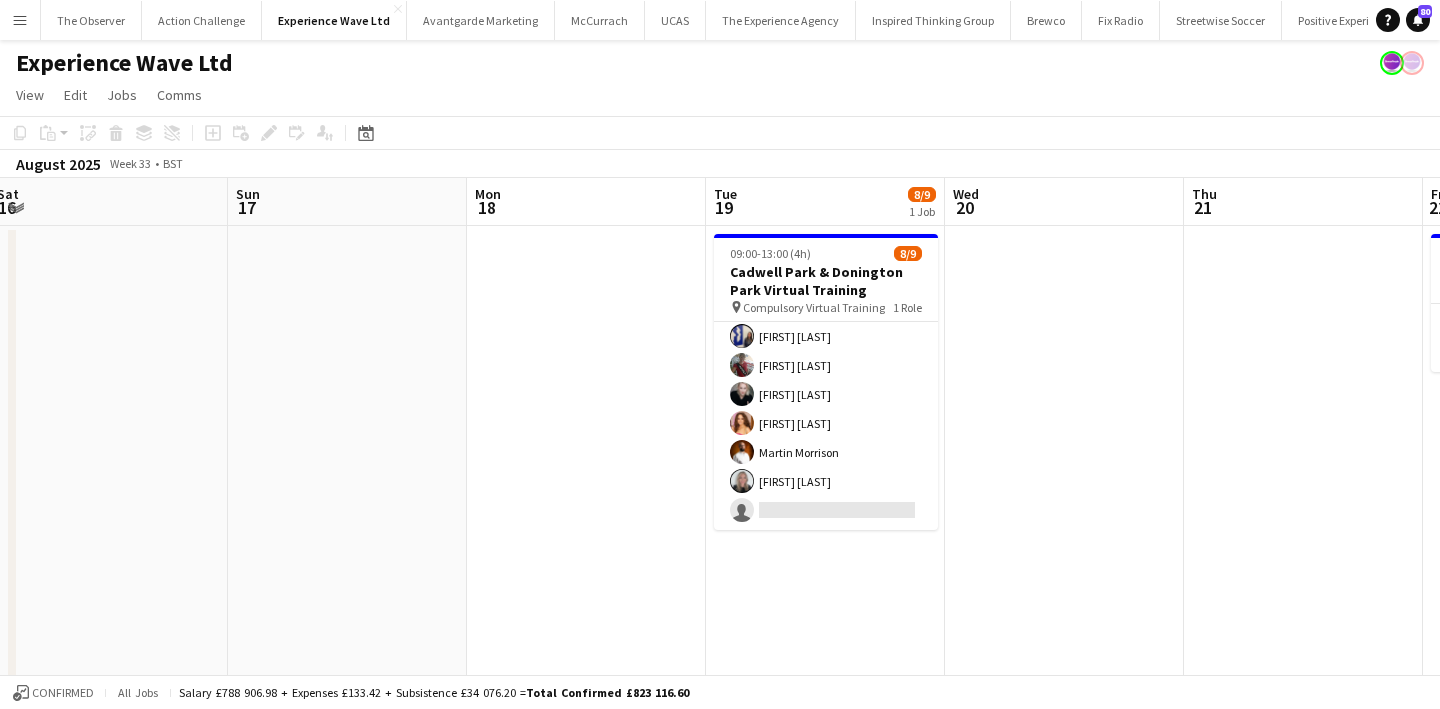 click at bounding box center (1064, 854) 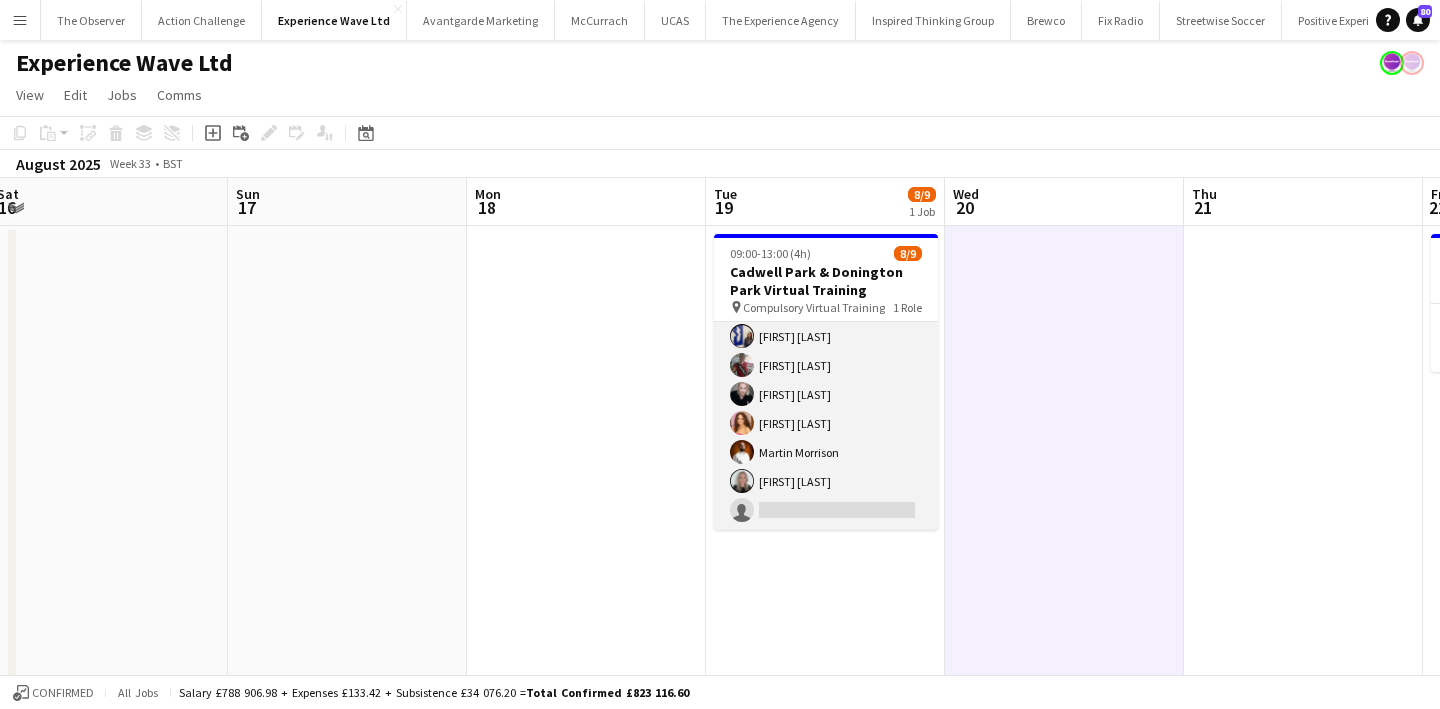 click on "Brand Ambassador   16A   8/9   09:00-13:00 (4h)
Sarah Josephine Hartley Gemma Owen-Kendall Ellie Mae Savage Frankie Salkeld Sarah Riley Roma Barry Martin Morrison Charlotte Trench
single-neutral-actions" at bounding box center (826, 380) 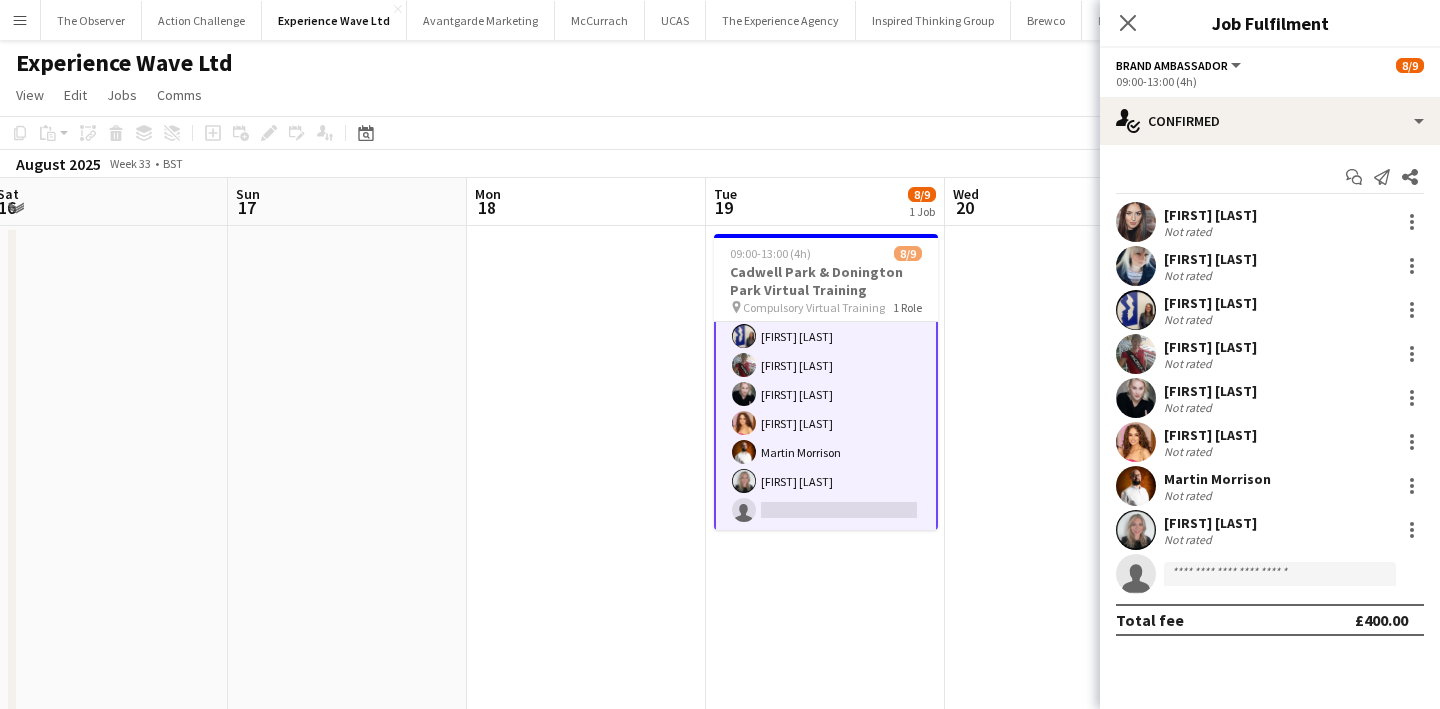 click at bounding box center (1064, 854) 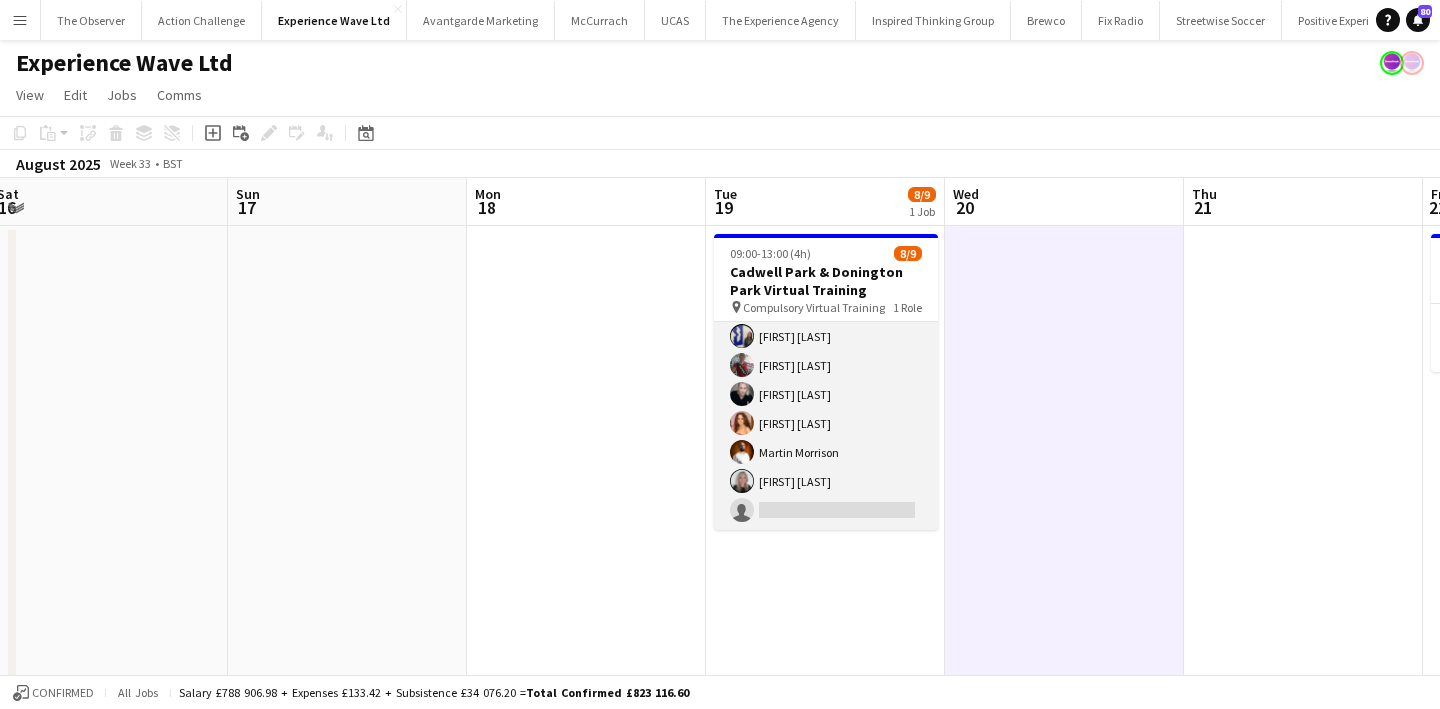 click on "Brand Ambassador   16A   8/9   09:00-13:00 (4h)
Sarah Josephine Hartley Gemma Owen-Kendall Ellie Mae Savage Frankie Salkeld Sarah Riley Roma Barry Martin Morrison Charlotte Trench
single-neutral-actions" at bounding box center (826, 380) 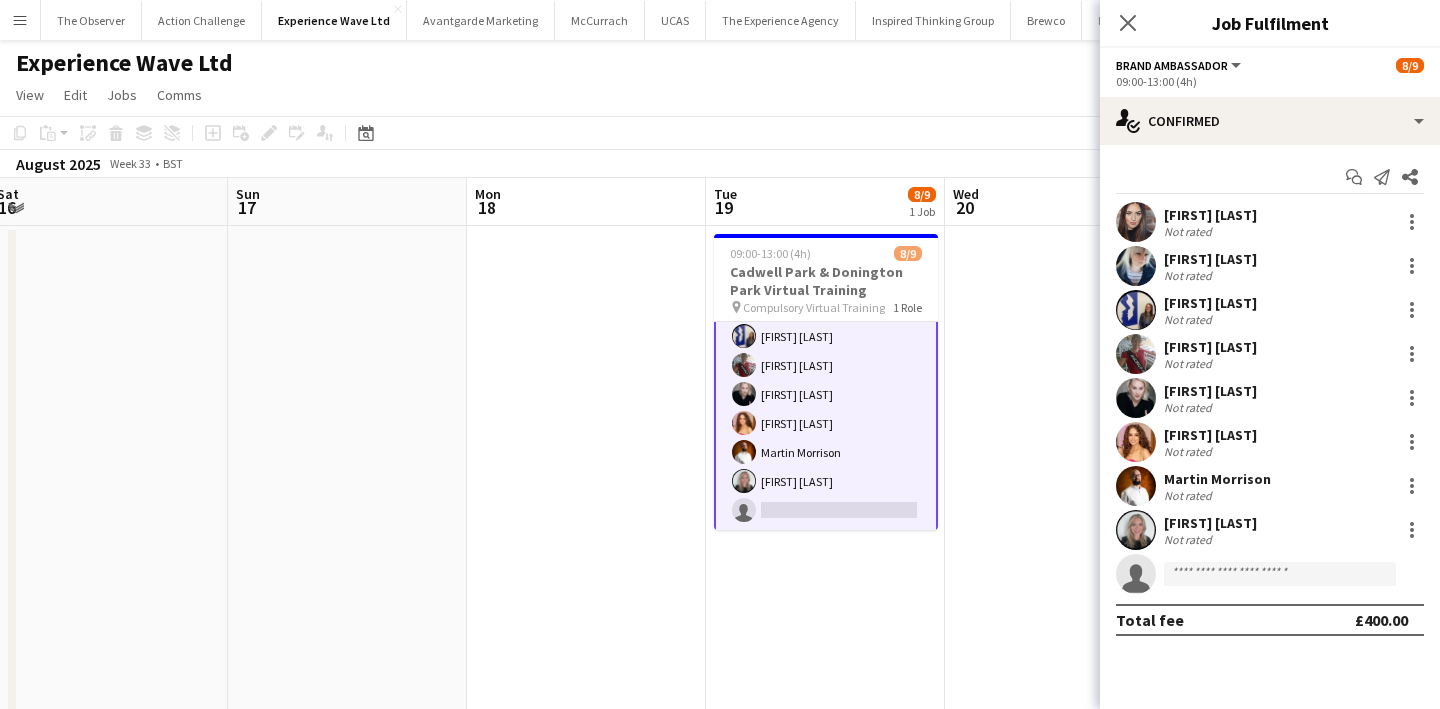 click at bounding box center [1064, 854] 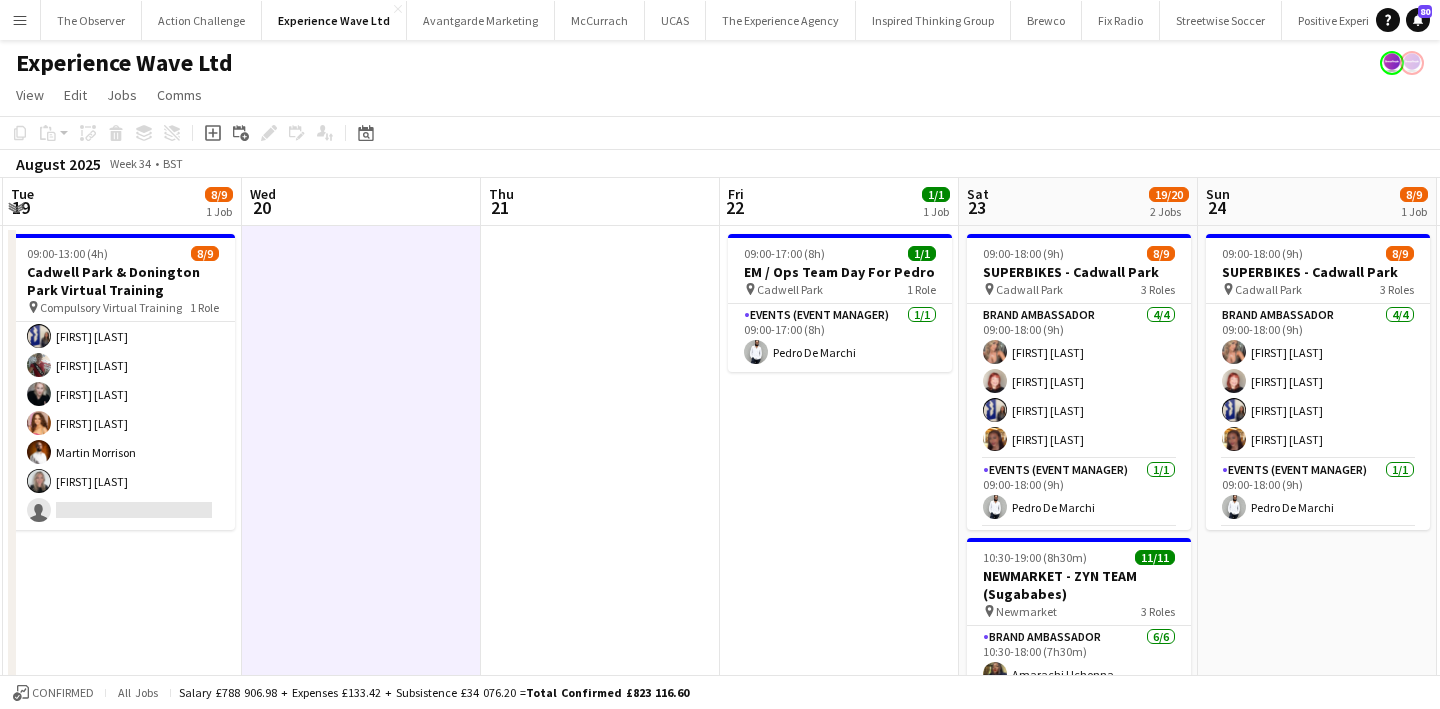 scroll, scrollTop: 0, scrollLeft: 964, axis: horizontal 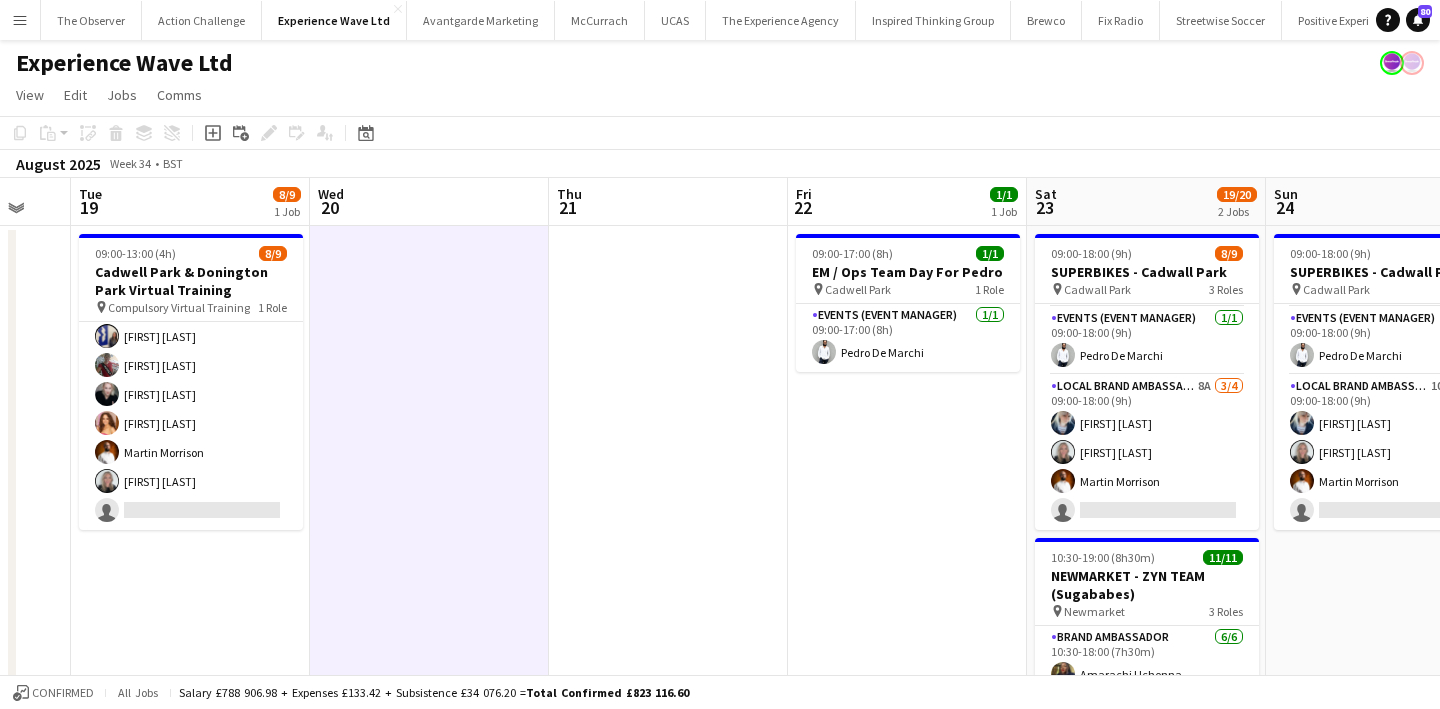 click on "09:00-13:00 (4h)    8/9   Cadwell Park & Donington Park Virtual Training
pin
Compulsory Virtual Training   1 Role   Brand Ambassador   16A   8/9   09:00-13:00 (4h)
Sarah Josephine Hartley Gemma Owen-Kendall Ellie Mae Savage Frankie Salkeld Sarah Riley Roma Barry Martin Morrison Charlotte Trench
single-neutral-actions" at bounding box center [190, 854] 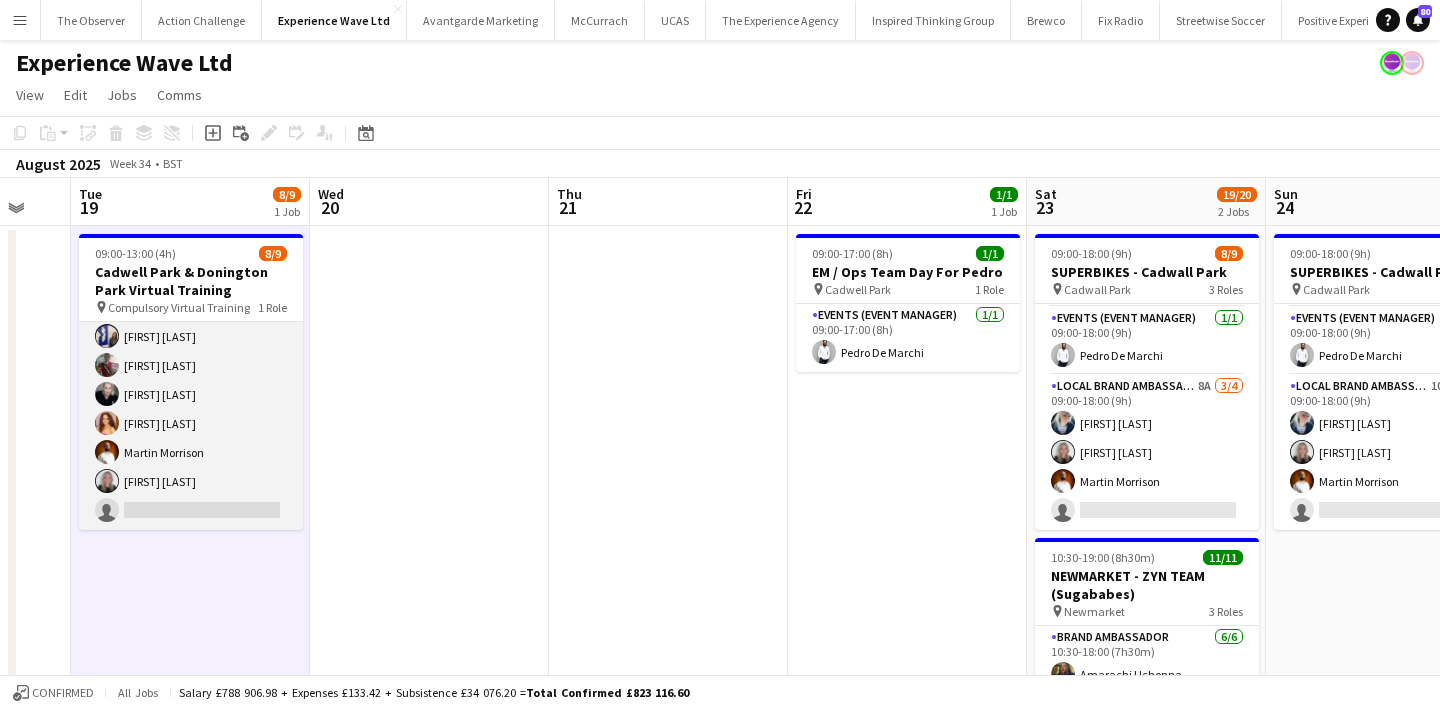 click on "Brand Ambassador   16A   8/9   09:00-13:00 (4h)
Sarah Josephine Hartley Gemma Owen-Kendall Ellie Mae Savage Frankie Salkeld Sarah Riley Roma Barry Martin Morrison Charlotte Trench
single-neutral-actions" at bounding box center (191, 380) 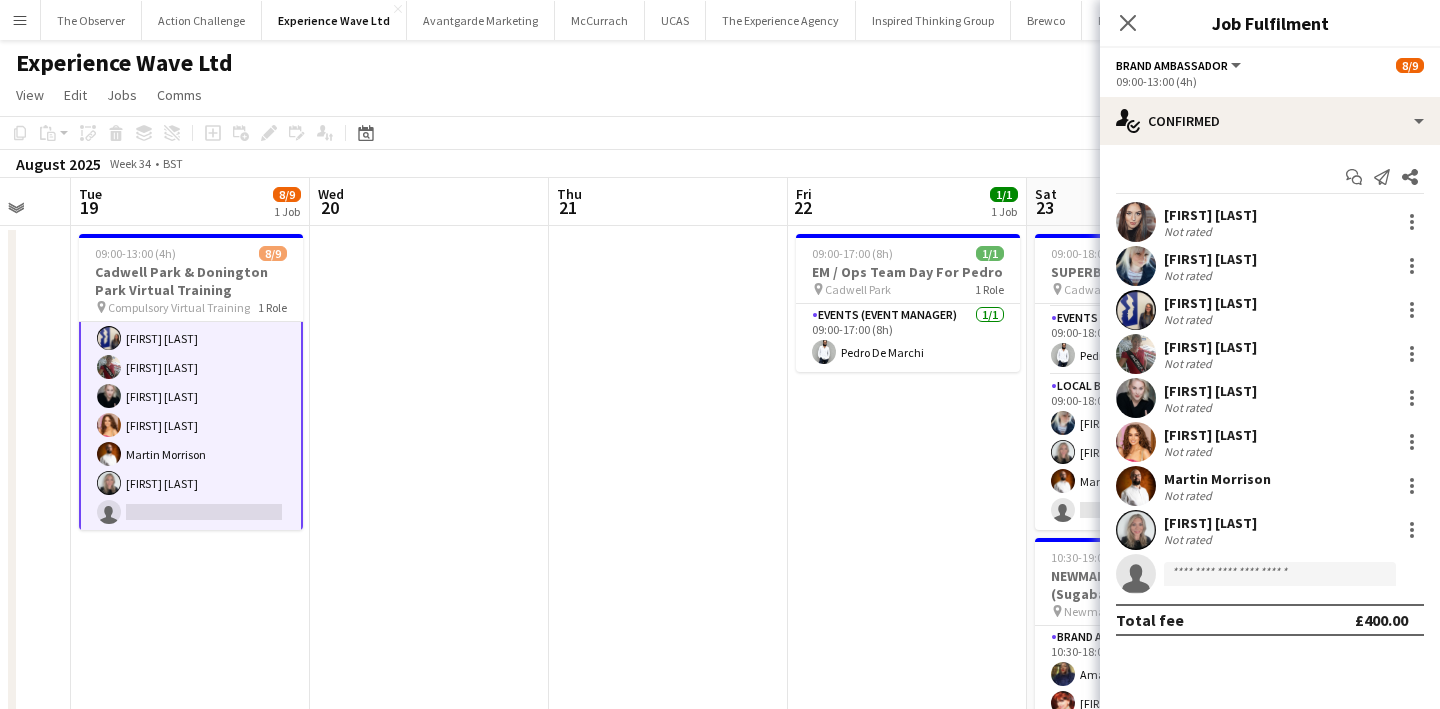 scroll, scrollTop: 94, scrollLeft: 0, axis: vertical 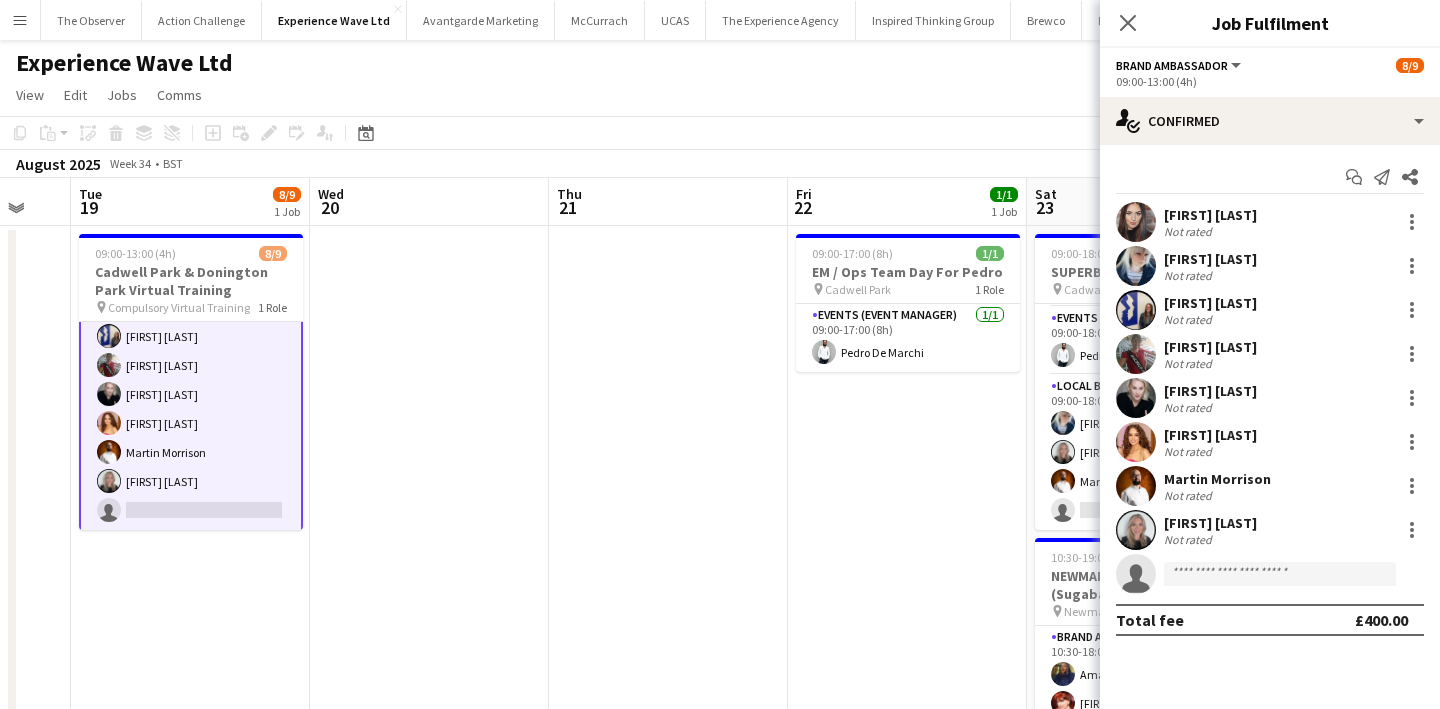 click at bounding box center [668, 854] 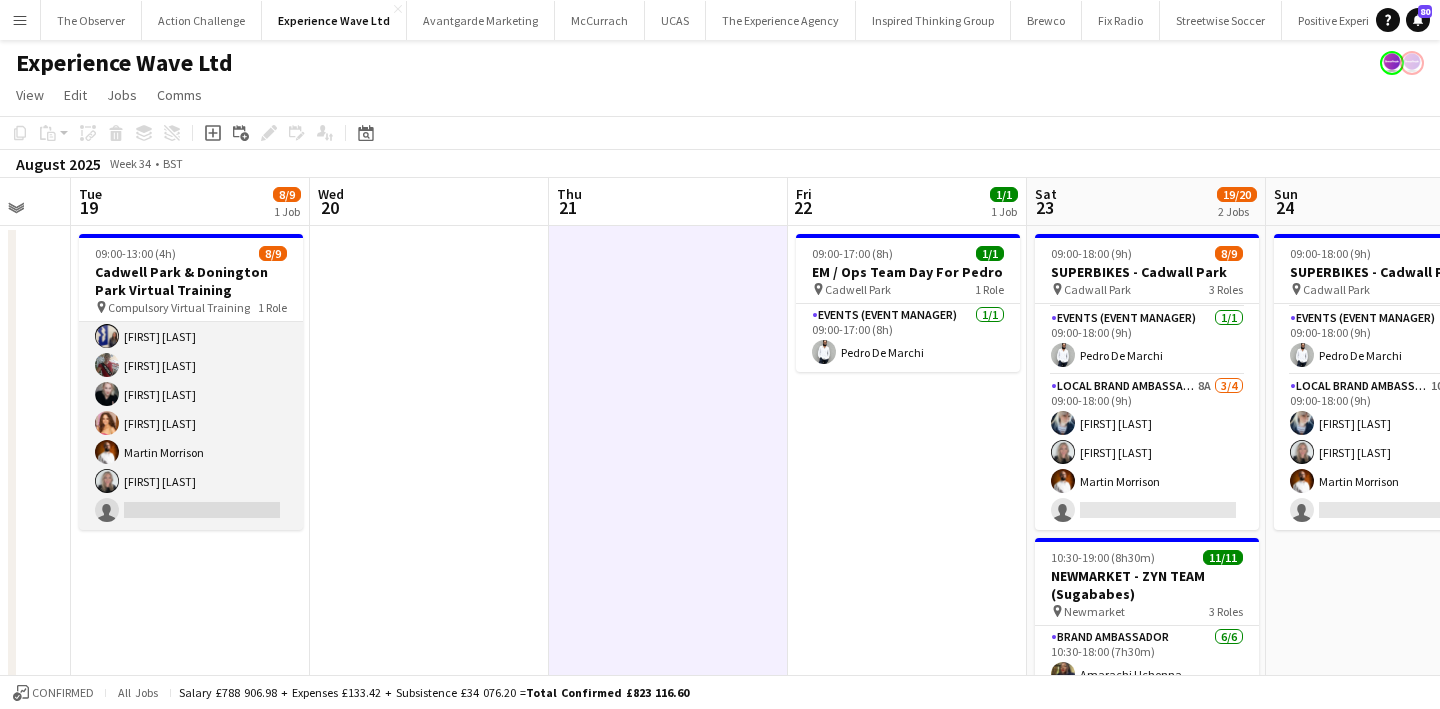 click on "Brand Ambassador   16A   8/9   09:00-13:00 (4h)
Sarah Josephine Hartley Gemma Owen-Kendall Ellie Mae Savage Frankie Salkeld Sarah Riley Roma Barry Martin Morrison Charlotte Trench
single-neutral-actions" at bounding box center [191, 380] 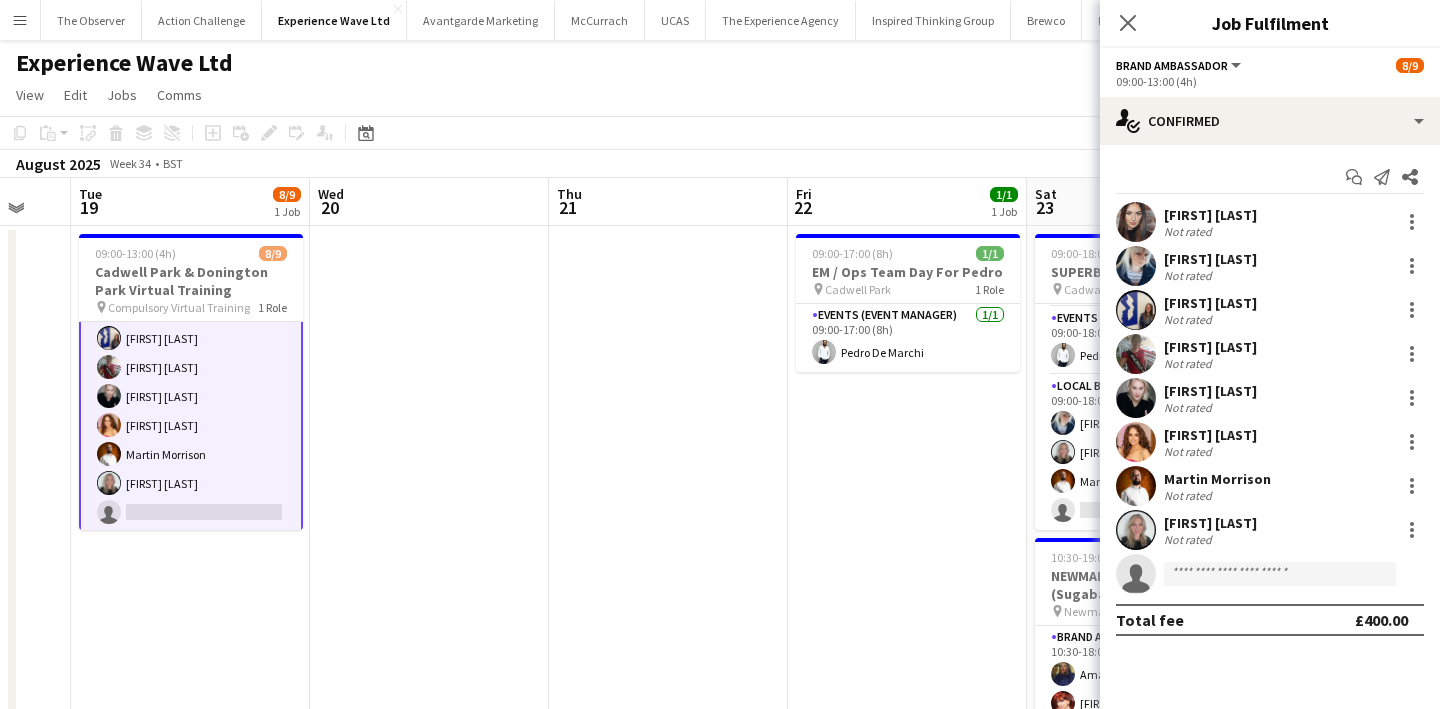 scroll, scrollTop: 94, scrollLeft: 0, axis: vertical 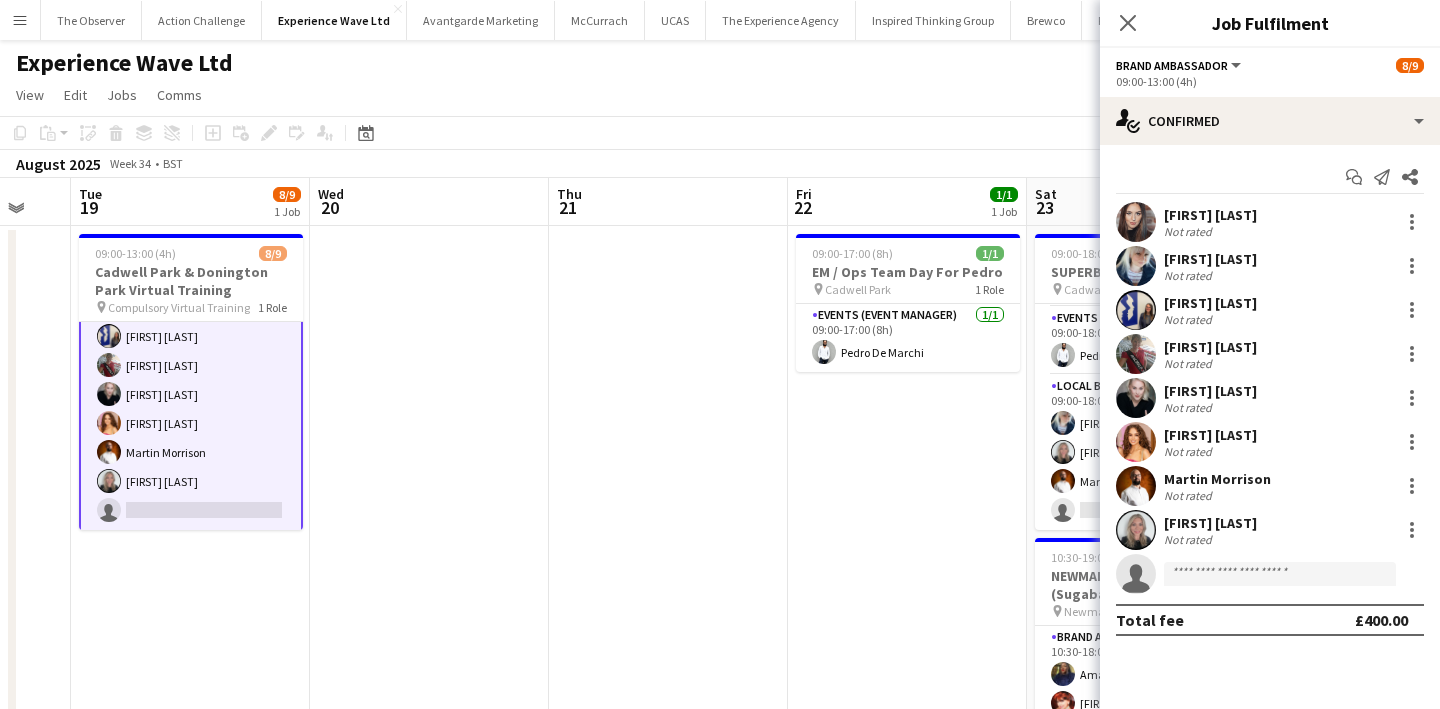 click on "Brand Ambassador   16A   8/9   09:00-13:00 (4h)
Sarah Josephine Hartley Gemma Owen-Kendall Ellie Mae Savage Frankie Salkeld Sarah Riley Roma Barry Martin Morrison Charlotte Trench
single-neutral-actions" at bounding box center [191, 380] 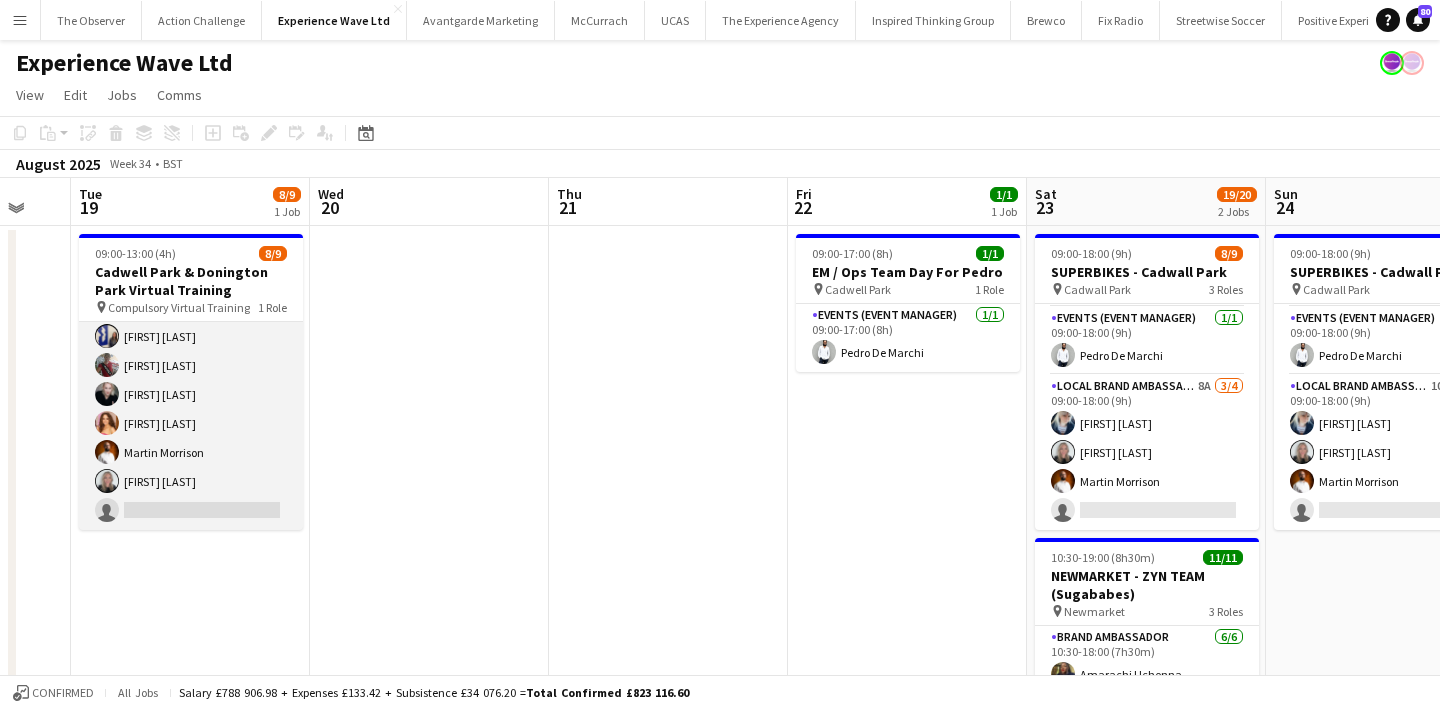 click on "Brand Ambassador   16A   8/9   09:00-13:00 (4h)
Sarah Josephine Hartley Gemma Owen-Kendall Ellie Mae Savage Frankie Salkeld Sarah Riley Roma Barry Martin Morrison Charlotte Trench
single-neutral-actions" at bounding box center (191, 380) 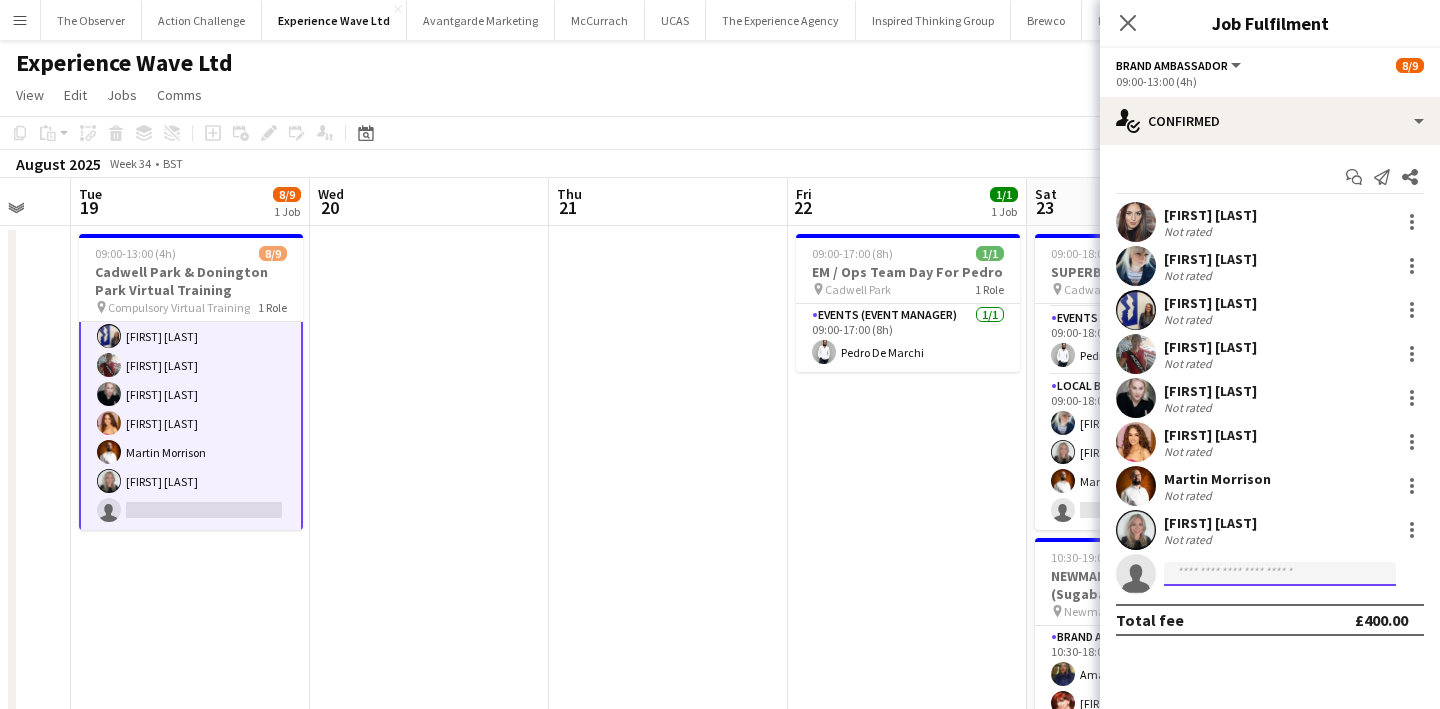 click 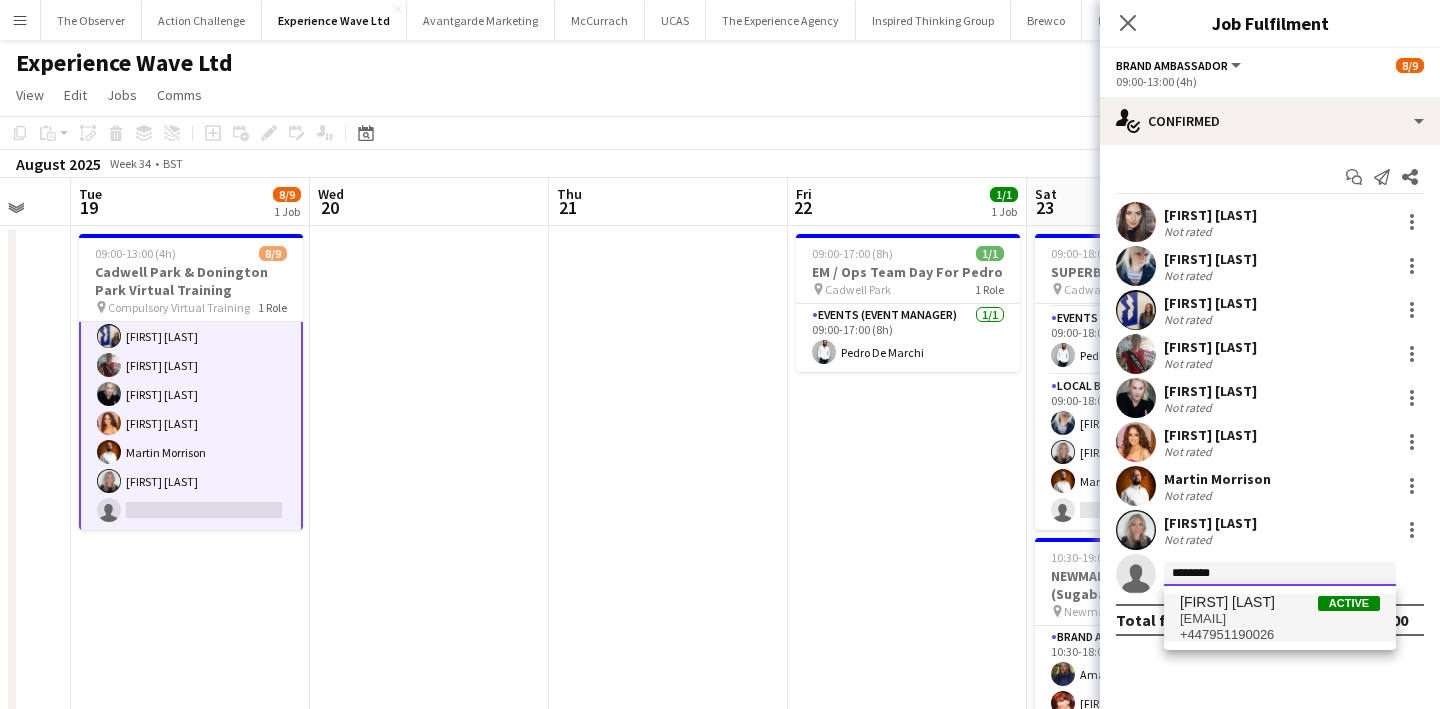 type on "********" 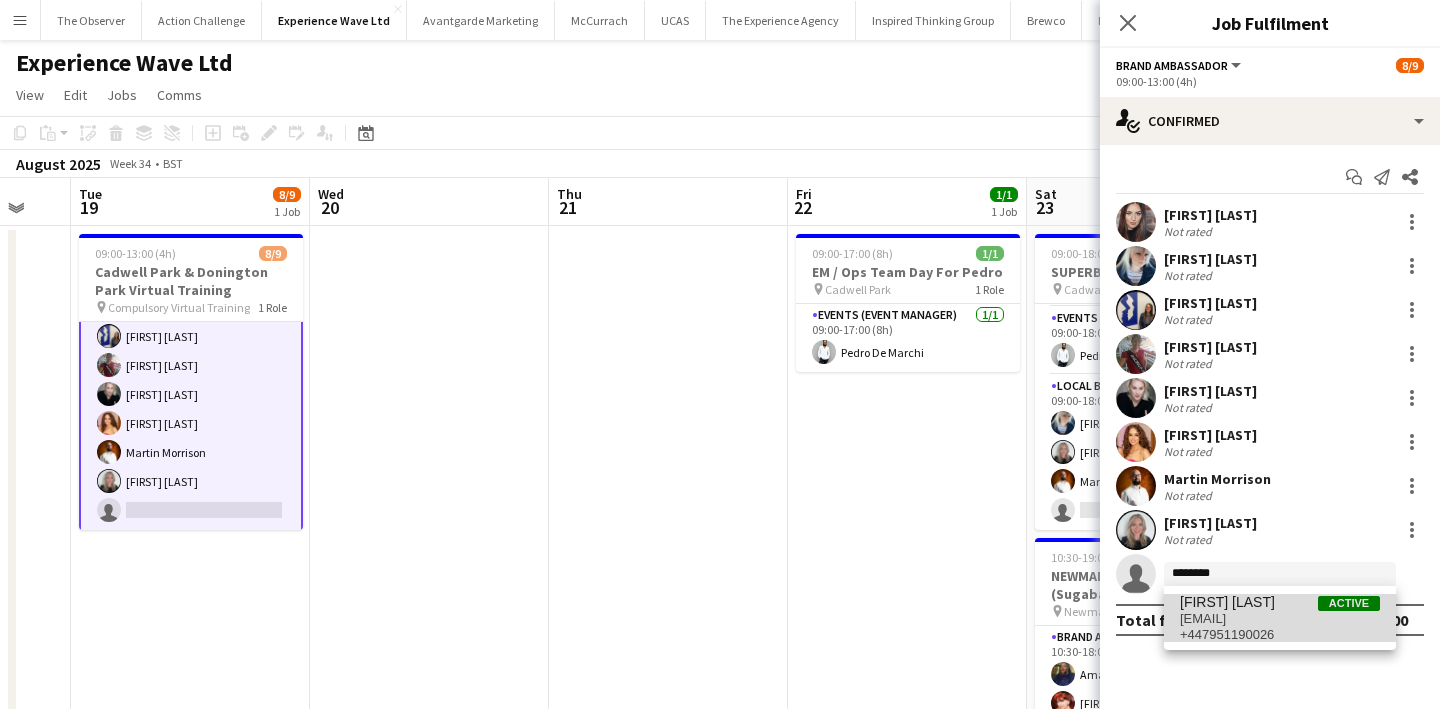 click on "[EMAIL]" at bounding box center (1280, 619) 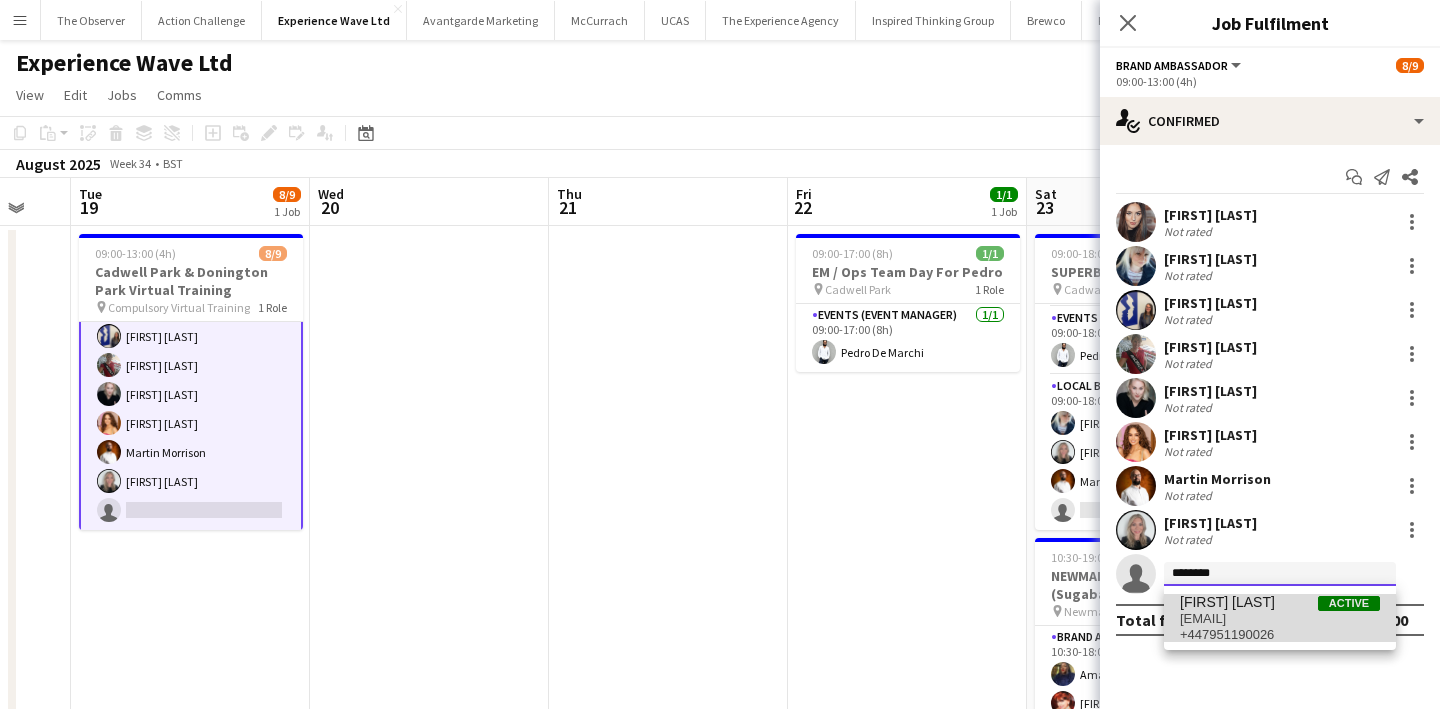 type 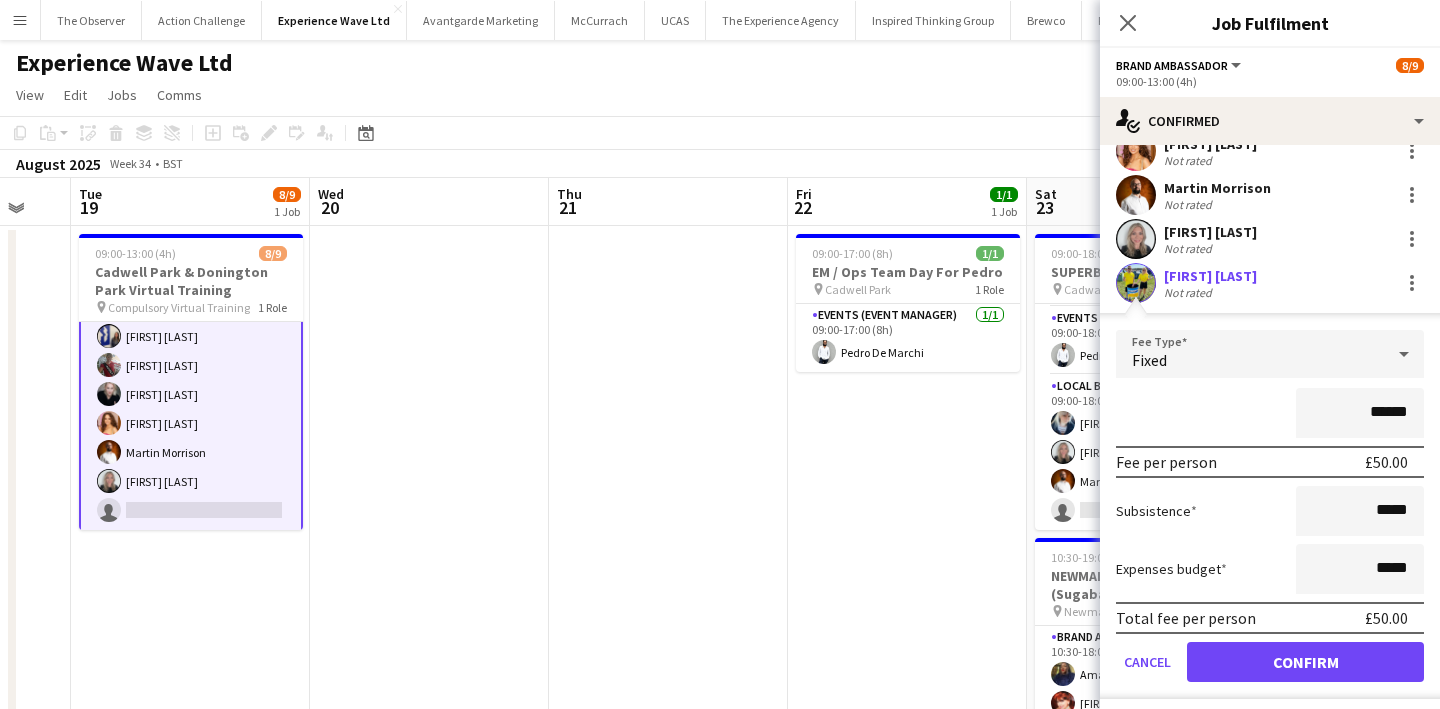 scroll, scrollTop: 312, scrollLeft: 0, axis: vertical 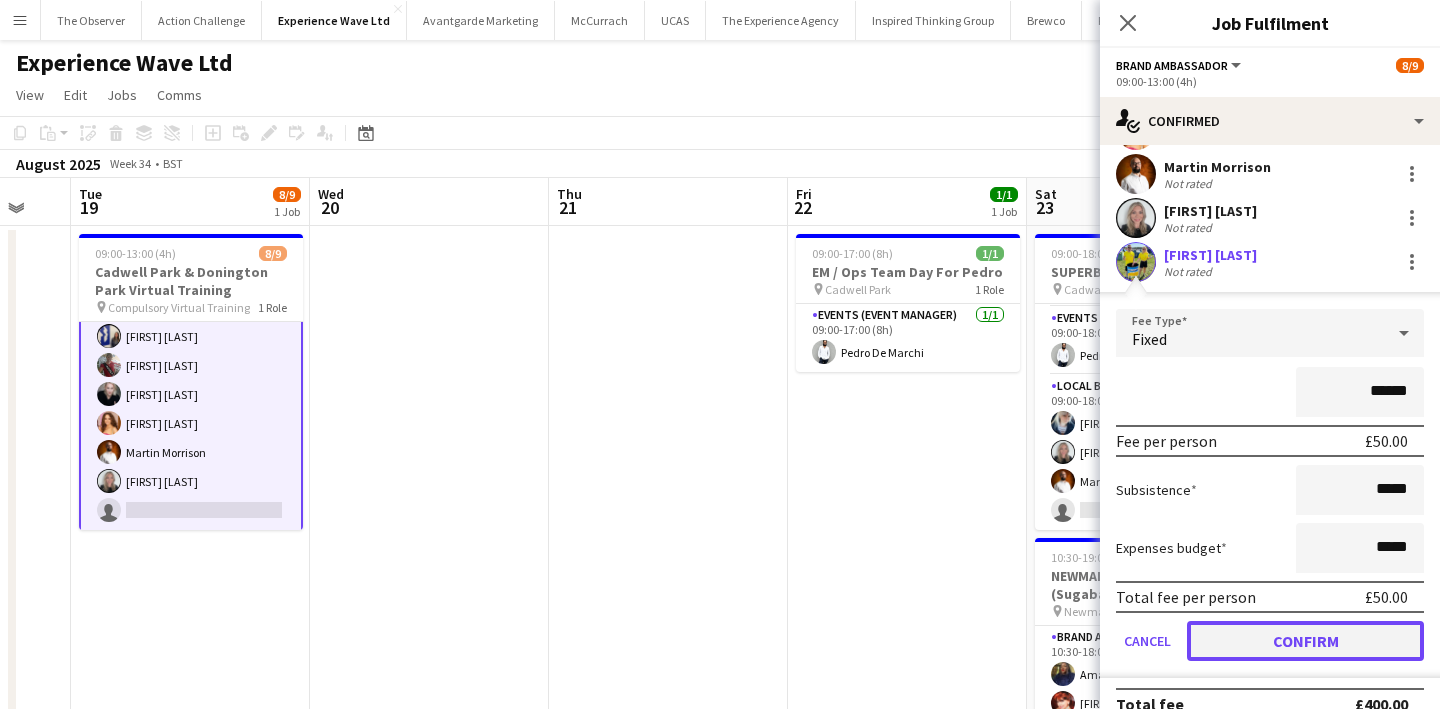 click on "Confirm" at bounding box center (1305, 641) 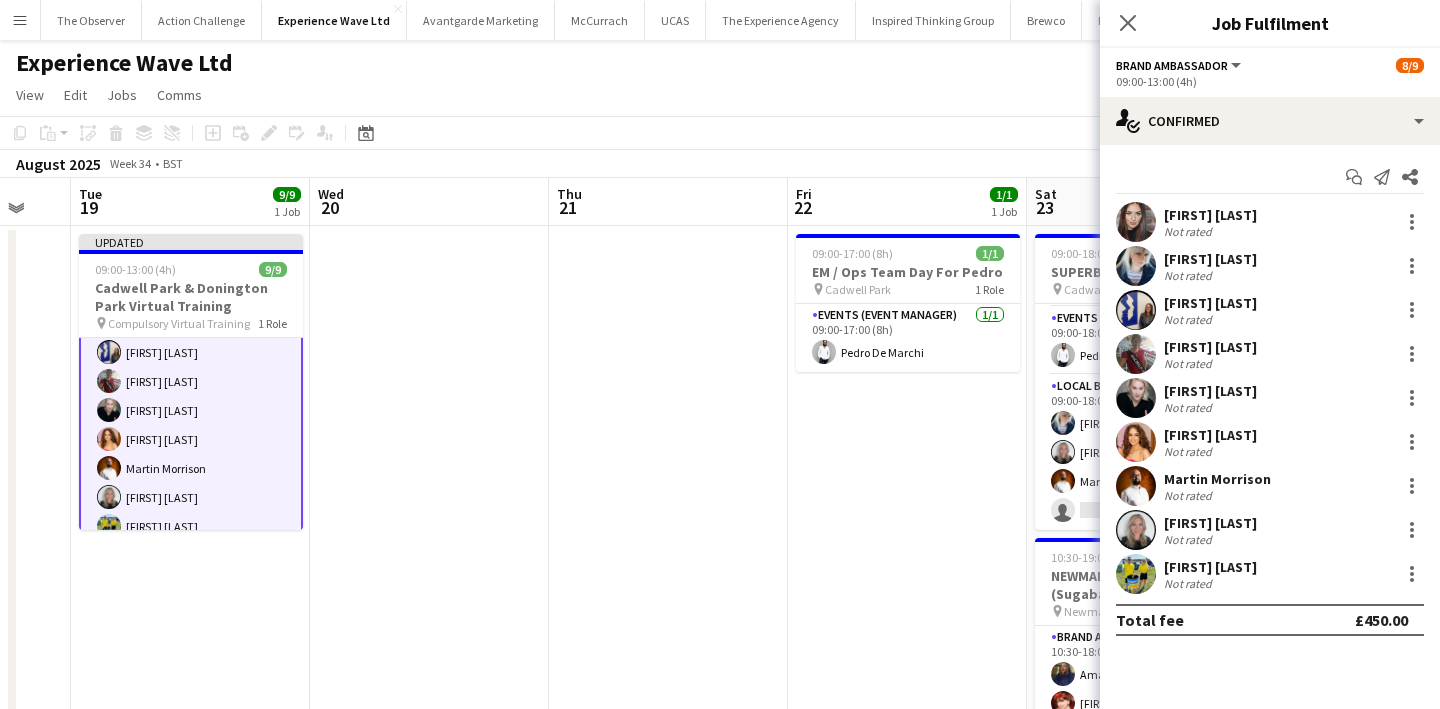 scroll, scrollTop: 0, scrollLeft: 0, axis: both 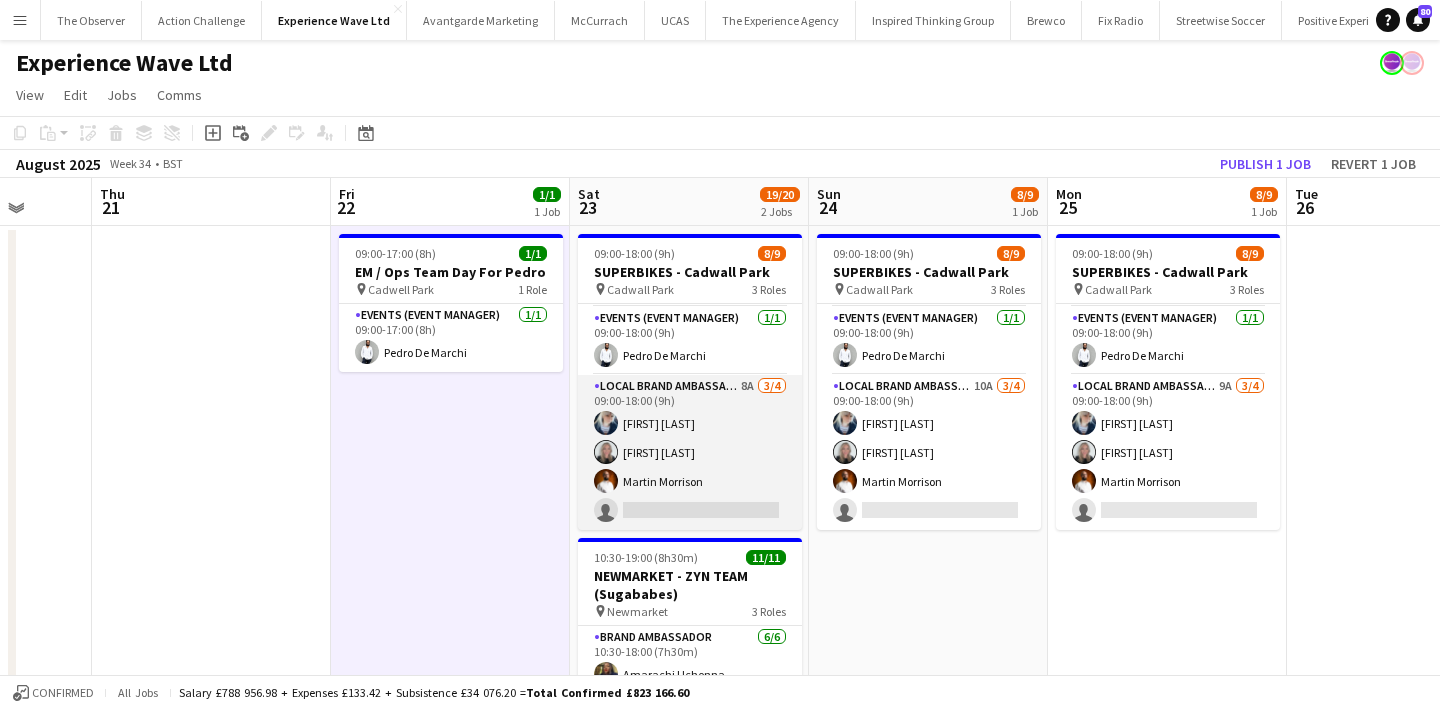 click on "Local Brand Ambassador   8A   3/4   09:00-18:00 (9h)
Gemma Owen-Kendall Charlotte Trench Martin Morrison
single-neutral-actions" at bounding box center [690, 452] 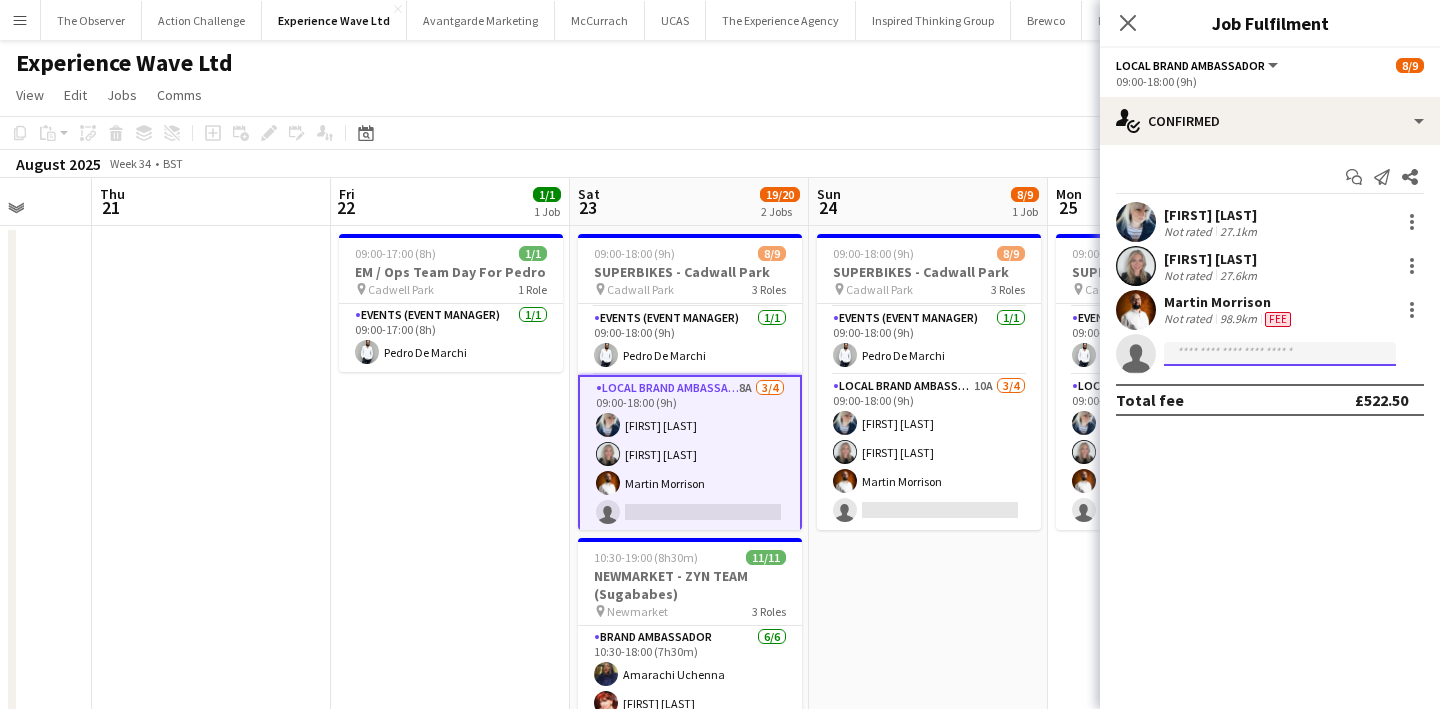 click 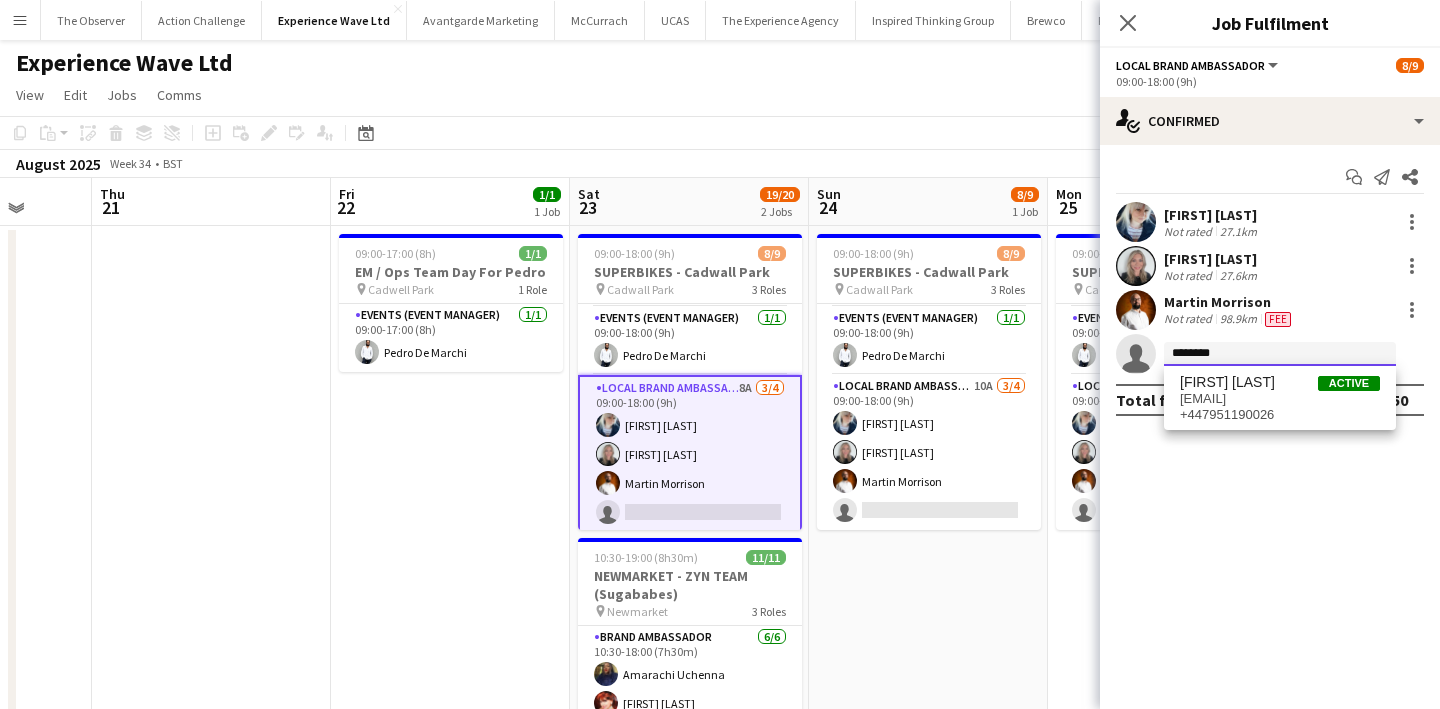type on "********" 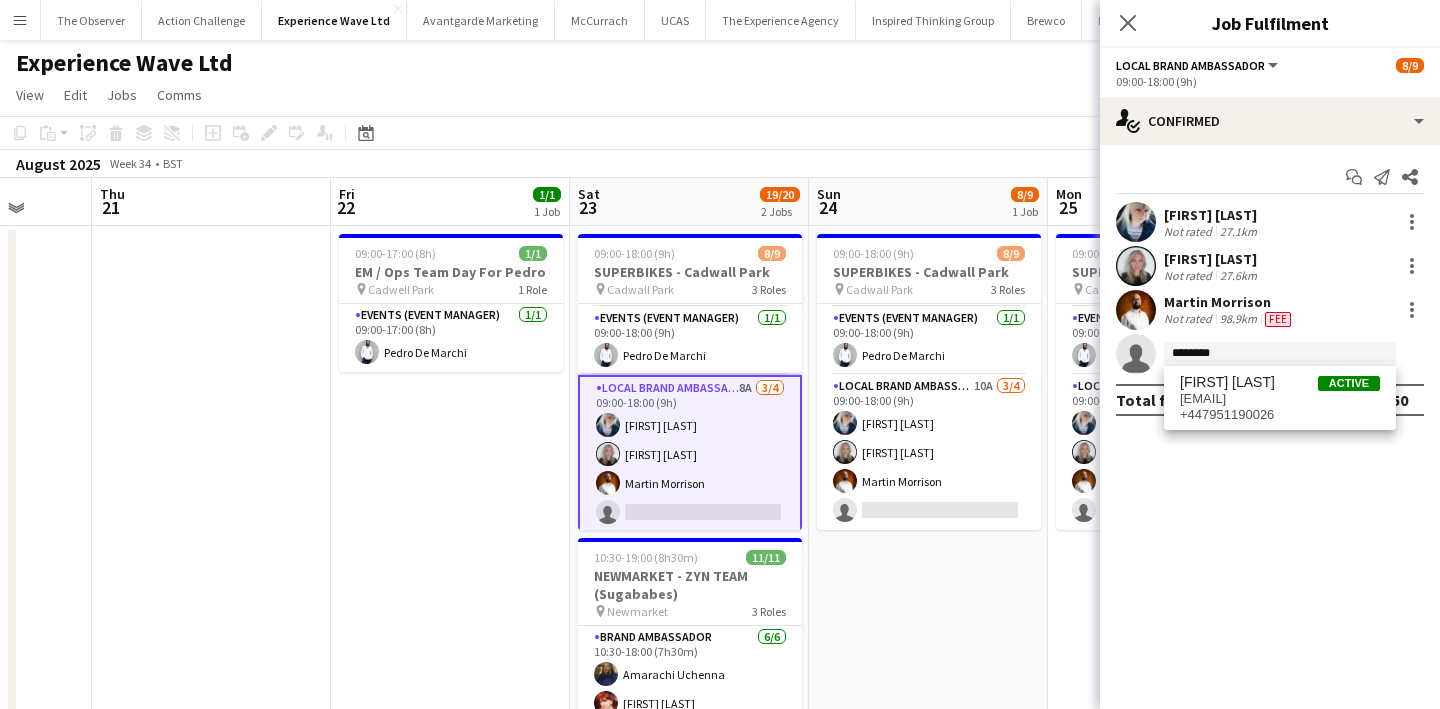 click on "Reece Dumelow  Active   dumelow17@outlook.com   +447951190026" at bounding box center [1280, 398] 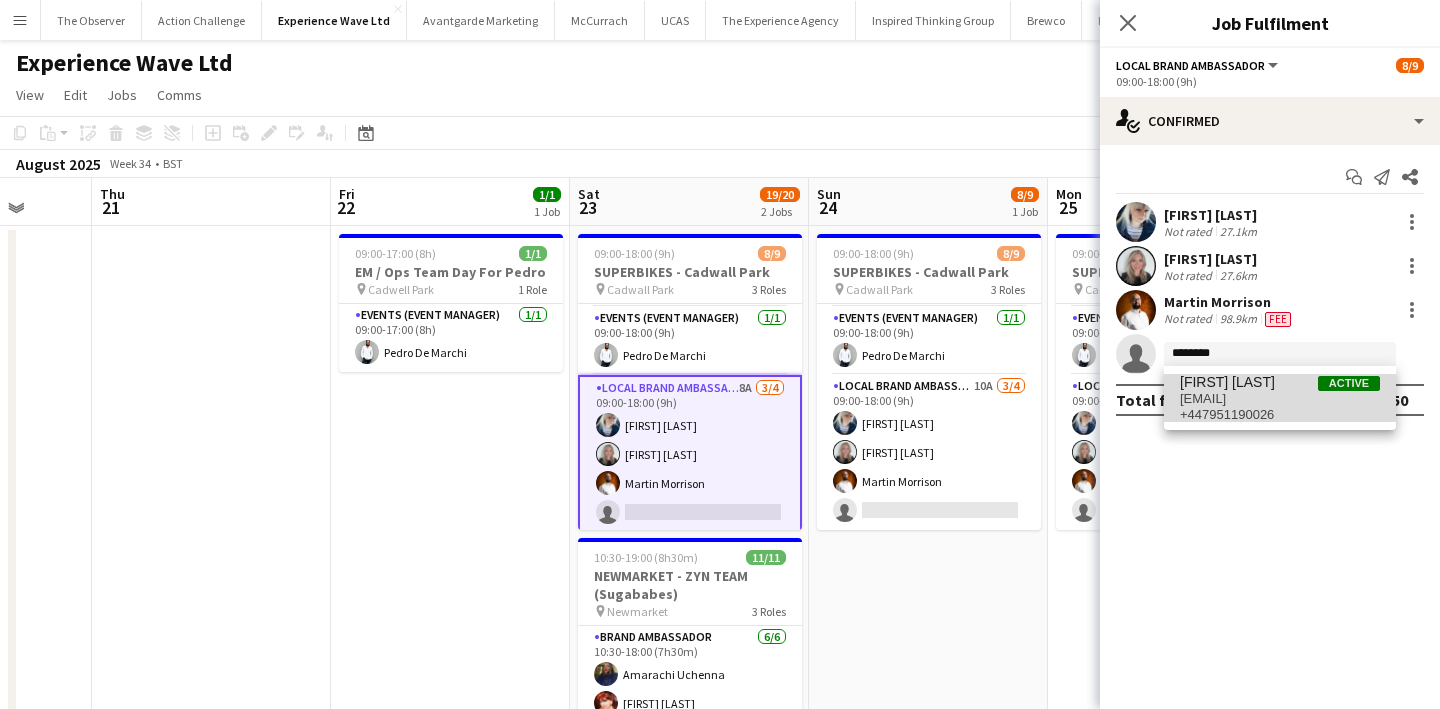 click on "Reece Dumelow" at bounding box center (1227, 382) 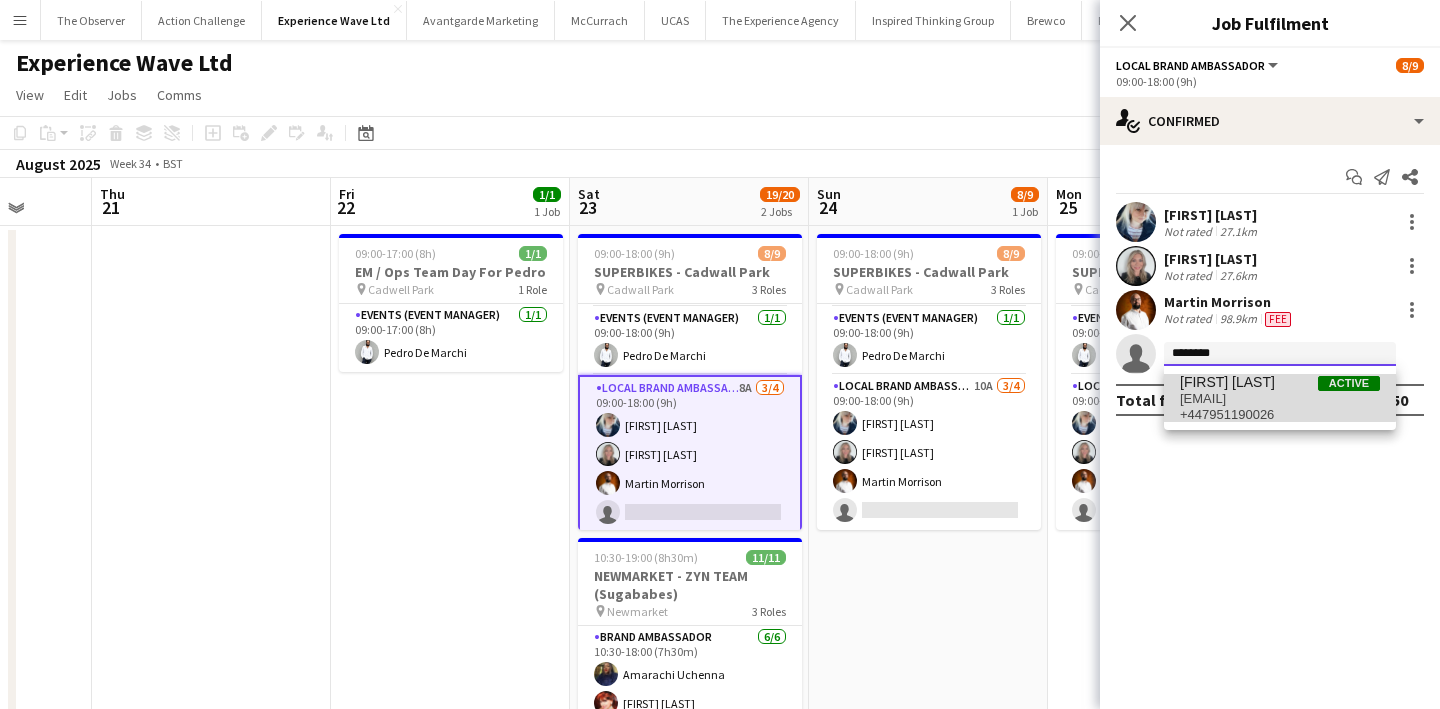 type 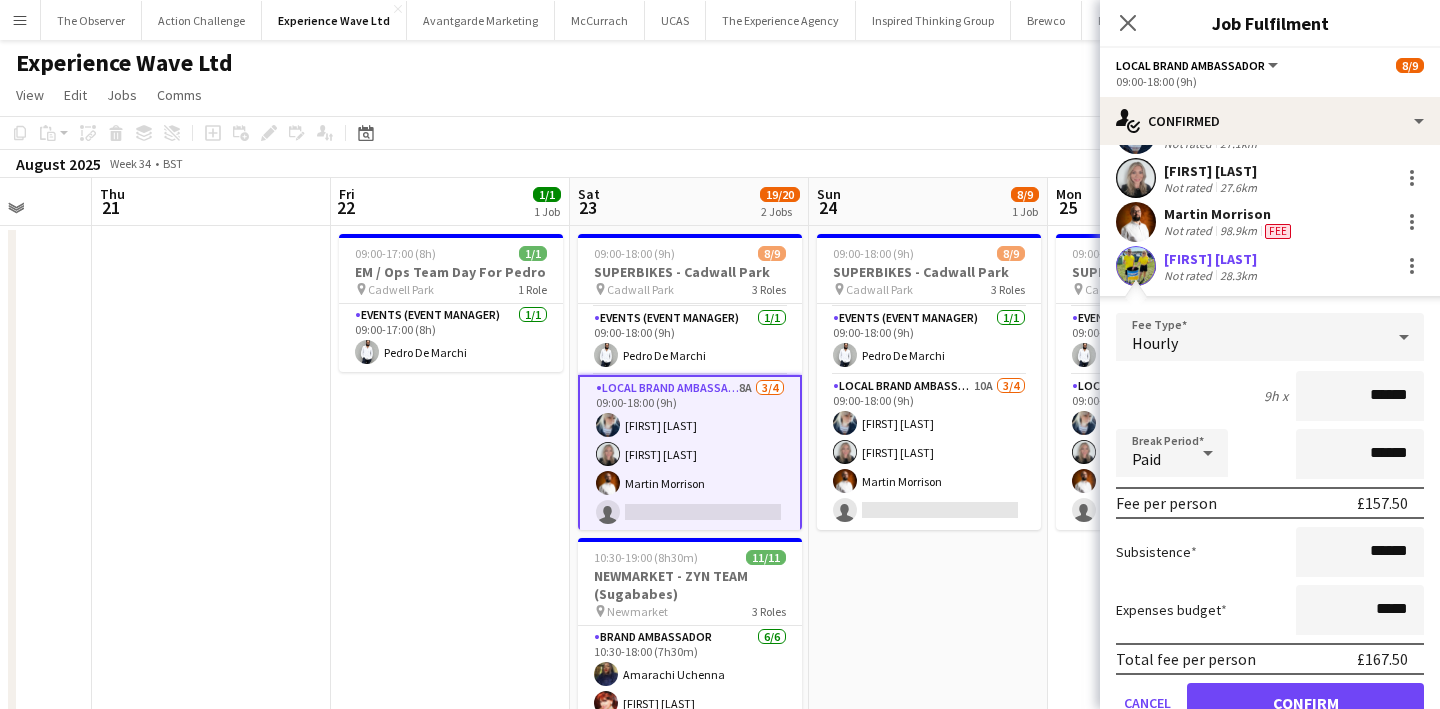 scroll, scrollTop: 55, scrollLeft: 0, axis: vertical 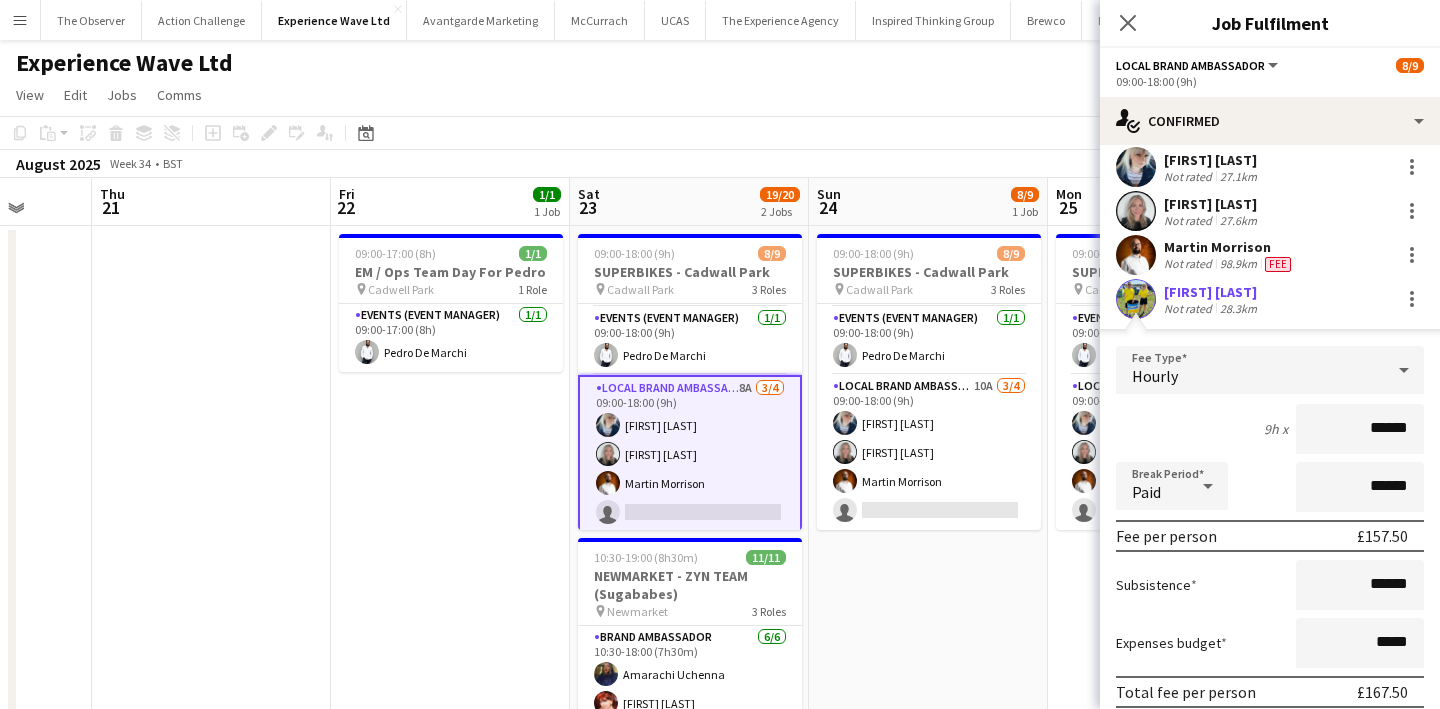 click on "27.6km" at bounding box center (1238, 220) 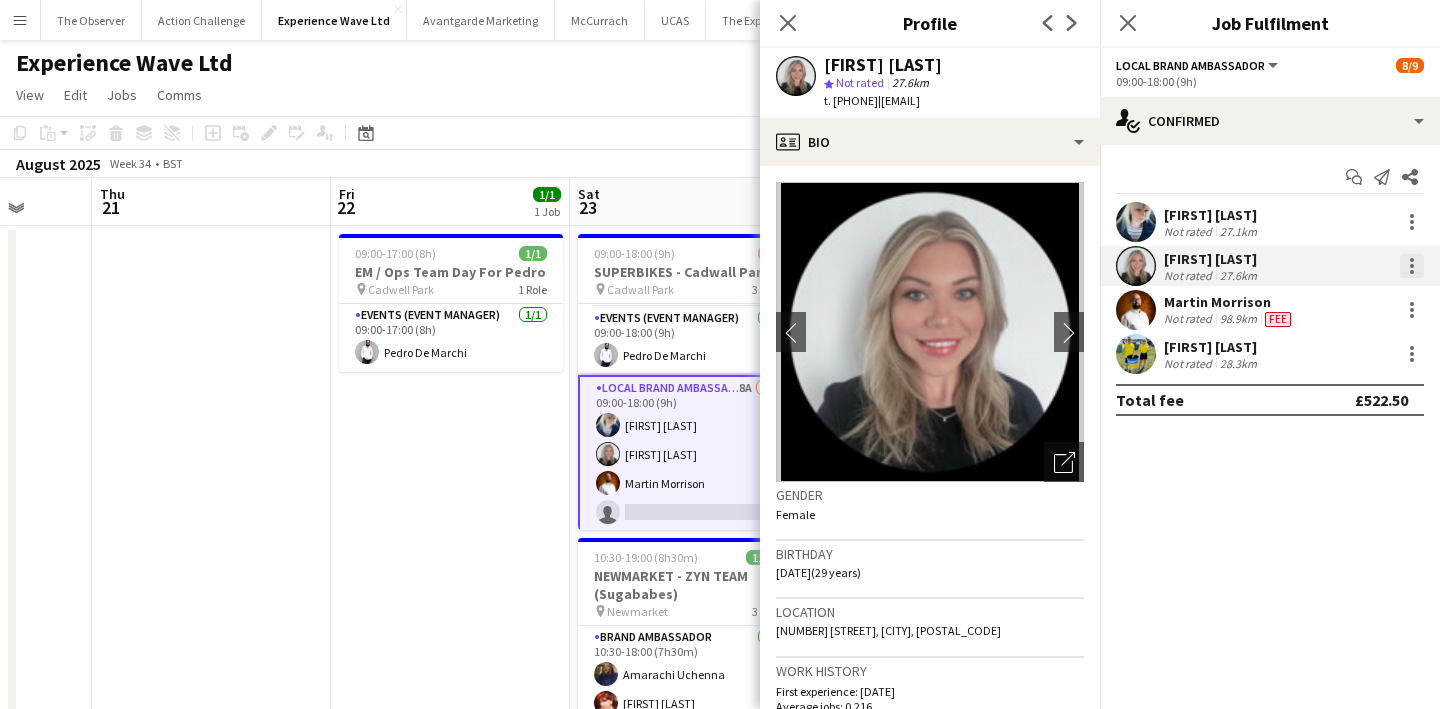 click at bounding box center [1412, 266] 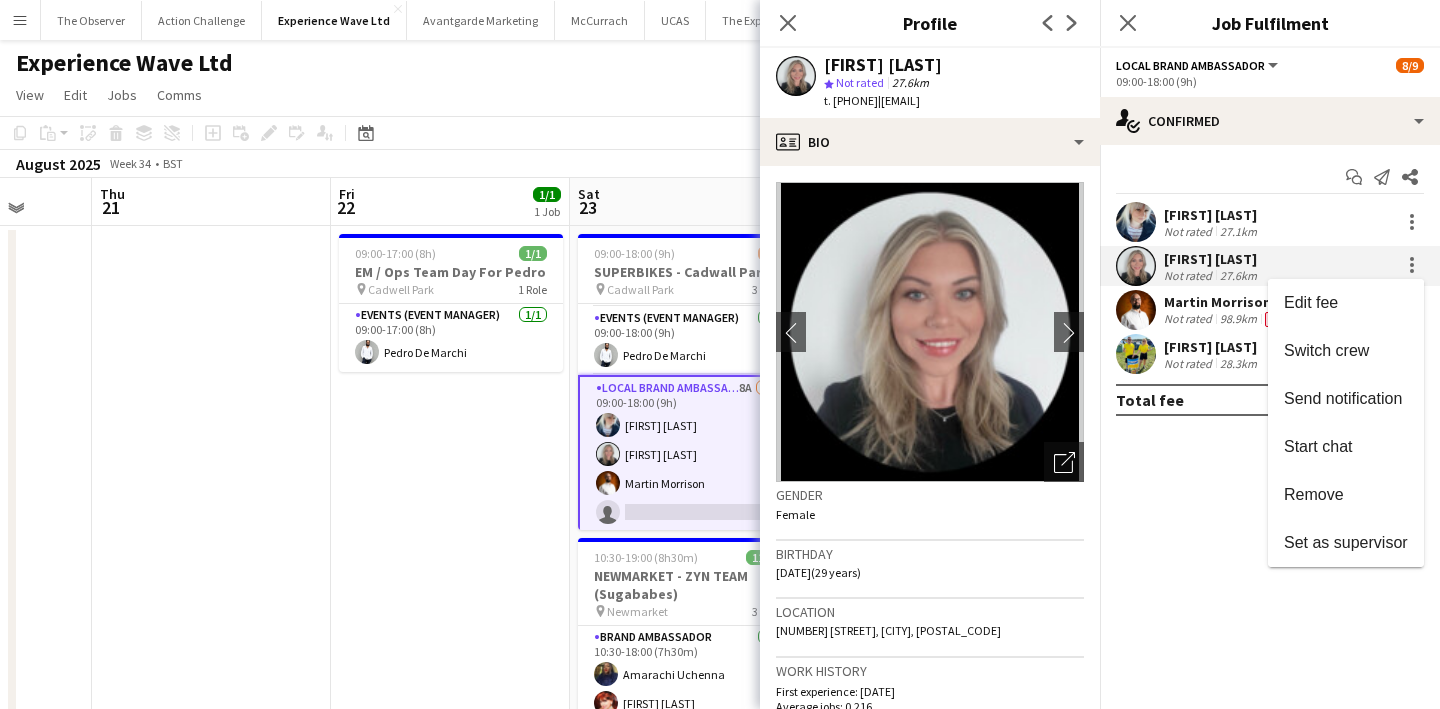 click at bounding box center [720, 354] 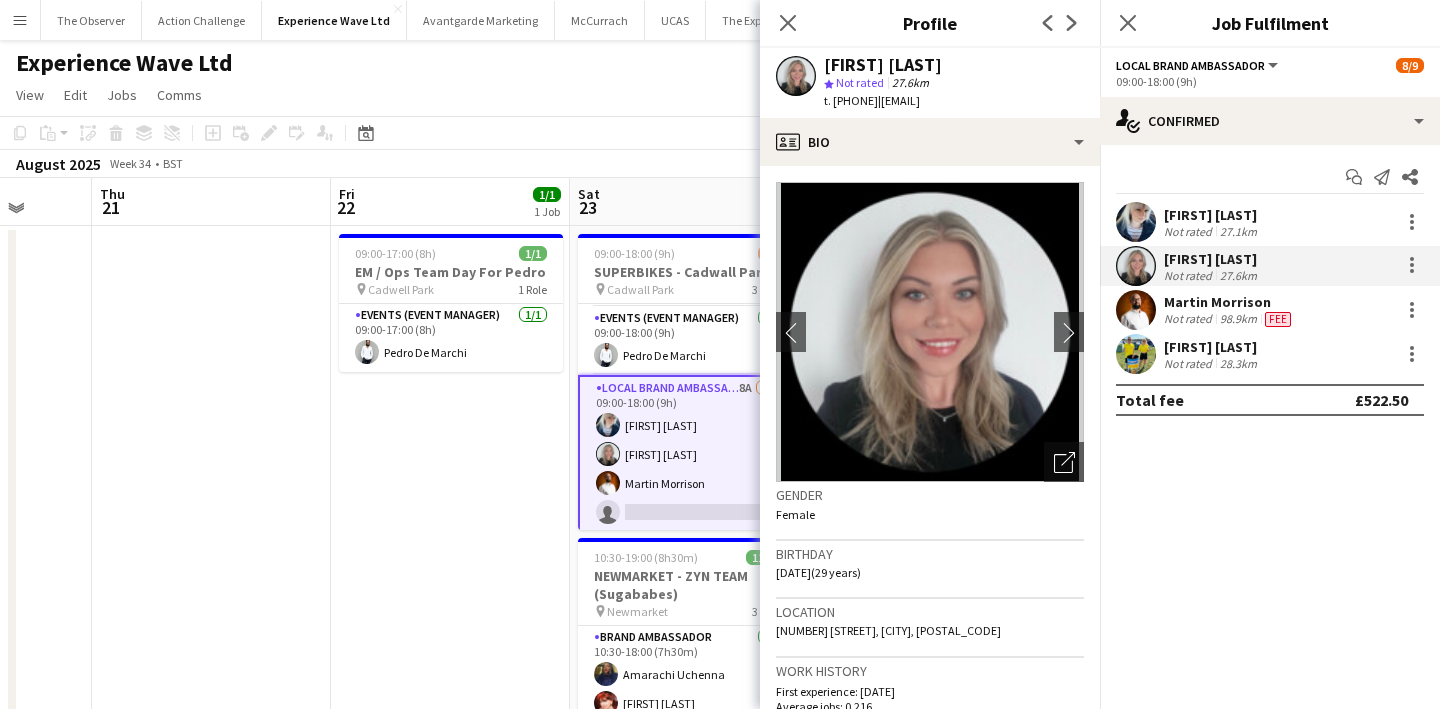 click on "Martin Morrison   Not rated   98.9km   Fee" at bounding box center (1270, 310) 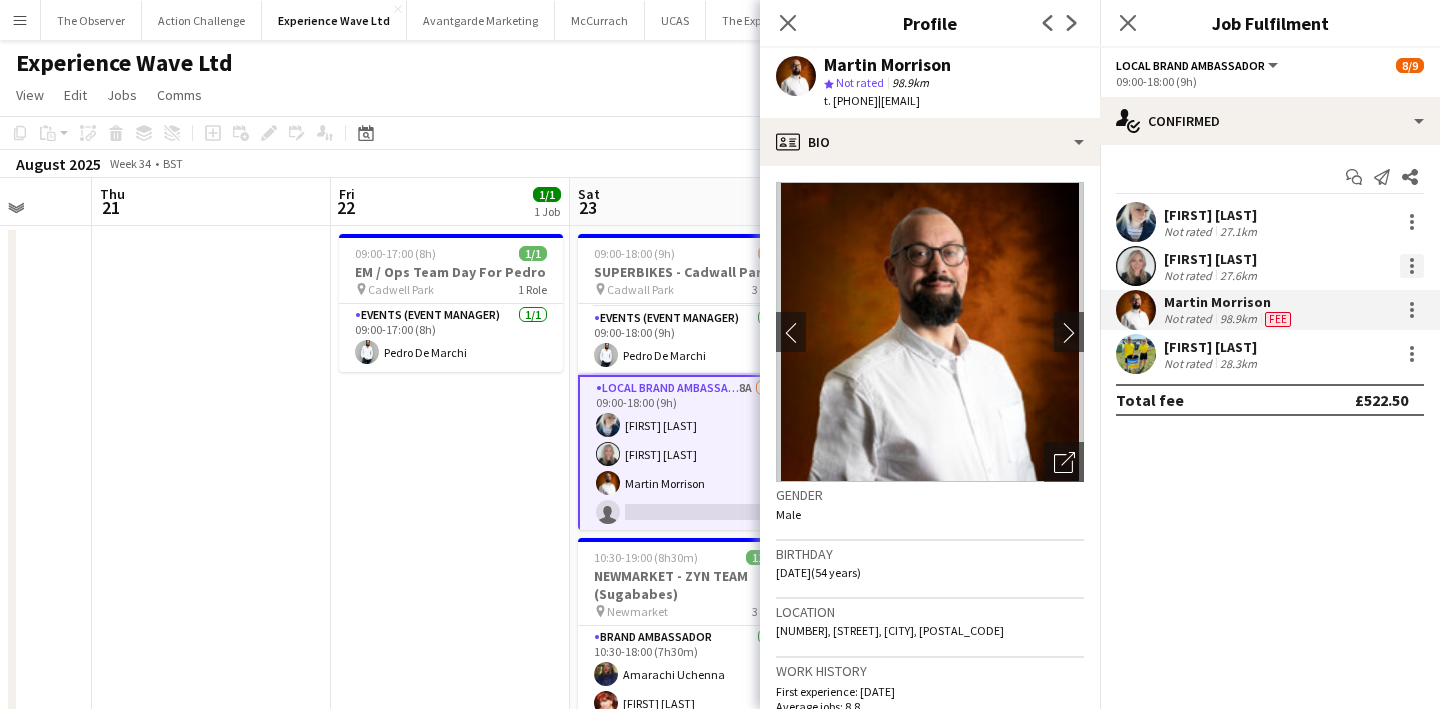 click at bounding box center [1412, 266] 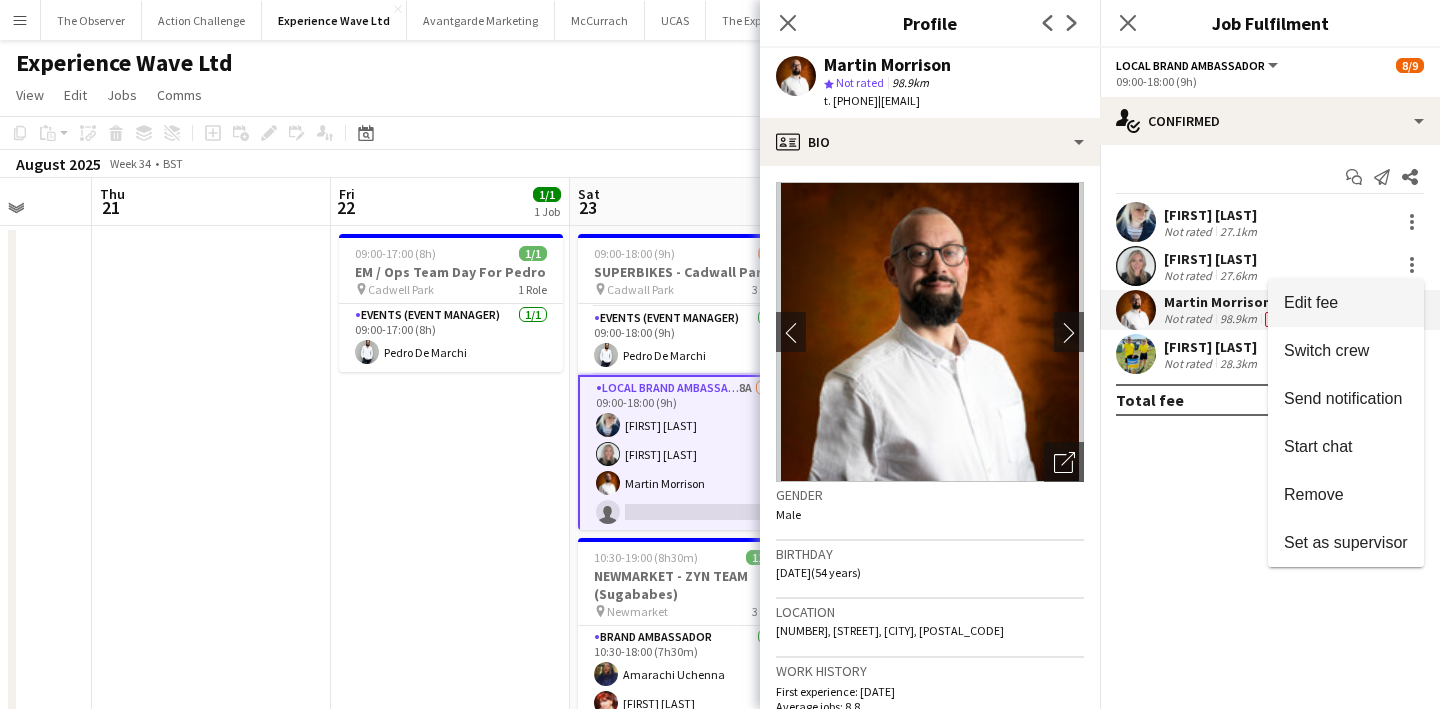 click on "Edit fee" at bounding box center [1346, 303] 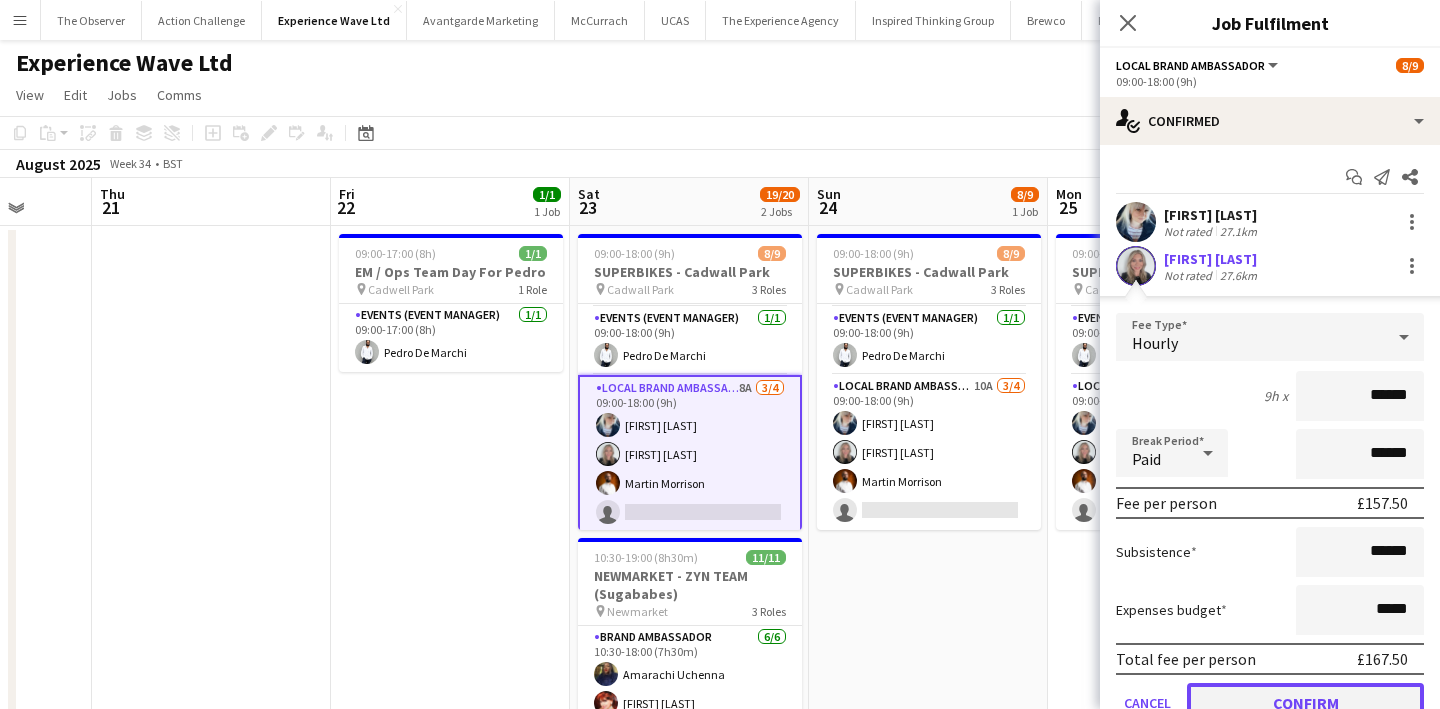 click on "Confirm" at bounding box center (1305, 703) 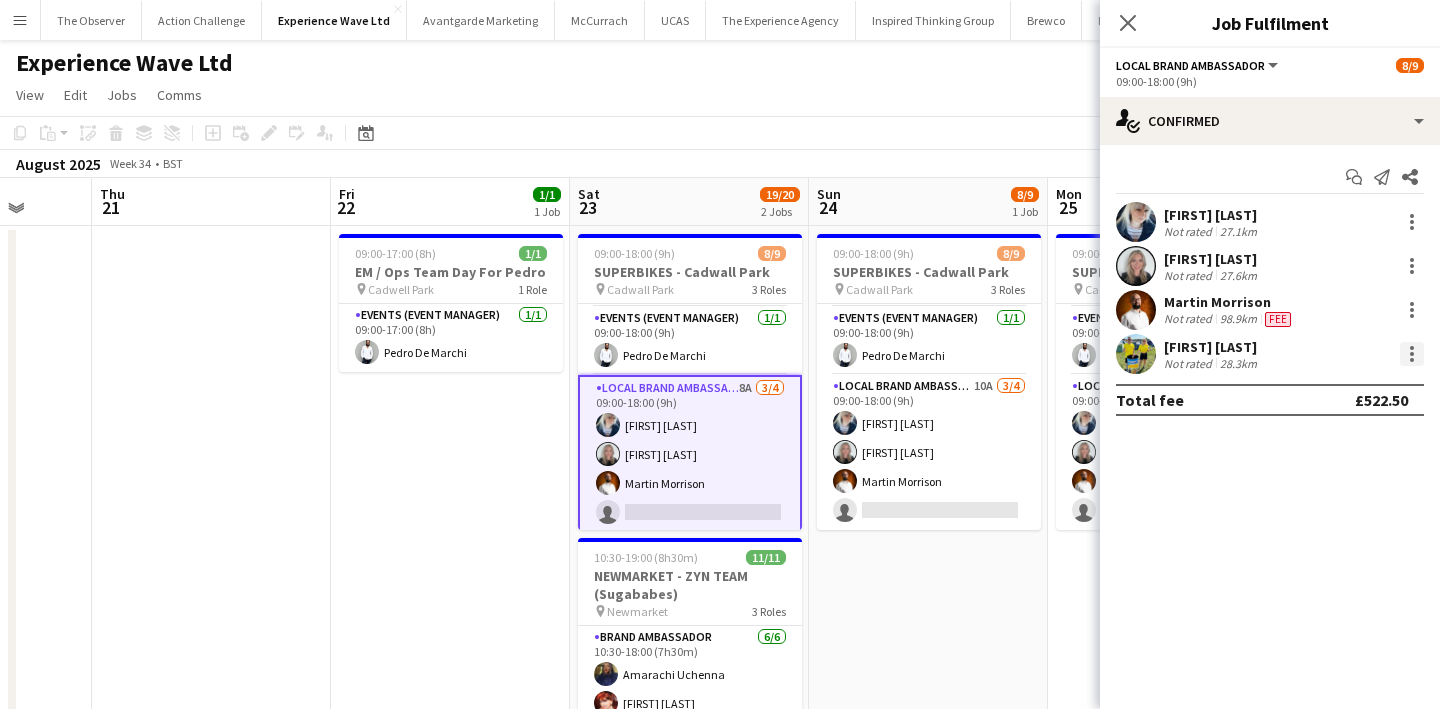 click at bounding box center [1412, 348] 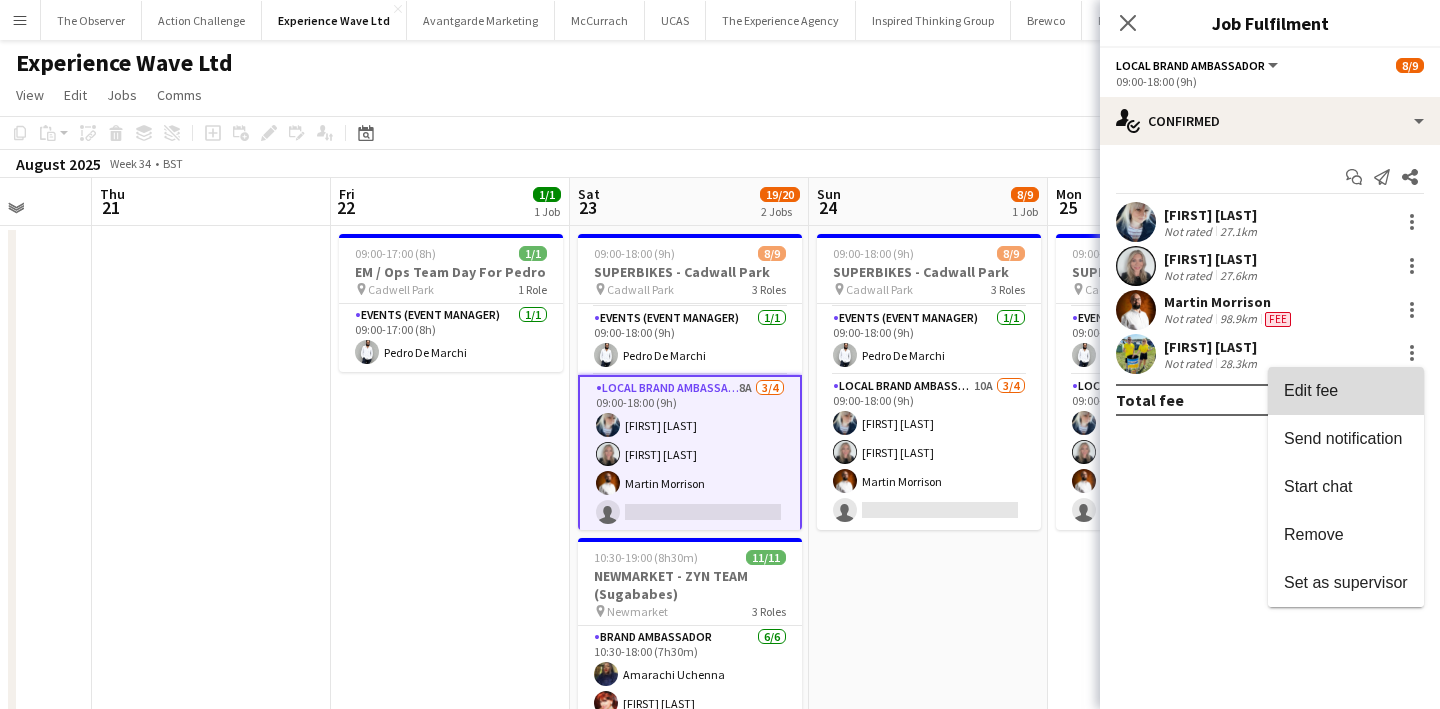 click on "Edit fee" at bounding box center (1346, 391) 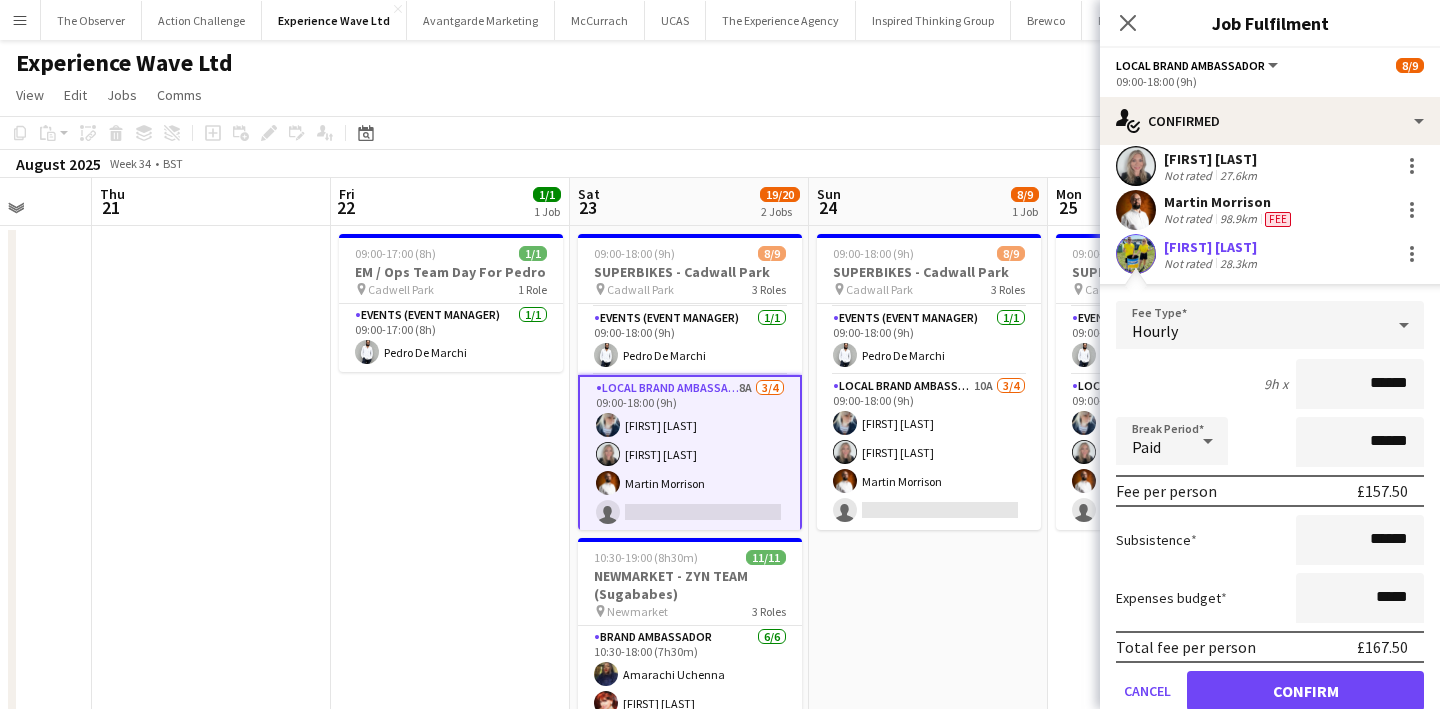 scroll, scrollTop: 177, scrollLeft: 0, axis: vertical 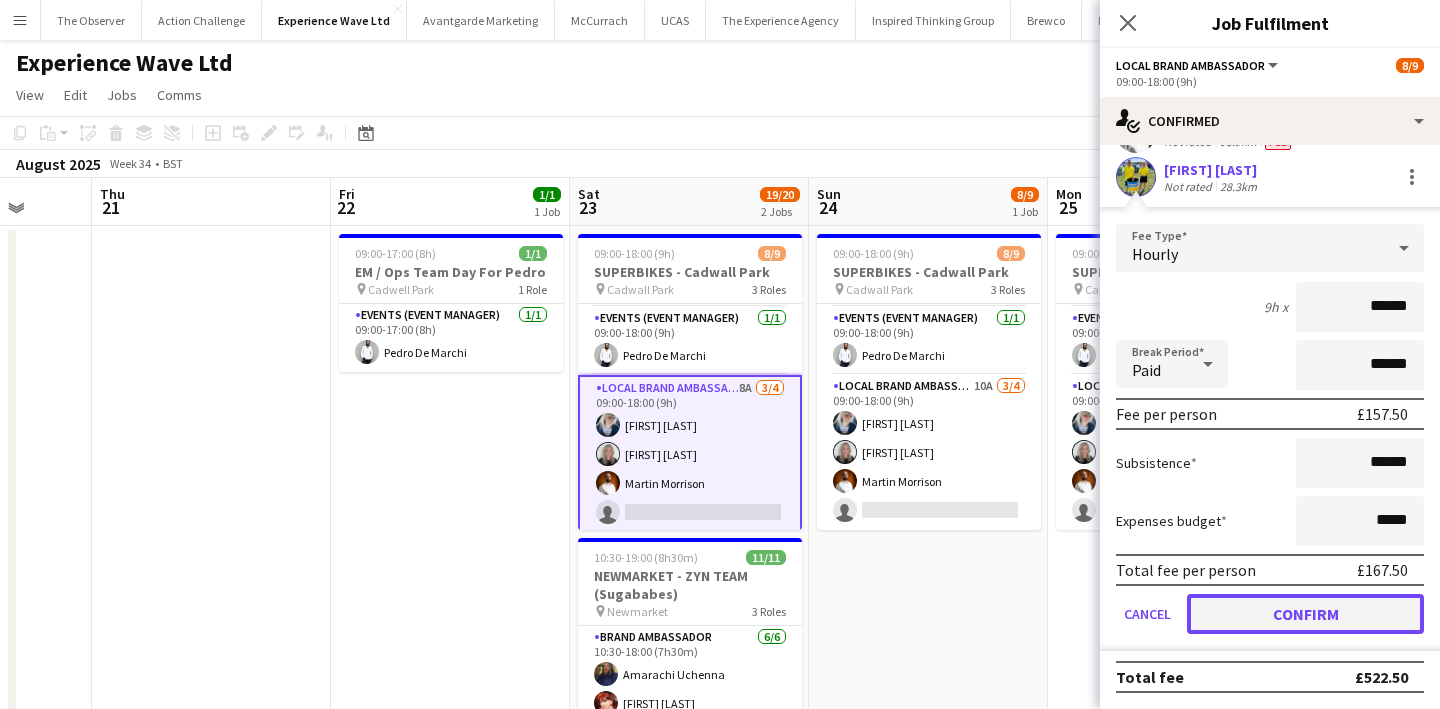 click on "Confirm" at bounding box center (1305, 614) 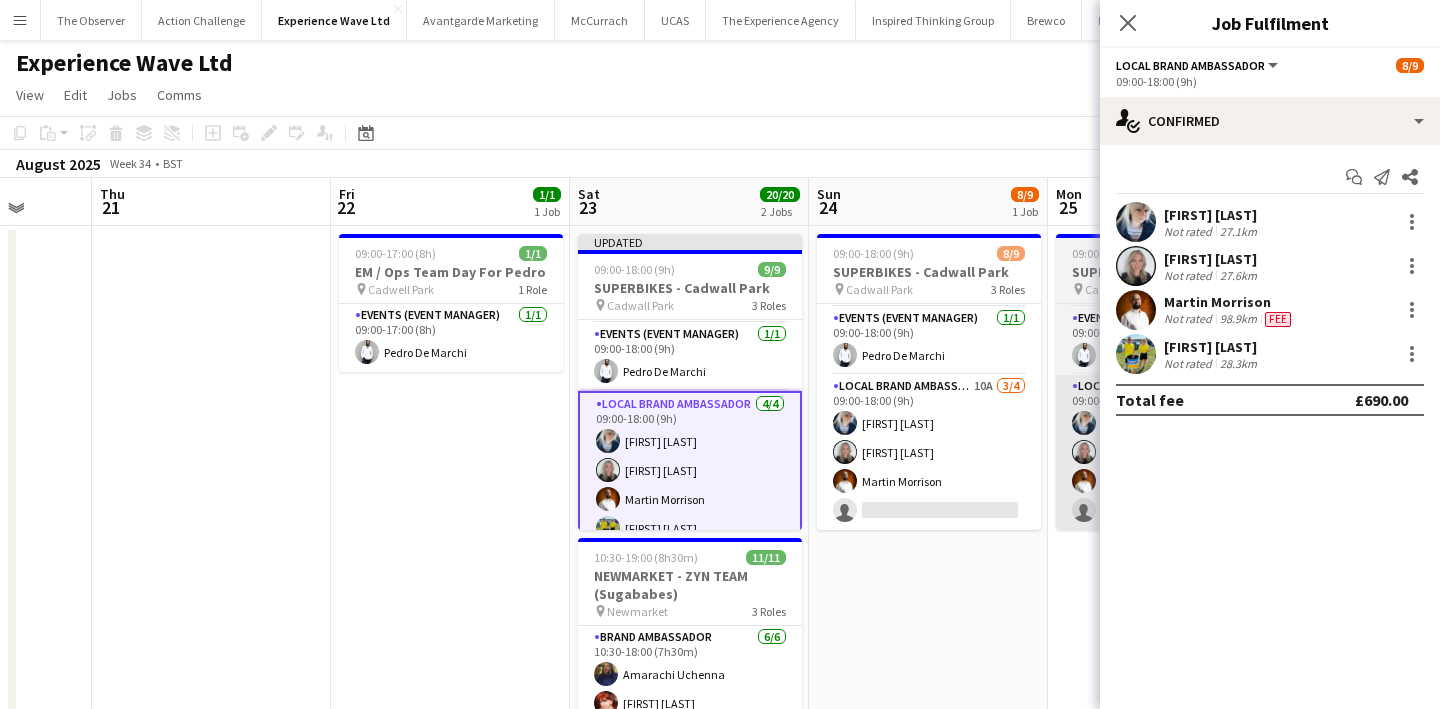 scroll, scrollTop: 0, scrollLeft: 0, axis: both 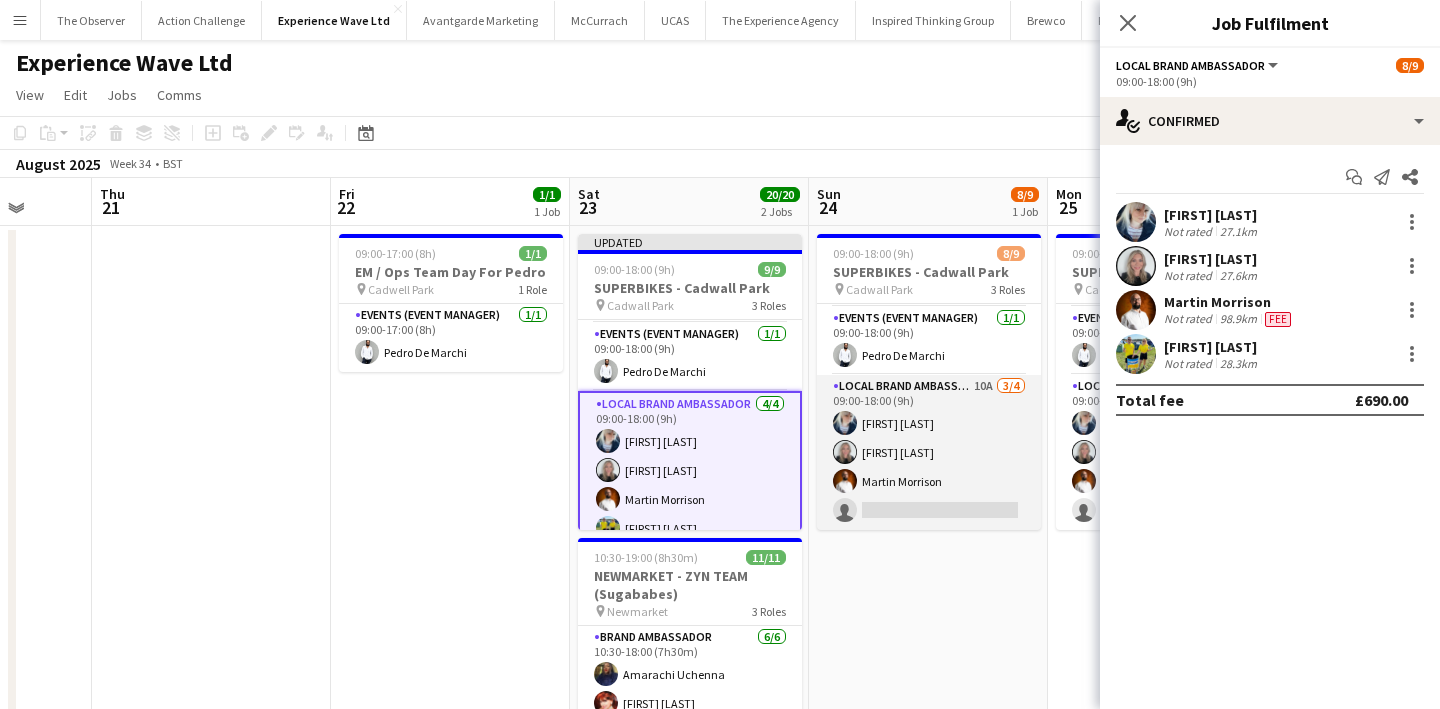 click on "Local Brand Ambassador   10A   3/4   09:00-18:00 (9h)
Gemma Owen-Kendall Charlotte Trench Martin Morrison
single-neutral-actions" at bounding box center [929, 452] 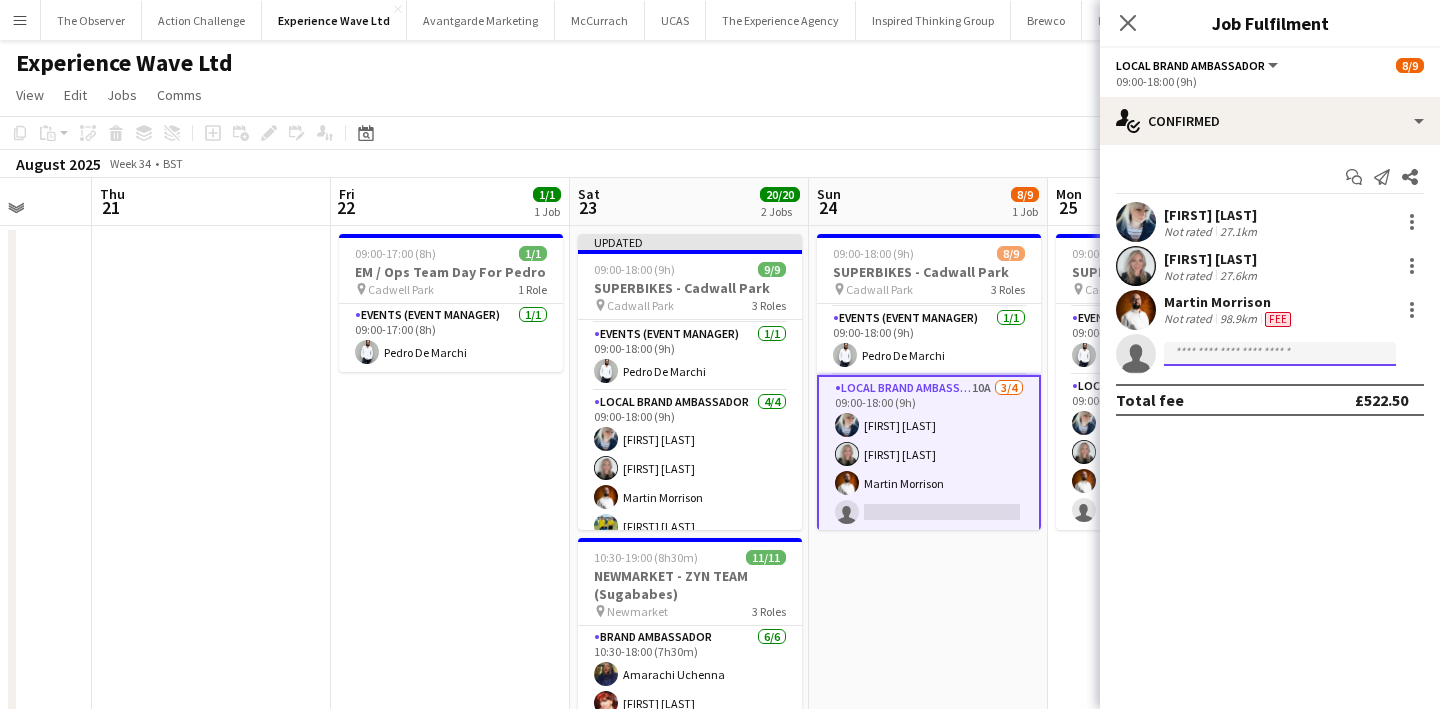 click 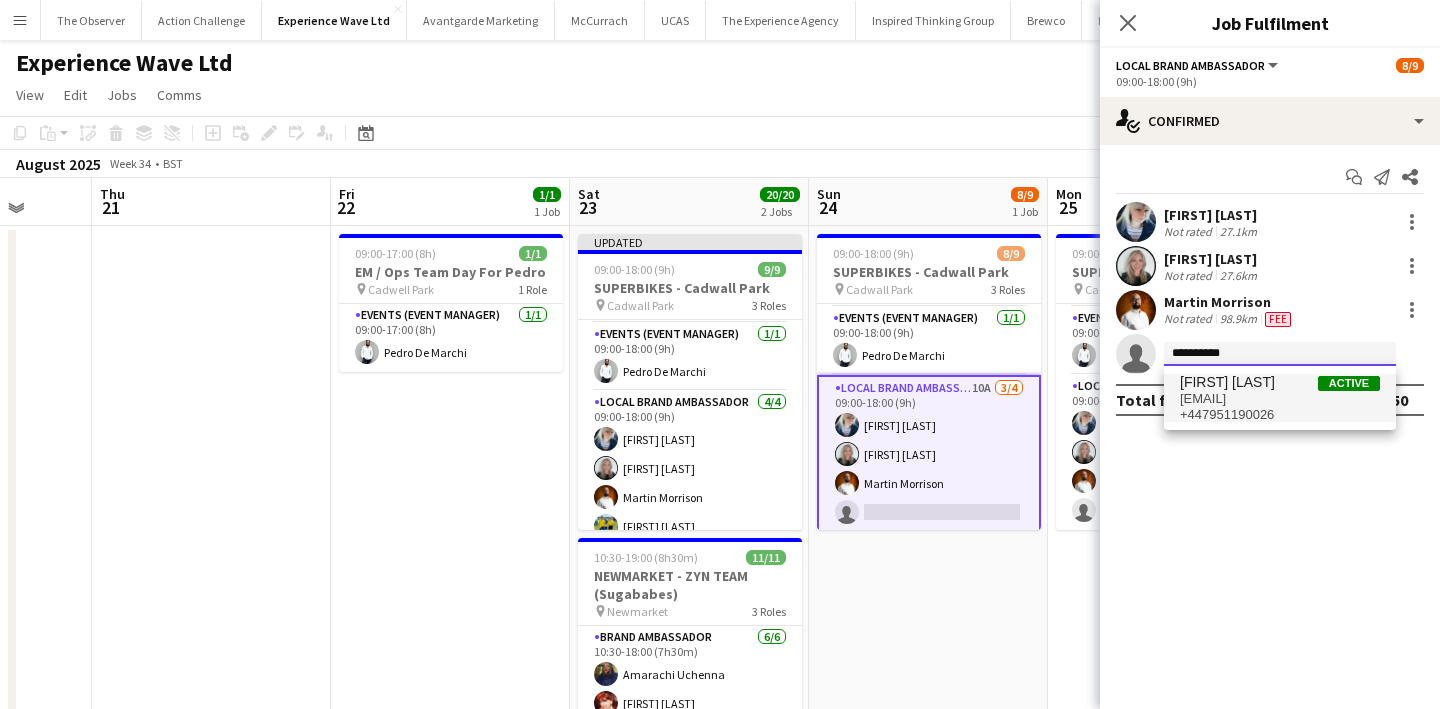 type on "**********" 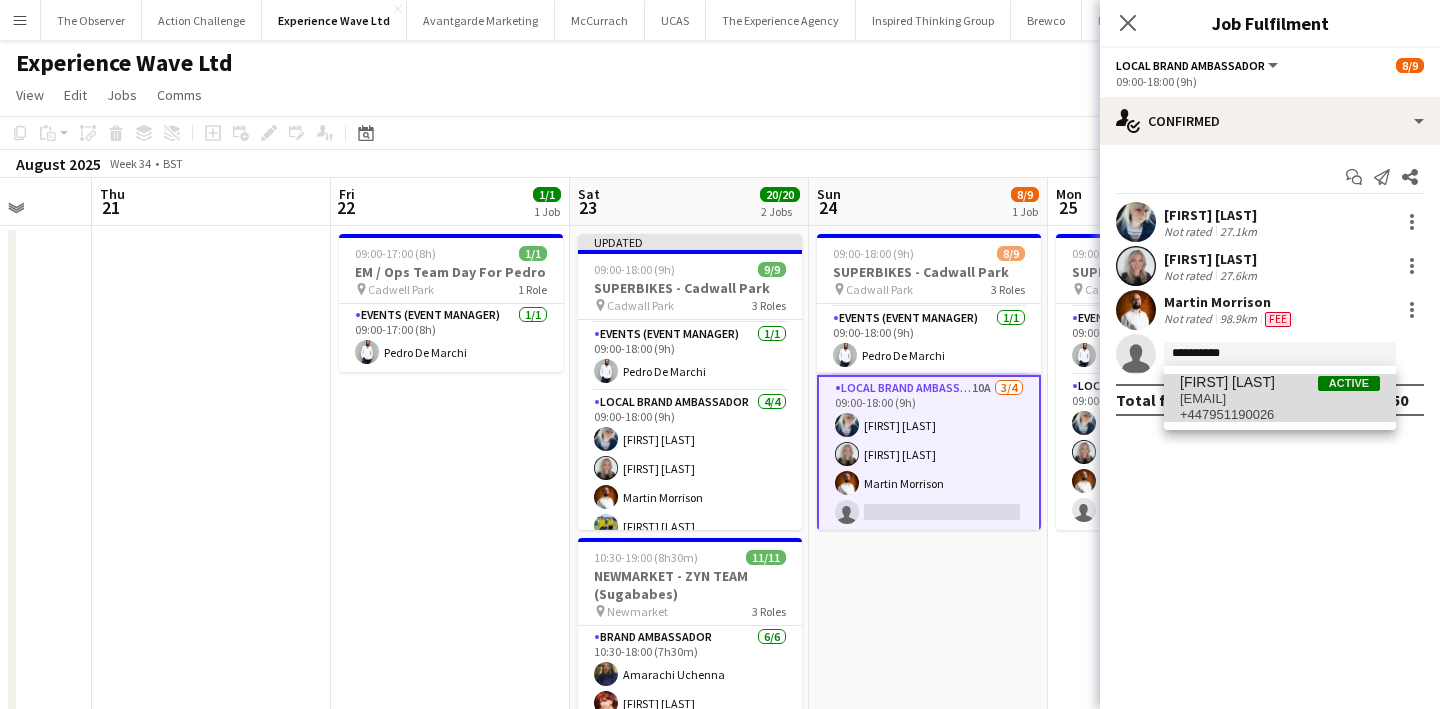 click on "Reece Dumelow" at bounding box center (1227, 382) 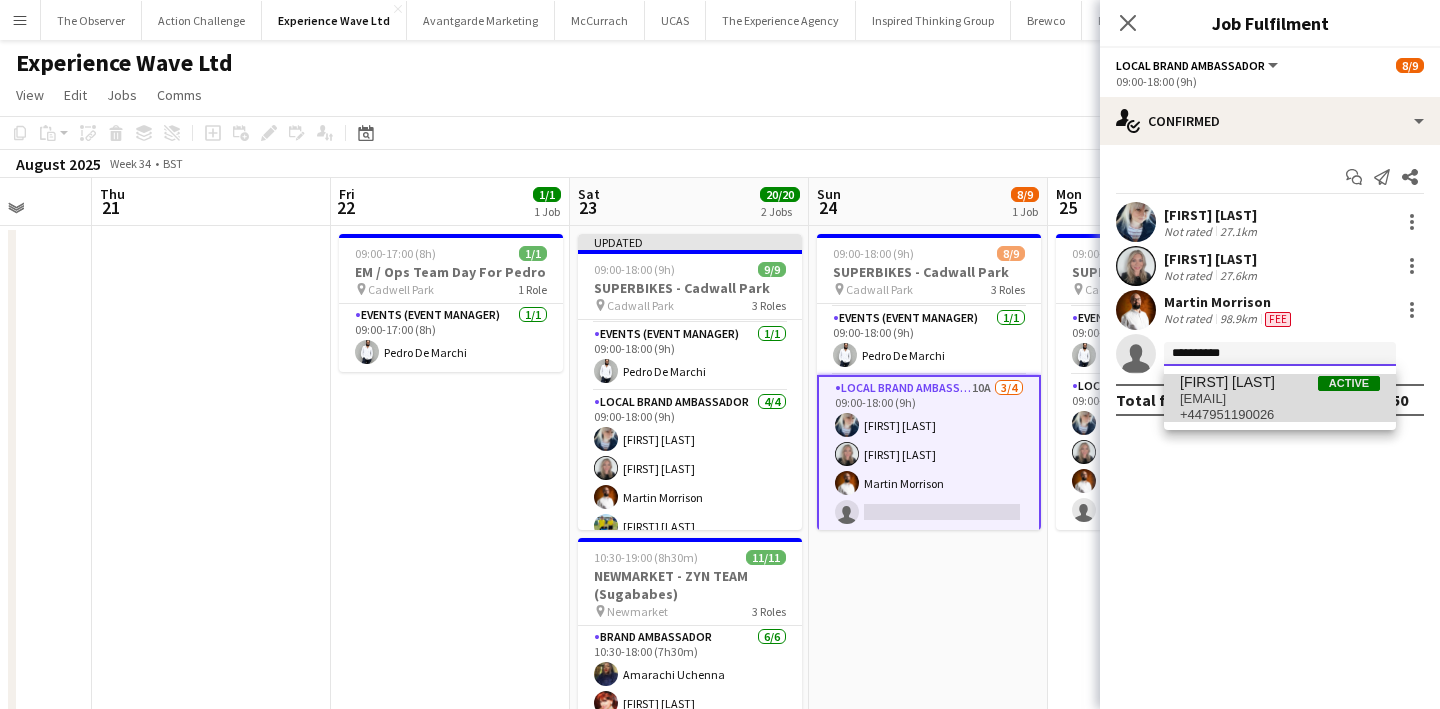 type 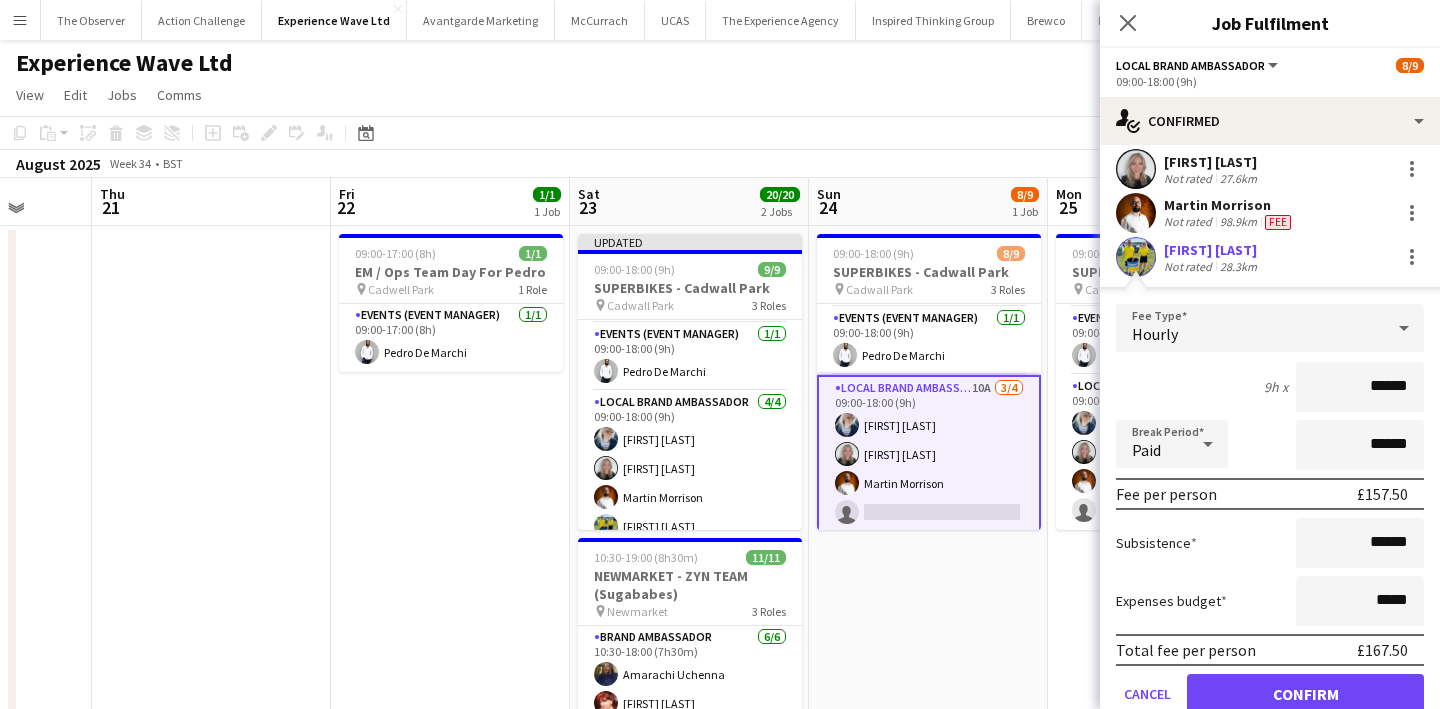 scroll, scrollTop: 177, scrollLeft: 0, axis: vertical 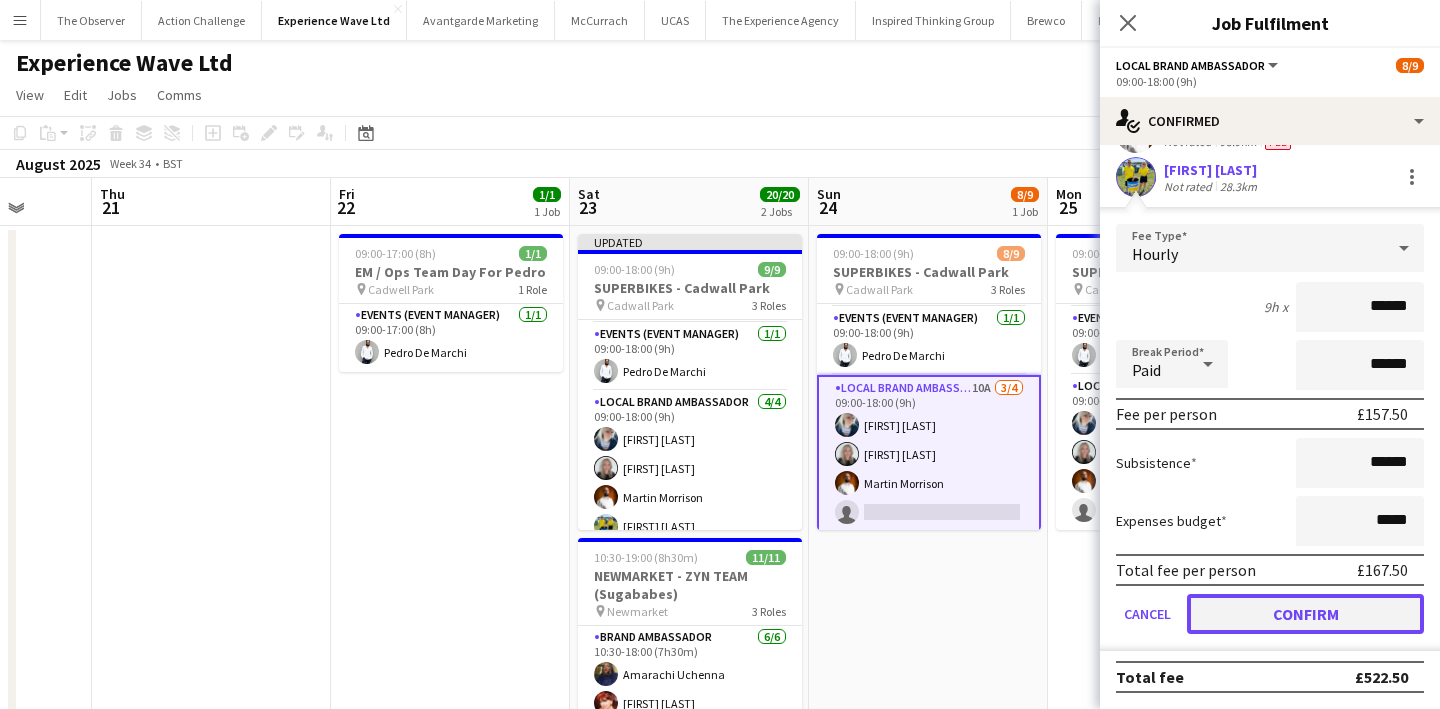 click on "Confirm" at bounding box center [1305, 614] 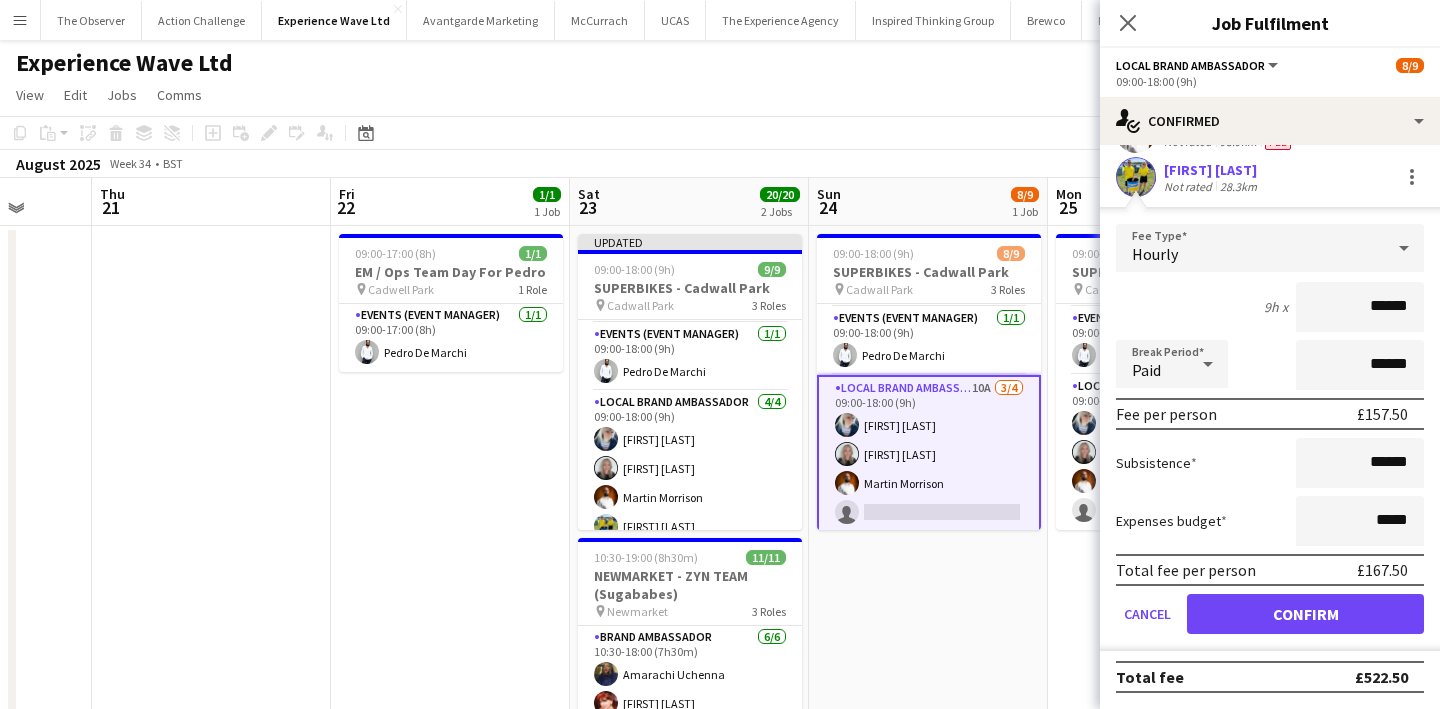 scroll, scrollTop: 0, scrollLeft: 0, axis: both 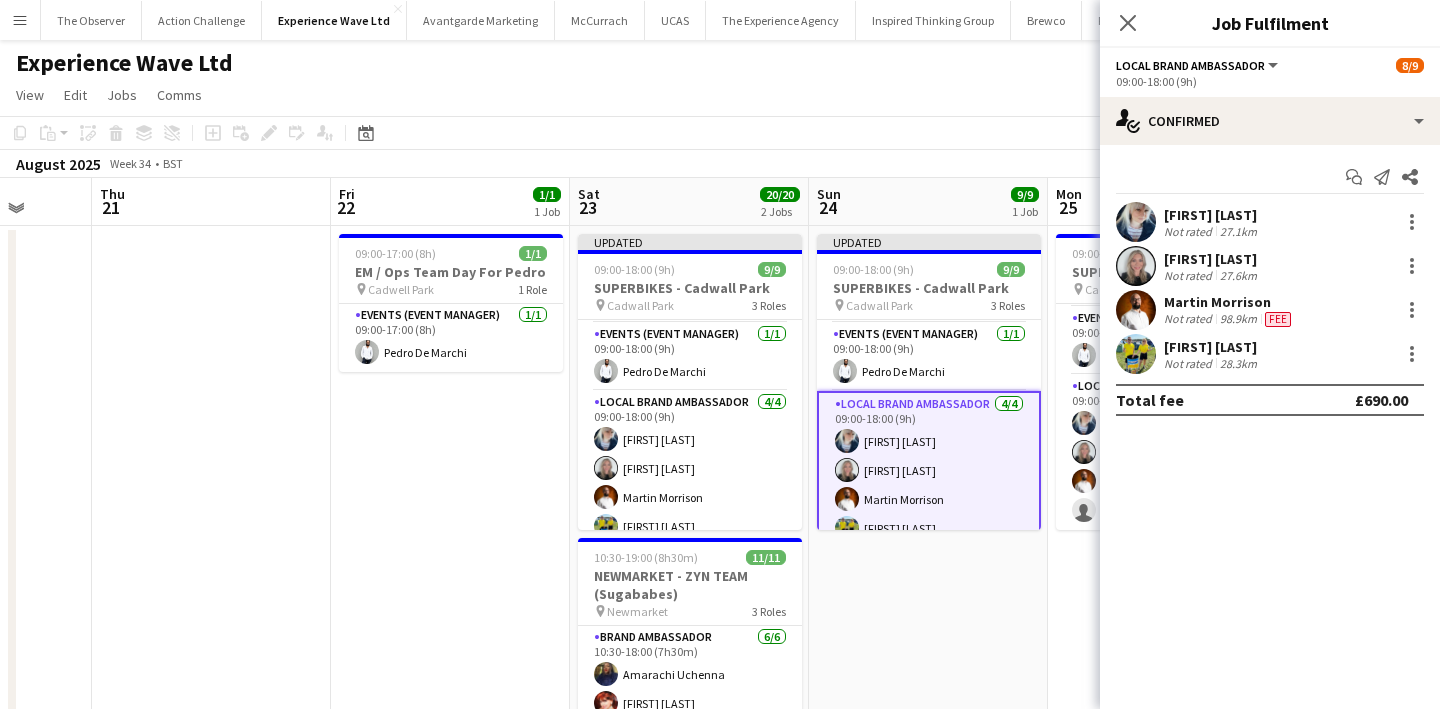 click on "09:00-18:00 (9h)    8/9   SUPERBIKES - Cadwall Park
pin
Cadwall Park   3 Roles   Brand Ambassador   4/4   09:00-18:00 (9h)
Molly-Anna Porter Lily Exall Ellie Mae Savage Mollie NJOKU  Events (Event Manager)   1/1   09:00-18:00 (9h)
Pedro De Marchi  Local Brand Ambassador   9A   3/4   09:00-18:00 (9h)
Gemma Owen-Kendall Charlotte Trench Martin Morrison
single-neutral-actions" at bounding box center (1167, 854) 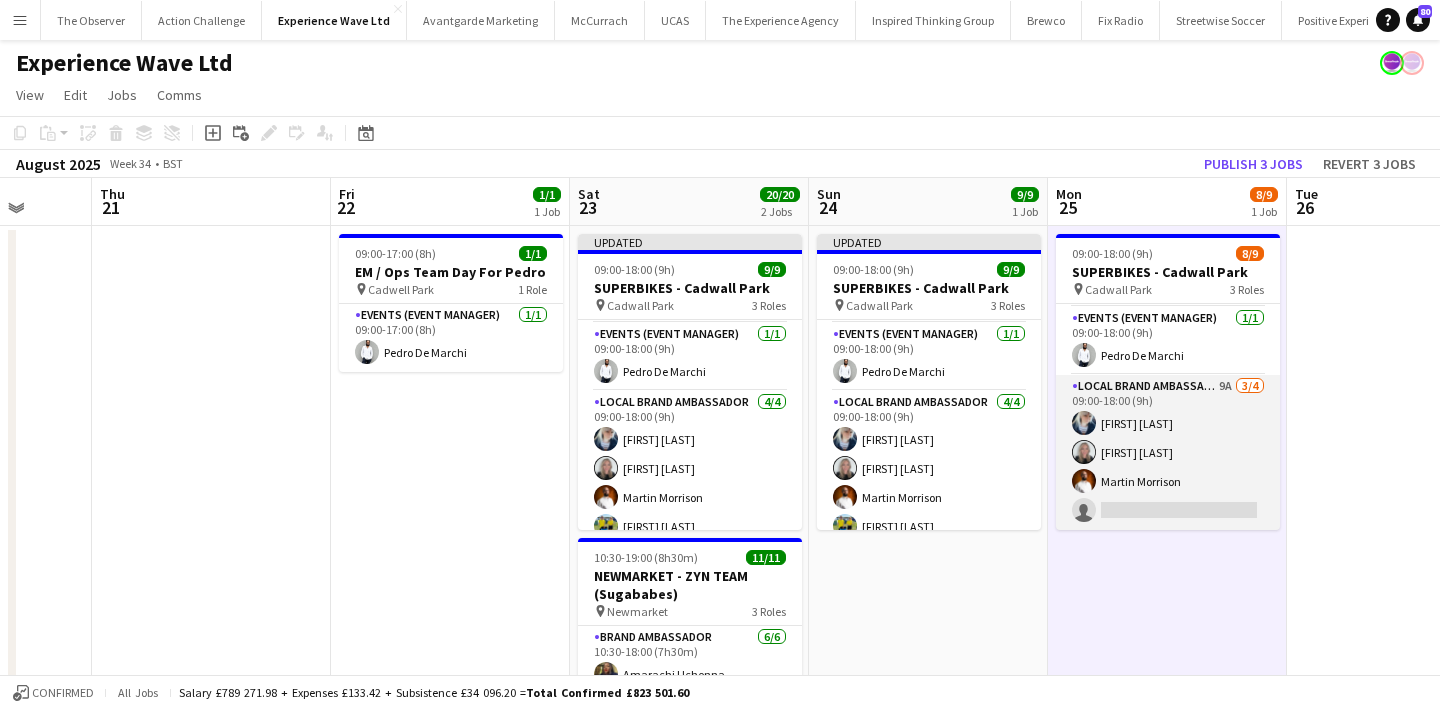 click on "Local Brand Ambassador   9A   3/4   09:00-18:00 (9h)
Gemma Owen-Kendall Charlotte Trench Martin Morrison
single-neutral-actions" at bounding box center (1168, 452) 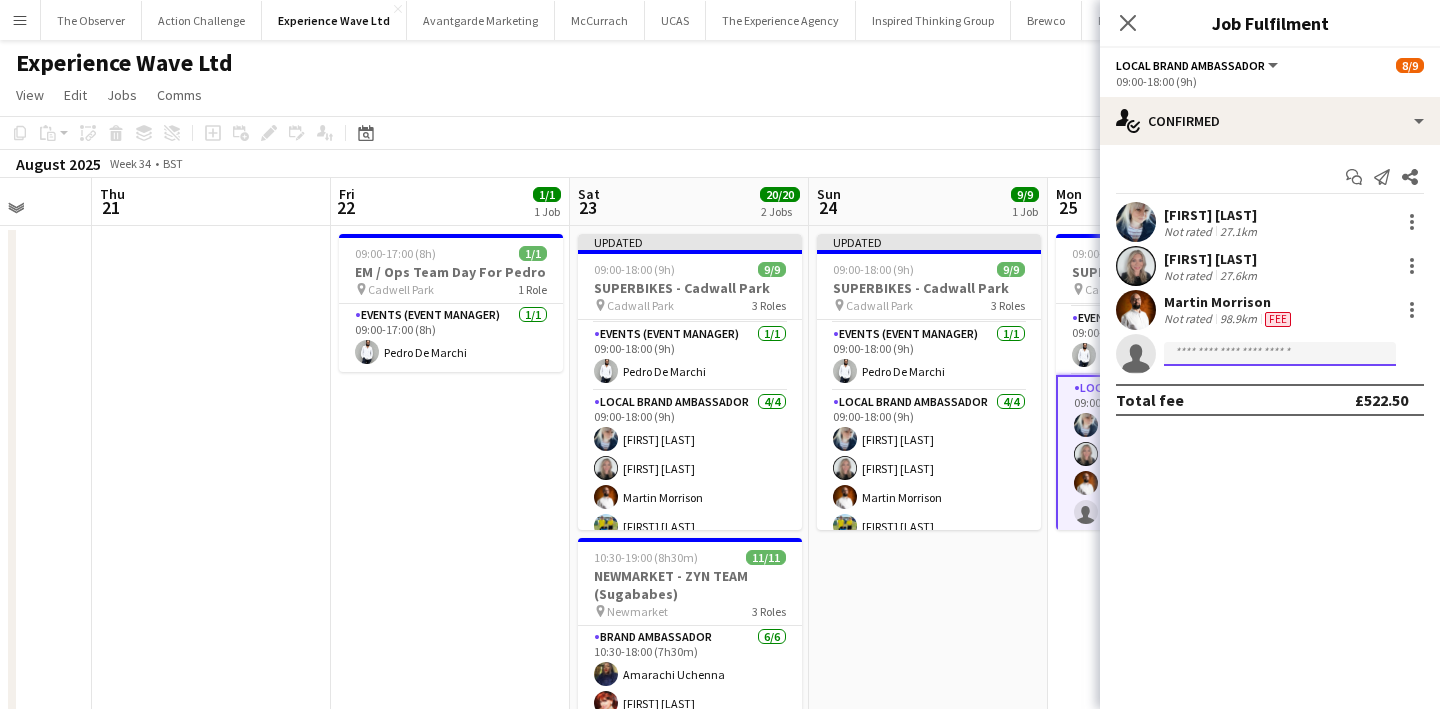 click 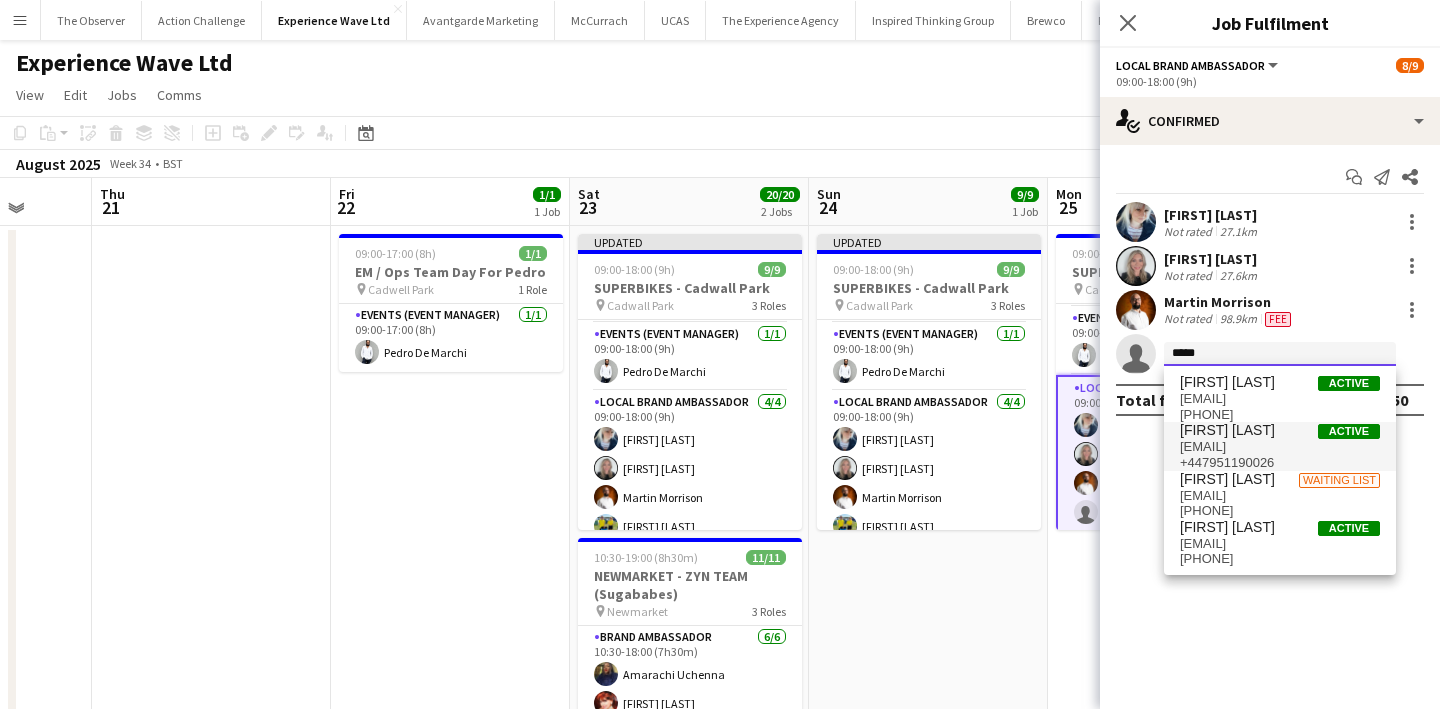 type on "*****" 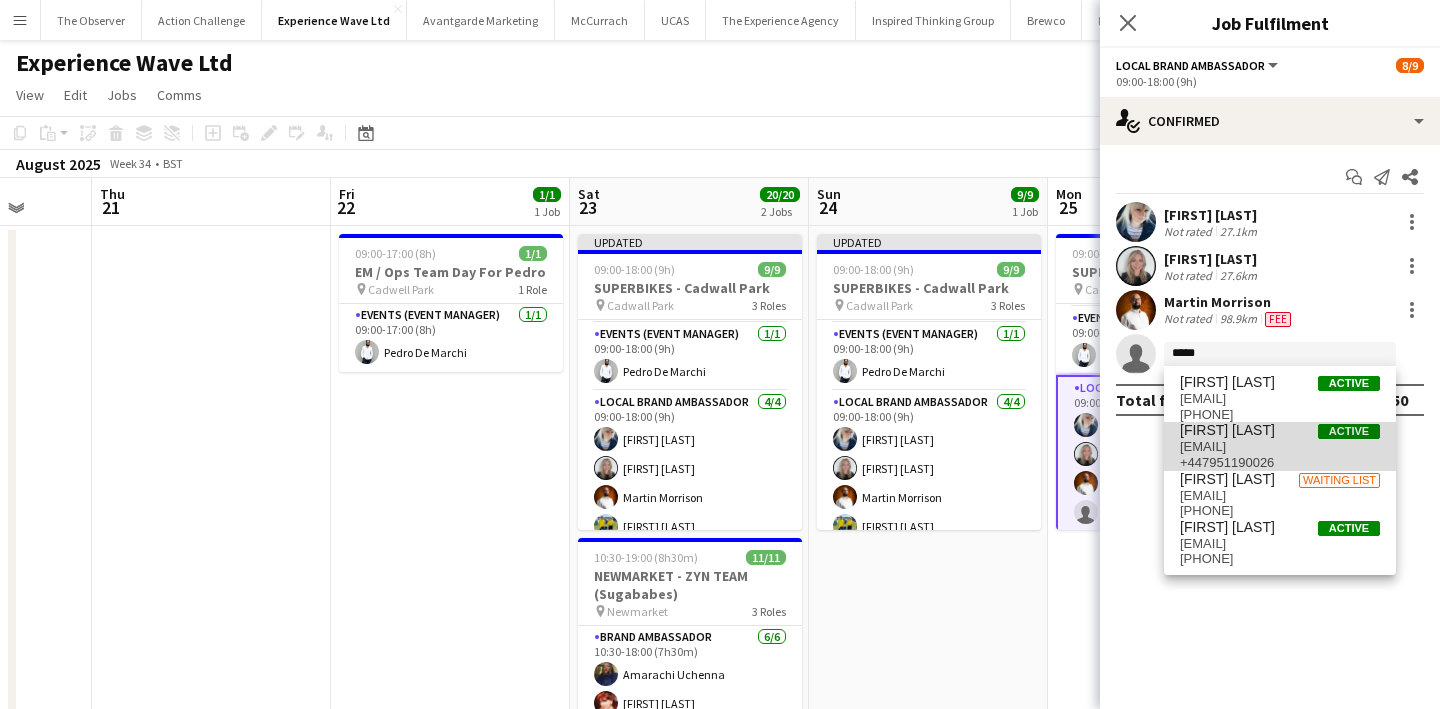 click on "[EMAIL]" at bounding box center (1280, 447) 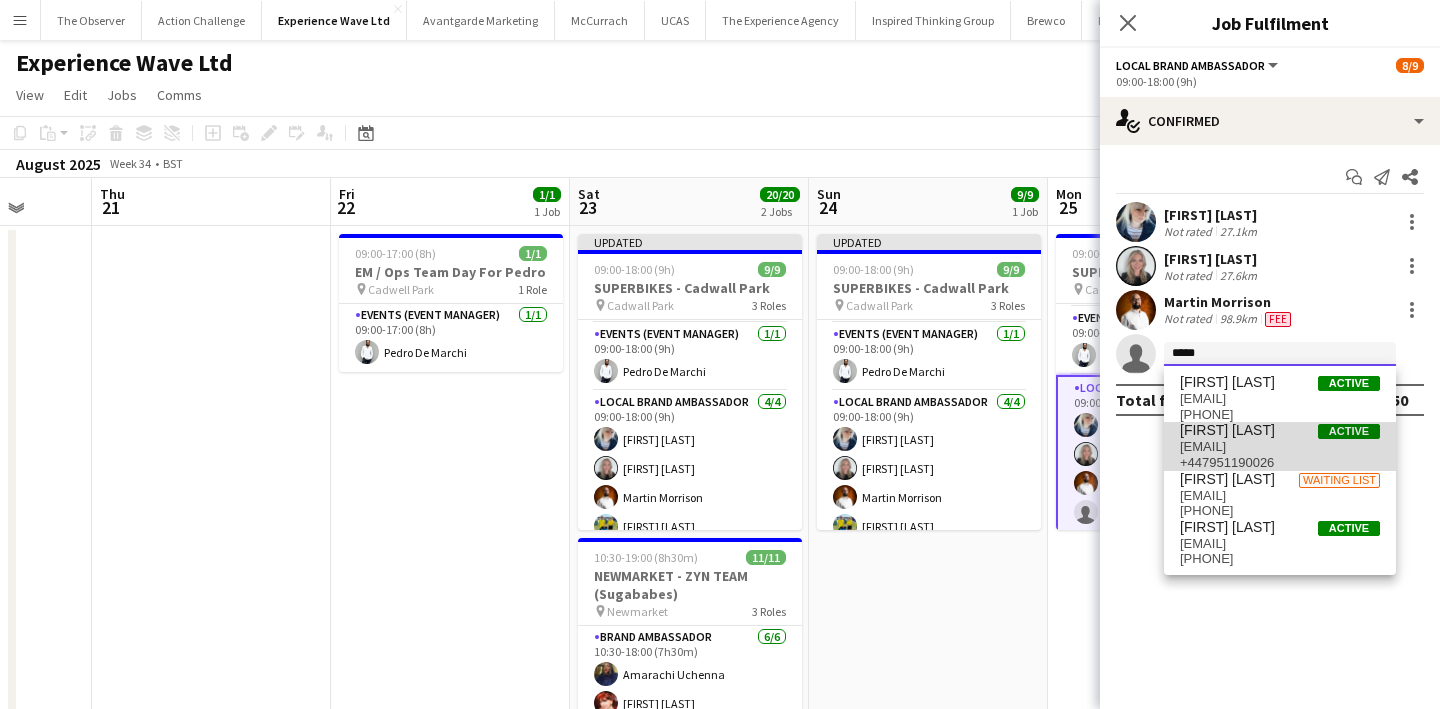 type 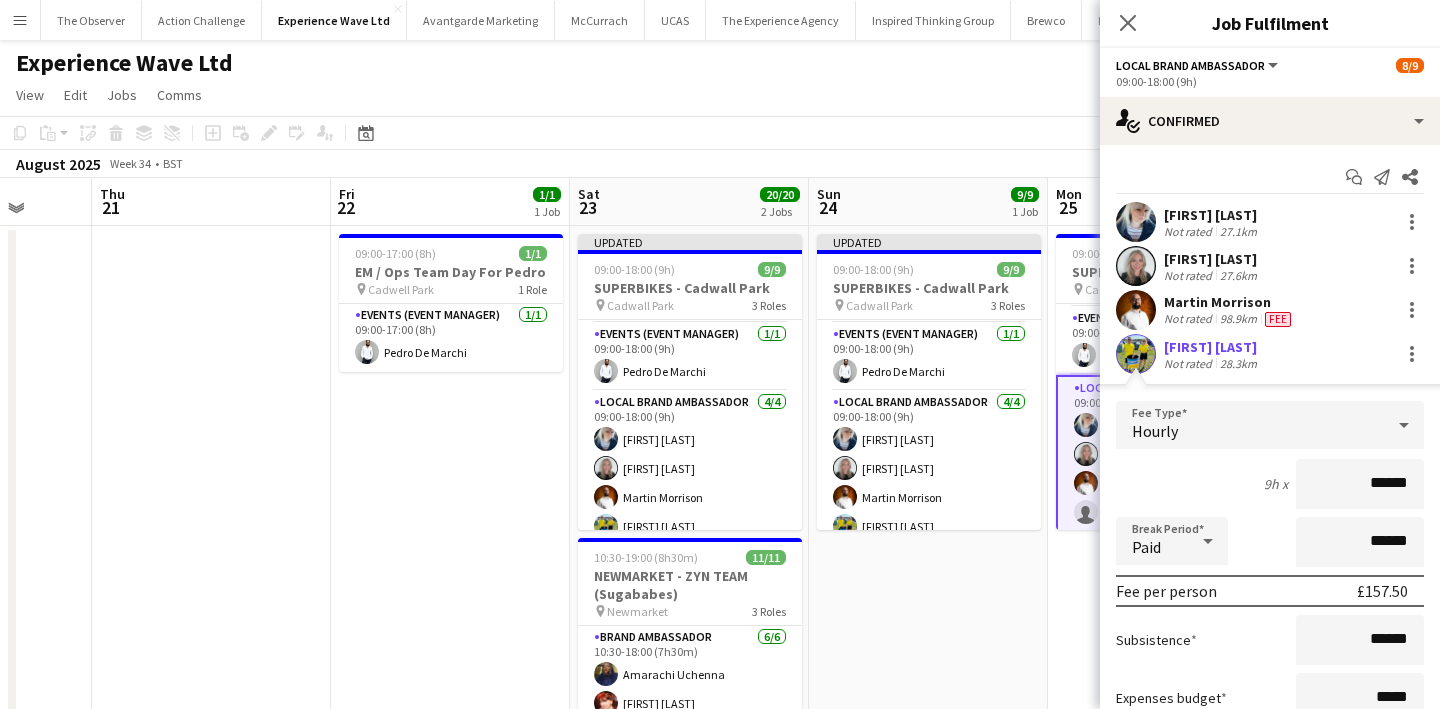 scroll, scrollTop: 177, scrollLeft: 0, axis: vertical 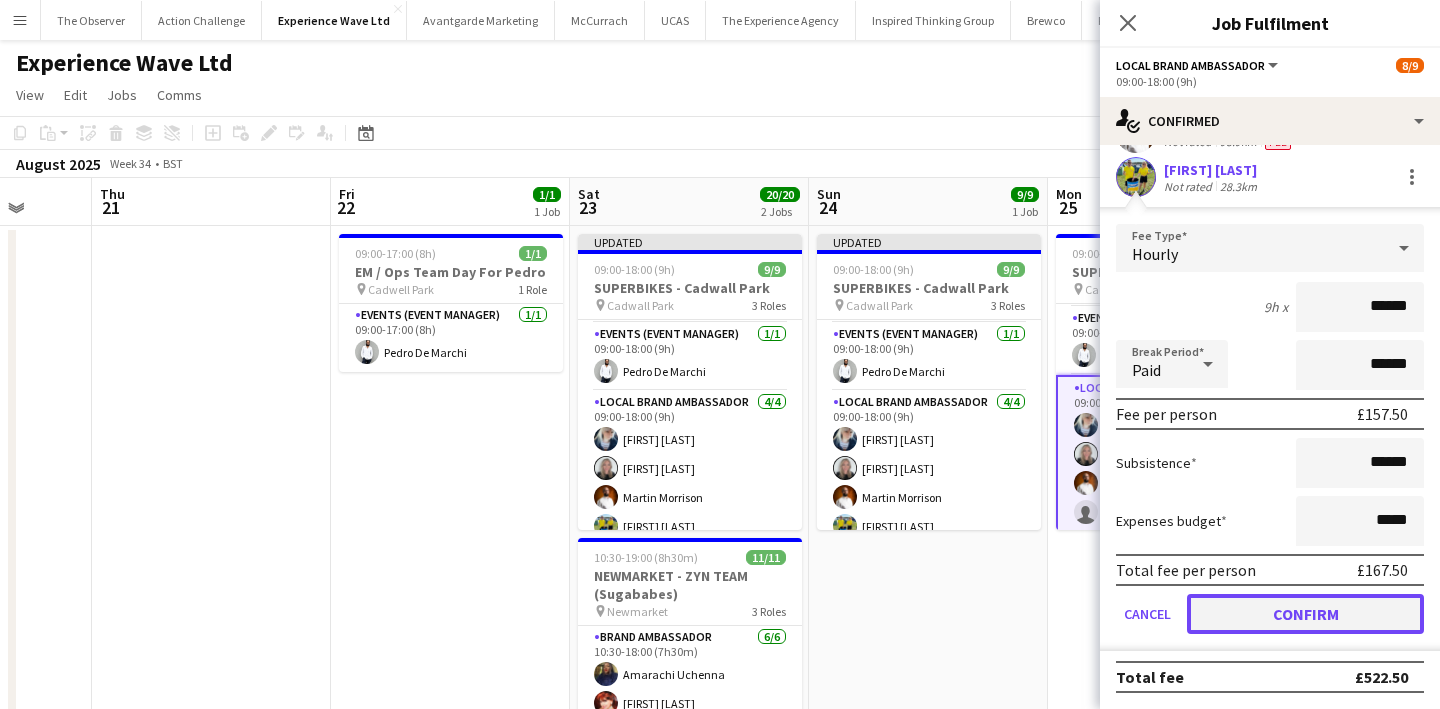 click on "Confirm" at bounding box center (1305, 614) 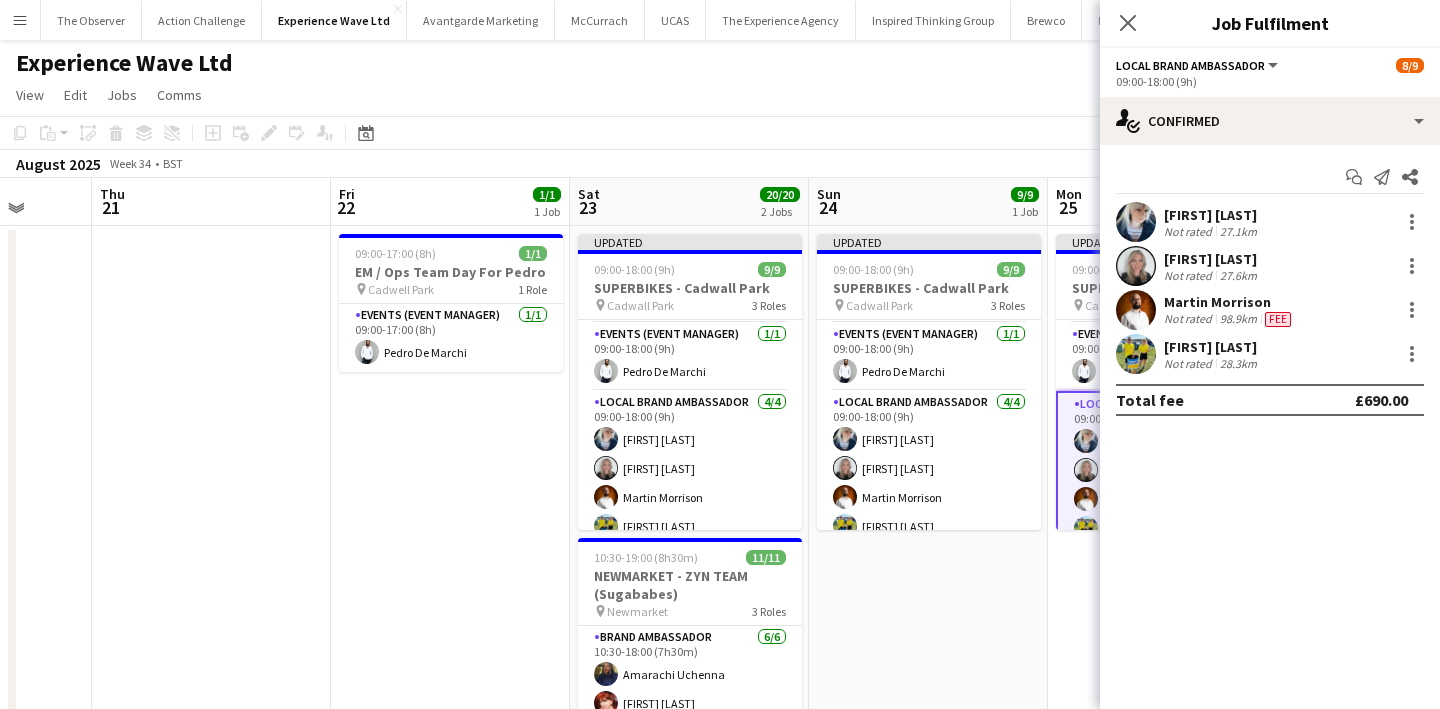 scroll, scrollTop: 0, scrollLeft: 0, axis: both 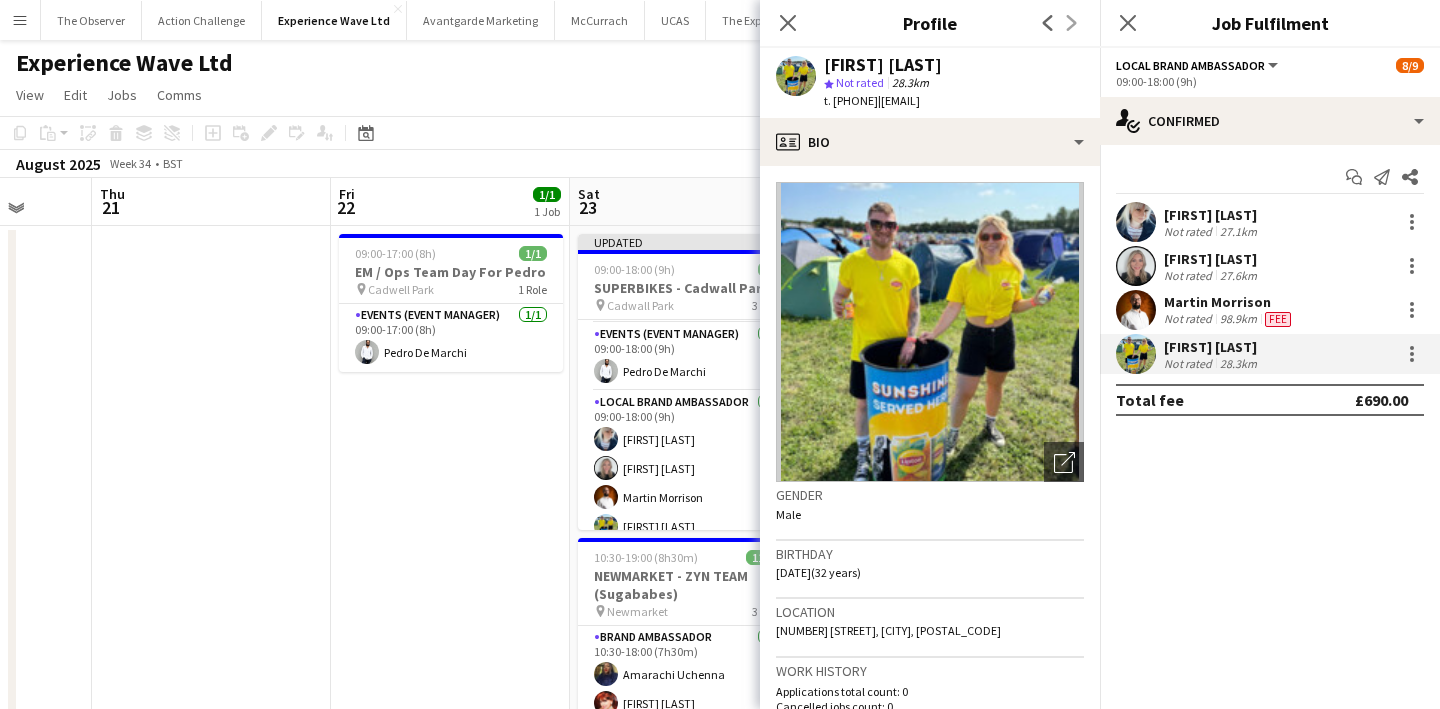 click on "09:00-17:00 (8h)    1/1   EM / Ops Team Day For Pedro
pin
Cadwell Park   1 Role   Events (Event Manager)   1/1   09:00-17:00 (8h)
Pedro De Marchi" at bounding box center [450, 854] 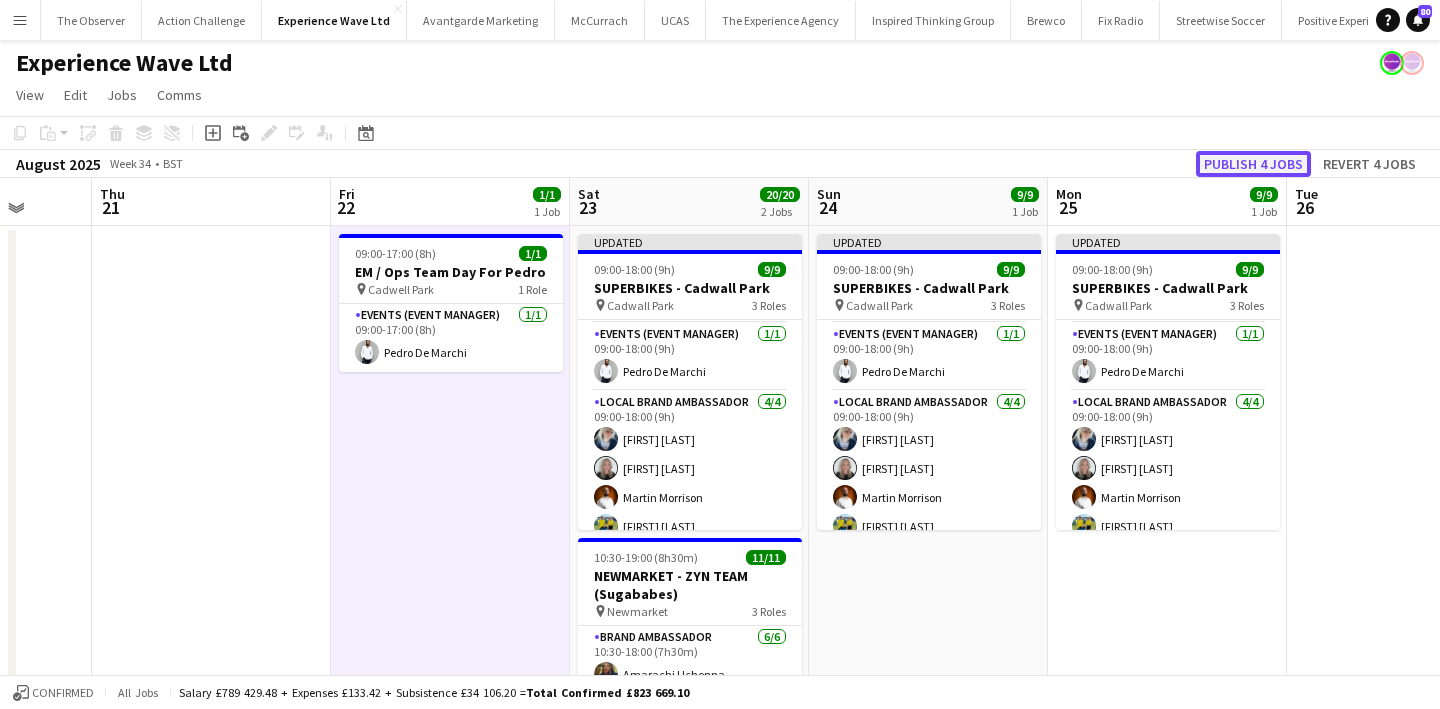 click on "Publish 4 jobs" 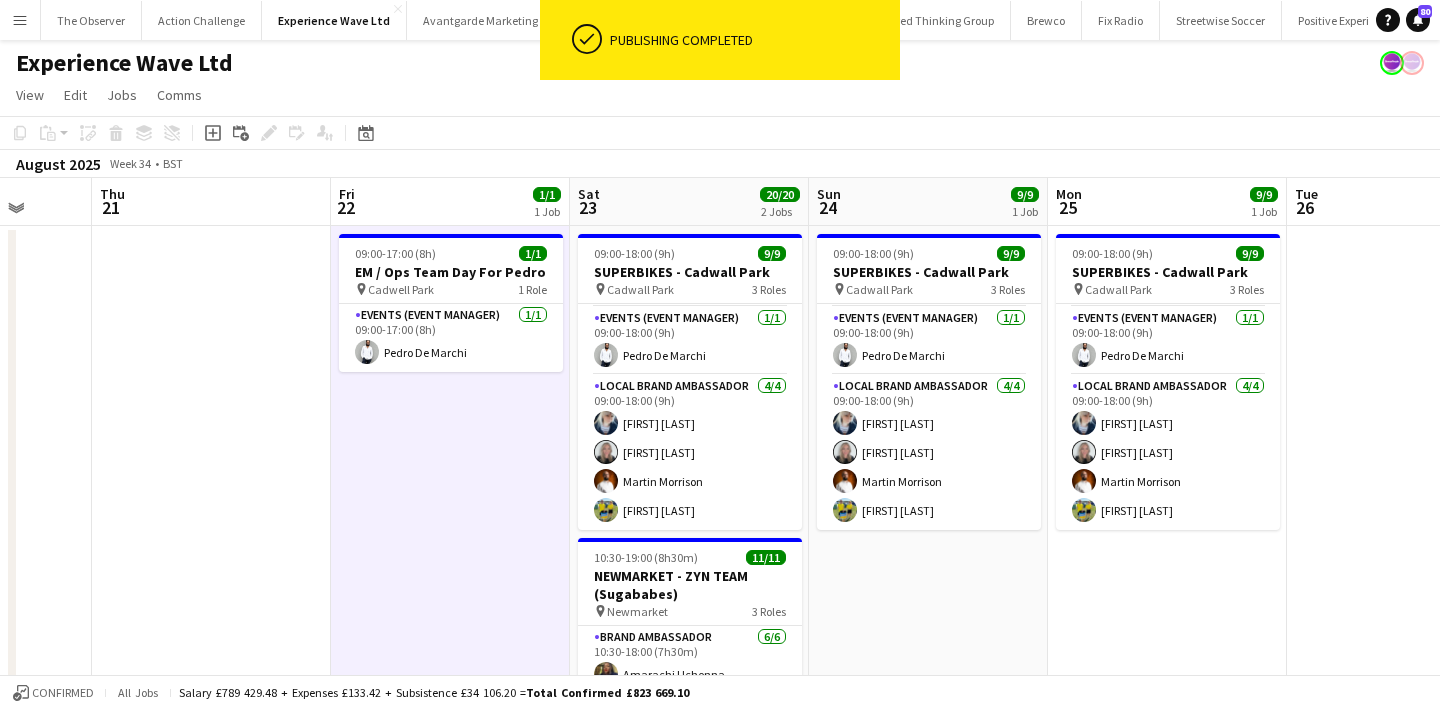 scroll, scrollTop: 92, scrollLeft: 0, axis: vertical 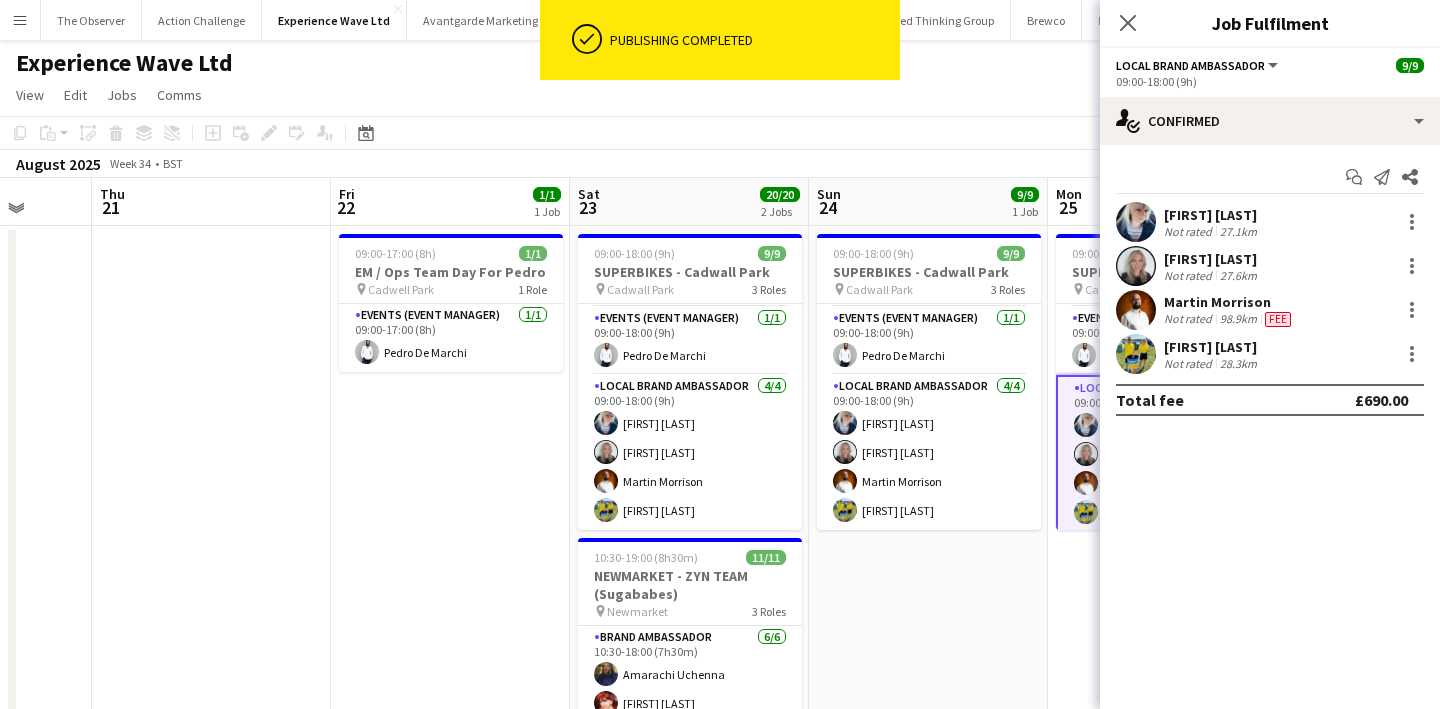 click on "28.3km" at bounding box center [1238, 363] 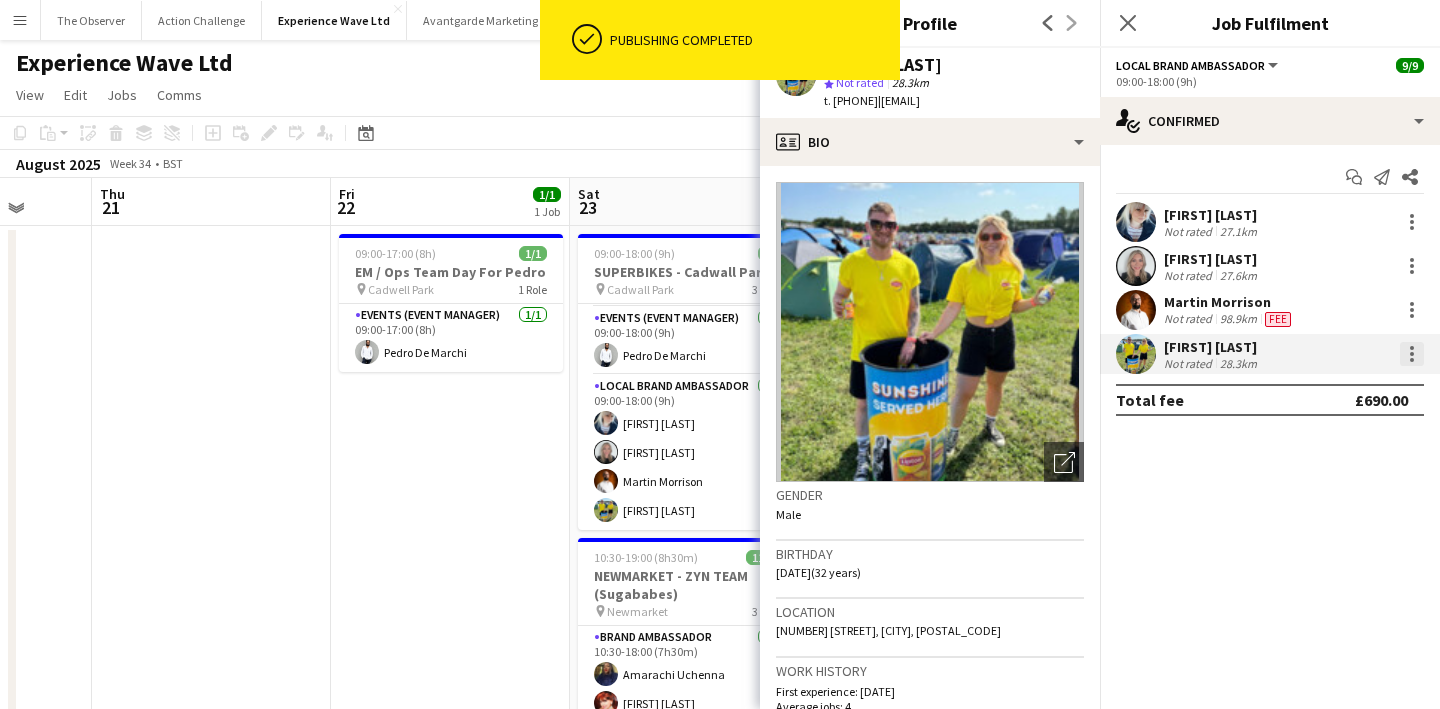 click at bounding box center (1412, 360) 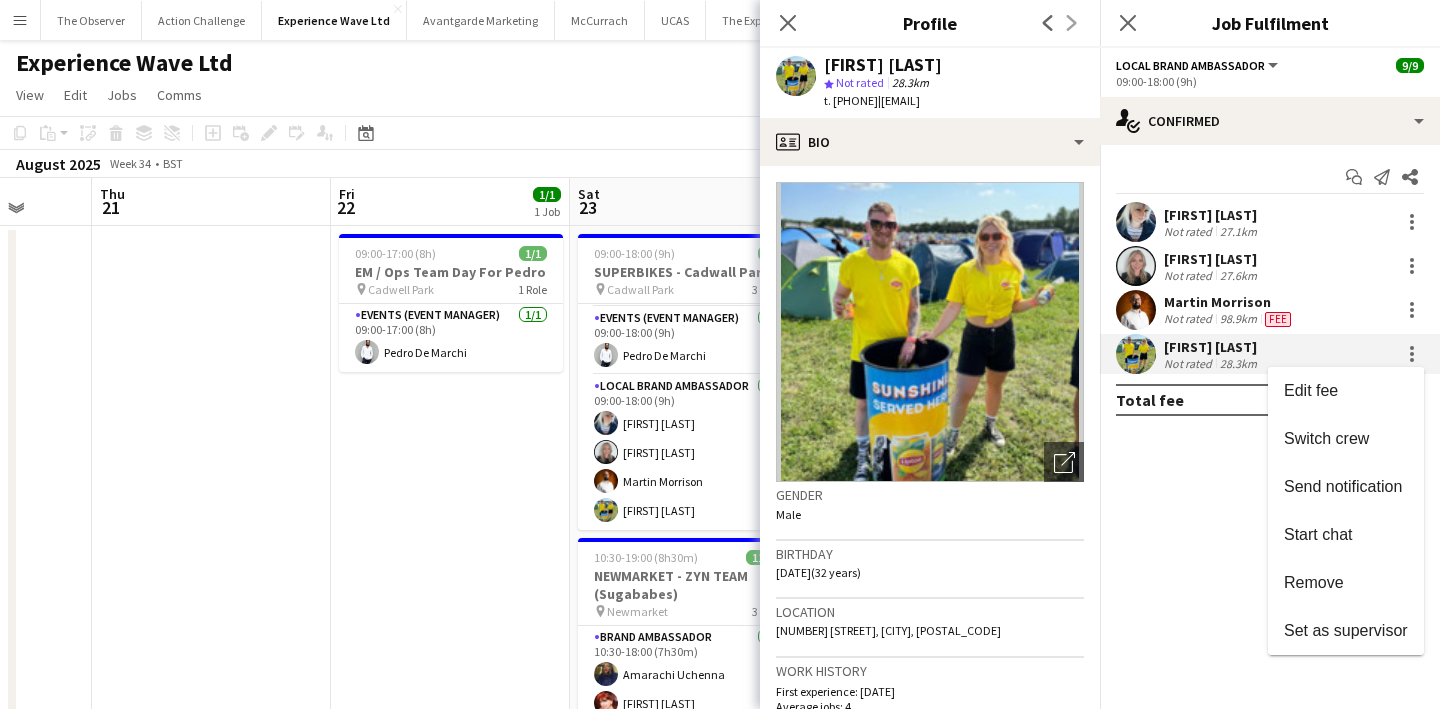 click at bounding box center (720, 354) 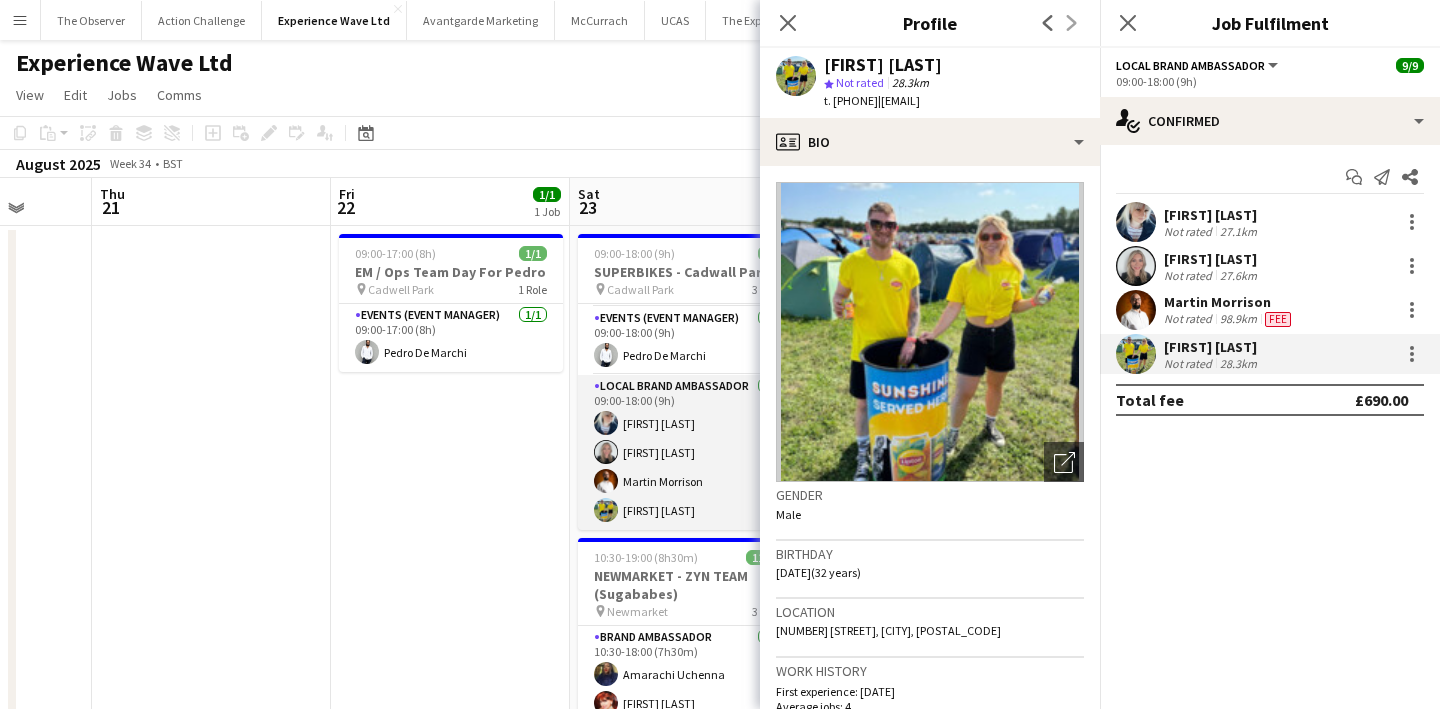 click on "Local Brand Ambassador   4/4   09:00-18:00 (9h)
Gemma Owen-Kendall Charlotte Trench Martin Morrison Reece Dumelow" at bounding box center (690, 452) 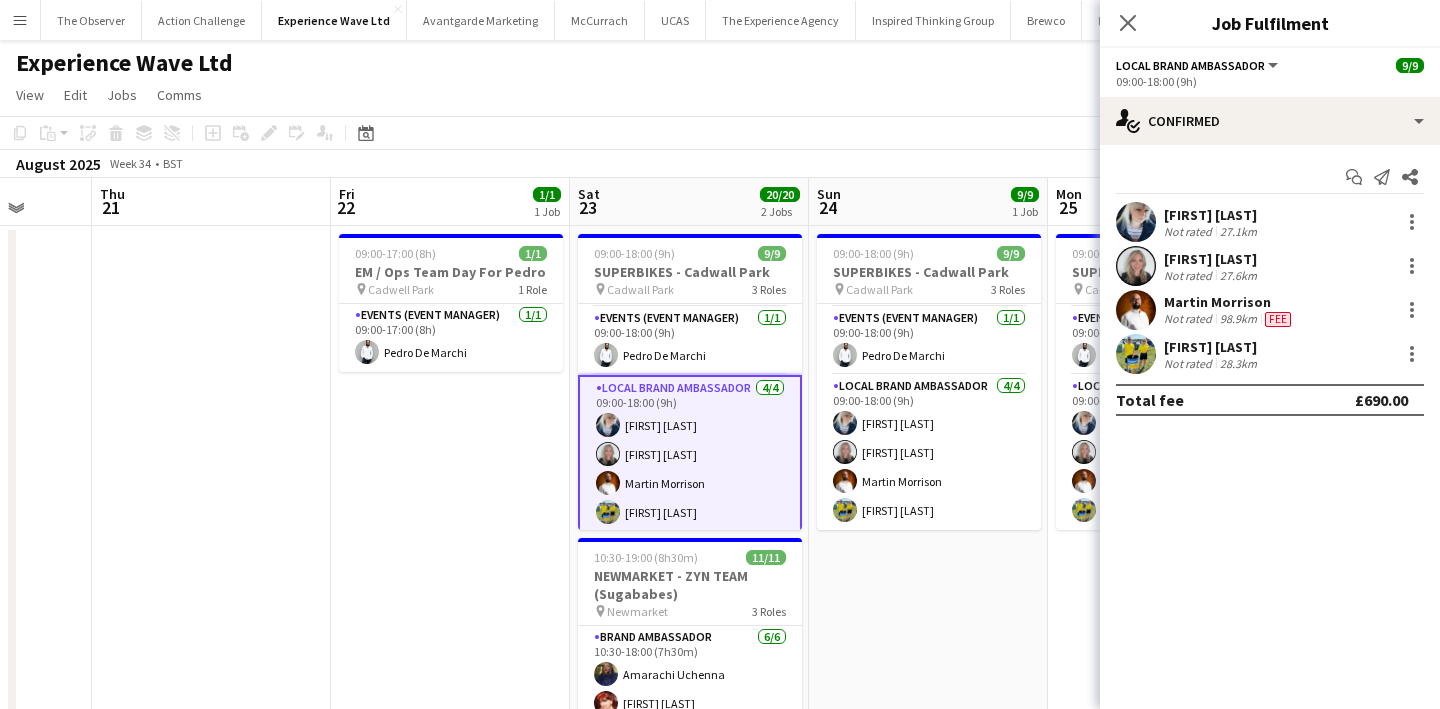 click on "Reece Dumelow" at bounding box center [1212, 347] 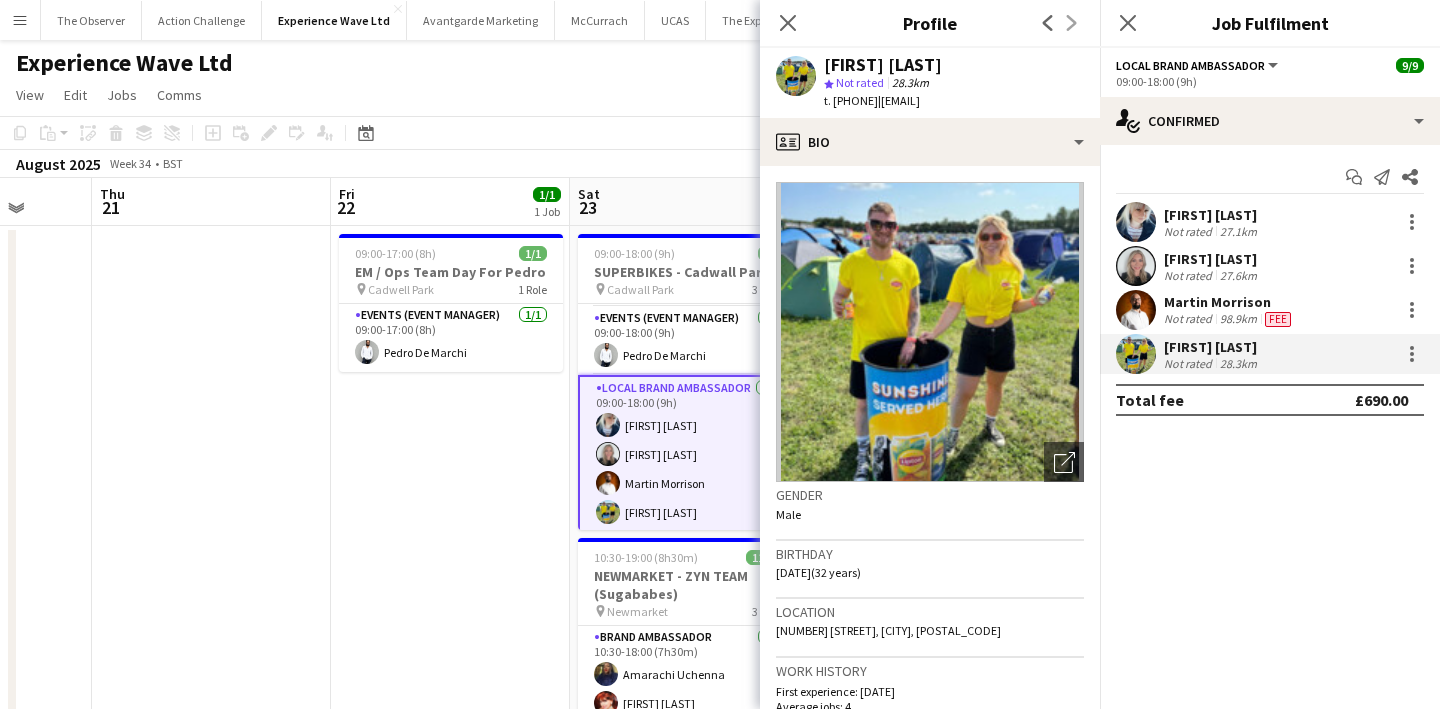 click on "Reece Dumelow" 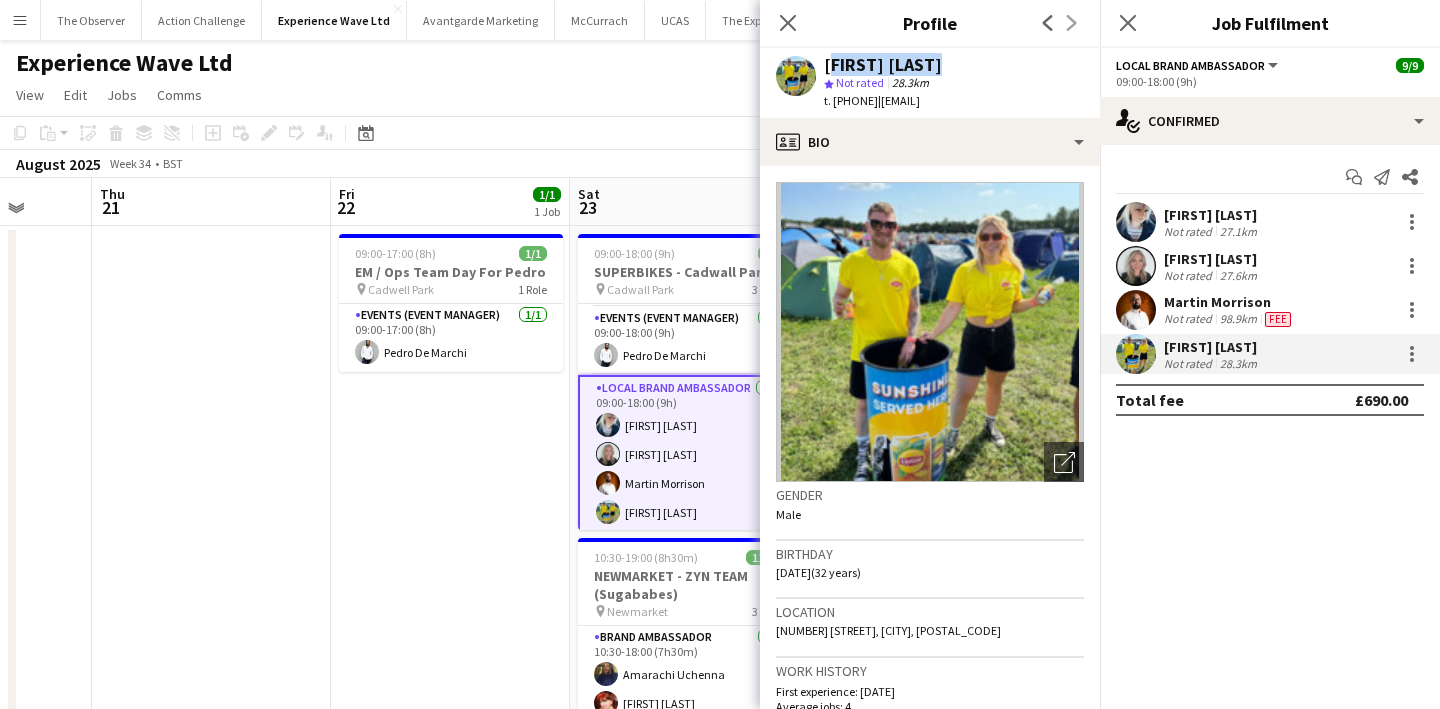 drag, startPoint x: 881, startPoint y: 71, endPoint x: 857, endPoint y: 68, distance: 24.186773 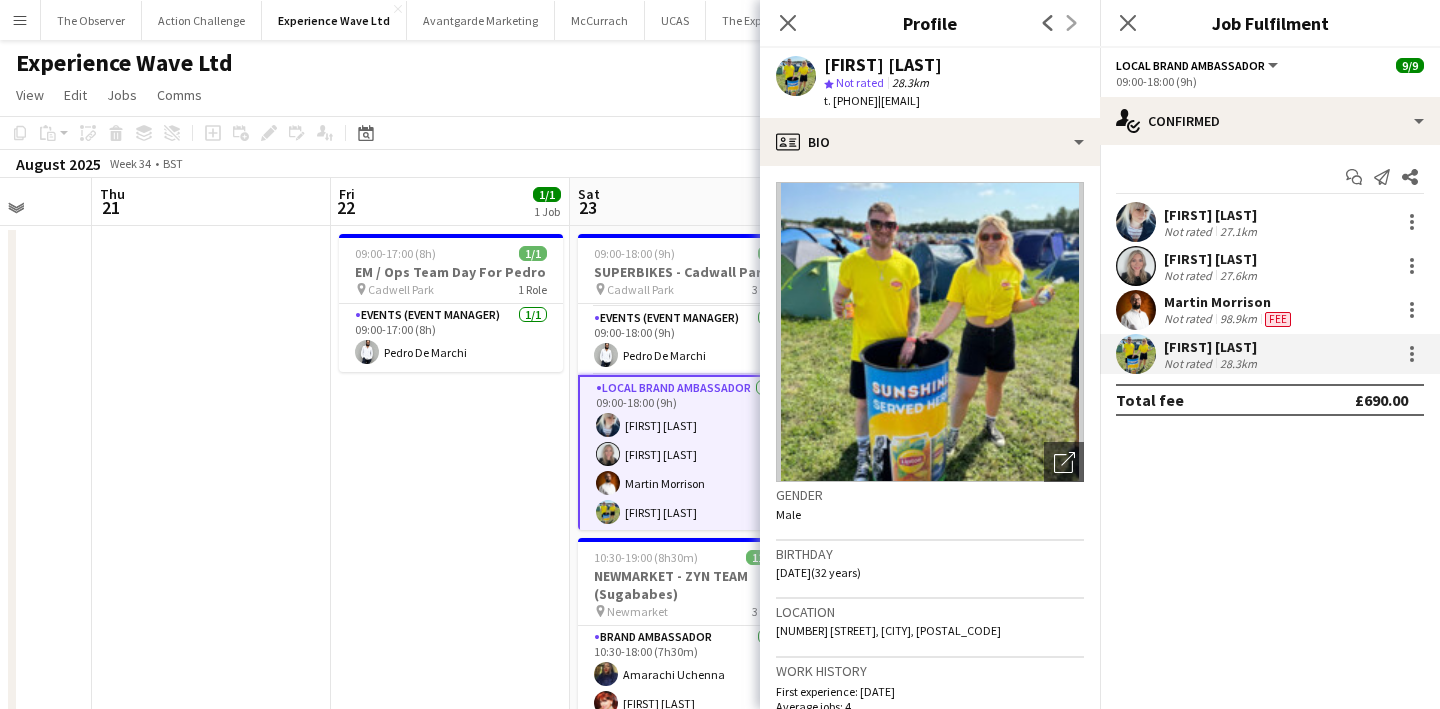 click on "|   dumelow17@outlook.com" 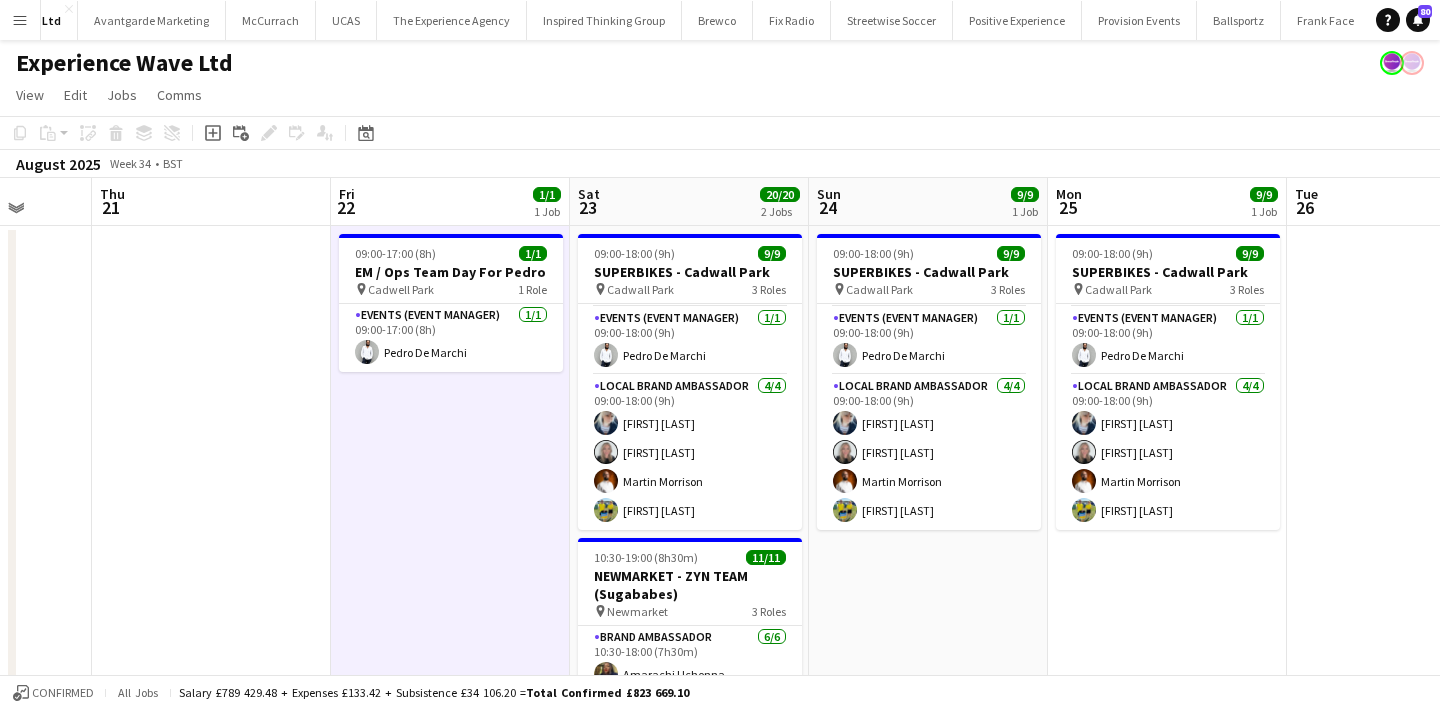 click on "Add" at bounding box center (1383, 20) 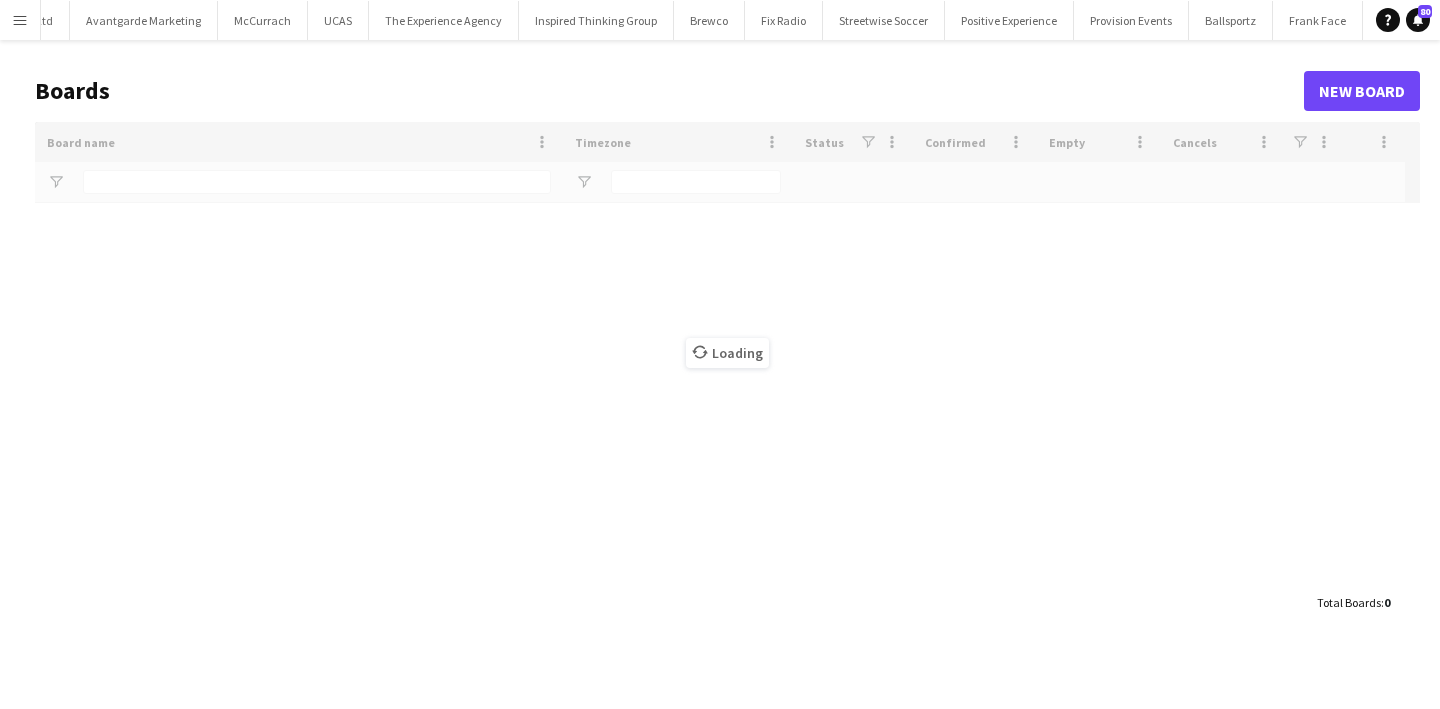 scroll, scrollTop: 0, scrollLeft: 326, axis: horizontal 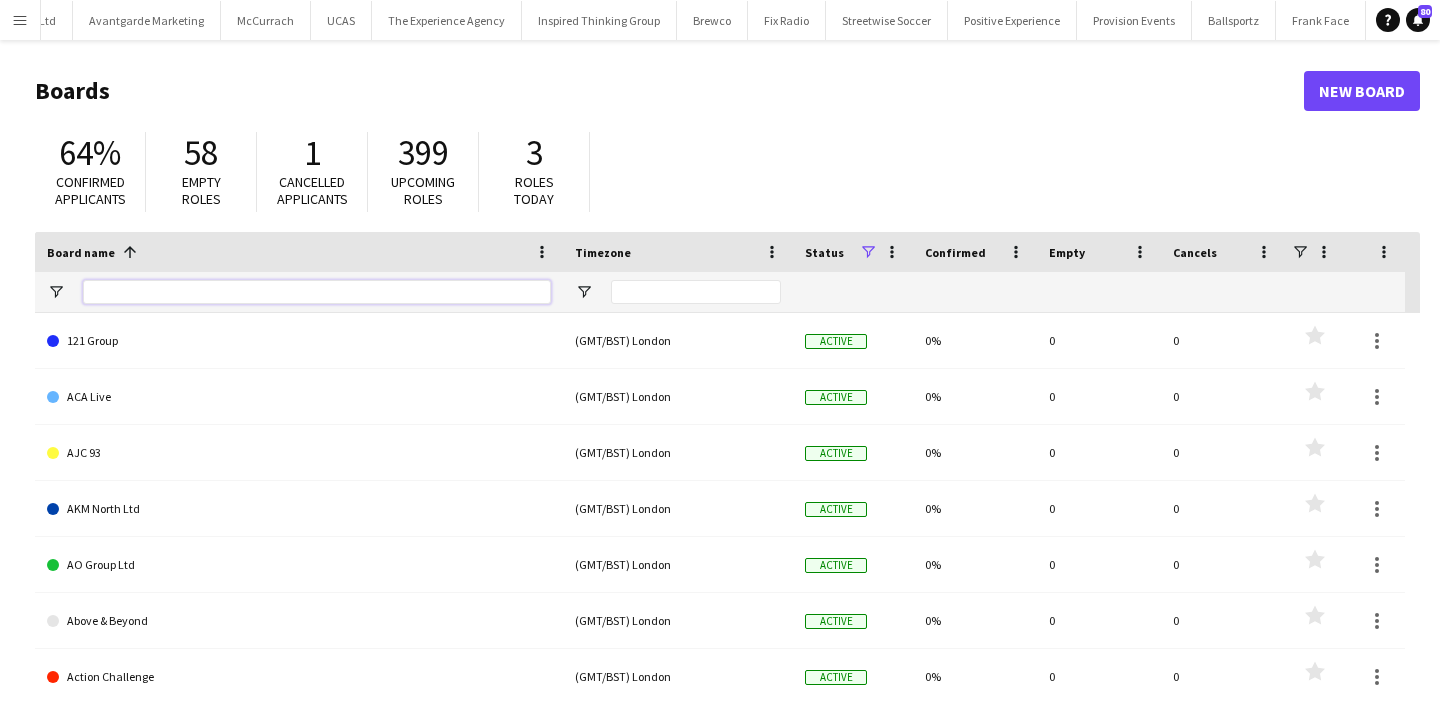 click at bounding box center [317, 292] 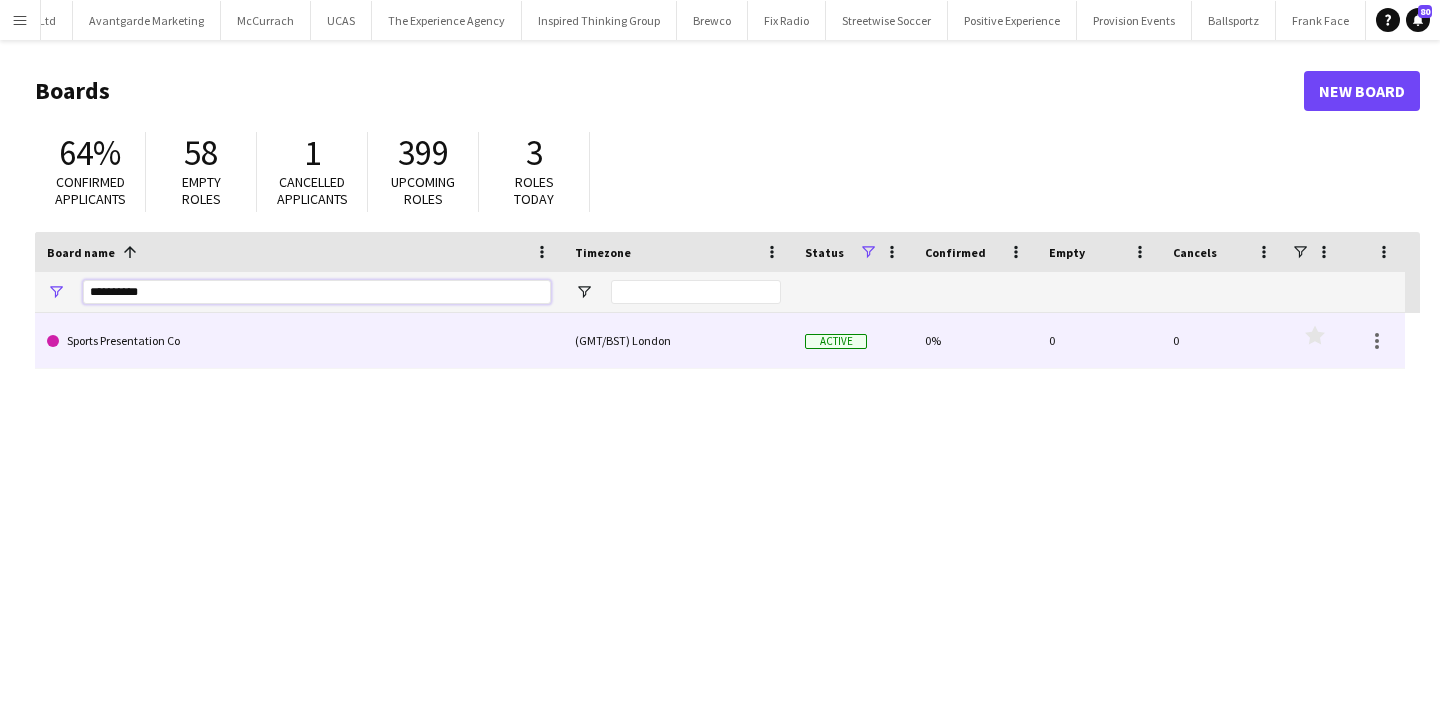 type on "**********" 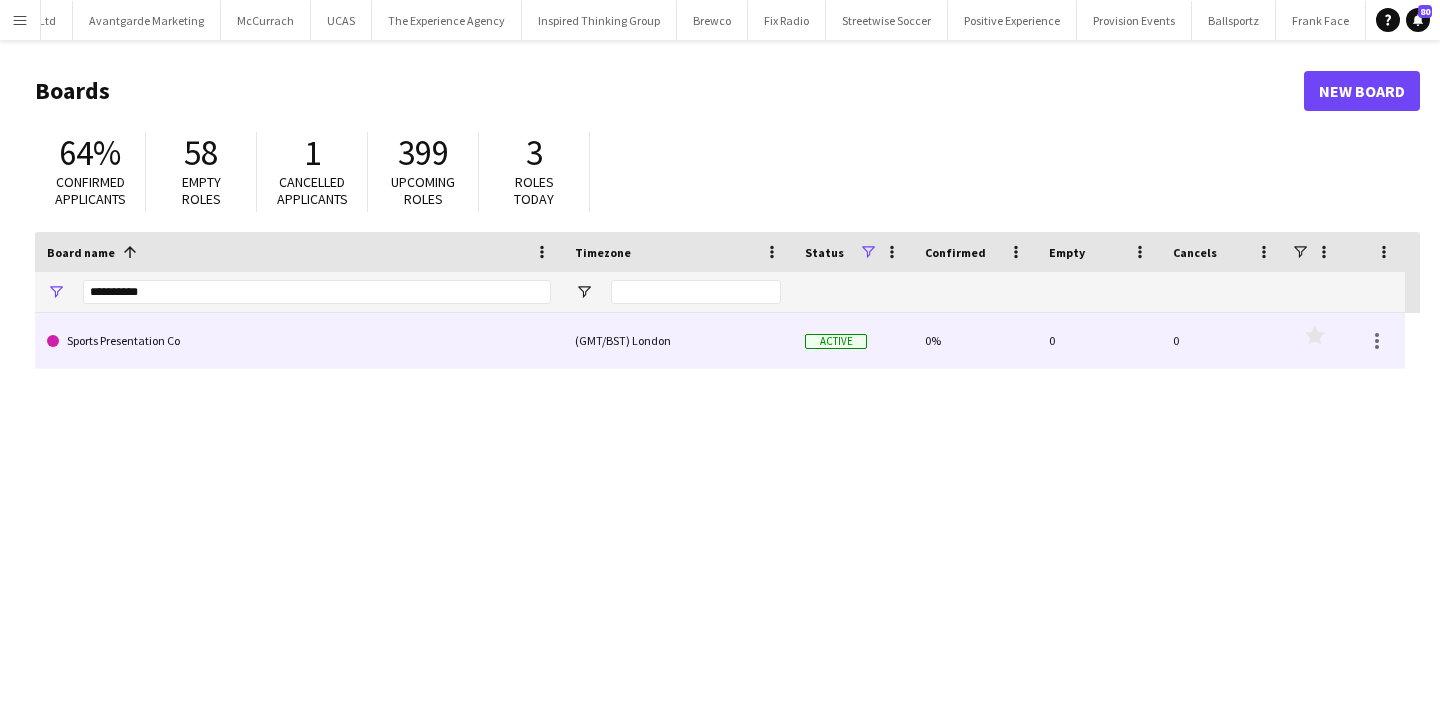 click on "Sports Presentation Co" 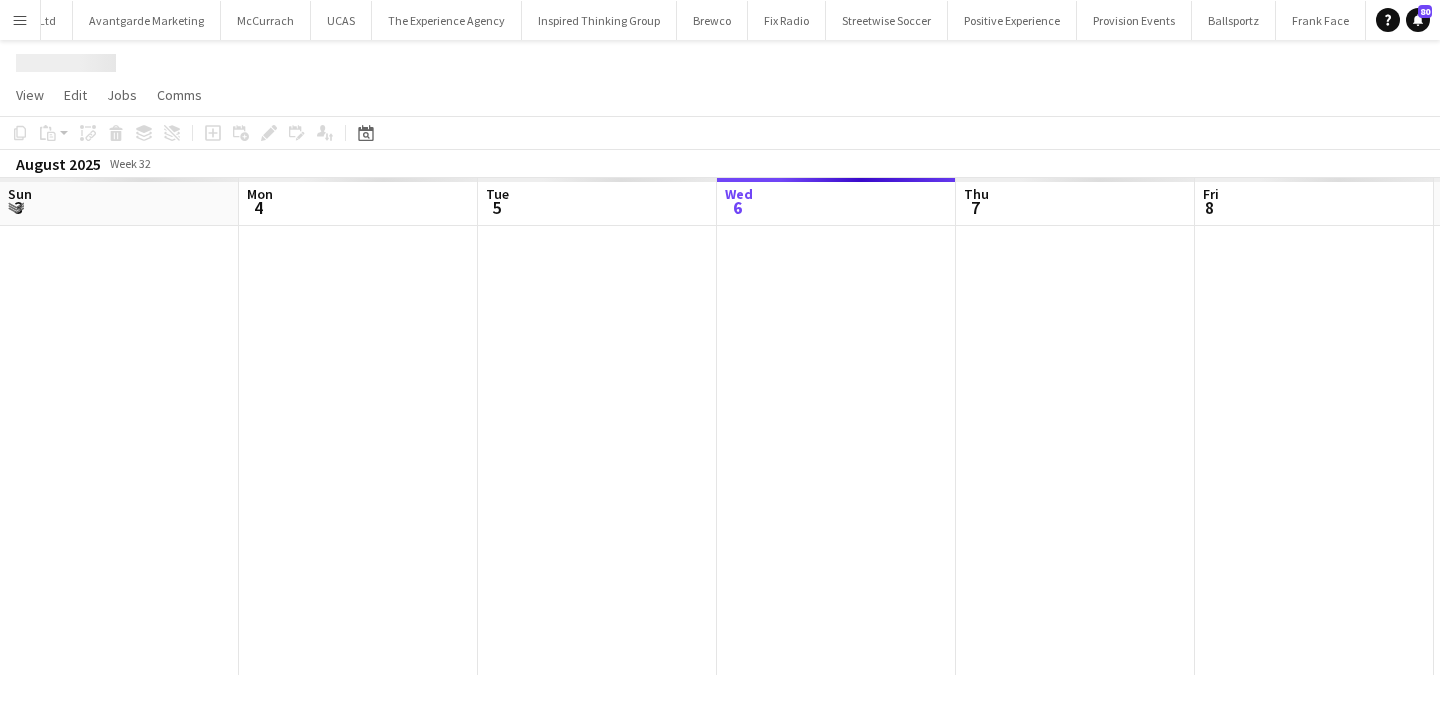 scroll, scrollTop: 0, scrollLeft: 478, axis: horizontal 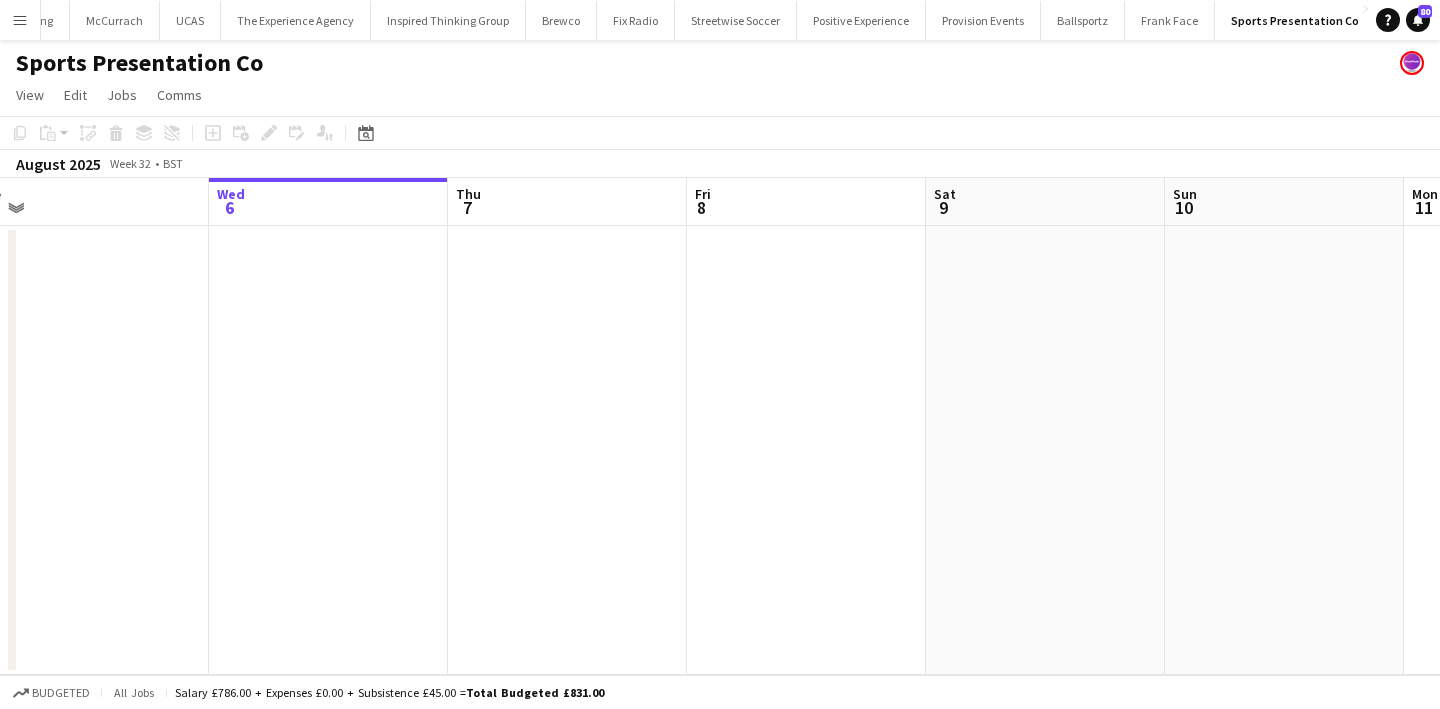 click at bounding box center [567, 450] 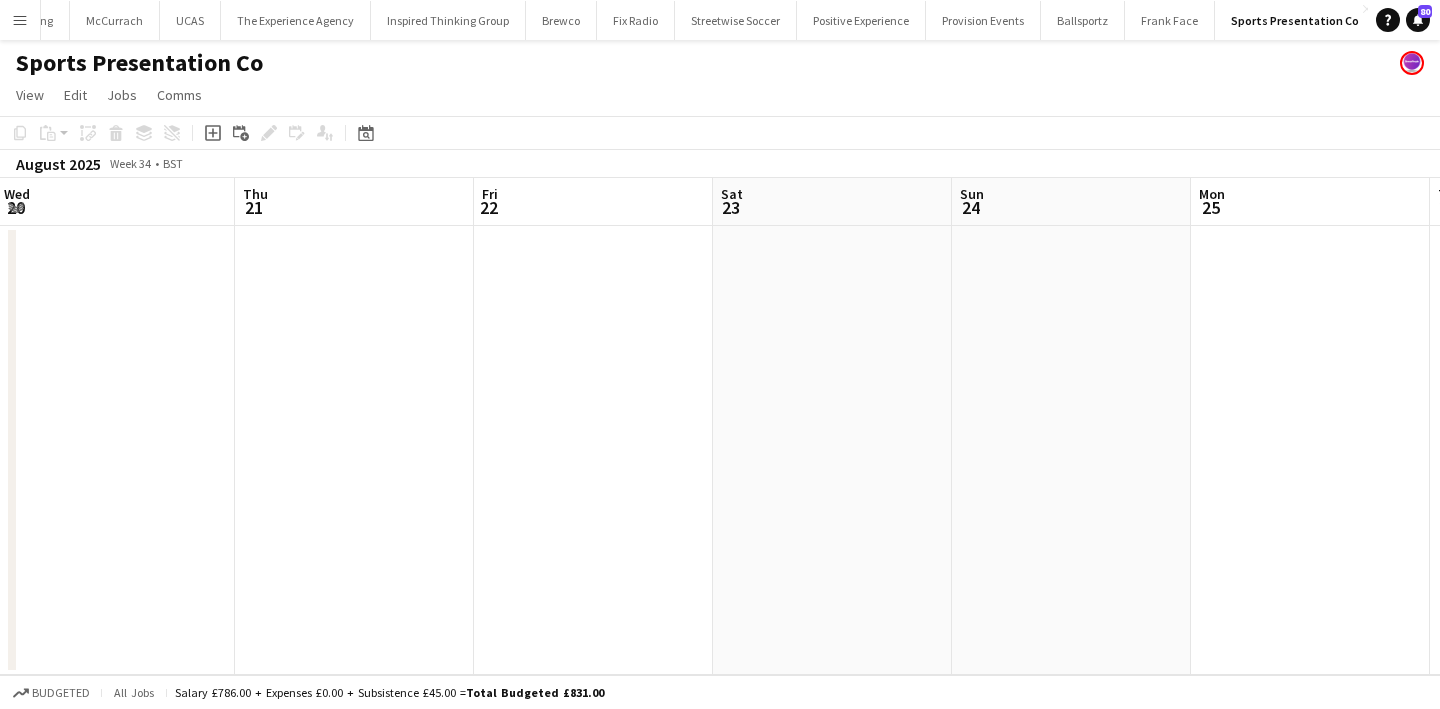 scroll, scrollTop: 0, scrollLeft: 736, axis: horizontal 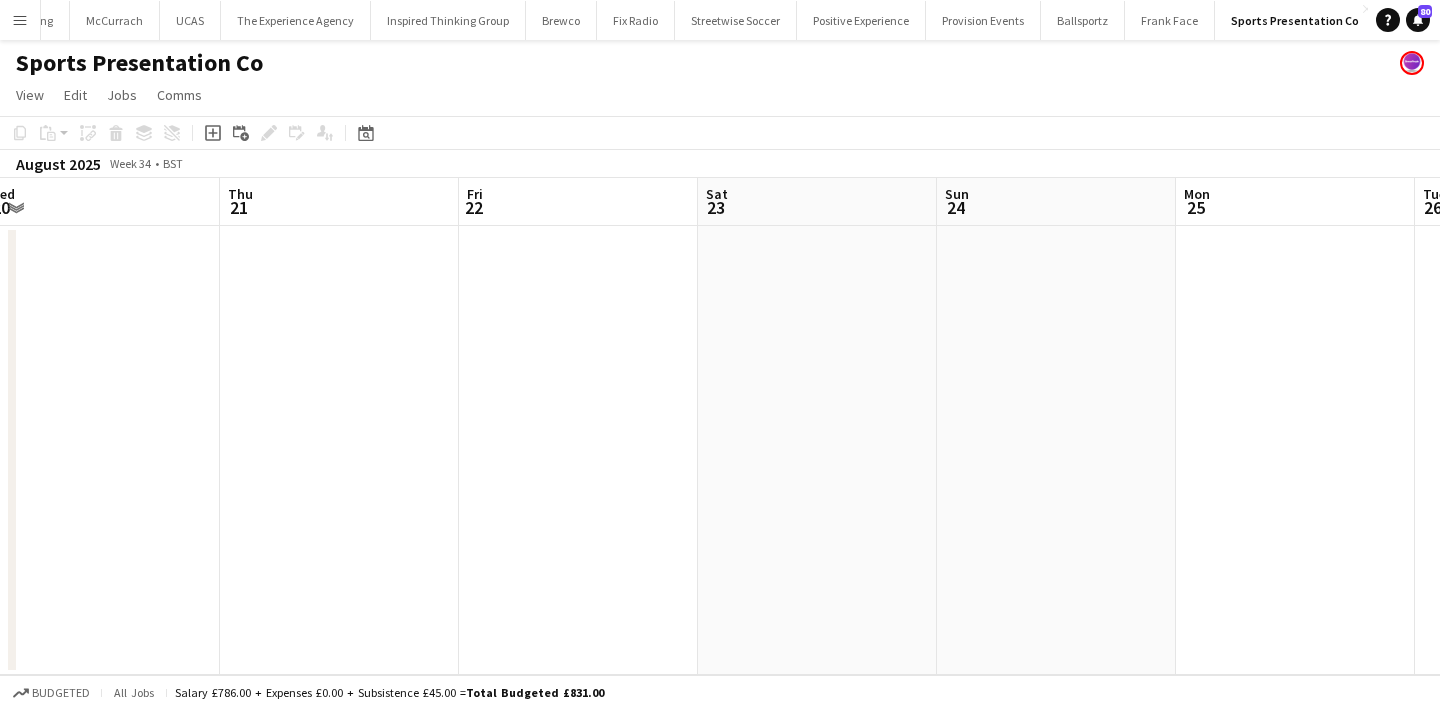 click at bounding box center (578, 450) 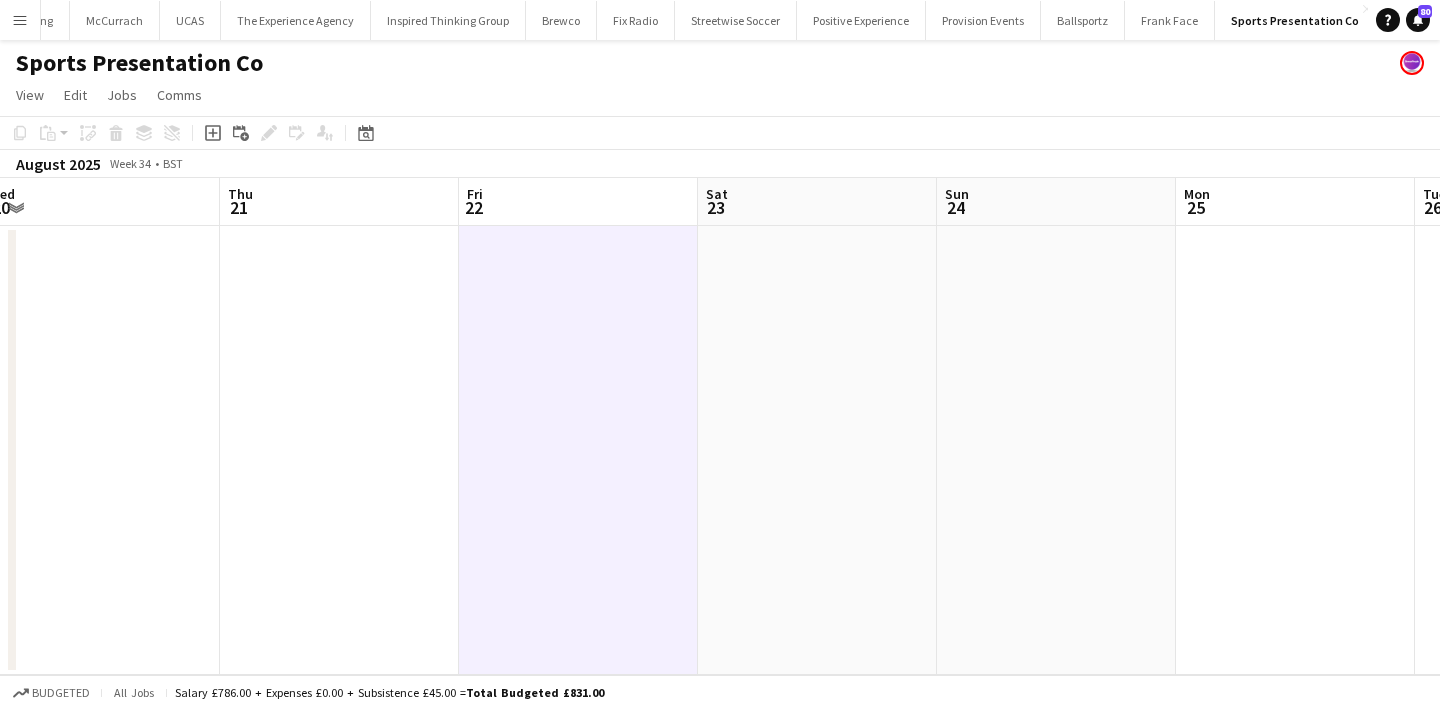 click at bounding box center (817, 450) 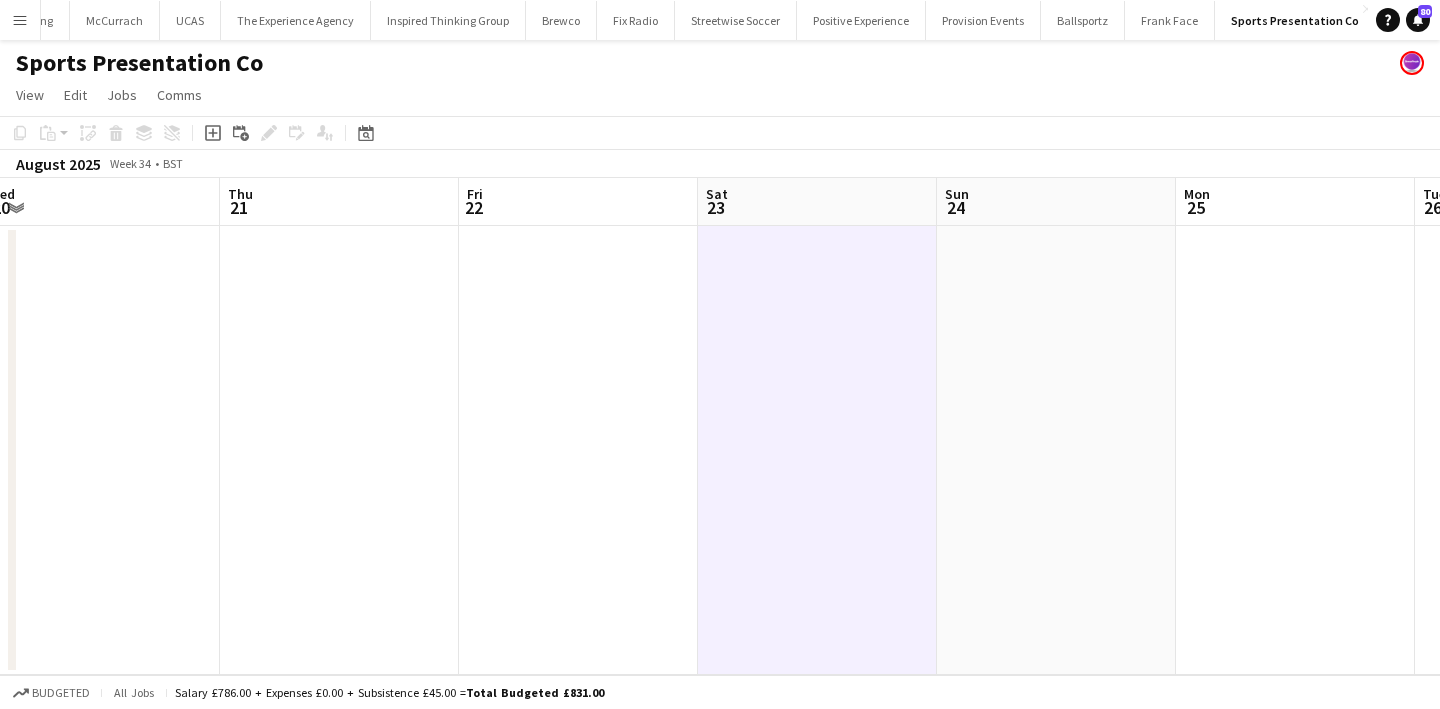 click at bounding box center [578, 450] 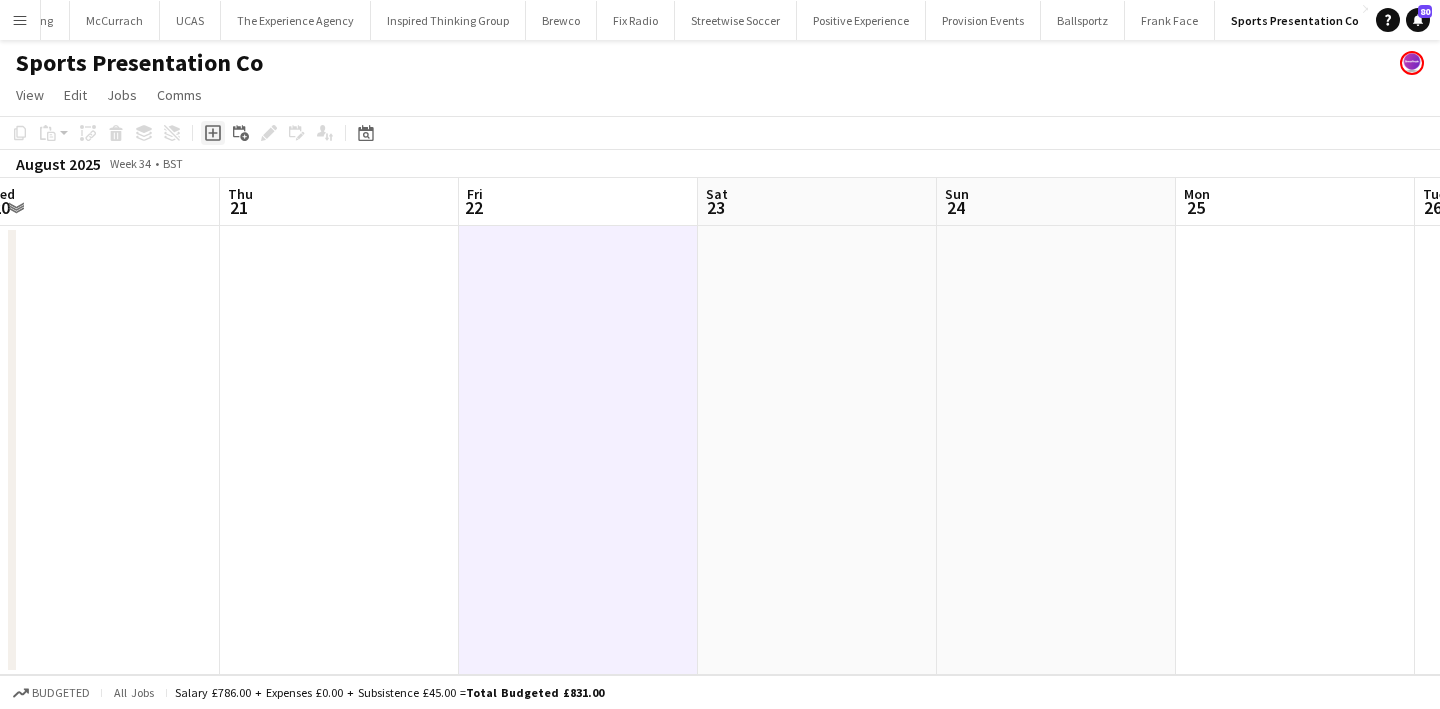 click 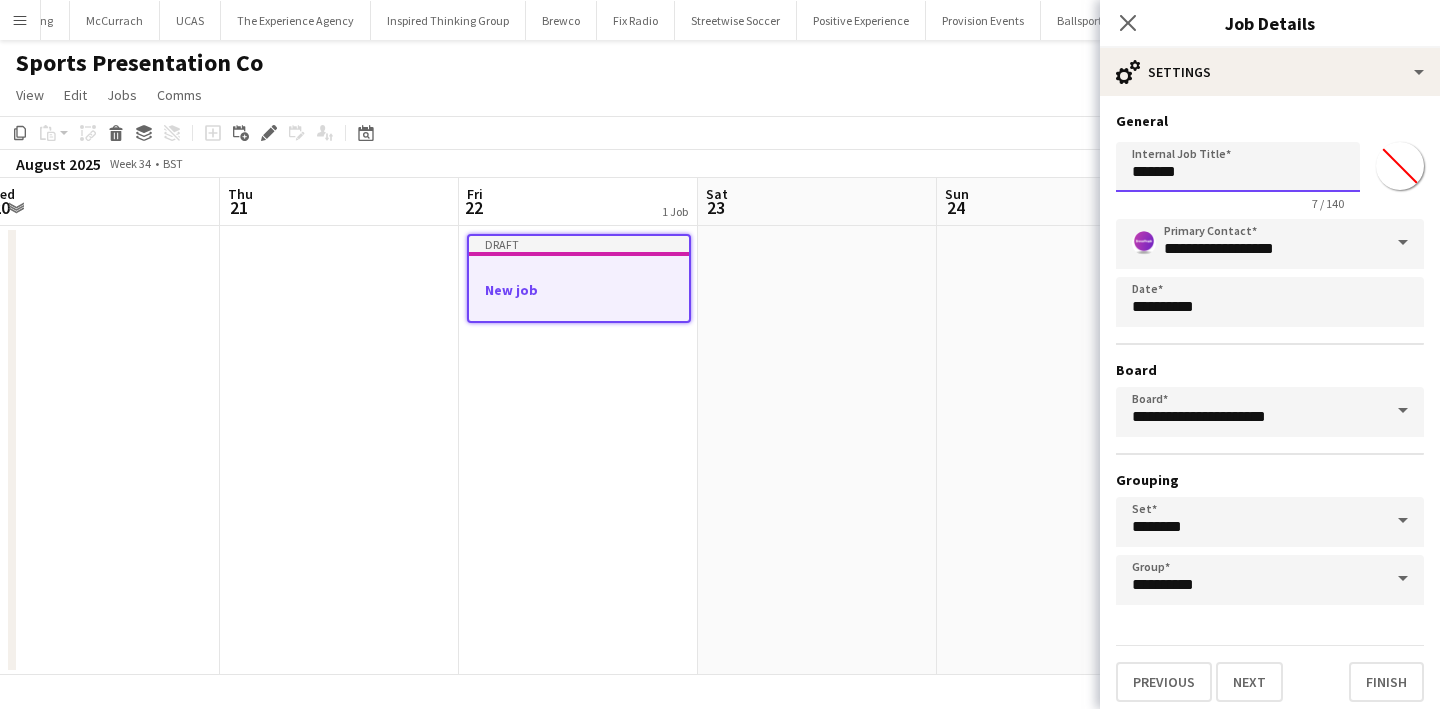 click on "*******" at bounding box center (1238, 167) 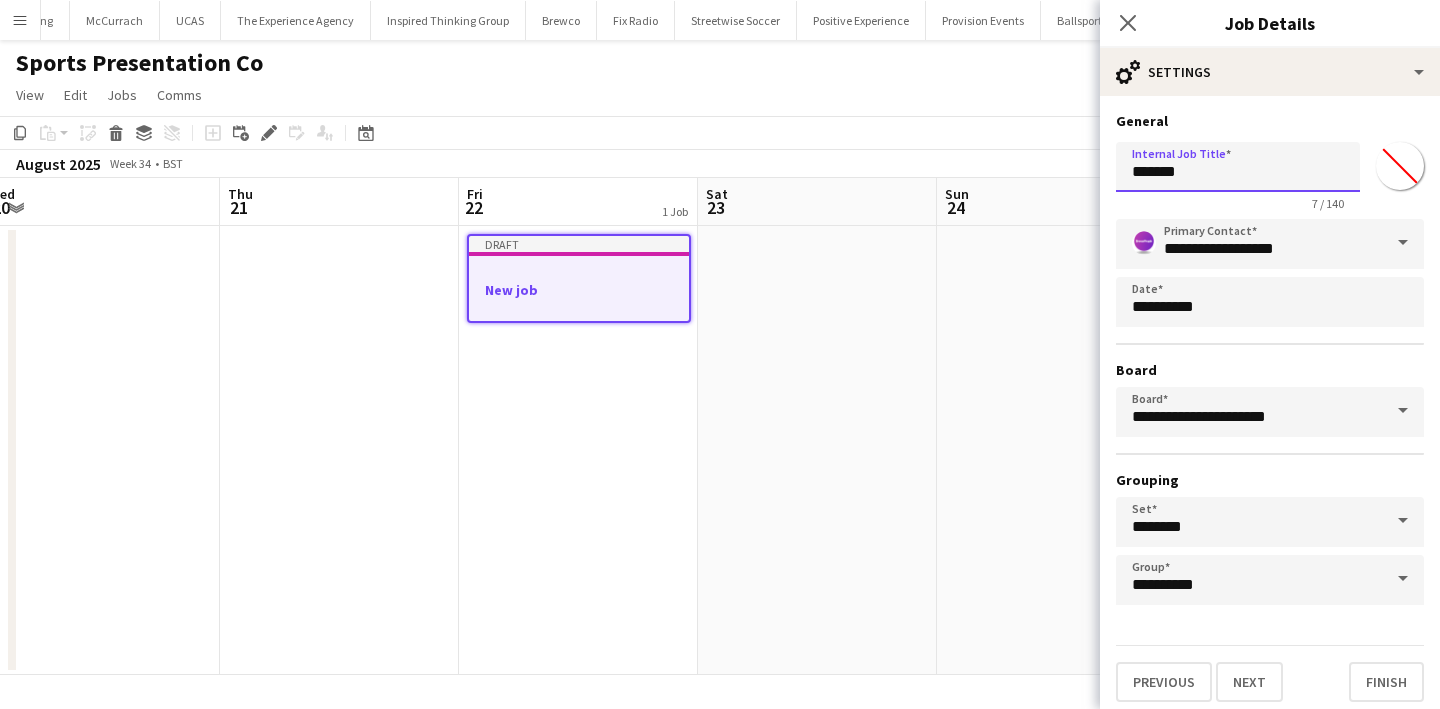 click on "*******" at bounding box center [1238, 167] 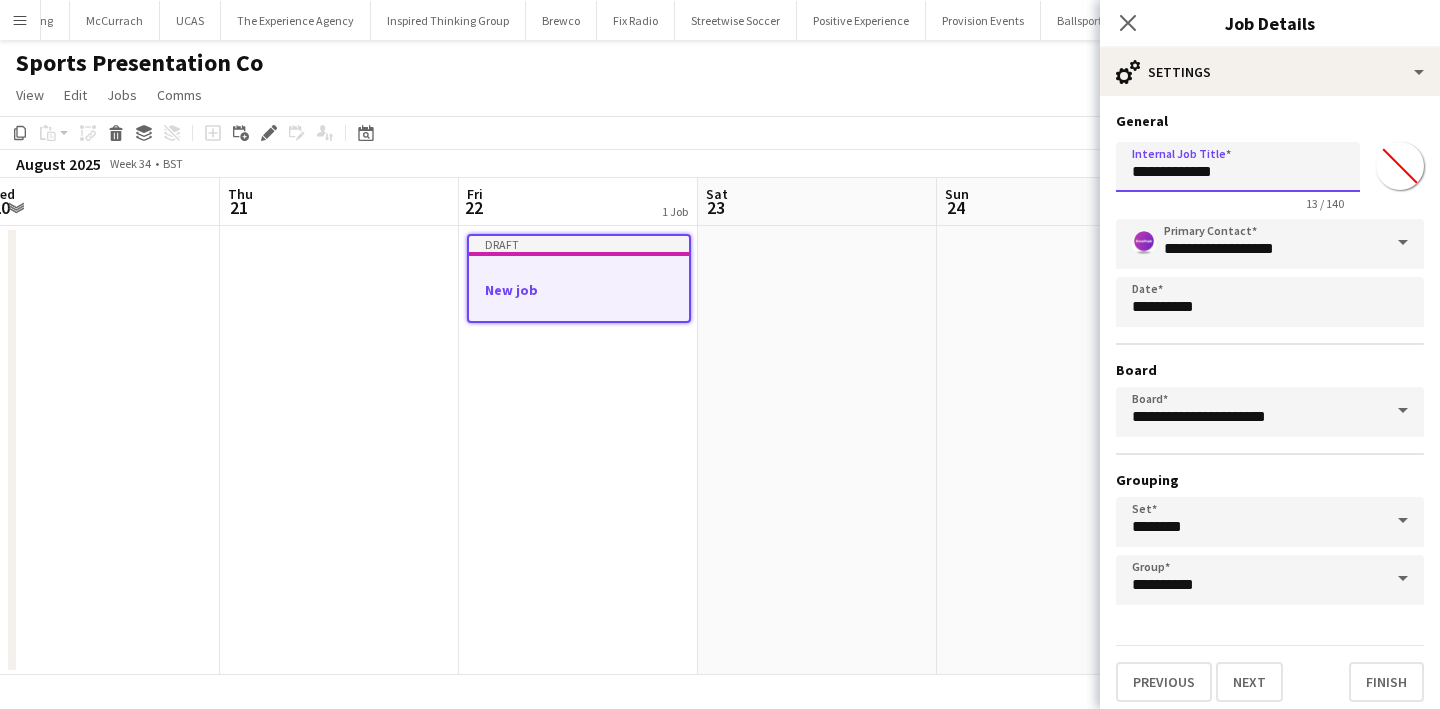 click on "**********" at bounding box center [1238, 167] 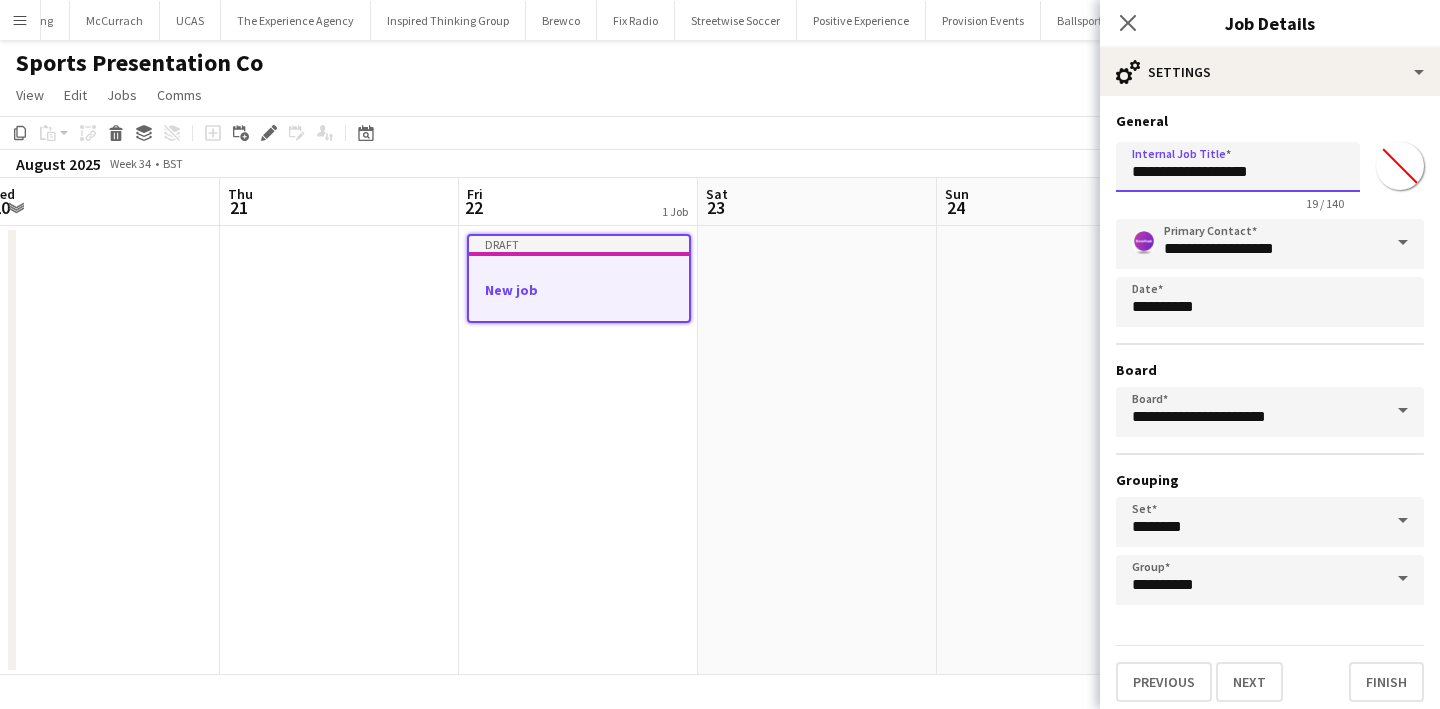 click on "**********" at bounding box center [1238, 167] 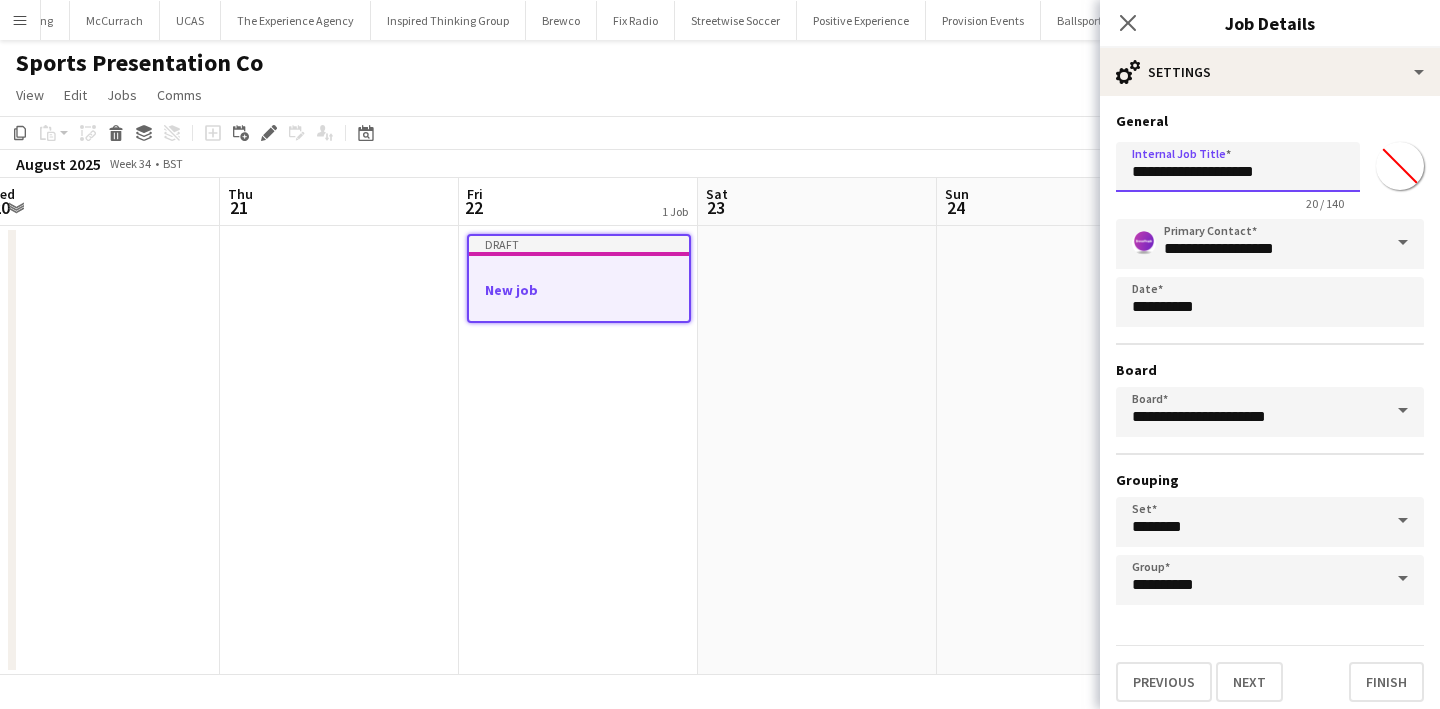 click on "**********" at bounding box center (1238, 167) 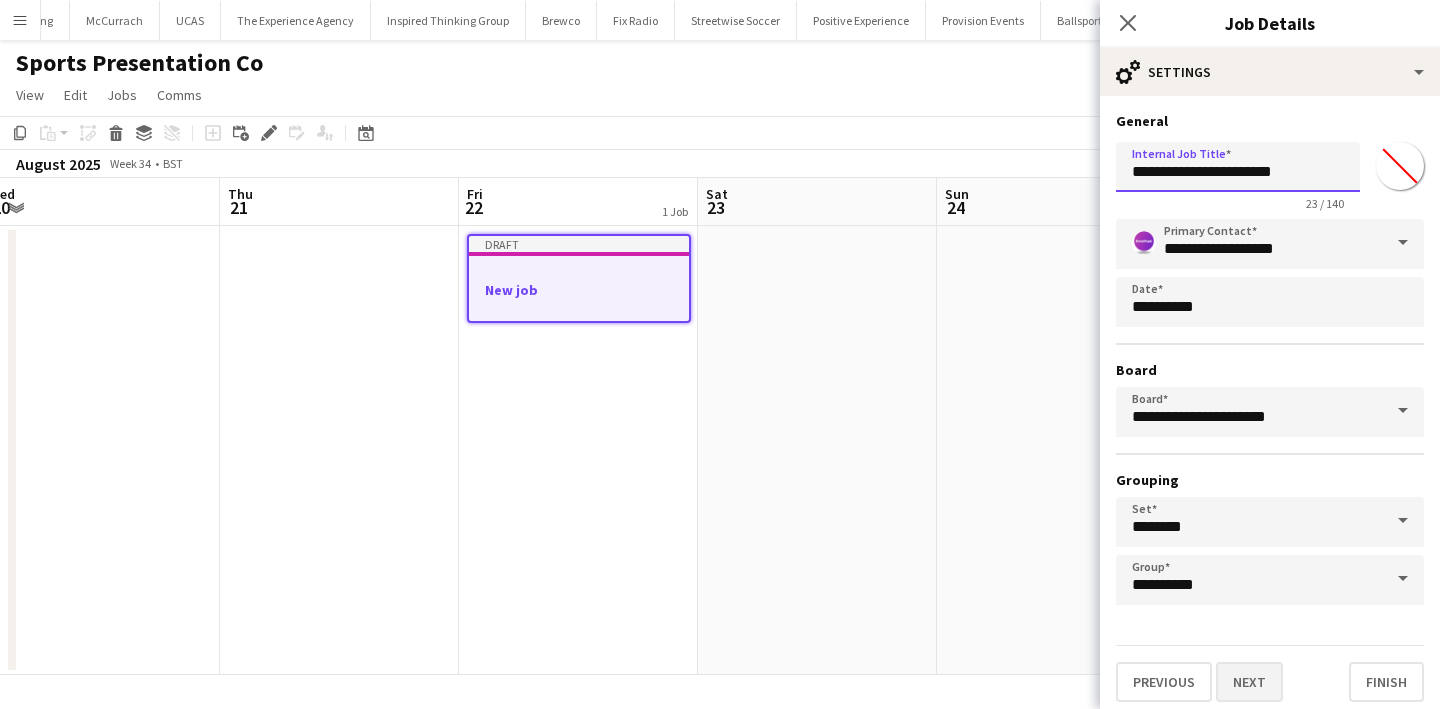 type on "**********" 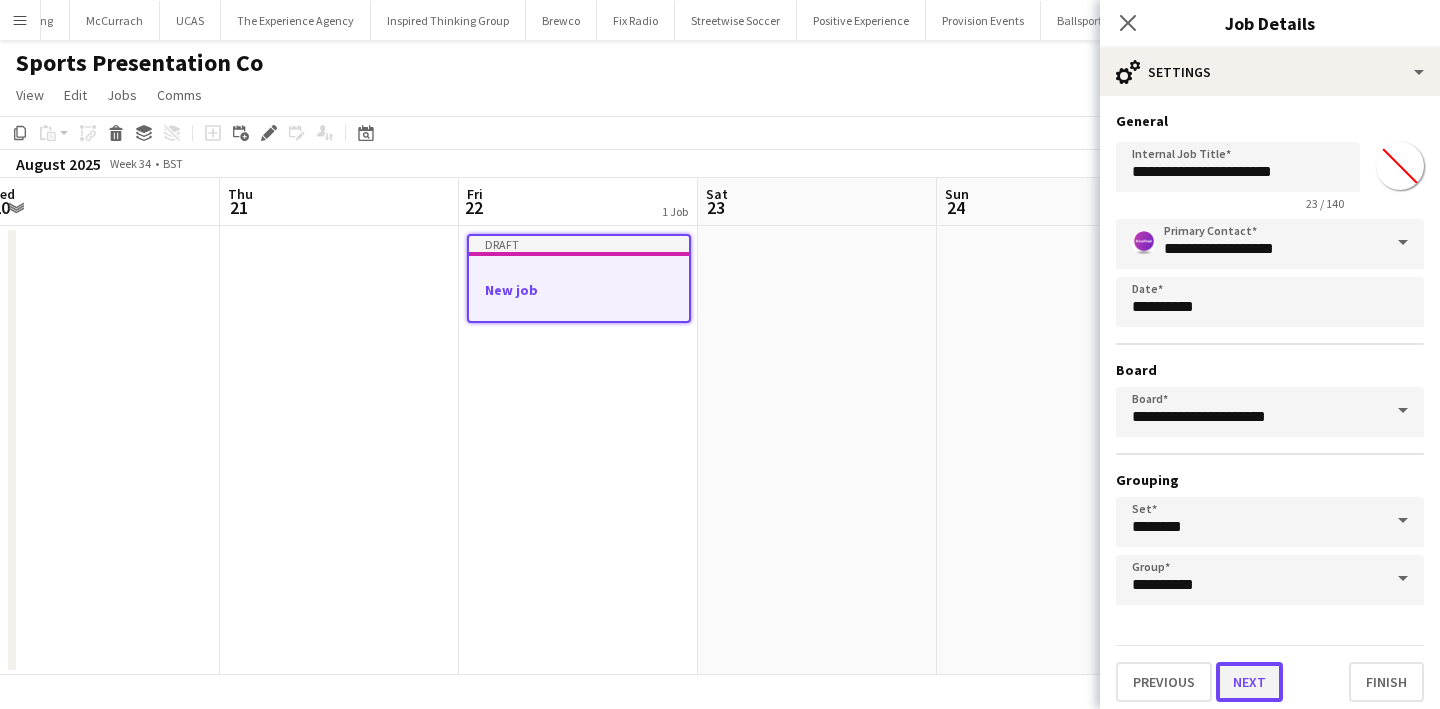 click on "Next" at bounding box center [1249, 682] 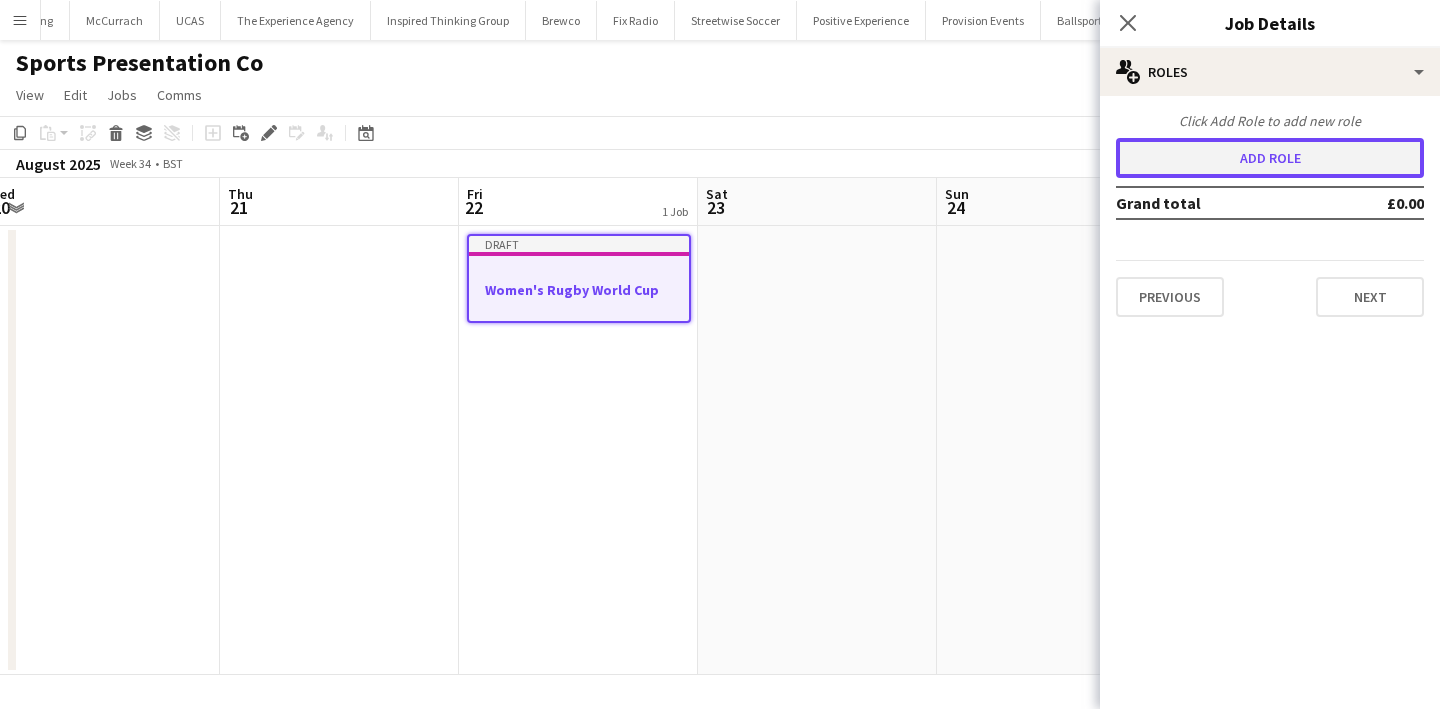 click on "Add role" at bounding box center (1270, 158) 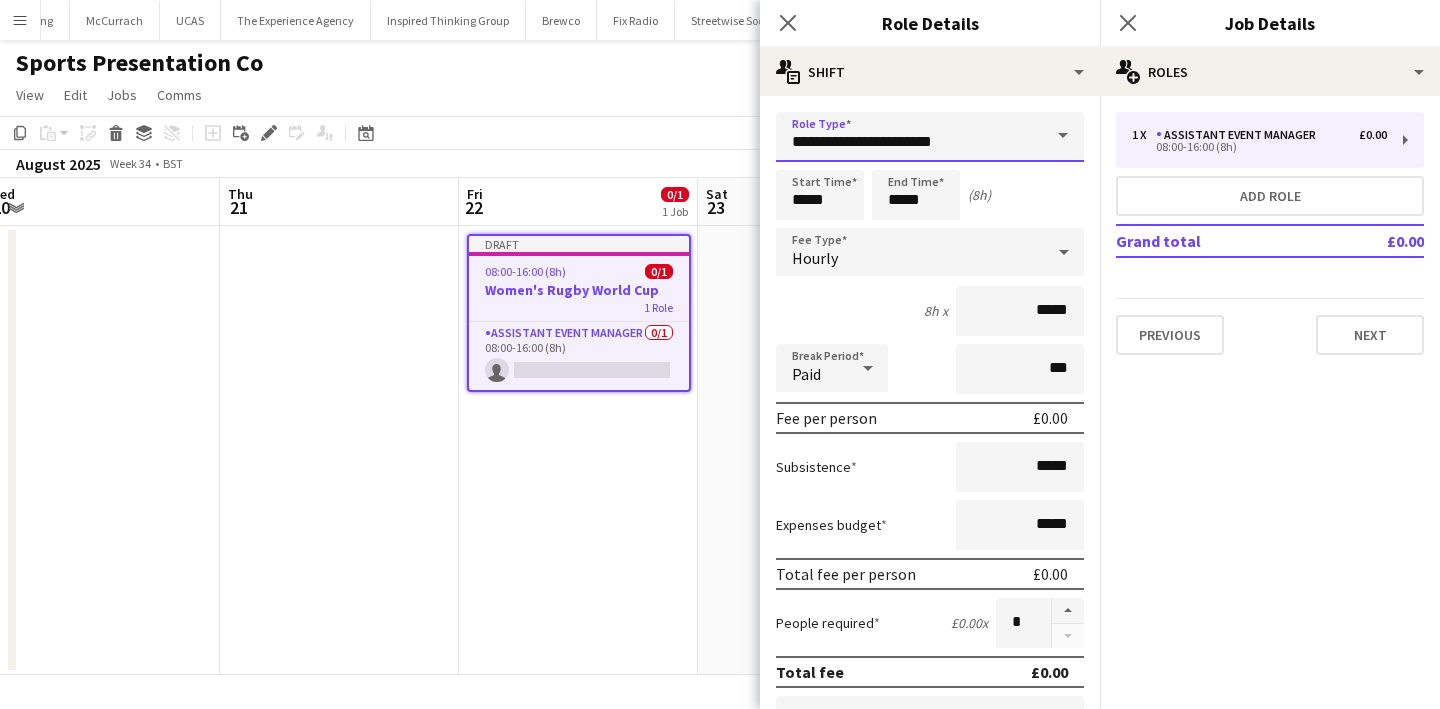 click on "**********" at bounding box center (930, 137) 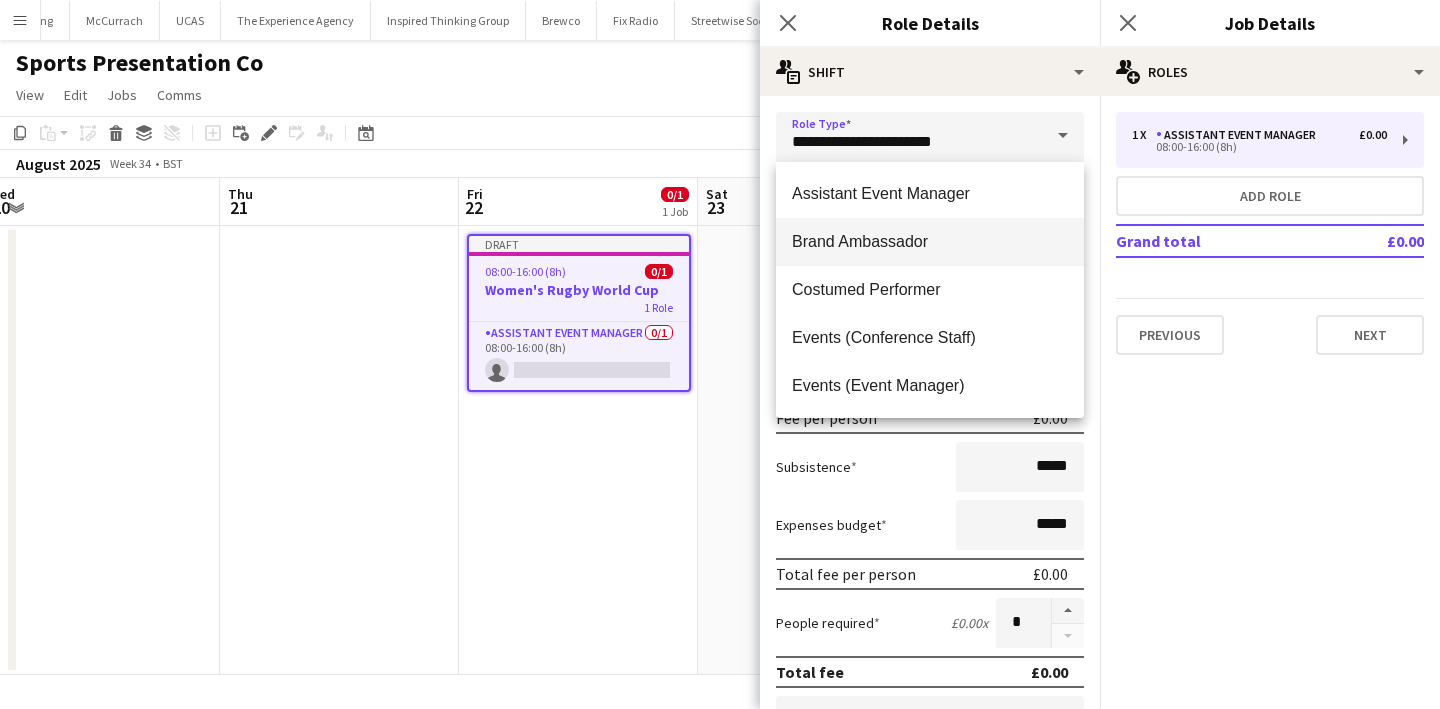 click on "Brand Ambassador" at bounding box center (930, 242) 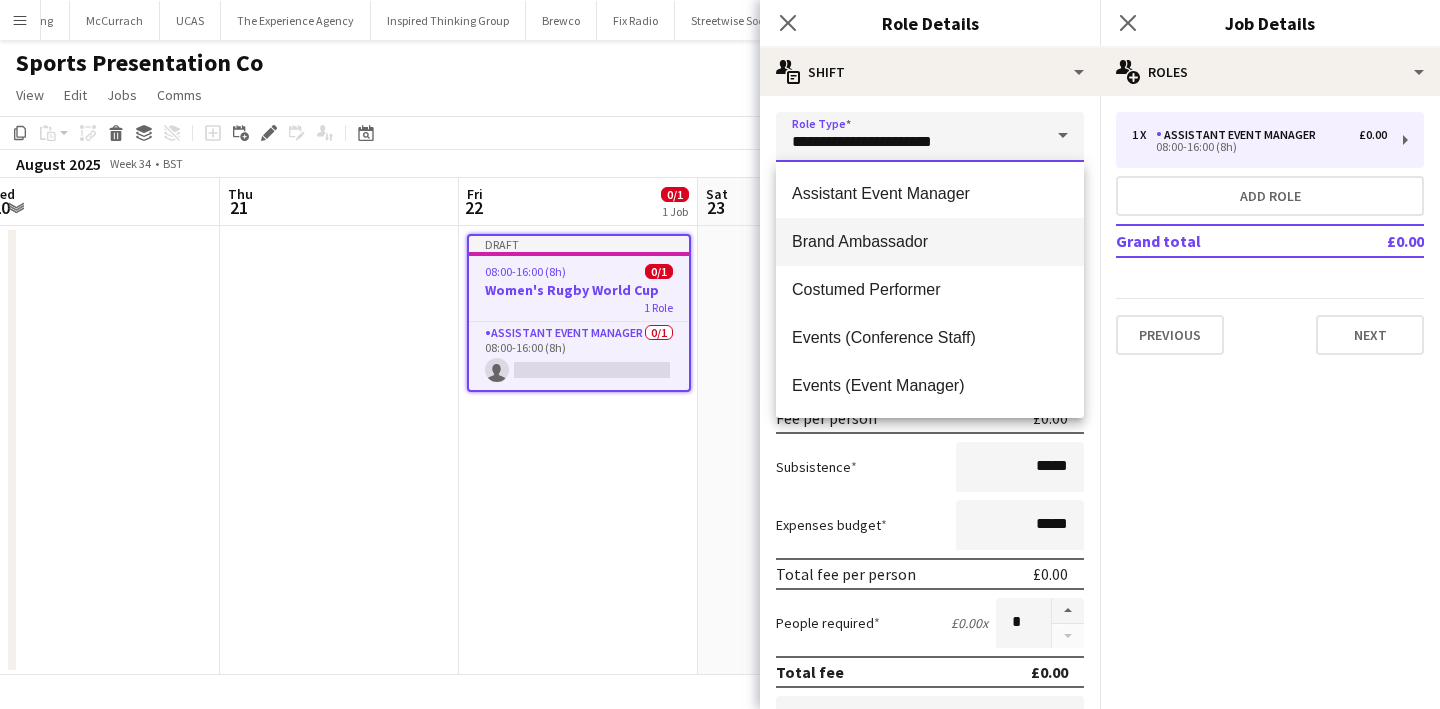 type on "**********" 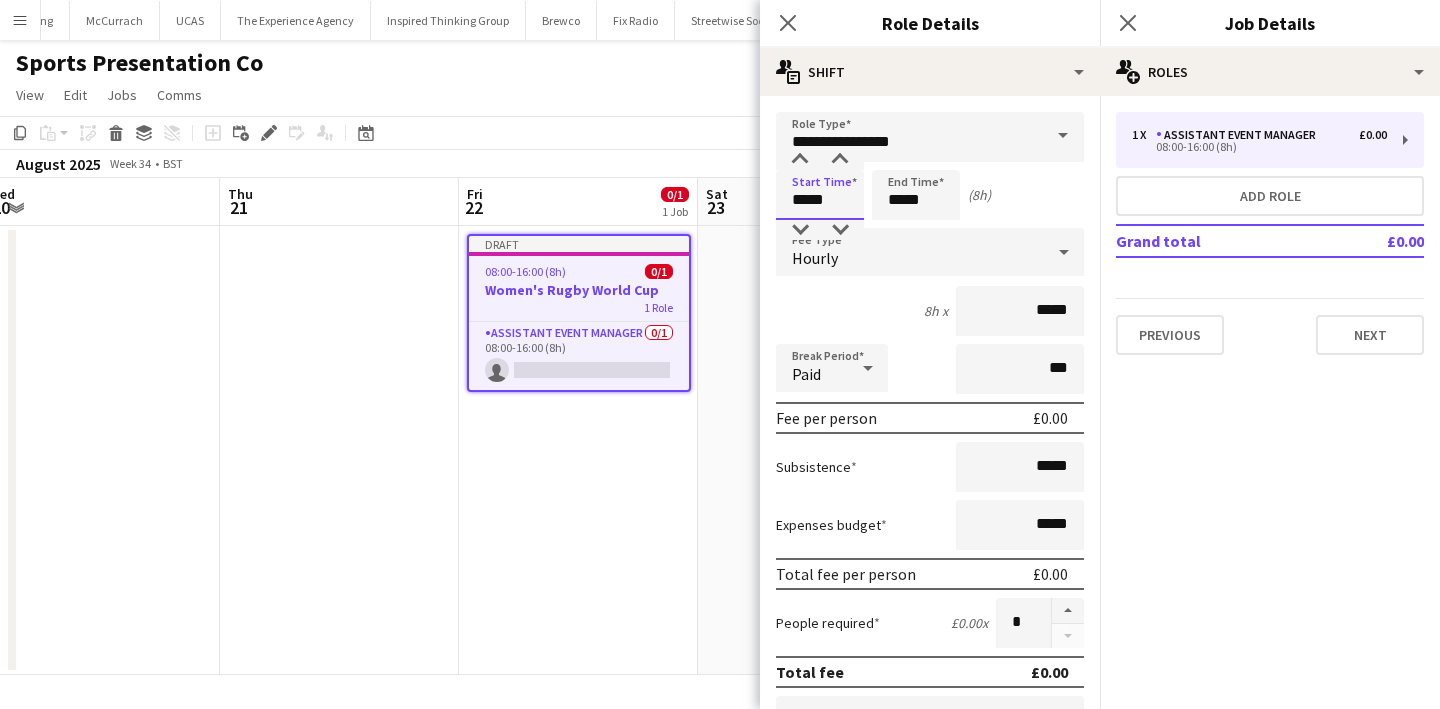 click on "*****" at bounding box center (820, 195) 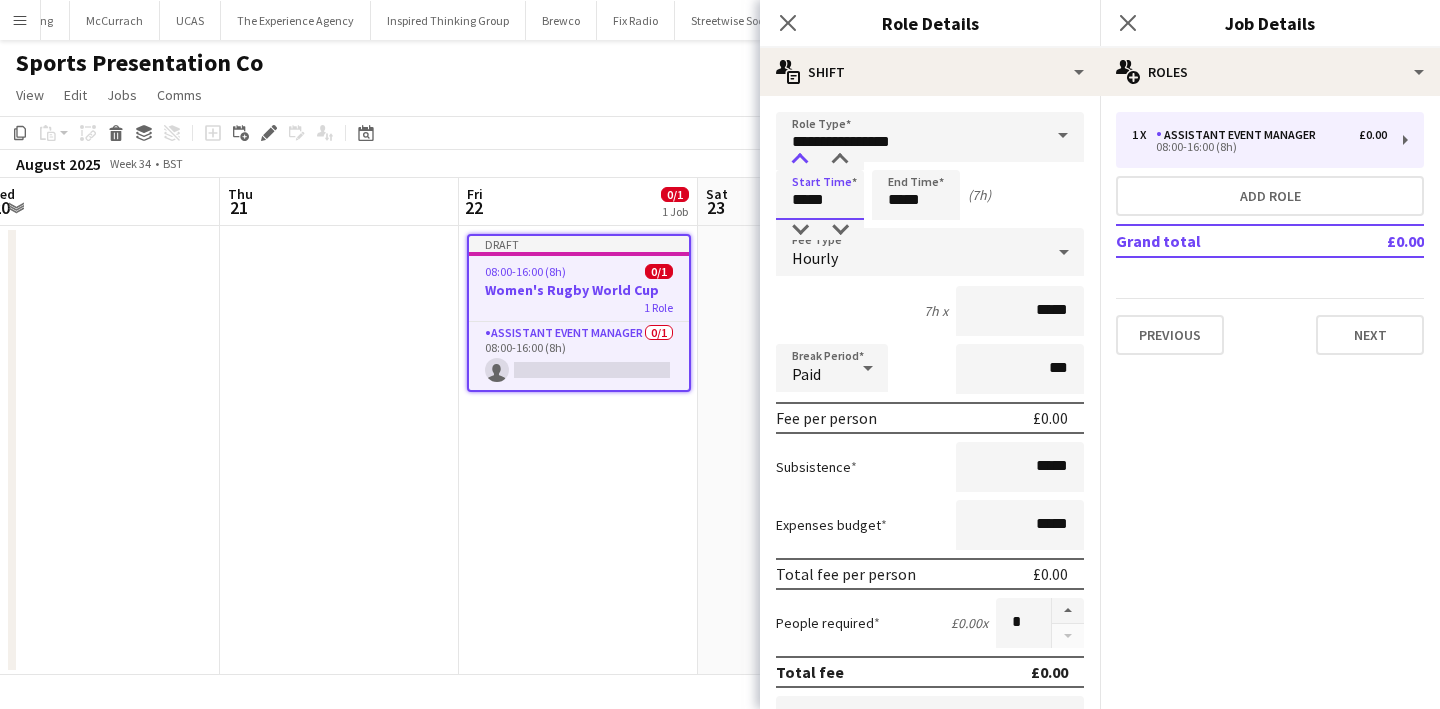 click at bounding box center [800, 160] 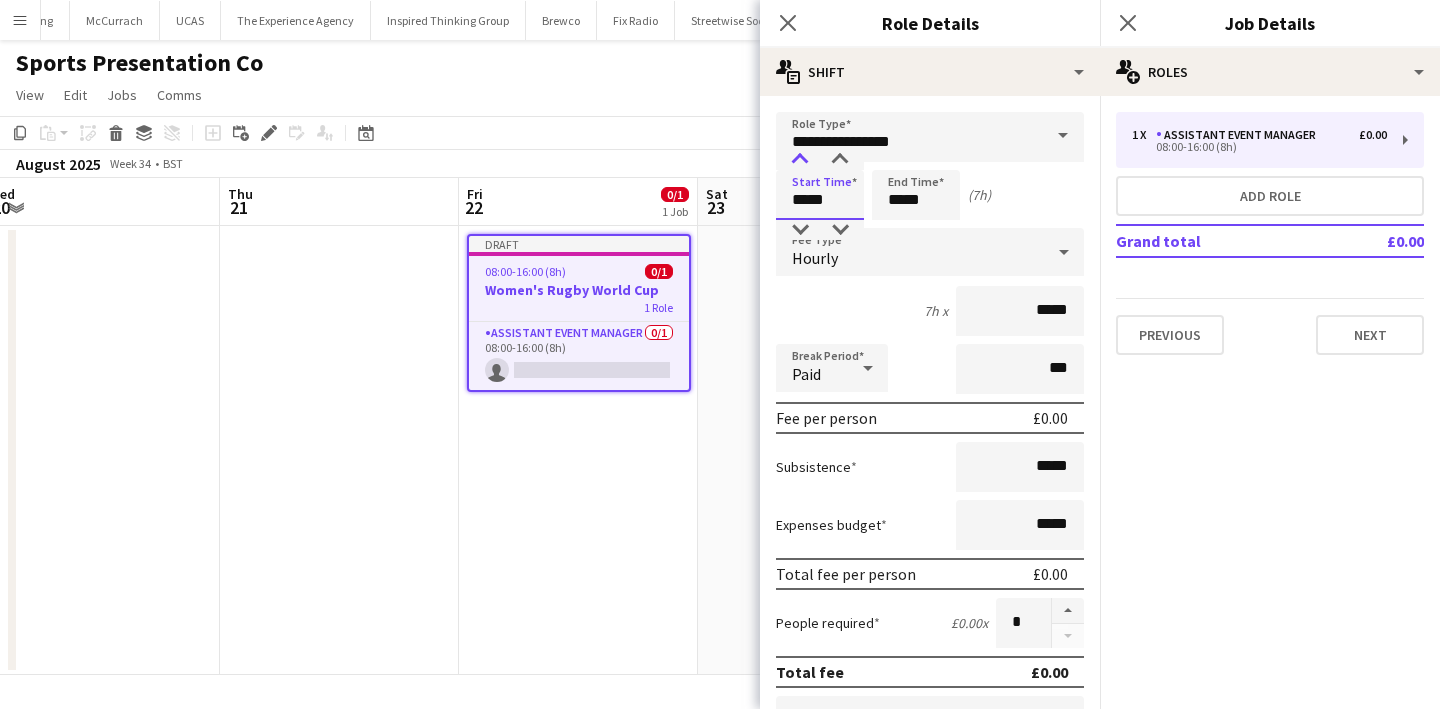 click at bounding box center [800, 160] 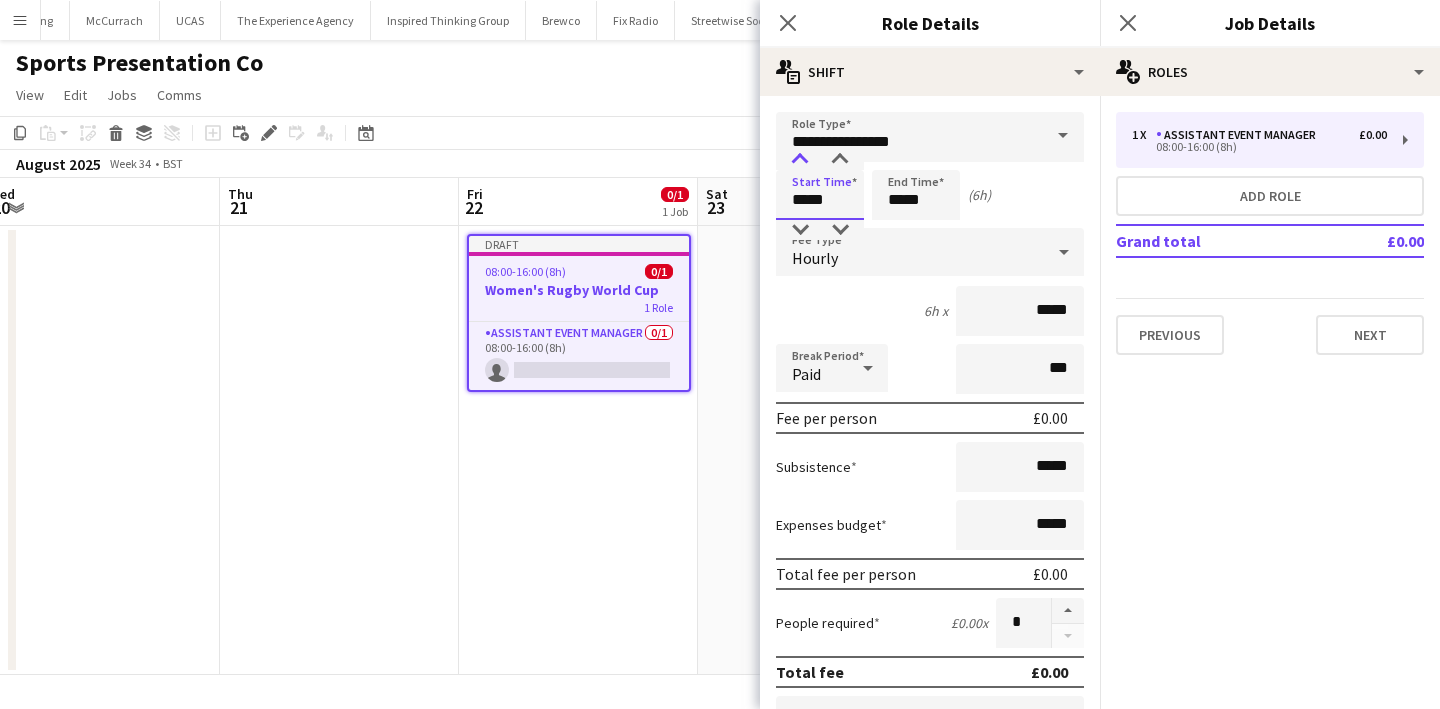 click at bounding box center (800, 160) 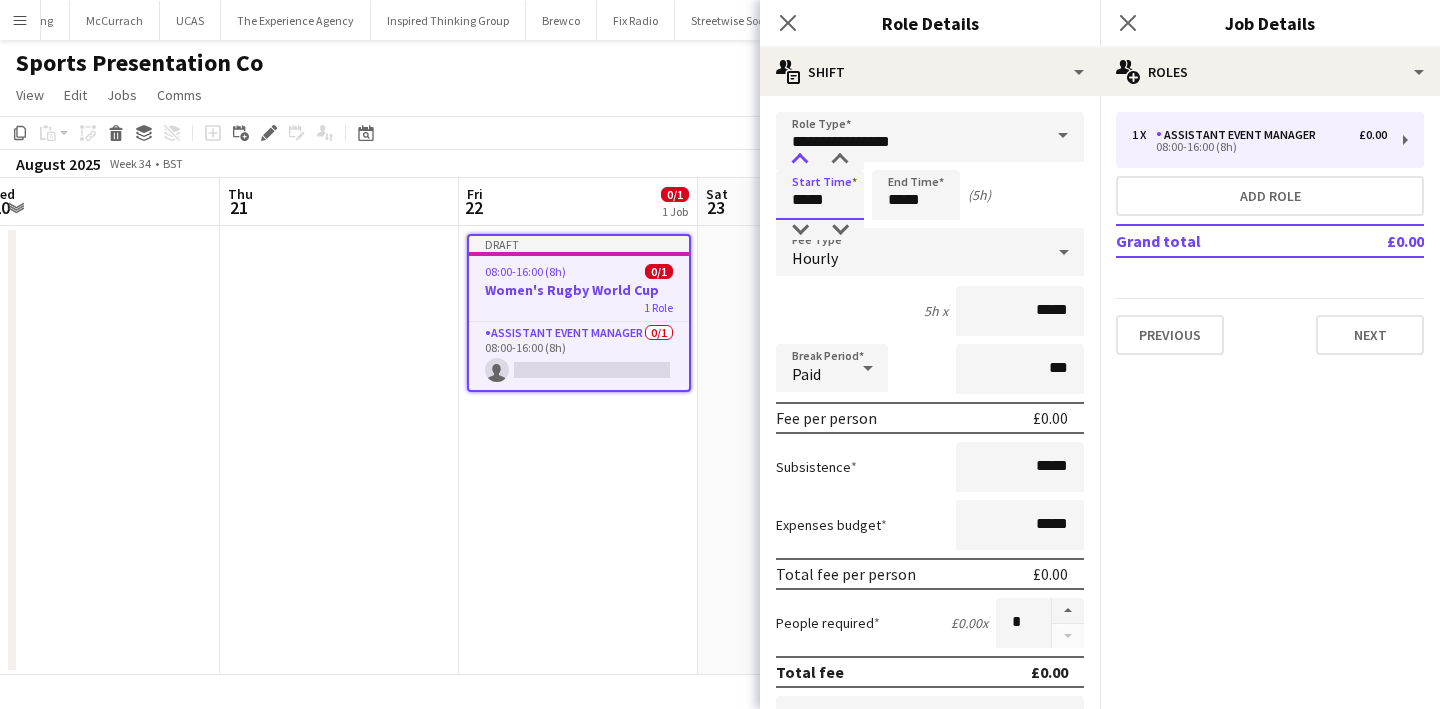 click at bounding box center [800, 160] 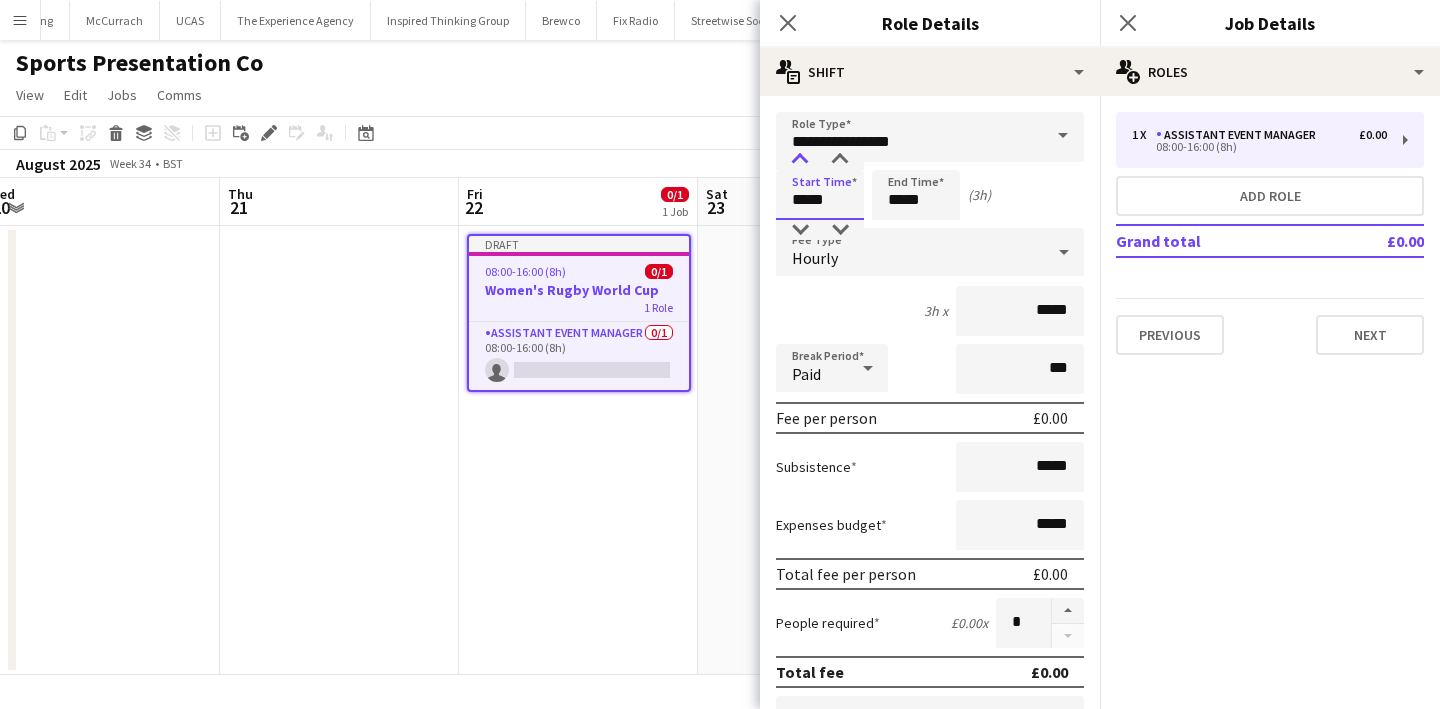 click at bounding box center [800, 160] 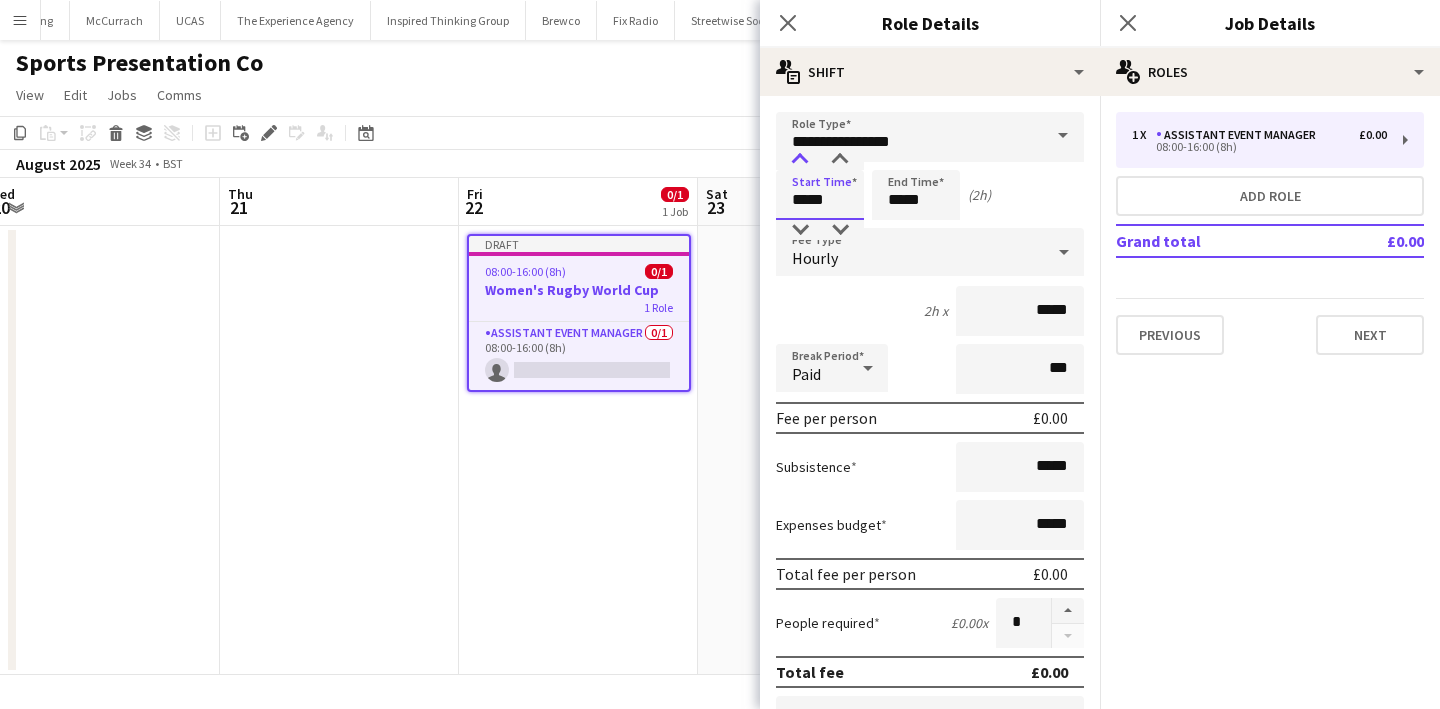 click at bounding box center [800, 160] 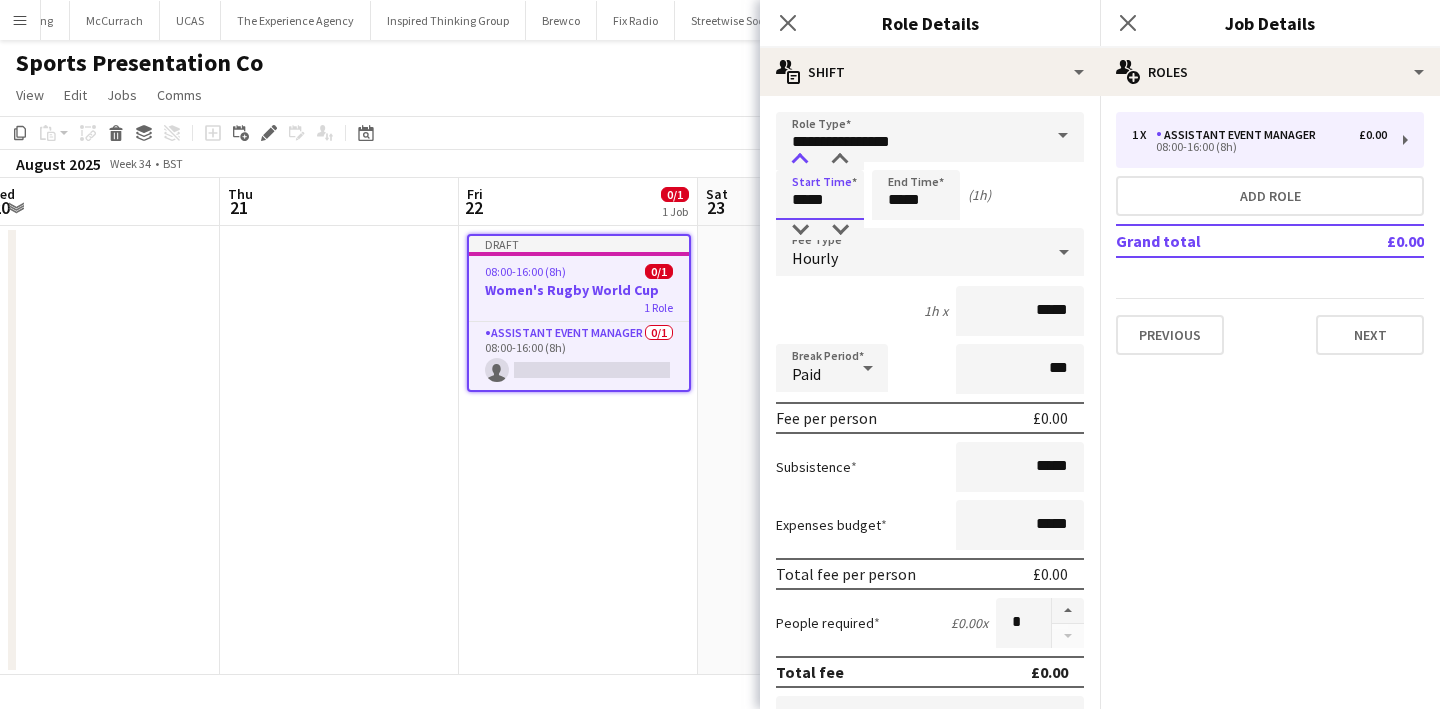 click at bounding box center (800, 160) 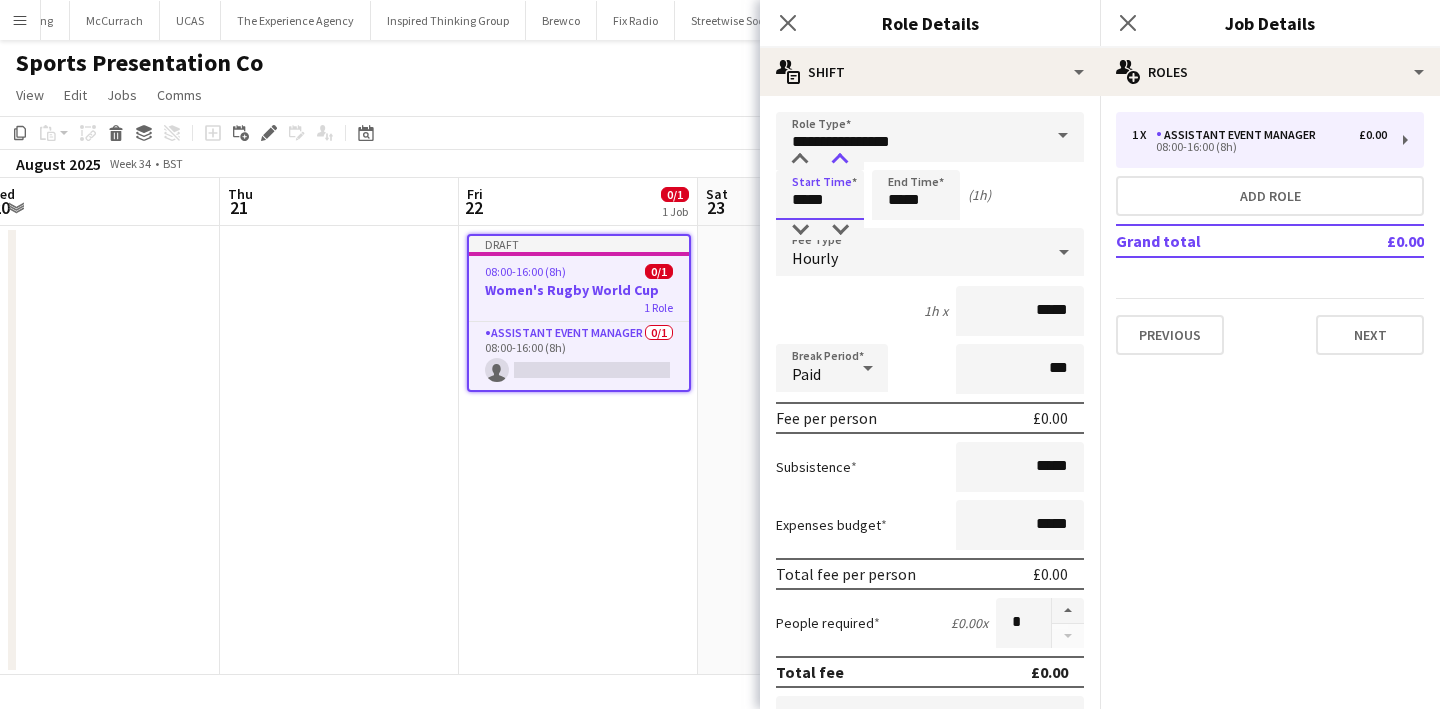 click at bounding box center (840, 160) 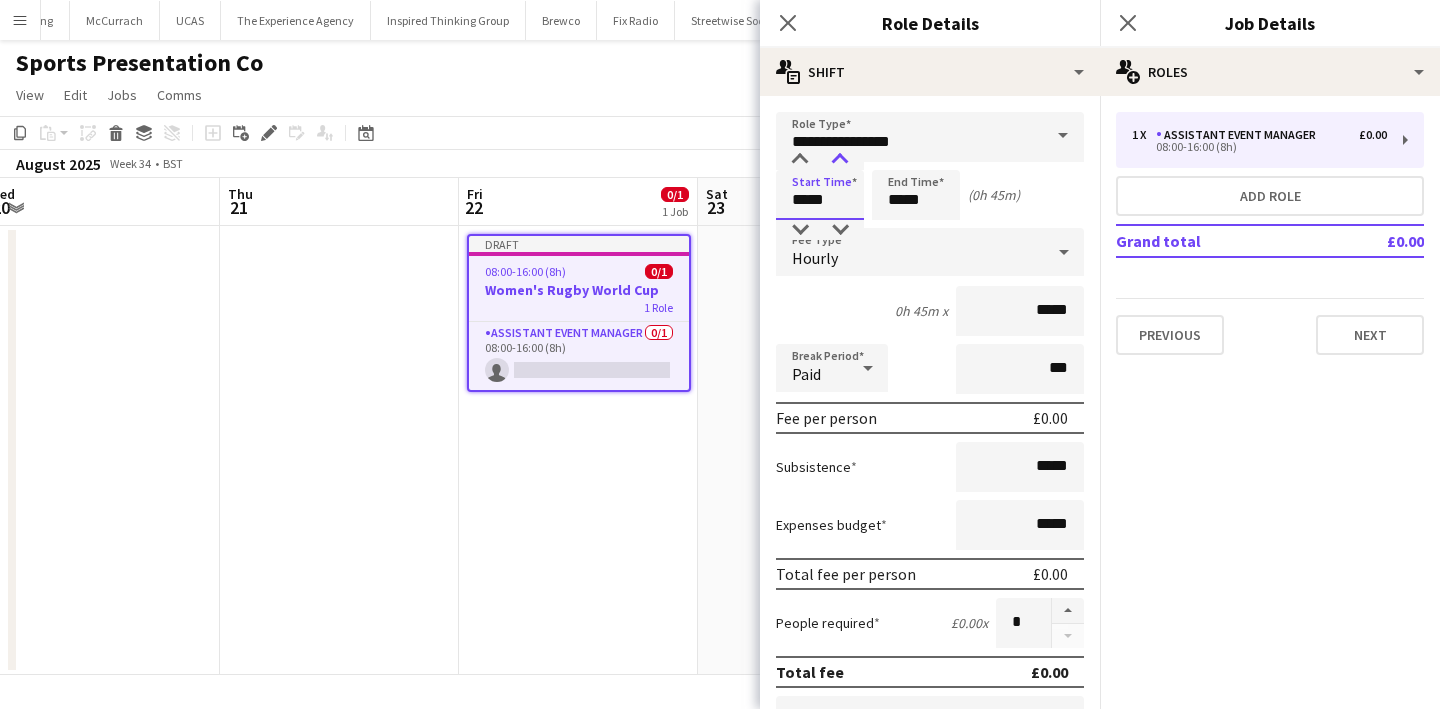click at bounding box center [840, 160] 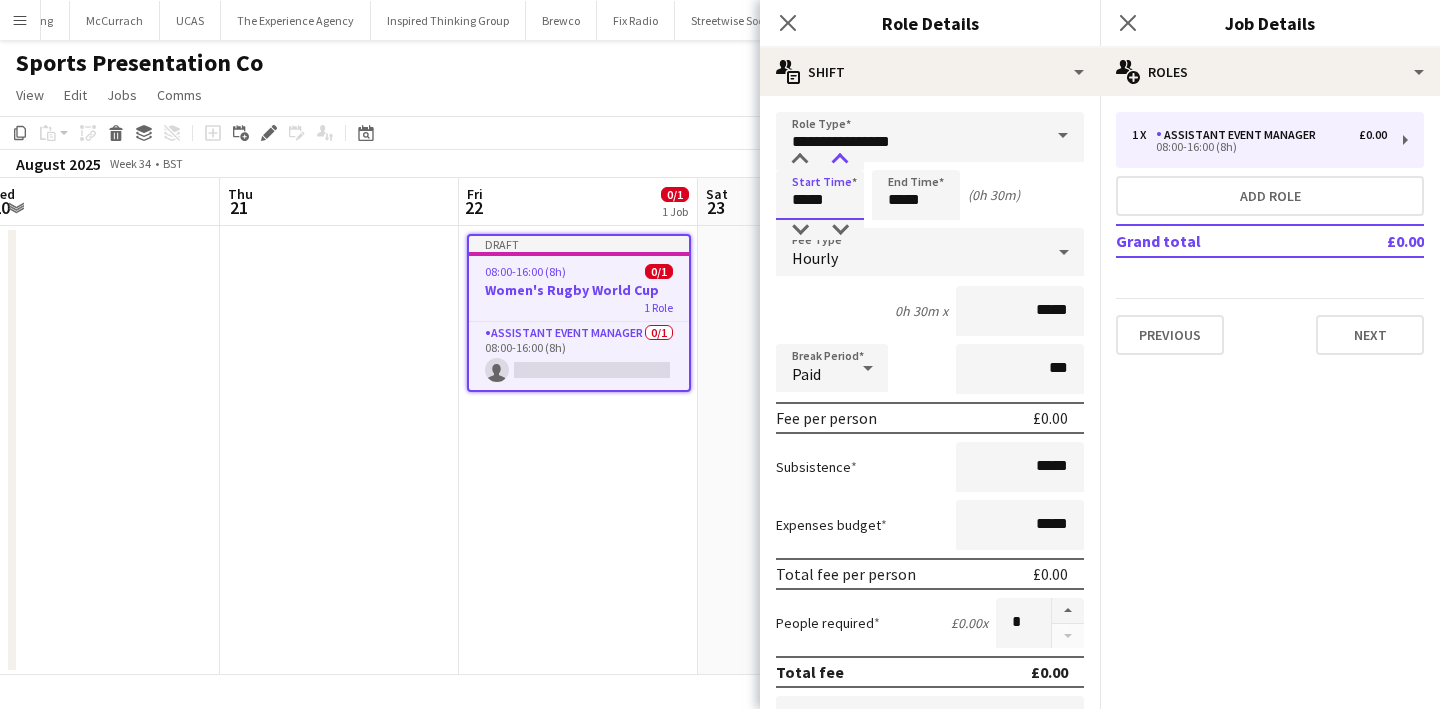 click at bounding box center [840, 160] 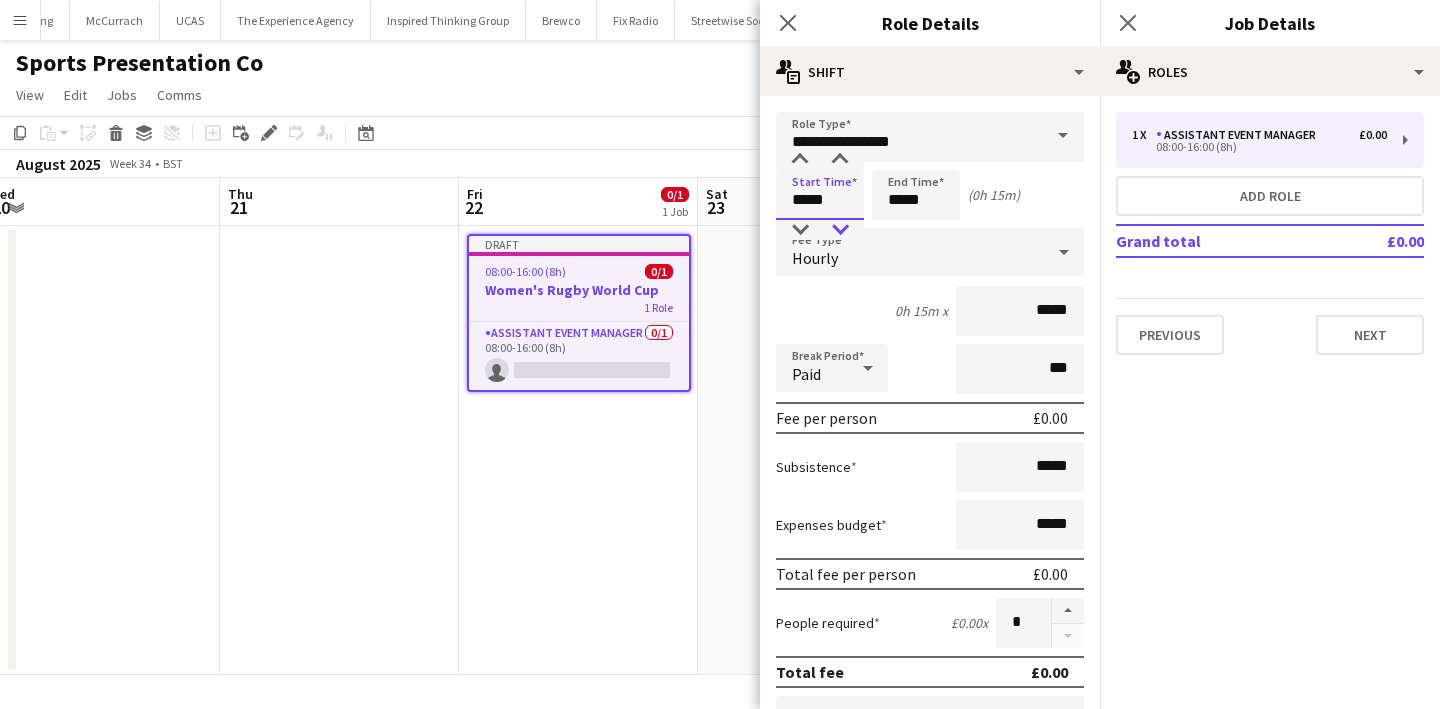 type on "*****" 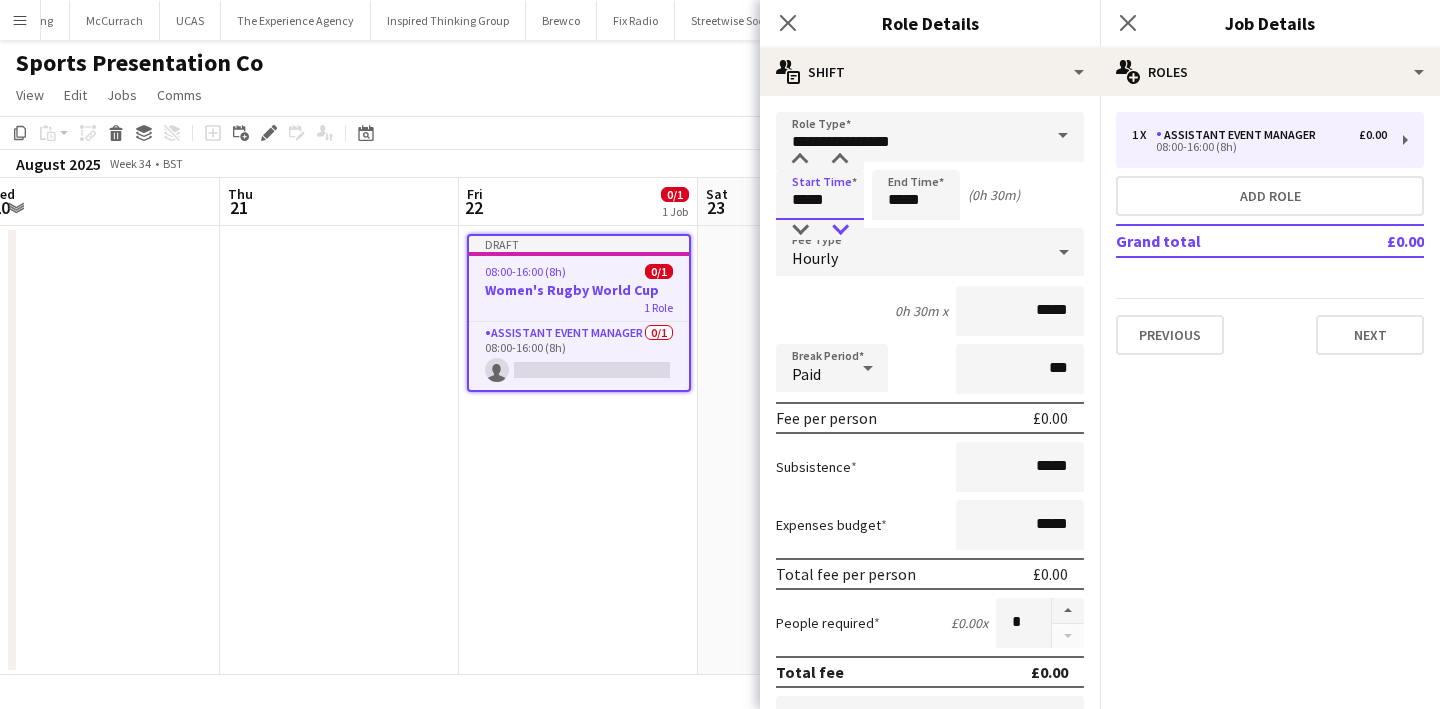 click at bounding box center (840, 230) 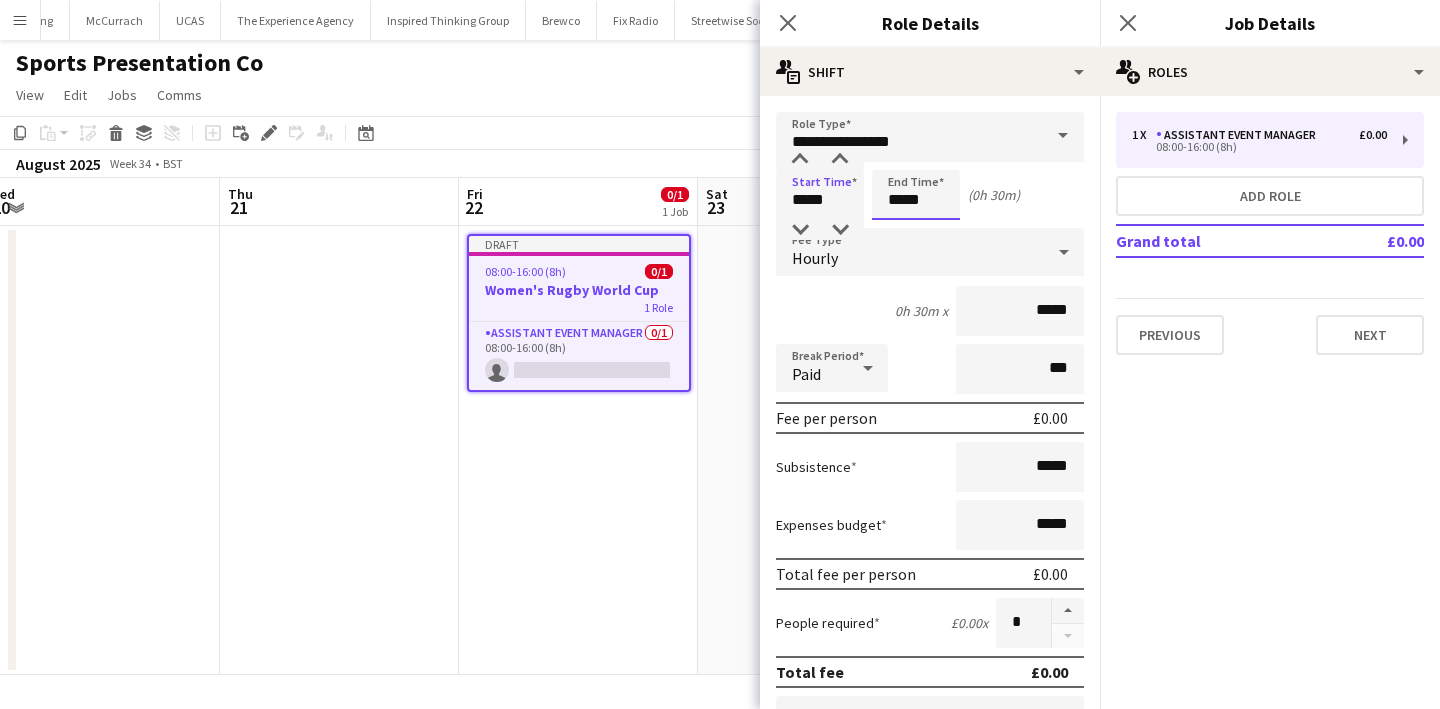 click on "*****" at bounding box center (916, 195) 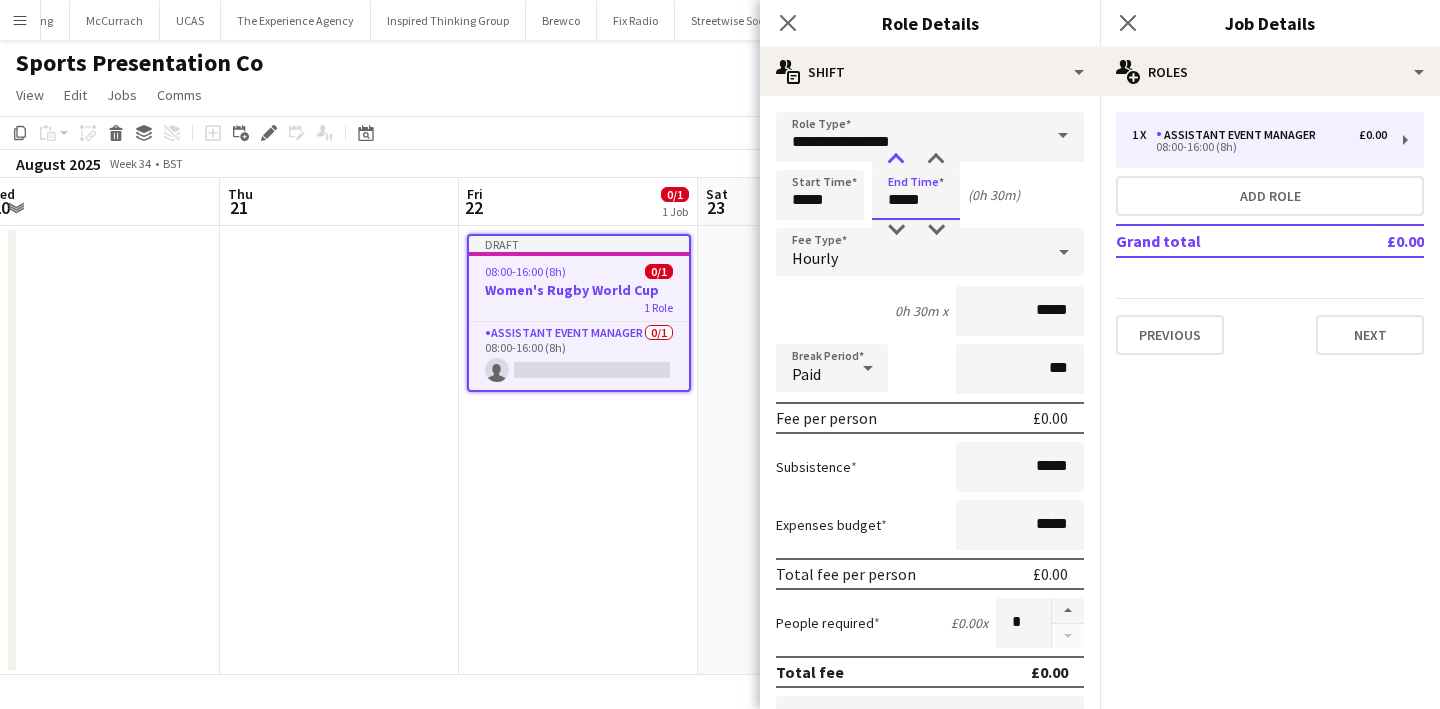 click at bounding box center [896, 160] 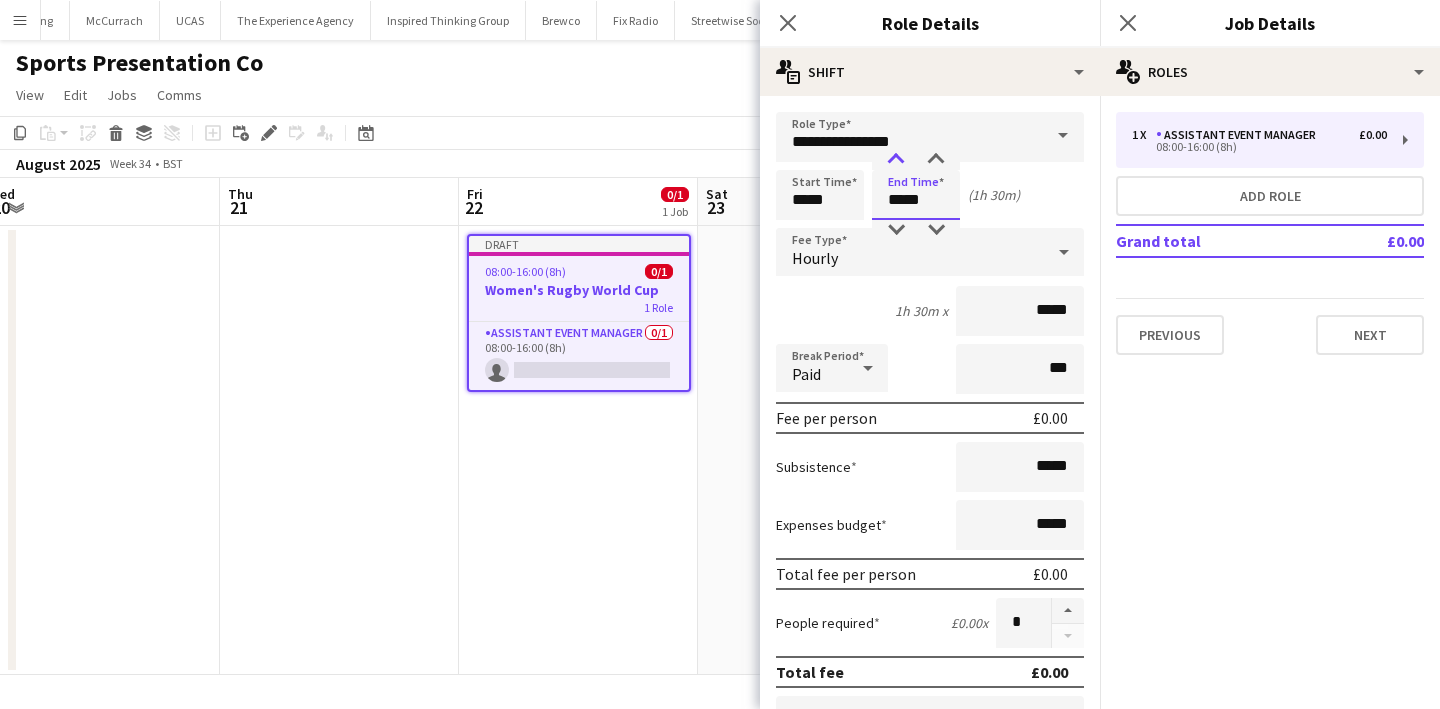 click at bounding box center [896, 160] 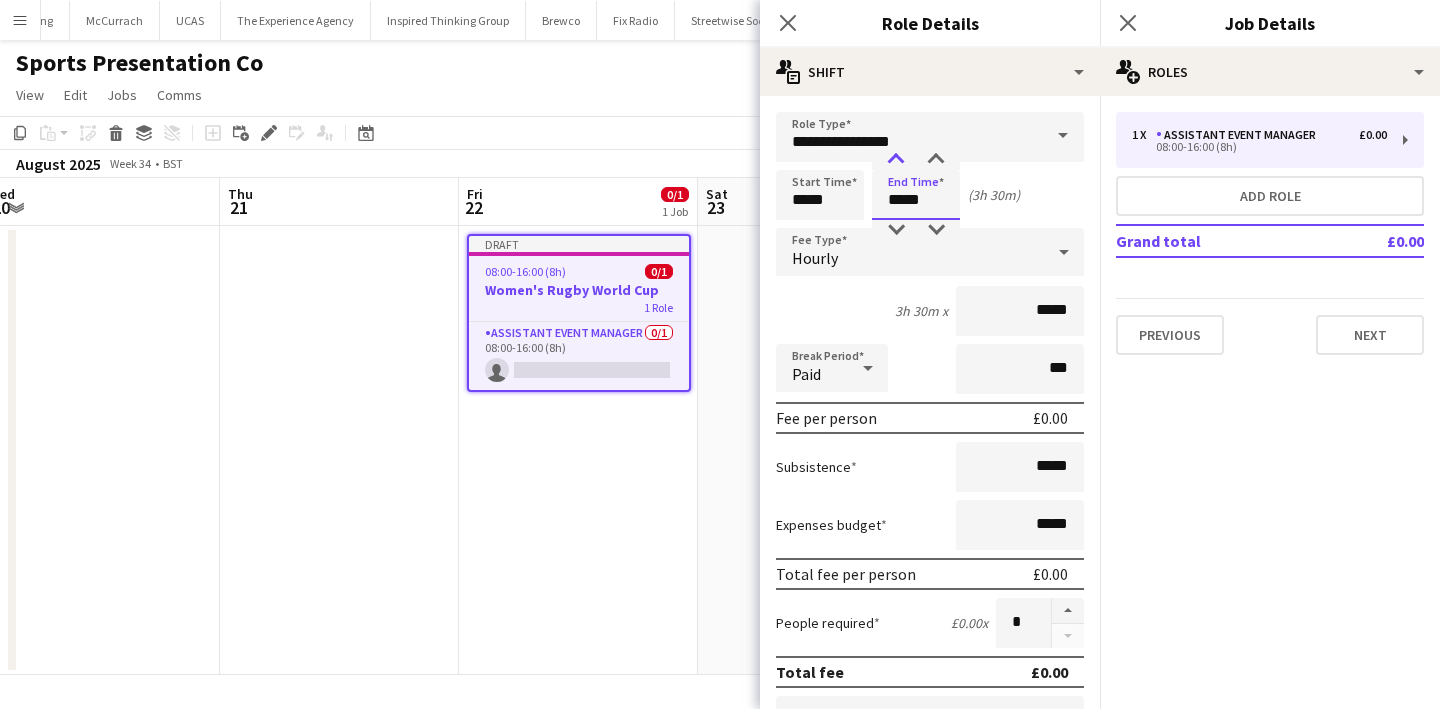 click at bounding box center [896, 160] 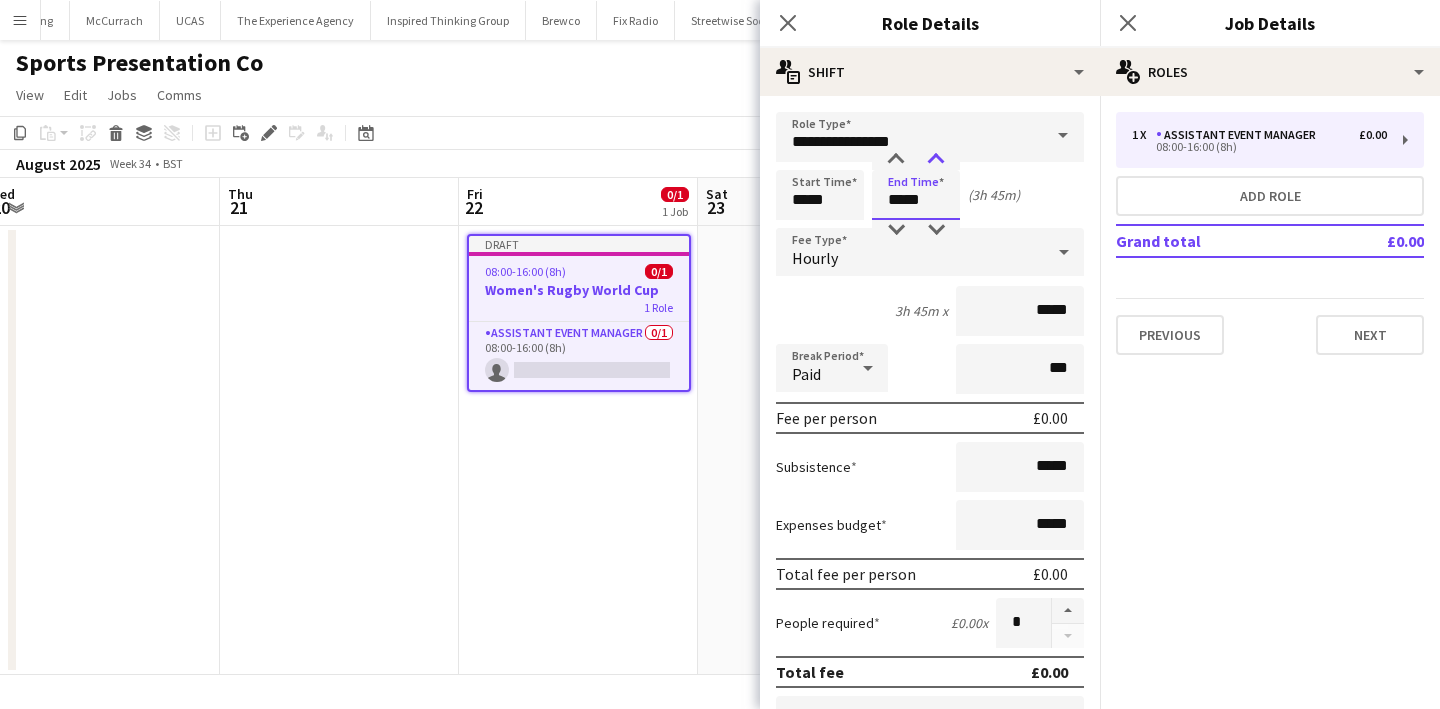 click at bounding box center (936, 160) 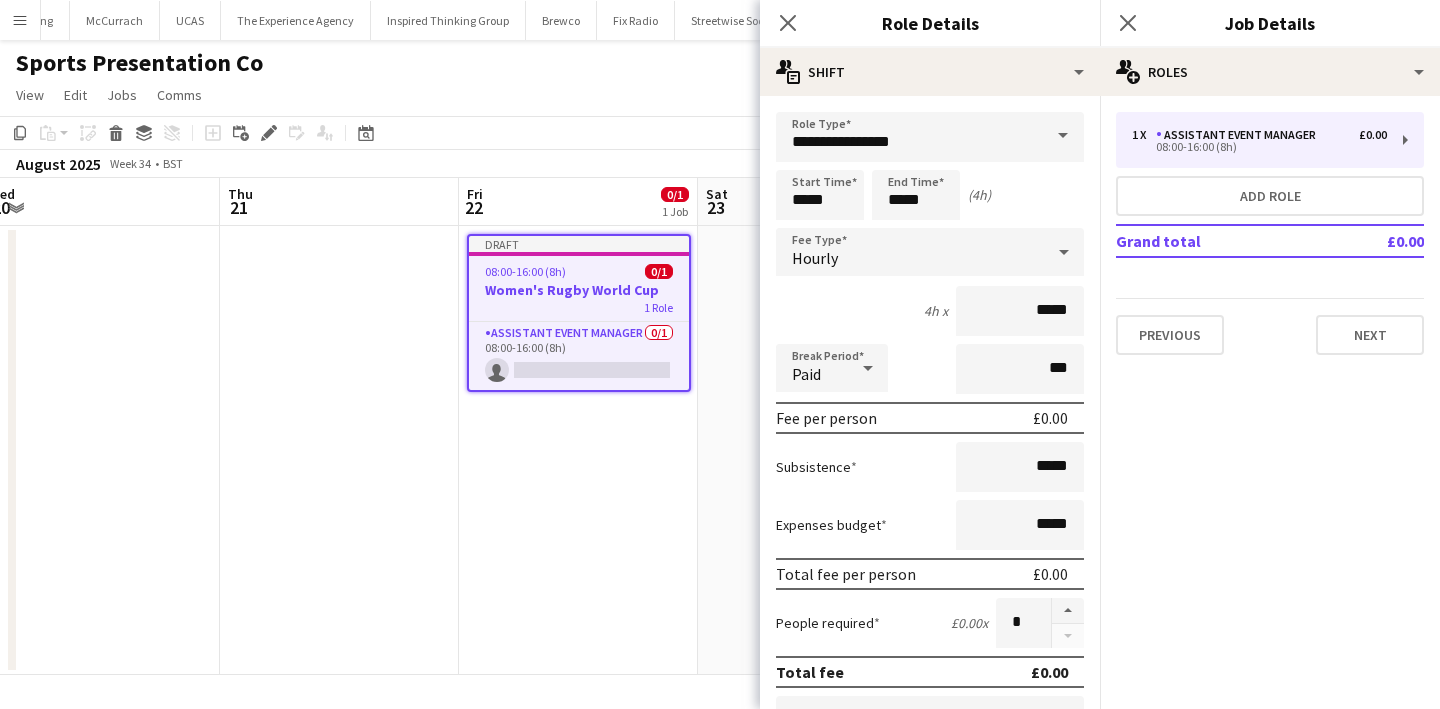 click on "(4h)" at bounding box center (979, 195) 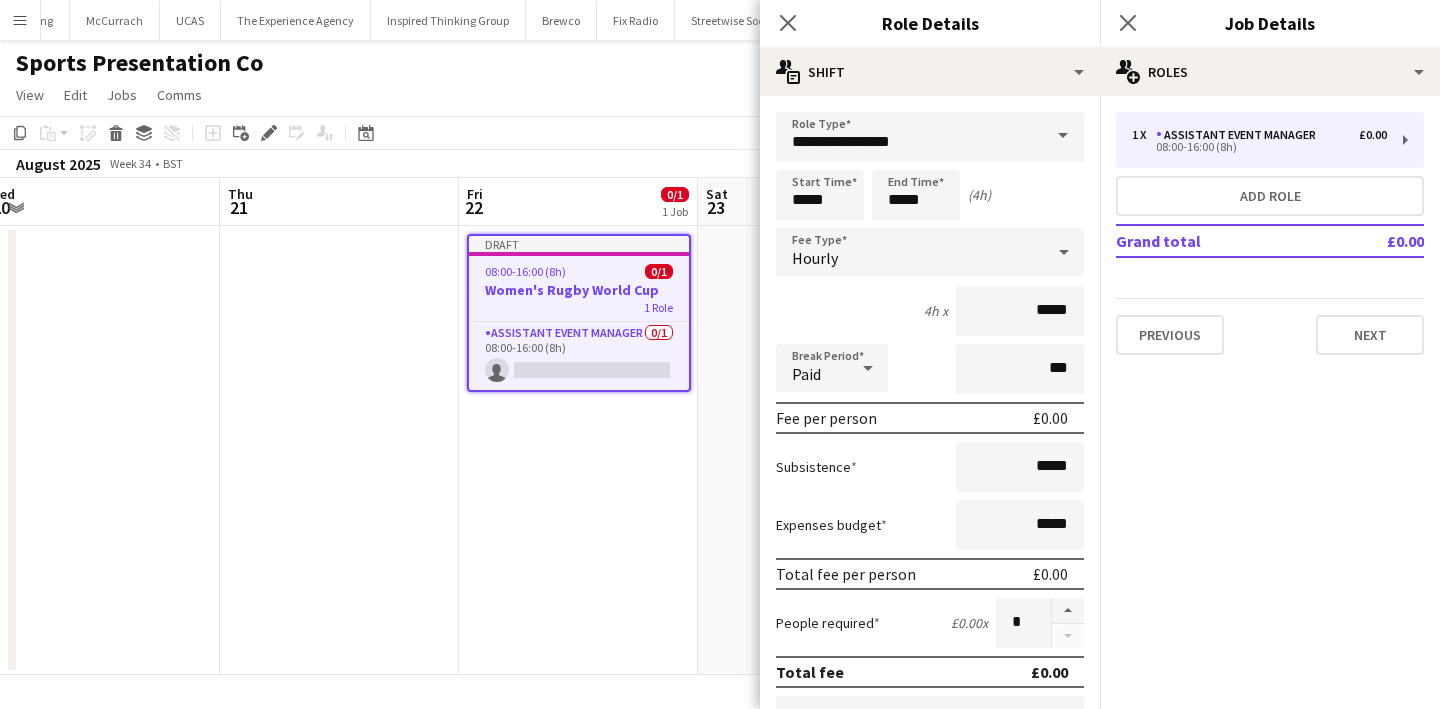 click on "Hourly" at bounding box center (910, 252) 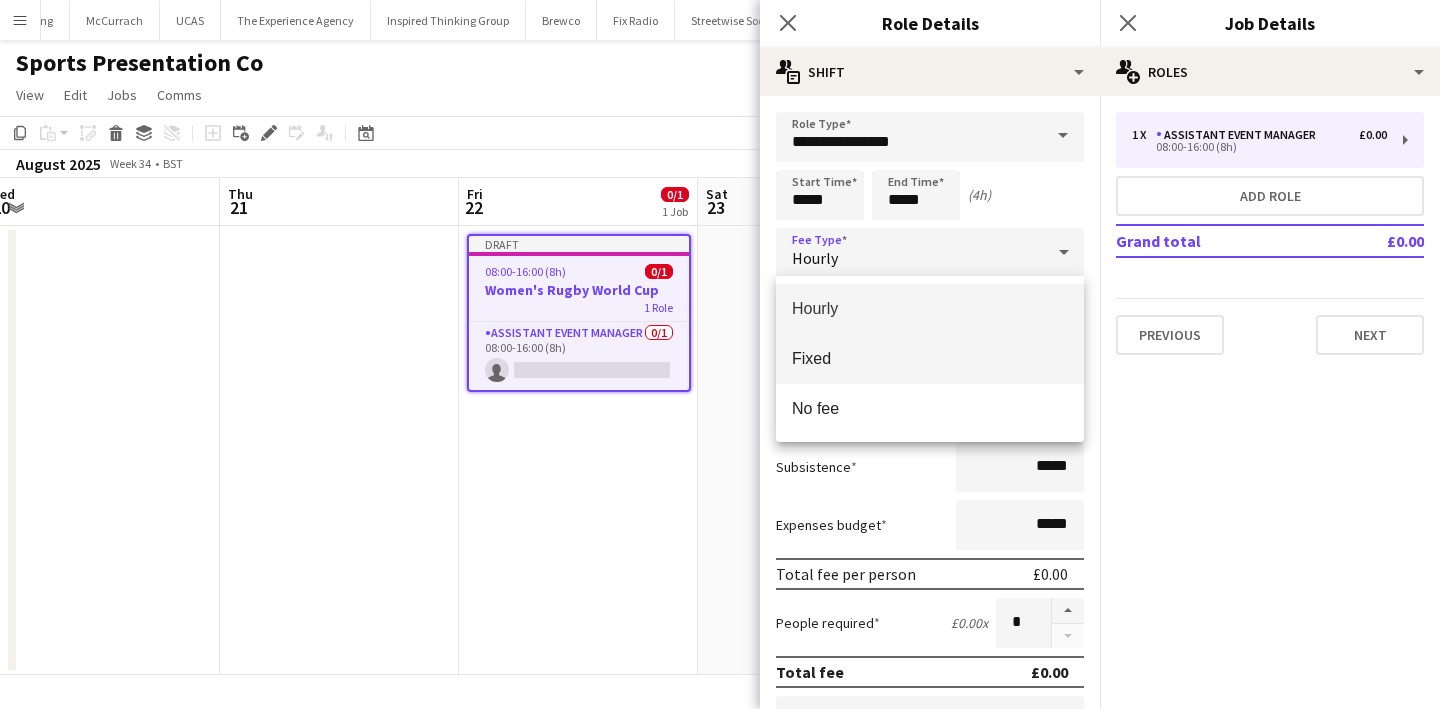 click on "Fixed" at bounding box center (930, 359) 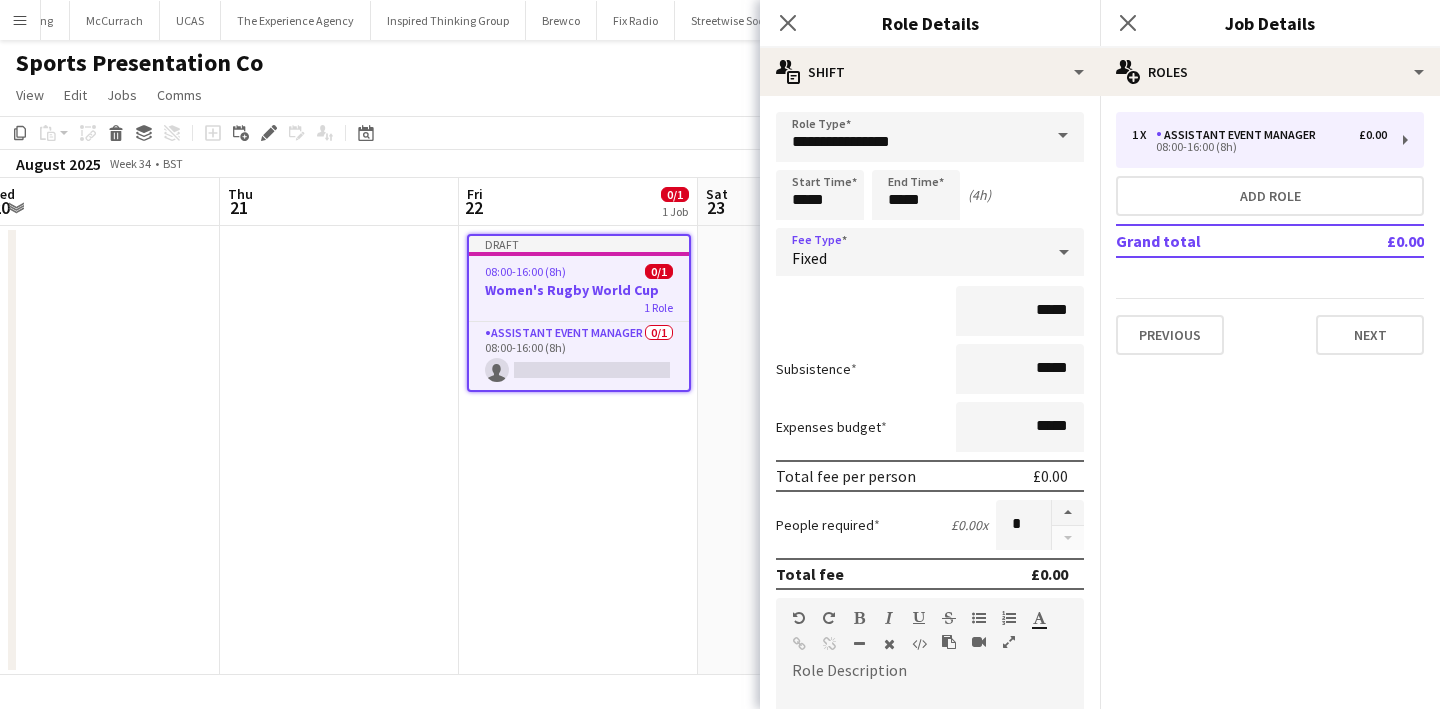 click on "Fixed" at bounding box center [910, 252] 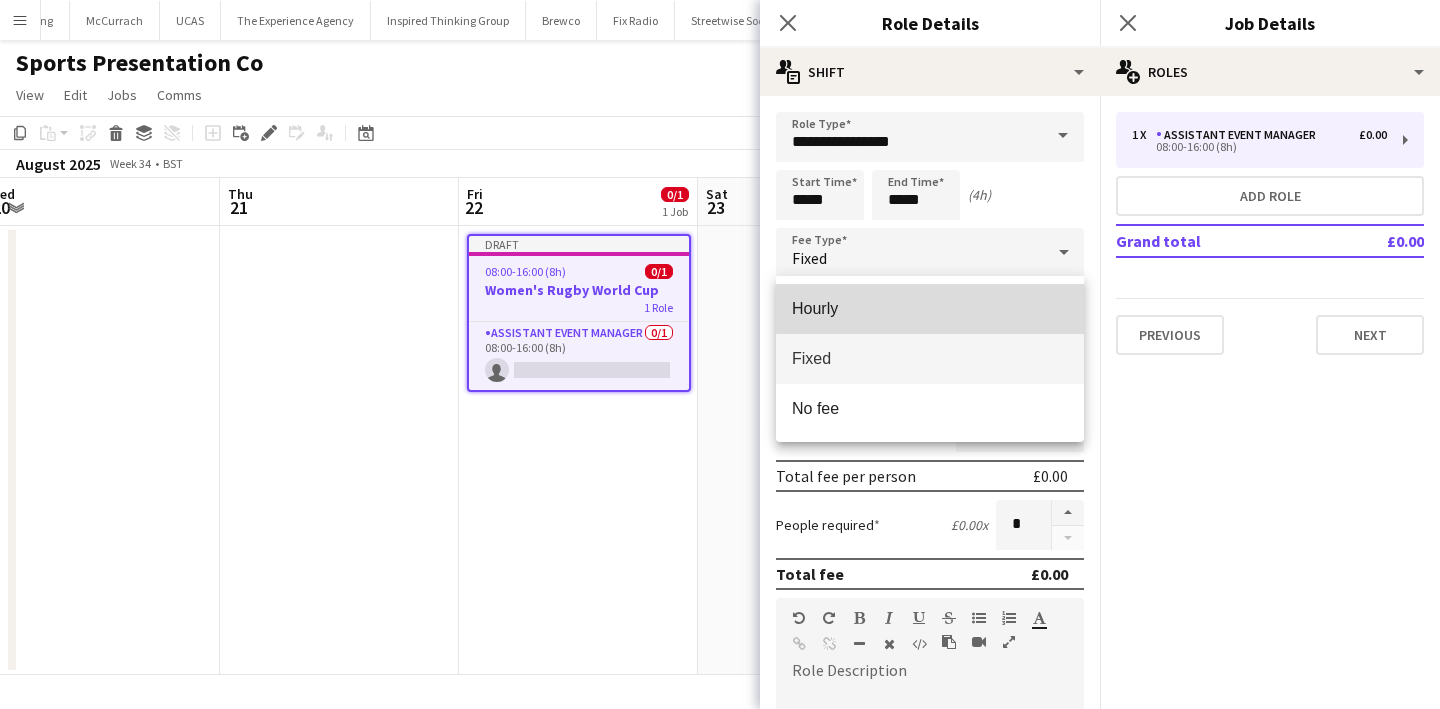 click on "Hourly" at bounding box center [930, 309] 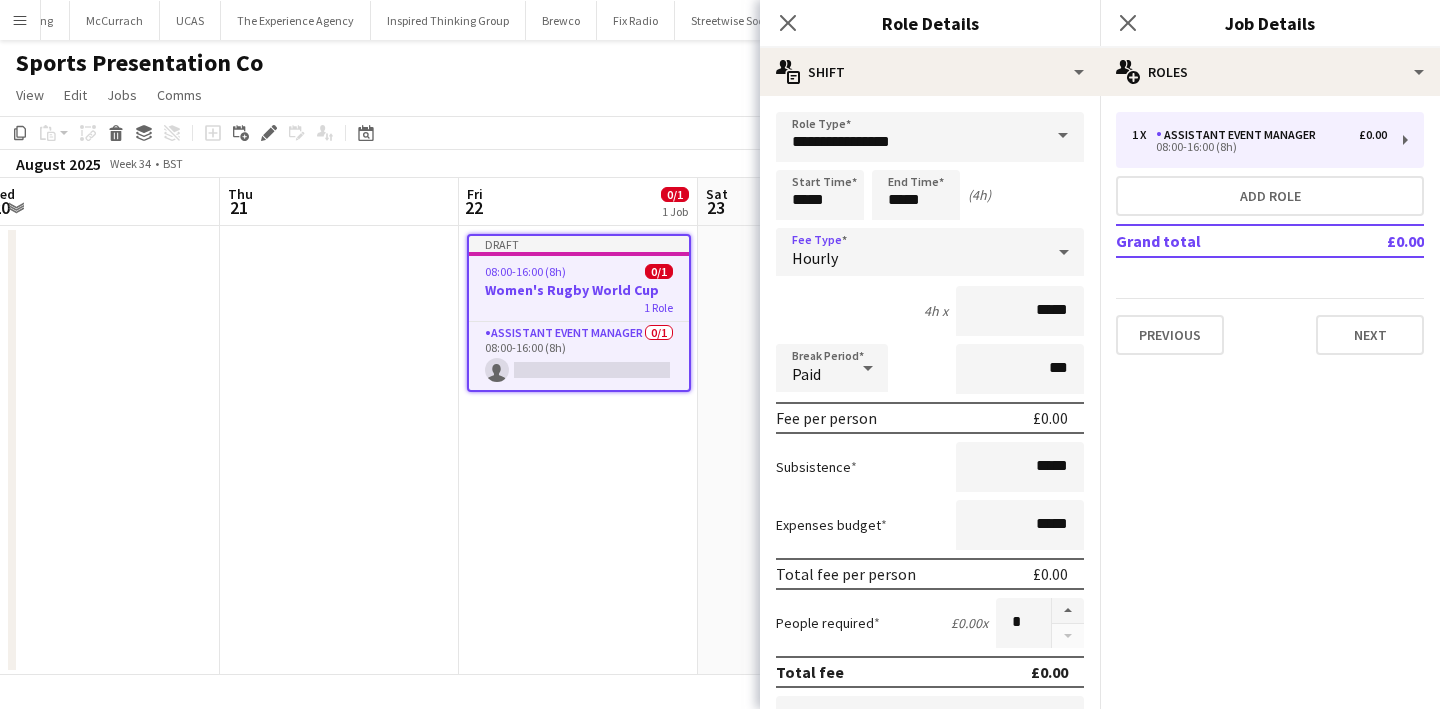 click on "Hourly" at bounding box center [910, 252] 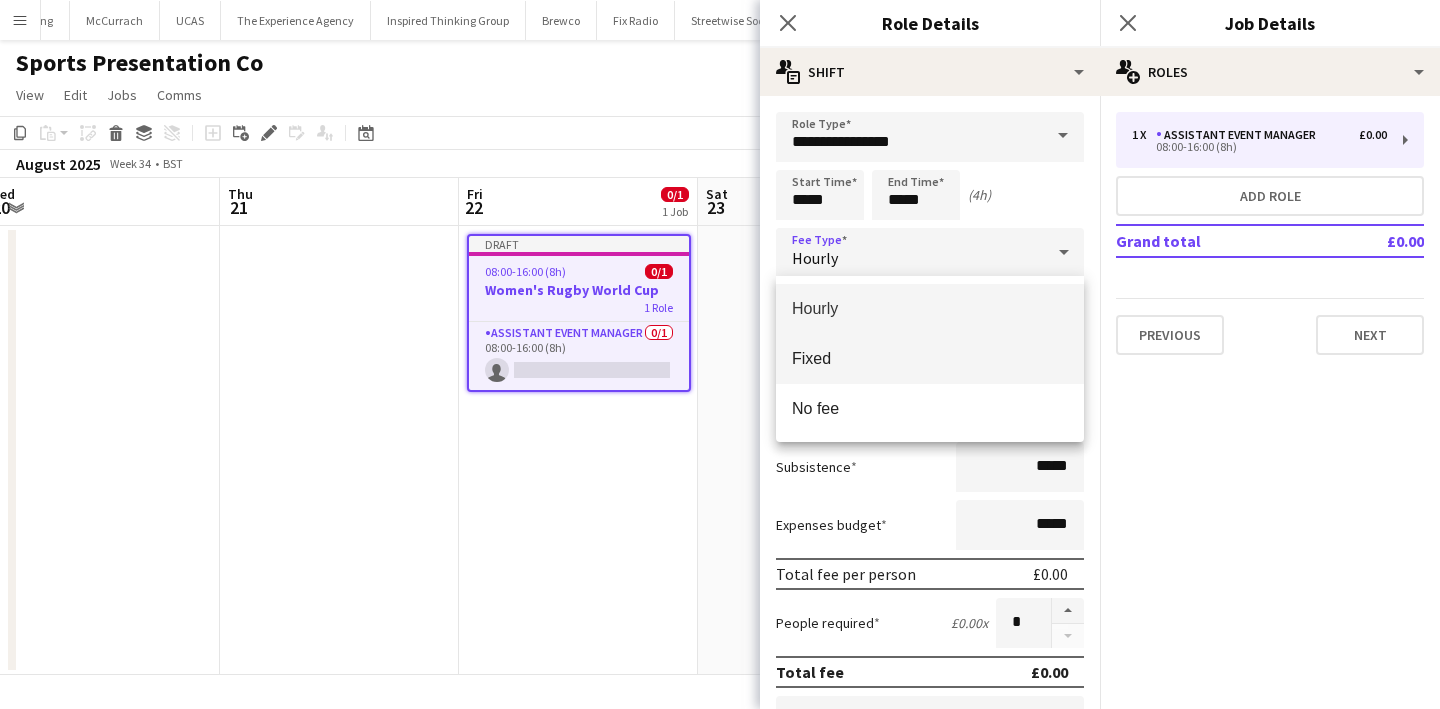 click on "Fixed" at bounding box center (930, 358) 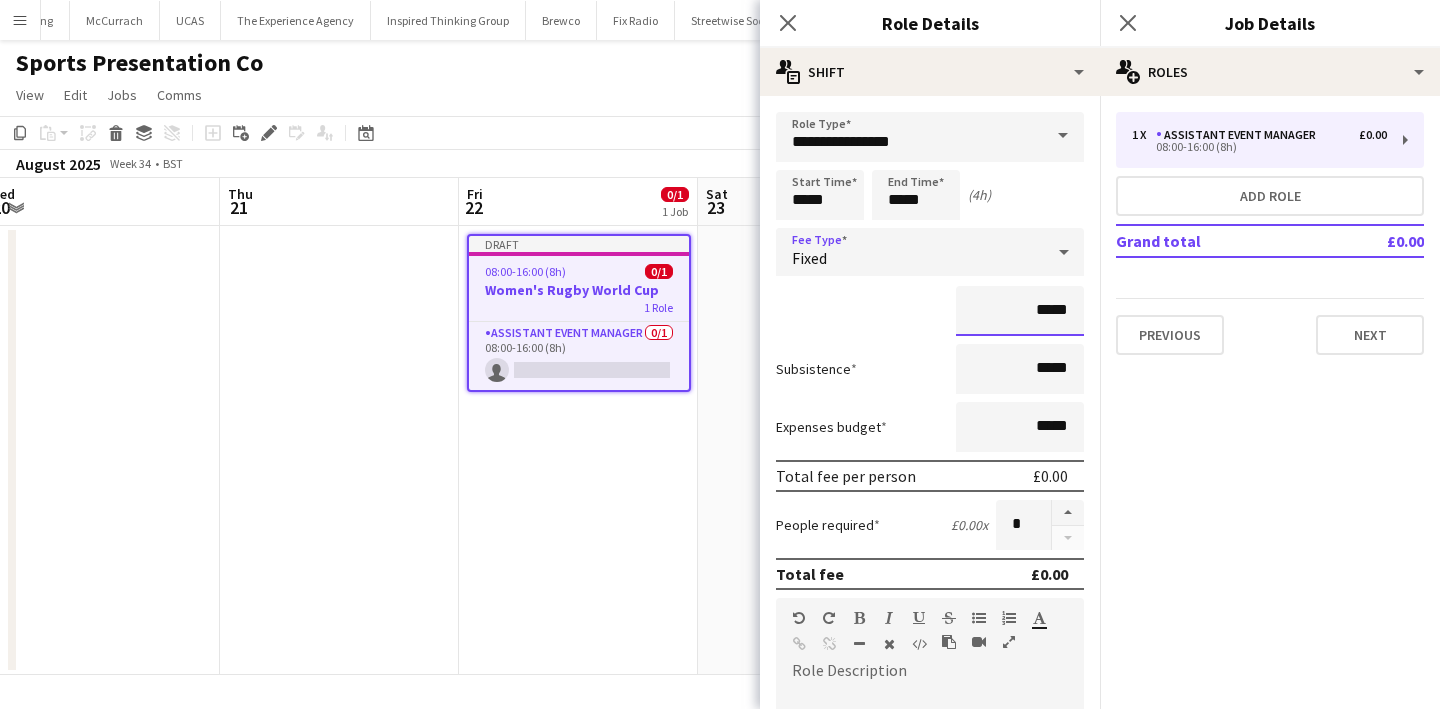 click on "*****" at bounding box center (1020, 311) 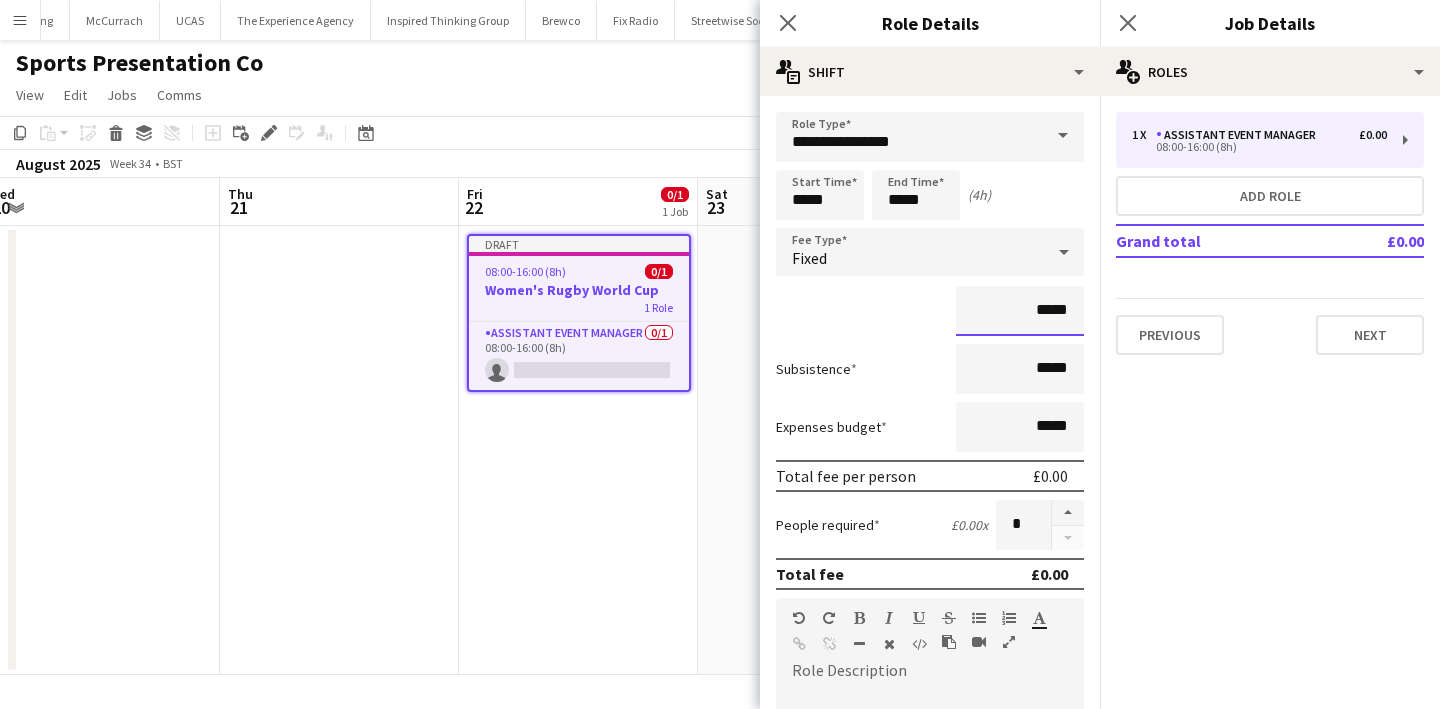click on "*****" at bounding box center [1020, 311] 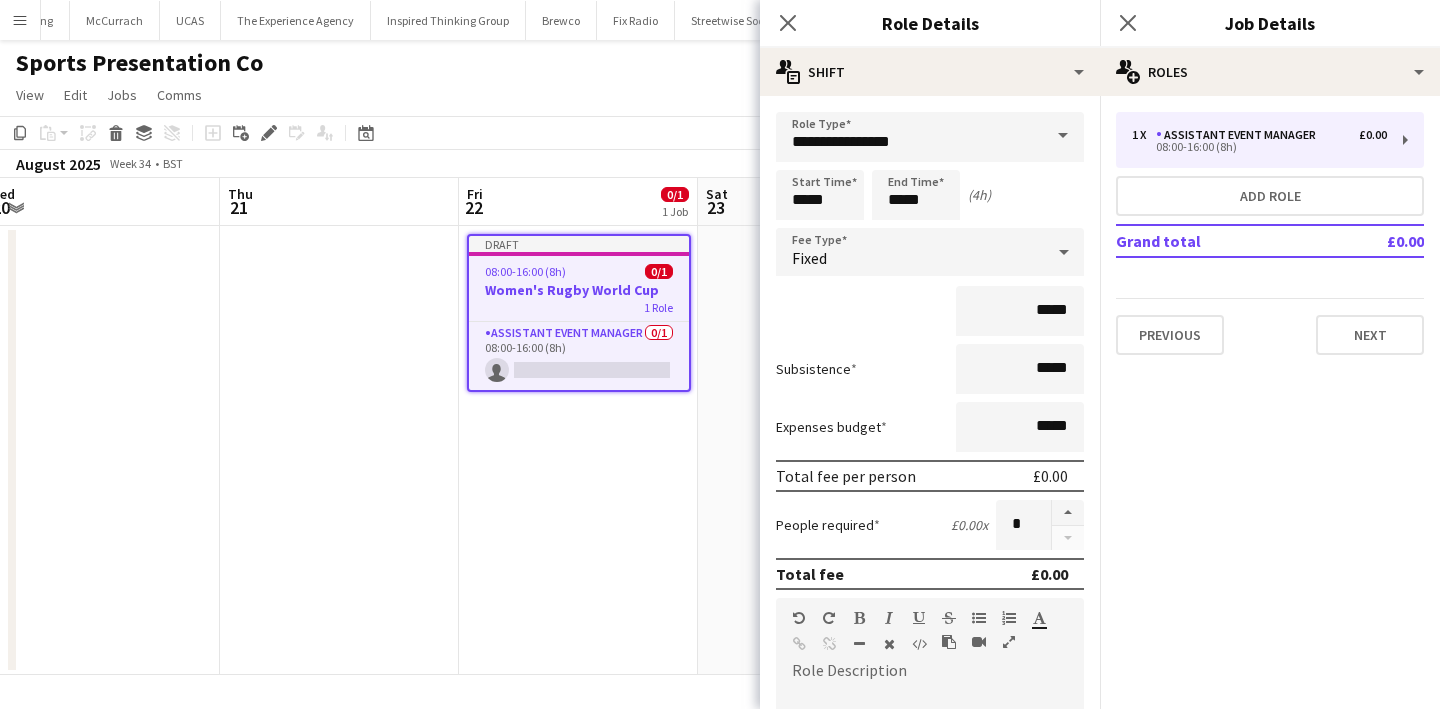 click on "Fixed" at bounding box center (910, 252) 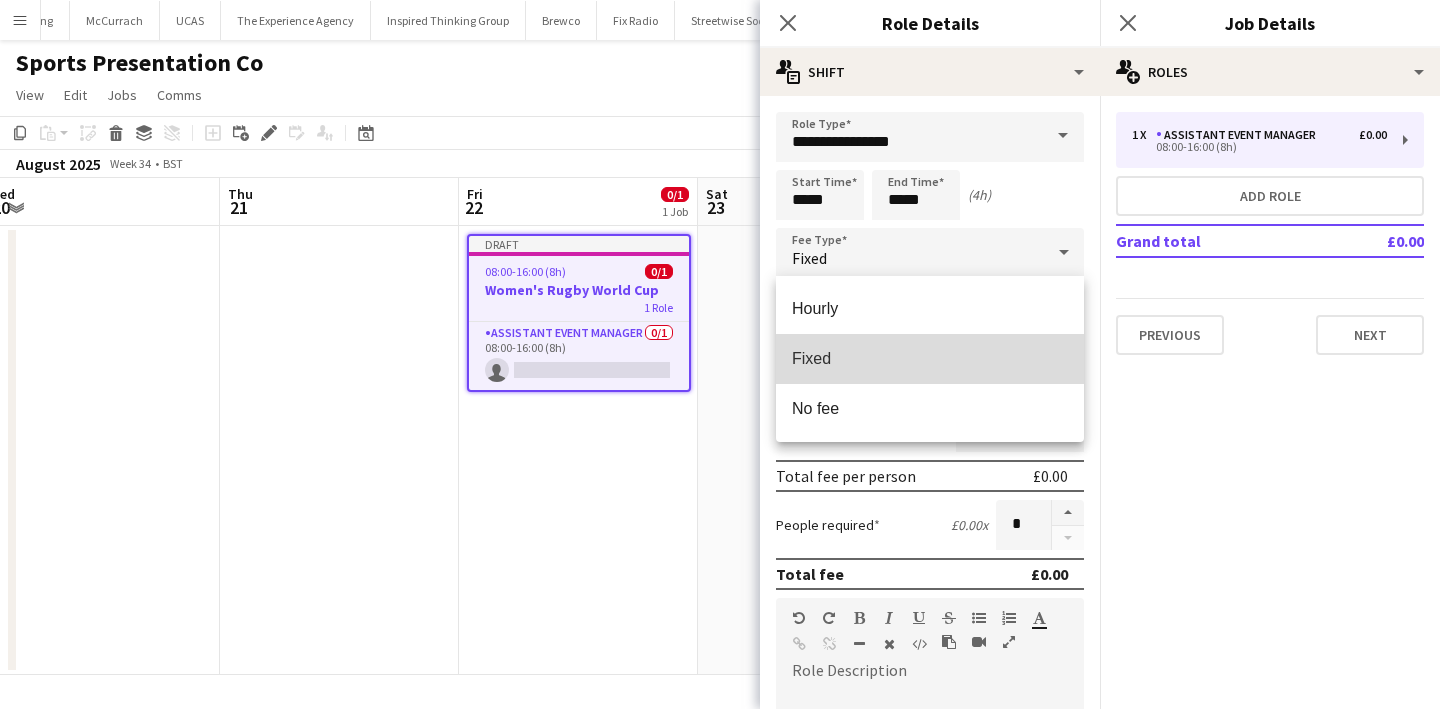 click on "Fixed" at bounding box center [930, 359] 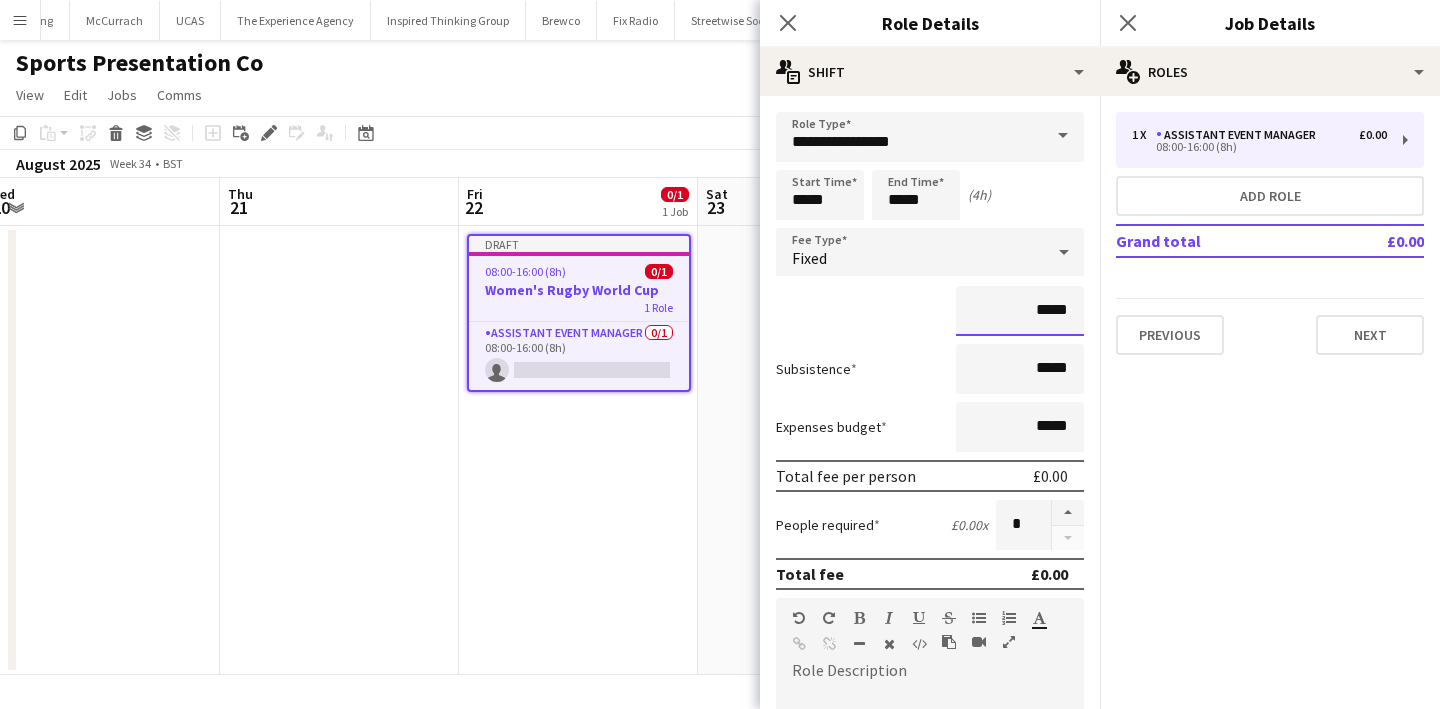 click on "*****" at bounding box center [1020, 311] 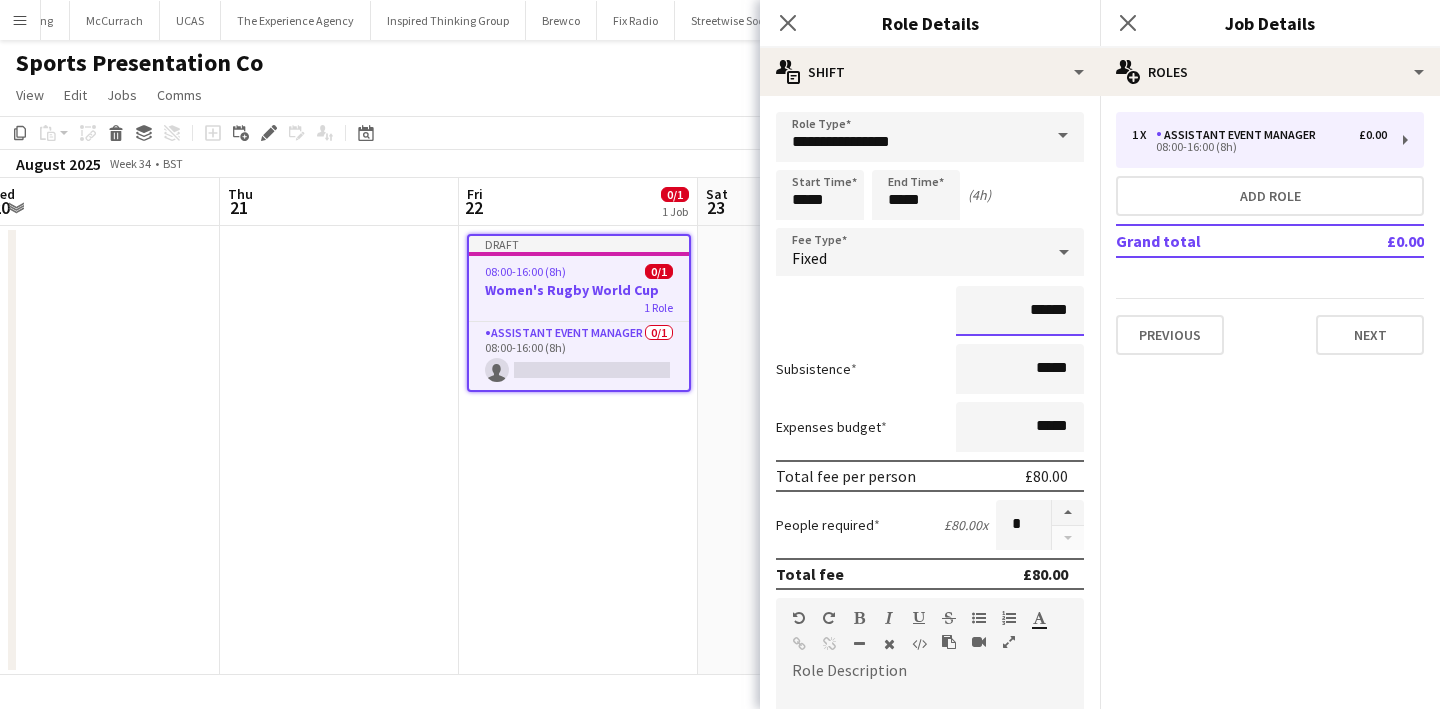 type on "******" 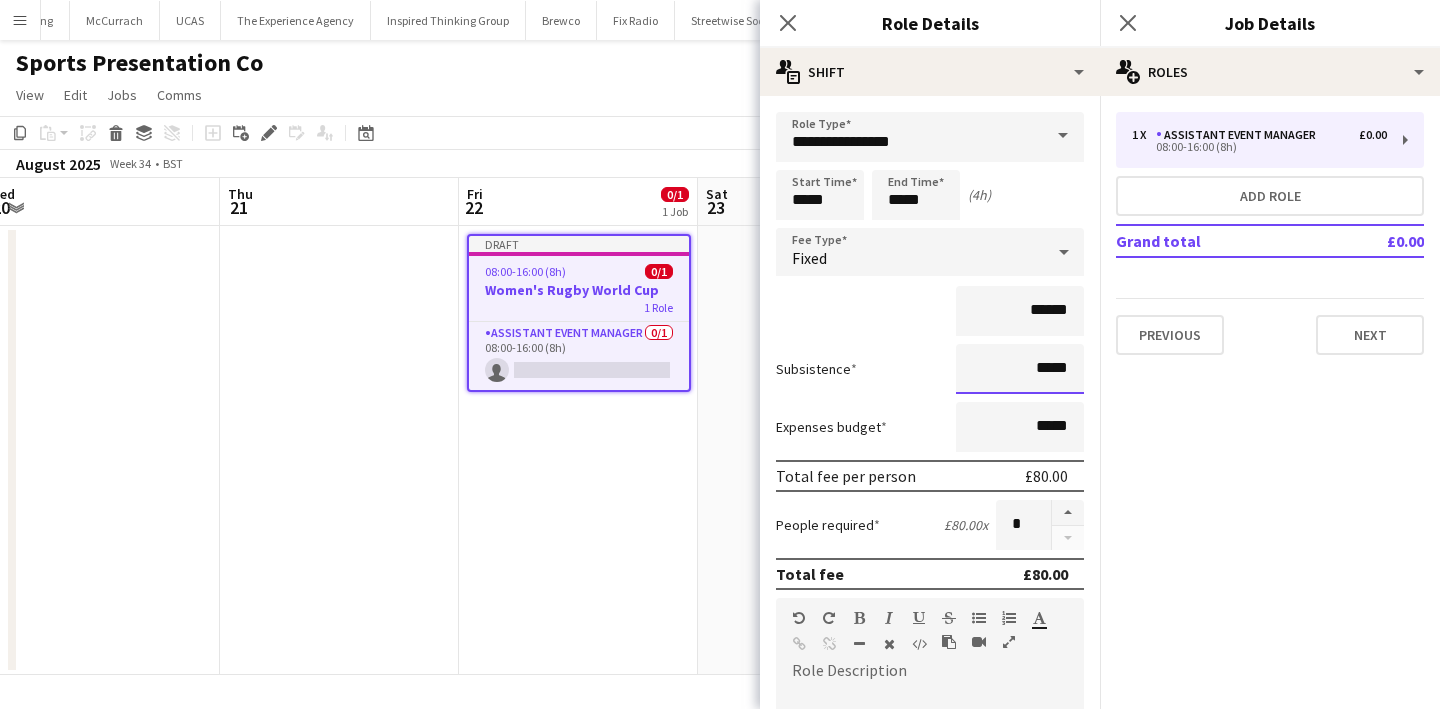 click on "*****" at bounding box center (1020, 369) 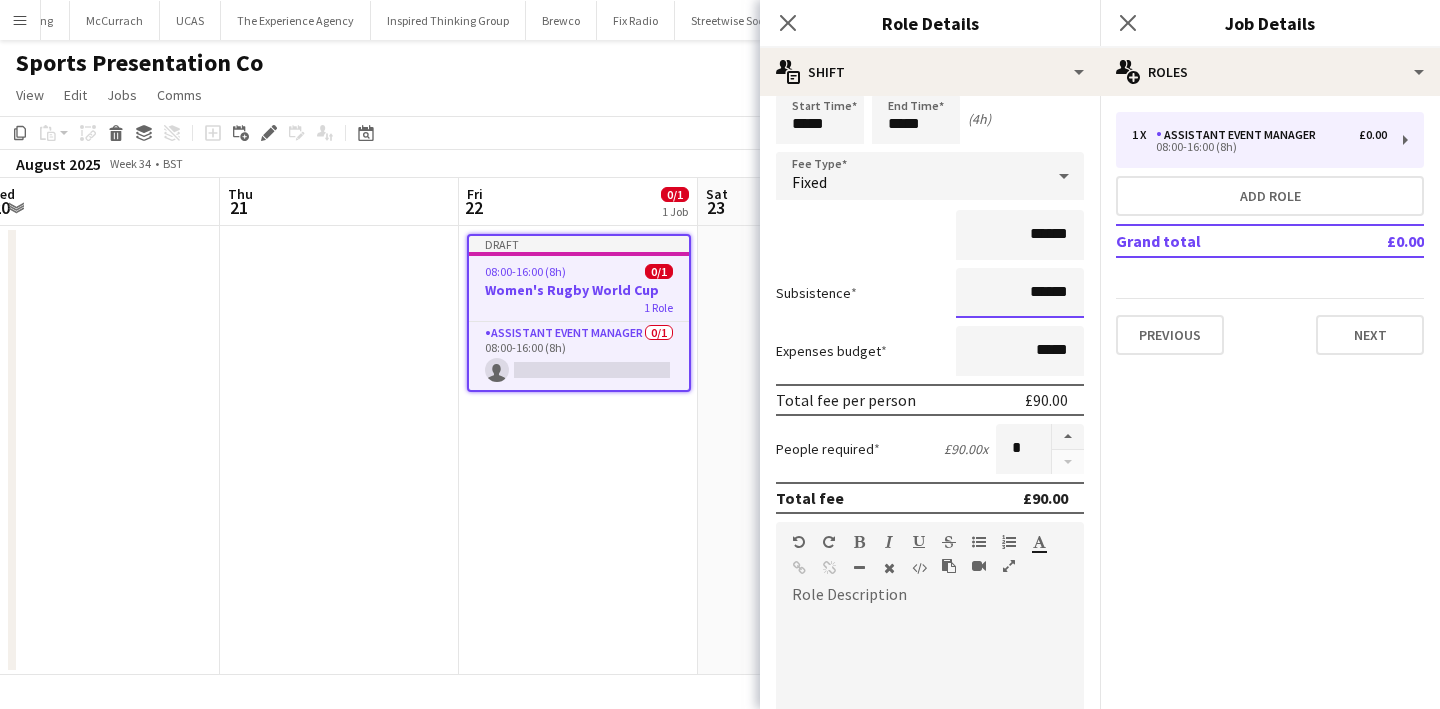 scroll, scrollTop: 94, scrollLeft: 0, axis: vertical 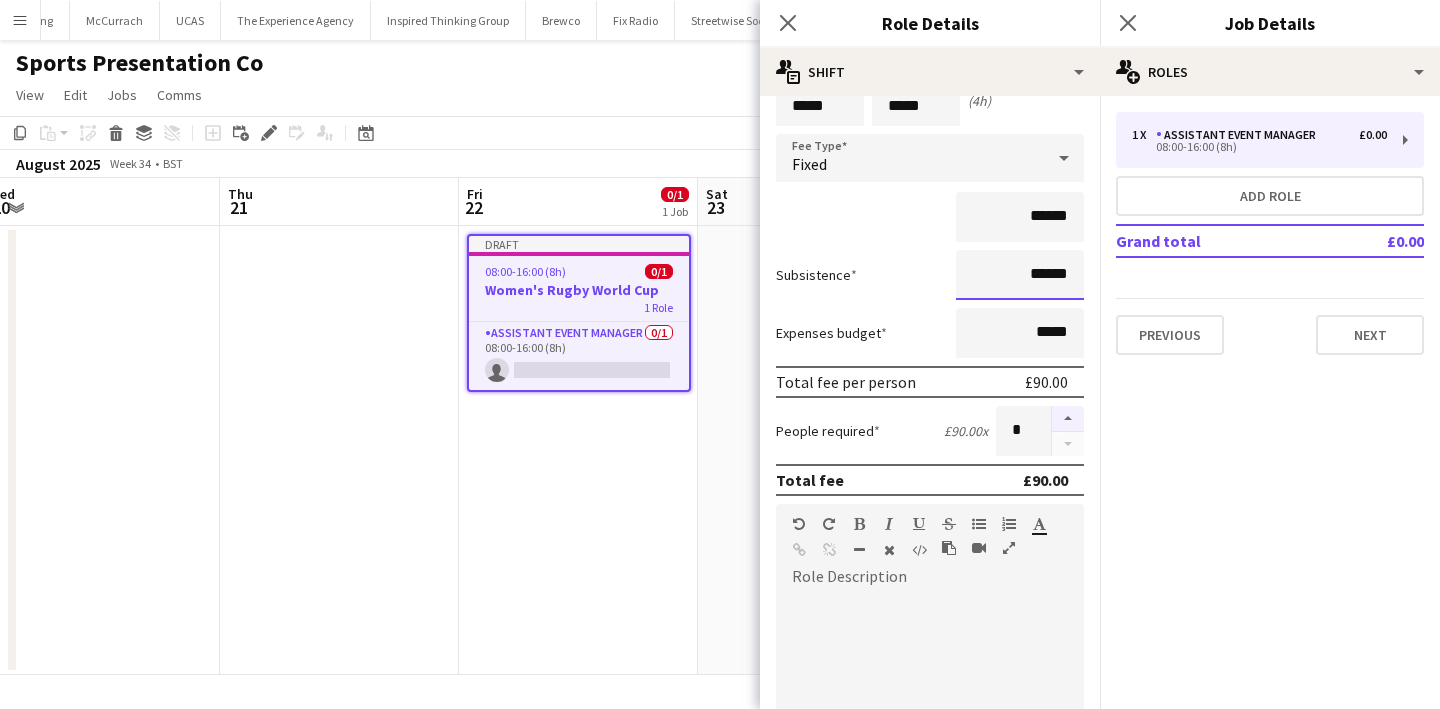 type on "******" 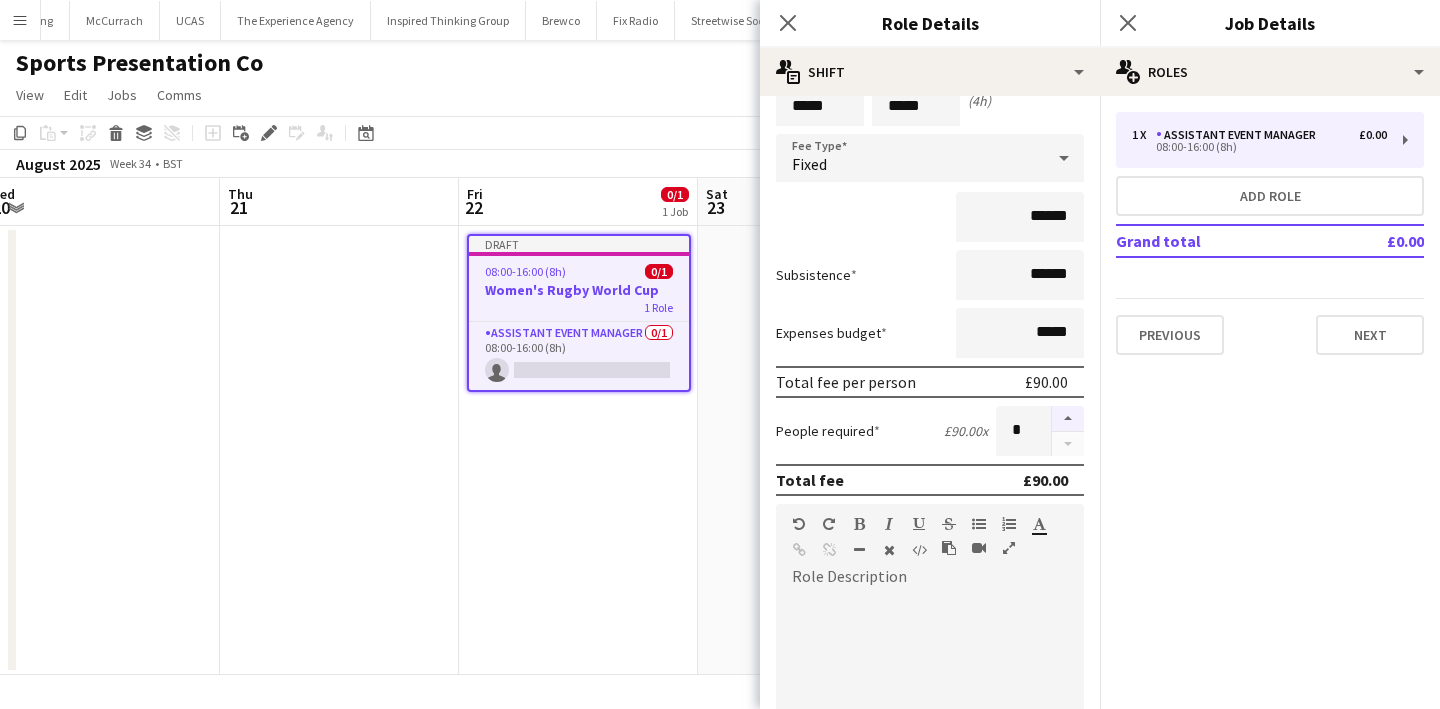 click at bounding box center (1068, 419) 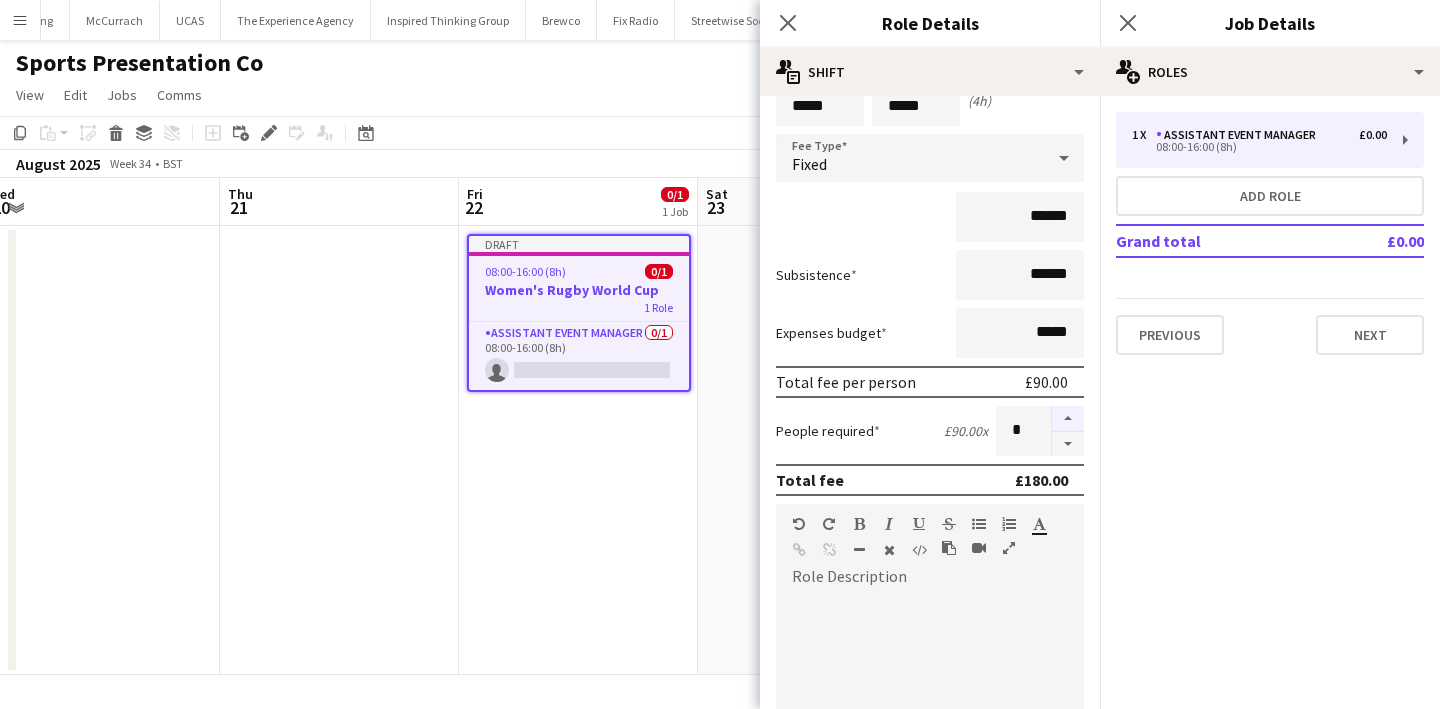 click at bounding box center [1068, 419] 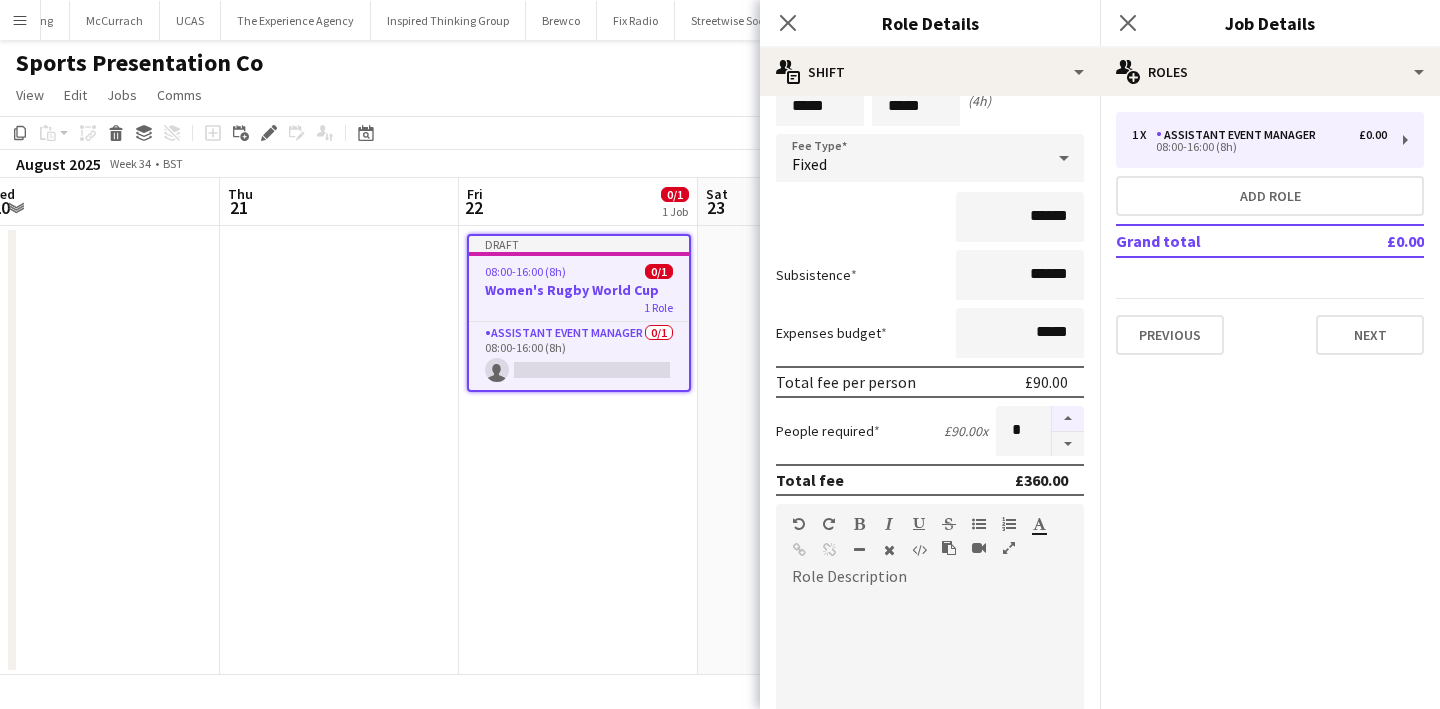 click at bounding box center [1068, 419] 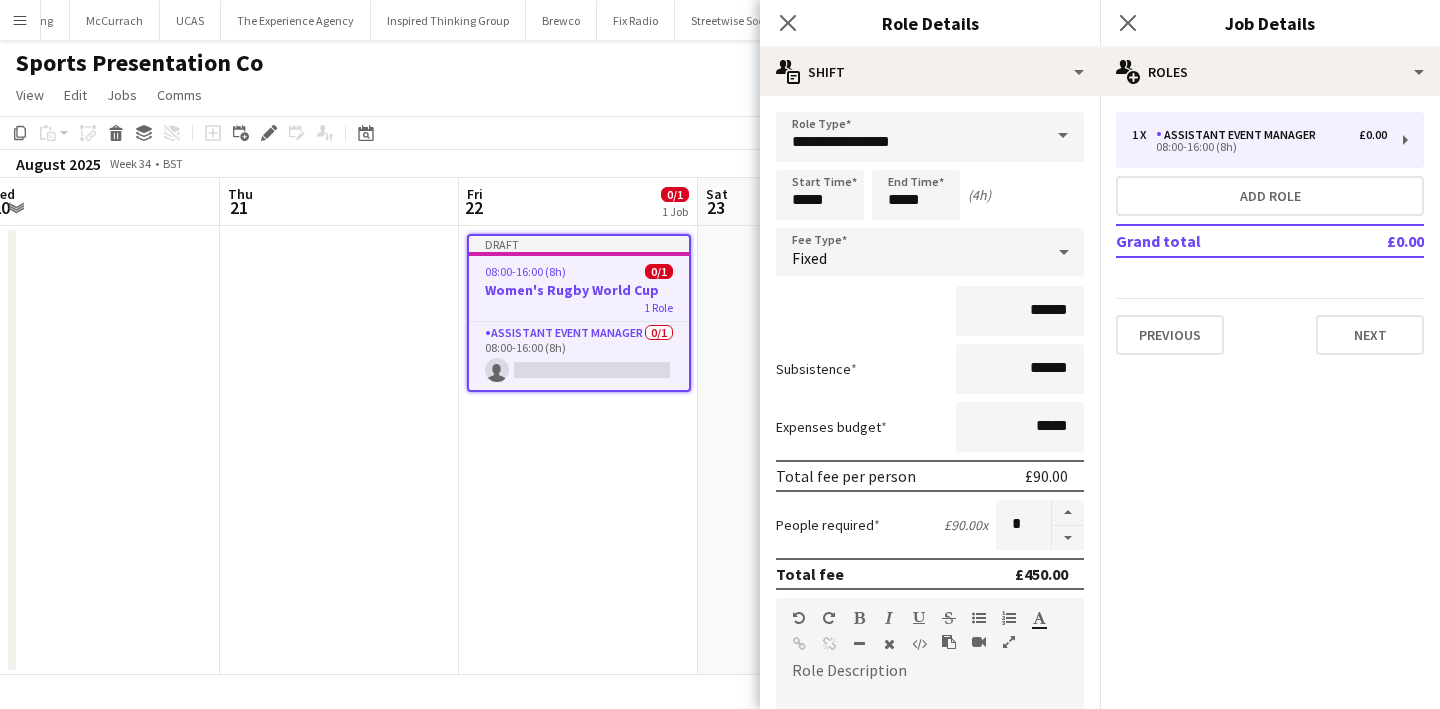 scroll, scrollTop: 547, scrollLeft: 0, axis: vertical 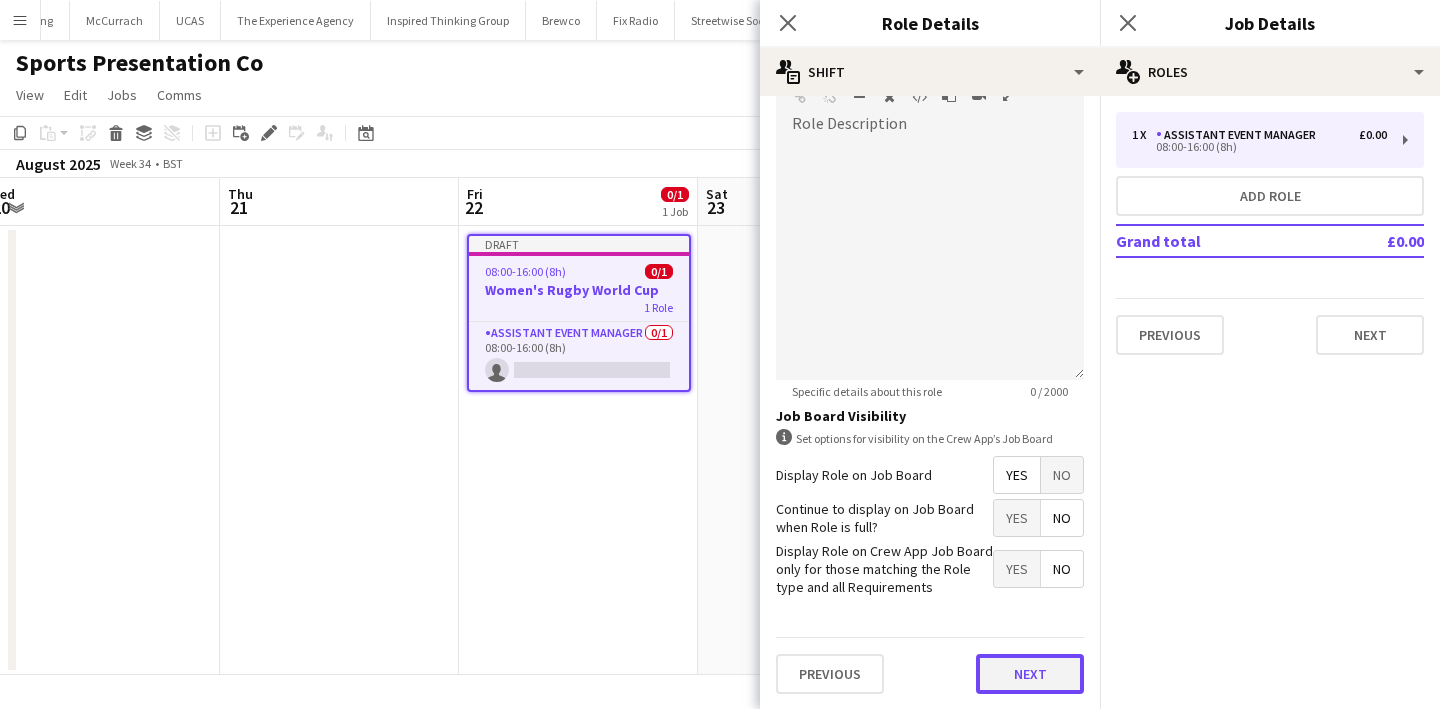 click on "Next" at bounding box center (1030, 674) 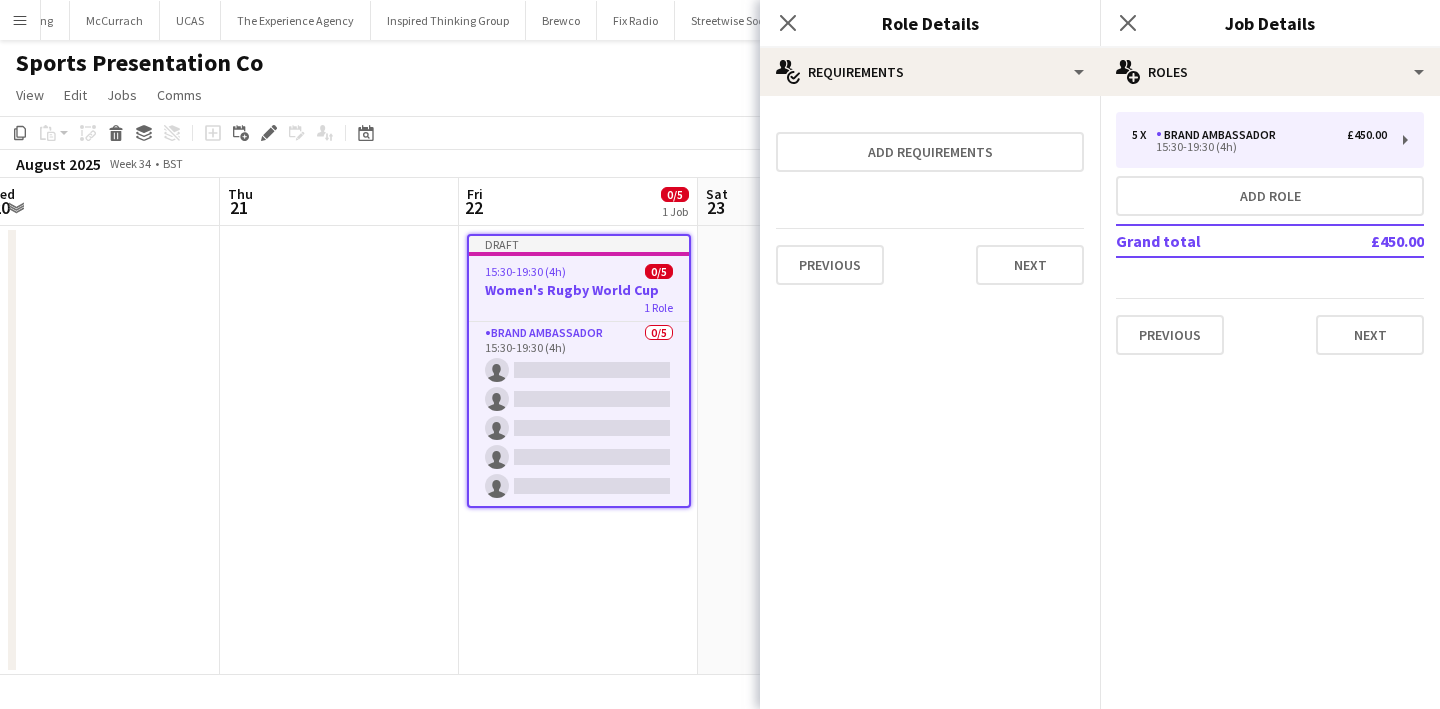 scroll, scrollTop: 0, scrollLeft: 0, axis: both 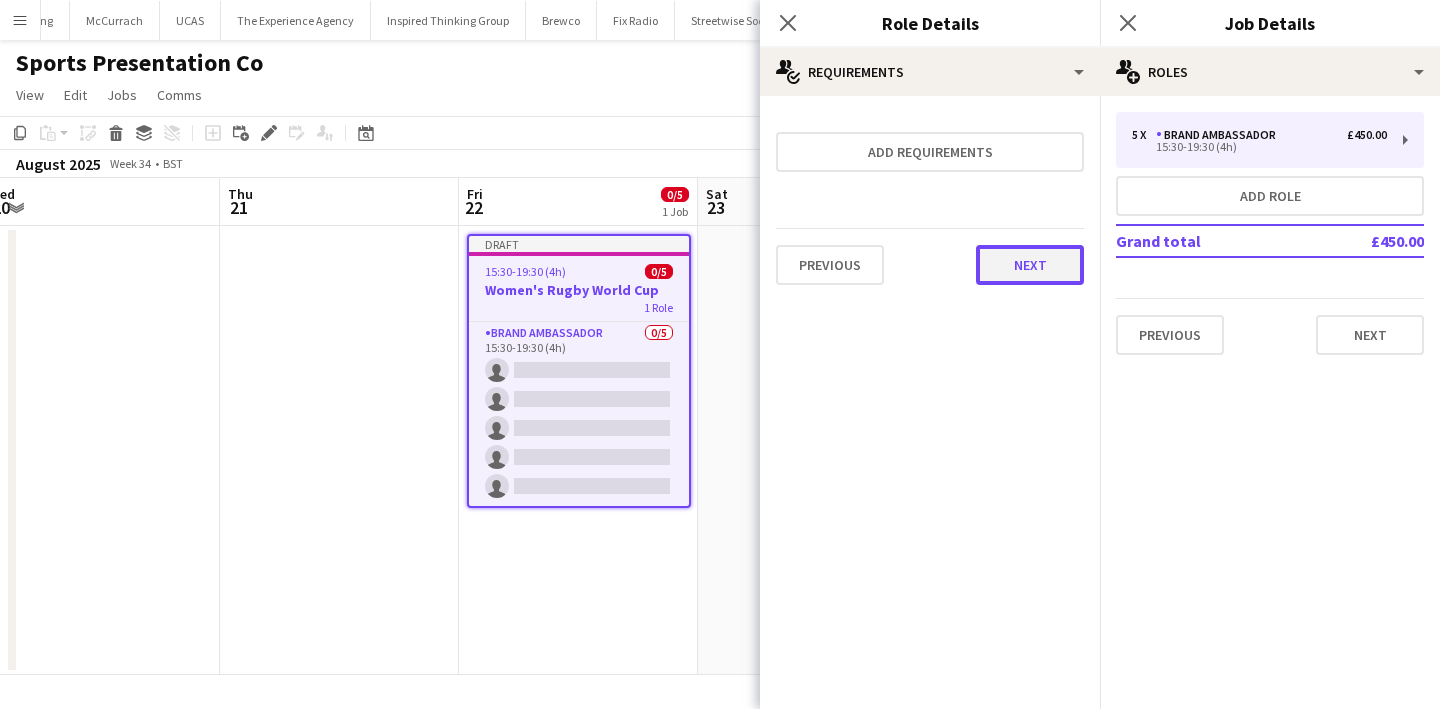 click on "Next" at bounding box center [1030, 265] 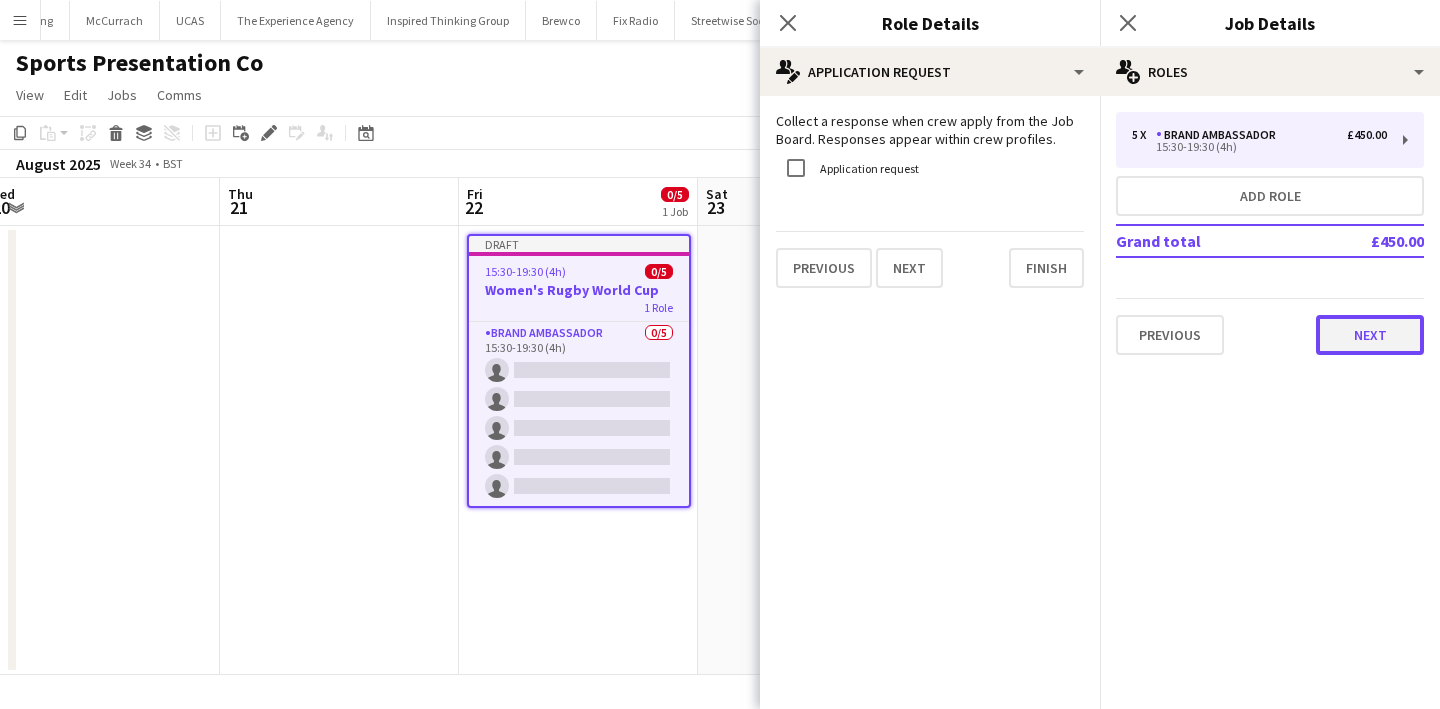 click on "Next" at bounding box center (1370, 335) 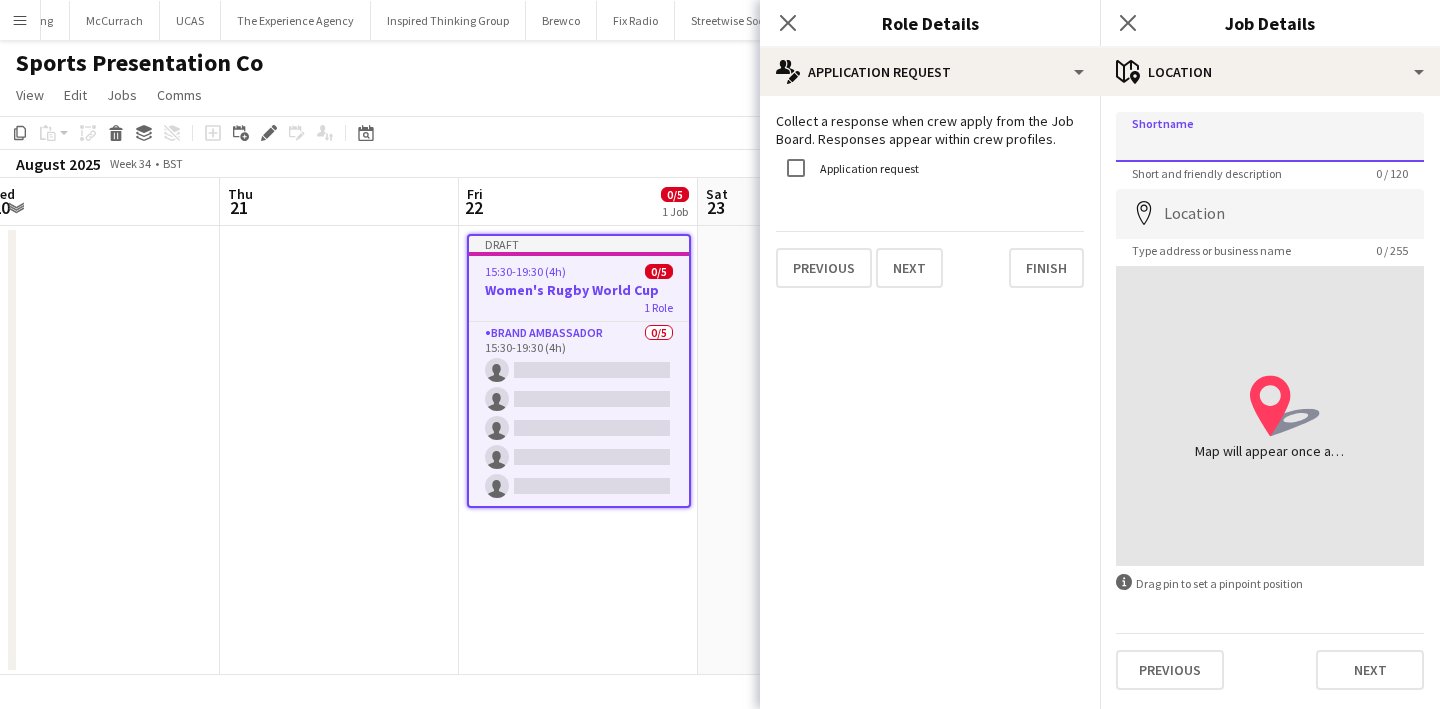 click on "Shortname" at bounding box center [1270, 137] 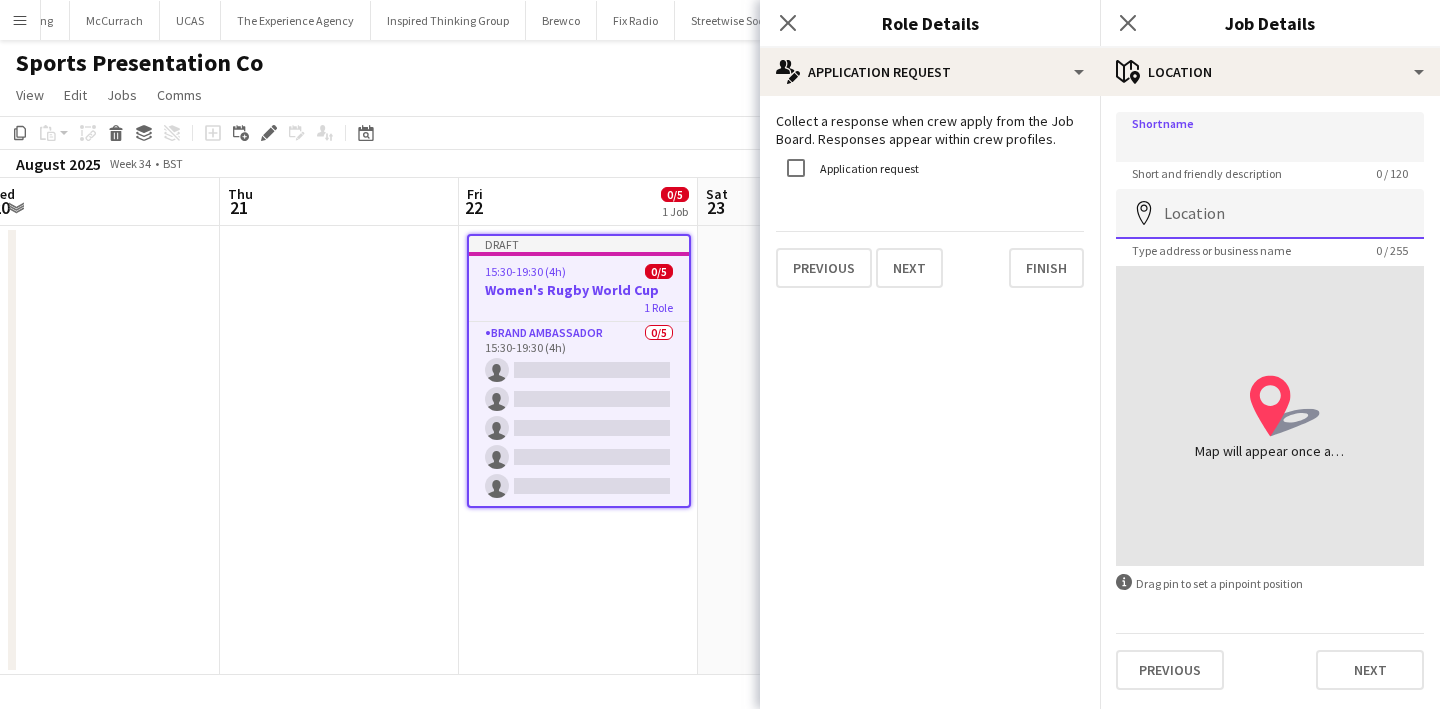 click on "Location" at bounding box center (1270, 214) 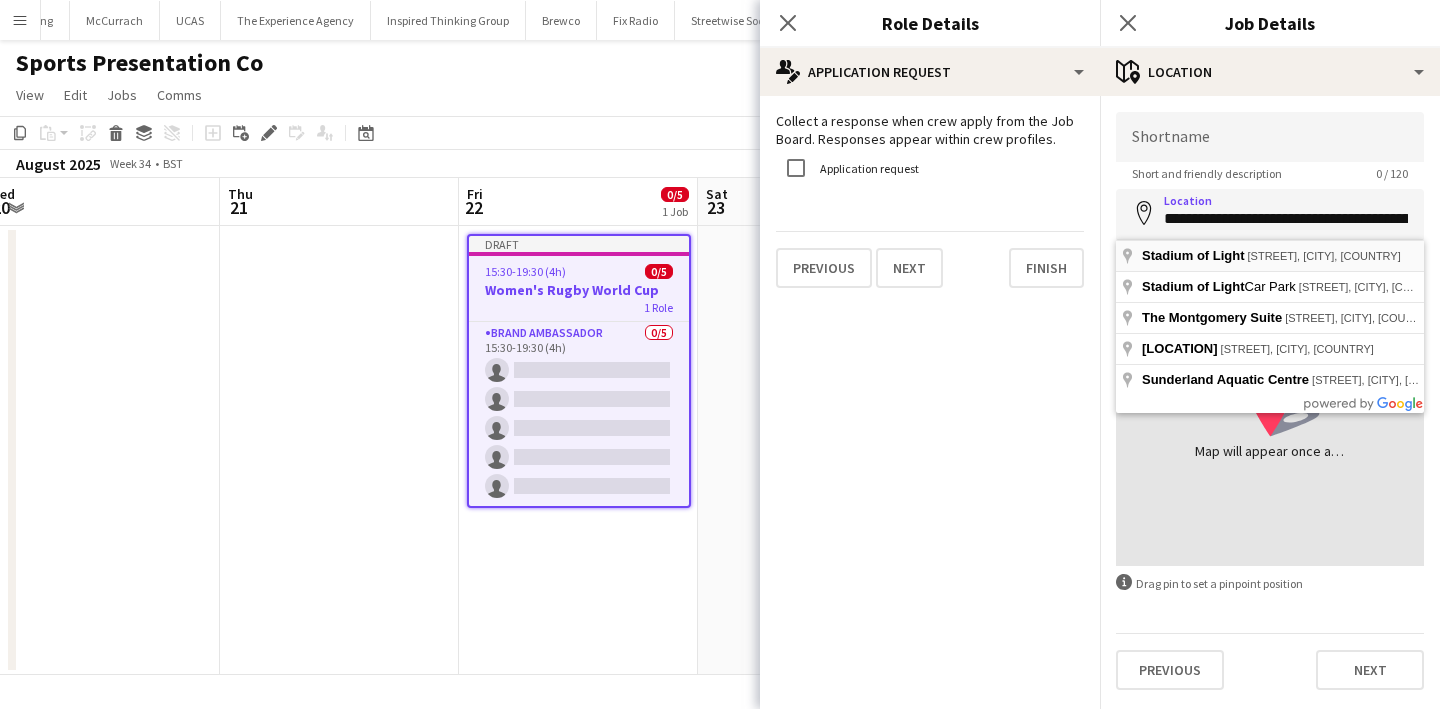 type on "**********" 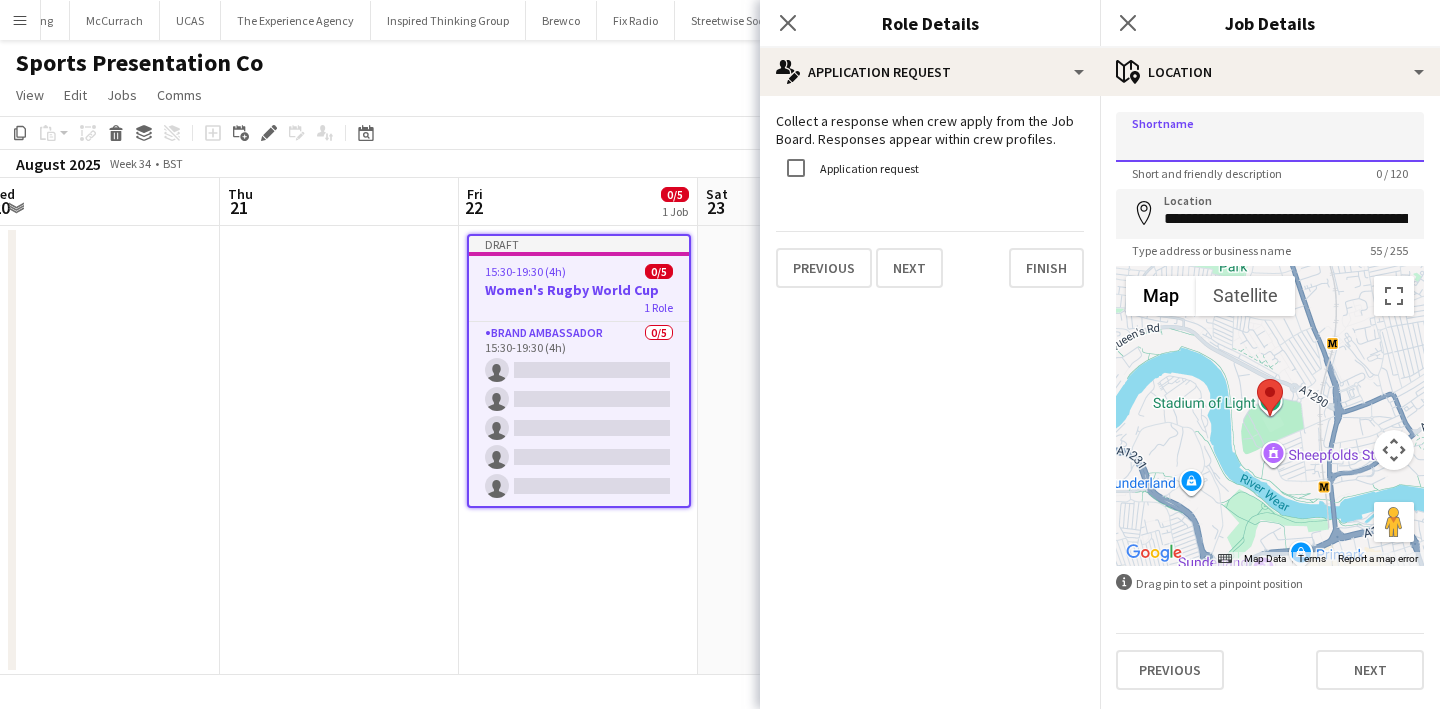 click on "Shortname" at bounding box center (1270, 137) 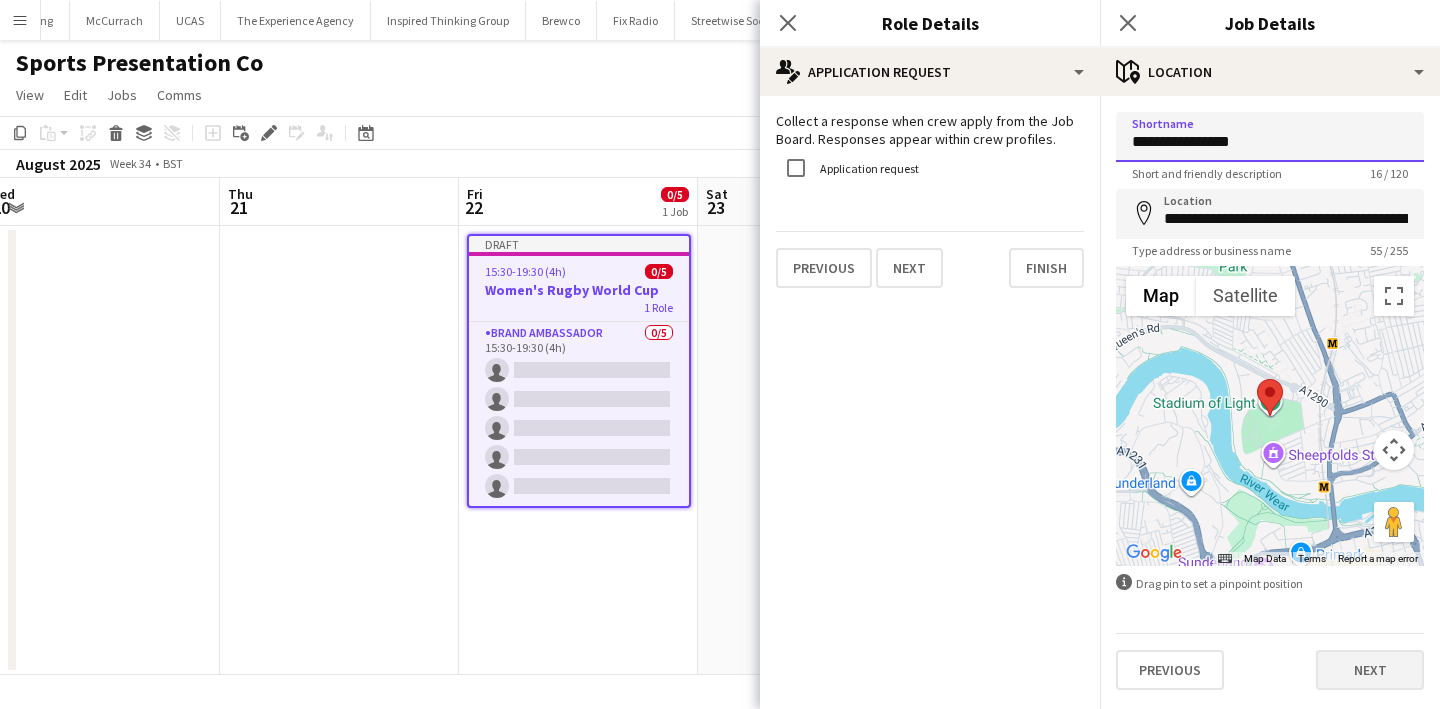 type on "**********" 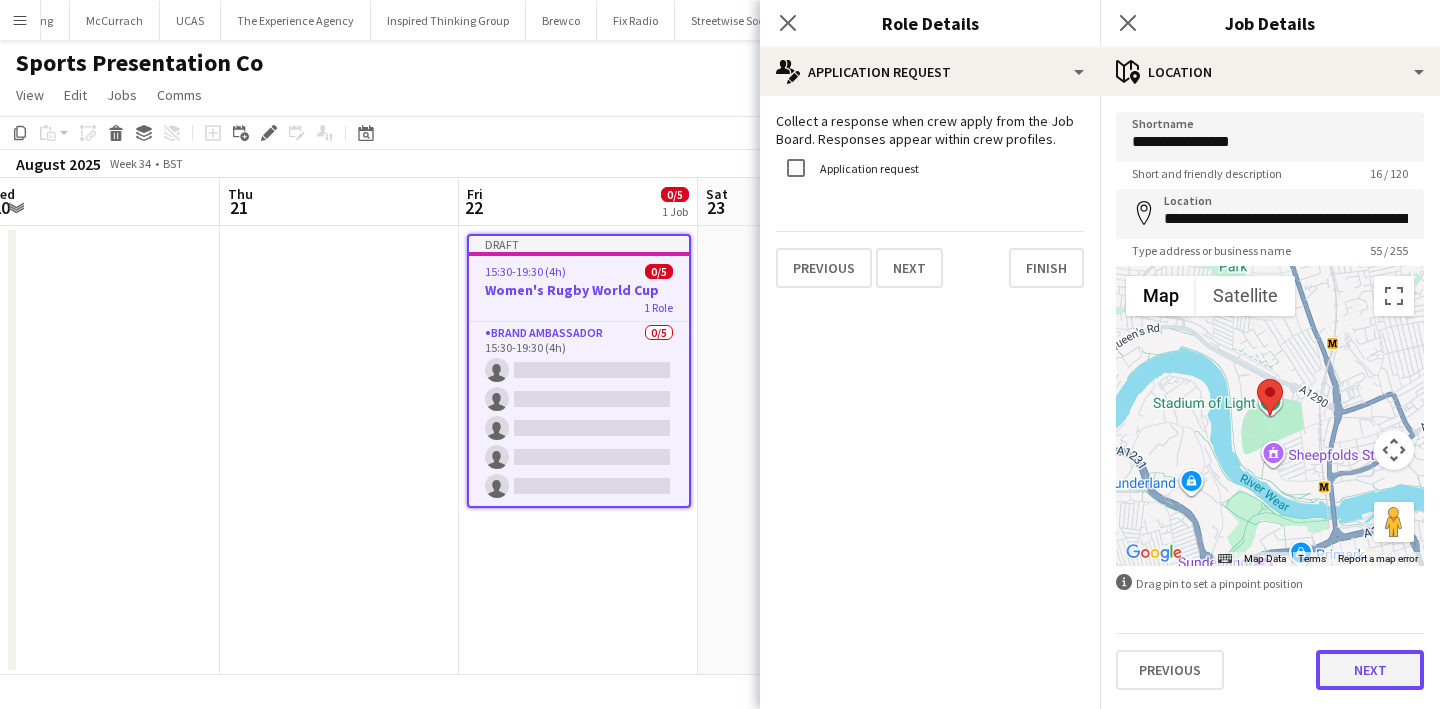 click on "Next" at bounding box center (1370, 670) 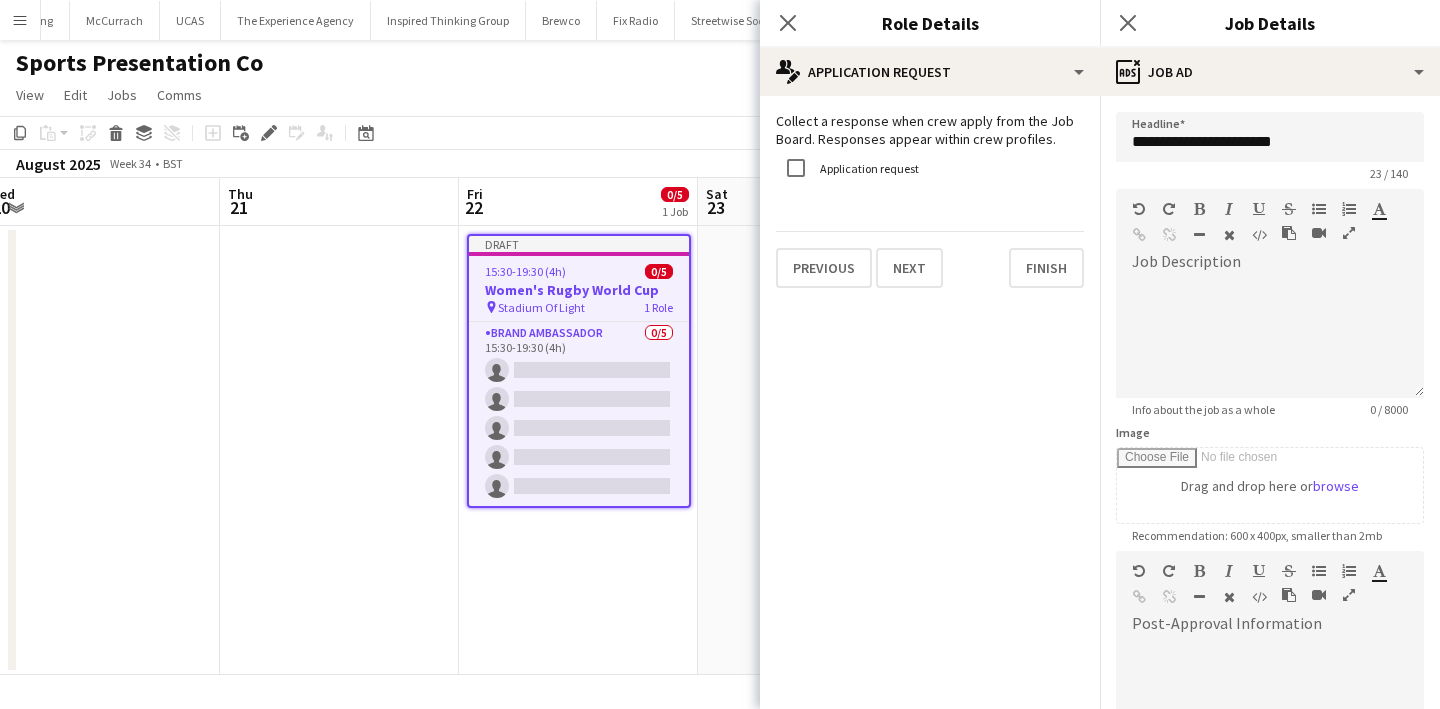 click on "Draft   15:30-19:30 (4h)    0/5   Women's Rugby World Cup
pin
Stadium Of Light   1 Role   Brand Ambassador   0/5   15:30-19:30 (4h)
single-neutral-actions
single-neutral-actions
single-neutral-actions
single-neutral-actions
single-neutral-actions" at bounding box center [578, 450] 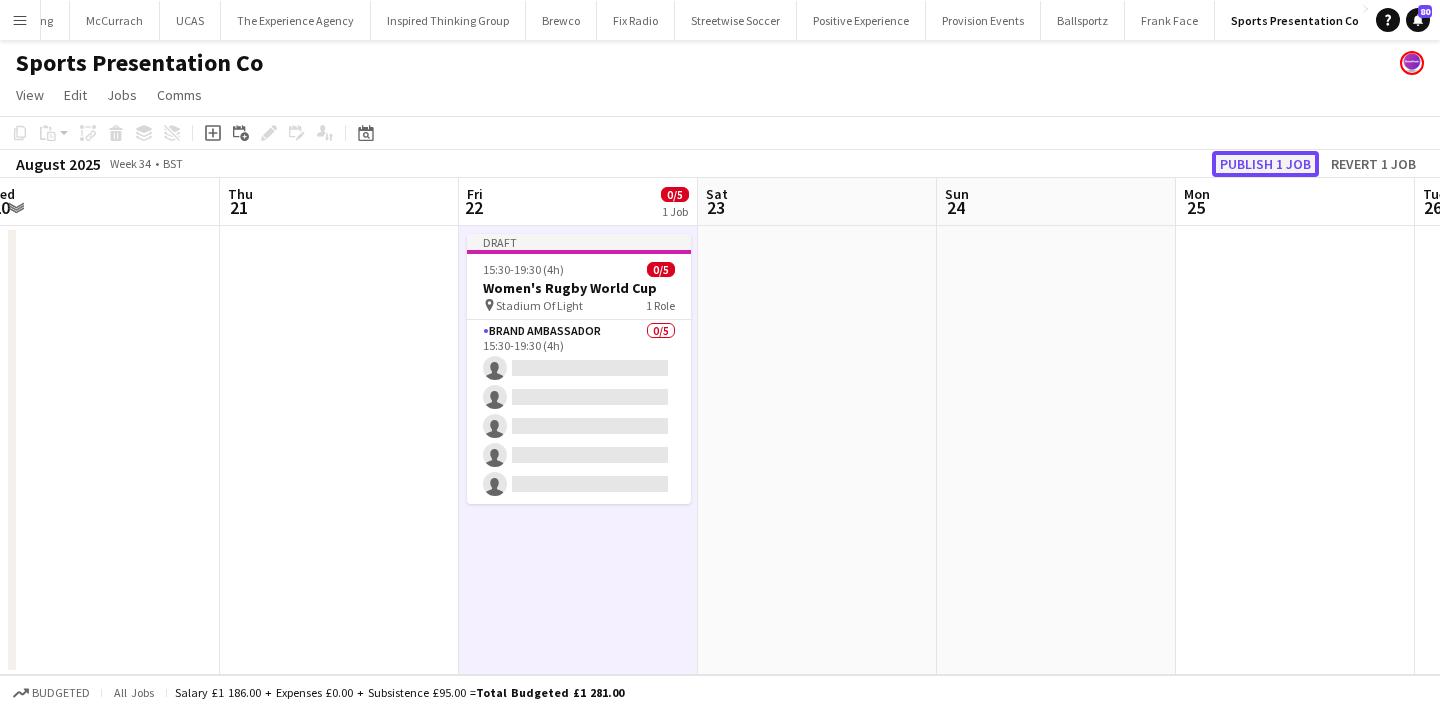 click on "Publish 1 job" 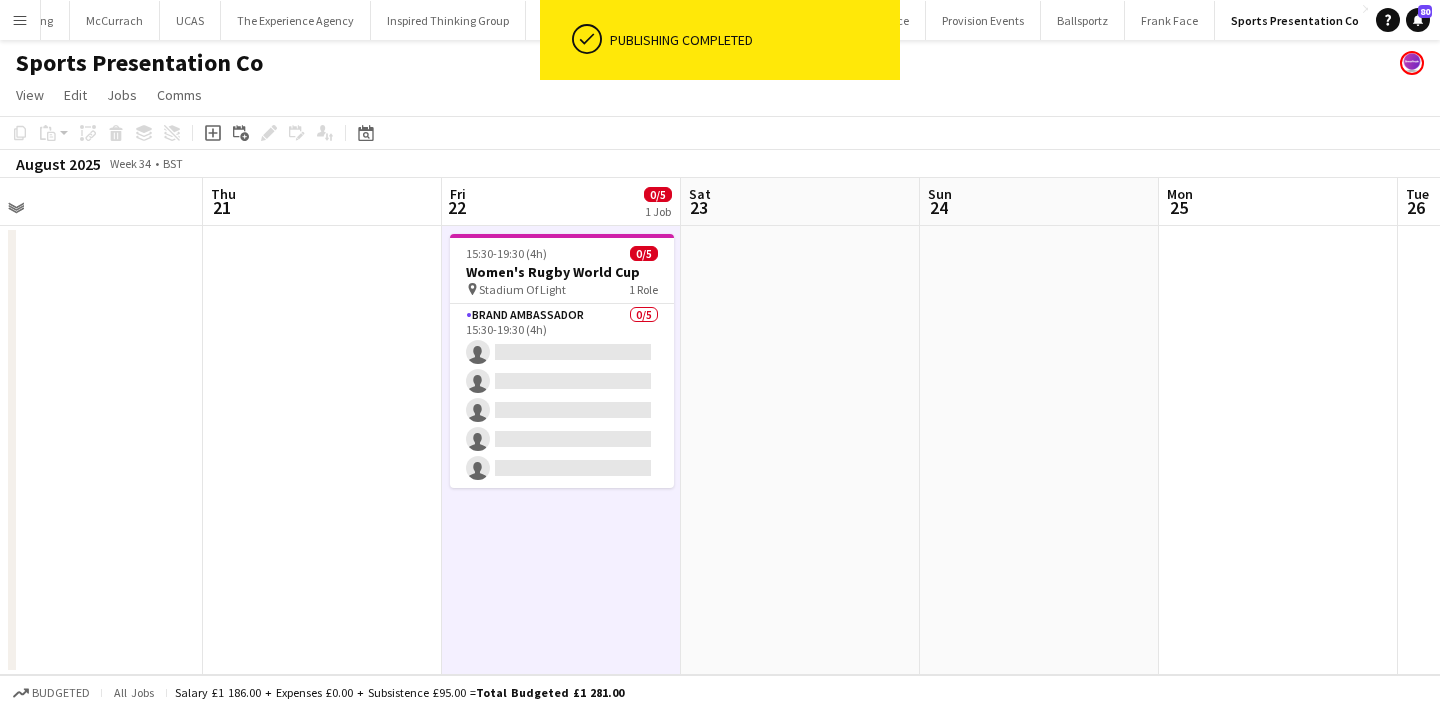 scroll, scrollTop: 0, scrollLeft: 767, axis: horizontal 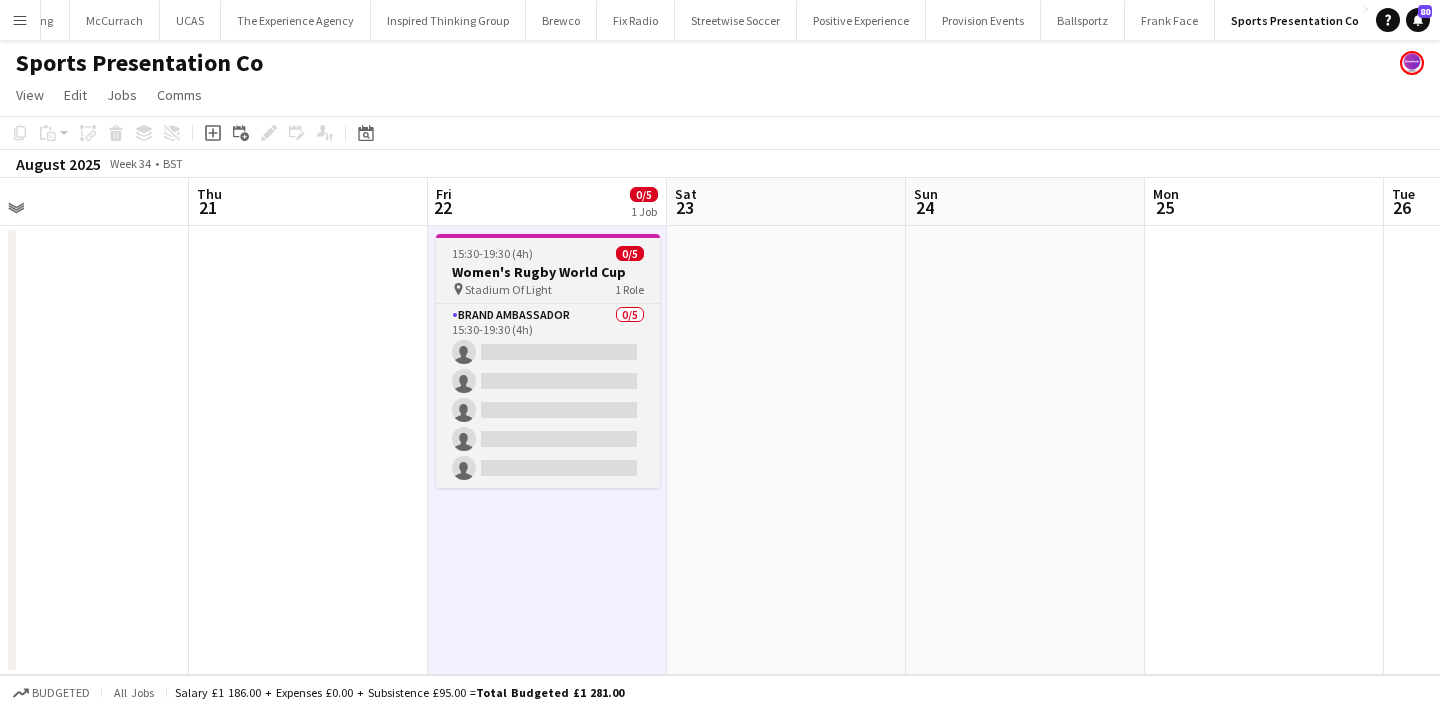 click on "15:30-19:30 (4h)    0/5   Women's Rugby World Cup
pin
Stadium Of Light   1 Role   Brand Ambassador   0/5   15:30-19:30 (4h)
single-neutral-actions
single-neutral-actions
single-neutral-actions
single-neutral-actions
single-neutral-actions" at bounding box center (548, 361) 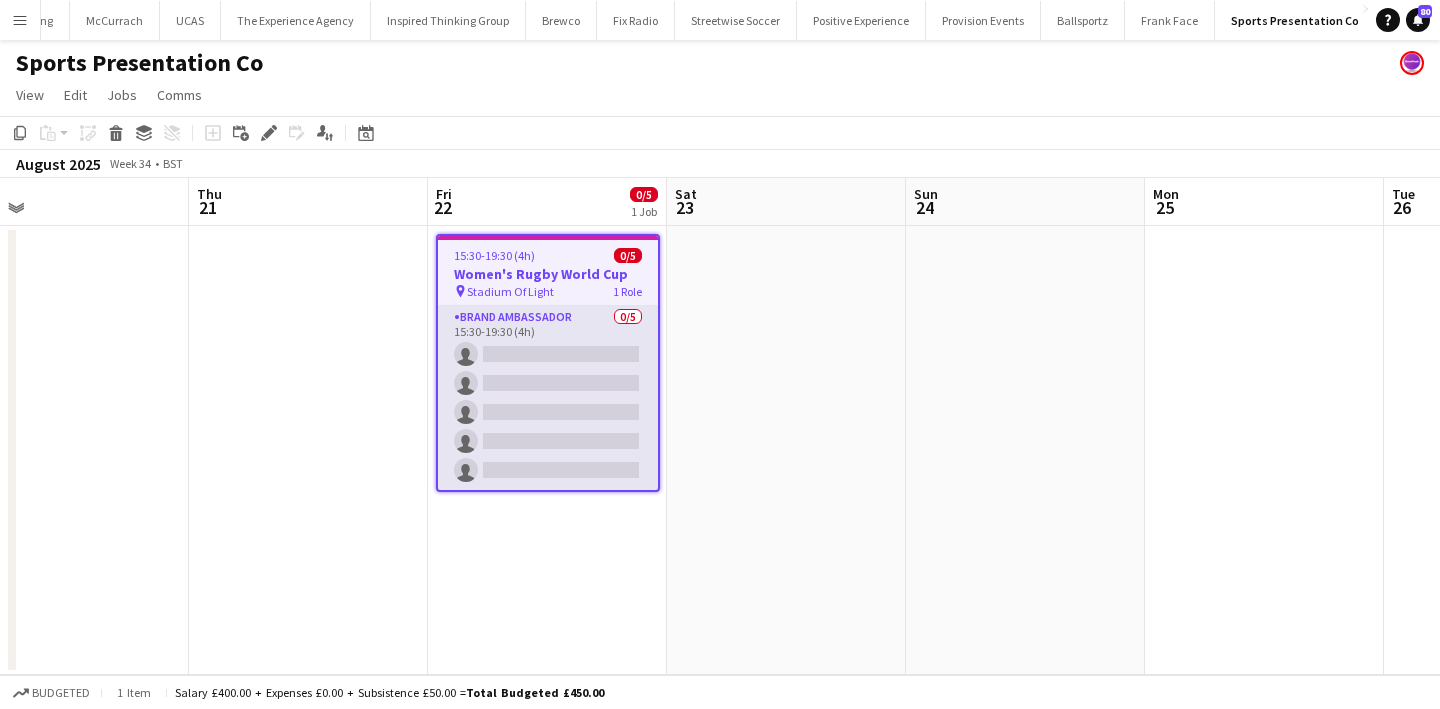 click on "Brand Ambassador   0/5   15:30-19:30 (4h)
single-neutral-actions
single-neutral-actions
single-neutral-actions
single-neutral-actions
single-neutral-actions" at bounding box center [548, 398] 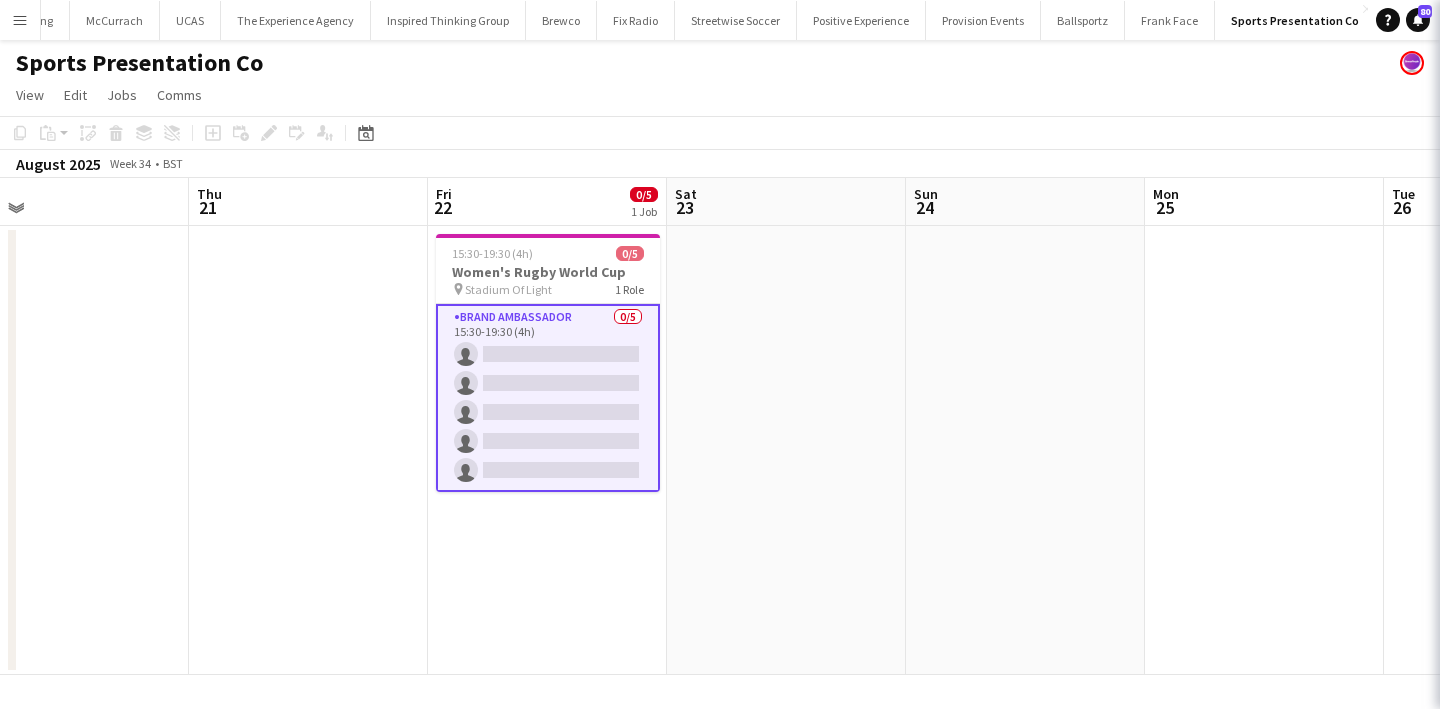 click at bounding box center (786, 450) 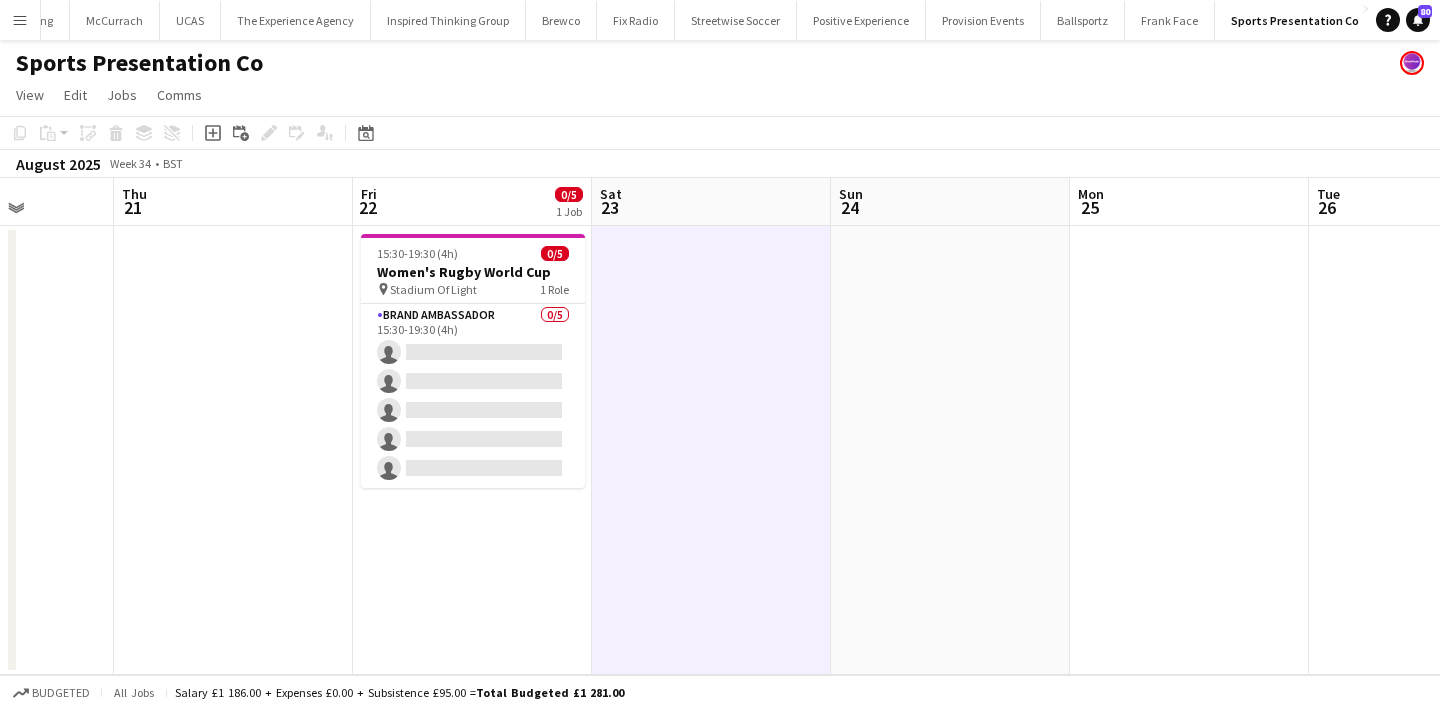 scroll, scrollTop: 0, scrollLeft: 871, axis: horizontal 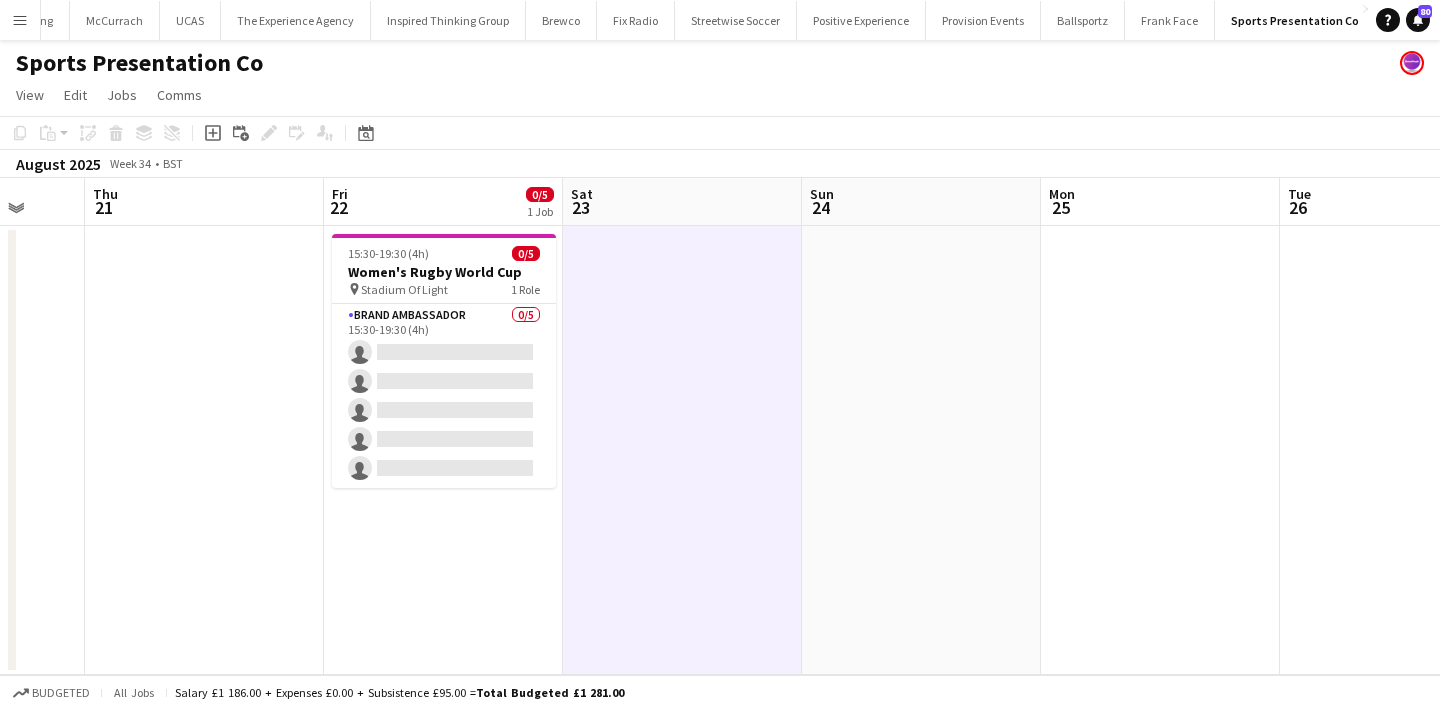 click at bounding box center [682, 450] 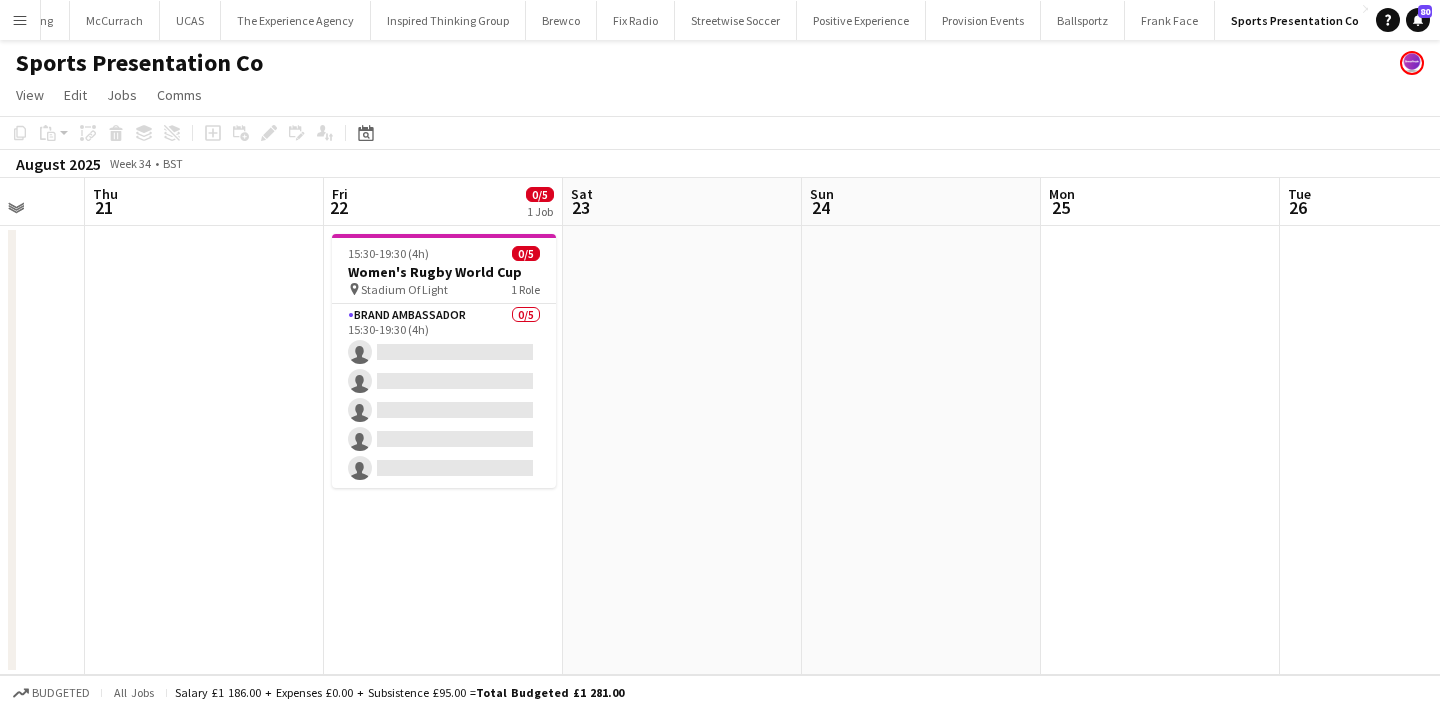click at bounding box center (682, 450) 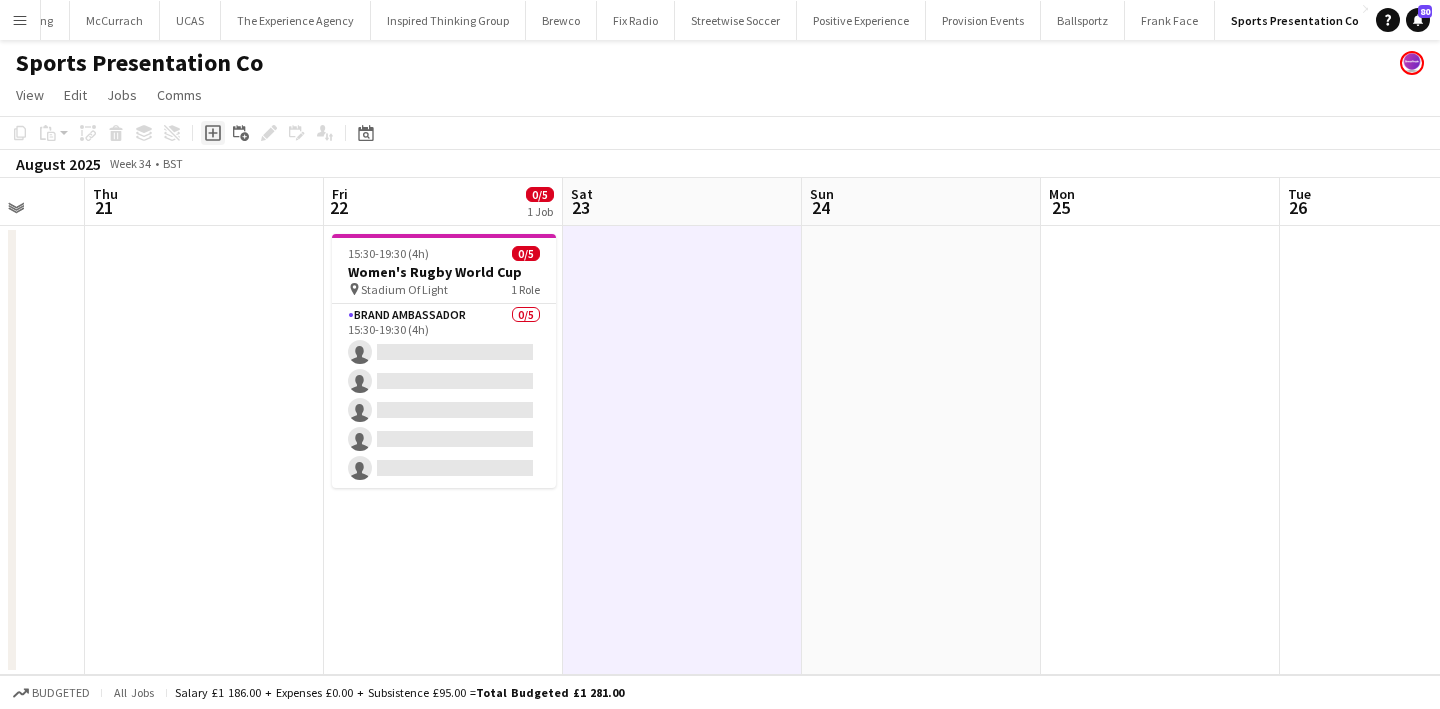 click 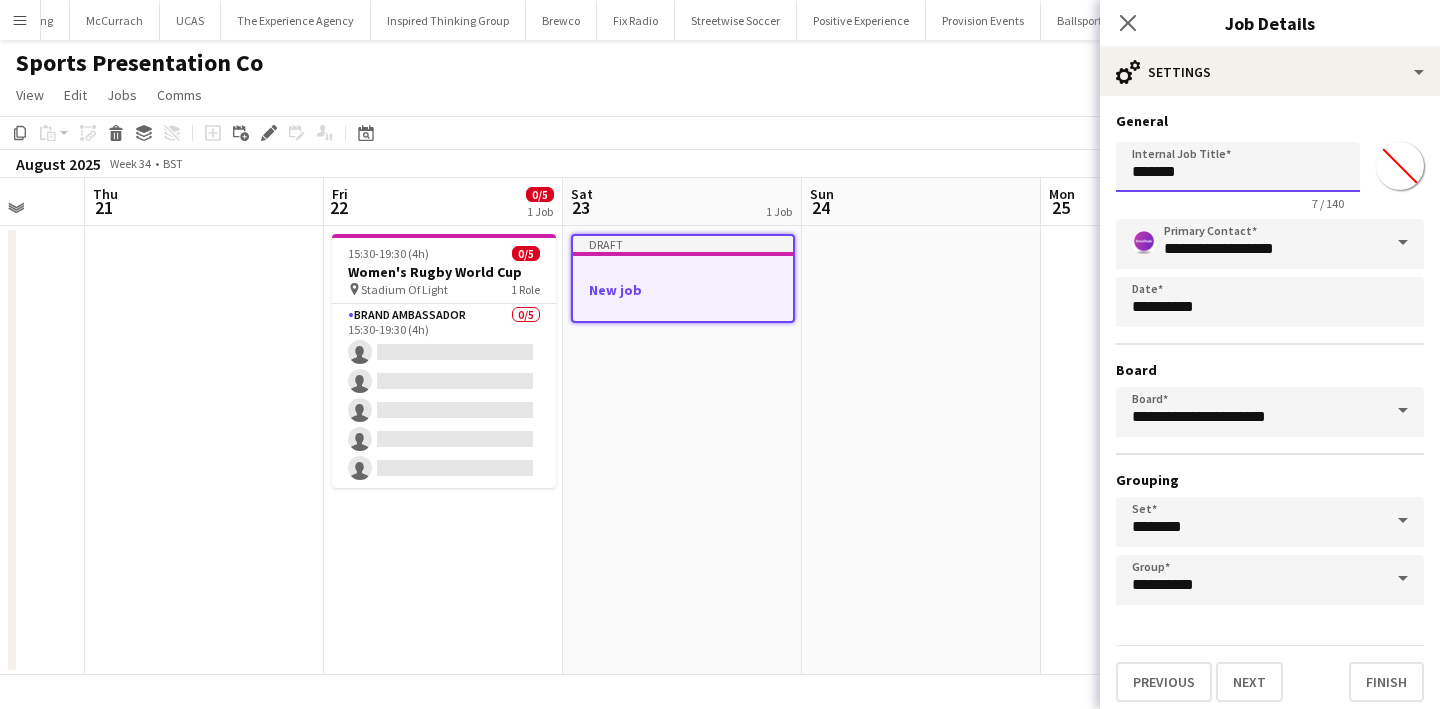 click on "*******" at bounding box center (1238, 167) 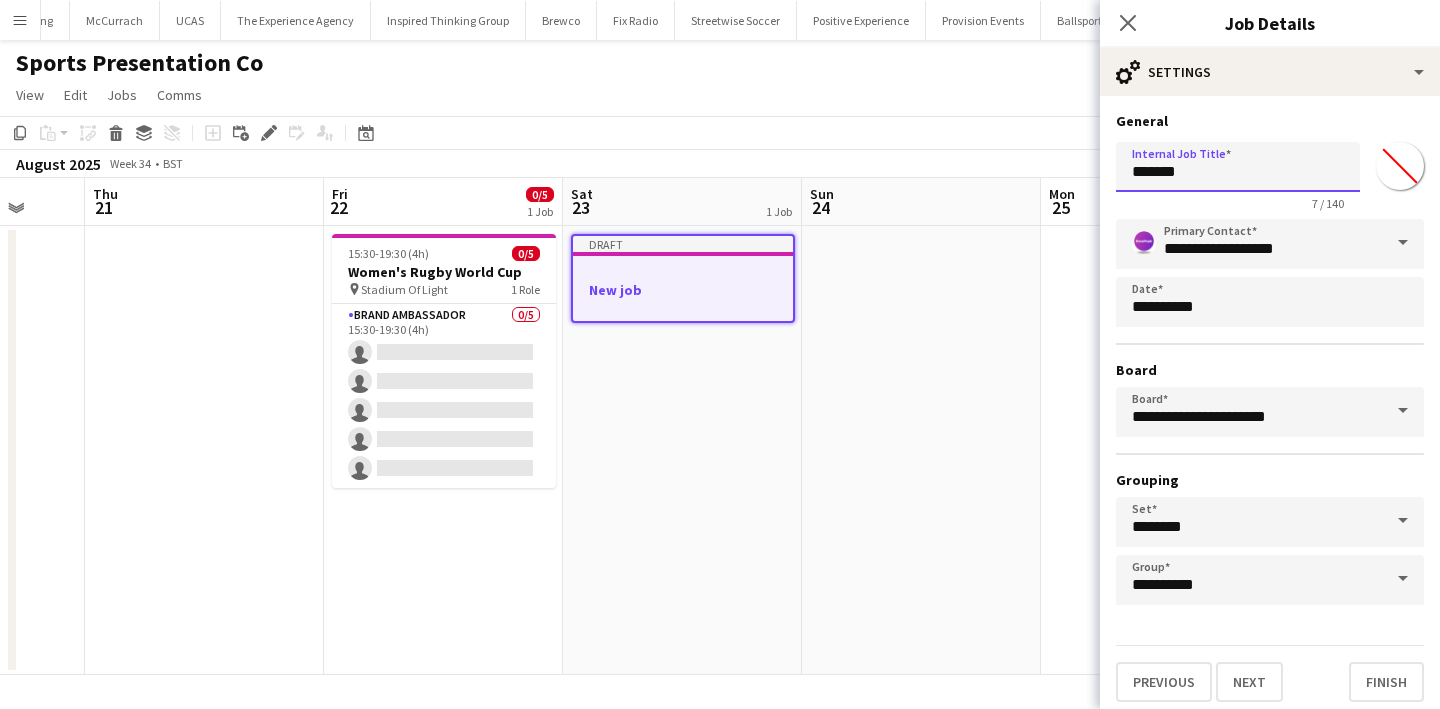 click on "*******" at bounding box center [1238, 167] 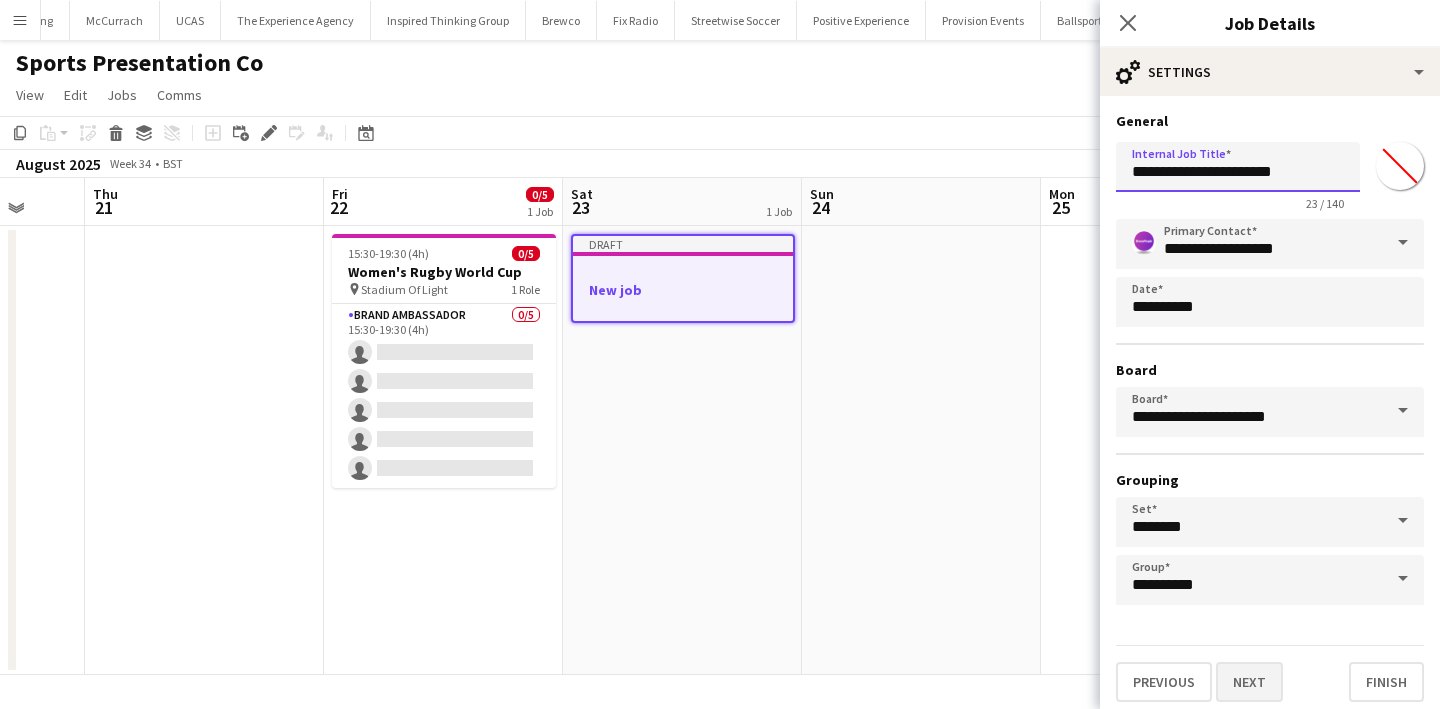 type on "**********" 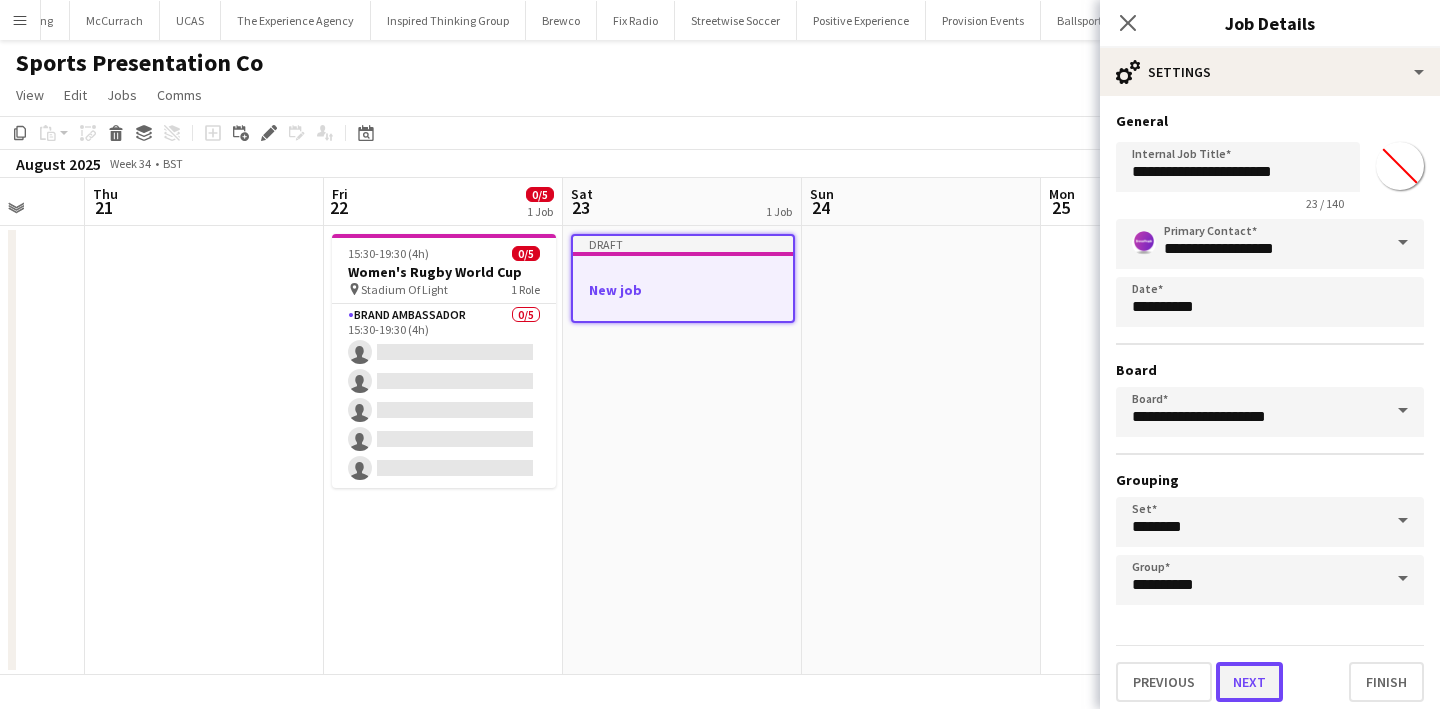 click on "Next" at bounding box center [1249, 682] 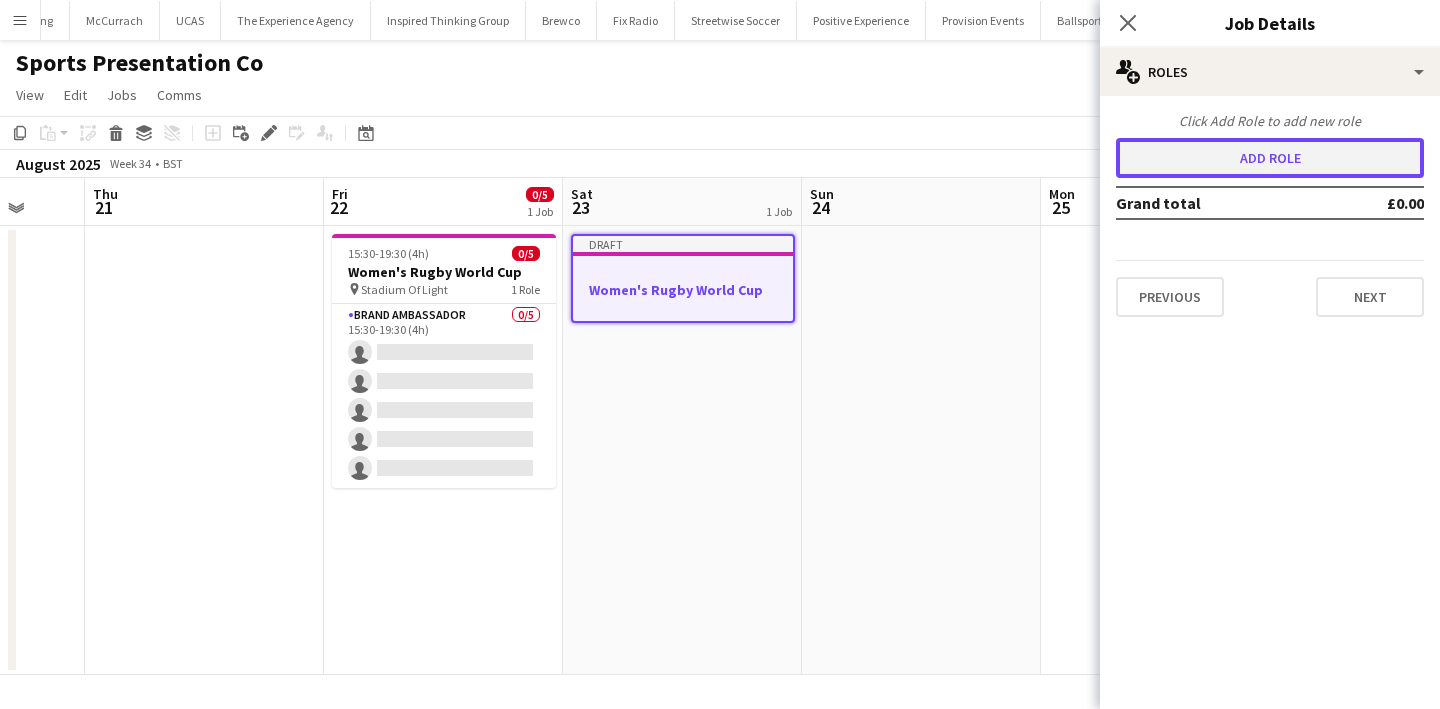 click on "Add role" at bounding box center (1270, 158) 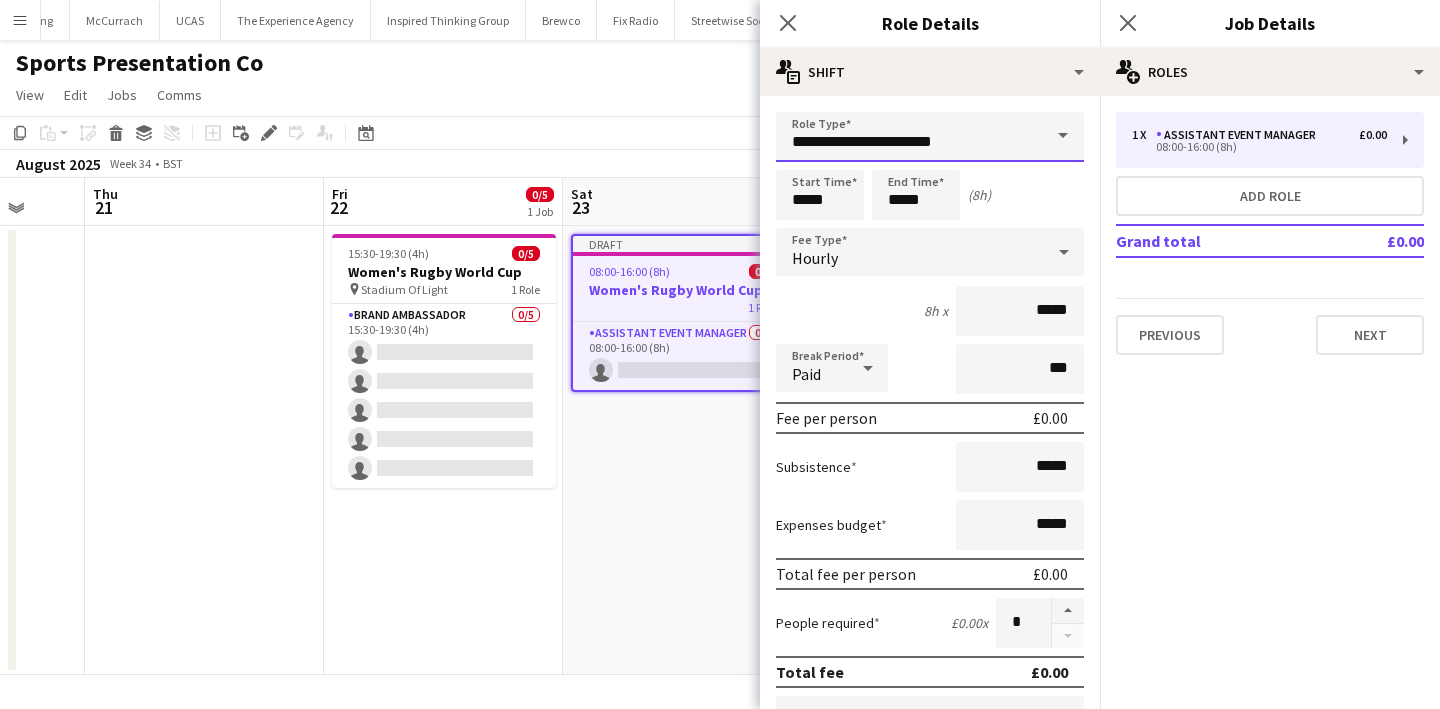 click on "**********" at bounding box center (930, 137) 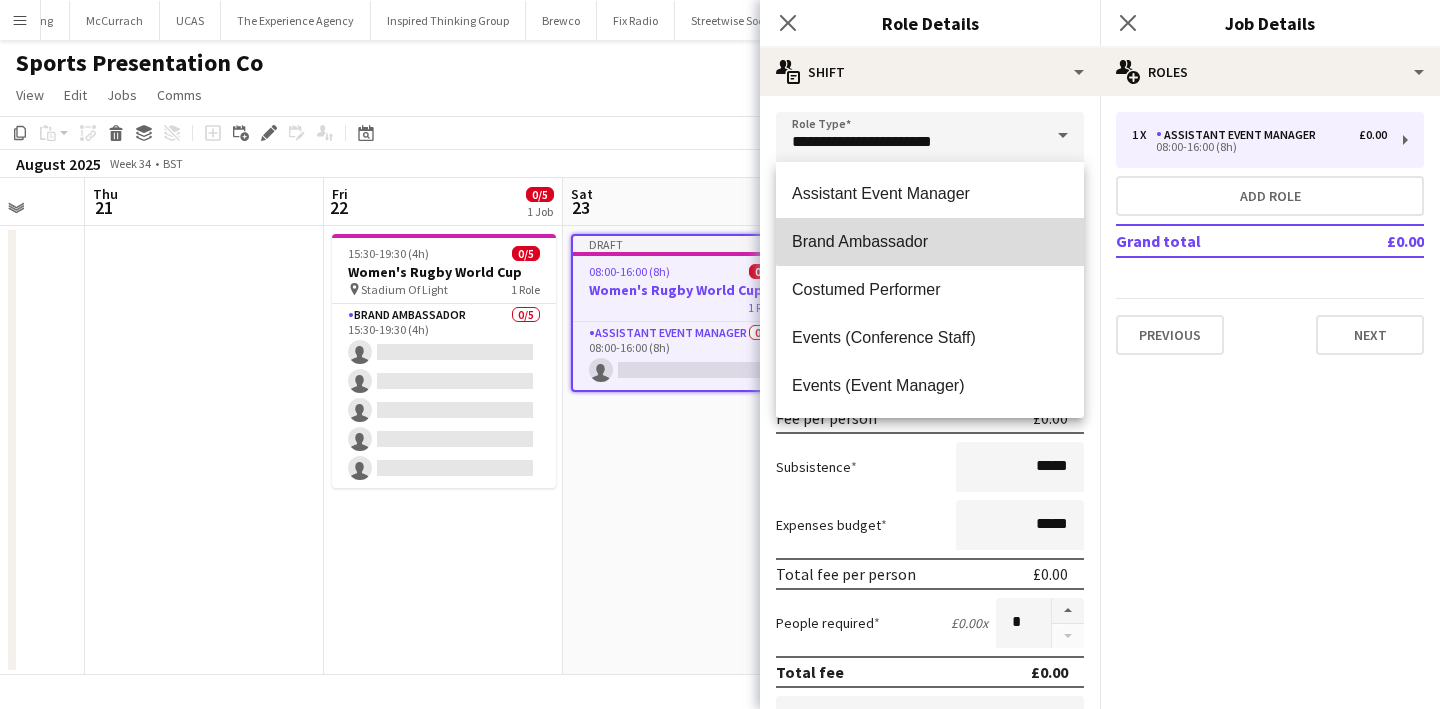 click on "Brand Ambassador" at bounding box center [930, 241] 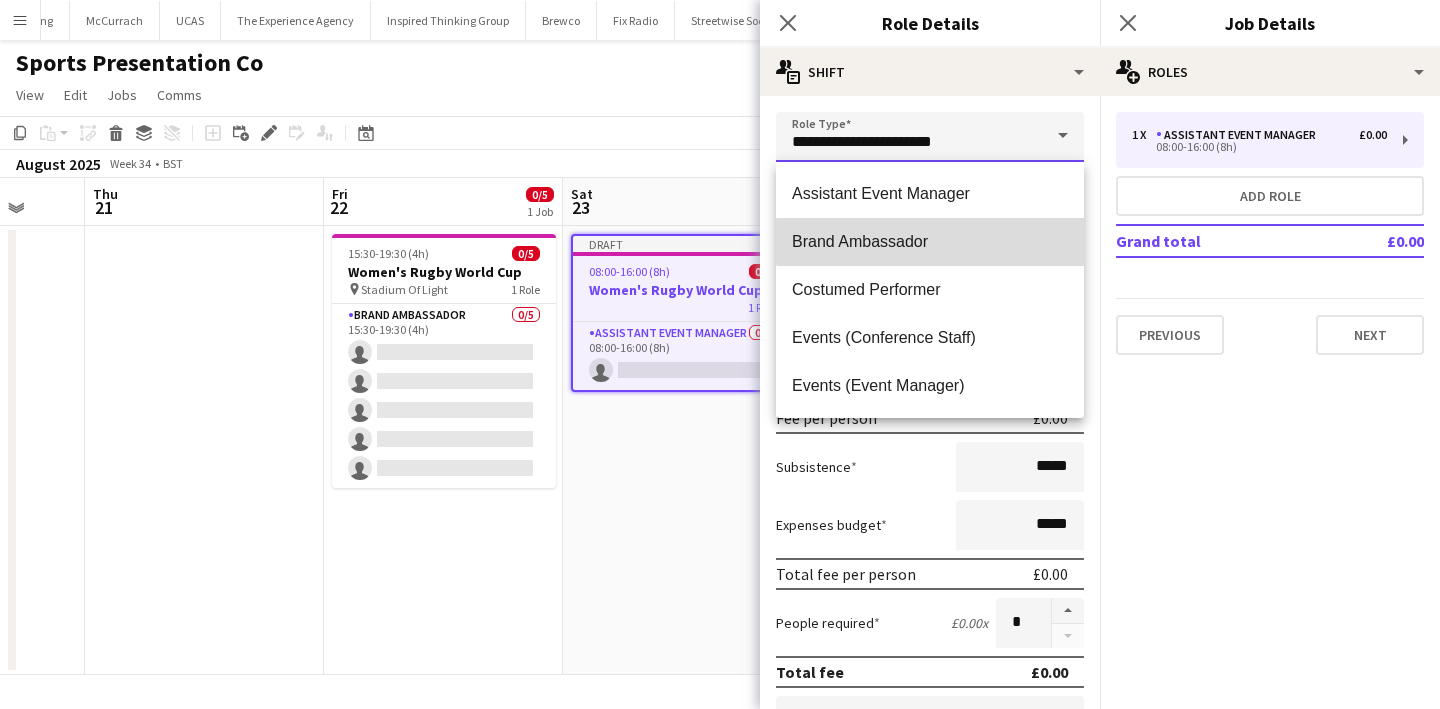 type on "**********" 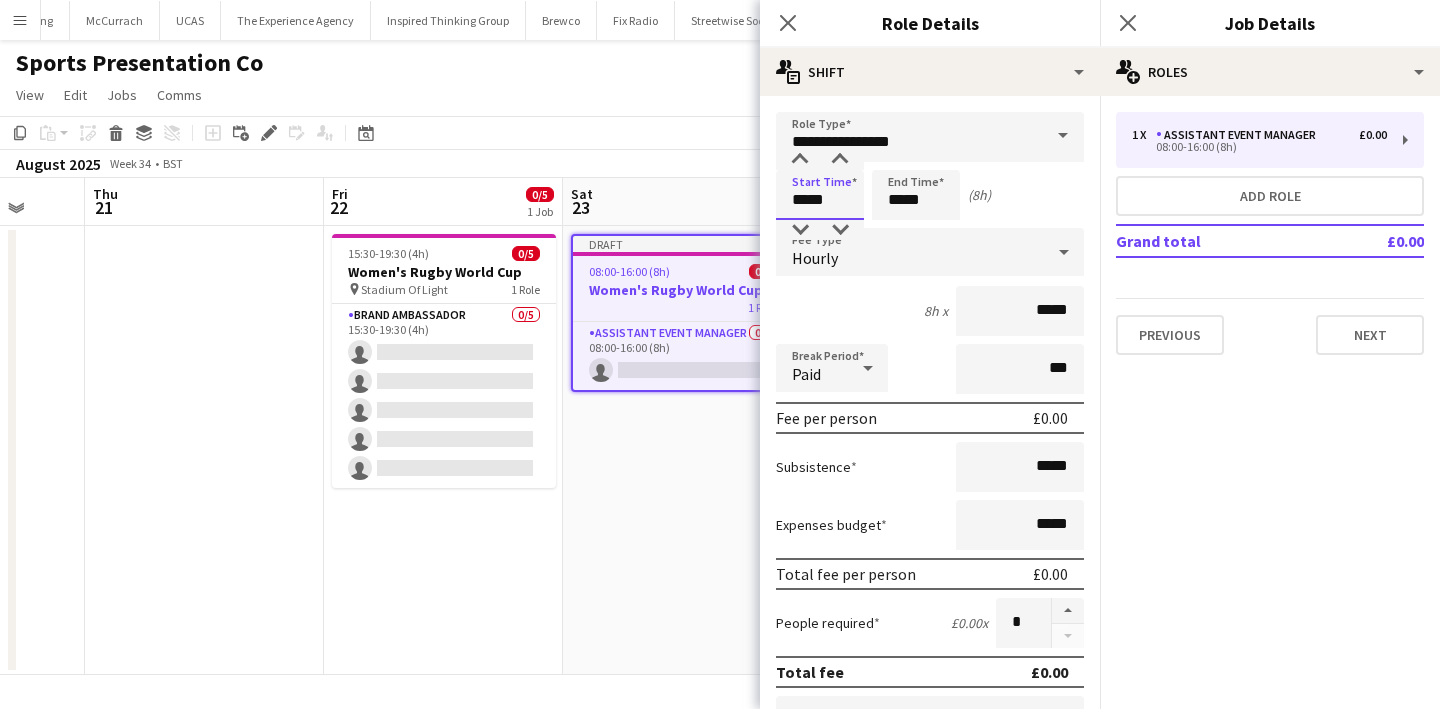 click on "*****" at bounding box center [820, 195] 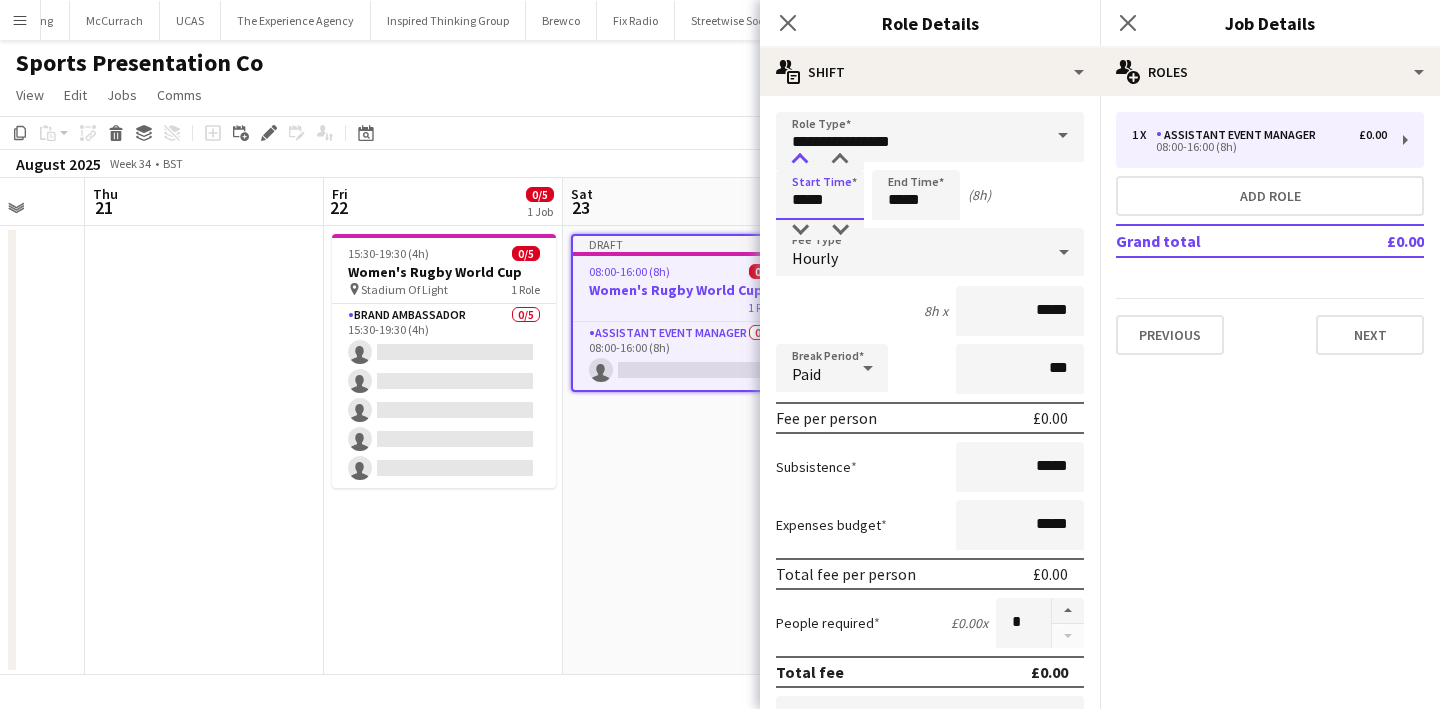 type on "*****" 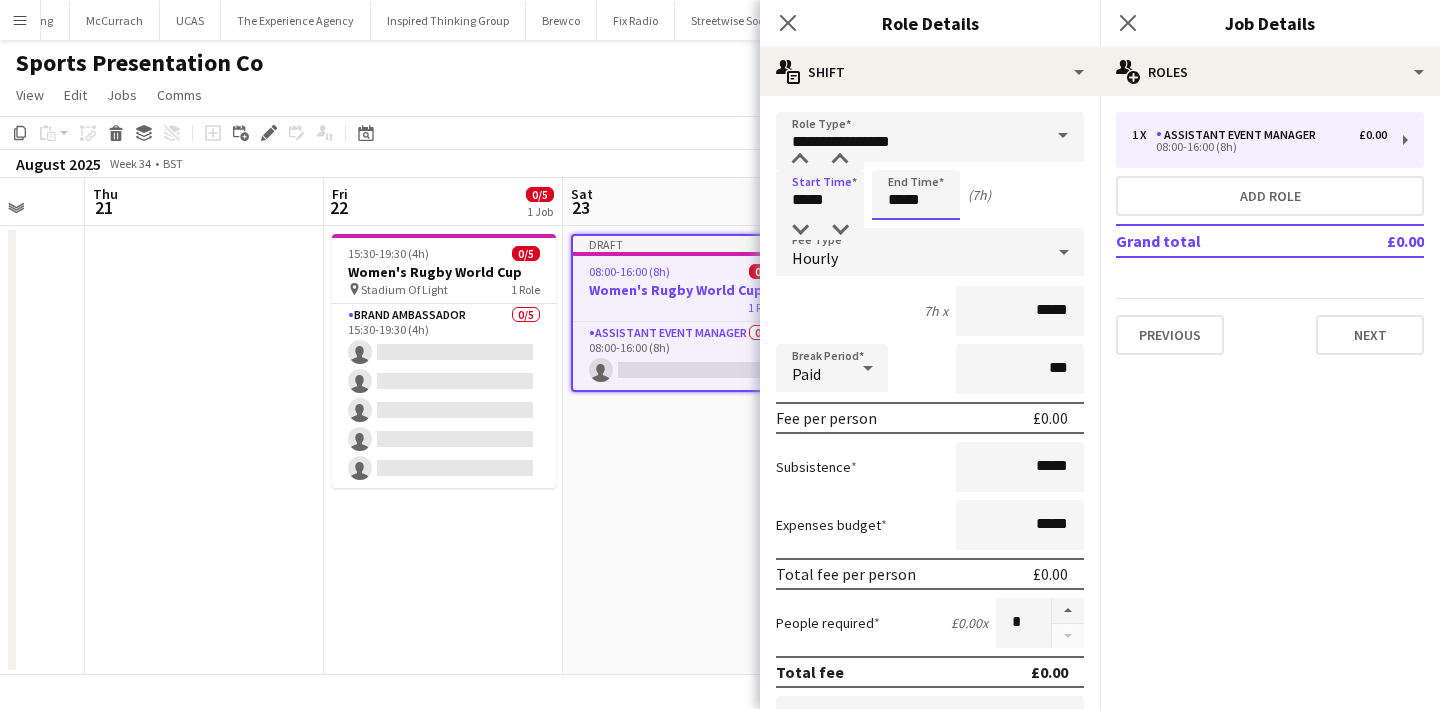 click on "*****" at bounding box center [916, 195] 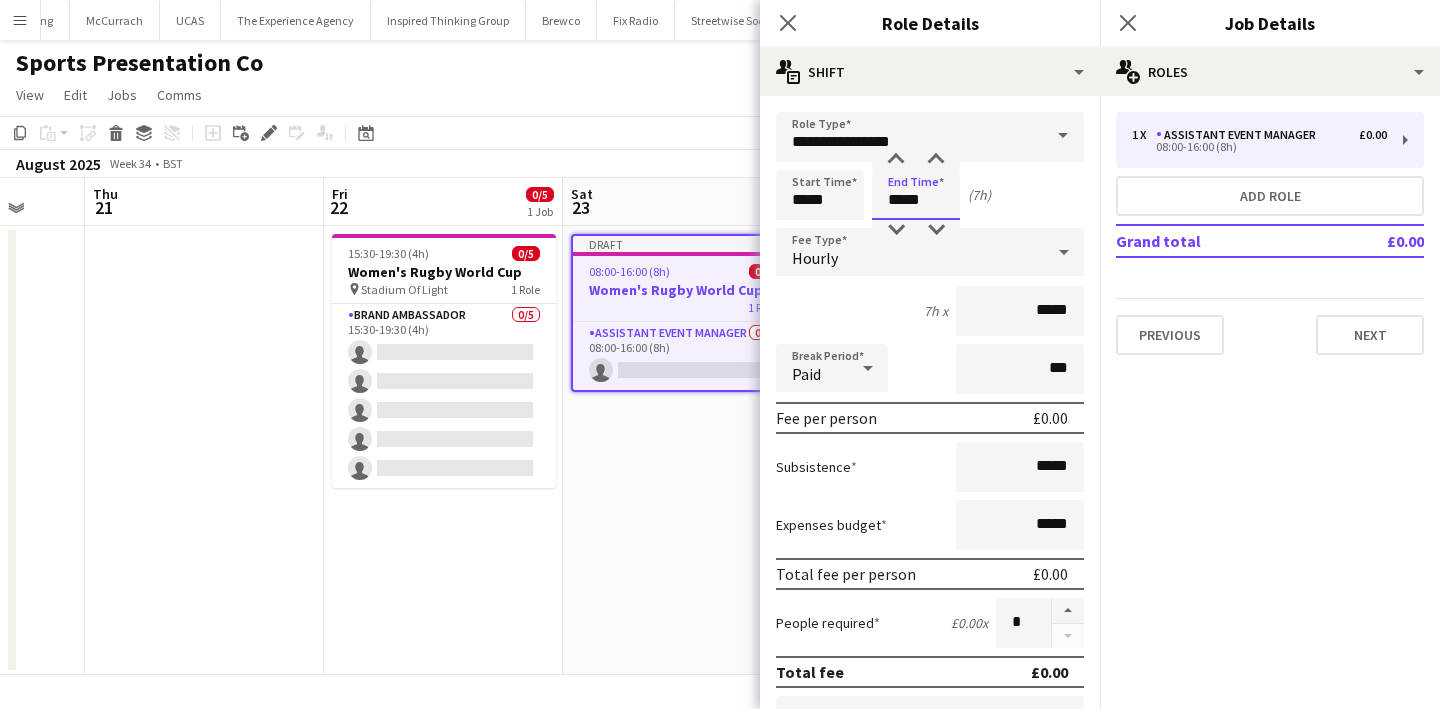 click on "*****" at bounding box center (916, 195) 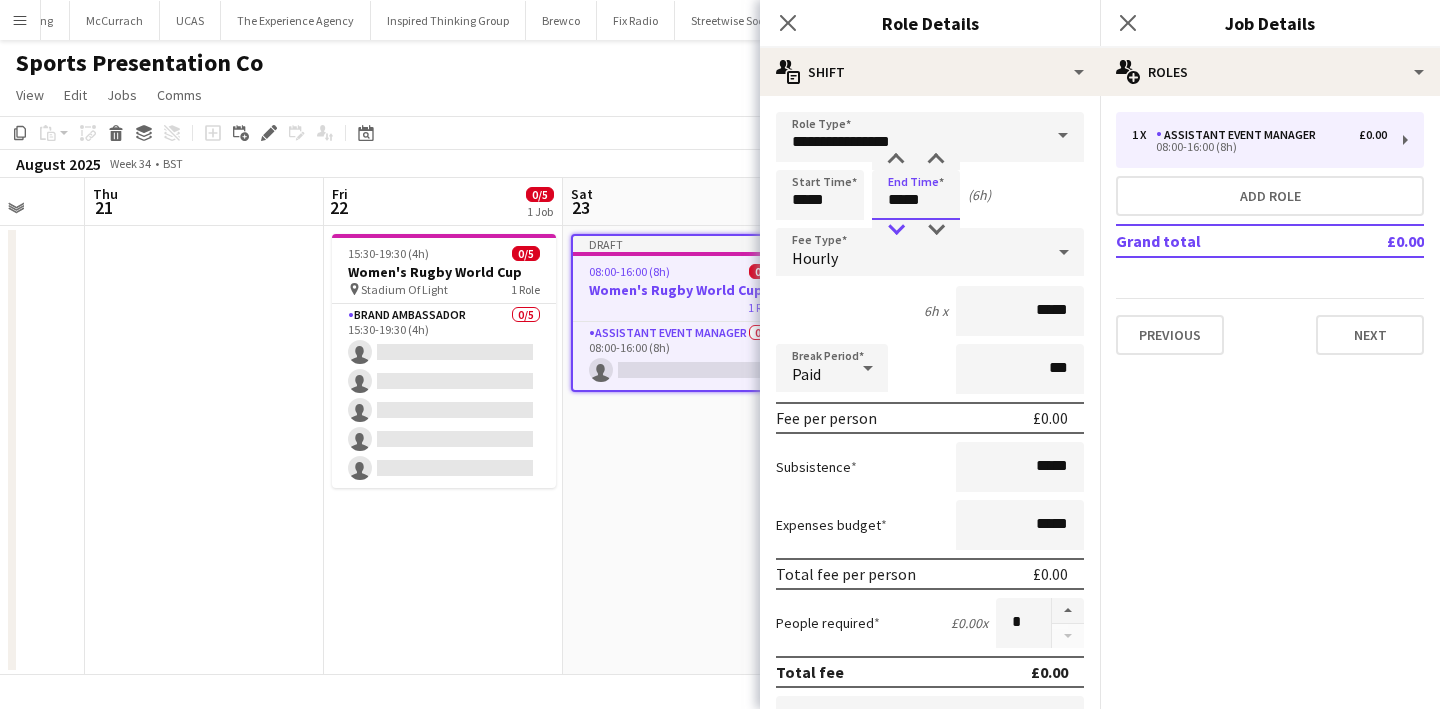 click at bounding box center [896, 230] 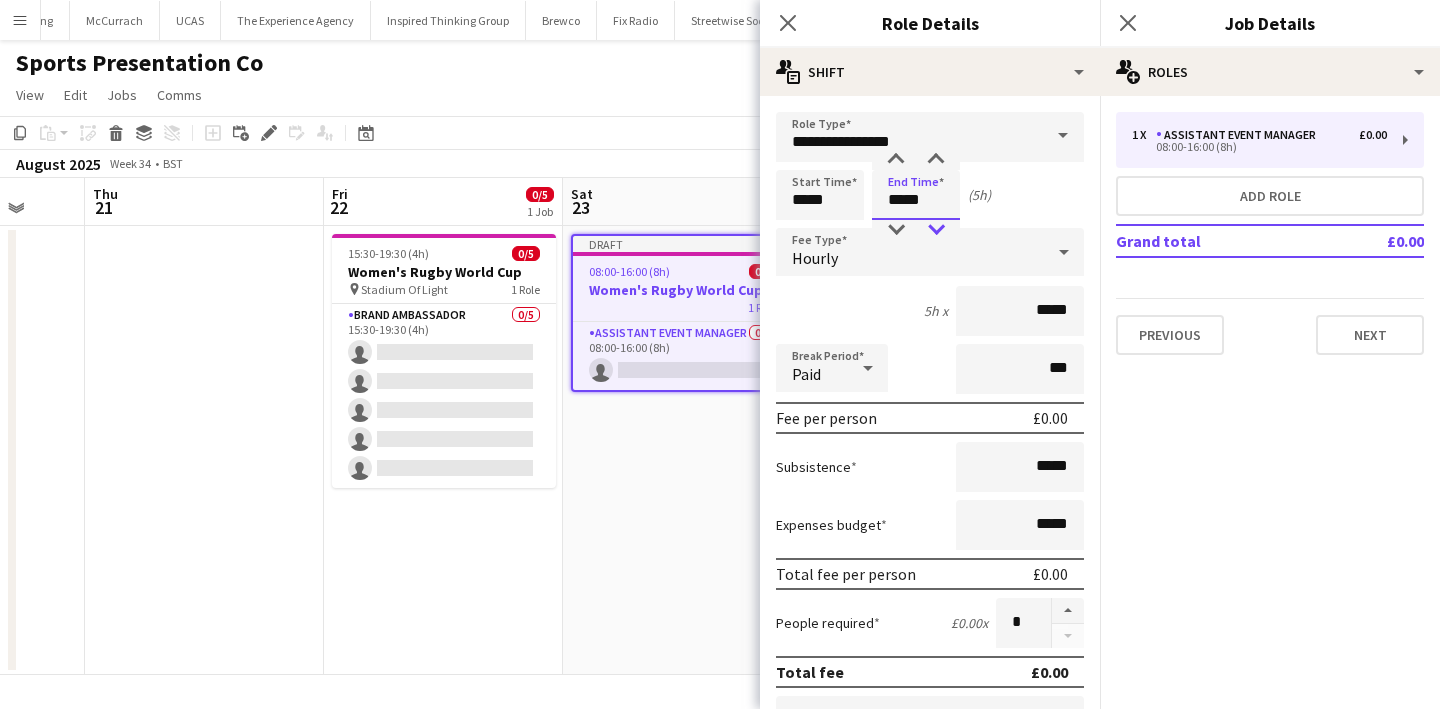 type on "*****" 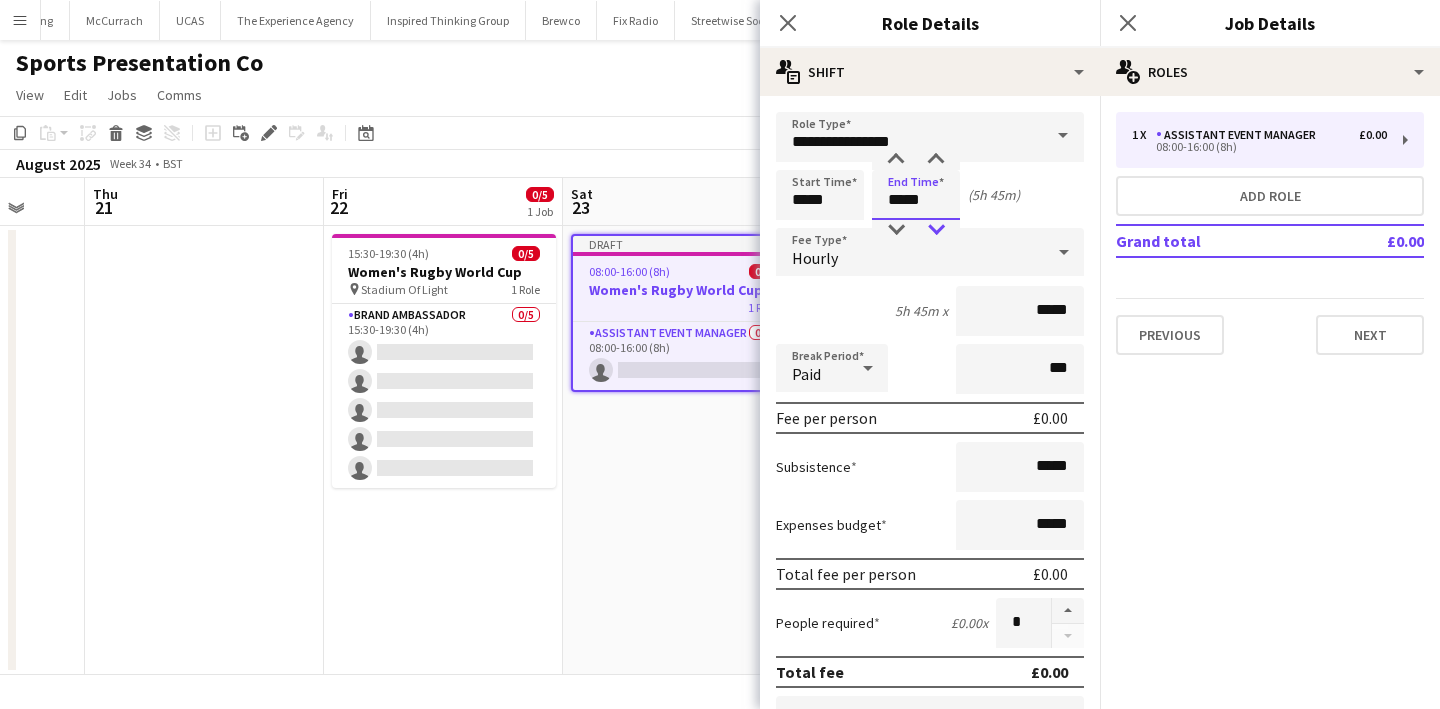 click at bounding box center (936, 230) 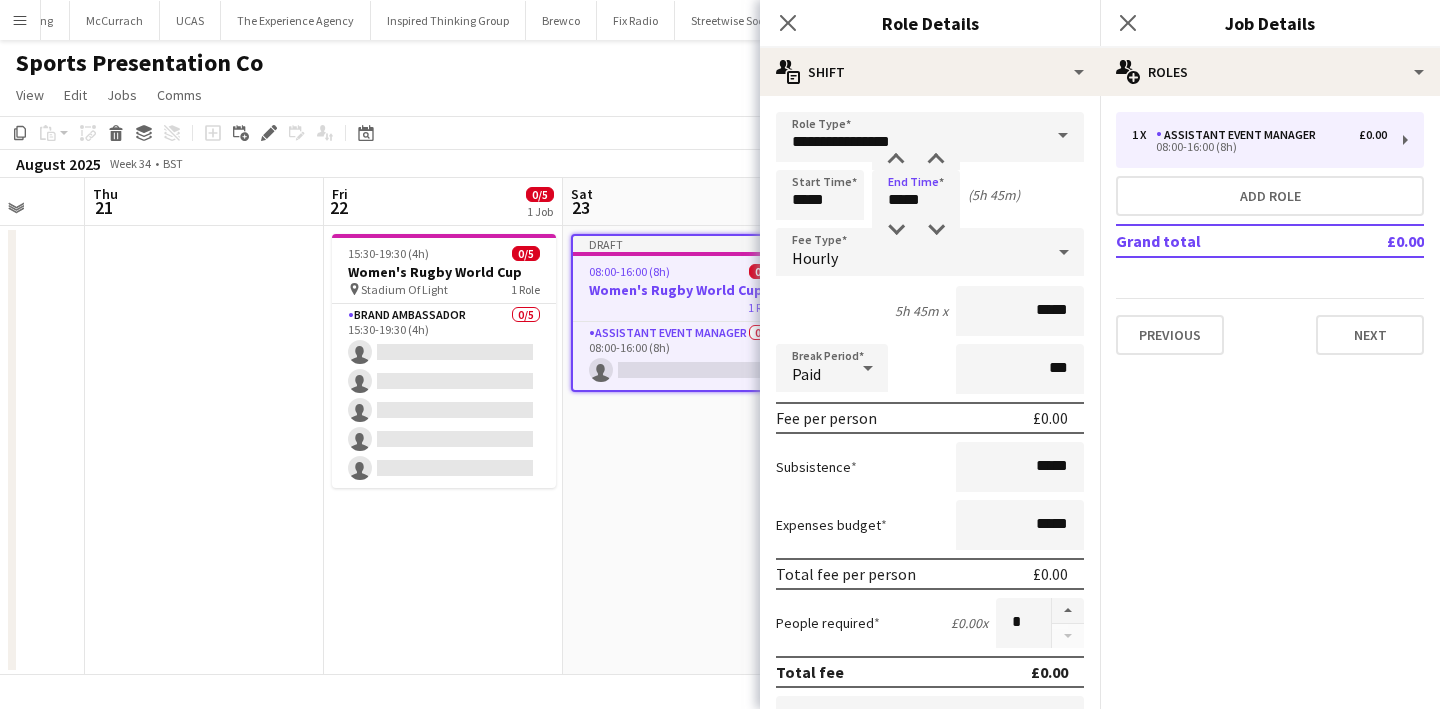 click on "Hourly" at bounding box center (910, 252) 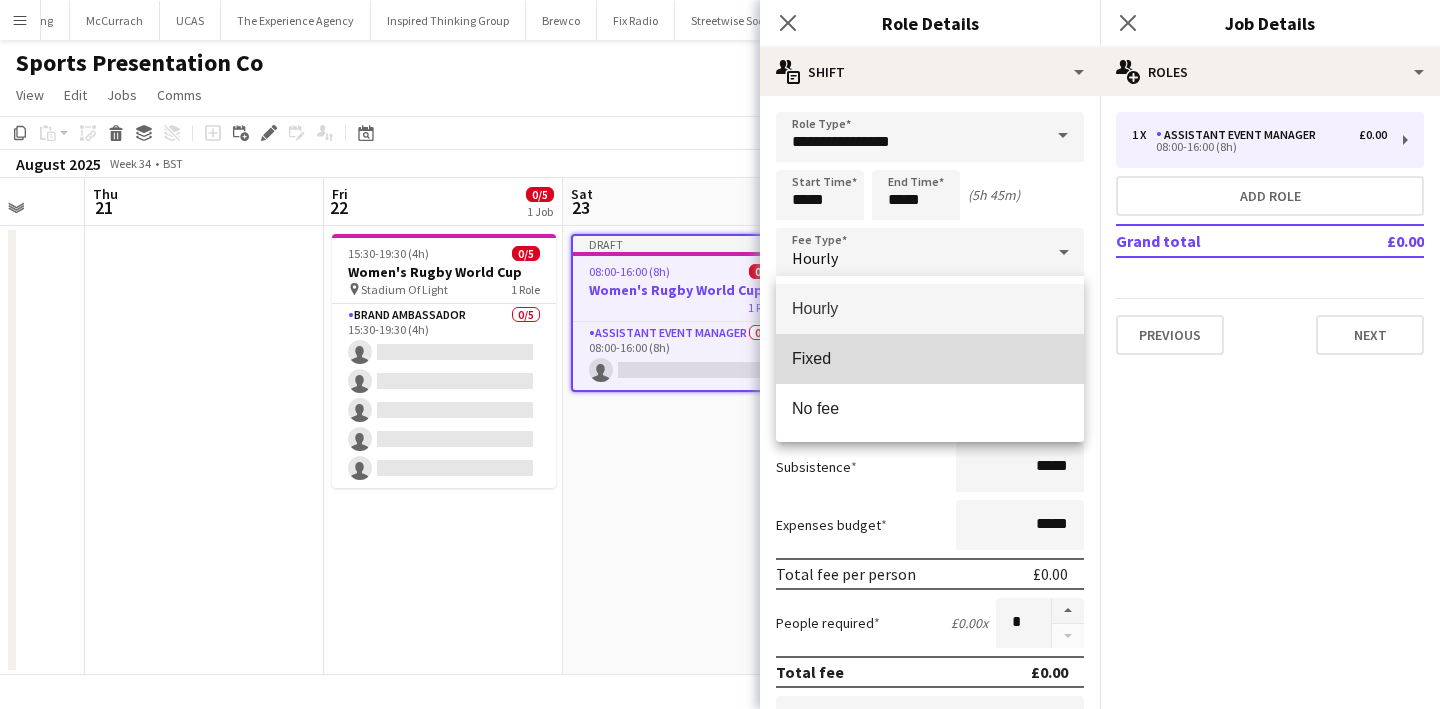 click on "Fixed" at bounding box center [930, 358] 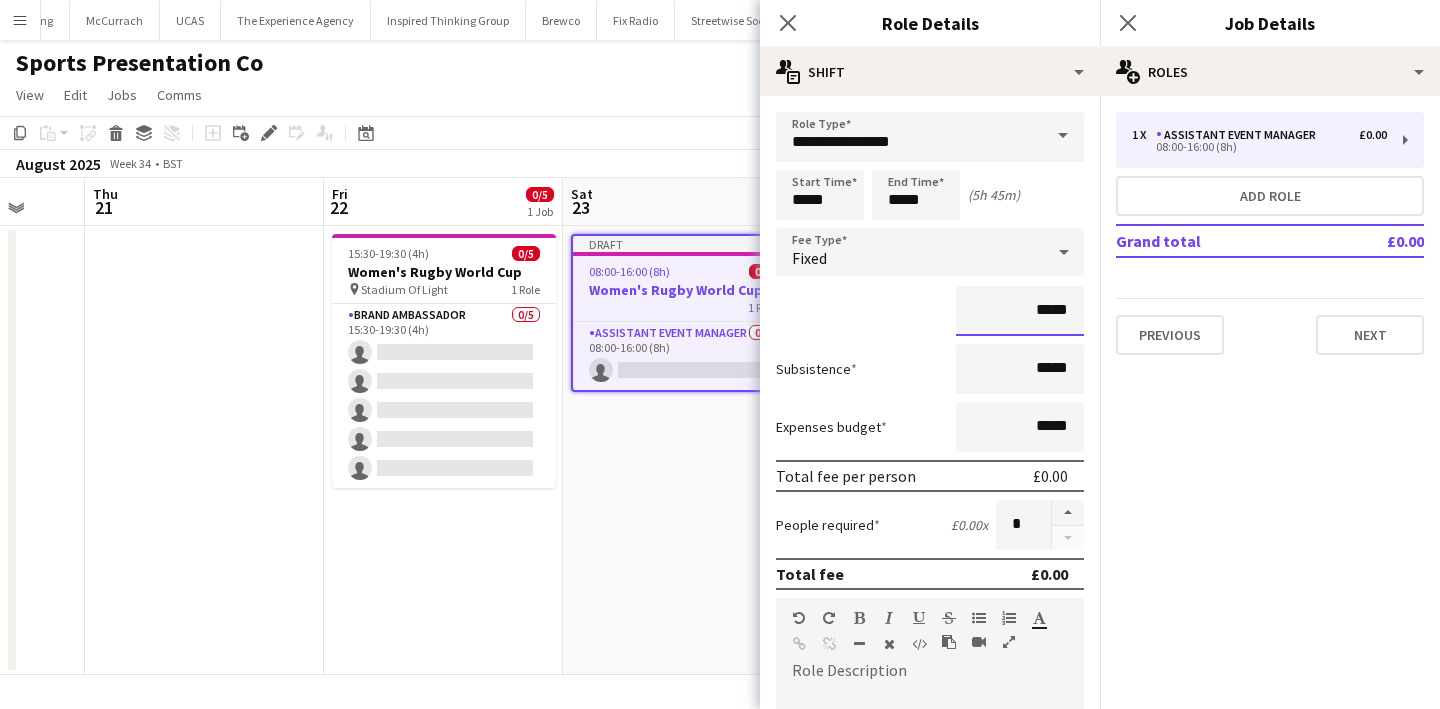 click on "*****" at bounding box center (1020, 311) 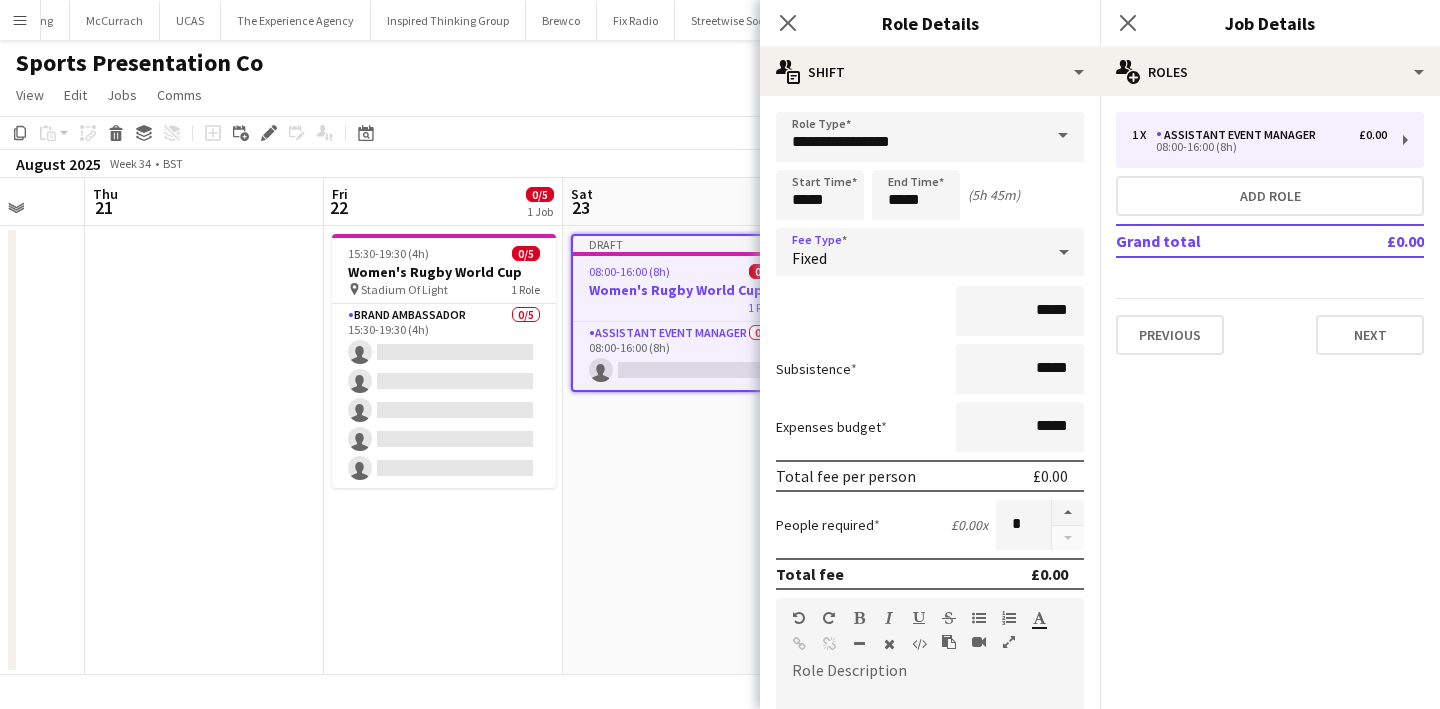 click on "Fixed" at bounding box center [910, 252] 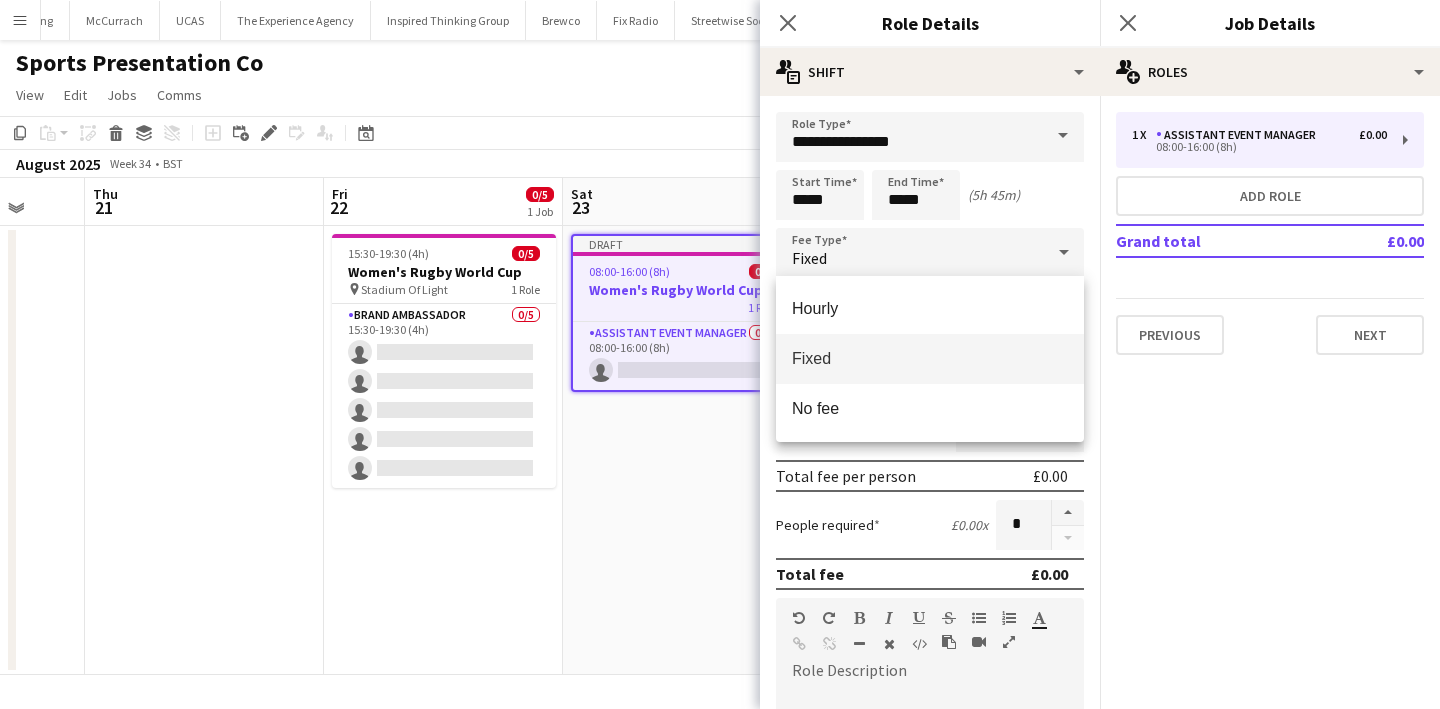 click at bounding box center (720, 354) 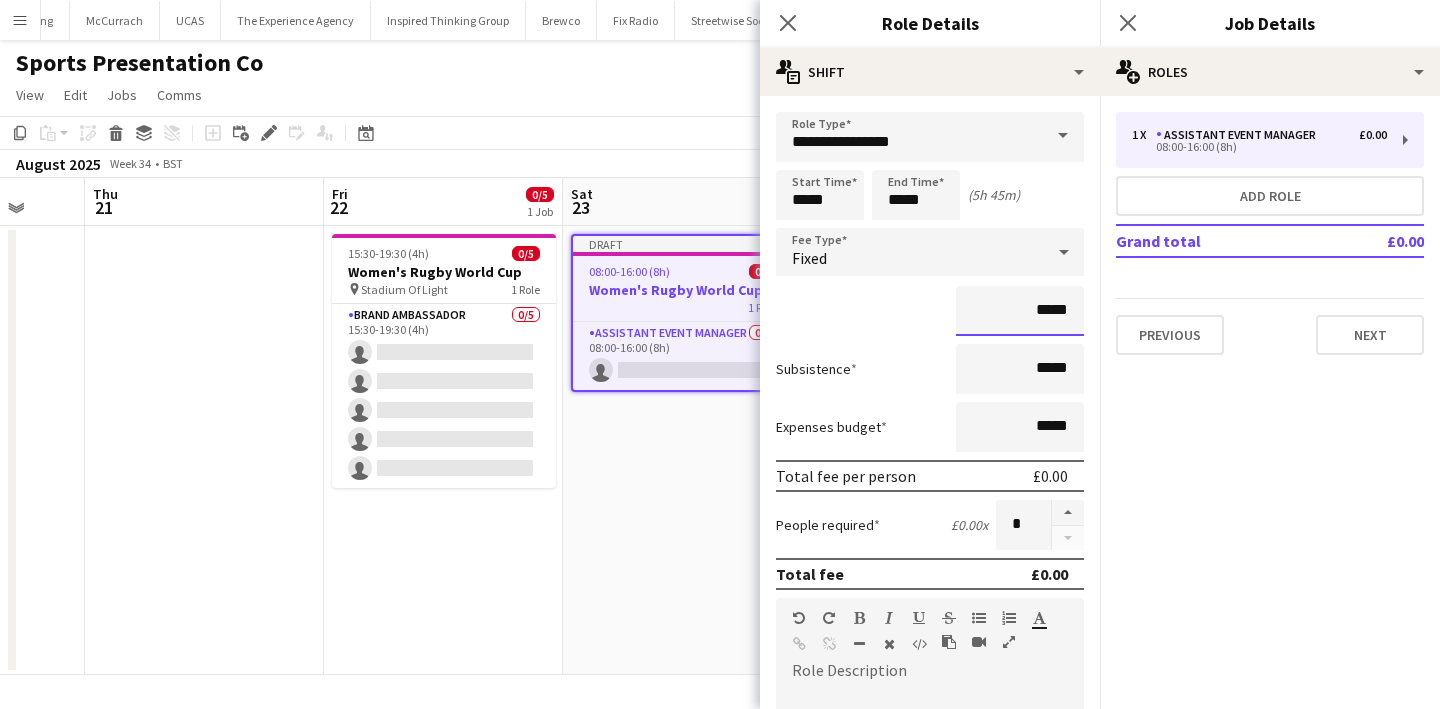 click on "*****" at bounding box center (1020, 311) 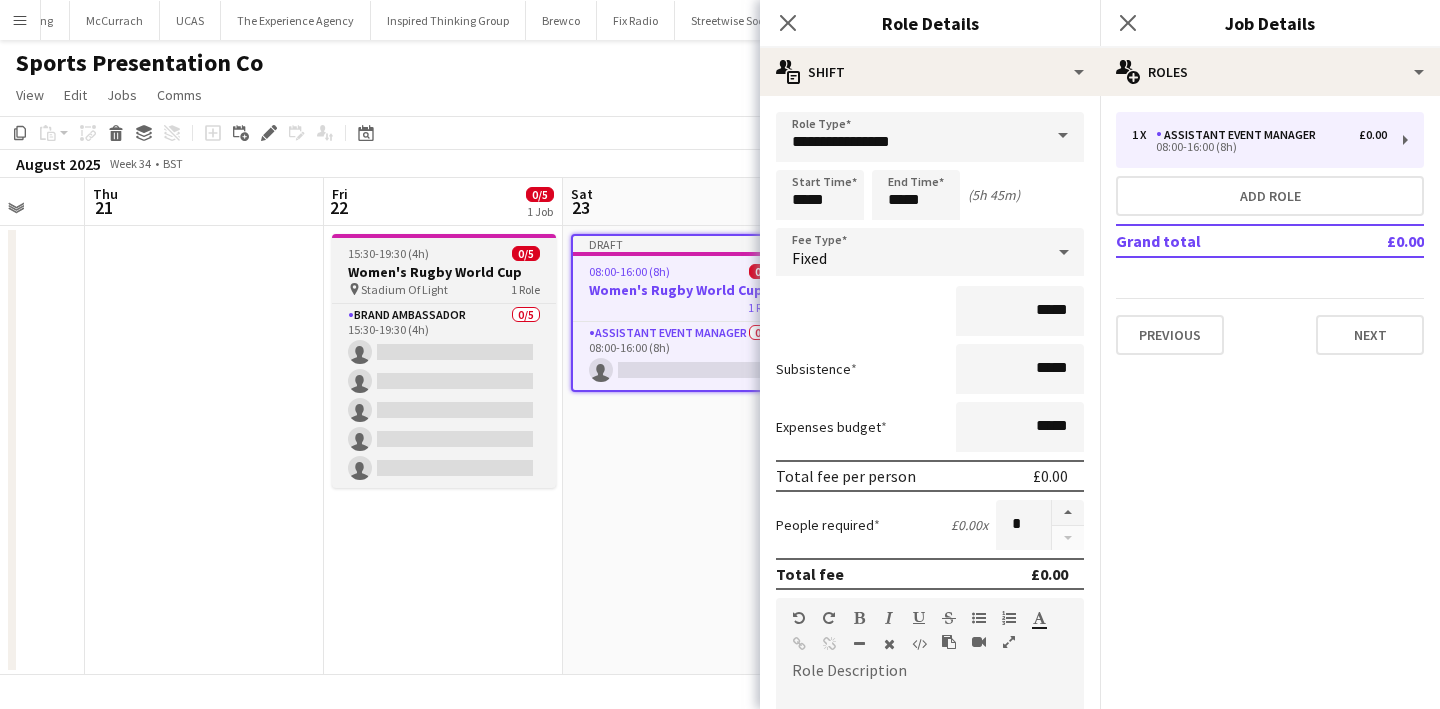 click on "pin
Stadium Of Light   1 Role" at bounding box center [444, 289] 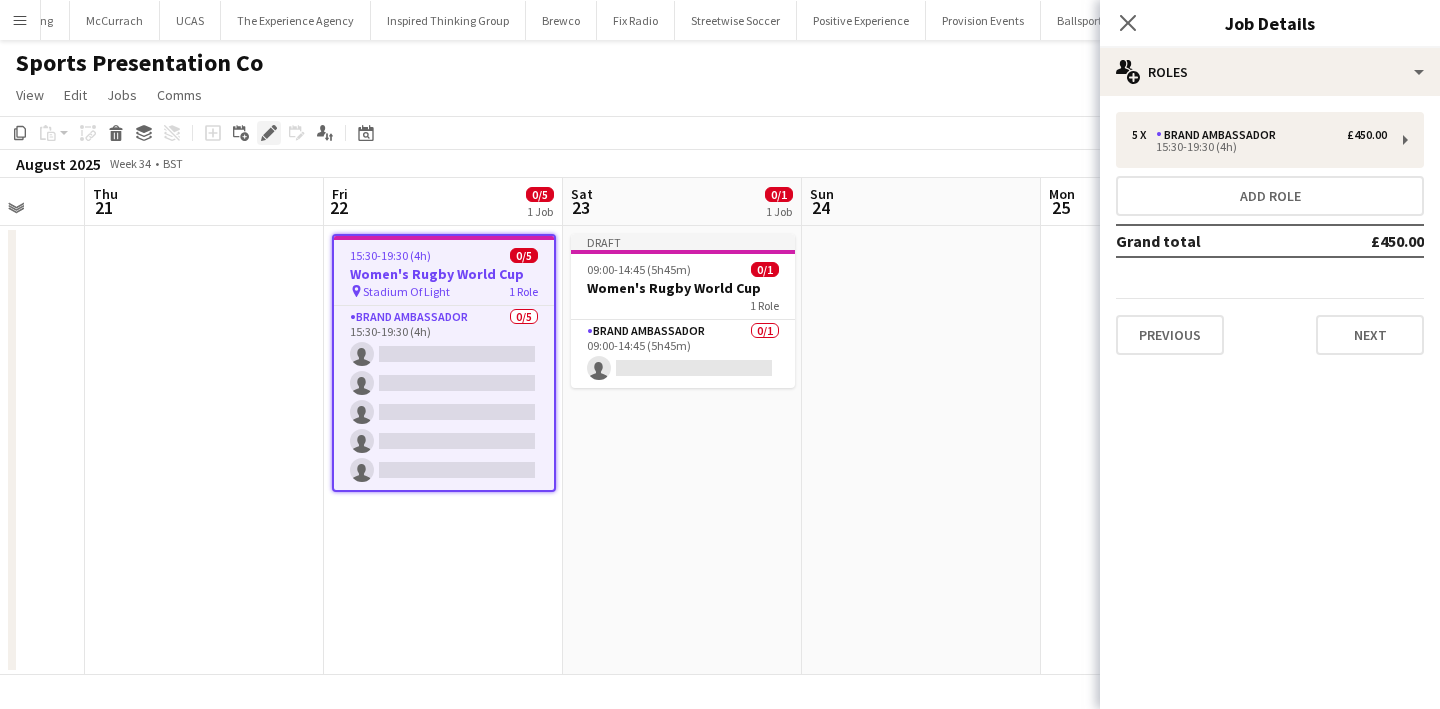 click on "Edit" 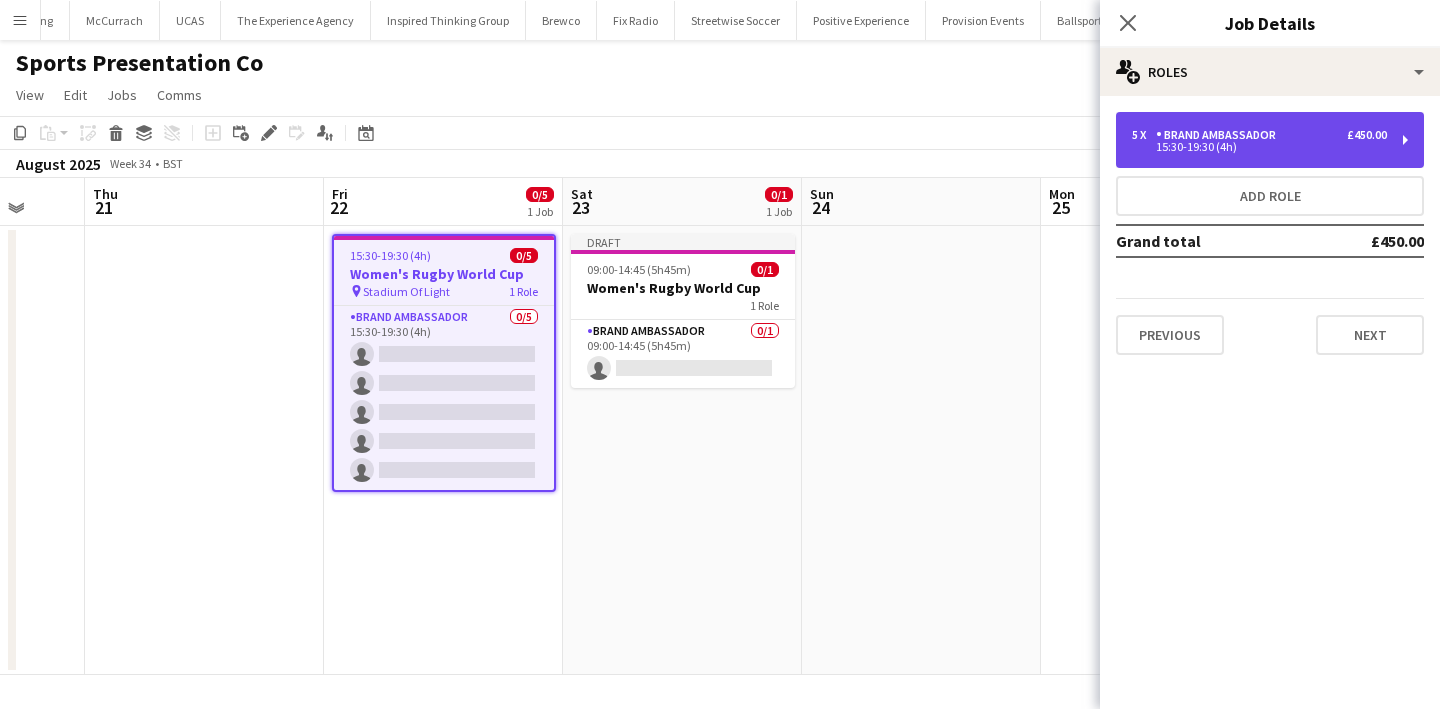 click on "Brand Ambassador" at bounding box center [1220, 135] 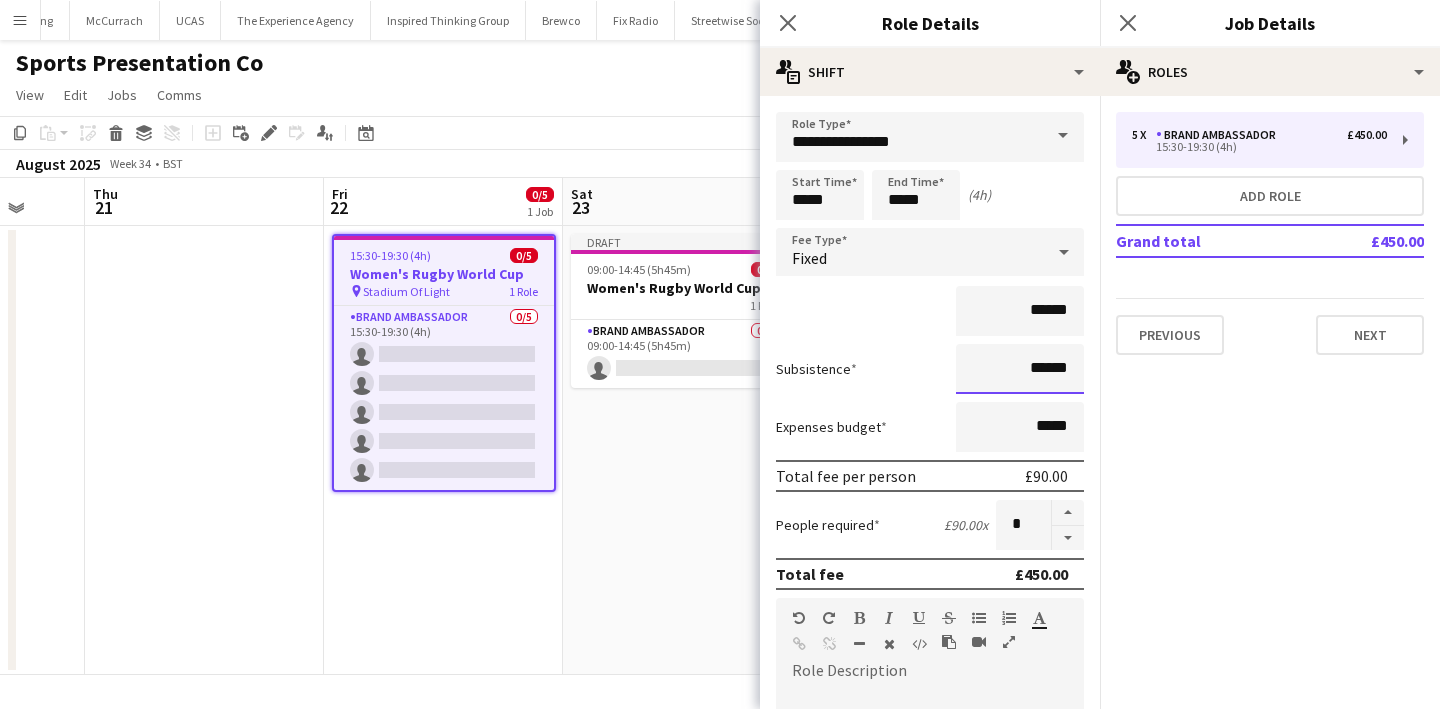 click on "******" at bounding box center (1020, 369) 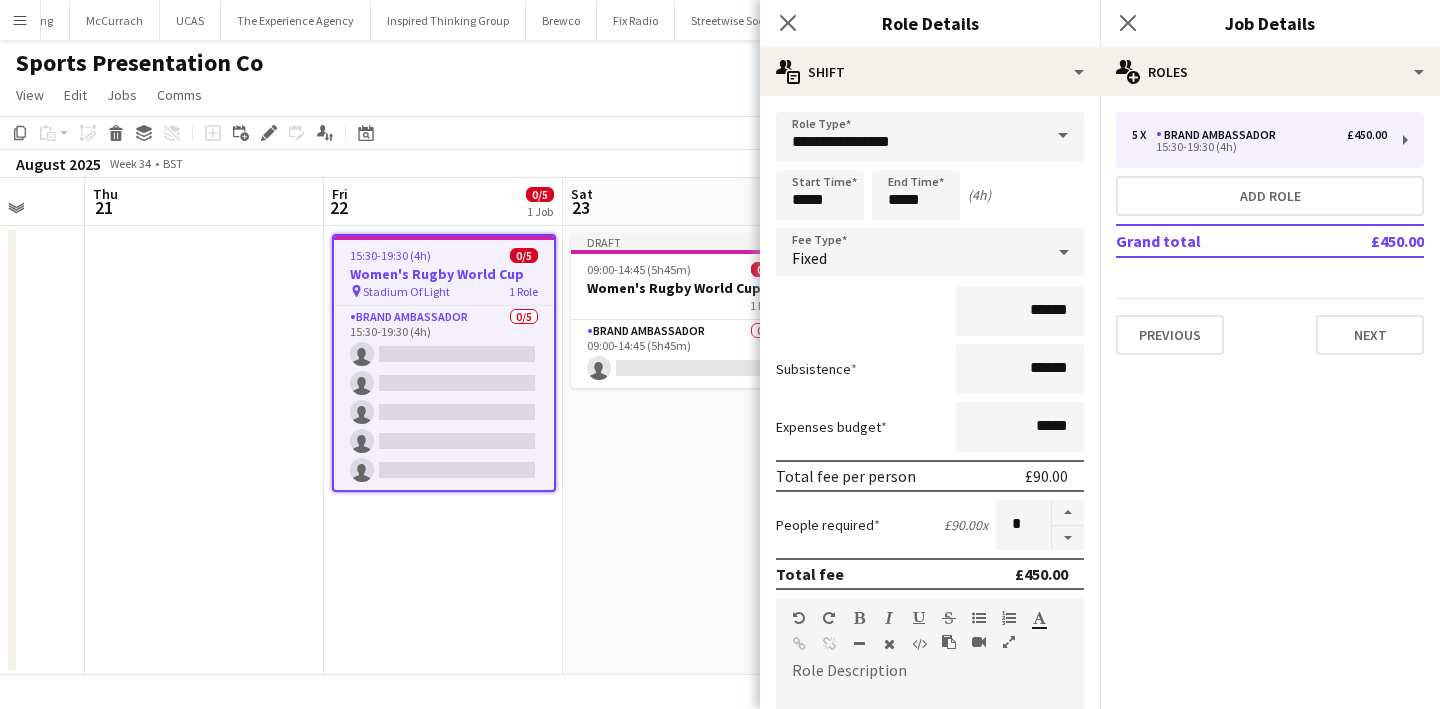 click on "Draft   09:00-14:45 (5h45m)    0/1   Women's Rugby World Cup   1 Role   Brand Ambassador   0/1   09:00-14:45 (5h45m)
single-neutral-actions" at bounding box center (682, 450) 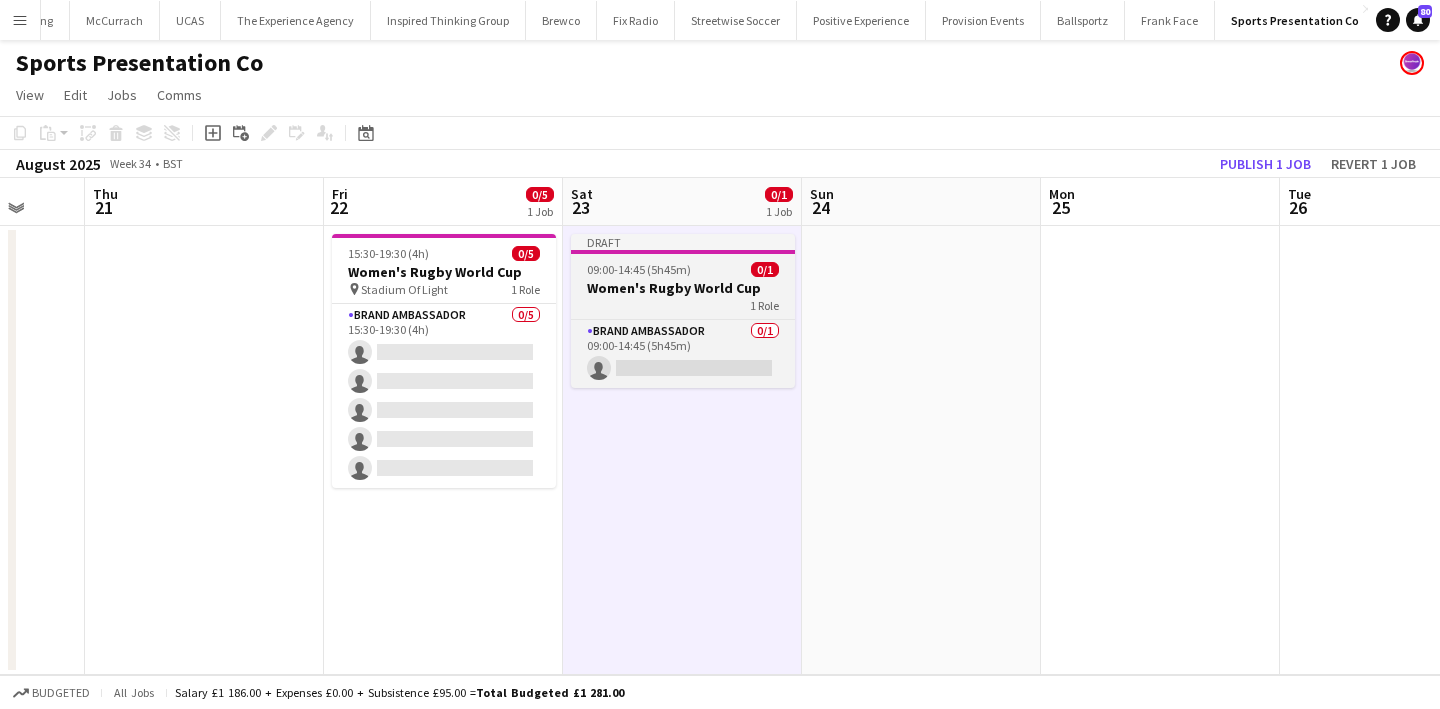 click on "09:00-14:45 (5h45m)    0/1" at bounding box center (683, 269) 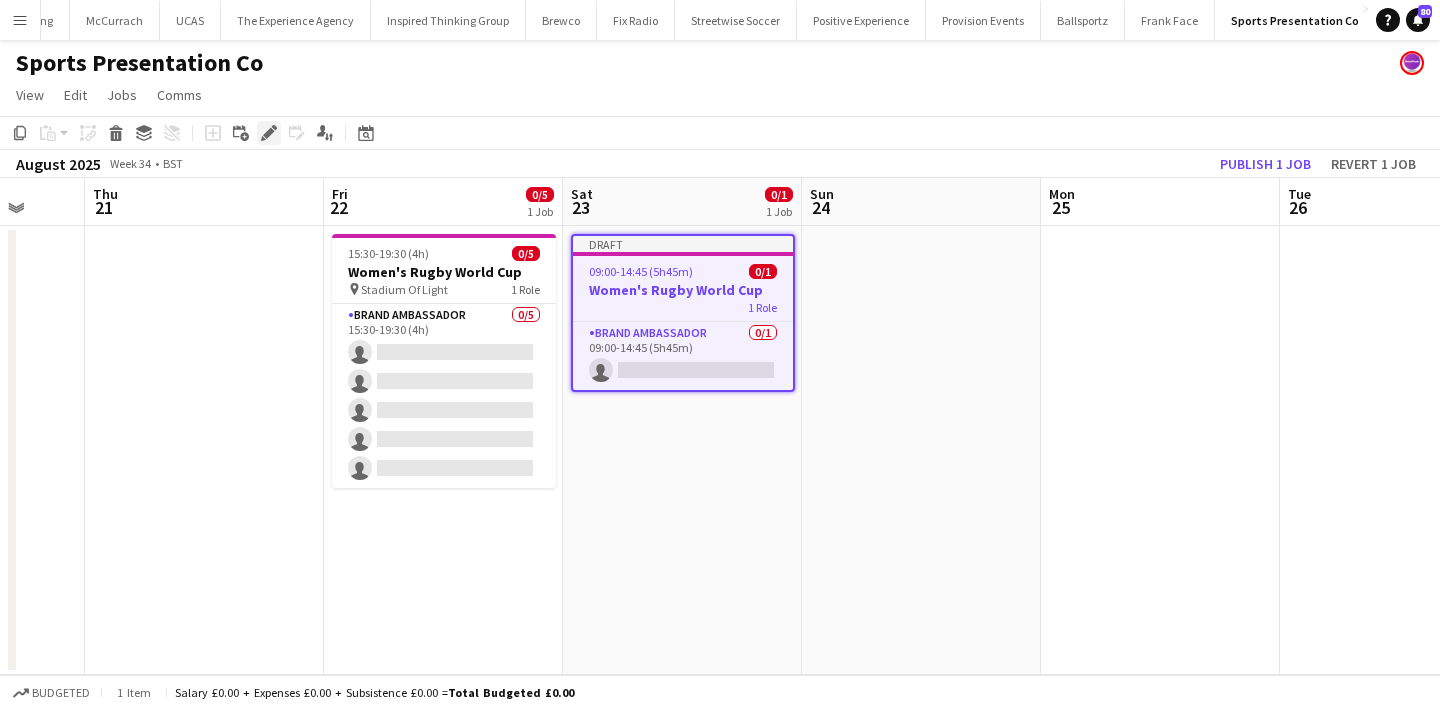 click on "Edit" at bounding box center [269, 133] 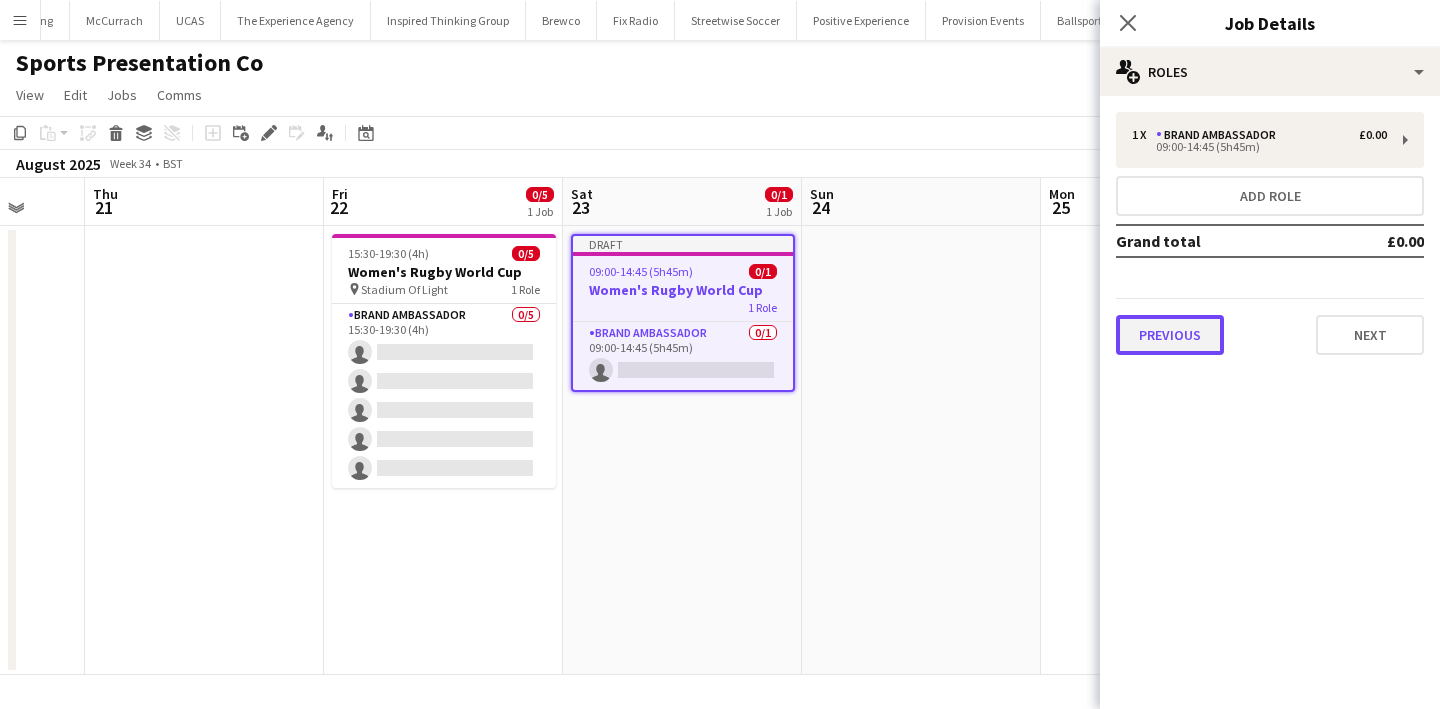 click on "Previous" at bounding box center (1170, 335) 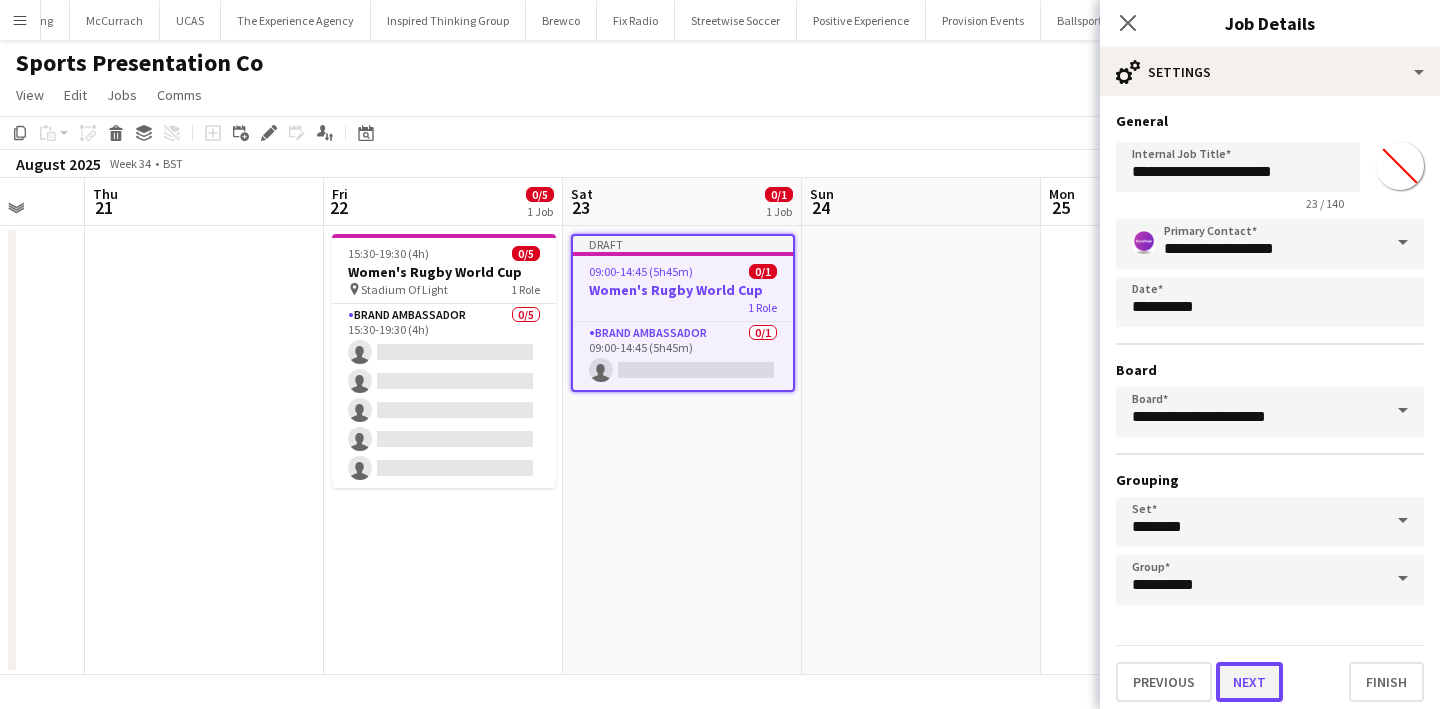 click on "Next" at bounding box center (1249, 682) 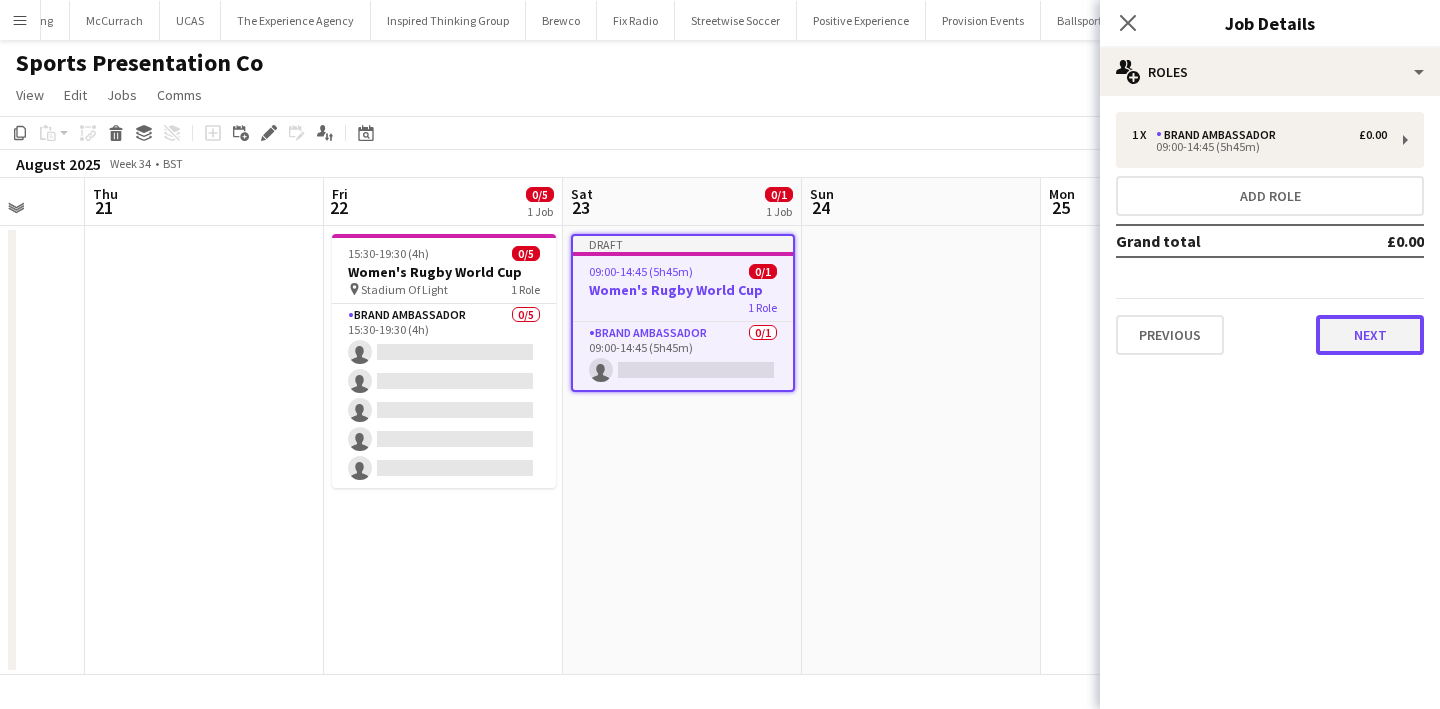 click on "Next" at bounding box center (1370, 335) 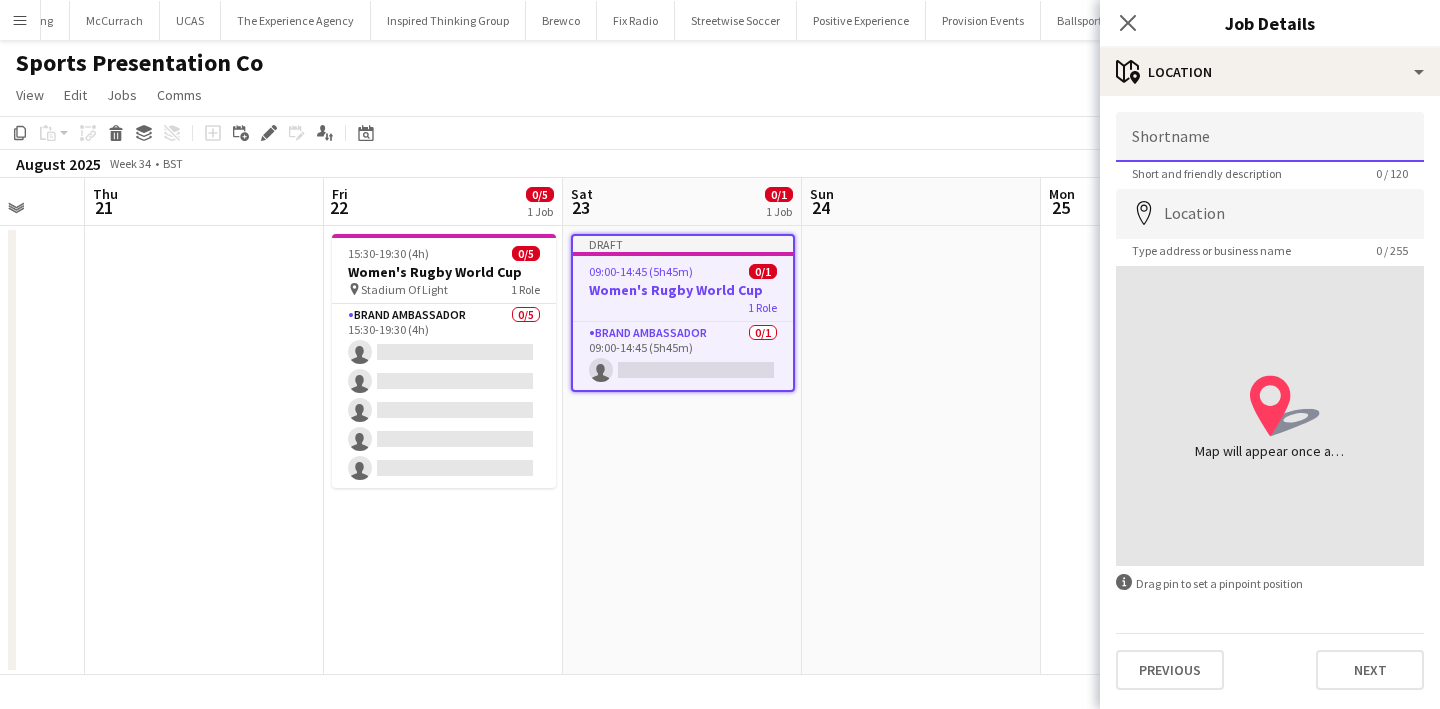 click on "Shortname" at bounding box center (1270, 137) 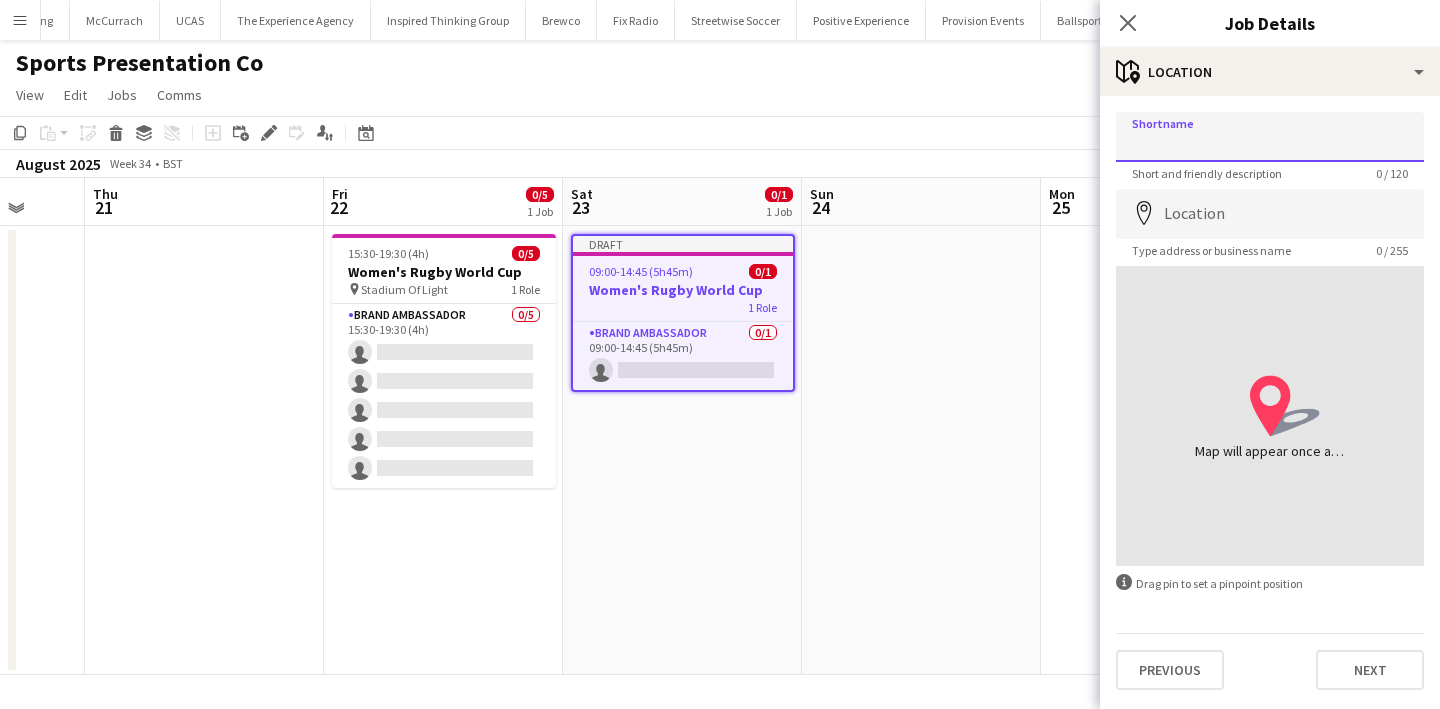 click on "Shortname" at bounding box center (1270, 137) 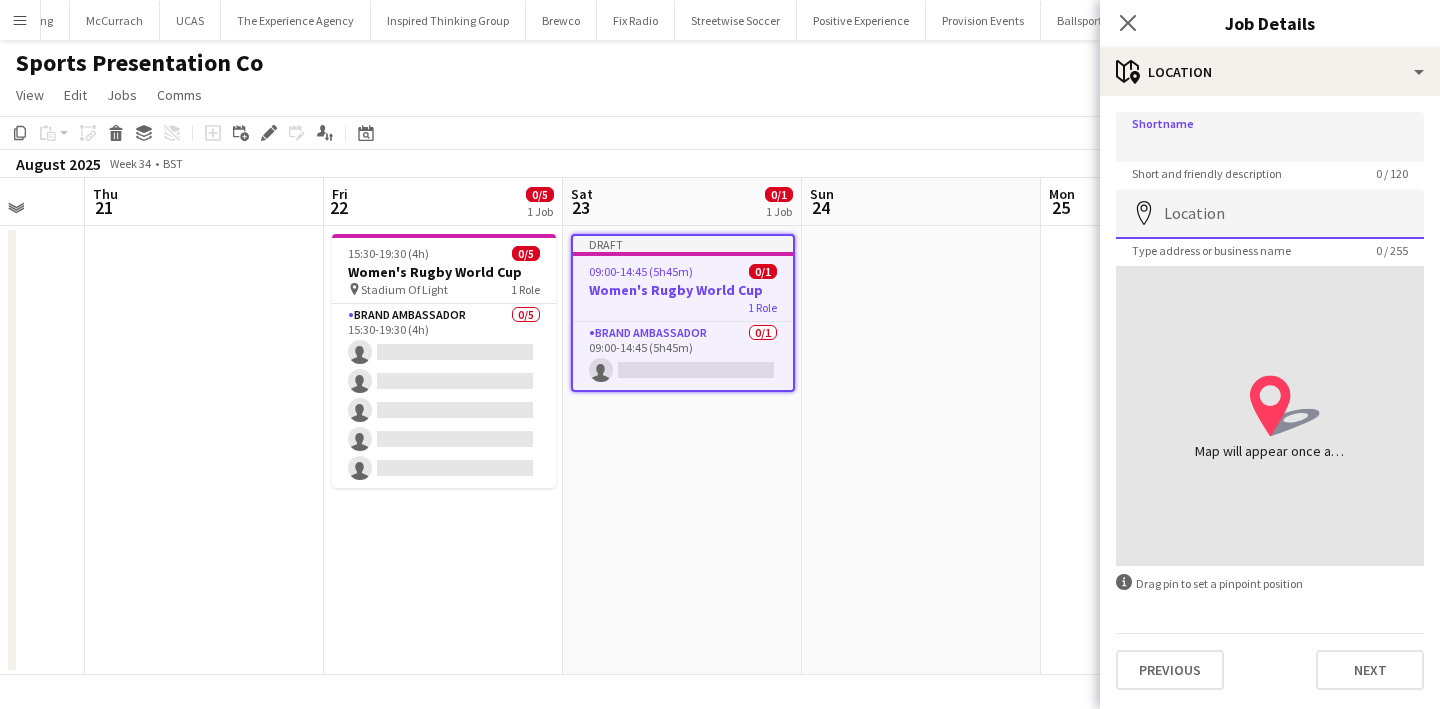 click on "Location" at bounding box center [1270, 214] 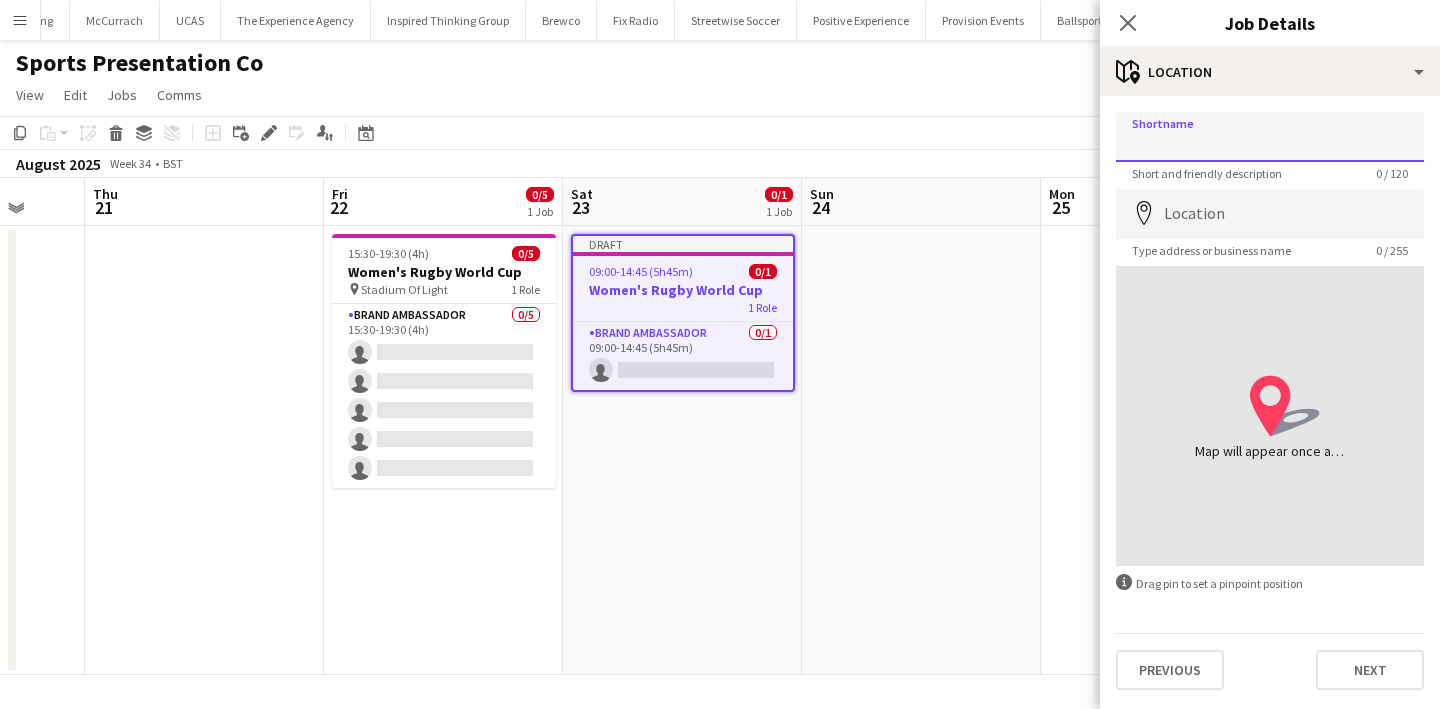 click on "Shortname" at bounding box center (1270, 137) 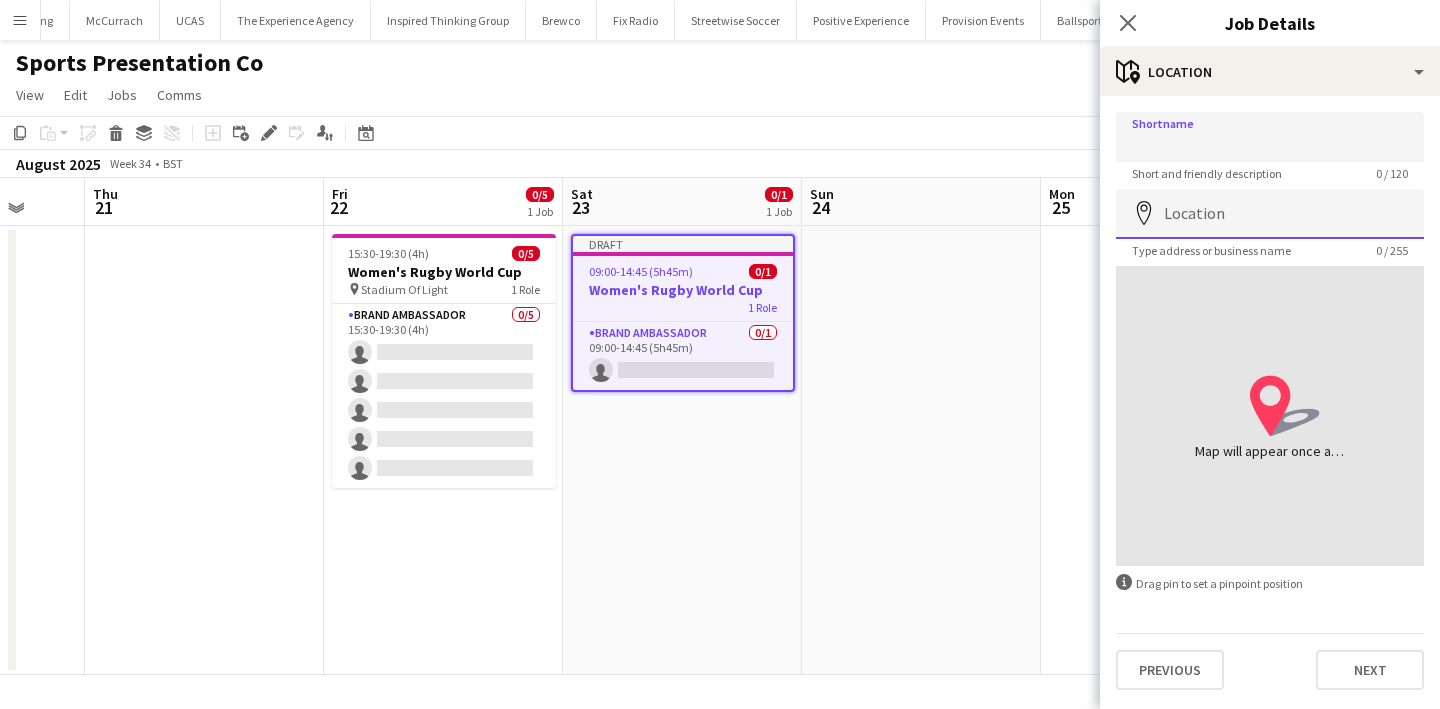 click on "Location" at bounding box center (1270, 214) 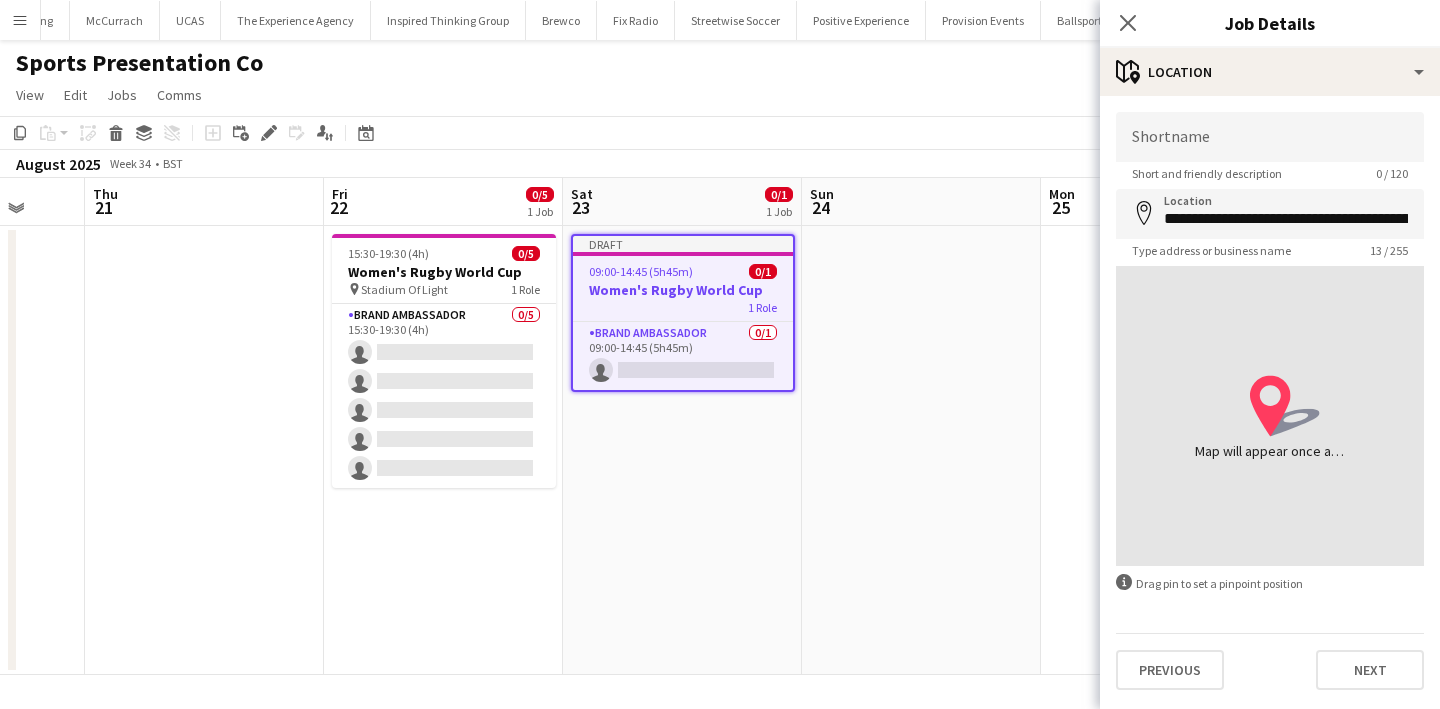 type on "**********" 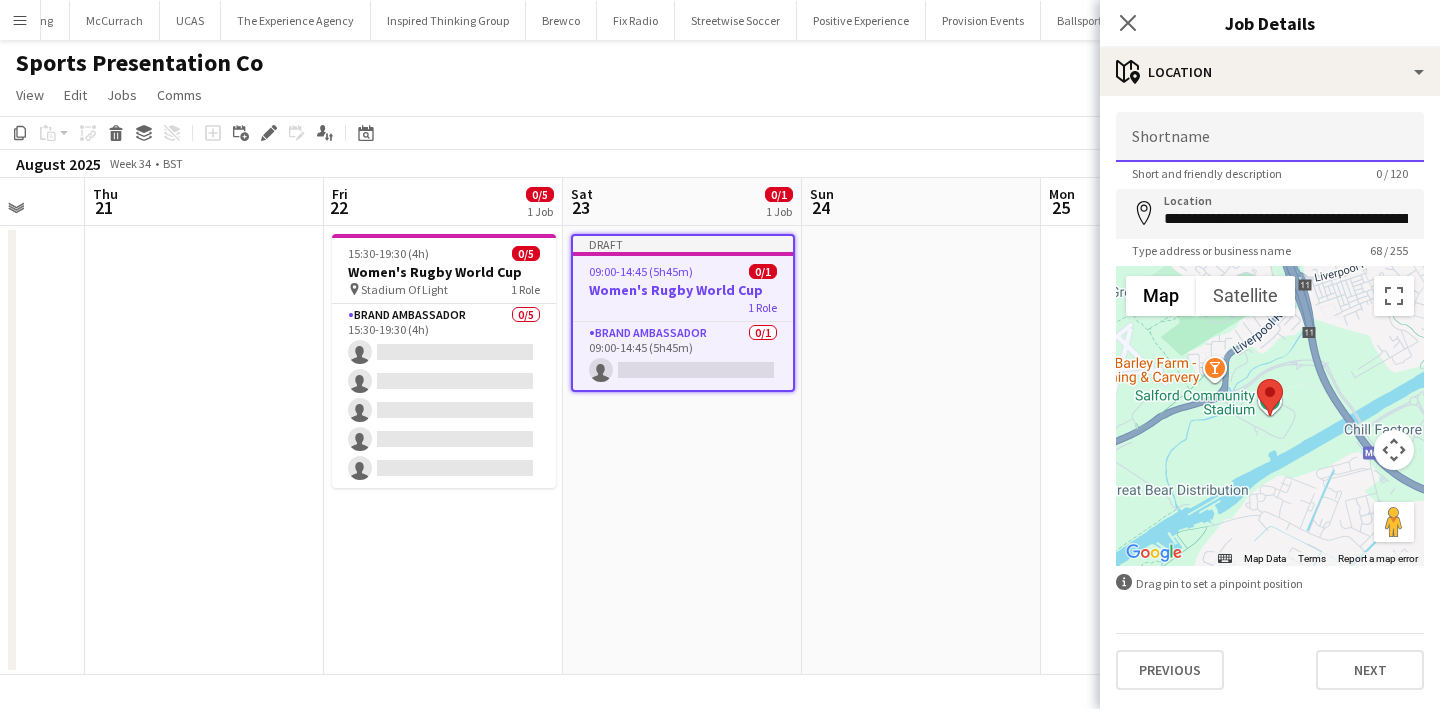 click on "Shortname" at bounding box center (1270, 137) 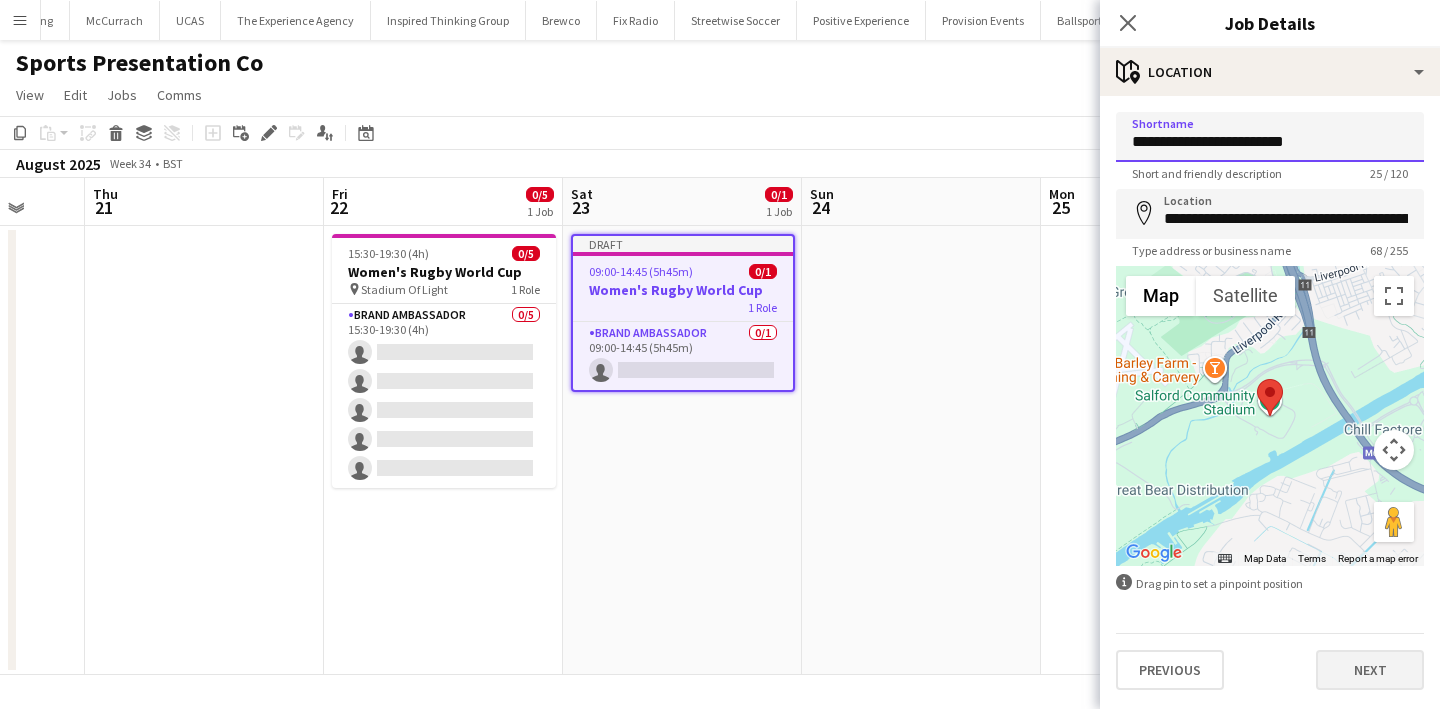 type on "**********" 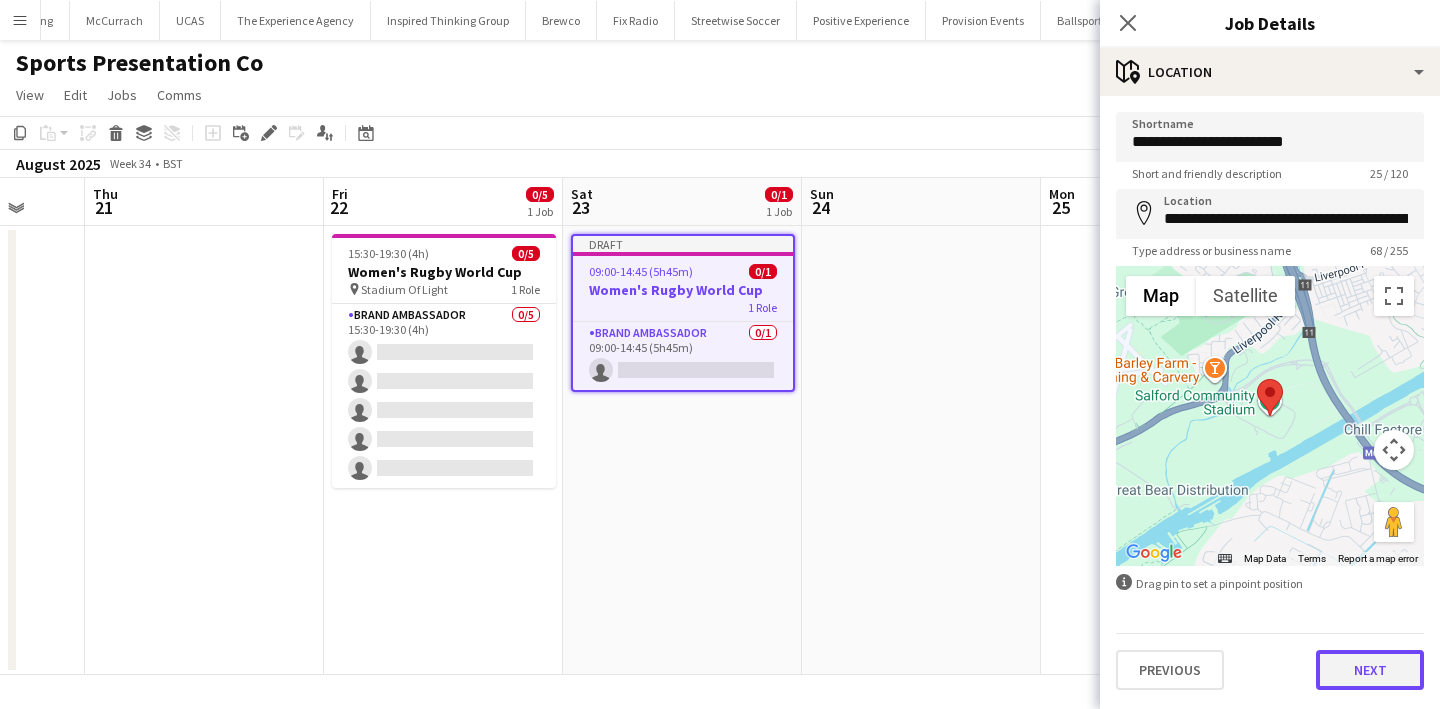 click on "Next" at bounding box center (1370, 670) 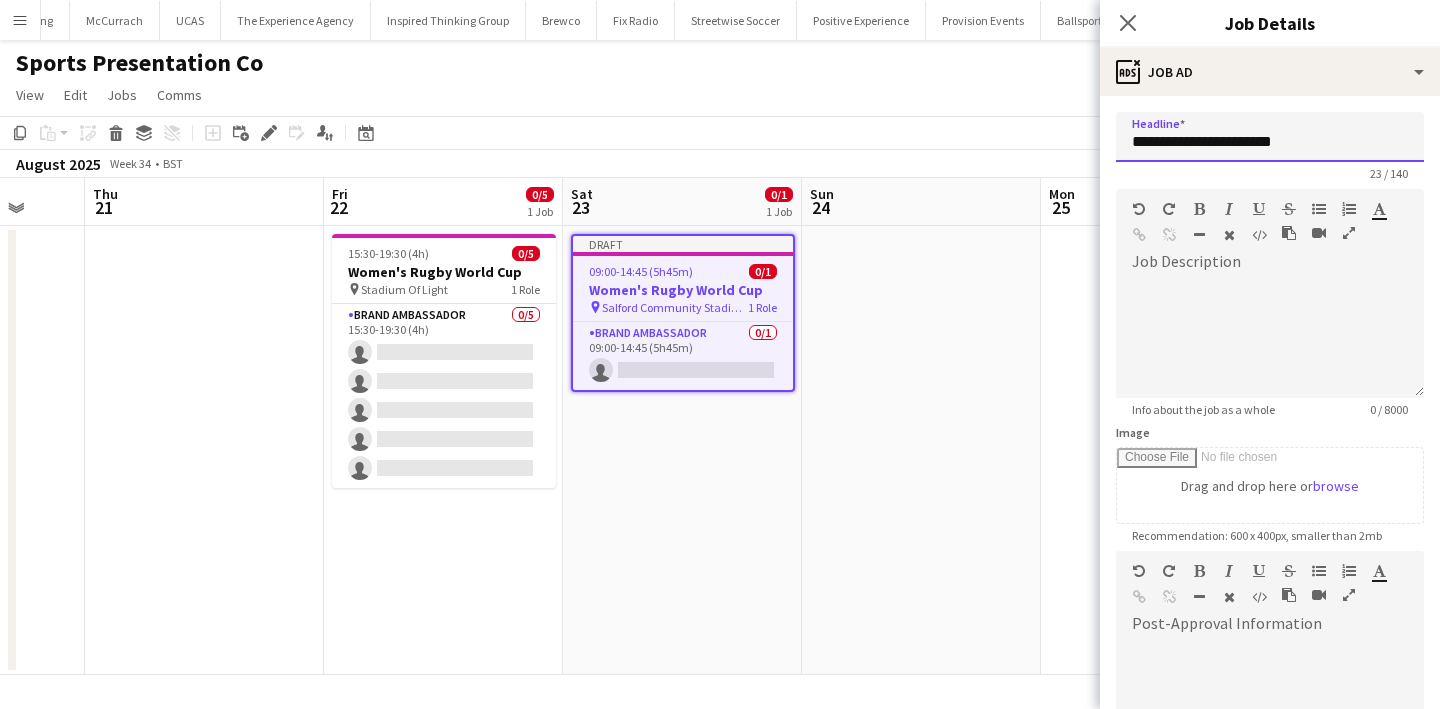 click on "**********" at bounding box center (1270, 137) 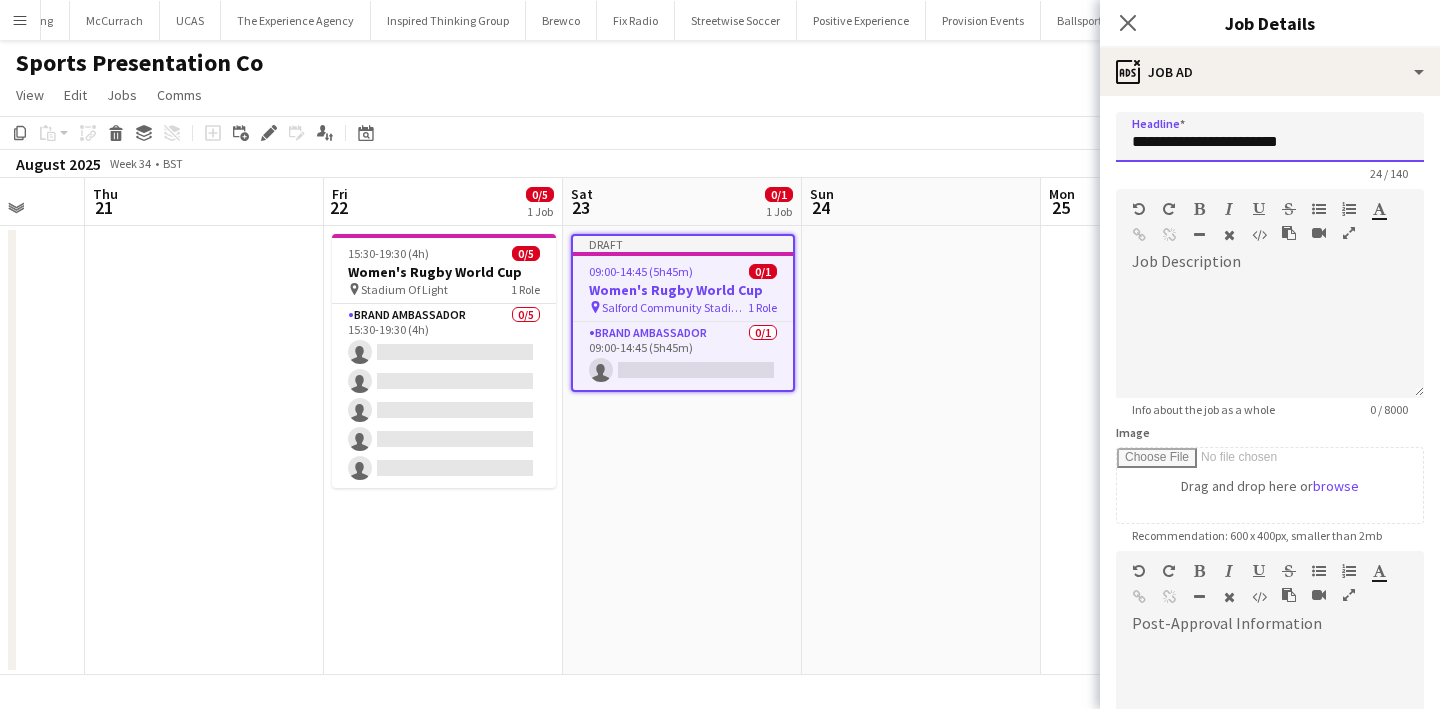type on "**********" 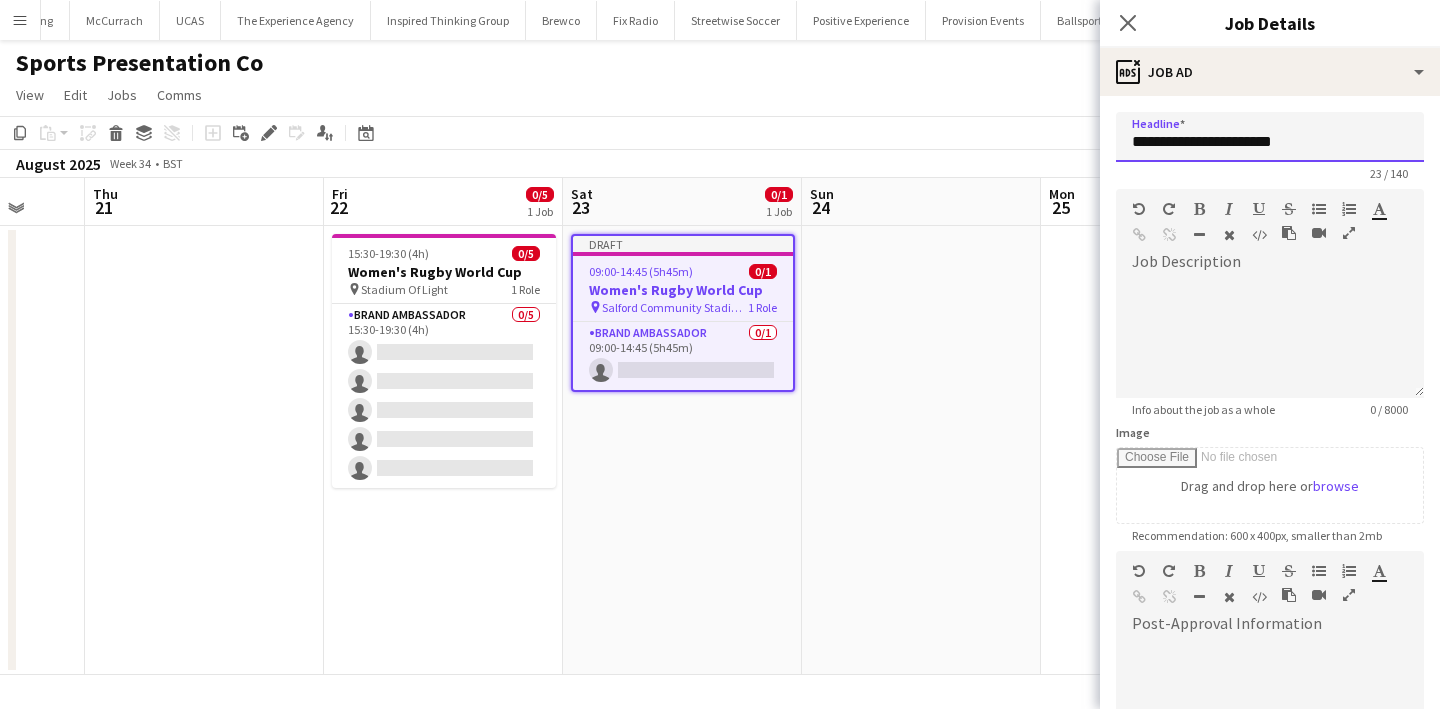 click on "**********" at bounding box center [1270, 137] 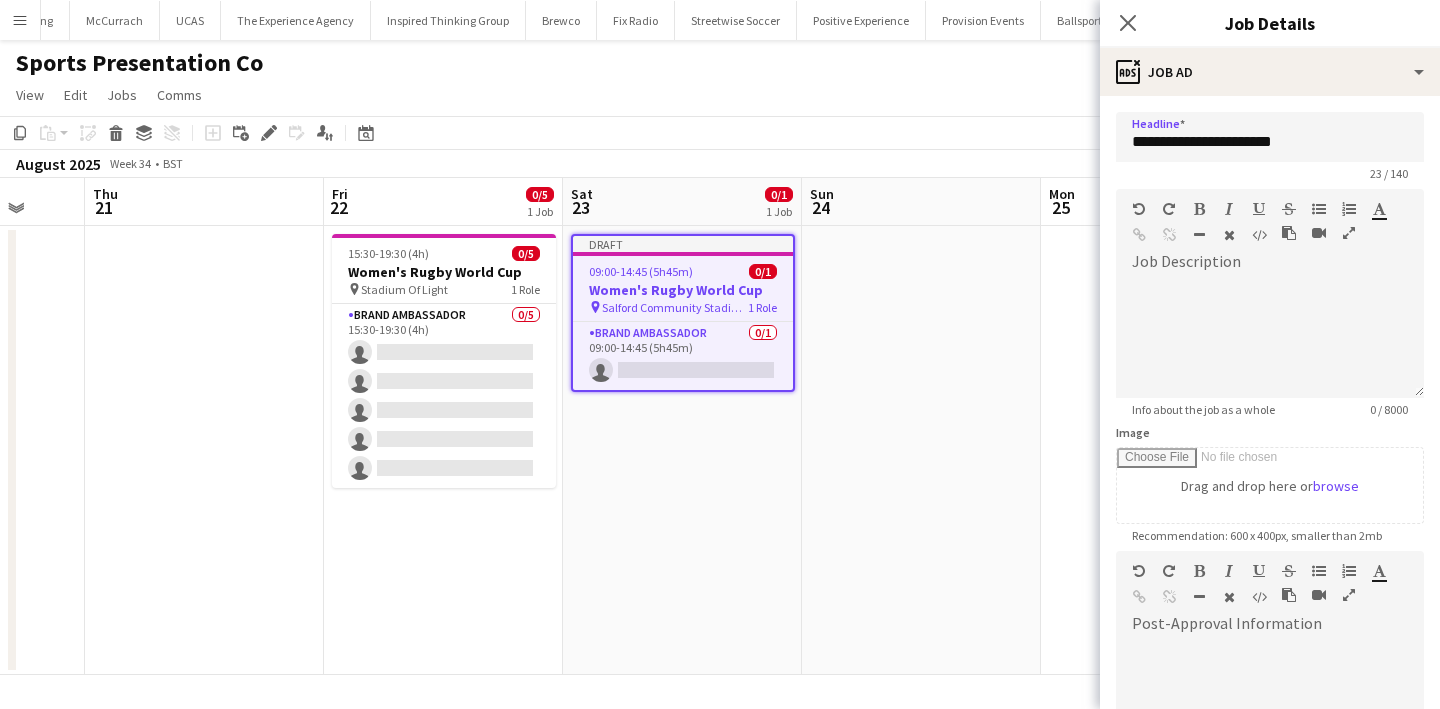 click at bounding box center (921, 450) 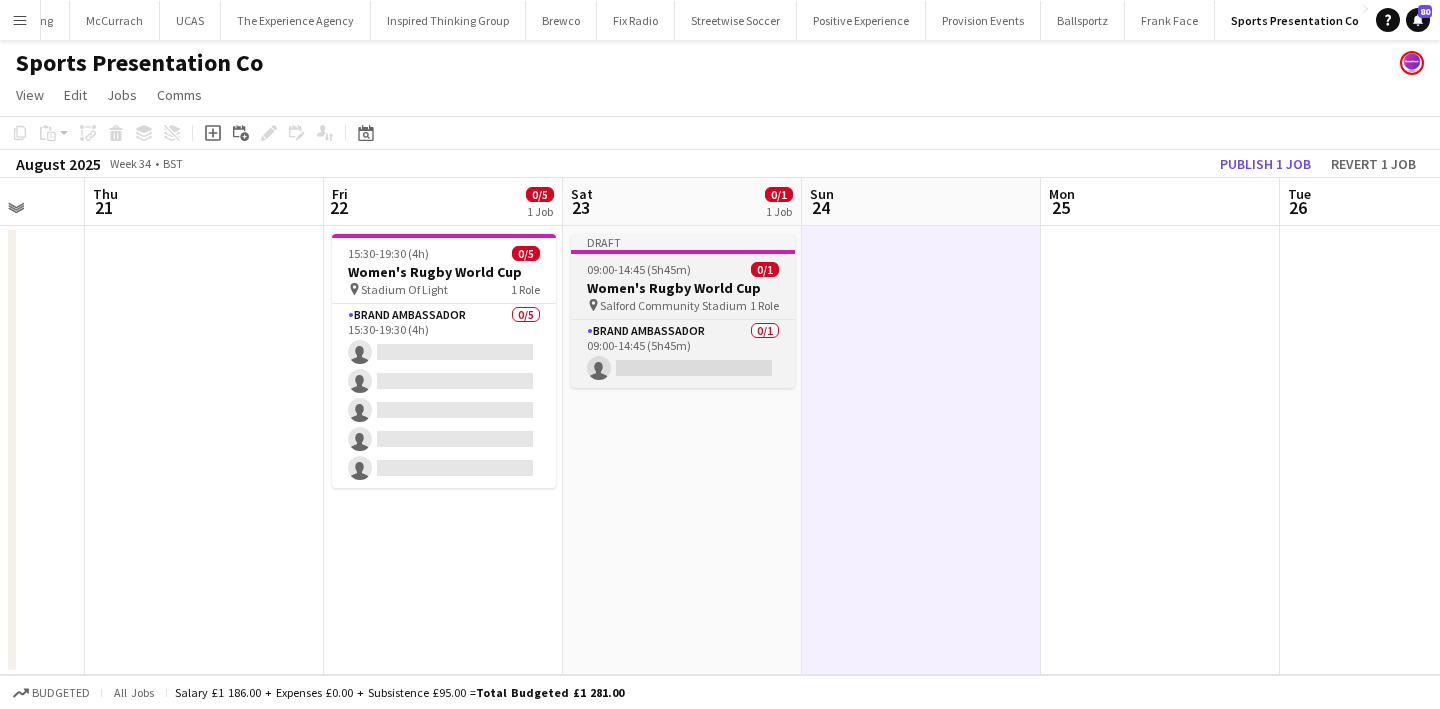 click on "Women's Rugby World Cup" at bounding box center [683, 288] 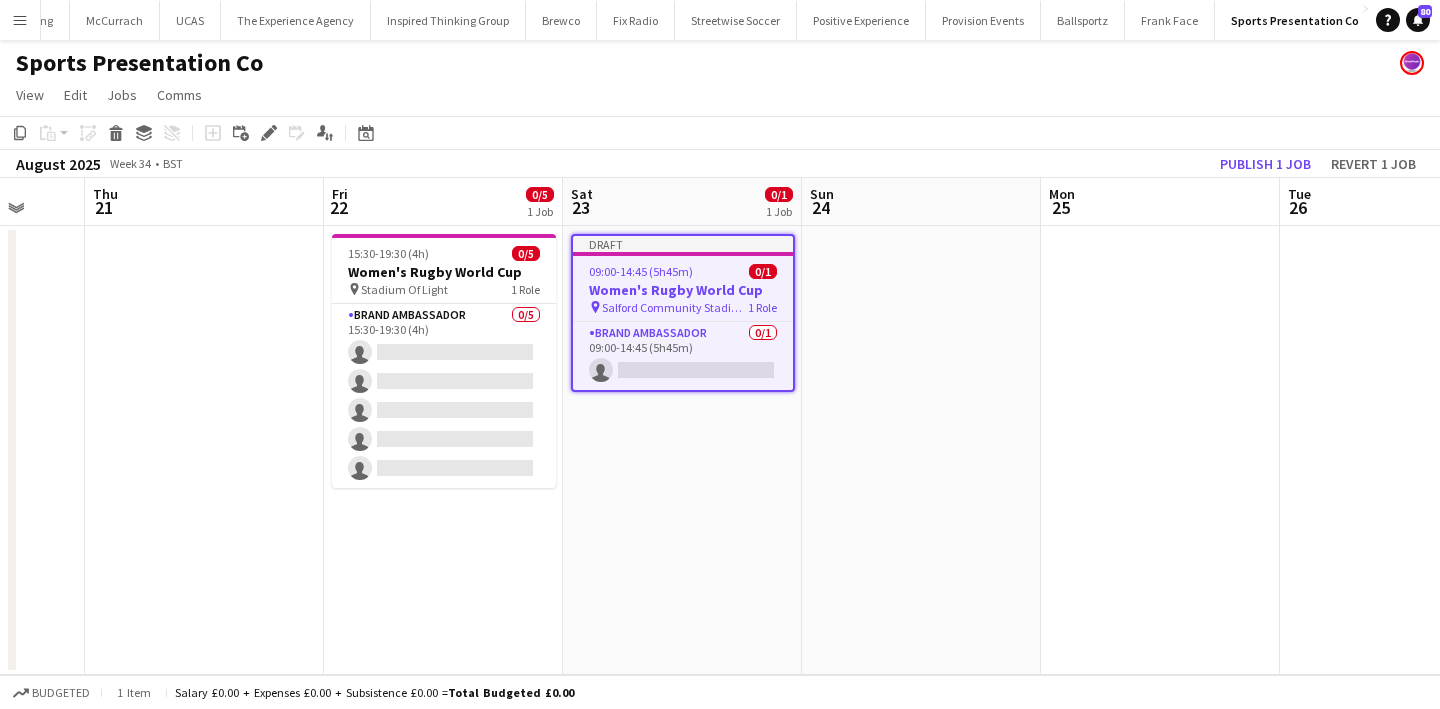 click at bounding box center [921, 450] 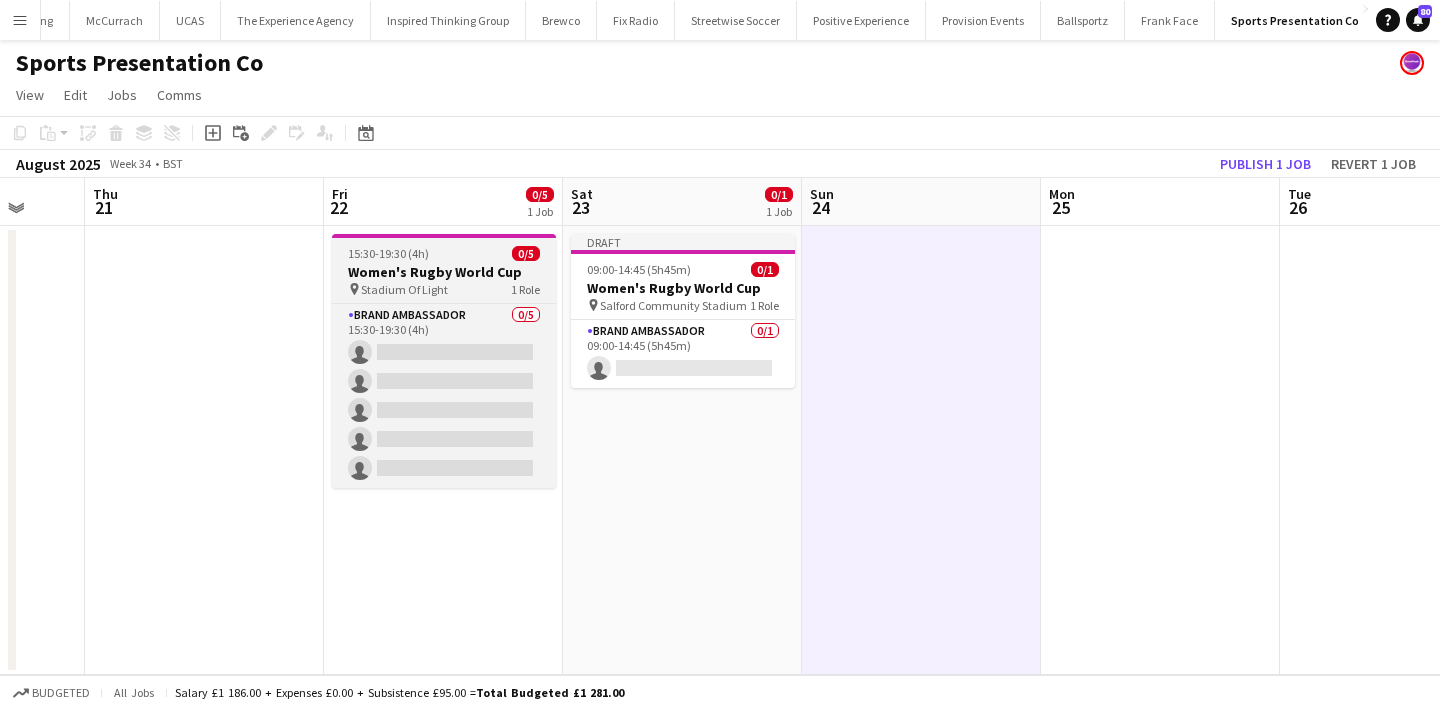 click on "pin
Stadium Of Light   1 Role" at bounding box center (444, 289) 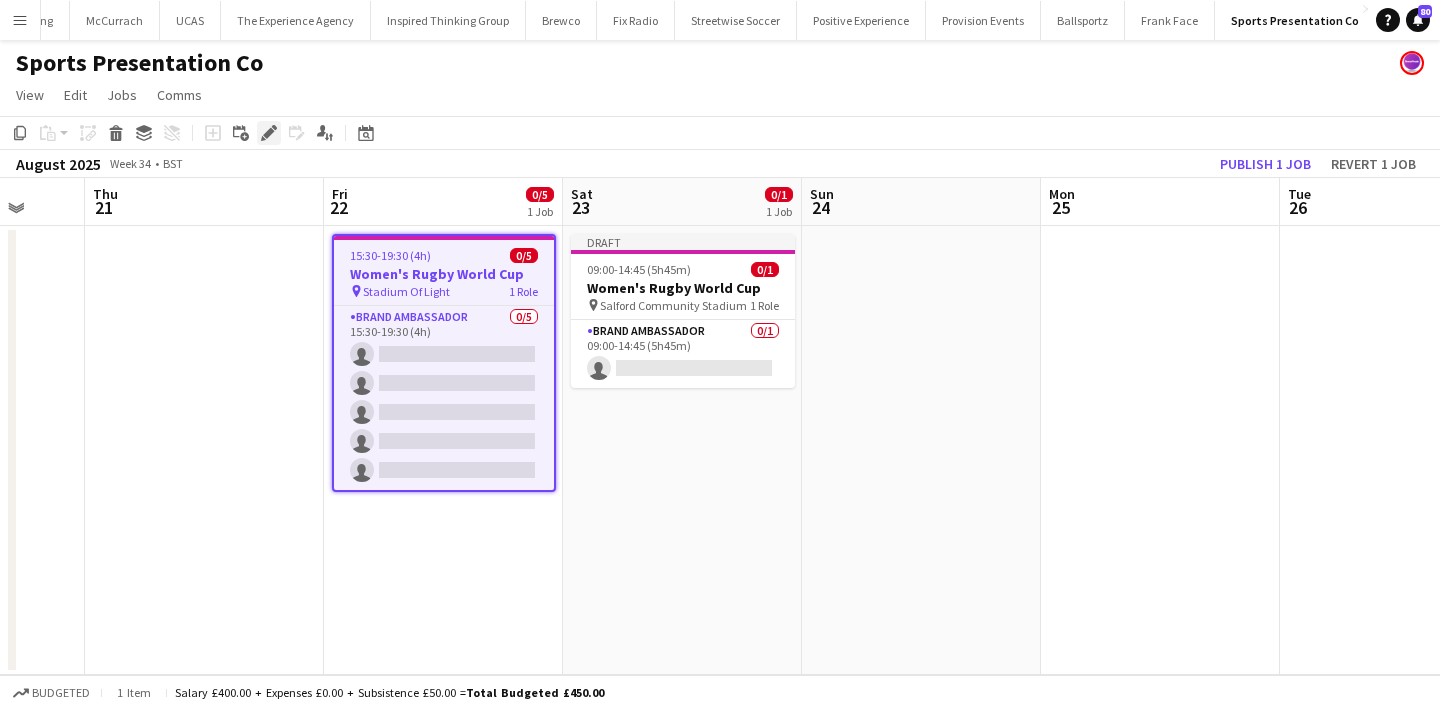 click on "Edit" 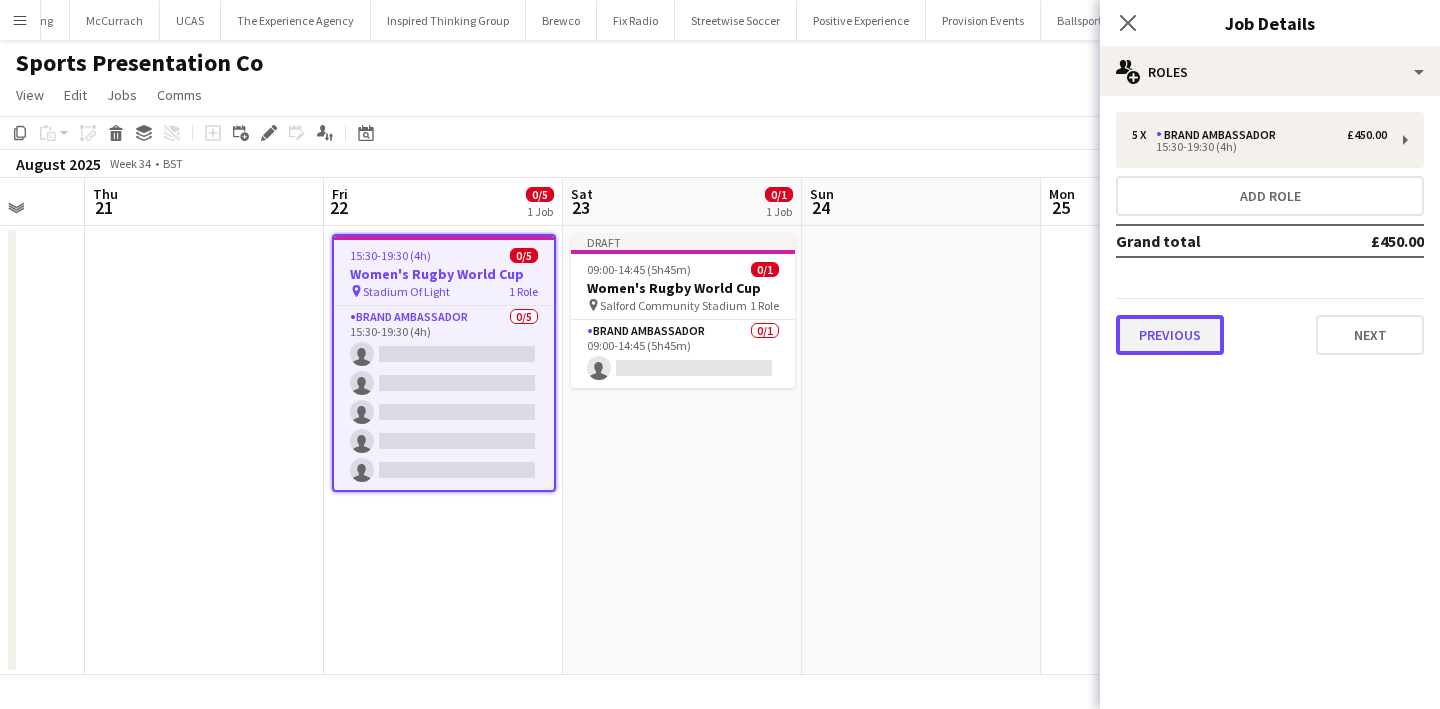 click on "Previous" at bounding box center [1170, 335] 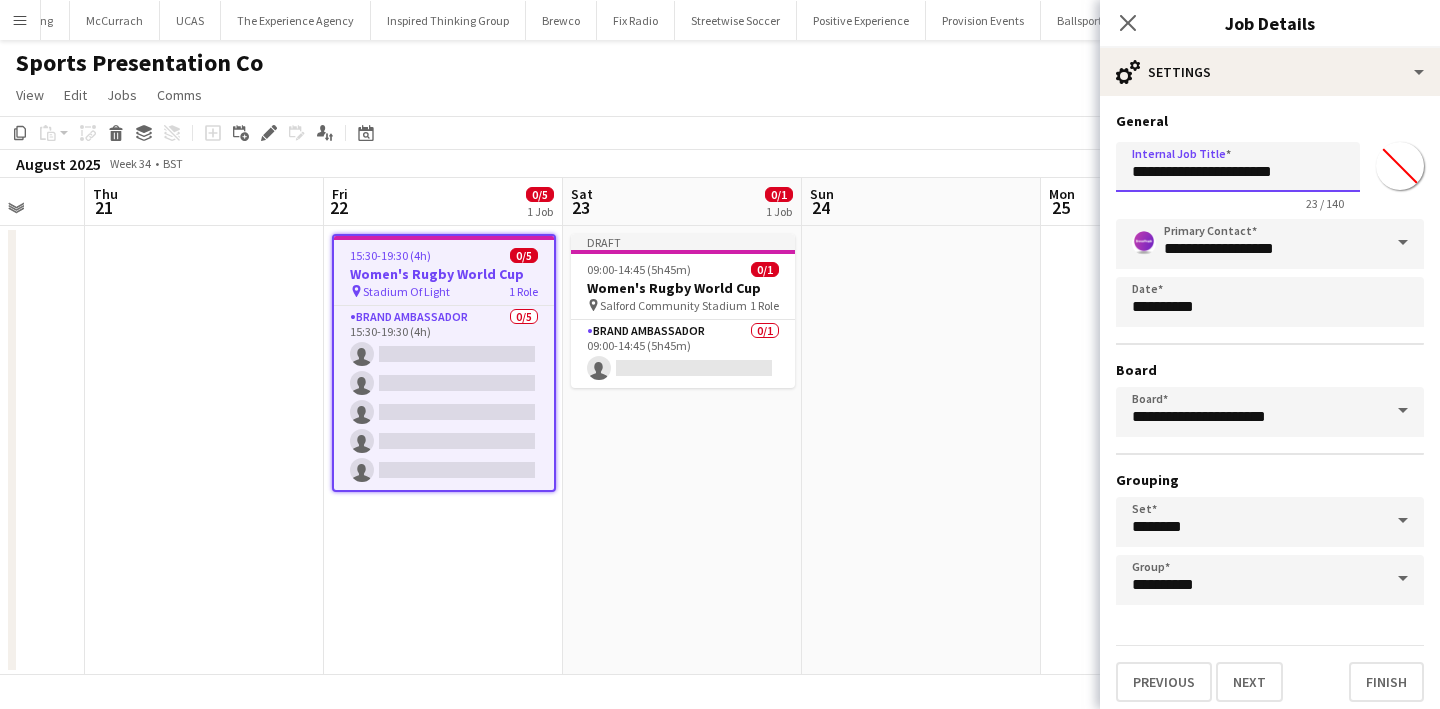 click on "**********" at bounding box center (1238, 167) 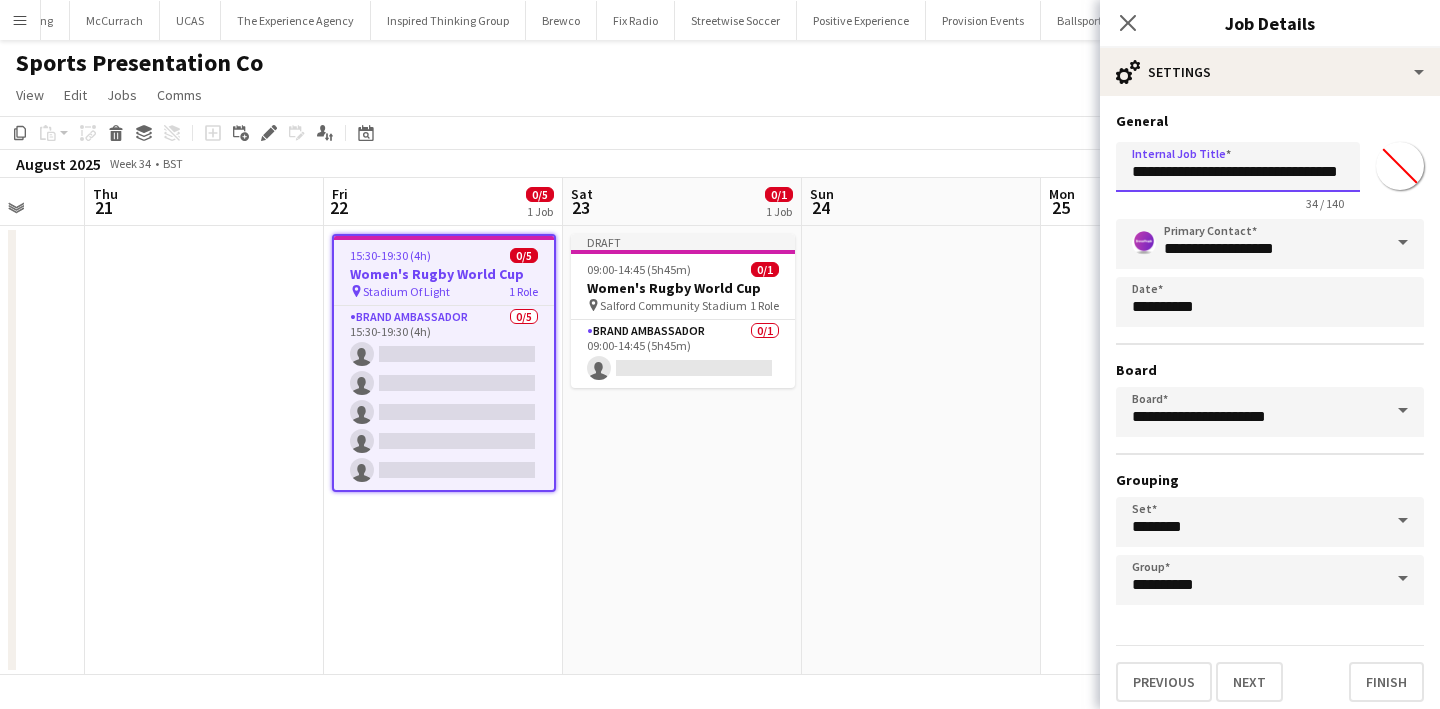 type on "**********" 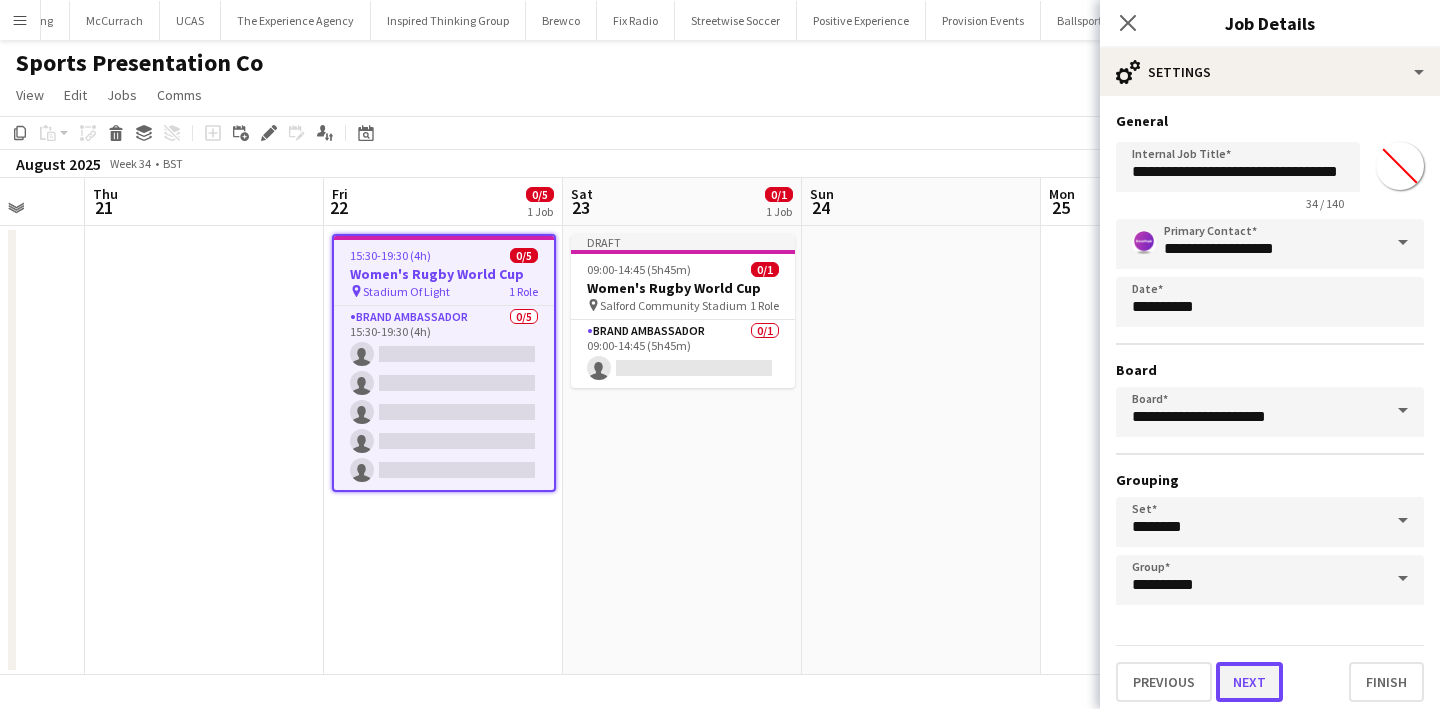click on "Next" at bounding box center [1249, 682] 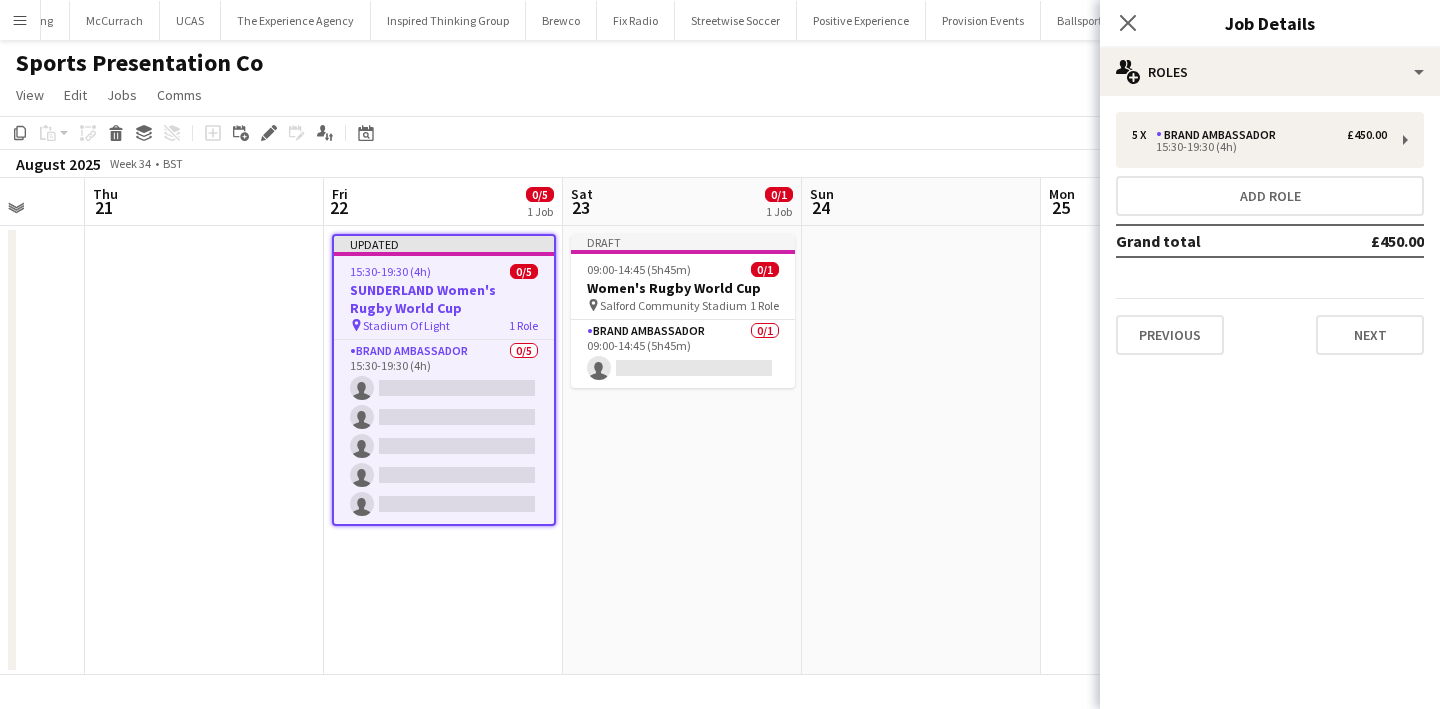click at bounding box center (921, 450) 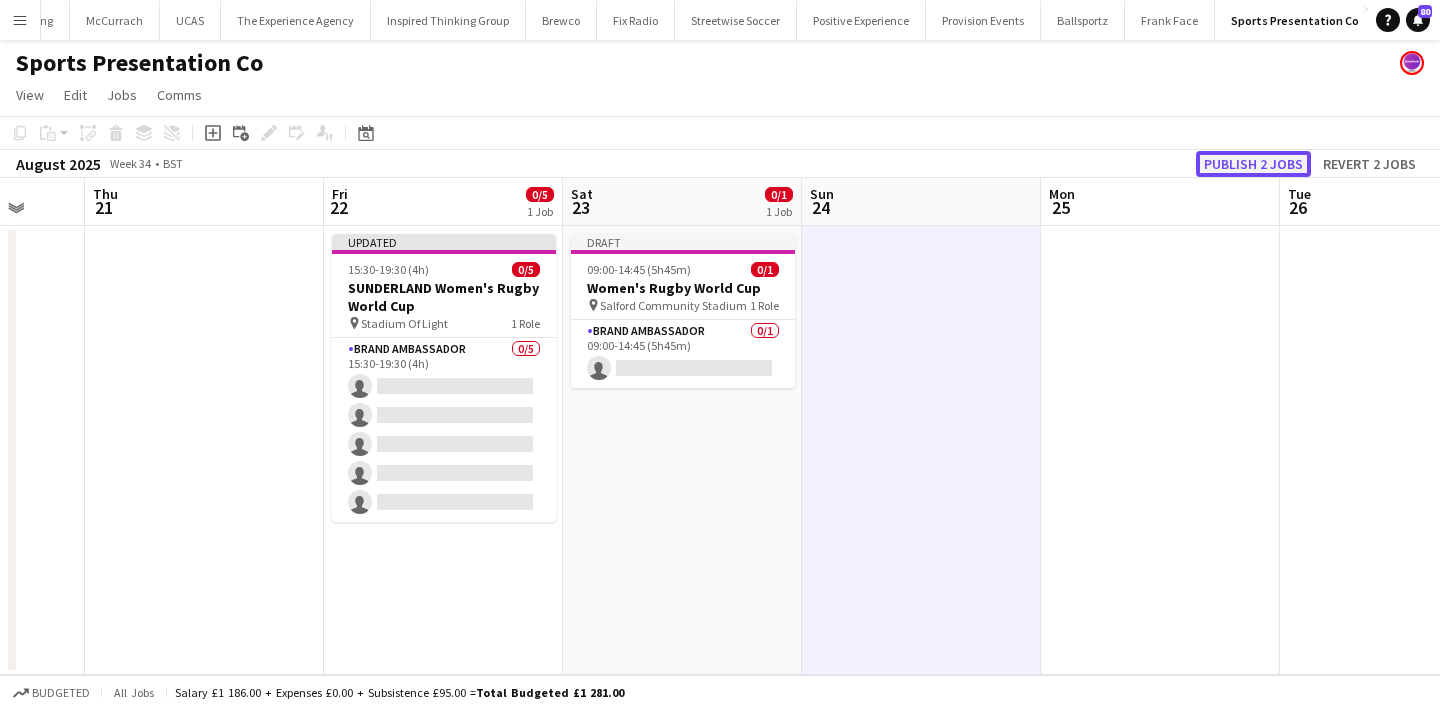 click on "Publish 2 jobs" 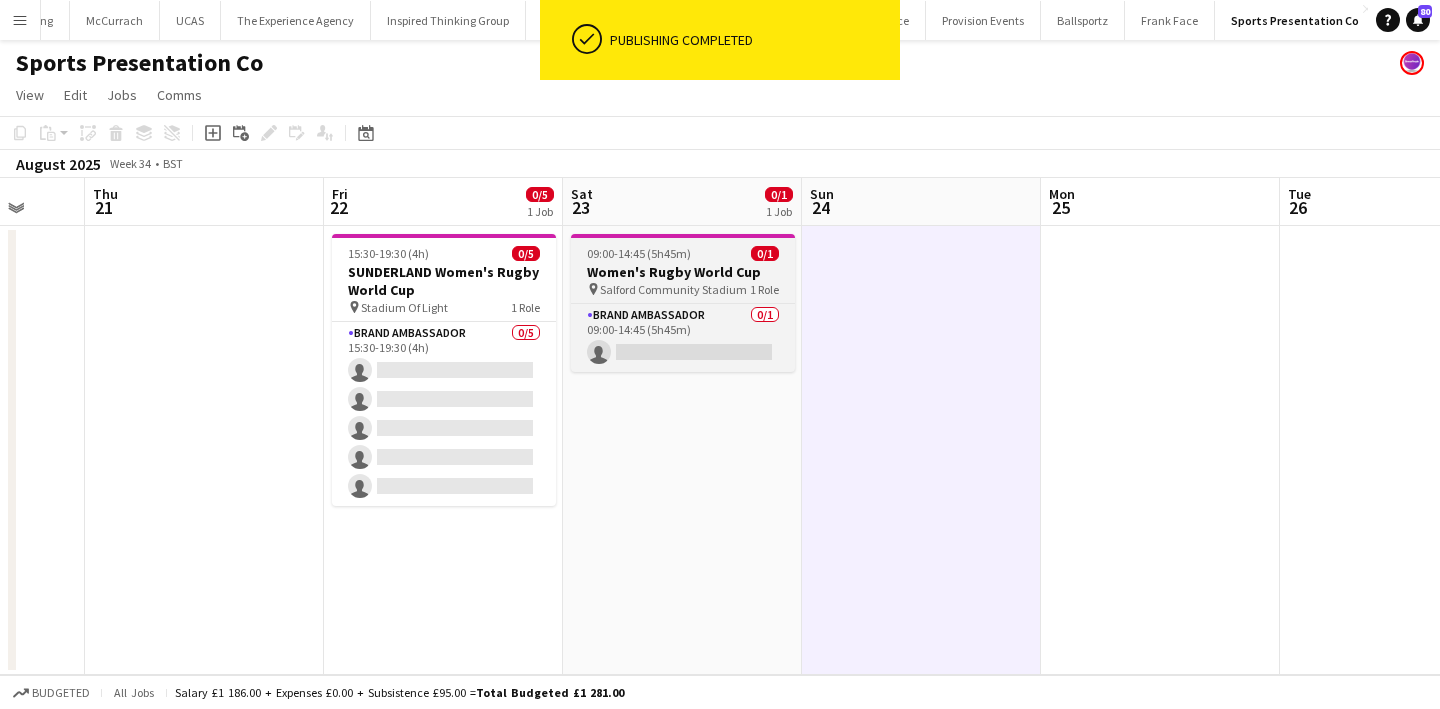 click on "Women's Rugby World Cup" at bounding box center (683, 272) 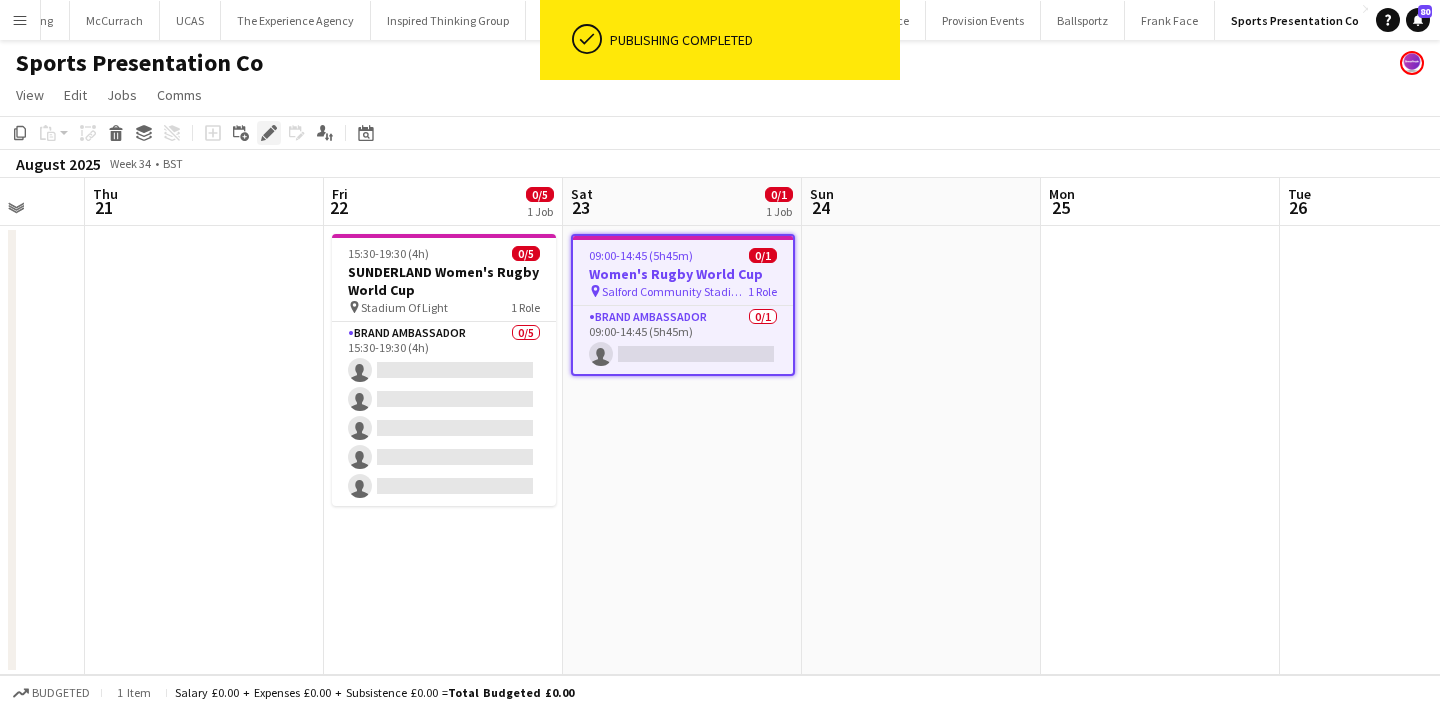 click 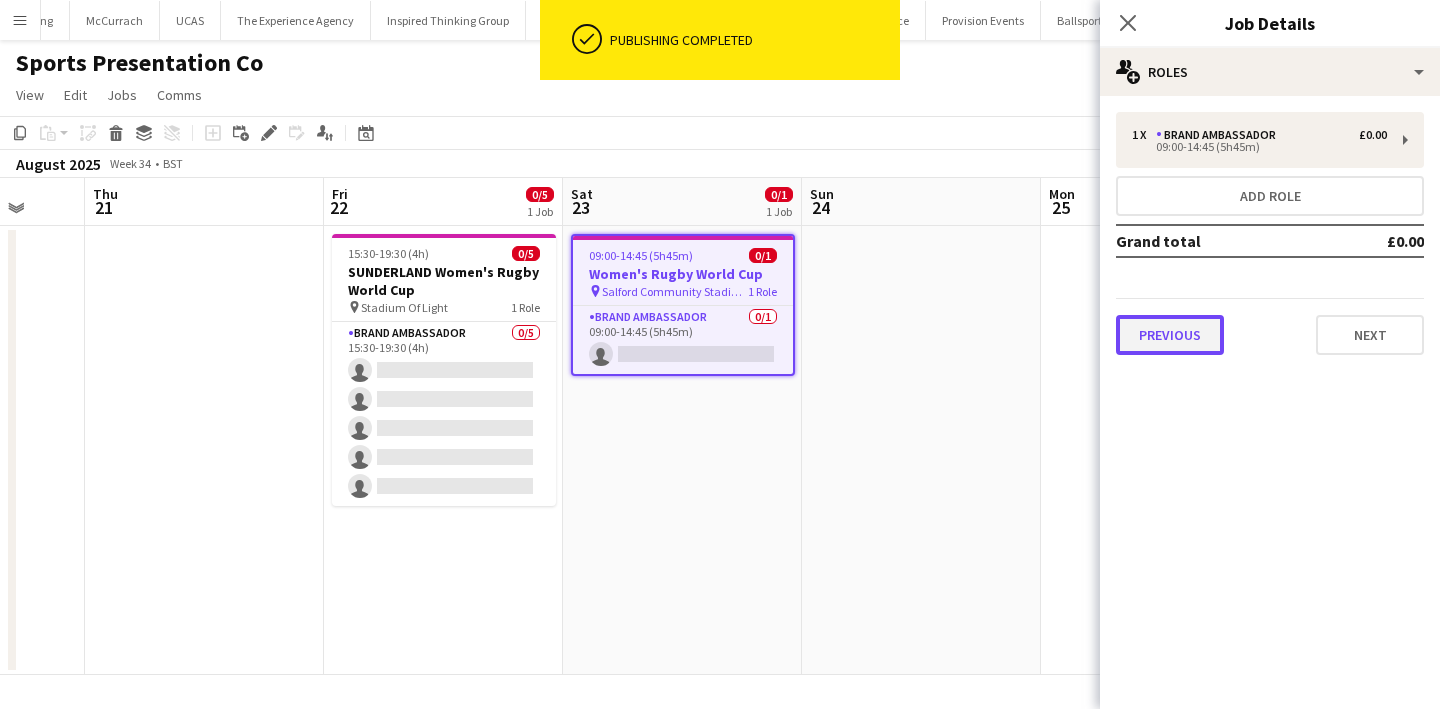 click on "Previous" at bounding box center (1170, 335) 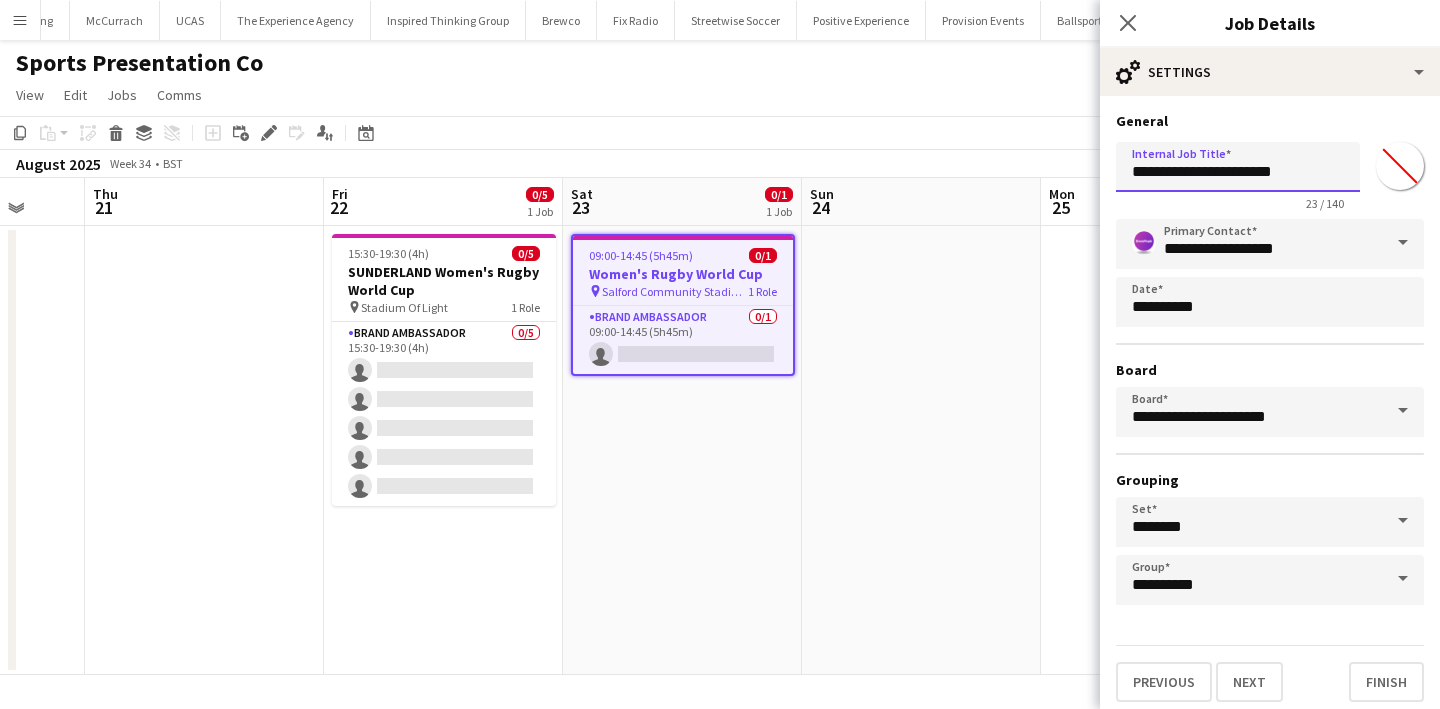click on "**********" at bounding box center (1238, 167) 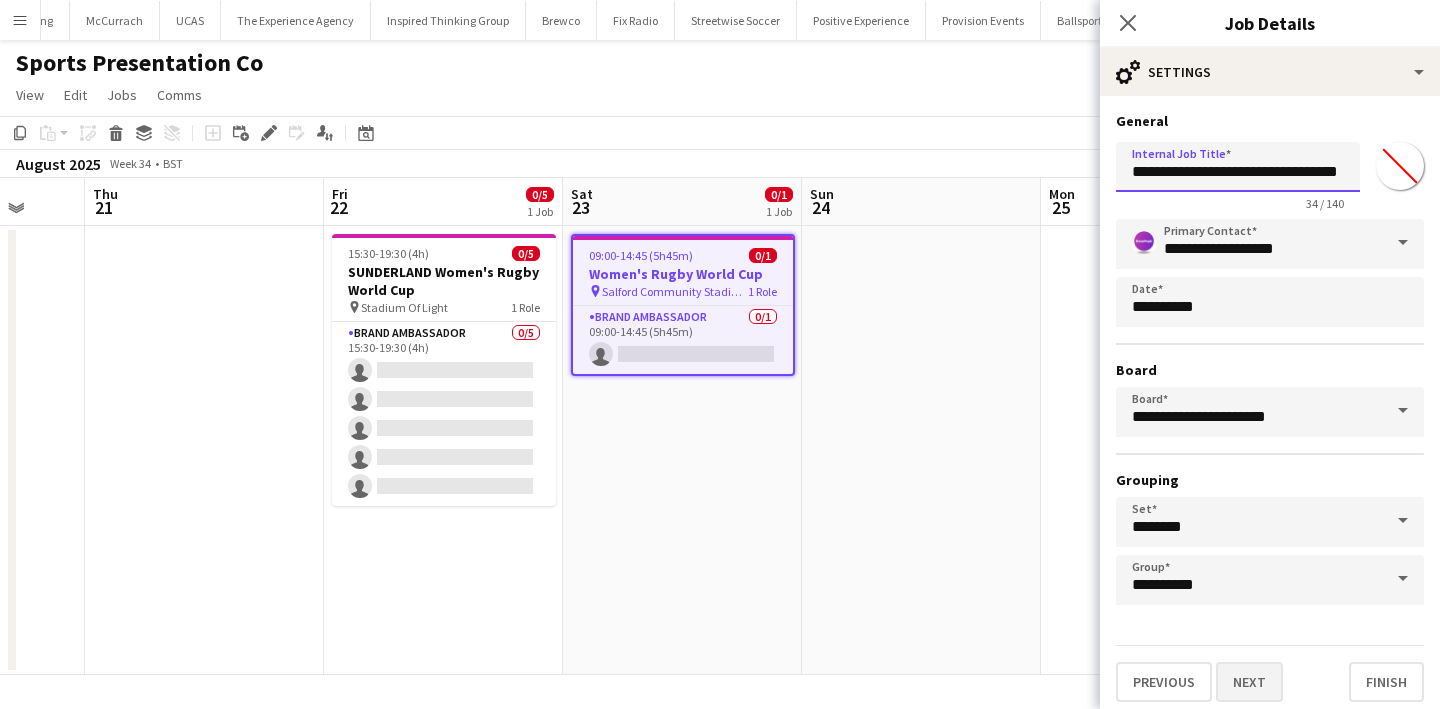 type on "**********" 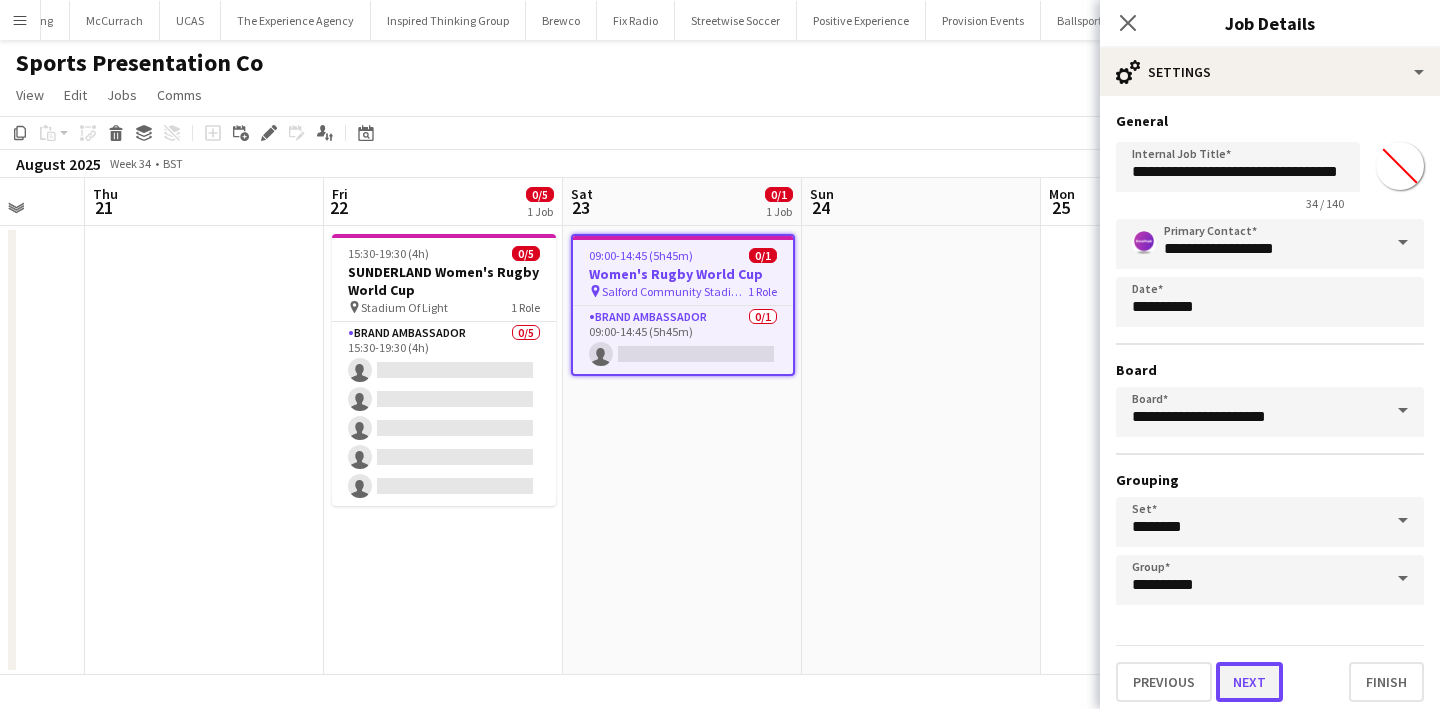 click on "Next" at bounding box center [1249, 682] 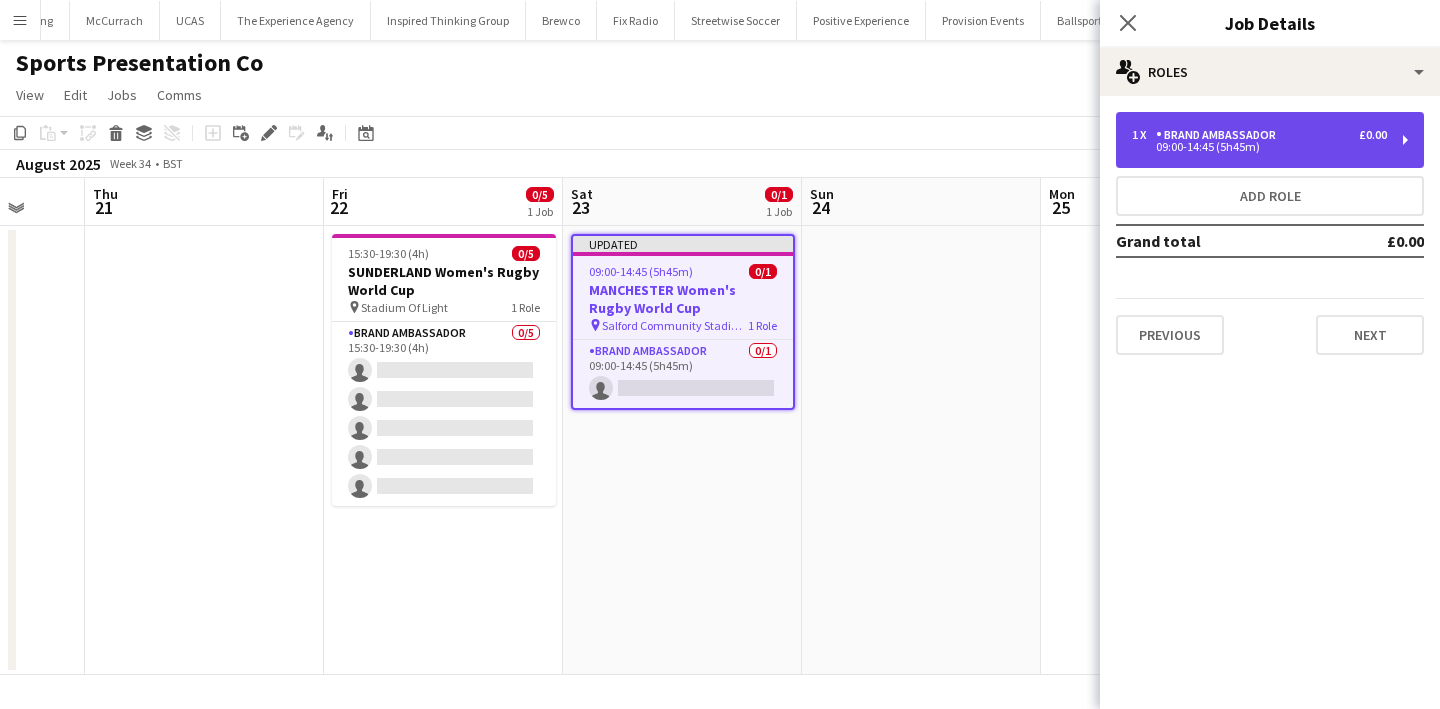 click on "09:00-14:45 (5h45m)" at bounding box center [1259, 147] 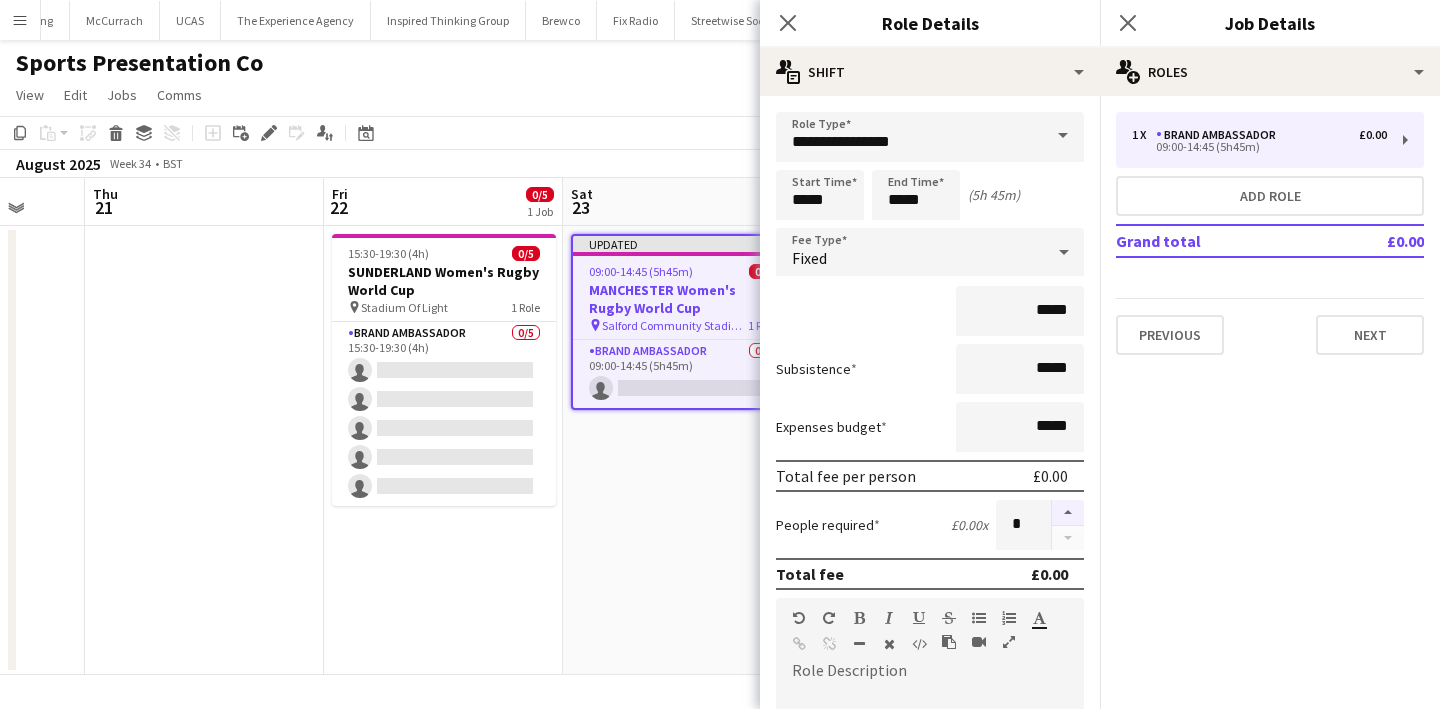 click at bounding box center (1068, 513) 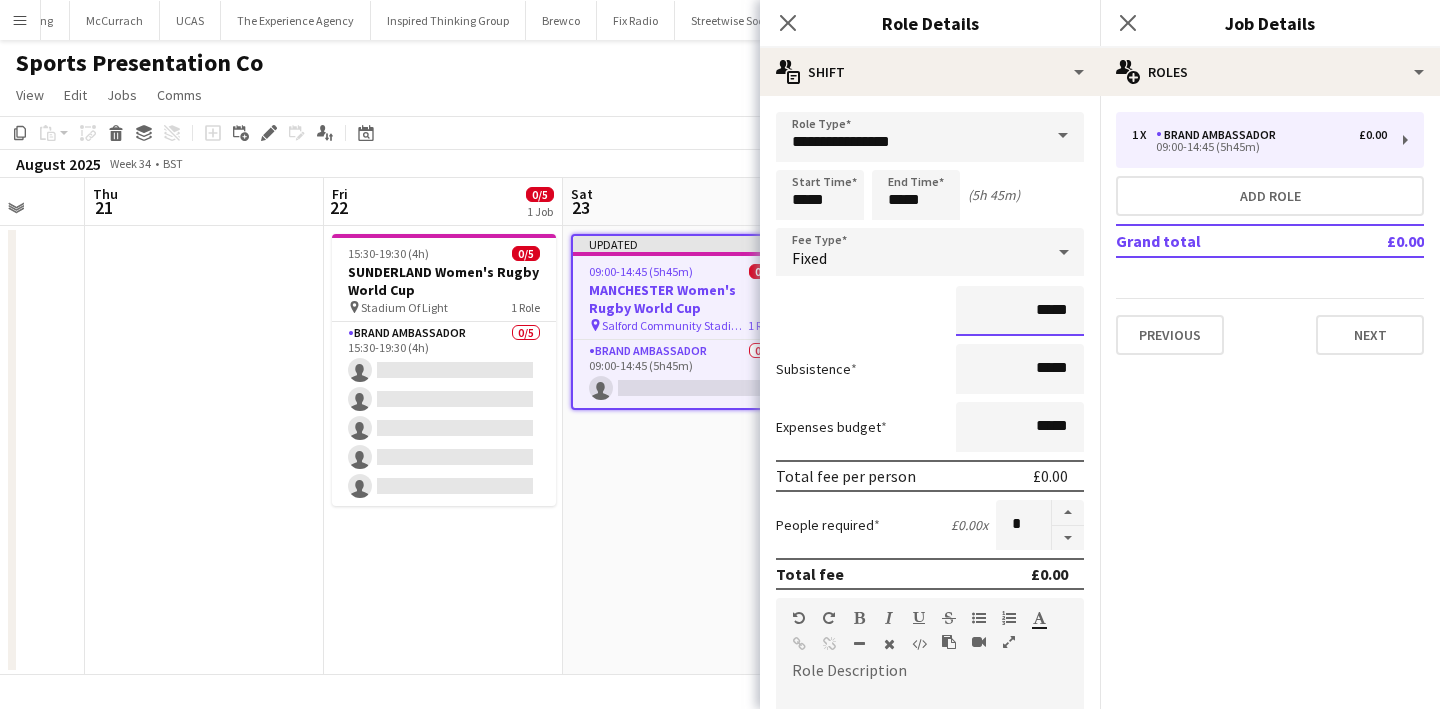 click on "*****" at bounding box center (1020, 311) 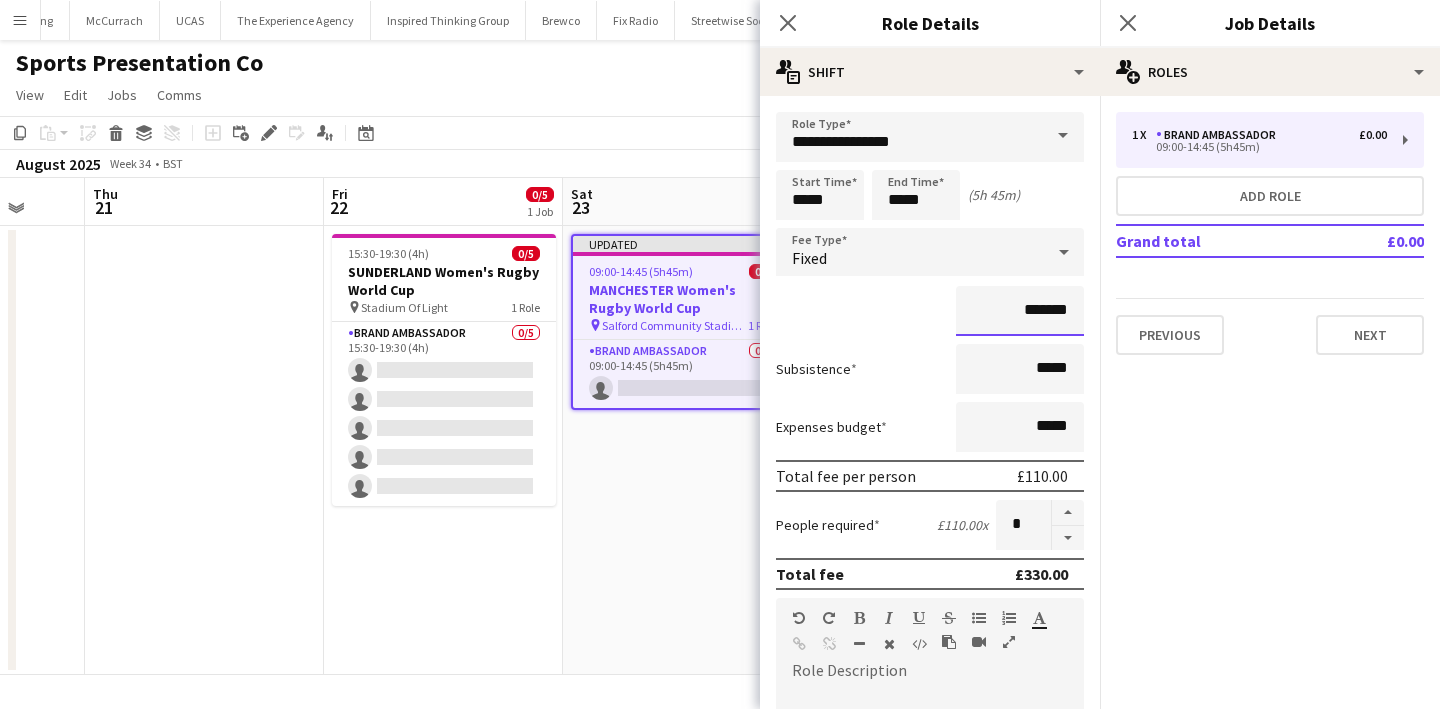 type on "*******" 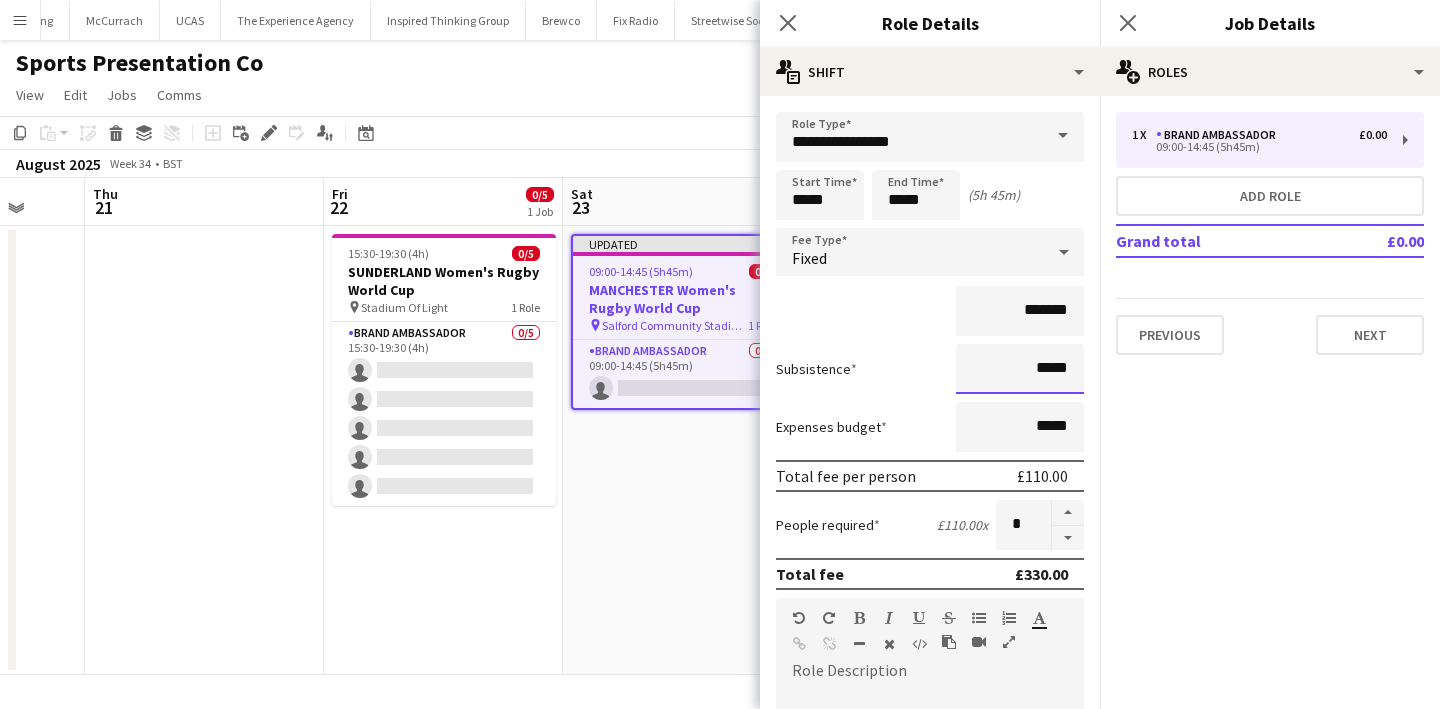 click on "*****" at bounding box center (1020, 369) 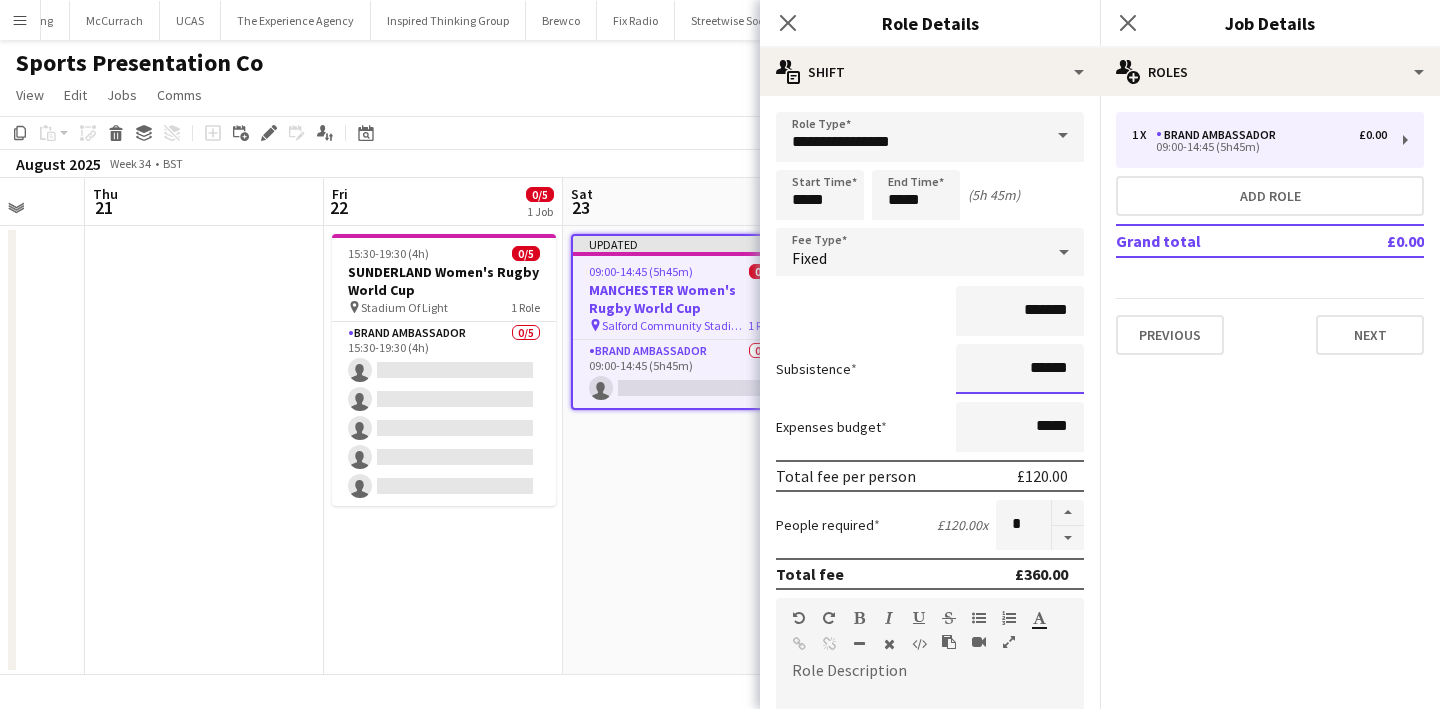 type on "******" 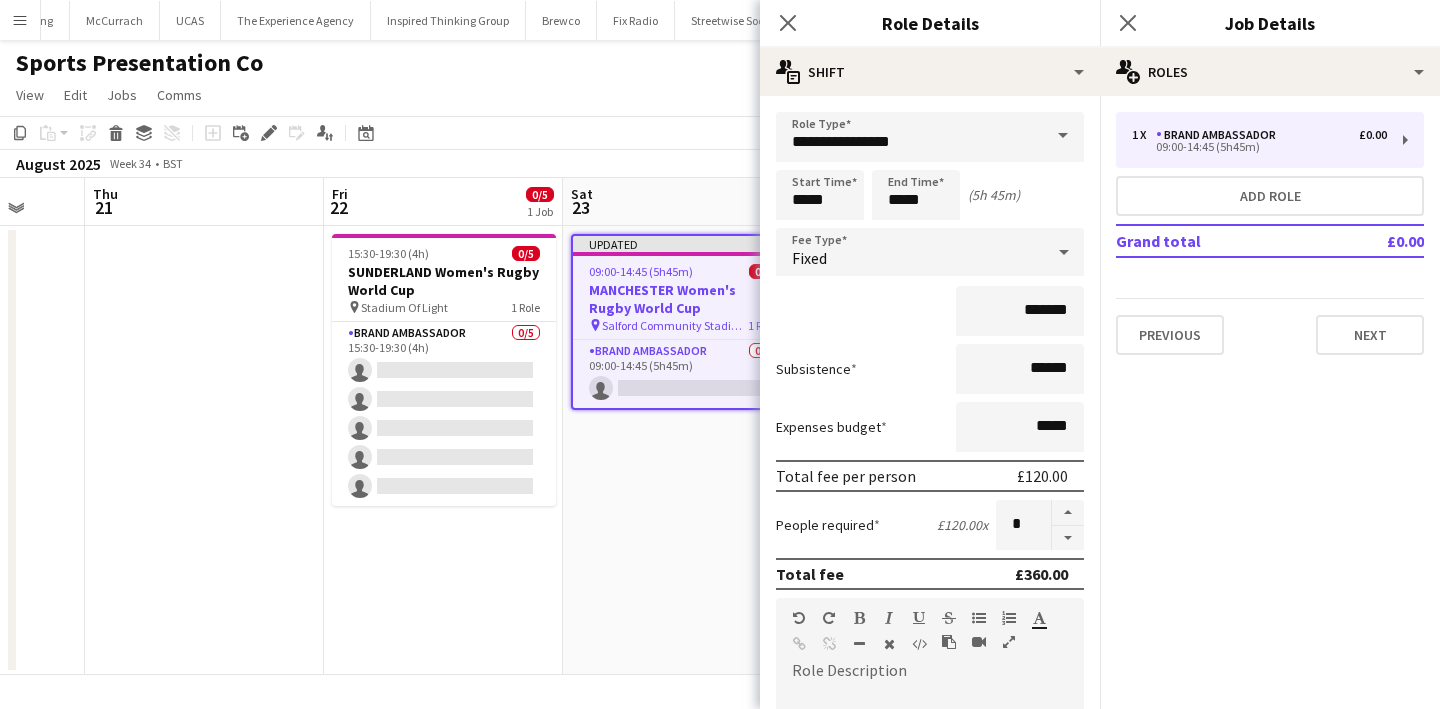 click on "Updated   09:00-14:45 (5h45m)    0/1   MANCHESTER Women's Rugby World Cup
pin
Salford Community Stadium   1 Role   Brand Ambassador   0/1   09:00-14:45 (5h45m)
single-neutral-actions" at bounding box center (682, 450) 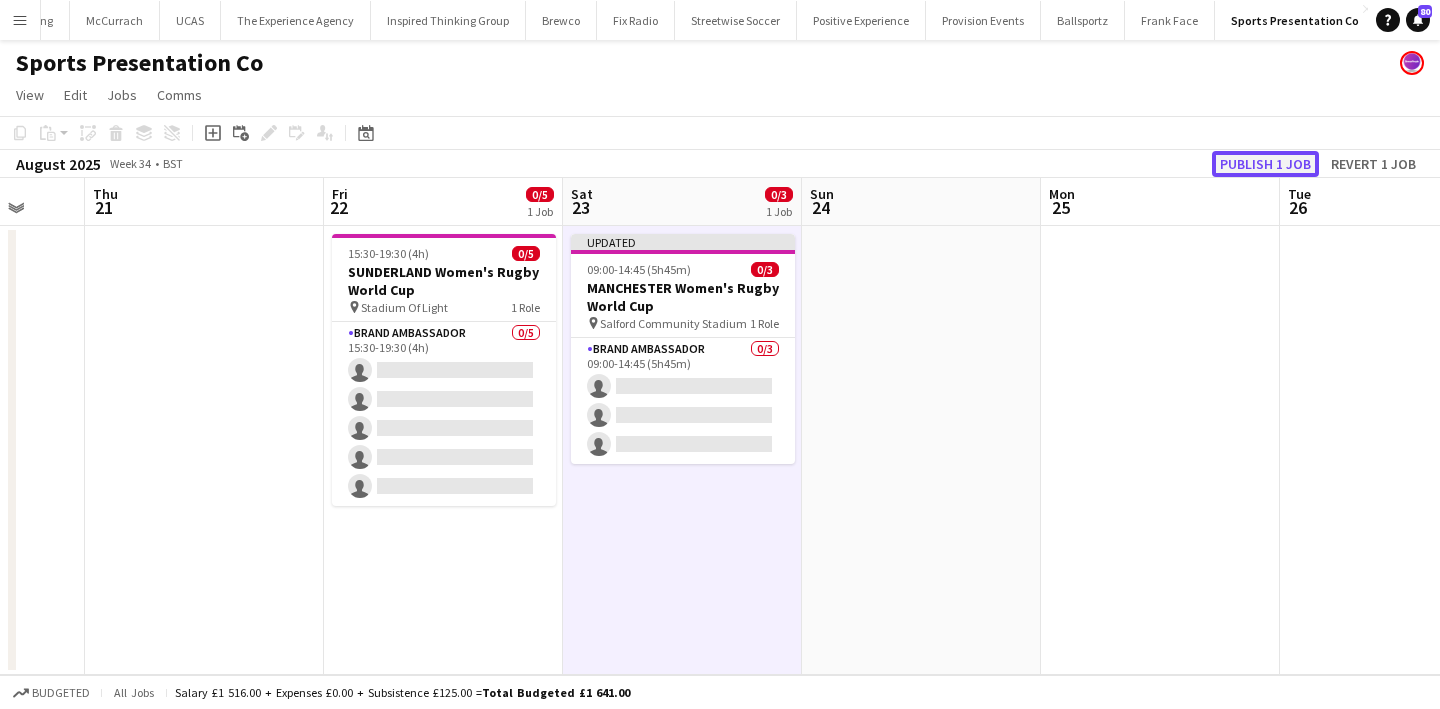 click on "Publish 1 job" 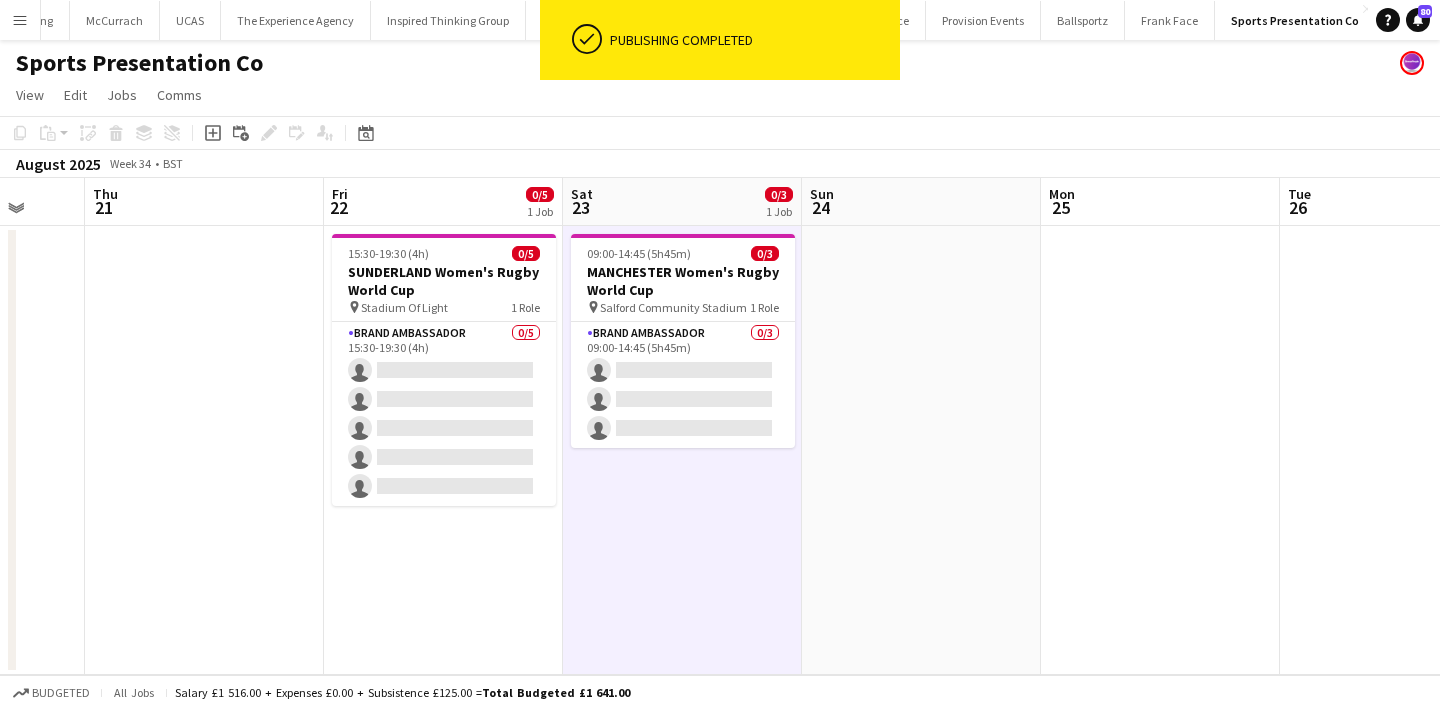 click at bounding box center (921, 450) 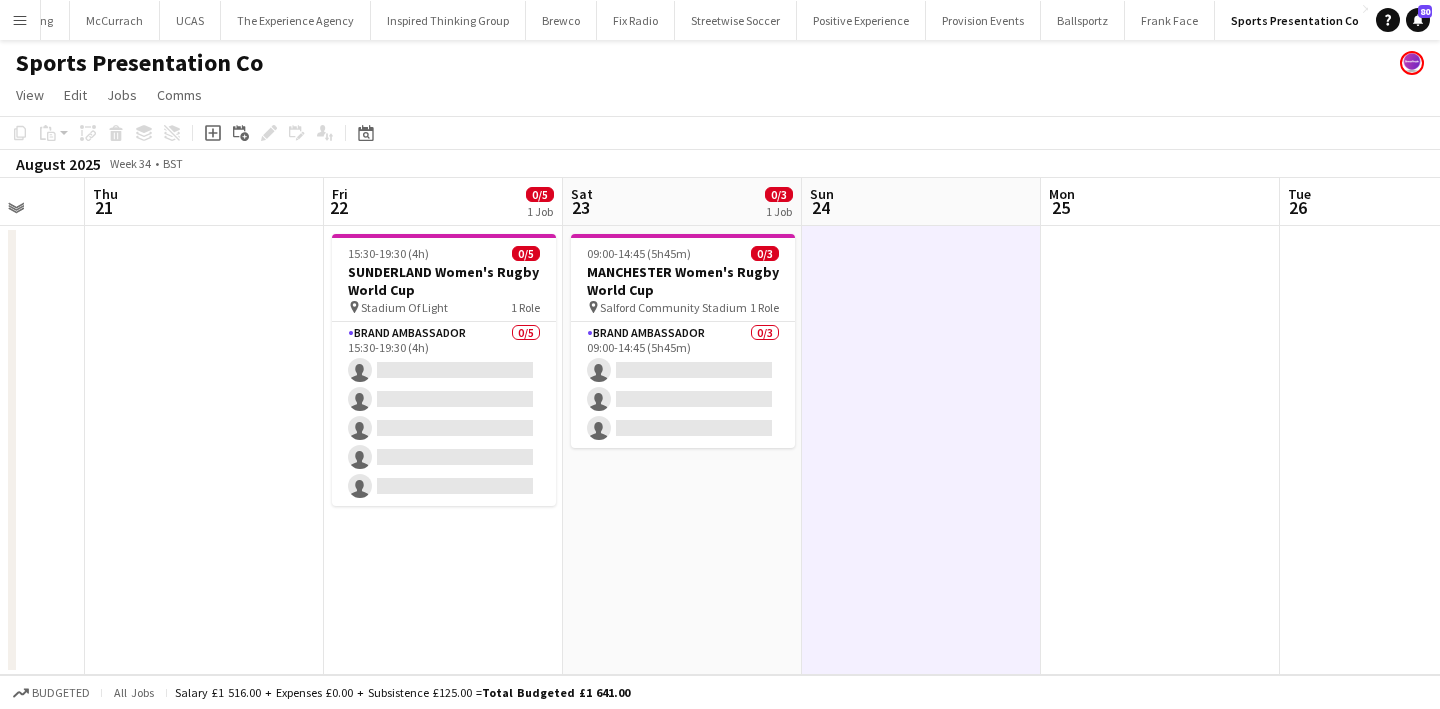 click on "09:00-14:45 (5h45m)    0/3   MANCHESTER Women's Rugby World Cup
pin
Salford Community Stadium   1 Role   Brand Ambassador   0/3   09:00-14:45 (5h45m)
single-neutral-actions
single-neutral-actions
single-neutral-actions" at bounding box center (682, 450) 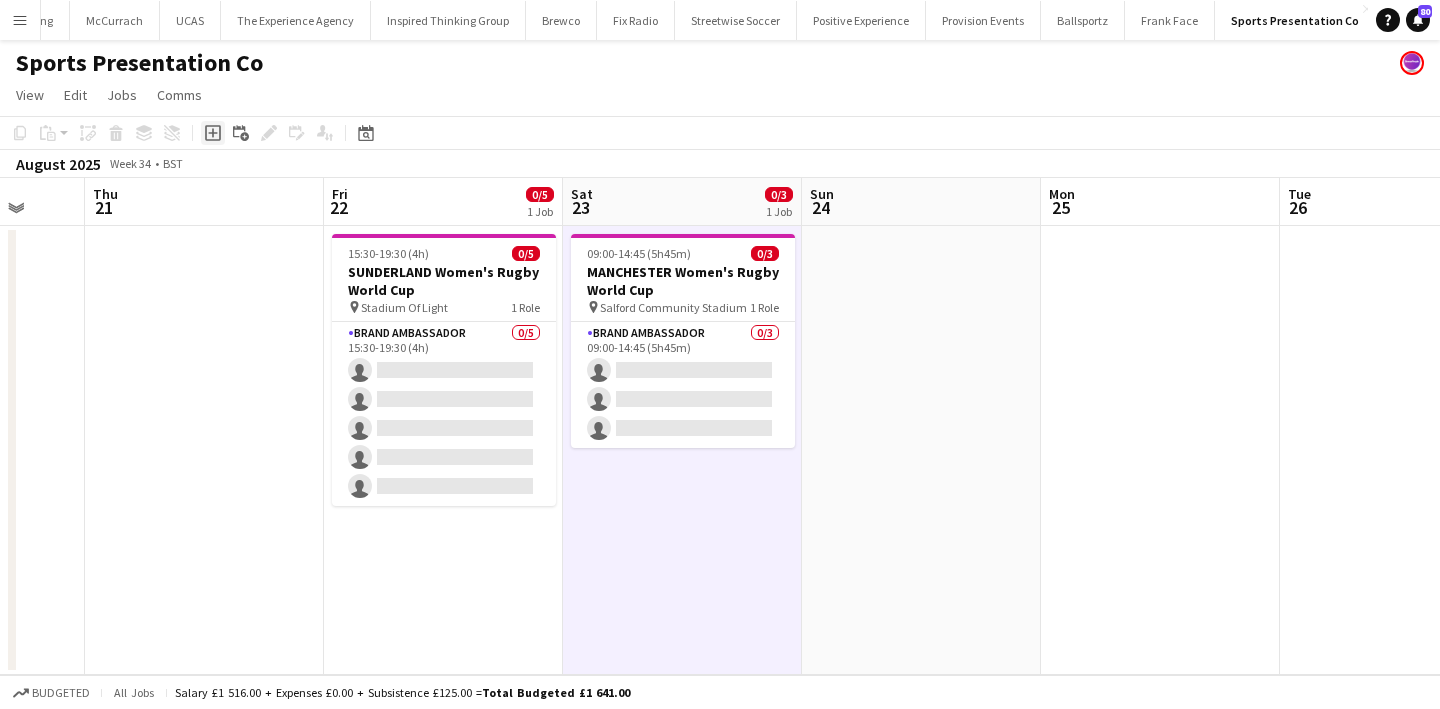 click on "Add job" 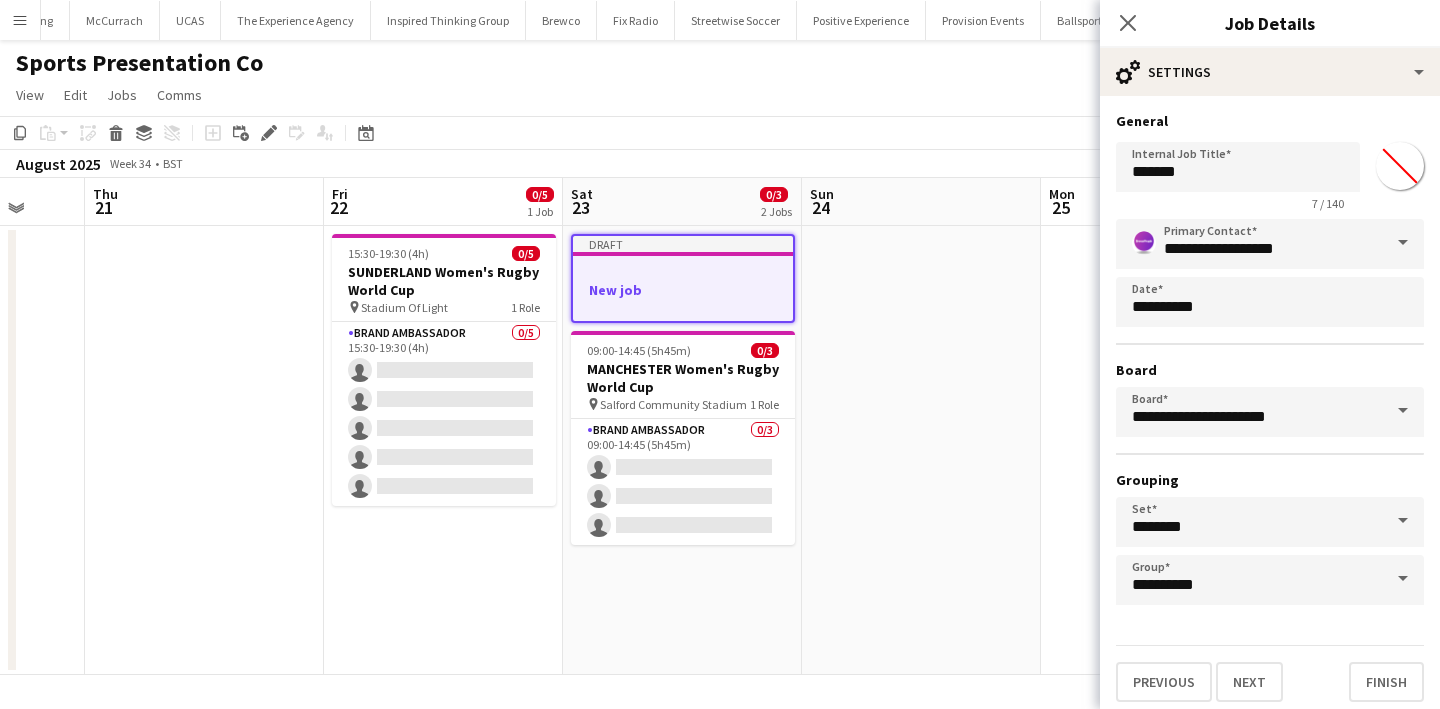 click at bounding box center (921, 450) 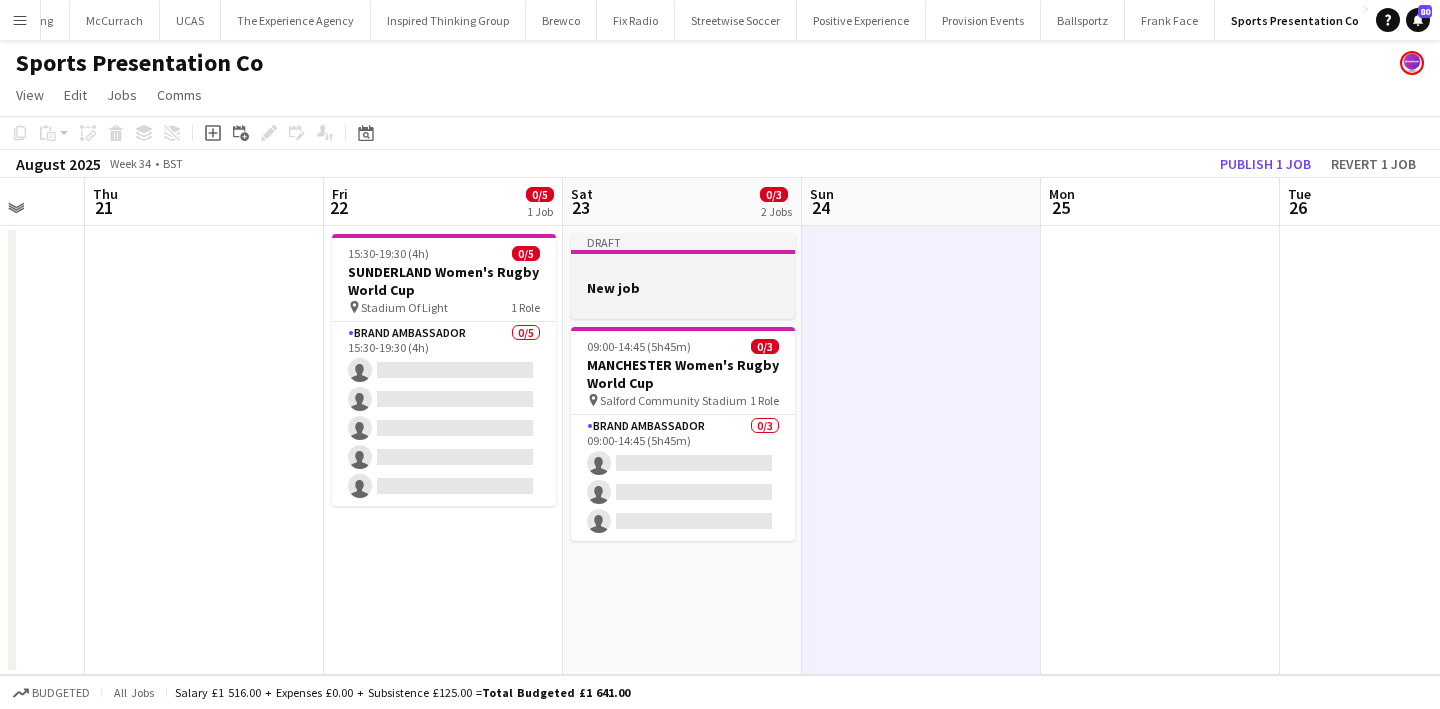 click on "New job" at bounding box center [683, 288] 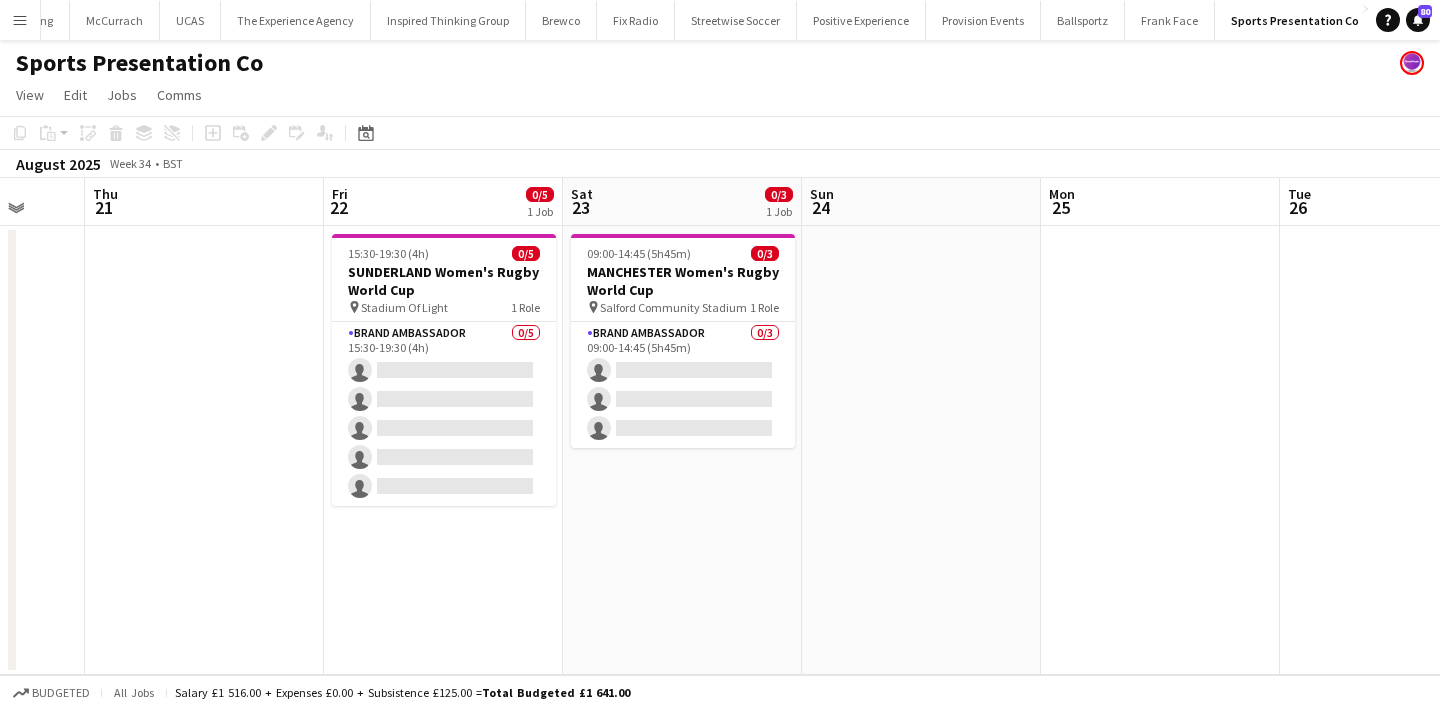 click at bounding box center [921, 450] 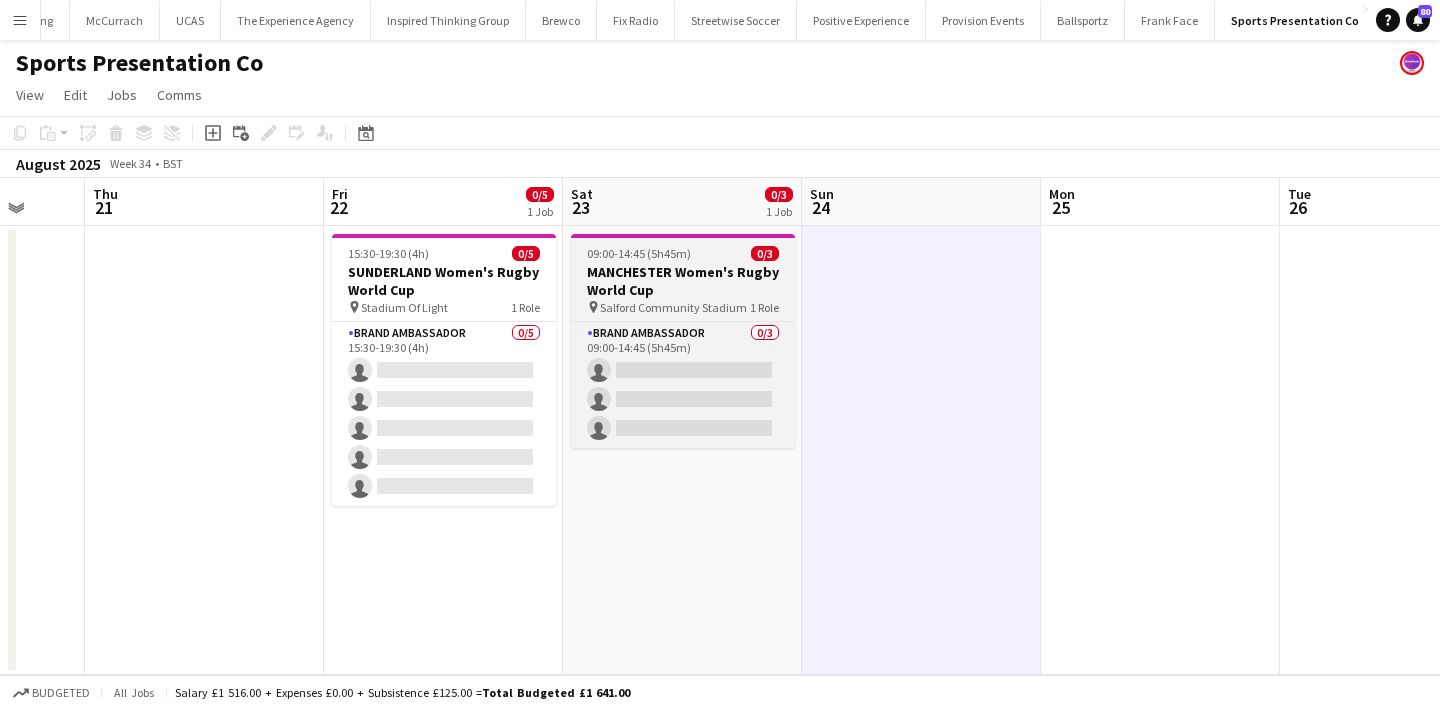 click on "MANCHESTER Women's Rugby World Cup" at bounding box center [683, 281] 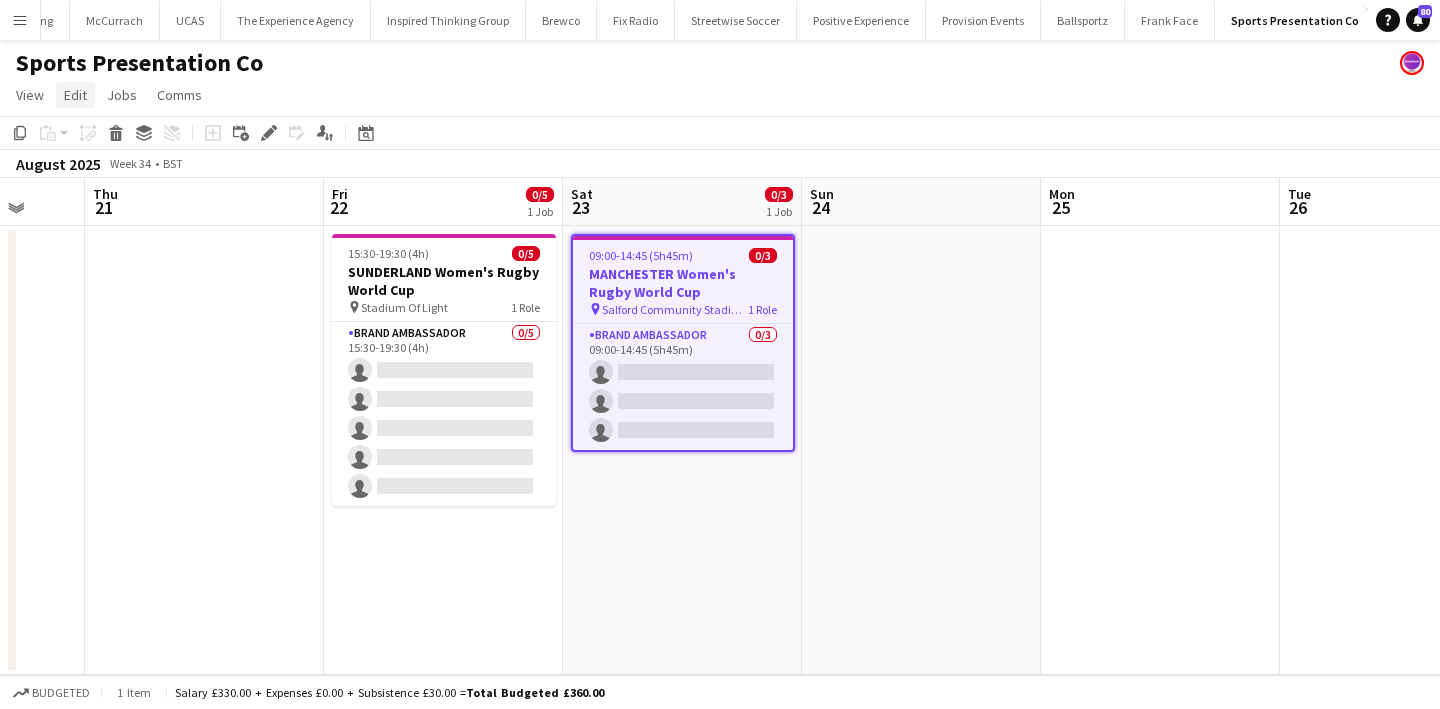 click on "Edit" 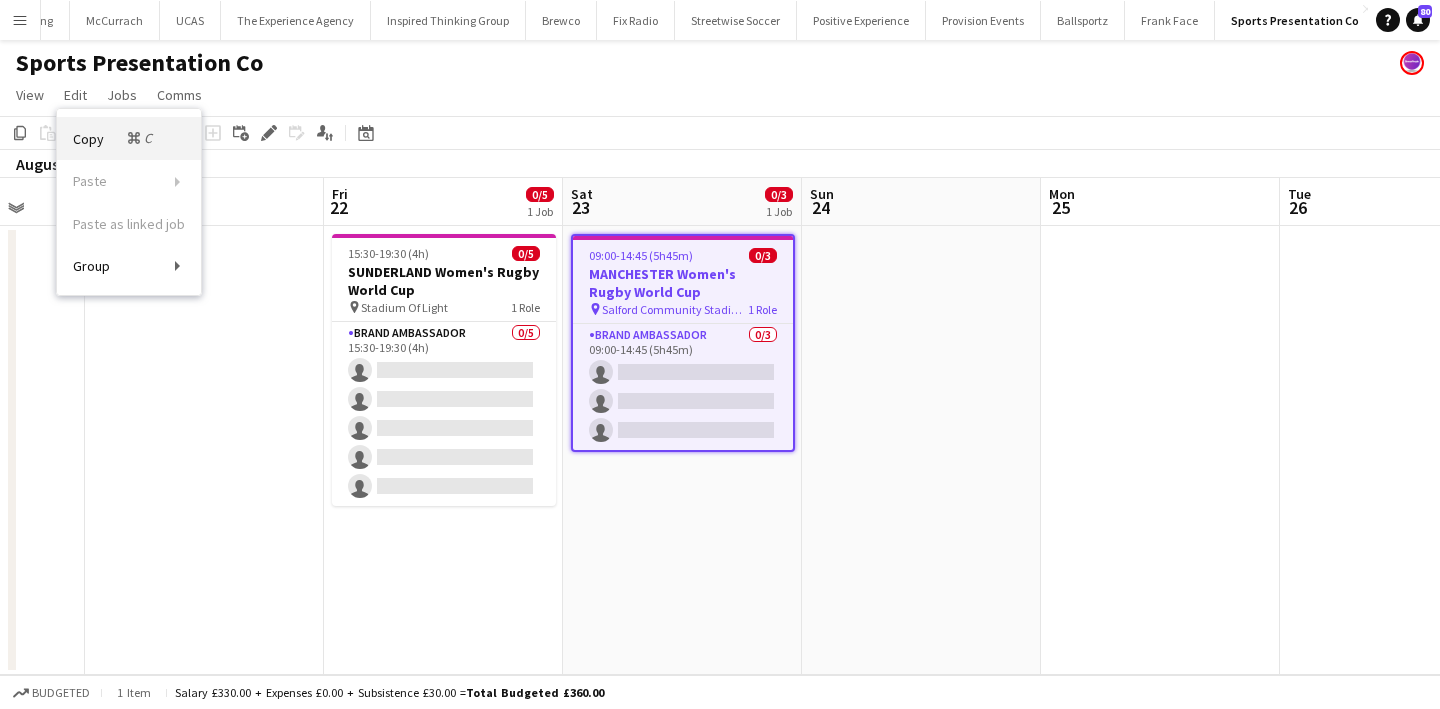 click on "Copy
Command
C" at bounding box center [114, 138] 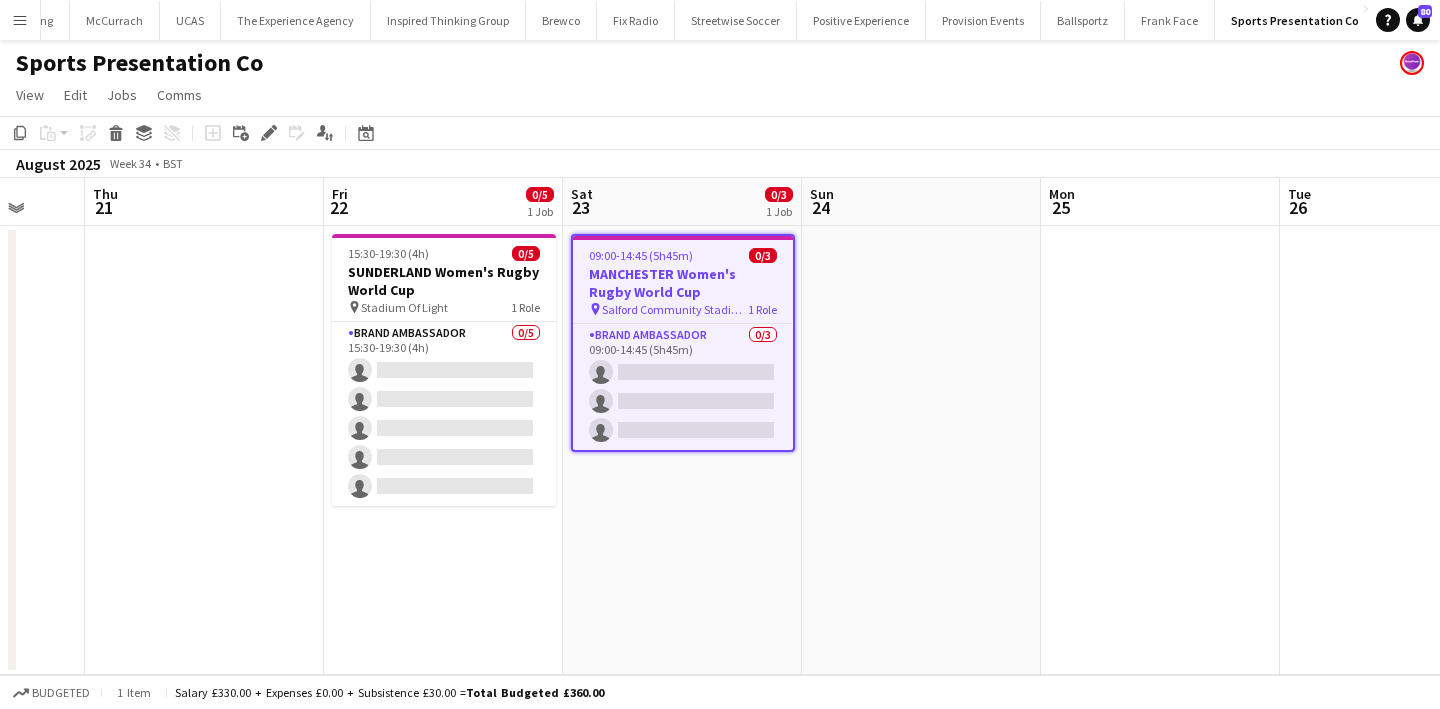 click on "09:00-14:45 (5h45m)    0/3   MANCHESTER Women's Rugby World Cup
pin
Salford Community Stadium   1 Role   Brand Ambassador   0/3   09:00-14:45 (5h45m)
single-neutral-actions
single-neutral-actions
single-neutral-actions" at bounding box center (682, 450) 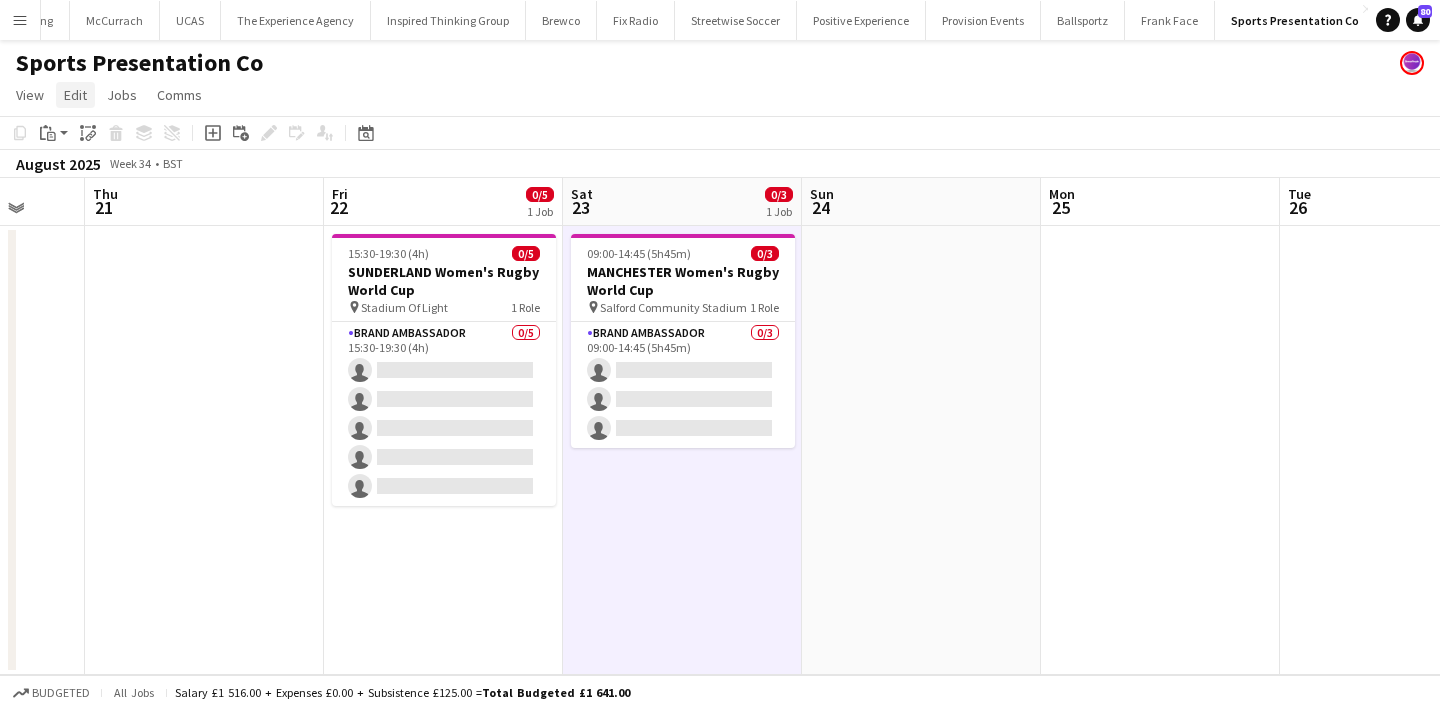 click on "Edit" 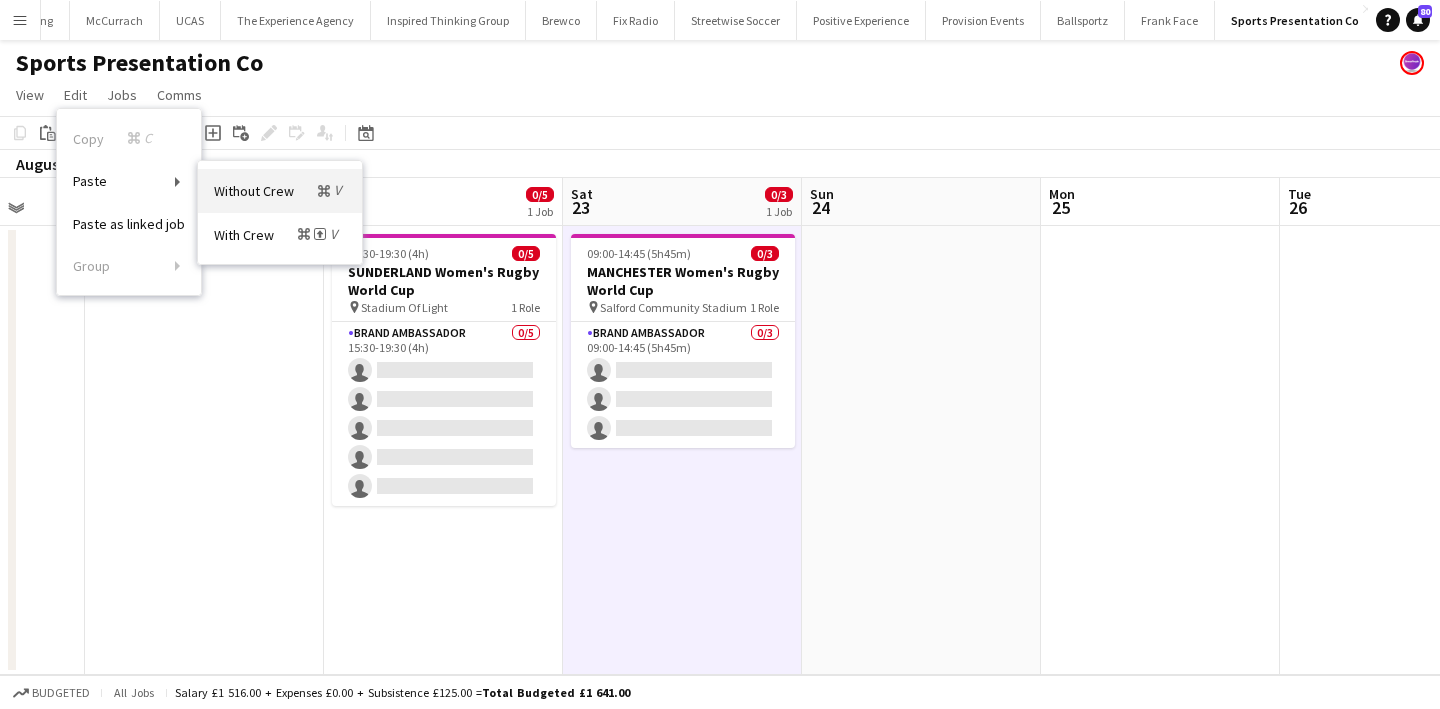click on "Without Crew
Command
V" at bounding box center [280, 190] 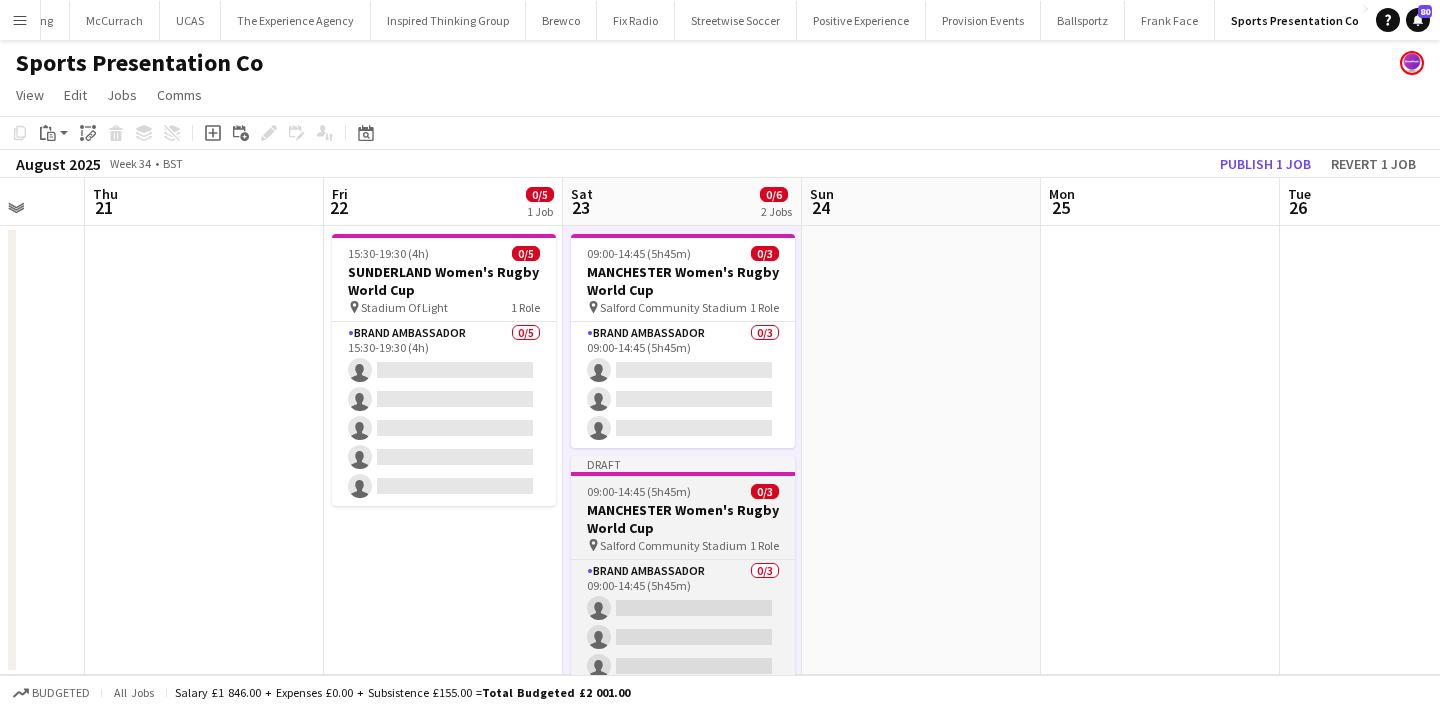 scroll, scrollTop: 11, scrollLeft: 871, axis: both 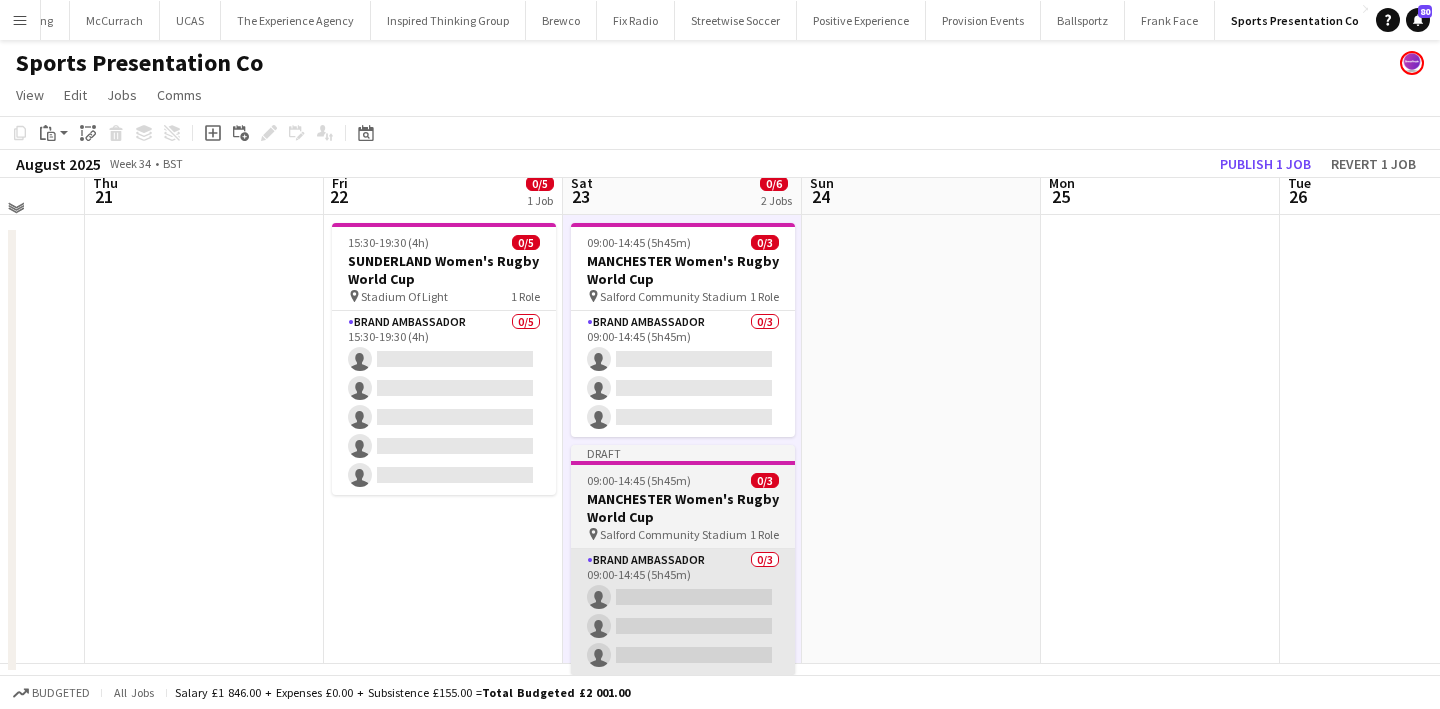 click on "Brand Ambassador   0/3   09:00-14:45 (5h45m)
single-neutral-actions
single-neutral-actions
single-neutral-actions" at bounding box center (683, 612) 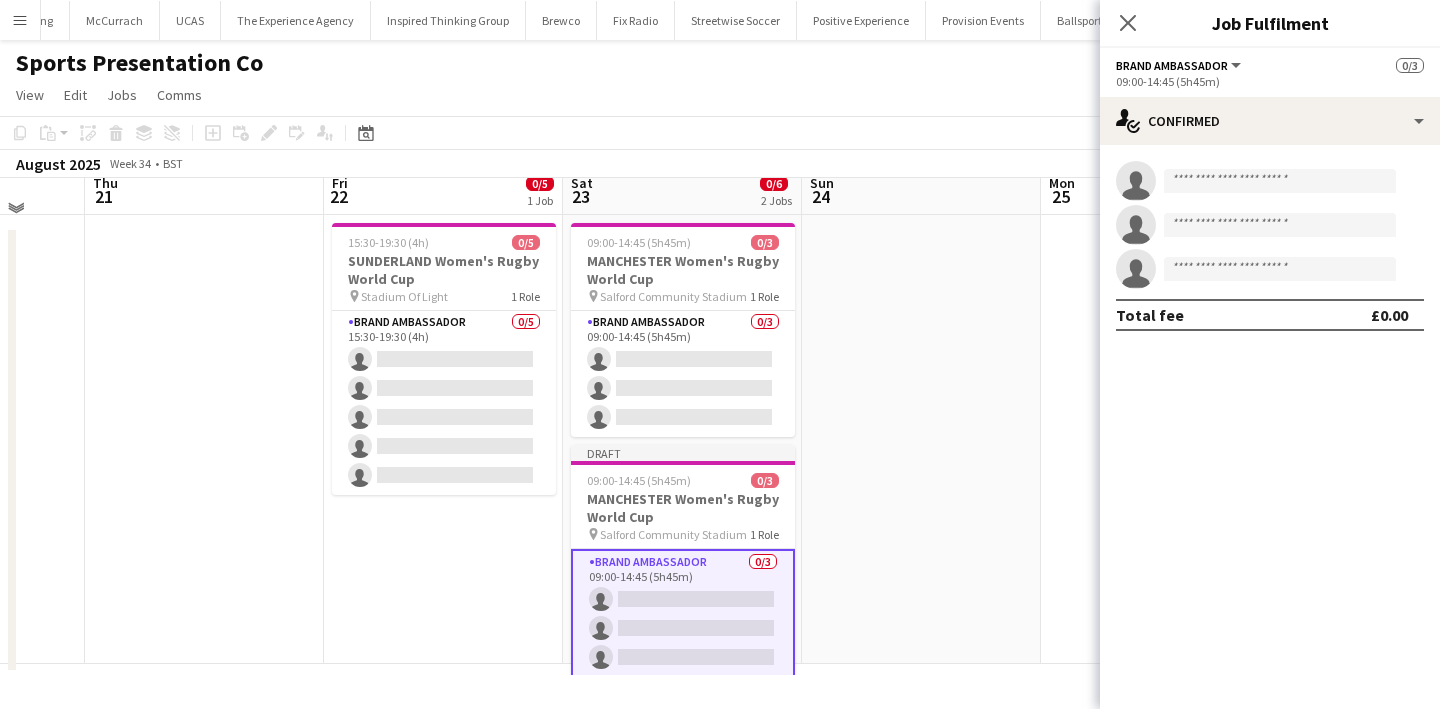 click at bounding box center [921, 439] 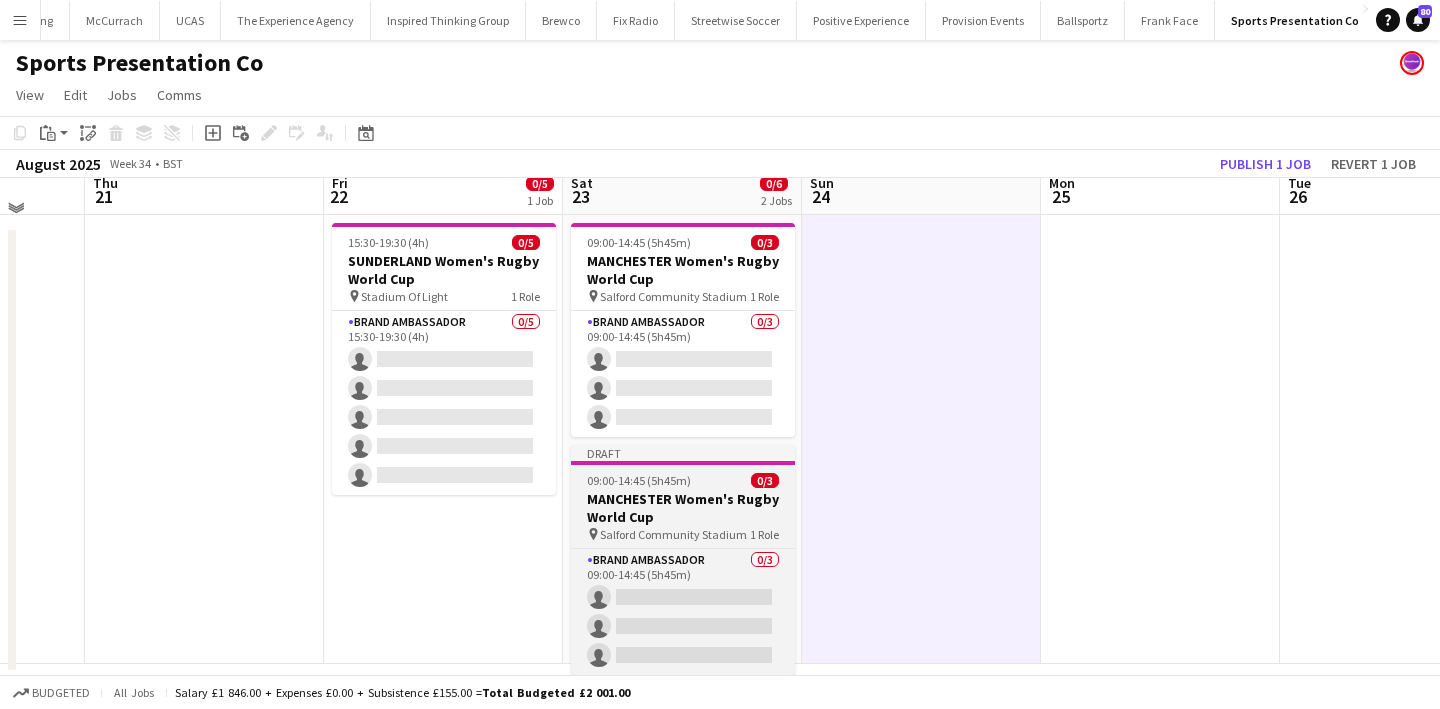 click on "09:00-14:45 (5h45m)    0/3" at bounding box center (683, 480) 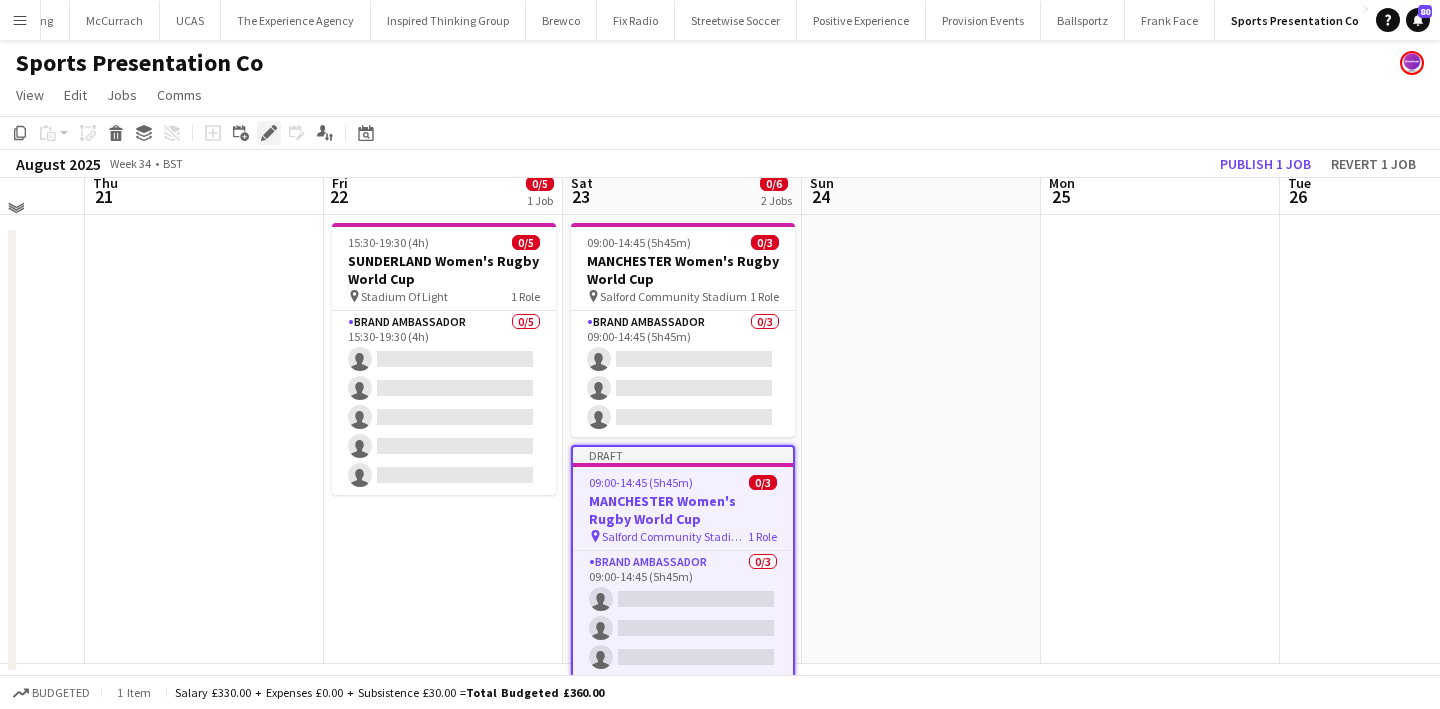 click 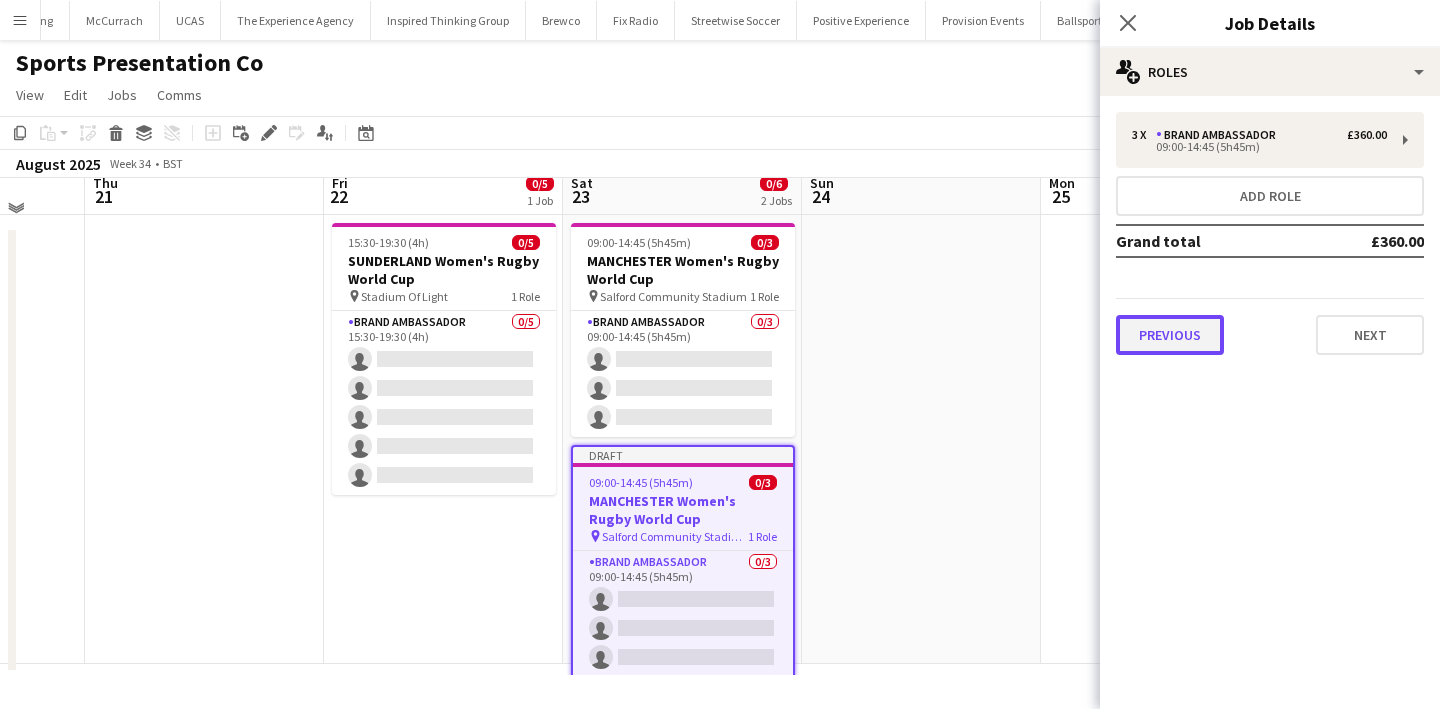 click on "Previous" at bounding box center [1170, 335] 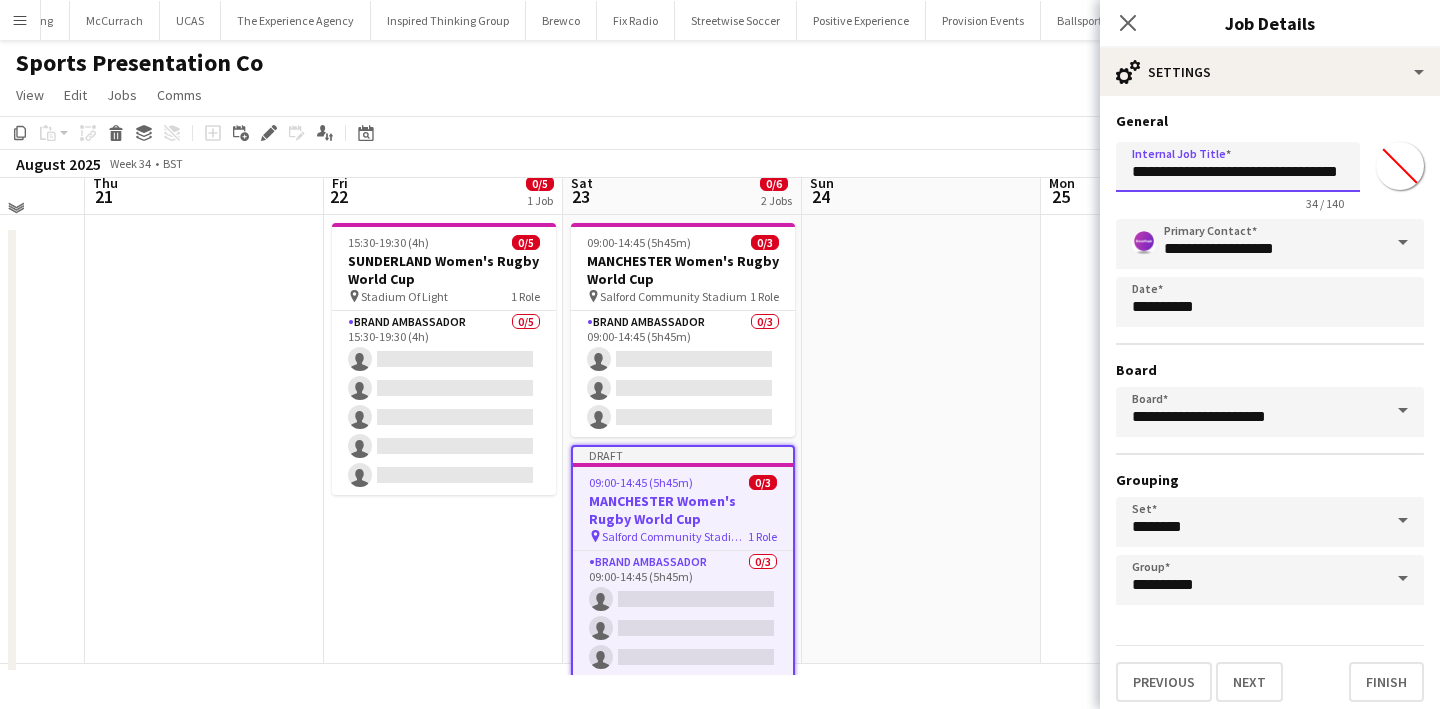 click on "**********" at bounding box center [1238, 167] 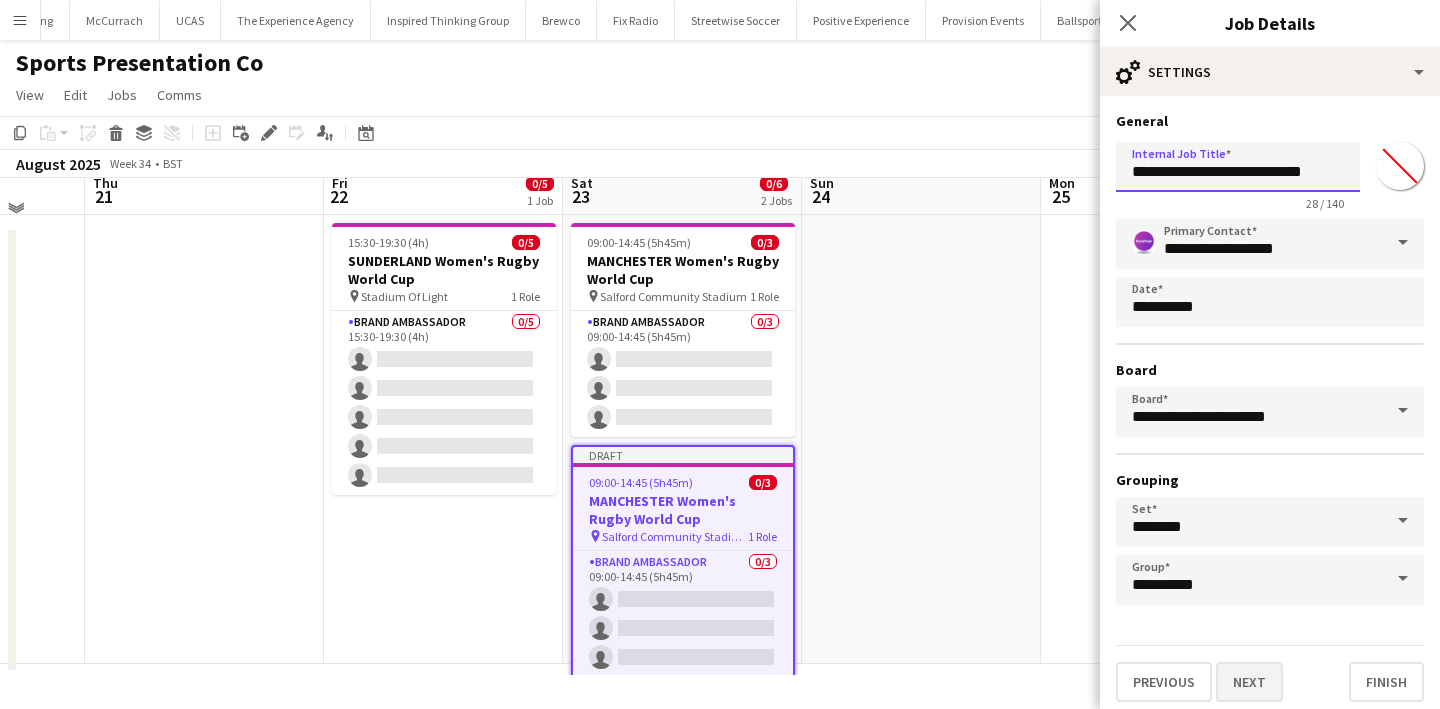type on "**********" 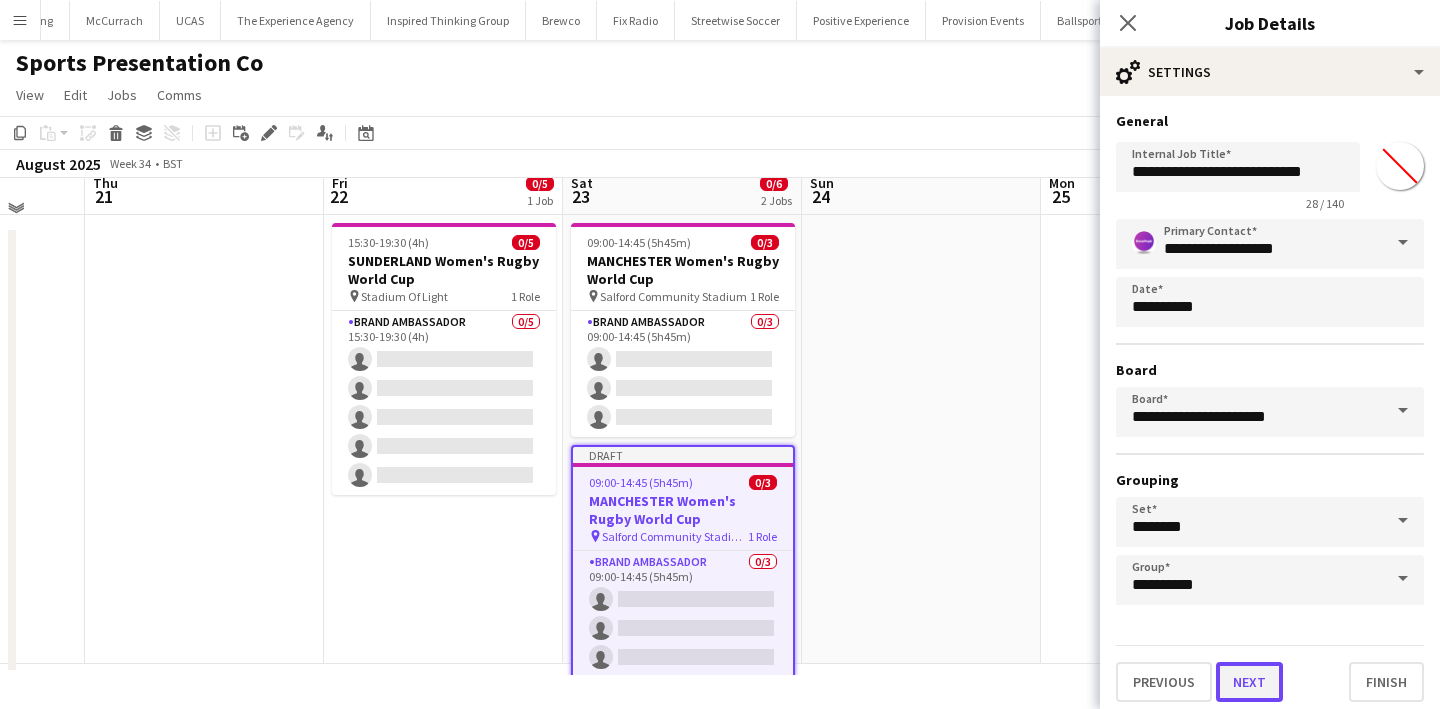 click on "Next" at bounding box center [1249, 682] 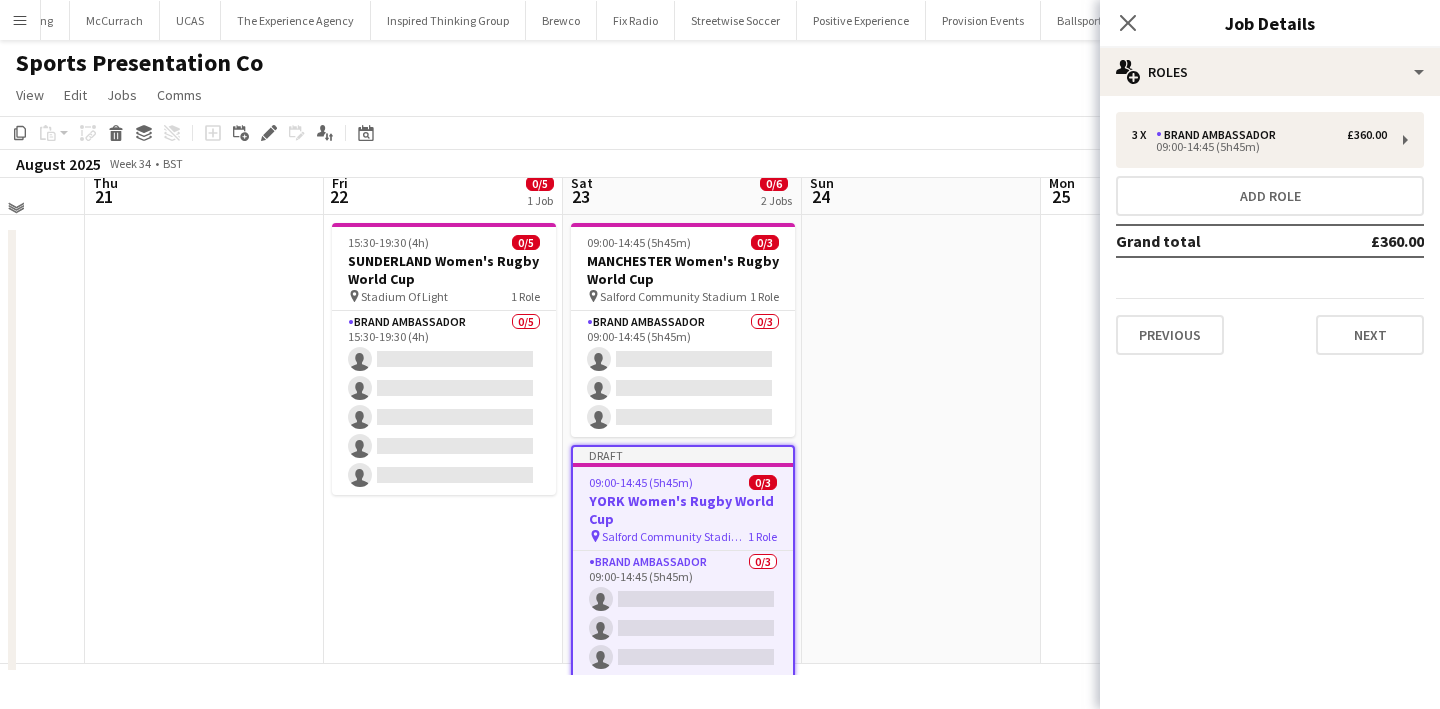 scroll, scrollTop: 15, scrollLeft: 871, axis: both 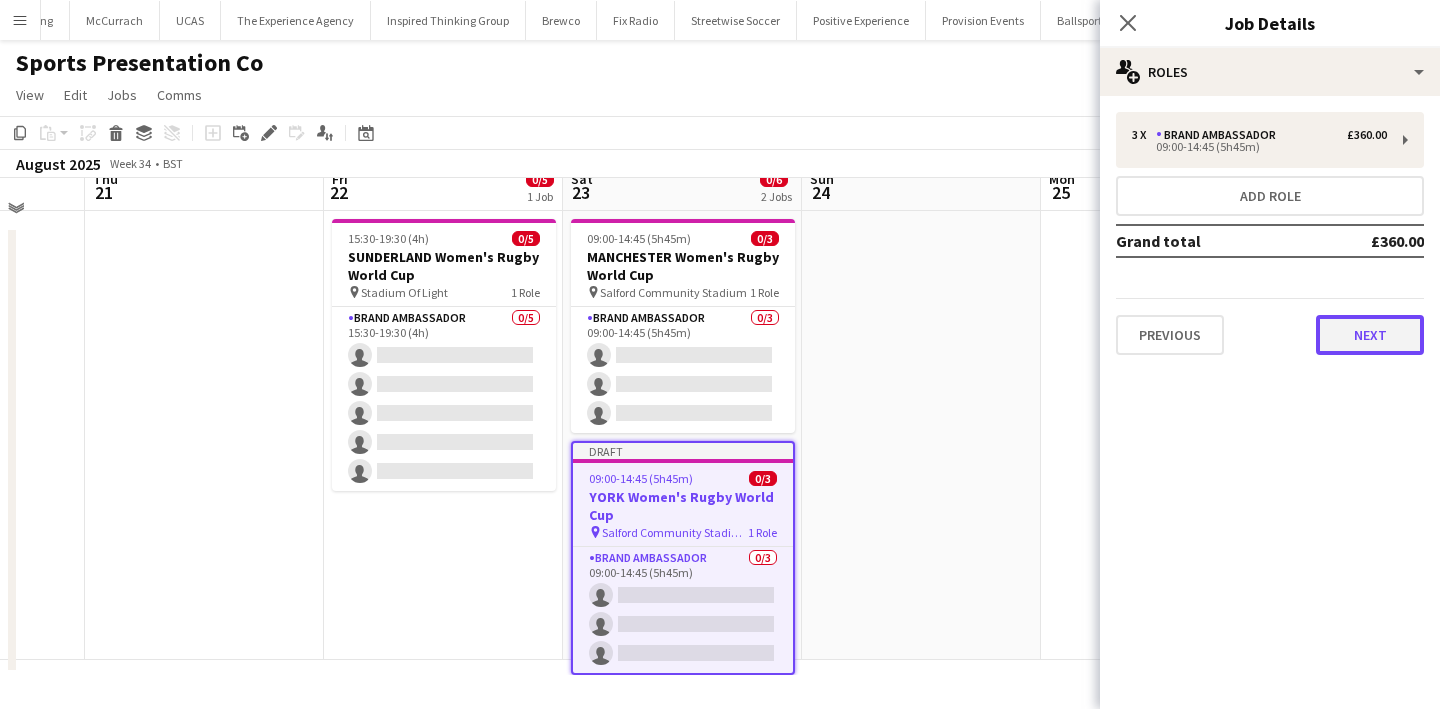 click on "Next" at bounding box center (1370, 335) 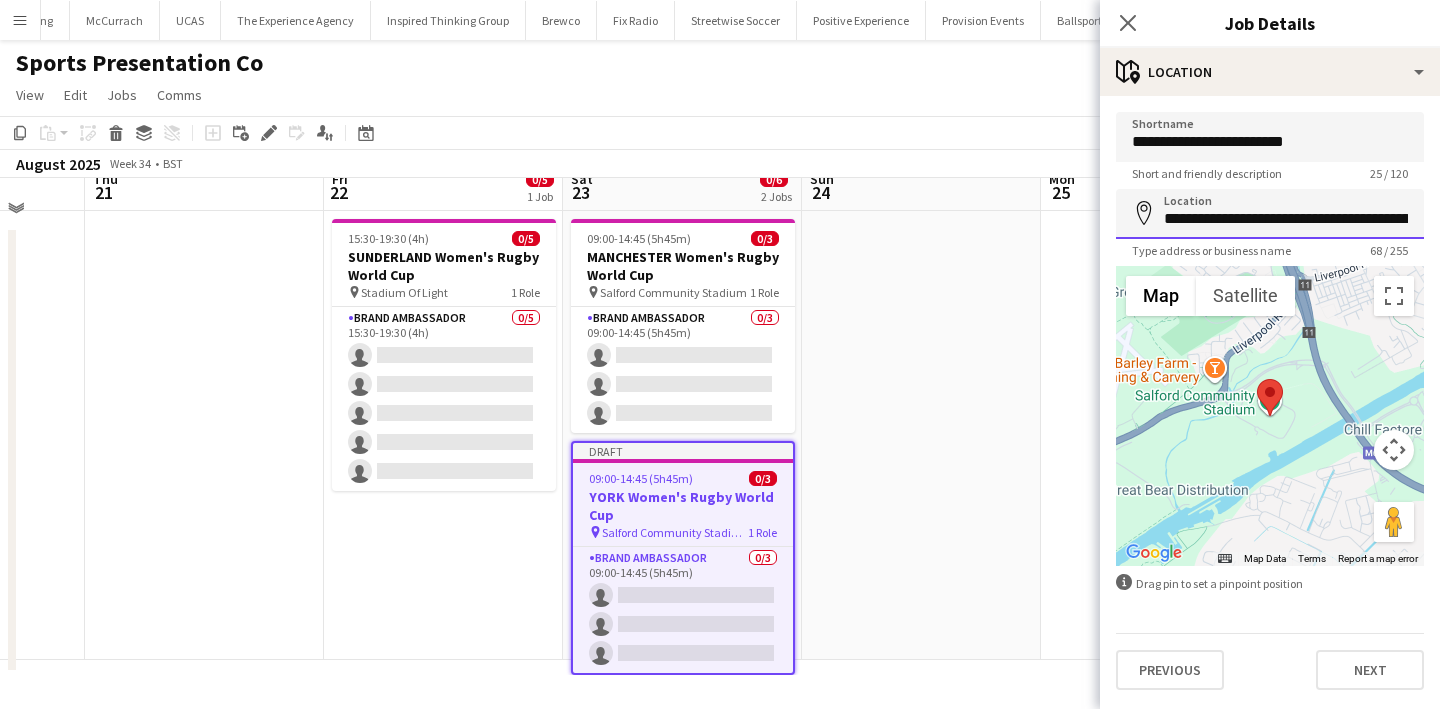 click on "**********" at bounding box center (1270, 214) 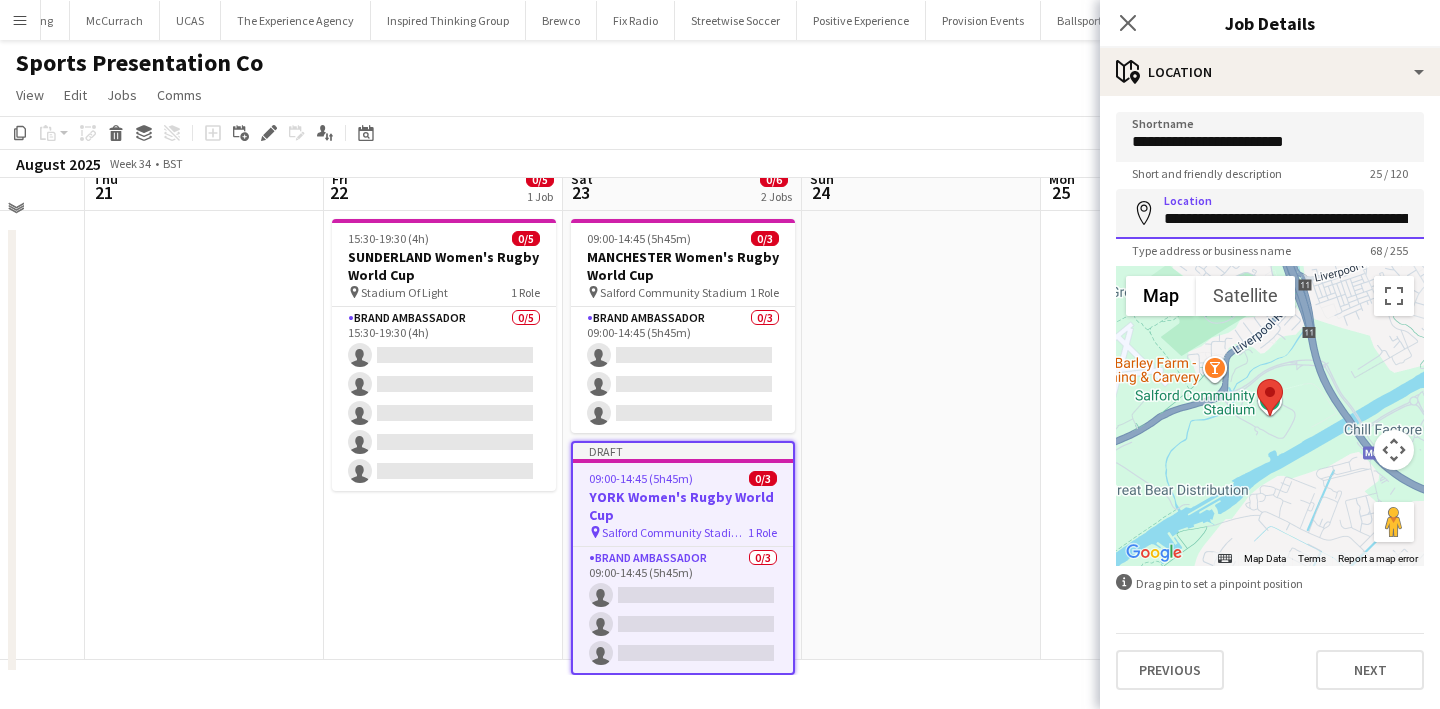 click on "**********" at bounding box center (1270, 214) 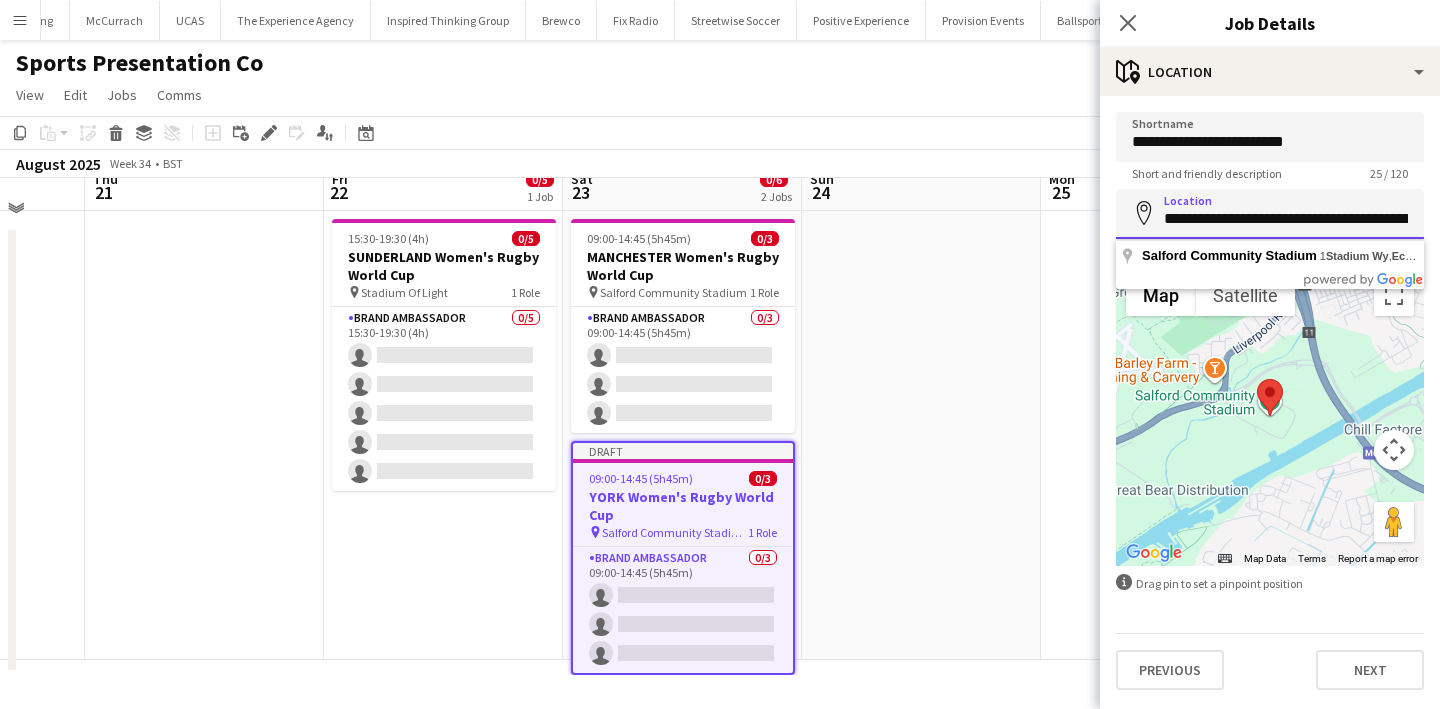 click on "**********" at bounding box center [1270, 214] 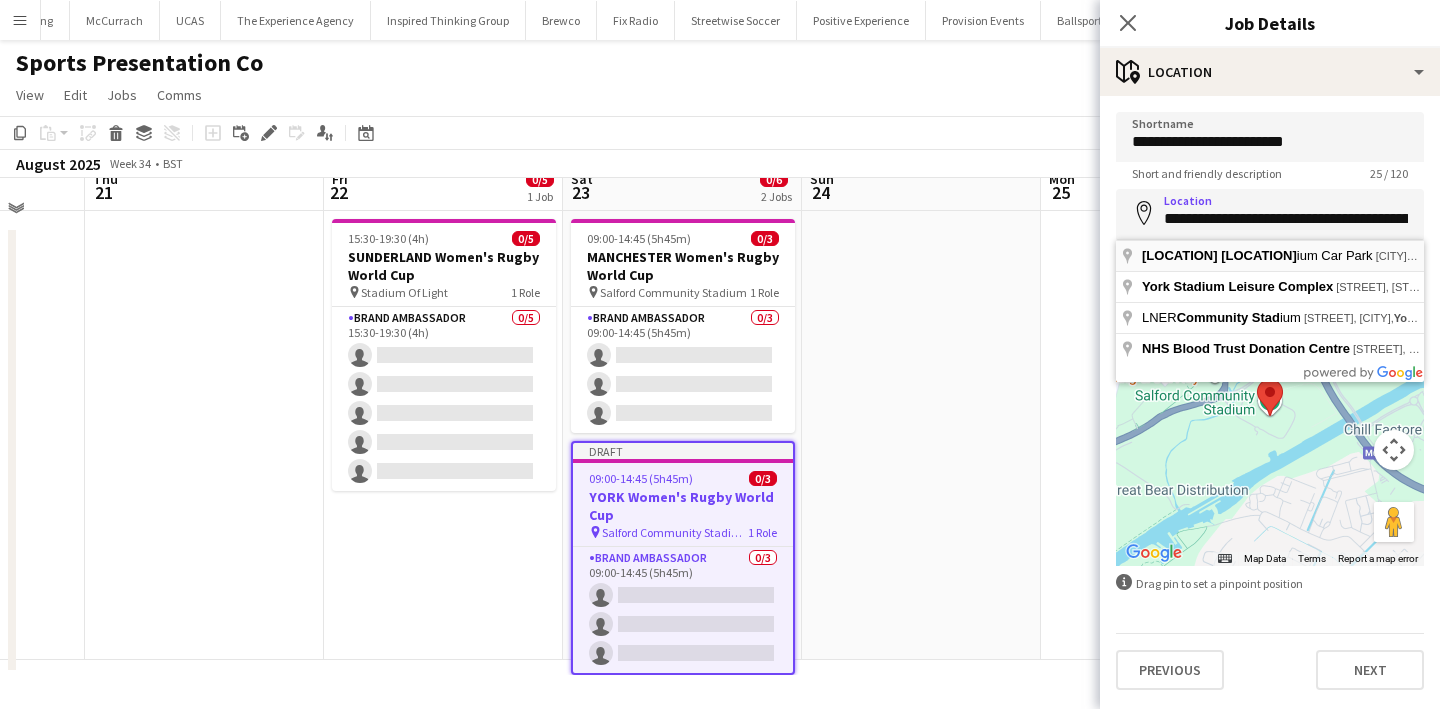 type on "**********" 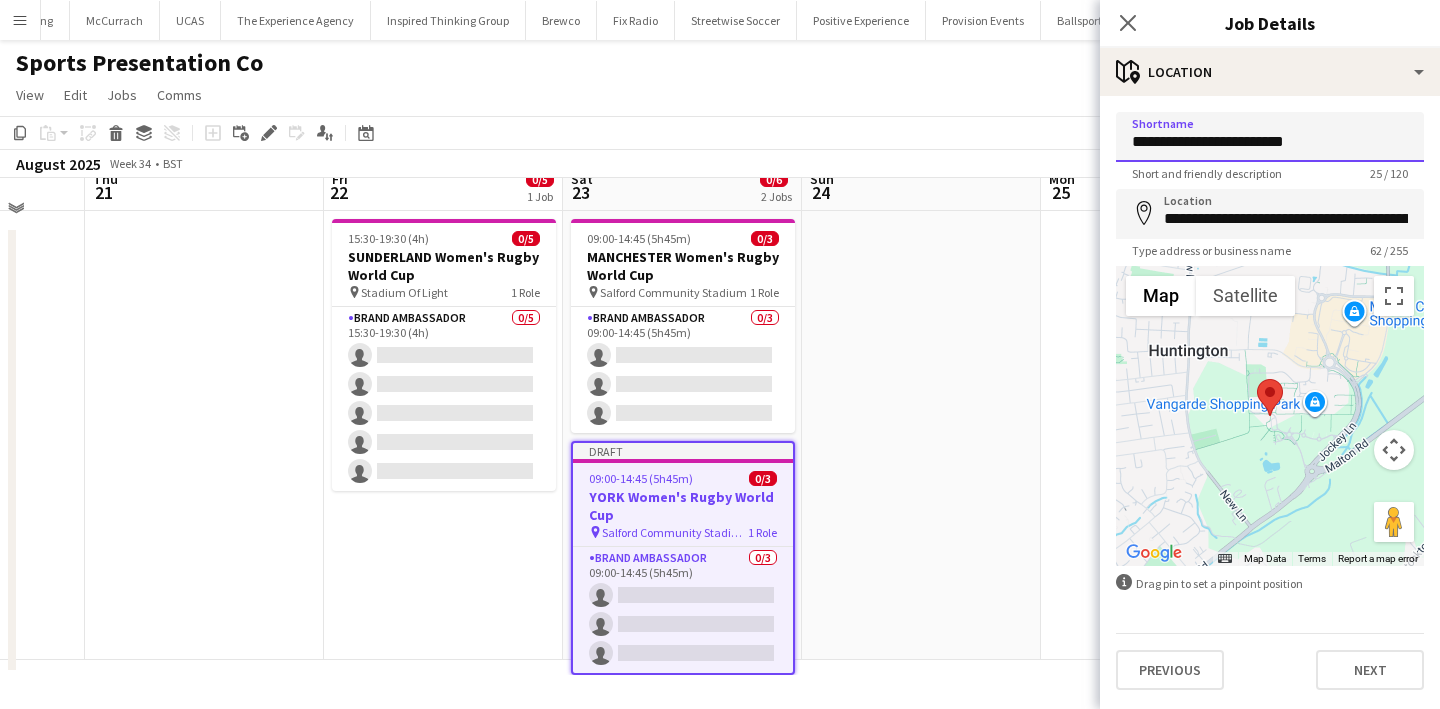 click on "**********" at bounding box center [1270, 137] 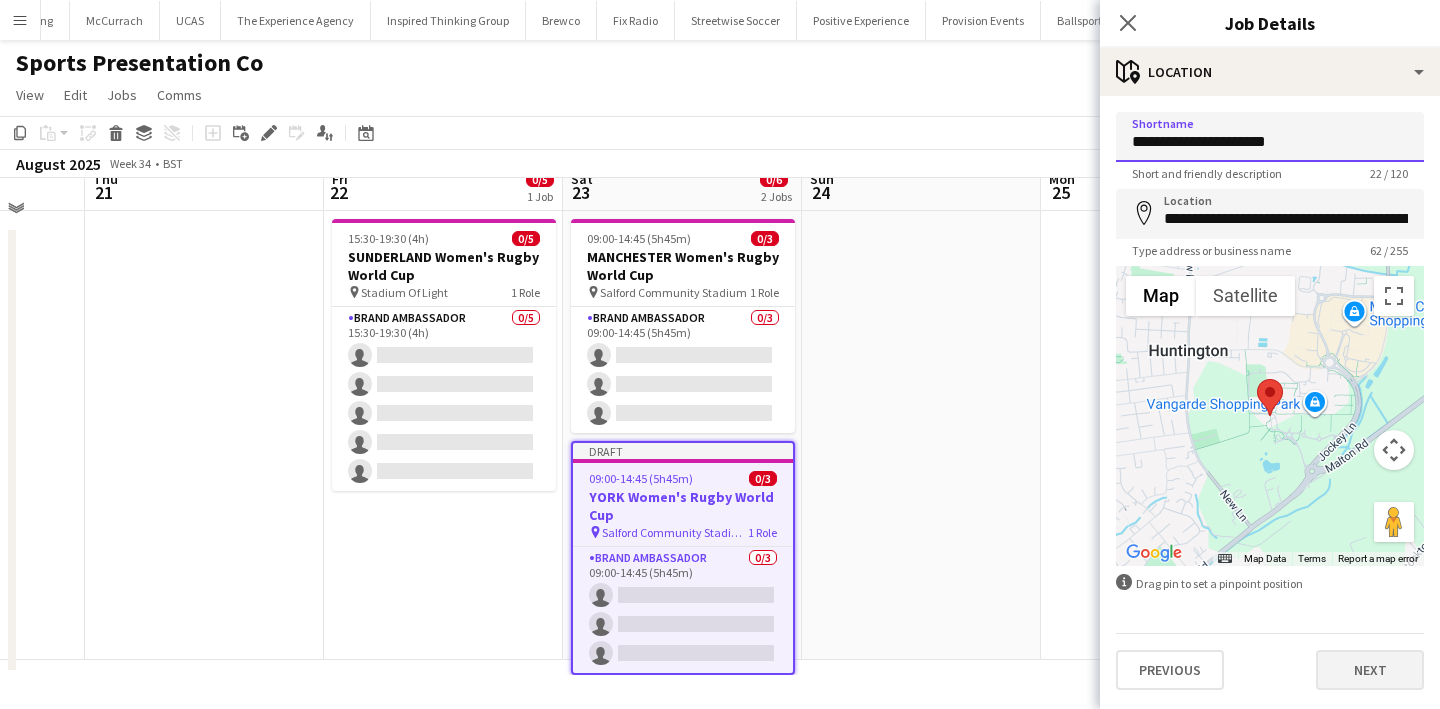 type on "**********" 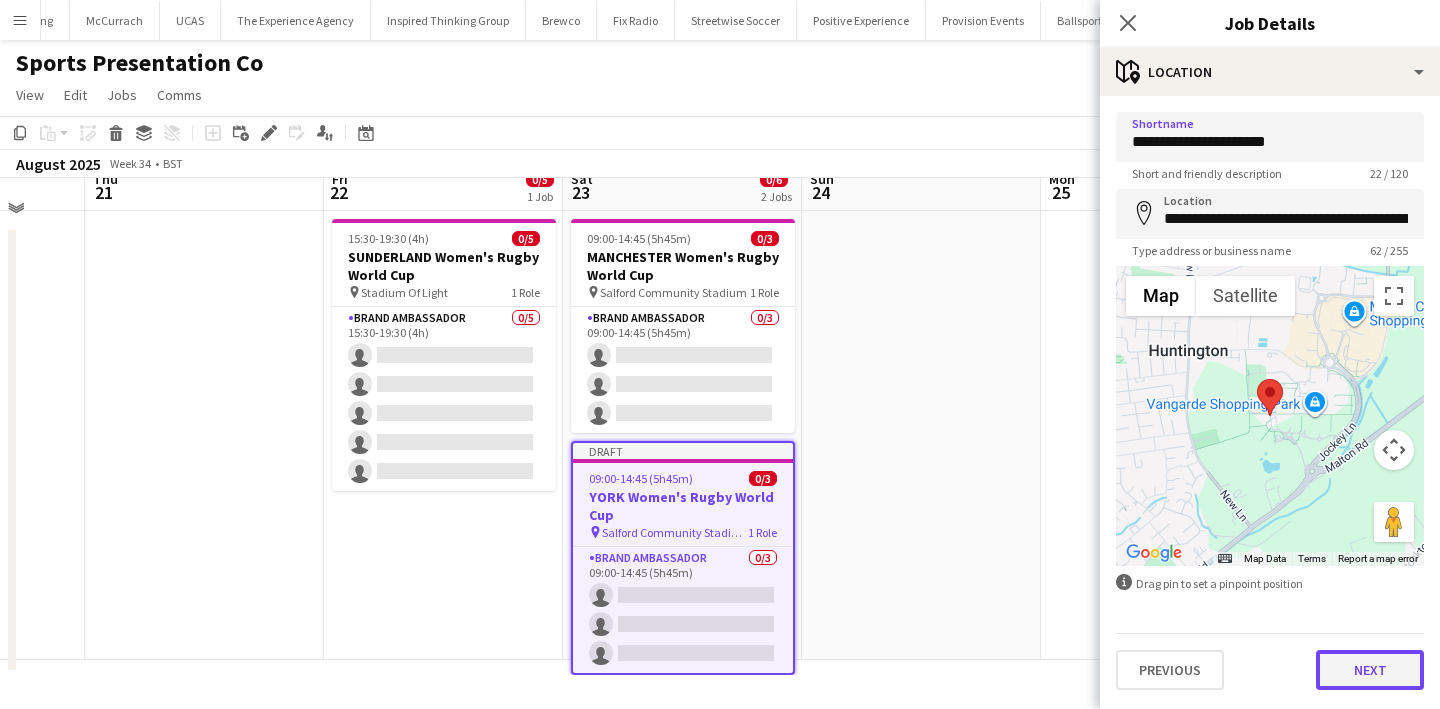 click on "Next" at bounding box center [1370, 670] 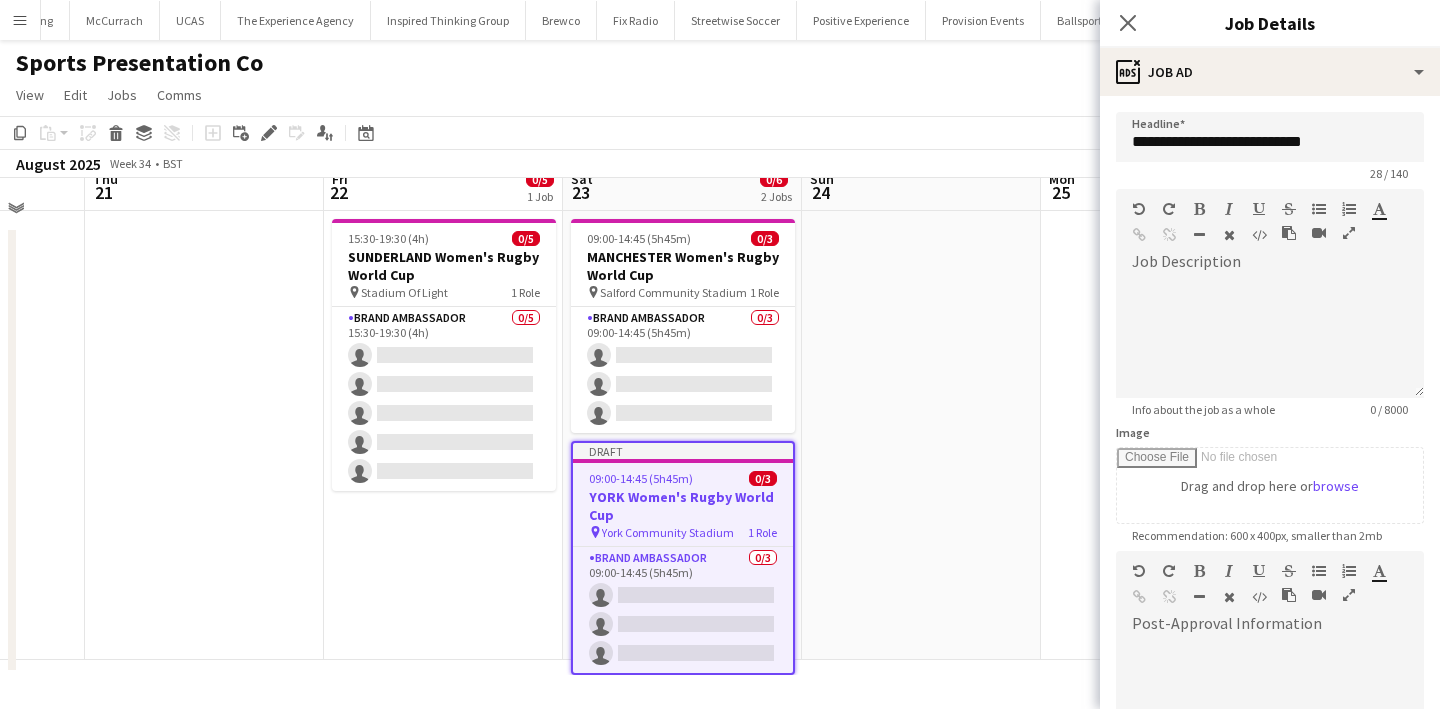 click at bounding box center [921, 435] 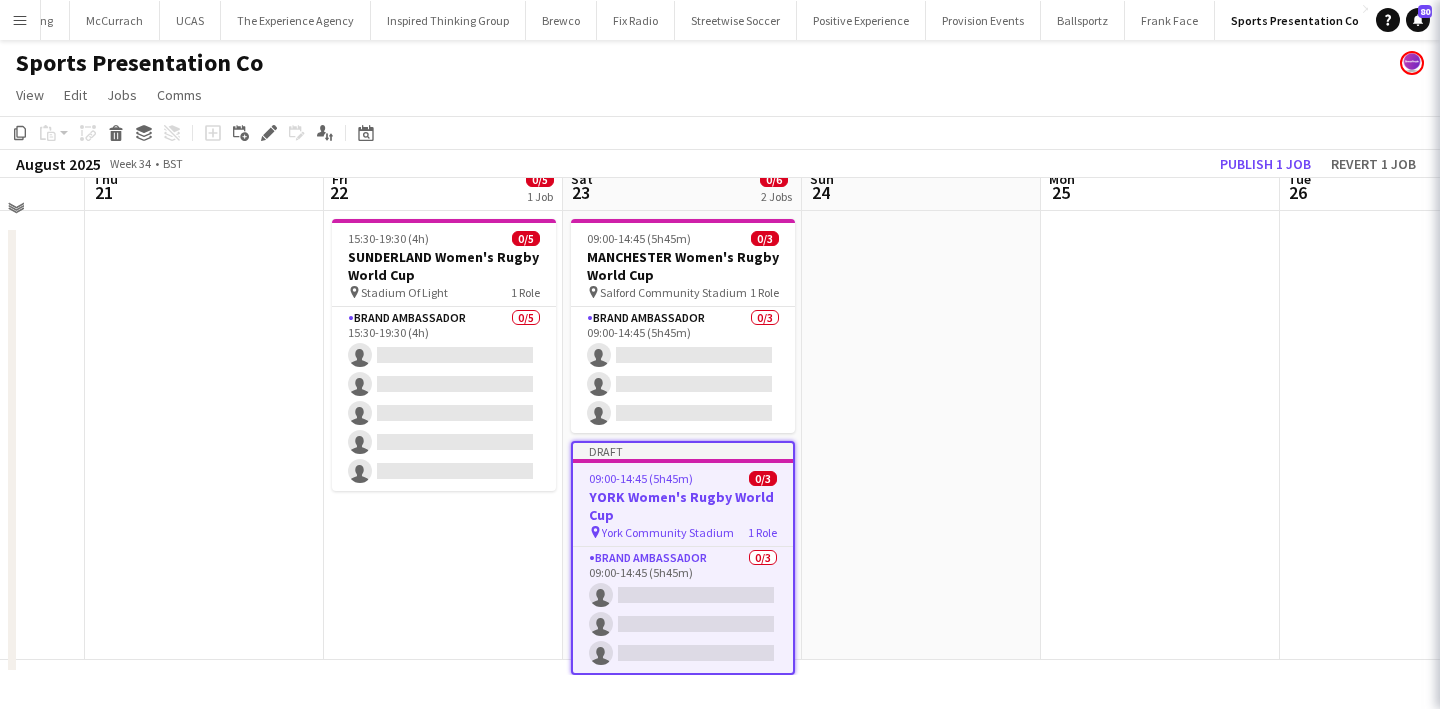 scroll, scrollTop: 11, scrollLeft: 871, axis: both 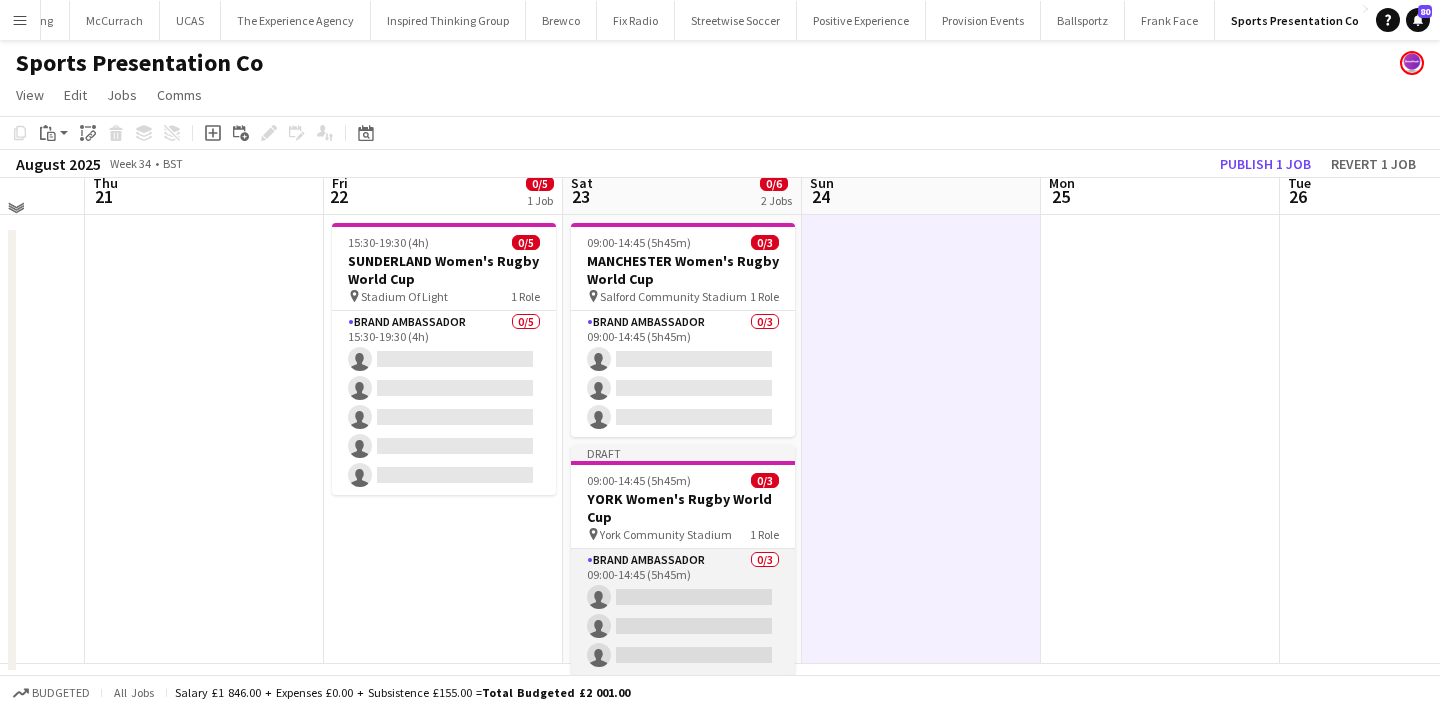 click on "Brand Ambassador   0/3   09:00-14:45 (5h45m)
single-neutral-actions
single-neutral-actions
single-neutral-actions" at bounding box center (683, 612) 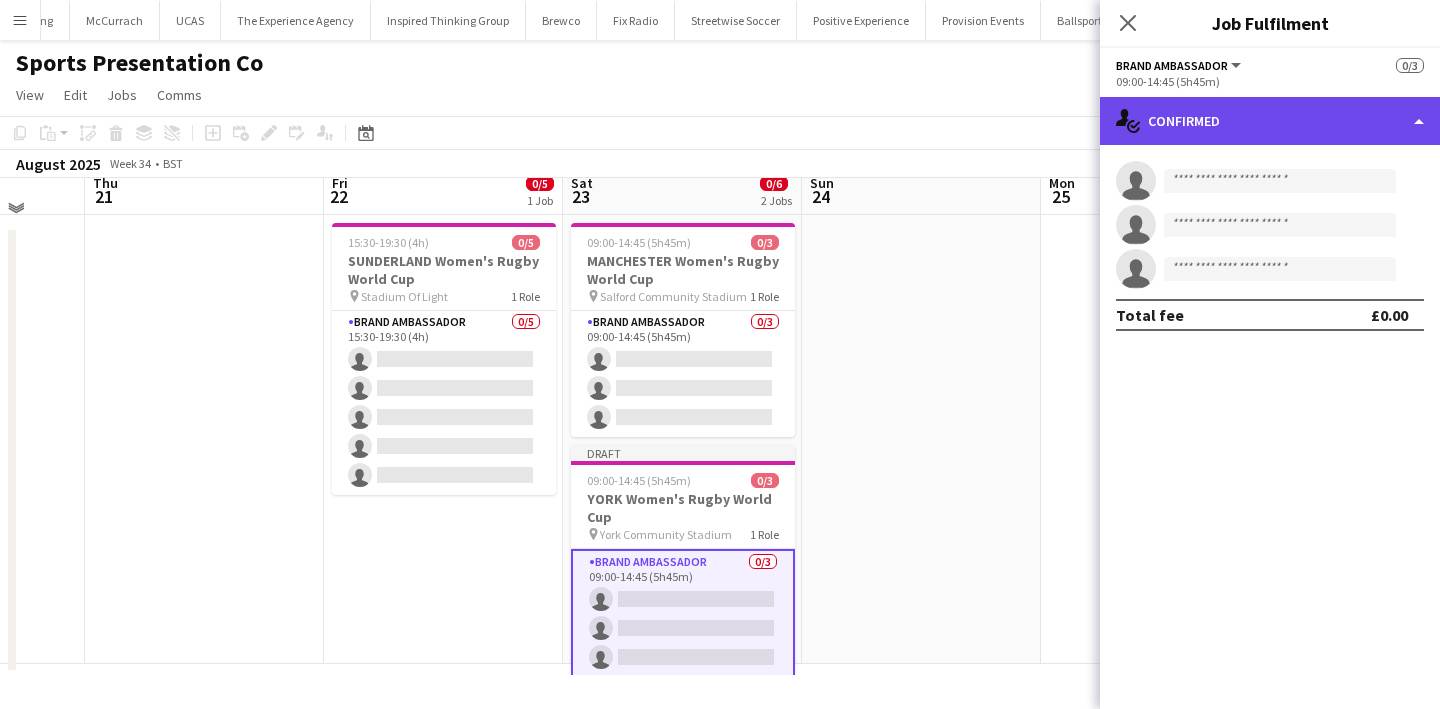 click on "single-neutral-actions-check-2
Confirmed" 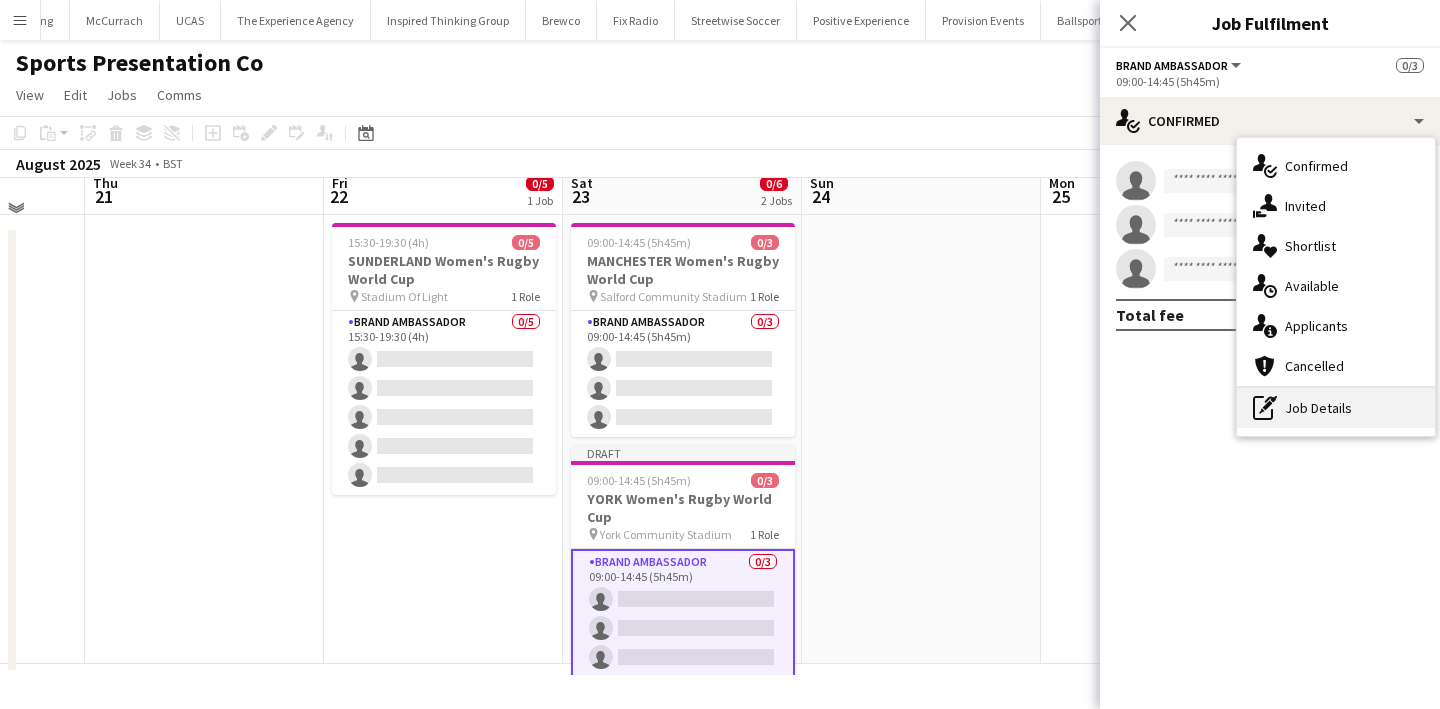 click on "pen-write
Job Details" at bounding box center [1336, 408] 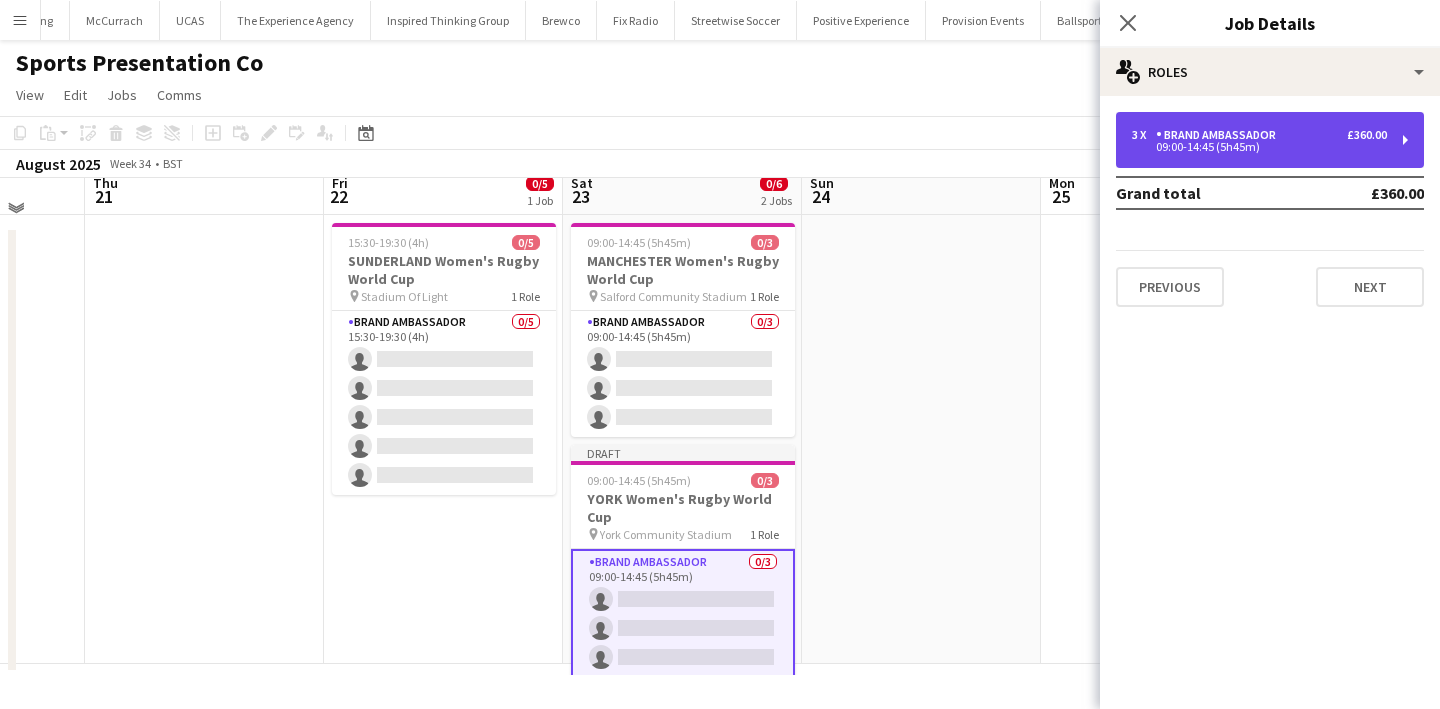click on "3 x   Brand Ambassador   £360.00   09:00-14:45 (5h45m)" at bounding box center (1270, 140) 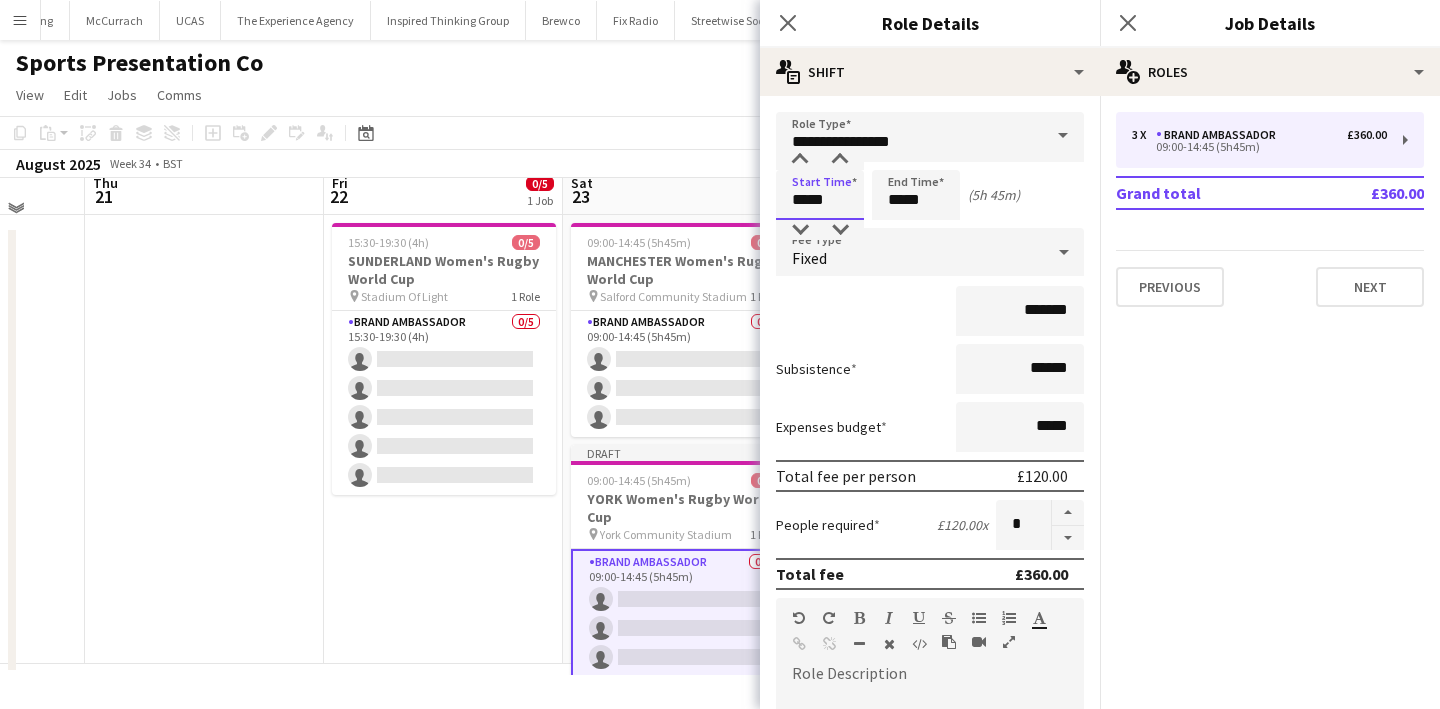 click on "*****" at bounding box center (820, 195) 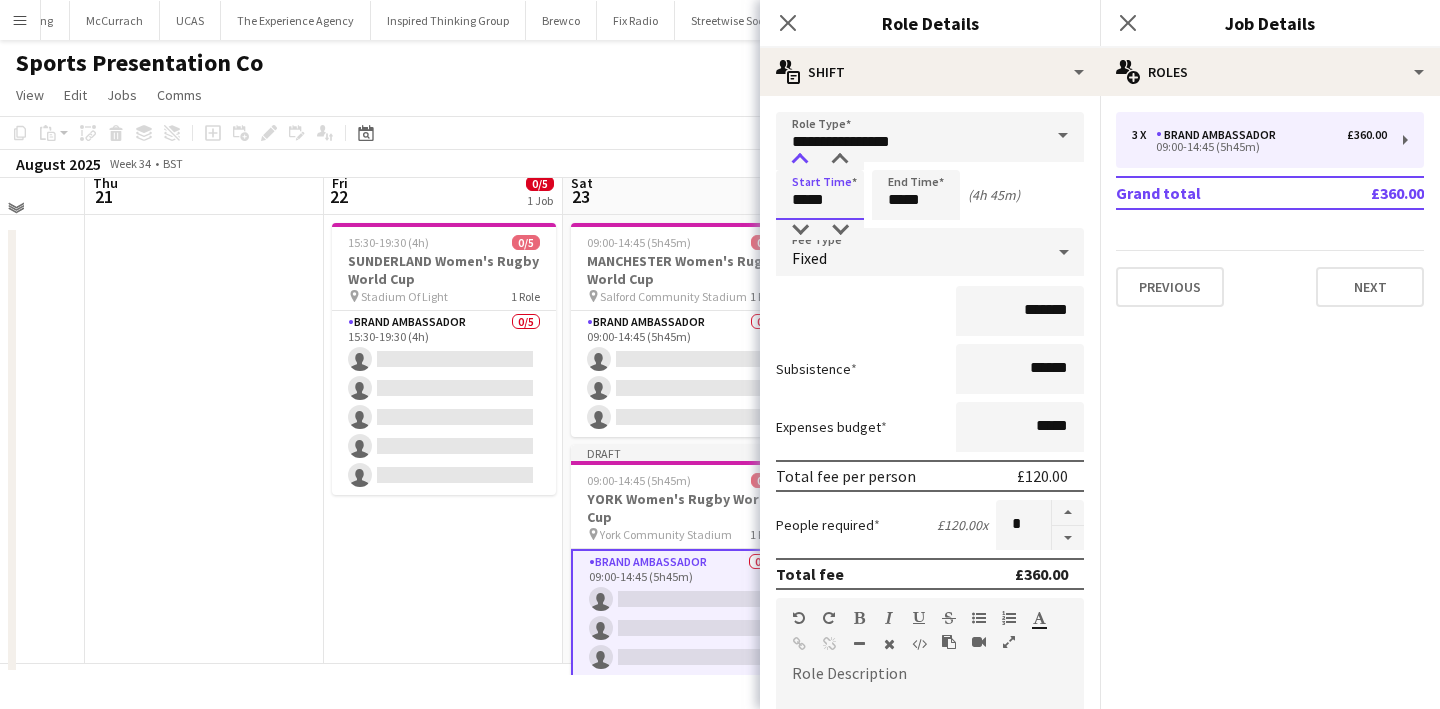 click at bounding box center (800, 160) 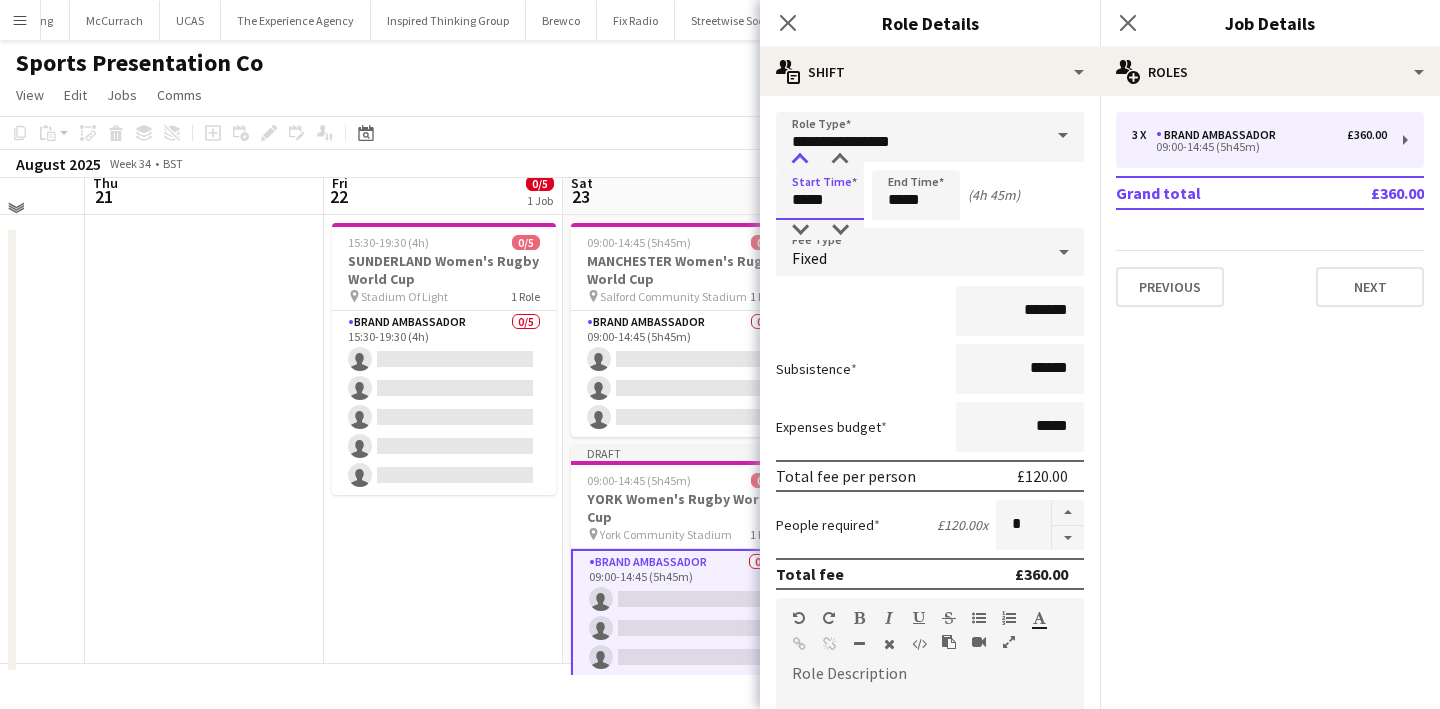 click at bounding box center [800, 160] 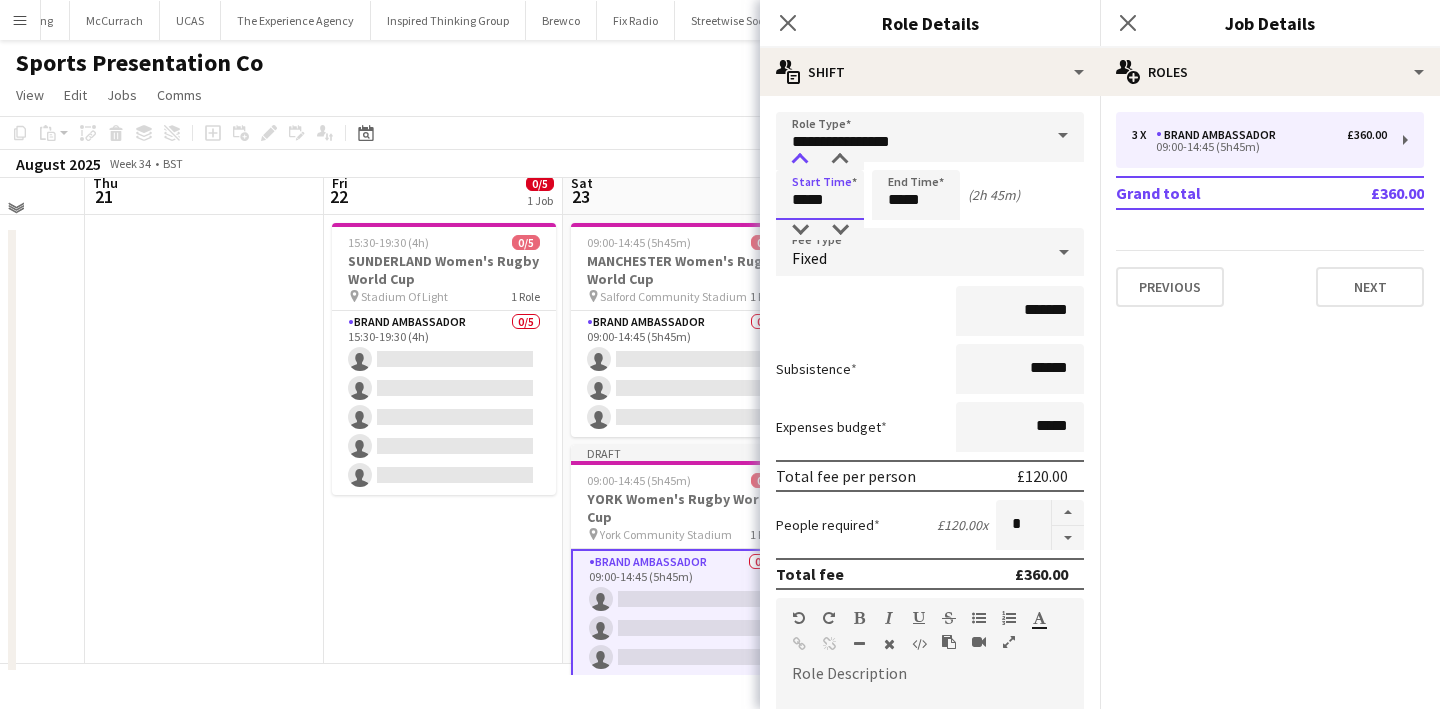 click at bounding box center (800, 160) 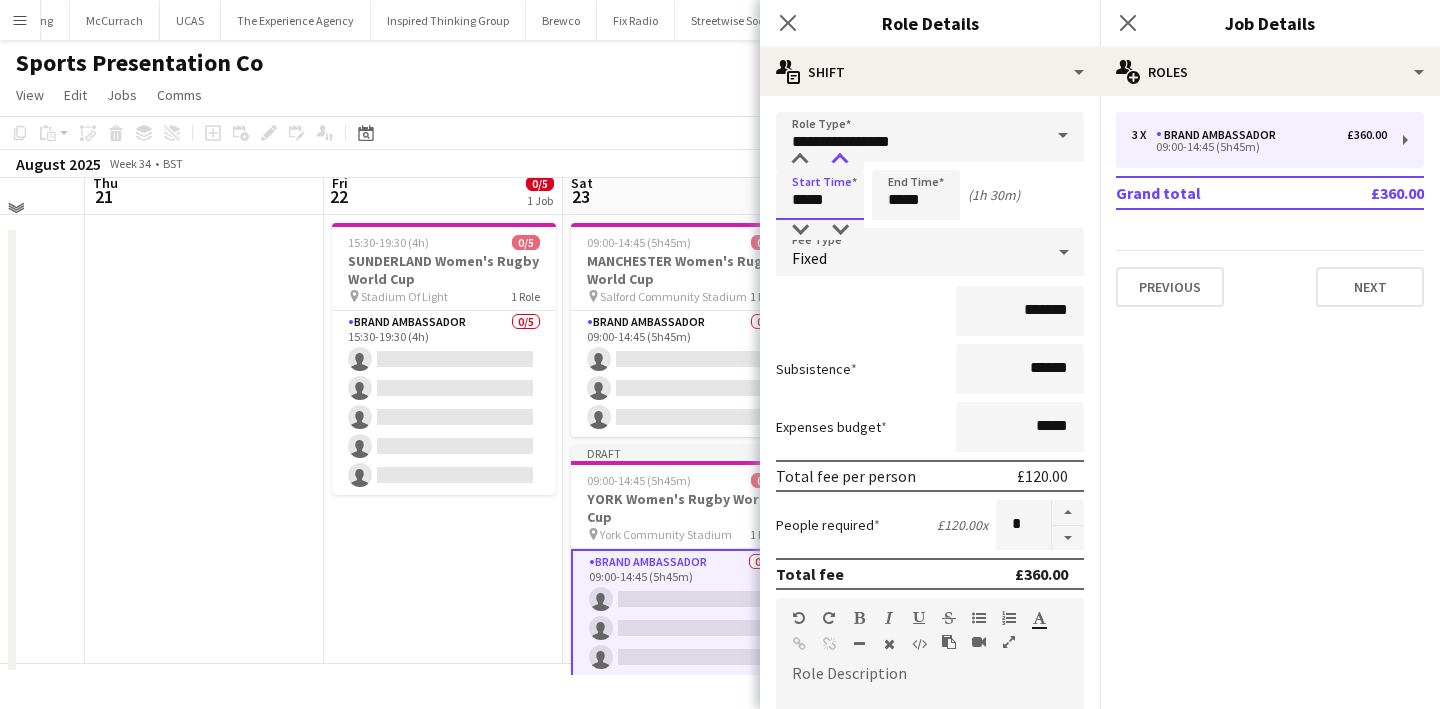 click at bounding box center [840, 160] 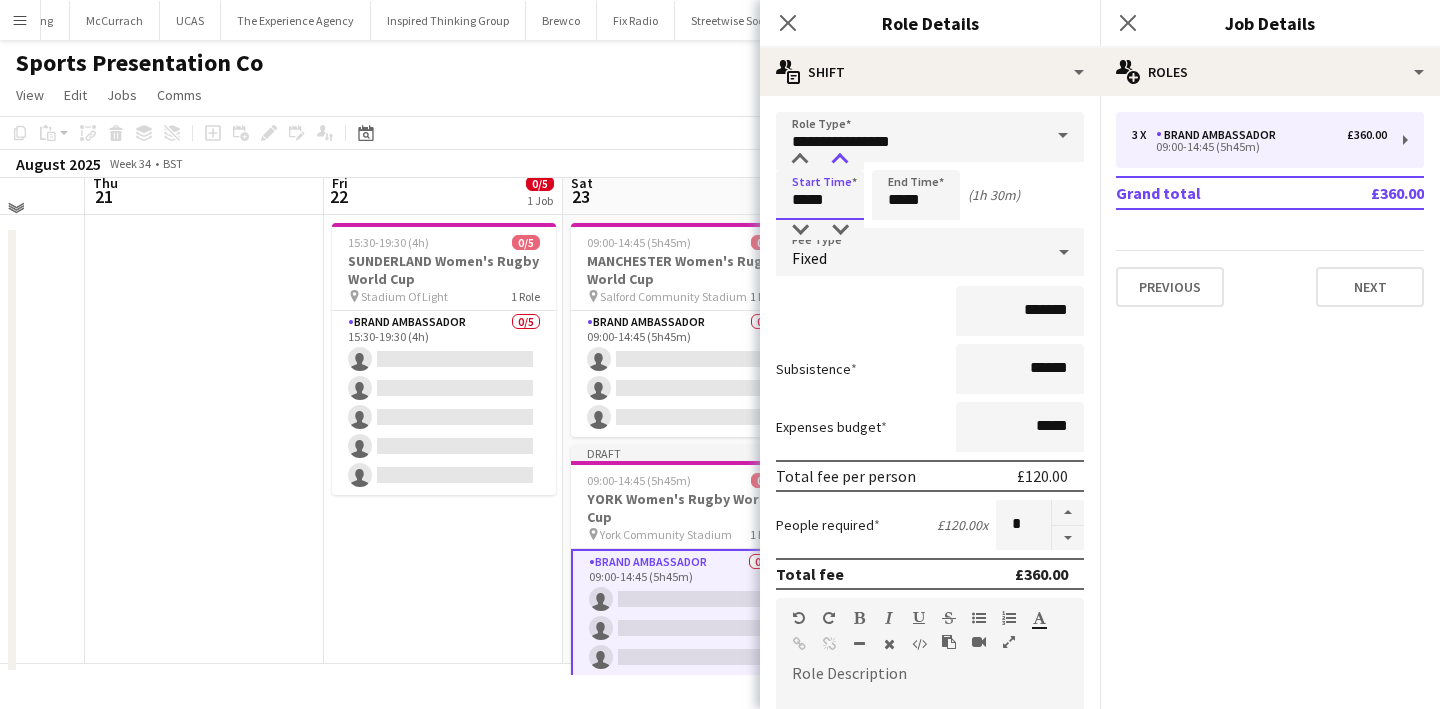 type on "*****" 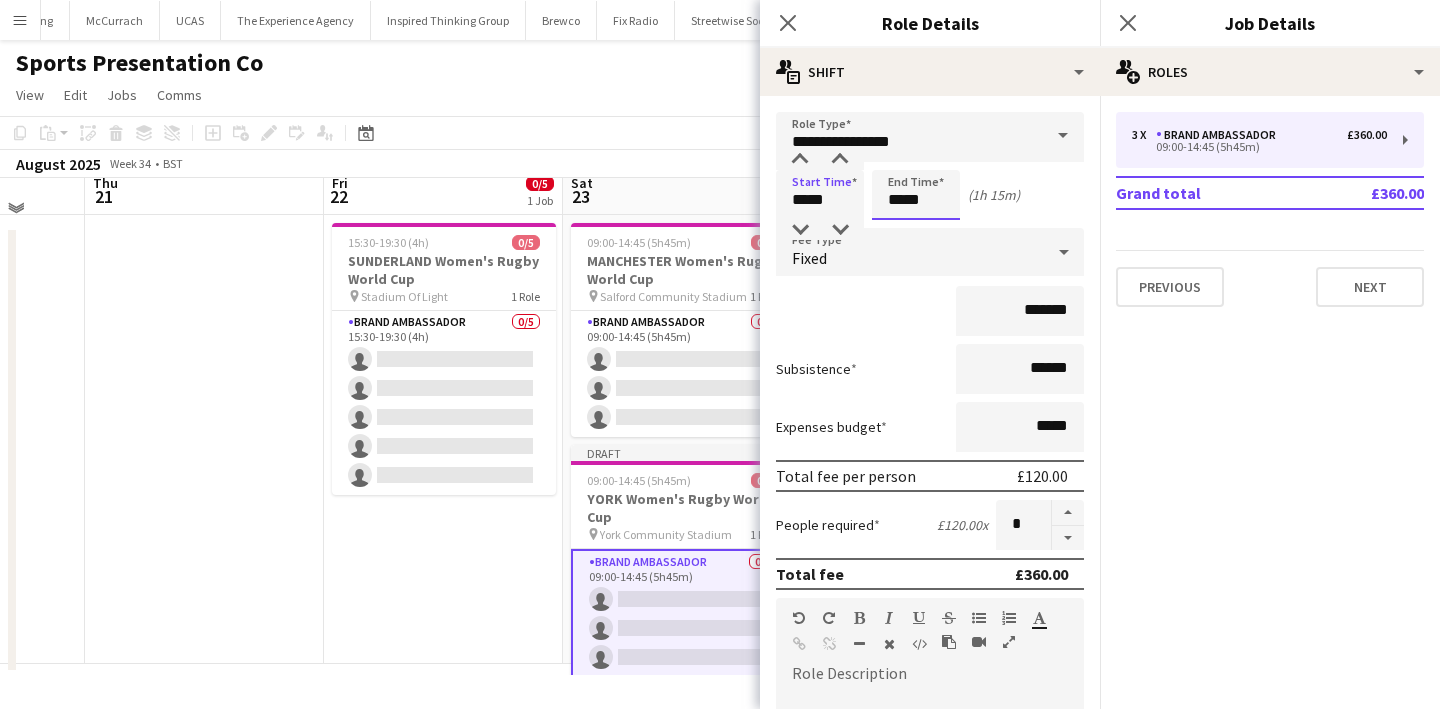 click on "*****" at bounding box center (916, 195) 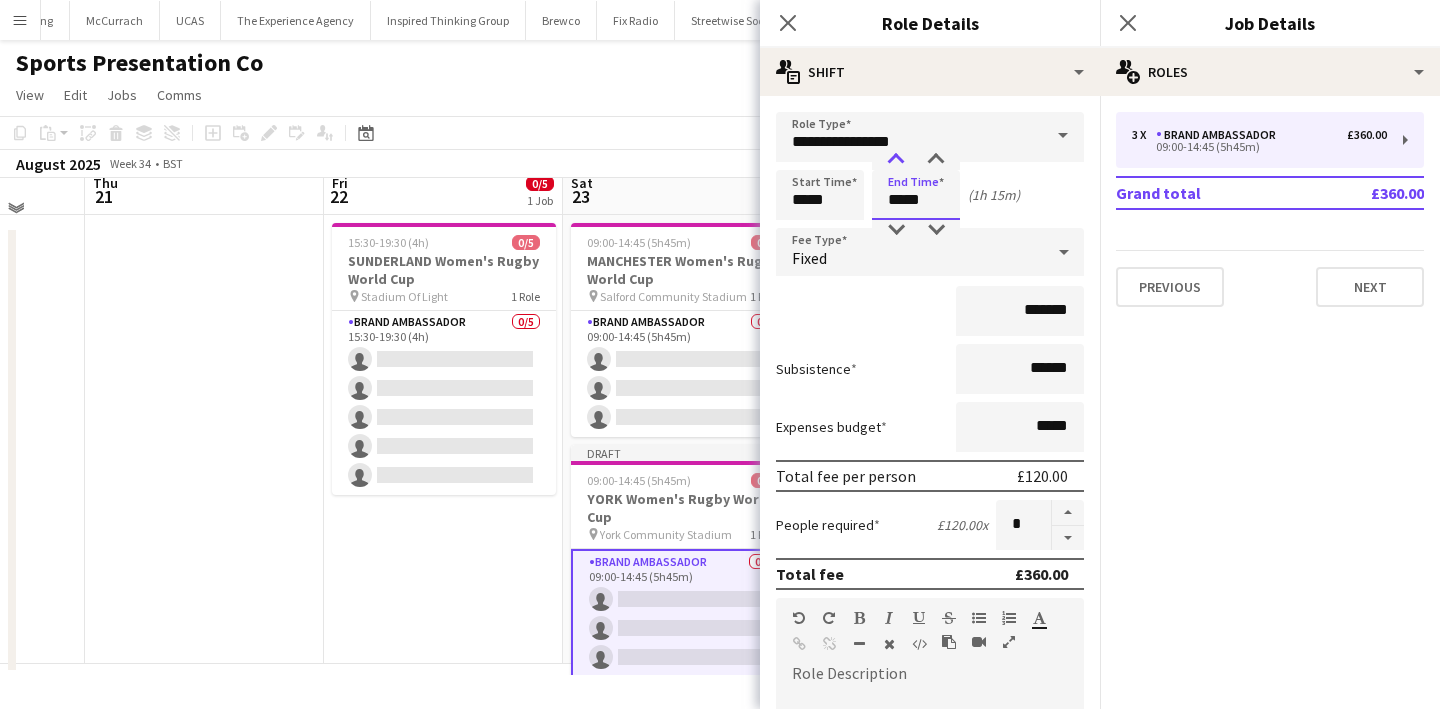 click at bounding box center (896, 160) 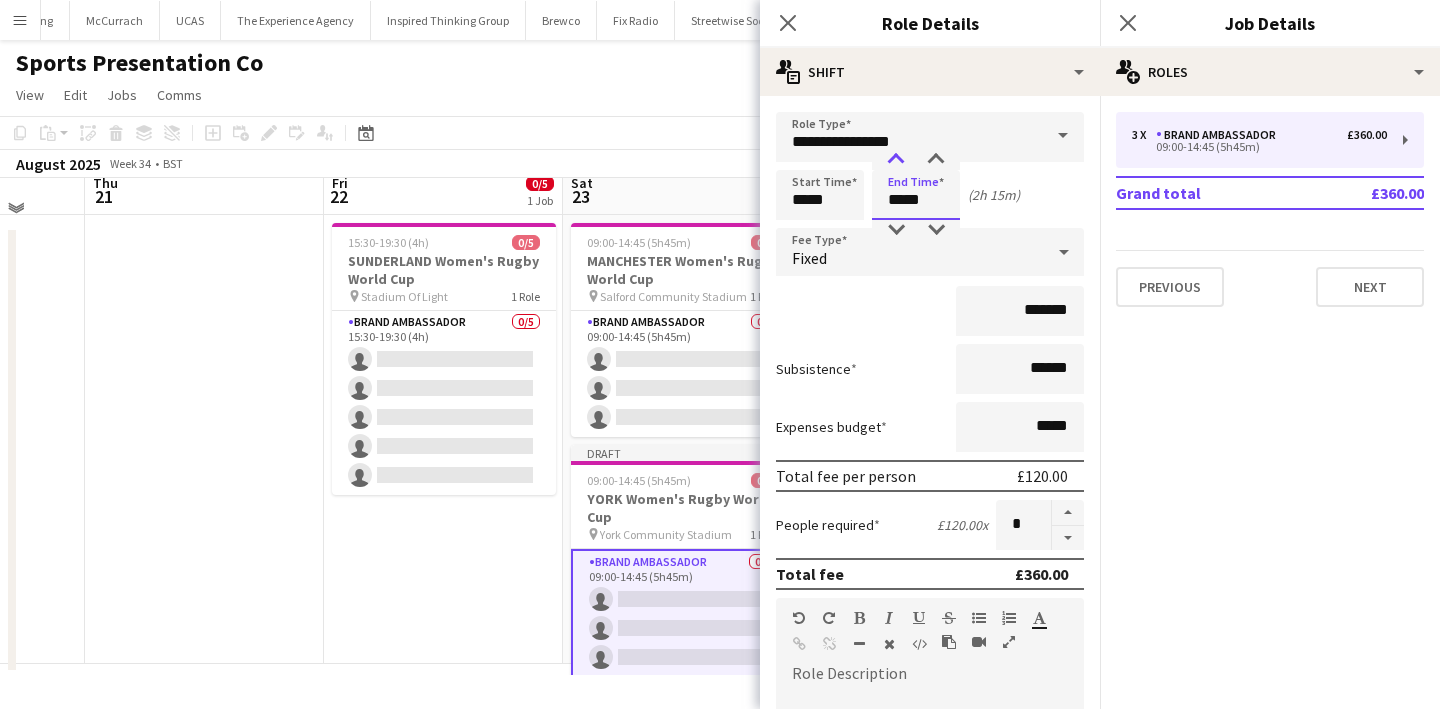 click at bounding box center (896, 160) 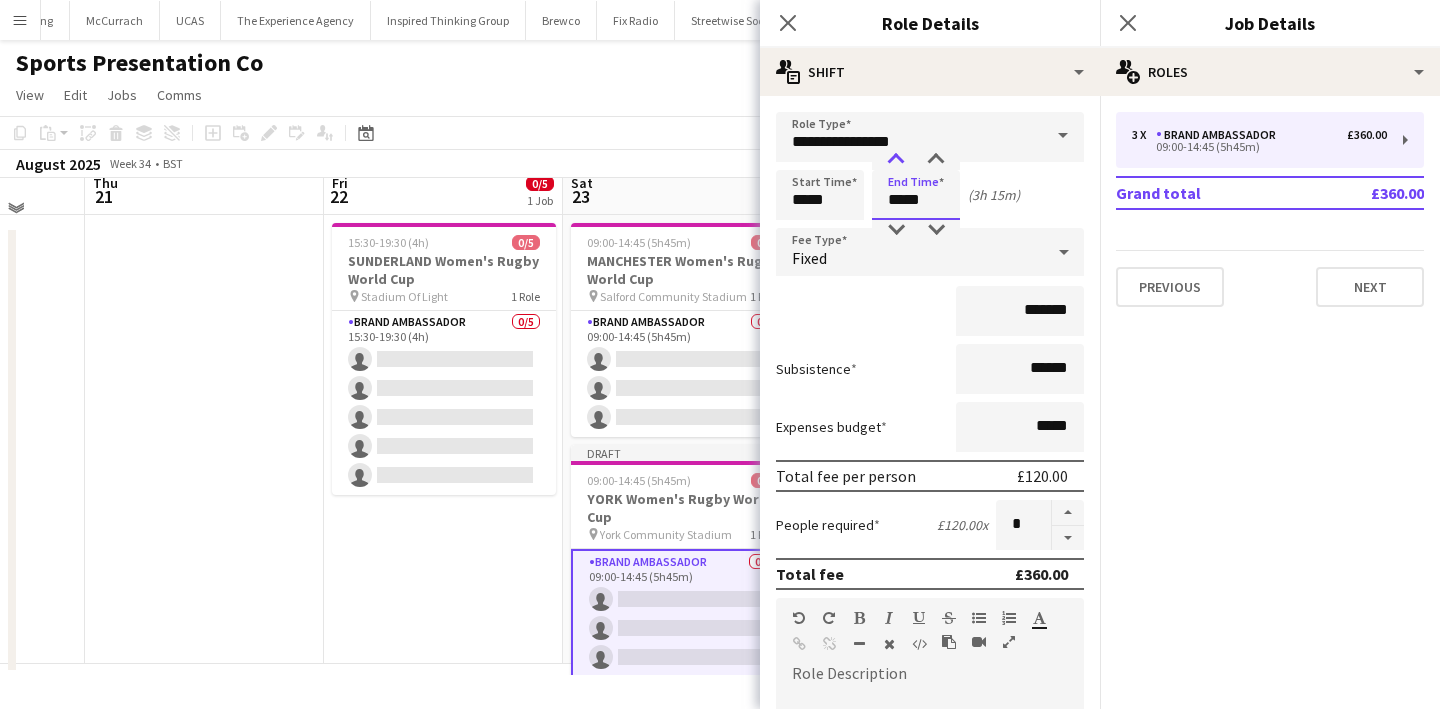 click at bounding box center (896, 160) 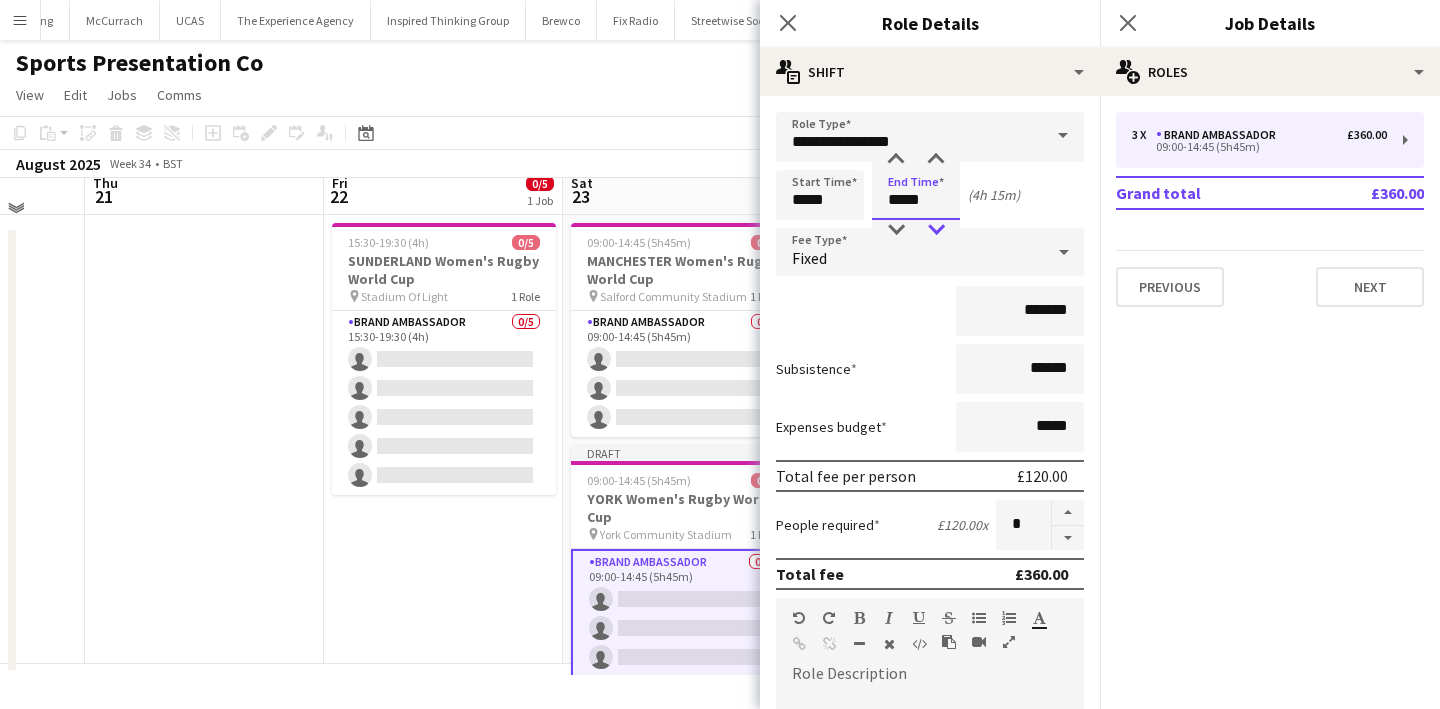 type on "*****" 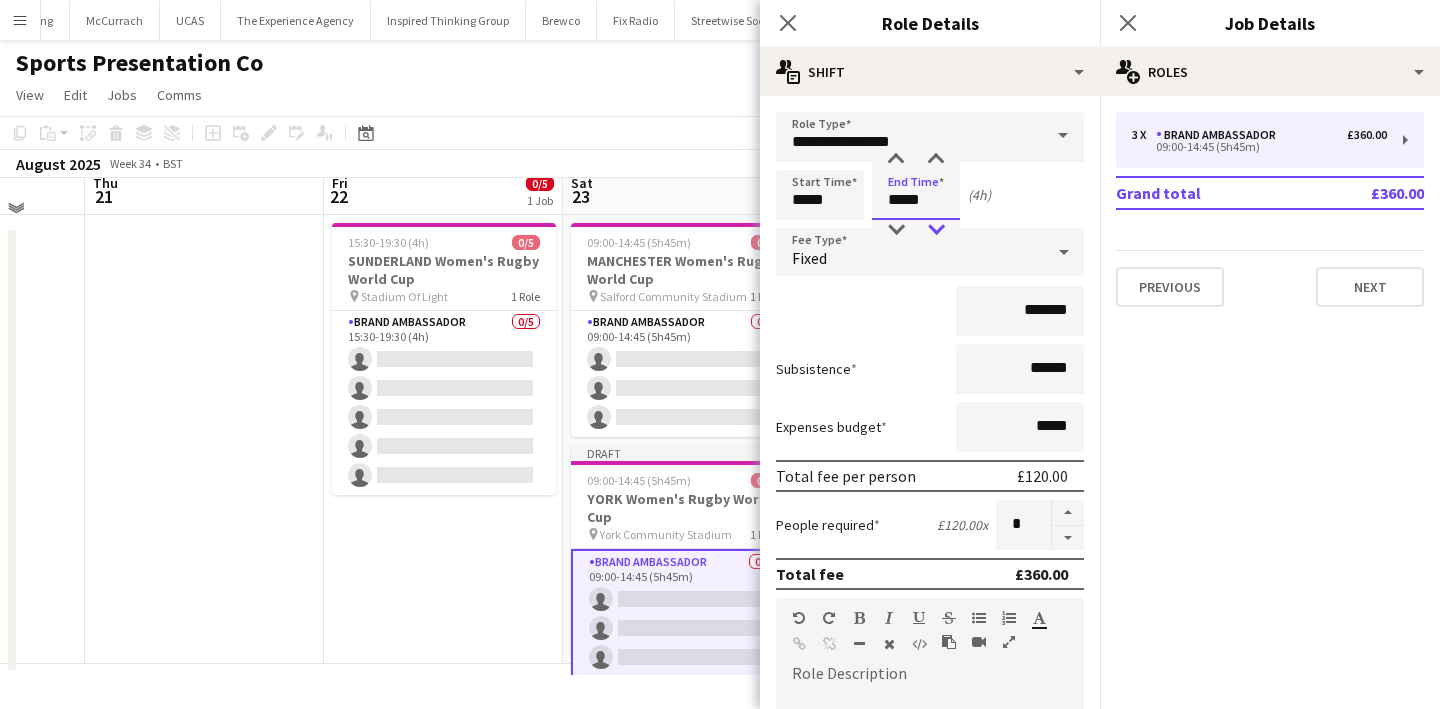 click at bounding box center [936, 230] 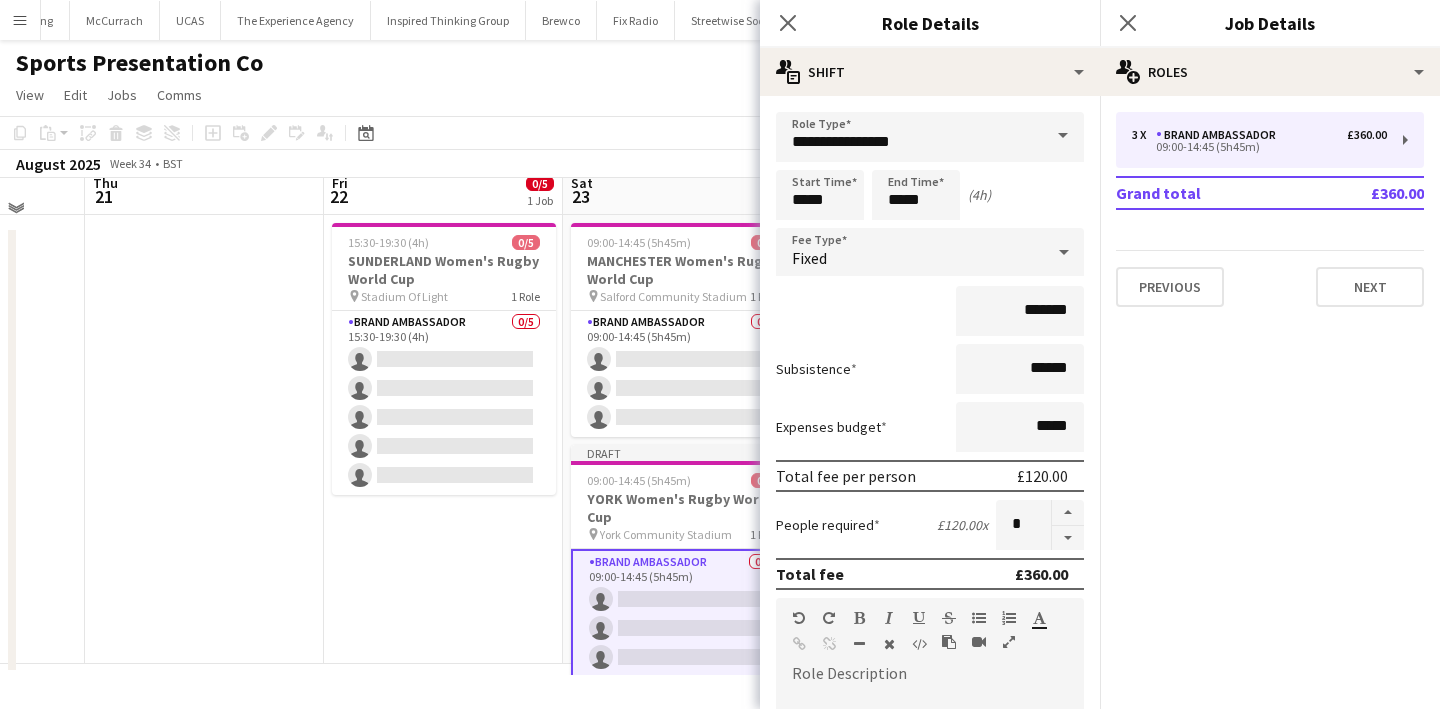 click on "Start Time  *****  End Time  *****  (4h)" at bounding box center [930, 195] 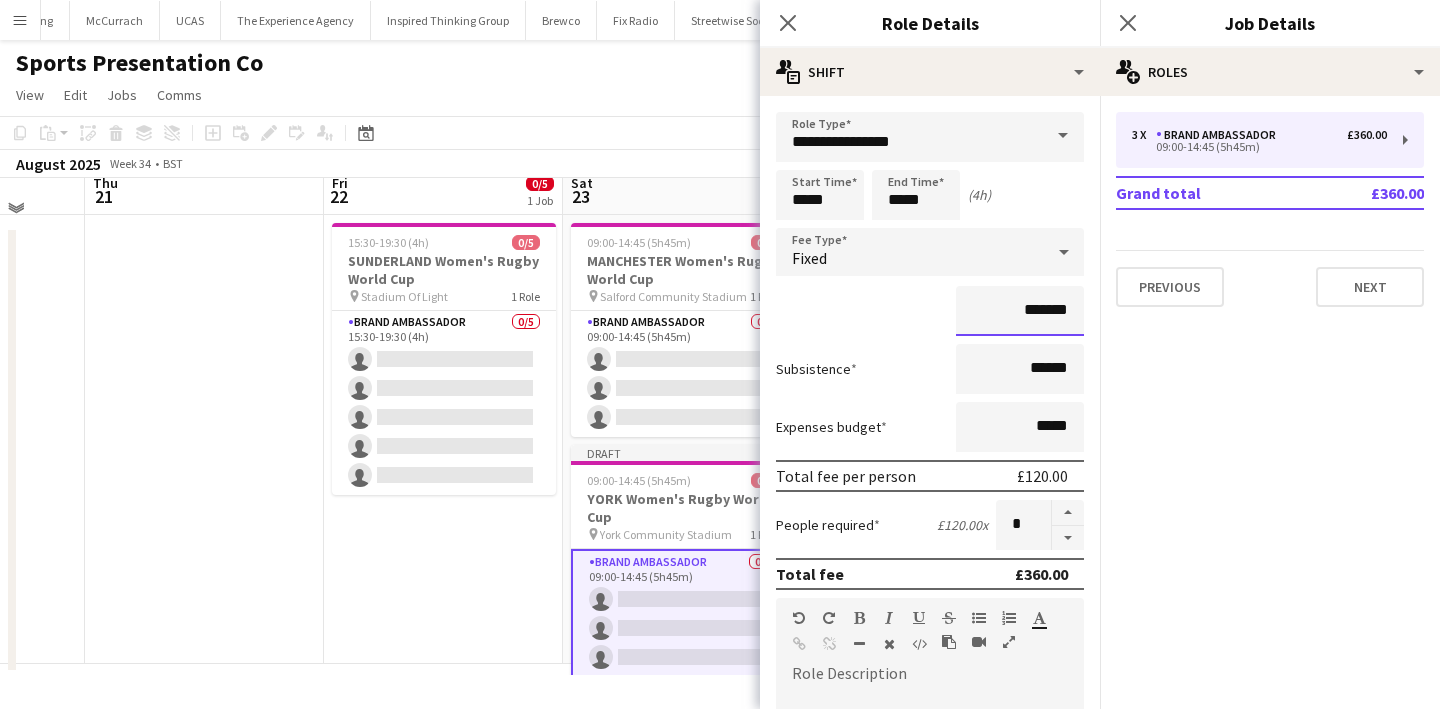 click on "*******" at bounding box center (1020, 311) 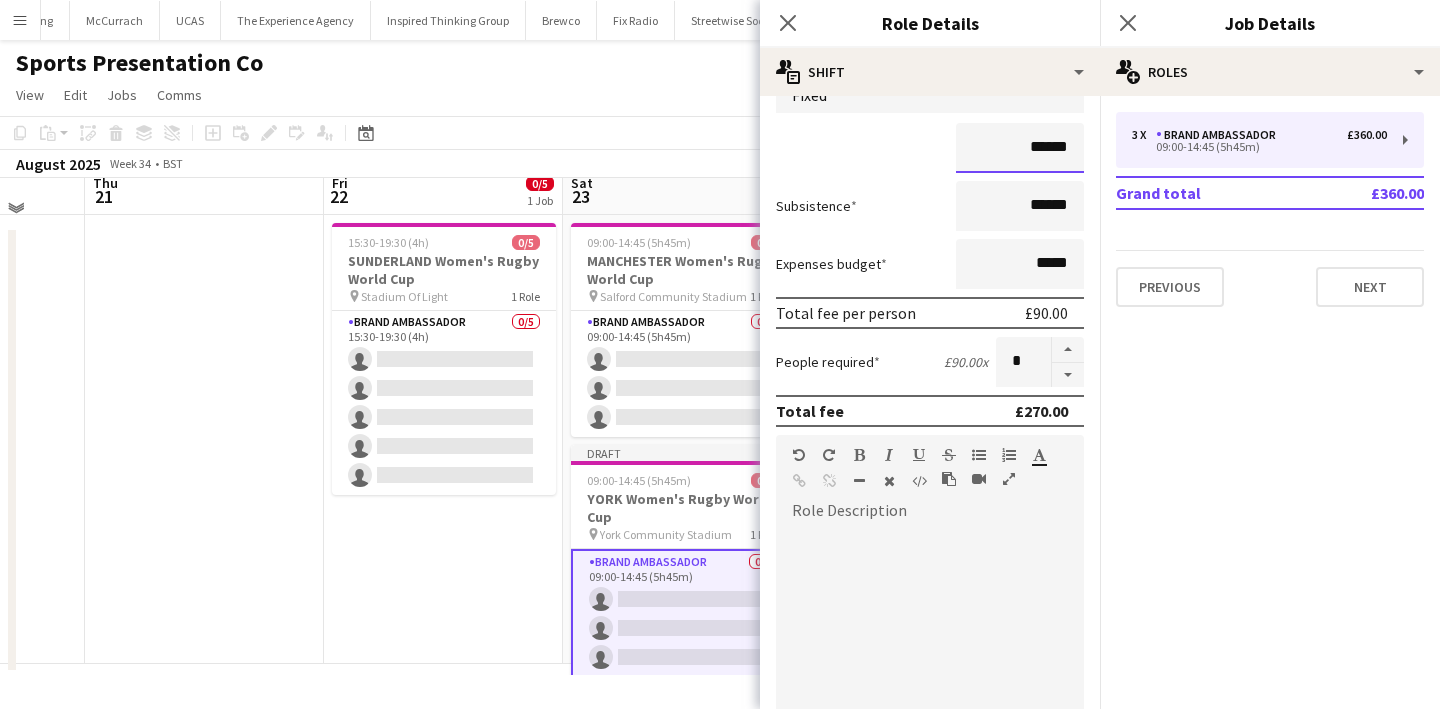 scroll, scrollTop: 164, scrollLeft: 0, axis: vertical 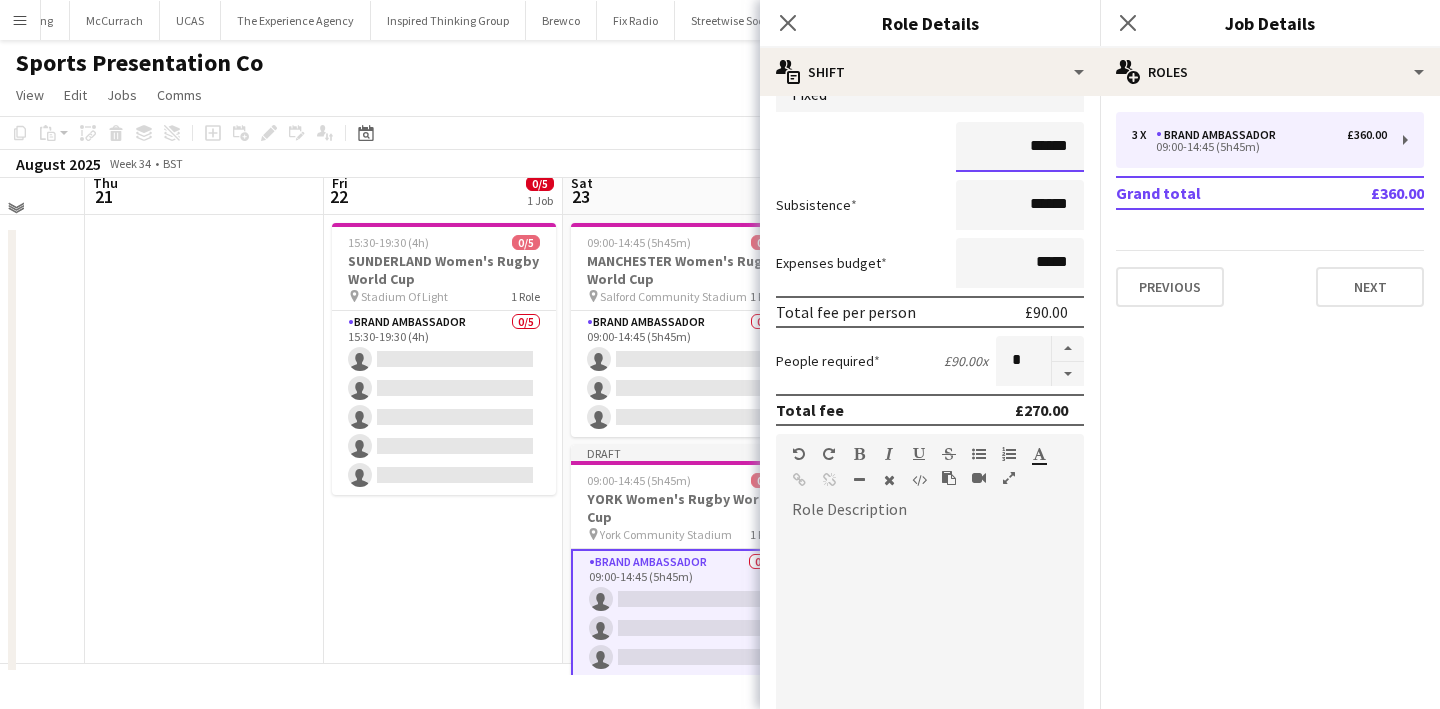 type on "******" 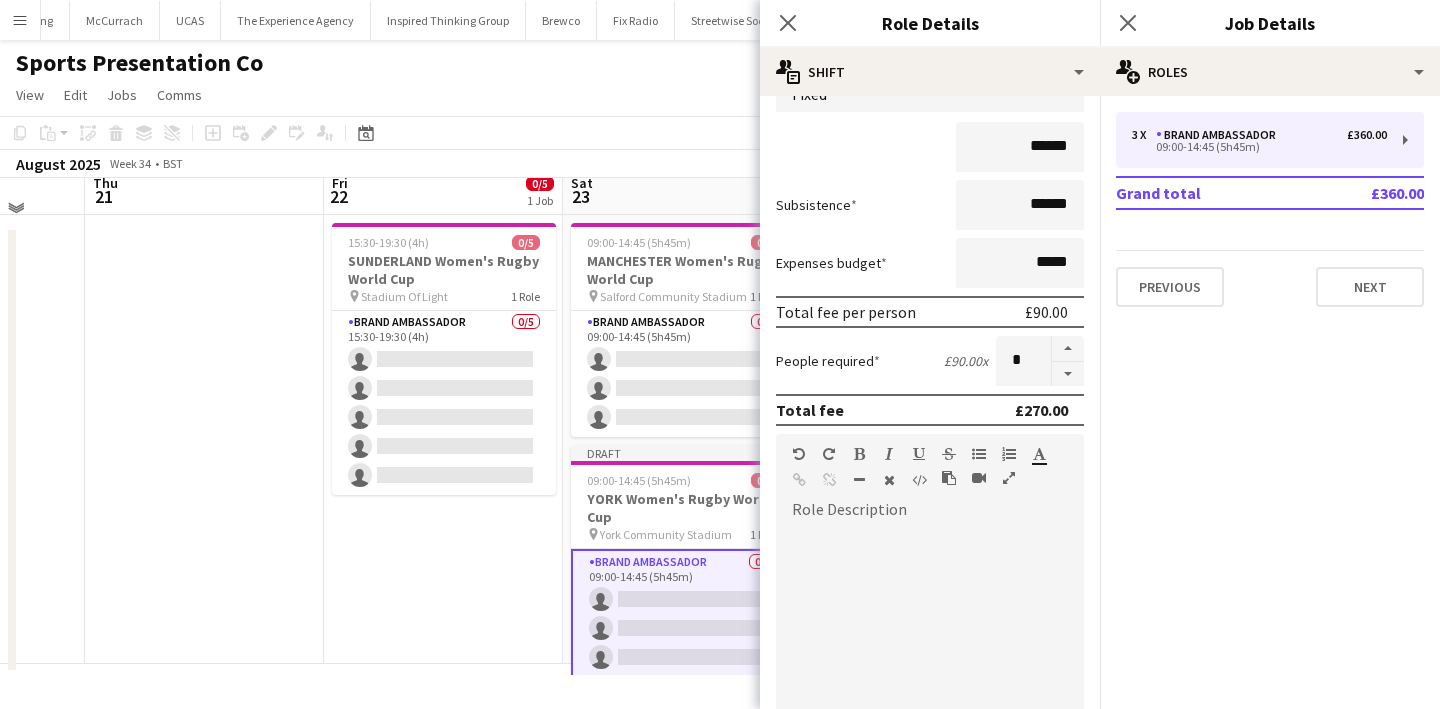 click on "15:30-19:30 (4h)    0/5   SUNDERLAND Women's Rugby World Cup
pin
Stadium Of Light   1 Role   Brand Ambassador   0/5   15:30-19:30 (4h)
single-neutral-actions
single-neutral-actions
single-neutral-actions
single-neutral-actions
single-neutral-actions" at bounding box center [443, 439] 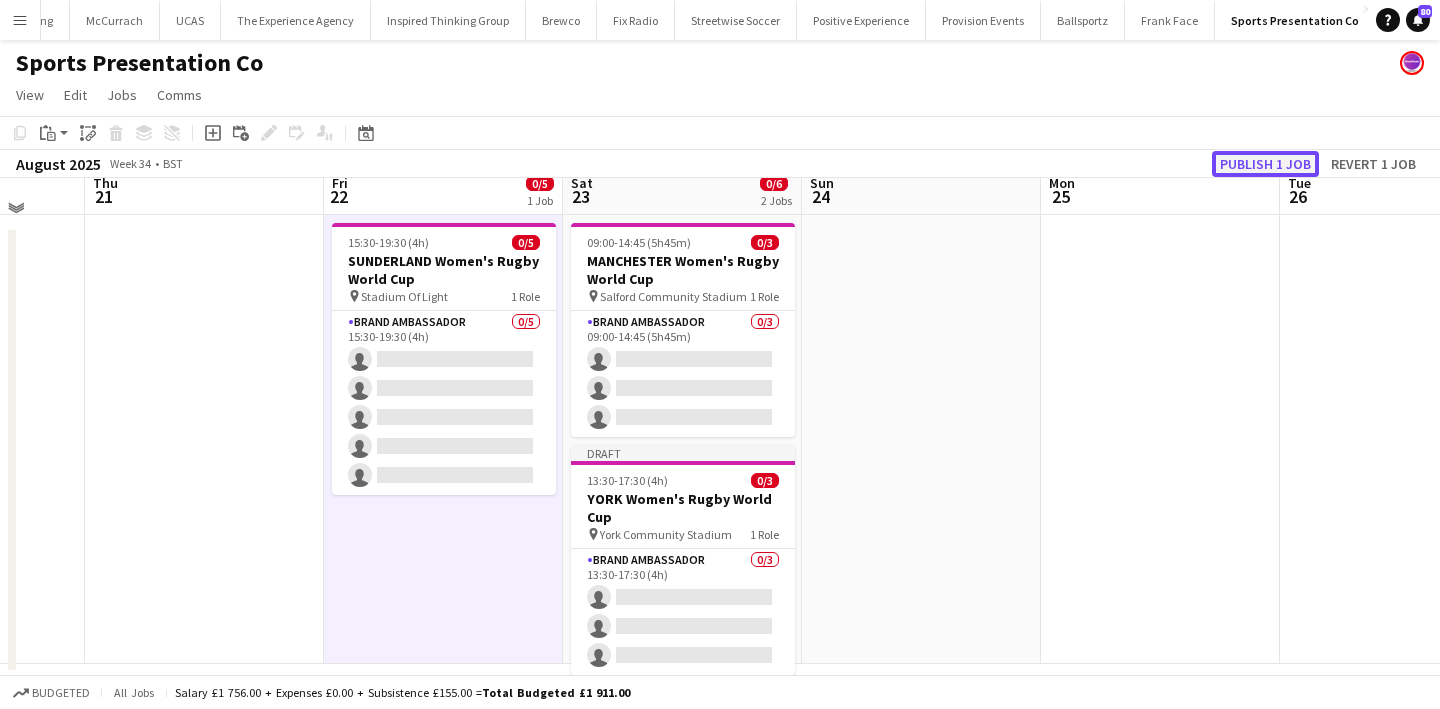 click on "Publish 1 job" 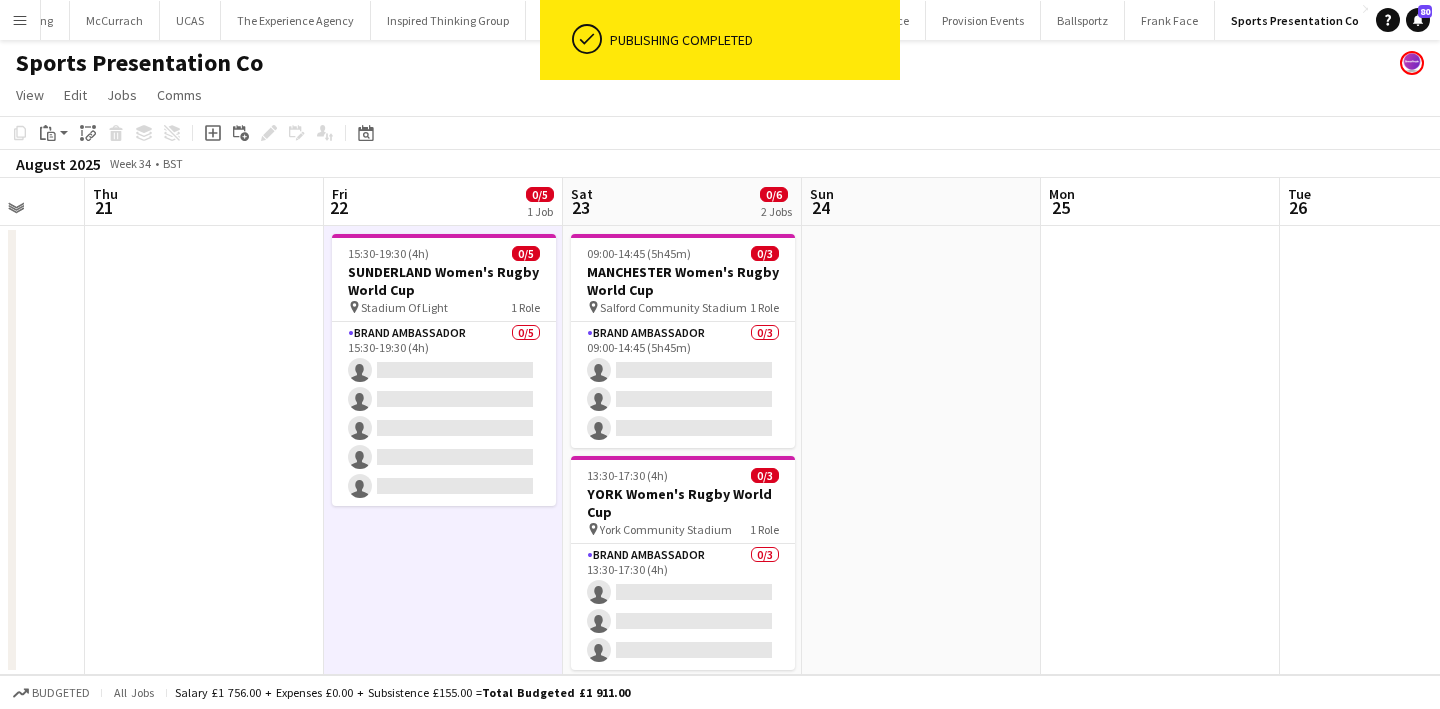 scroll, scrollTop: 0, scrollLeft: 871, axis: horizontal 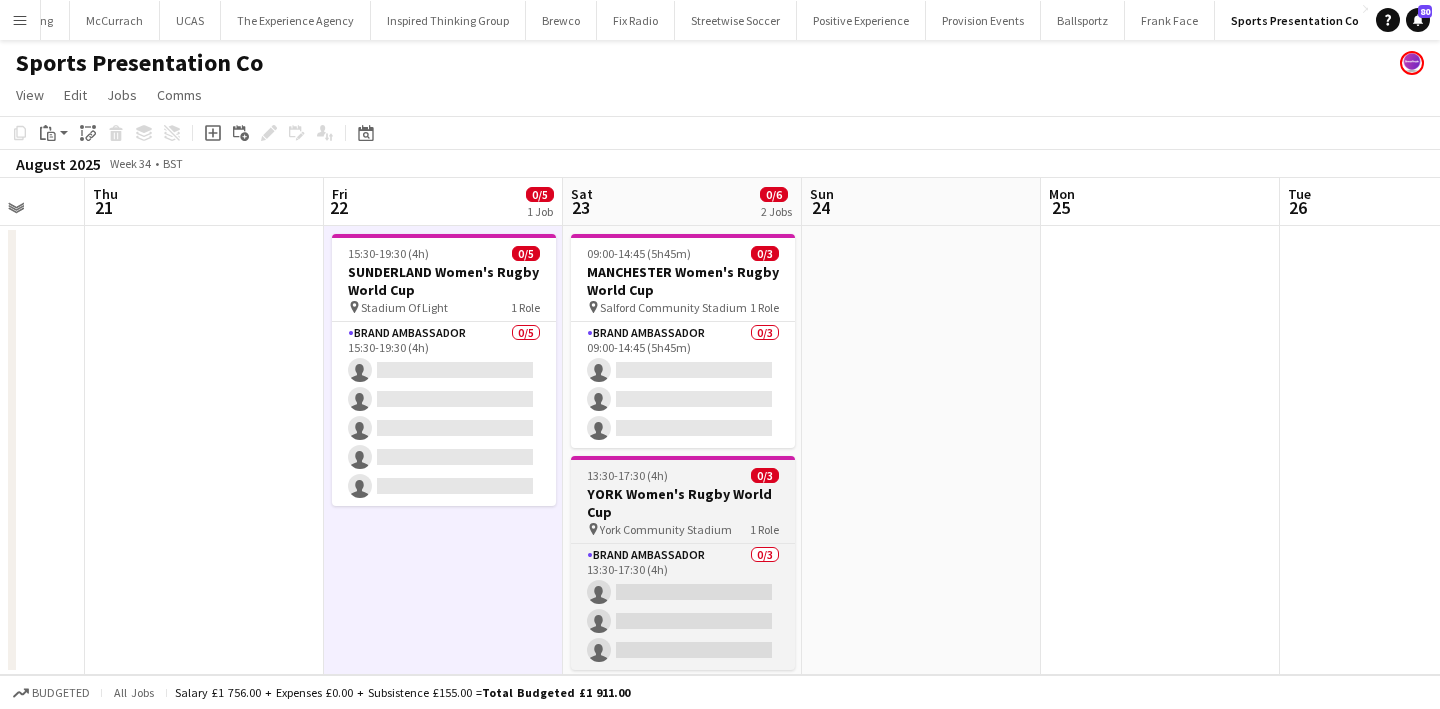click on "YORK Women's Rugby World Cup" at bounding box center (683, 503) 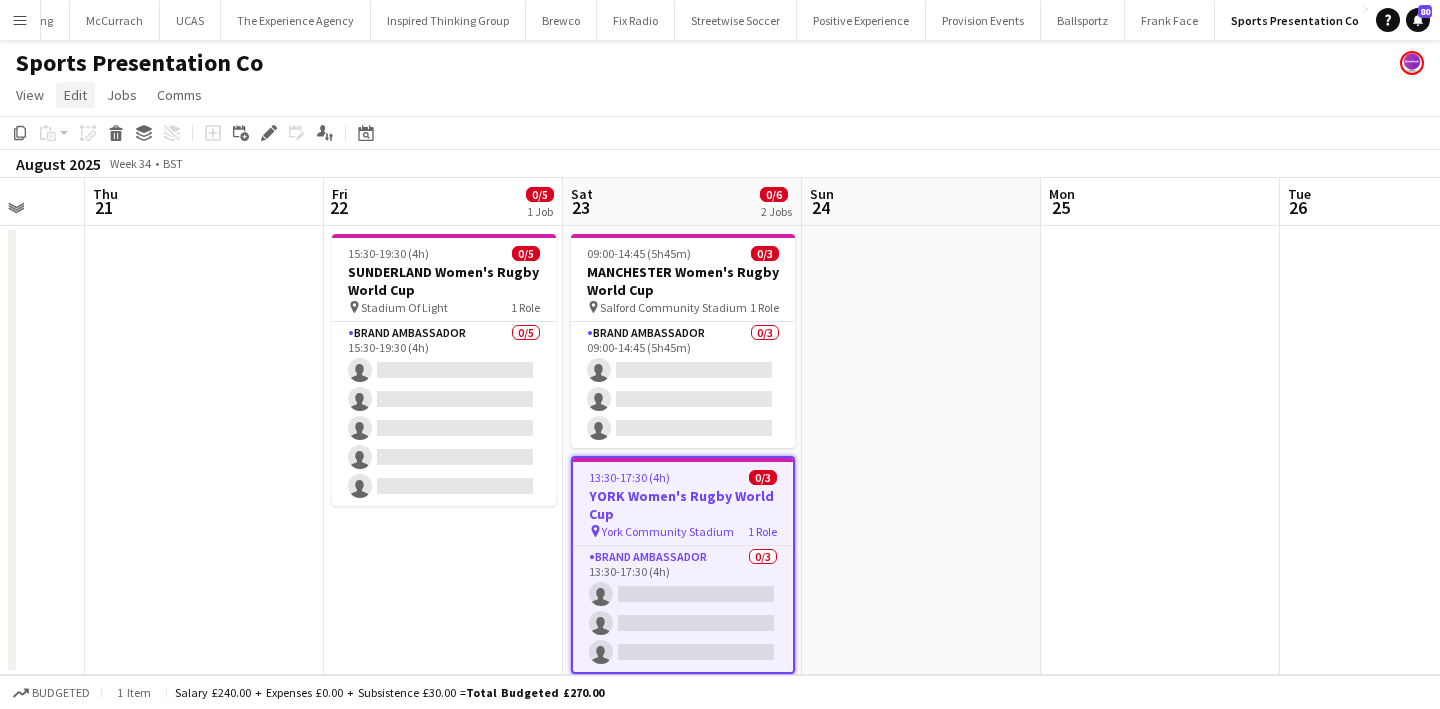 click on "Edit" 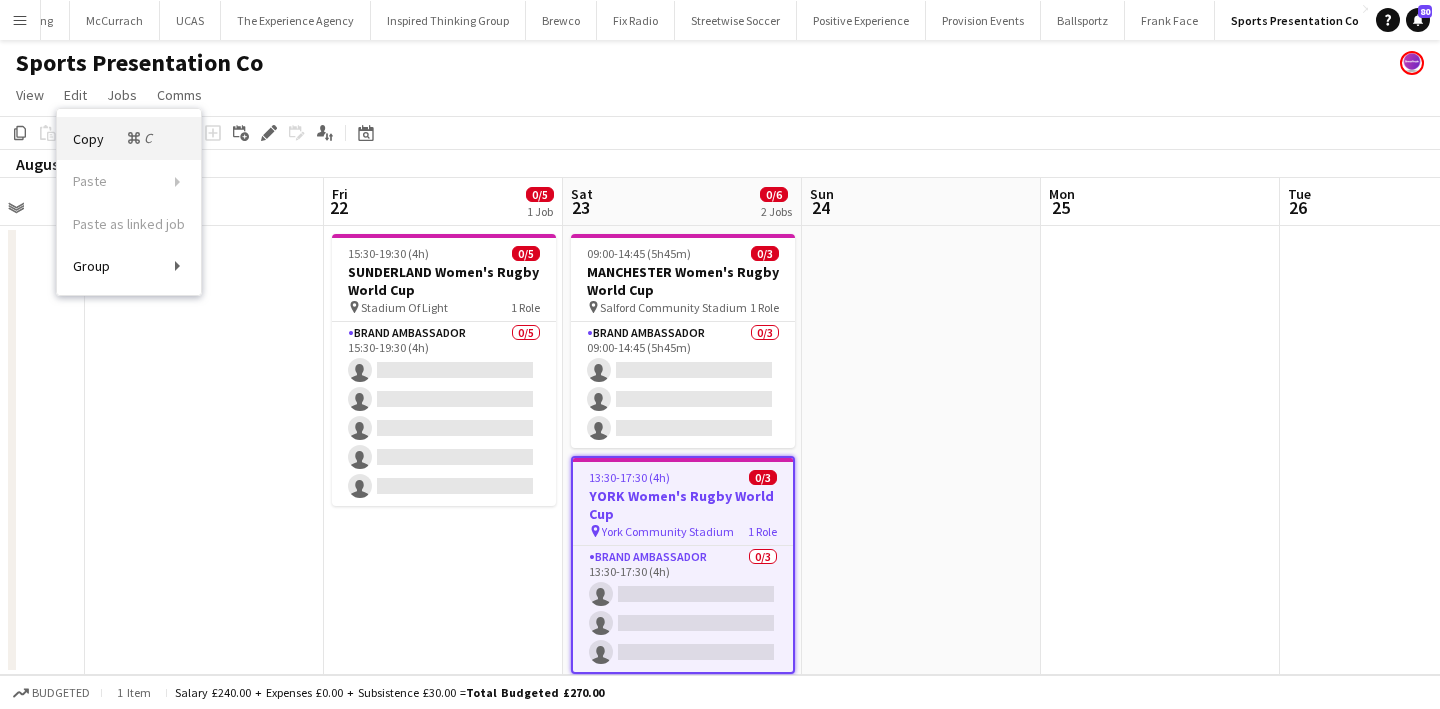 click on "Copy
Command
C" at bounding box center [114, 138] 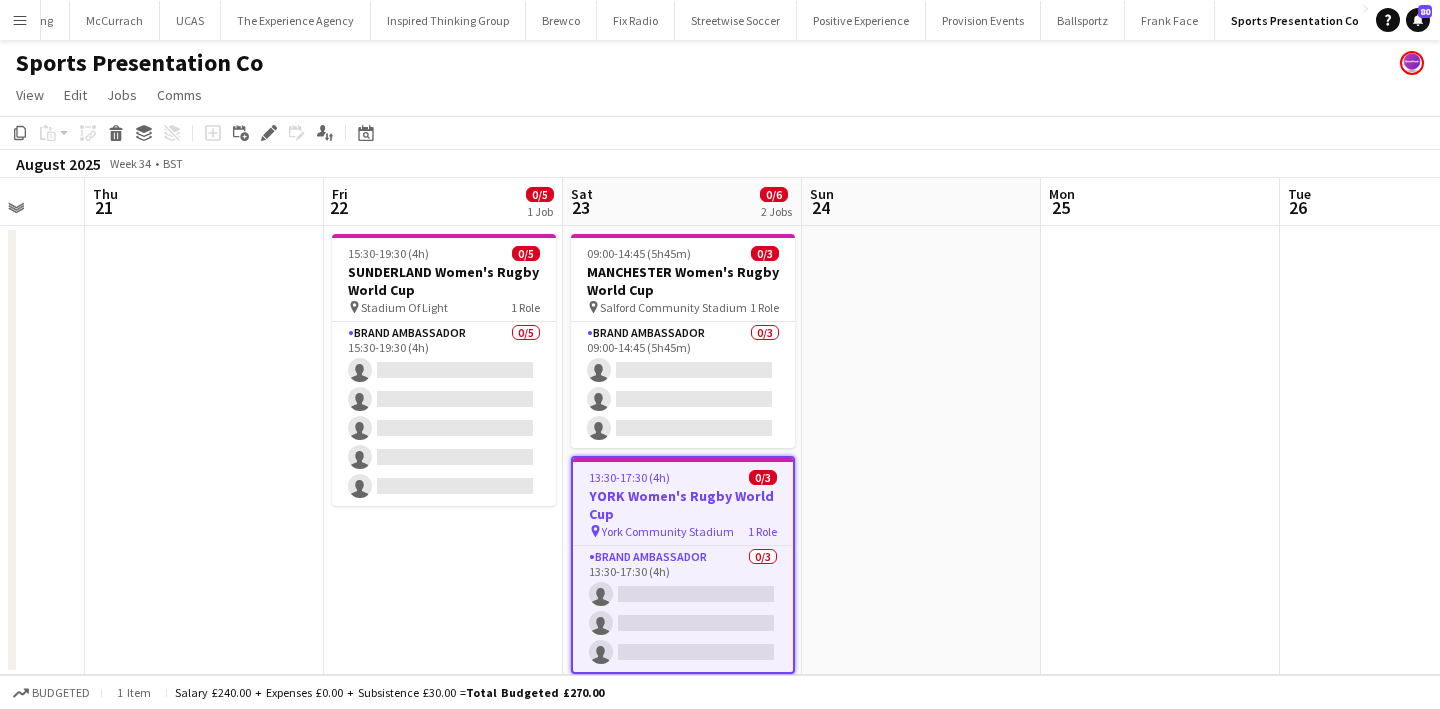 click at bounding box center (921, 450) 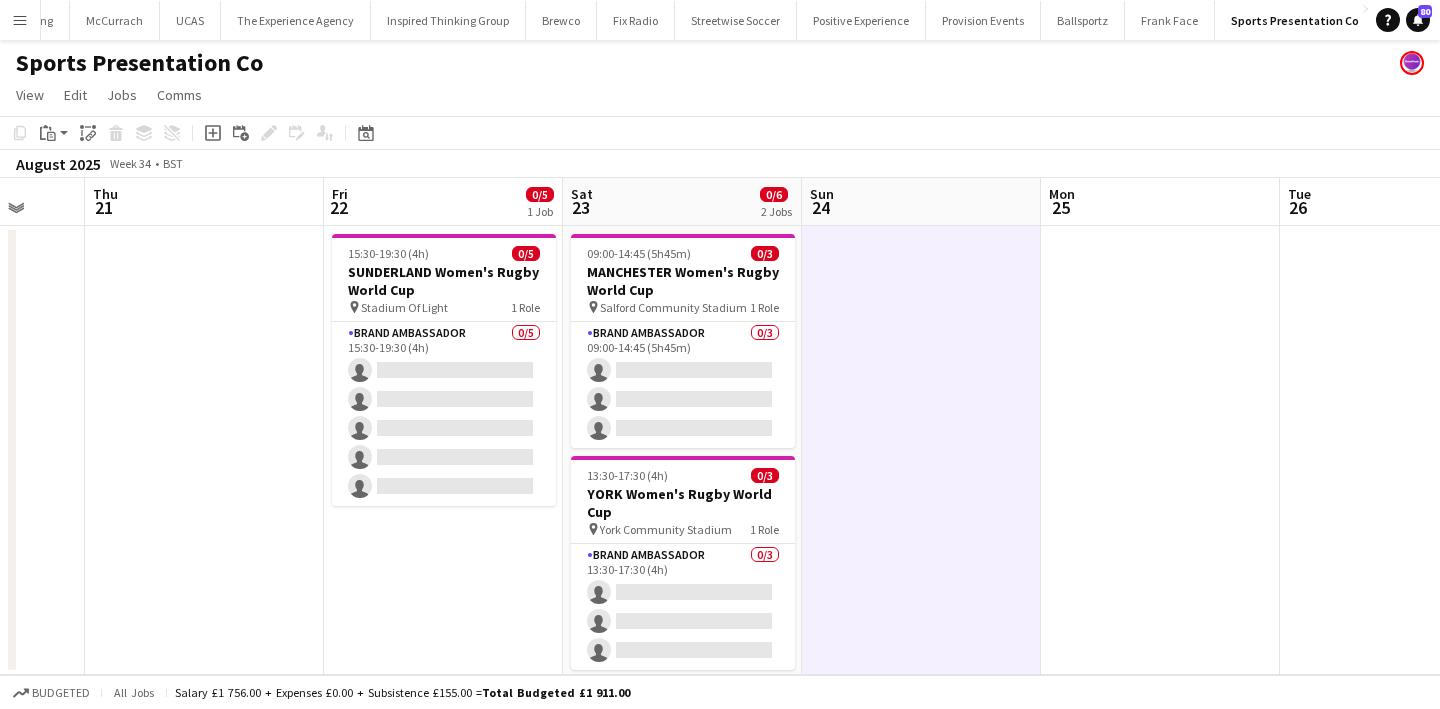 click on "09:00-14:45 (5h45m)    0/3   MANCHESTER Women's Rugby World Cup
pin
Salford Community Stadium   1 Role   Brand Ambassador   0/3   09:00-14:45 (5h45m)
single-neutral-actions
single-neutral-actions
single-neutral-actions
13:30-17:30 (4h)    0/3   YORK Women's Rugby World Cup
pin
York Community Stadium   1 Role   Brand Ambassador   0/3   13:30-17:30 (4h)
single-neutral-actions
single-neutral-actions
single-neutral-actions" at bounding box center (682, 450) 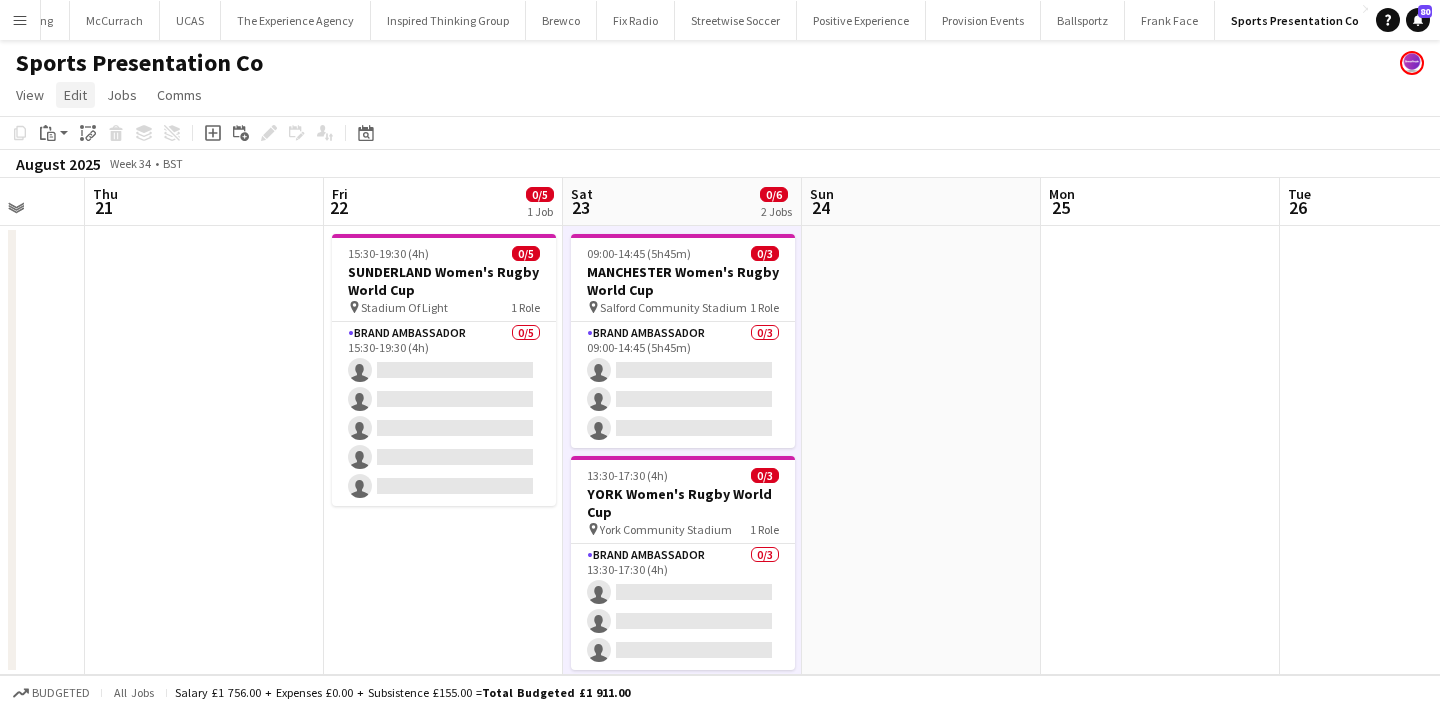 click on "Edit" 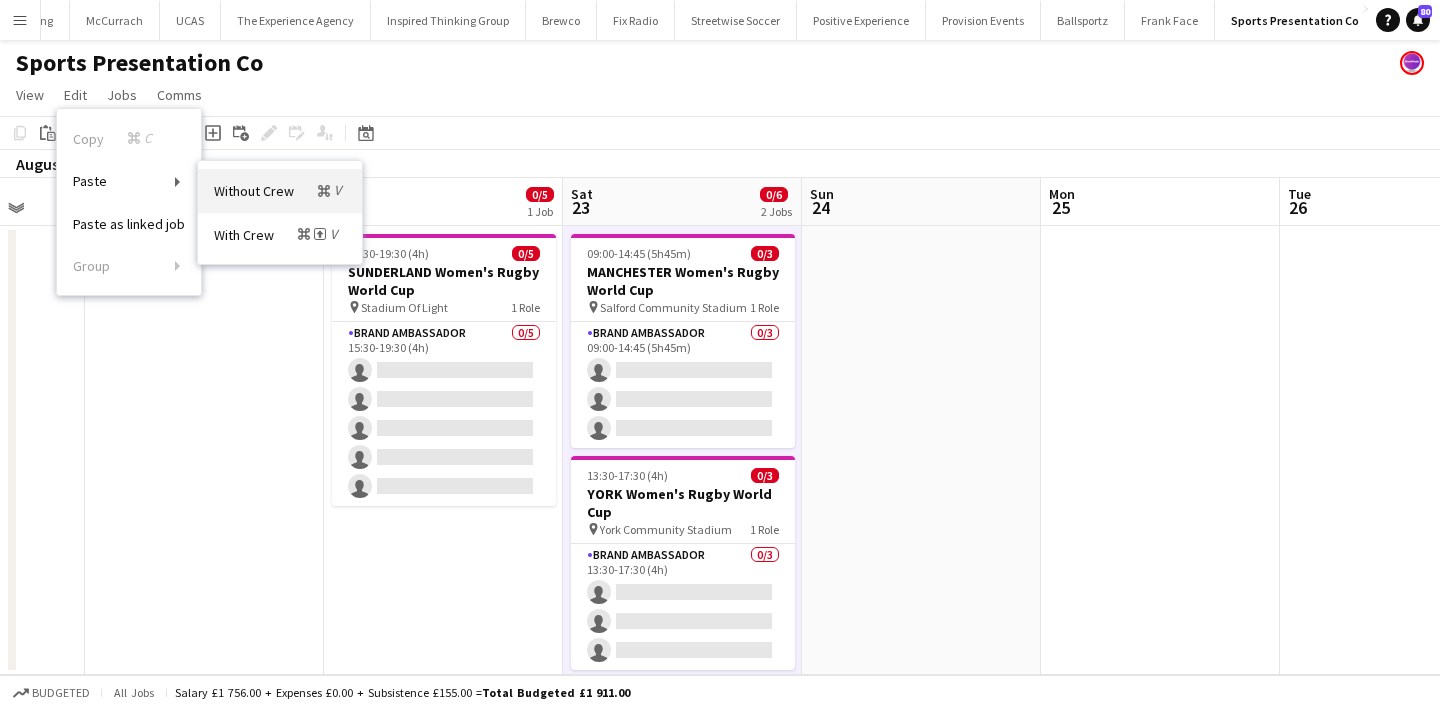 click on "Without Crew
Command
V" at bounding box center [280, 190] 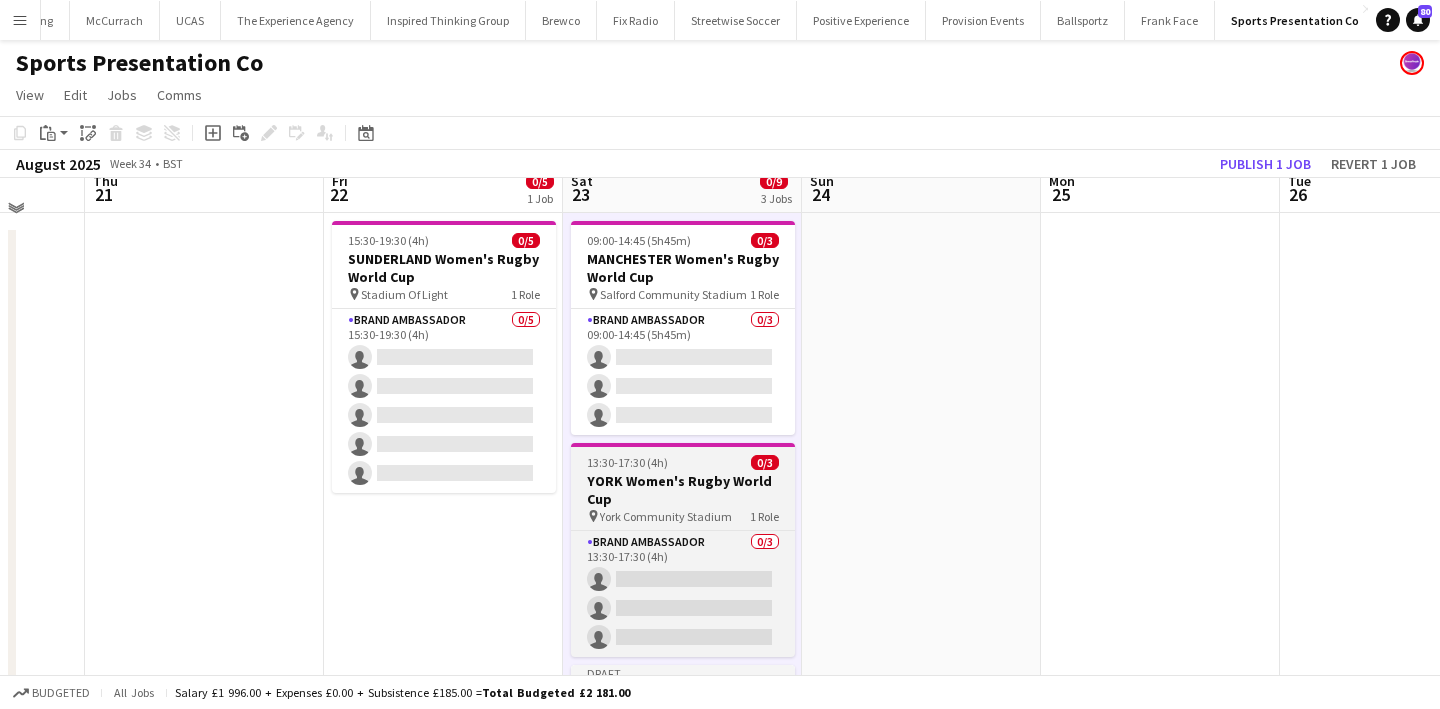 scroll, scrollTop: 13, scrollLeft: 871, axis: both 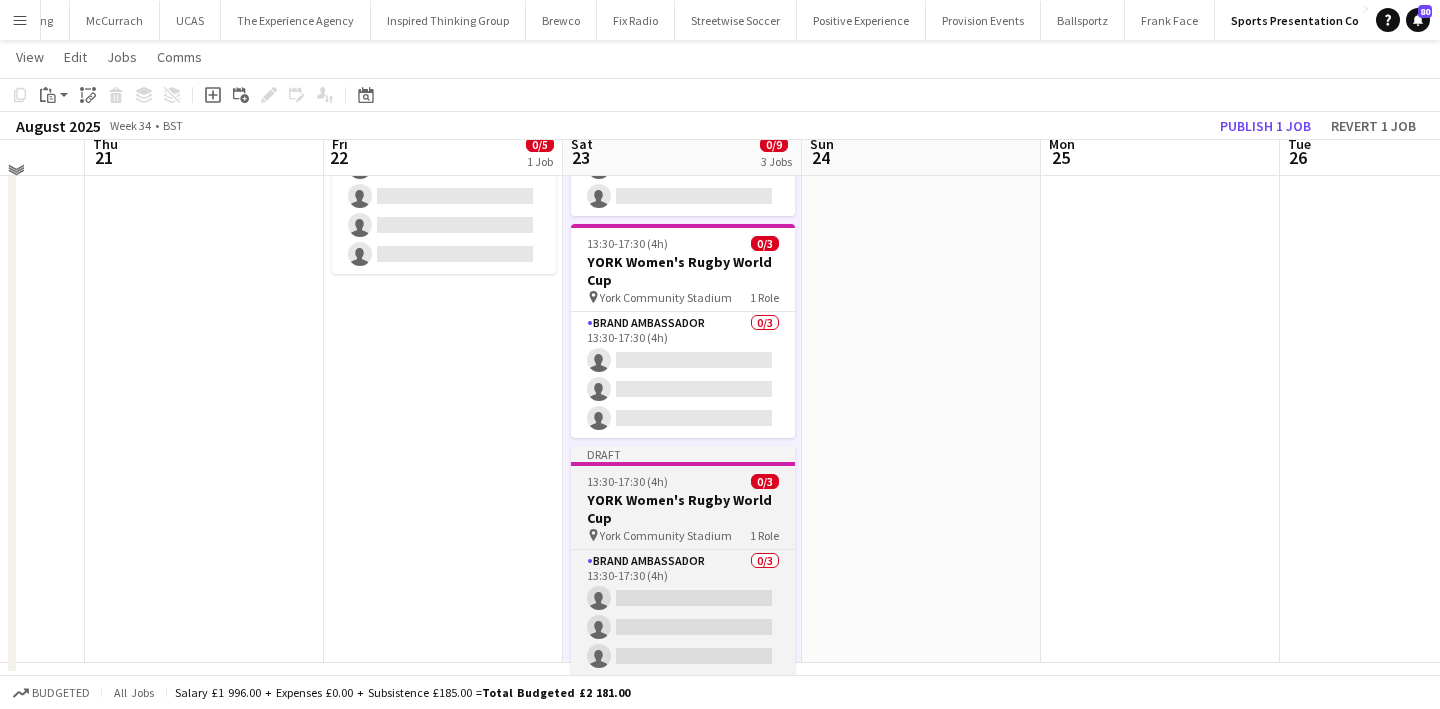 click on "York Community Stadium" at bounding box center (666, 535) 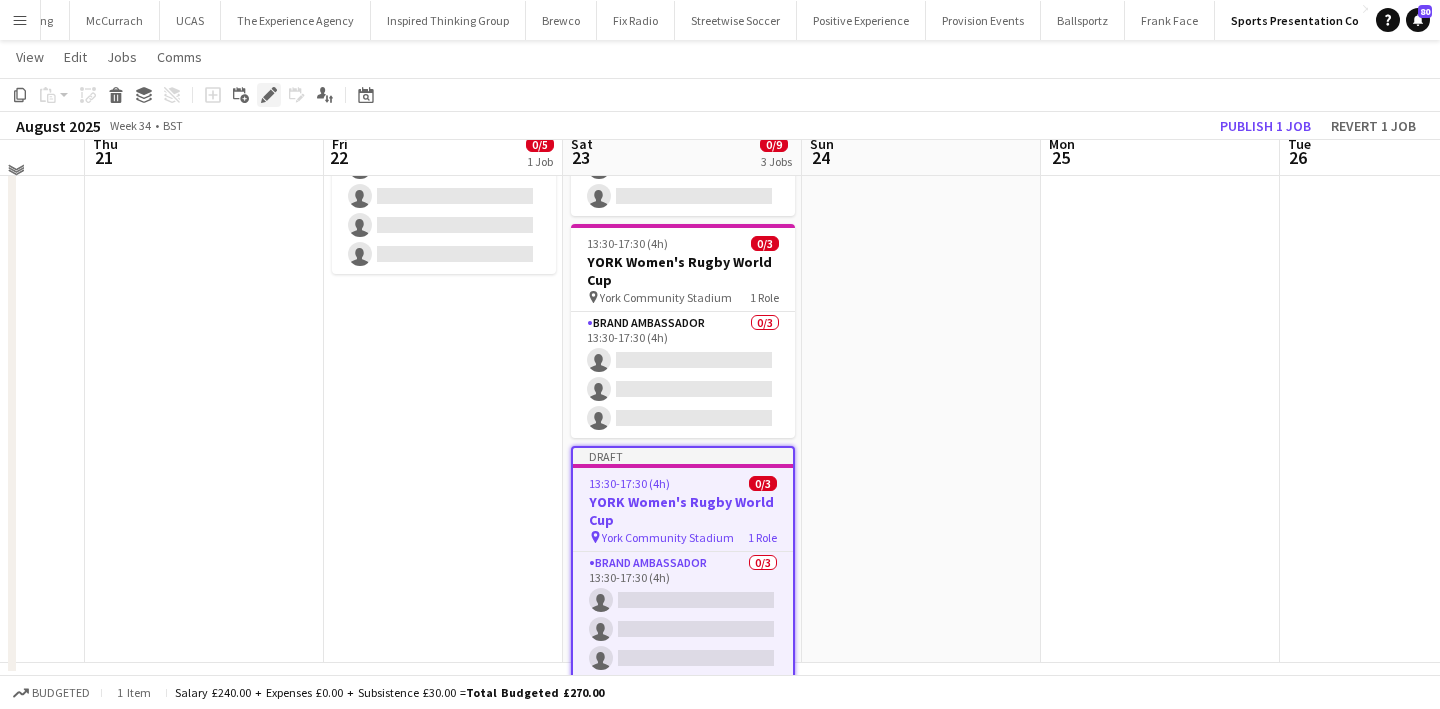 click on "Edit" 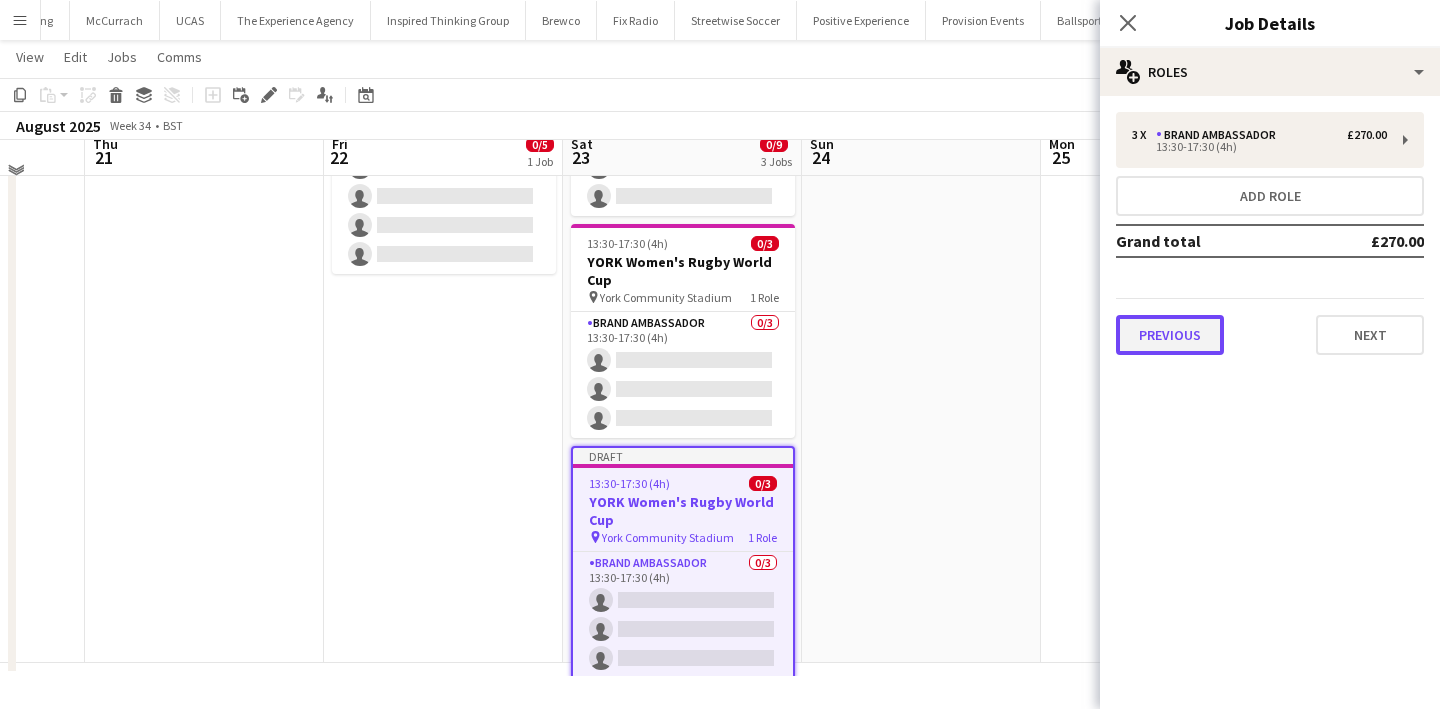 click on "Previous" at bounding box center [1170, 335] 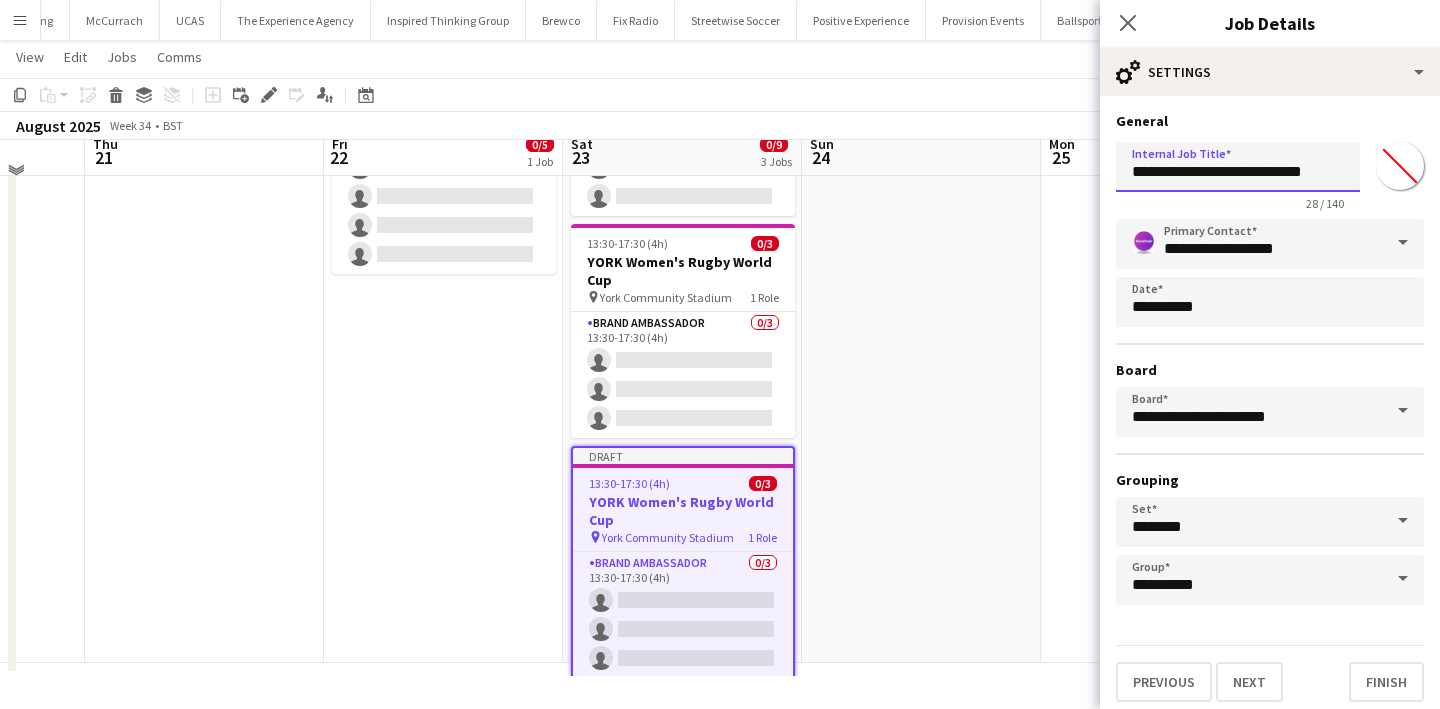 click on "**********" at bounding box center (1238, 167) 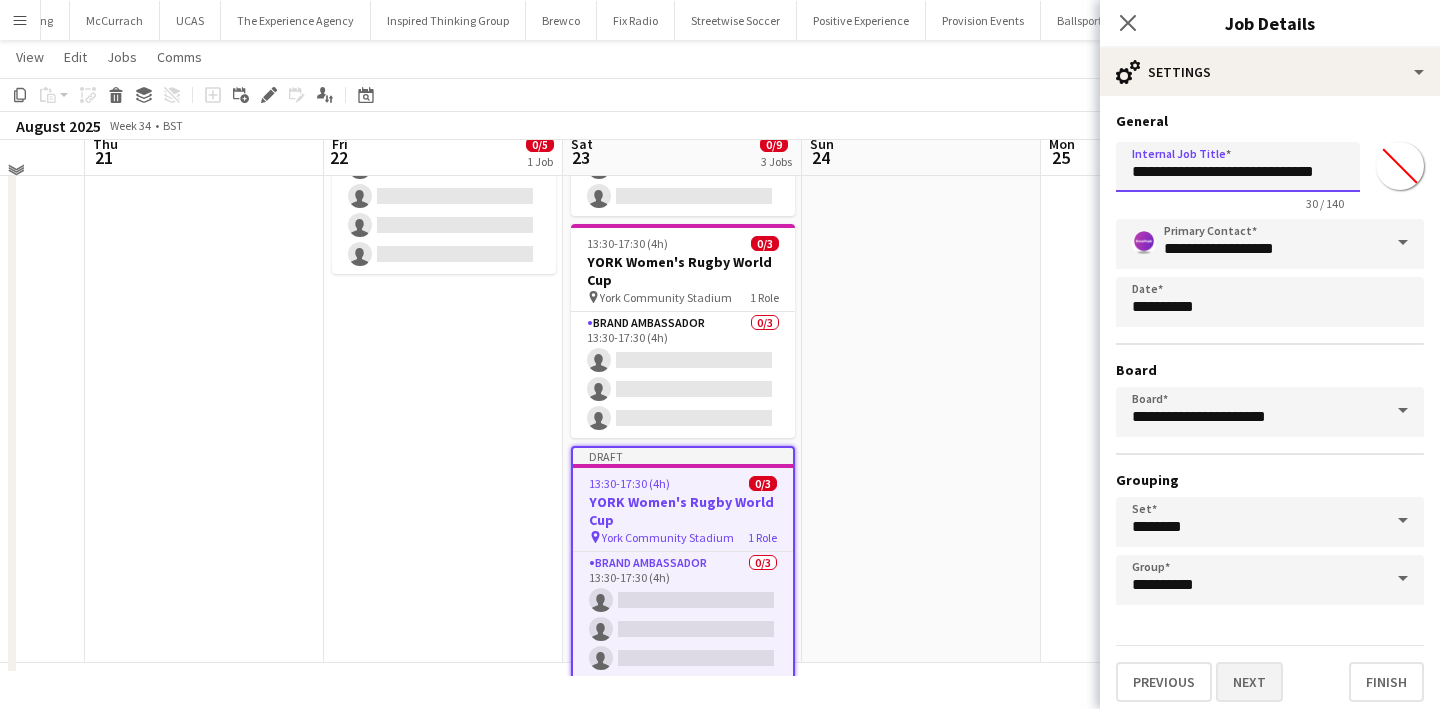 type on "**********" 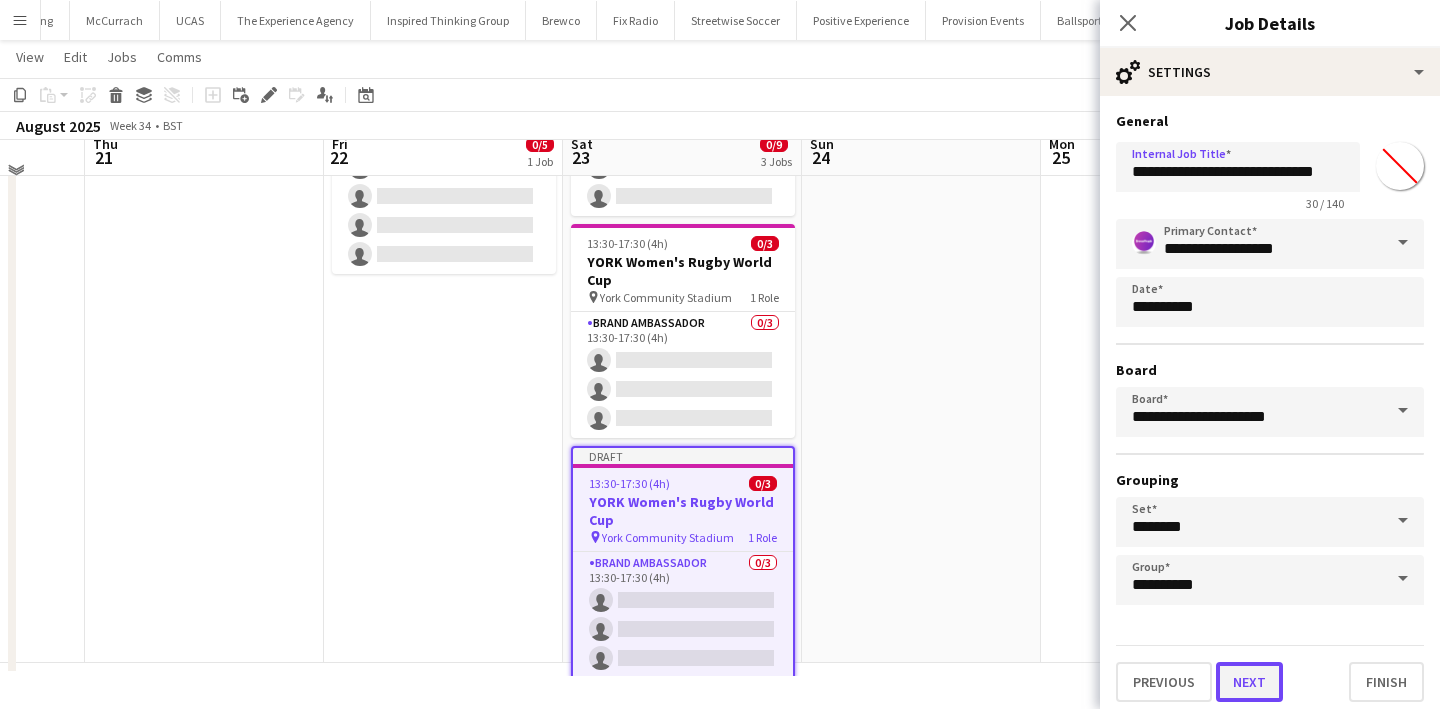 click on "Next" at bounding box center (1249, 682) 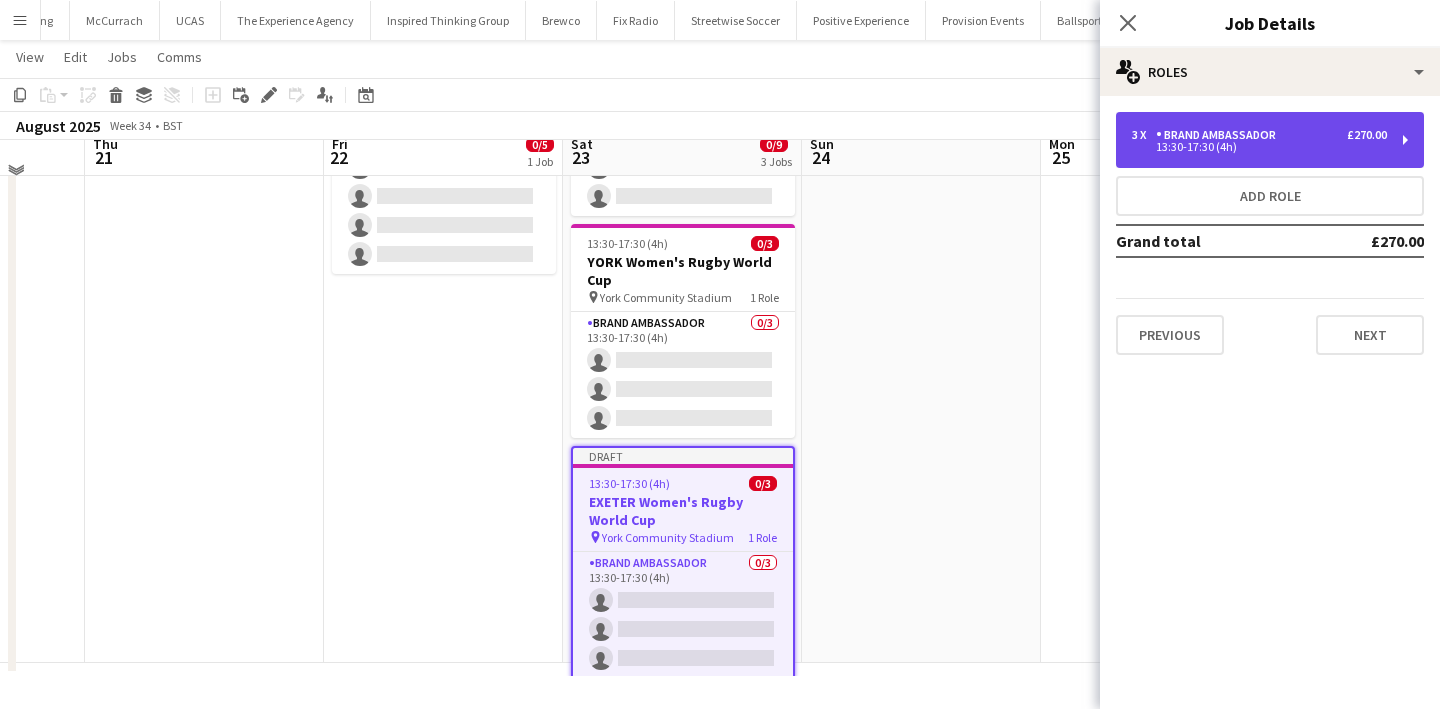 click on "3 x   Brand Ambassador   £270.00   13:30-17:30 (4h)" at bounding box center (1270, 140) 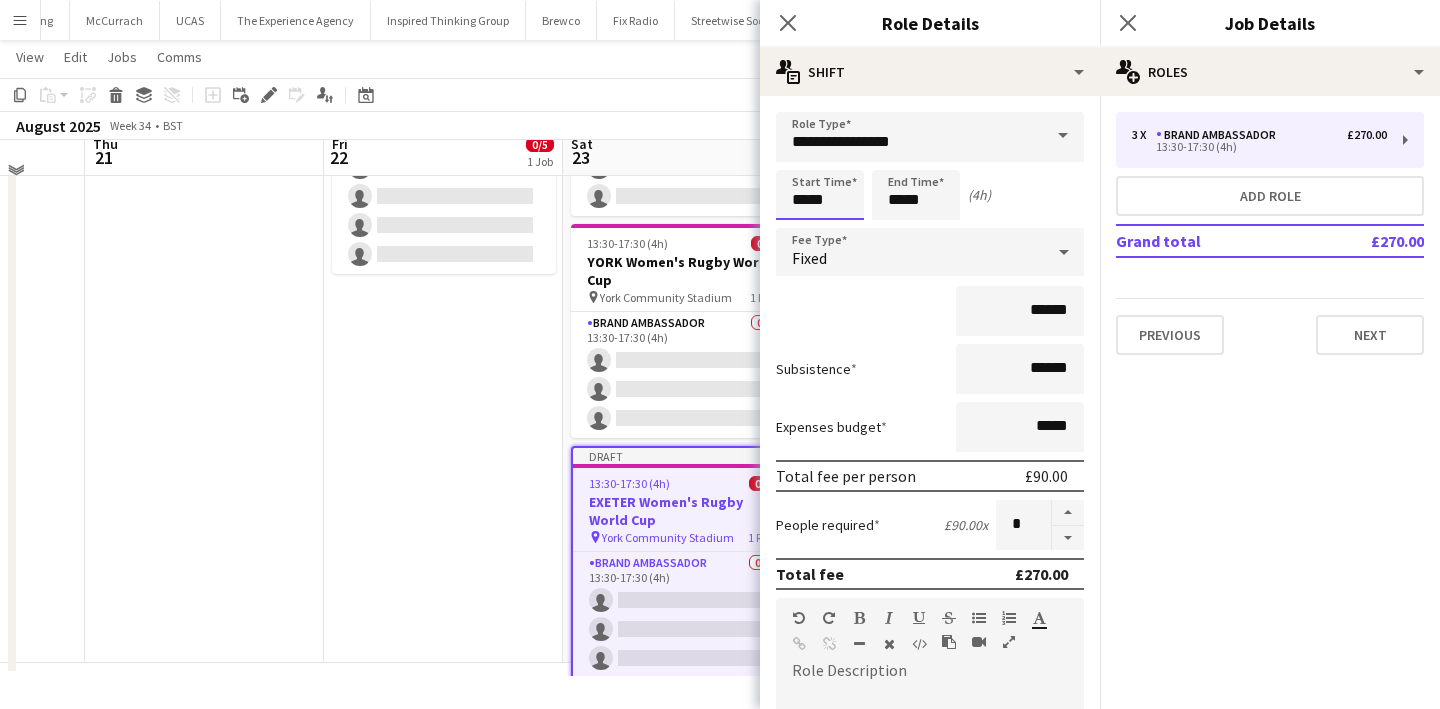 click on "*****" at bounding box center (820, 195) 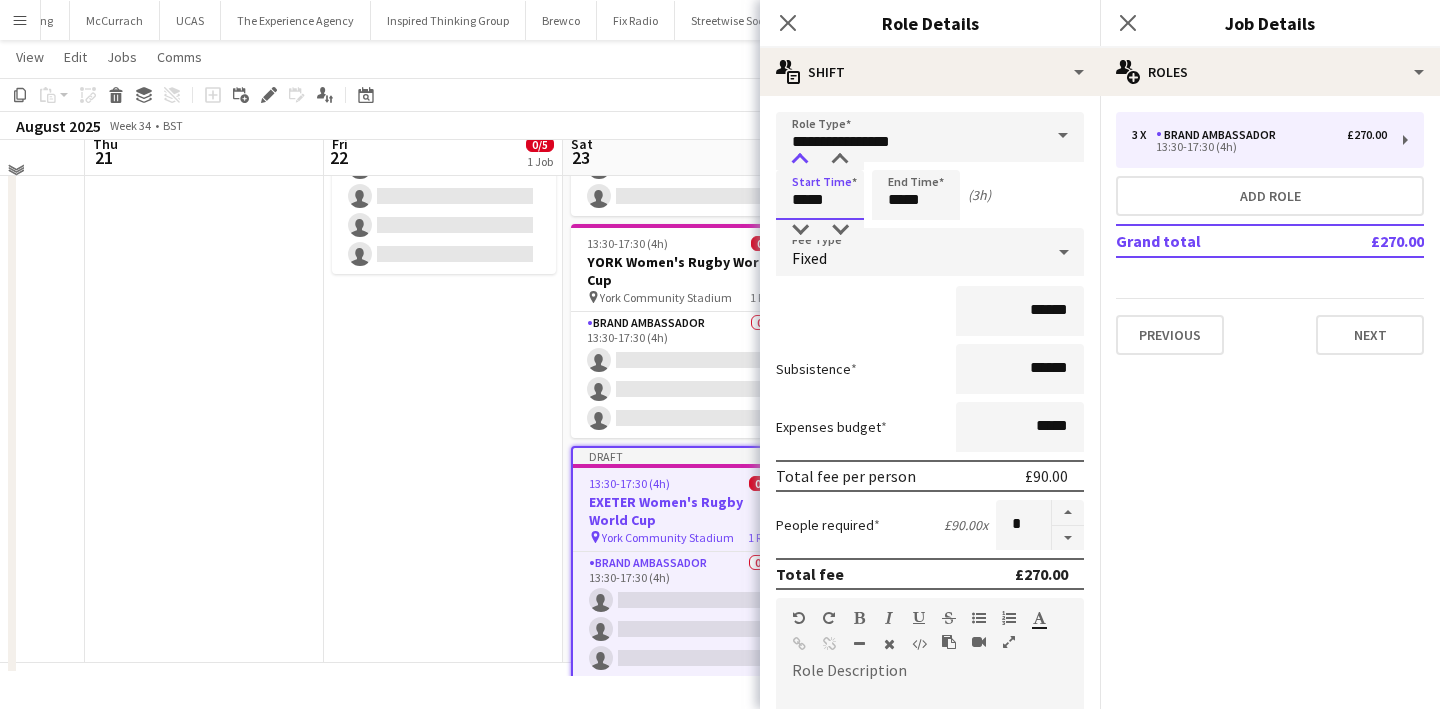 click at bounding box center [800, 160] 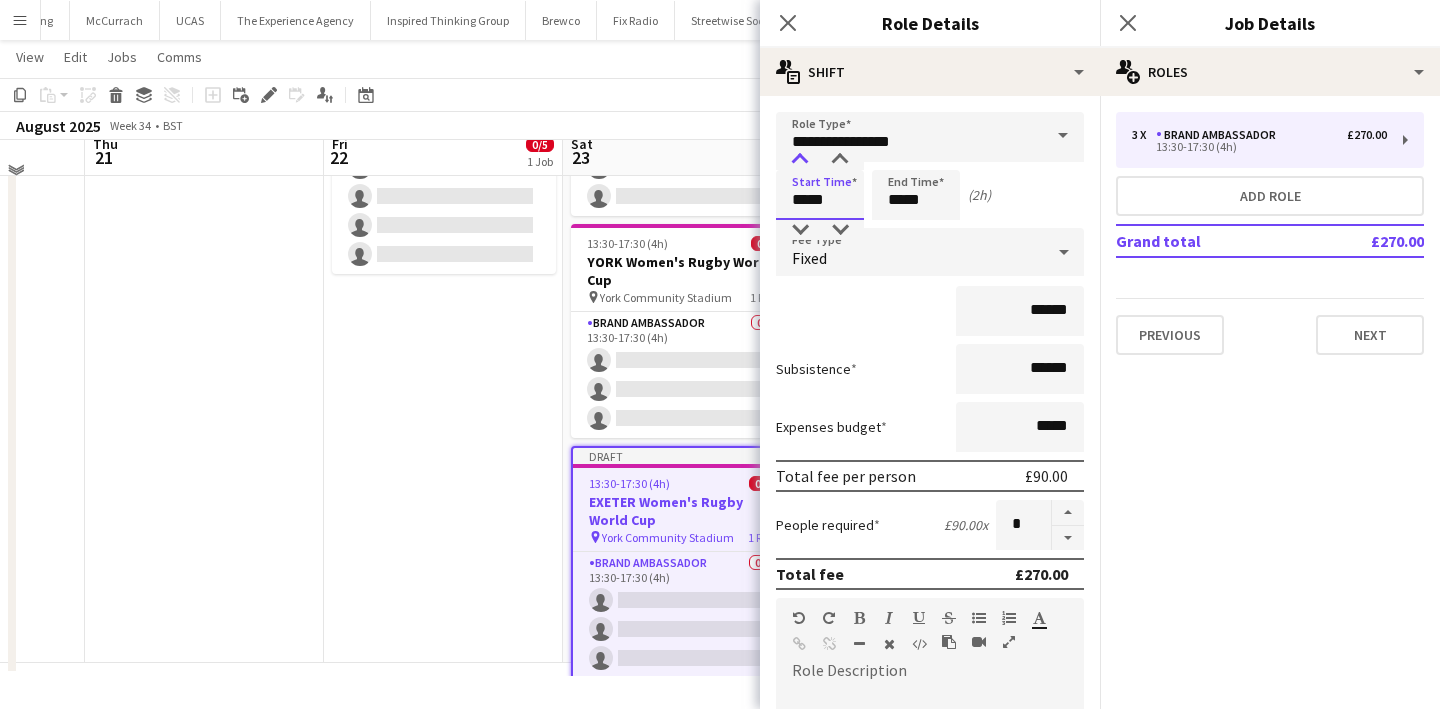click at bounding box center [800, 160] 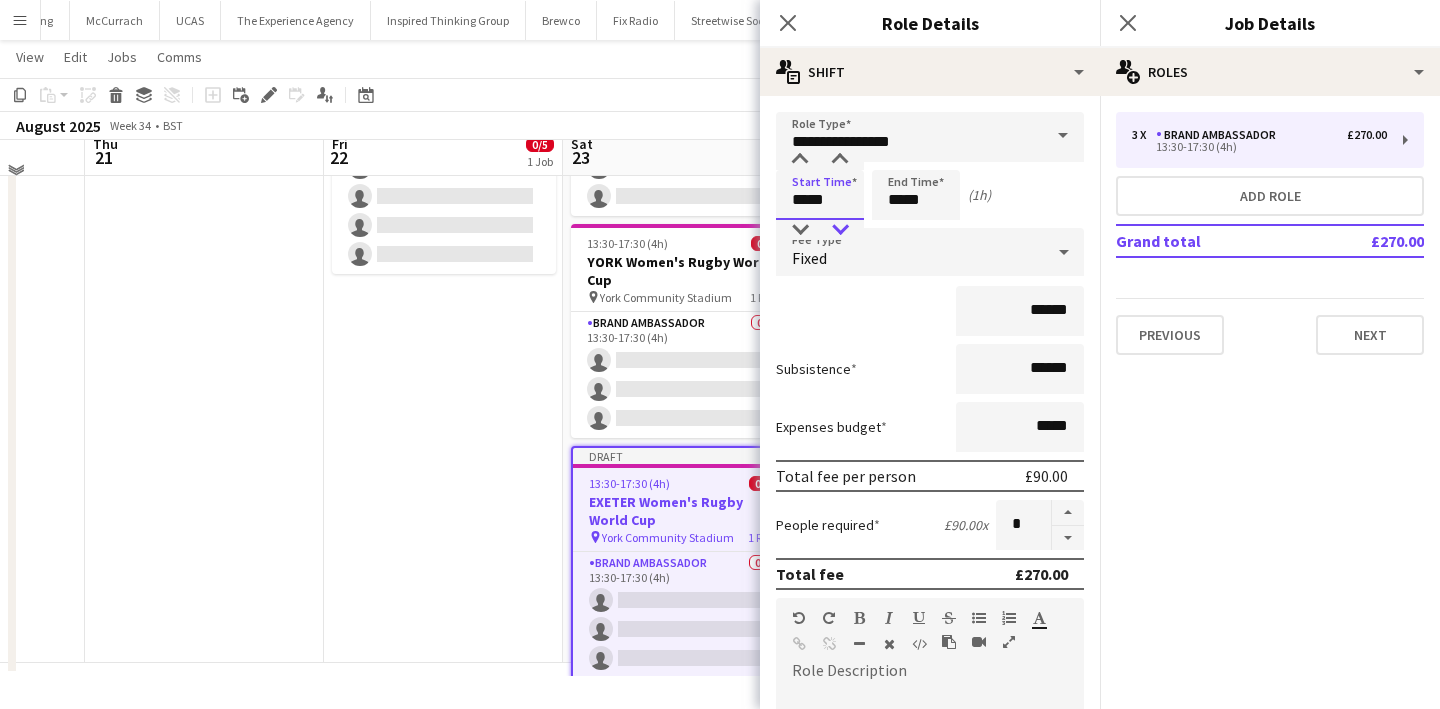 type on "*****" 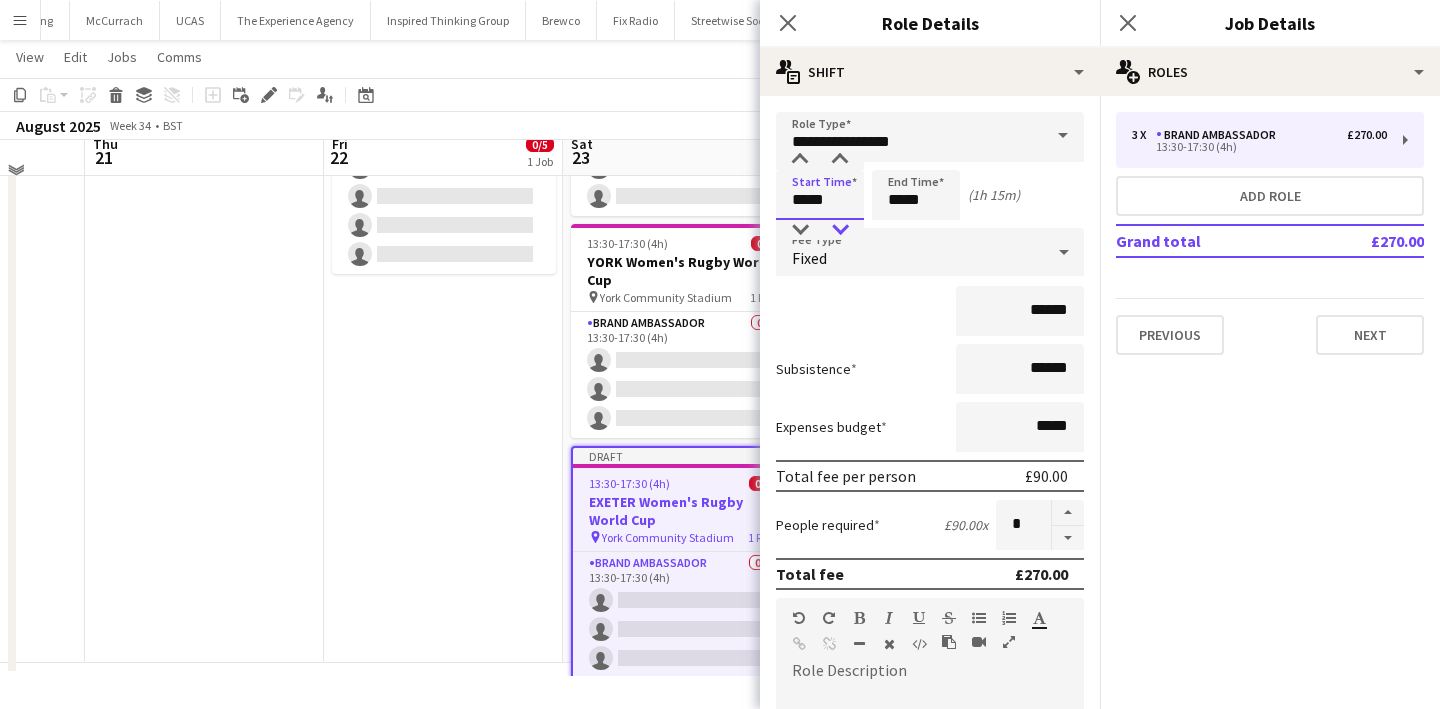 click at bounding box center [840, 230] 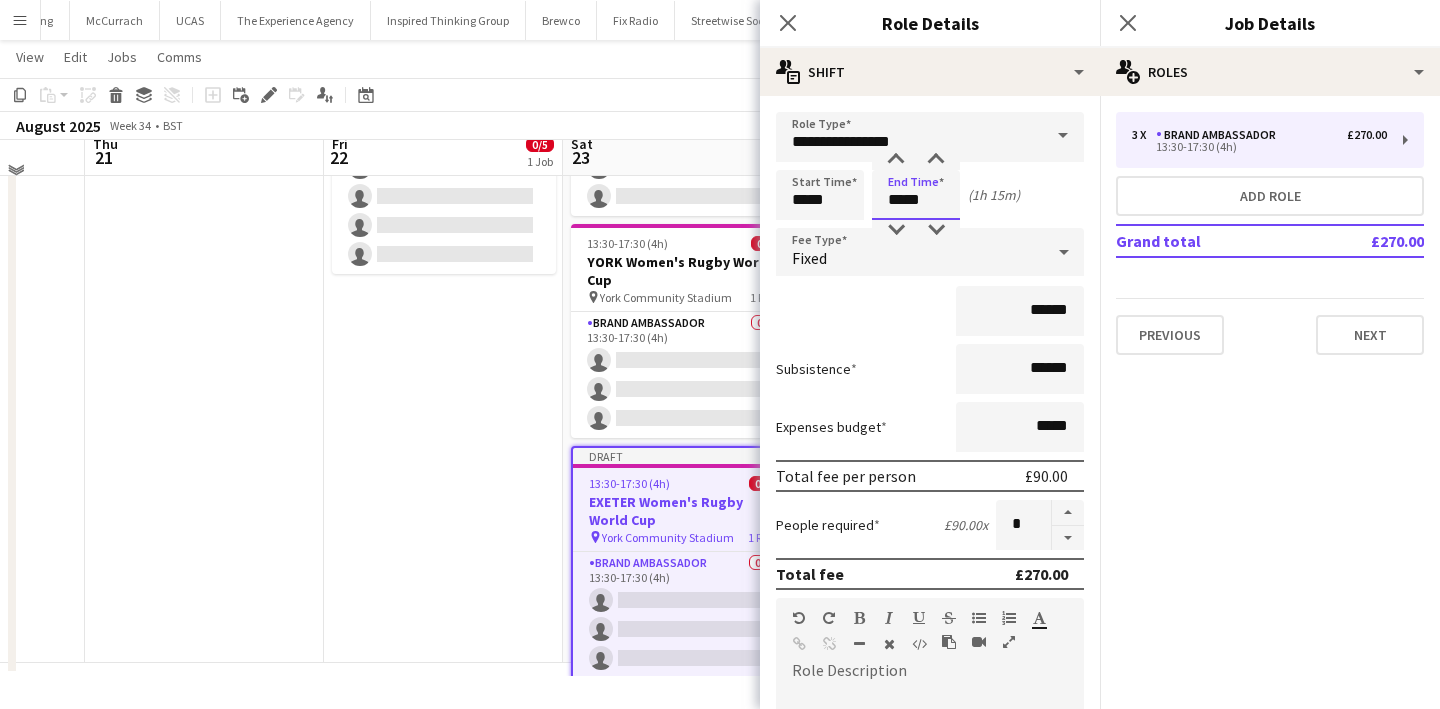 click on "*****" at bounding box center [916, 195] 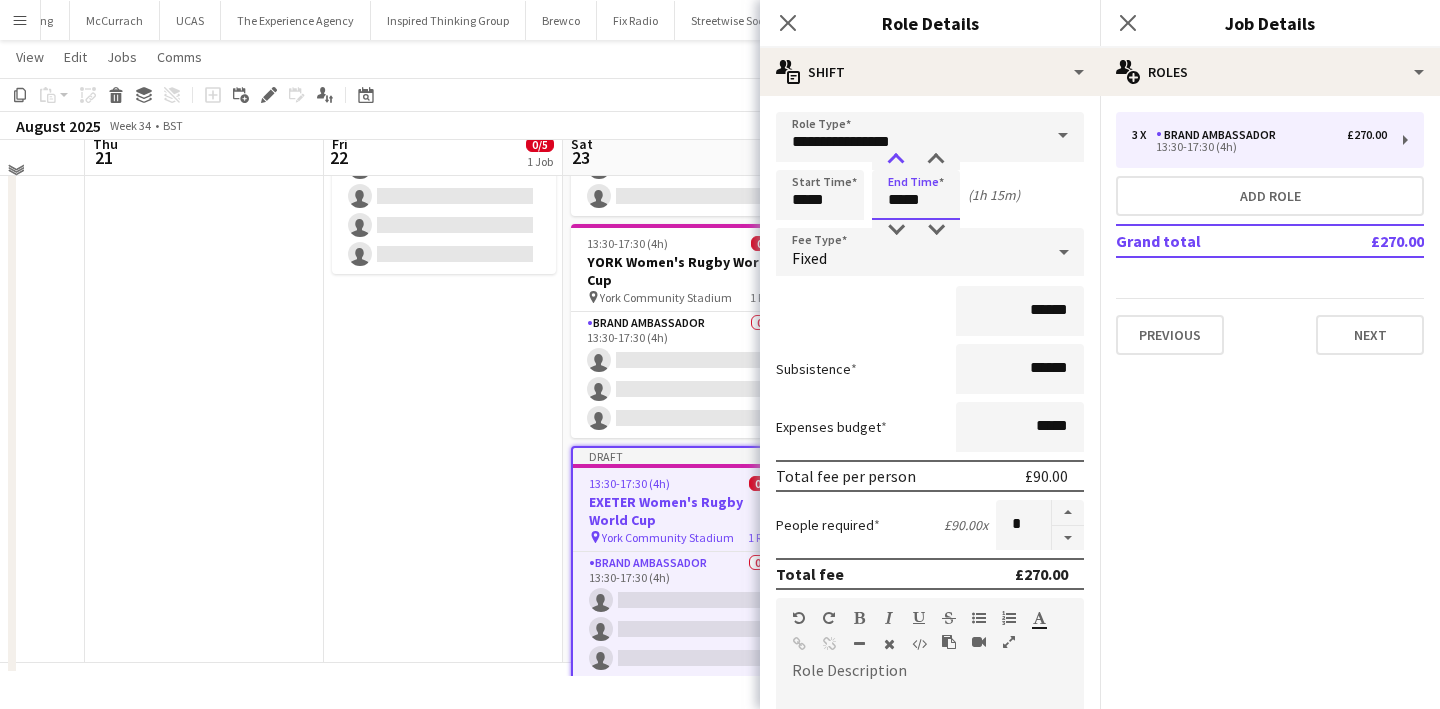 click at bounding box center [896, 160] 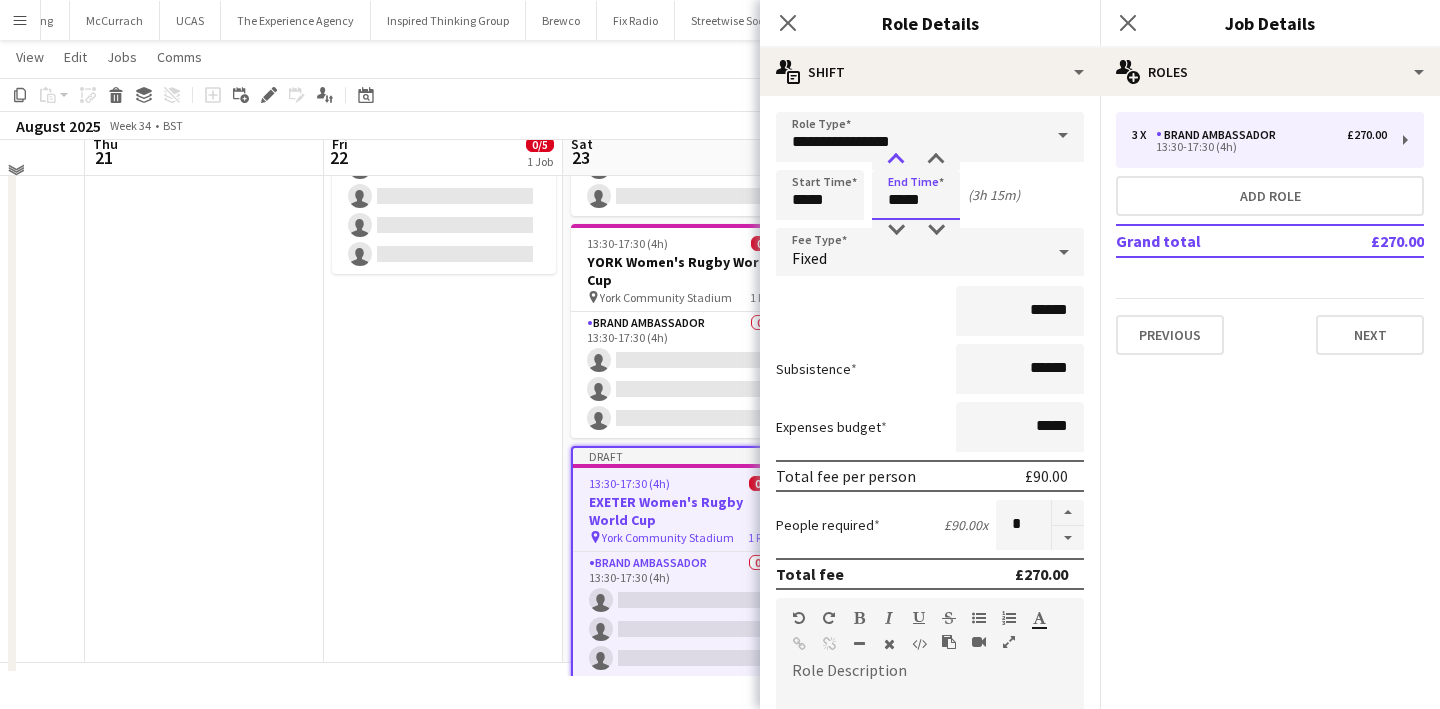 click at bounding box center [896, 160] 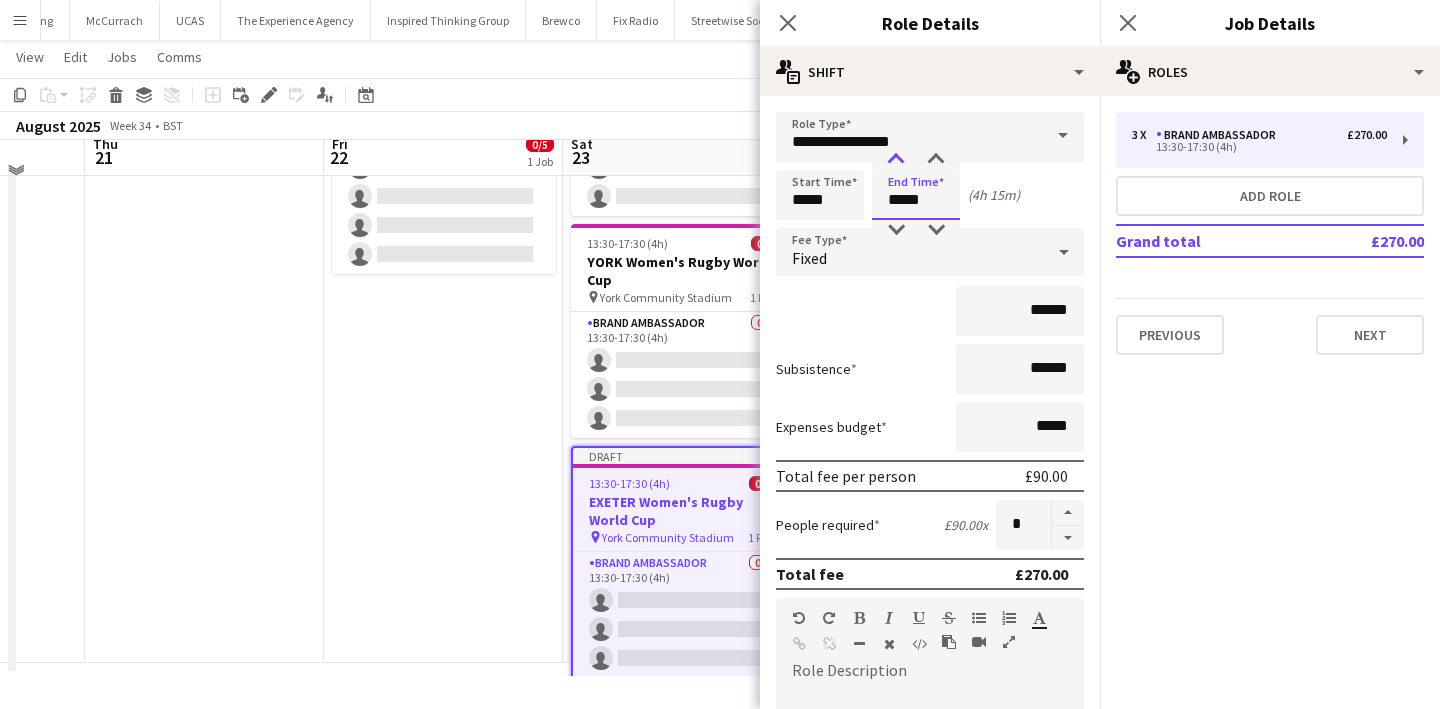 click at bounding box center (896, 160) 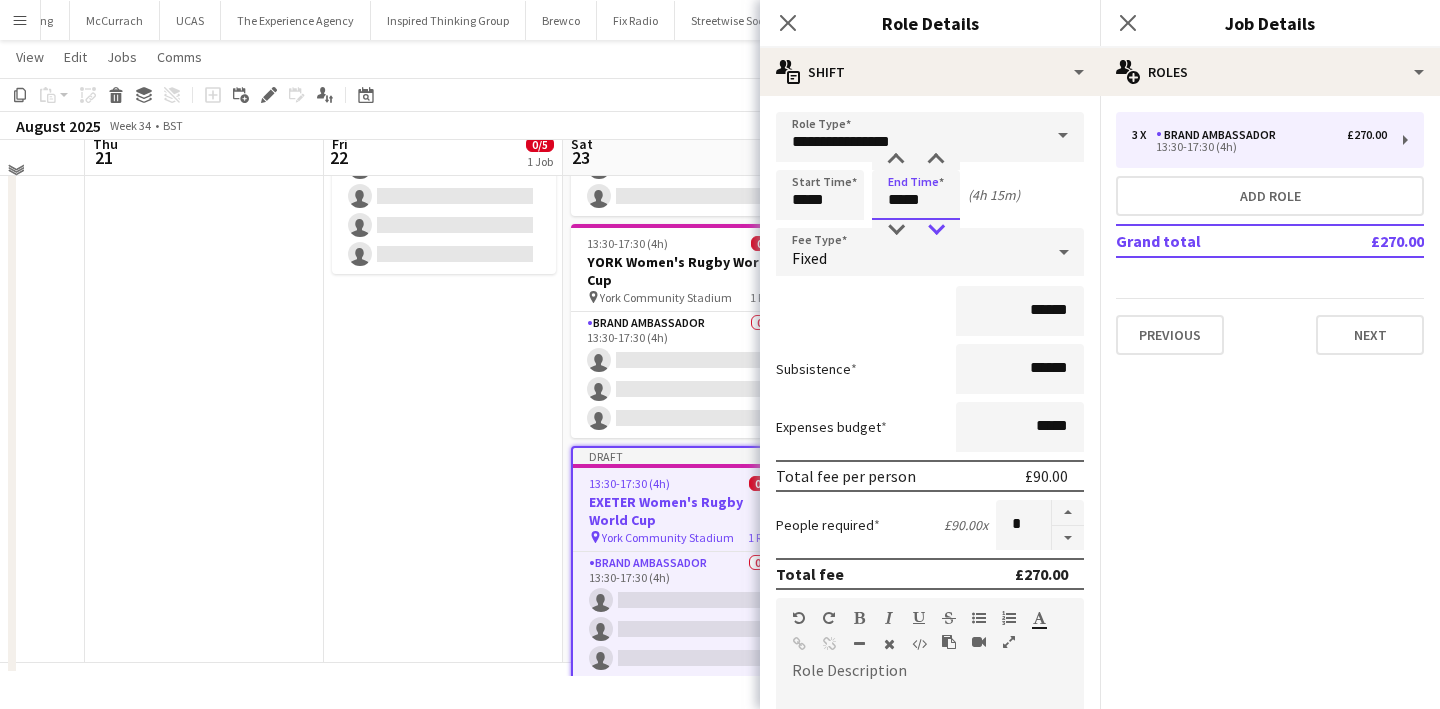 type on "*****" 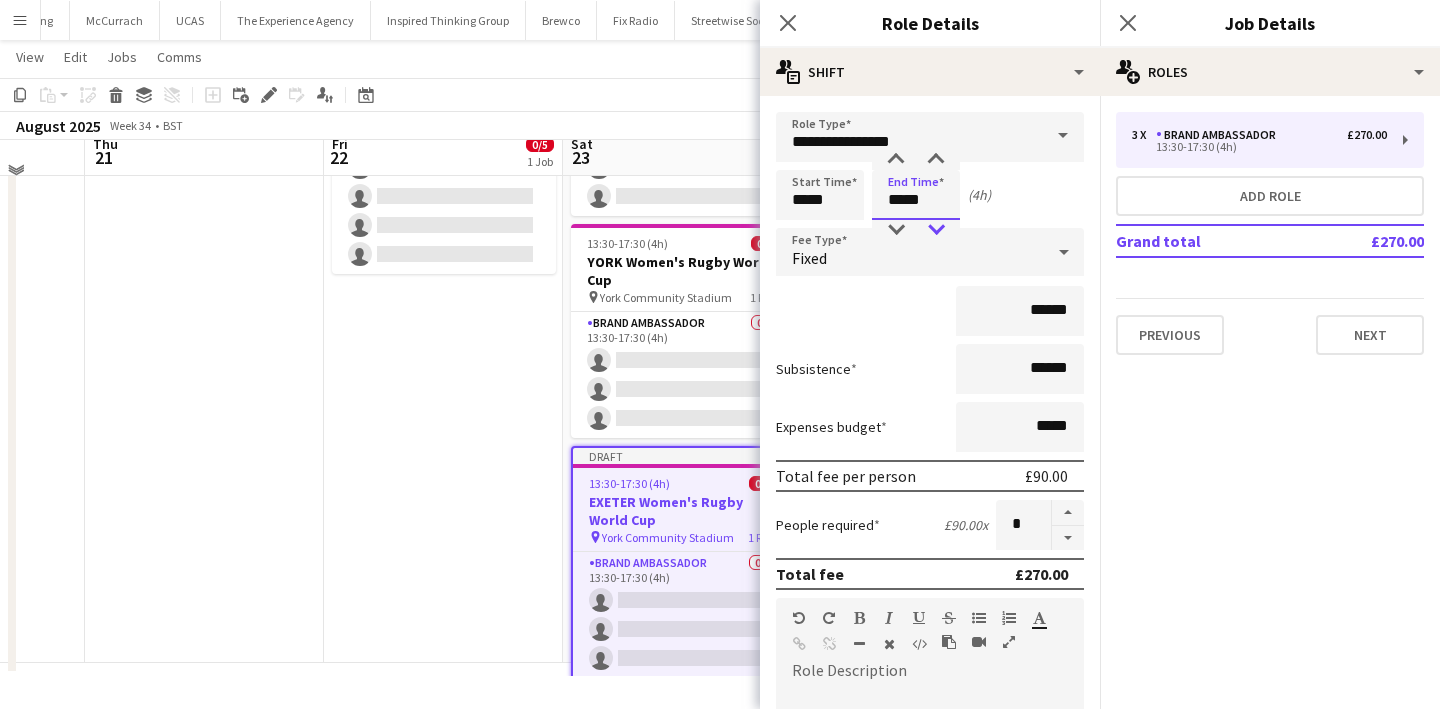 click at bounding box center [936, 230] 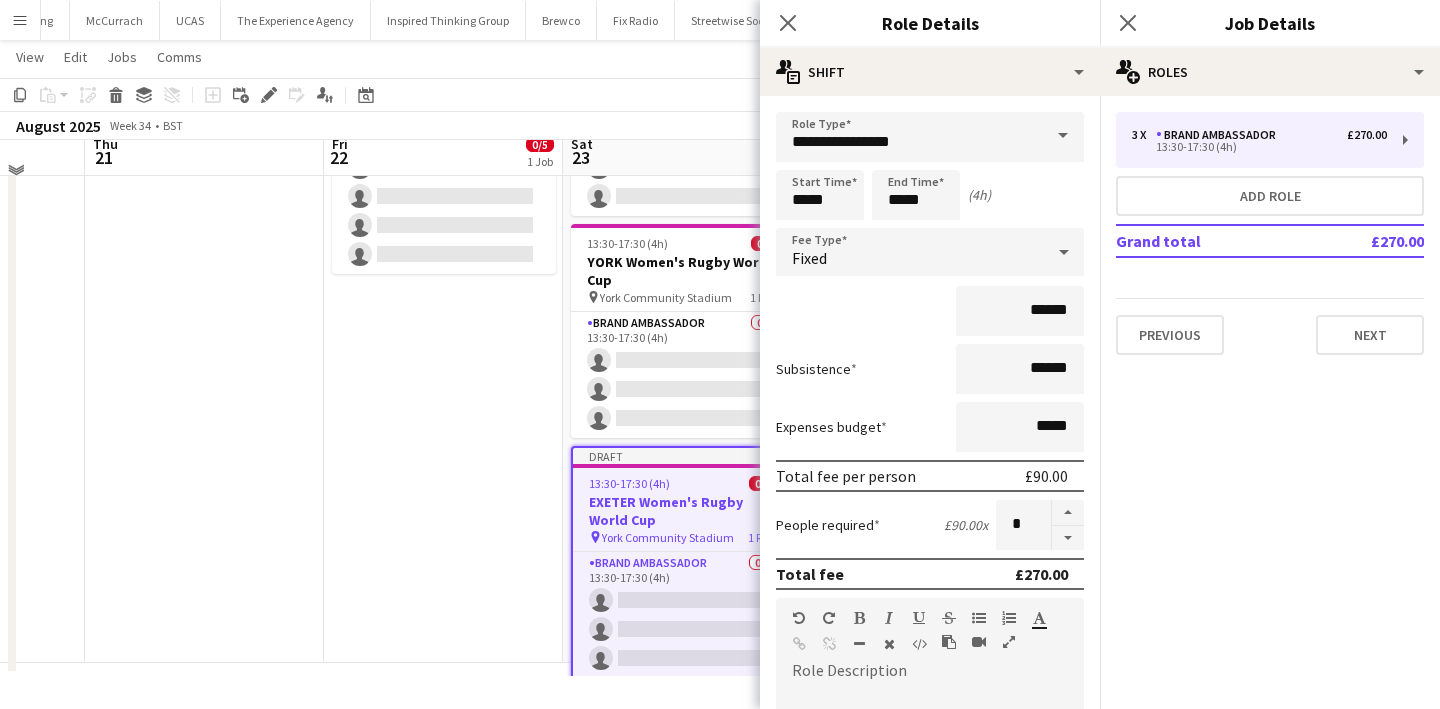 click on "Start Time  *****  End Time  *****  (4h)" at bounding box center (930, 195) 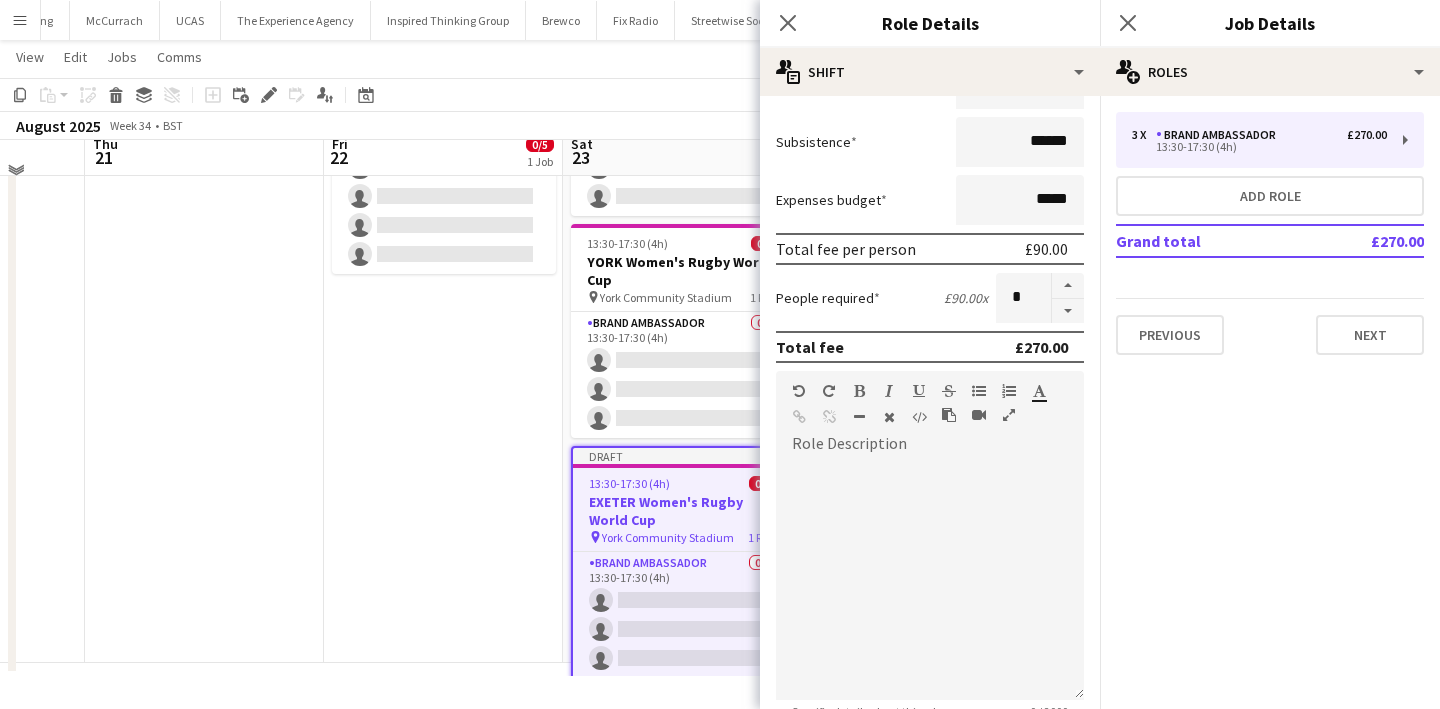 scroll, scrollTop: 547, scrollLeft: 0, axis: vertical 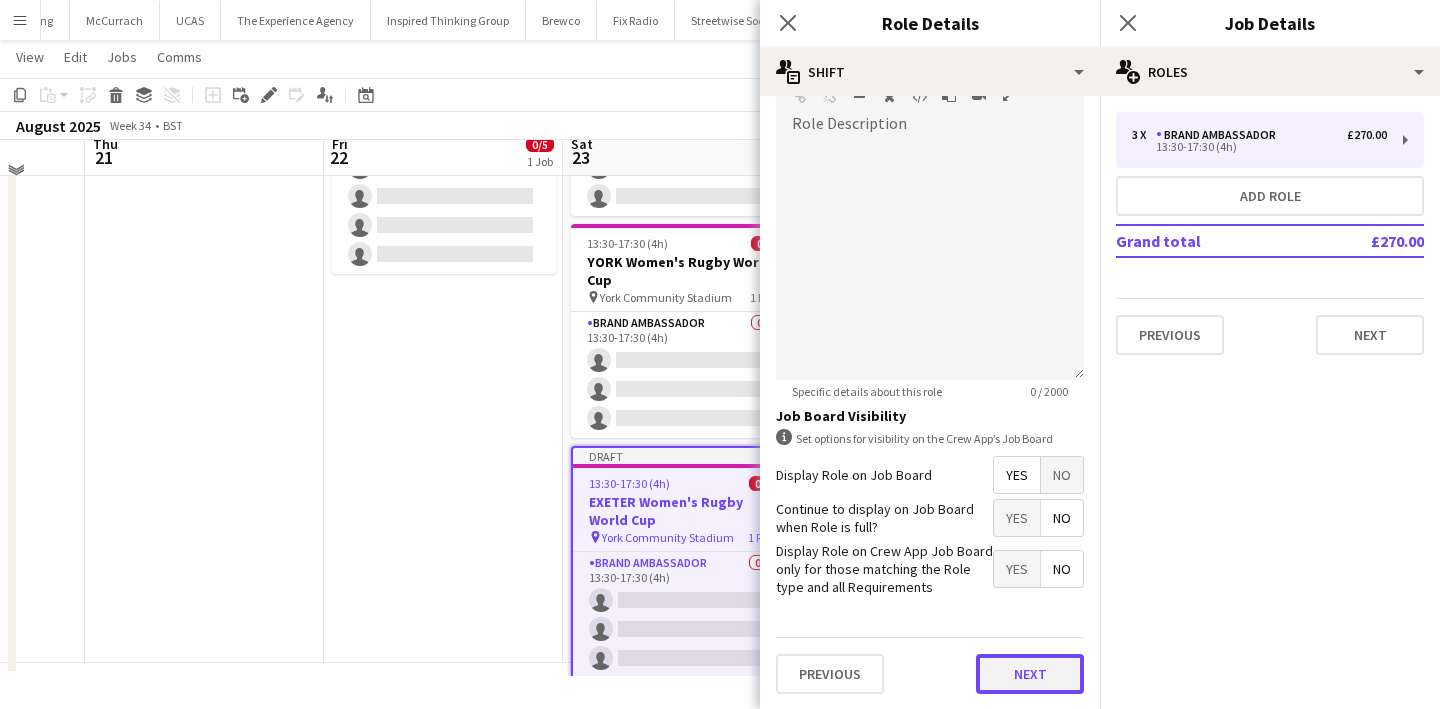 click on "Next" at bounding box center [1030, 674] 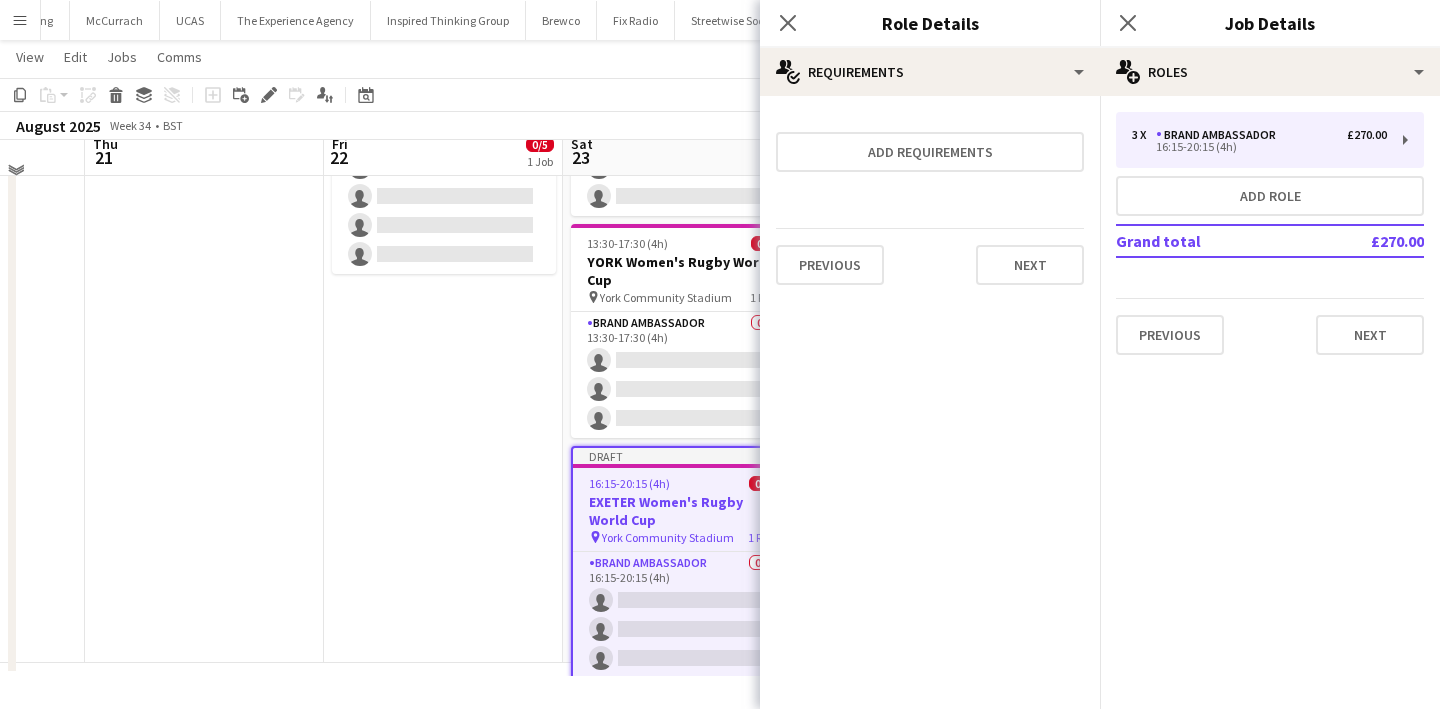 scroll, scrollTop: 0, scrollLeft: 0, axis: both 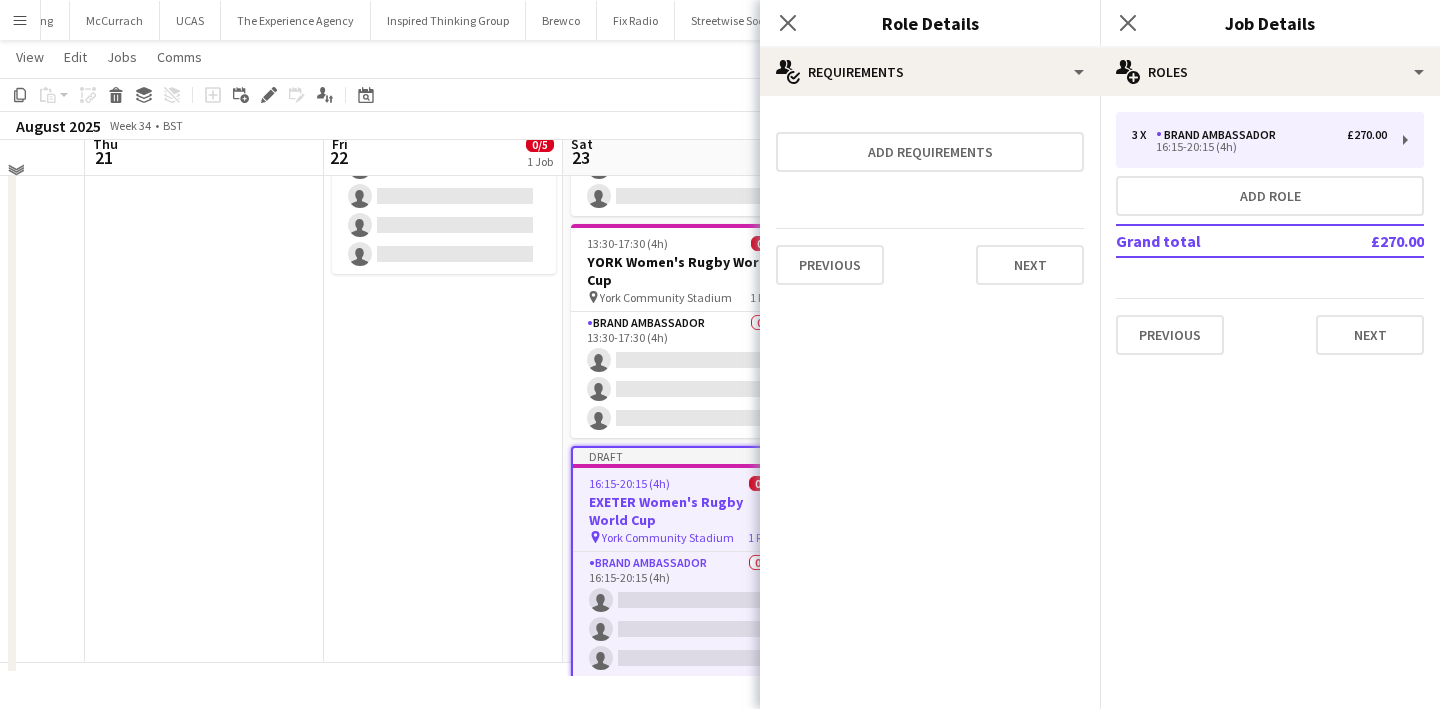 click on "15:30-19:30 (4h)    0/5   SUNDERLAND Women's Rugby World Cup
pin
Stadium Of Light   1 Role   Brand Ambassador   0/5   15:30-19:30 (4h)
single-neutral-actions
single-neutral-actions
single-neutral-actions
single-neutral-actions
single-neutral-actions" at bounding box center (443, 328) 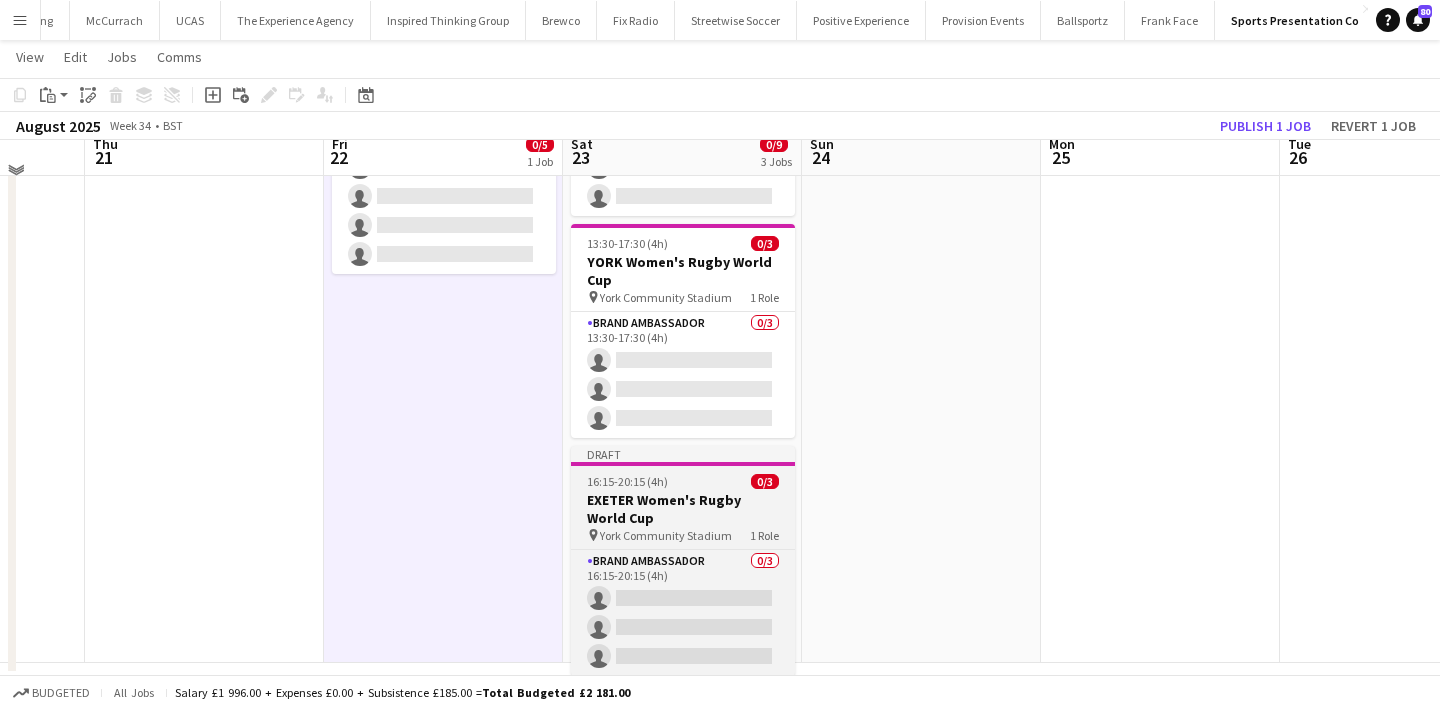 click on "EXETER Women's Rugby World Cup" at bounding box center [683, 509] 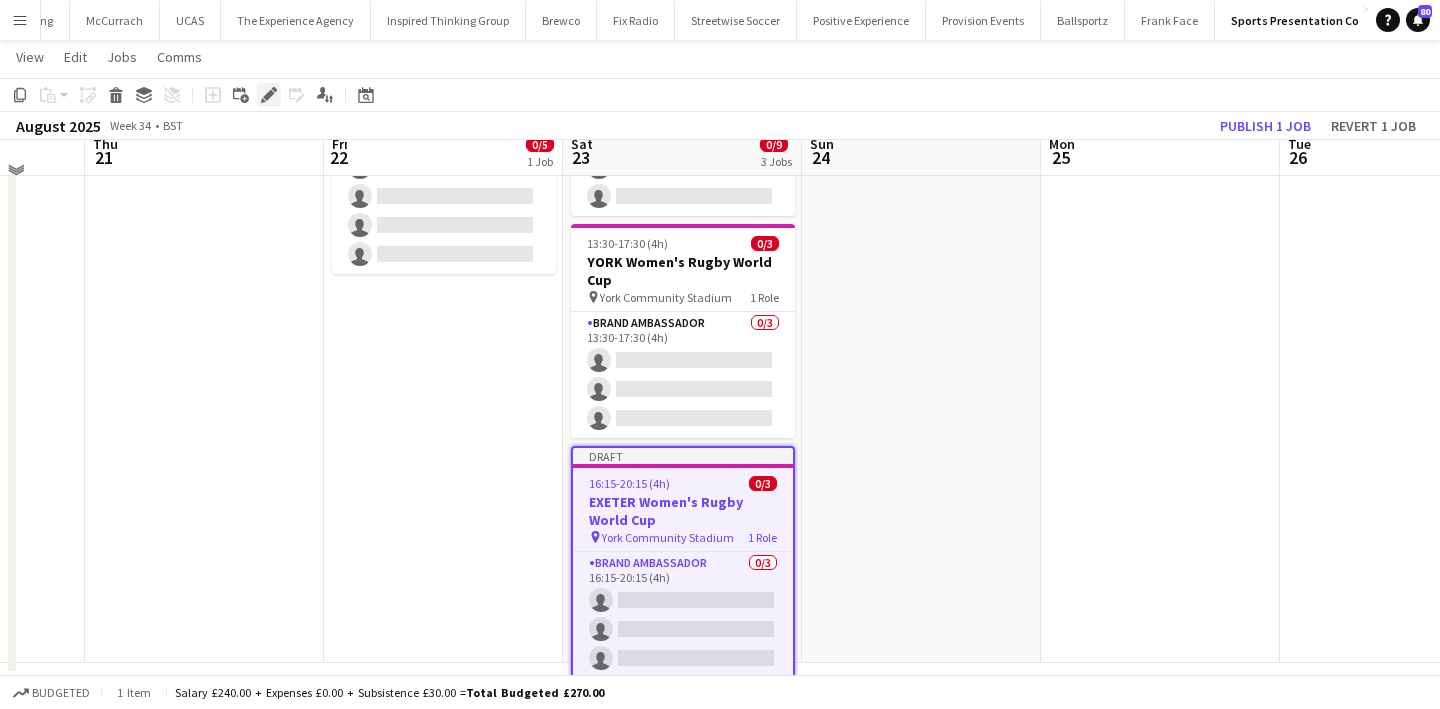 click 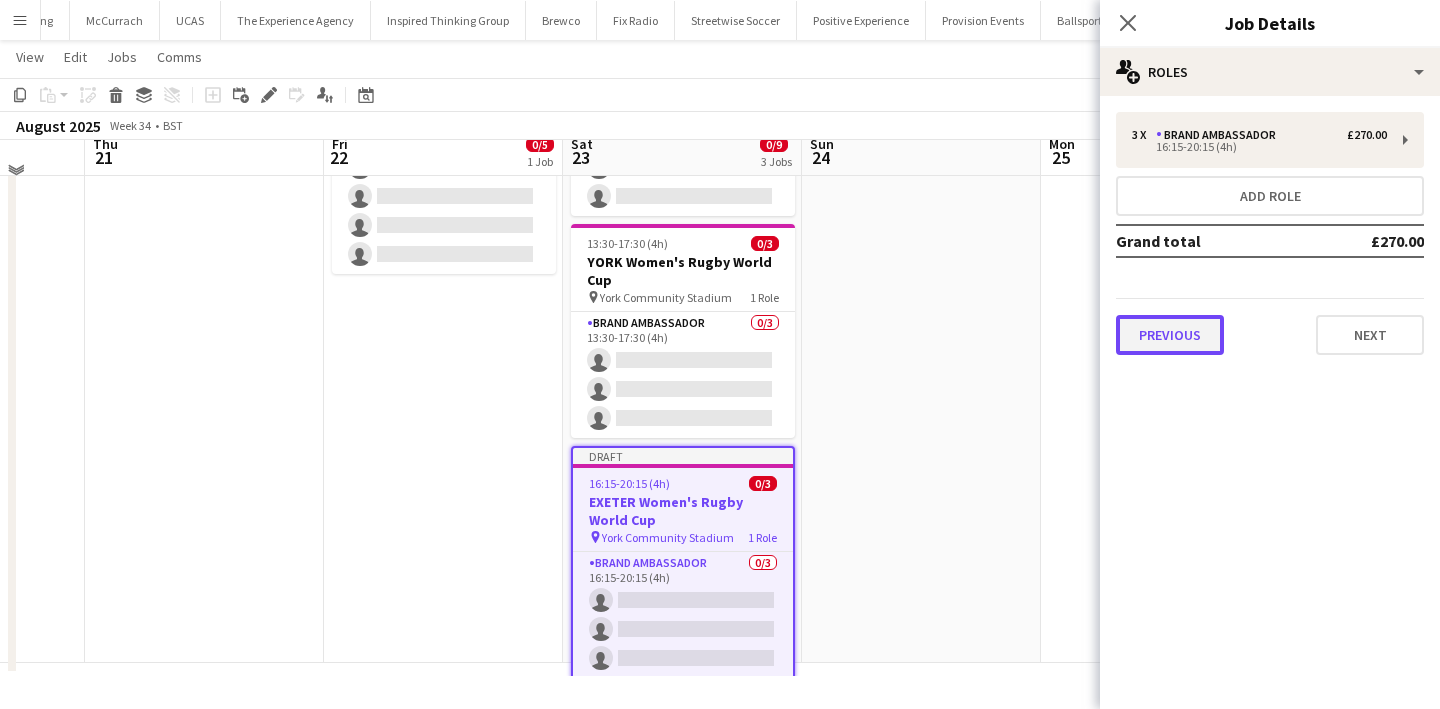 click on "Previous" at bounding box center [1170, 335] 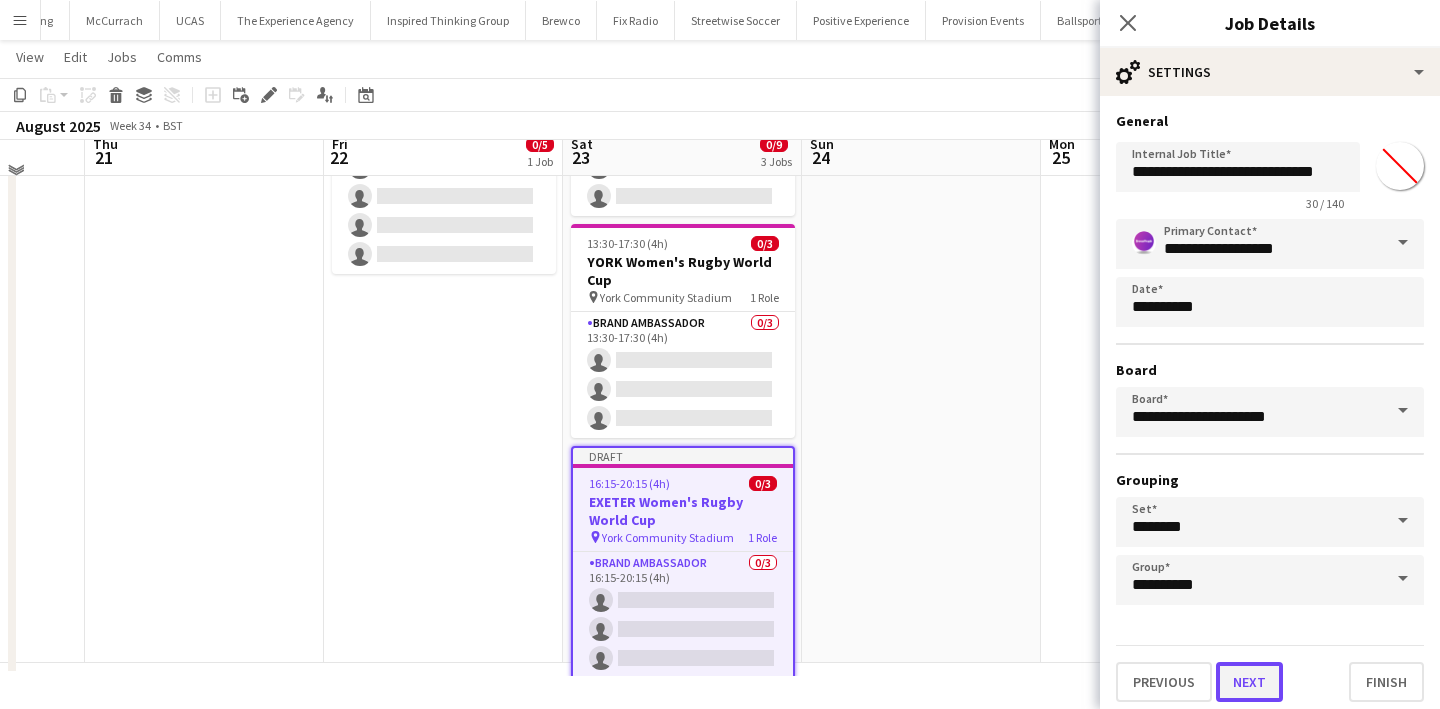 click on "Next" at bounding box center [1249, 682] 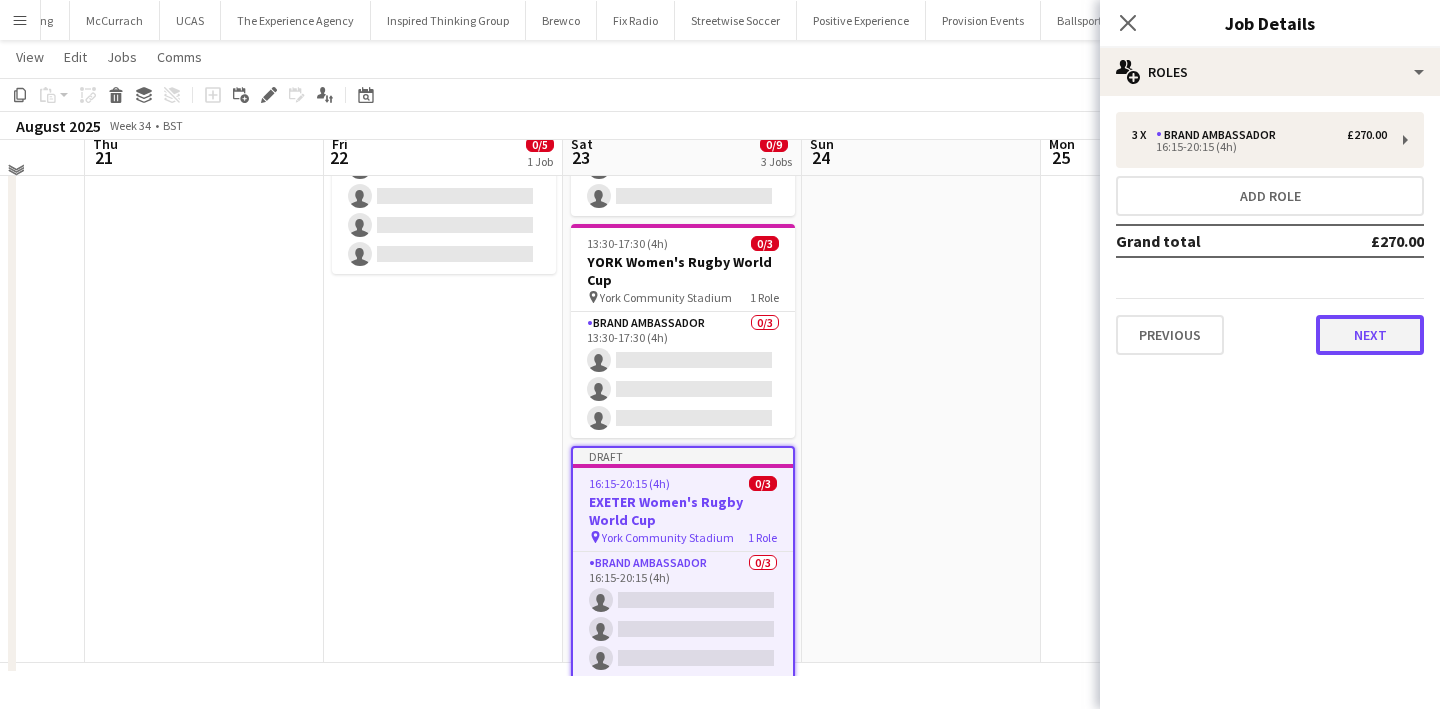click on "Next" at bounding box center (1370, 335) 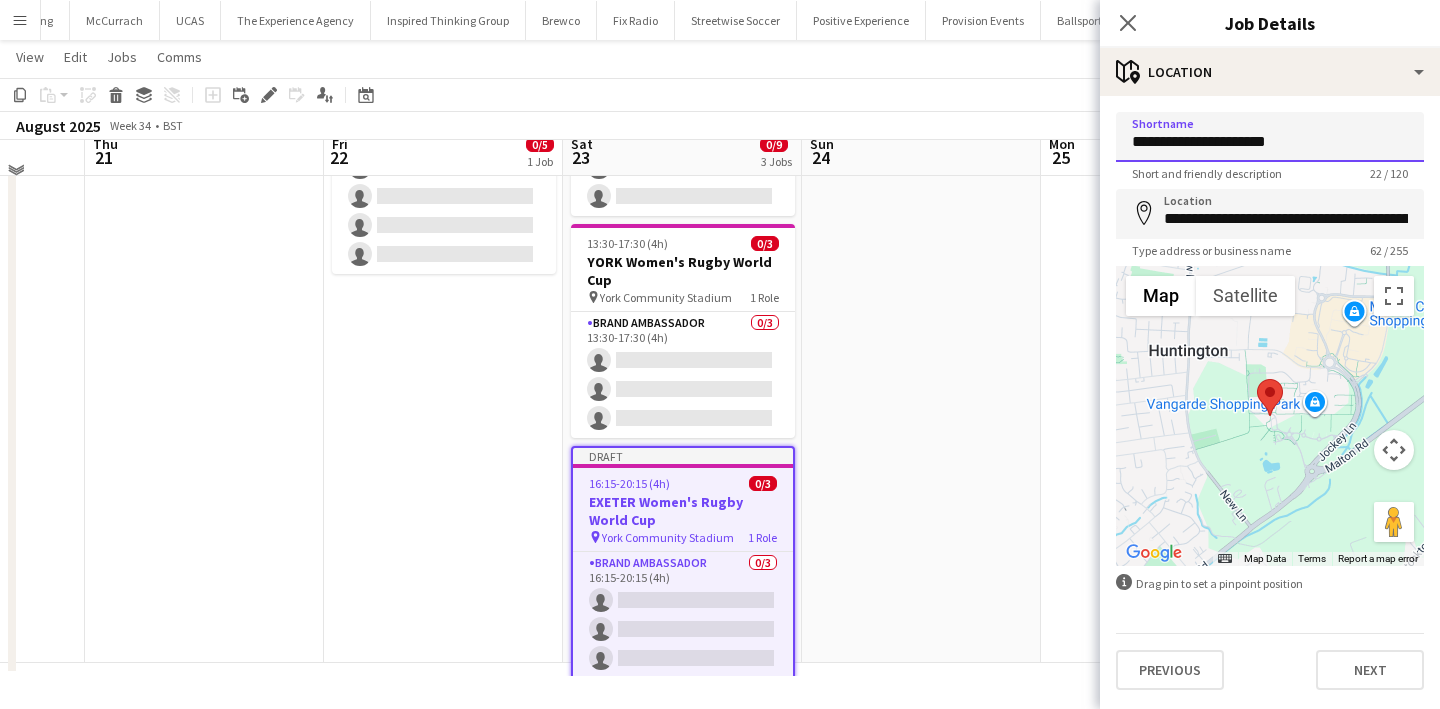 click on "**********" at bounding box center (1270, 137) 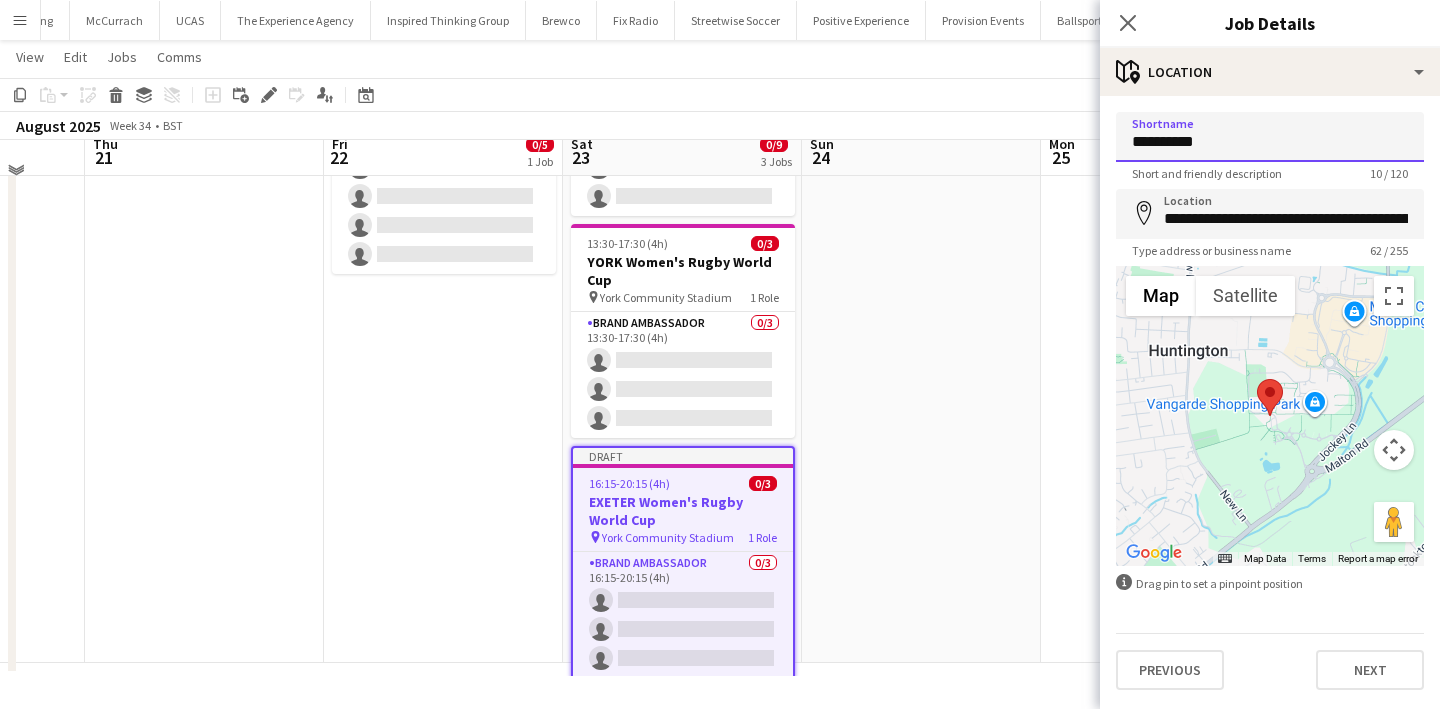 type on "**********" 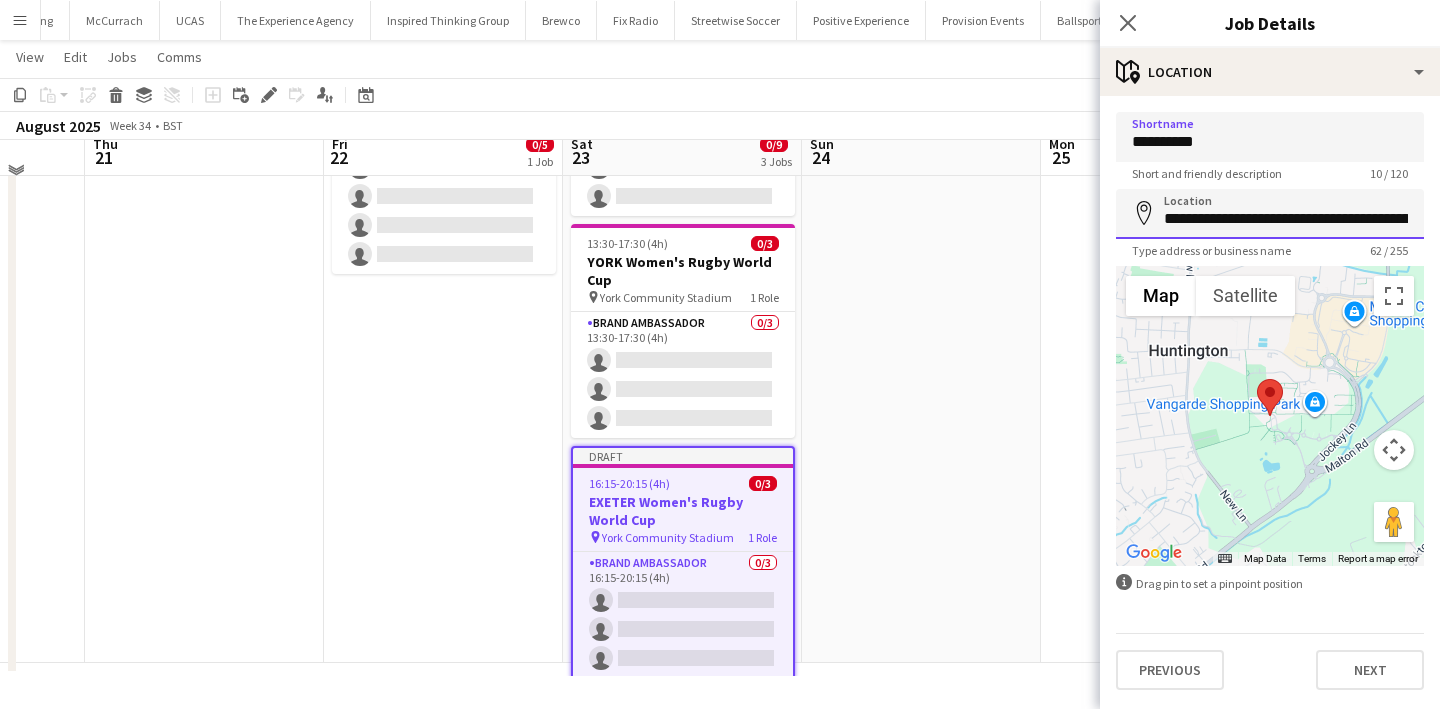 click on "**********" at bounding box center [1270, 214] 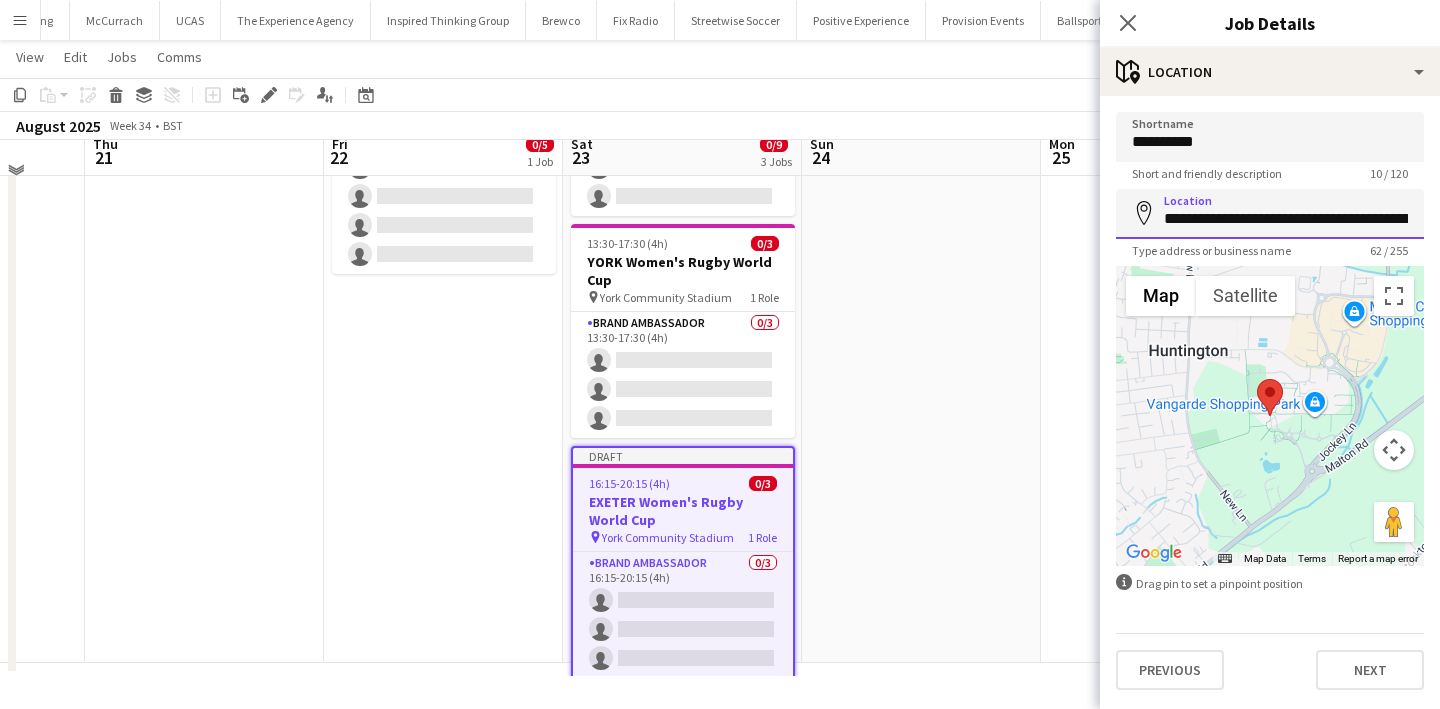 click on "**********" at bounding box center (1270, 214) 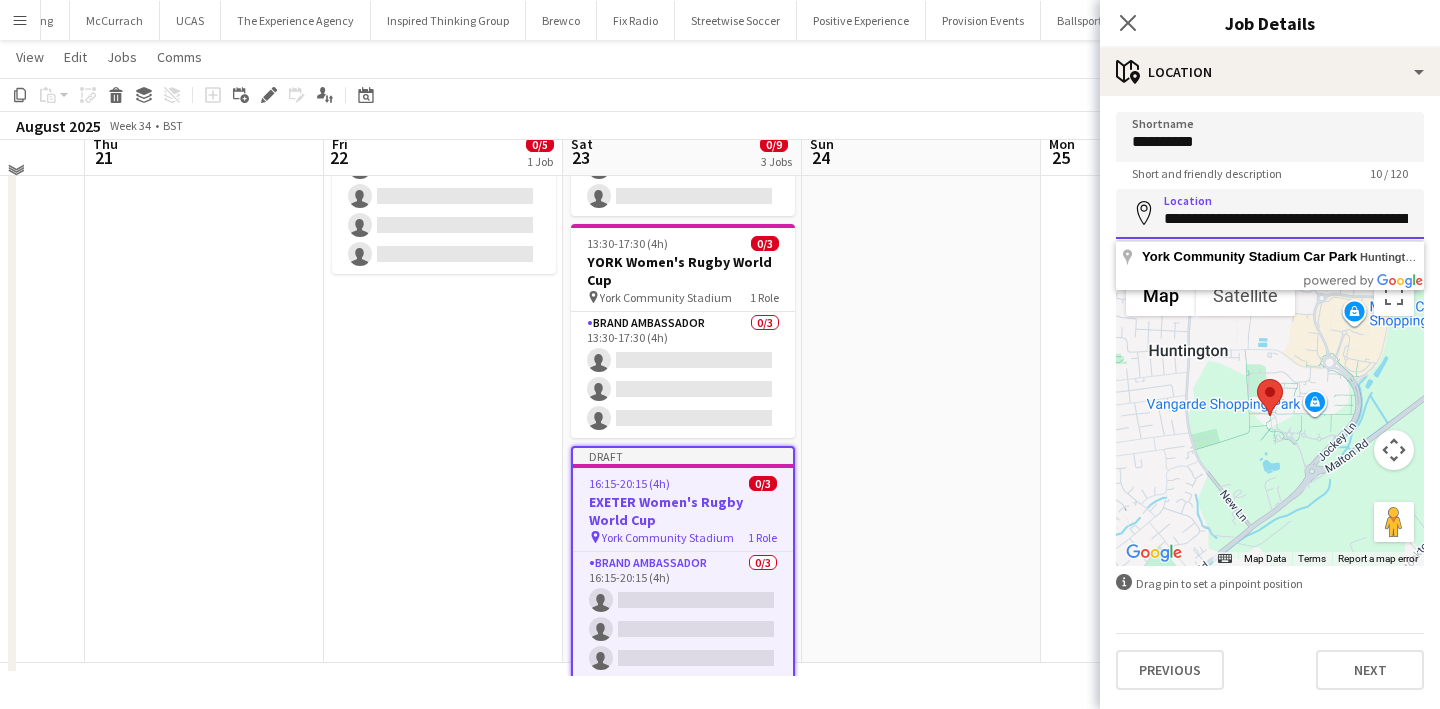 click on "**********" at bounding box center (1270, 214) 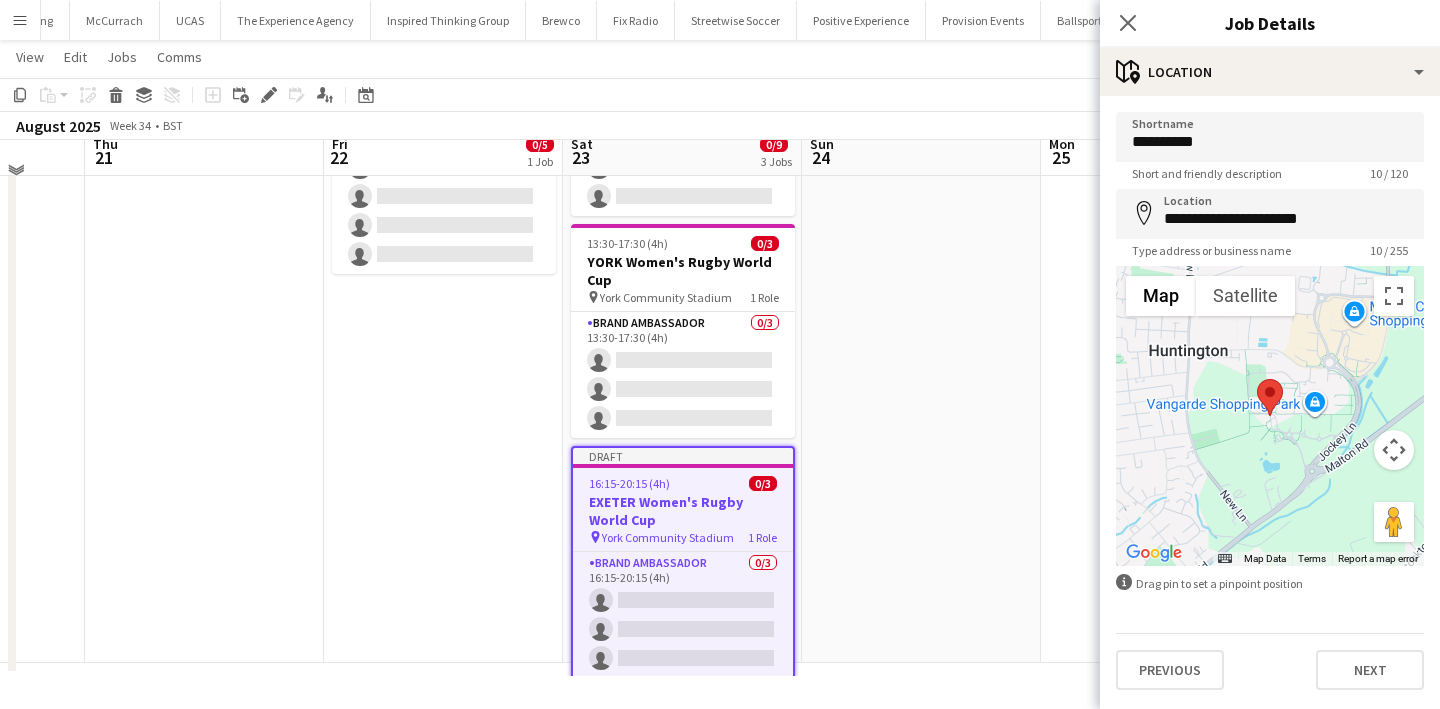 type on "**********" 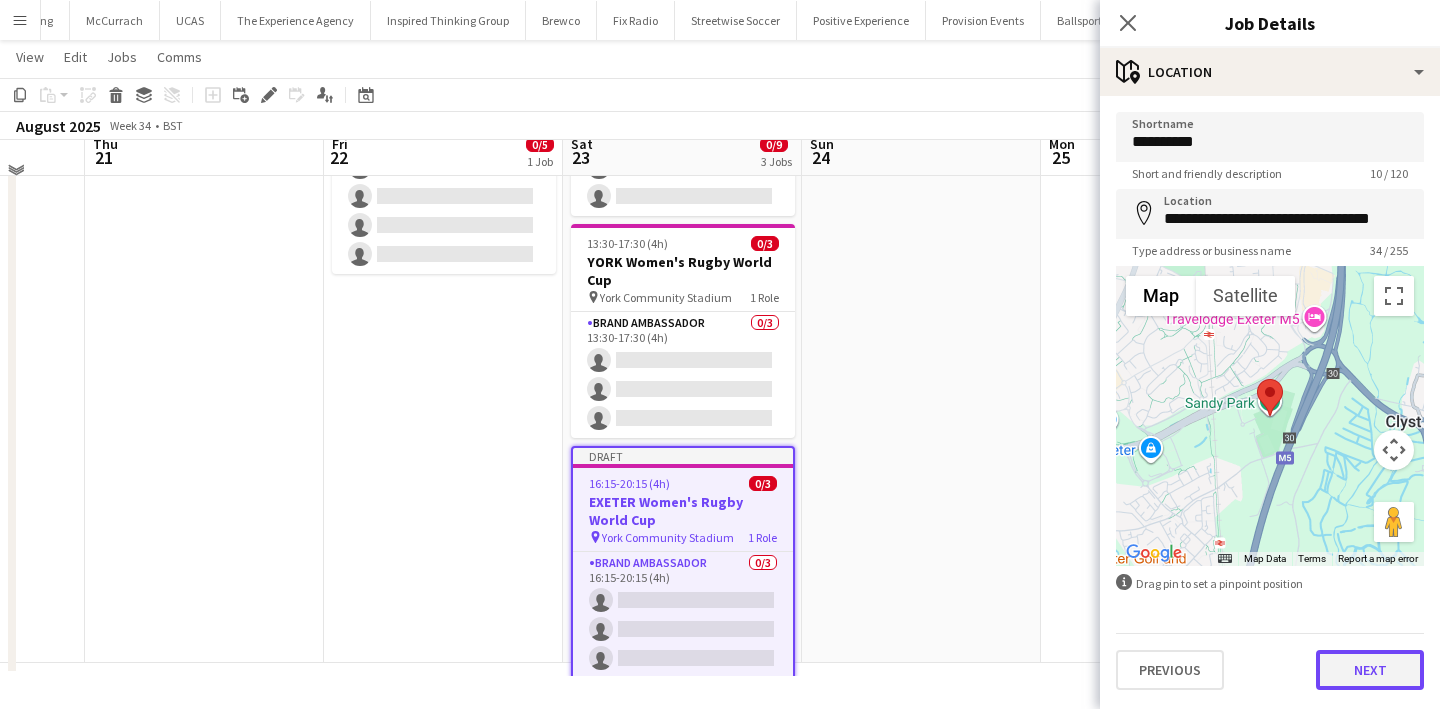 click on "Next" at bounding box center (1370, 670) 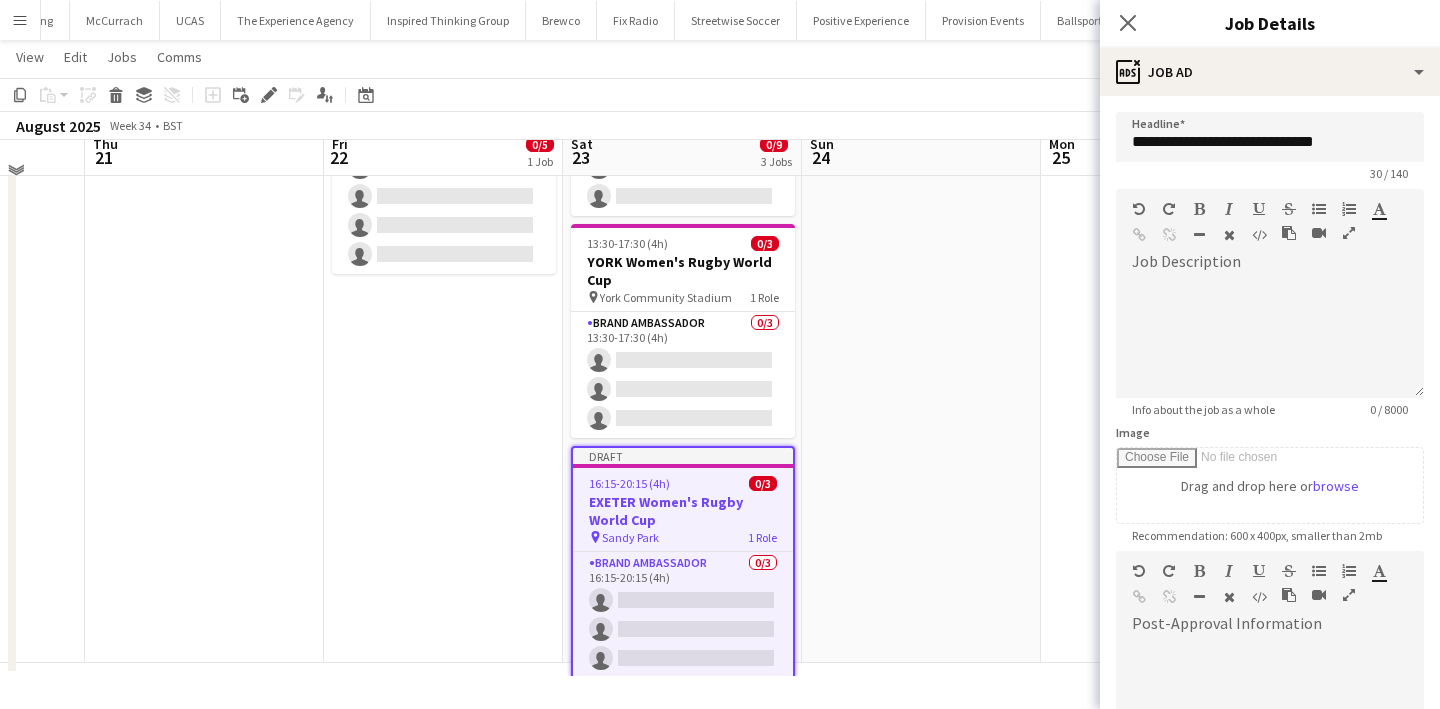 click at bounding box center [921, 328] 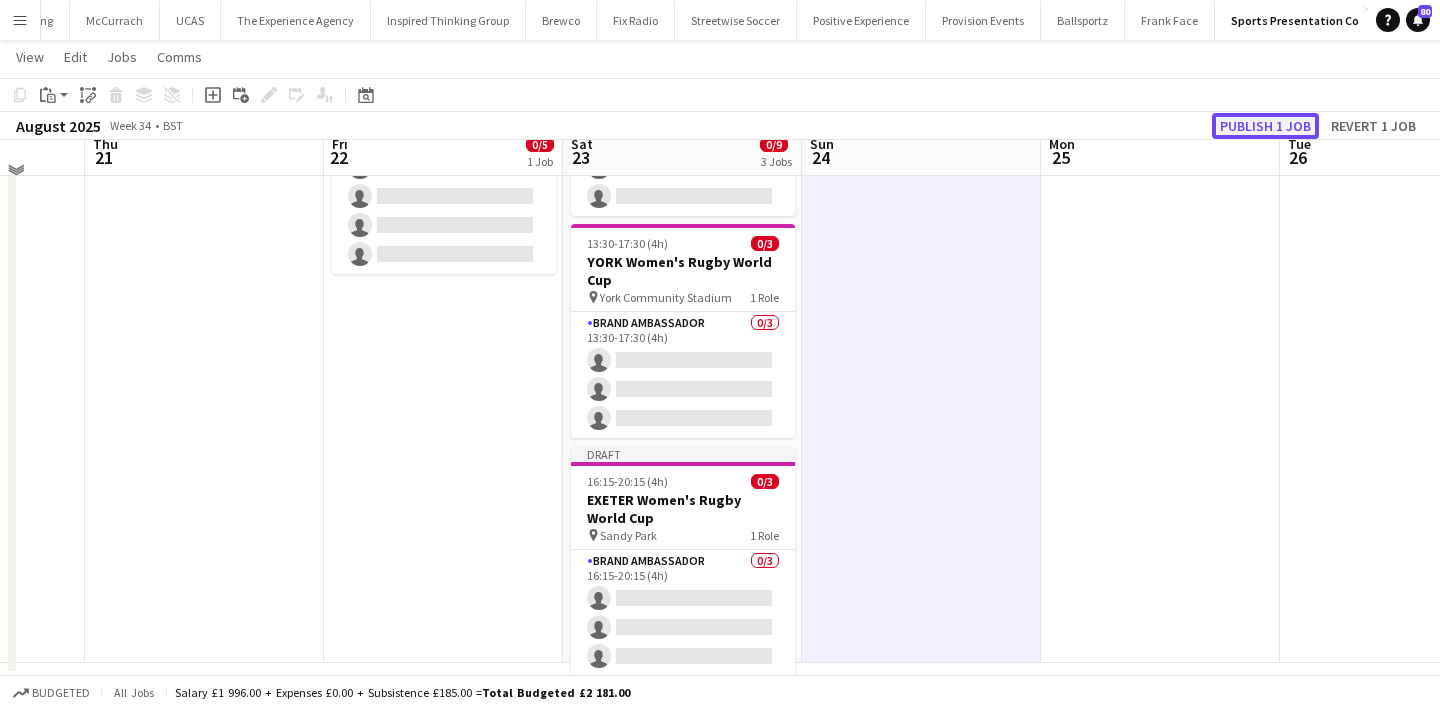 click on "Publish 1 job" 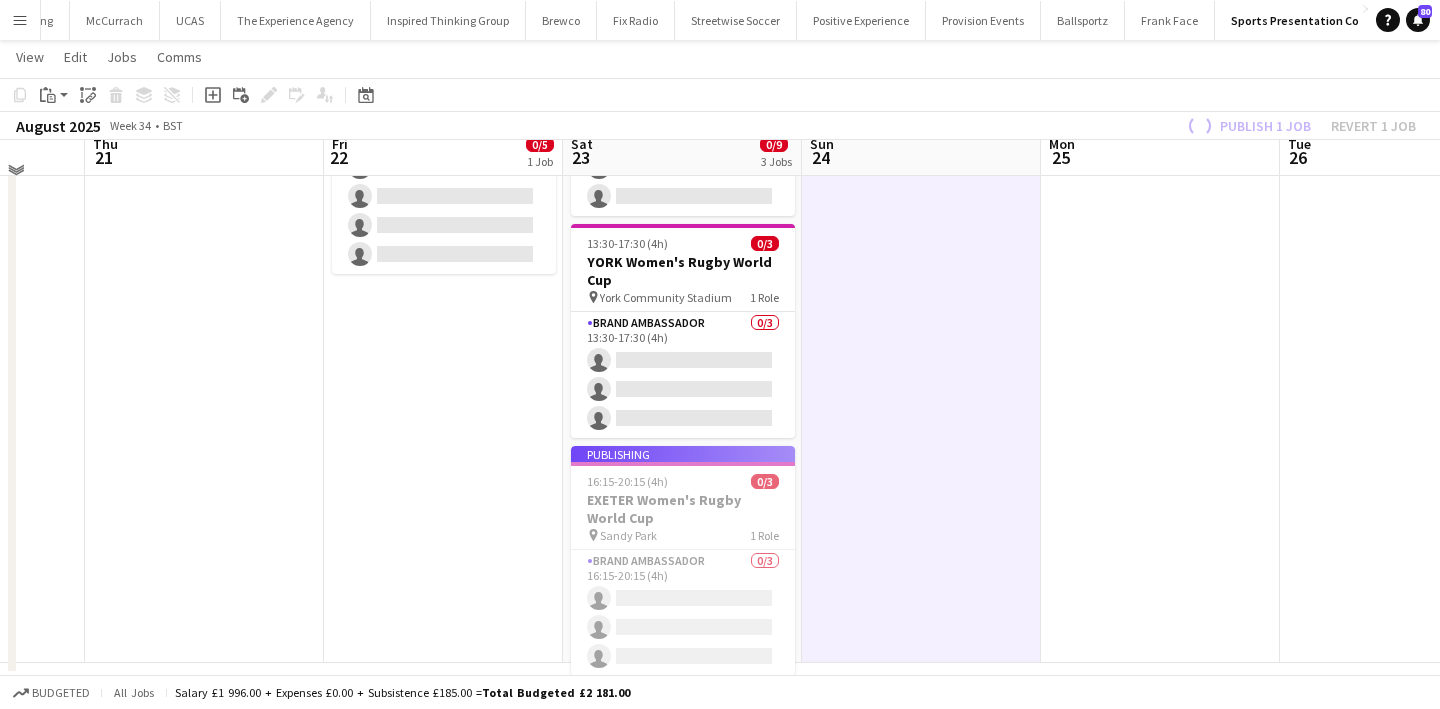 scroll, scrollTop: 201, scrollLeft: 0, axis: vertical 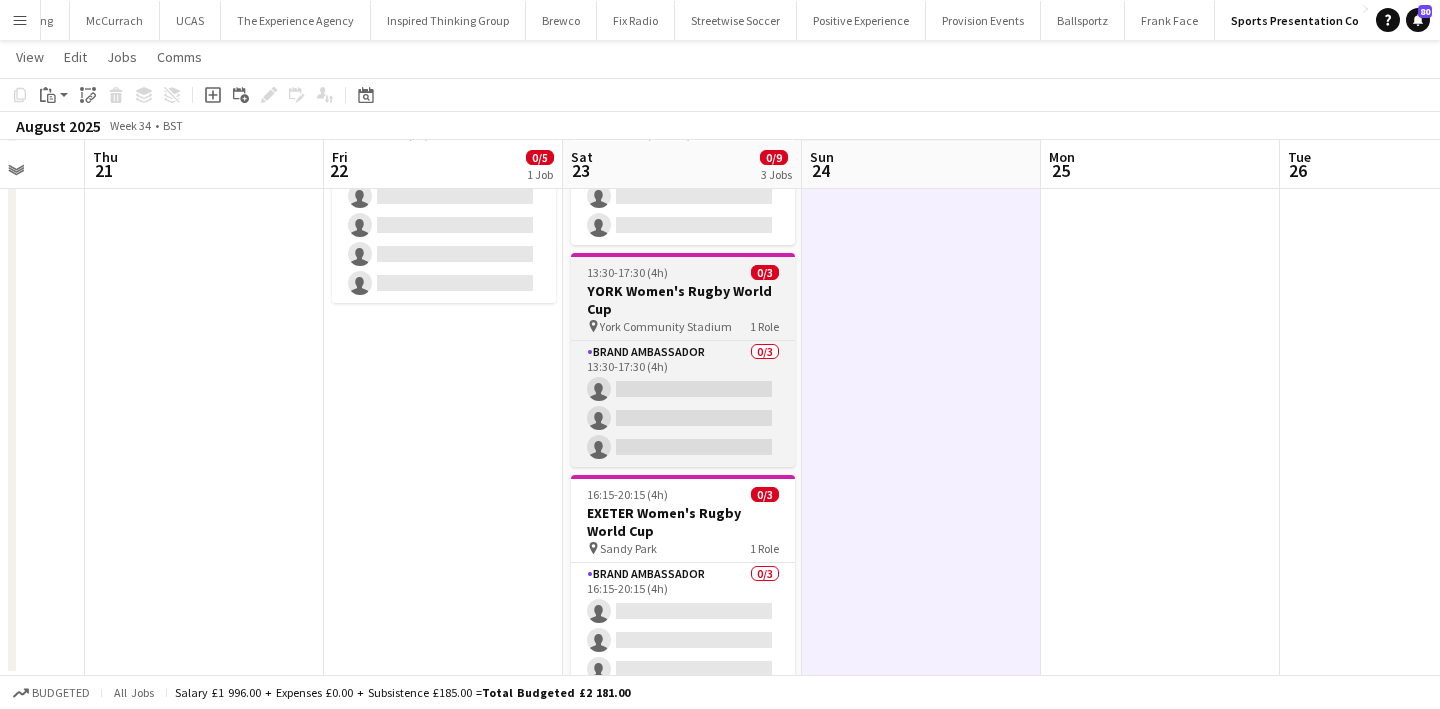 click on "YORK Women's Rugby World Cup" at bounding box center [683, 300] 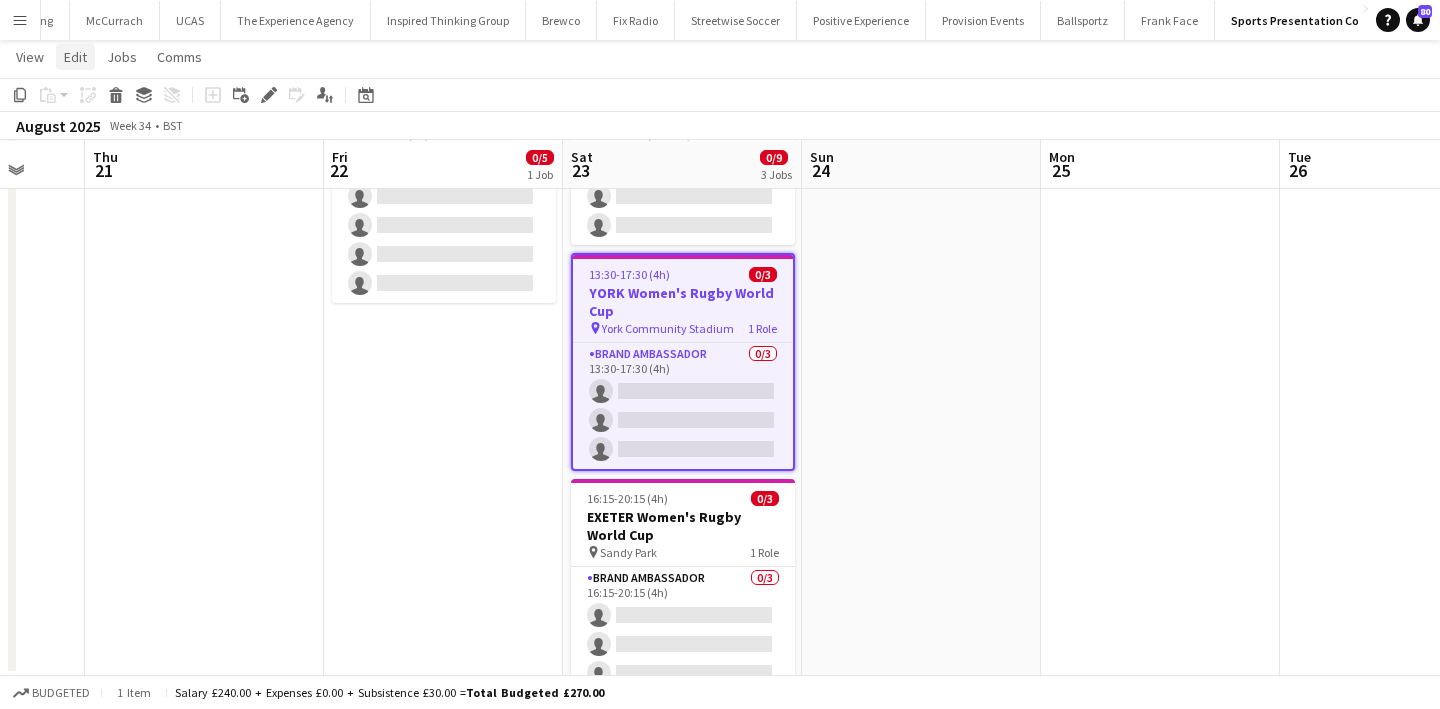 click on "Edit" 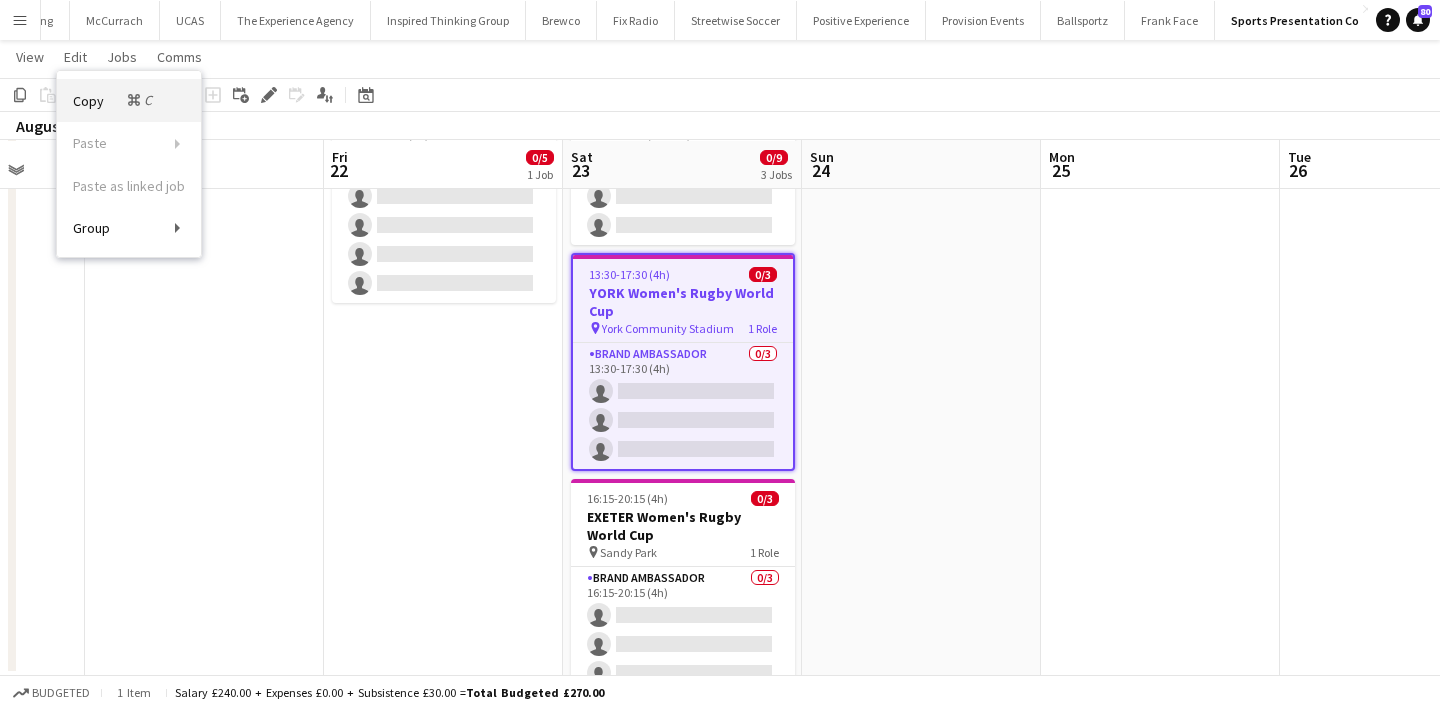 click on "Copy
Command
C" at bounding box center (129, 100) 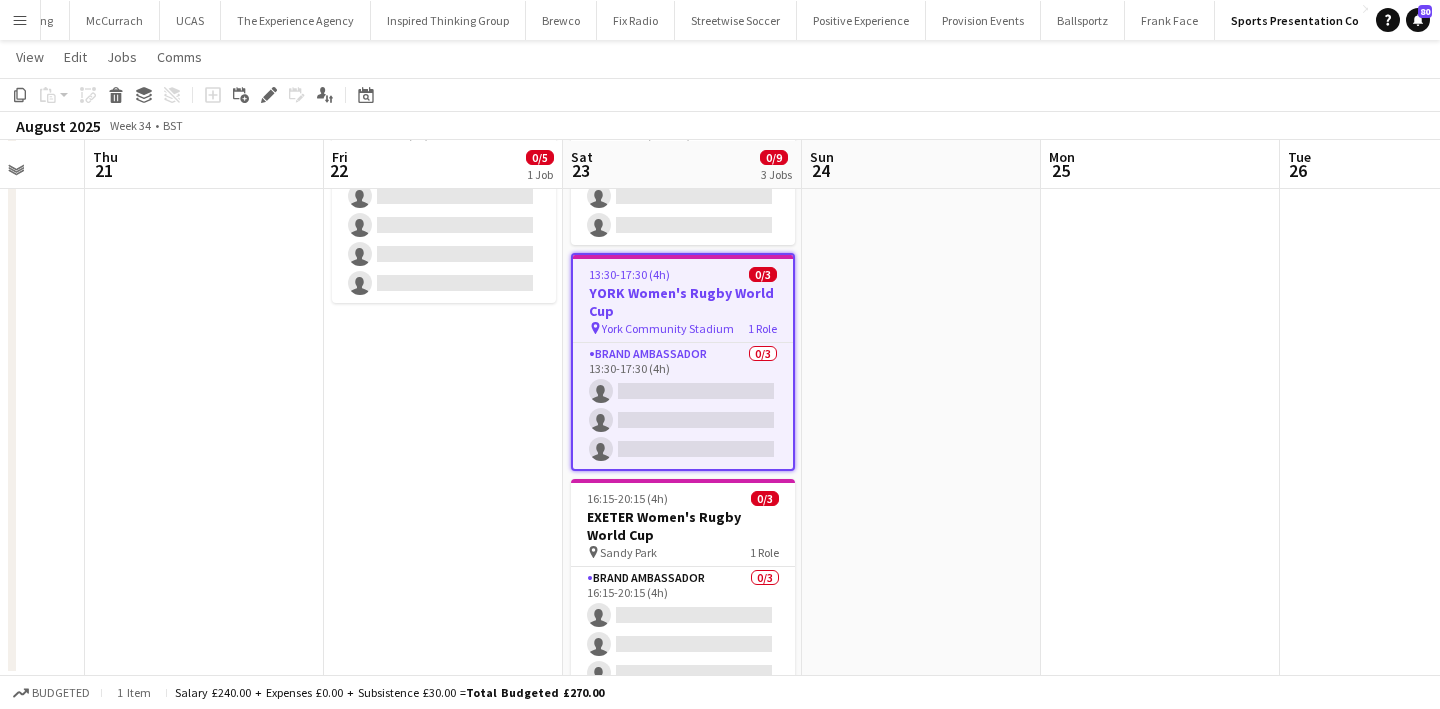 click at bounding box center (921, 349) 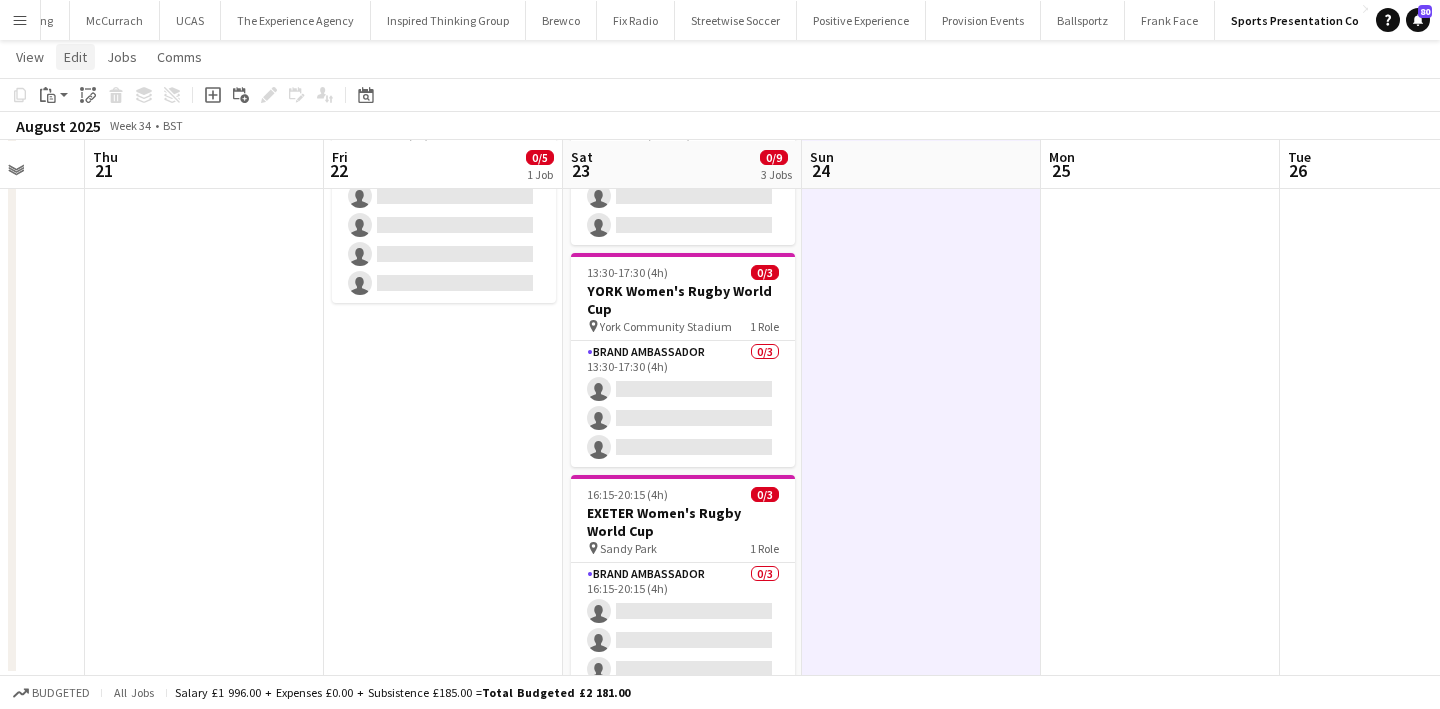click on "Edit" 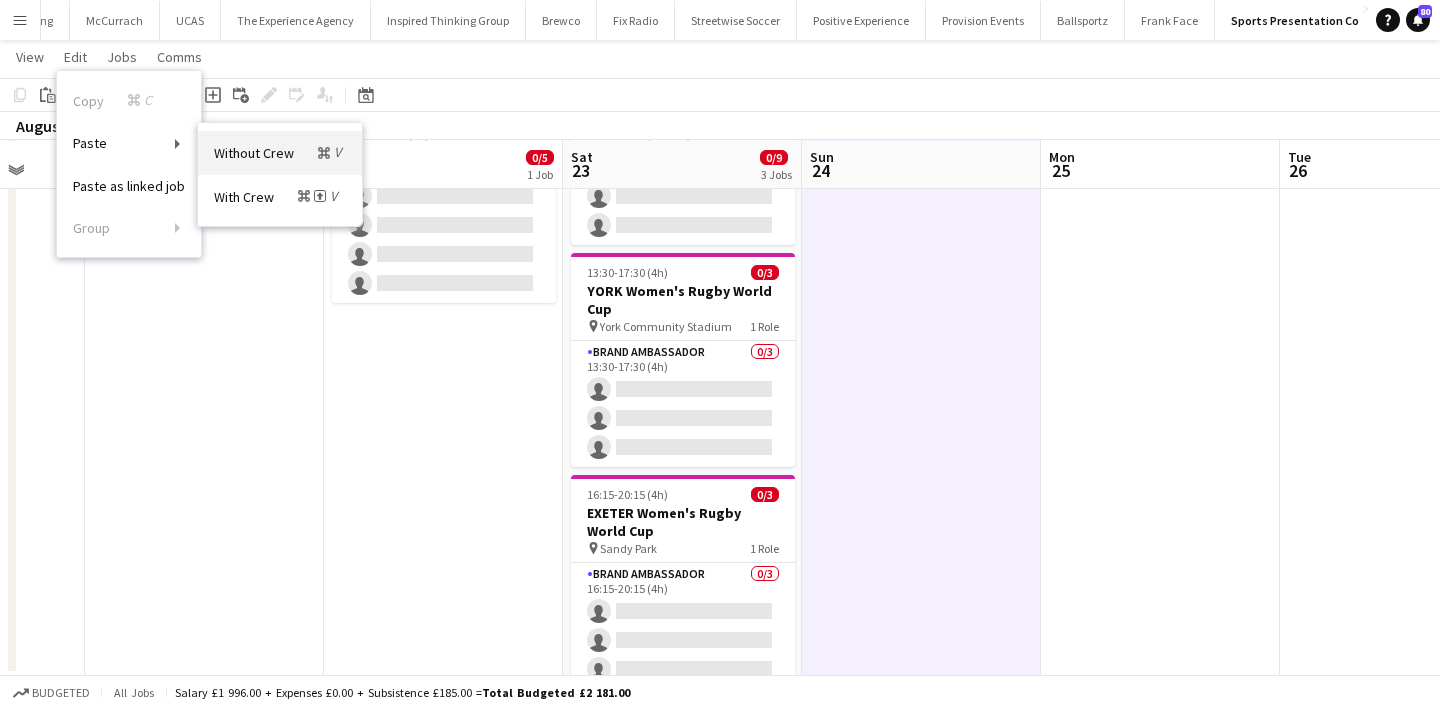 click on "Without Crew
Command
V" at bounding box center (280, 152) 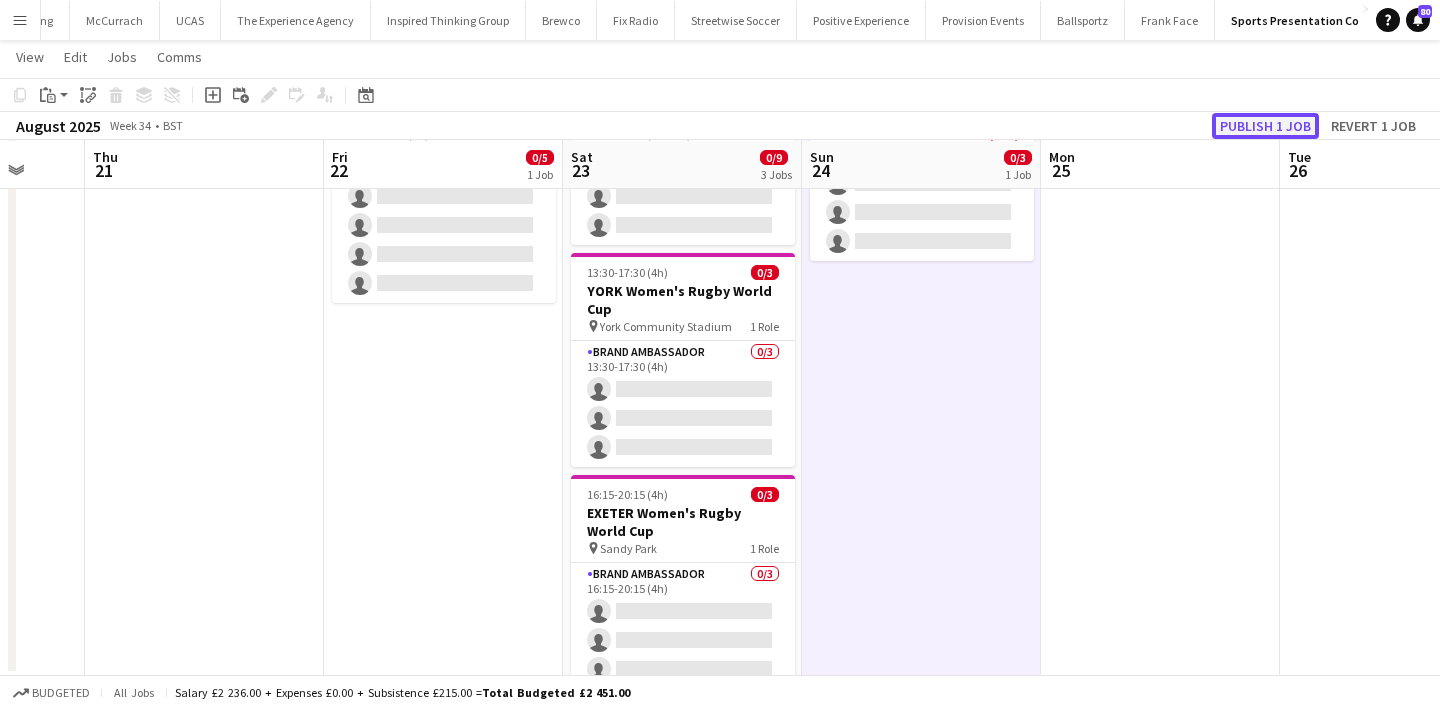 click on "Publish 1 job" 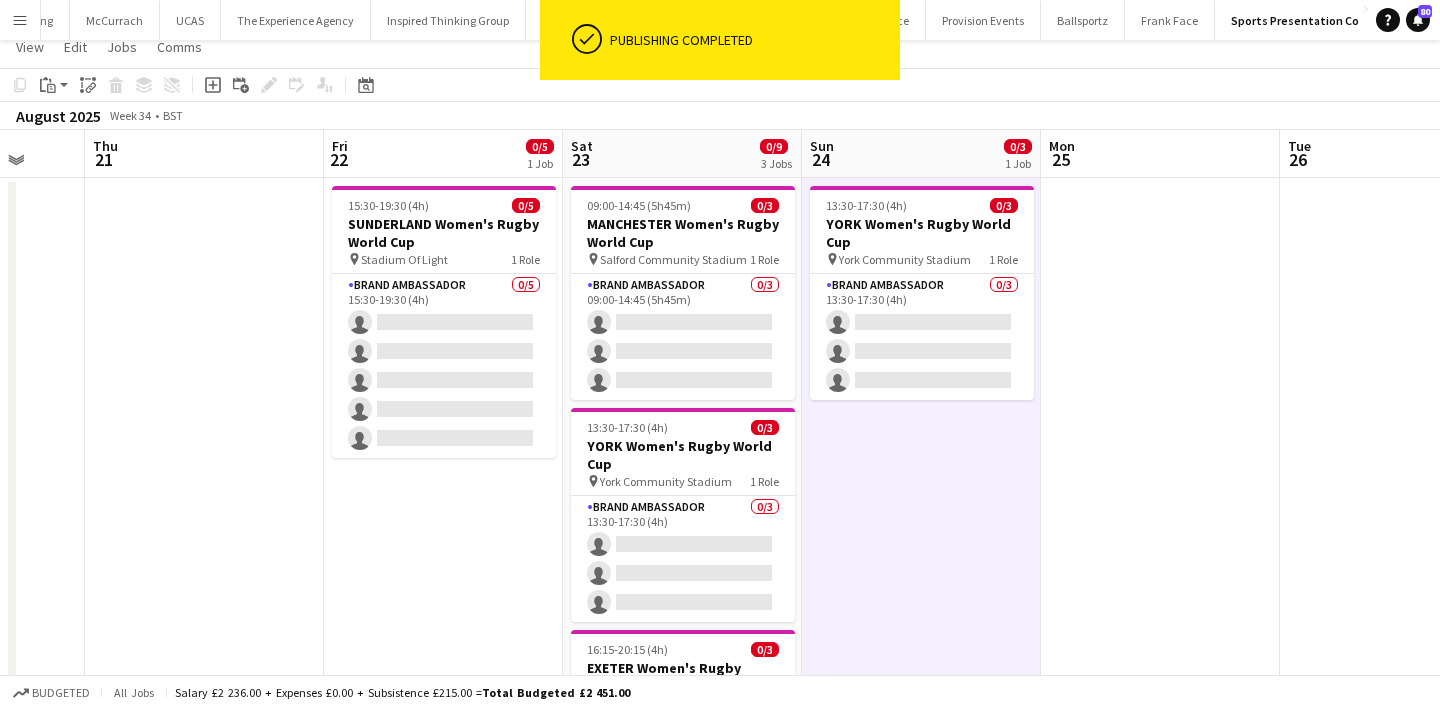 scroll, scrollTop: 14, scrollLeft: 0, axis: vertical 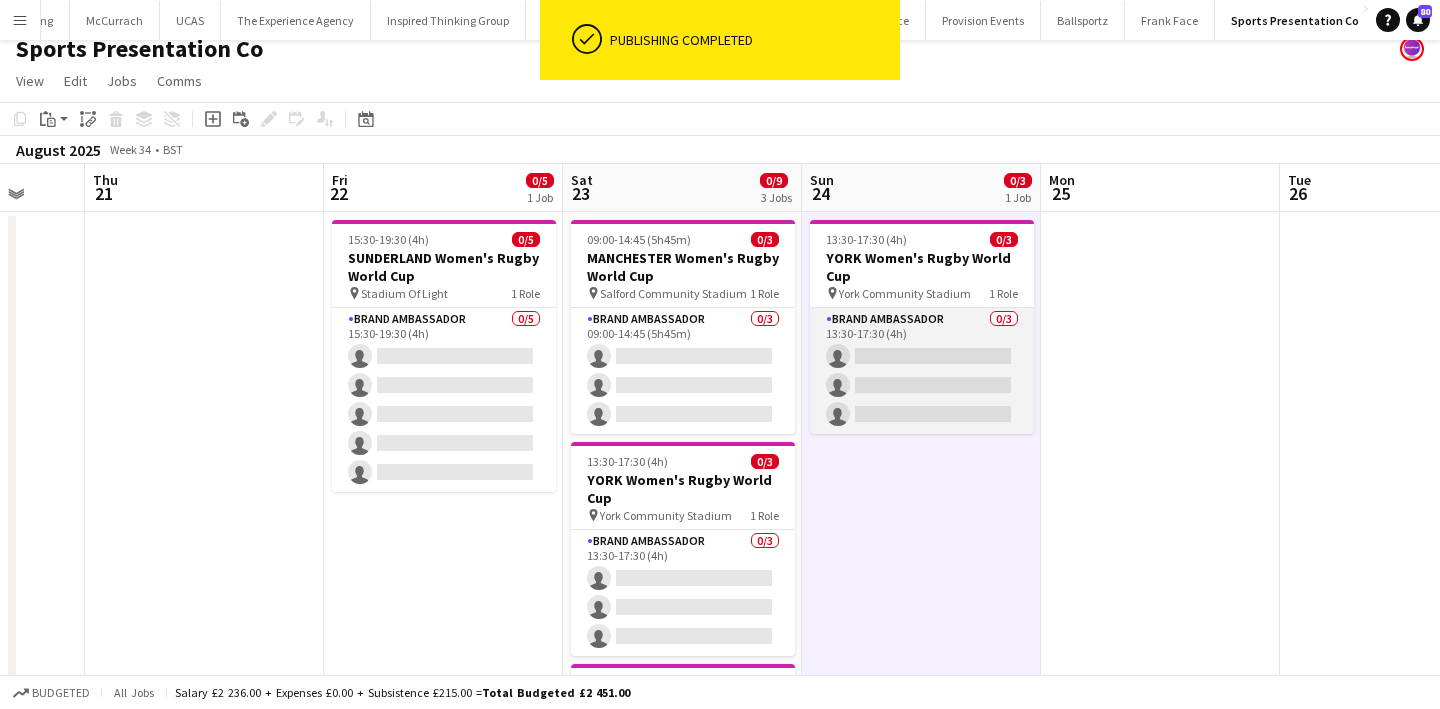 click on "Brand Ambassador   0/3   13:30-17:30 (4h)
single-neutral-actions
single-neutral-actions
single-neutral-actions" at bounding box center (922, 371) 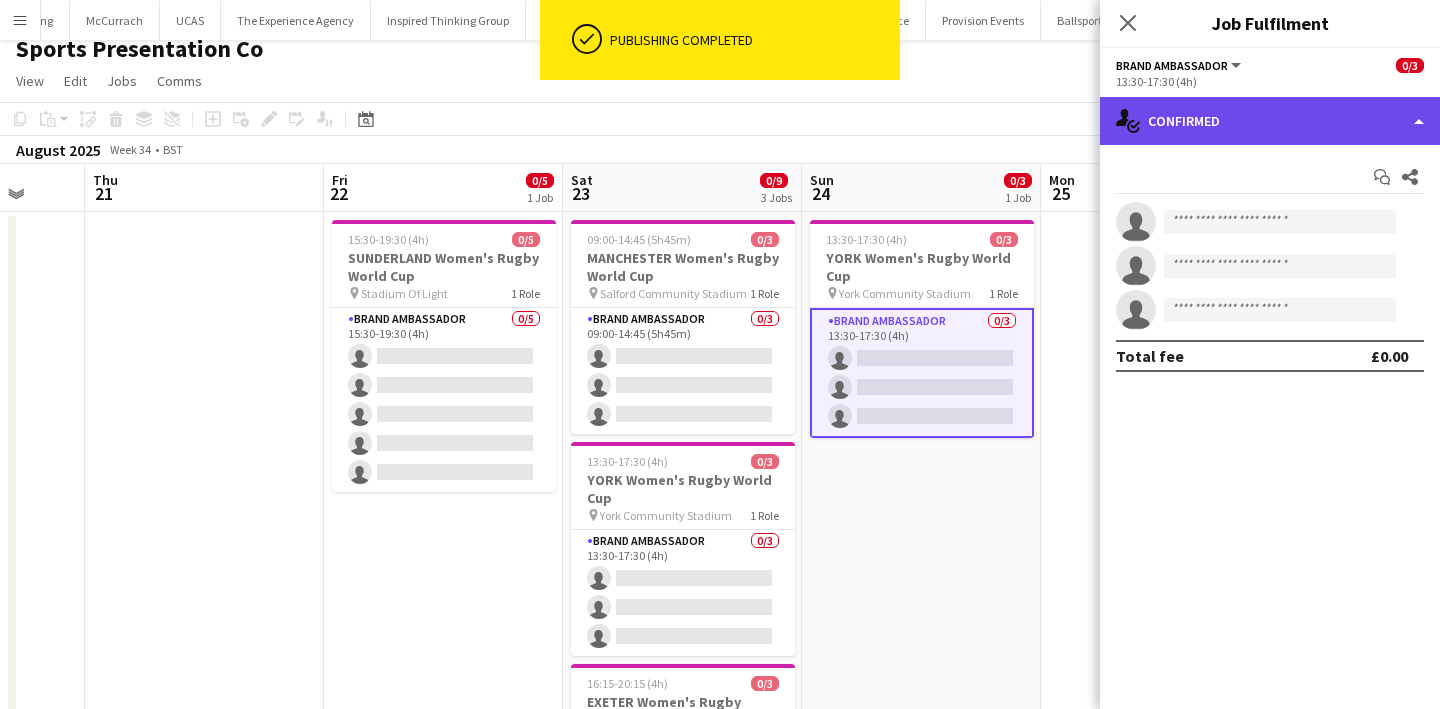 click on "single-neutral-actions-check-2
Confirmed" 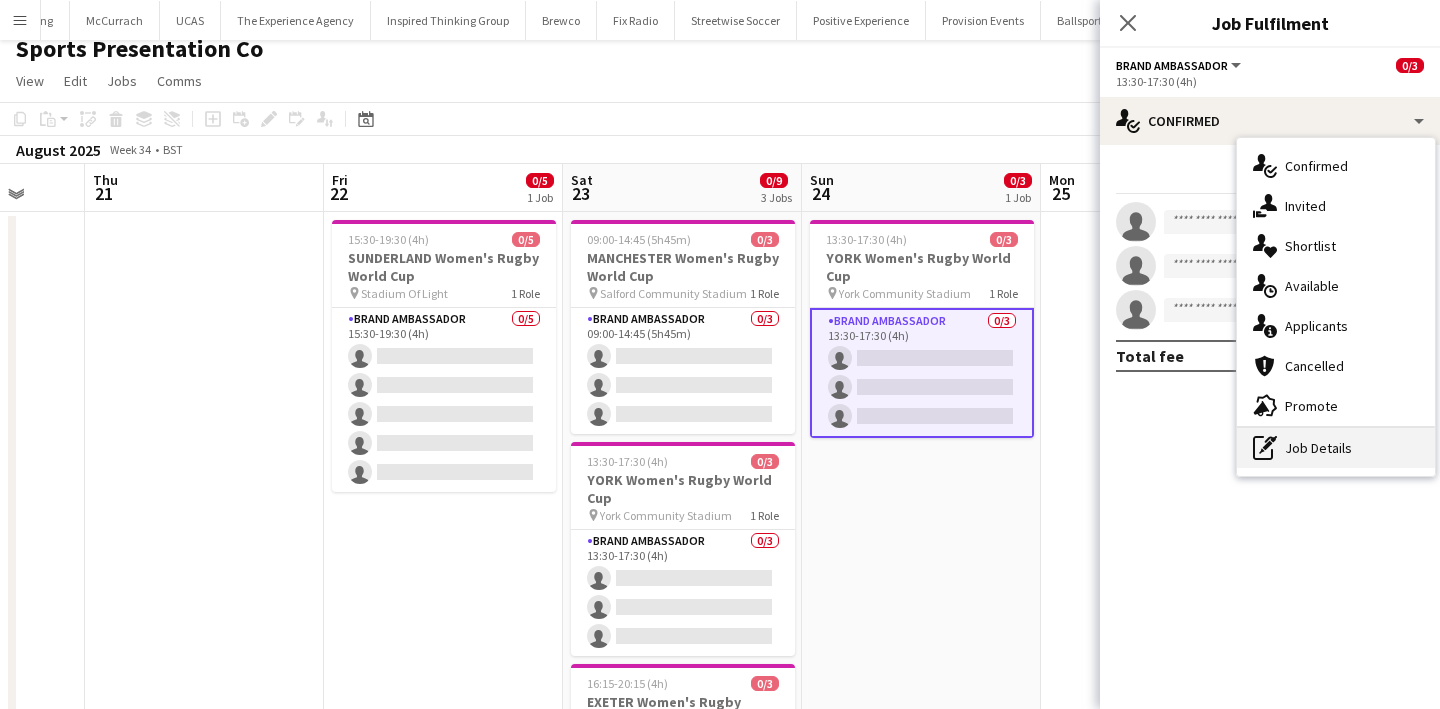 click on "pen-write
Job Details" at bounding box center [1336, 448] 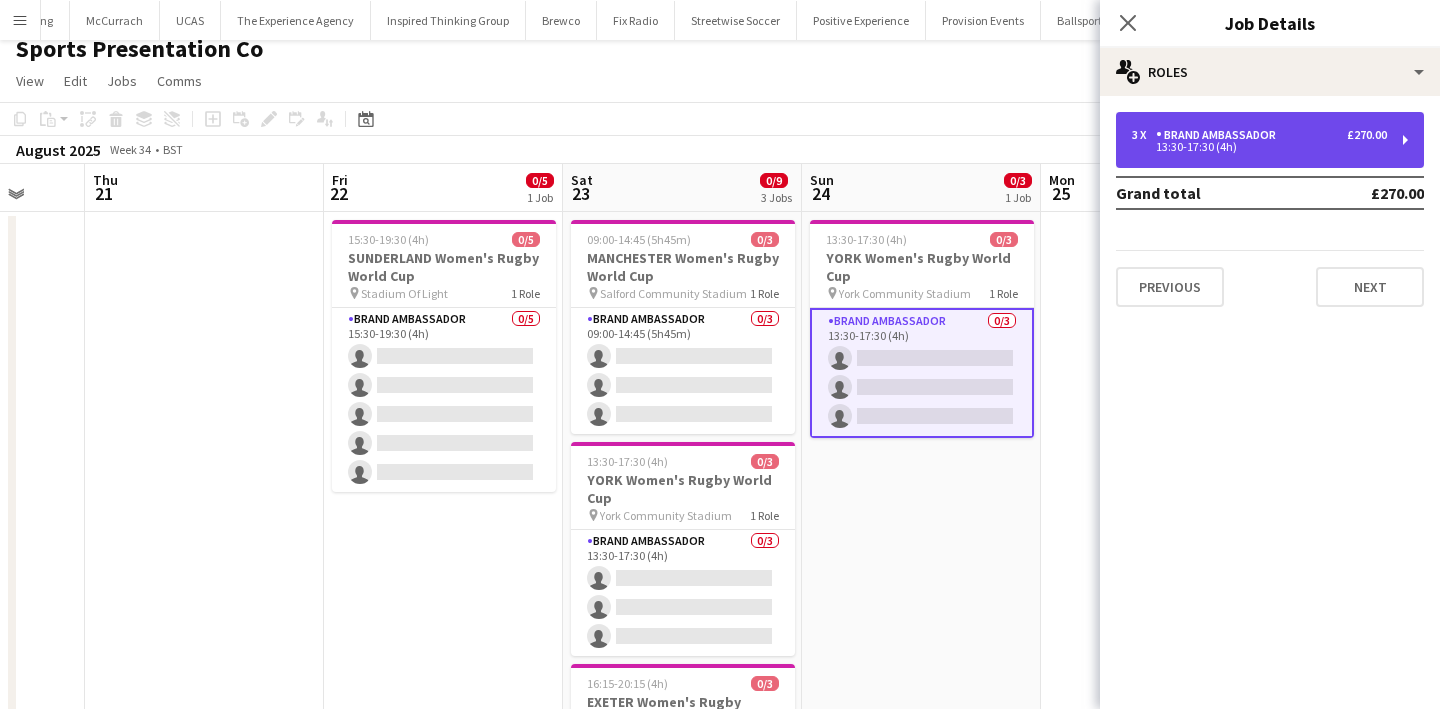 click on "3 x   Brand Ambassador   £270.00   13:30-17:30 (4h)" at bounding box center [1270, 140] 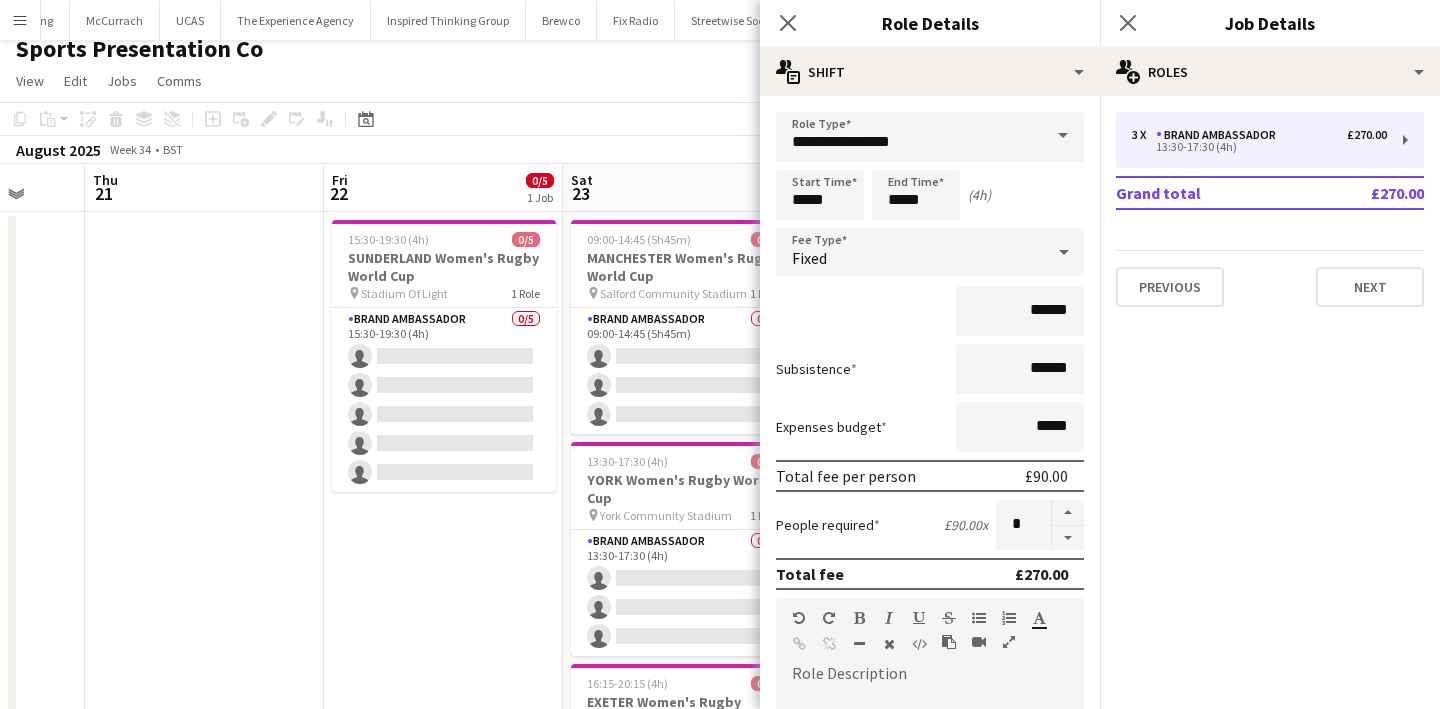 click on "15:30-19:30 (4h)    0/5   SUNDERLAND Women's Rugby World Cup
pin
Stadium Of Light   1 Role   Brand Ambassador   0/5   15:30-19:30 (4h)
single-neutral-actions
single-neutral-actions
single-neutral-actions
single-neutral-actions
single-neutral-actions" at bounding box center [443, 538] 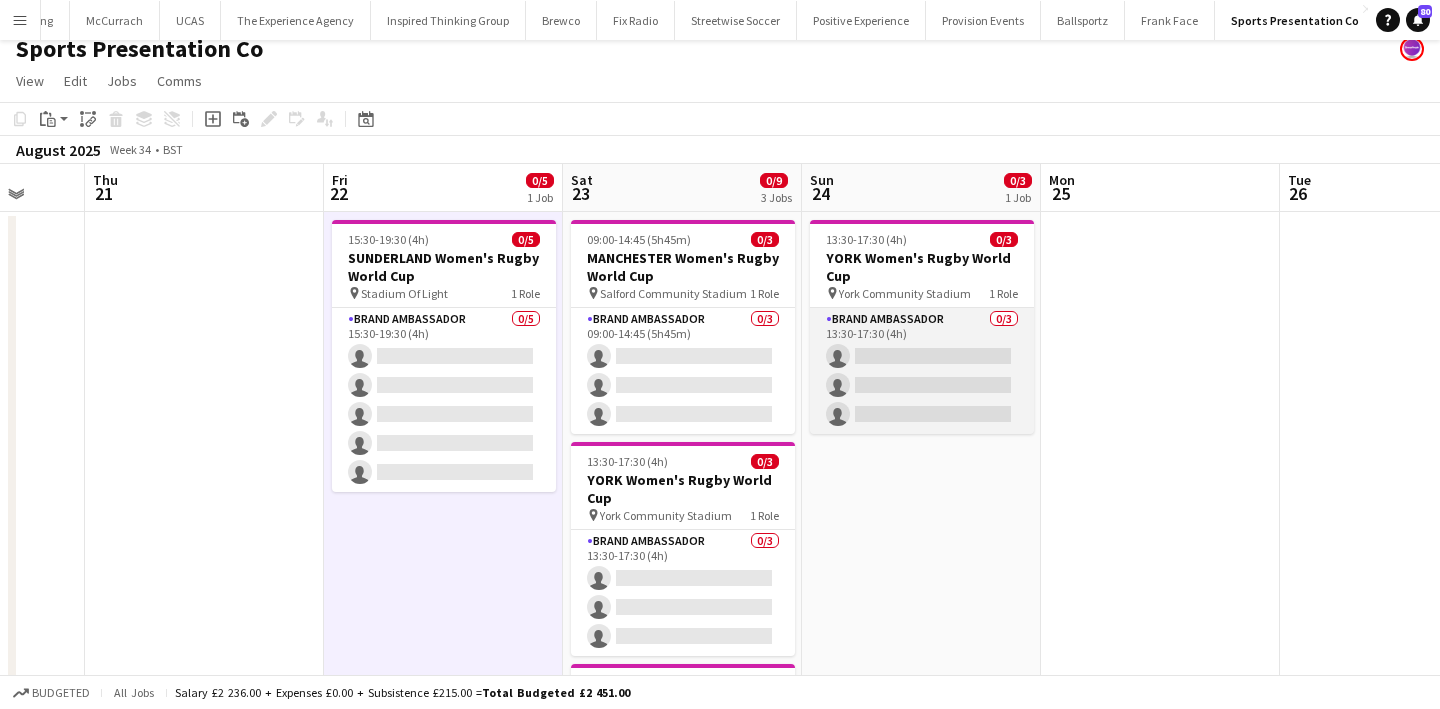 scroll, scrollTop: 13, scrollLeft: 871, axis: both 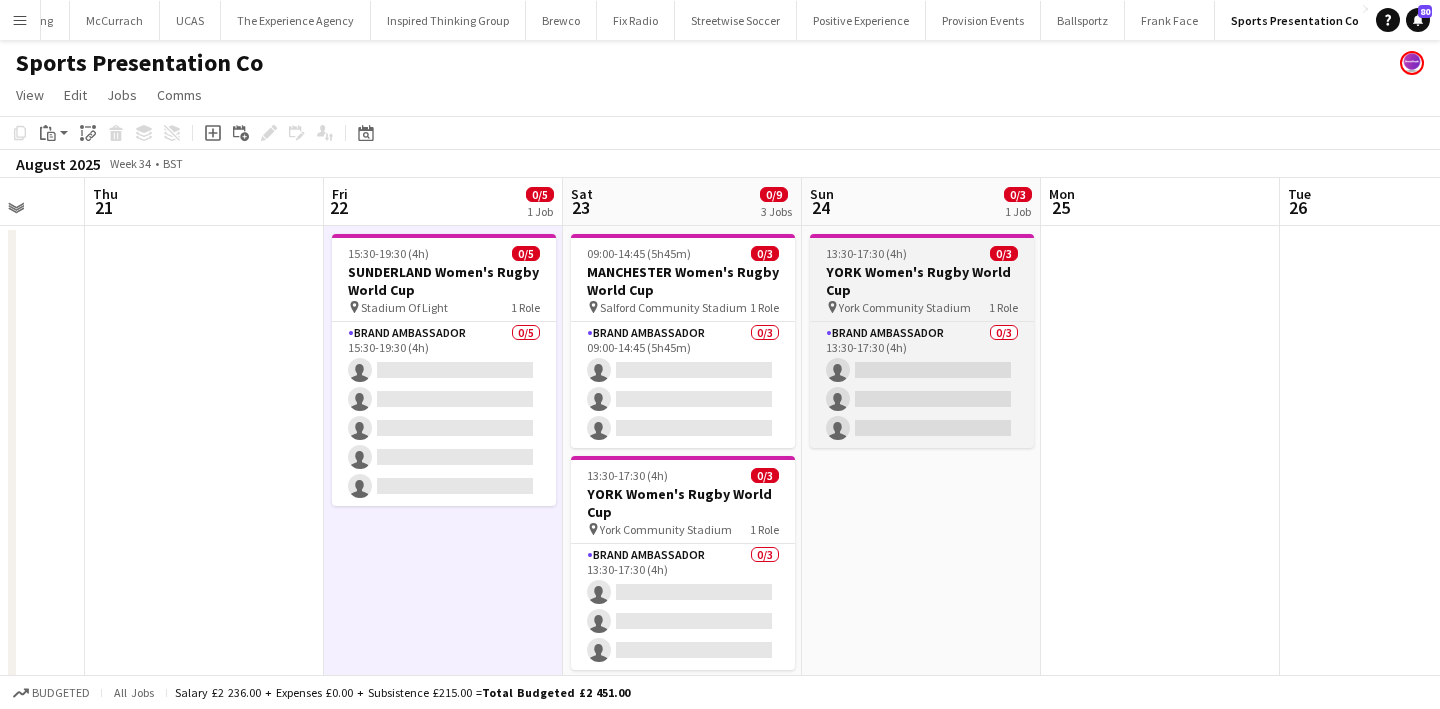 click on "YORK Women's Rugby World Cup" at bounding box center (922, 281) 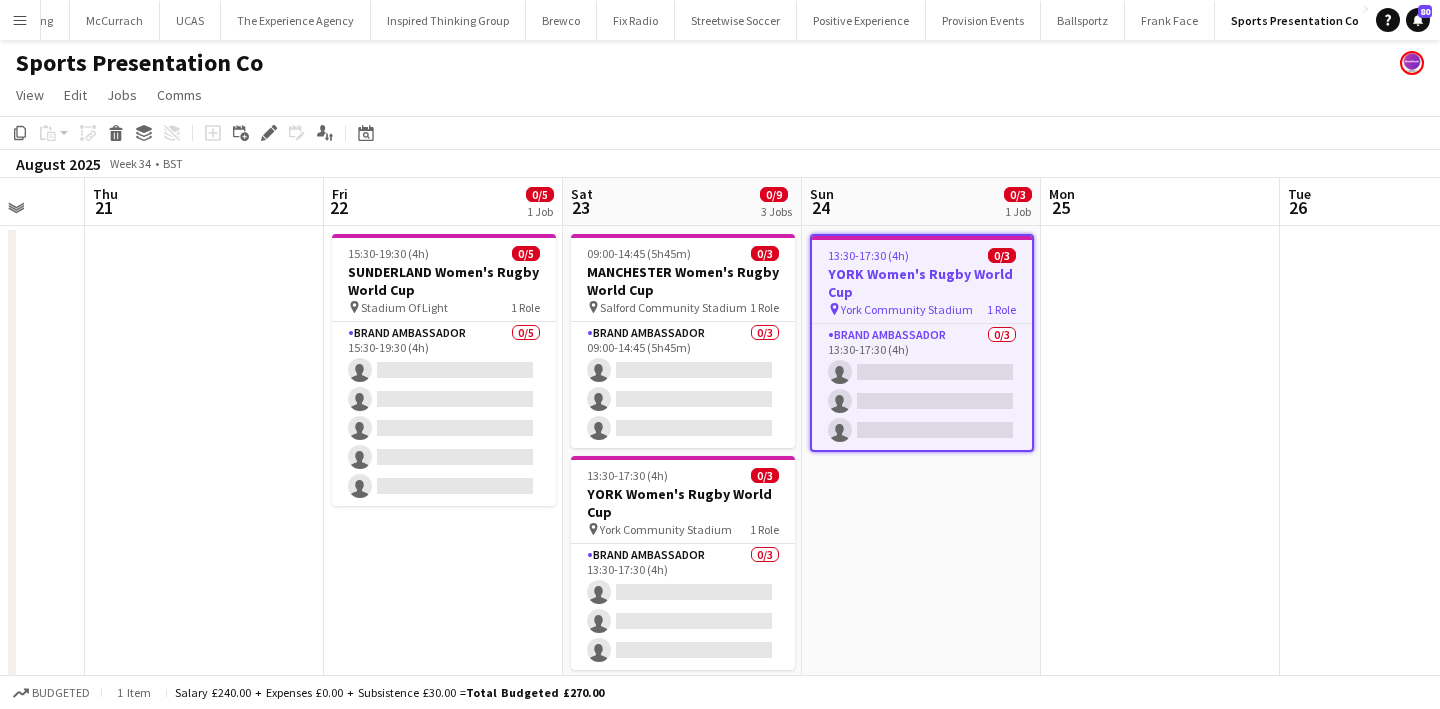 click on "View  Day view expanded Day view collapsed Month view Date picker Jump to today Expand Linked Jobs Collapse Linked Jobs  Edit  Copy
Command
C  Paste  Without Crew
Command
V With Crew
Command
Shift
V Paste as linked job  Group  Group Ungroup  Jobs  New Job Edit Job Delete Job New Linked Job Edit Linked Jobs Job fulfilment Promote Role Copy Role URL  Comms  Notify confirmed crew Create chat" 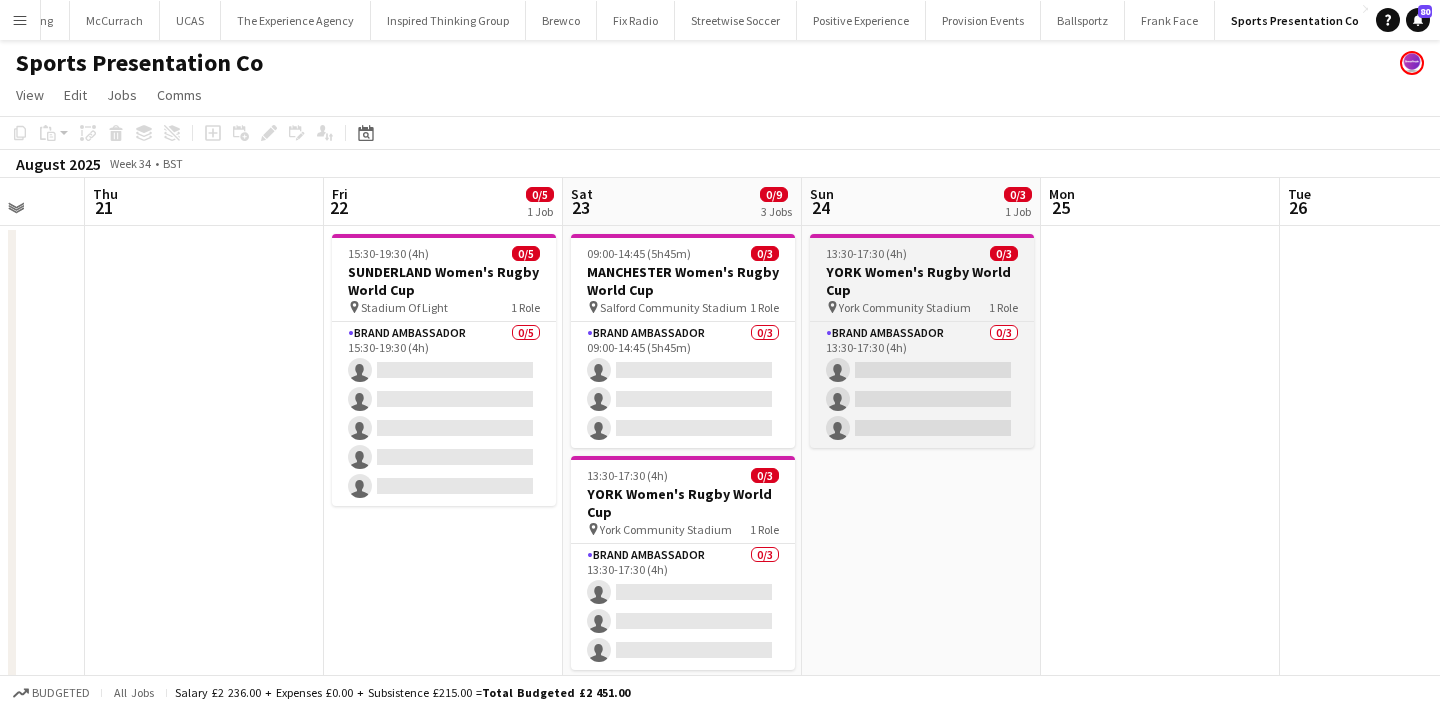 click on "YORK Women's Rugby World Cup" at bounding box center [922, 281] 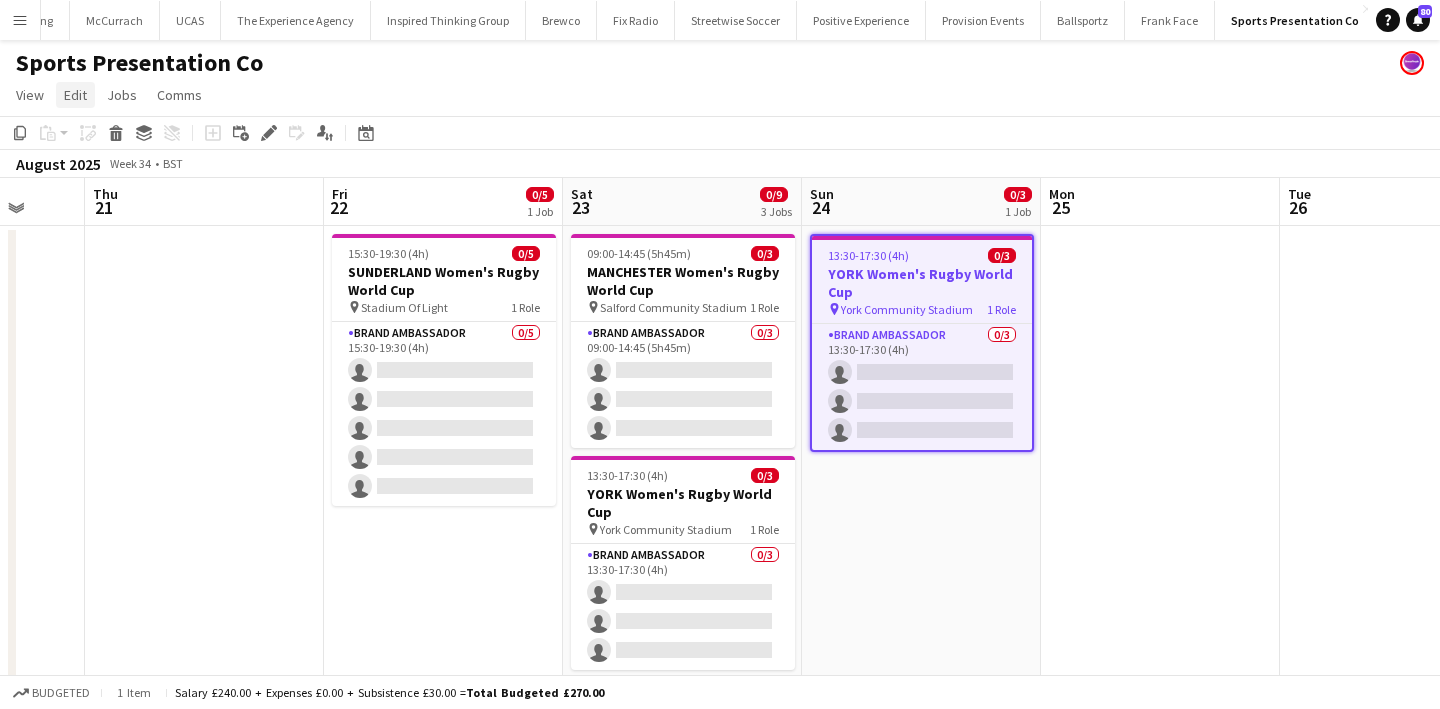 click on "Edit" 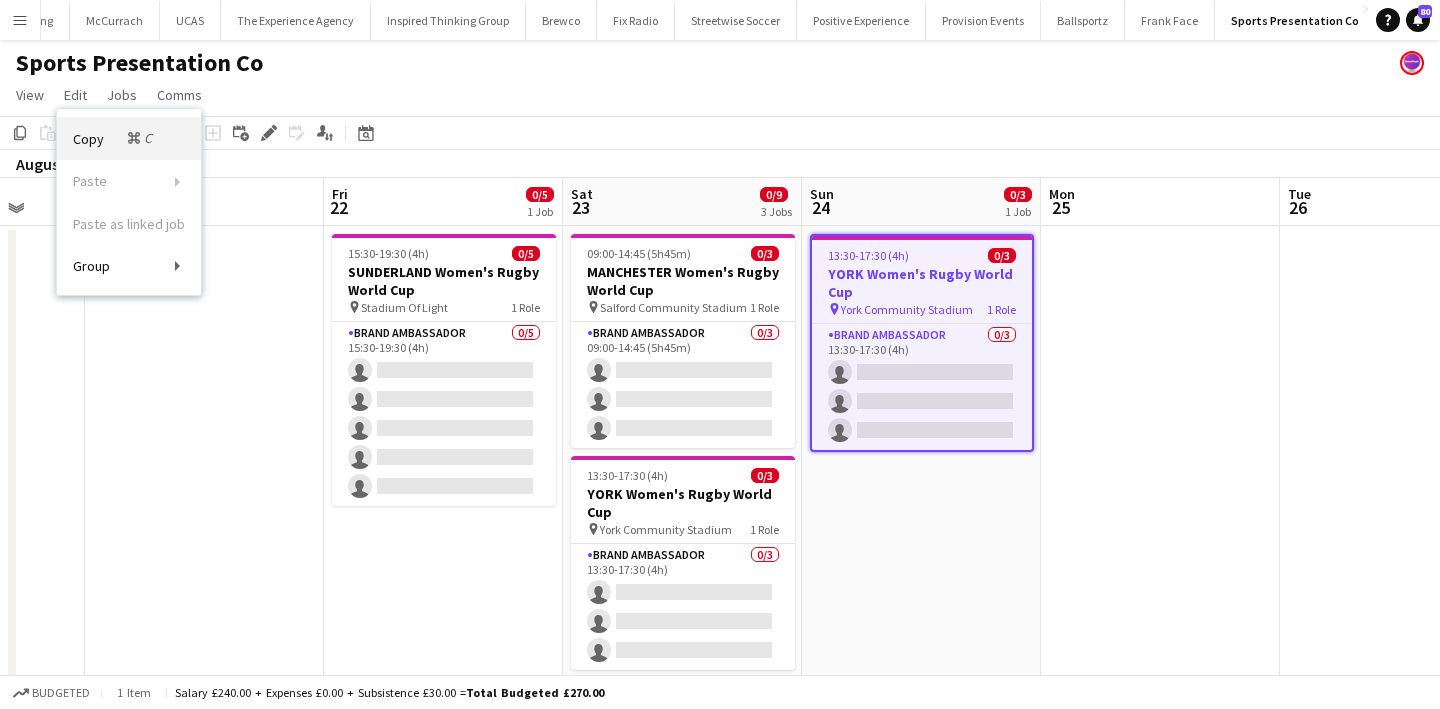 click on "Copy
Command
C" at bounding box center (114, 138) 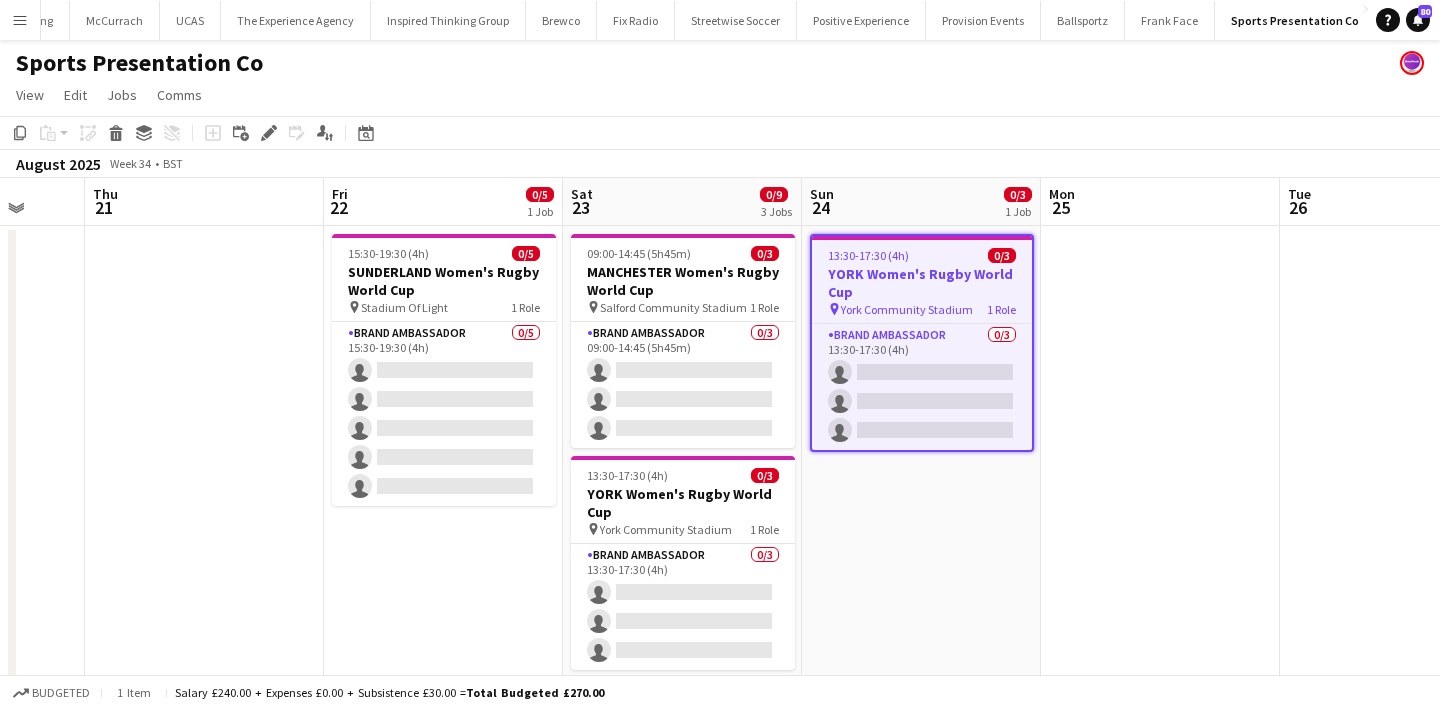 click on "13:30-17:30 (4h)    0/3   YORK Women's Rugby World Cup
pin
York Community Stadium   1 Role   Brand Ambassador   0/3   13:30-17:30 (4h)
single-neutral-actions
single-neutral-actions
single-neutral-actions" at bounding box center (921, 552) 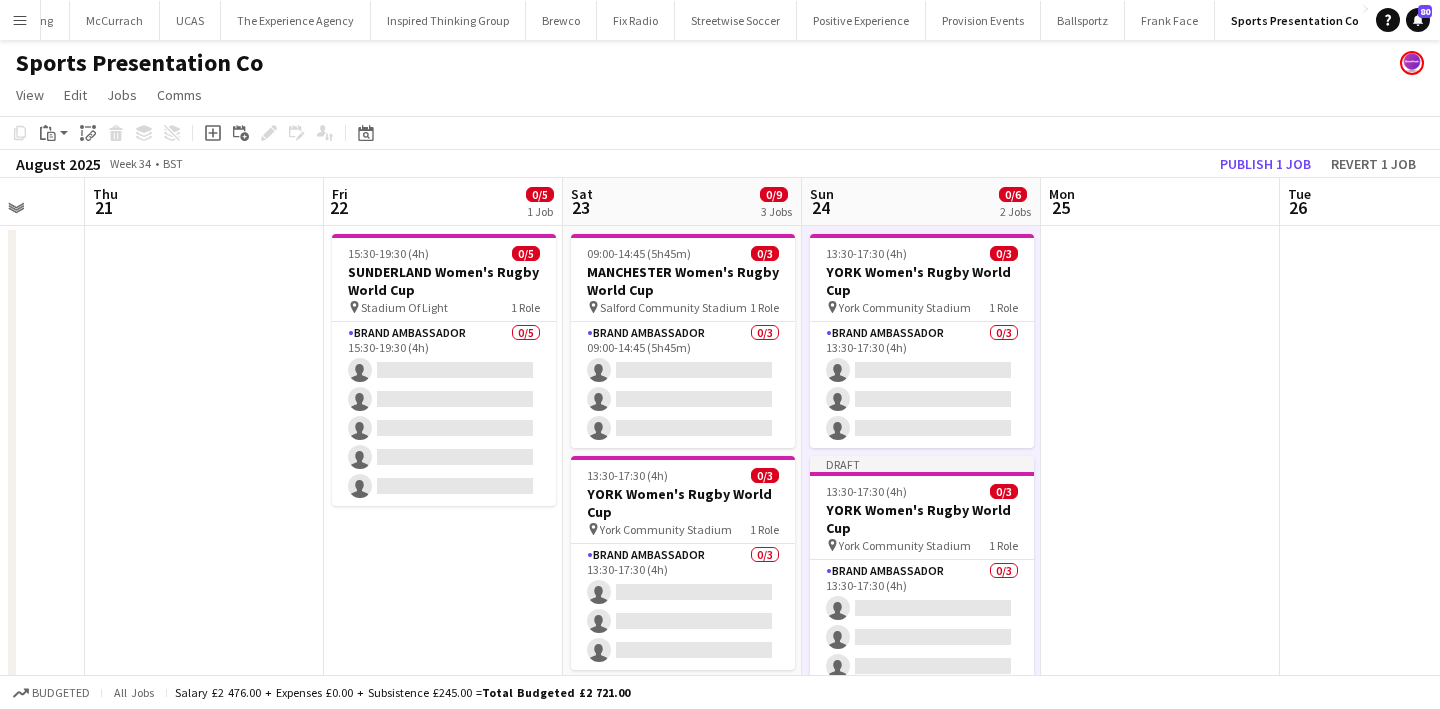 scroll, scrollTop: 13, scrollLeft: 871, axis: both 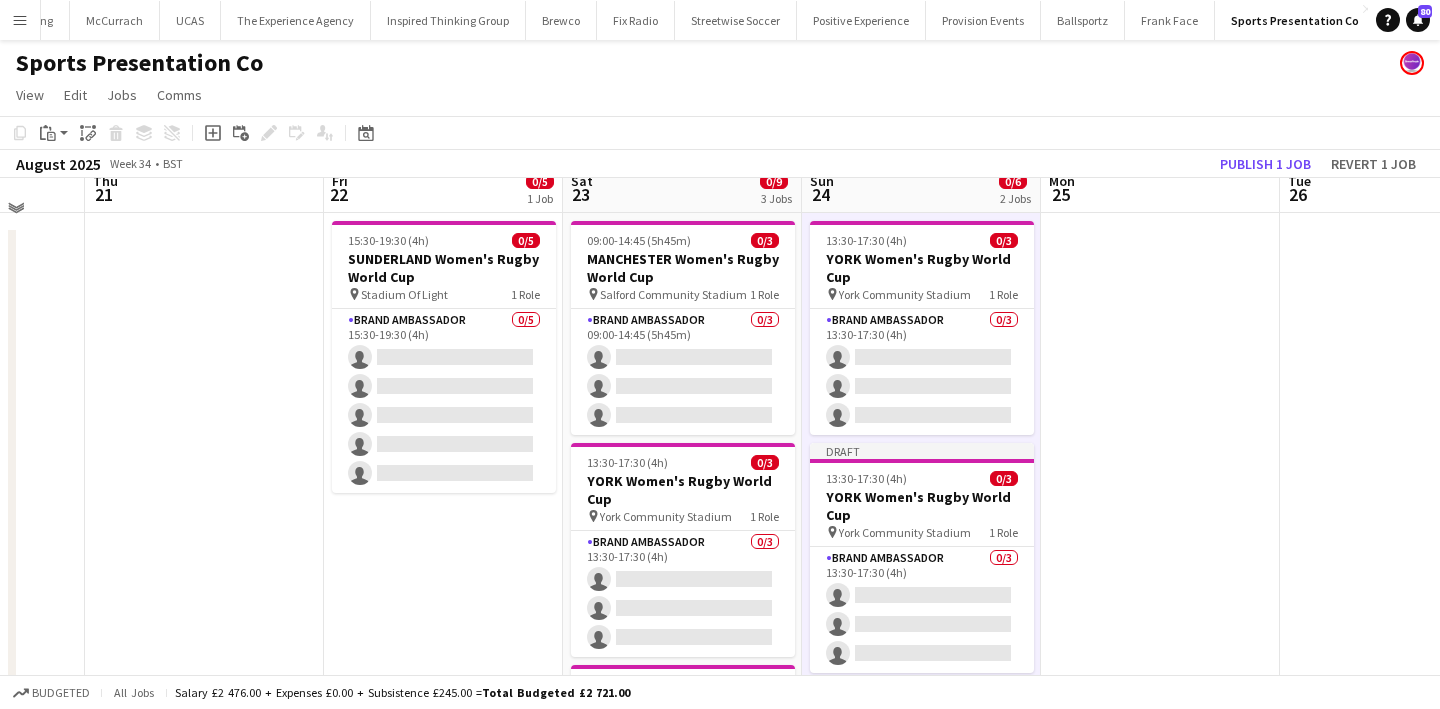 click on "YORK Women's Rugby World Cup" at bounding box center (922, 506) 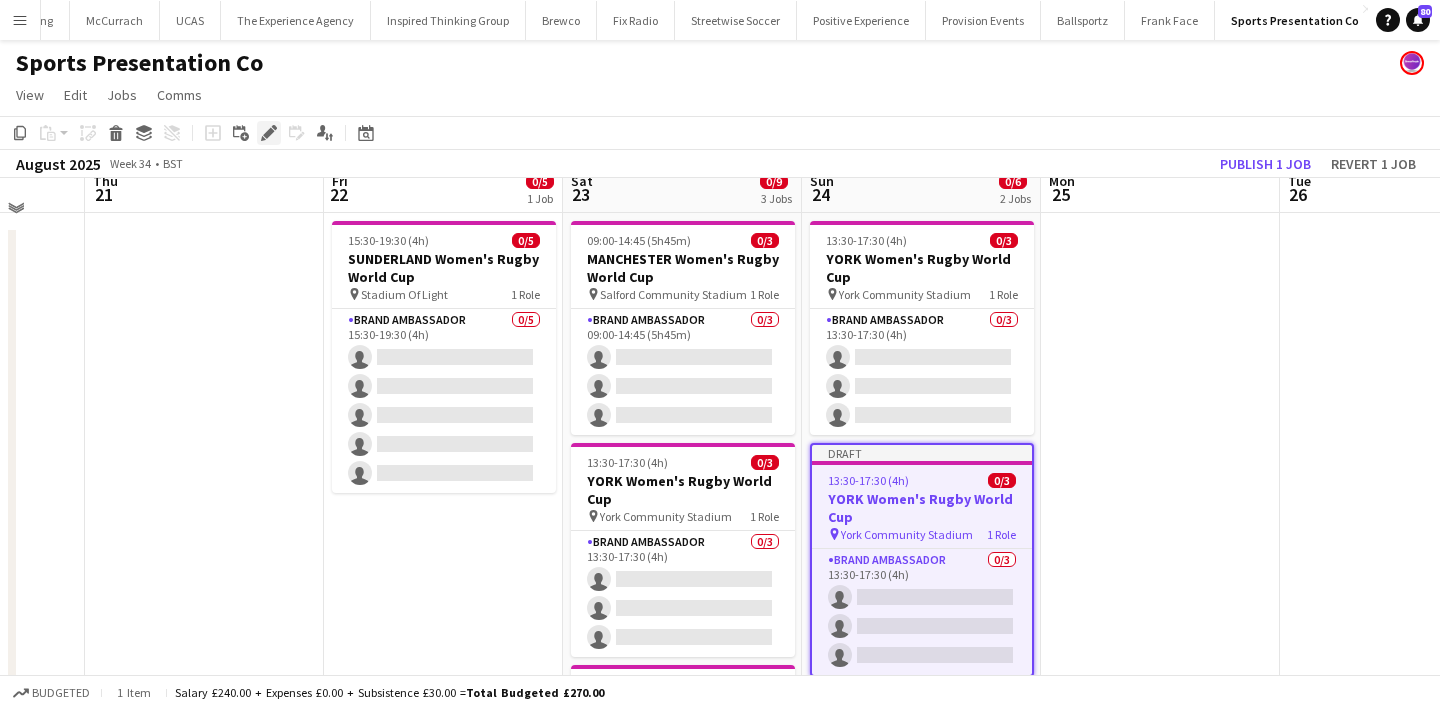 click on "Edit" 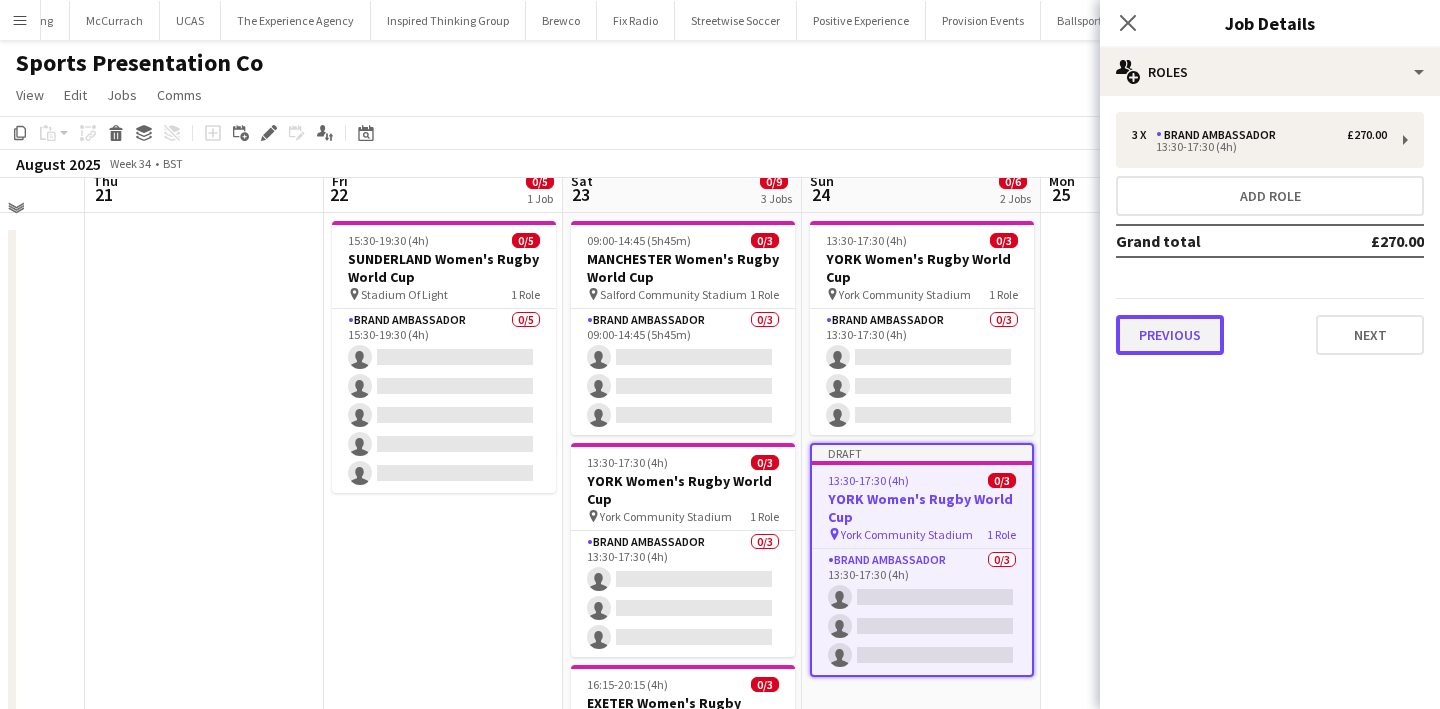click on "Previous" at bounding box center (1170, 335) 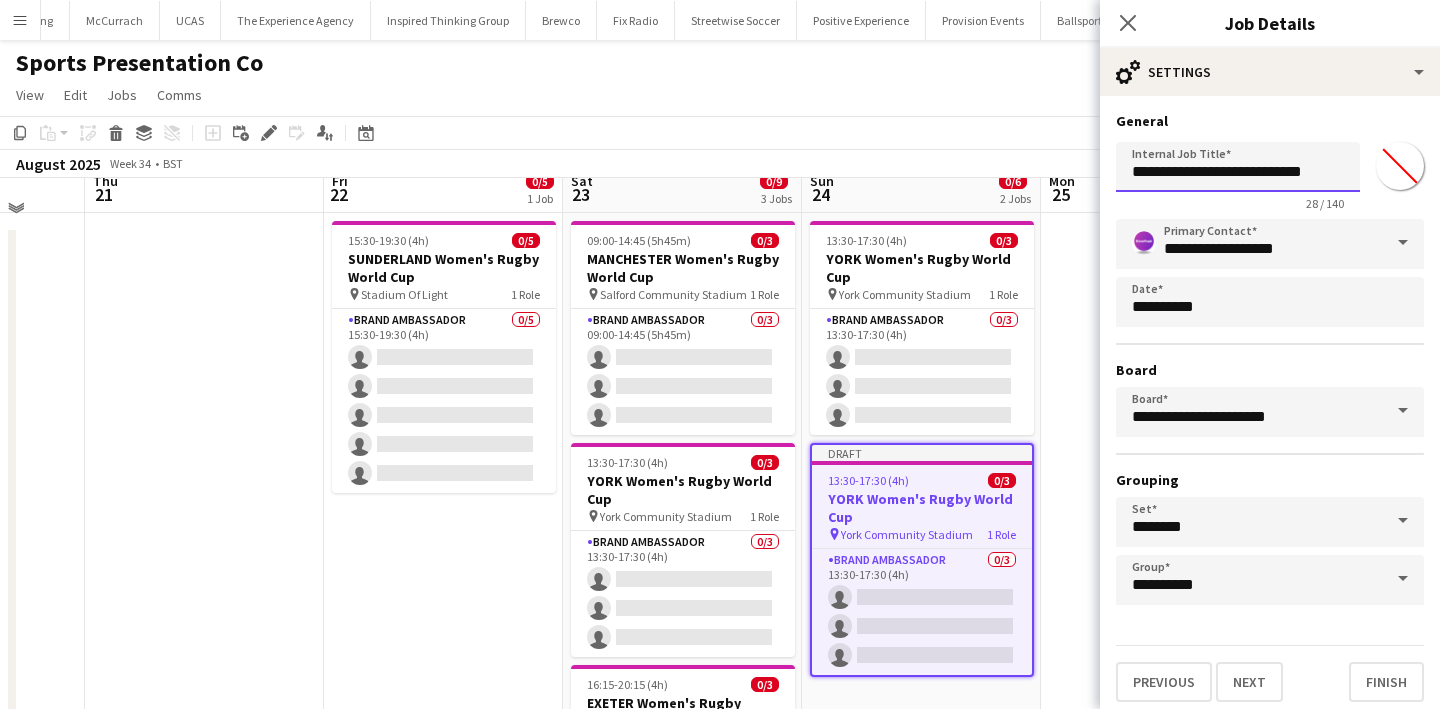 click on "**********" at bounding box center (1238, 167) 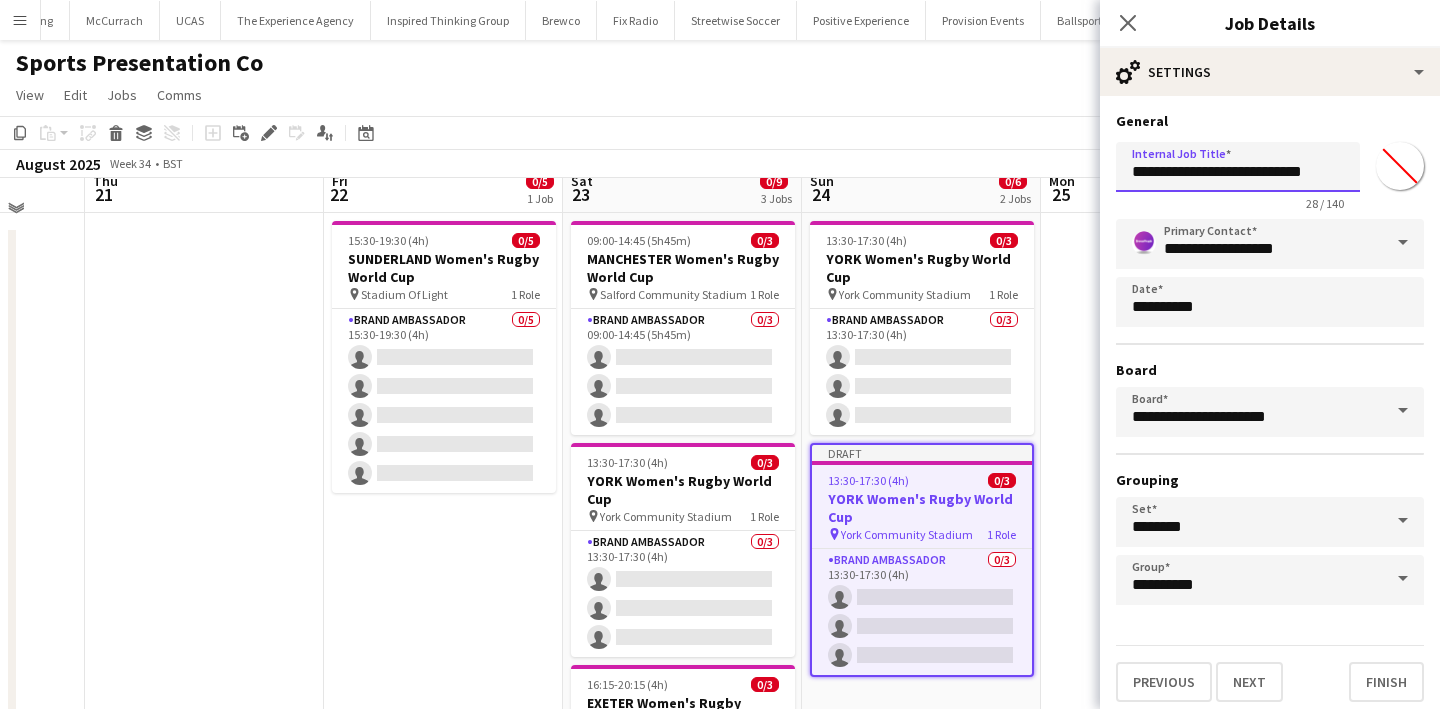 click on "**********" at bounding box center (1238, 167) 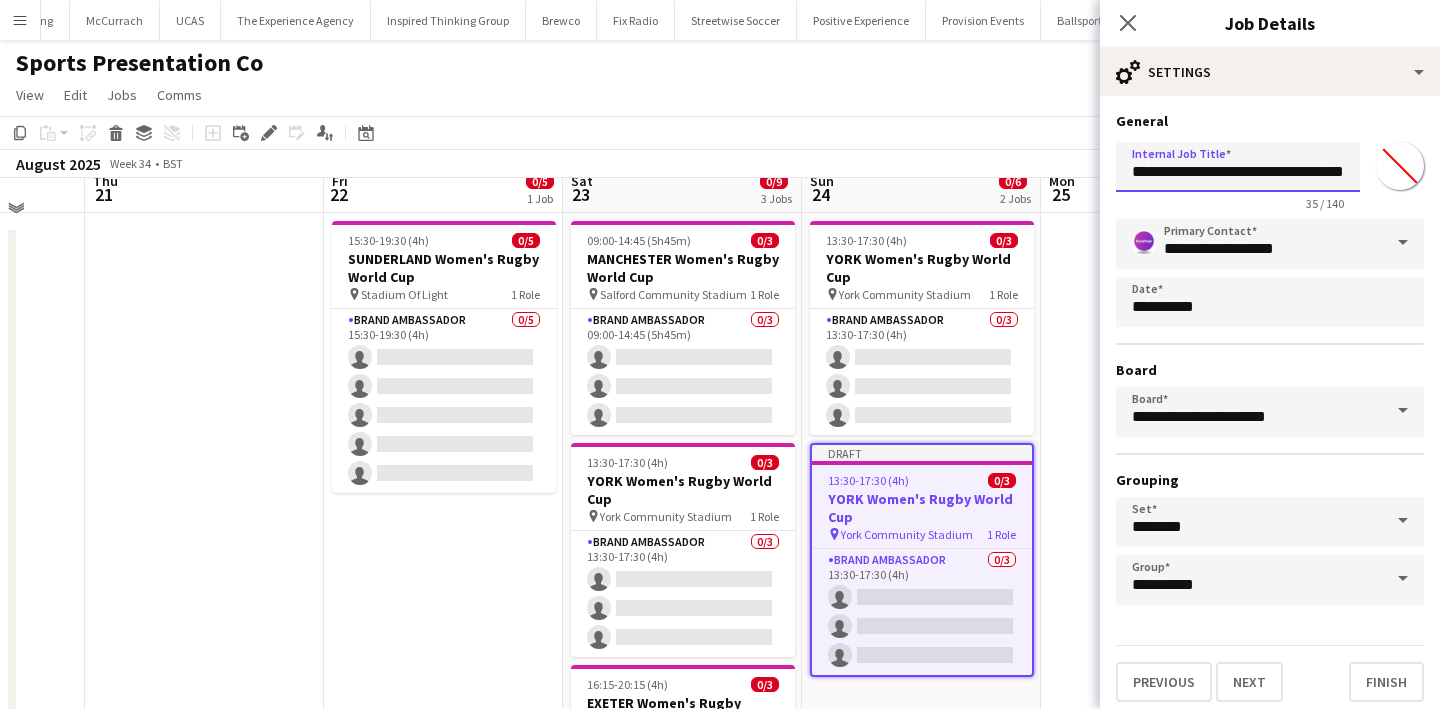 scroll, scrollTop: 0, scrollLeft: 78, axis: horizontal 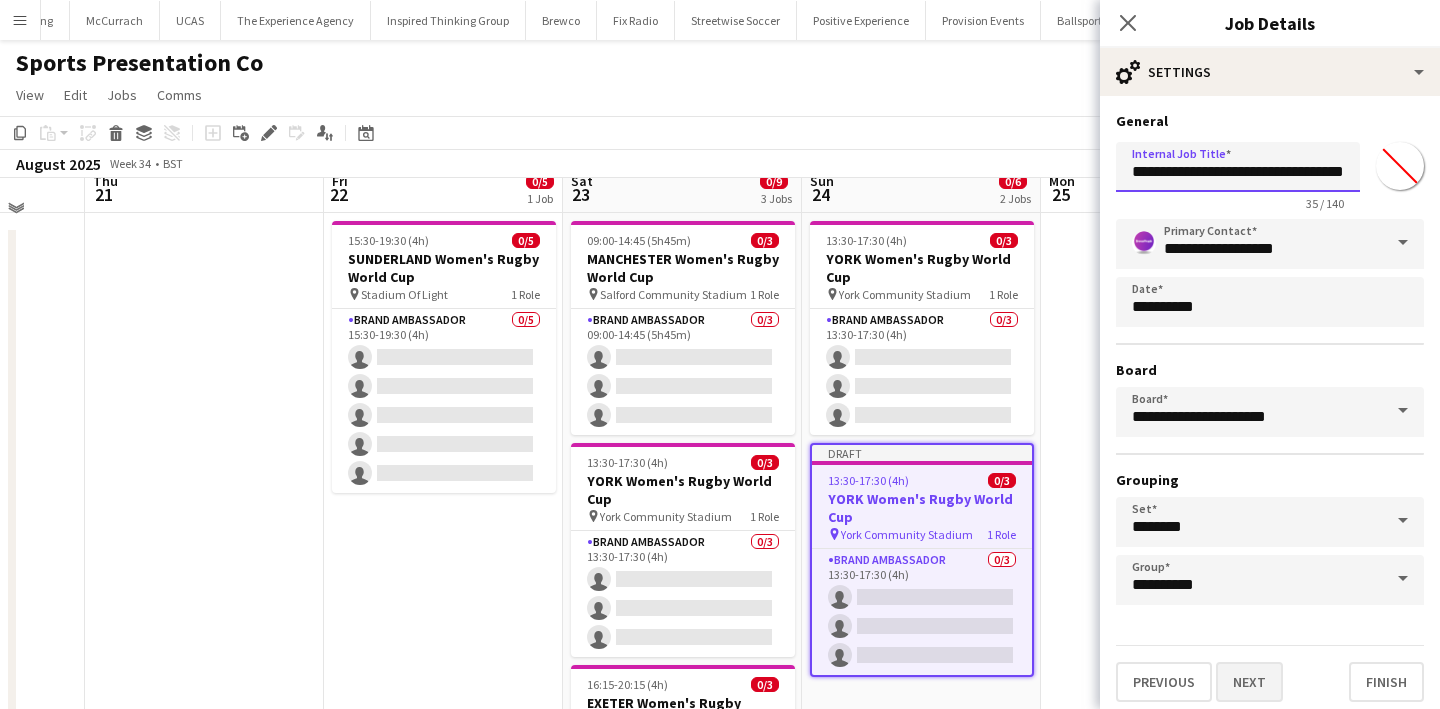 type on "**********" 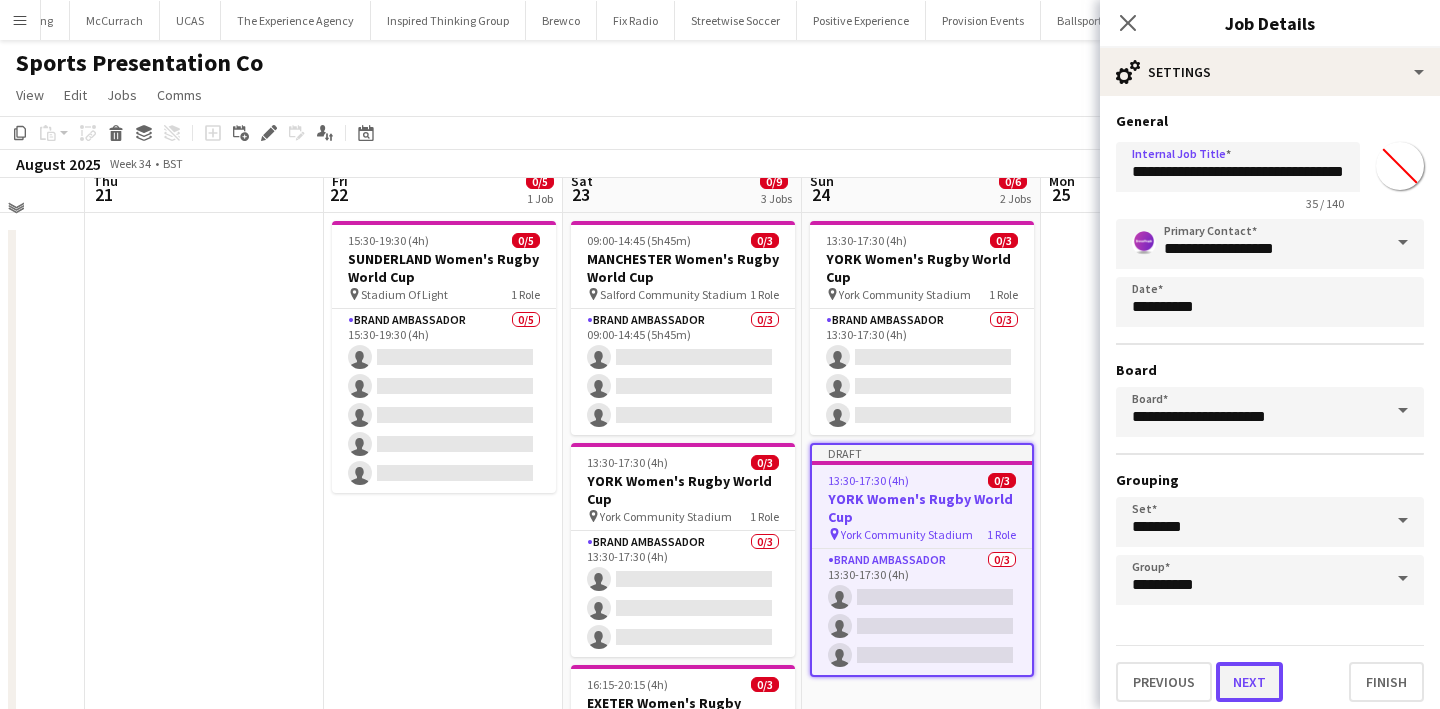 scroll, scrollTop: 0, scrollLeft: 0, axis: both 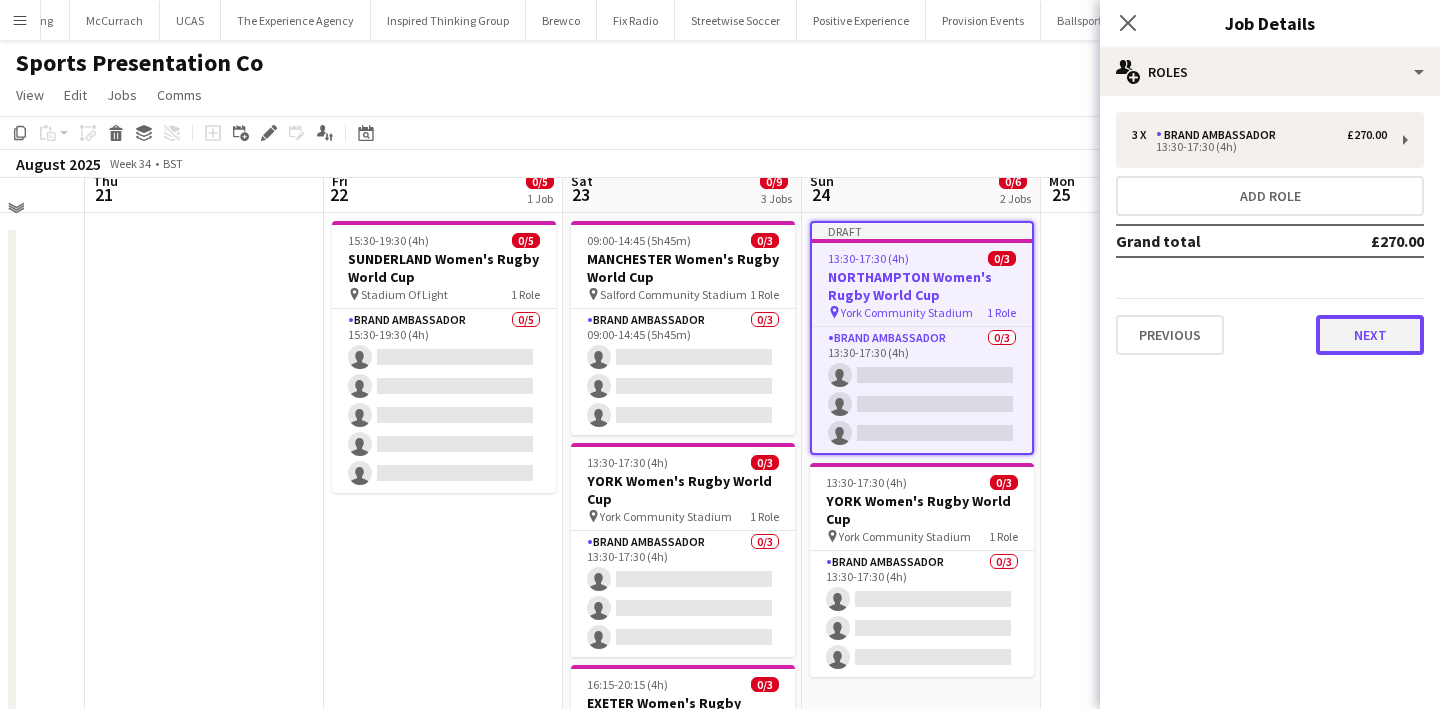 click on "Next" at bounding box center [1370, 335] 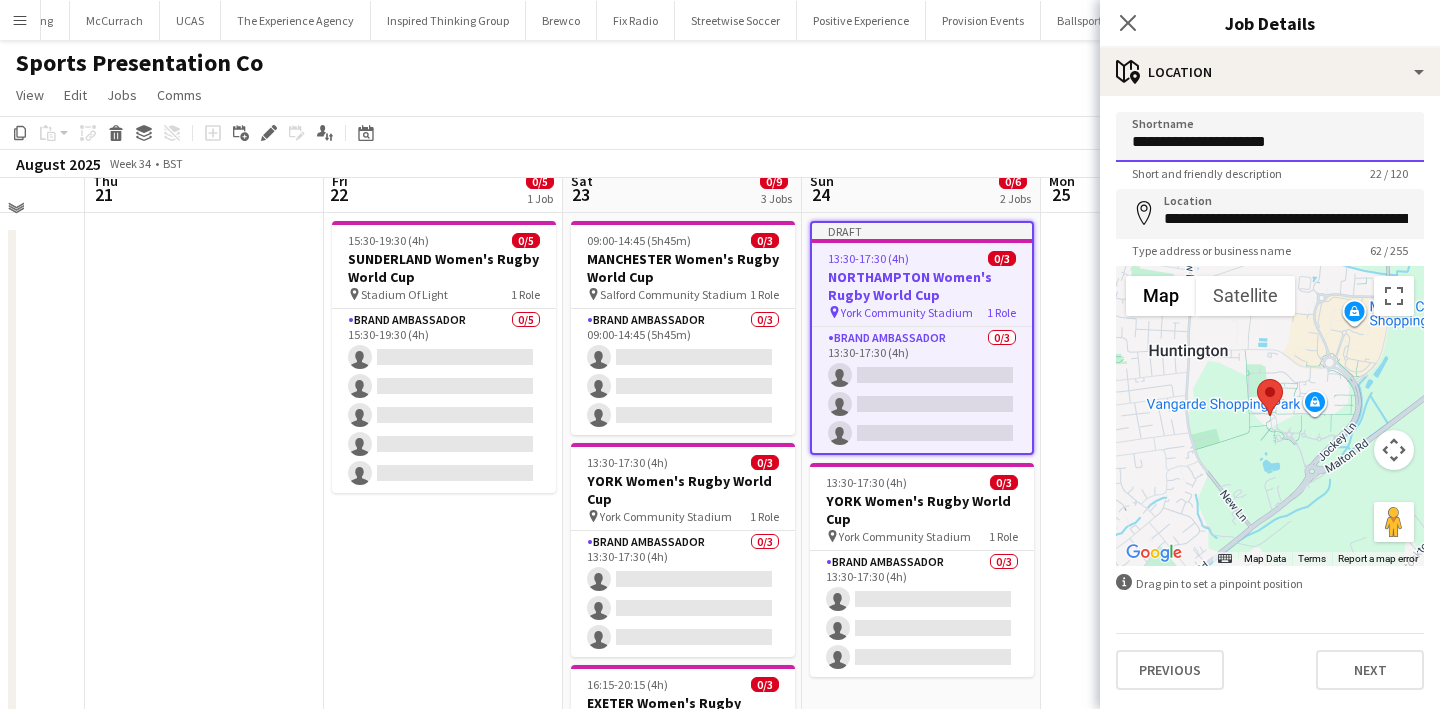 click on "**********" at bounding box center (1270, 137) 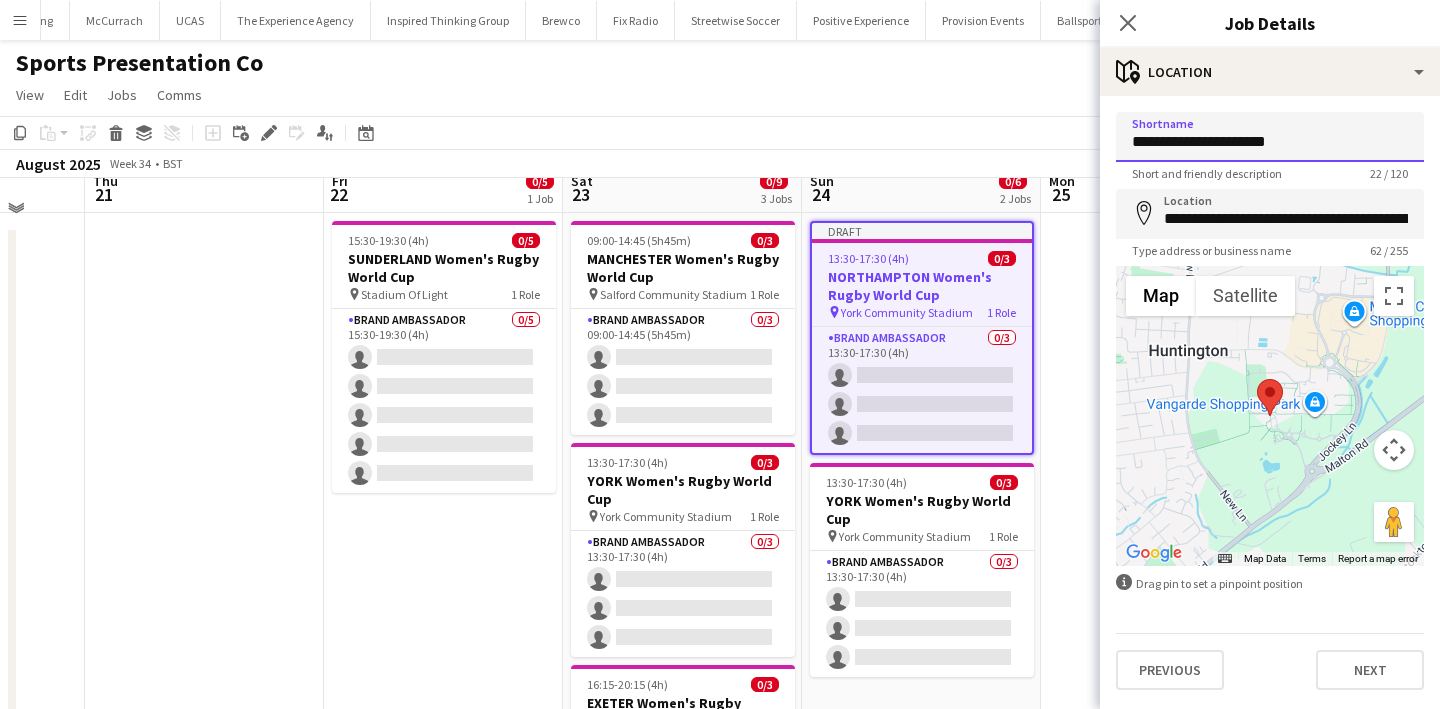 click on "**********" at bounding box center (1270, 137) 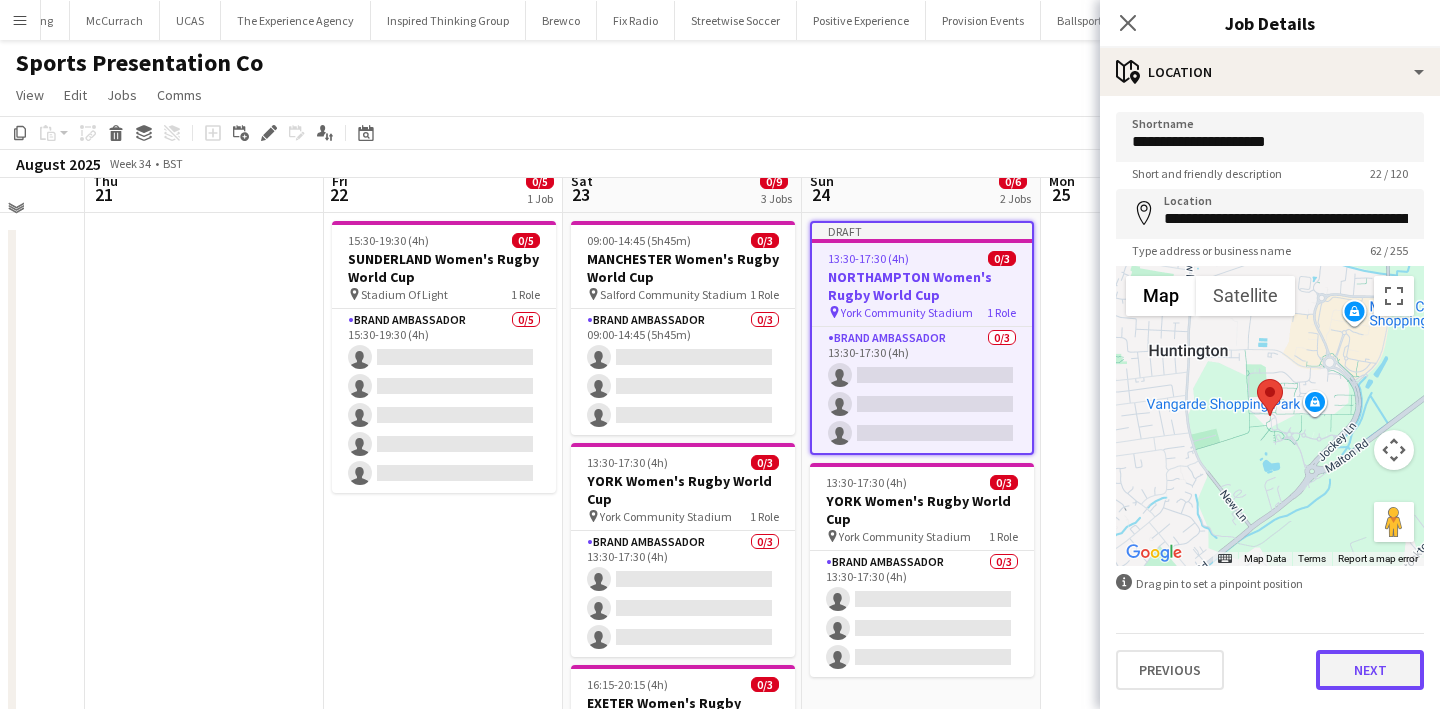 click on "Next" at bounding box center (1370, 670) 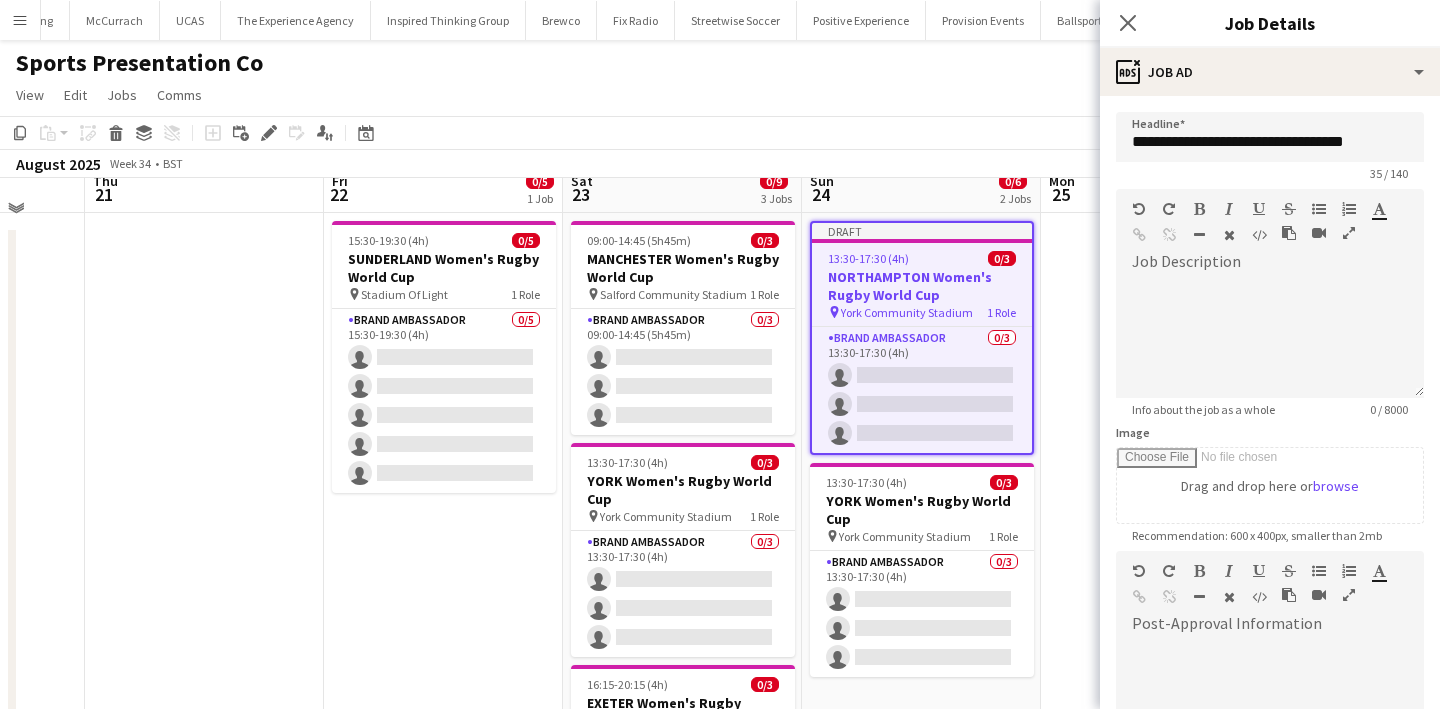 scroll, scrollTop: 279, scrollLeft: 0, axis: vertical 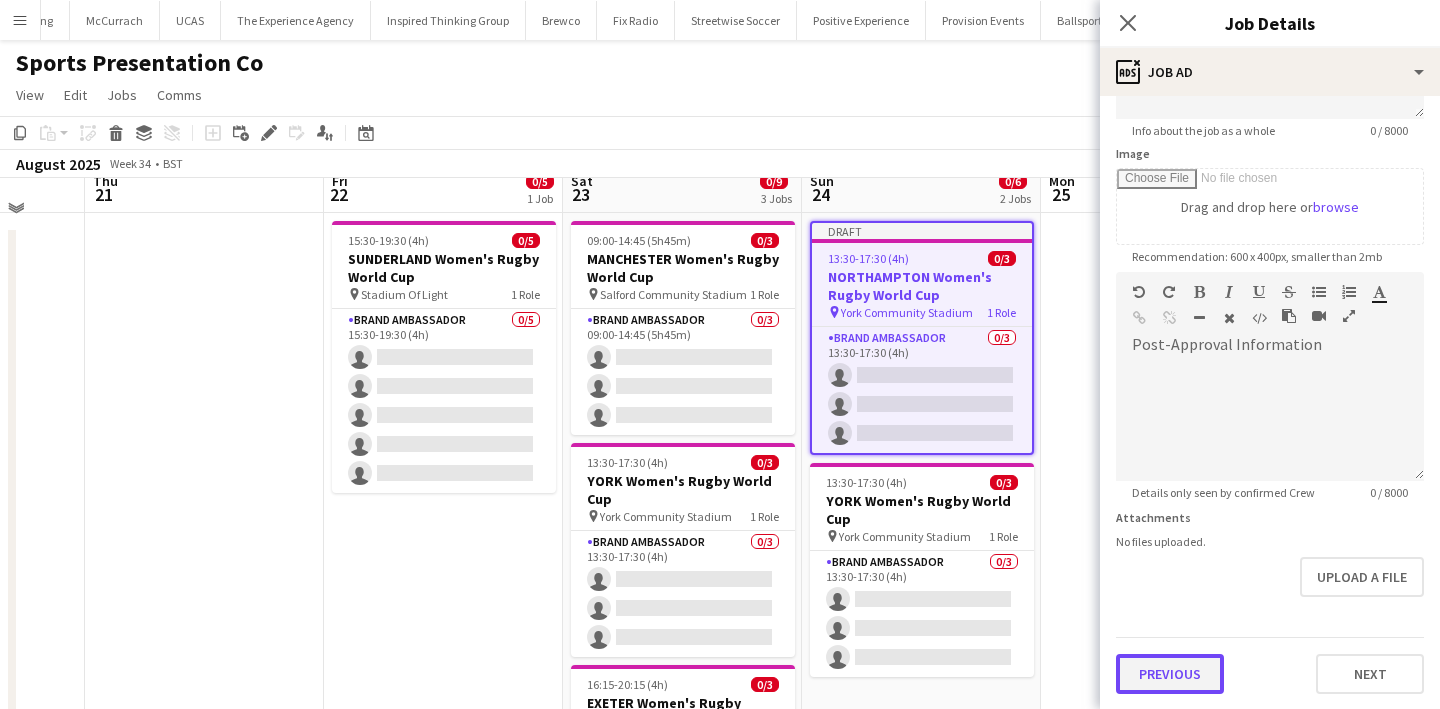 click on "Previous" at bounding box center (1170, 674) 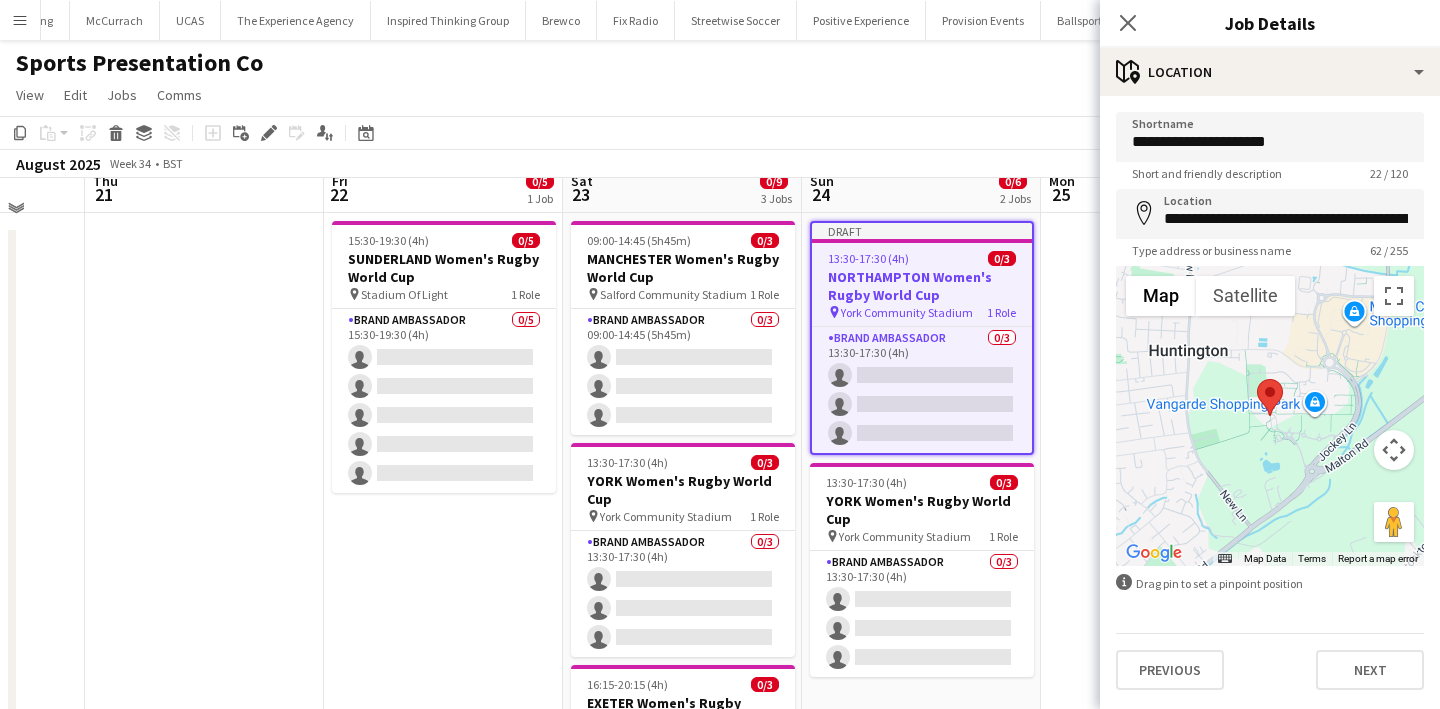 scroll, scrollTop: 0, scrollLeft: 0, axis: both 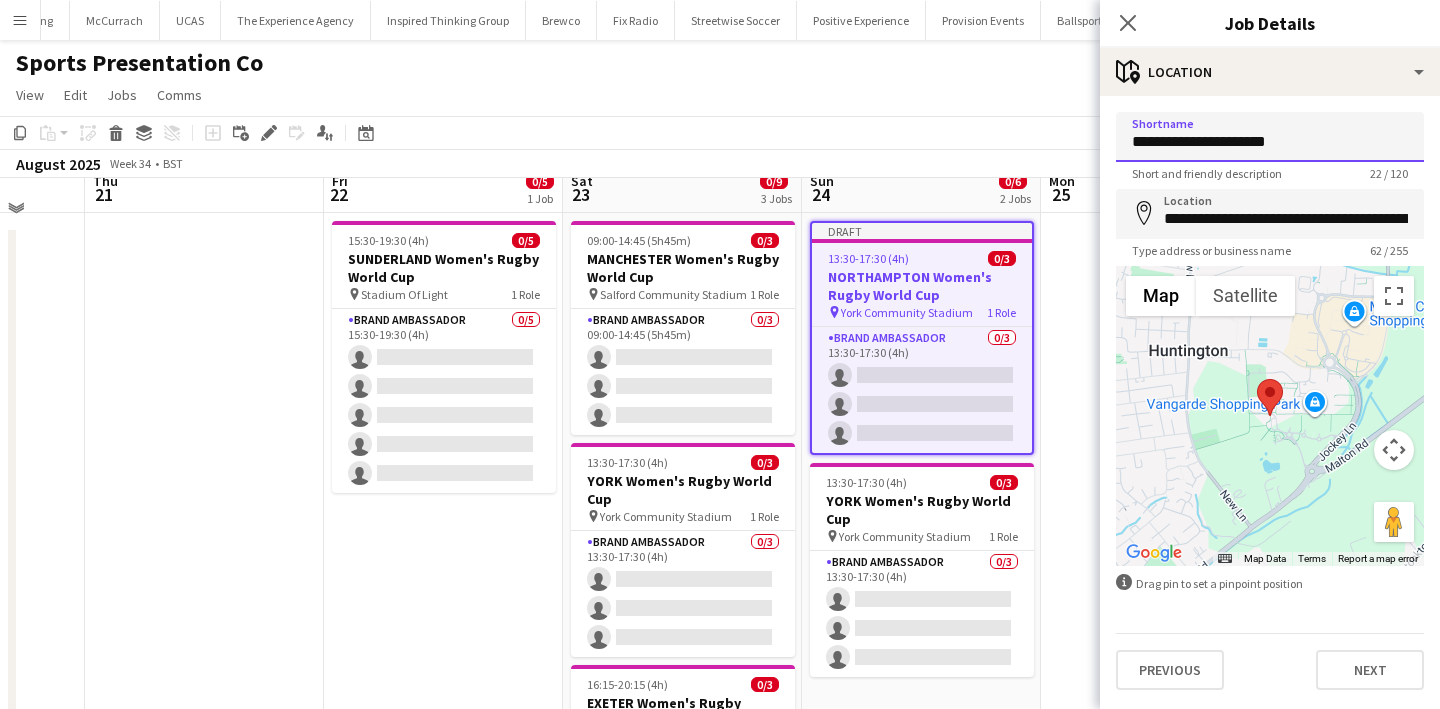 click on "**********" at bounding box center [1270, 137] 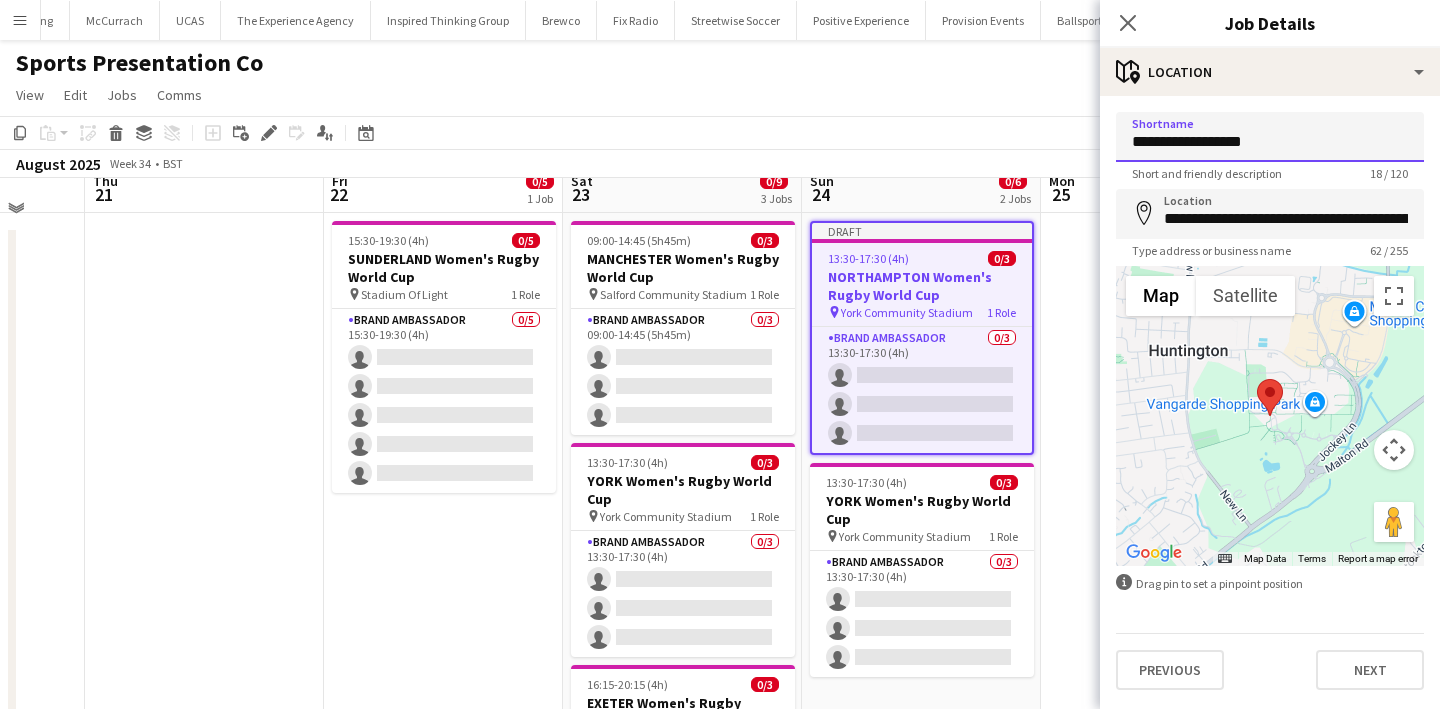 type on "**********" 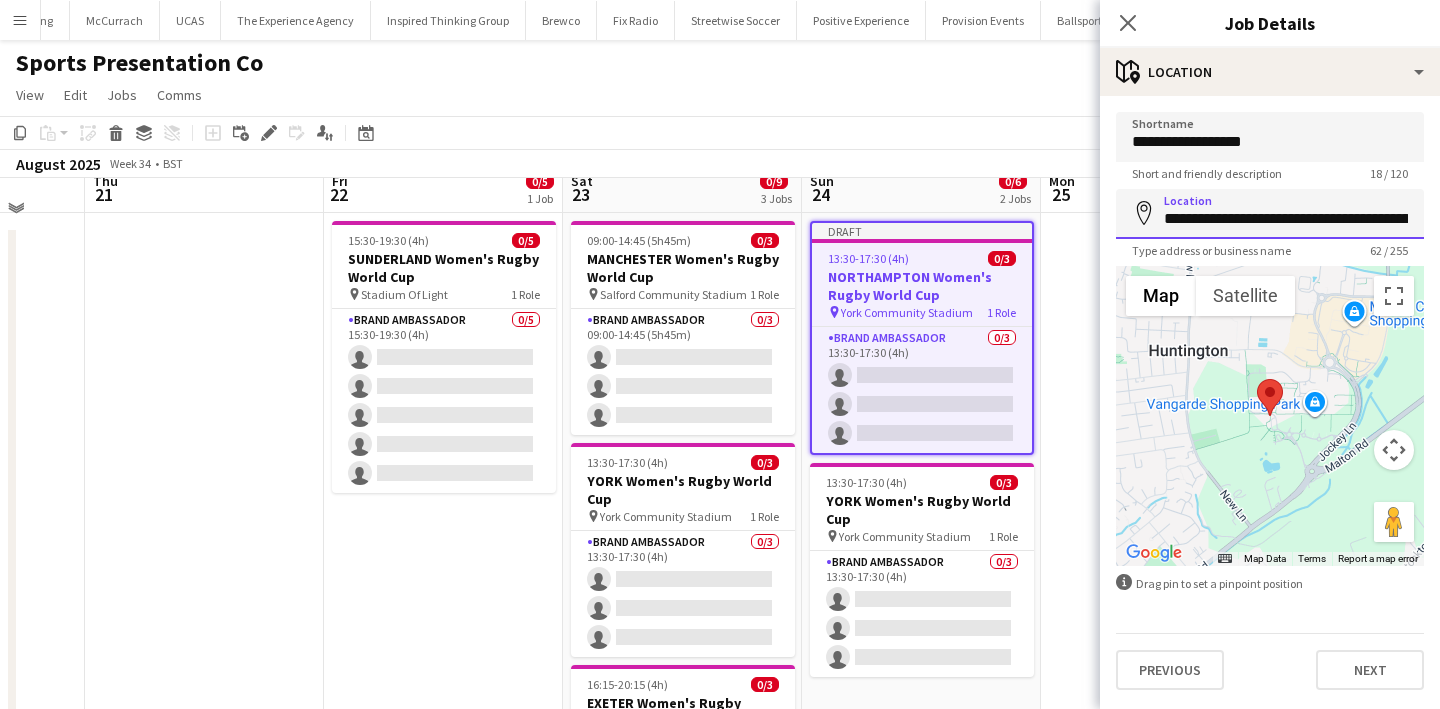 click on "**********" at bounding box center (1270, 214) 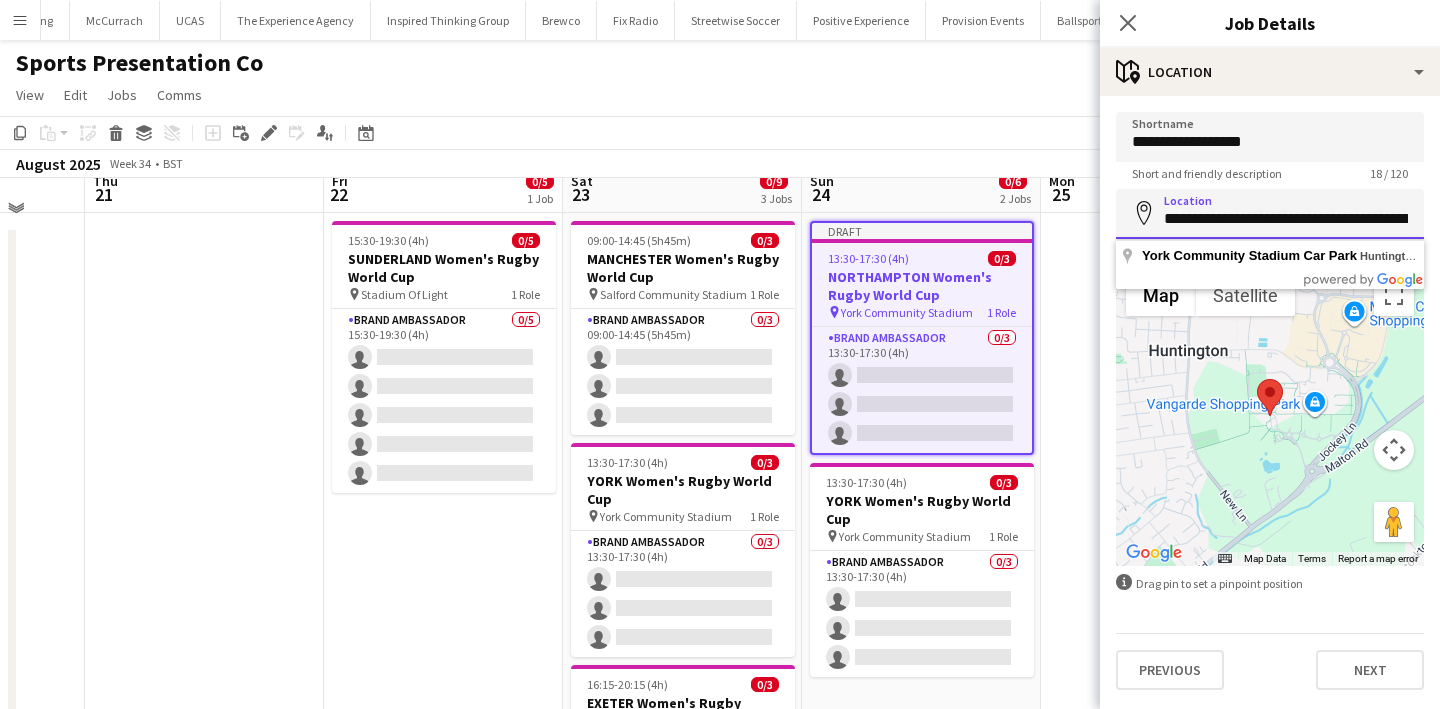 click on "**********" at bounding box center [1270, 214] 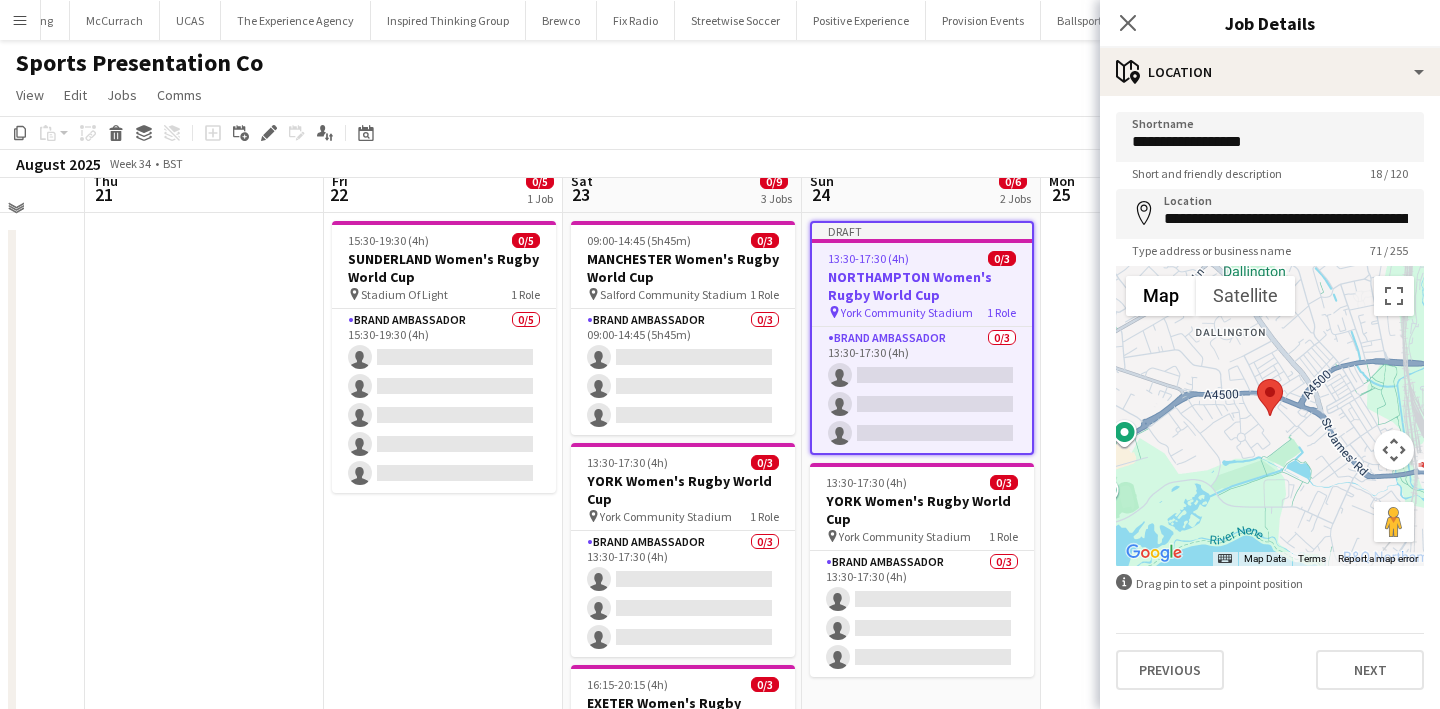 click at bounding box center (1394, 450) 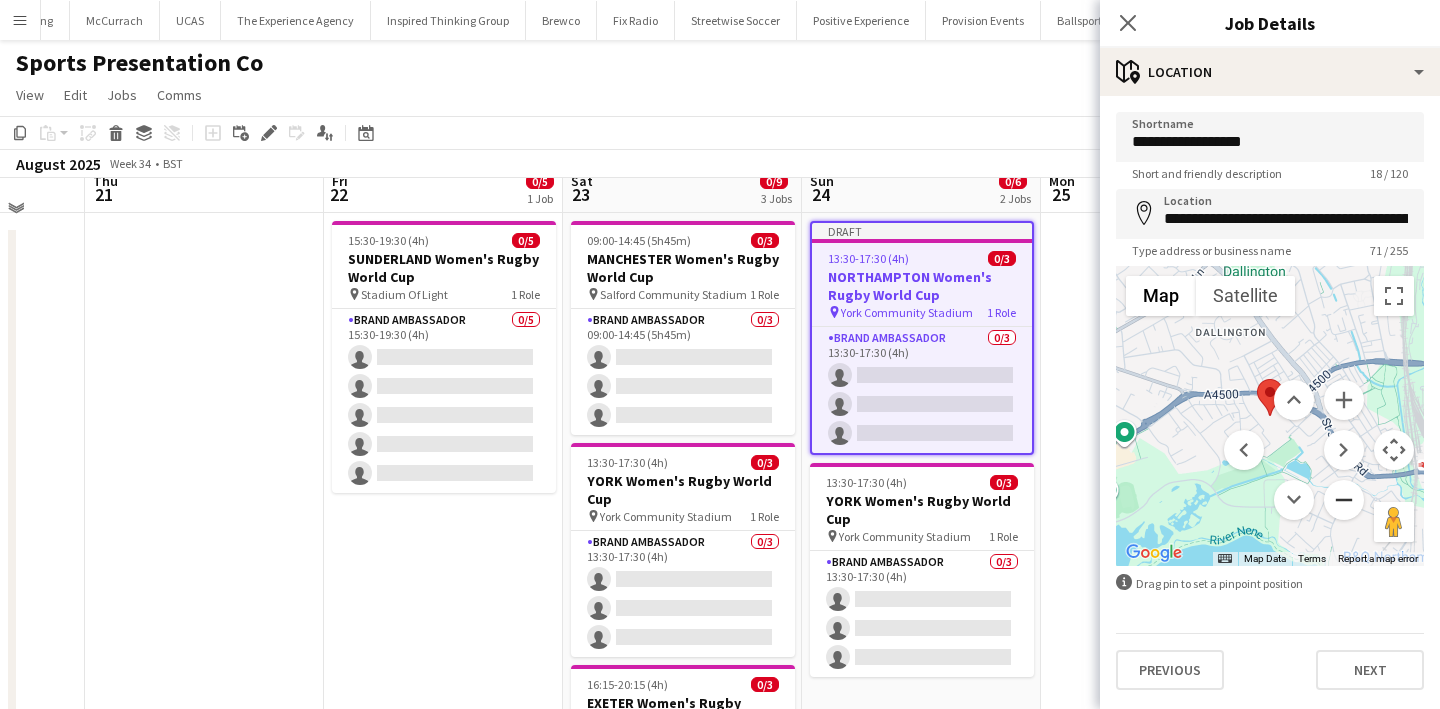 click at bounding box center [1344, 500] 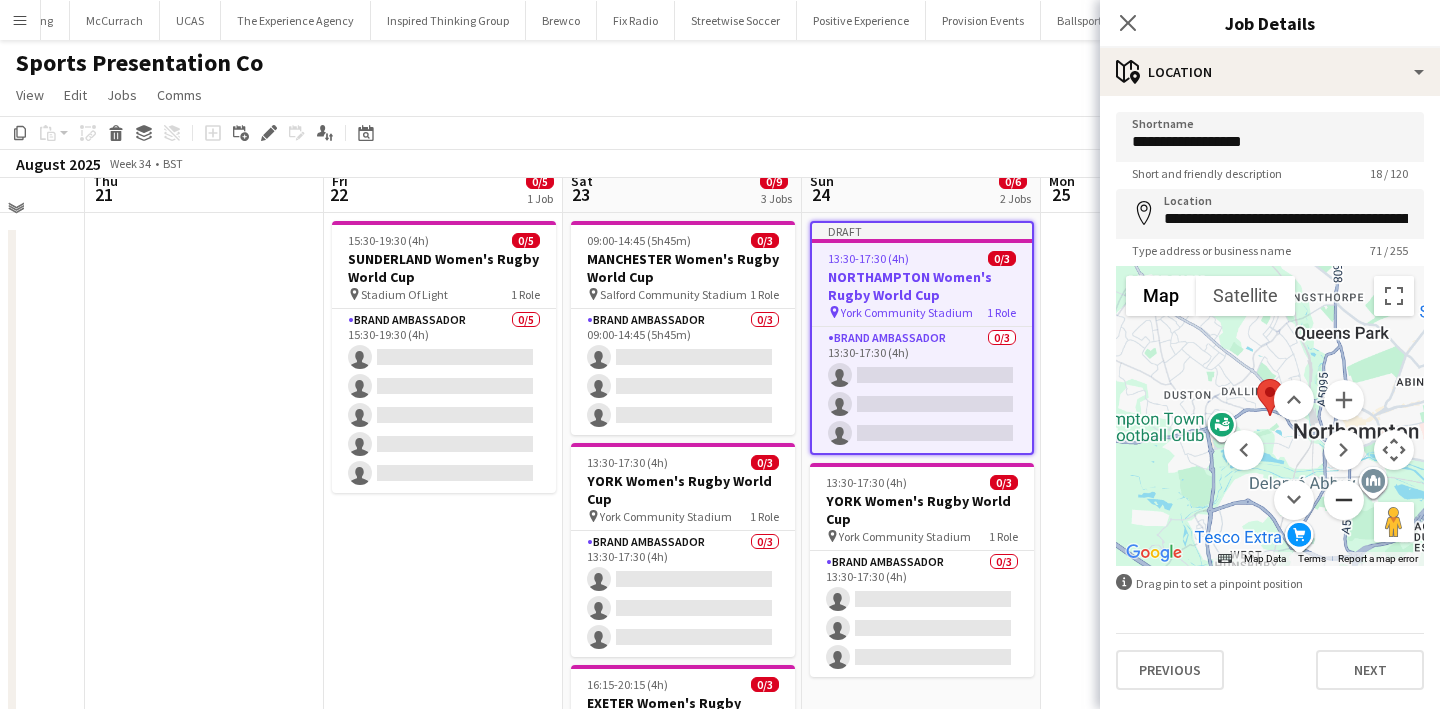 click at bounding box center [1344, 500] 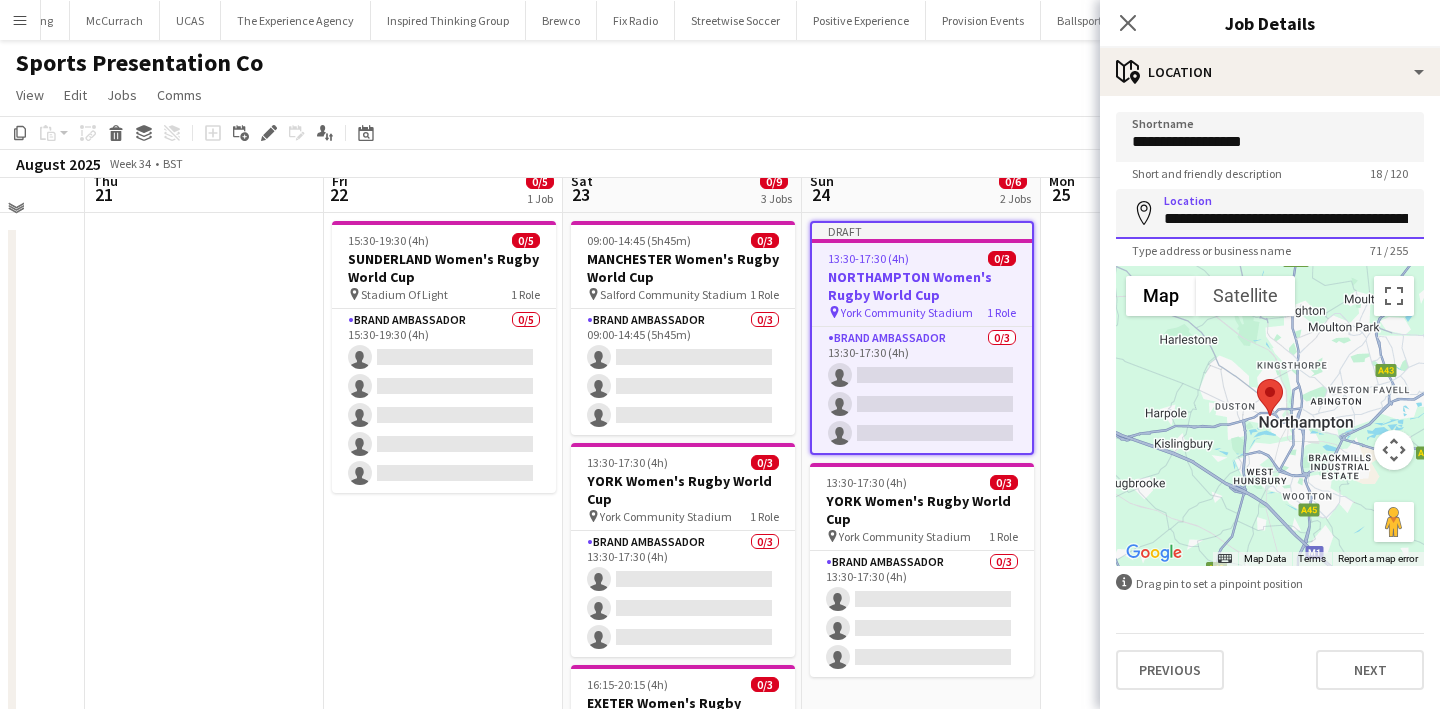 click on "**********" at bounding box center (1270, 214) 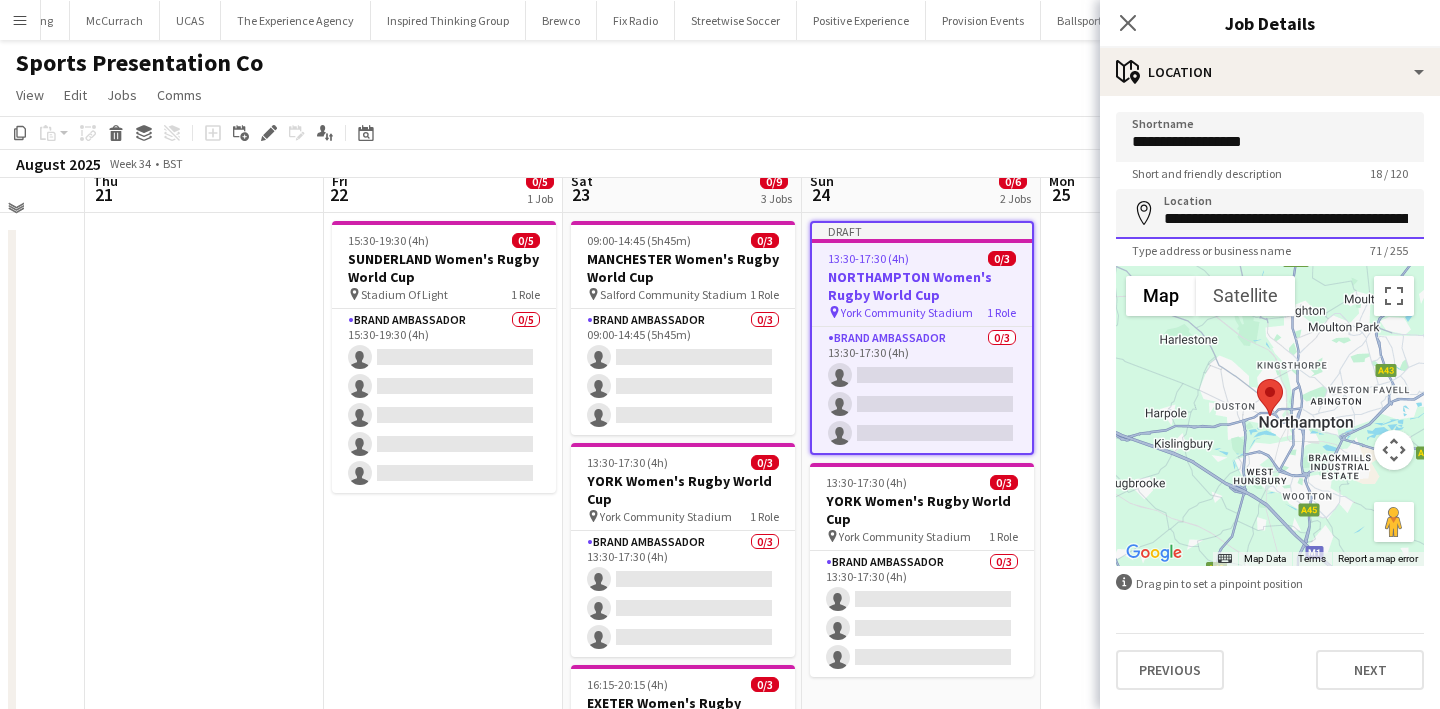 click on "**********" at bounding box center [1270, 214] 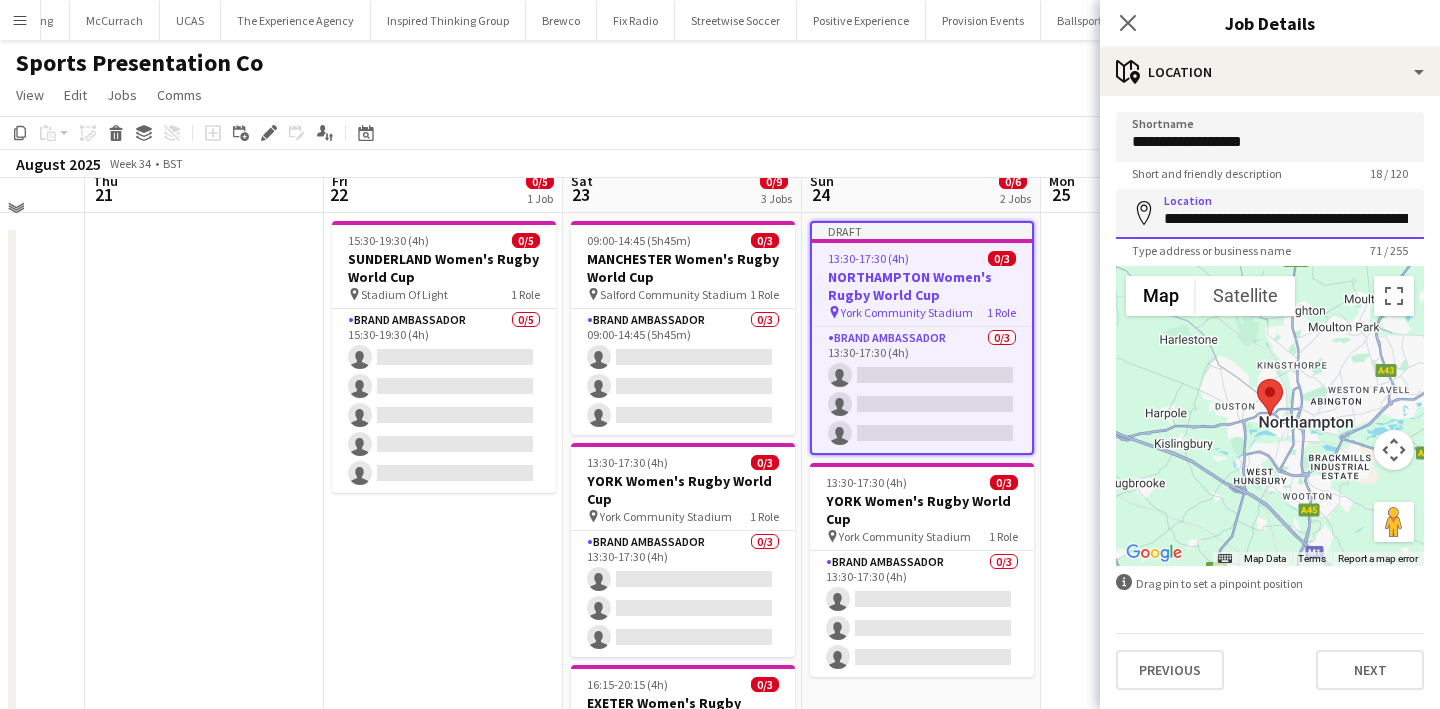 click on "**********" at bounding box center (1270, 214) 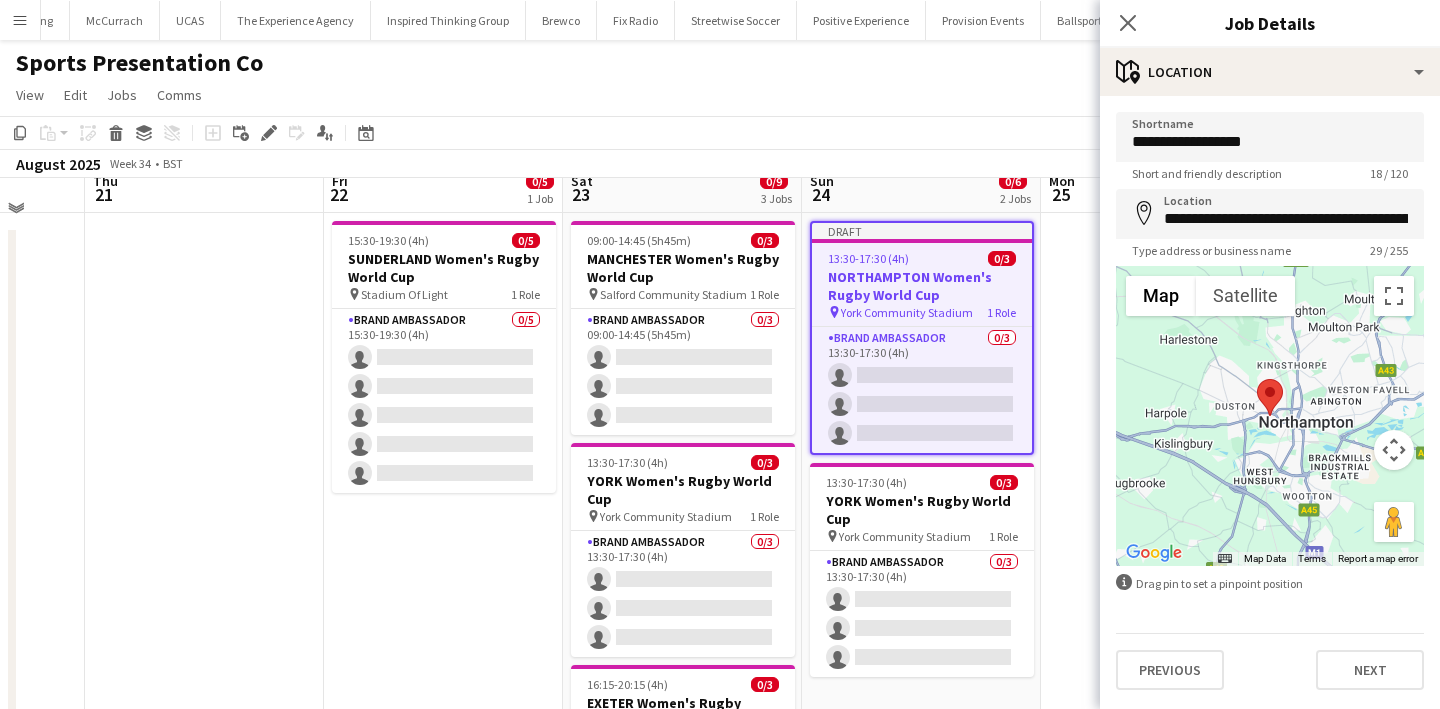 type on "**********" 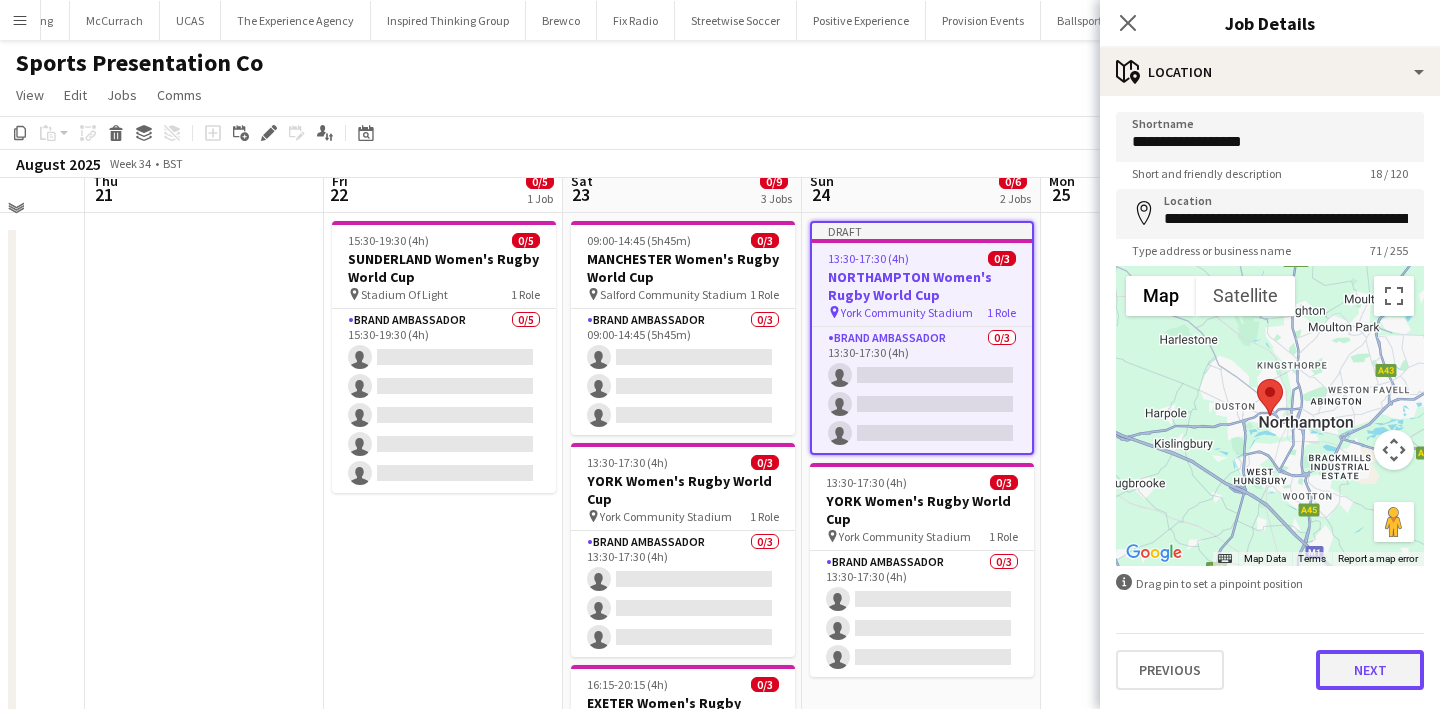 click on "Next" at bounding box center [1370, 670] 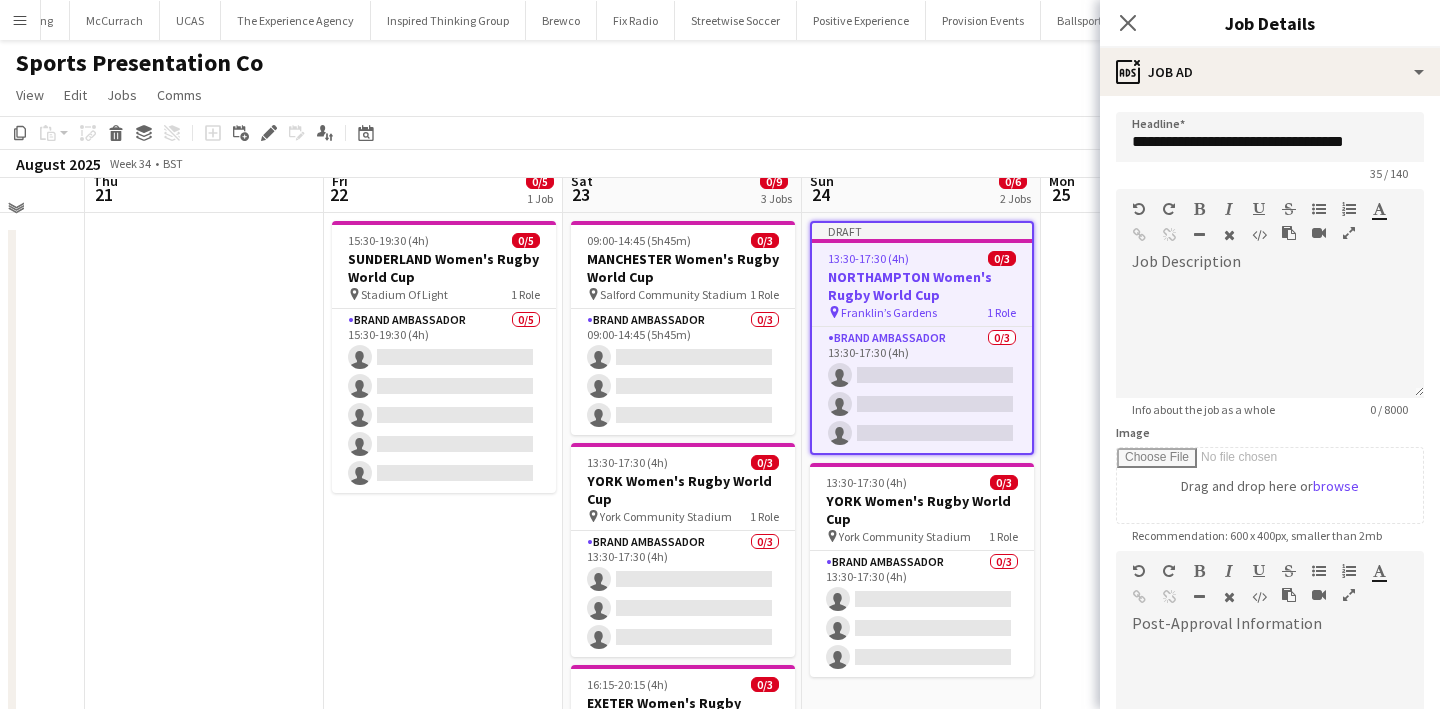 scroll, scrollTop: 279, scrollLeft: 0, axis: vertical 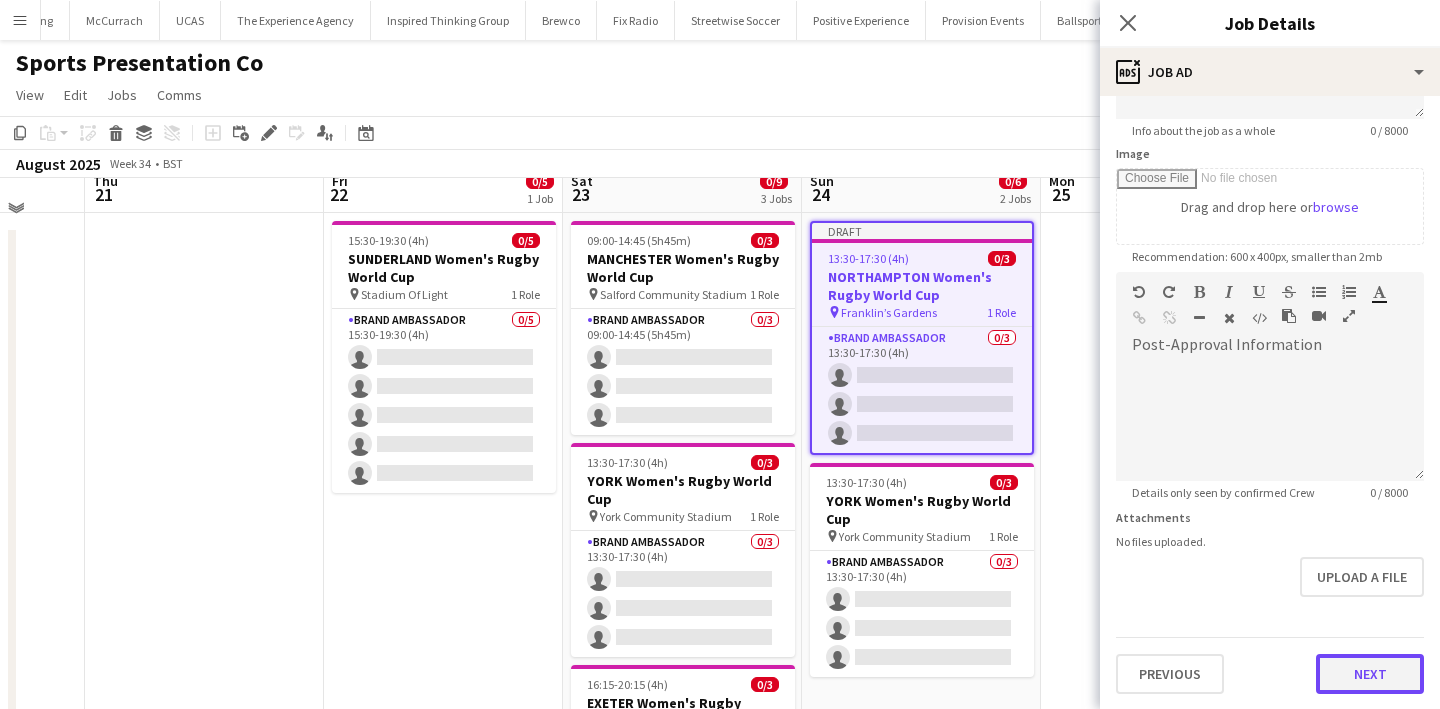 click on "Next" at bounding box center (1370, 674) 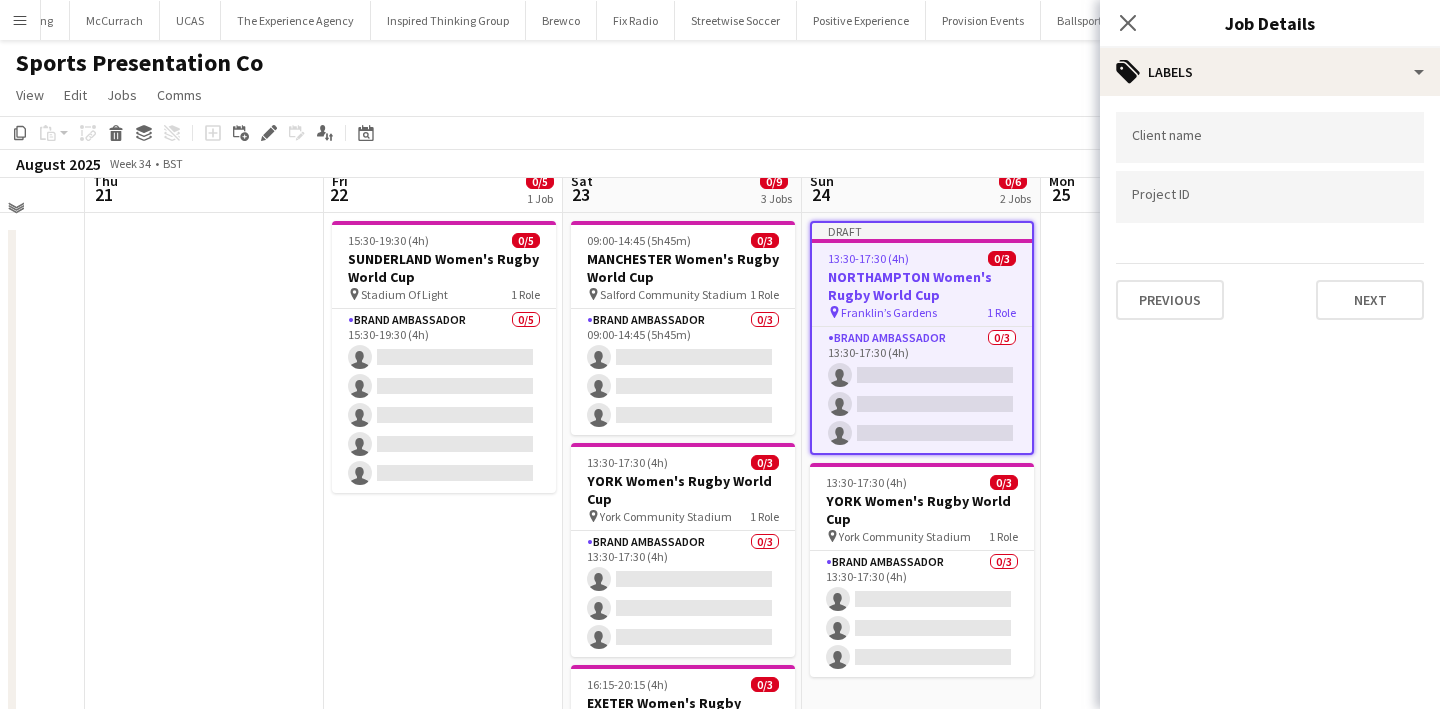 scroll, scrollTop: 0, scrollLeft: 0, axis: both 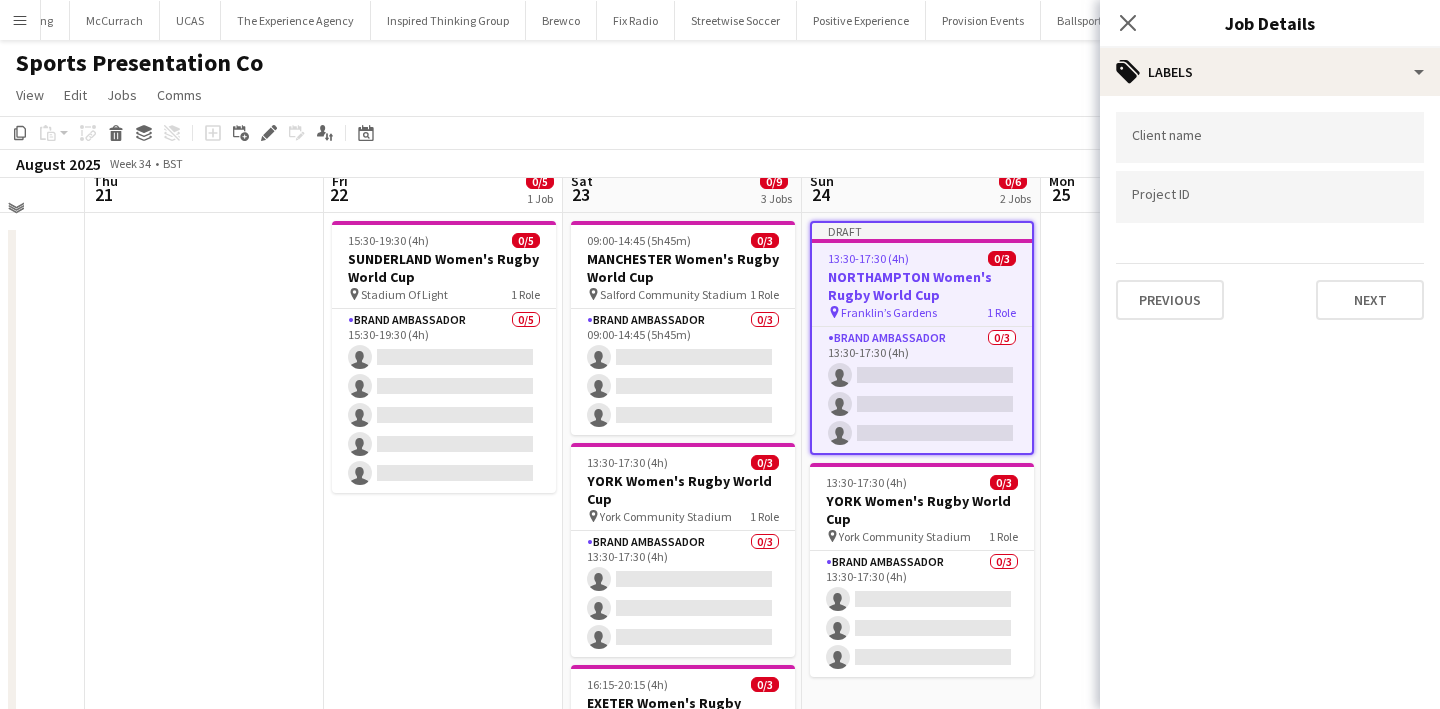 click at bounding box center [1160, 539] 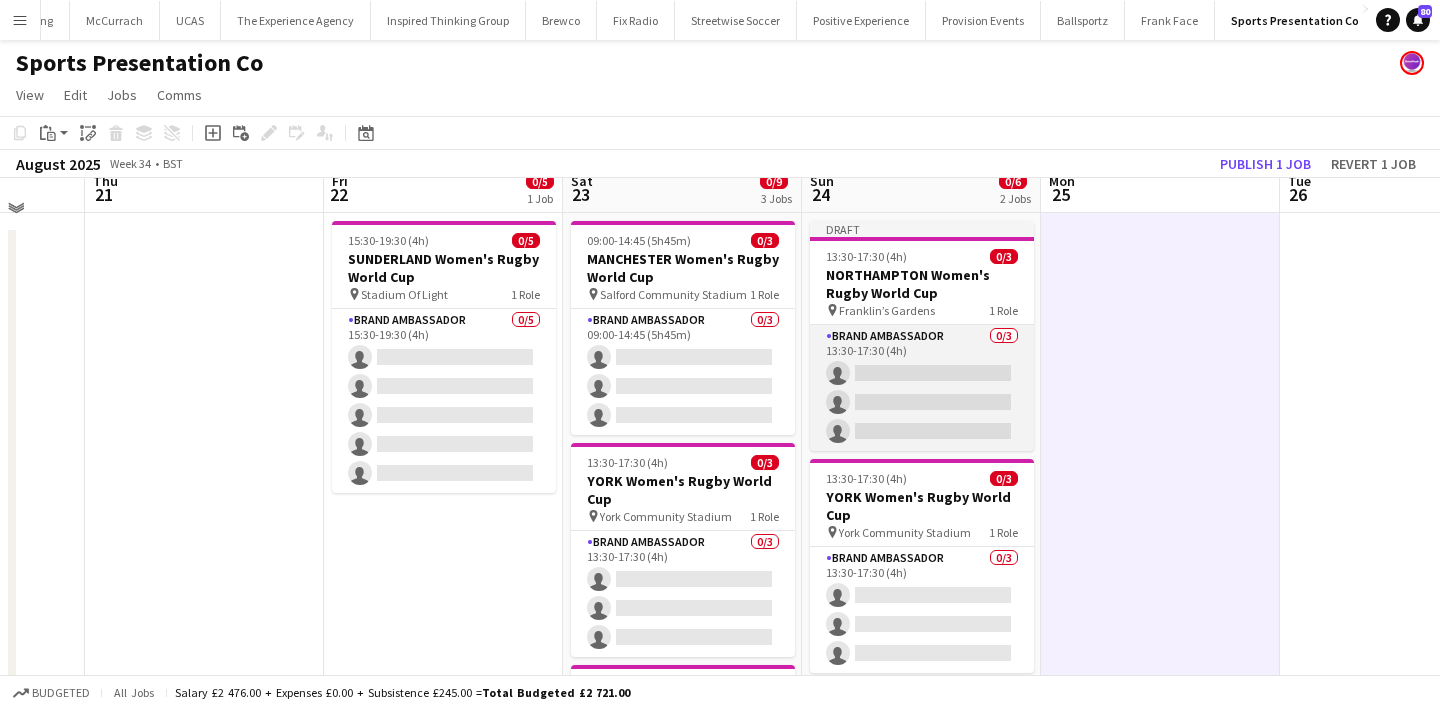 click on "Brand Ambassador   0/3   13:30-17:30 (4h)
single-neutral-actions
single-neutral-actions
single-neutral-actions" at bounding box center (922, 388) 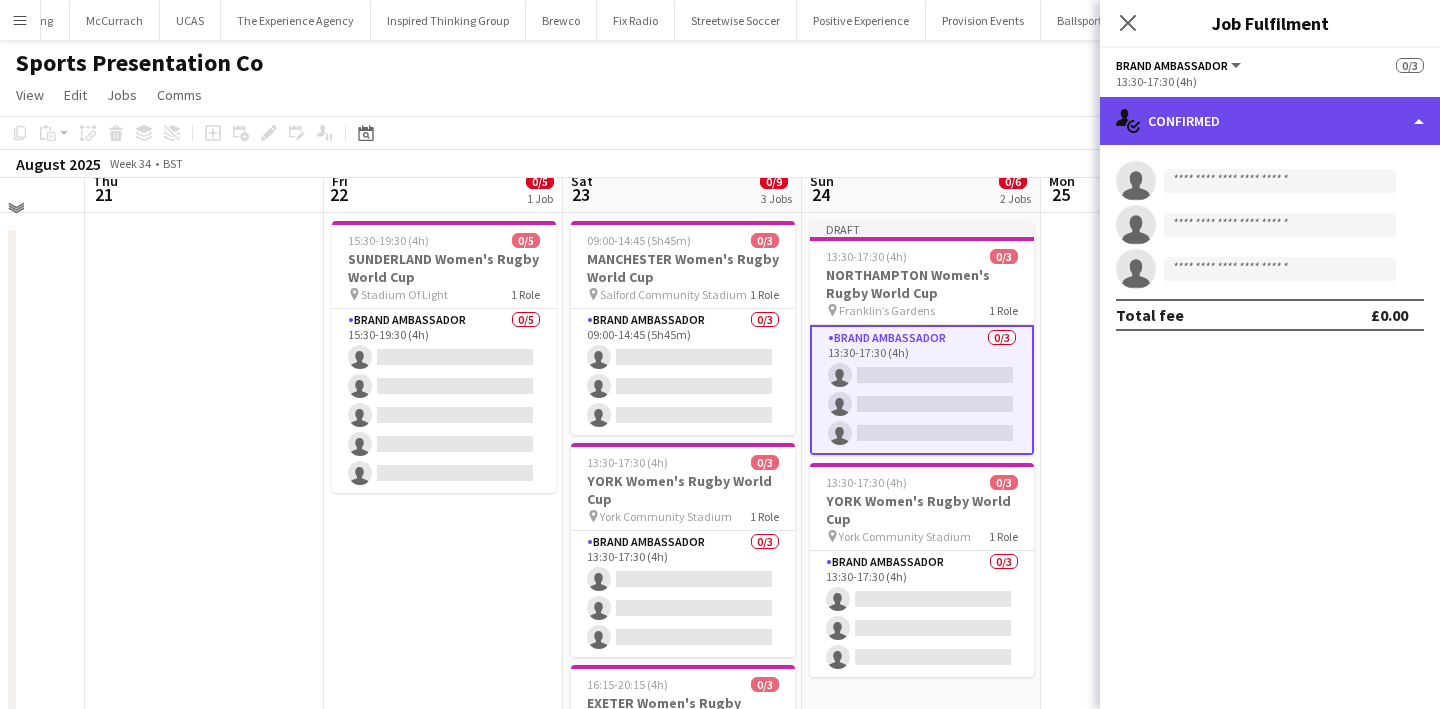 click on "single-neutral-actions-check-2
Confirmed" 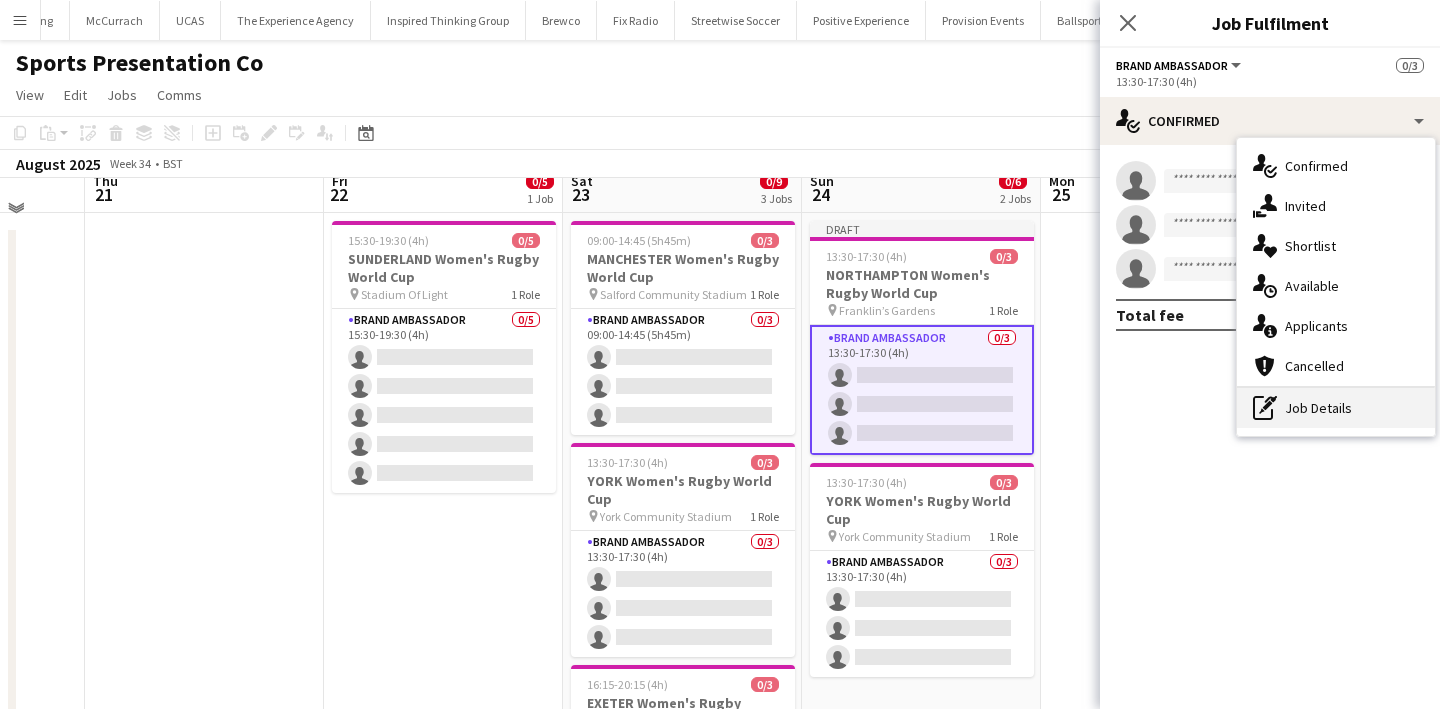 click on "pen-write
Job Details" at bounding box center (1336, 408) 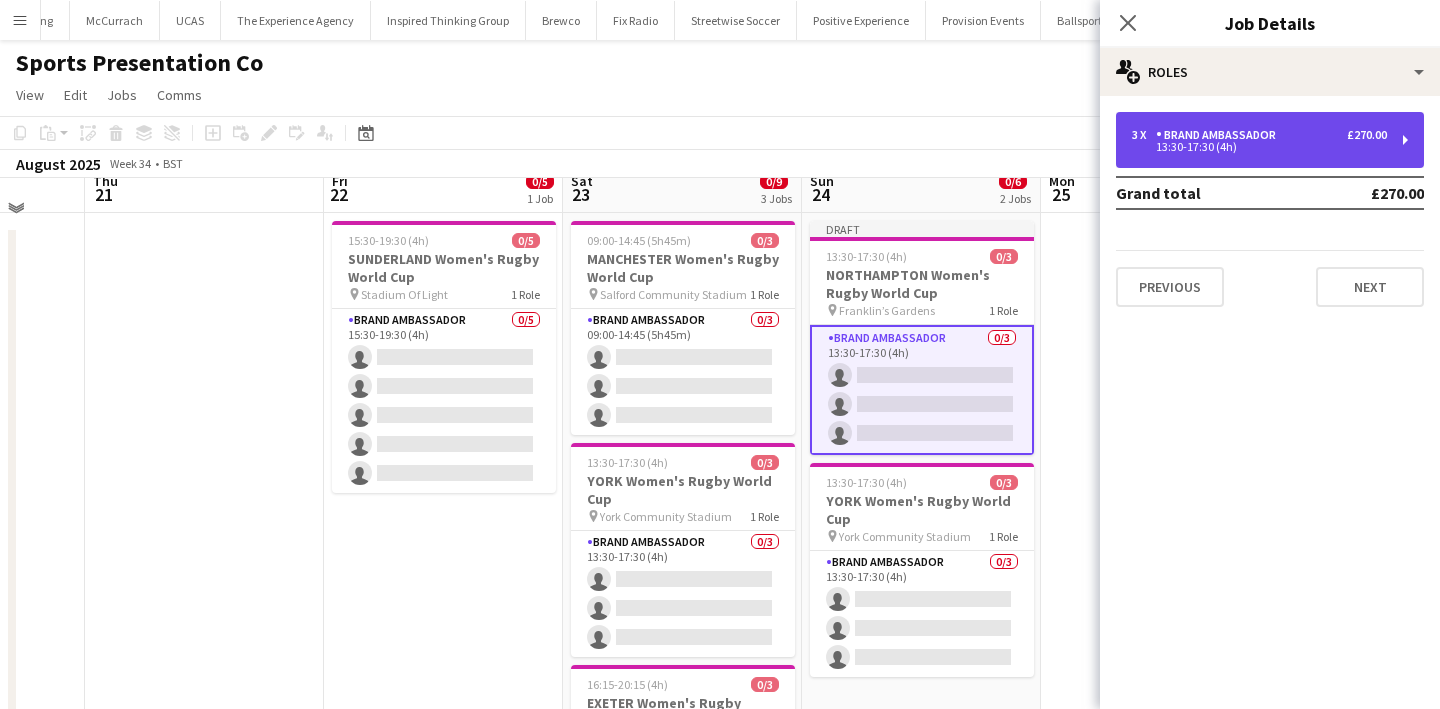 click on "Brand Ambassador" at bounding box center (1220, 135) 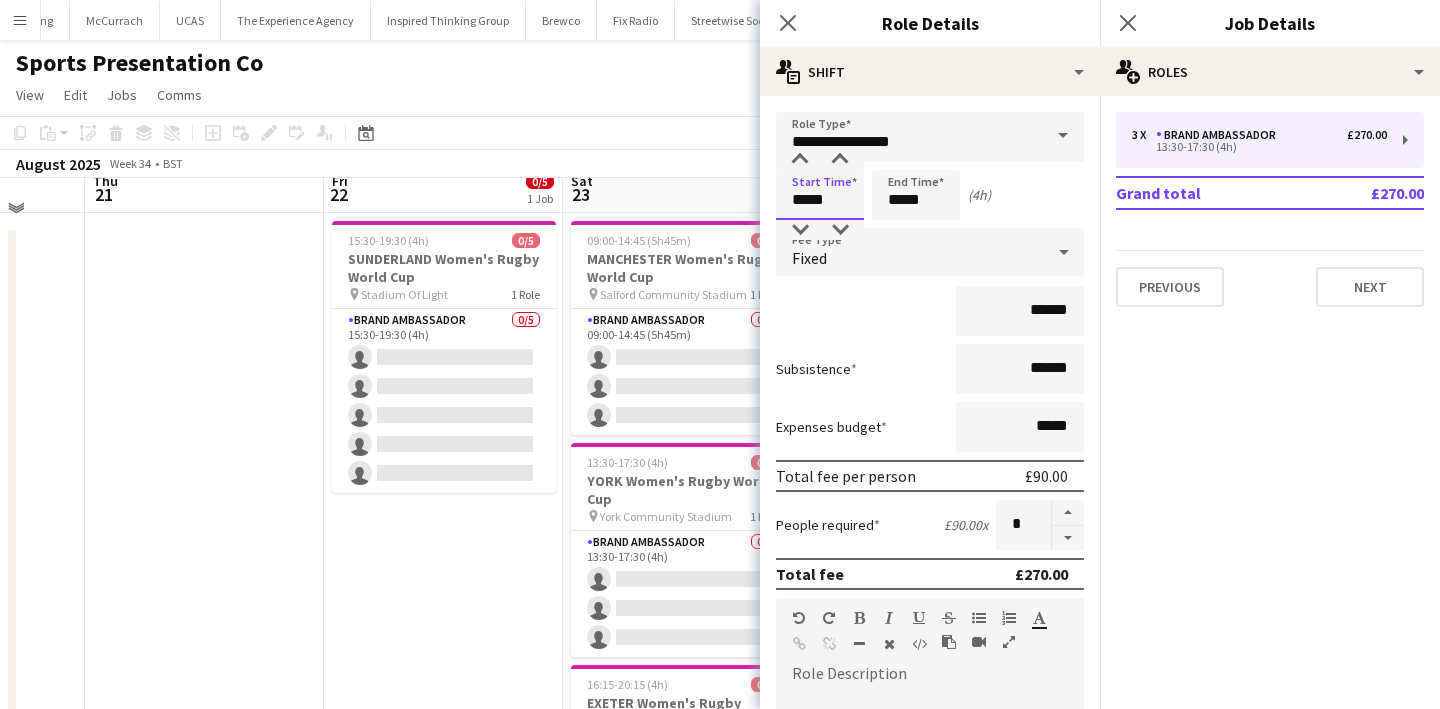 click on "*****" at bounding box center (820, 195) 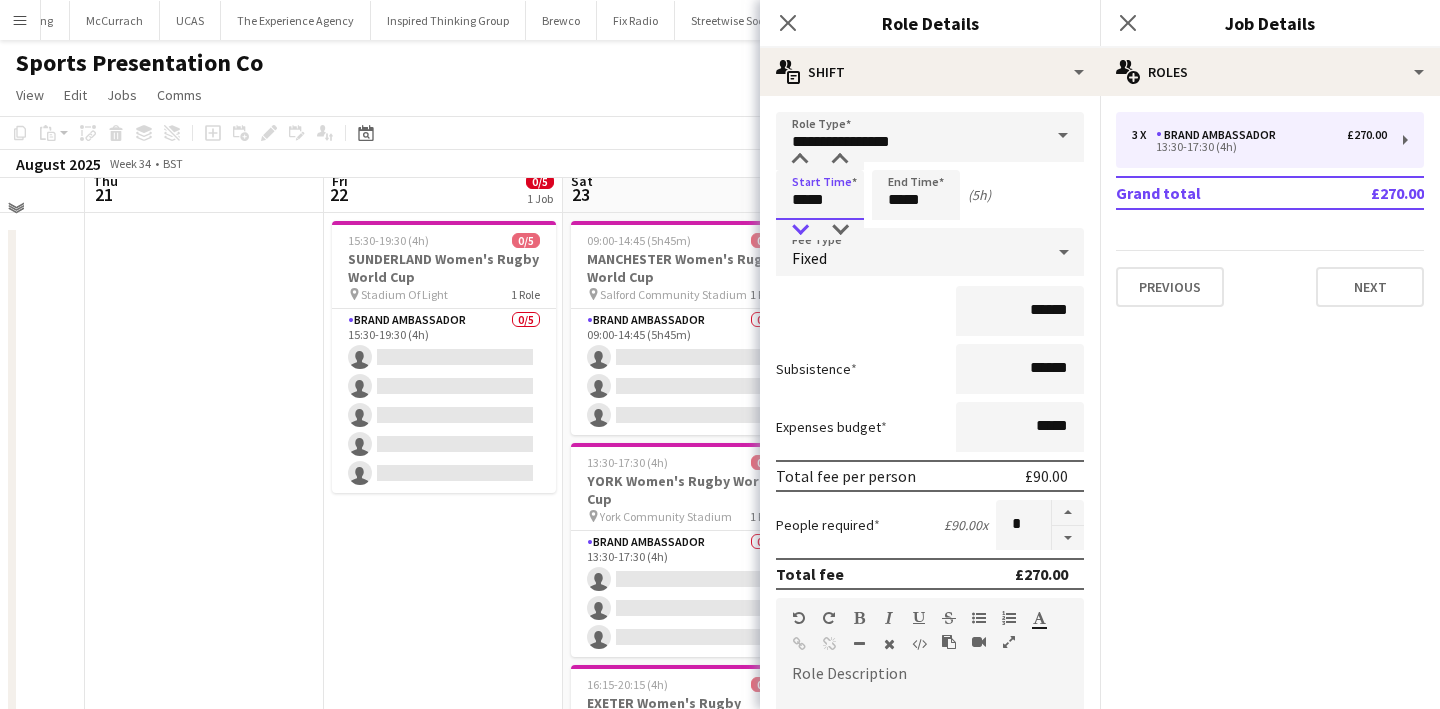 click at bounding box center (800, 230) 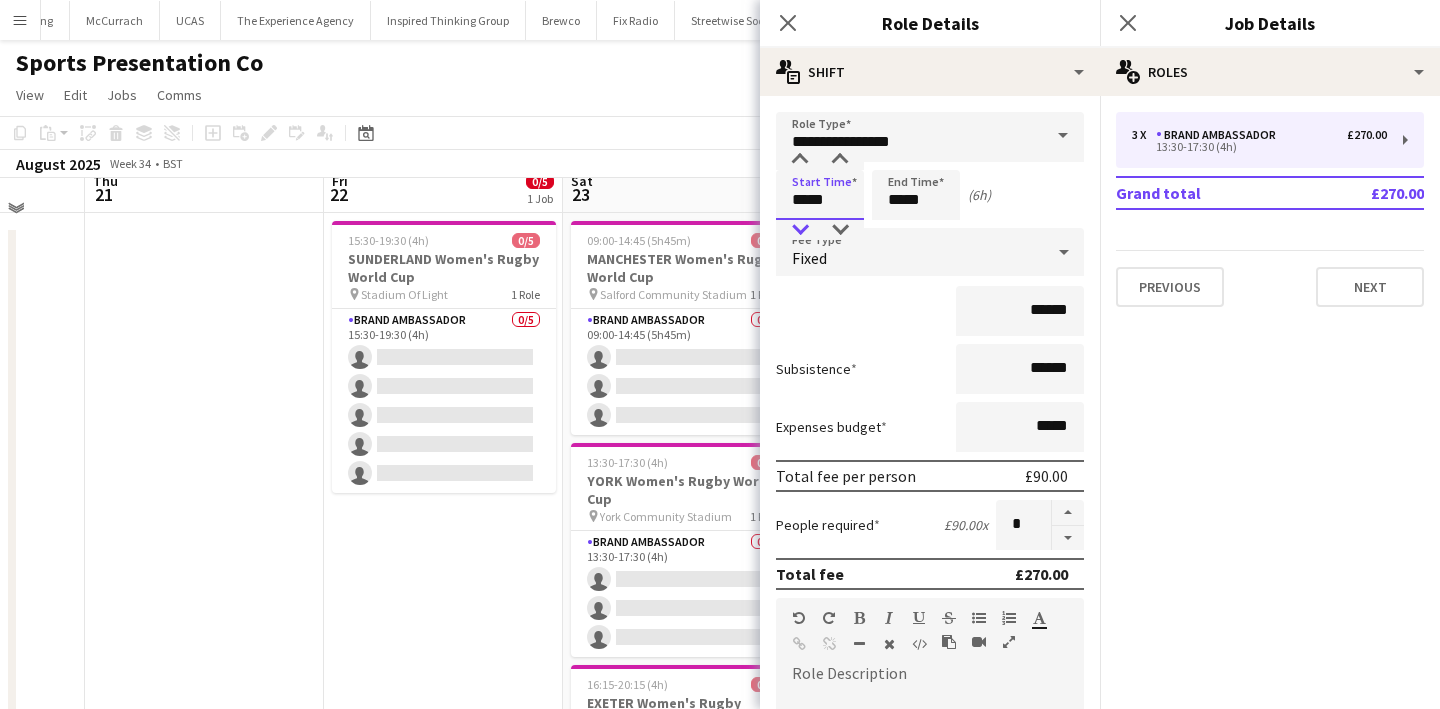 click at bounding box center (800, 230) 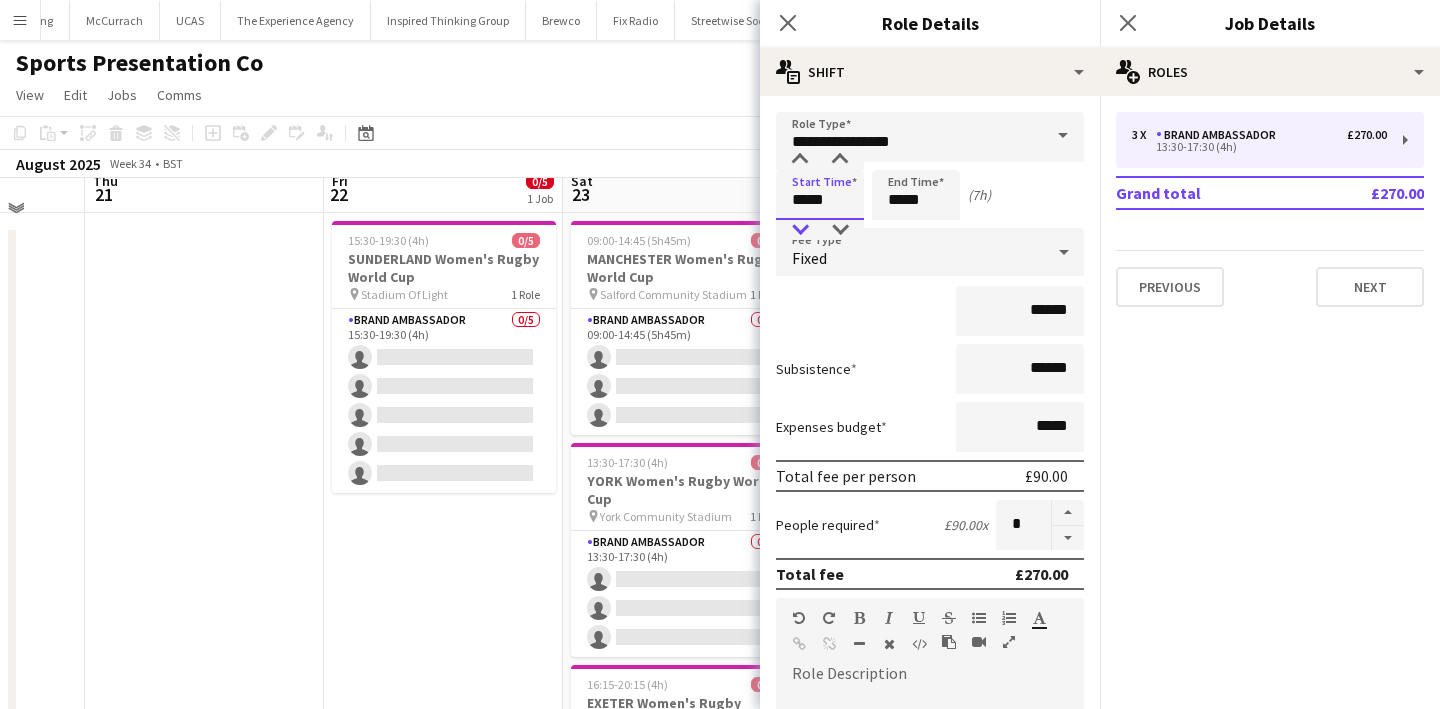 click at bounding box center (800, 230) 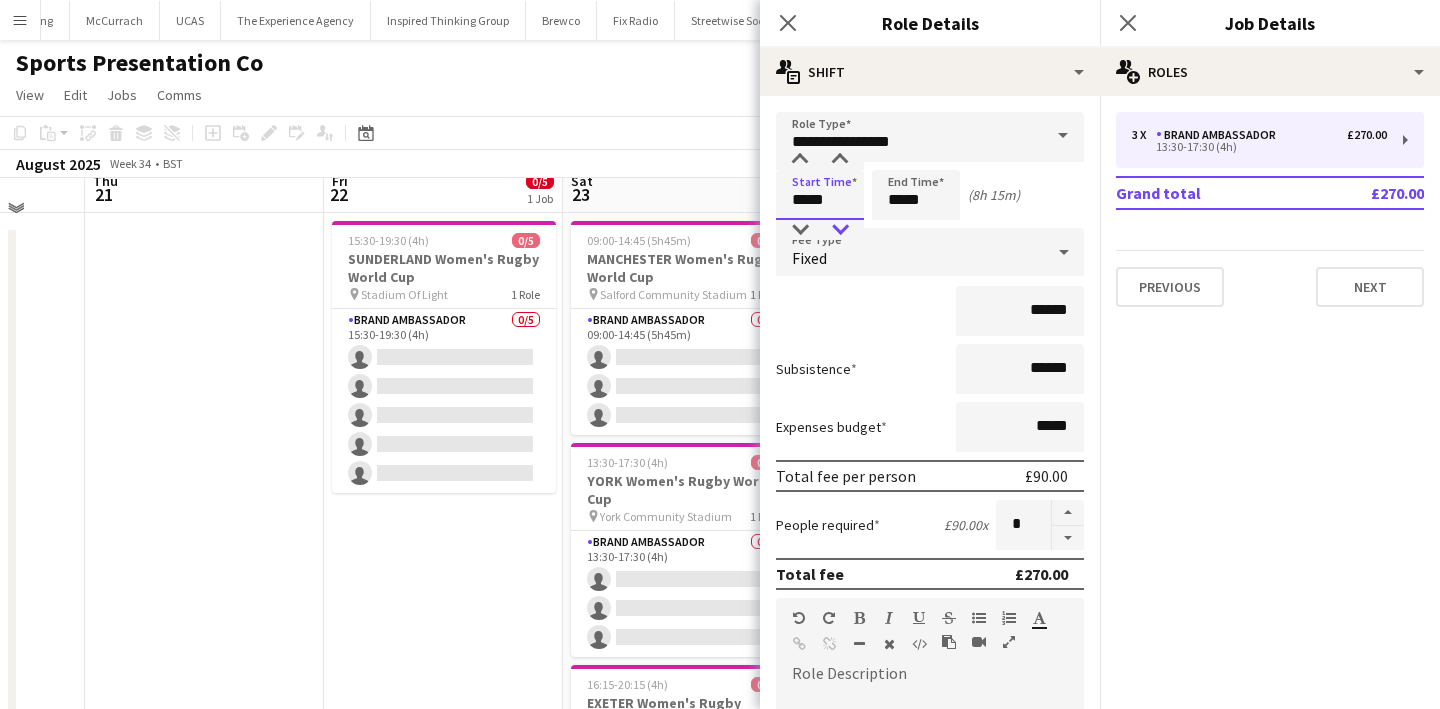 click at bounding box center (840, 230) 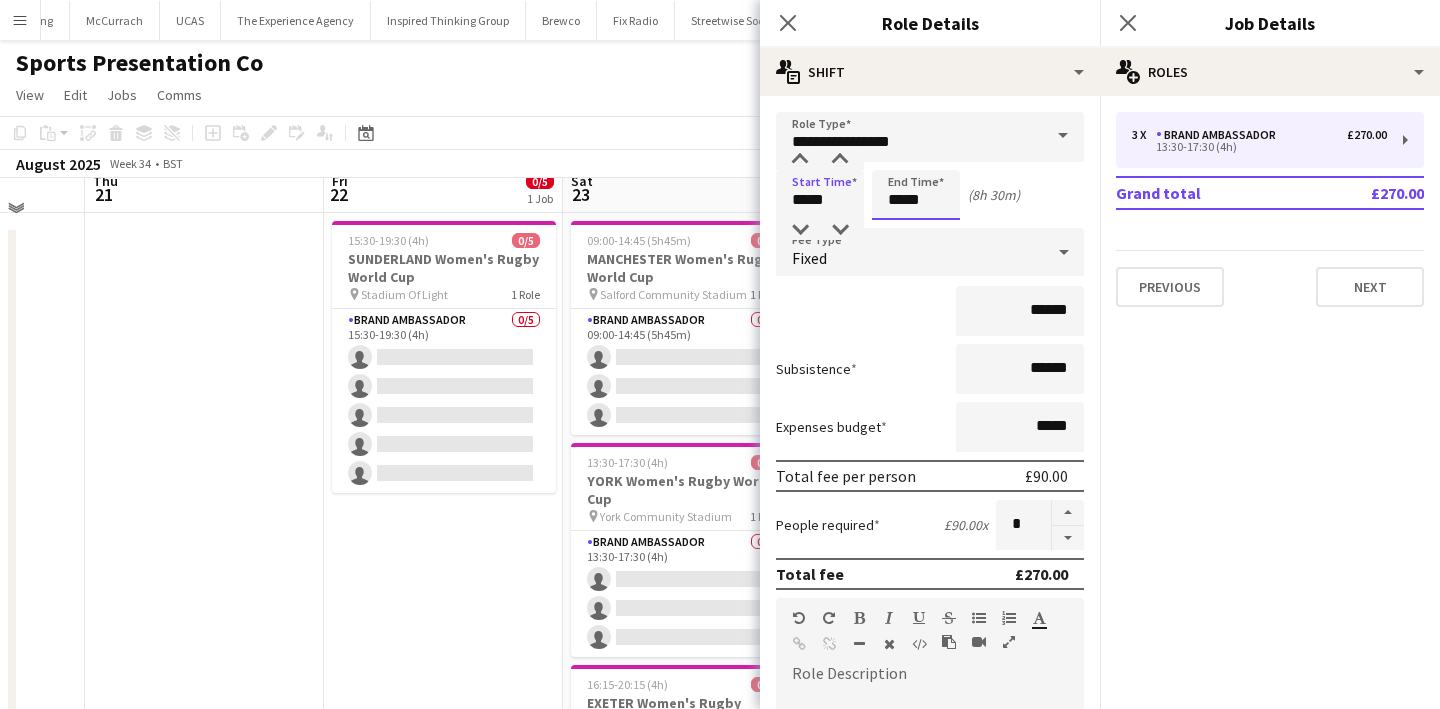 click on "*****" at bounding box center [916, 195] 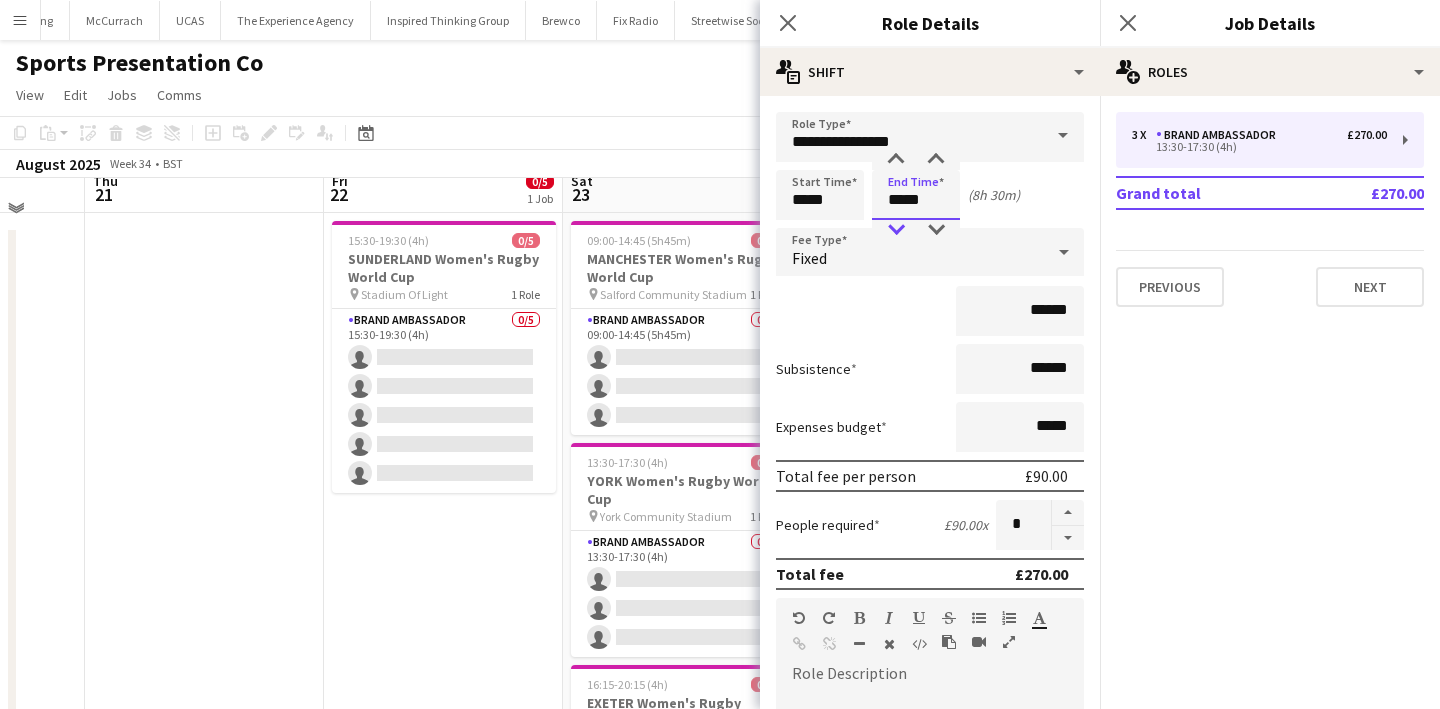 click at bounding box center (896, 230) 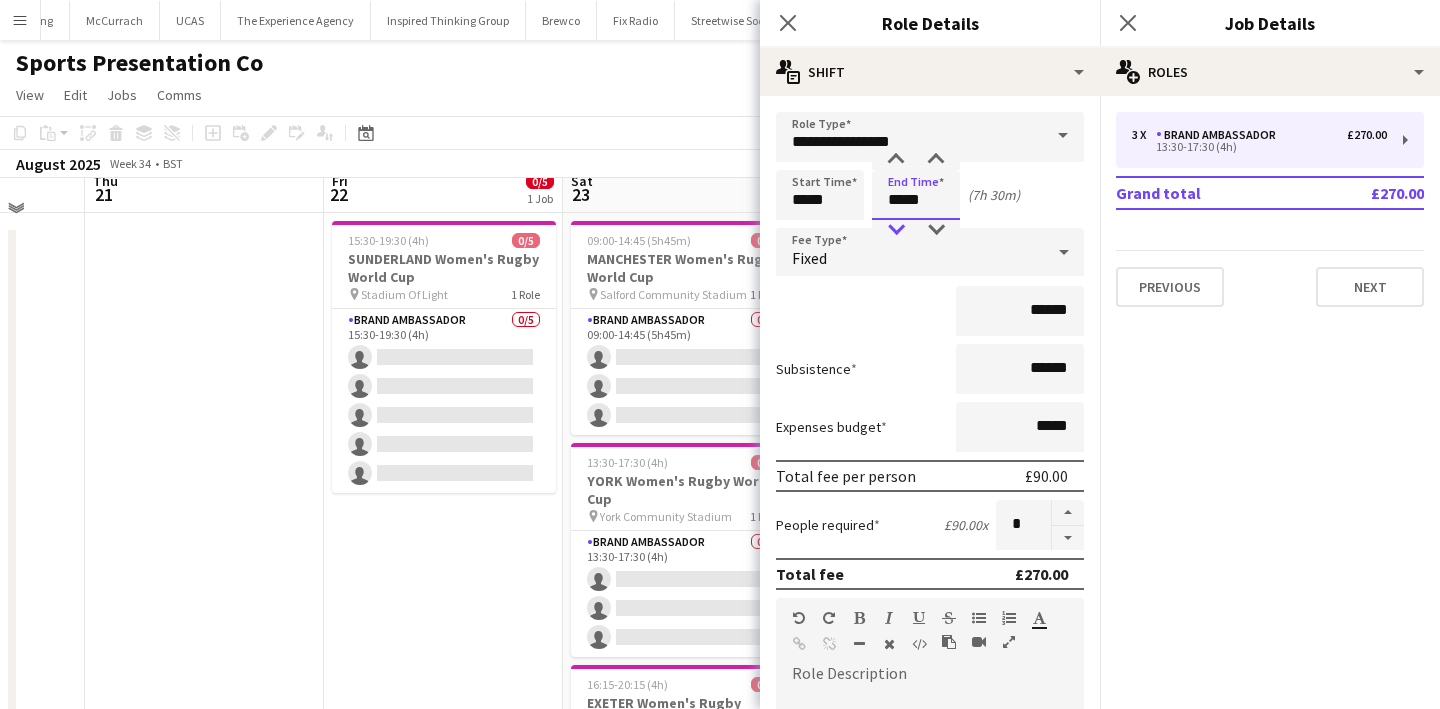 click at bounding box center (896, 230) 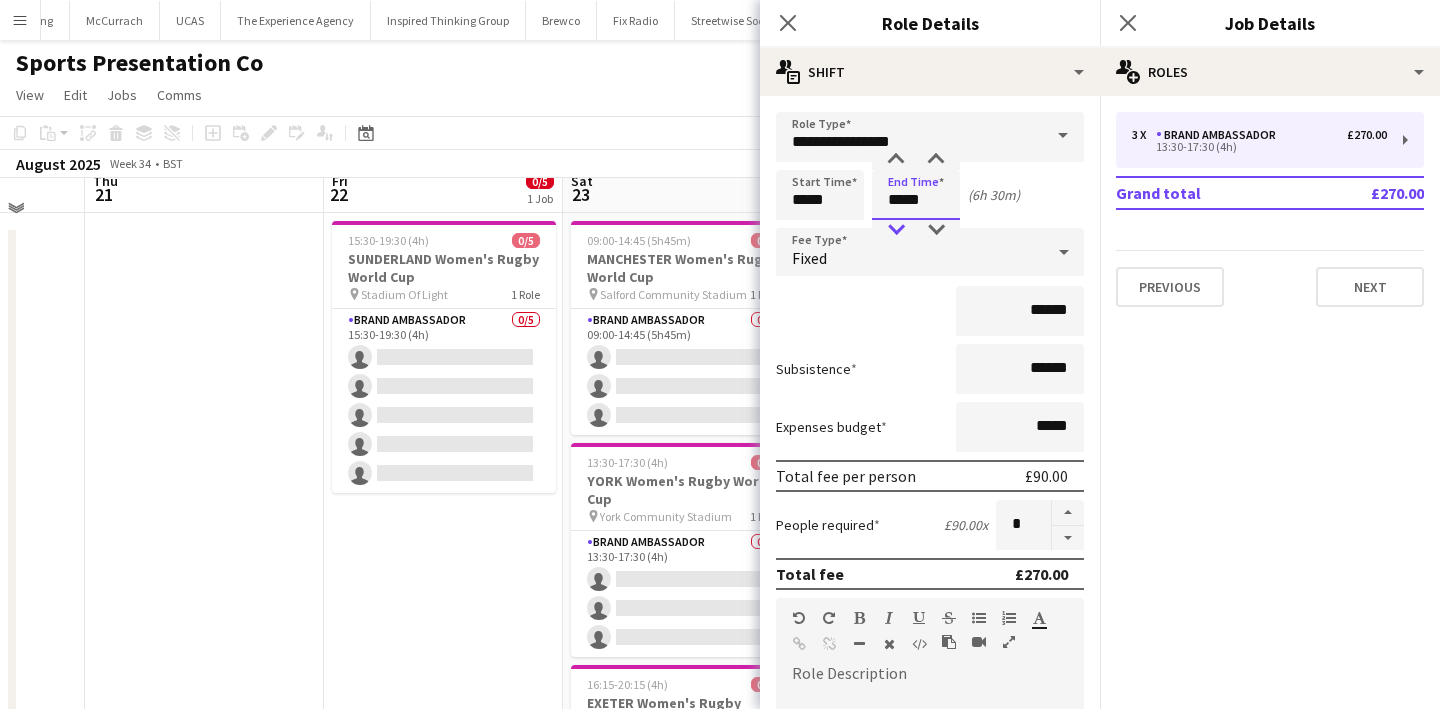 click at bounding box center [896, 230] 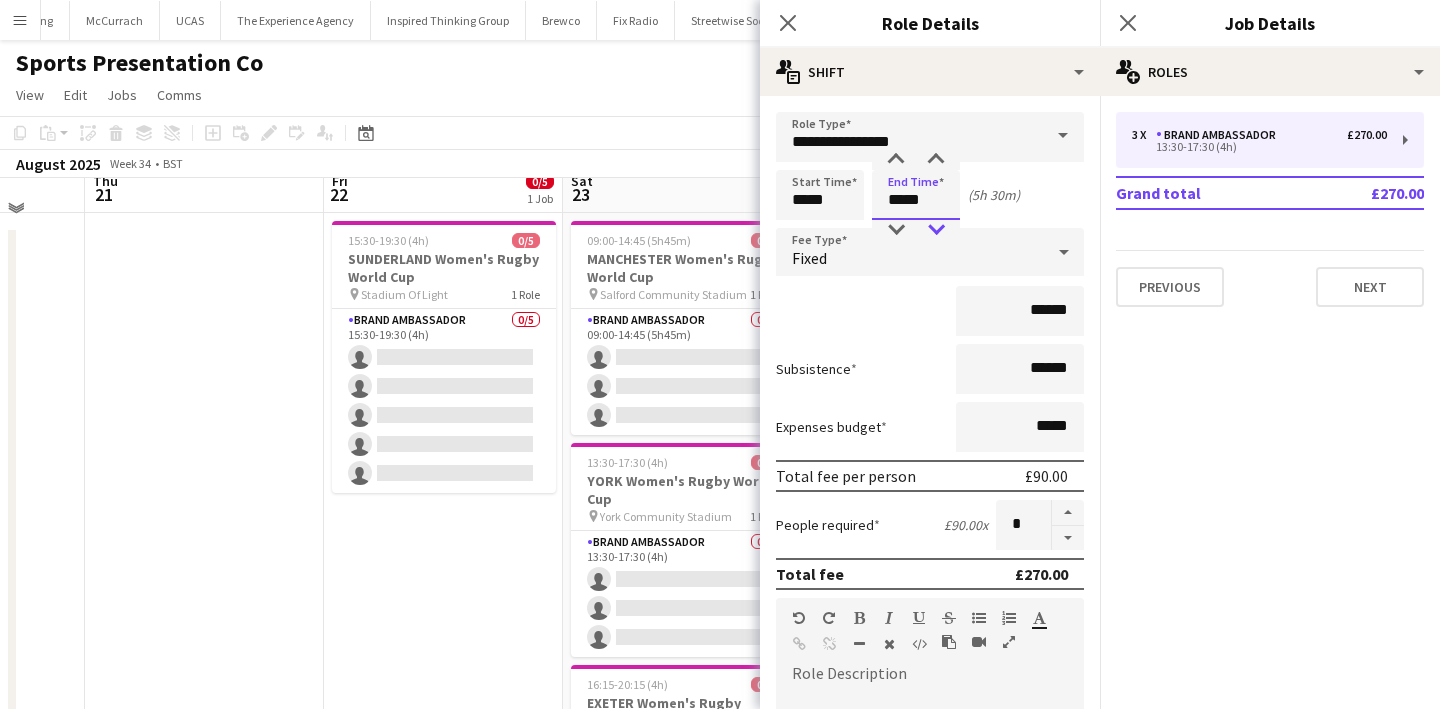 click at bounding box center (936, 230) 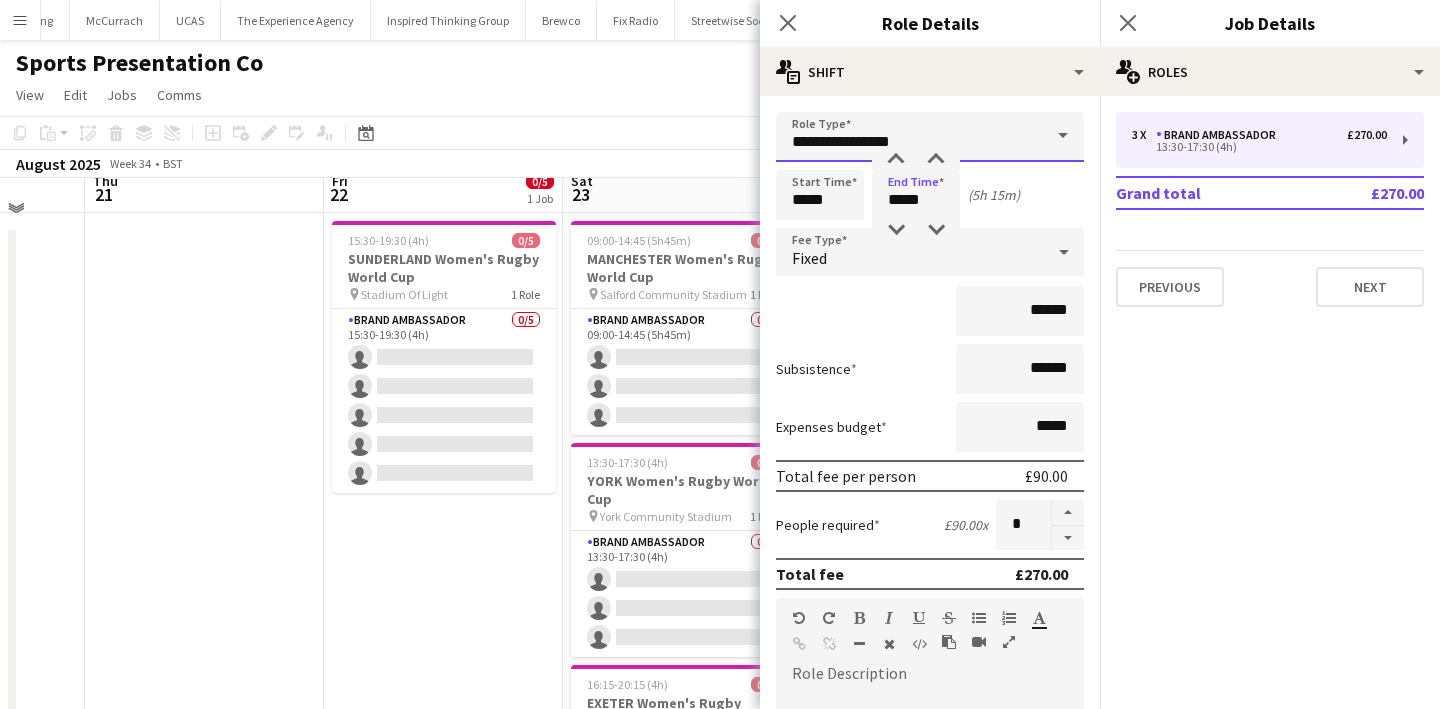 click on "**********" at bounding box center (930, 137) 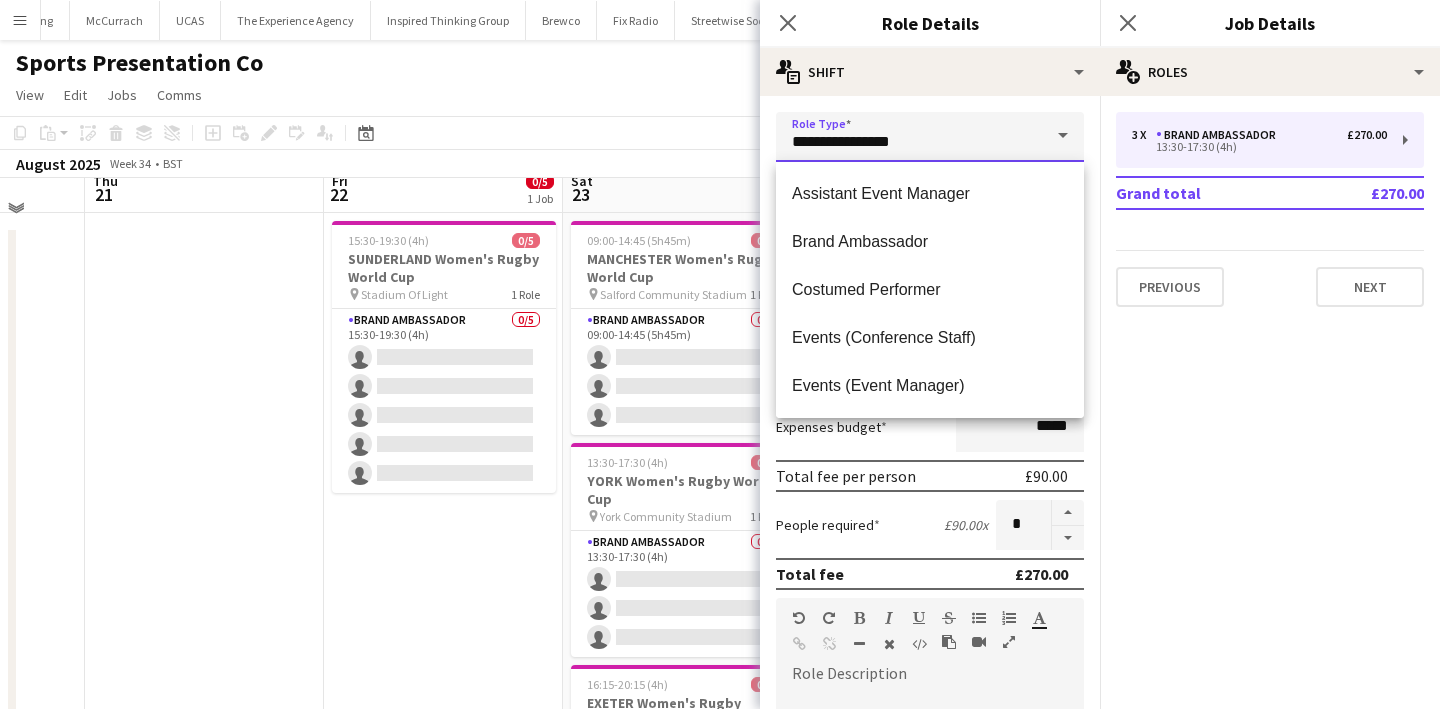 click on "**********" at bounding box center [930, 137] 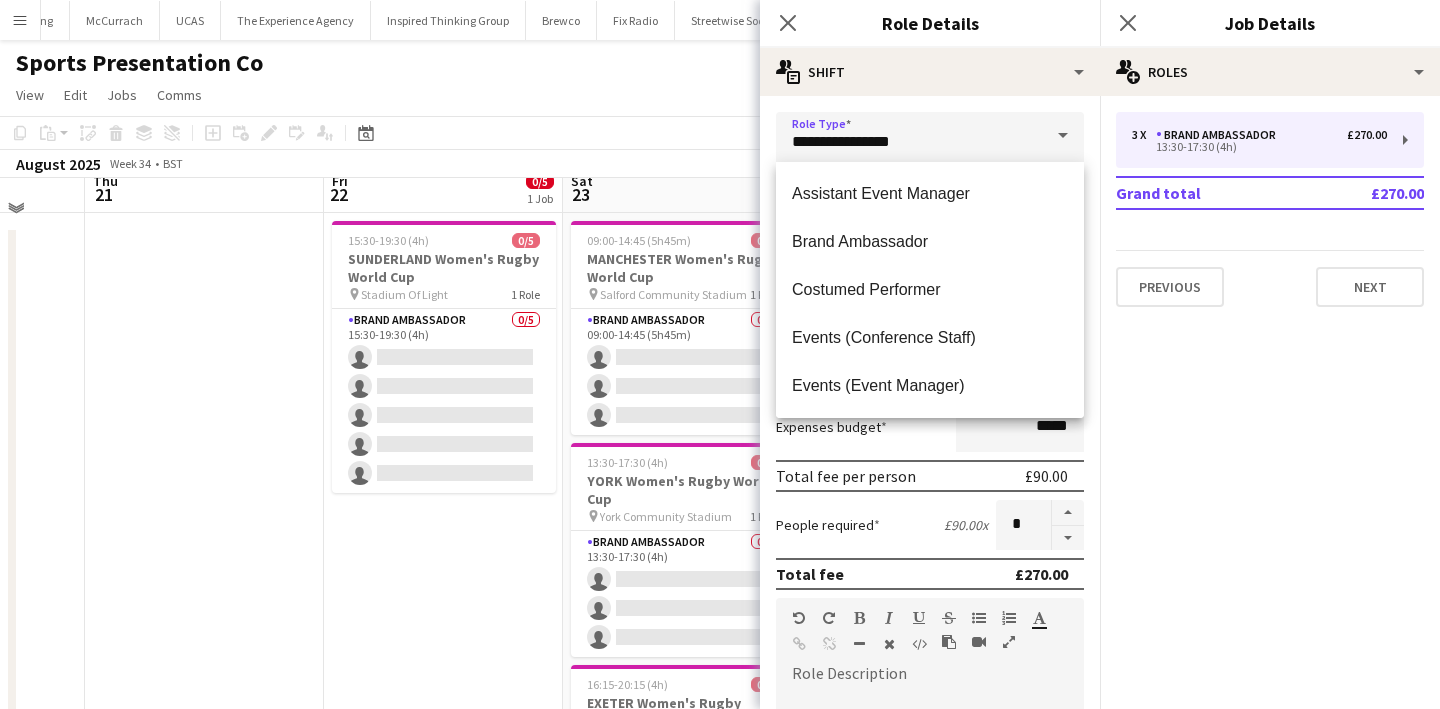 click on "**********" at bounding box center [930, 684] 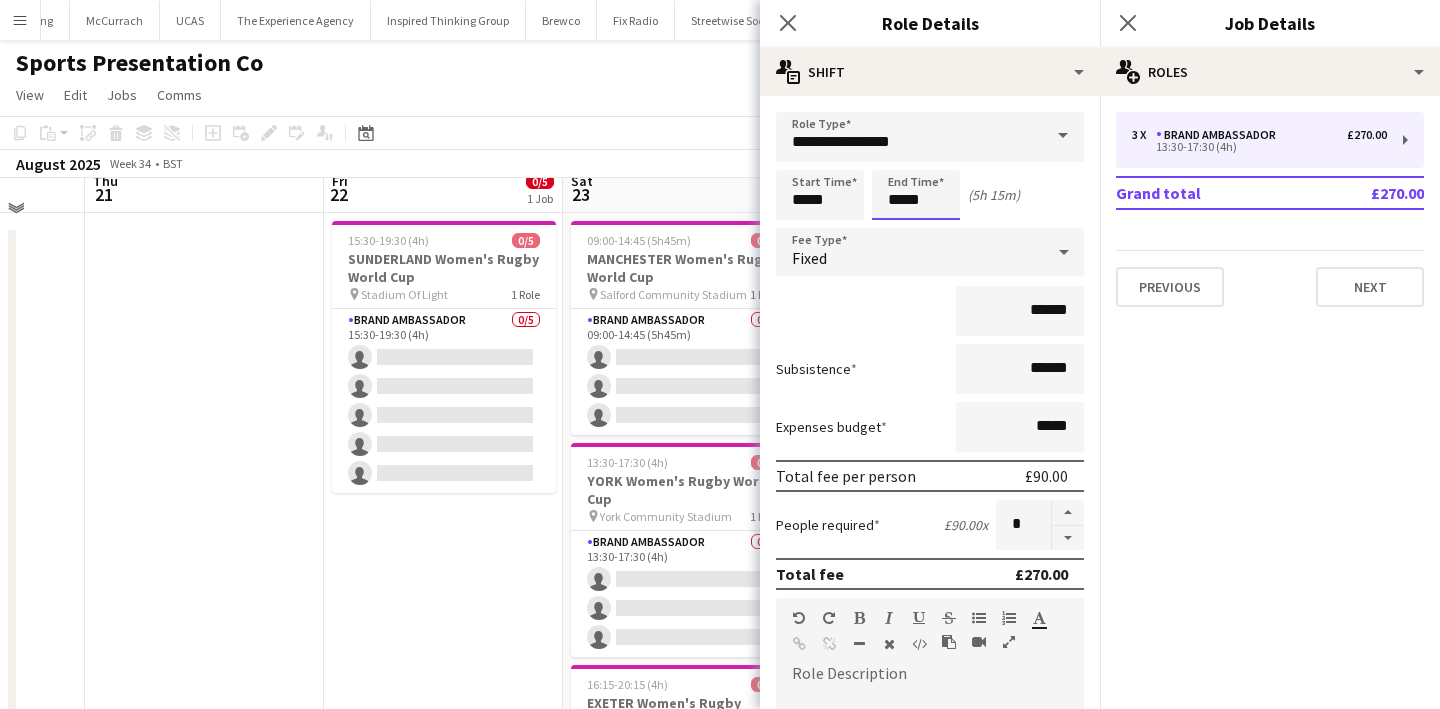click on "*****" at bounding box center [916, 195] 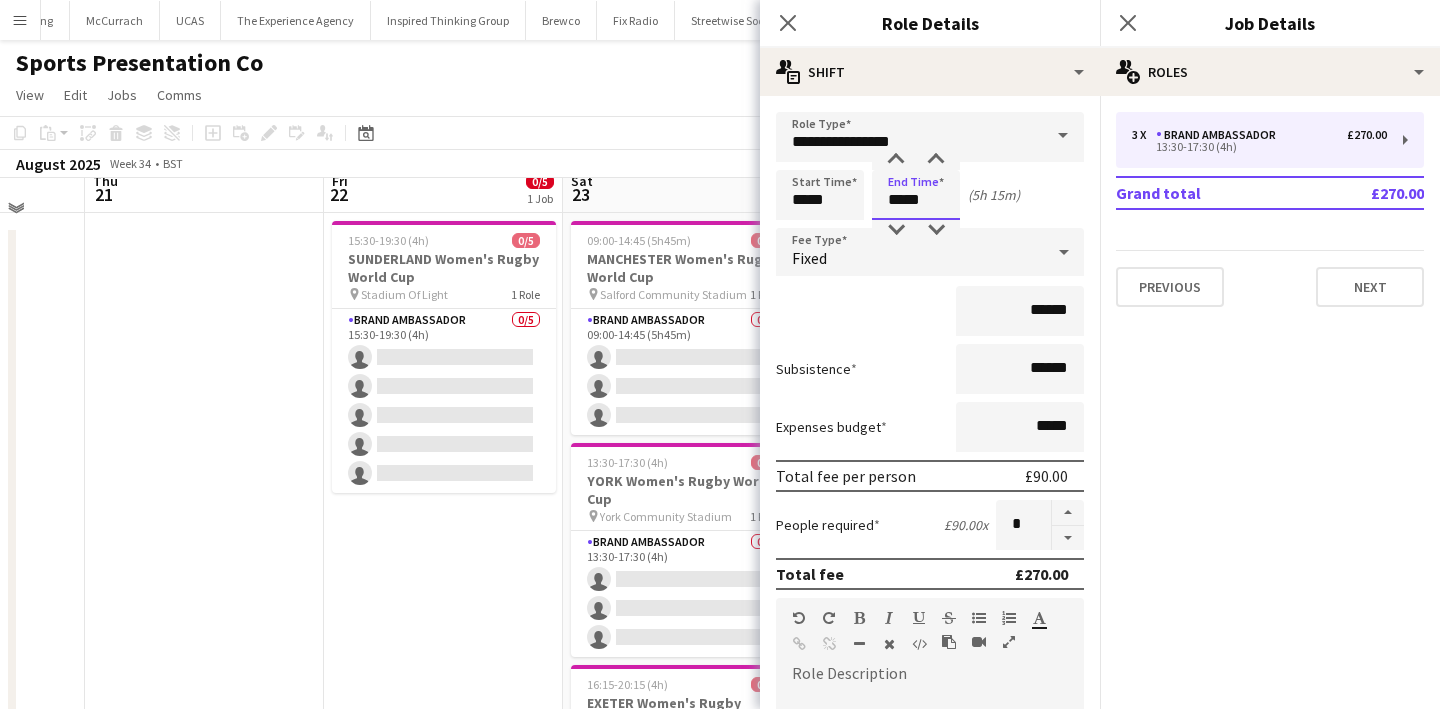 click on "*****" at bounding box center [916, 195] 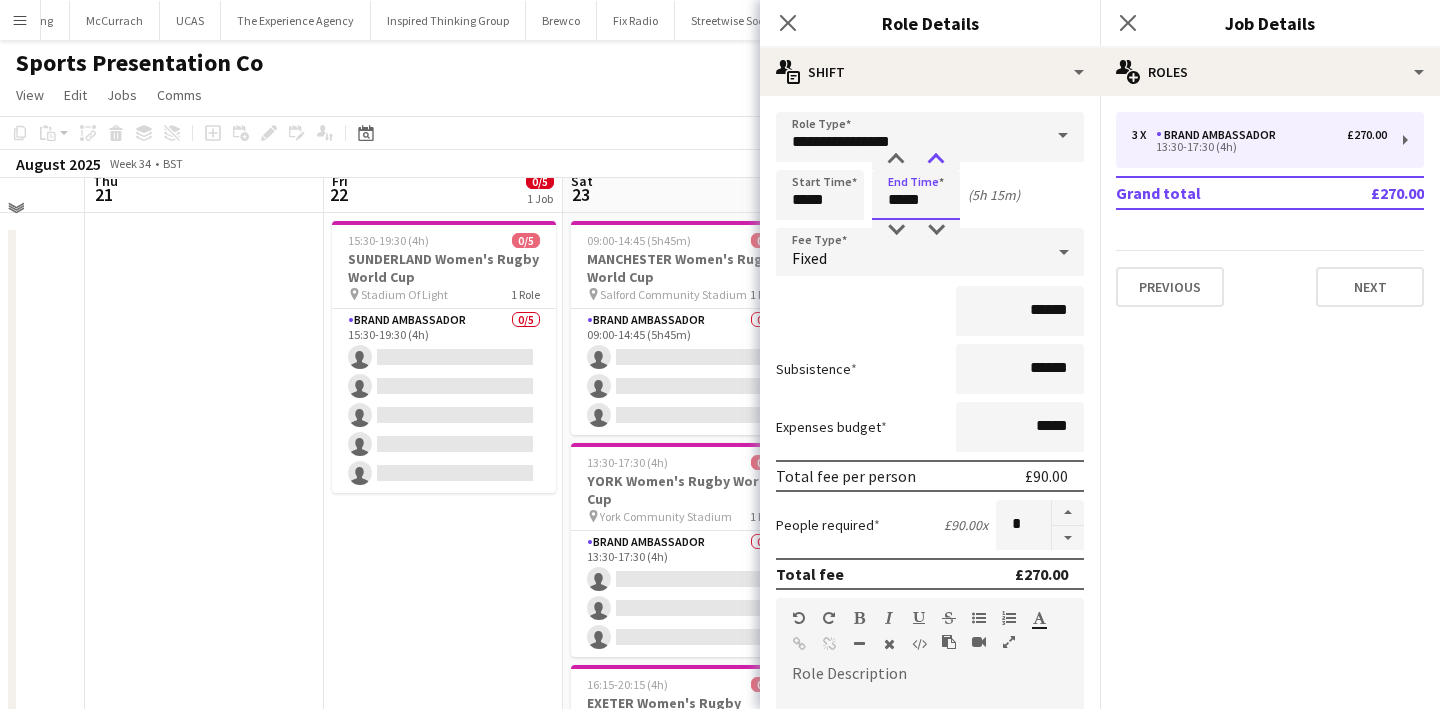 click at bounding box center (936, 160) 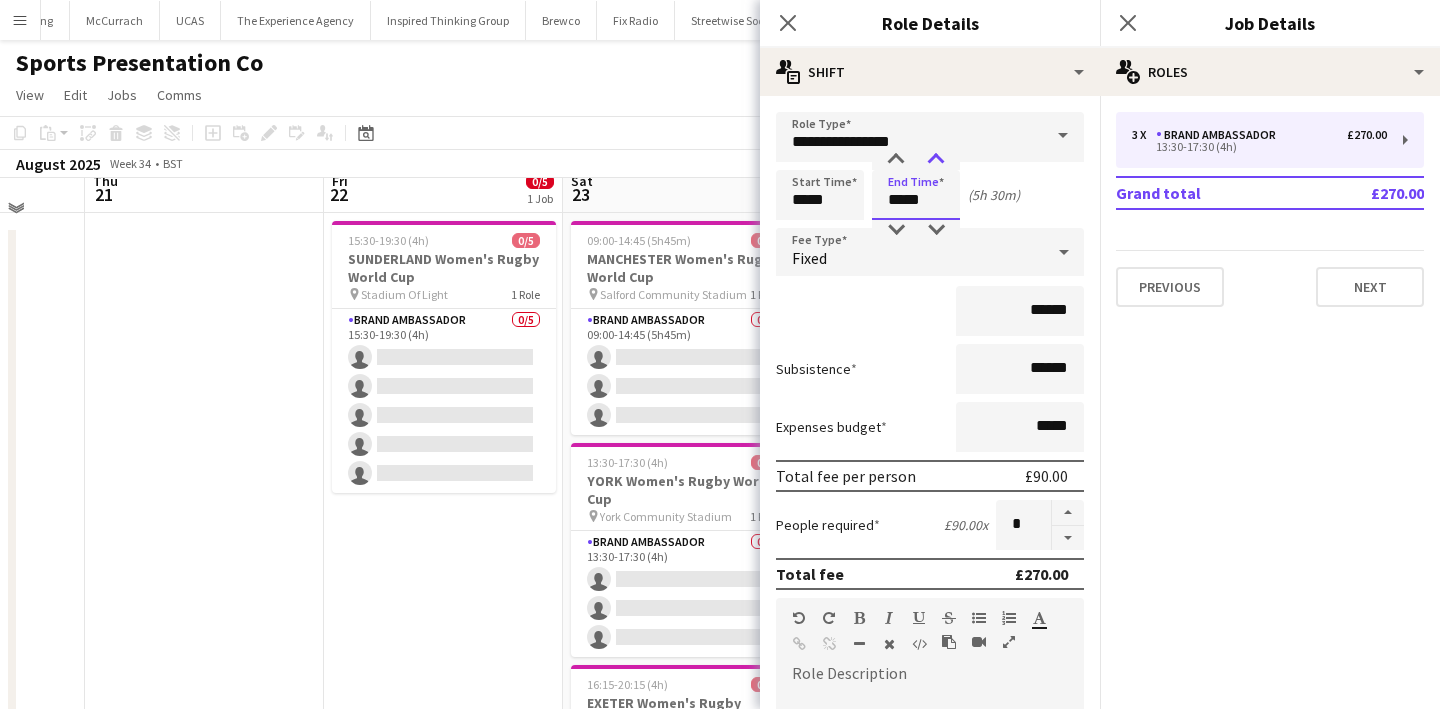 type on "*****" 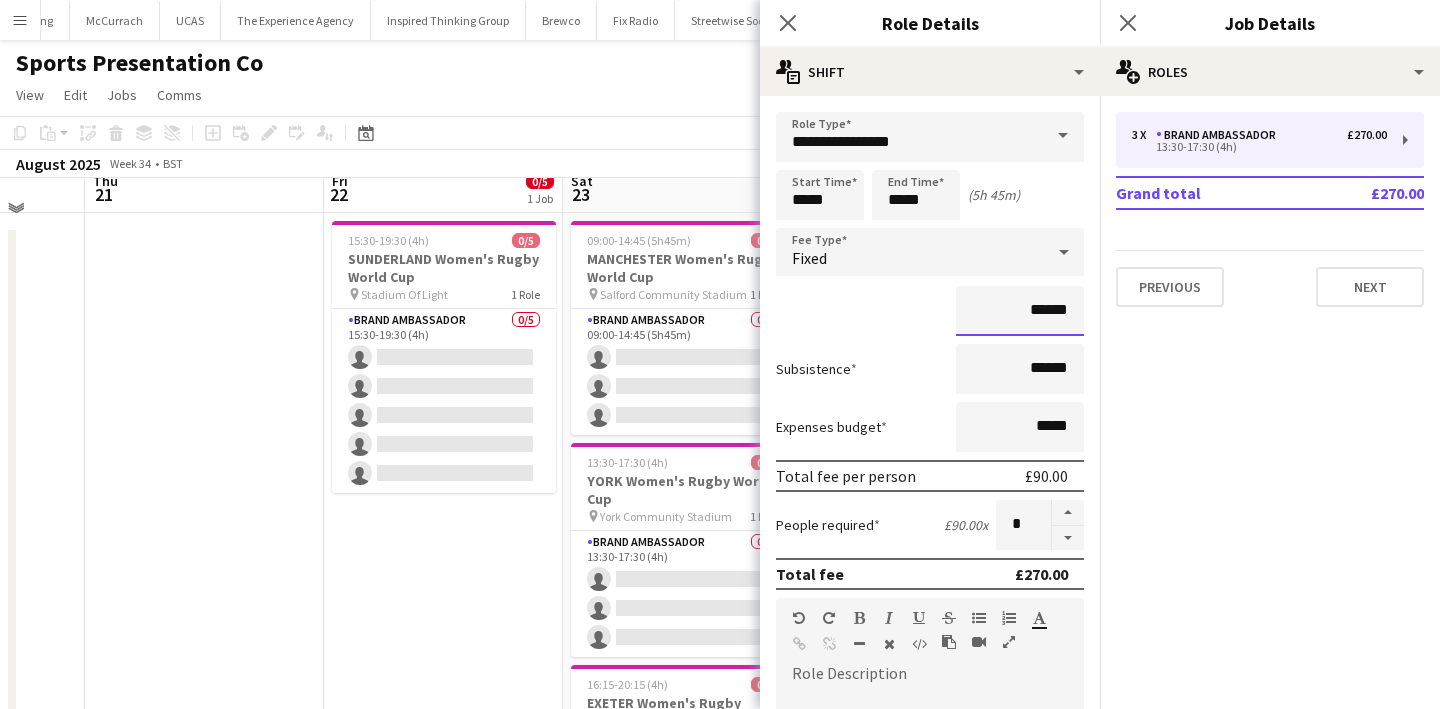 click on "******" at bounding box center [1020, 311] 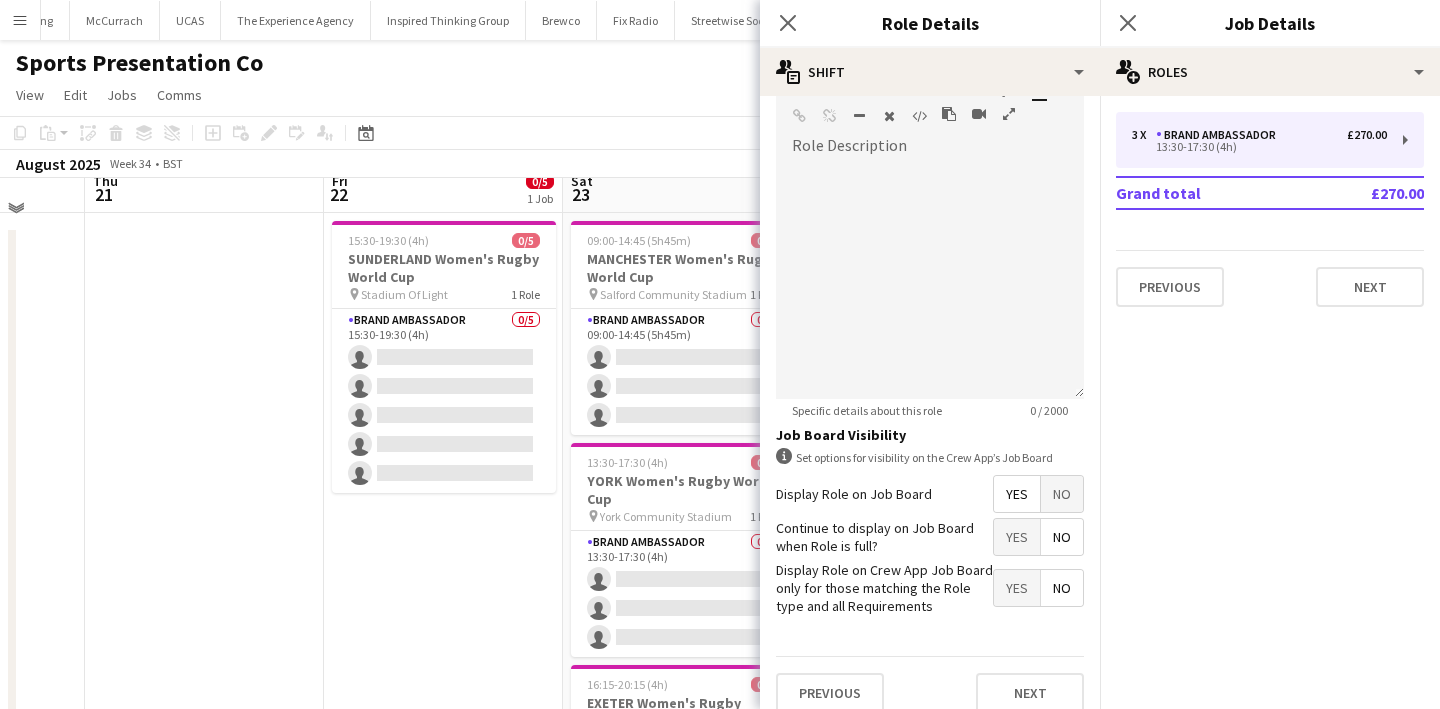 scroll, scrollTop: 547, scrollLeft: 0, axis: vertical 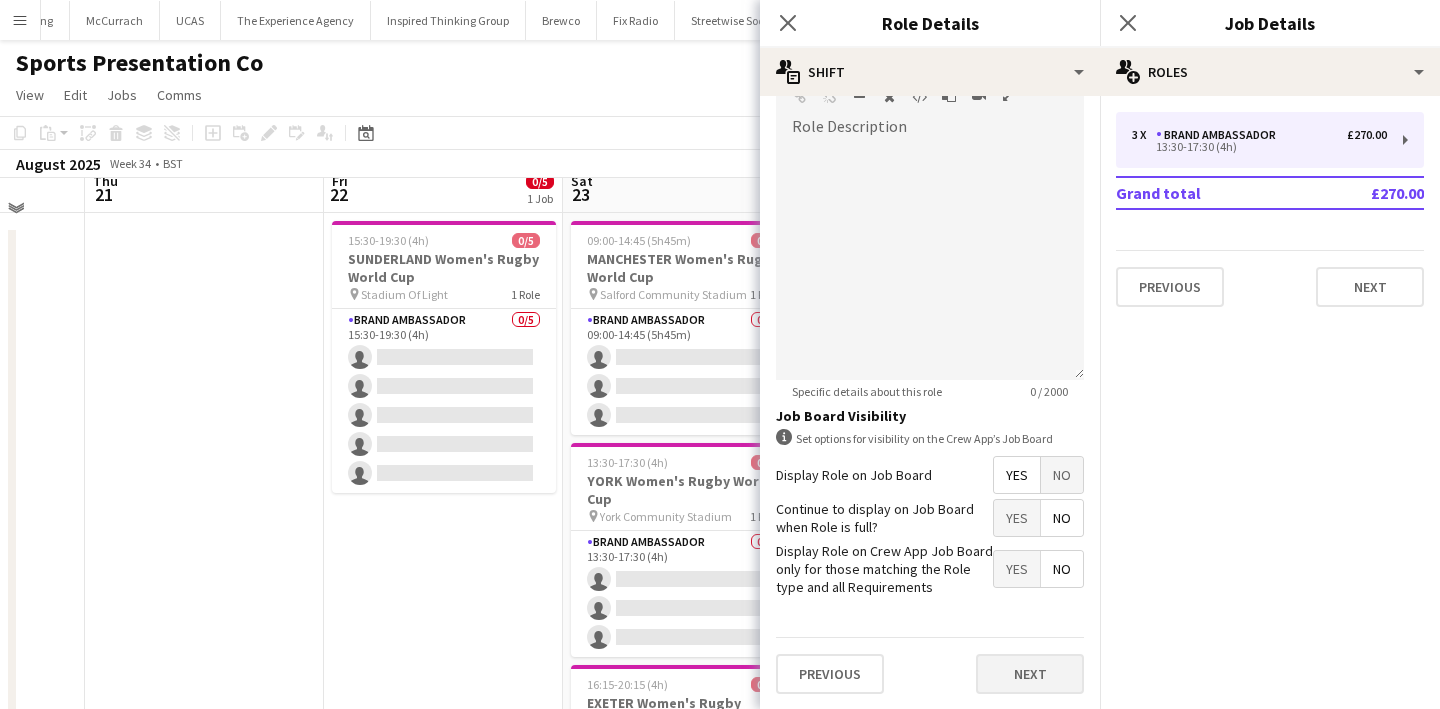 type on "*******" 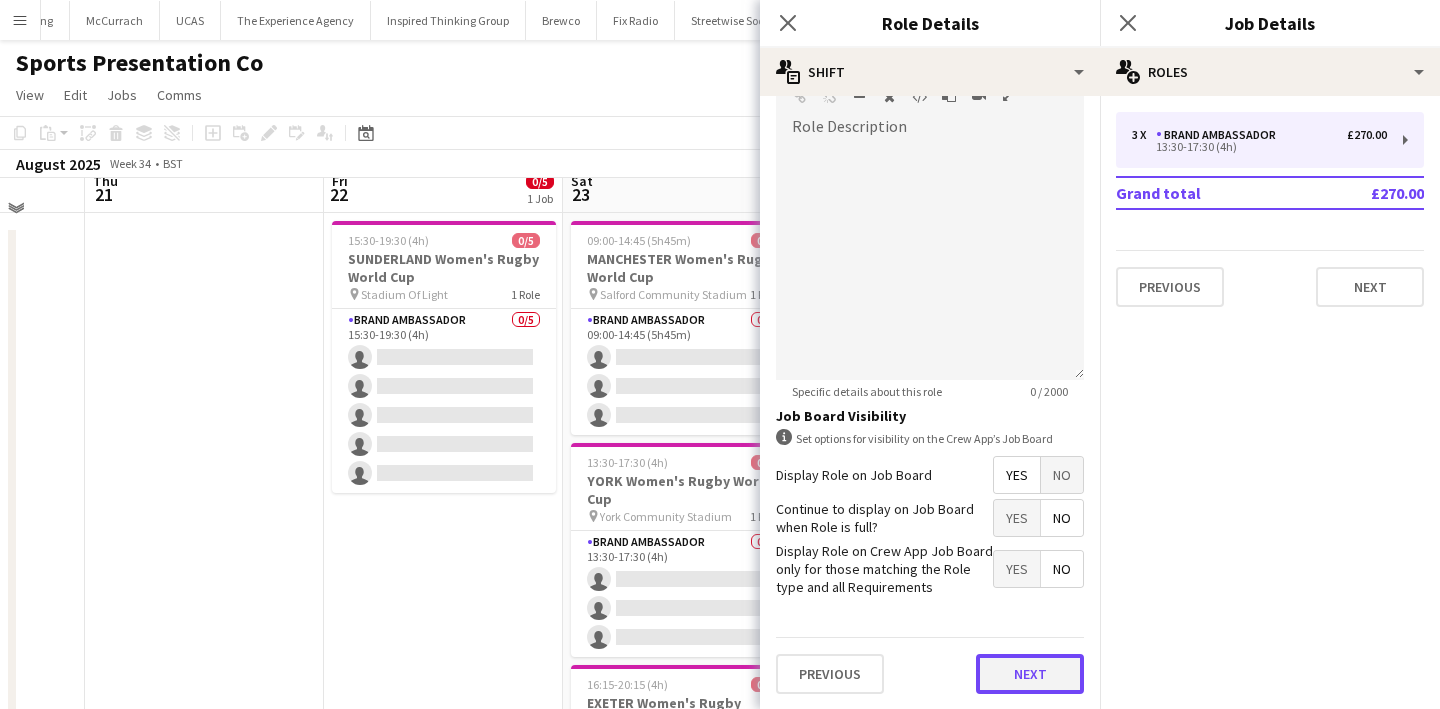 click on "Next" at bounding box center (1030, 674) 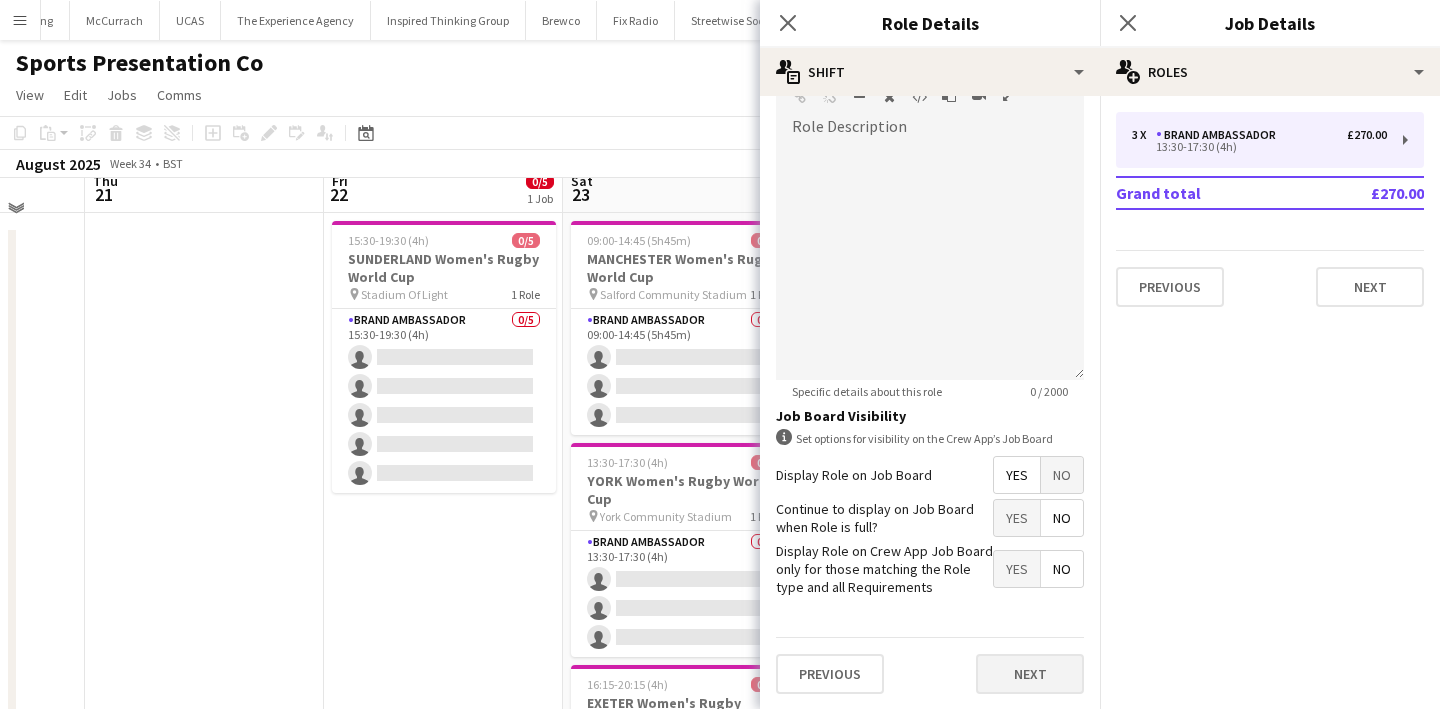 scroll, scrollTop: 0, scrollLeft: 0, axis: both 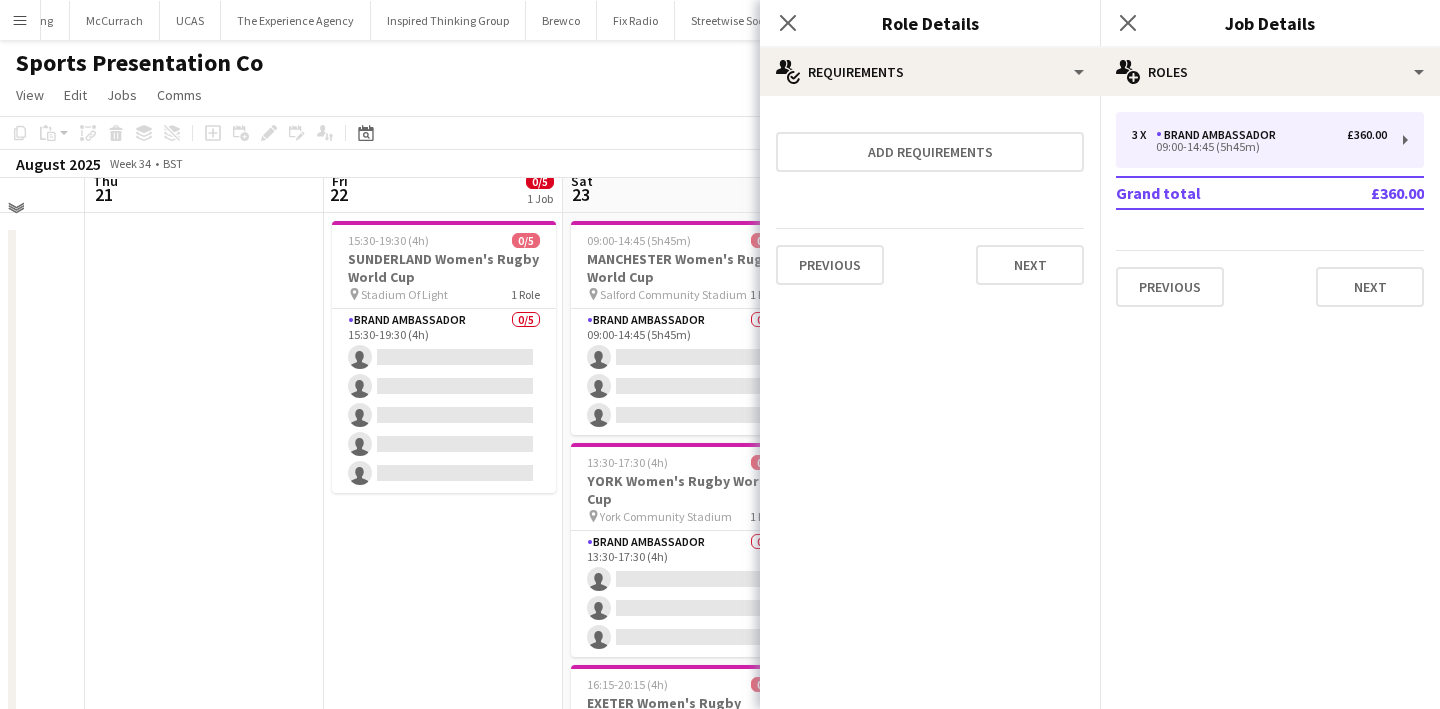 click on "15:30-19:30 (4h)    0/5   SUNDERLAND Women's Rugby World Cup
pin
Stadium Of Light   1 Role   Brand Ambassador   0/5   15:30-19:30 (4h)
single-neutral-actions
single-neutral-actions
single-neutral-actions
single-neutral-actions
single-neutral-actions" at bounding box center (443, 539) 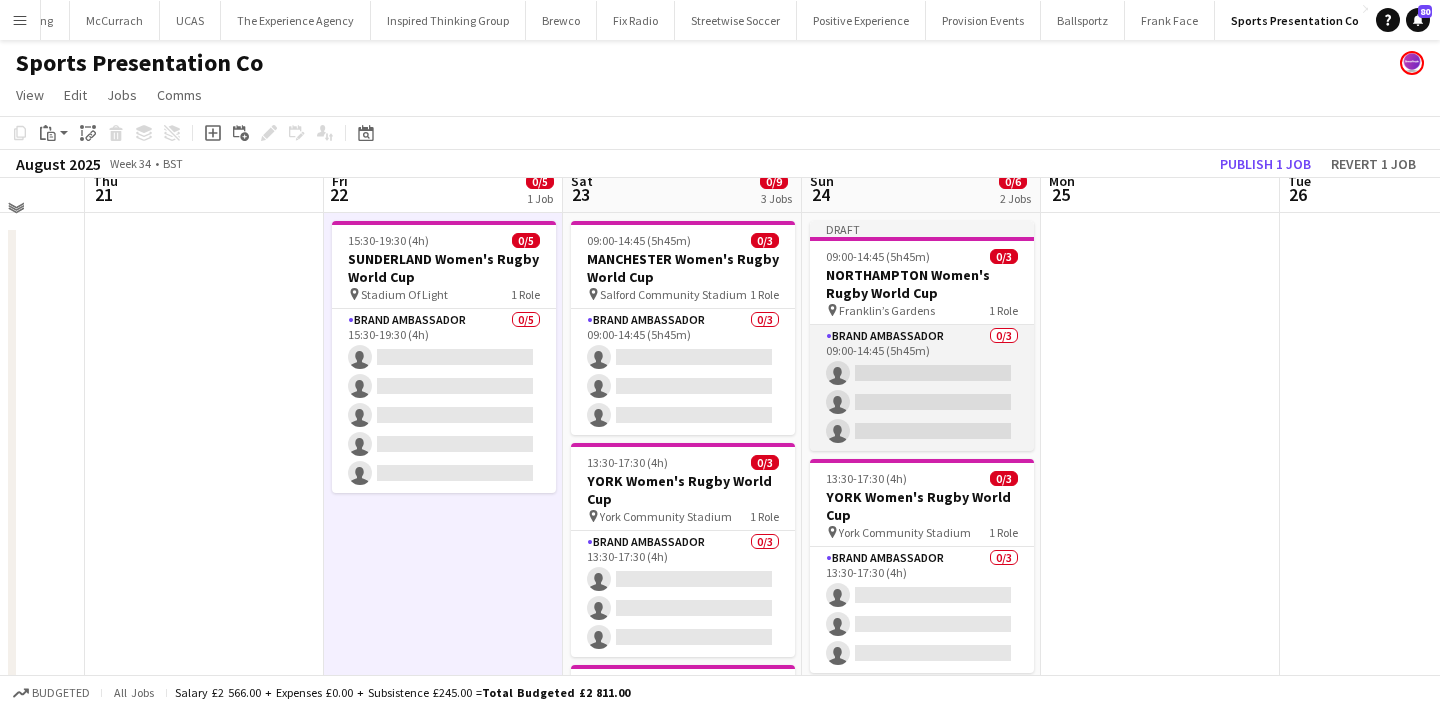 scroll, scrollTop: 12, scrollLeft: 0, axis: vertical 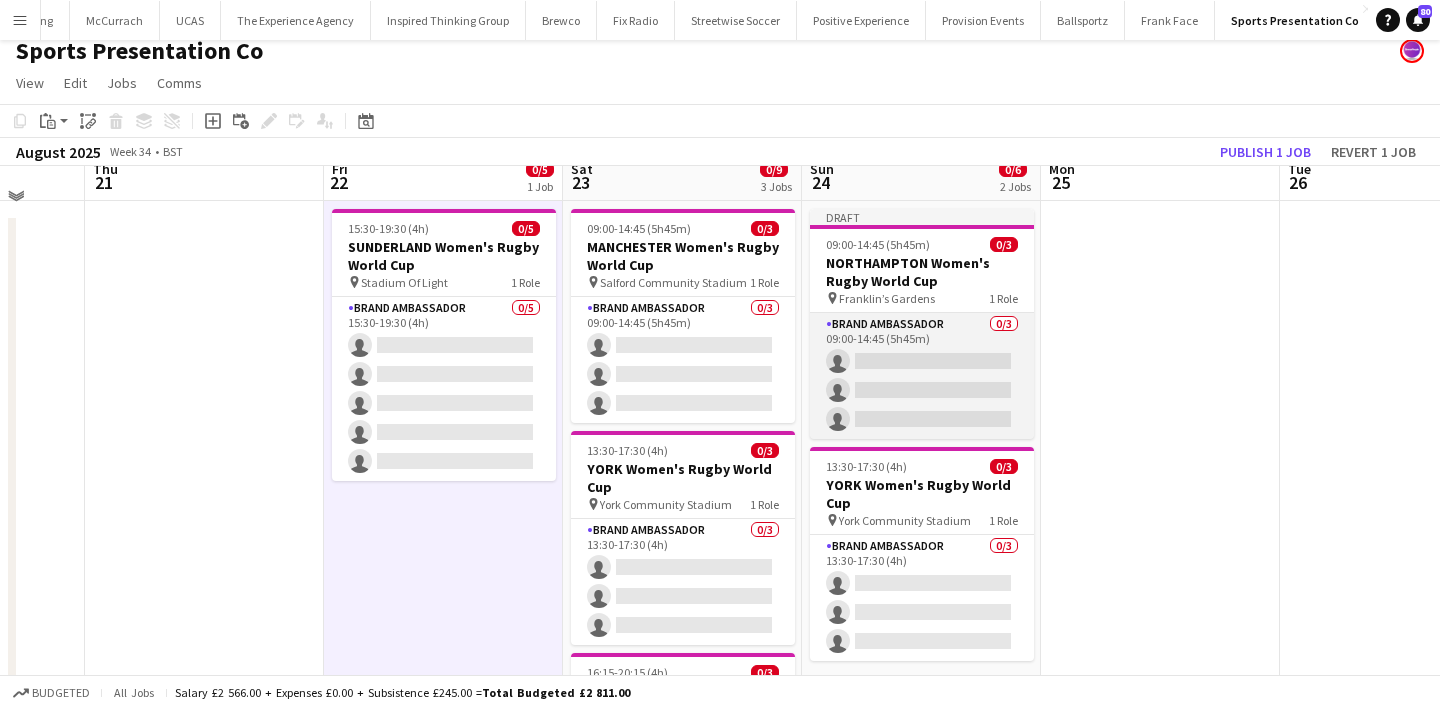 click on "Brand Ambassador   0/3   09:00-14:45 (5h45m)
single-neutral-actions
single-neutral-actions
single-neutral-actions" at bounding box center [922, 376] 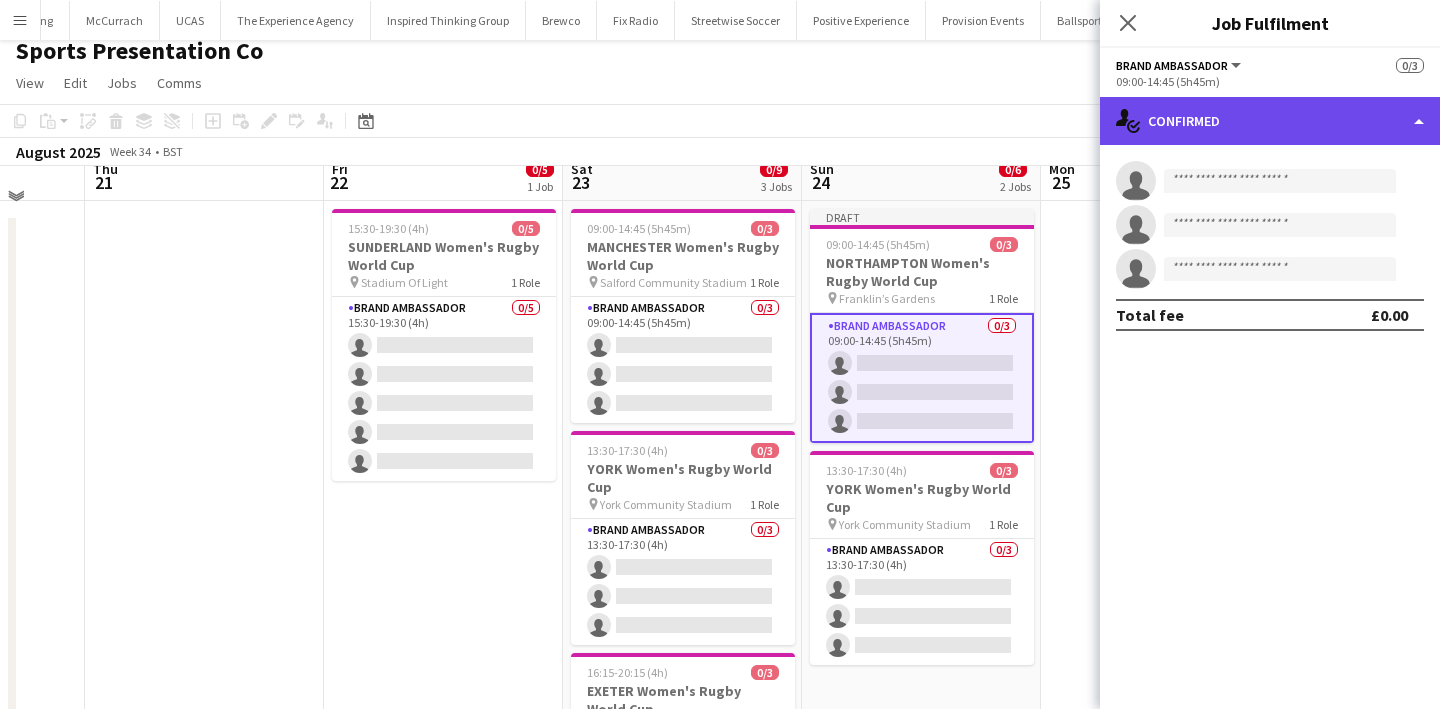 click on "single-neutral-actions-check-2
Confirmed" 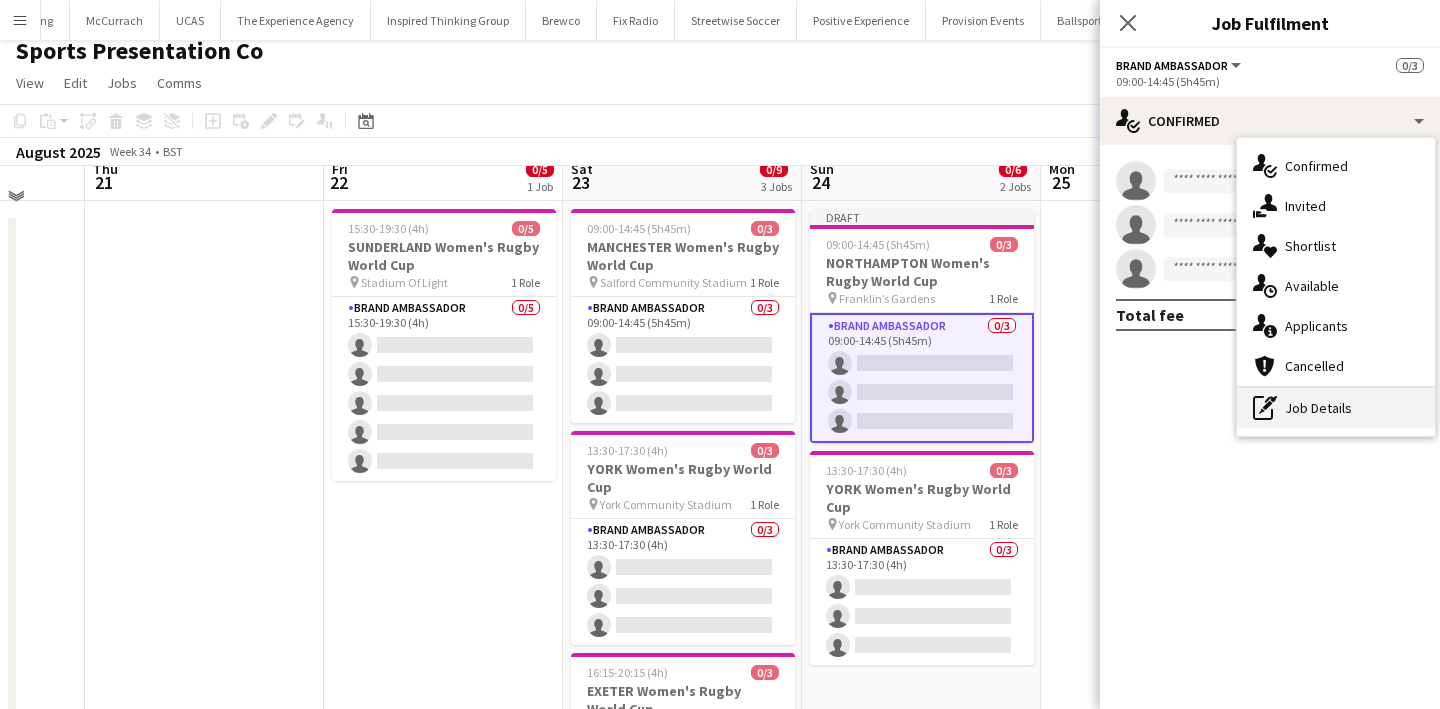 click on "pen-write
Job Details" at bounding box center [1336, 408] 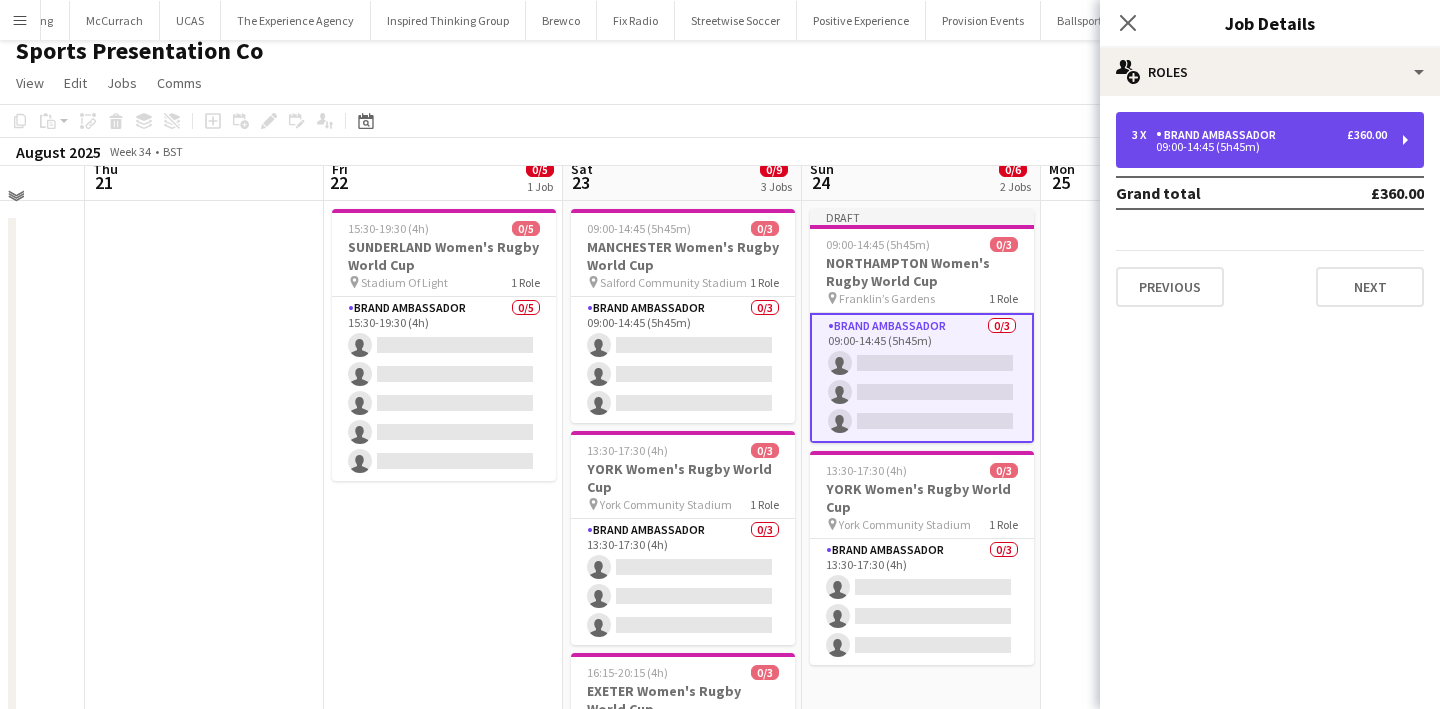 click on "3 x   Brand Ambassador   £360.00   09:00-14:45 (5h45m)" at bounding box center (1270, 140) 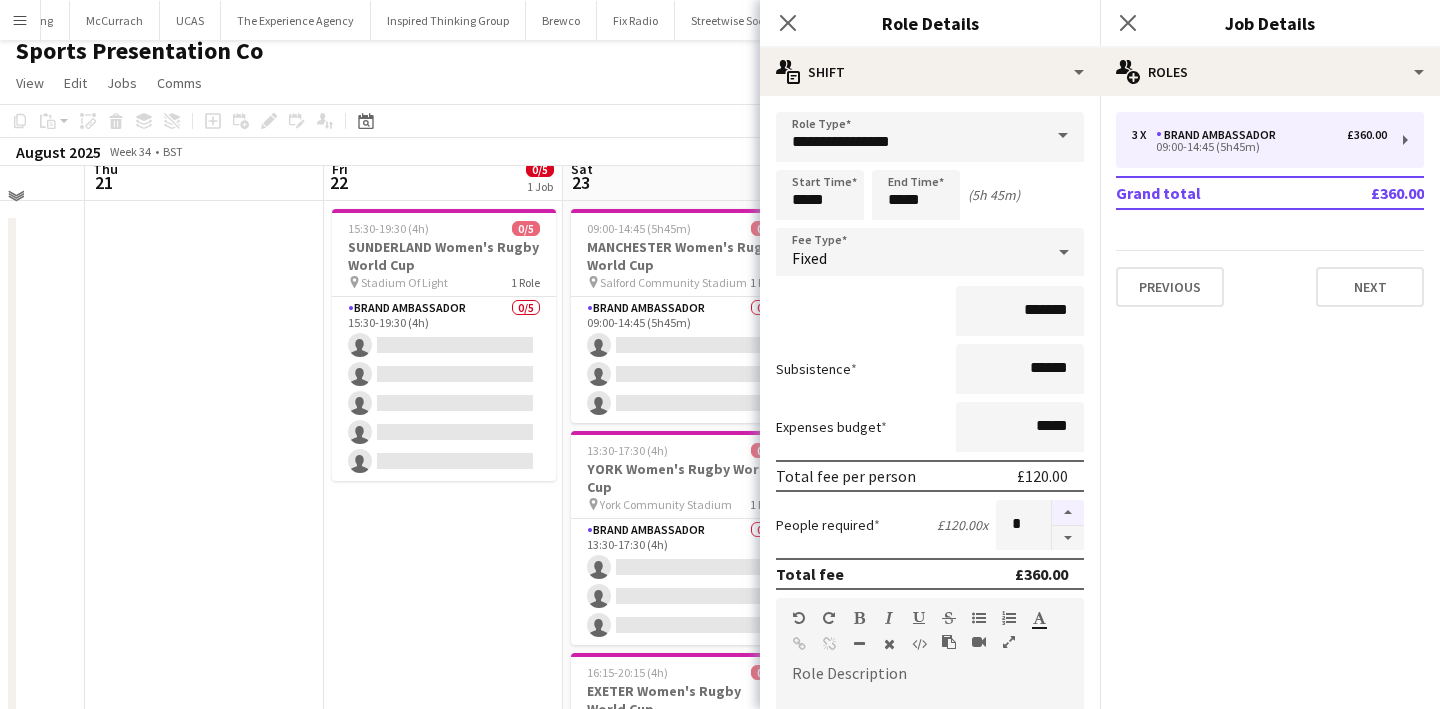 click at bounding box center (1068, 513) 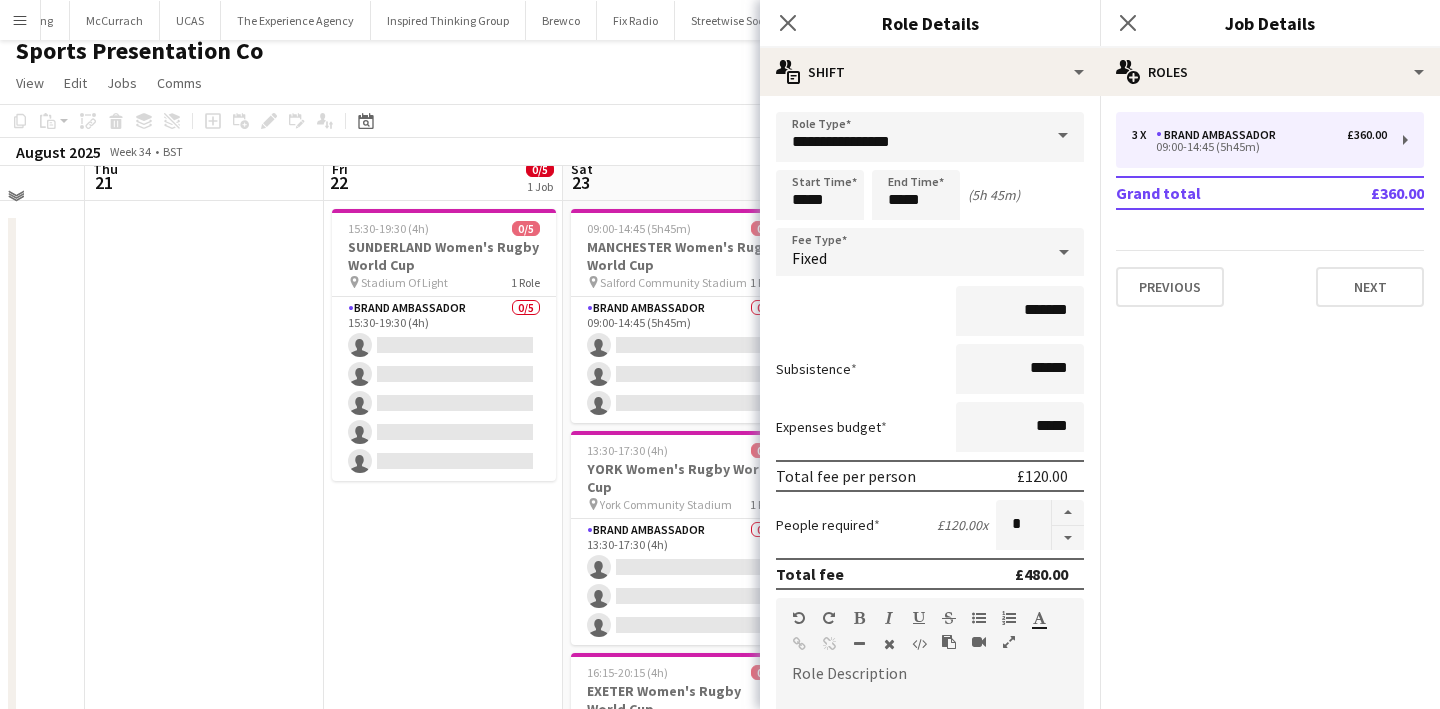 click on "**********" at bounding box center [930, 684] 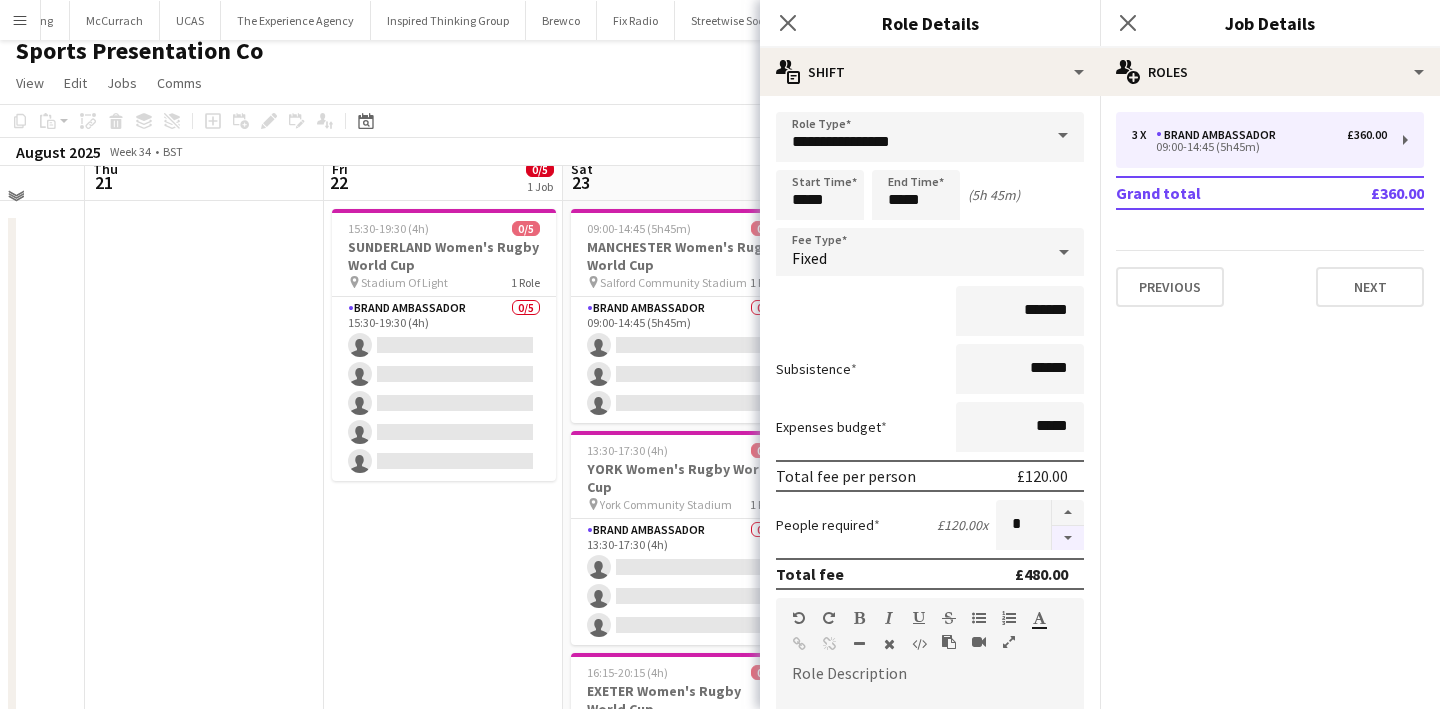 click at bounding box center [1068, 538] 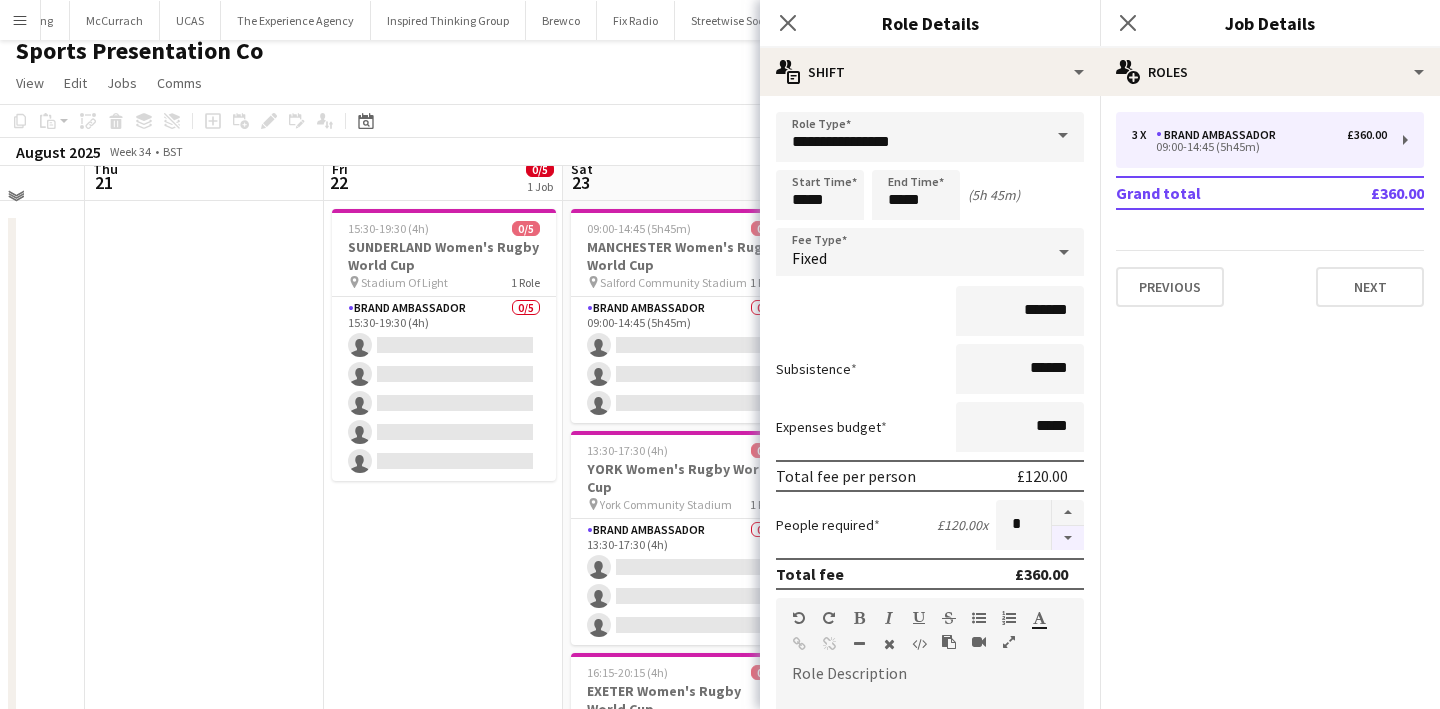 click at bounding box center (1068, 538) 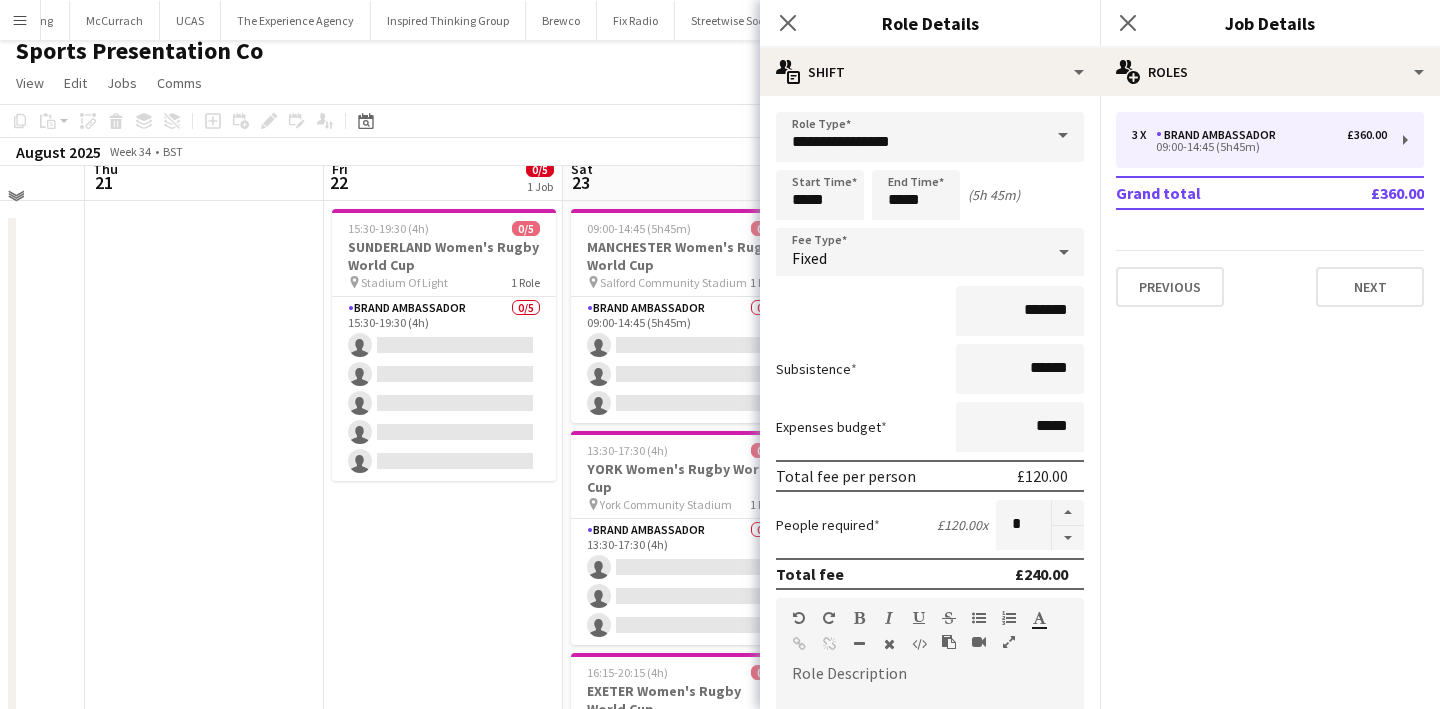 click on "15:30-19:30 (4h)    0/5   SUNDERLAND Women's Rugby World Cup
pin
Stadium Of Light   1 Role   Brand Ambassador   0/5   15:30-19:30 (4h)
single-neutral-actions
single-neutral-actions
single-neutral-actions
single-neutral-actions
single-neutral-actions" at bounding box center [443, 527] 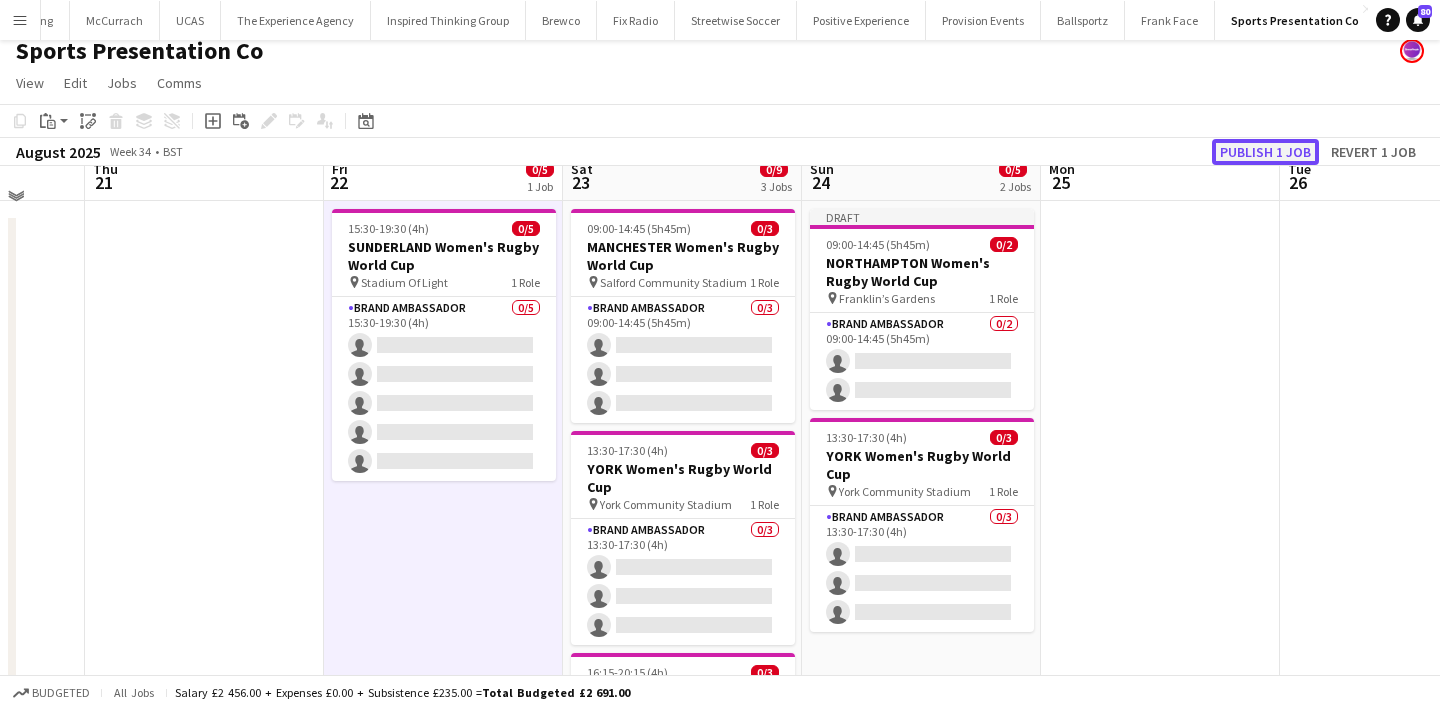 click on "Publish 1 job" 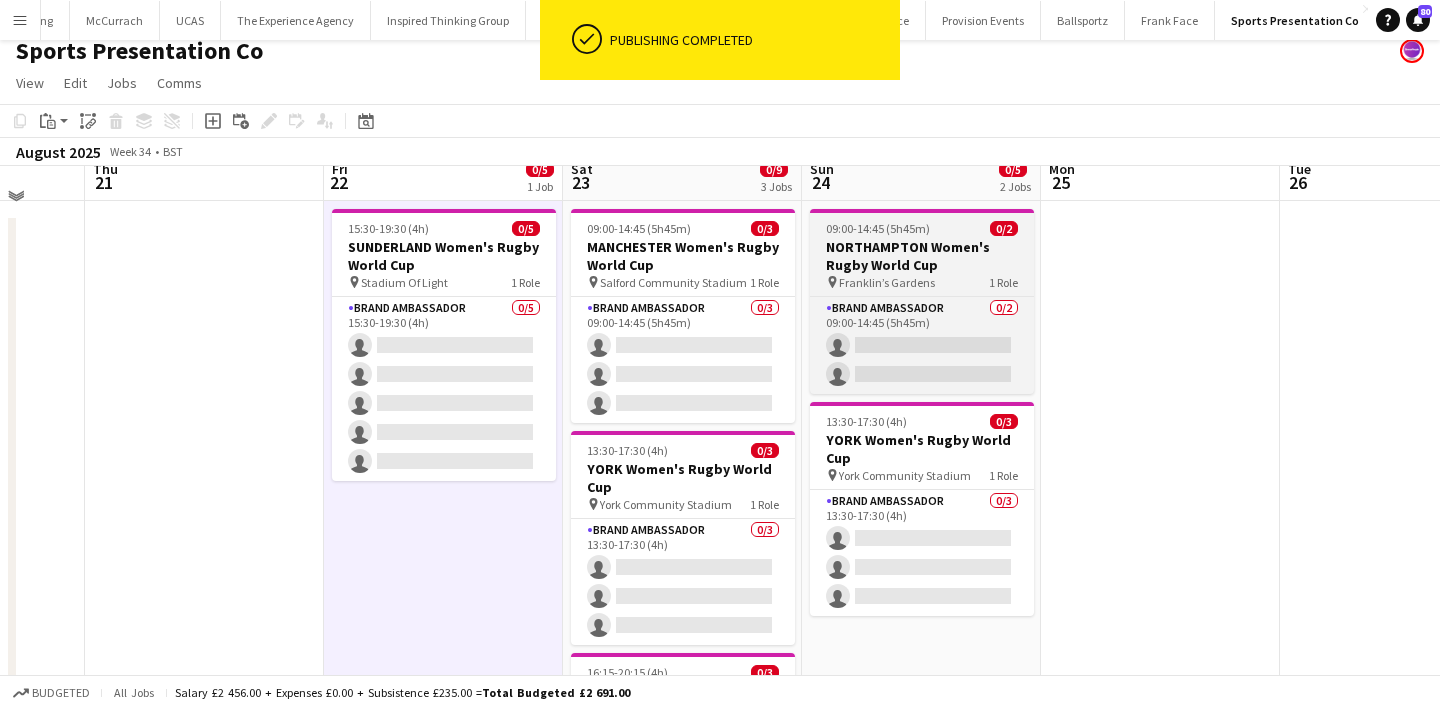 click on "09:00-14:45 (5h45m)    0/2" at bounding box center (922, 228) 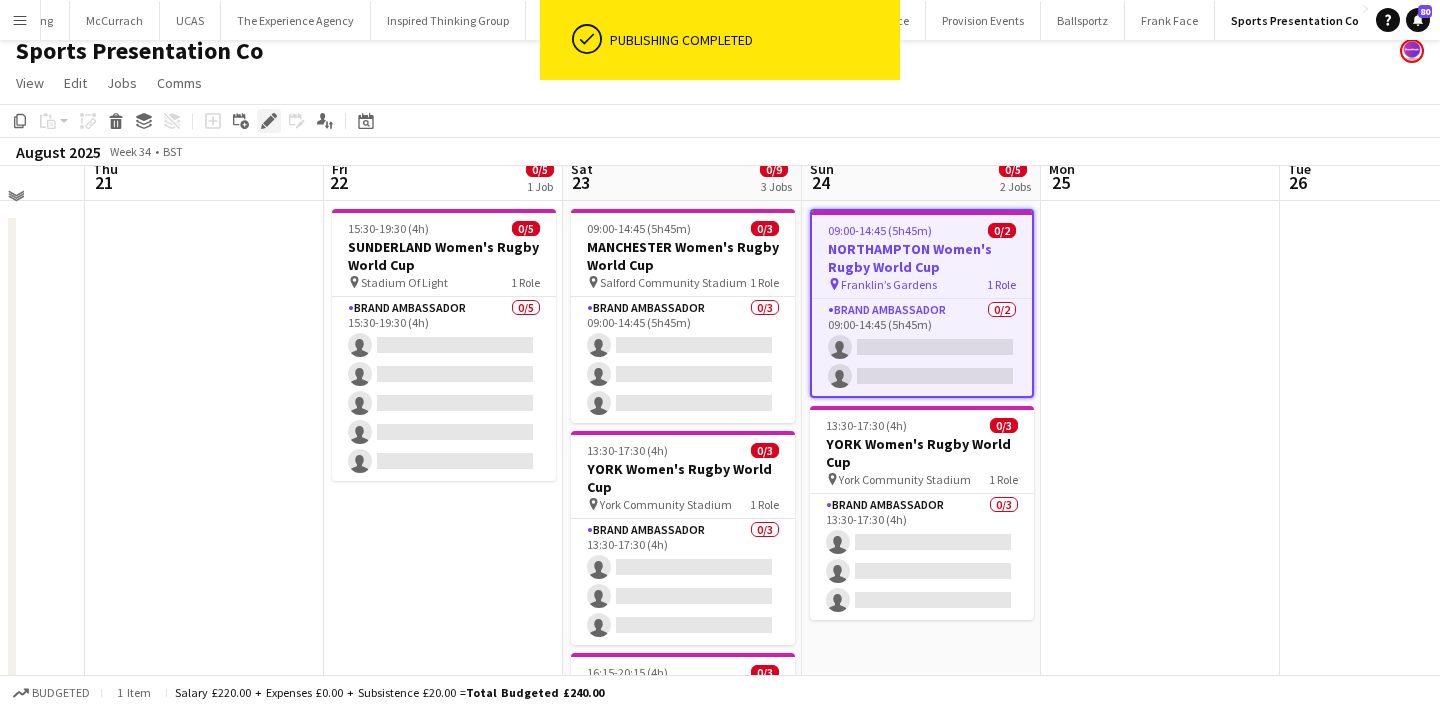 click 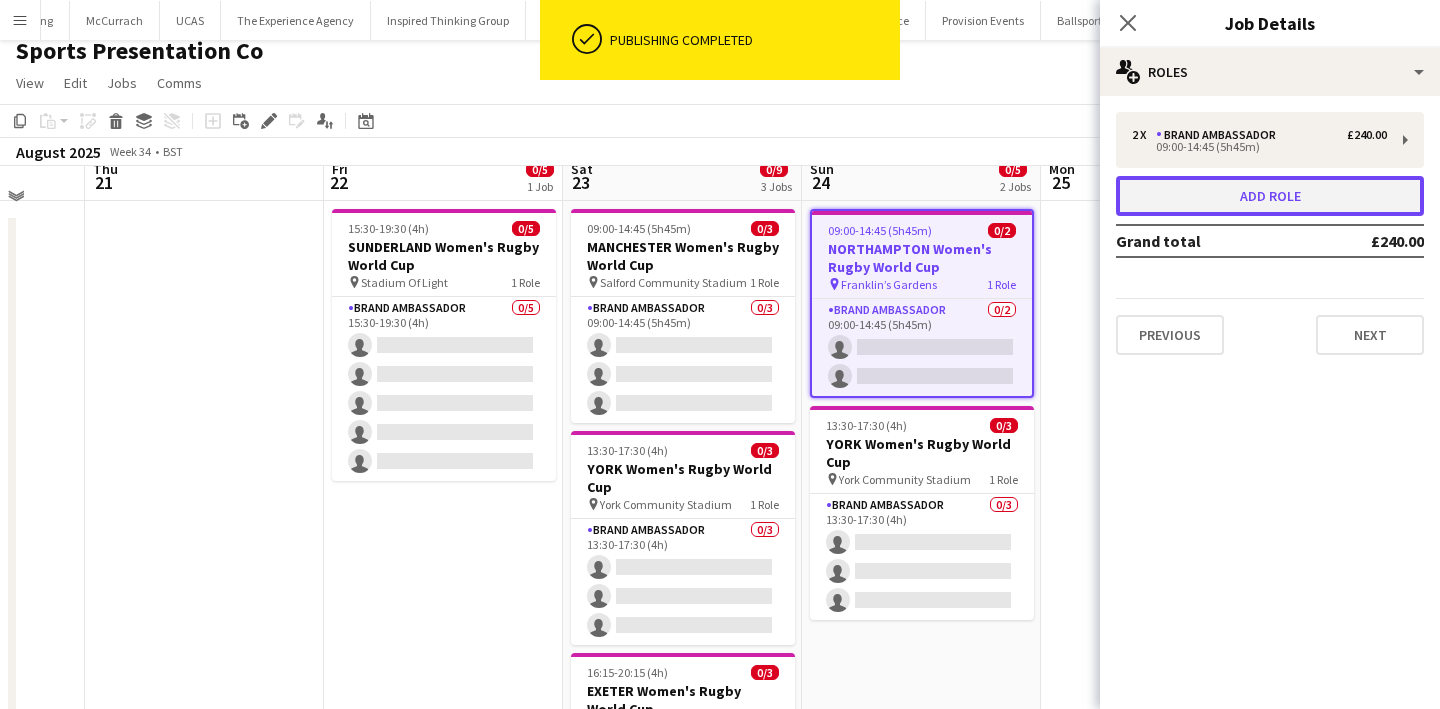click on "Add role" at bounding box center [1270, 196] 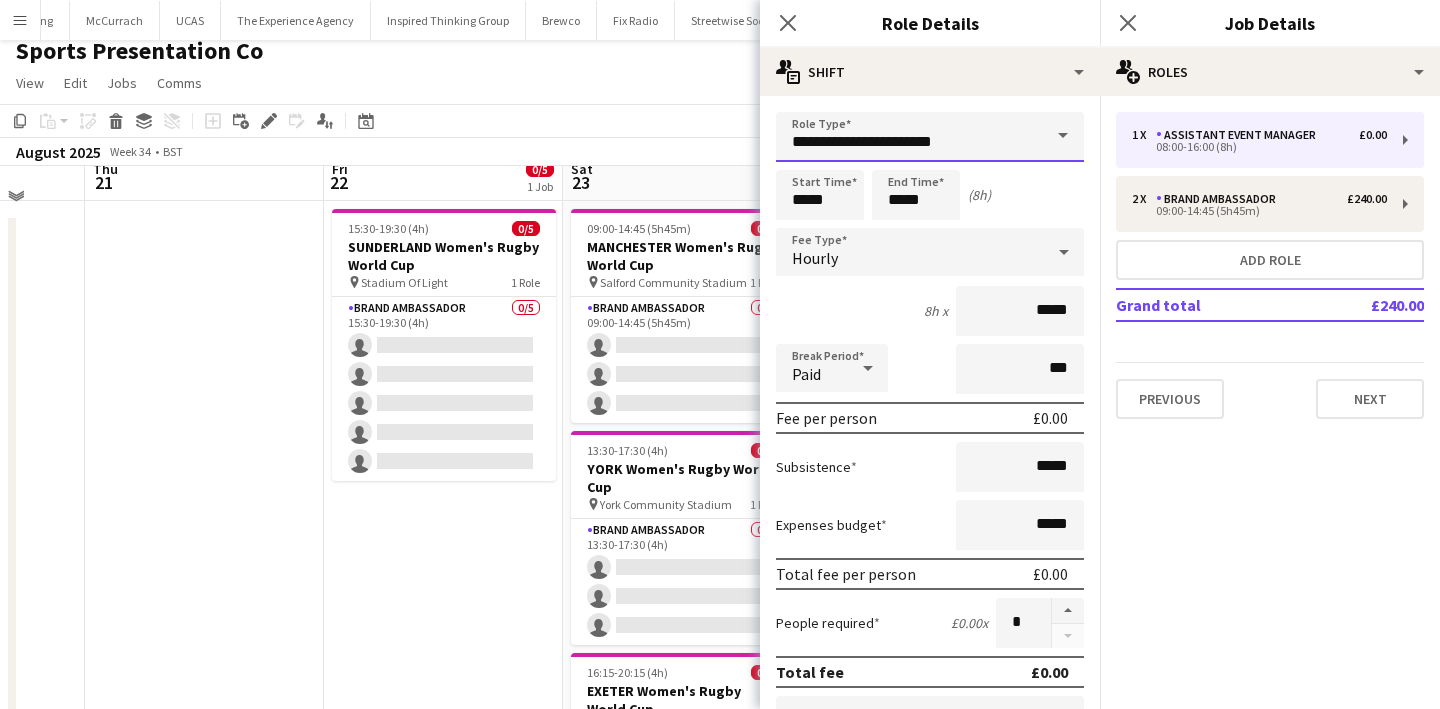 click on "**********" at bounding box center (930, 137) 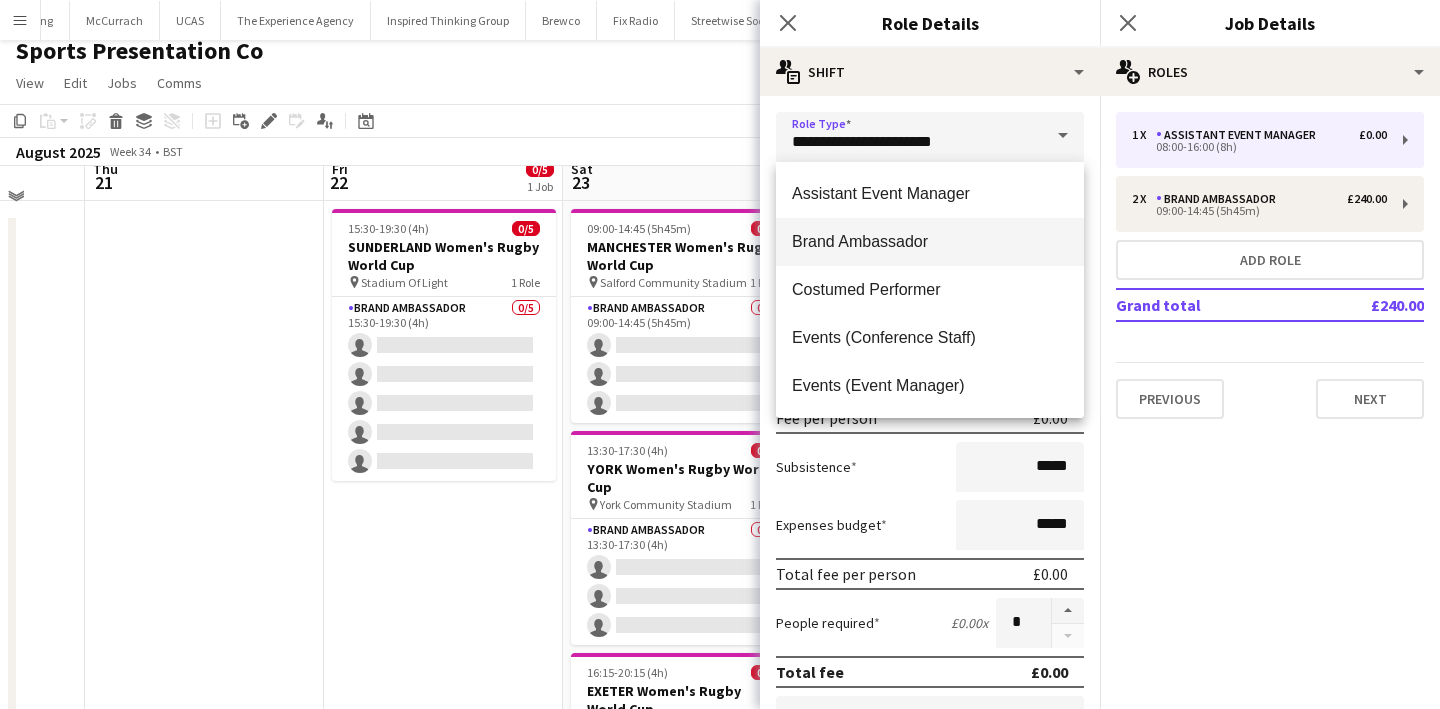 click on "Brand Ambassador" at bounding box center (930, 242) 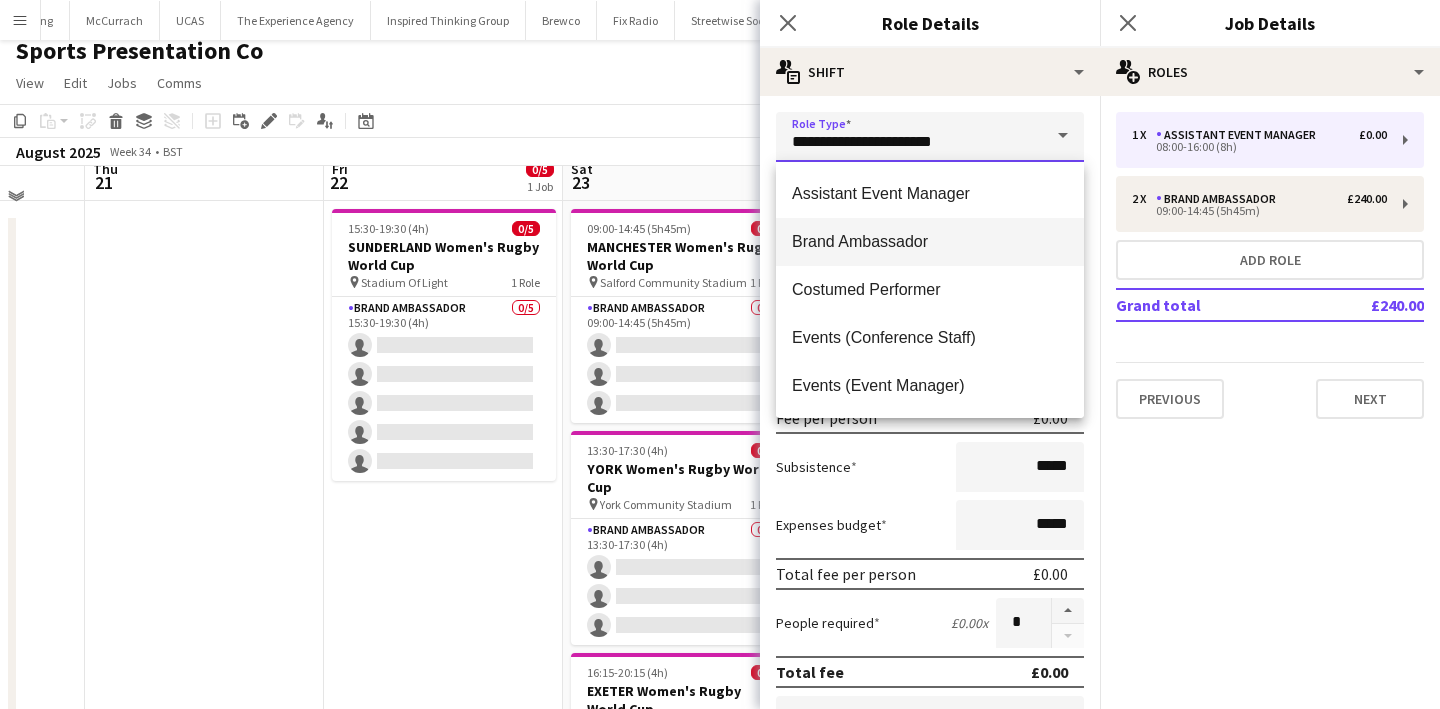 type on "**********" 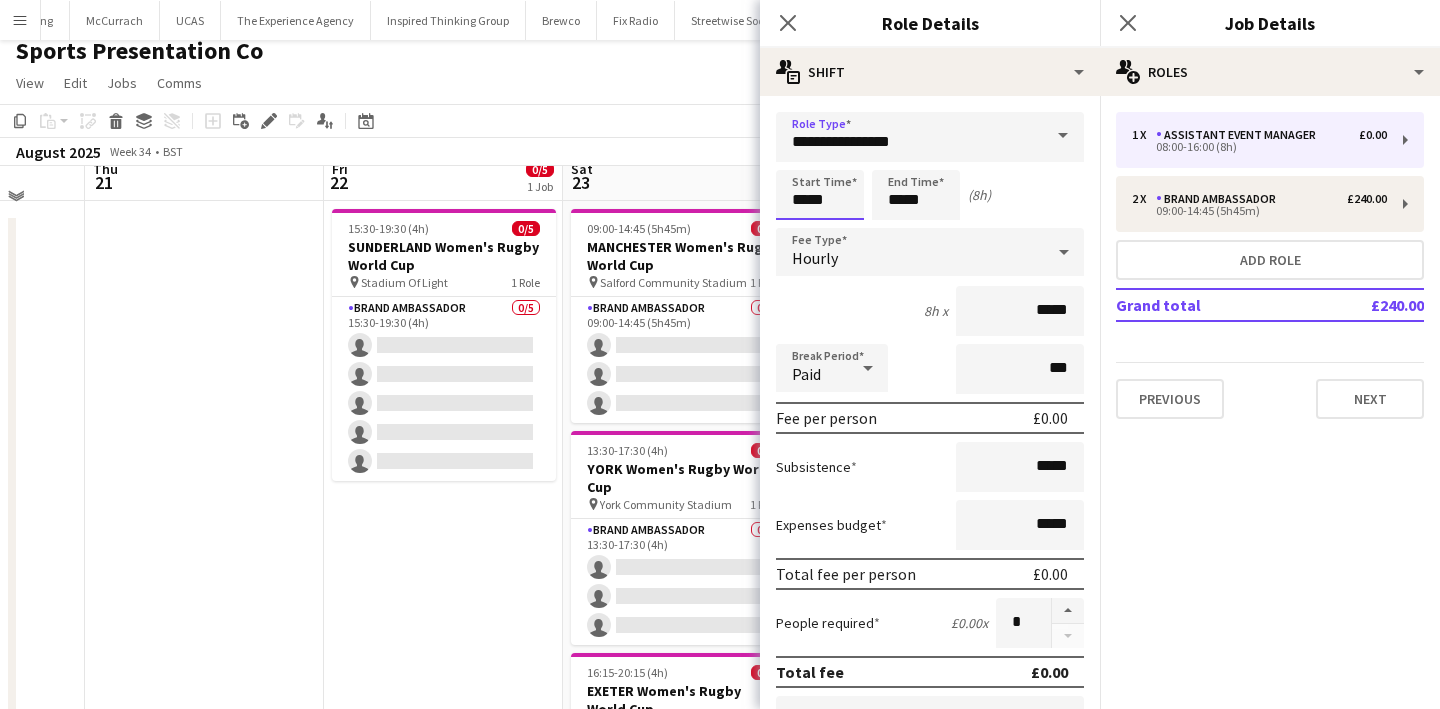 click on "*****" at bounding box center (820, 195) 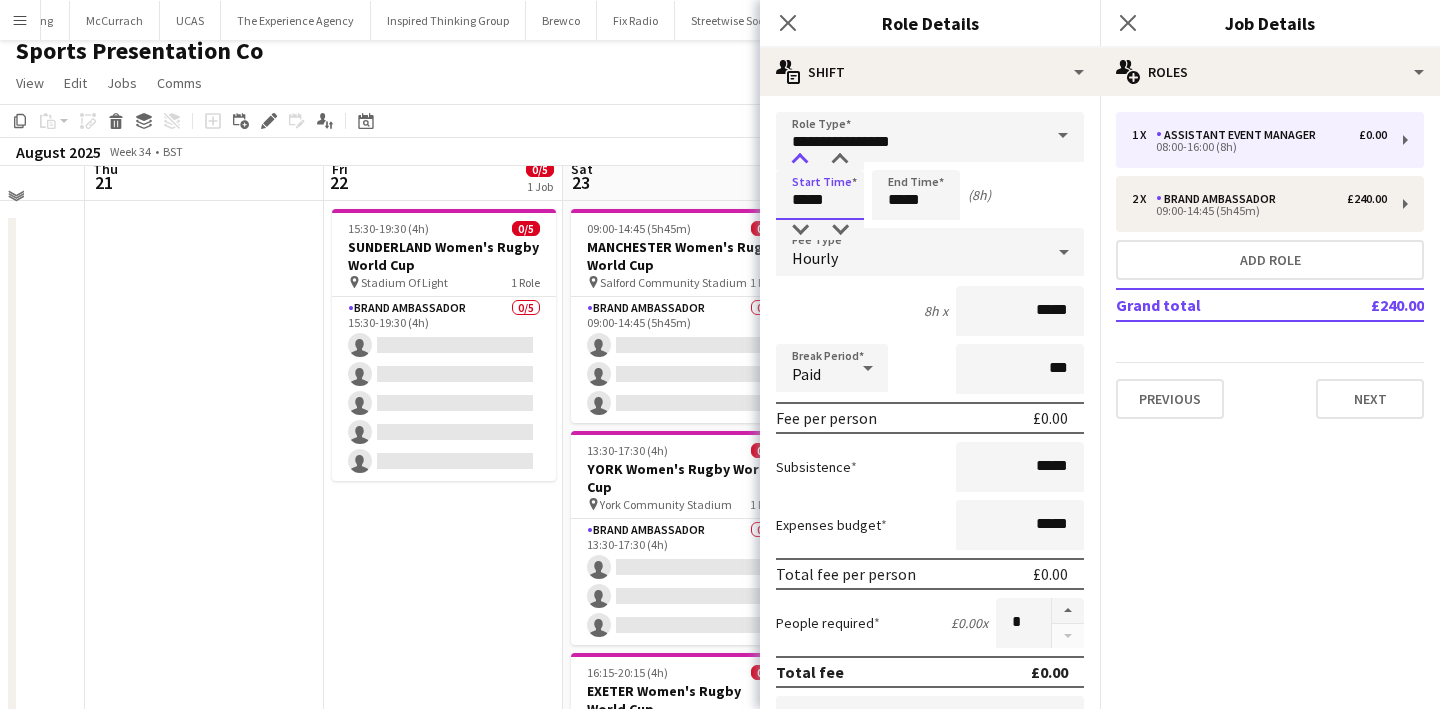 type on "*****" 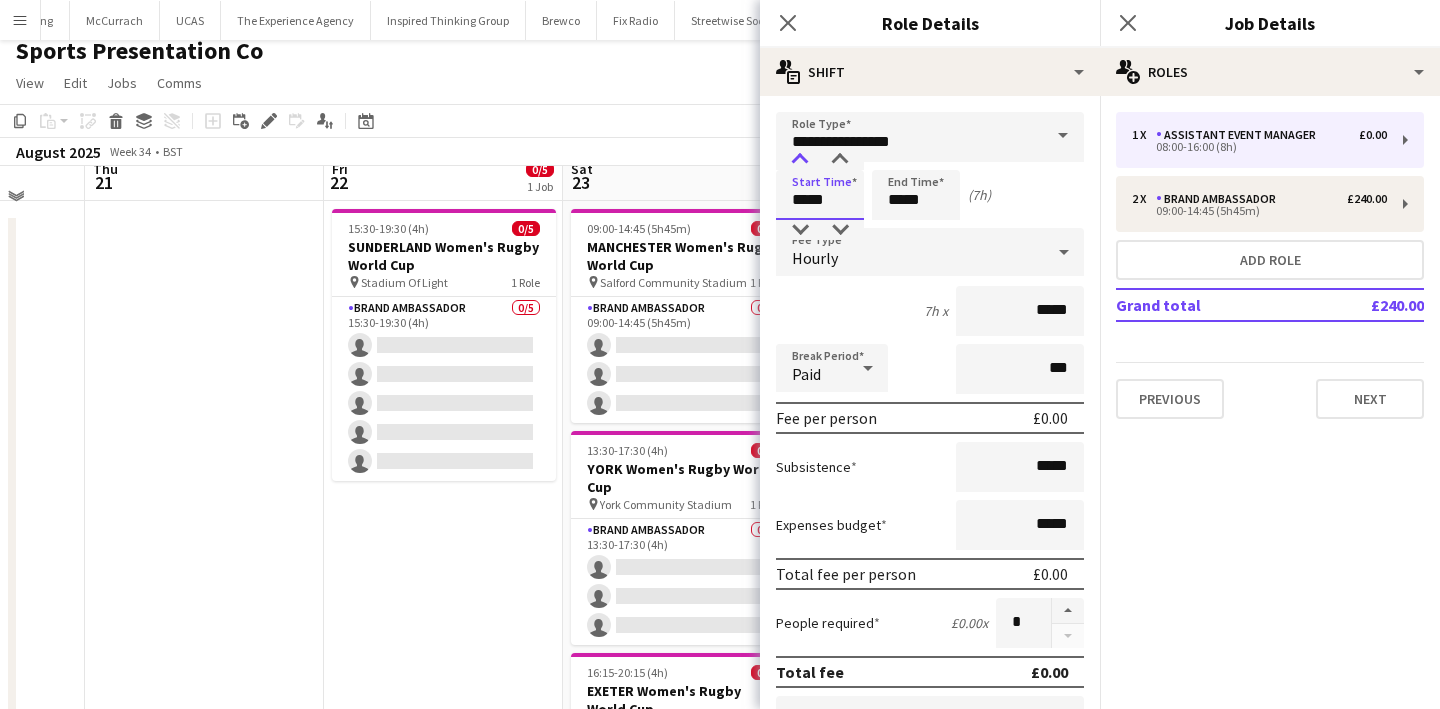 click at bounding box center (800, 160) 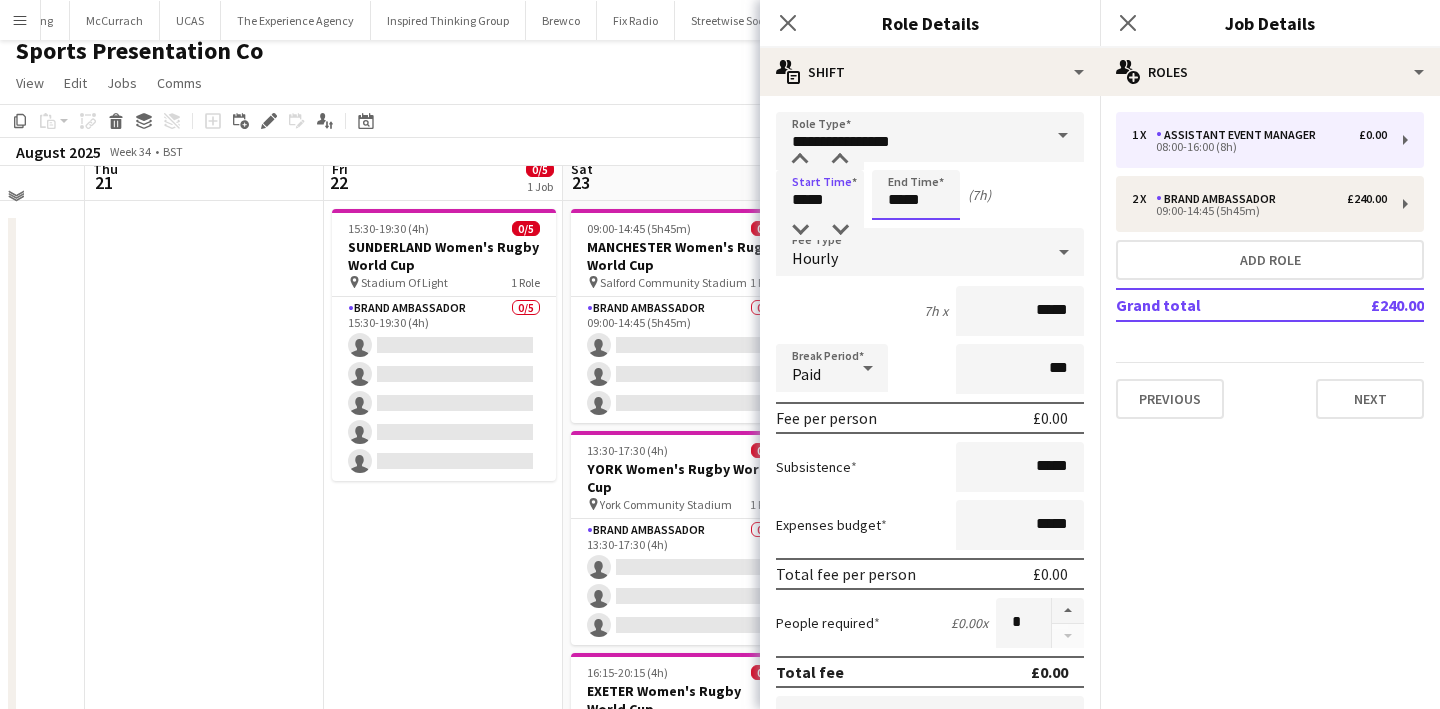 click on "*****" at bounding box center [916, 195] 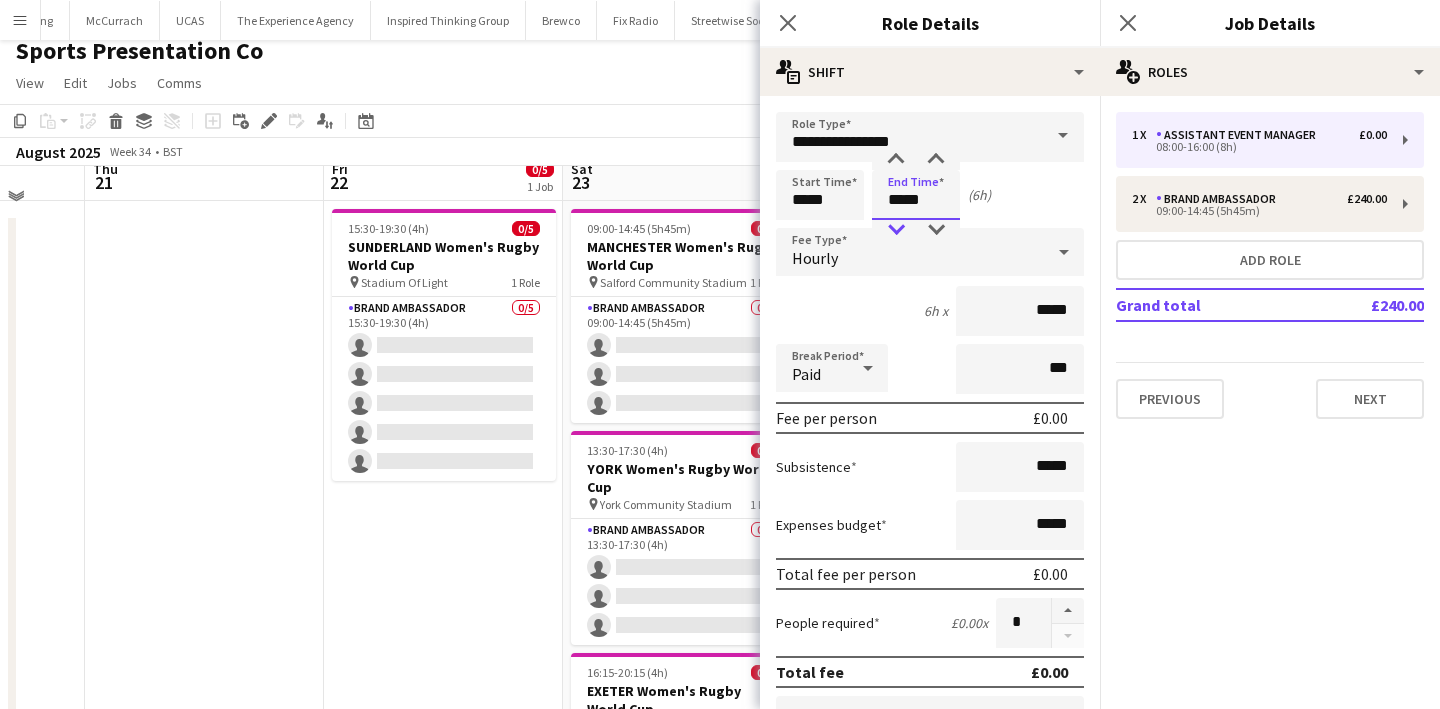 click at bounding box center [896, 230] 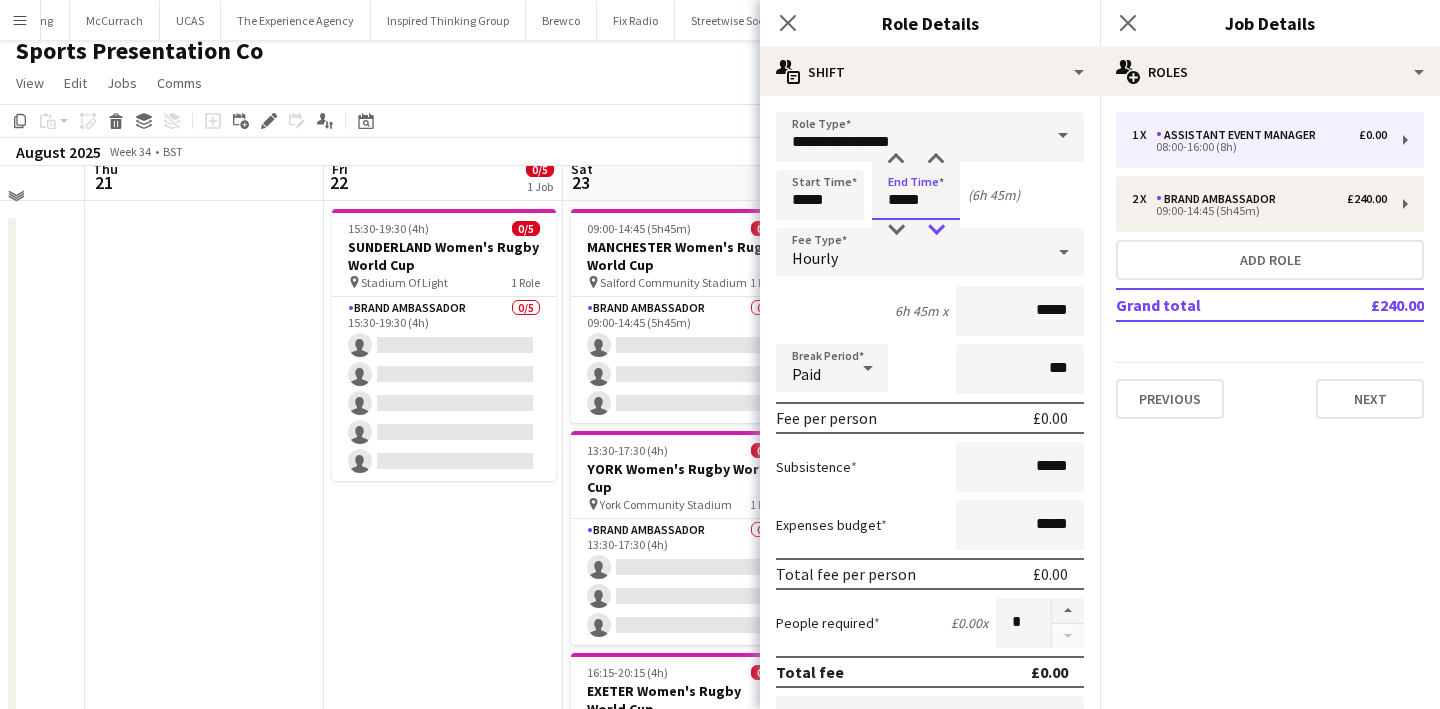 click at bounding box center [936, 230] 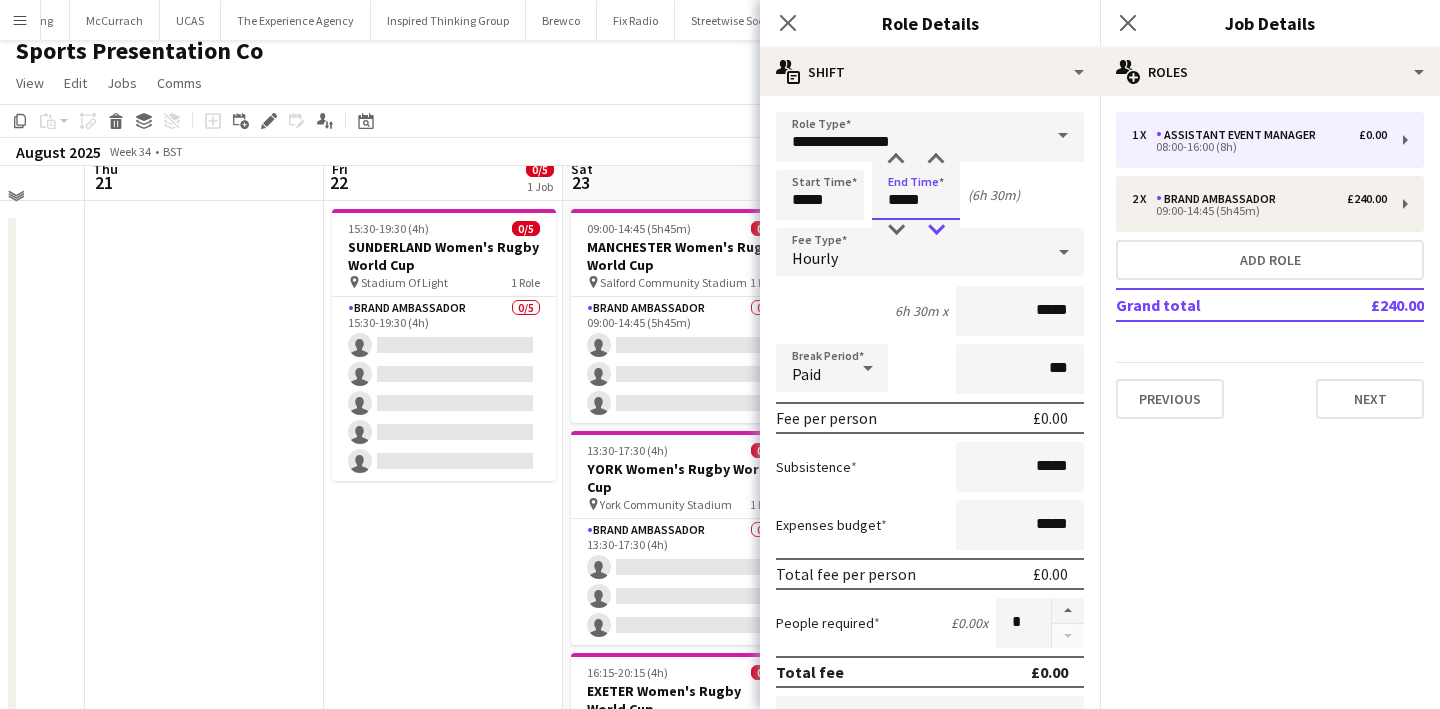 click at bounding box center (936, 230) 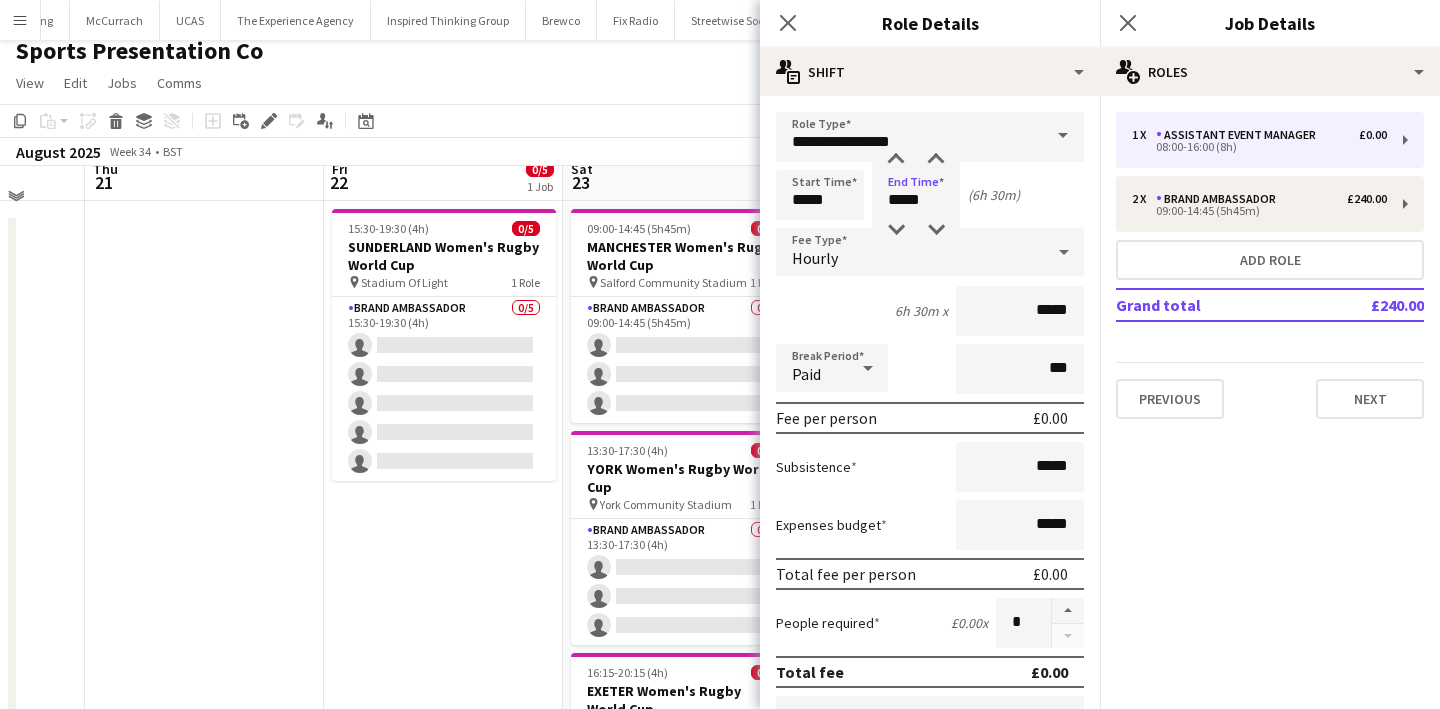 click on "Hourly" at bounding box center [910, 252] 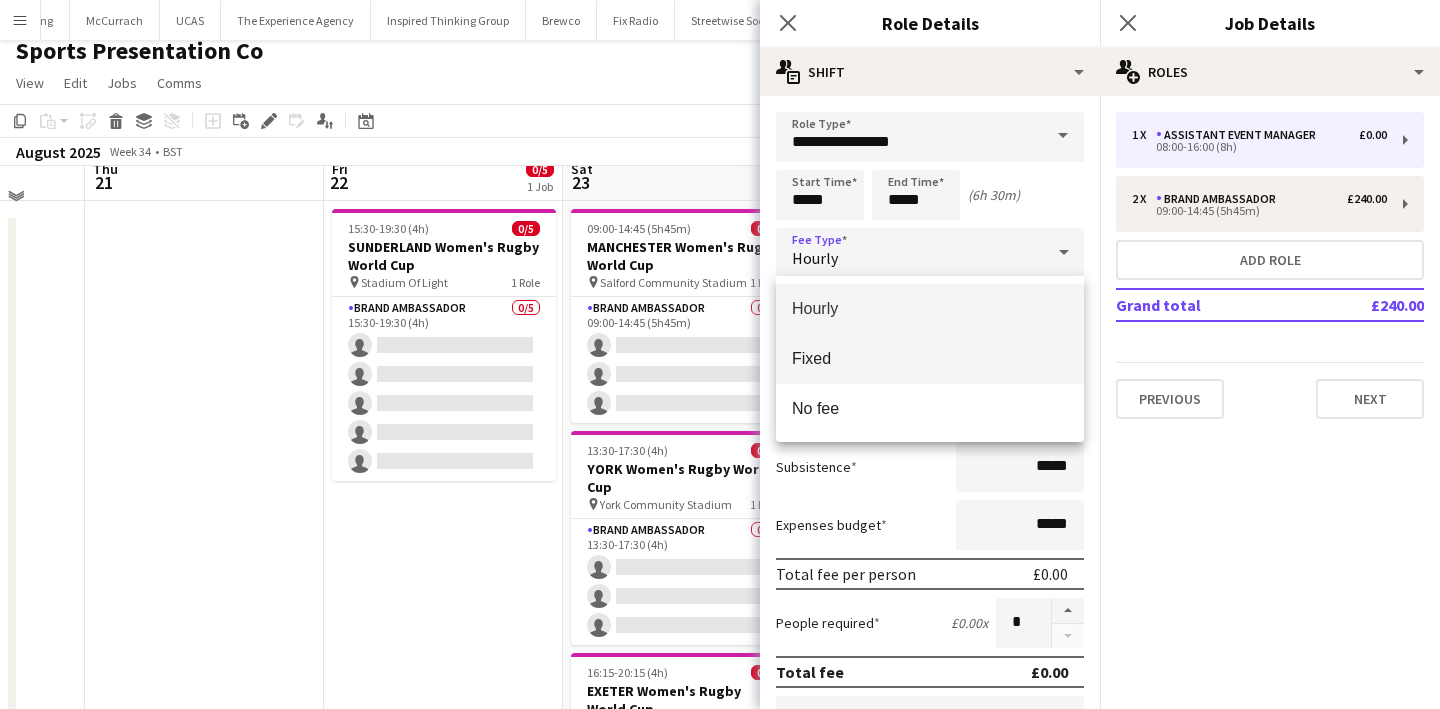 click on "Fixed" at bounding box center (930, 358) 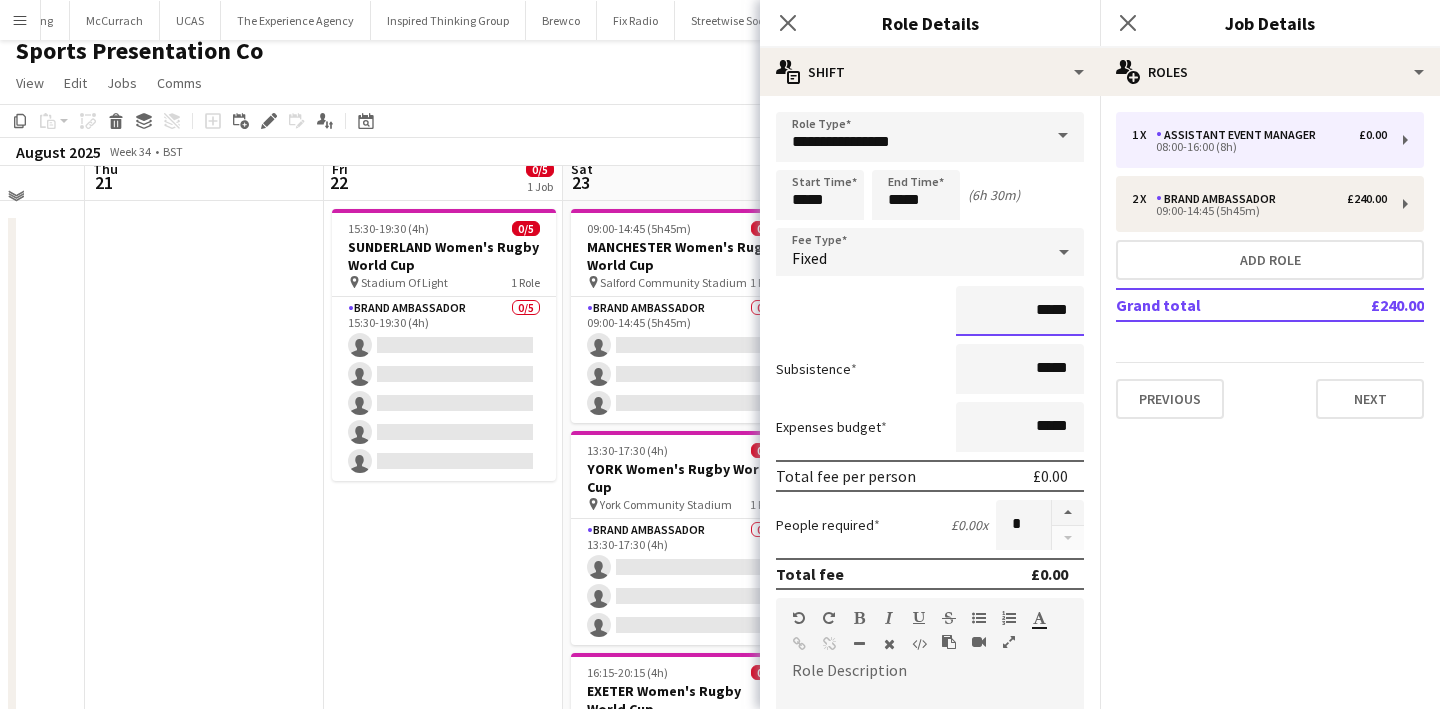click on "*****" at bounding box center (1020, 311) 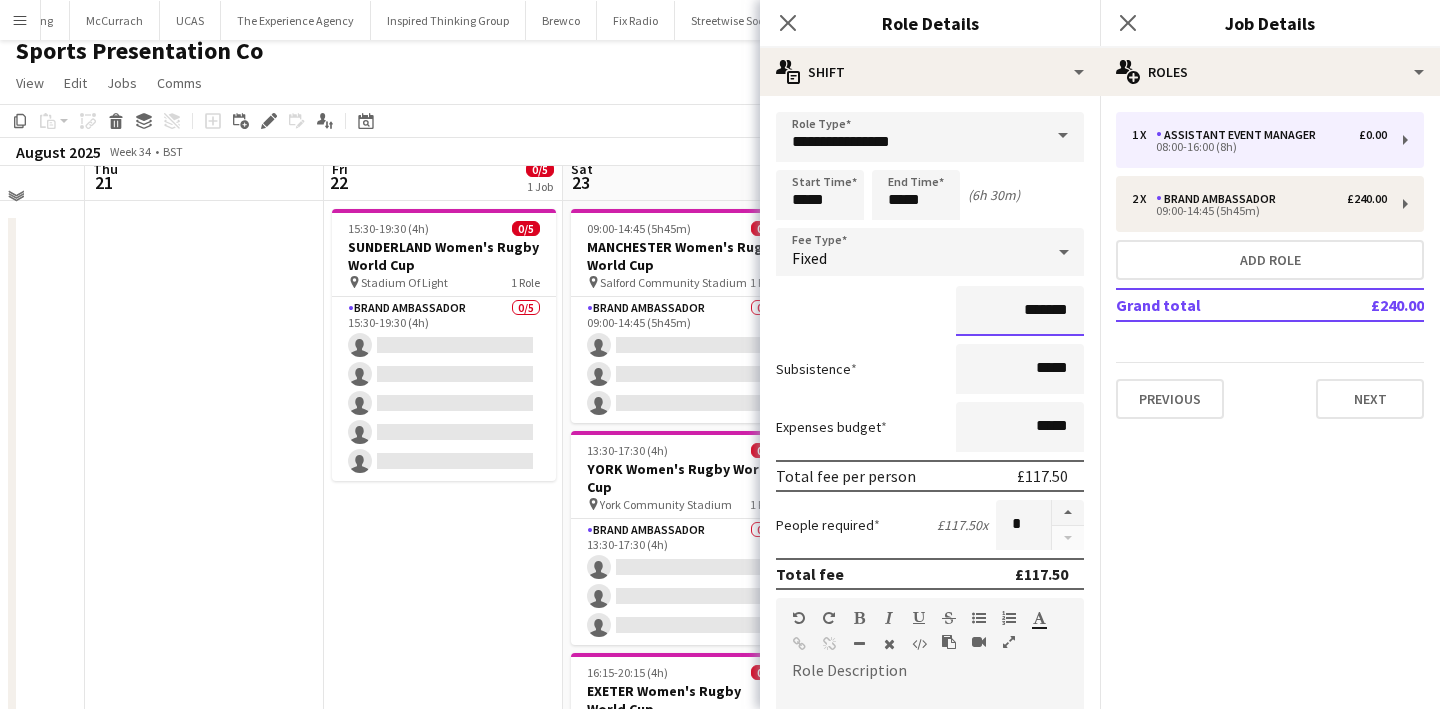 type on "*******" 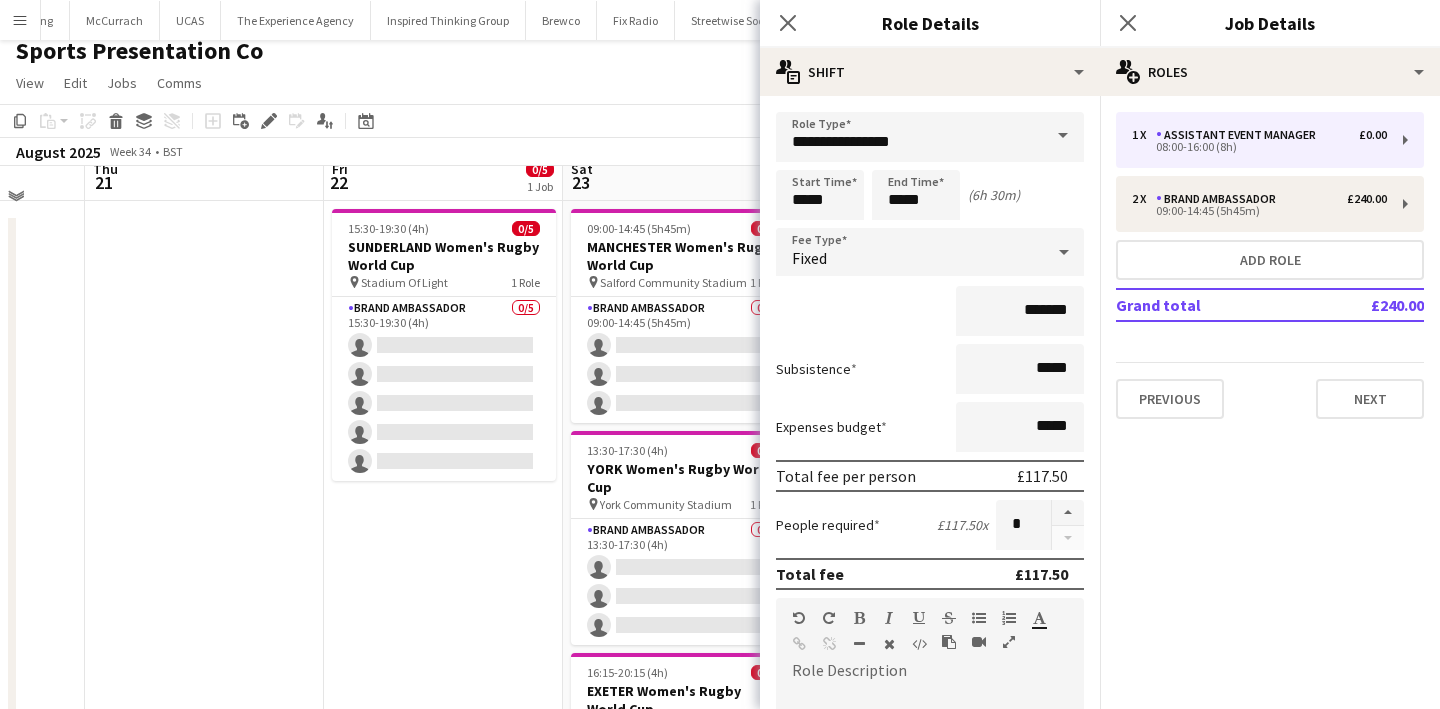 click on "15:30-19:30 (4h)    0/5   SUNDERLAND Women's Rugby World Cup
pin
Stadium Of Light   1 Role   Brand Ambassador   0/5   15:30-19:30 (4h)
single-neutral-actions
single-neutral-actions
single-neutral-actions
single-neutral-actions
single-neutral-actions" at bounding box center [443, 527] 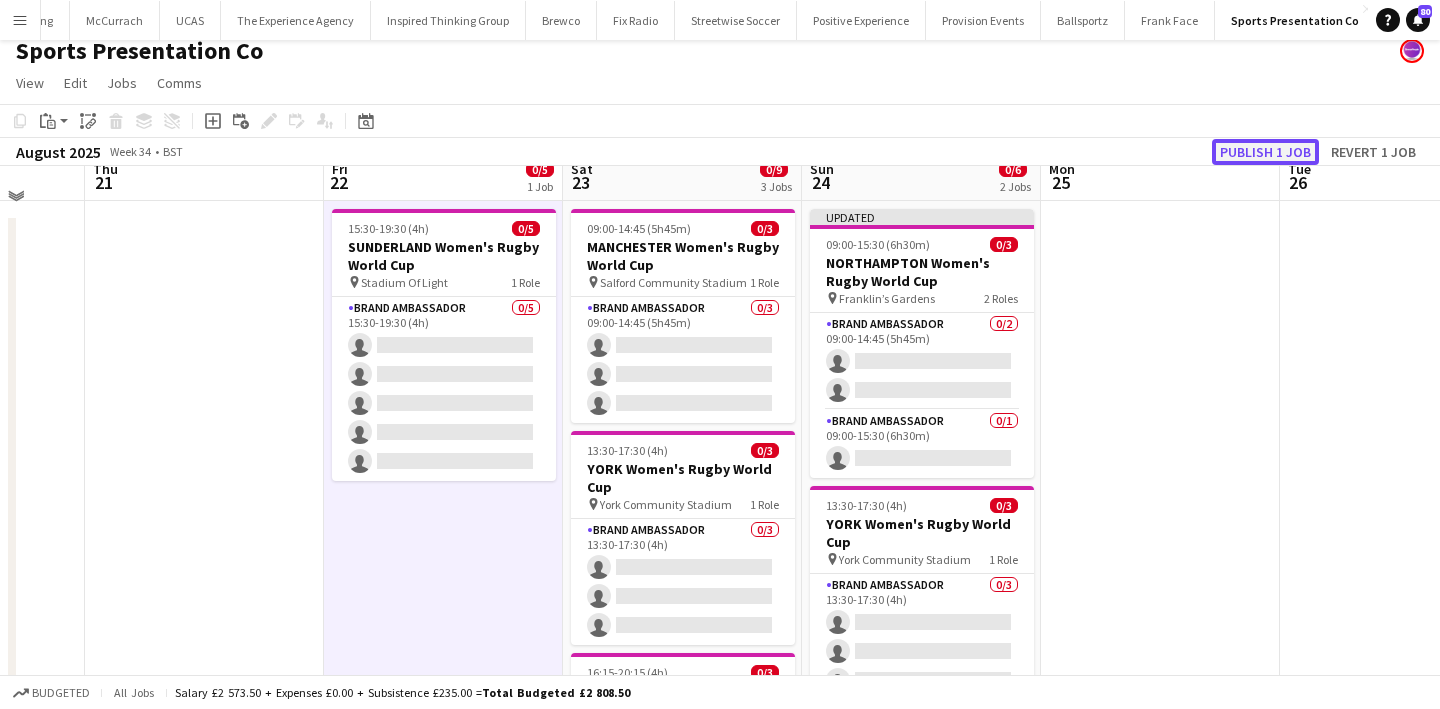 click on "Publish 1 job" 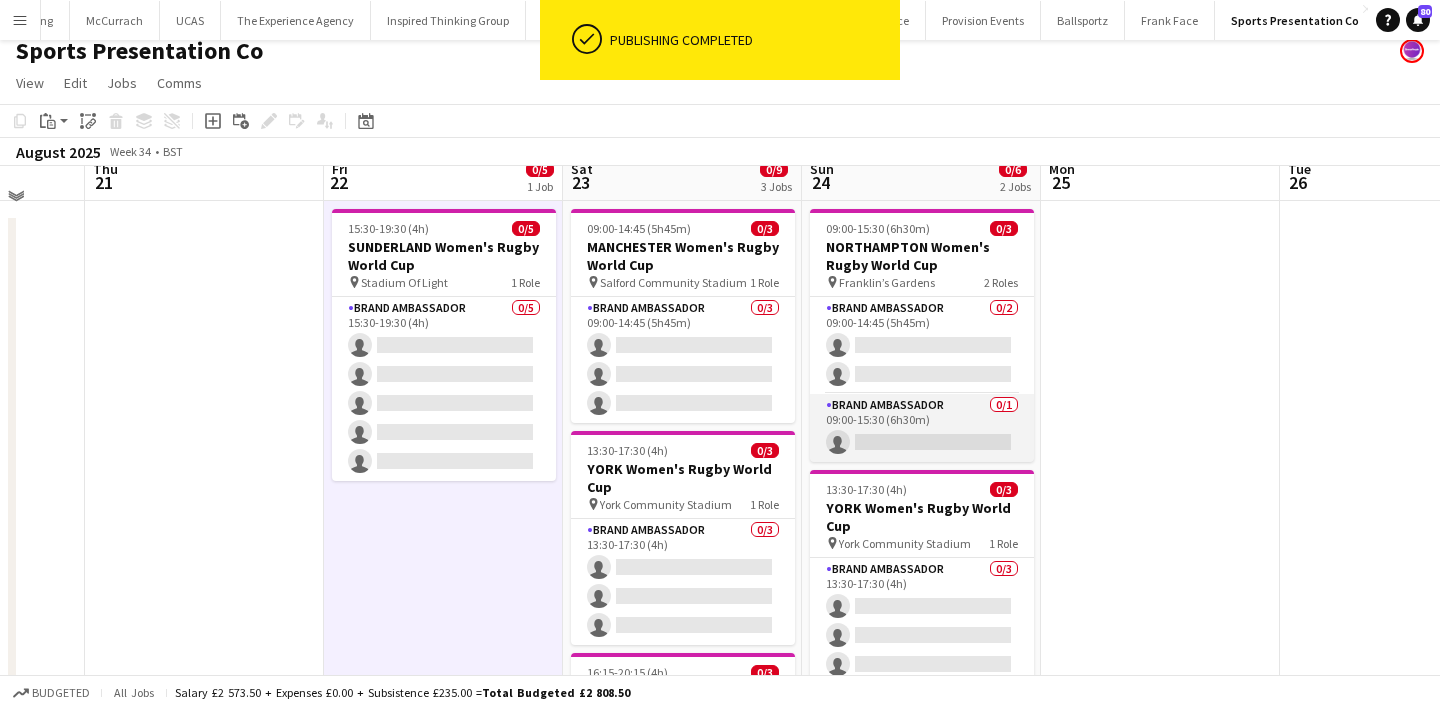 click on "Brand Ambassador   0/1   09:00-15:30 (6h30m)
single-neutral-actions" at bounding box center (922, 428) 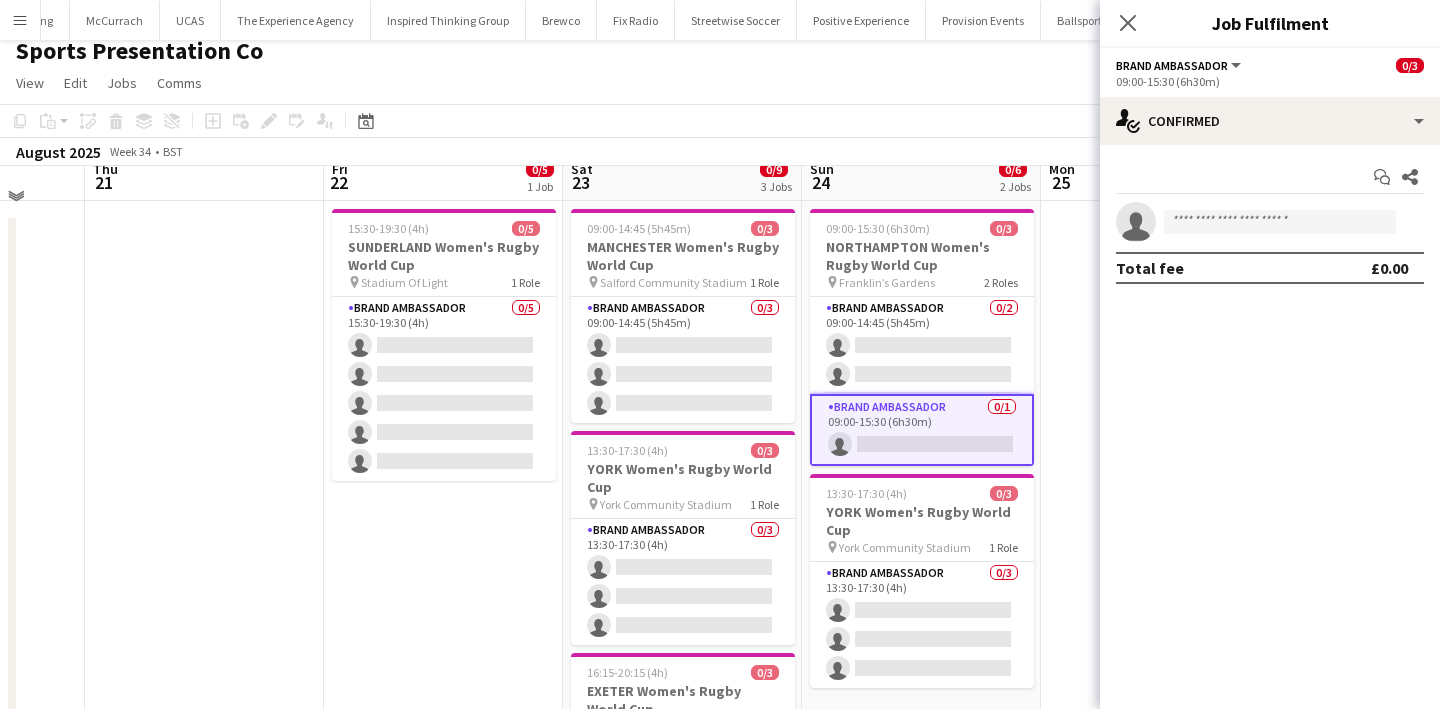 click at bounding box center [1160, 527] 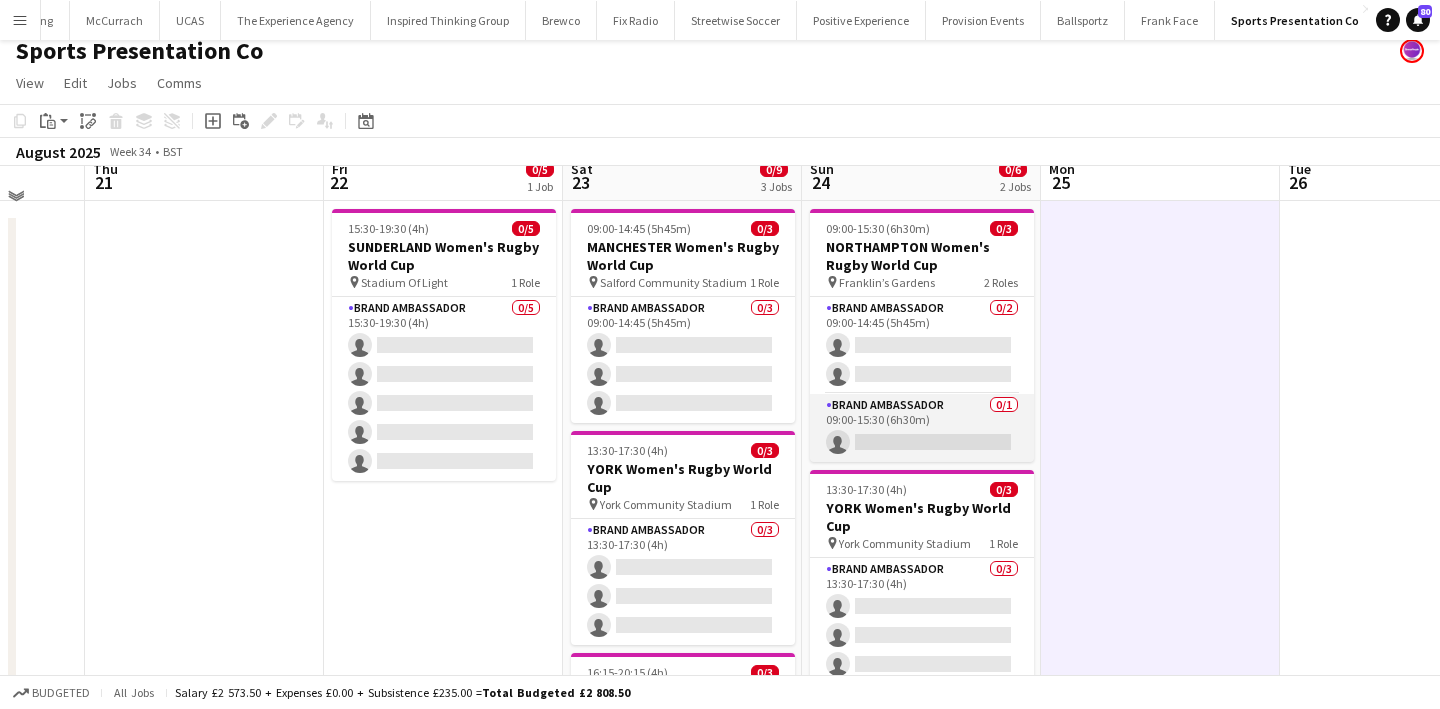 click on "Brand Ambassador   0/1   09:00-15:30 (6h30m)
single-neutral-actions" at bounding box center [922, 428] 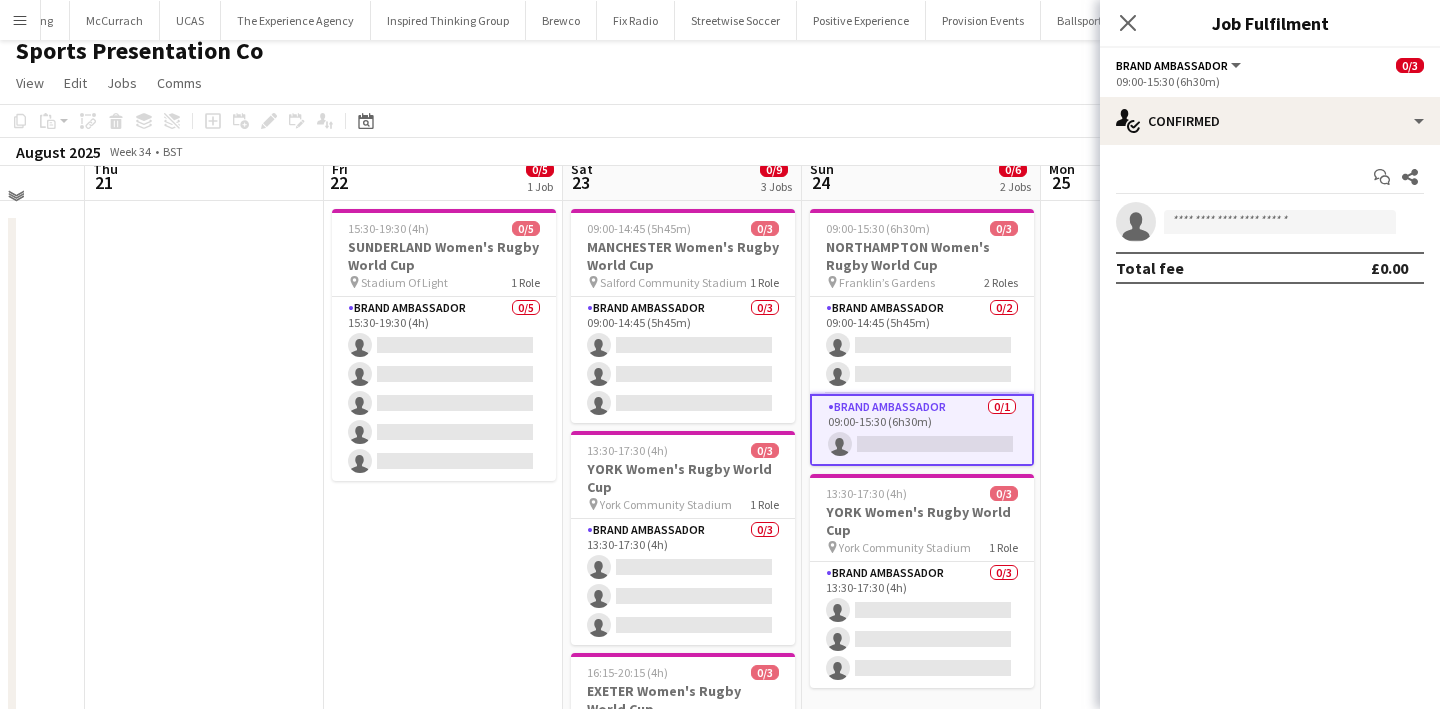 click at bounding box center (1160, 527) 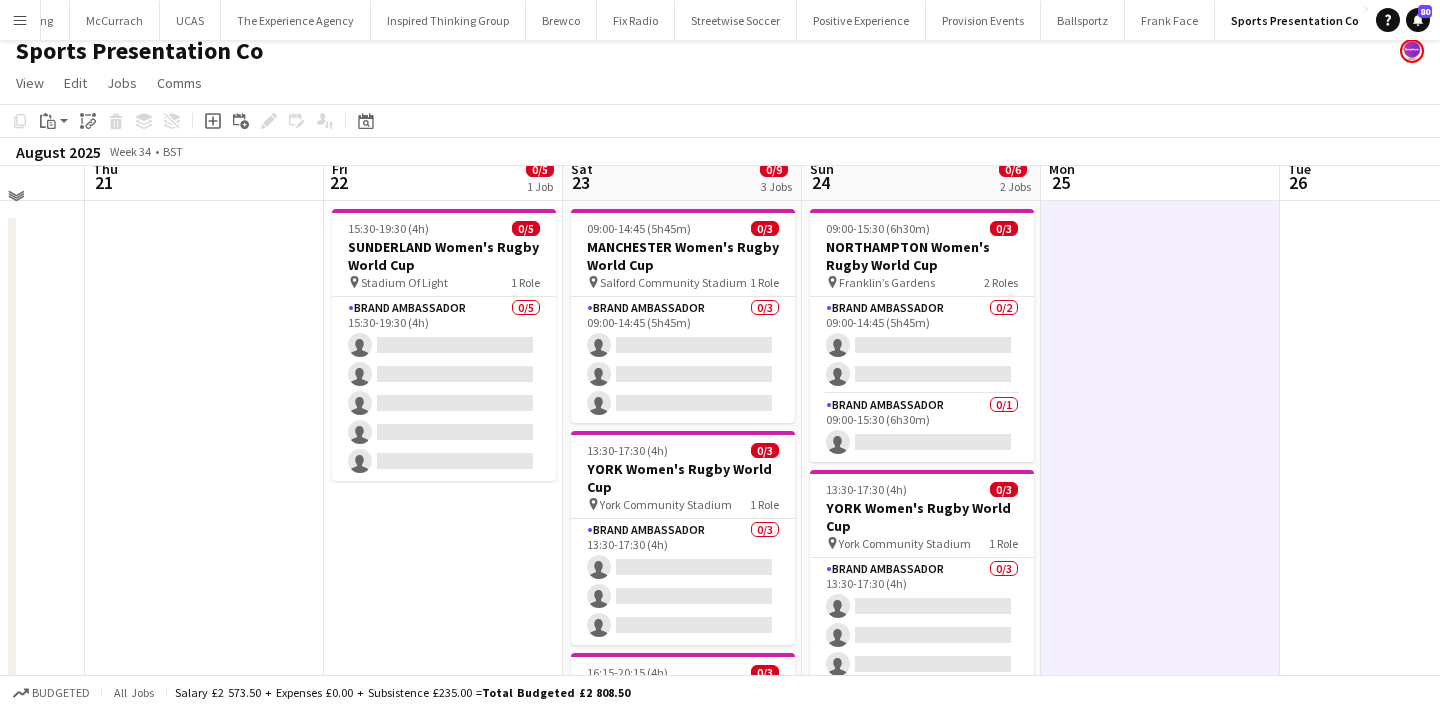 scroll, scrollTop: 0, scrollLeft: 871, axis: horizontal 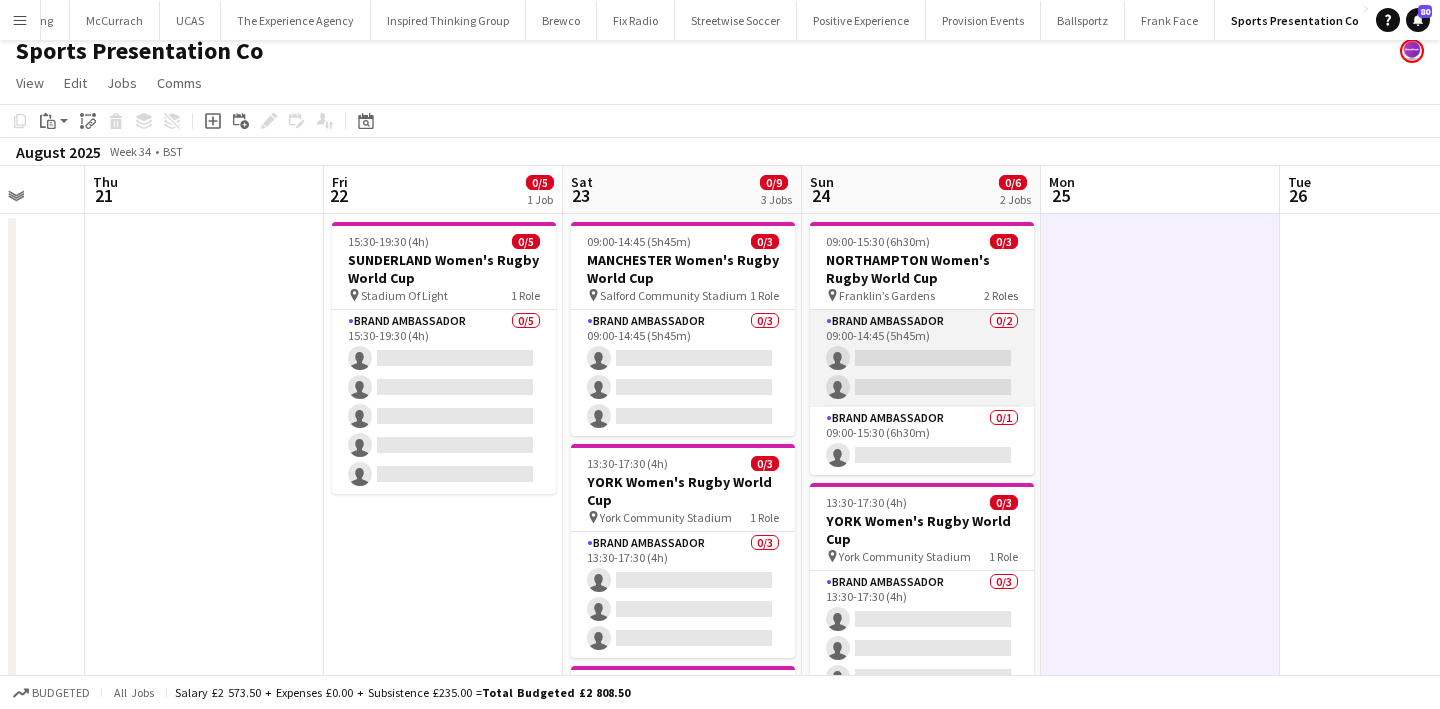 click on "Brand Ambassador   0/2   09:00-14:45 (5h45m)
single-neutral-actions
single-neutral-actions" at bounding box center (922, 358) 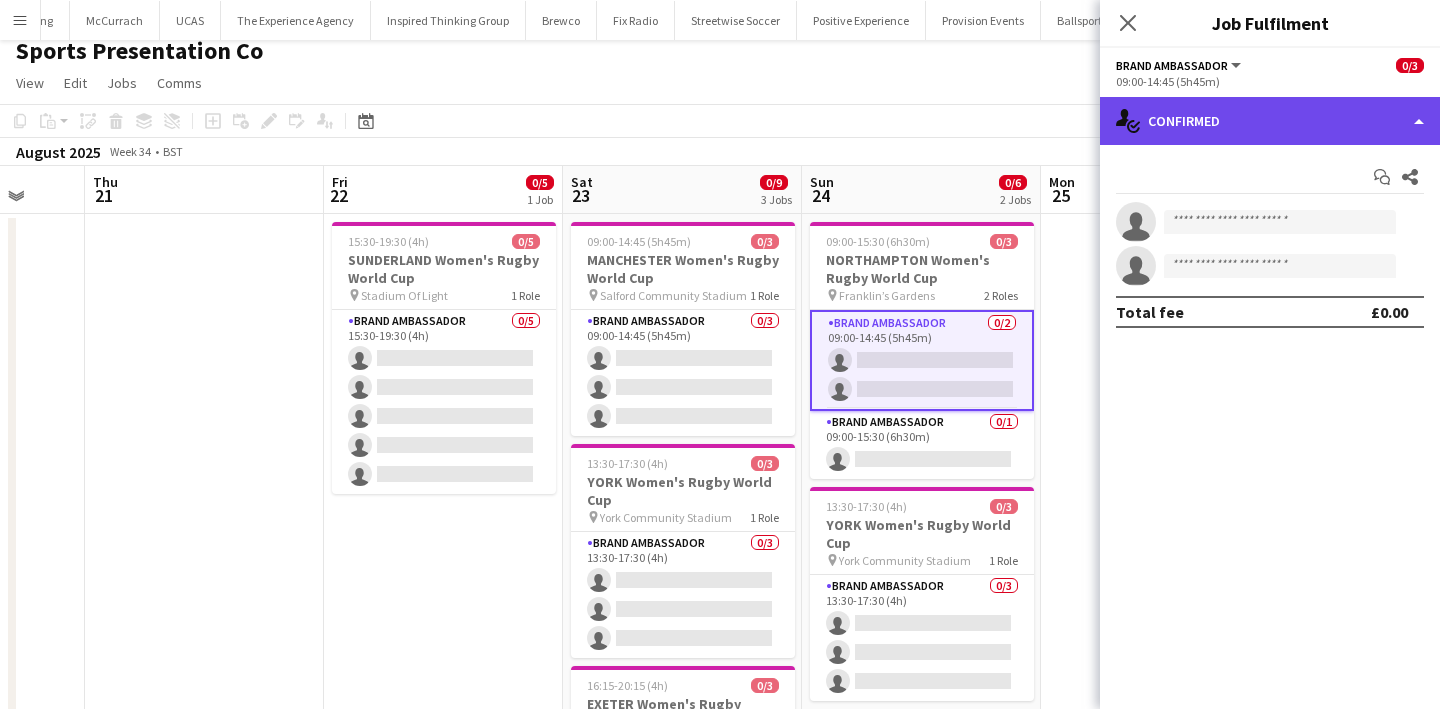 click on "single-neutral-actions-check-2
Confirmed" 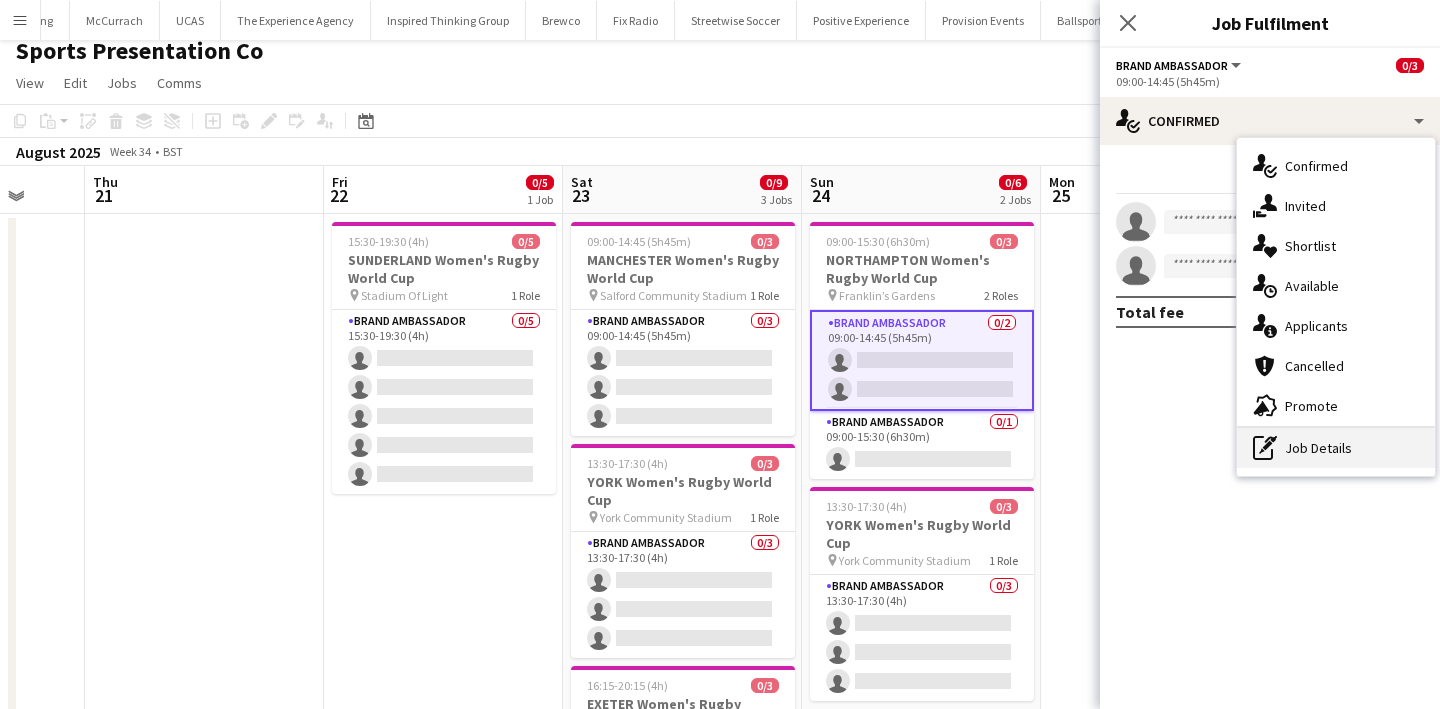 click on "pen-write
Job Details" at bounding box center (1336, 448) 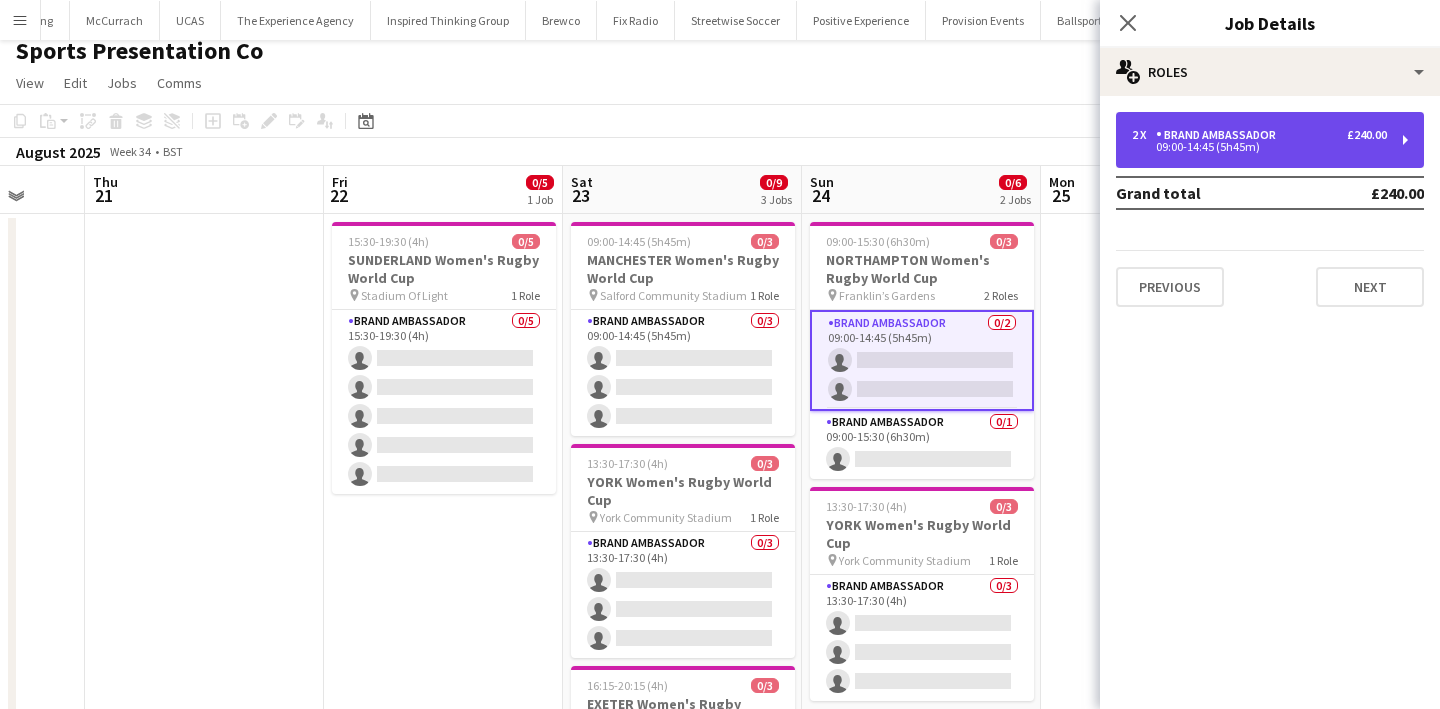 click on "2 x   Brand Ambassador   £240.00   09:00-14:45 (5h45m)" at bounding box center [1270, 140] 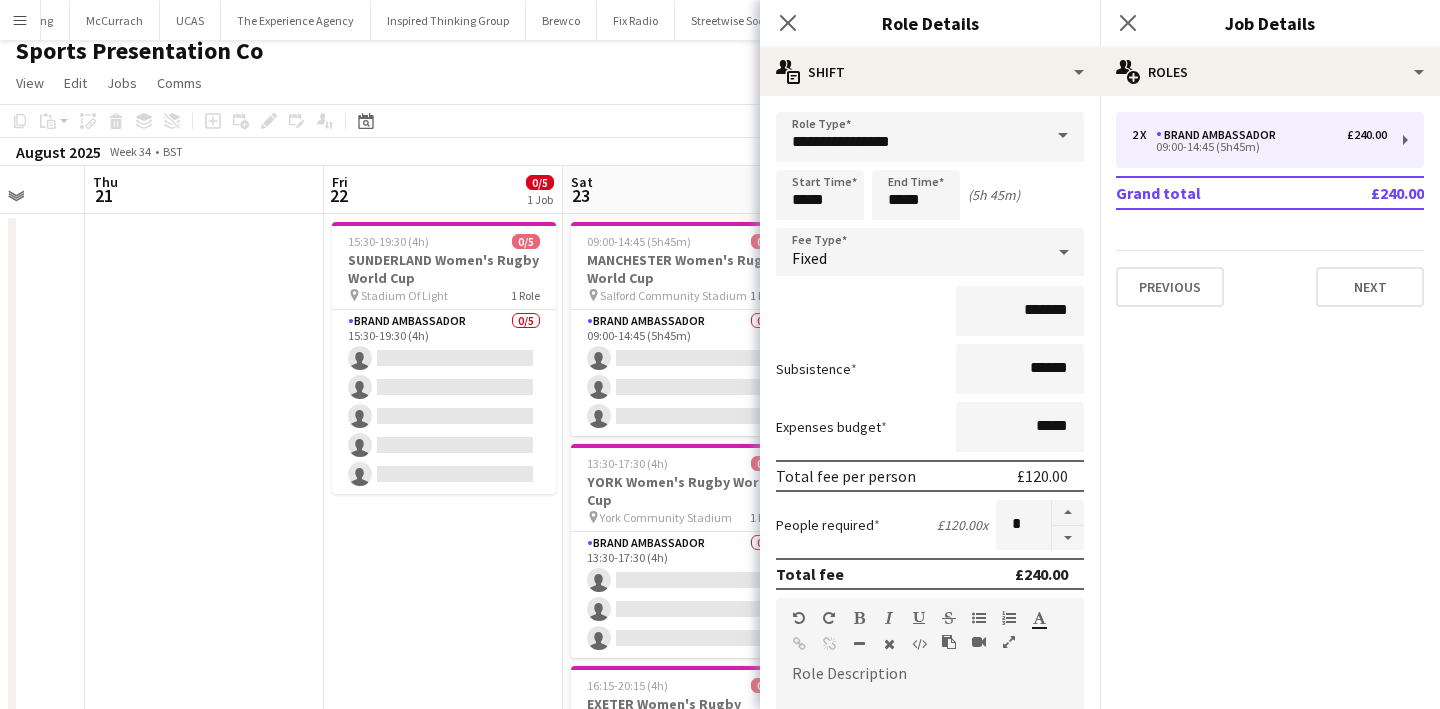 click on "15:30-19:30 (4h)    0/5   SUNDERLAND Women's Rugby World Cup
pin
Stadium Of Light   1 Role   Brand Ambassador   0/5   15:30-19:30 (4h)
single-neutral-actions
single-neutral-actions
single-neutral-actions
single-neutral-actions
single-neutral-actions" at bounding box center (443, 540) 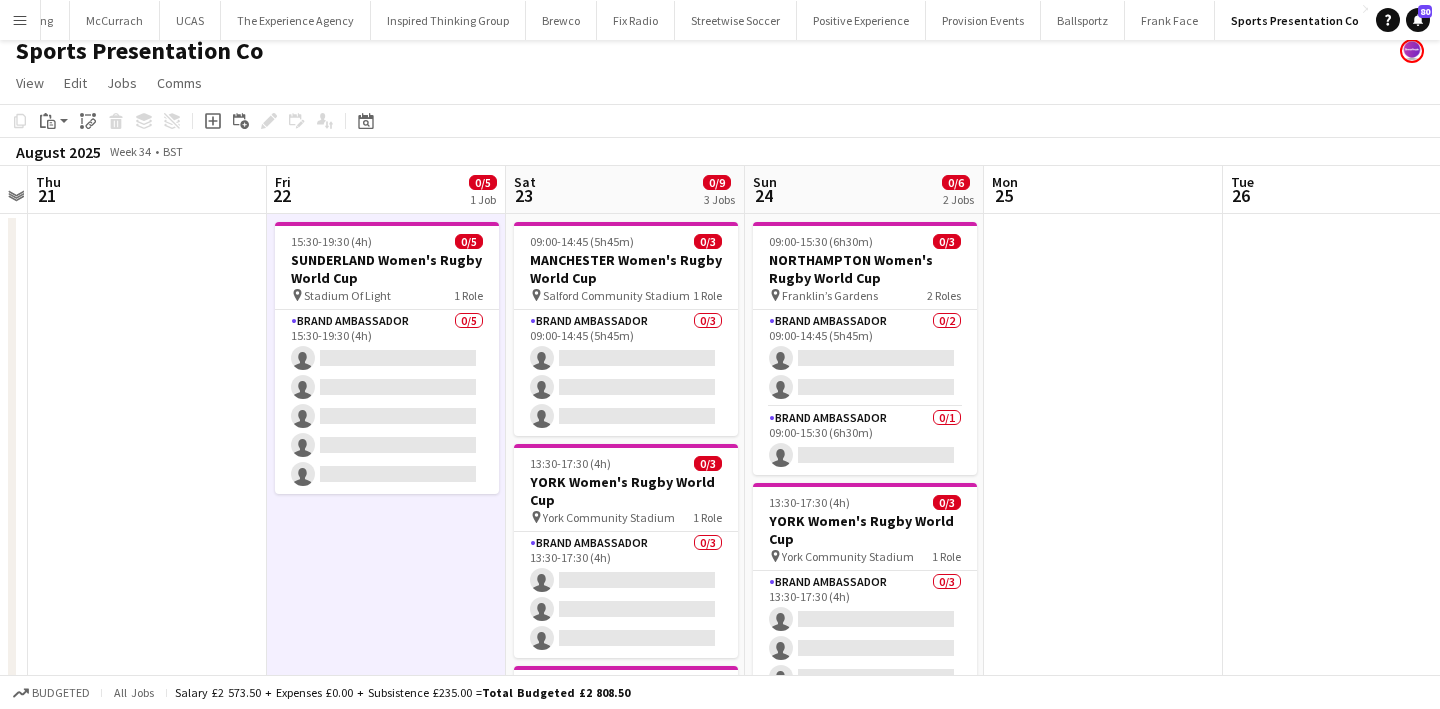 scroll, scrollTop: 13, scrollLeft: 928, axis: both 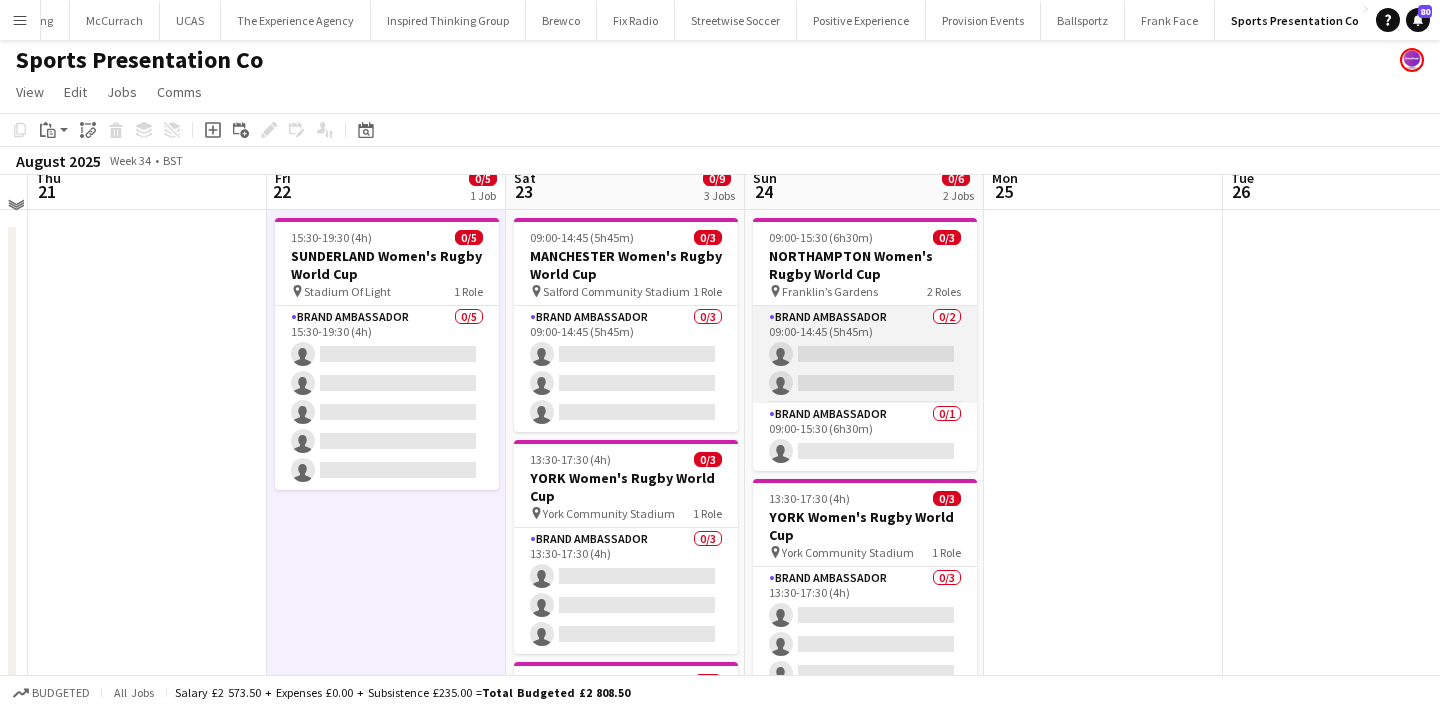 click on "Brand Ambassador   0/2   09:00-14:45 (5h45m)
single-neutral-actions
single-neutral-actions" at bounding box center (865, 354) 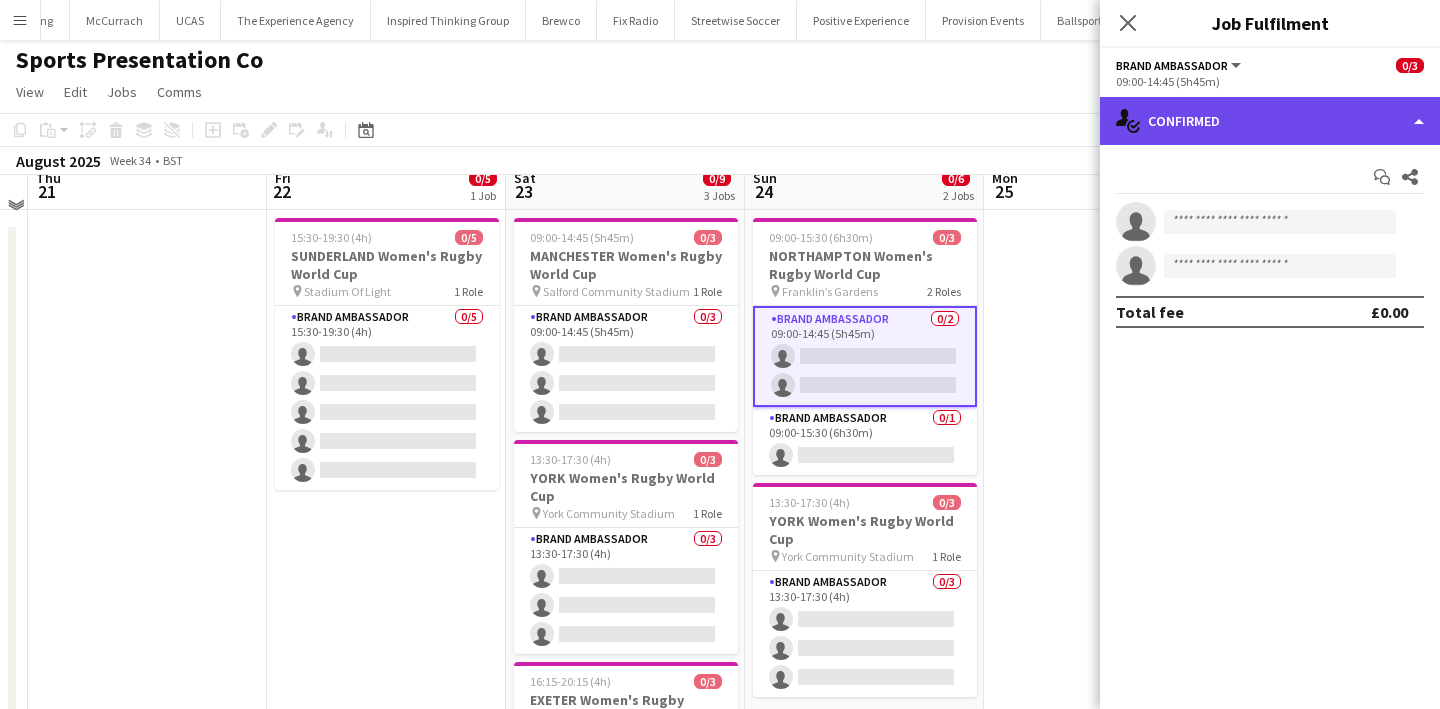 click on "single-neutral-actions-check-2
Confirmed" 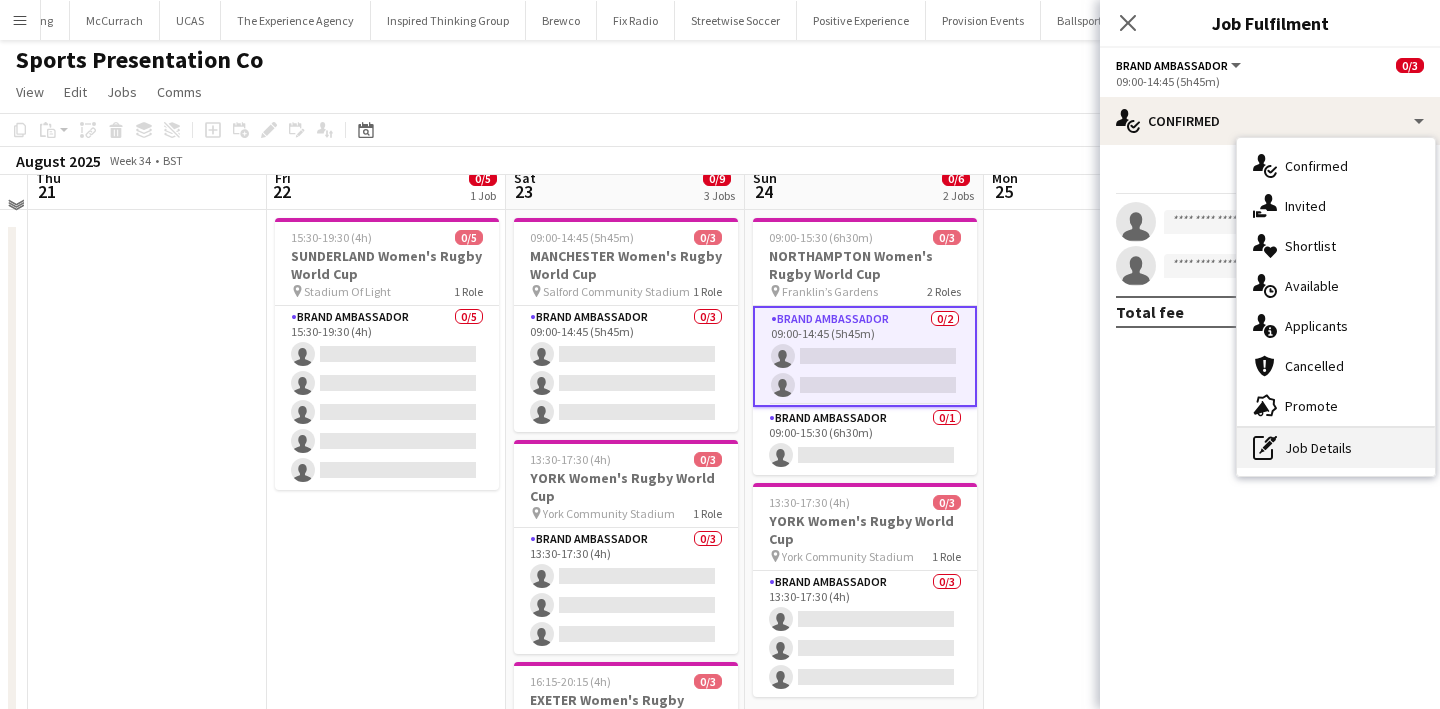 click on "pen-write
Job Details" at bounding box center (1336, 448) 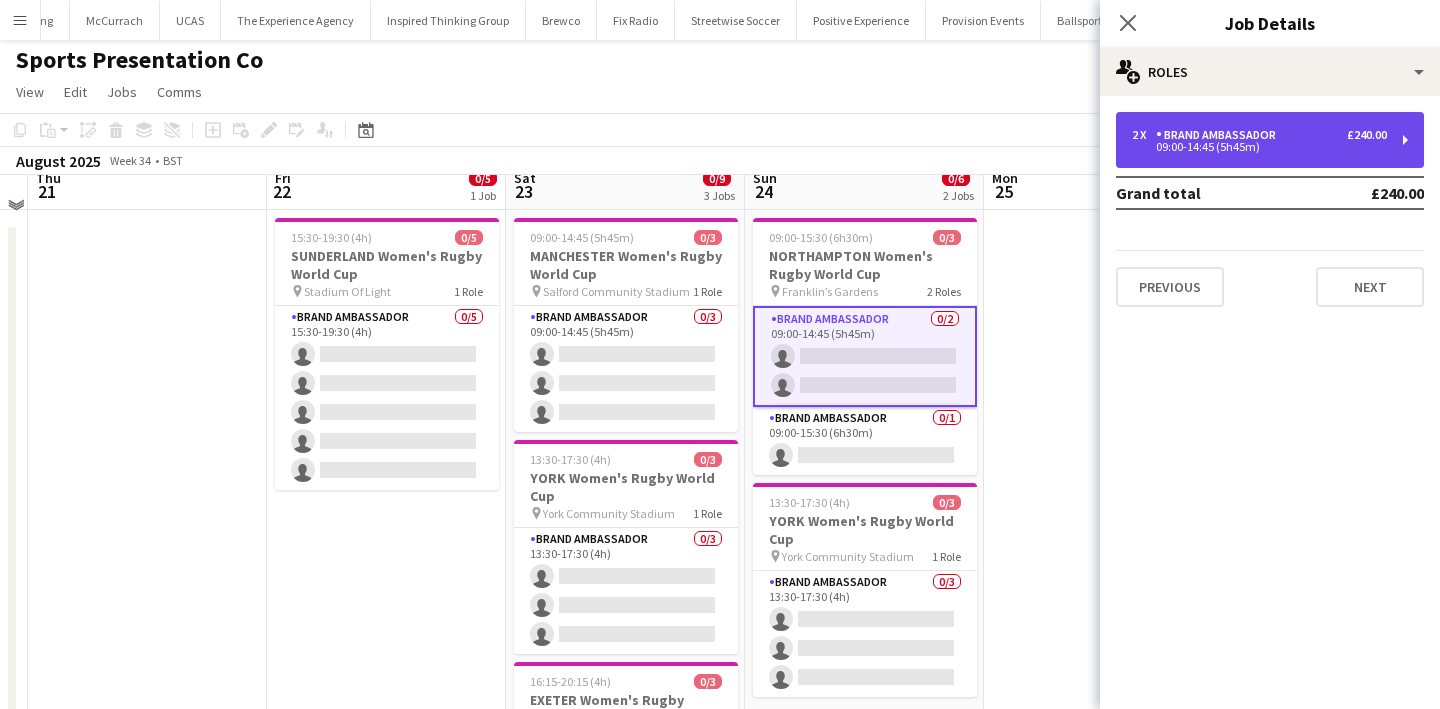 click on "2 x   Brand Ambassador   £240.00" at bounding box center (1259, 135) 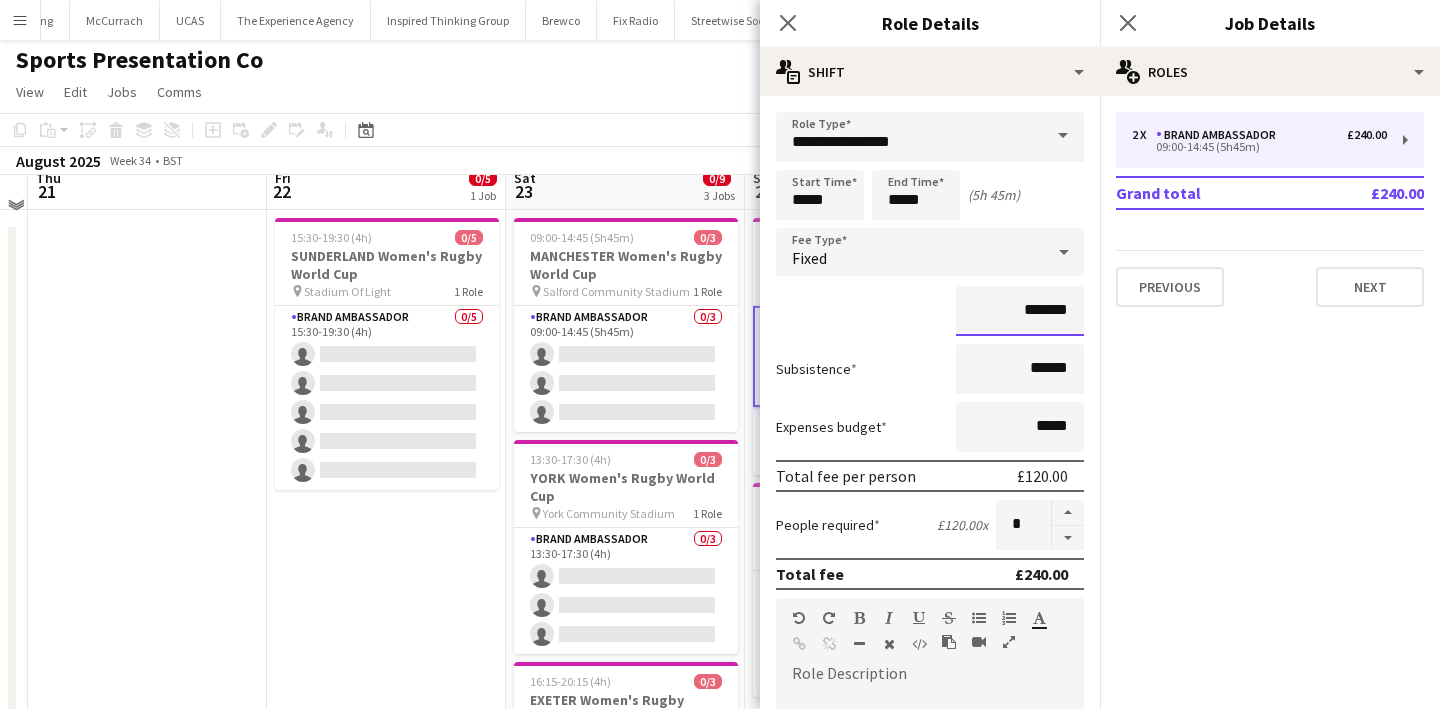 click on "*******" at bounding box center (1020, 311) 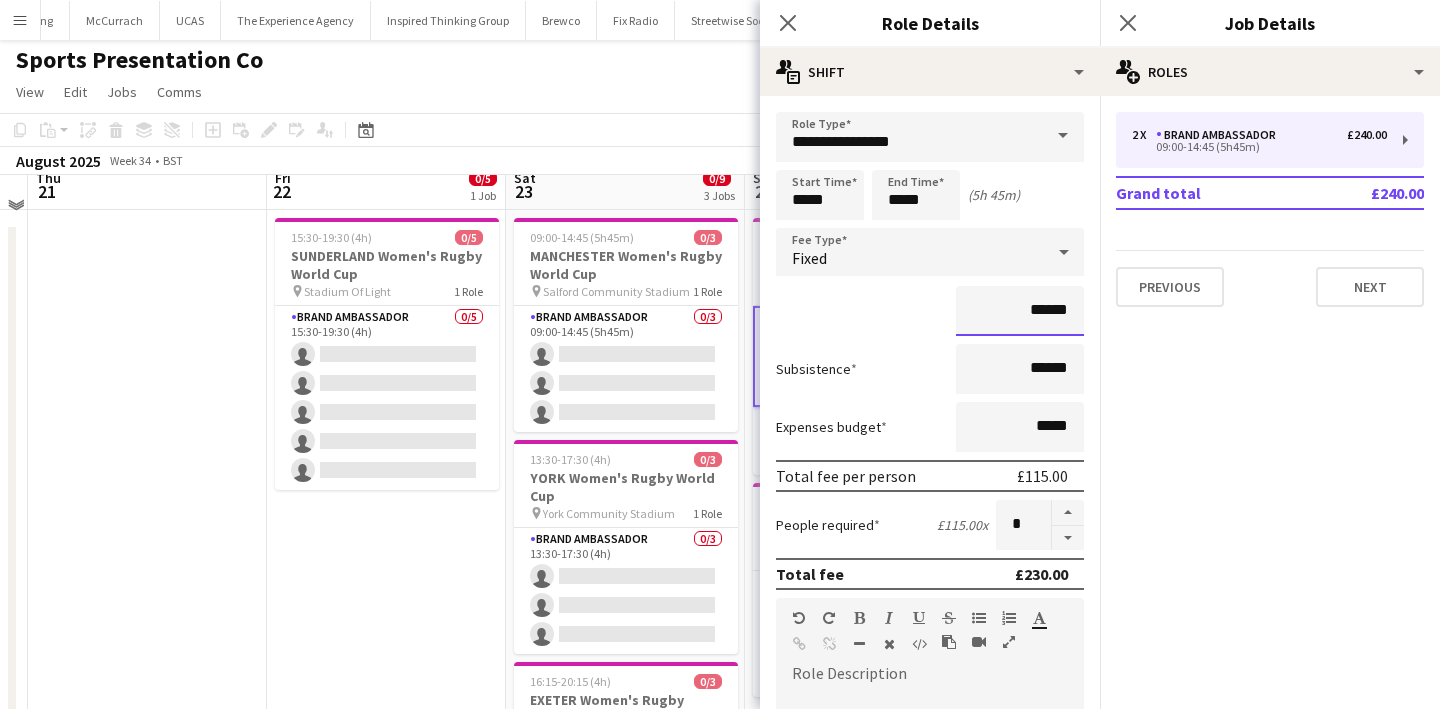 type on "*******" 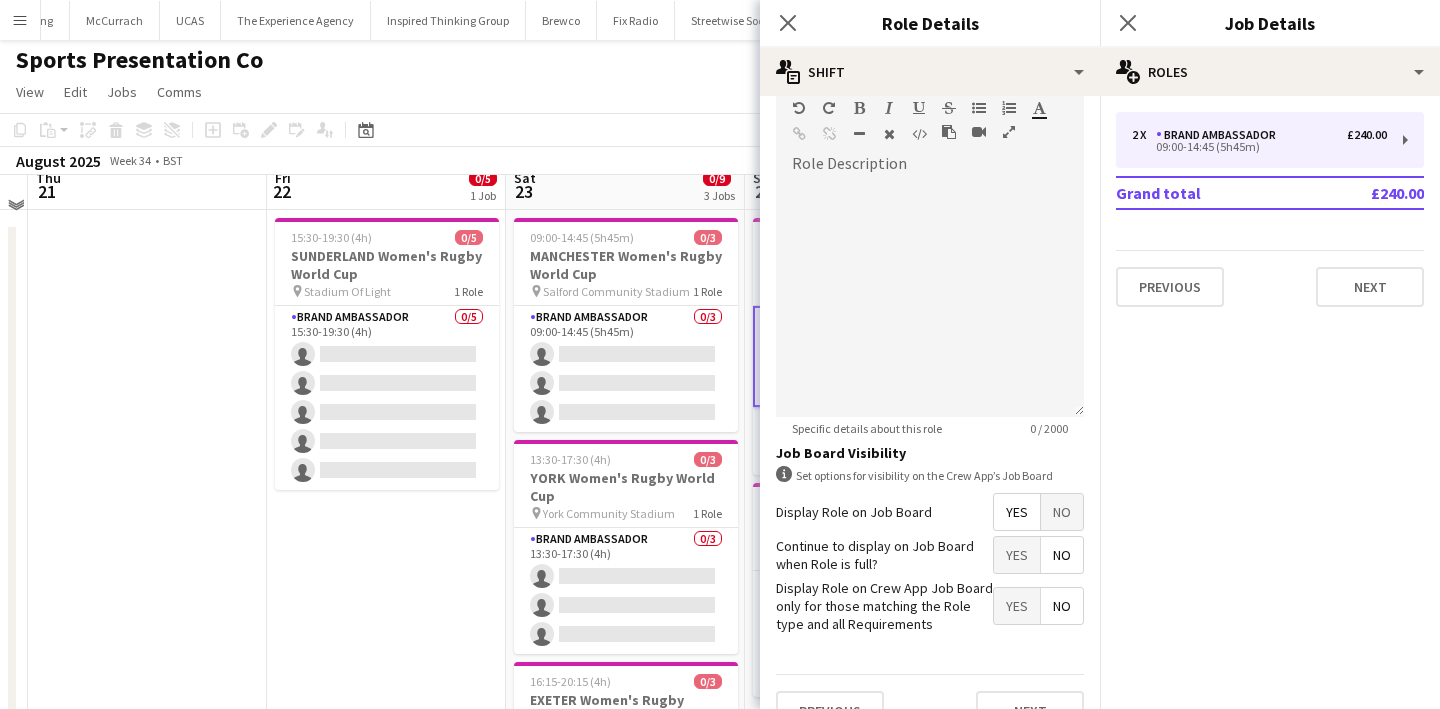 scroll, scrollTop: 547, scrollLeft: 0, axis: vertical 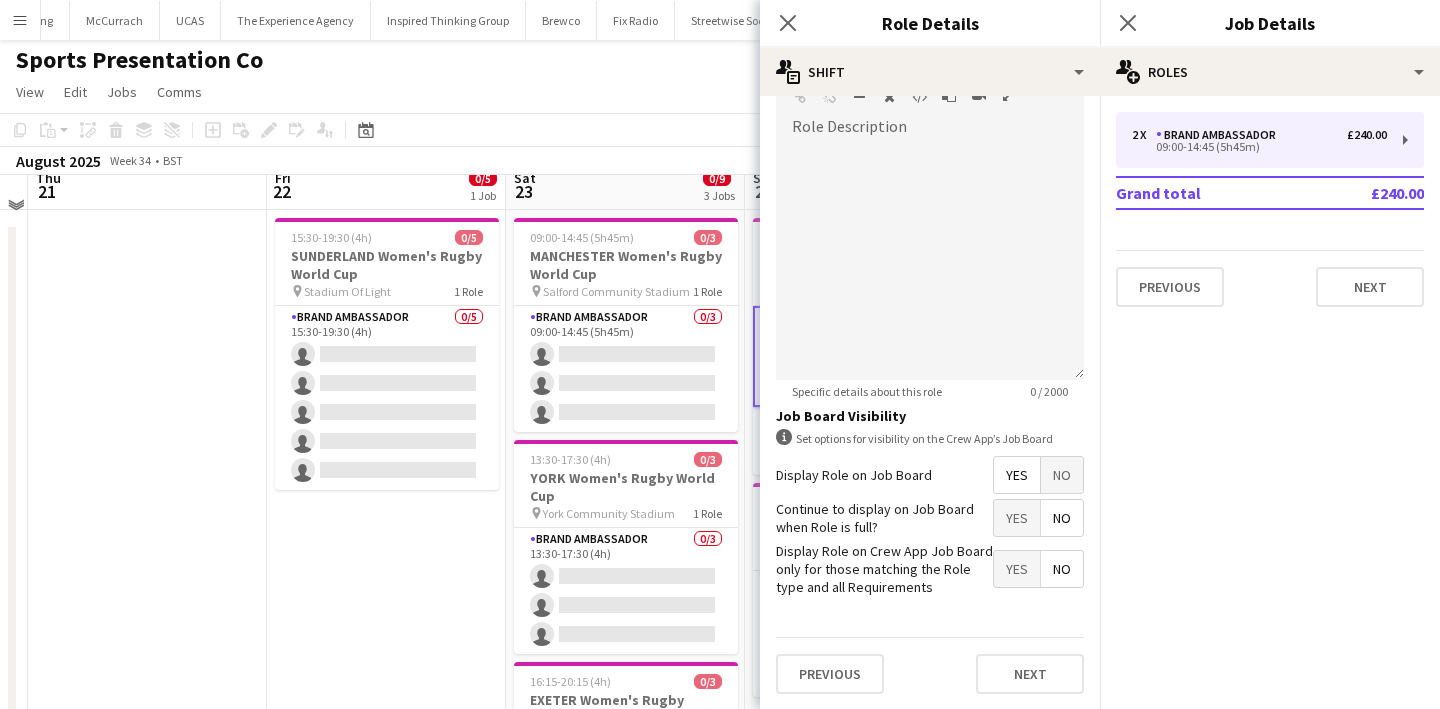 type on "*******" 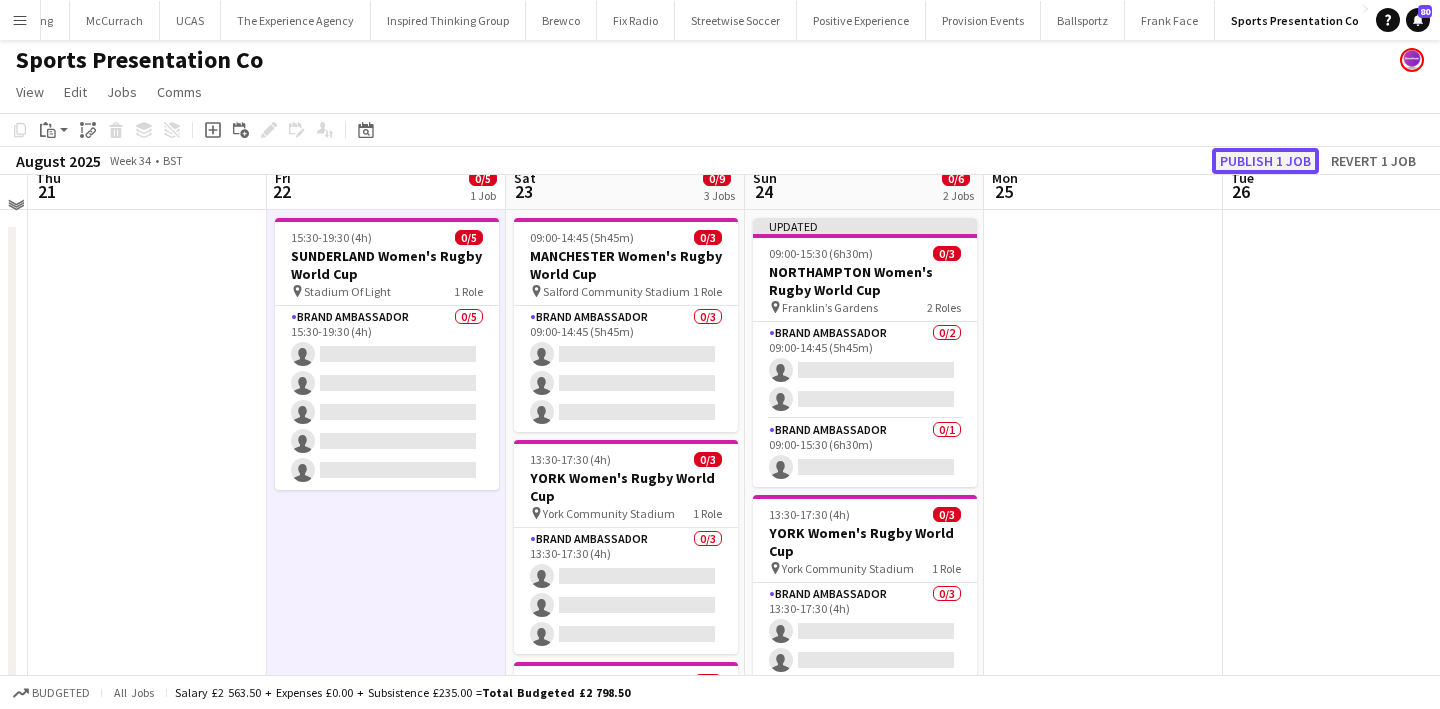 click on "Publish 1 job" 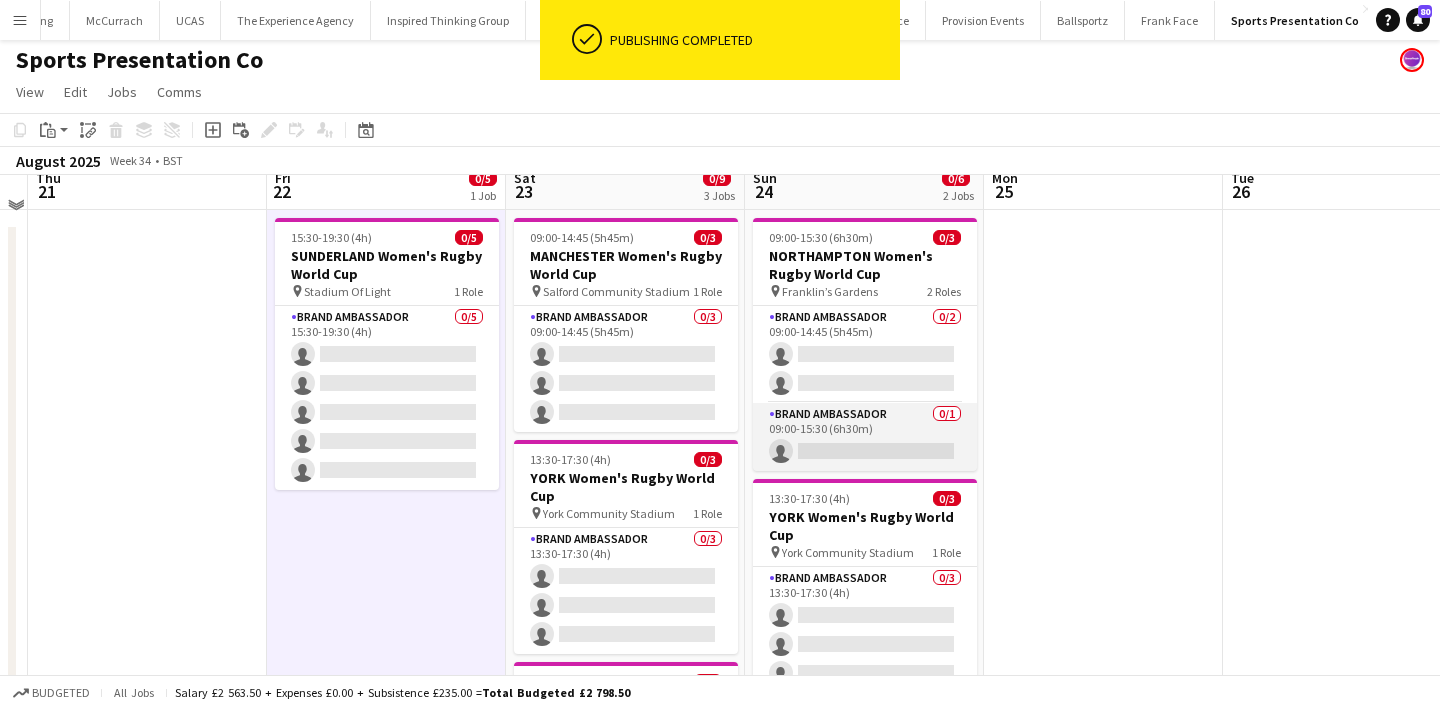 click on "Brand Ambassador   0/1   09:00-15:30 (6h30m)
single-neutral-actions" at bounding box center (865, 437) 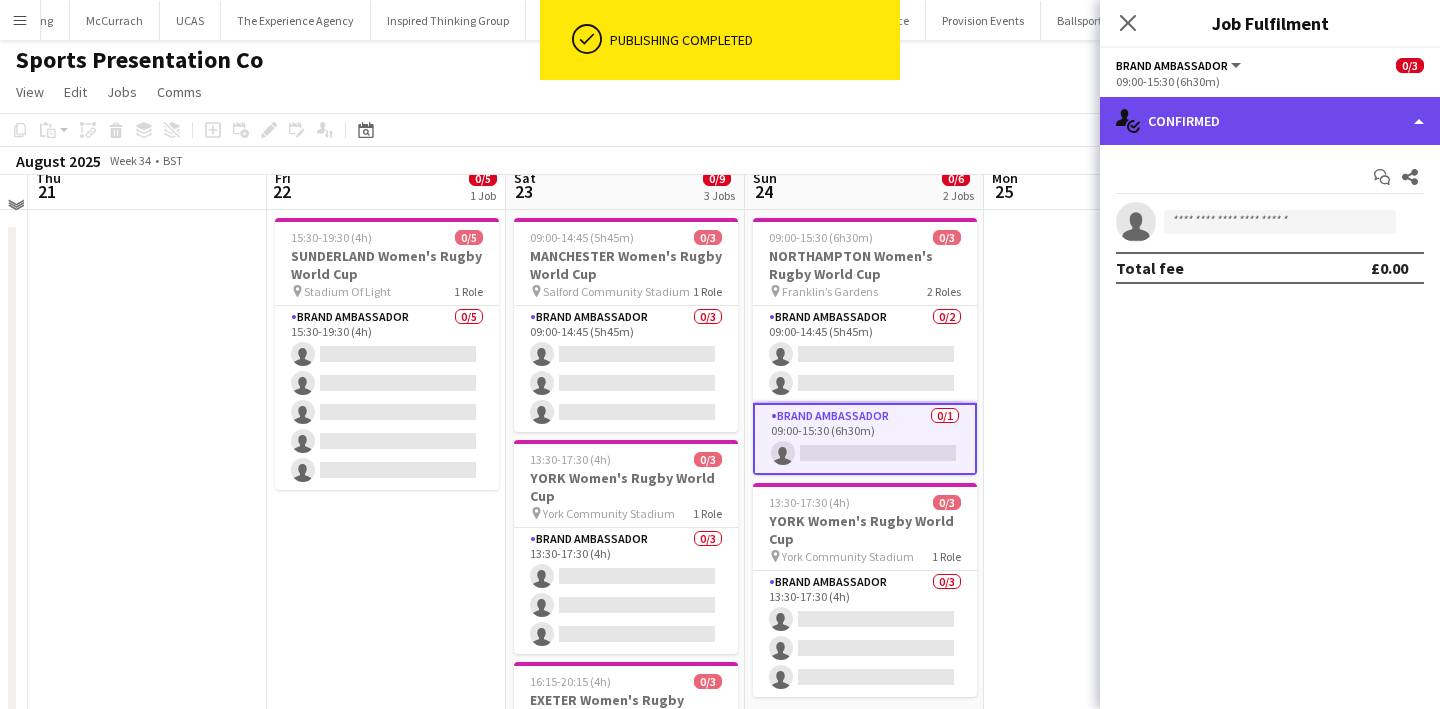 click on "single-neutral-actions-check-2
Confirmed" 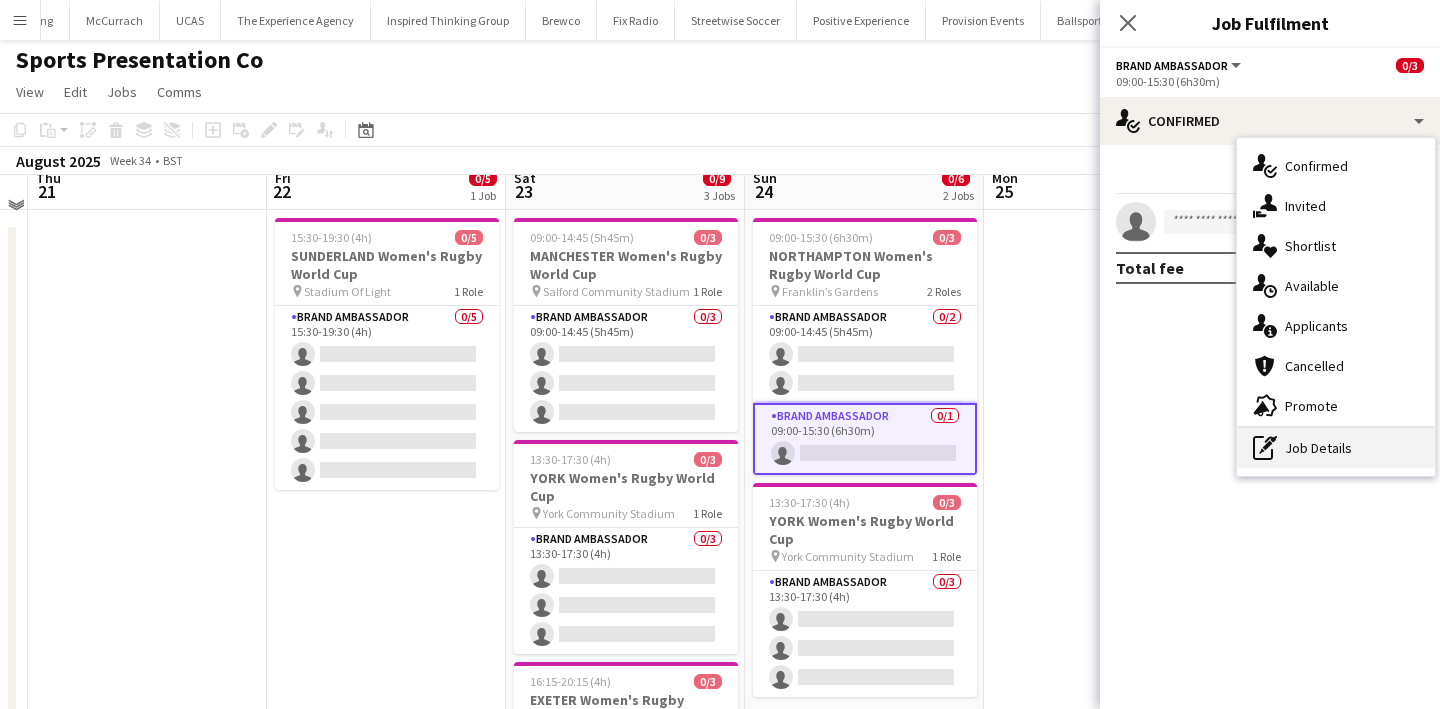 click on "pen-write
Job Details" at bounding box center (1336, 448) 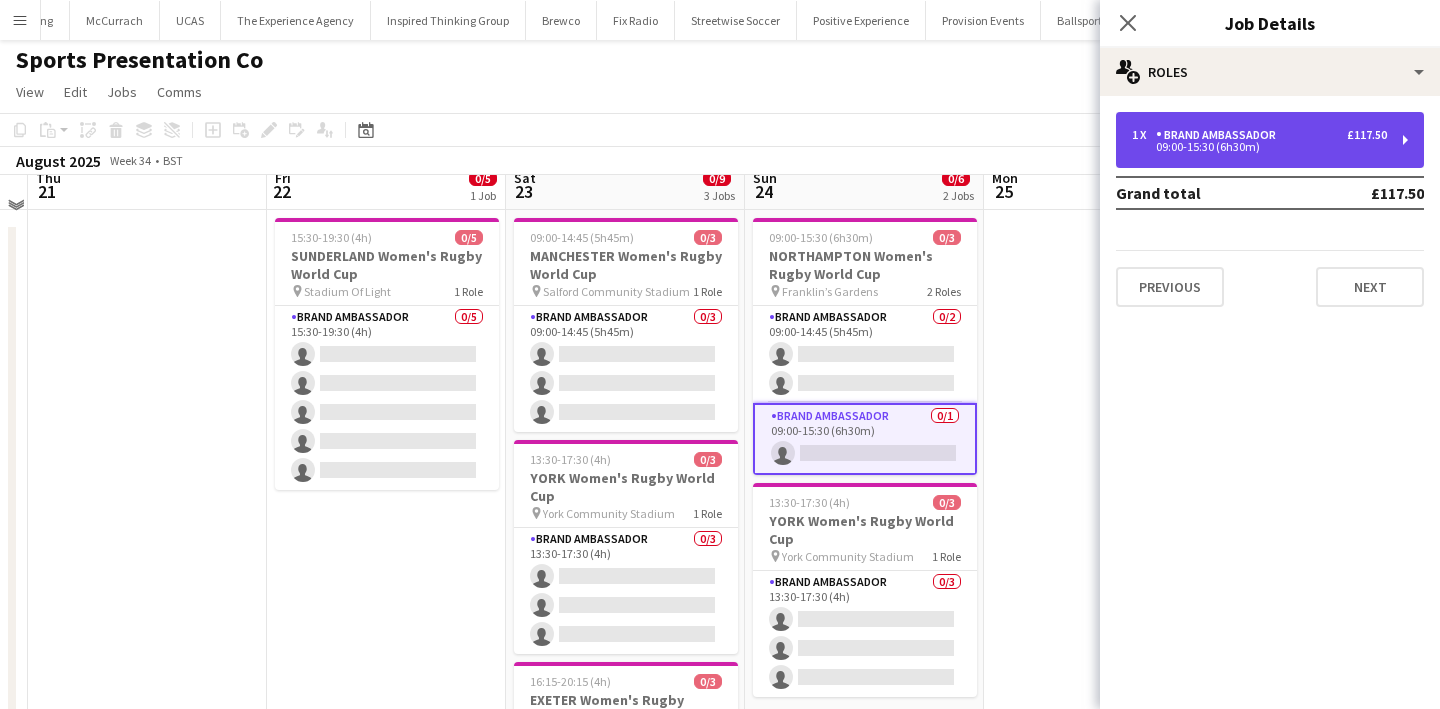 click on "1 x   Brand Ambassador   £117.50   09:00-15:30 (6h30m)" at bounding box center [1270, 140] 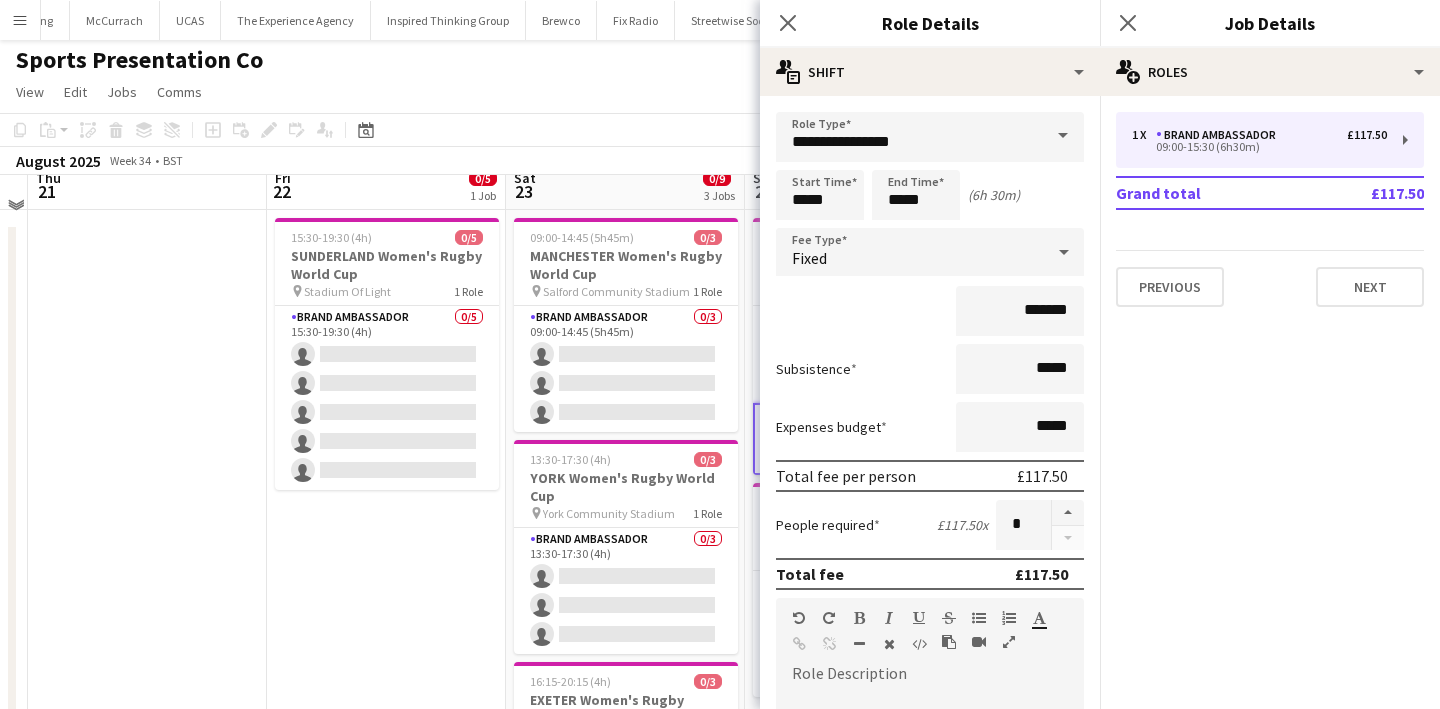 click on "15:30-19:30 (4h)    0/5   SUNDERLAND Women's Rugby World Cup
pin
Stadium Of Light   1 Role   Brand Ambassador   0/5   15:30-19:30 (4h)
single-neutral-actions
single-neutral-actions
single-neutral-actions
single-neutral-actions
single-neutral-actions" at bounding box center [386, 536] 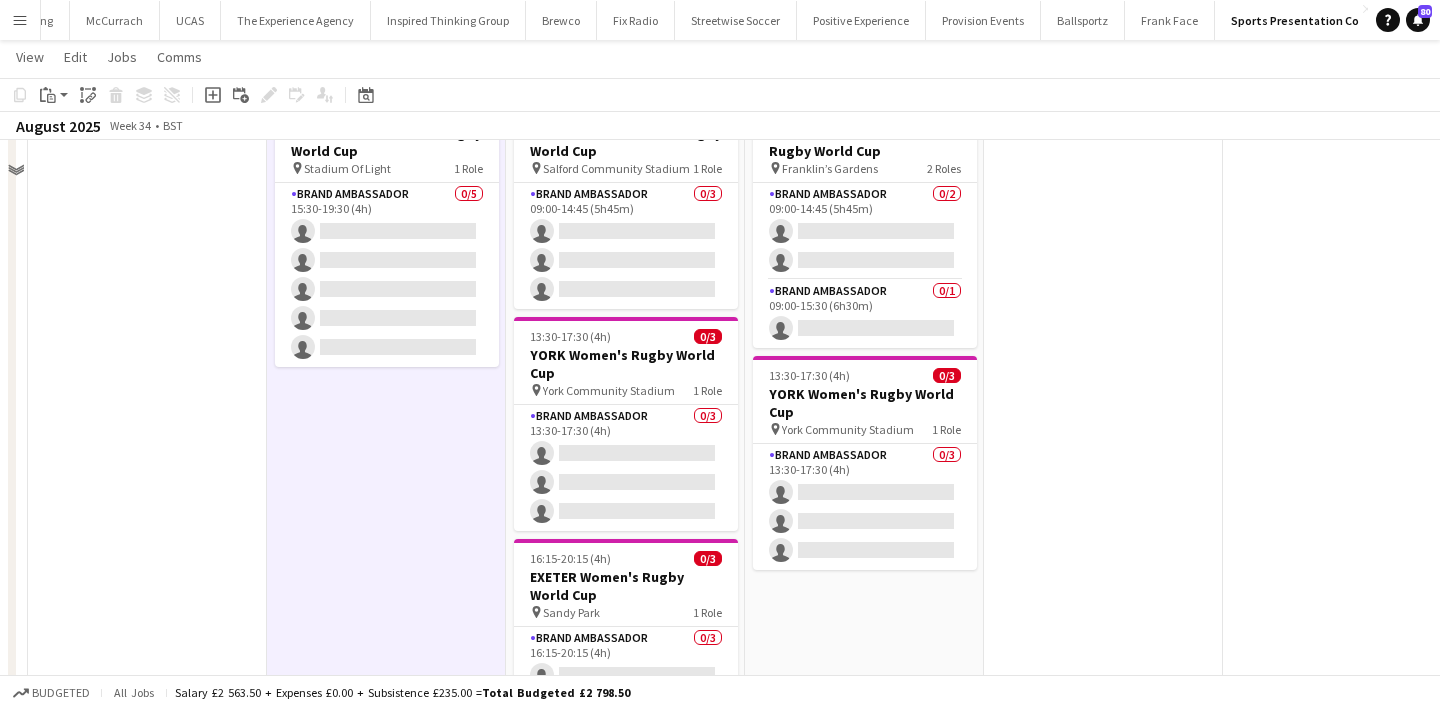 scroll, scrollTop: 0, scrollLeft: 0, axis: both 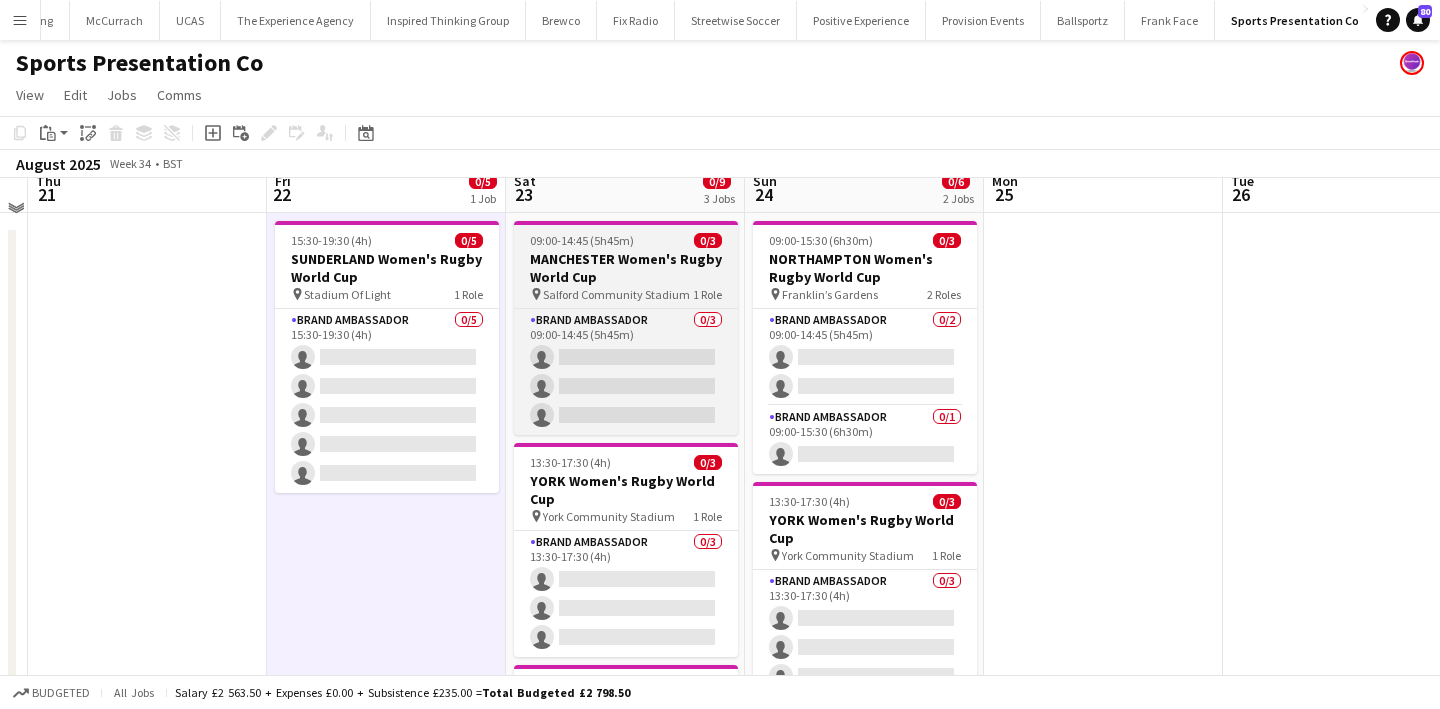 click on "MANCHESTER Women's Rugby World Cup" at bounding box center (626, 268) 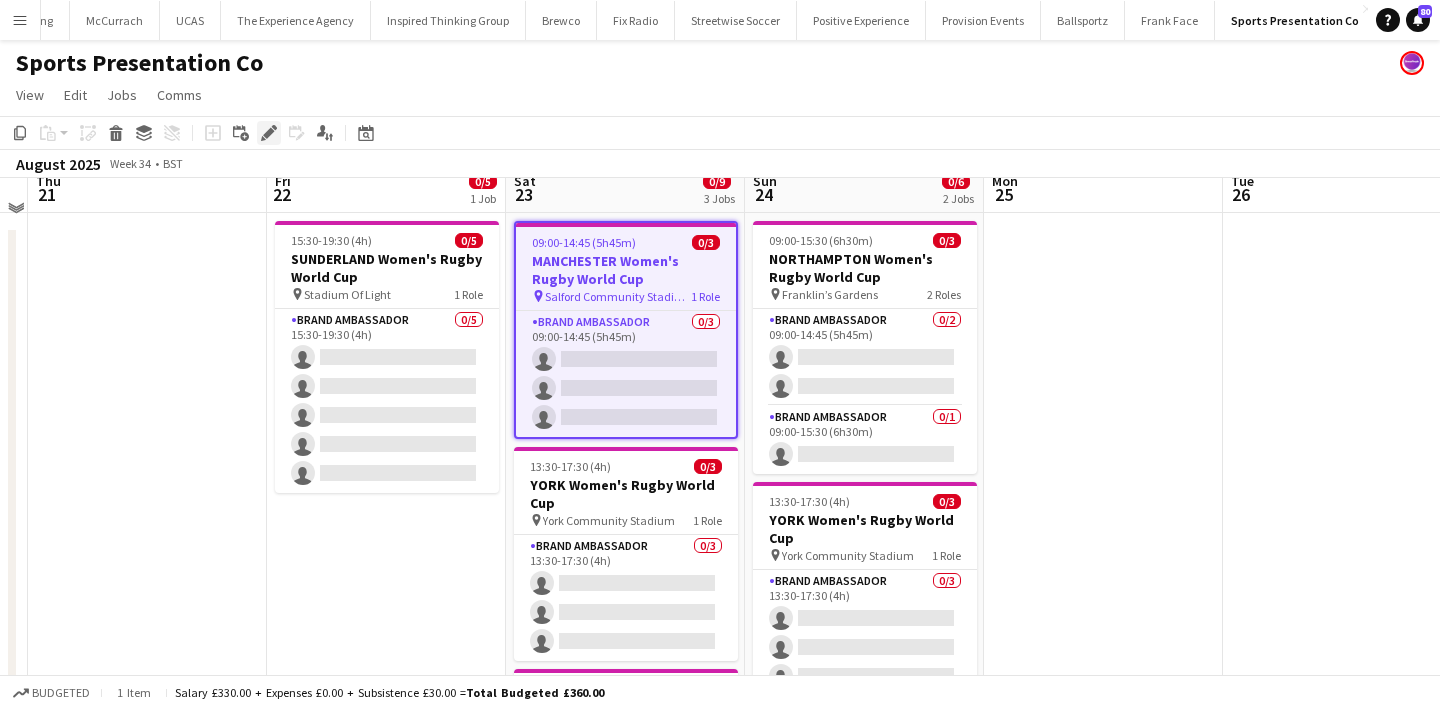 click on "Edit" 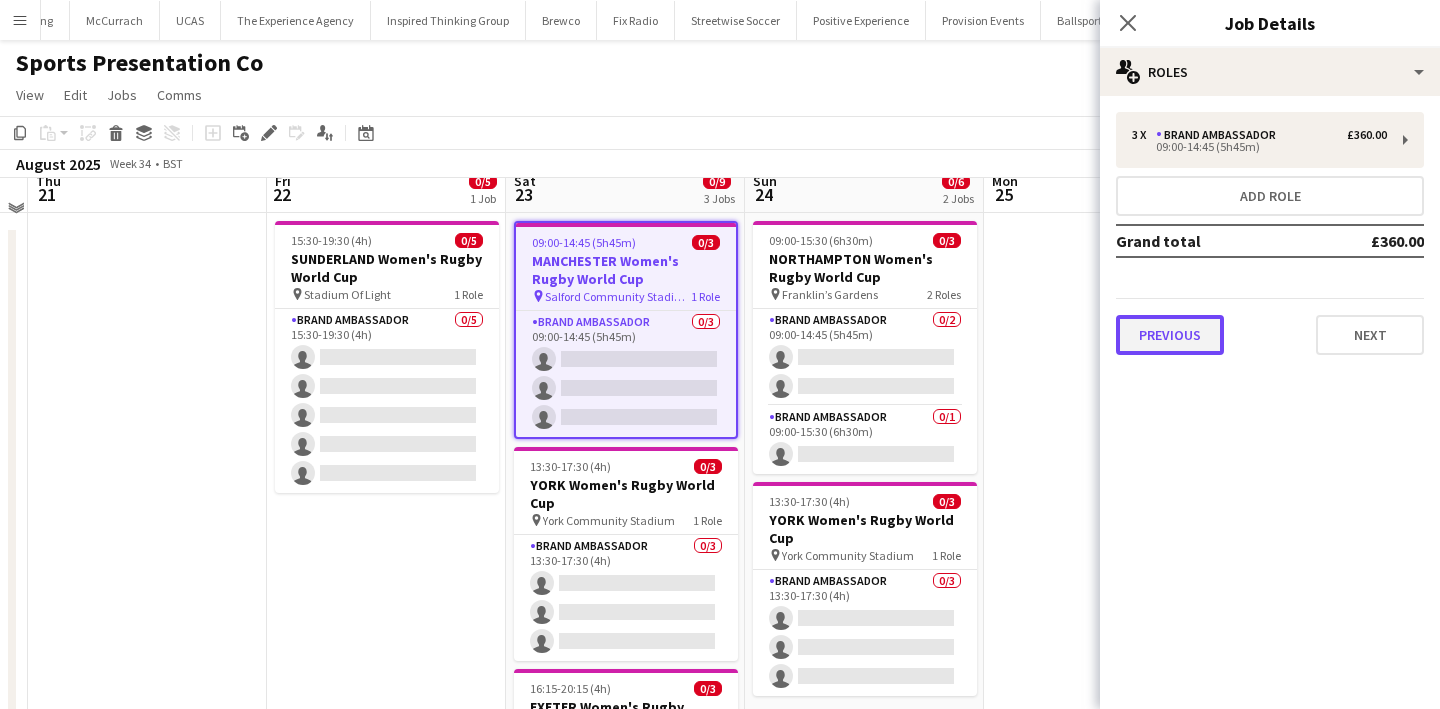 click on "Previous" at bounding box center (1170, 335) 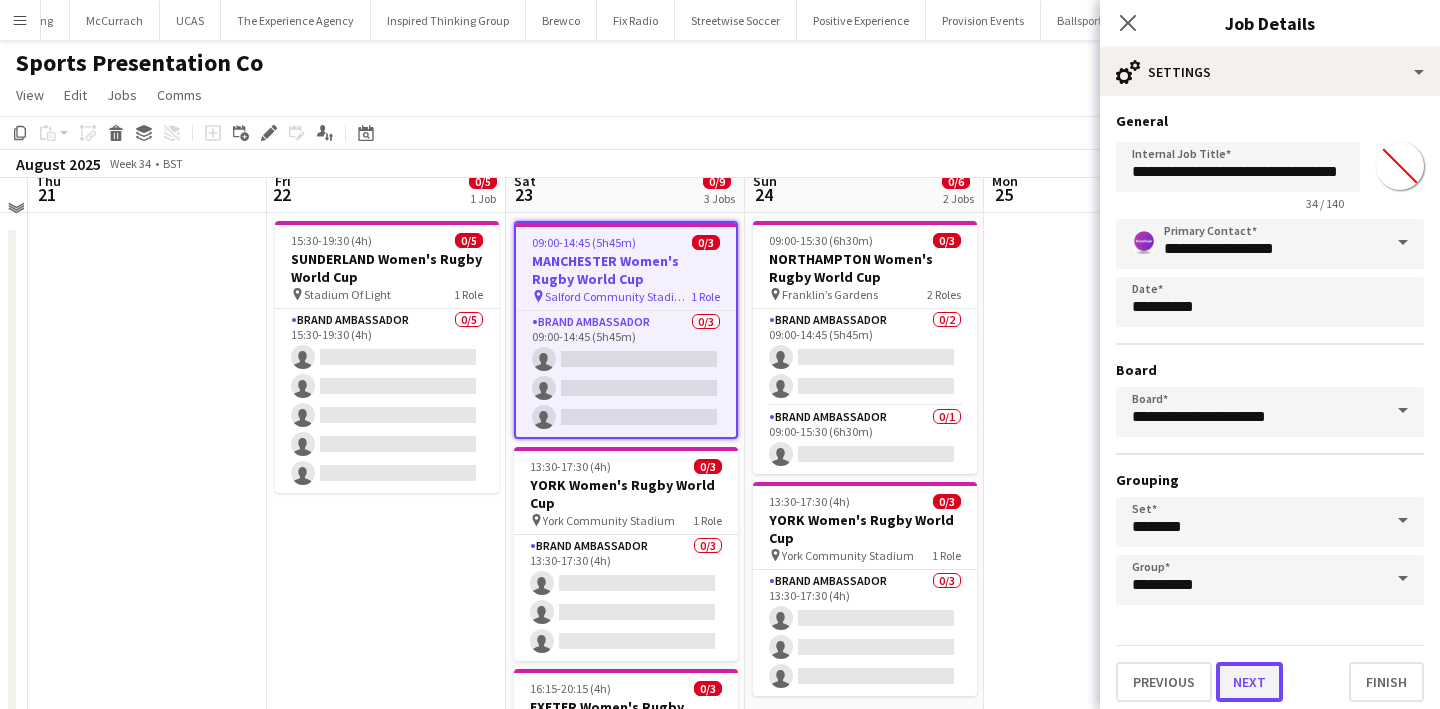 click on "Next" at bounding box center [1249, 682] 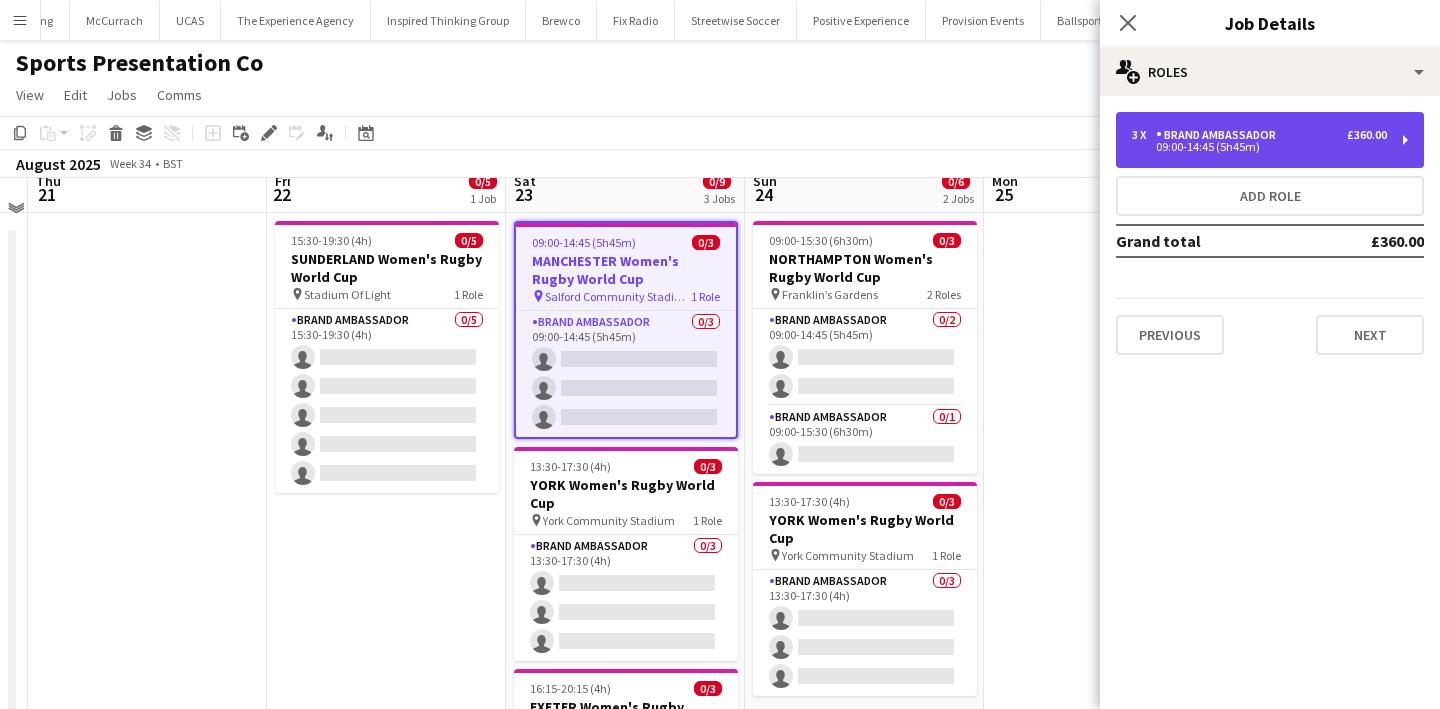 click on "09:00-14:45 (5h45m)" at bounding box center [1259, 147] 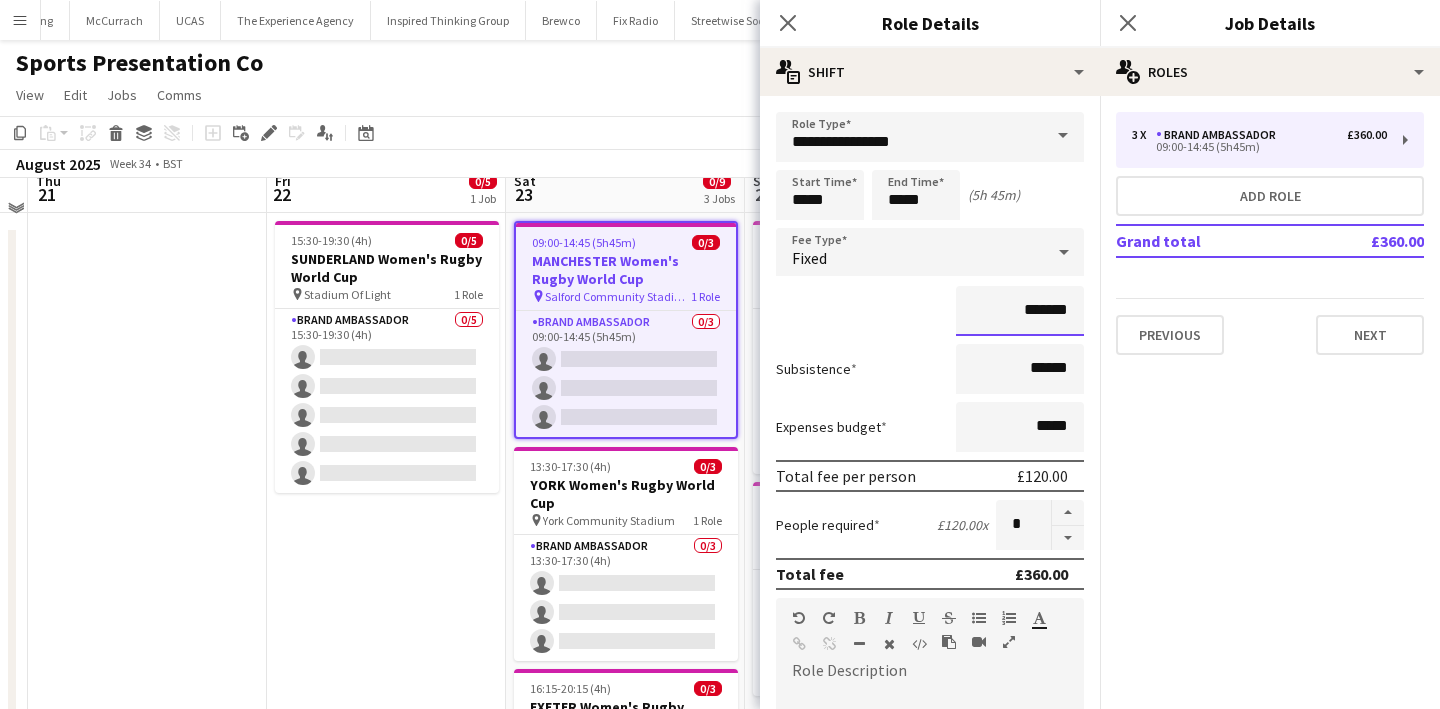 click on "*******" at bounding box center (1020, 311) 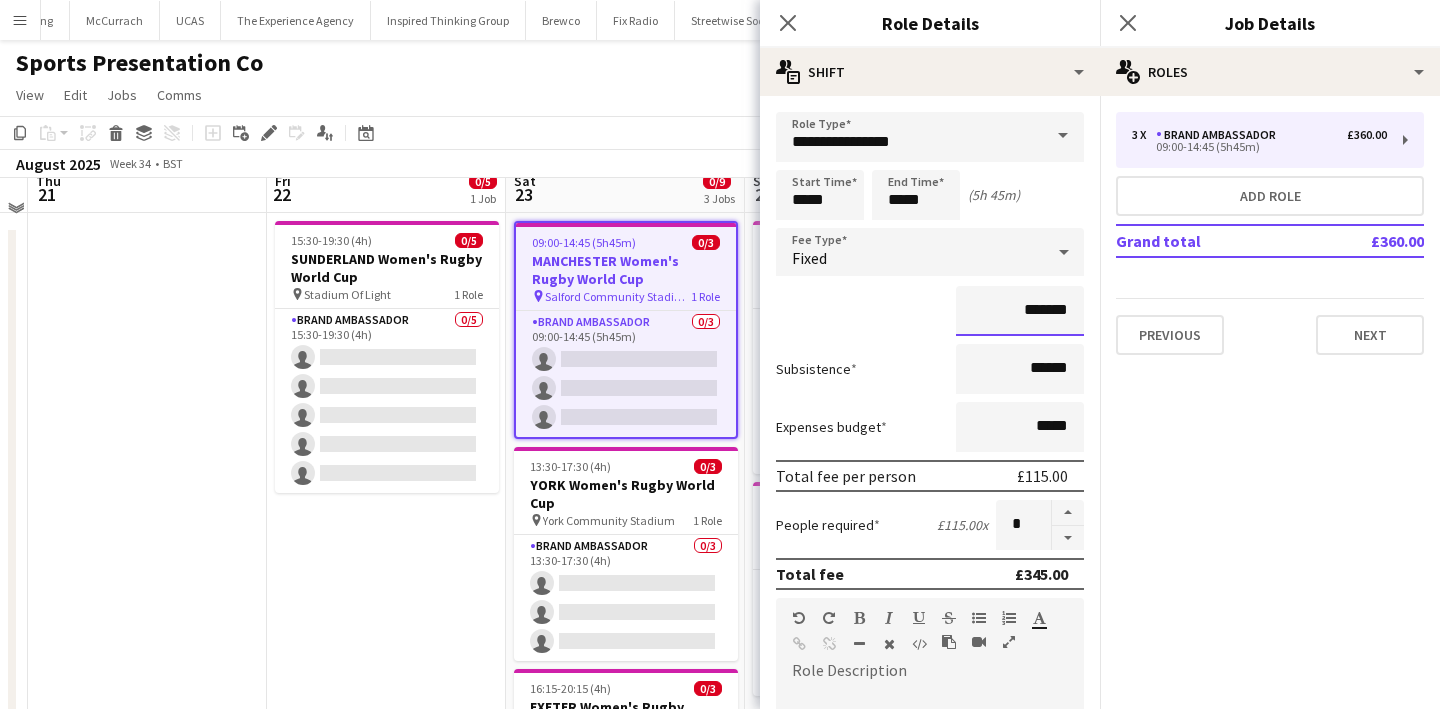type on "*******" 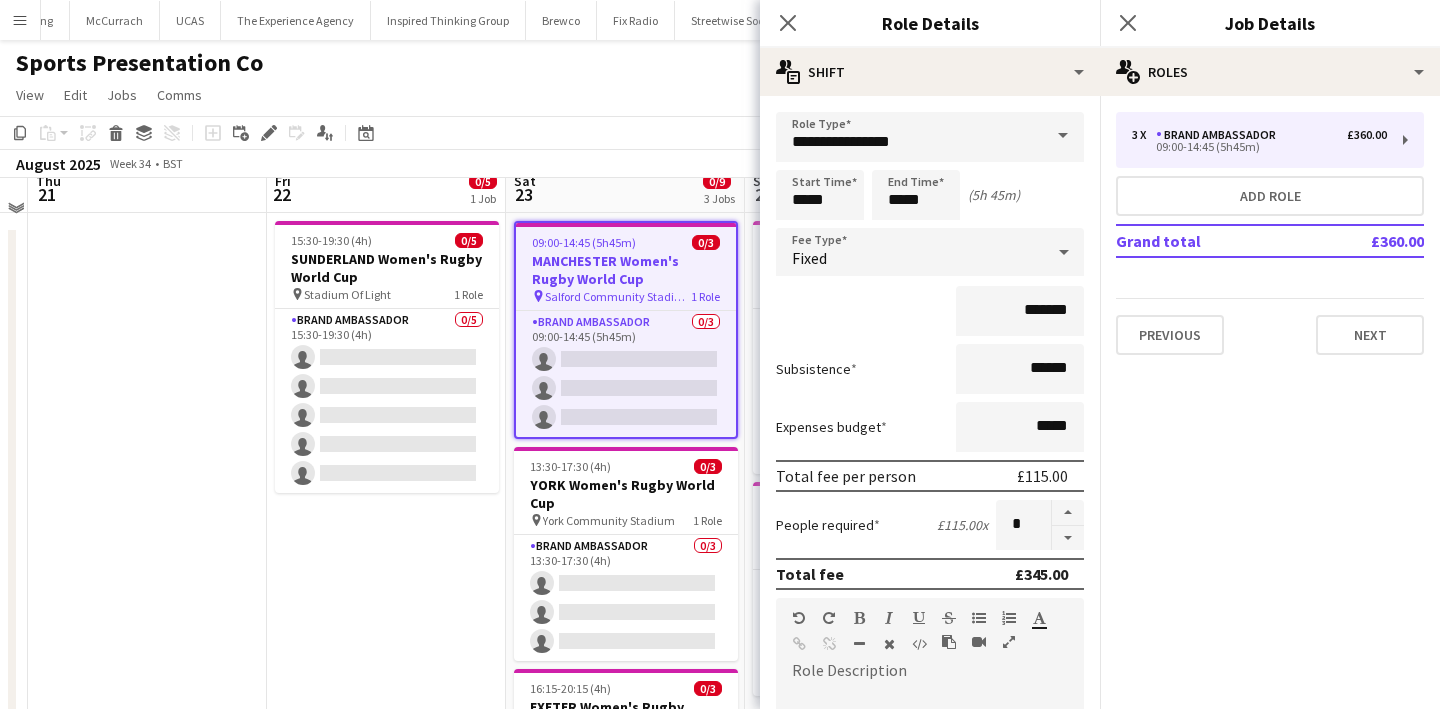 click on "15:30-19:30 (4h)    0/5   SUNDERLAND Women's Rugby World Cup
pin
Stadium Of Light   1 Role   Brand Ambassador   0/5   15:30-19:30 (4h)
single-neutral-actions
single-neutral-actions
single-neutral-actions
single-neutral-actions
single-neutral-actions" at bounding box center (386, 539) 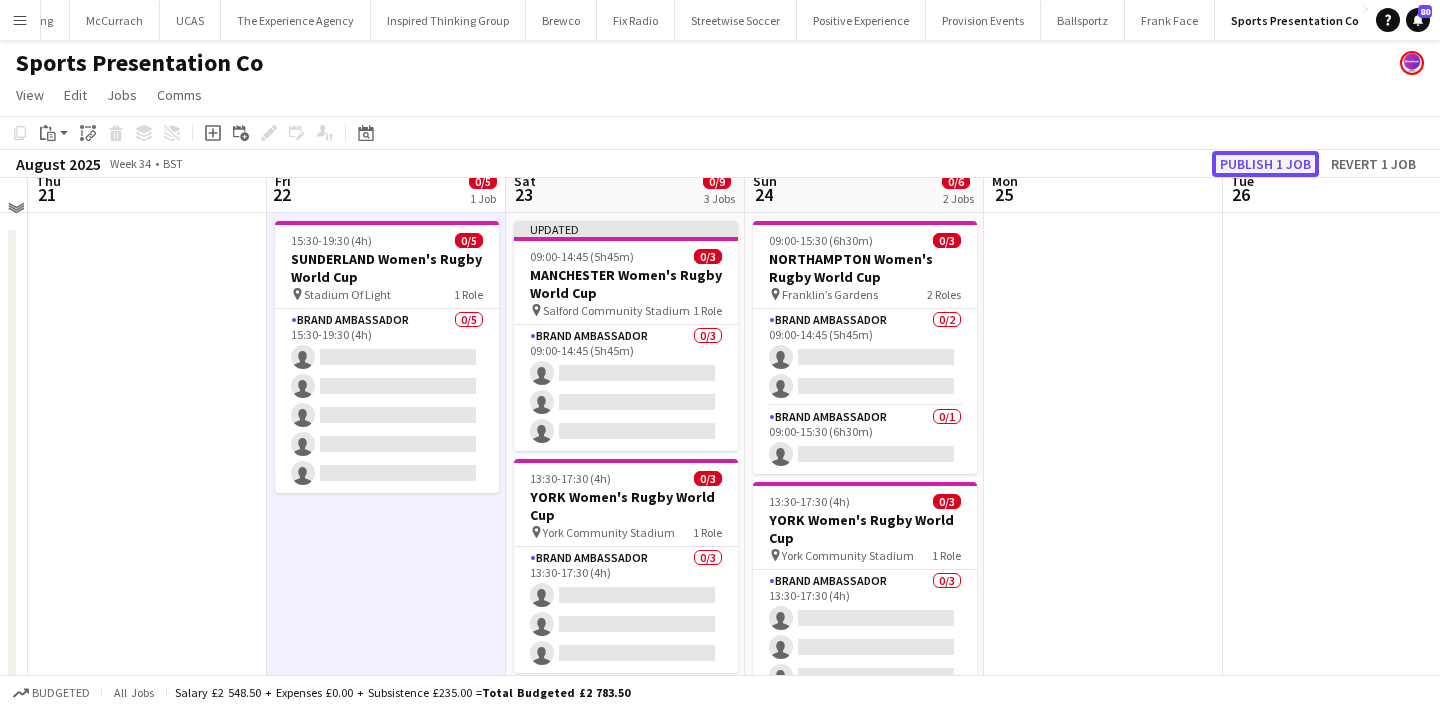click on "Publish 1 job" 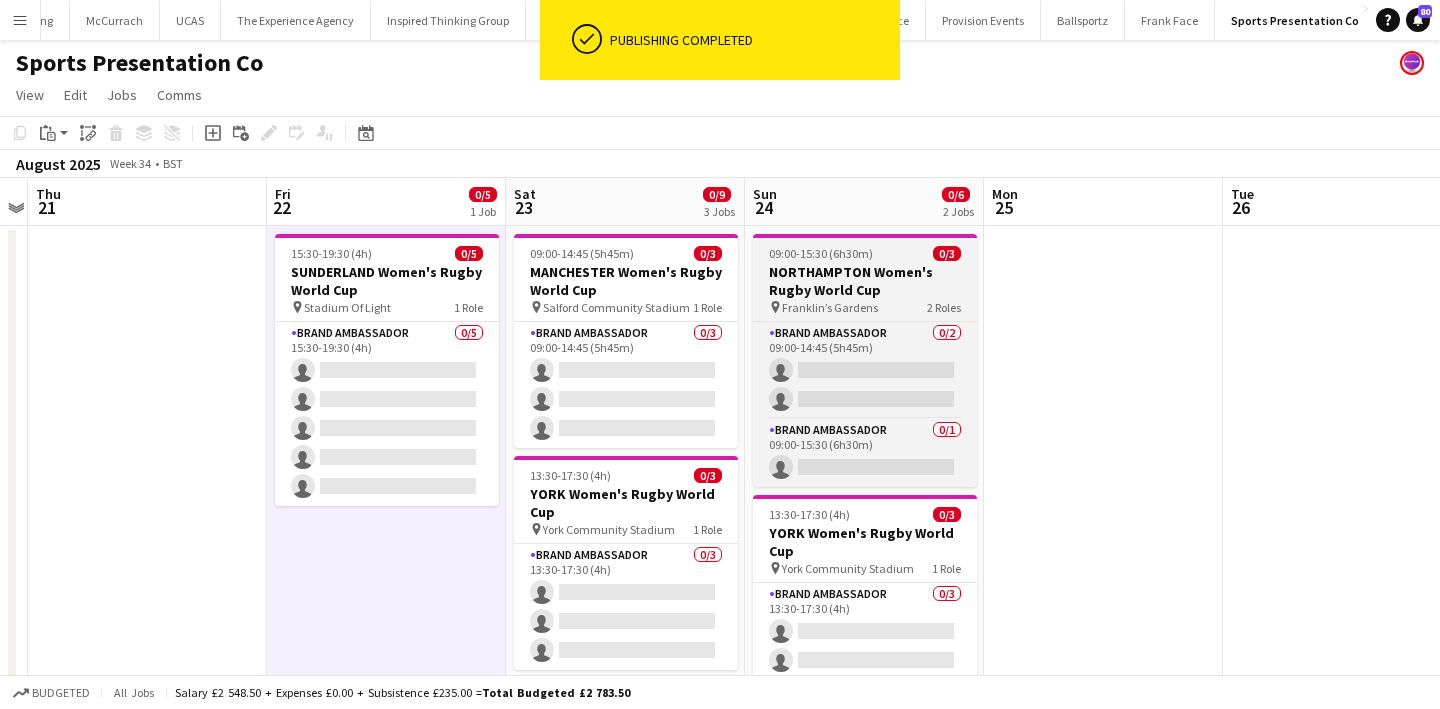 scroll, scrollTop: 13, scrollLeft: 928, axis: both 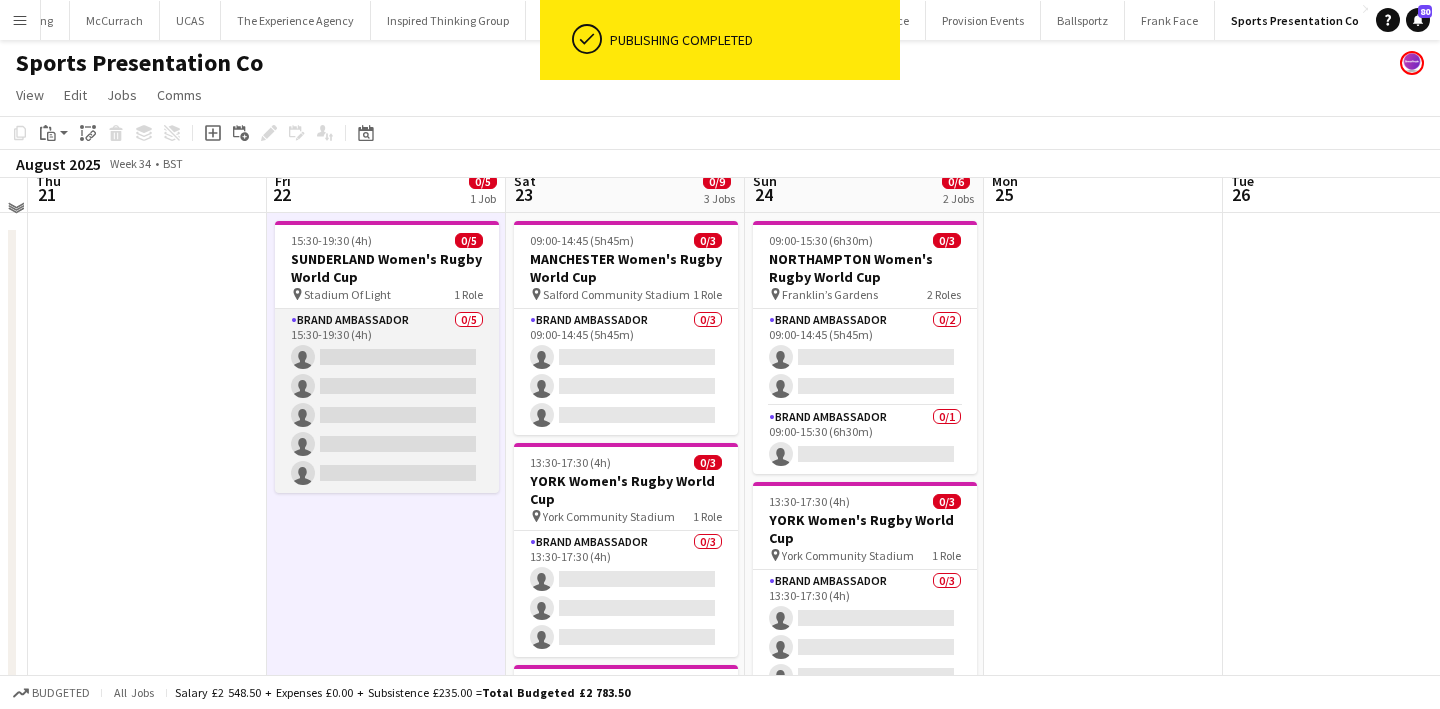 click on "Brand Ambassador   0/5   15:30-19:30 (4h)
single-neutral-actions
single-neutral-actions
single-neutral-actions
single-neutral-actions
single-neutral-actions" at bounding box center (387, 401) 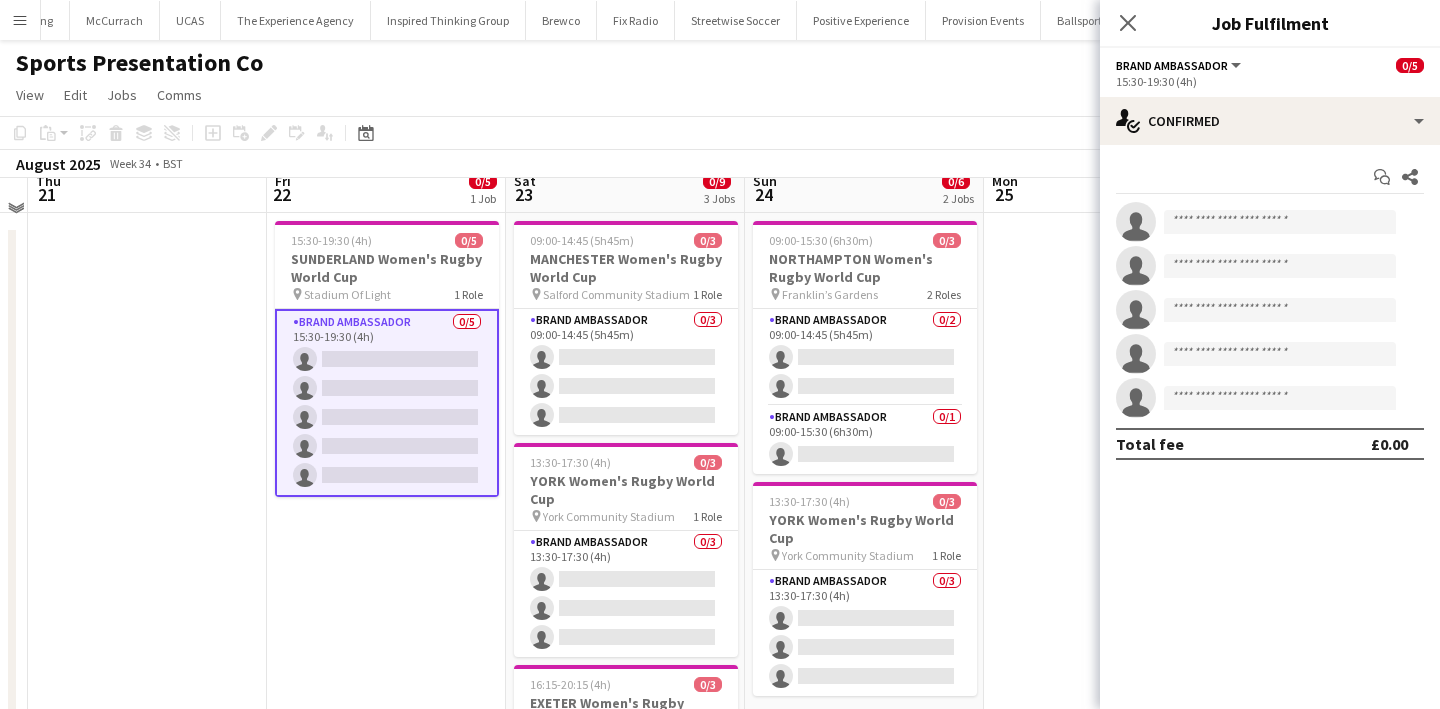 click at bounding box center [1103, 539] 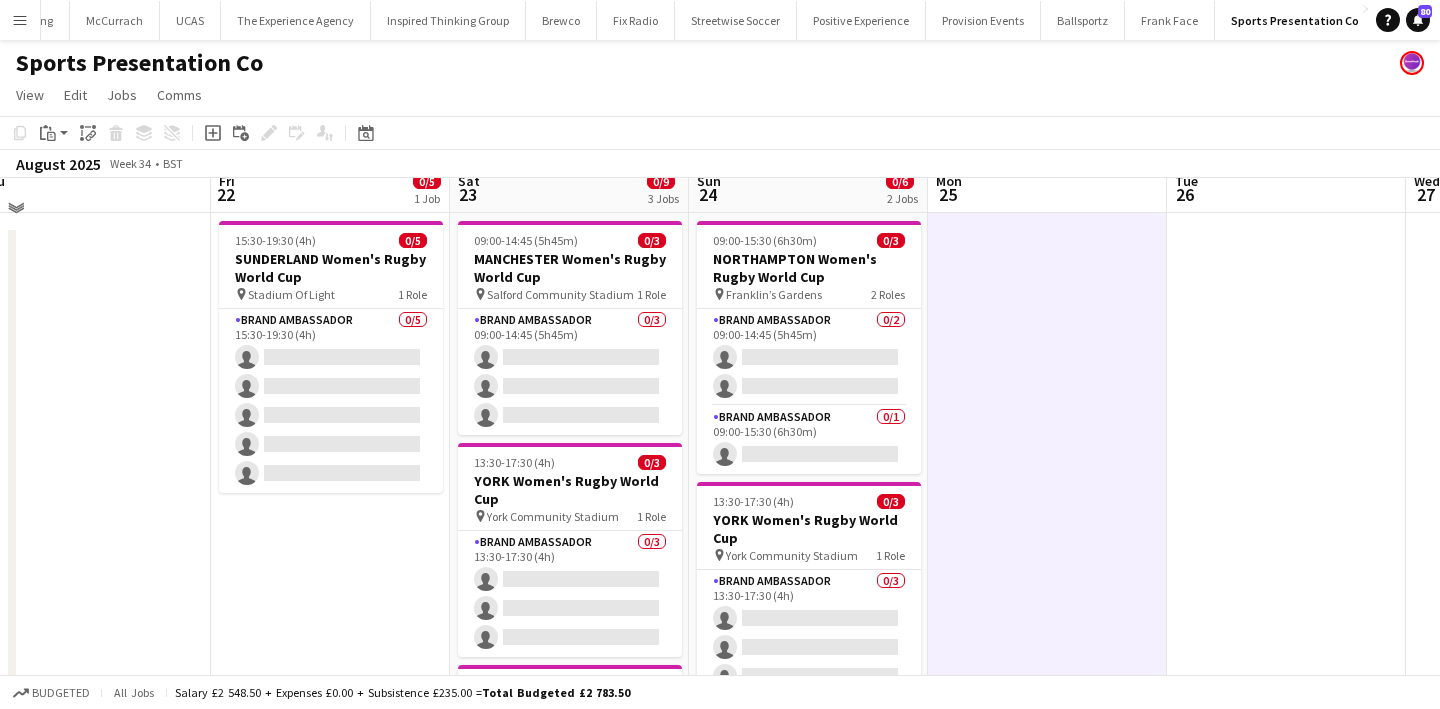 scroll, scrollTop: 13, scrollLeft: 981, axis: both 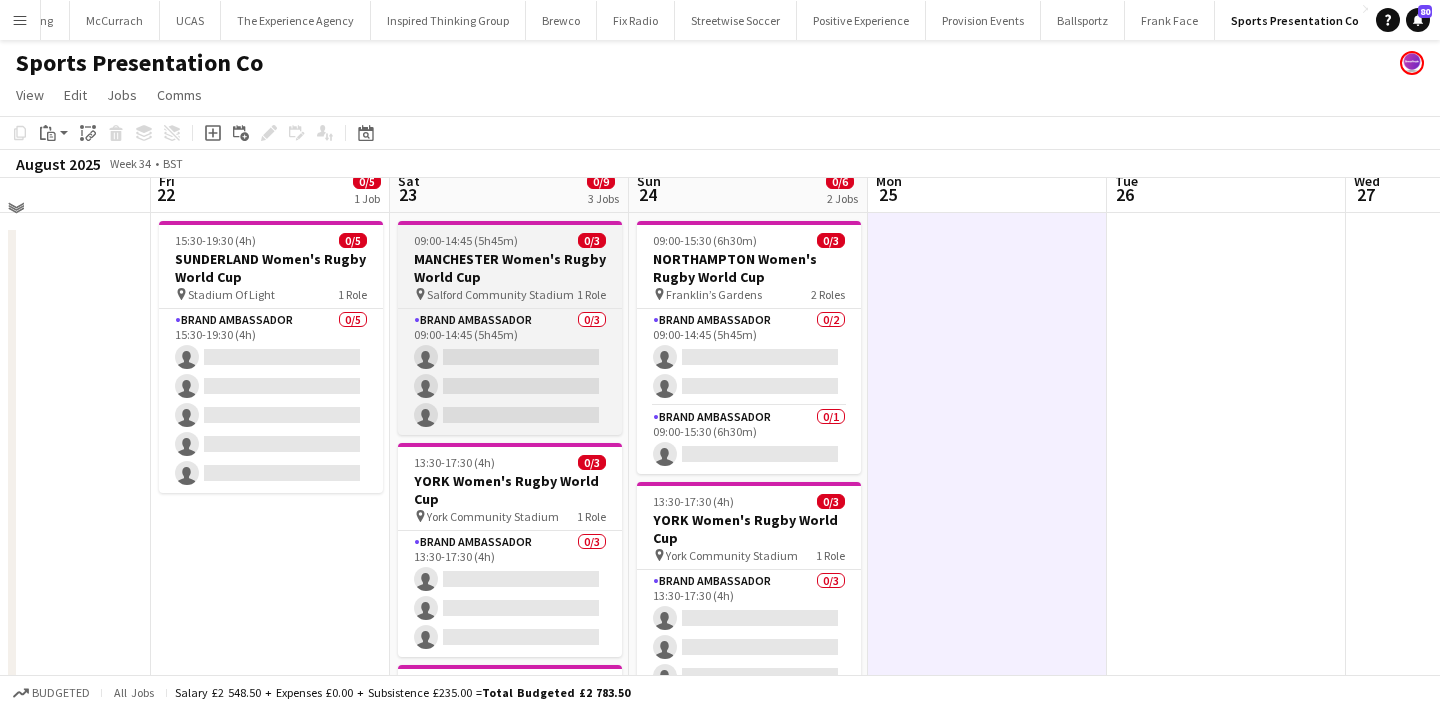 click on "Salford Community Stadium" at bounding box center (500, 294) 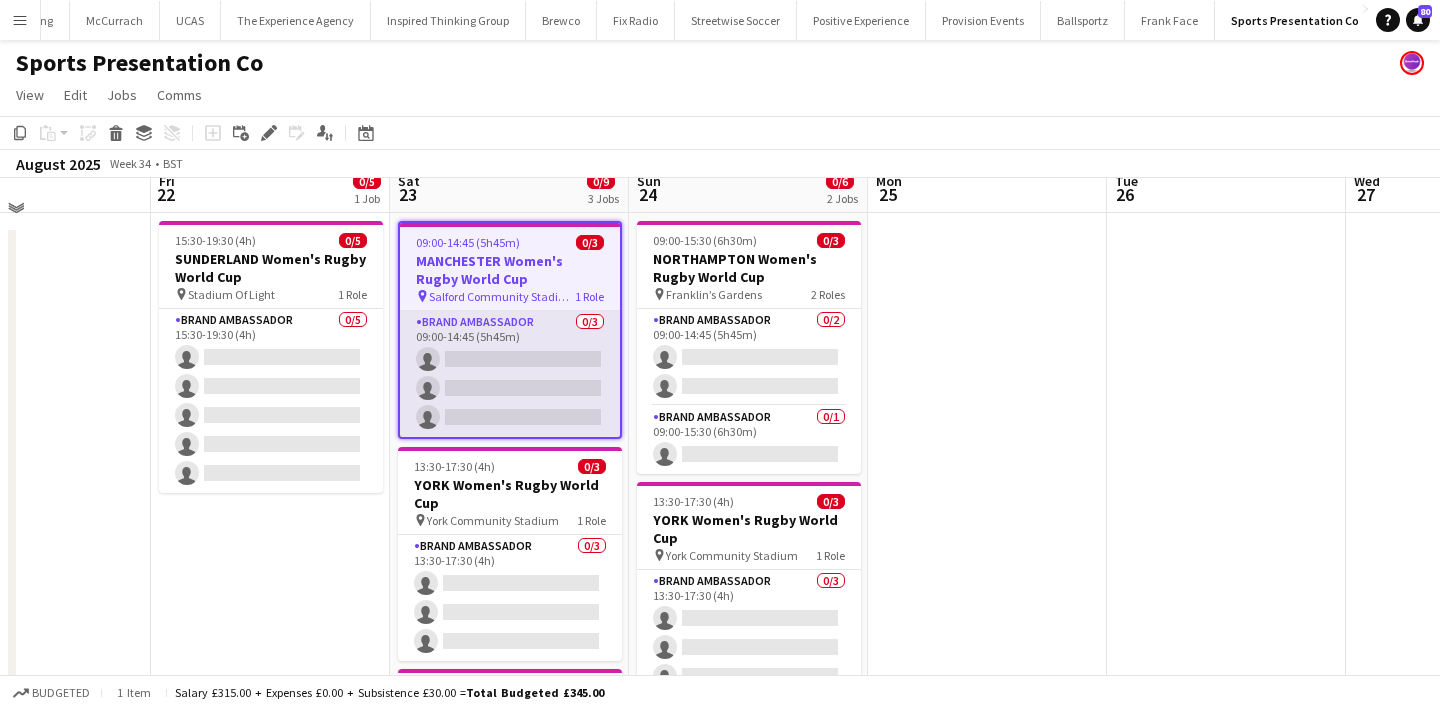 click on "Brand Ambassador   0/3   09:00-14:45 (5h45m)
single-neutral-actions
single-neutral-actions
single-neutral-actions" at bounding box center [510, 374] 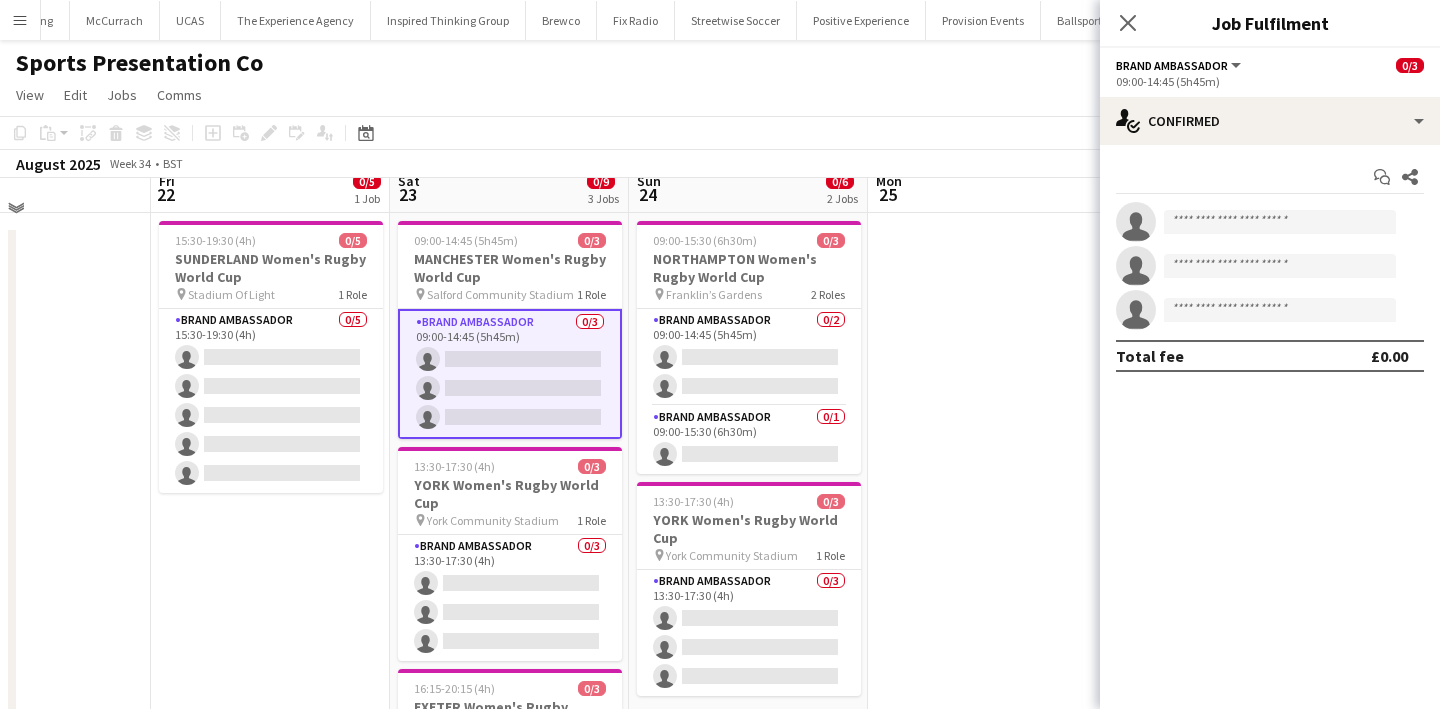 click on "Start chat
Share
single-neutral-actions
single-neutral-actions
single-neutral-actions
Total fee   £0.00" at bounding box center (1270, 266) 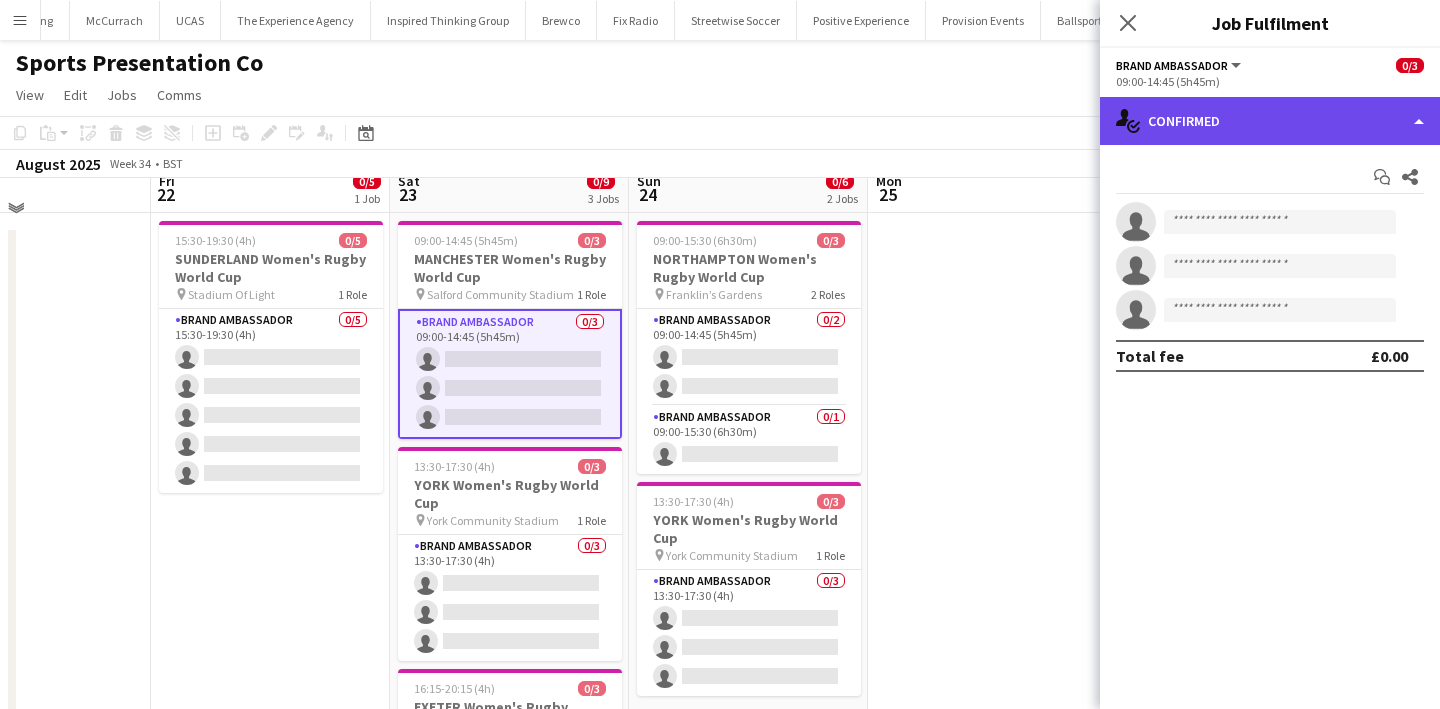 click on "single-neutral-actions-check-2
Confirmed" 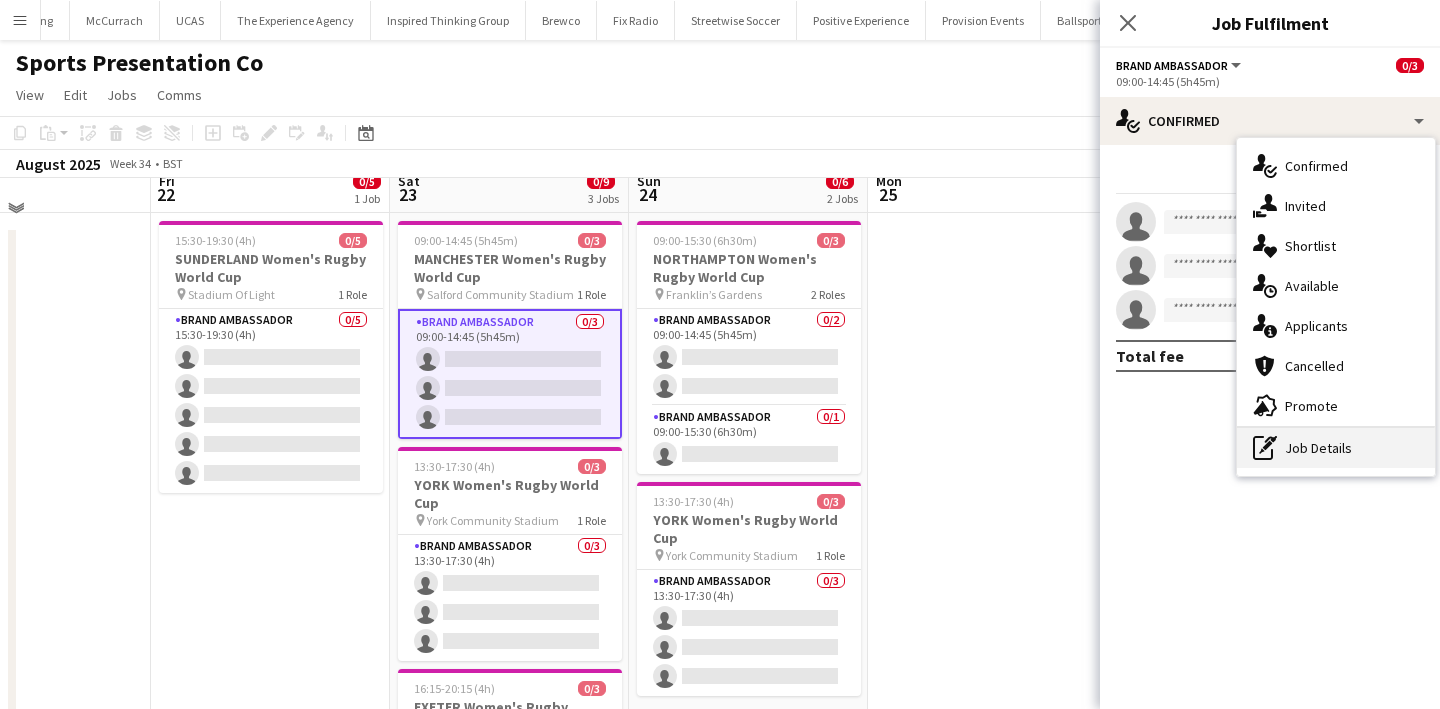 click on "pen-write
Job Details" at bounding box center (1336, 448) 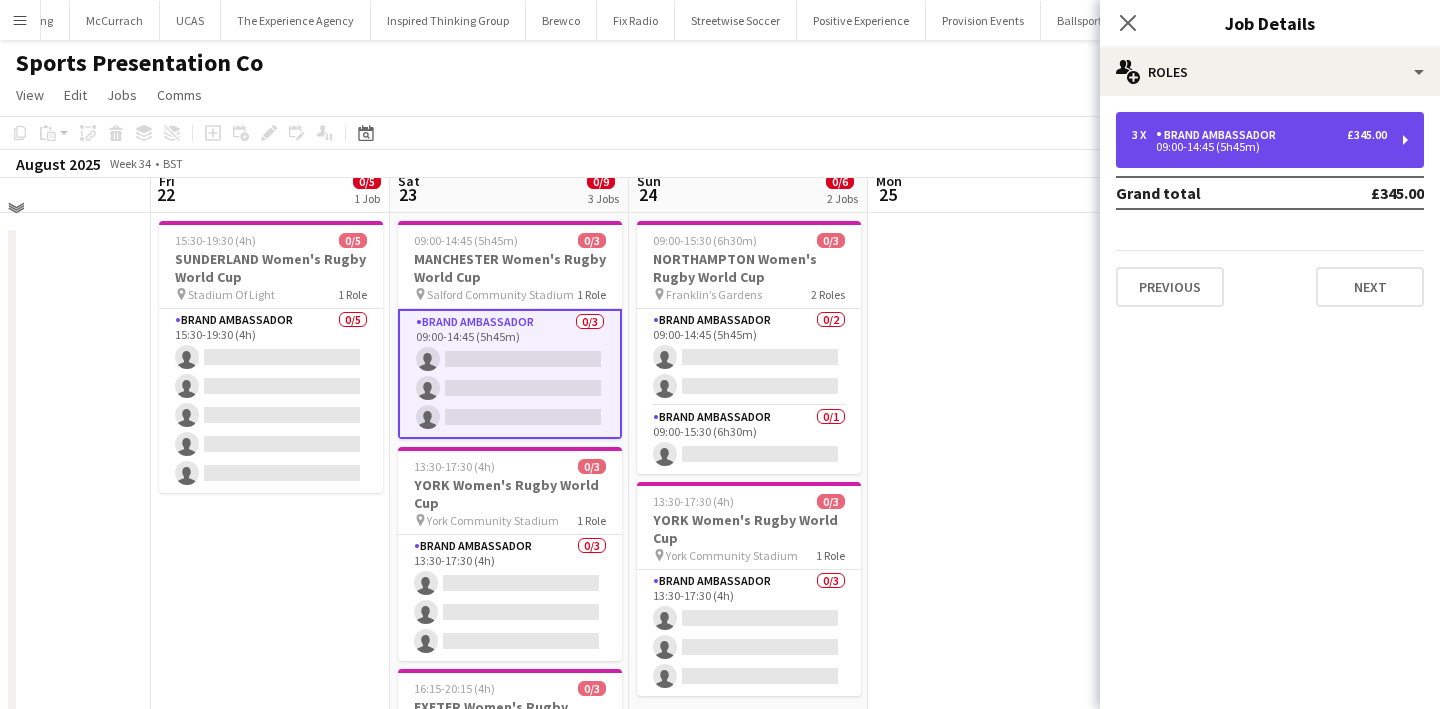 click on "09:00-14:45 (5h45m)" at bounding box center [1259, 147] 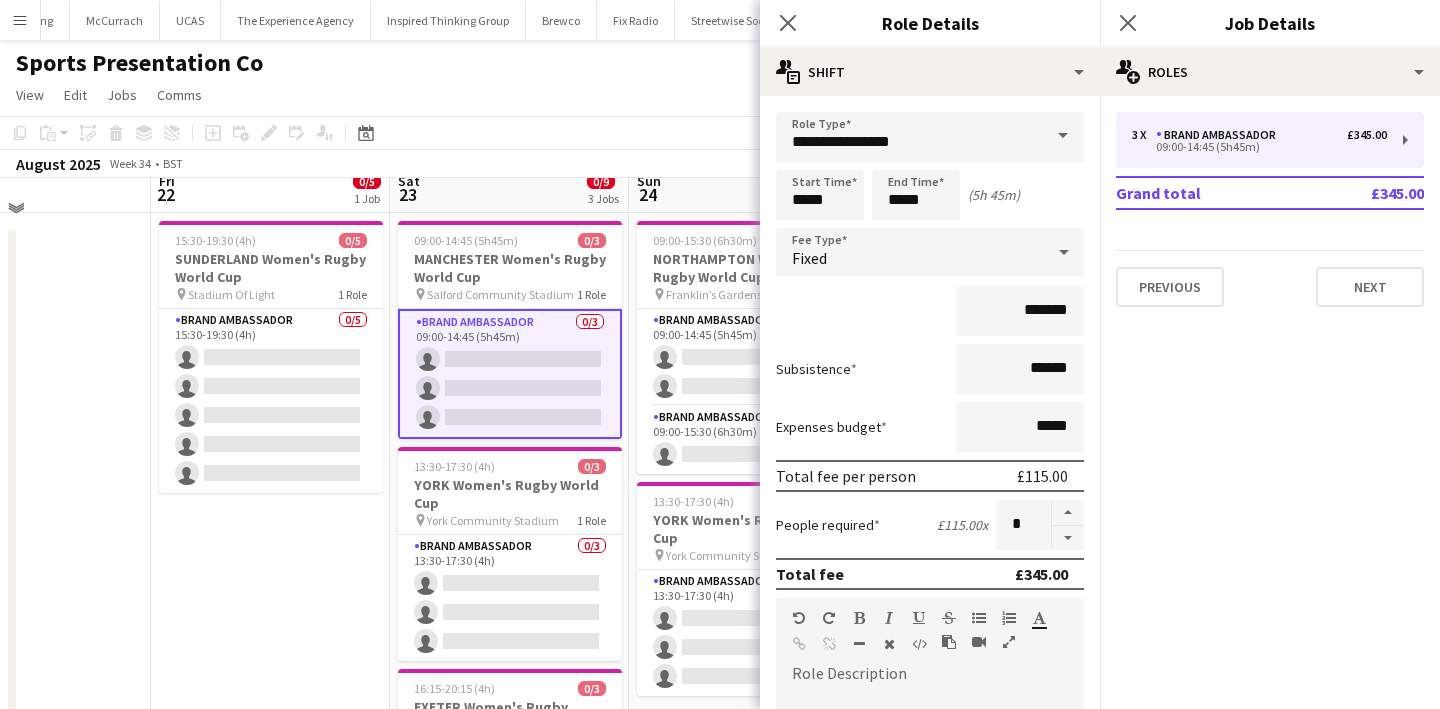 click on "15:30-19:30 (4h)    0/5   SUNDERLAND Women's Rugby World Cup
pin
Stadium Of Light   1 Role   Brand Ambassador   0/5   15:30-19:30 (4h)
single-neutral-actions
single-neutral-actions
single-neutral-actions
single-neutral-actions
single-neutral-actions" at bounding box center [270, 539] 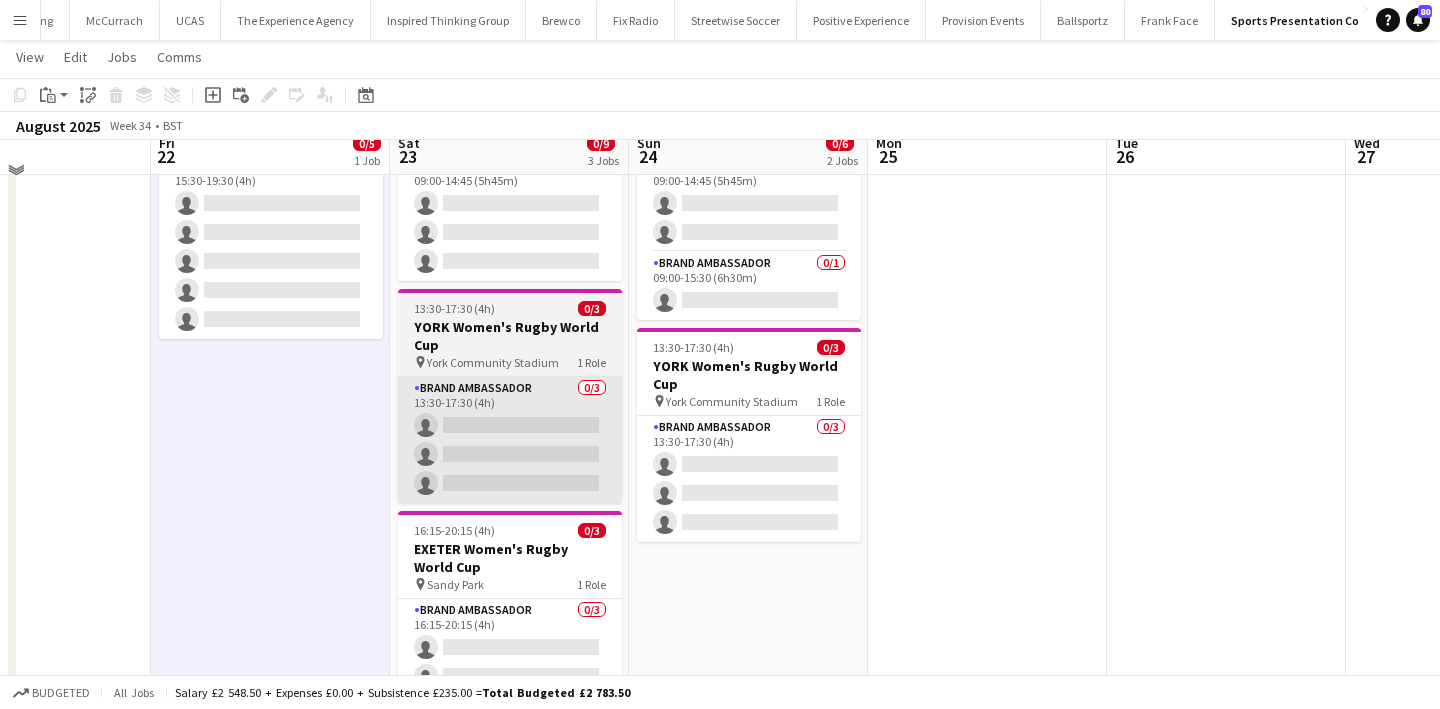 scroll, scrollTop: 201, scrollLeft: 0, axis: vertical 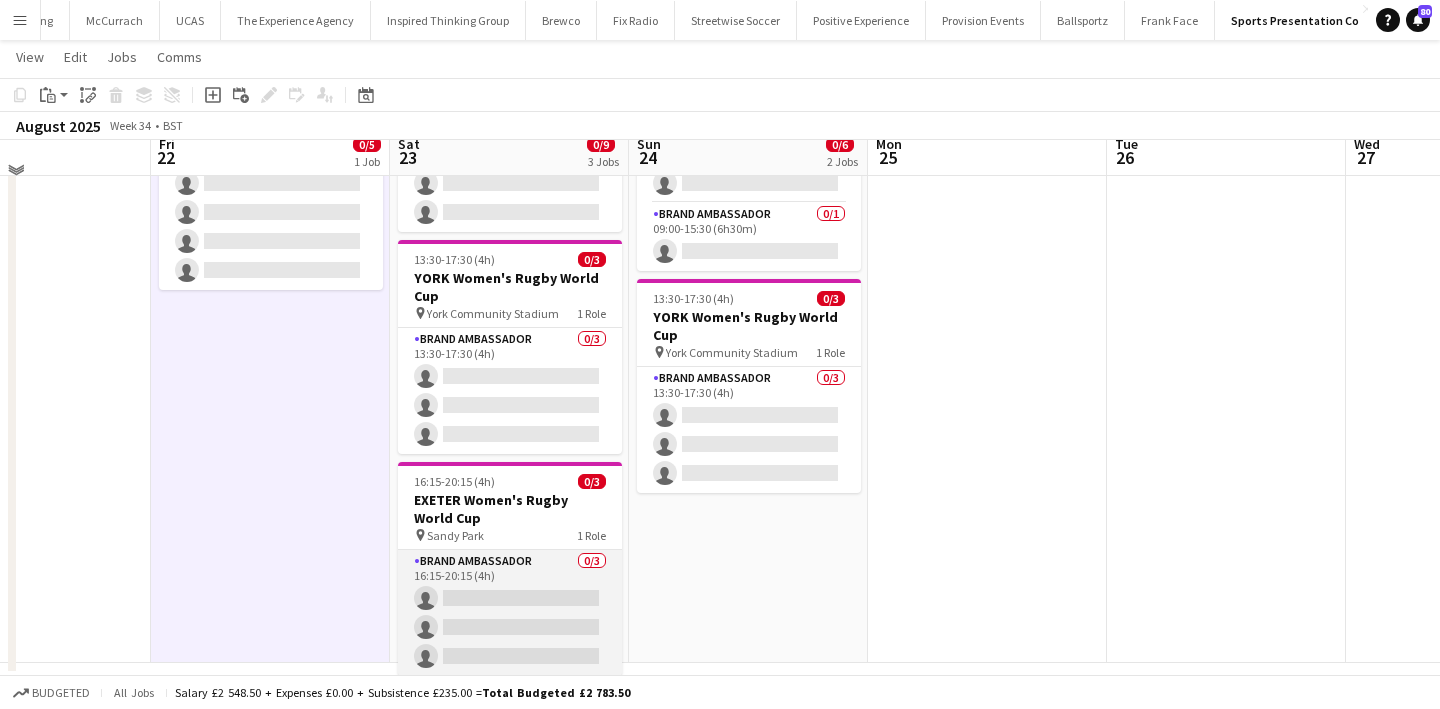 click on "Brand Ambassador   0/3   16:15-20:15 (4h)
single-neutral-actions
single-neutral-actions
single-neutral-actions" at bounding box center [510, 613] 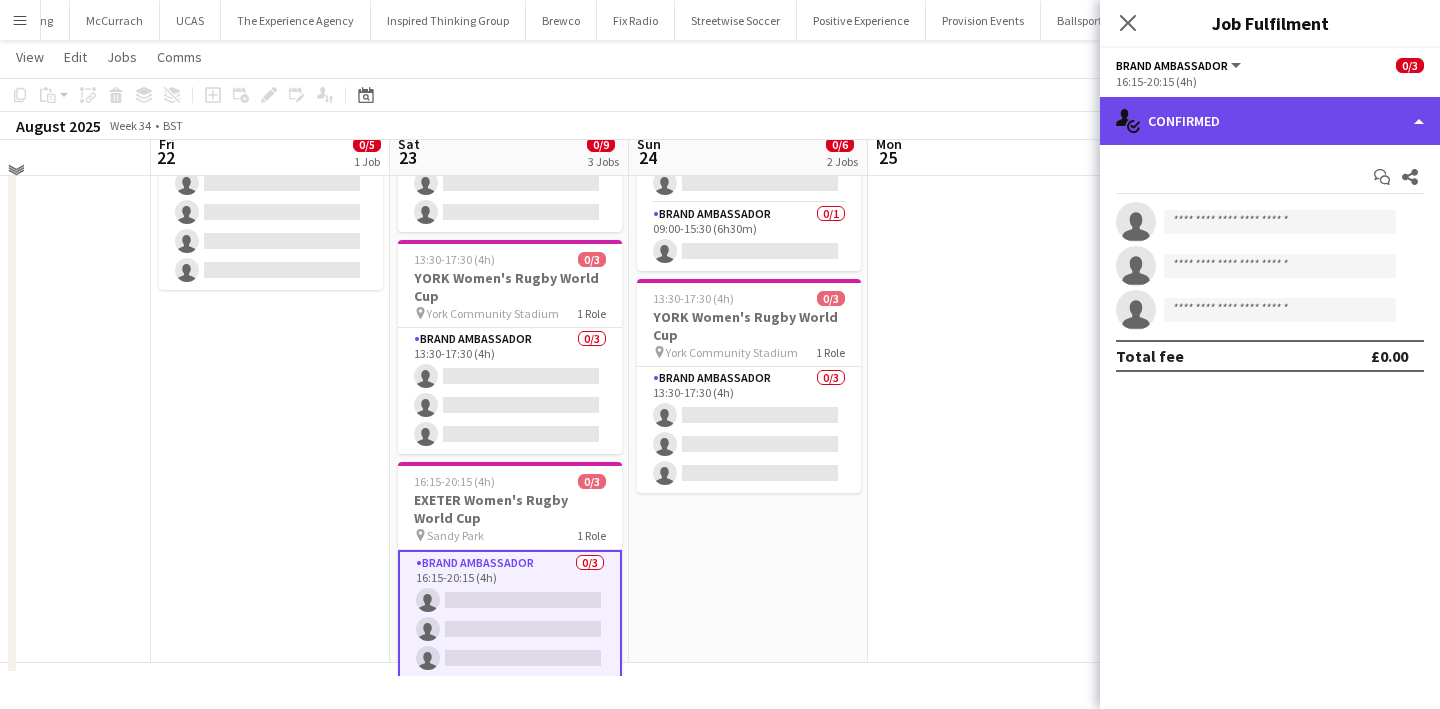 click on "single-neutral-actions-check-2
Confirmed" 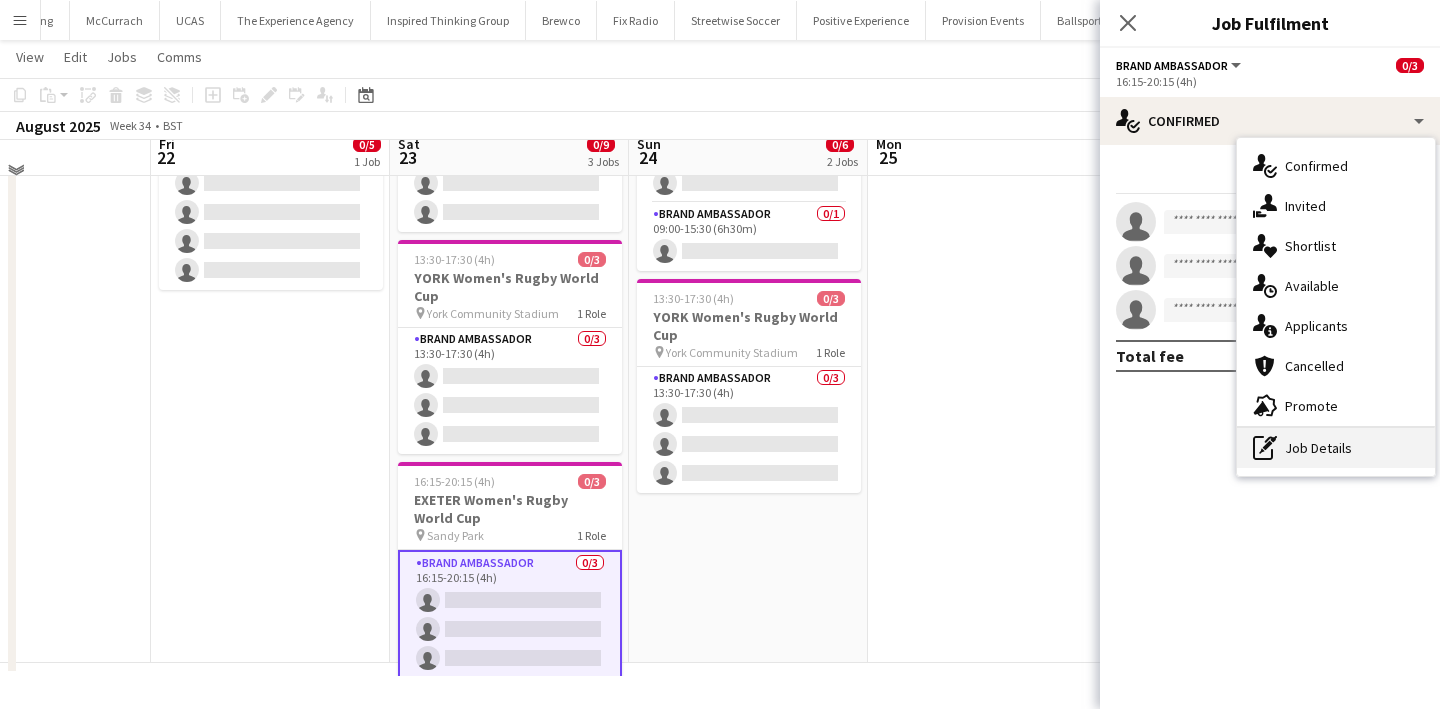click on "pen-write
Job Details" at bounding box center [1336, 448] 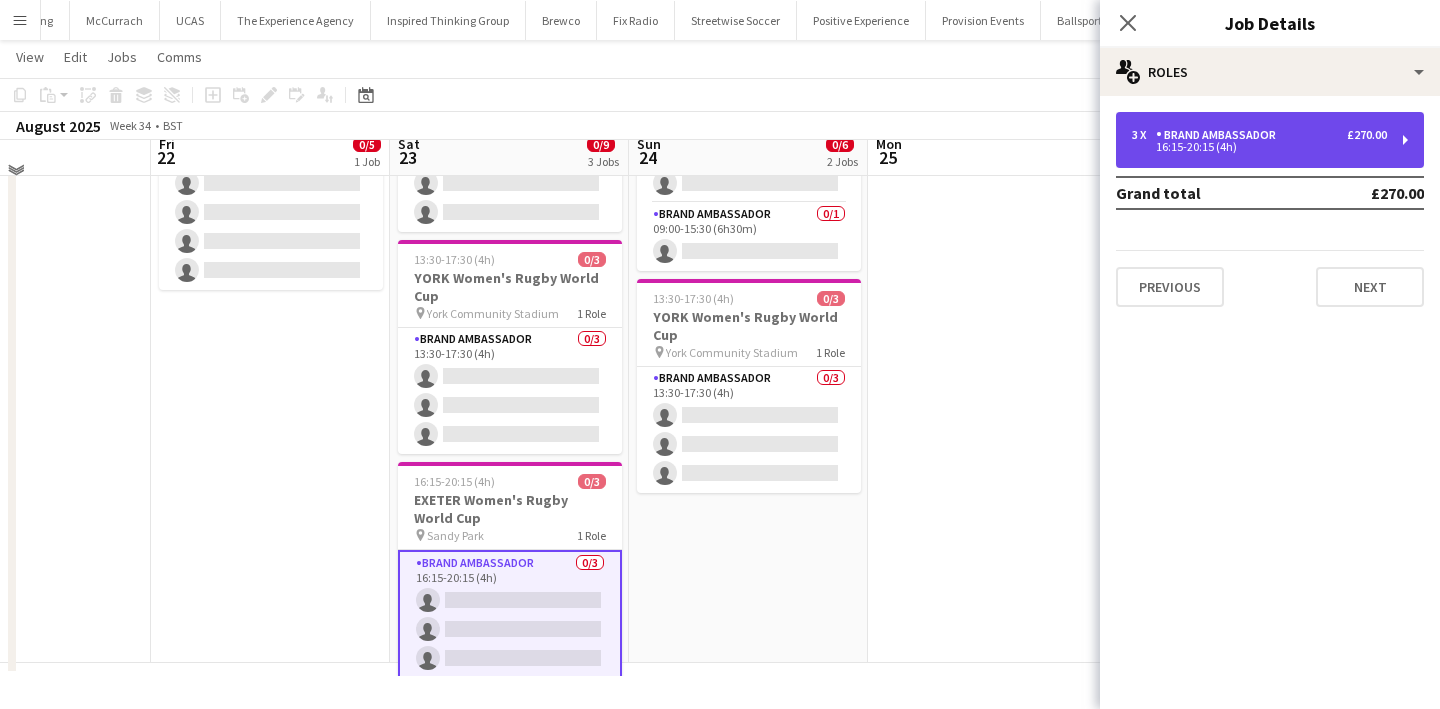 click on "£270.00" at bounding box center (1367, 135) 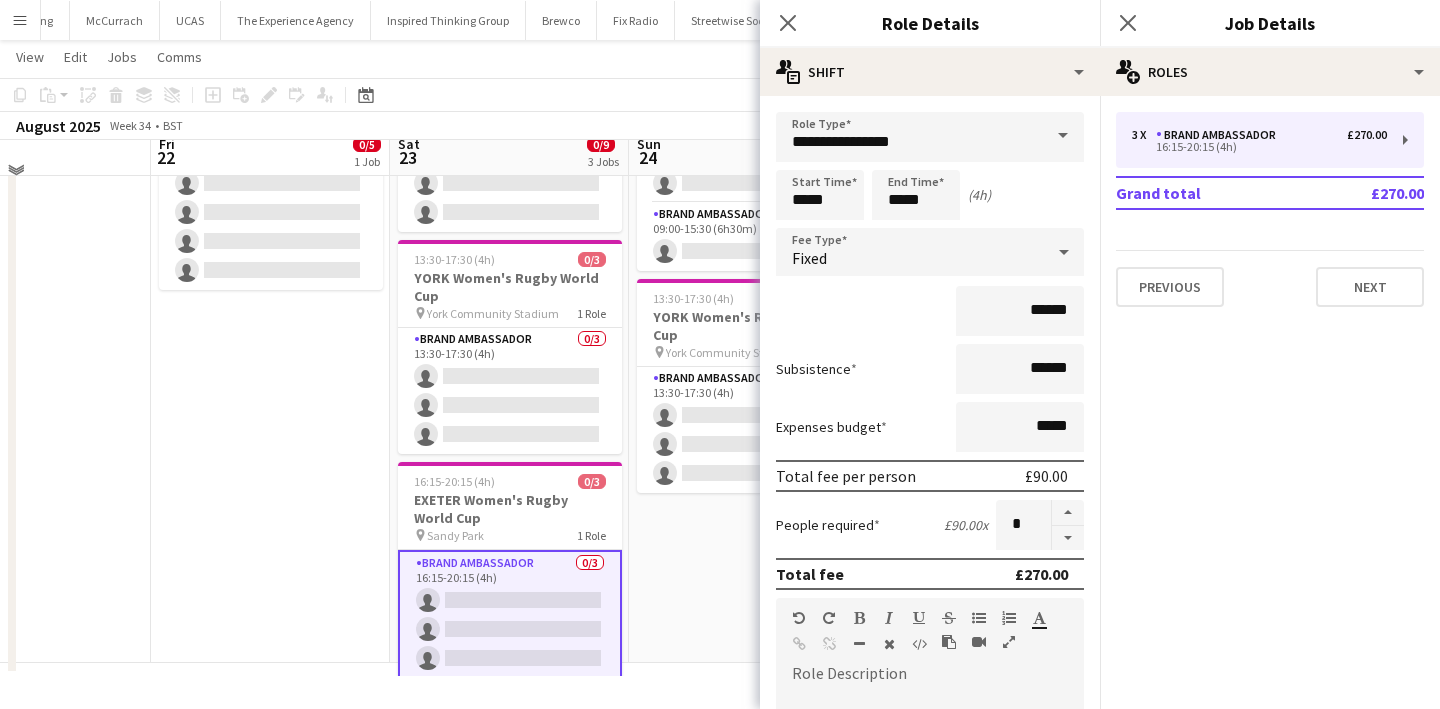 click on "09:00-15:30 (6h30m)    0/3   NORTHAMPTON Women's Rugby World Cup
pin
Franklin’s Gardens   2 Roles   Brand Ambassador   0/2   09:00-14:45 (5h45m)
single-neutral-actions
single-neutral-actions
Brand Ambassador   0/1   09:00-15:30 (6h30m)
single-neutral-actions
13:30-17:30 (4h)    0/3   YORK Women's Rugby World Cup
pin
York Community Stadium   1 Role   Brand Ambassador   0/3   13:30-17:30 (4h)
single-neutral-actions
single-neutral-actions
single-neutral-actions" at bounding box center (748, 336) 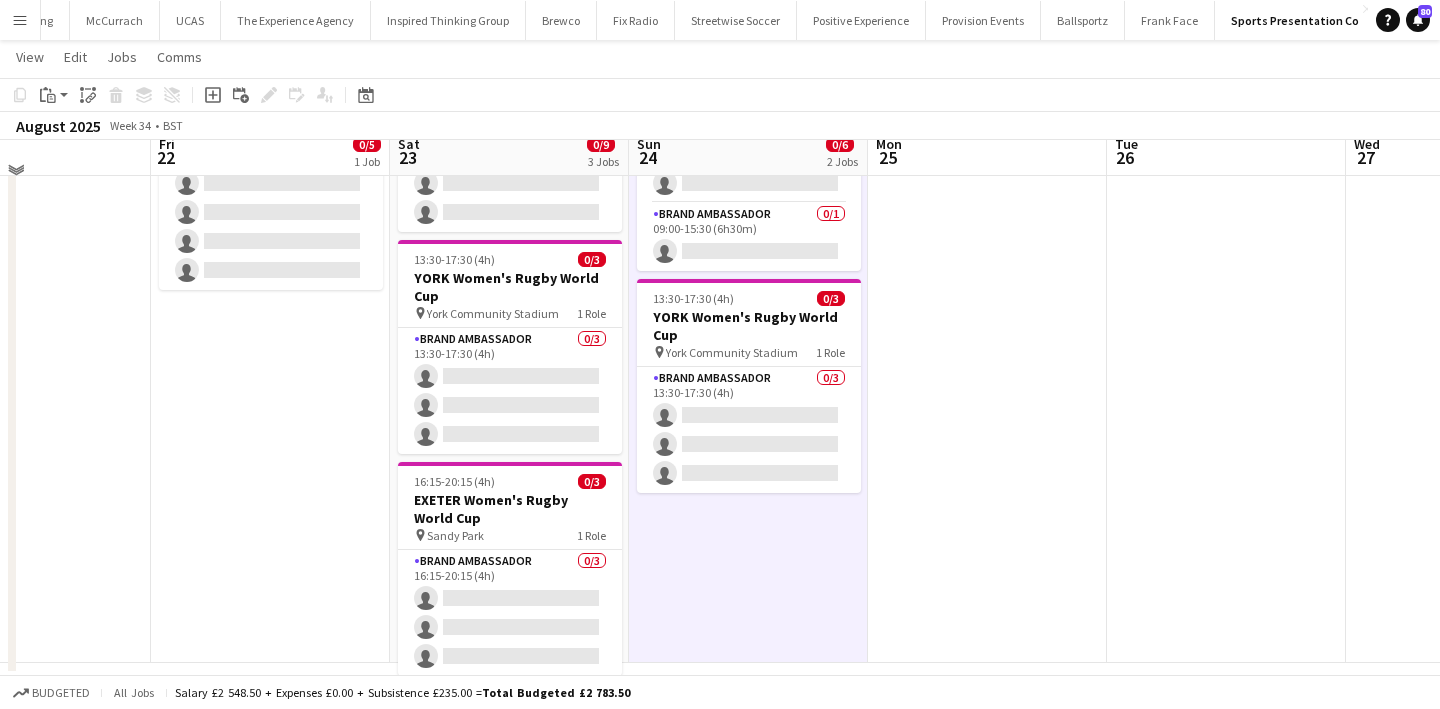 scroll, scrollTop: 0, scrollLeft: 566, axis: horizontal 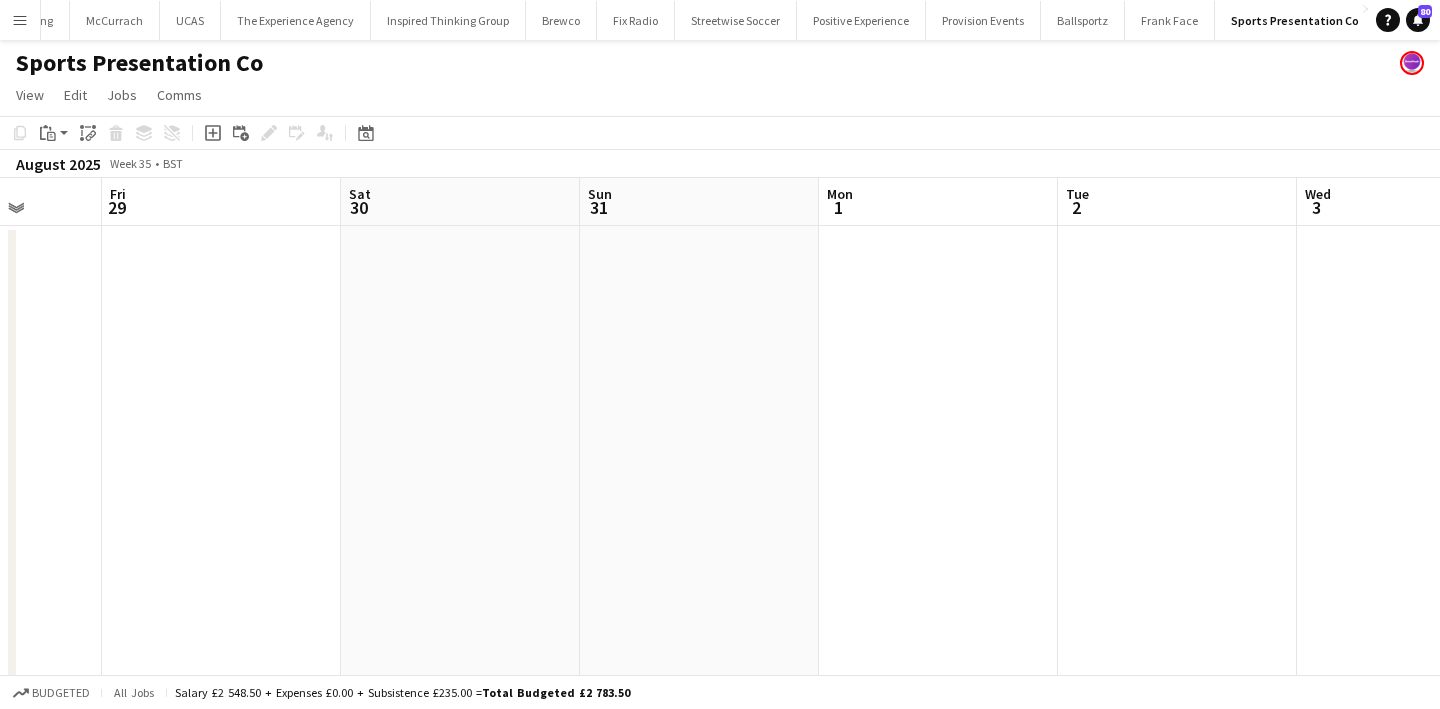 click at bounding box center [460, 552] 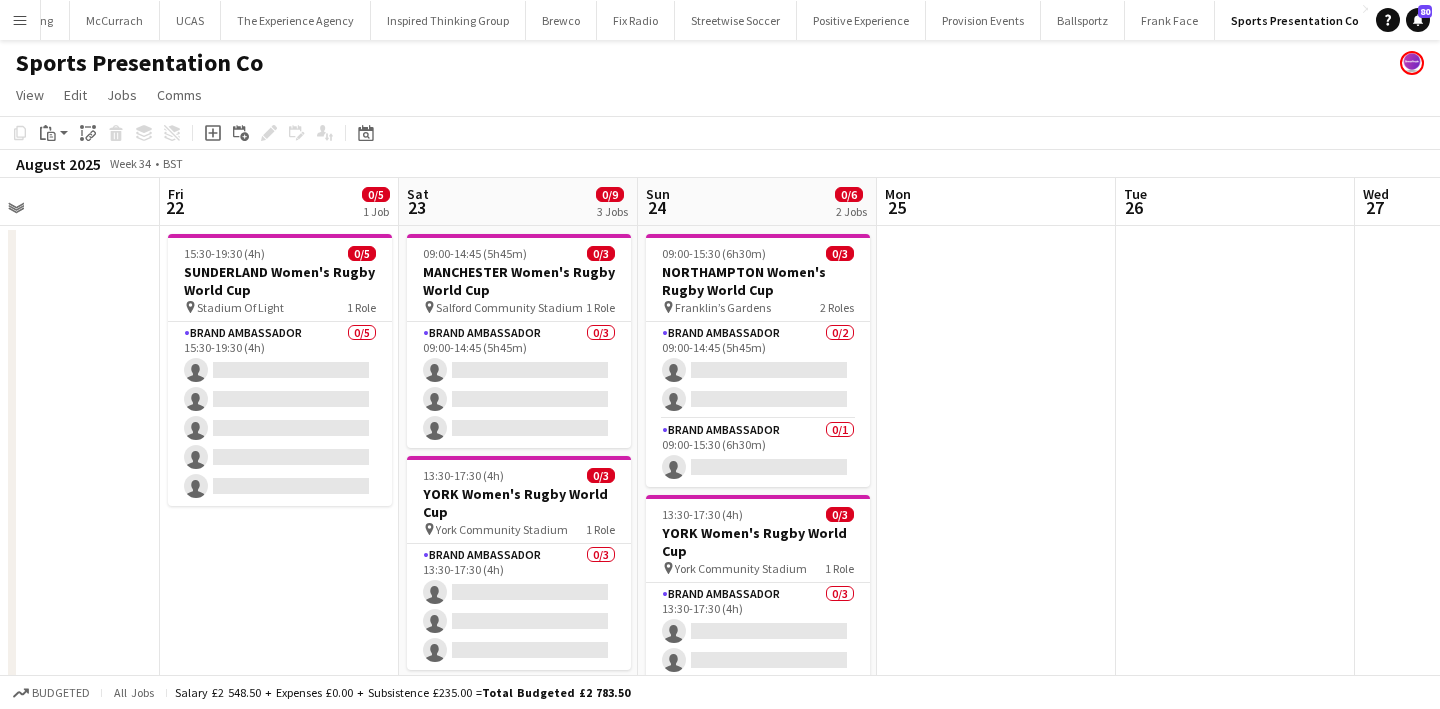 scroll, scrollTop: 0, scrollLeft: 552, axis: horizontal 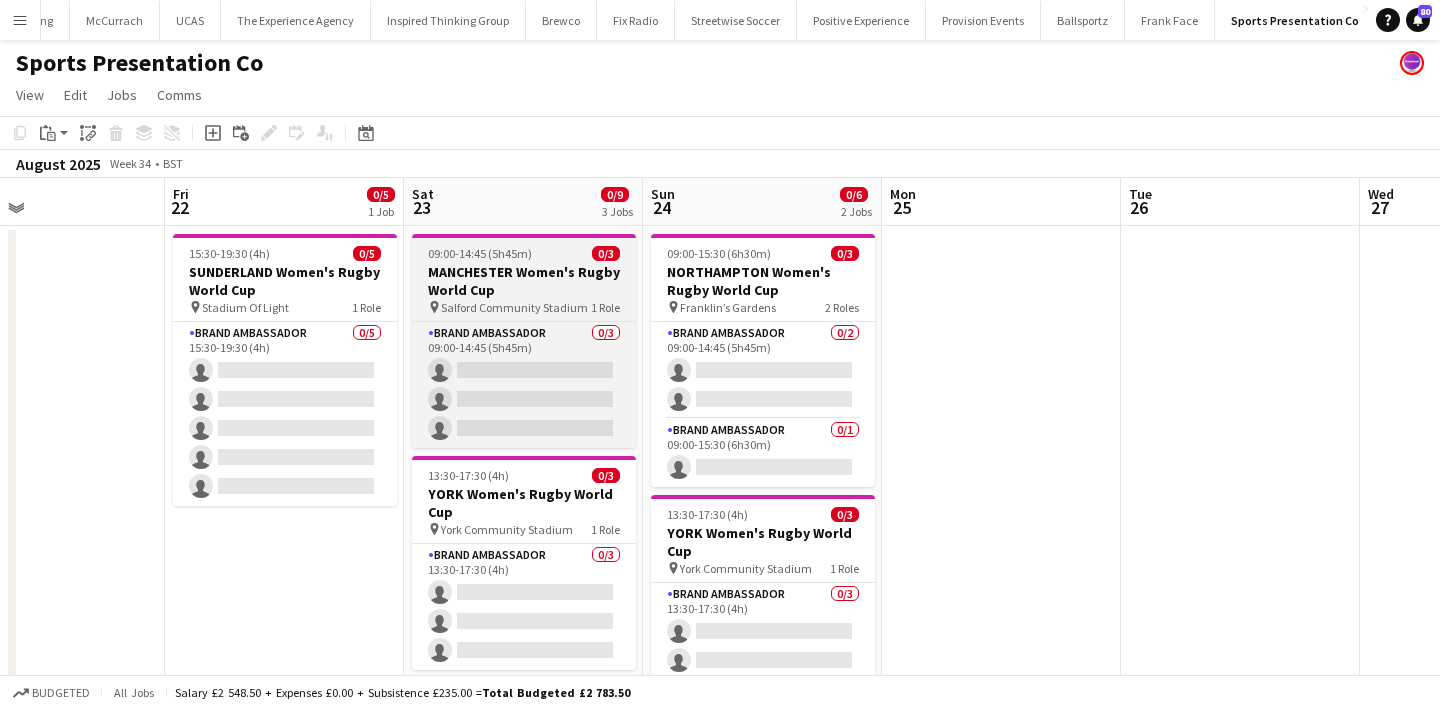 click on "MANCHESTER Women's Rugby World Cup" at bounding box center (524, 281) 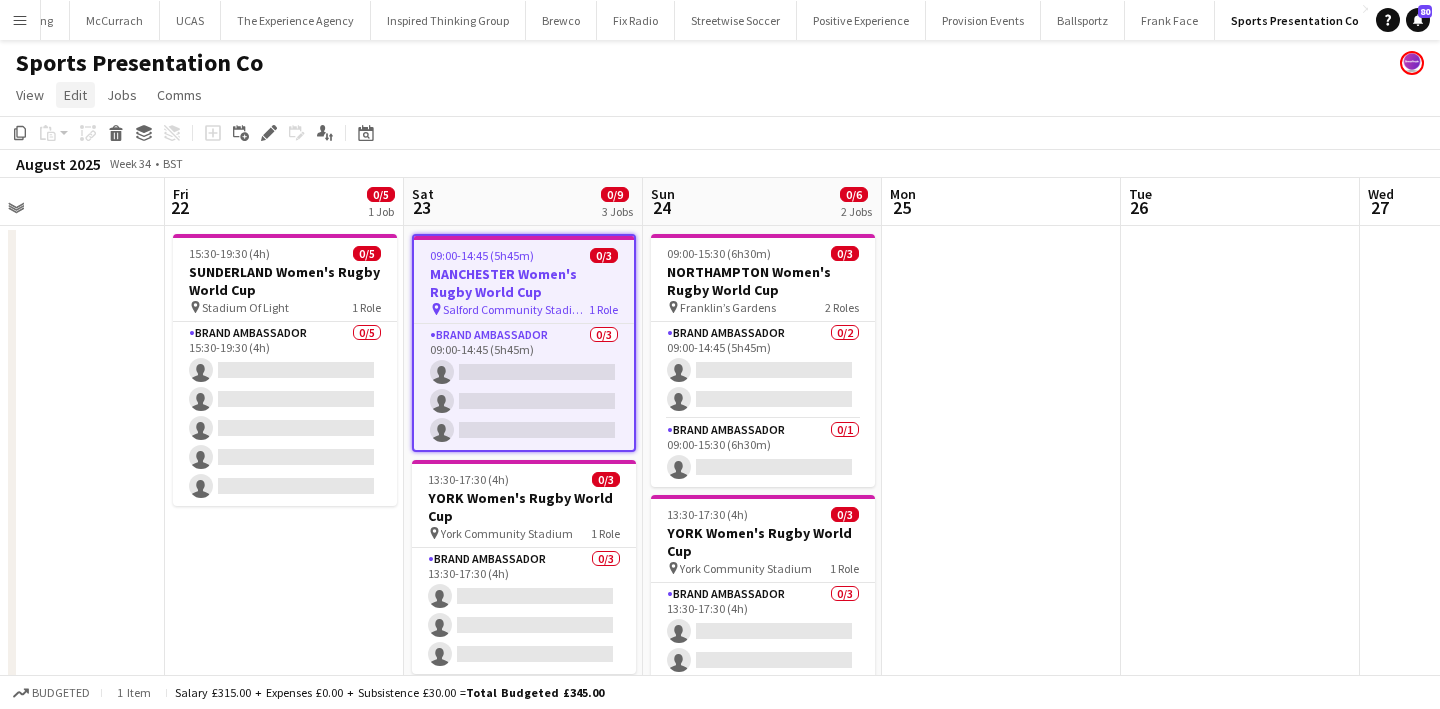 click on "Edit" 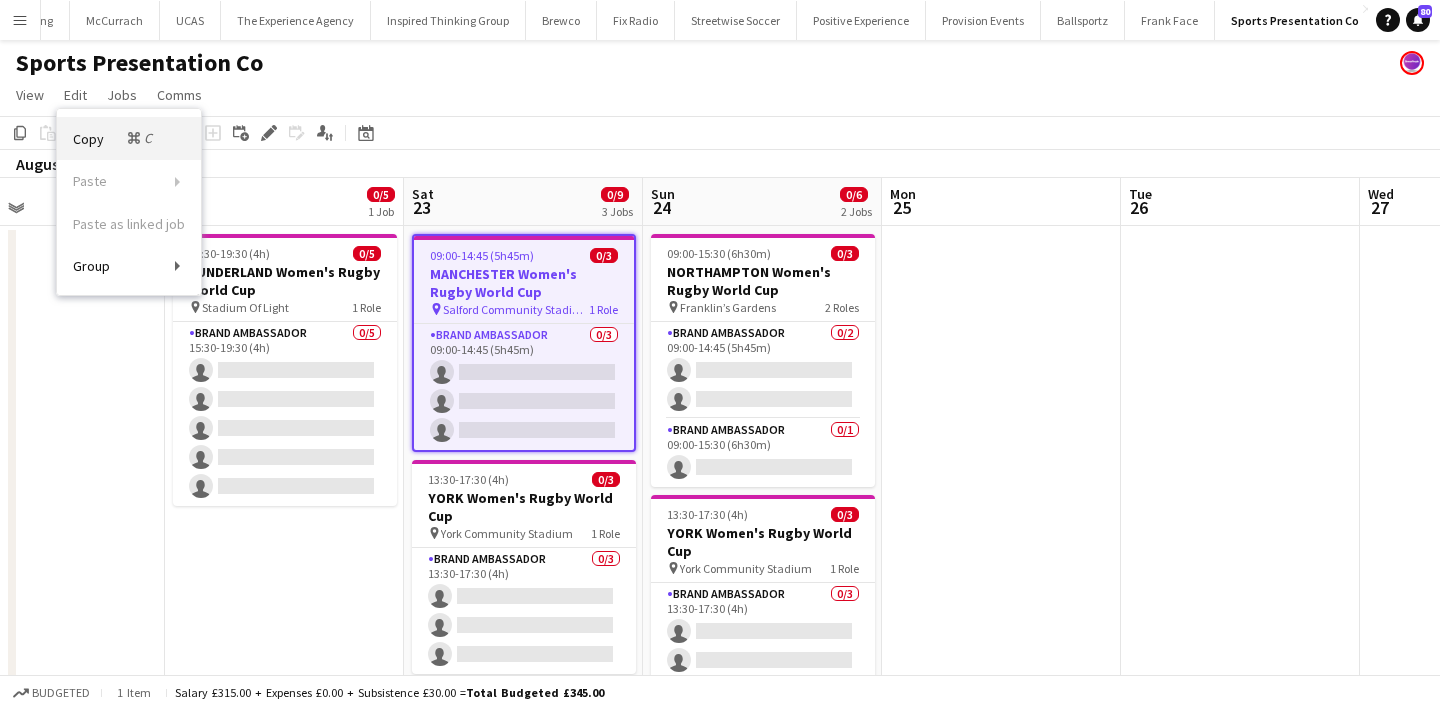 click on "Copy
Command
C" at bounding box center [114, 138] 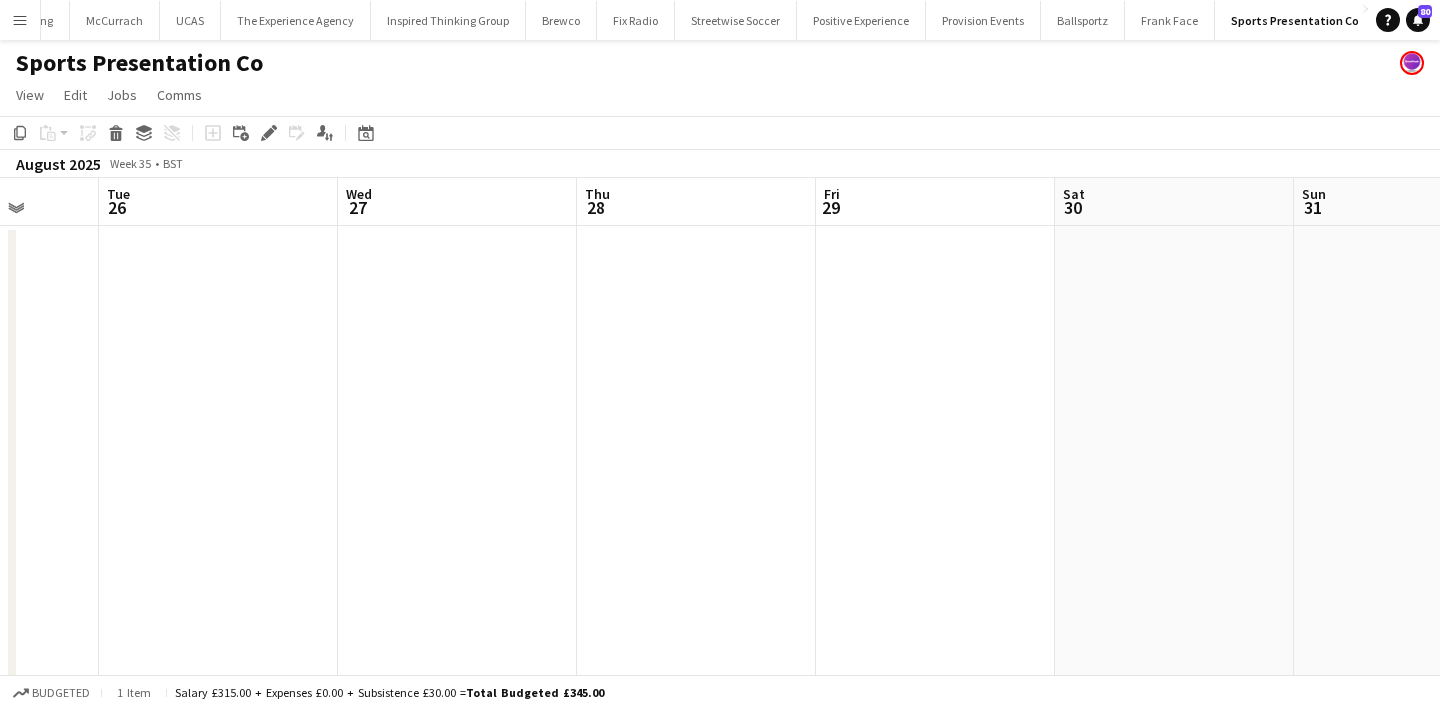 scroll, scrollTop: 0, scrollLeft: 932, axis: horizontal 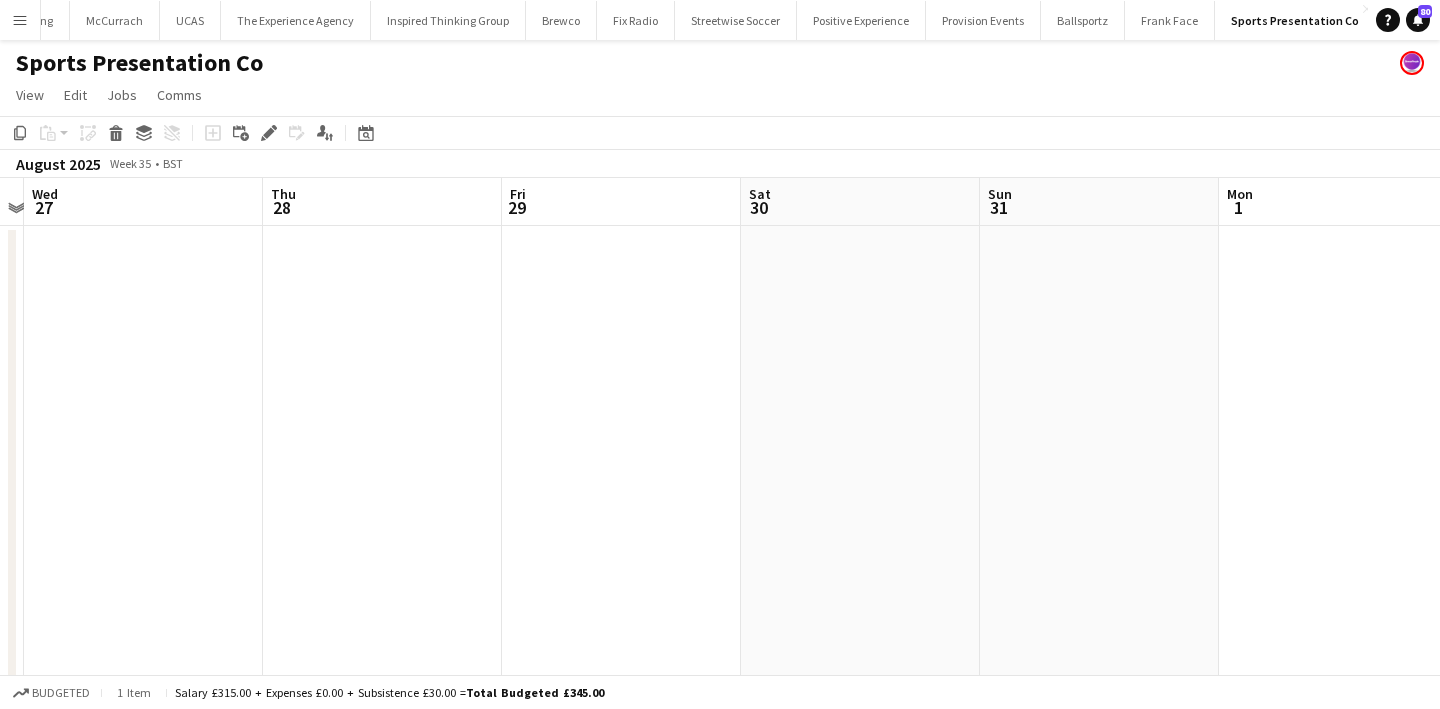 click at bounding box center [860, 552] 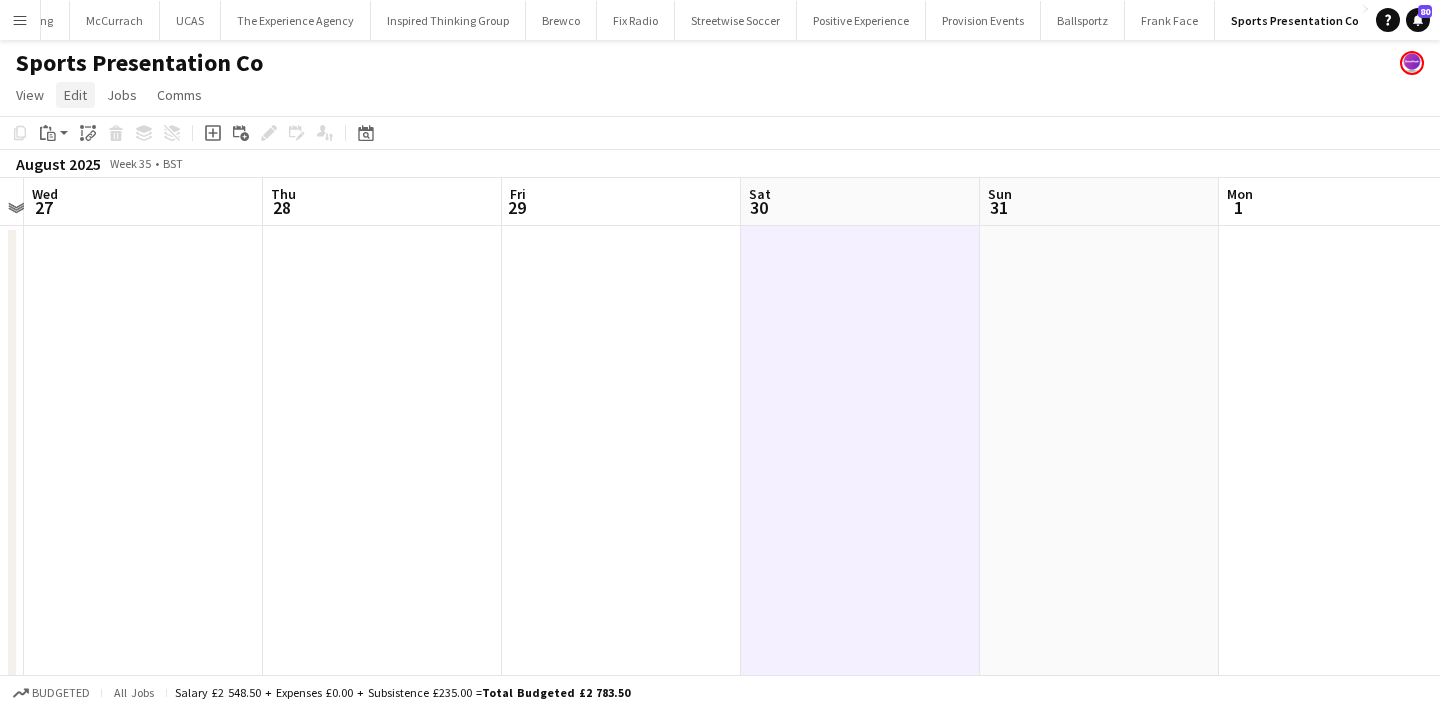 click on "Edit" 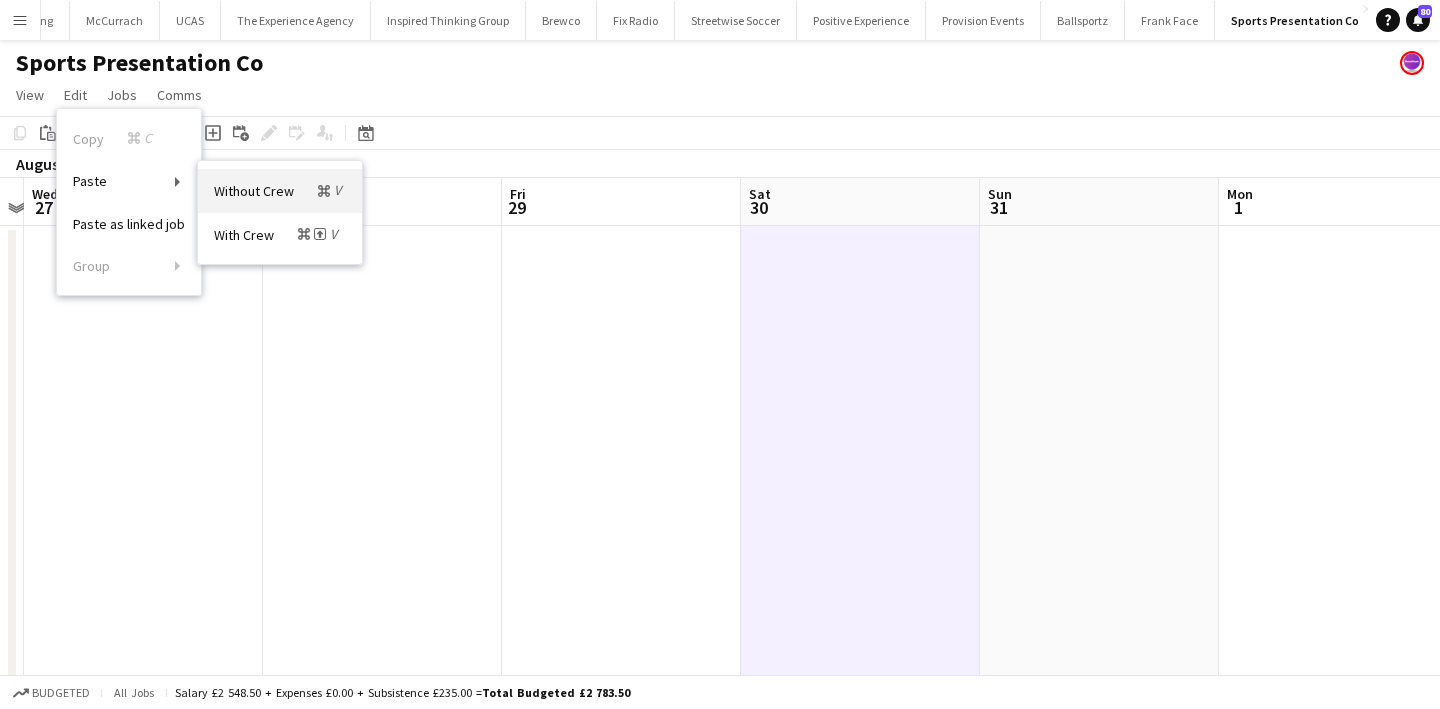 click on "Without Crew
Command
V" at bounding box center [280, 190] 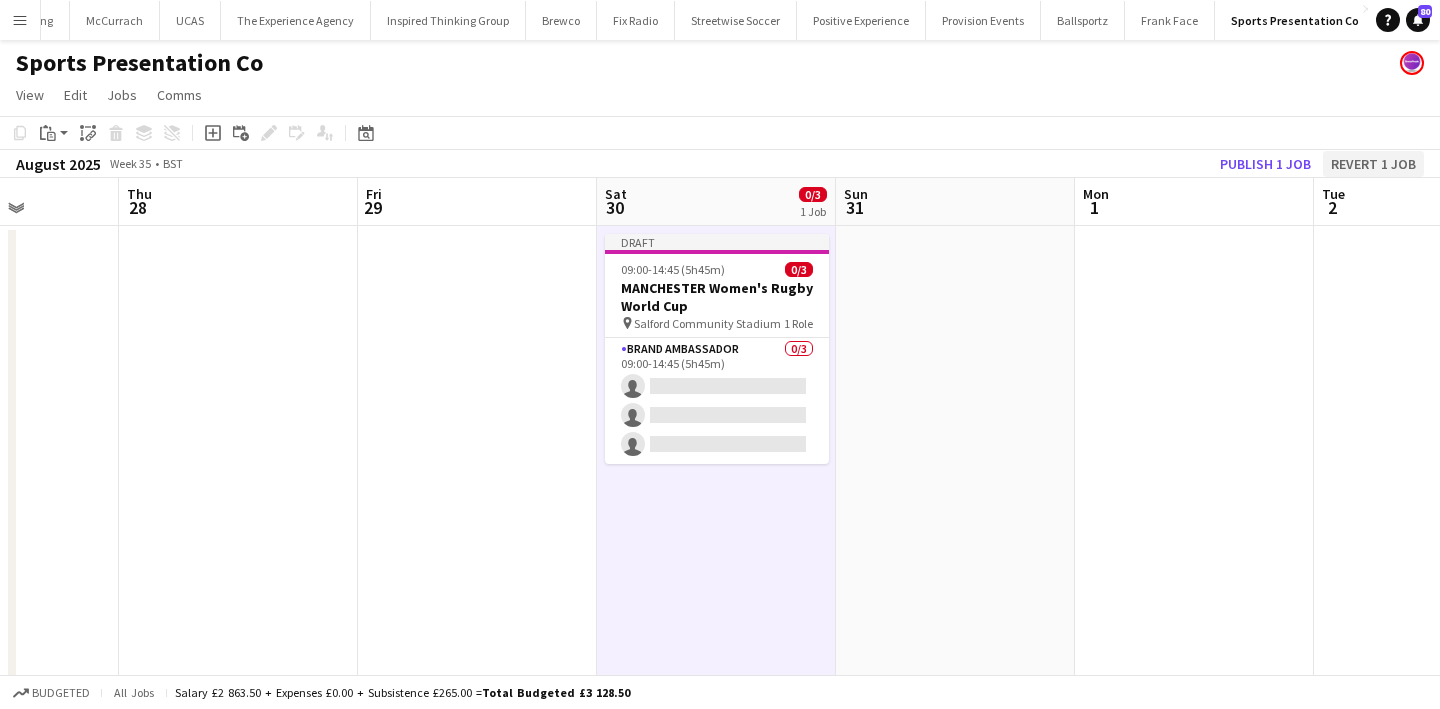 scroll, scrollTop: 0, scrollLeft: 632, axis: horizontal 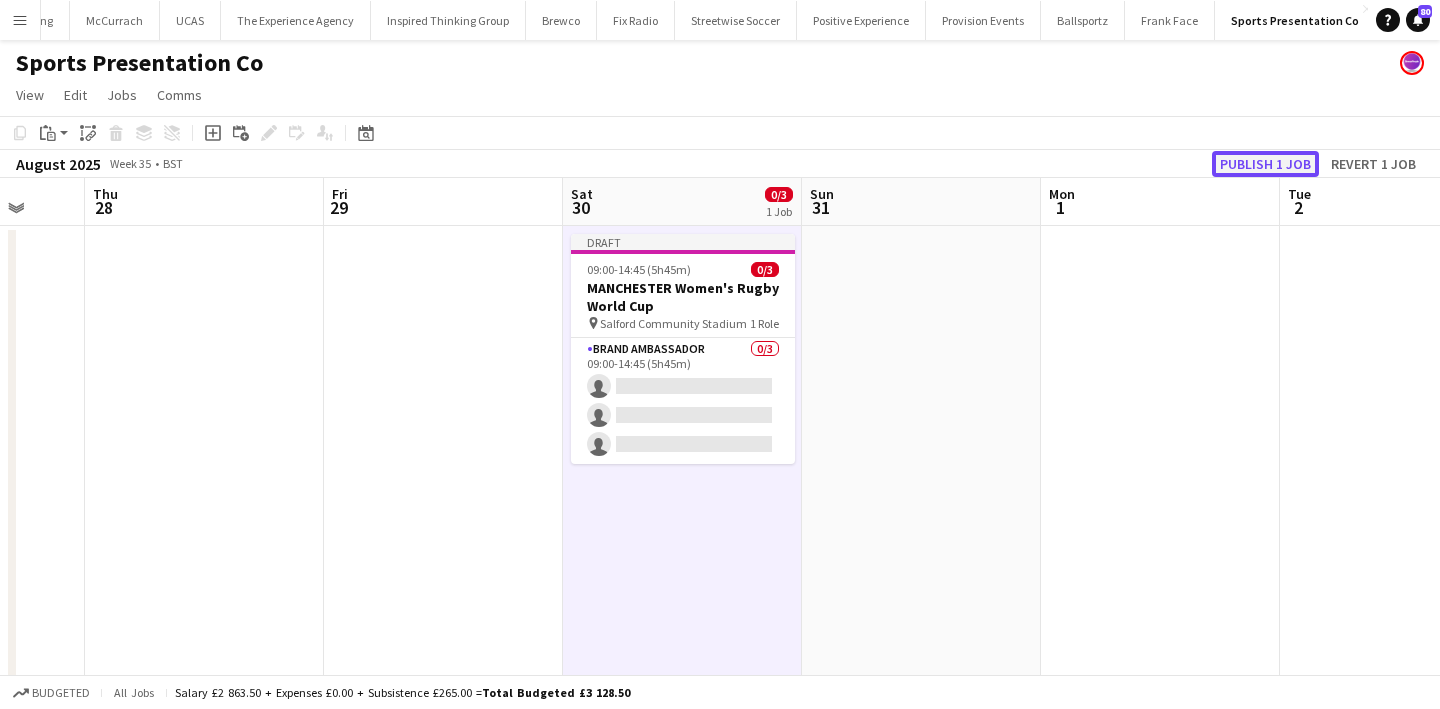 click on "Publish 1 job" 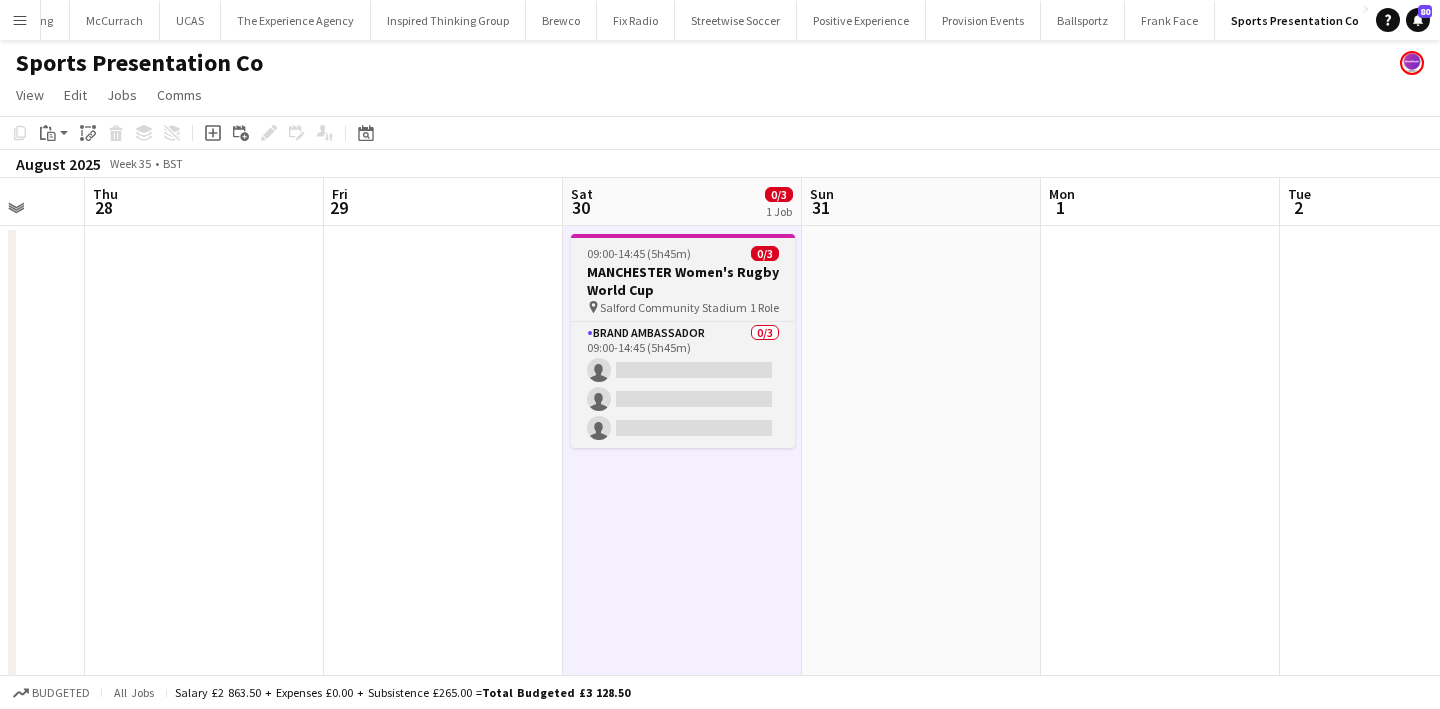 click on "09:00-14:45 (5h45m)" at bounding box center (639, 253) 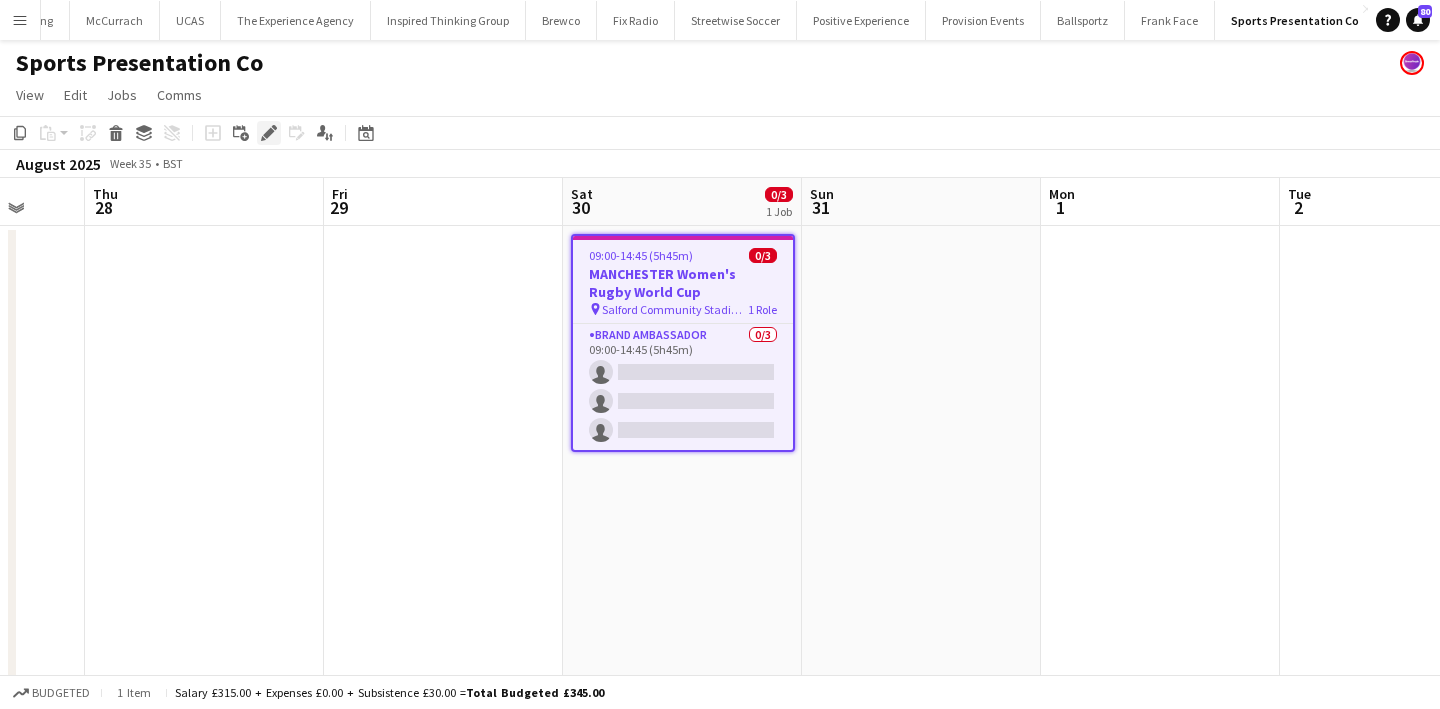 click on "Edit" 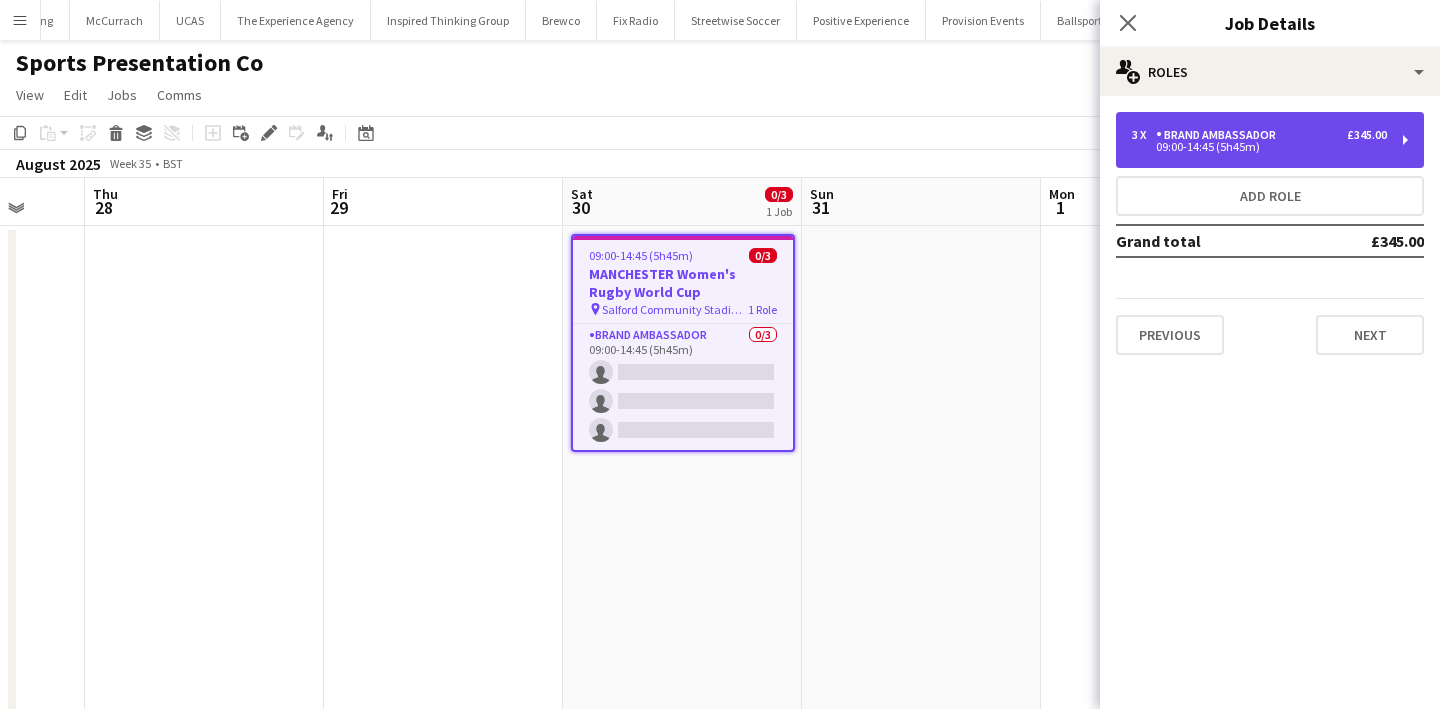 click on "3 x   Brand Ambassador   £345.00   09:00-14:45 (5h45m)" at bounding box center (1270, 140) 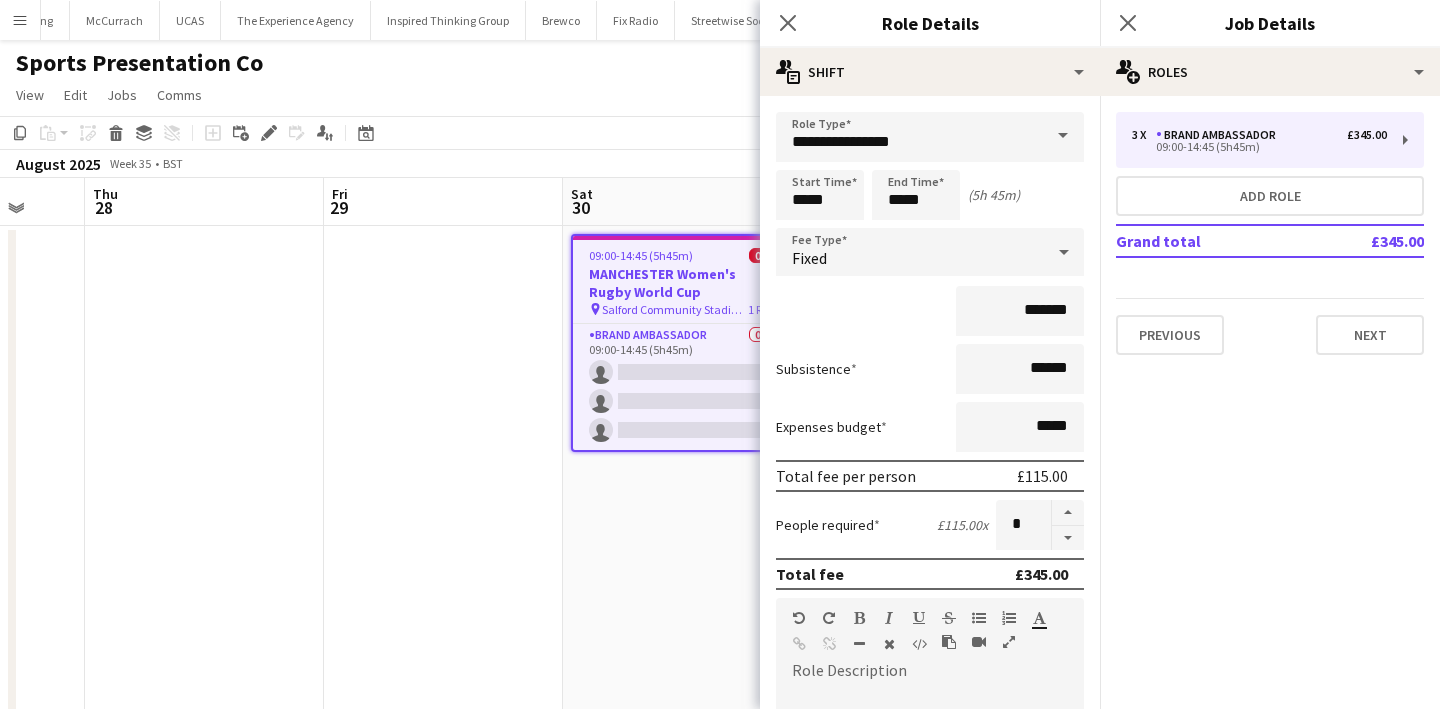 click on "09:00-14:45 (5h45m)    0/3   MANCHESTER Women's Rugby World Cup
pin
Salford Community Stadium   1 Role   Brand Ambassador   0/3   09:00-14:45 (5h45m)
single-neutral-actions
single-neutral-actions
single-neutral-actions" at bounding box center (682, 552) 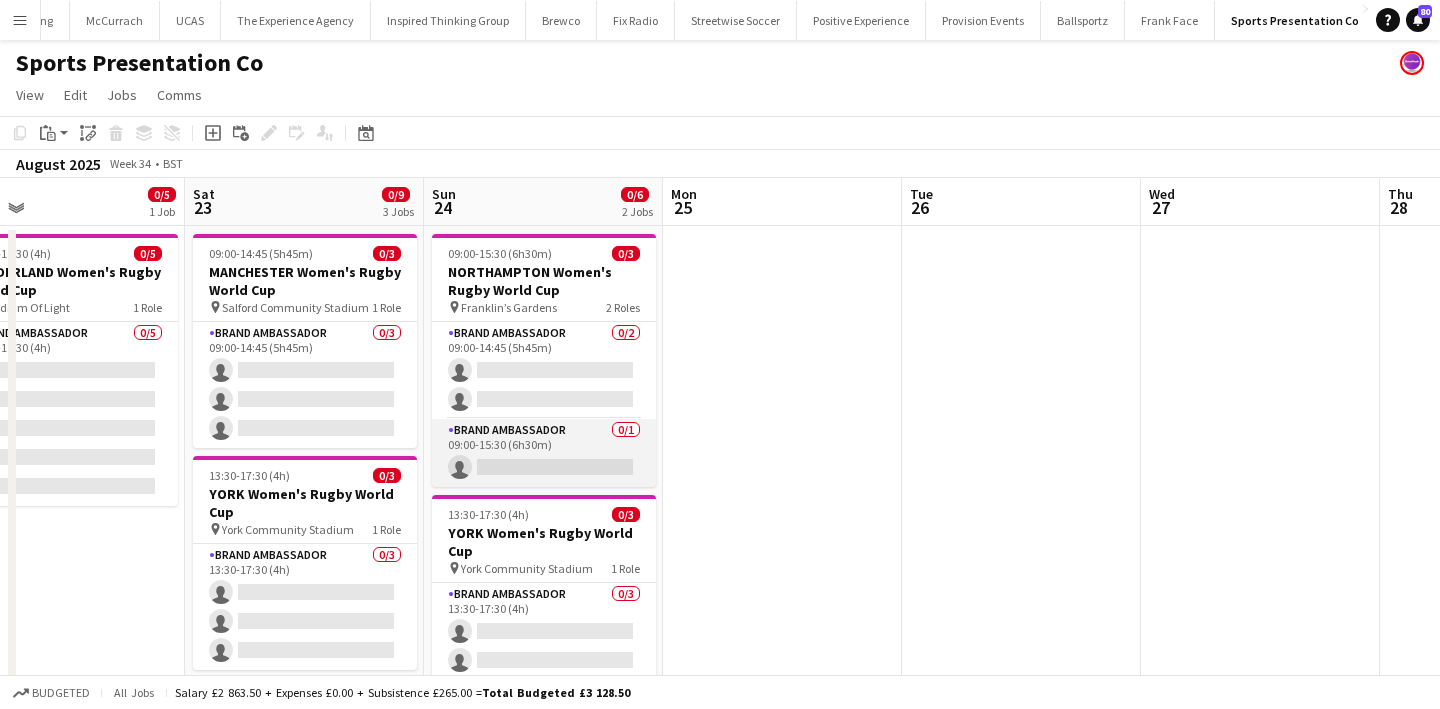 scroll, scrollTop: 13, scrollLeft: 532, axis: both 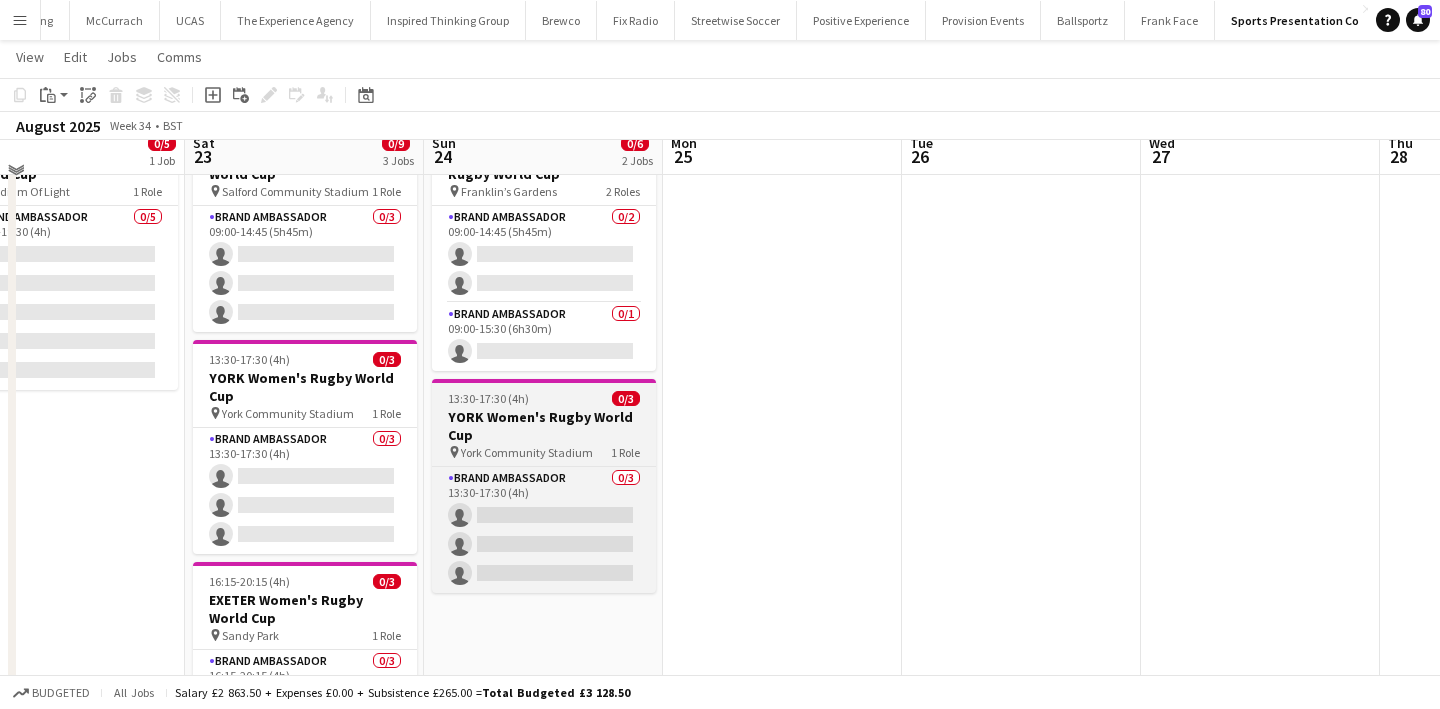 click on "YORK Women's Rugby World Cup" at bounding box center [544, 426] 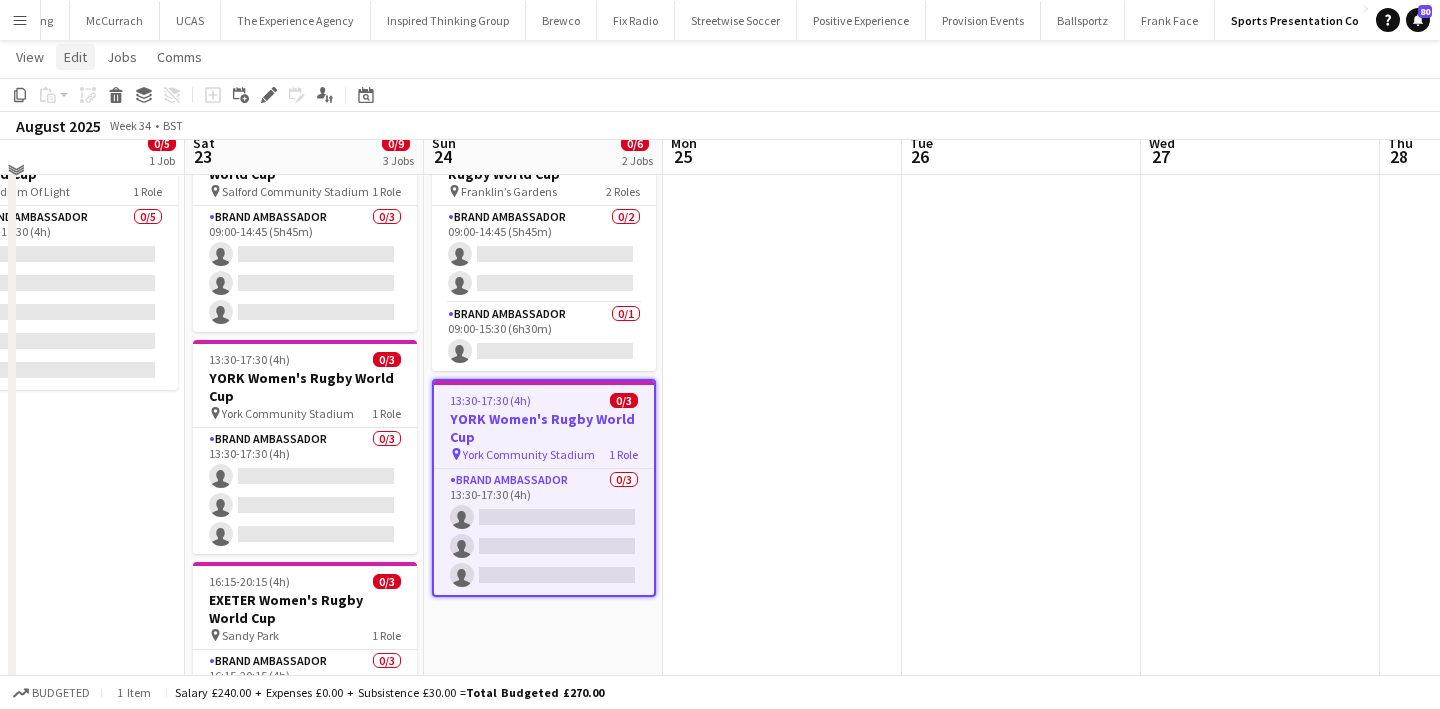 click on "Edit" 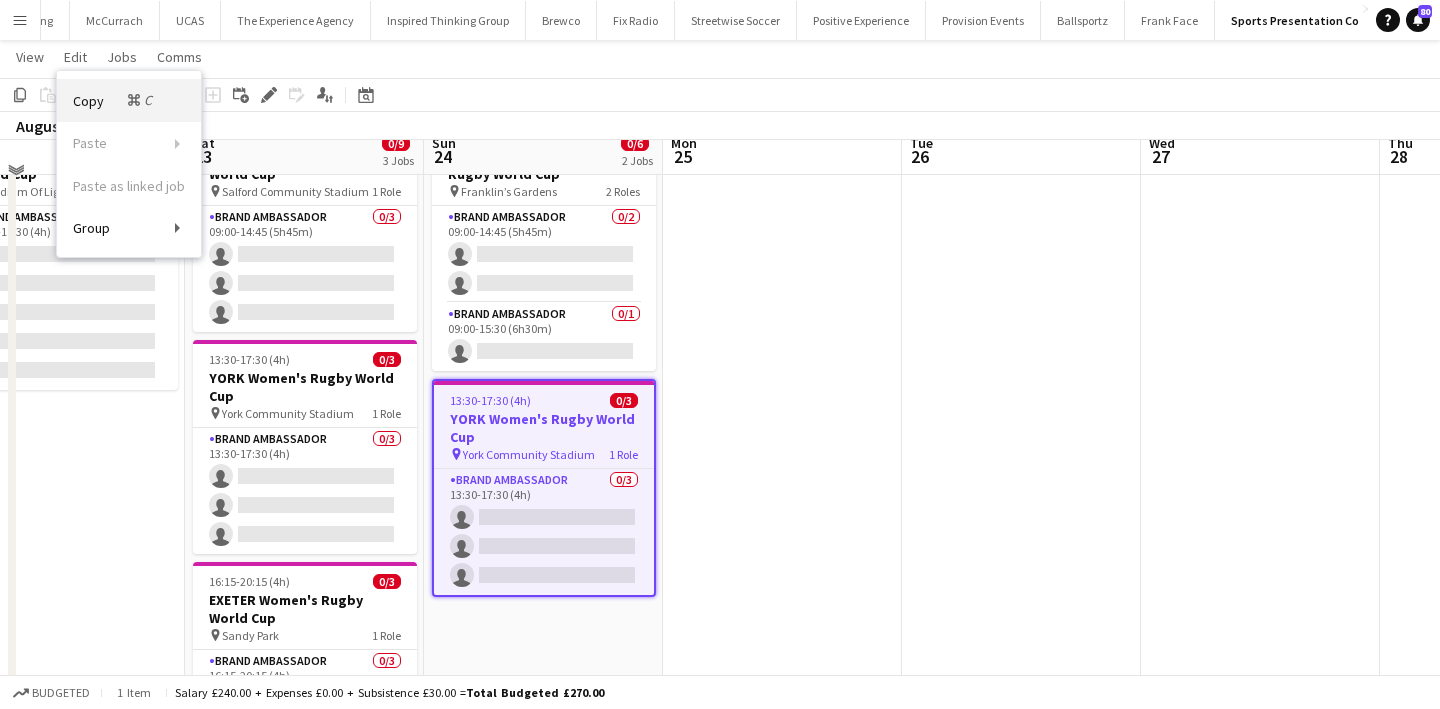 click on "Copy
Command
C" at bounding box center [114, 100] 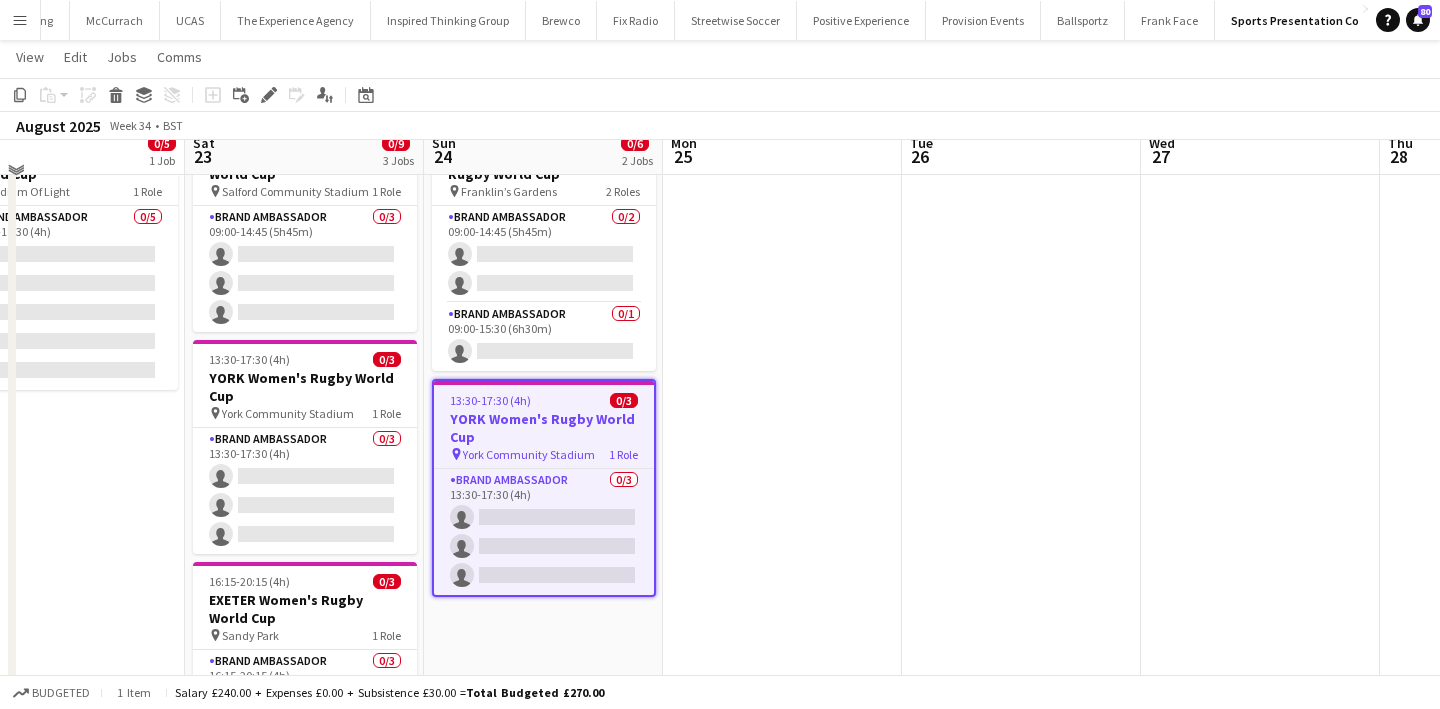 click at bounding box center (782, 436) 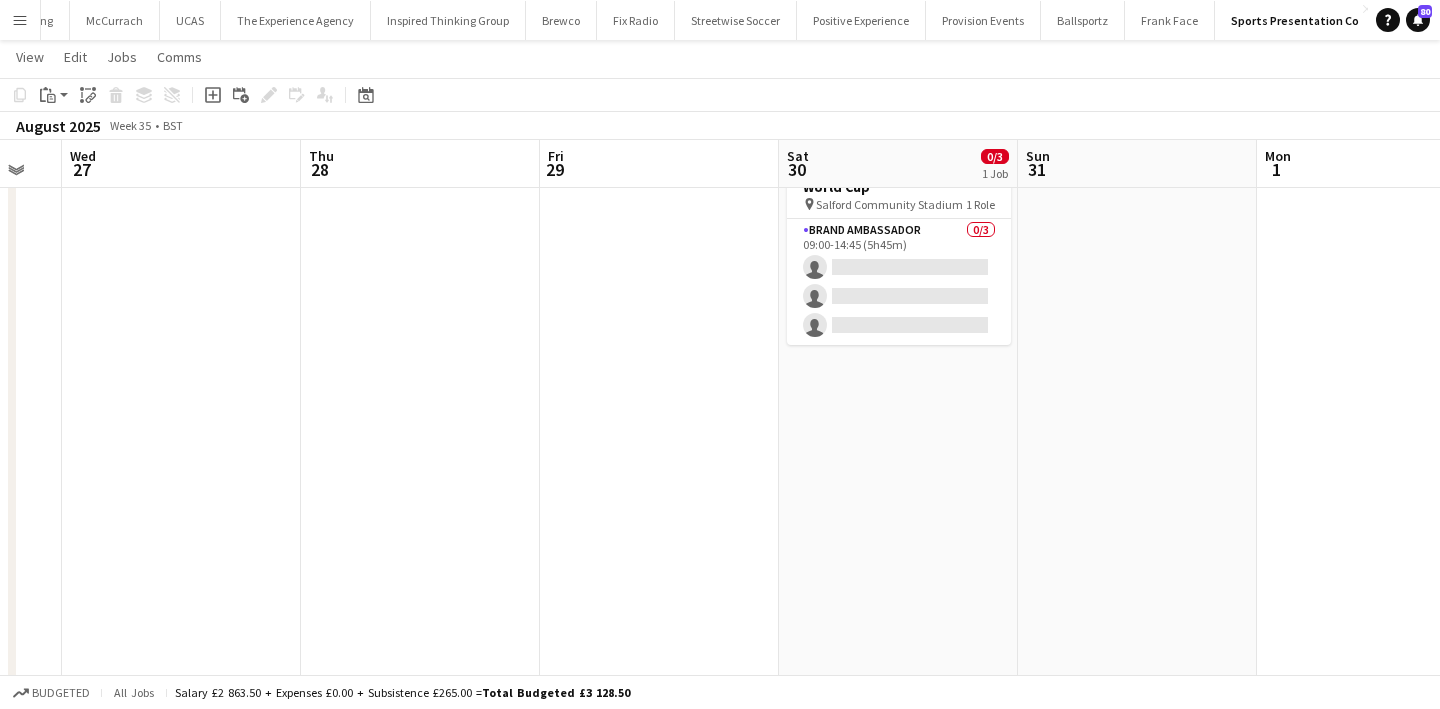 scroll, scrollTop: 0, scrollLeft: 776, axis: horizontal 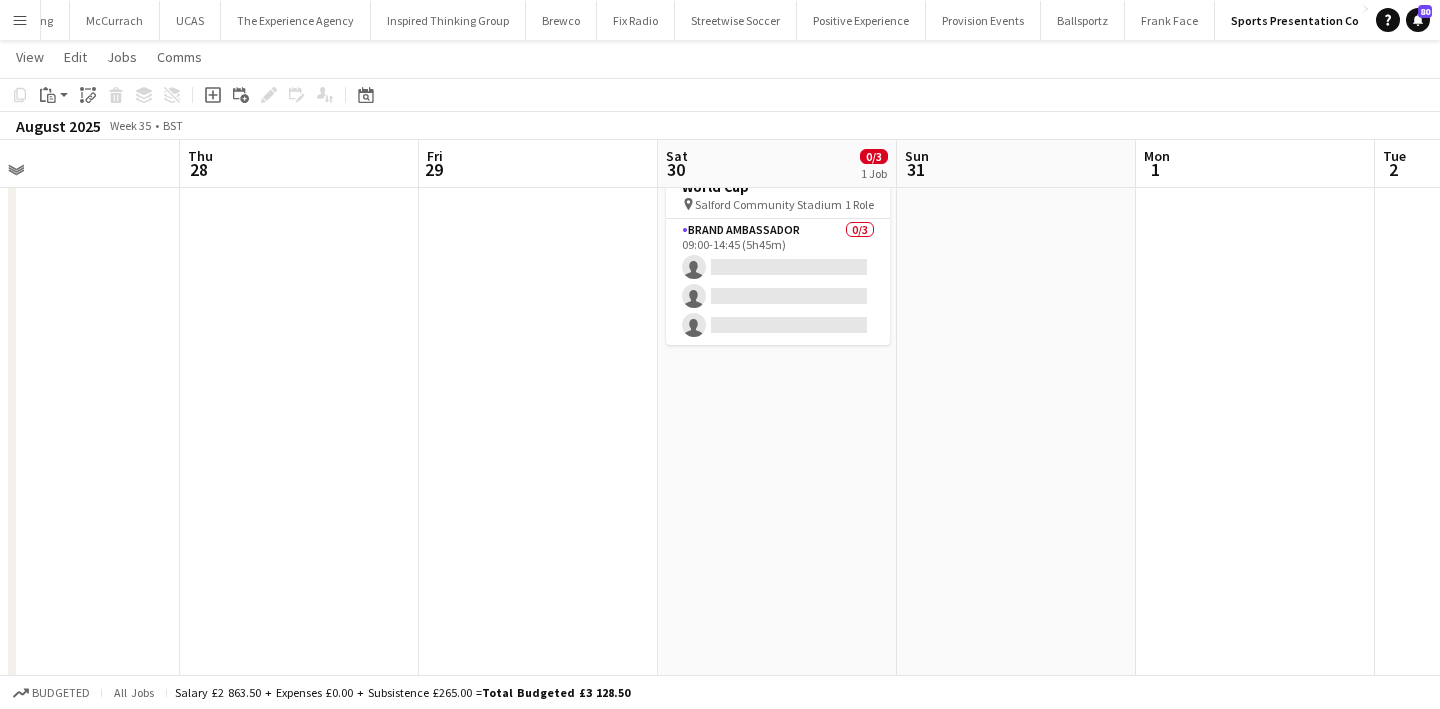 click on "09:00-14:45 (5h45m)    0/3   MANCHESTER Women's Rugby World Cup
pin
Salford Community Stadium   1 Role   Brand Ambassador   0/3   09:00-14:45 (5h45m)
single-neutral-actions
single-neutral-actions
single-neutral-actions" at bounding box center [777, 449] 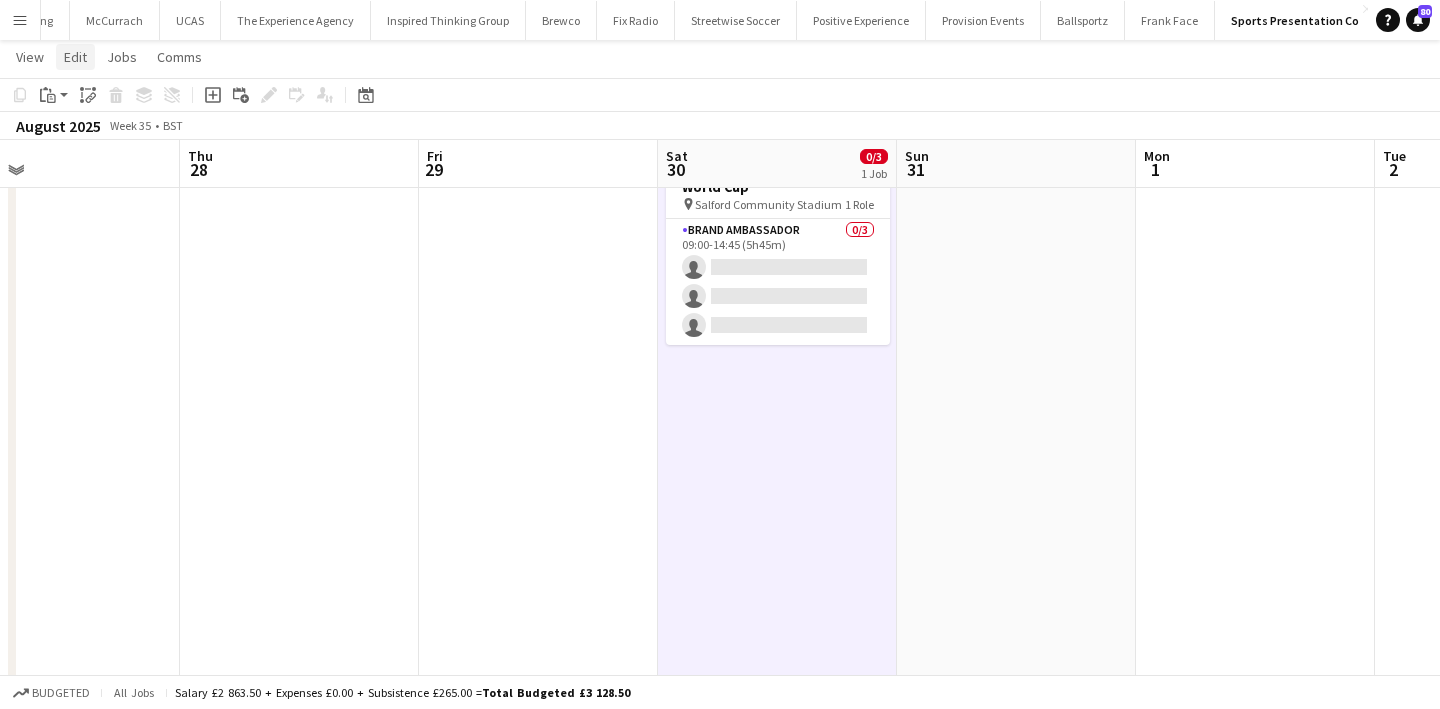 click on "Edit" 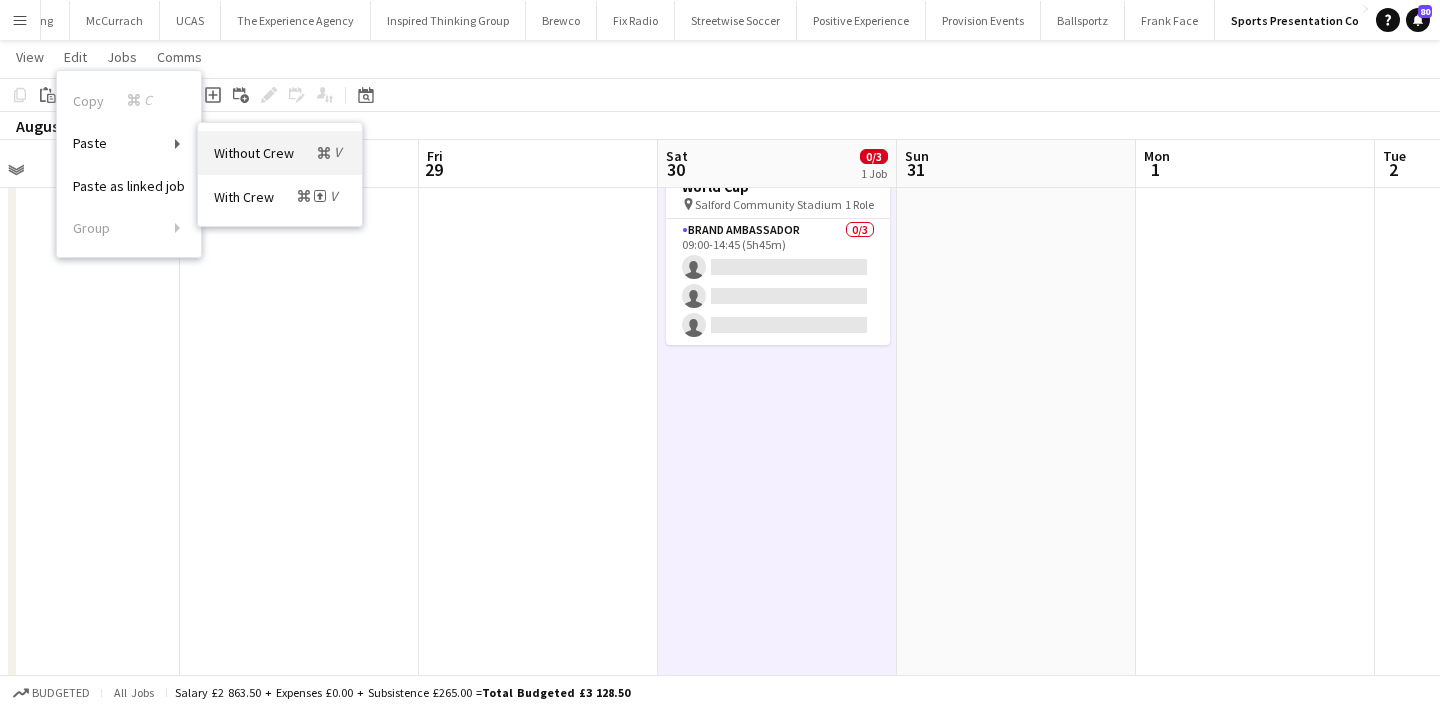 click on "Without Crew
Command
V" at bounding box center [280, 152] 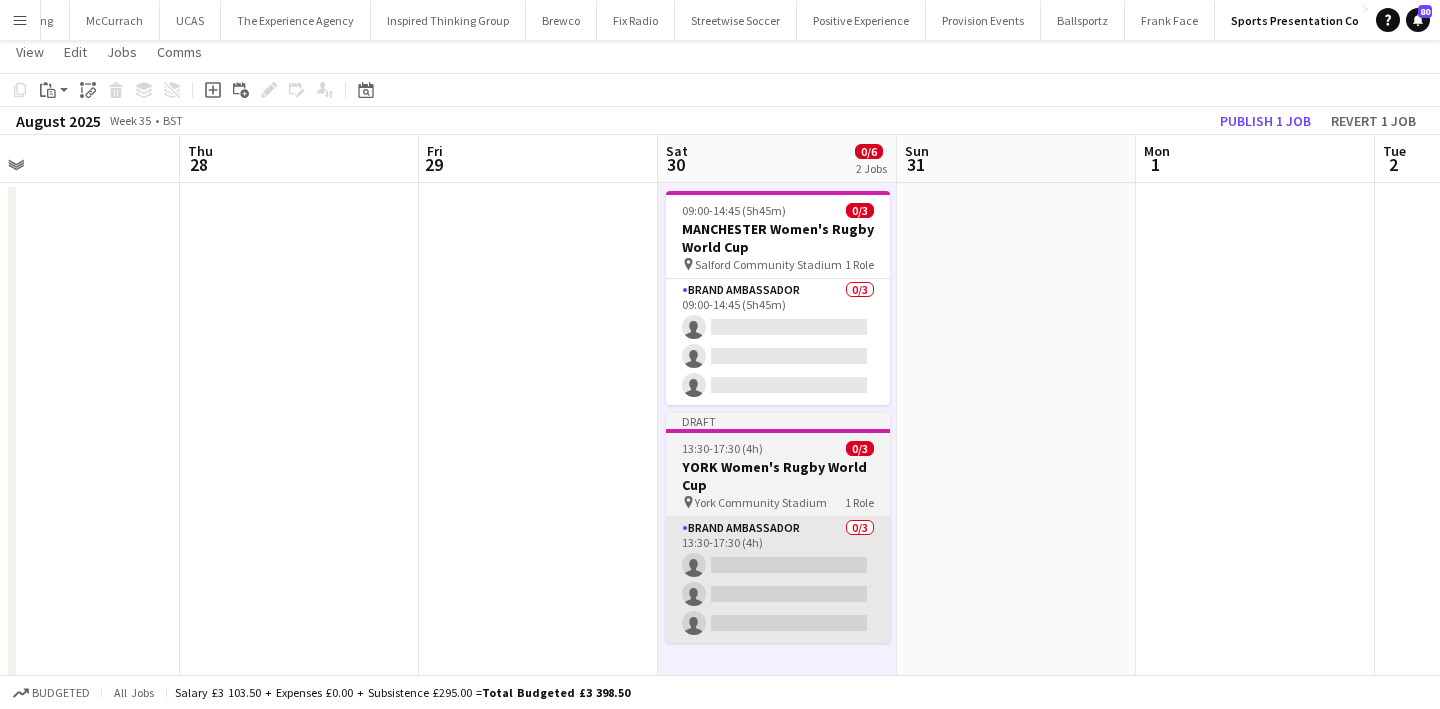 scroll, scrollTop: 46, scrollLeft: 0, axis: vertical 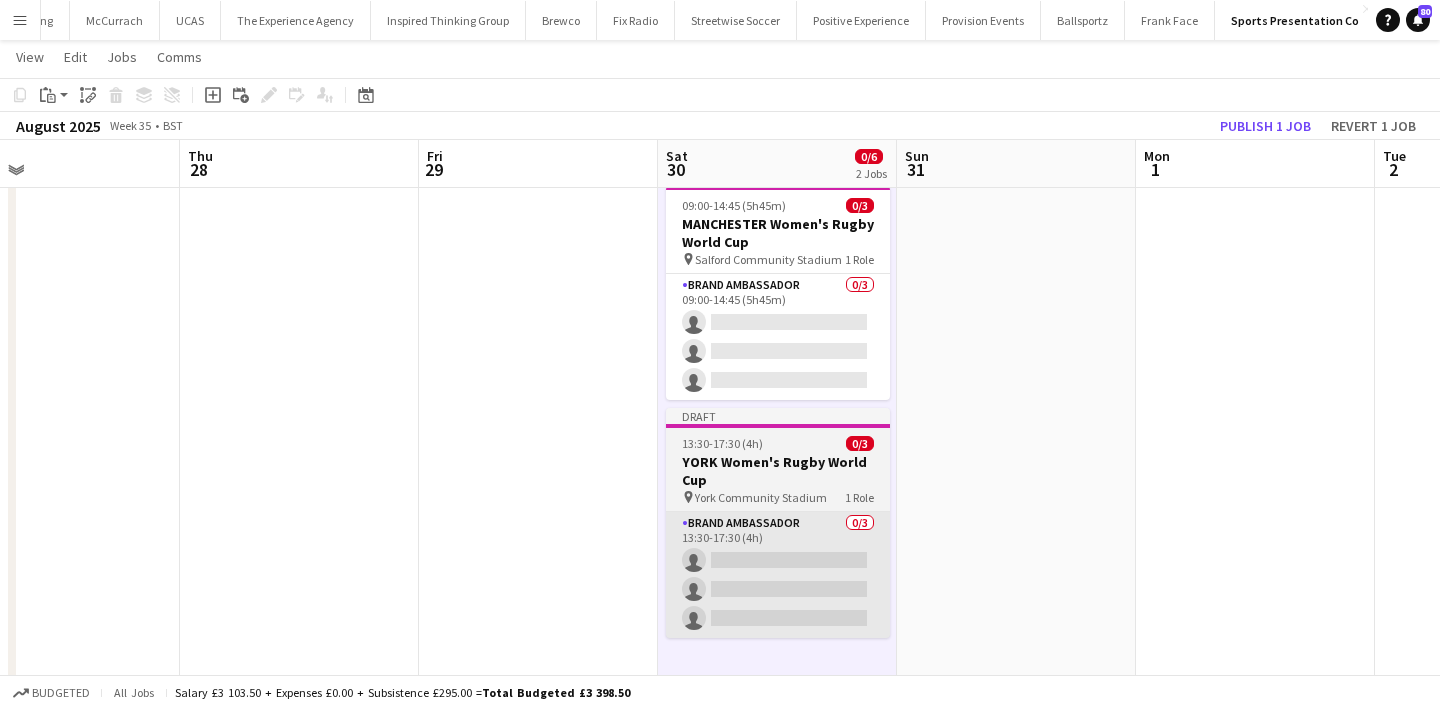 click on "YORK Women's Rugby World Cup" at bounding box center [778, 471] 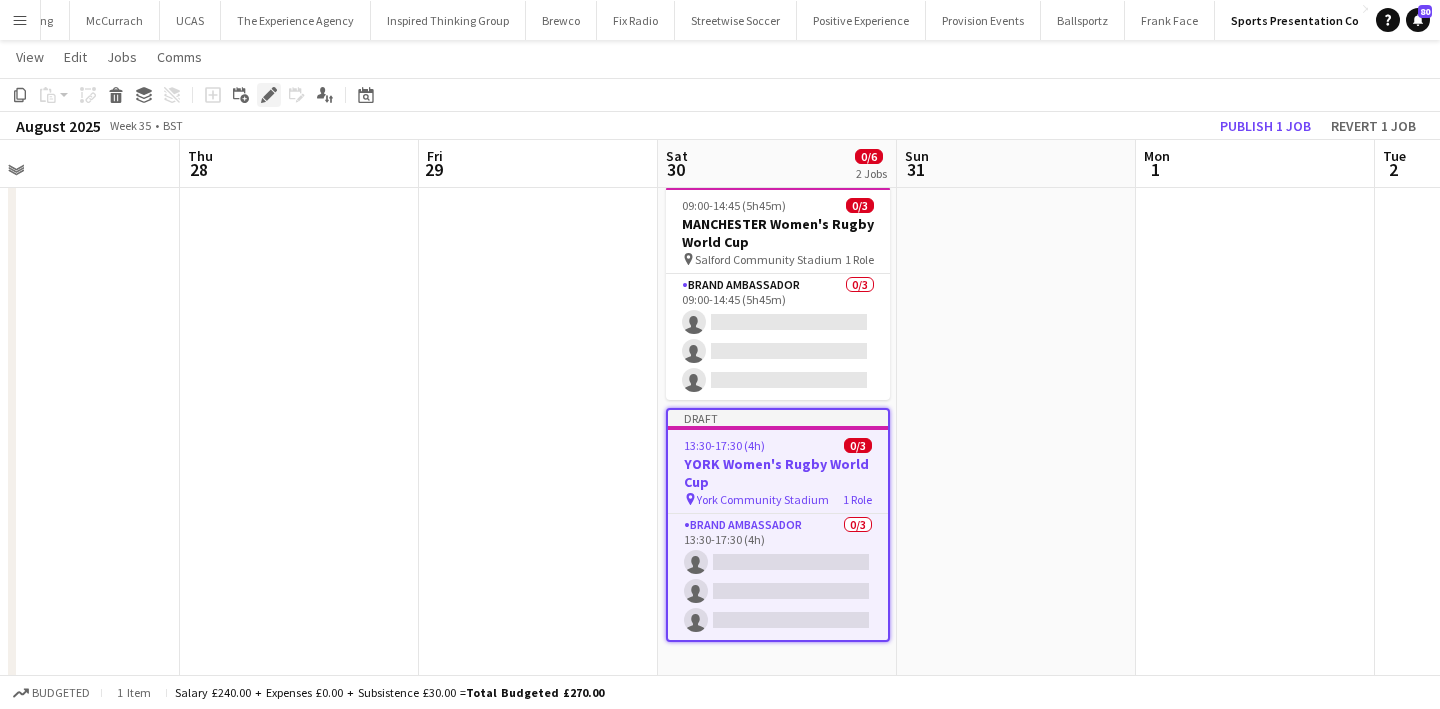 click 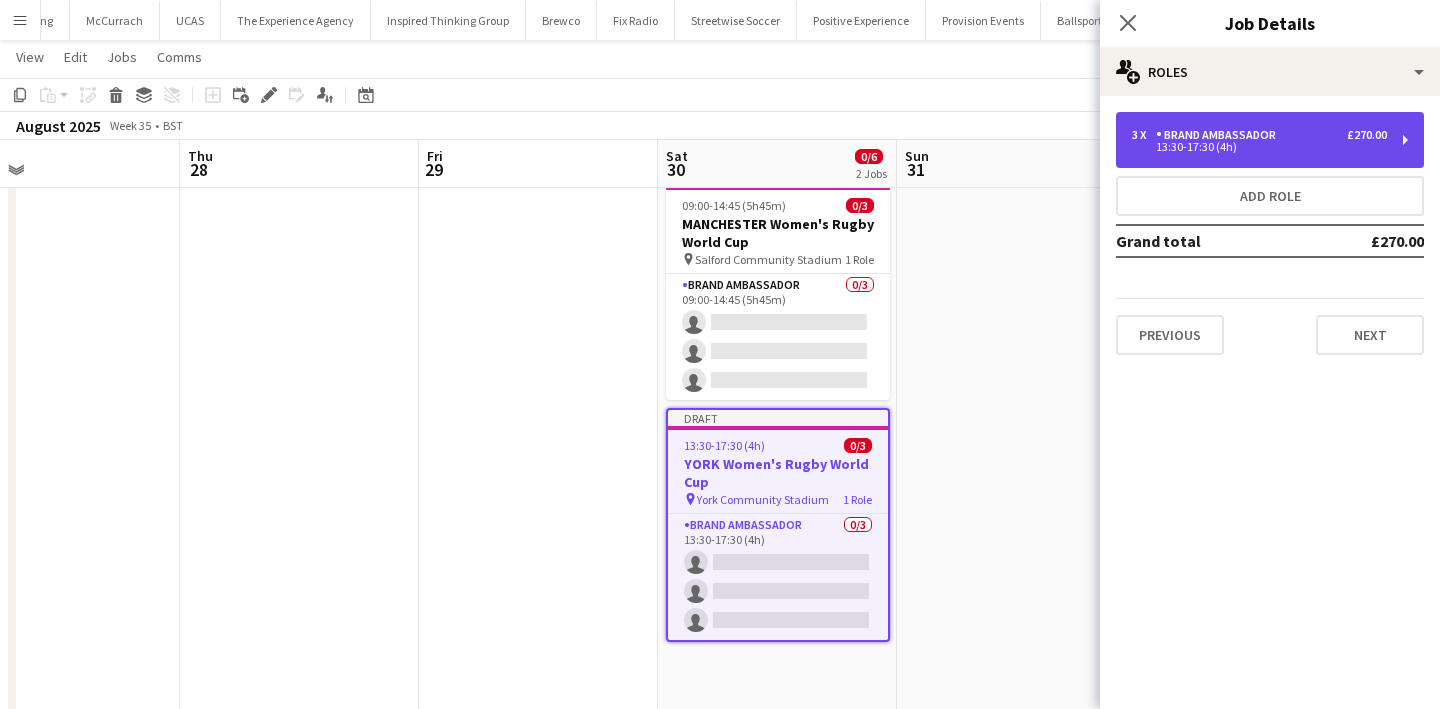 click on "13:30-17:30 (4h)" at bounding box center [1259, 147] 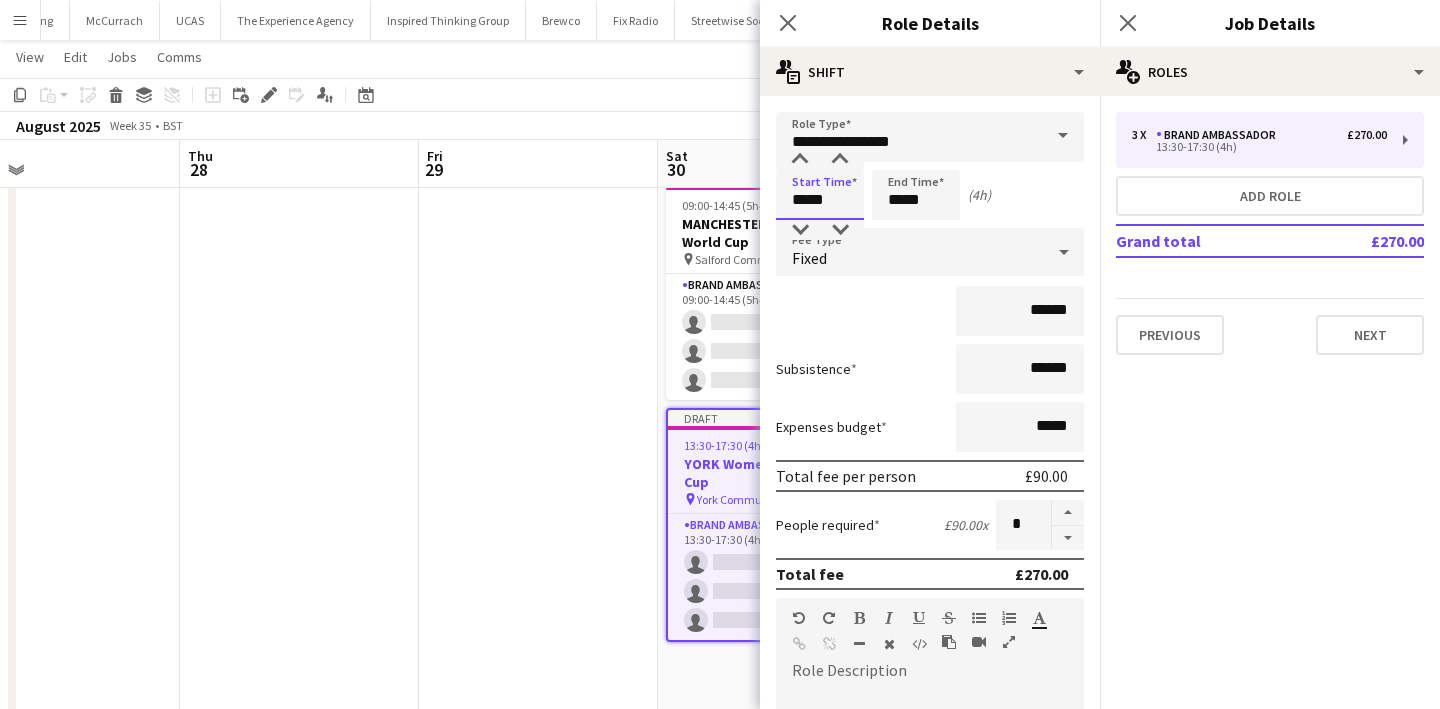 click on "*****" at bounding box center [820, 195] 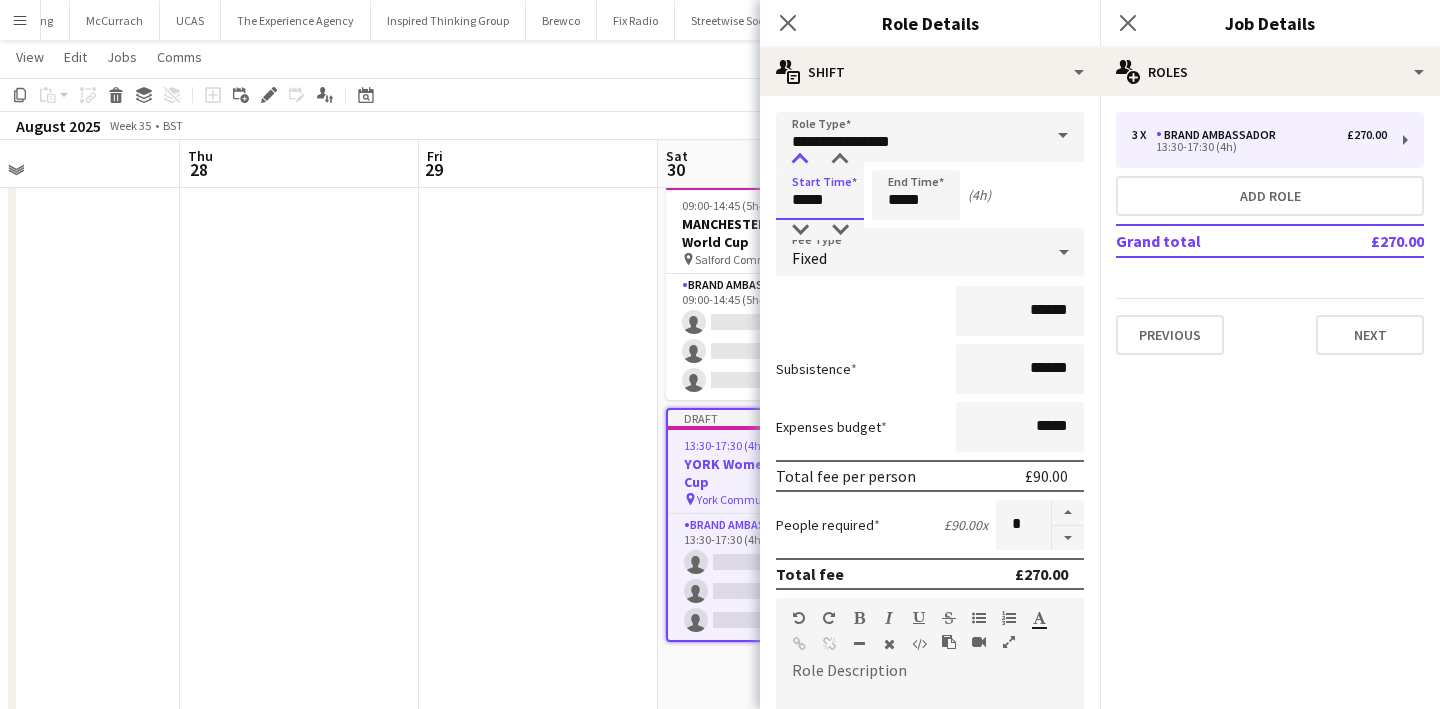 click at bounding box center (800, 160) 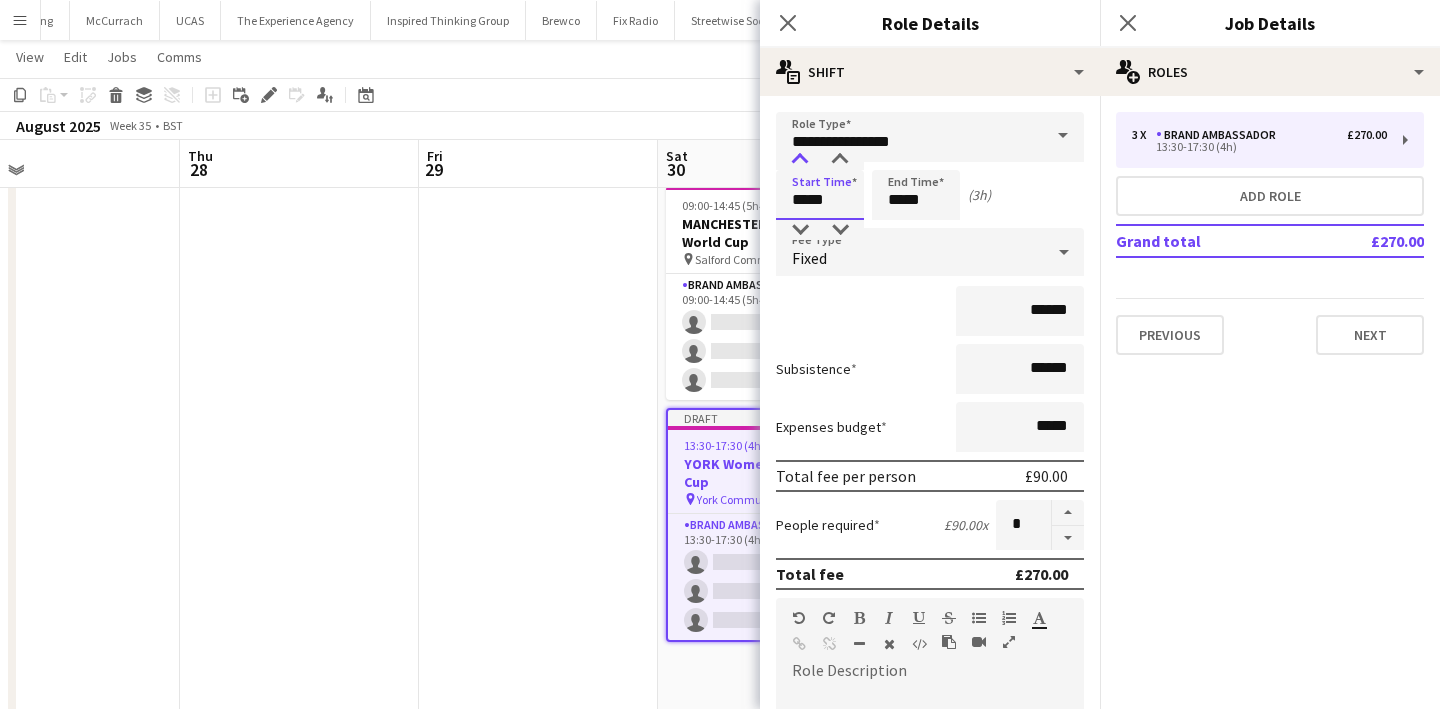 type on "*****" 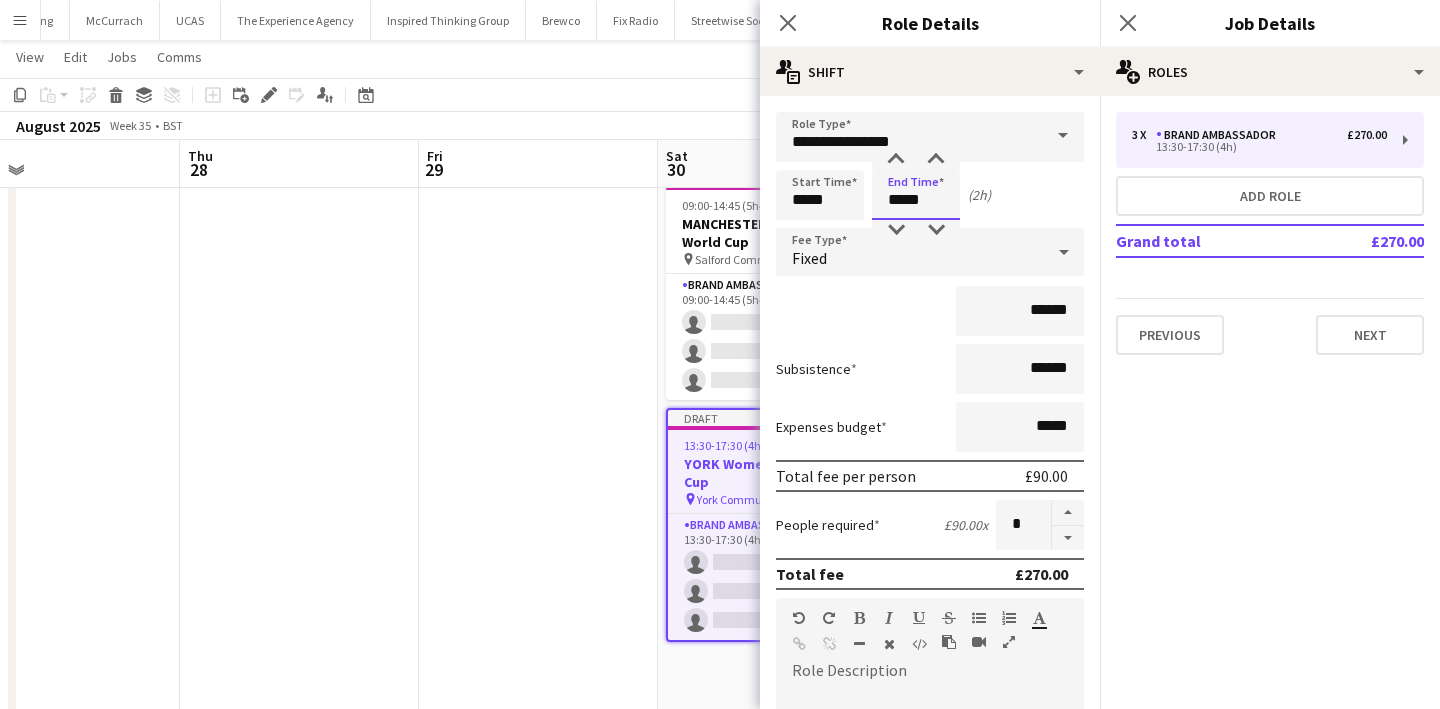 click on "*****" at bounding box center [916, 195] 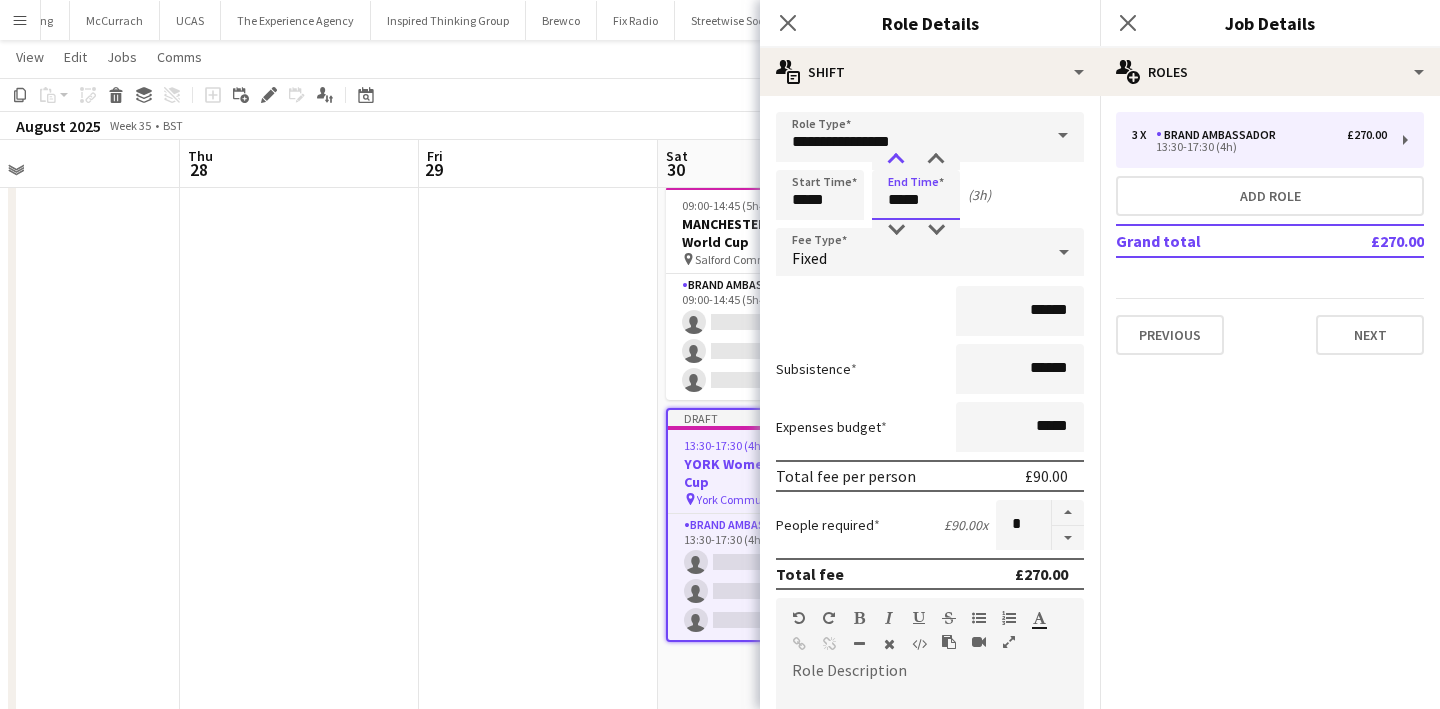 click at bounding box center (896, 160) 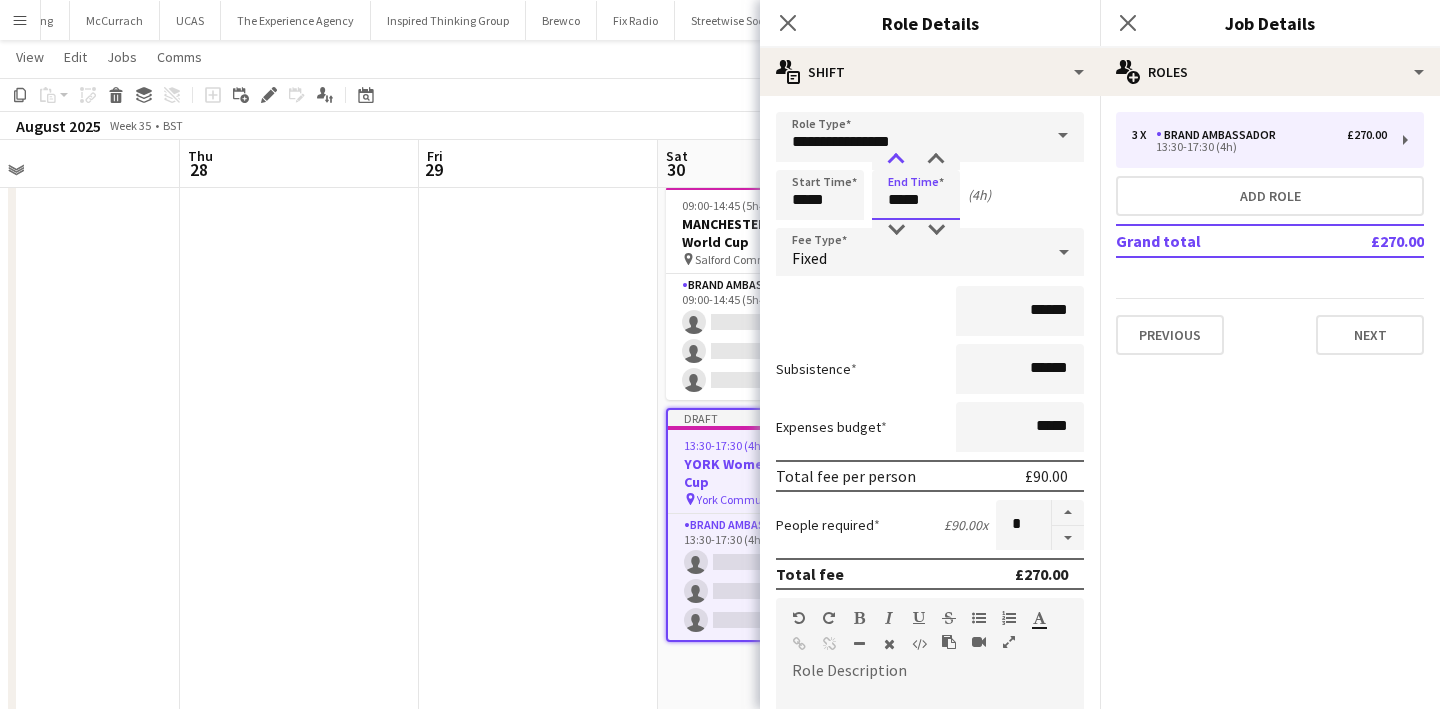 click at bounding box center [896, 160] 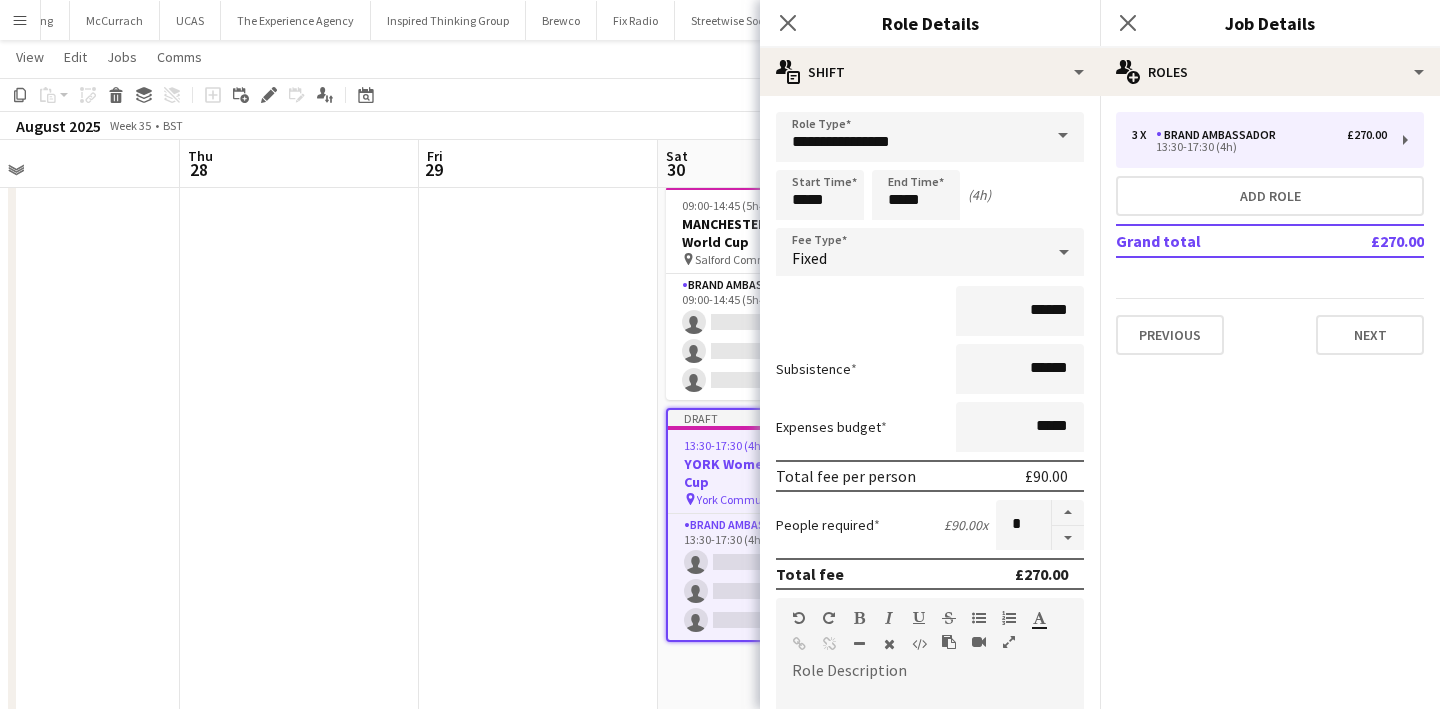 click on "Start Time  *****  End Time  *****  (4h)" at bounding box center (930, 195) 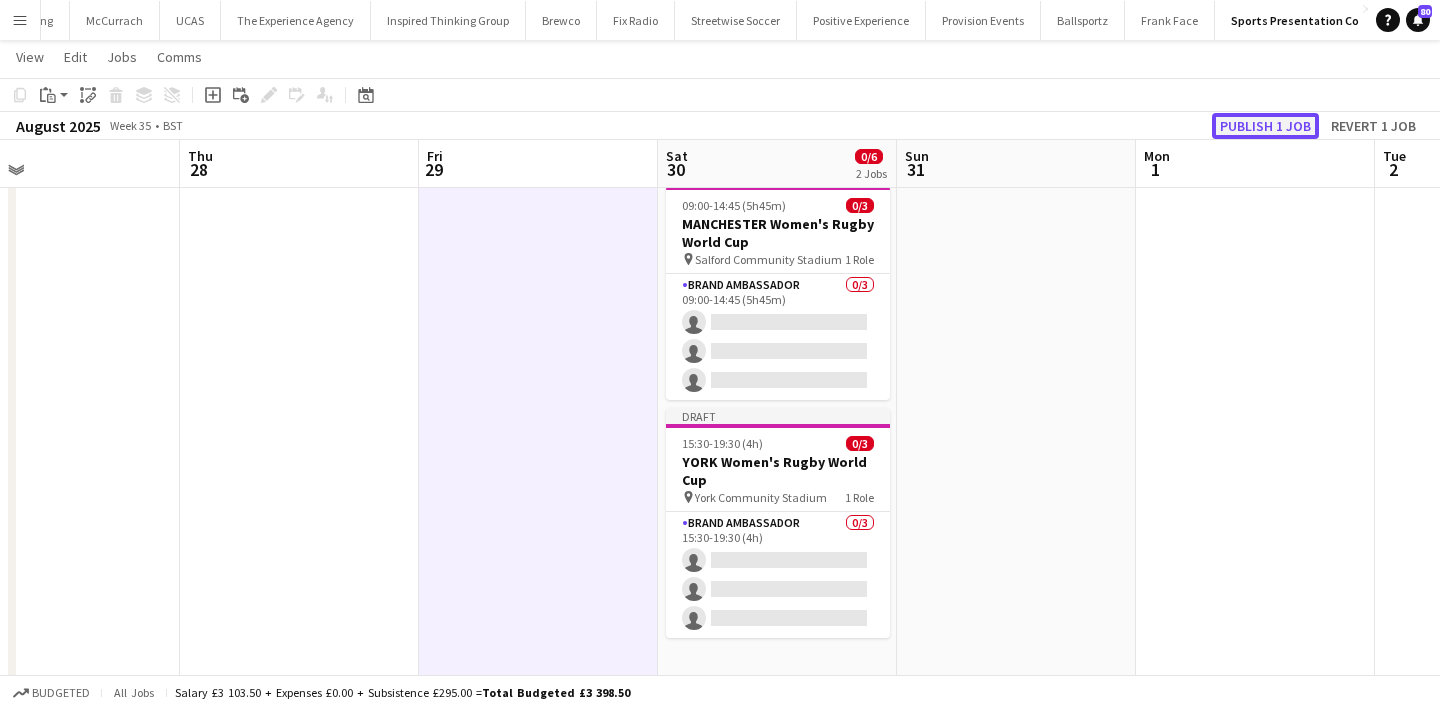 click on "Publish 1 job" 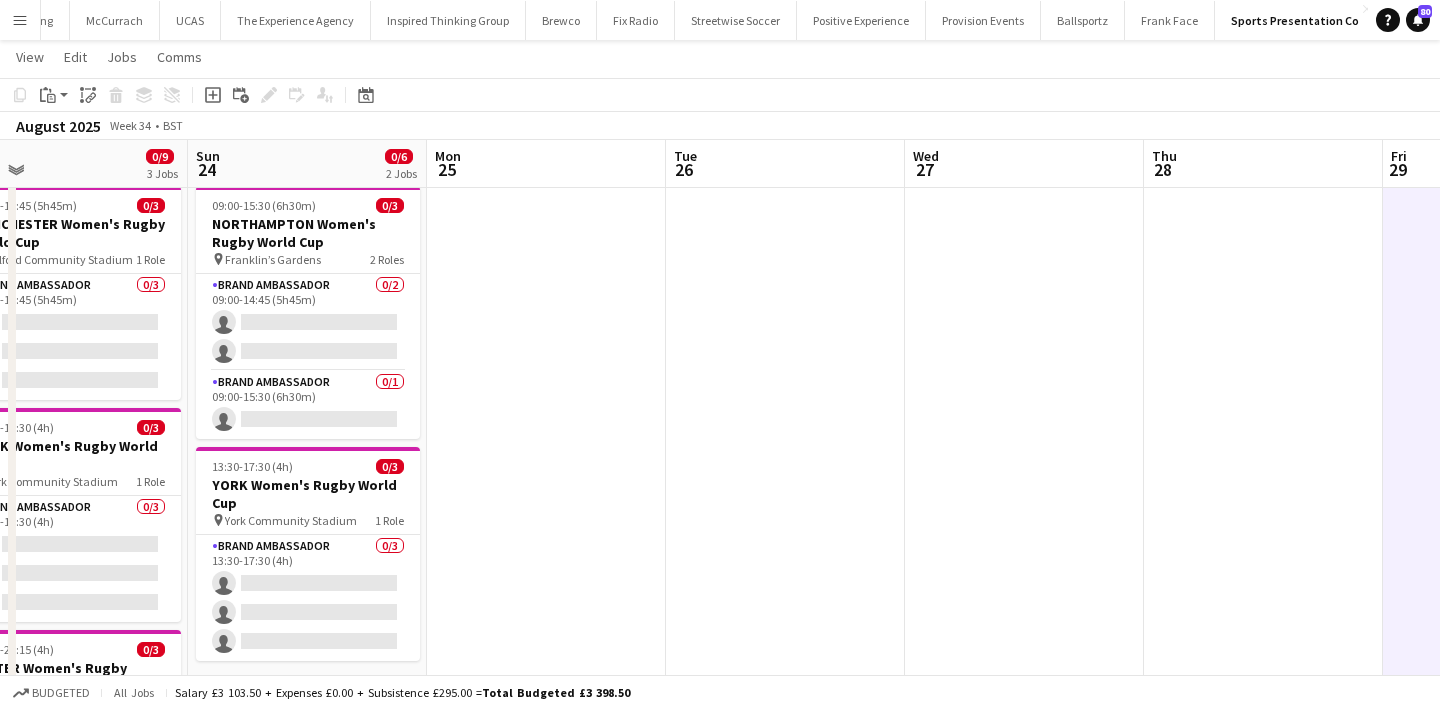 scroll, scrollTop: 0, scrollLeft: 528, axis: horizontal 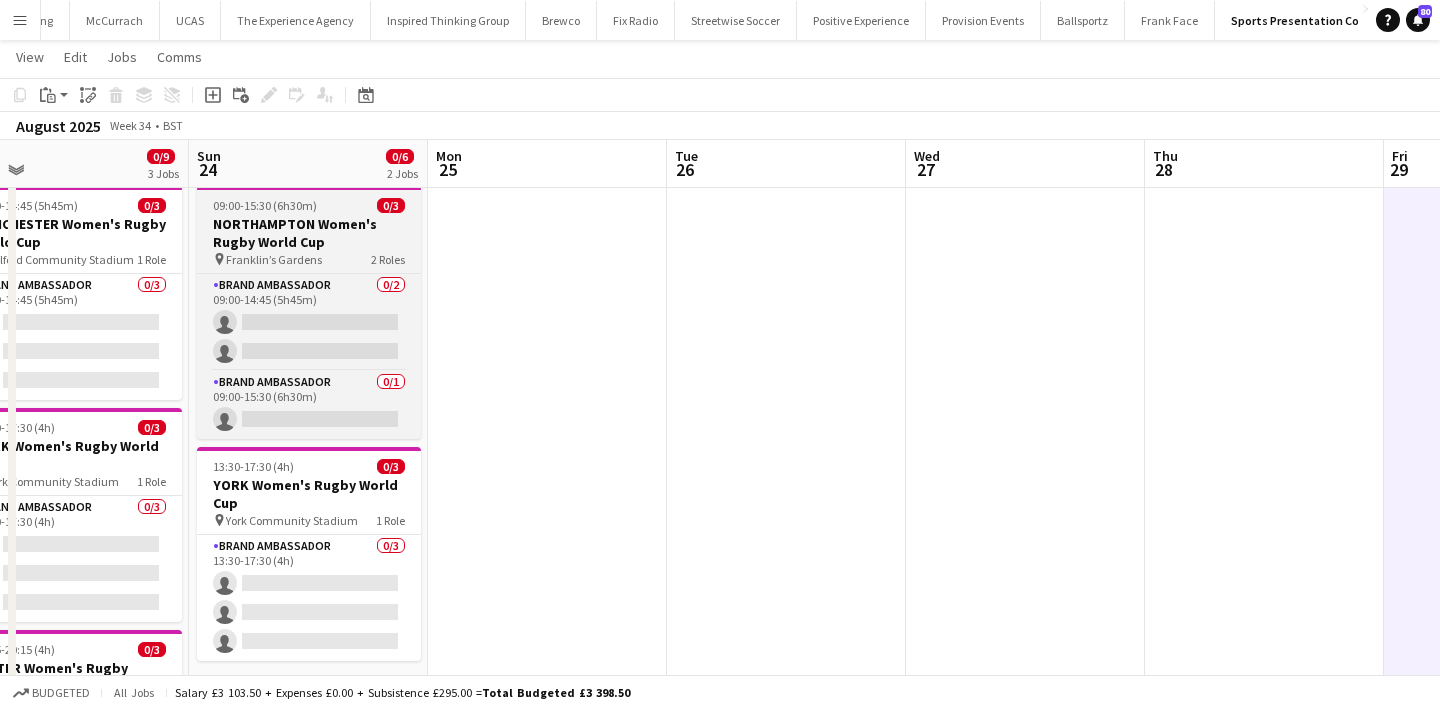 click on "NORTHAMPTON Women's Rugby World Cup" at bounding box center (309, 233) 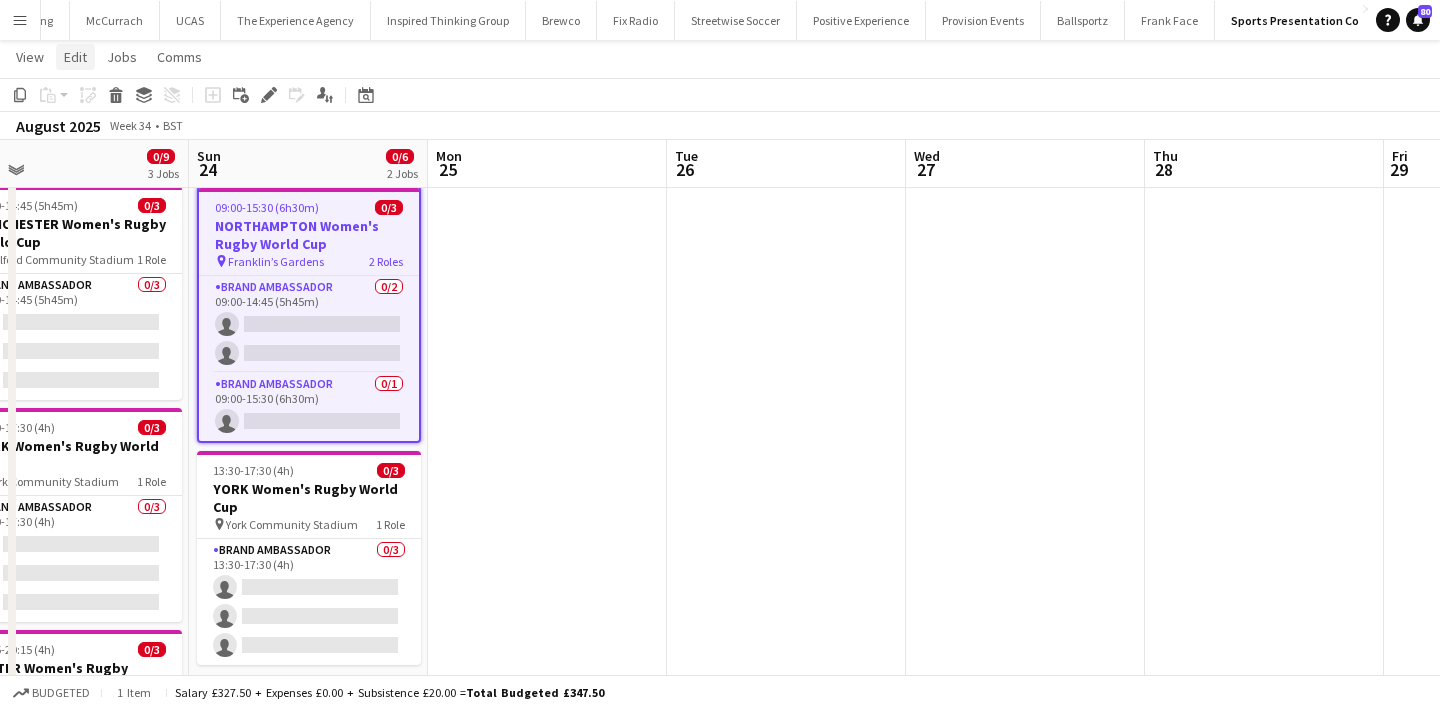 click on "Edit" 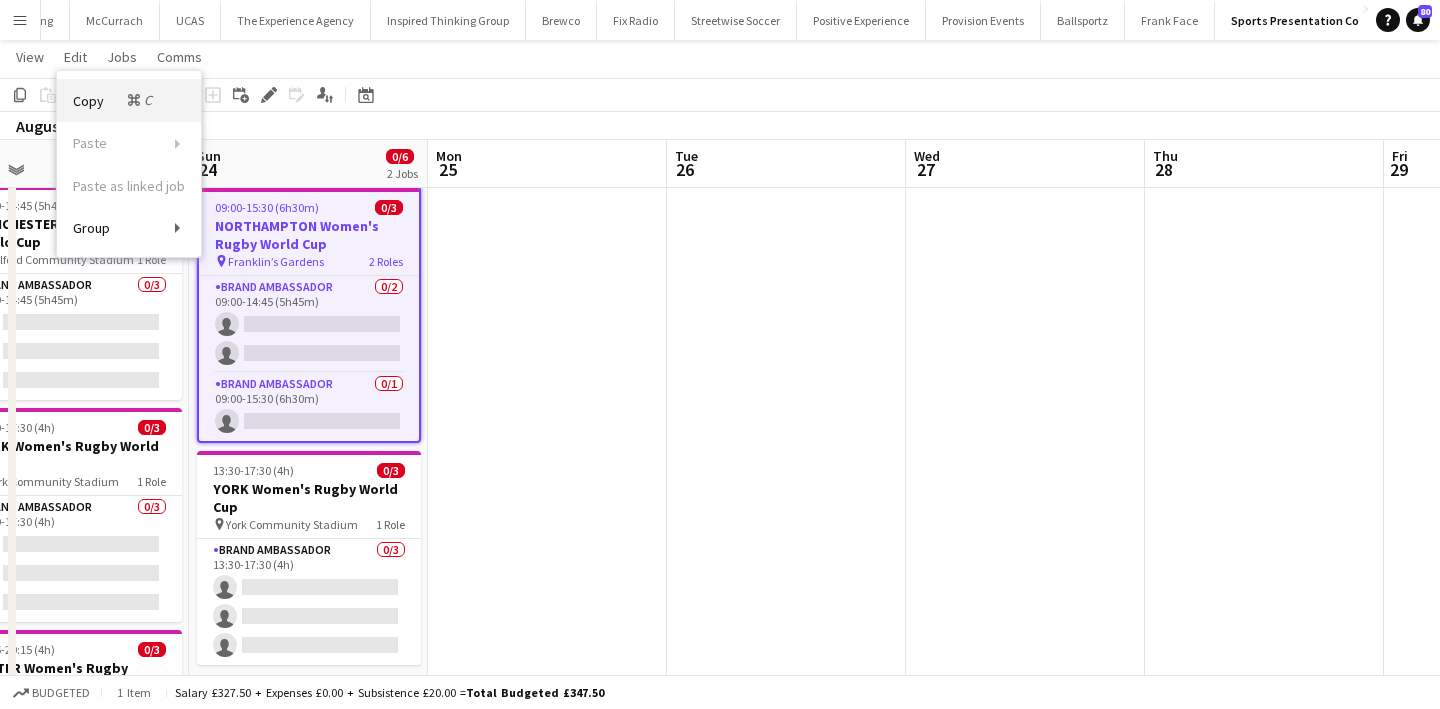 click on "Copy
Command
C" at bounding box center [114, 100] 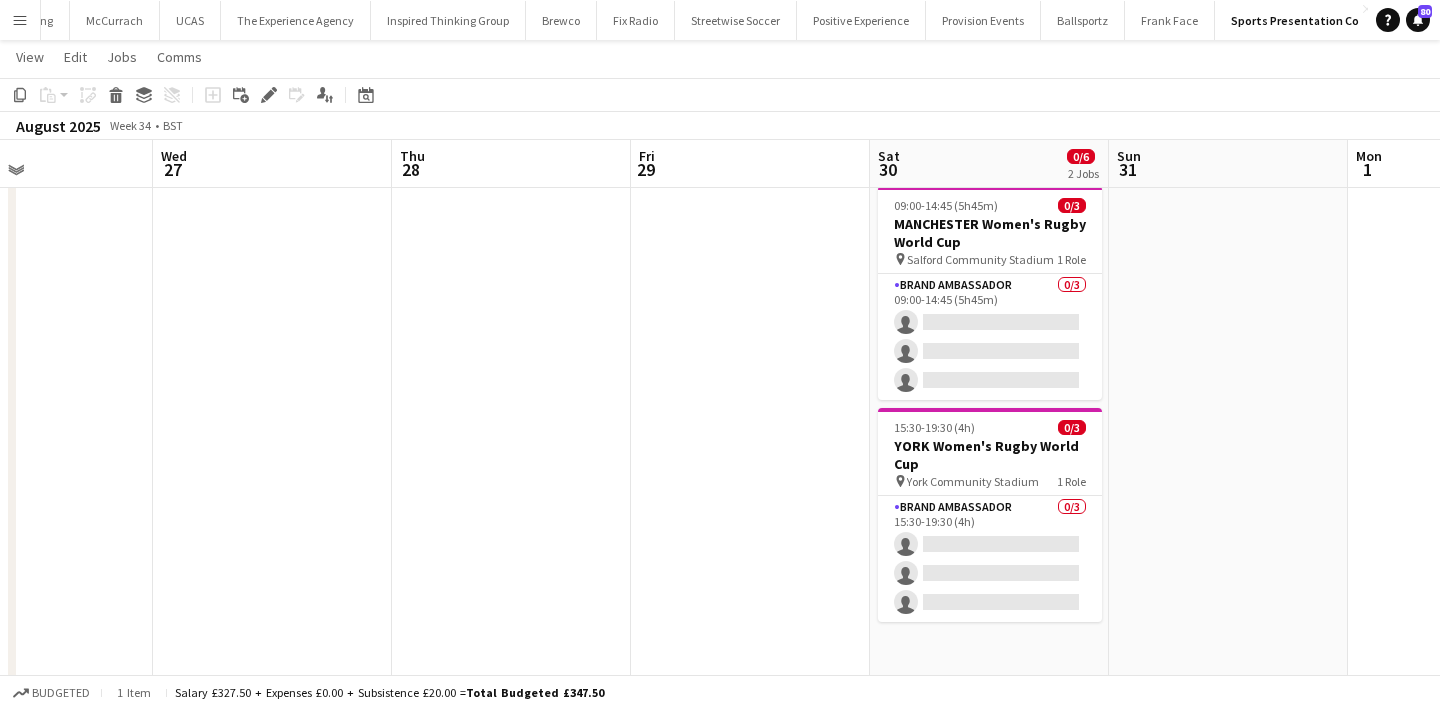 scroll, scrollTop: 0, scrollLeft: 922, axis: horizontal 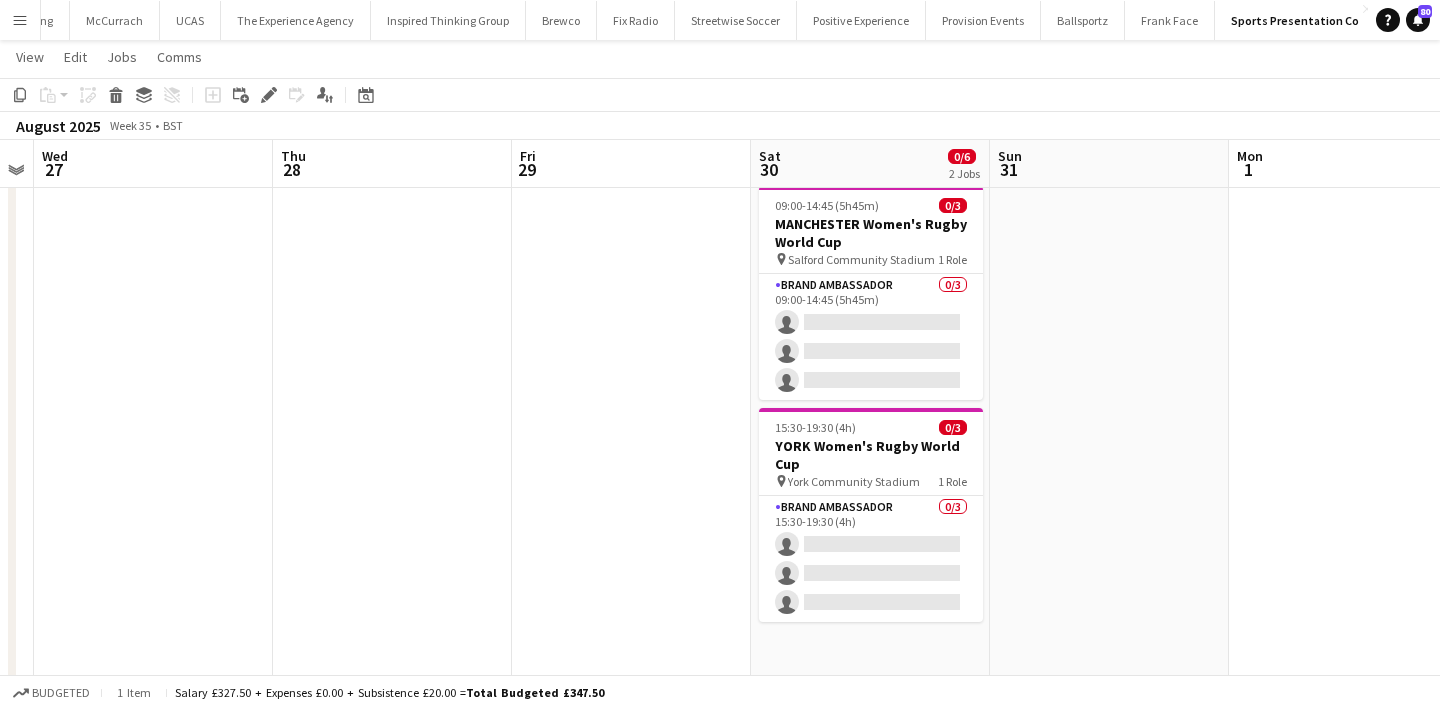 click on "09:00-14:45 (5h45m)    0/3   MANCHESTER Women's Rugby World Cup
pin
Salford Community Stadium   1 Role   Brand Ambassador   0/3   09:00-14:45 (5h45m)
single-neutral-actions
single-neutral-actions
single-neutral-actions
15:30-19:30 (4h)    0/3   YORK Women's Rugby World Cup
pin
York Community Stadium   1 Role   Brand Ambassador   0/3   15:30-19:30 (4h)
single-neutral-actions
single-neutral-actions
single-neutral-actions" at bounding box center [870, 504] 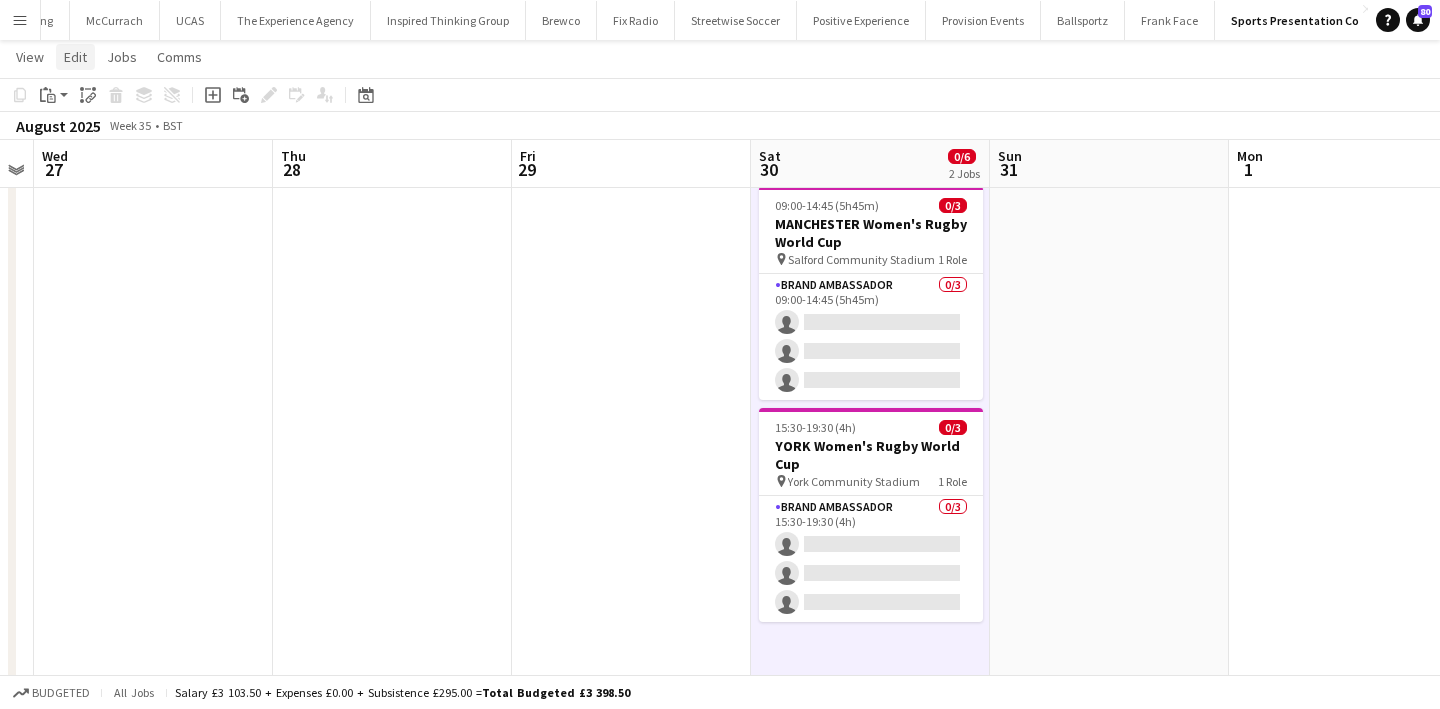click on "Edit" 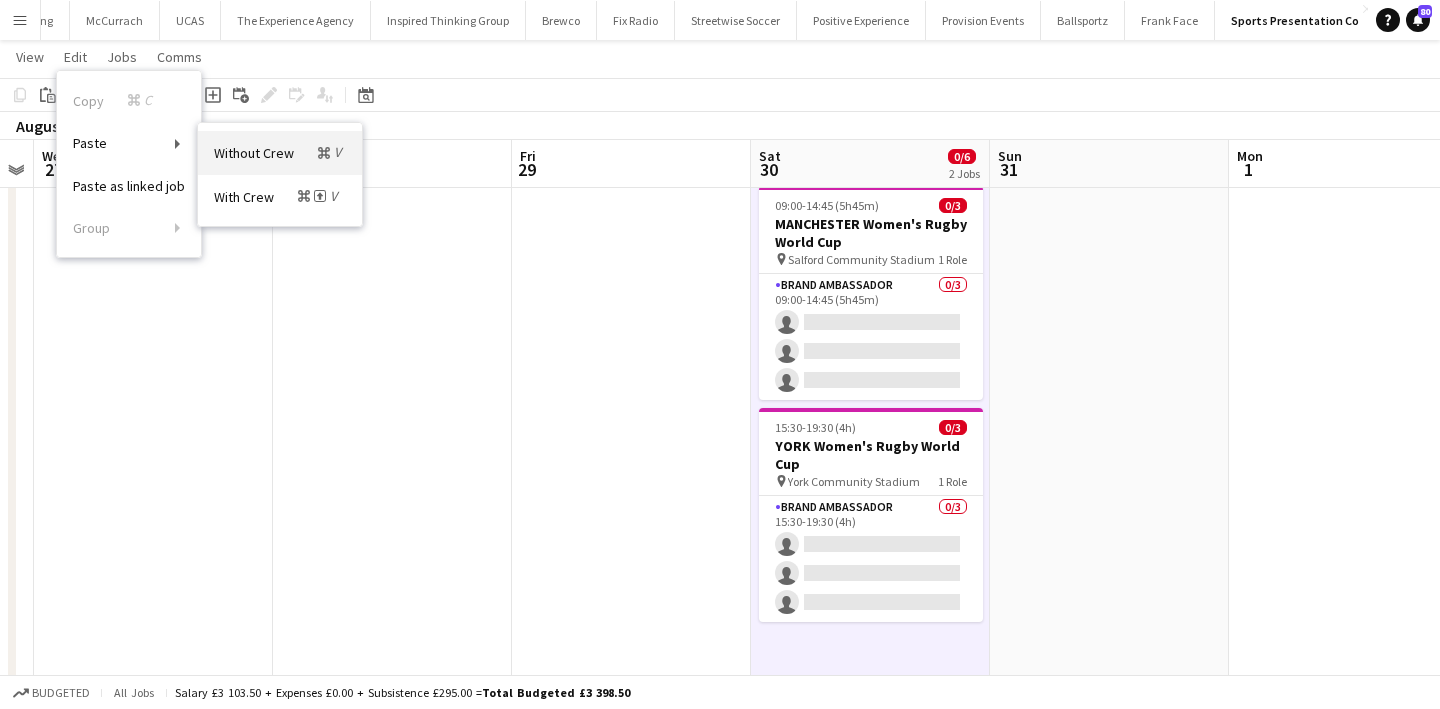 click on "Without Crew
Command
V" at bounding box center (280, 152) 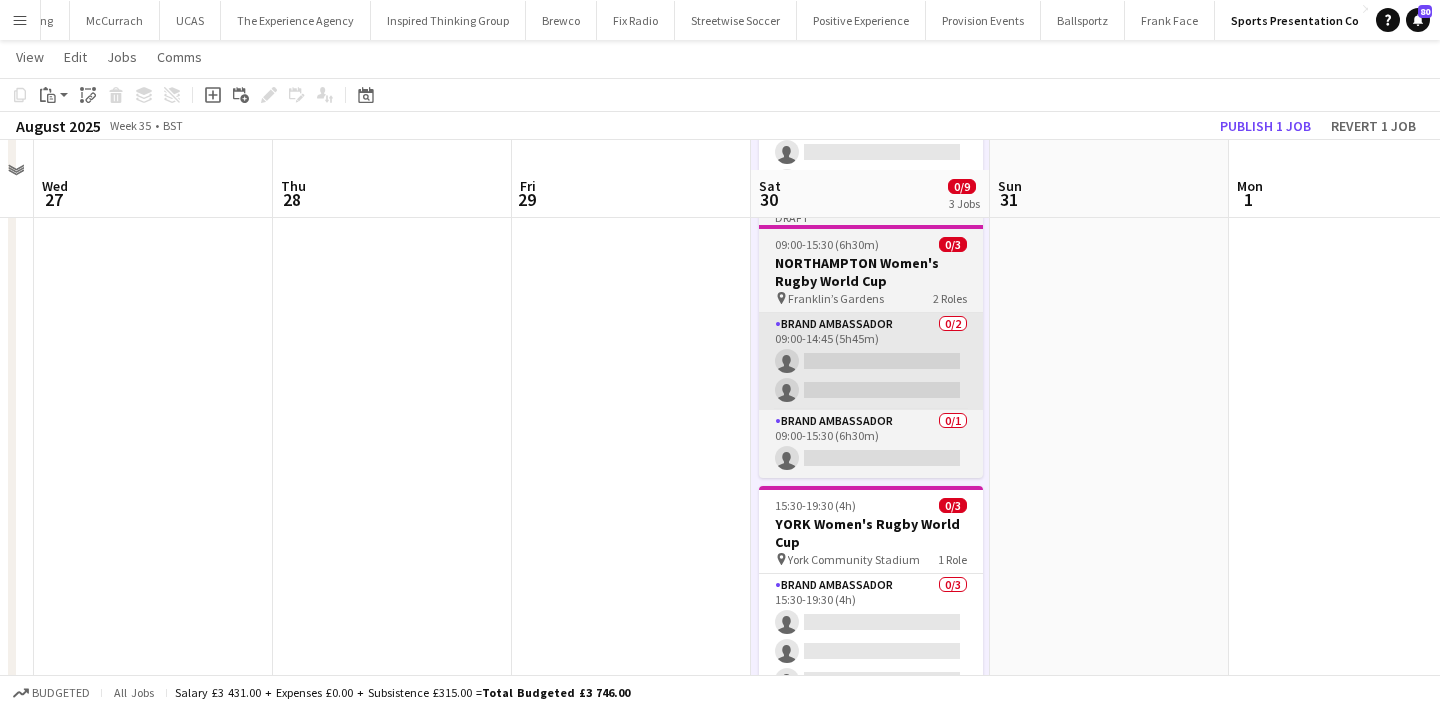 scroll, scrollTop: 238, scrollLeft: 0, axis: vertical 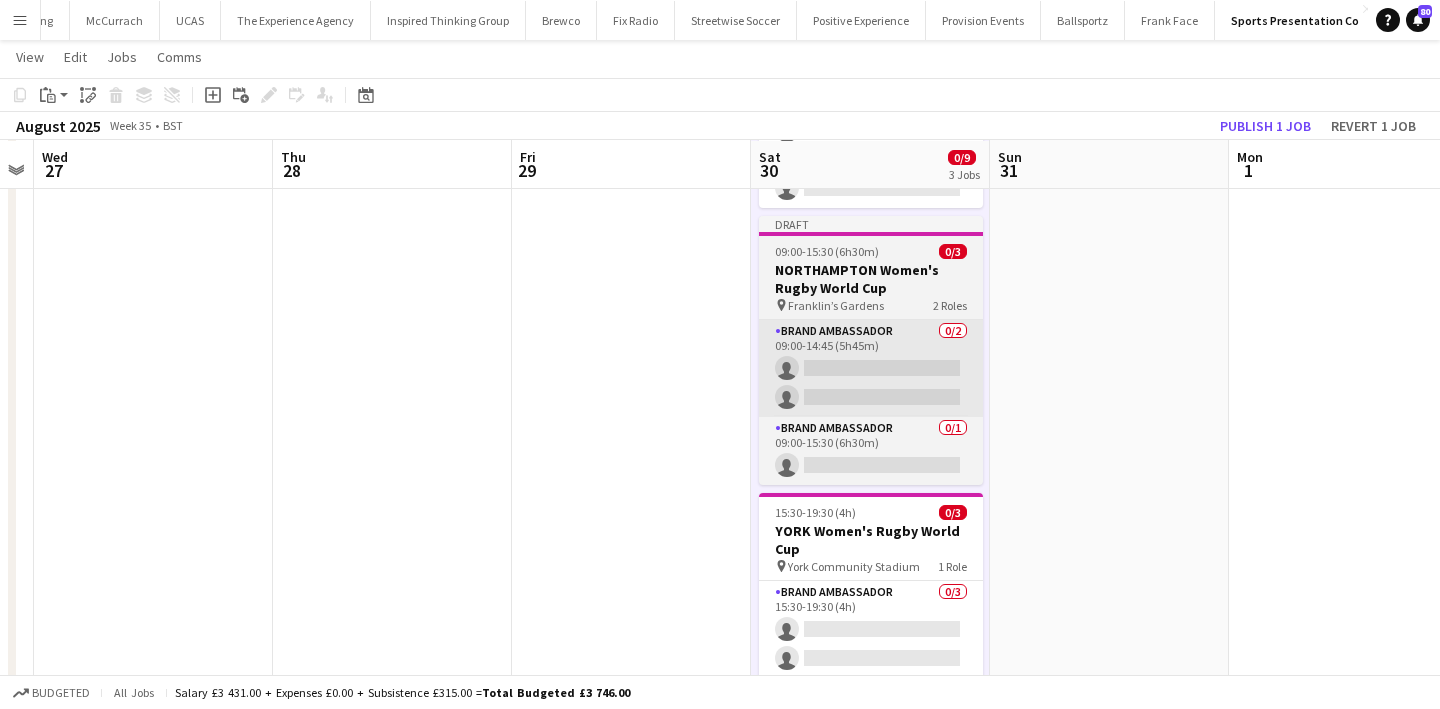 click on "09:00-15:30 (6h30m)" at bounding box center (827, 251) 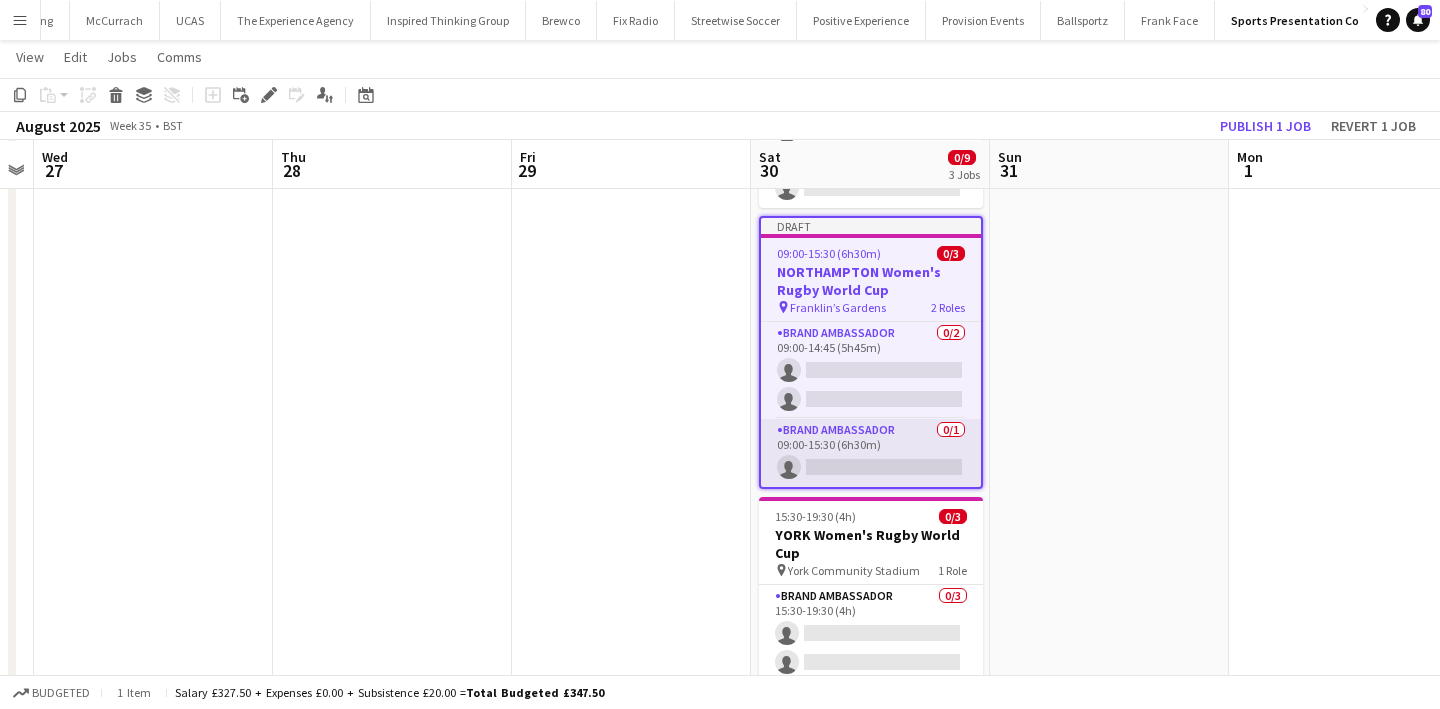 click on "Brand Ambassador   0/1   09:00-15:30 (6h30m)
single-neutral-actions" at bounding box center (871, 453) 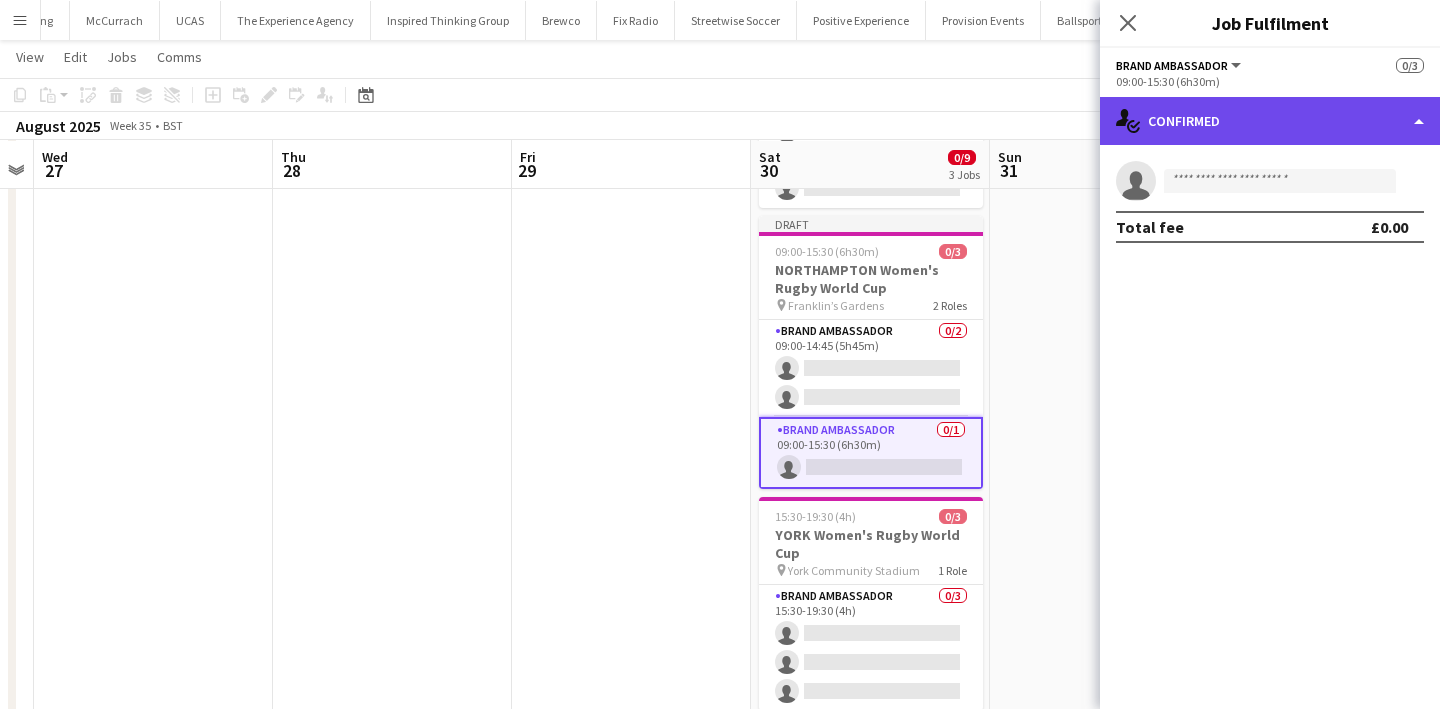 click on "single-neutral-actions-check-2
Confirmed" 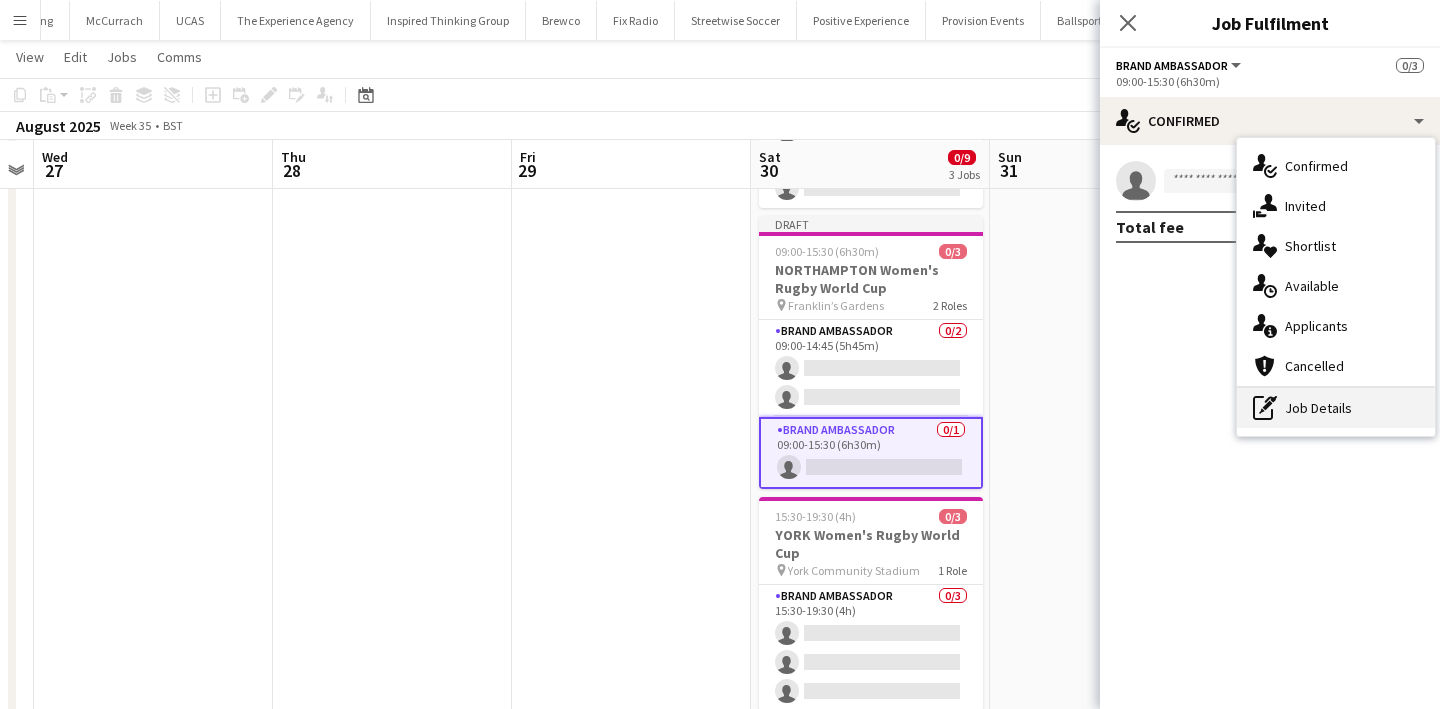click on "pen-write
Job Details" at bounding box center [1336, 408] 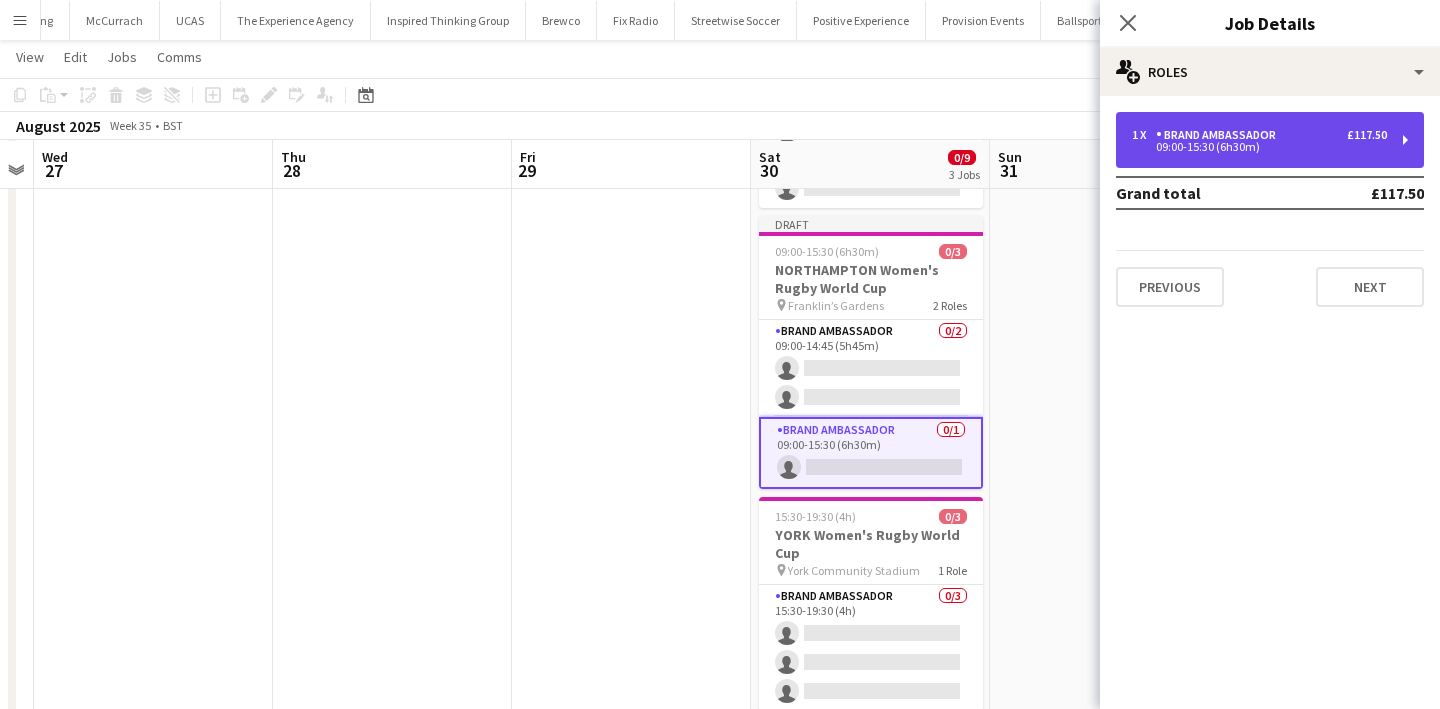 click on "Brand Ambassador" at bounding box center (1220, 135) 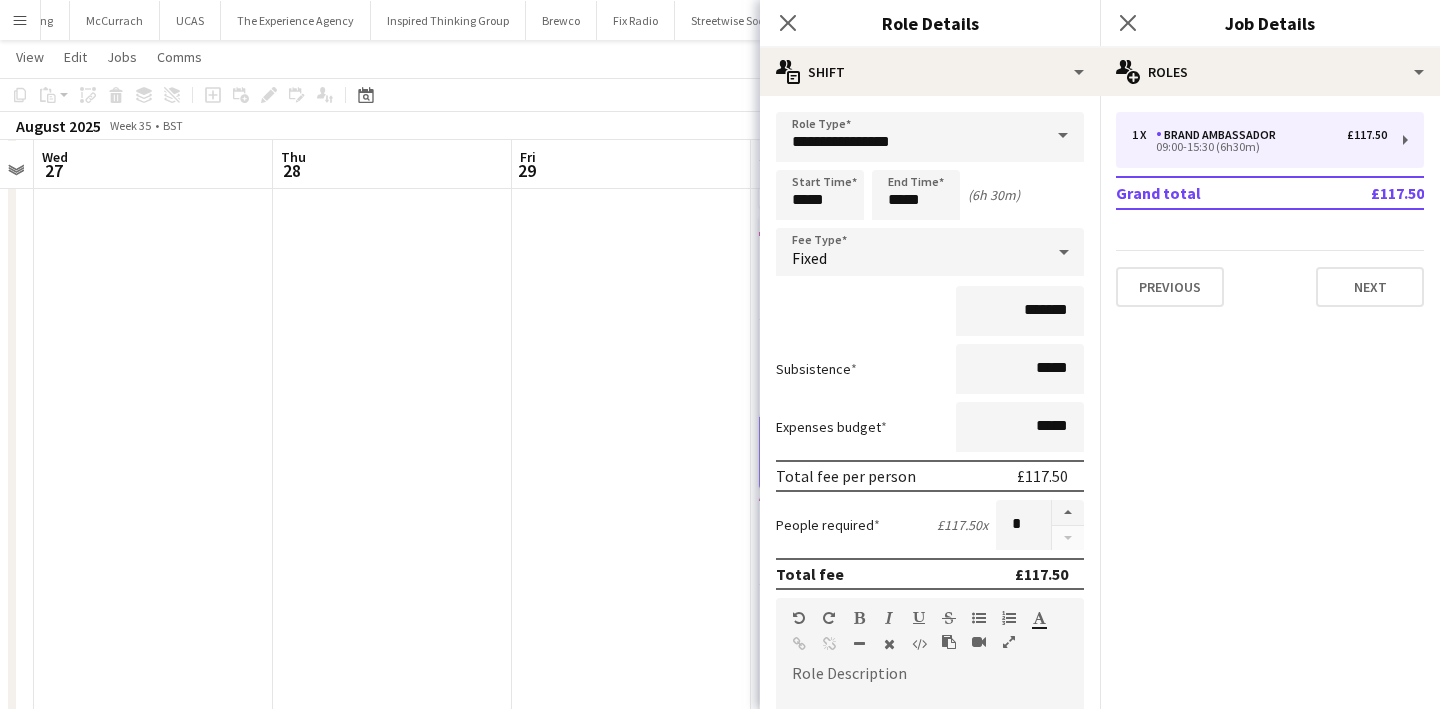 click at bounding box center [631, 369] 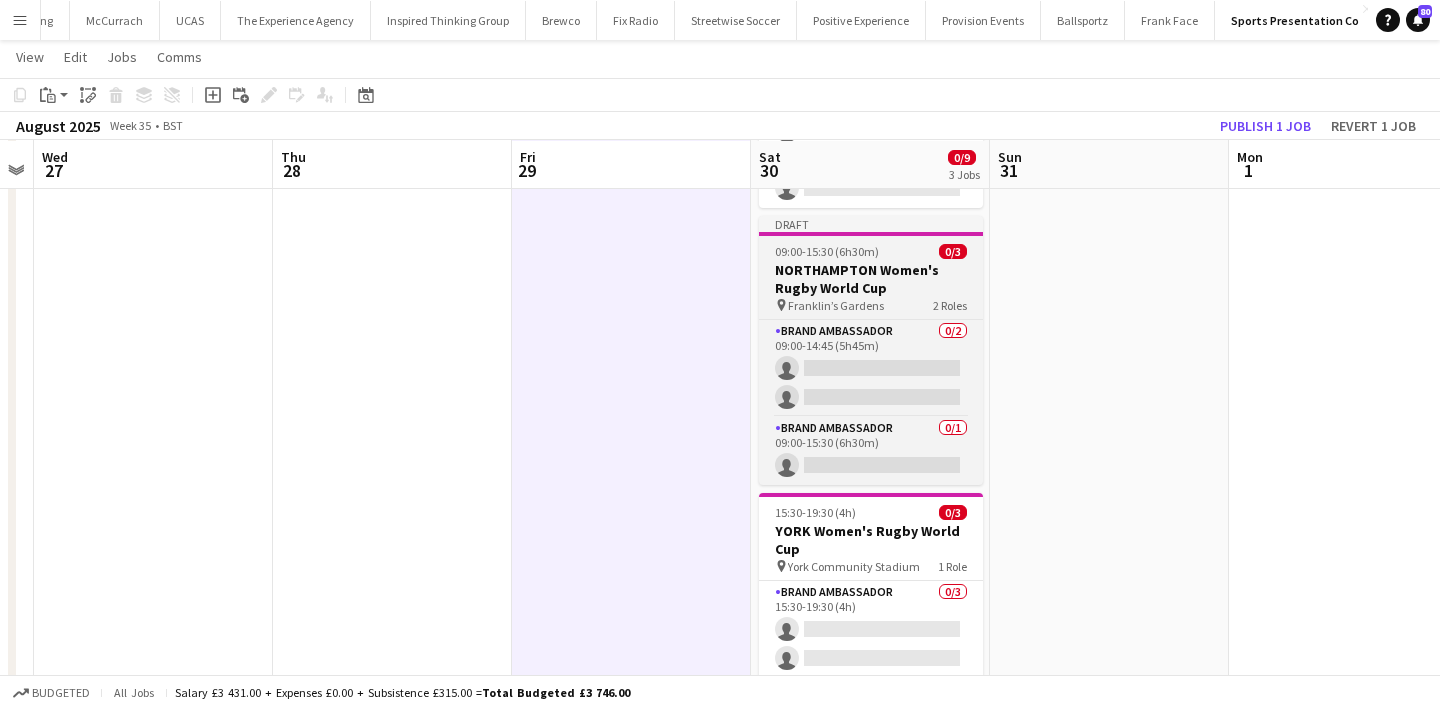 click on "NORTHAMPTON Women's Rugby World Cup" at bounding box center [871, 279] 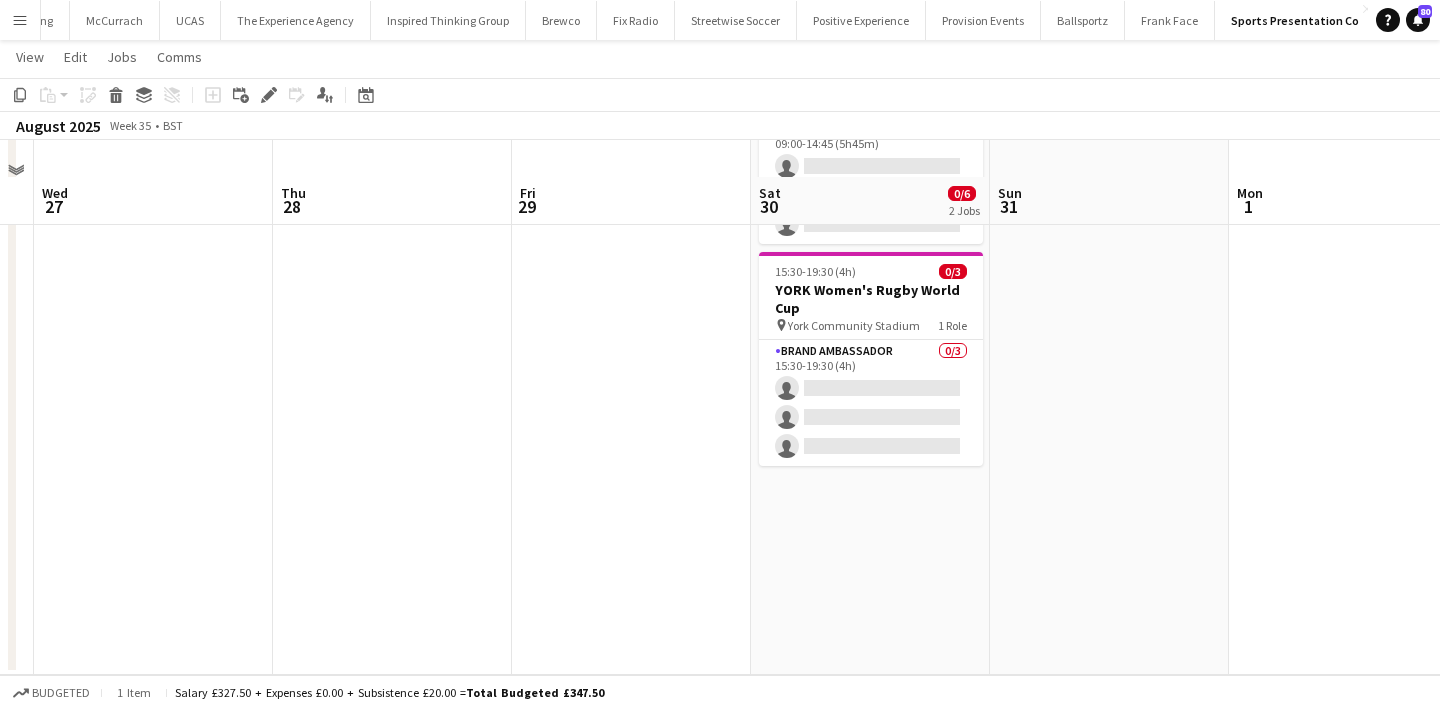 scroll, scrollTop: 201, scrollLeft: 0, axis: vertical 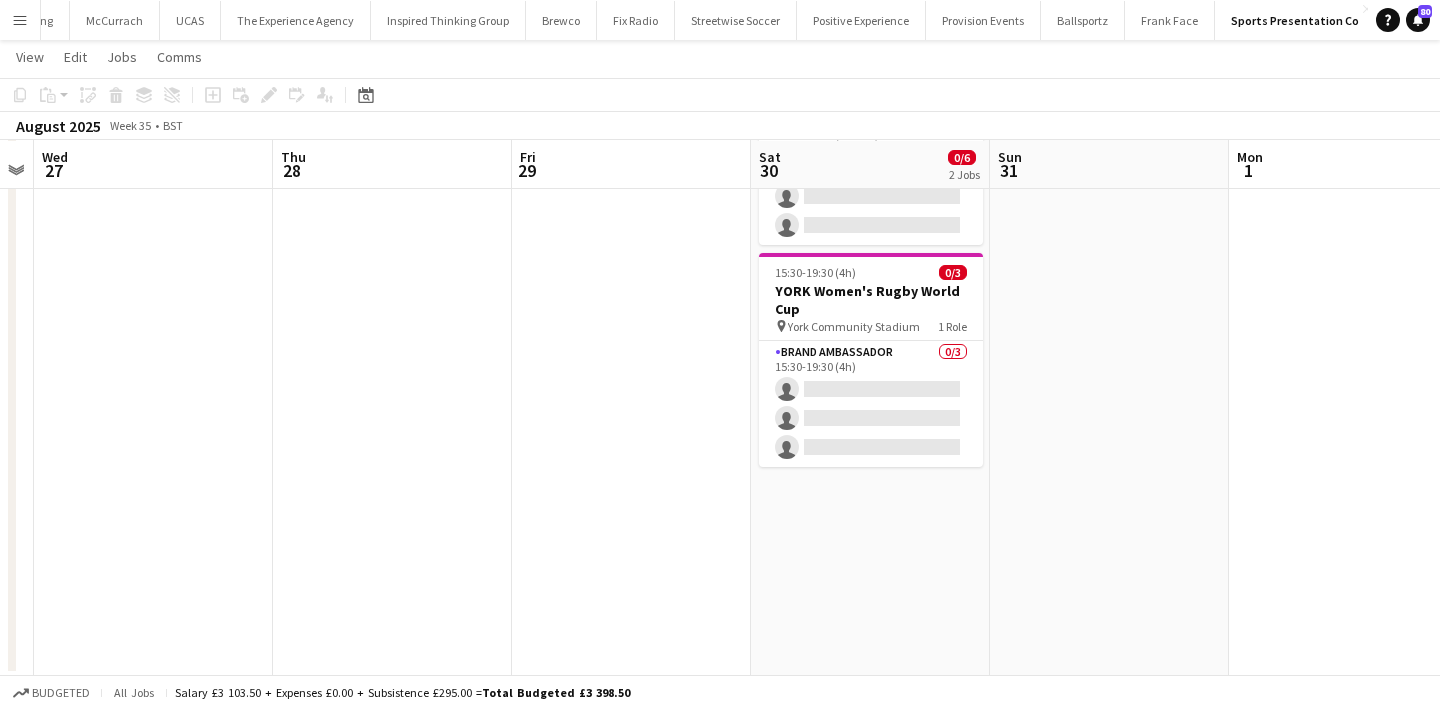 click at bounding box center (1109, 349) 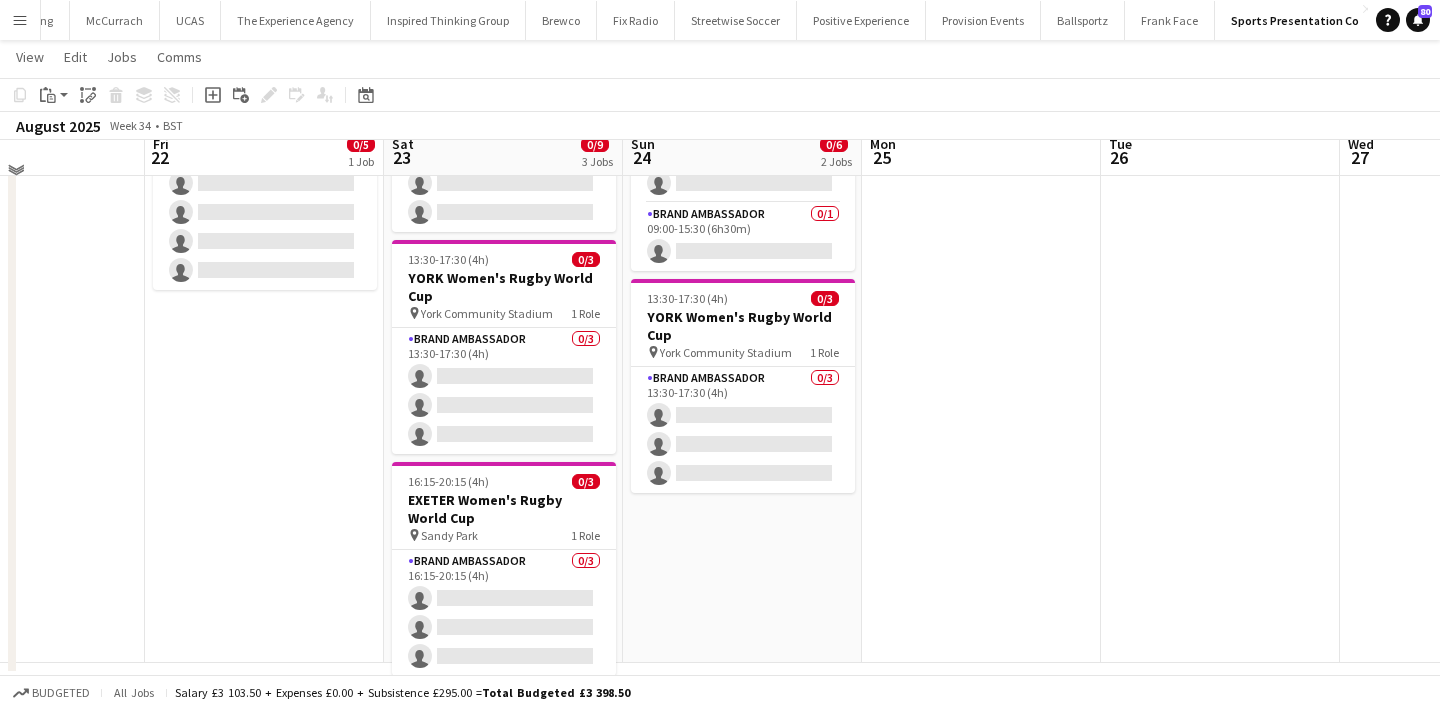 scroll, scrollTop: 0, scrollLeft: 572, axis: horizontal 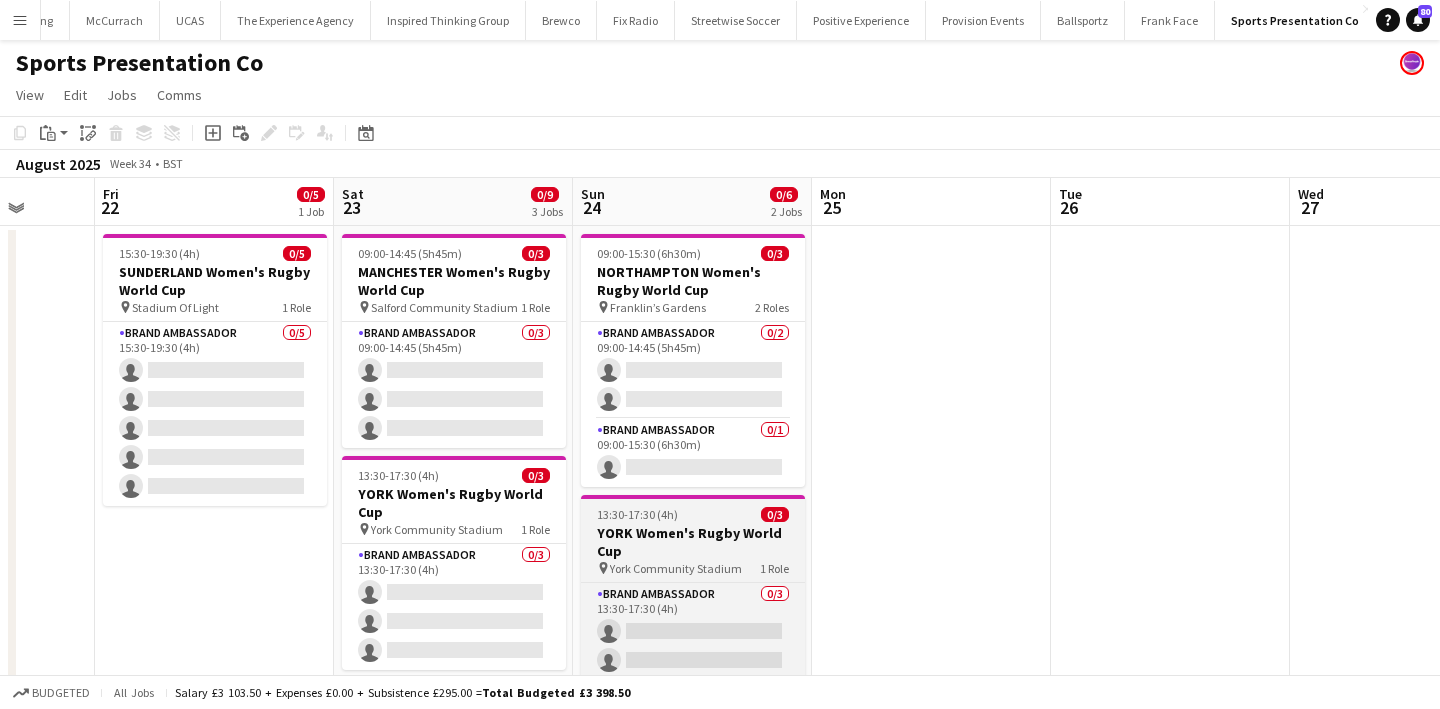 click on "13:30-17:30 (4h)    0/3   YORK Women's Rugby World Cup
pin
York Community Stadium   1 Role   Brand Ambassador   0/3   13:30-17:30 (4h)
single-neutral-actions
single-neutral-actions
single-neutral-actions" at bounding box center (693, 602) 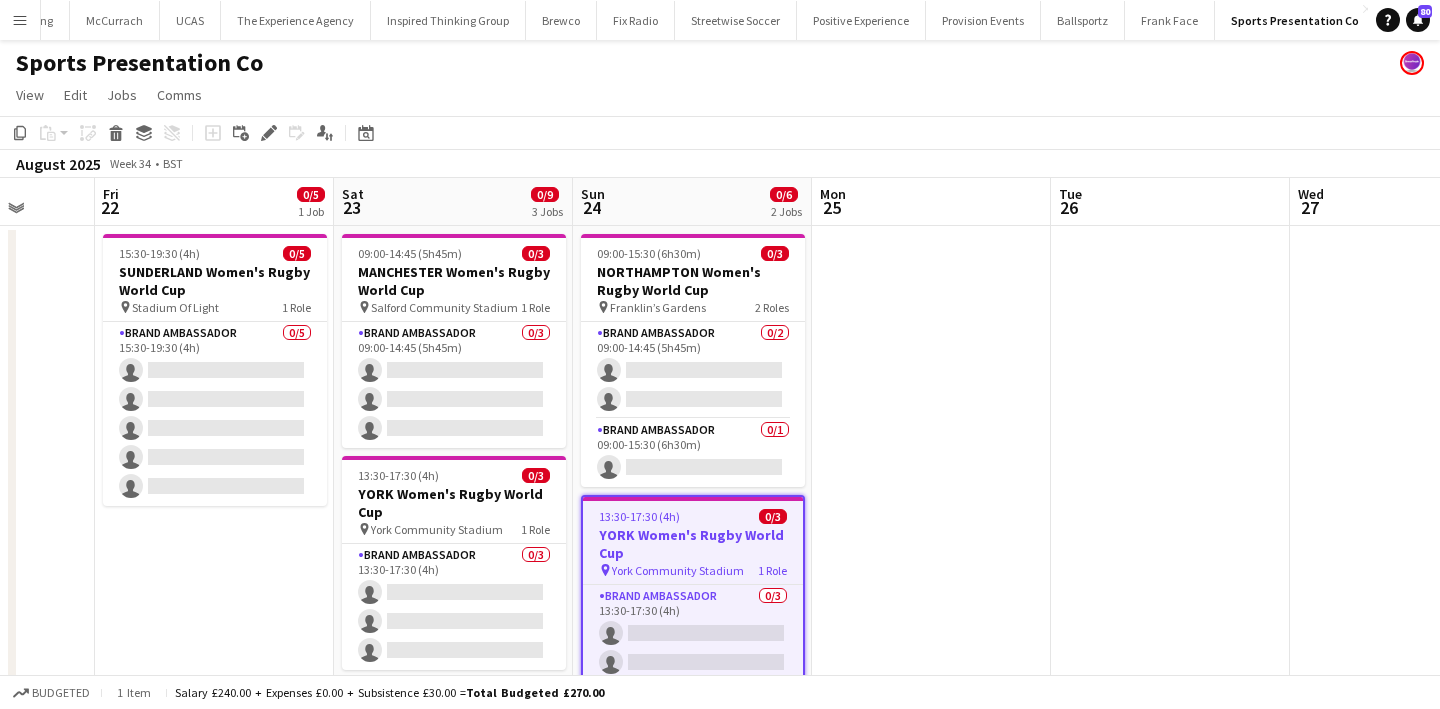 click on "View  Day view expanded Day view collapsed Month view Date picker Jump to today Expand Linked Jobs Collapse Linked Jobs  Edit  Copy
Command
C  Paste  Without Crew
Command
V With Crew
Command
Shift
V Paste as linked job  Group  Group Ungroup  Jobs  New Job Edit Job Delete Job New Linked Job Edit Linked Jobs Job fulfilment Promote Role Copy Role URL  Comms  Notify confirmed crew Create chat" 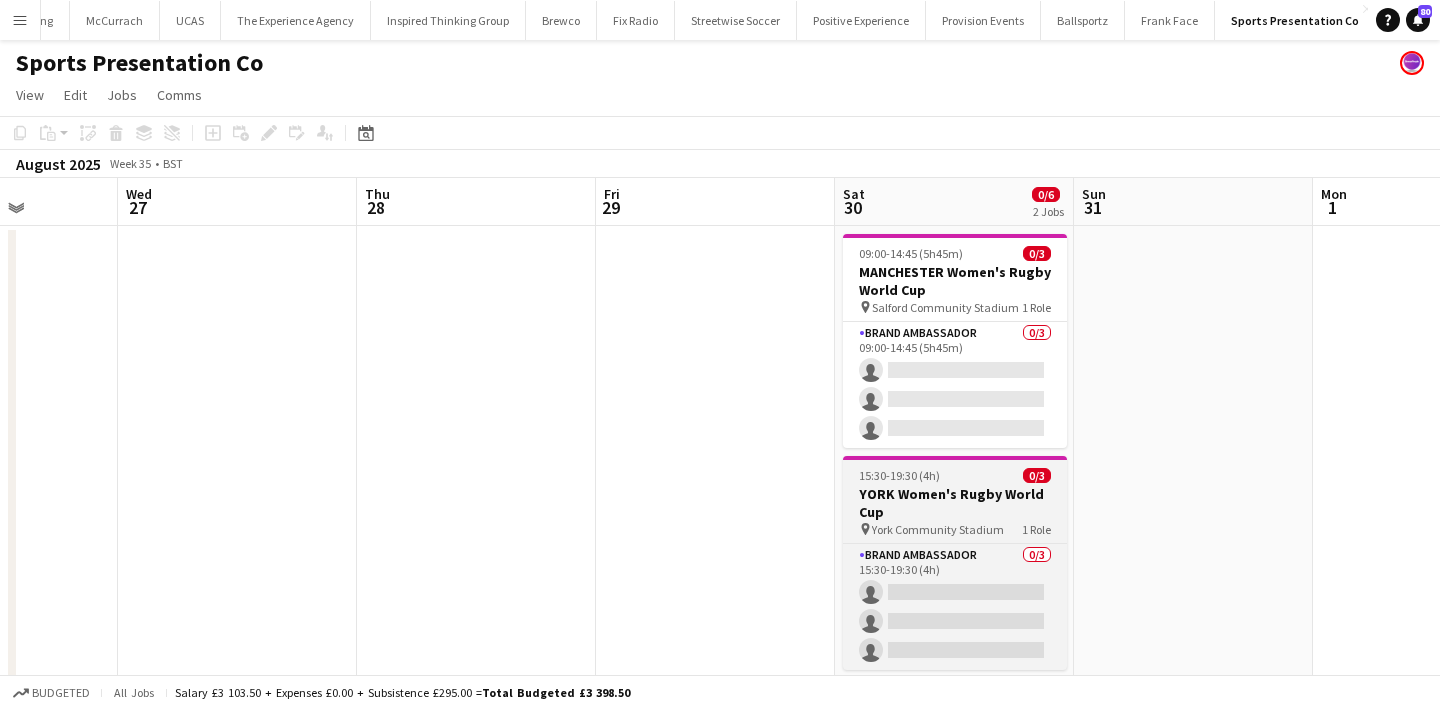scroll, scrollTop: 0, scrollLeft: 877, axis: horizontal 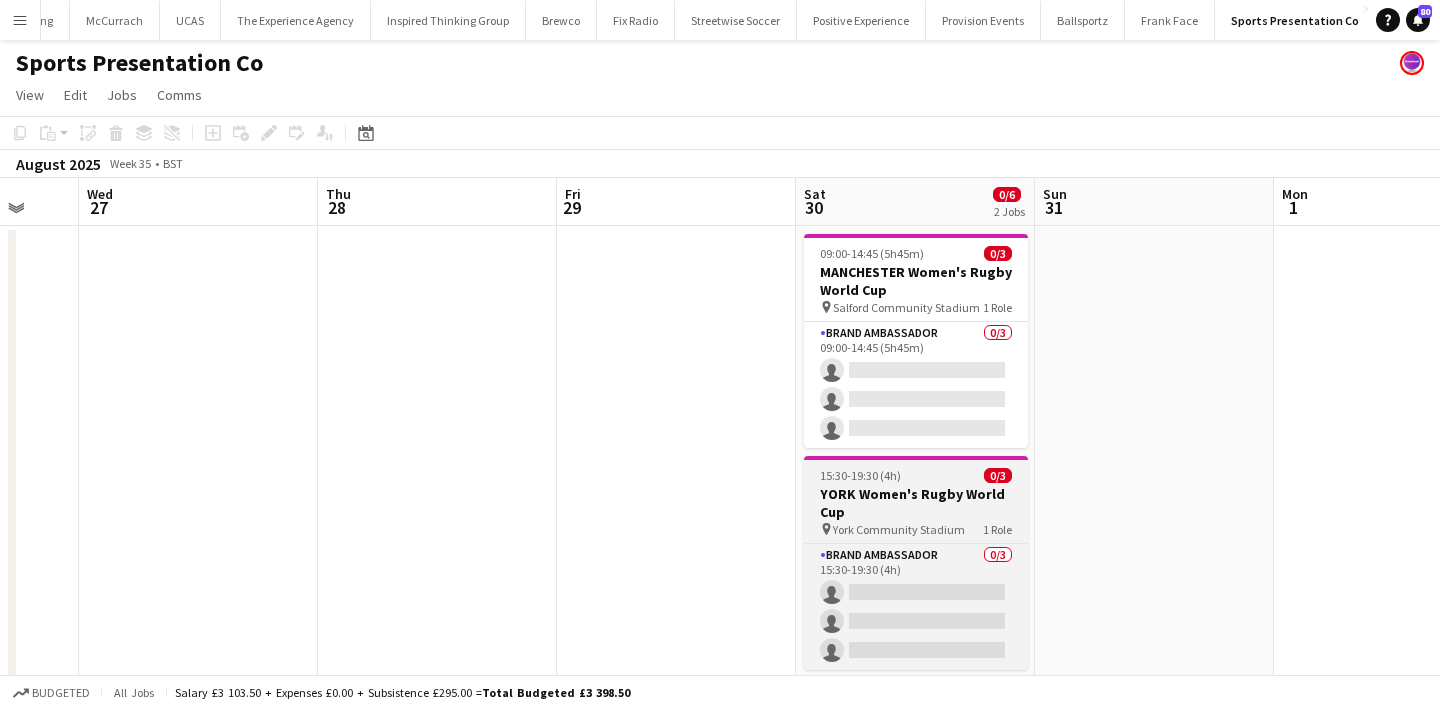 click on "YORK Women's Rugby World Cup" at bounding box center [916, 503] 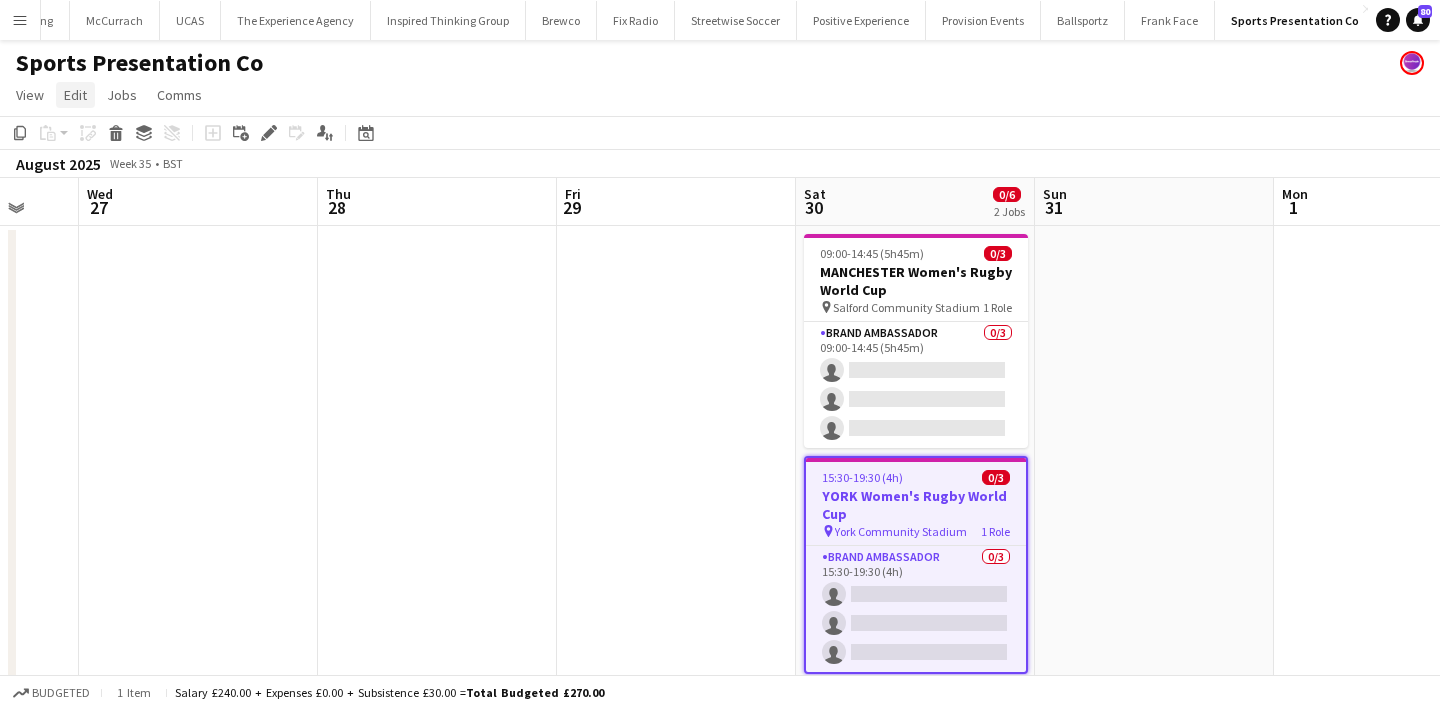 click on "Edit" 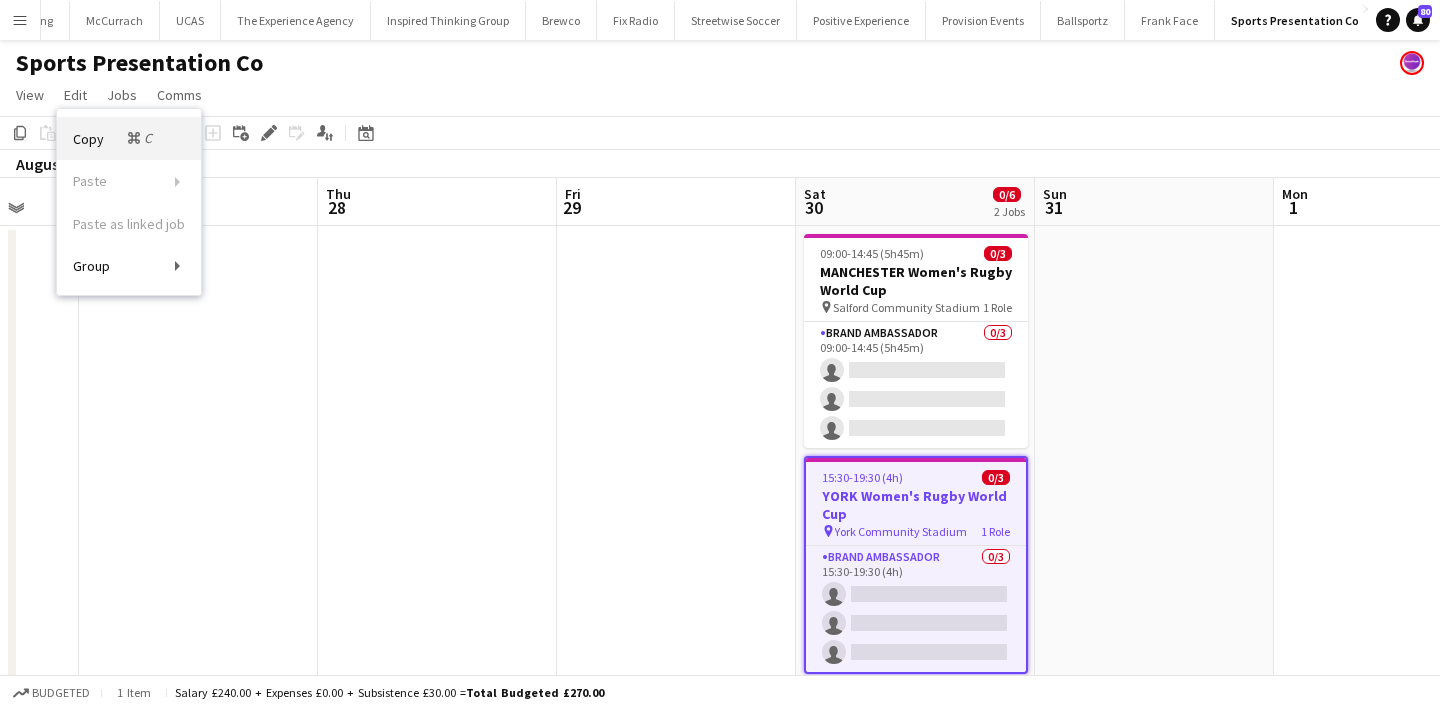 click on "Copy
Command
C" at bounding box center (129, 138) 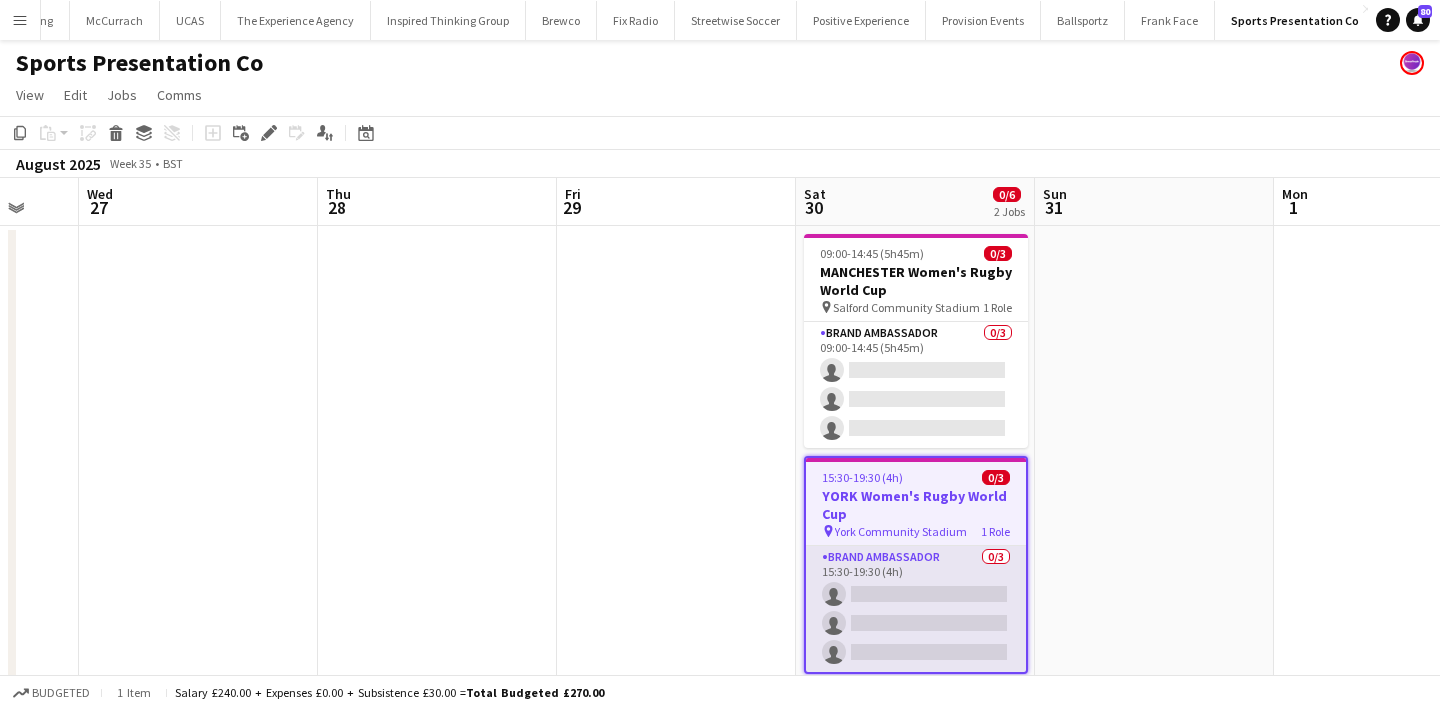 scroll, scrollTop: 13, scrollLeft: 877, axis: both 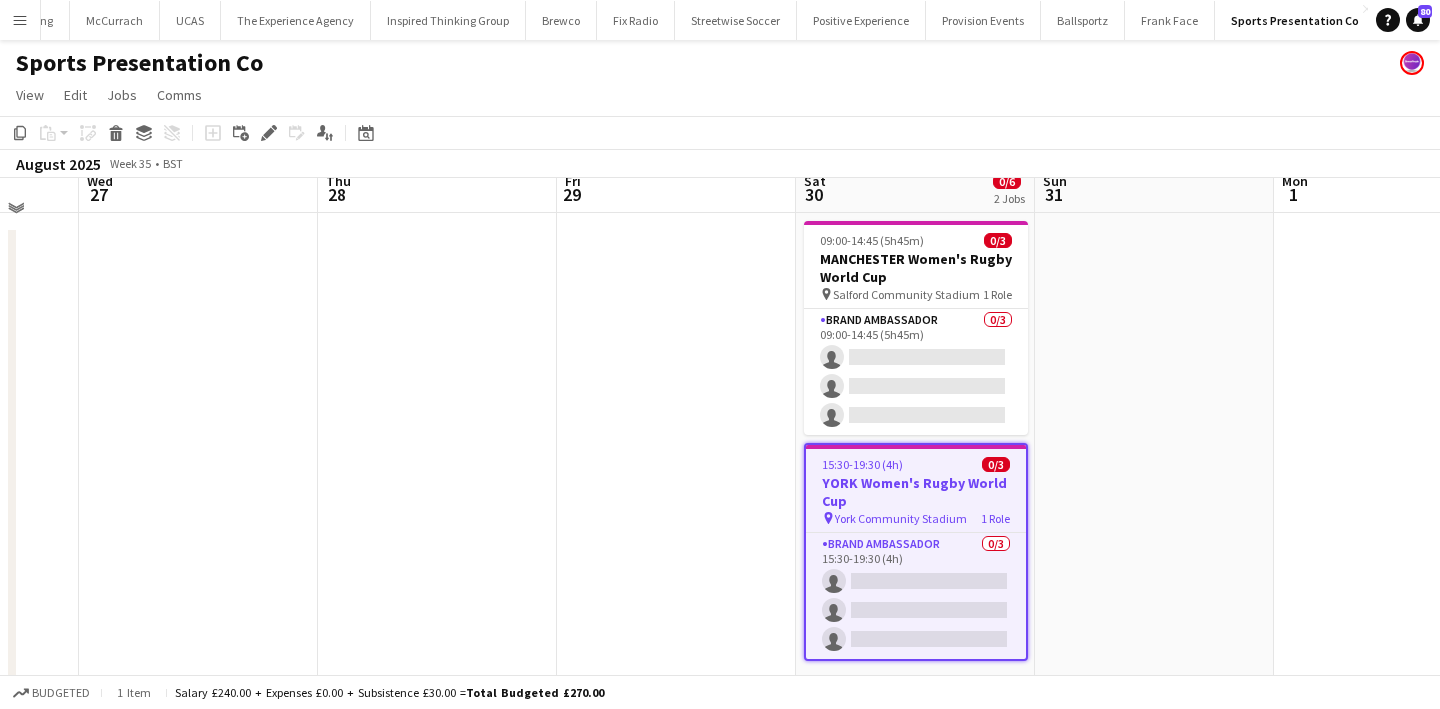click on "09:00-14:45 (5h45m)    0/3   MANCHESTER Women's Rugby World Cup
pin
Salford Community Stadium   1 Role   Brand Ambassador   0/3   09:00-14:45 (5h45m)
single-neutral-actions
single-neutral-actions
single-neutral-actions
15:30-19:30 (4h)    0/3   YORK Women's Rugby World Cup
pin
York Community Stadium   1 Role   Brand Ambassador   0/3   15:30-19:30 (4h)
single-neutral-actions
single-neutral-actions
single-neutral-actions" at bounding box center (915, 539) 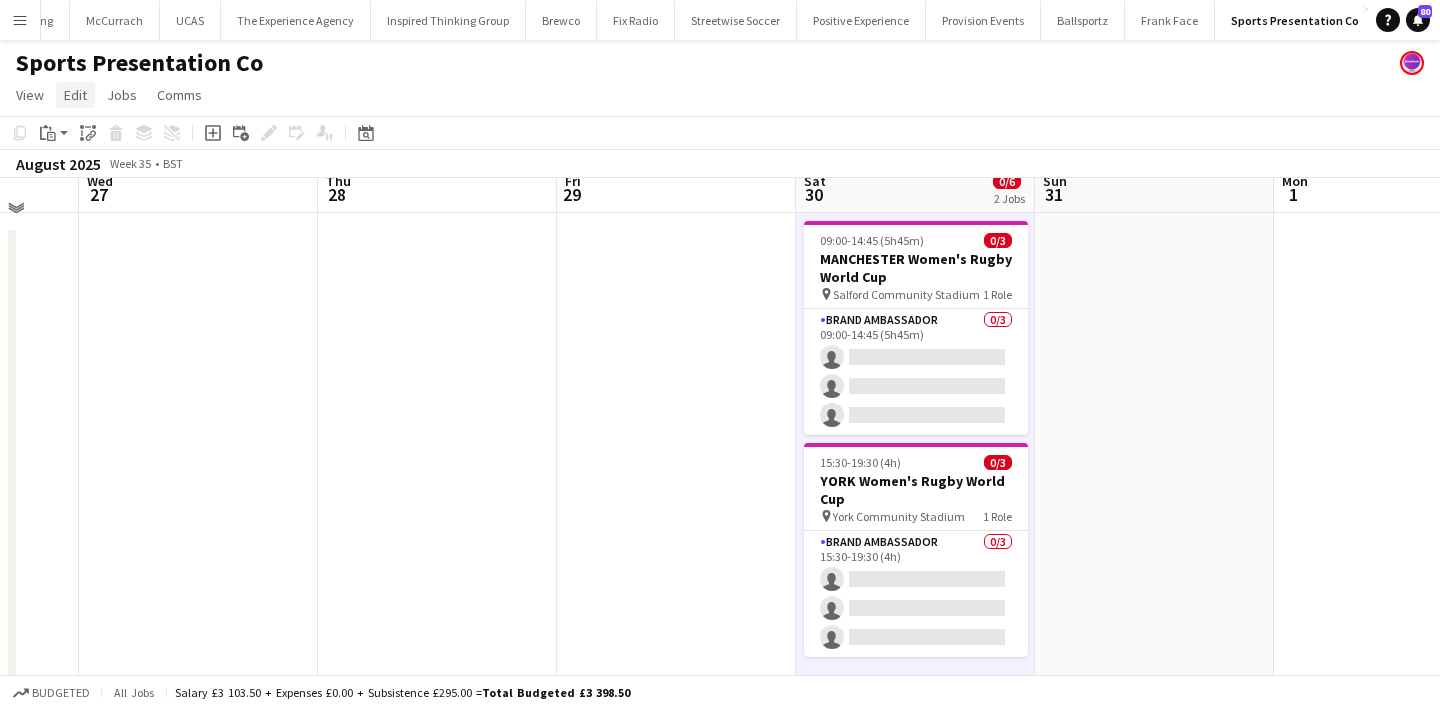 click on "Edit" 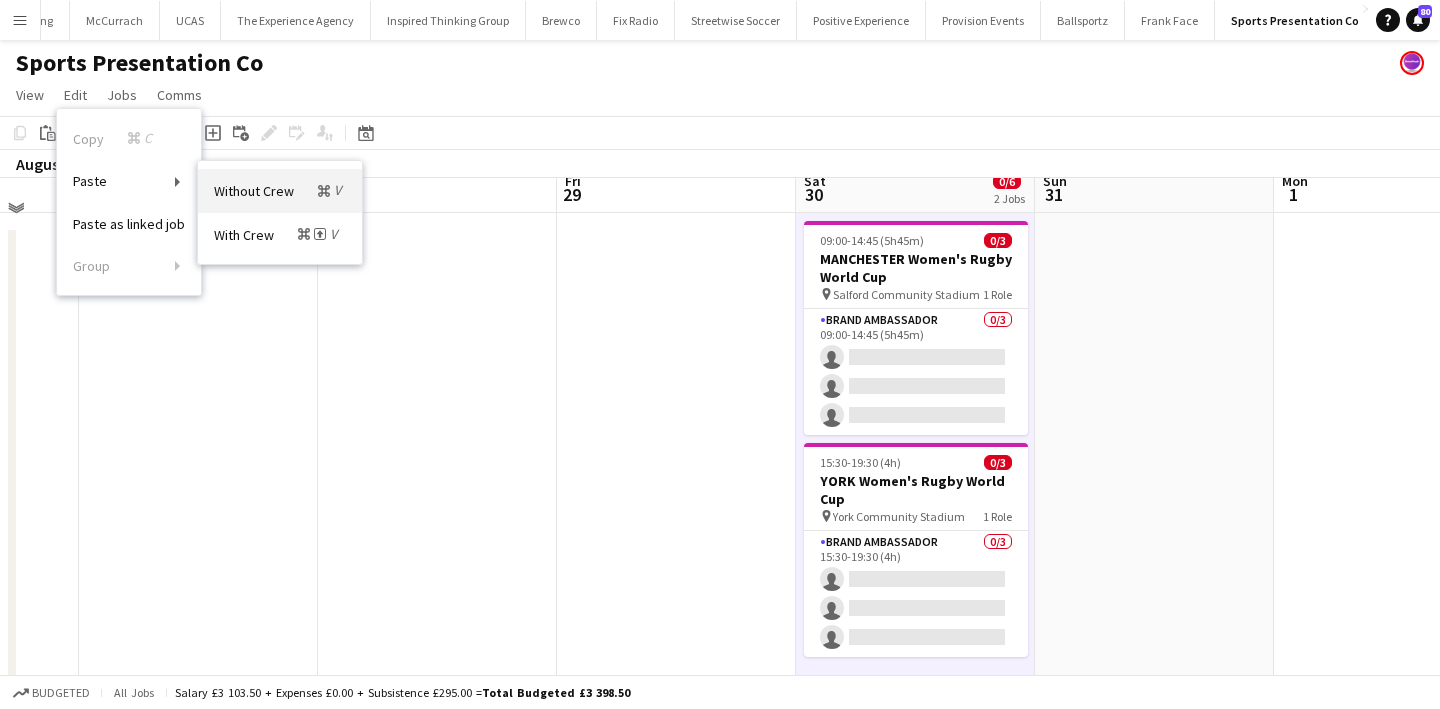 click on "Without Crew
Command
V" at bounding box center [280, 190] 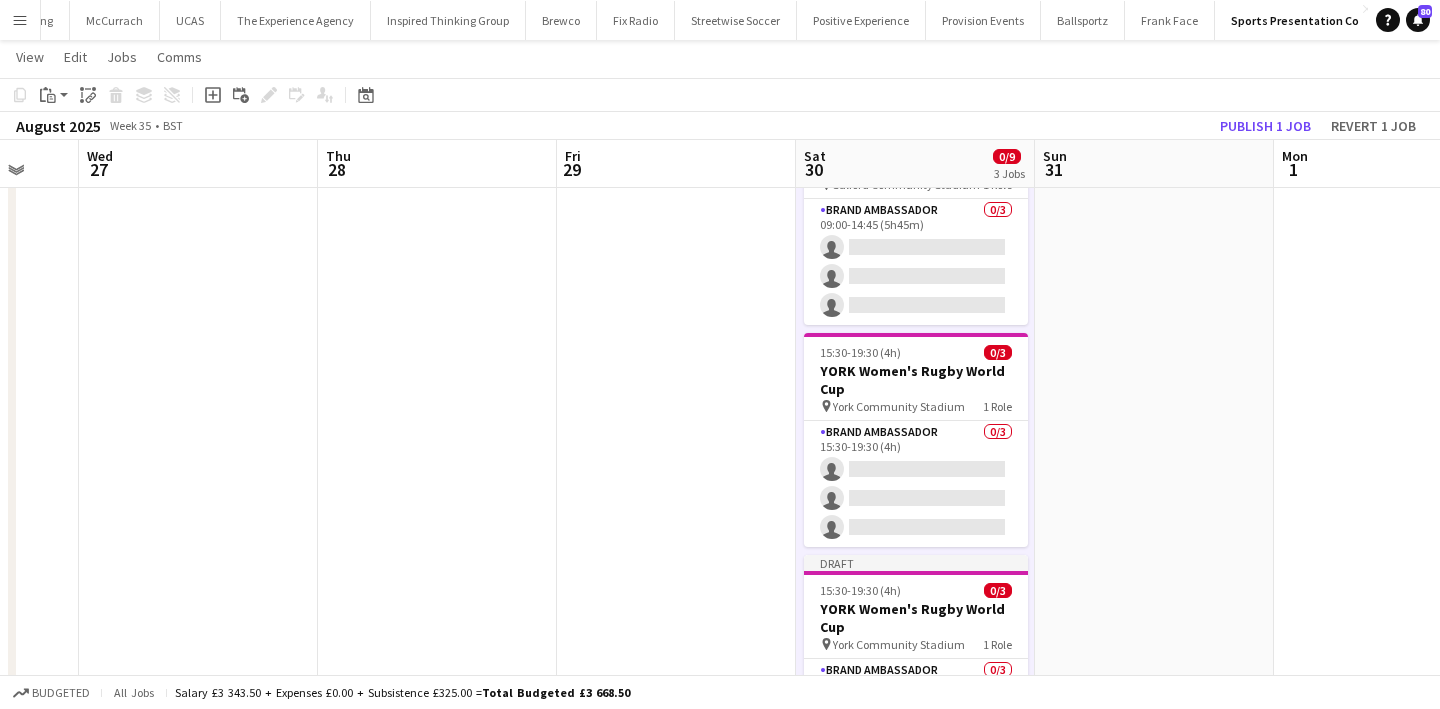 scroll, scrollTop: 275, scrollLeft: 0, axis: vertical 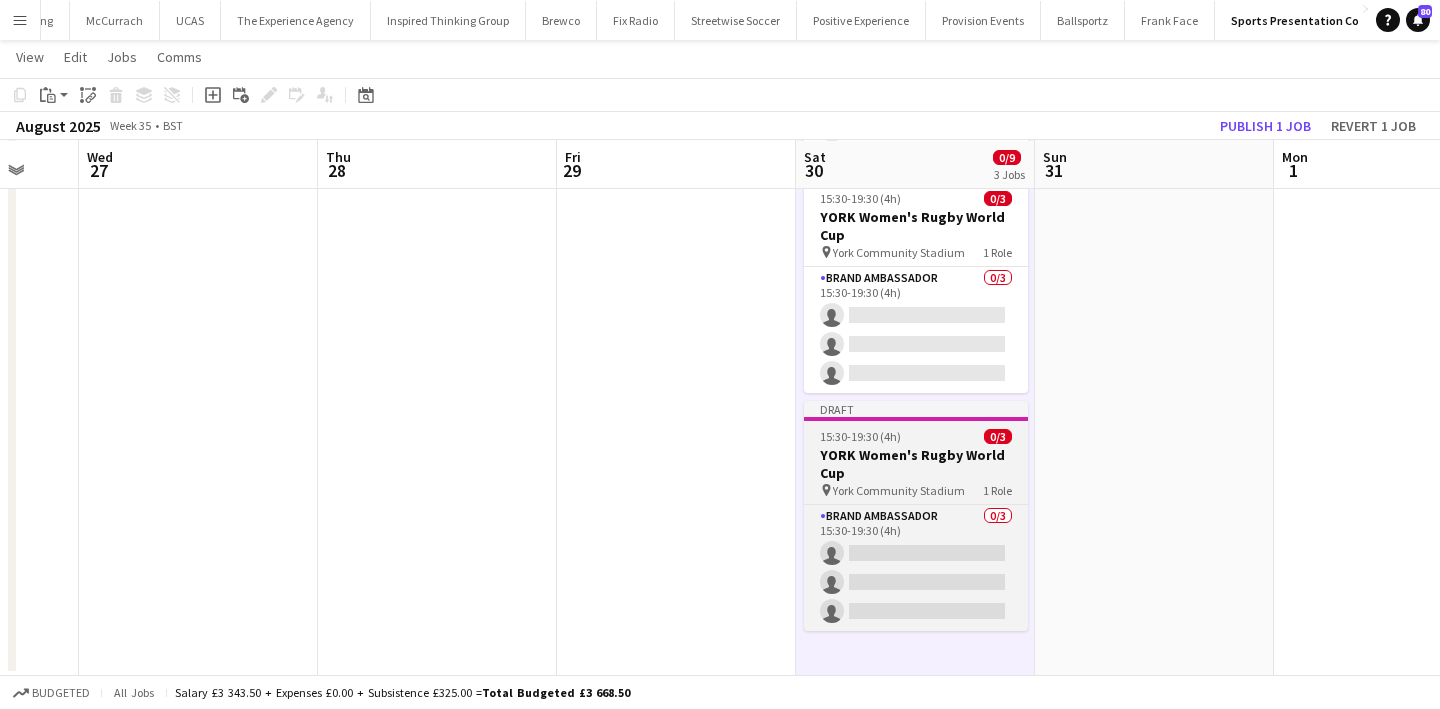 click on "YORK Women's Rugby World Cup" at bounding box center (916, 464) 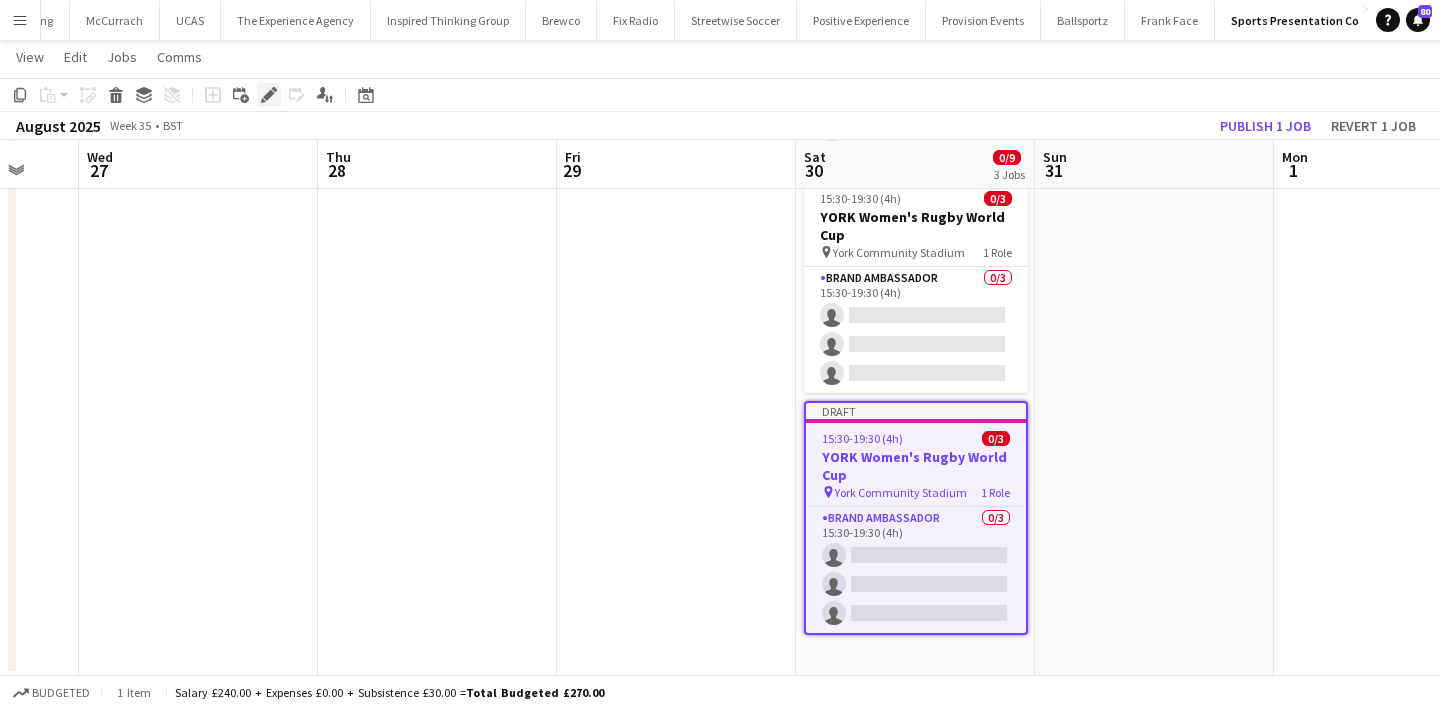click on "Edit" 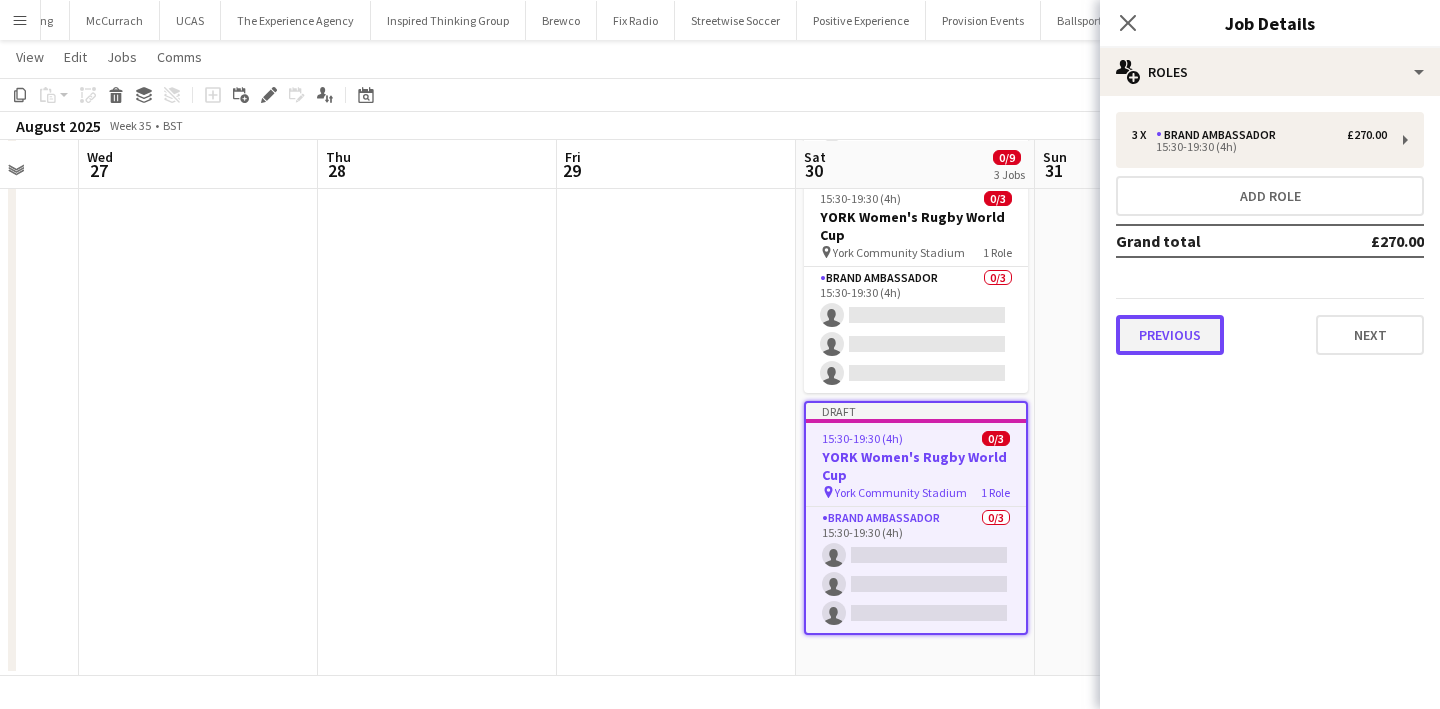 click on "Previous" at bounding box center (1170, 335) 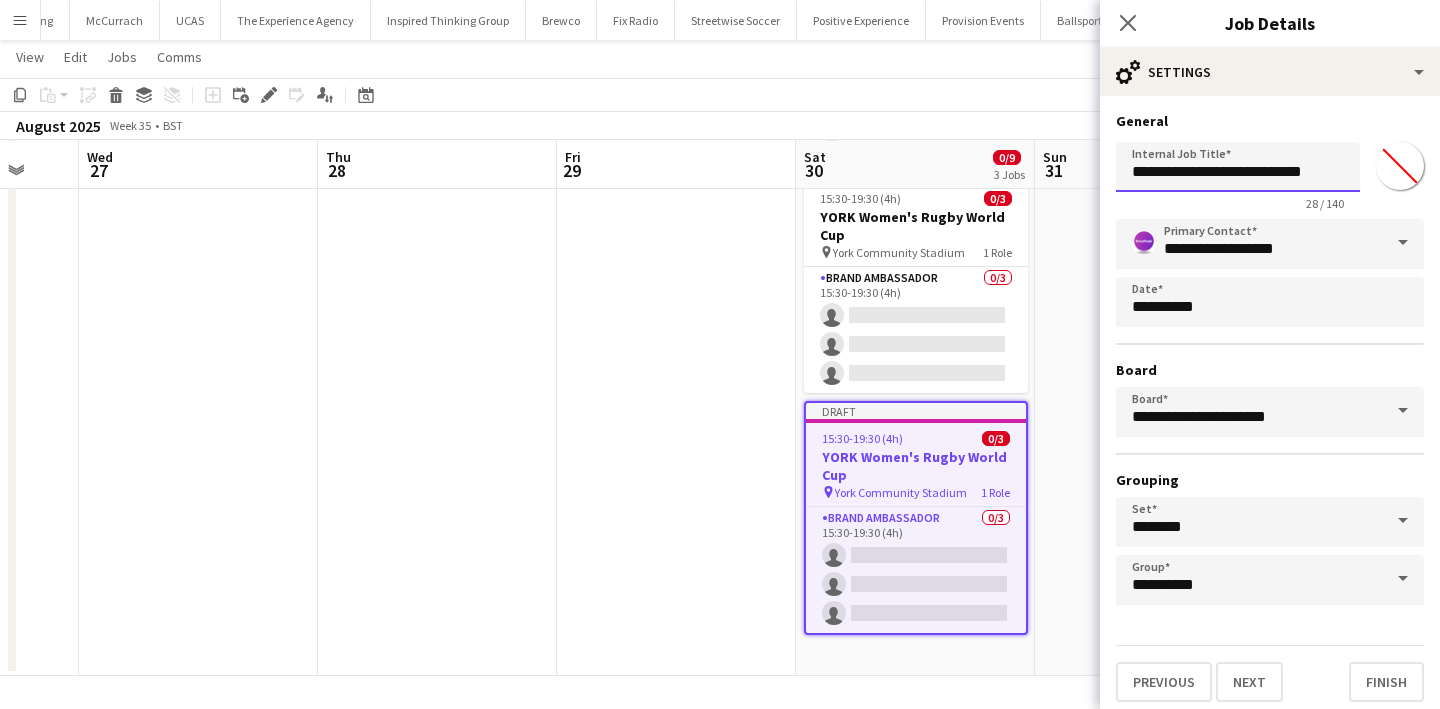 click on "**********" at bounding box center (1238, 167) 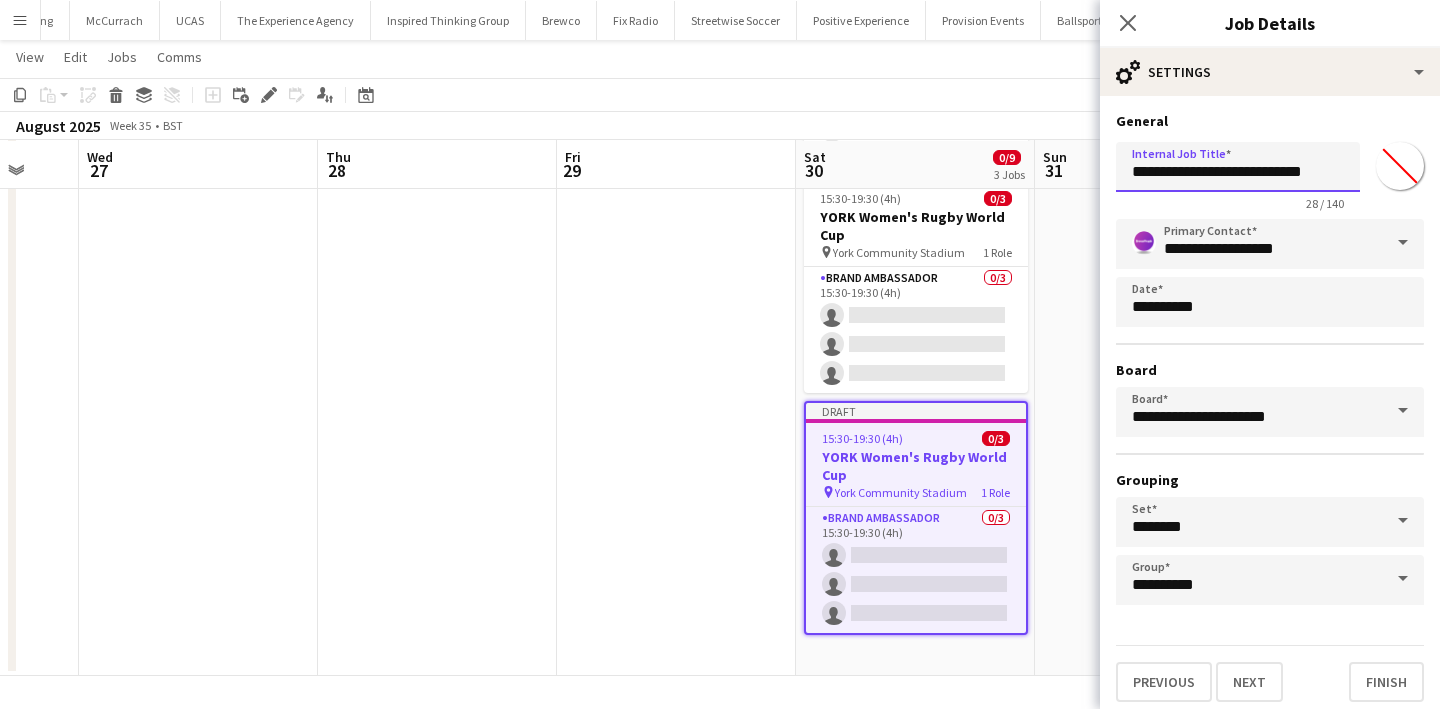click on "**********" at bounding box center (1238, 167) 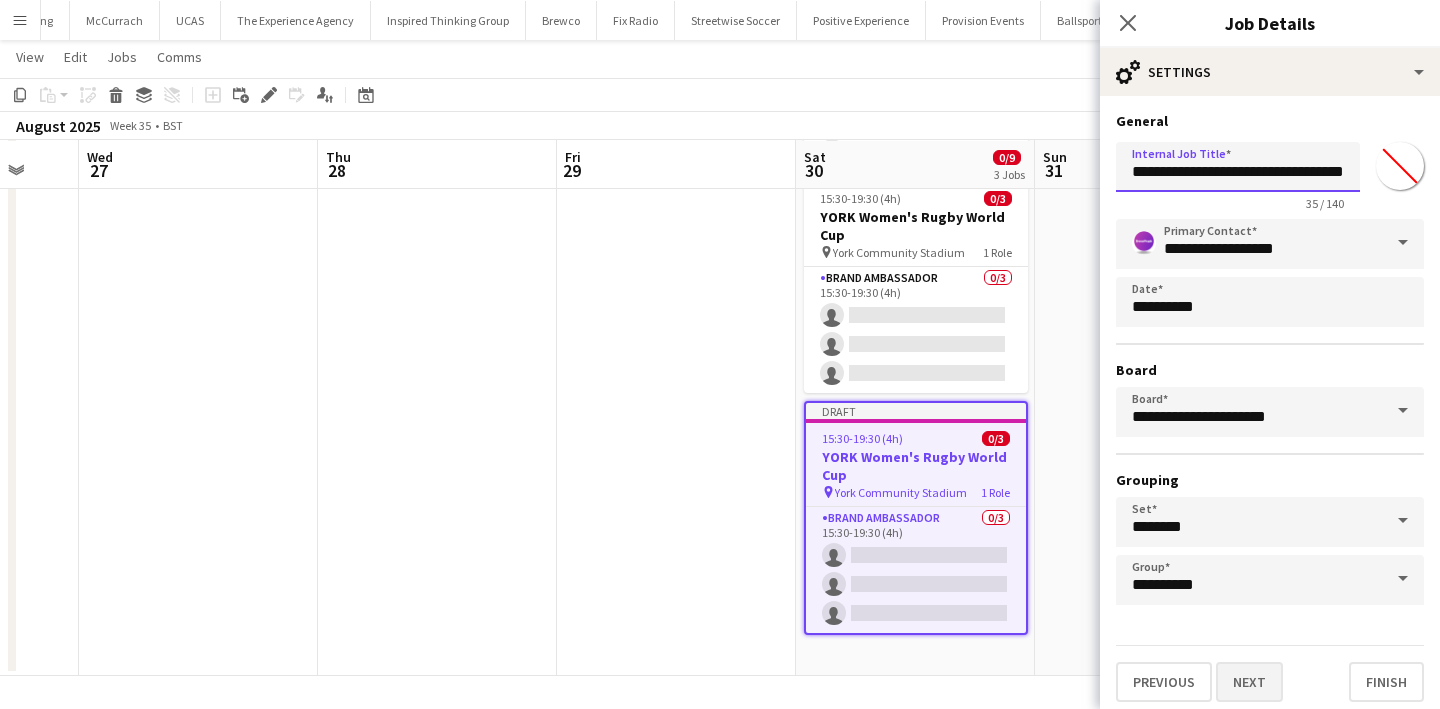 type on "**********" 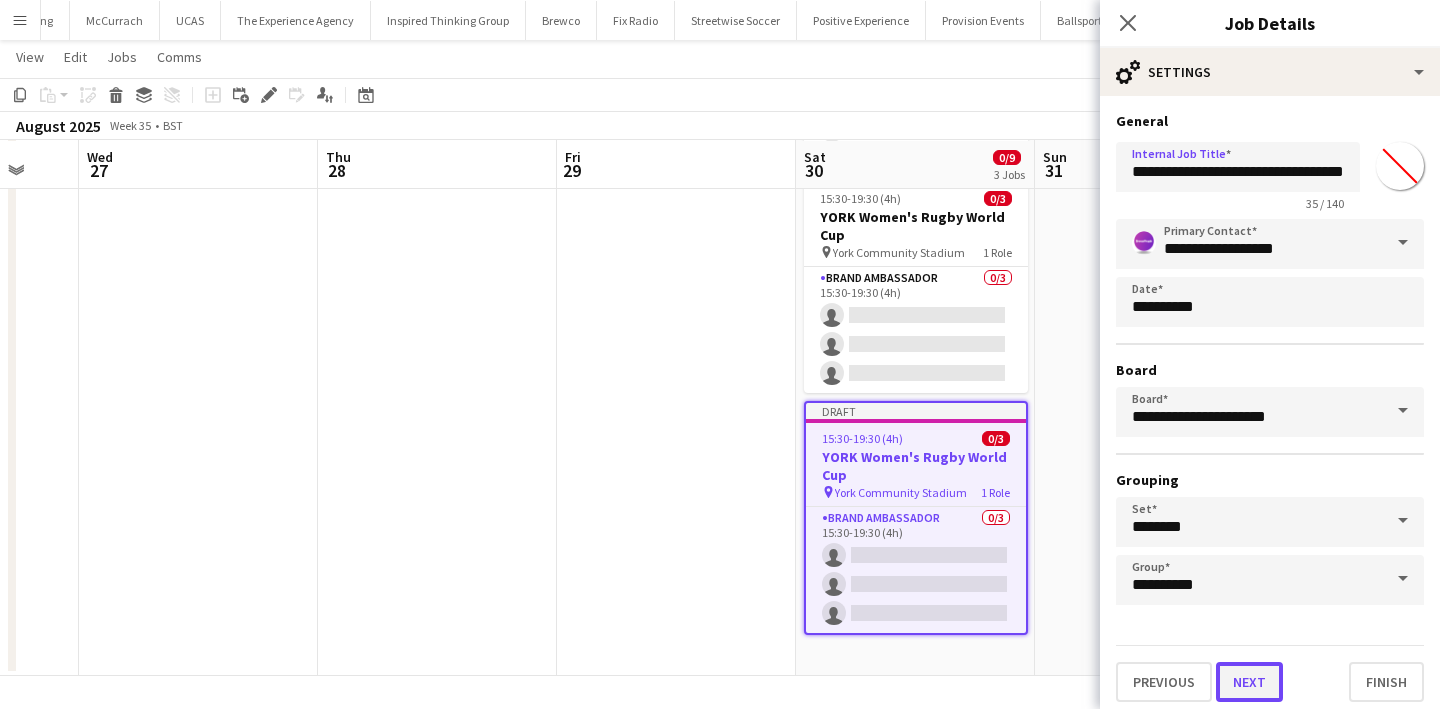 click on "Next" at bounding box center [1249, 682] 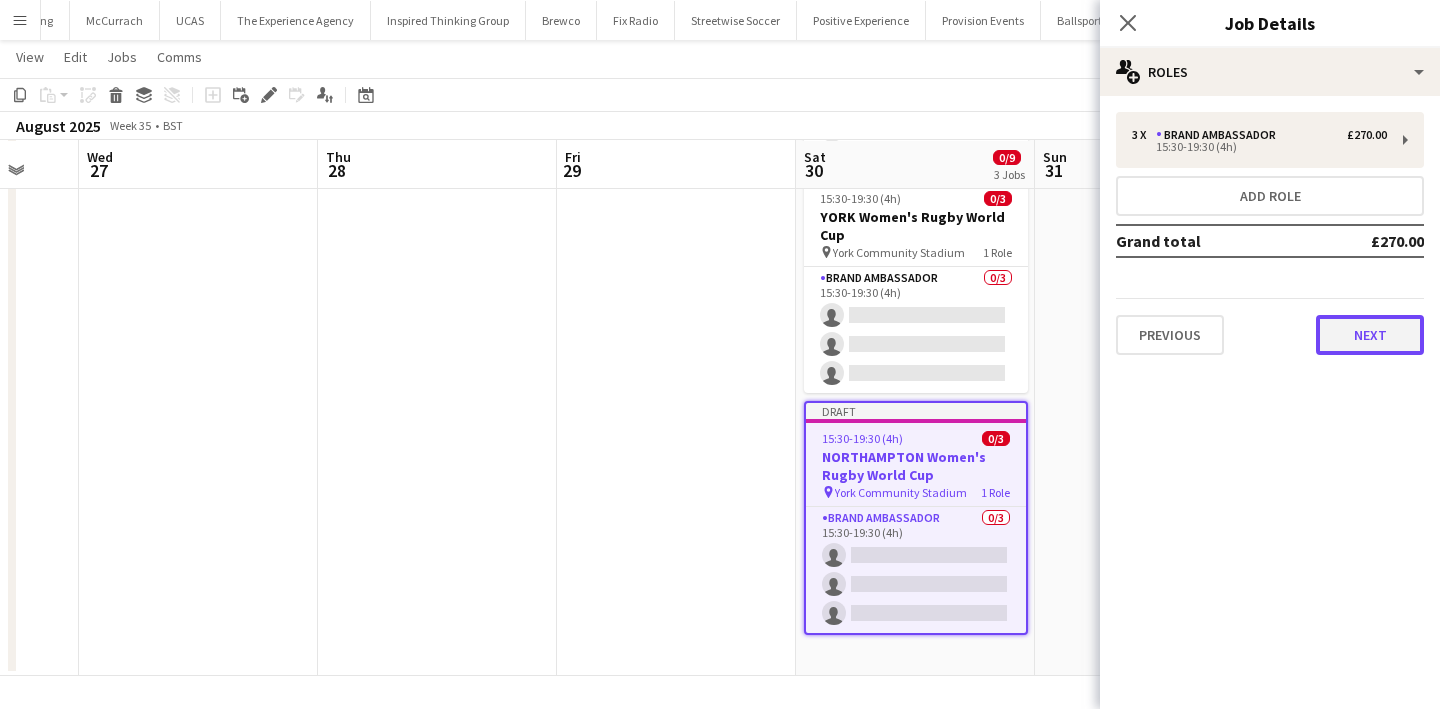 click on "Next" at bounding box center [1370, 335] 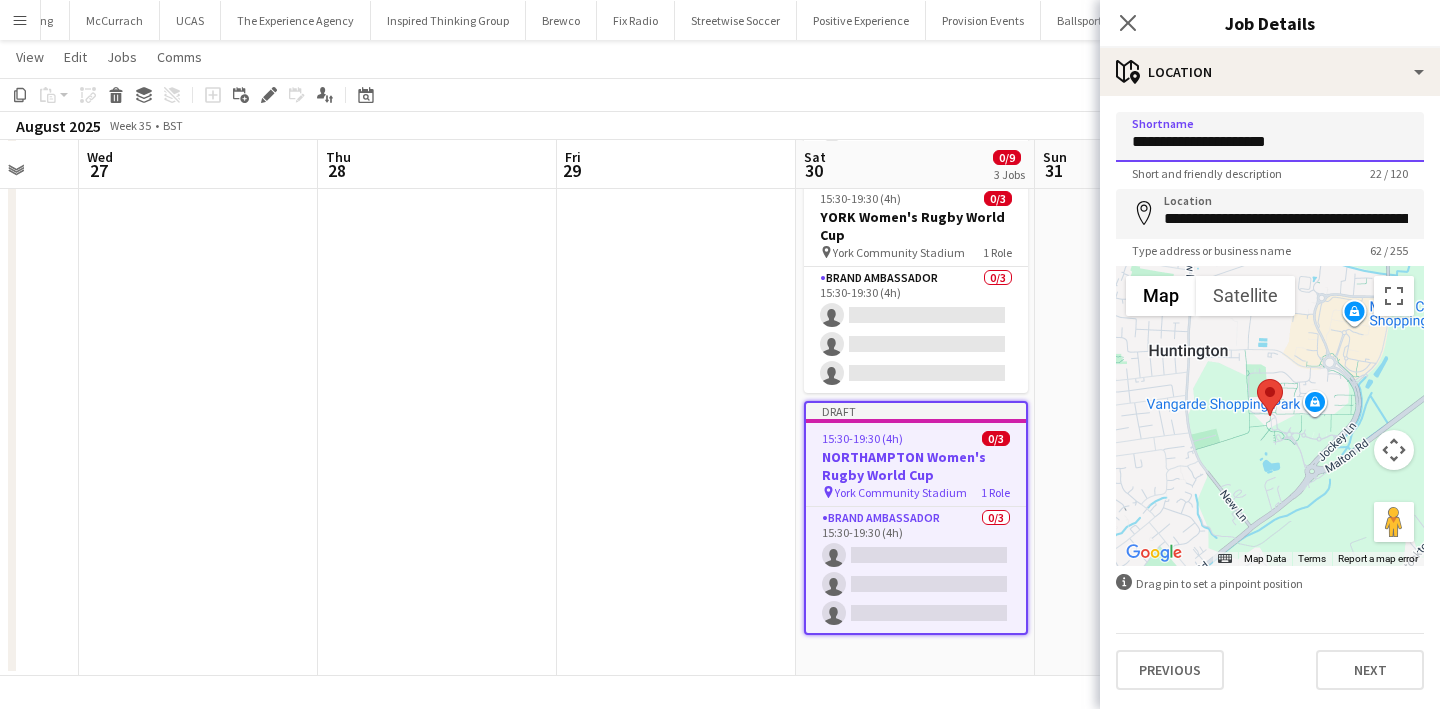 click on "**********" at bounding box center (1270, 137) 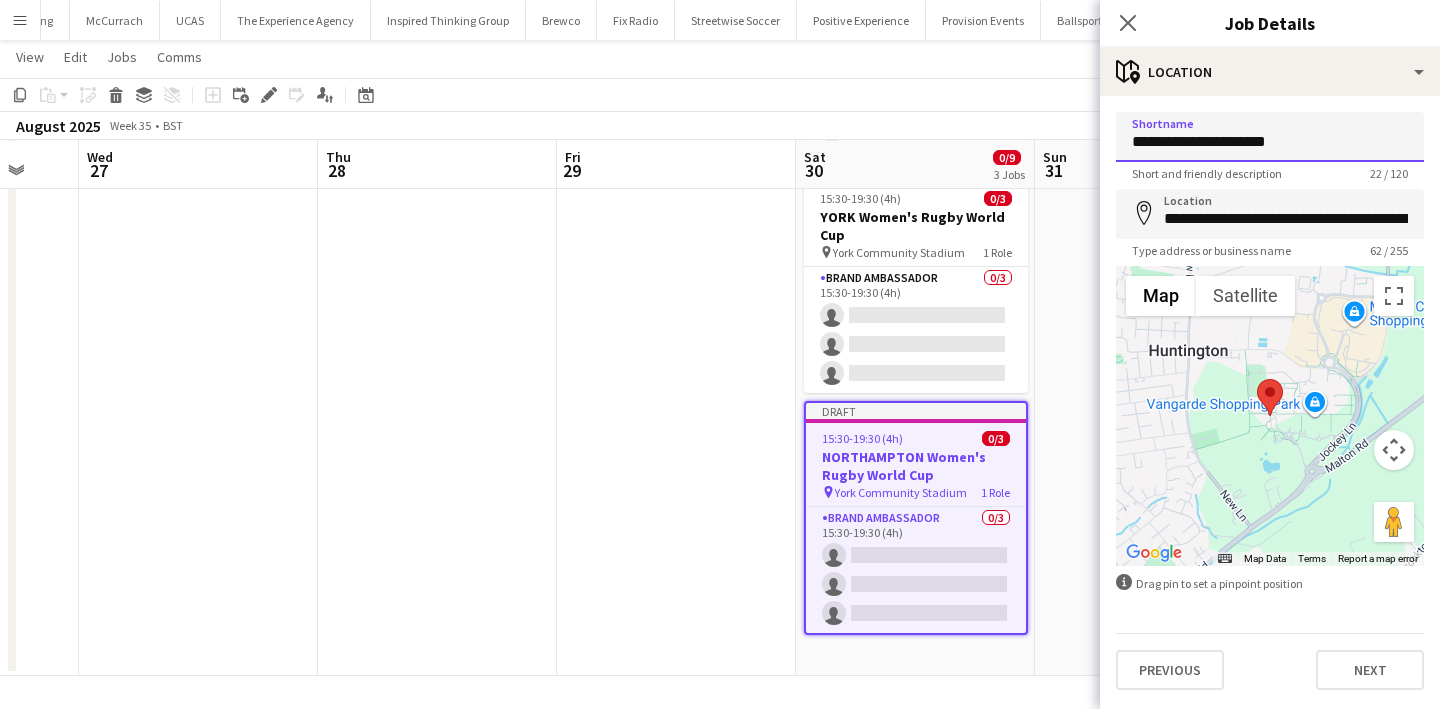 paste 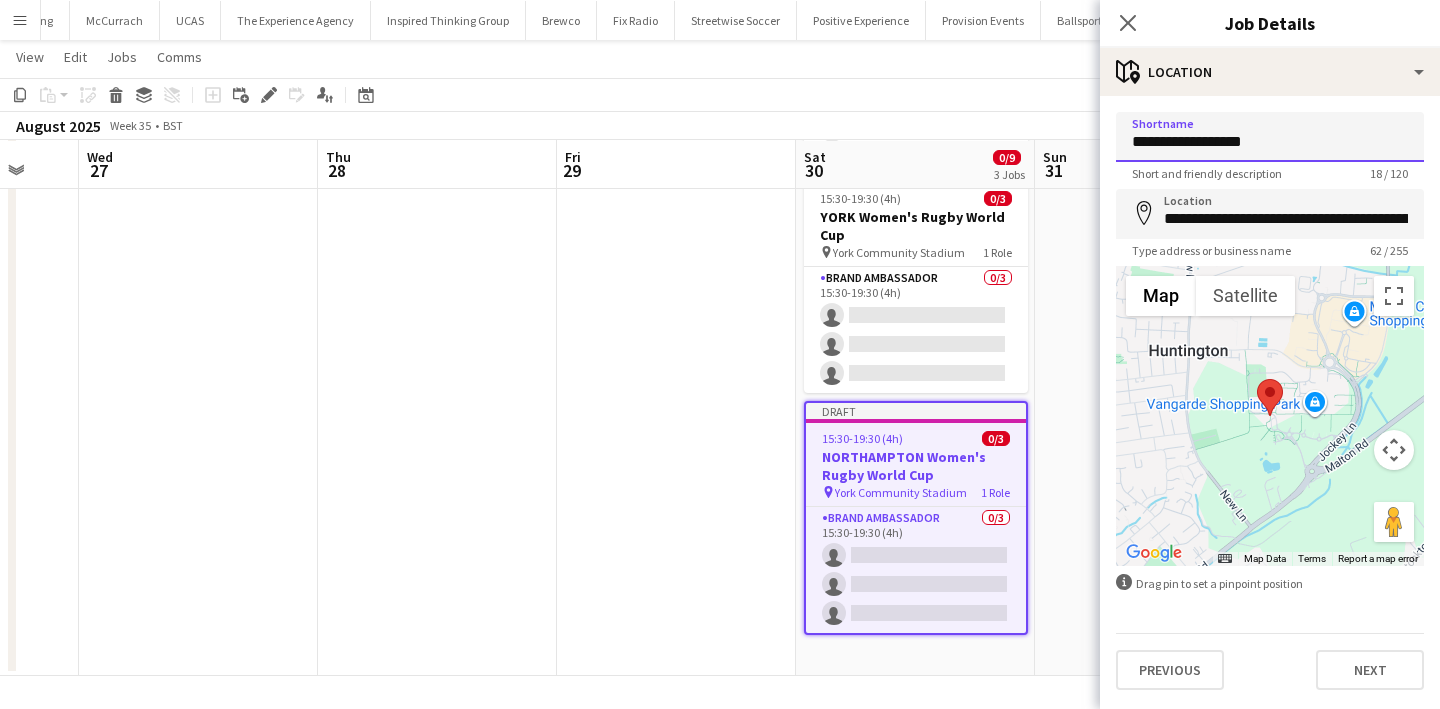 type on "**********" 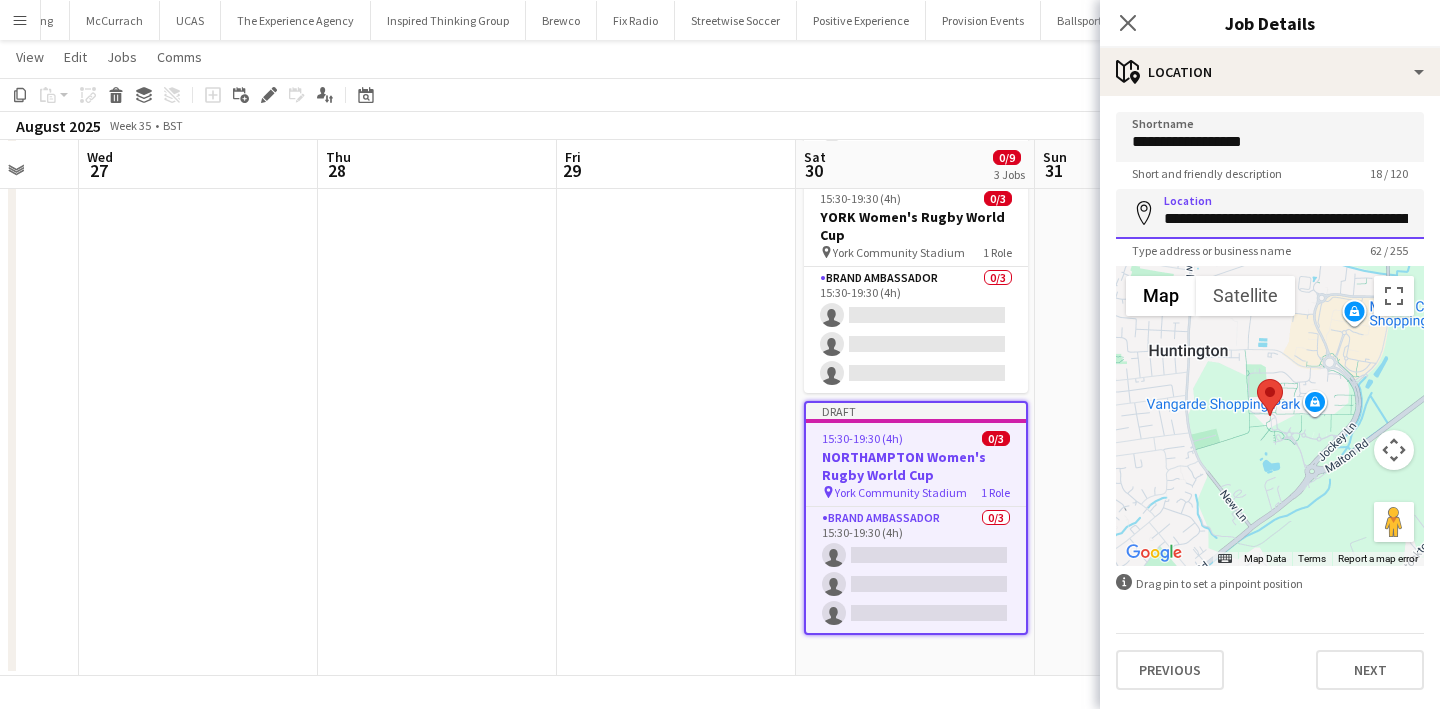 click on "**********" at bounding box center (1270, 214) 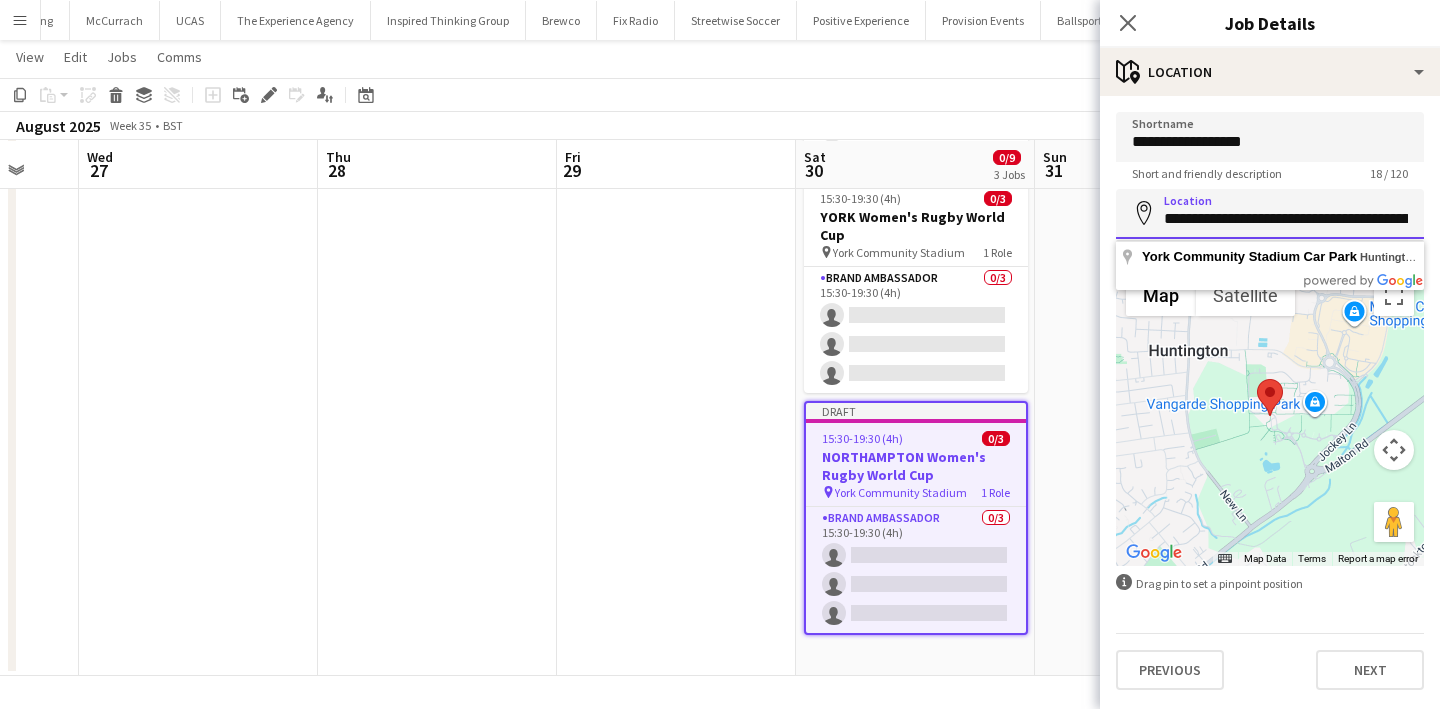 click on "**********" at bounding box center (1270, 214) 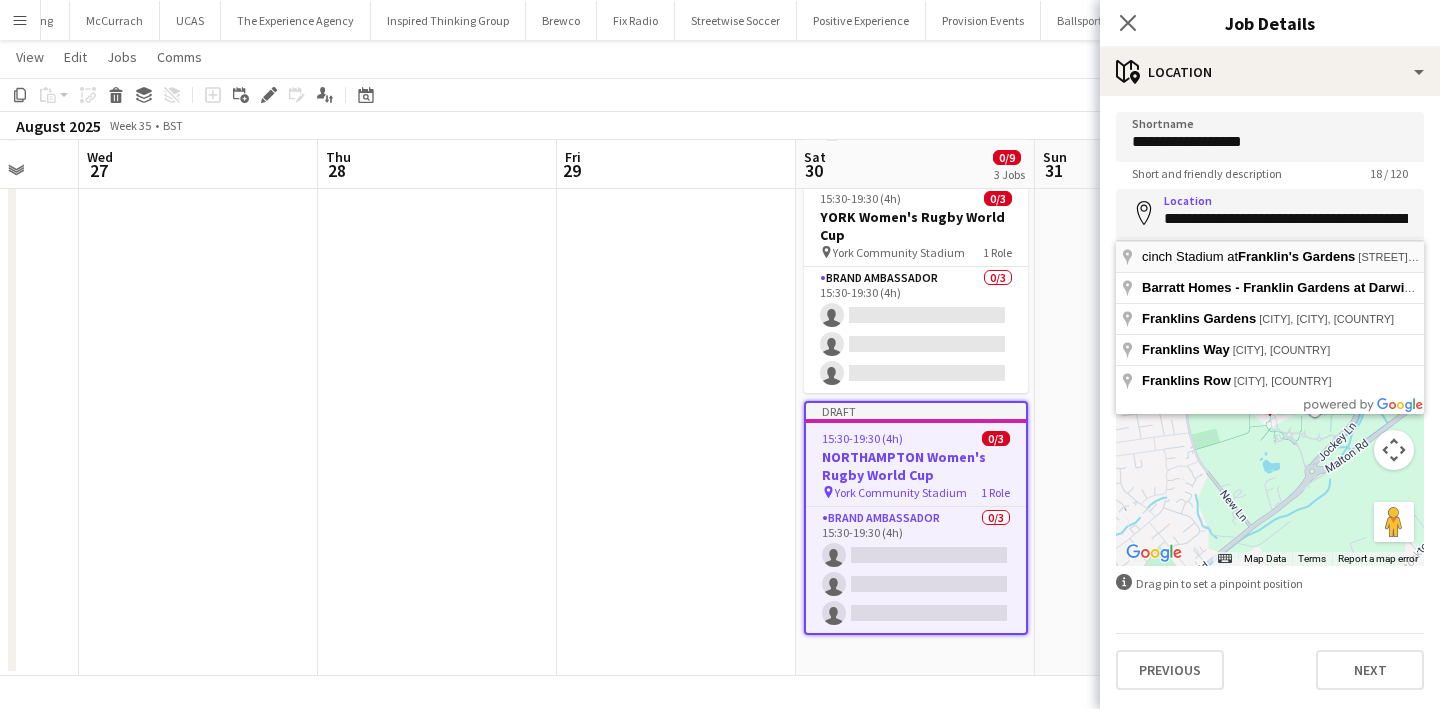 type on "**********" 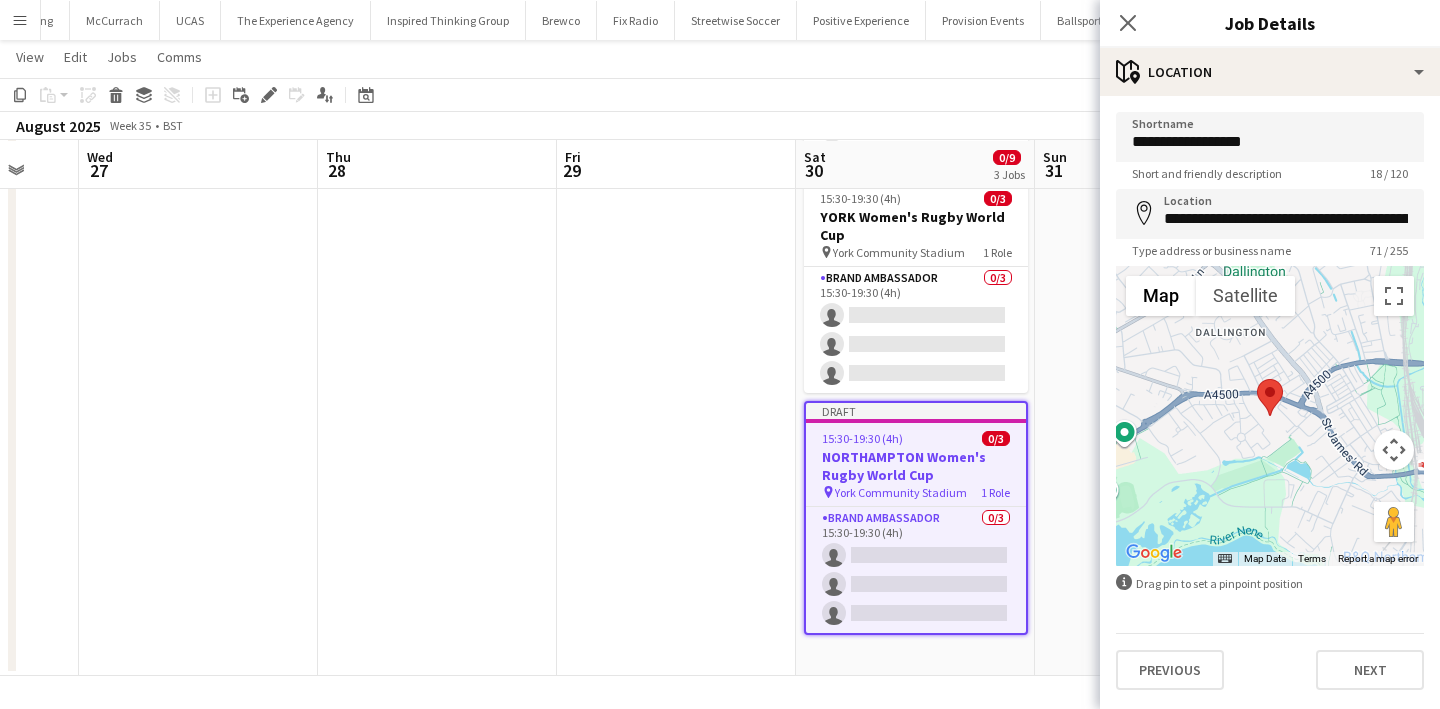 click at bounding box center (1270, 416) 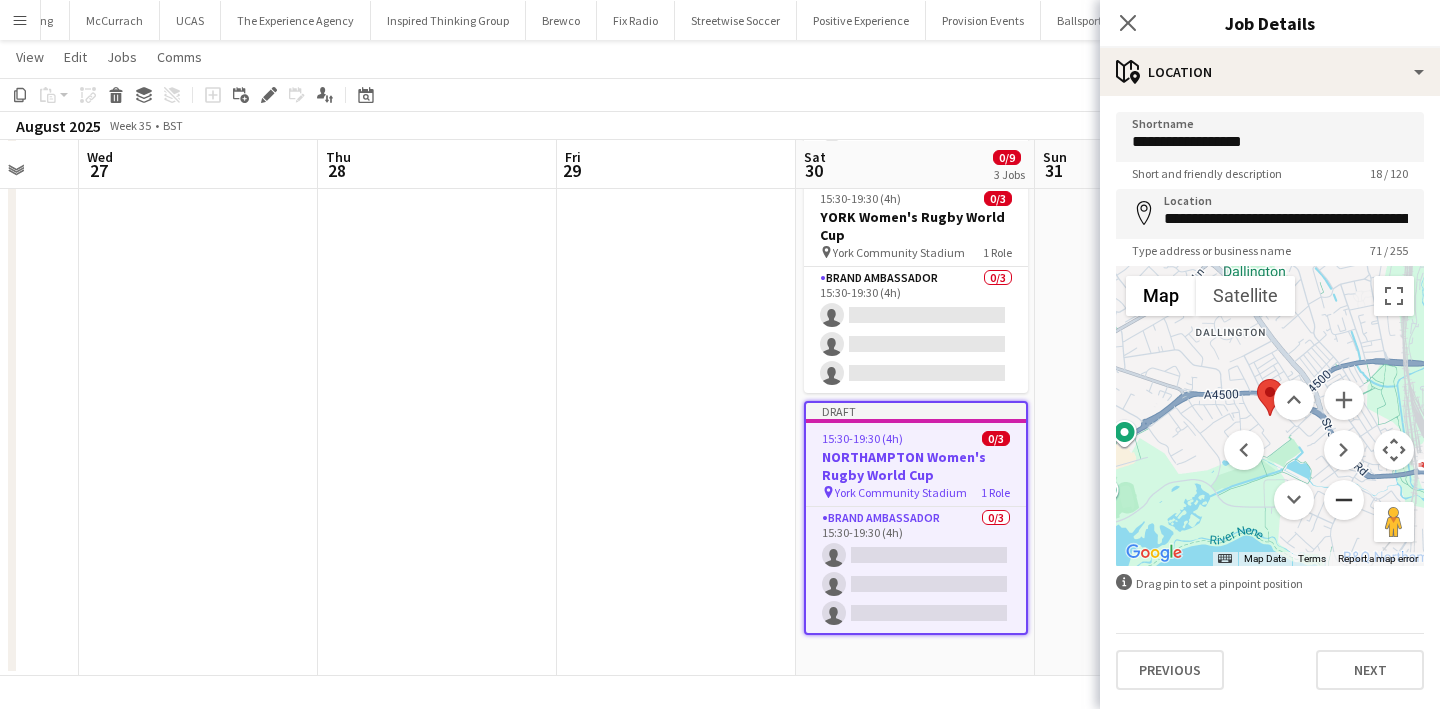click at bounding box center [1344, 500] 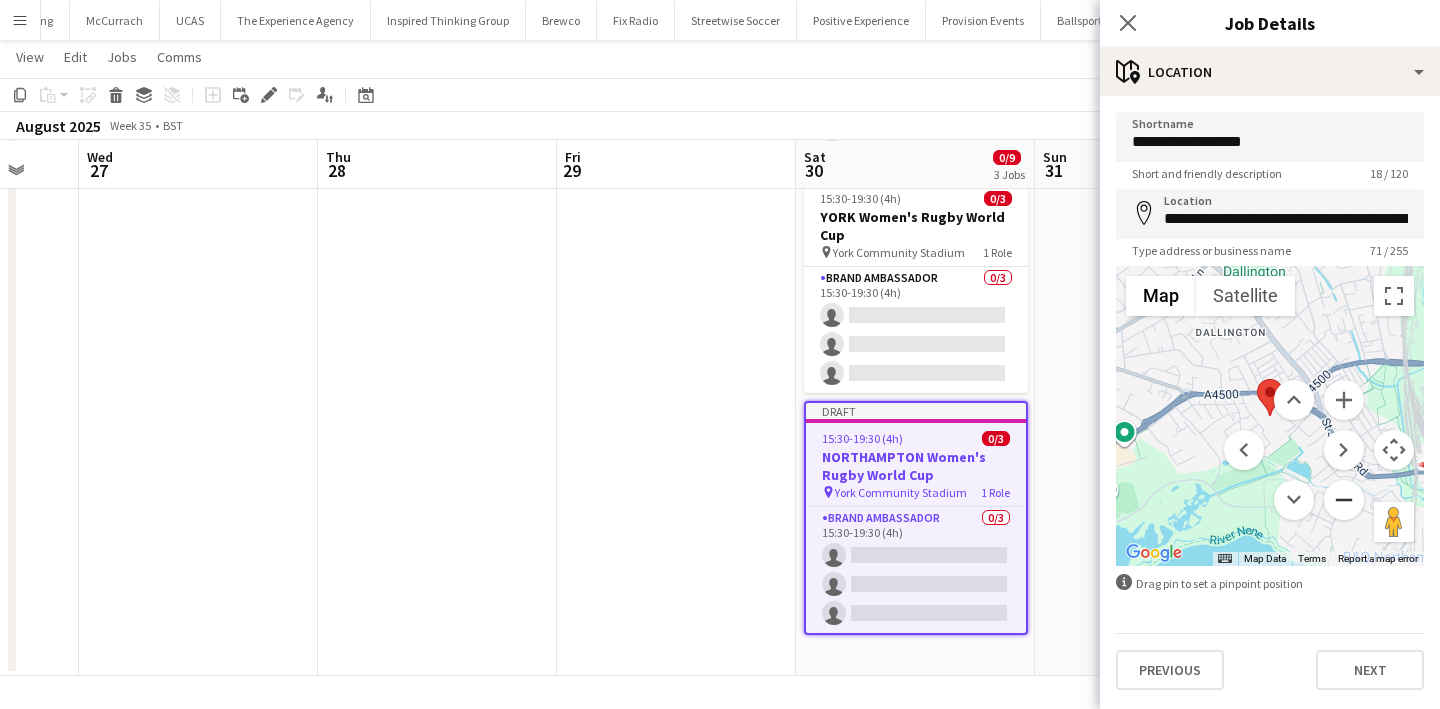 click at bounding box center [1344, 500] 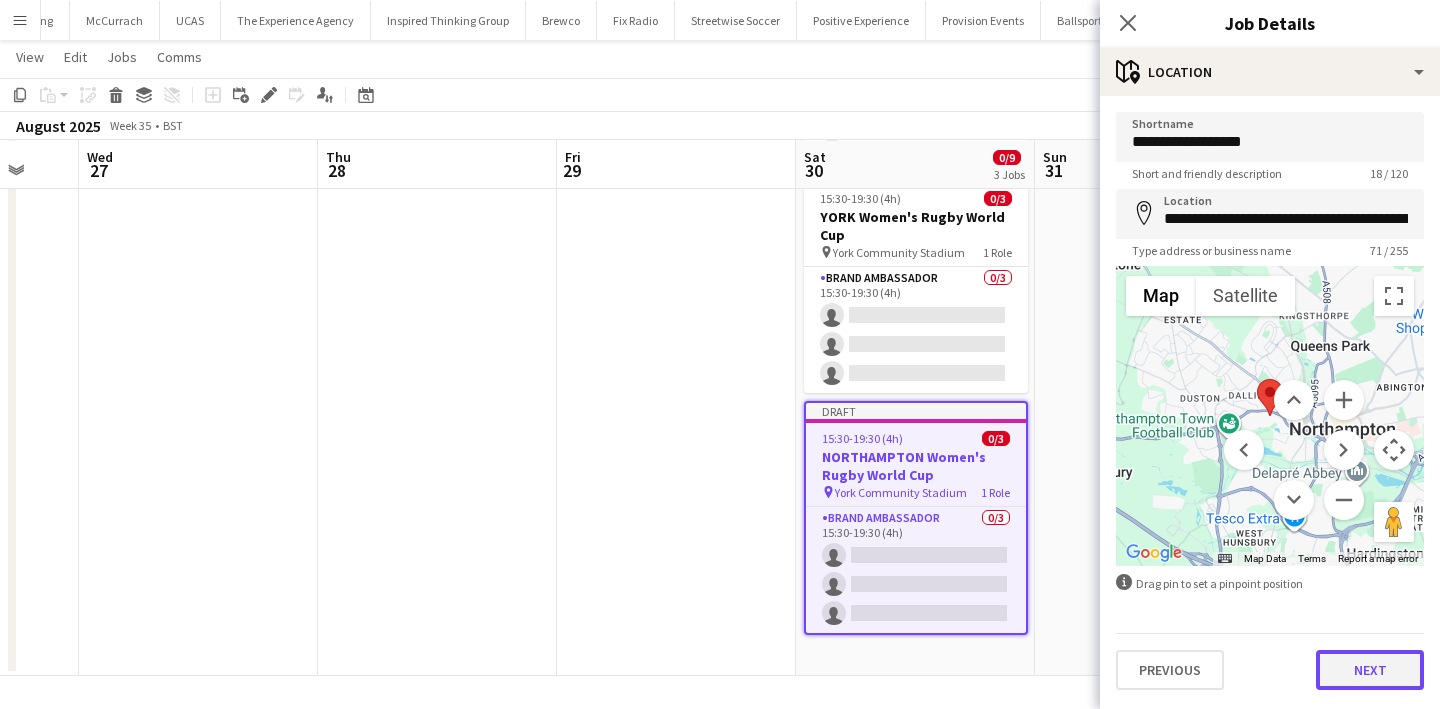 click on "Next" at bounding box center [1370, 670] 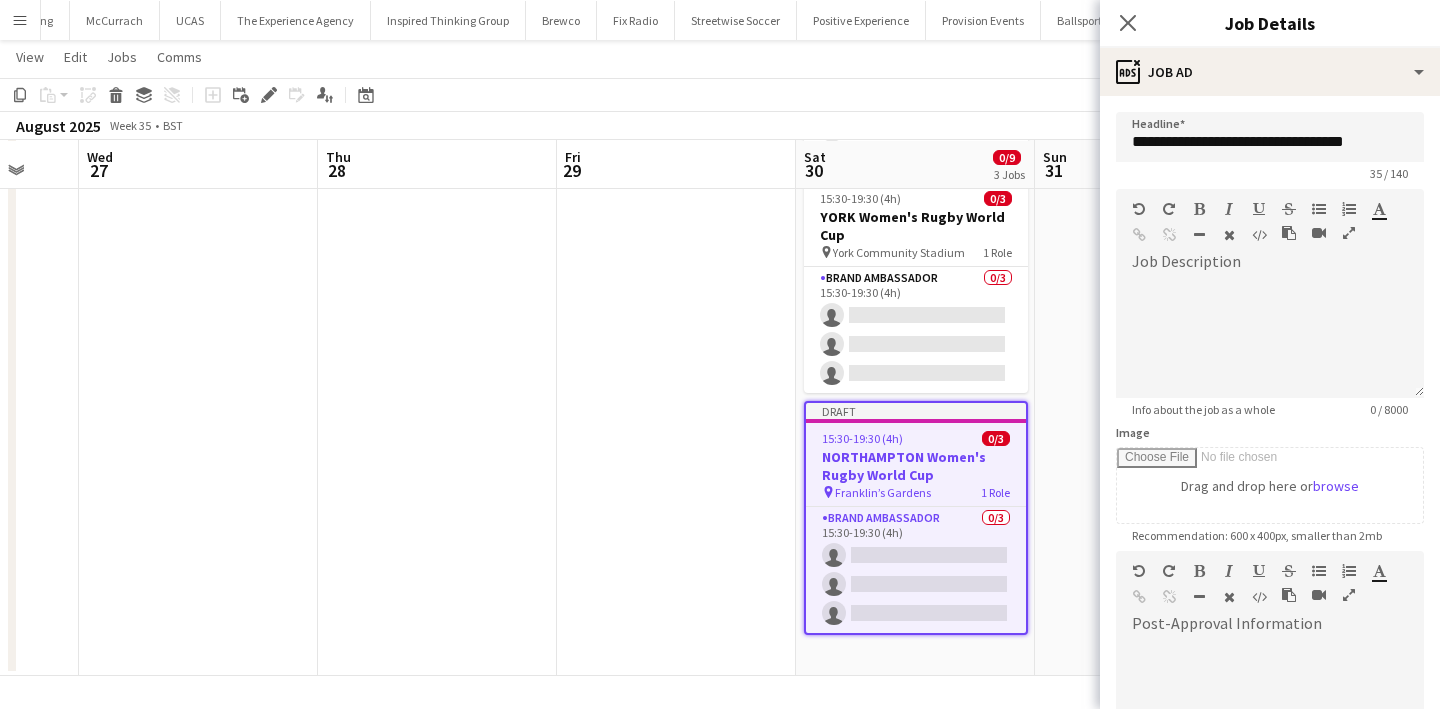 click at bounding box center (1154, 312) 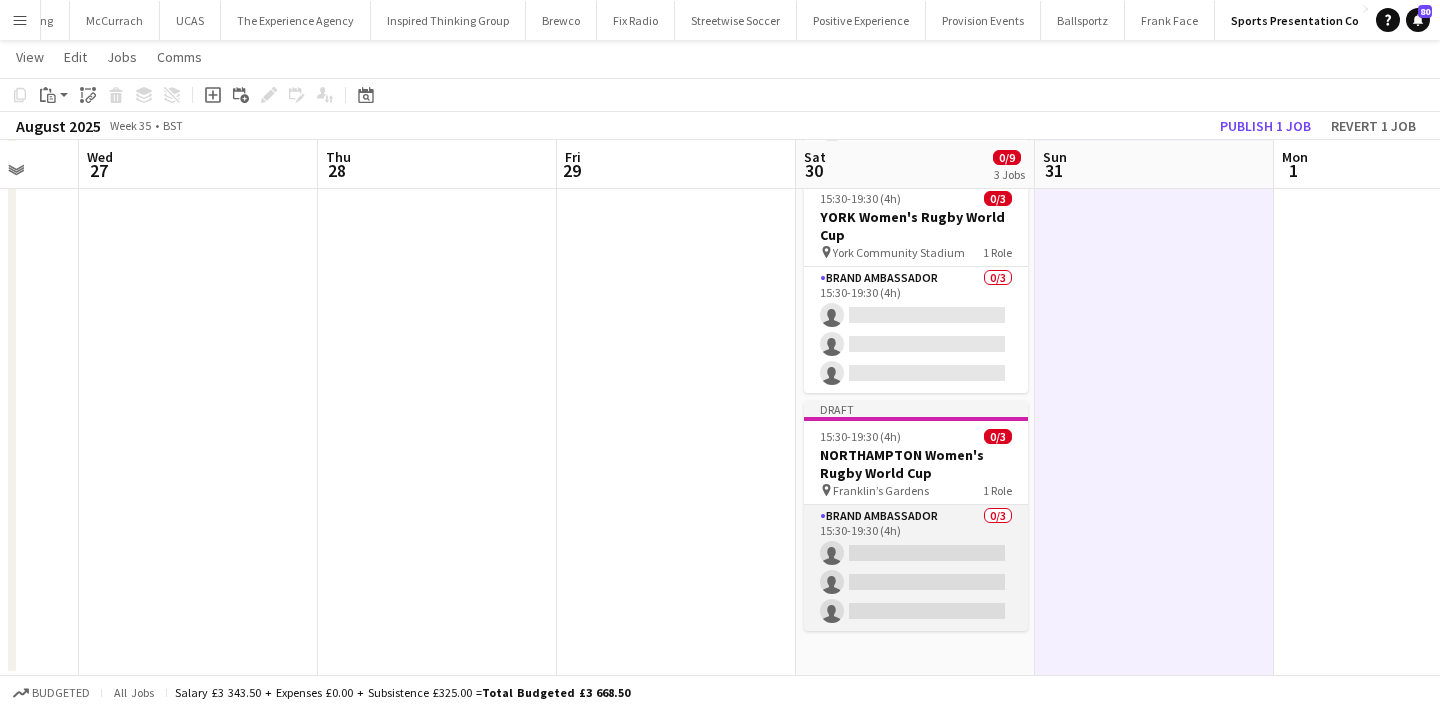 click on "Brand Ambassador   0/3   15:30-19:30 (4h)
single-neutral-actions
single-neutral-actions
single-neutral-actions" at bounding box center [916, 568] 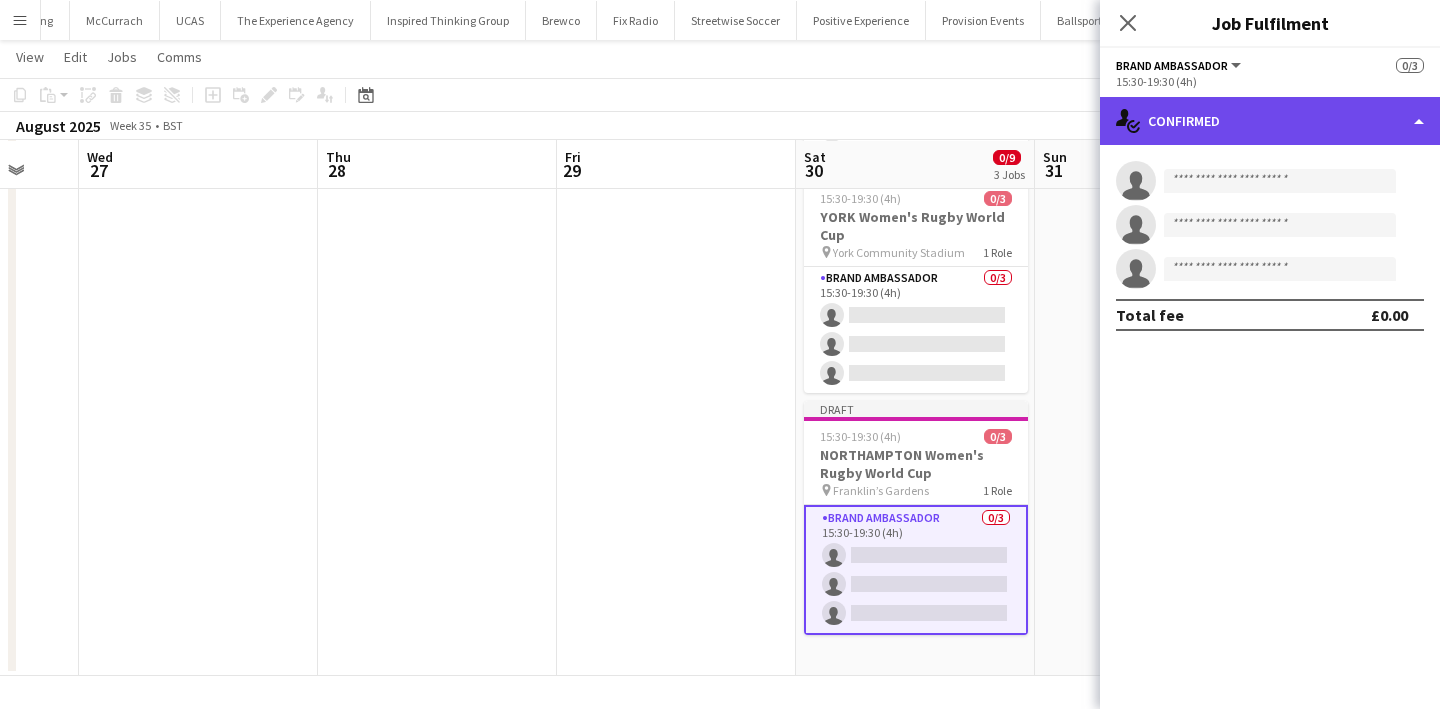 click on "single-neutral-actions-check-2
Confirmed" 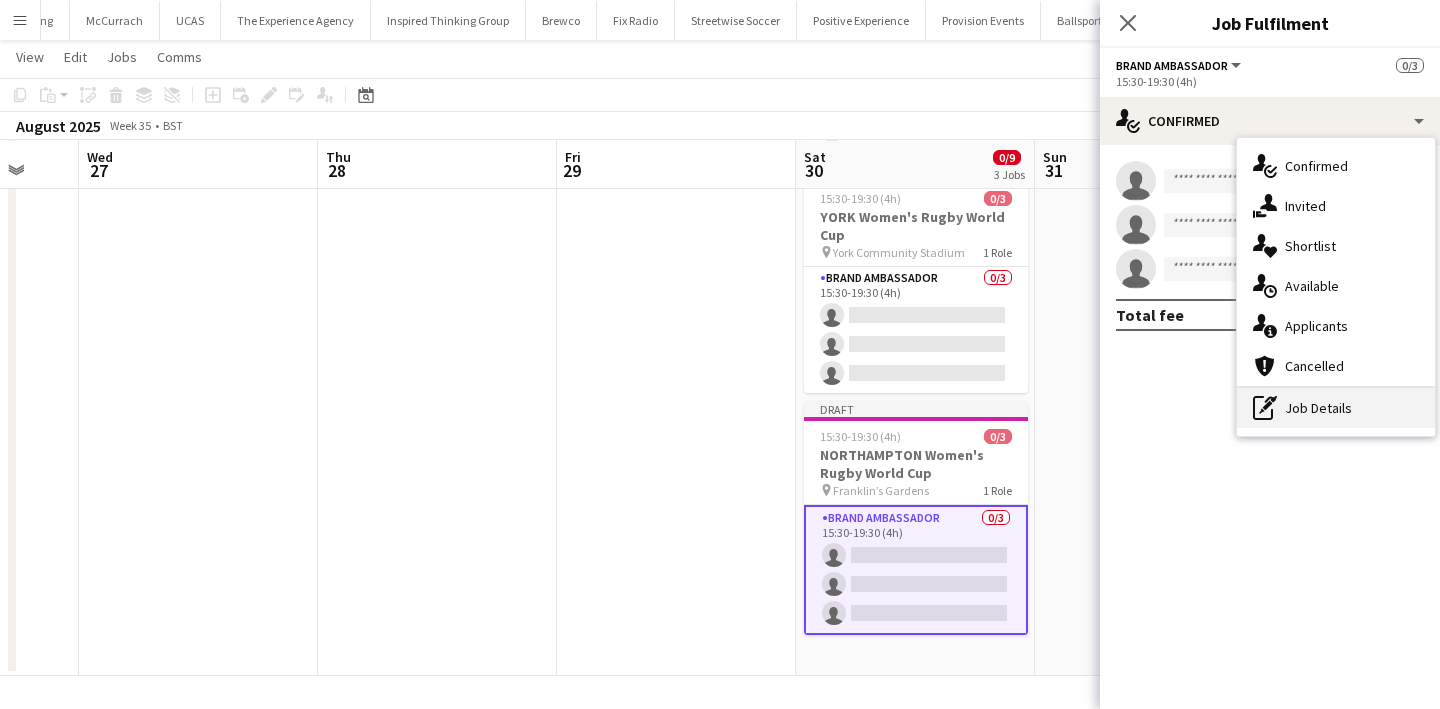 click 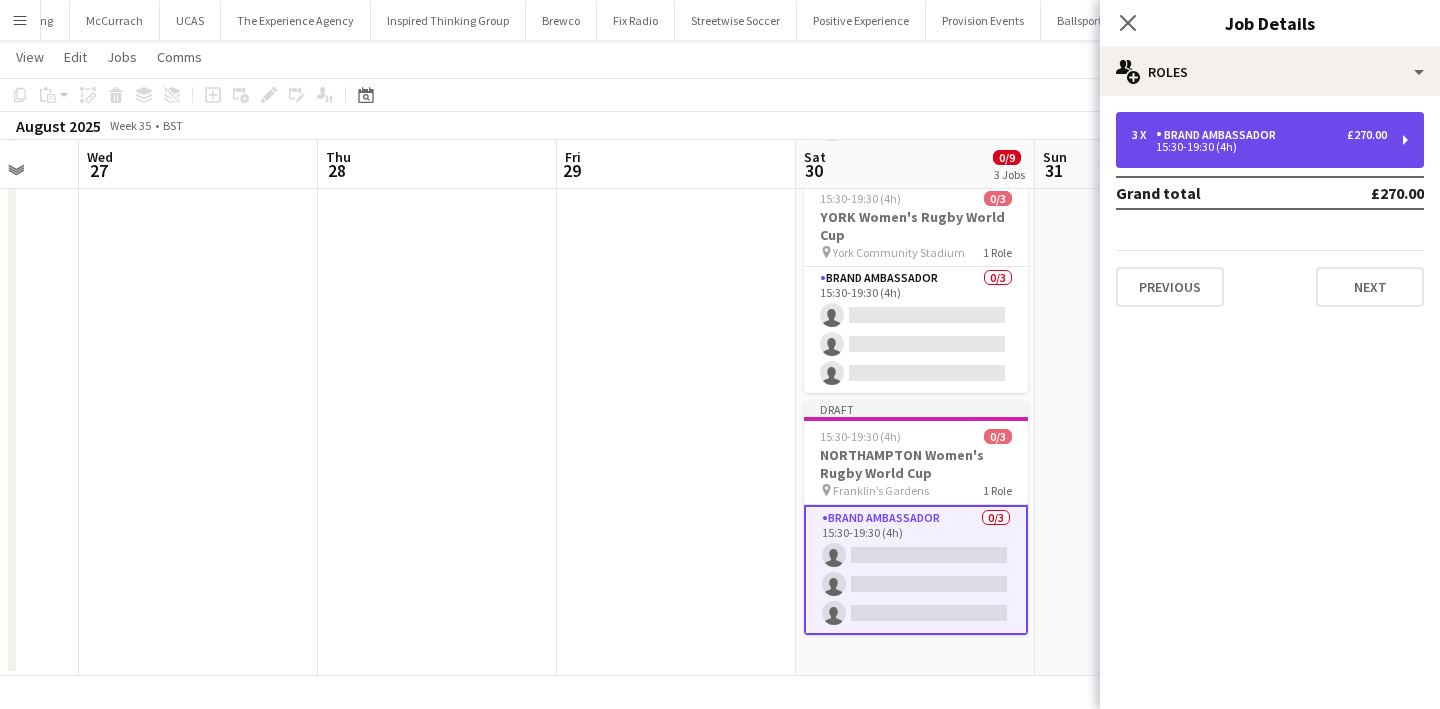 click on "15:30-19:30 (4h)" at bounding box center [1259, 147] 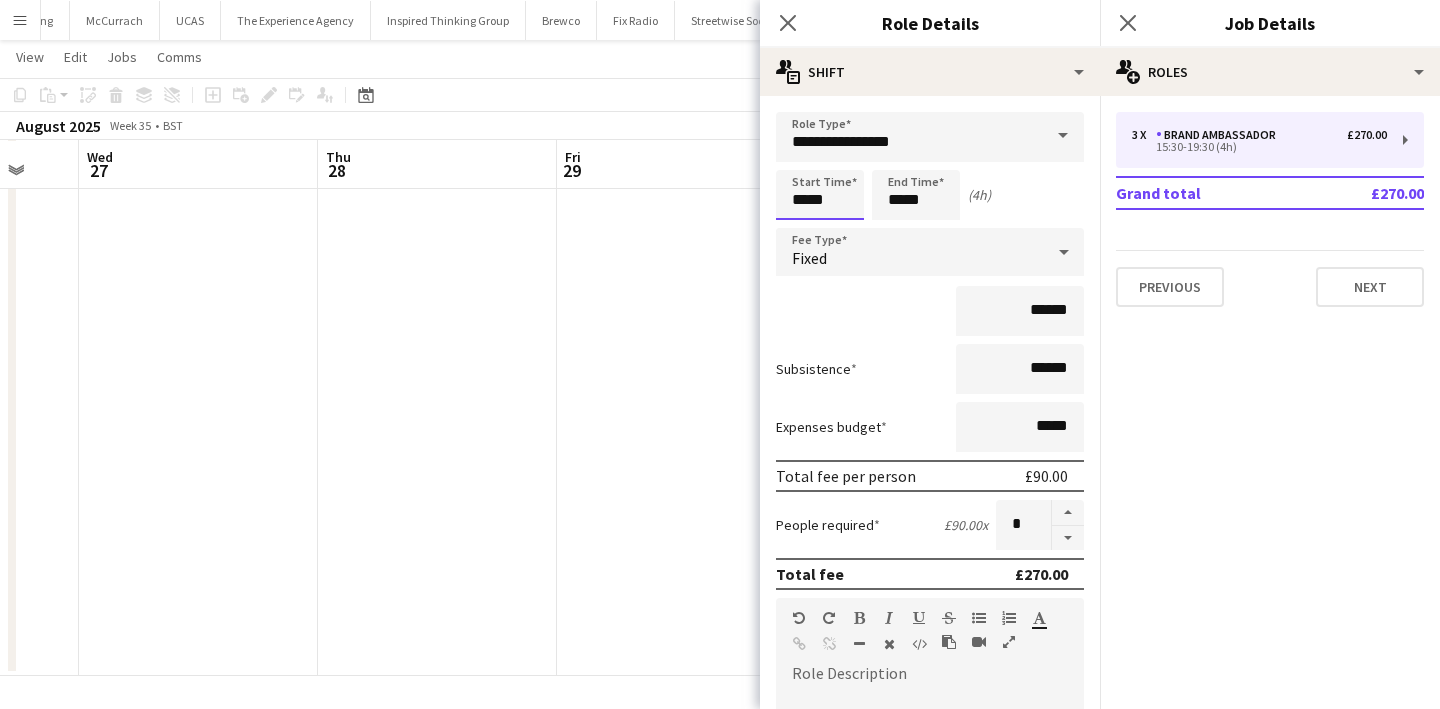 click on "*****" at bounding box center [820, 195] 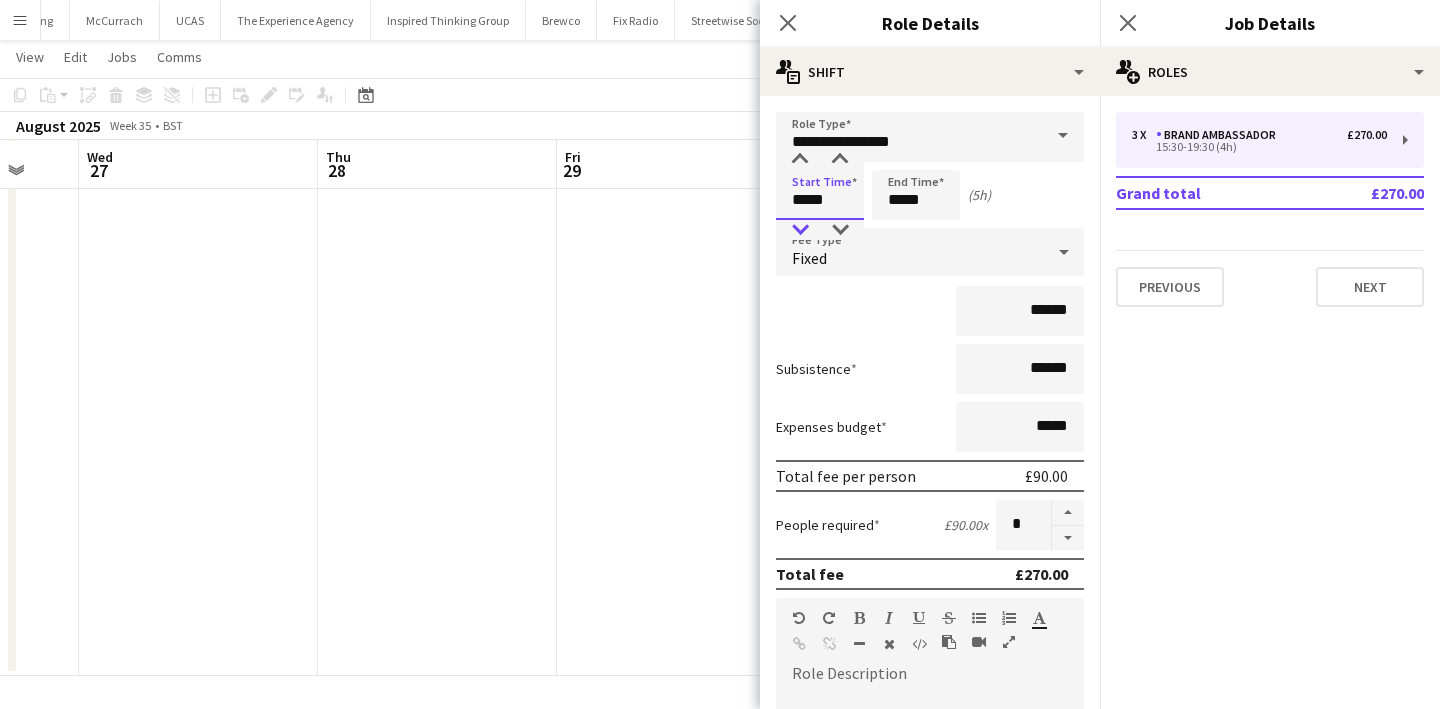 click at bounding box center (800, 230) 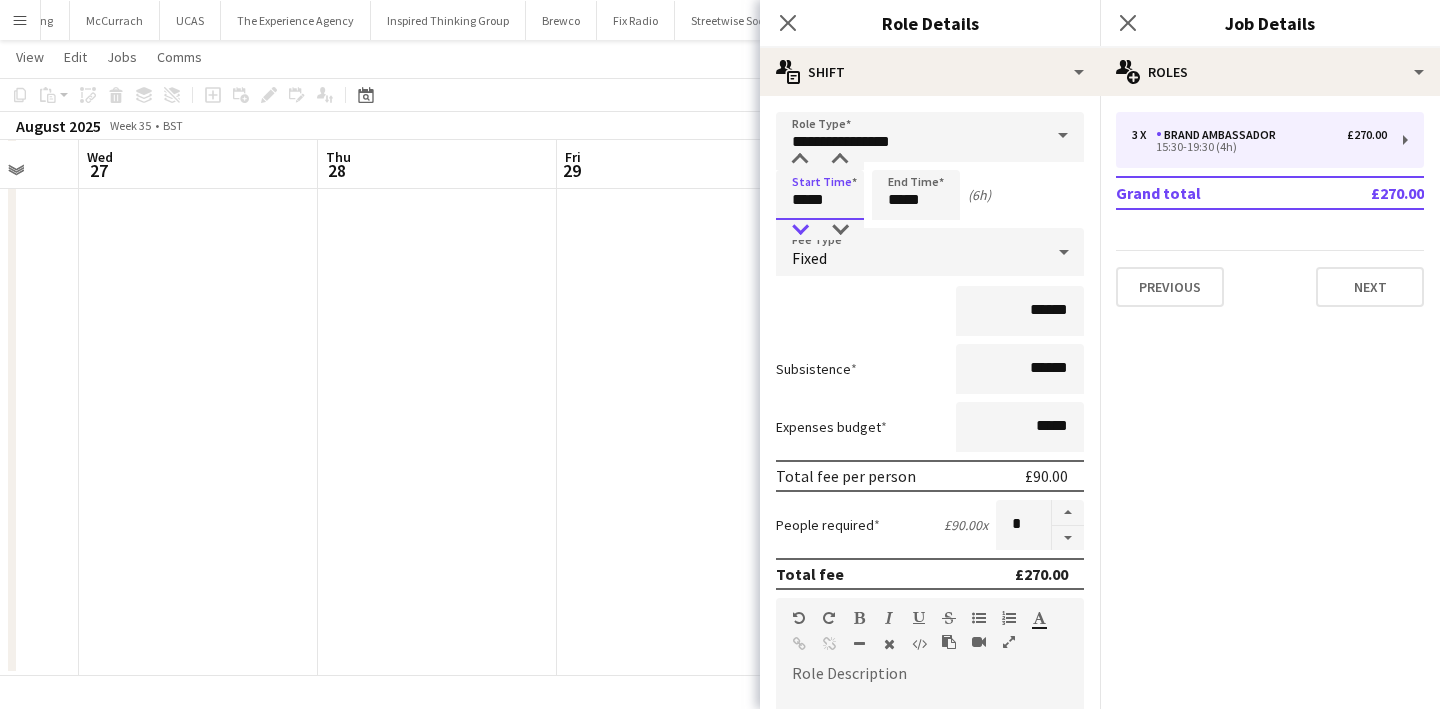 click at bounding box center [800, 230] 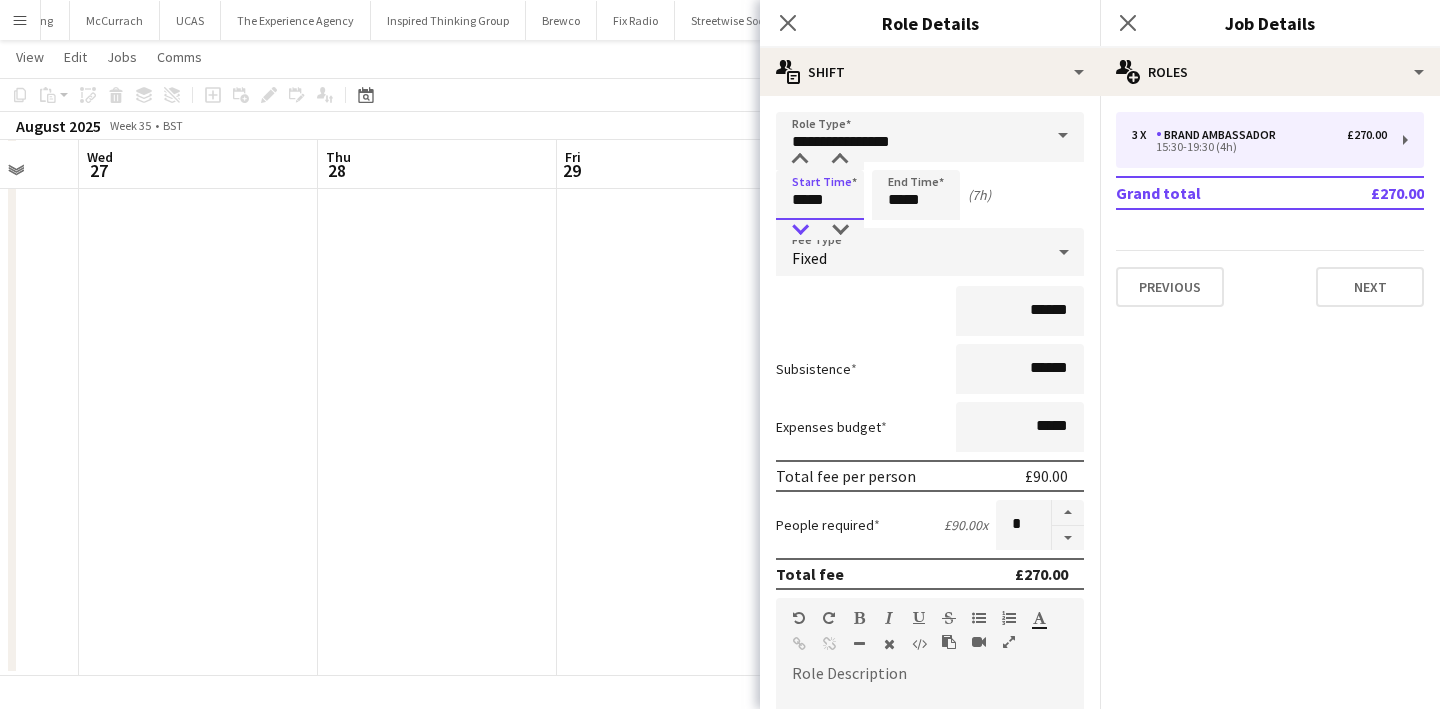 click at bounding box center (800, 230) 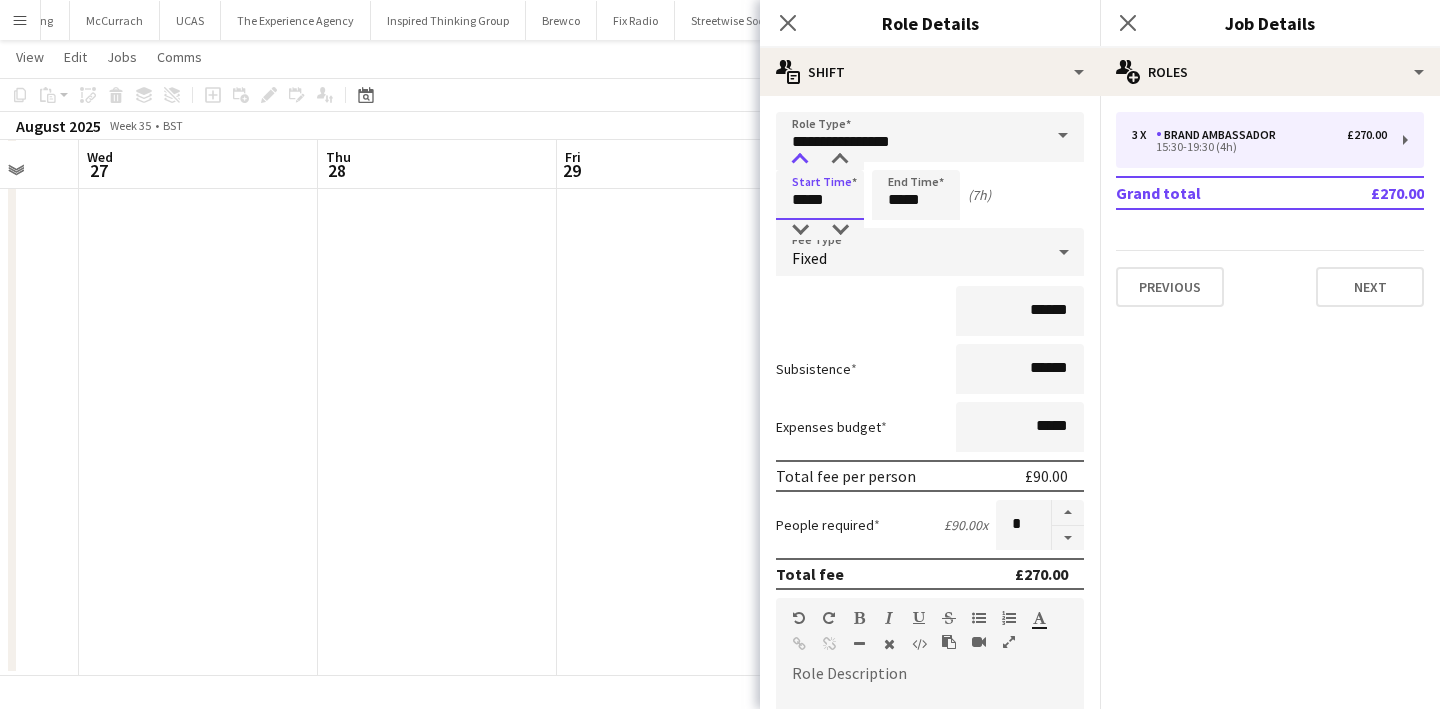 click at bounding box center [800, 160] 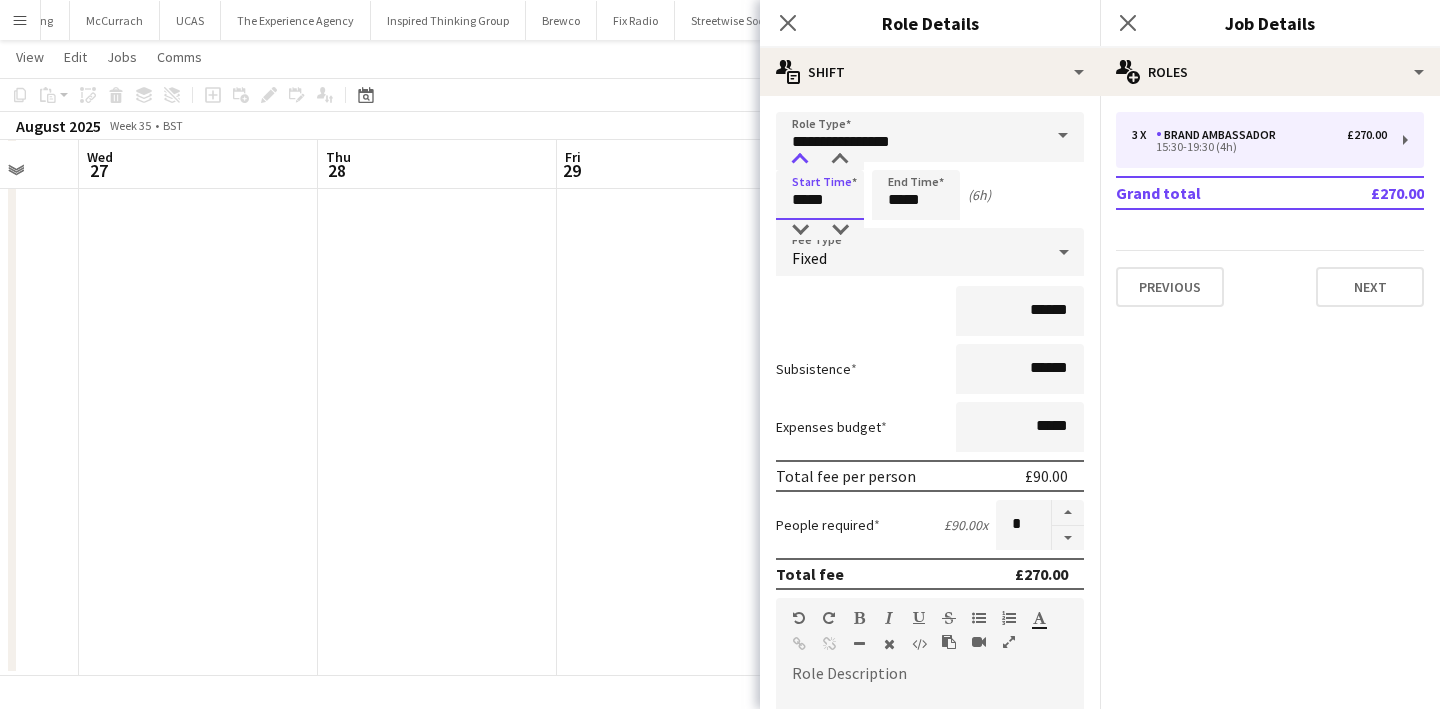 click at bounding box center [800, 160] 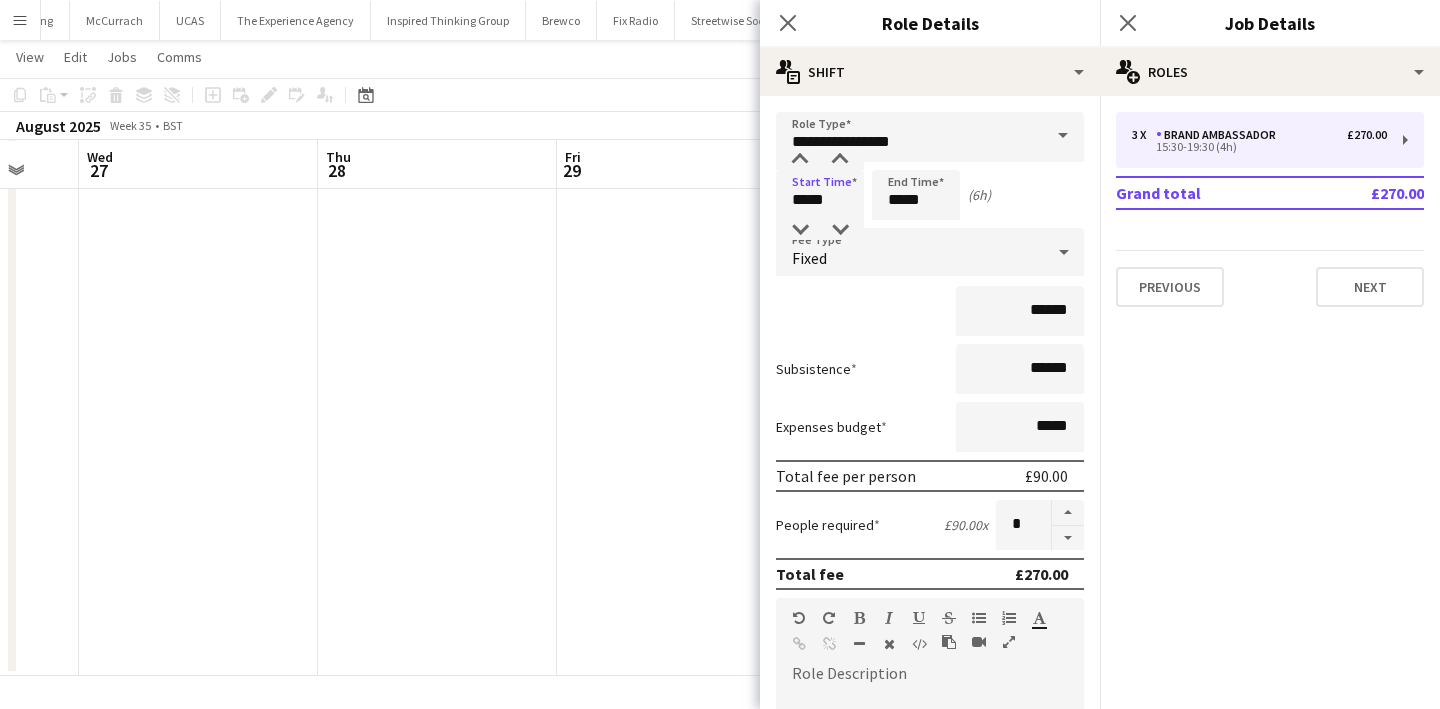 click on "Fixed" at bounding box center (910, 252) 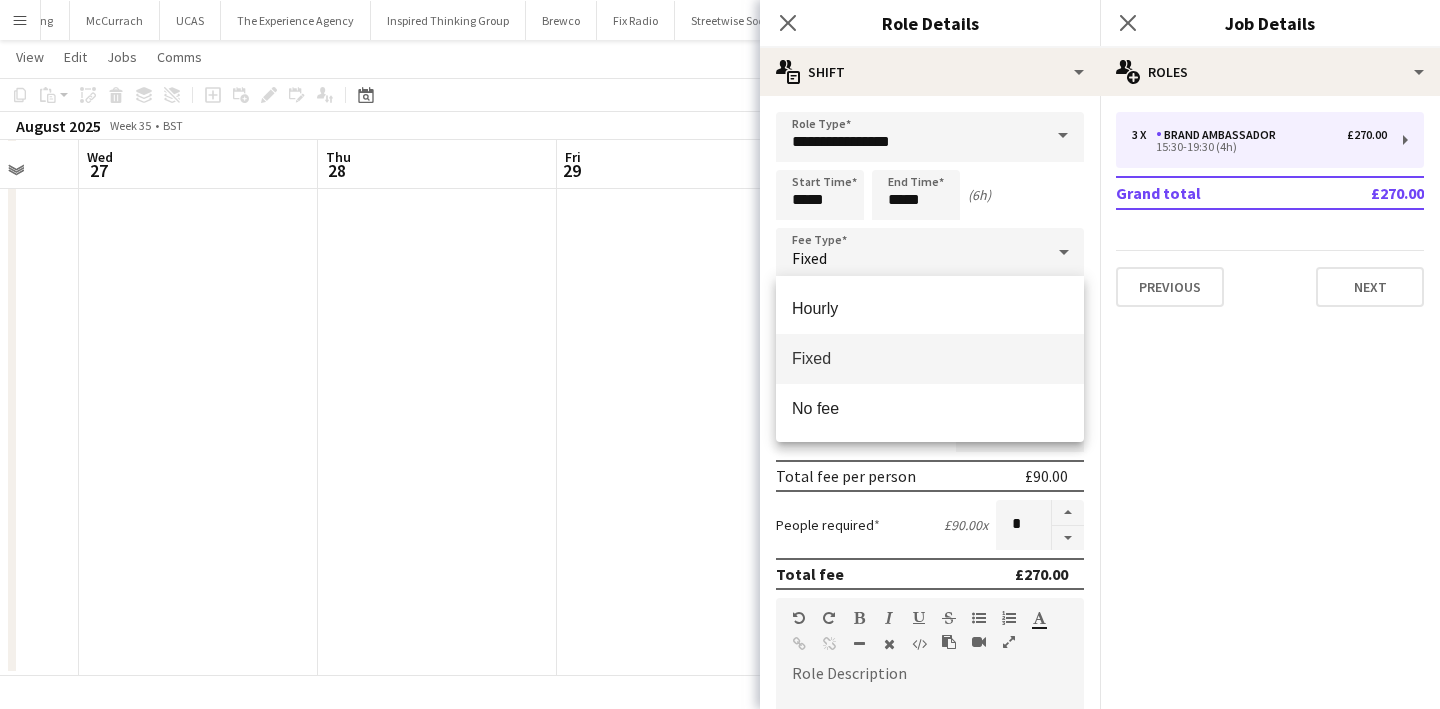 click at bounding box center (720, 354) 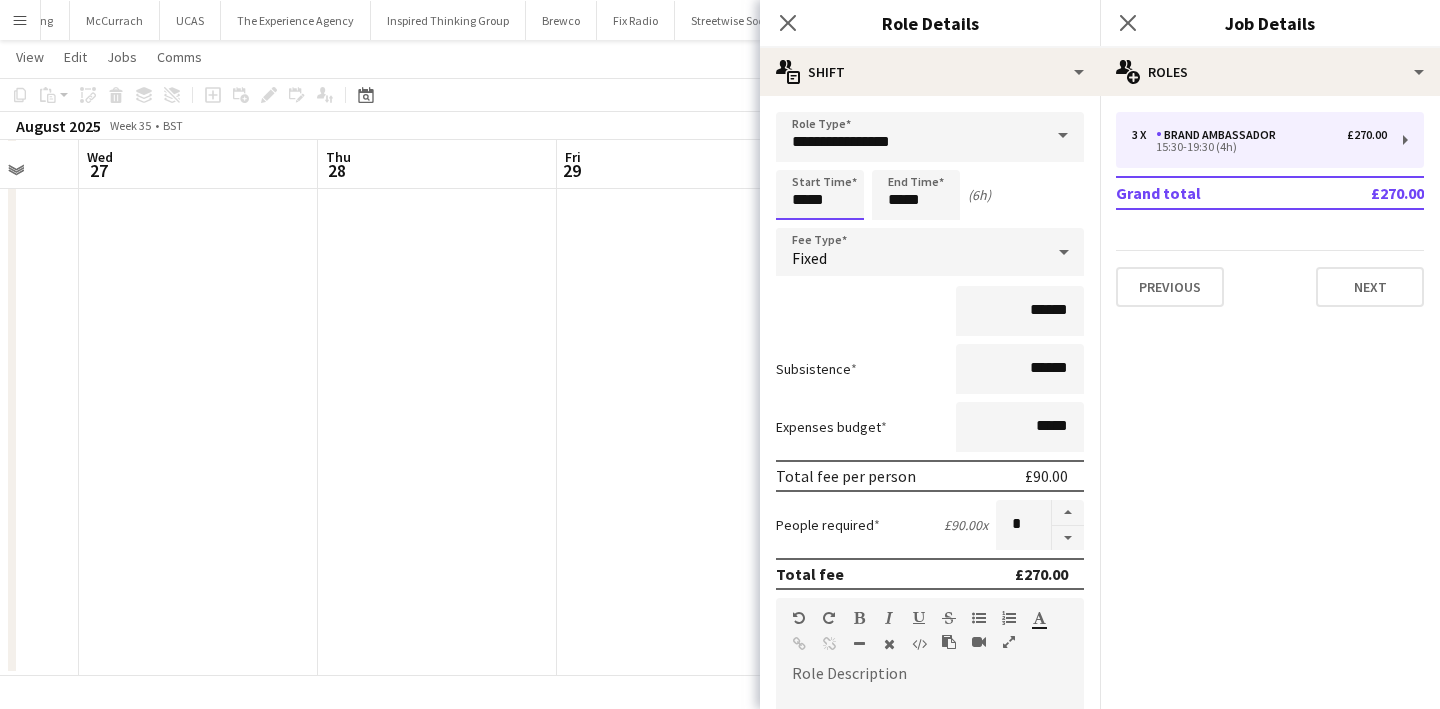 click on "*****" at bounding box center (820, 195) 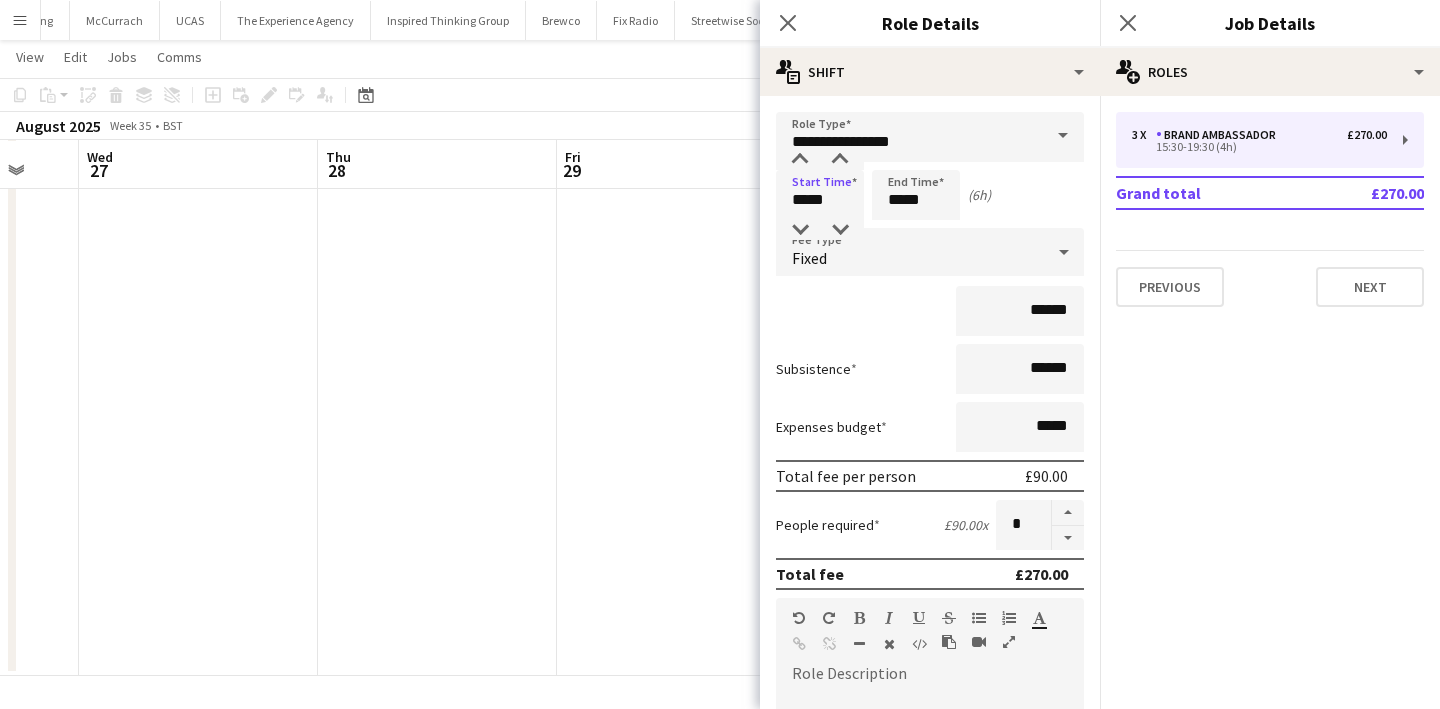 click on "Fixed" at bounding box center [910, 252] 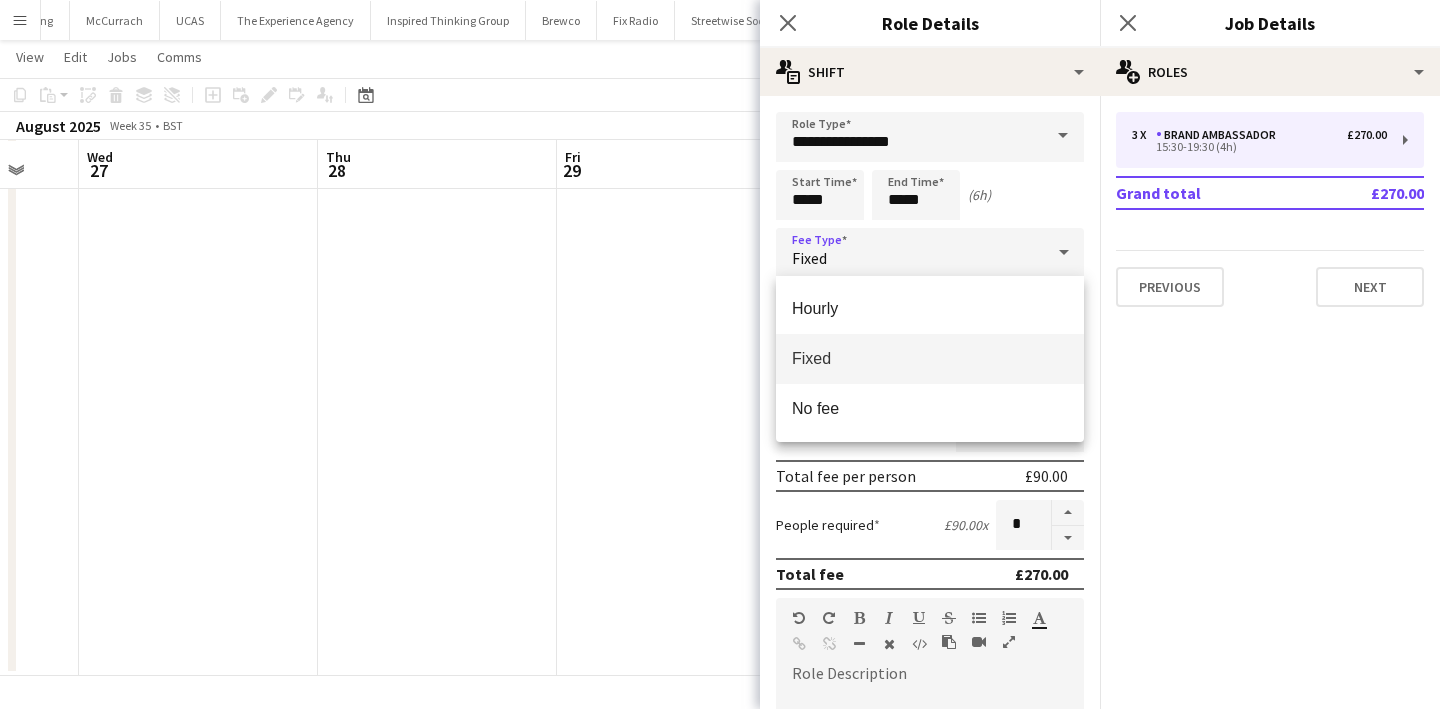 click at bounding box center (720, 354) 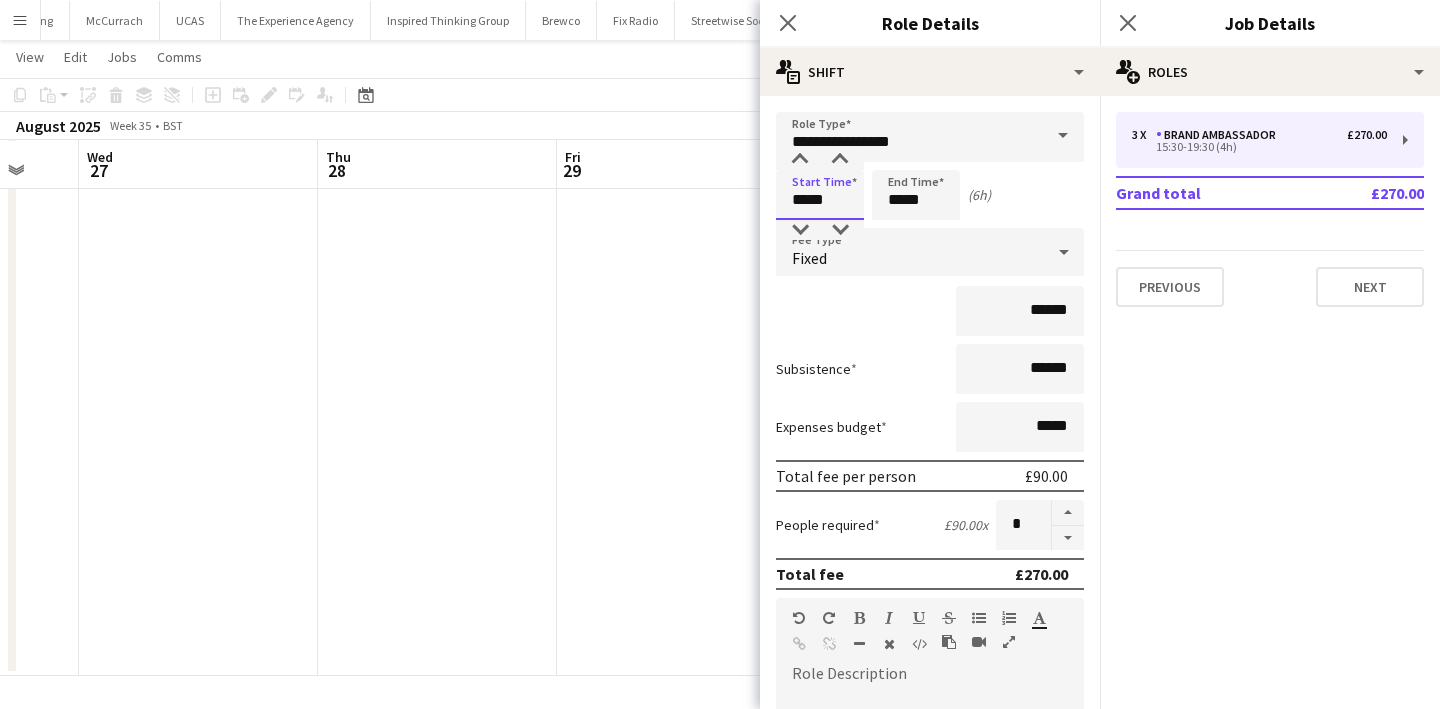 click on "*****" at bounding box center [820, 195] 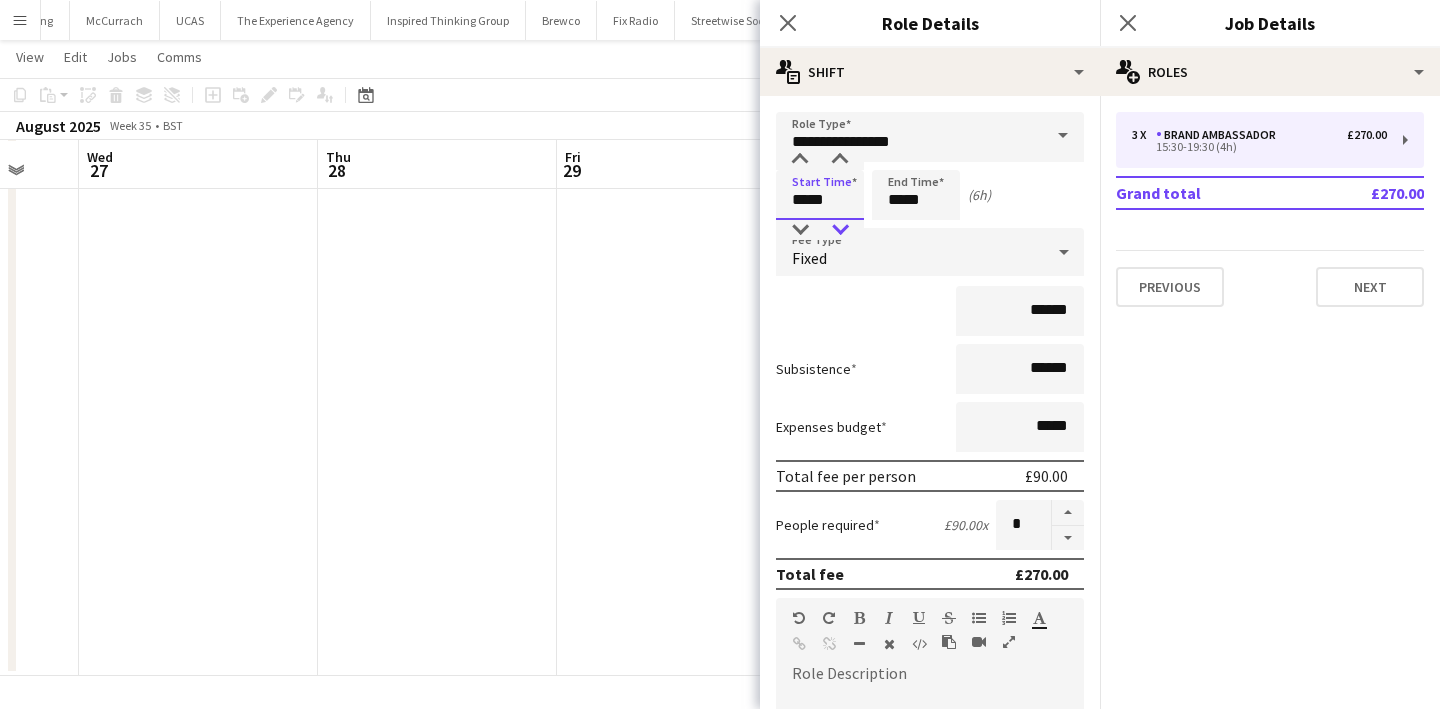 click at bounding box center [840, 230] 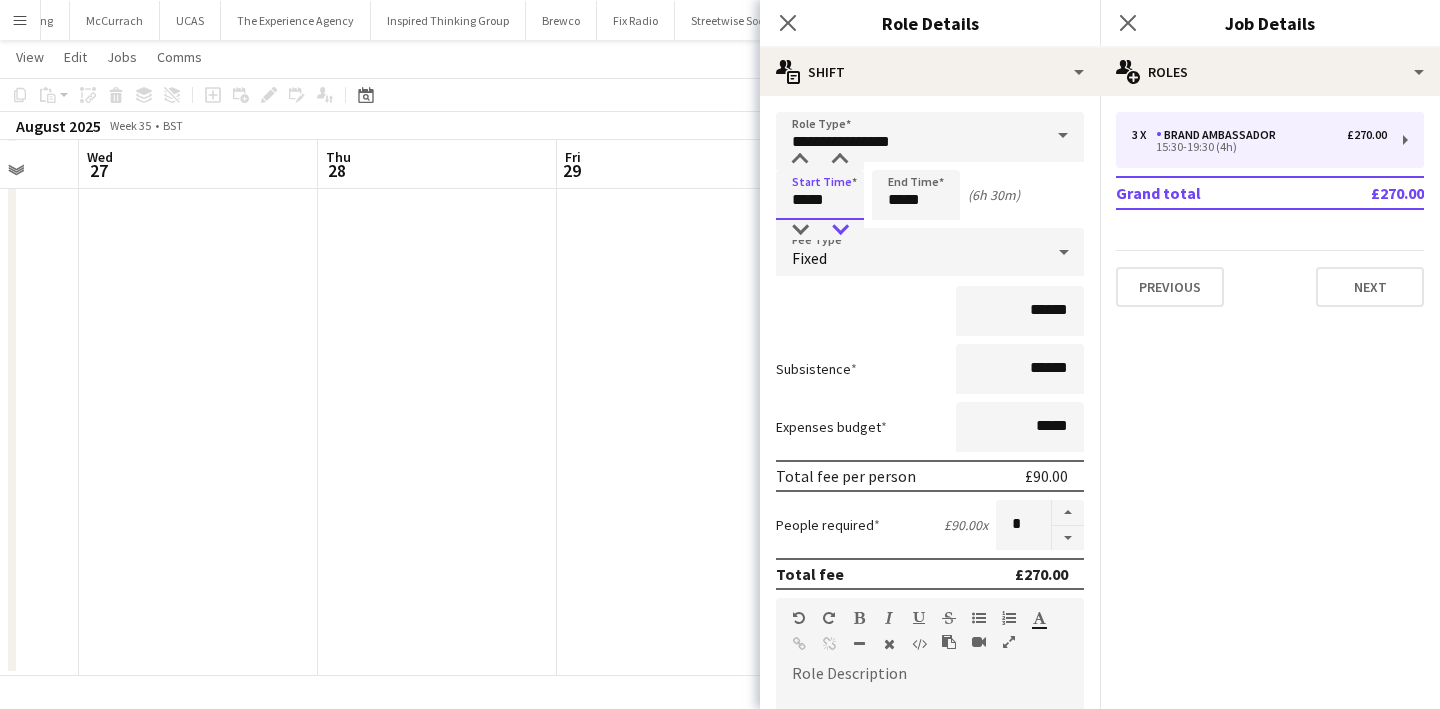 click at bounding box center [840, 230] 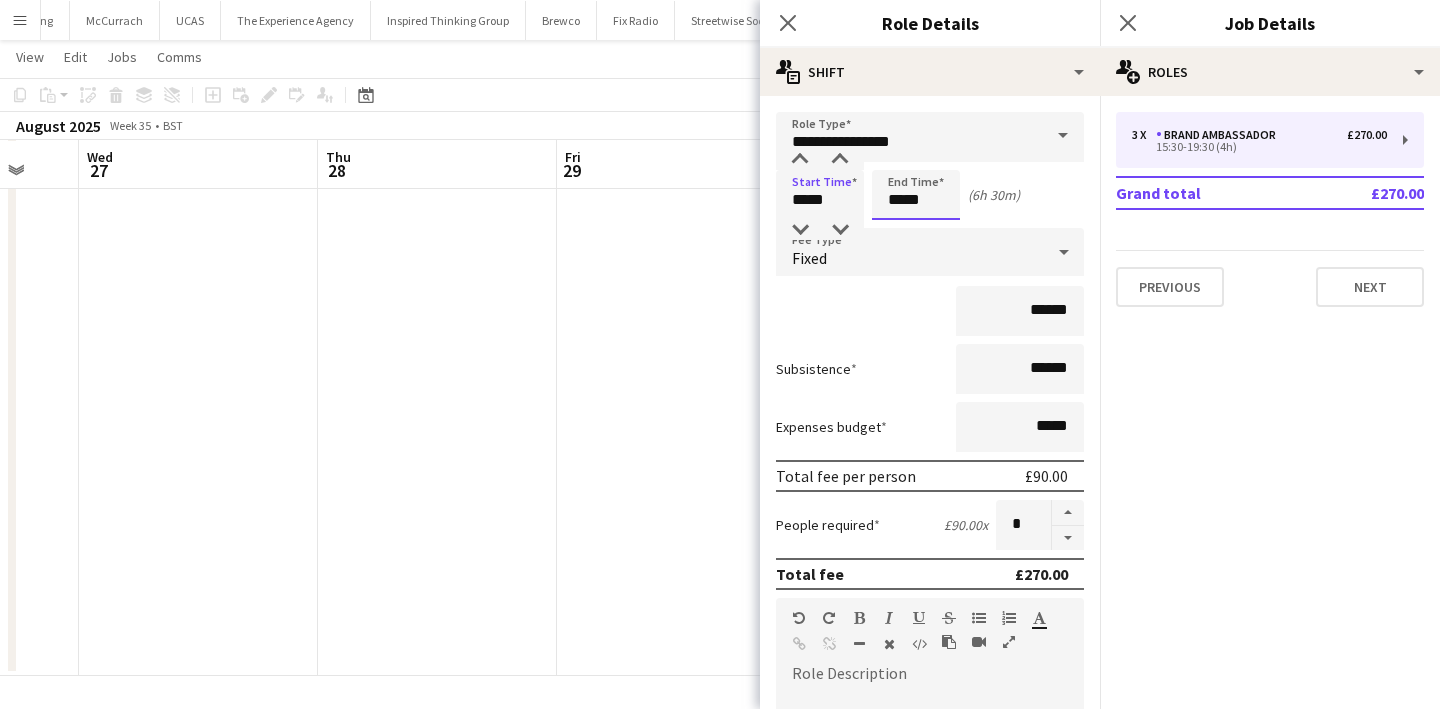 click on "*****" at bounding box center [916, 195] 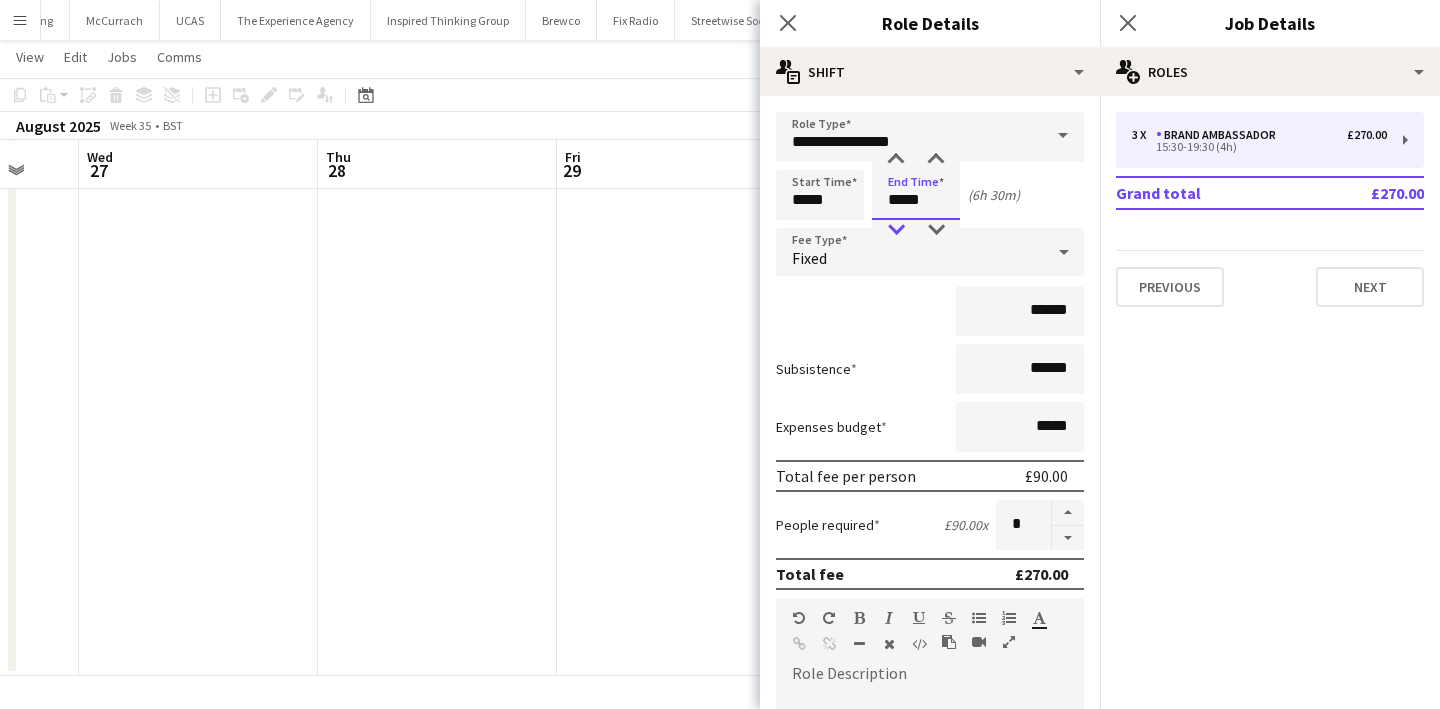 click at bounding box center [896, 230] 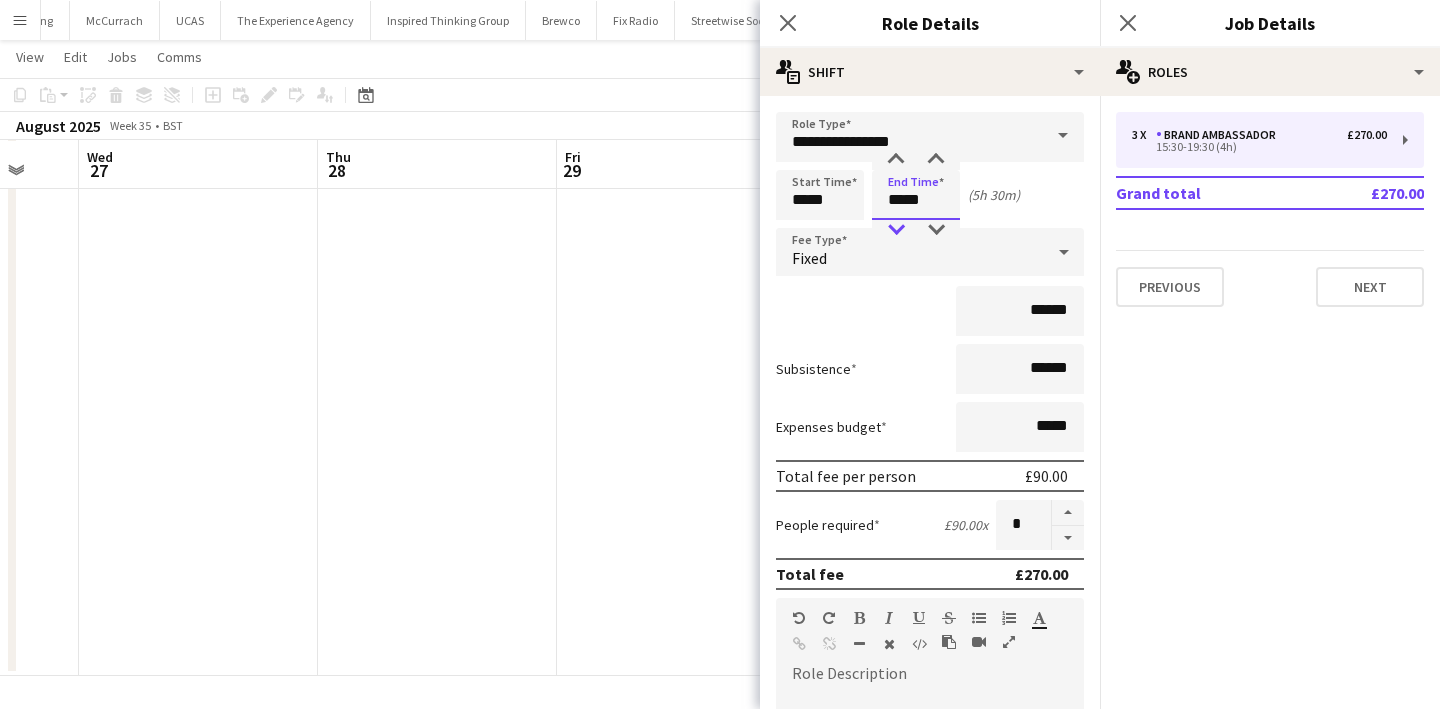 click at bounding box center (896, 230) 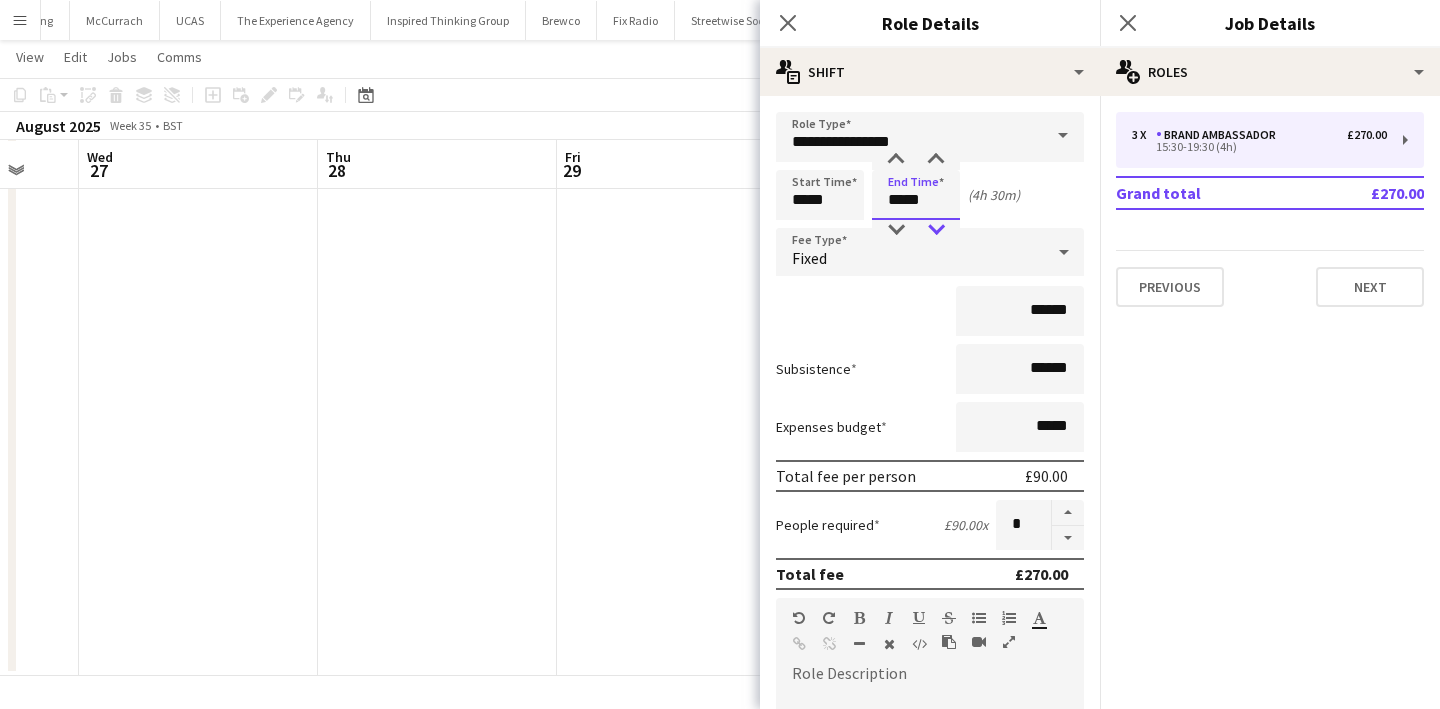click at bounding box center [936, 230] 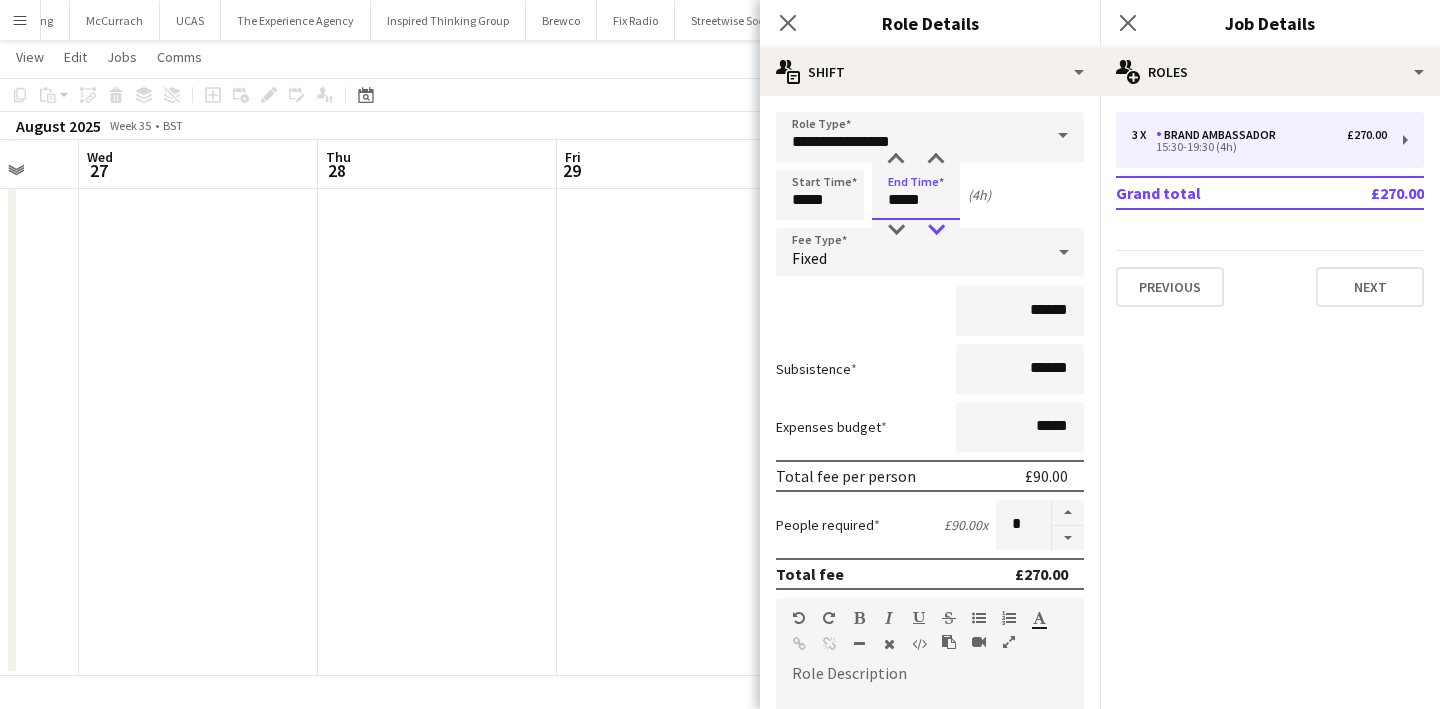 click at bounding box center [936, 230] 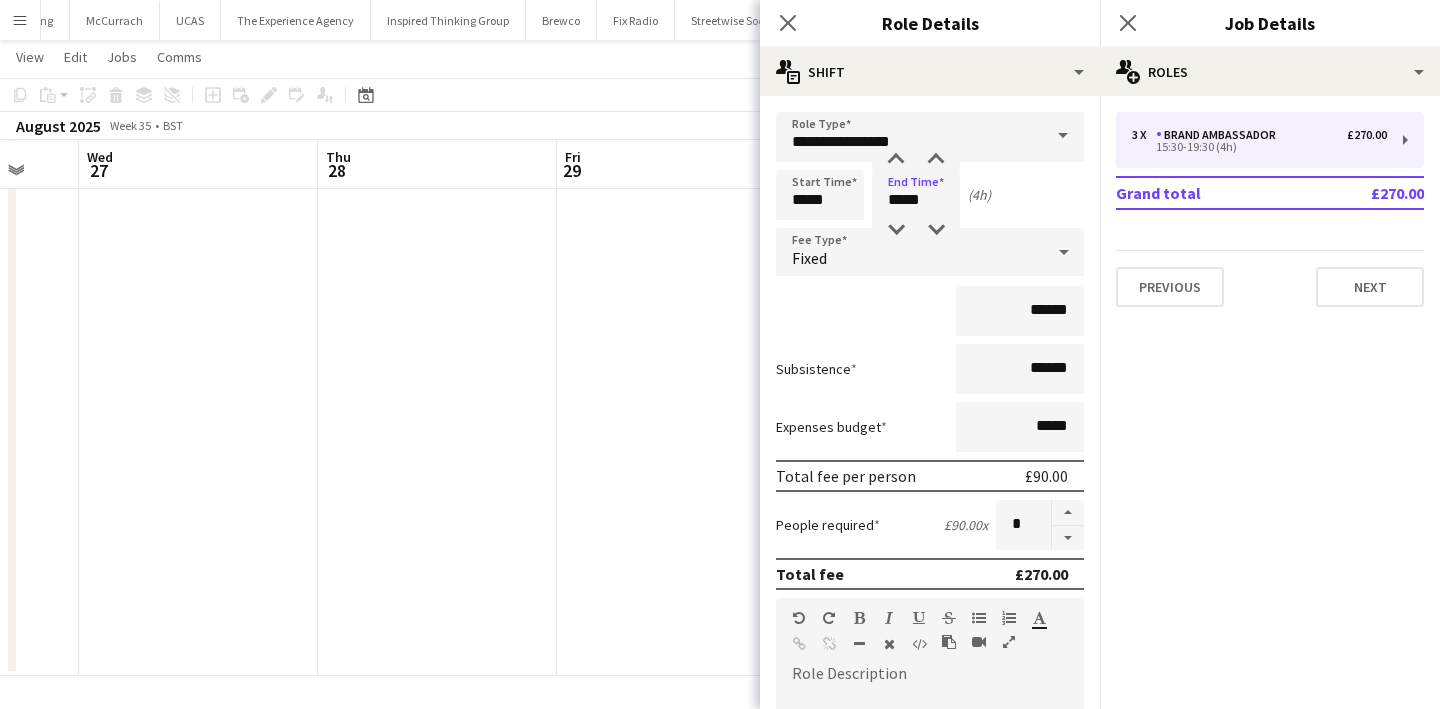 click at bounding box center (676, 312) 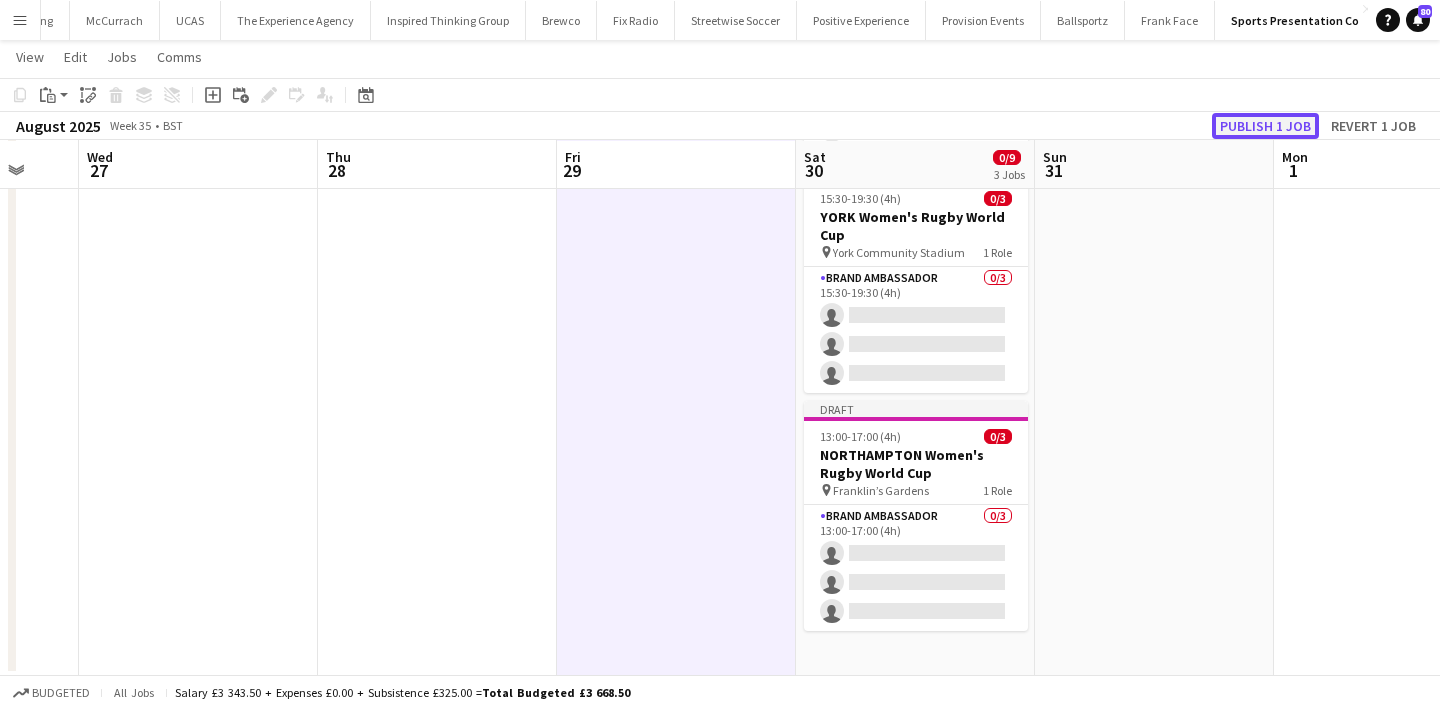 click on "Publish 1 job" 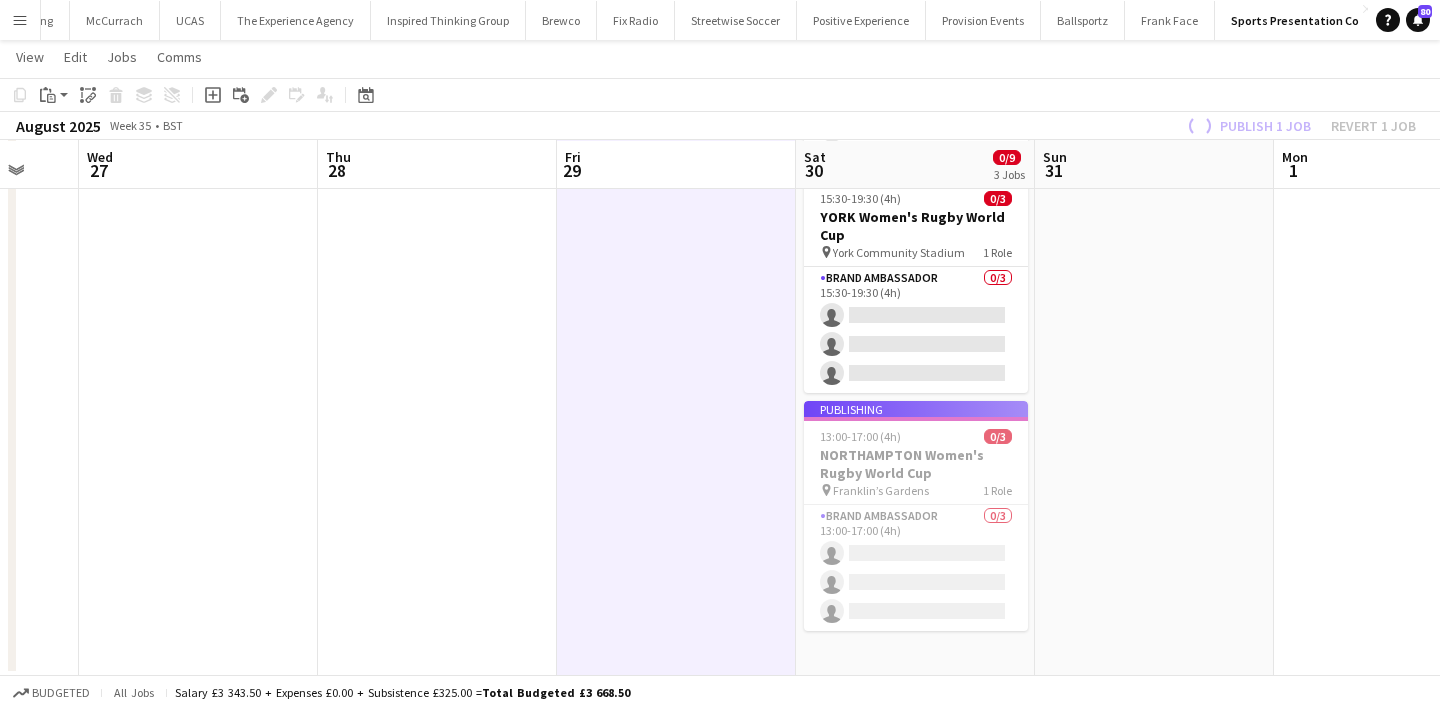 scroll, scrollTop: 259, scrollLeft: 0, axis: vertical 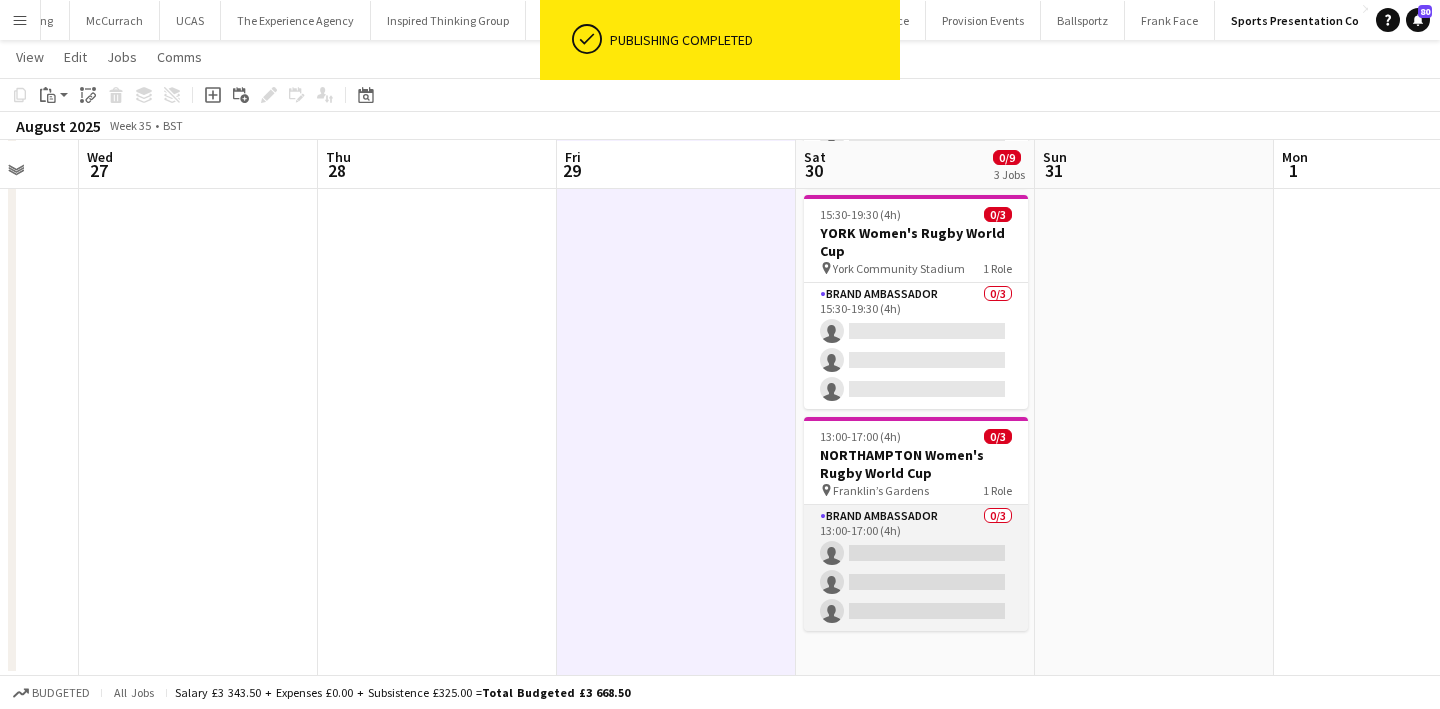 click on "Brand Ambassador   0/3   13:00-17:00 (4h)
single-neutral-actions
single-neutral-actions
single-neutral-actions" at bounding box center (916, 568) 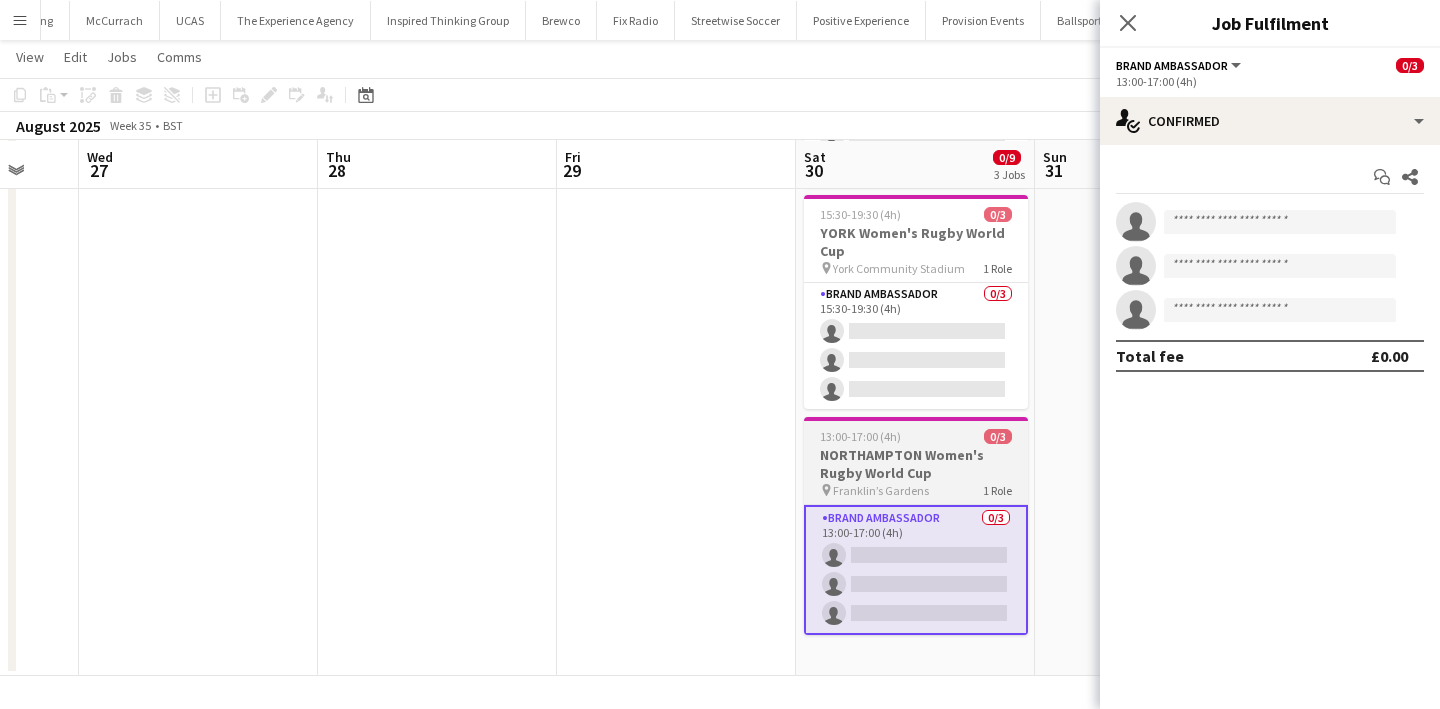 click on "Franklin’s Gardens" at bounding box center (881, 490) 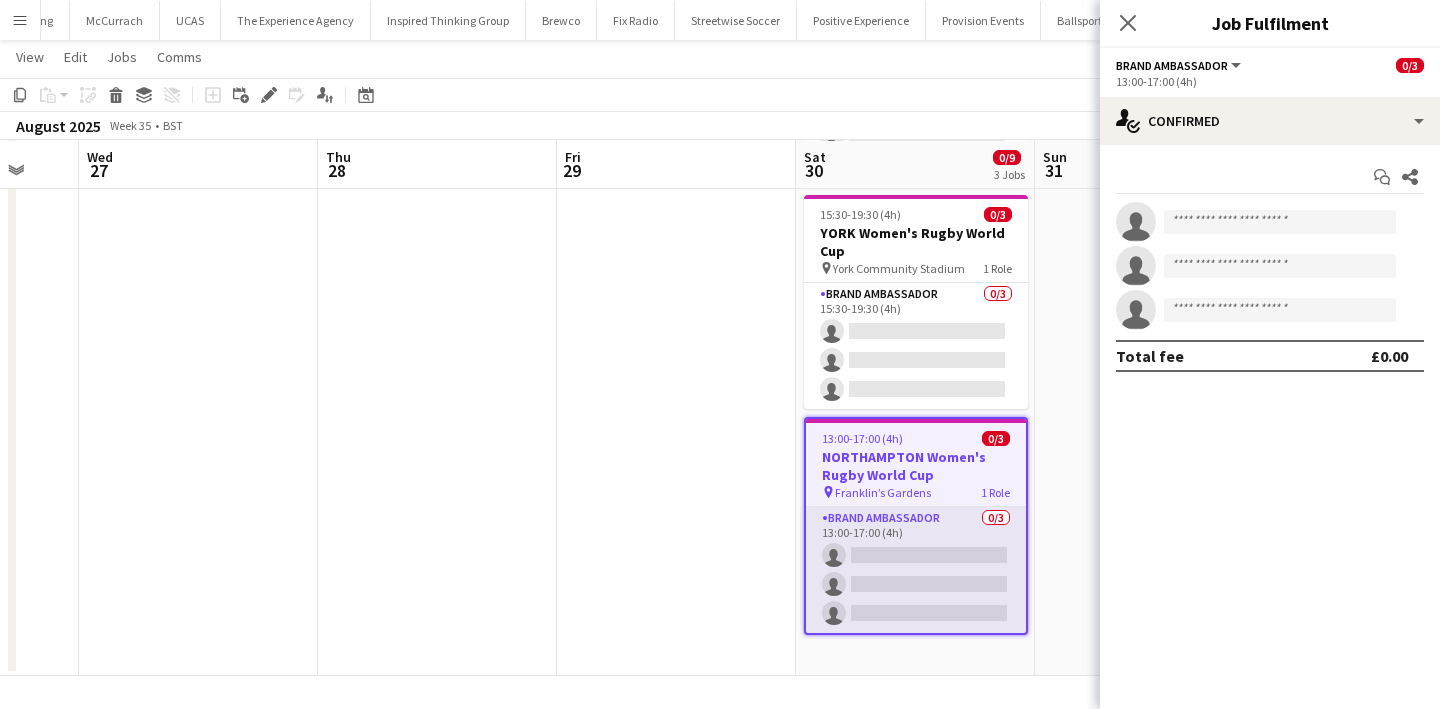 click on "Brand Ambassador   0/3   13:00-17:00 (4h)
single-neutral-actions
single-neutral-actions
single-neutral-actions" at bounding box center [916, 570] 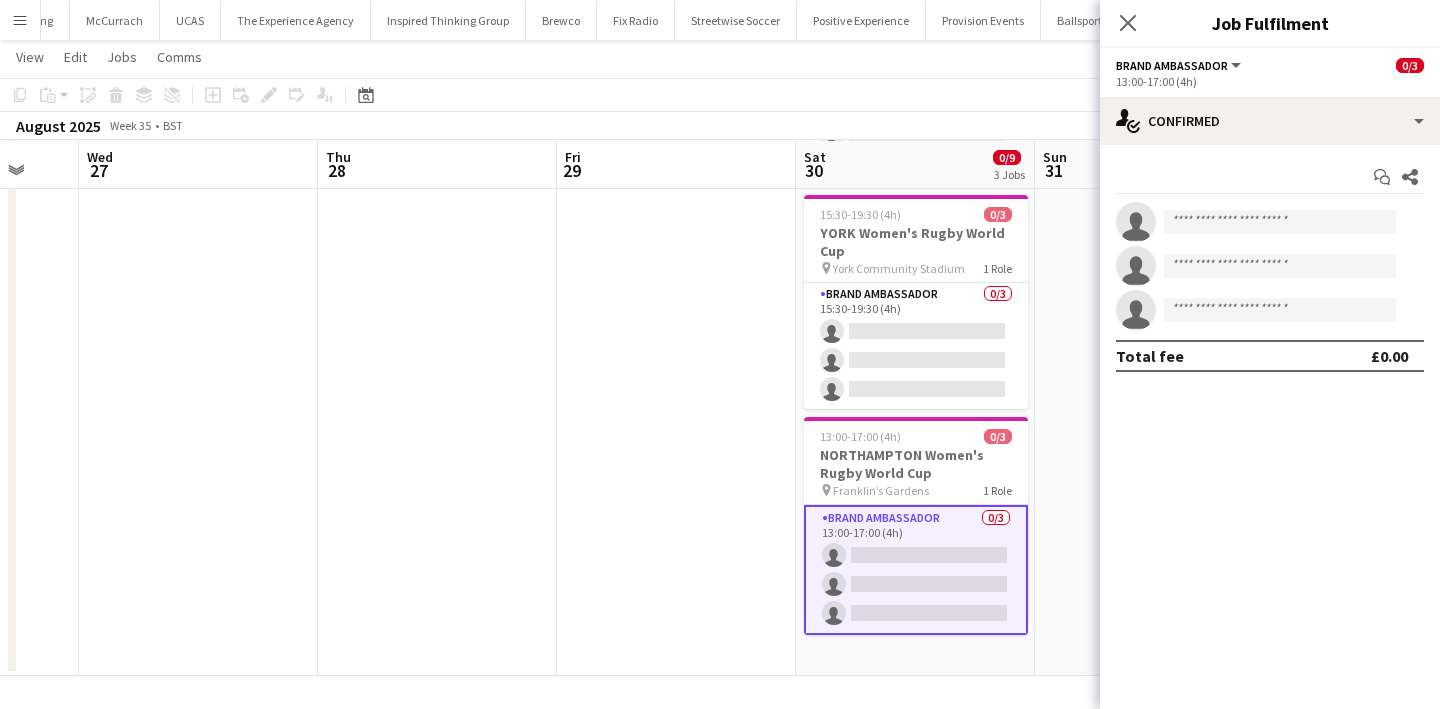click at bounding box center (676, 320) 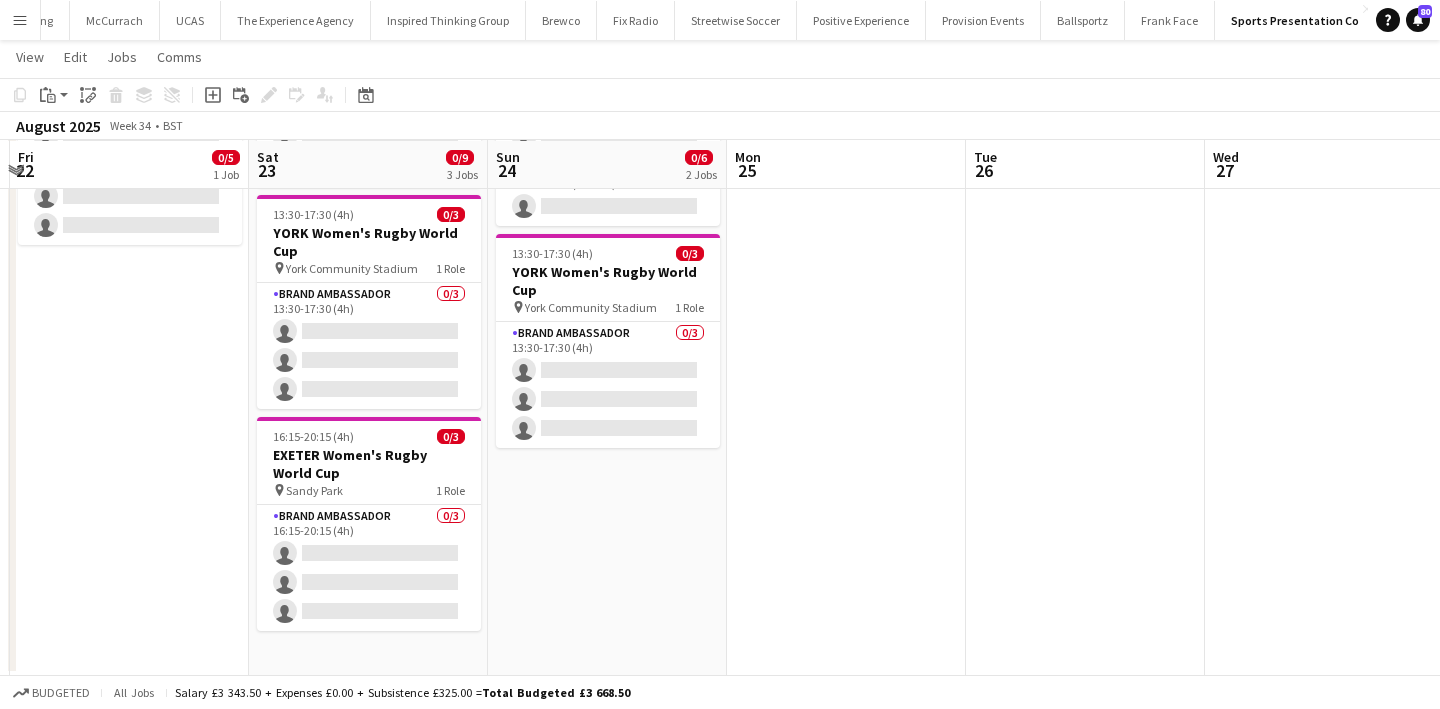 scroll, scrollTop: 0, scrollLeft: 418, axis: horizontal 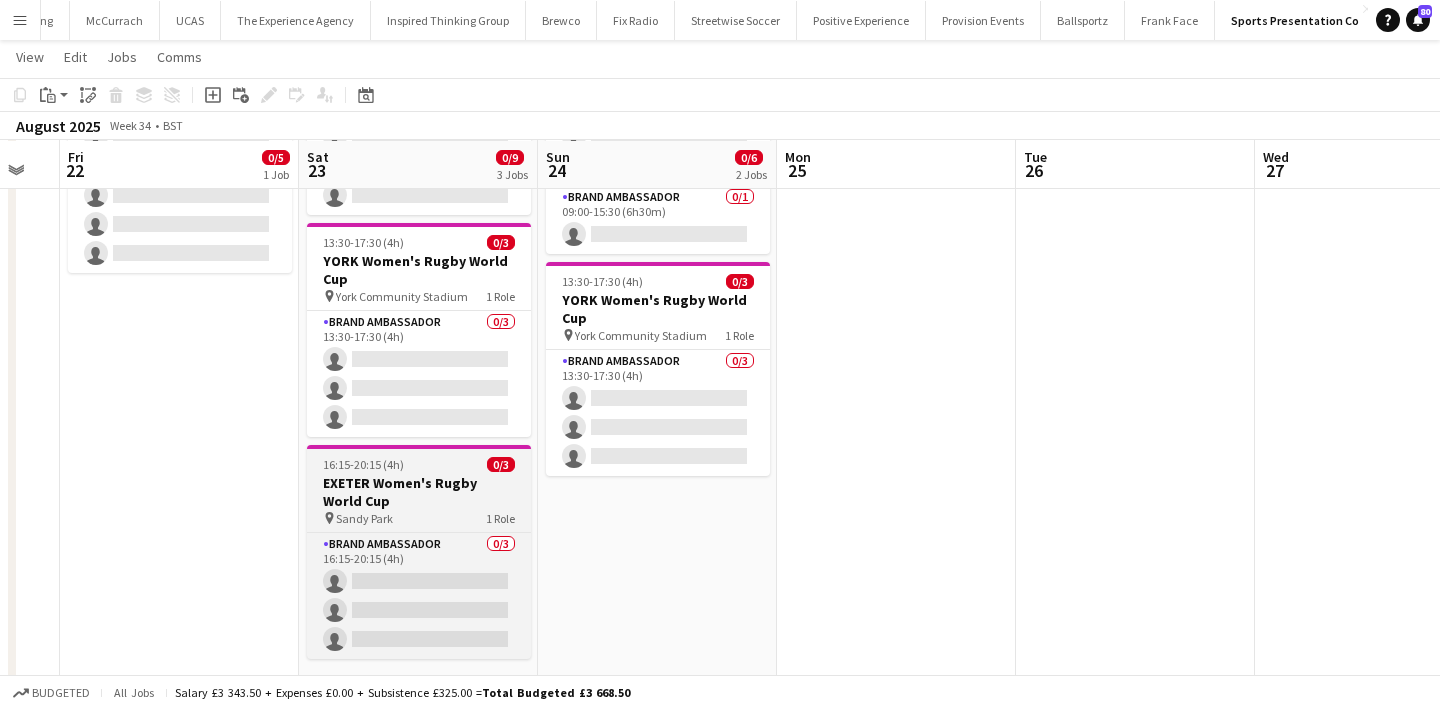 click on "16:15-20:15 (4h)    0/3" at bounding box center [419, 464] 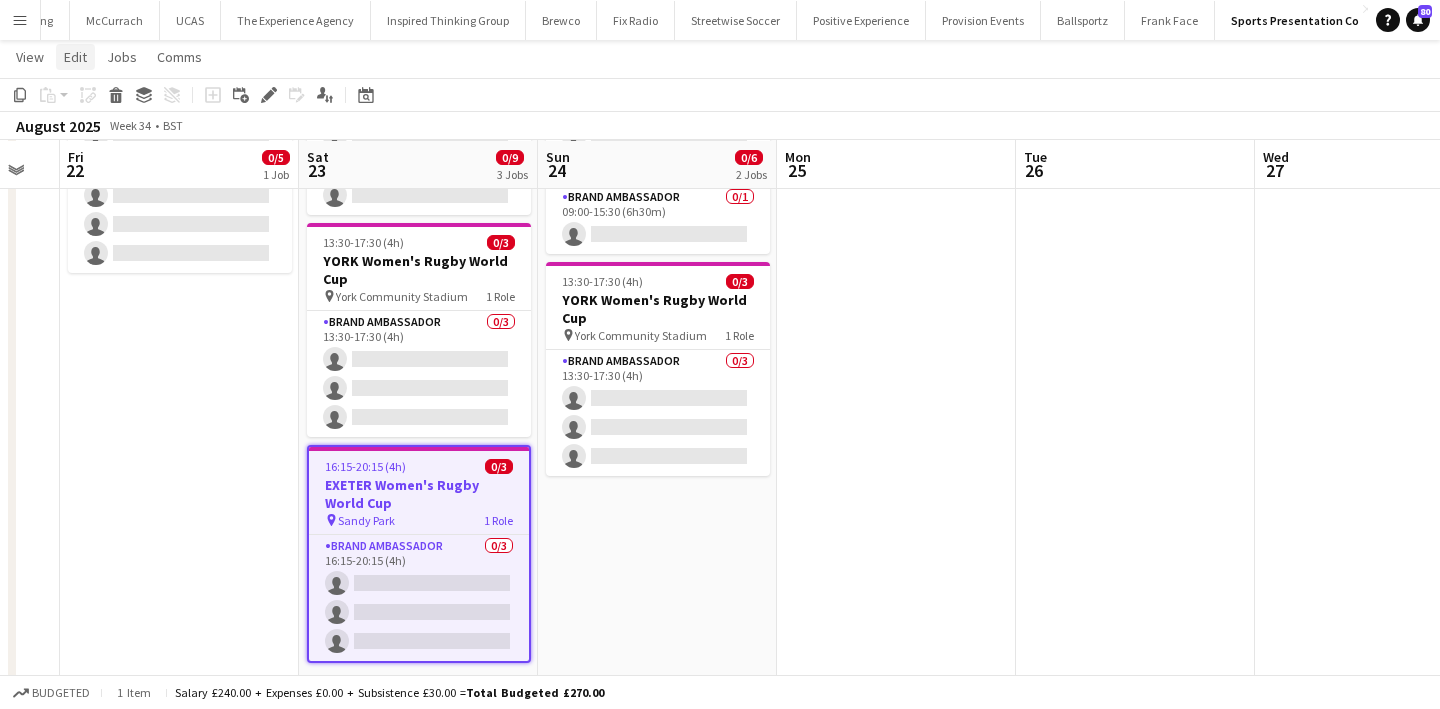 click on "Edit" 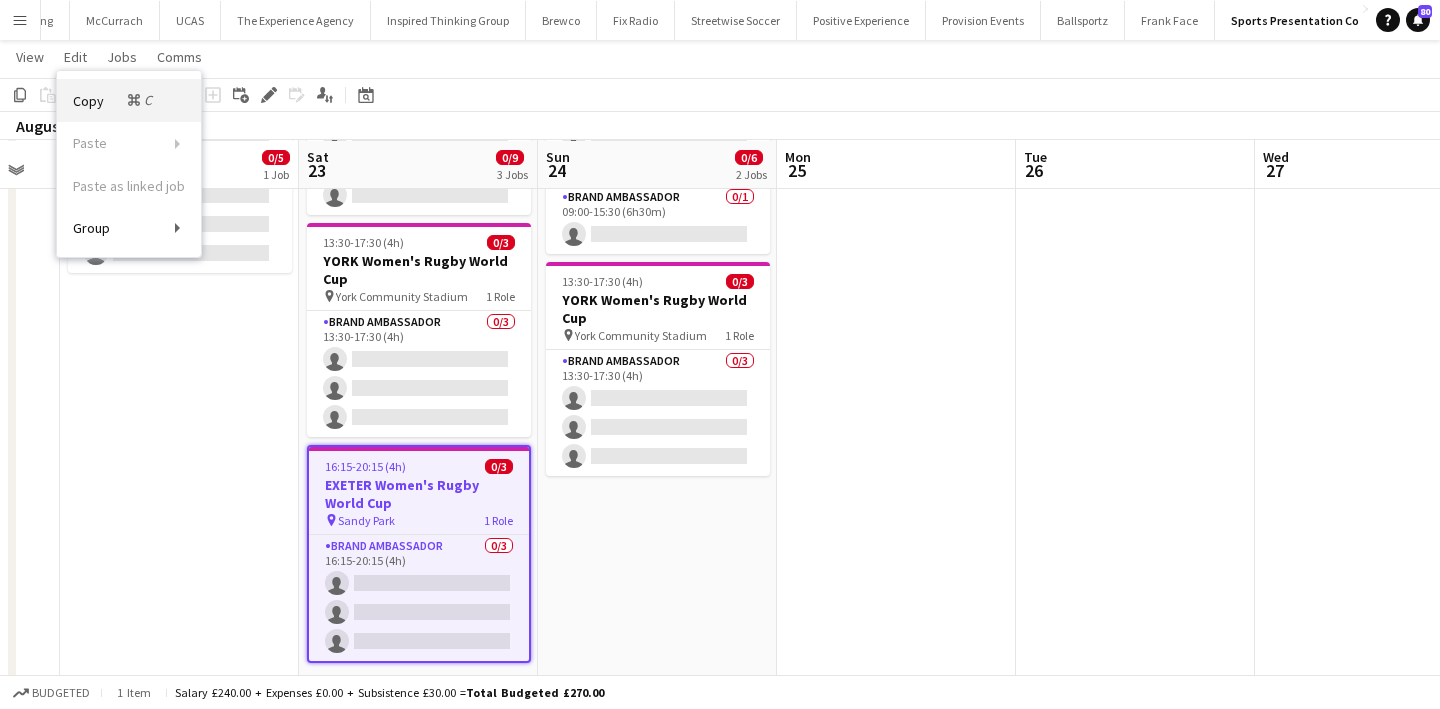 click on "Copy
Command
C" at bounding box center [114, 100] 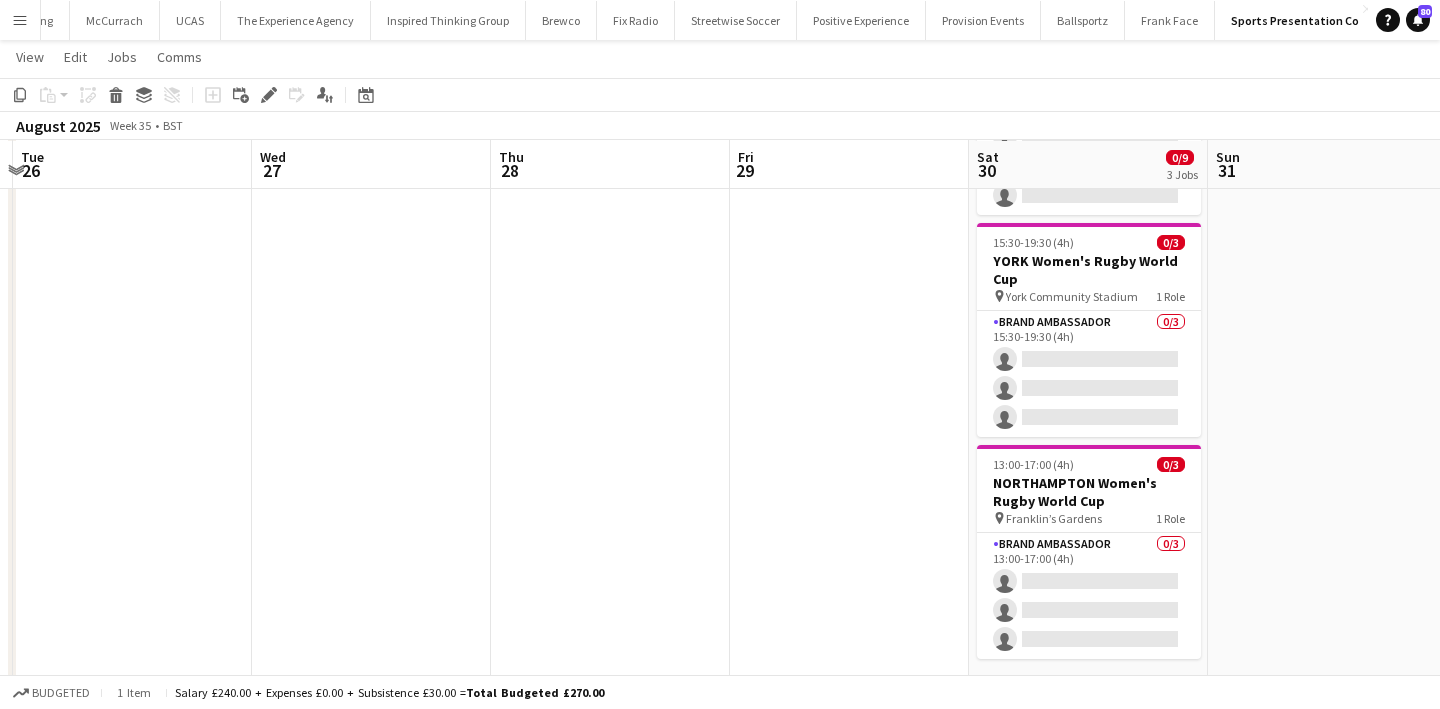 scroll, scrollTop: 0, scrollLeft: 609, axis: horizontal 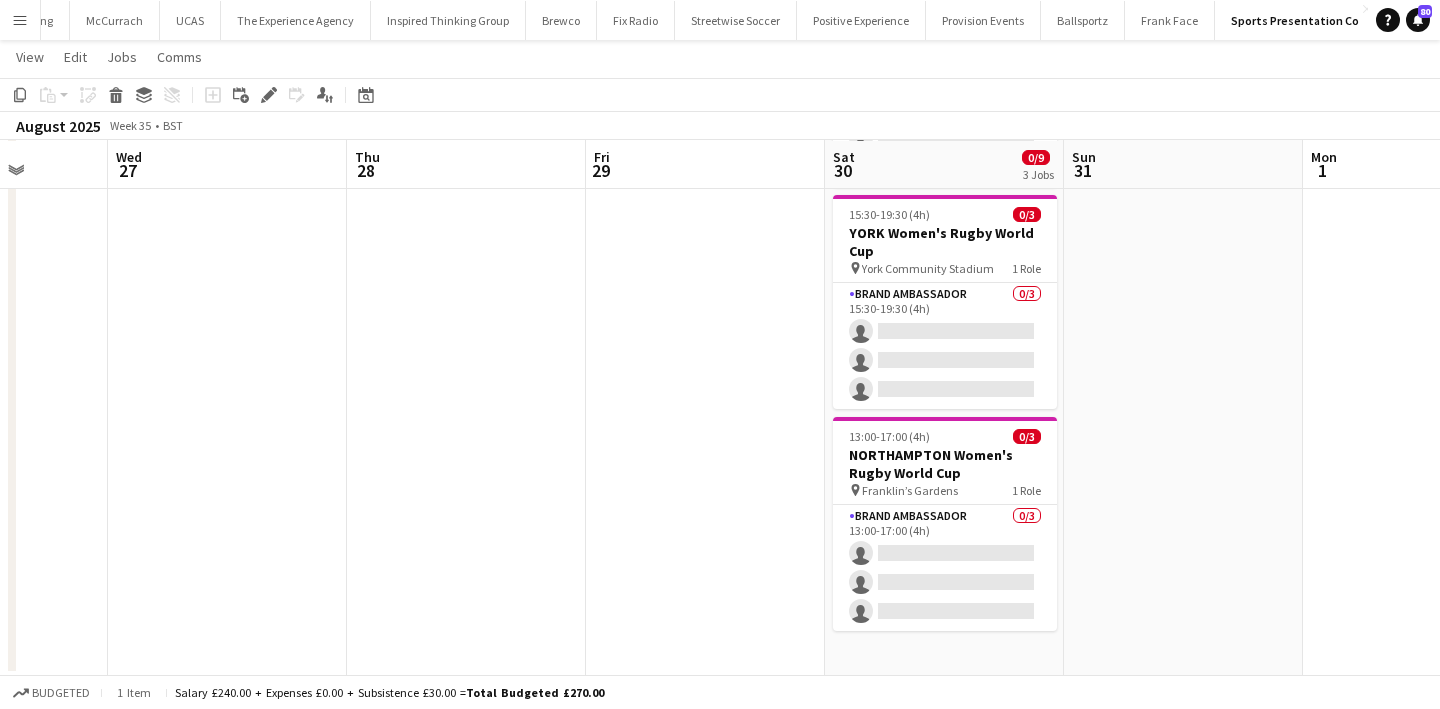 click on "09:00-14:45 (5h45m)    0/3   MANCHESTER Women's Rugby World Cup
pin
Salford Community Stadium   1 Role   Brand Ambassador   0/3   09:00-14:45 (5h45m)
single-neutral-actions
single-neutral-actions
single-neutral-actions
15:30-19:30 (4h)    0/3   YORK Women's Rugby World Cup
pin
York Community Stadium   1 Role   Brand Ambassador   0/3   15:30-19:30 (4h)
single-neutral-actions
single-neutral-actions
single-neutral-actions
13:00-17:00 (4h)    0/3   NORTHAMPTON Women's Rugby World Cup
pin
Franklin’s Gardens   1 Role   Brand Ambassador   0/3   13:00-17:00 (4h)
single-neutral-actions
single-neutral-actions" at bounding box center [944, 320] 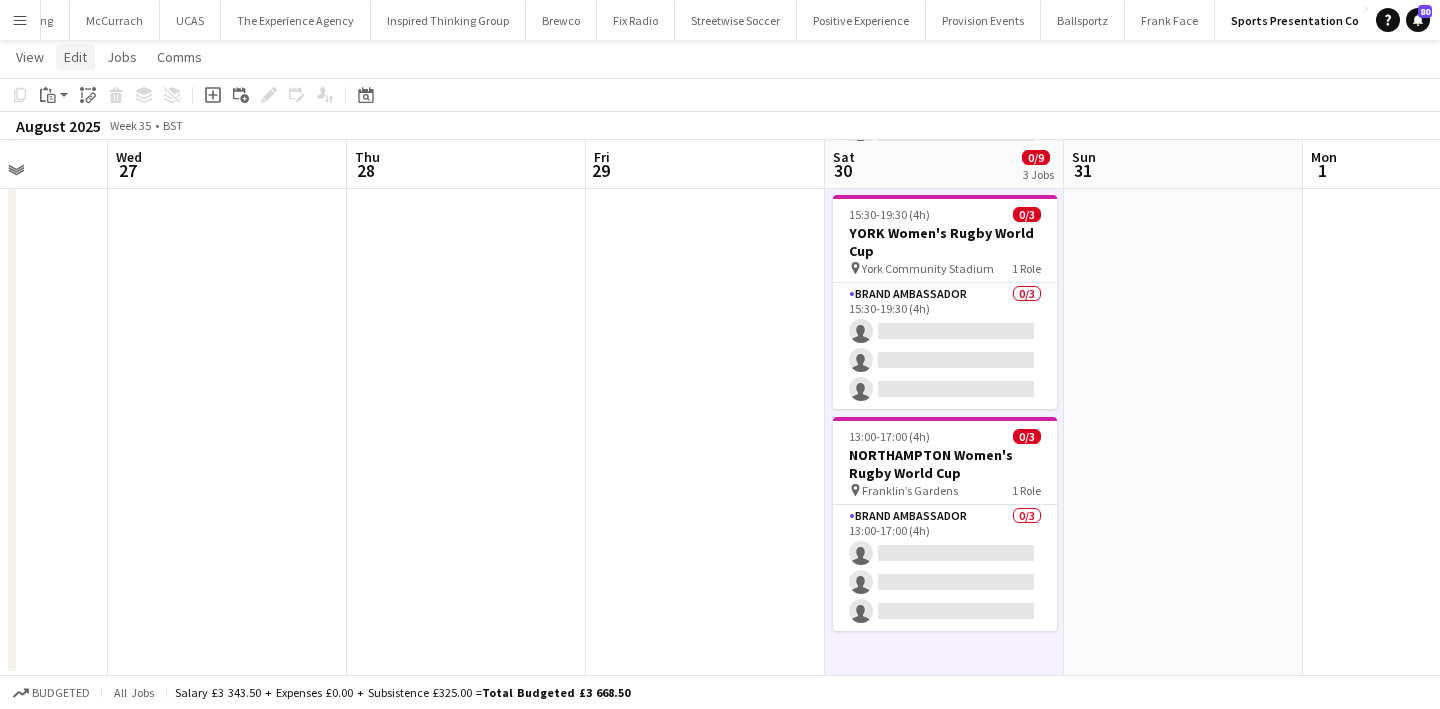 click on "Edit" 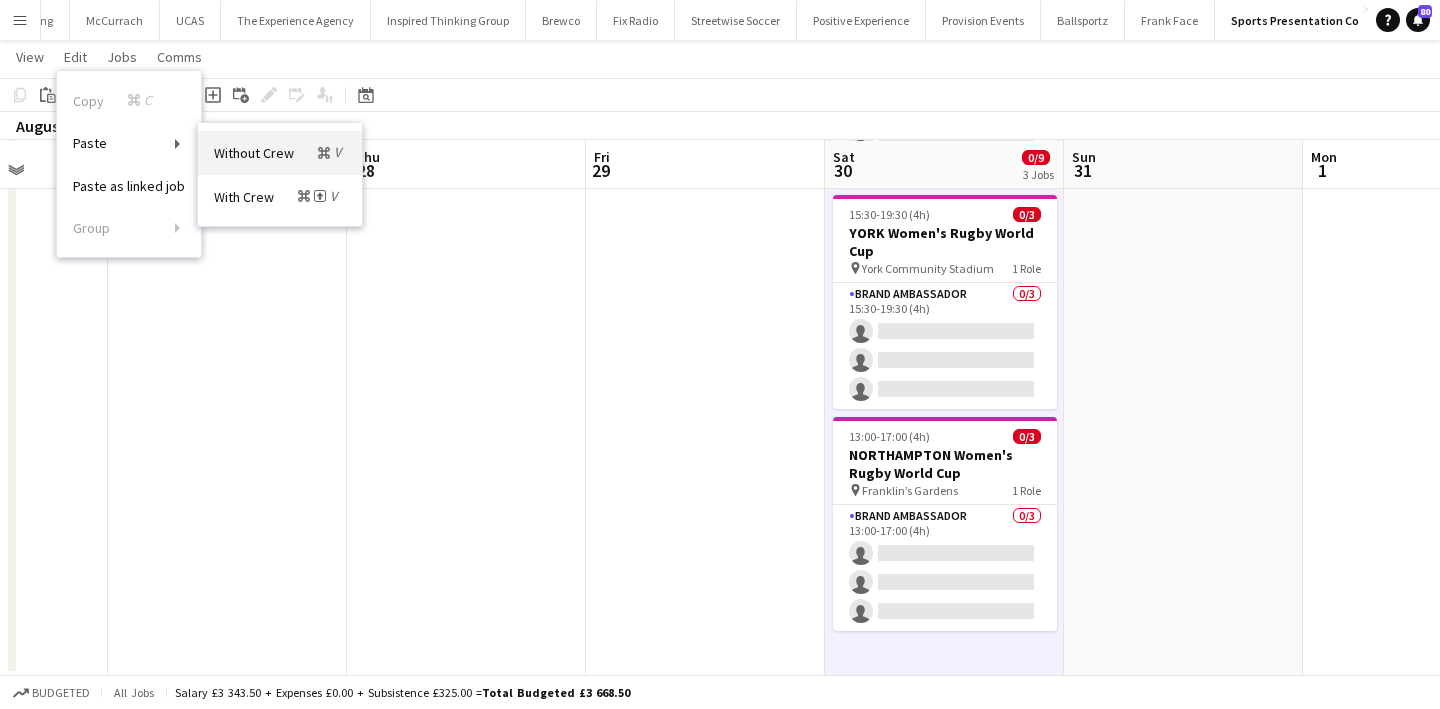 click on "Without Crew
Command
V" at bounding box center [280, 152] 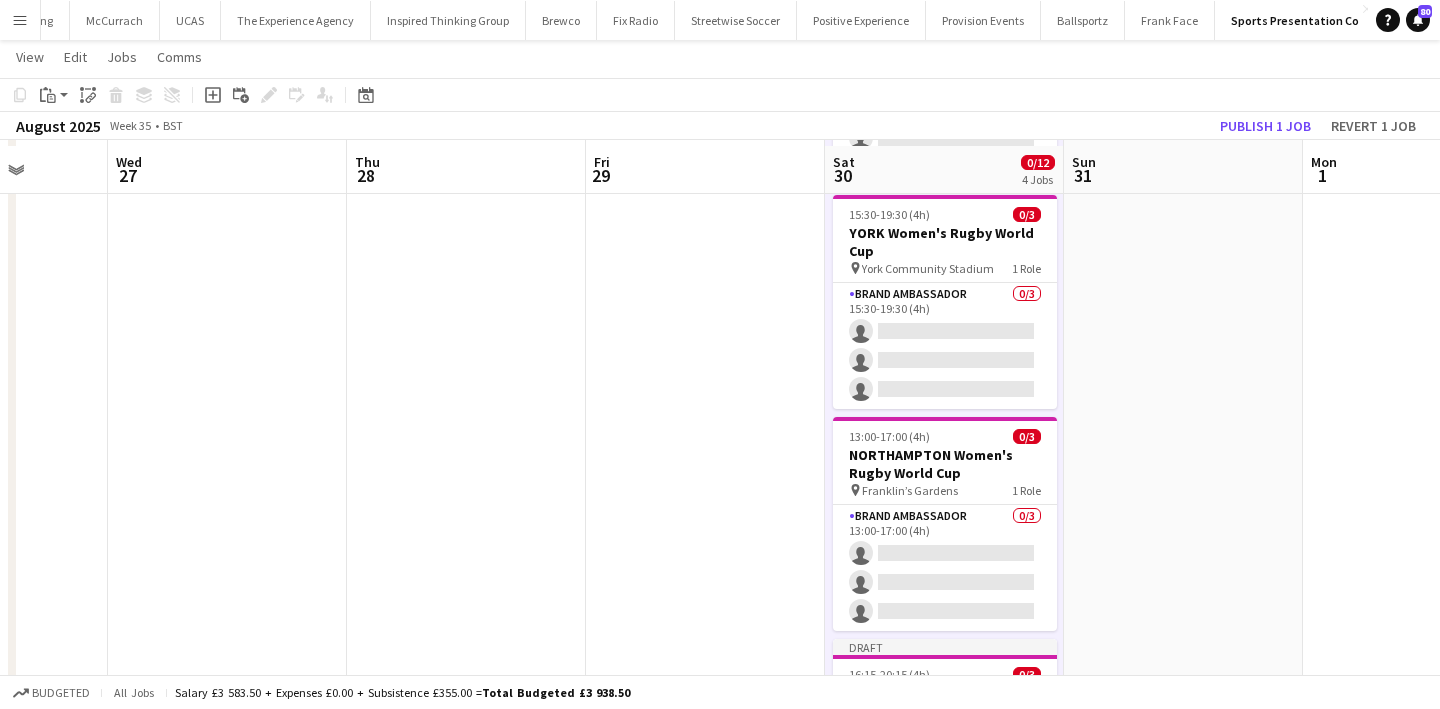 scroll, scrollTop: 499, scrollLeft: 0, axis: vertical 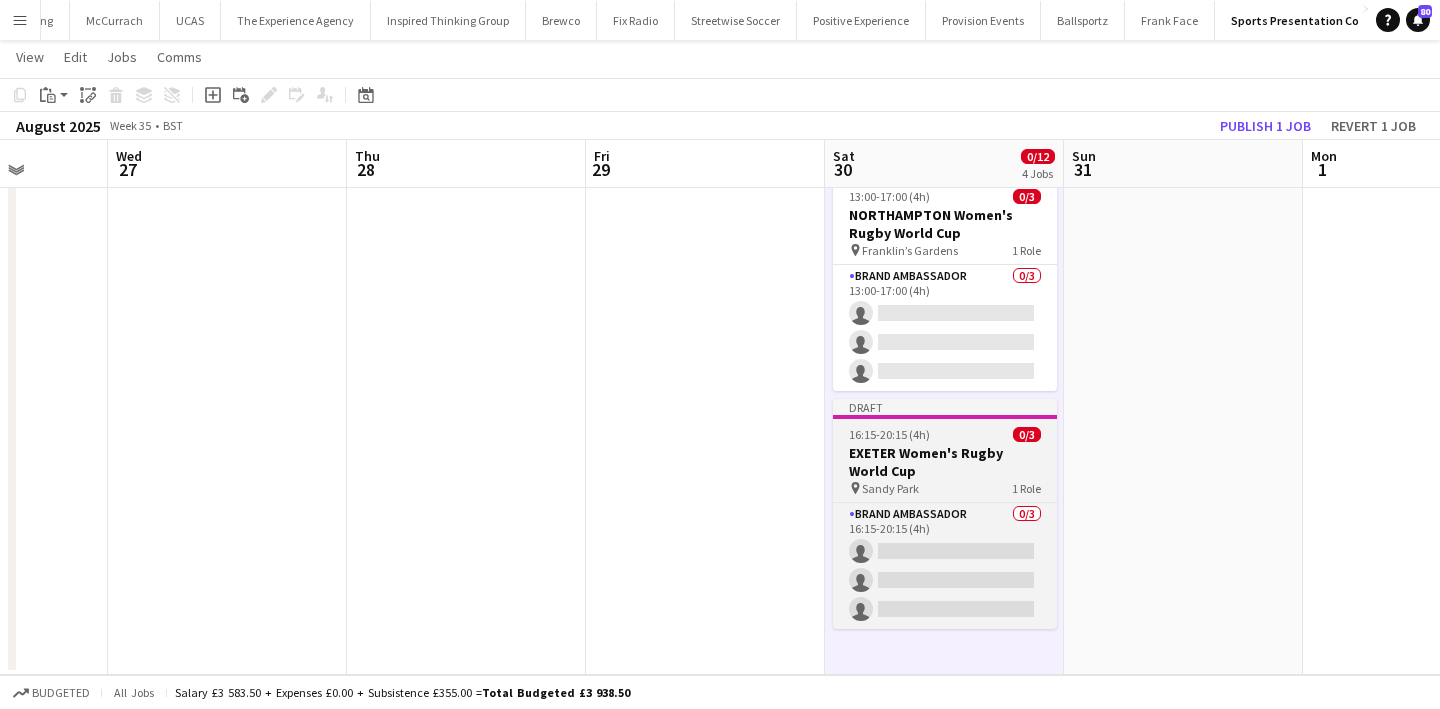 click on "pin" 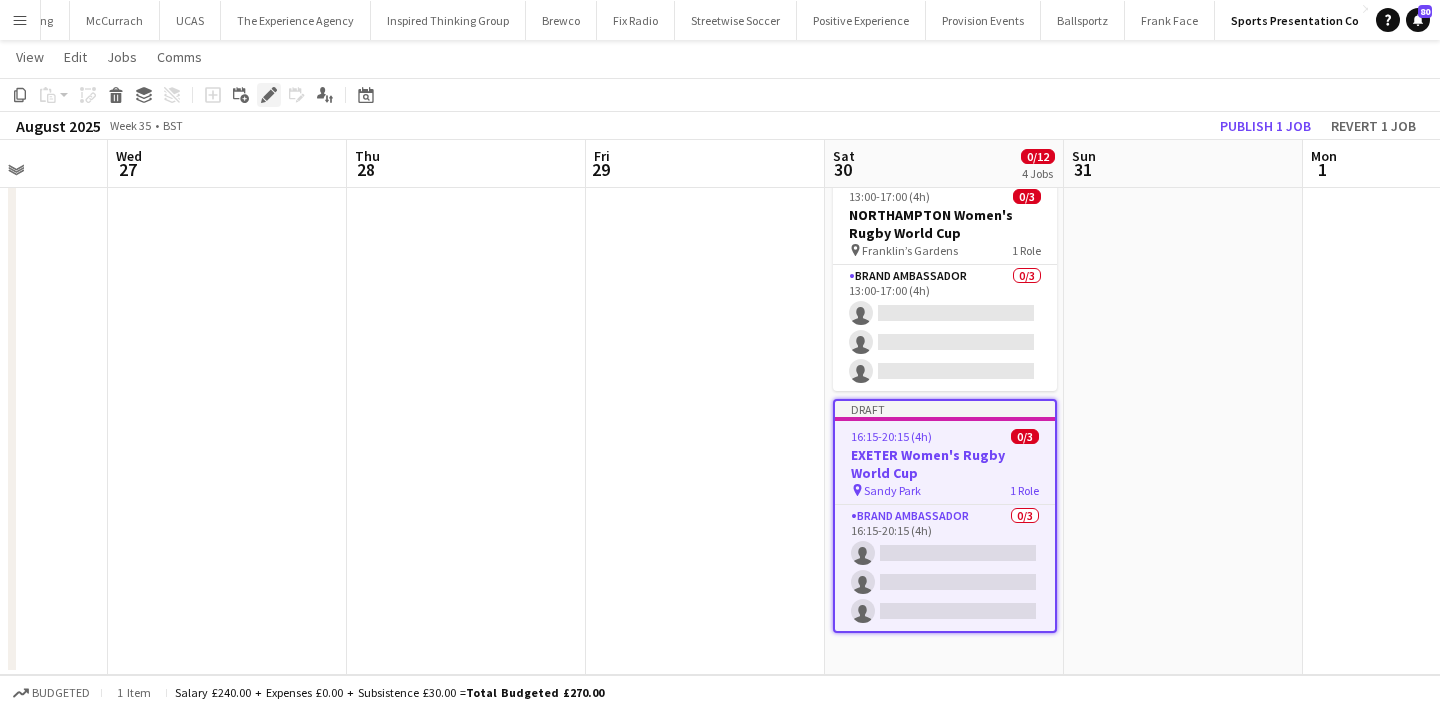 click on "Edit" at bounding box center (269, 95) 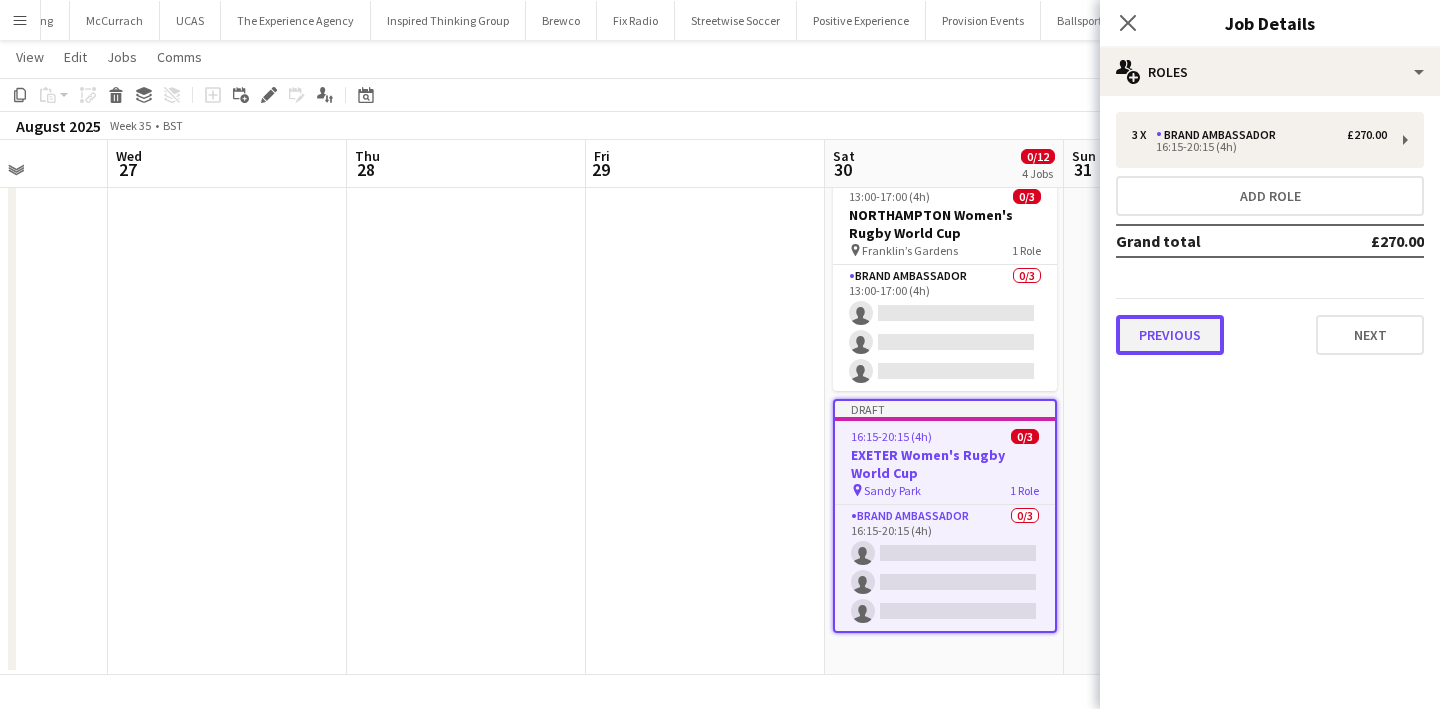 click on "Previous" at bounding box center [1170, 335] 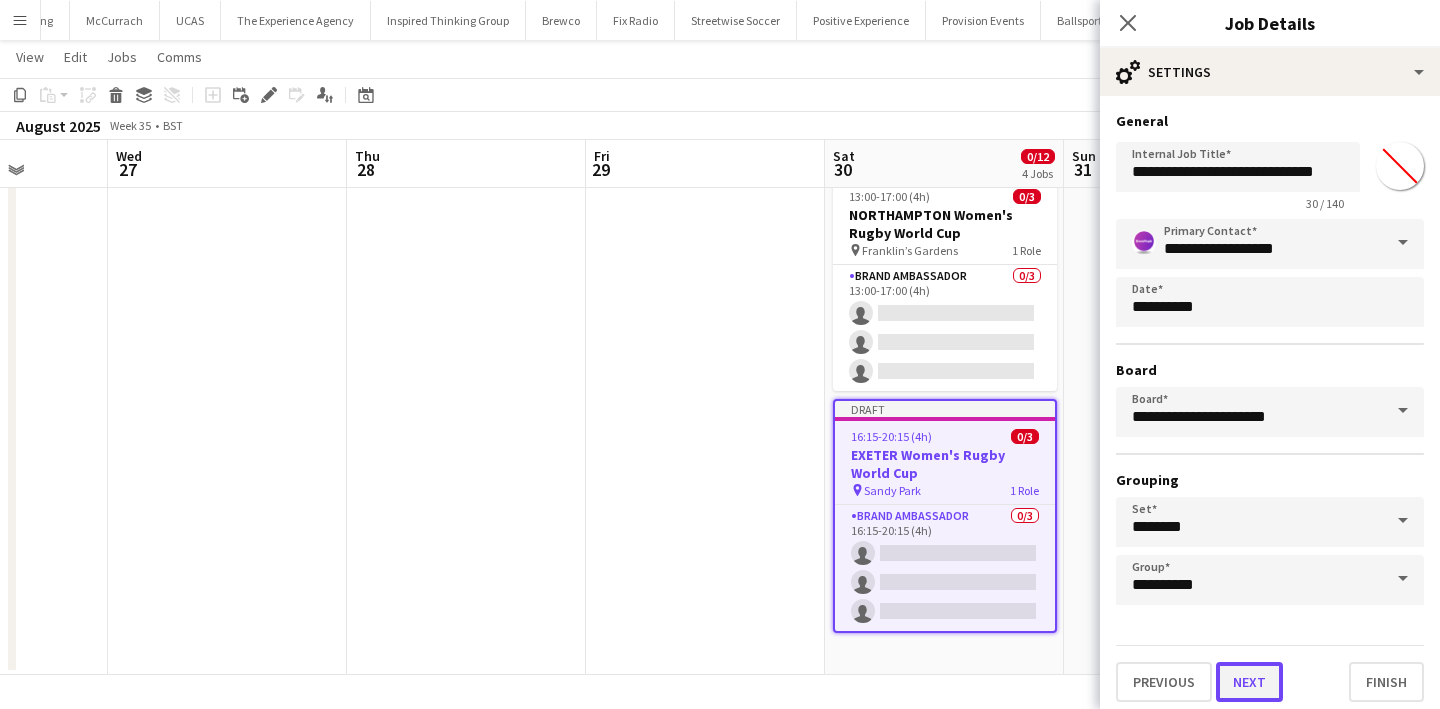 click on "Next" at bounding box center (1249, 682) 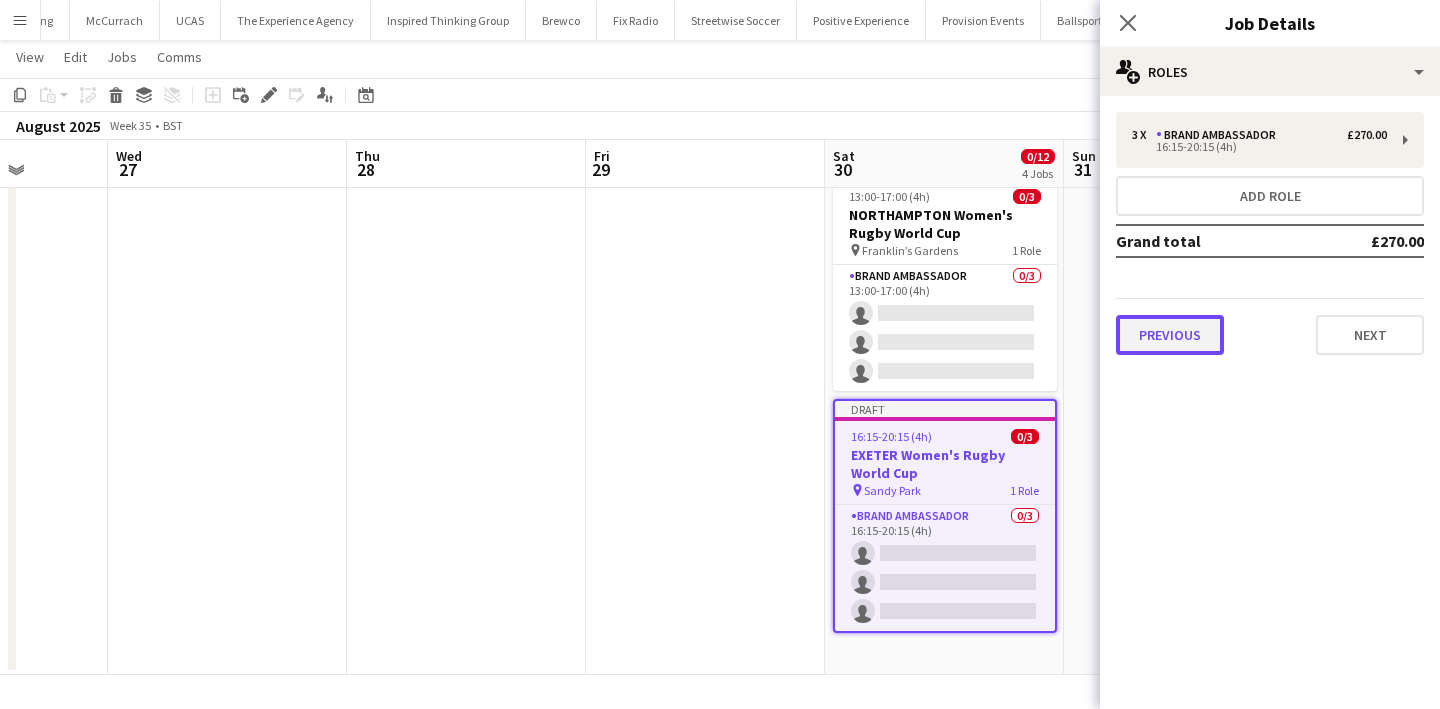 click on "Previous" at bounding box center [1170, 335] 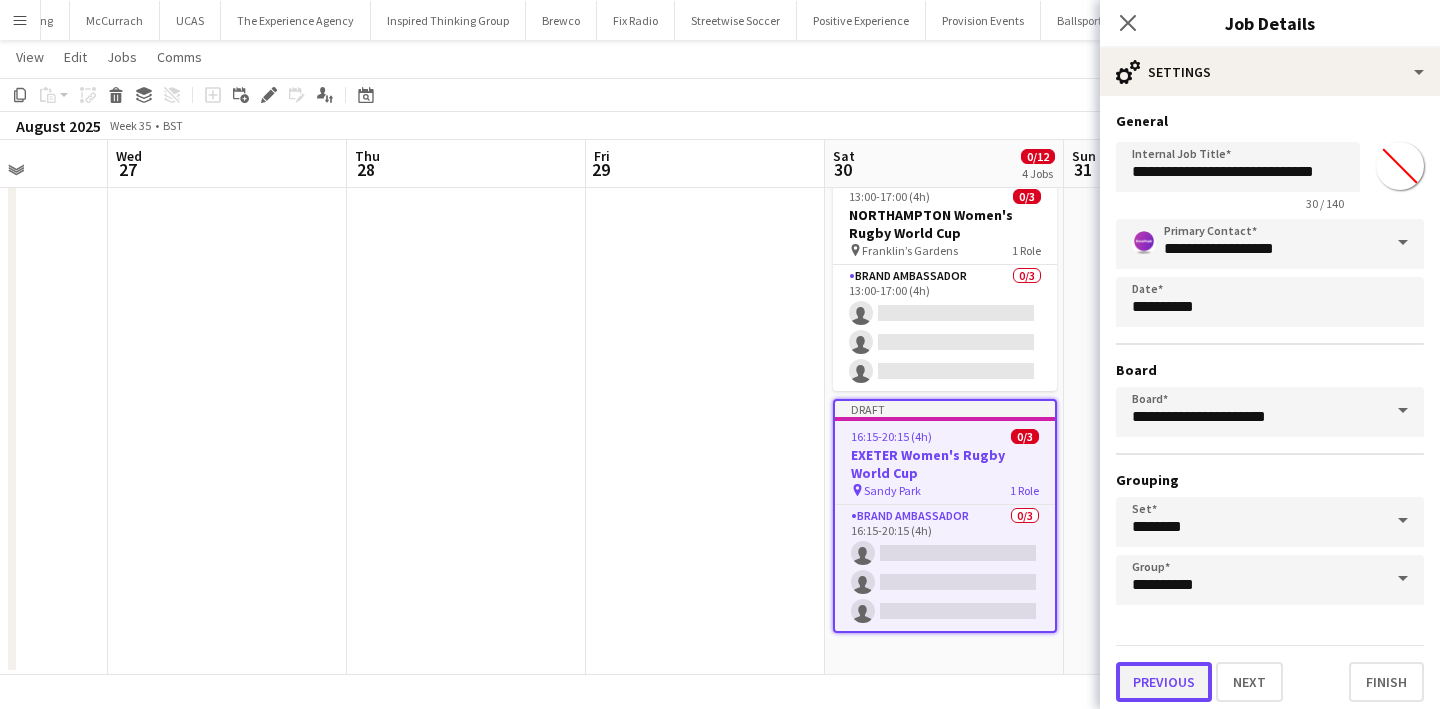 click on "Previous" at bounding box center (1164, 682) 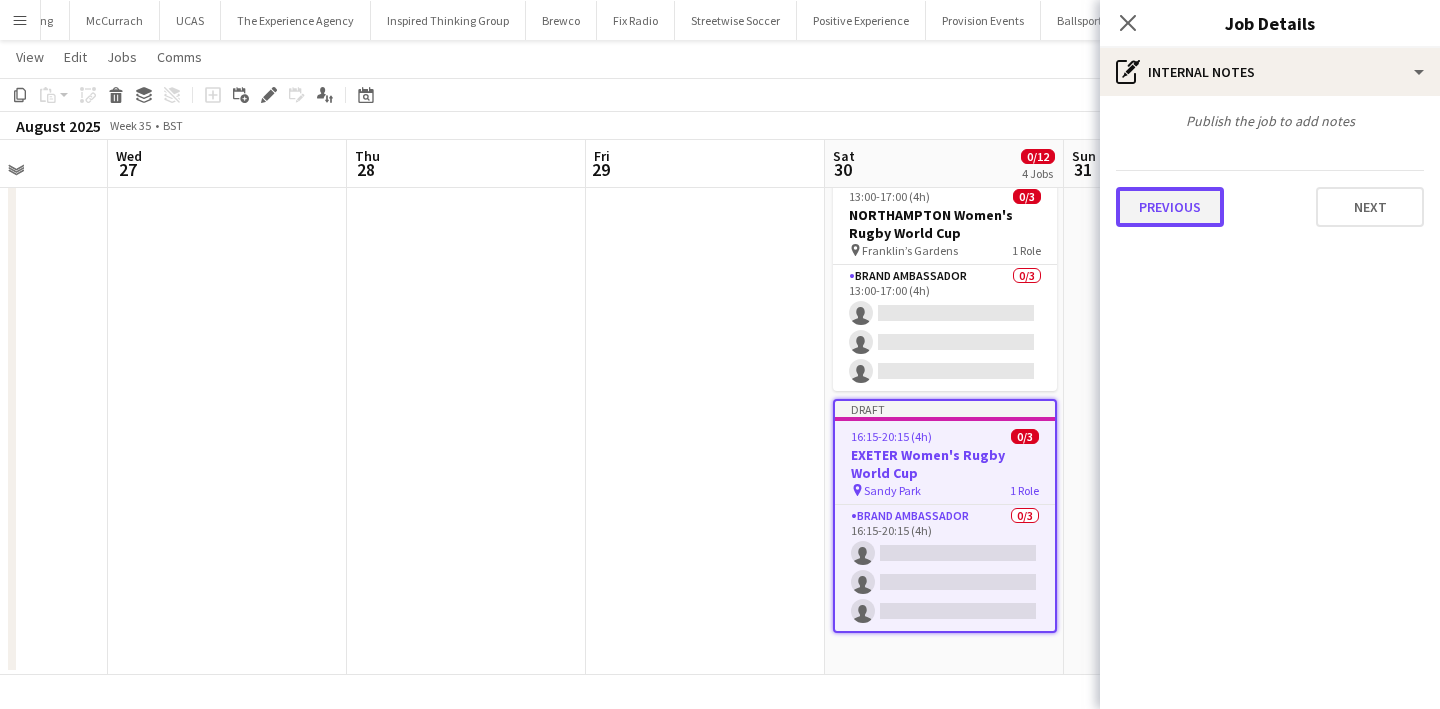 click on "Previous" at bounding box center [1170, 207] 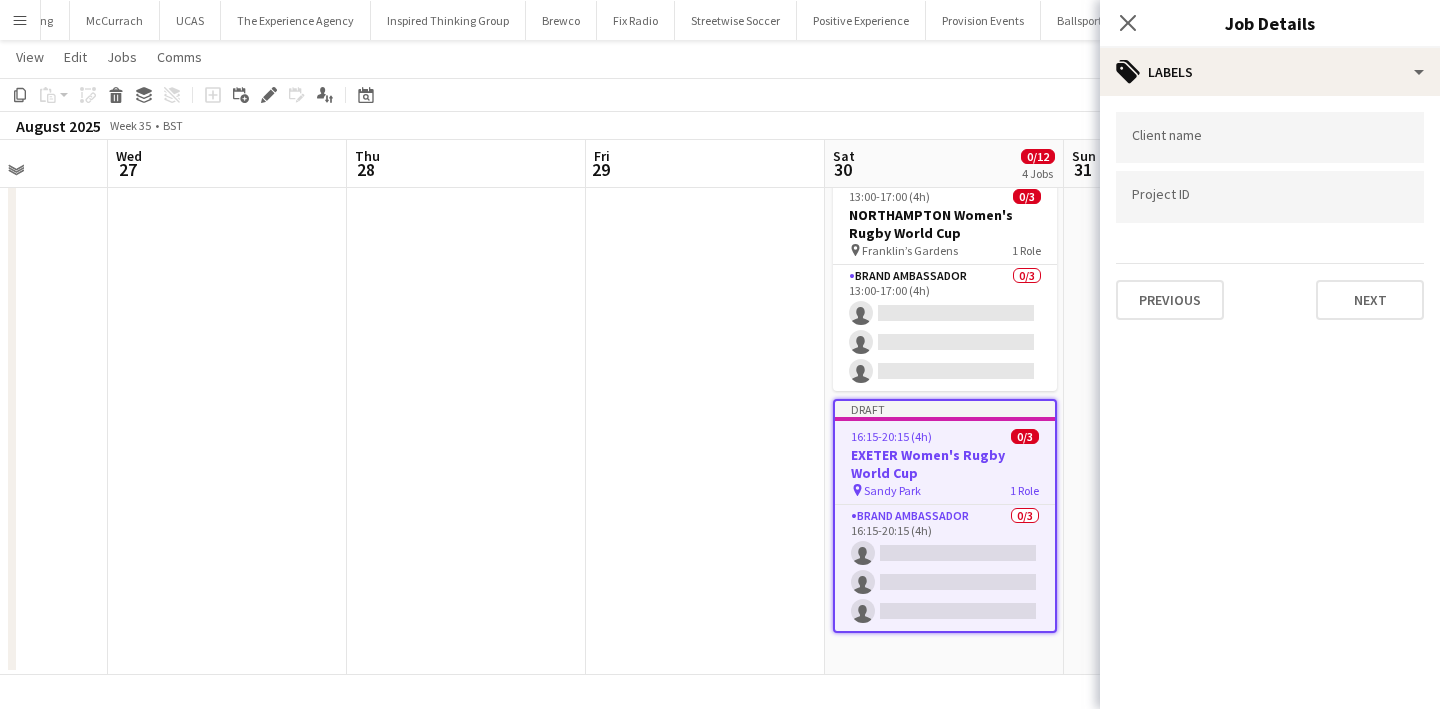 click on "Previous   Next" at bounding box center [1270, 291] 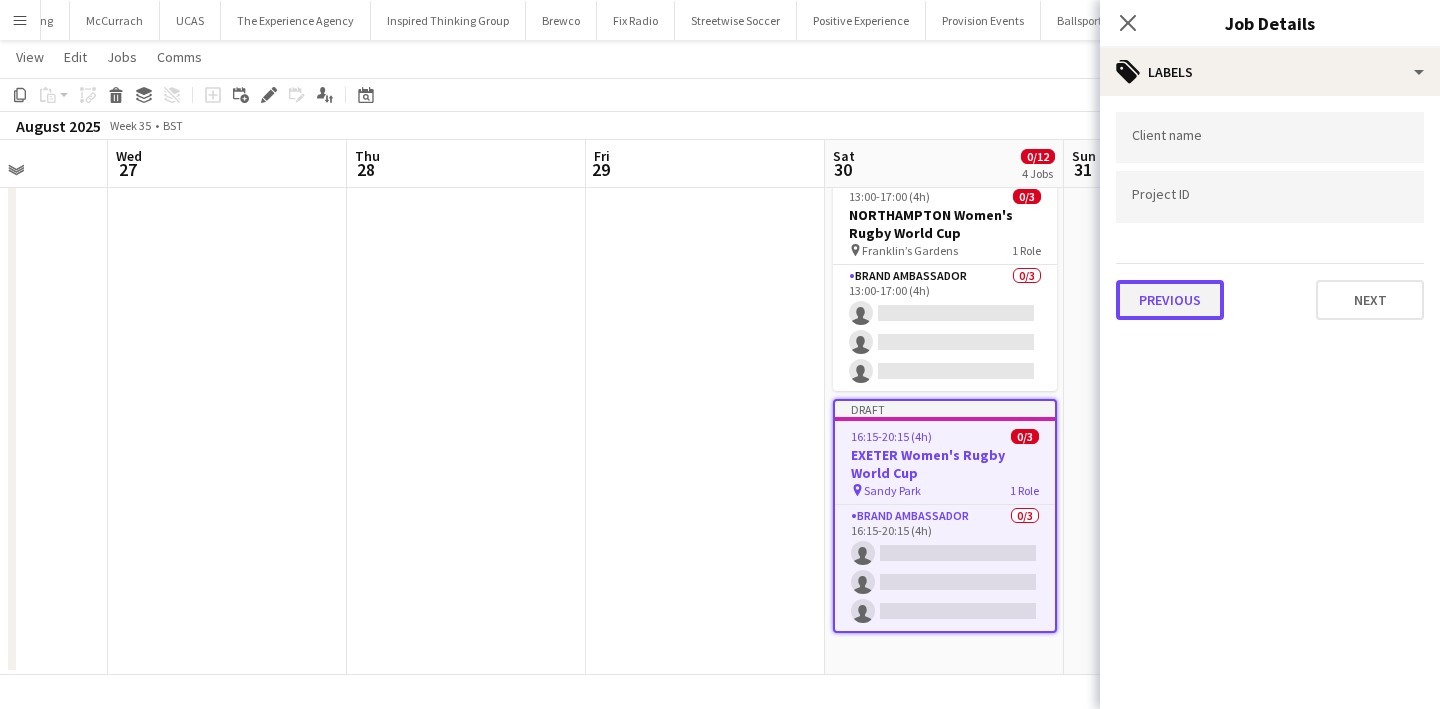 click on "Previous" at bounding box center (1170, 300) 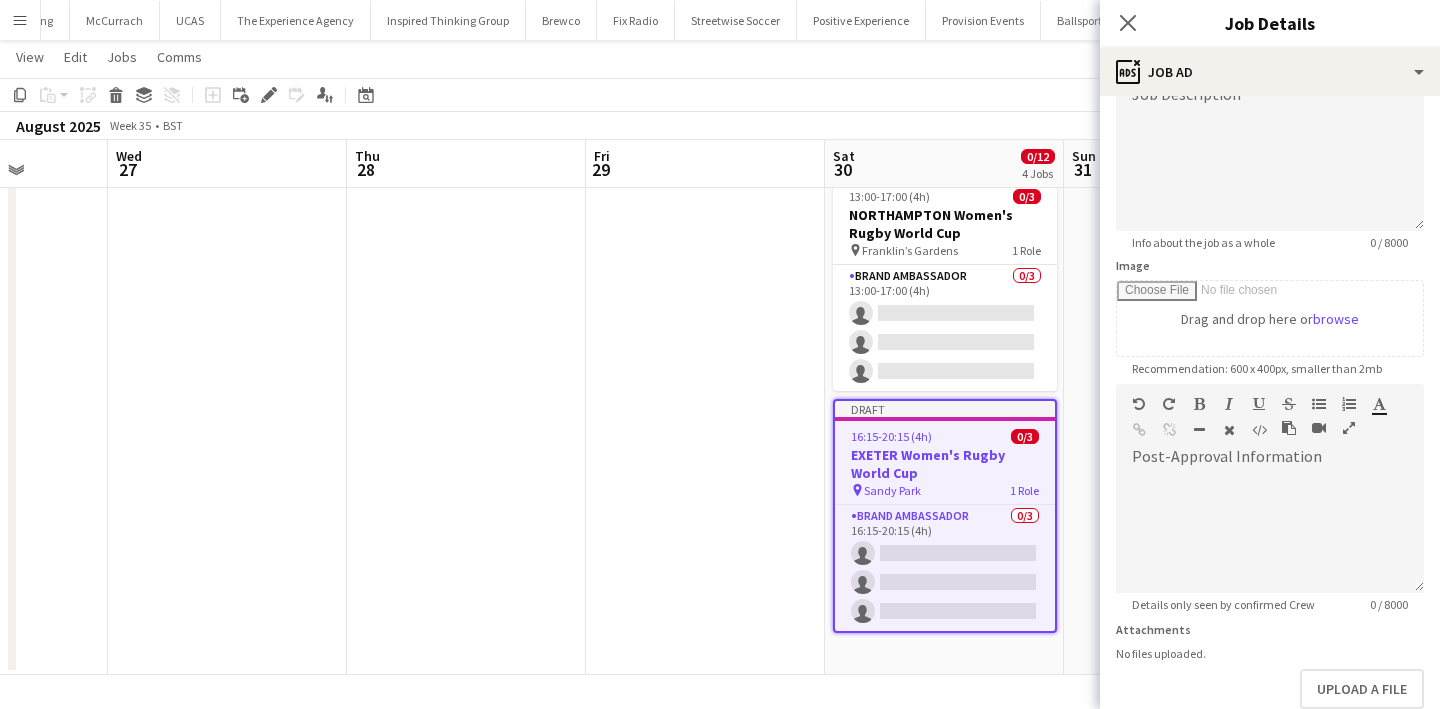 scroll, scrollTop: 279, scrollLeft: 0, axis: vertical 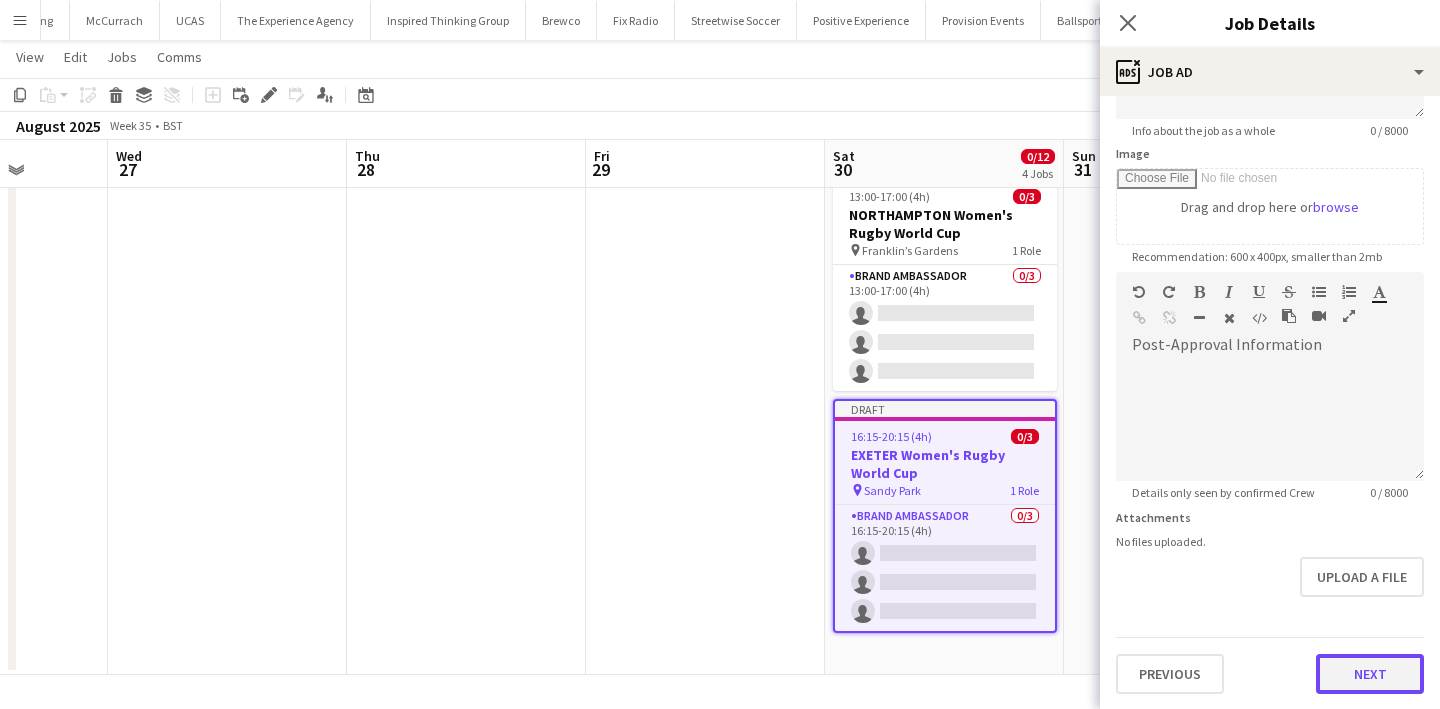 click on "Next" at bounding box center [1370, 674] 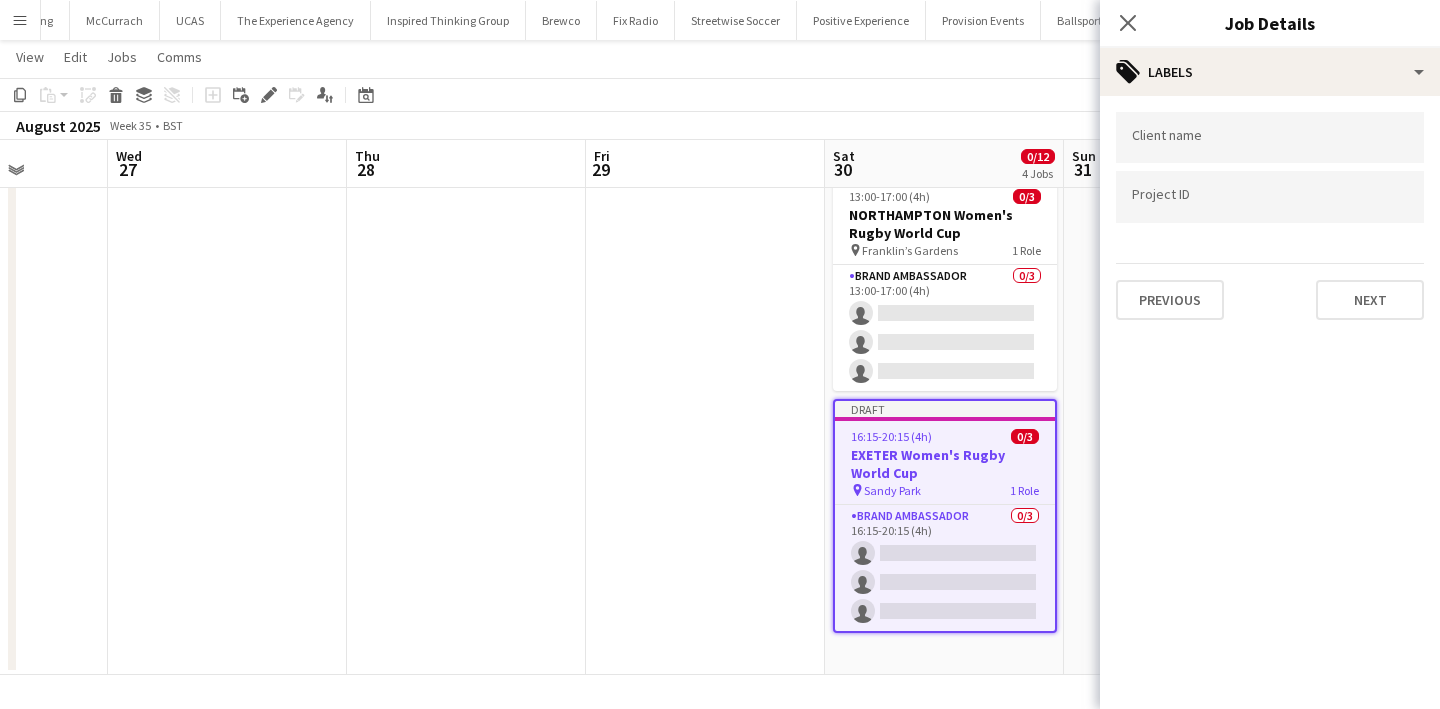 scroll, scrollTop: 0, scrollLeft: 0, axis: both 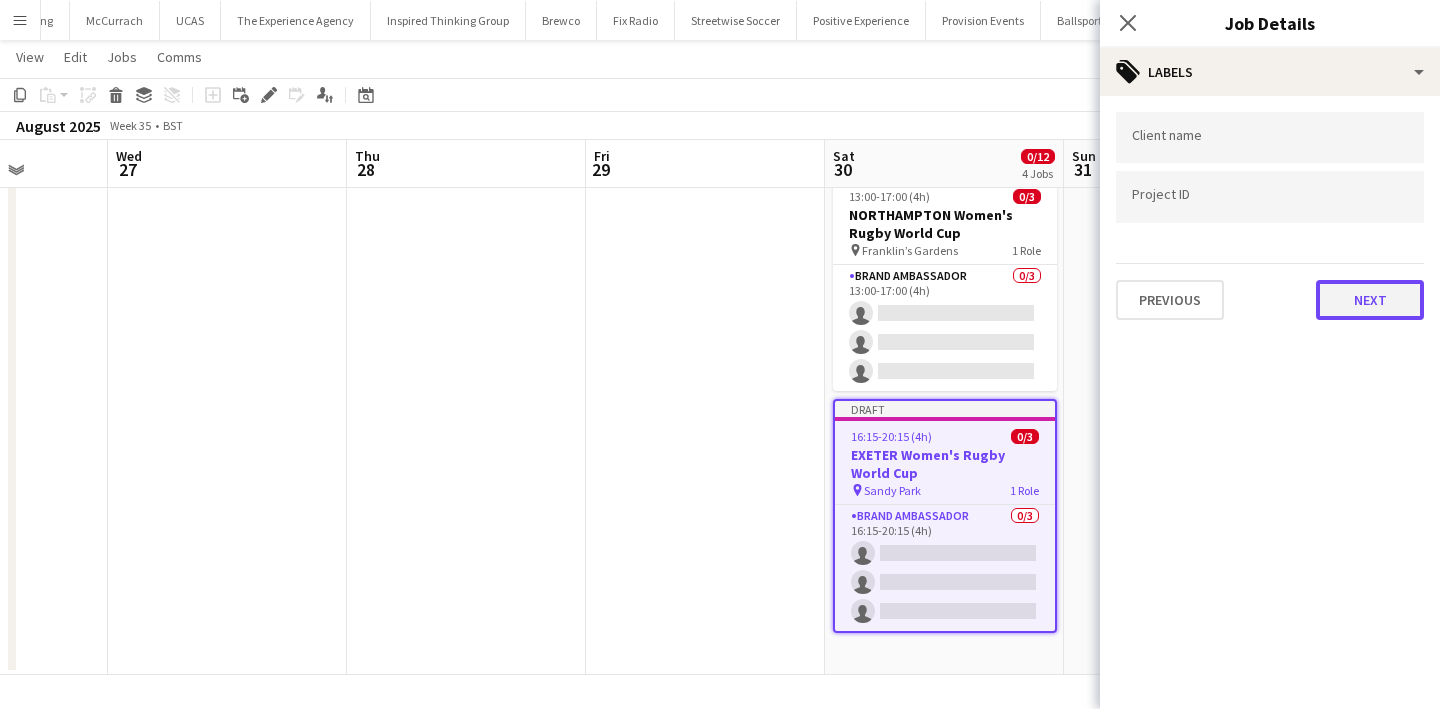 click on "Next" at bounding box center (1370, 300) 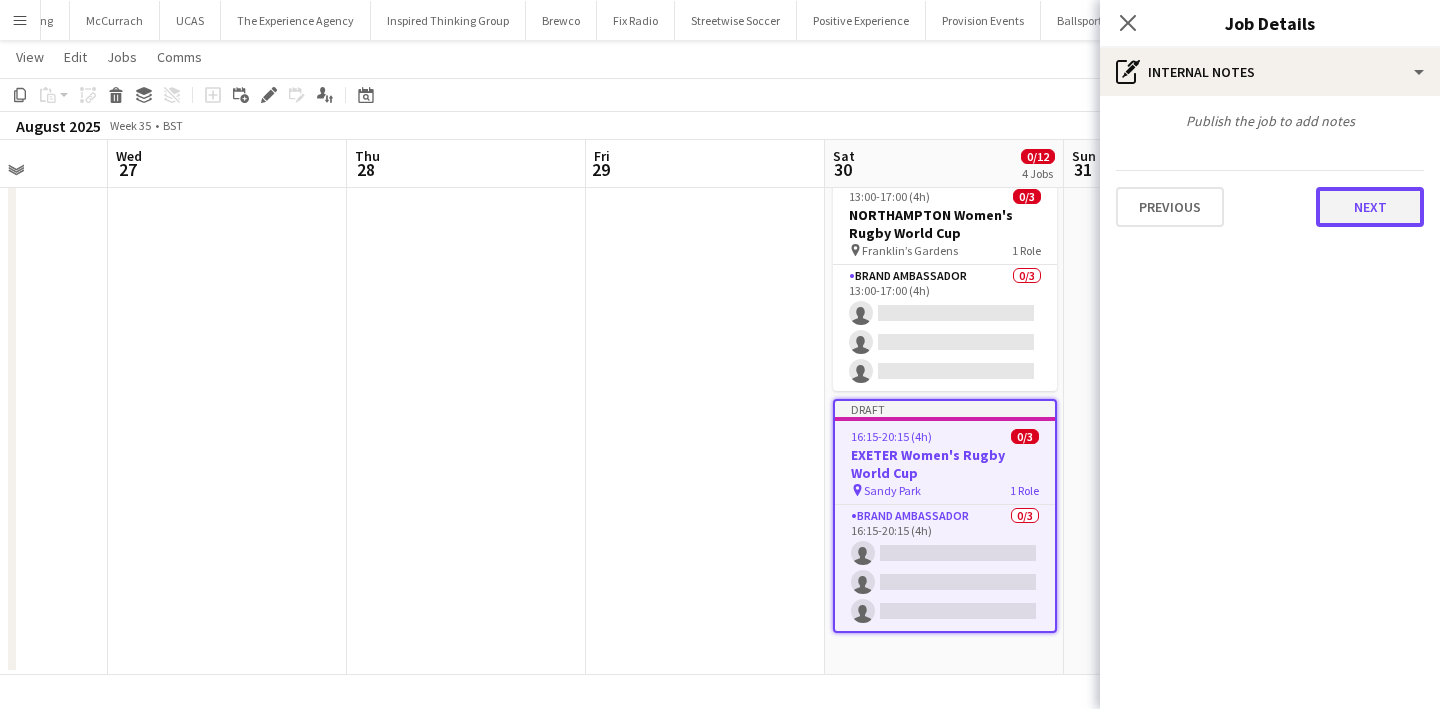 click on "Next" at bounding box center [1370, 207] 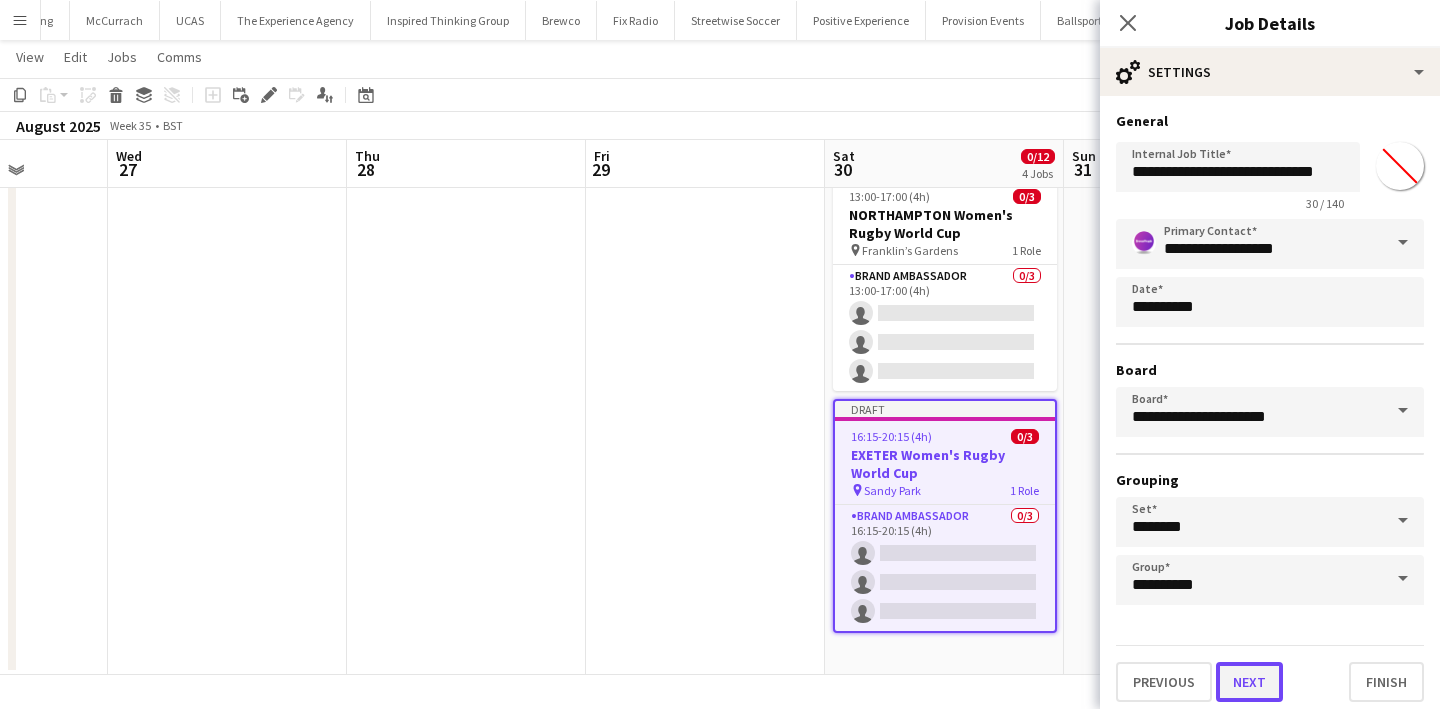 click on "Next" at bounding box center (1249, 682) 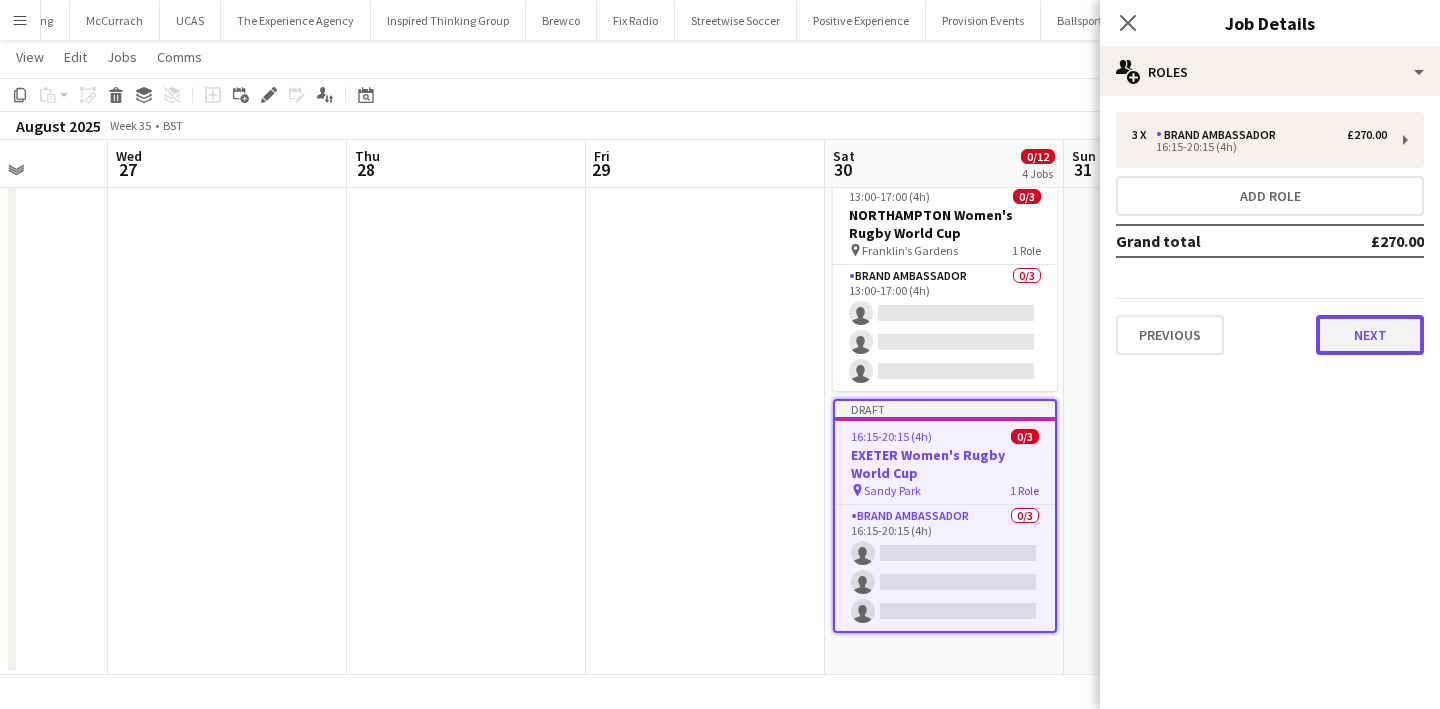 click on "Next" at bounding box center [1370, 335] 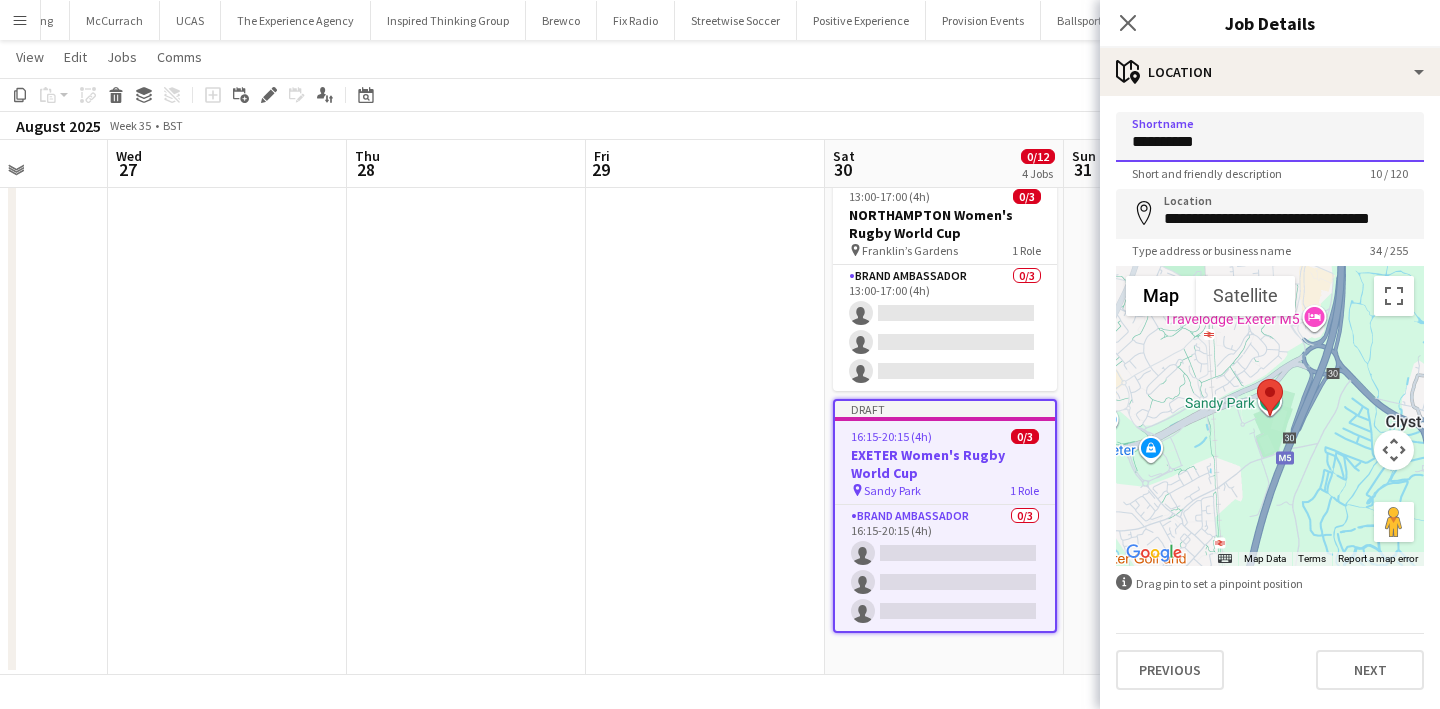 click on "**********" at bounding box center (1270, 137) 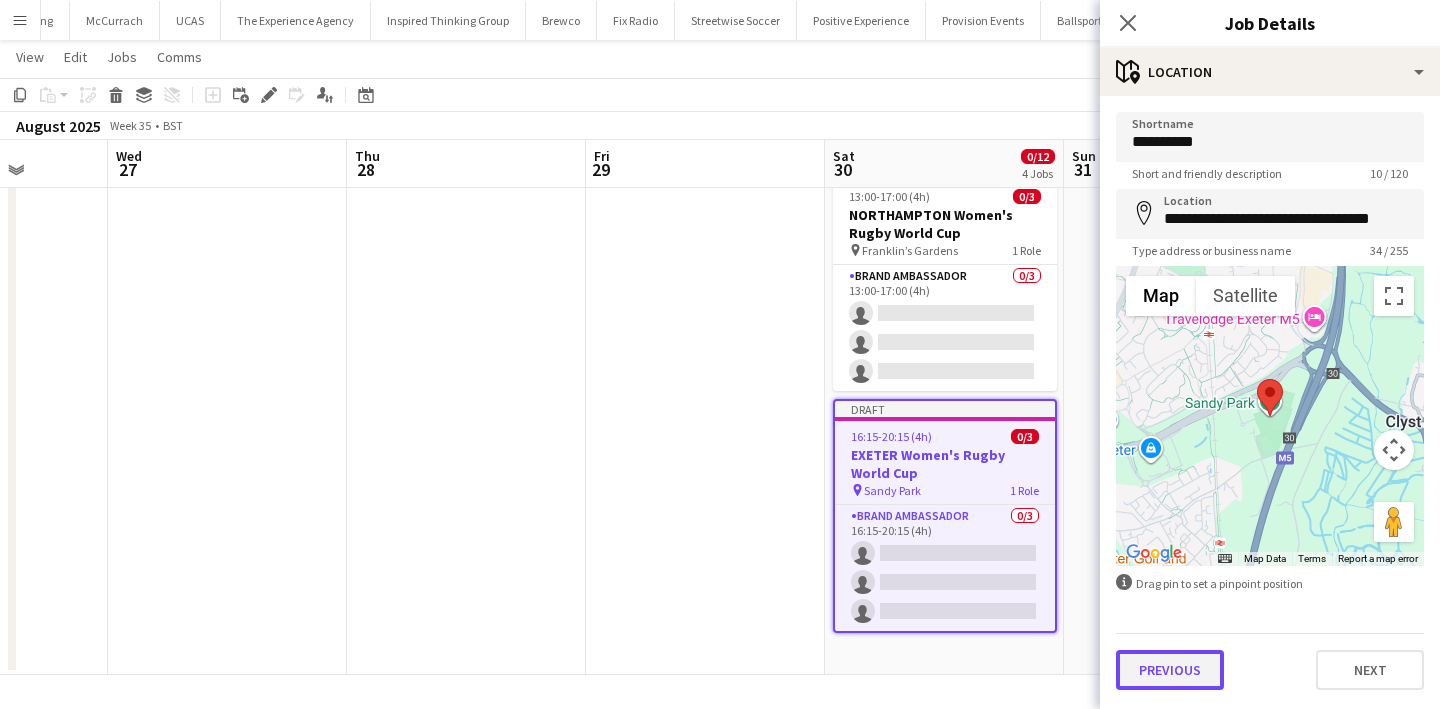 click on "Previous" at bounding box center [1170, 670] 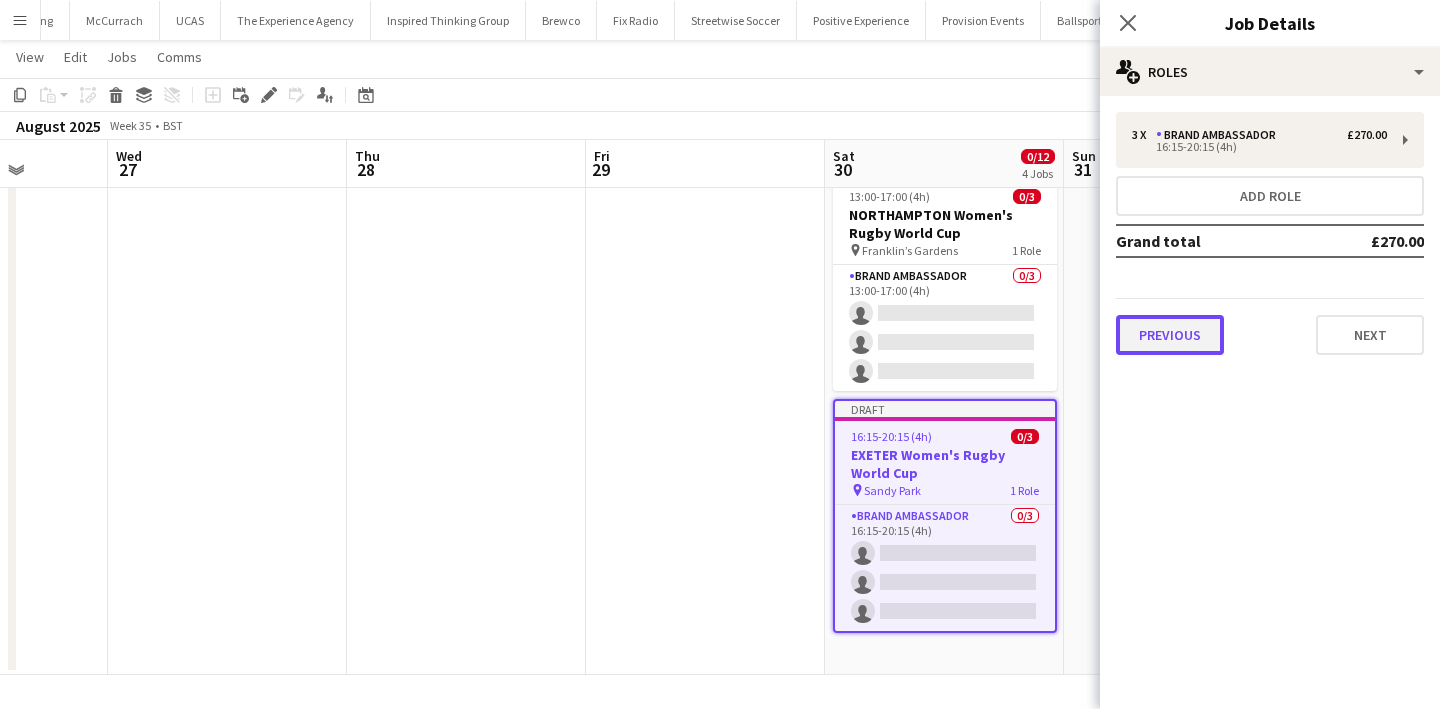 click on "Previous" at bounding box center (1170, 335) 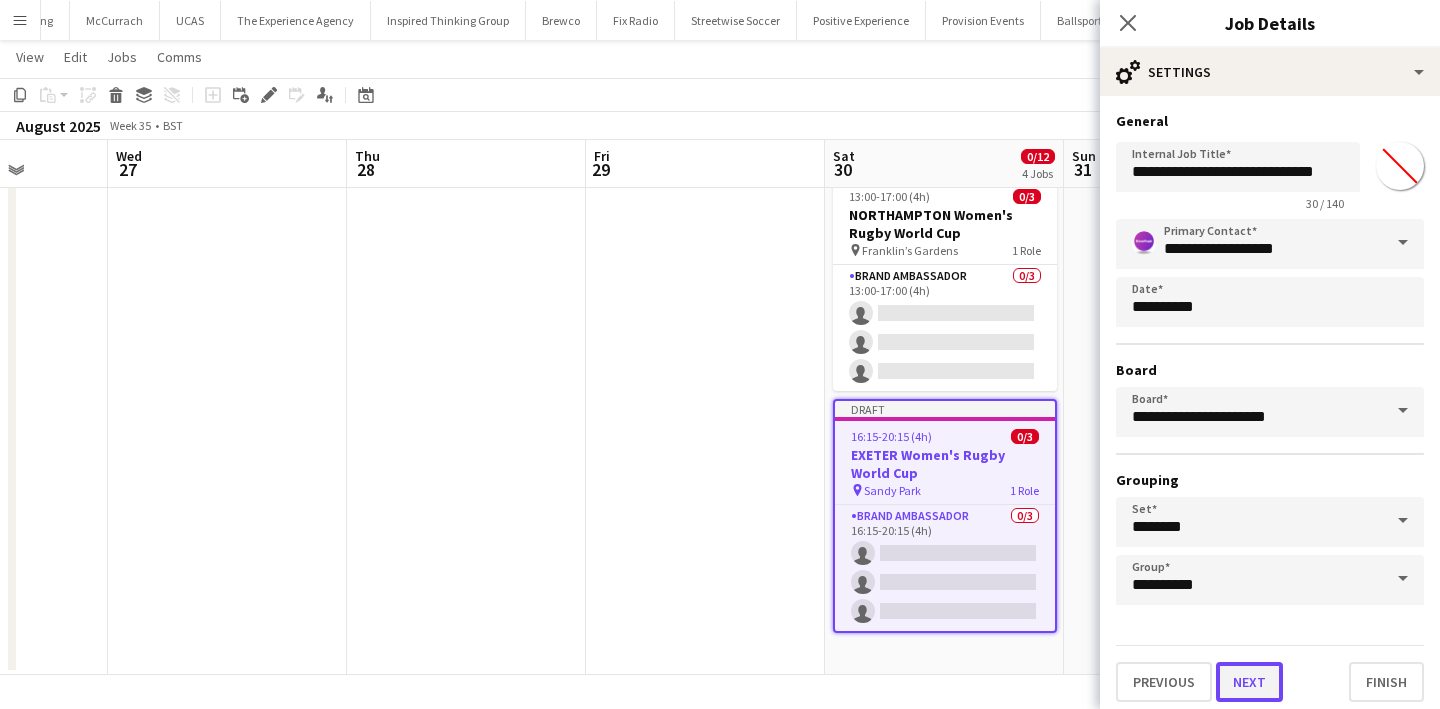 click on "Next" at bounding box center (1249, 682) 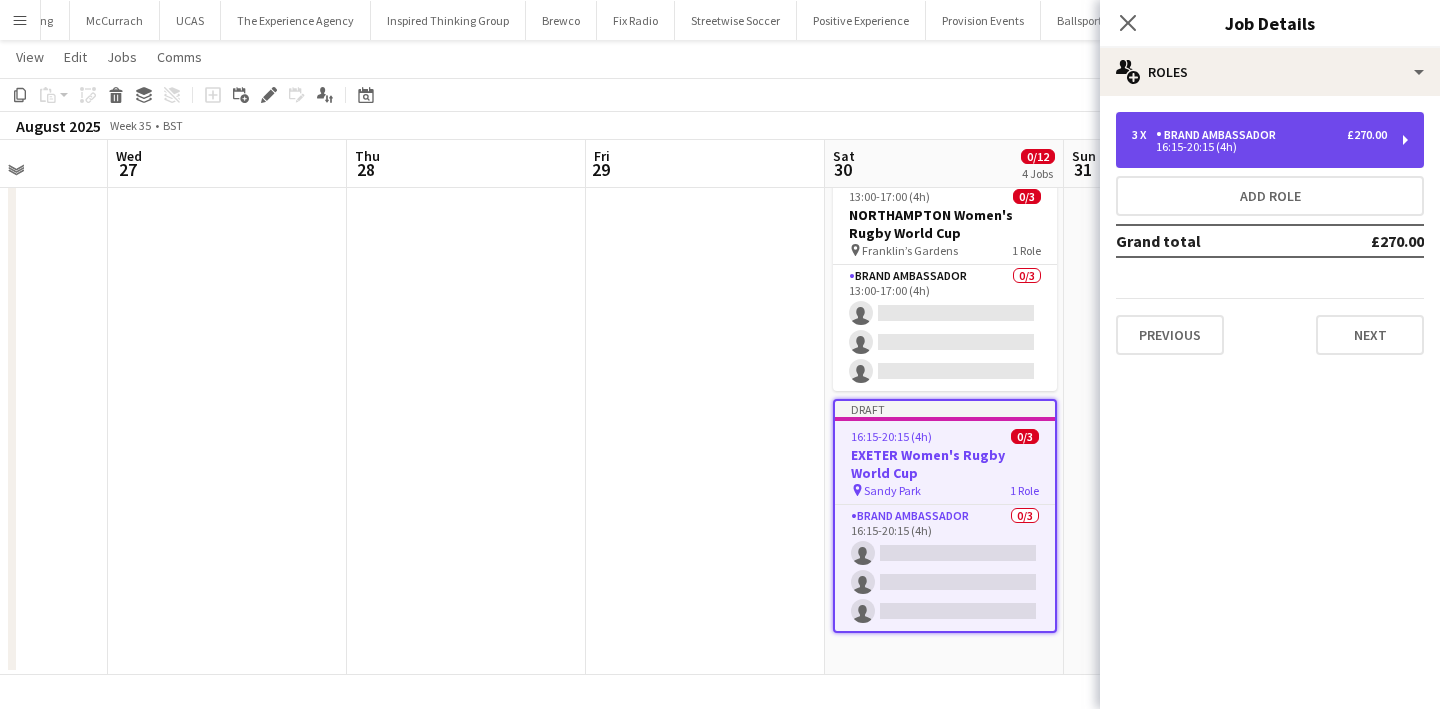 click on "16:15-20:15 (4h)" at bounding box center [1259, 147] 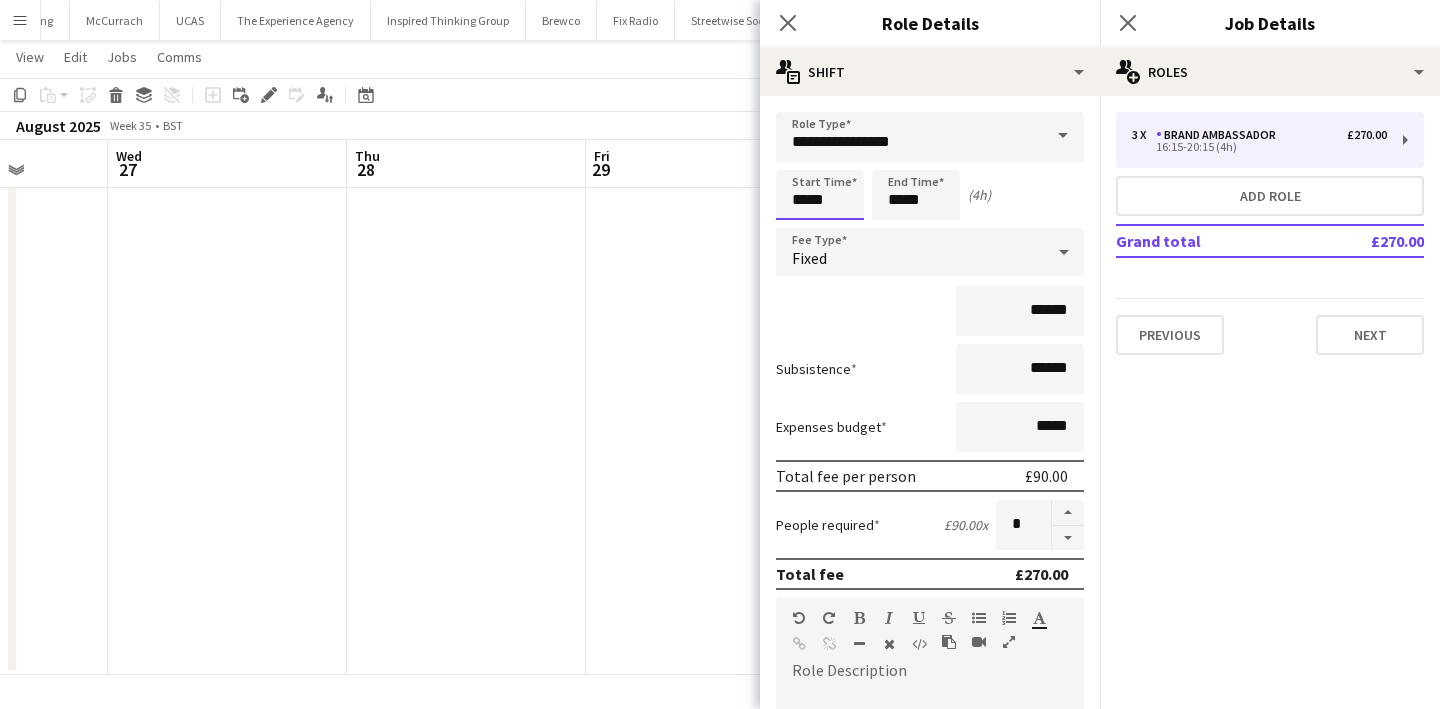 click on "*****" at bounding box center (820, 195) 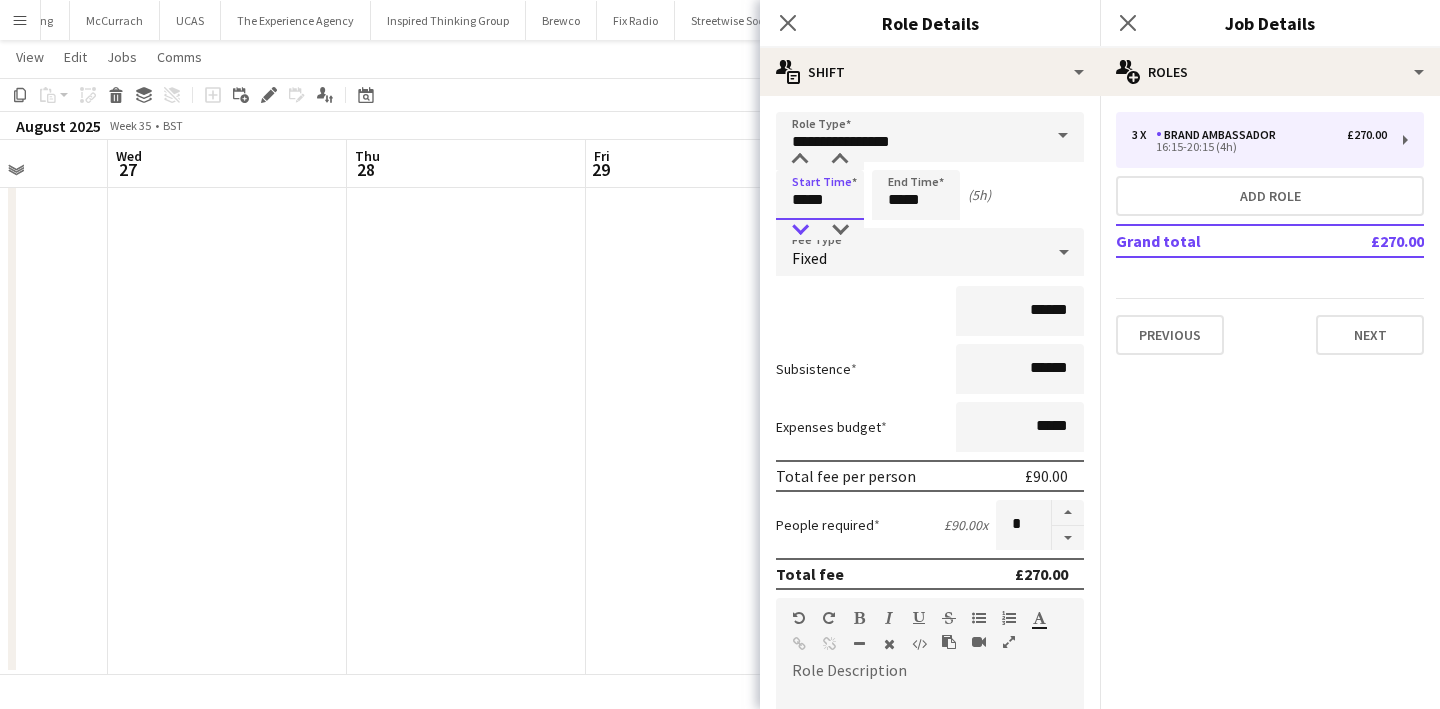 click at bounding box center [800, 230] 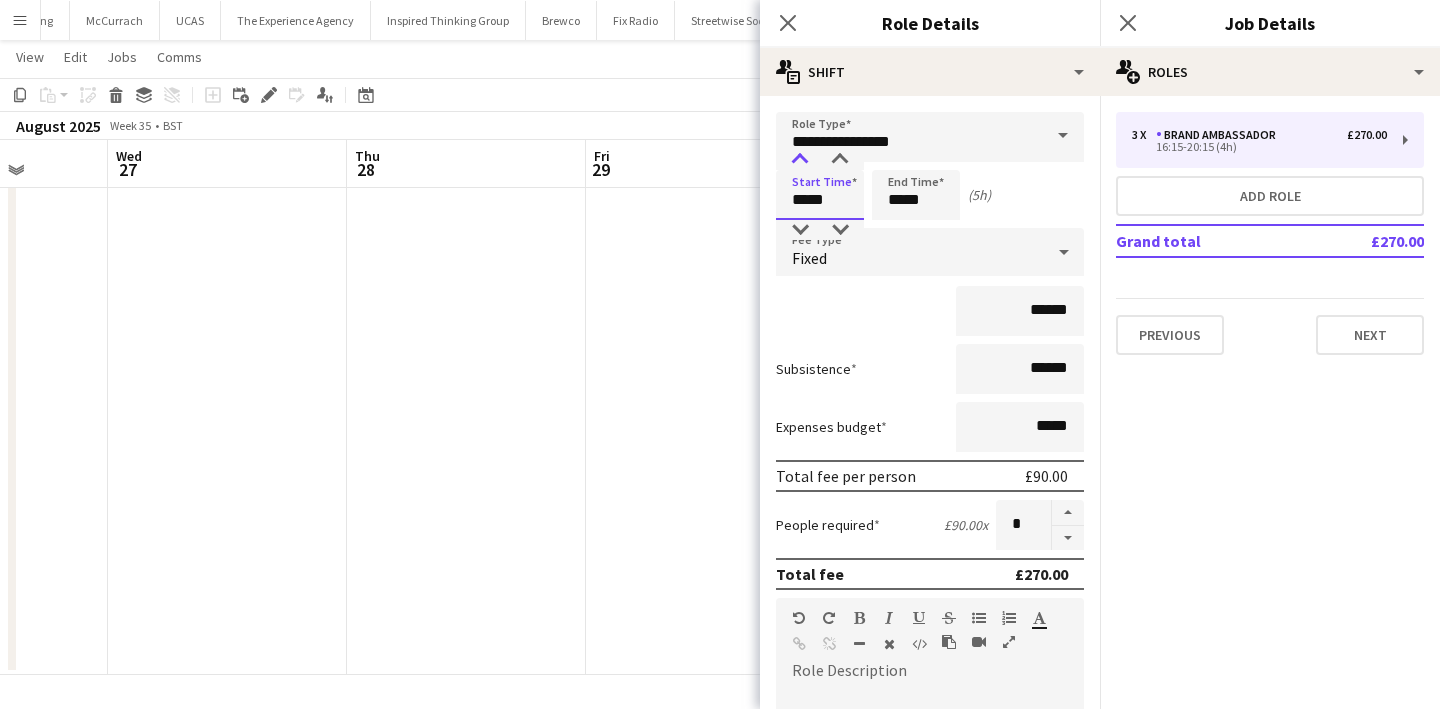 click at bounding box center [800, 160] 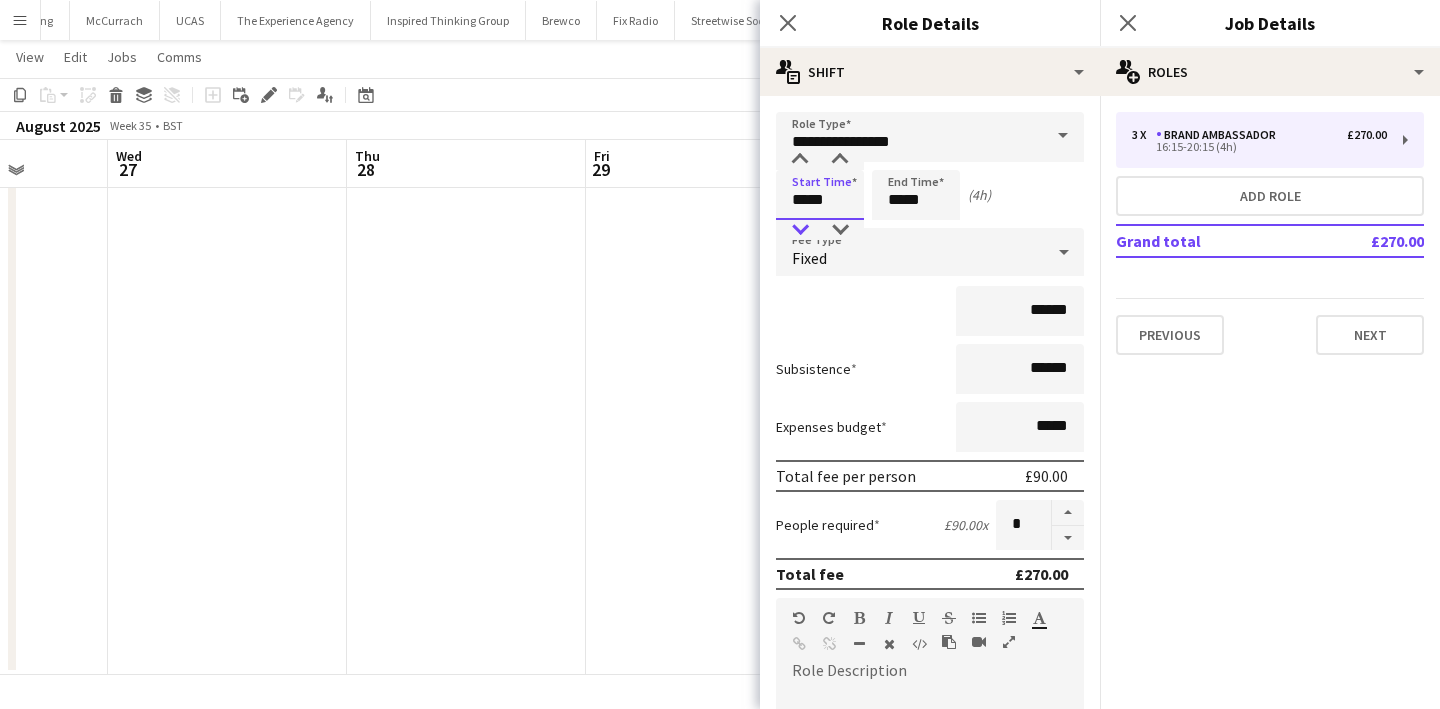 click at bounding box center [800, 230] 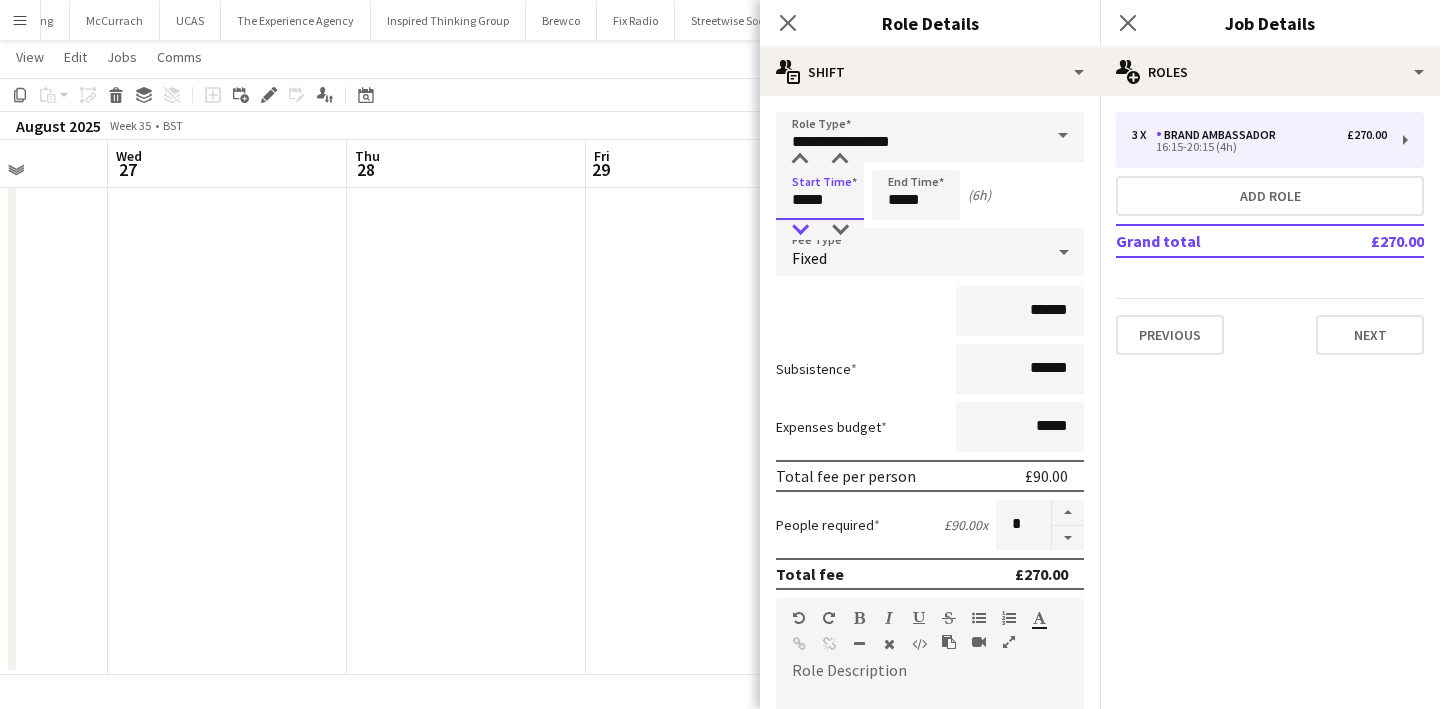 click at bounding box center [800, 230] 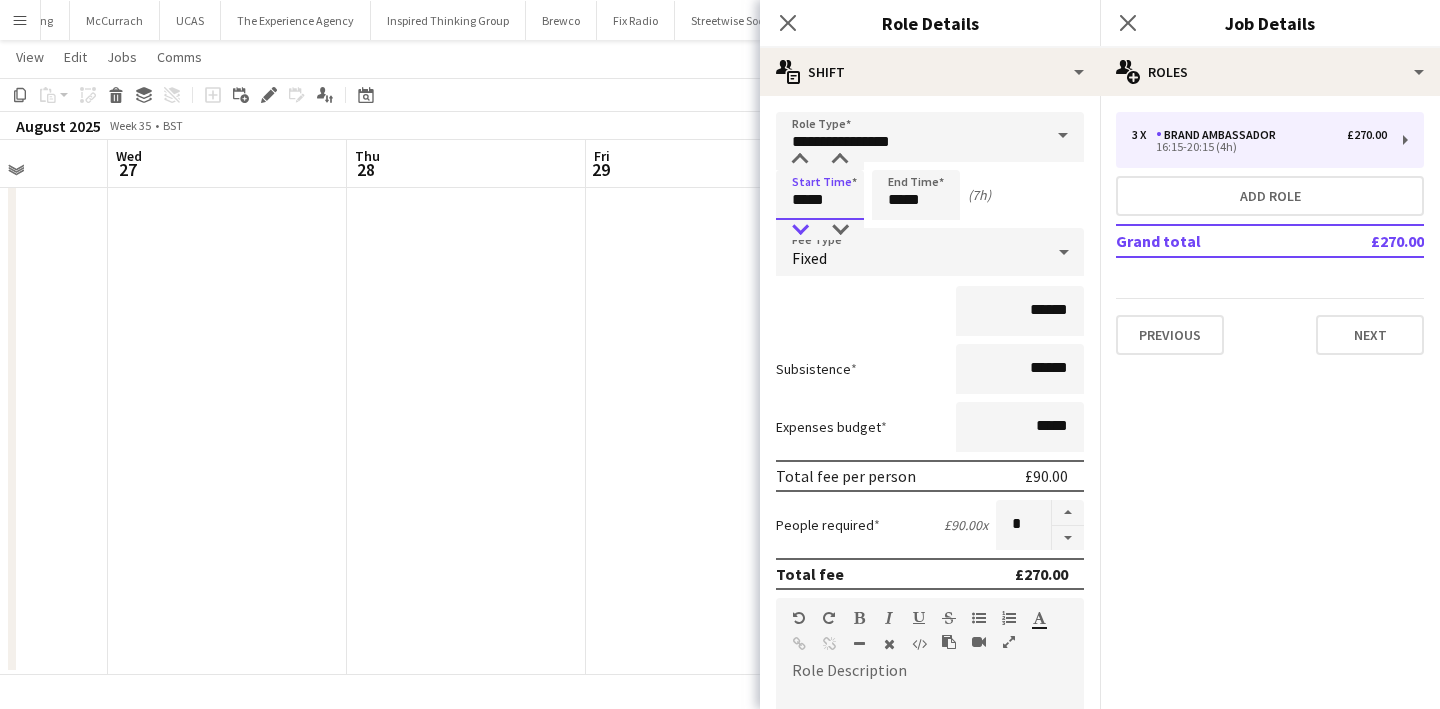 click at bounding box center [800, 230] 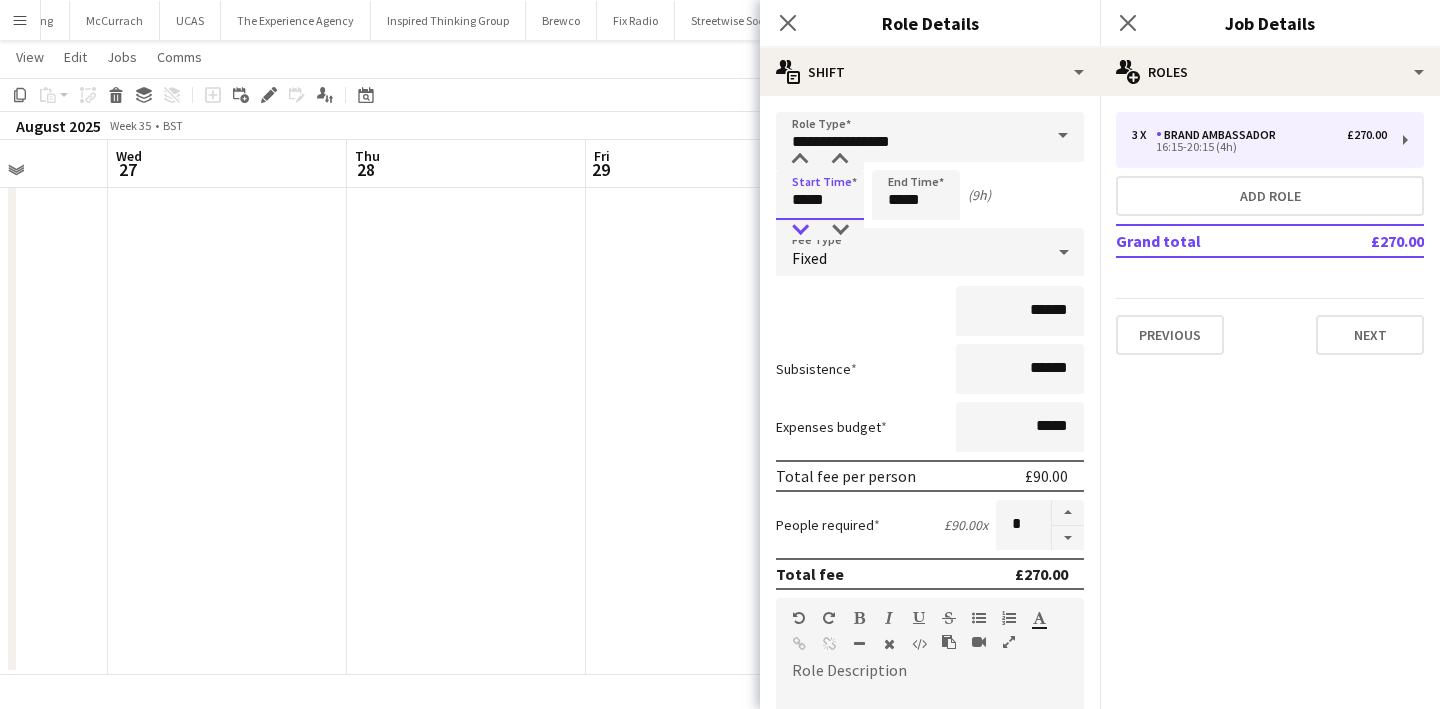 click at bounding box center (800, 230) 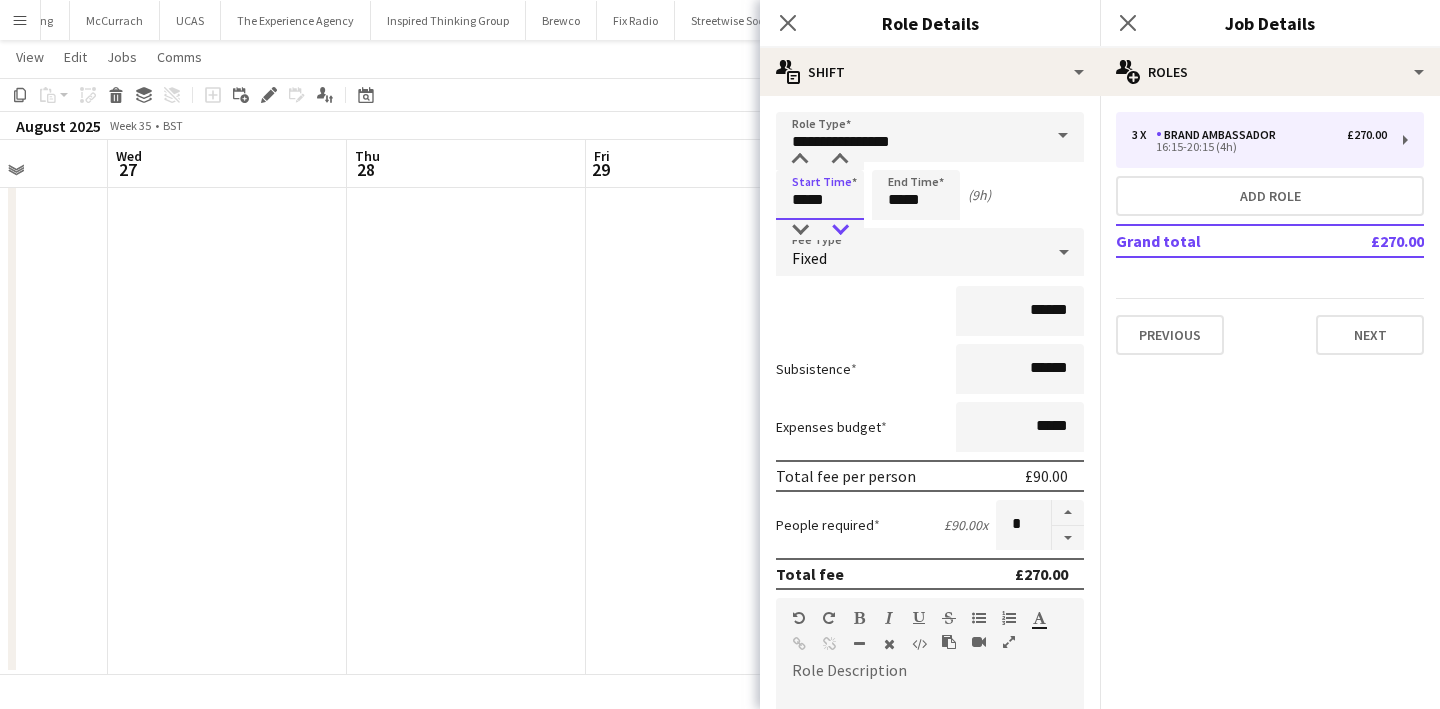 click at bounding box center [840, 230] 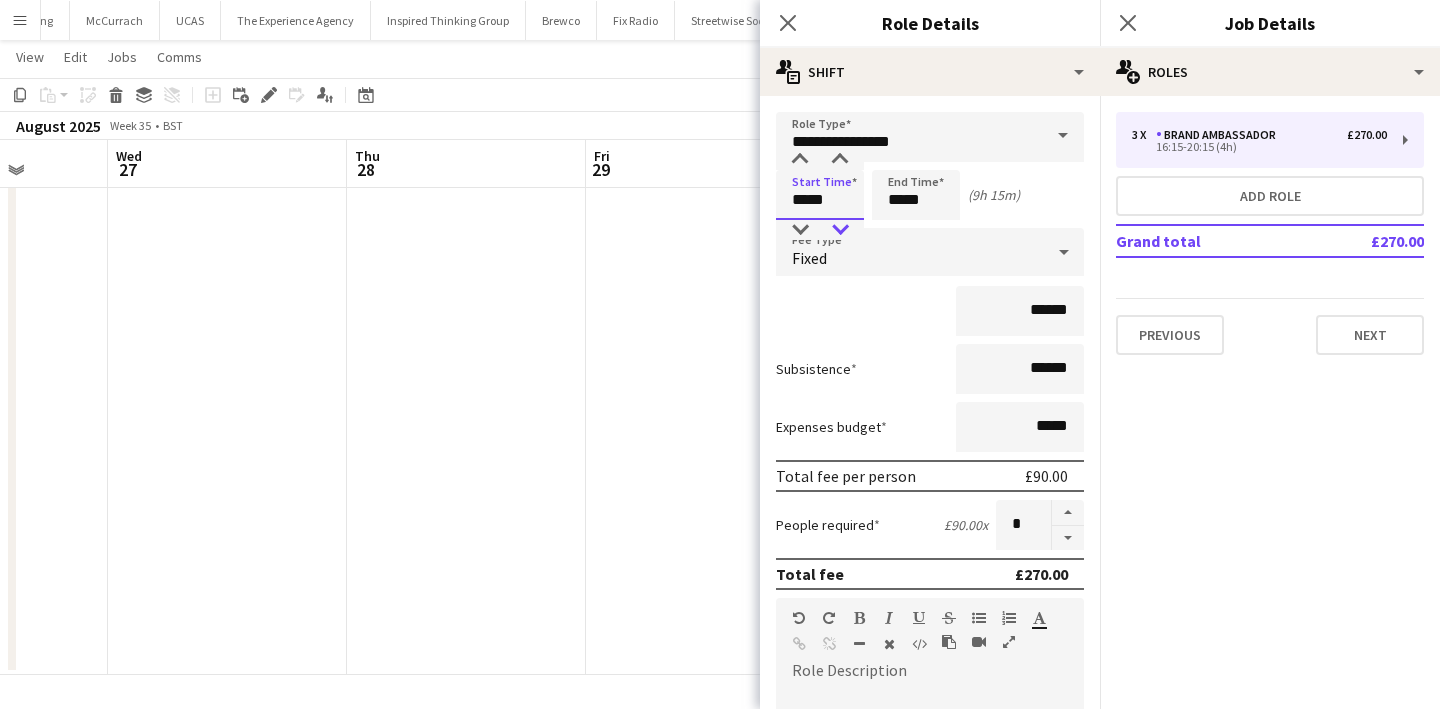 click at bounding box center (840, 230) 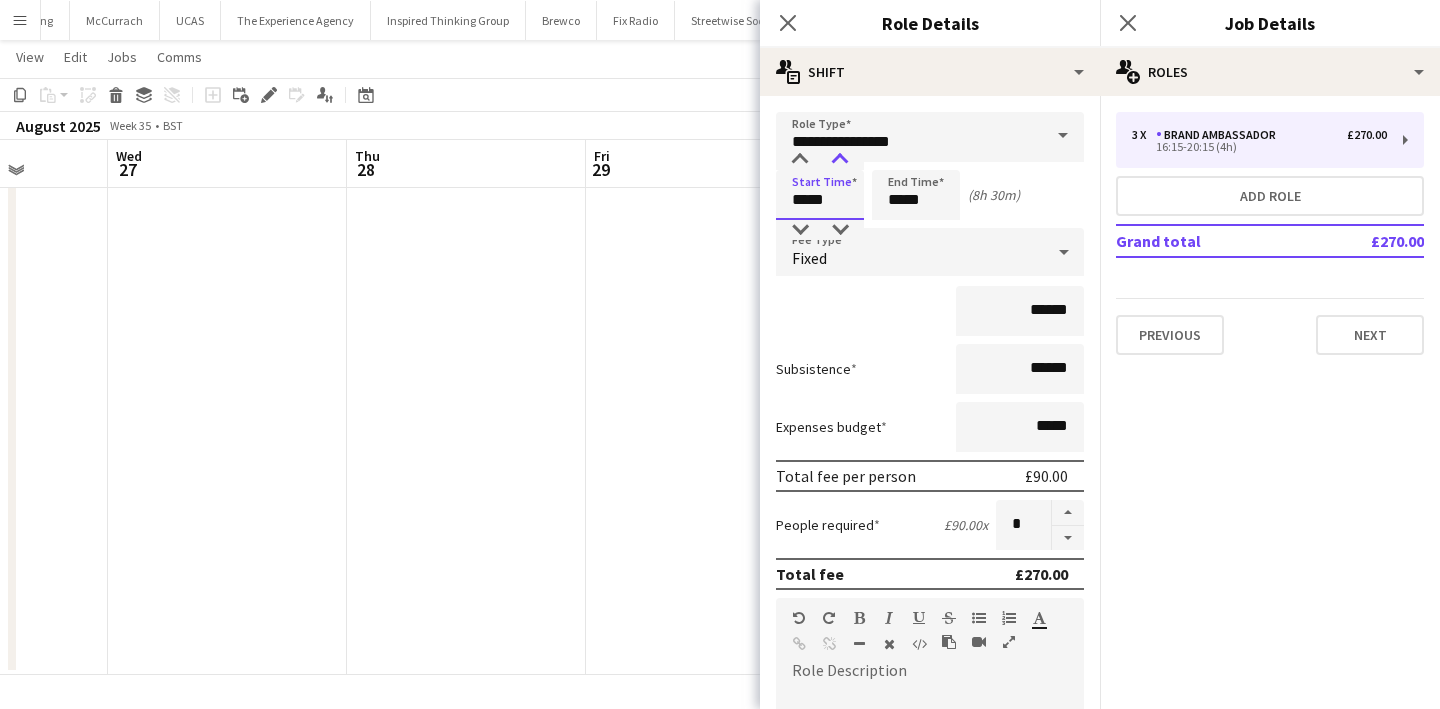 type on "*****" 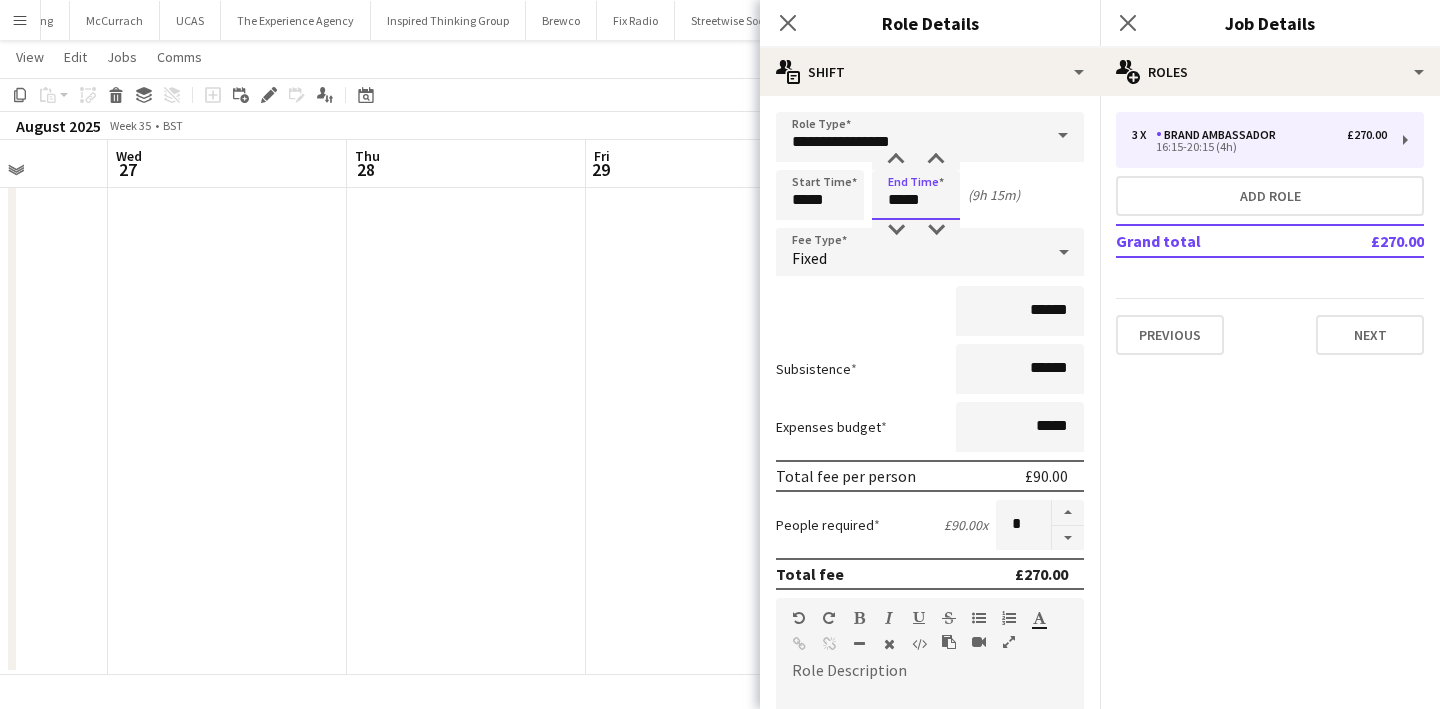 click on "*****" at bounding box center [916, 195] 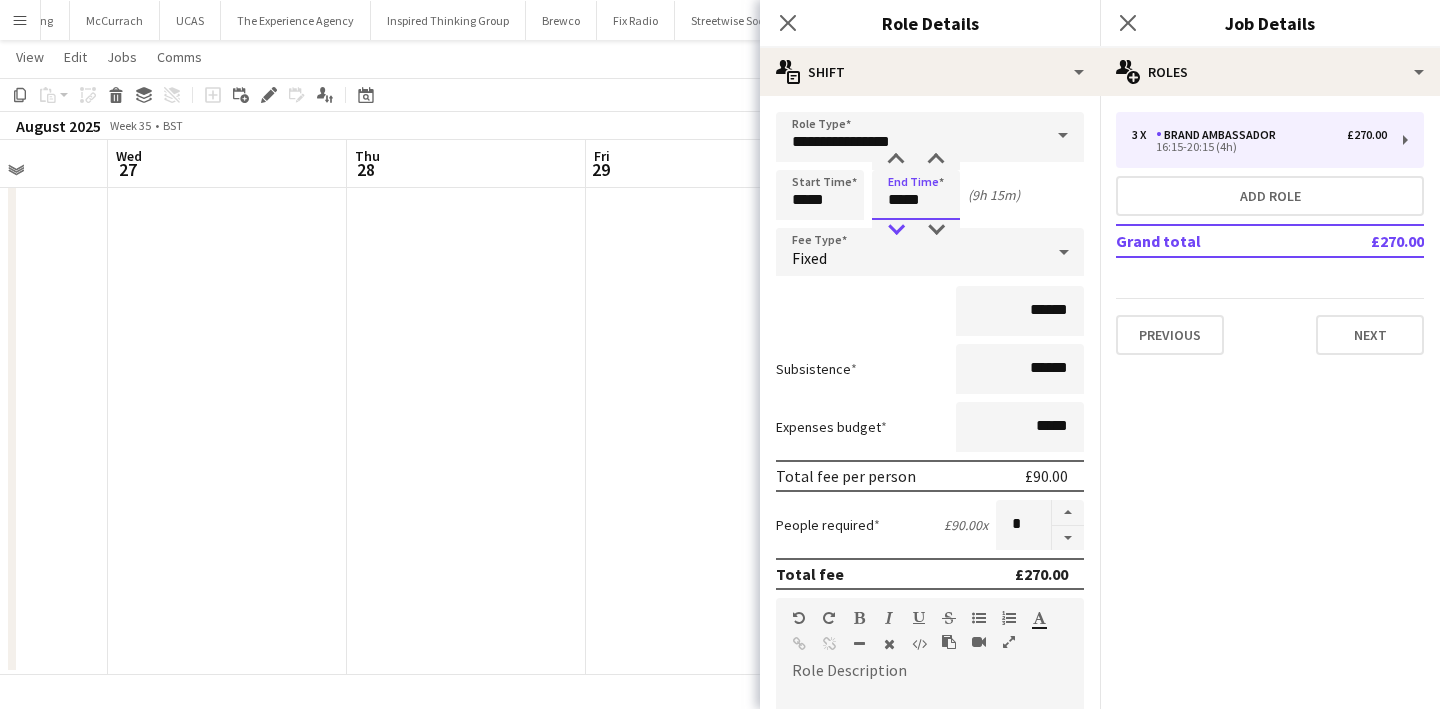 click at bounding box center [896, 230] 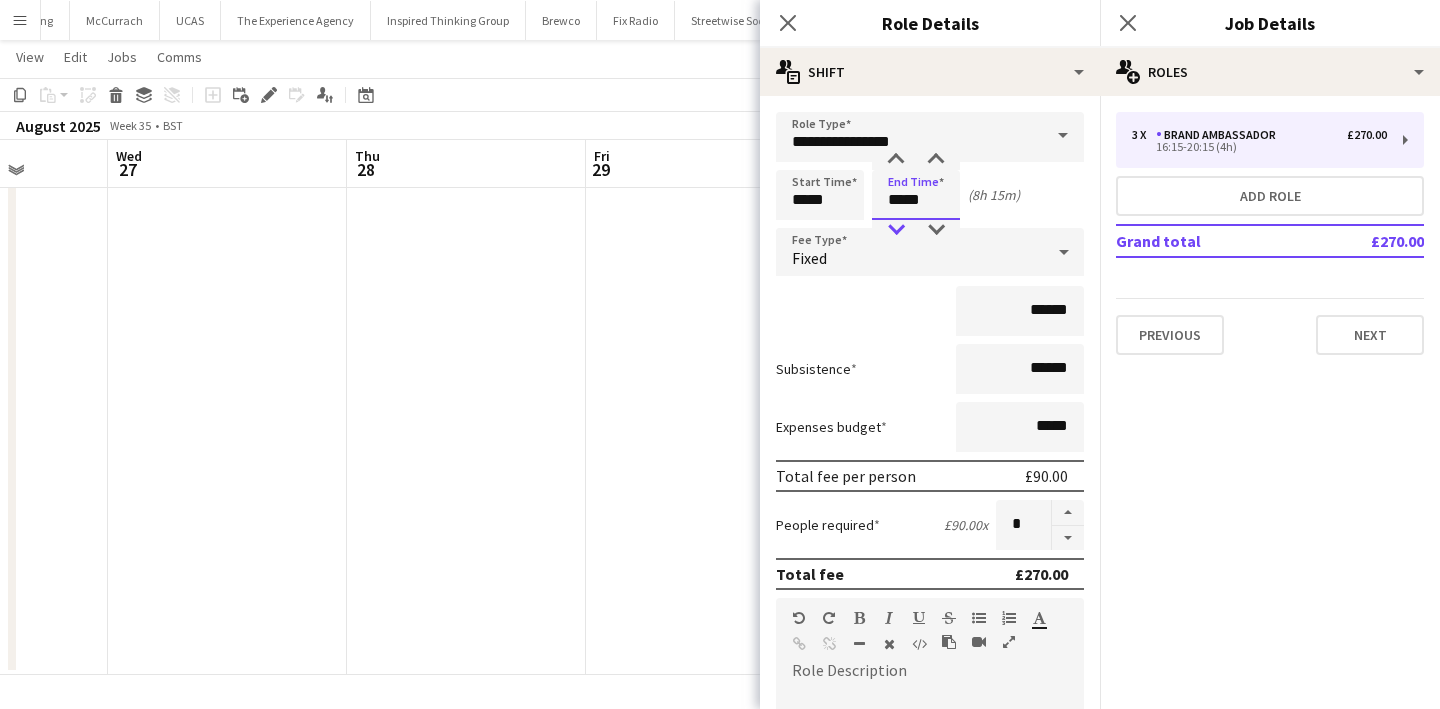 click at bounding box center [896, 230] 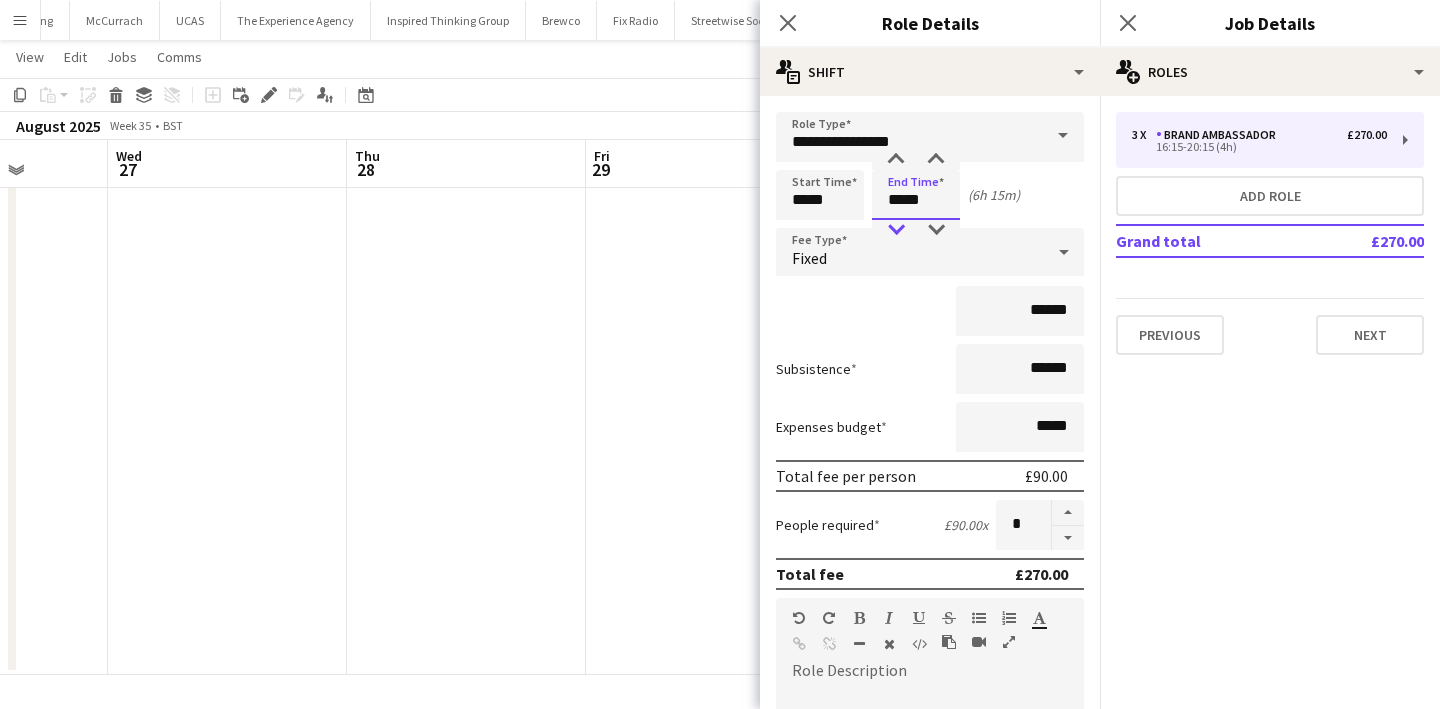click at bounding box center [896, 230] 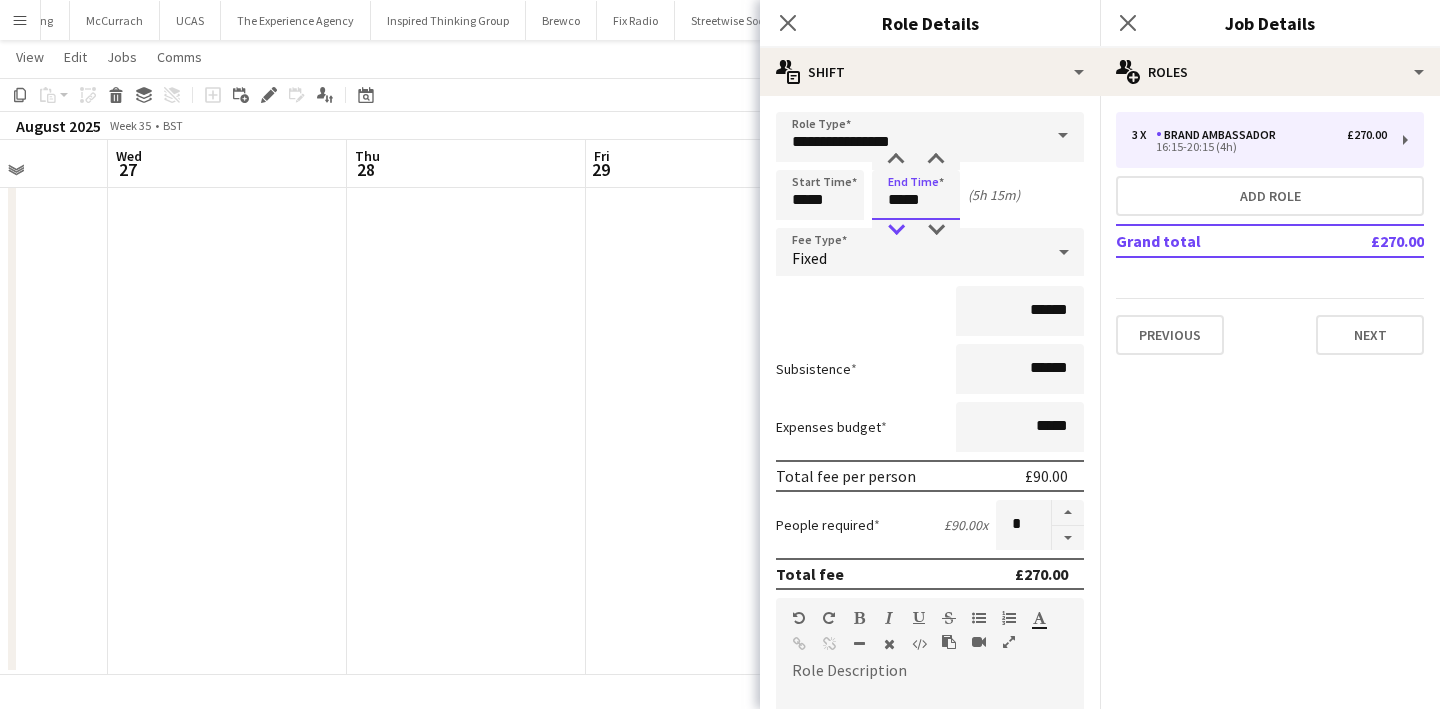 click at bounding box center [896, 230] 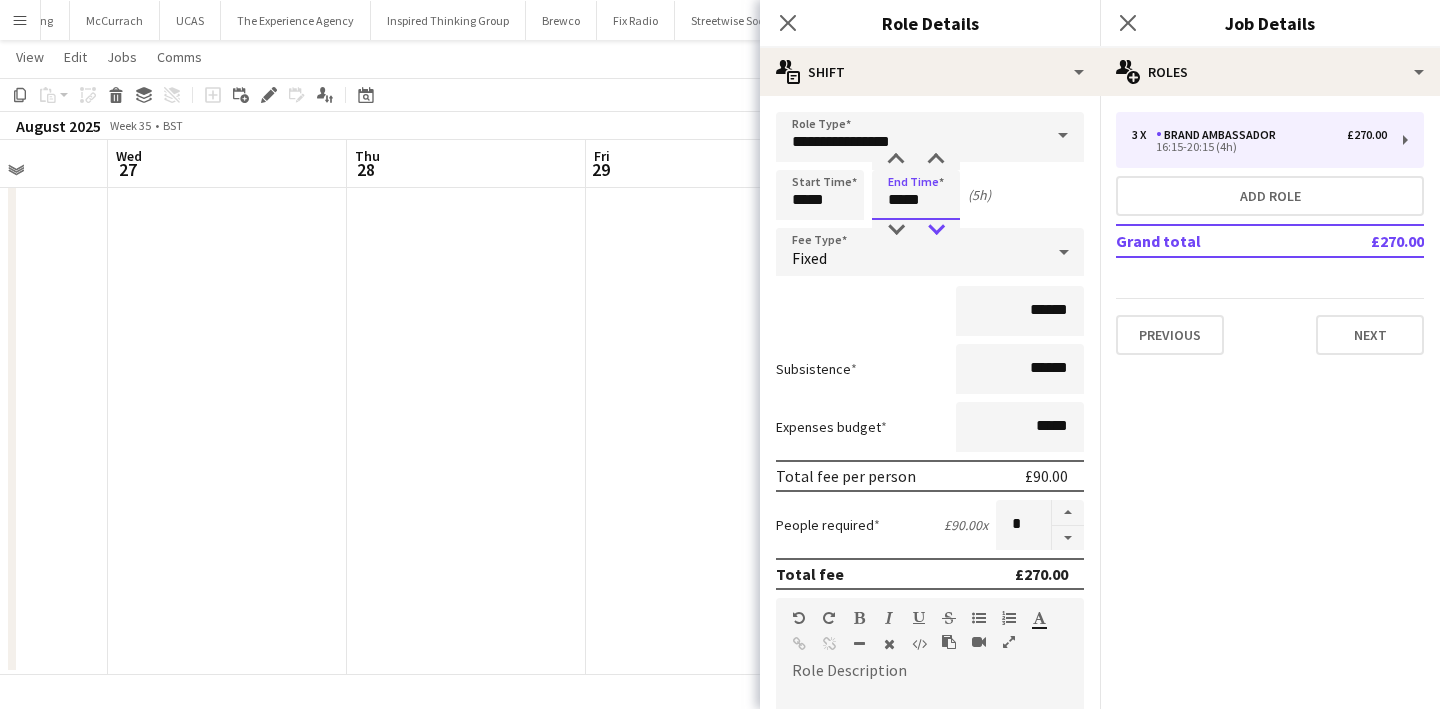 click at bounding box center (936, 230) 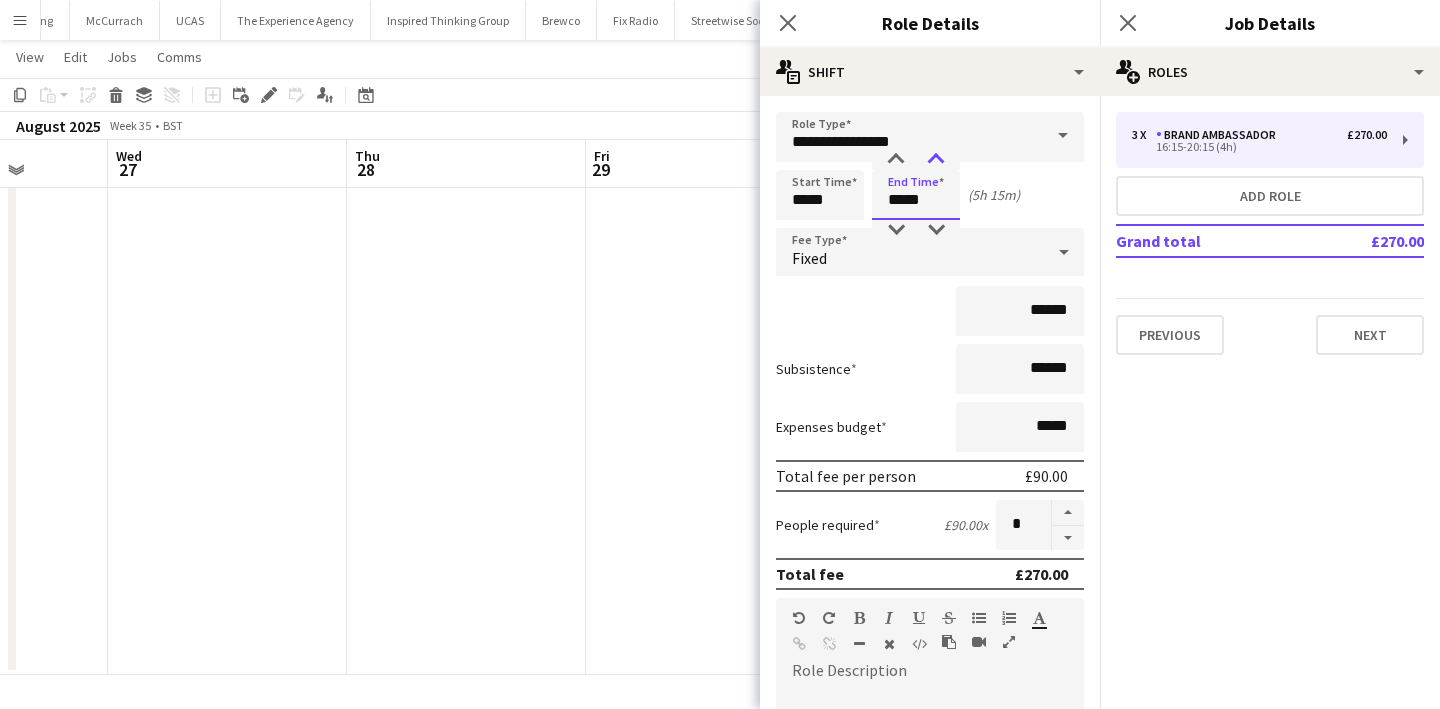 click at bounding box center [936, 160] 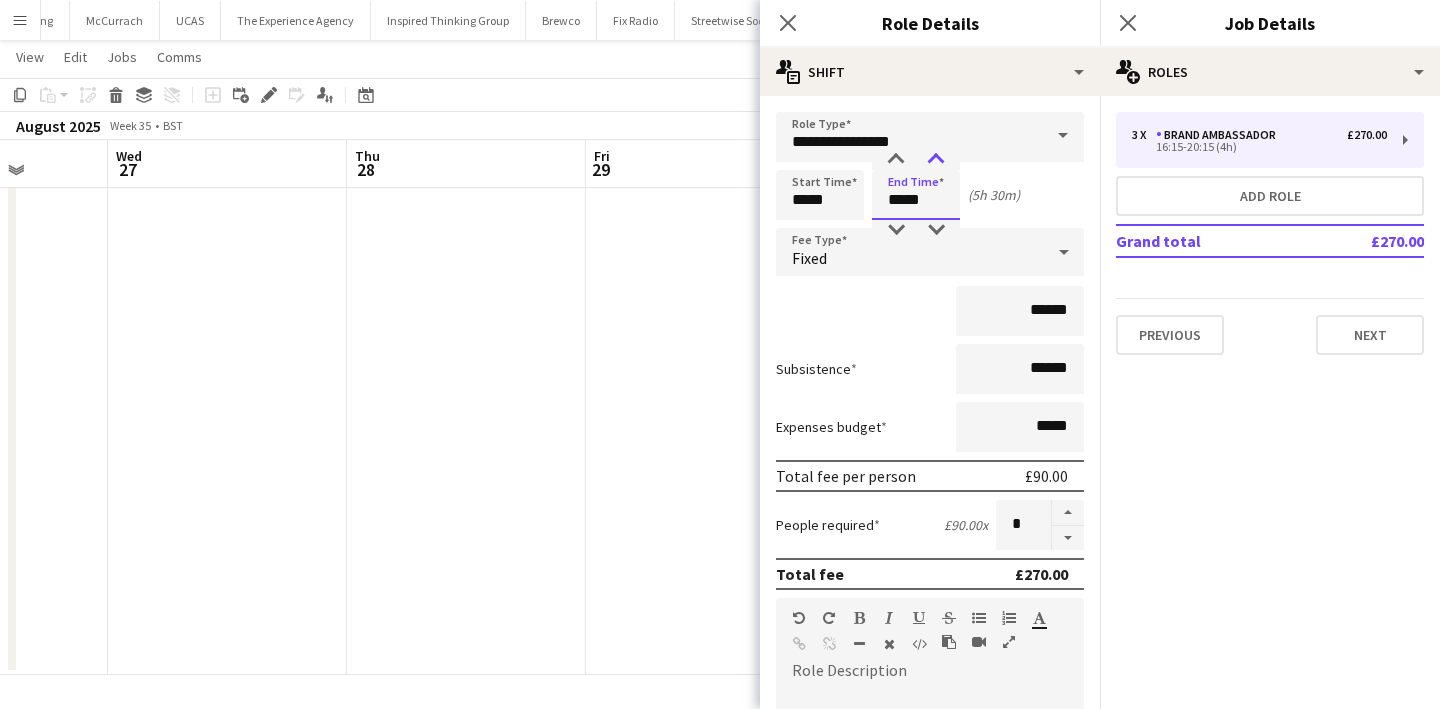 type on "*****" 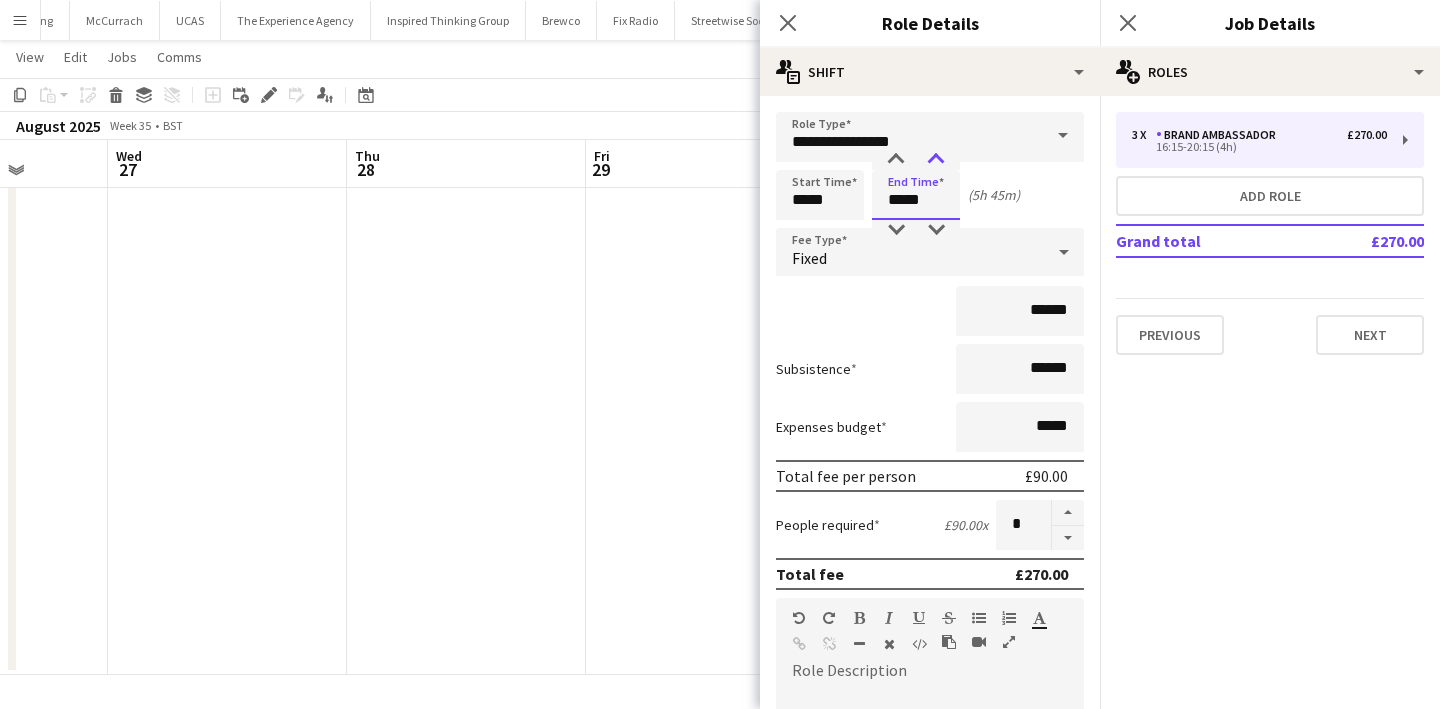 click at bounding box center [936, 160] 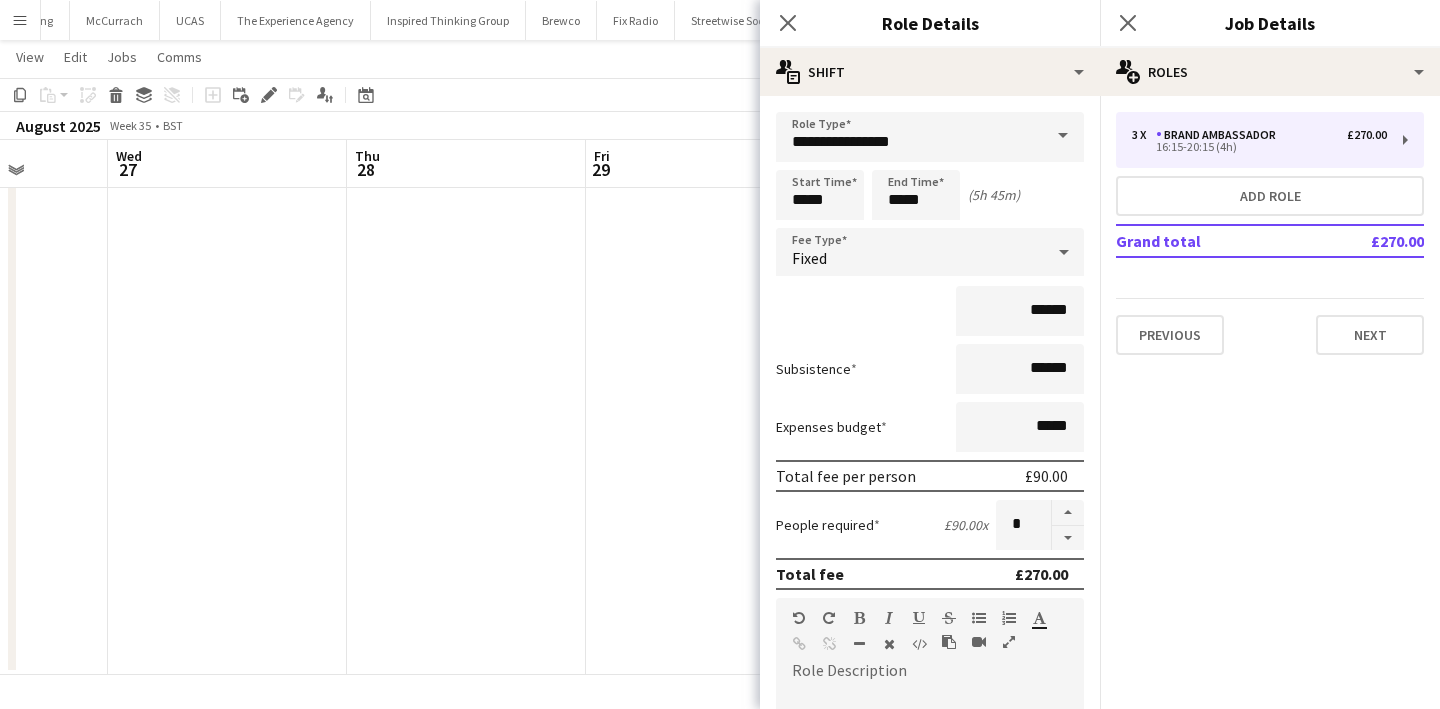 click on "Start Time  *****  End Time  *****  (5h 45m)" at bounding box center (930, 195) 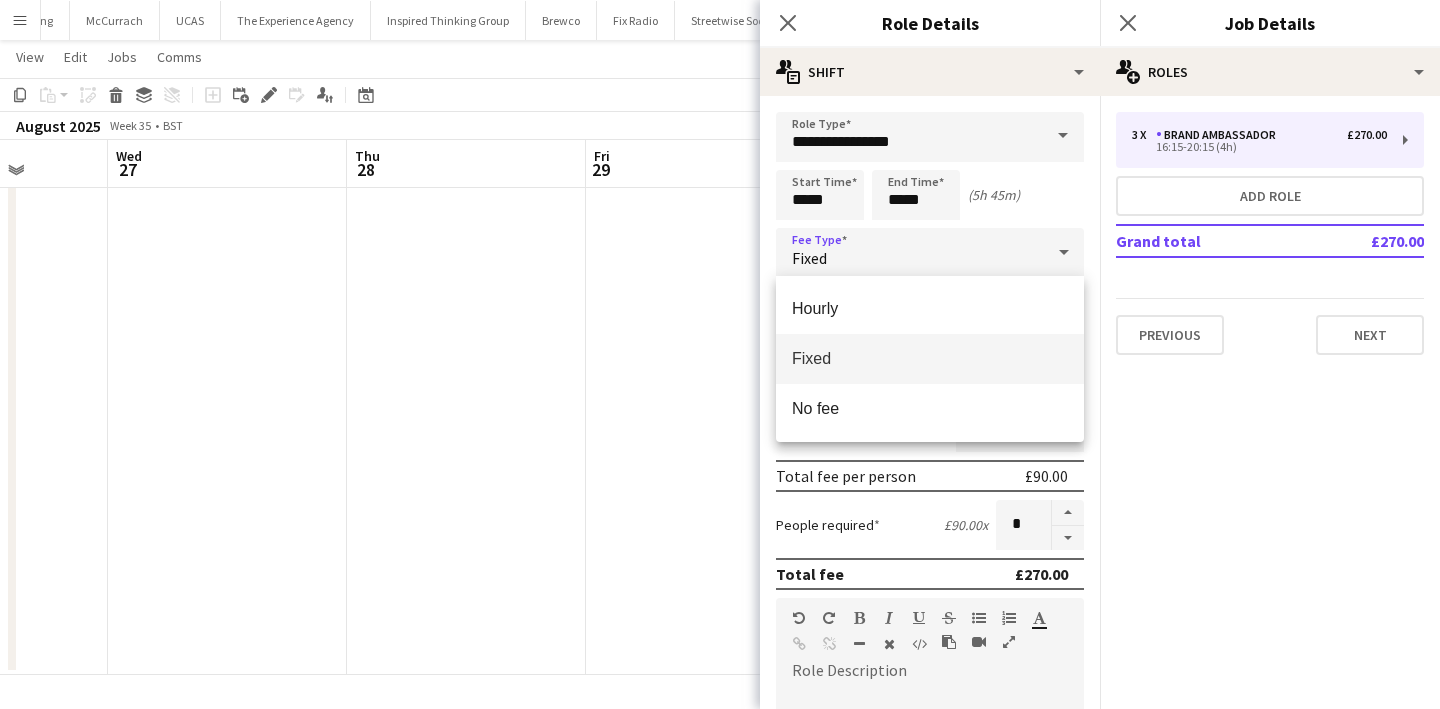 click at bounding box center [720, 354] 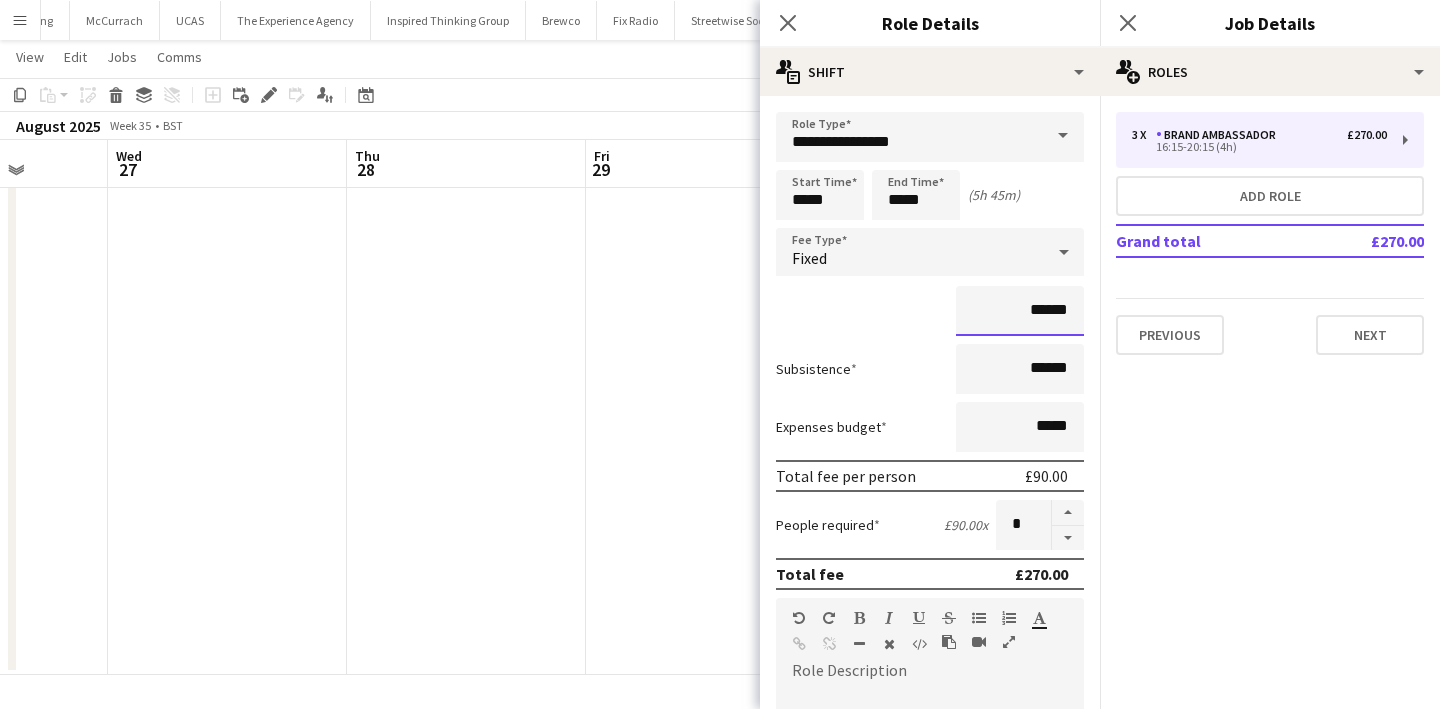 click on "******" at bounding box center [1020, 311] 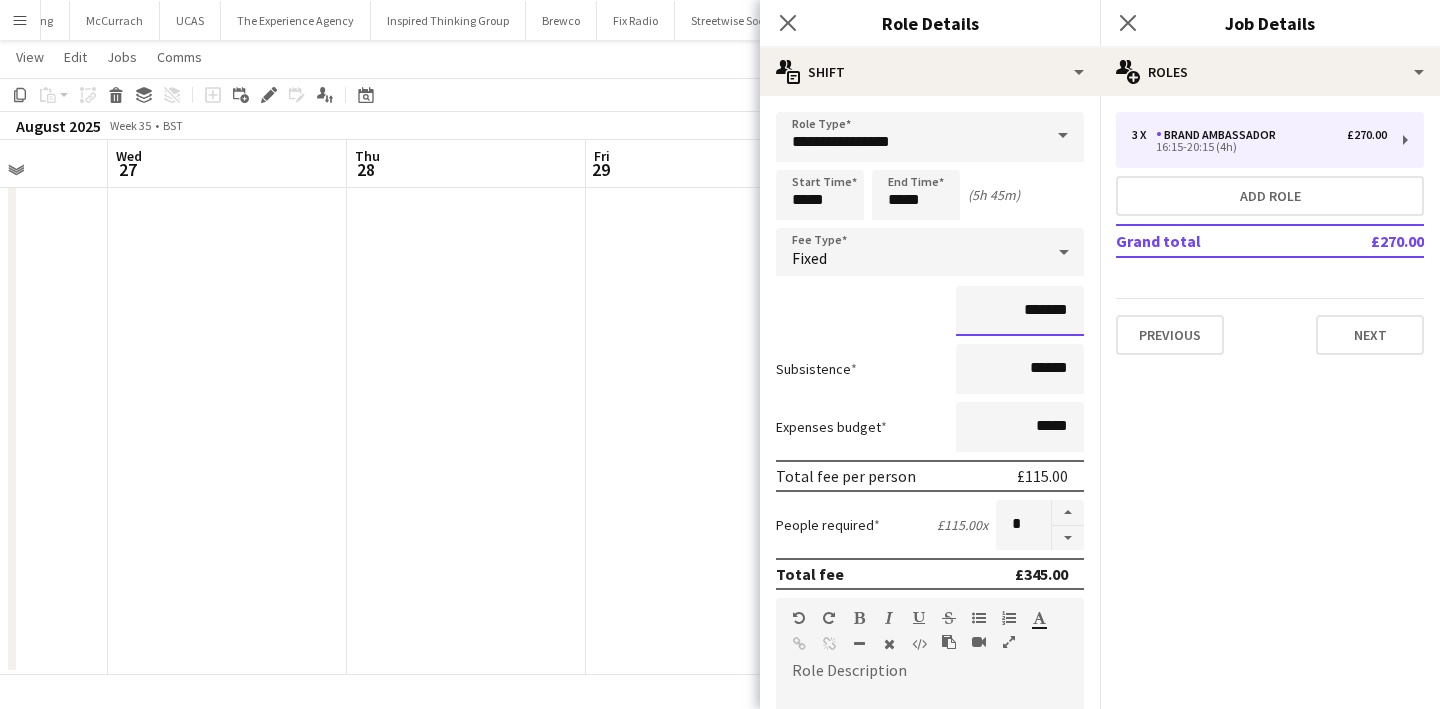 type on "*******" 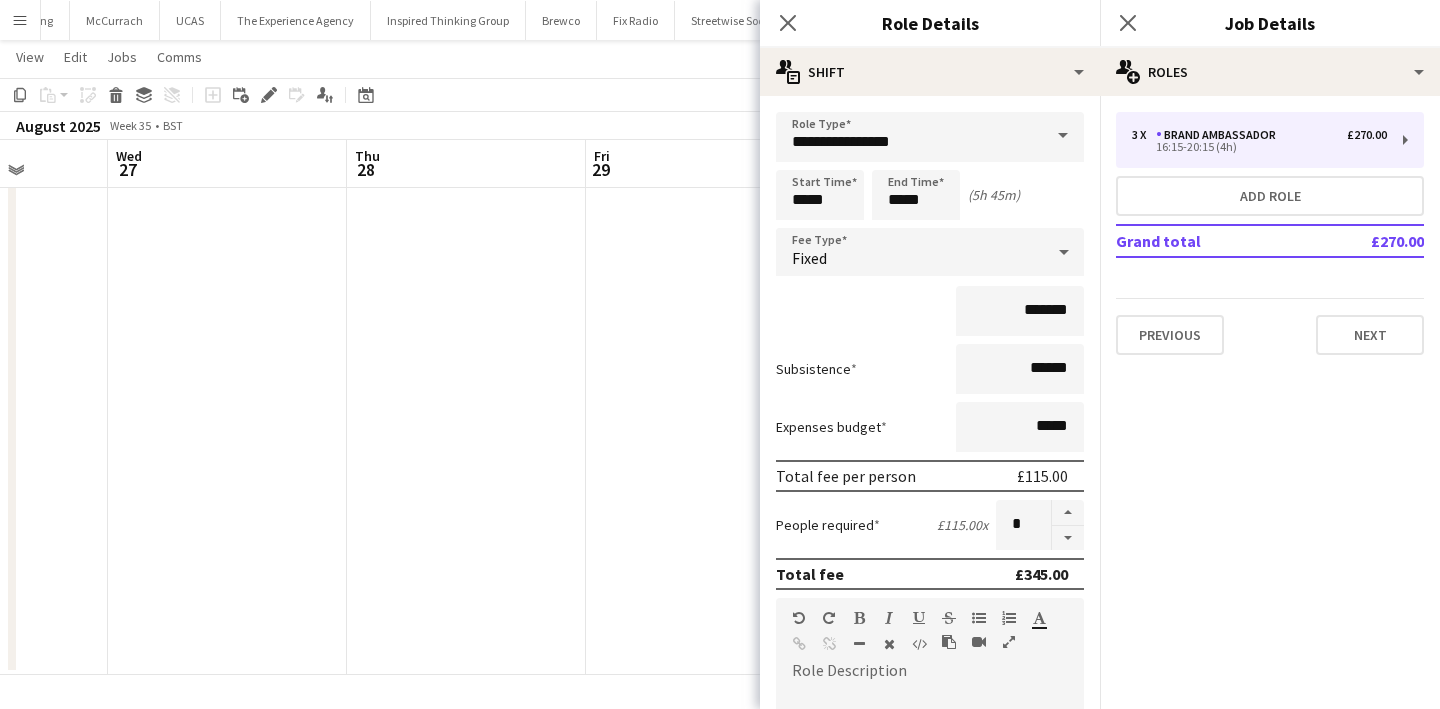 click at bounding box center [705, 200] 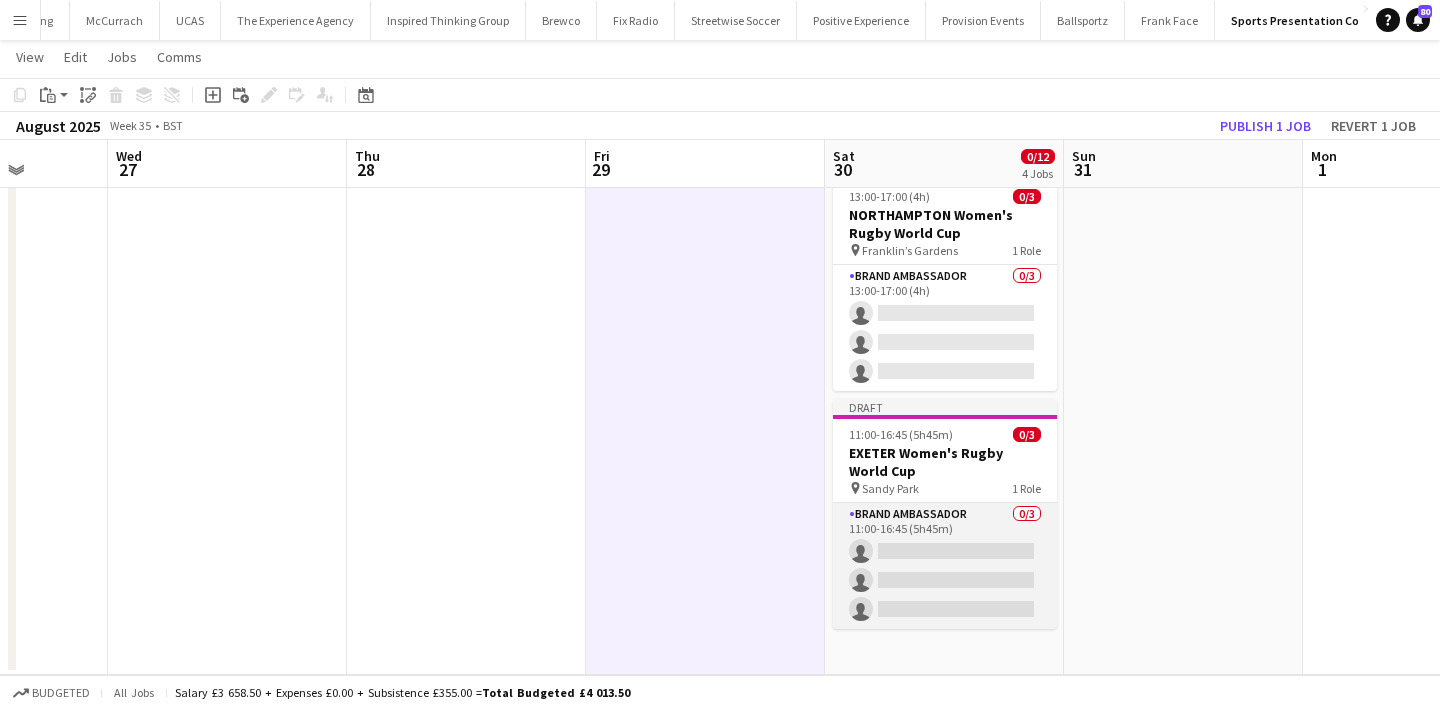 click on "Brand Ambassador   0/3   11:00-16:45 (5h45m)
single-neutral-actions
single-neutral-actions
single-neutral-actions" at bounding box center (945, 566) 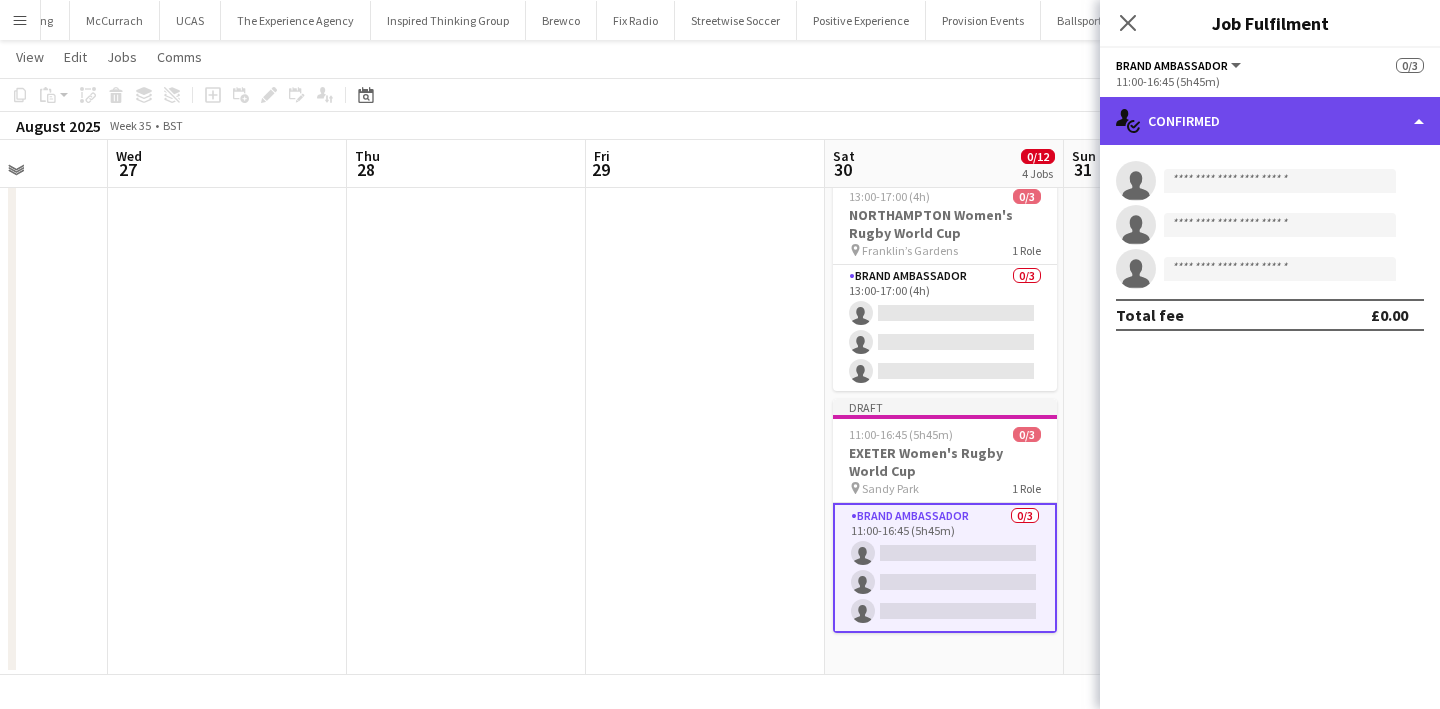 click on "single-neutral-actions-check-2
Confirmed" 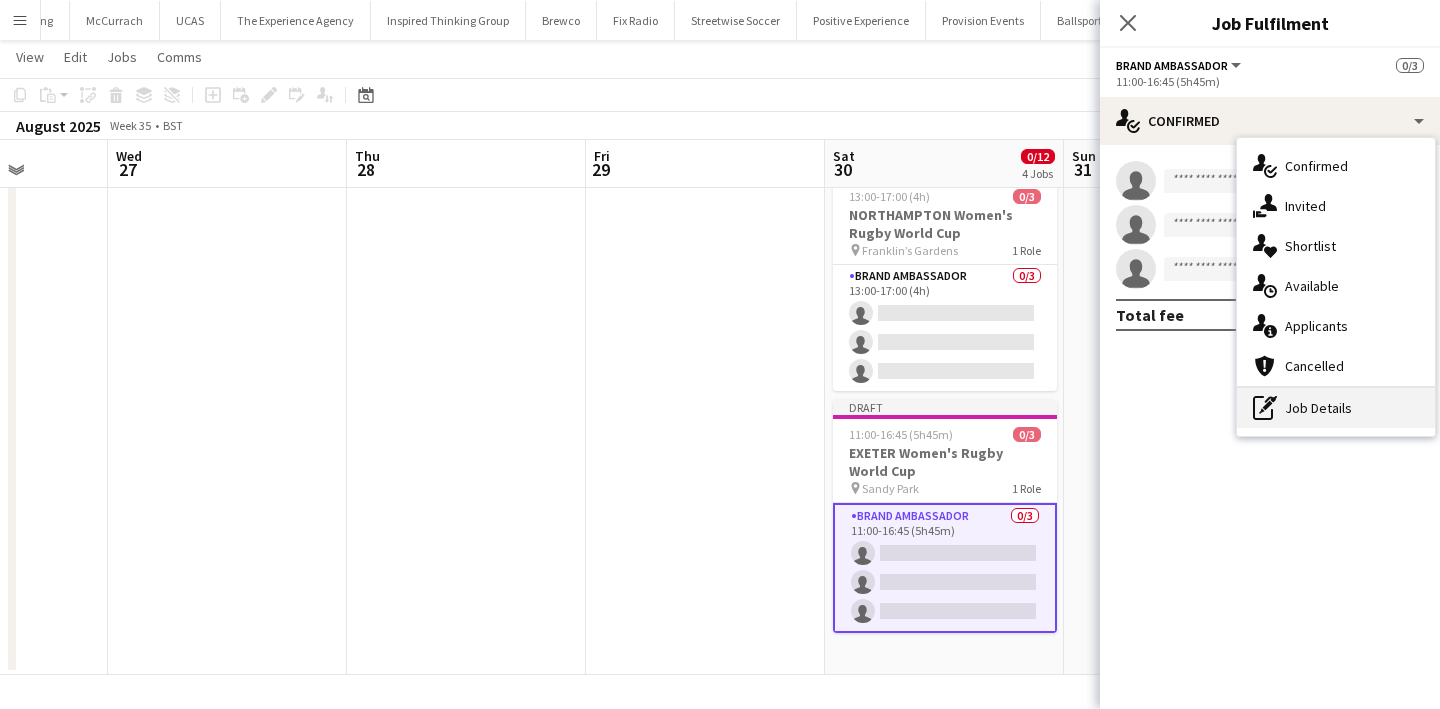 click on "pen-write
Job Details" at bounding box center (1336, 408) 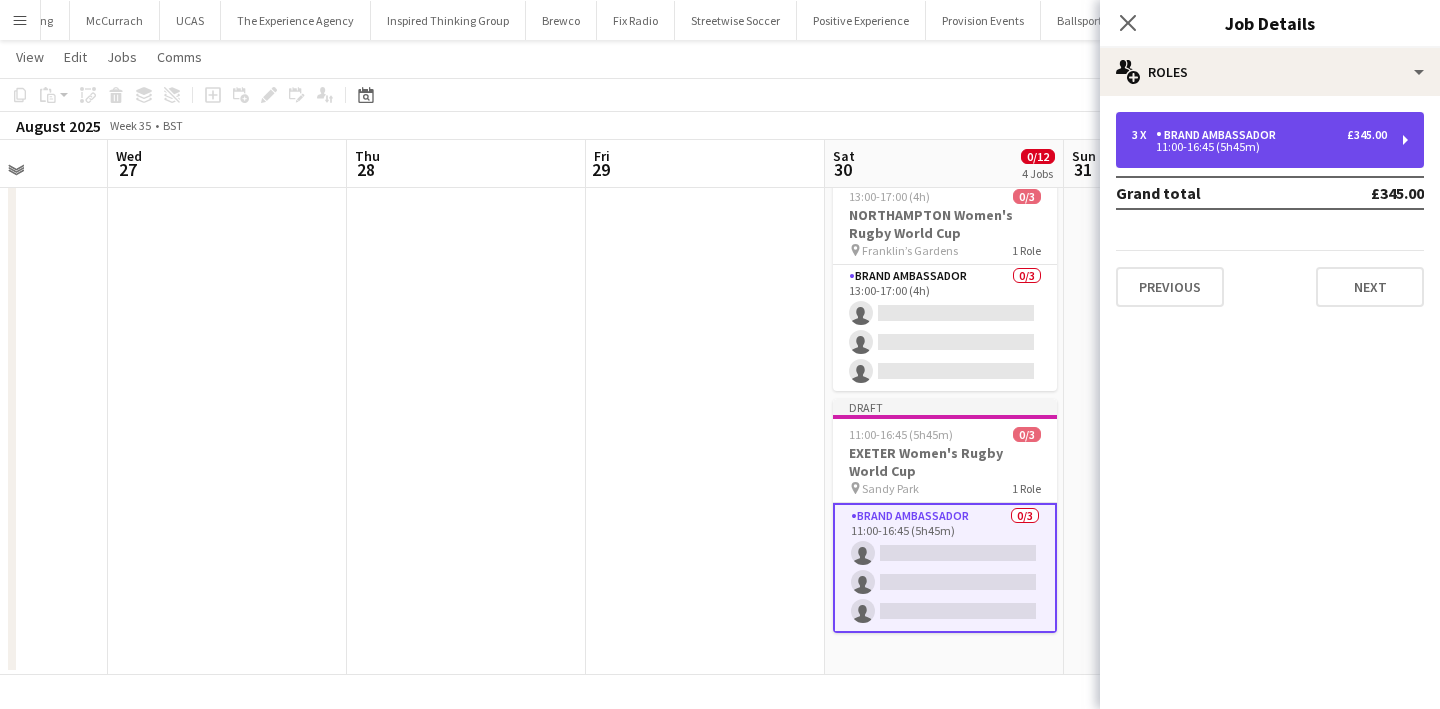 click on "3 x   Brand Ambassador   £345.00   11:00-16:45 (5h45m)" at bounding box center (1270, 140) 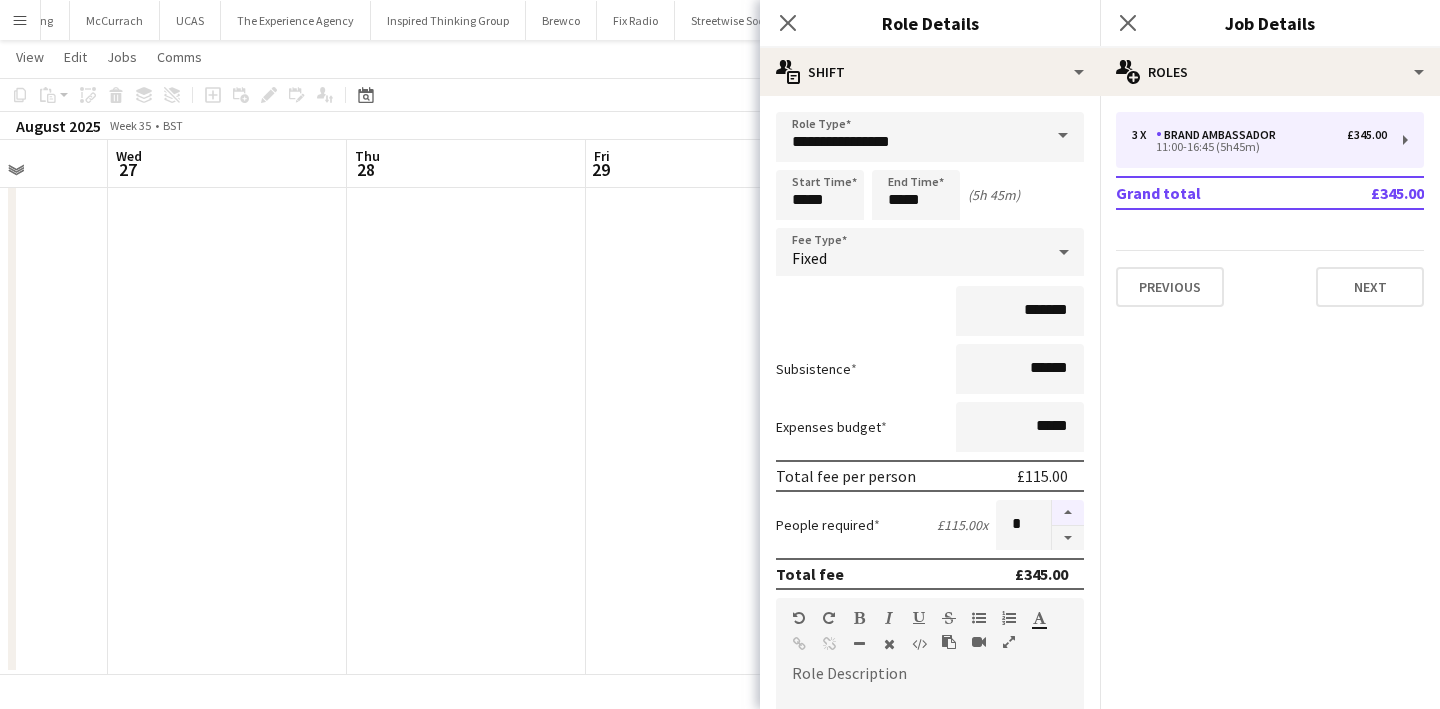 click at bounding box center (1068, 513) 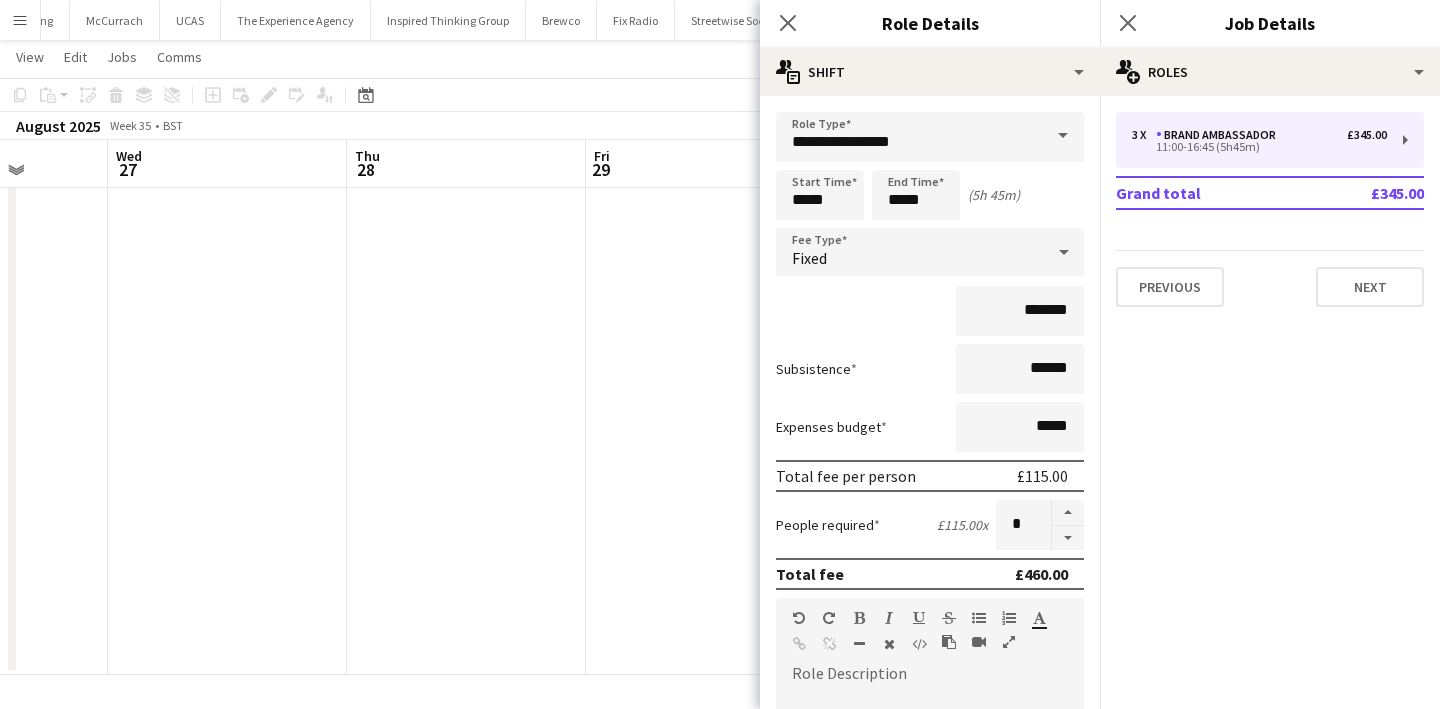 click at bounding box center (705, 200) 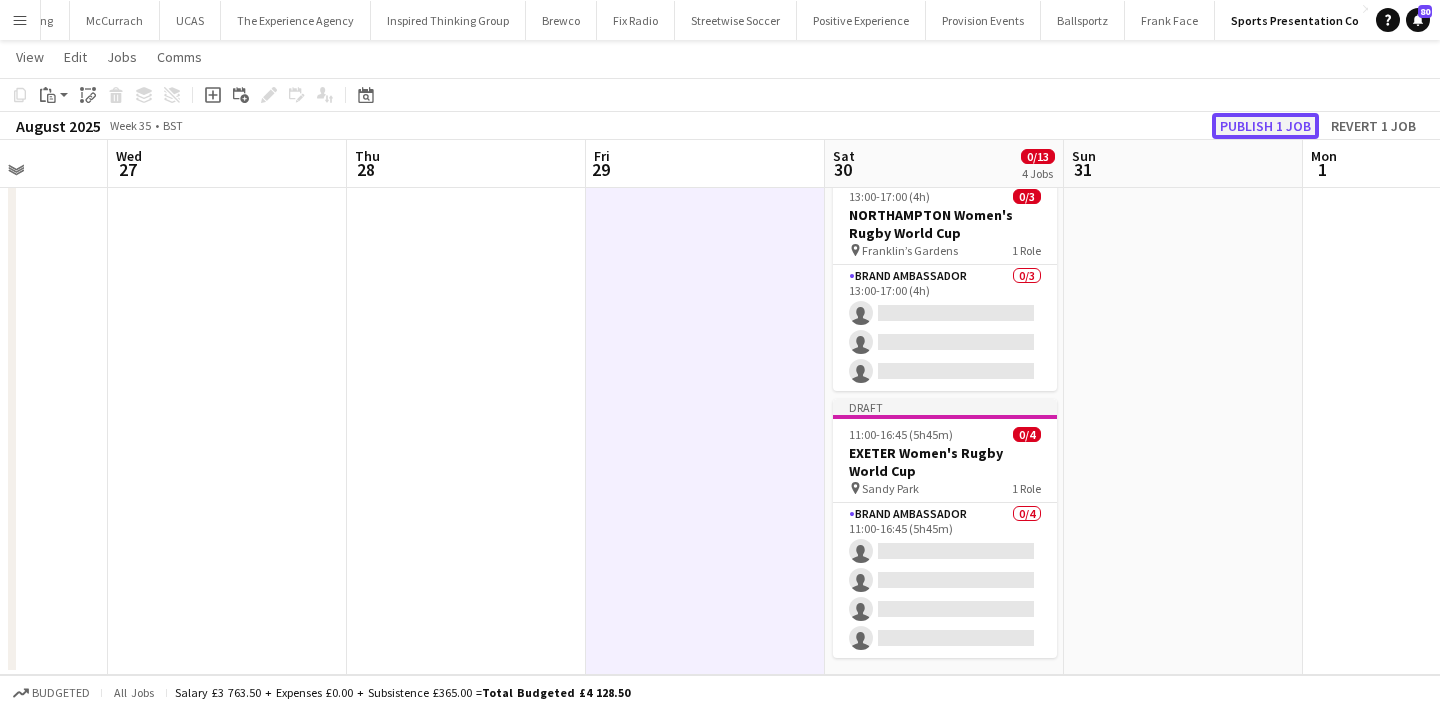 click on "Publish 1 job" 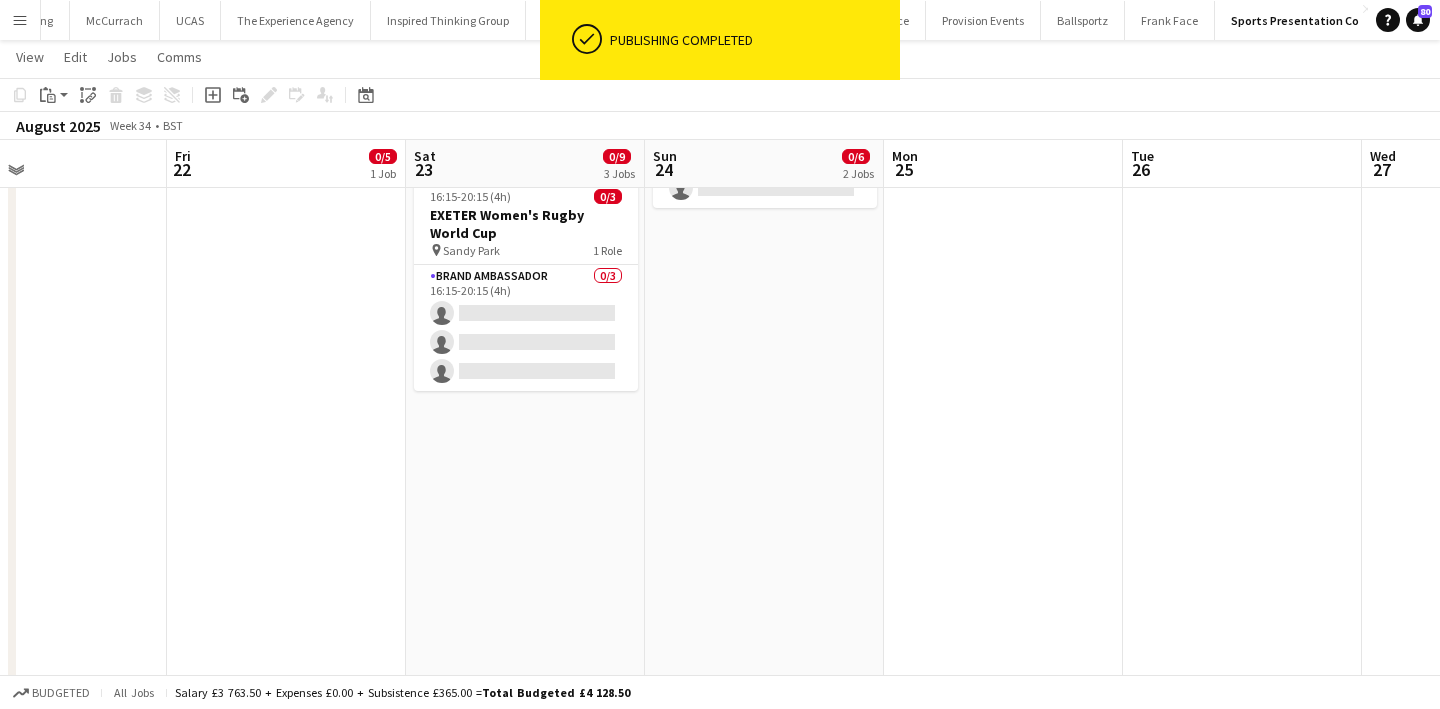 scroll, scrollTop: 0, scrollLeft: 546, axis: horizontal 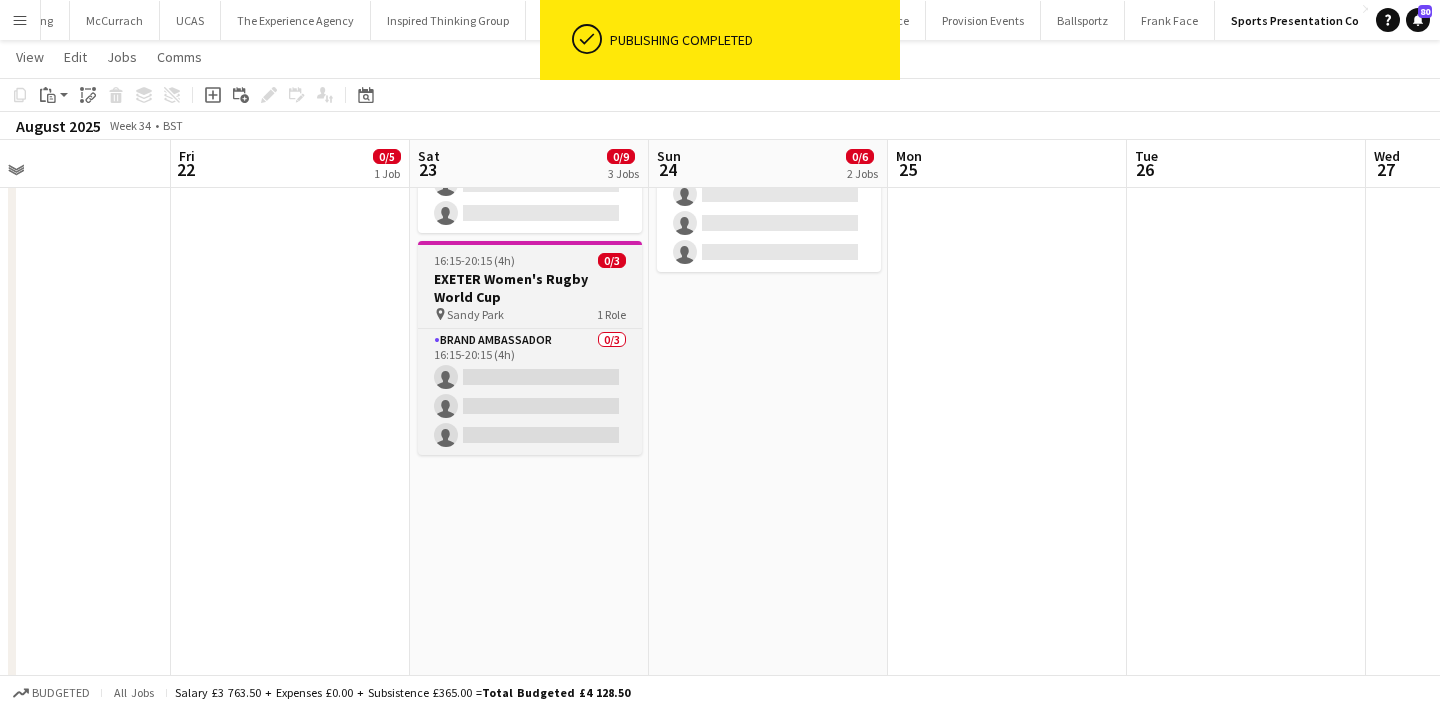 click on "pin
Sandy Park   1 Role" at bounding box center [530, 314] 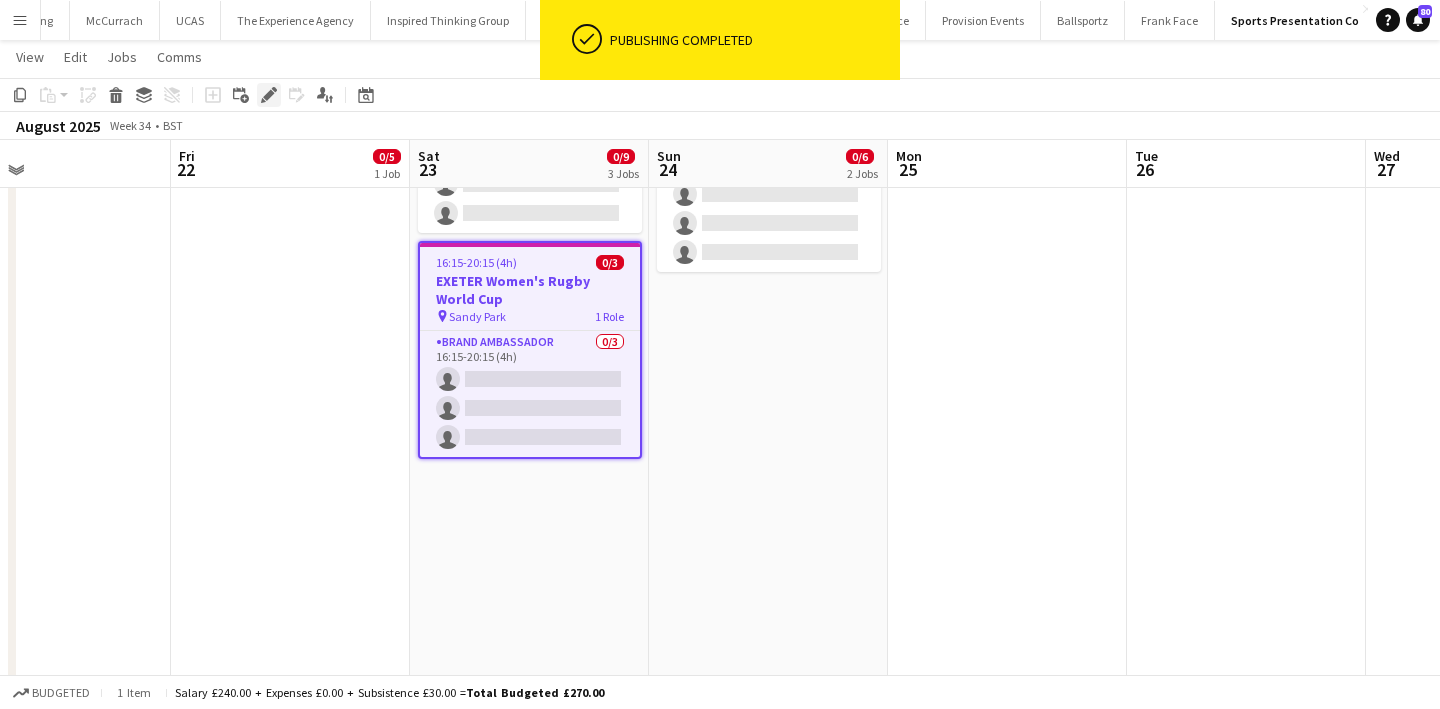 click on "Edit" 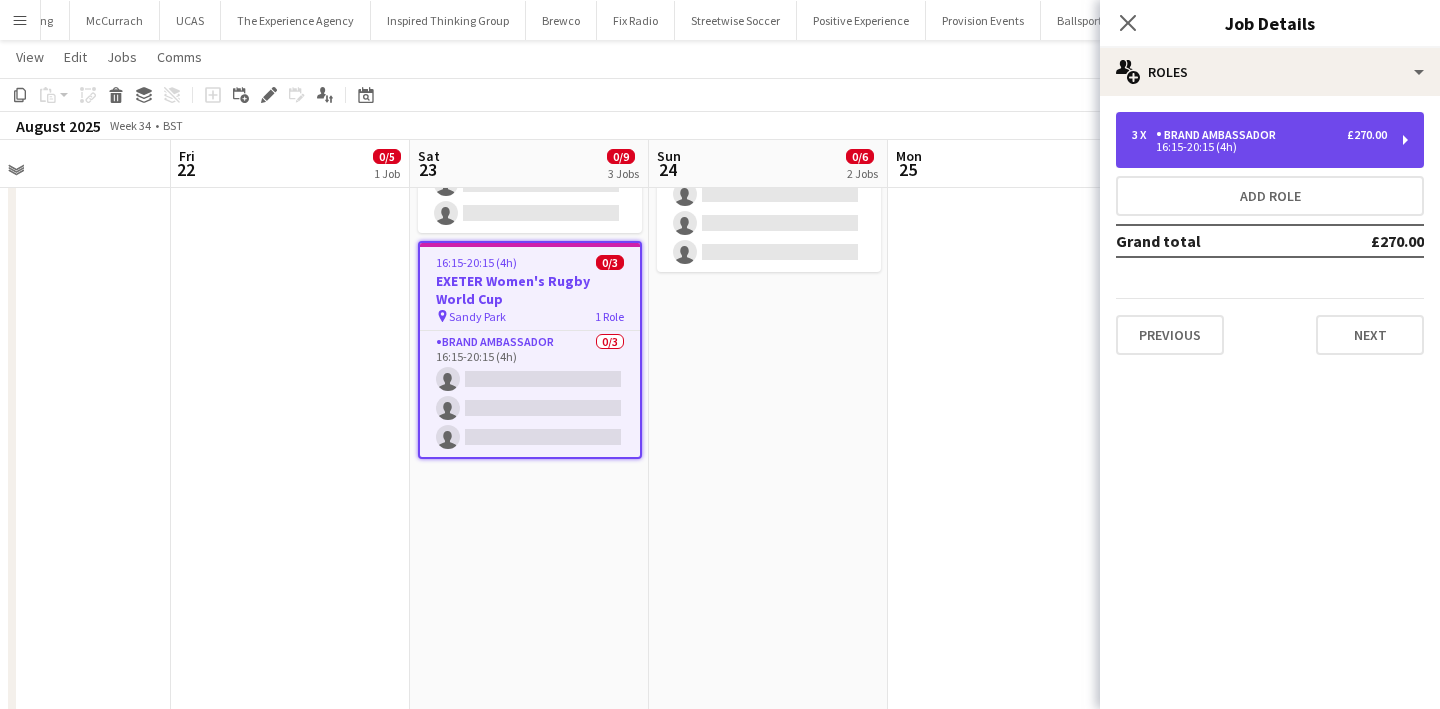 click on "3 x   Brand Ambassador   £270.00   16:15-20:15 (4h)" at bounding box center [1270, 140] 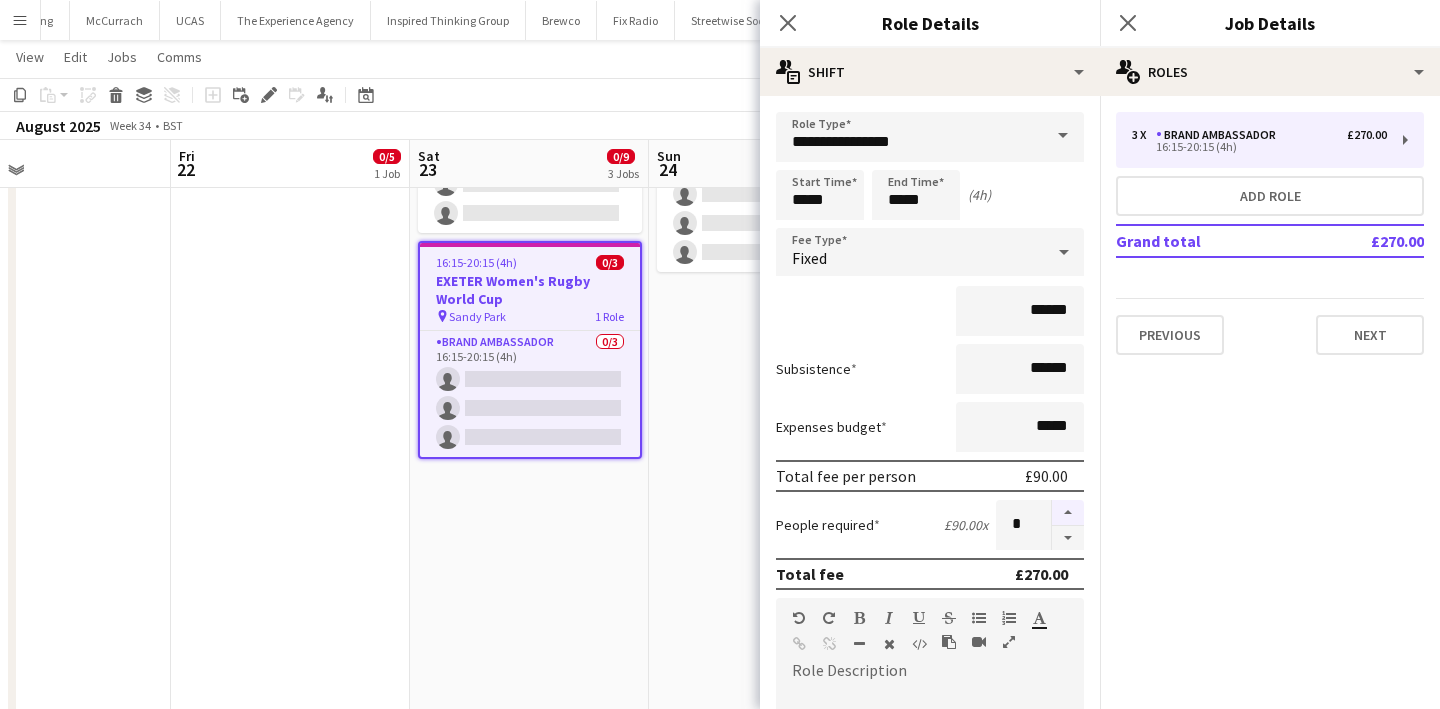 click at bounding box center [1068, 513] 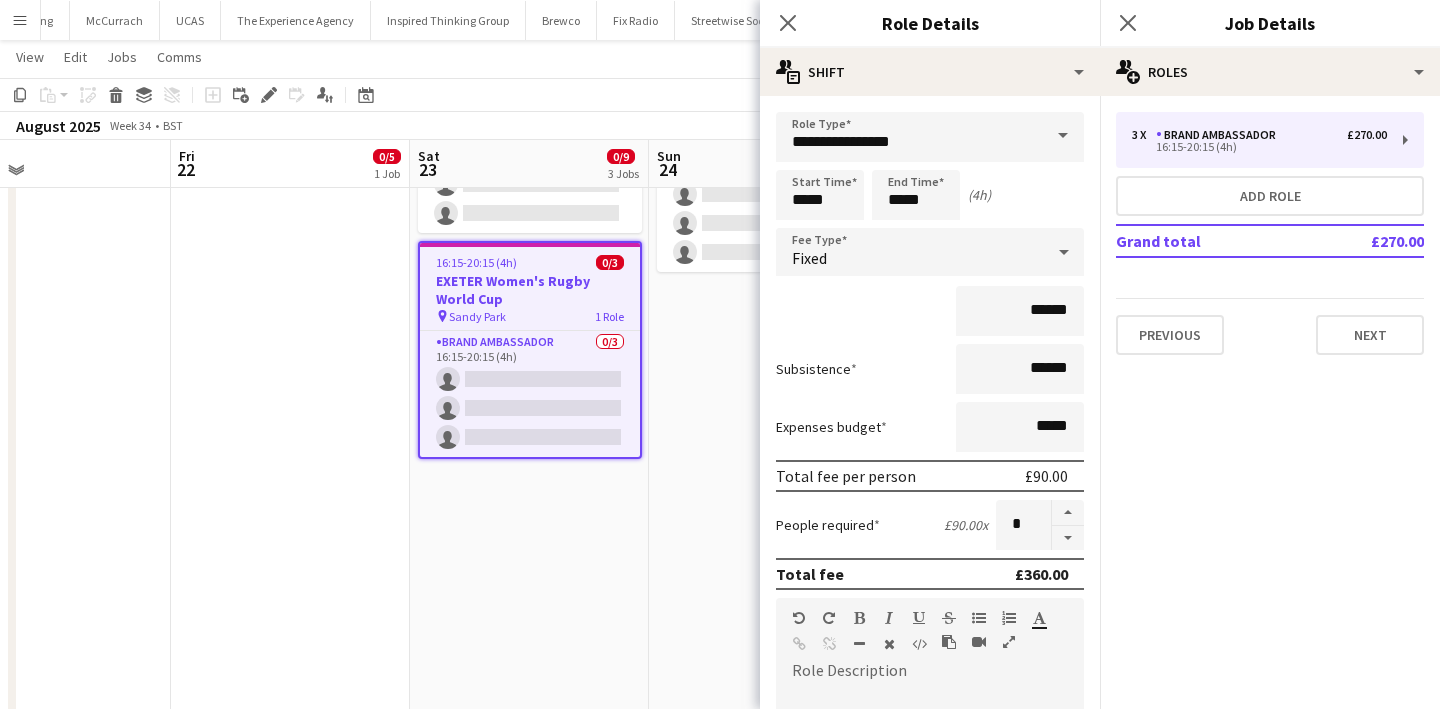 click on "09:00-14:45 (5h45m)    0/3   MANCHESTER Women's Rugby World Cup
pin
Salford Community Stadium   1 Role   Brand Ambassador   0/3   09:00-14:45 (5h45m)
single-neutral-actions
single-neutral-actions
single-neutral-actions
13:30-17:30 (4h)    0/3   YORK Women's Rugby World Cup
pin
York Community Stadium   1 Role   Brand Ambassador   0/3   13:30-17:30 (4h)
single-neutral-actions
single-neutral-actions
single-neutral-actions
16:15-20:15 (4h)    0/3   EXETER Women's Rugby World Cup
pin
Sandy Park   1 Role   Brand Ambassador   0/3   16:15-20:15 (4h)
single-neutral-actions
single-neutral-actions" at bounding box center (529, 270) 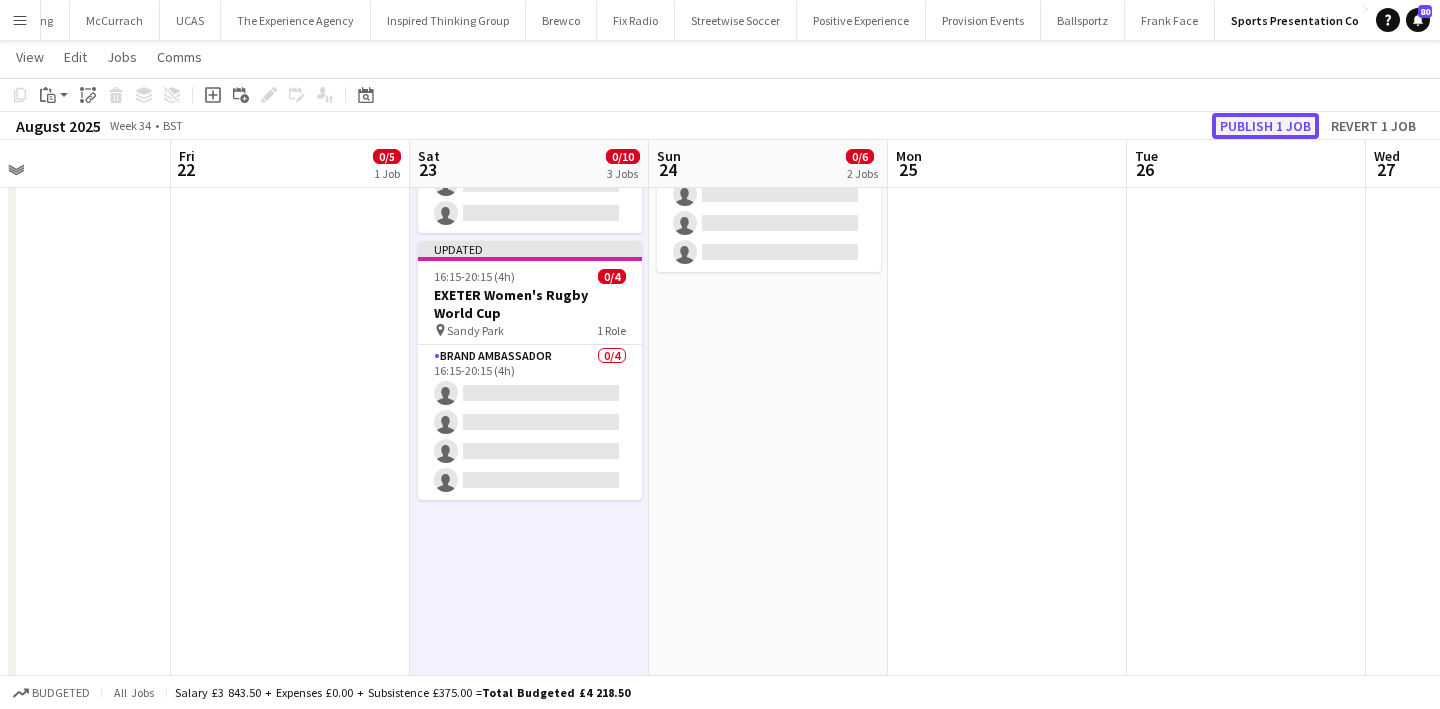 click on "Publish 1 job" 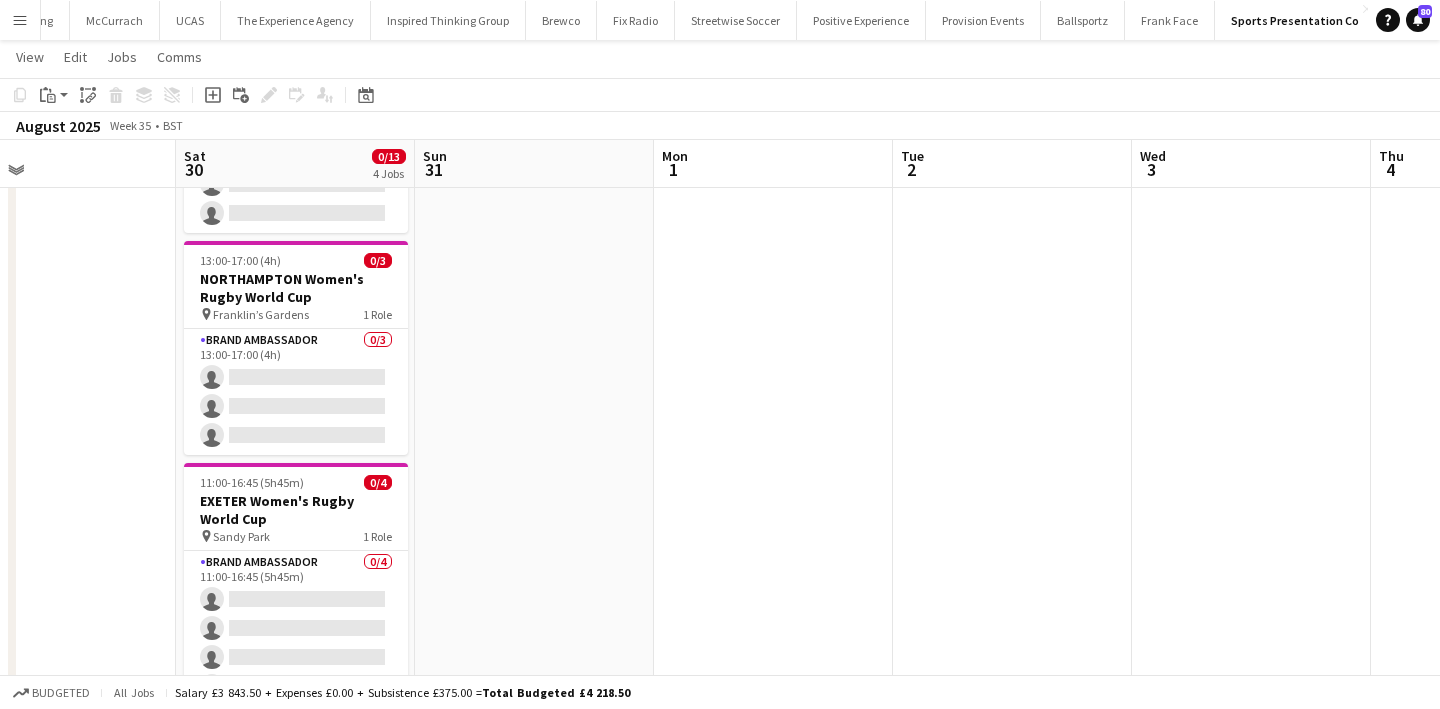scroll, scrollTop: 0, scrollLeft: 655, axis: horizontal 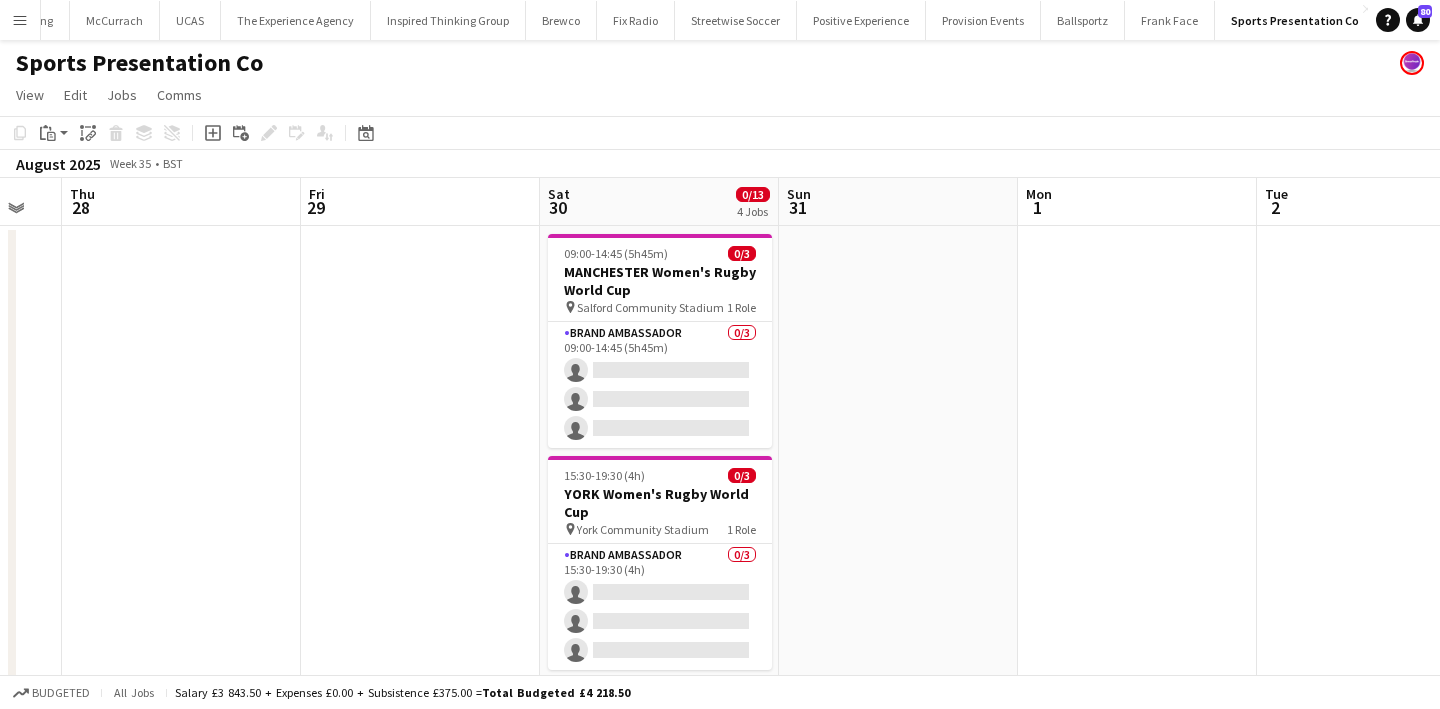 click at bounding box center (898, 707) 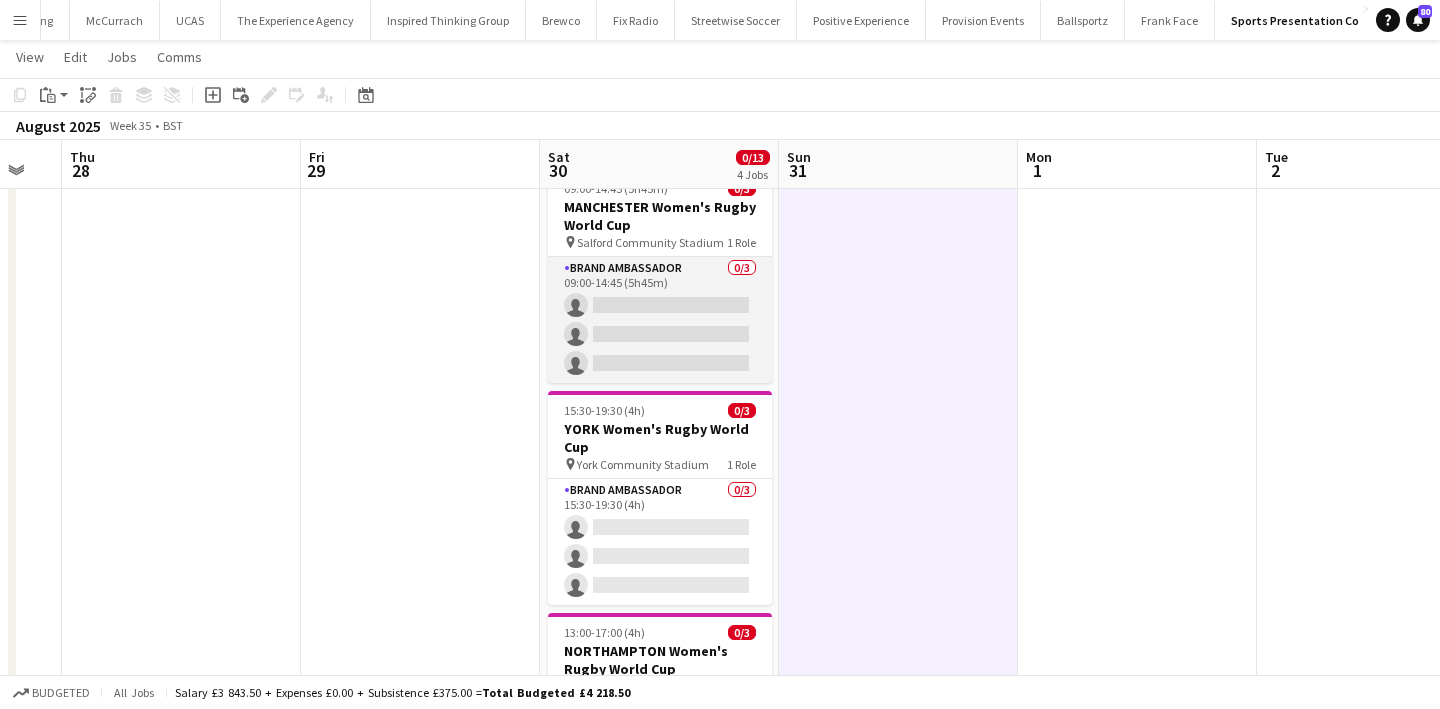 scroll, scrollTop: 65, scrollLeft: 0, axis: vertical 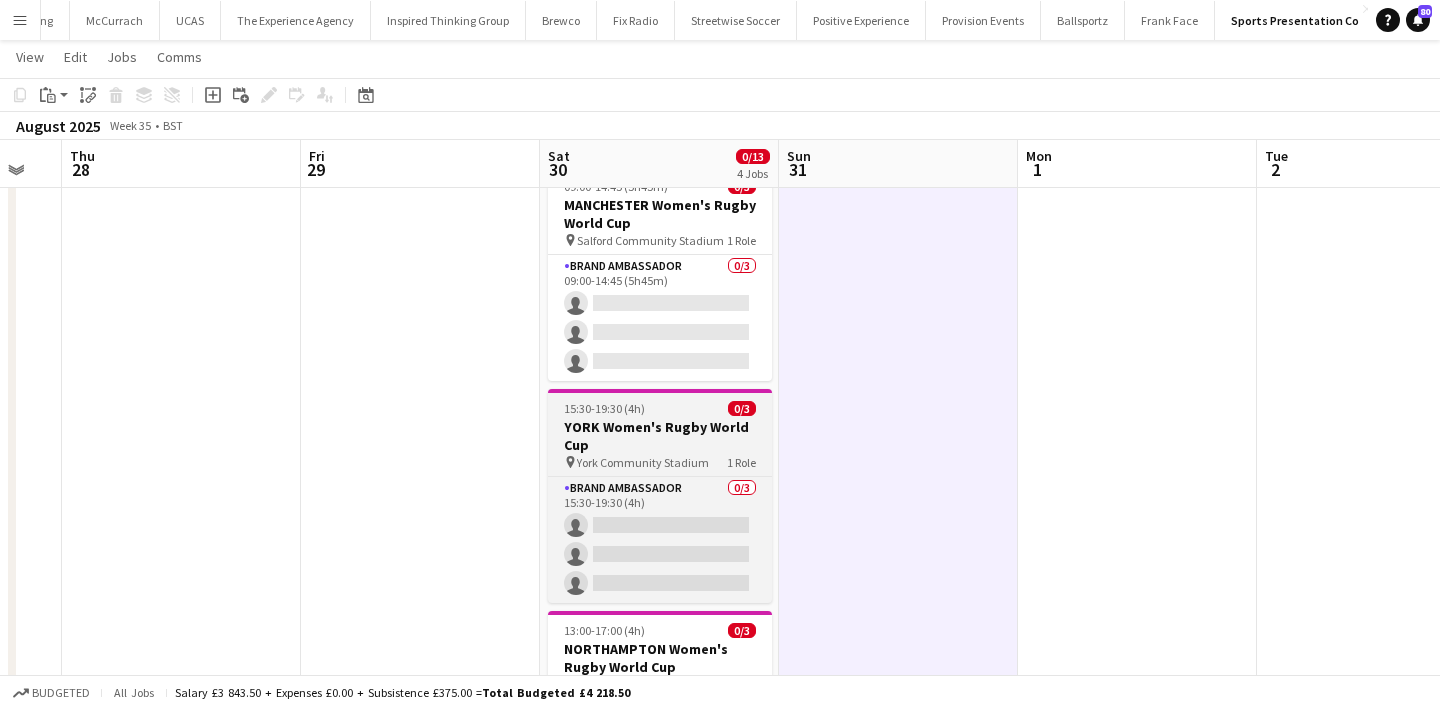 click on "YORK Women's Rugby World Cup" at bounding box center [660, 436] 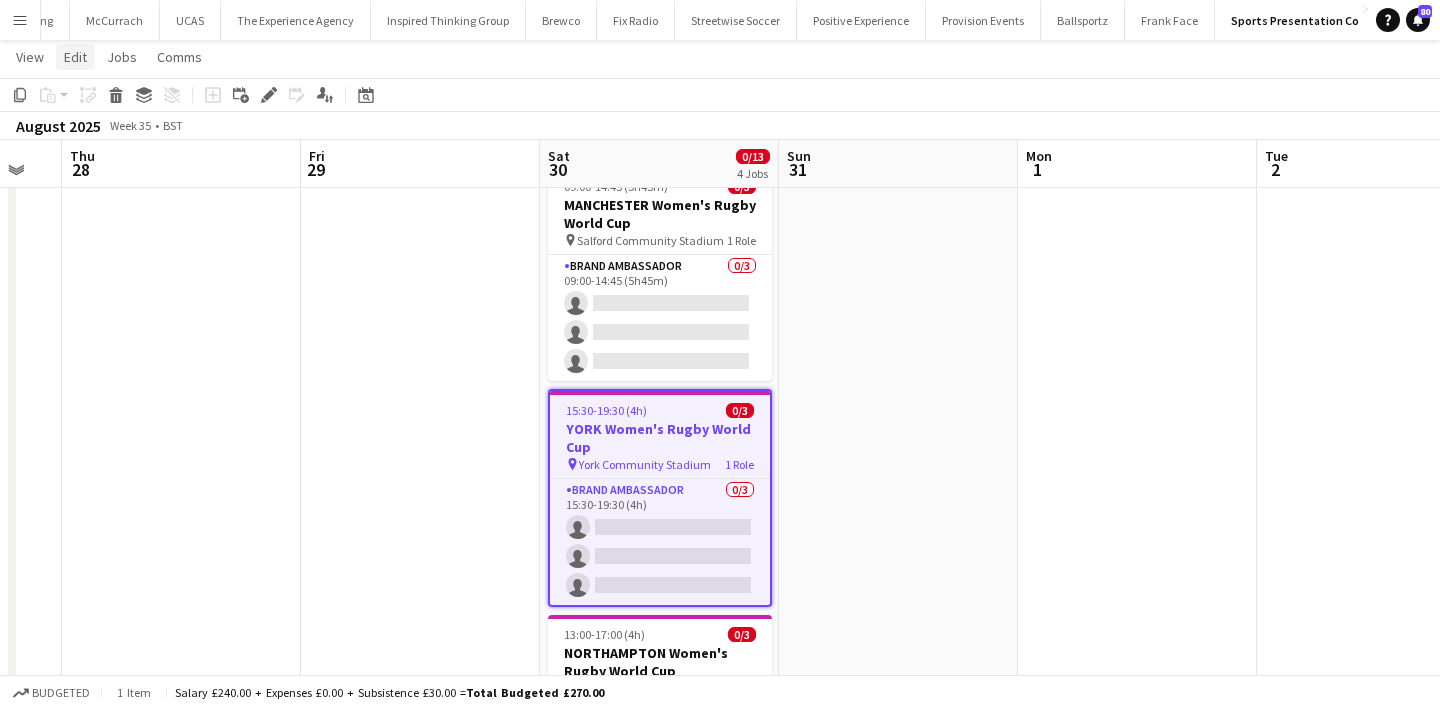 click on "Edit" 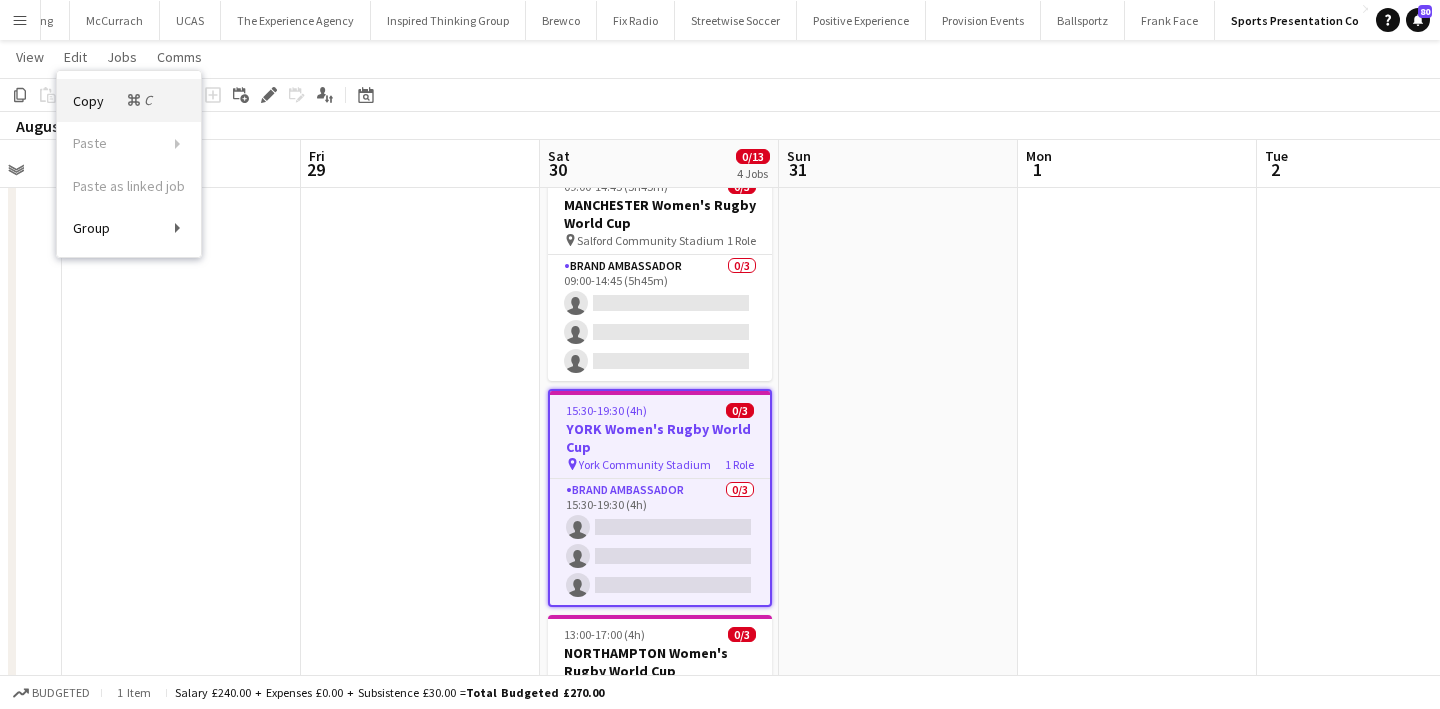 click on "Copy
Command
C" at bounding box center [114, 100] 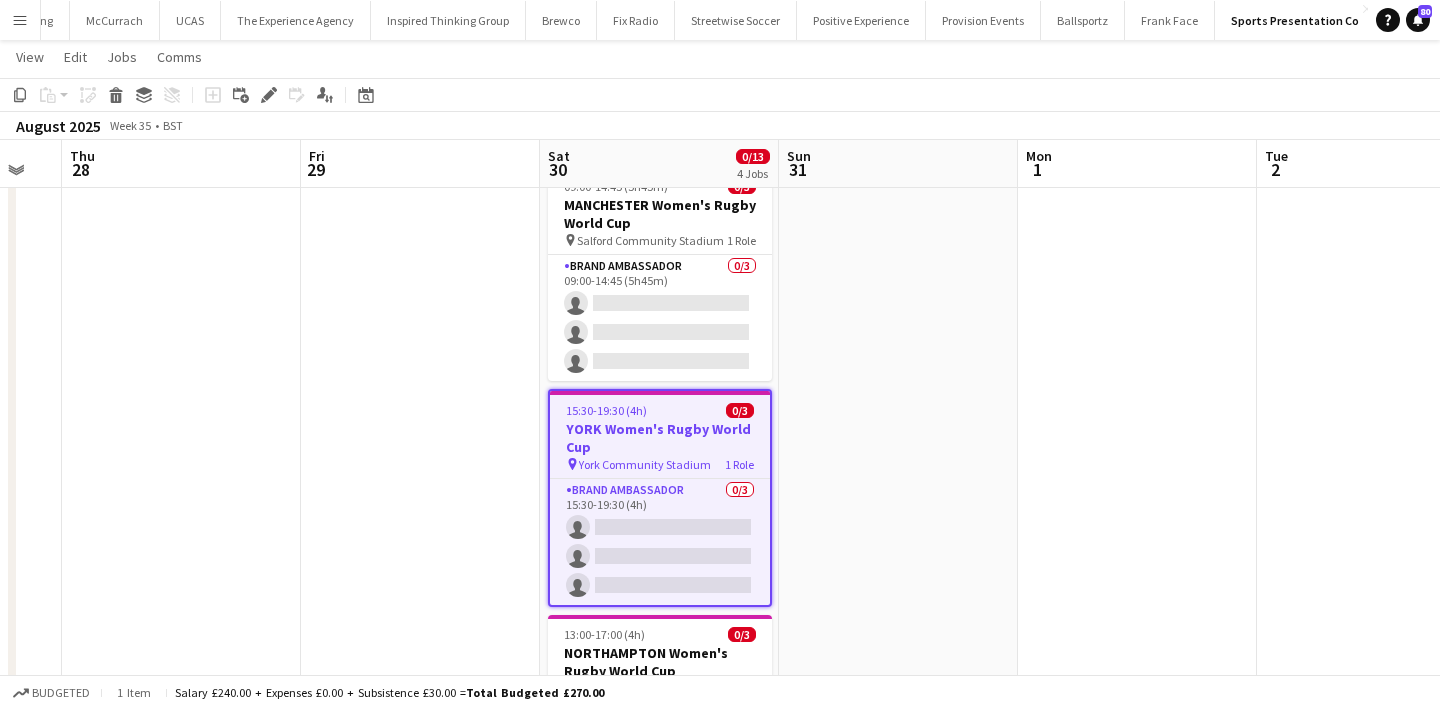 click at bounding box center (898, 640) 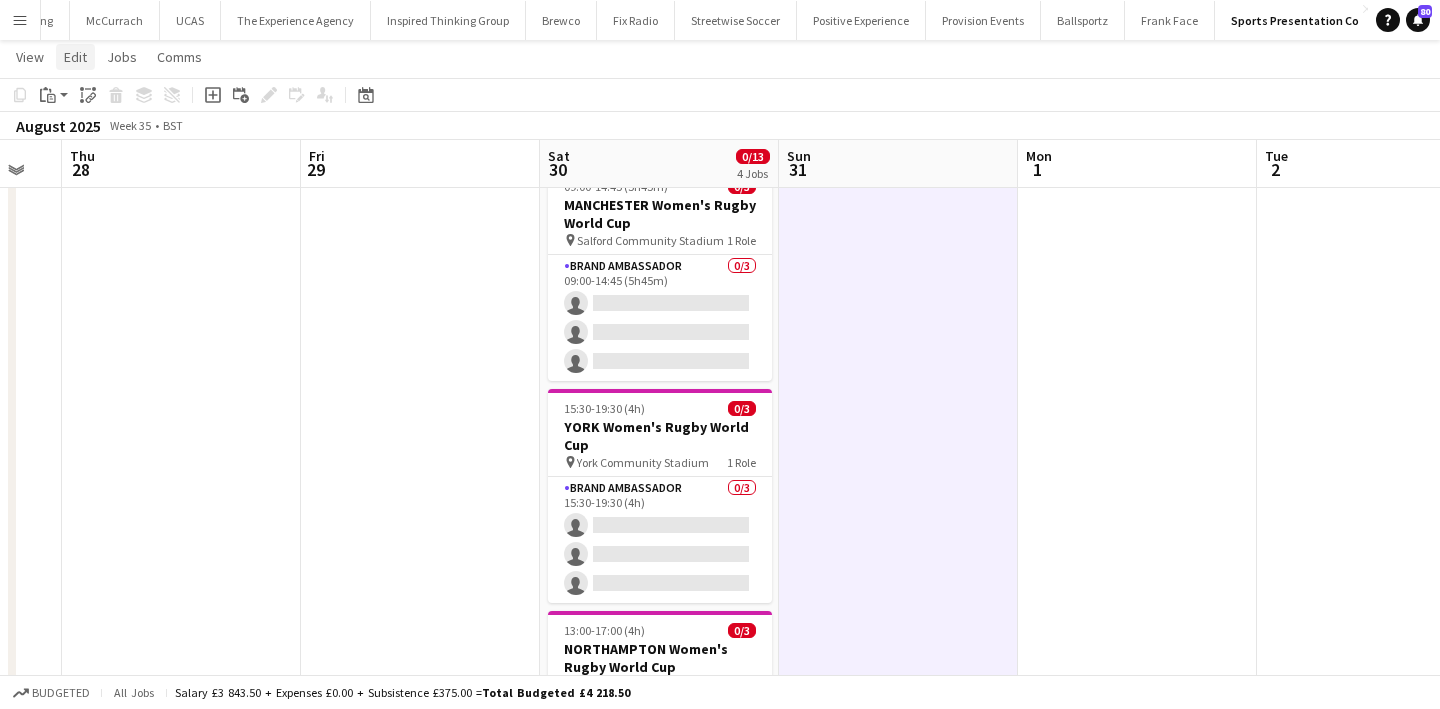 click on "Edit" 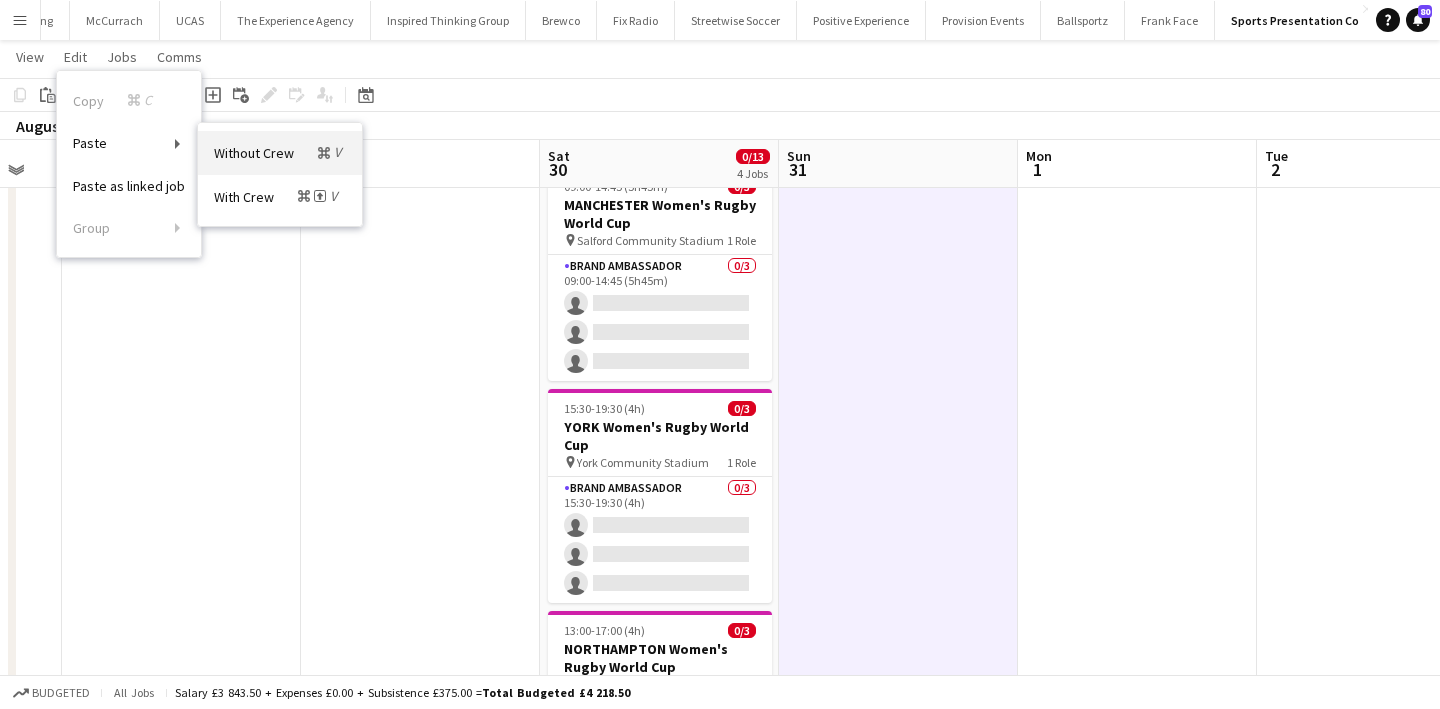 click on "Without Crew
Command
V" at bounding box center [280, 152] 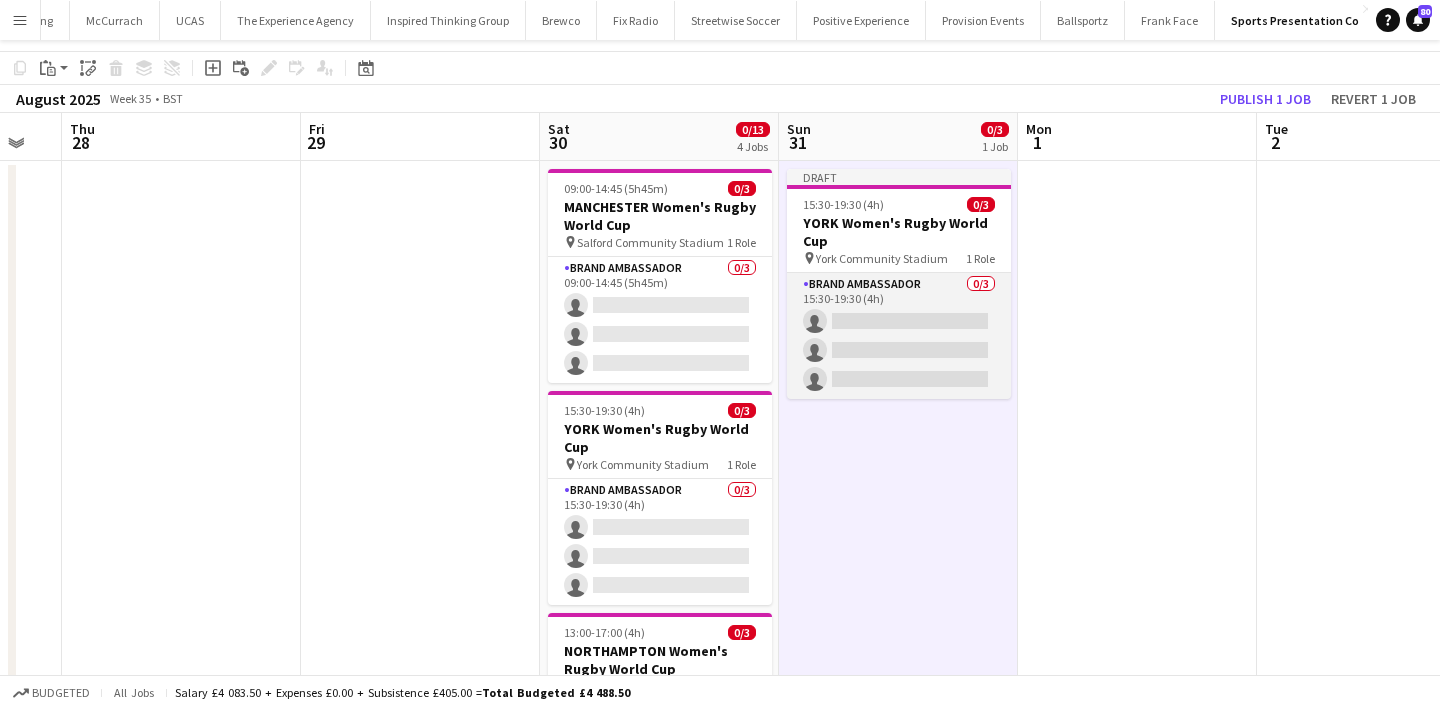 scroll, scrollTop: 0, scrollLeft: 0, axis: both 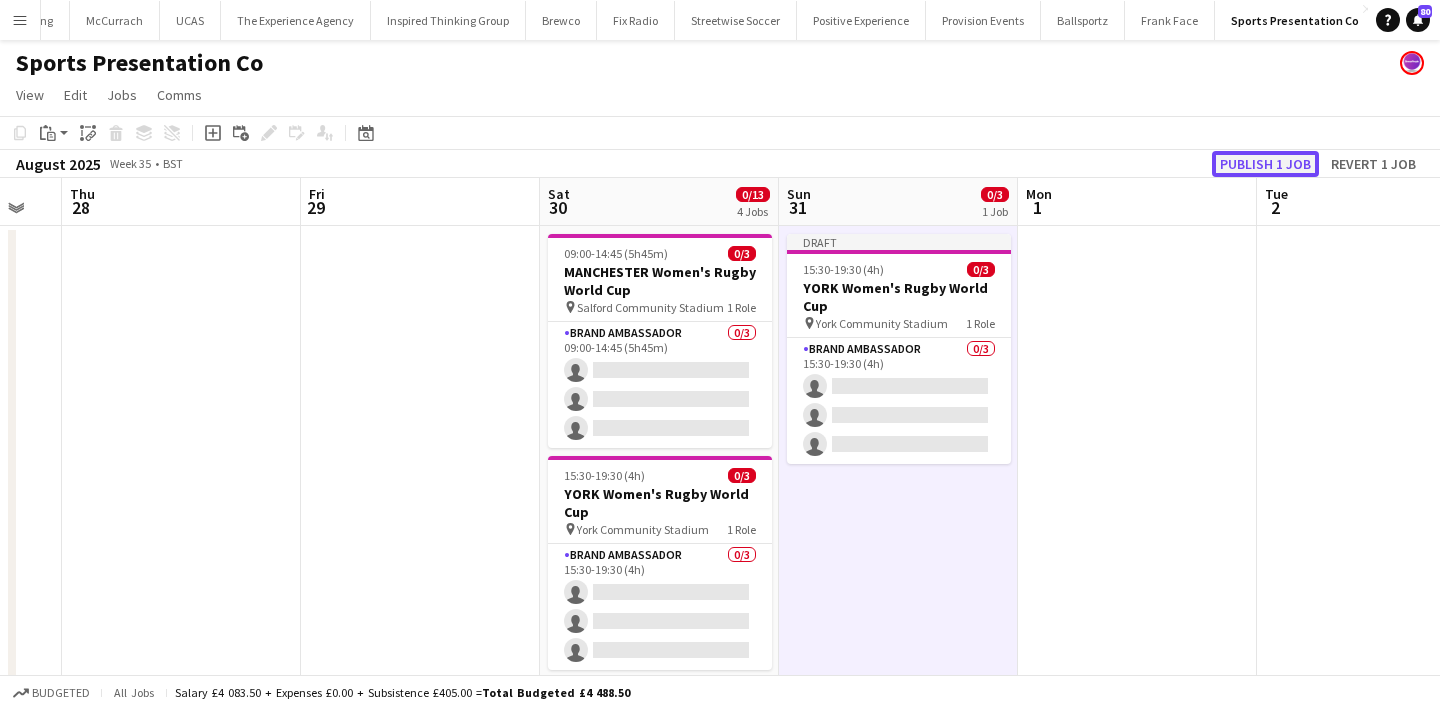 click on "Publish 1 job" 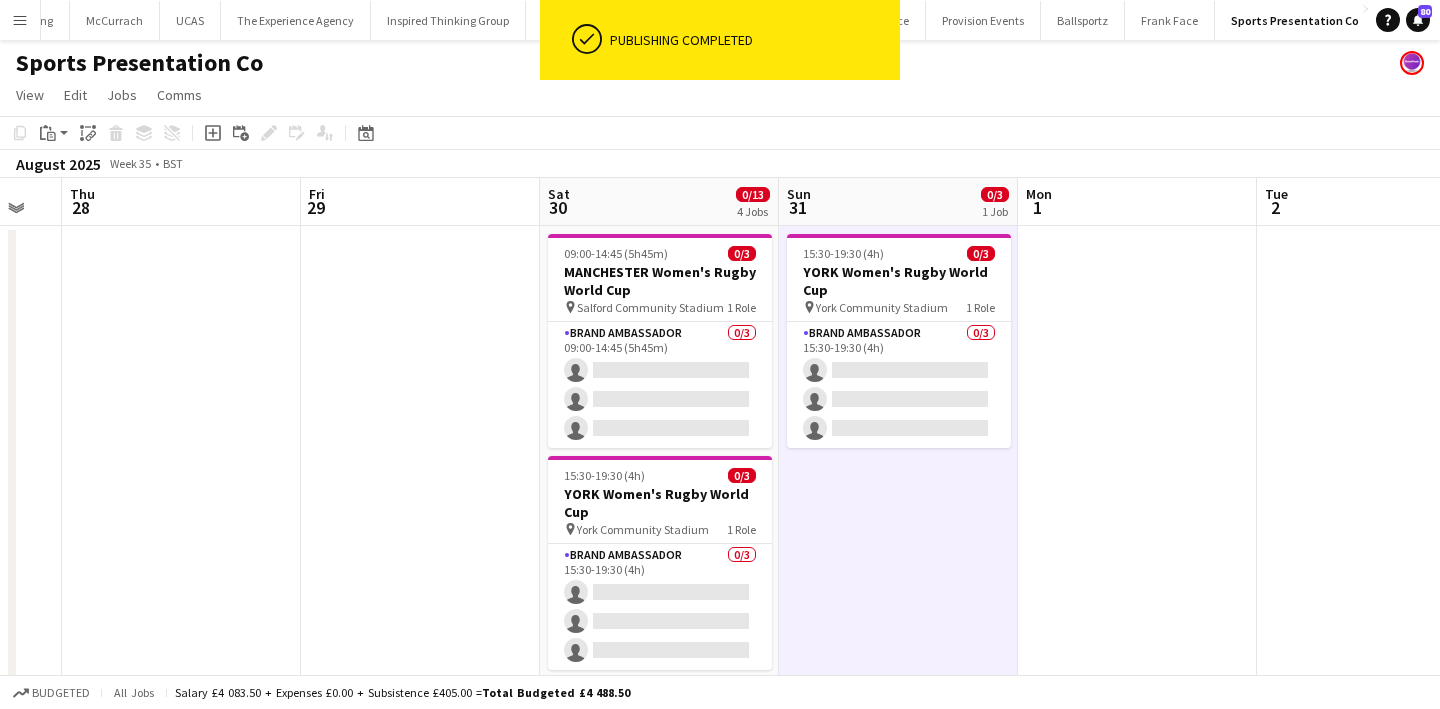 click on "YORK Women's Rugby World Cup" at bounding box center [899, 281] 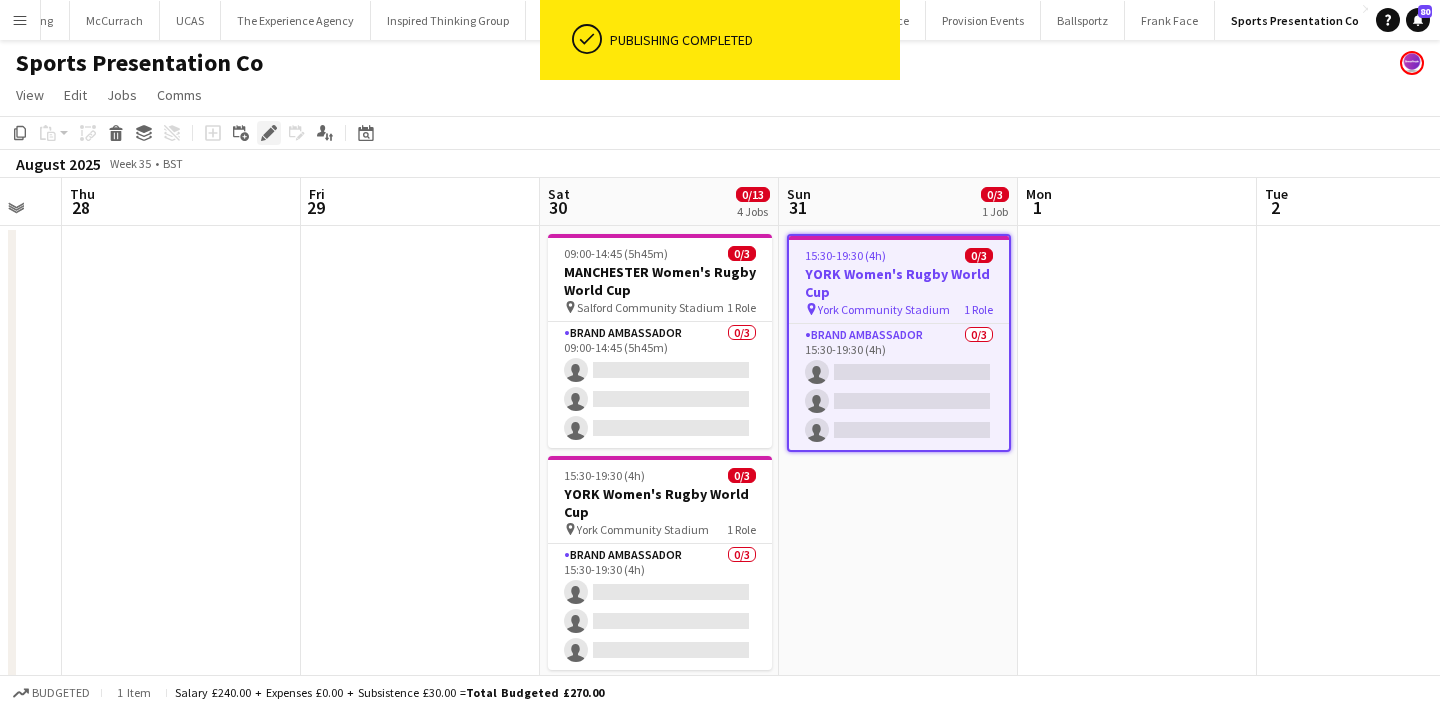 click on "Edit" at bounding box center [269, 133] 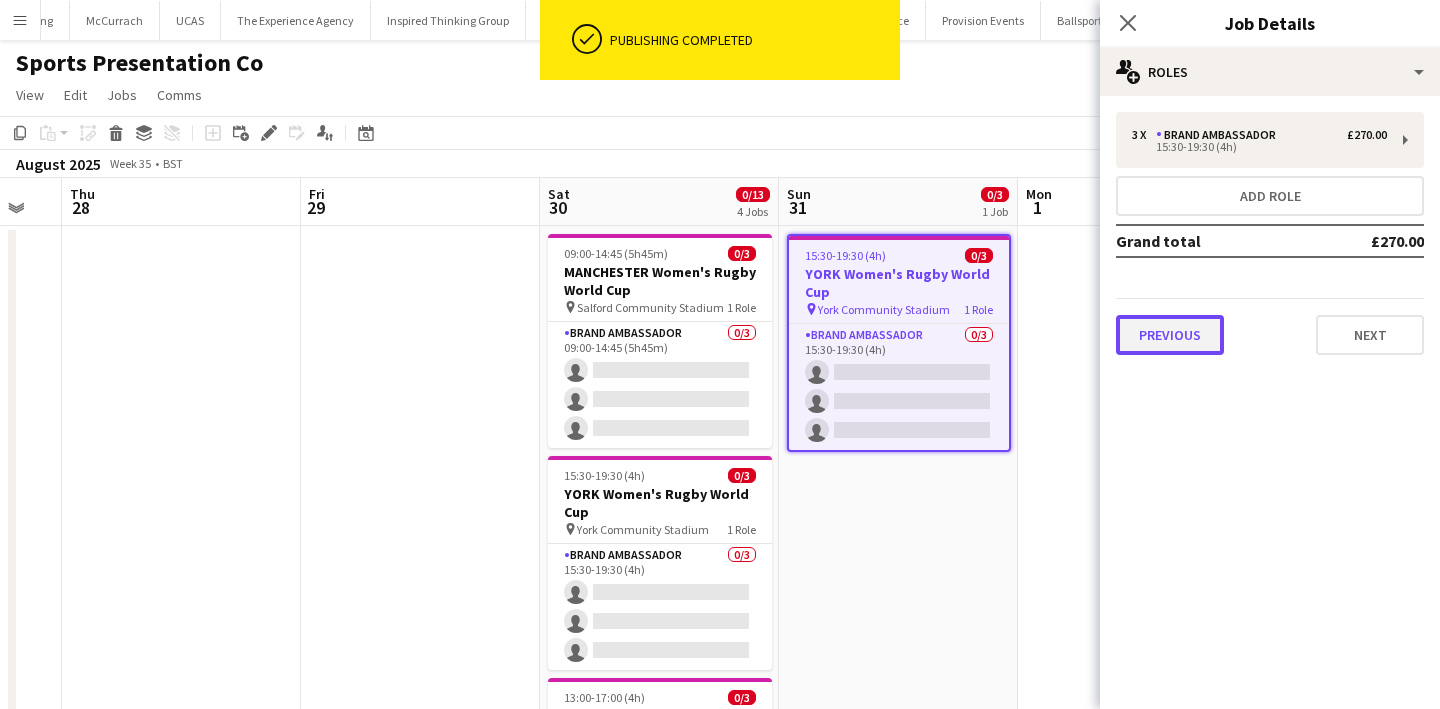 click on "Previous" at bounding box center (1170, 335) 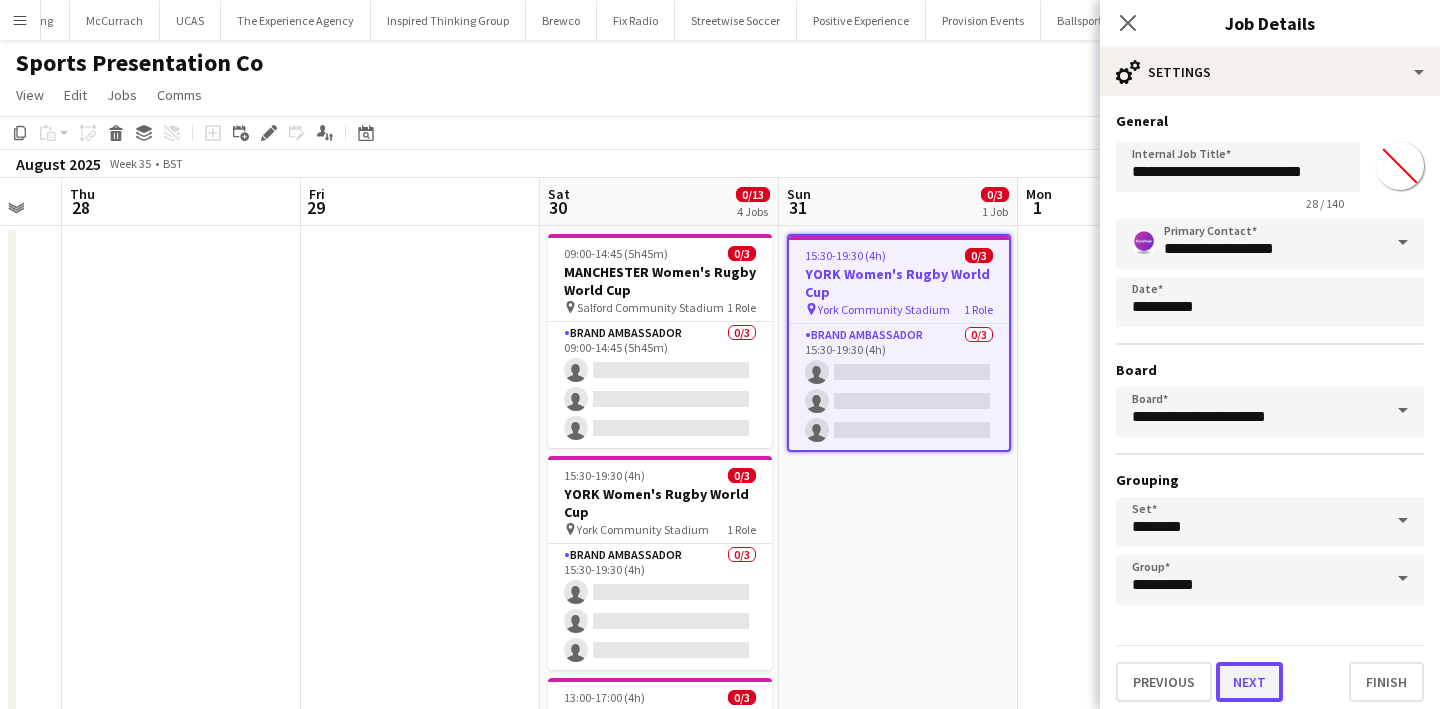 click on "Next" at bounding box center [1249, 682] 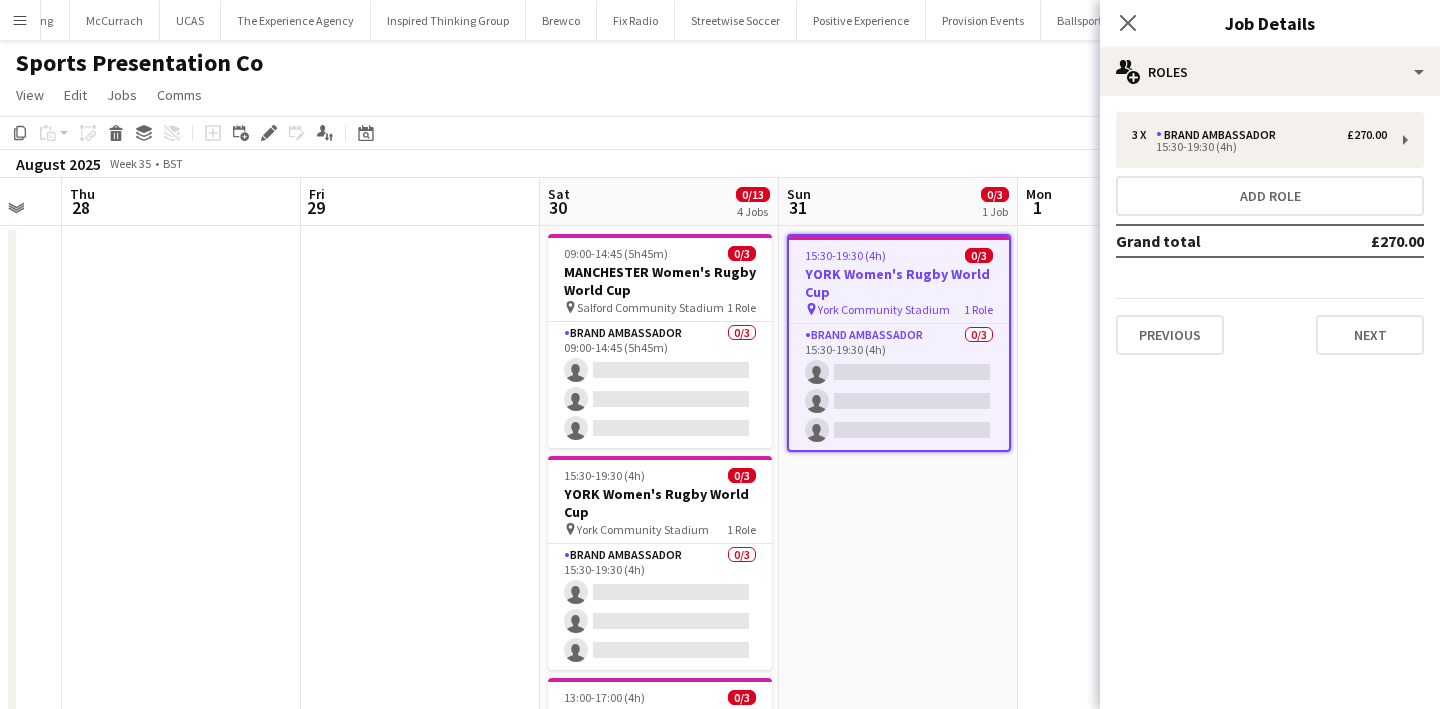 click on "3 x   Brand Ambassador   £270.00   15:30-19:30 (4h)   Add role   Grand total   £270.00   Previous   Next" at bounding box center [1270, 233] 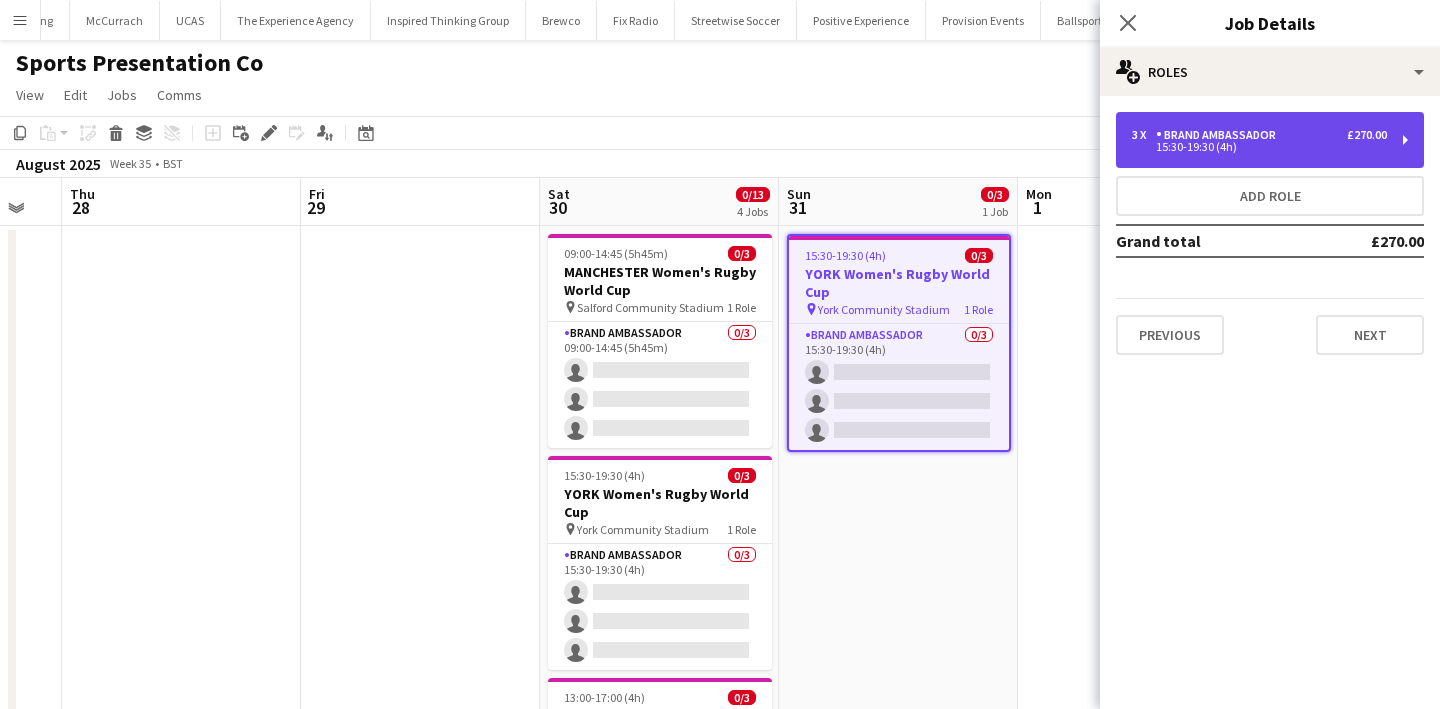 click on "3 x   Brand Ambassador   £270.00   15:30-19:30 (4h)" at bounding box center (1270, 140) 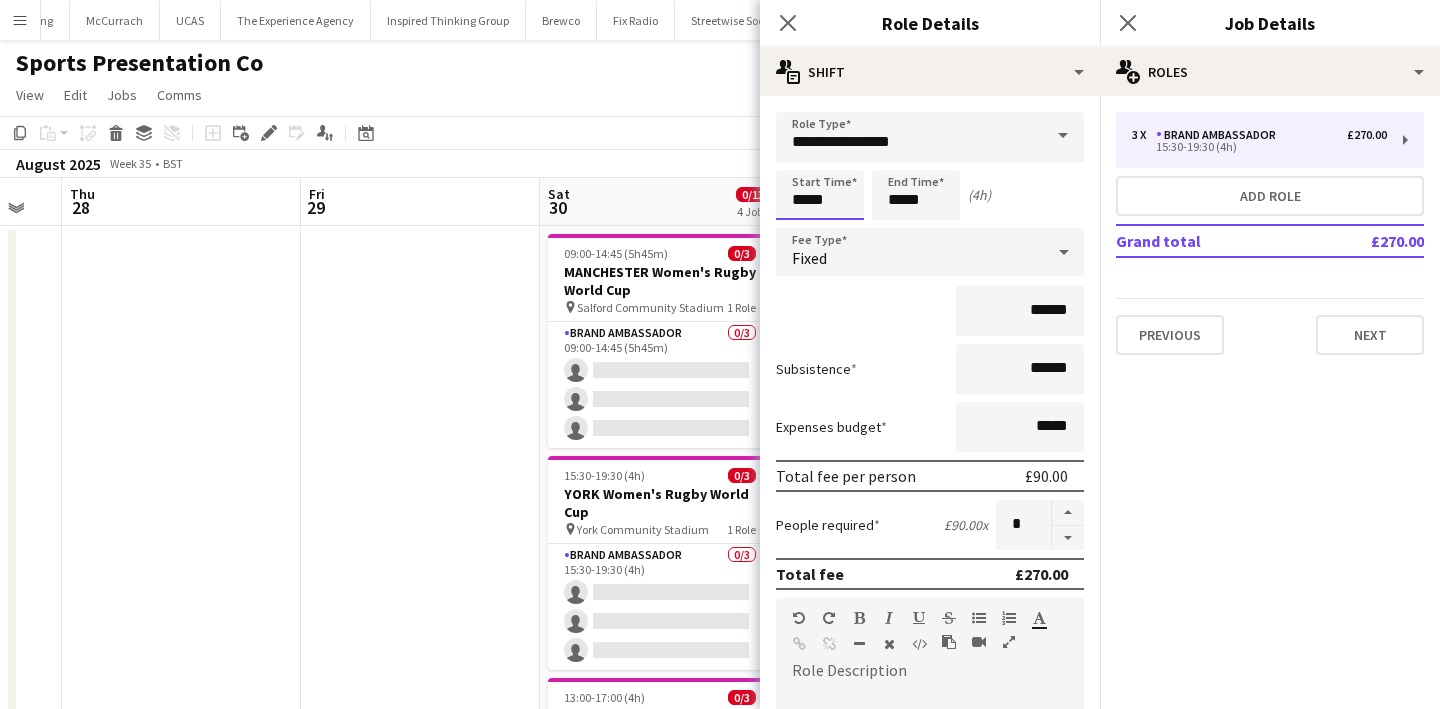 click on "*****" at bounding box center [820, 195] 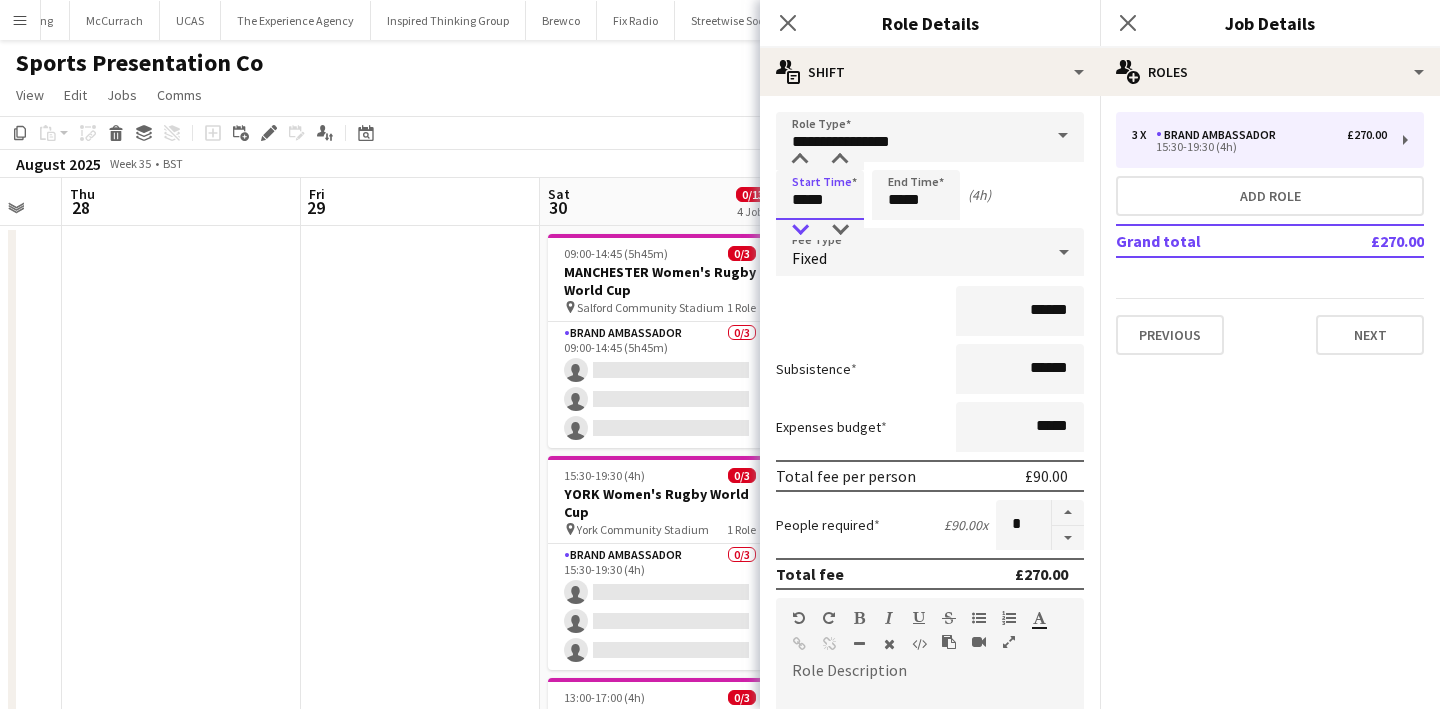 click at bounding box center [800, 230] 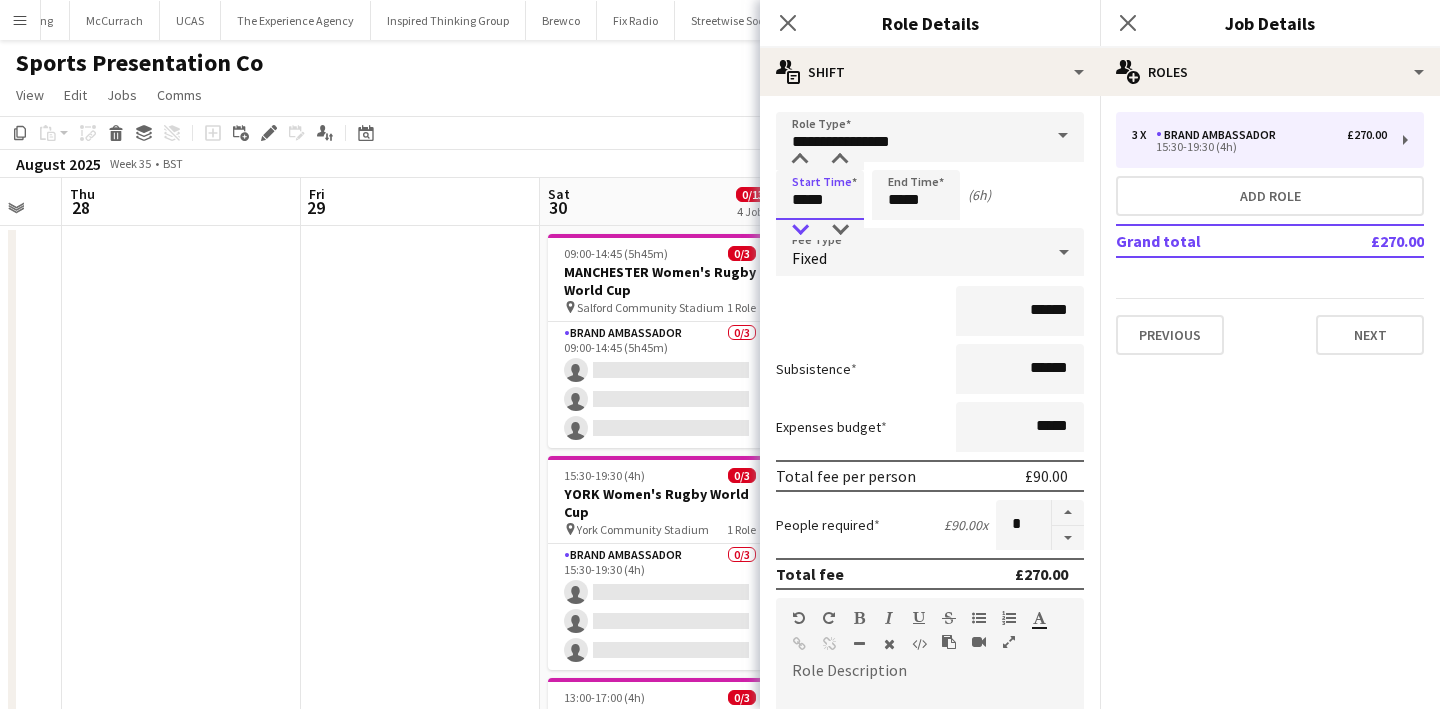 click at bounding box center [800, 230] 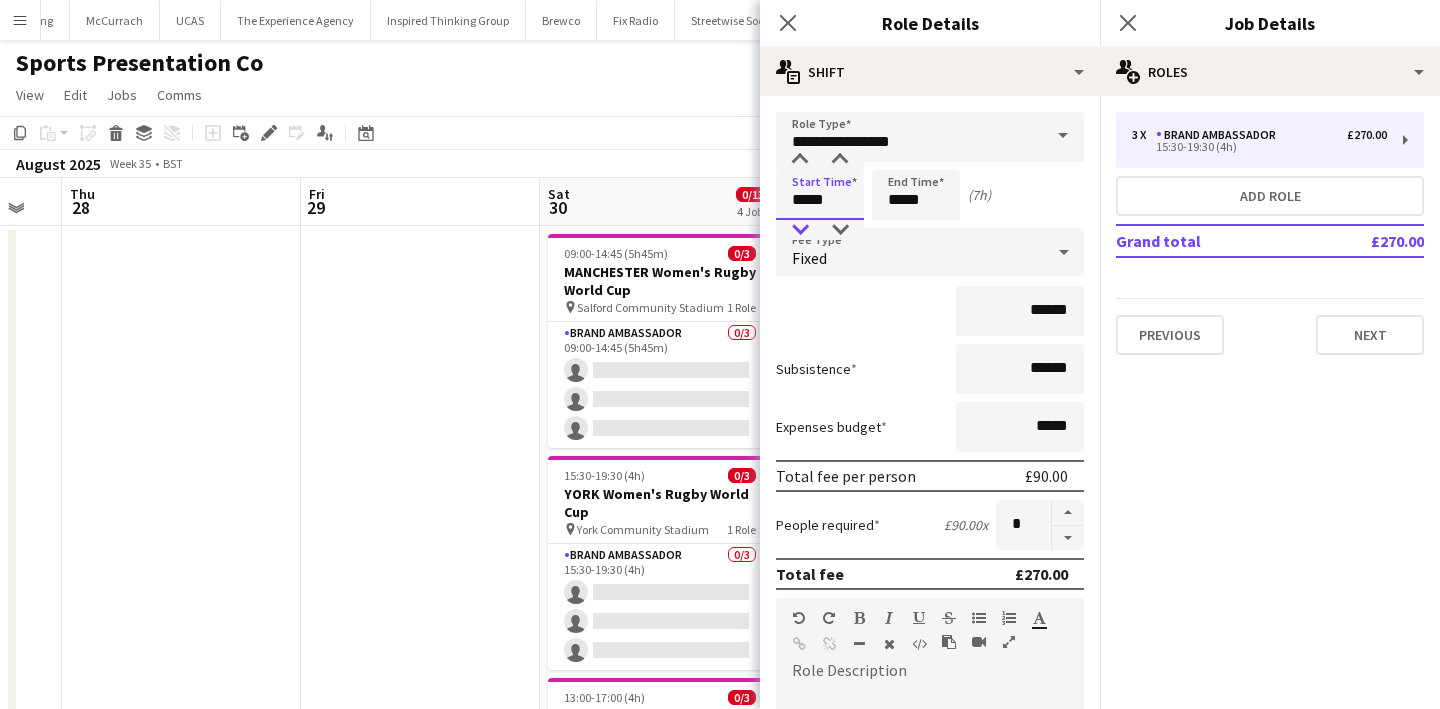 click at bounding box center (800, 230) 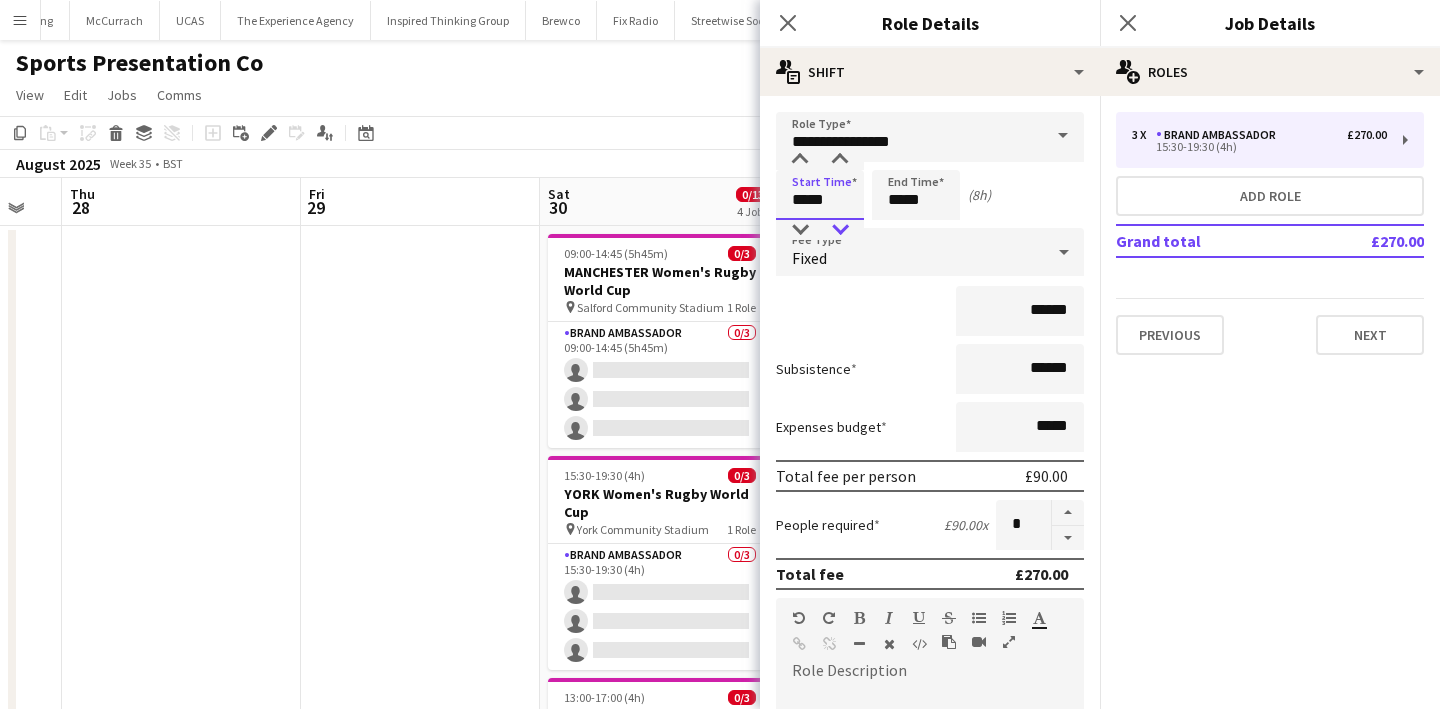 click at bounding box center [840, 230] 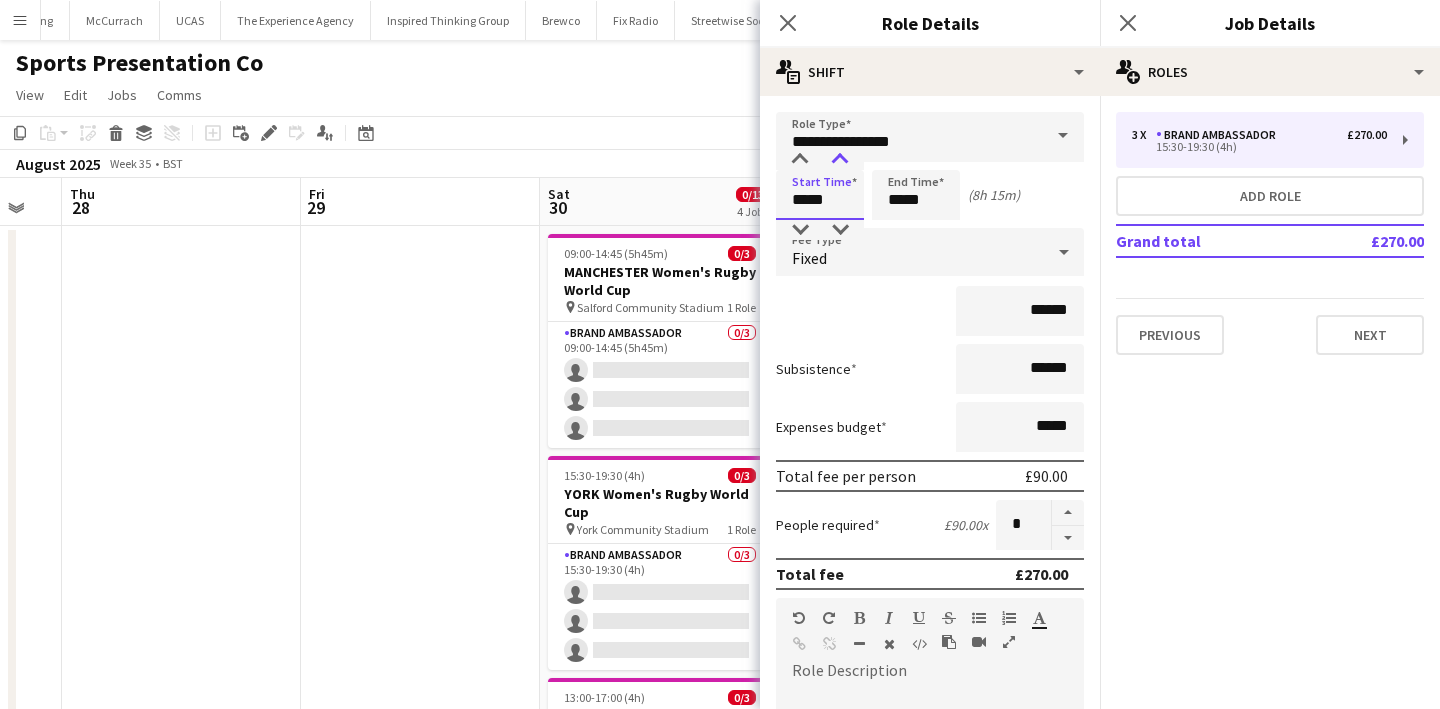 type on "*****" 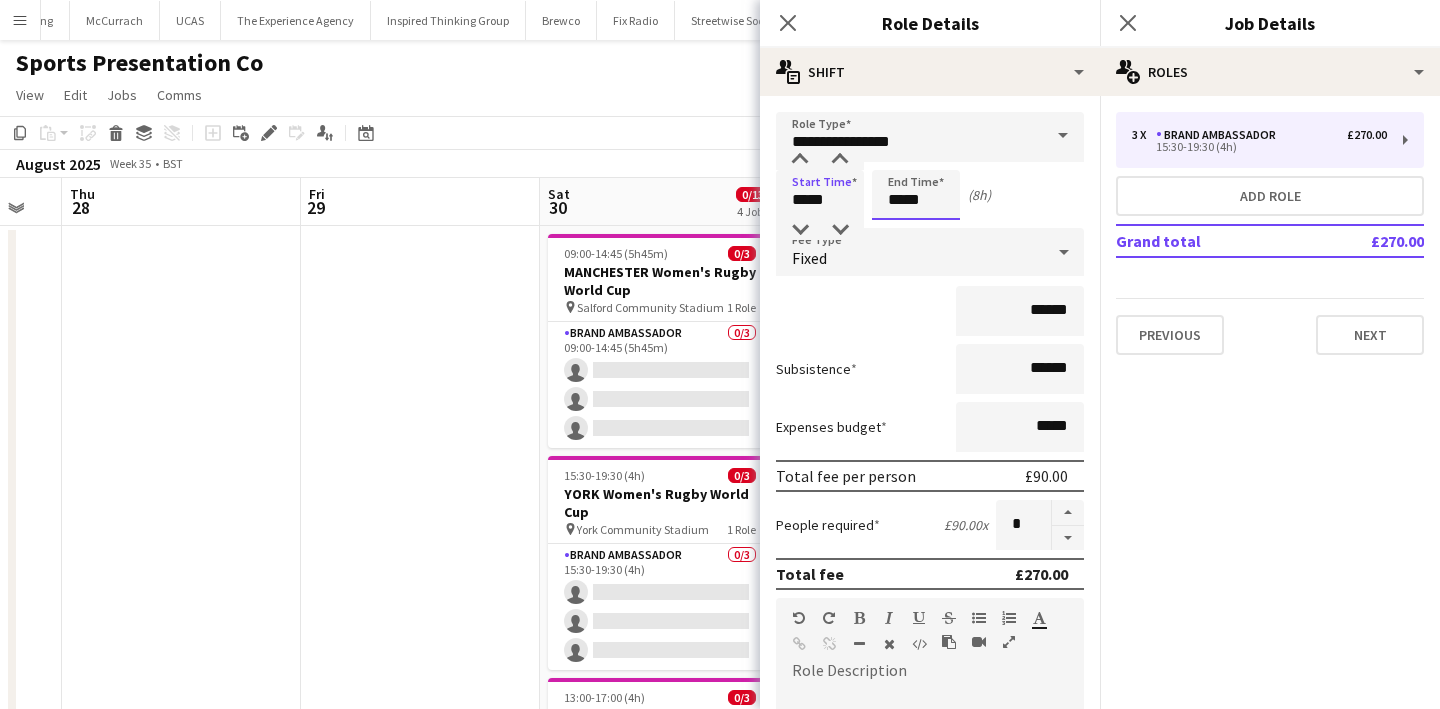 click on "*****" at bounding box center (916, 195) 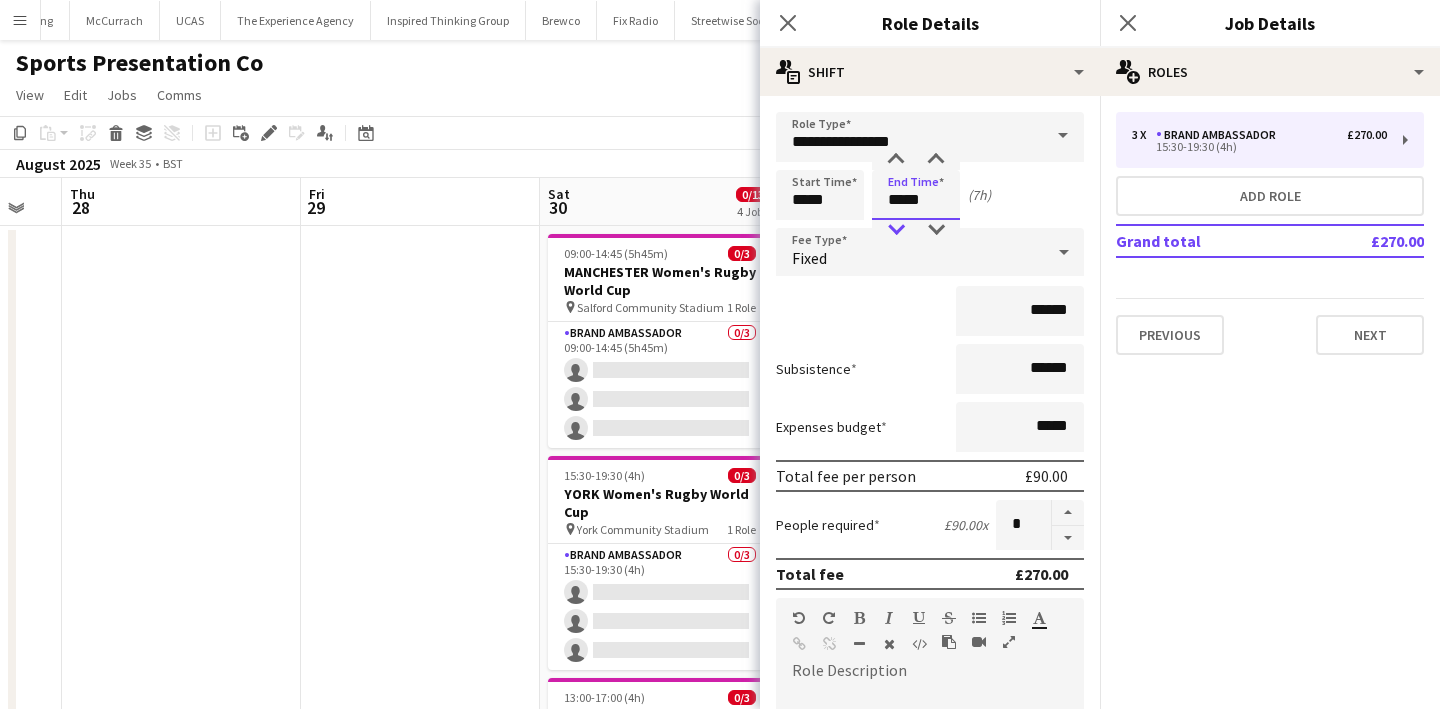 click at bounding box center (896, 230) 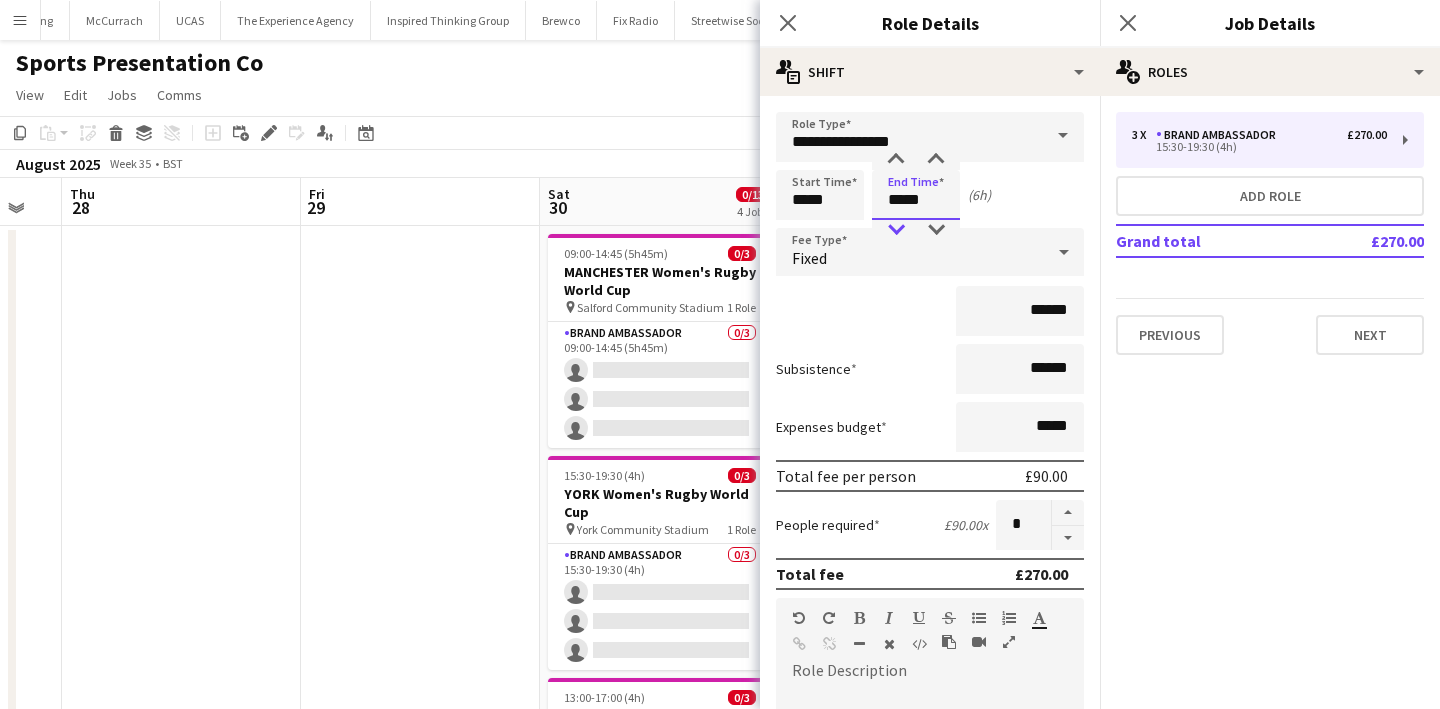 click at bounding box center (896, 230) 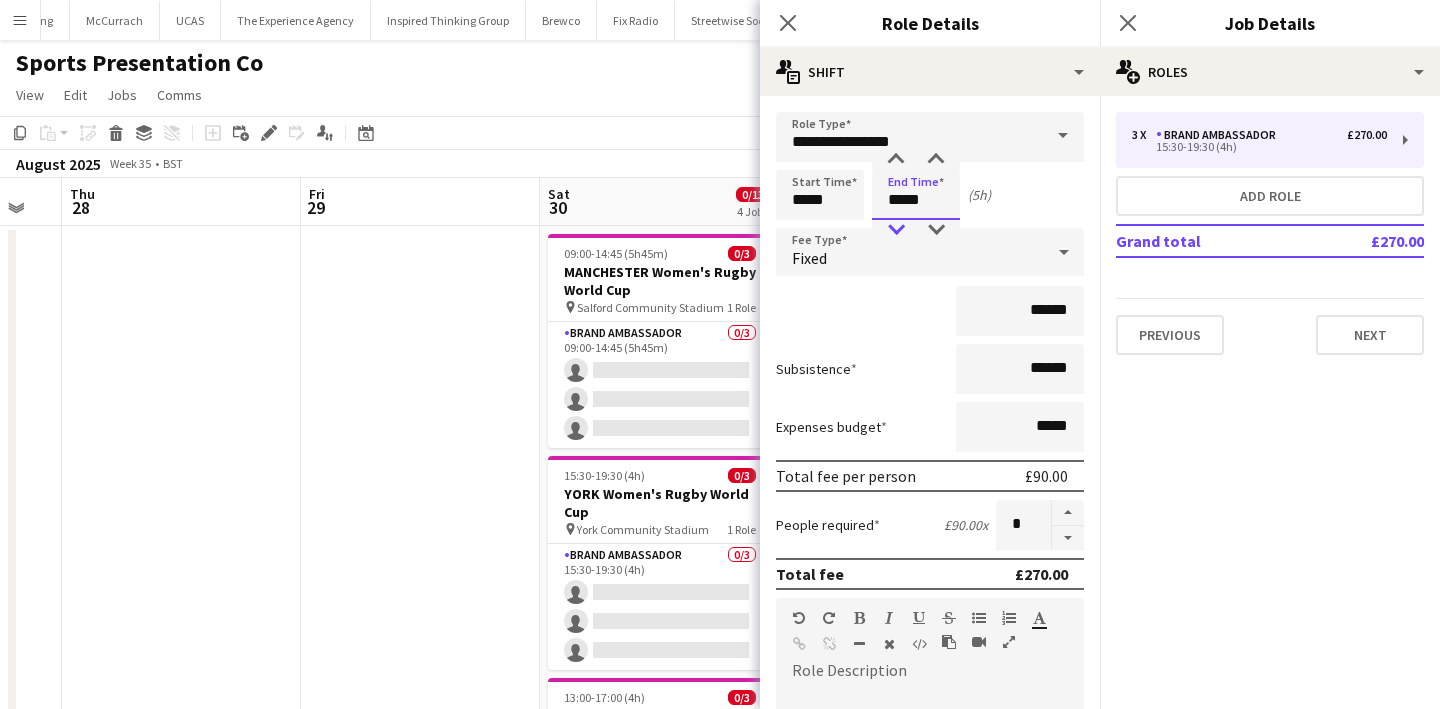 type on "*****" 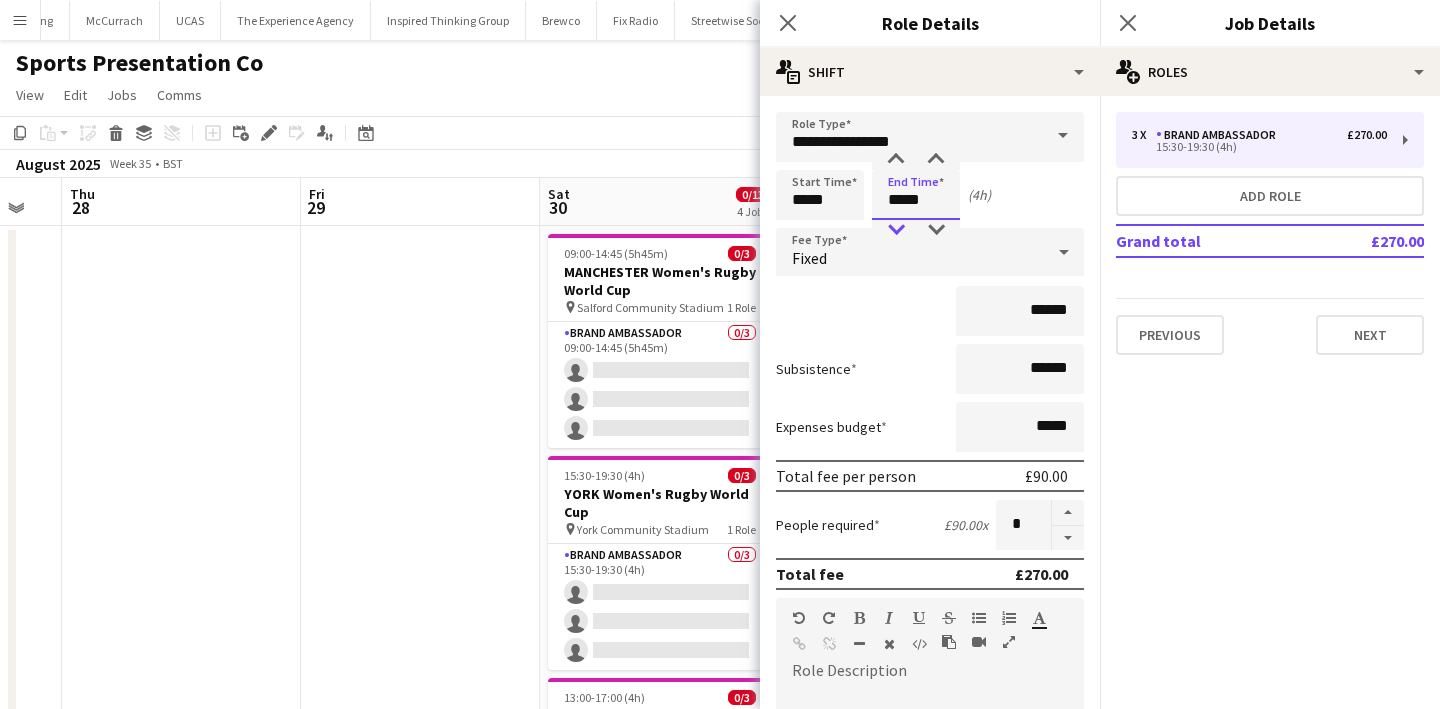 click at bounding box center (896, 230) 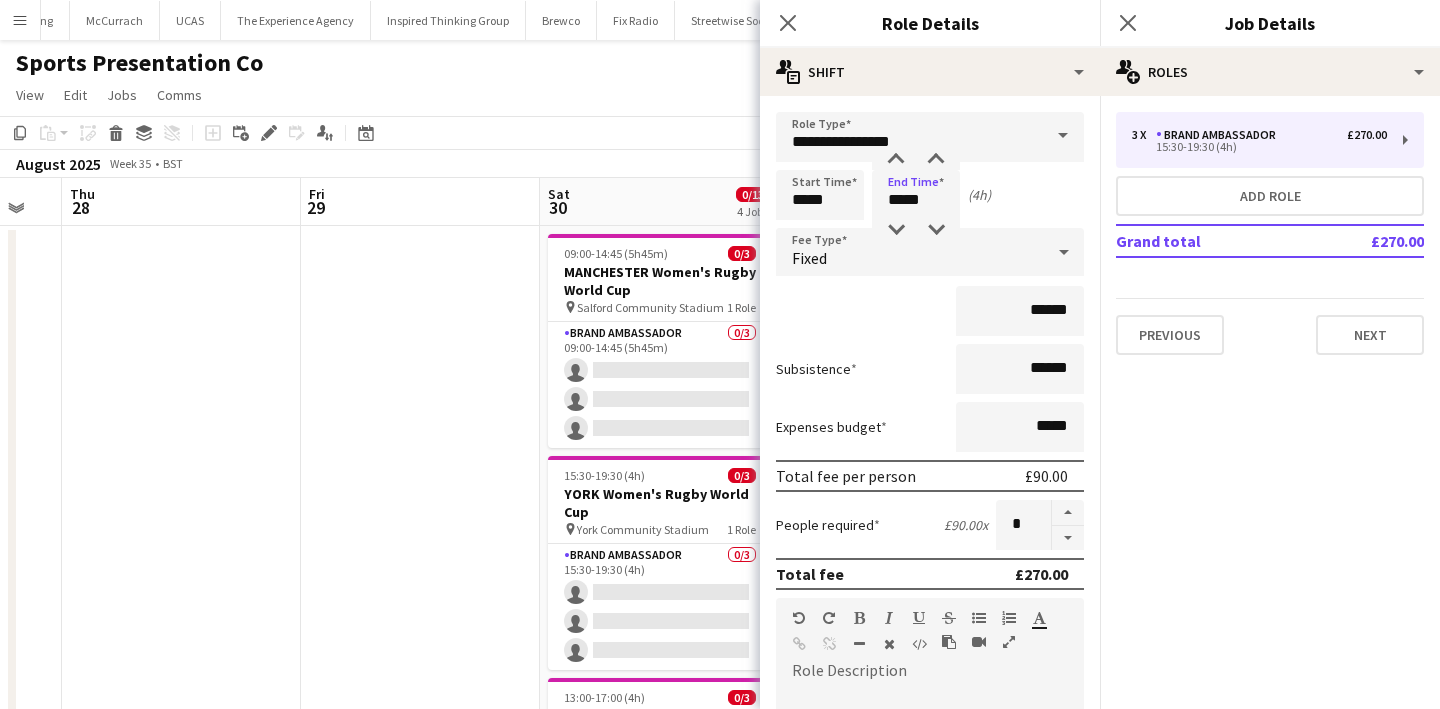 click on "Start Time  *****  End Time  *****  (4h)" at bounding box center (930, 195) 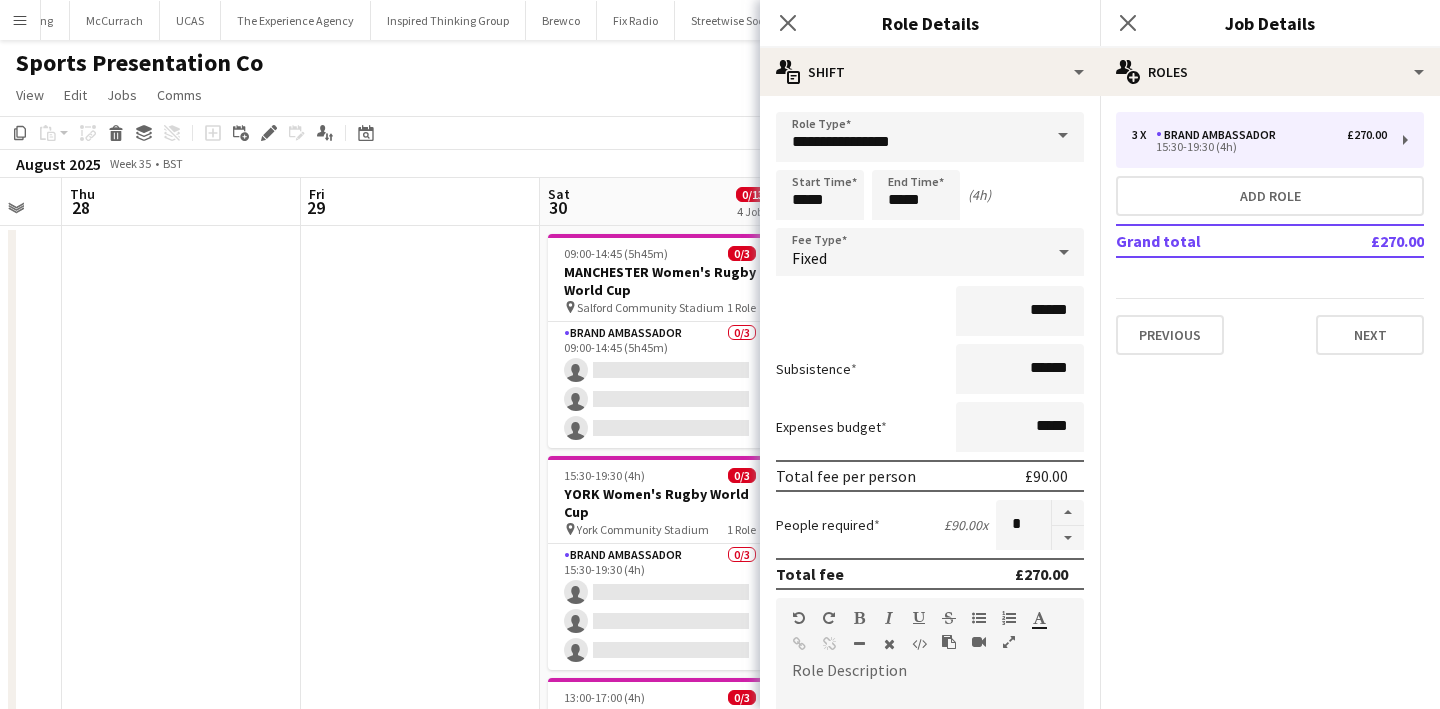 click at bounding box center (420, 707) 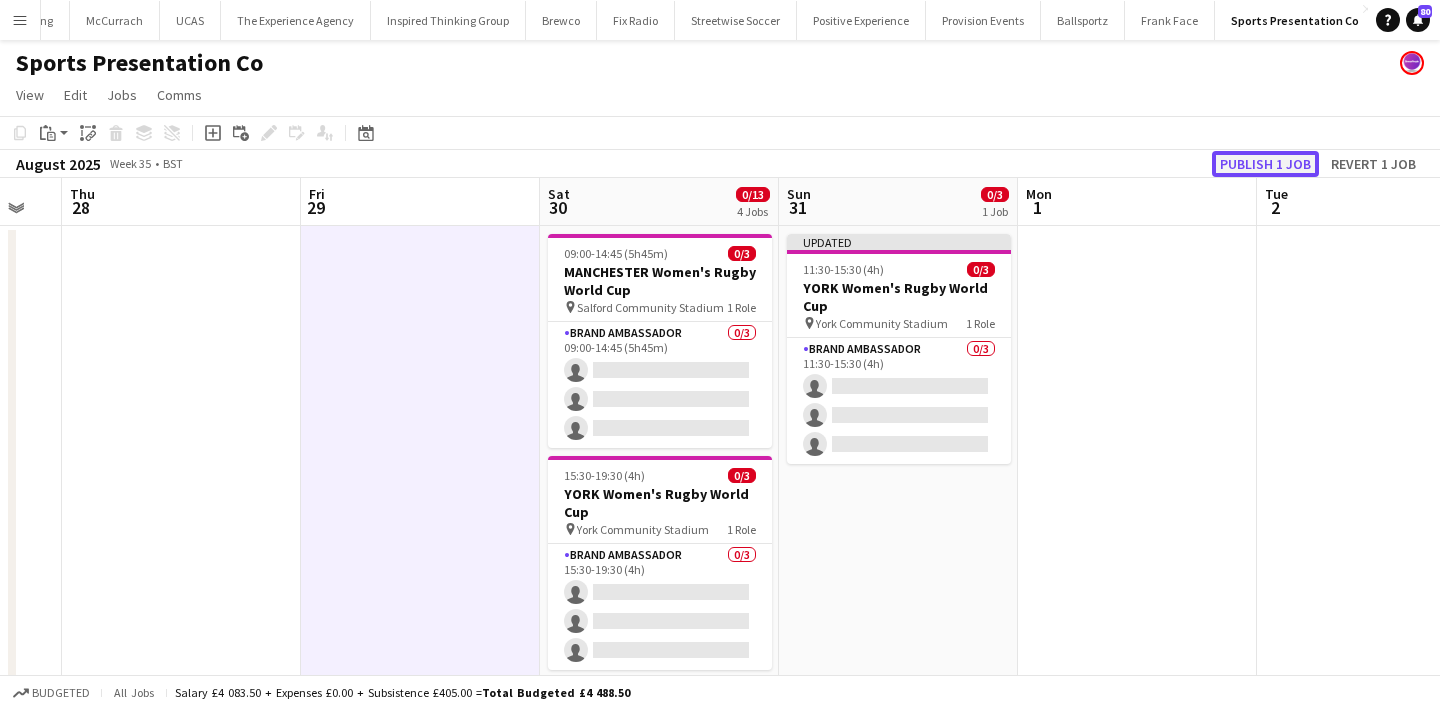 click on "Publish 1 job" 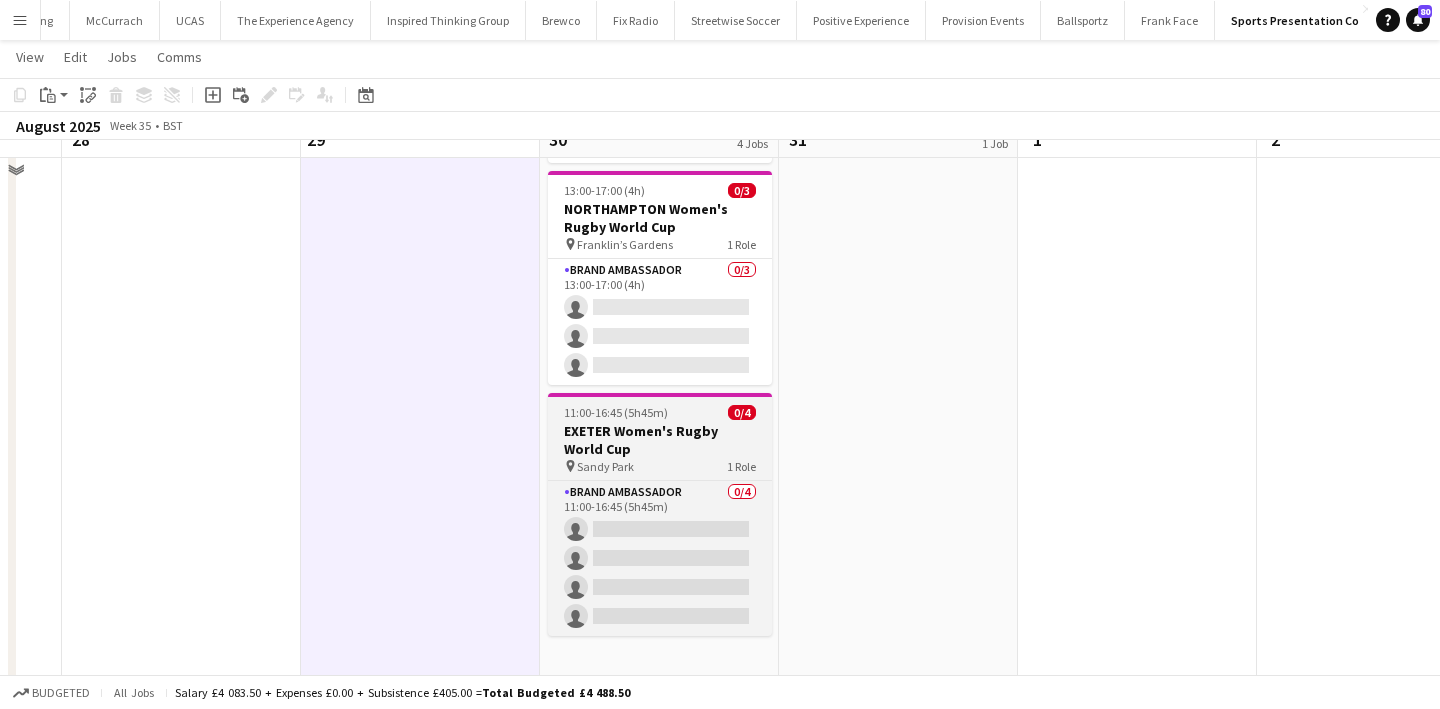 scroll, scrollTop: 469, scrollLeft: 0, axis: vertical 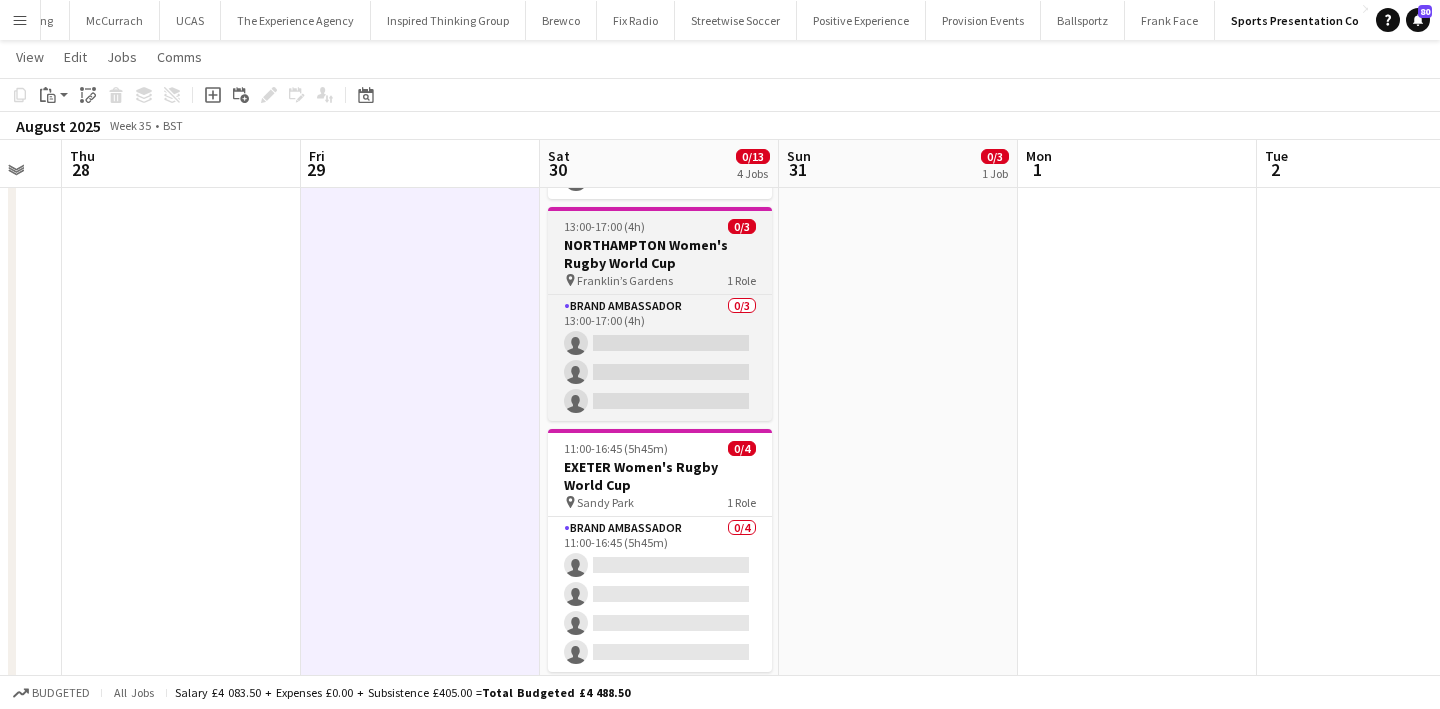 click on "NORTHAMPTON Women's Rugby World Cup" at bounding box center (660, 254) 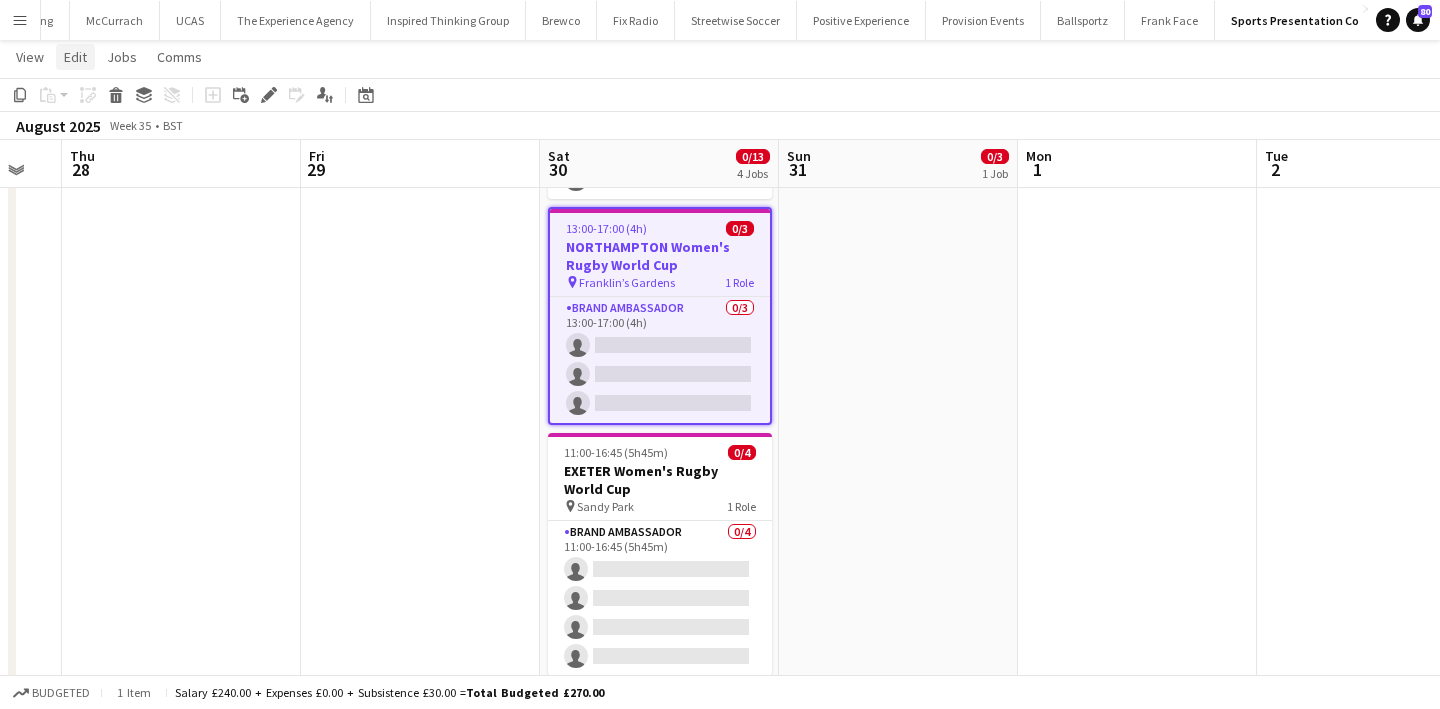 click on "Edit" 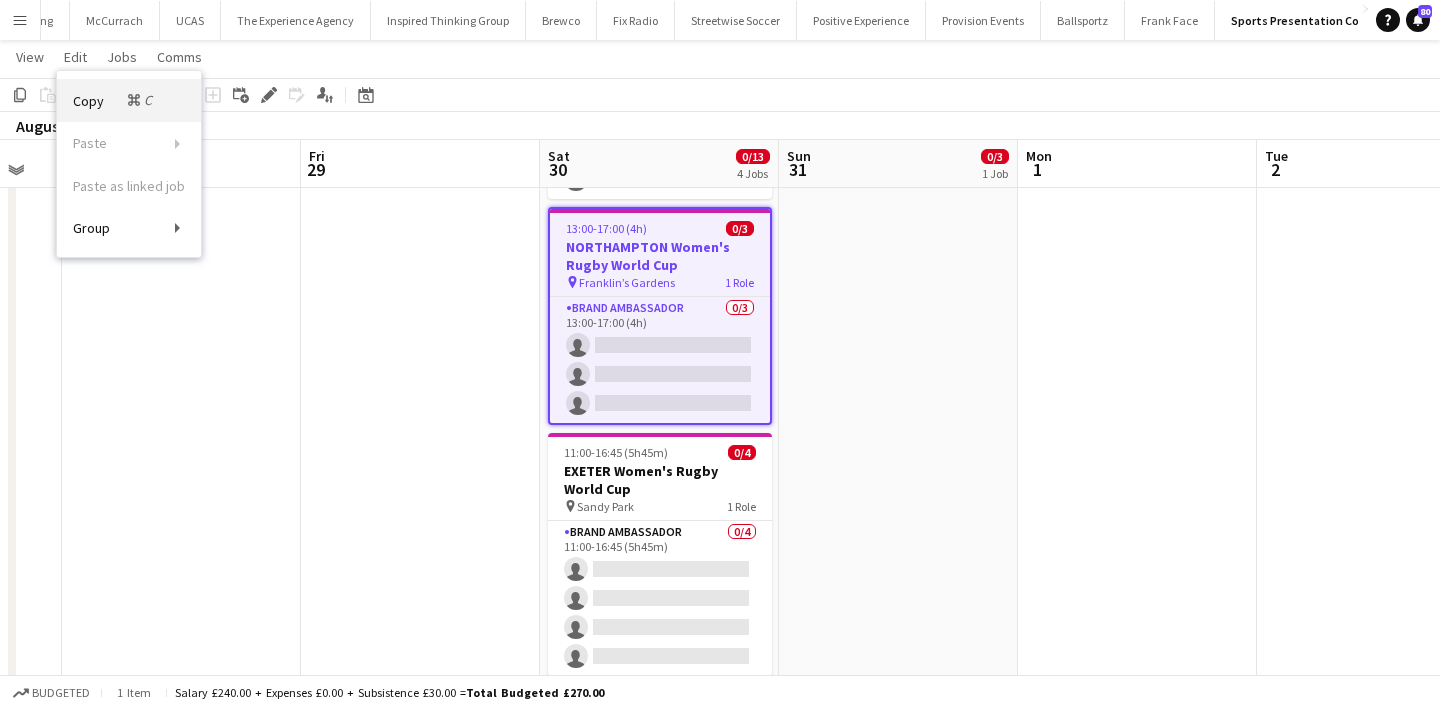 click on "Copy
Command
C" at bounding box center (114, 100) 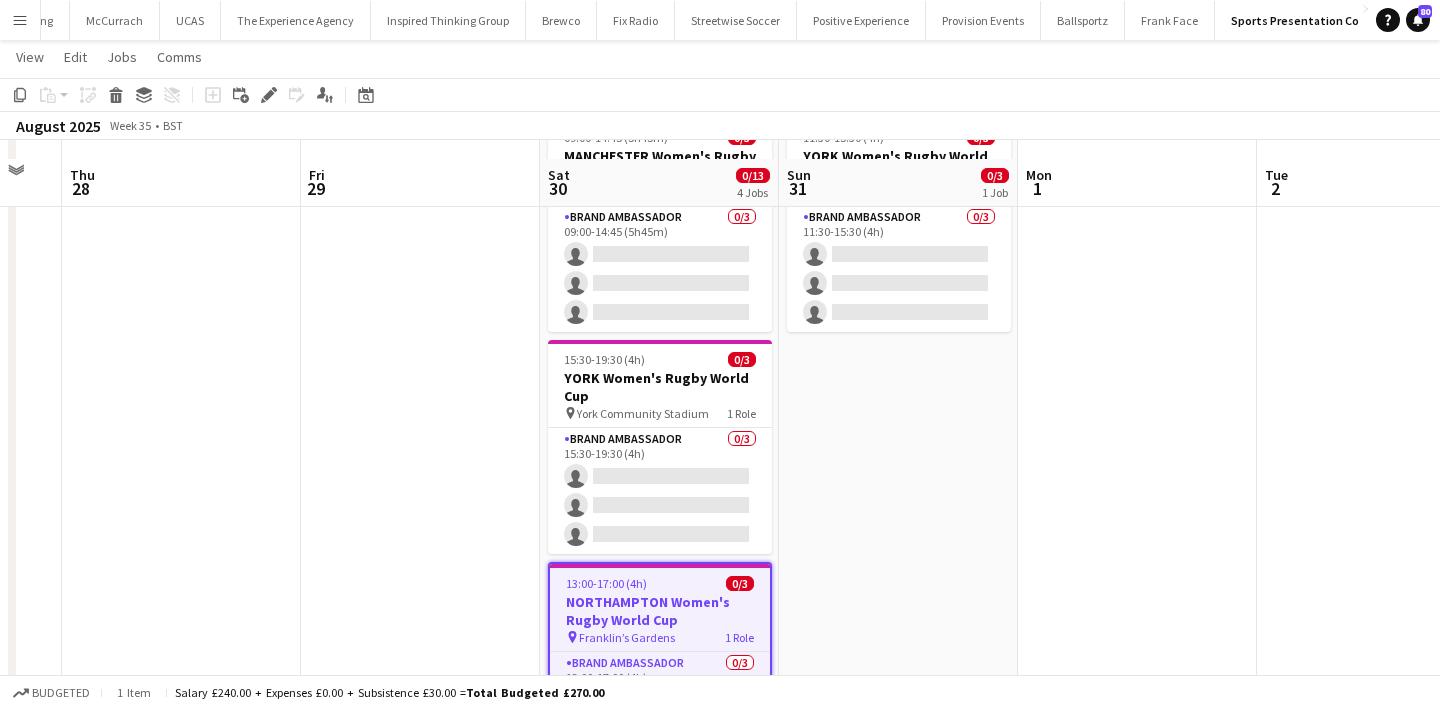 scroll, scrollTop: 97, scrollLeft: 0, axis: vertical 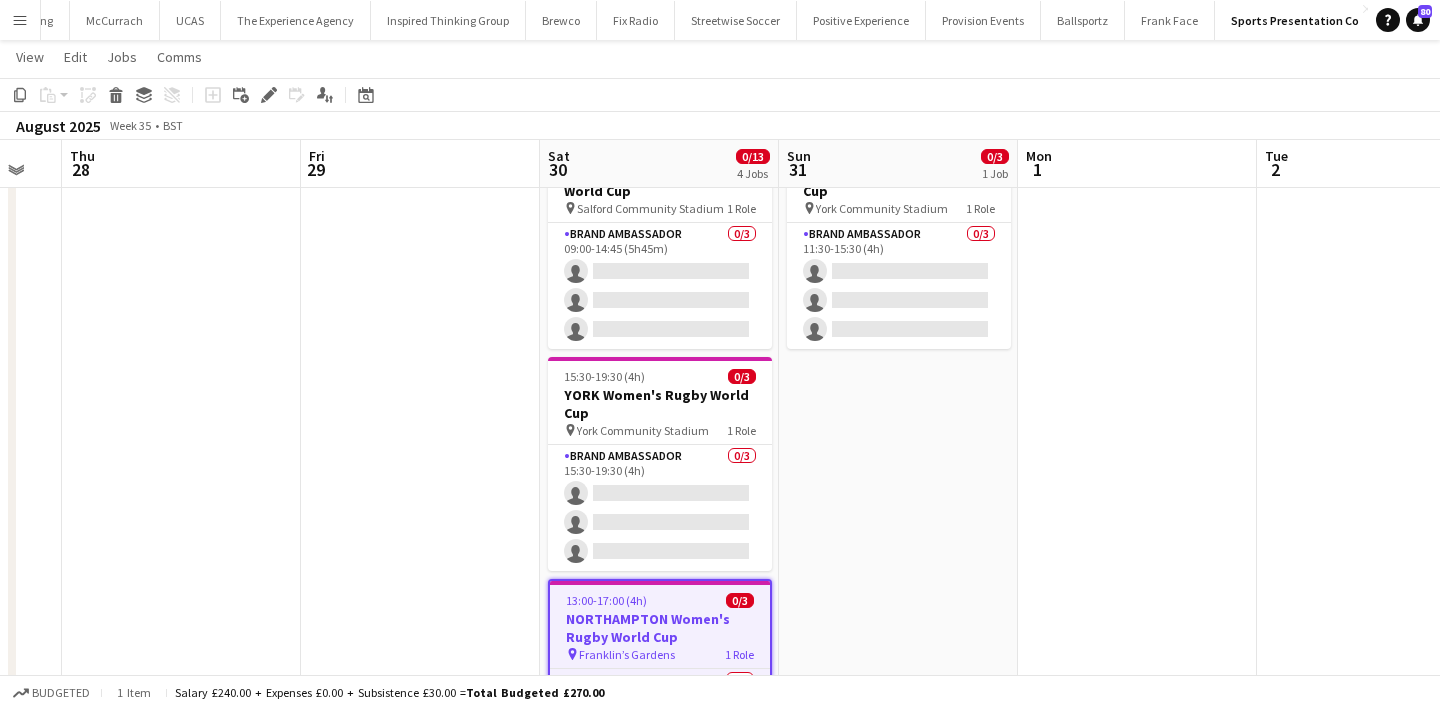 click on "11:30-15:30 (4h)    0/3   YORK Women's Rugby World Cup
pin
York Community Stadium   1 Role   Brand Ambassador   0/3   11:30-15:30 (4h)
single-neutral-actions
single-neutral-actions
single-neutral-actions" at bounding box center [898, 608] 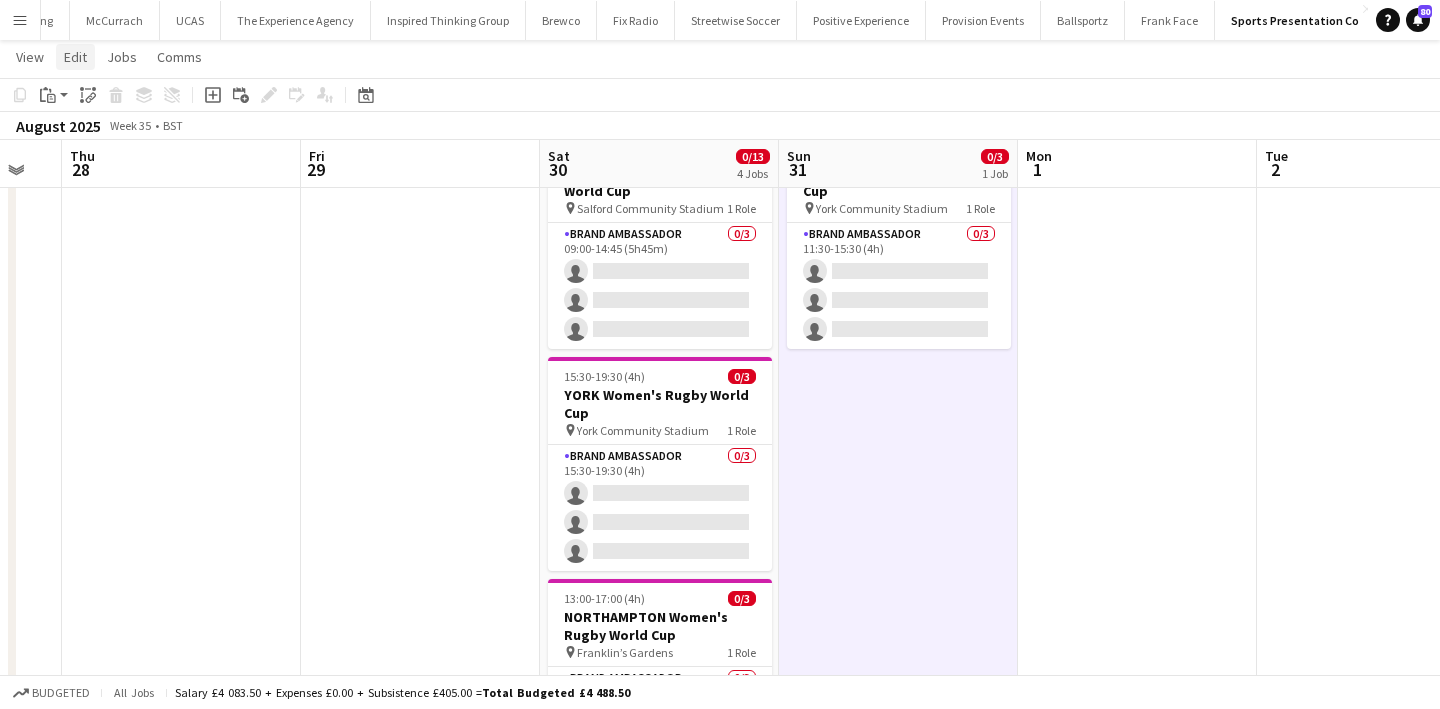 click on "Edit" 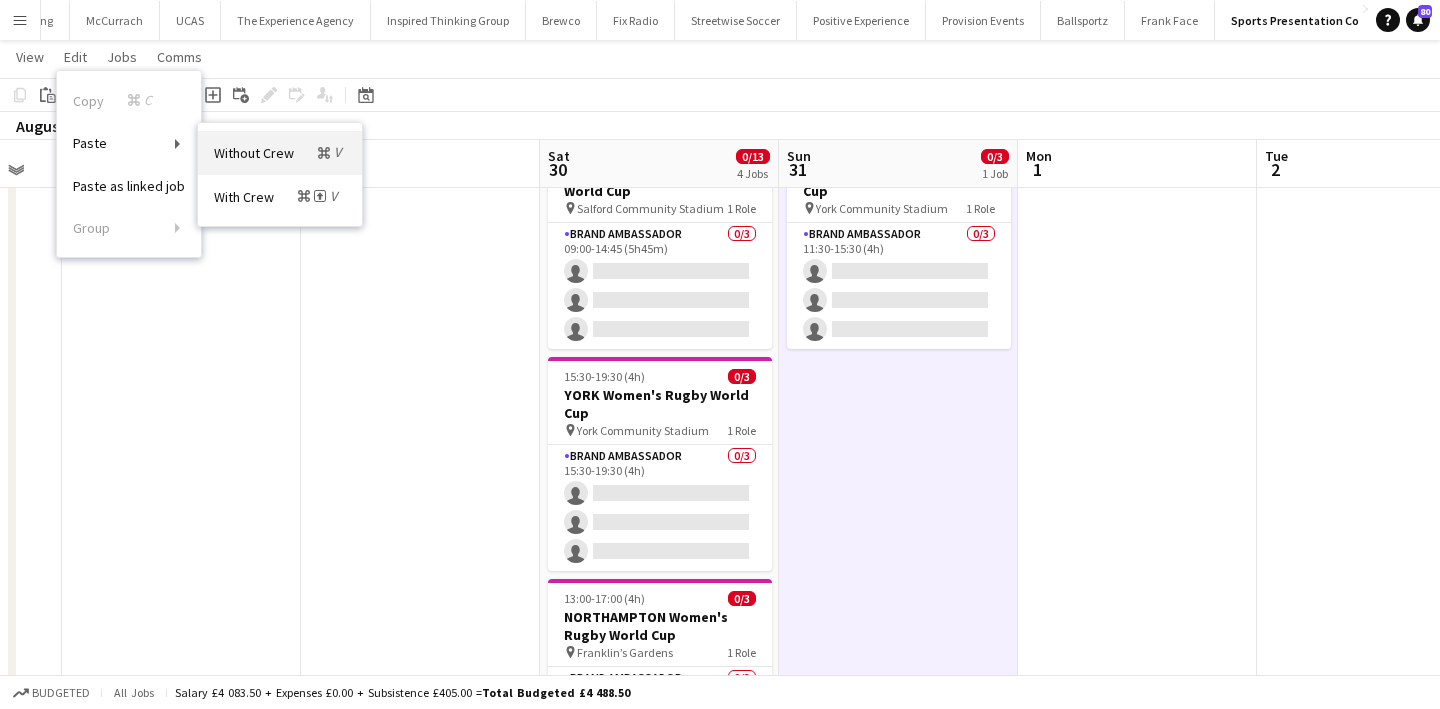 click on "Without Crew
Command
V" at bounding box center (280, 152) 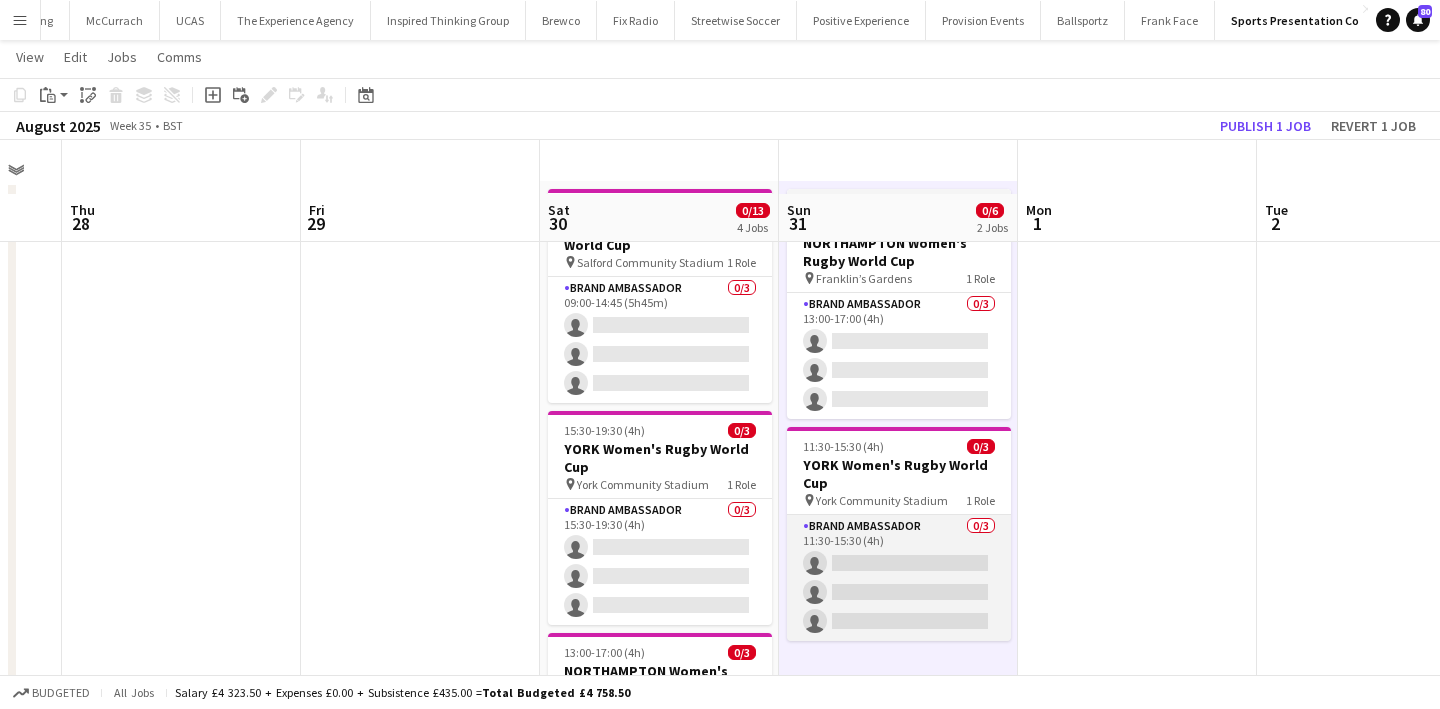 scroll, scrollTop: 0, scrollLeft: 0, axis: both 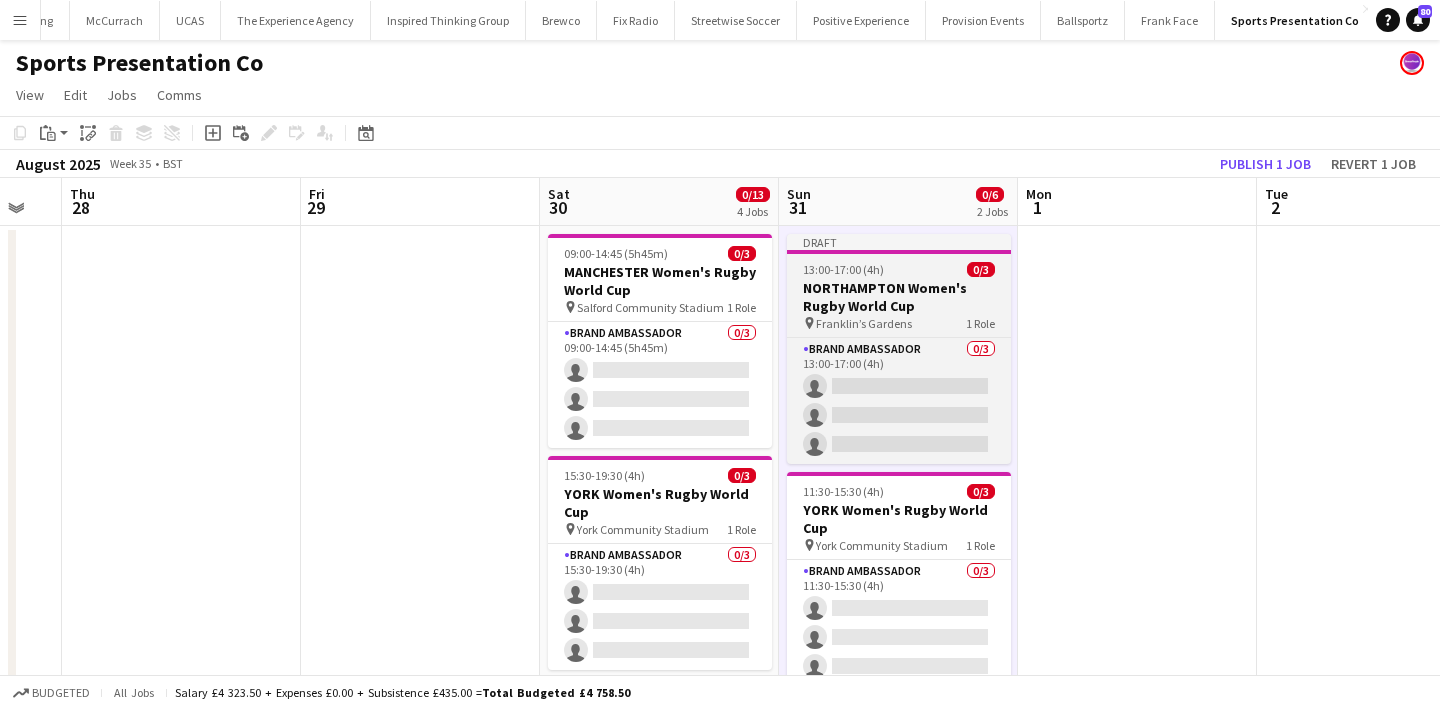 click on "Franklin’s Gardens" at bounding box center [864, 323] 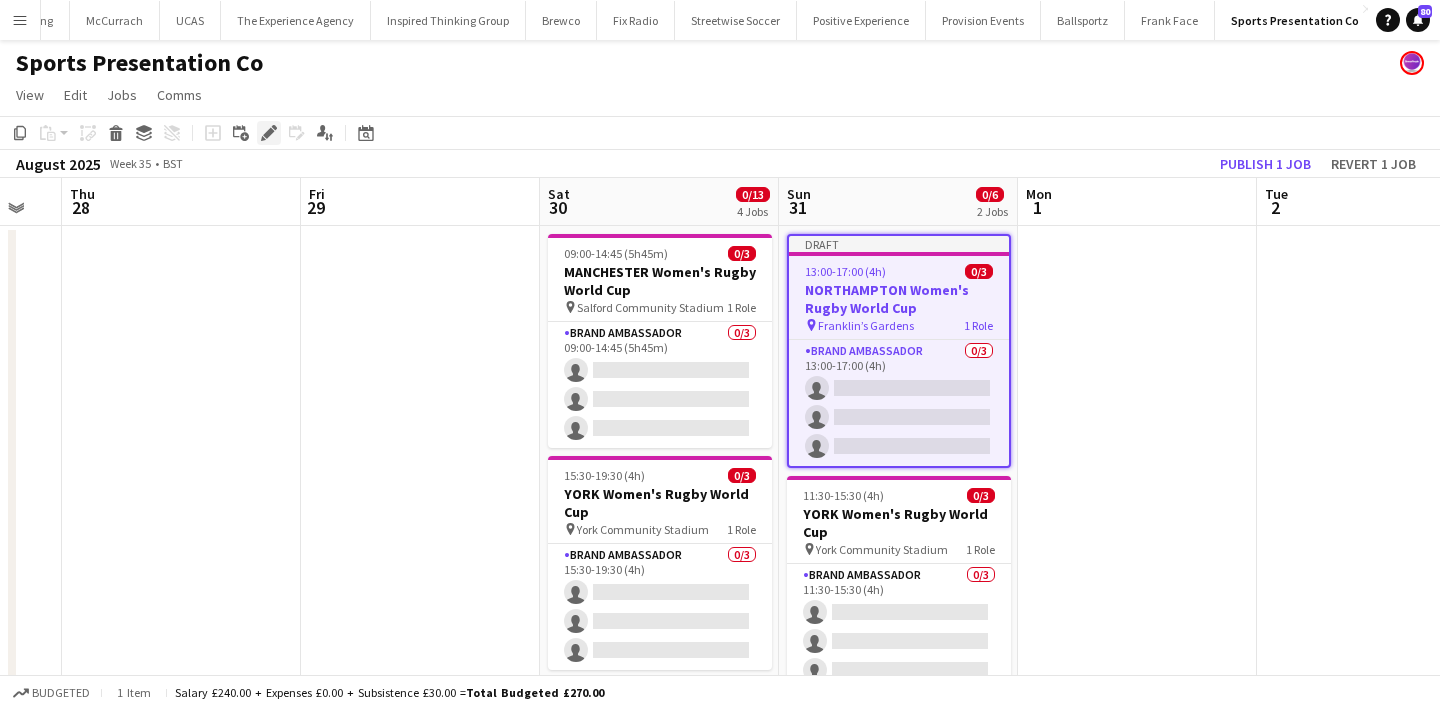 click 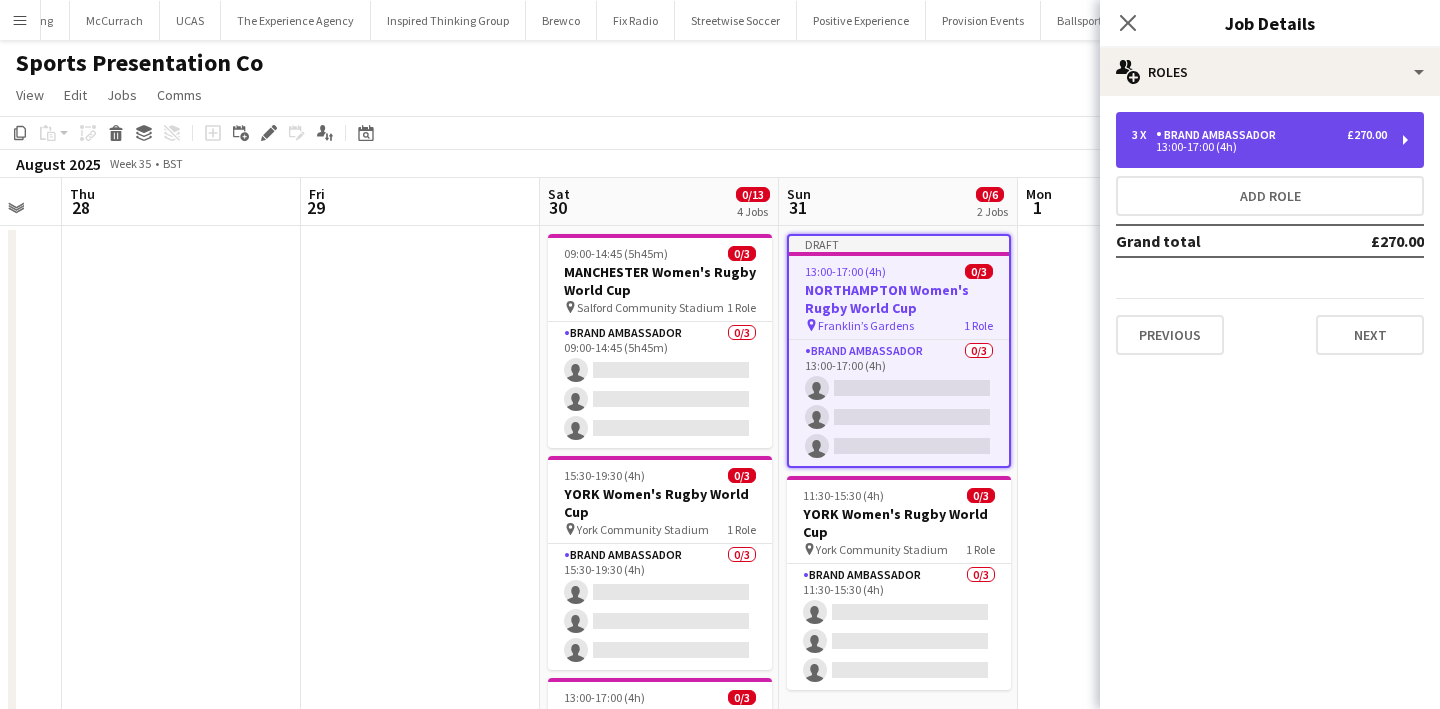 click on "3 x   Brand Ambassador   £270.00   13:00-17:00 (4h)" at bounding box center [1270, 140] 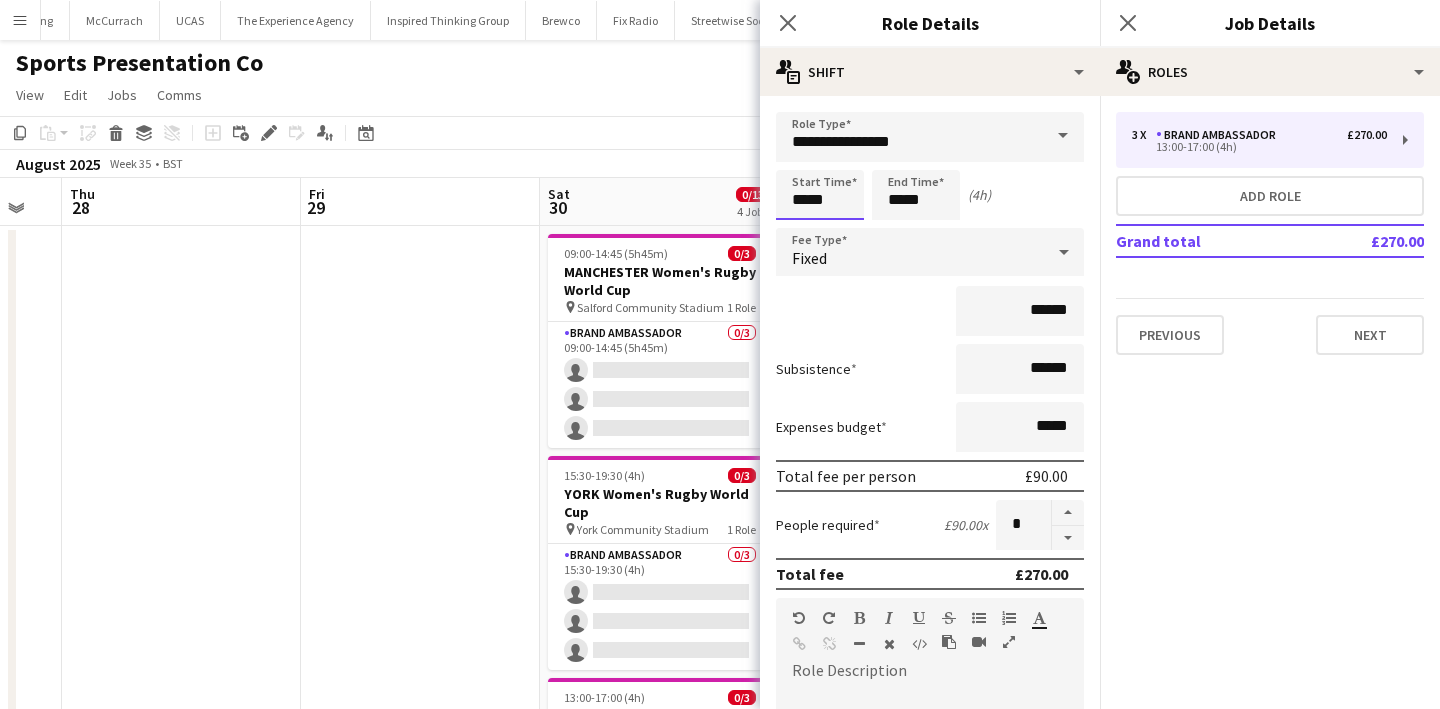 click on "*****" at bounding box center (820, 195) 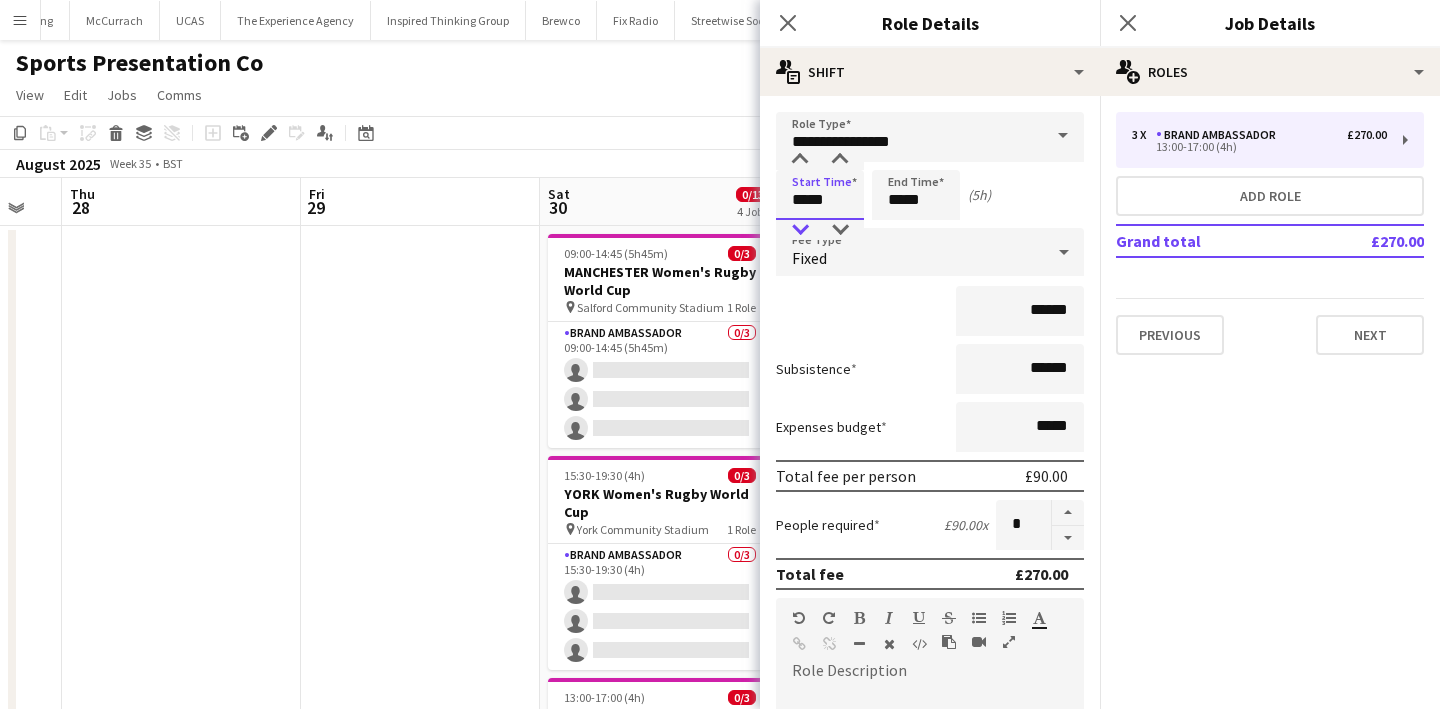 click at bounding box center [800, 230] 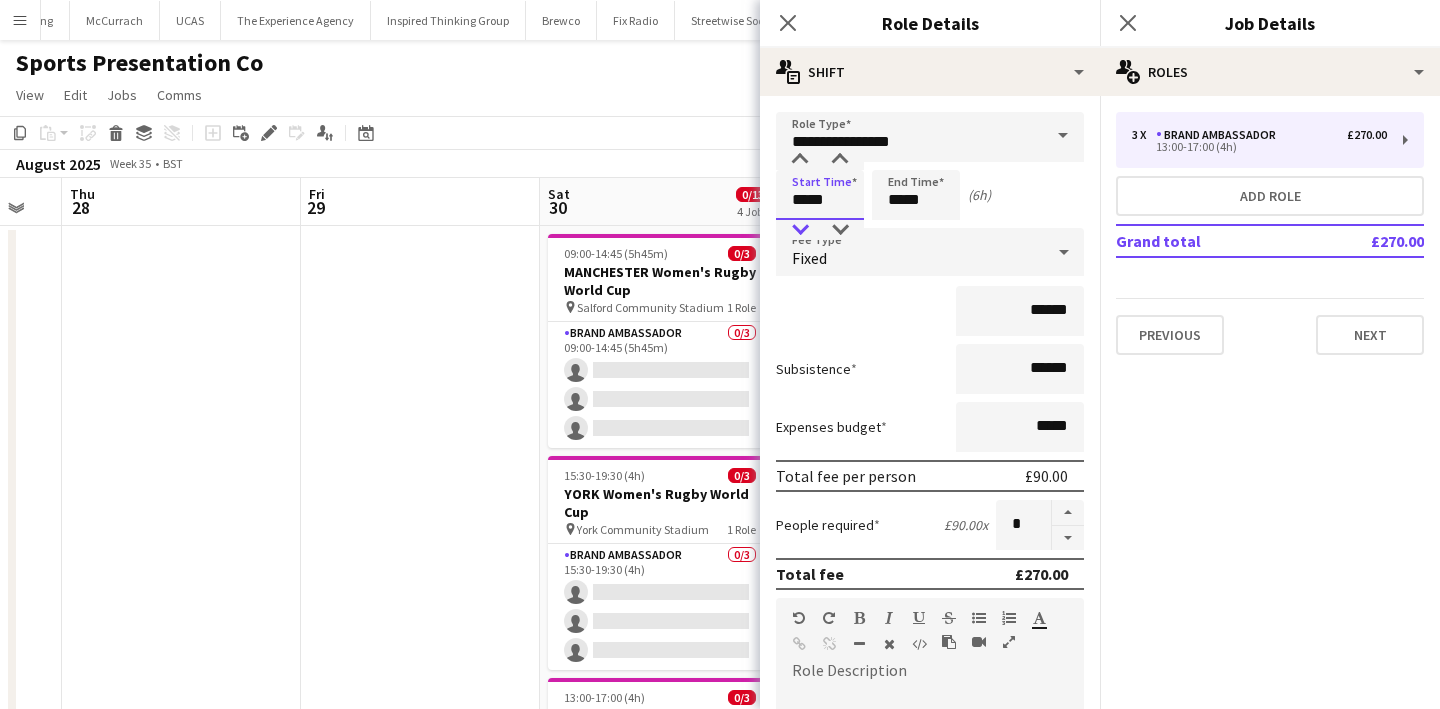 click at bounding box center (800, 230) 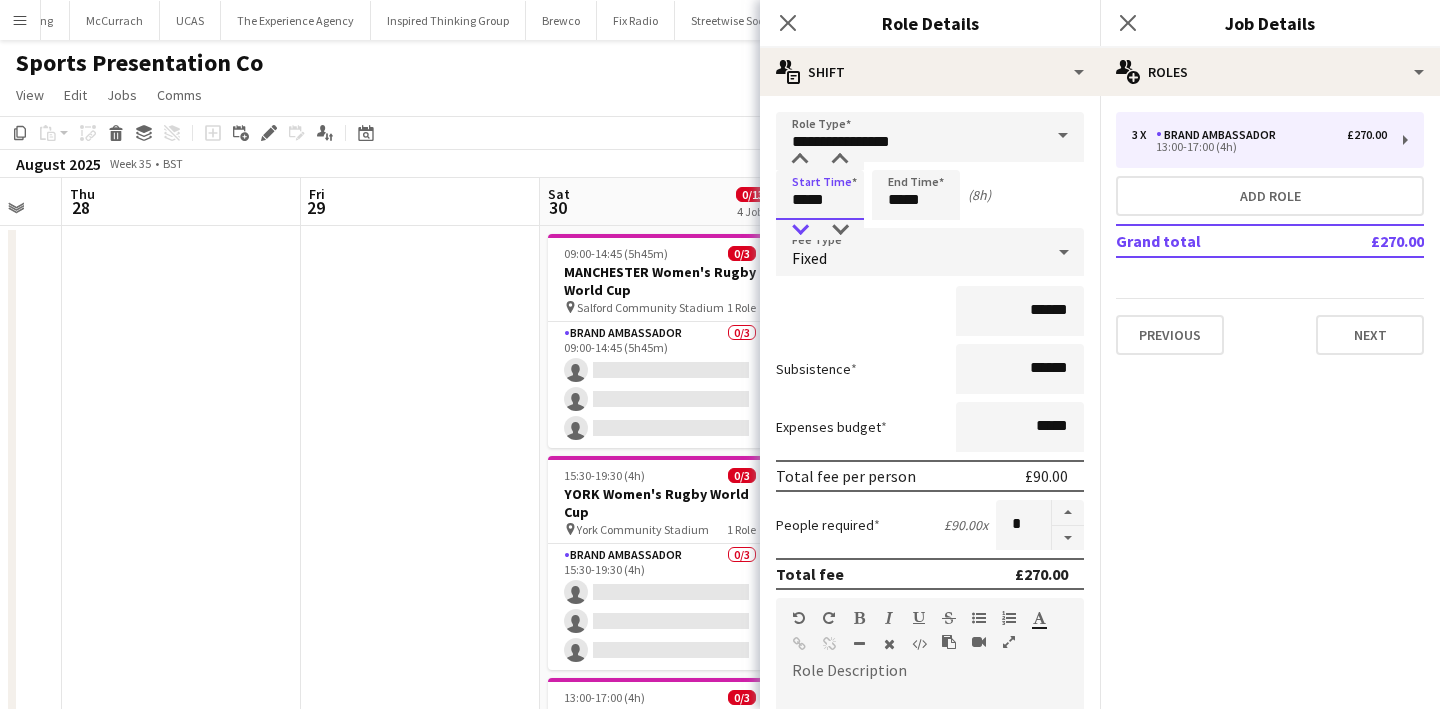 click at bounding box center (800, 230) 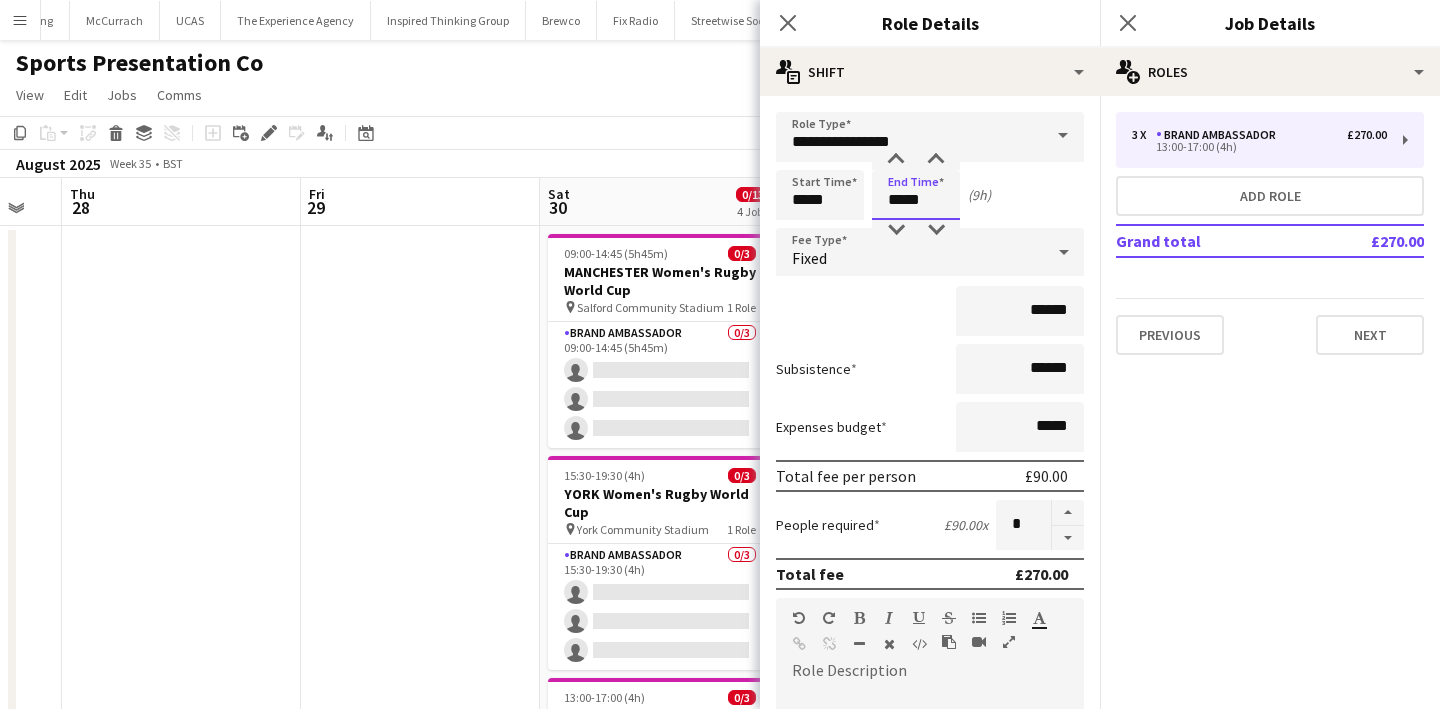 click on "*****" at bounding box center (916, 195) 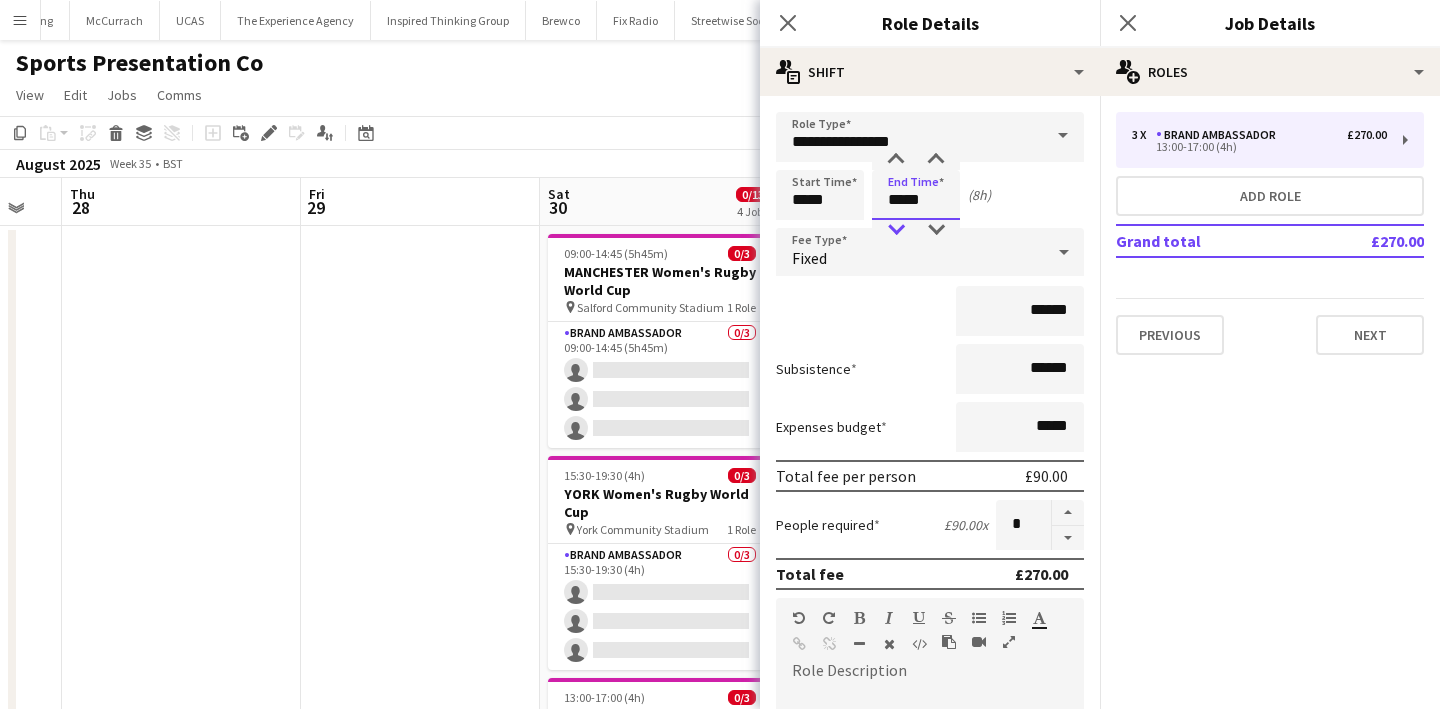 click at bounding box center [896, 230] 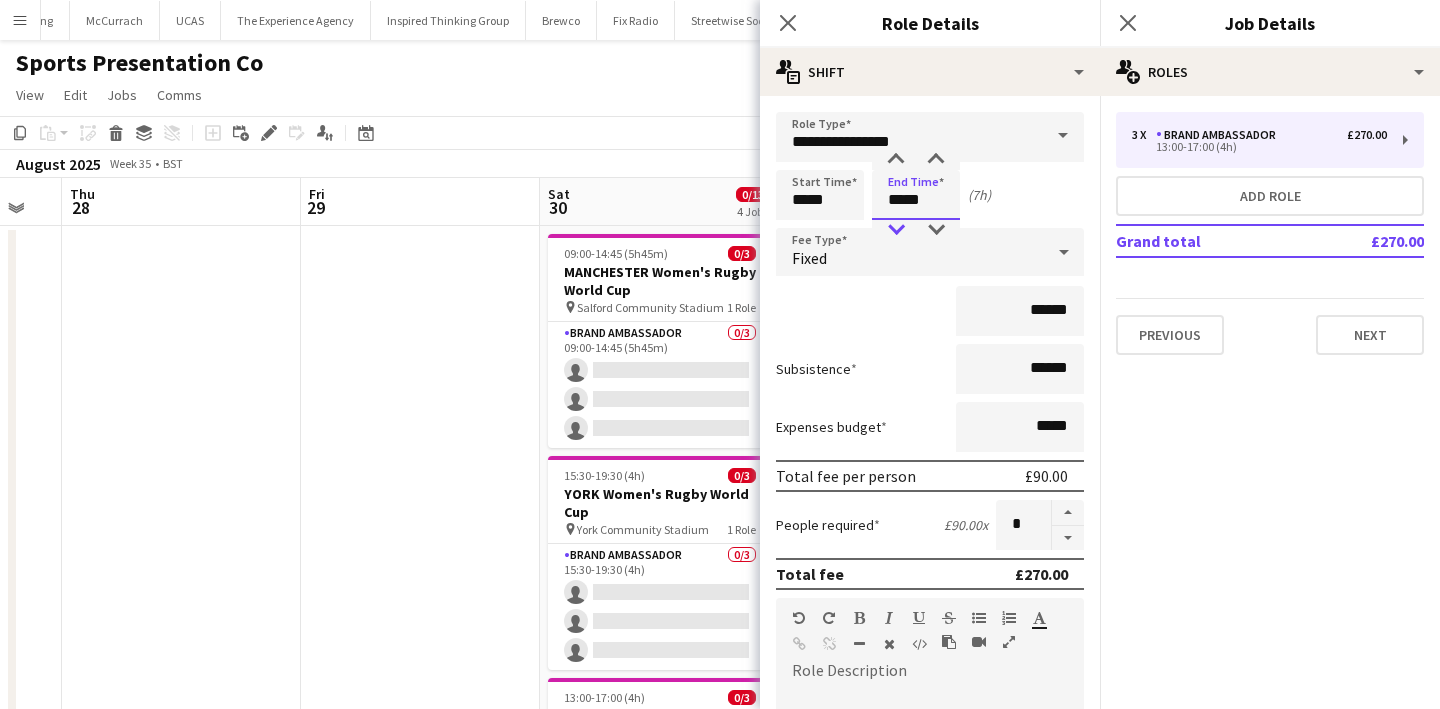 click at bounding box center [896, 230] 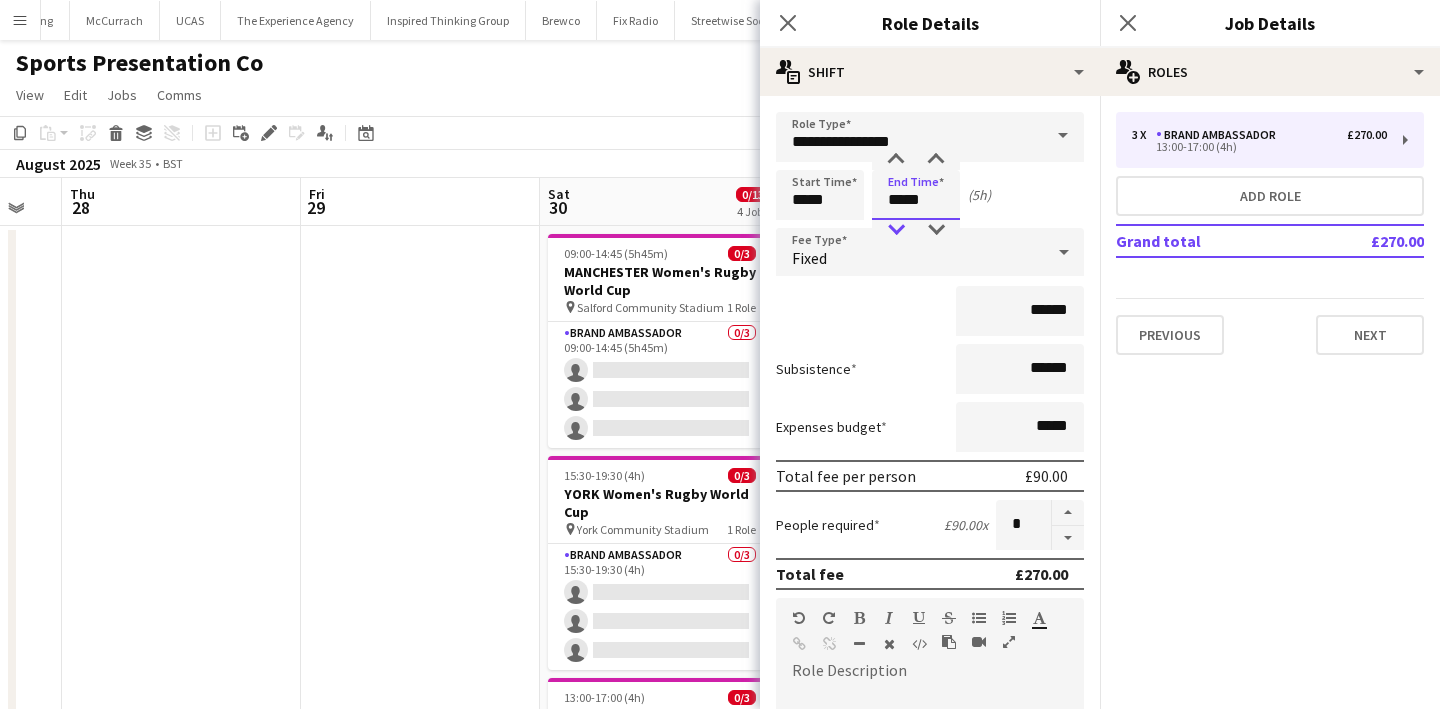 click at bounding box center [896, 230] 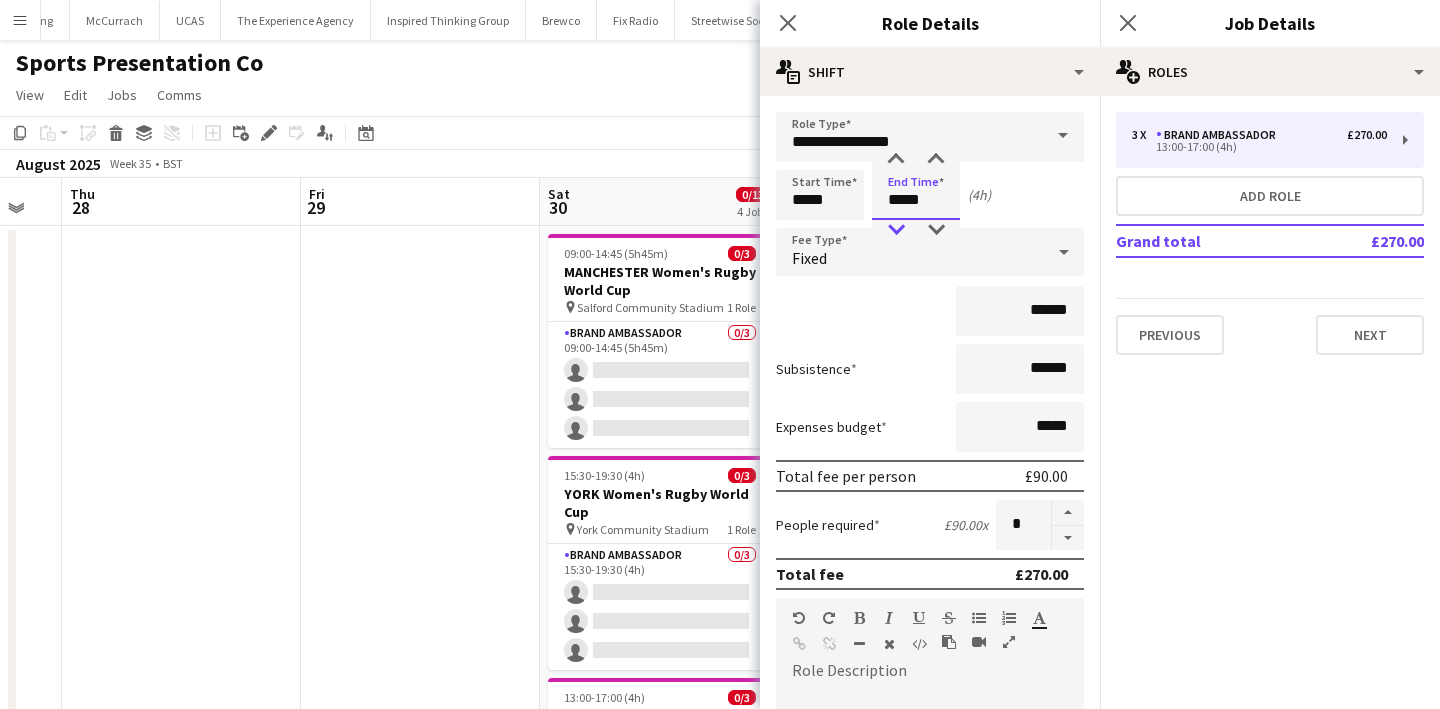 click at bounding box center (896, 230) 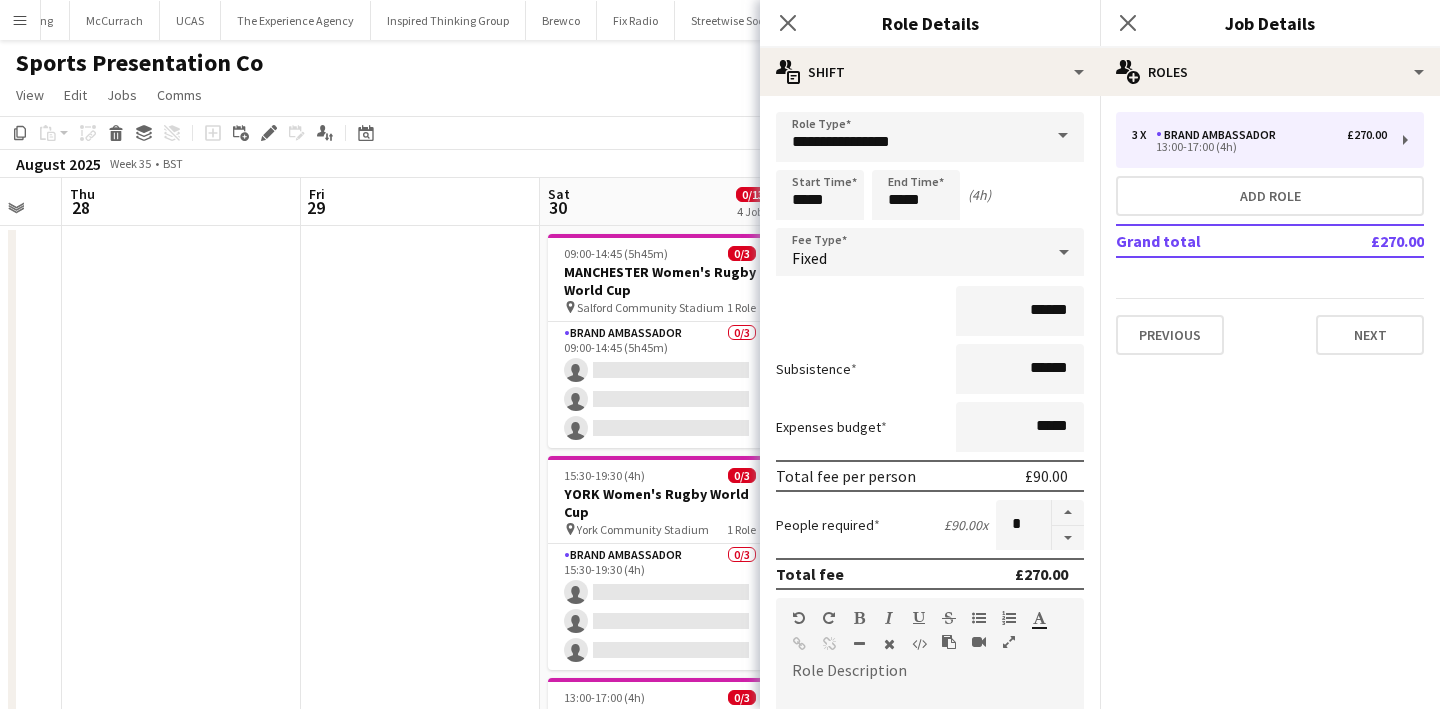 click at bounding box center [420, 707] 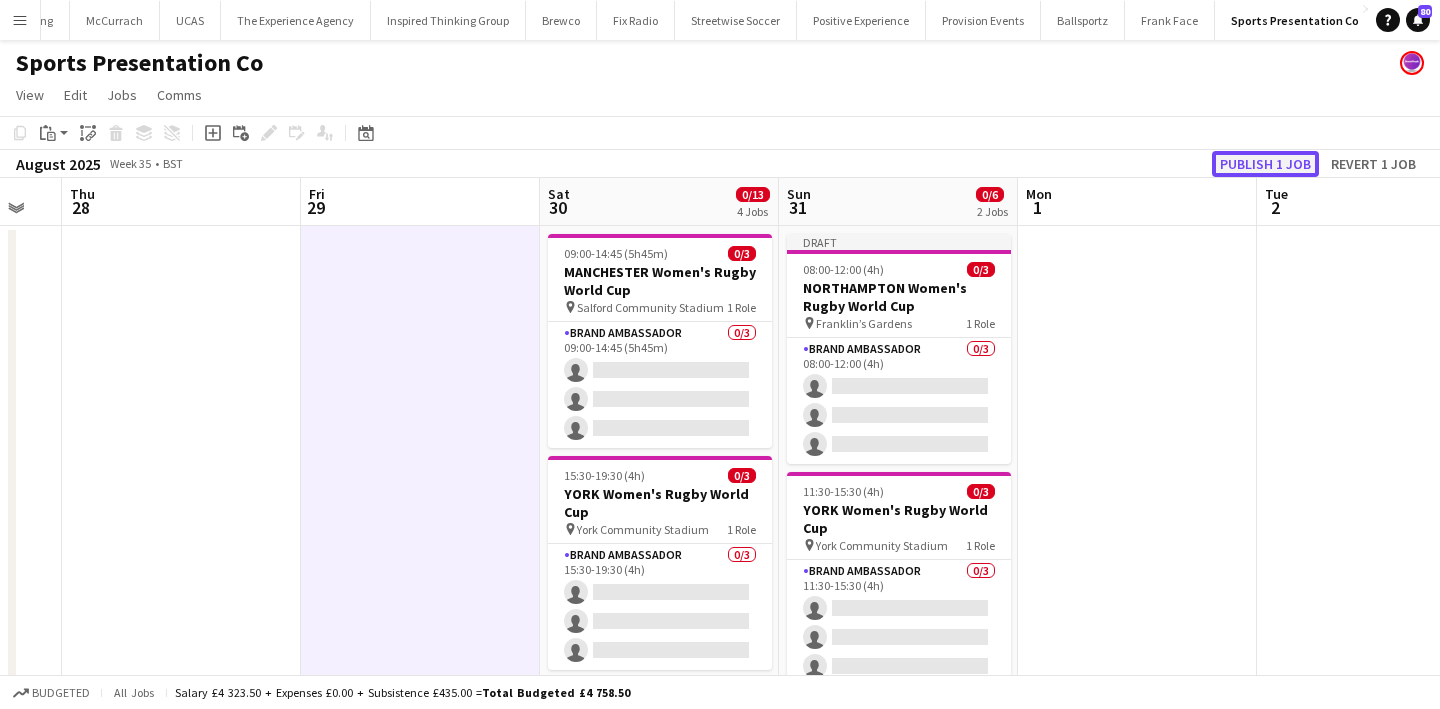 click on "Publish 1 job" 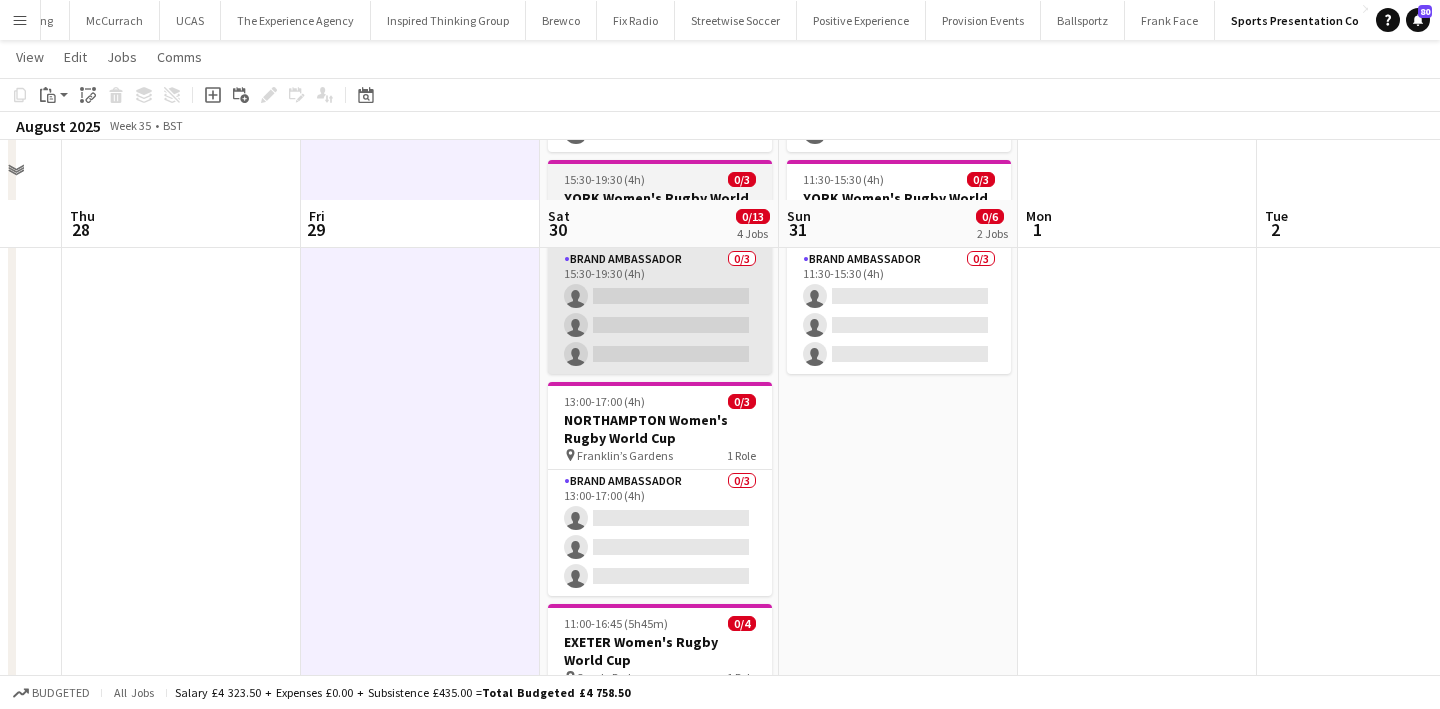 scroll, scrollTop: 354, scrollLeft: 0, axis: vertical 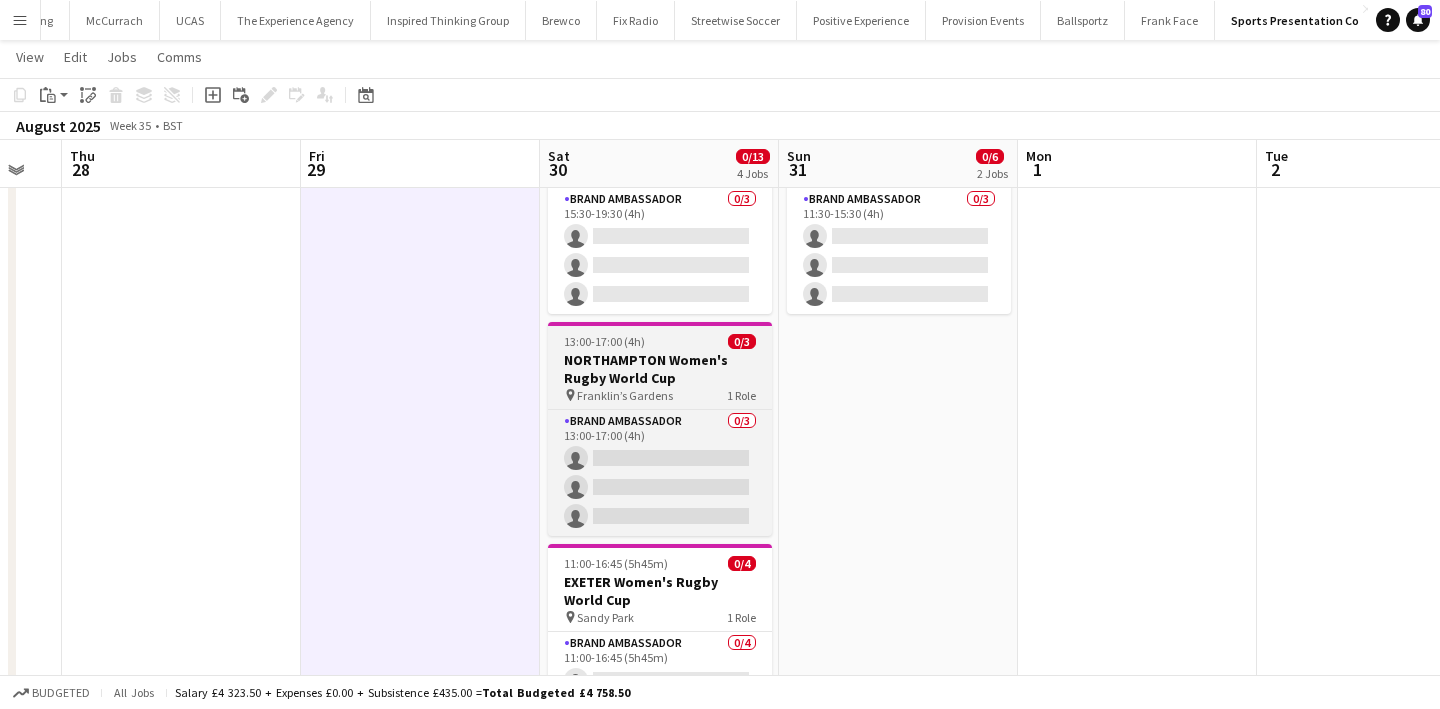 click on "NORTHAMPTON Women's Rugby World Cup" at bounding box center [660, 369] 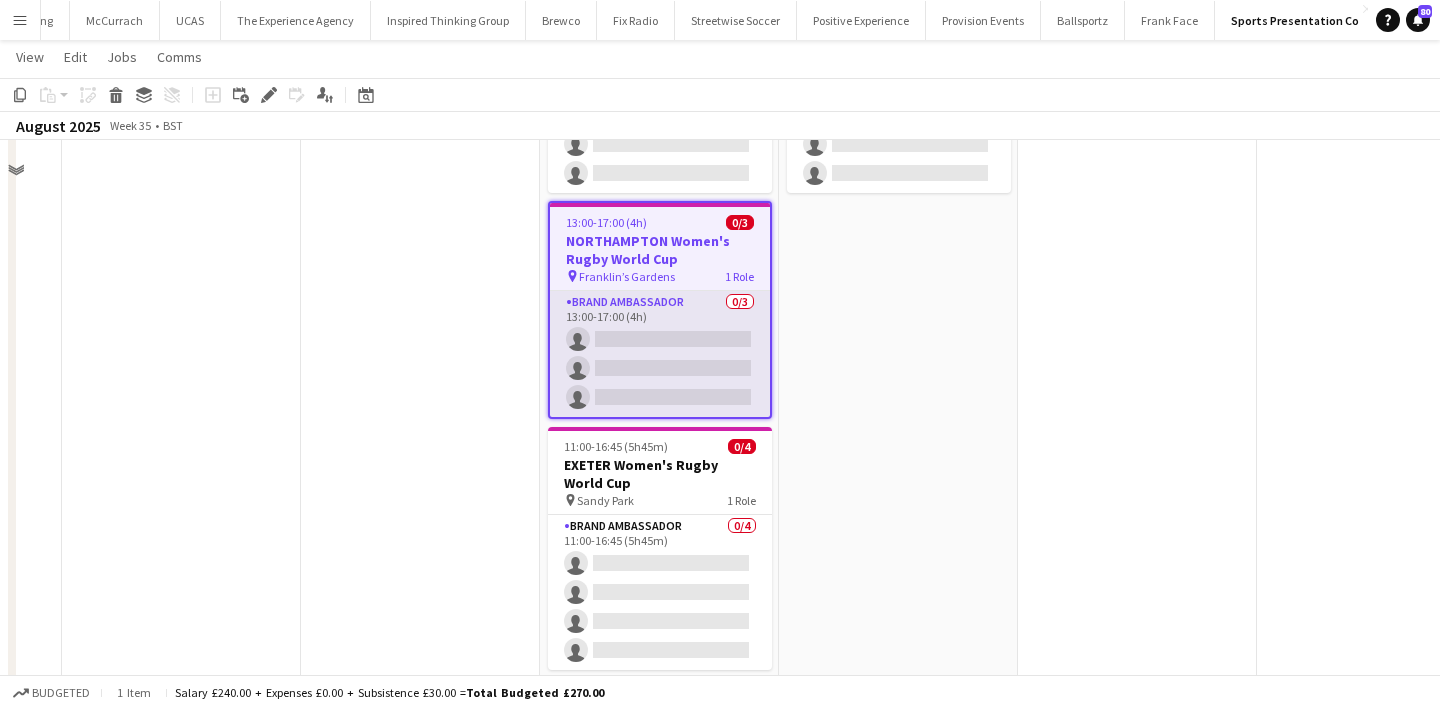 scroll, scrollTop: 512, scrollLeft: 0, axis: vertical 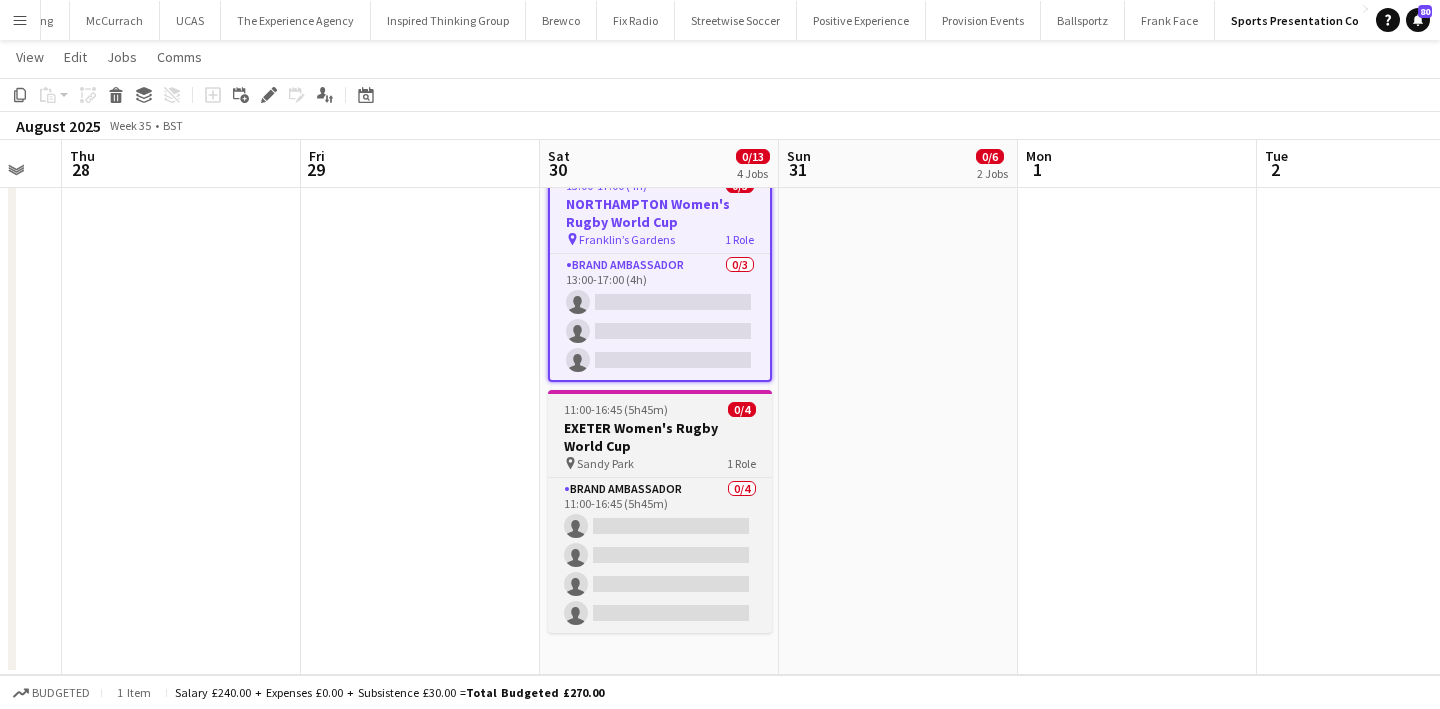 click at bounding box center [660, 392] 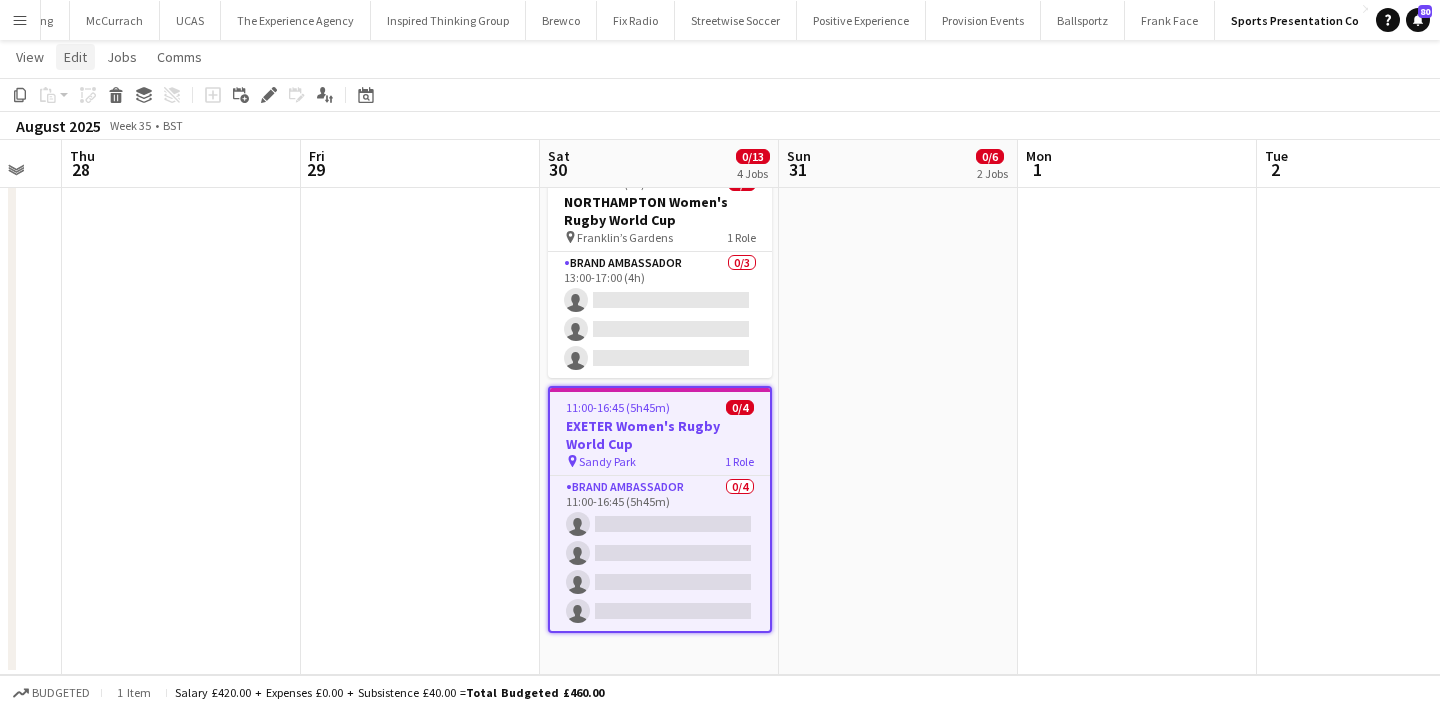 click on "Edit" 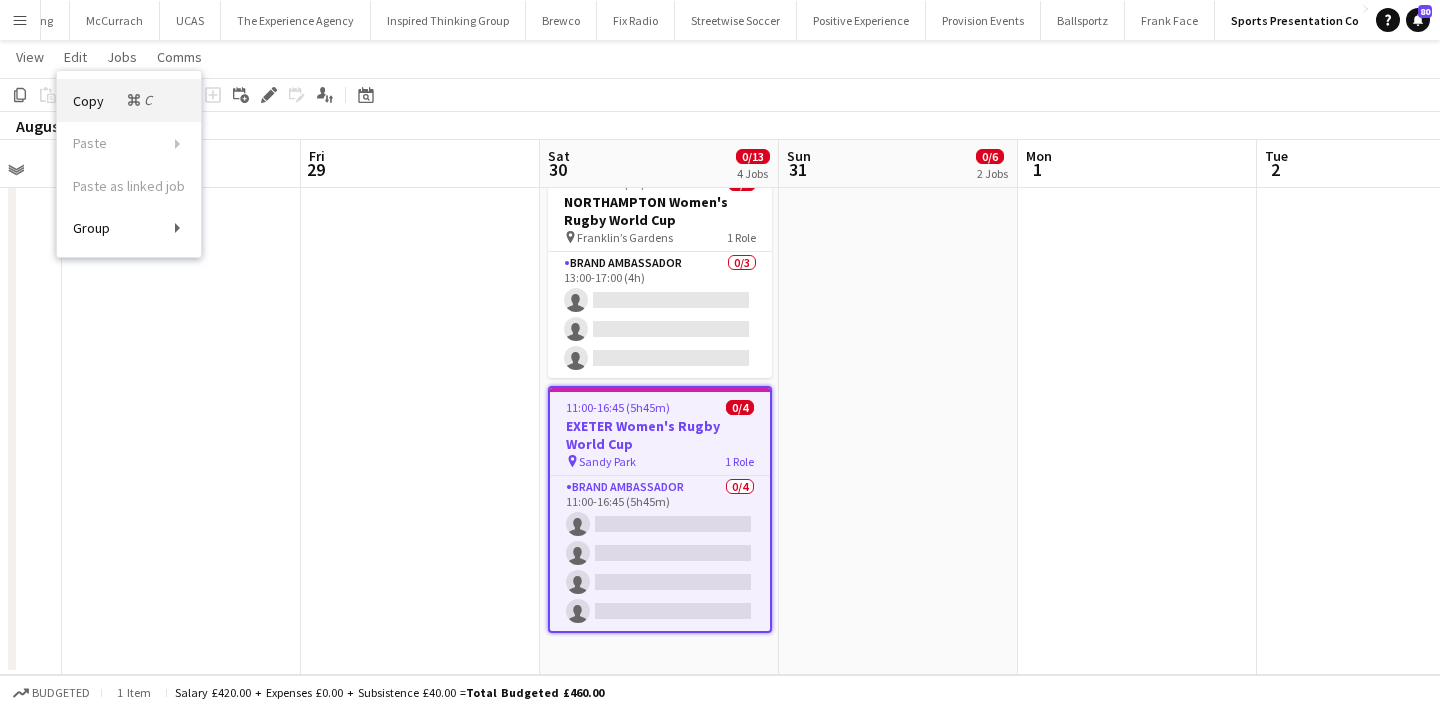 click on "Copy
Command
C" at bounding box center [114, 100] 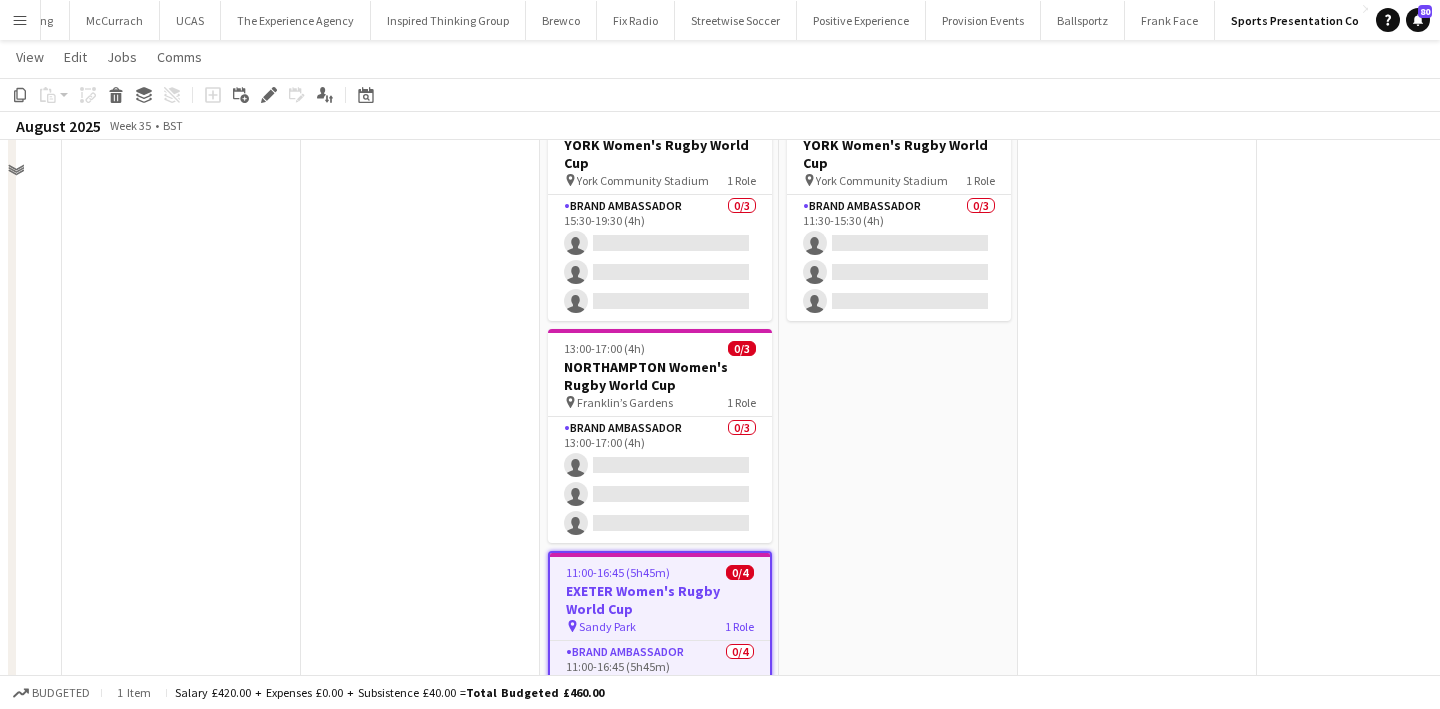 scroll, scrollTop: 248, scrollLeft: 0, axis: vertical 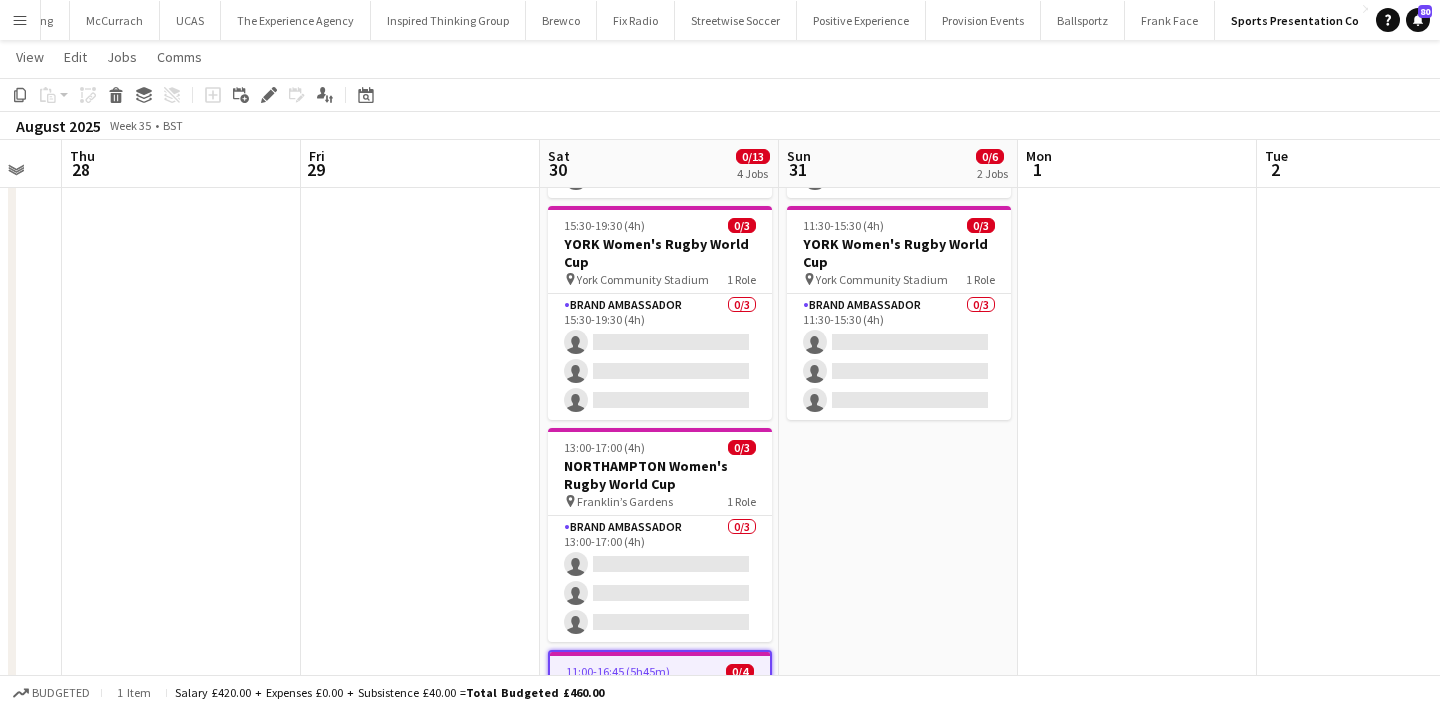 click on "08:00-12:00 (4h)    0/3   NORTHAMPTON Women's Rugby World Cup
pin
Franklin’s Gardens   1 Role   Brand Ambassador   0/3   08:00-12:00 (4h)
single-neutral-actions
single-neutral-actions
single-neutral-actions
11:30-15:30 (4h)    0/3   YORK Women's Rugby World Cup
pin
York Community Stadium   1 Role   Brand Ambassador   0/3   11:30-15:30 (4h)
single-neutral-actions
single-neutral-actions
single-neutral-actions" at bounding box center [898, 457] 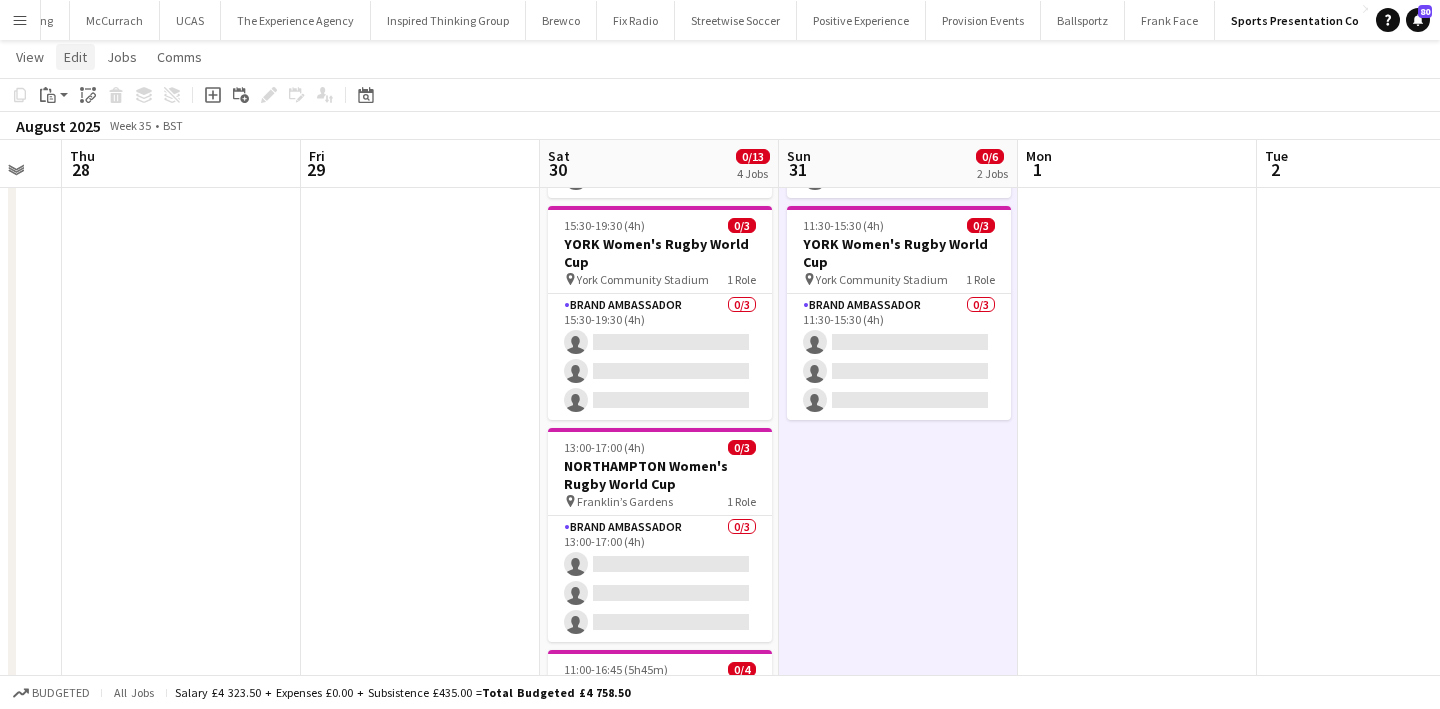 click on "Edit" 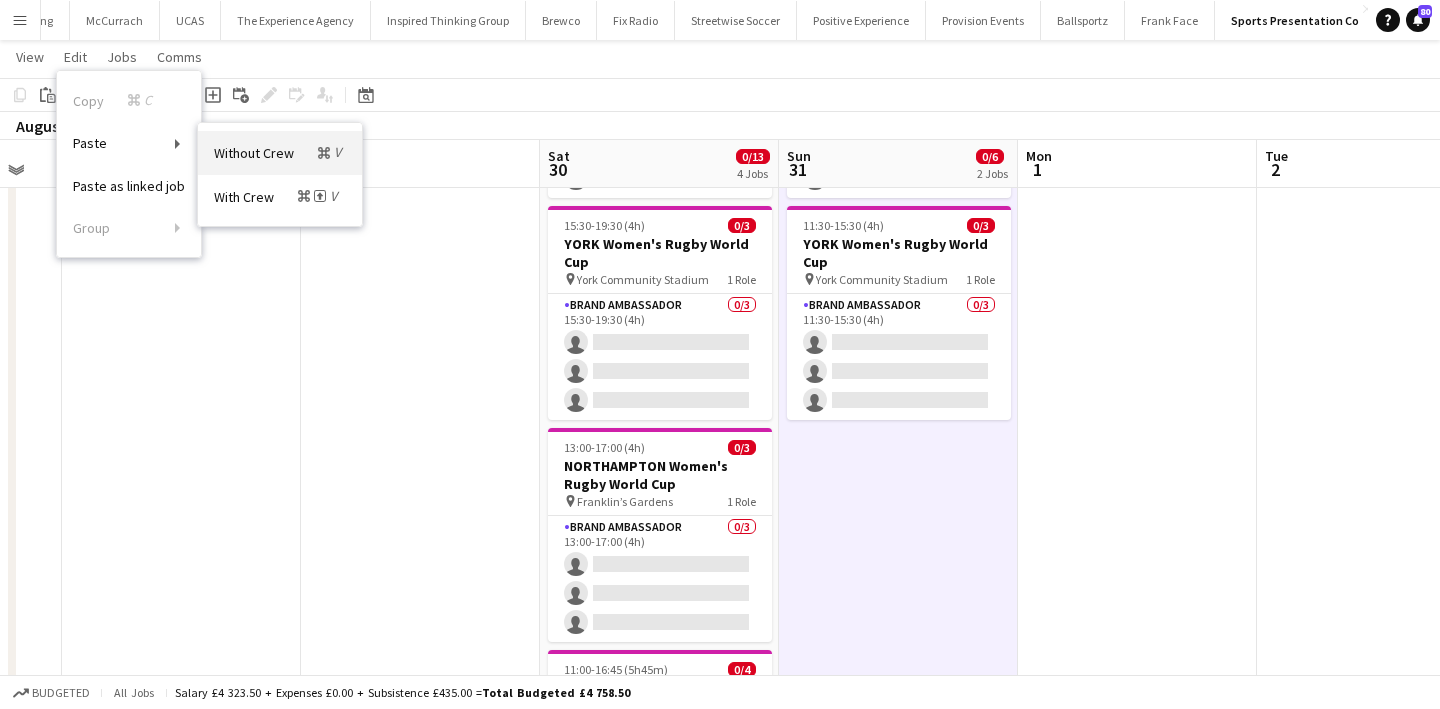 click on "Without Crew
Command
V" at bounding box center (280, 152) 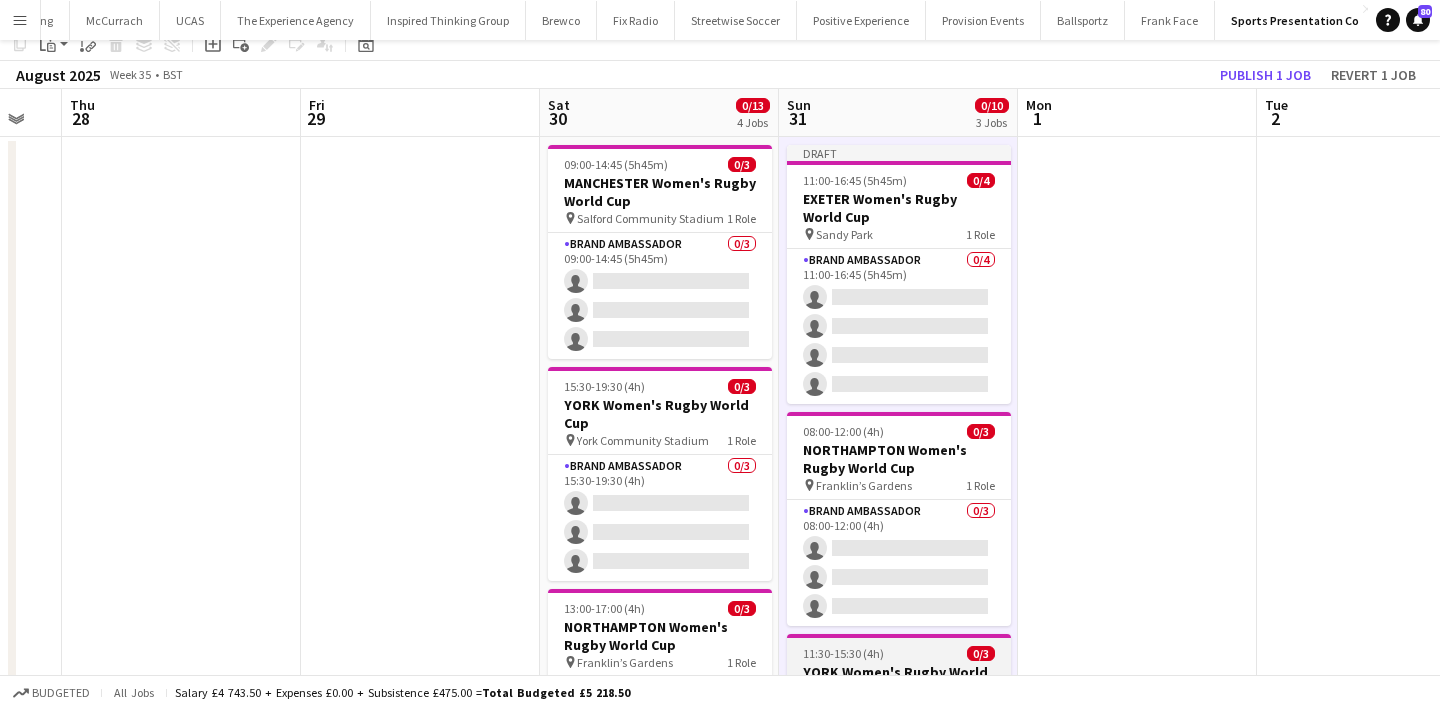 scroll, scrollTop: 0, scrollLeft: 0, axis: both 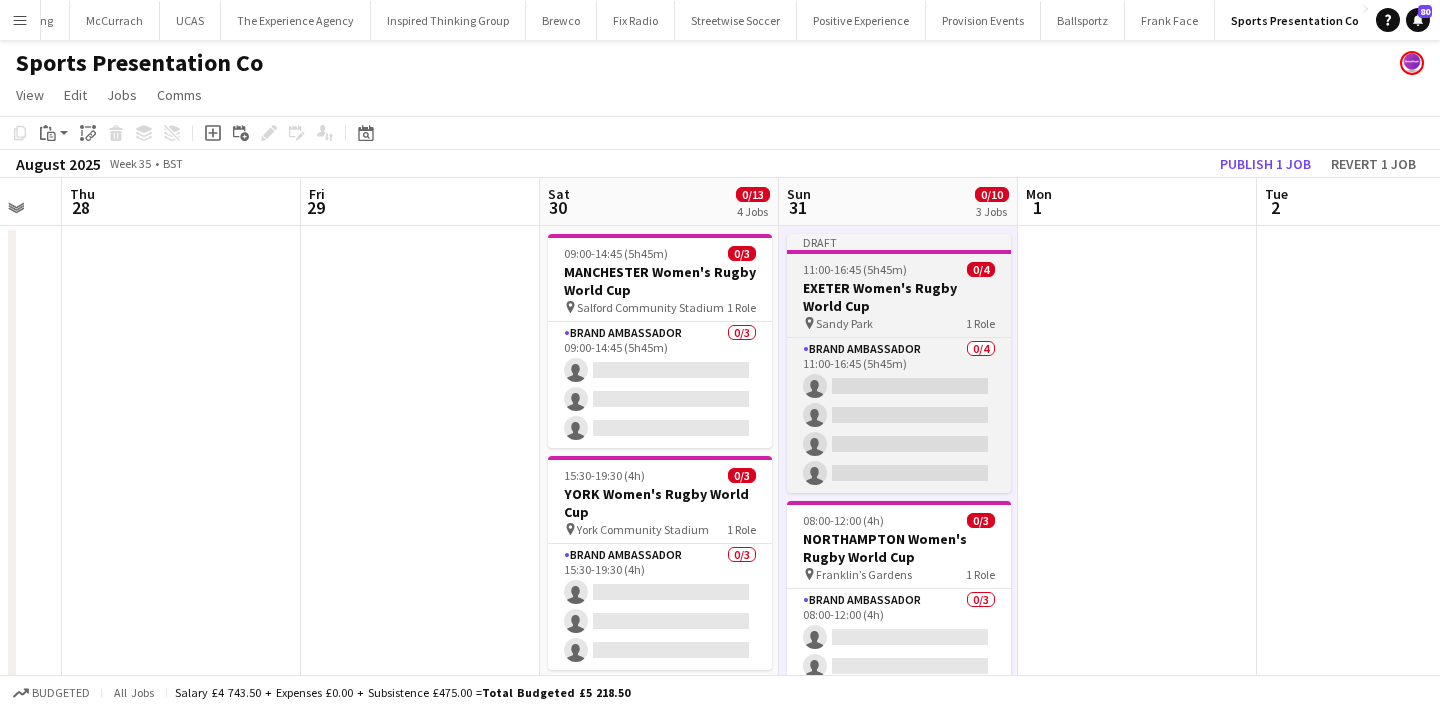 click on "pin
Sandy Park   1 Role" at bounding box center [899, 323] 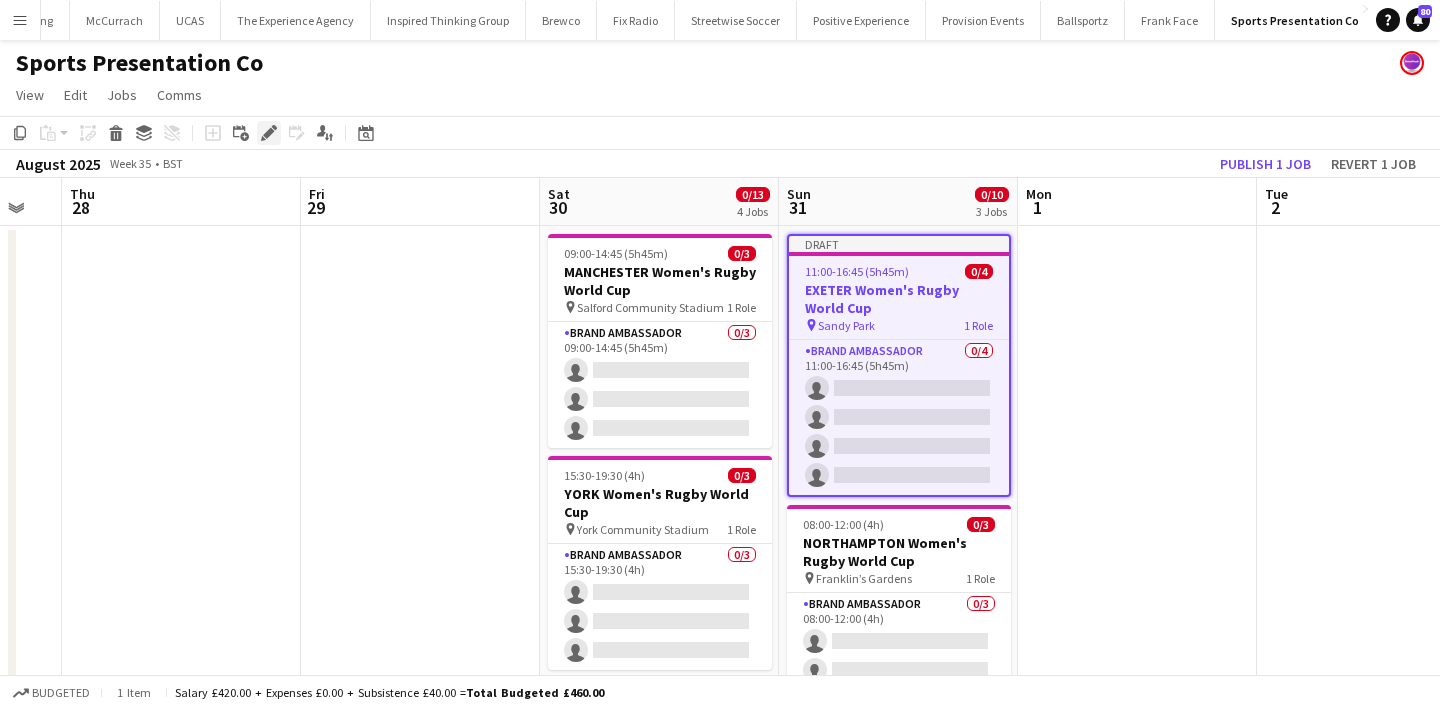 click on "Edit" 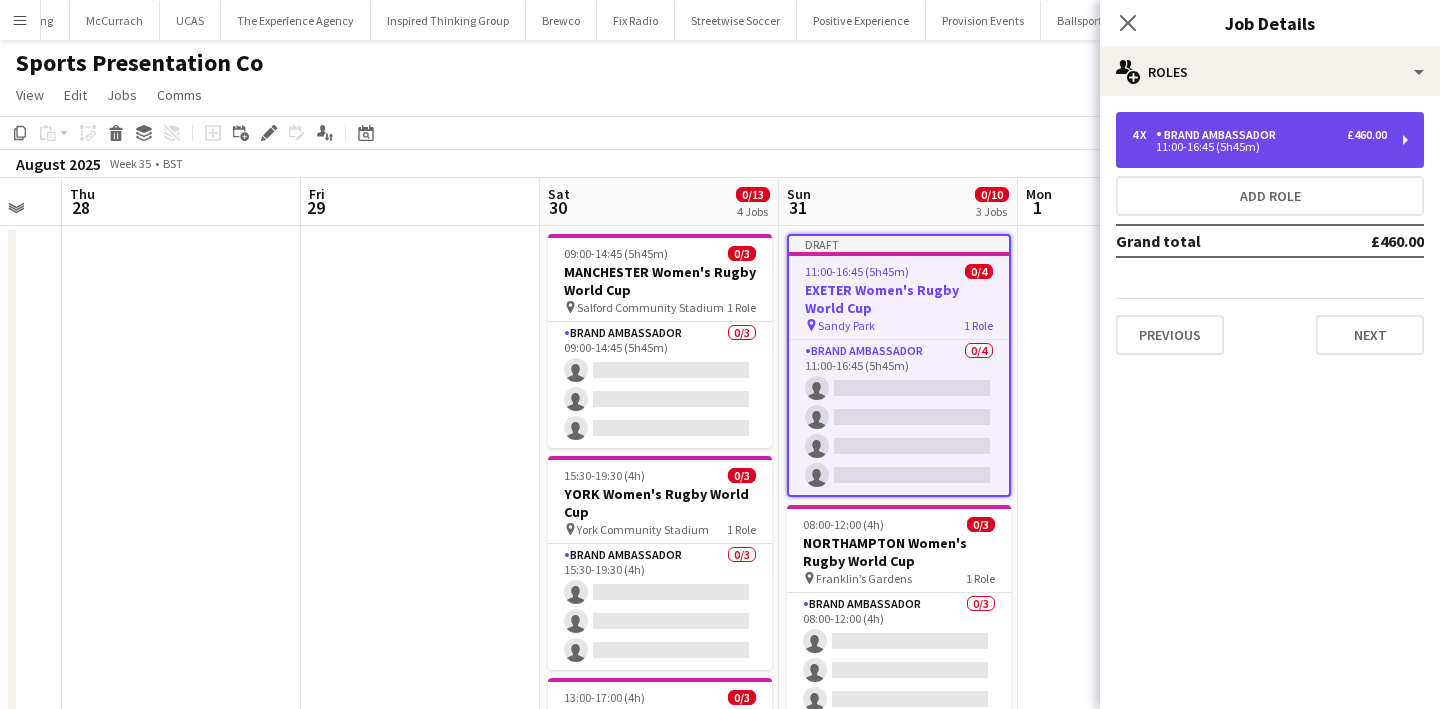 click on "Brand Ambassador" at bounding box center [1220, 135] 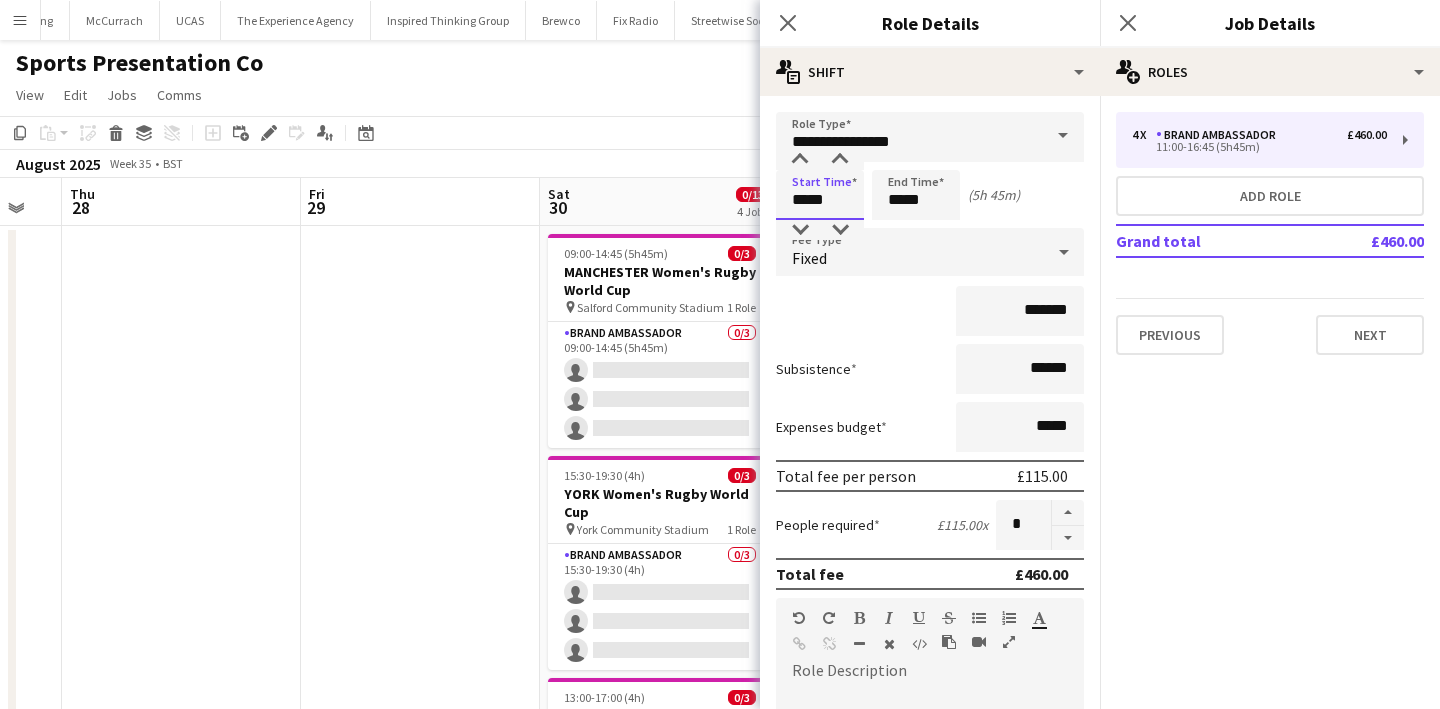 click on "*****" at bounding box center (820, 195) 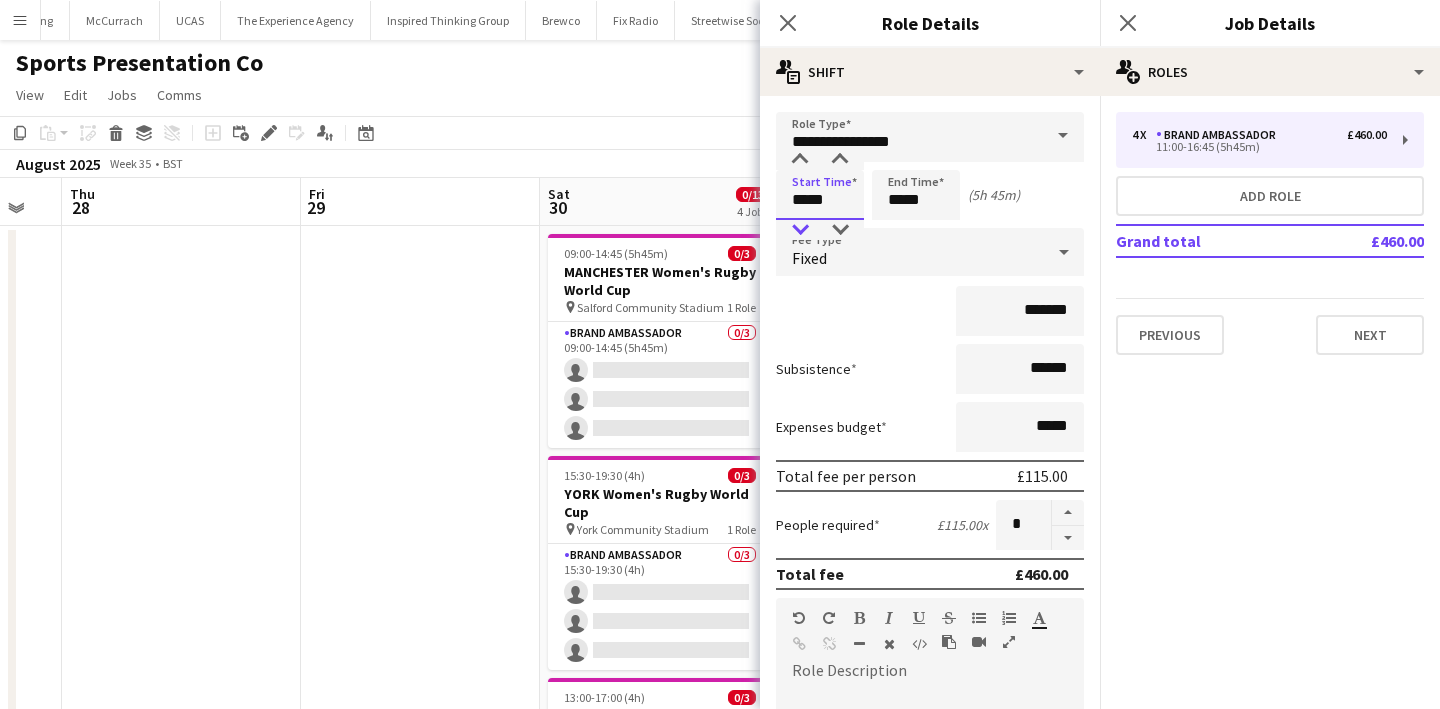 click at bounding box center [800, 230] 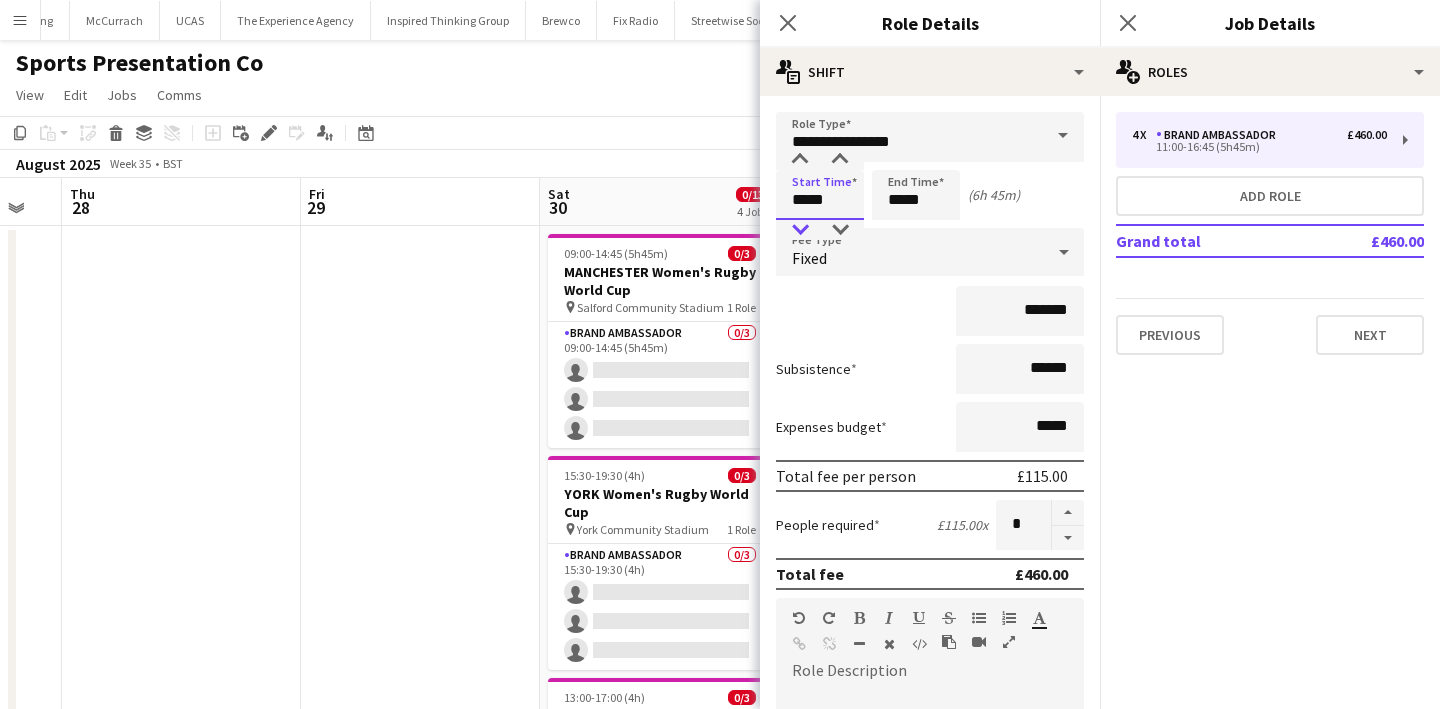 type on "*****" 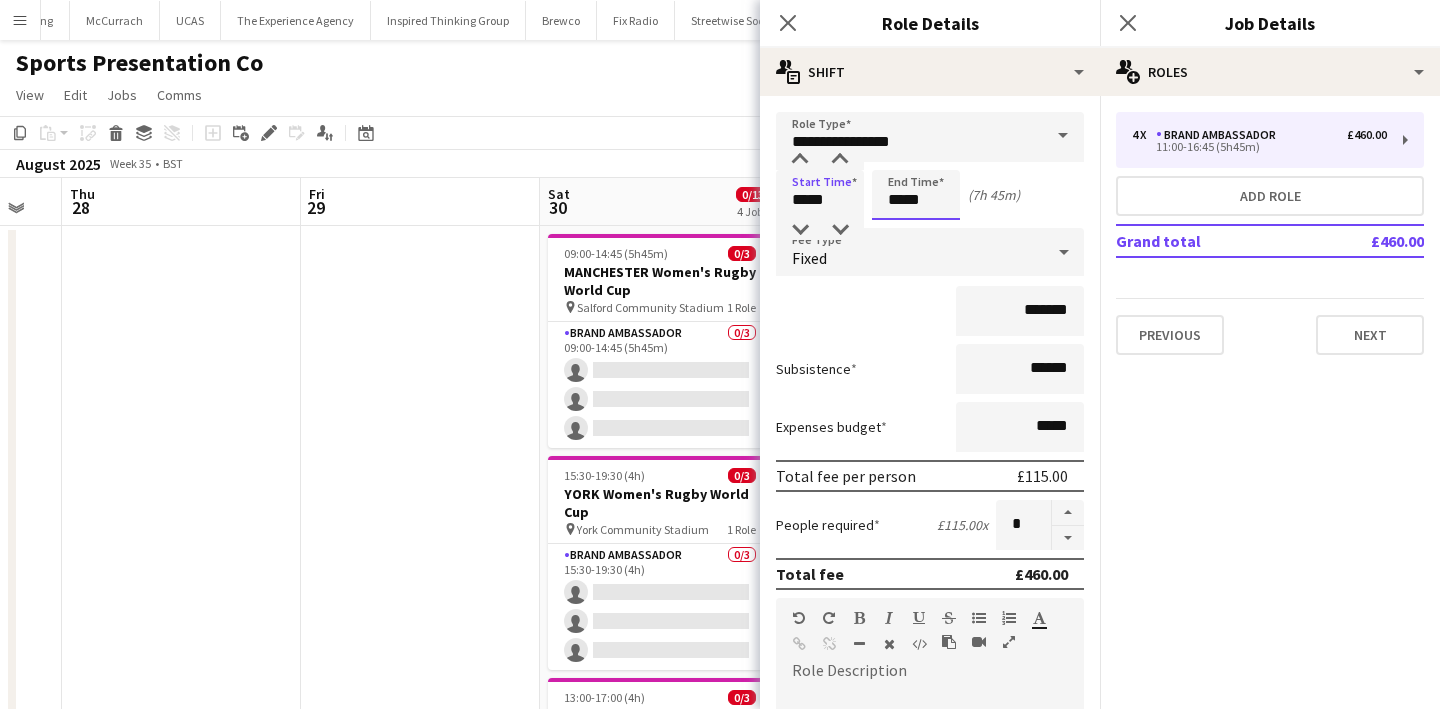 click on "*****" at bounding box center [916, 195] 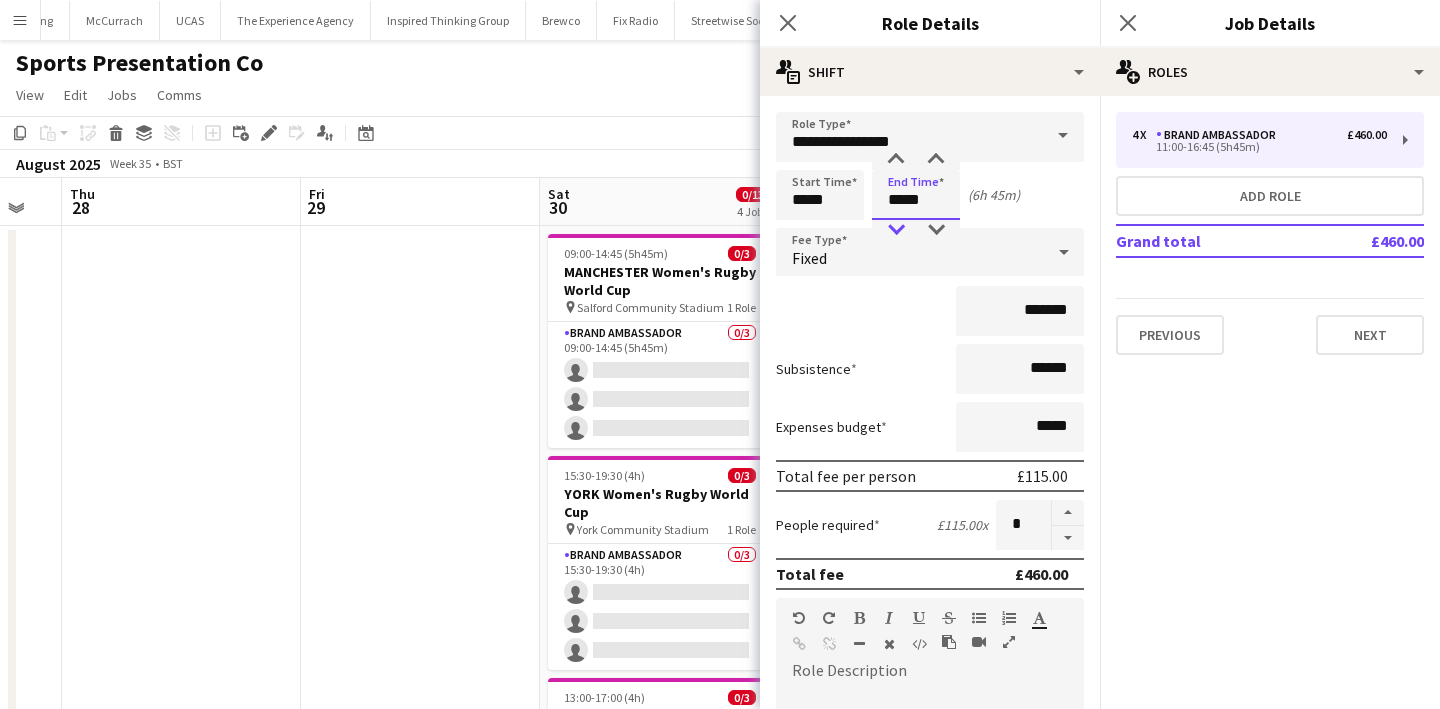 click at bounding box center [896, 230] 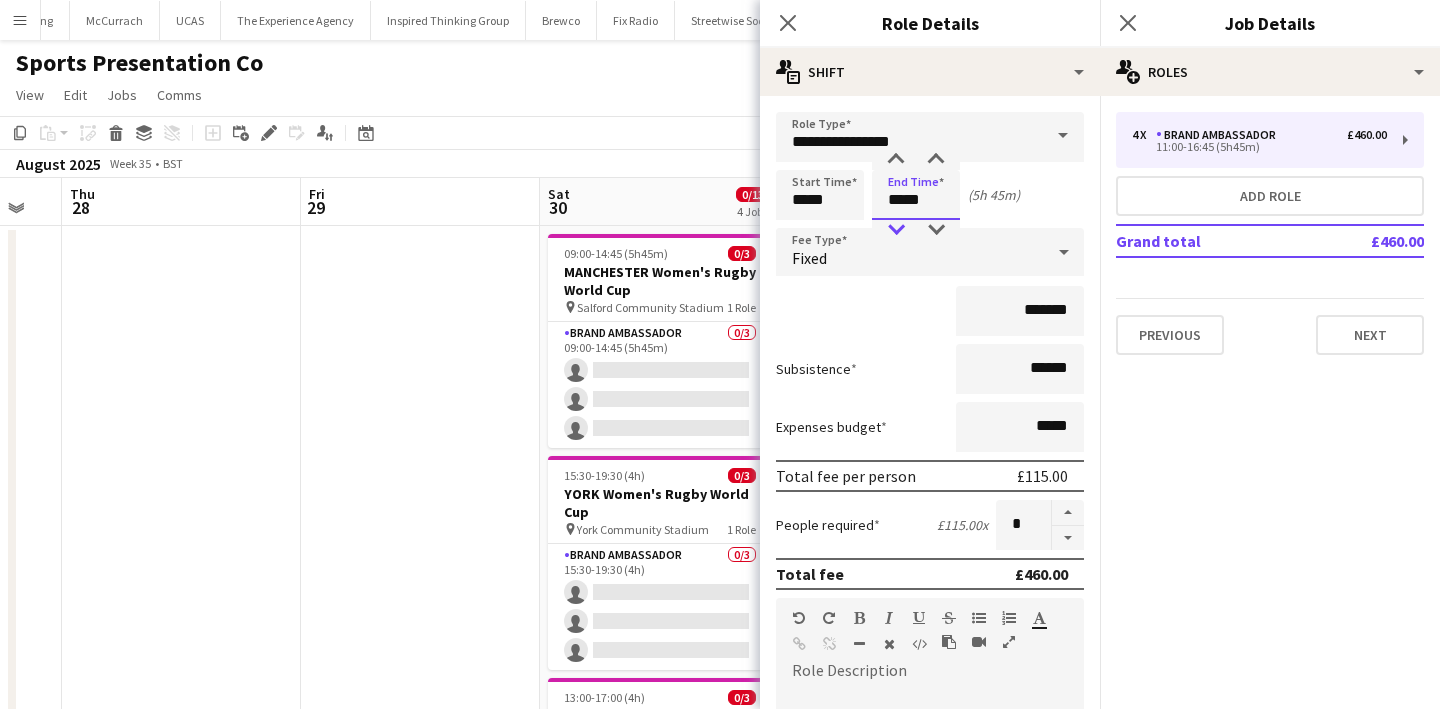 click at bounding box center [896, 230] 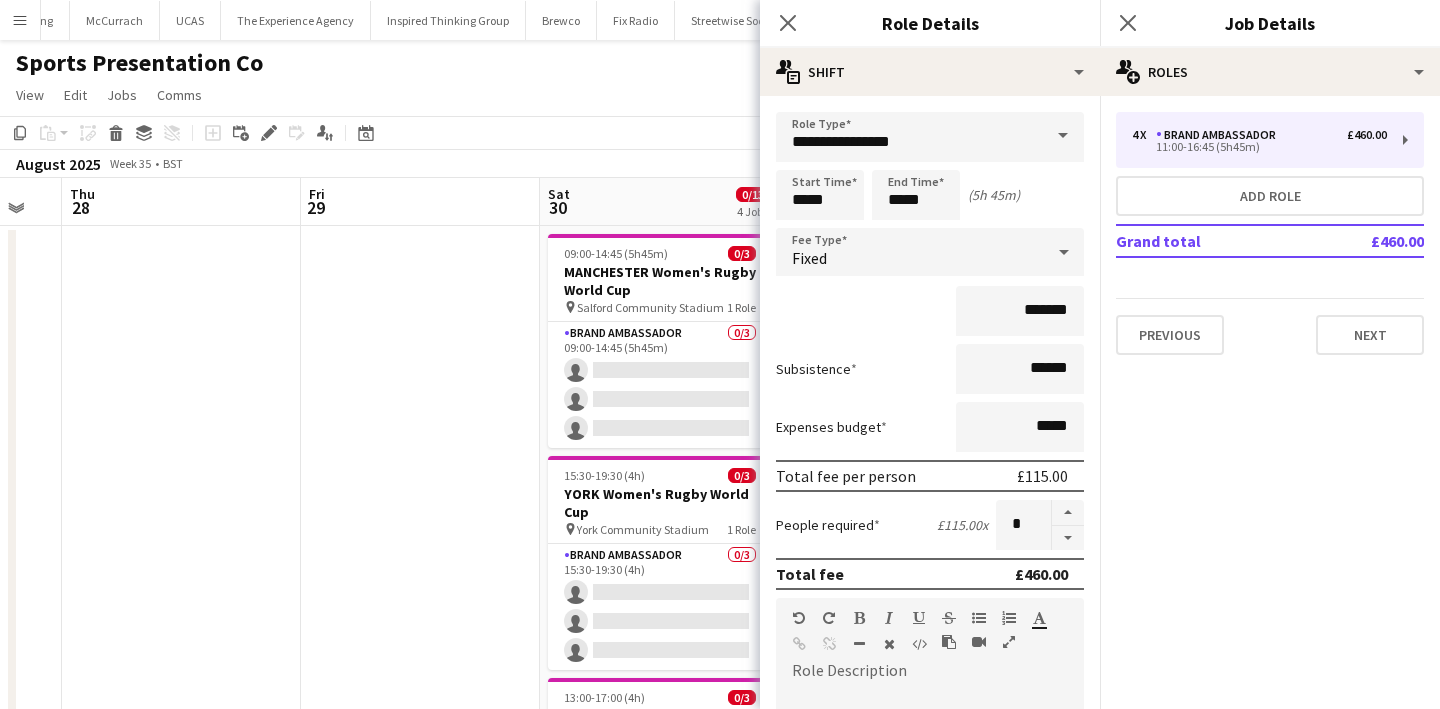 click at bounding box center (420, 707) 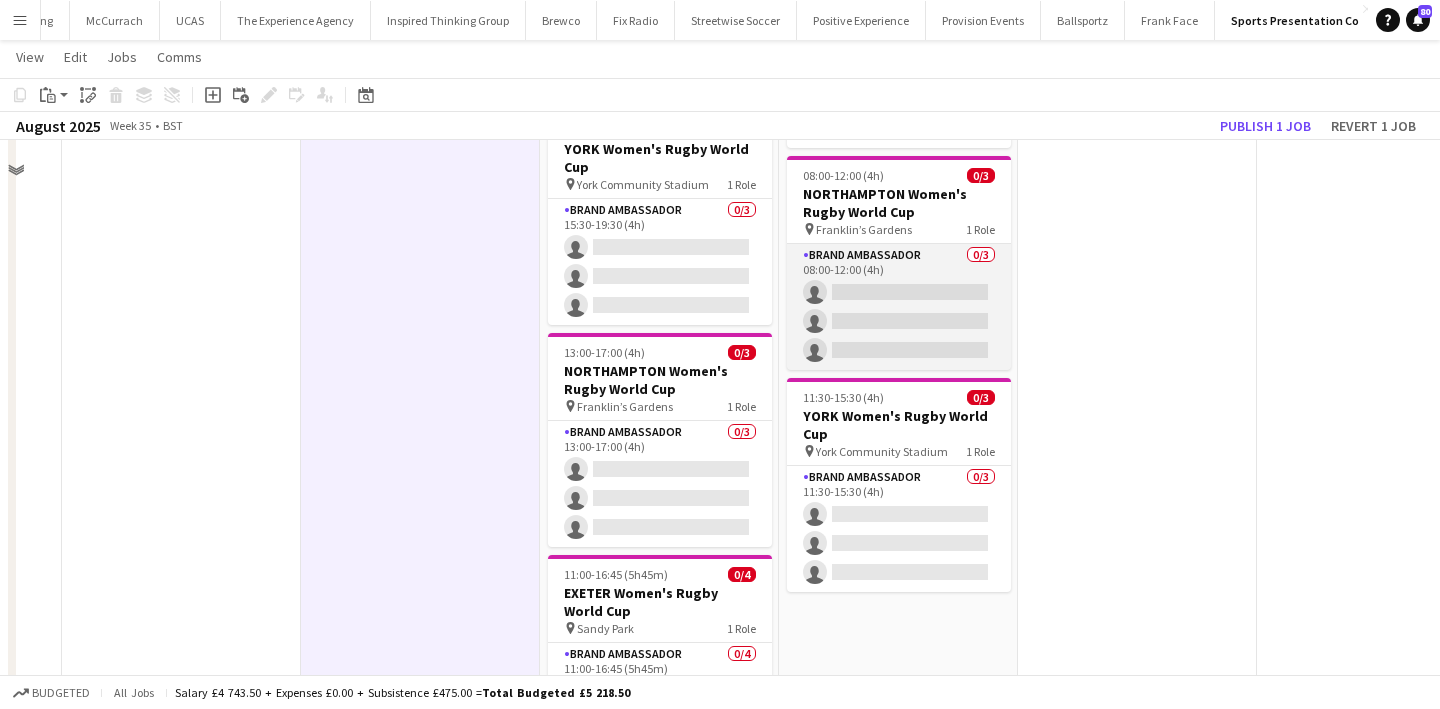 scroll, scrollTop: 379, scrollLeft: 0, axis: vertical 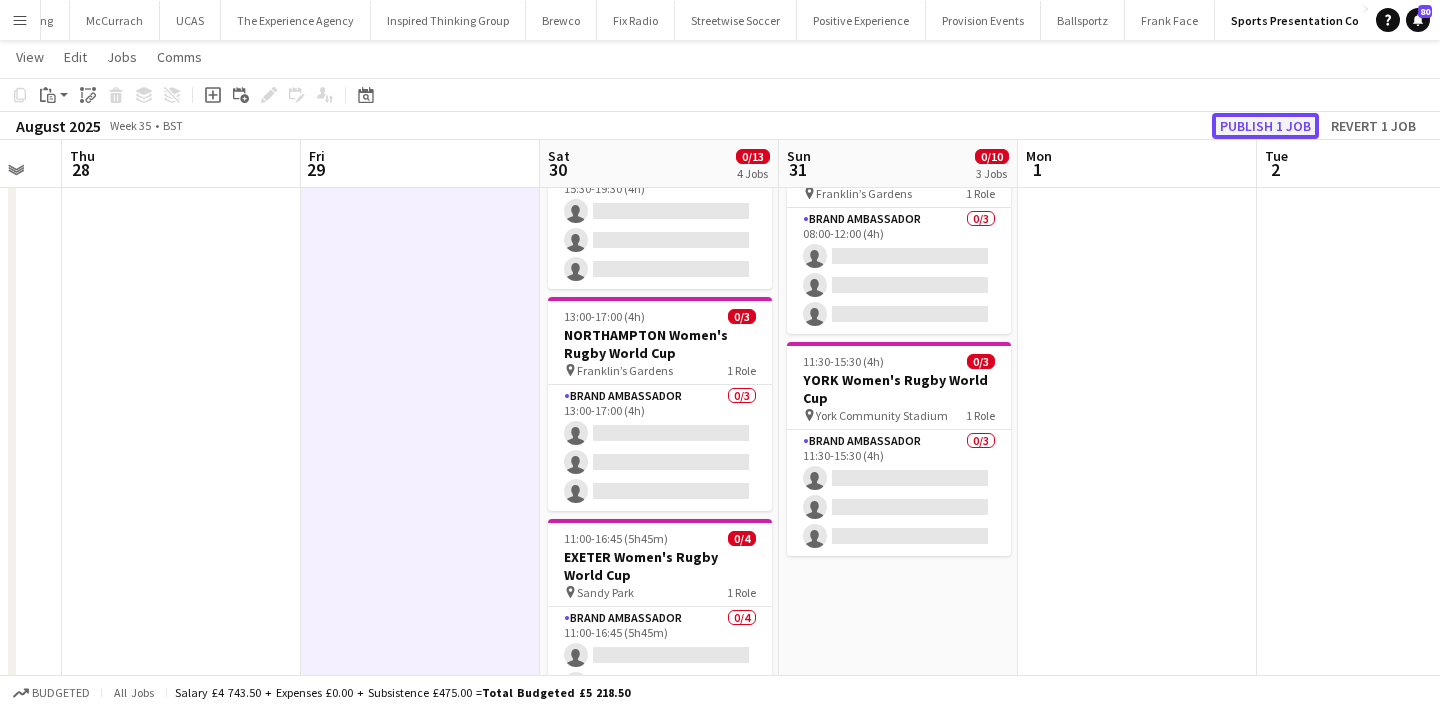 click on "Publish 1 job" 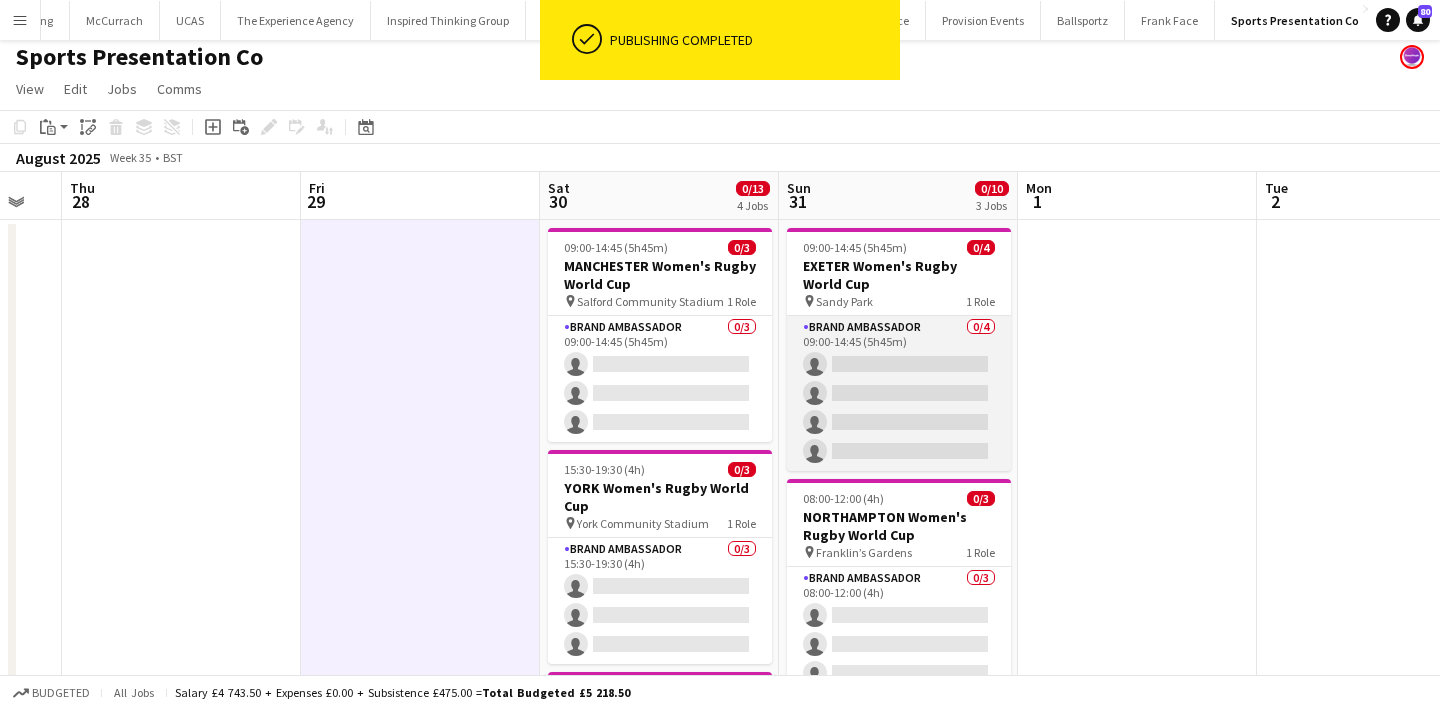 scroll, scrollTop: 5, scrollLeft: 0, axis: vertical 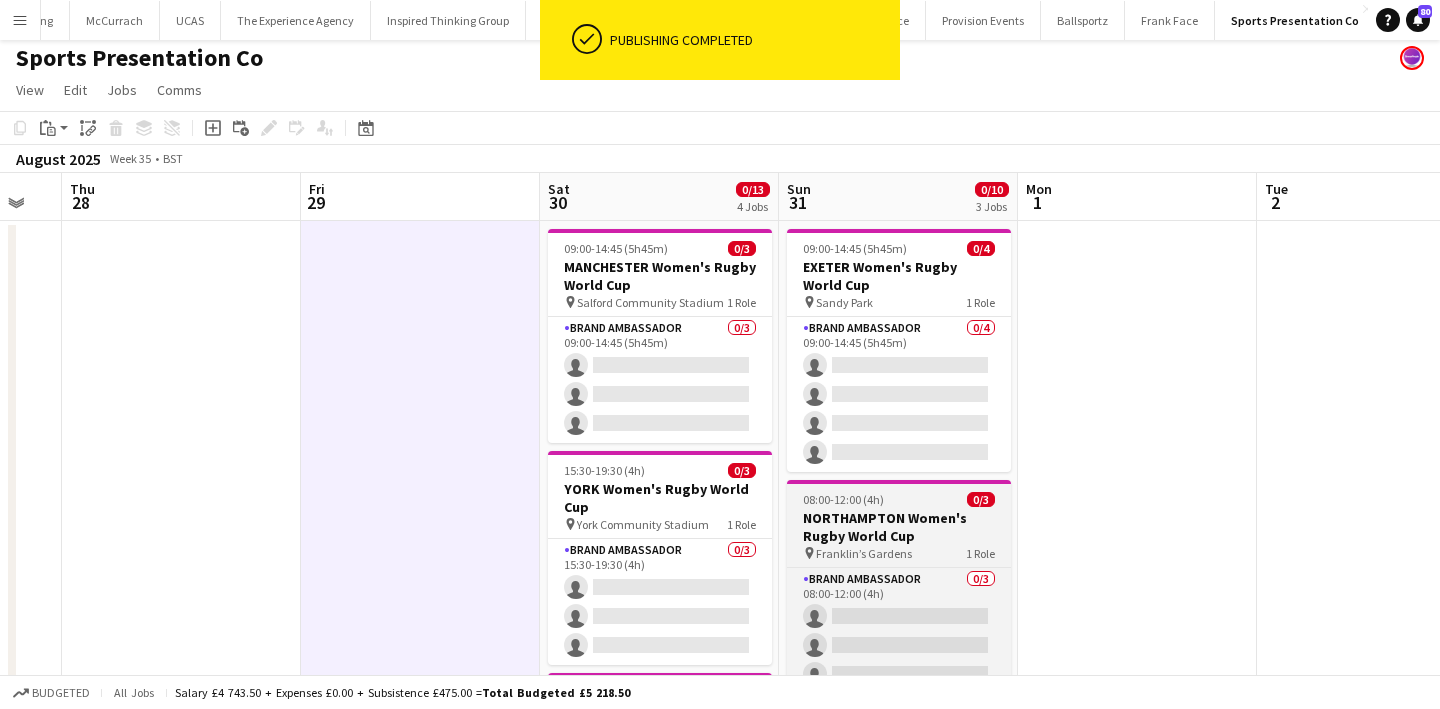 click on "NORTHAMPTON Women's Rugby World Cup" at bounding box center [899, 527] 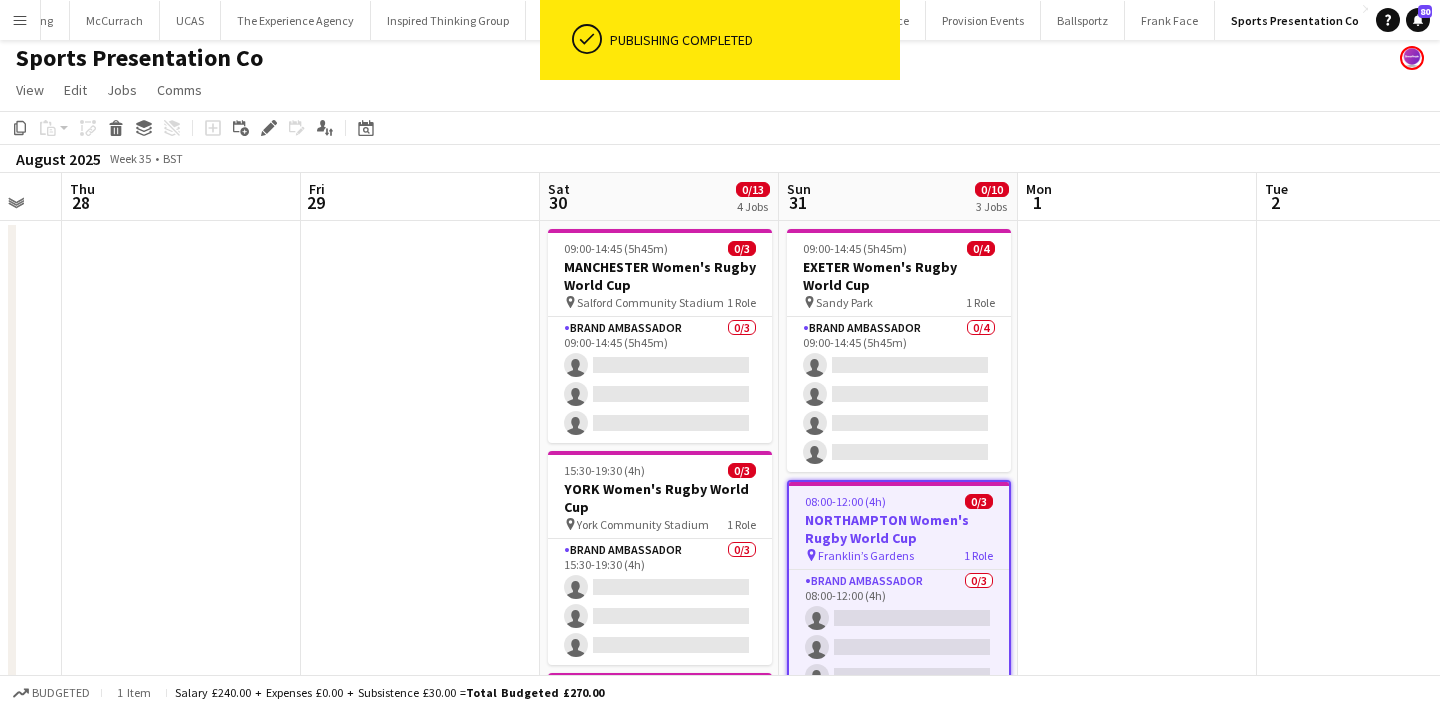click on "Add job
Add linked Job
Edit
Edit linked Job
Applicants" 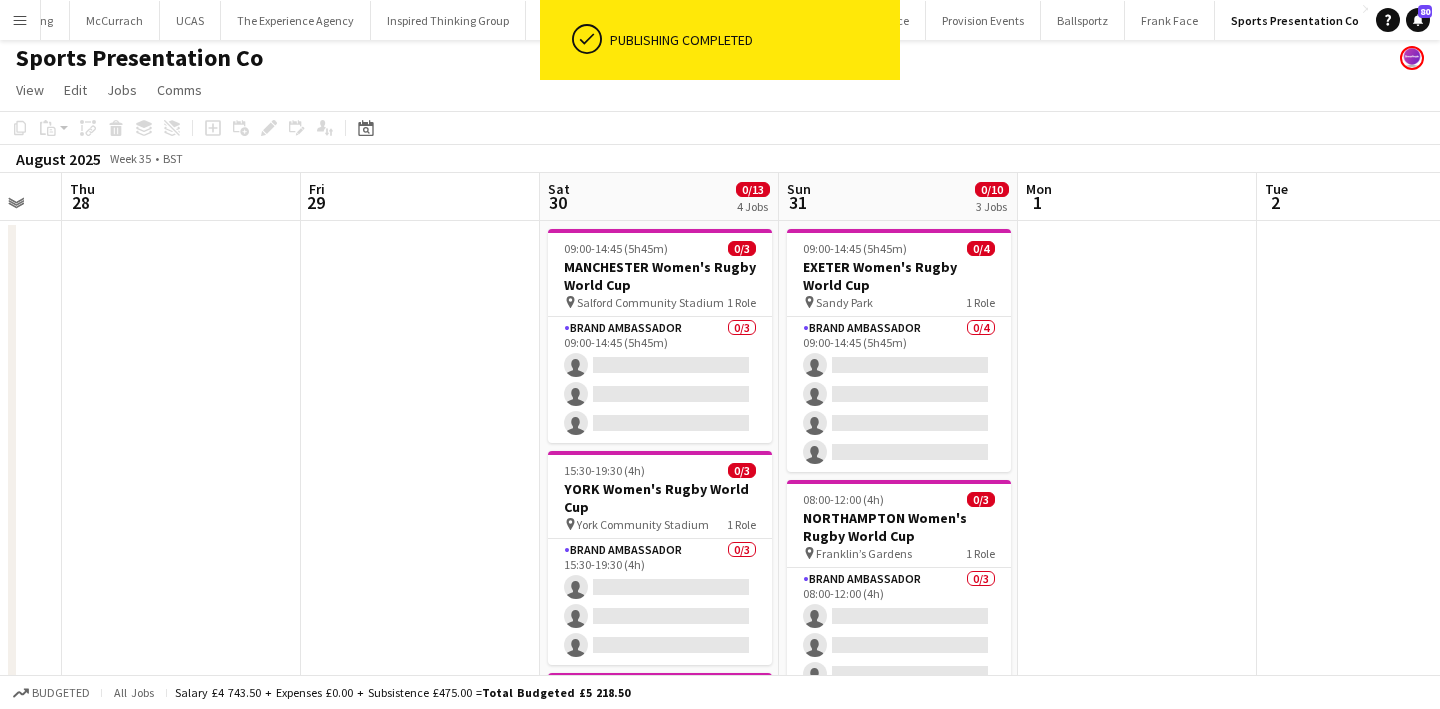click on "Add job
Add linked Job
Edit
Edit linked Job
Applicants" 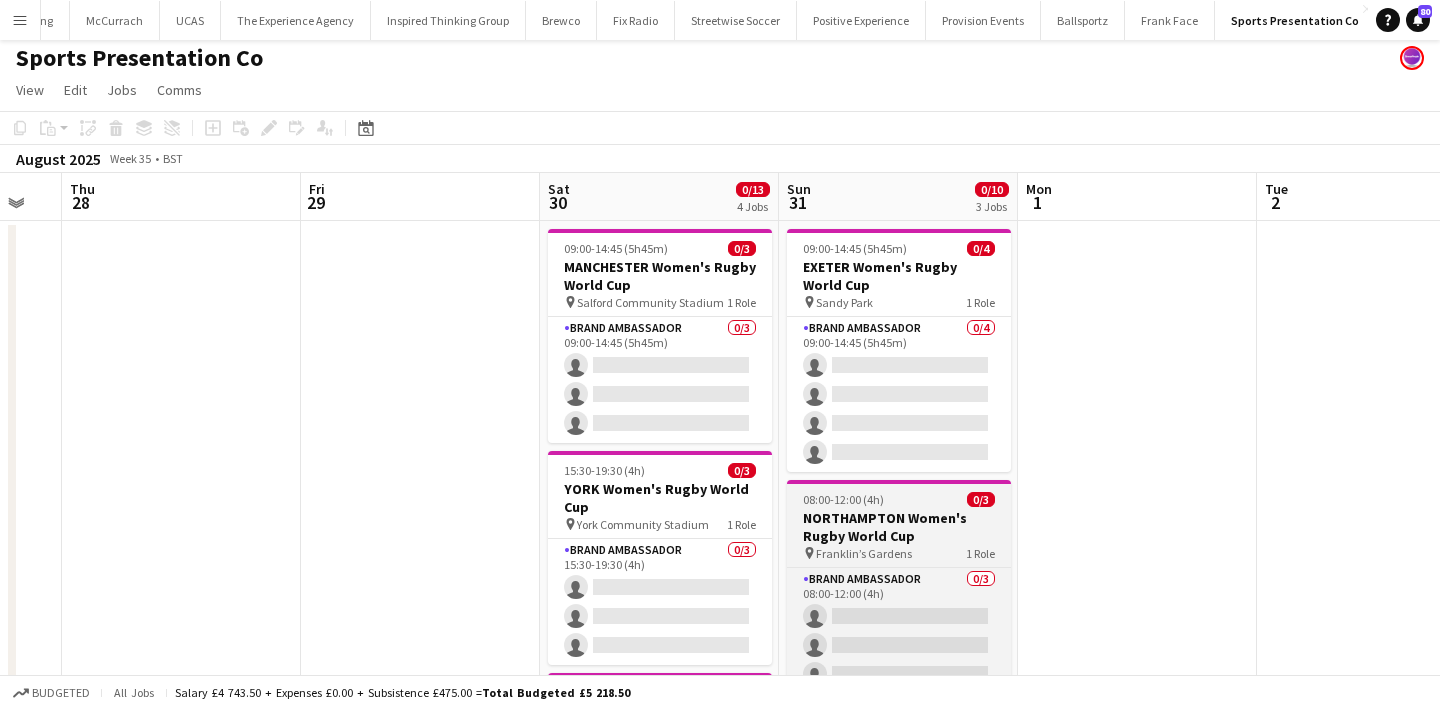 click on "08:00-12:00 (4h)    0/3" at bounding box center (899, 499) 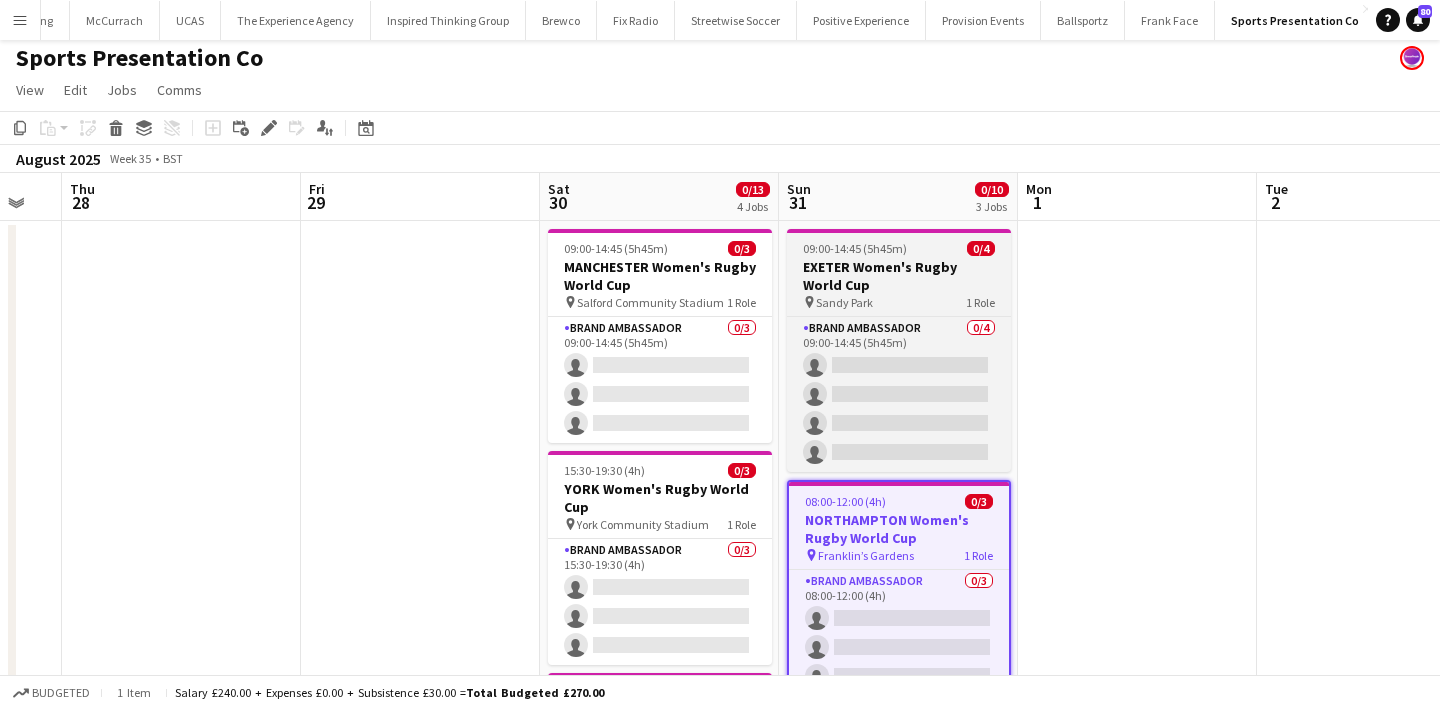click on "EXETER Women's Rugby World Cup" at bounding box center (899, 276) 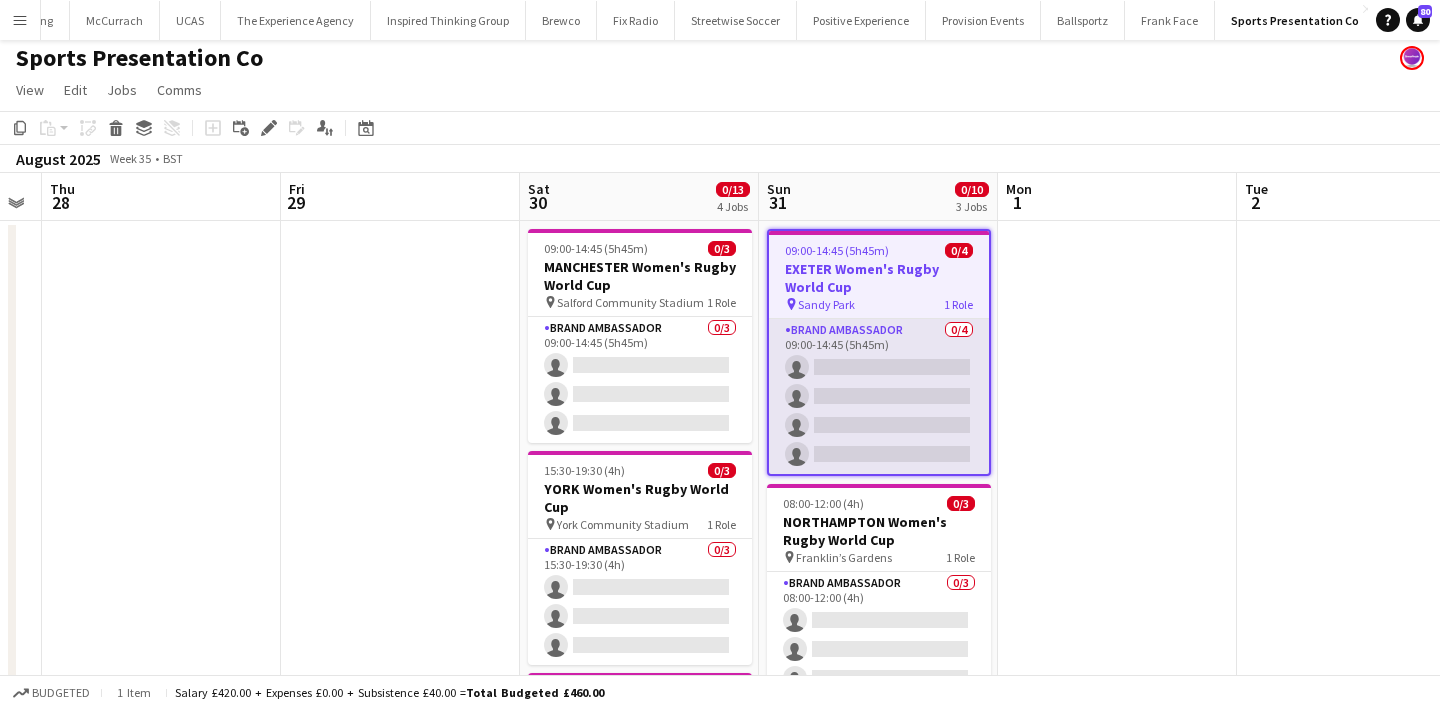 scroll, scrollTop: 0, scrollLeft: 945, axis: horizontal 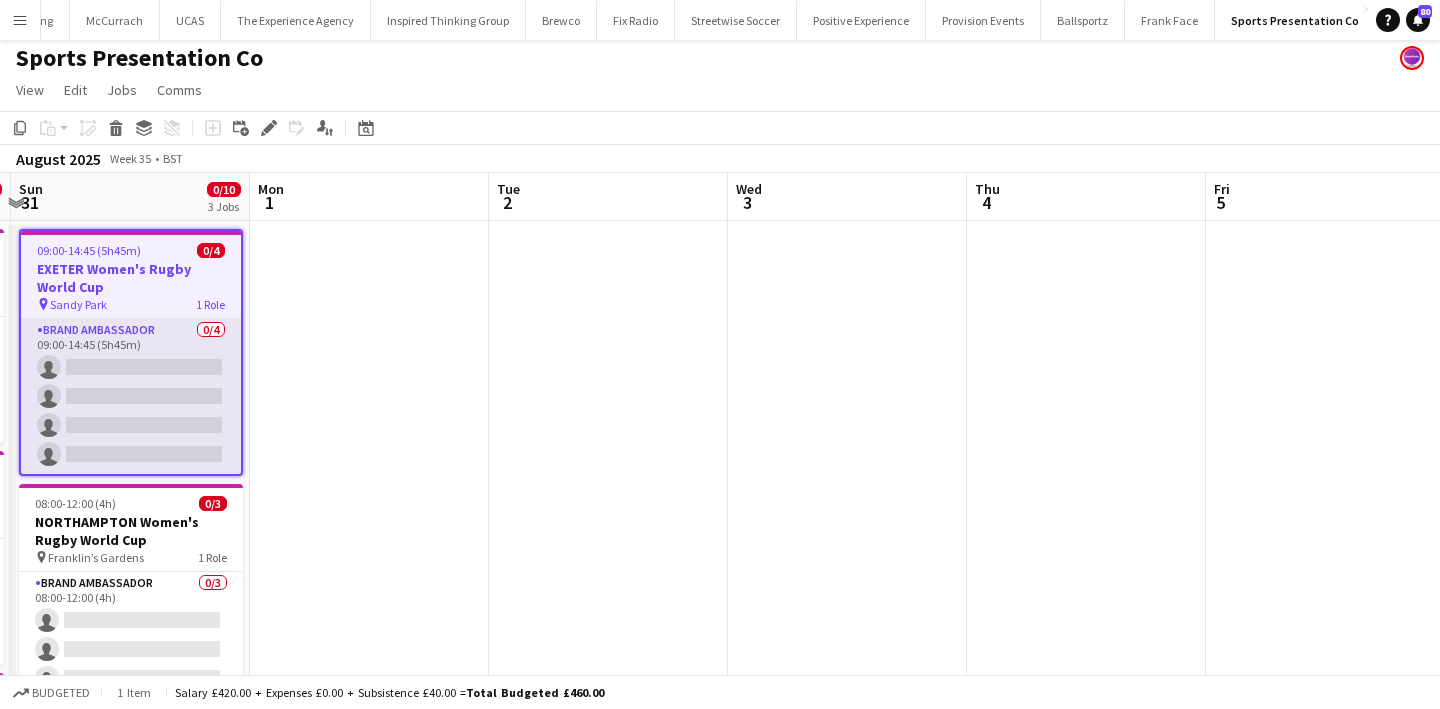 click at bounding box center (847, 702) 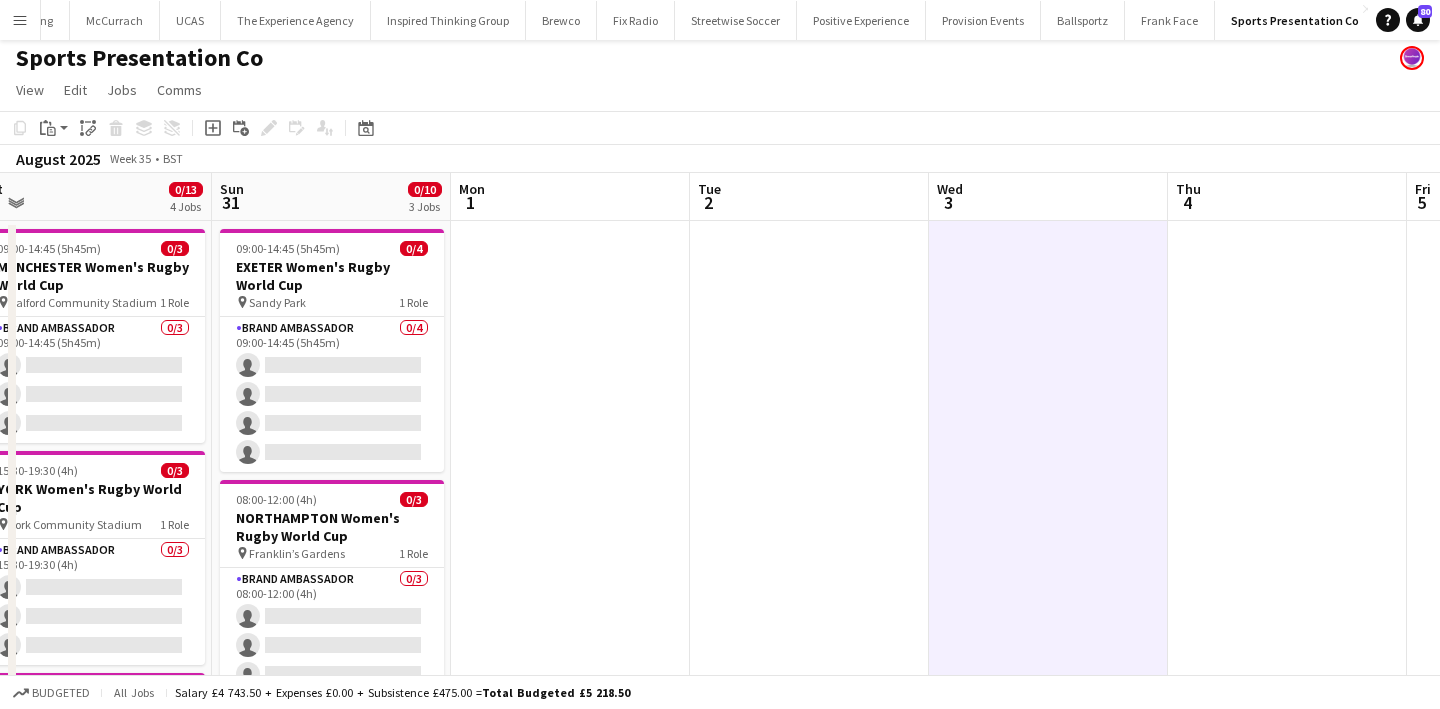 scroll, scrollTop: 0, scrollLeft: 485, axis: horizontal 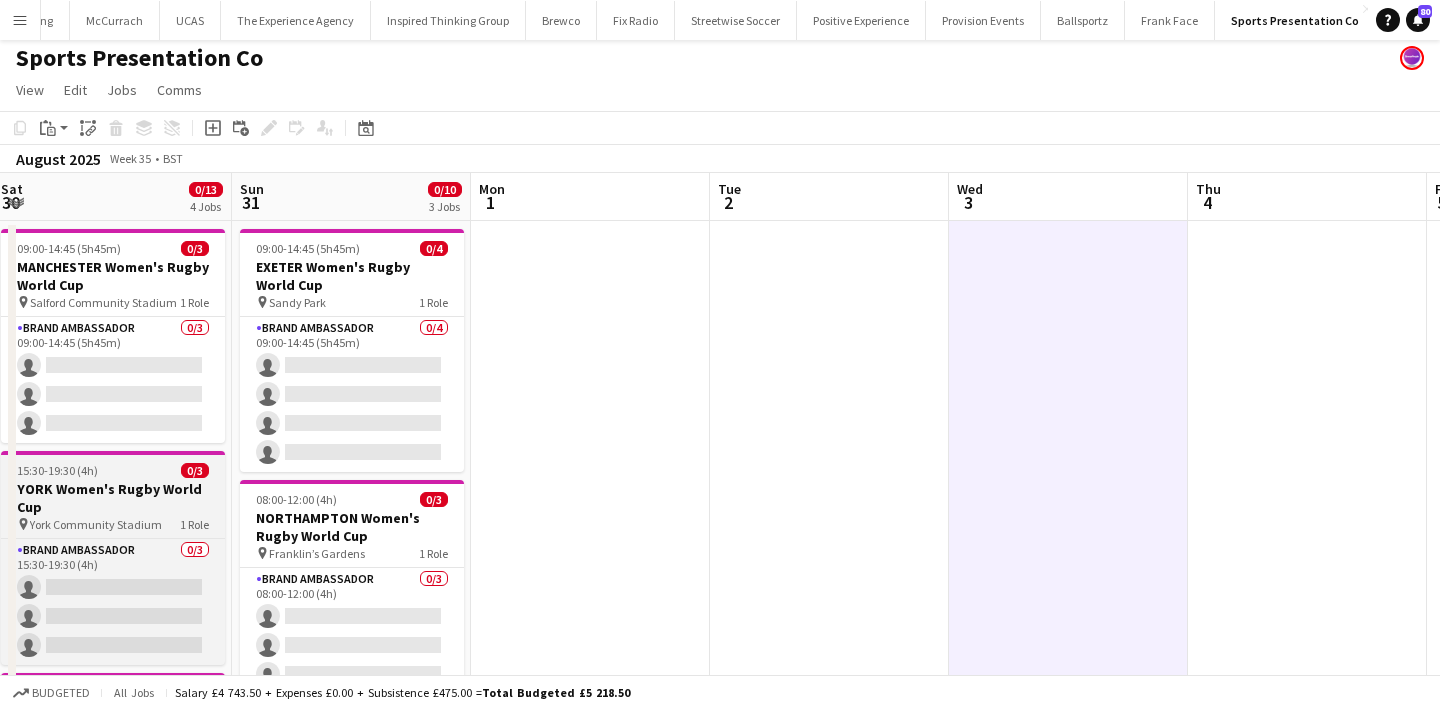 click on "YORK Women's Rugby World Cup" at bounding box center (113, 498) 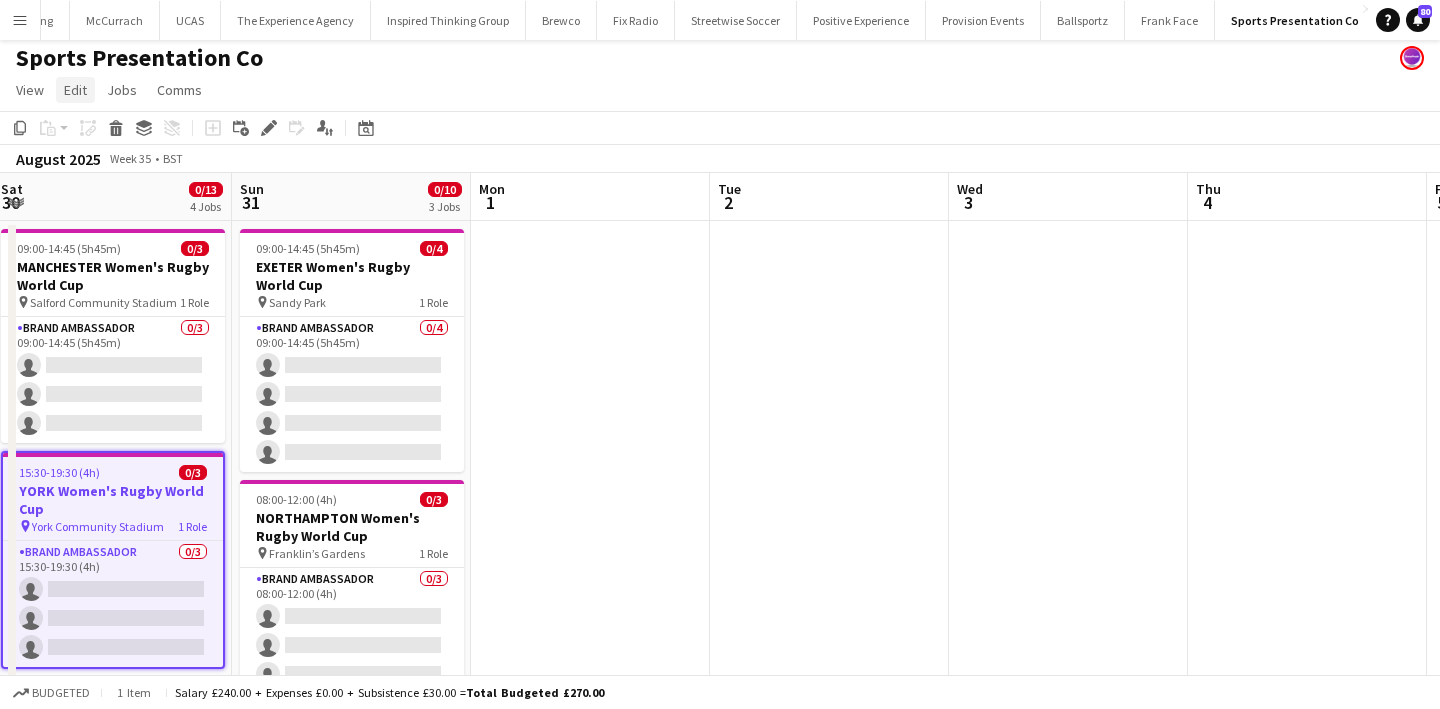 click on "Edit" 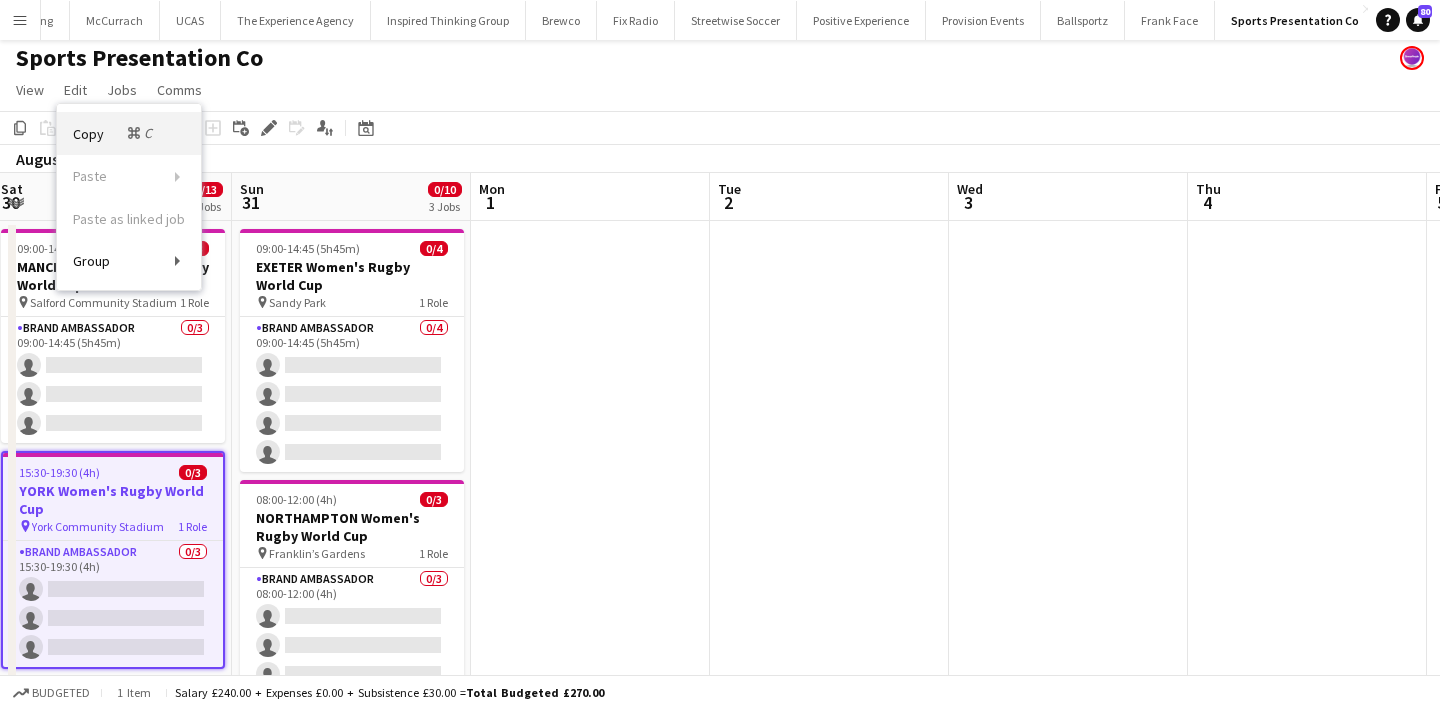 click on "Copy
Command
C" at bounding box center [114, 133] 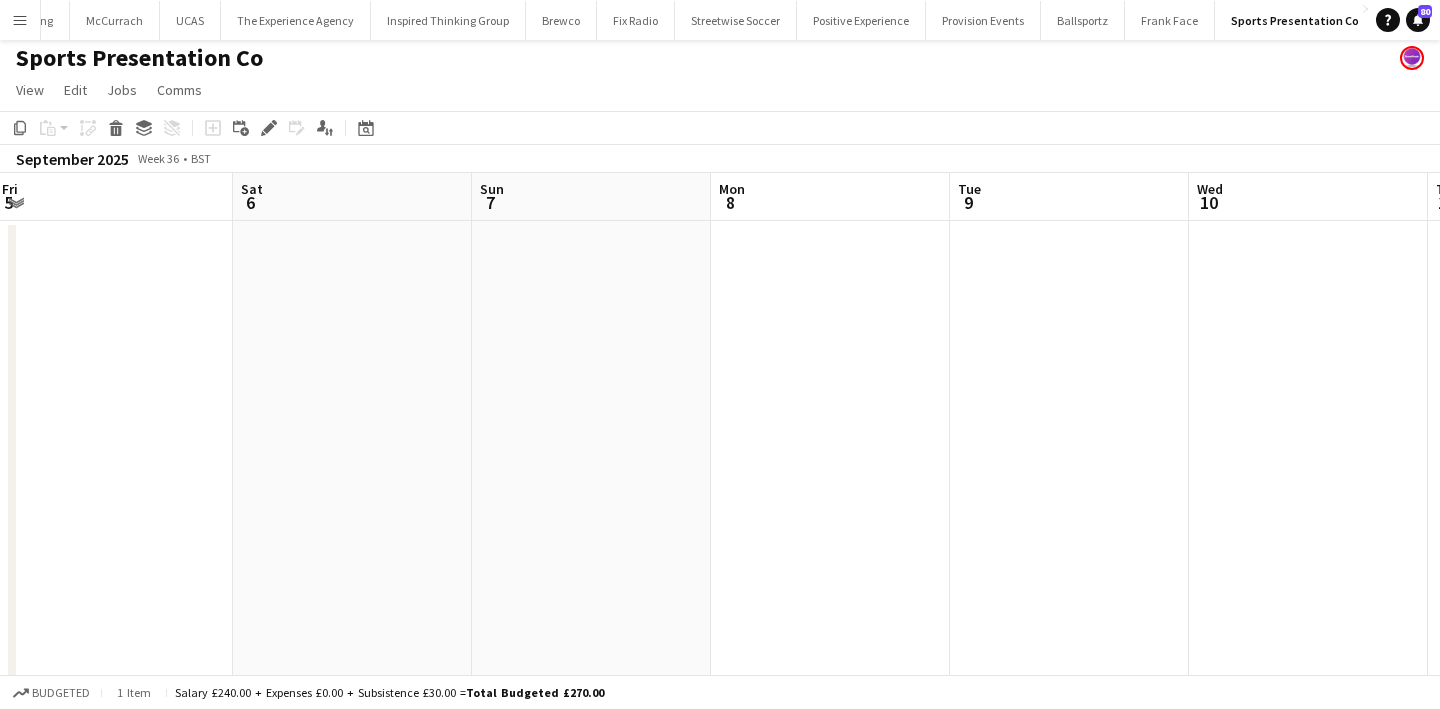 scroll, scrollTop: 0, scrollLeft: 596, axis: horizontal 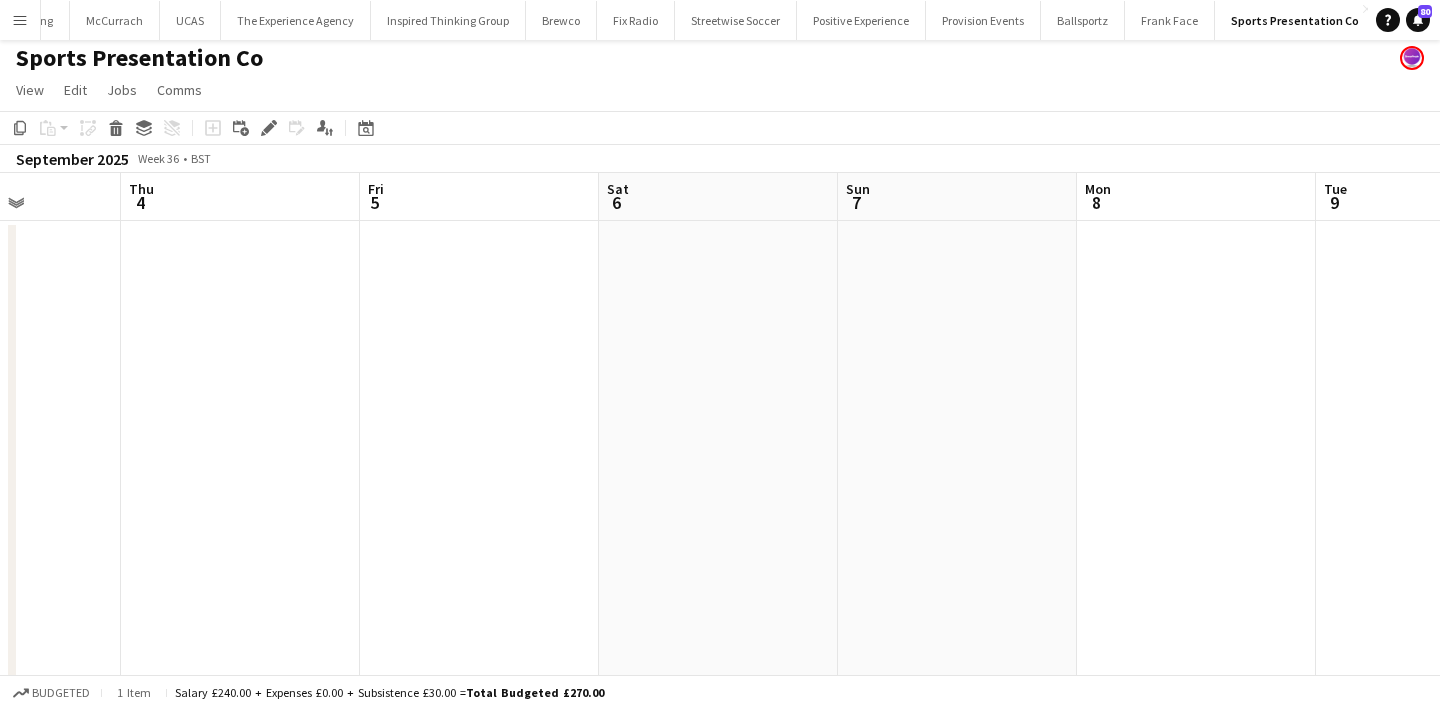 click at bounding box center [718, 702] 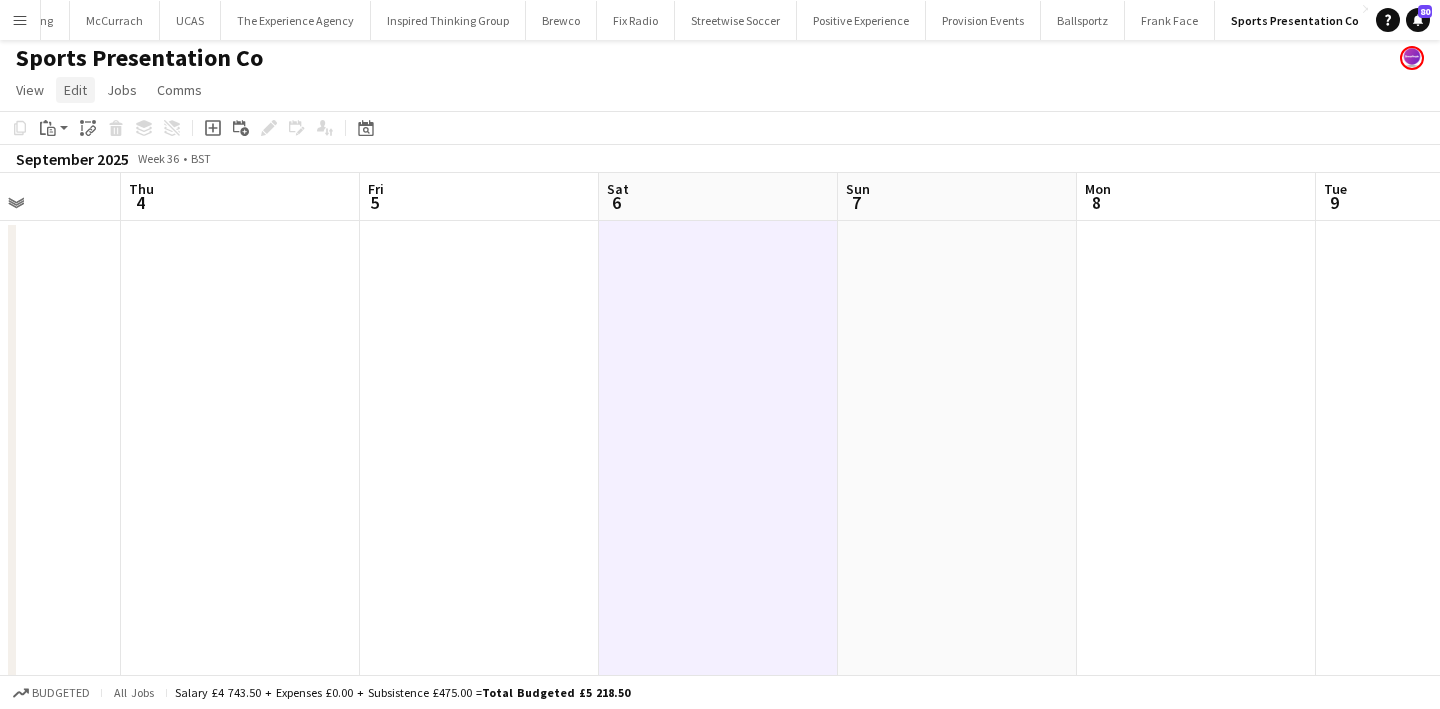 click on "Edit" 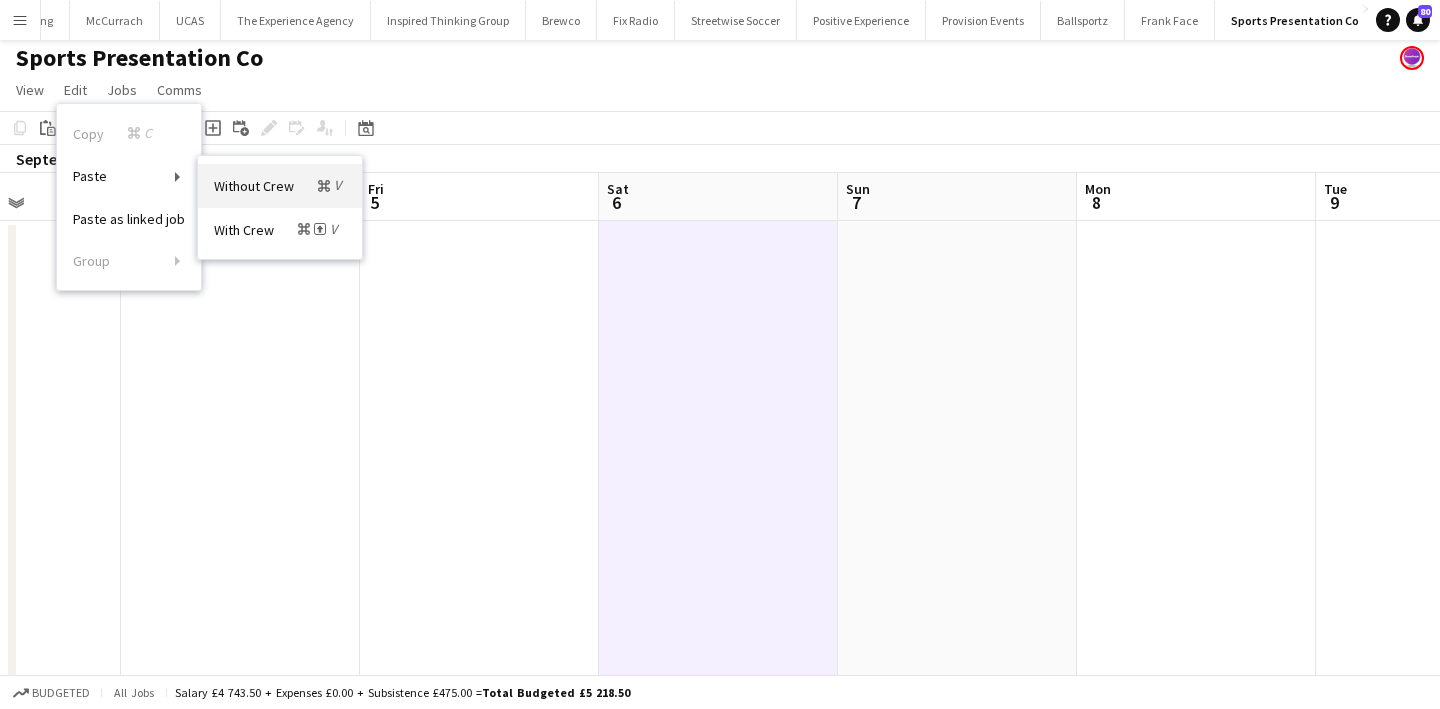 click on "Without Crew
Command
V" at bounding box center [280, 185] 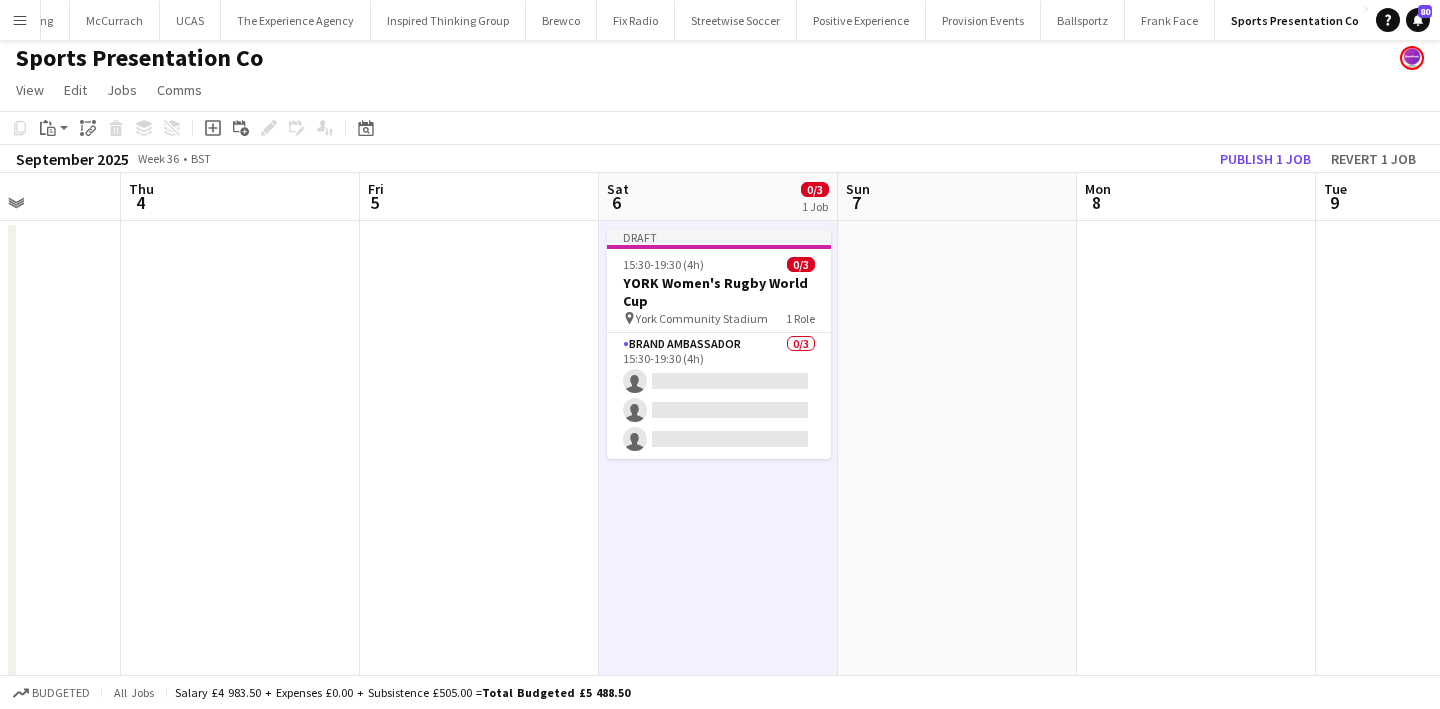 click at bounding box center [957, 702] 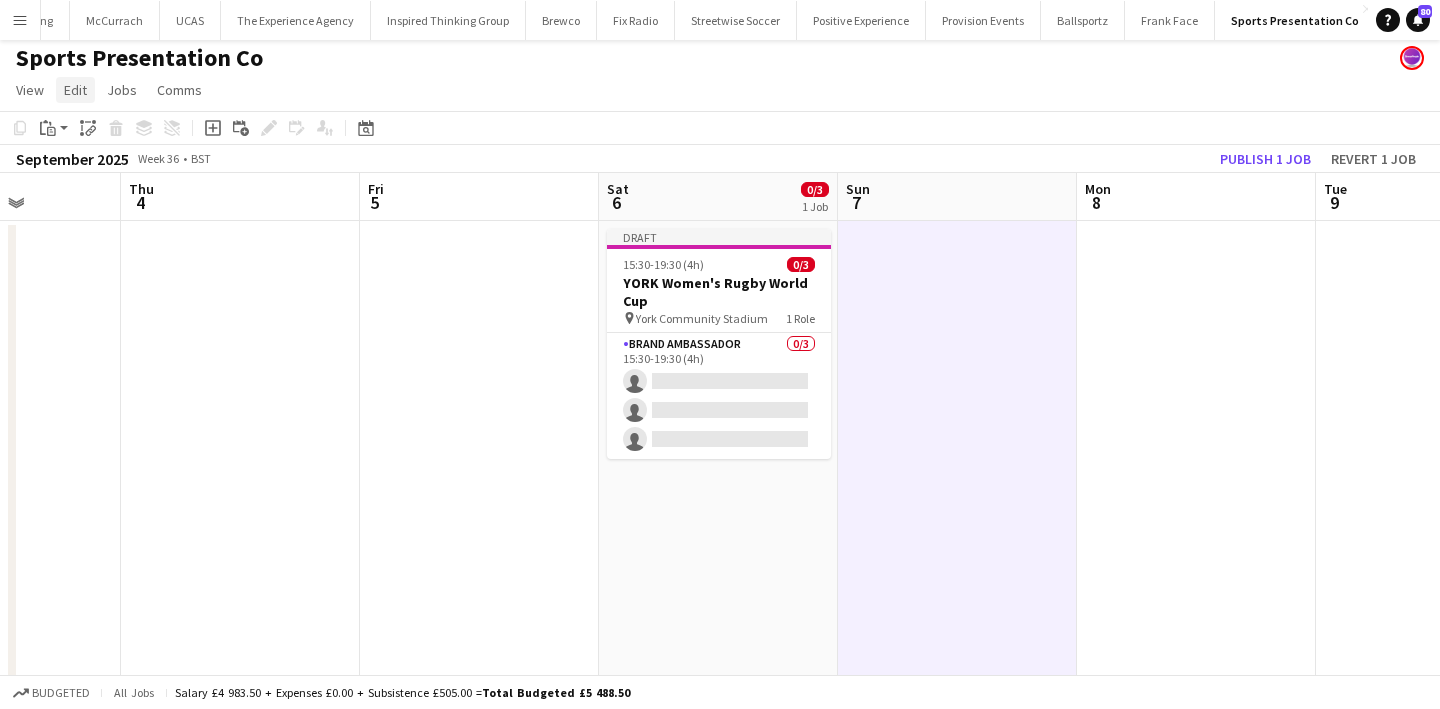 click on "Edit" 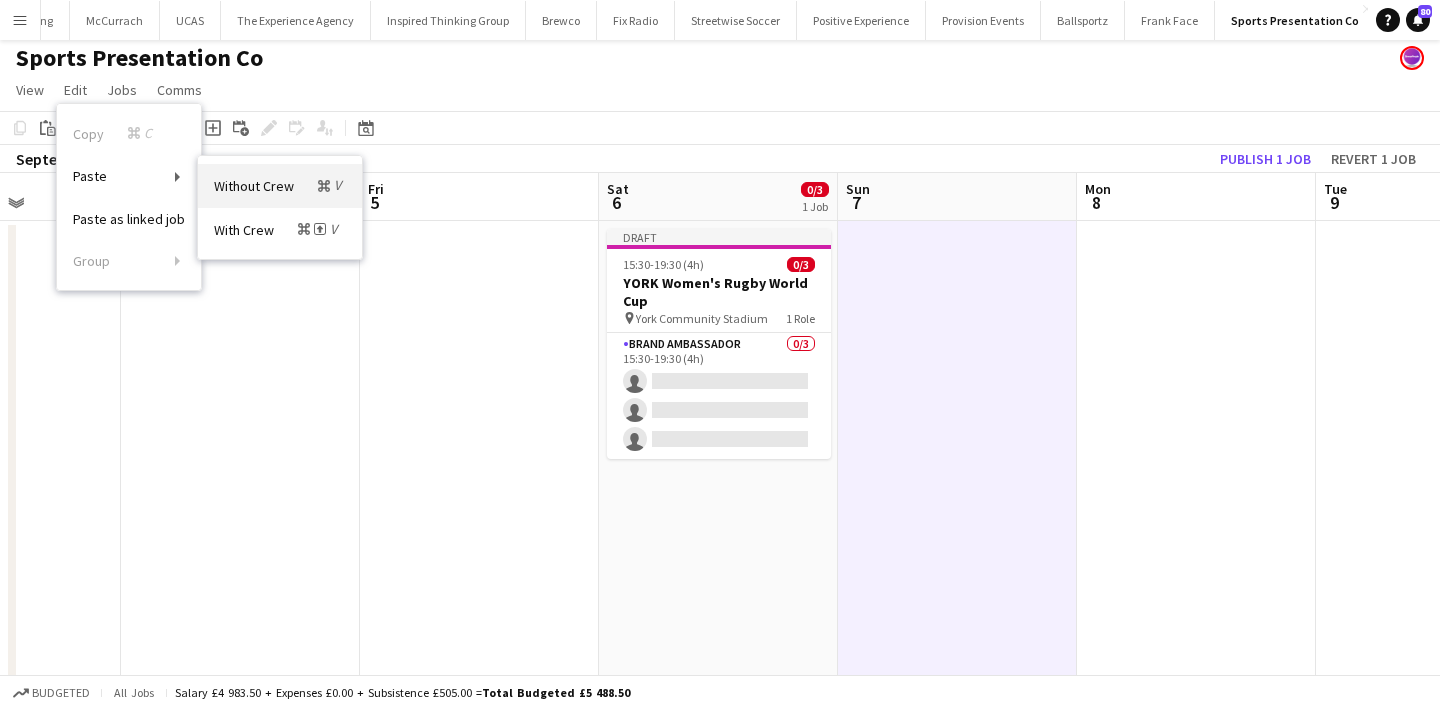 click on "Without Crew
Command
V" at bounding box center [280, 185] 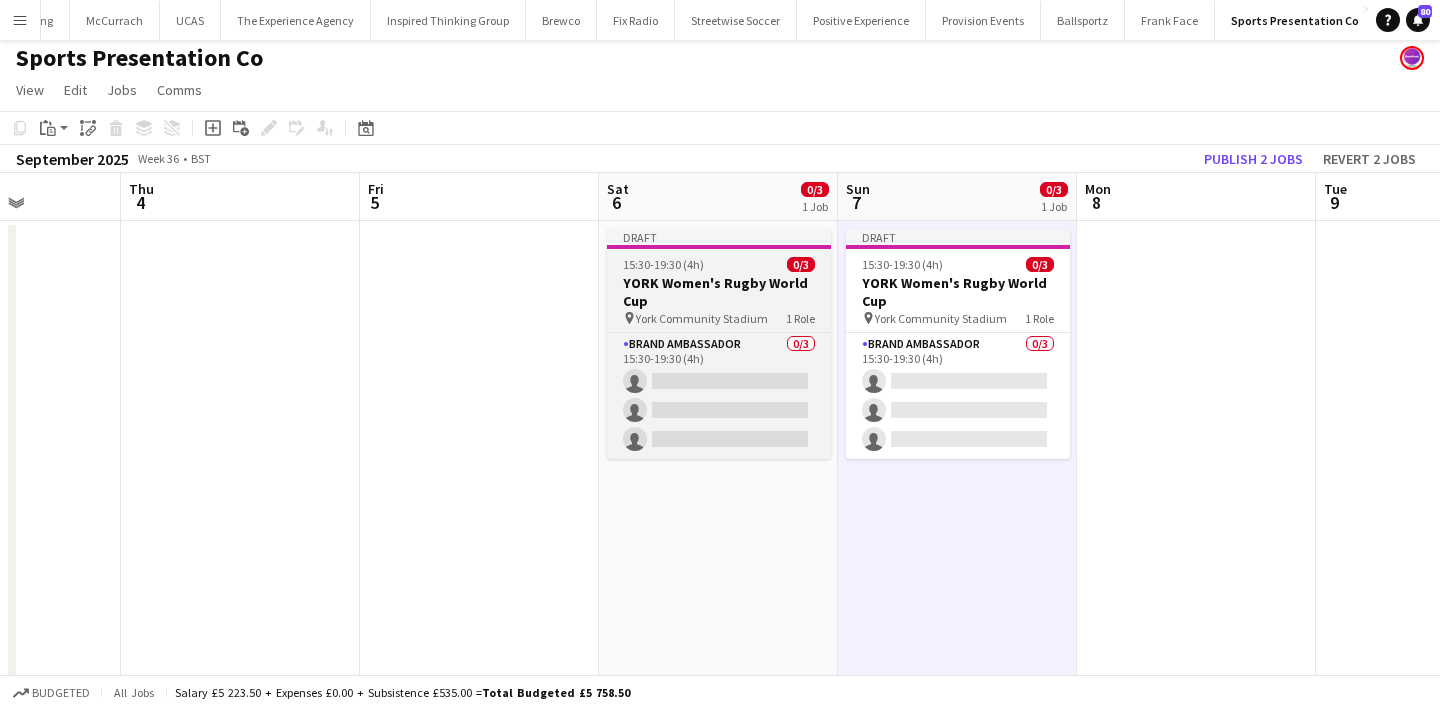 click on "York Community Stadium" at bounding box center [702, 318] 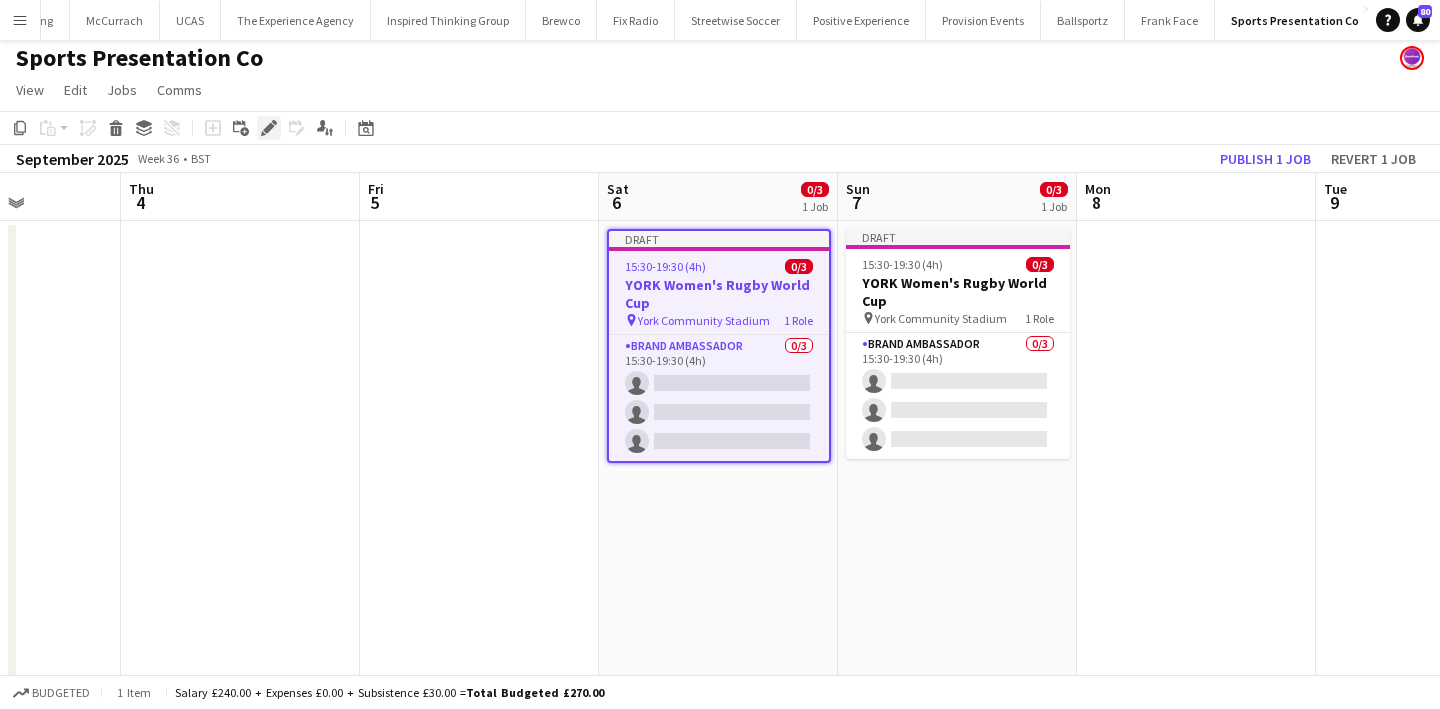 click on "Edit" 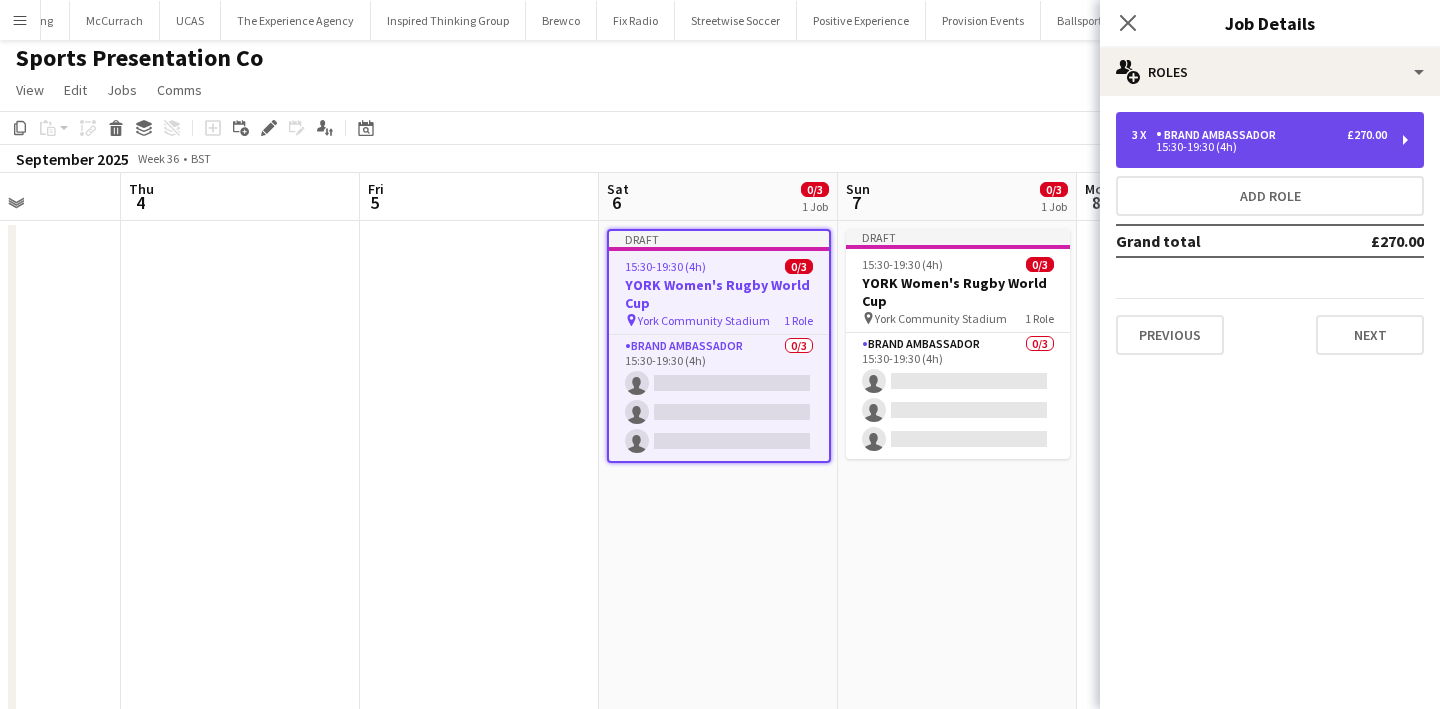 click on "3 x   Brand Ambassador   £270.00   15:30-19:30 (4h)" at bounding box center (1270, 140) 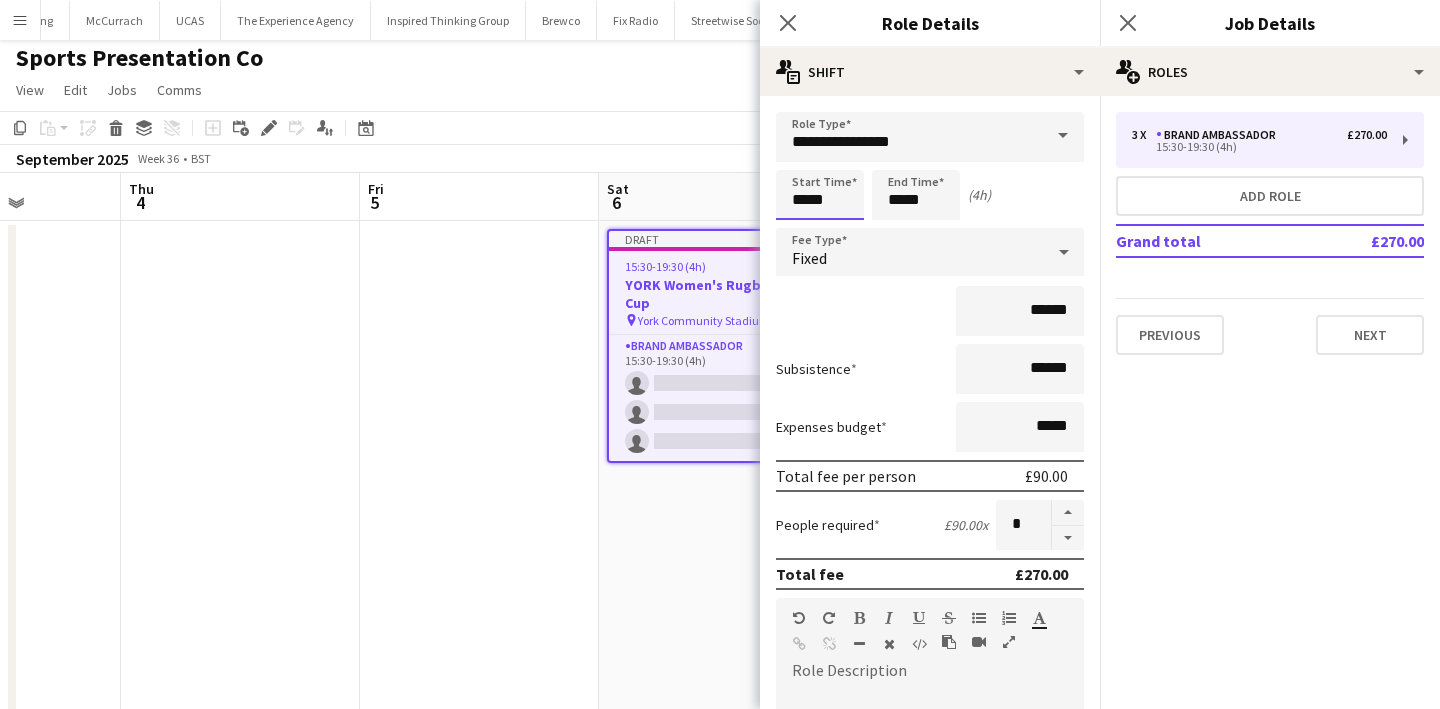 click on "*****" at bounding box center (820, 195) 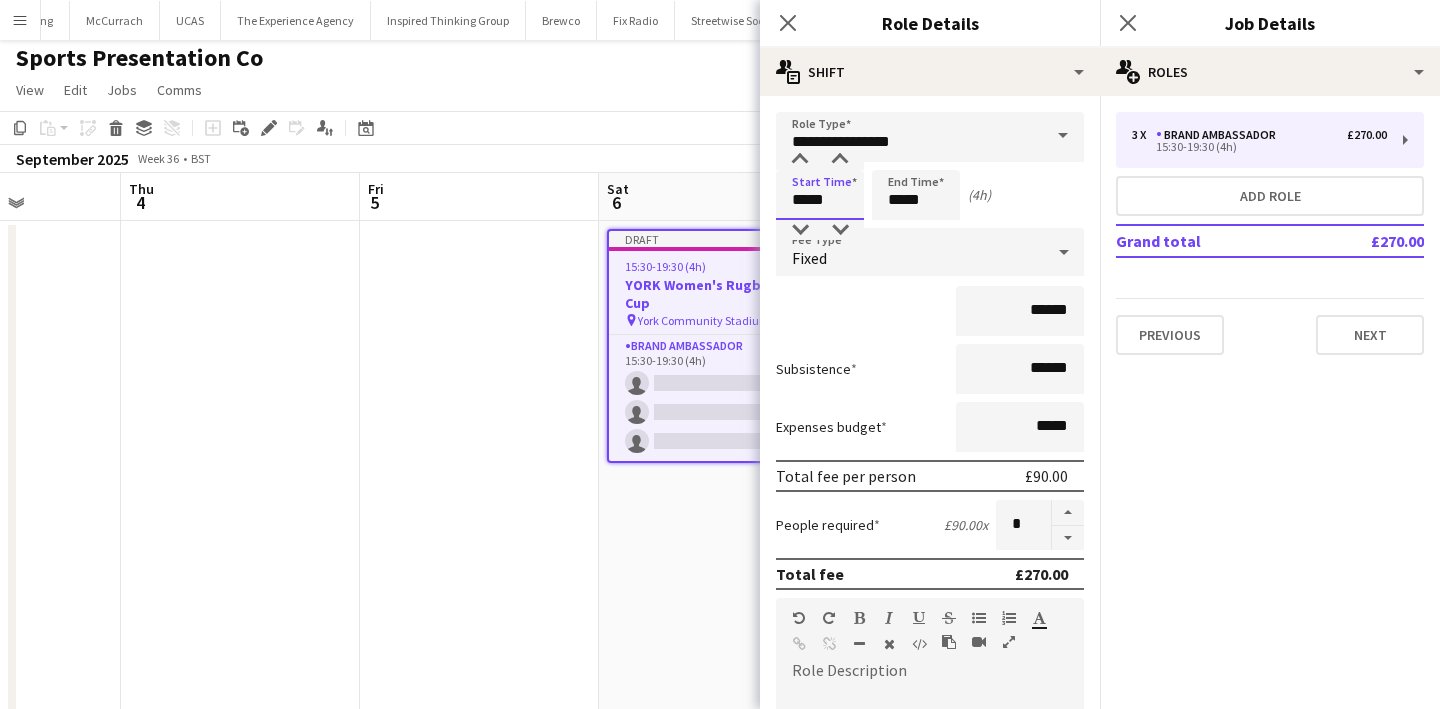 click on "*****" at bounding box center [820, 195] 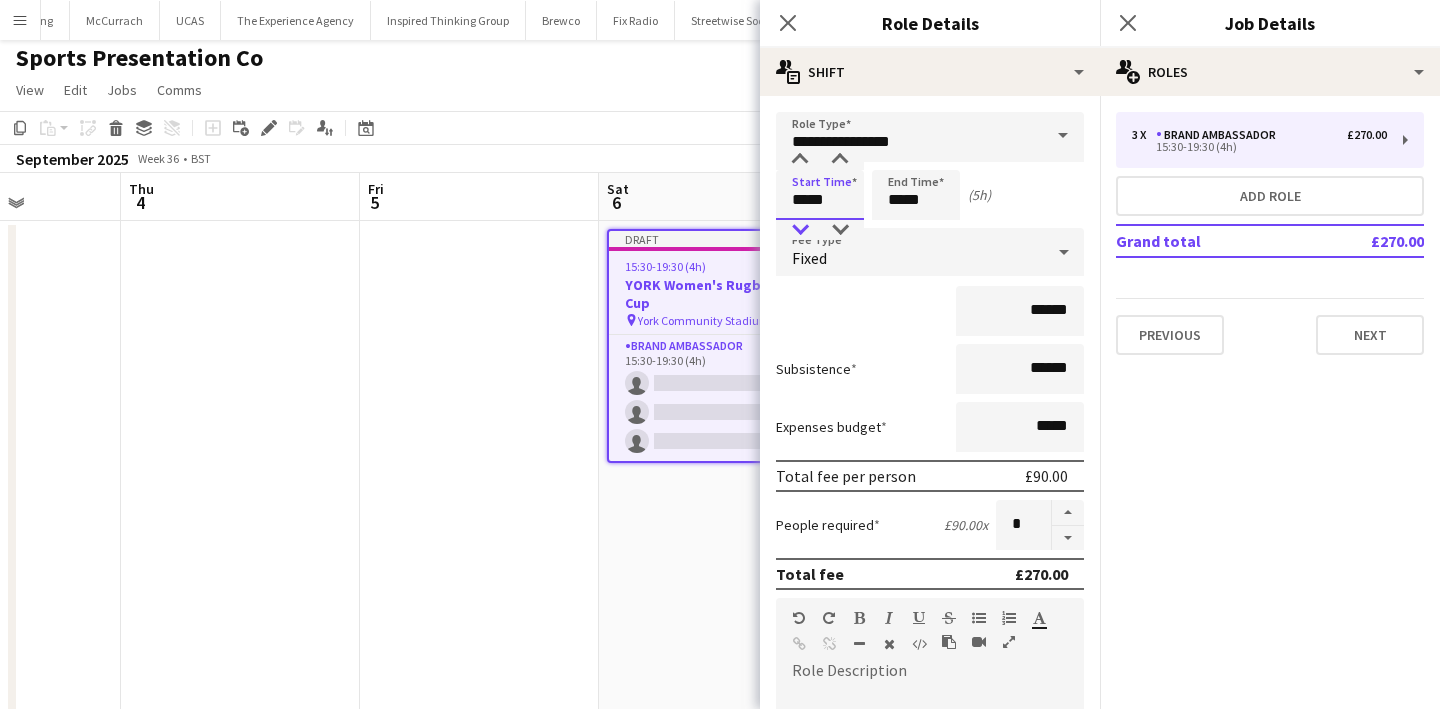 click at bounding box center (800, 230) 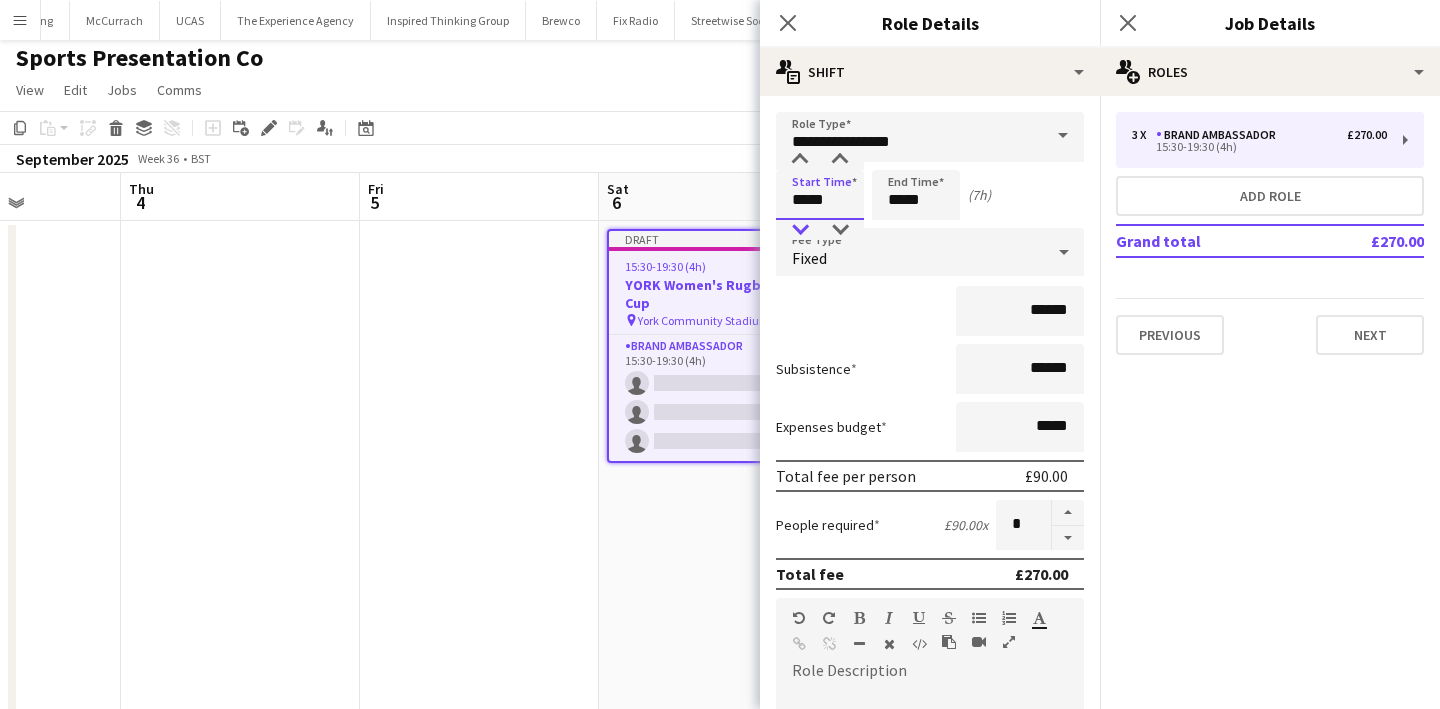 click at bounding box center [800, 230] 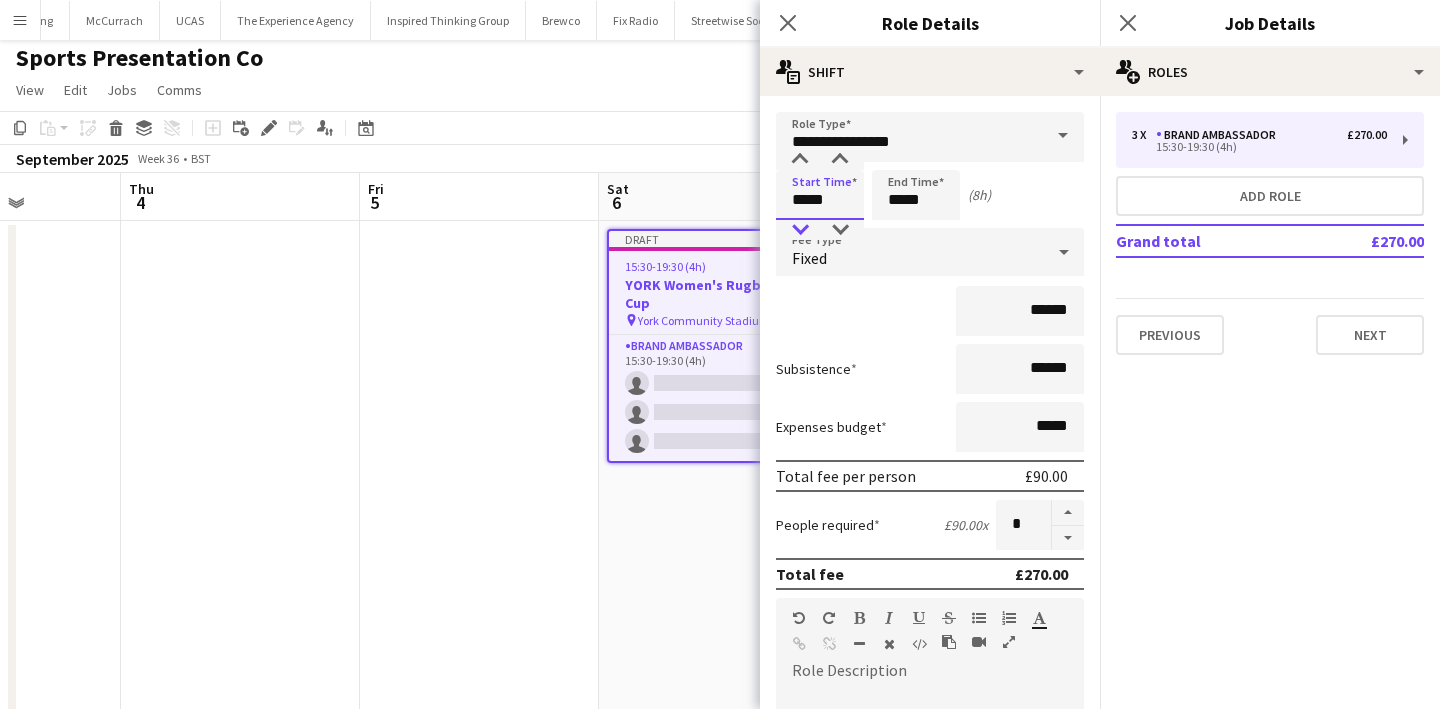 click at bounding box center (800, 230) 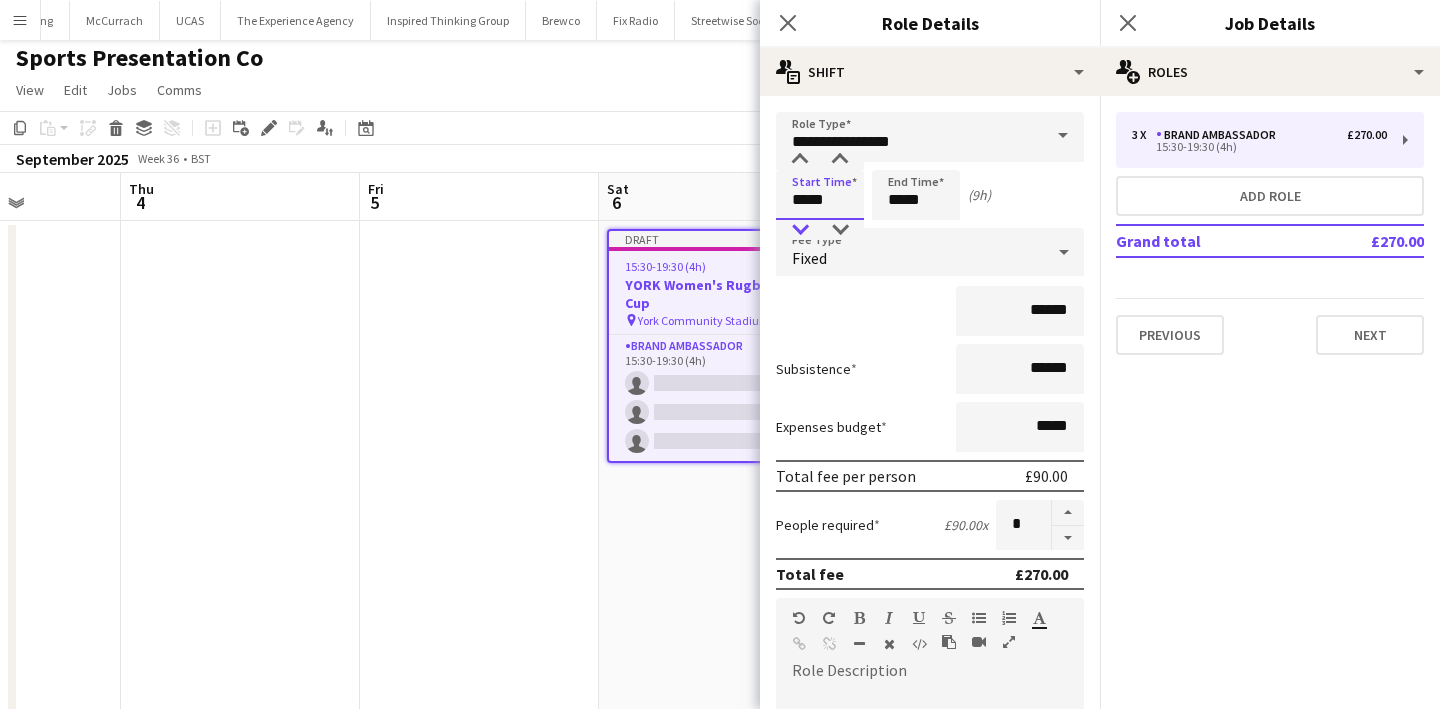 type on "*****" 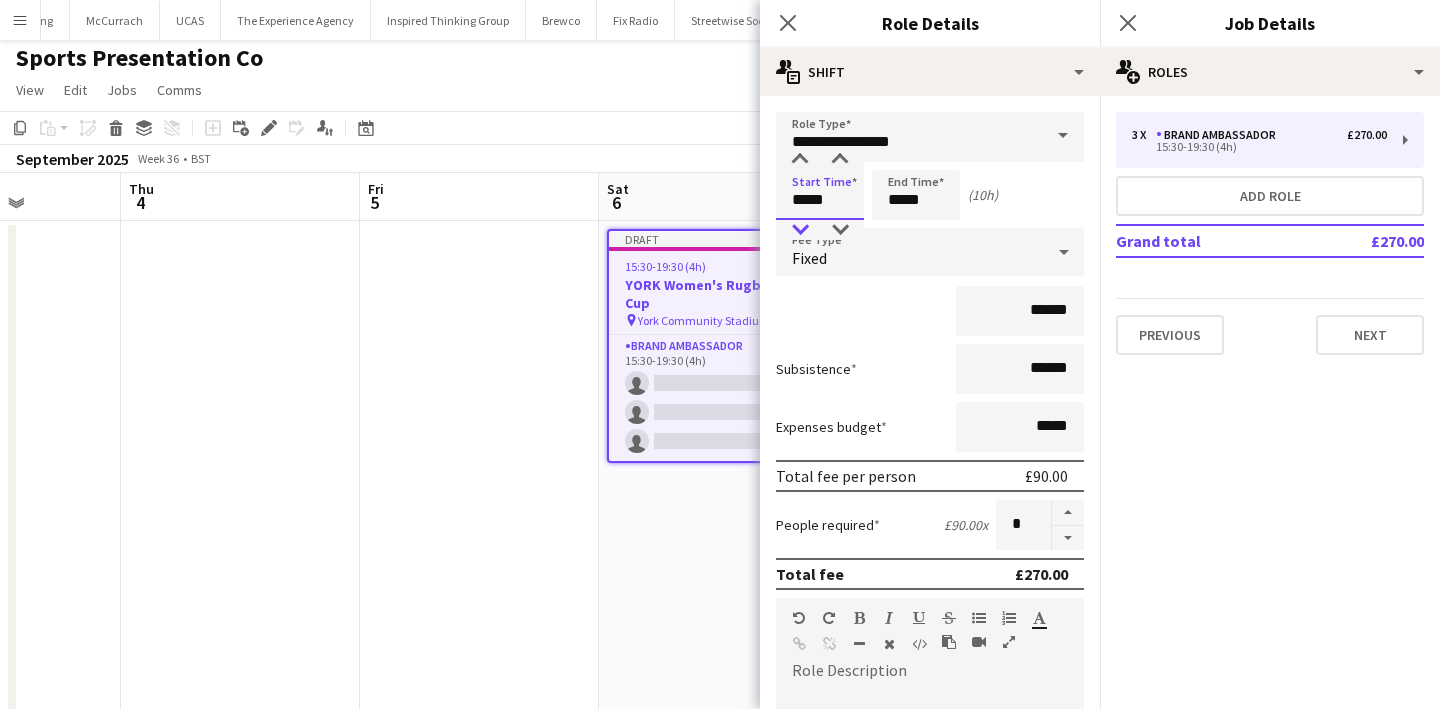 click at bounding box center [800, 230] 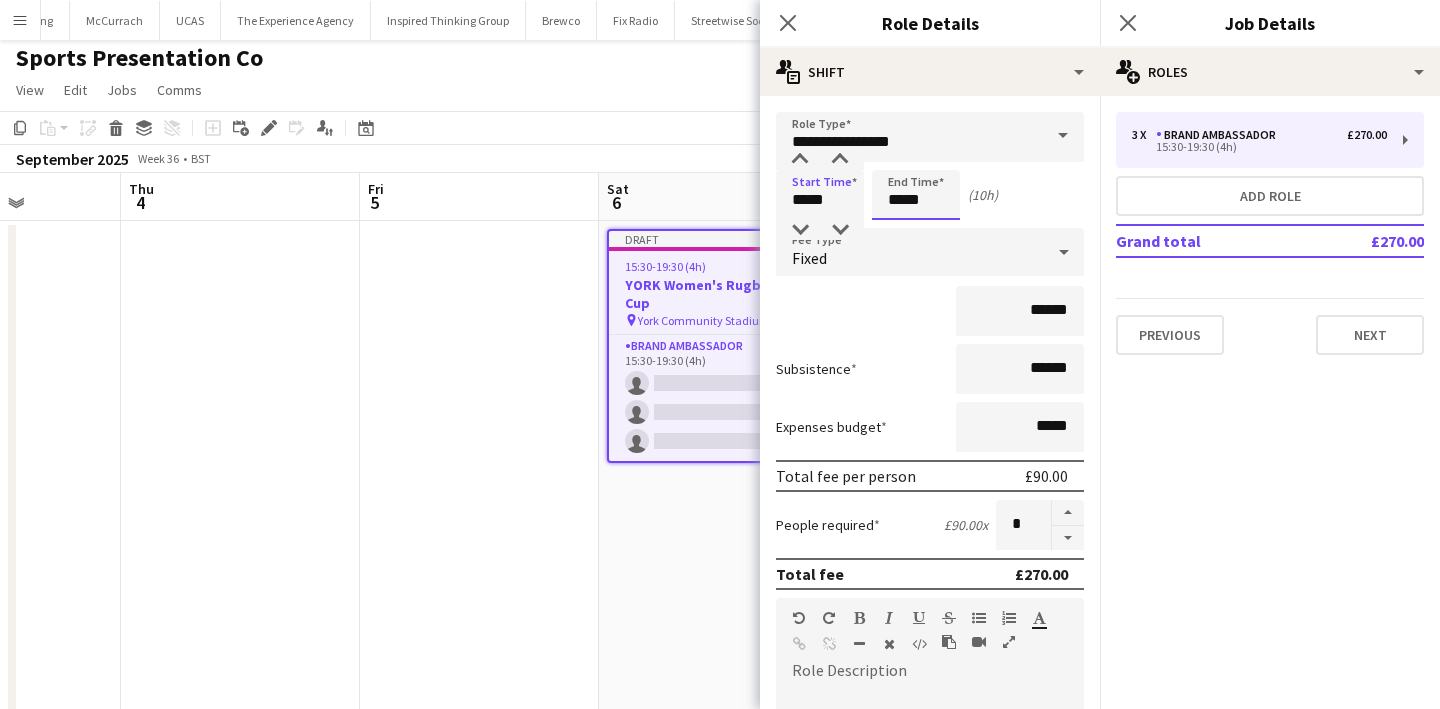 click on "*****" at bounding box center [916, 195] 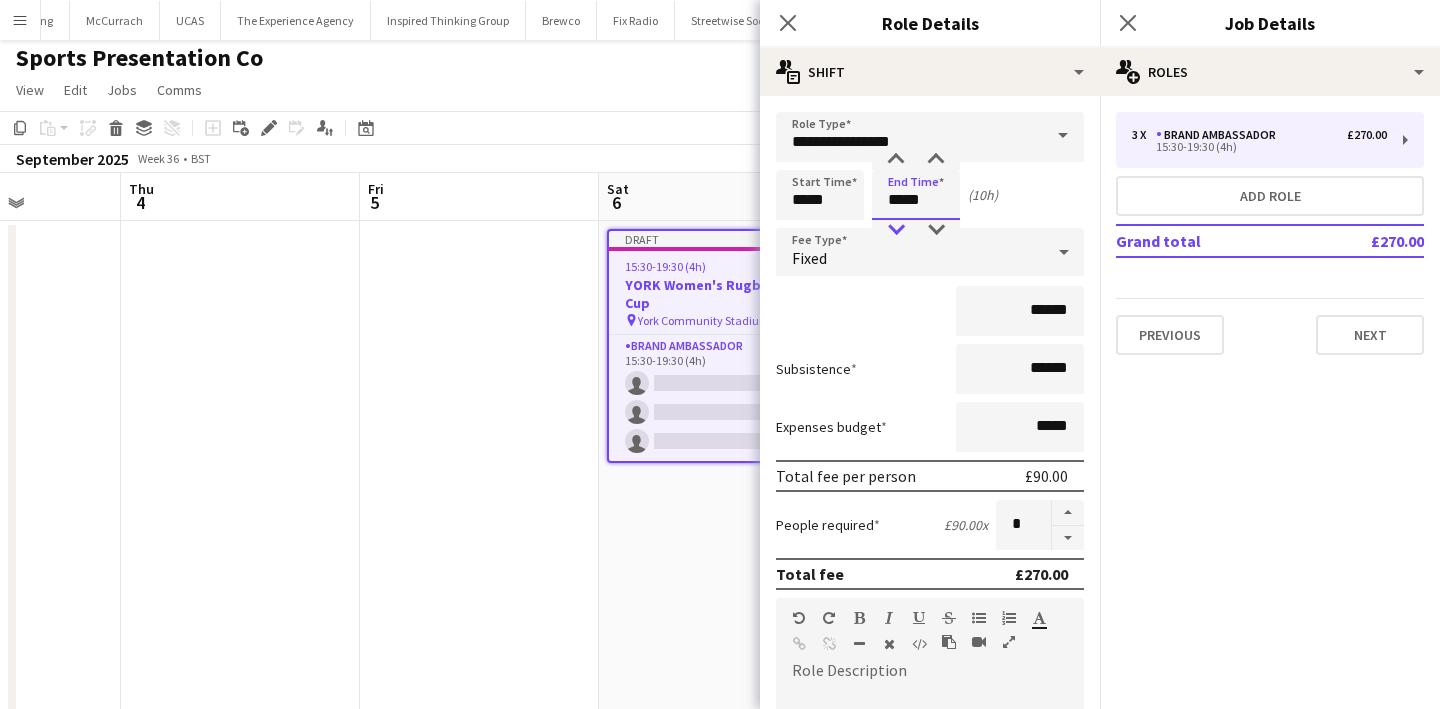 click at bounding box center [896, 230] 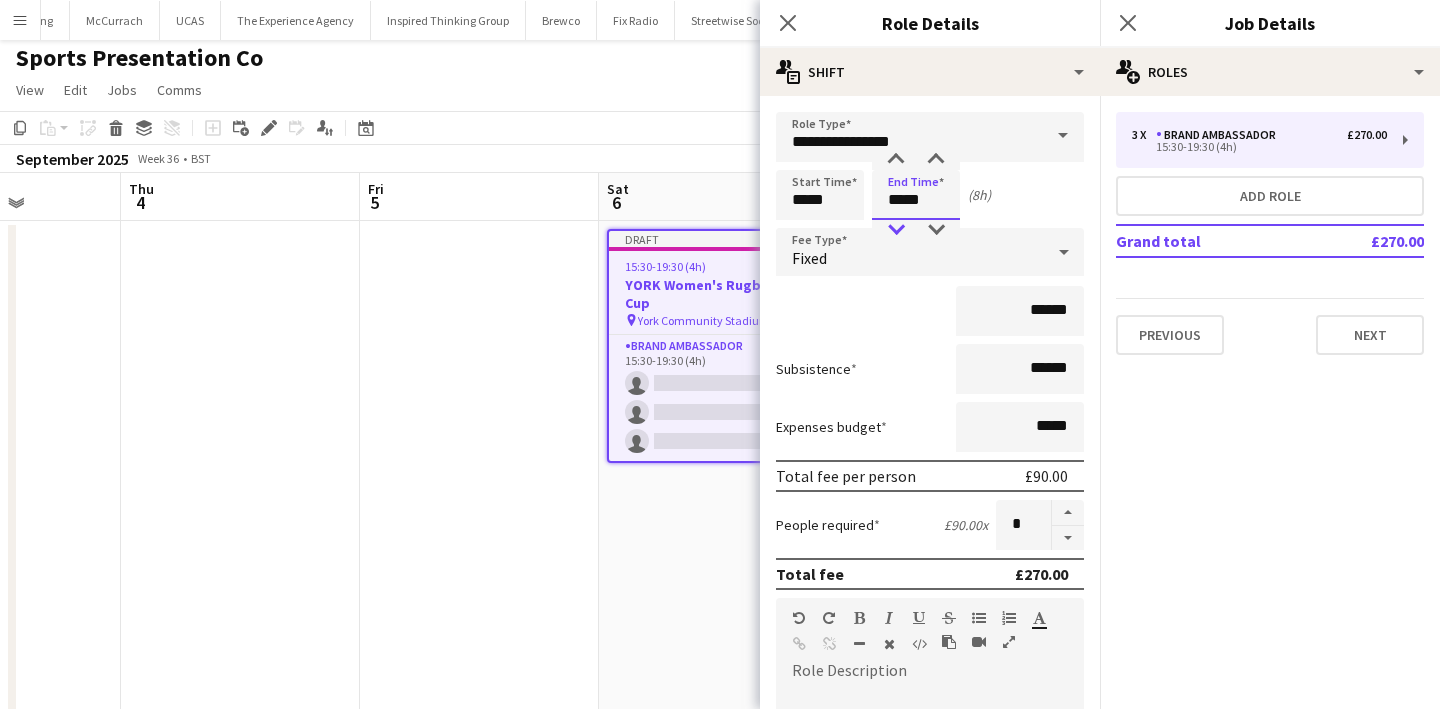 click at bounding box center (896, 230) 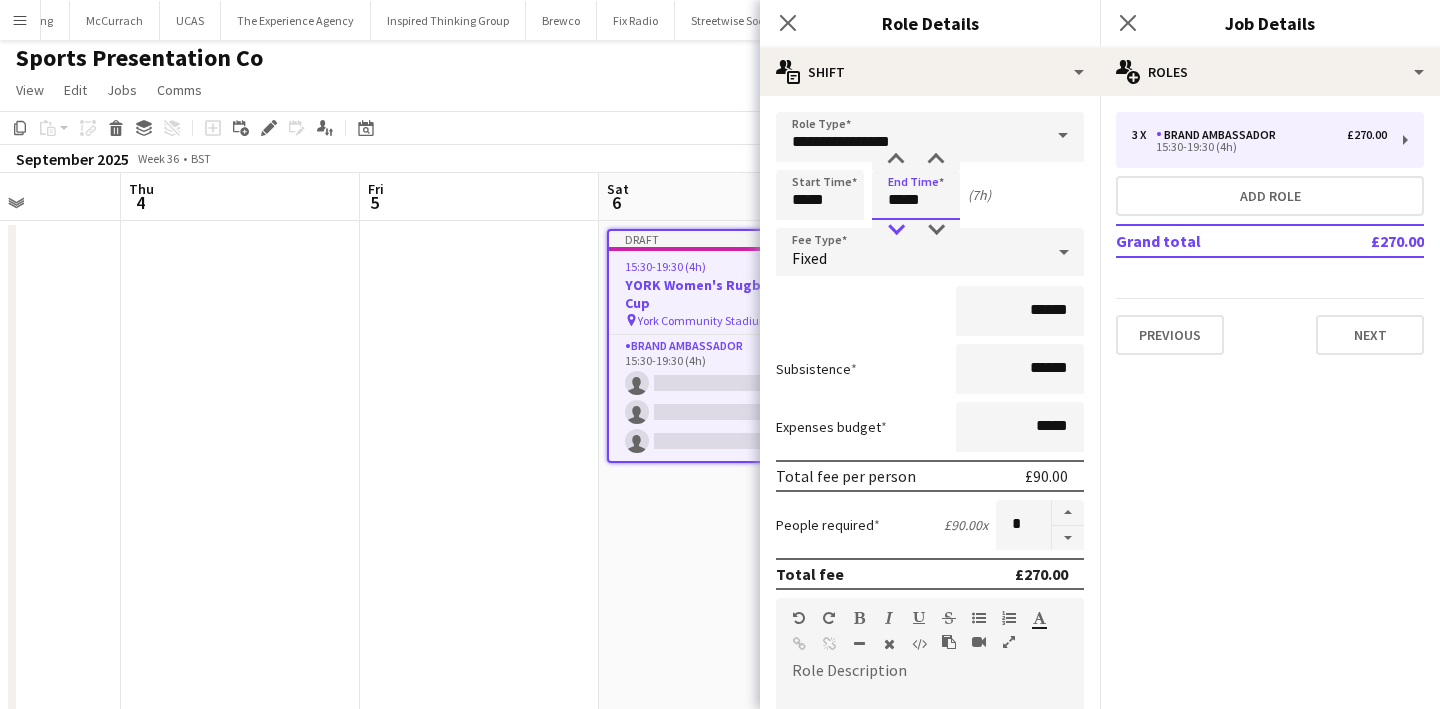 click at bounding box center [896, 230] 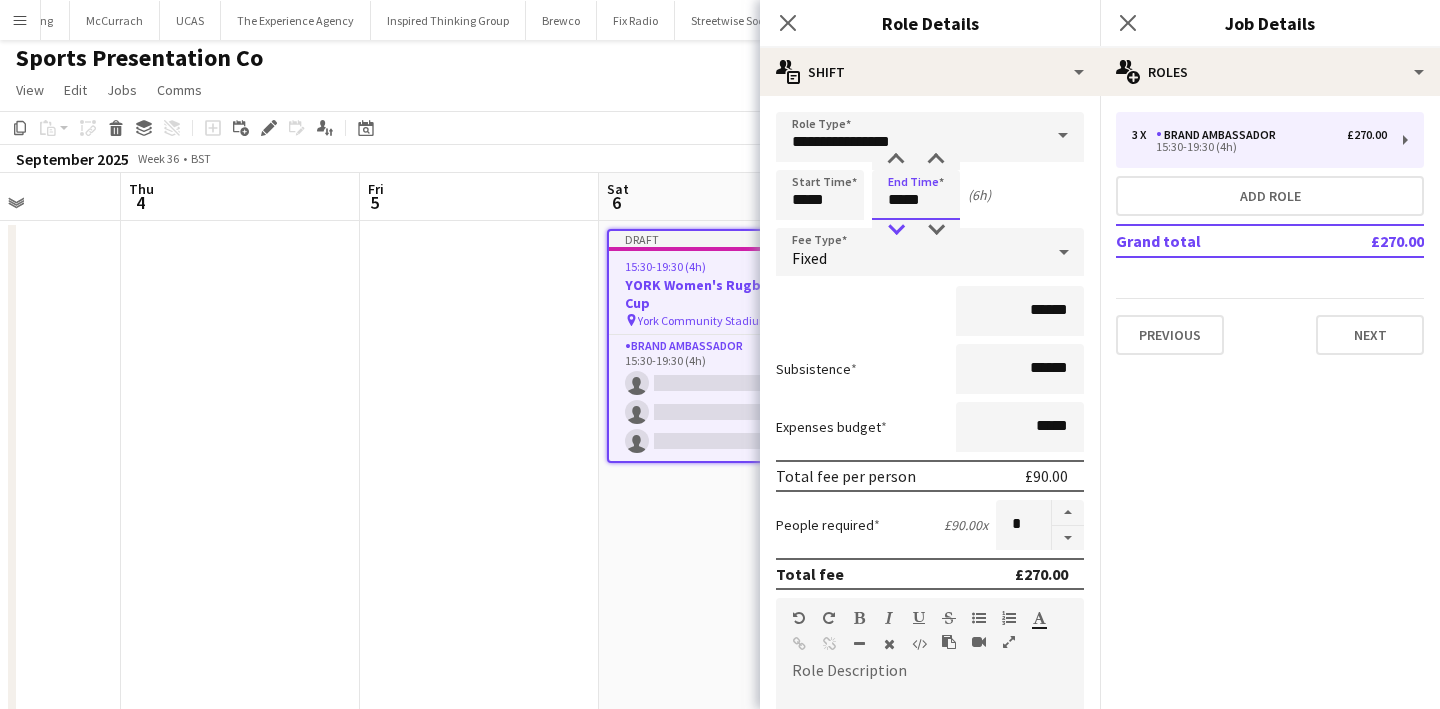 click at bounding box center (896, 230) 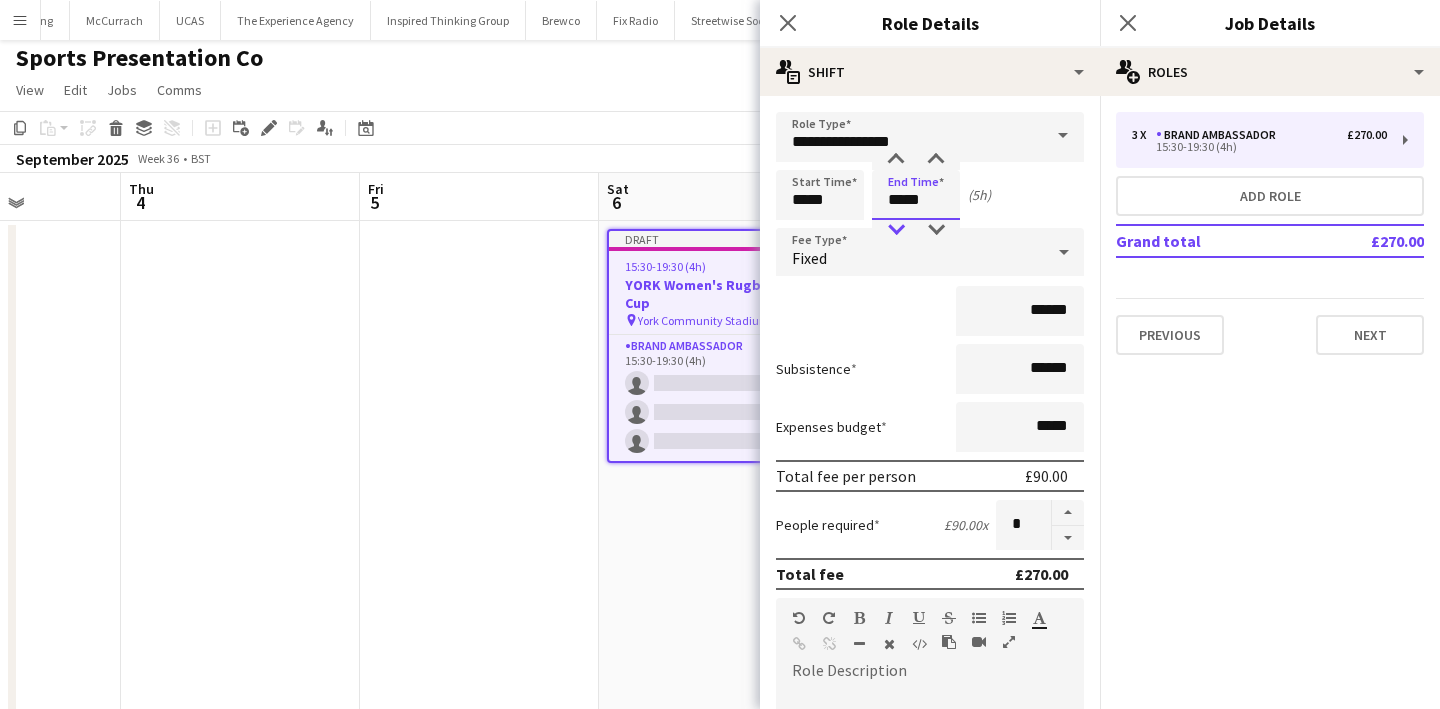 type on "*****" 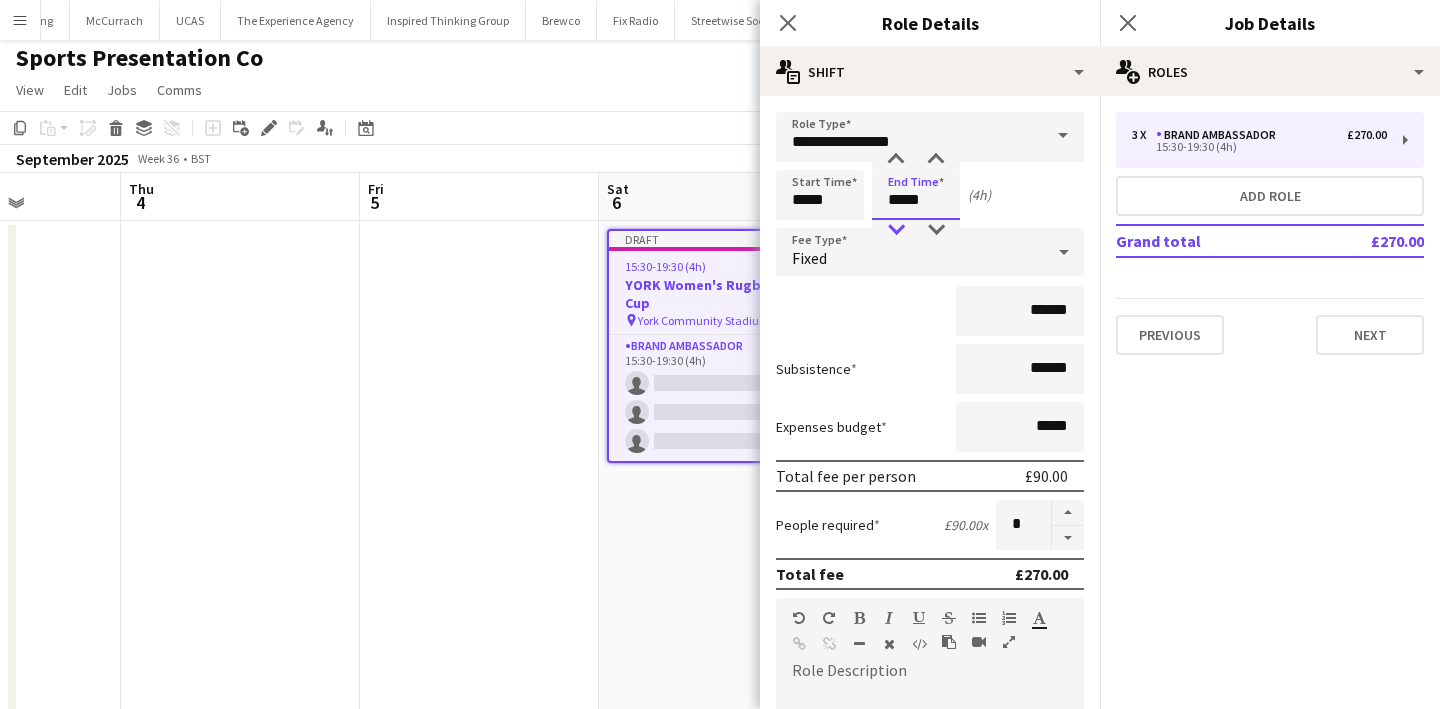 click at bounding box center [896, 230] 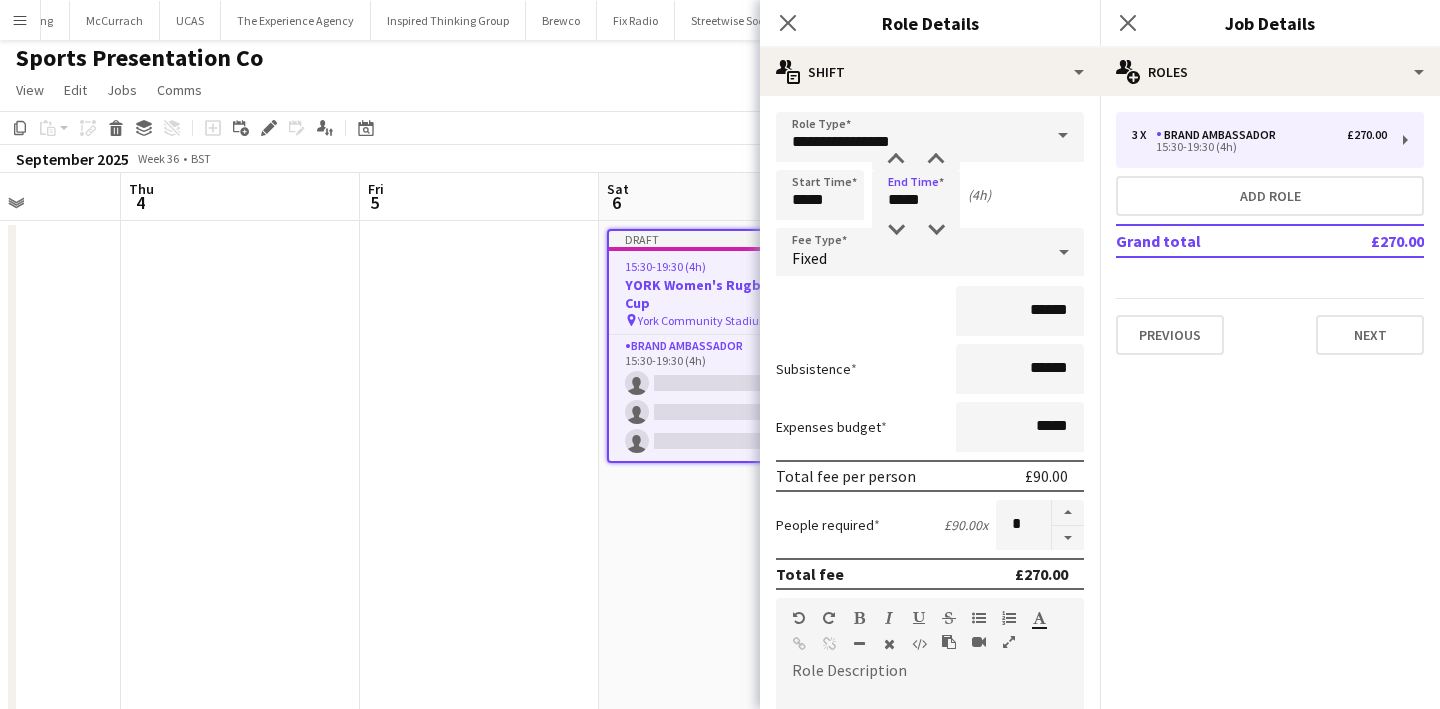 click on "Draft   15:30-19:30 (4h)    0/3   YORK Women's Rugby World Cup
pin
York Community Stadium   1 Role   Brand Ambassador   0/3   15:30-19:30 (4h)
single-neutral-actions
single-neutral-actions
single-neutral-actions" at bounding box center [718, 702] 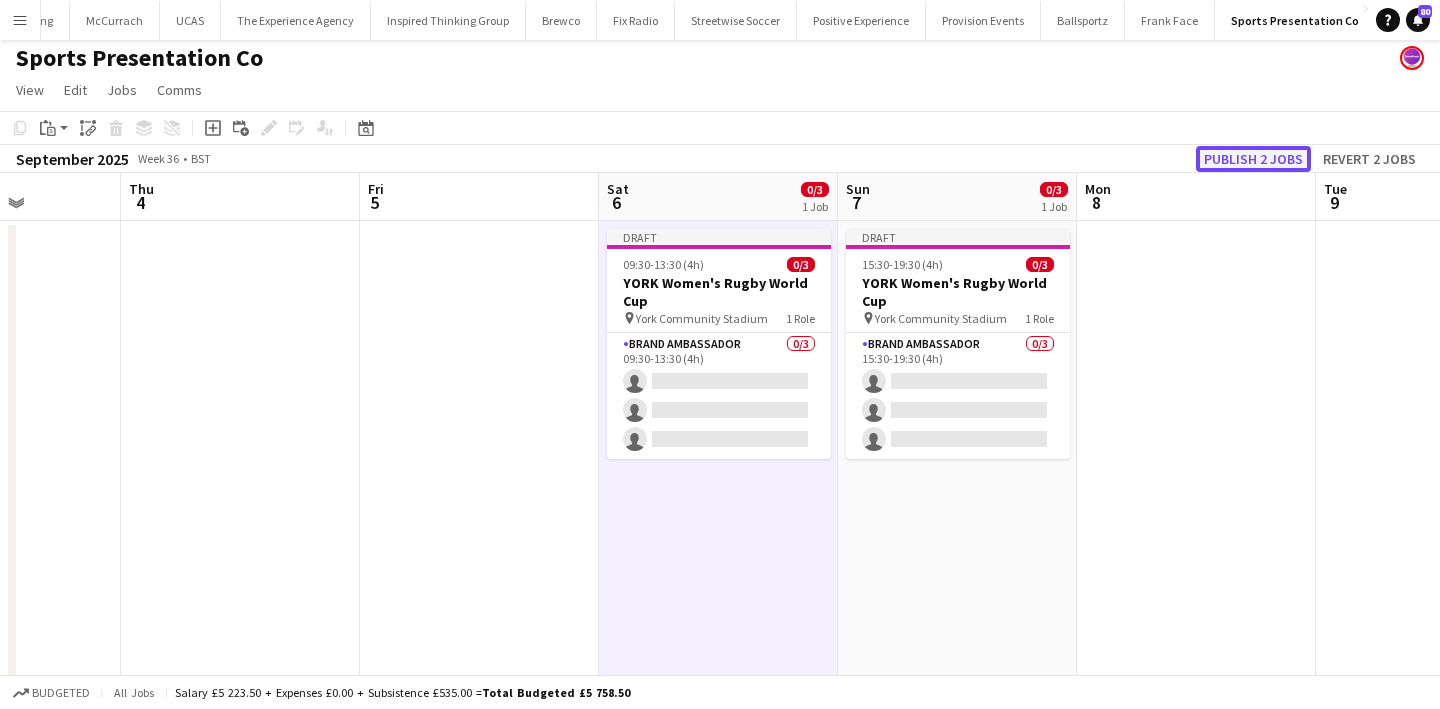 click on "Publish 2 jobs" 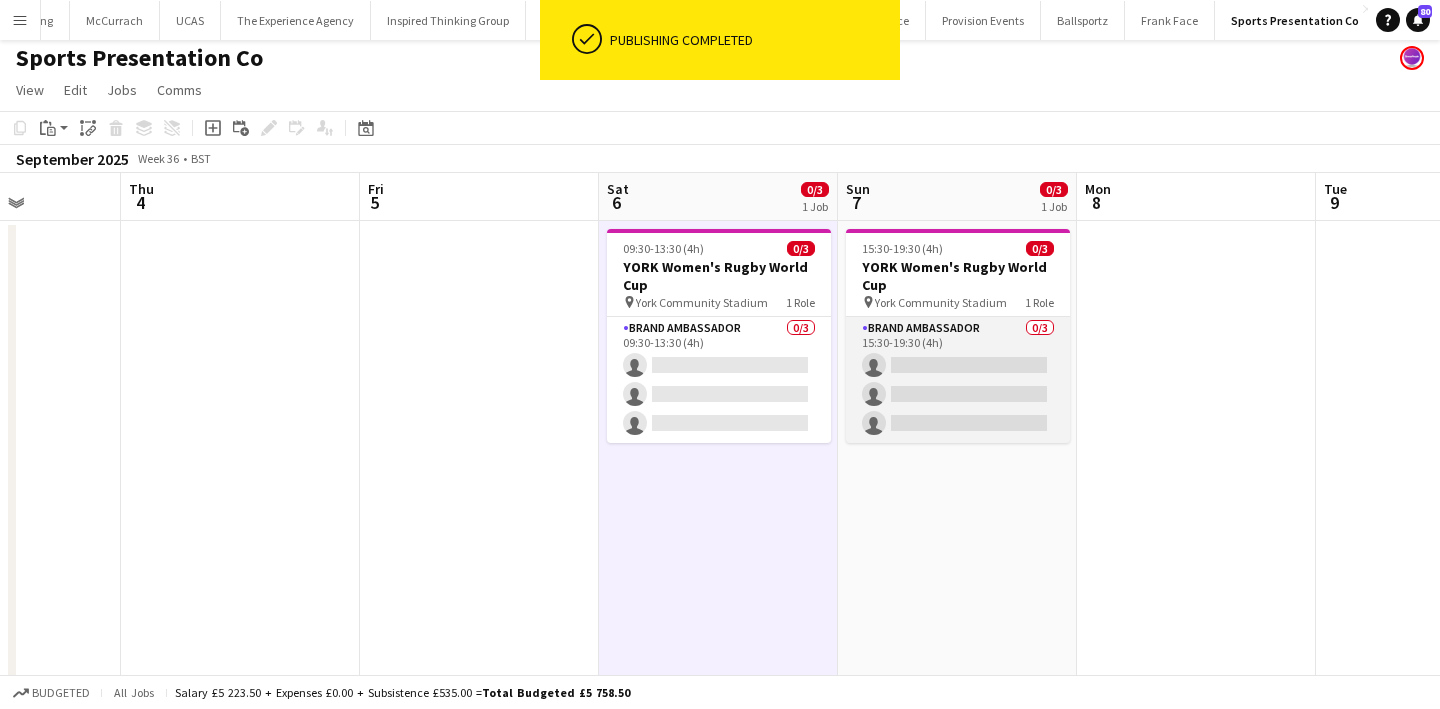 click on "Brand Ambassador   0/3   15:30-19:30 (4h)
single-neutral-actions
single-neutral-actions
single-neutral-actions" at bounding box center (958, 380) 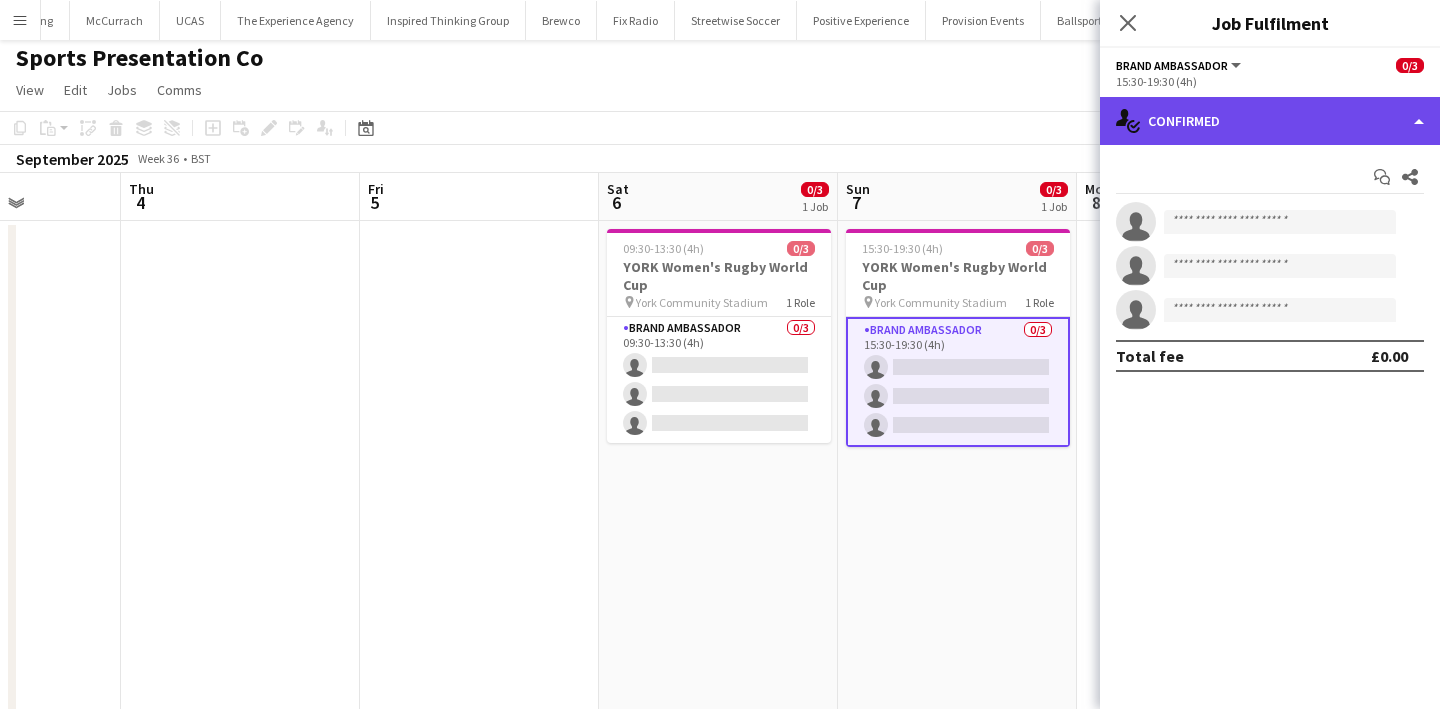click on "single-neutral-actions-check-2
Confirmed" 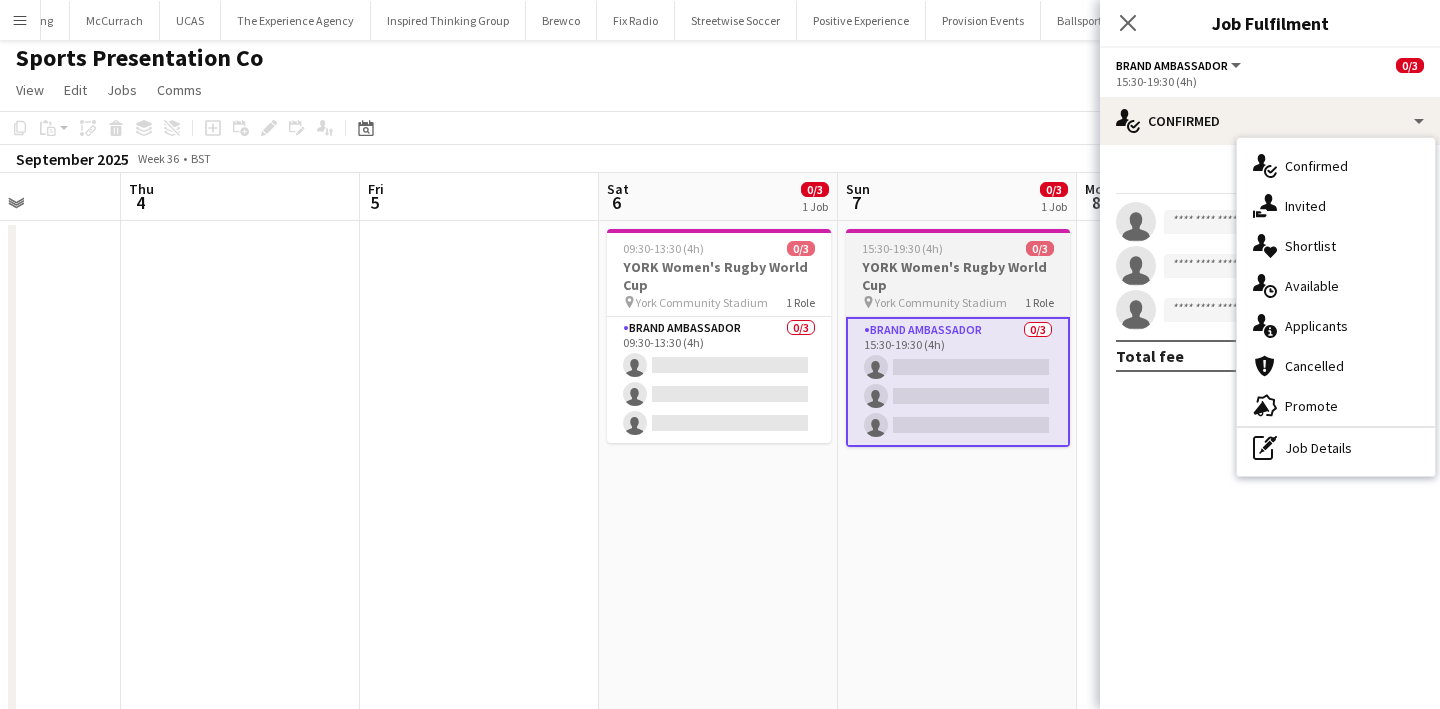 click on "York Community Stadium" at bounding box center (941, 302) 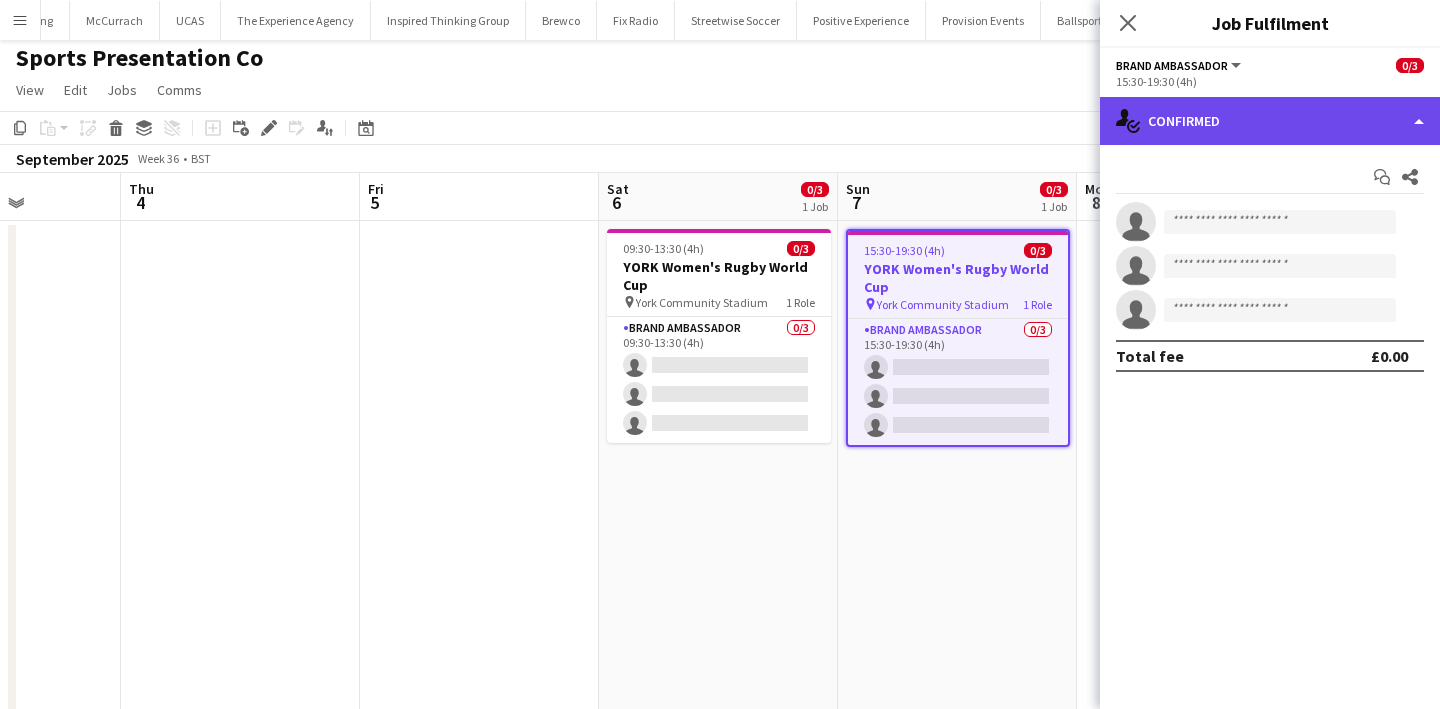 click on "single-neutral-actions-check-2
Confirmed" 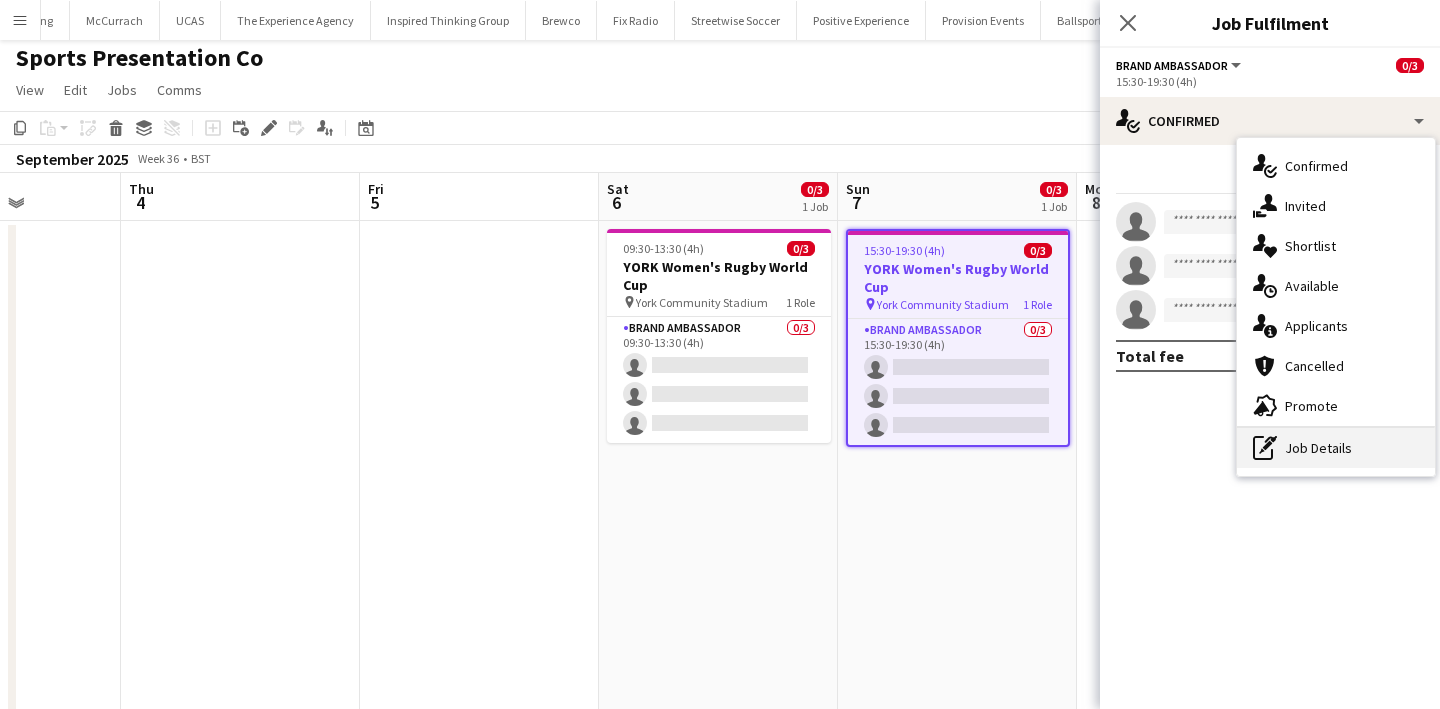 click on "pen-write
Job Details" at bounding box center (1336, 448) 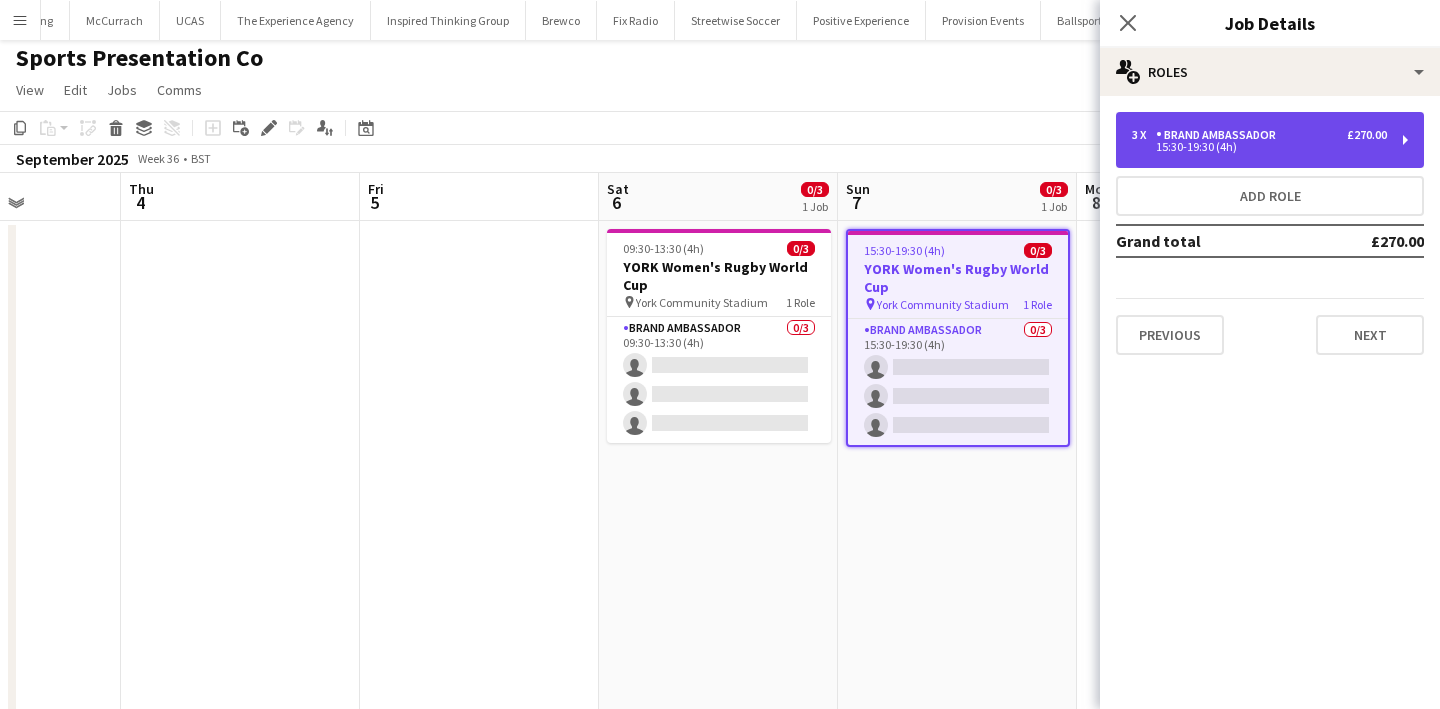 click on "15:30-19:30 (4h)" at bounding box center (1259, 147) 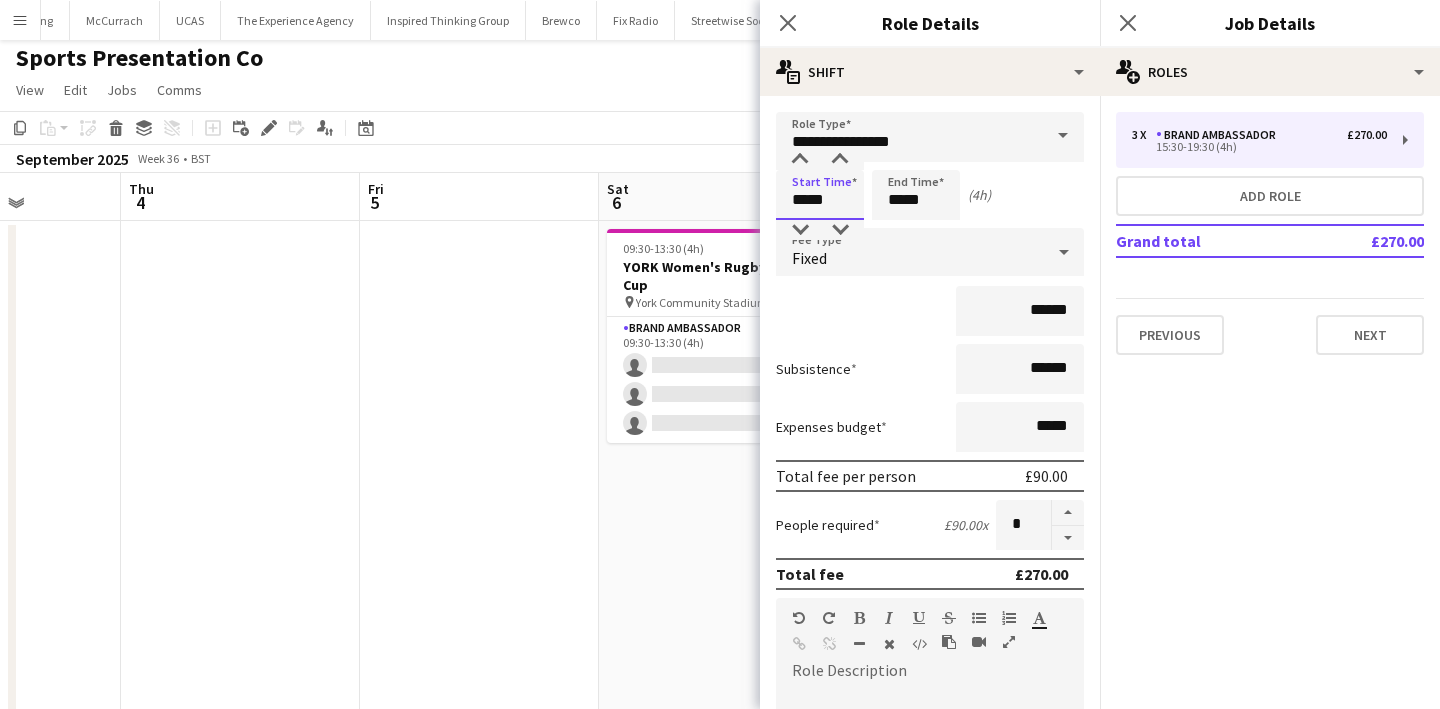 click on "*****" at bounding box center (820, 195) 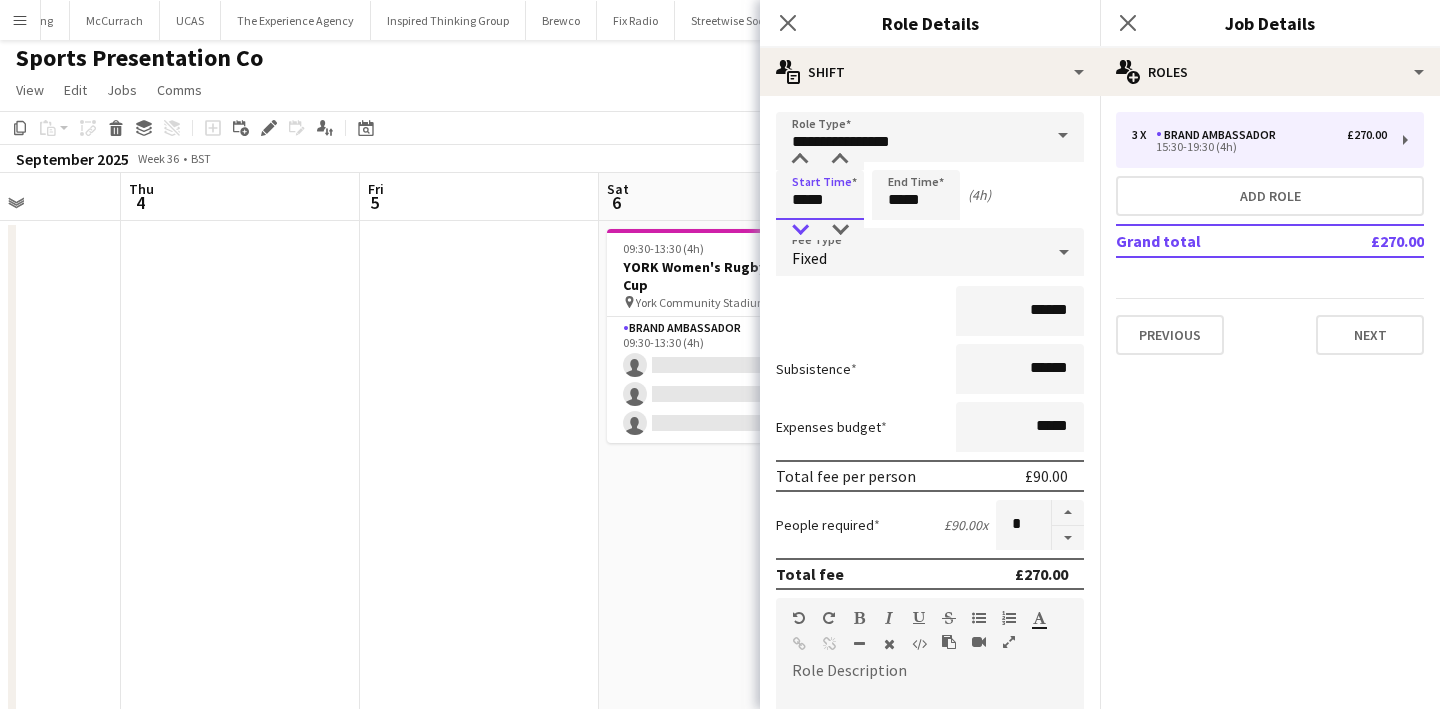 click at bounding box center [800, 230] 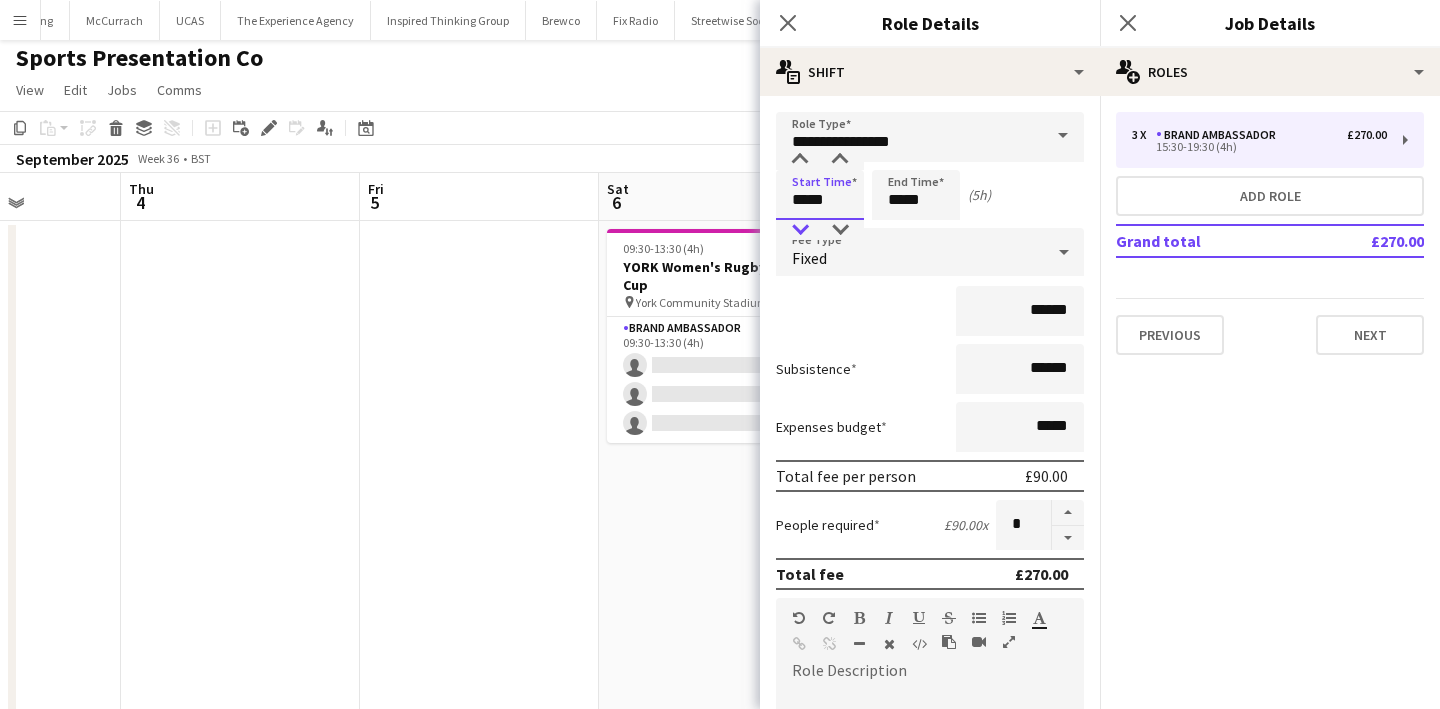 click at bounding box center (800, 230) 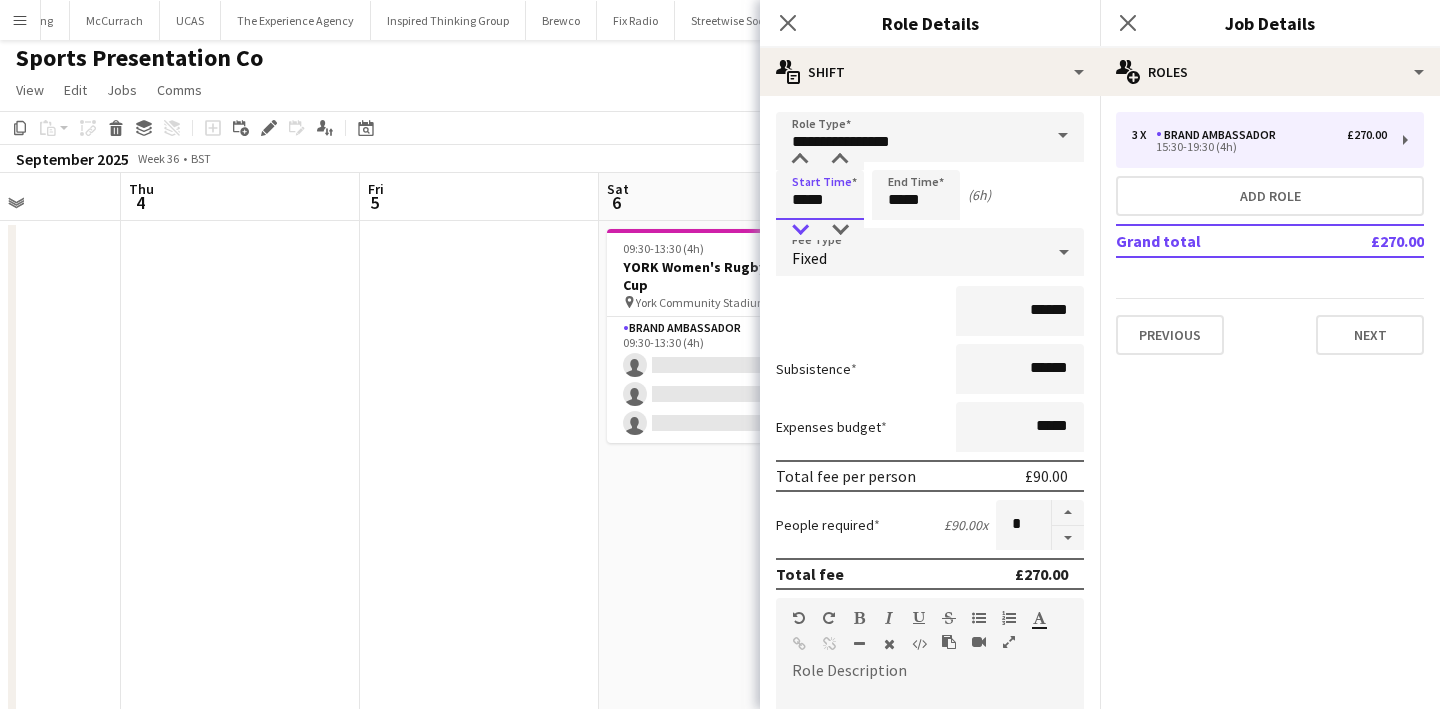 click at bounding box center (800, 230) 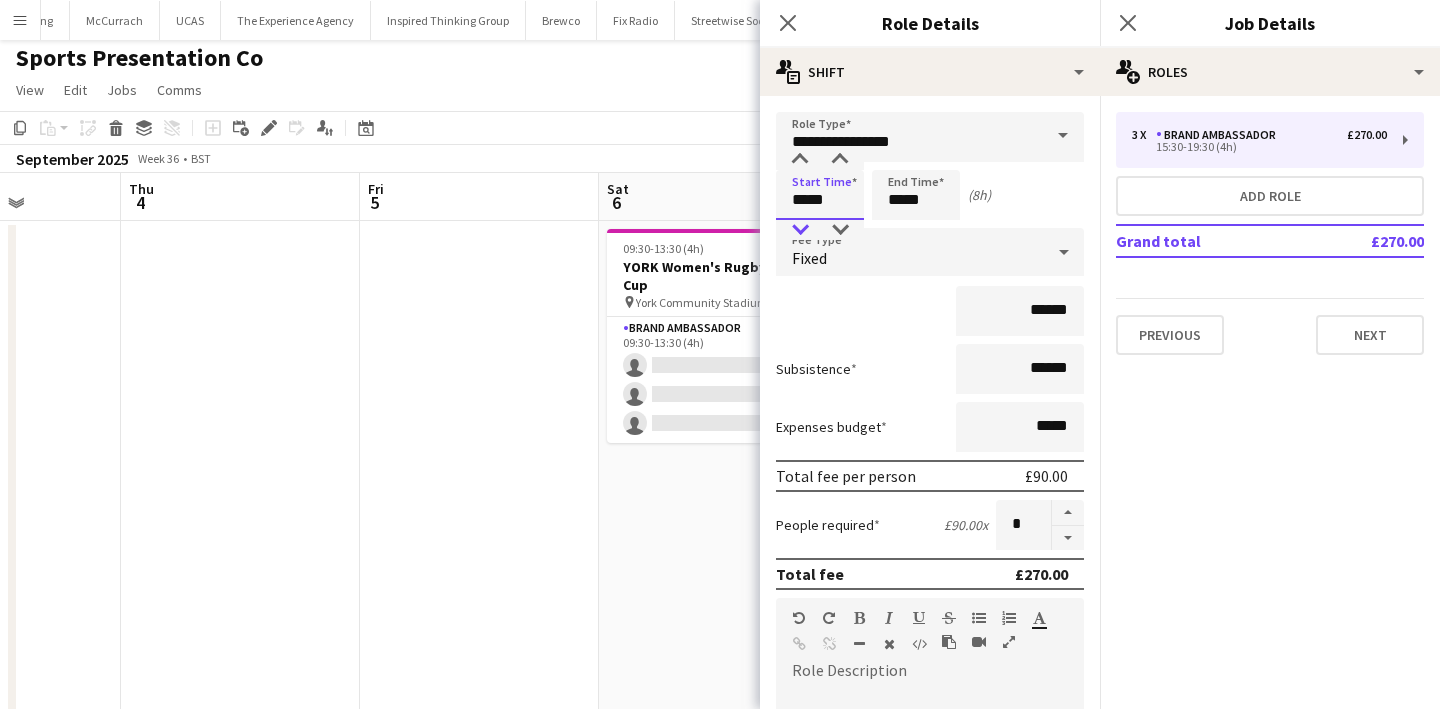 click at bounding box center [800, 230] 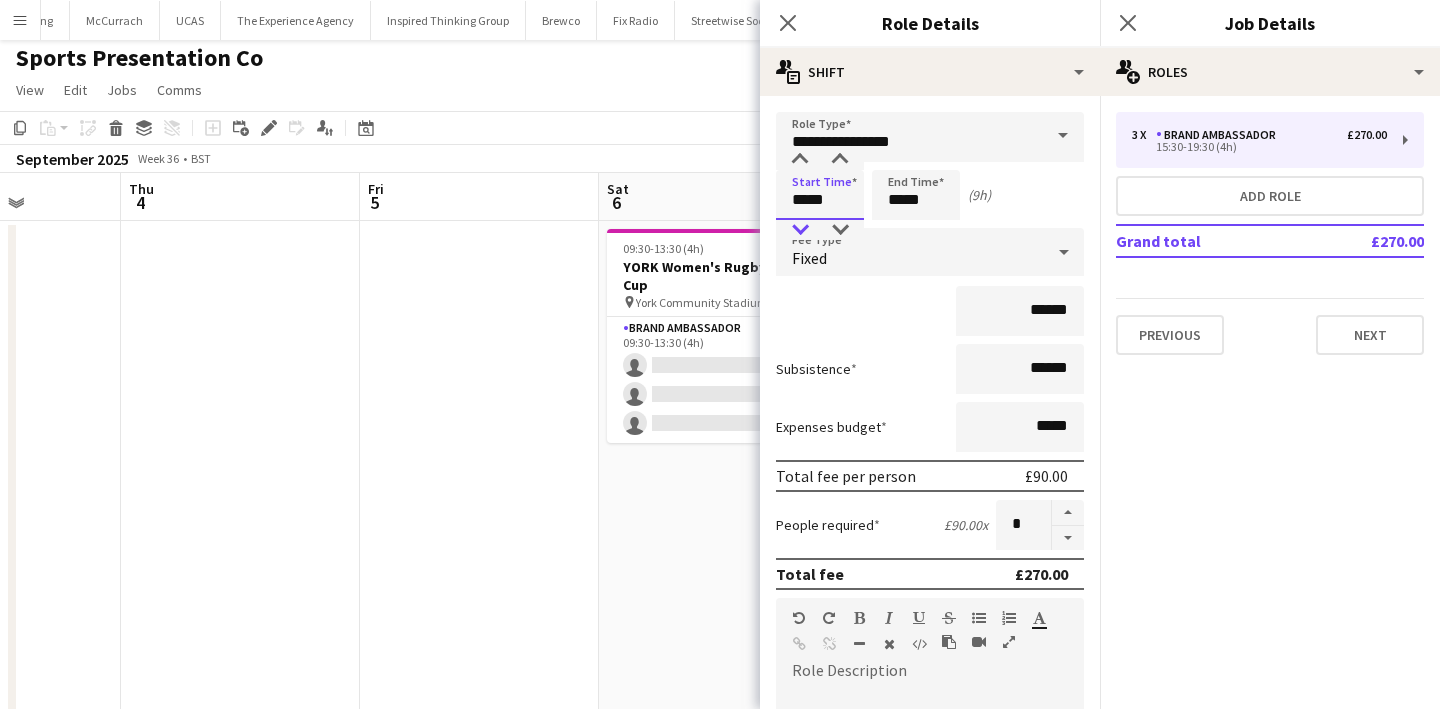 click at bounding box center (800, 230) 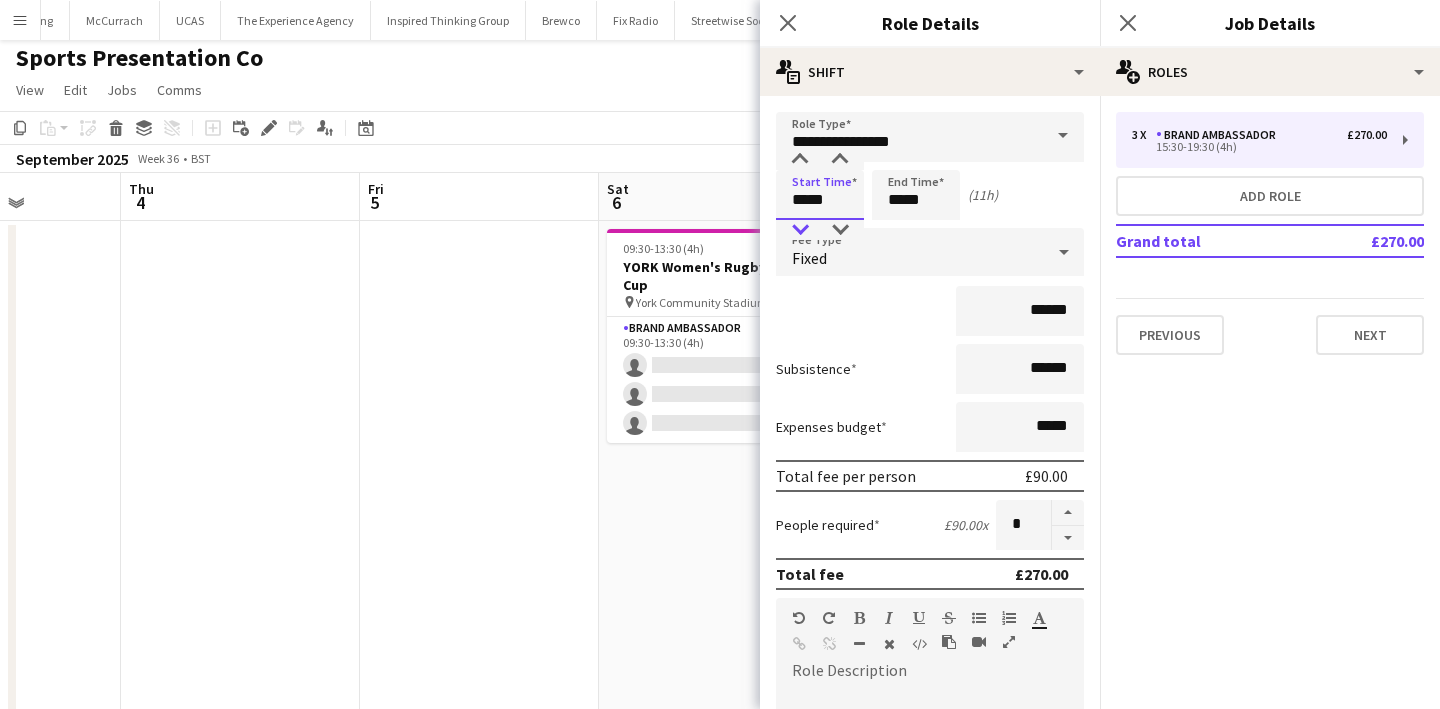 click at bounding box center (800, 230) 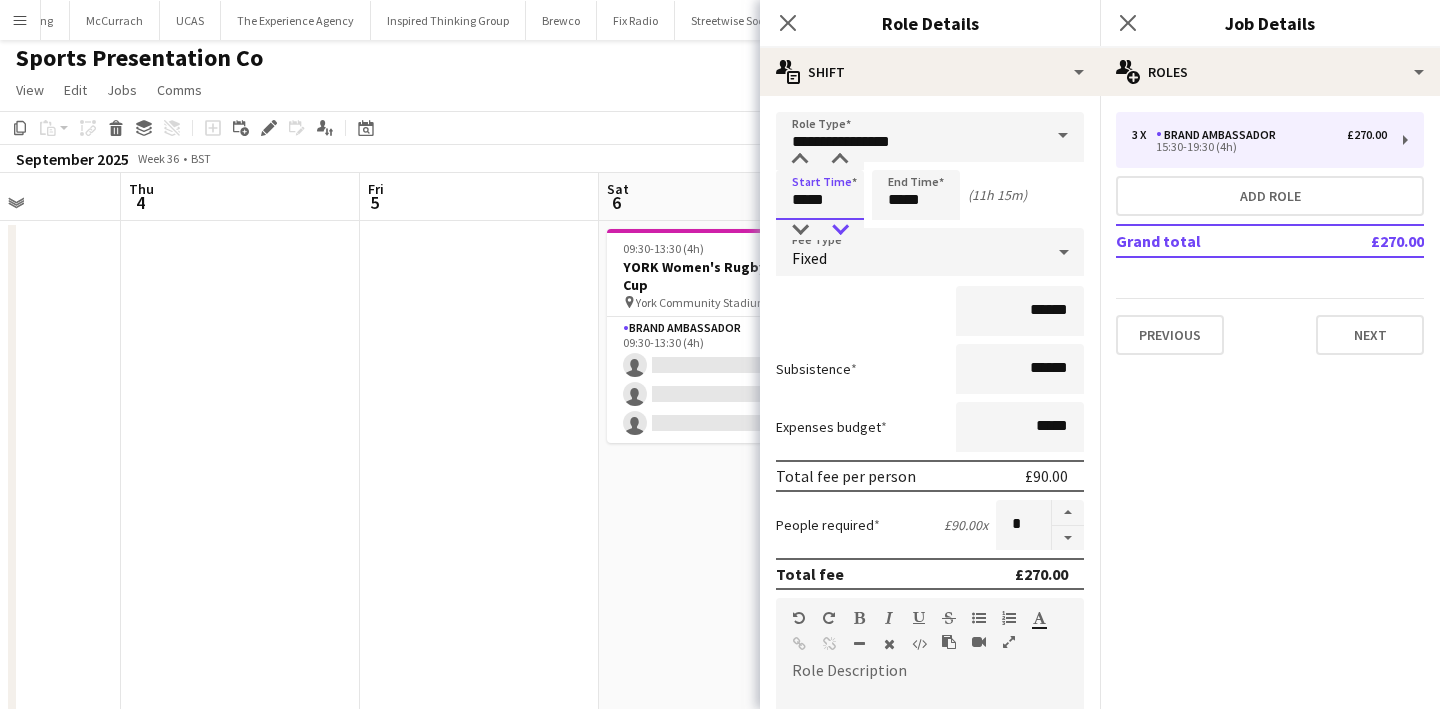 click at bounding box center (840, 230) 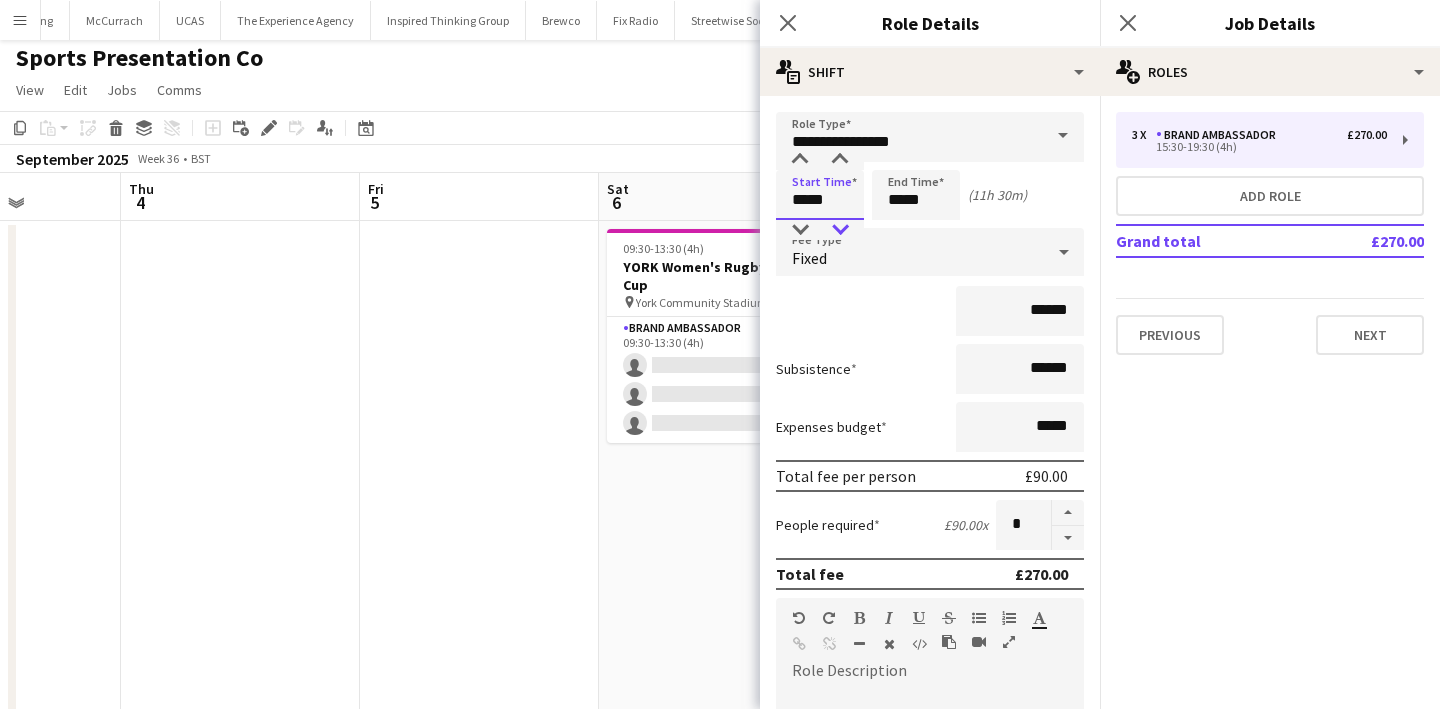 click at bounding box center (840, 230) 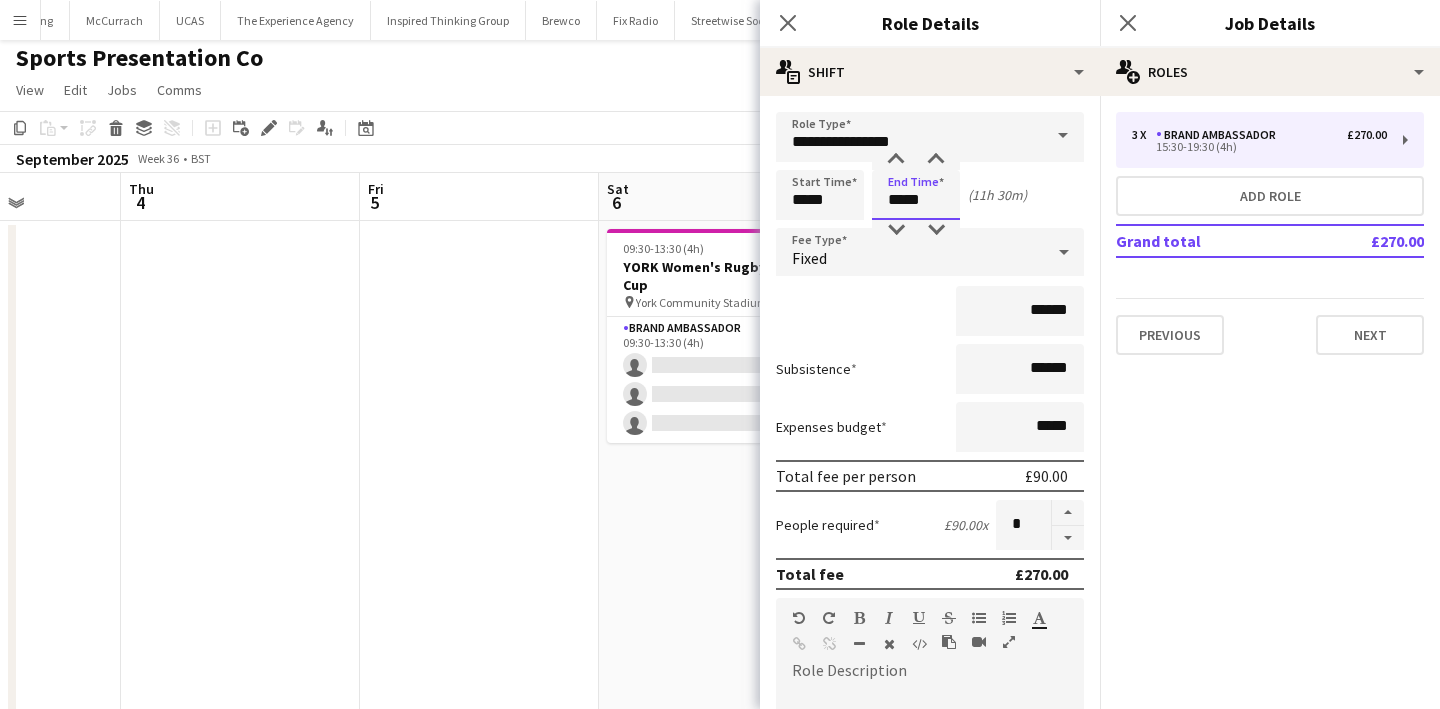 click on "*****" at bounding box center [916, 195] 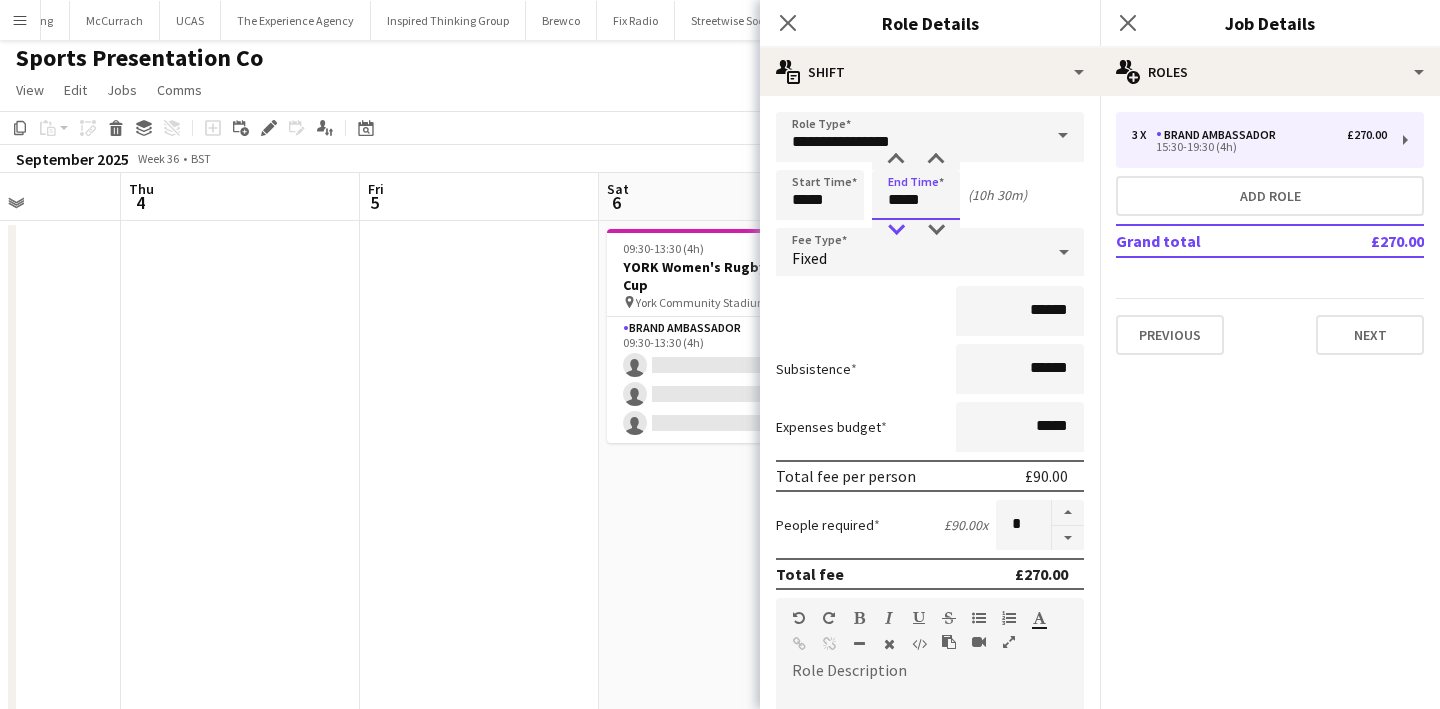 click at bounding box center [896, 230] 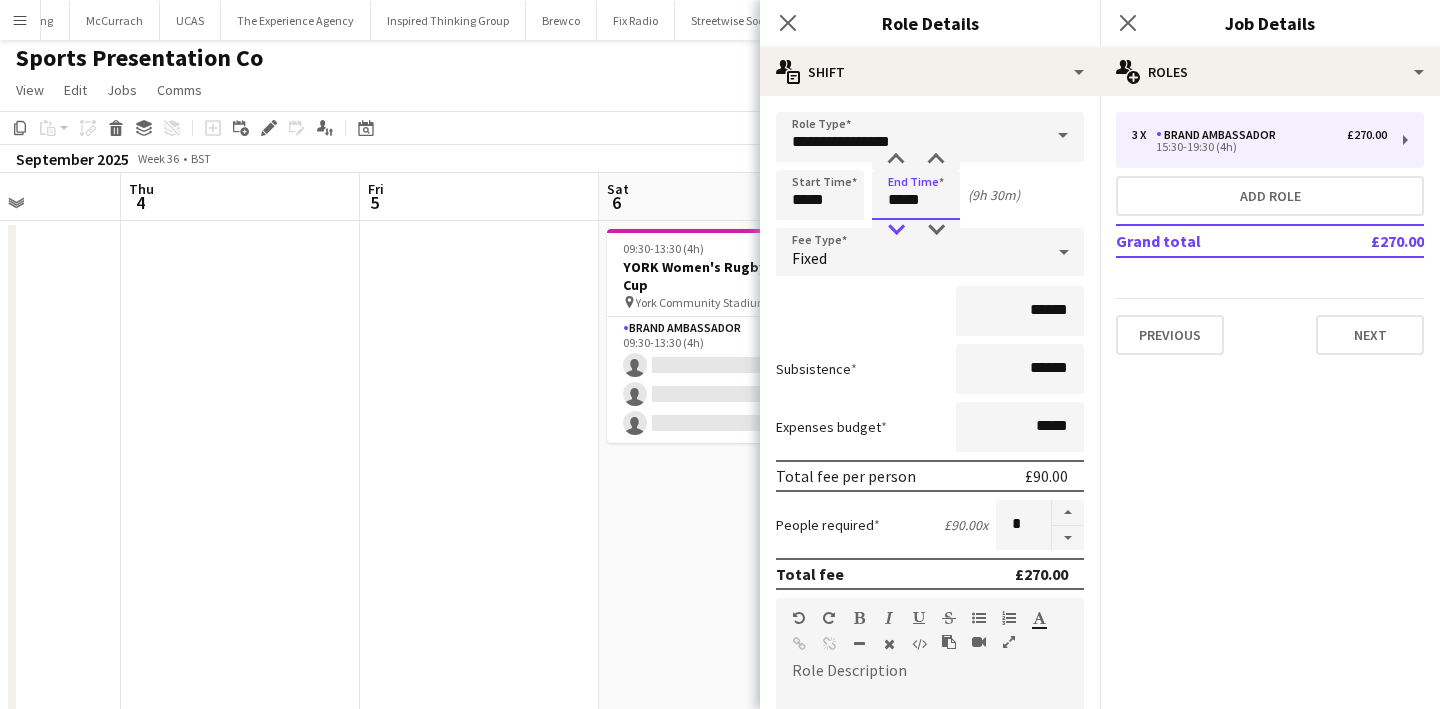 click at bounding box center (896, 230) 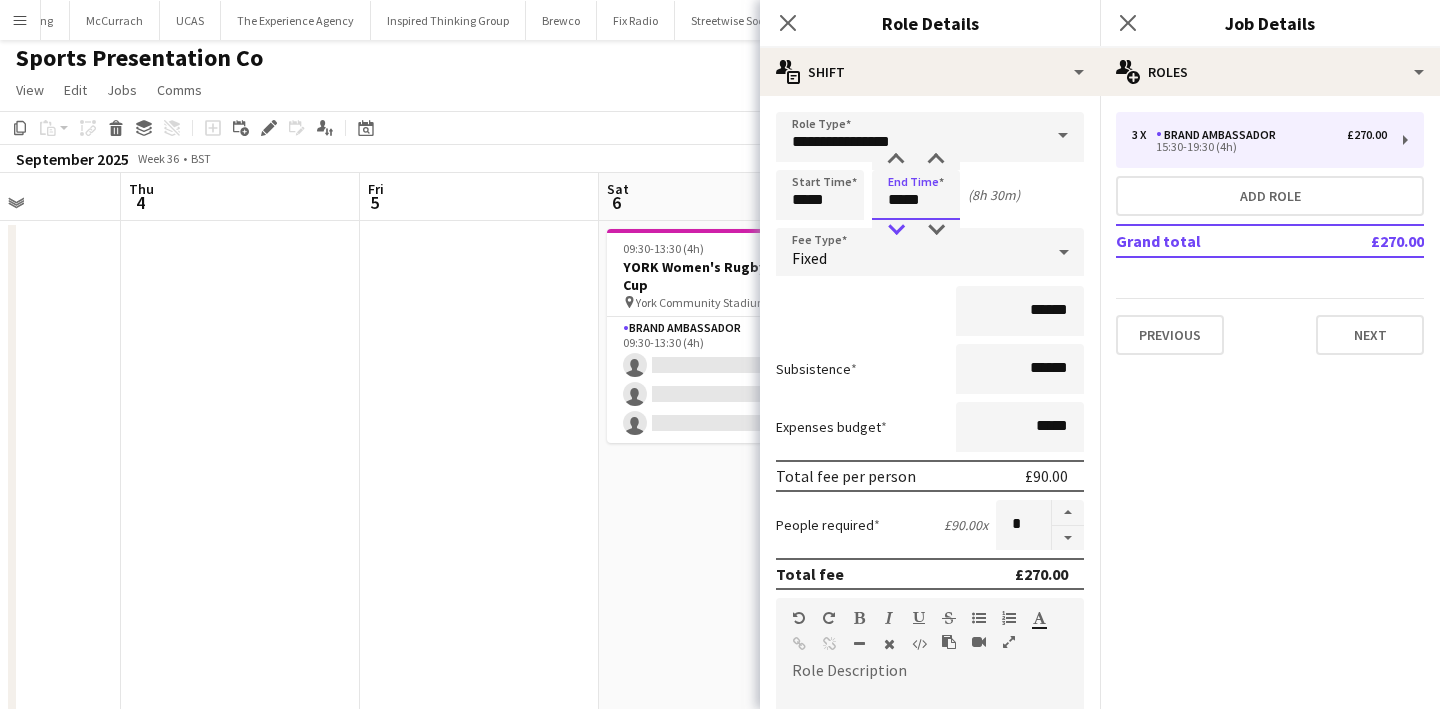 click at bounding box center [896, 230] 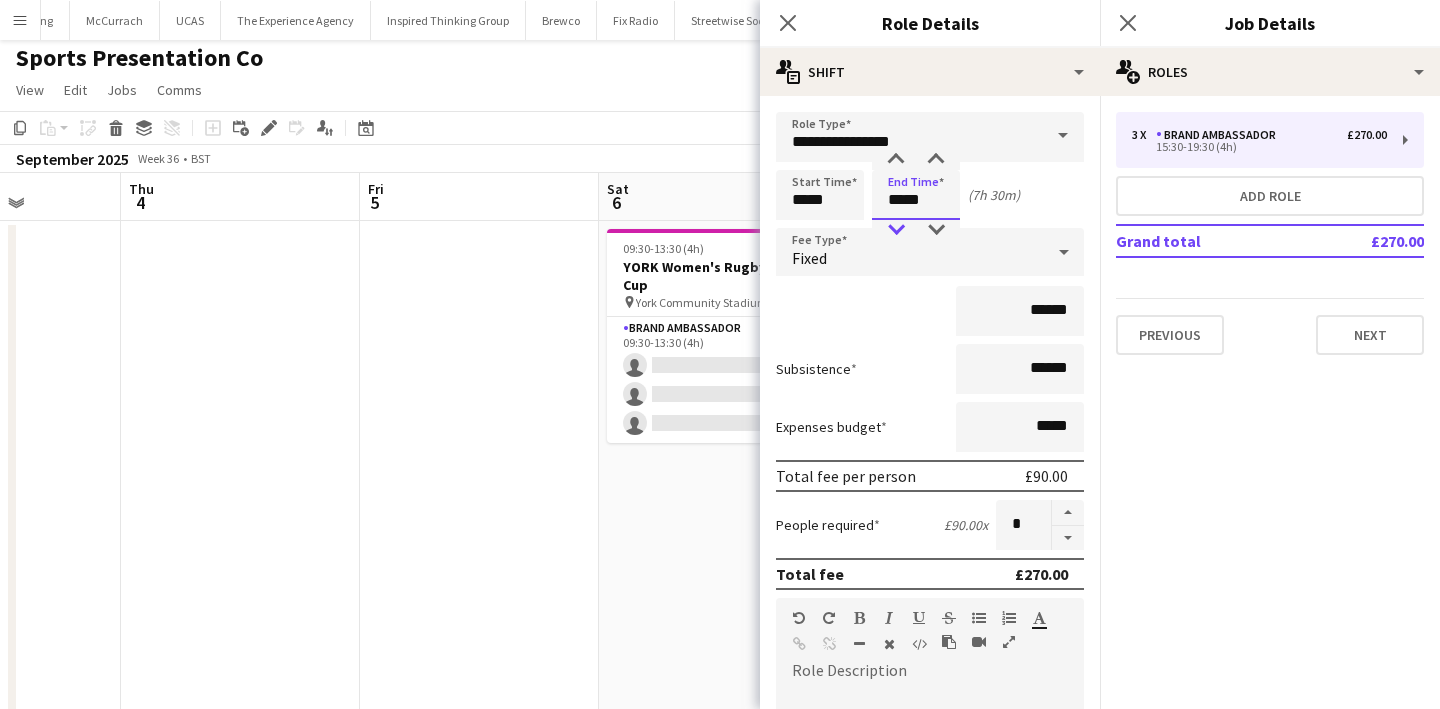 click at bounding box center (896, 230) 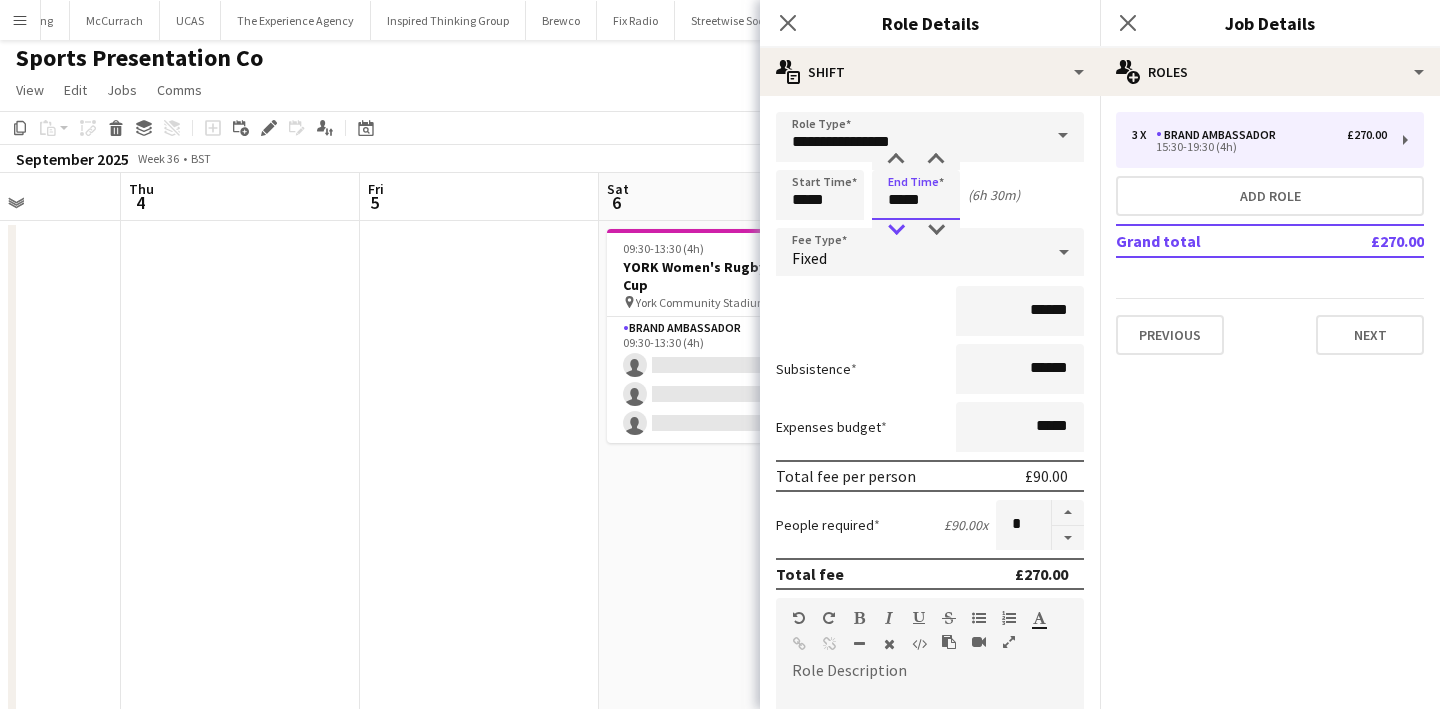 click at bounding box center (896, 230) 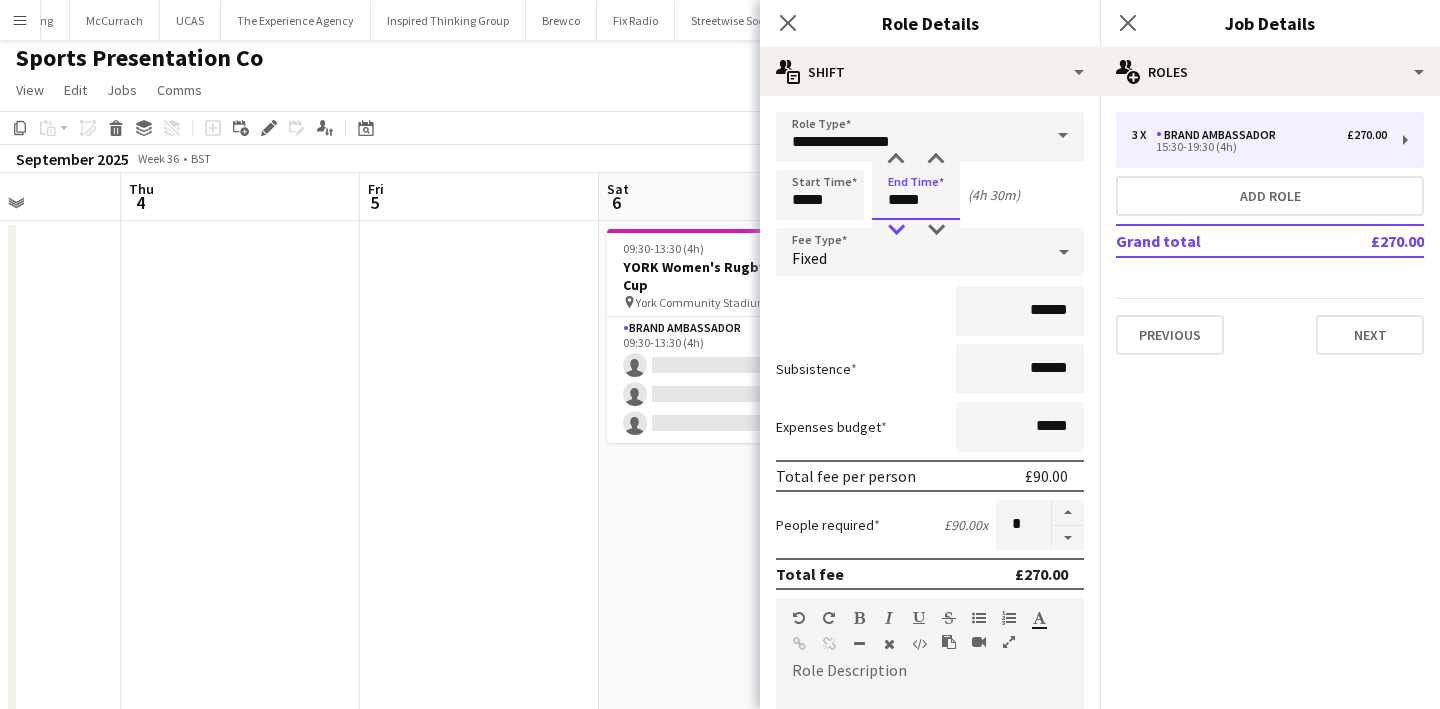 click at bounding box center (896, 230) 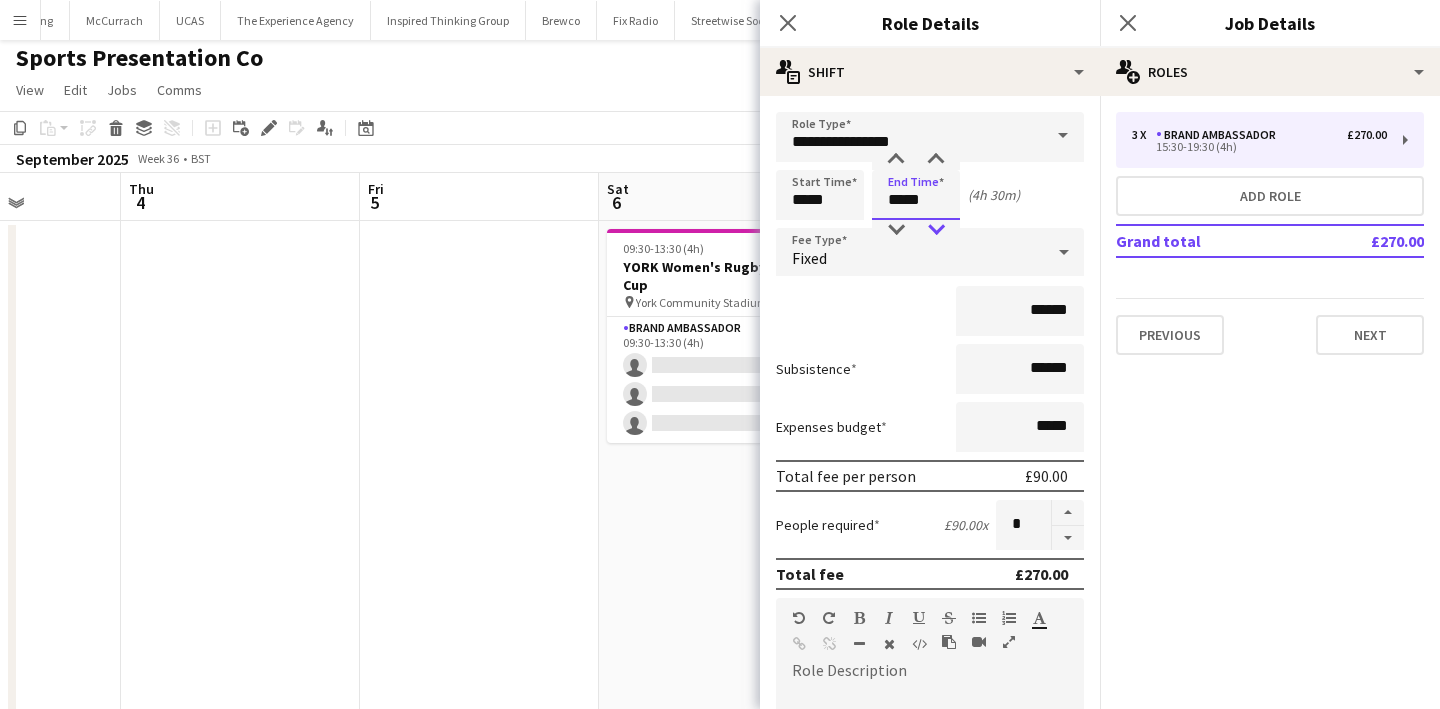 click at bounding box center [936, 230] 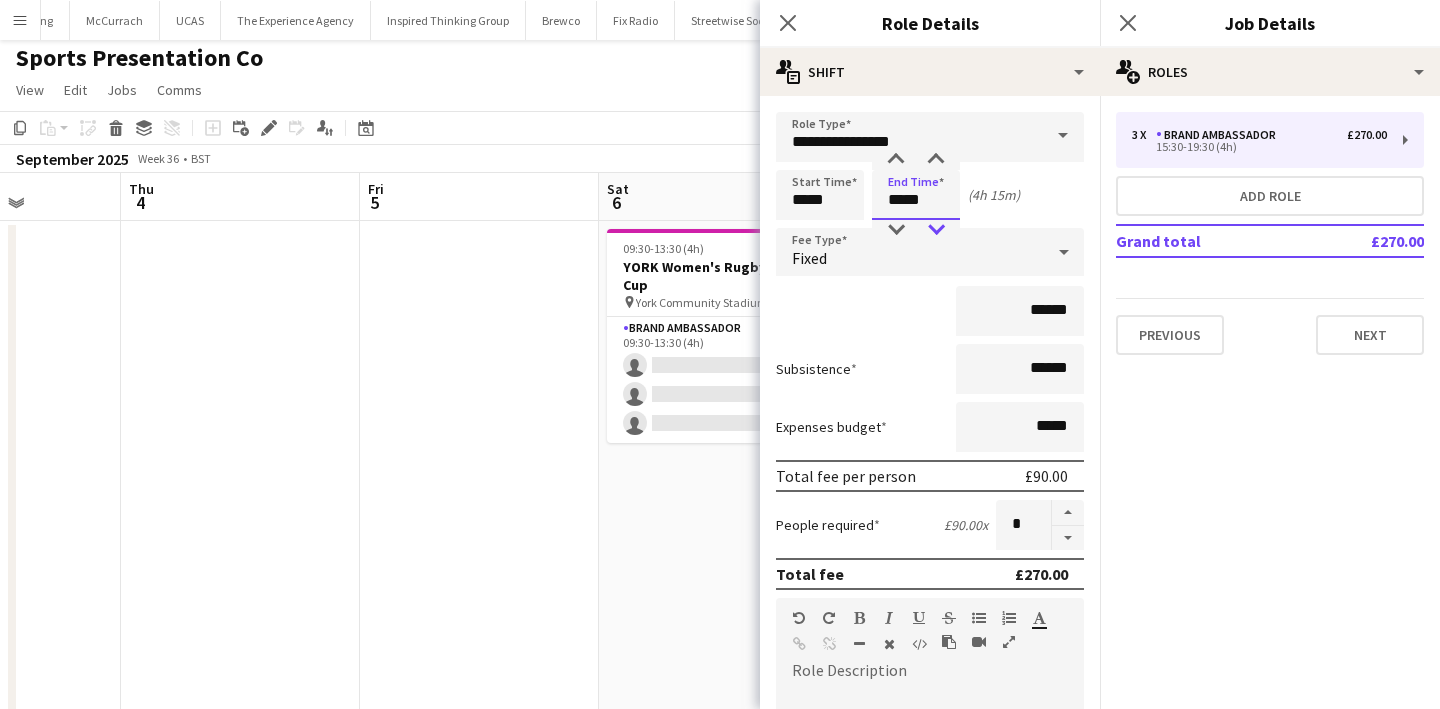 type on "*****" 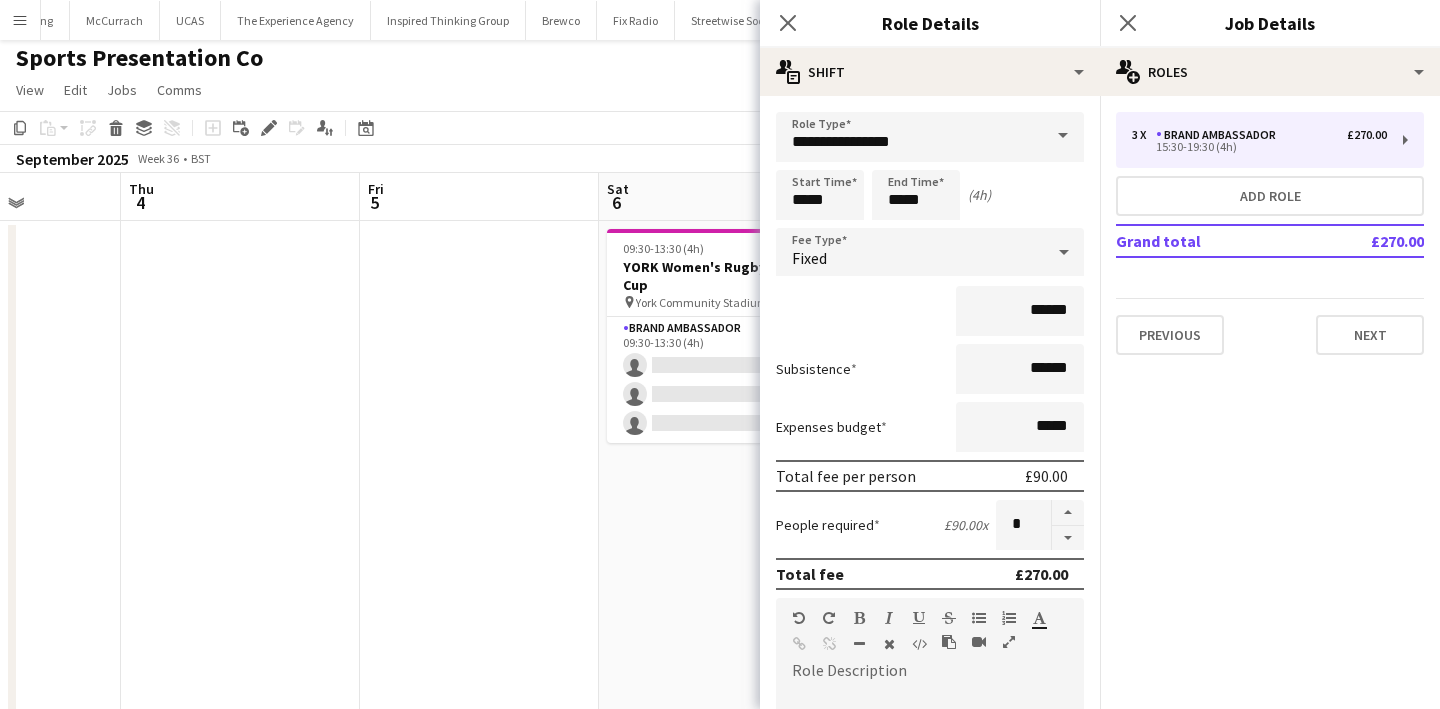 click on "09:30-13:30 (4h)    0/3   YORK Women's Rugby World Cup
pin
York Community Stadium   1 Role   Brand Ambassador   0/3   09:30-13:30 (4h)
single-neutral-actions
single-neutral-actions
single-neutral-actions" at bounding box center [718, 702] 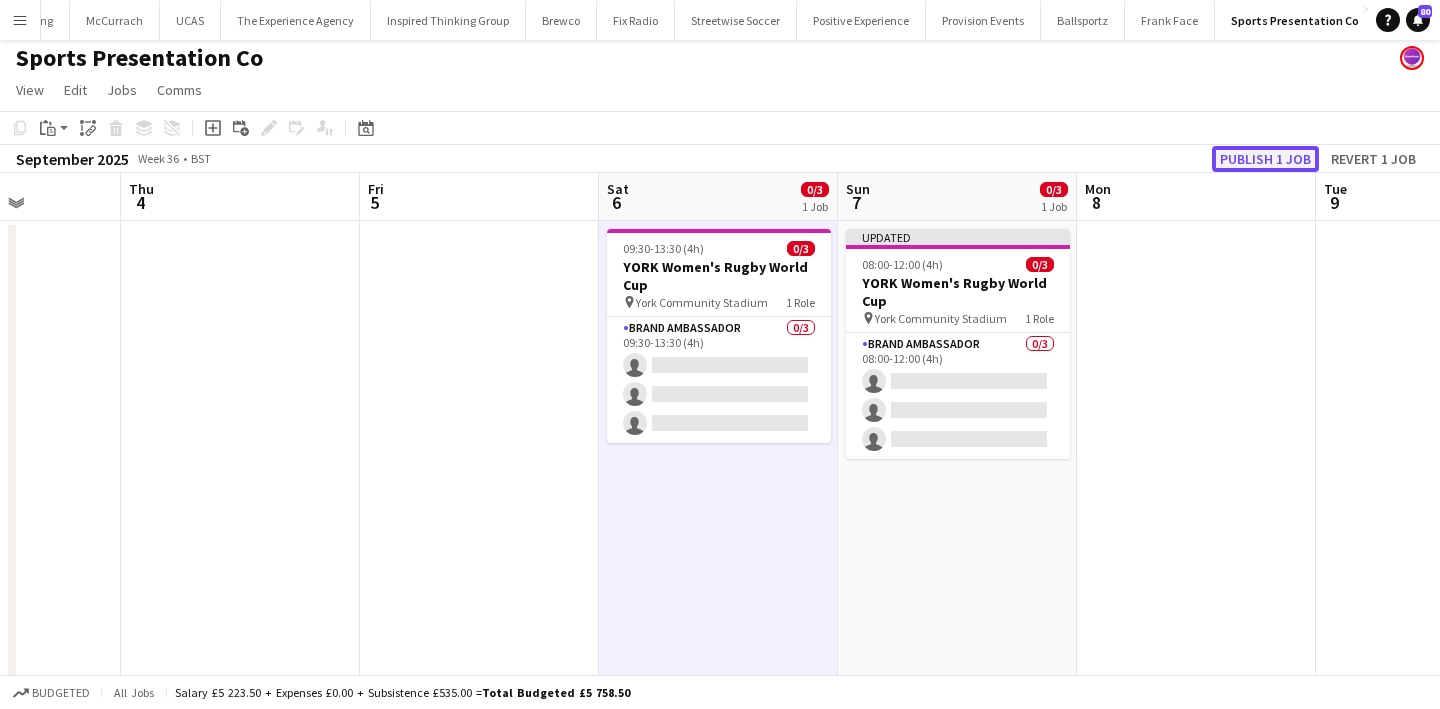 click on "Publish 1 job" 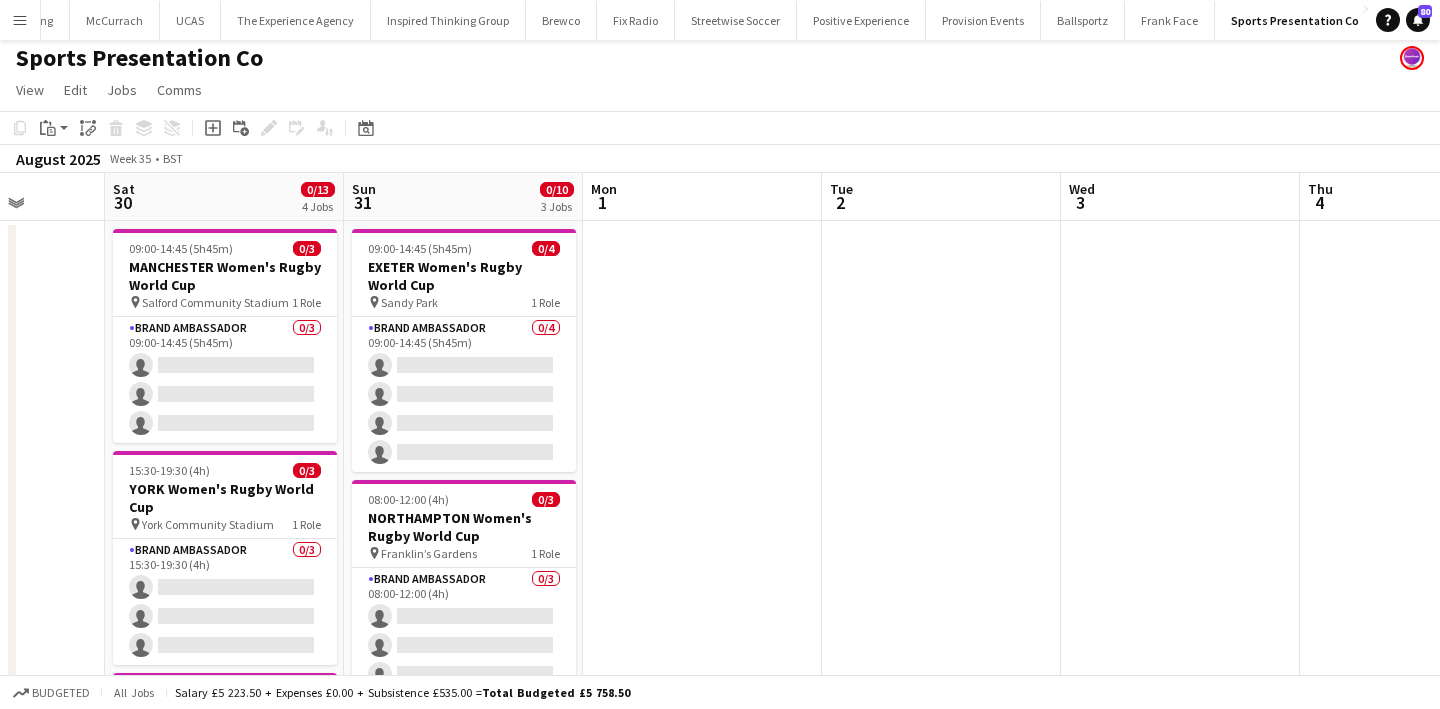 scroll, scrollTop: 0, scrollLeft: 610, axis: horizontal 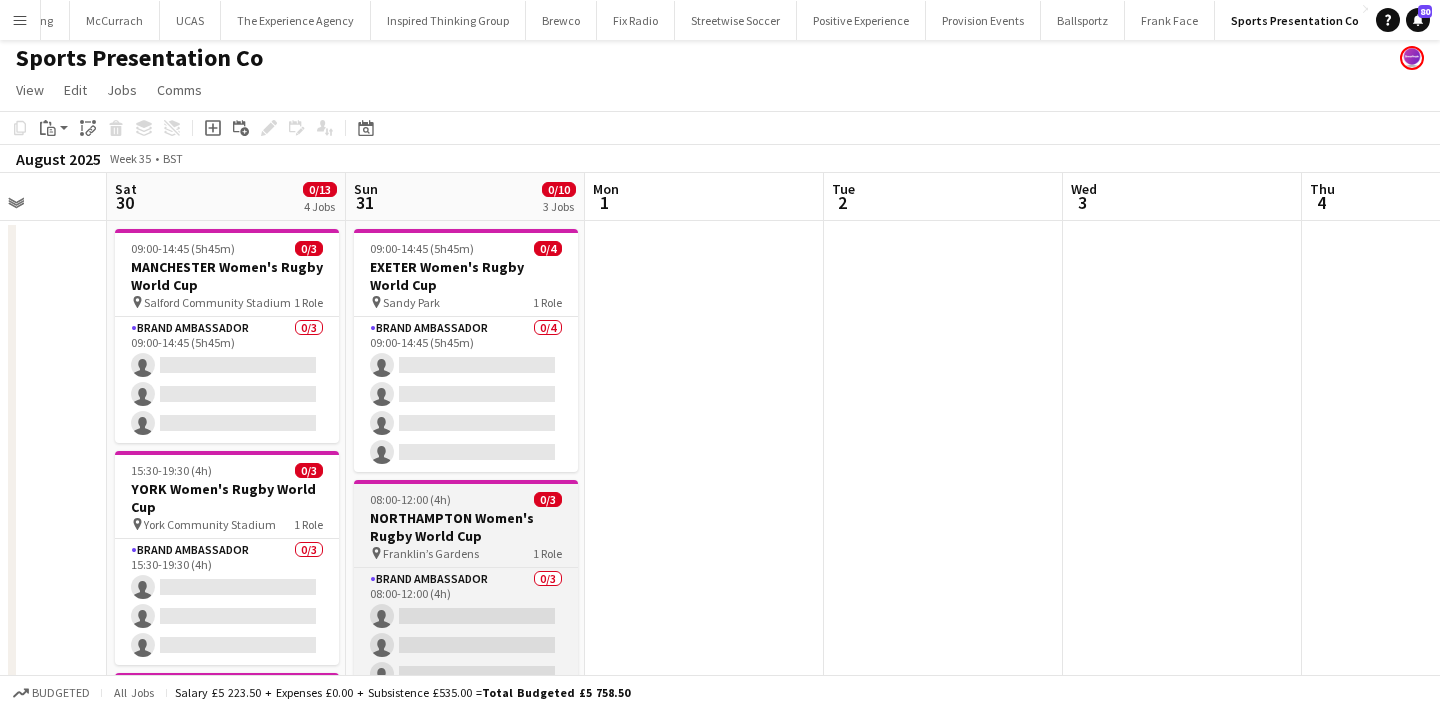 click on "08:00-12:00 (4h)    0/3" at bounding box center (466, 499) 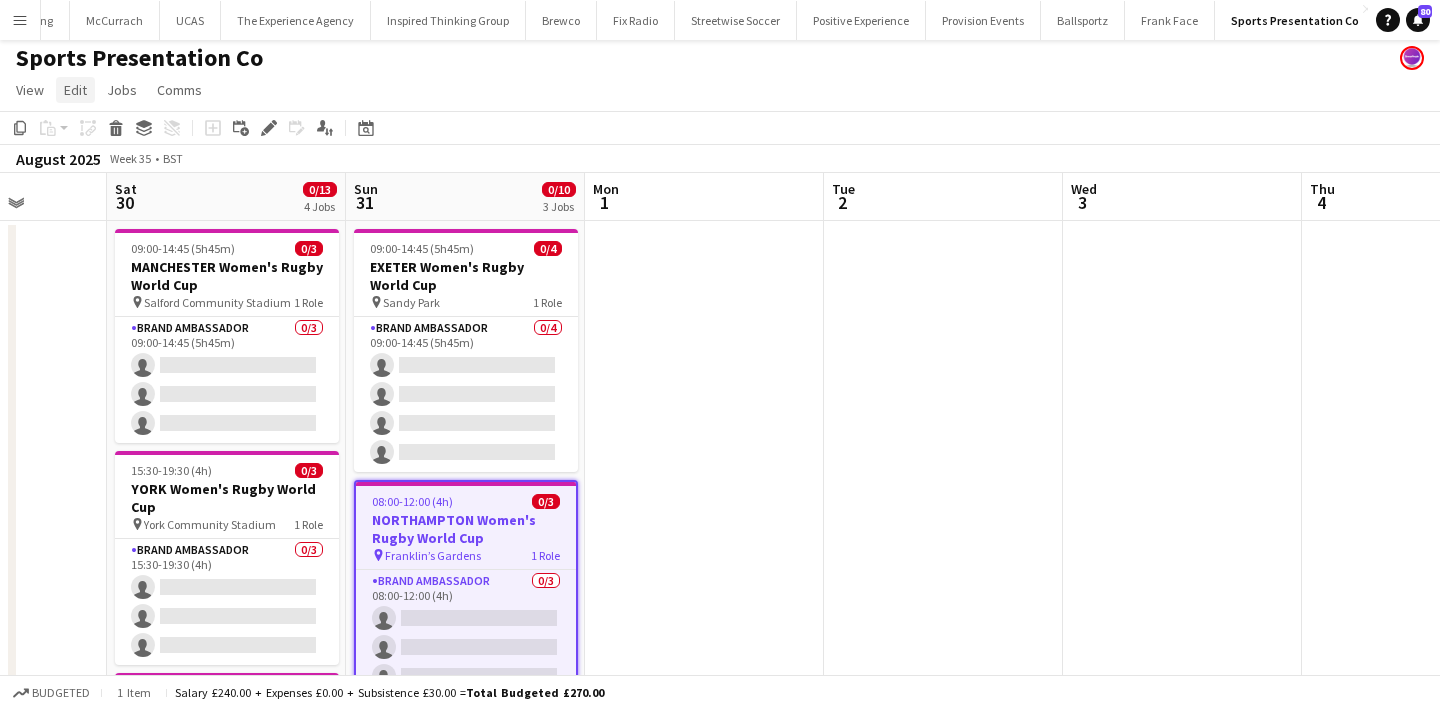 click on "Edit" 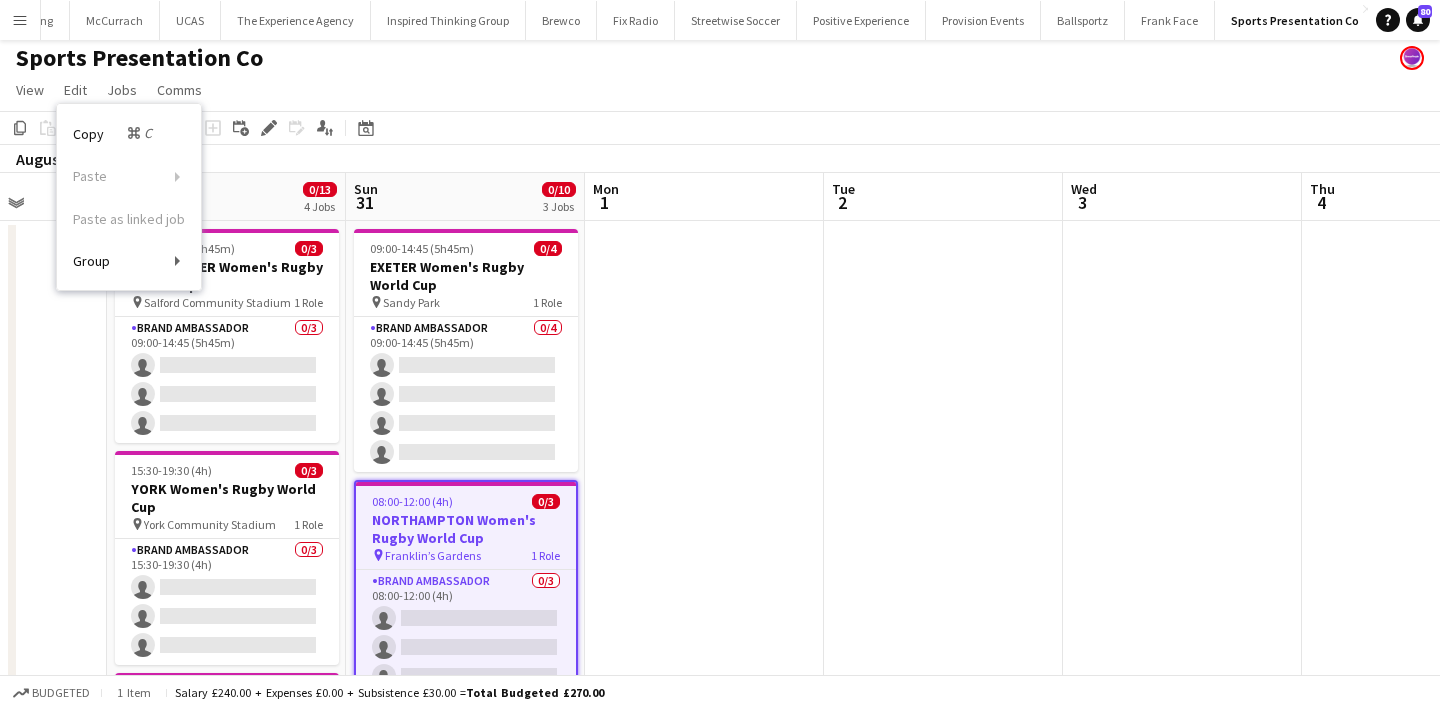 click on "Copy
Command
C" at bounding box center [114, 133] 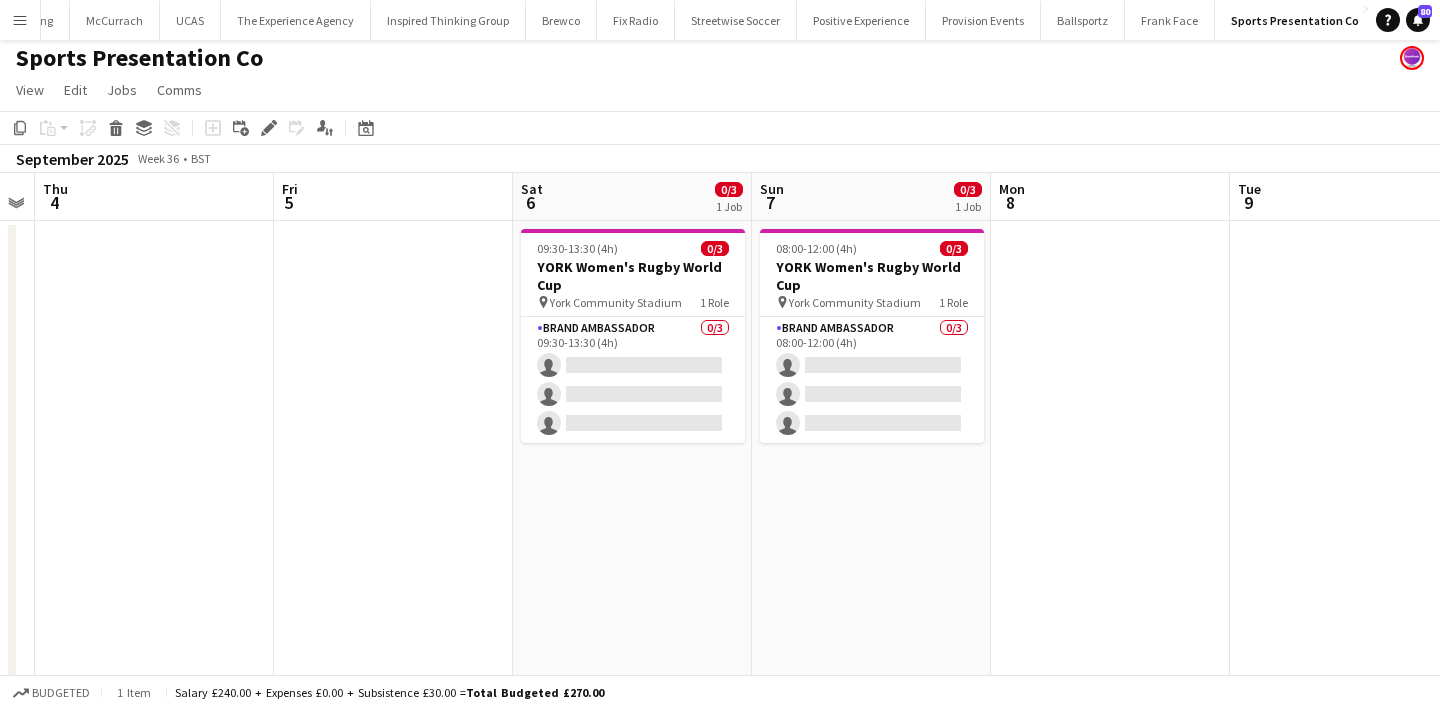 scroll, scrollTop: 0, scrollLeft: 960, axis: horizontal 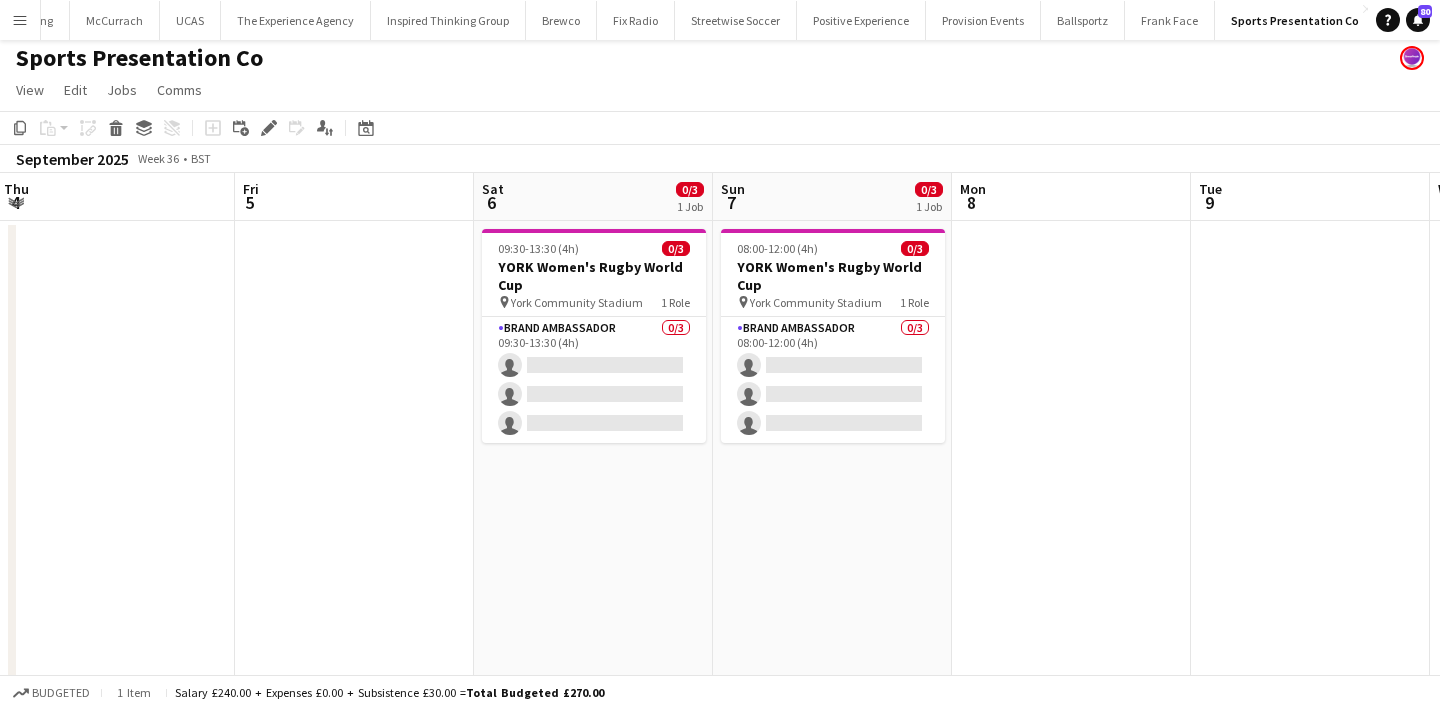 click on "08:00-12:00 (4h)    0/3   YORK Women's Rugby World Cup
pin
York Community Stadium   1 Role   Brand Ambassador   0/3   08:00-12:00 (4h)
single-neutral-actions
single-neutral-actions
single-neutral-actions" at bounding box center (832, 702) 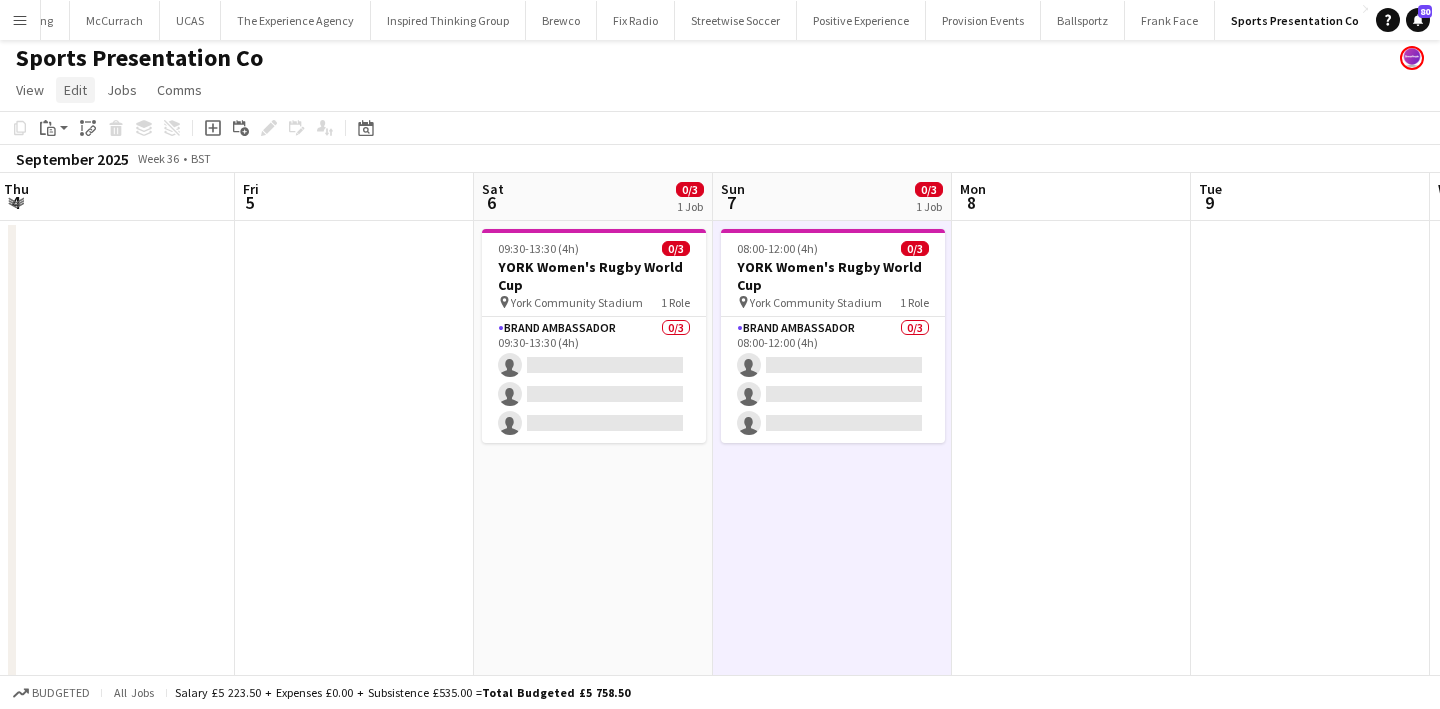 click on "Edit" 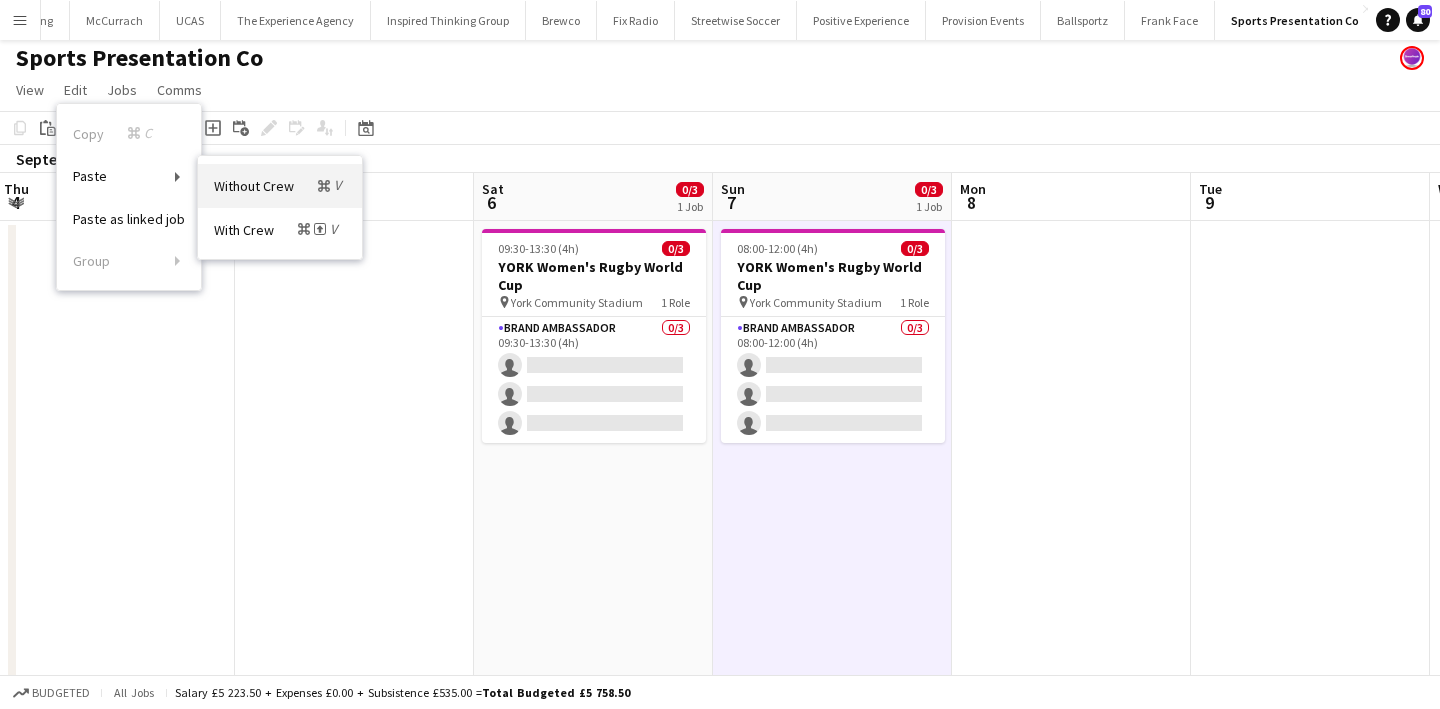 click on "Without Crew
Command
V" at bounding box center (280, 185) 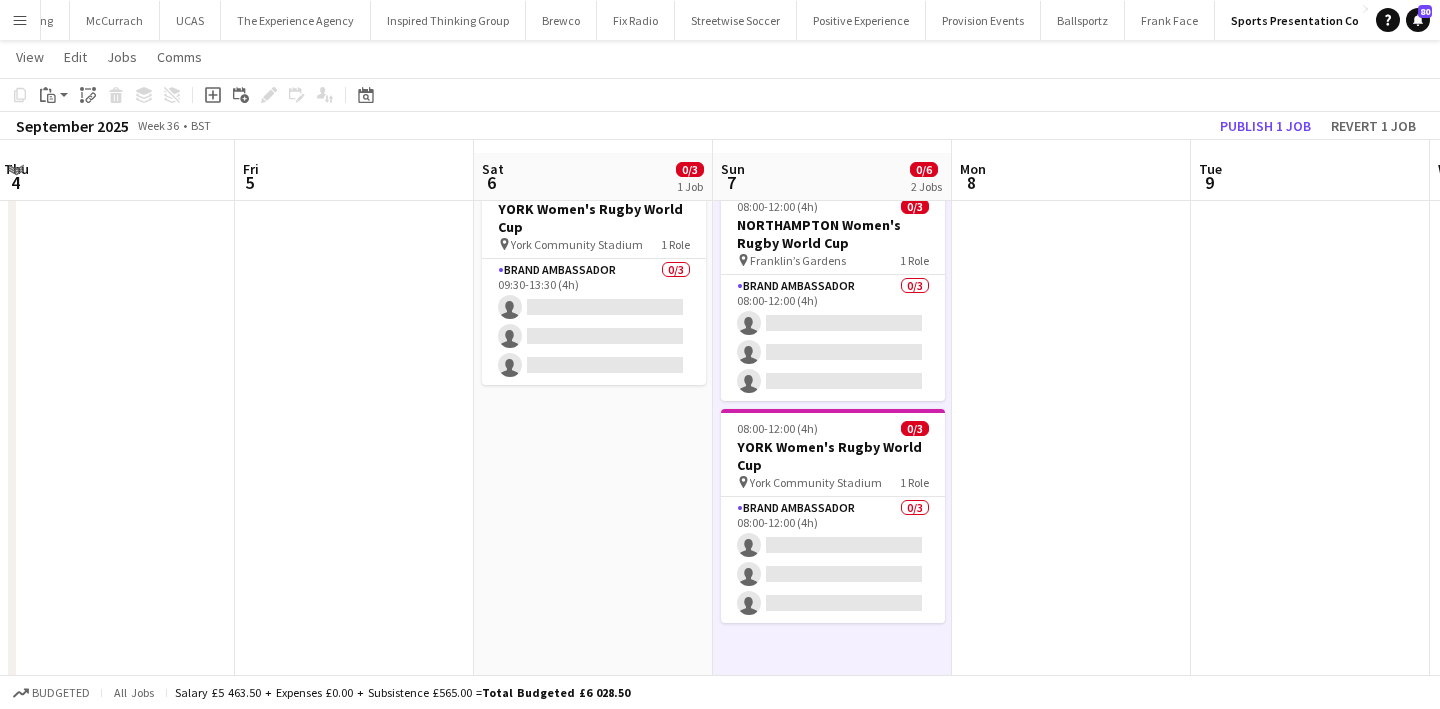 scroll, scrollTop: 59, scrollLeft: 0, axis: vertical 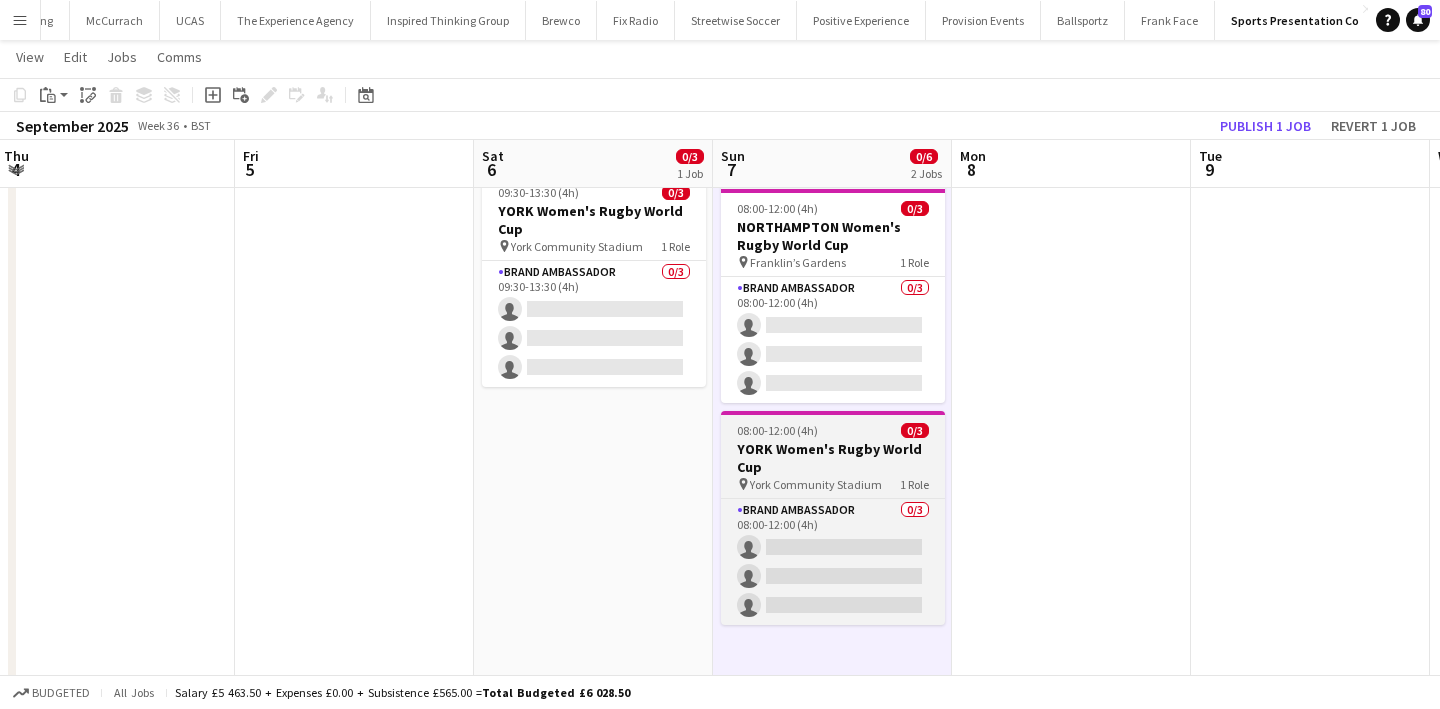 click on "08:00-12:00 (4h)    0/3   YORK Women's Rugby World Cup
pin
York Community Stadium   1 Role   Brand Ambassador   0/3   08:00-12:00 (4h)
single-neutral-actions
single-neutral-actions
single-neutral-actions" at bounding box center (833, 518) 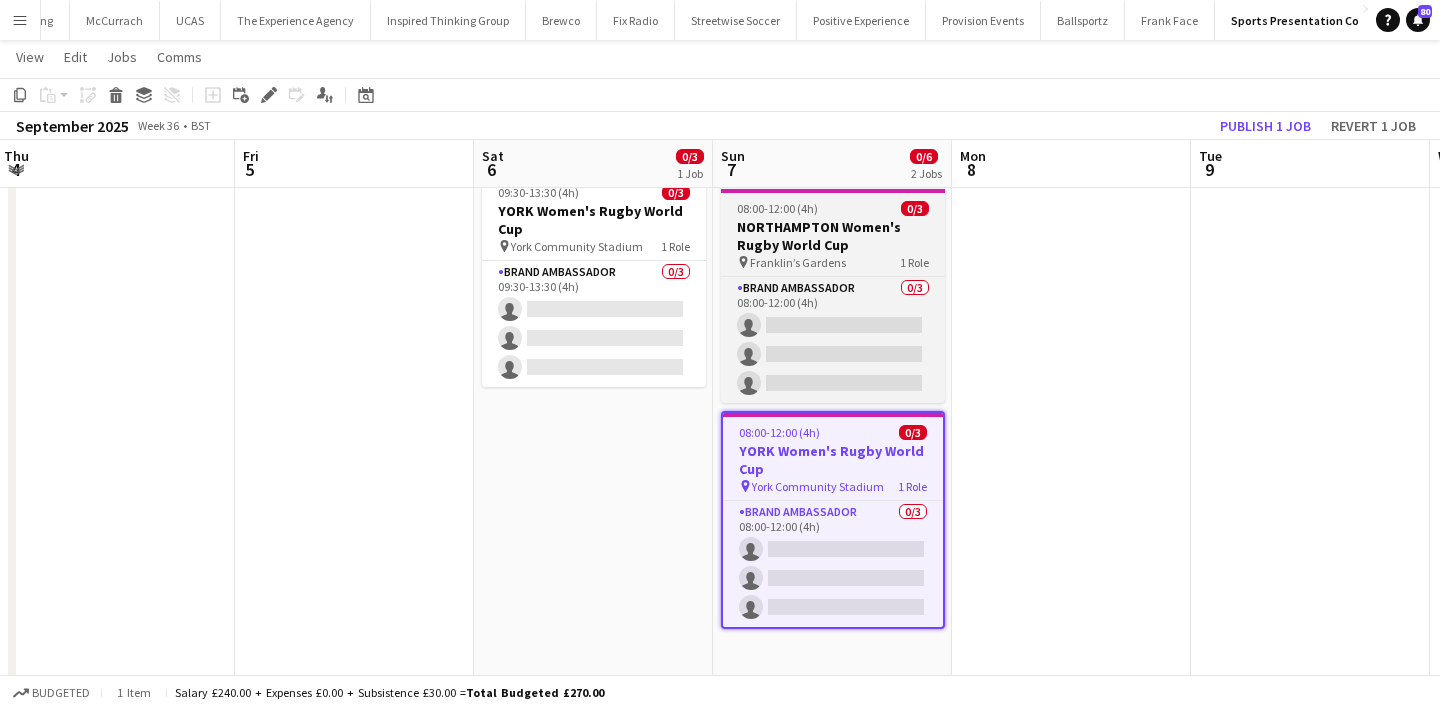 click on "pin
Franklin’s Gardens   1 Role" at bounding box center (833, 262) 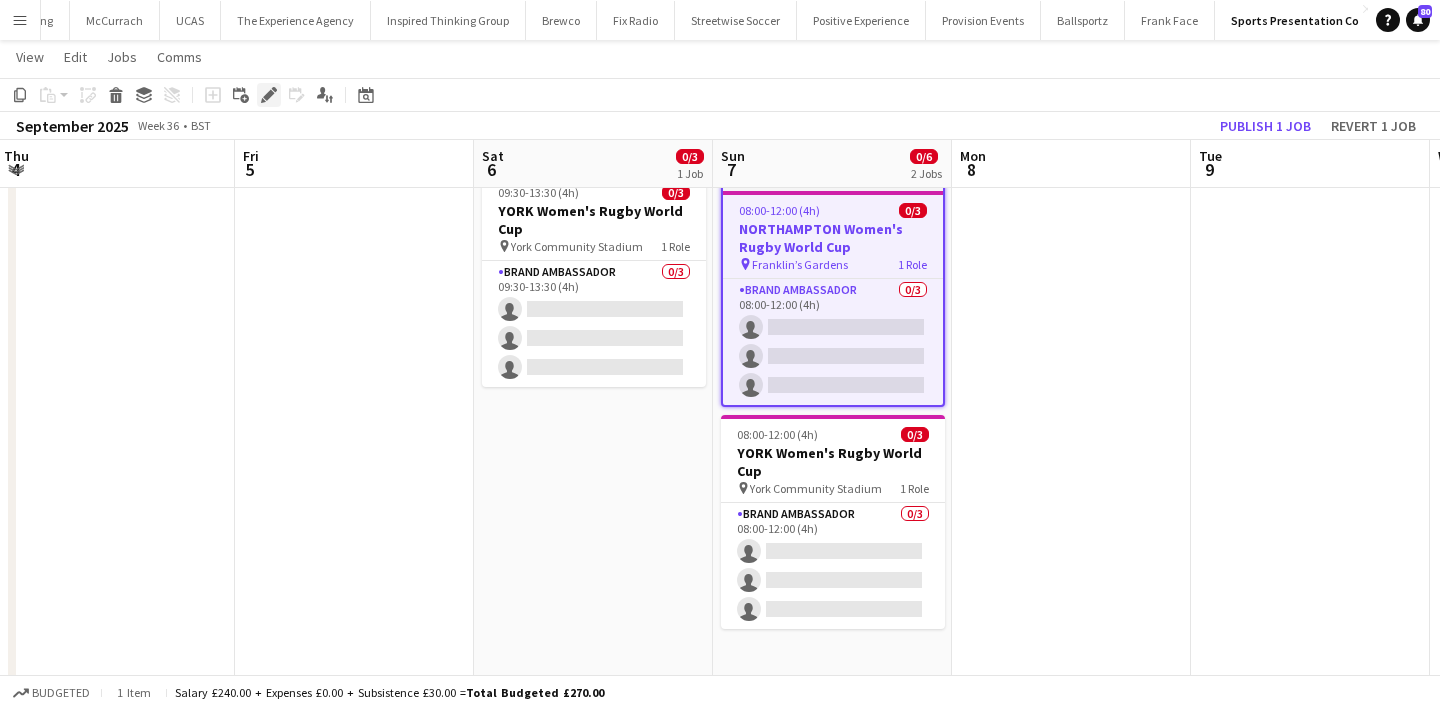 click on "Edit" 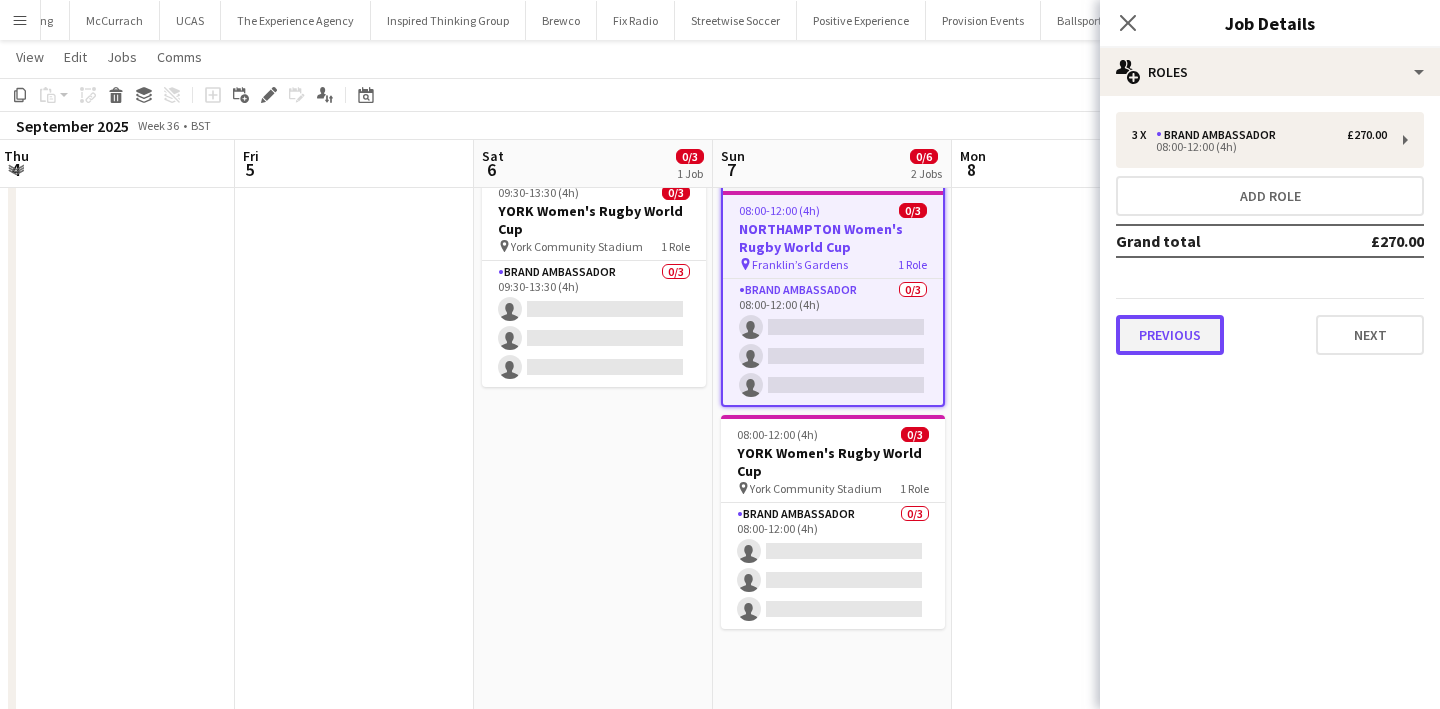 click on "Previous" at bounding box center [1170, 335] 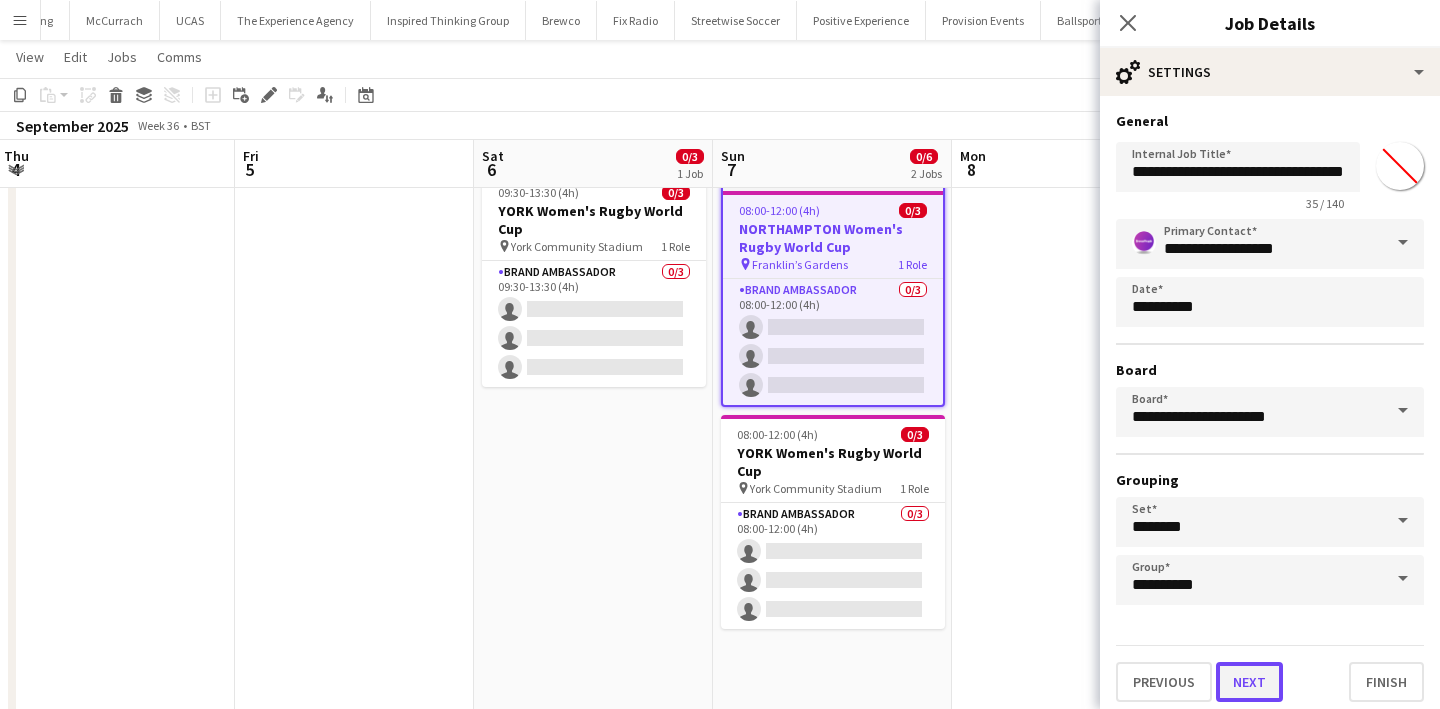 click on "Next" at bounding box center [1249, 682] 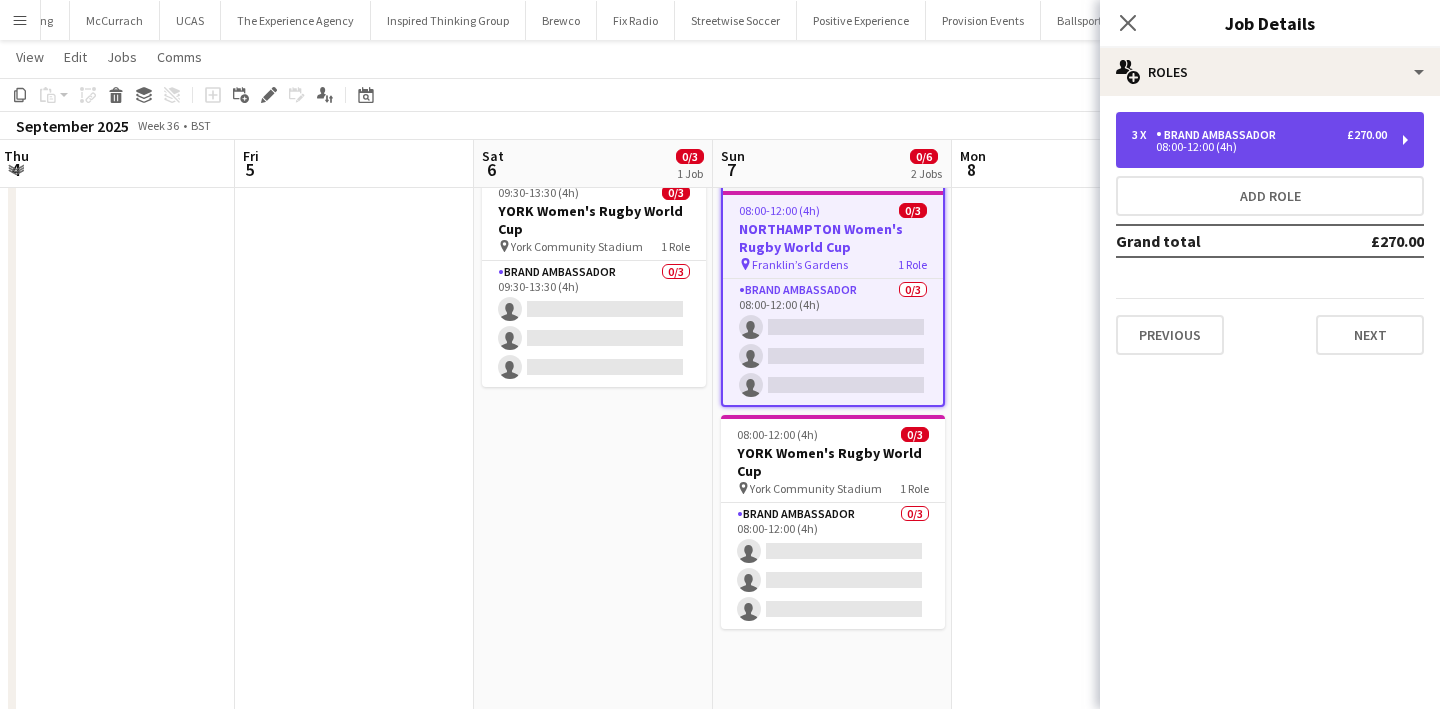 click on "Brand Ambassador" at bounding box center [1220, 135] 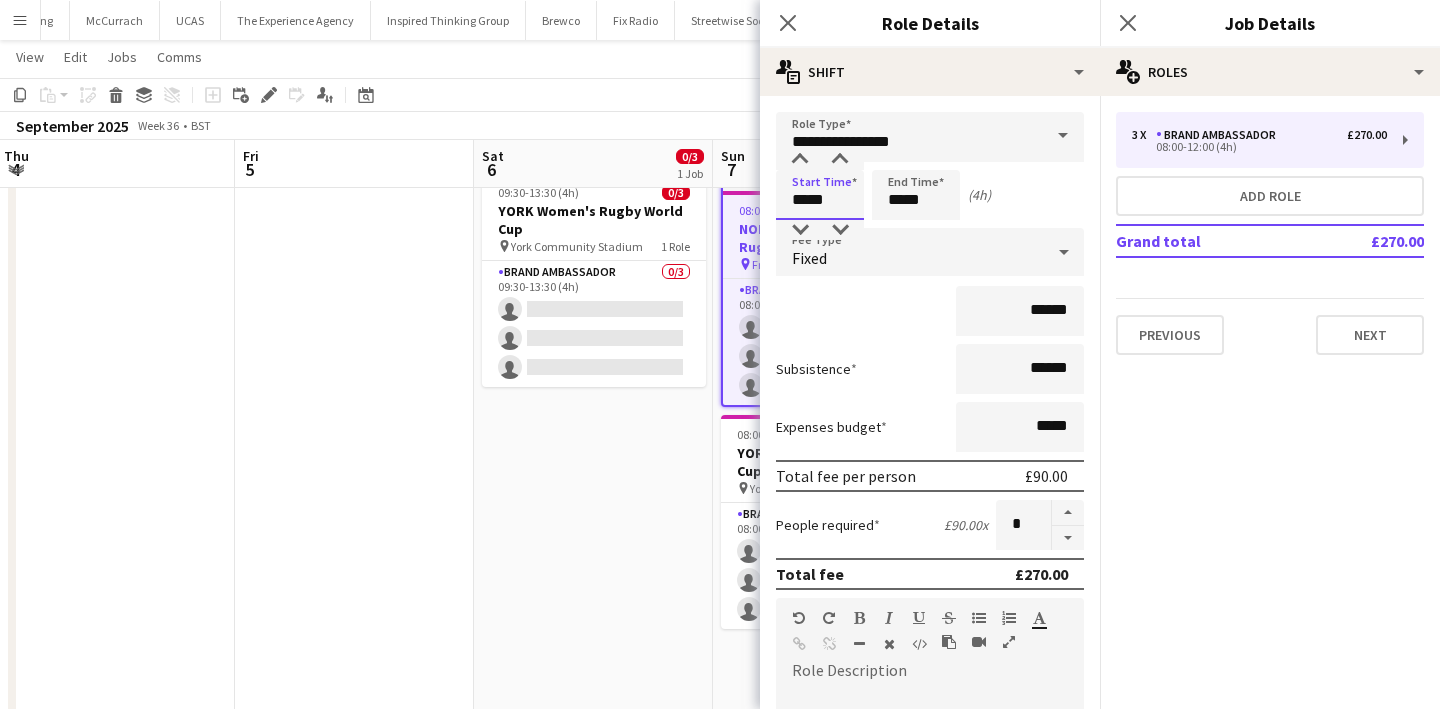 click on "*****" at bounding box center (820, 195) 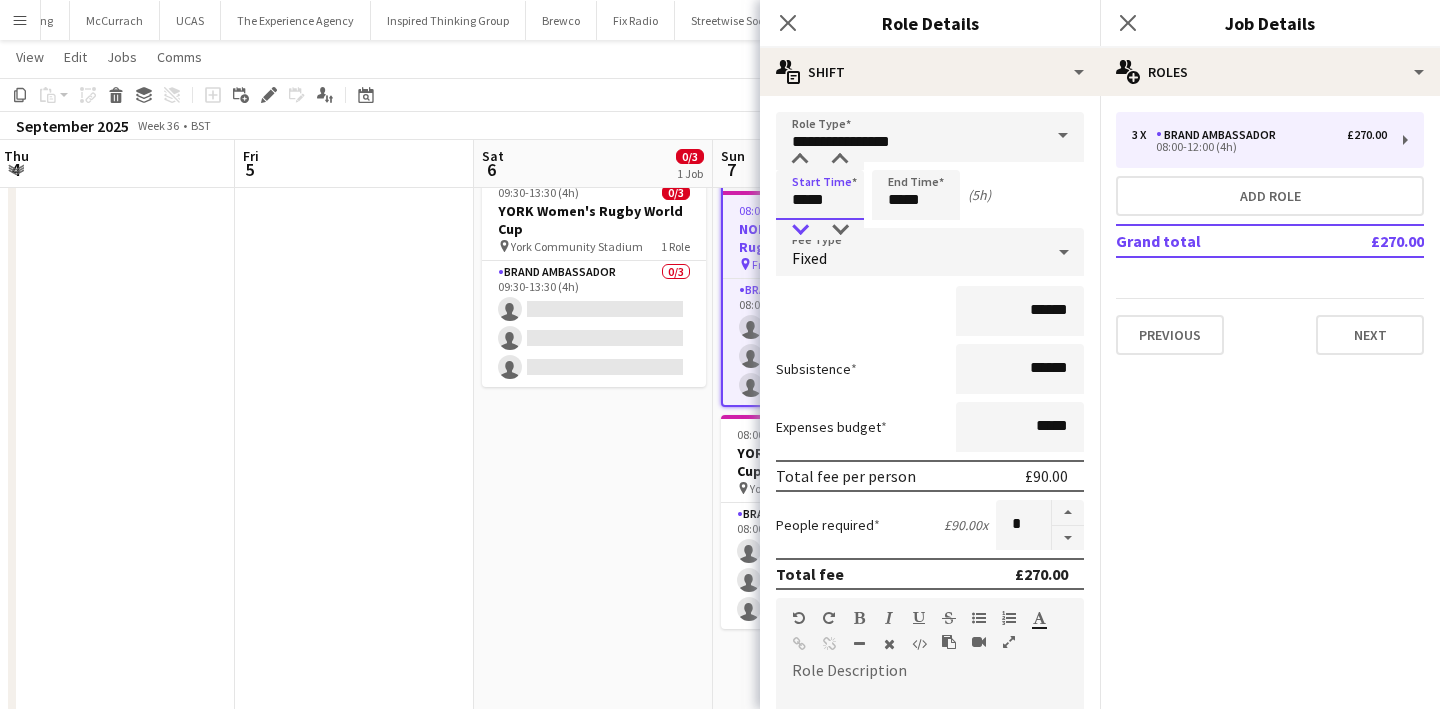 click at bounding box center (800, 230) 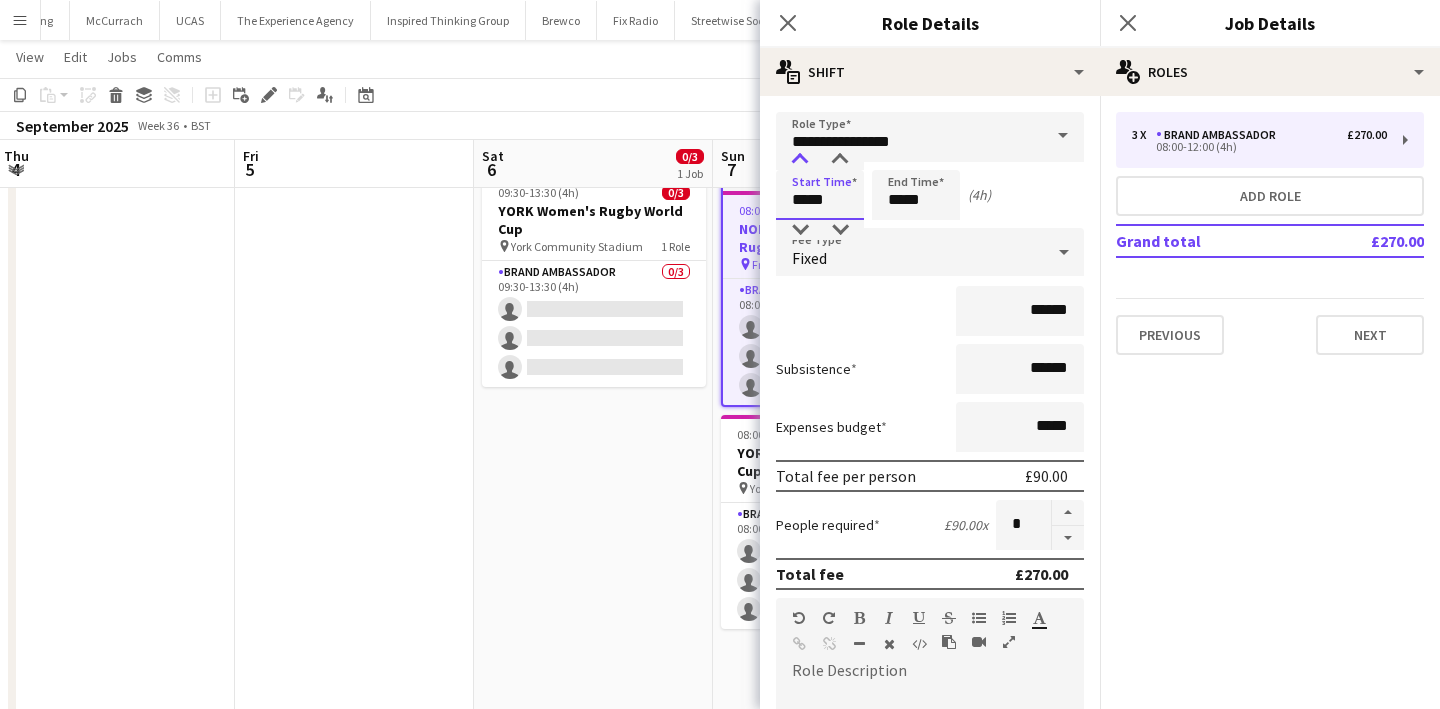 click at bounding box center [800, 160] 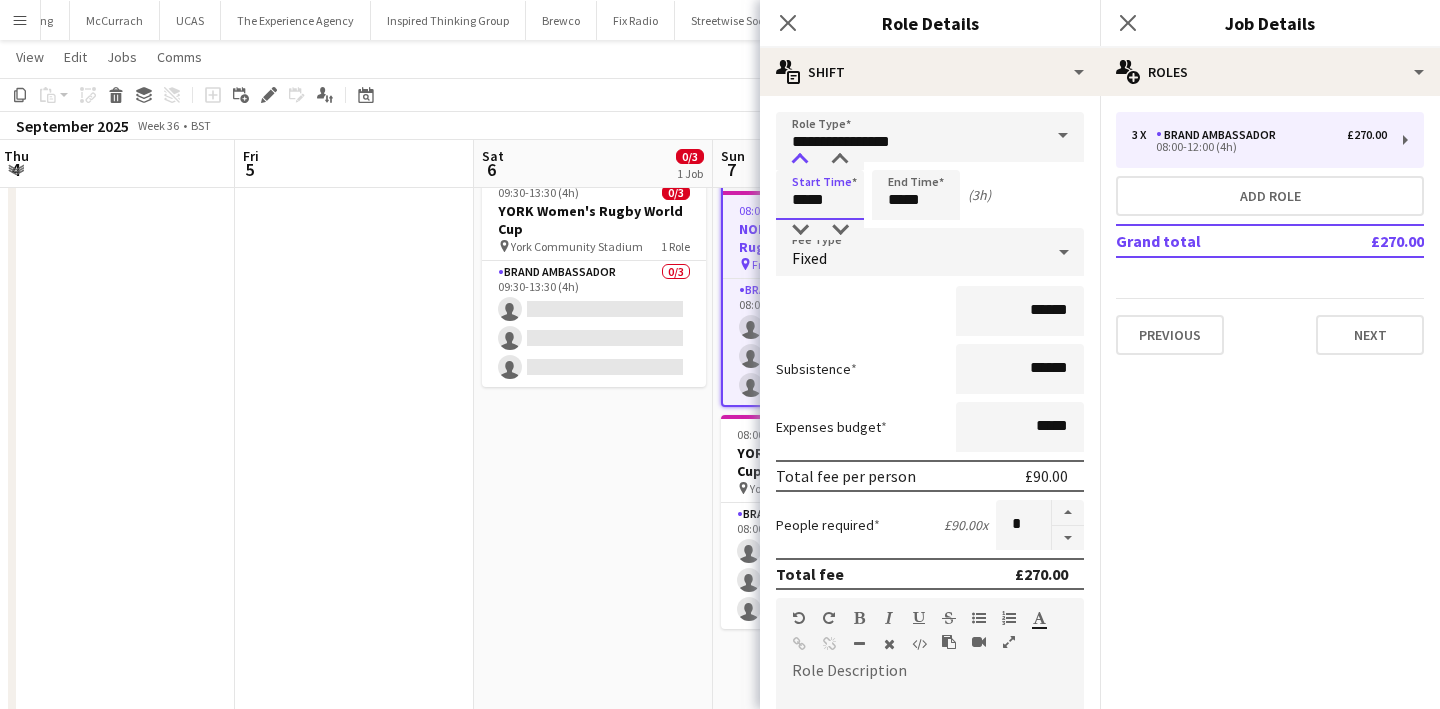 click at bounding box center [800, 160] 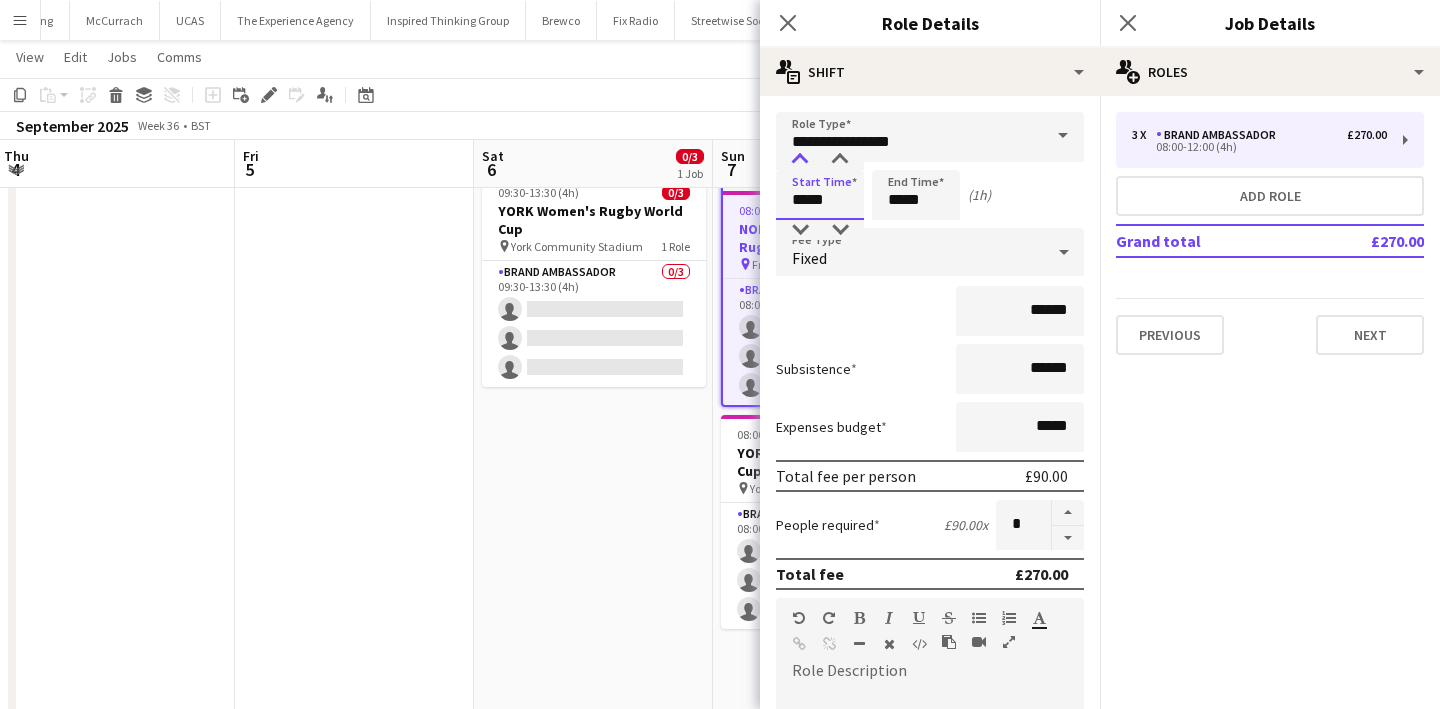 click at bounding box center [800, 160] 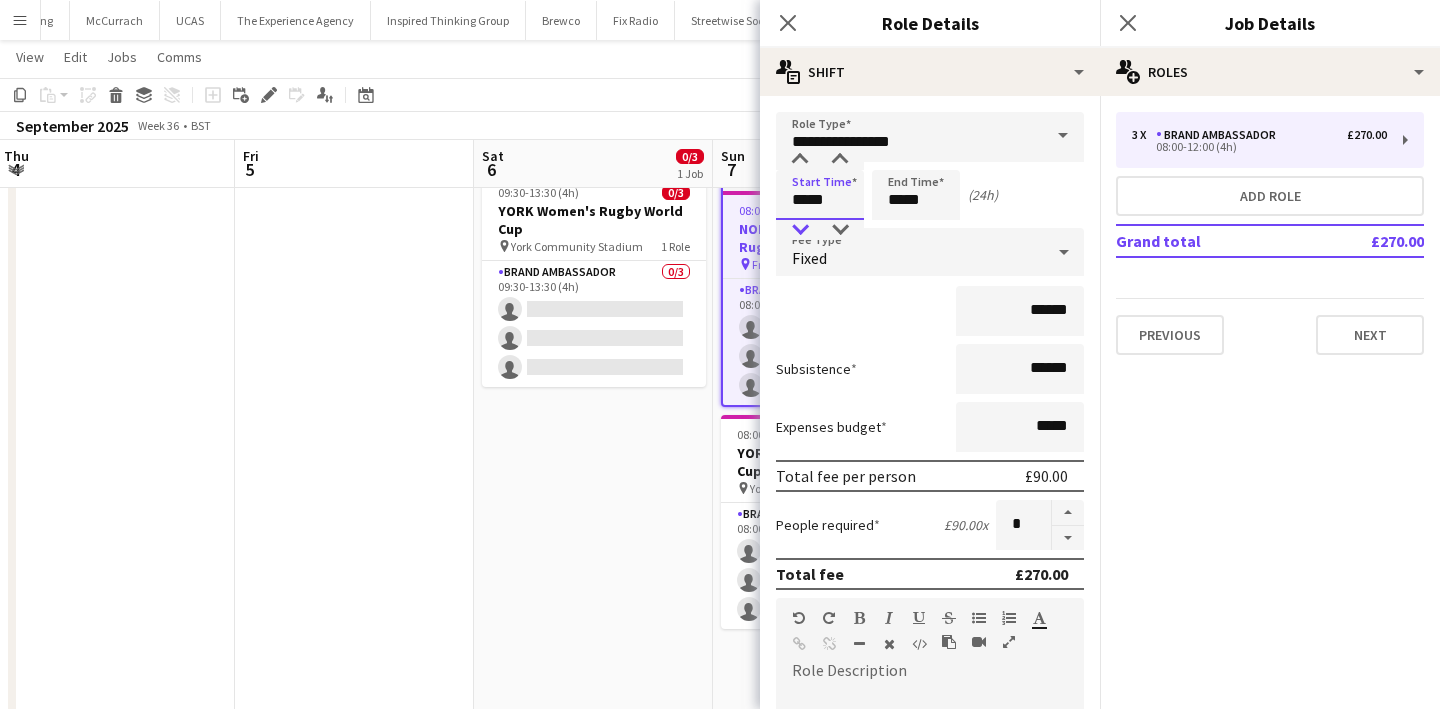 type on "*****" 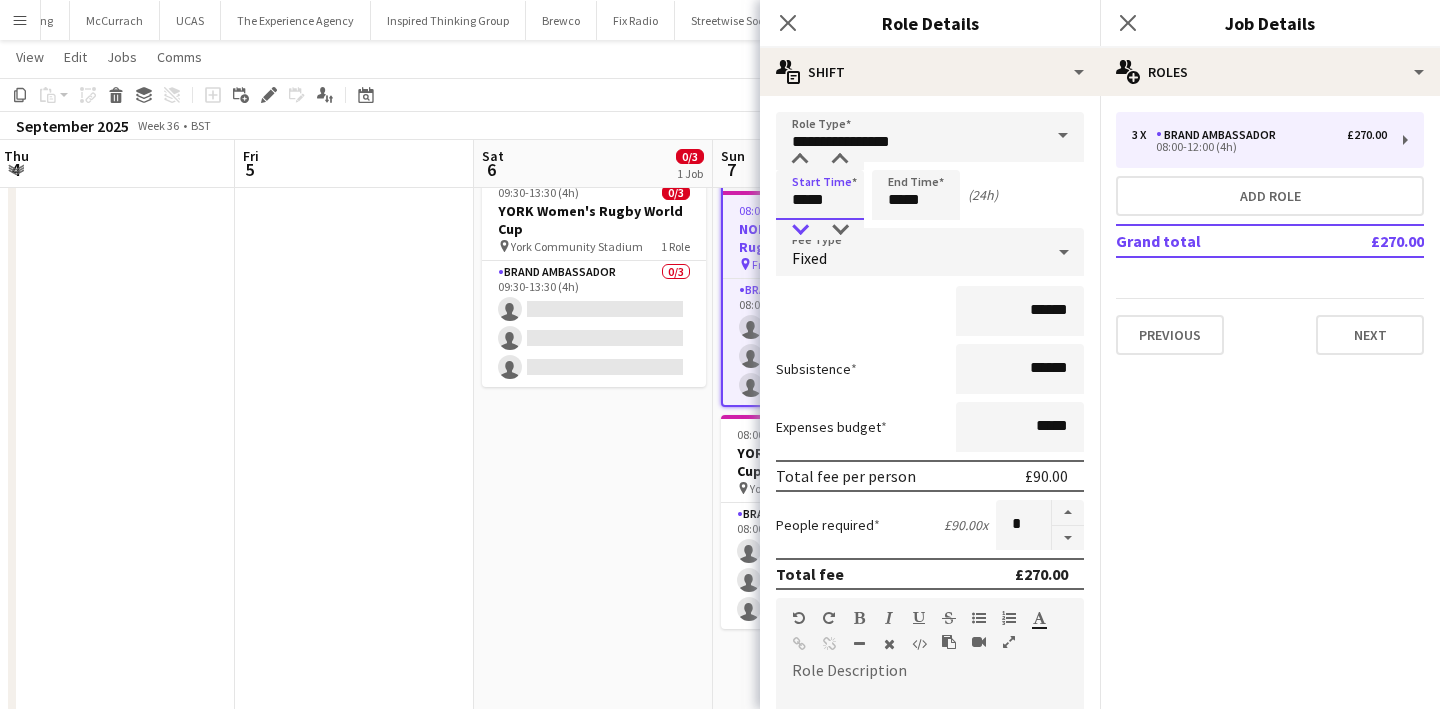 click at bounding box center (800, 230) 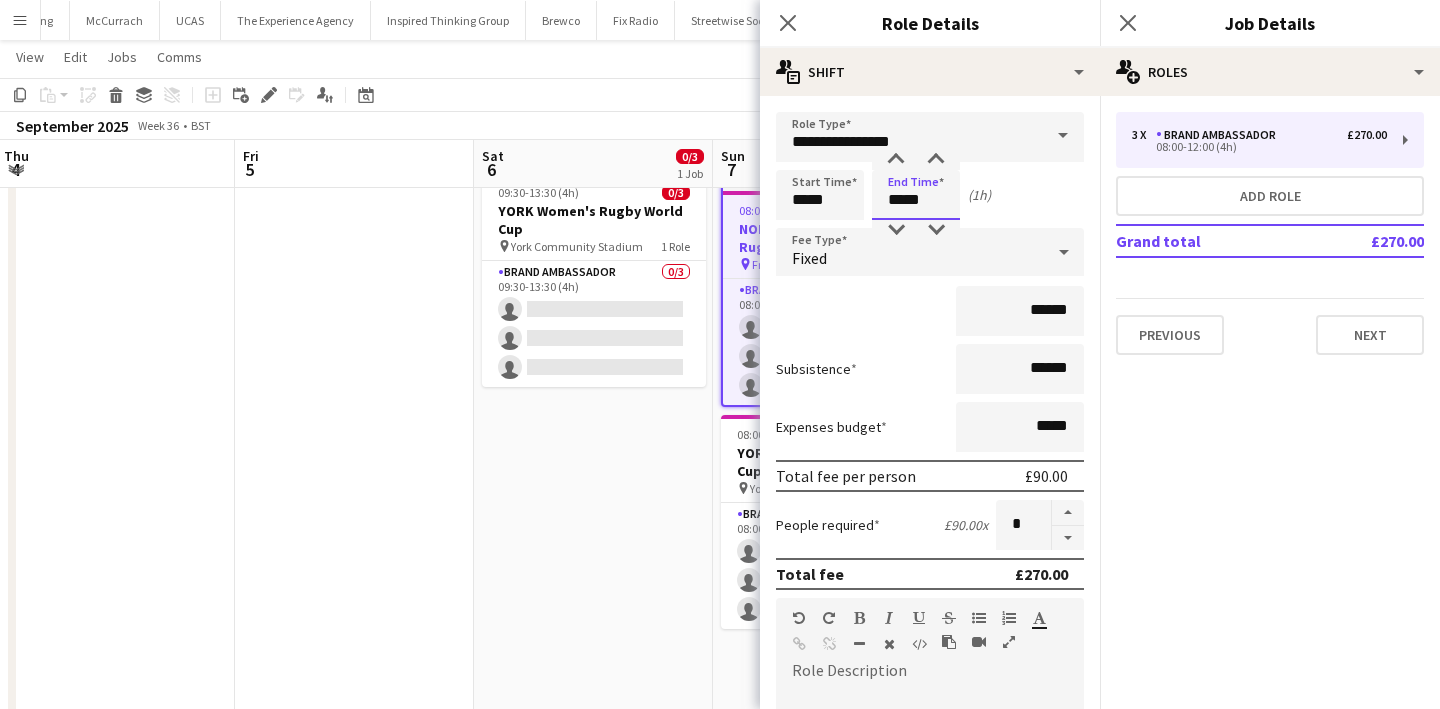 click on "*****" at bounding box center (916, 195) 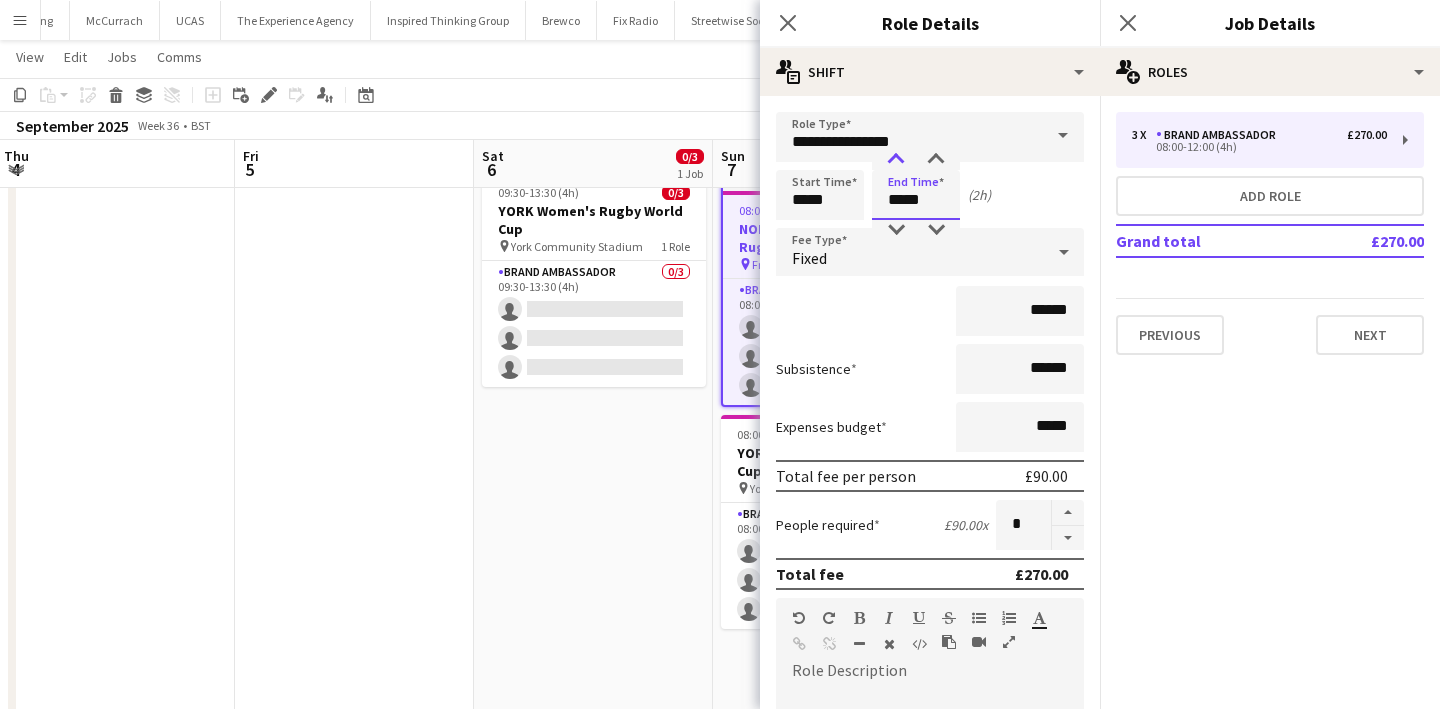 click at bounding box center (896, 160) 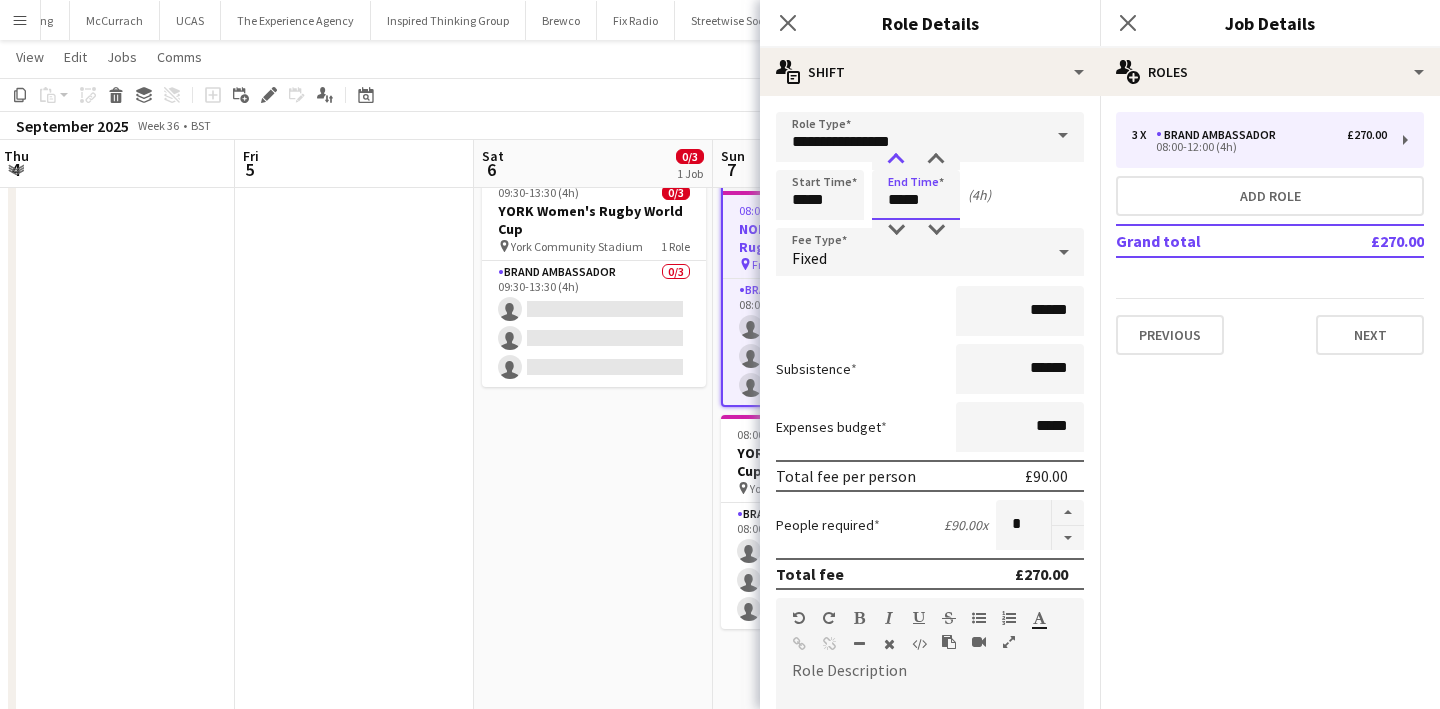 click at bounding box center (896, 160) 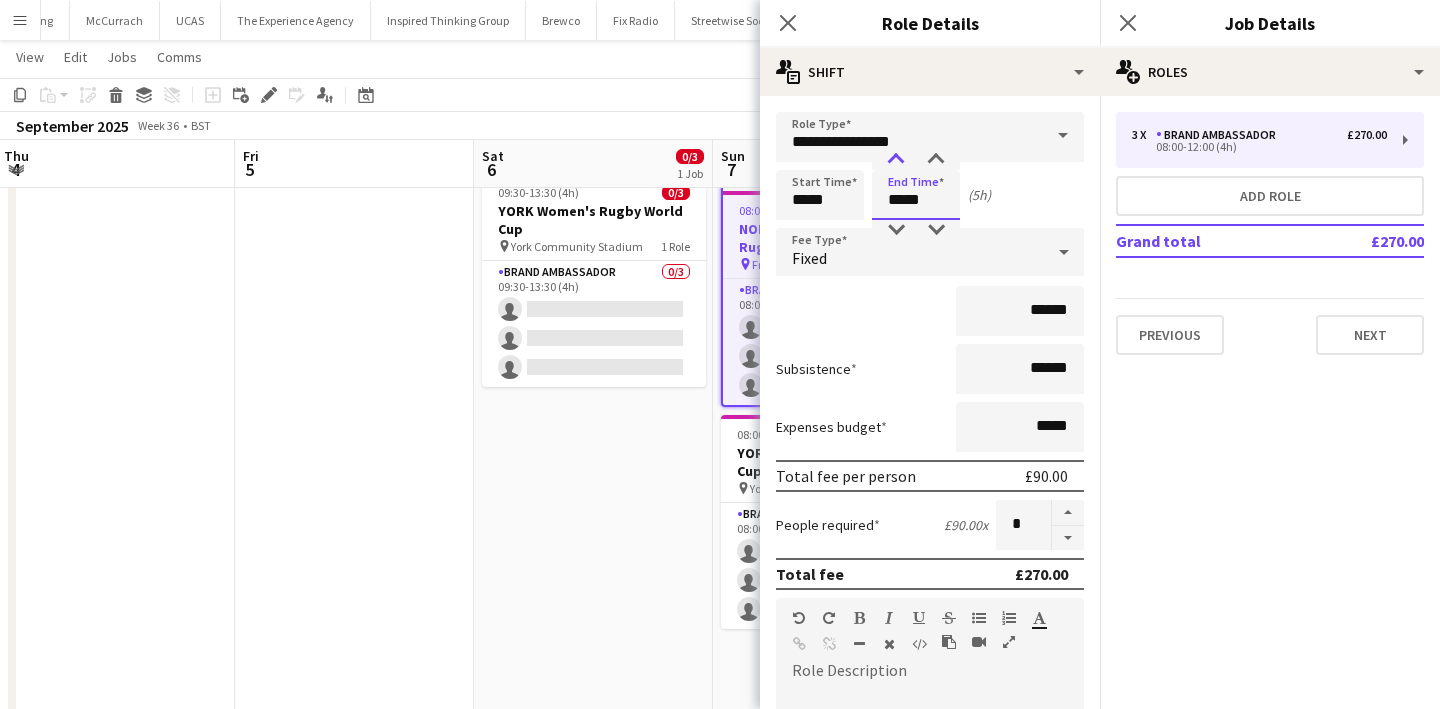 click at bounding box center (896, 160) 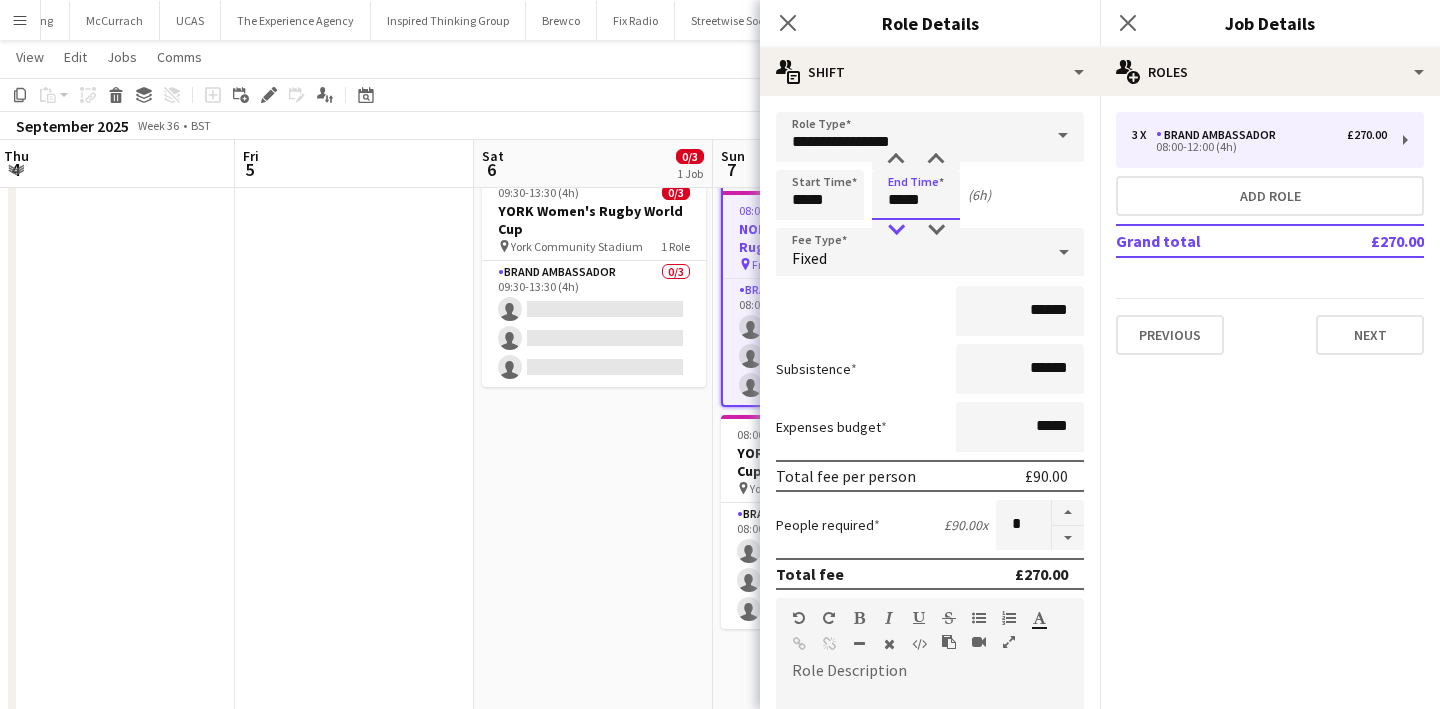 click at bounding box center [896, 230] 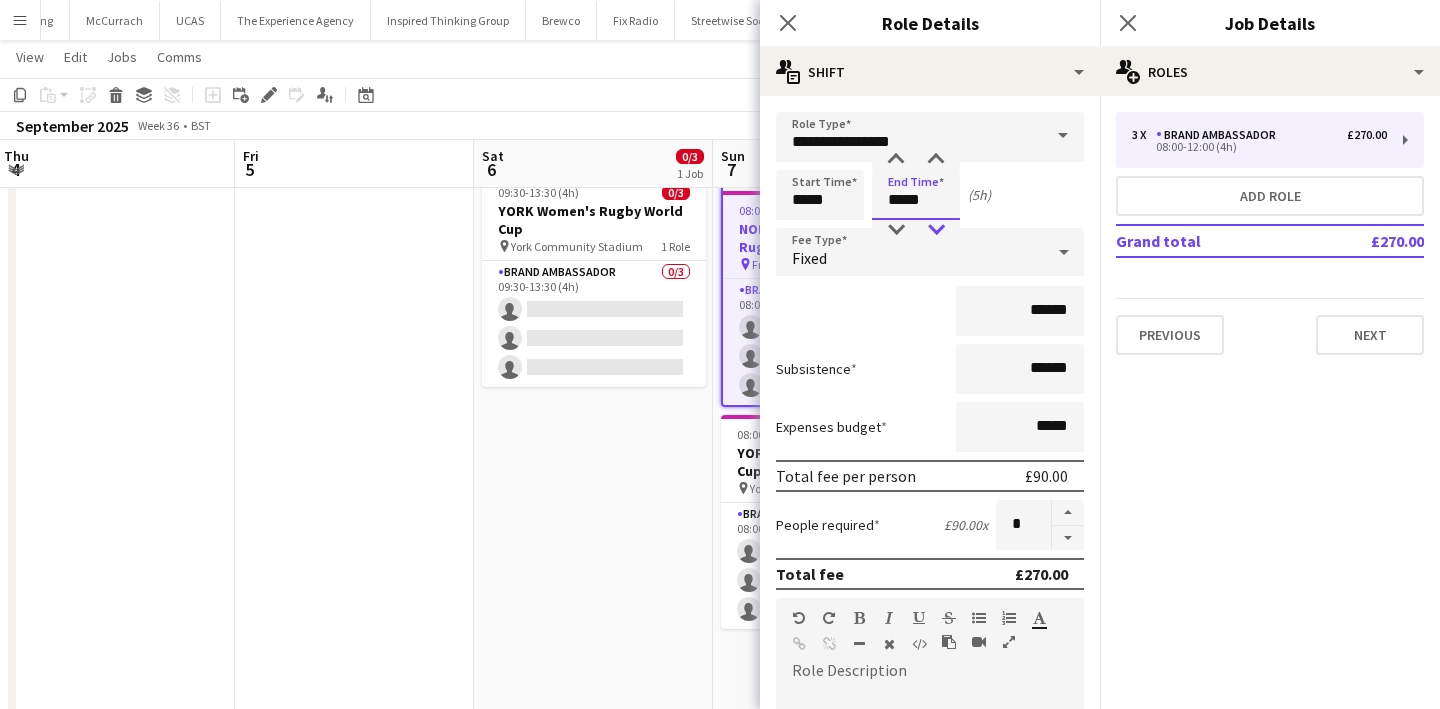 type on "*****" 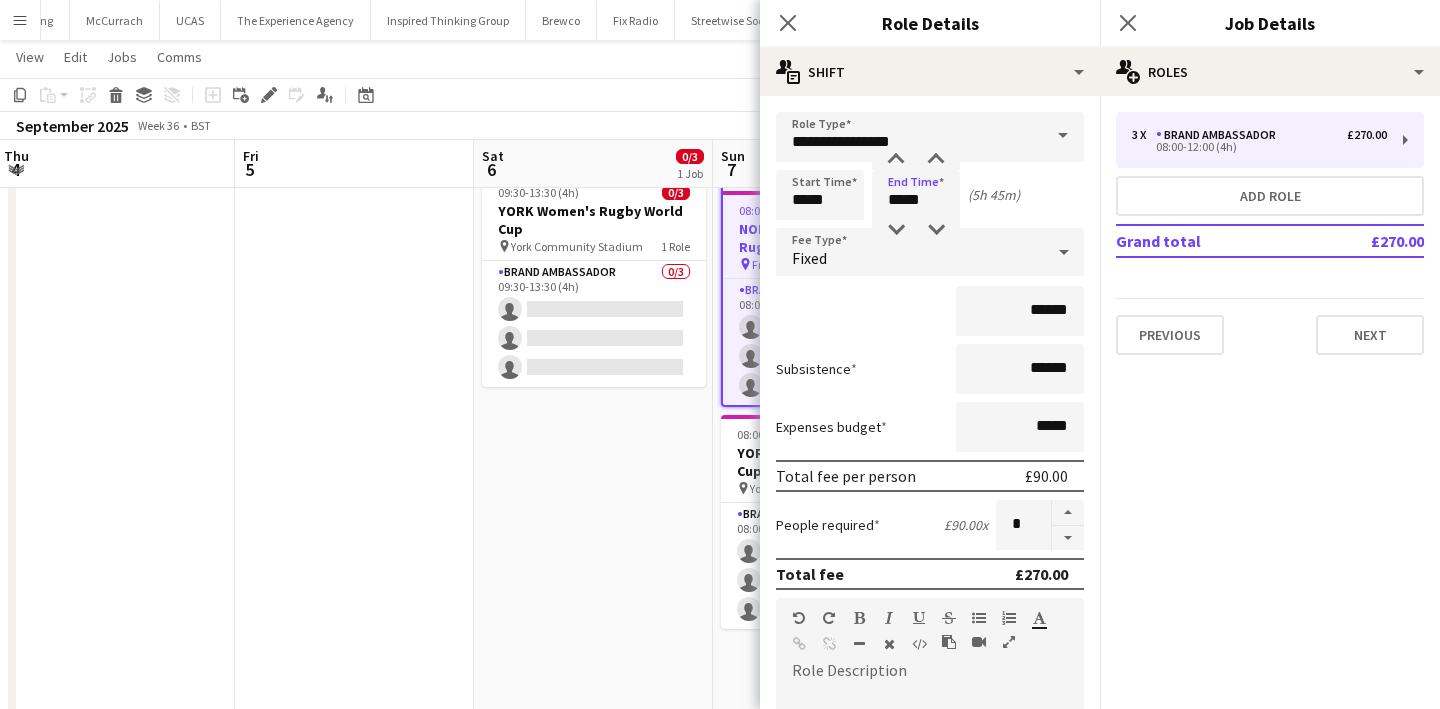 click on "Start Time  *****  End Time  *****  (5h 45m)" at bounding box center (930, 195) 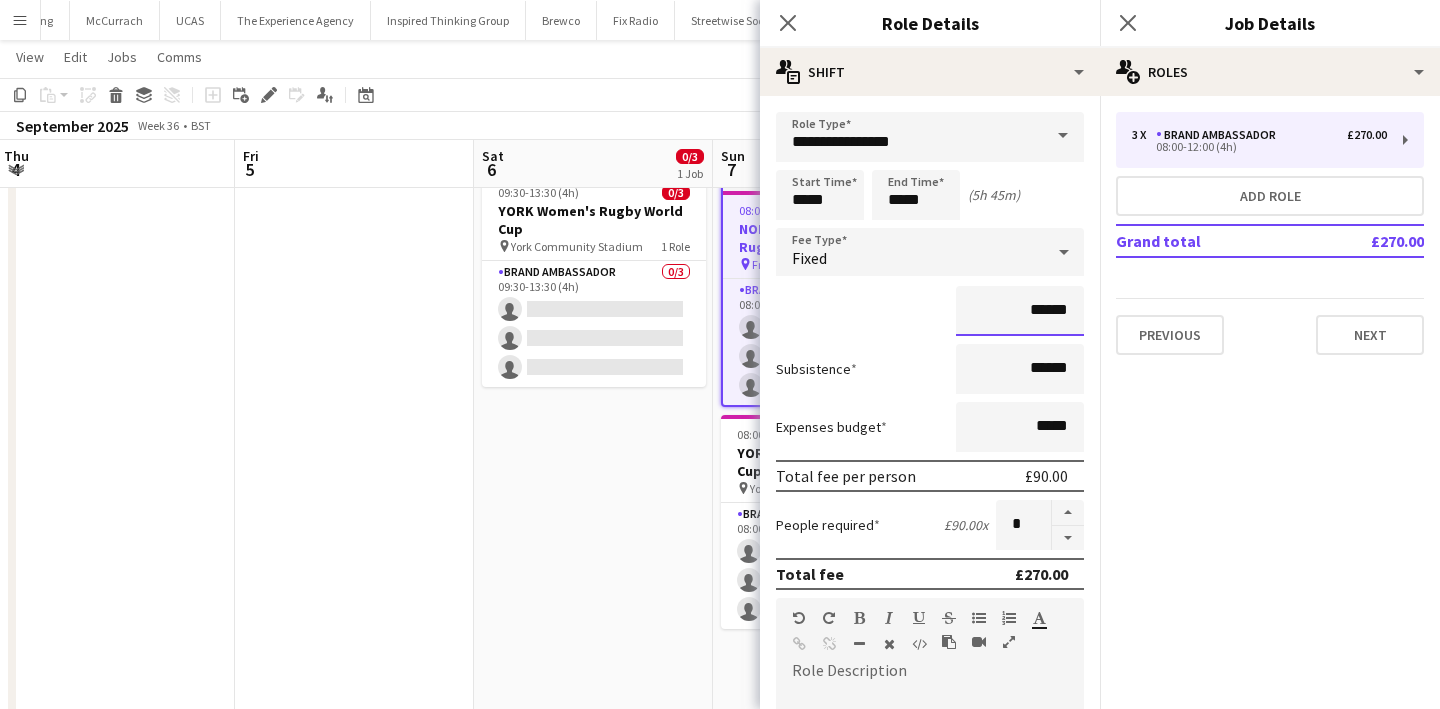 click on "******" at bounding box center (1020, 311) 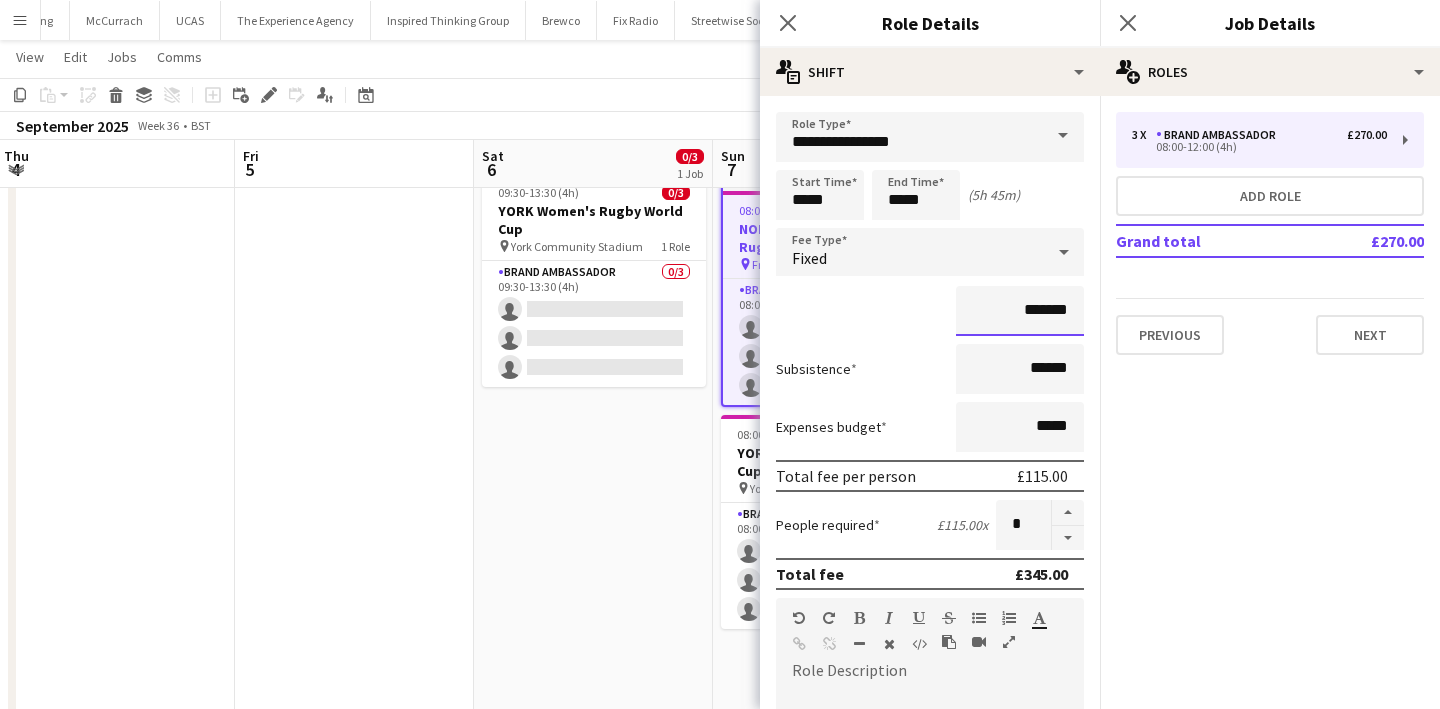 type on "*******" 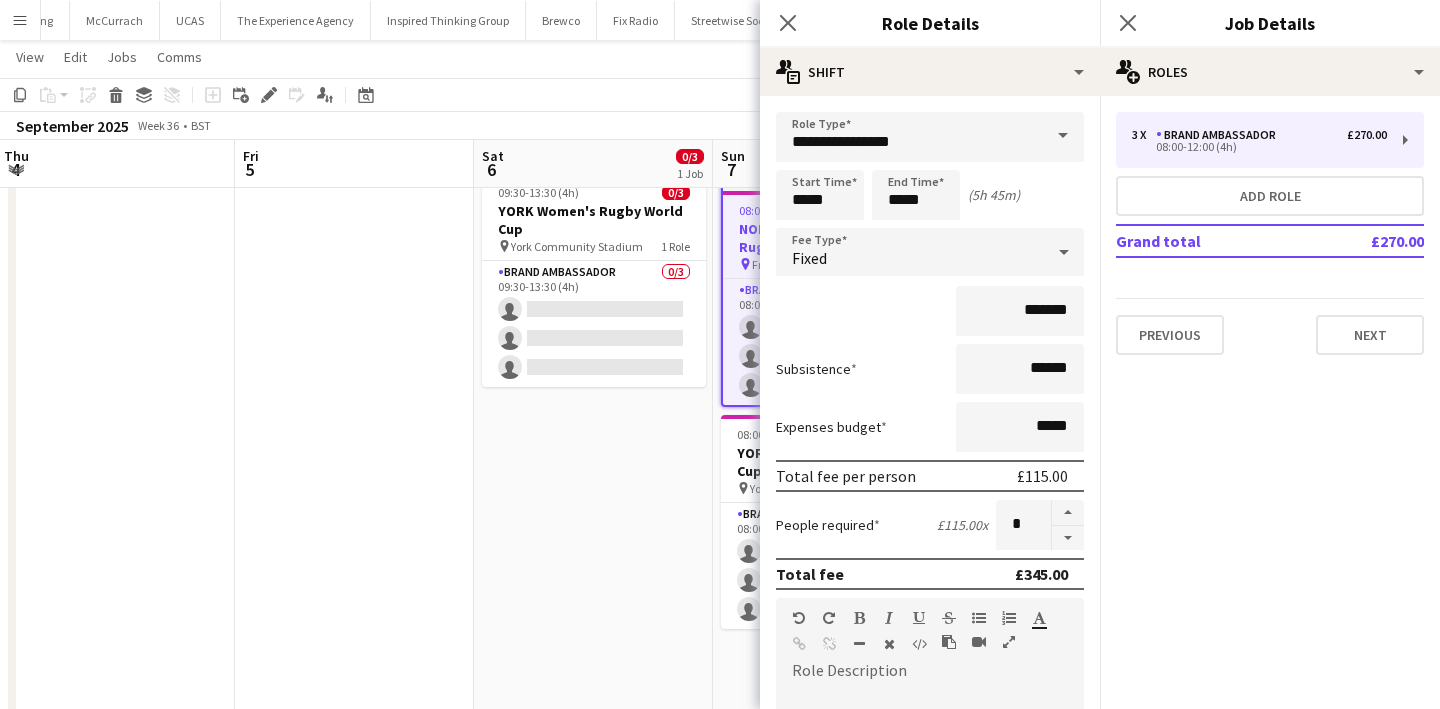 click on "09:30-13:30 (4h)    0/3   YORK Women's Rugby World Cup
pin
York Community Stadium   1 Role   Brand Ambassador   0/3   09:30-13:30 (4h)
single-neutral-actions
single-neutral-actions
single-neutral-actions" at bounding box center [593, 646] 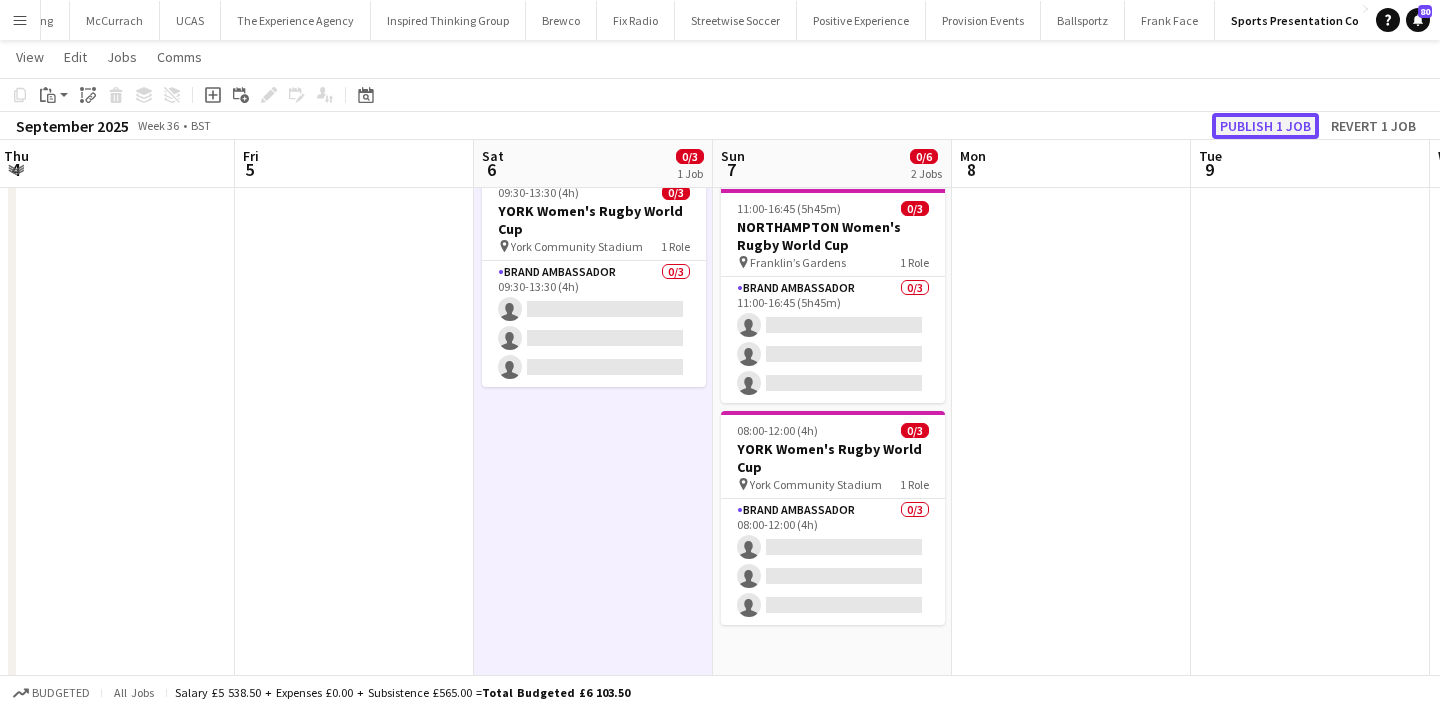click on "Publish 1 job" 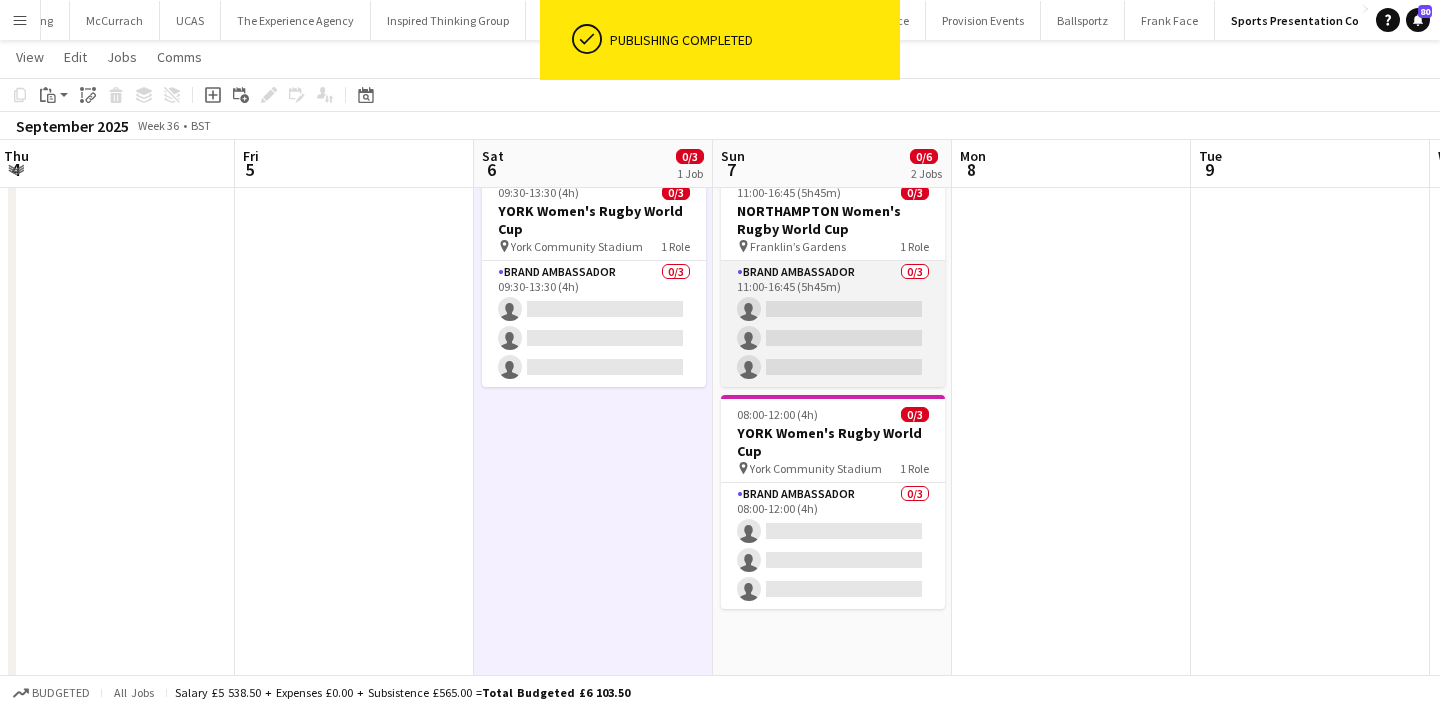 click on "Brand Ambassador   0/3   11:00-16:45 (5h45m)
single-neutral-actions
single-neutral-actions
single-neutral-actions" at bounding box center (833, 324) 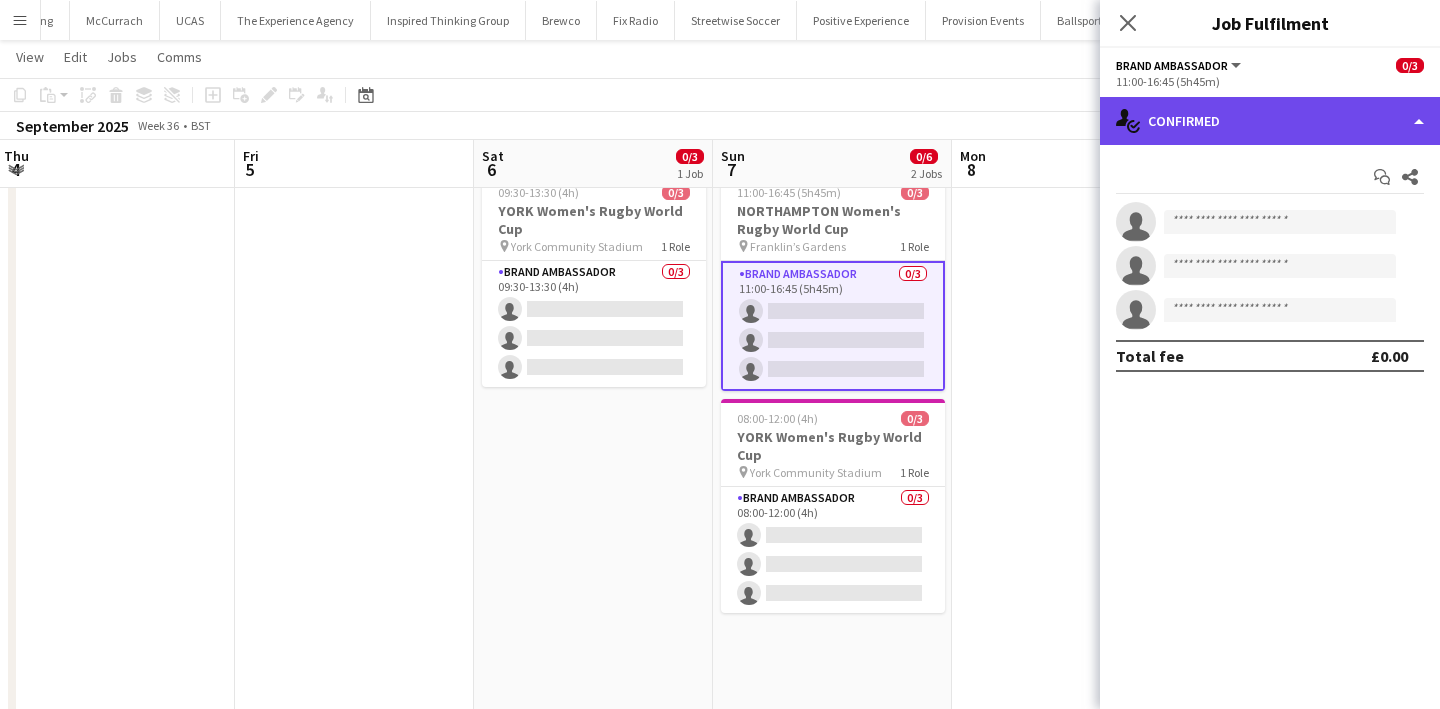click on "single-neutral-actions-check-2
Confirmed" 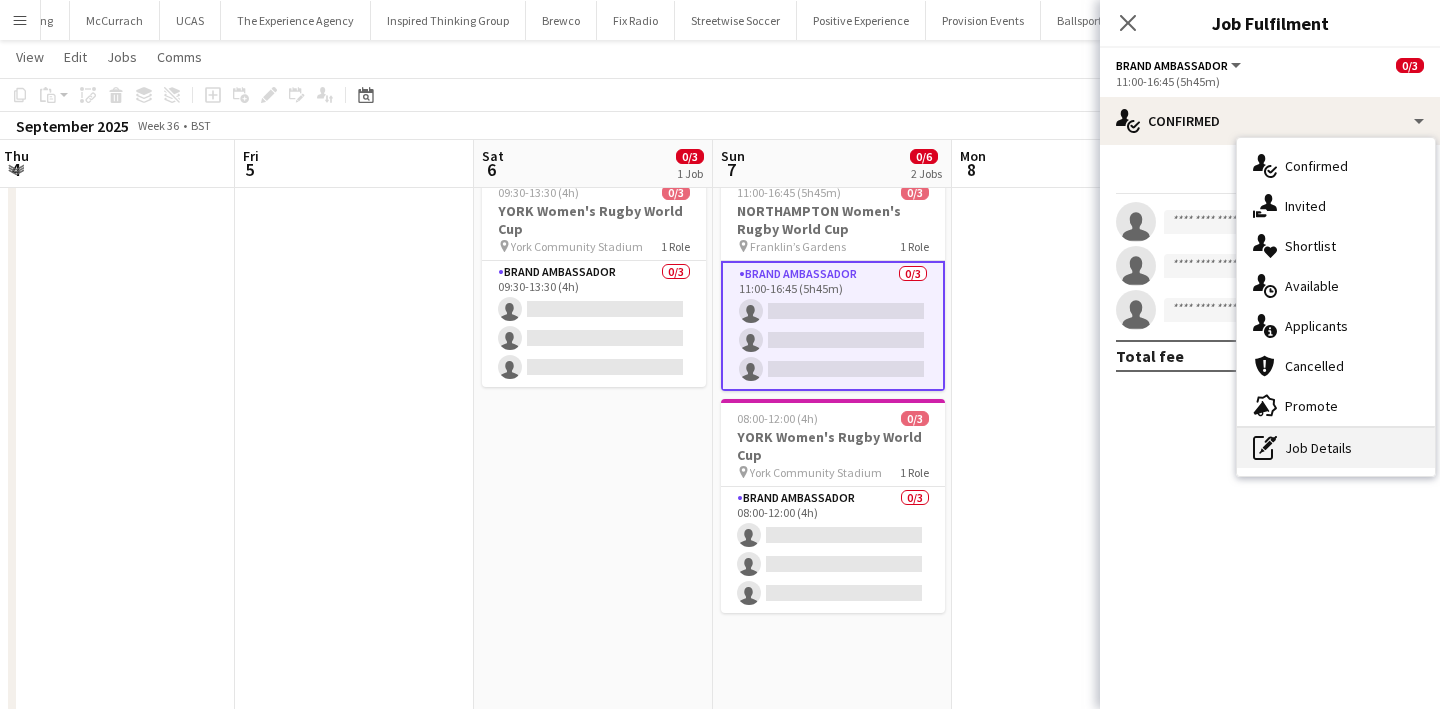 click on "pen-write
Job Details" at bounding box center (1336, 448) 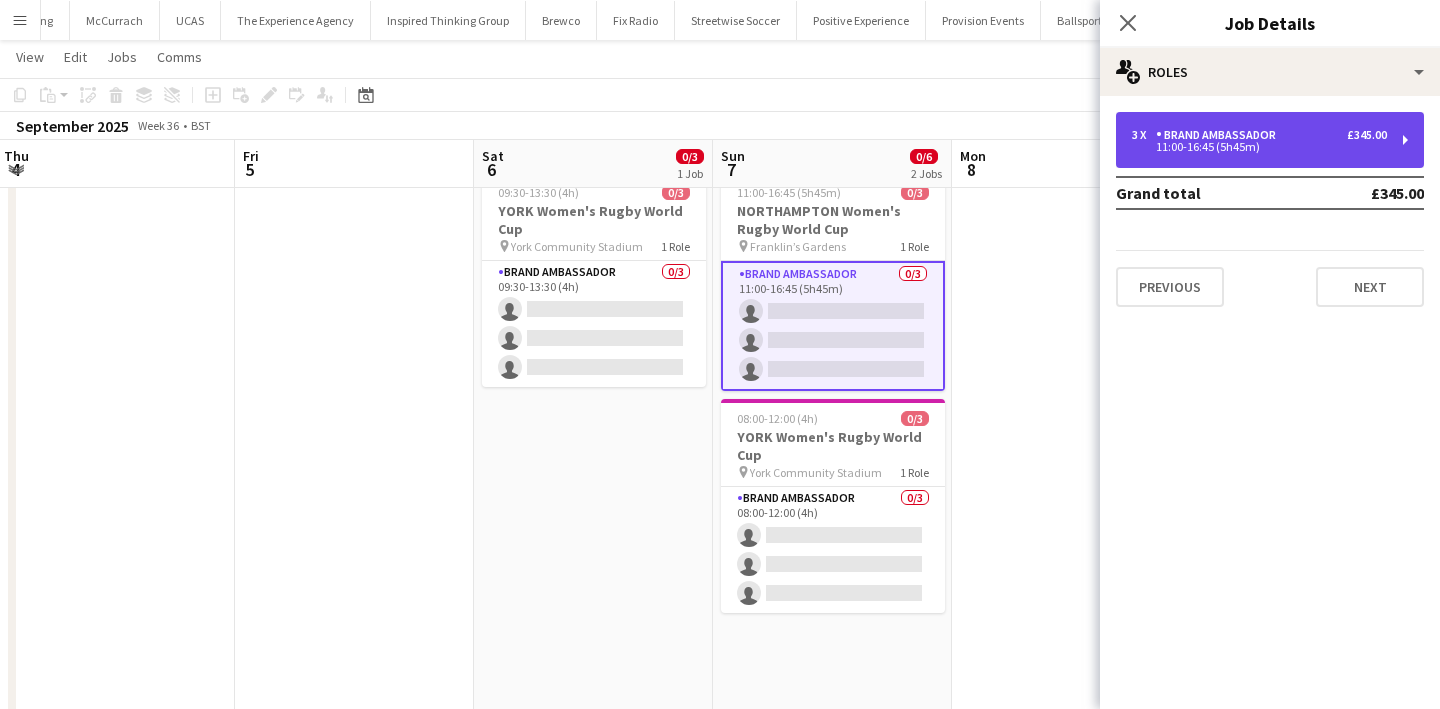 click on "11:00-16:45 (5h45m)" at bounding box center (1259, 147) 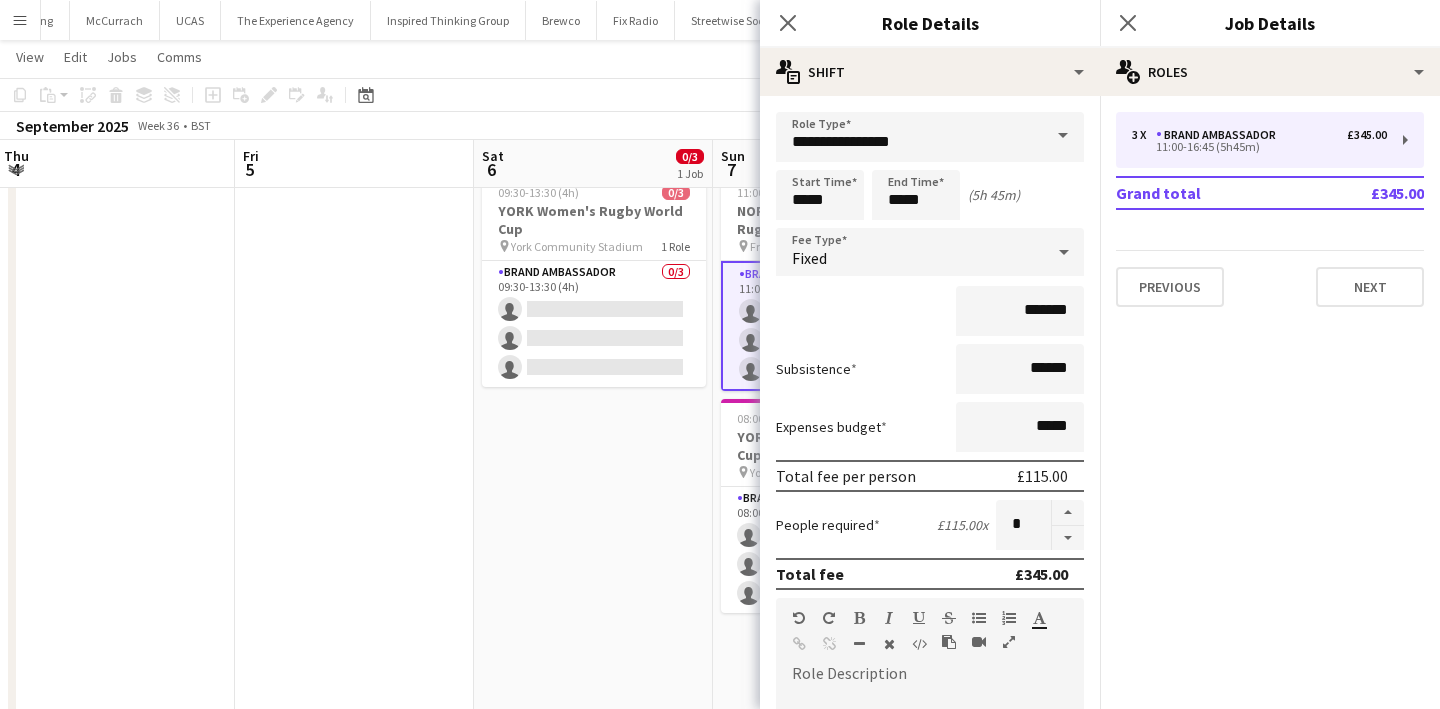click on "09:30-13:30 (4h)    0/3   YORK Women's Rugby World Cup
pin
York Community Stadium   1 Role   Brand Ambassador   0/3   09:30-13:30 (4h)
single-neutral-actions
single-neutral-actions
single-neutral-actions" at bounding box center (593, 646) 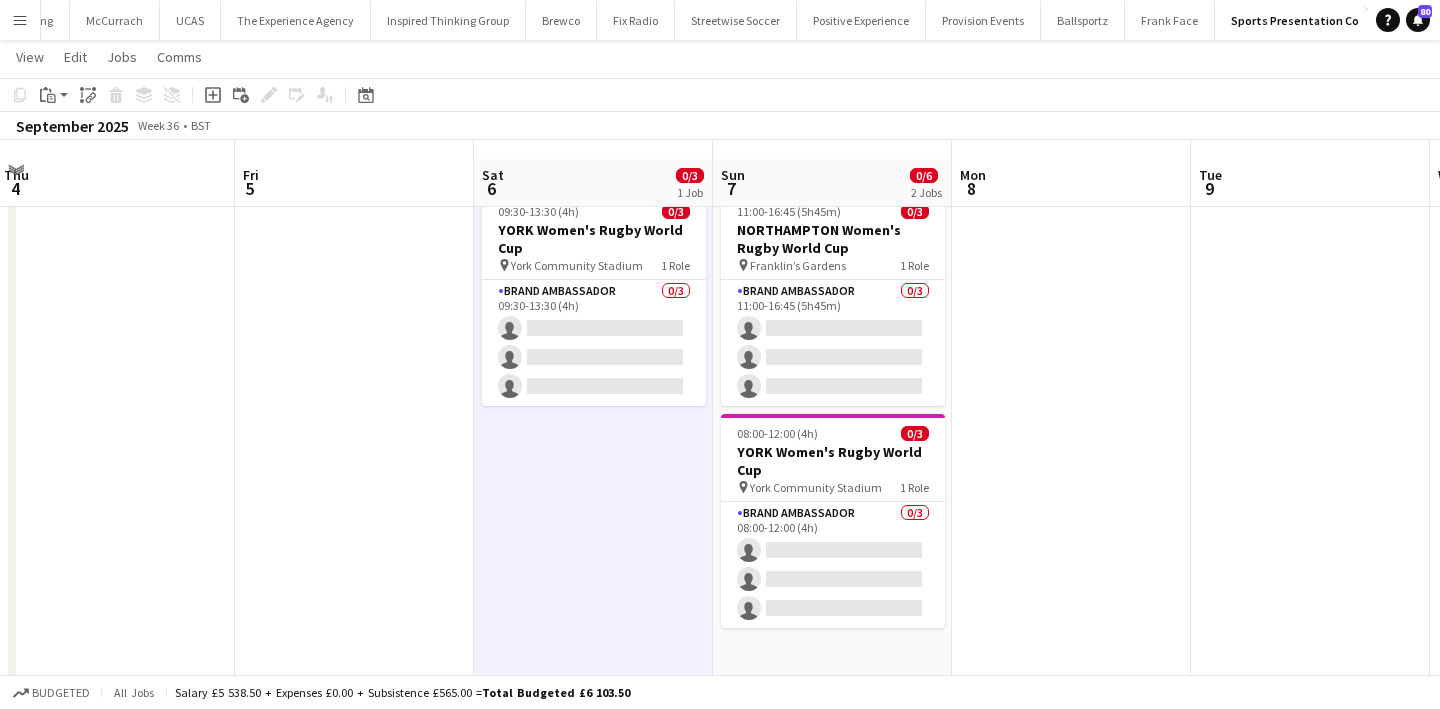 scroll, scrollTop: 36, scrollLeft: 0, axis: vertical 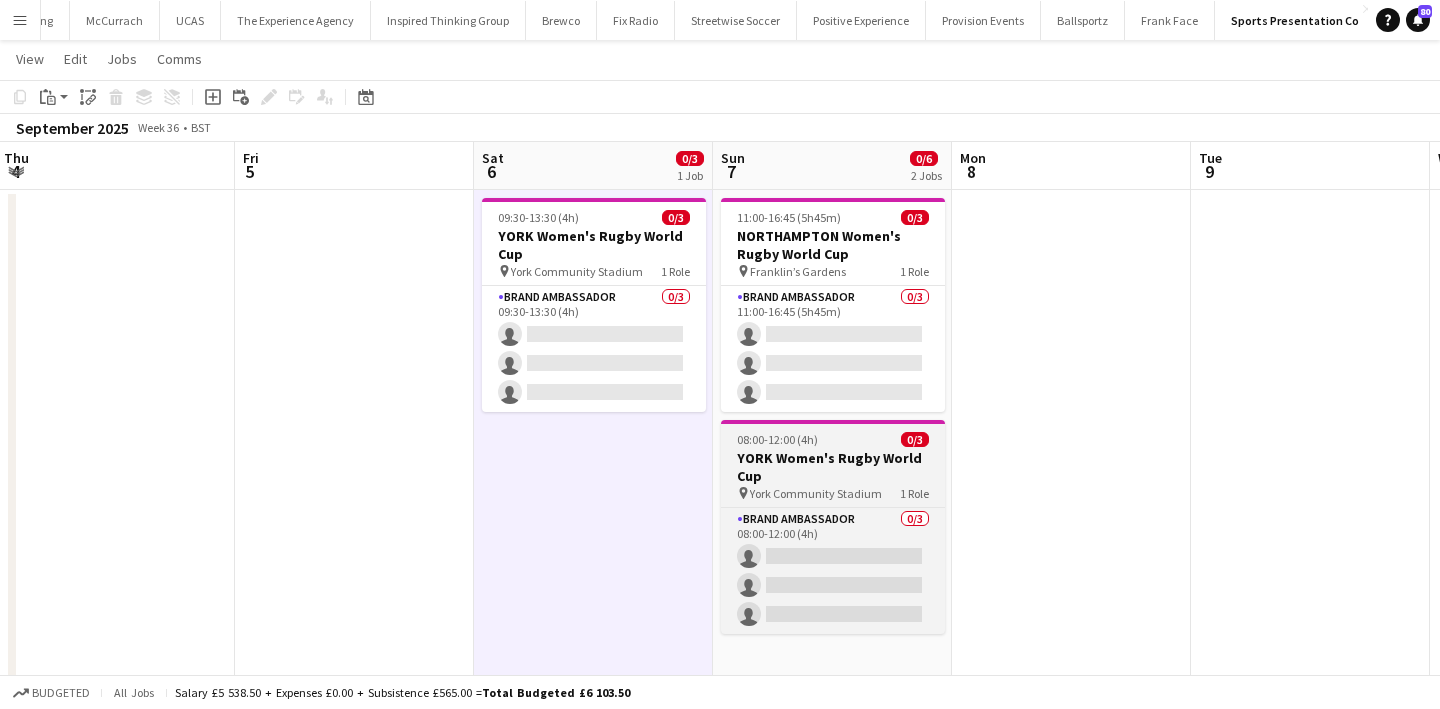 click on "08:00-12:00 (4h)" at bounding box center (777, 439) 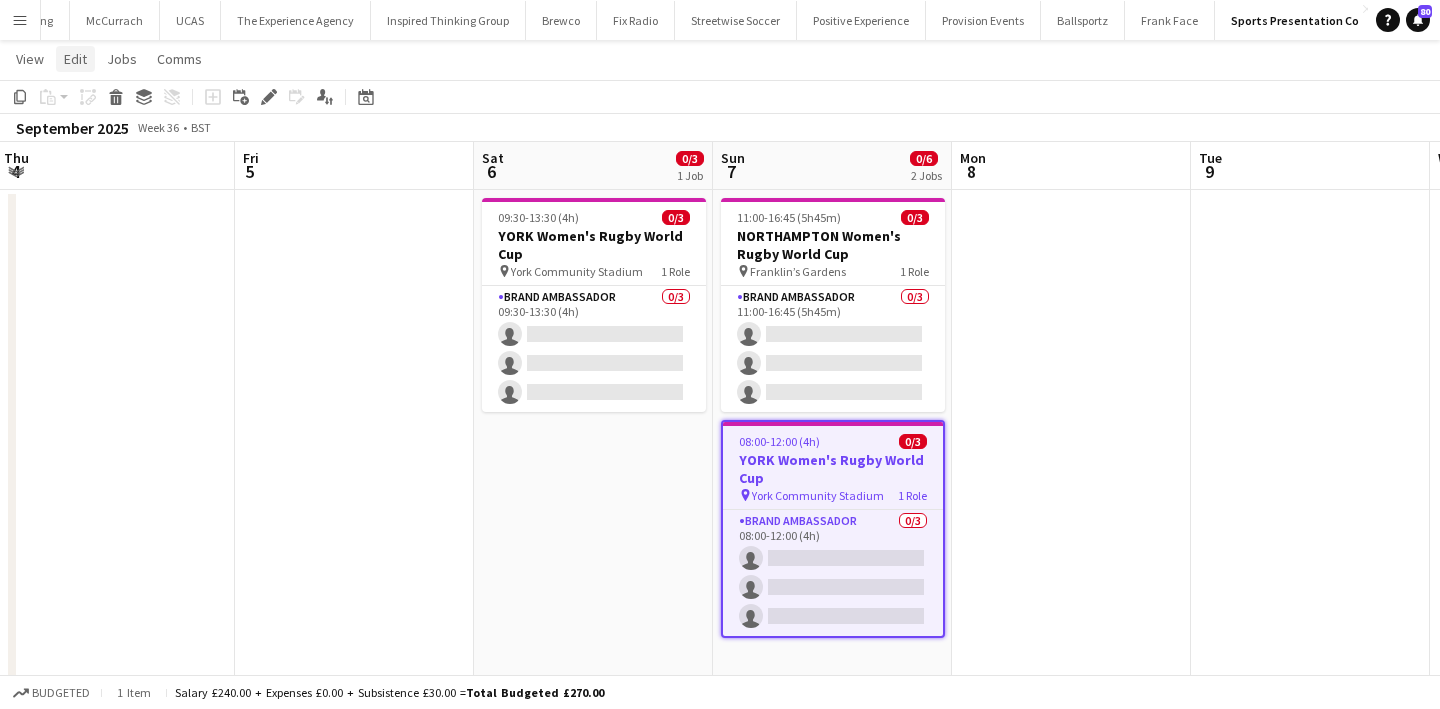 click on "Edit" 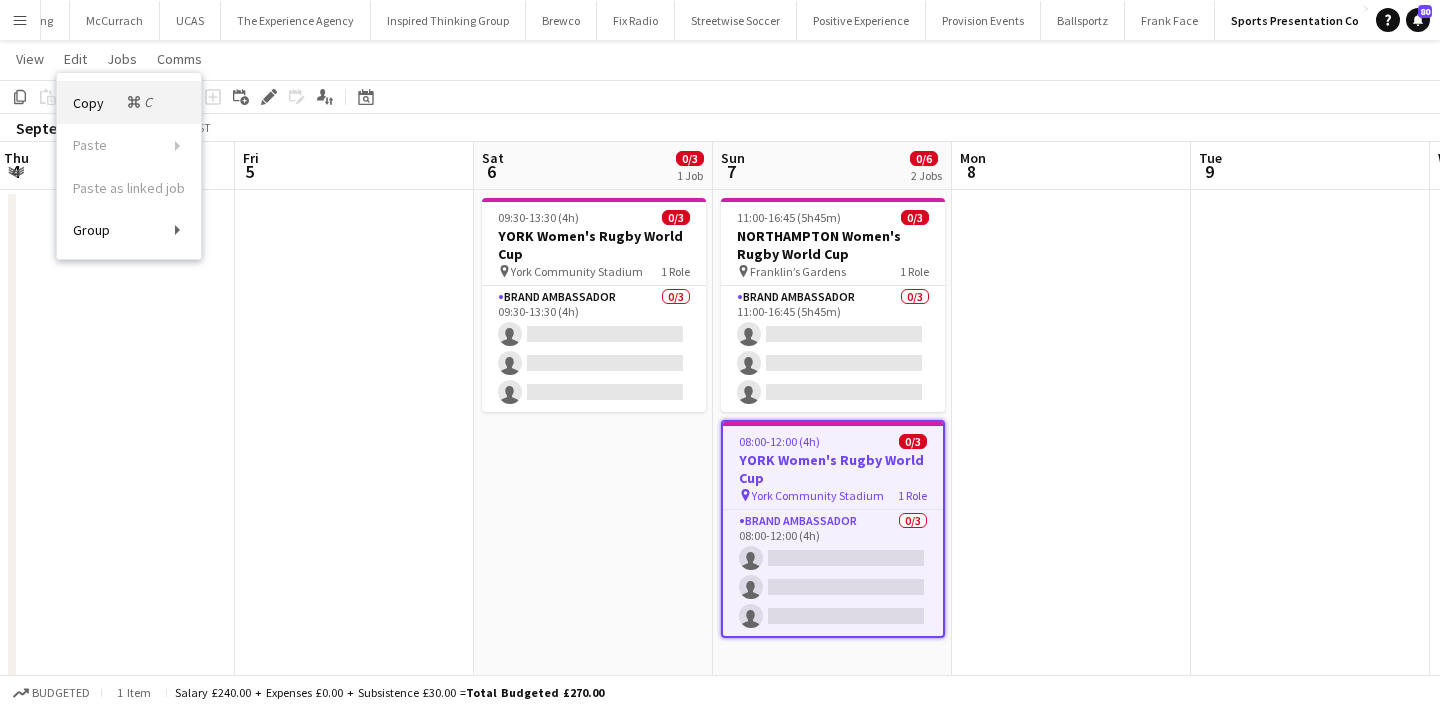 click on "Copy
Command
C" at bounding box center [114, 102] 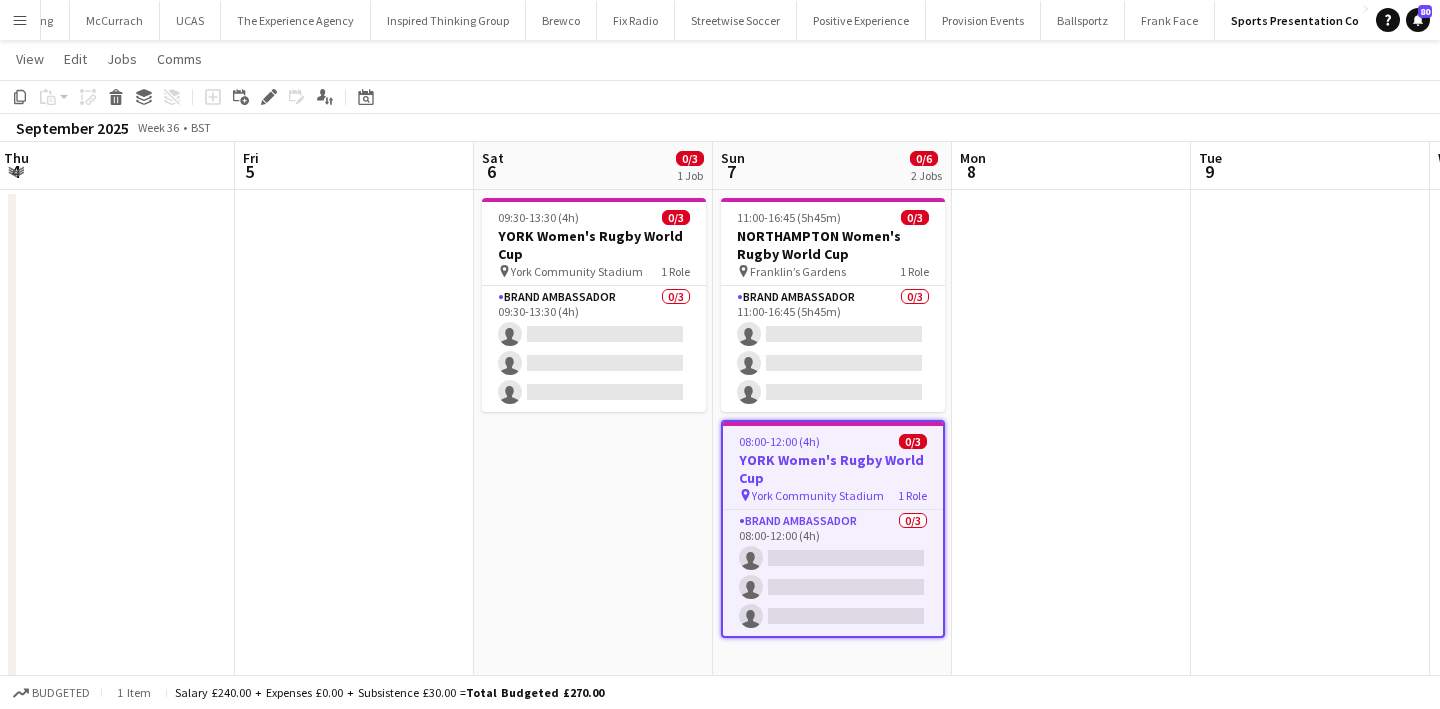 click on "09:30-13:30 (4h)    0/3   YORK Women's Rugby World Cup
pin
York Community Stadium   1 Role   Brand Ambassador   0/3   09:30-13:30 (4h)
single-neutral-actions
single-neutral-actions
single-neutral-actions" at bounding box center [593, 671] 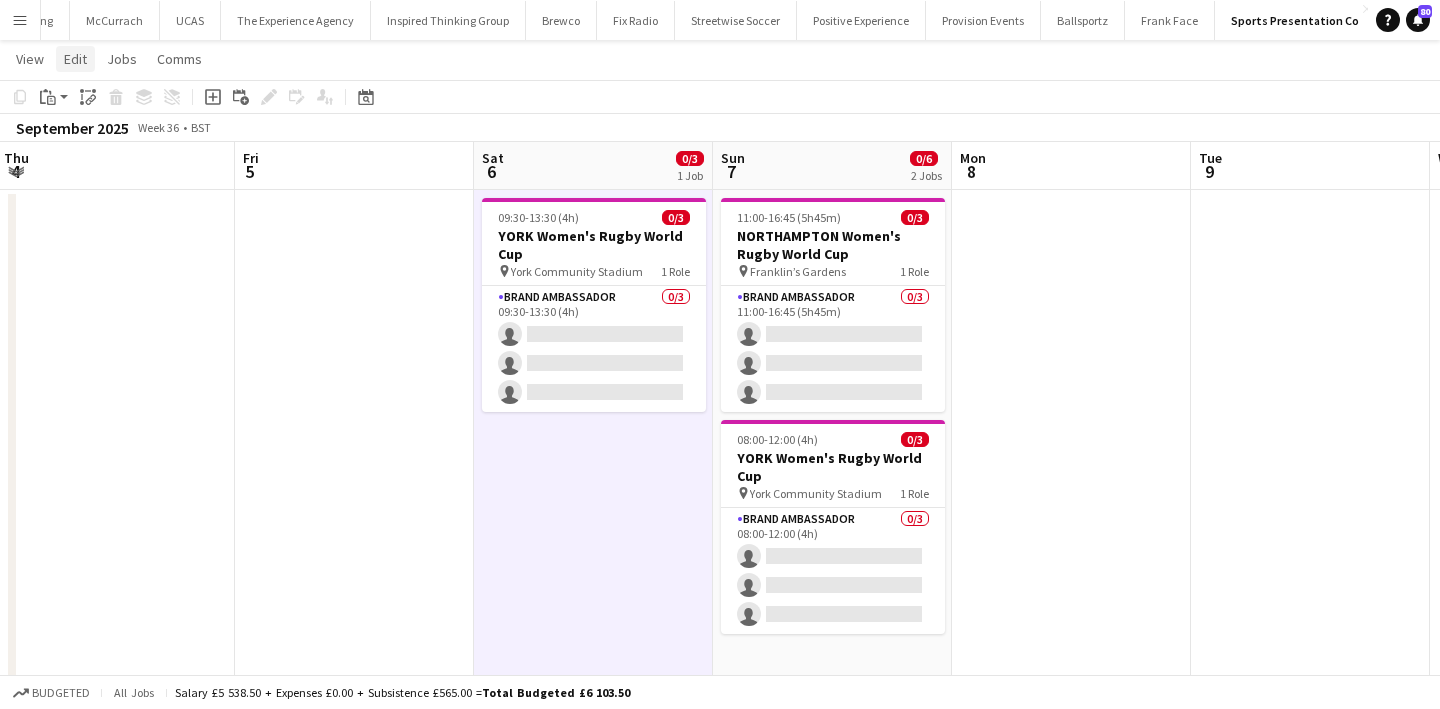 click on "Edit" 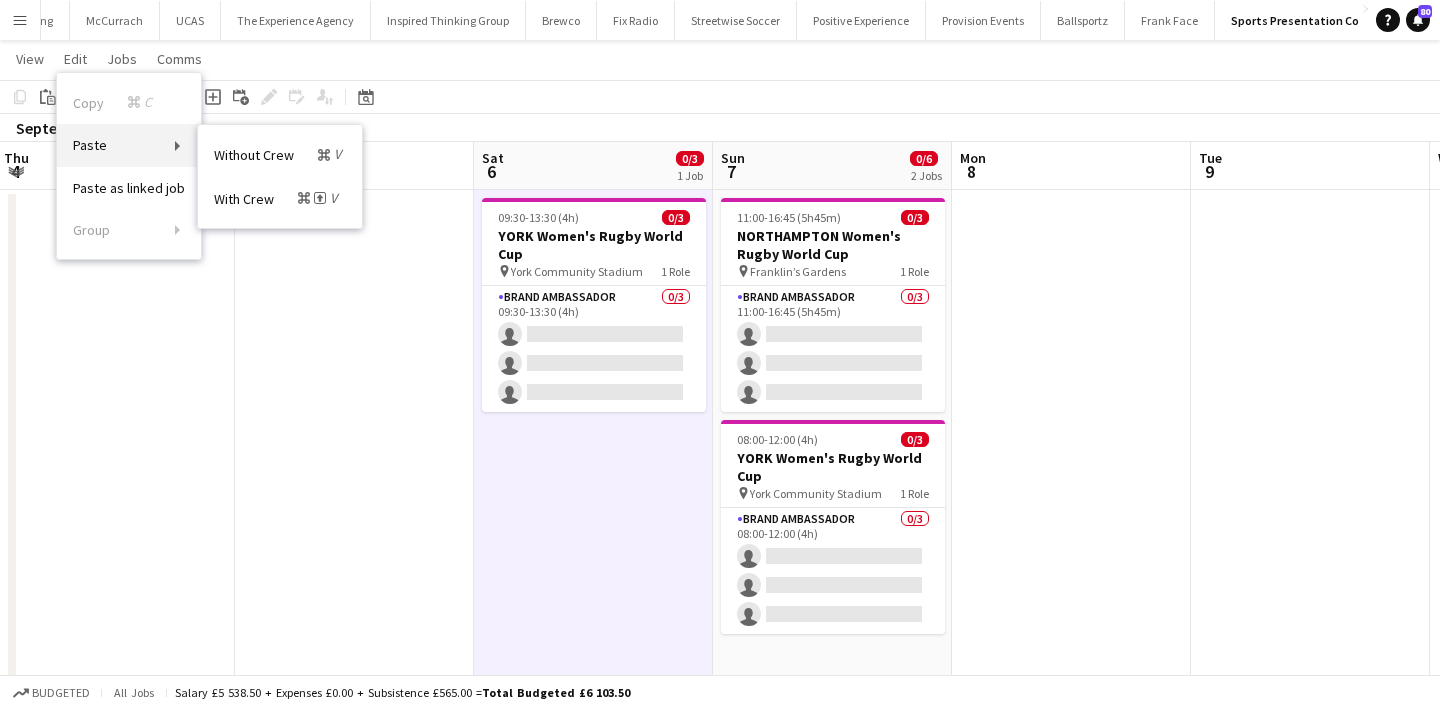 click on "Paste" at bounding box center [129, 145] 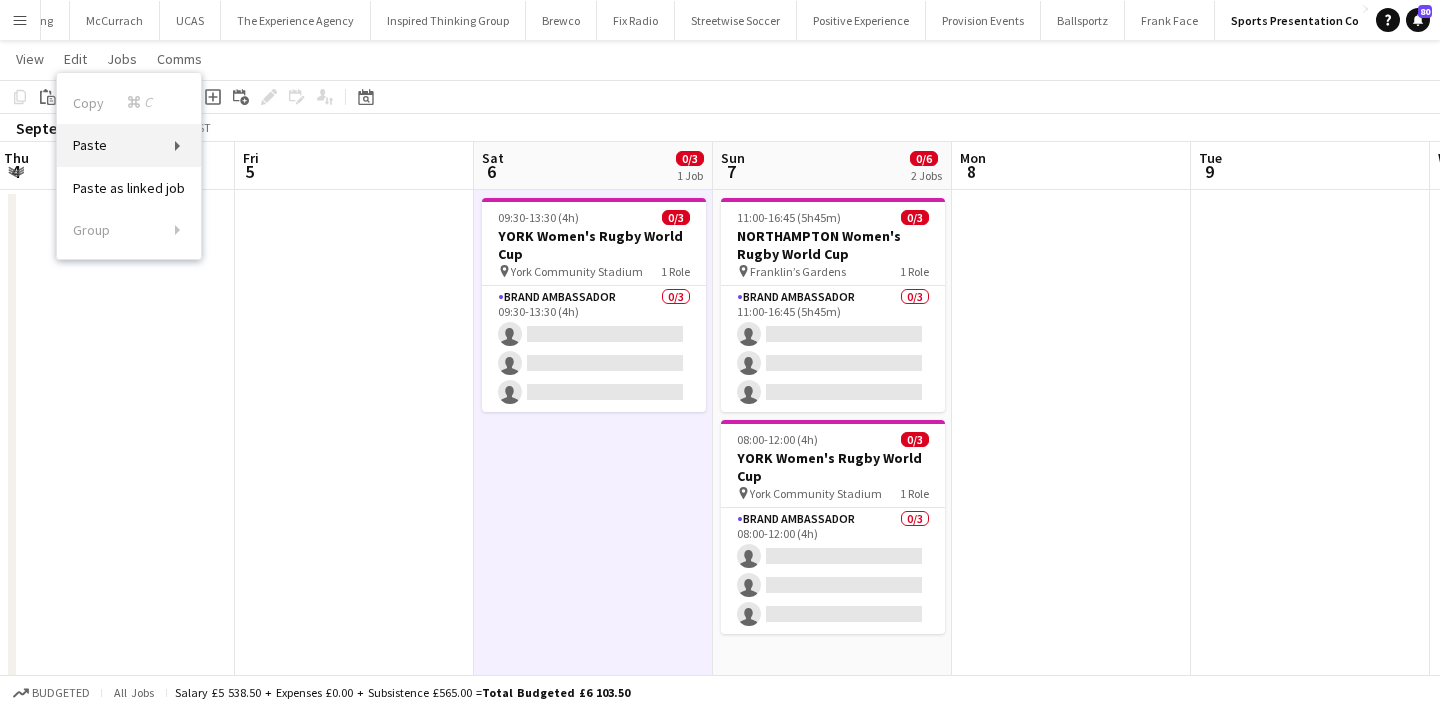 click on "Paste" at bounding box center [129, 145] 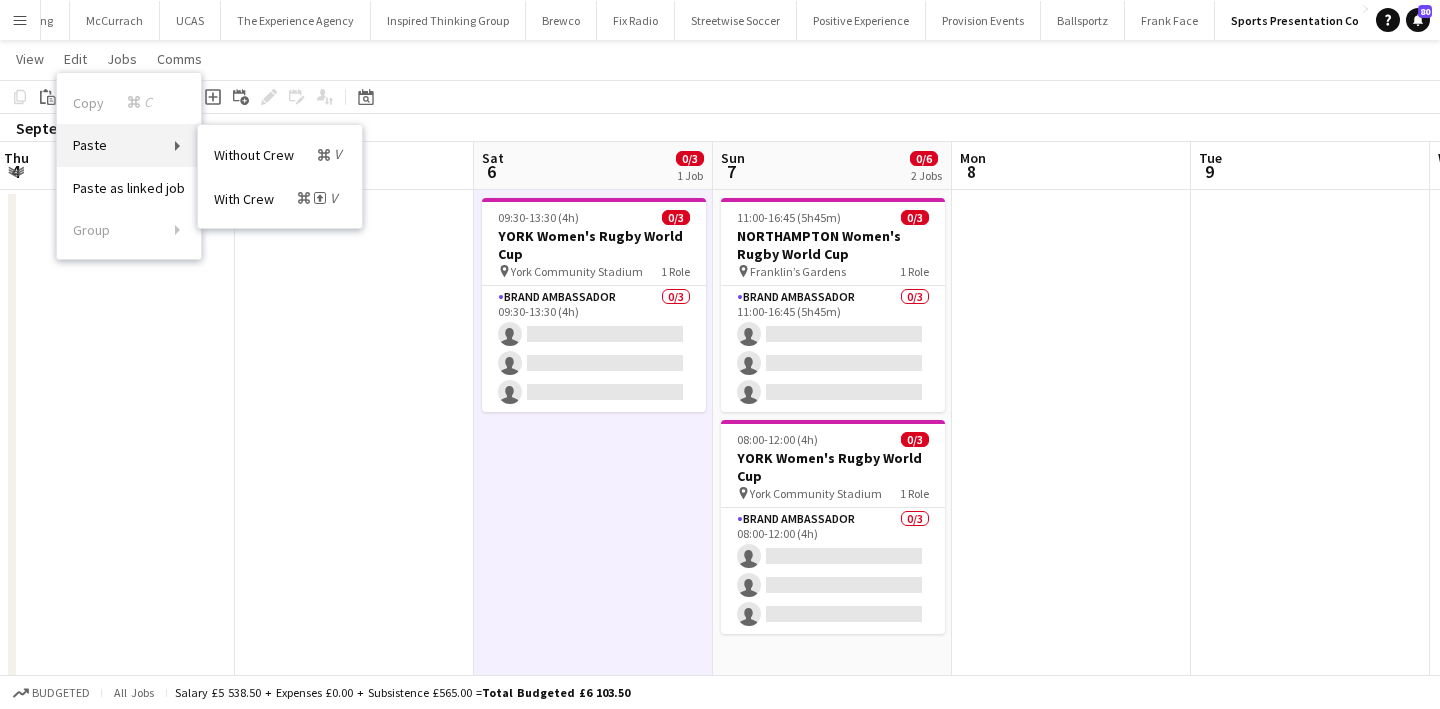 click on "Paste" at bounding box center (129, 145) 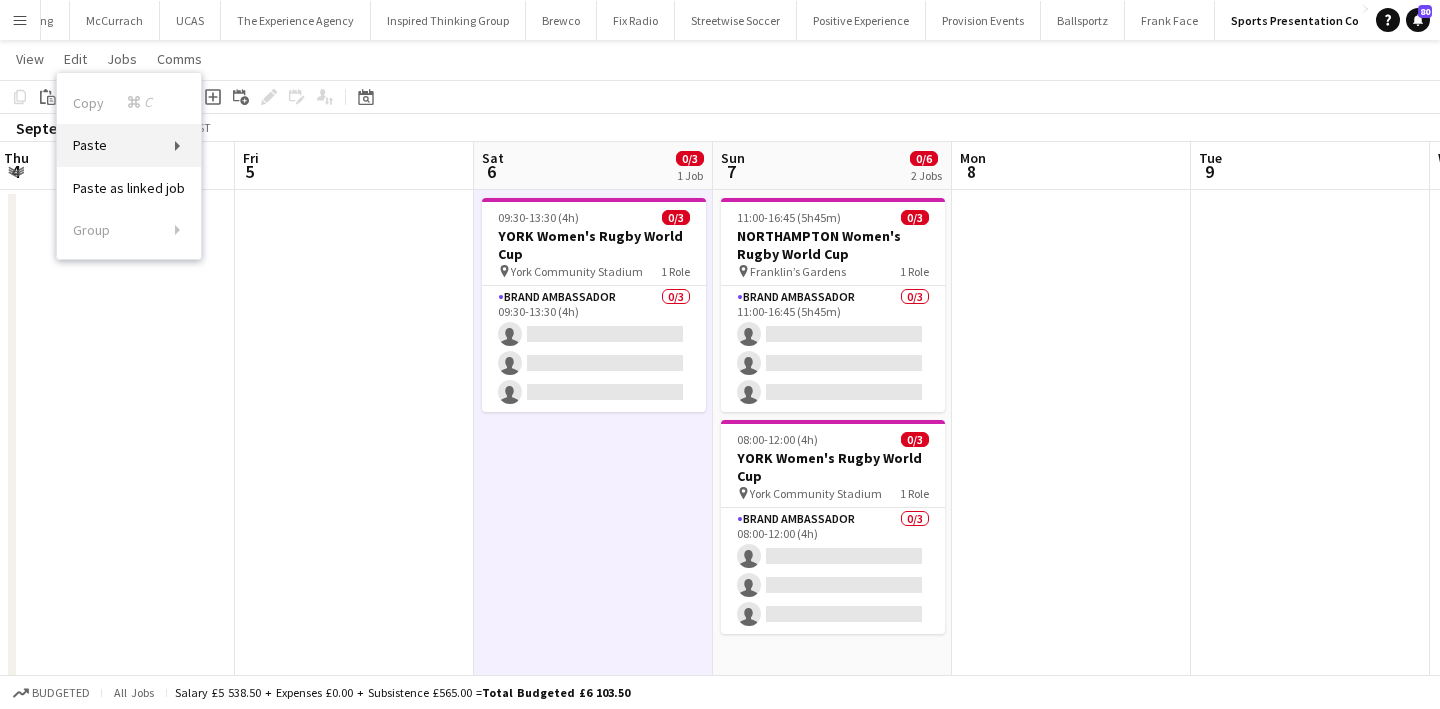 click on "Paste" at bounding box center [129, 145] 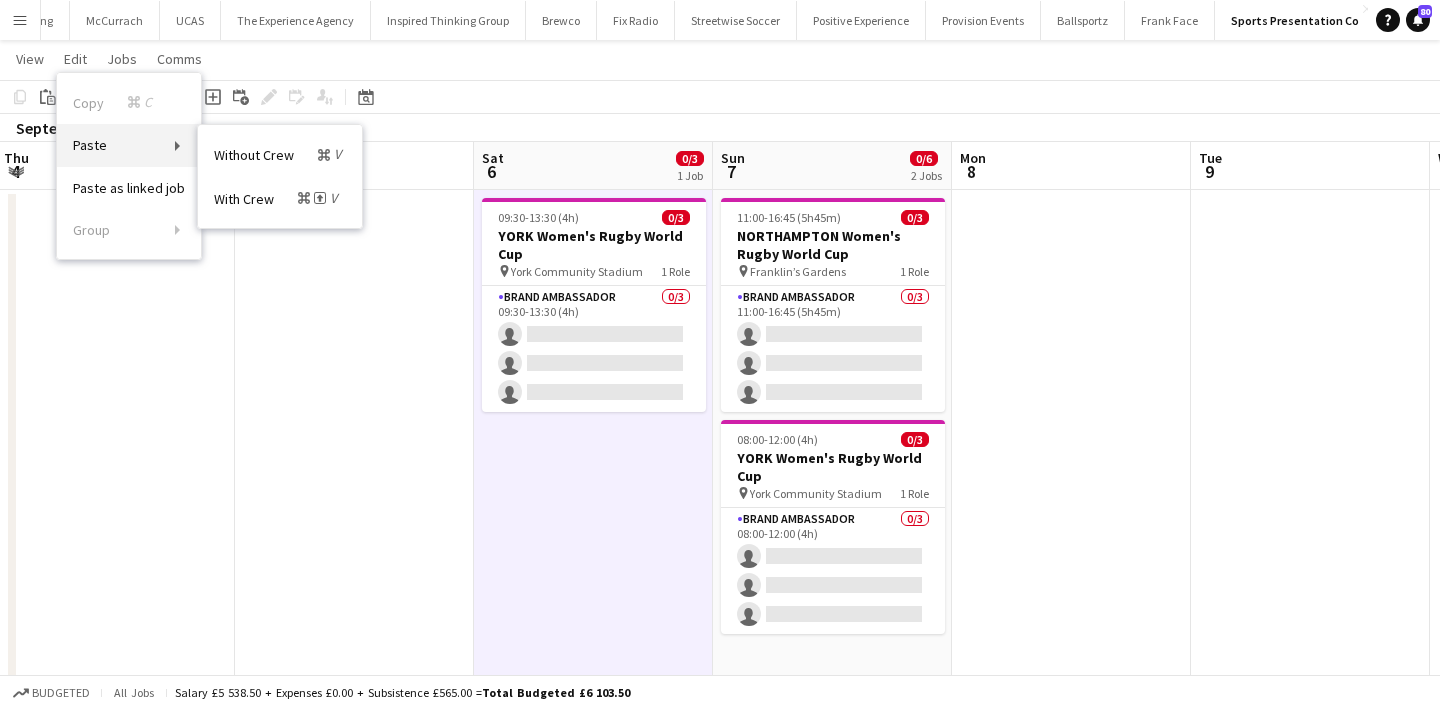 click on "Paste" at bounding box center [129, 145] 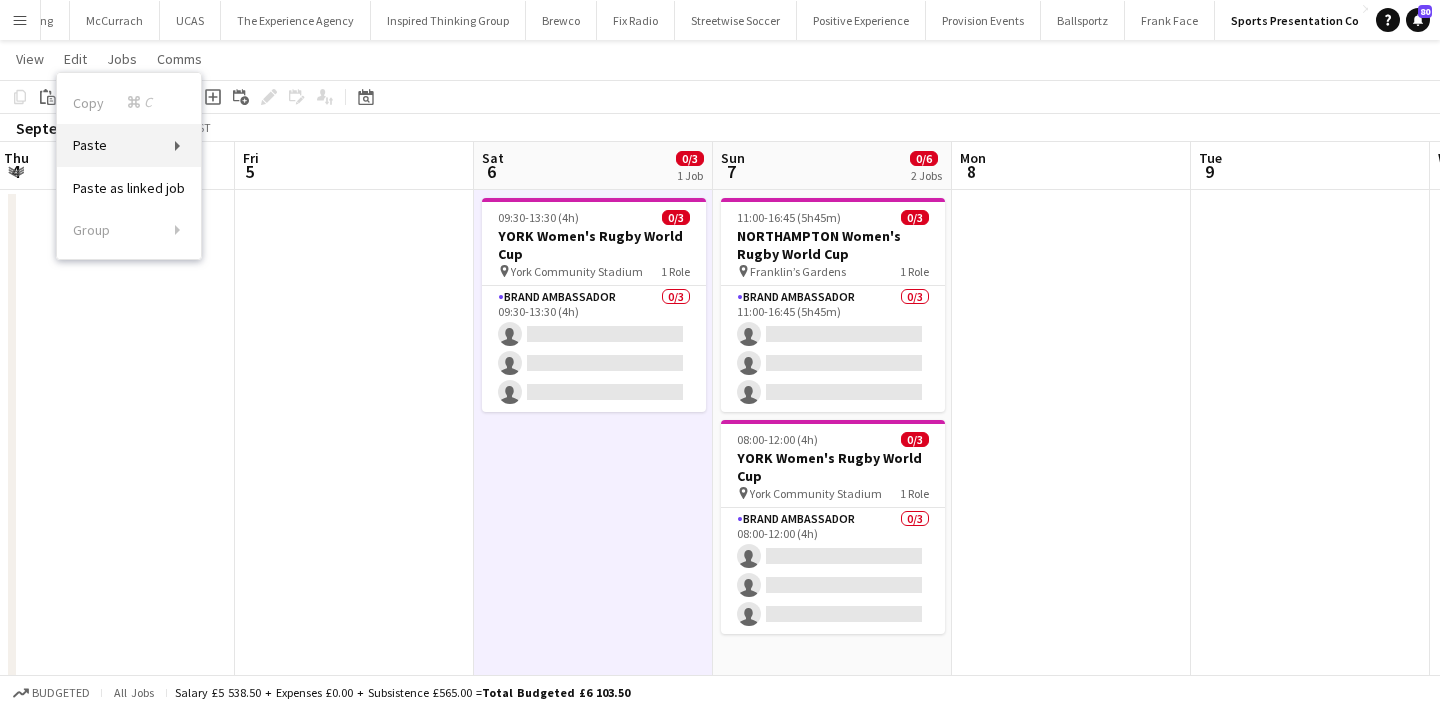 click on "Paste" at bounding box center [129, 145] 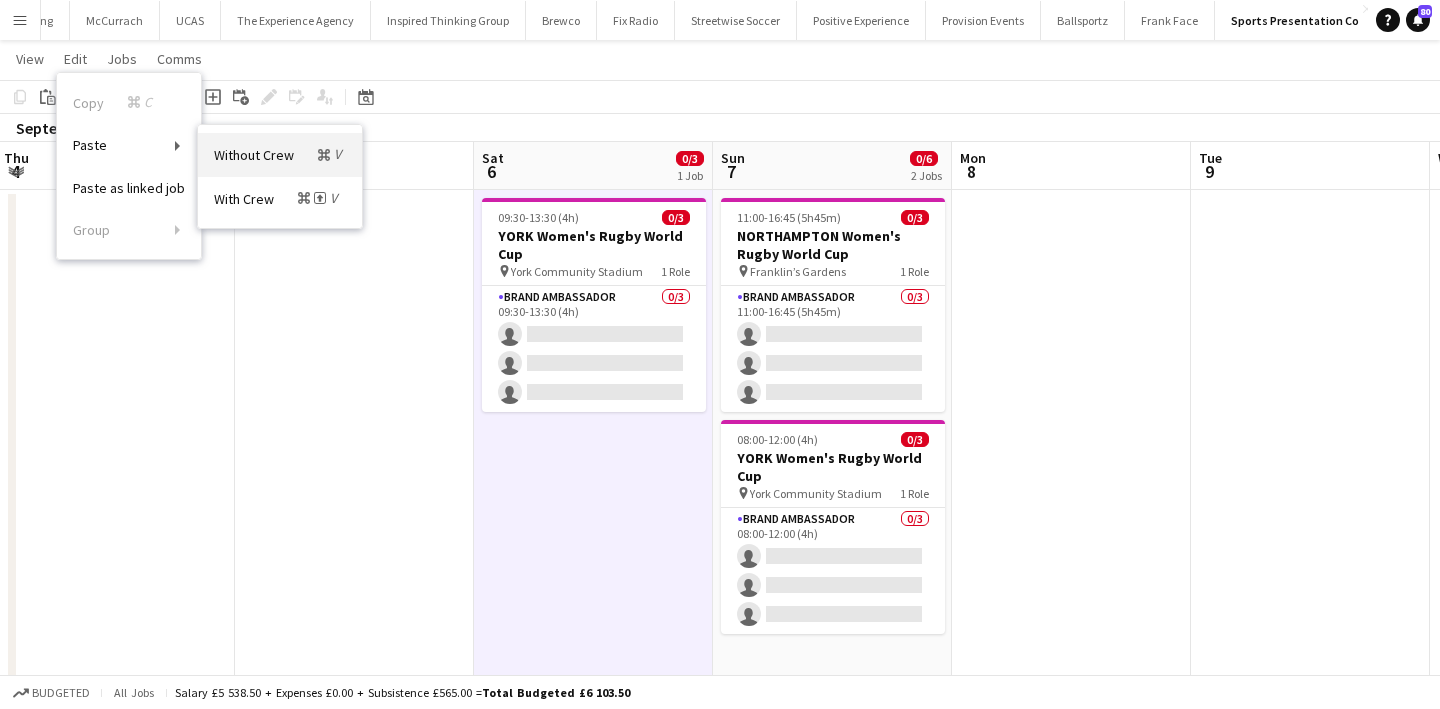 click on "Without Crew
Command
V" at bounding box center (280, 154) 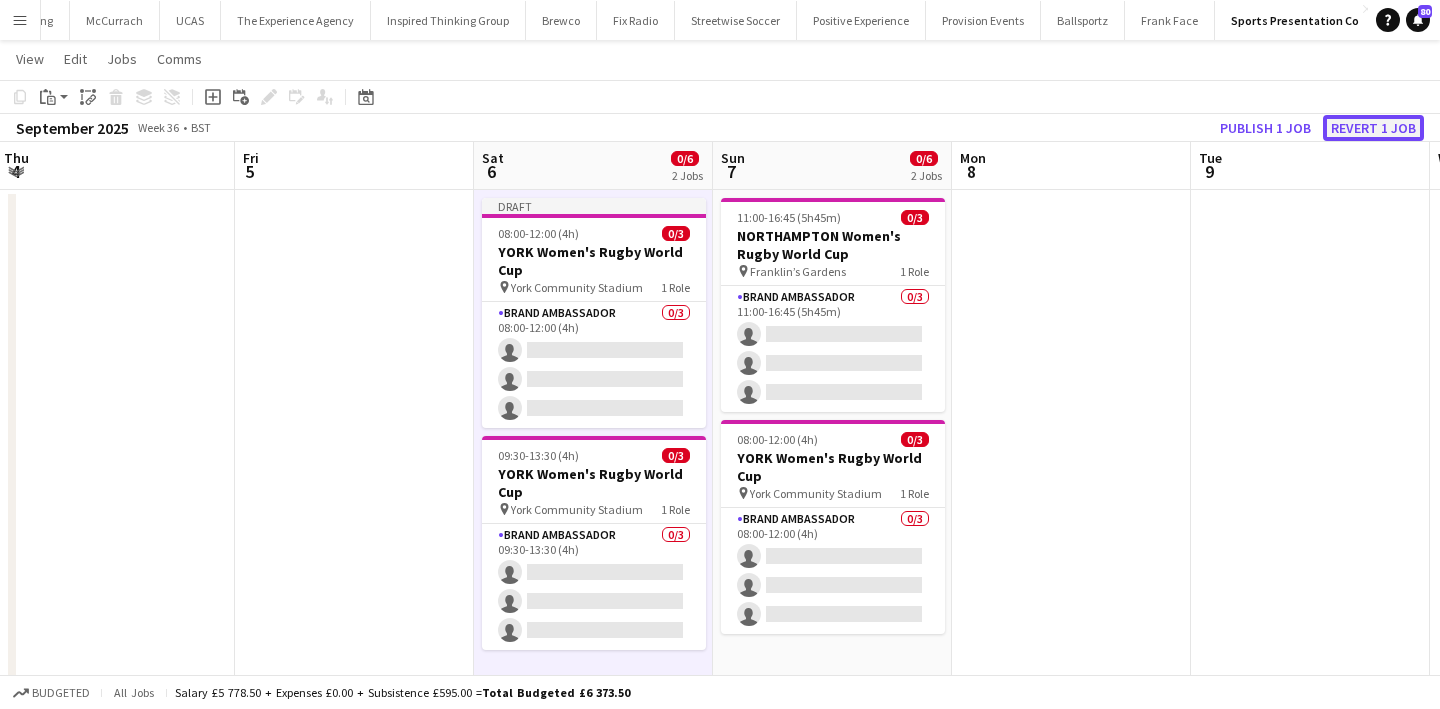 click on "Revert 1 job" 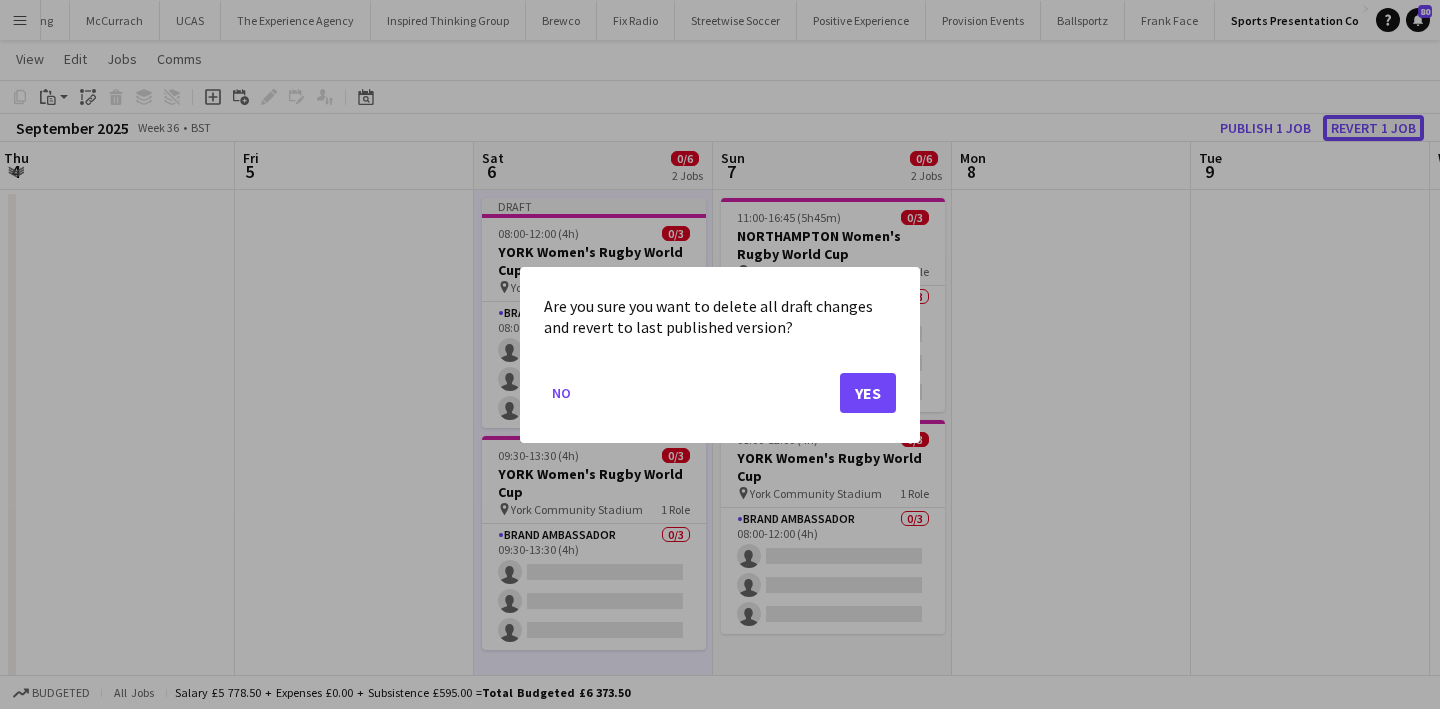 scroll, scrollTop: 0, scrollLeft: 0, axis: both 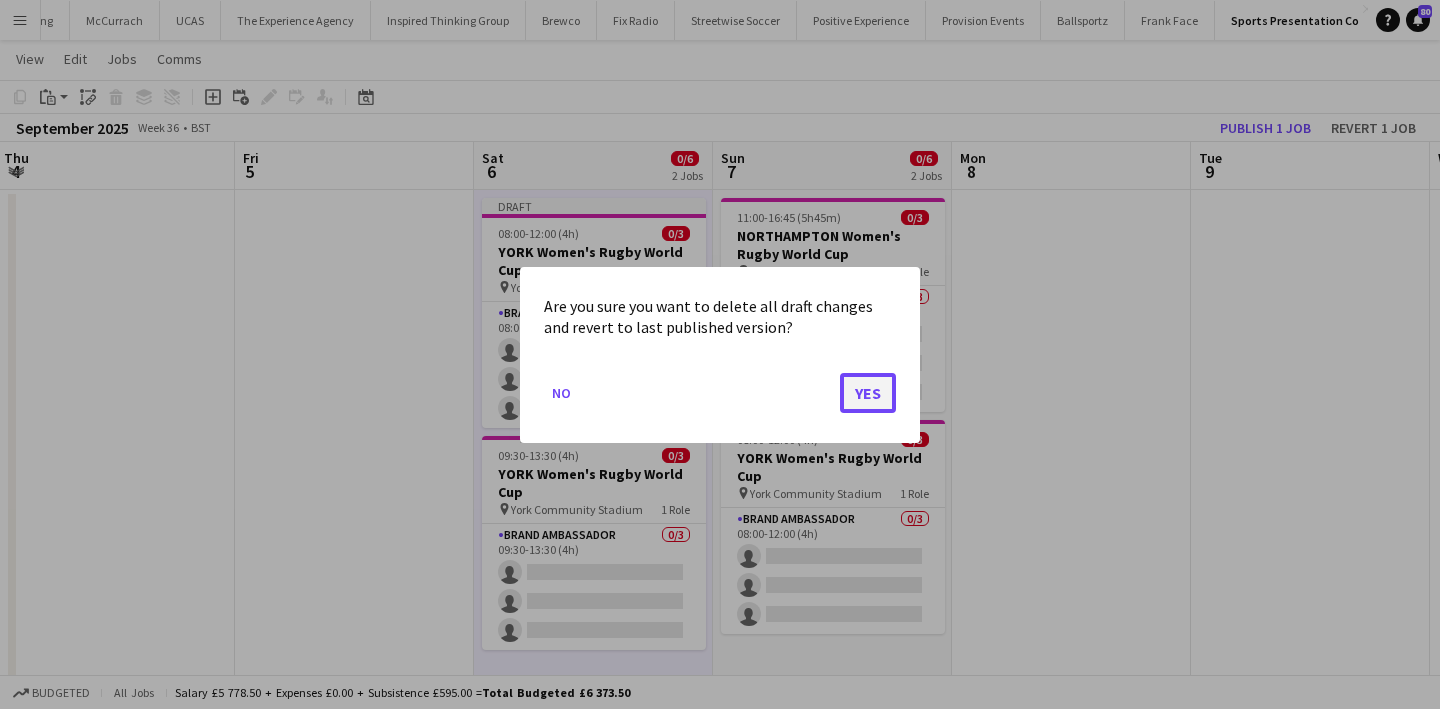 click on "Yes" 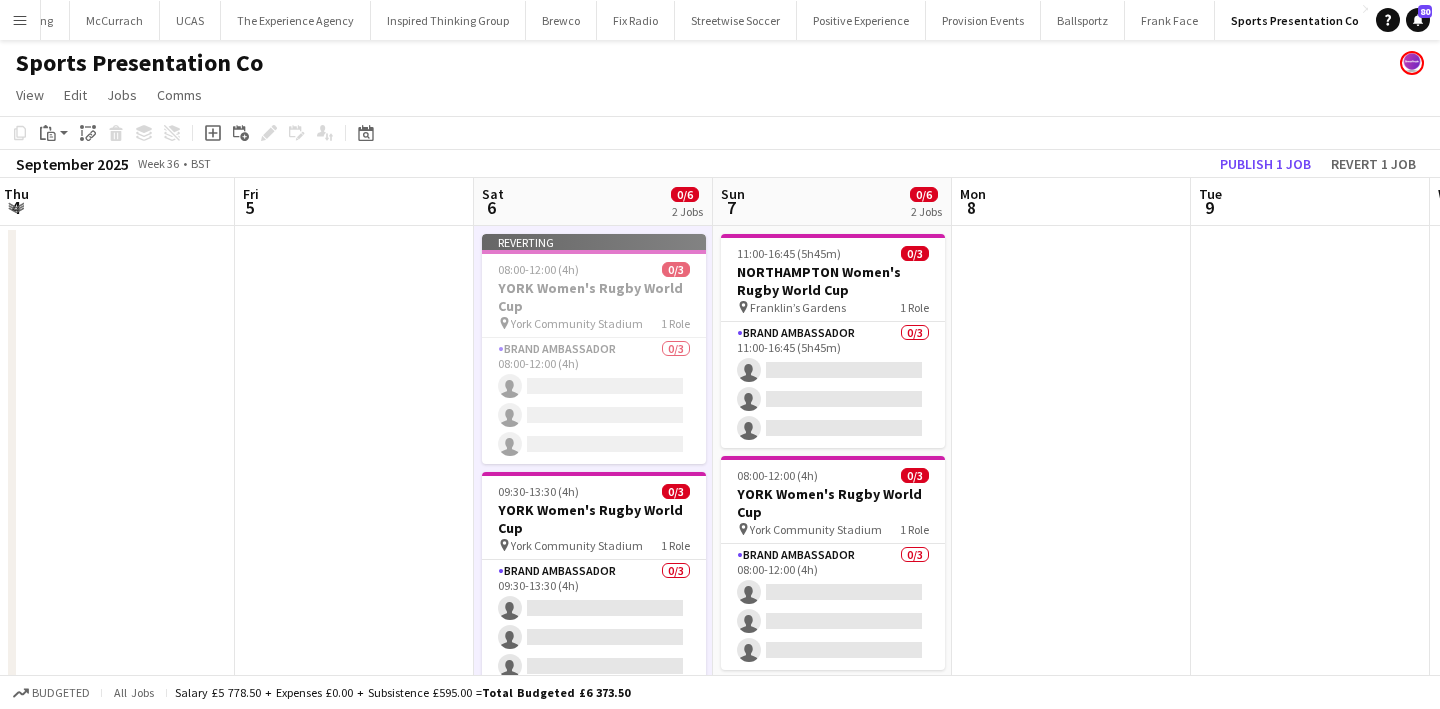 scroll, scrollTop: 36, scrollLeft: 0, axis: vertical 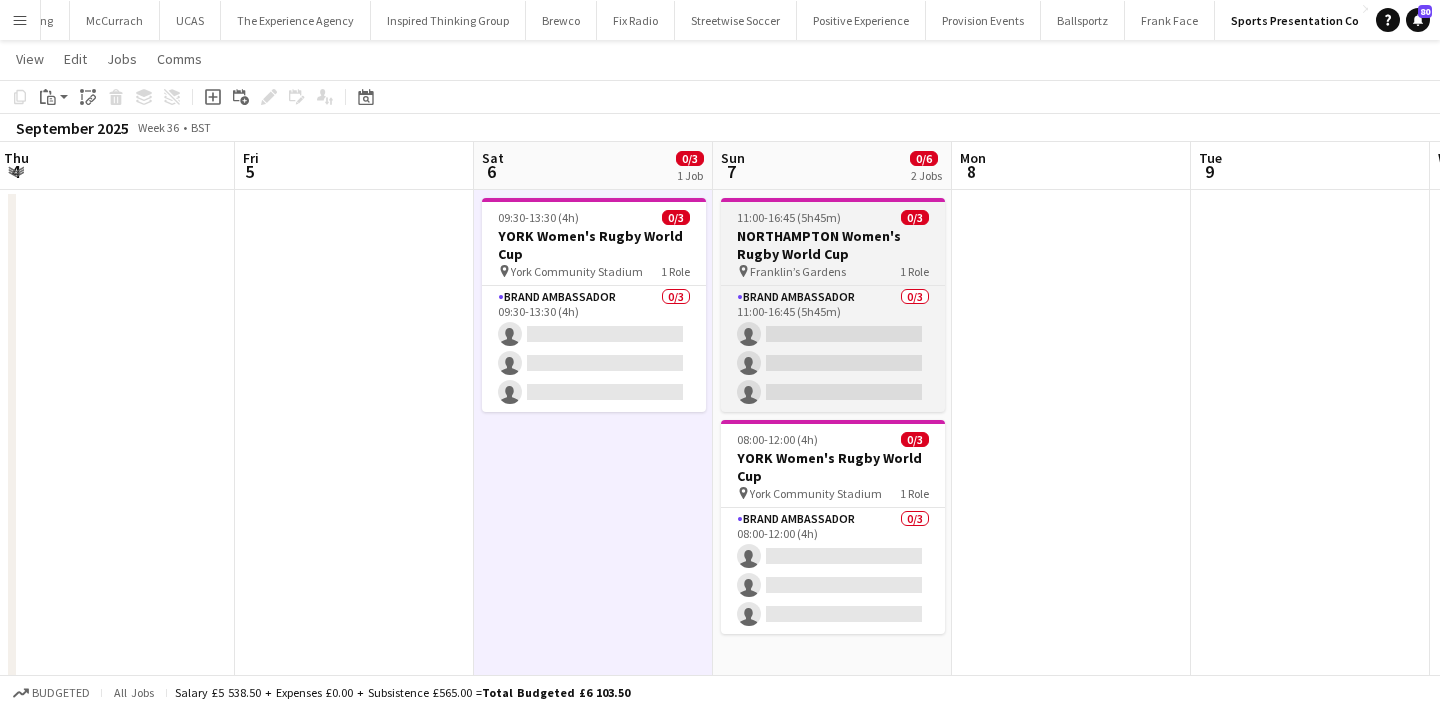 click on "pin
Franklin’s Gardens   1 Role" at bounding box center (833, 271) 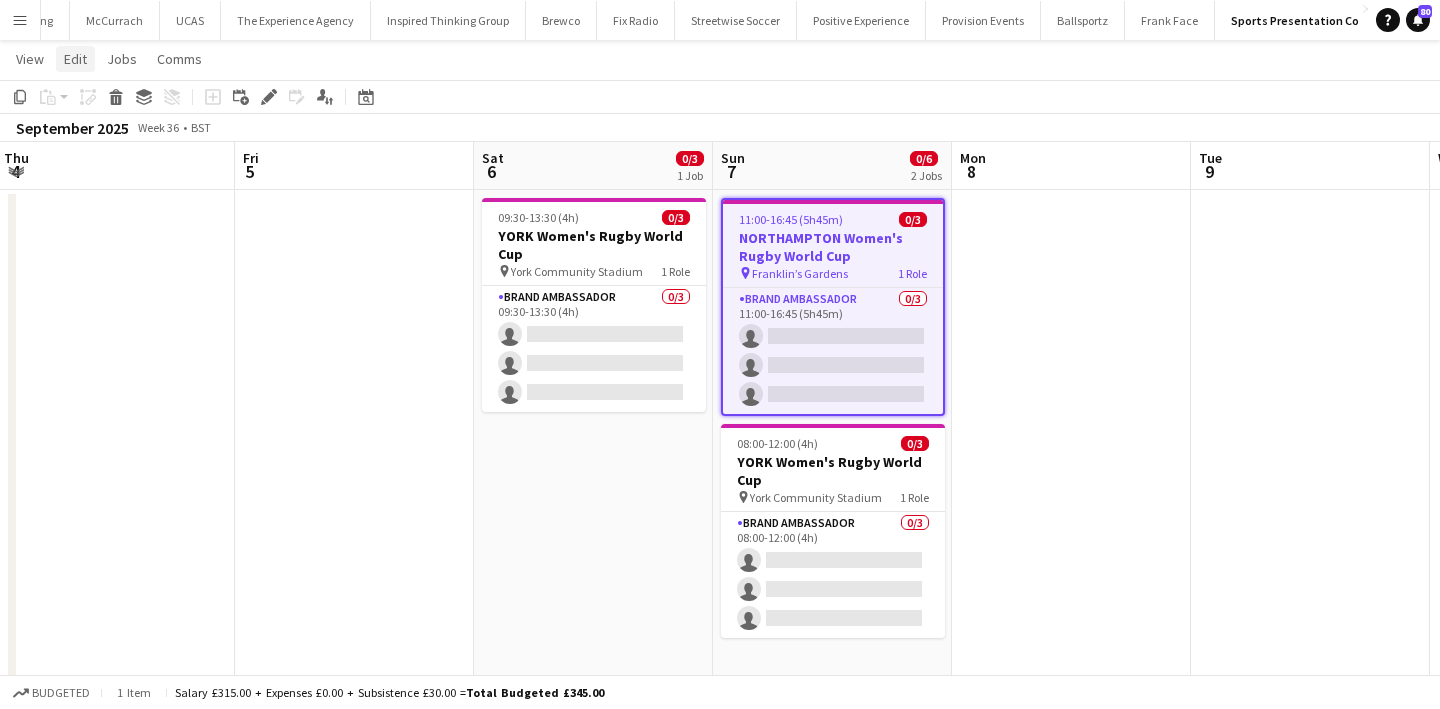 click on "Edit" 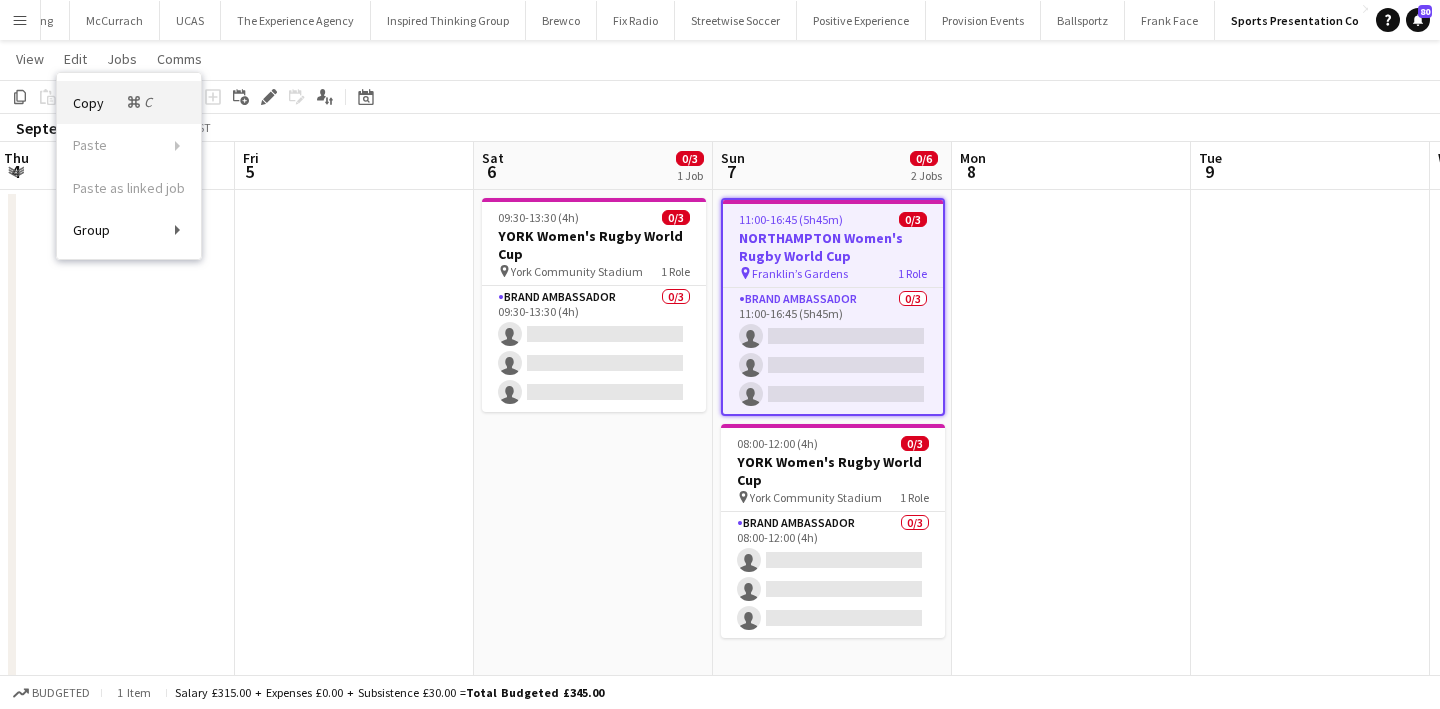 click on "Copy
Command
C" at bounding box center (114, 102) 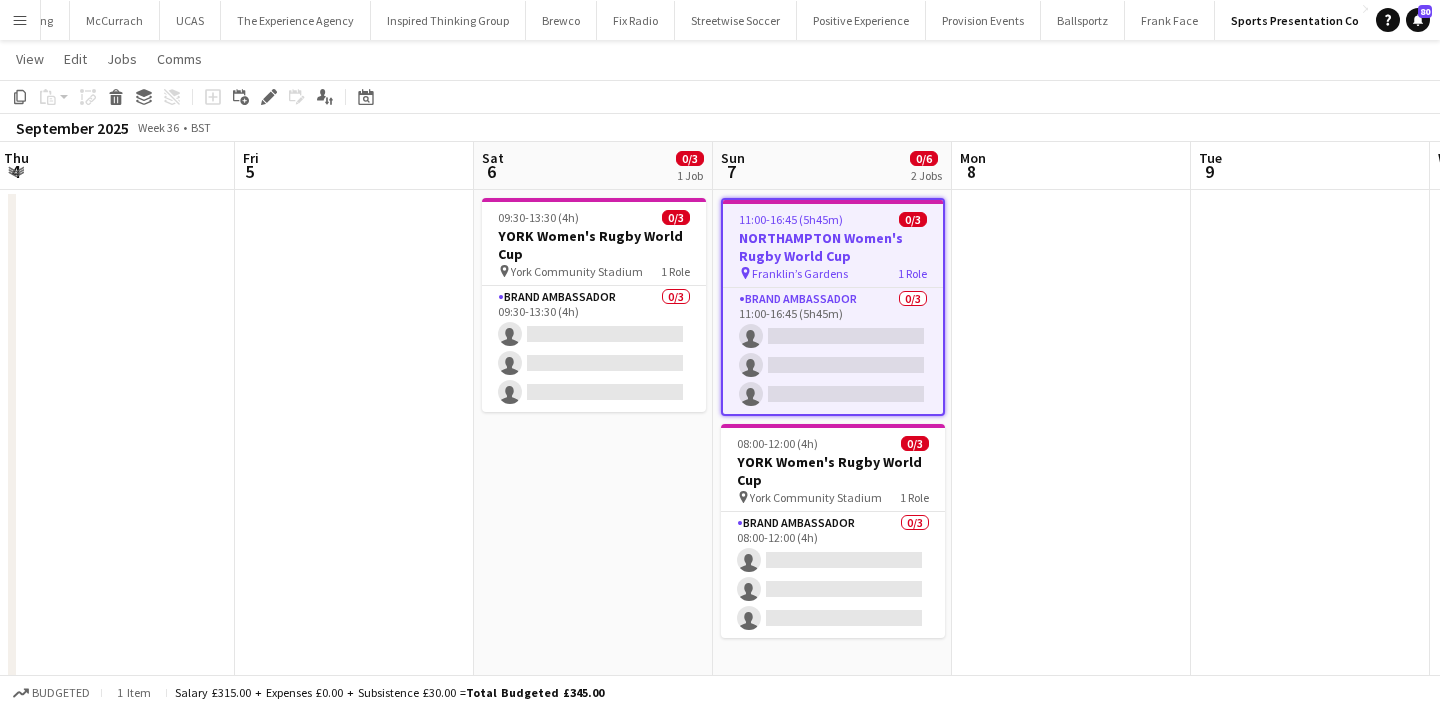 click on "09:30-13:30 (4h)    0/3   YORK Women's Rugby World Cup
pin
York Community Stadium   1 Role   Brand Ambassador   0/3   09:30-13:30 (4h)
single-neutral-actions
single-neutral-actions
single-neutral-actions" at bounding box center [593, 671] 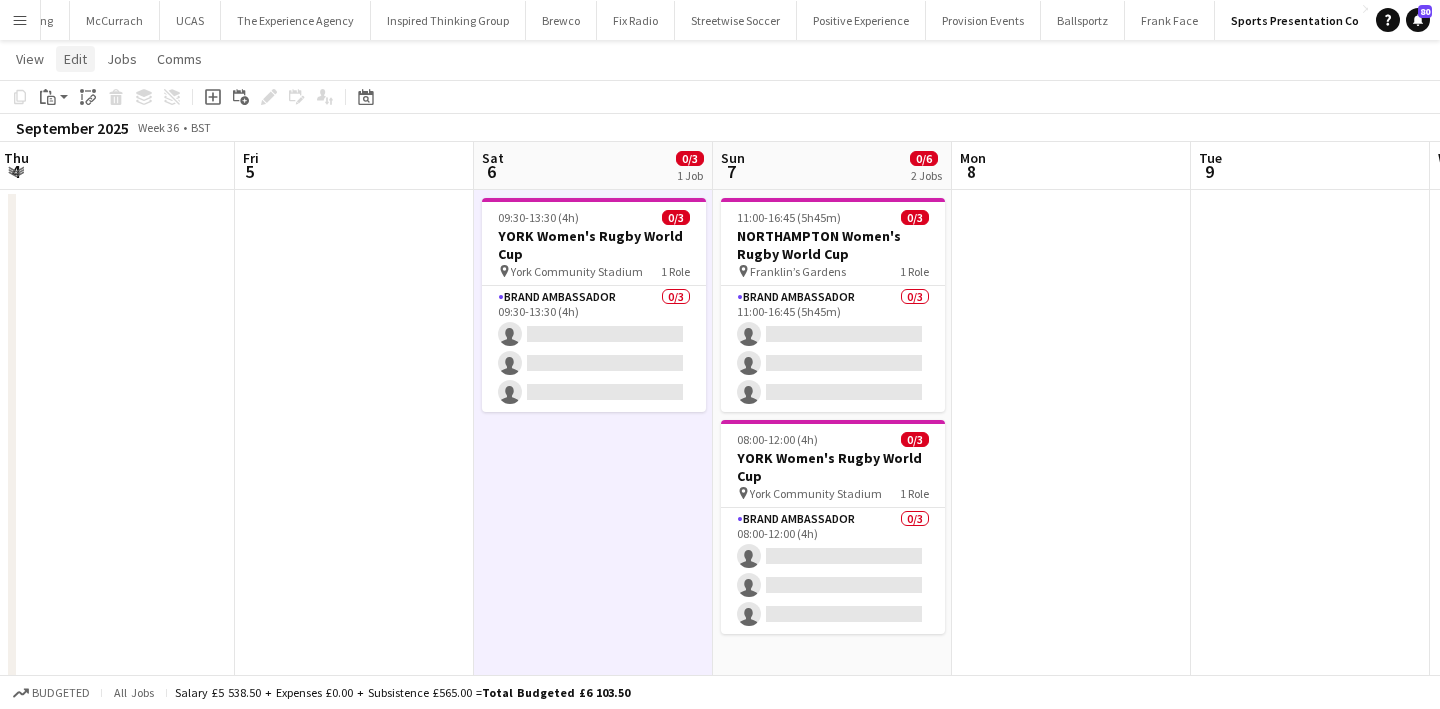 click on "Edit" 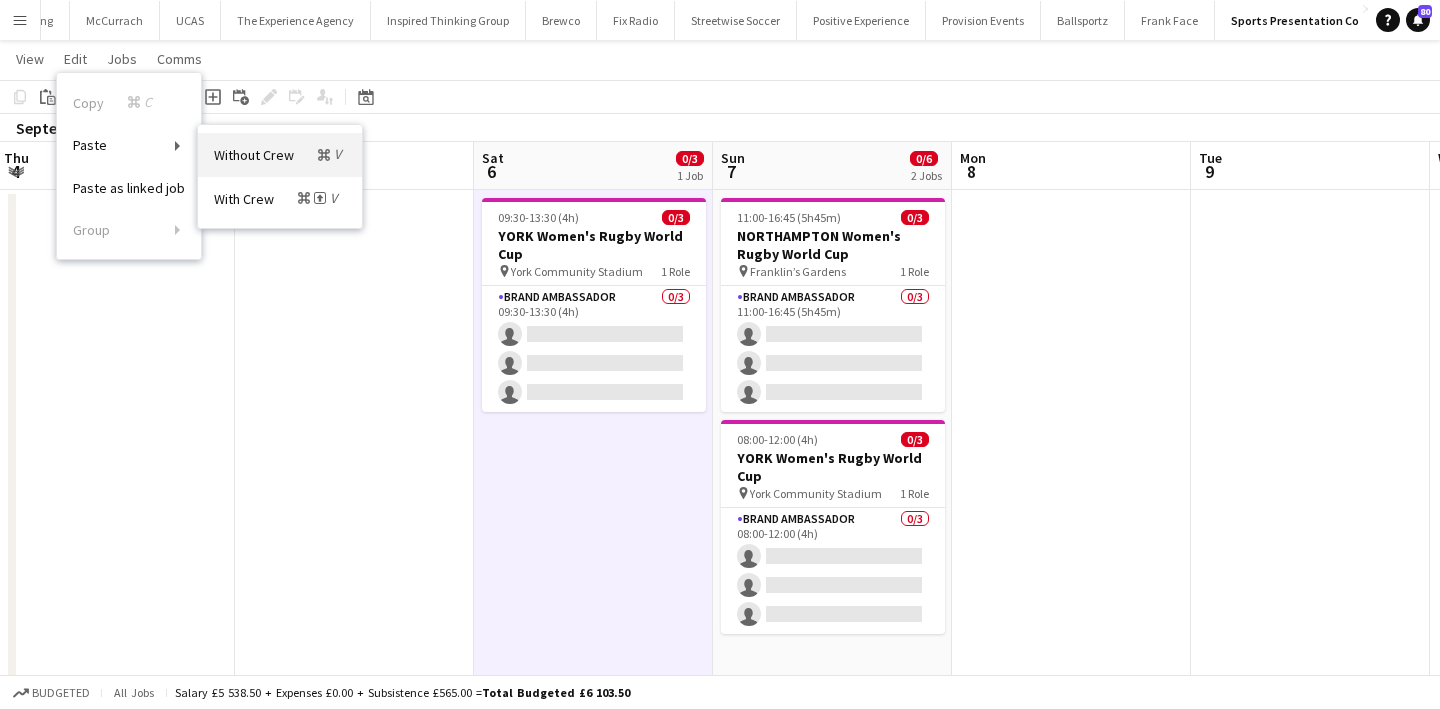 click on "Without Crew
Command
V" at bounding box center [280, 154] 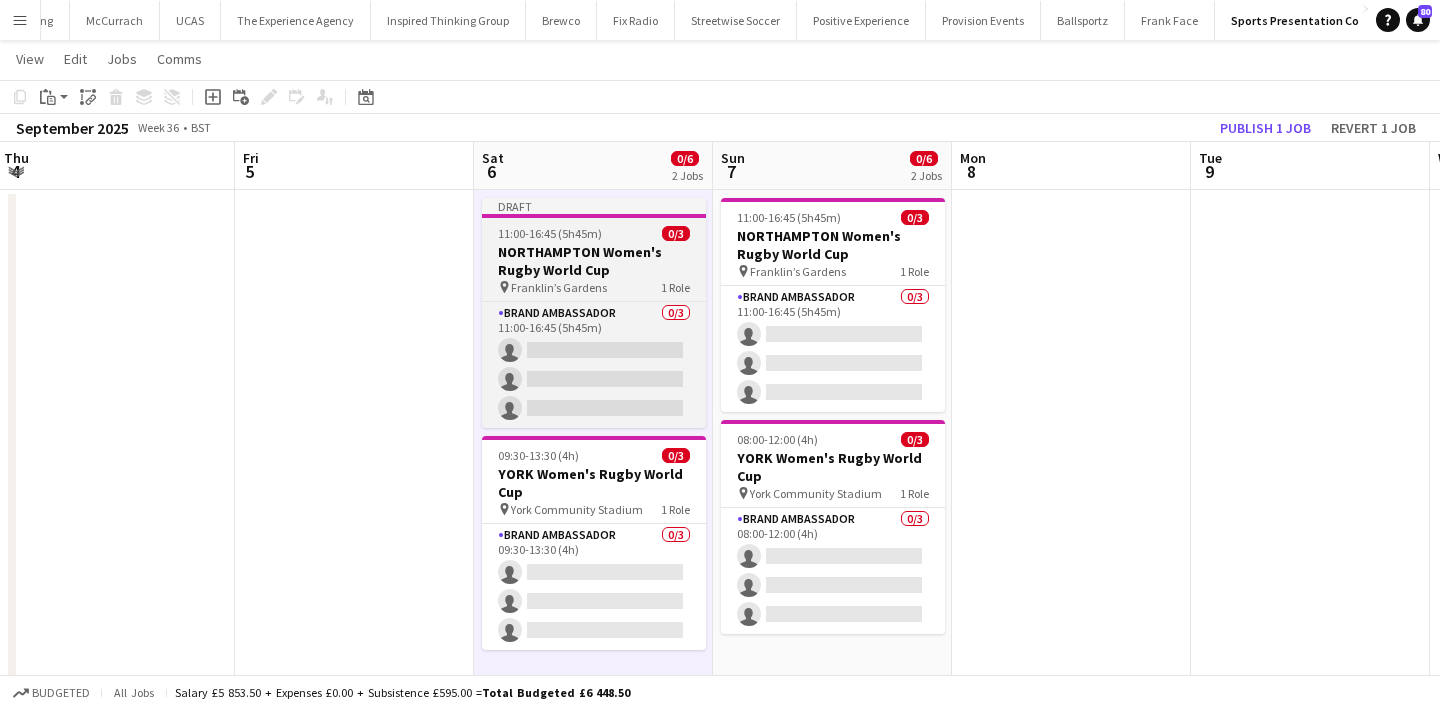 click on "NORTHAMPTON Women's Rugby World Cup" at bounding box center [594, 261] 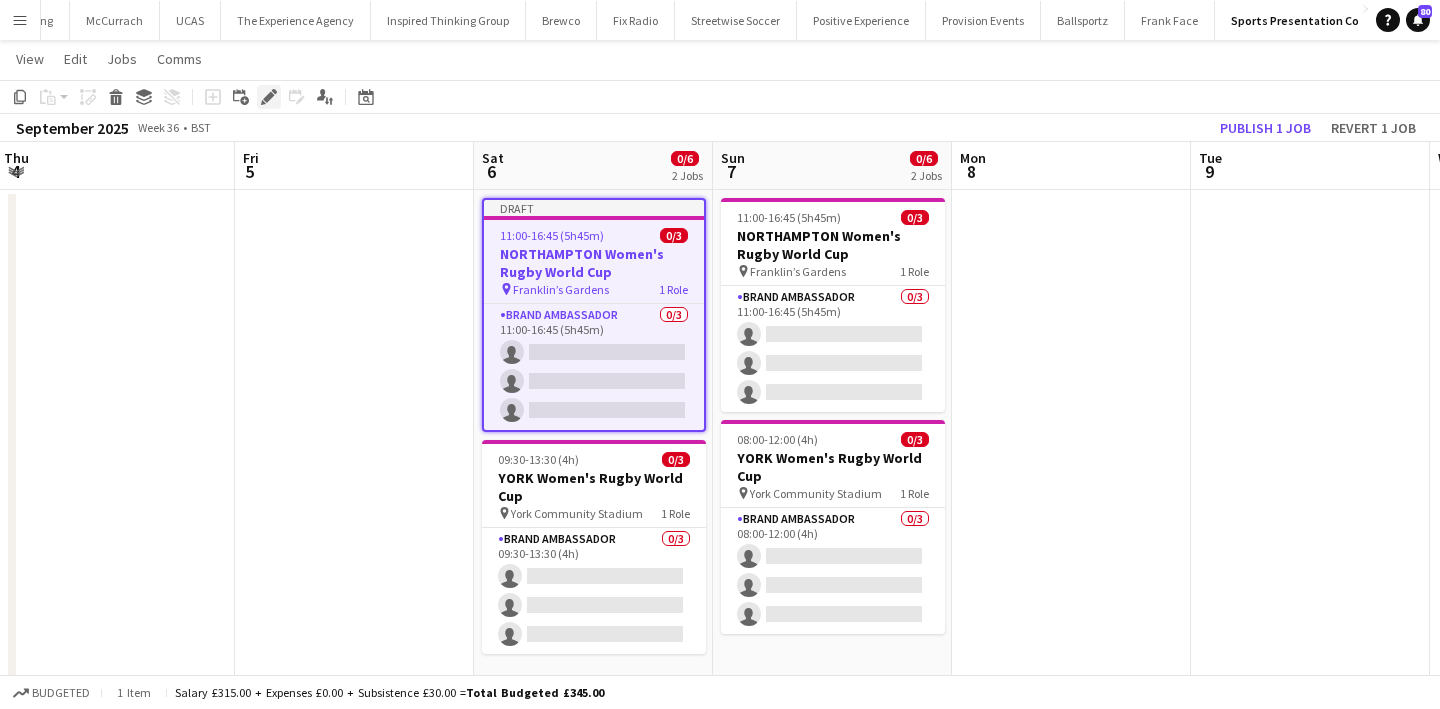 click on "Edit" 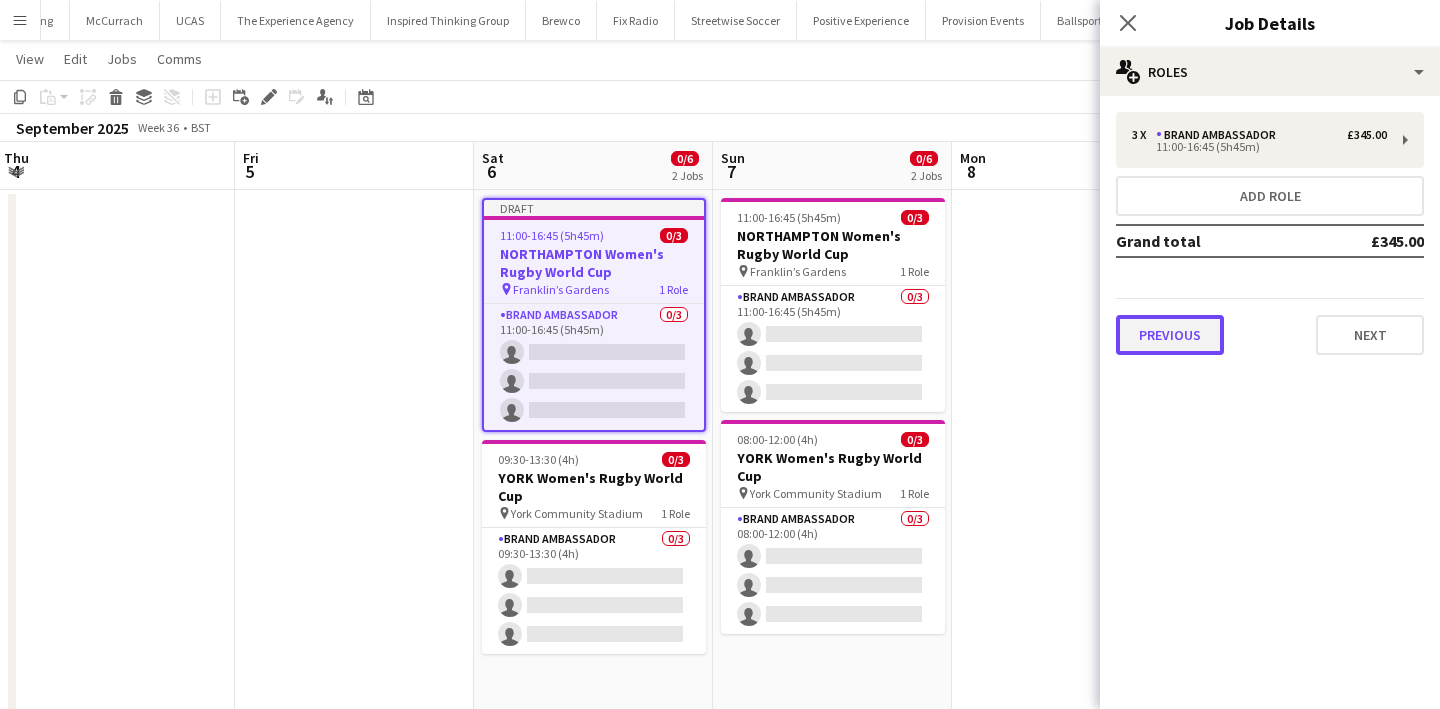click on "Previous" at bounding box center [1170, 335] 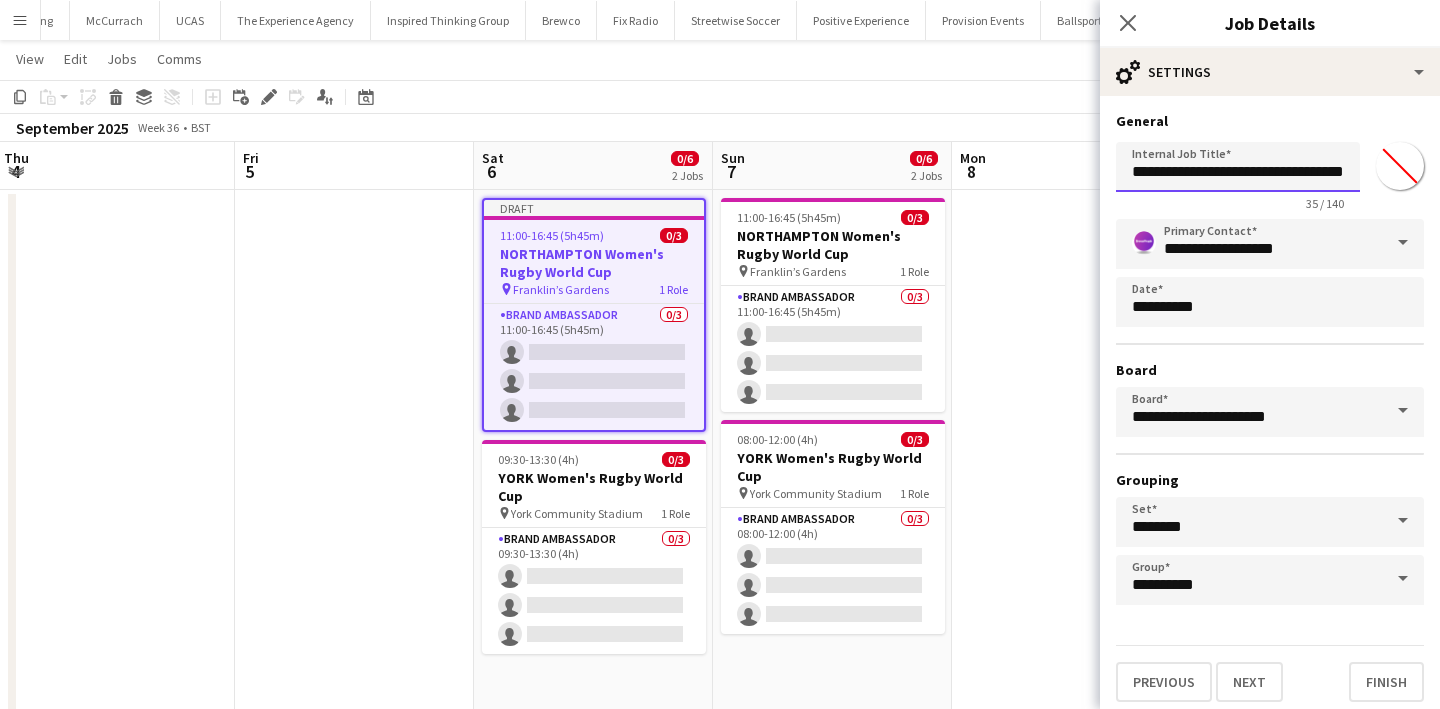 click on "**********" at bounding box center (1238, 167) 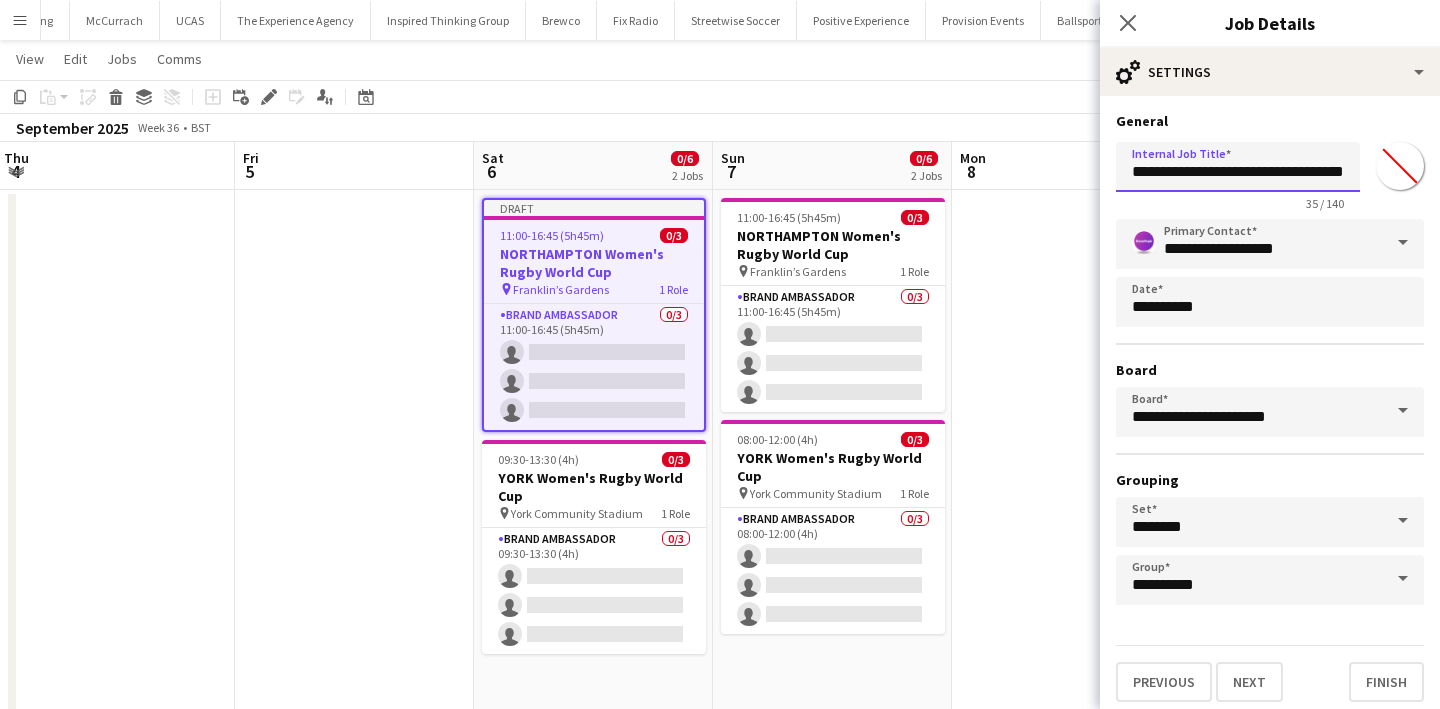 click on "**********" at bounding box center [1238, 167] 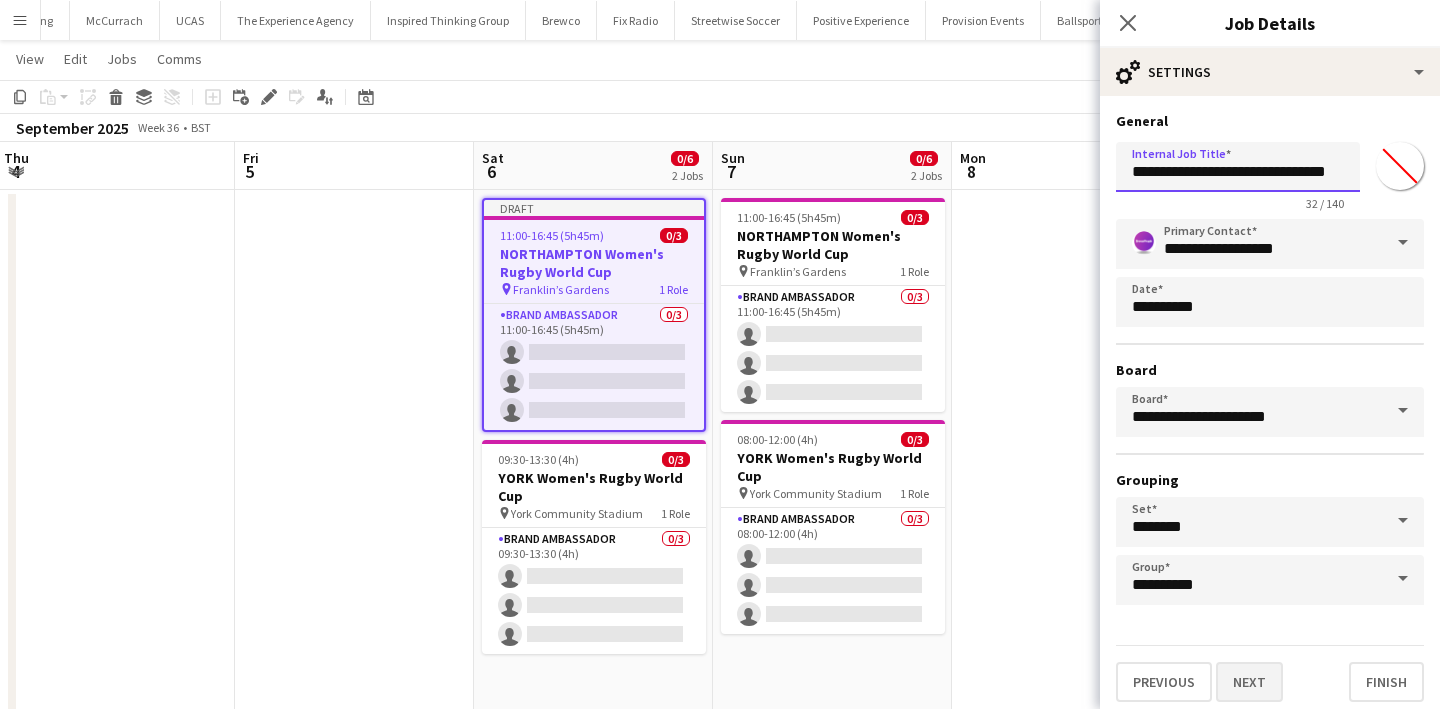 type on "**********" 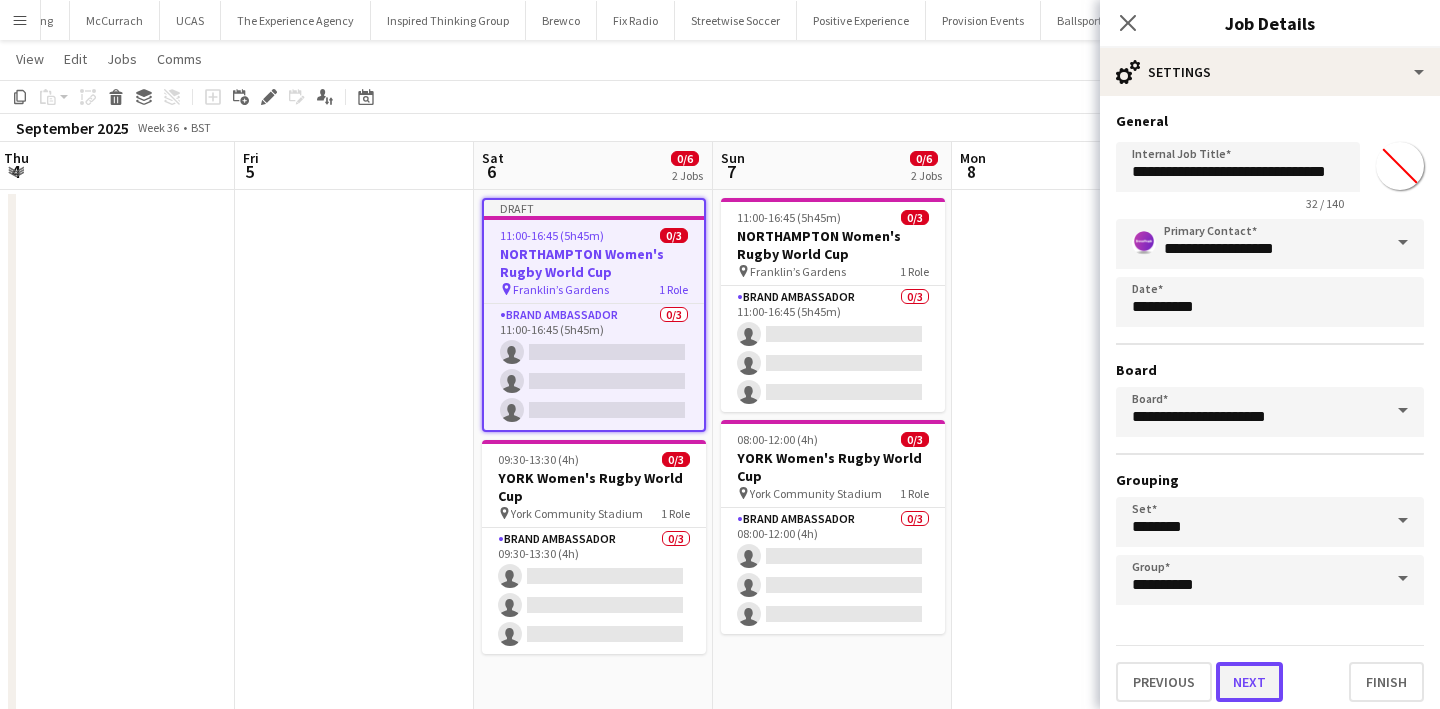 click on "Next" at bounding box center (1249, 682) 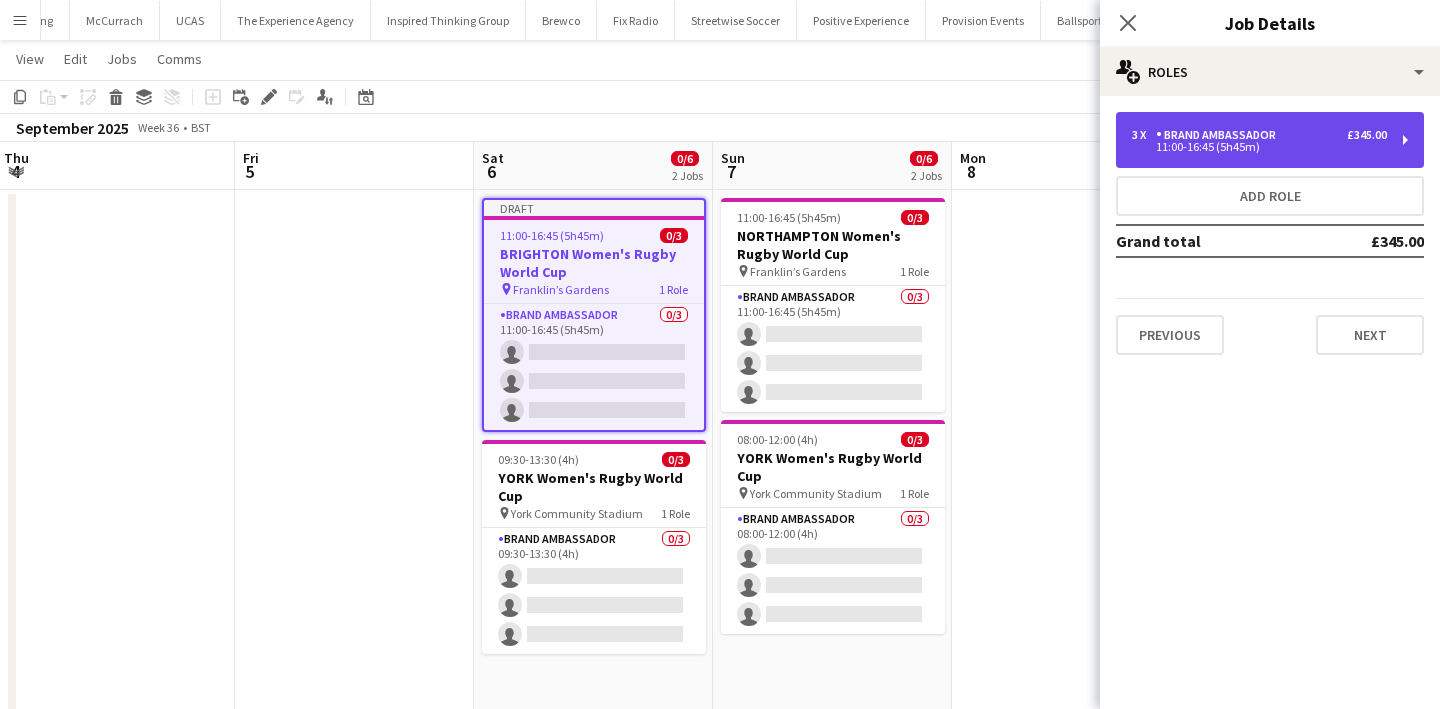 click on "3 x   Brand Ambassador   £345.00   11:00-16:45 (5h45m)" at bounding box center [1270, 140] 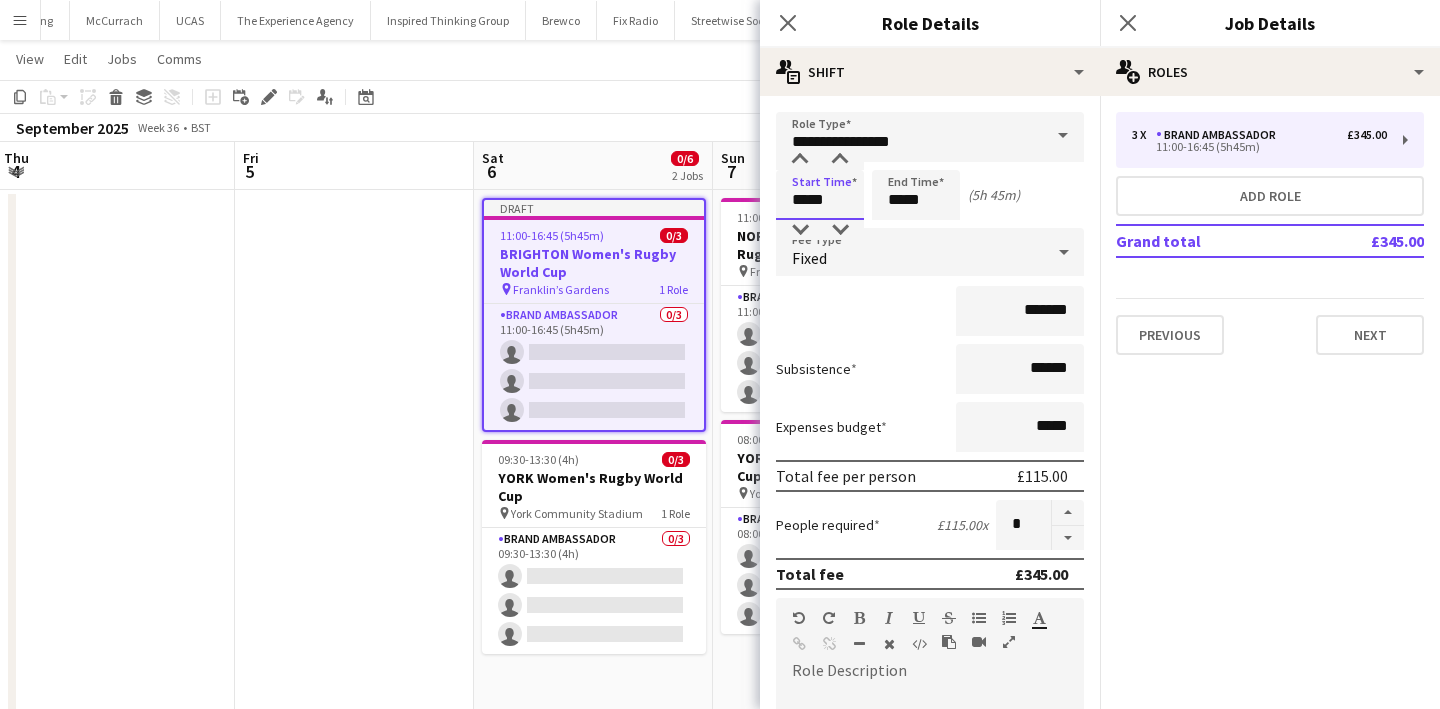 click on "*****" at bounding box center (820, 195) 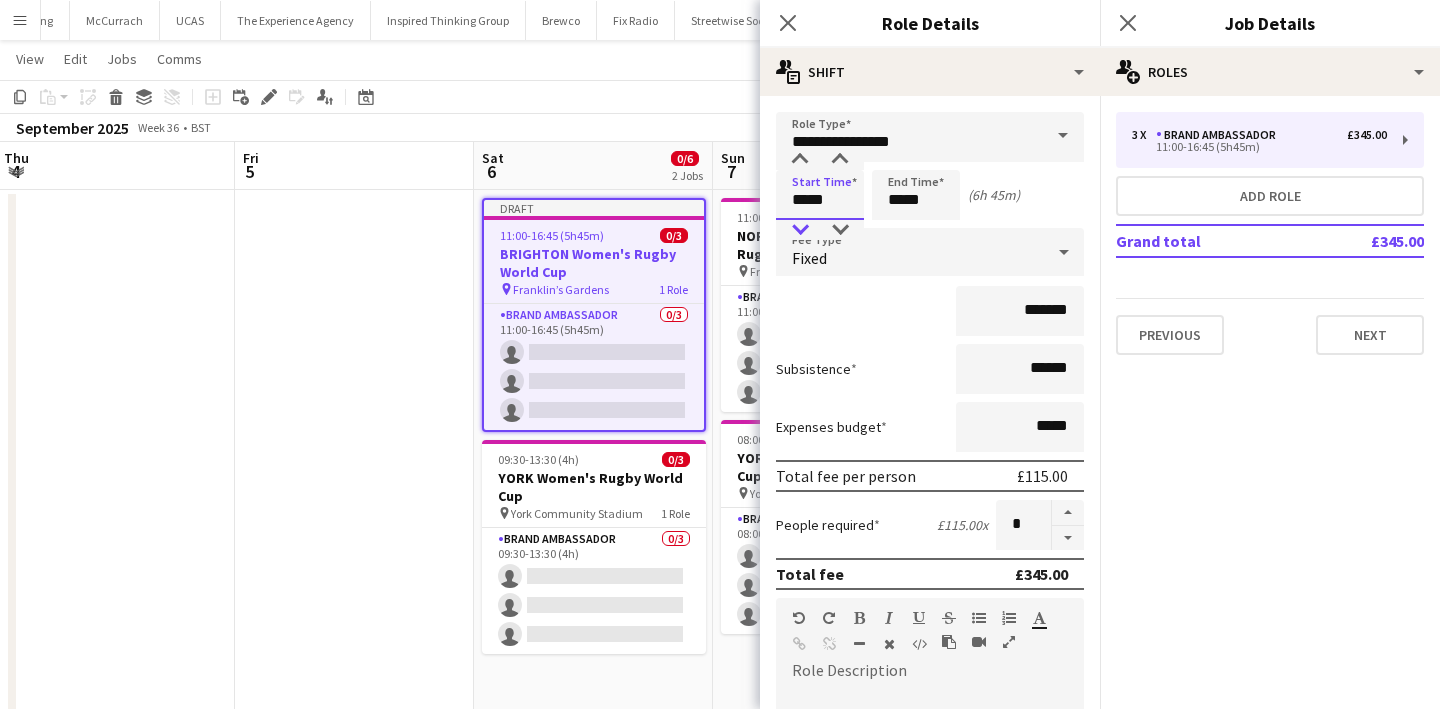 click at bounding box center [800, 230] 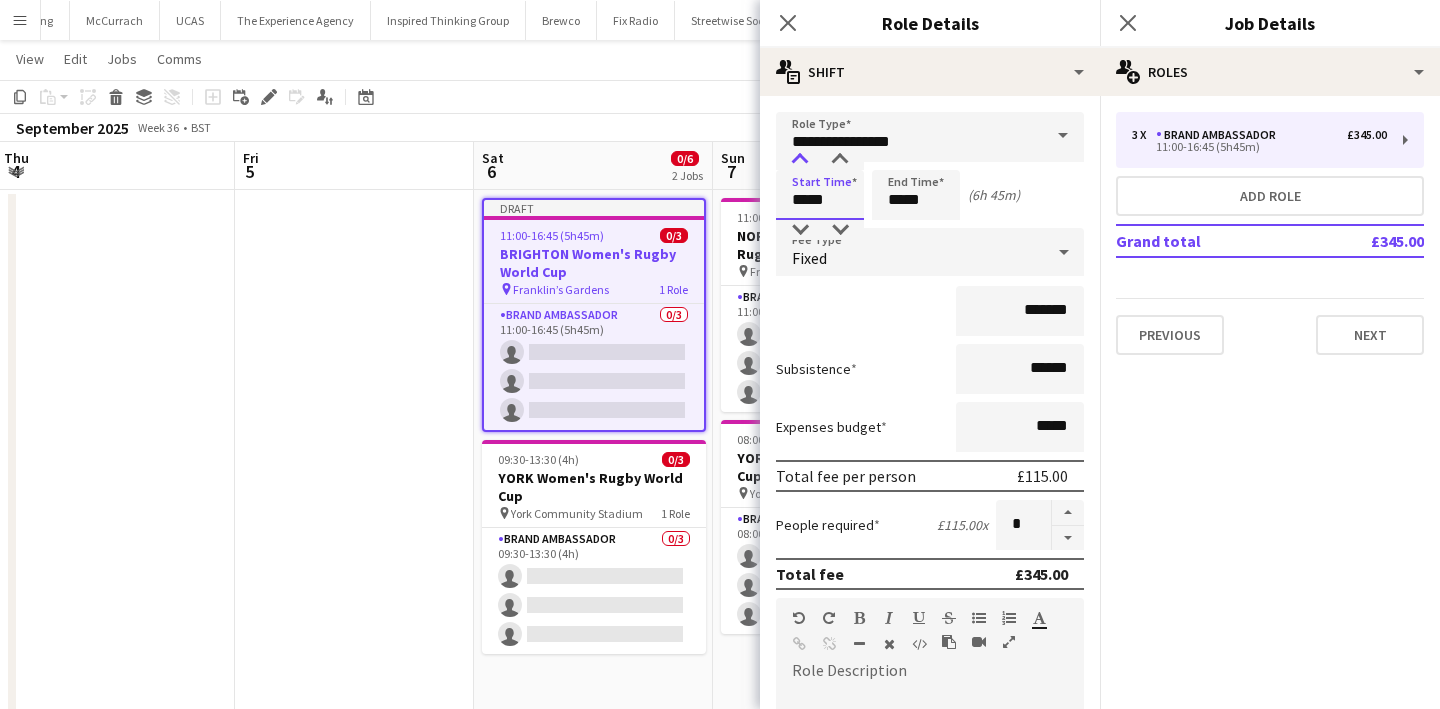 click at bounding box center (800, 160) 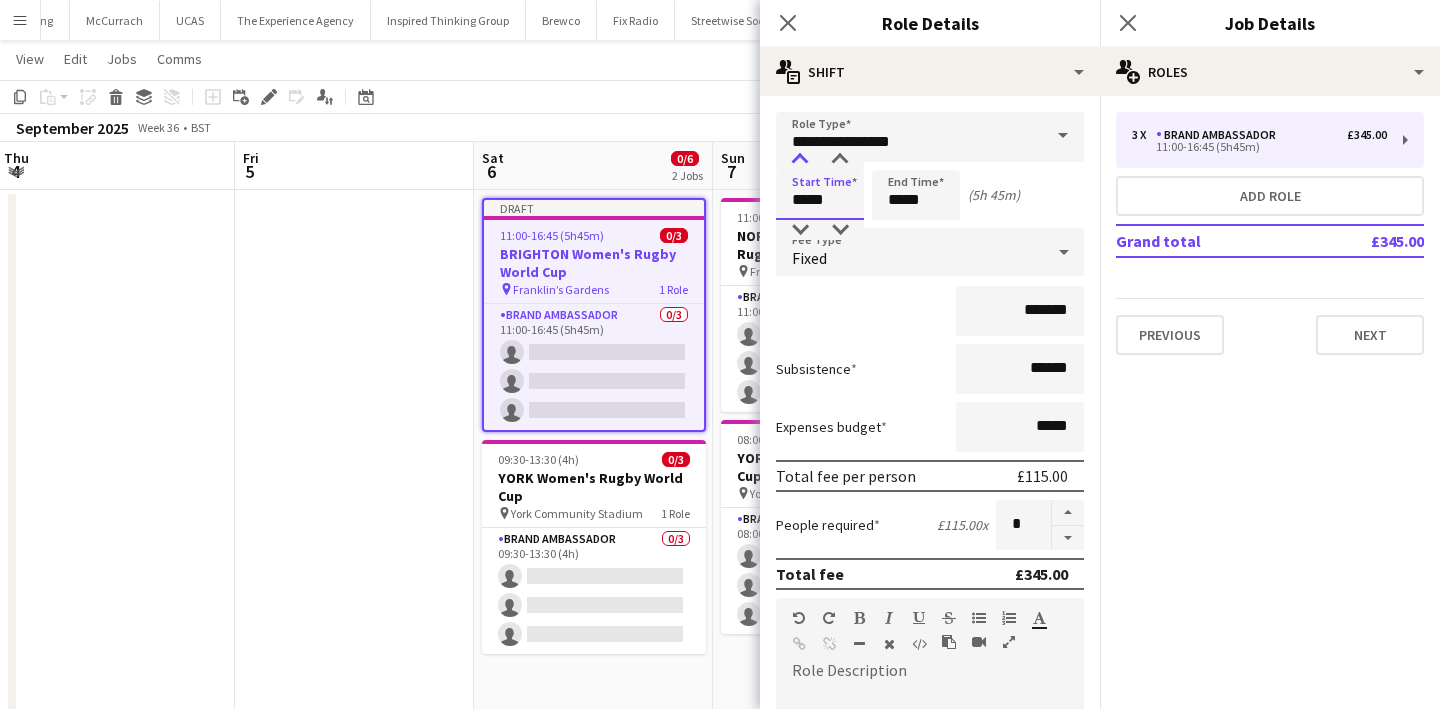 click at bounding box center (800, 160) 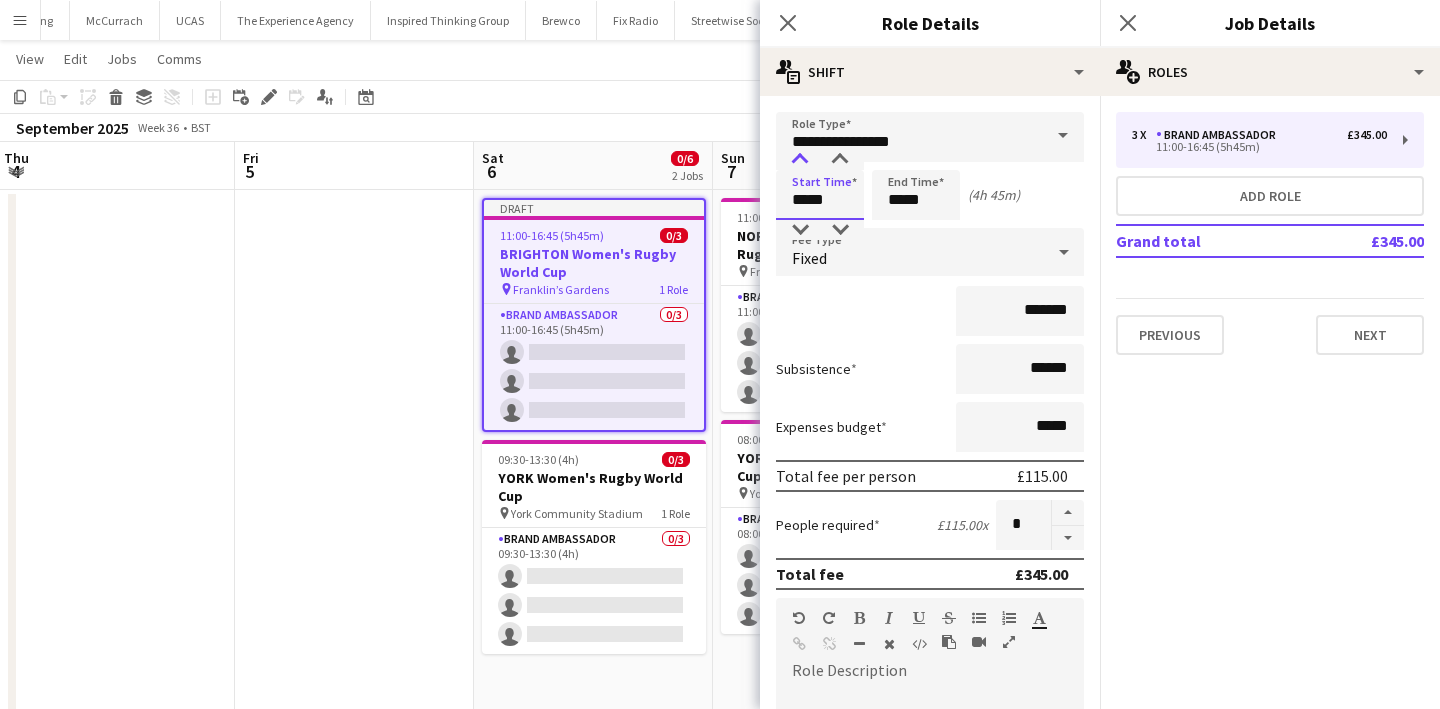 type on "*****" 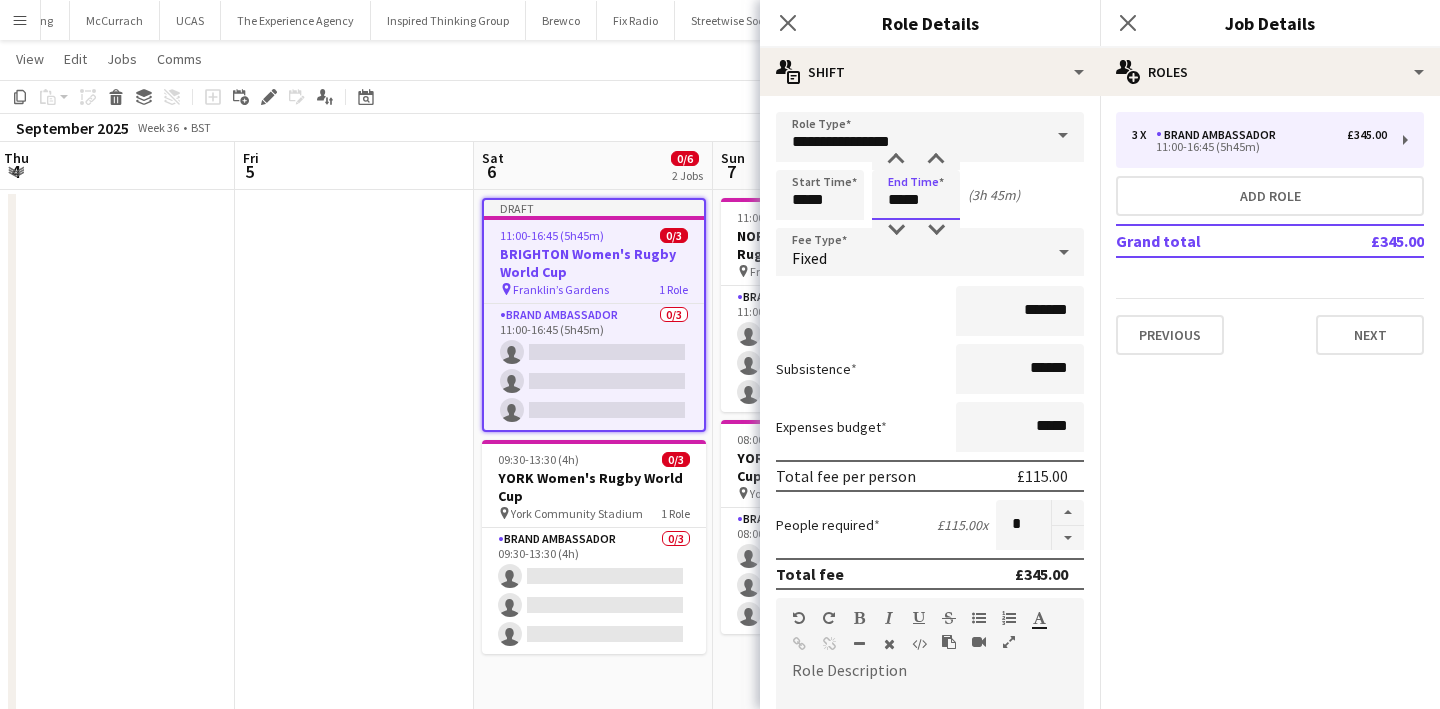 click on "*****" at bounding box center [916, 195] 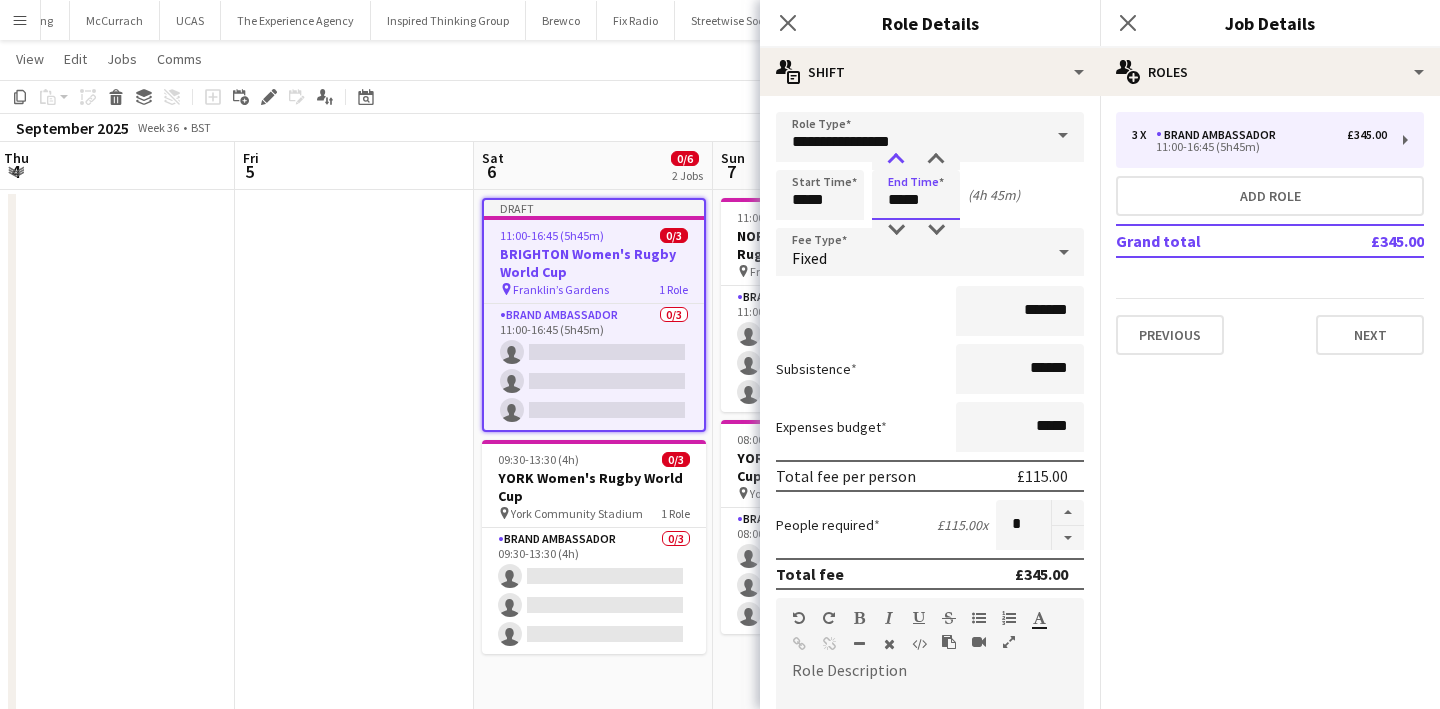 click at bounding box center [896, 160] 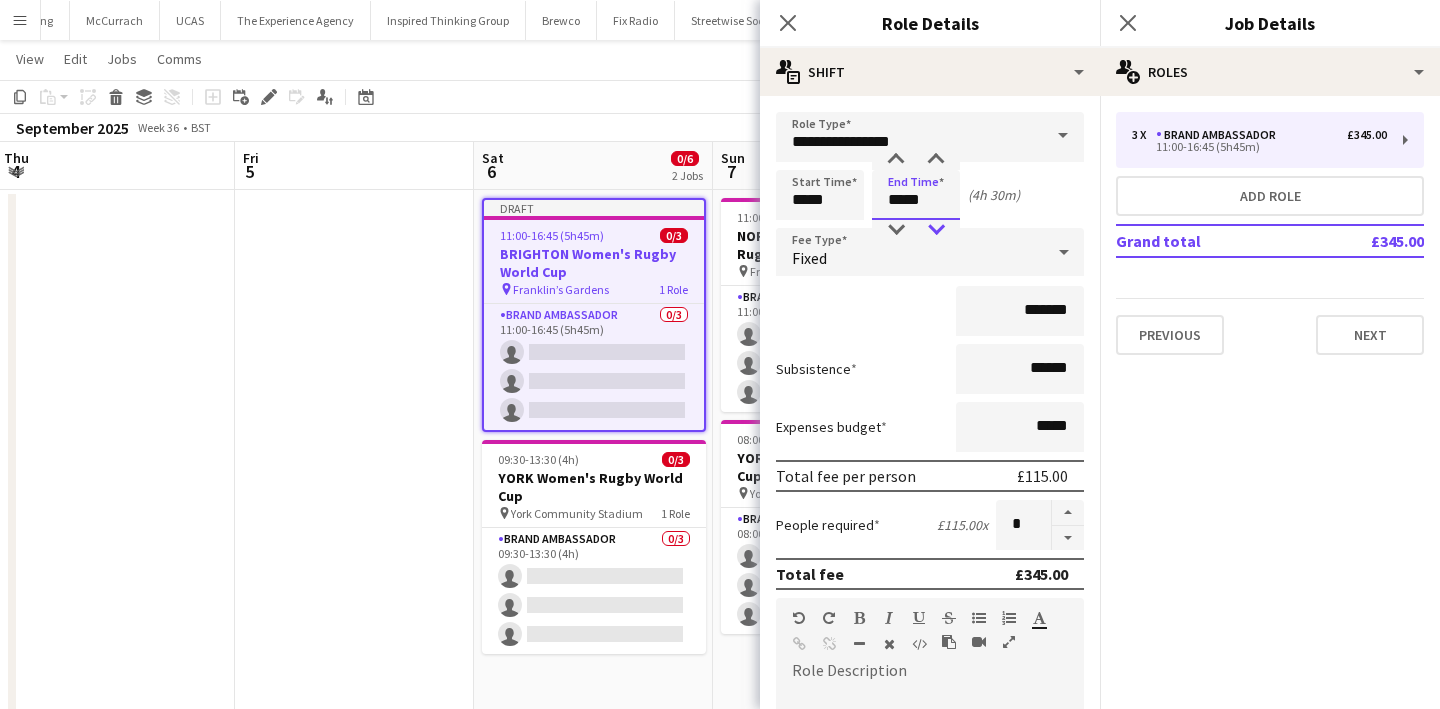 click at bounding box center (936, 230) 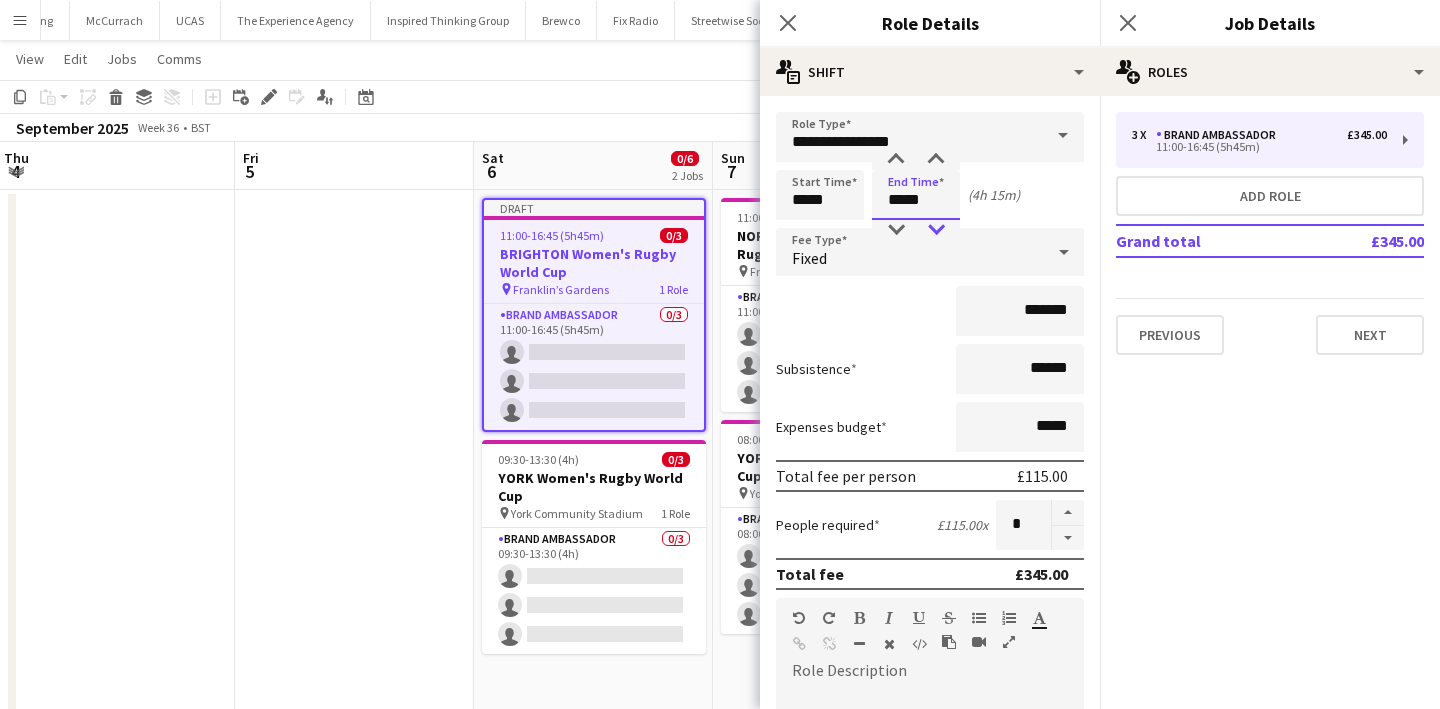 click at bounding box center (936, 230) 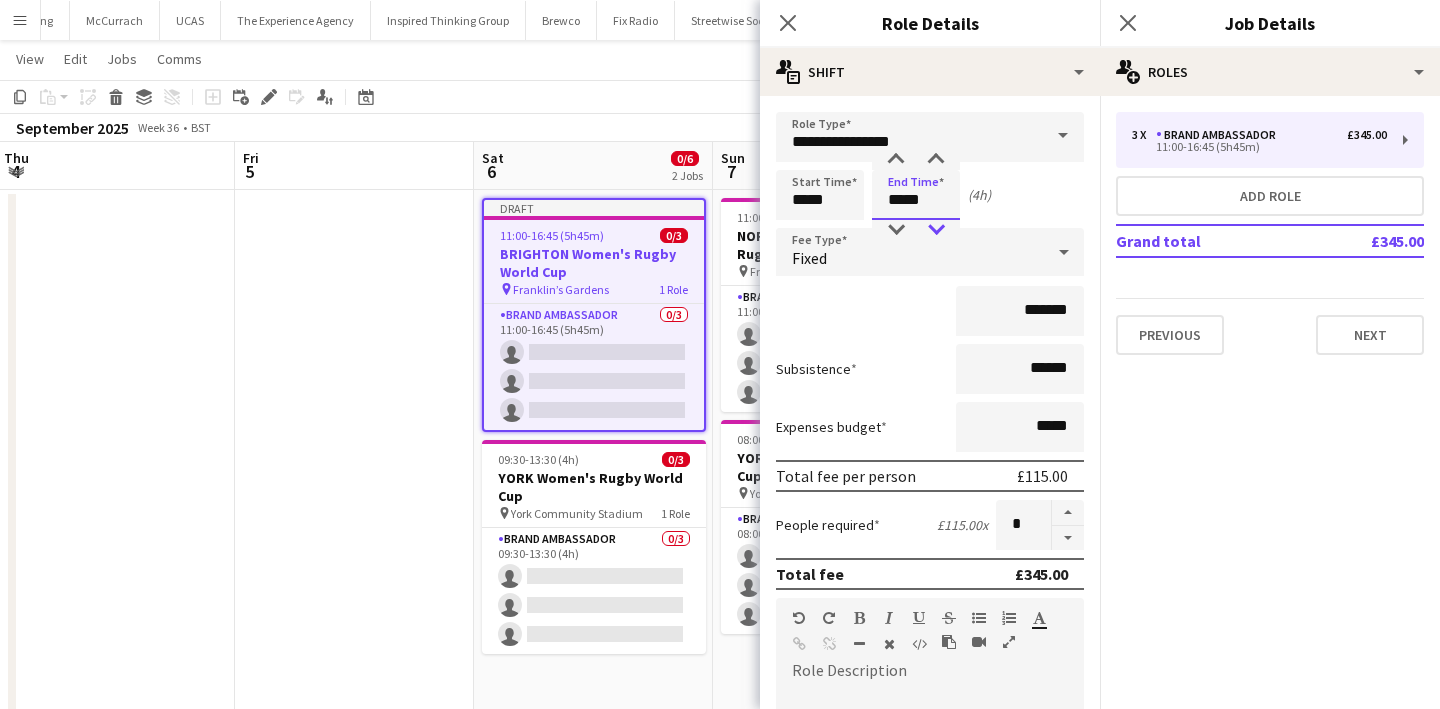 click at bounding box center (936, 230) 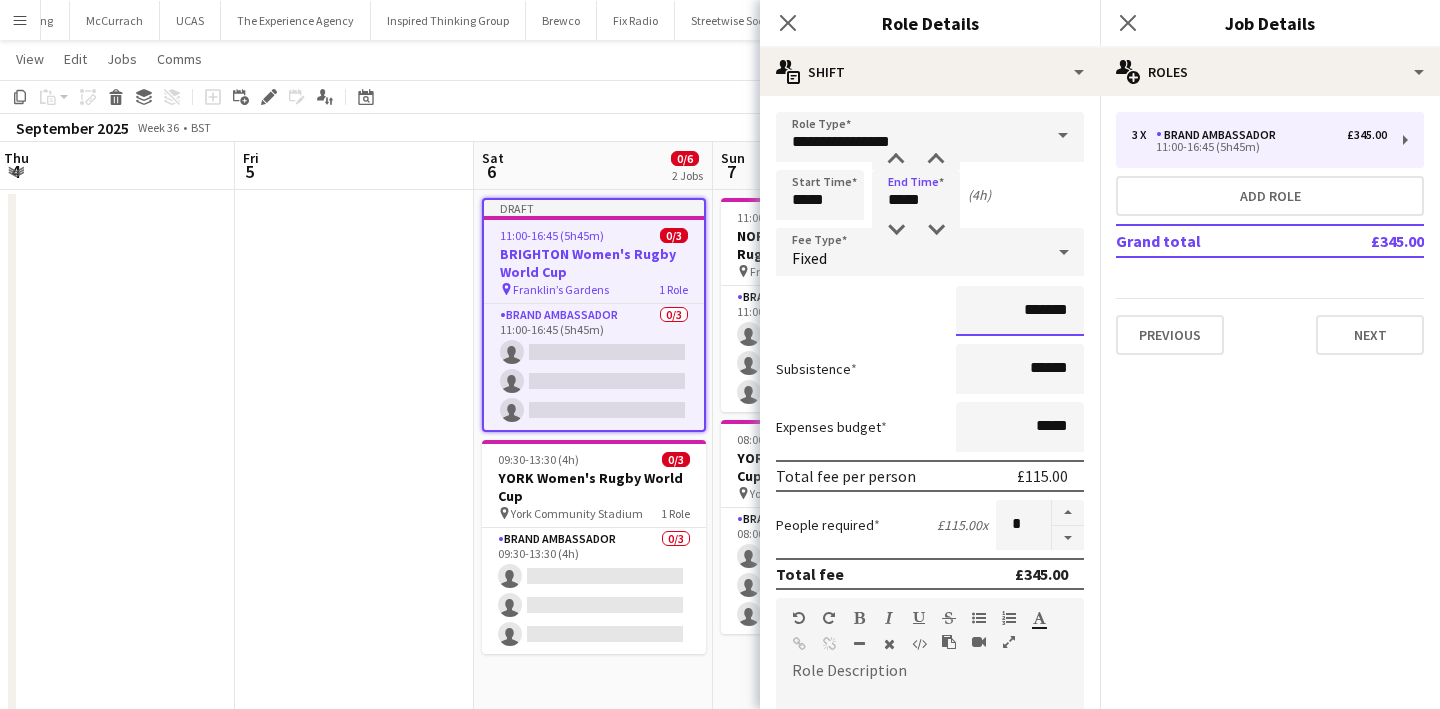 click on "*******" at bounding box center (1020, 311) 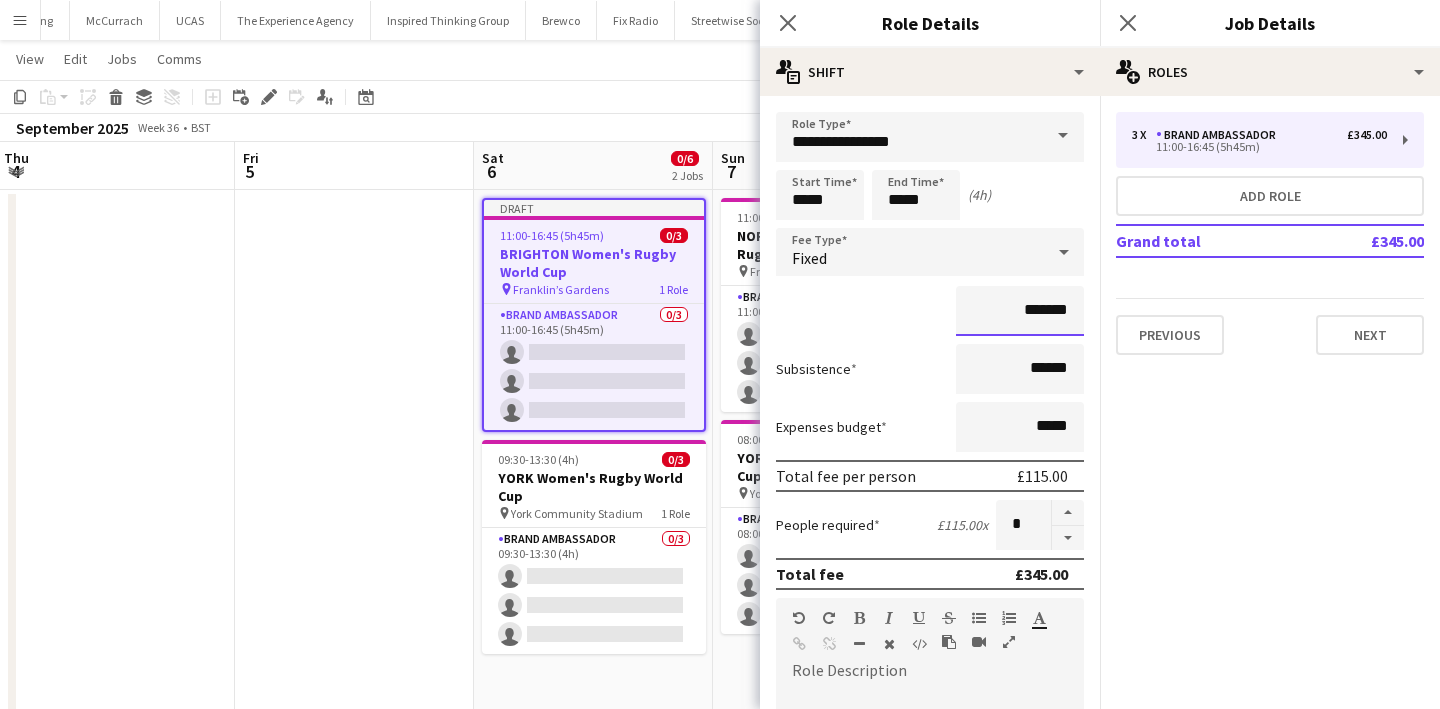 click on "*******" at bounding box center (1020, 311) 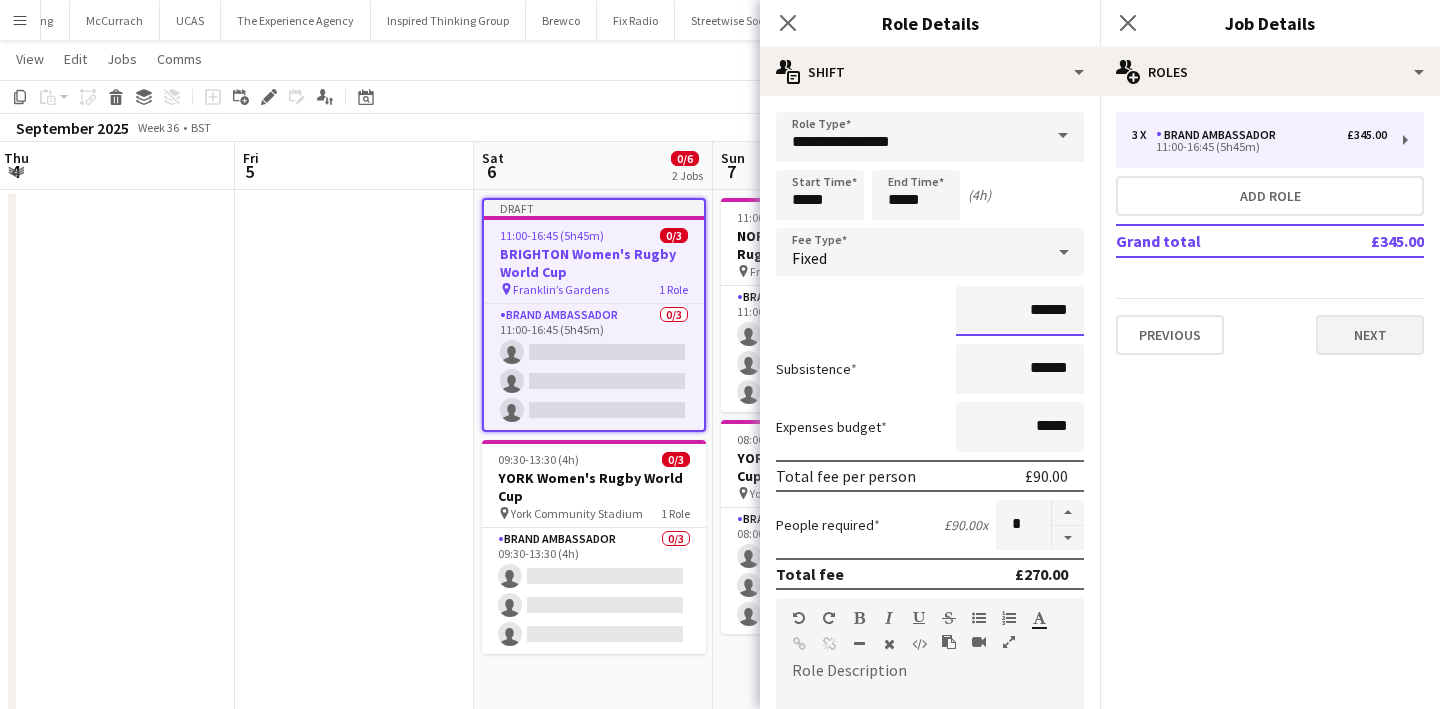 type on "******" 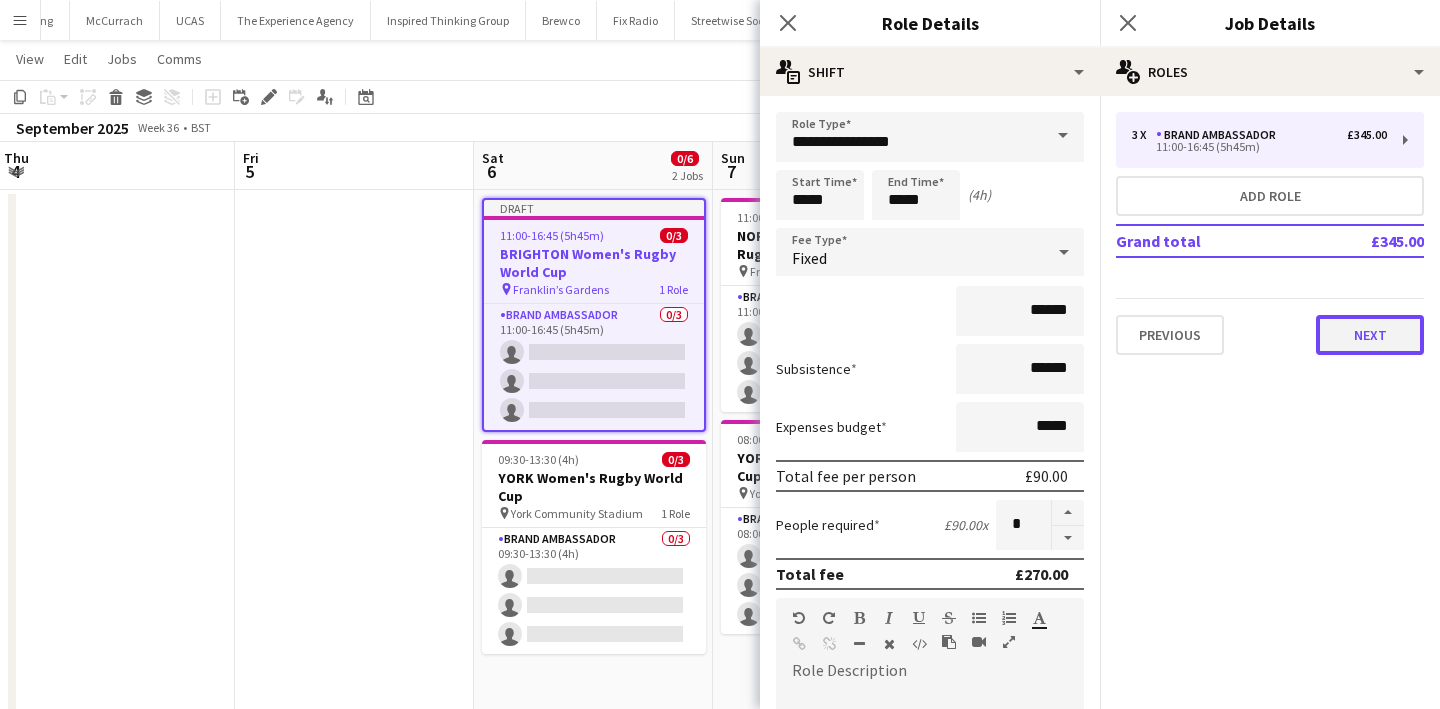 click on "Next" at bounding box center (1370, 335) 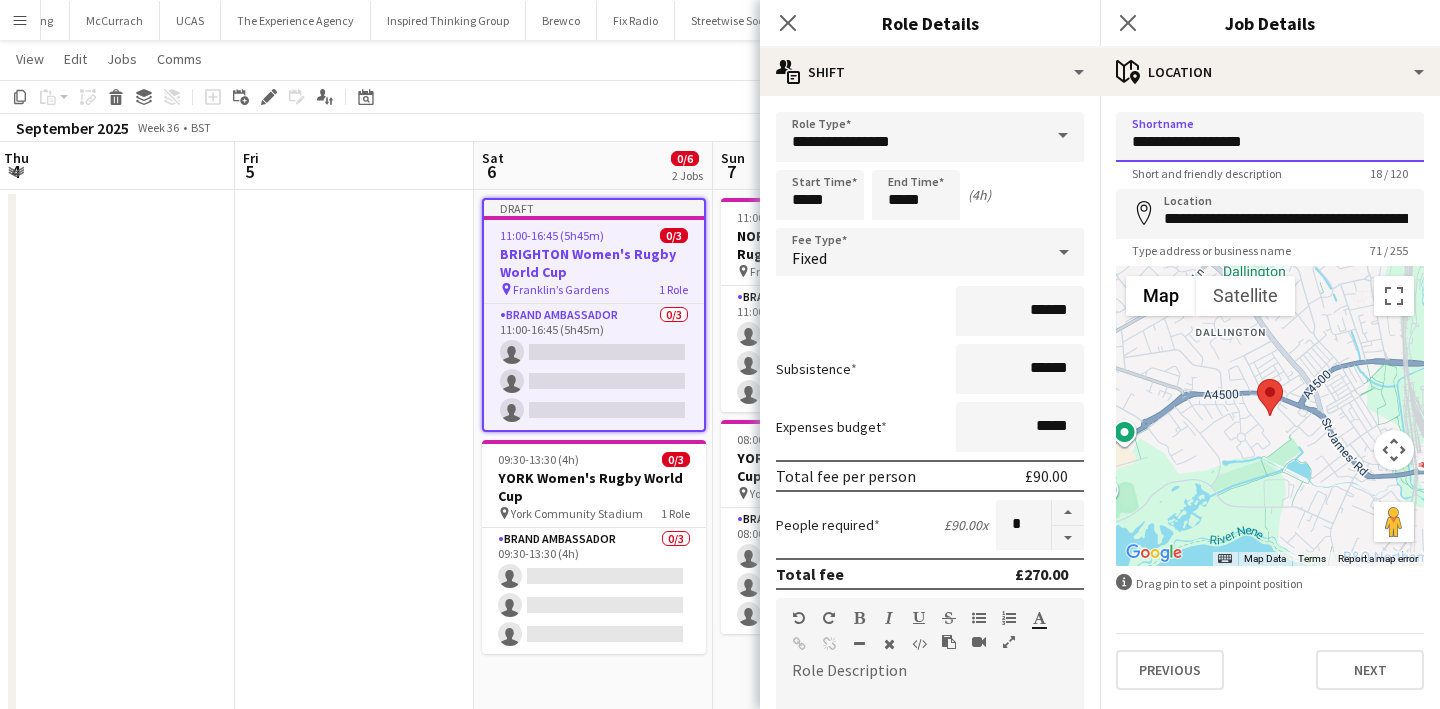 click on "**********" at bounding box center [1270, 137] 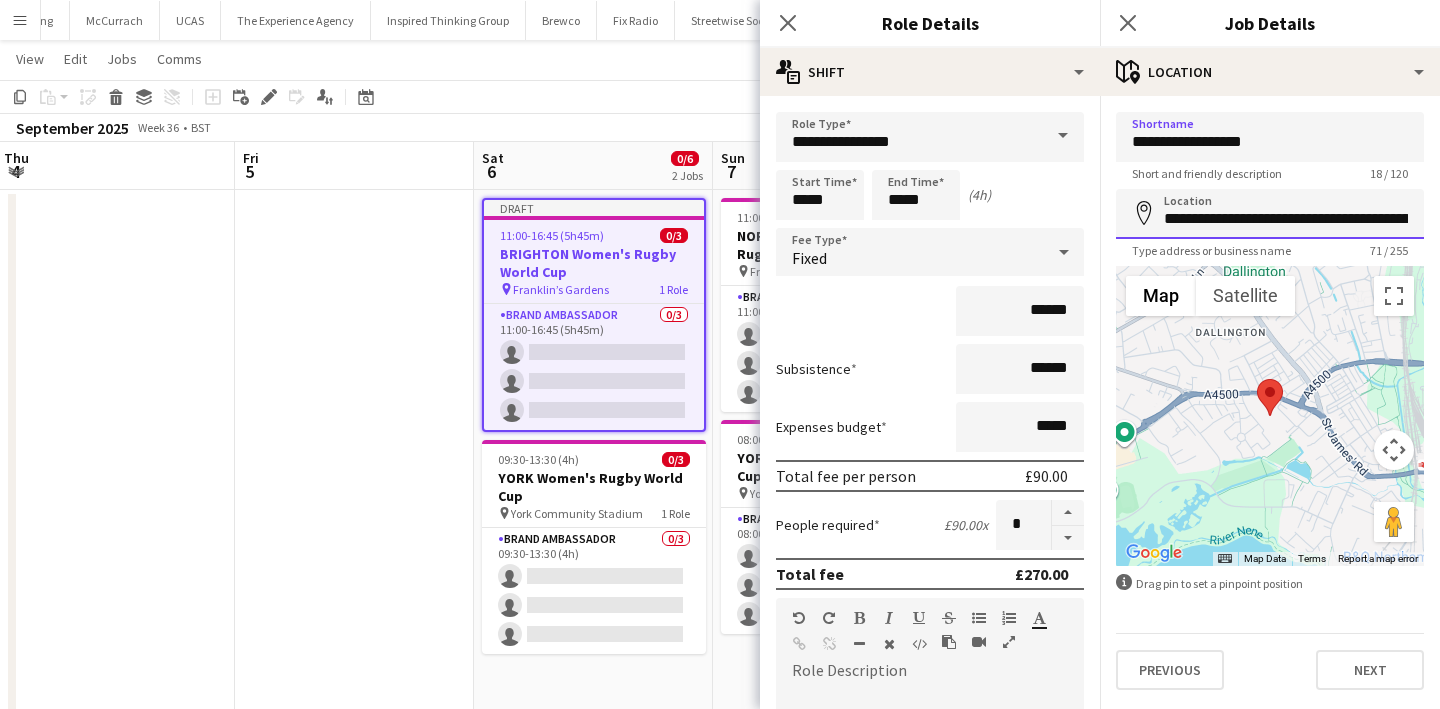 click on "**********" at bounding box center [1270, 214] 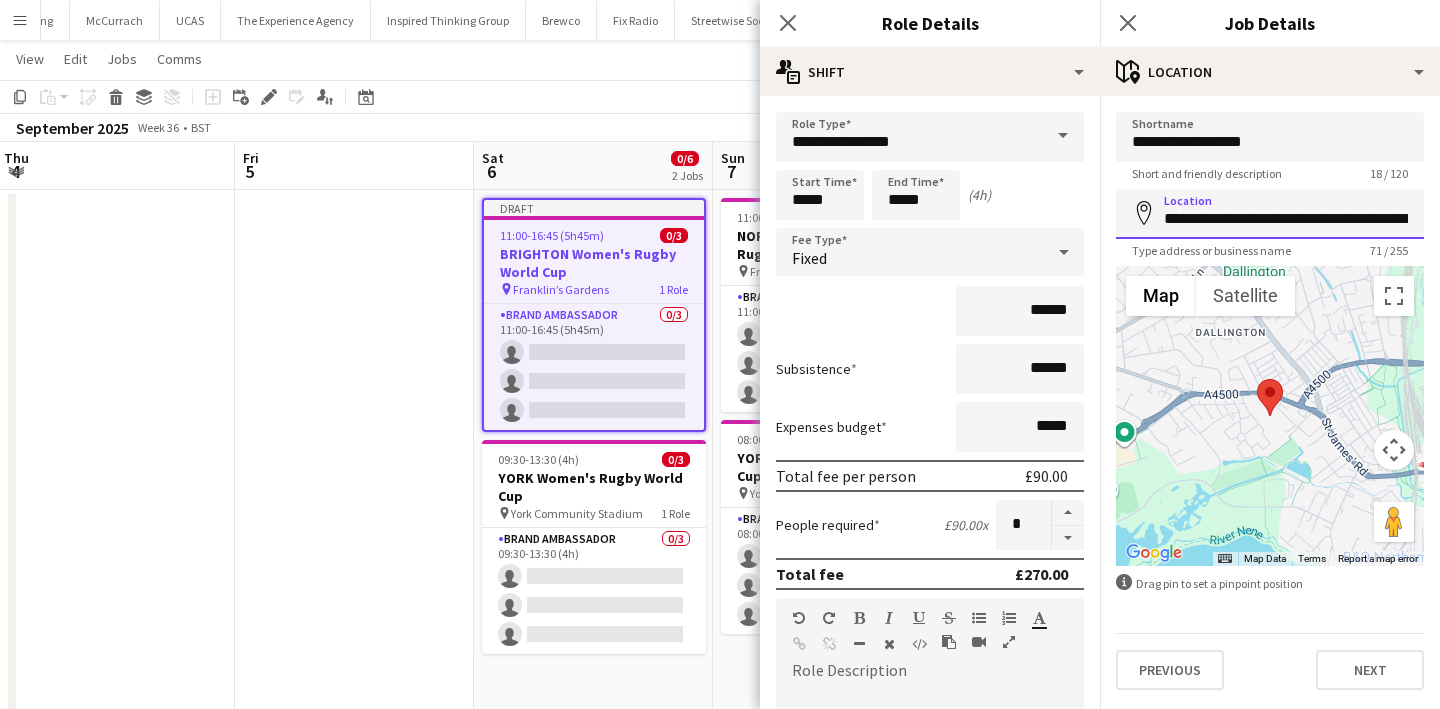 click on "**********" at bounding box center (1270, 214) 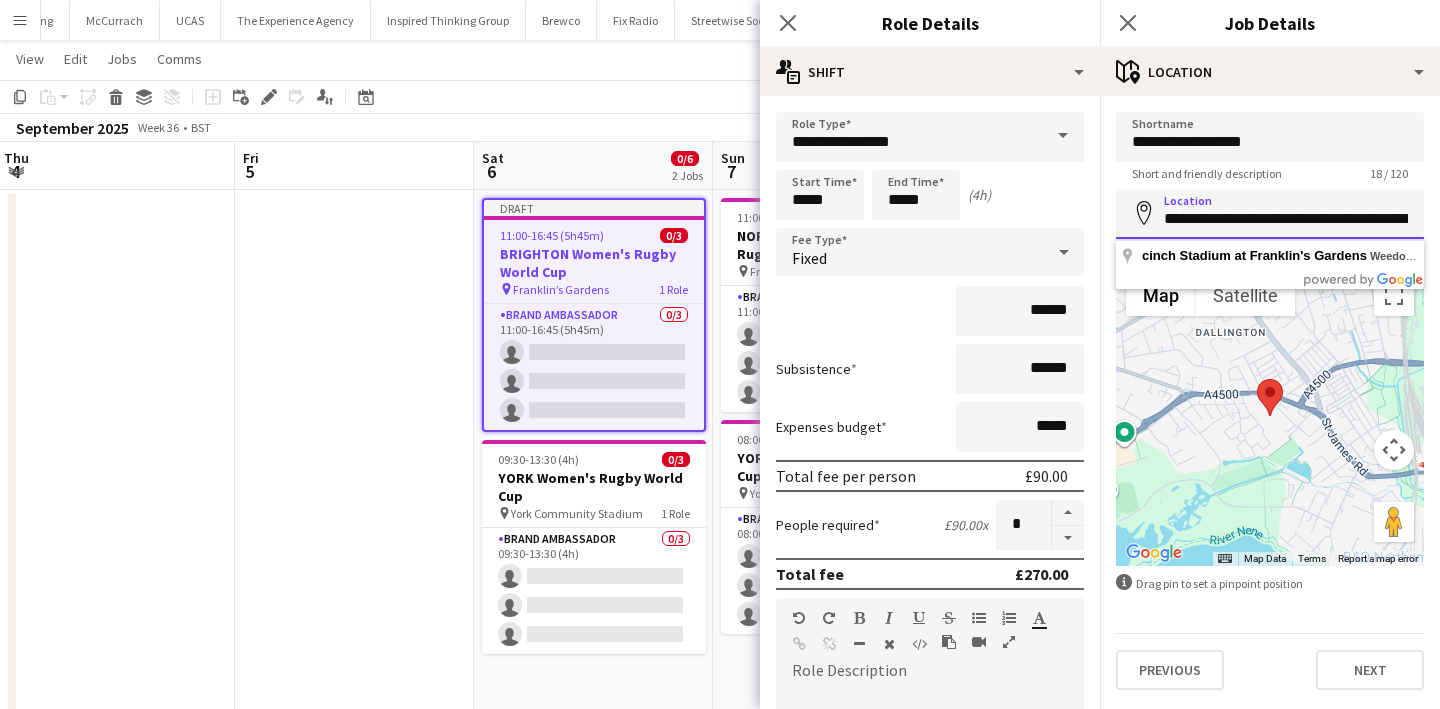 click on "**********" at bounding box center [1270, 214] 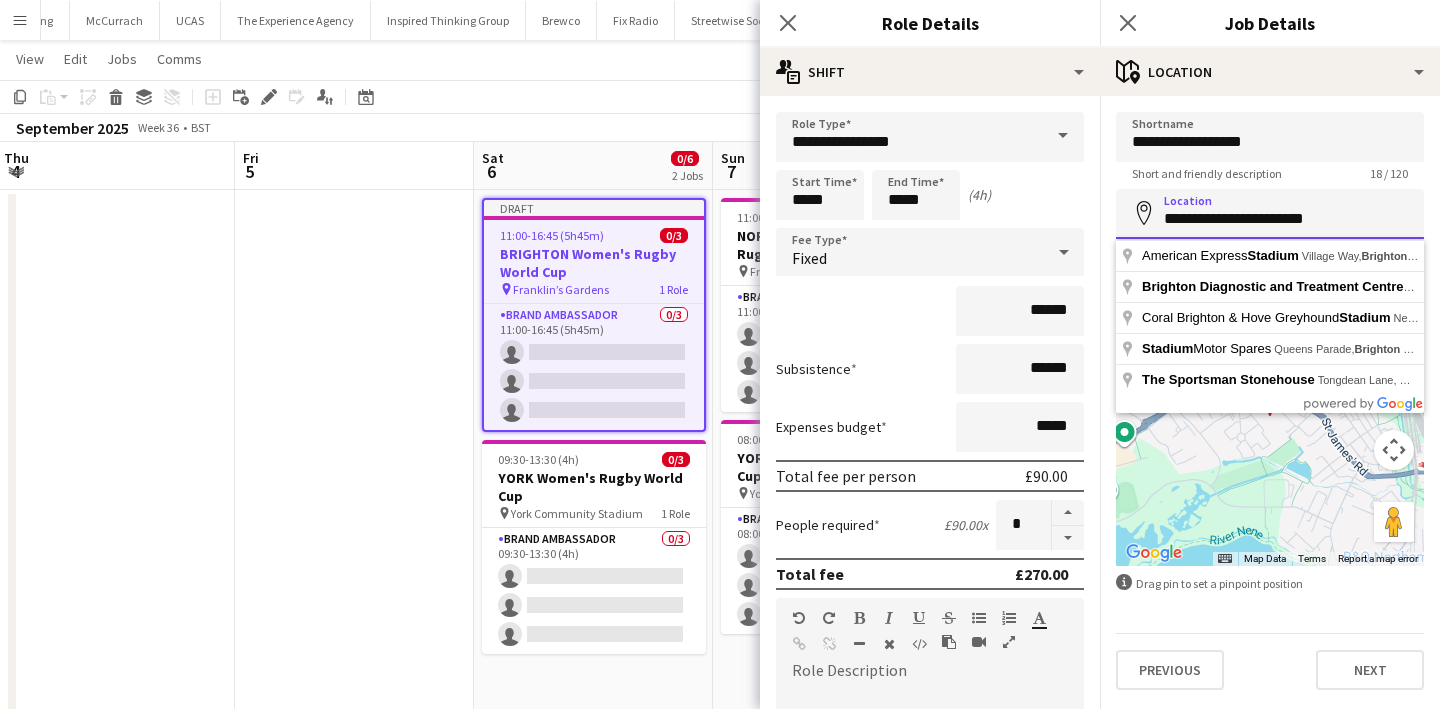 click on "**********" at bounding box center (1270, 214) 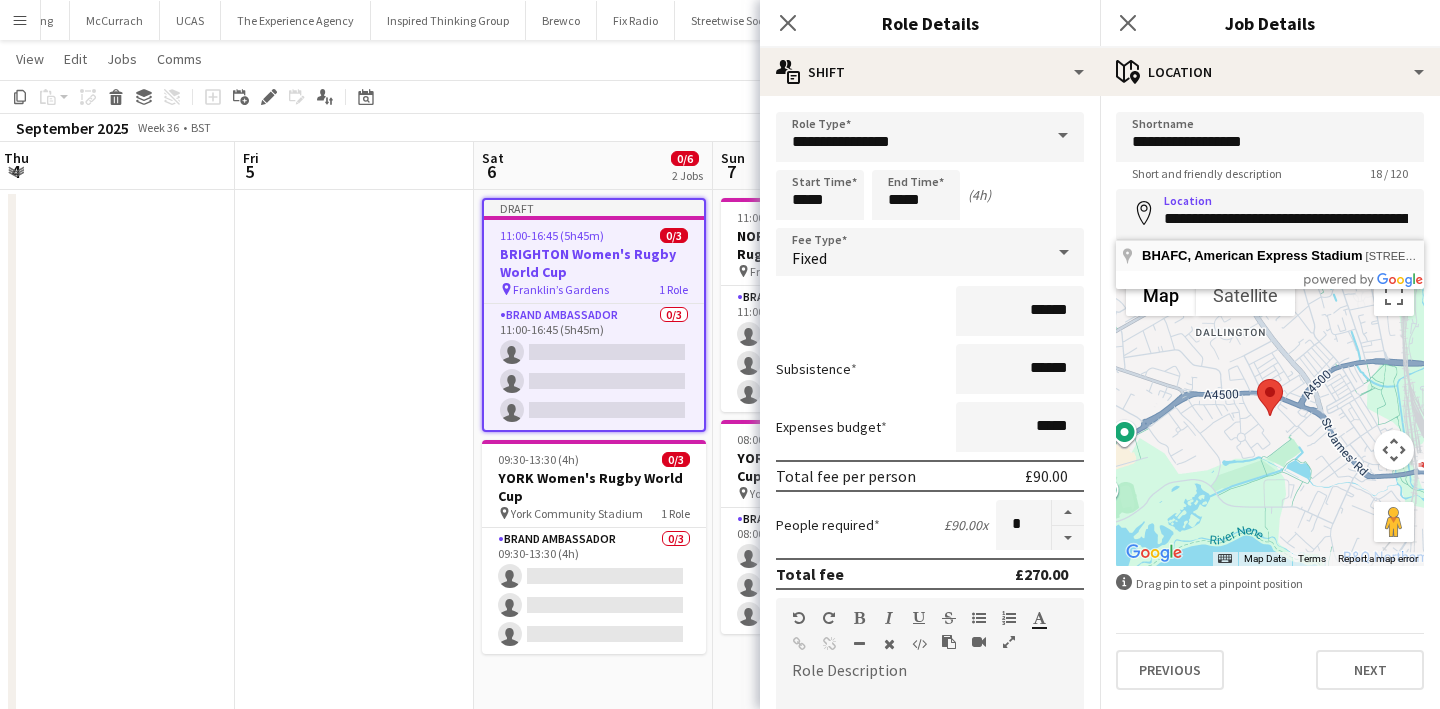 type on "**********" 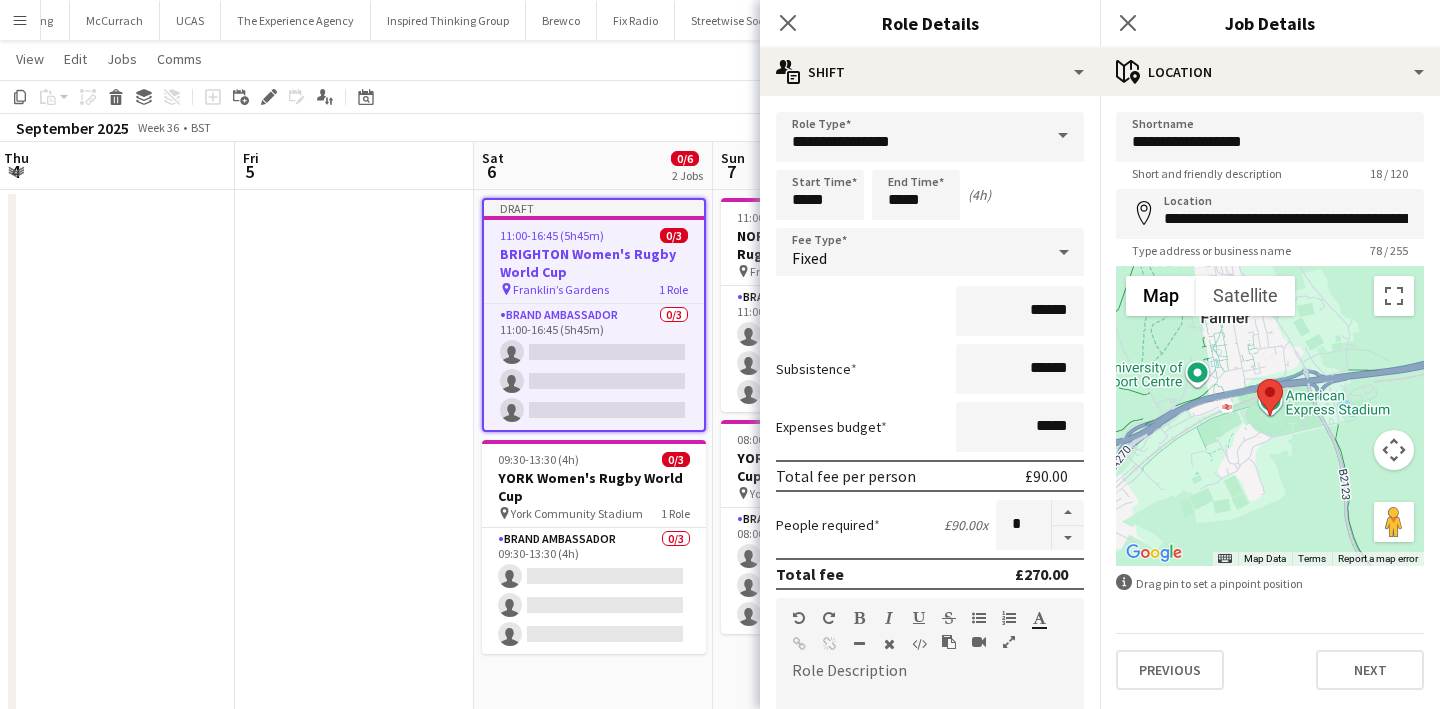 click at bounding box center (1394, 450) 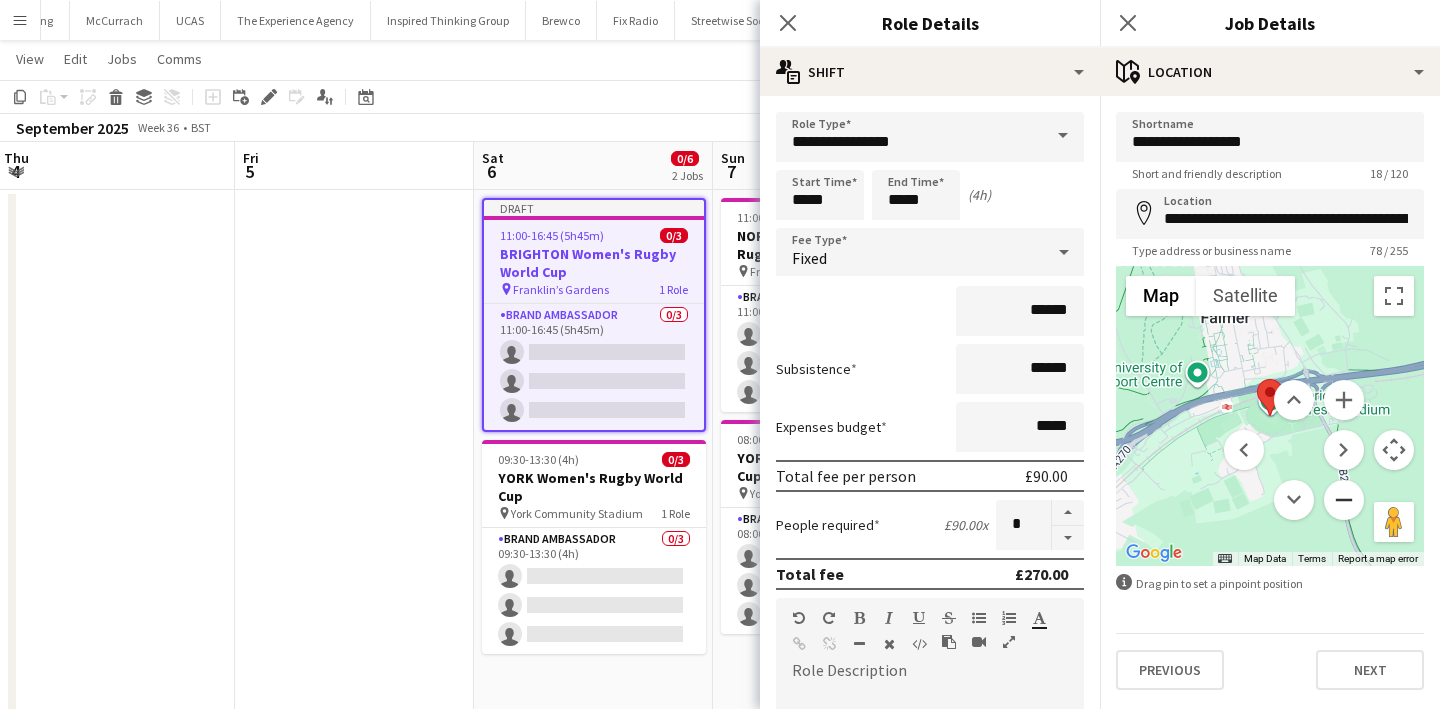 click at bounding box center (1344, 500) 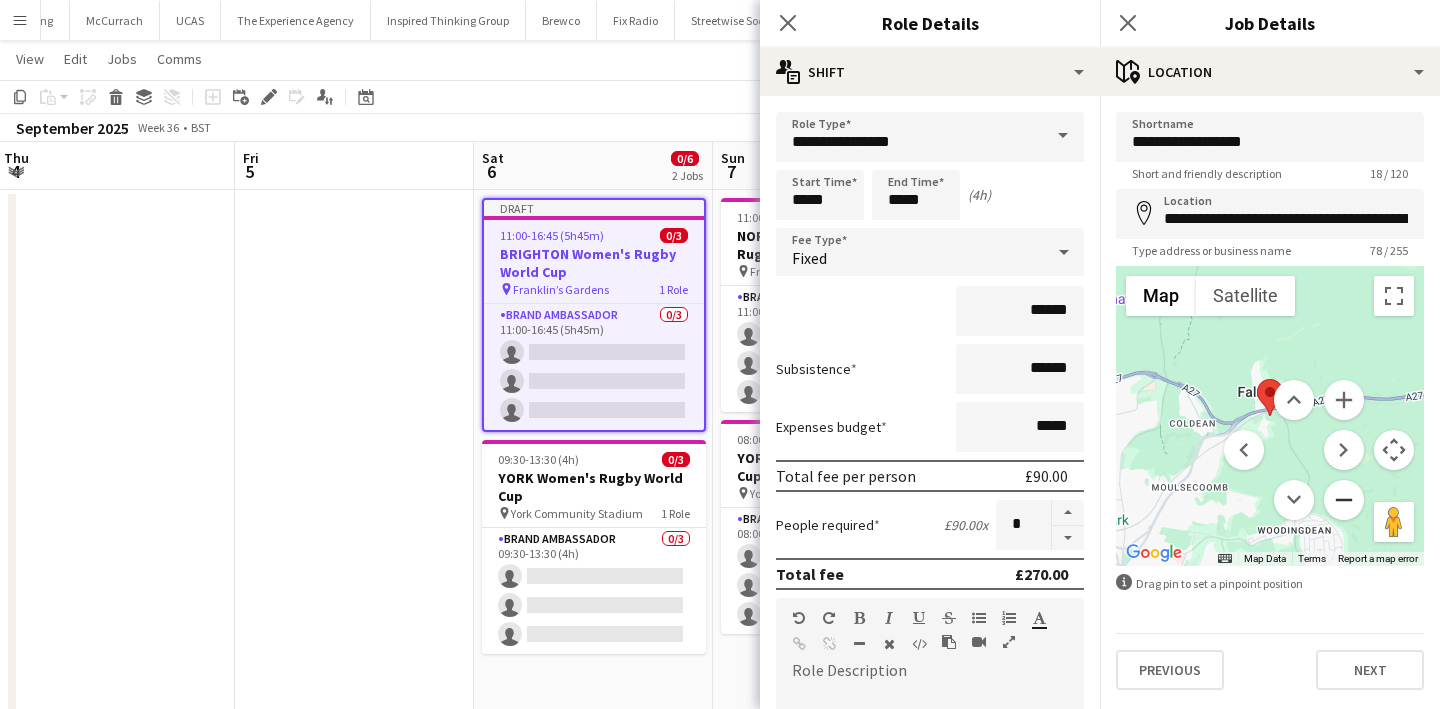 click at bounding box center [1344, 500] 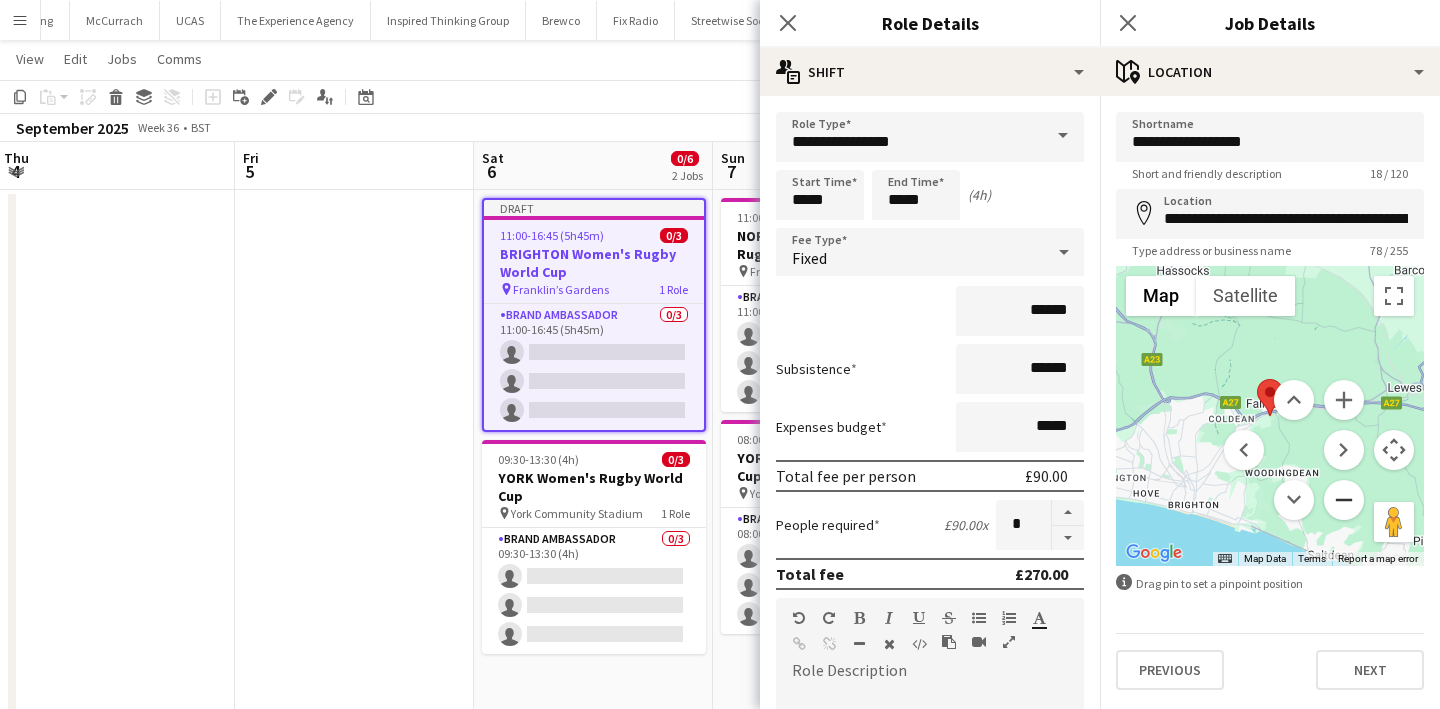 click at bounding box center (1344, 500) 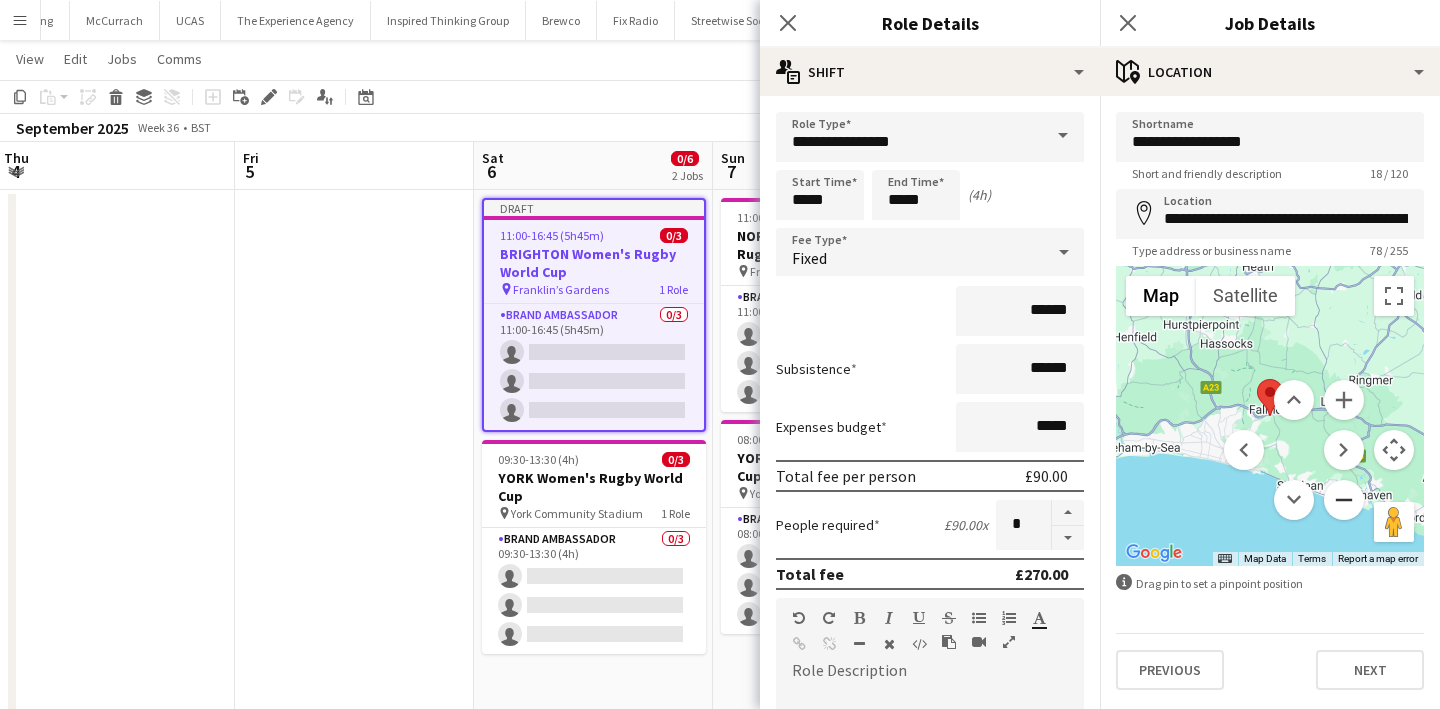 click at bounding box center [1344, 500] 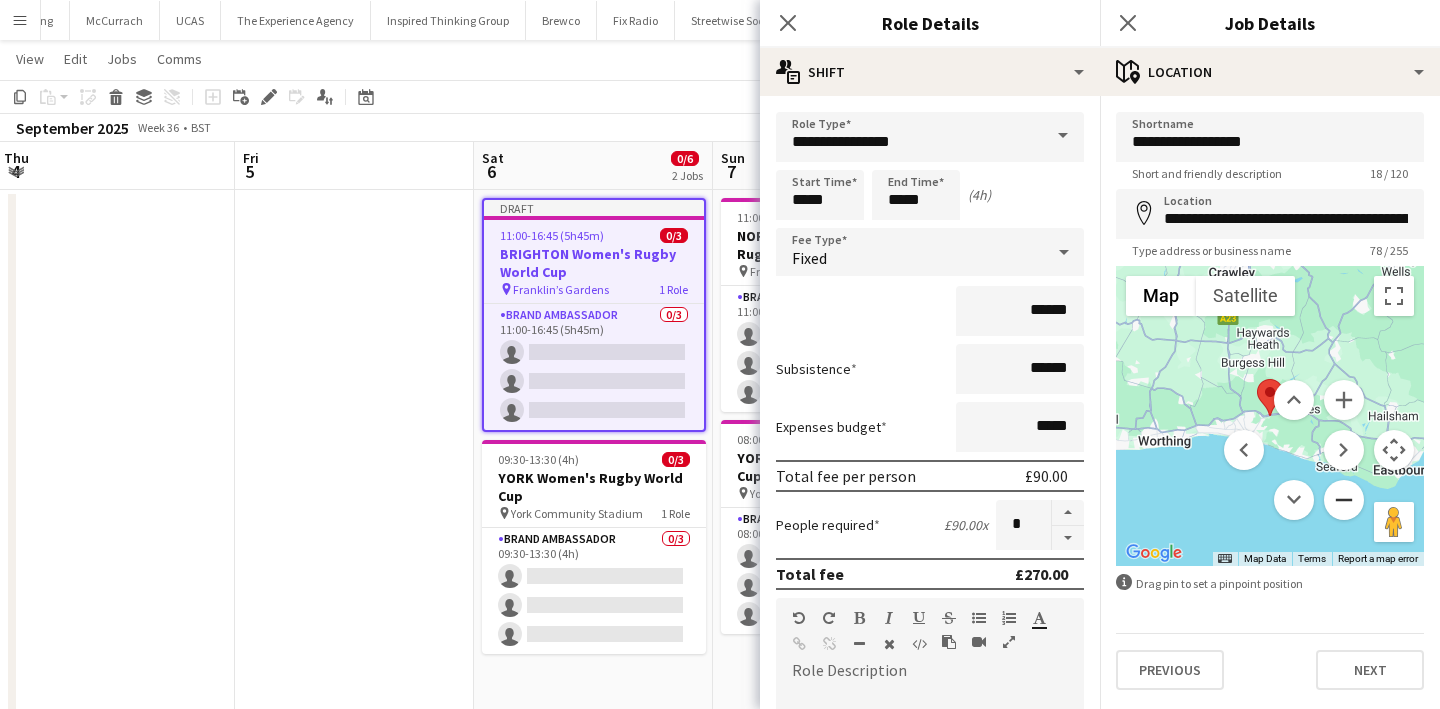 click at bounding box center (1344, 500) 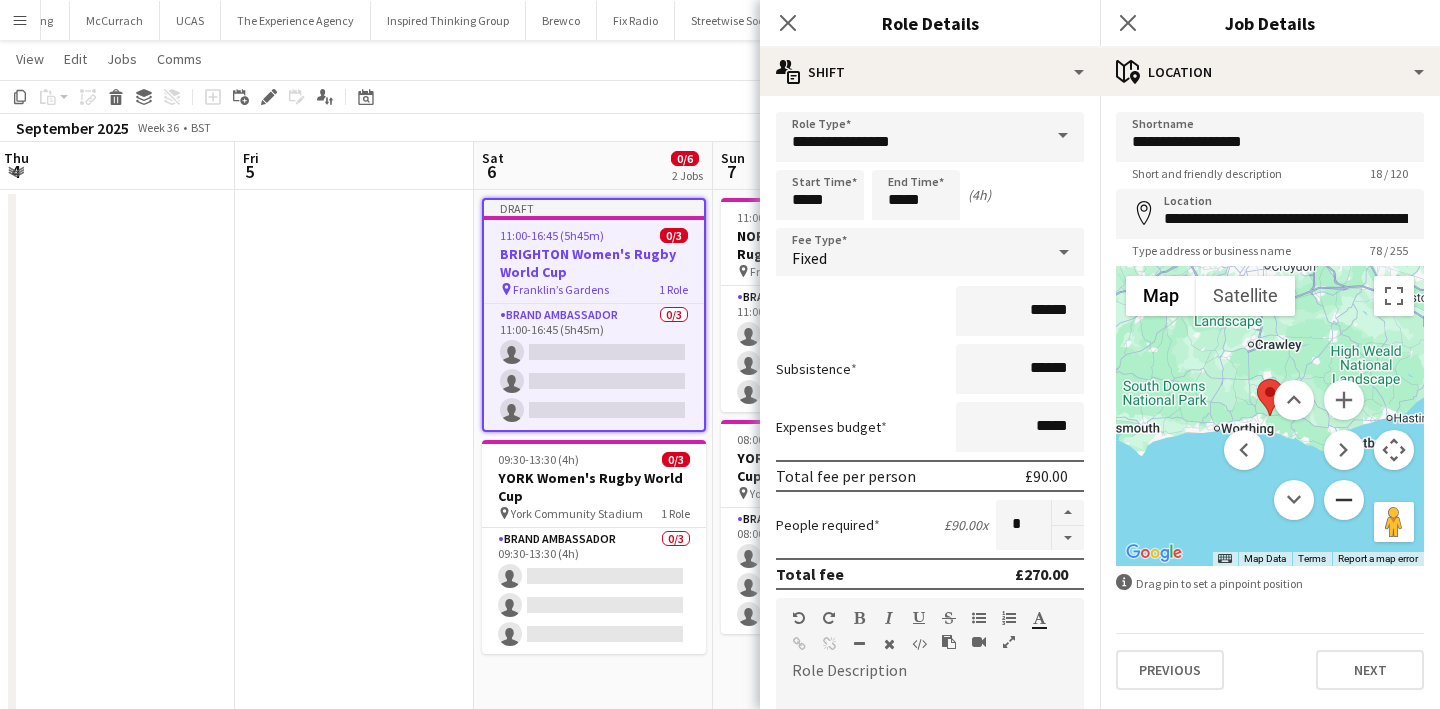 click at bounding box center [1344, 500] 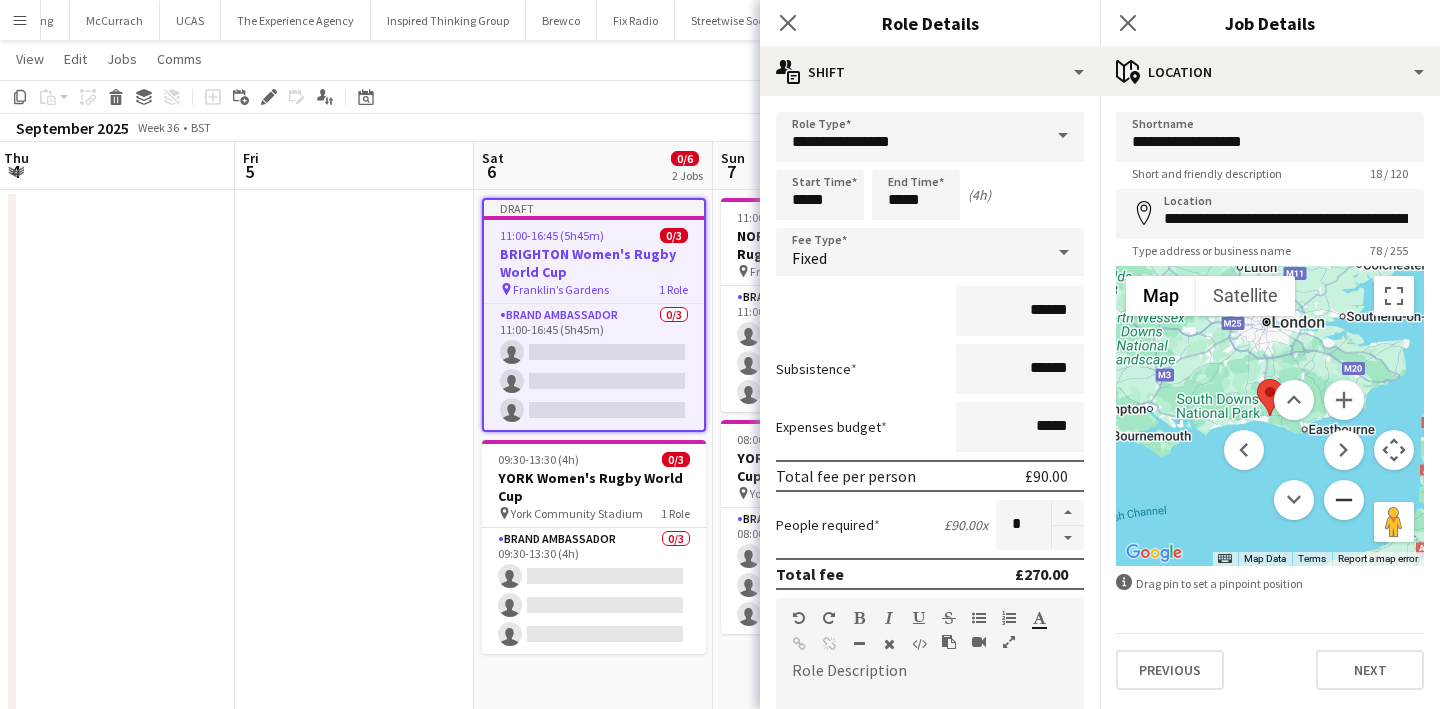 click at bounding box center (1344, 500) 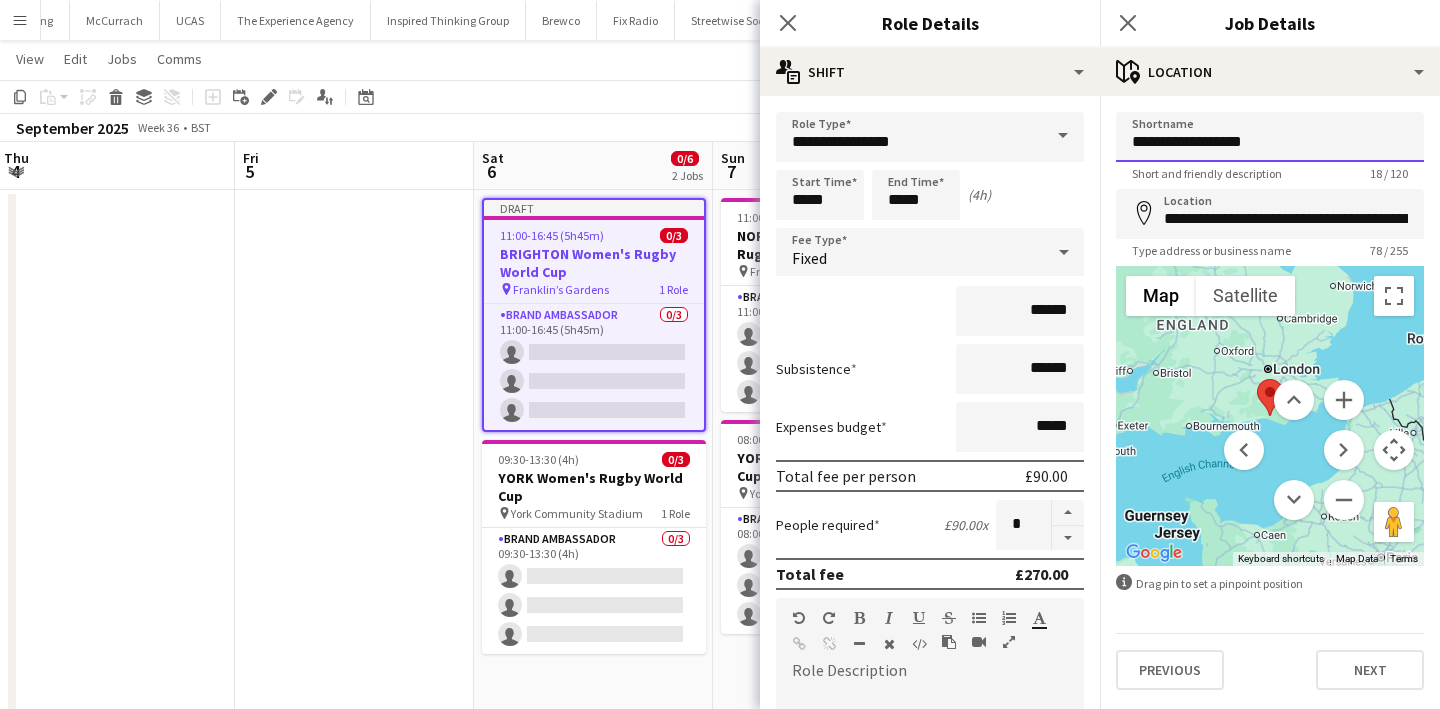 click on "**********" at bounding box center (1270, 137) 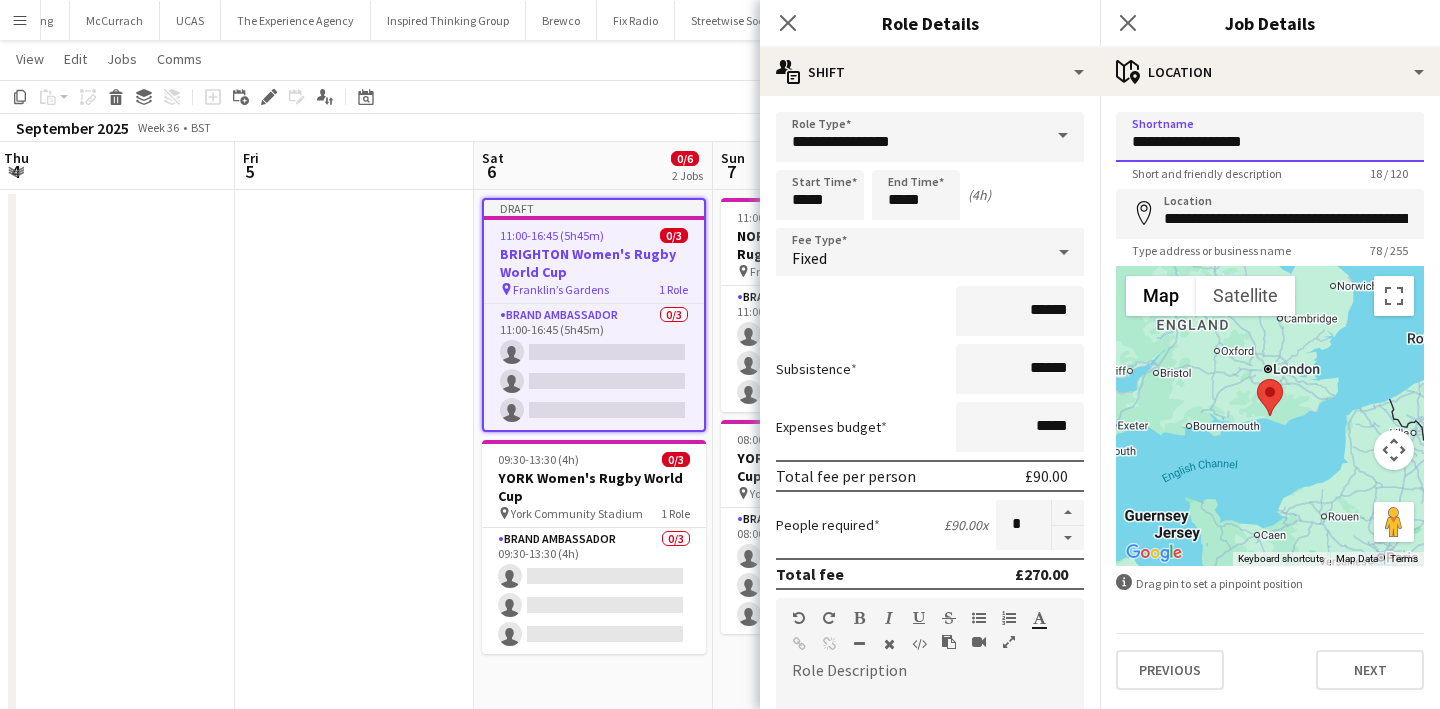 click on "**********" at bounding box center [1270, 137] 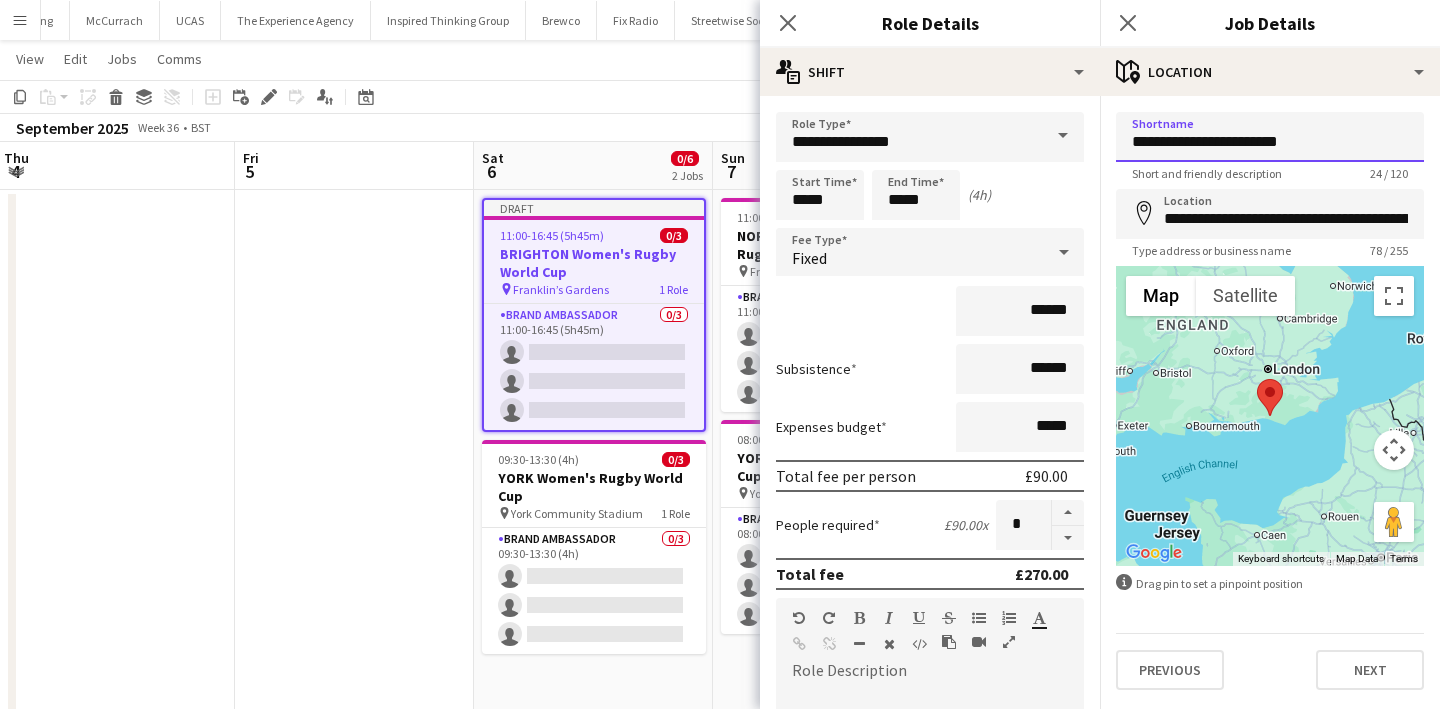 type on "**********" 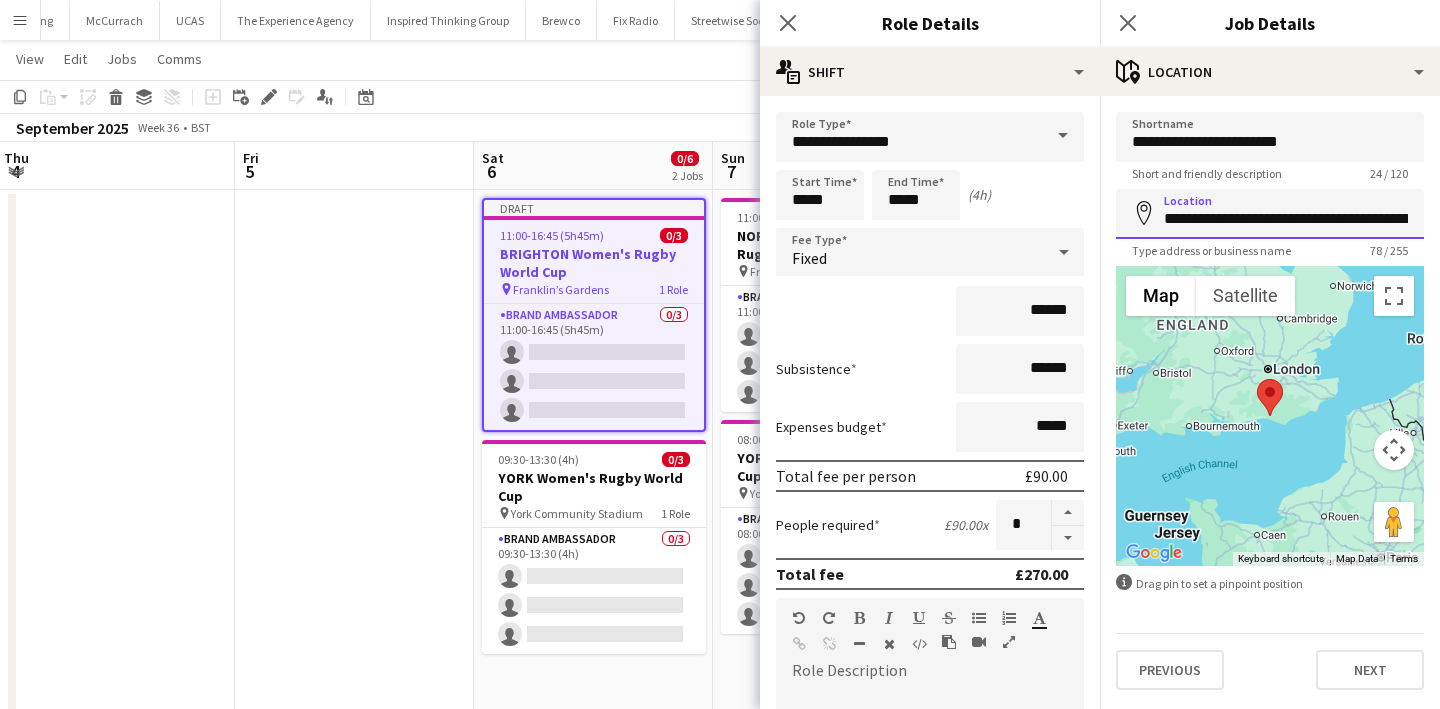 click on "**********" at bounding box center (1270, 214) 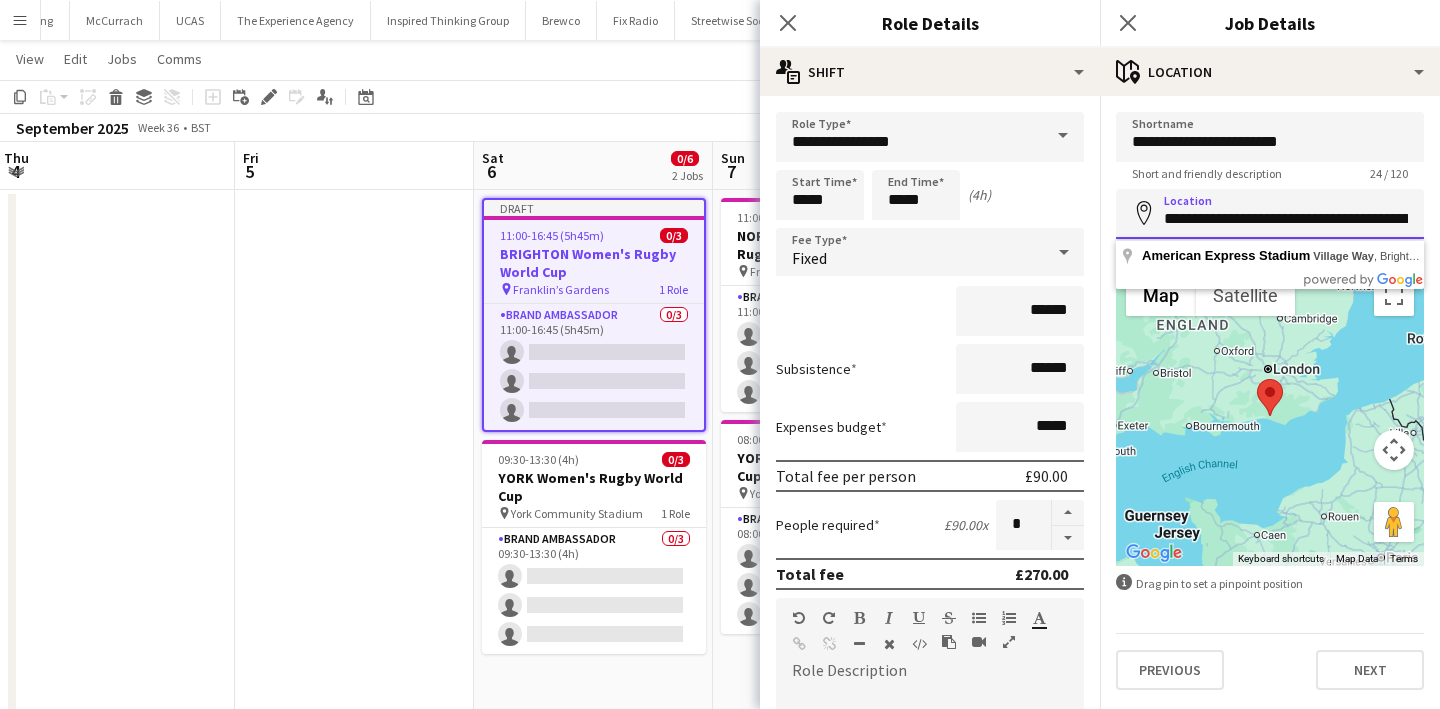 click on "**********" at bounding box center (1270, 214) 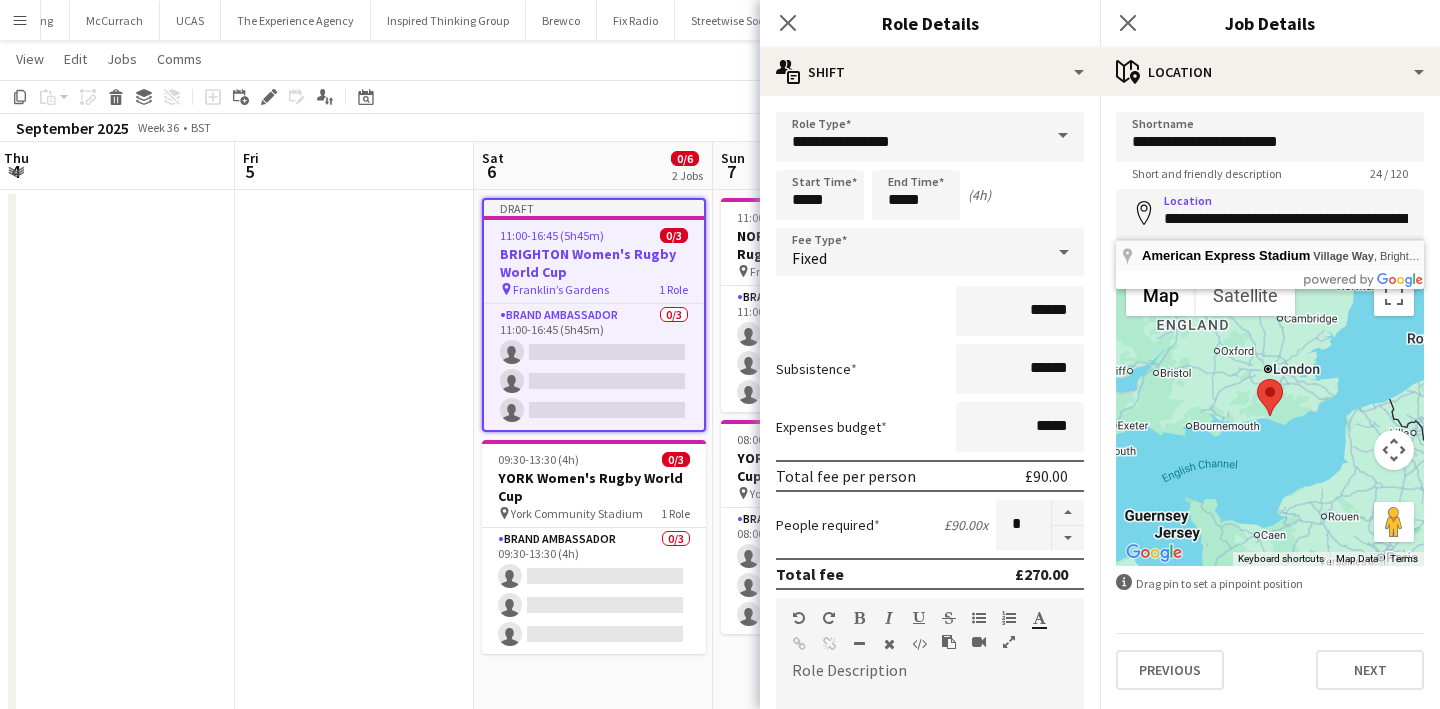 type on "**********" 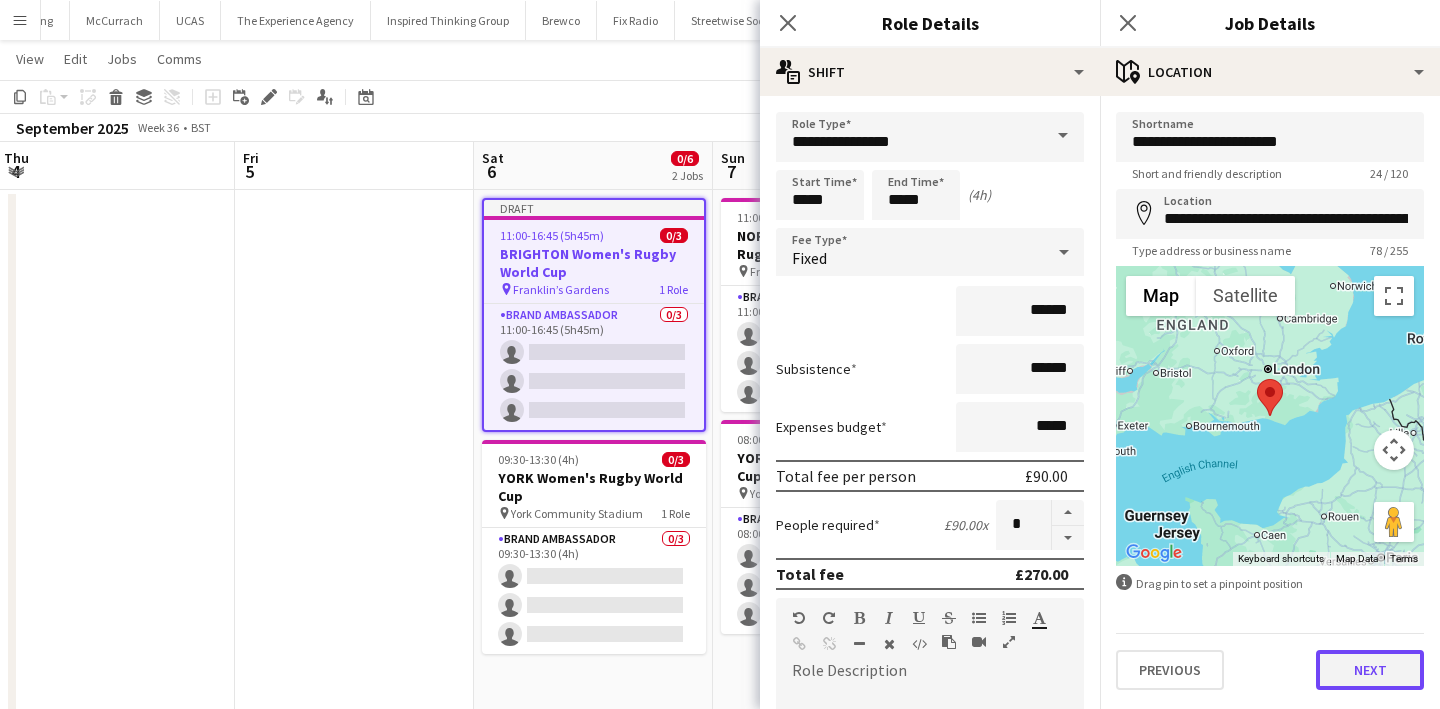 click on "Next" at bounding box center (1370, 670) 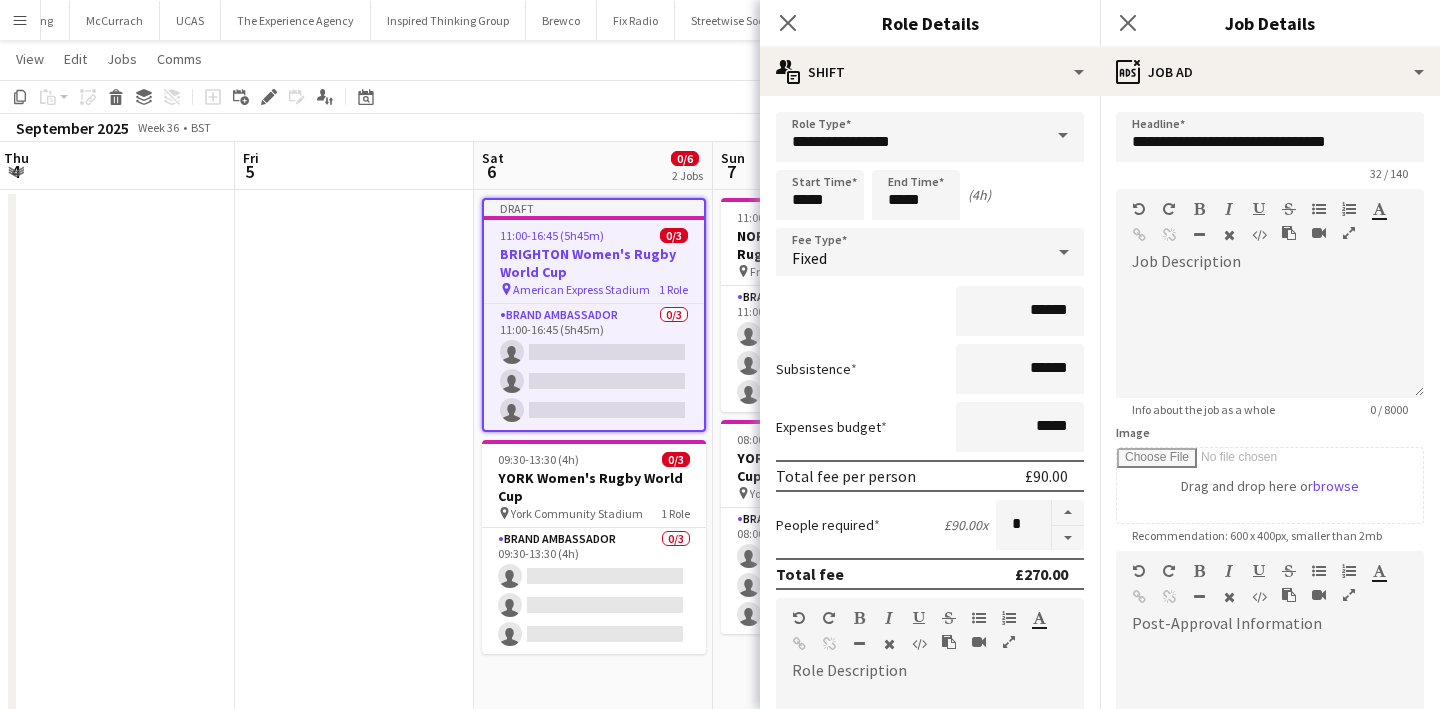click at bounding box center (354, 671) 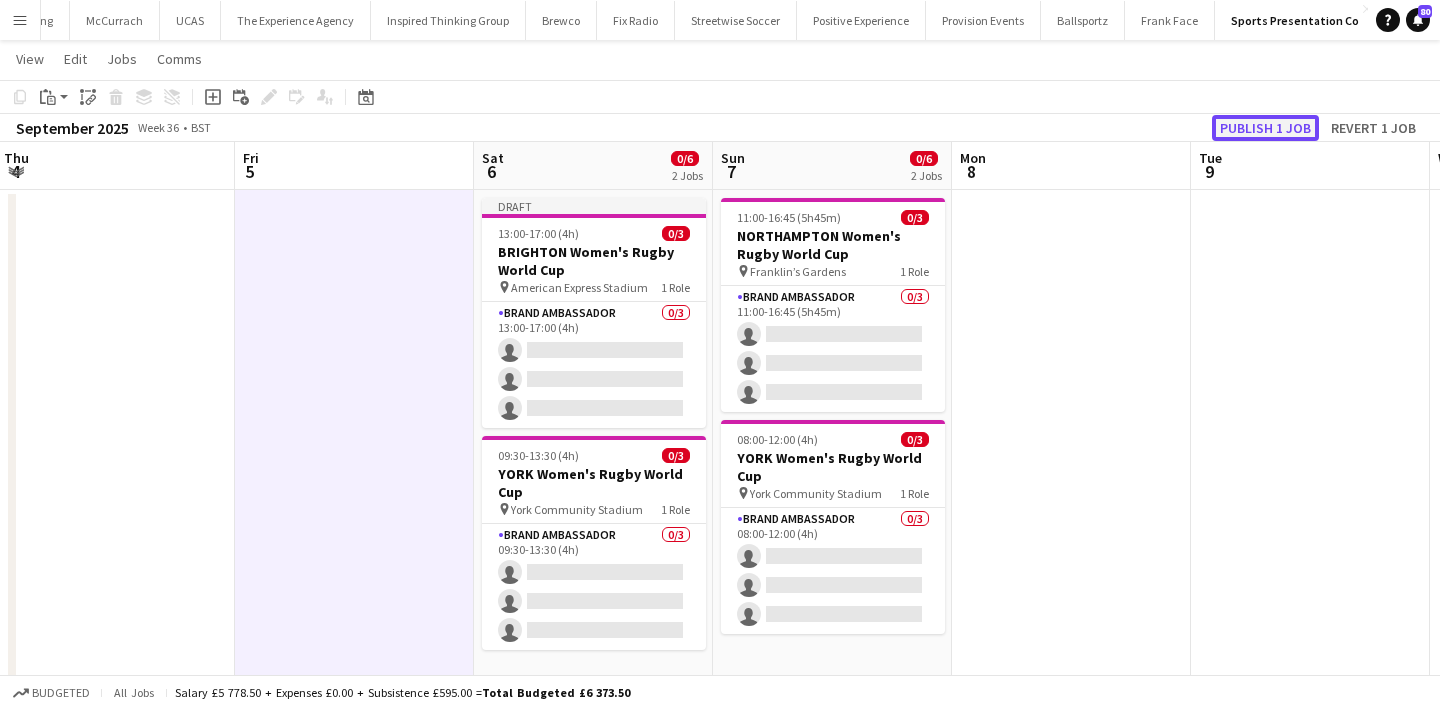 click on "Publish 1 job" 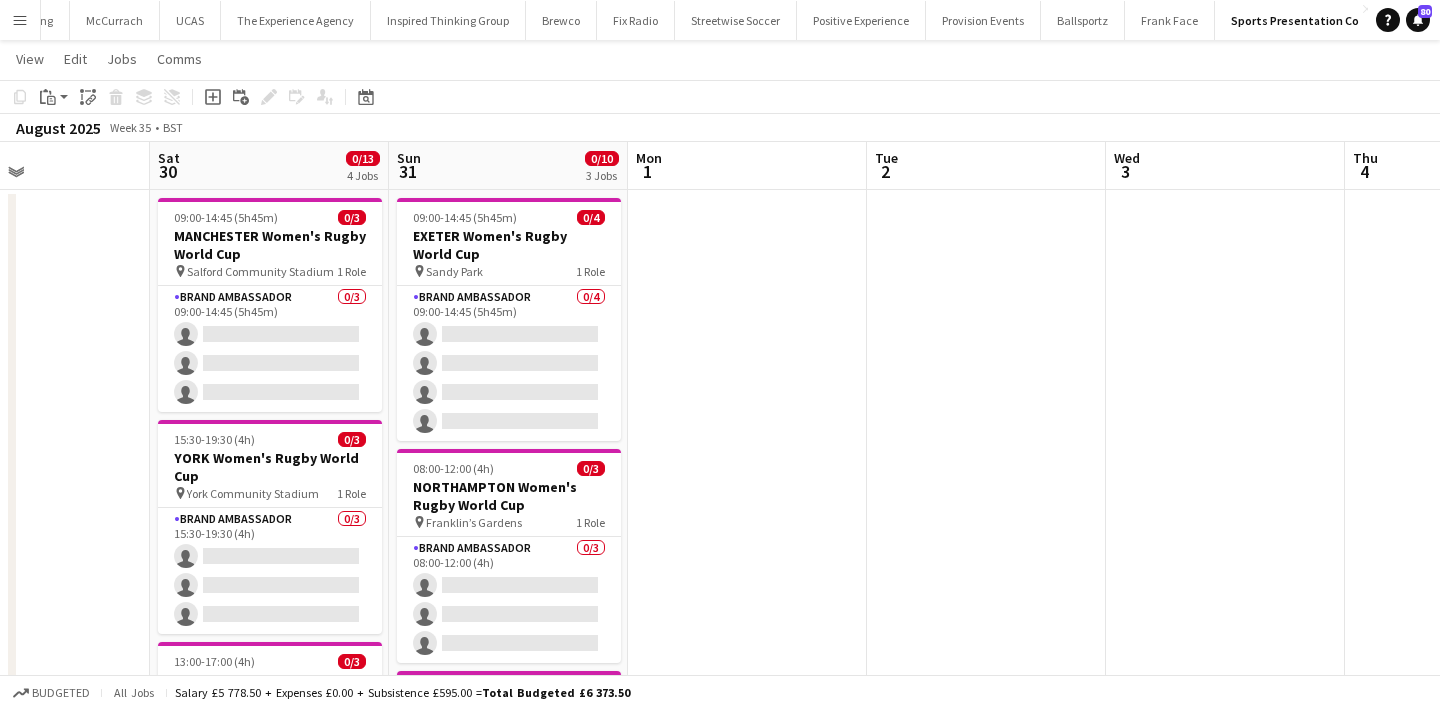 scroll, scrollTop: 0, scrollLeft: 503, axis: horizontal 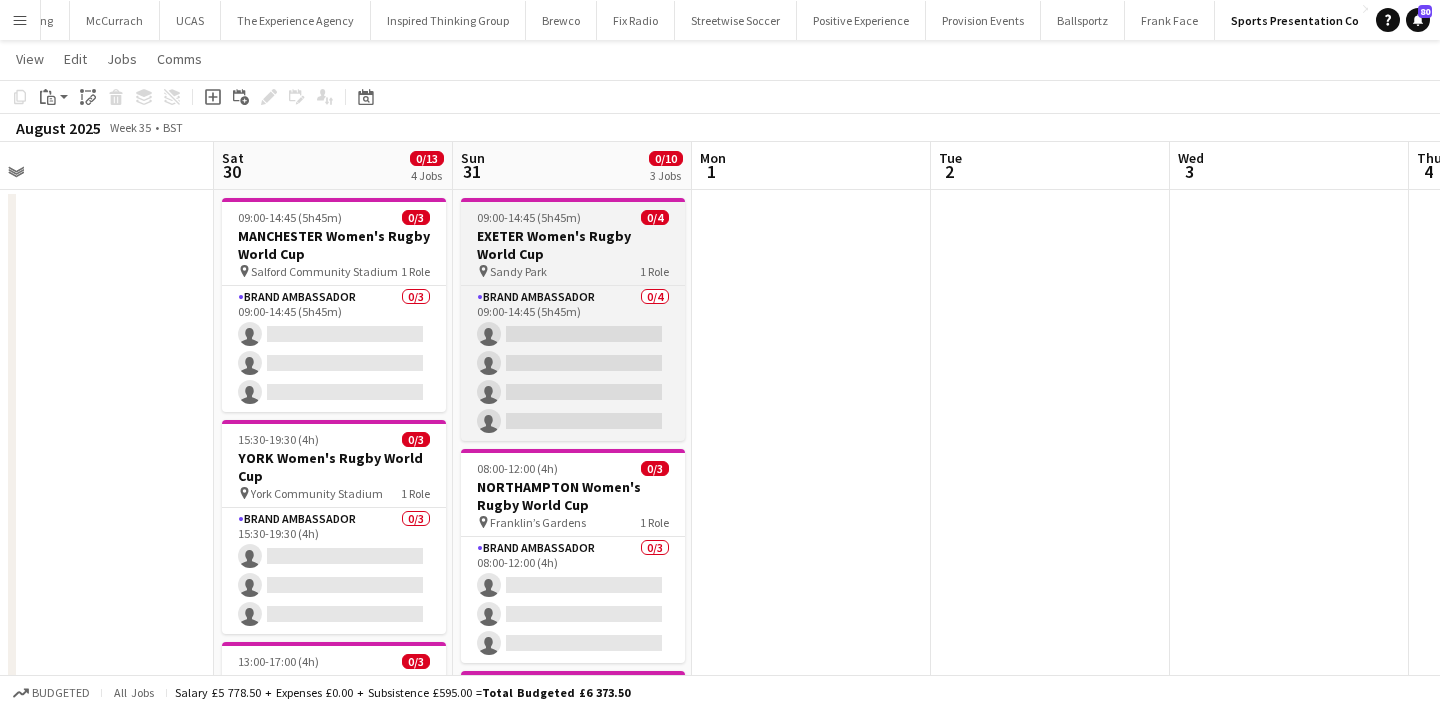 click on "EXETER Women's Rugby World Cup" at bounding box center [573, 245] 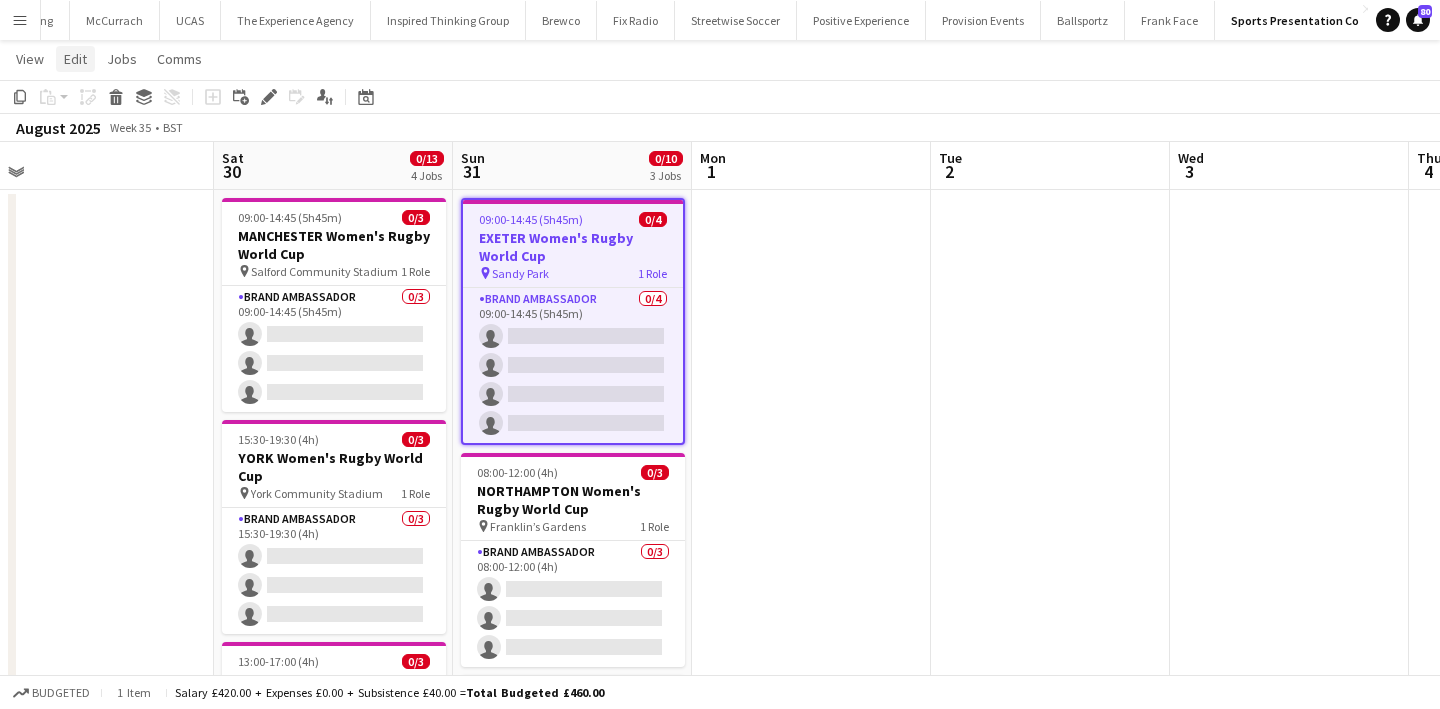 click on "Edit" 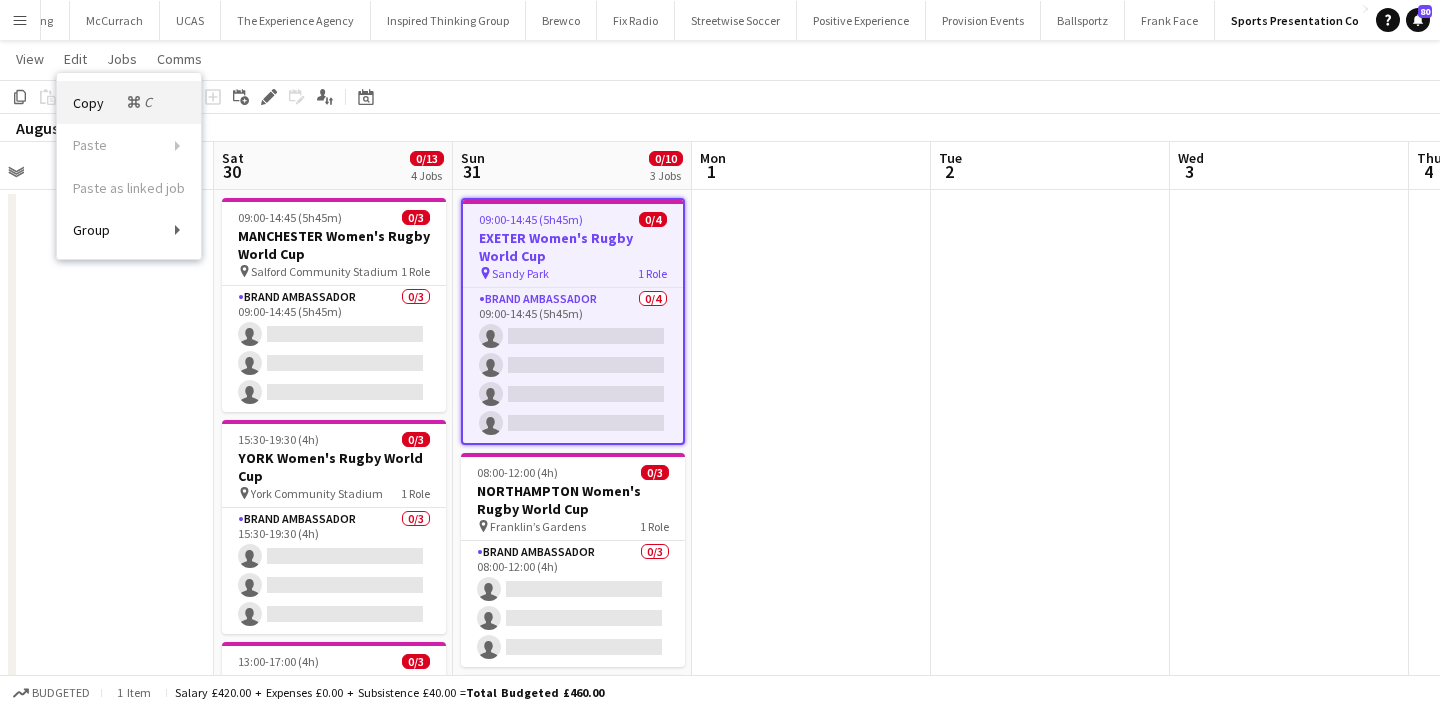 click on "Copy
Command
C" at bounding box center [114, 102] 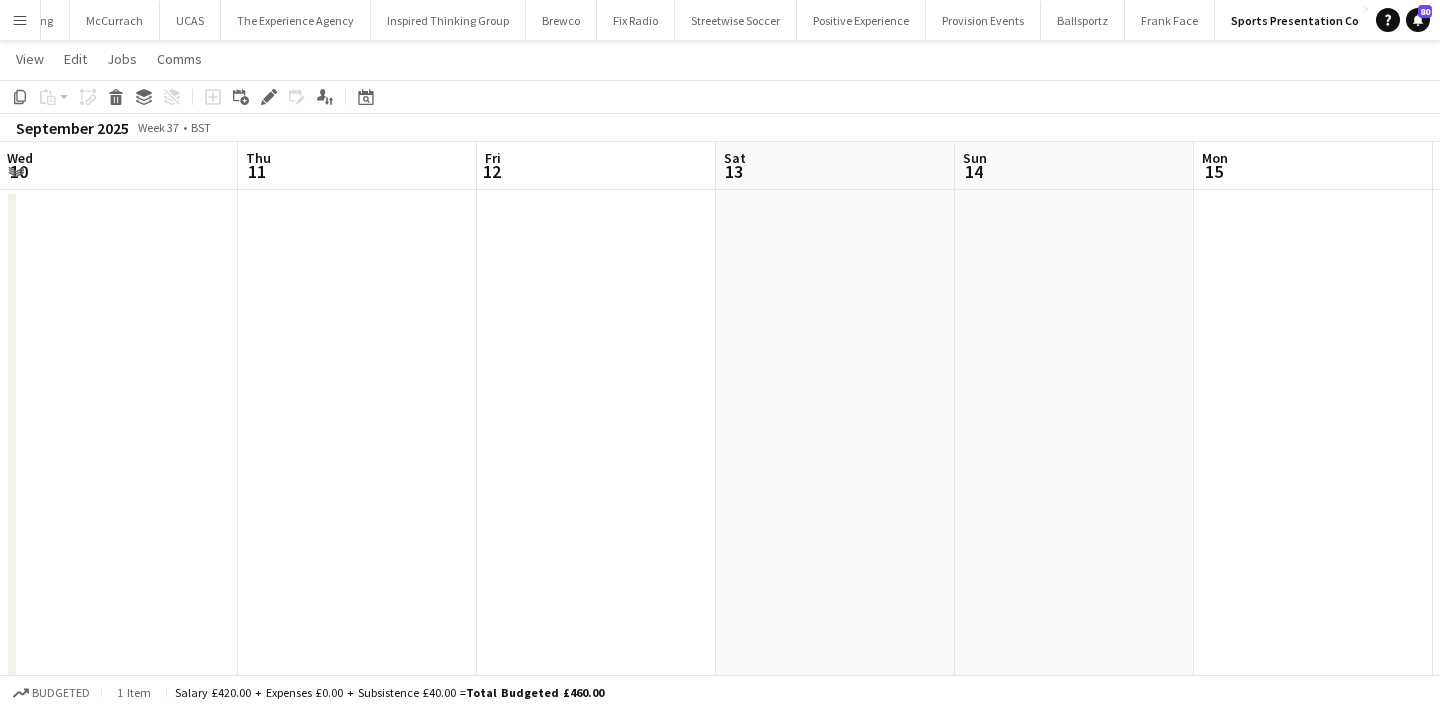 click at bounding box center (835, 671) 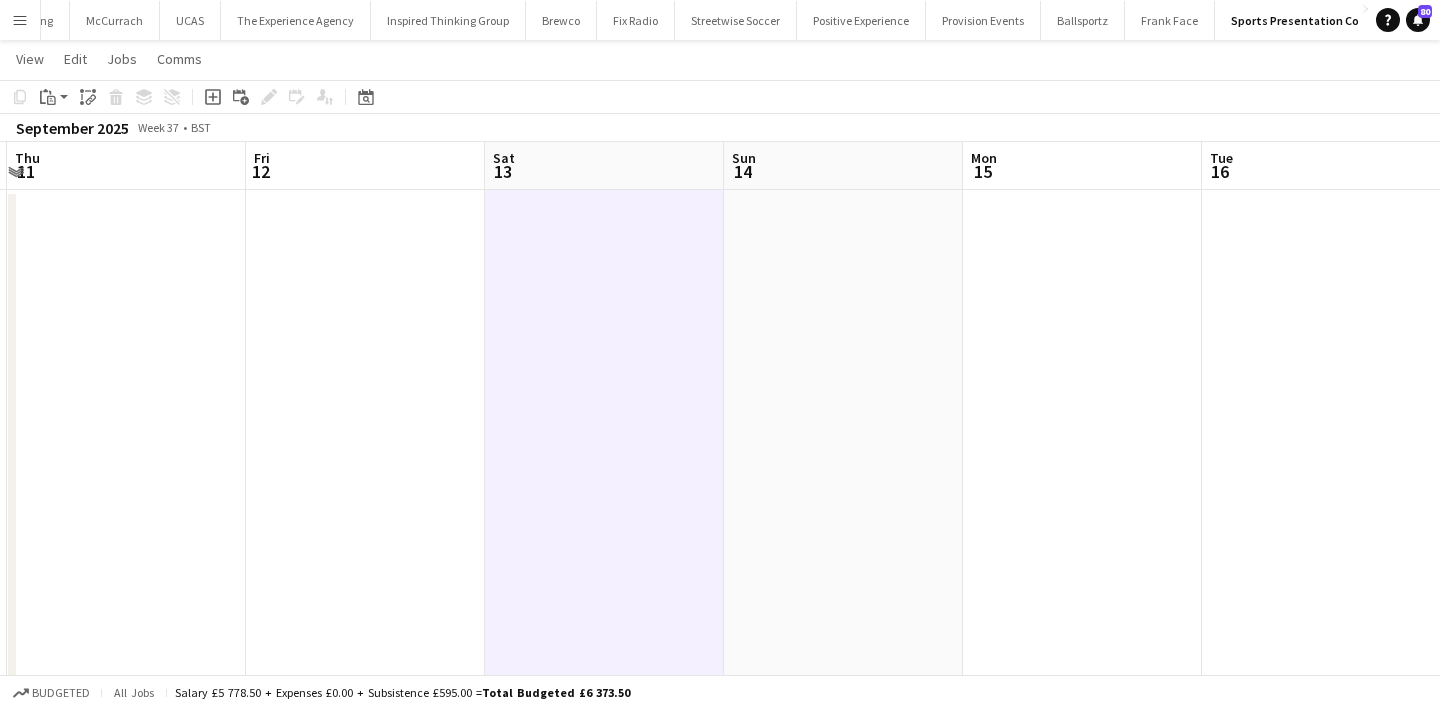 scroll, scrollTop: 0, scrollLeft: 955, axis: horizontal 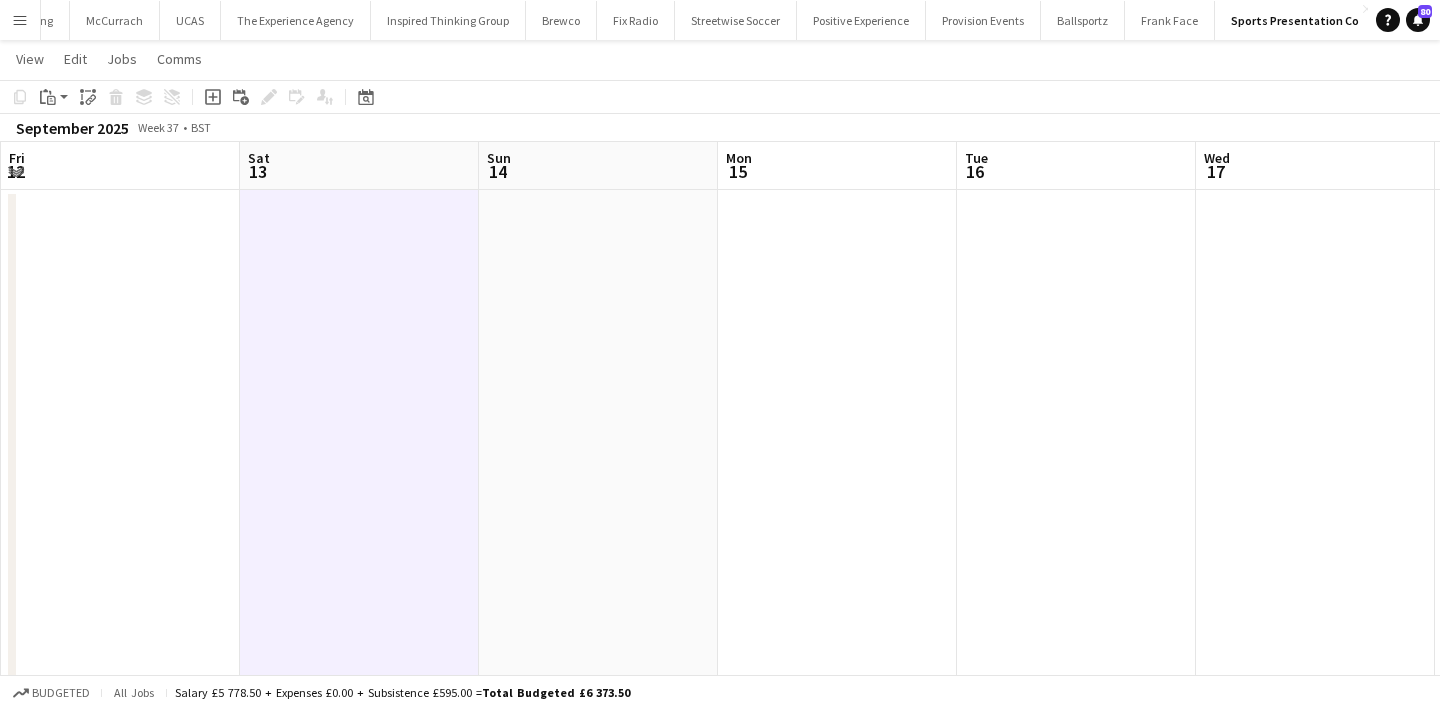 click at bounding box center [359, 671] 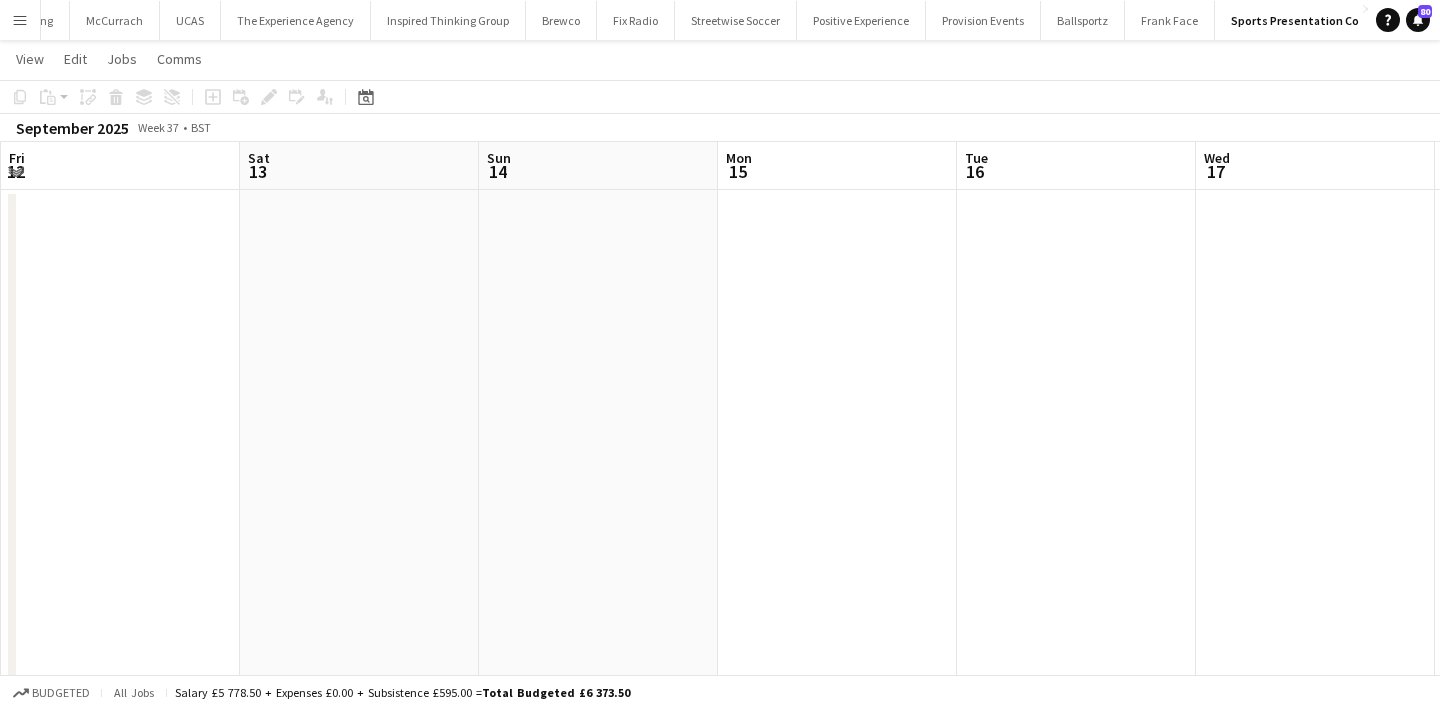 click at bounding box center (359, 671) 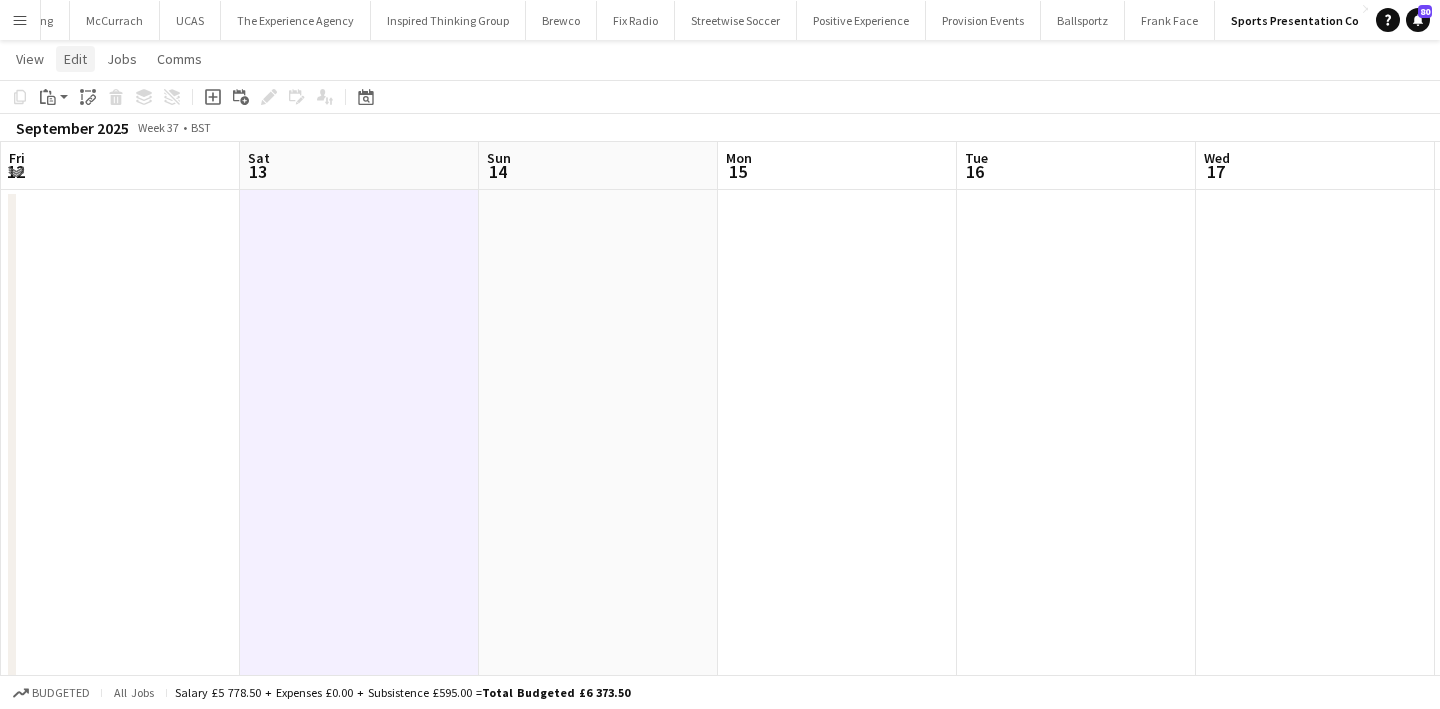 click on "Edit" 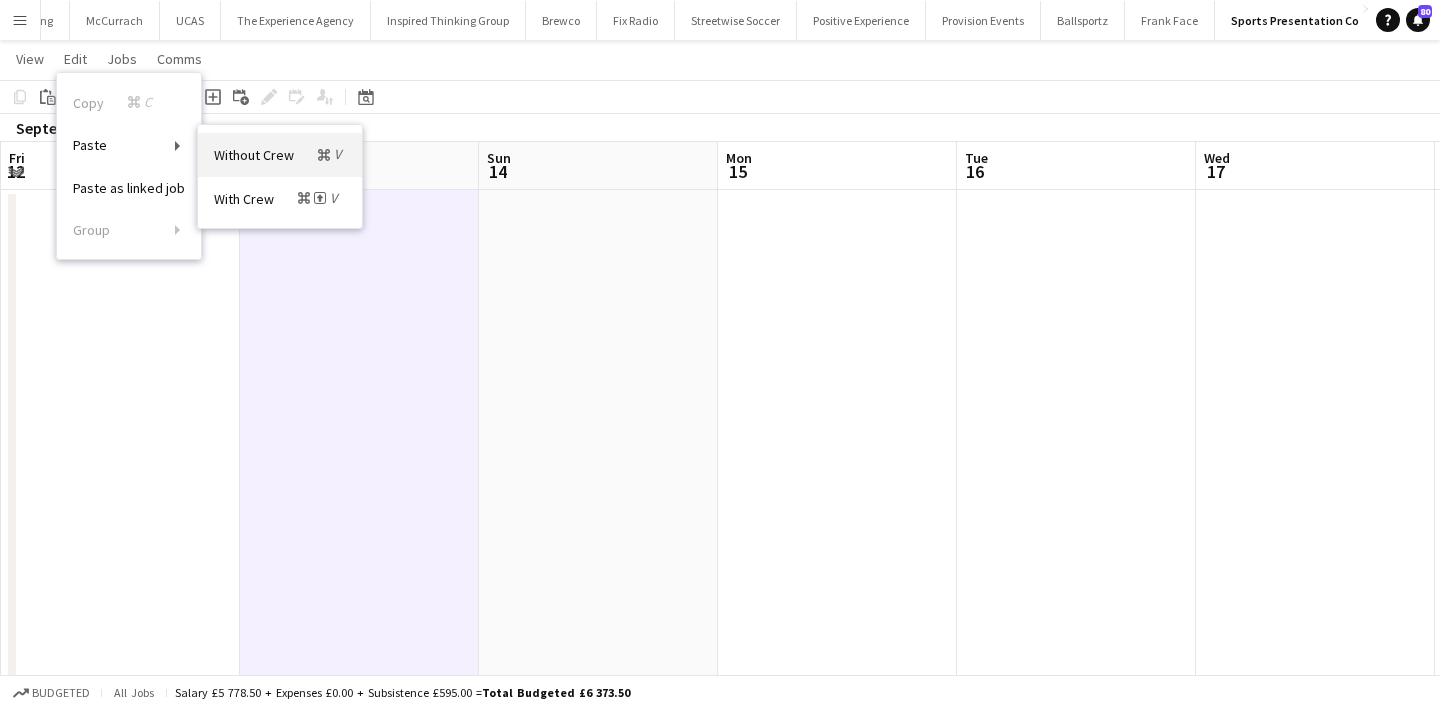 click on "Without Crew
Command
V" at bounding box center [280, 154] 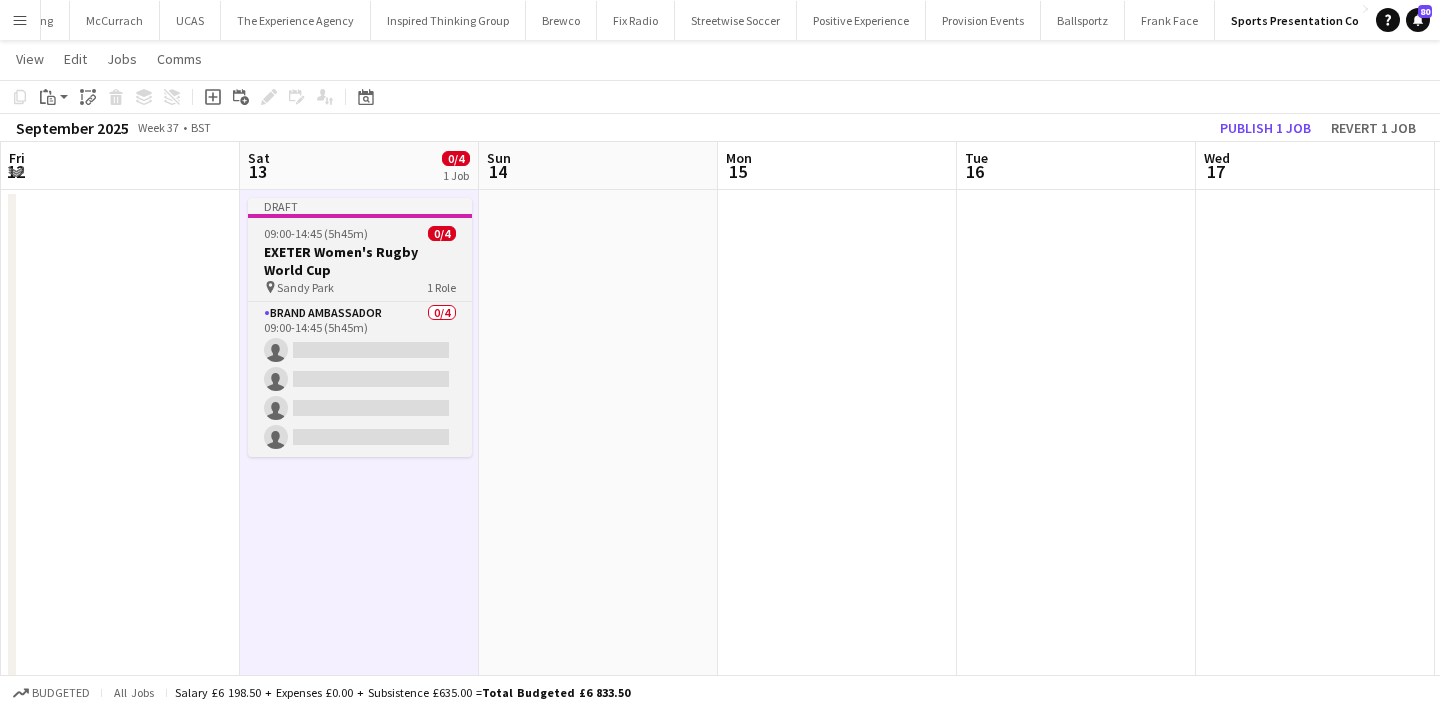 click on "EXETER Women's Rugby World Cup" at bounding box center (360, 261) 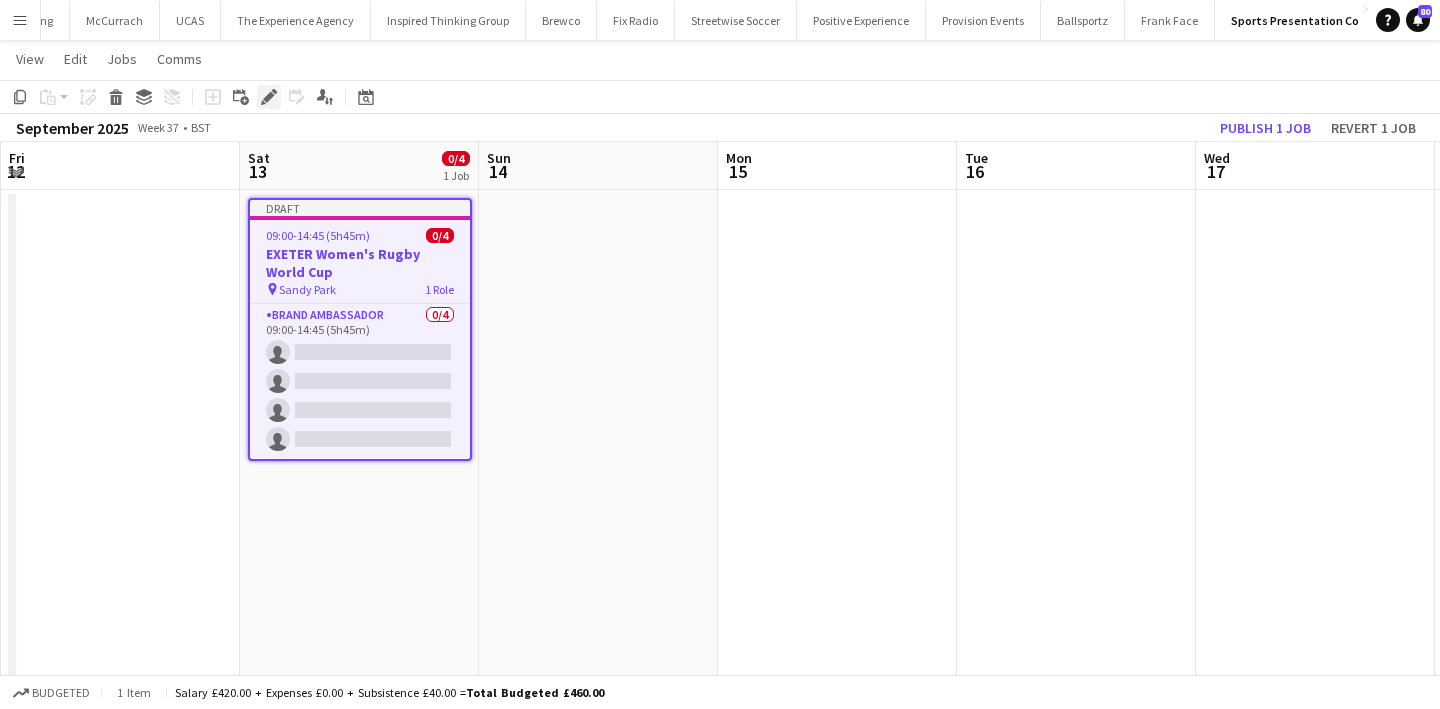 click 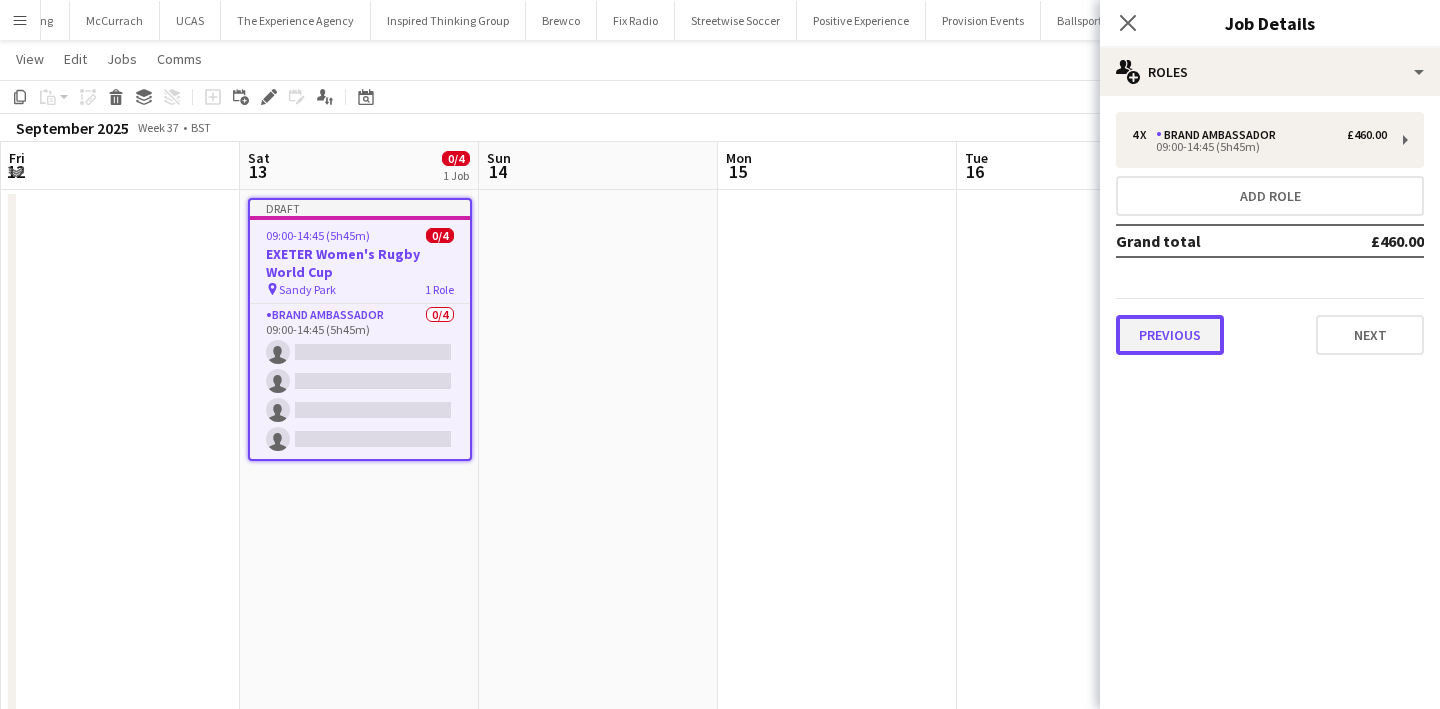 click on "Previous" at bounding box center (1170, 335) 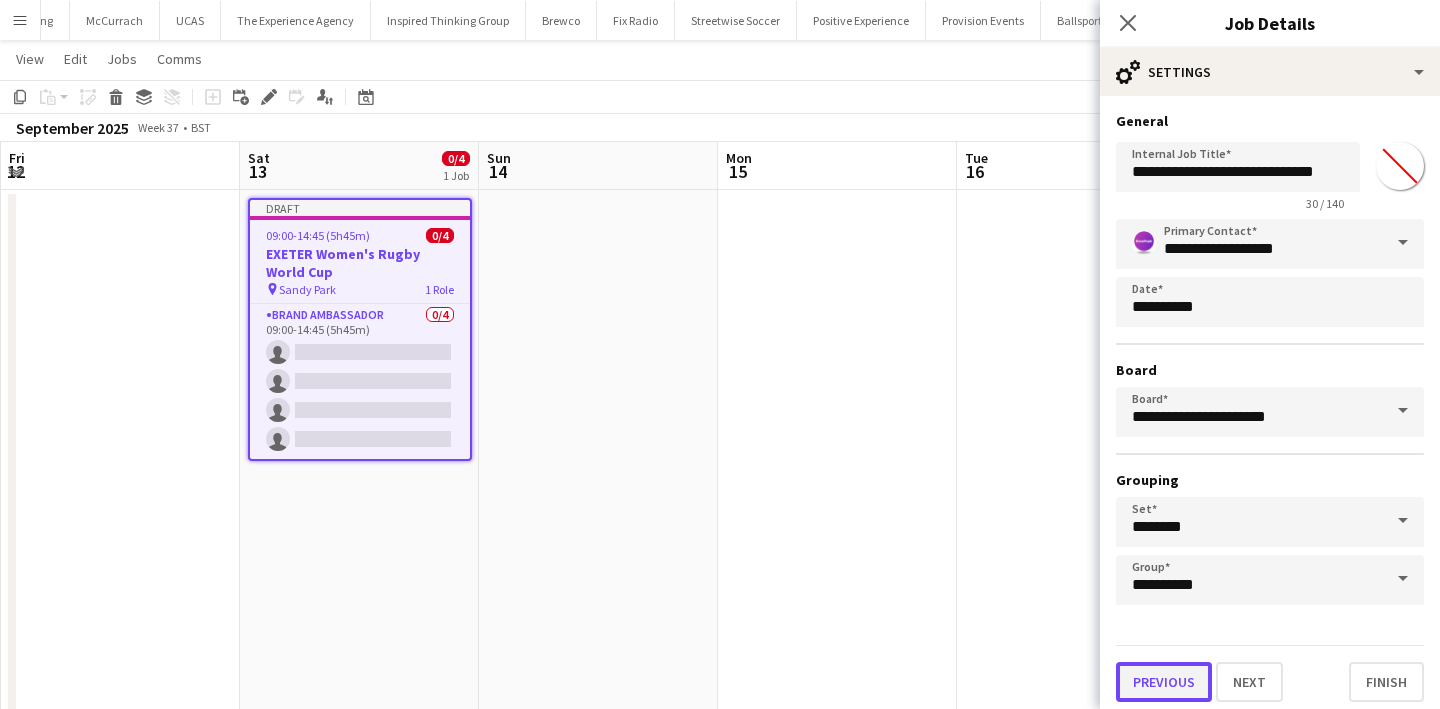 click on "Previous" at bounding box center [1164, 682] 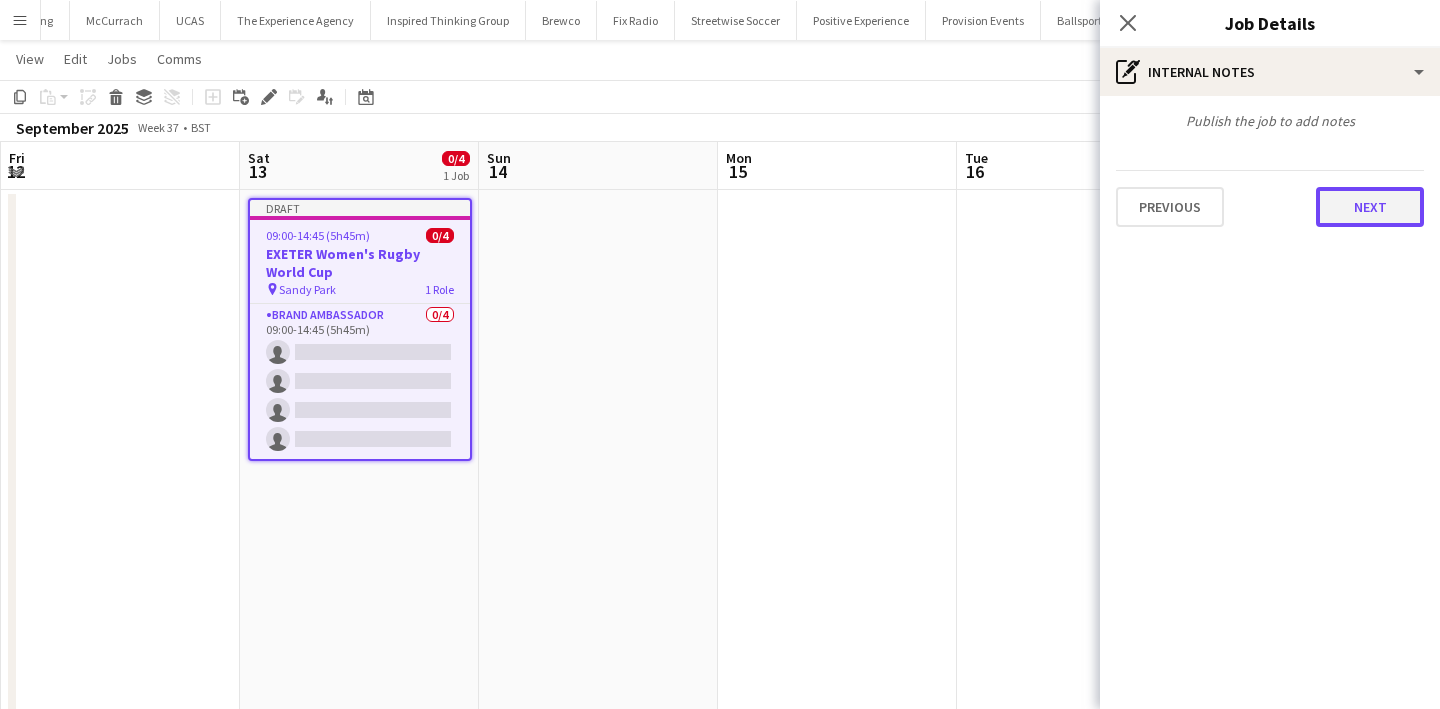 click on "Next" at bounding box center [1370, 207] 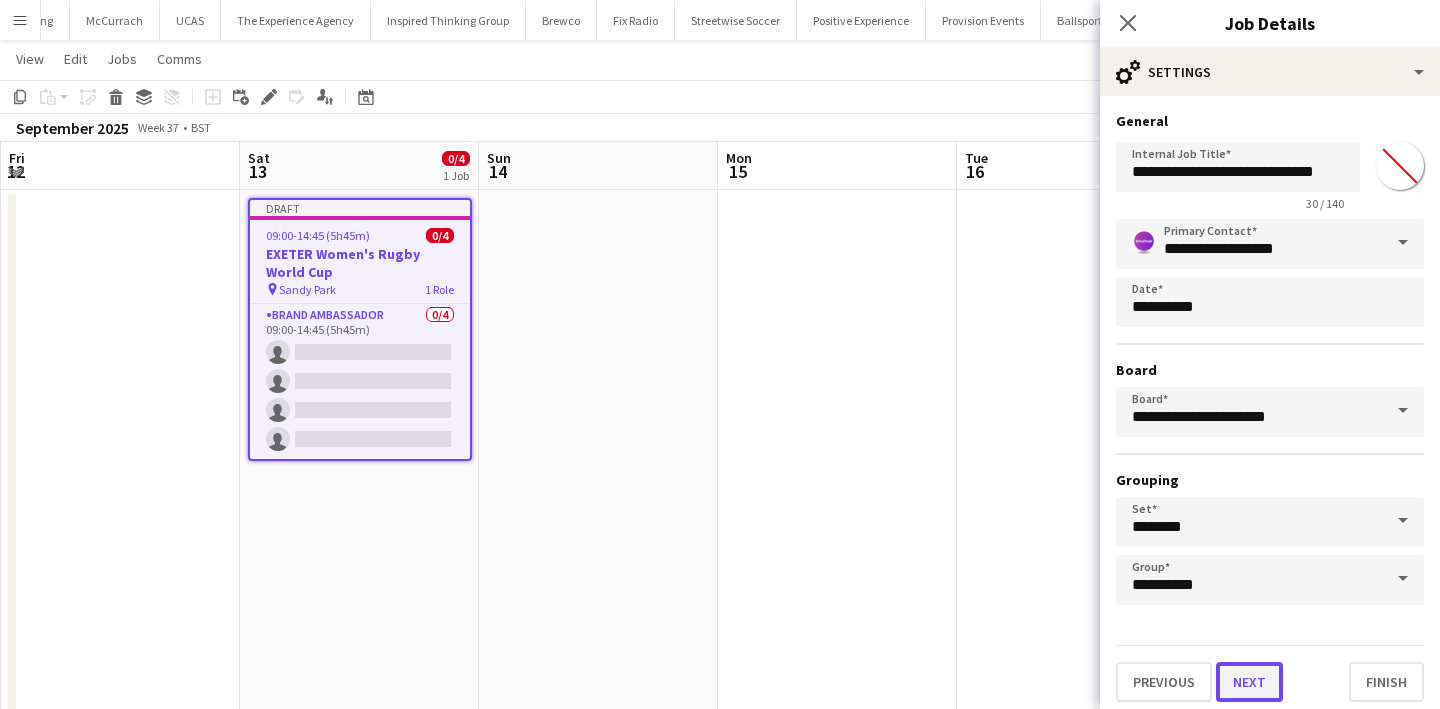 click on "Next" at bounding box center (1249, 682) 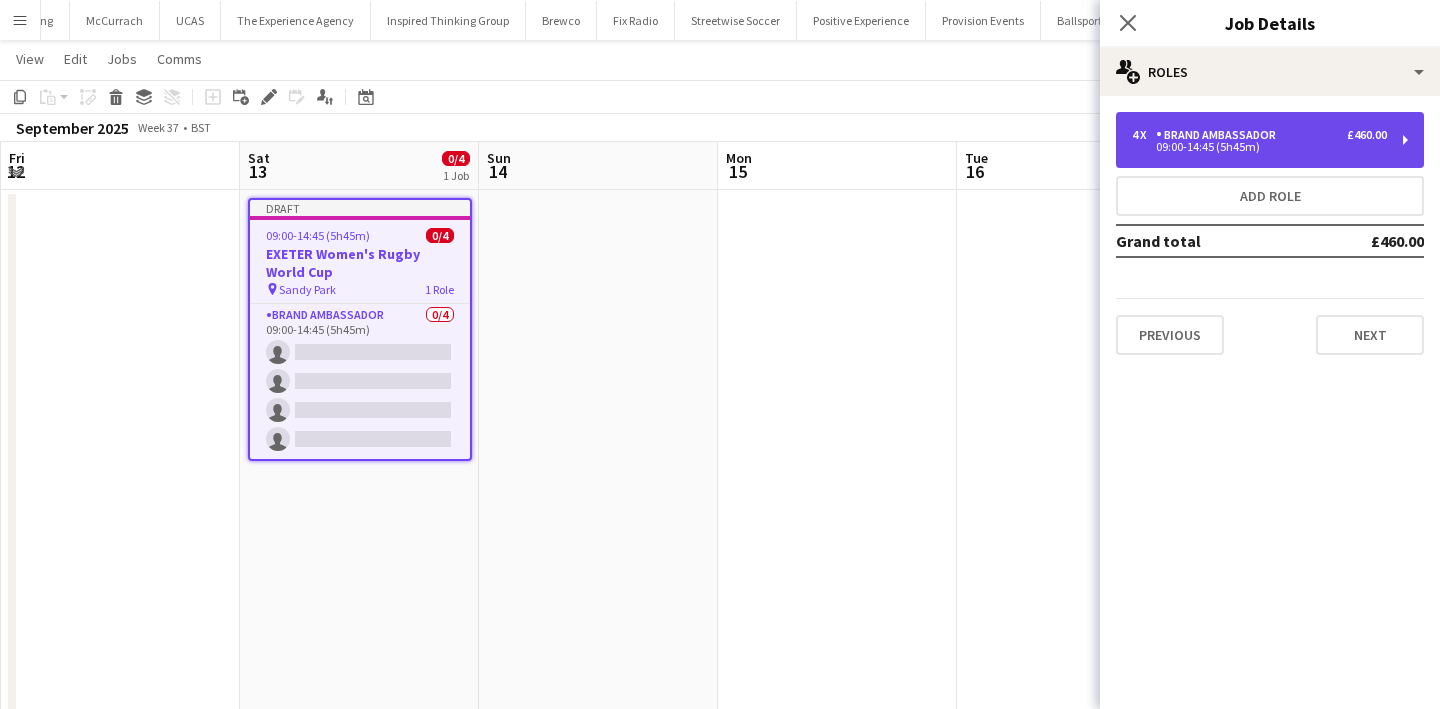 click on "4 x   Brand Ambassador   £460.00   09:00-14:45 (5h45m)" at bounding box center (1270, 140) 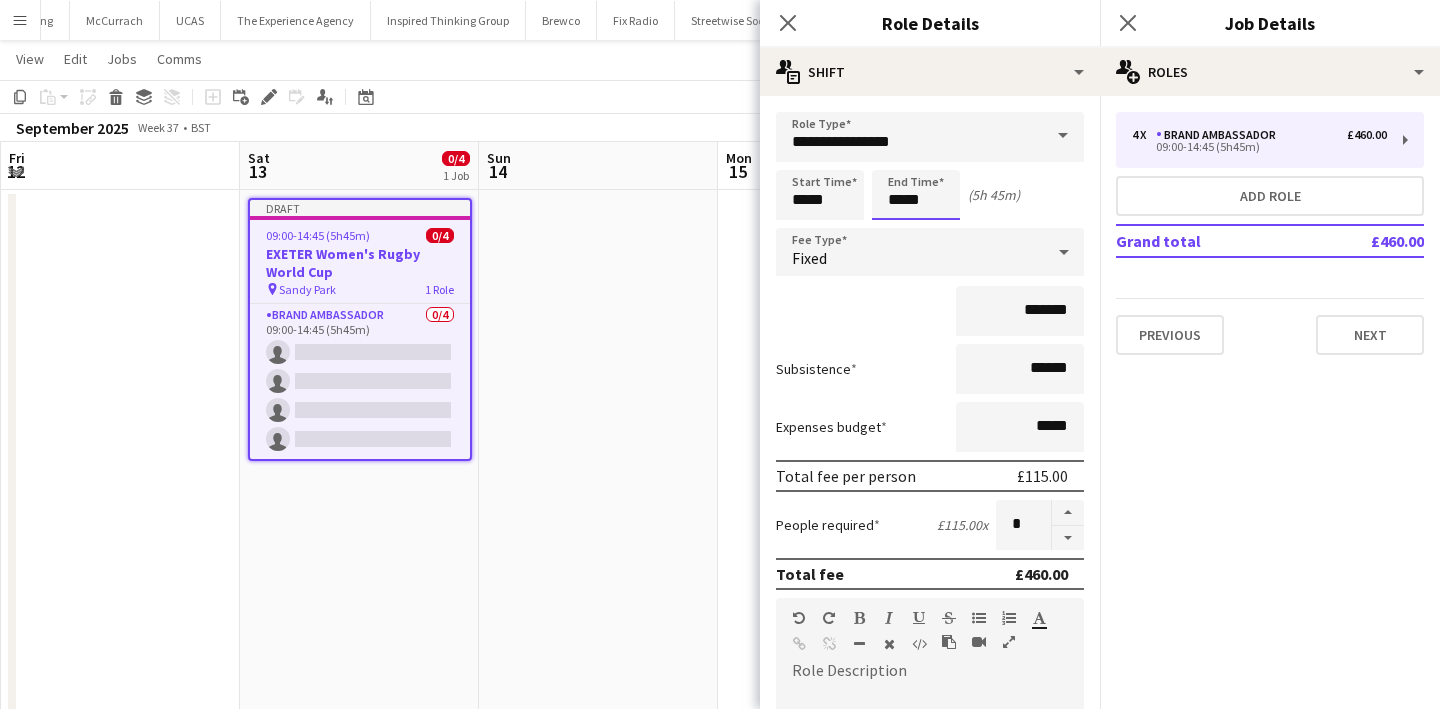 click on "*****" at bounding box center (916, 195) 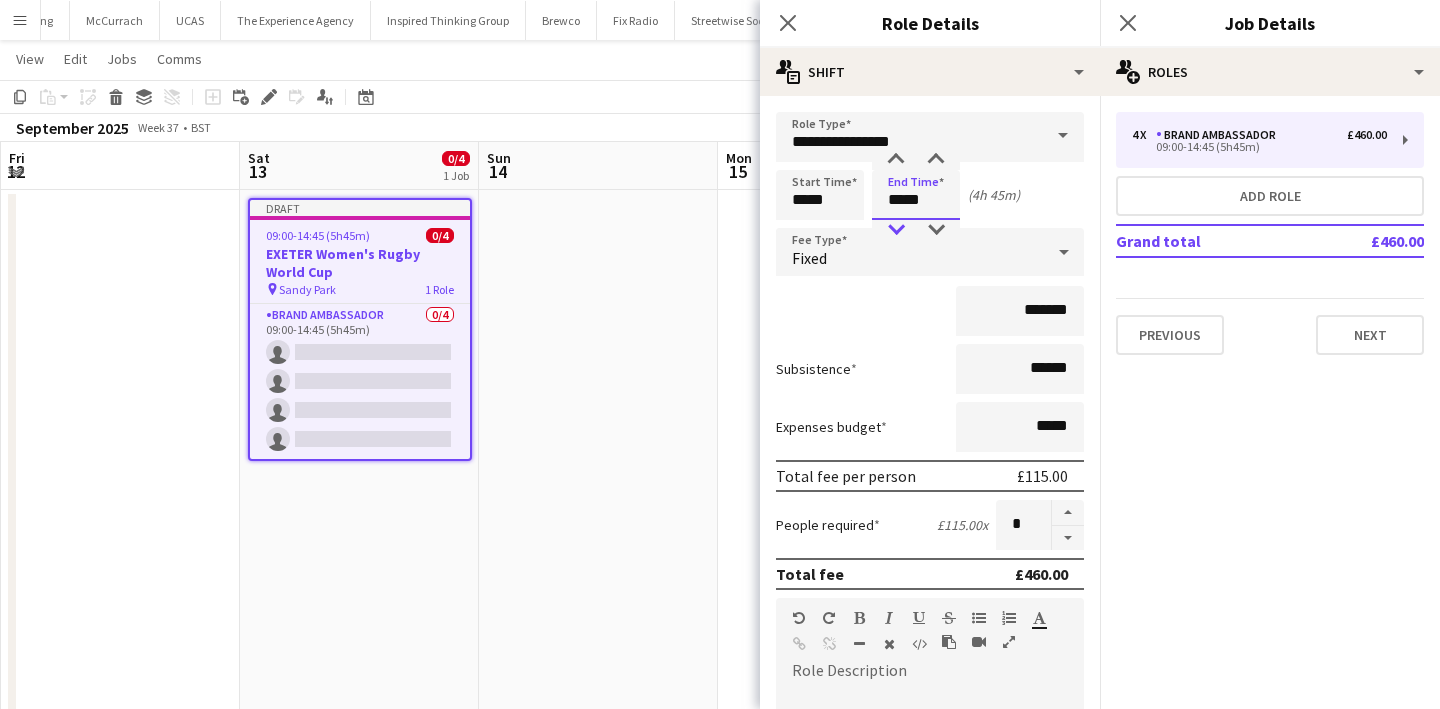 click at bounding box center (896, 230) 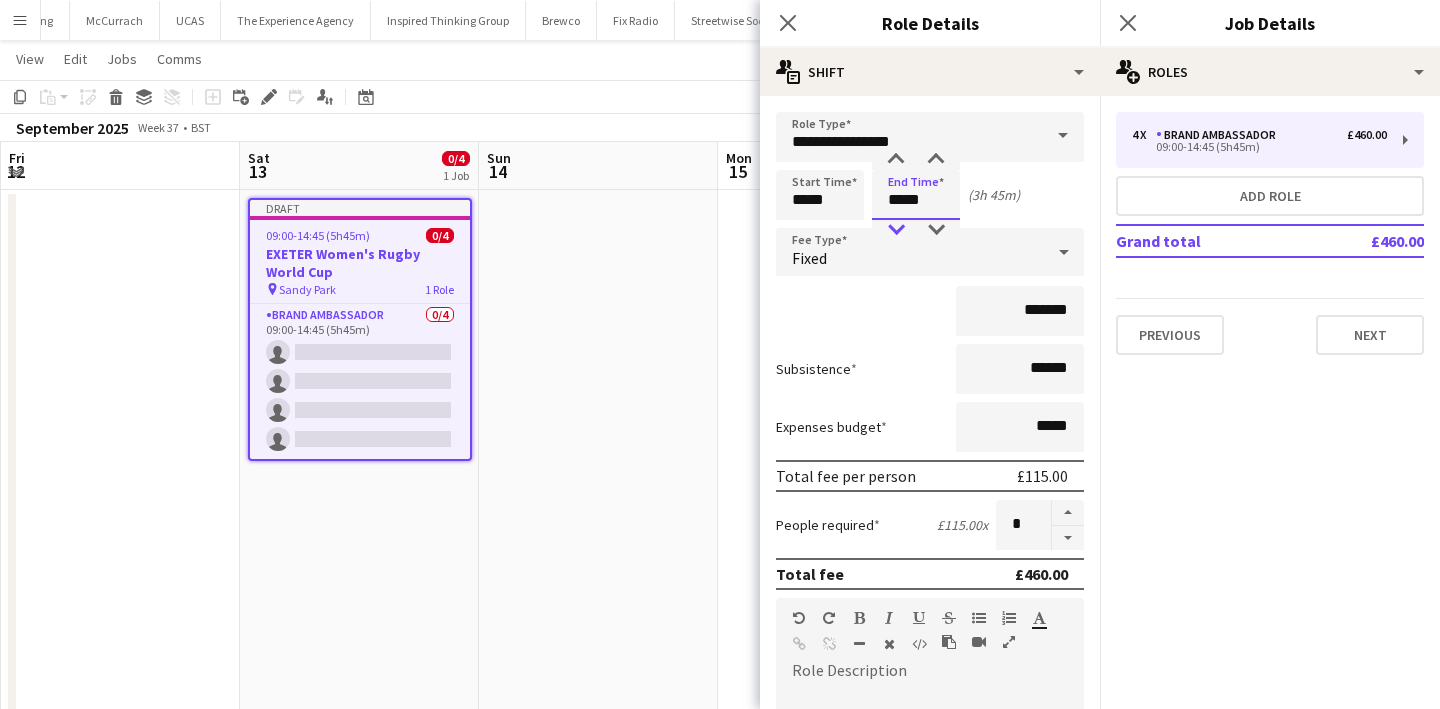 click at bounding box center [896, 230] 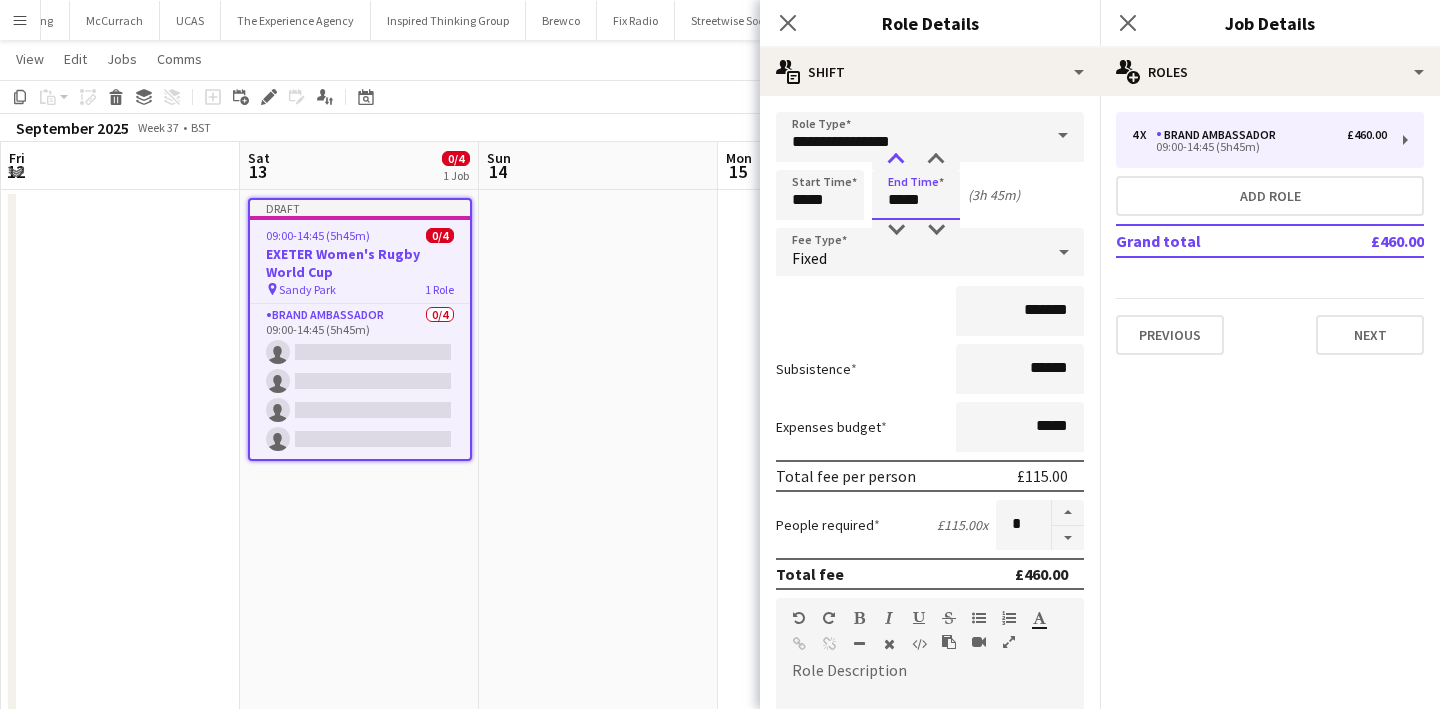 click at bounding box center (896, 160) 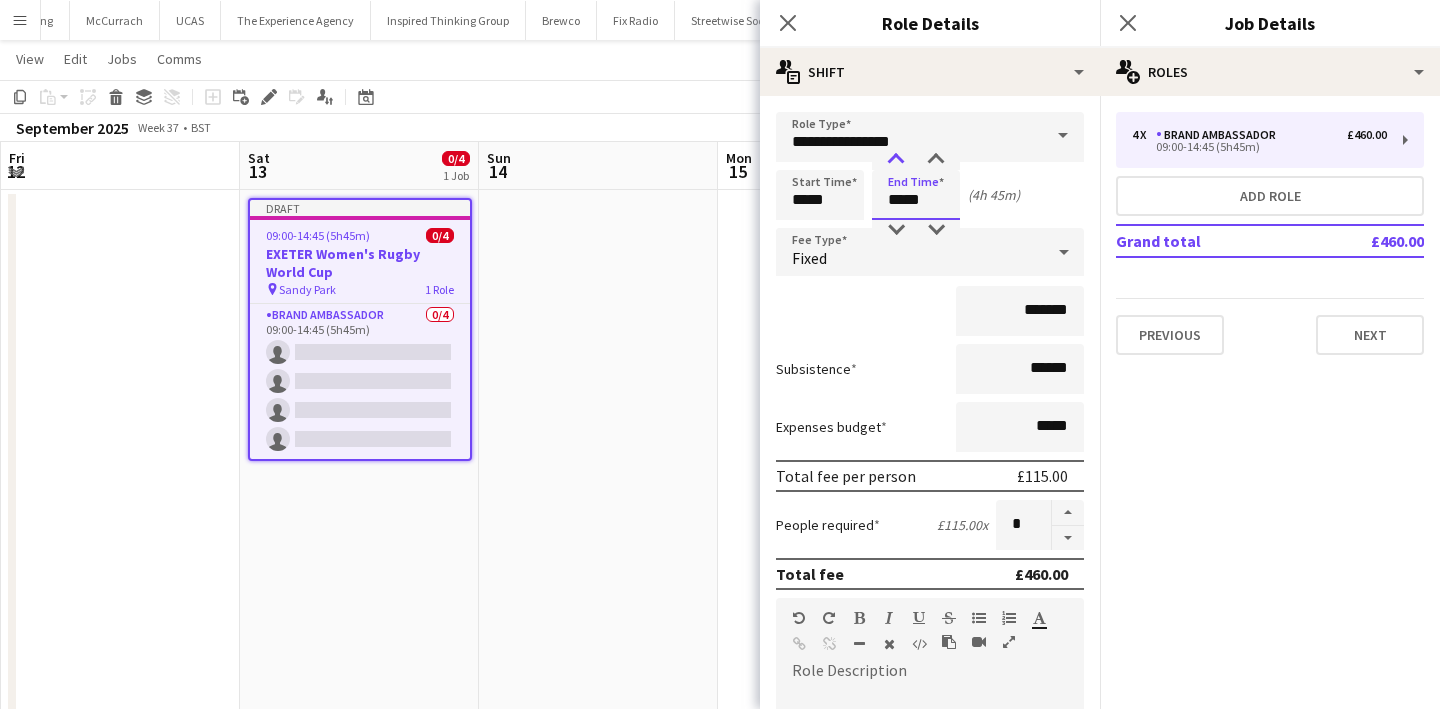 click at bounding box center [896, 160] 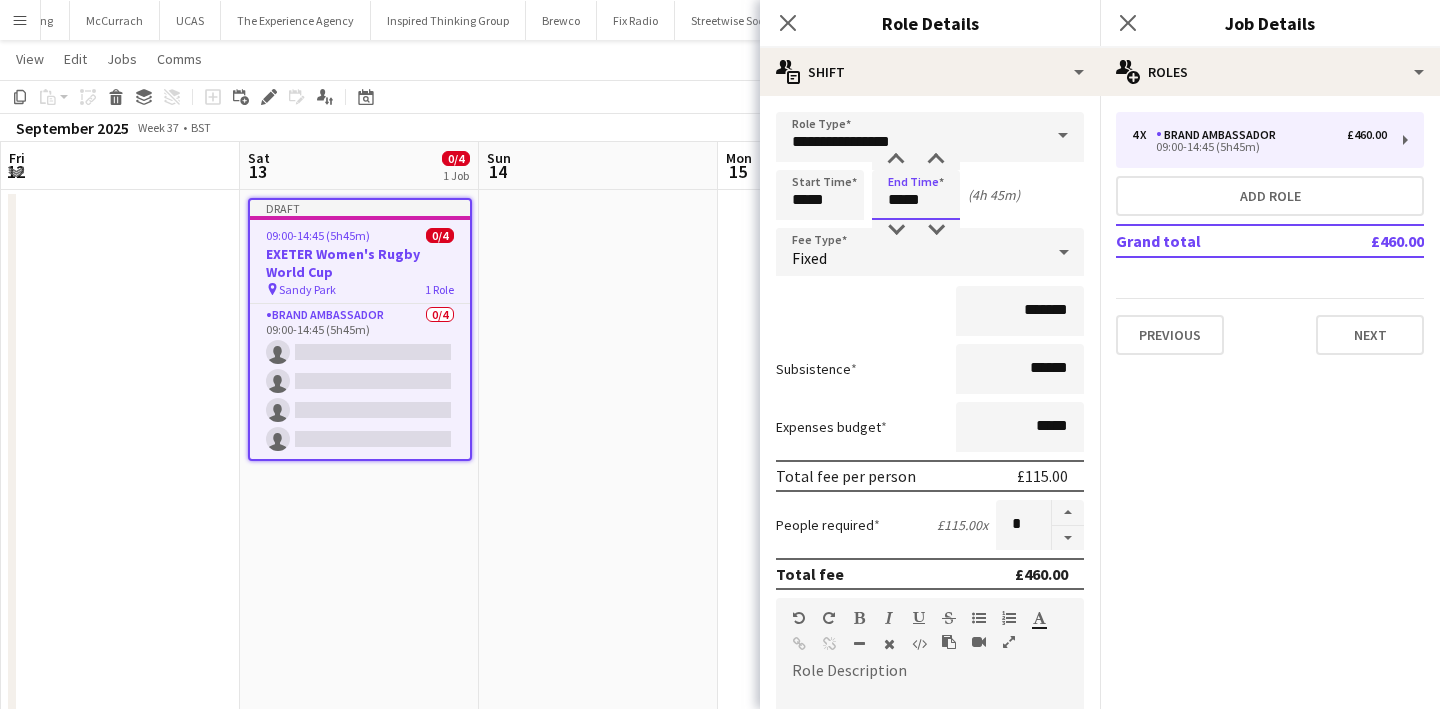 click on "*****" at bounding box center (916, 195) 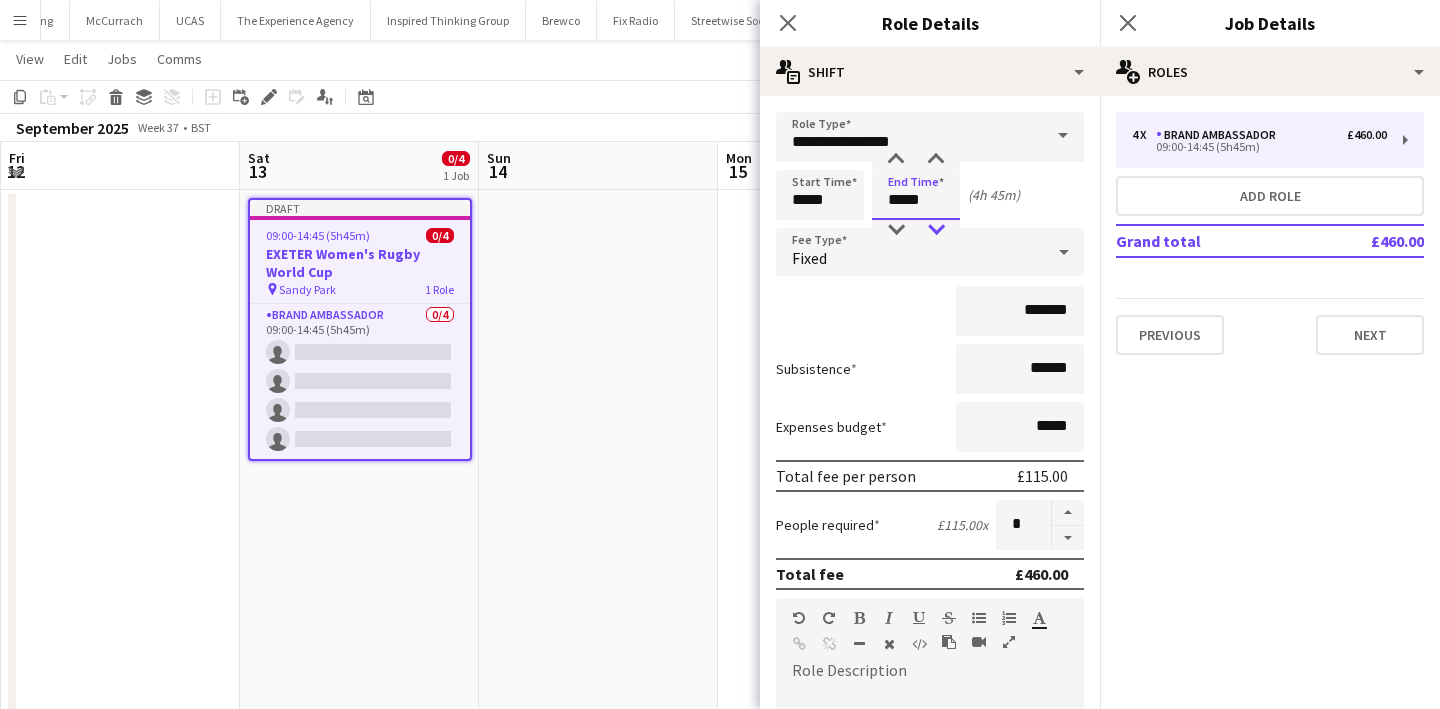 click at bounding box center [936, 230] 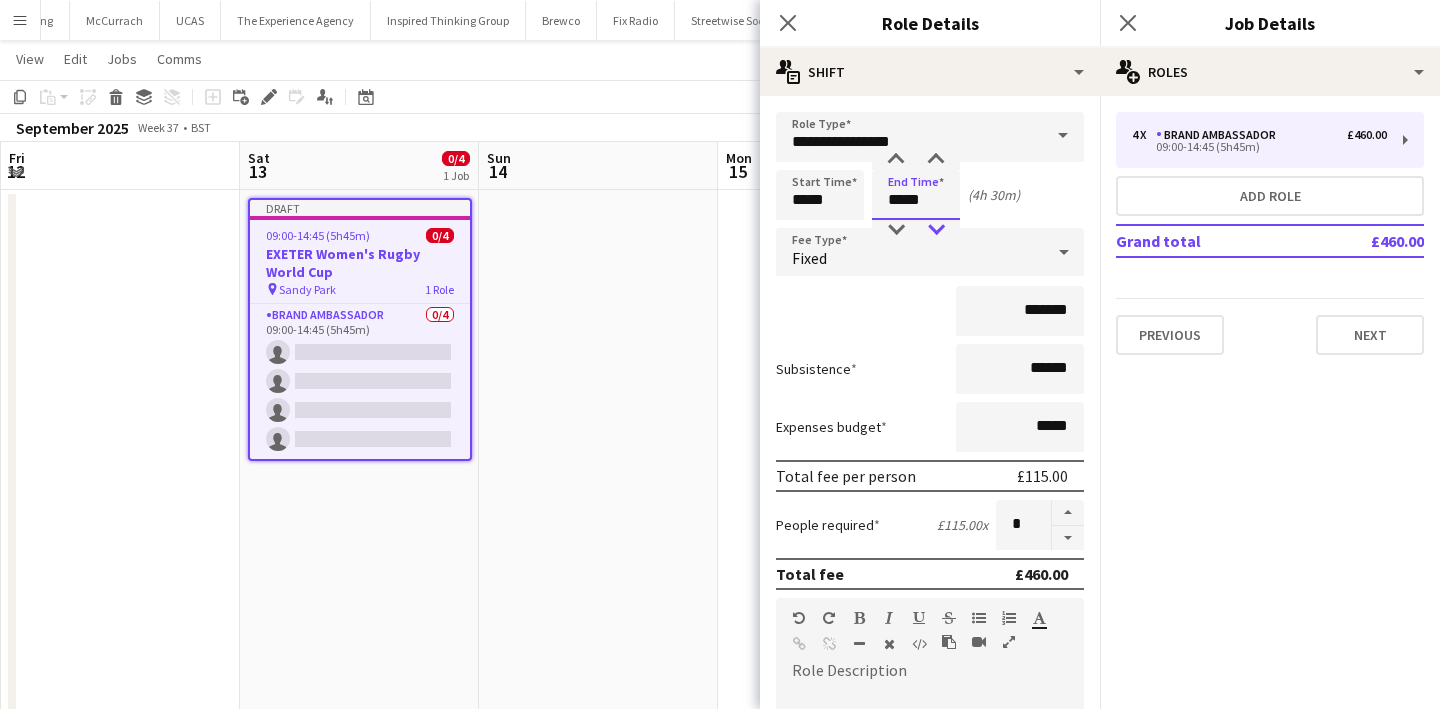 click at bounding box center [936, 230] 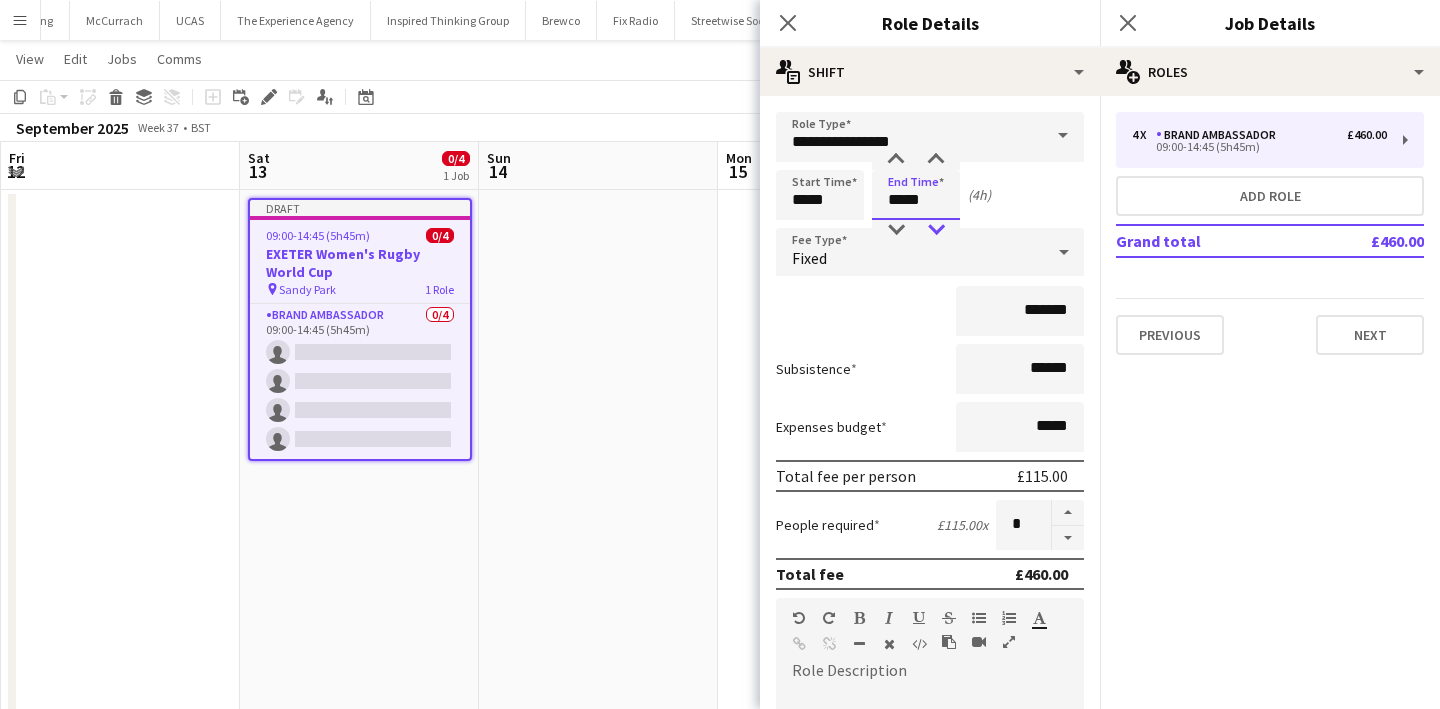 click at bounding box center [936, 230] 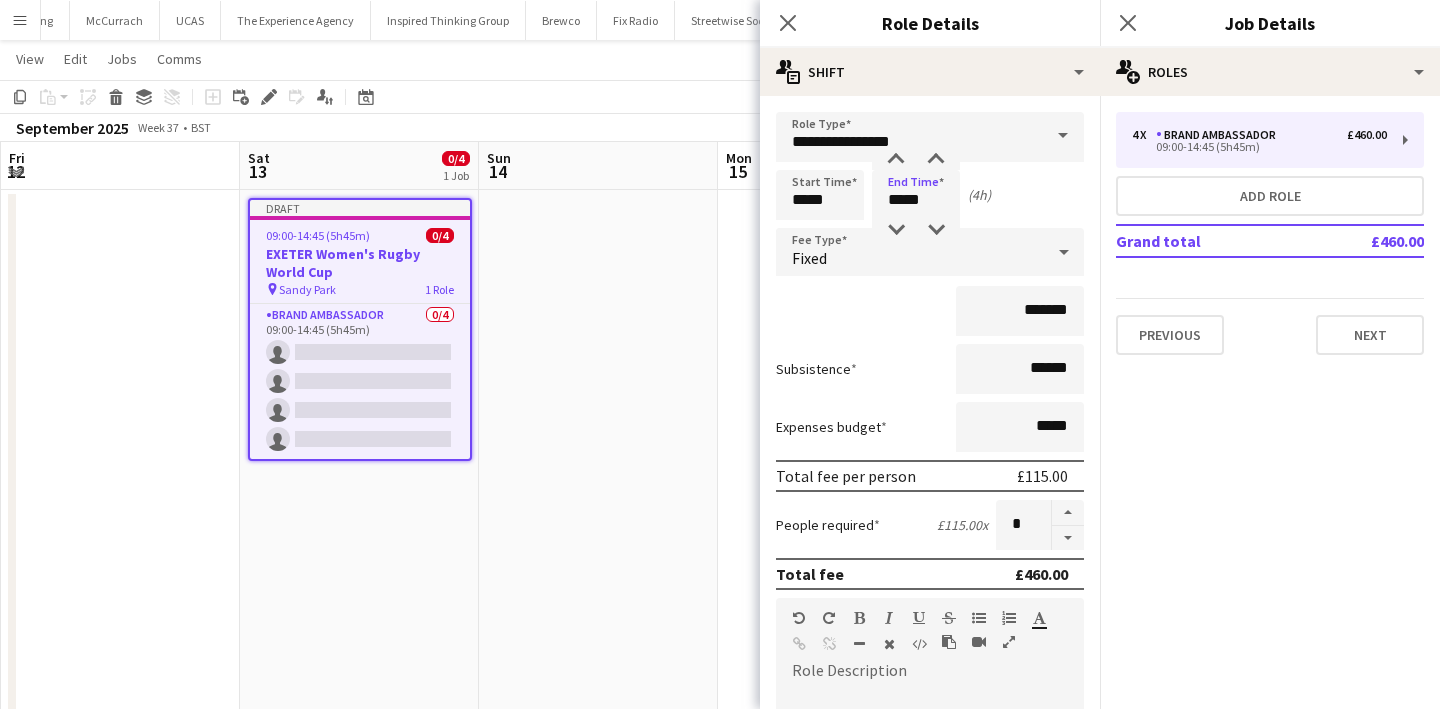 click on "Fixed" at bounding box center [910, 252] 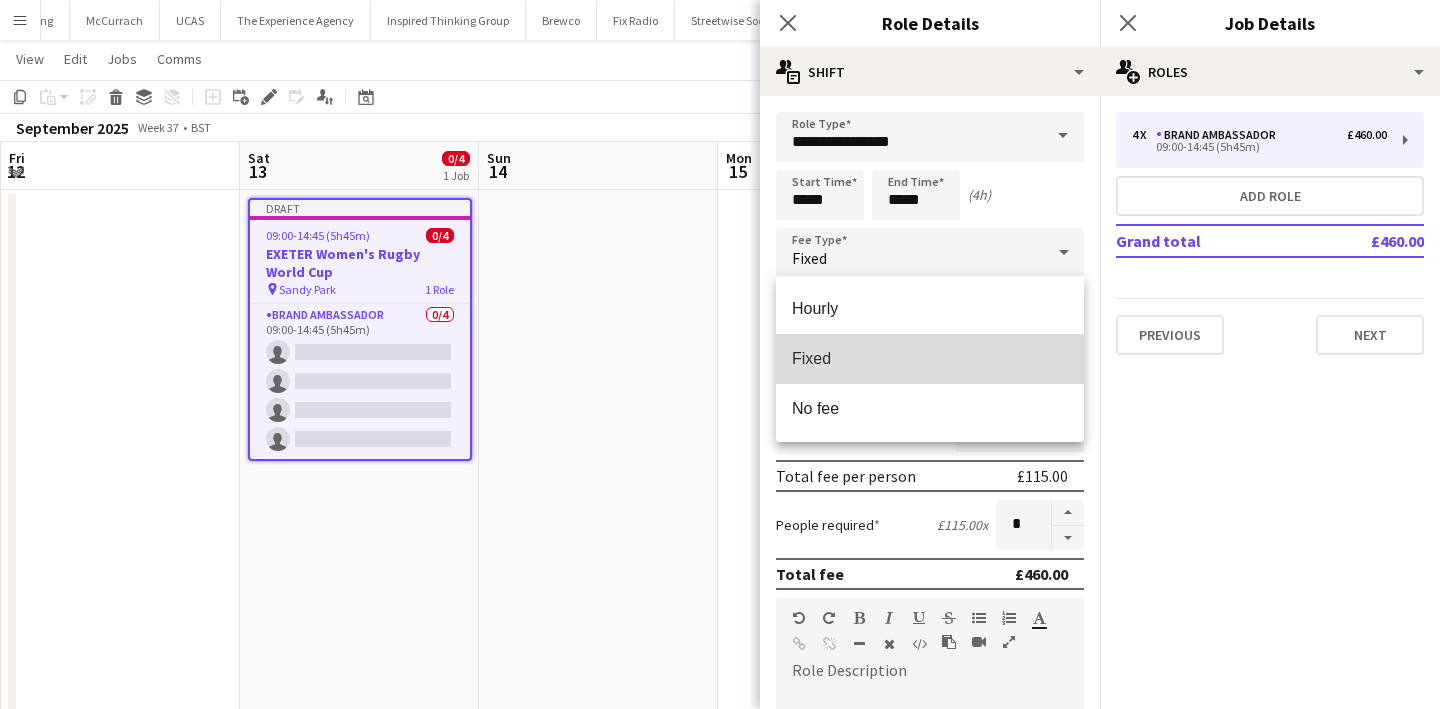 click on "Fixed" at bounding box center [930, 358] 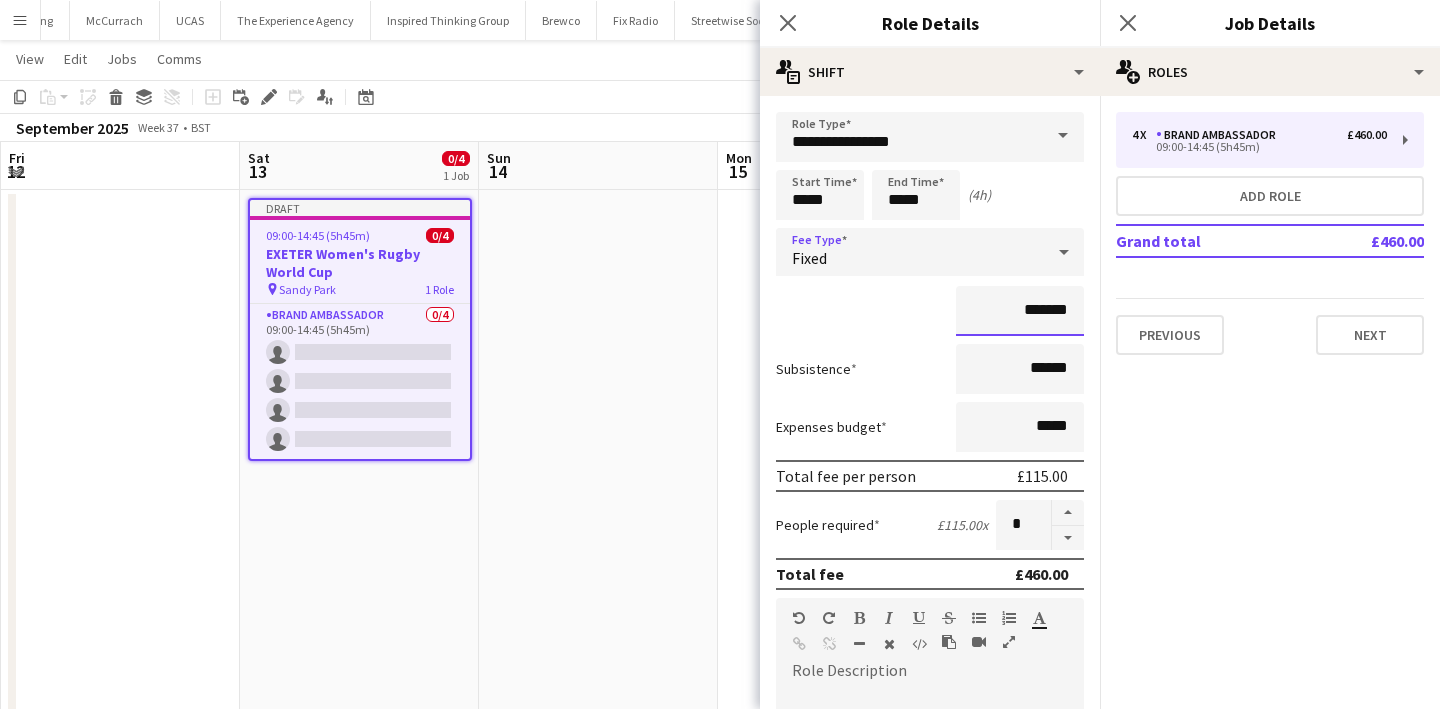 click on "*******" at bounding box center (1020, 311) 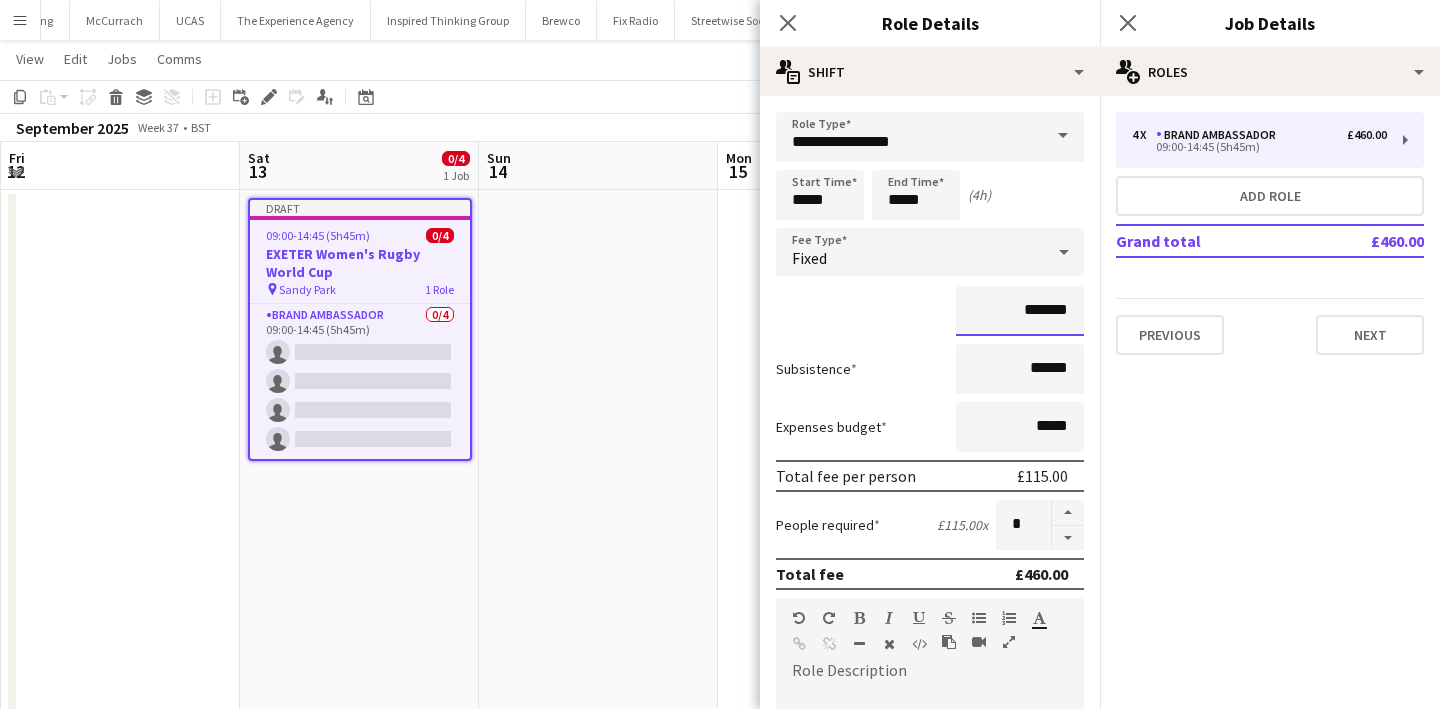 click on "*******" at bounding box center [1020, 311] 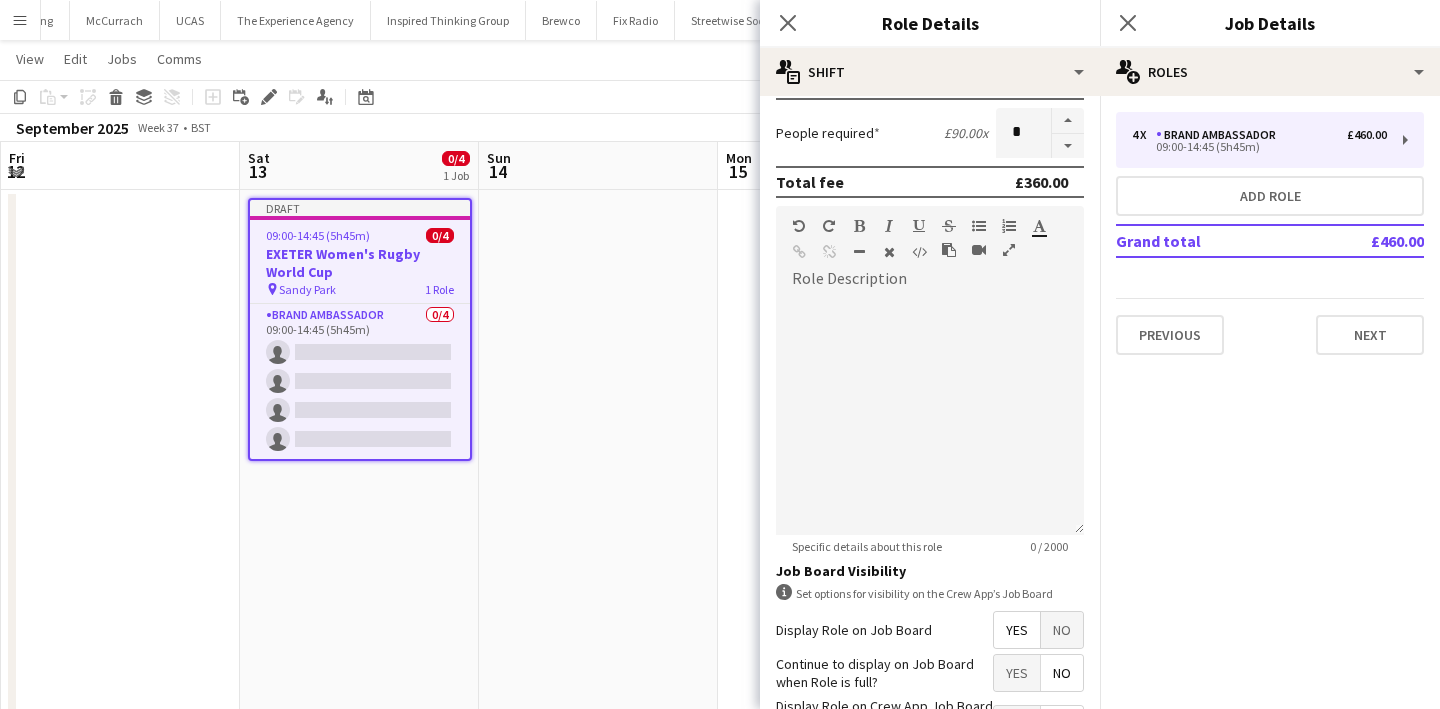 scroll, scrollTop: 547, scrollLeft: 0, axis: vertical 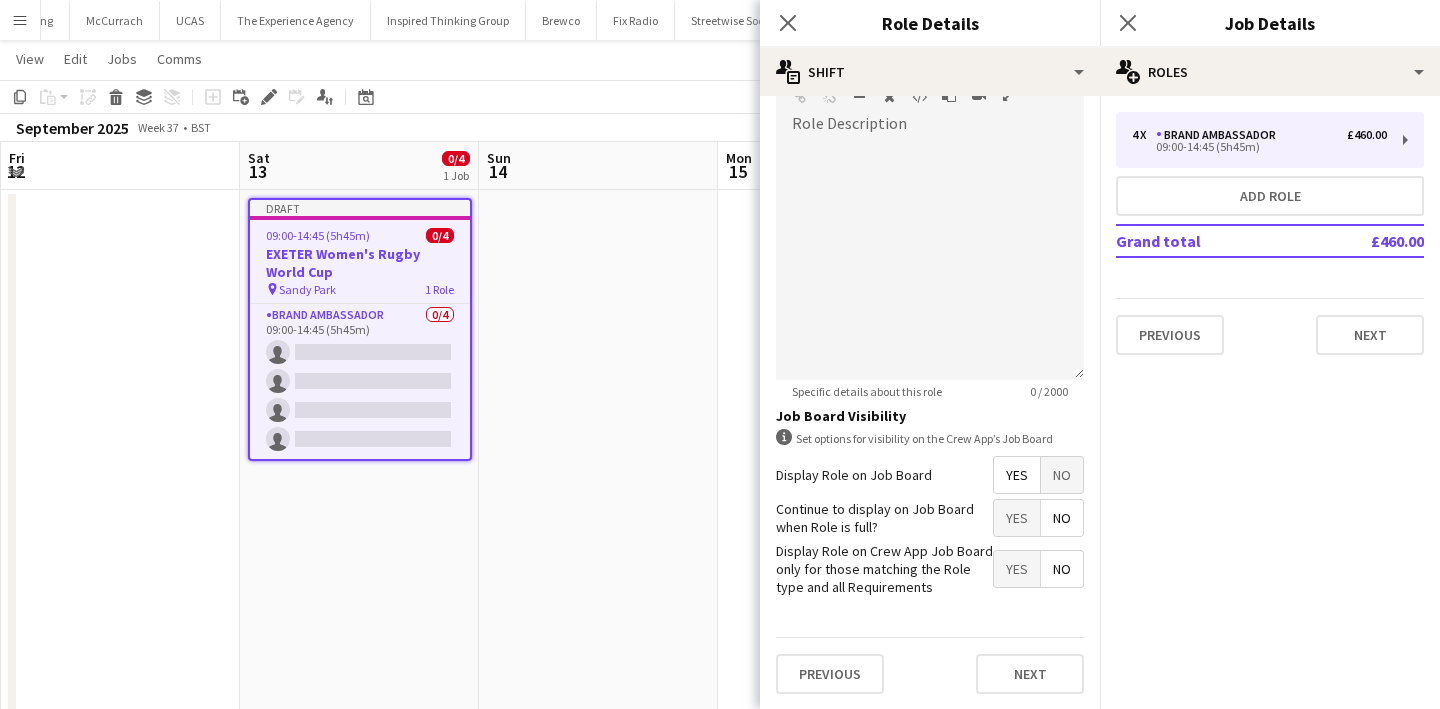 type on "******" 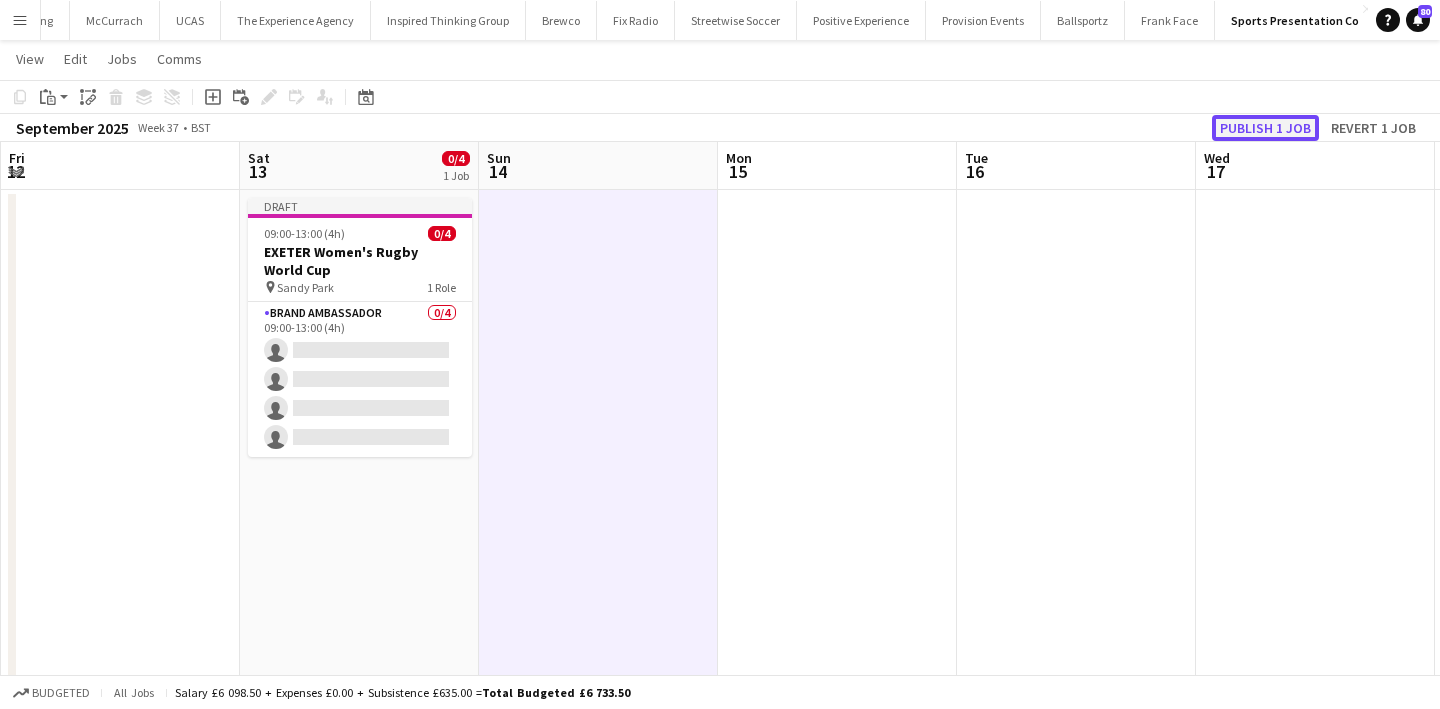 click on "Publish 1 job" 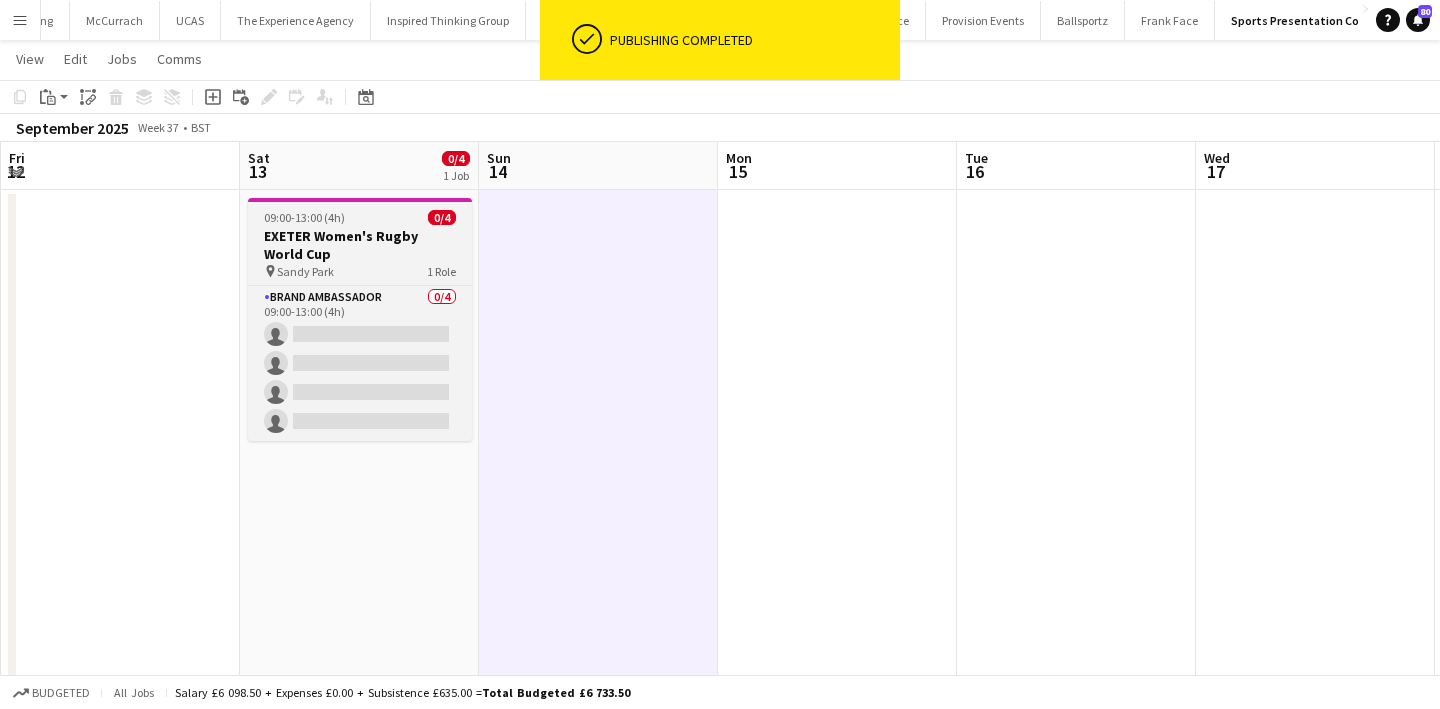 click on "pin
Sandy Park   1 Role" at bounding box center (360, 271) 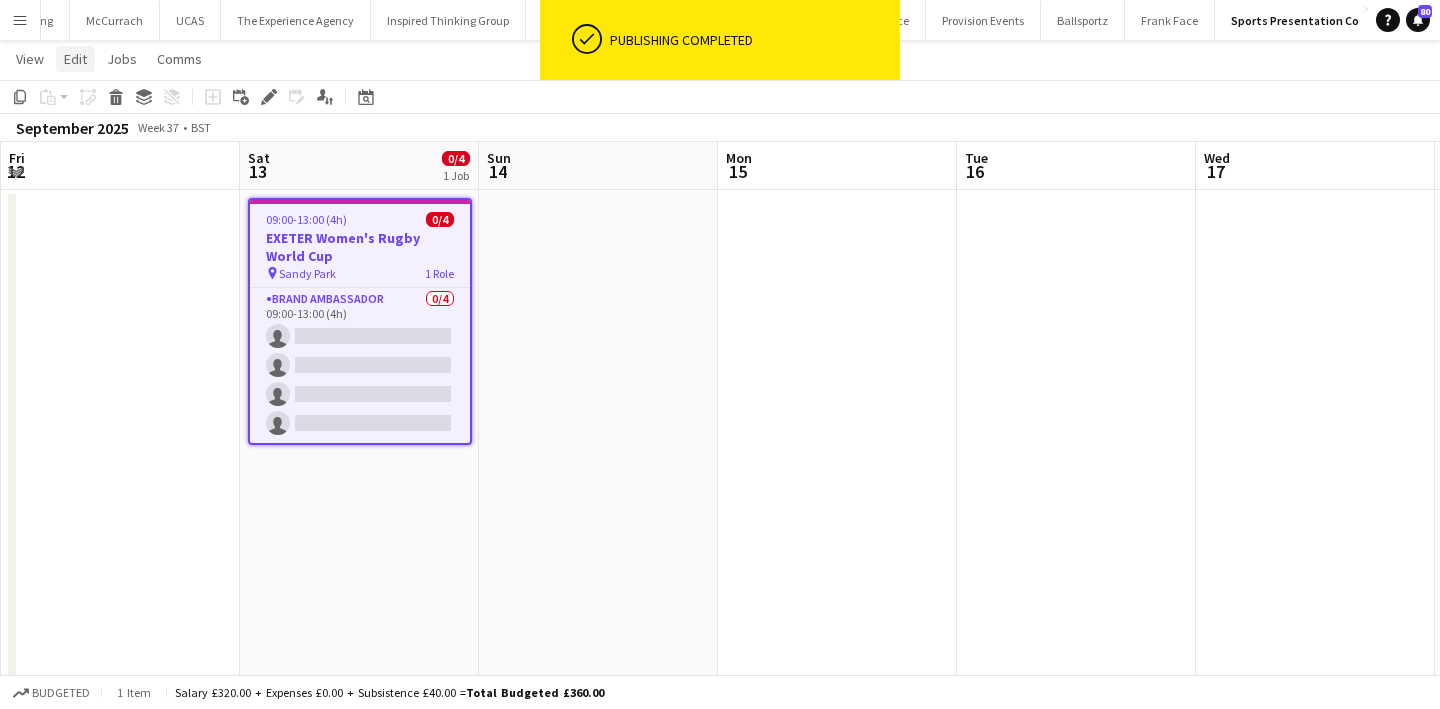 click on "Edit" 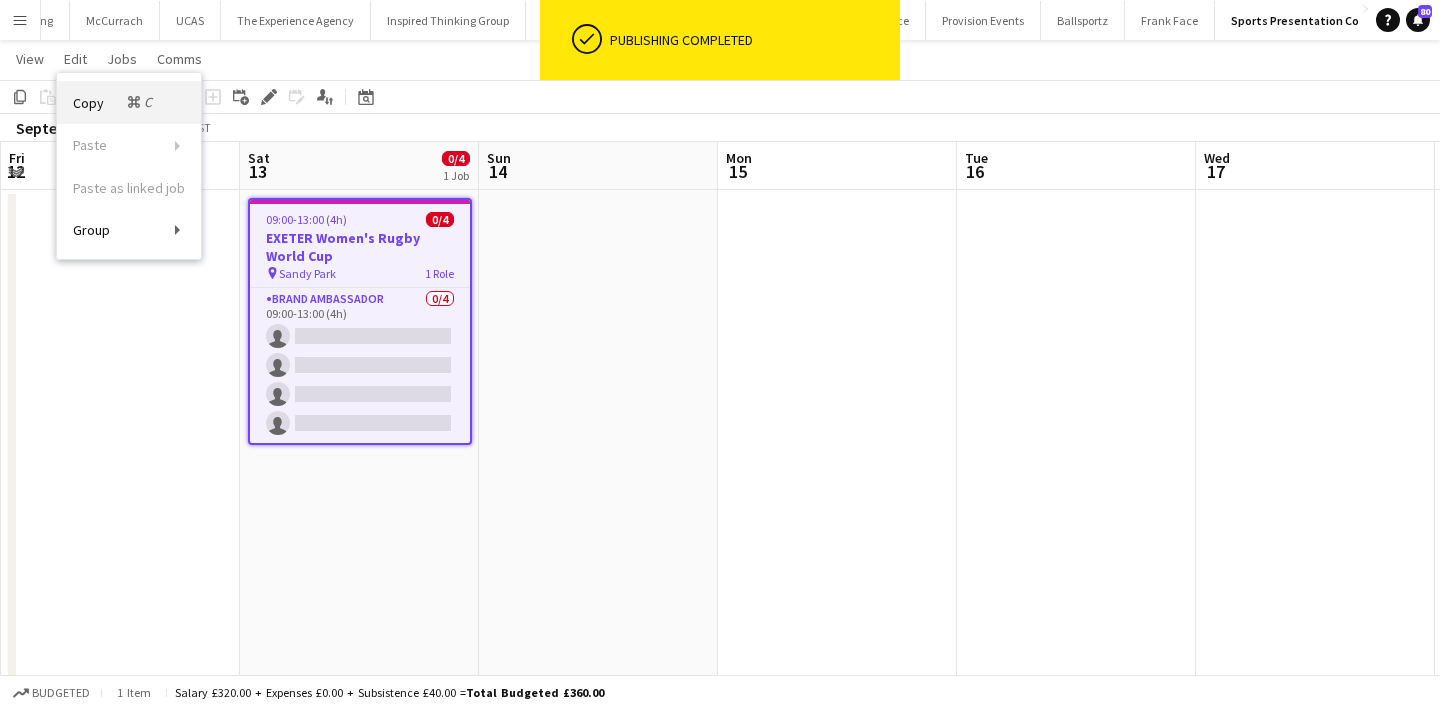 click on "Copy
Command
C" at bounding box center (114, 102) 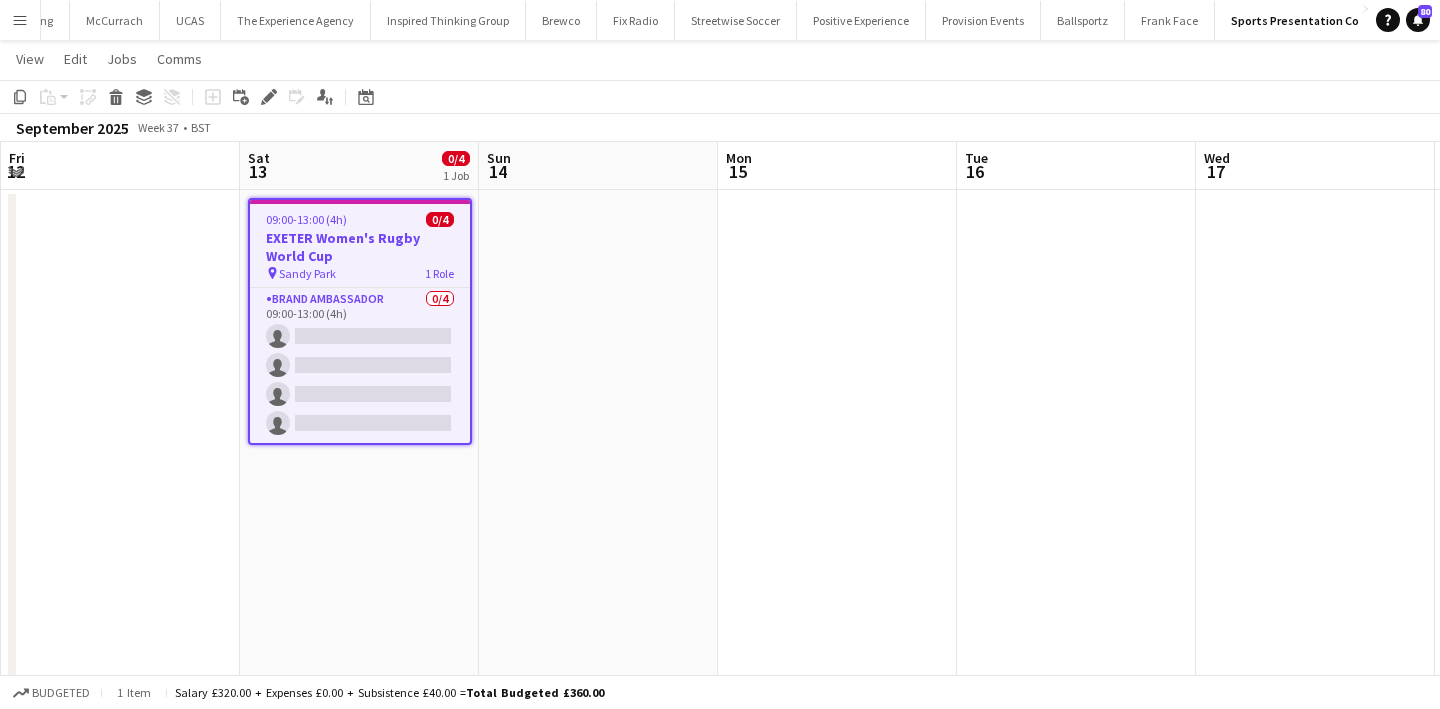 click at bounding box center (598, 671) 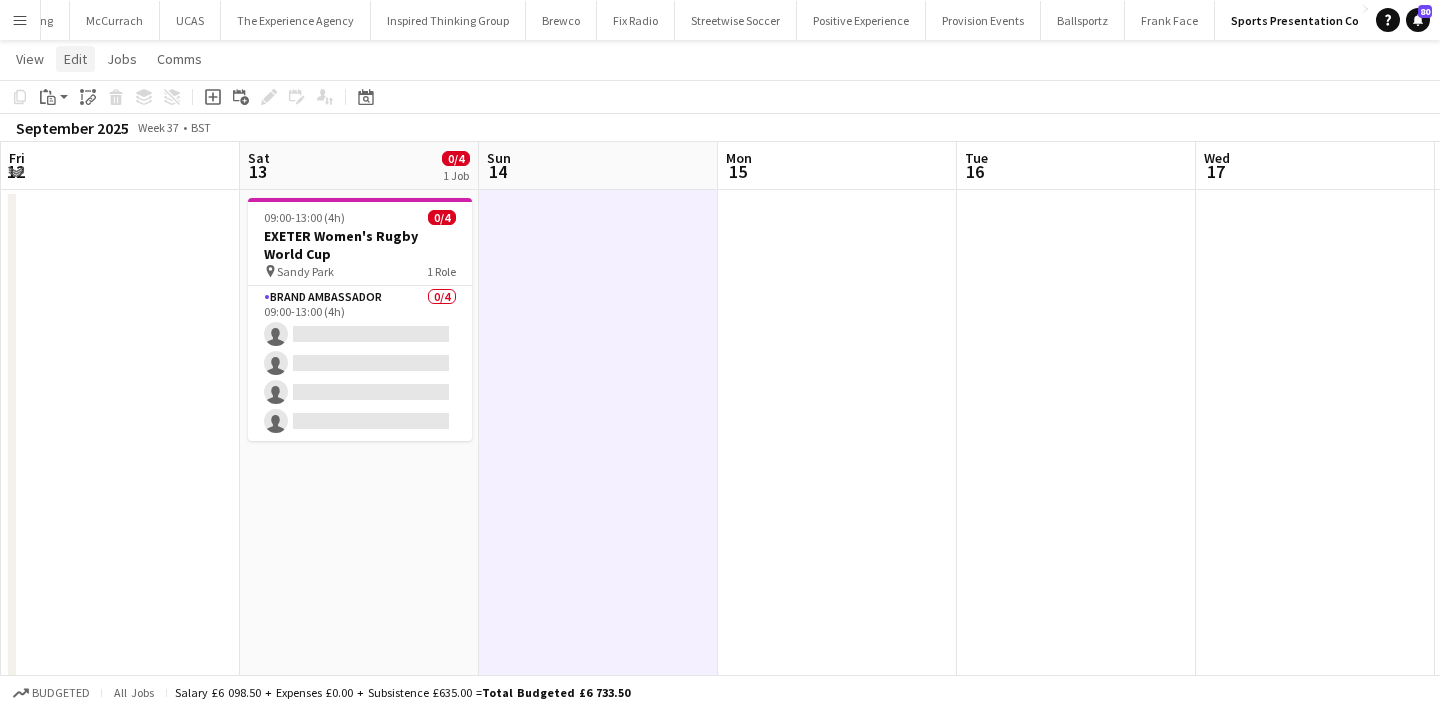 click on "Edit" 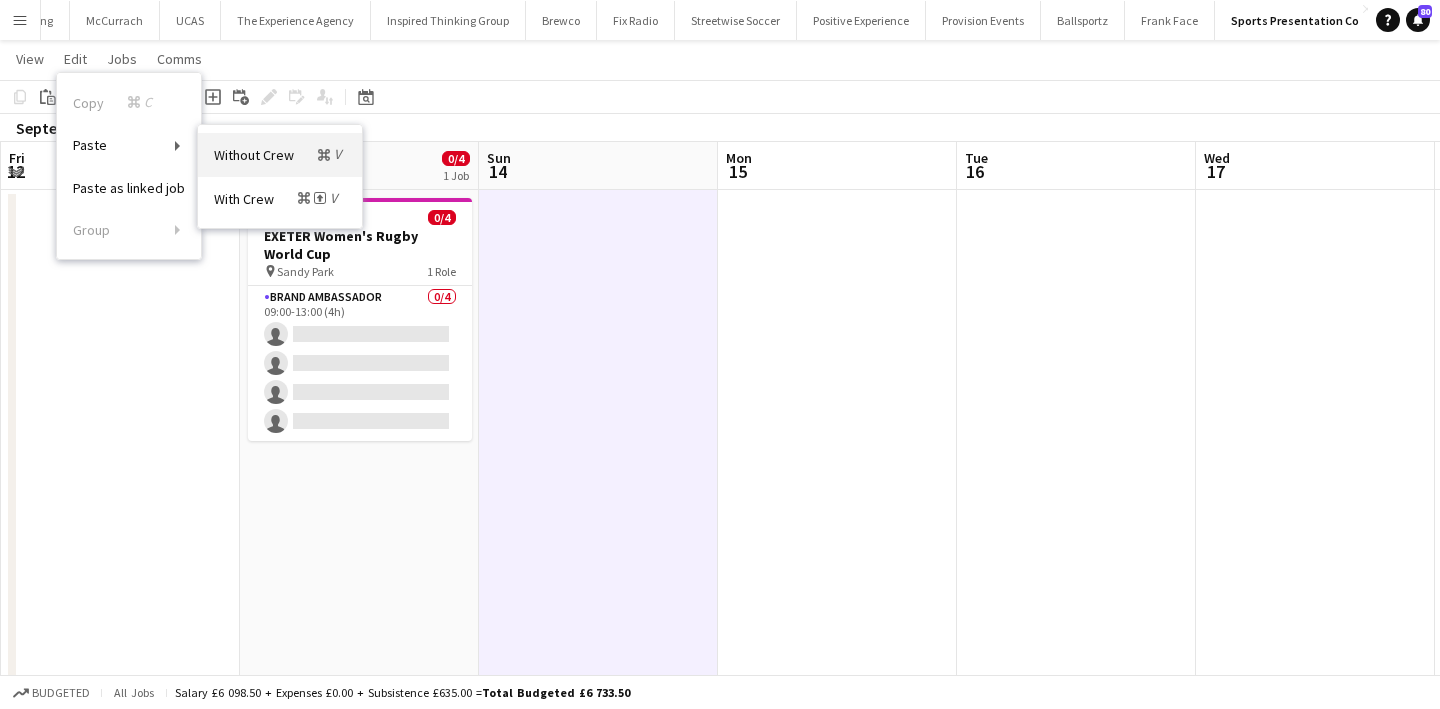 click on "Without Crew
Command
V" at bounding box center (280, 154) 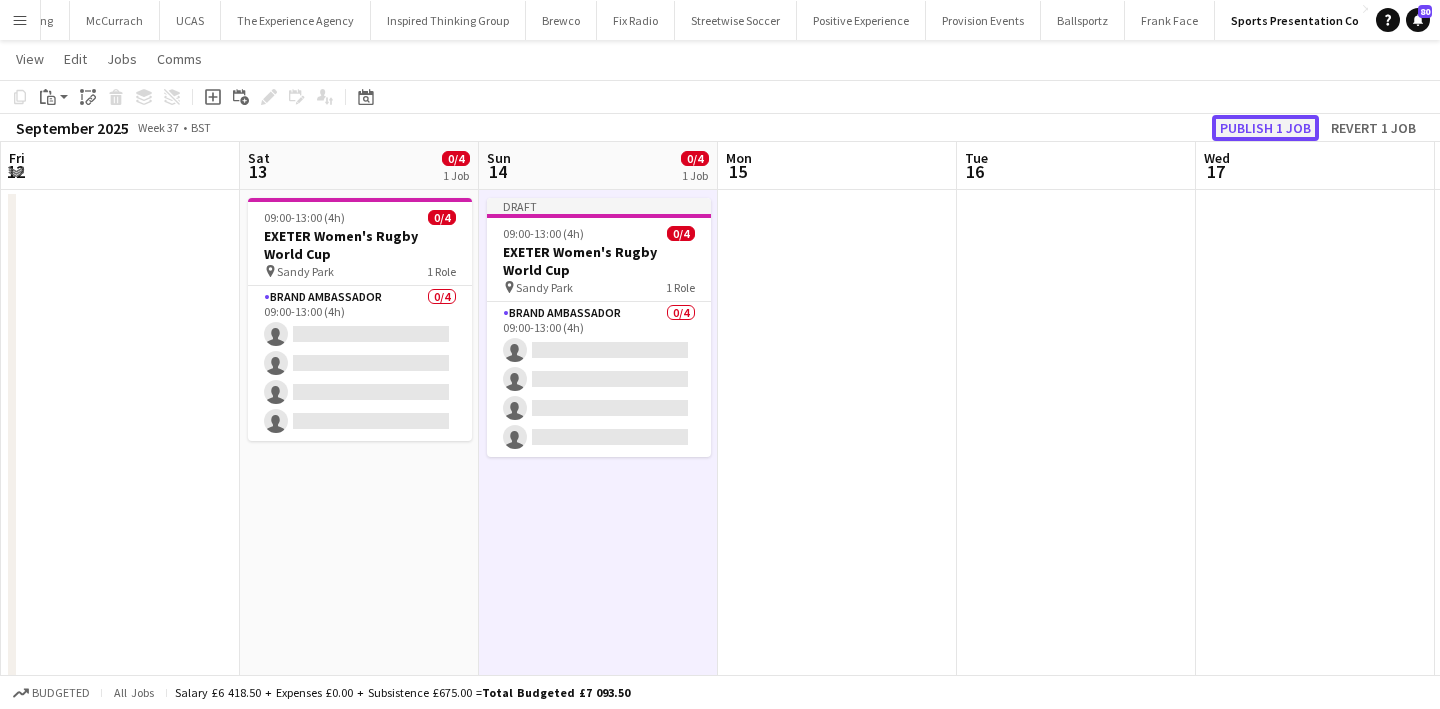 click on "Publish 1 job" 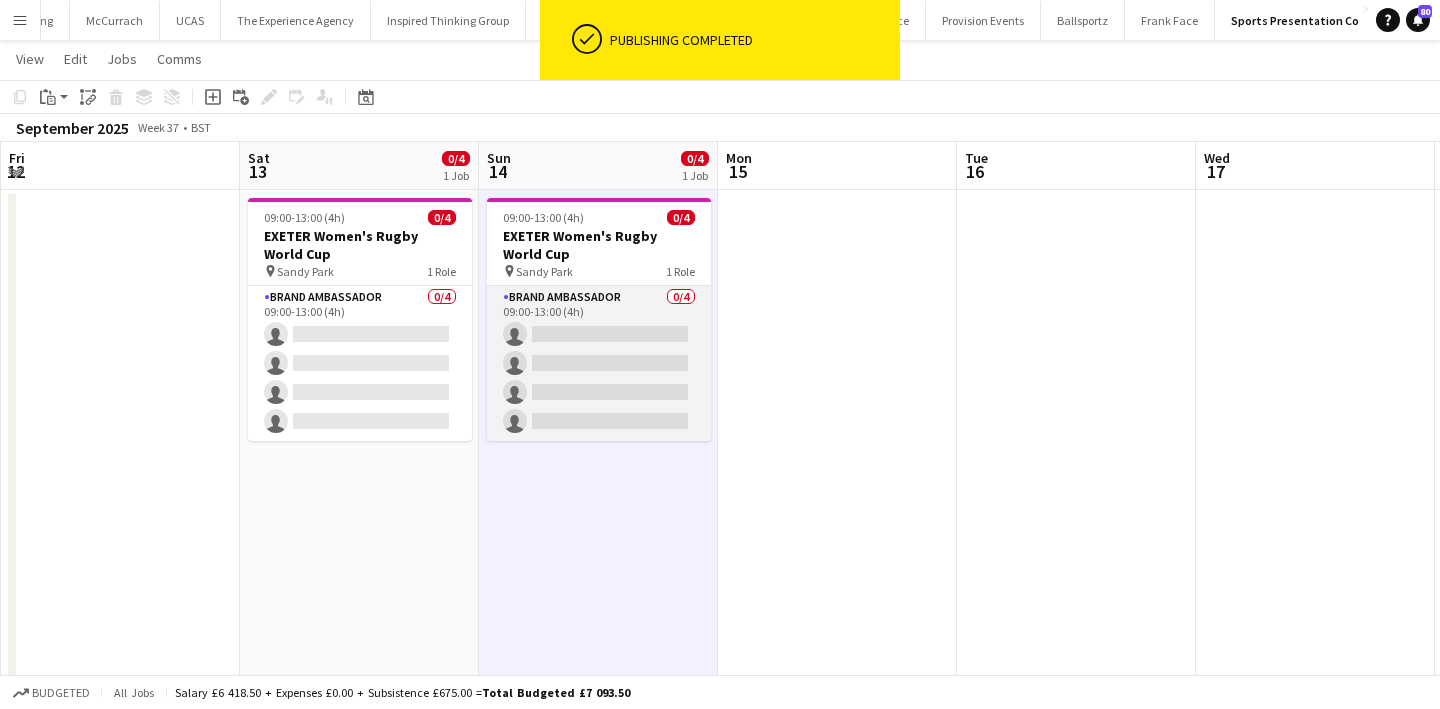 click on "Brand Ambassador   0/4   09:00-13:00 (4h)
single-neutral-actions
single-neutral-actions
single-neutral-actions
single-neutral-actions" at bounding box center [599, 363] 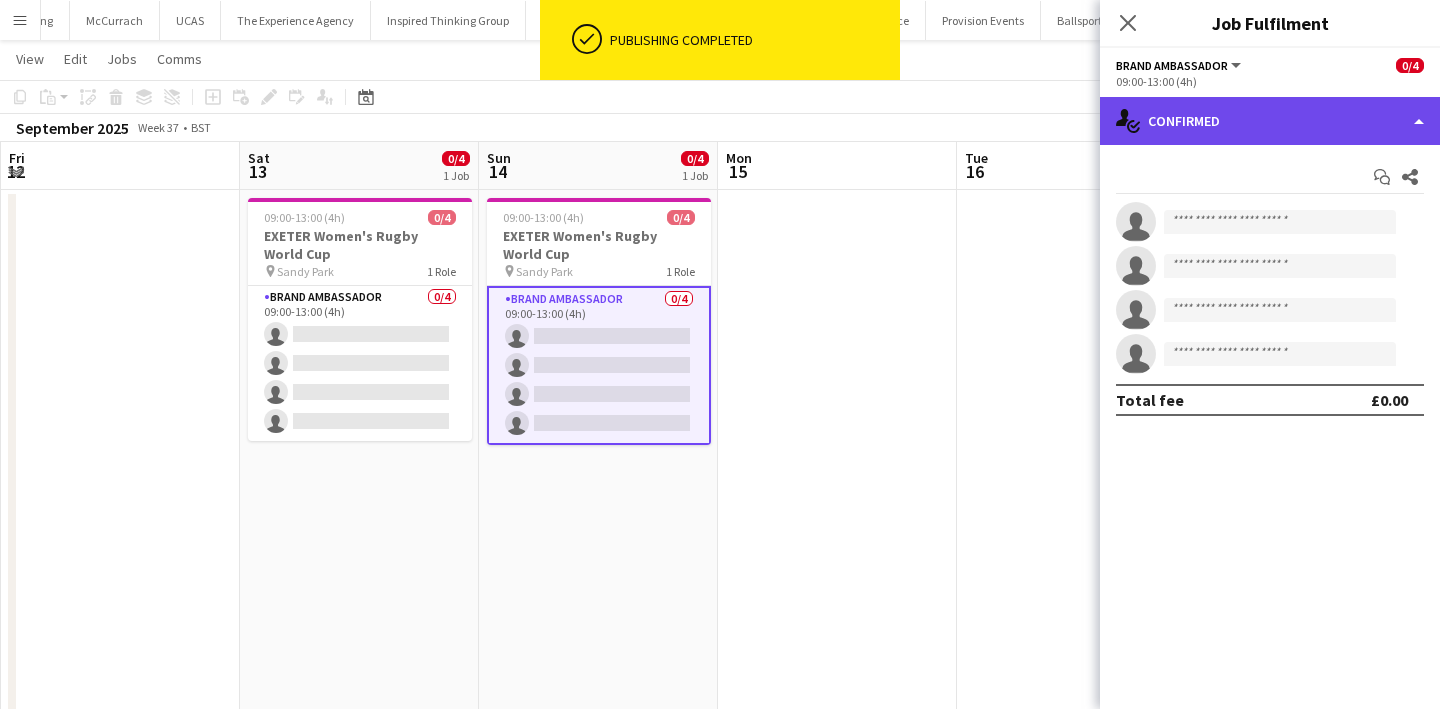 click on "single-neutral-actions-check-2
Confirmed" 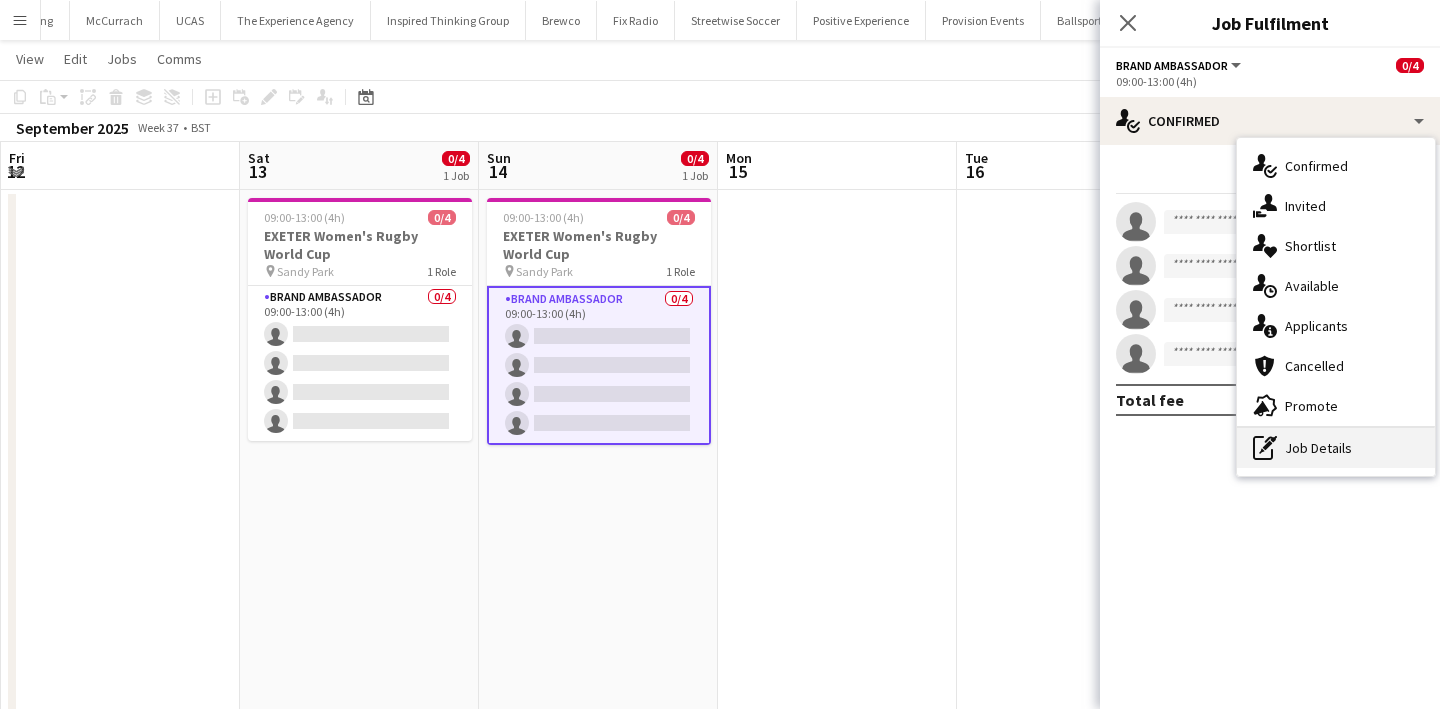 click on "pen-write
Job Details" at bounding box center [1336, 448] 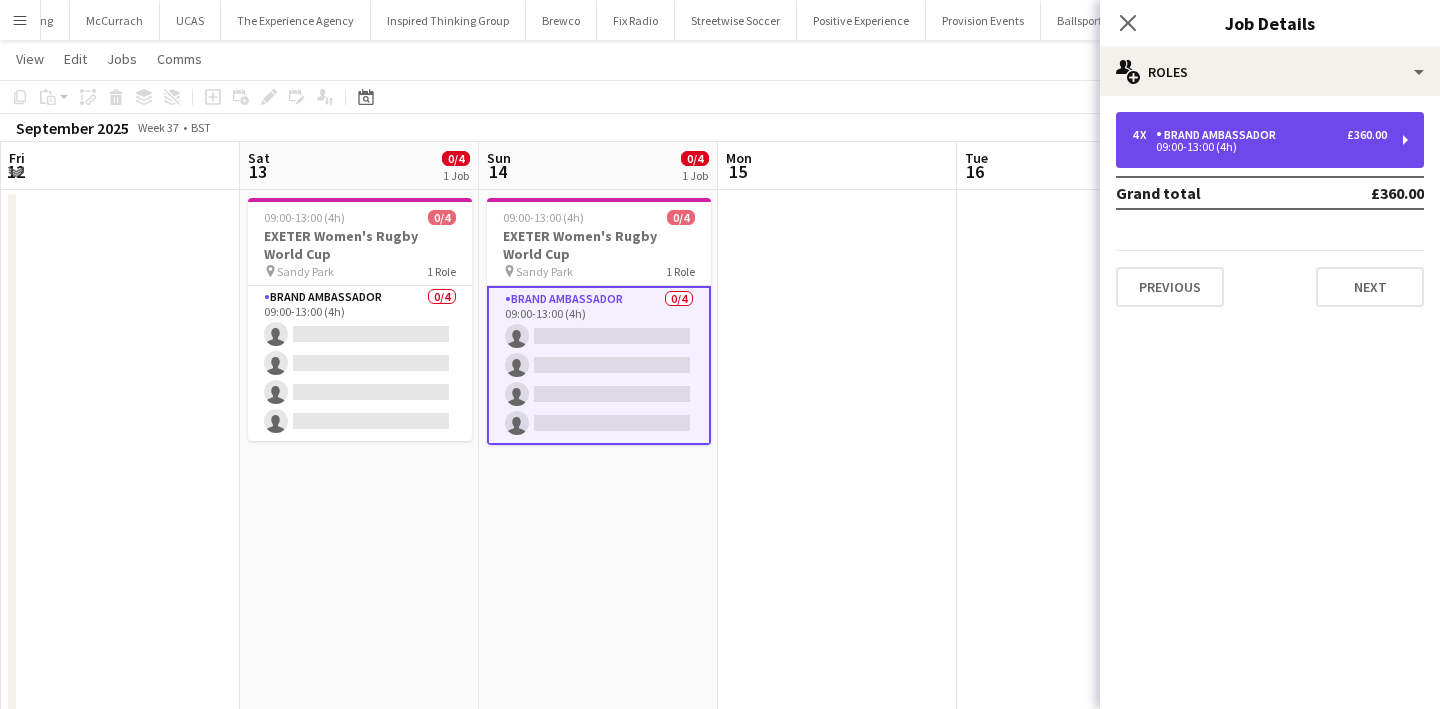 click on "09:00-13:00 (4h)" at bounding box center (1259, 147) 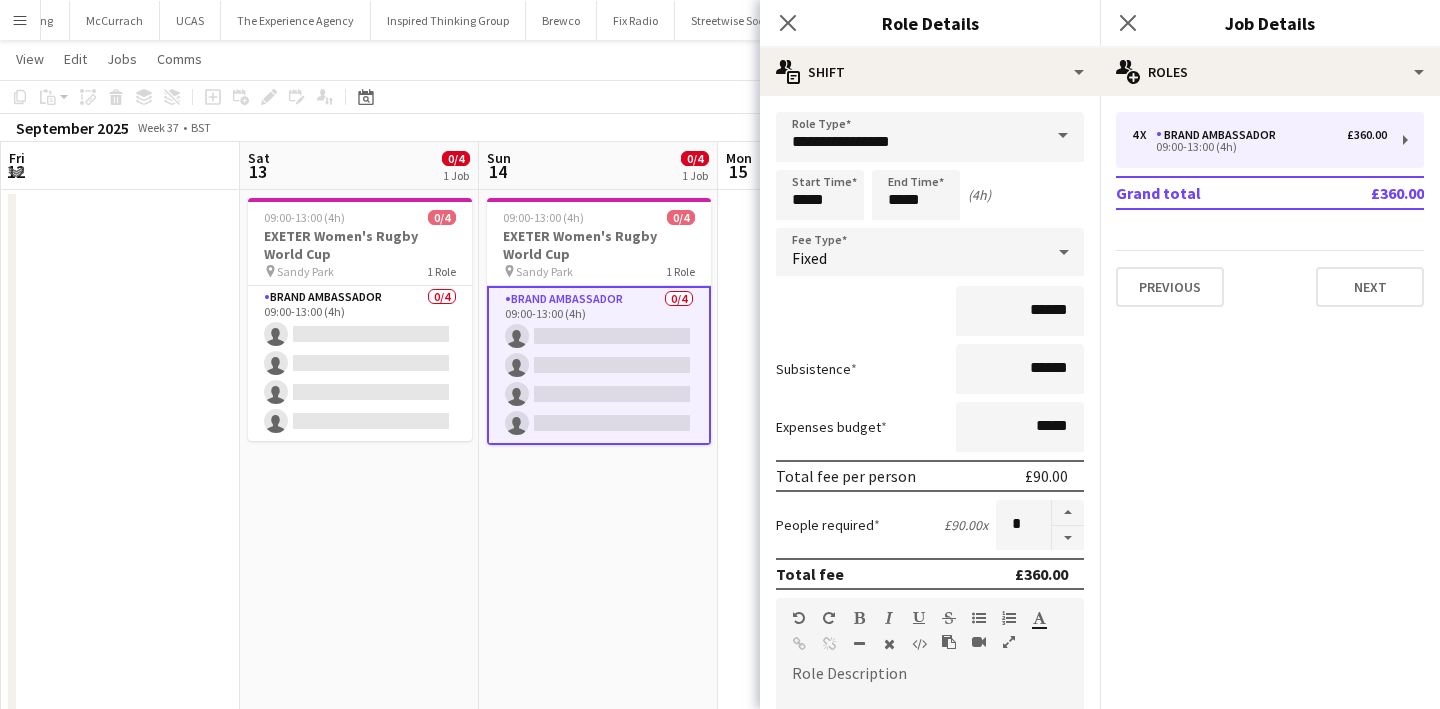 click on "09:00-13:00 (4h)    0/4   EXETER Women's Rugby World Cup
pin
Sandy Park   1 Role   Brand Ambassador   0/4   09:00-13:00 (4h)
single-neutral-actions
single-neutral-actions
single-neutral-actions
single-neutral-actions" at bounding box center [598, 671] 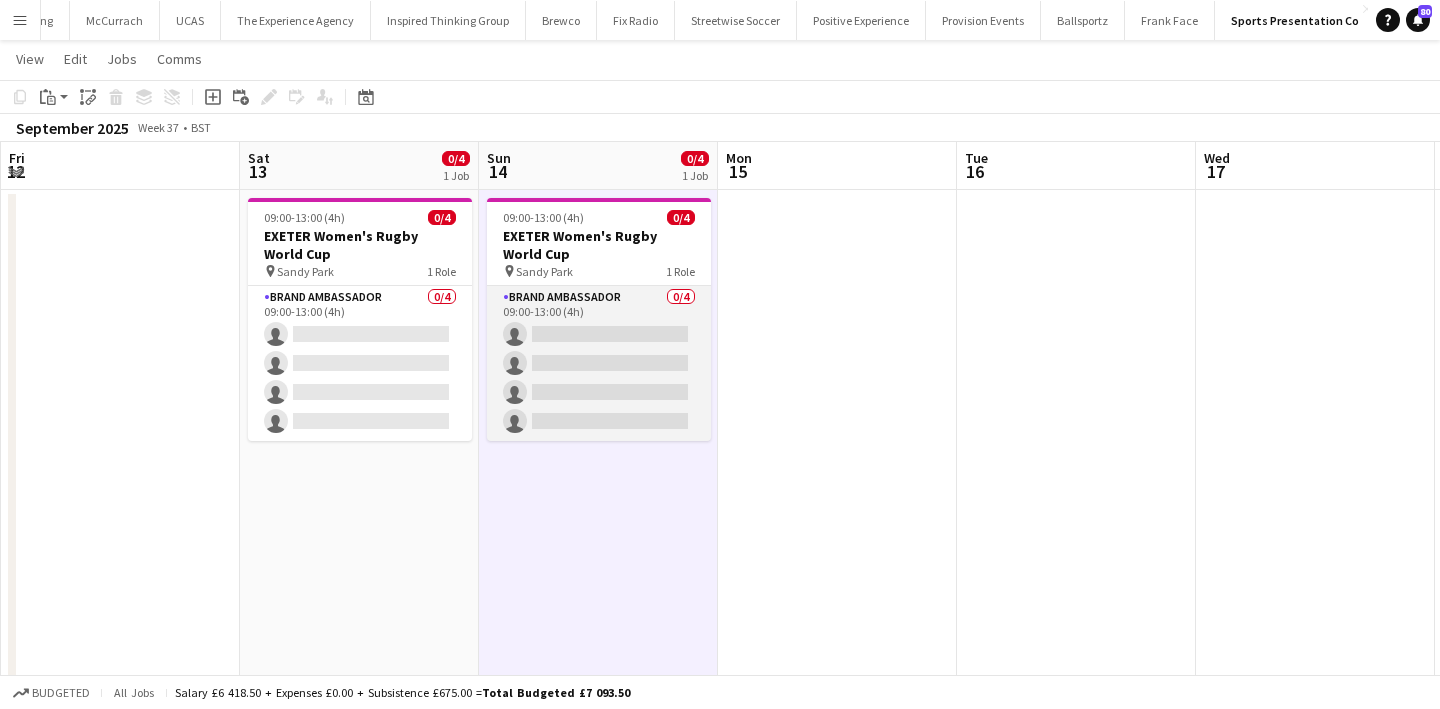 scroll, scrollTop: 0, scrollLeft: 0, axis: both 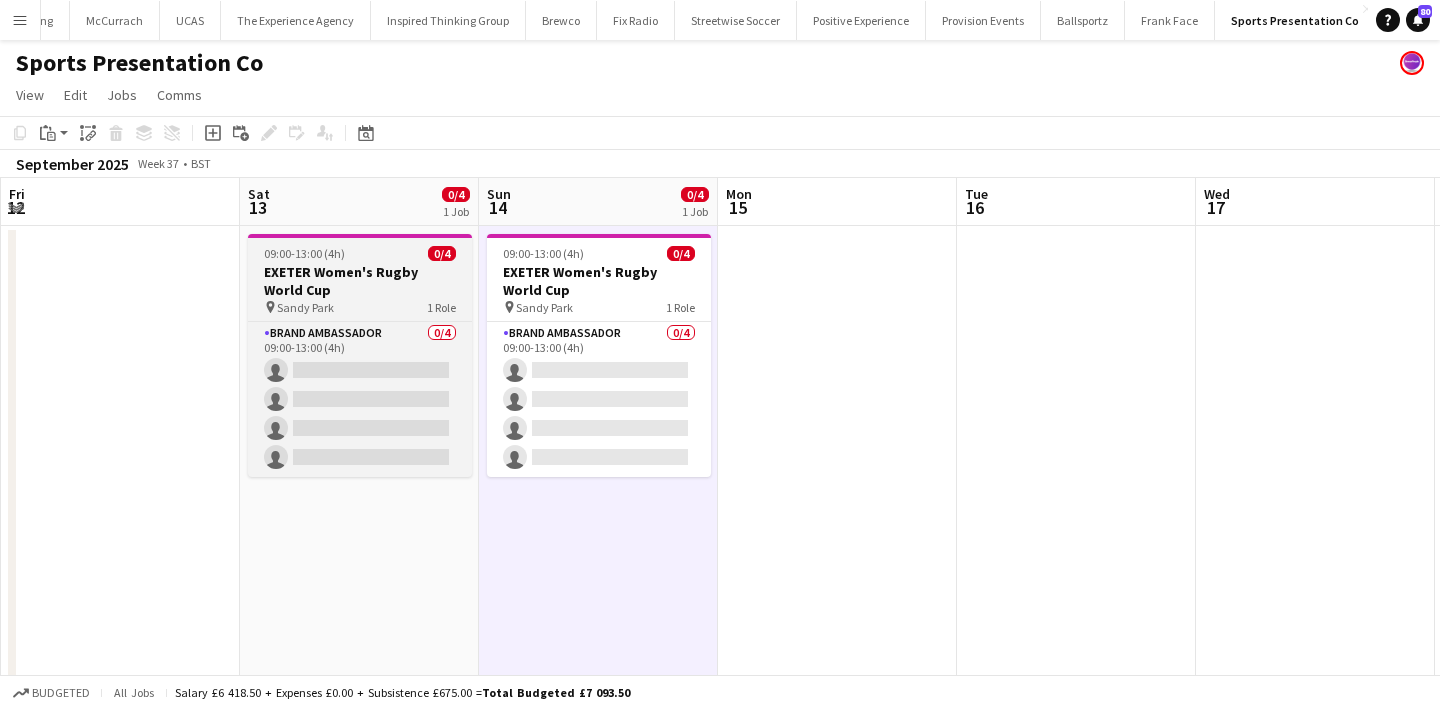 click on "EXETER Women's Rugby World Cup" at bounding box center [360, 281] 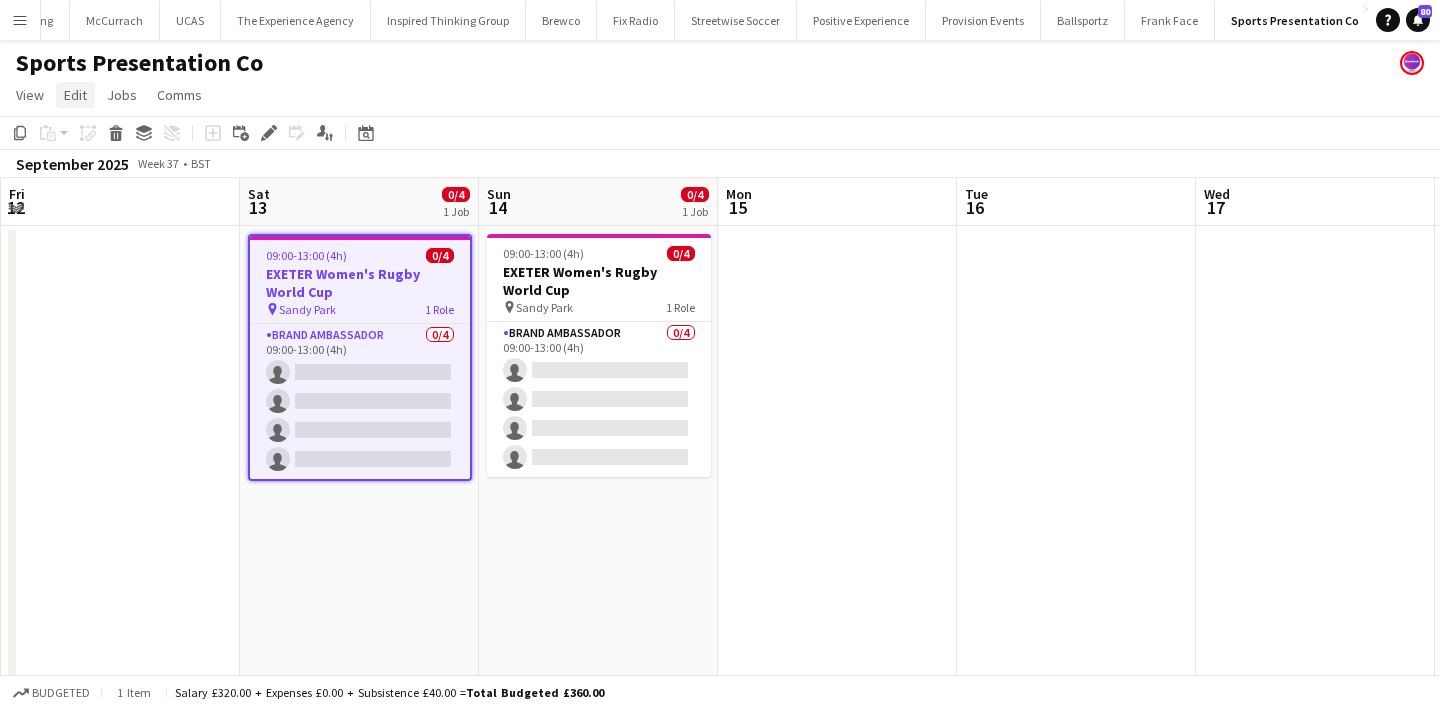 click on "Edit" 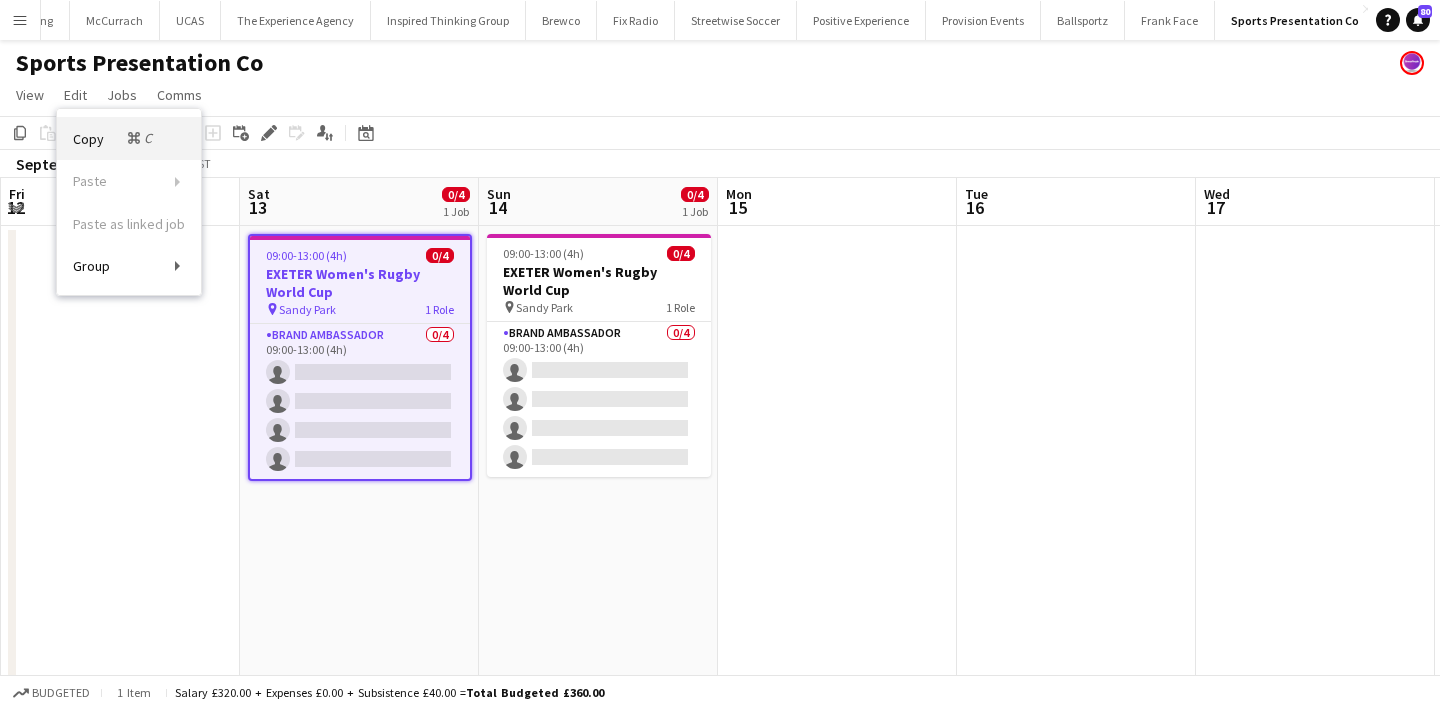 click on "Copy
Command
C" at bounding box center (114, 138) 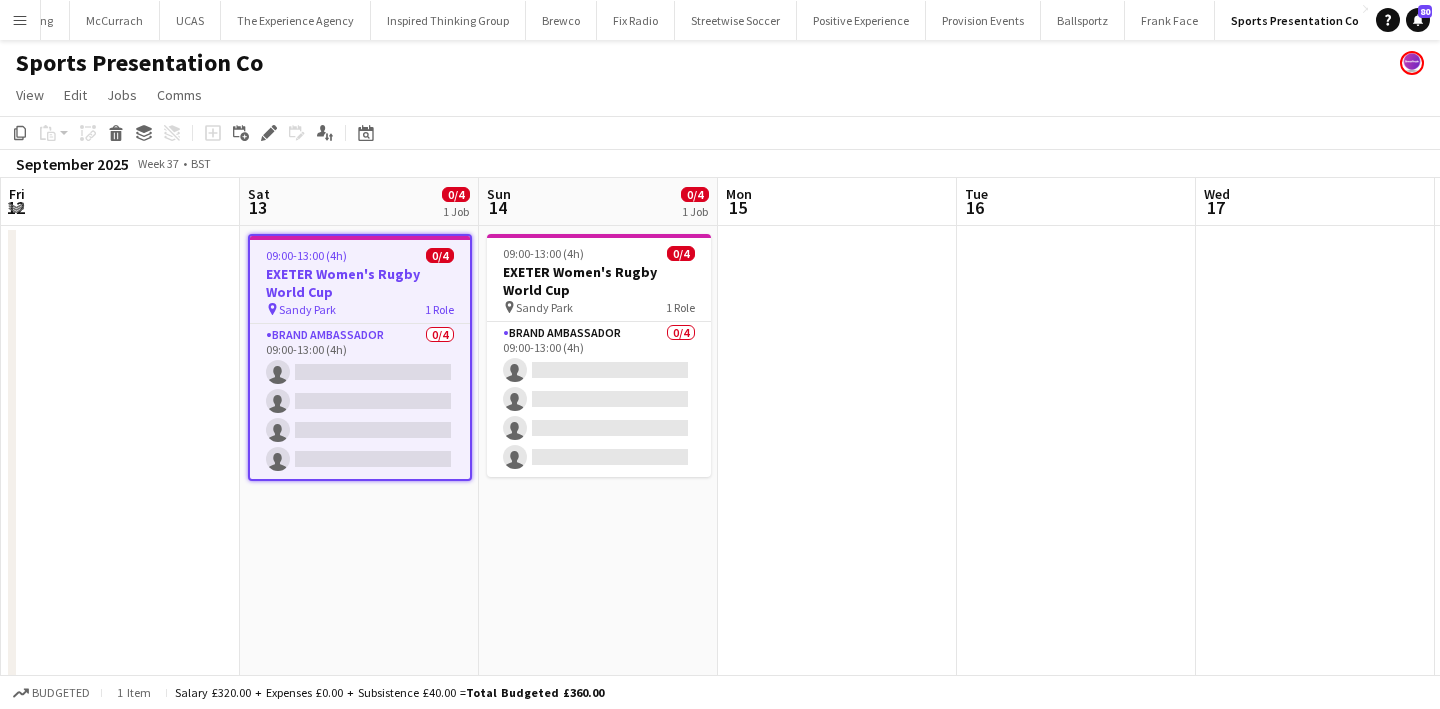 click on "09:00-13:00 (4h)    0/4   EXETER Women's Rugby World Cup
pin
Sandy Park   1 Role   Brand Ambassador   0/4   09:00-13:00 (4h)
single-neutral-actions
single-neutral-actions
single-neutral-actions
single-neutral-actions" at bounding box center [359, 707] 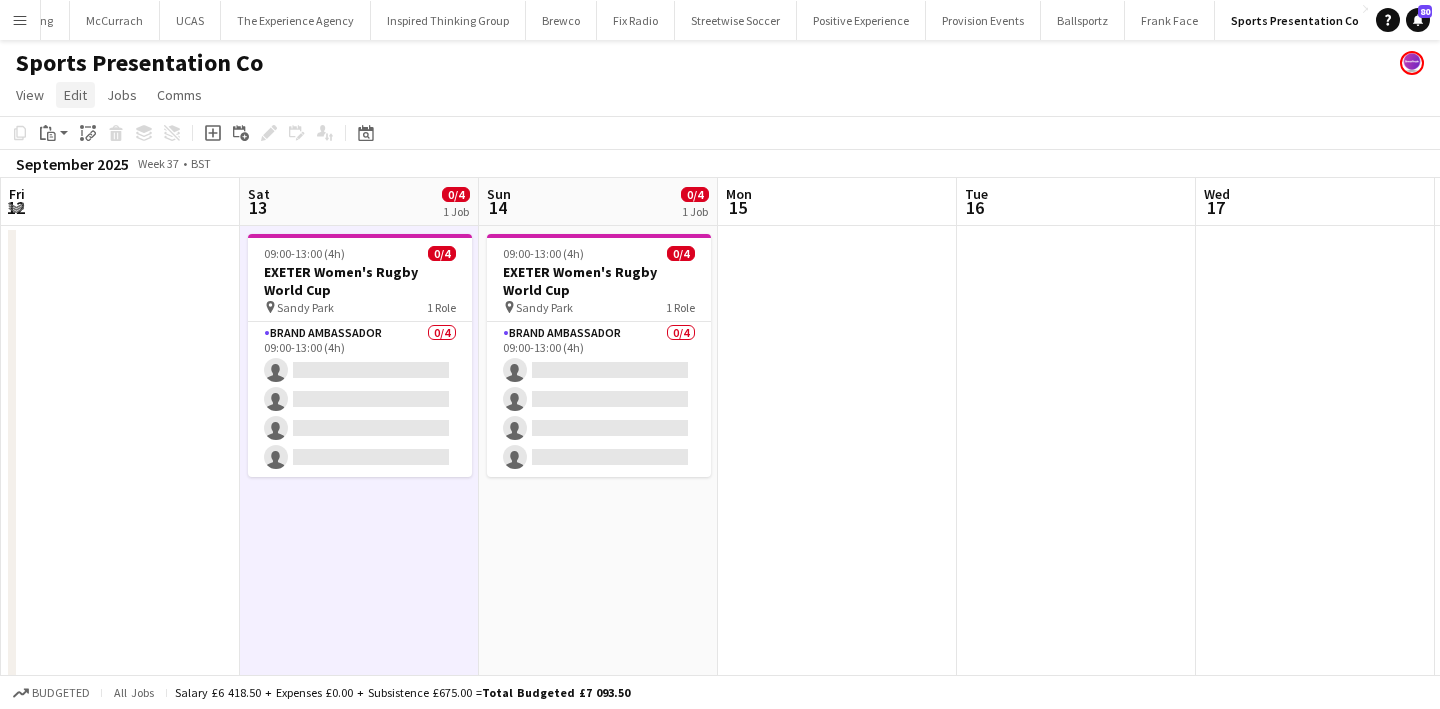 click on "Edit" 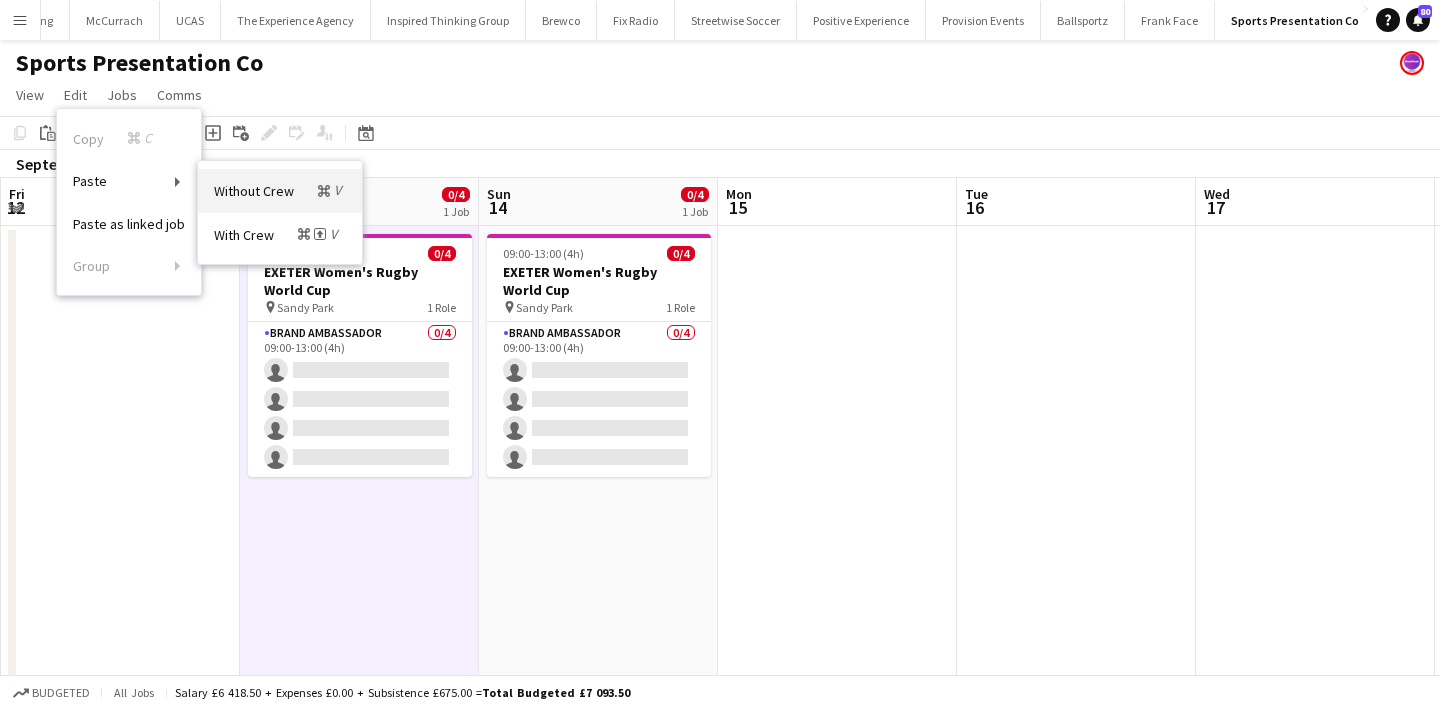 click on "Without Crew
Command
V" at bounding box center (280, 190) 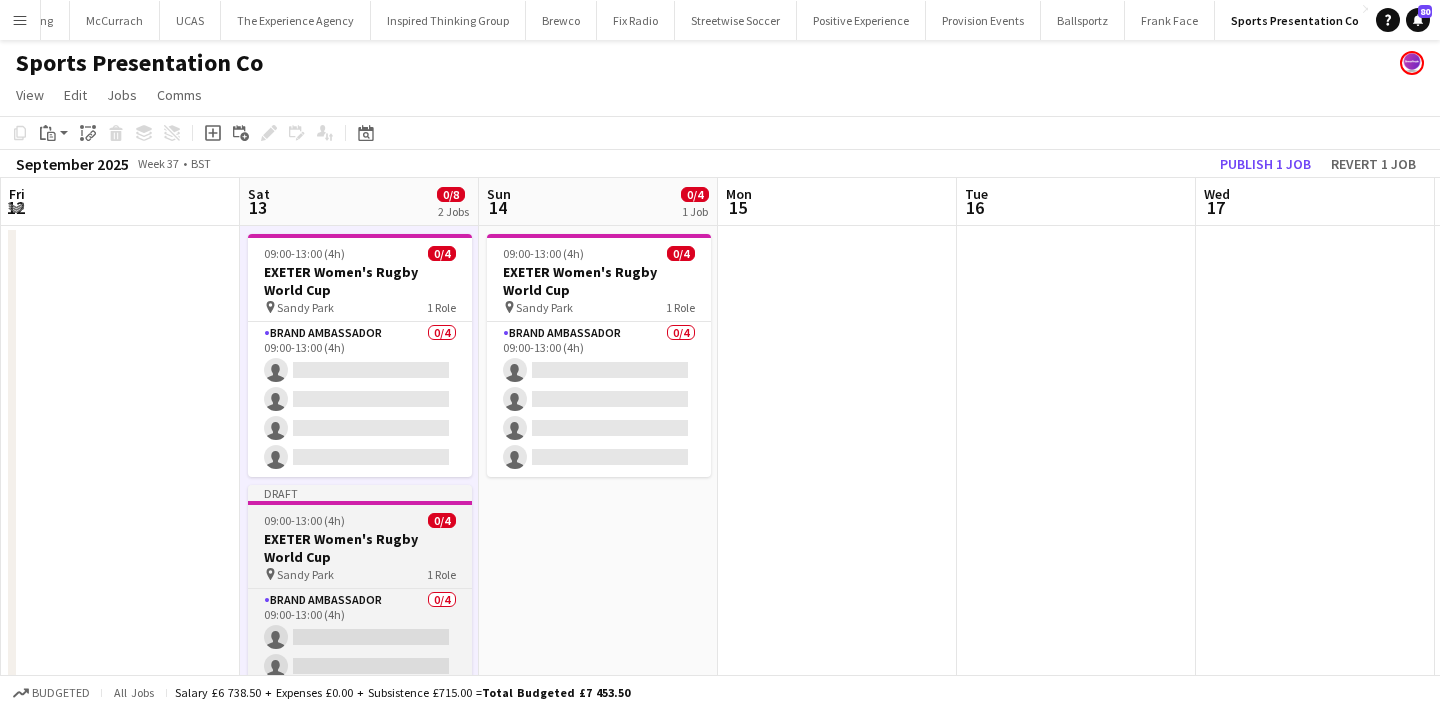 click on "EXETER Women's Rugby World Cup" at bounding box center (360, 548) 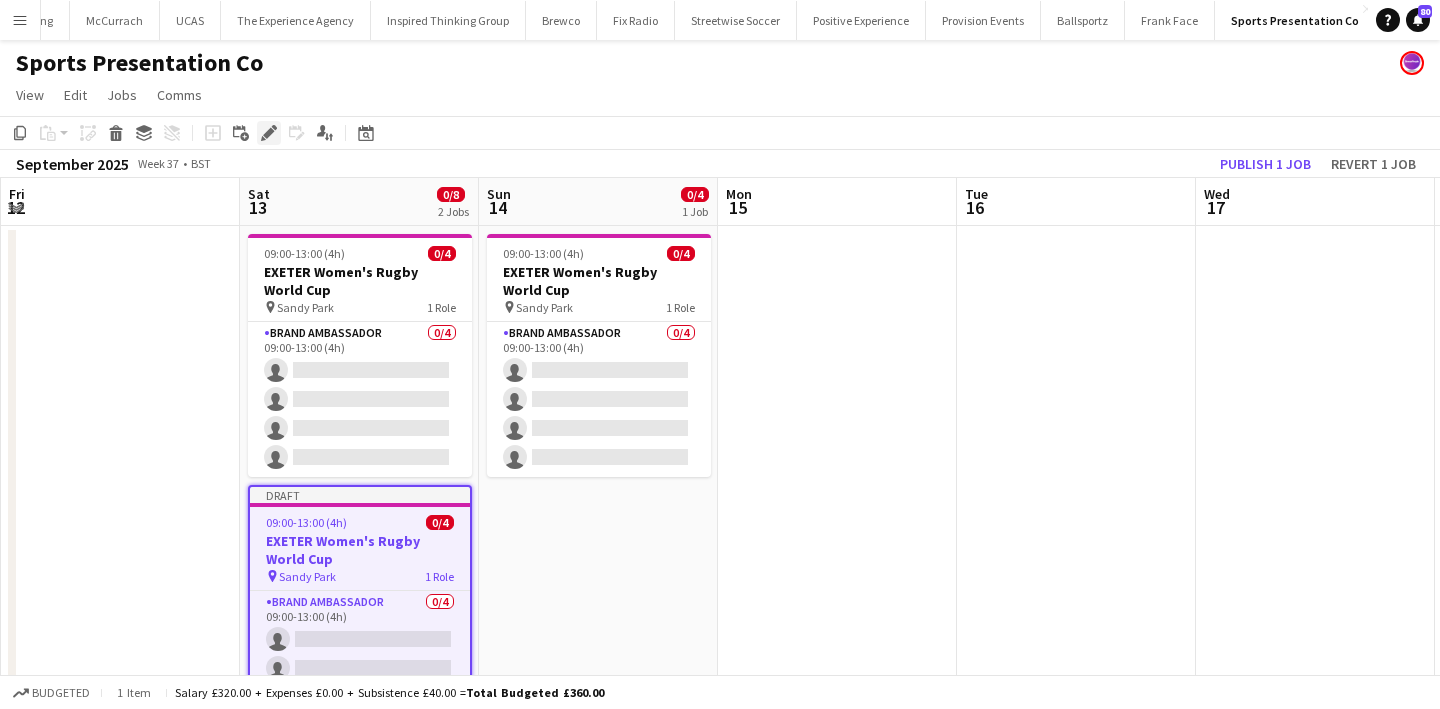 click 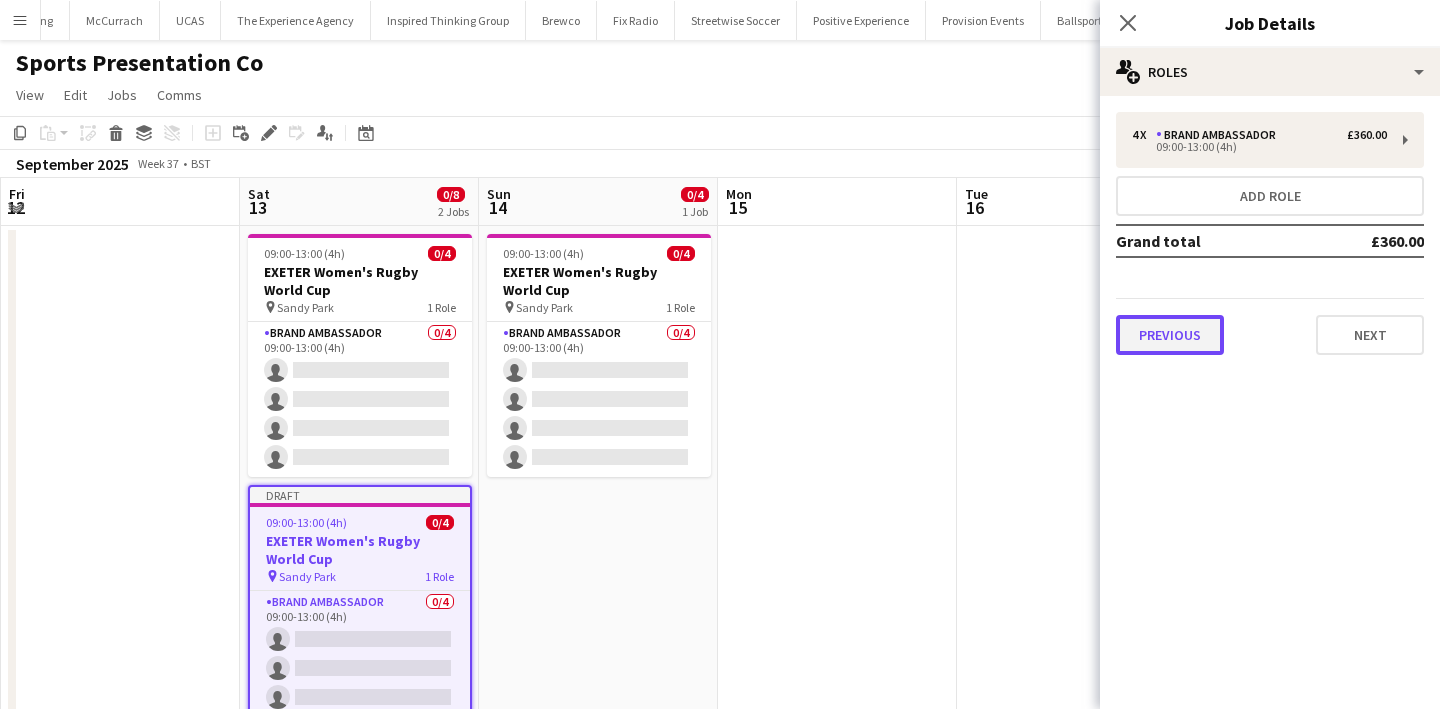 click on "Previous" at bounding box center [1170, 335] 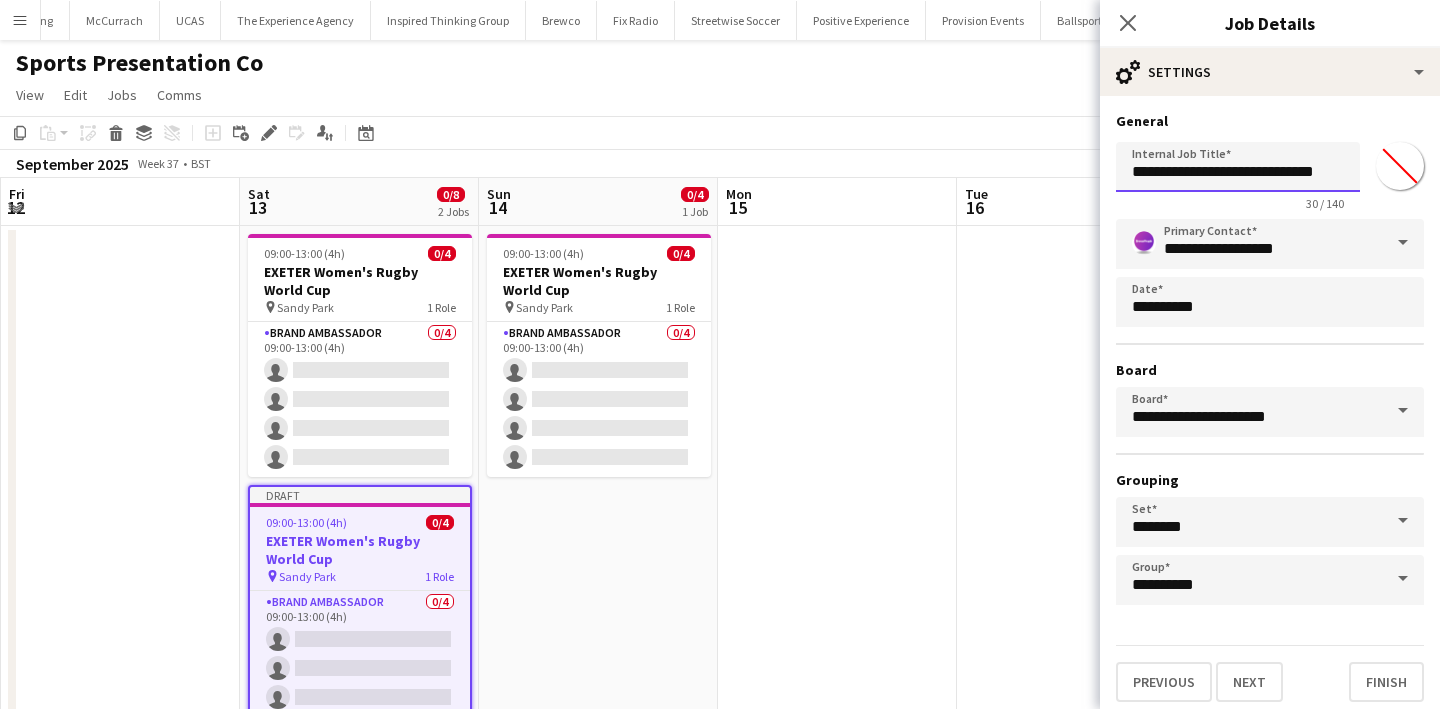 click on "**********" at bounding box center (1238, 167) 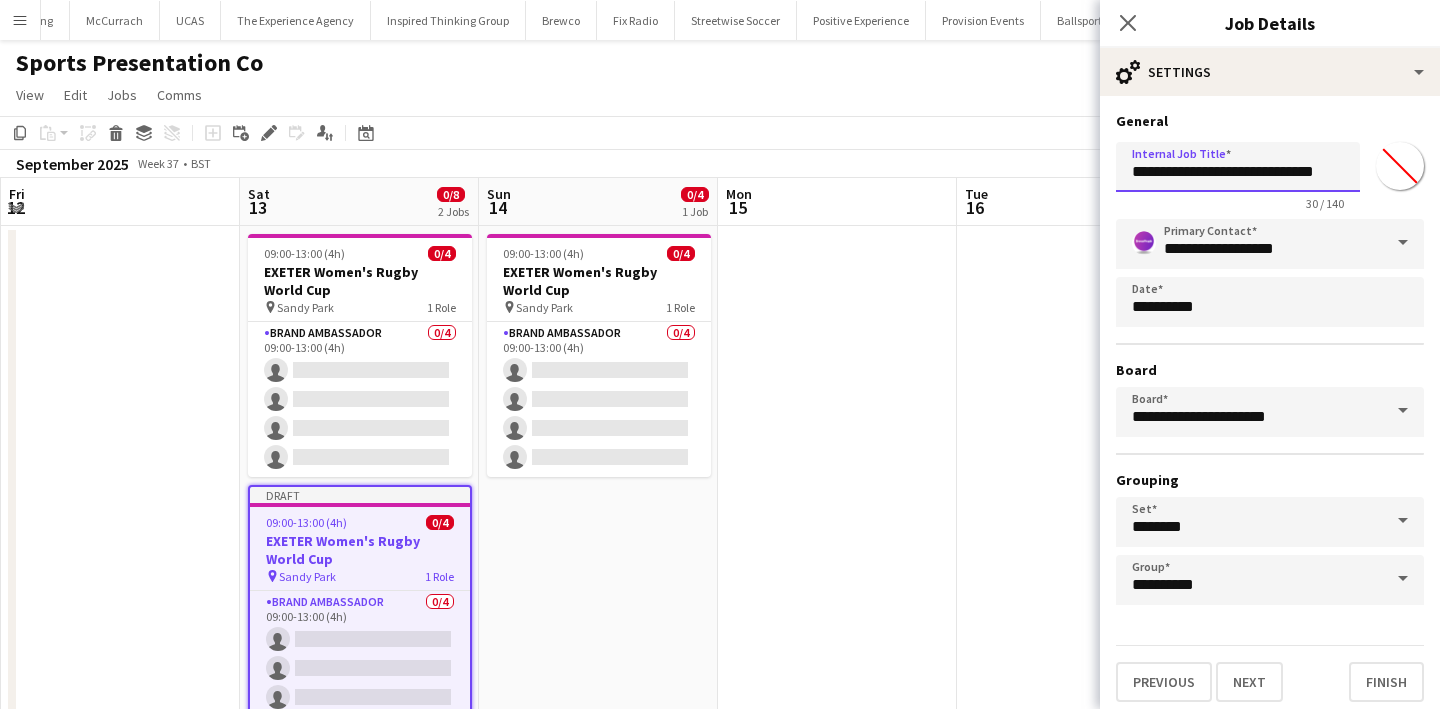 click on "**********" at bounding box center [1238, 167] 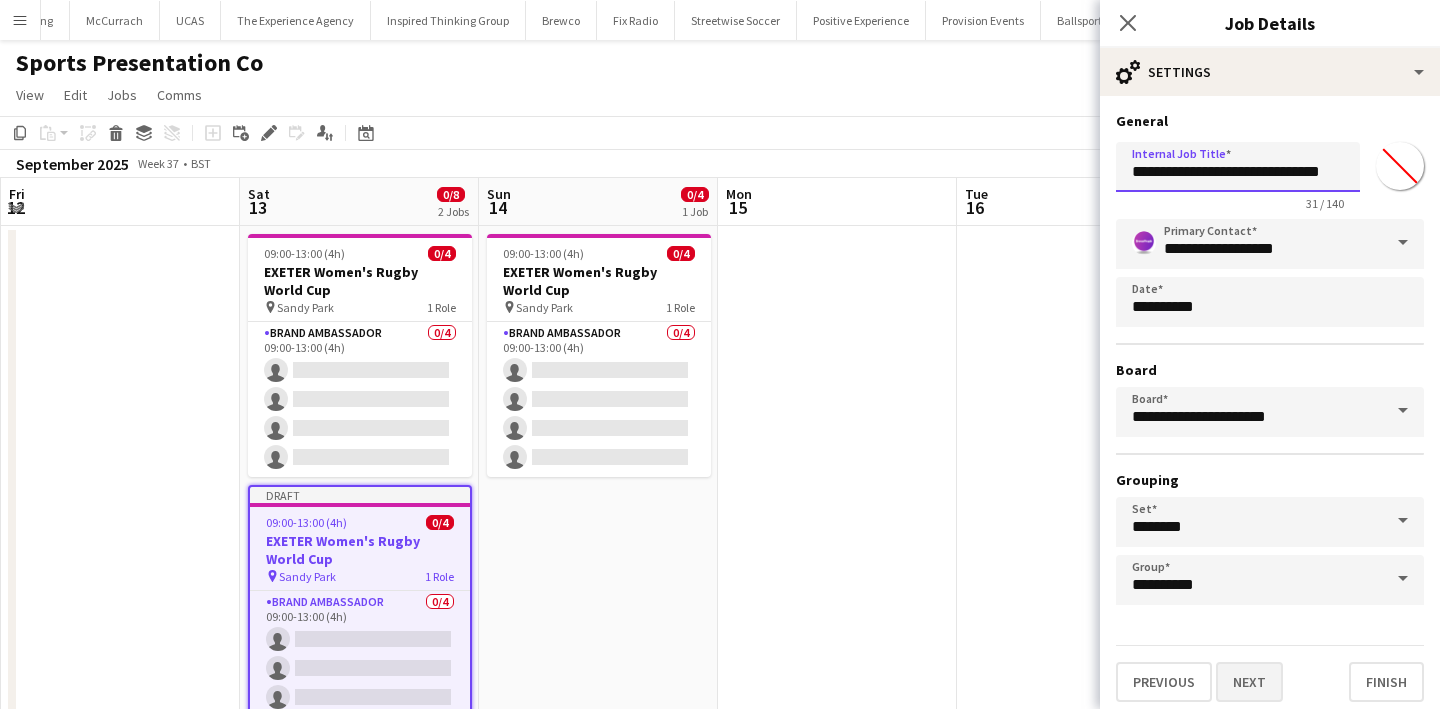 type on "**********" 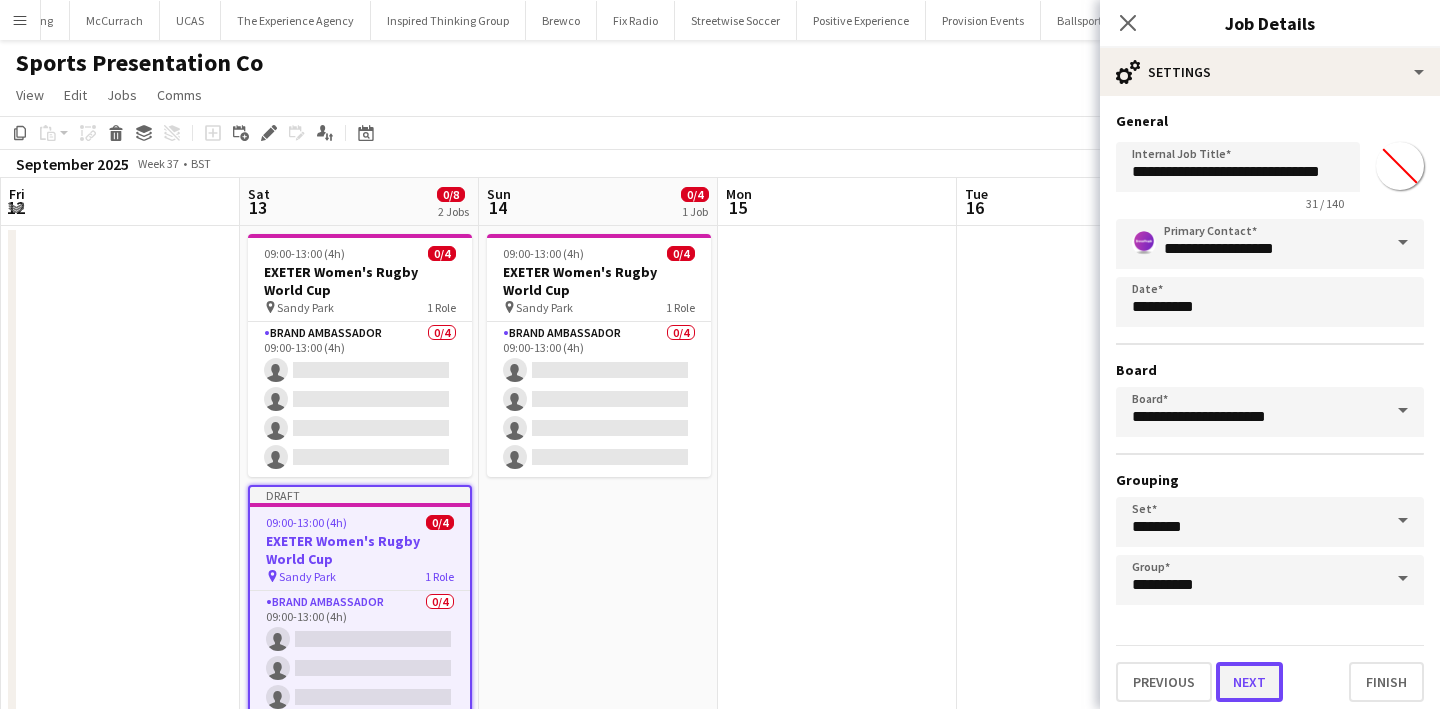 click on "Next" at bounding box center [1249, 682] 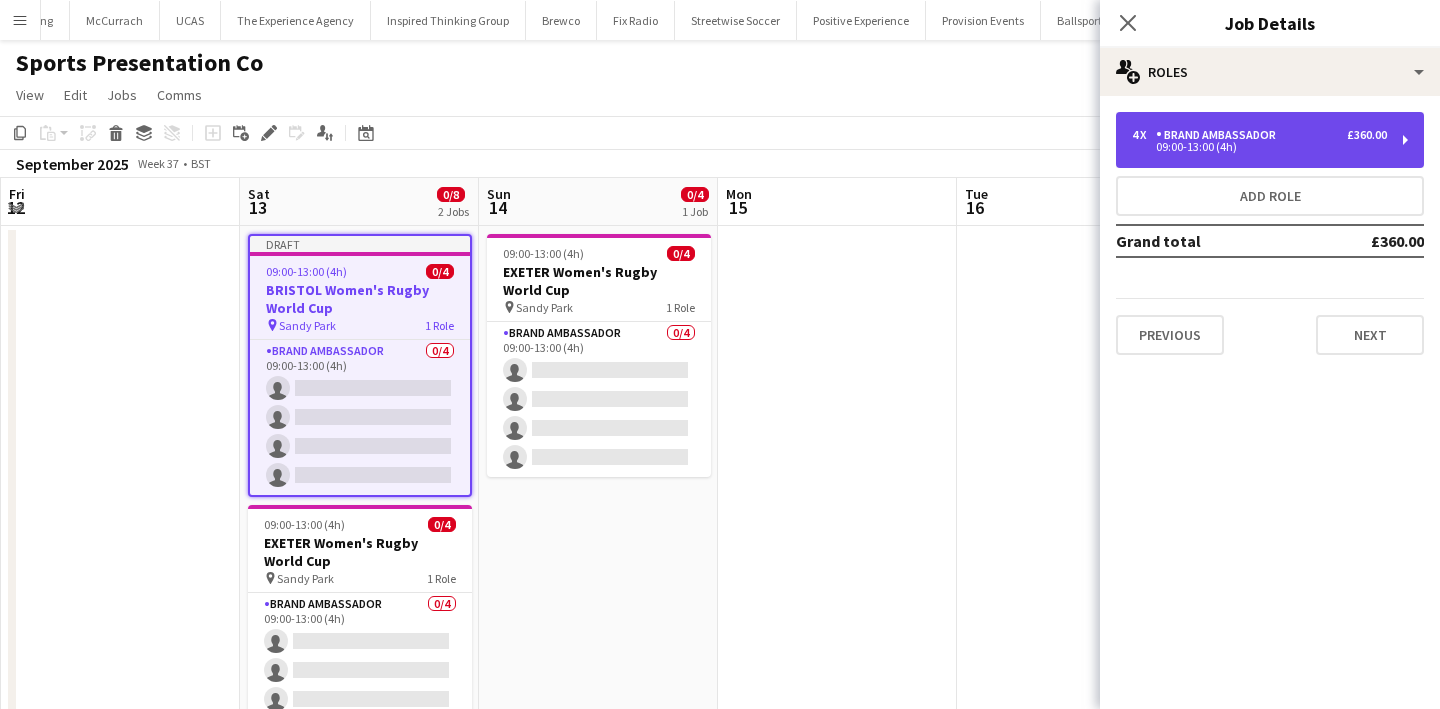 click on "Brand Ambassador" at bounding box center [1220, 135] 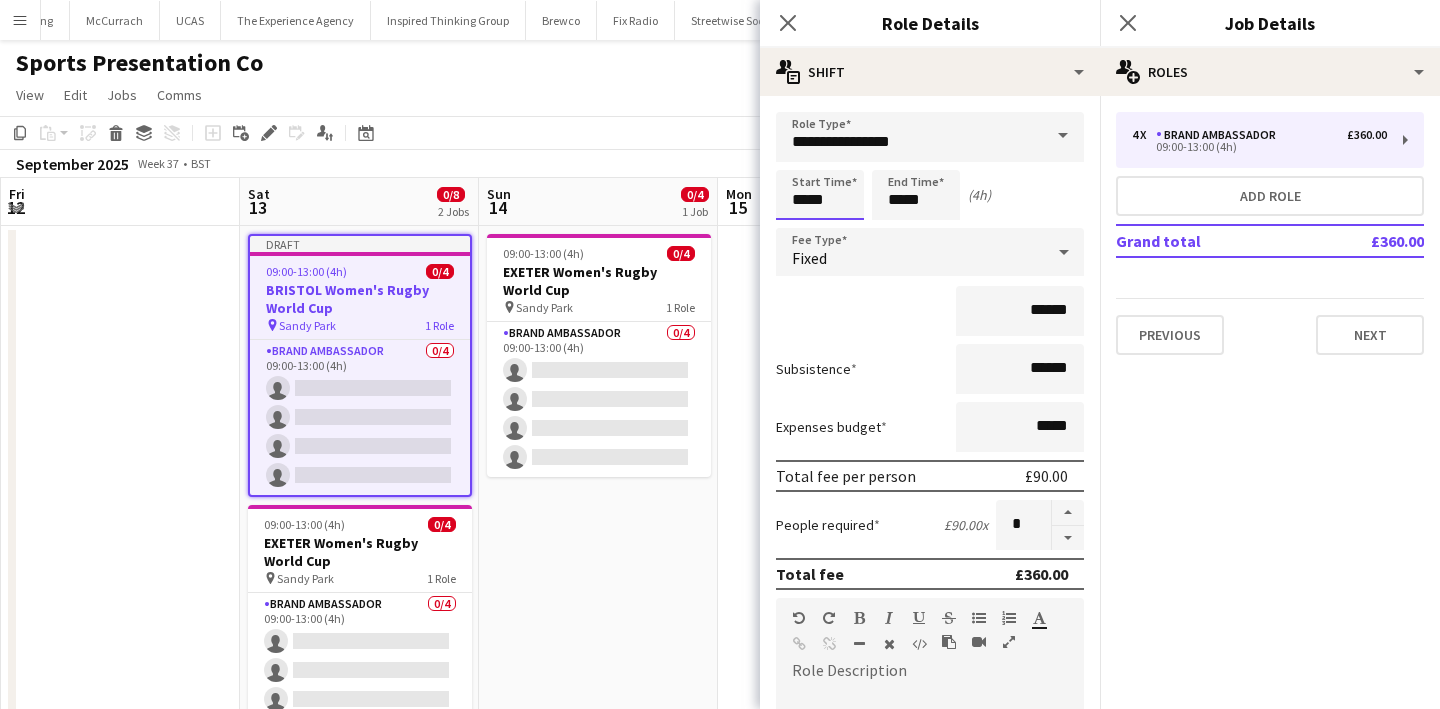 click on "*****" at bounding box center (820, 195) 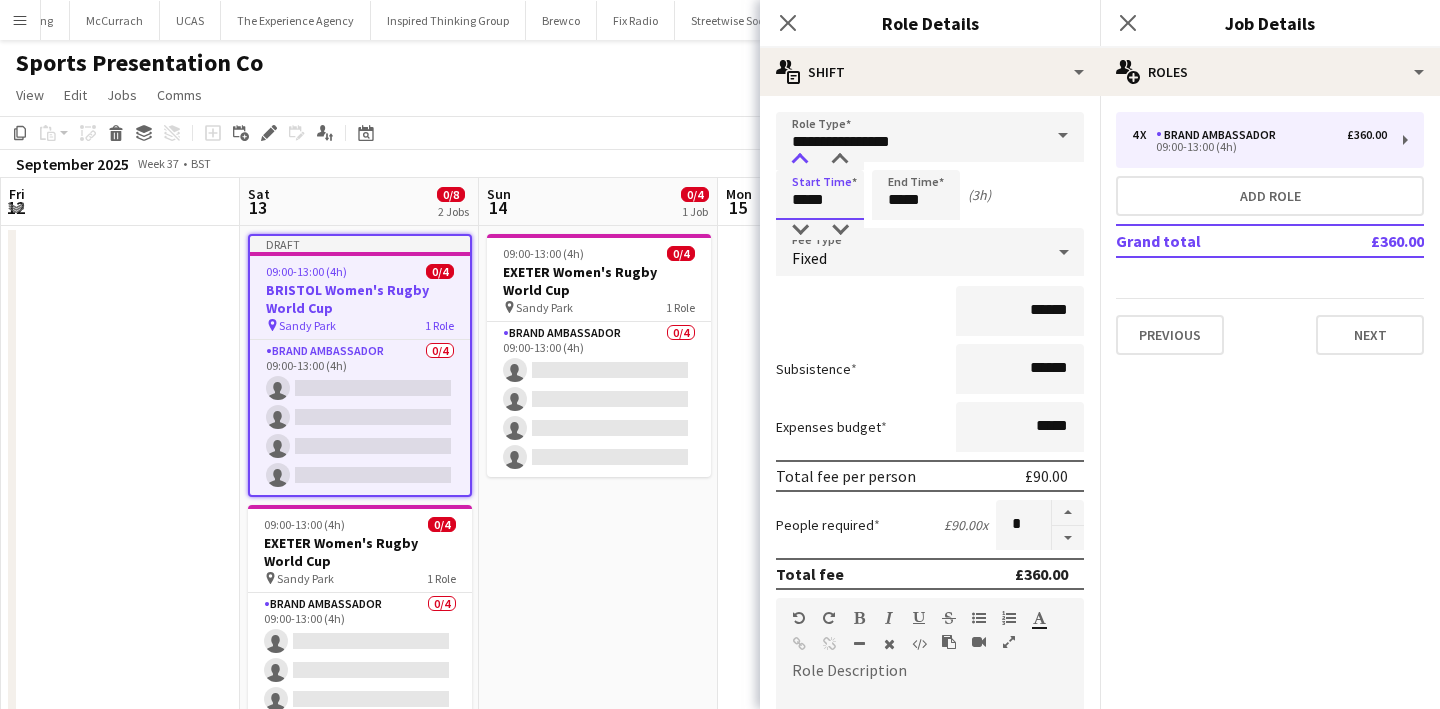click at bounding box center [800, 160] 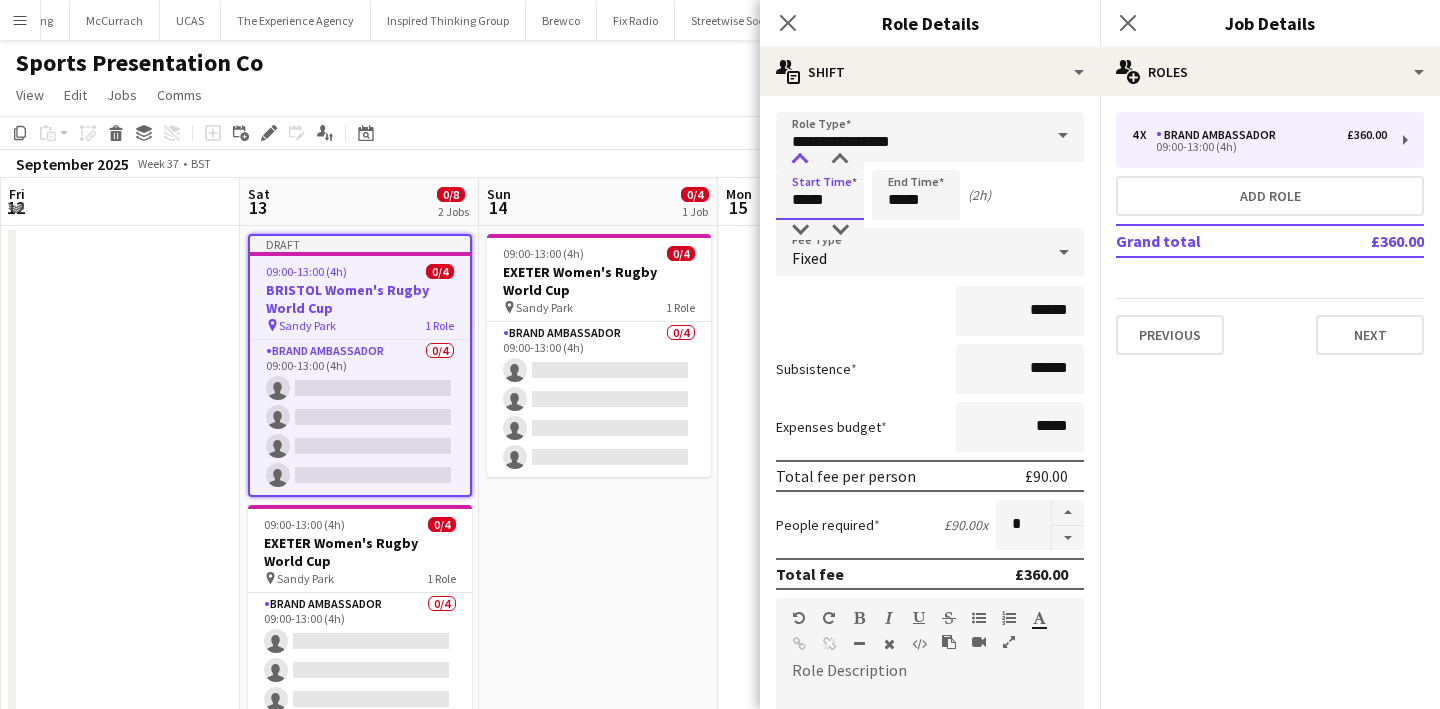 click at bounding box center (800, 160) 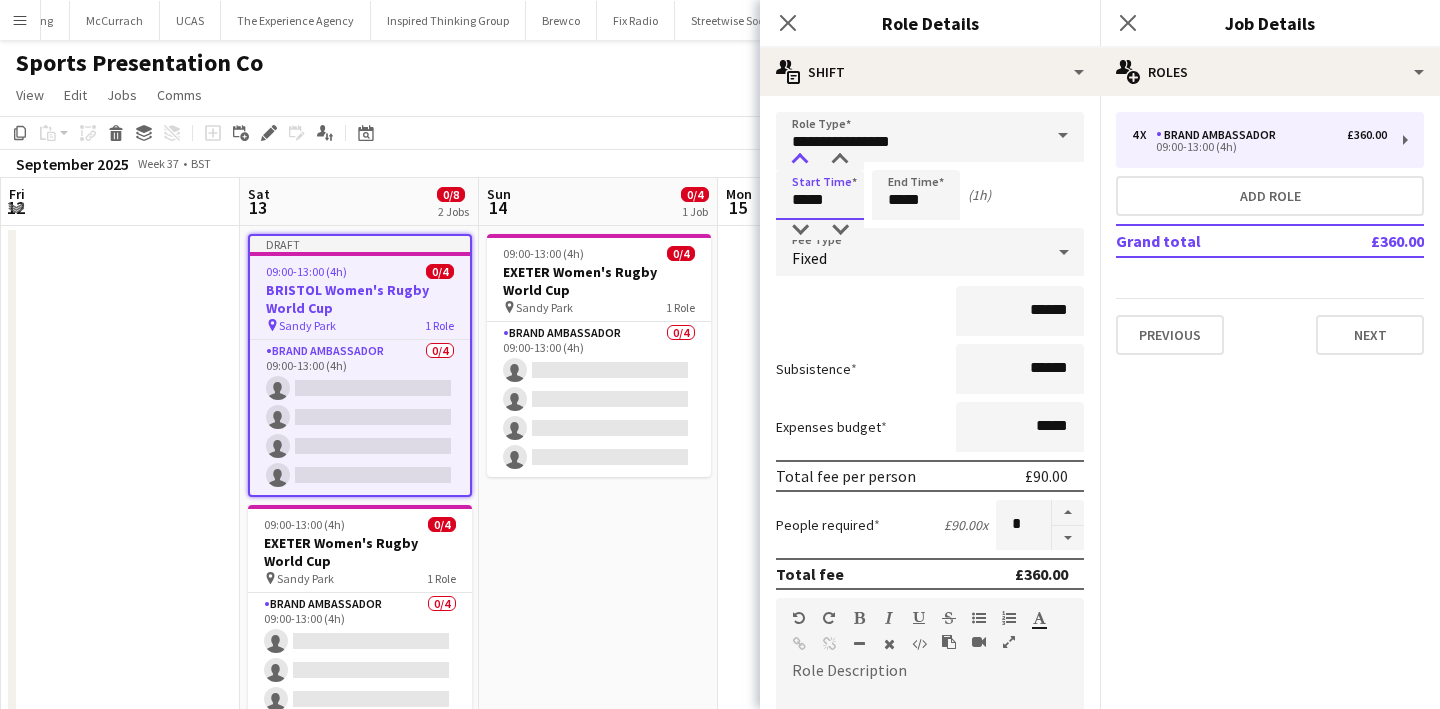 type on "*****" 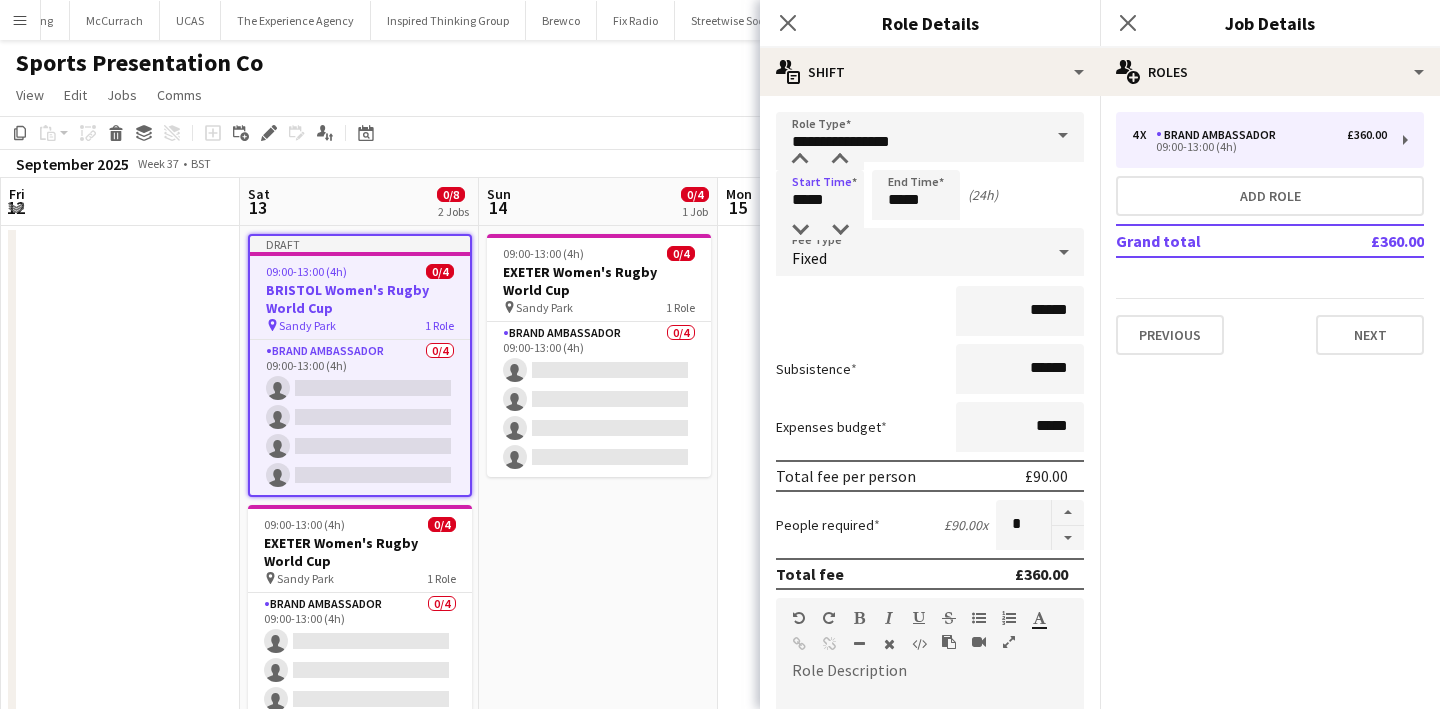 click on "**********" at bounding box center (930, 684) 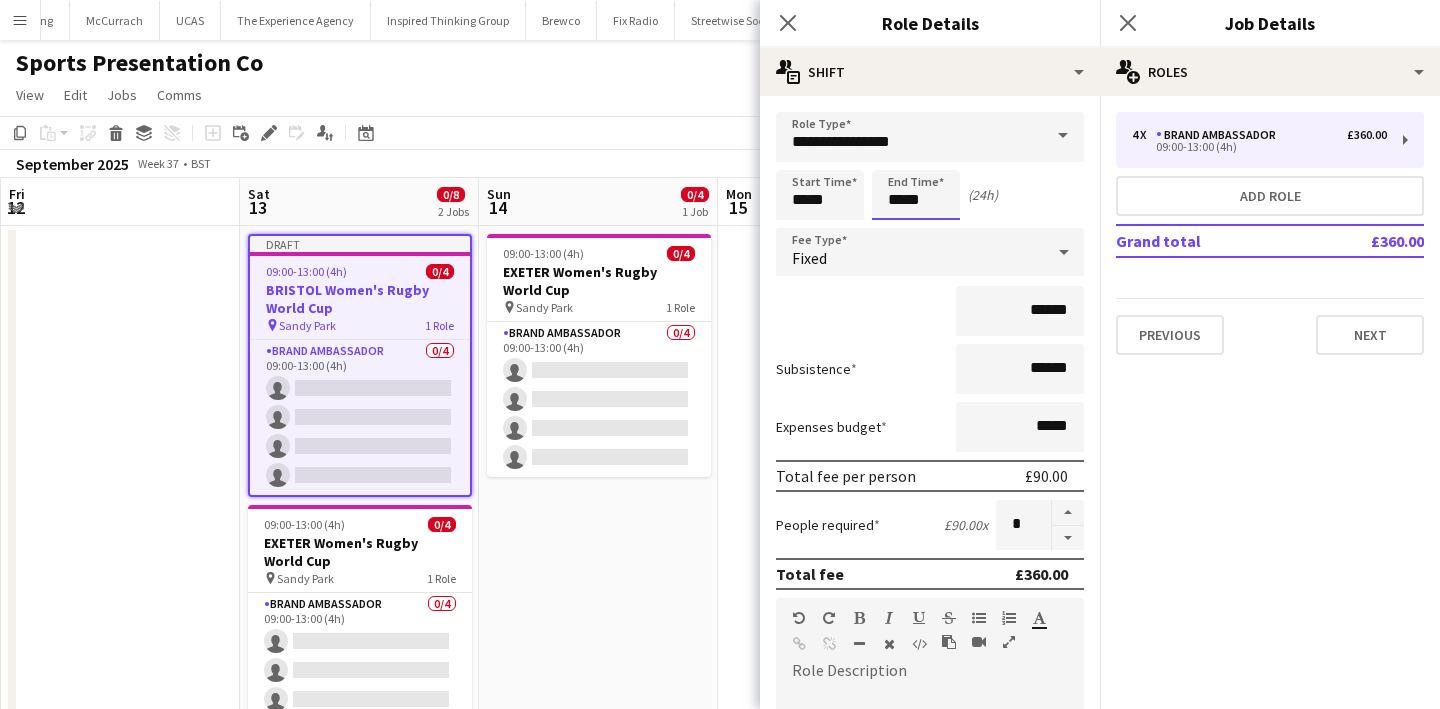 click on "*****" at bounding box center [916, 195] 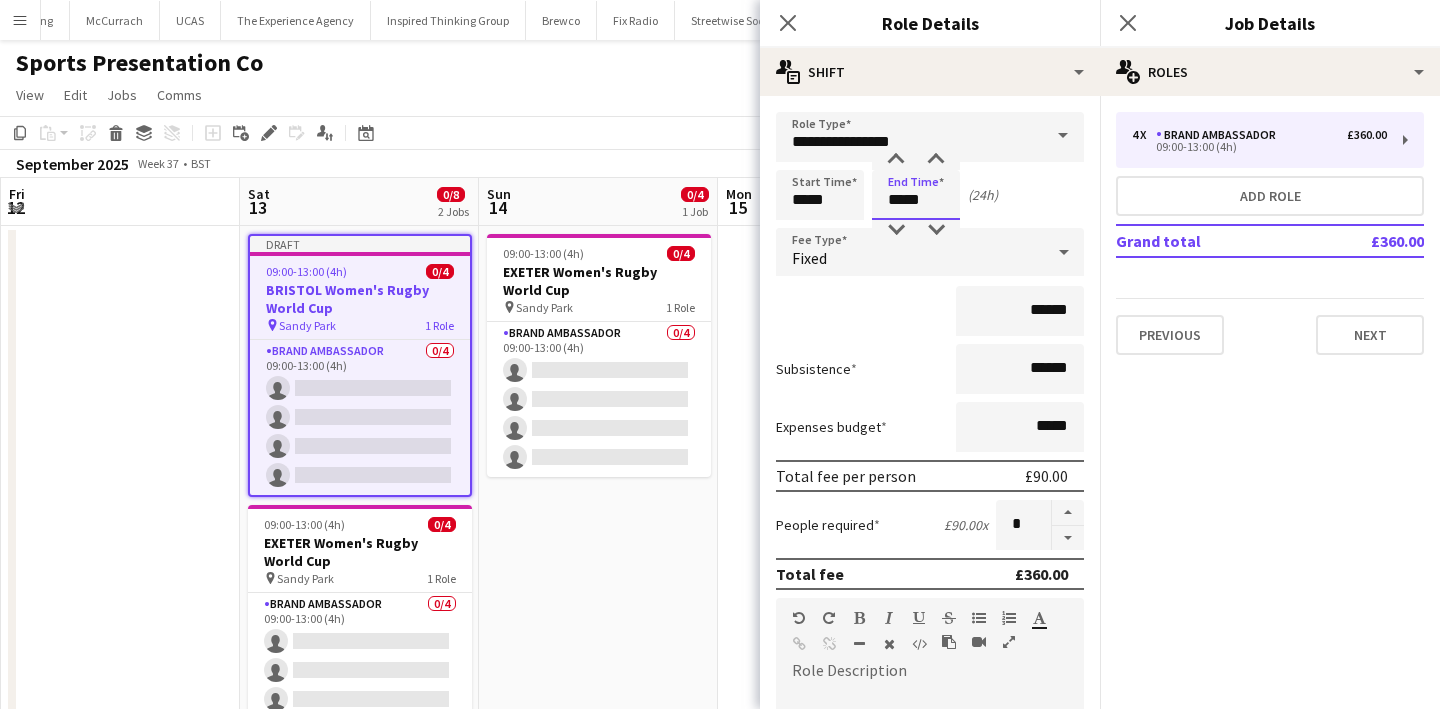 click on "*****" at bounding box center (916, 195) 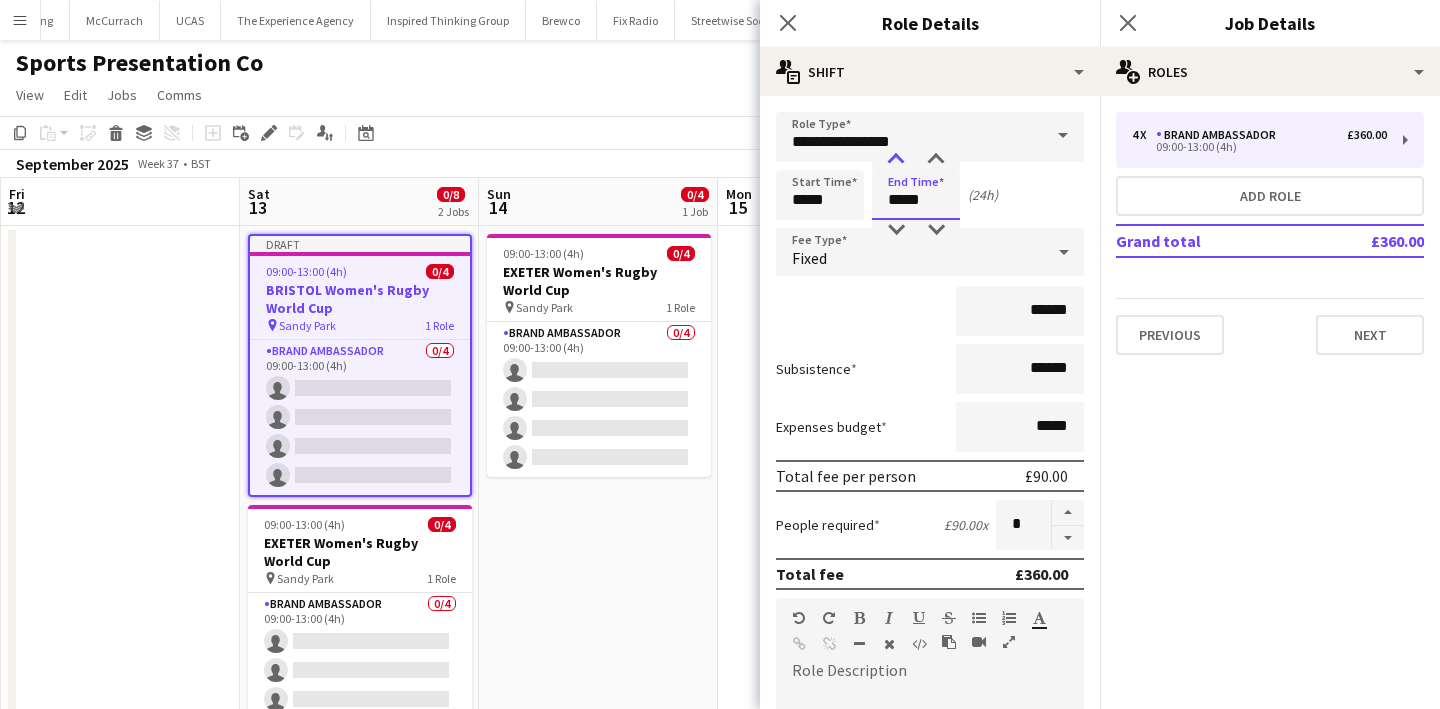 click at bounding box center [896, 160] 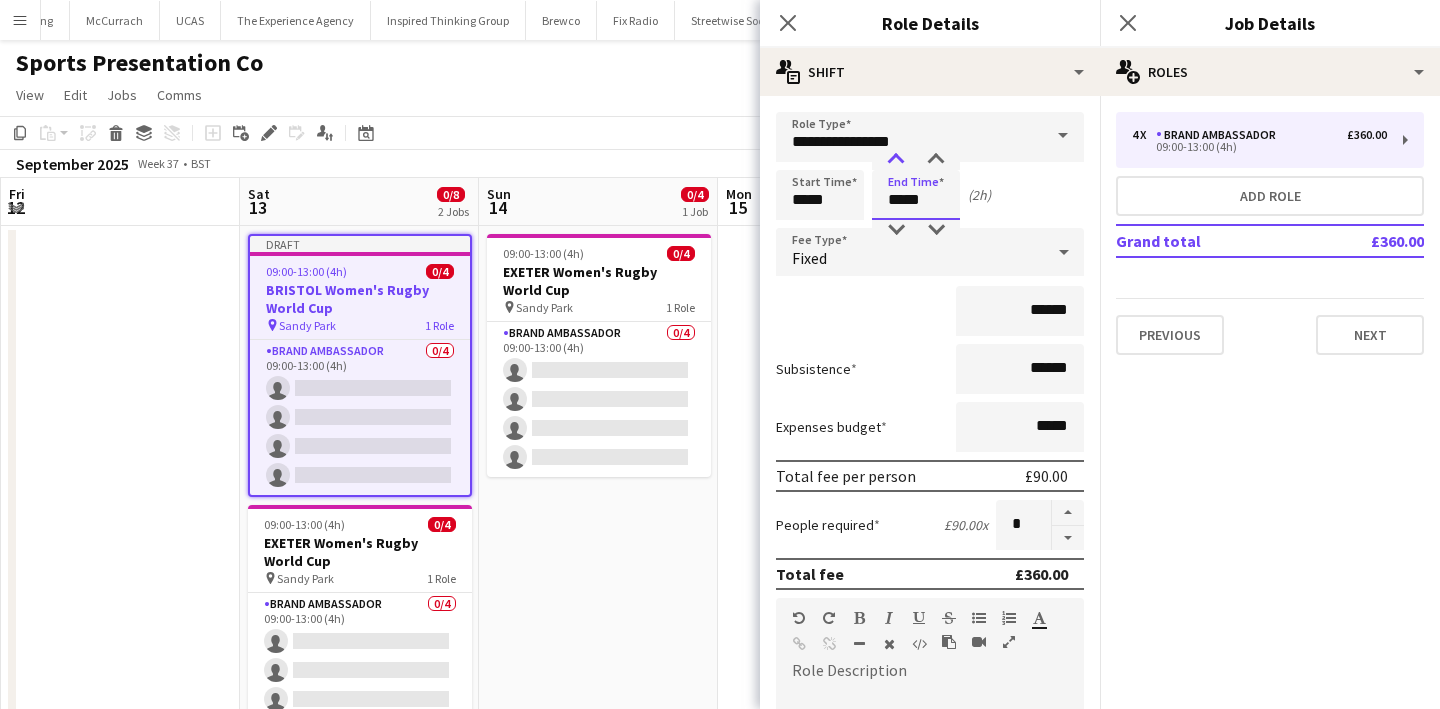 click at bounding box center (896, 160) 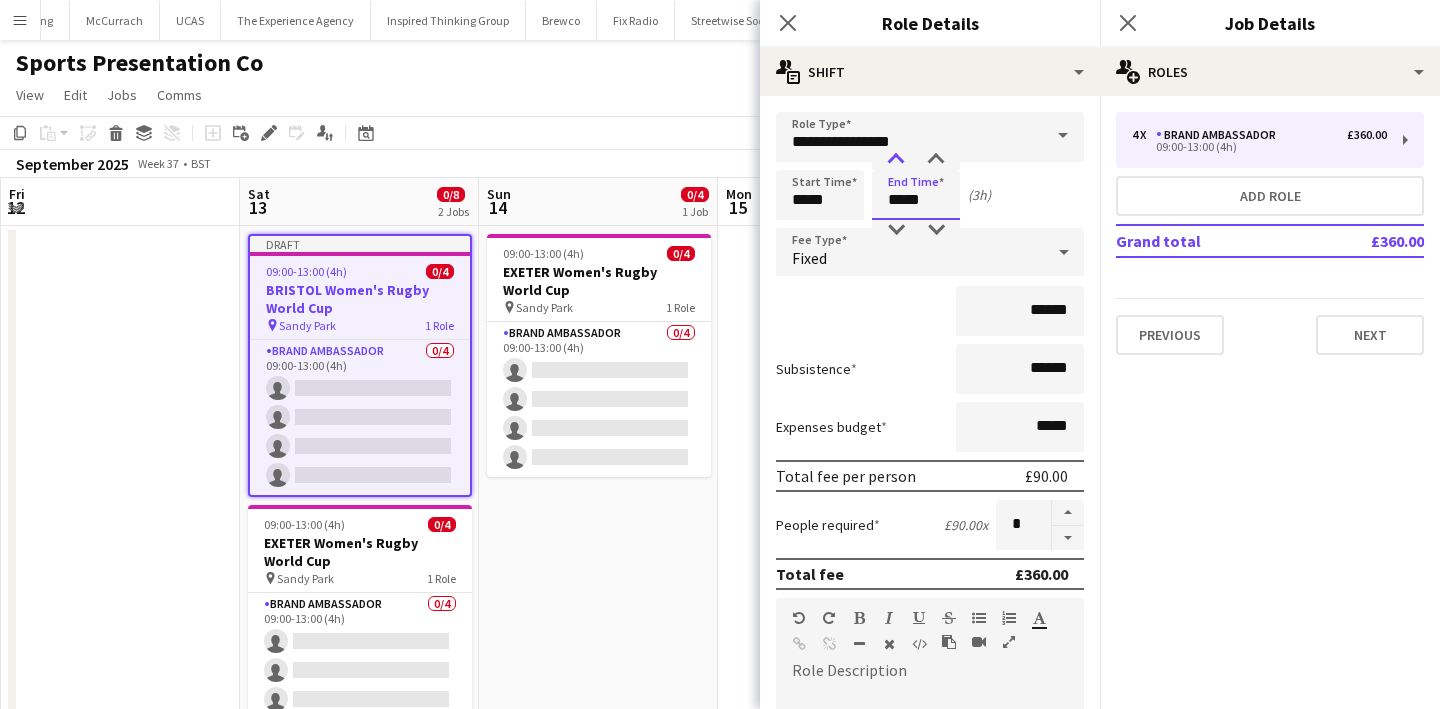 type on "*****" 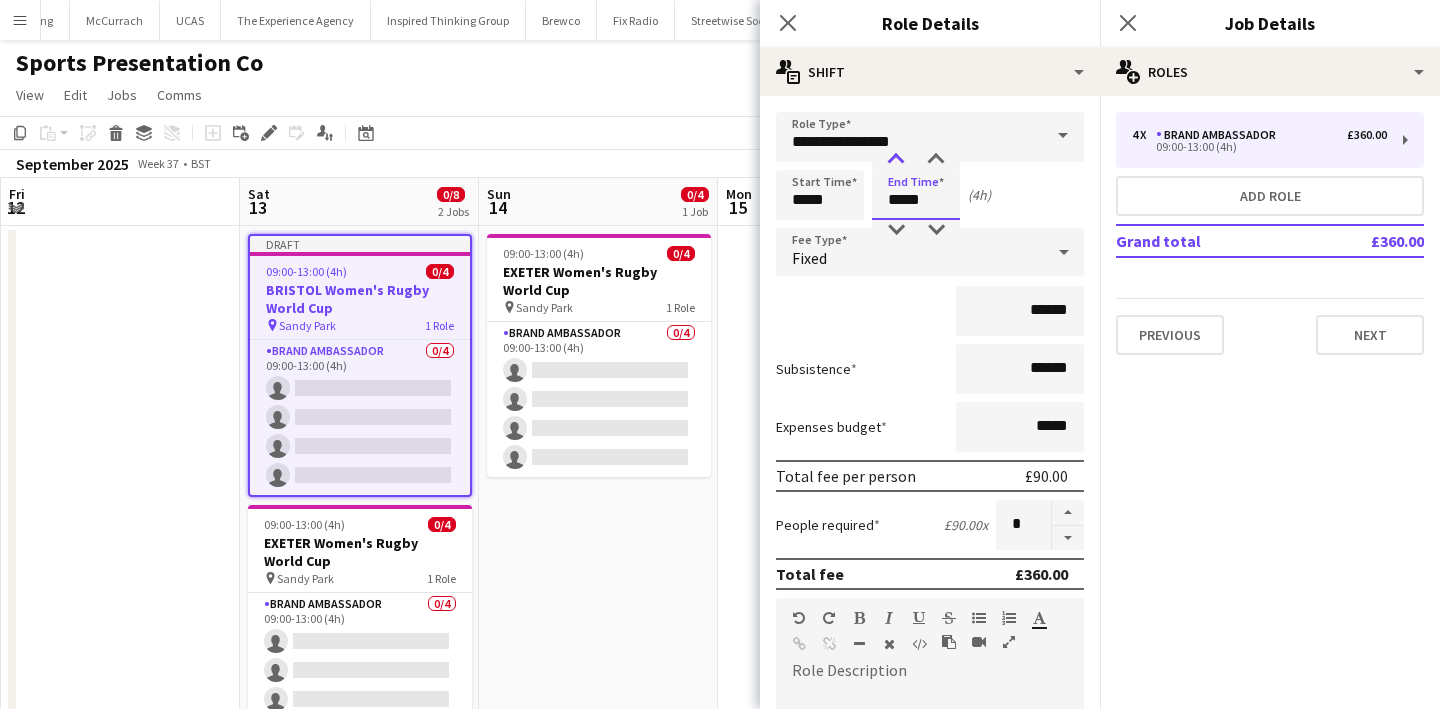 click at bounding box center [896, 160] 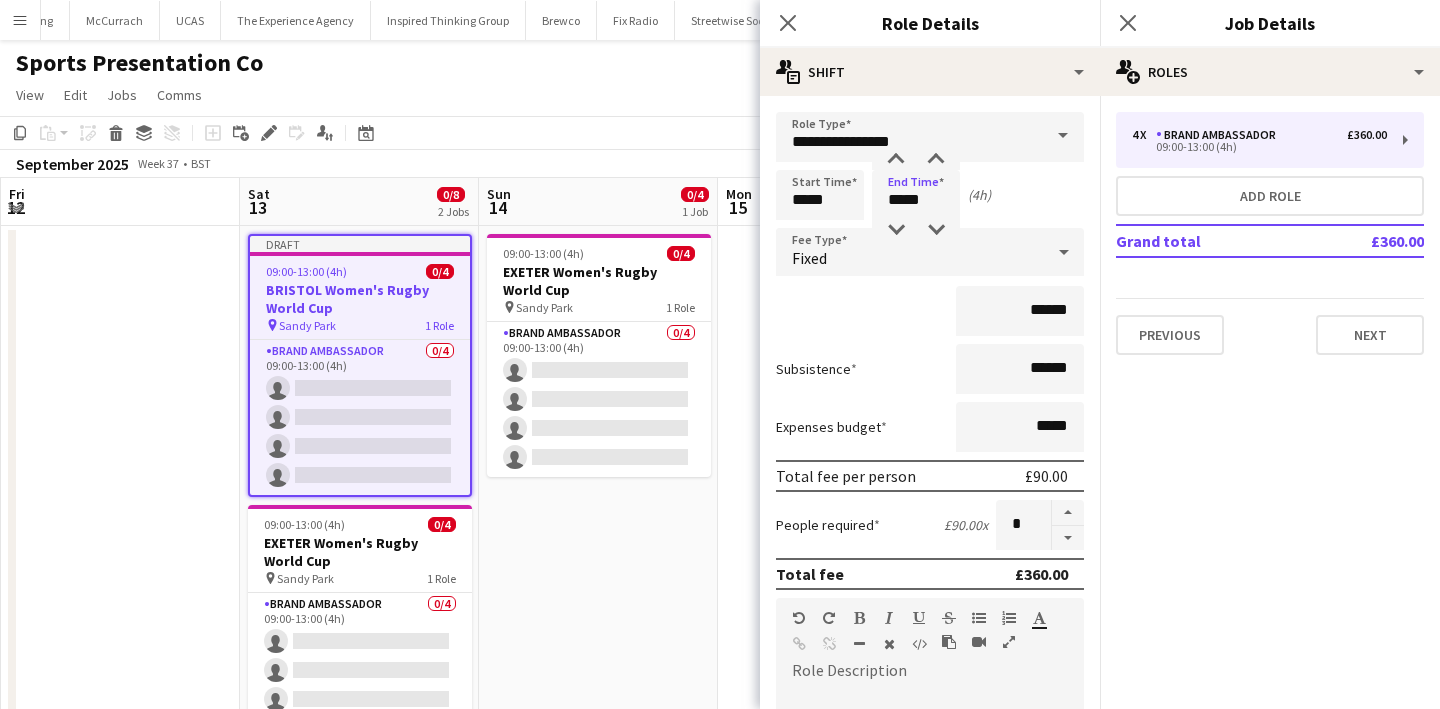 click on "Start Time  *****  End Time  *****  (4h)" at bounding box center (930, 195) 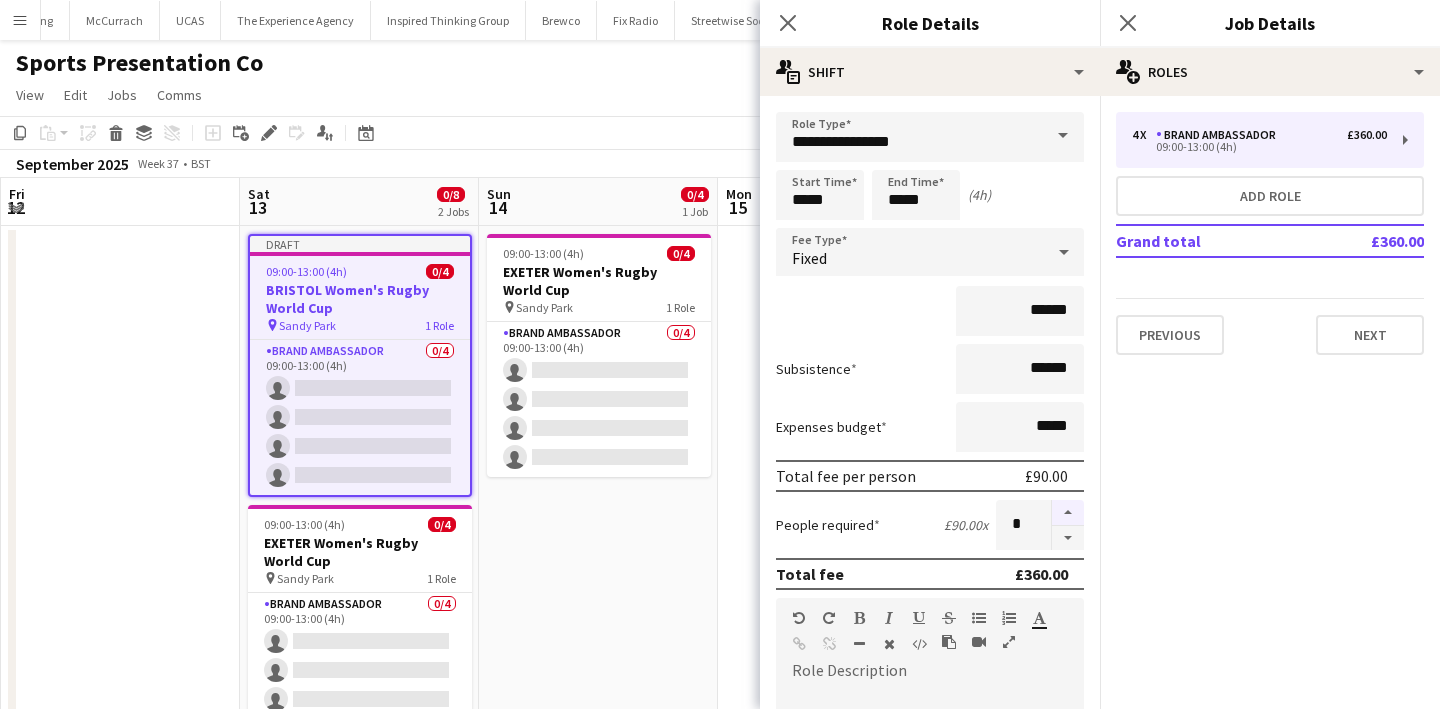 click at bounding box center [1068, 513] 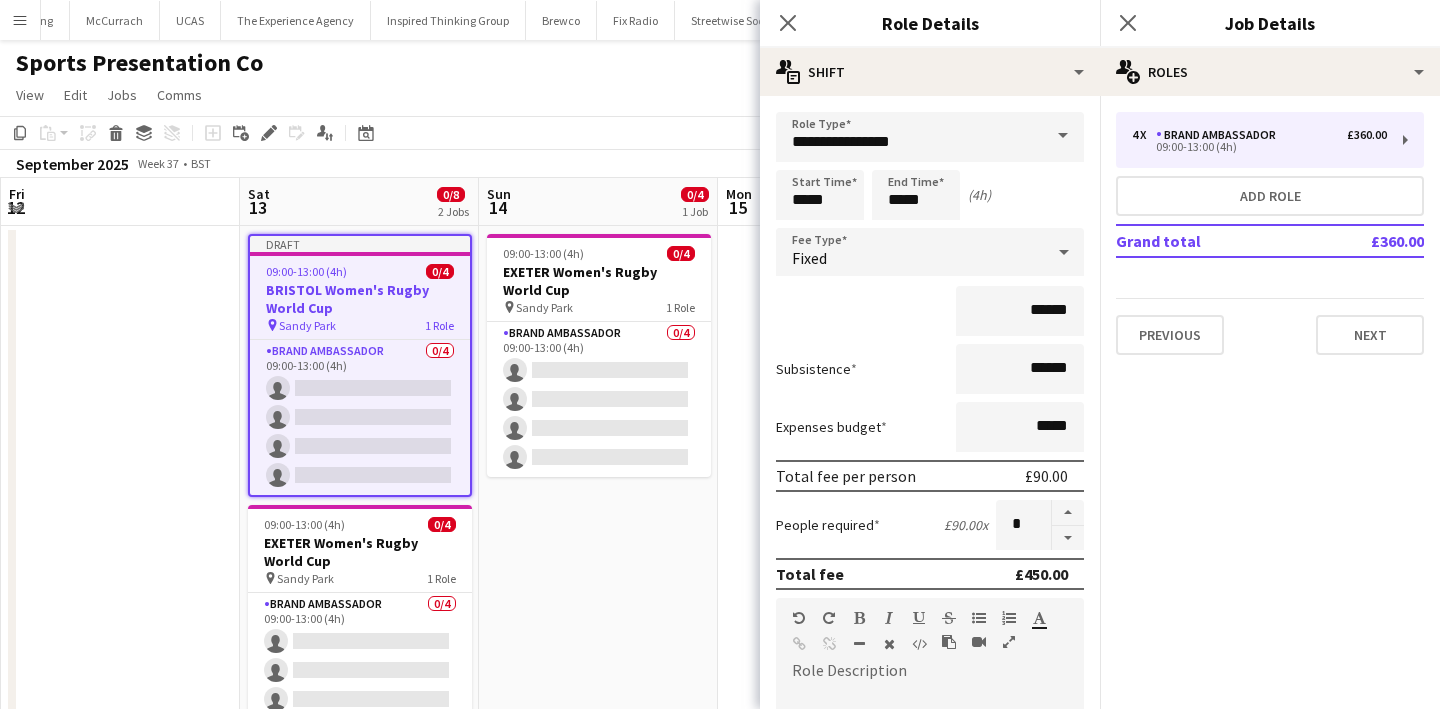click on "09:00-13:00 (4h)    0/4   EXETER Women's Rugby World Cup
pin
Sandy Park   1 Role   Brand Ambassador   0/4   09:00-13:00 (4h)
single-neutral-actions
single-neutral-actions
single-neutral-actions
single-neutral-actions" at bounding box center [598, 707] 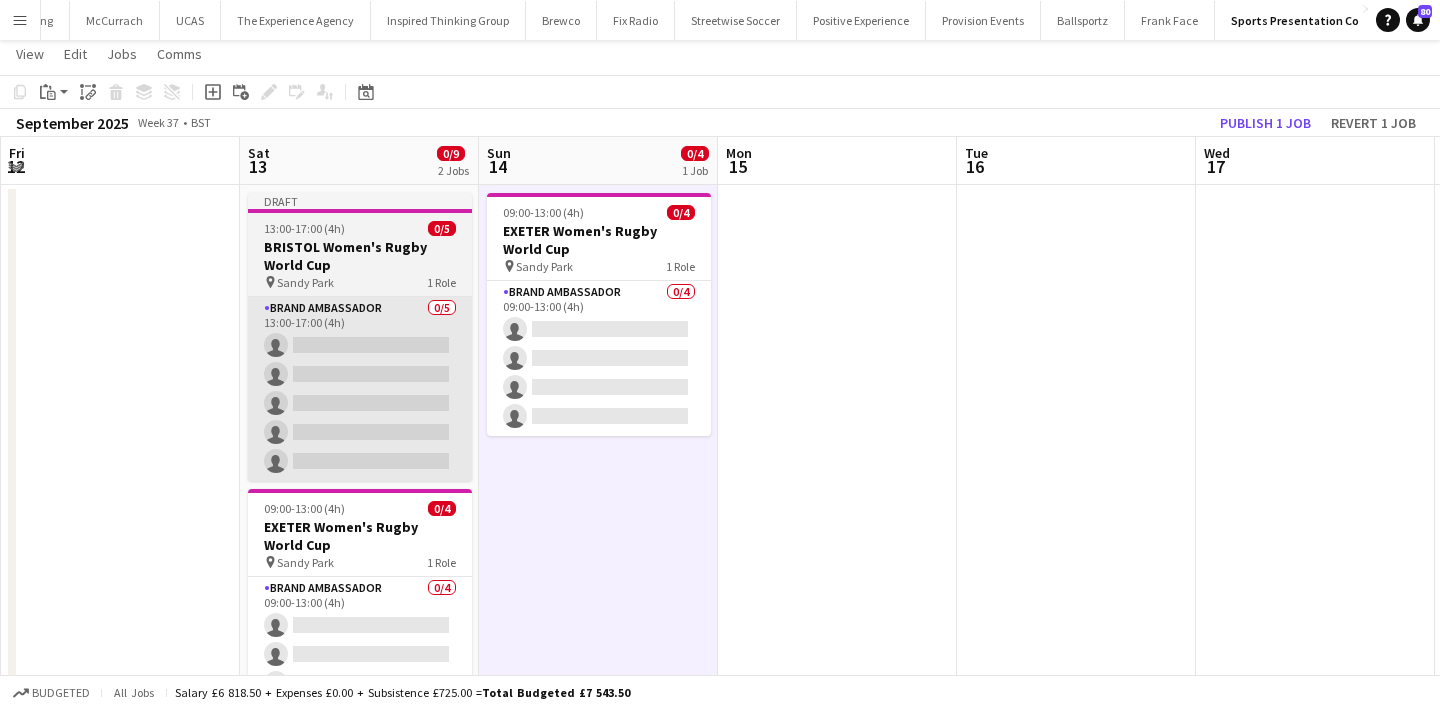 scroll, scrollTop: 42, scrollLeft: 0, axis: vertical 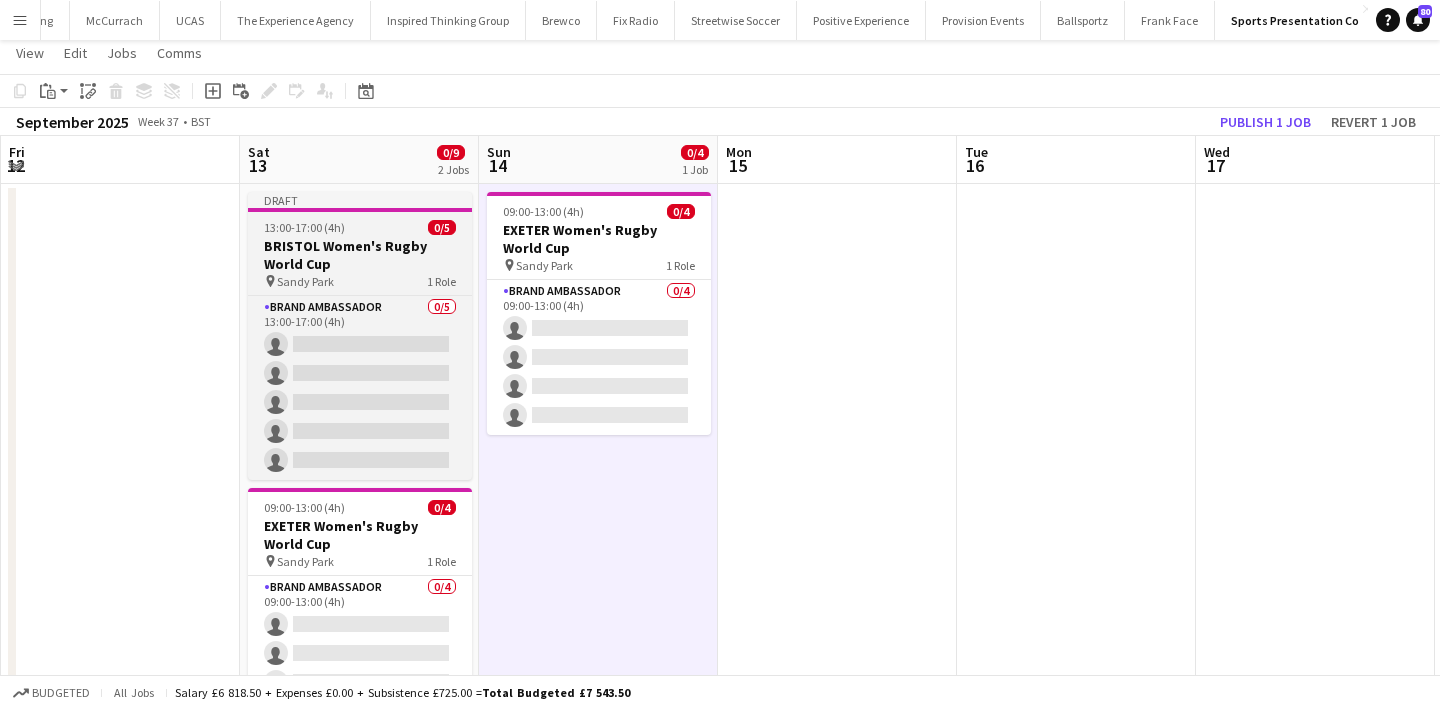 click on "pin
Sandy Park   1 Role" at bounding box center (360, 281) 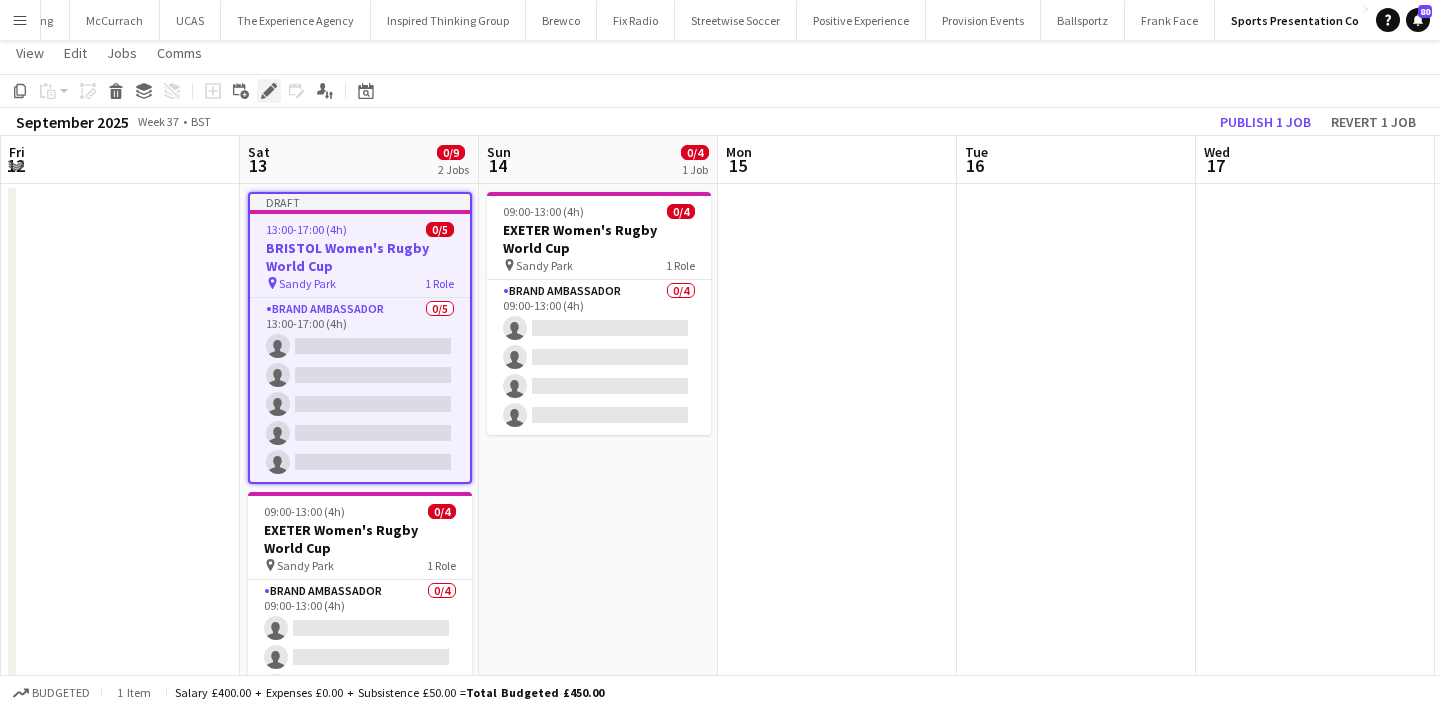 click 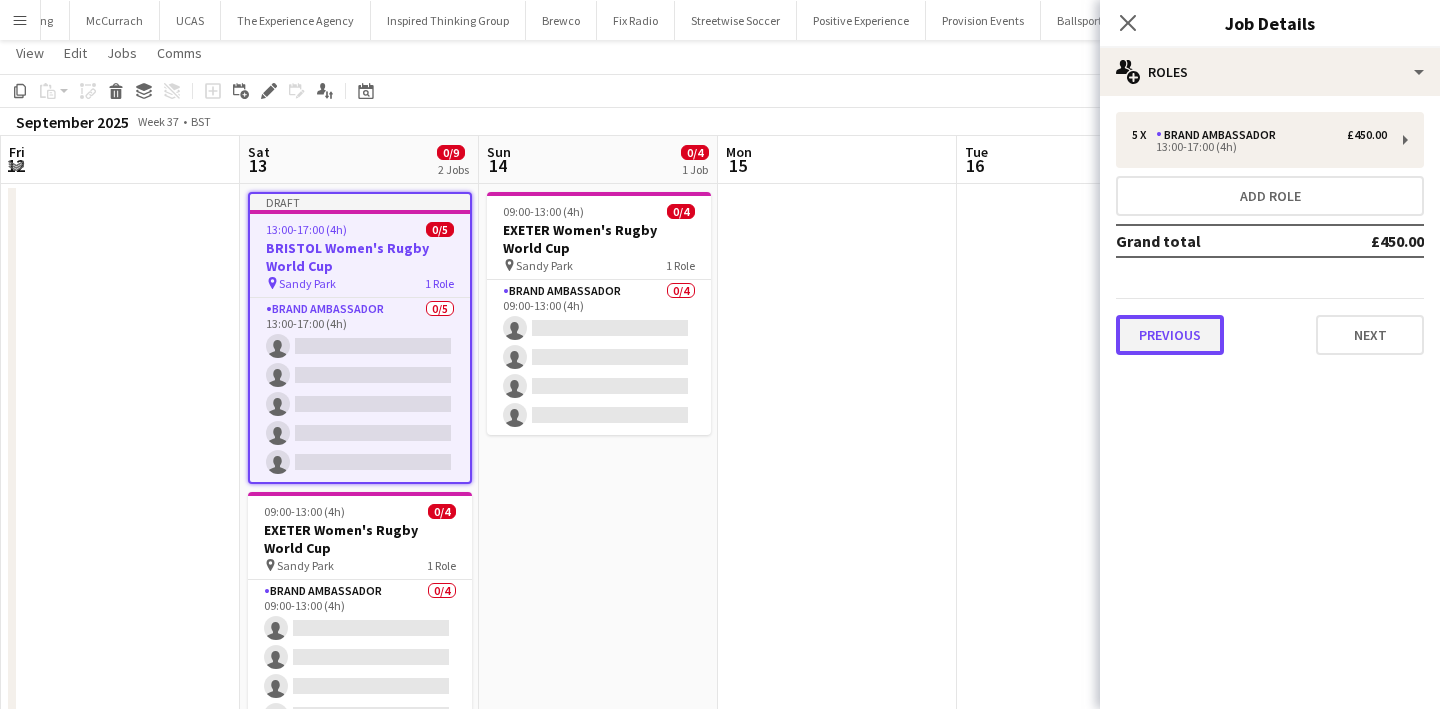 click on "Previous" at bounding box center (1170, 335) 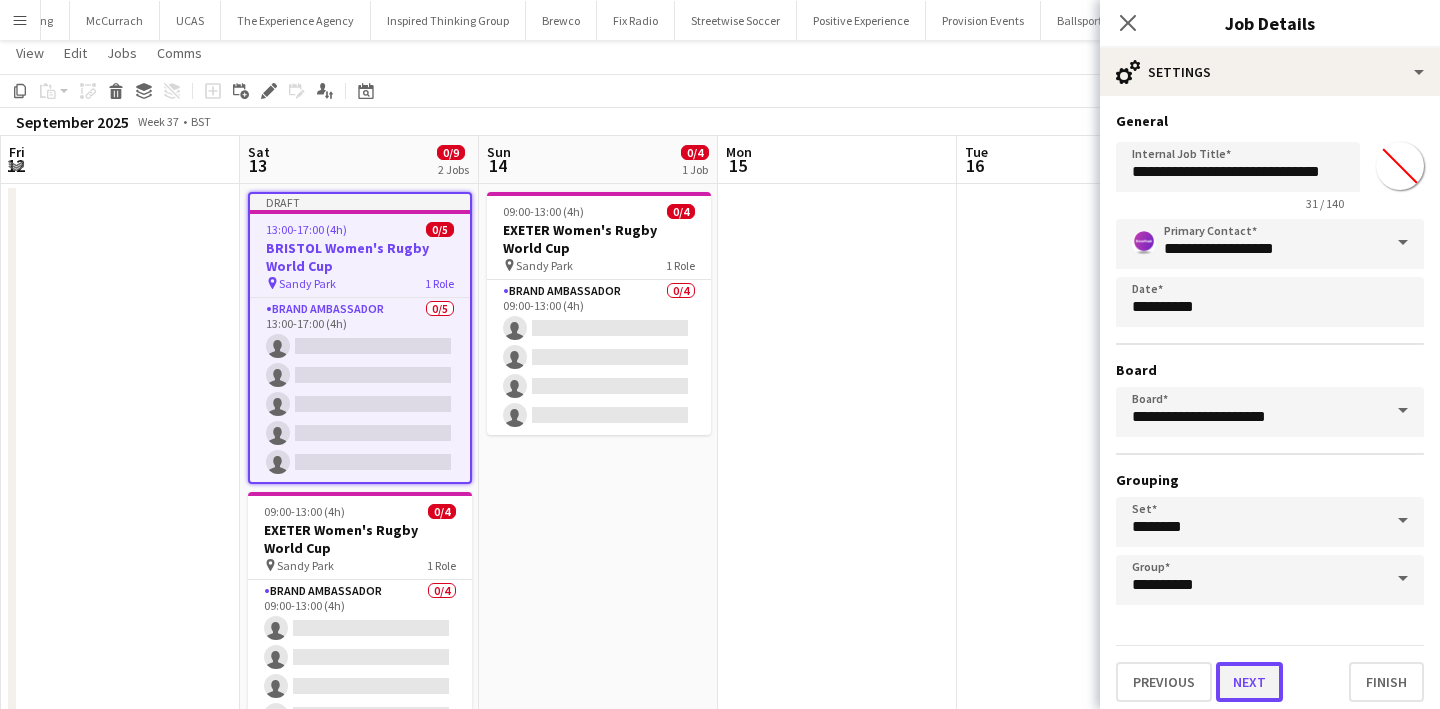 click on "Next" at bounding box center [1249, 682] 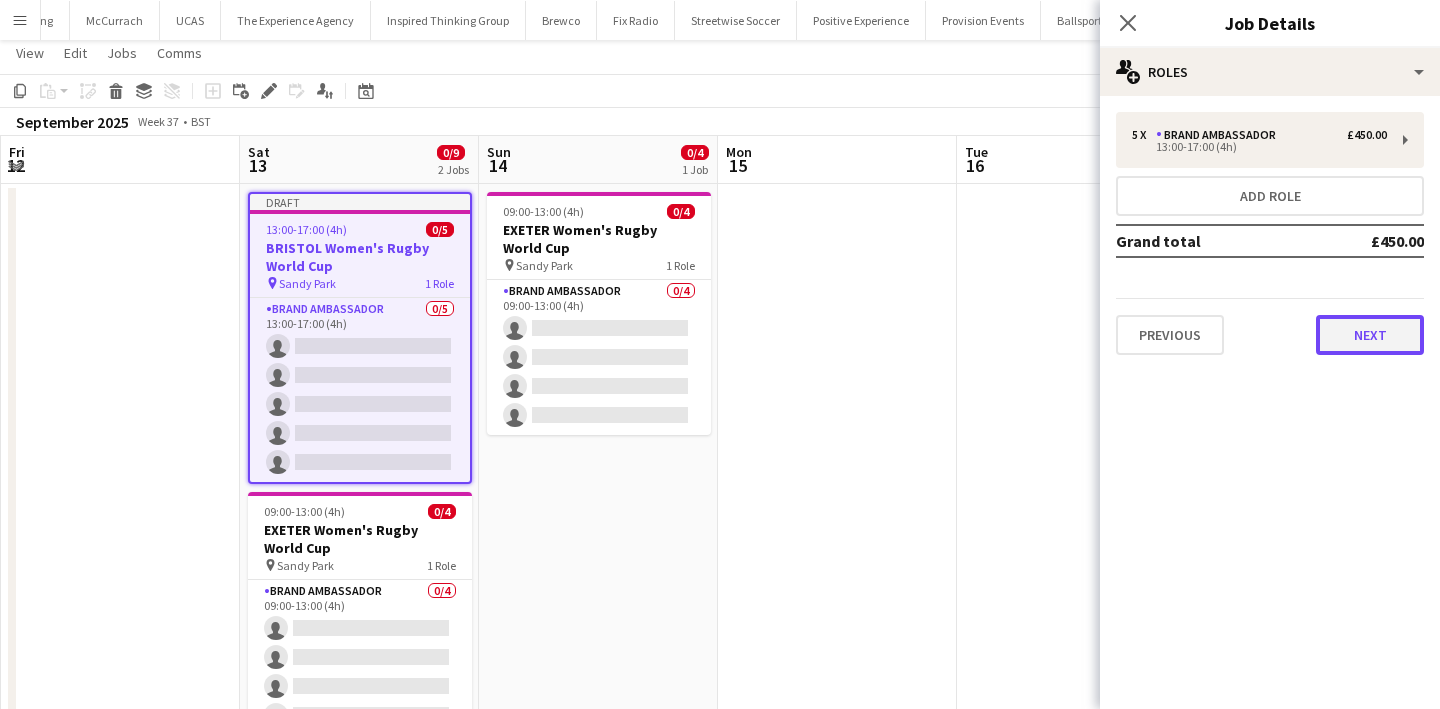 click on "Next" at bounding box center (1370, 335) 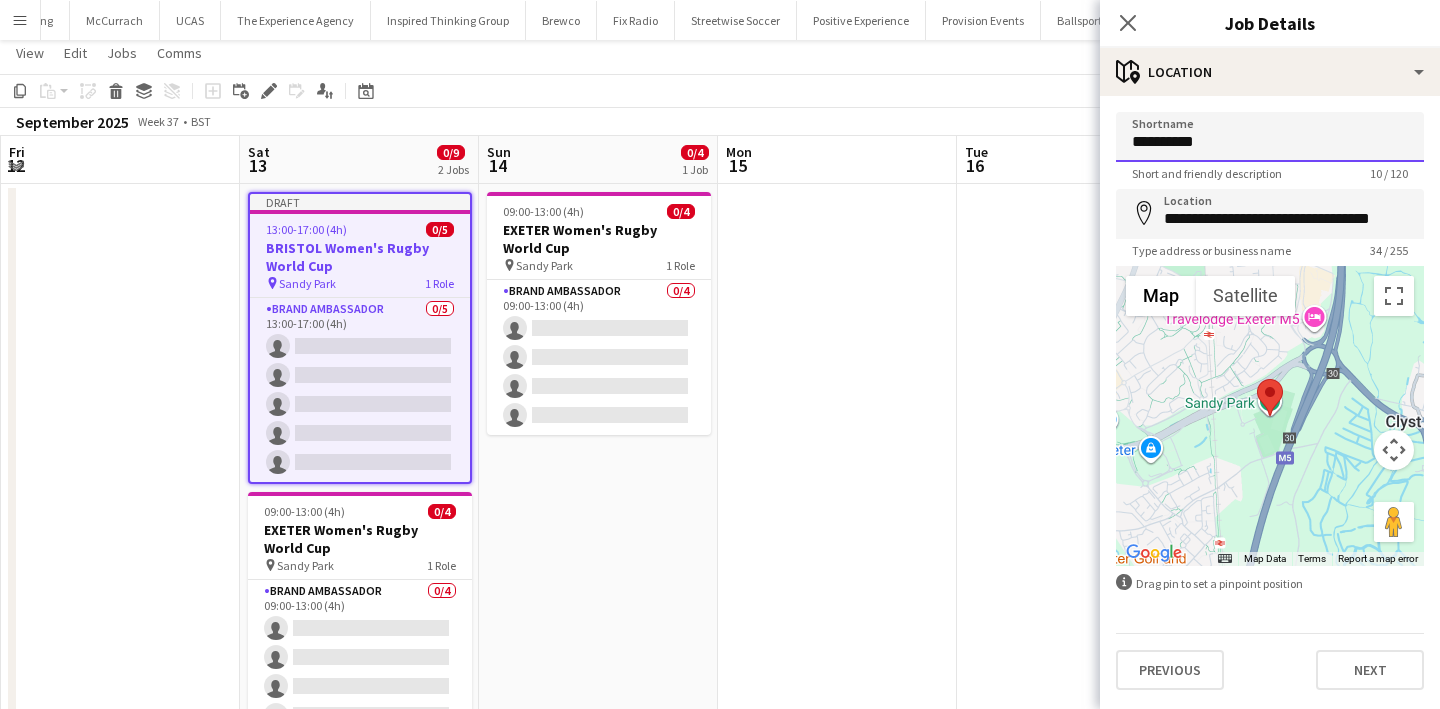 click on "**********" at bounding box center (1270, 137) 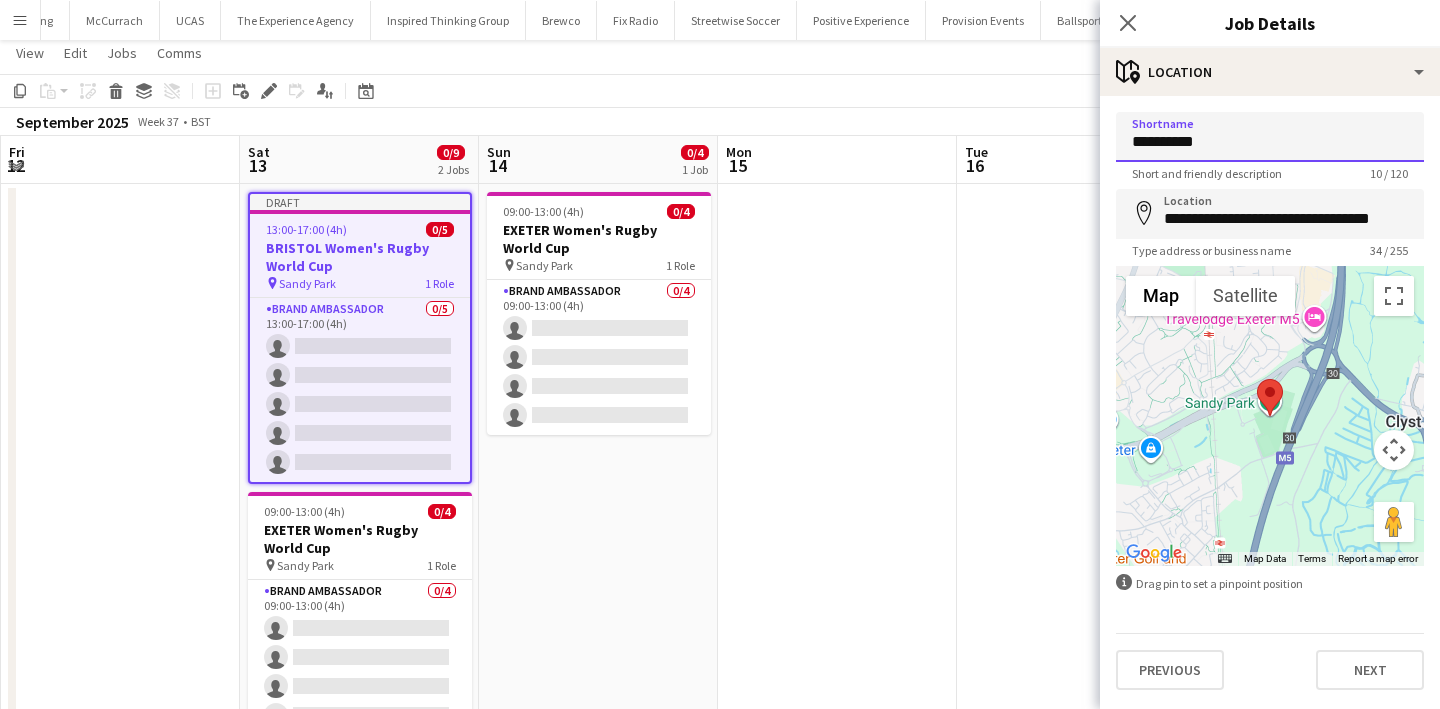 click on "**********" at bounding box center [1270, 137] 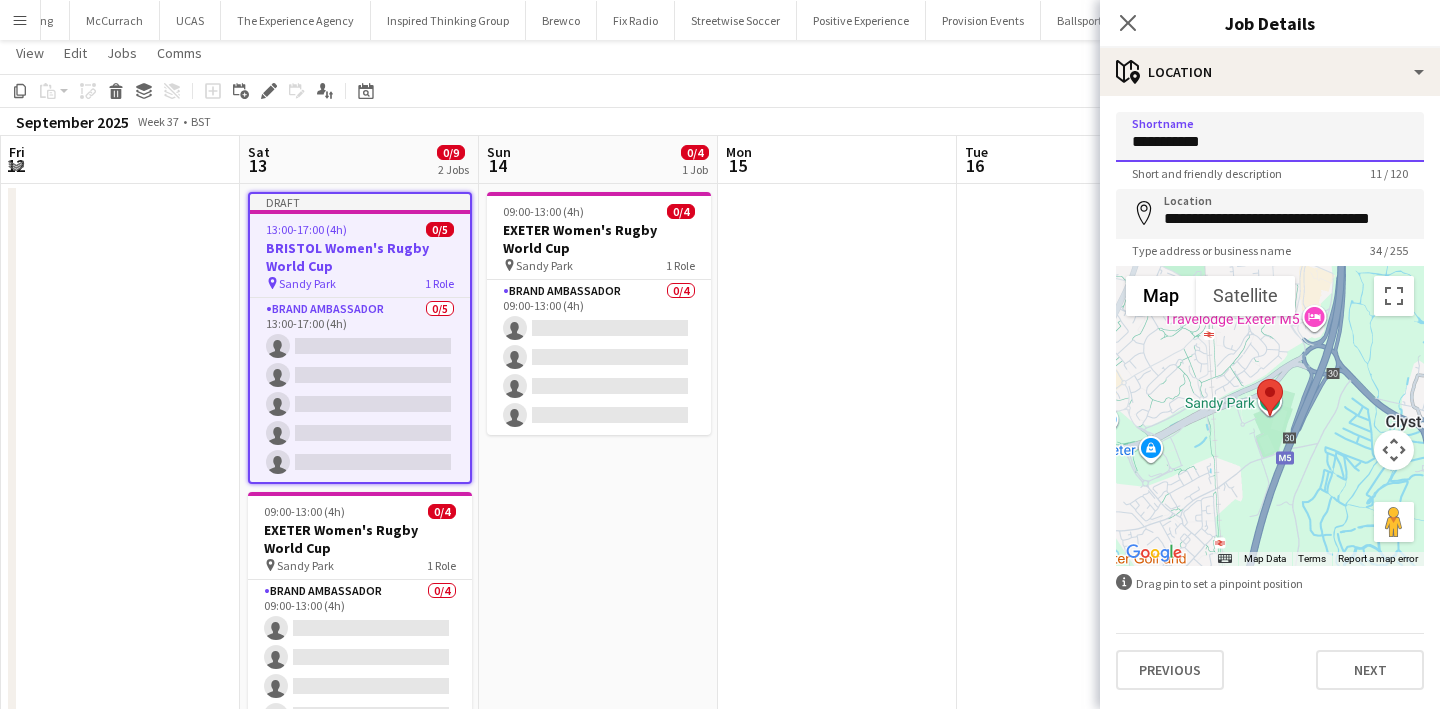 type on "**********" 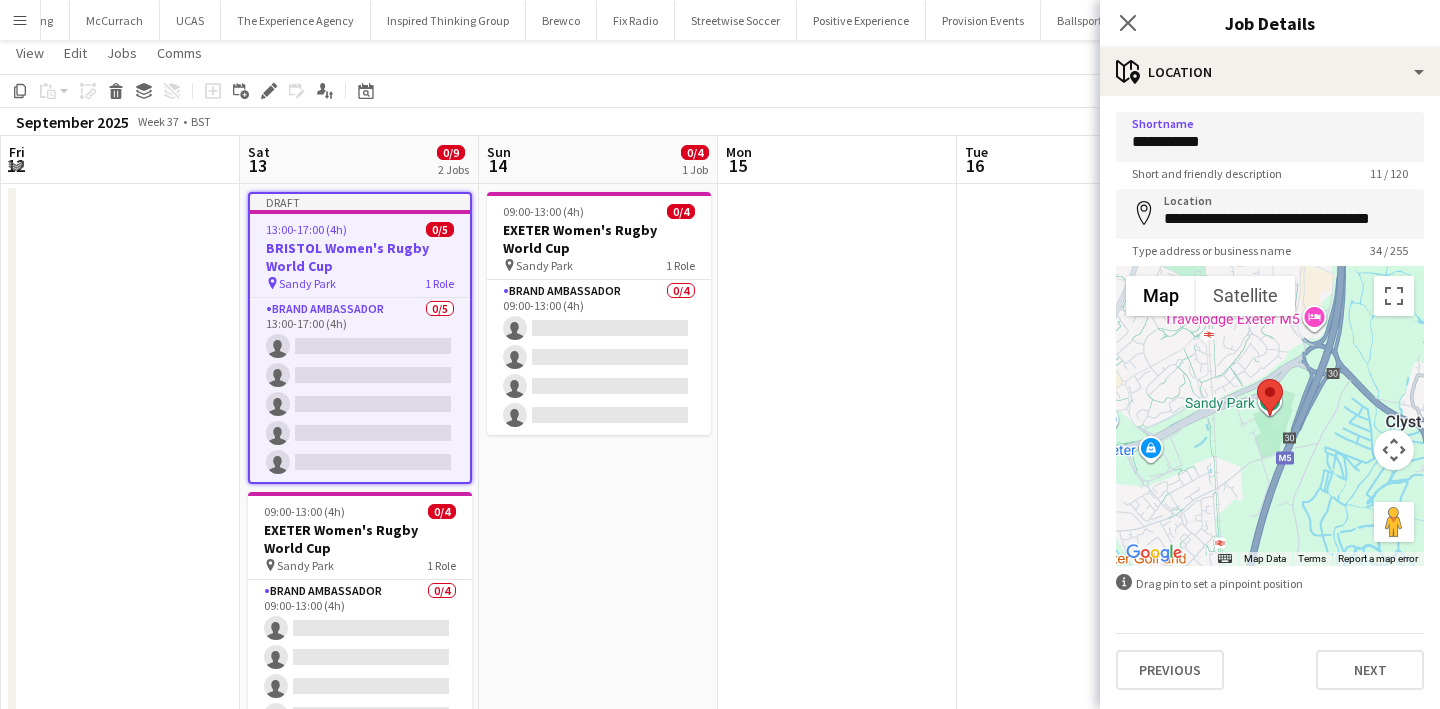click on "Type address or business name" at bounding box center [1211, 250] 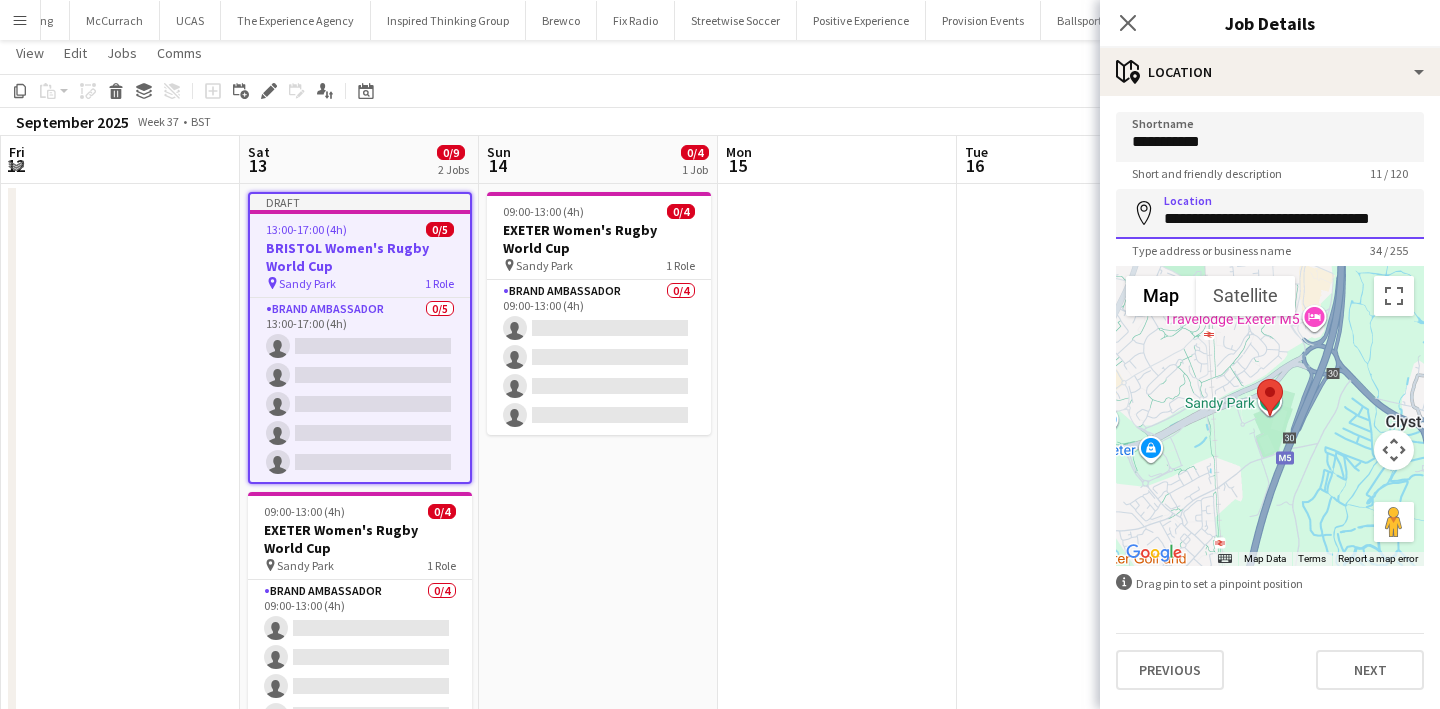 click on "**********" at bounding box center (1270, 214) 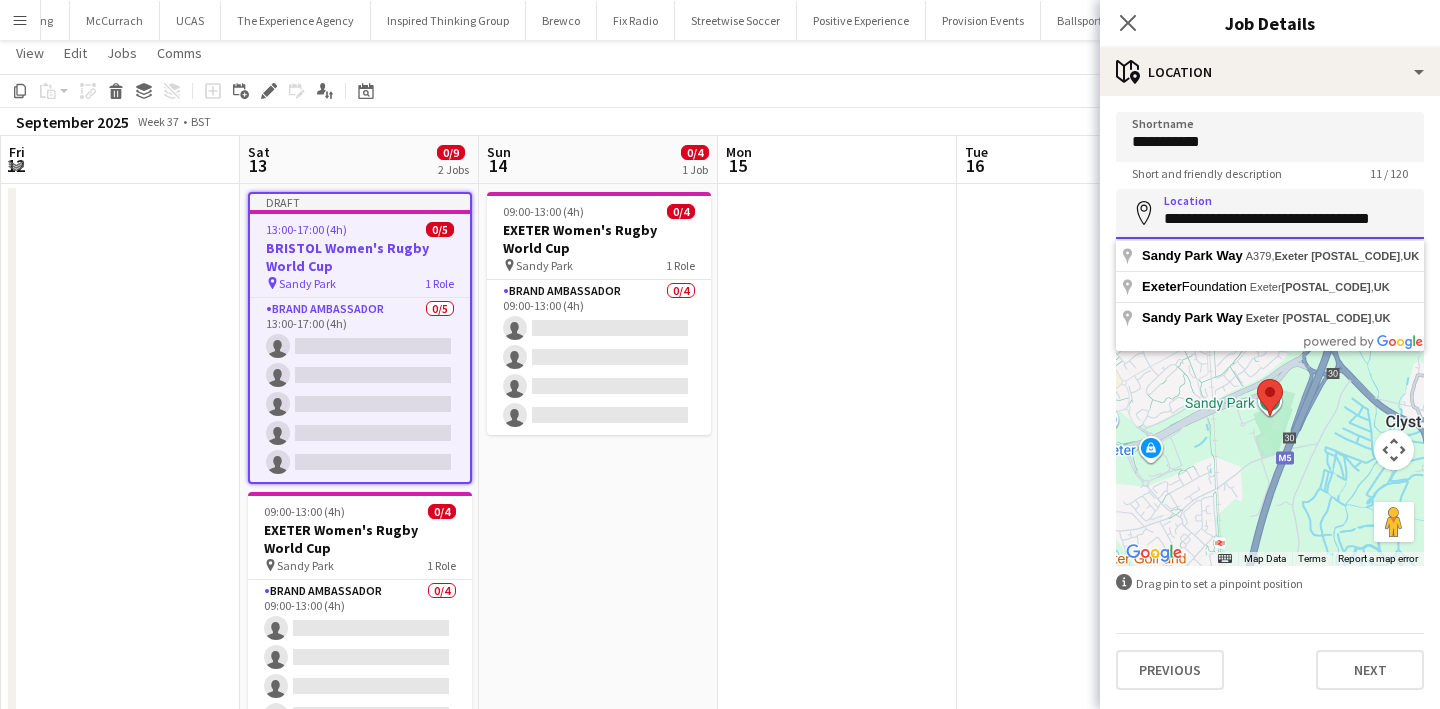 click on "**********" at bounding box center (1270, 214) 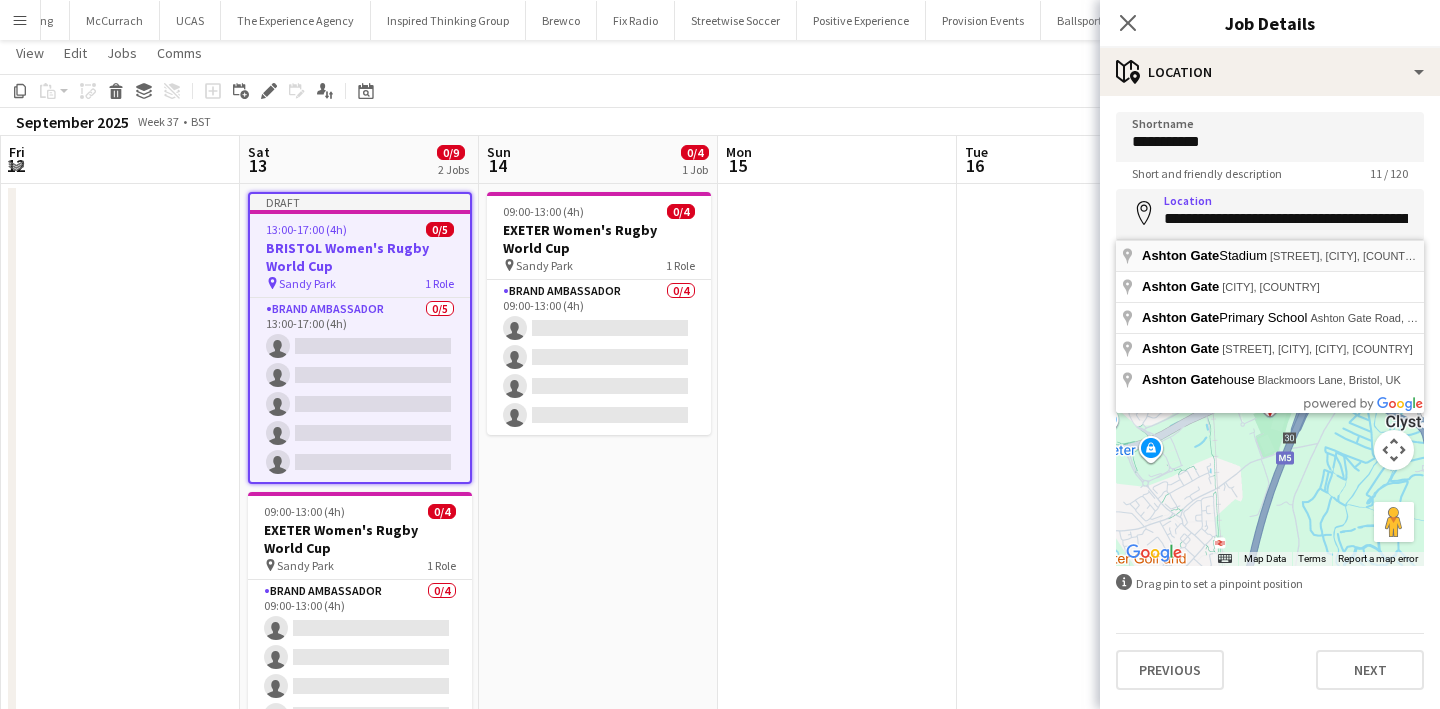 type on "**********" 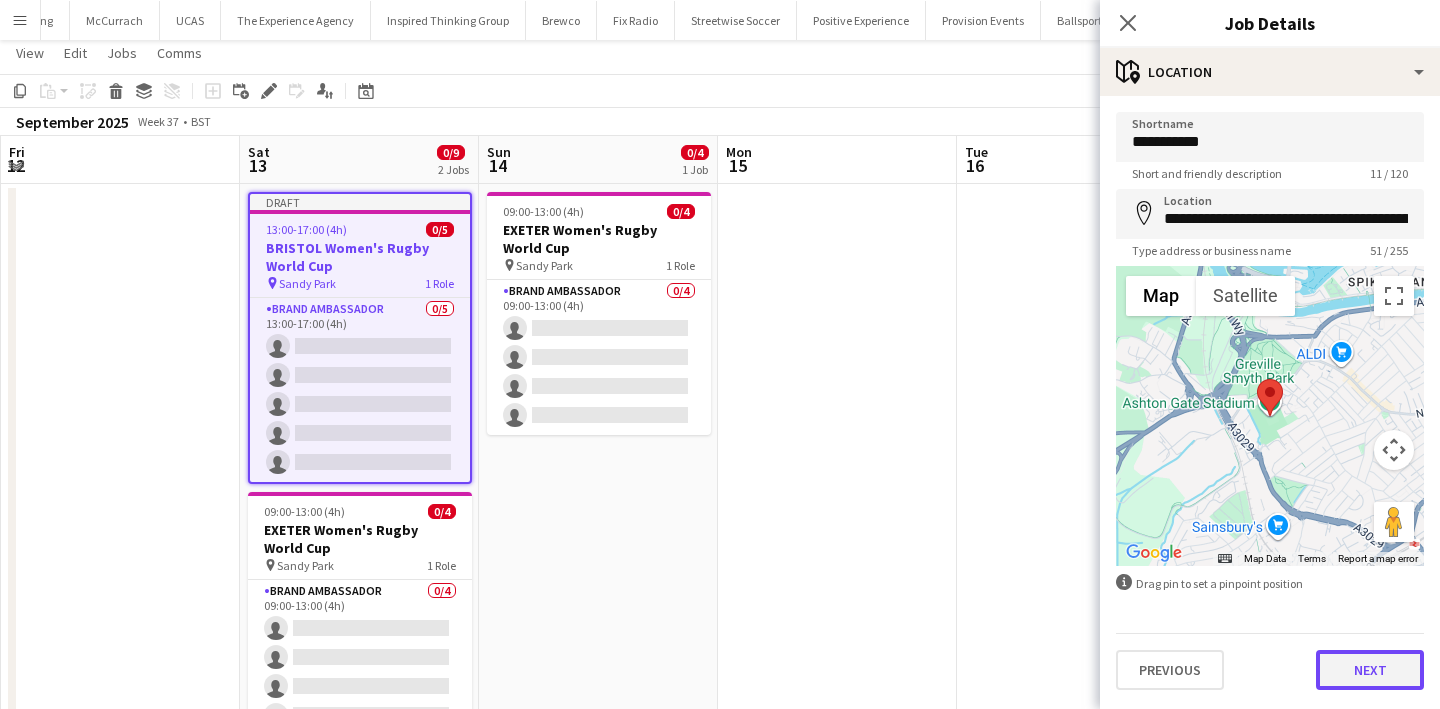 click on "Next" at bounding box center [1370, 670] 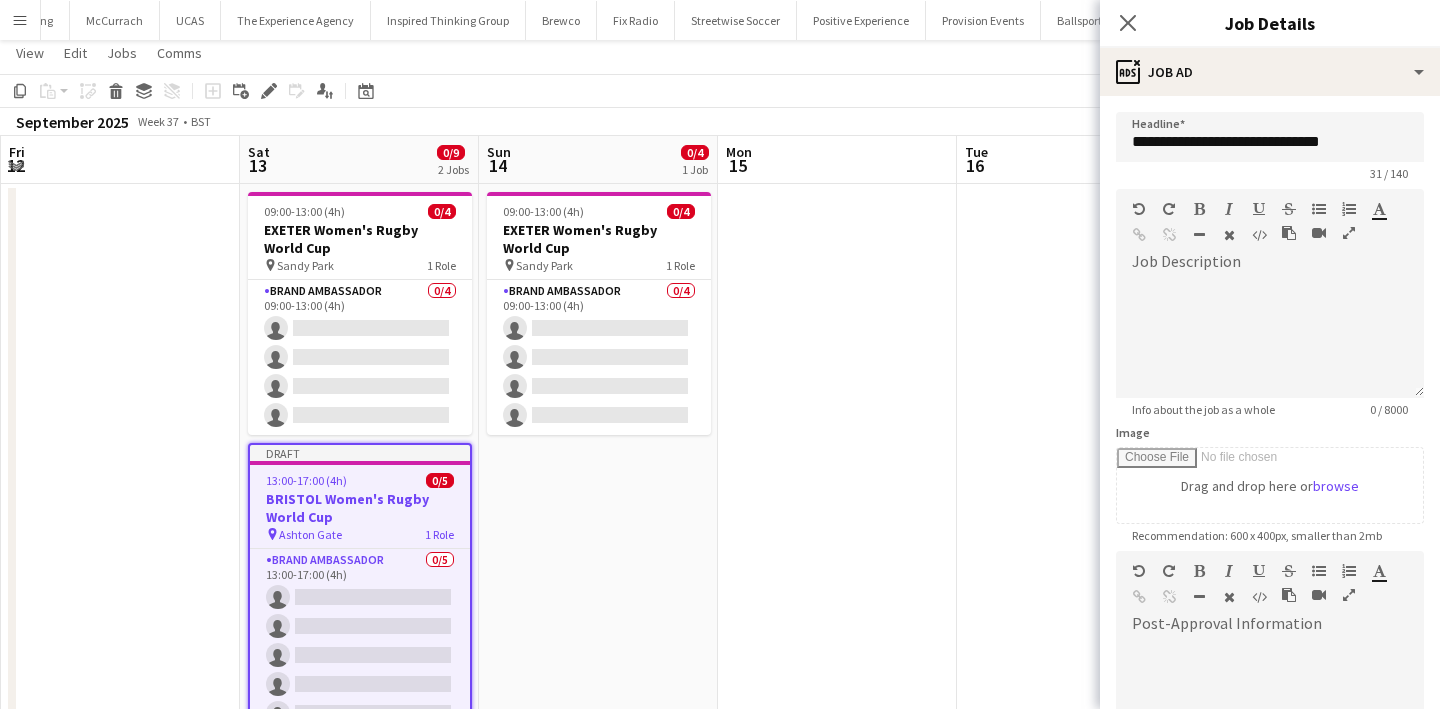 click at bounding box center (837, 665) 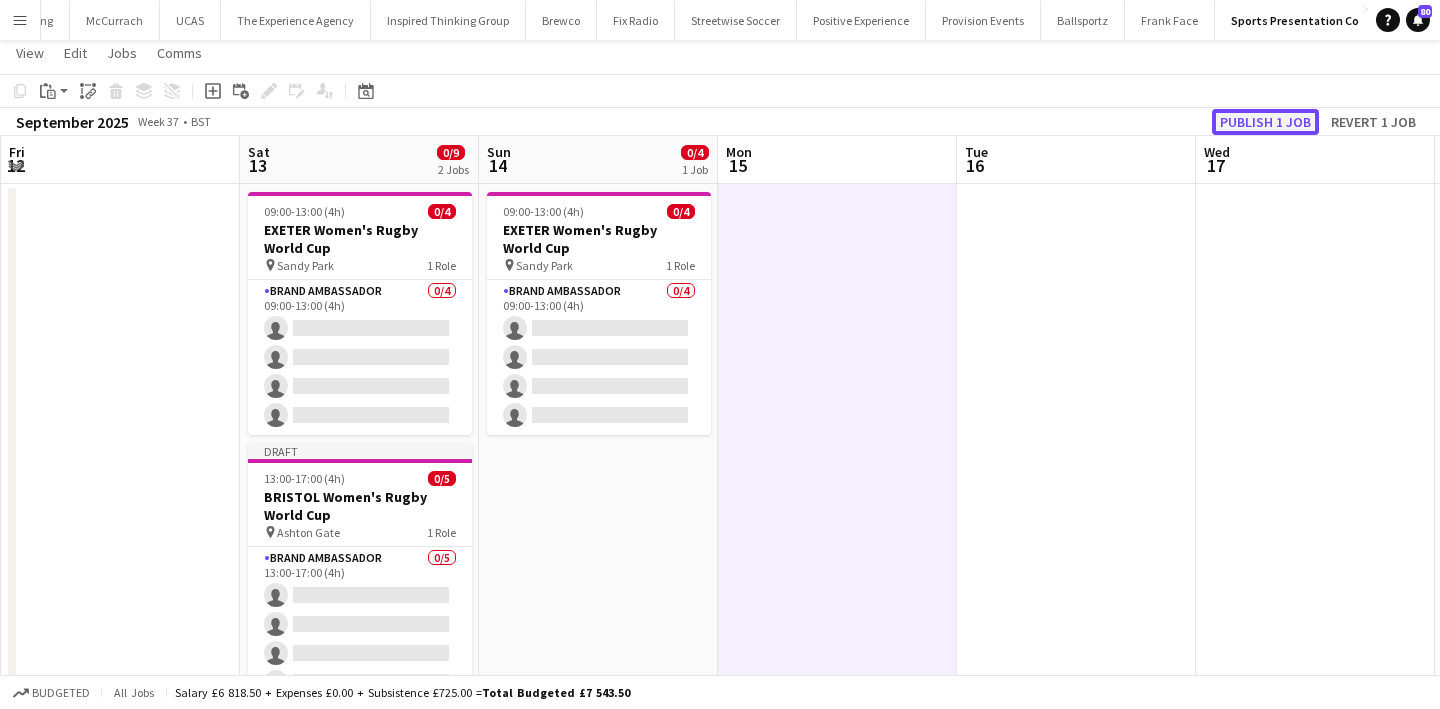 click on "Publish 1 job" 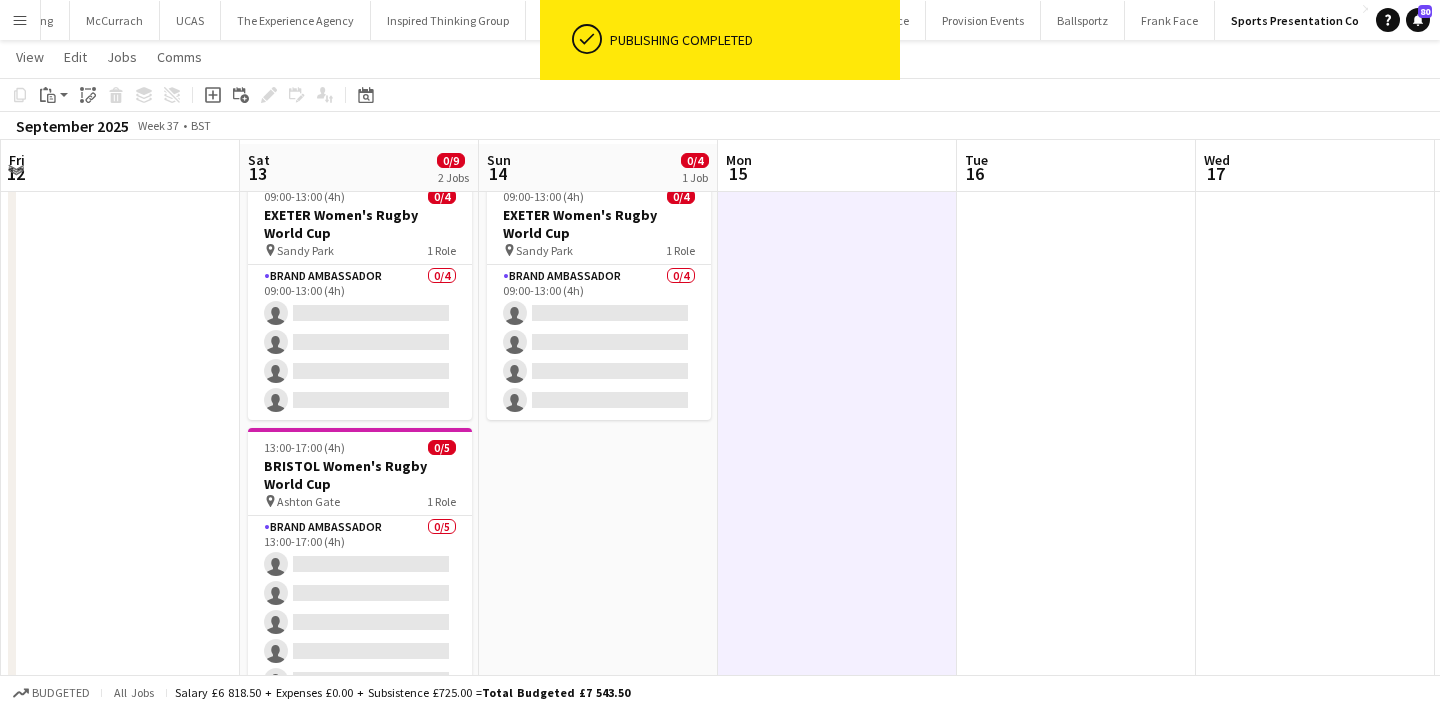 scroll, scrollTop: 61, scrollLeft: 0, axis: vertical 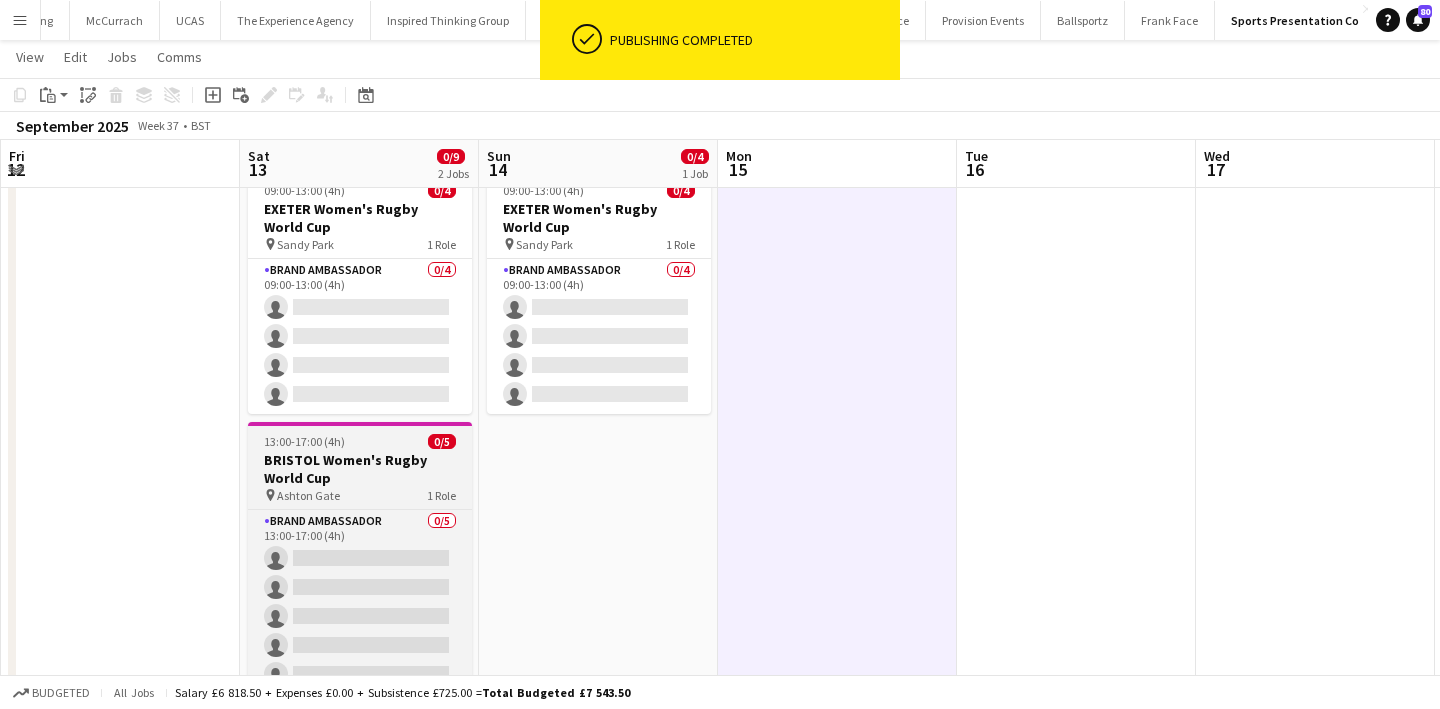 click on "BRISTOL Women's Rugby World Cup" at bounding box center [360, 469] 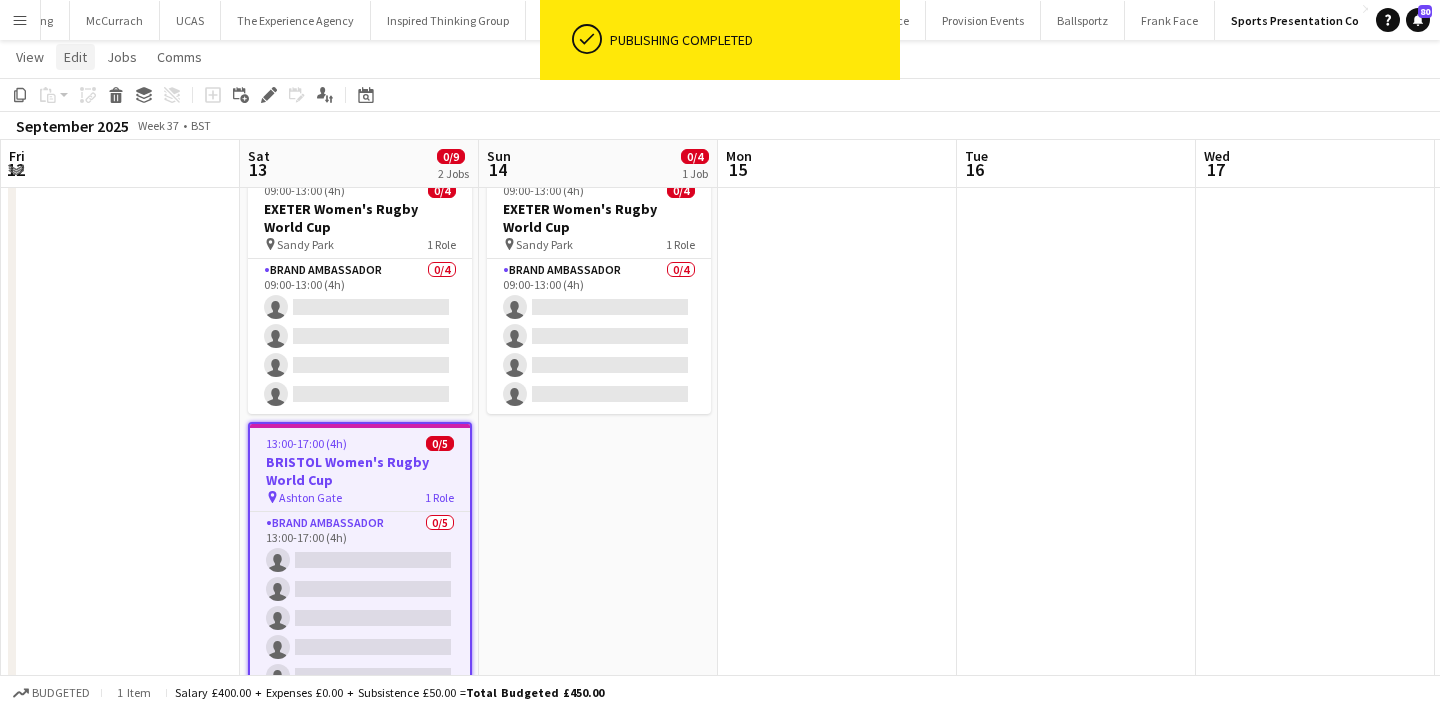 click on "Edit" 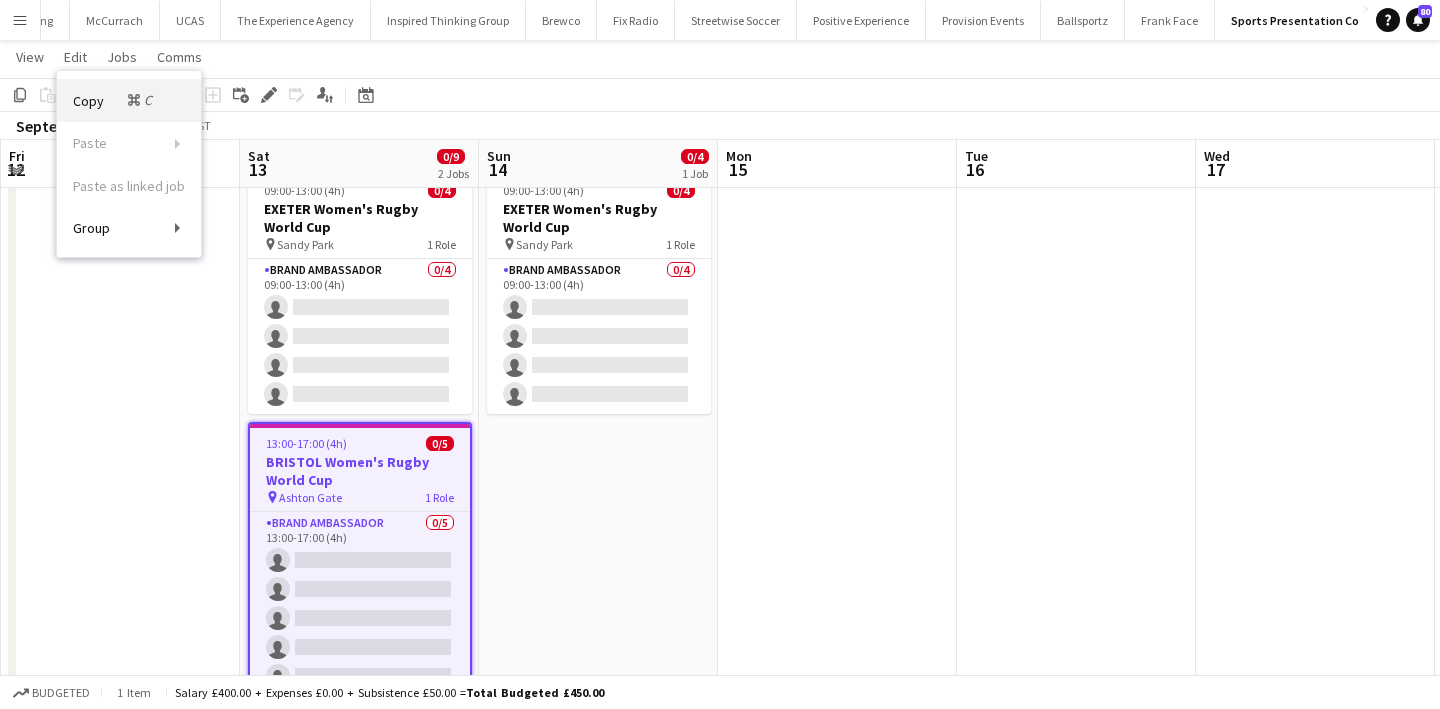 click on "Copy
Command
C" at bounding box center [129, 100] 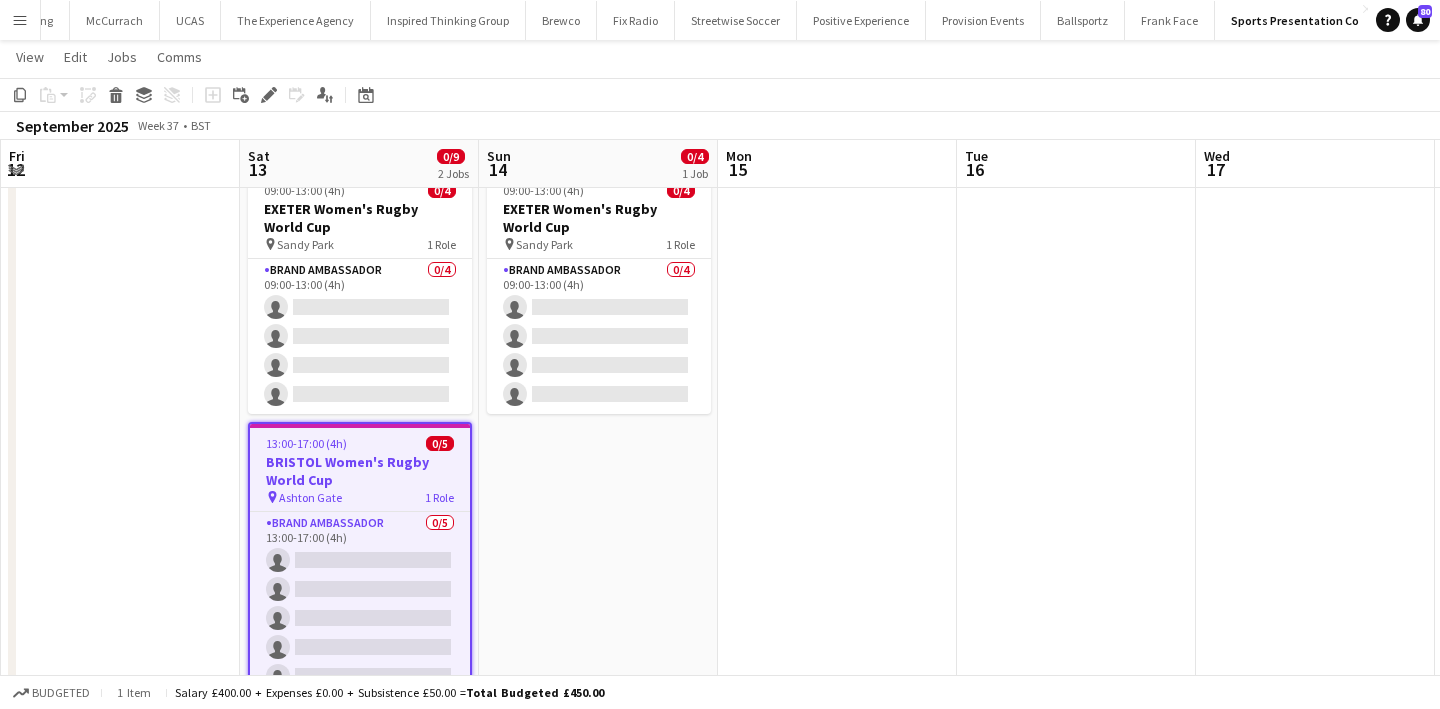 click on "09:00-13:00 (4h)    0/4   EXETER Women's Rugby World Cup
pin
Sandy Park   1 Role   Brand Ambassador   0/4   09:00-13:00 (4h)
single-neutral-actions
single-neutral-actions
single-neutral-actions
single-neutral-actions" at bounding box center [598, 644] 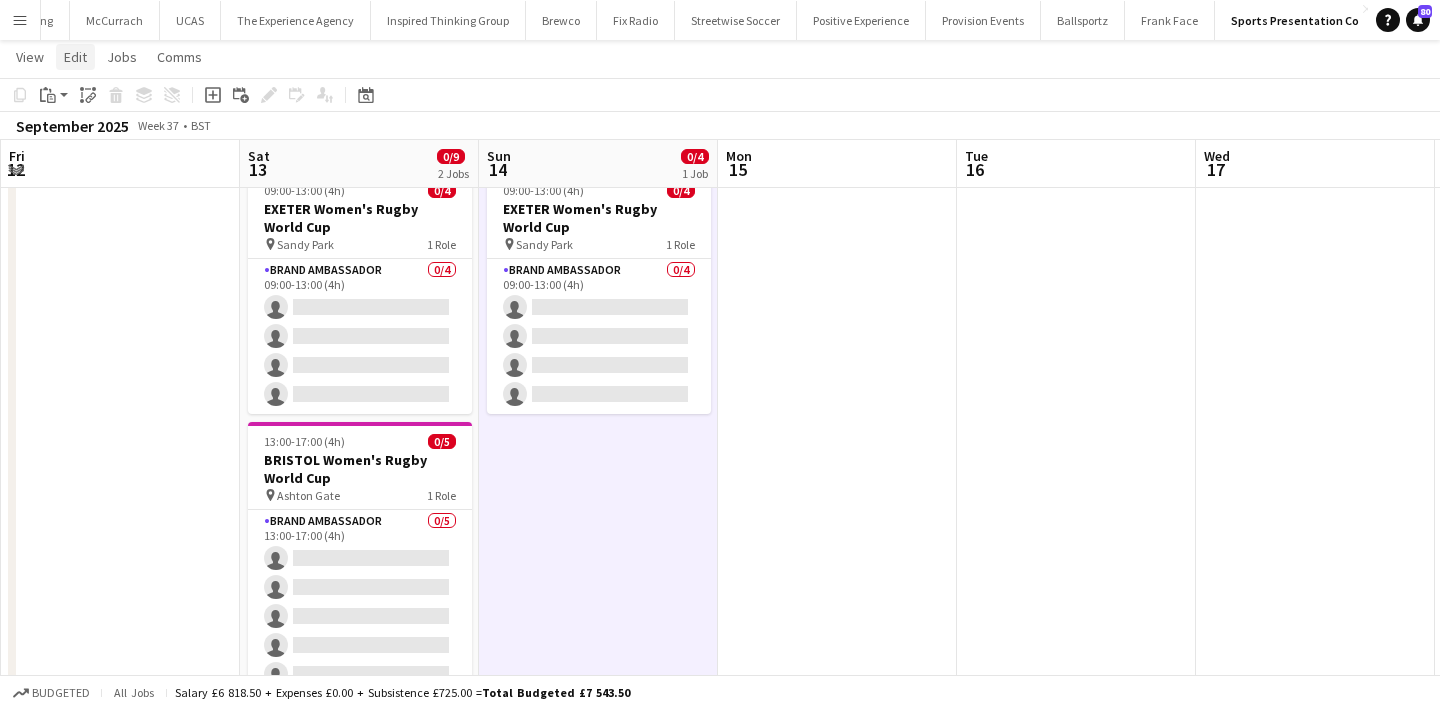 click on "Edit" 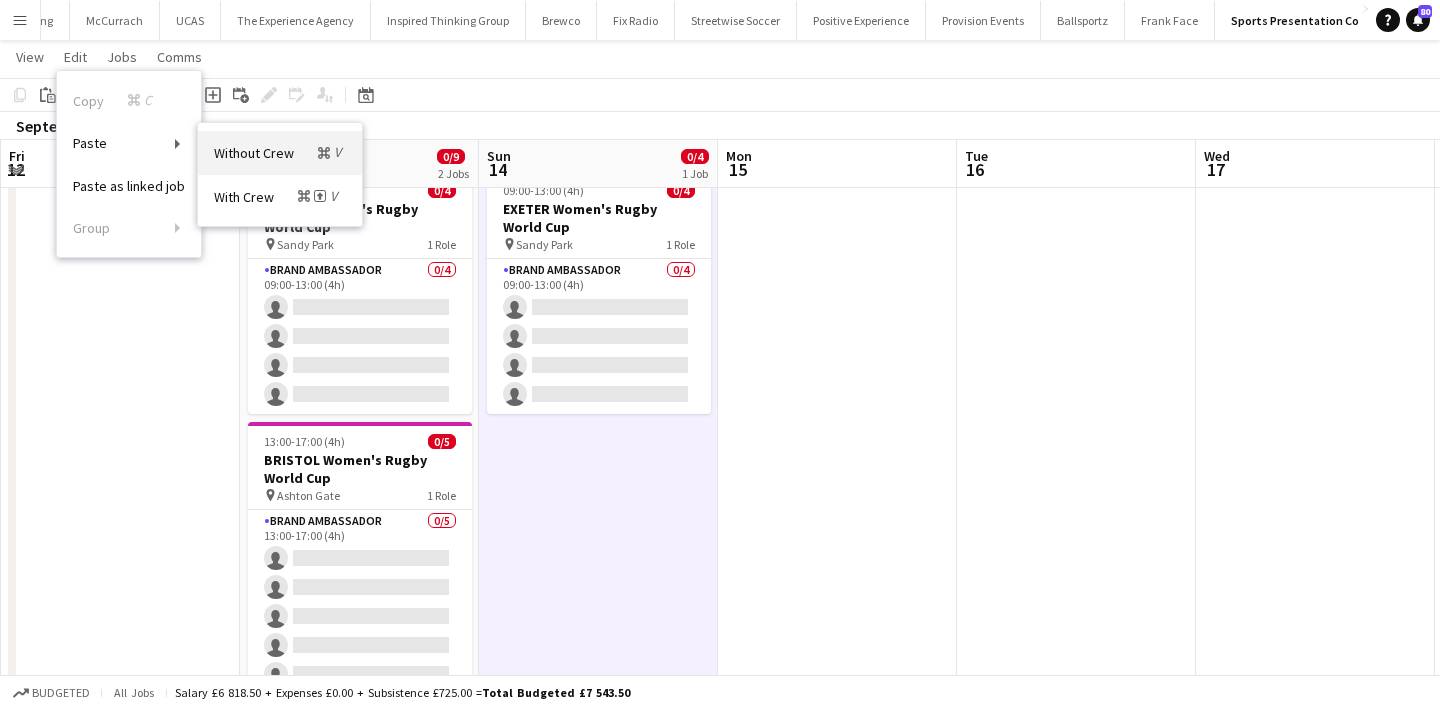 click on "Without Crew
Command
V" at bounding box center [280, 152] 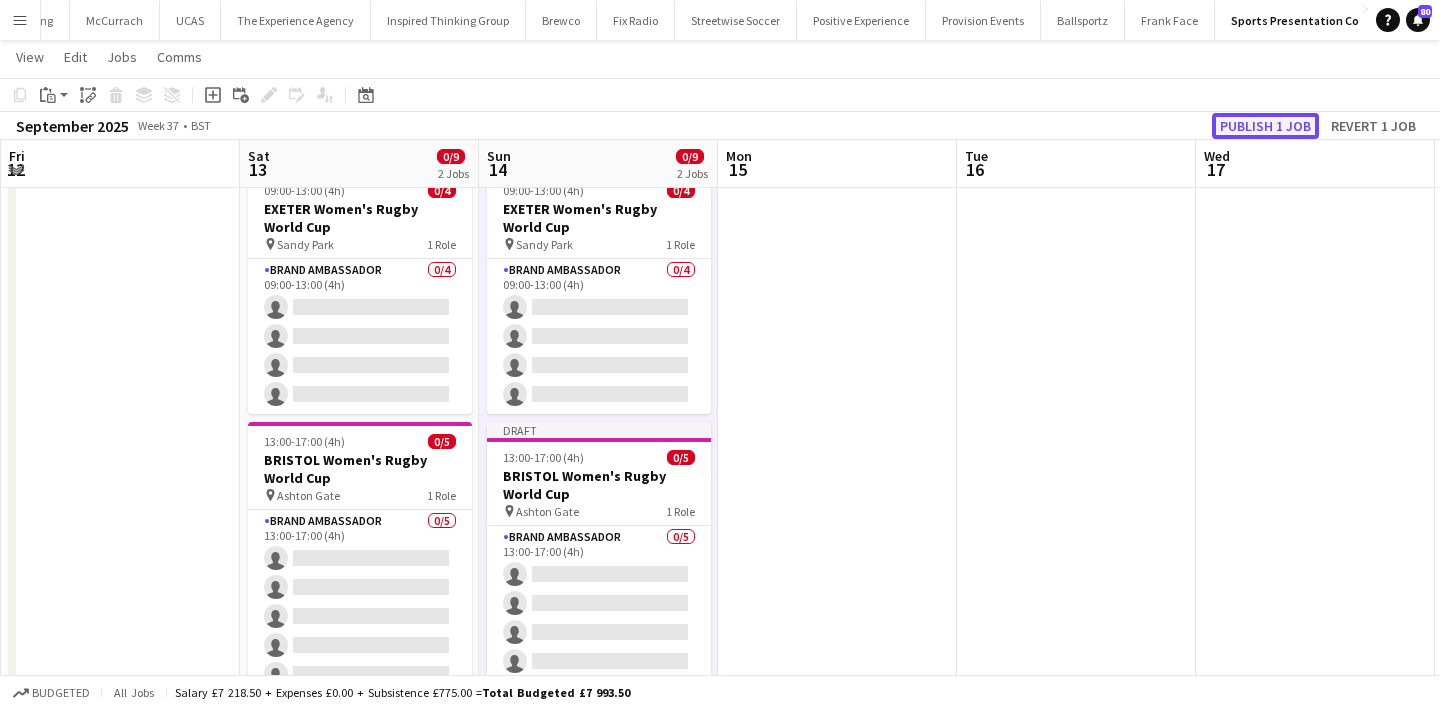 click on "Publish 1 job" 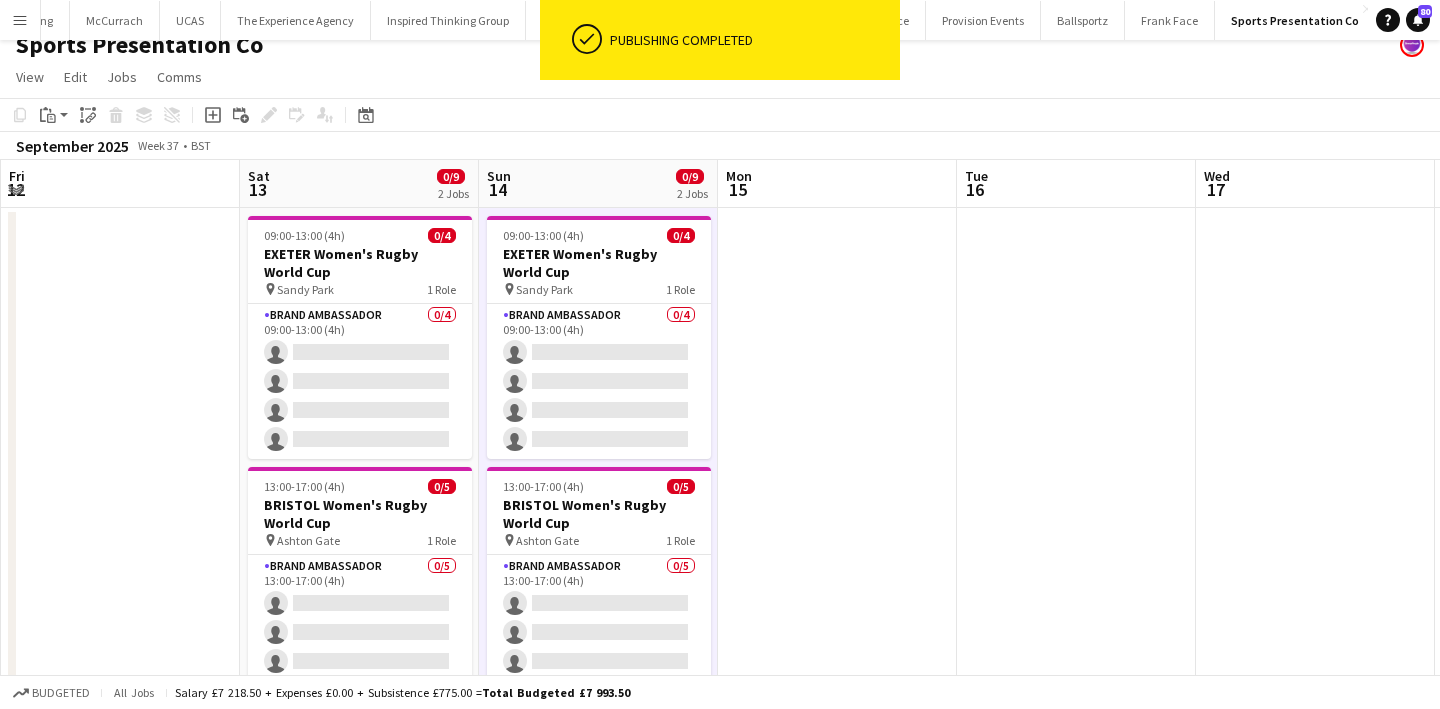 scroll, scrollTop: 0, scrollLeft: 0, axis: both 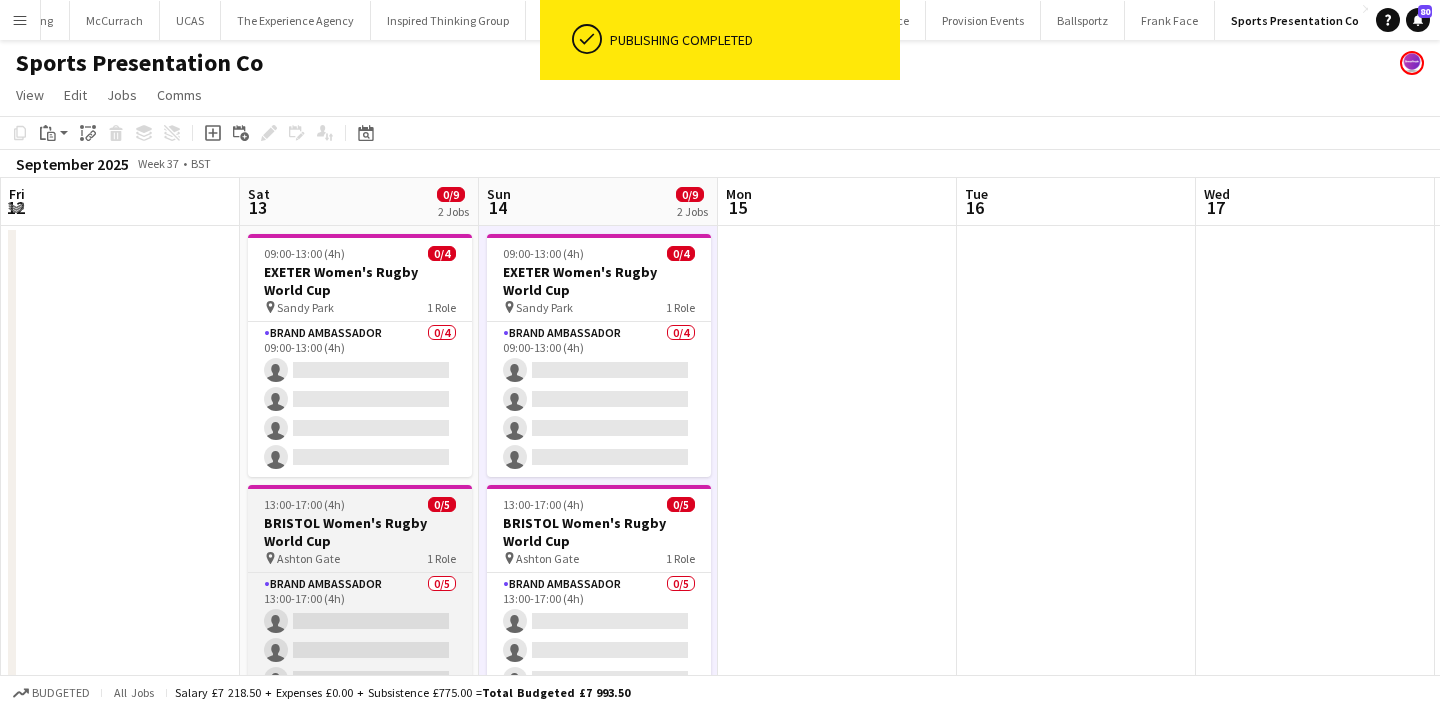 click on "BRISTOL Women's Rugby World Cup" at bounding box center [360, 532] 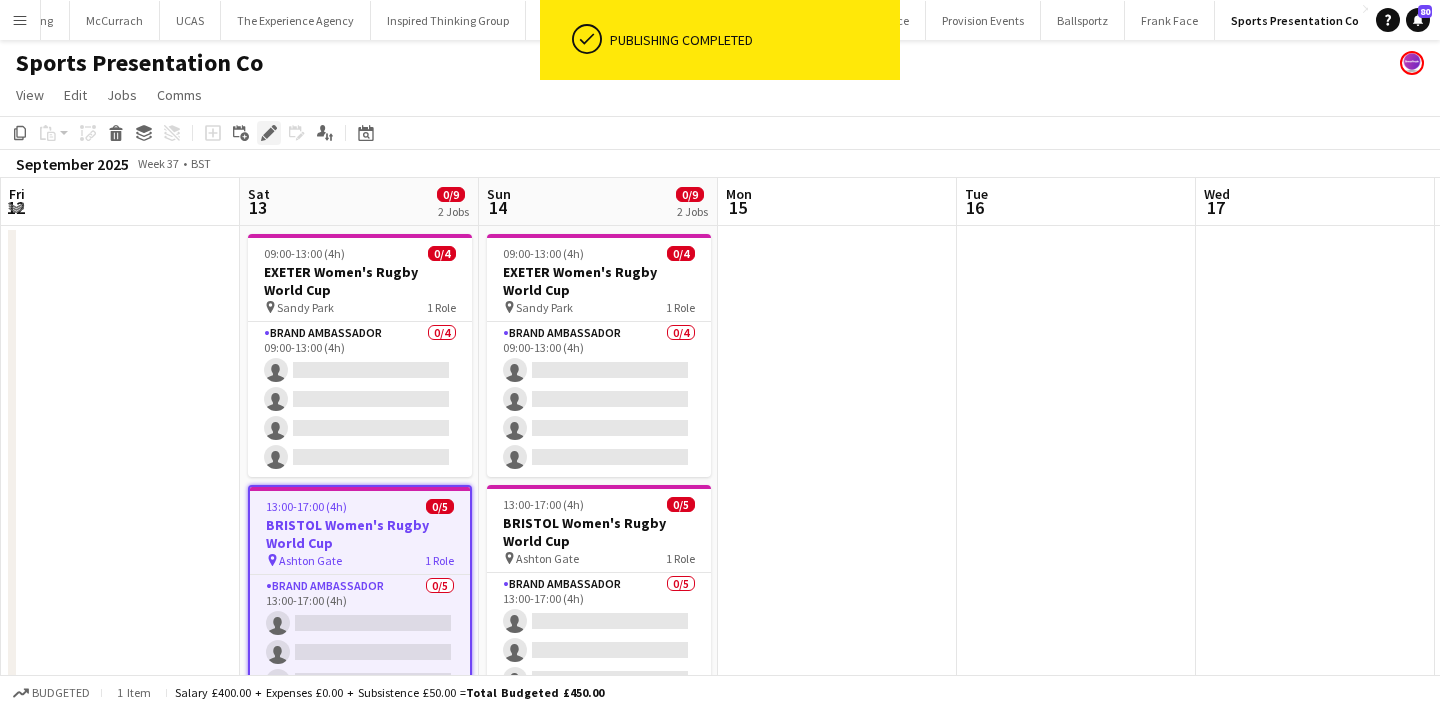 click 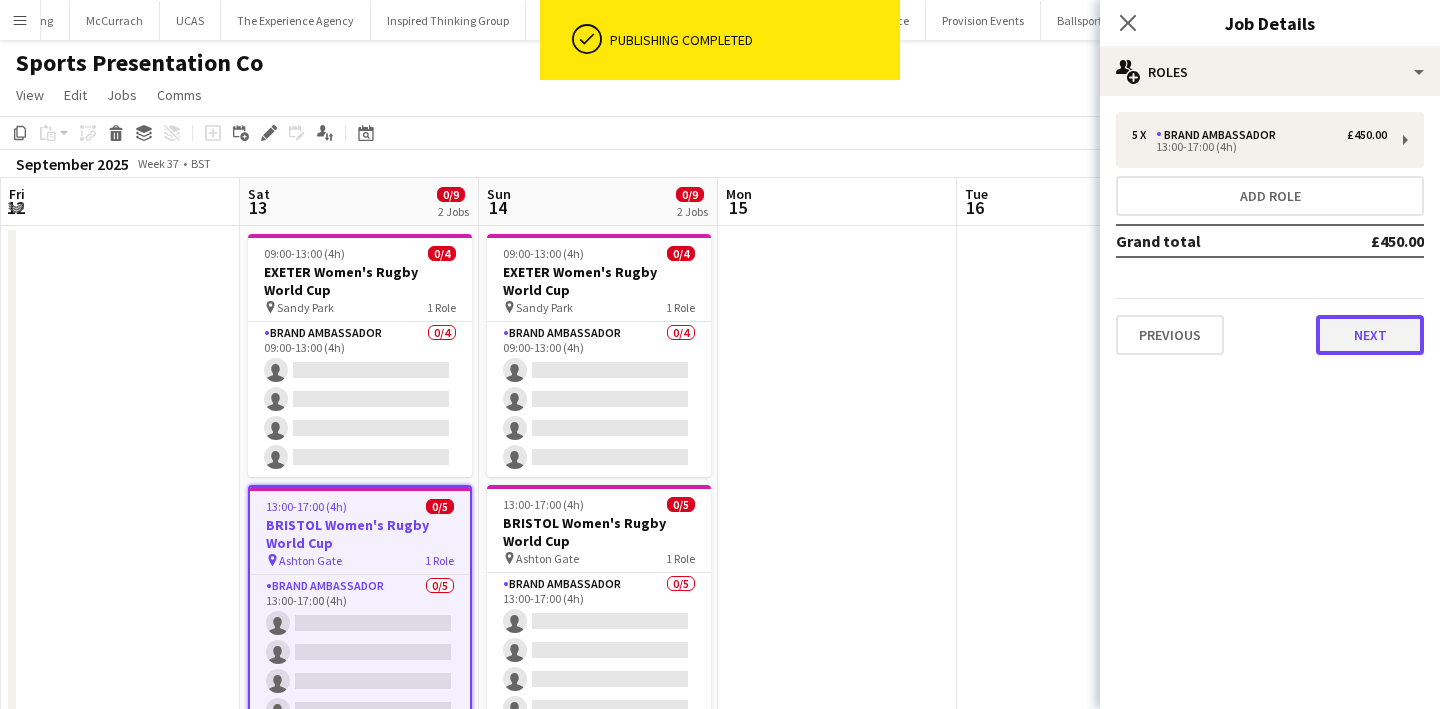click on "Next" at bounding box center [1370, 335] 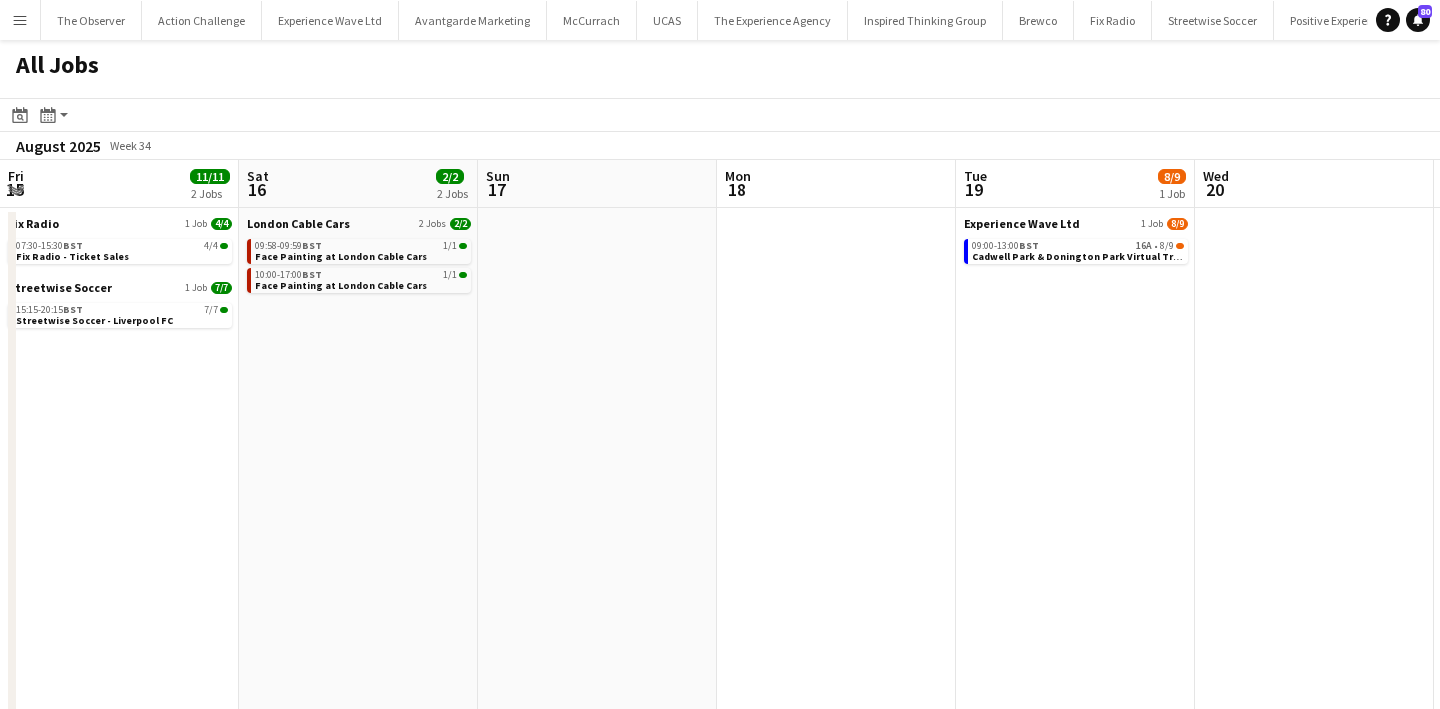 scroll, scrollTop: 0, scrollLeft: 0, axis: both 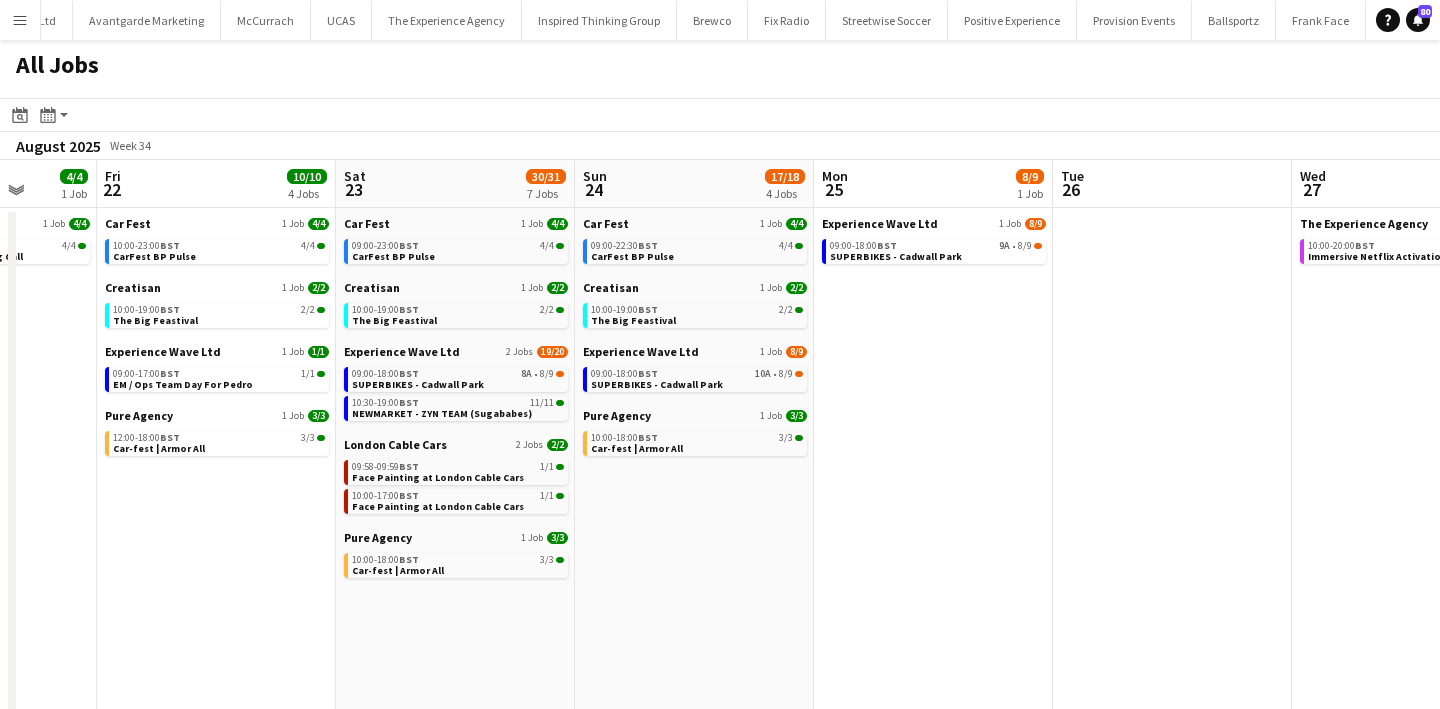 click on "Add" at bounding box center (1378, 20) 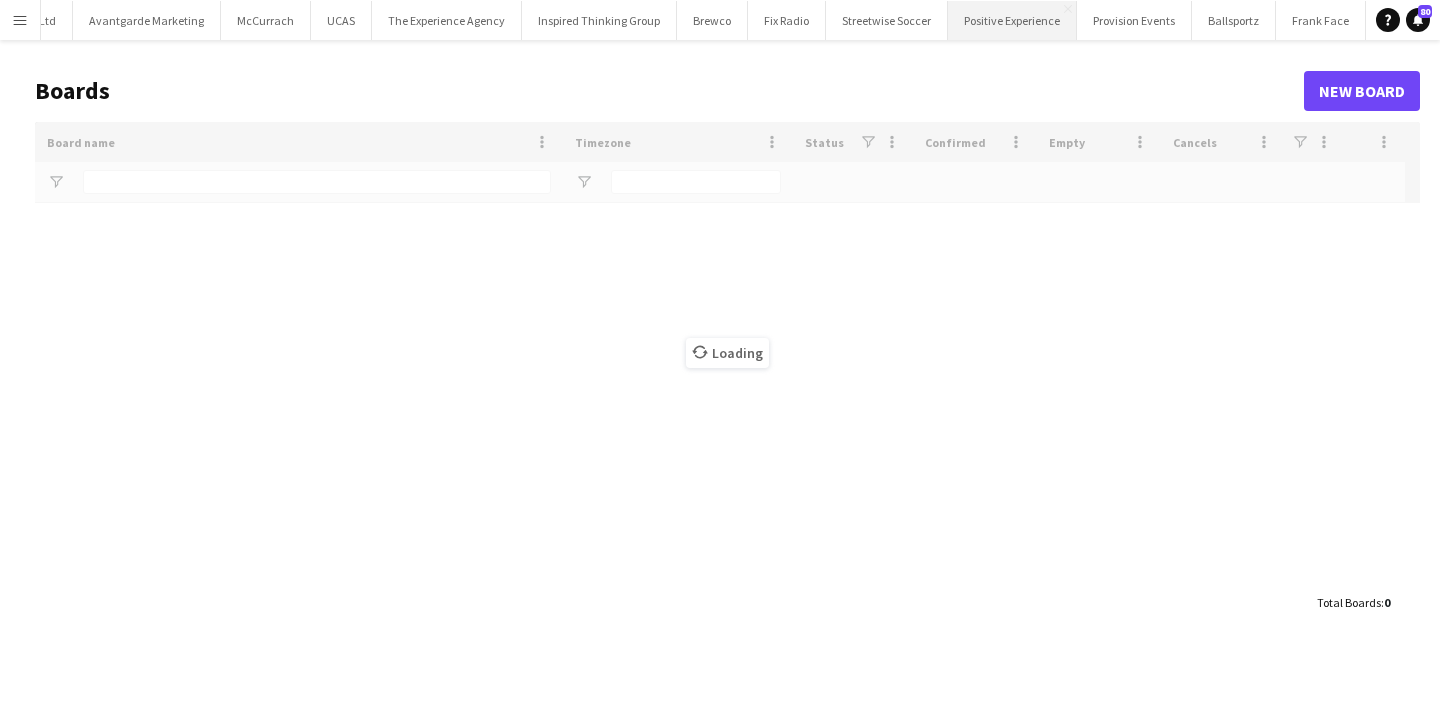 type on "**********" 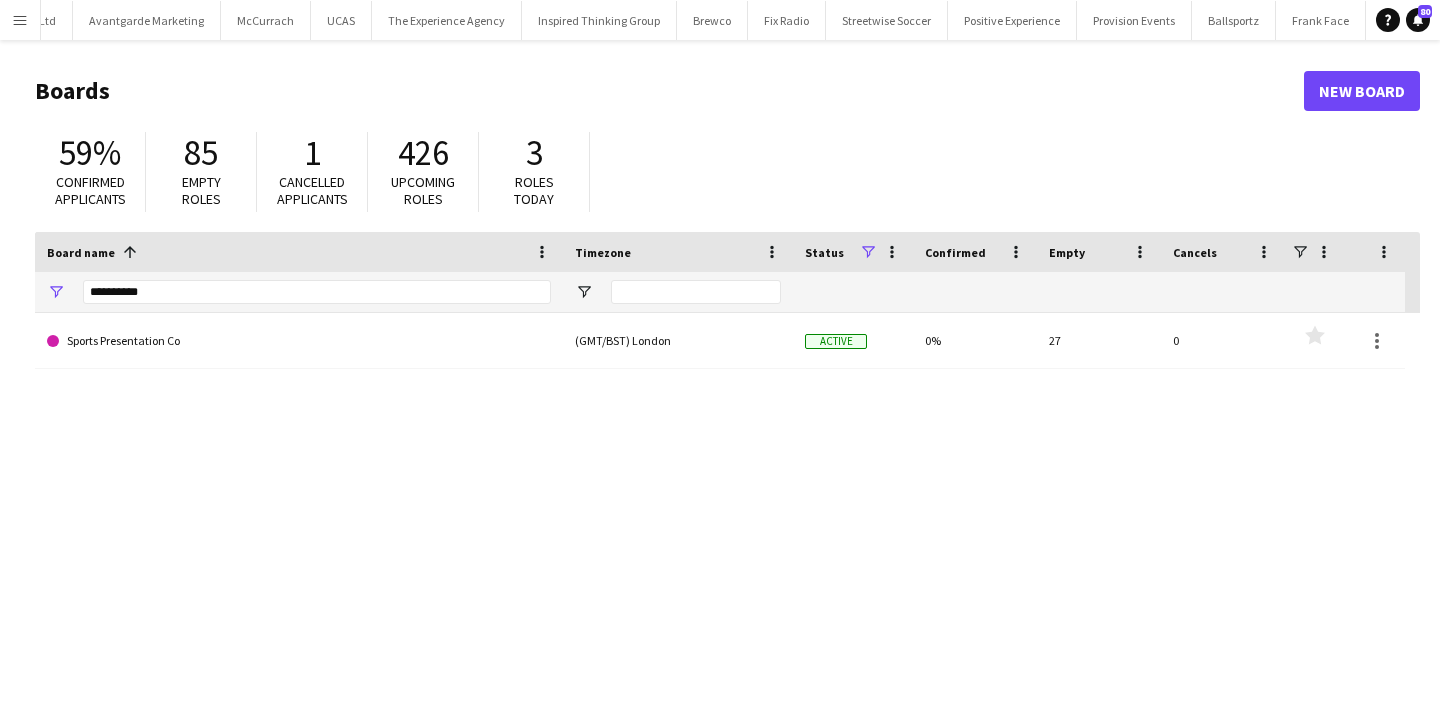 click on "Sports Presentation Co" 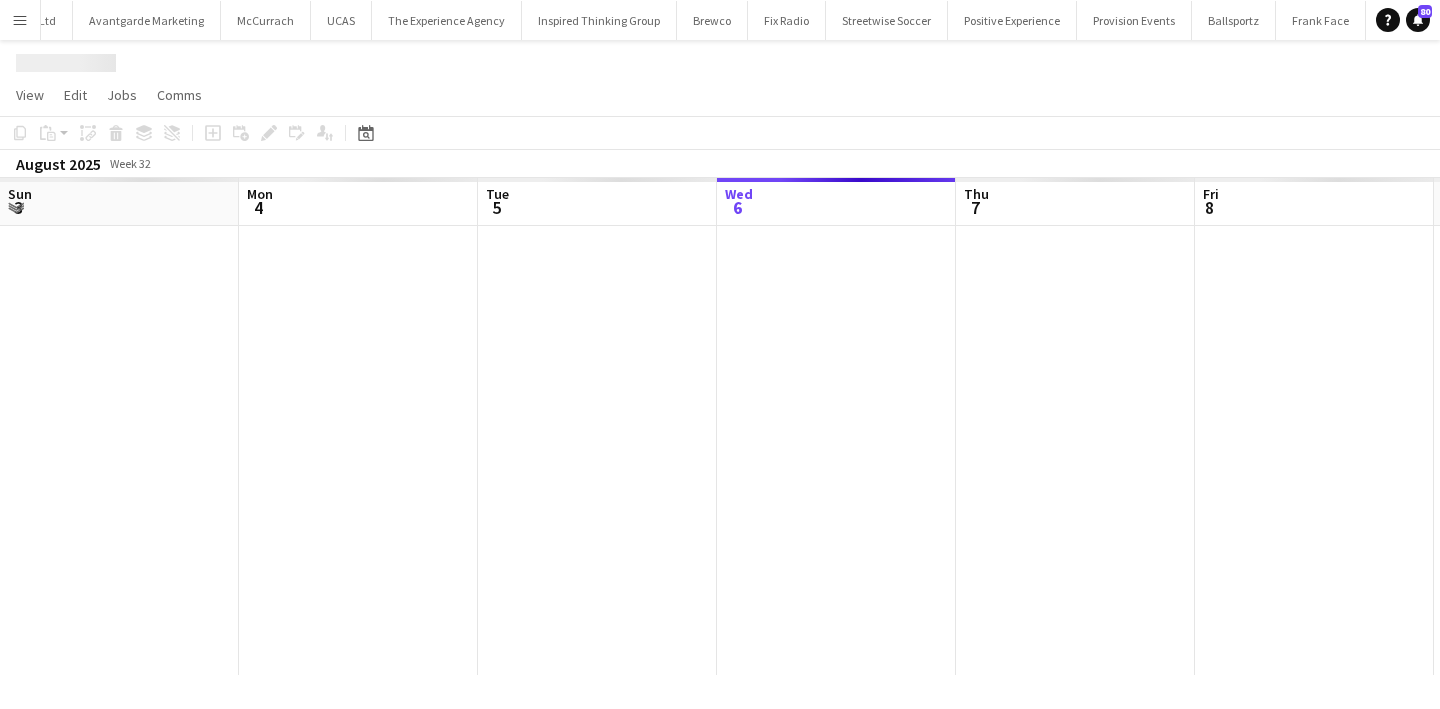 scroll, scrollTop: 0, scrollLeft: 478, axis: horizontal 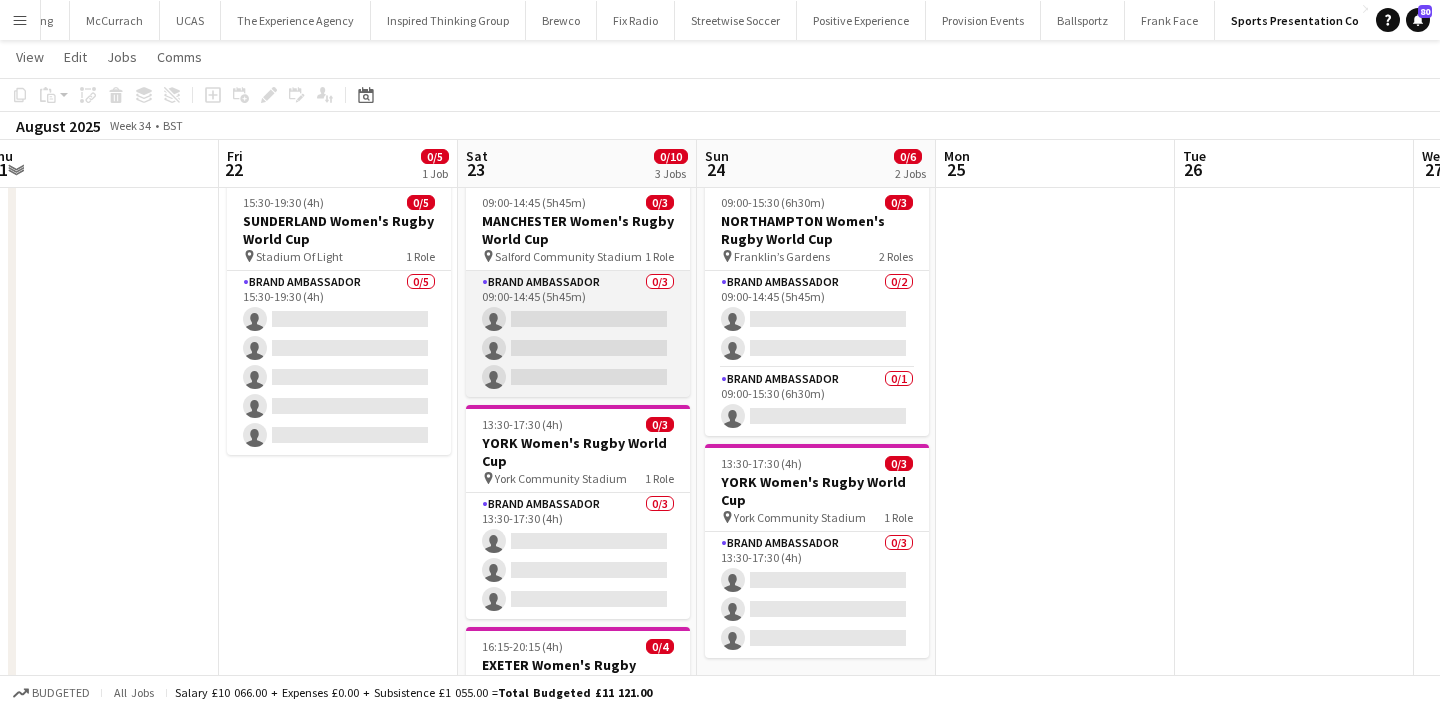 click on "Brand Ambassador   0/3   09:00-14:45 (5h45m)
single-neutral-actions
single-neutral-actions
single-neutral-actions" at bounding box center [578, 334] 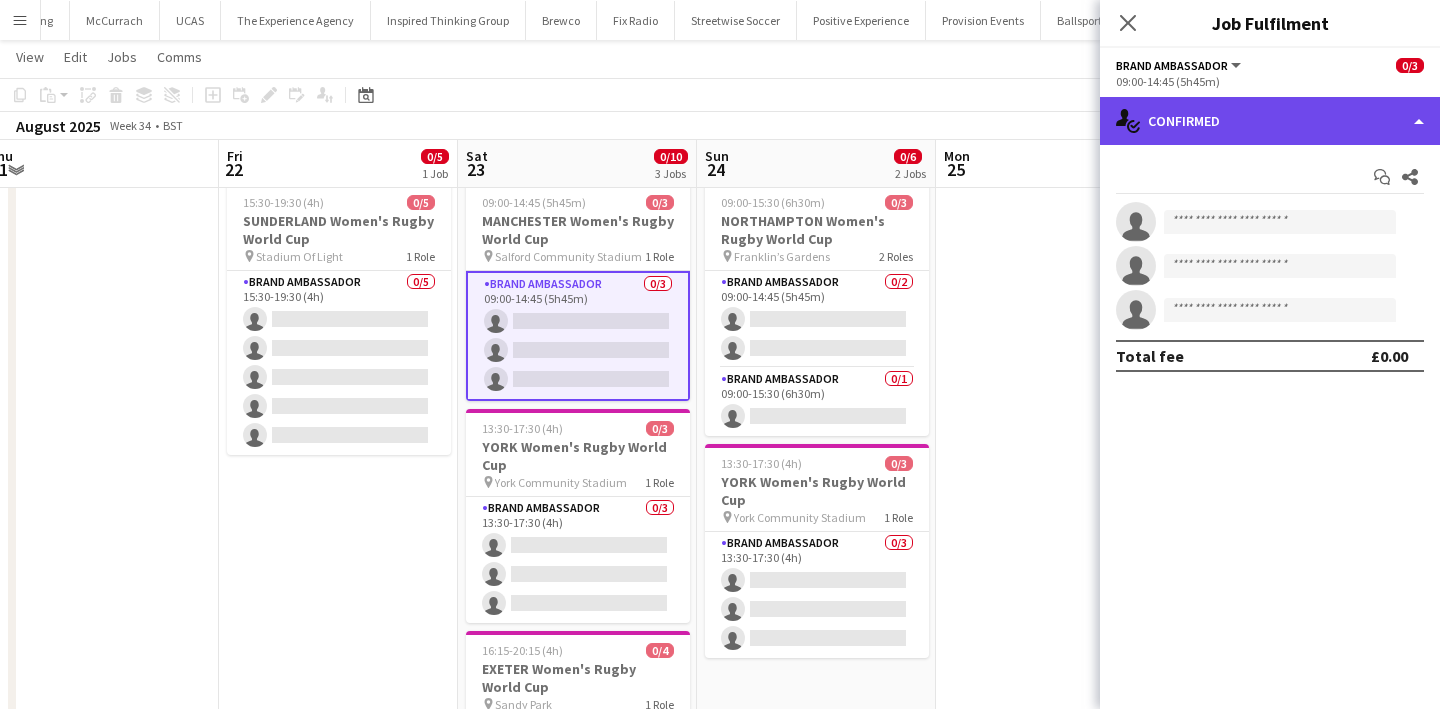 click on "single-neutral-actions-check-2
Confirmed" 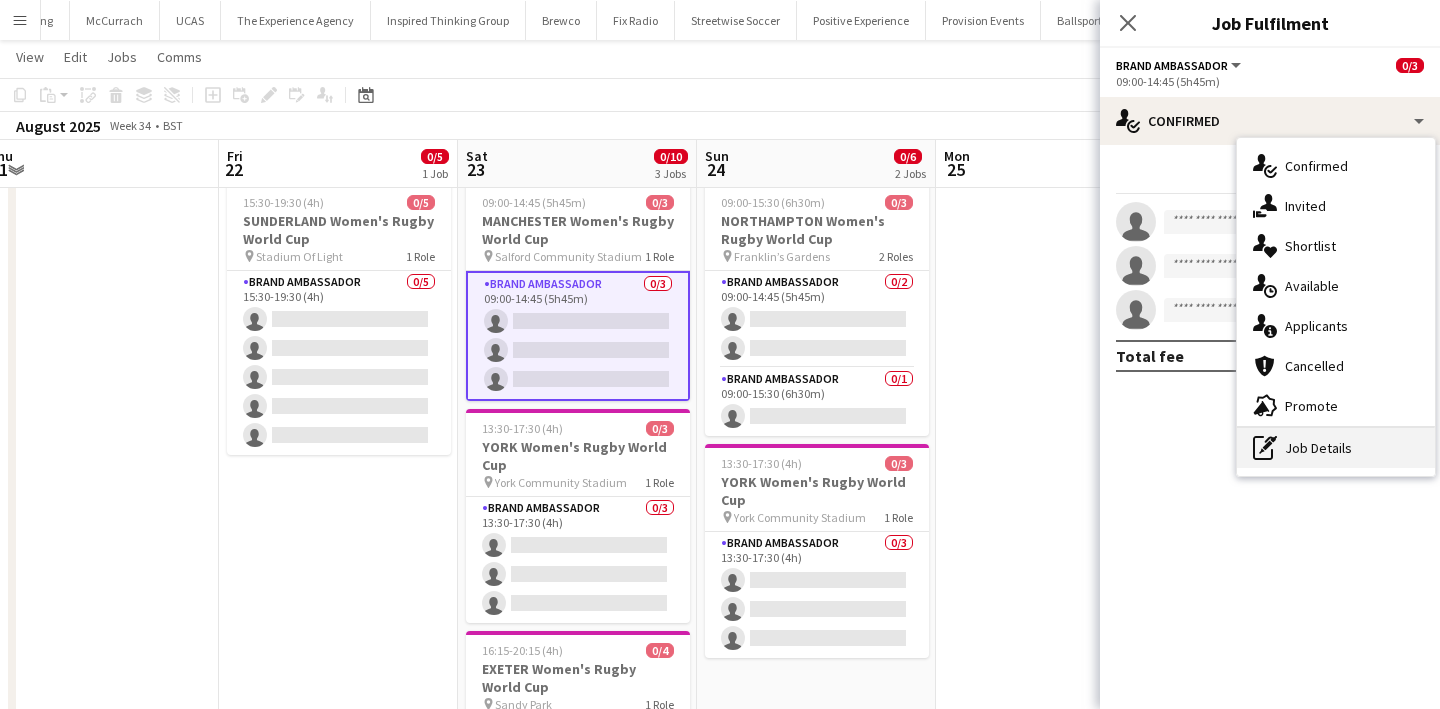 click on "pen-write
Job Details" at bounding box center [1336, 448] 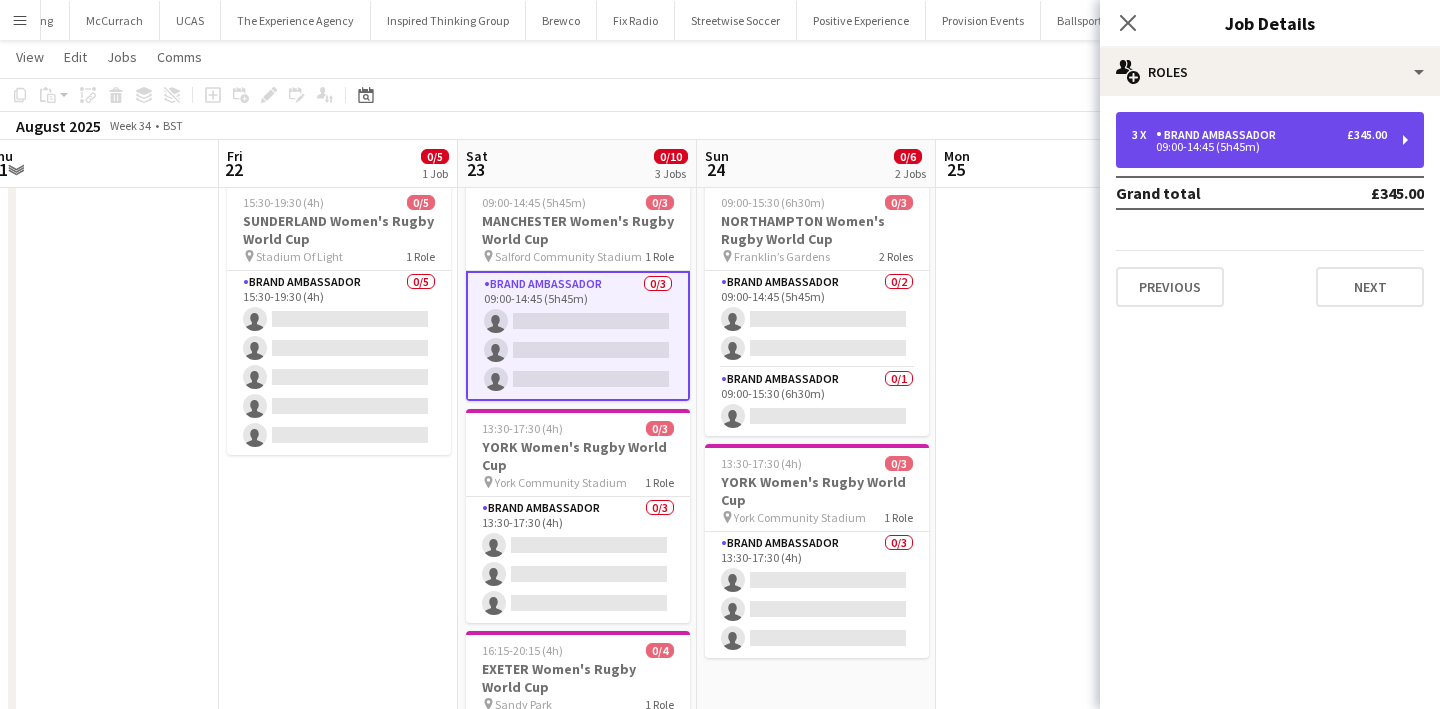 click on "3 x   Brand Ambassador   £345.00   09:00-14:45 (5h45m)" at bounding box center (1270, 140) 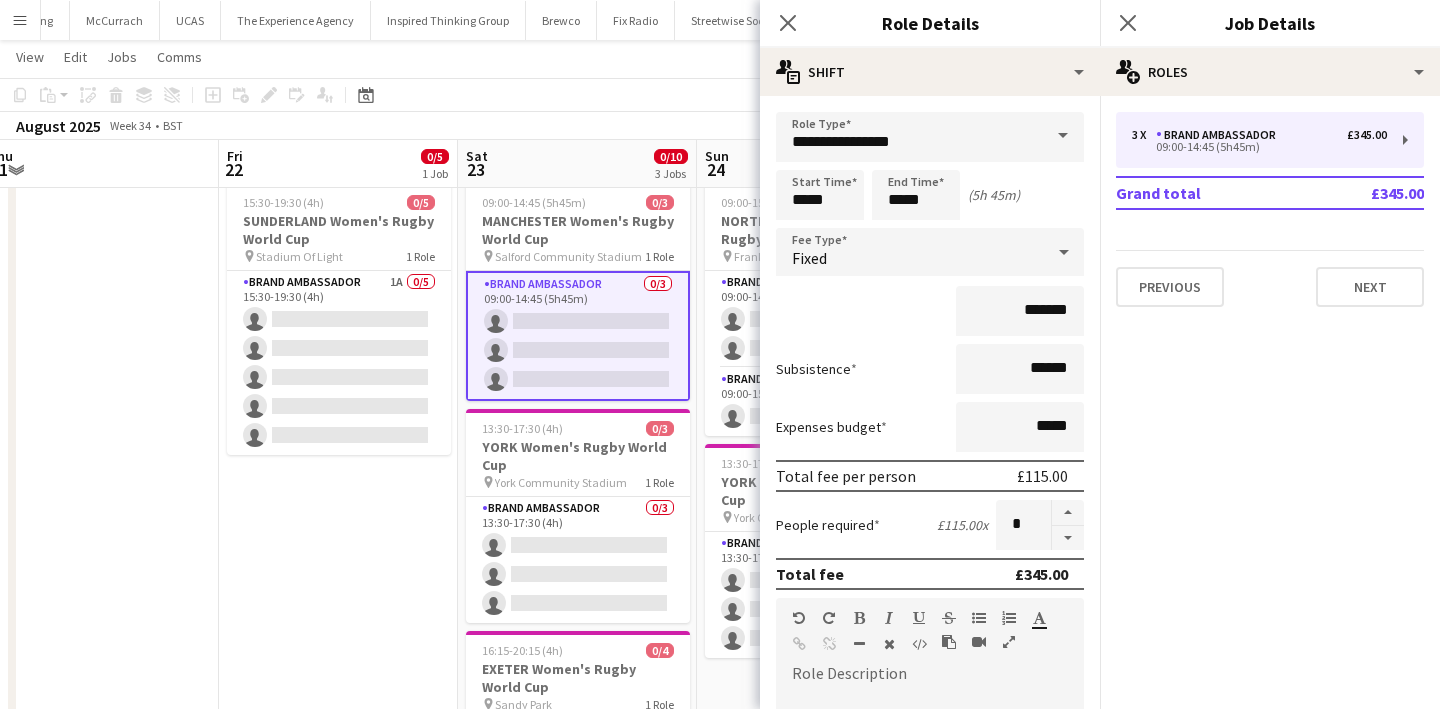 click on "15:30-19:30 (4h)    0/5   SUNDERLAND Women's Rugby World Cup
pin
Stadium Of Light   1 Role   Brand Ambassador   1A   0/5   15:30-19:30 (4h)
single-neutral-actions
single-neutral-actions
single-neutral-actions
single-neutral-actions
single-neutral-actions" at bounding box center [338, 545] 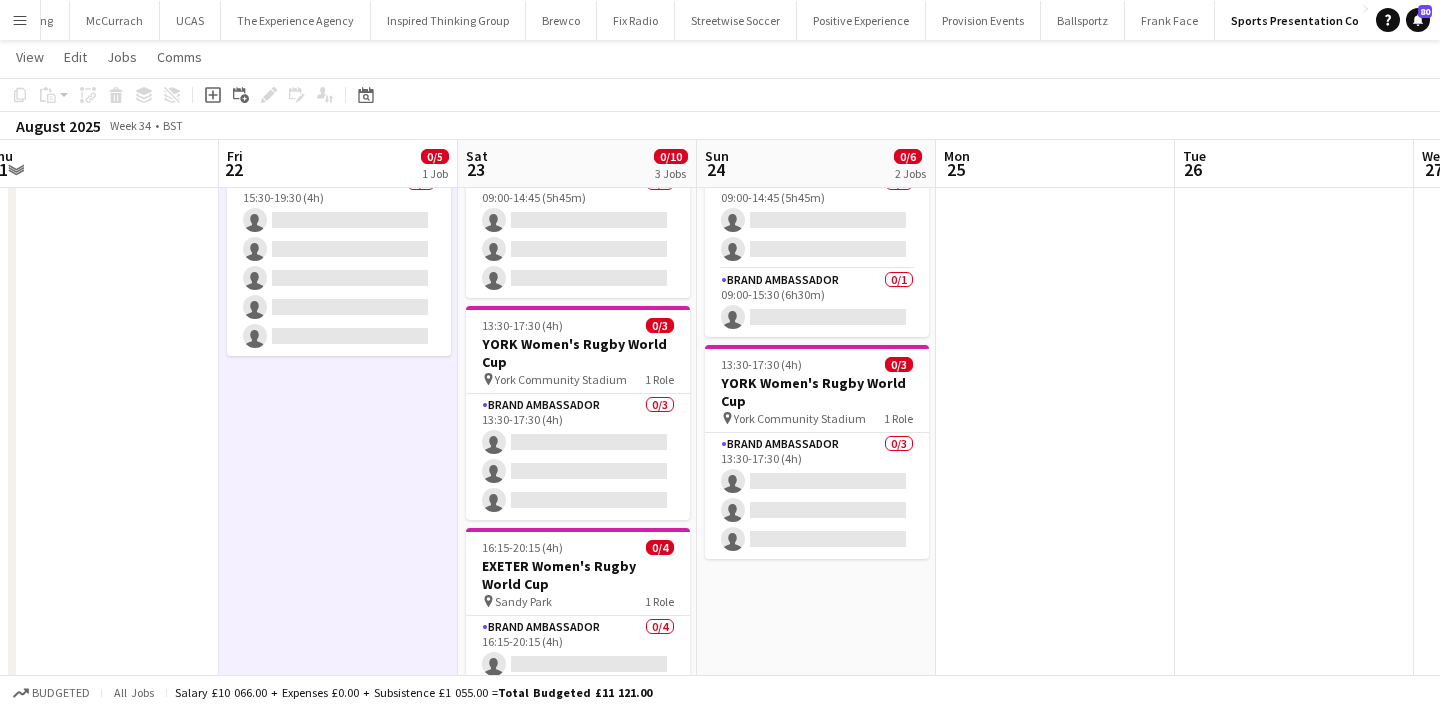 scroll, scrollTop: 144, scrollLeft: 0, axis: vertical 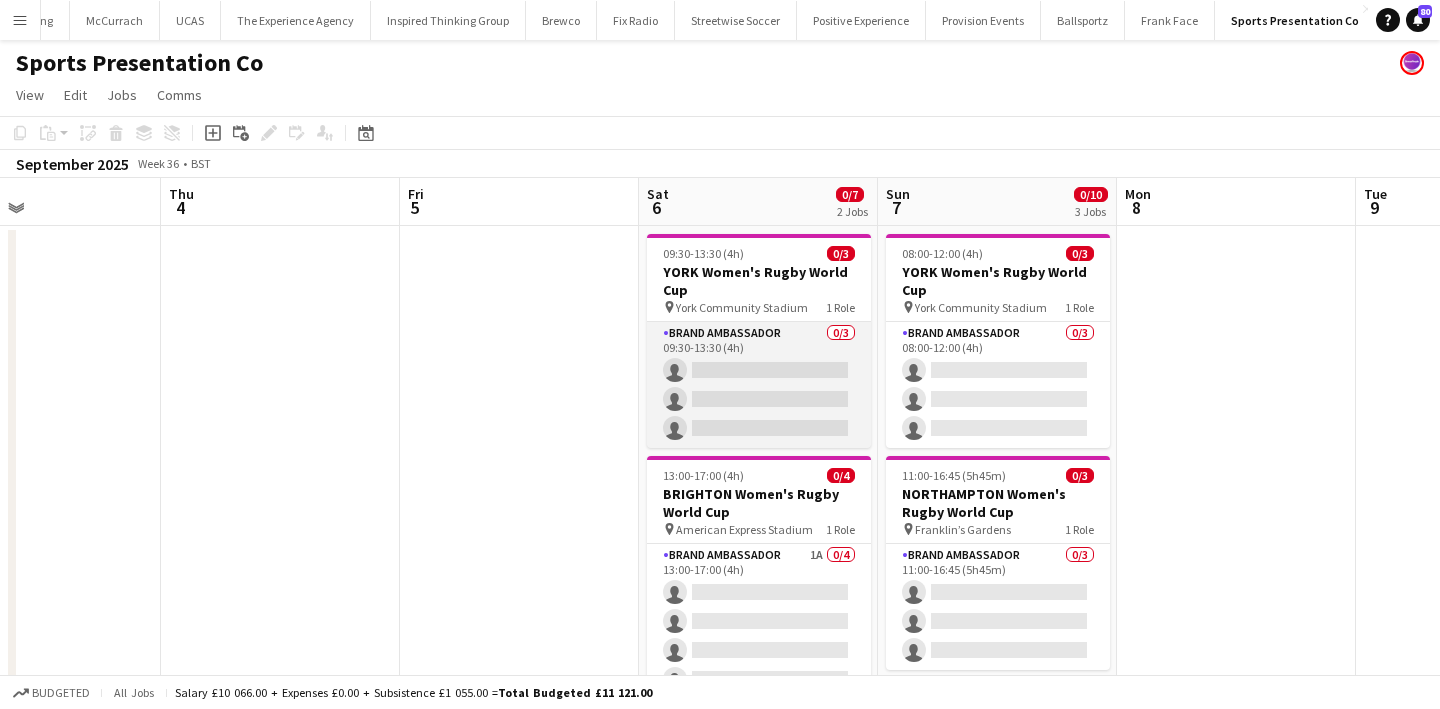 click on "Brand Ambassador   0/3   09:30-13:30 (4h)
single-neutral-actions
single-neutral-actions
single-neutral-actions" at bounding box center [759, 385] 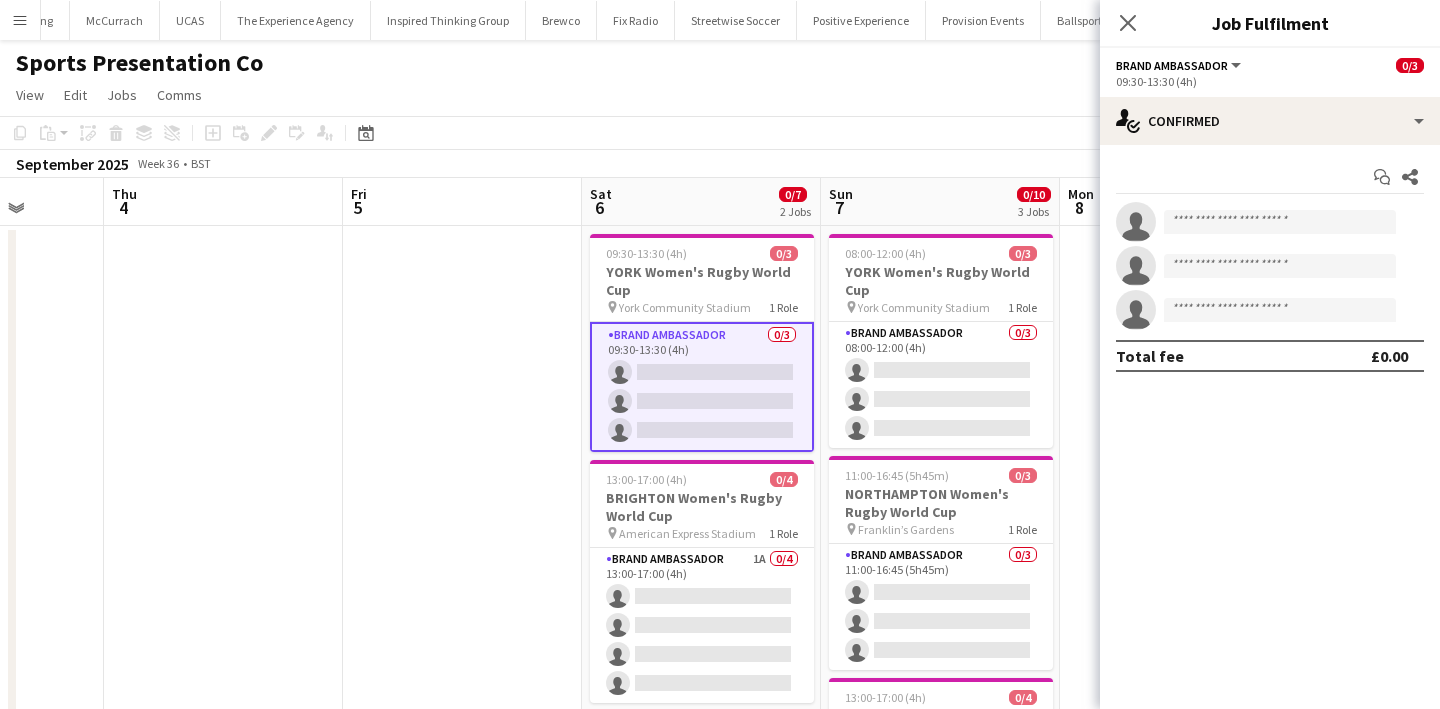 scroll, scrollTop: 0, scrollLeft: 614, axis: horizontal 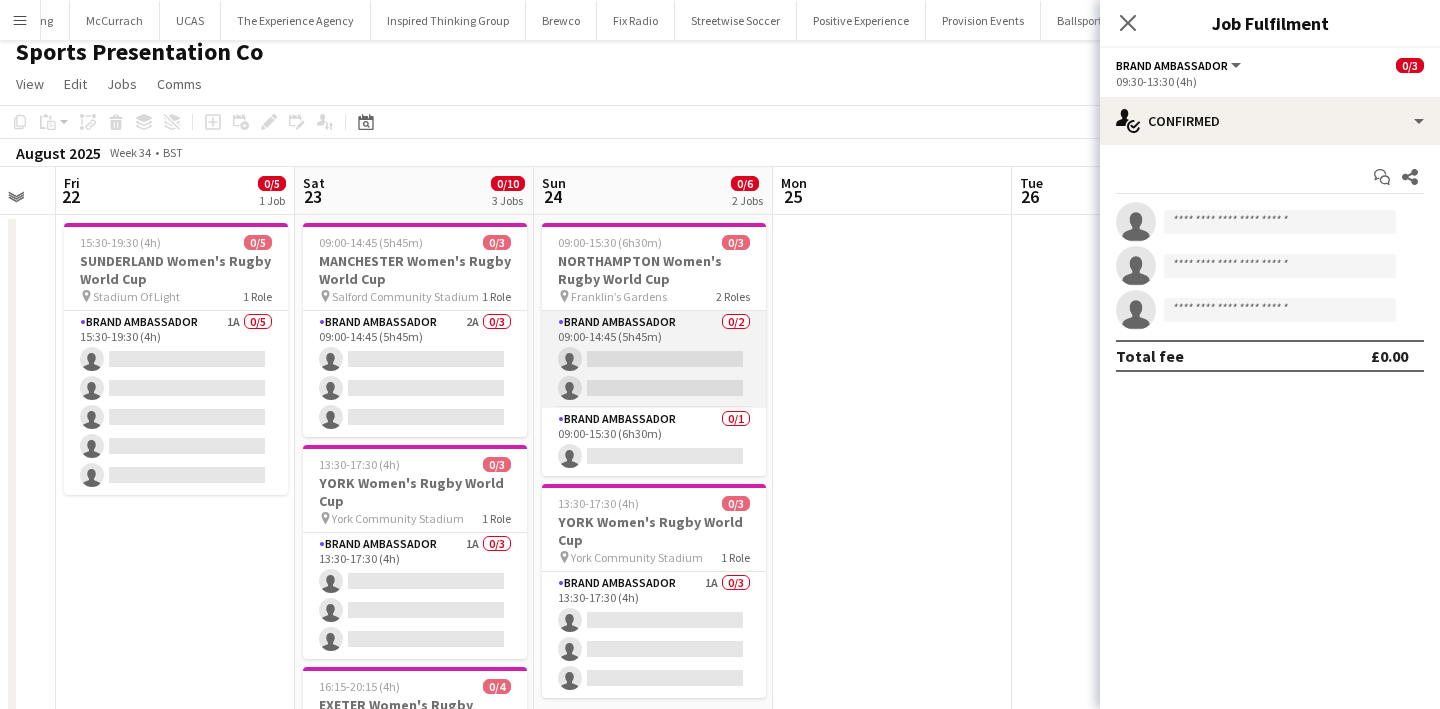 click on "Brand Ambassador   0/2   09:00-14:45 (5h45m)
single-neutral-actions
single-neutral-actions" at bounding box center [654, 359] 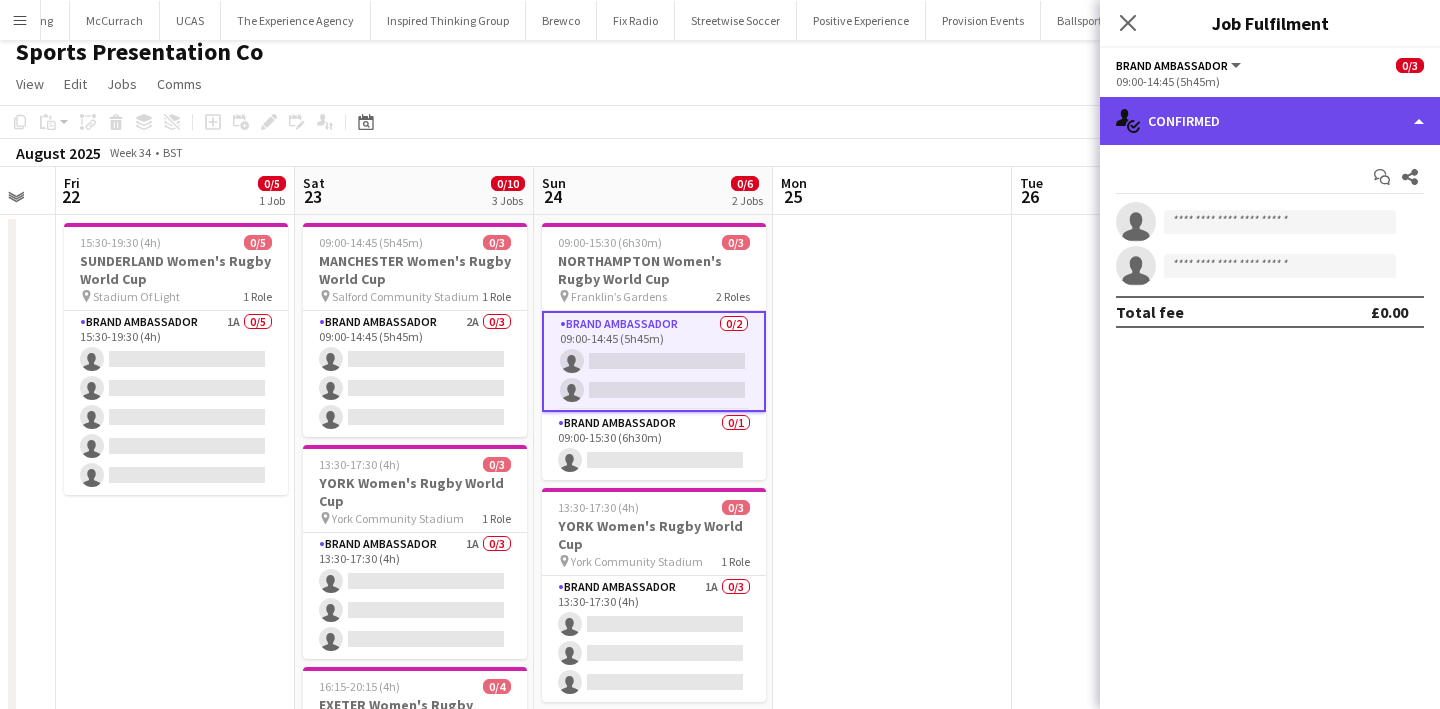 click on "single-neutral-actions-check-2
Confirmed" 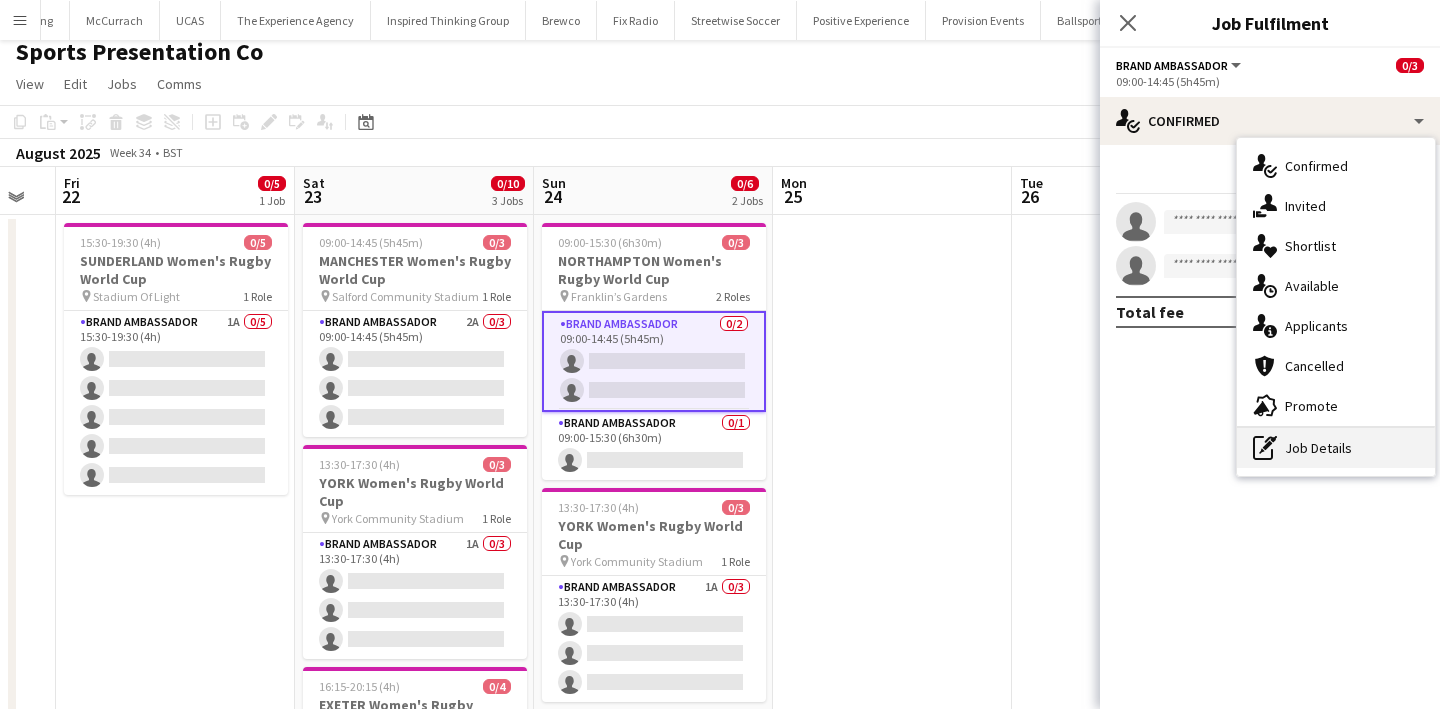 click on "pen-write
Job Details" at bounding box center (1336, 448) 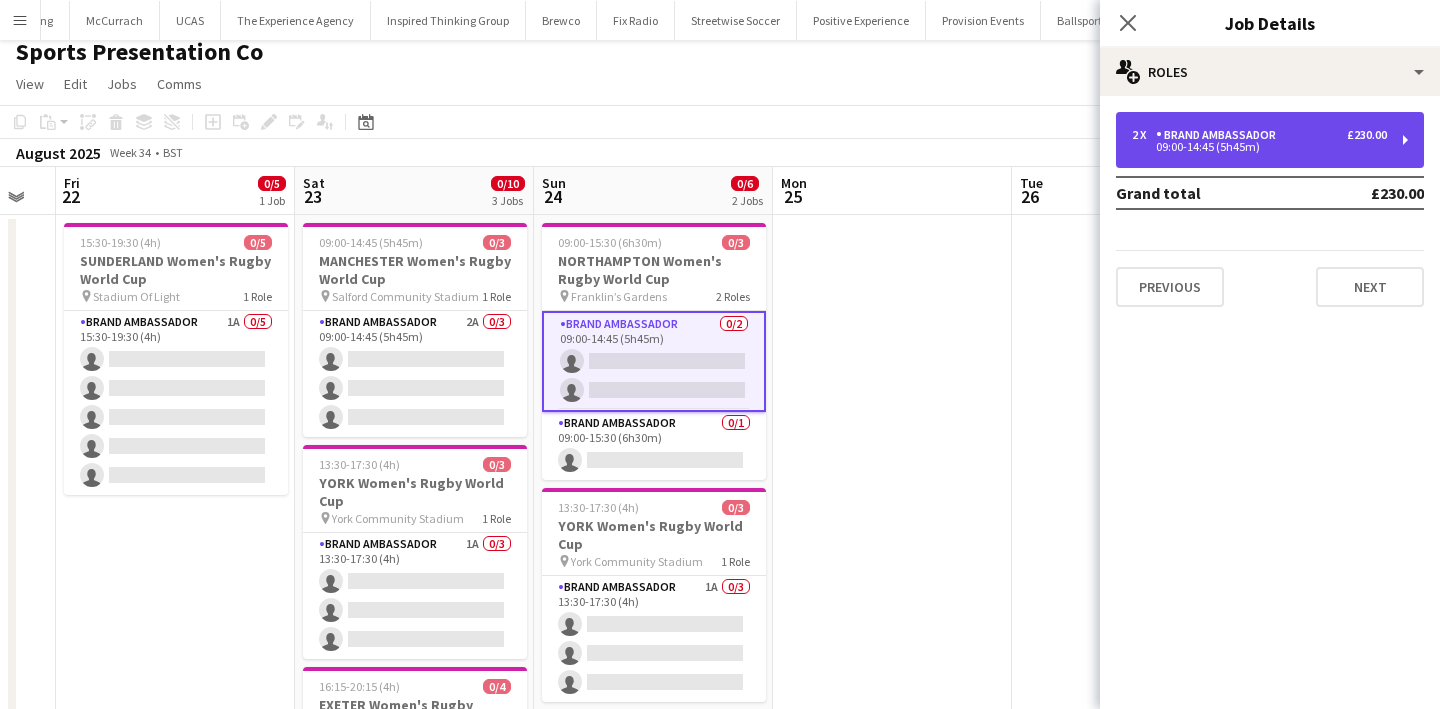 click on "2 x   Brand Ambassador   £230.00   09:00-14:45 (5h45m)" at bounding box center (1270, 140) 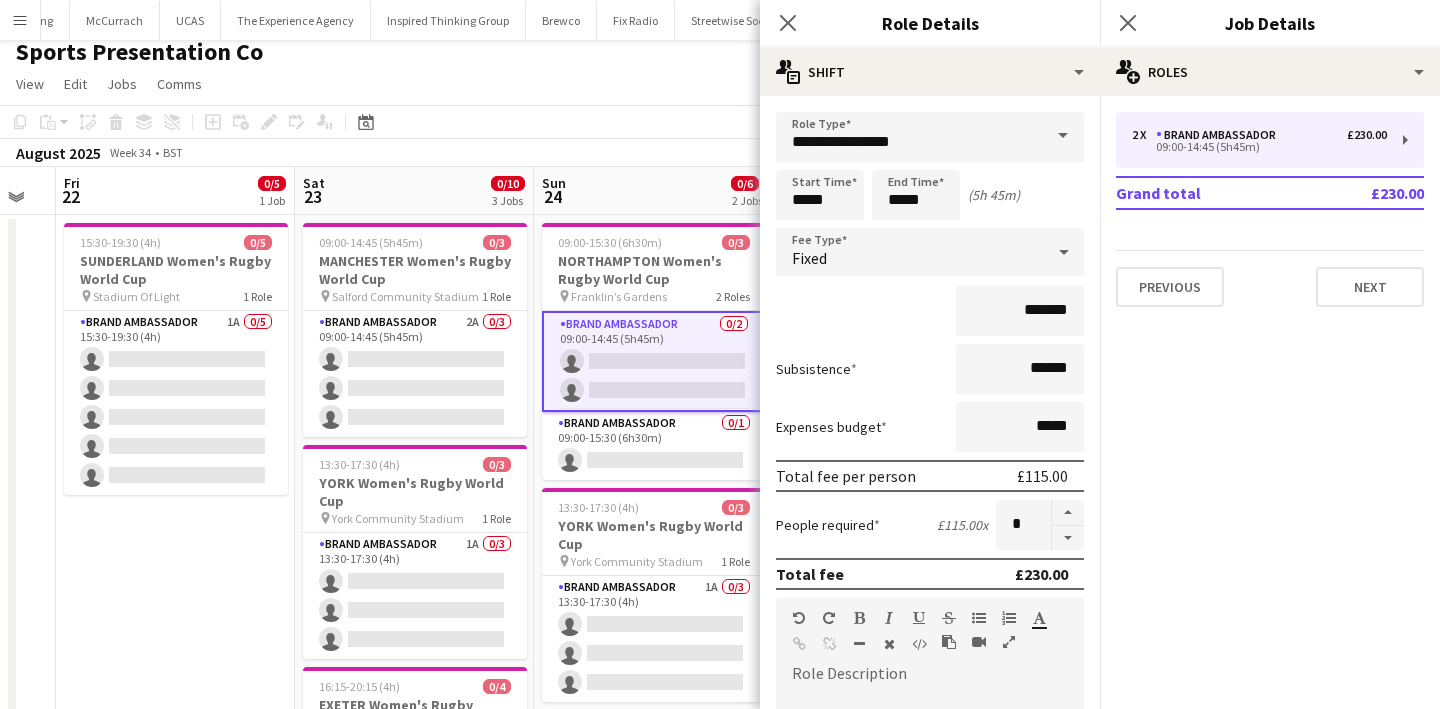 click on "View  Day view expanded Day view collapsed Month view Date picker Jump to today Expand Linked Jobs Collapse Linked Jobs  Edit  Copy
Command
C  Paste  Without Crew
Command
V With Crew
Command
Shift
V Paste as linked job  Group  Group Ungroup  Jobs  New Job Edit Job Delete Job New Linked Job Edit Linked Jobs Job fulfilment Promote Role Copy Role URL  Comms  Notify confirmed crew Create chat" 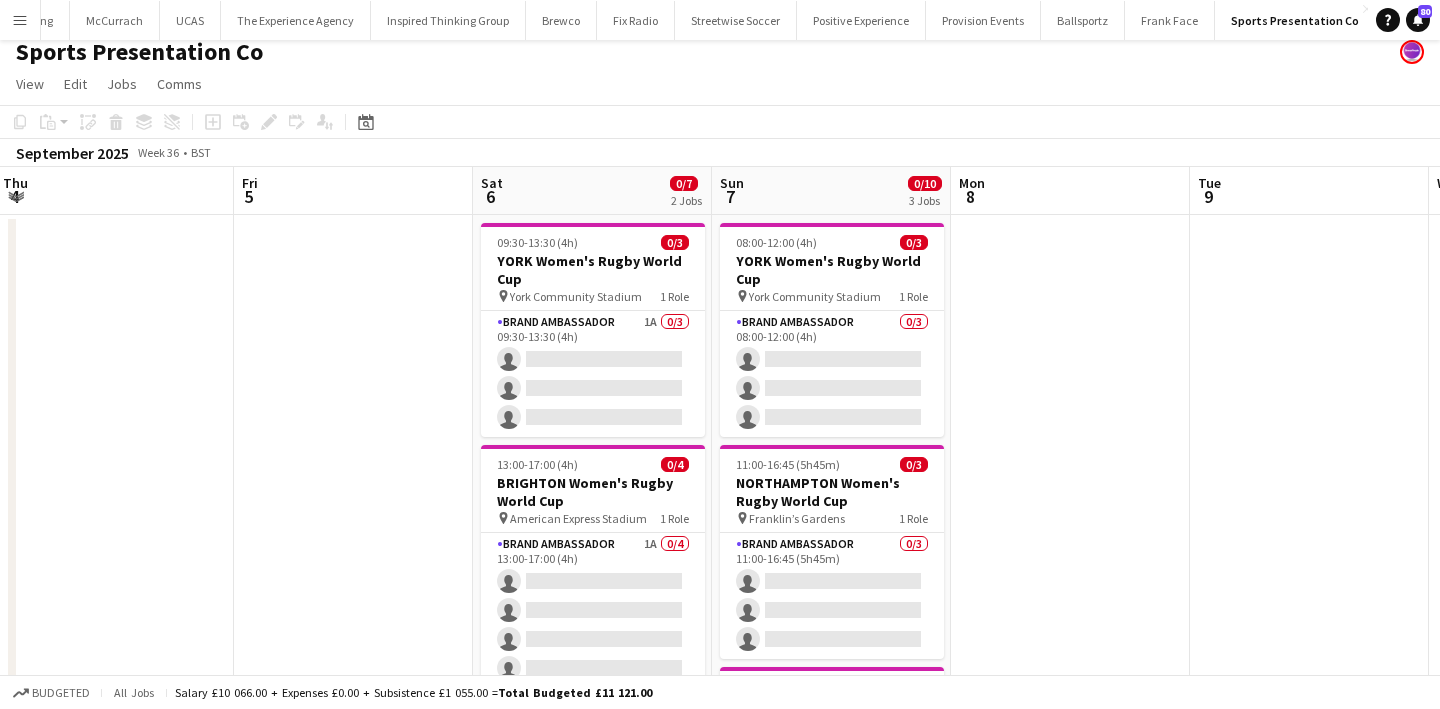 scroll, scrollTop: 0, scrollLeft: 732, axis: horizontal 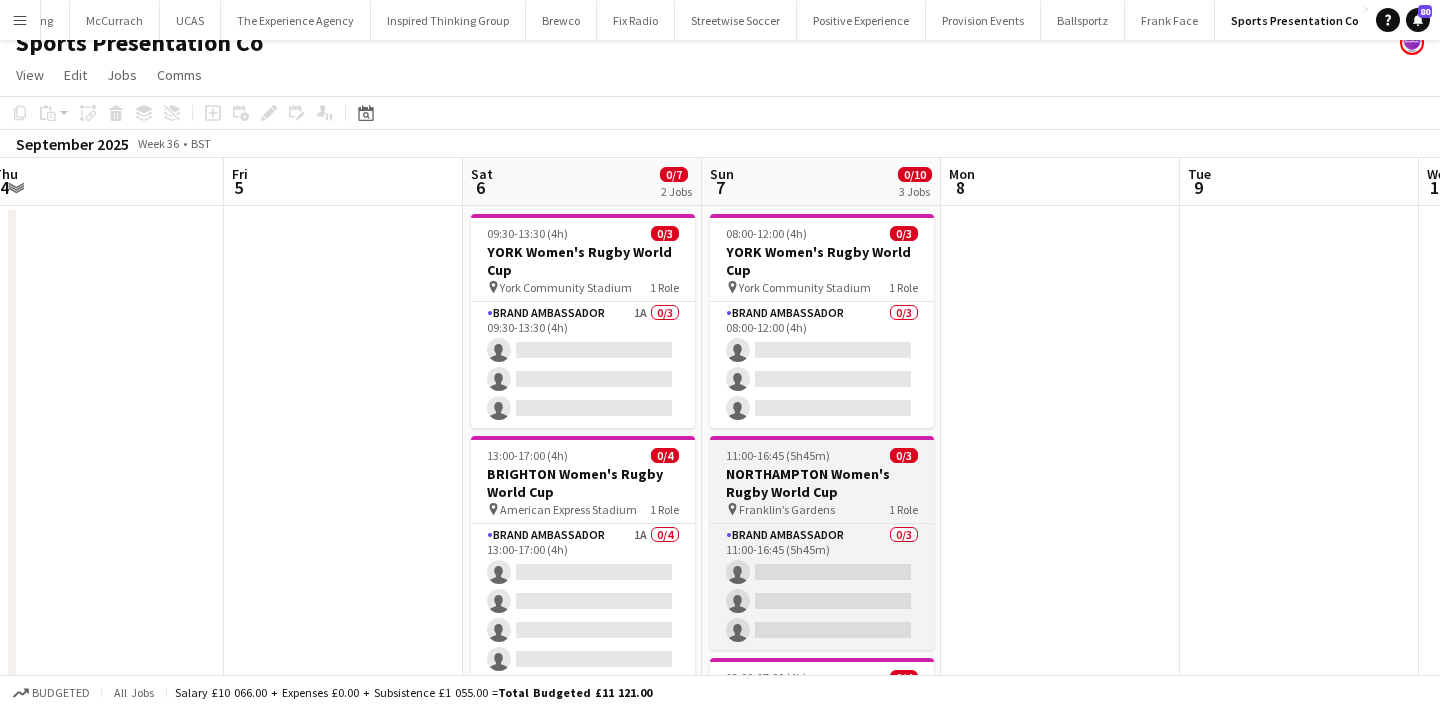 click on "Brand Ambassador   0/3   11:00-16:45 (5h45m)
single-neutral-actions
single-neutral-actions
single-neutral-actions" at bounding box center [822, 587] 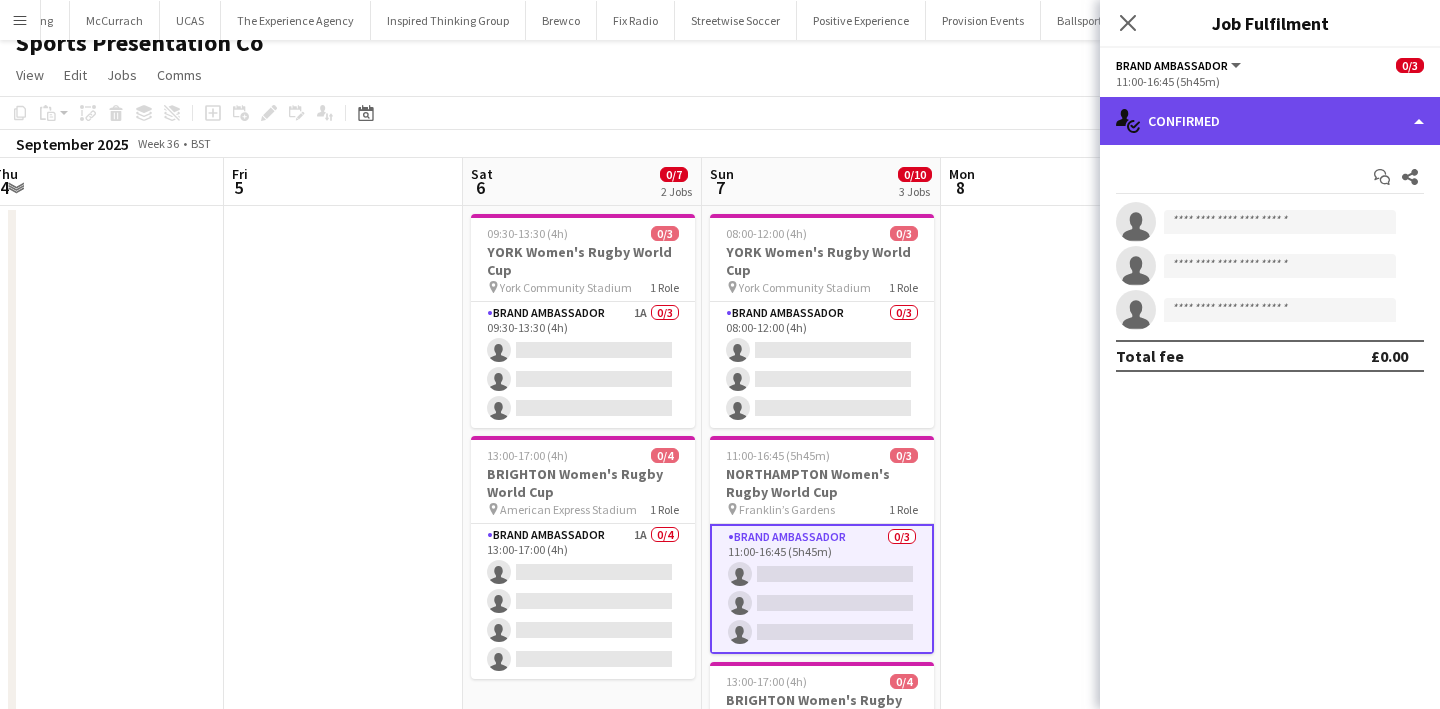 click on "single-neutral-actions-check-2
Confirmed" 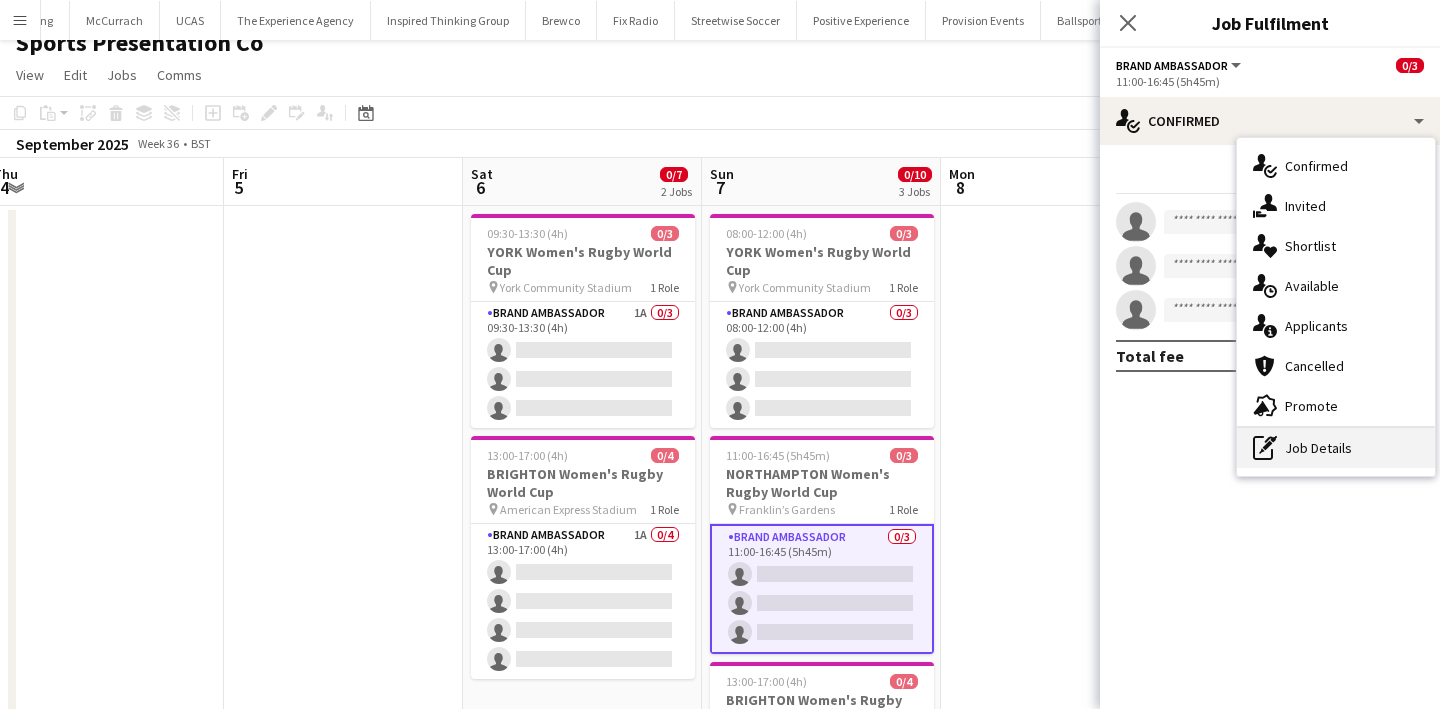 click on "pen-write
Job Details" at bounding box center [1336, 448] 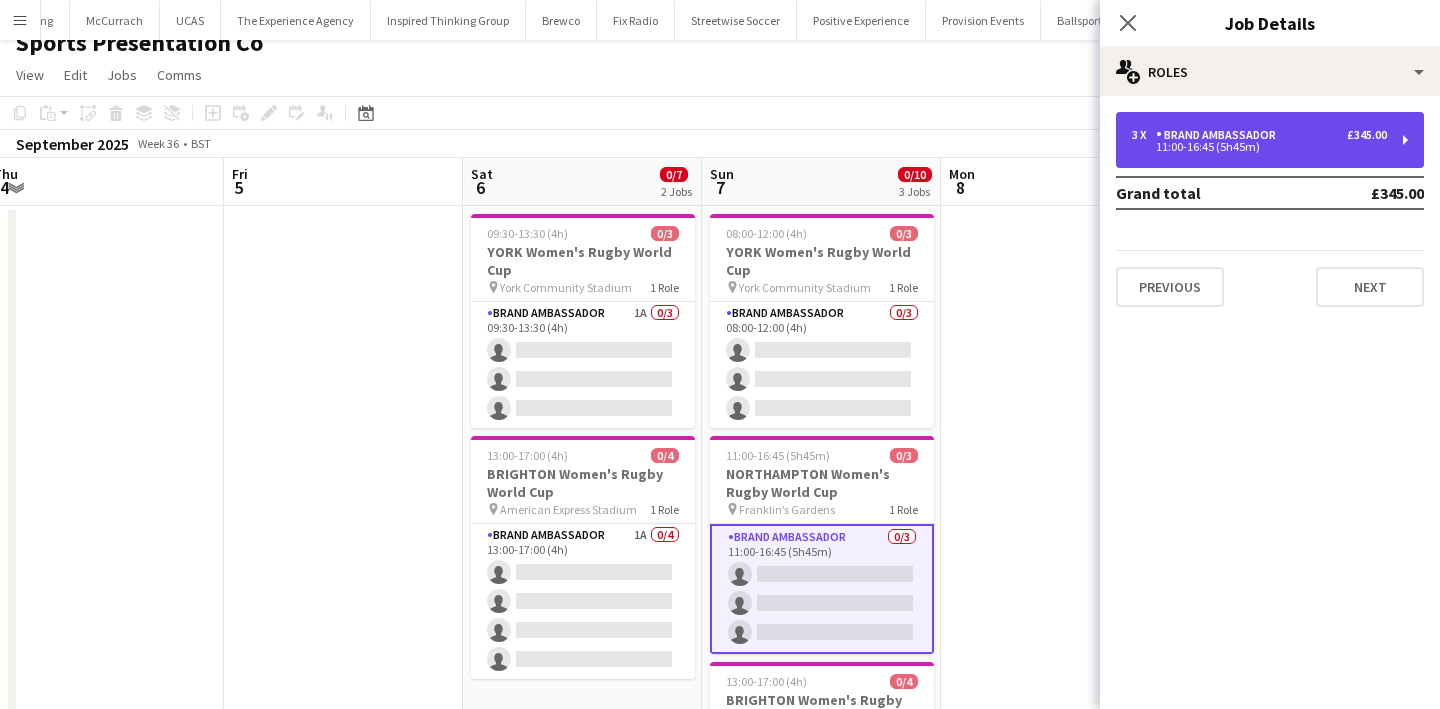 click on "Brand Ambassador" at bounding box center (1220, 135) 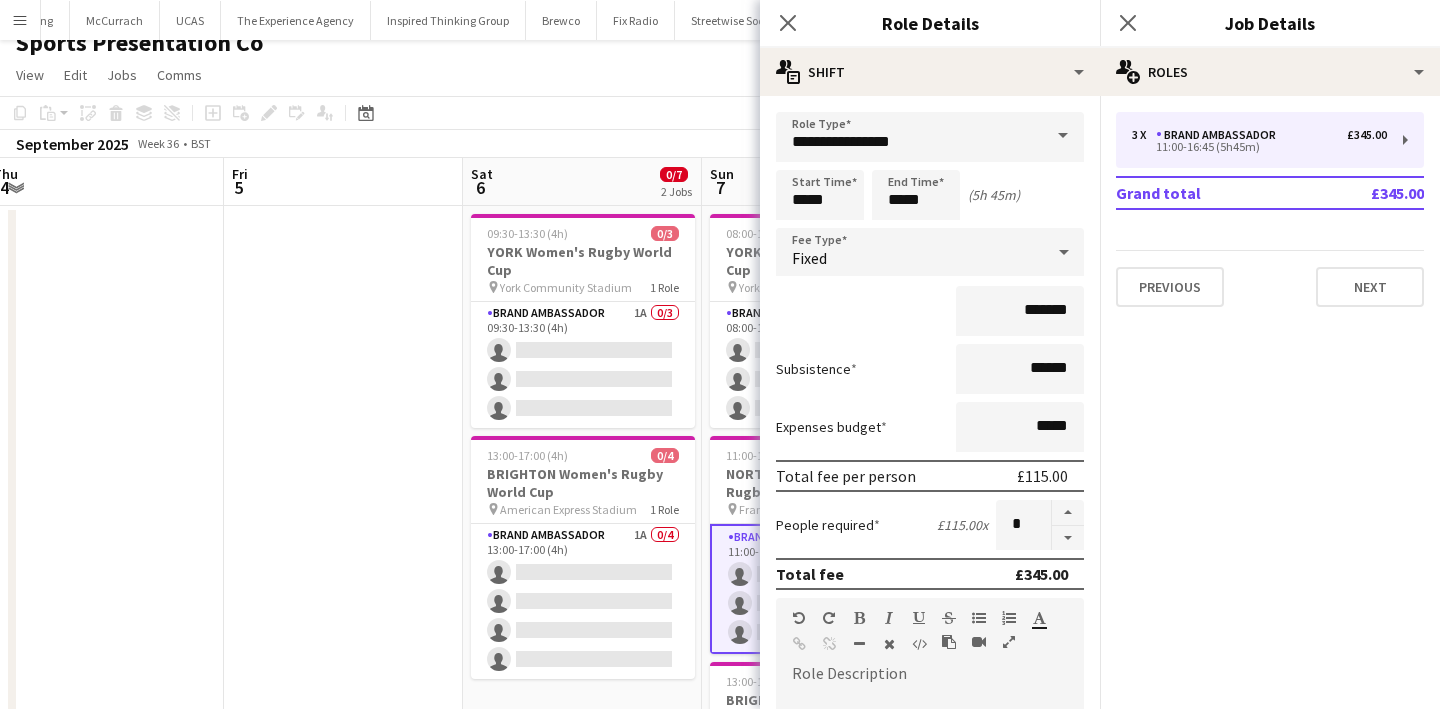 click at bounding box center (343, 687) 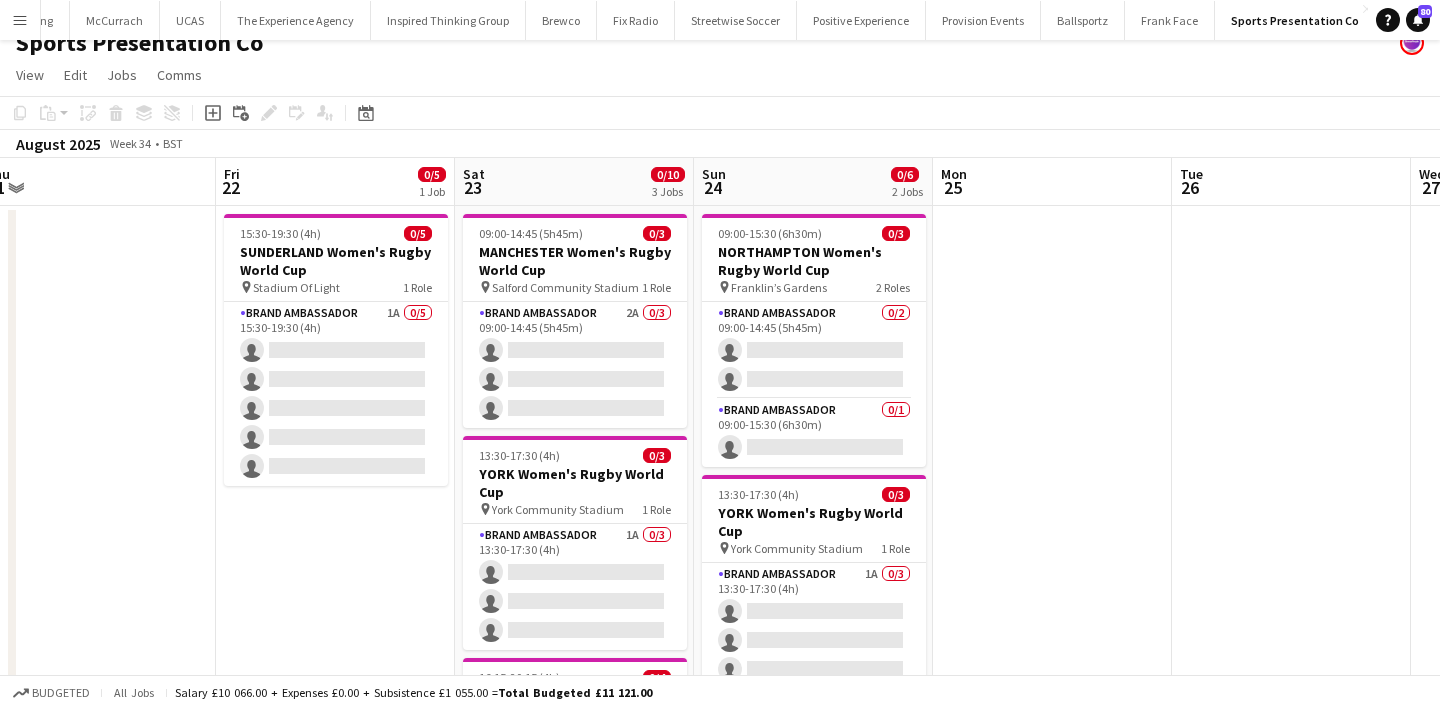 scroll, scrollTop: 0, scrollLeft: 457, axis: horizontal 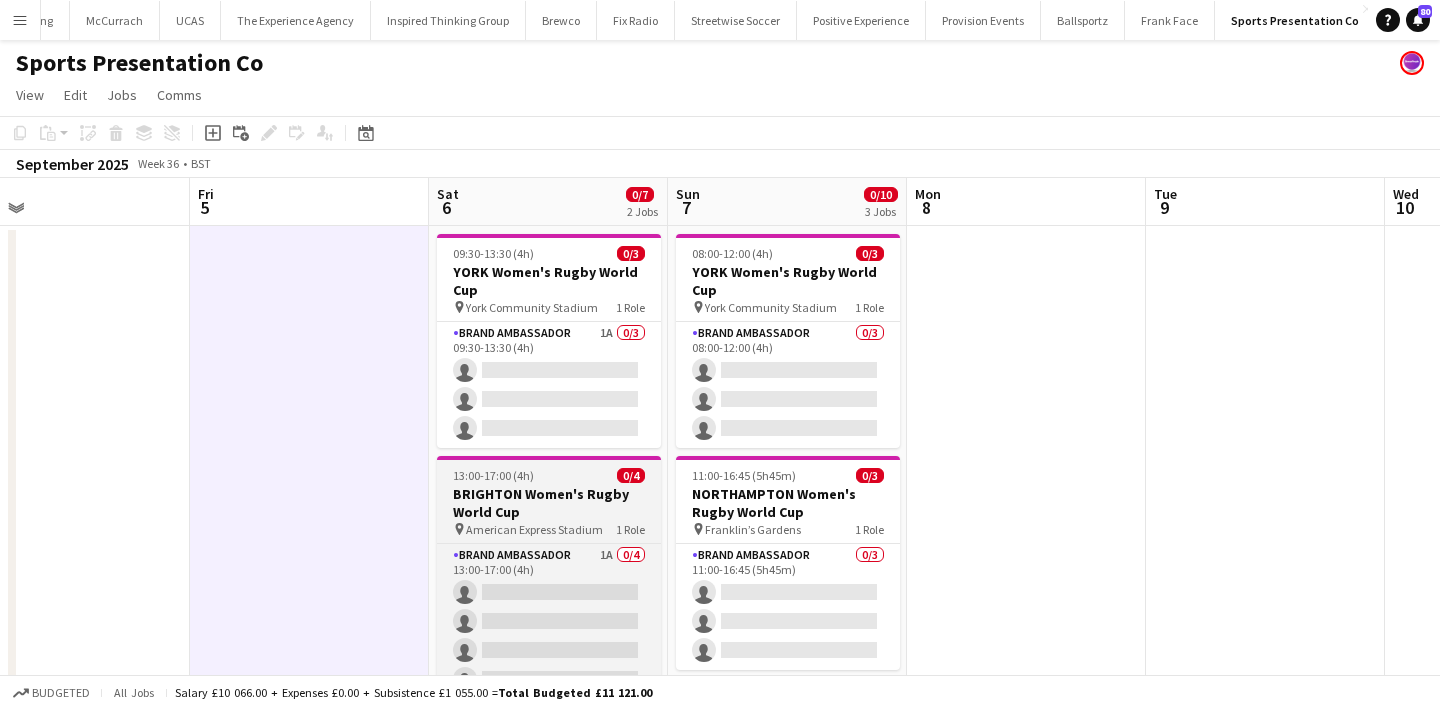 click on "American Express Stadium" at bounding box center (534, 529) 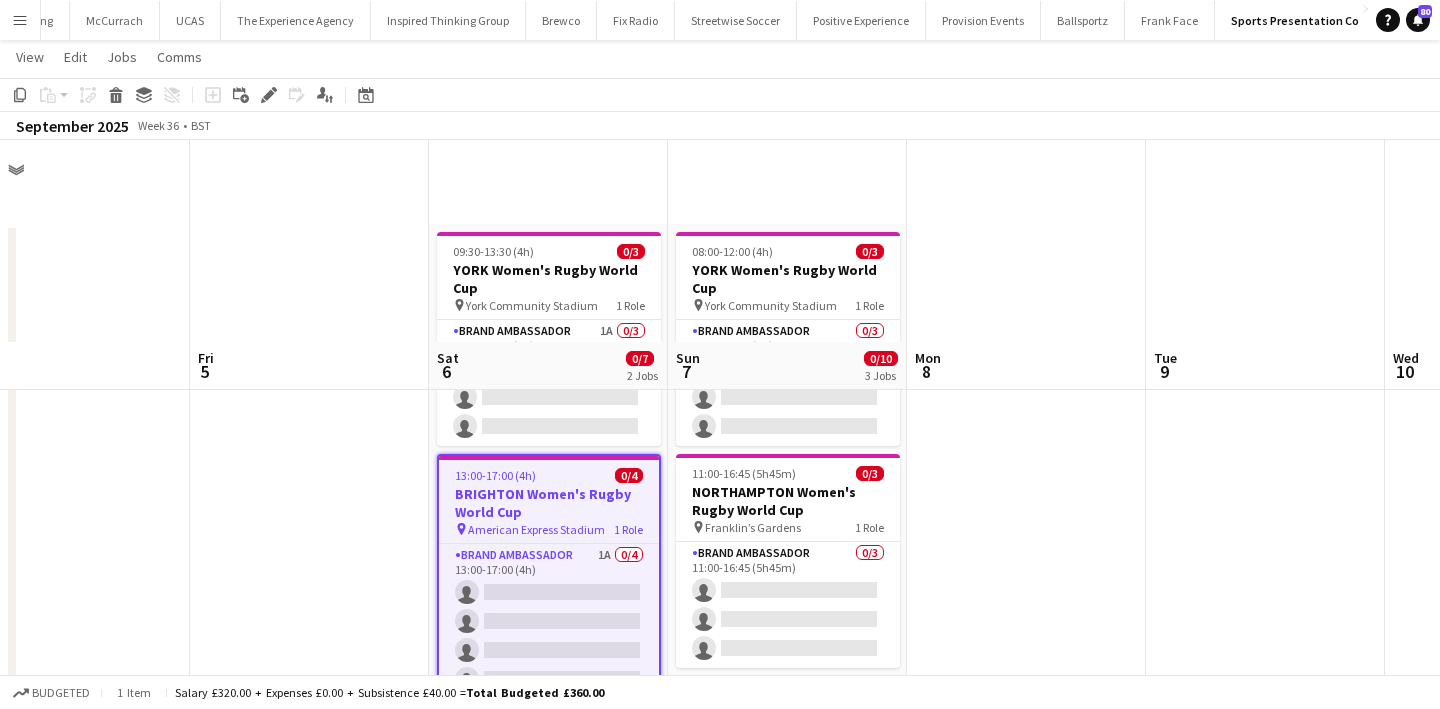 scroll, scrollTop: 338, scrollLeft: 0, axis: vertical 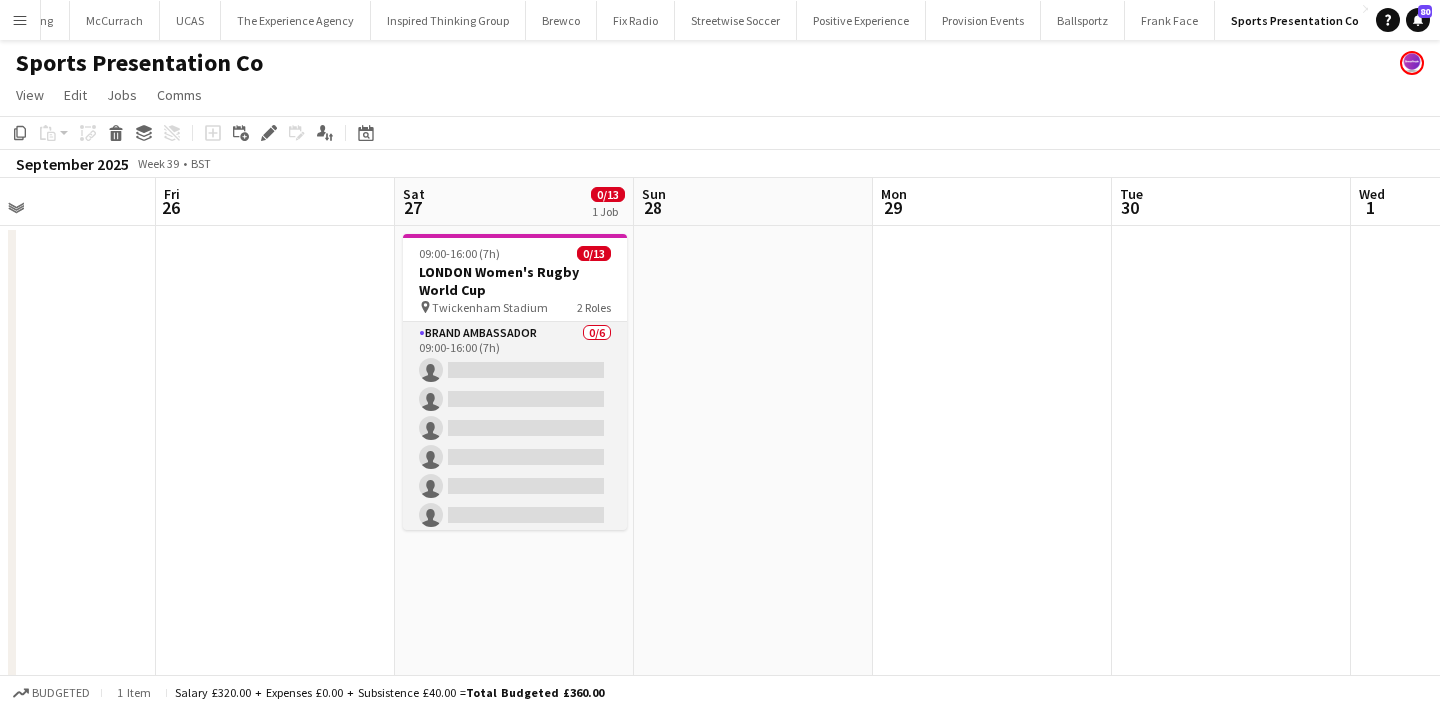 click on "Brand Ambassador   0/6   09:00-16:00 (7h)
single-neutral-actions
single-neutral-actions
single-neutral-actions
single-neutral-actions
single-neutral-actions
single-neutral-actions" at bounding box center [515, 428] 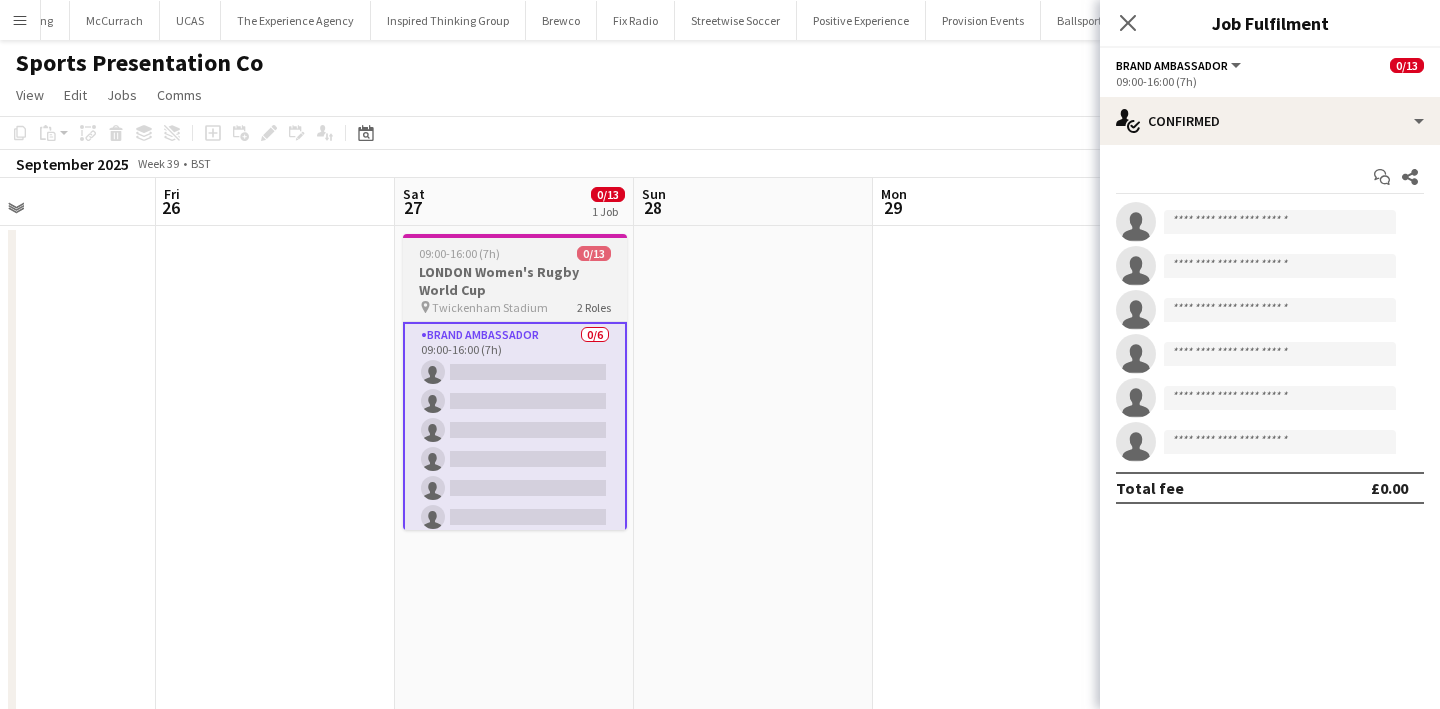 click on "09:00-16:00 (7h)    0/13" at bounding box center [515, 253] 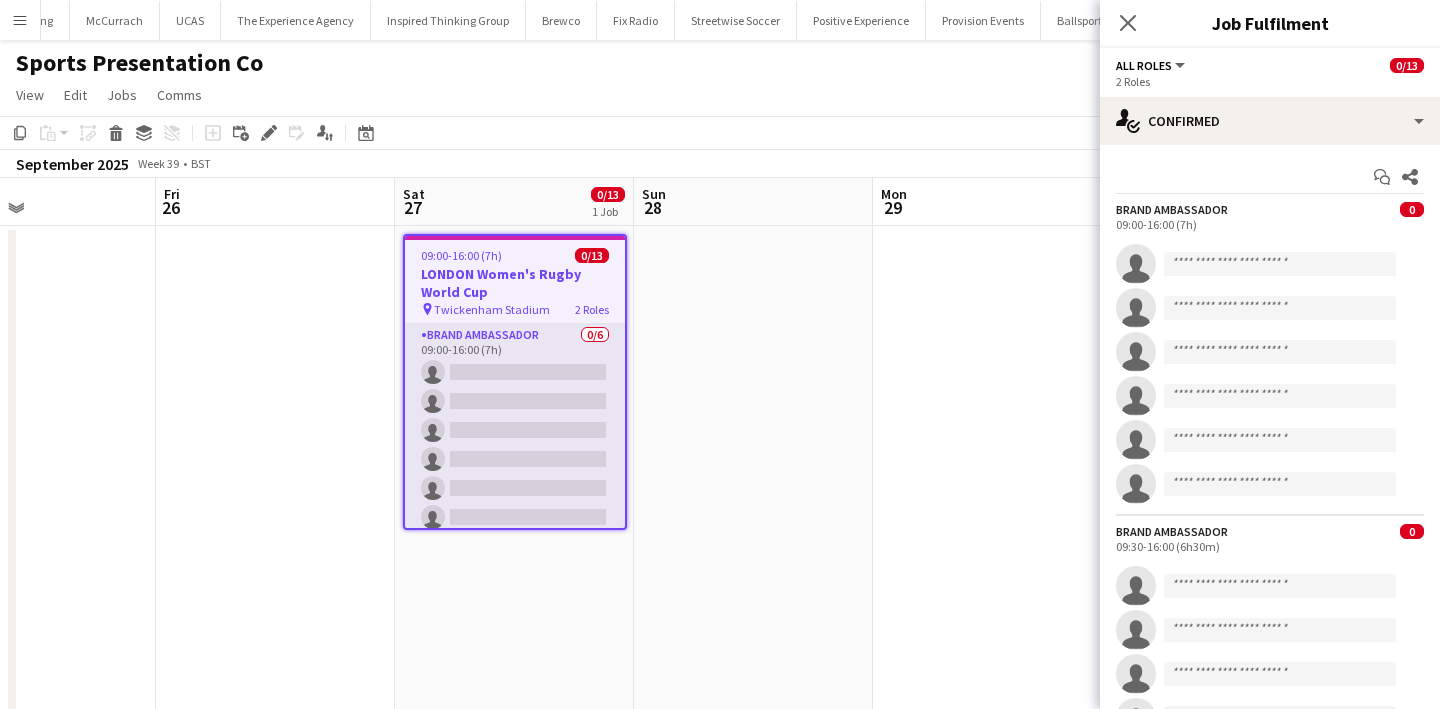 click on "Brand Ambassador   0/6   09:00-16:00 (7h)
single-neutral-actions
single-neutral-actions
single-neutral-actions
single-neutral-actions
single-neutral-actions
single-neutral-actions" at bounding box center (515, 430) 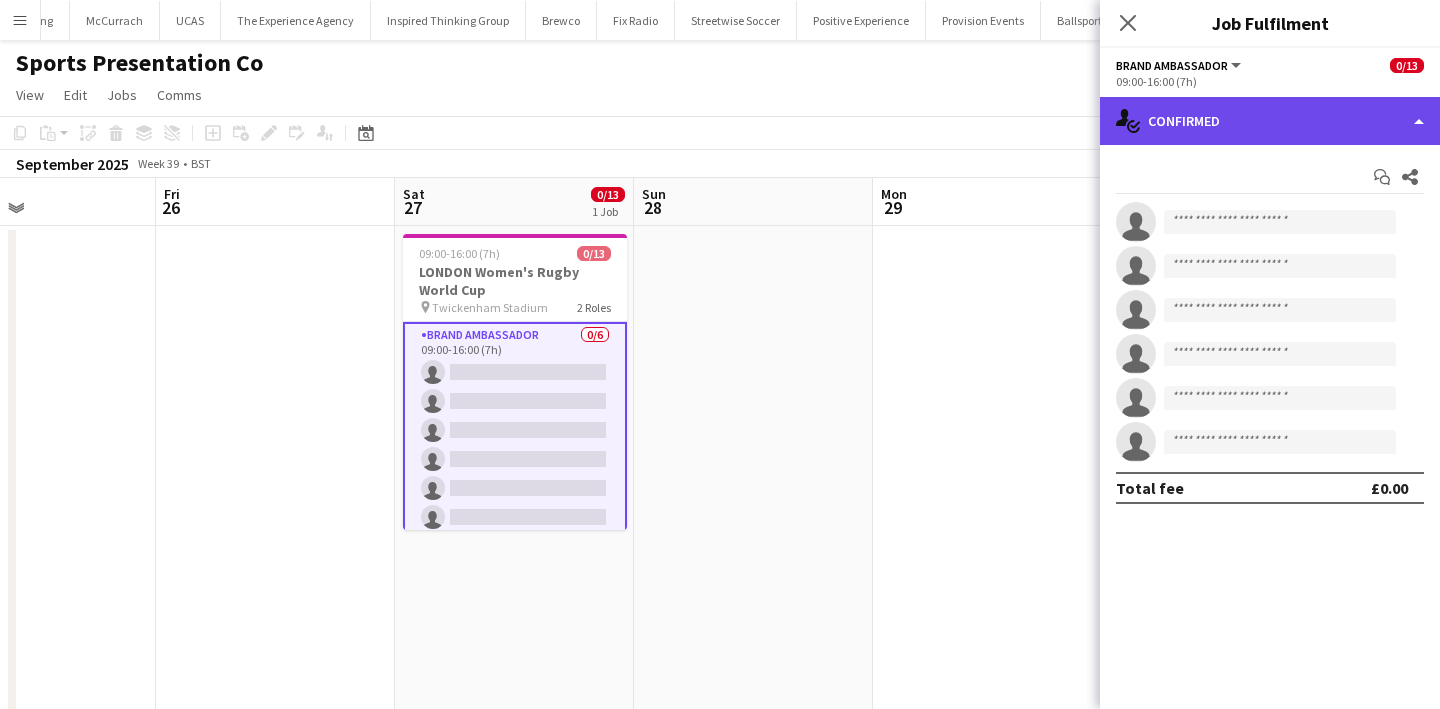 click on "single-neutral-actions-check-2
Confirmed" 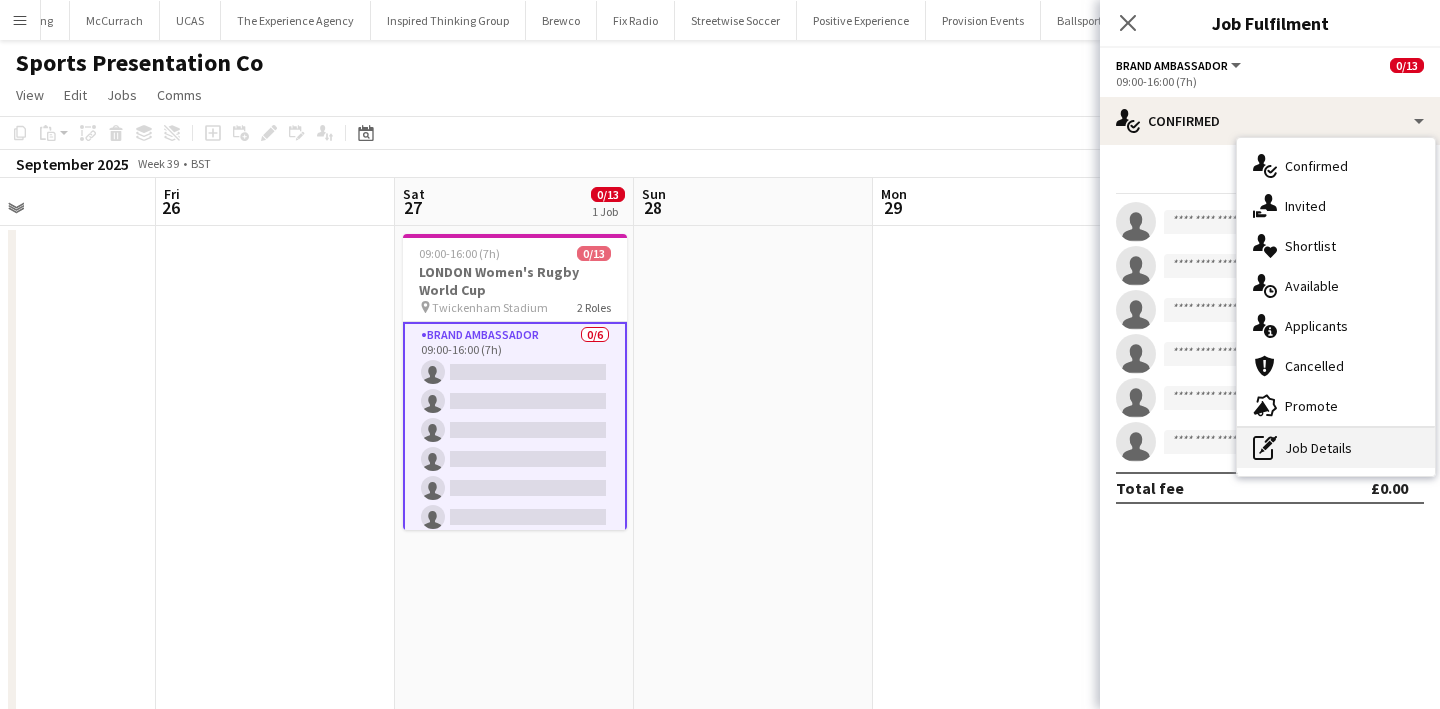 click on "pen-write
Job Details" at bounding box center [1336, 448] 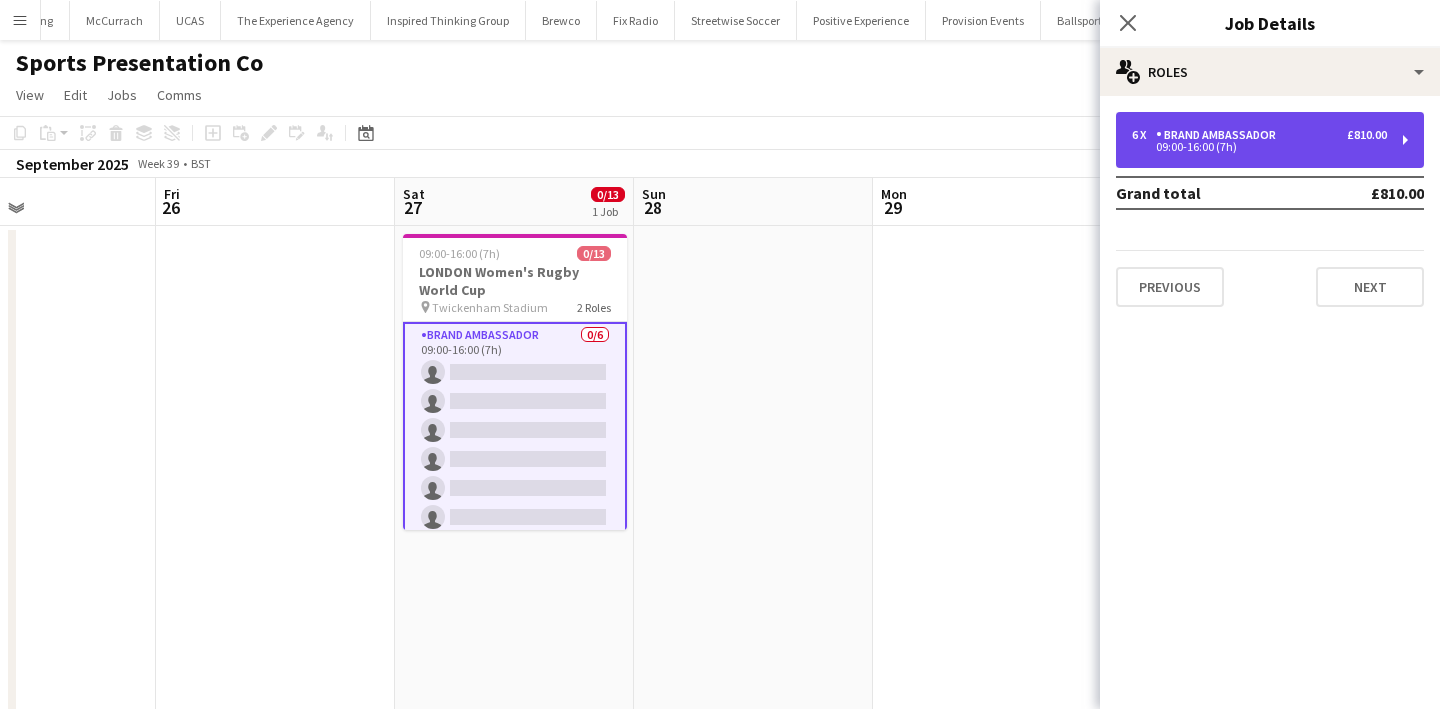 click on "09:00-16:00 (7h)" at bounding box center [1259, 147] 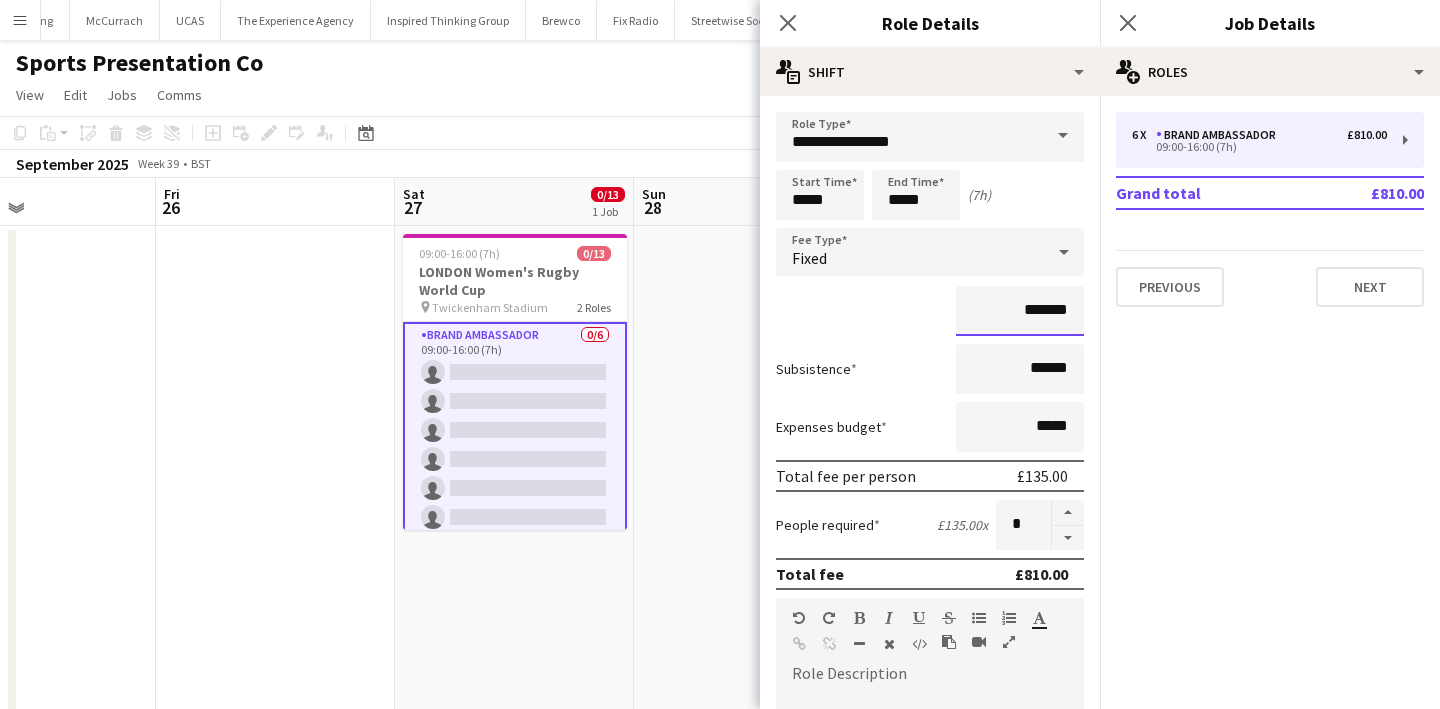 click on "*******" at bounding box center (1020, 311) 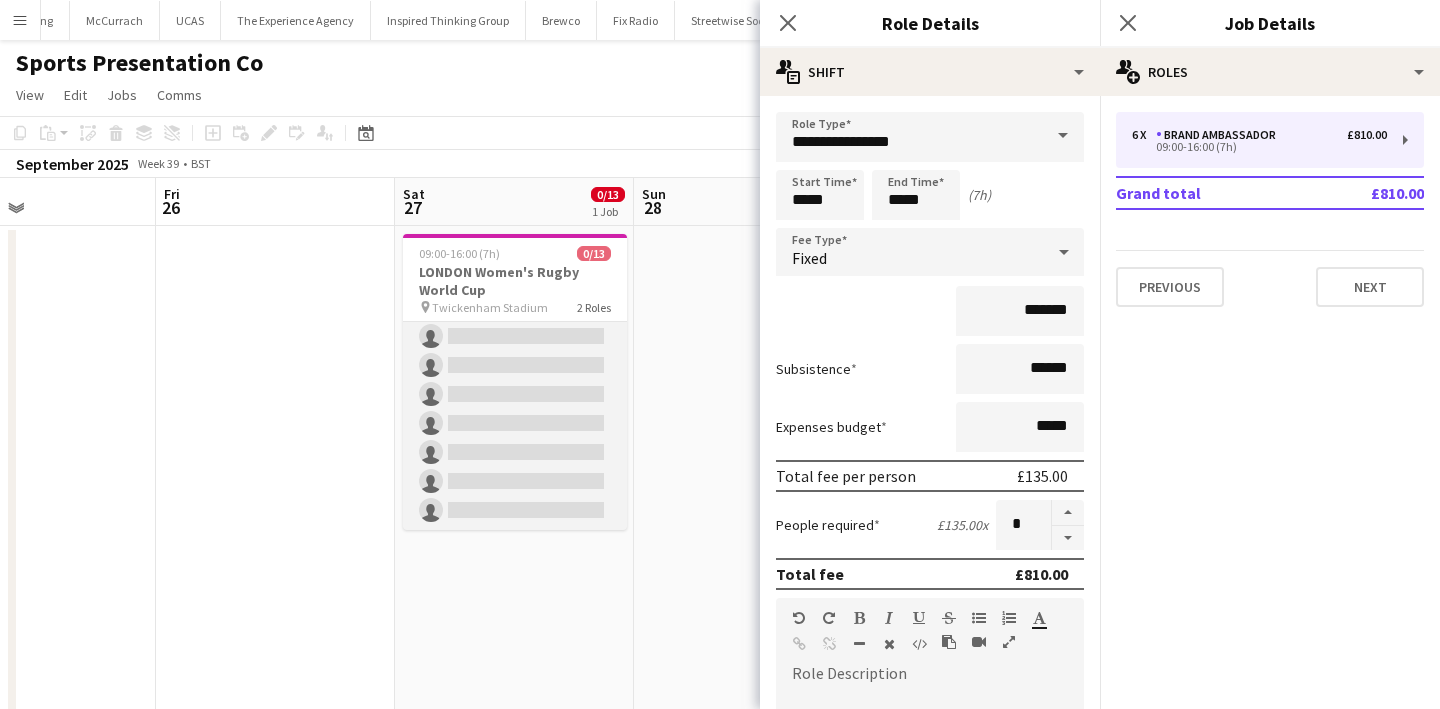 click on "Brand Ambassador   0/7   09:30-16:00 (6h30m)
single-neutral-actions
single-neutral-actions
single-neutral-actions
single-neutral-actions
single-neutral-actions
single-neutral-actions
single-neutral-actions" at bounding box center (515, 409) 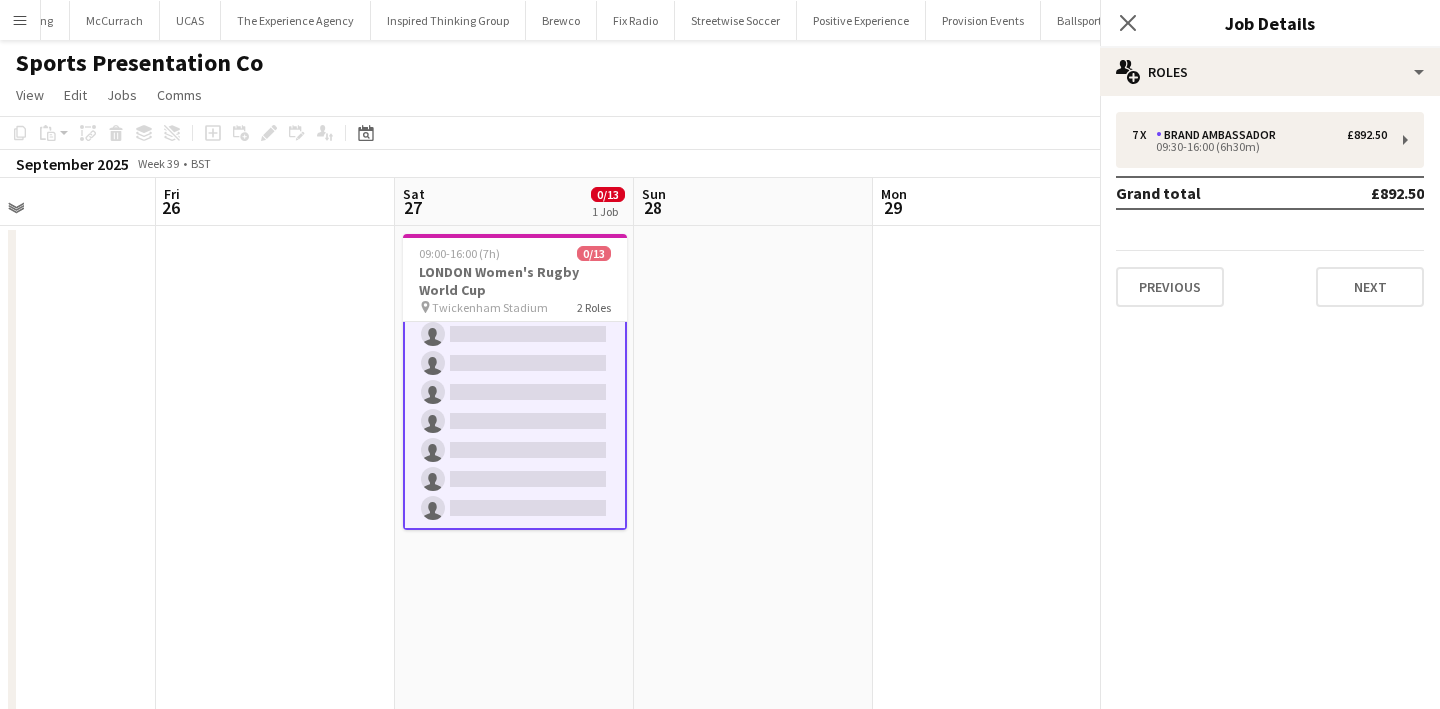 scroll, scrollTop: 249, scrollLeft: 0, axis: vertical 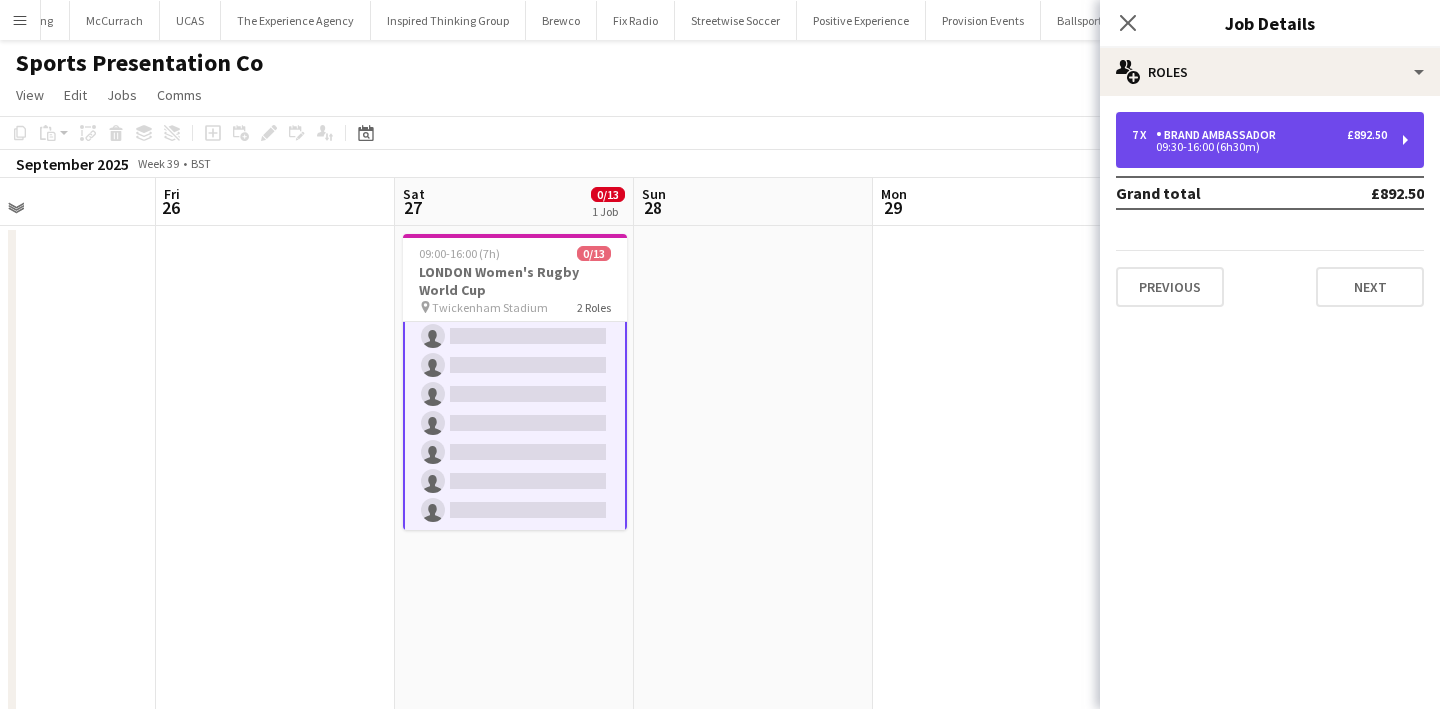 click on "7 x   Brand Ambassador   £892.50   09:30-16:00 (6h30m)" at bounding box center [1270, 140] 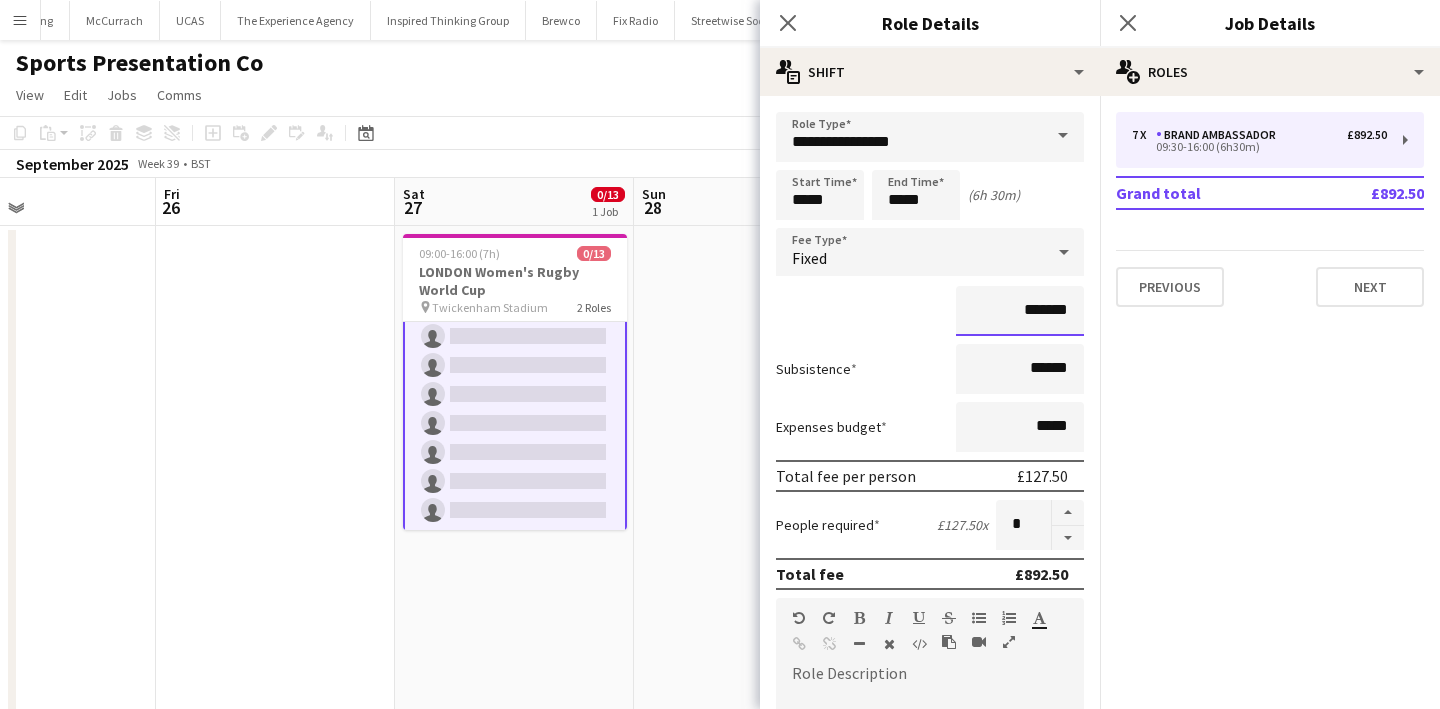 click on "*******" at bounding box center [1020, 311] 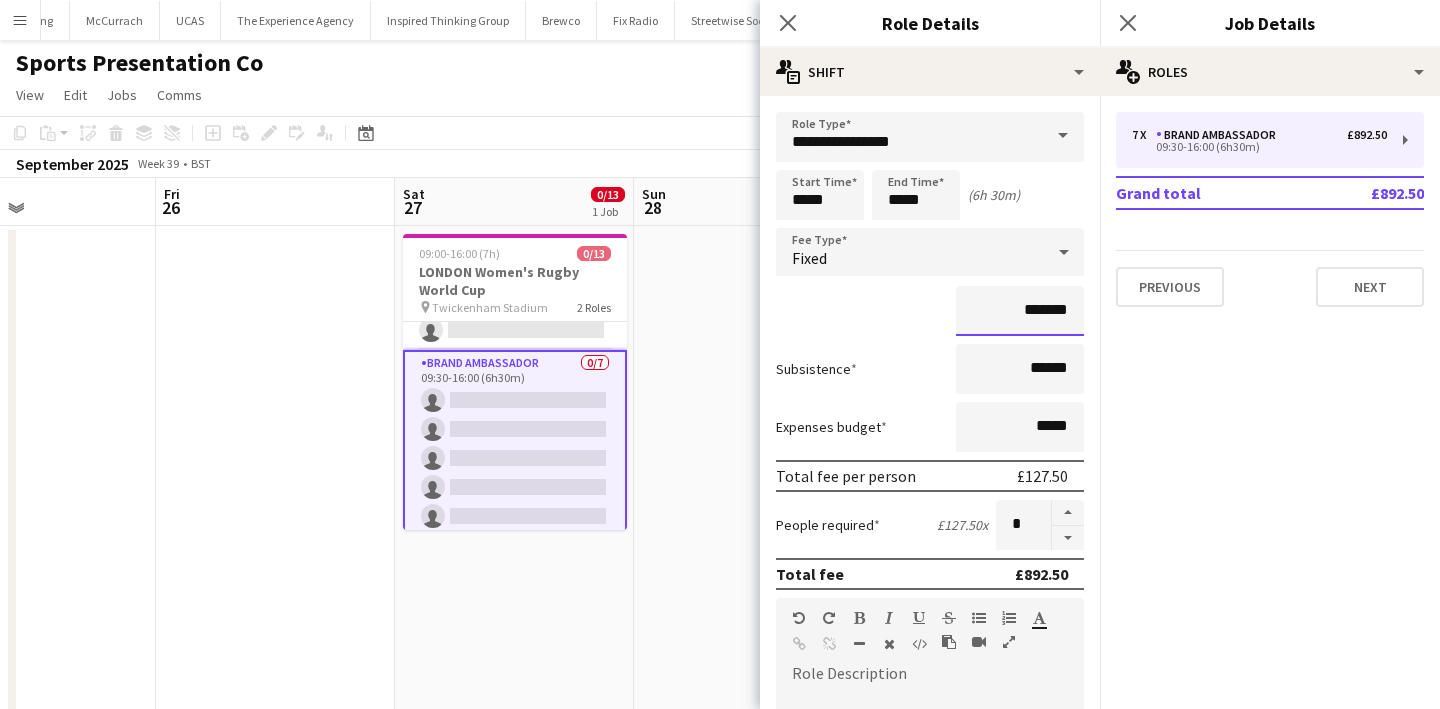 scroll, scrollTop: 179, scrollLeft: 0, axis: vertical 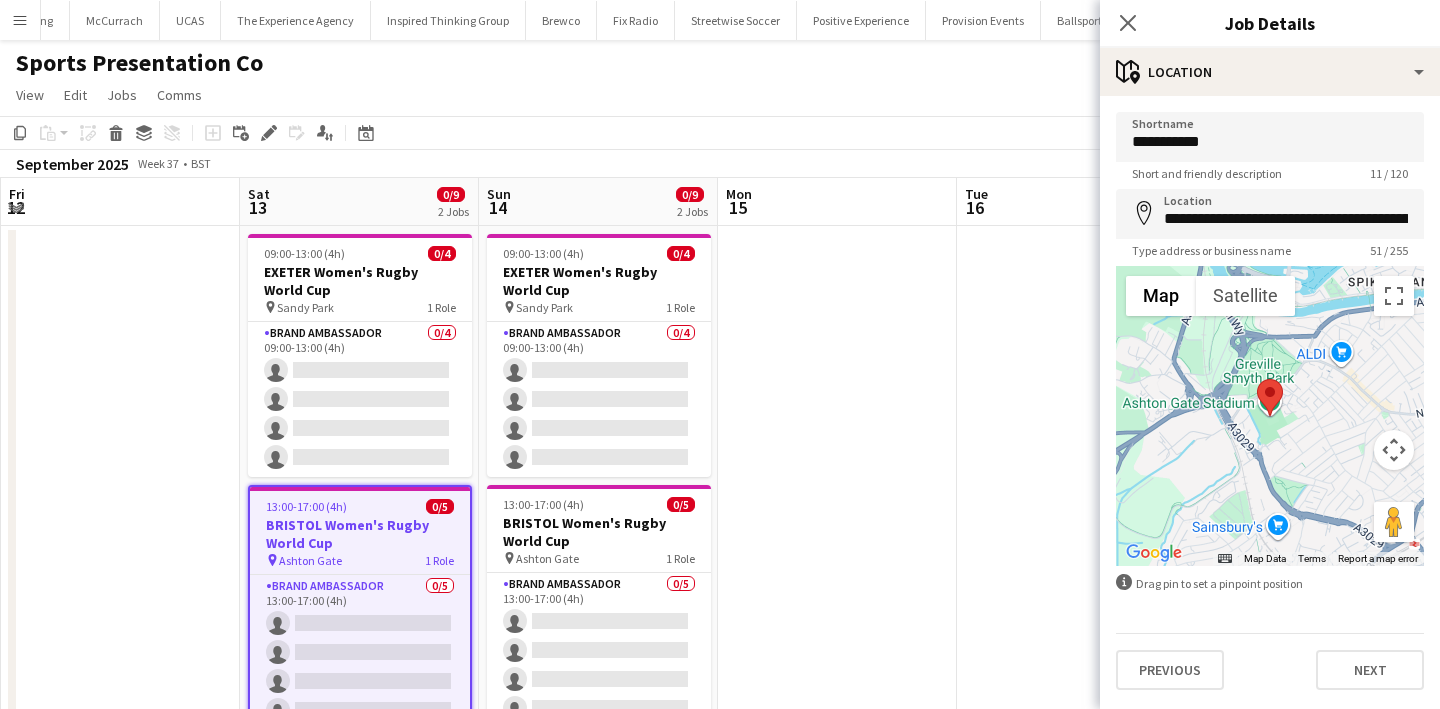click at bounding box center (837, 707) 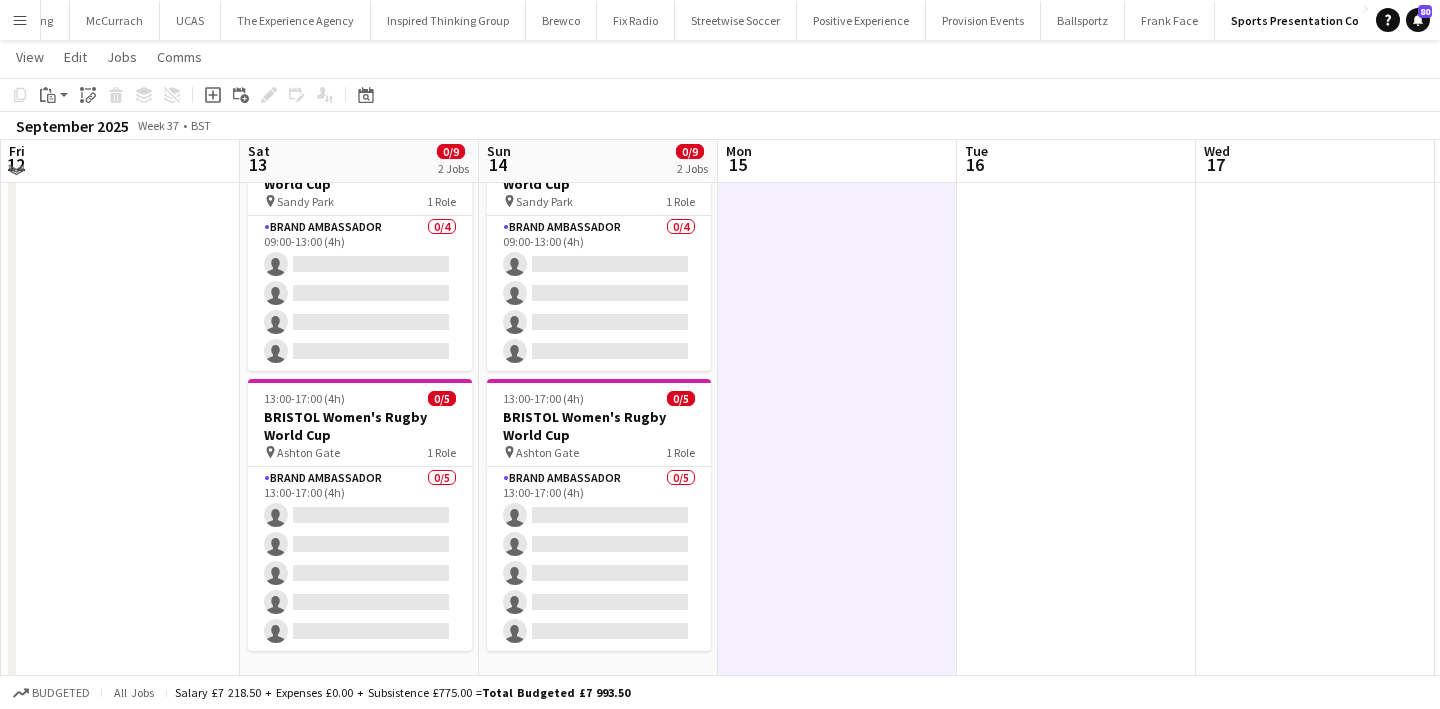 scroll, scrollTop: 99, scrollLeft: 0, axis: vertical 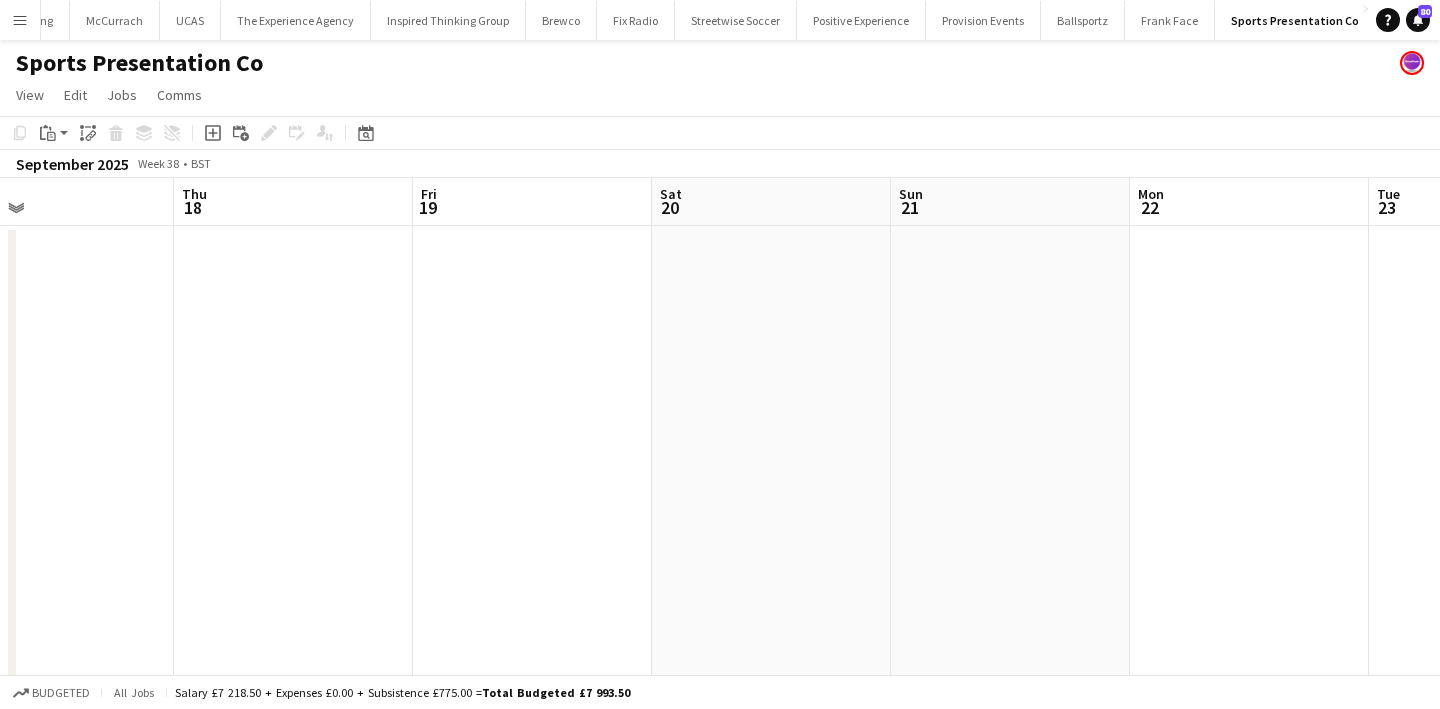 click at bounding box center (532, 707) 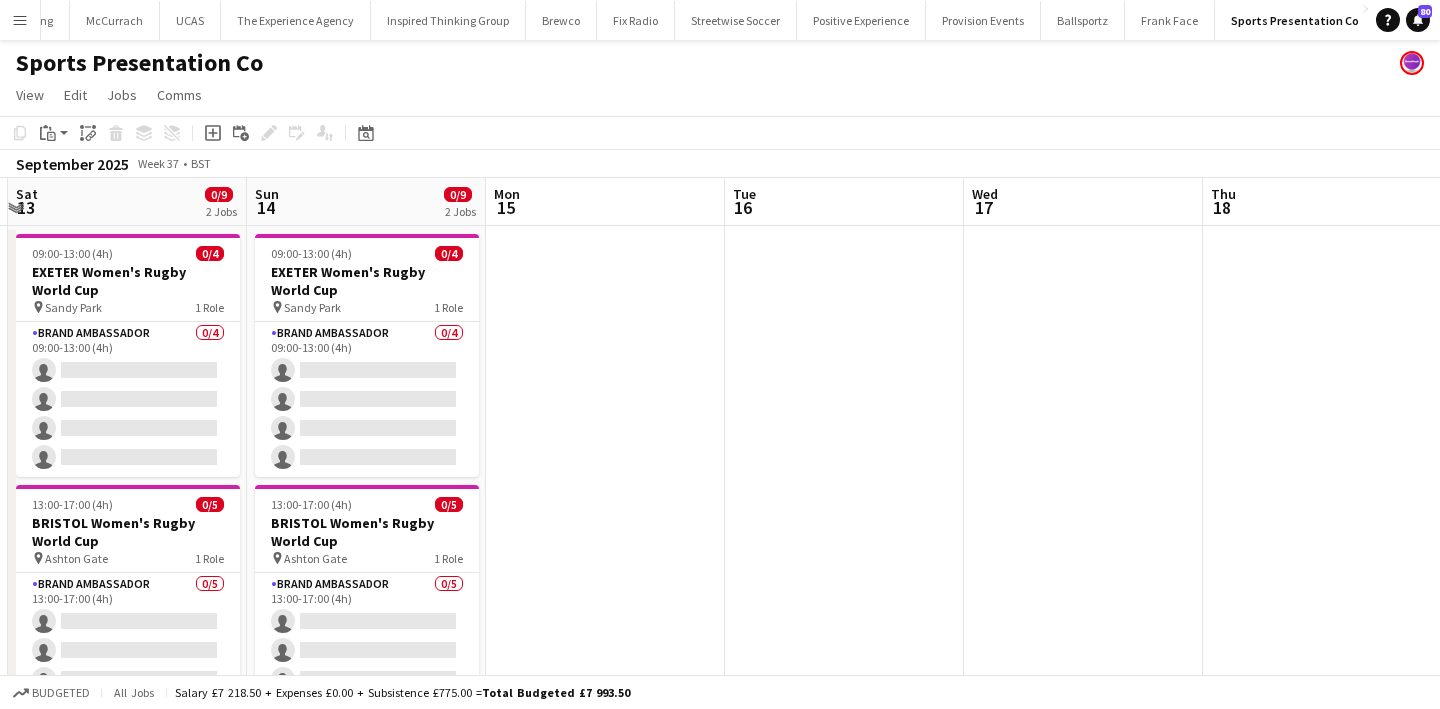 scroll, scrollTop: 0, scrollLeft: 424, axis: horizontal 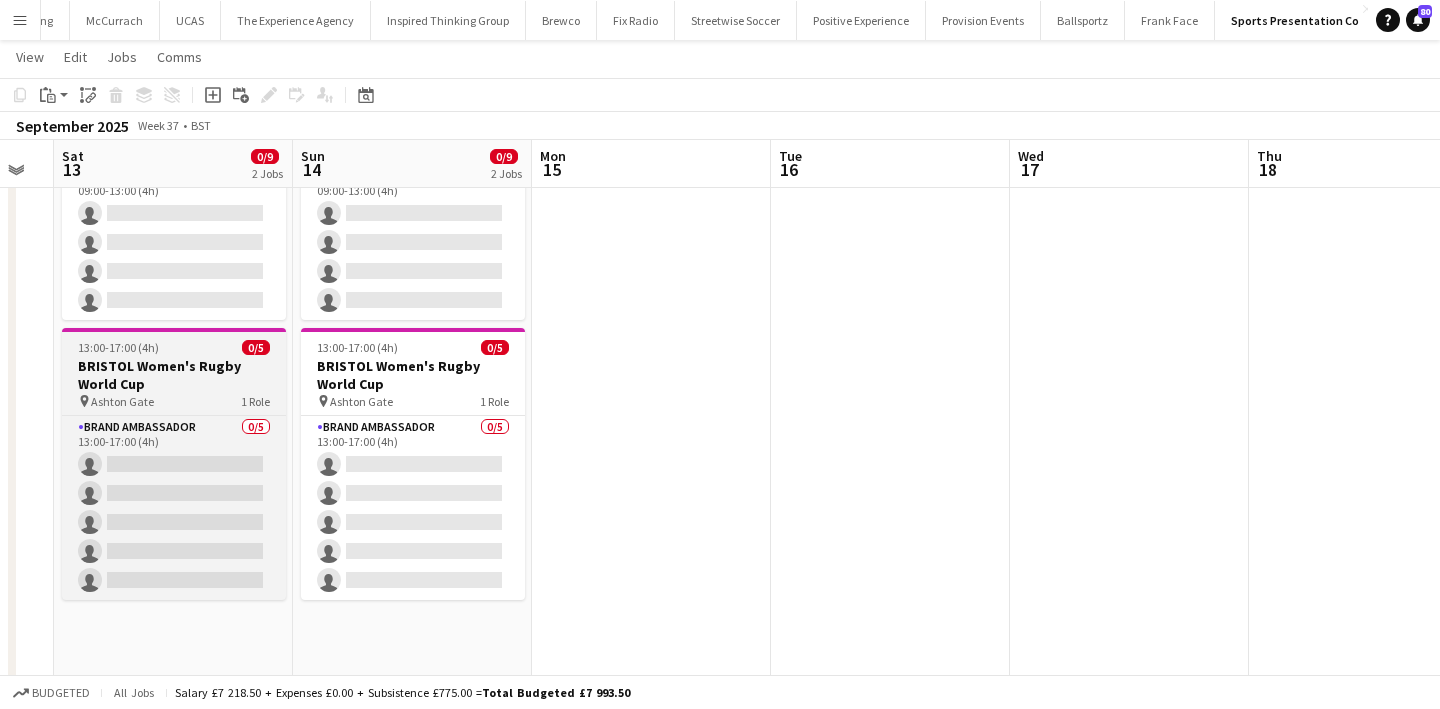 click on "BRISTOL Women's Rugby World Cup" at bounding box center [174, 375] 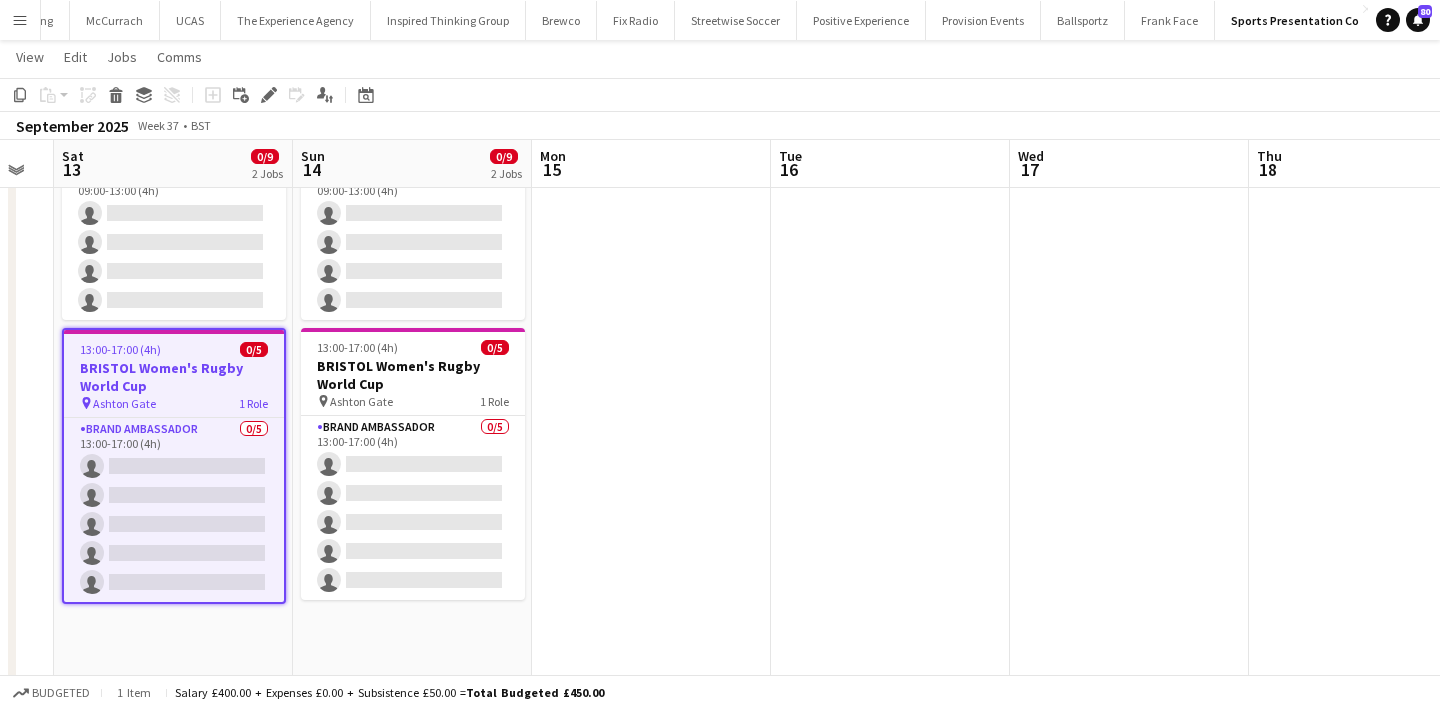 click on "View  Day view expanded Day view collapsed Month view Date picker Jump to today Expand Linked Jobs Collapse Linked Jobs  Edit  Copy
Command
C  Paste  Without Crew
Command
V With Crew
Command
Shift
V Paste as linked job  Group  Group Ungroup  Jobs  New Job Edit Job Delete Job New Linked Job Edit Linked Jobs Job fulfilment Promote Role Copy Role URL  Comms  Notify confirmed crew Create chat" 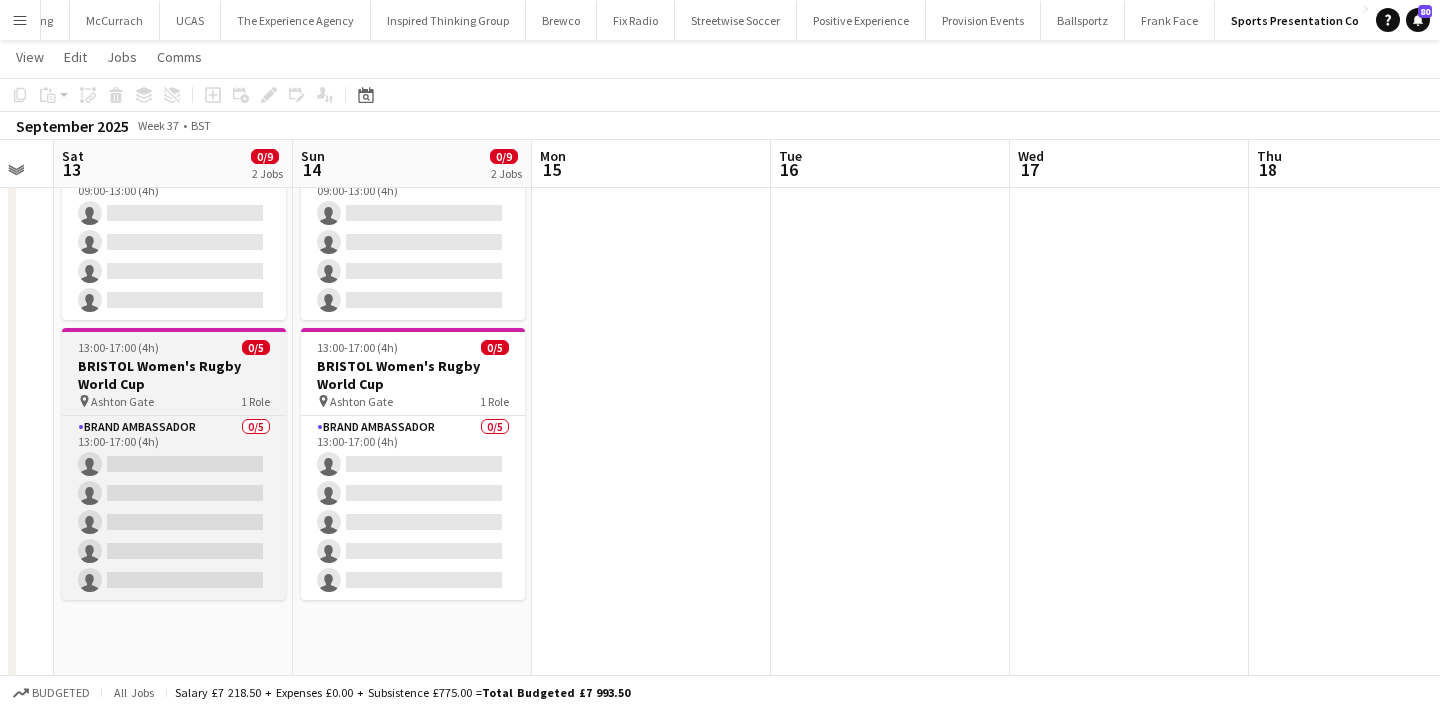 click on "BRISTOL Women's Rugby World Cup" at bounding box center (174, 375) 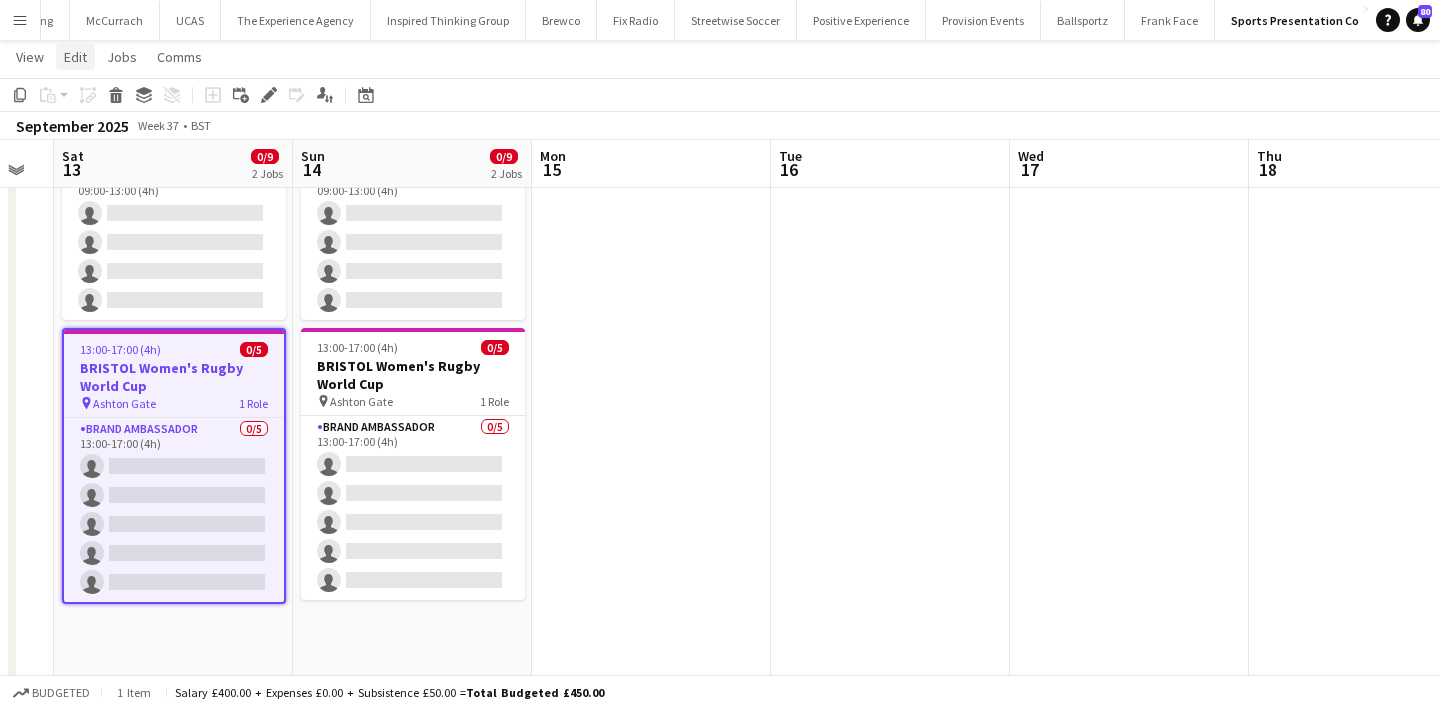 click on "Edit" 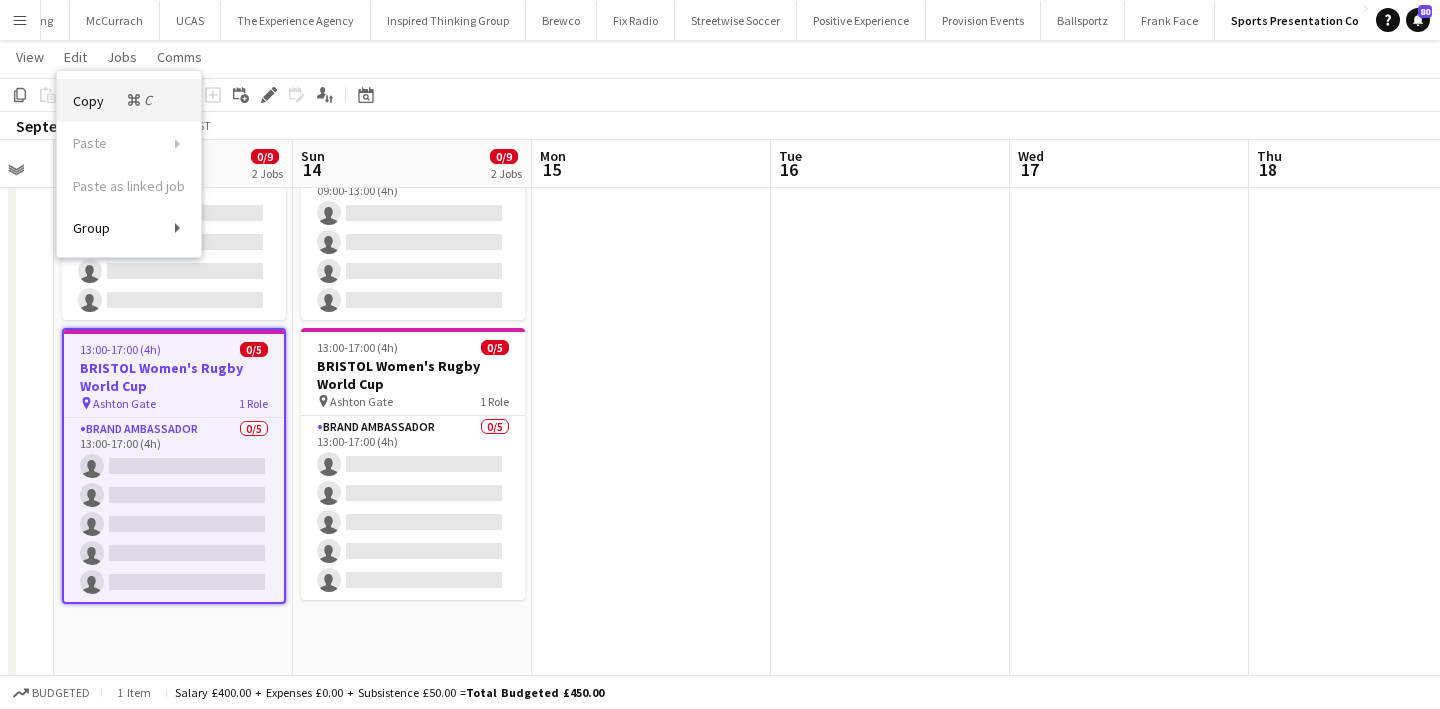 click on "Copy
Command
C" at bounding box center [129, 100] 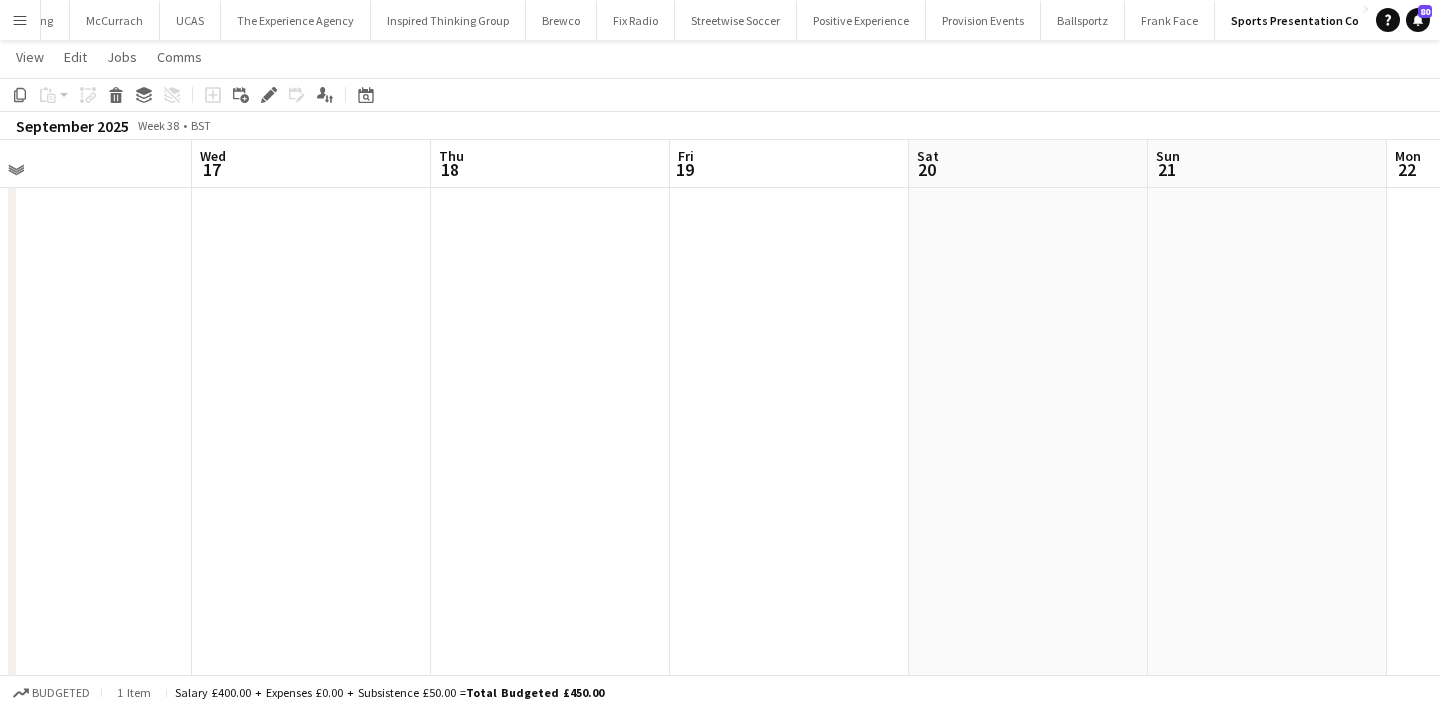 scroll, scrollTop: 0, scrollLeft: 768, axis: horizontal 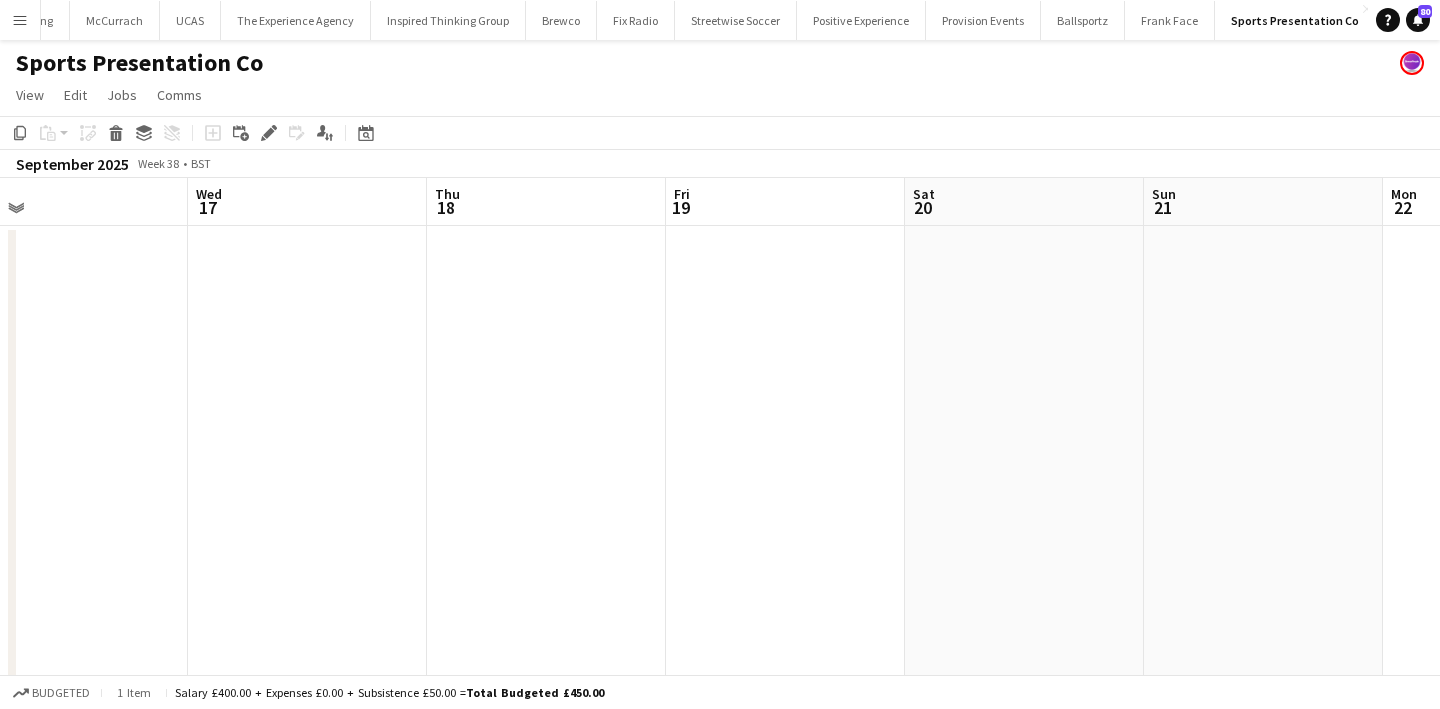 click at bounding box center (785, 707) 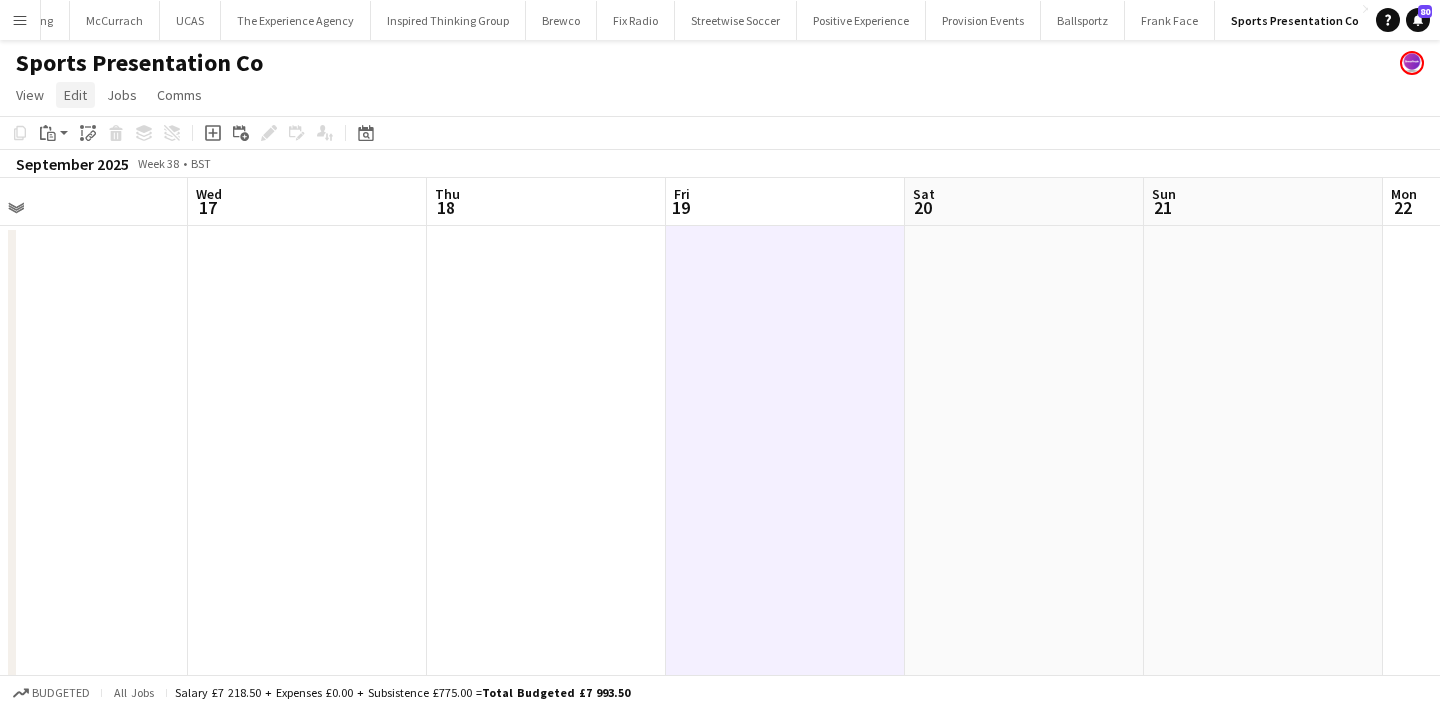 click on "Edit" 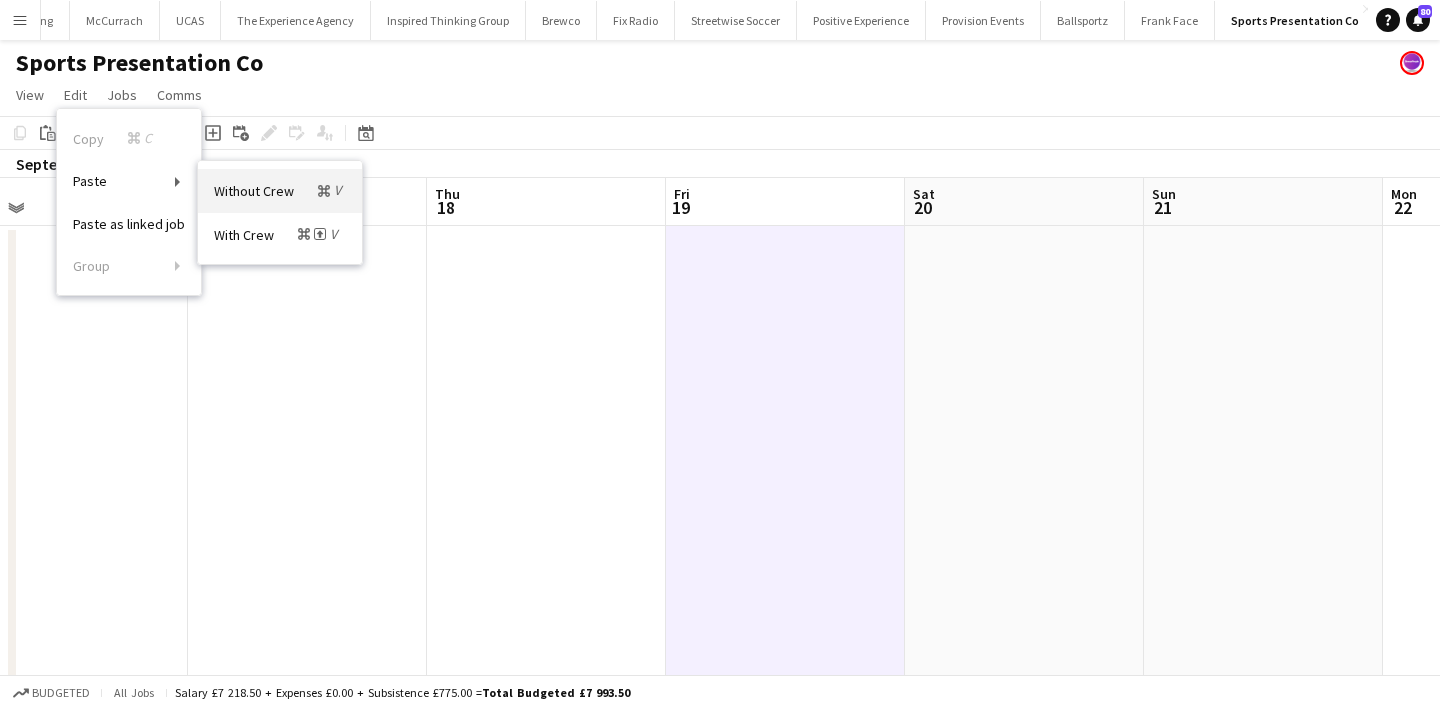 click on "Without Crew
Command
V" at bounding box center [280, 190] 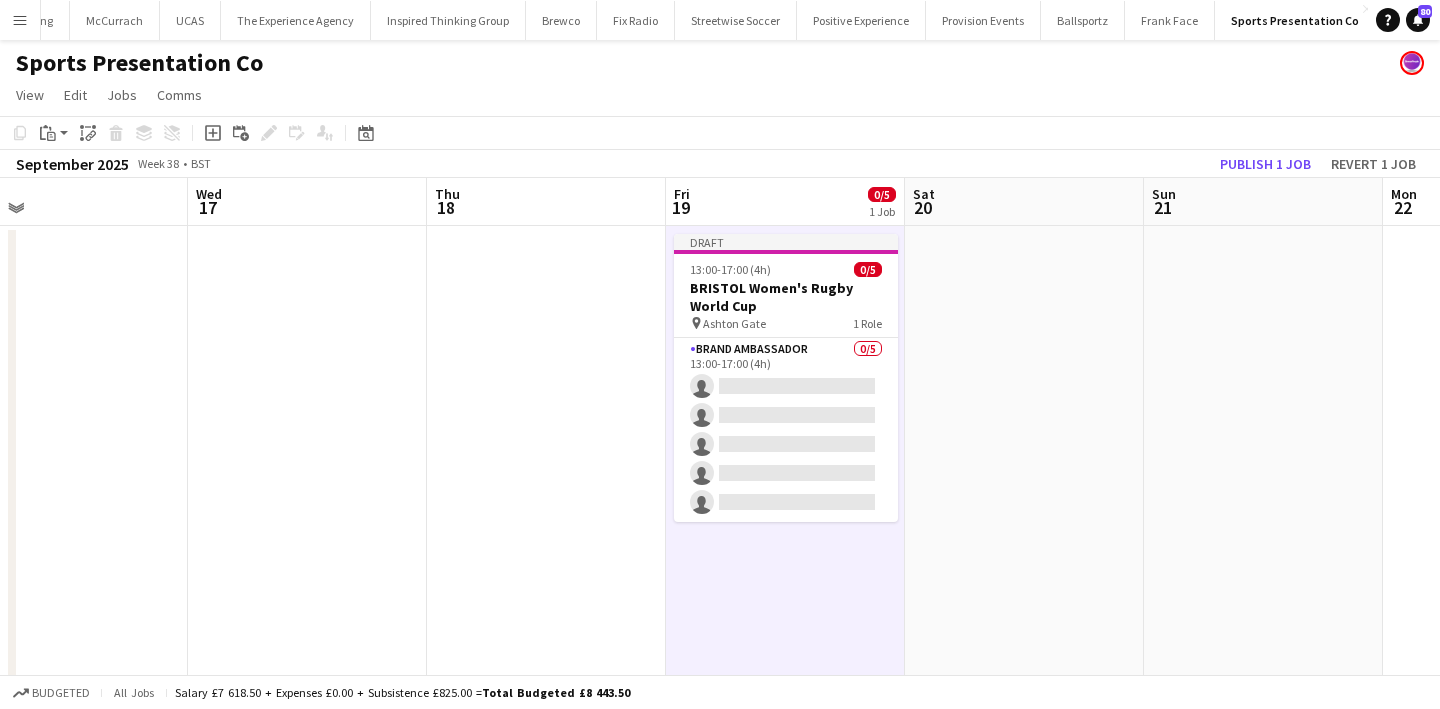 click at bounding box center [1024, 707] 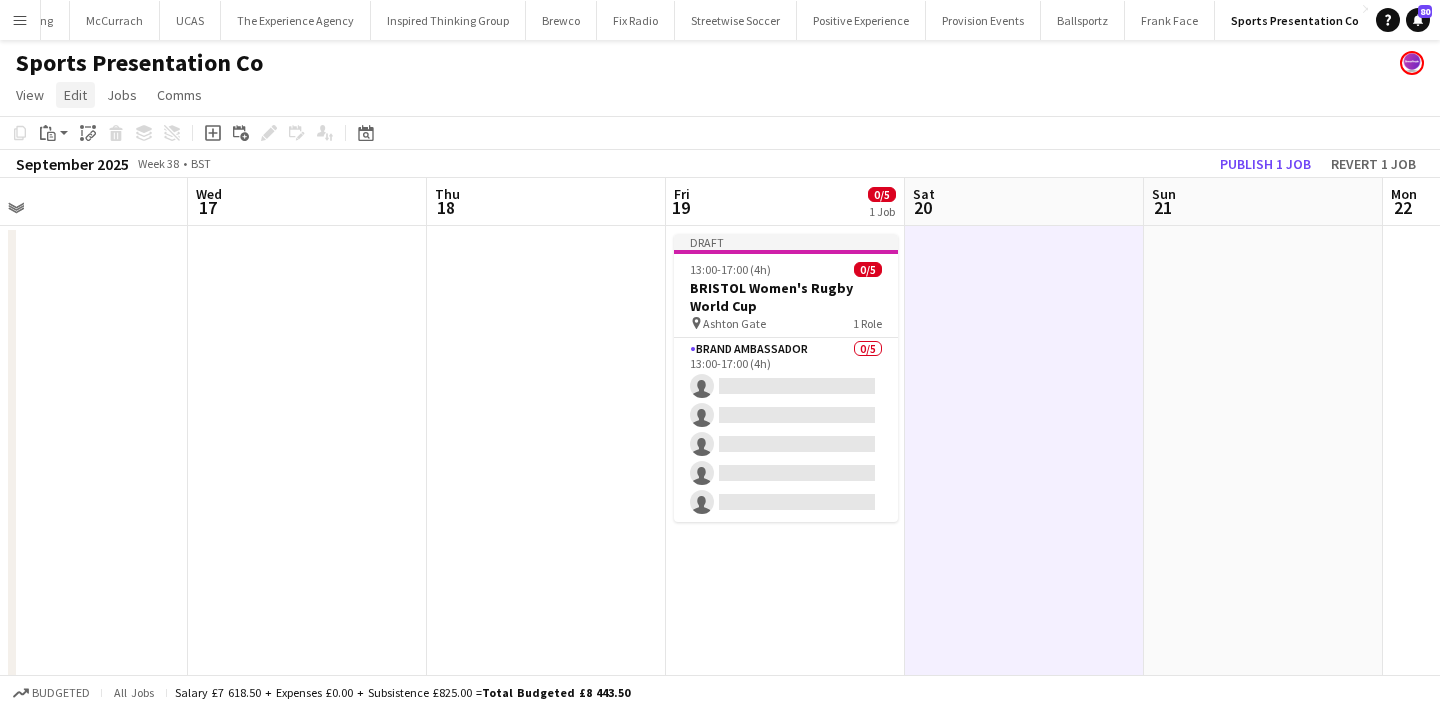click on "Edit" 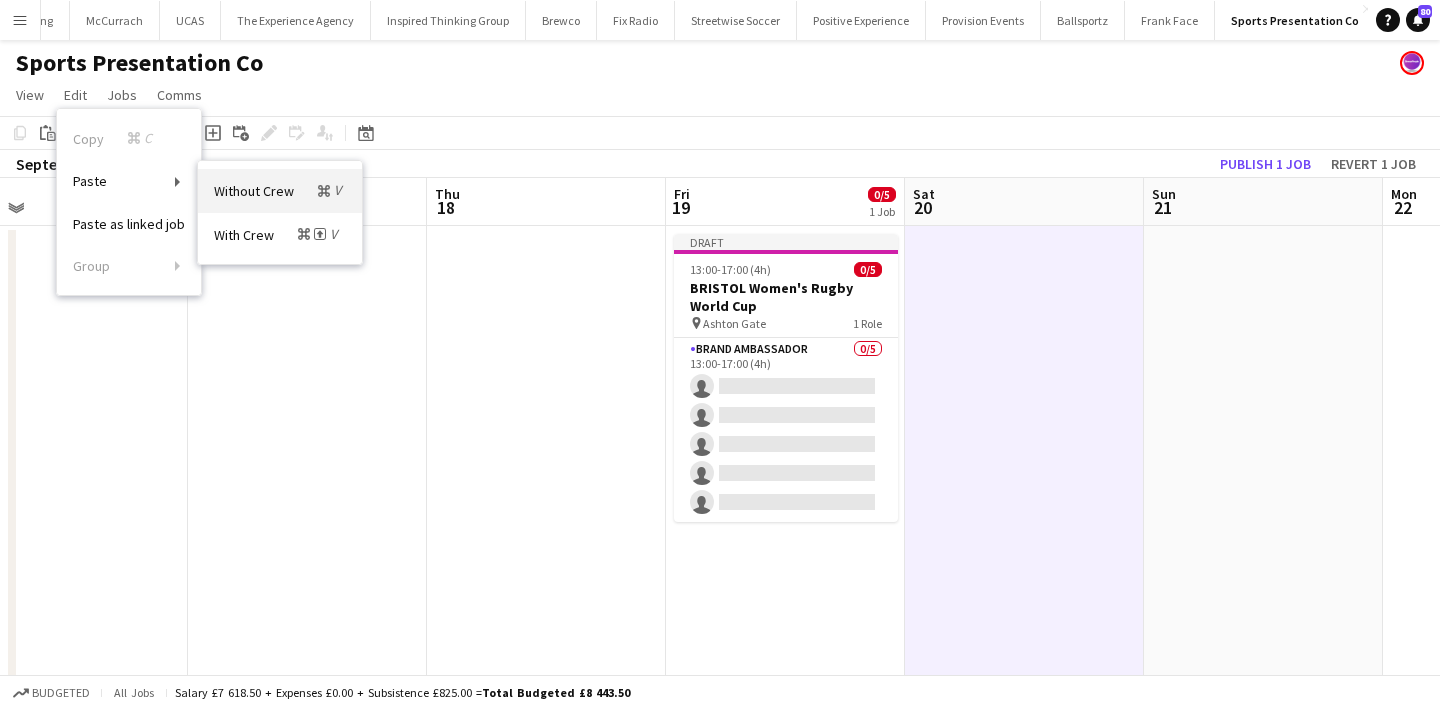 click on "Without Crew
Command
V" at bounding box center [280, 190] 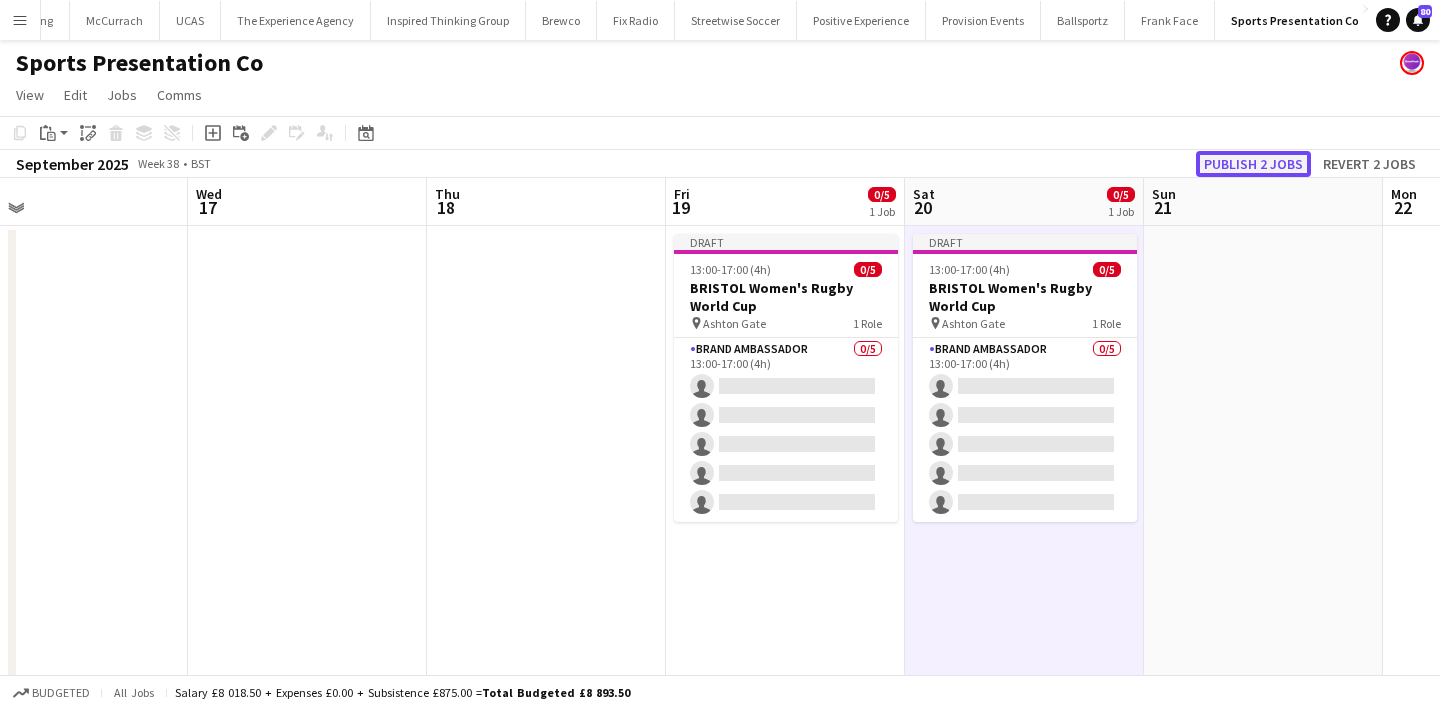 click on "Publish 2 jobs" 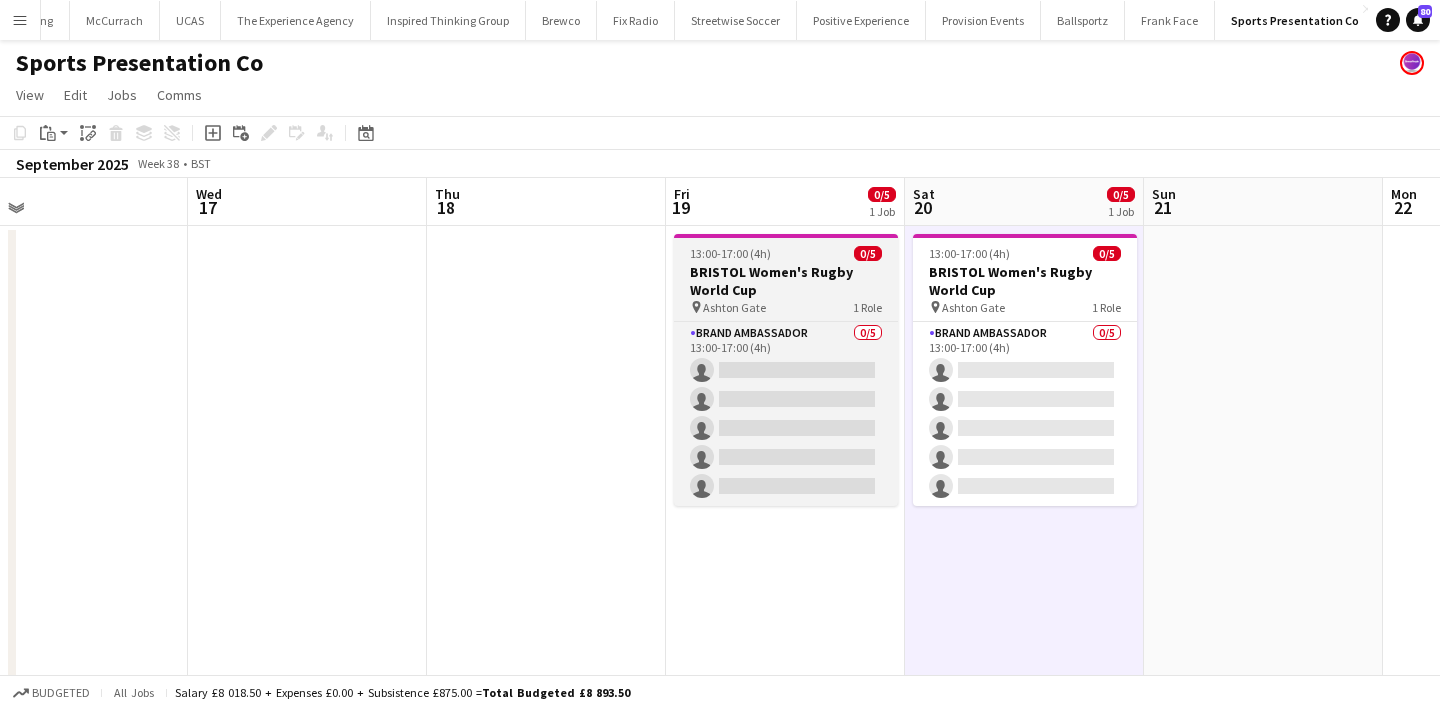 click on "13:00-17:00 (4h)    0/5   BRISTOL Women's Rugby World Cup
pin
Ashton Gate   1 Role   Brand Ambassador   0/5   13:00-17:00 (4h)
single-neutral-actions
single-neutral-actions
single-neutral-actions
single-neutral-actions
single-neutral-actions" at bounding box center [786, 370] 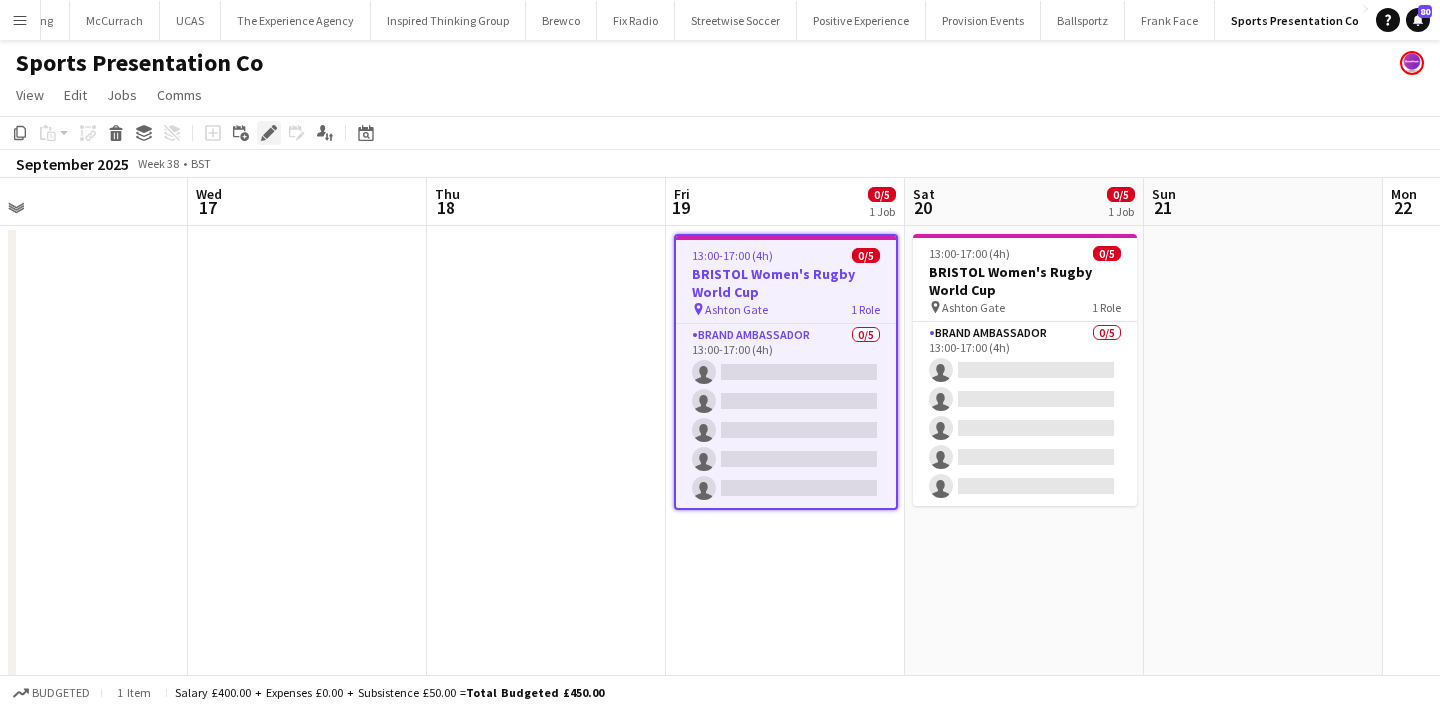 click on "Edit" at bounding box center (269, 133) 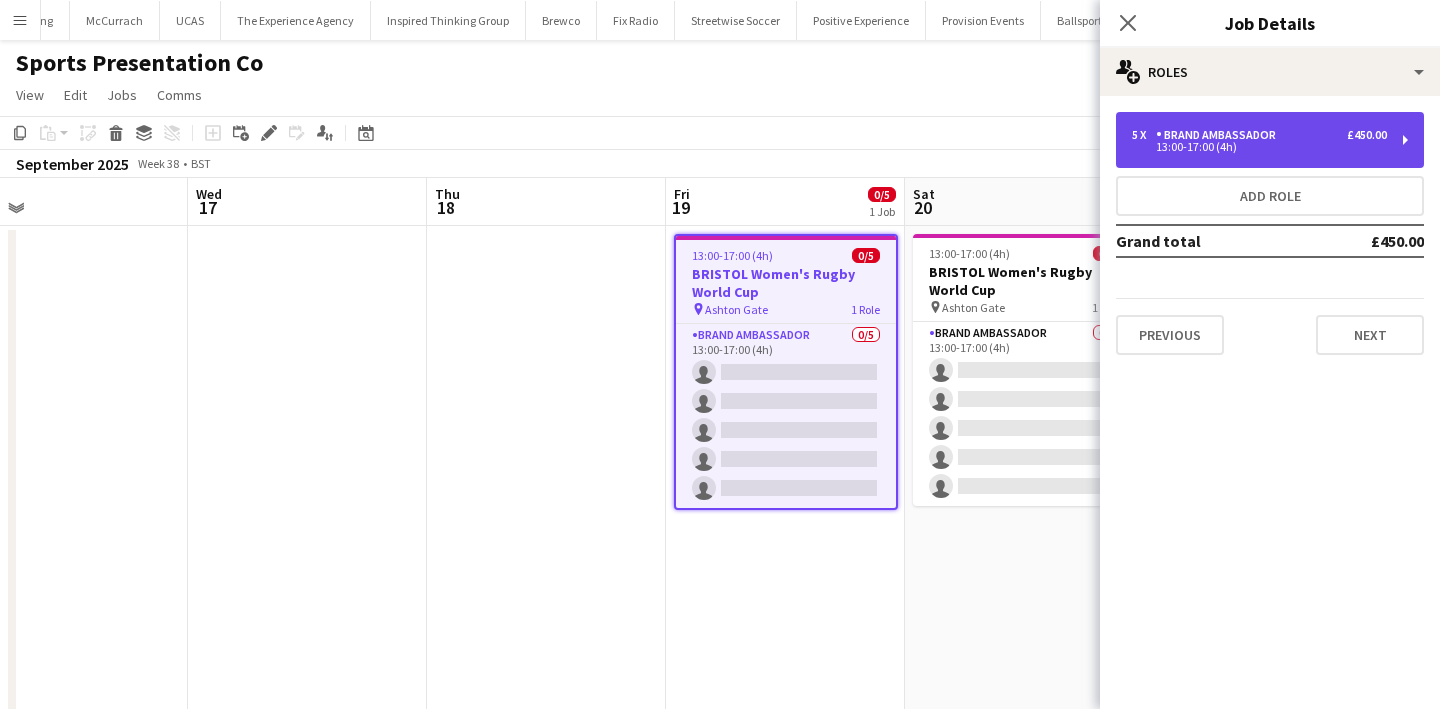 click on "Brand Ambassador" at bounding box center [1220, 135] 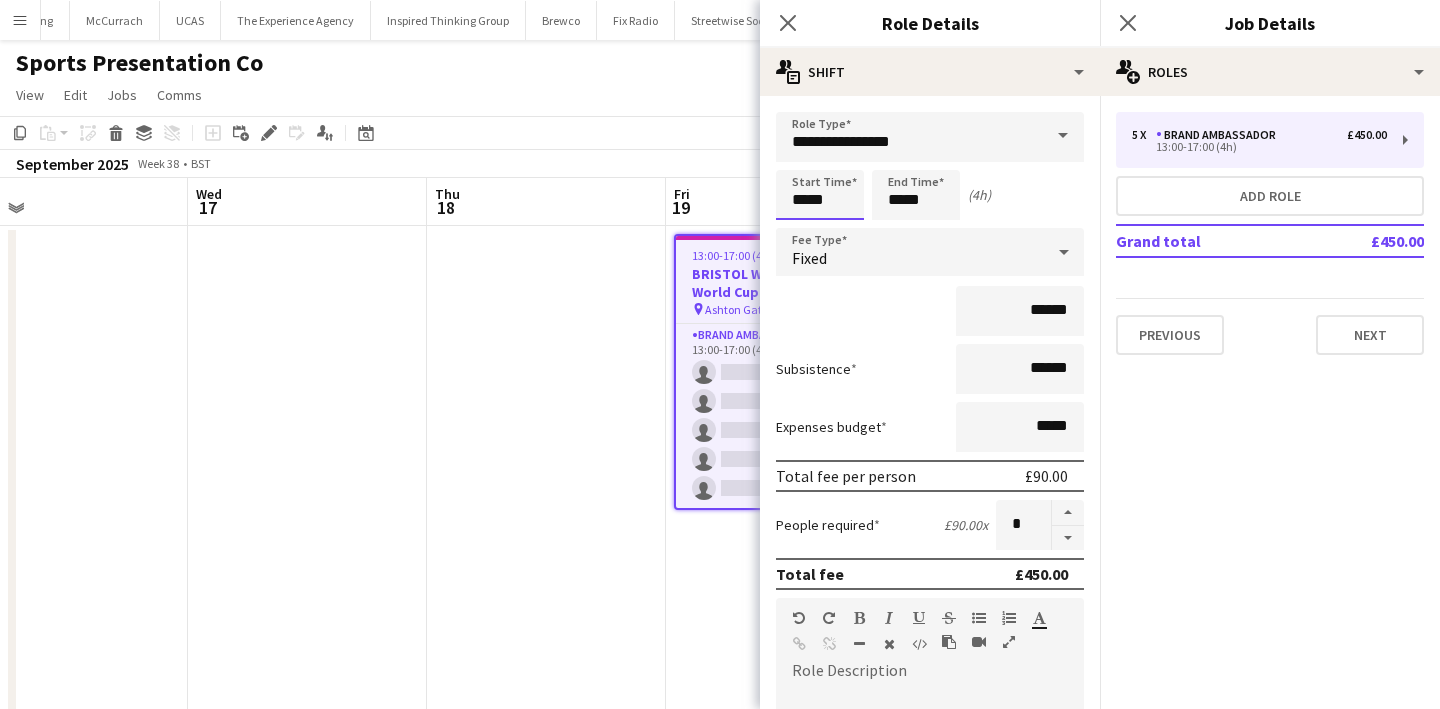click on "*****" at bounding box center [820, 195] 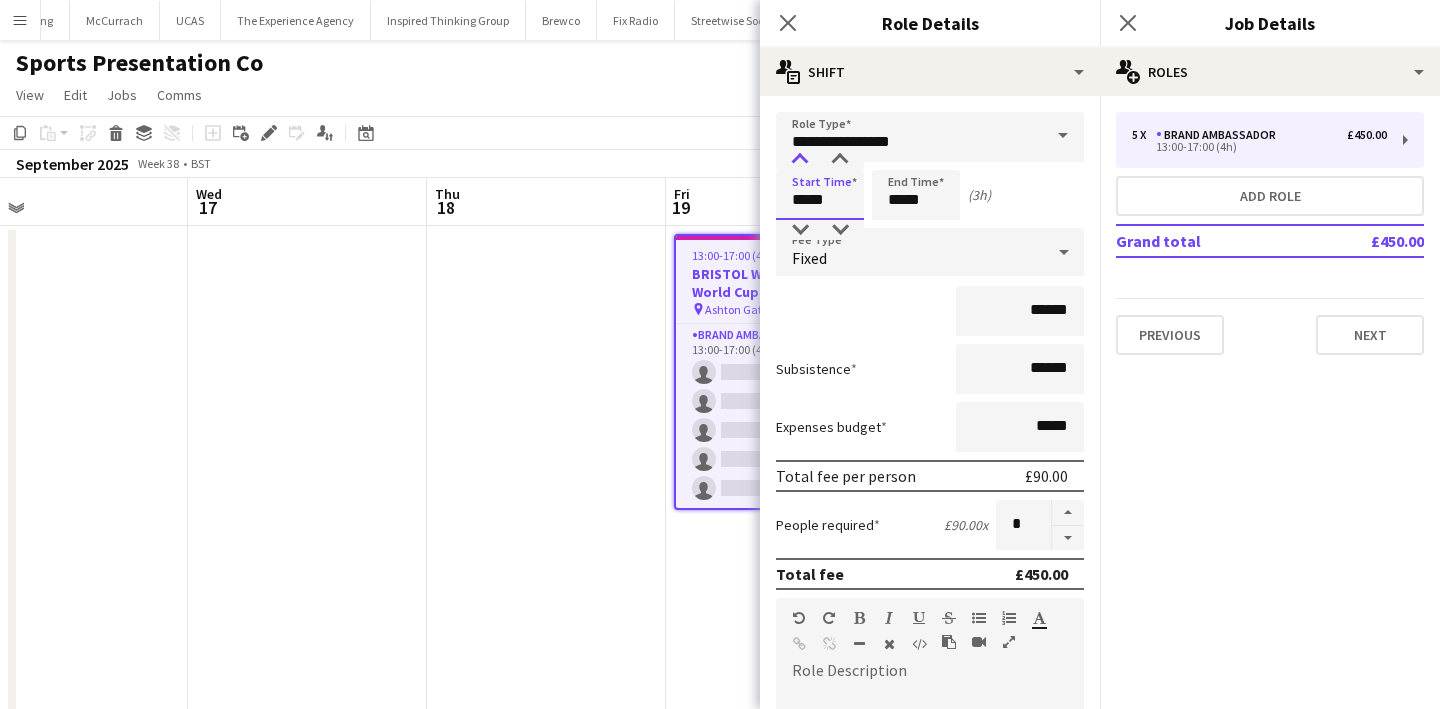 click at bounding box center [800, 160] 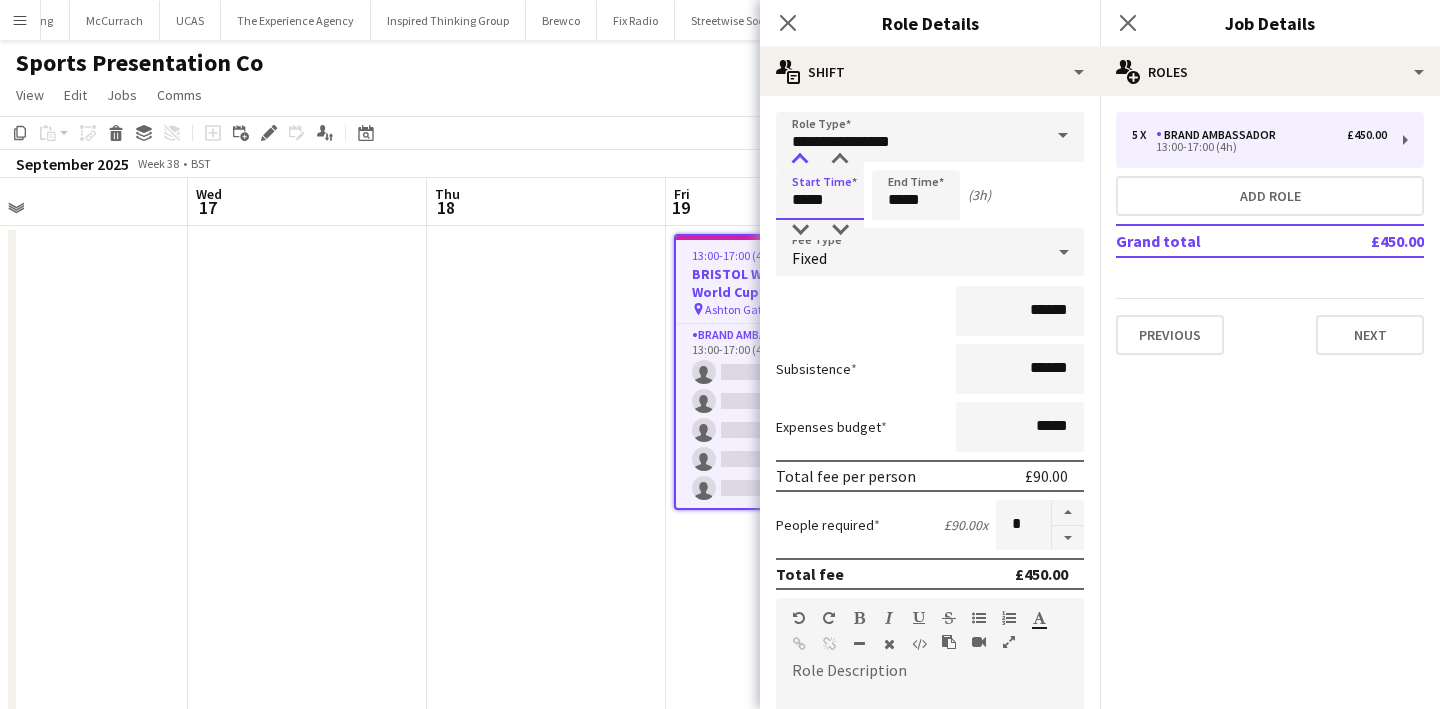type on "*****" 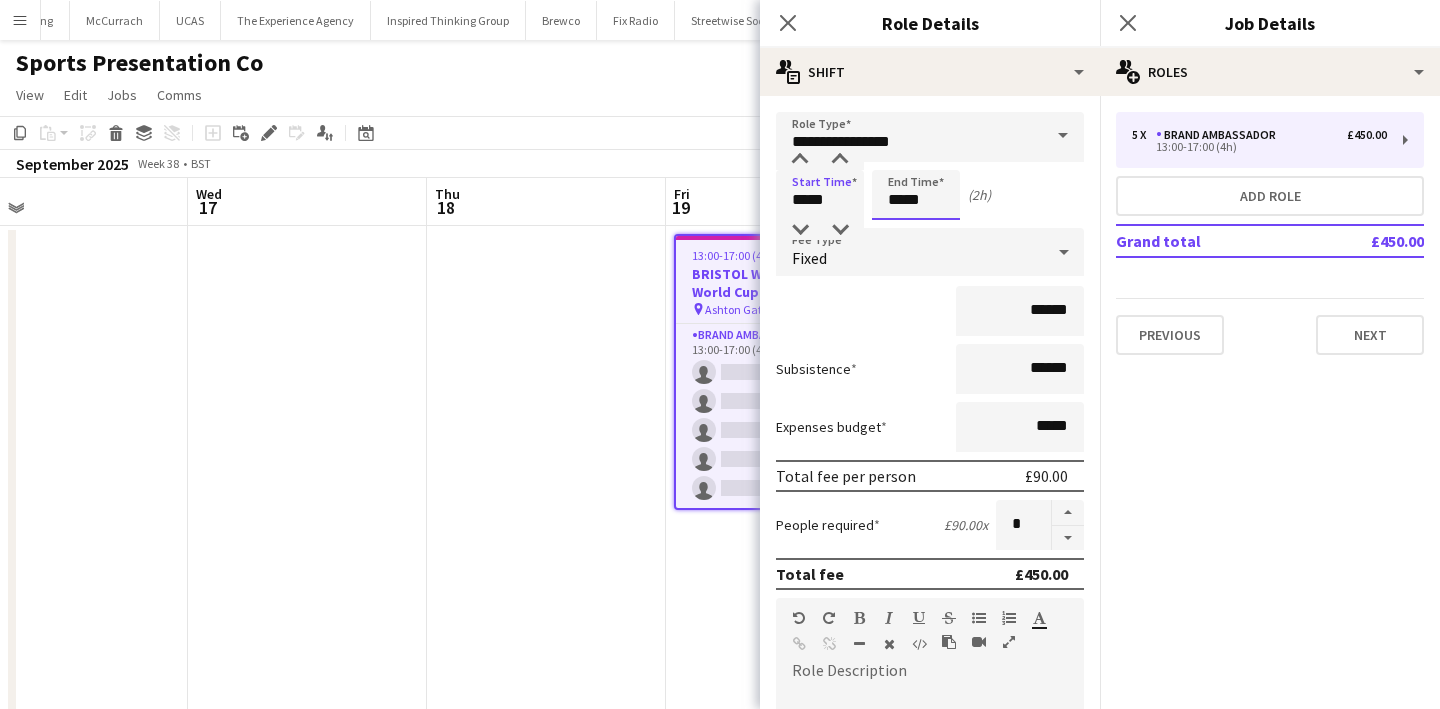 click on "*****" at bounding box center (916, 195) 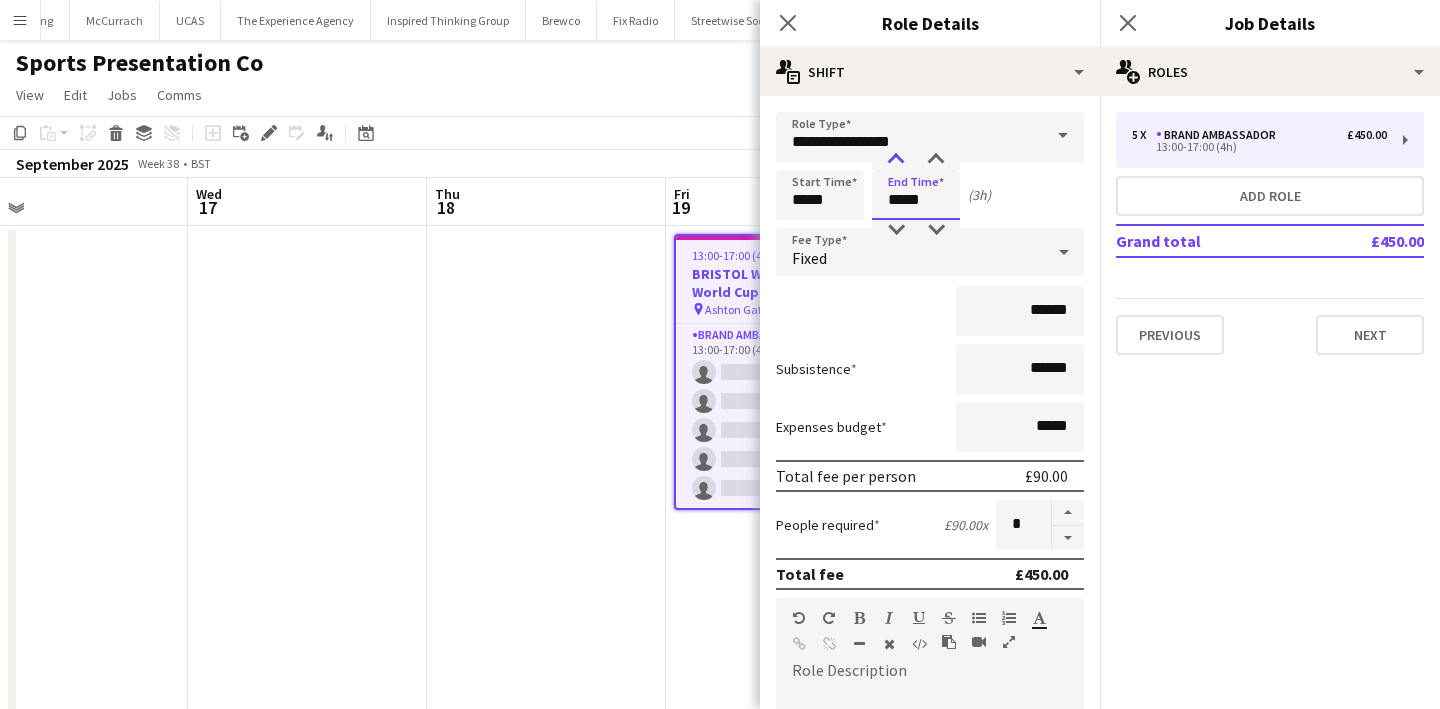 click at bounding box center (896, 160) 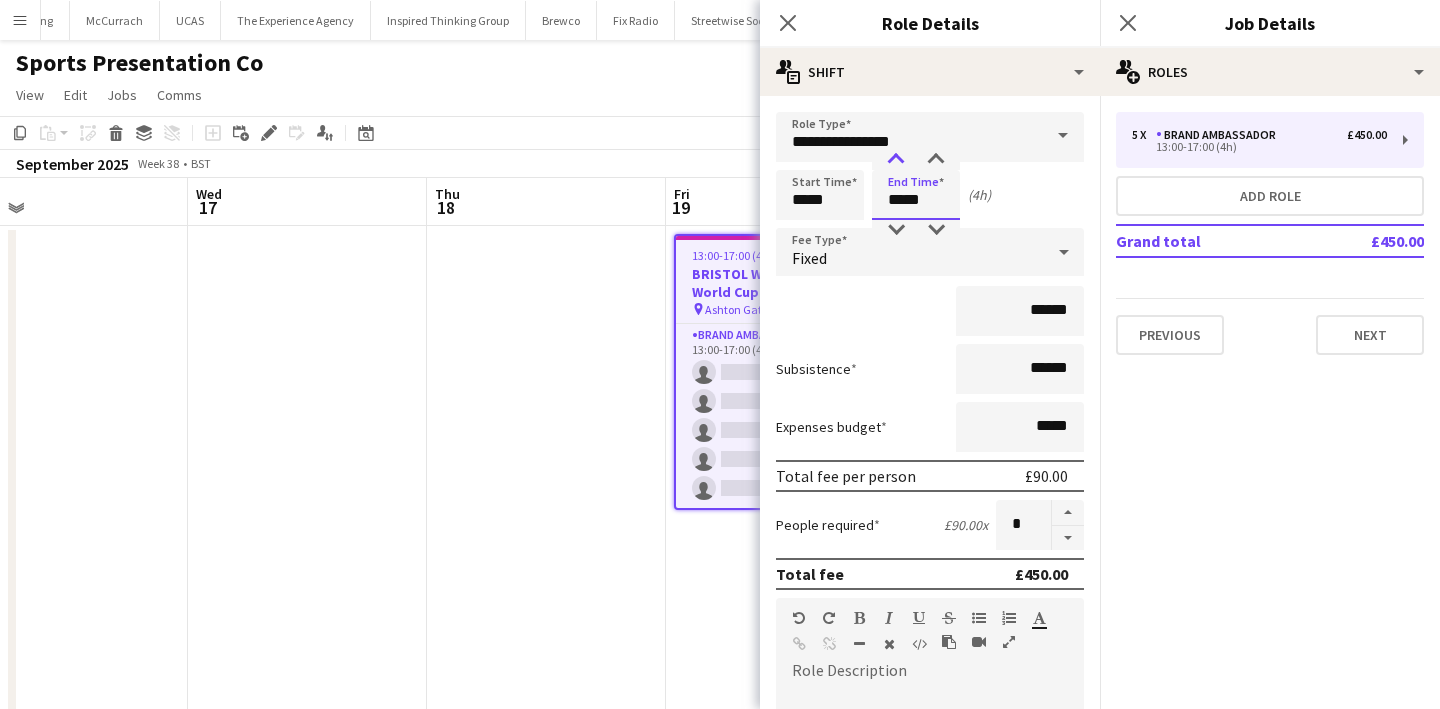 click at bounding box center [896, 160] 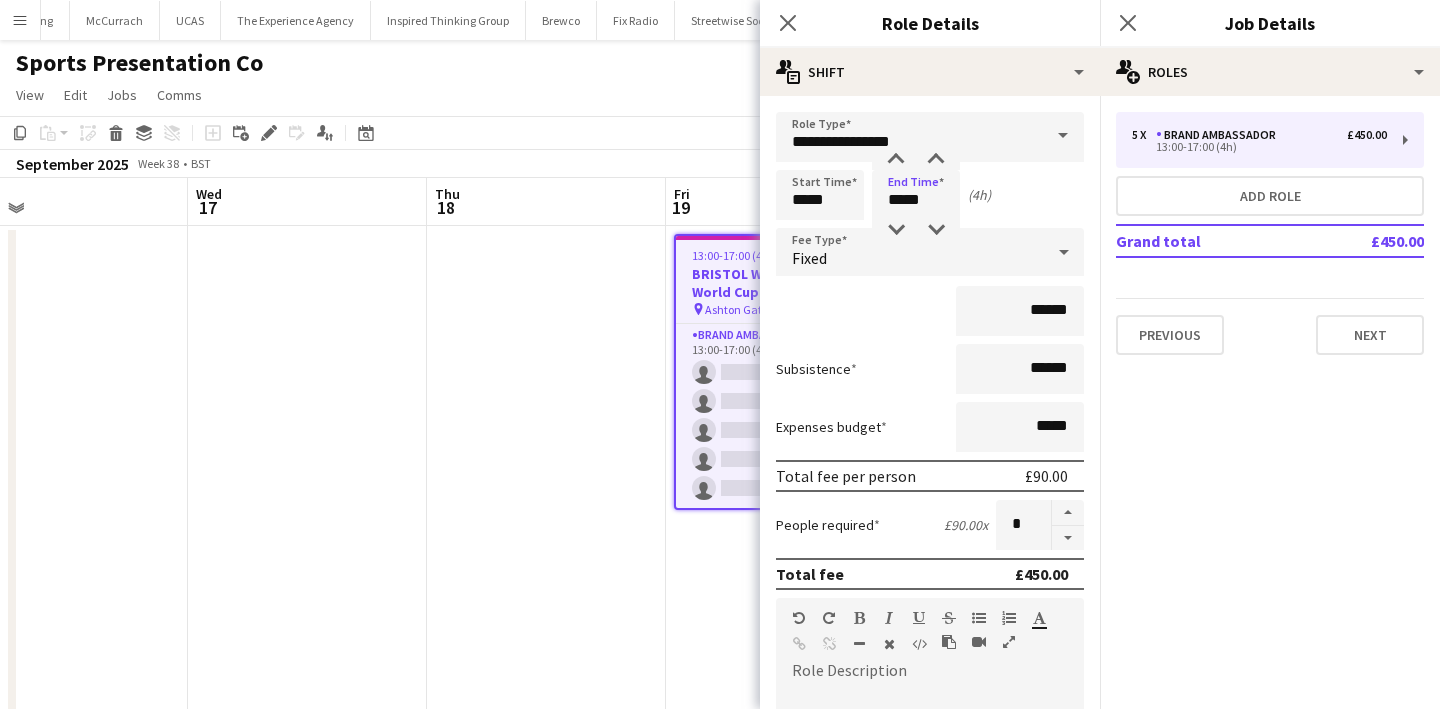 click on "**********" at bounding box center (930, 684) 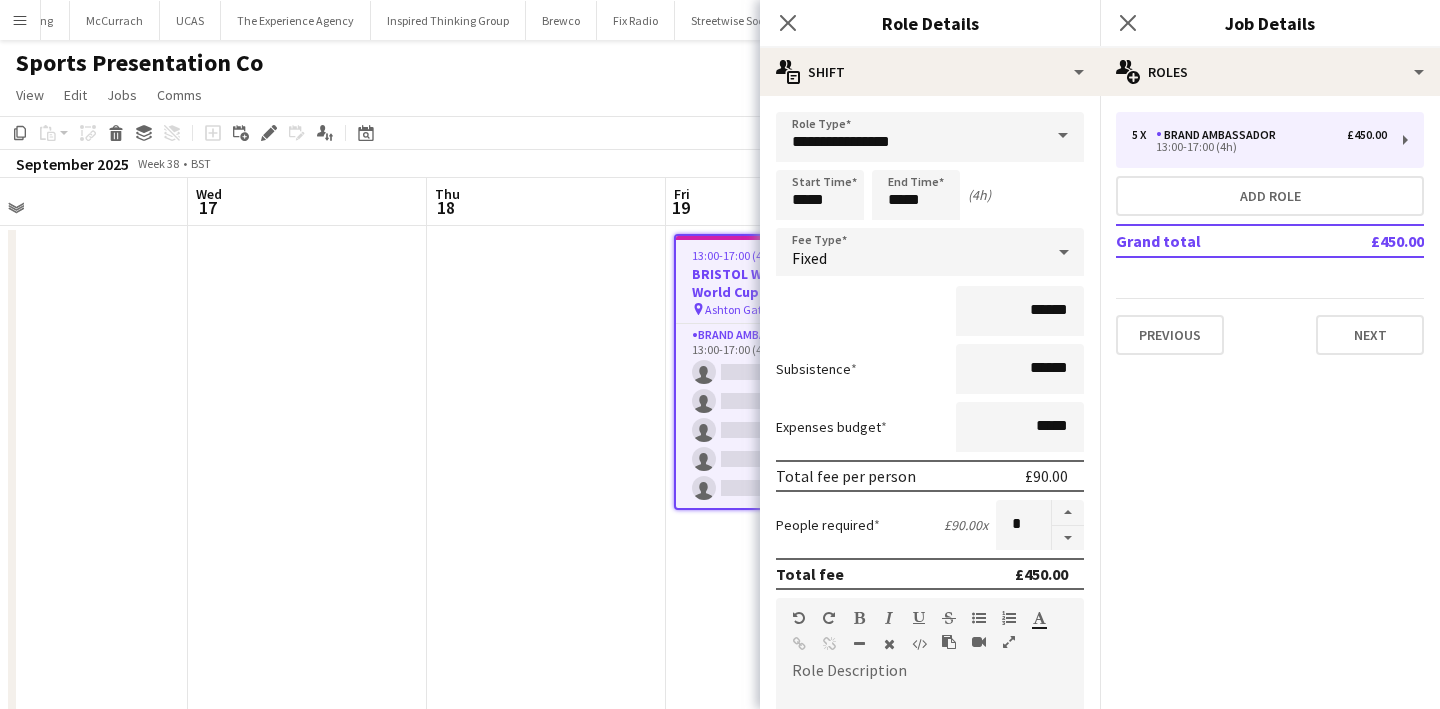 click on "13:00-17:00 (4h)    0/5   BRISTOL Women's Rugby World Cup
pin
Ashton Gate   1 Role   Brand Ambassador   0/5   13:00-17:00 (4h)
single-neutral-actions
single-neutral-actions
single-neutral-actions
single-neutral-actions
single-neutral-actions" at bounding box center [785, 707] 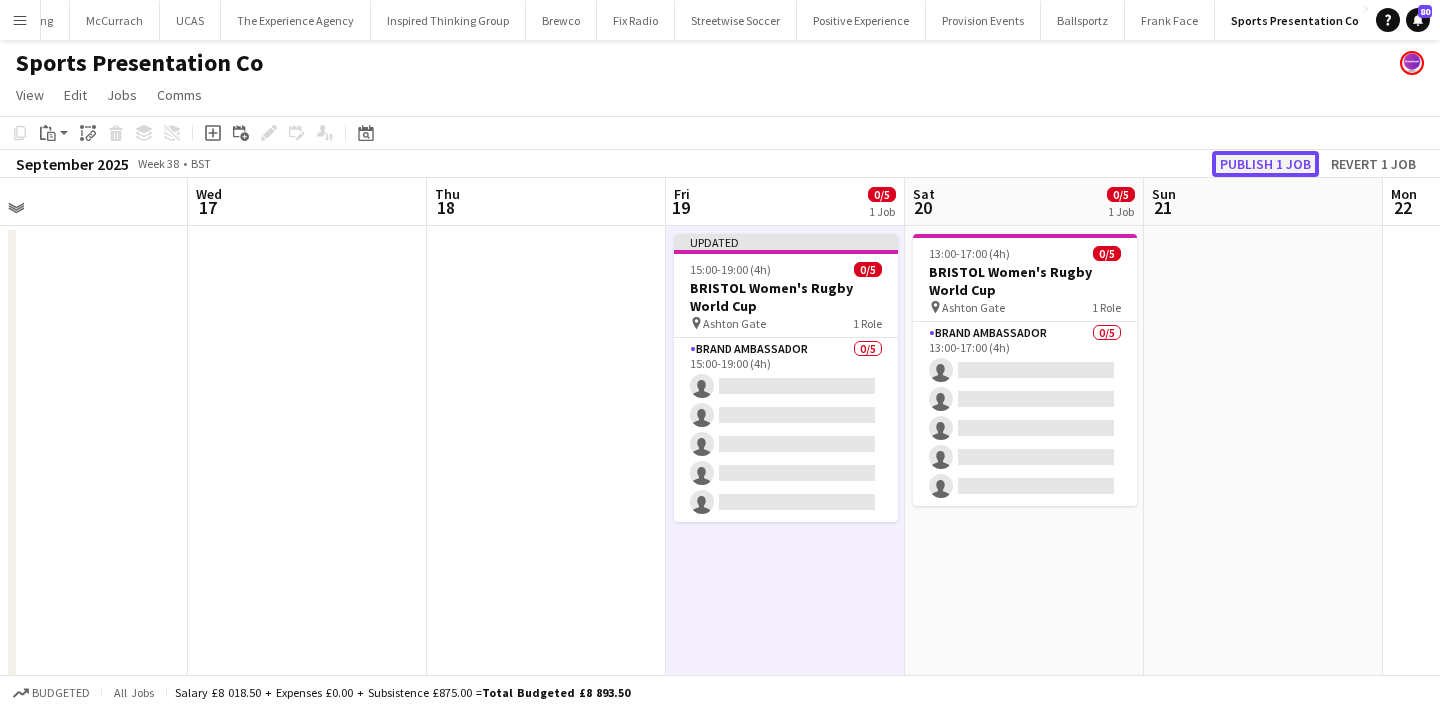 click on "Publish 1 job" 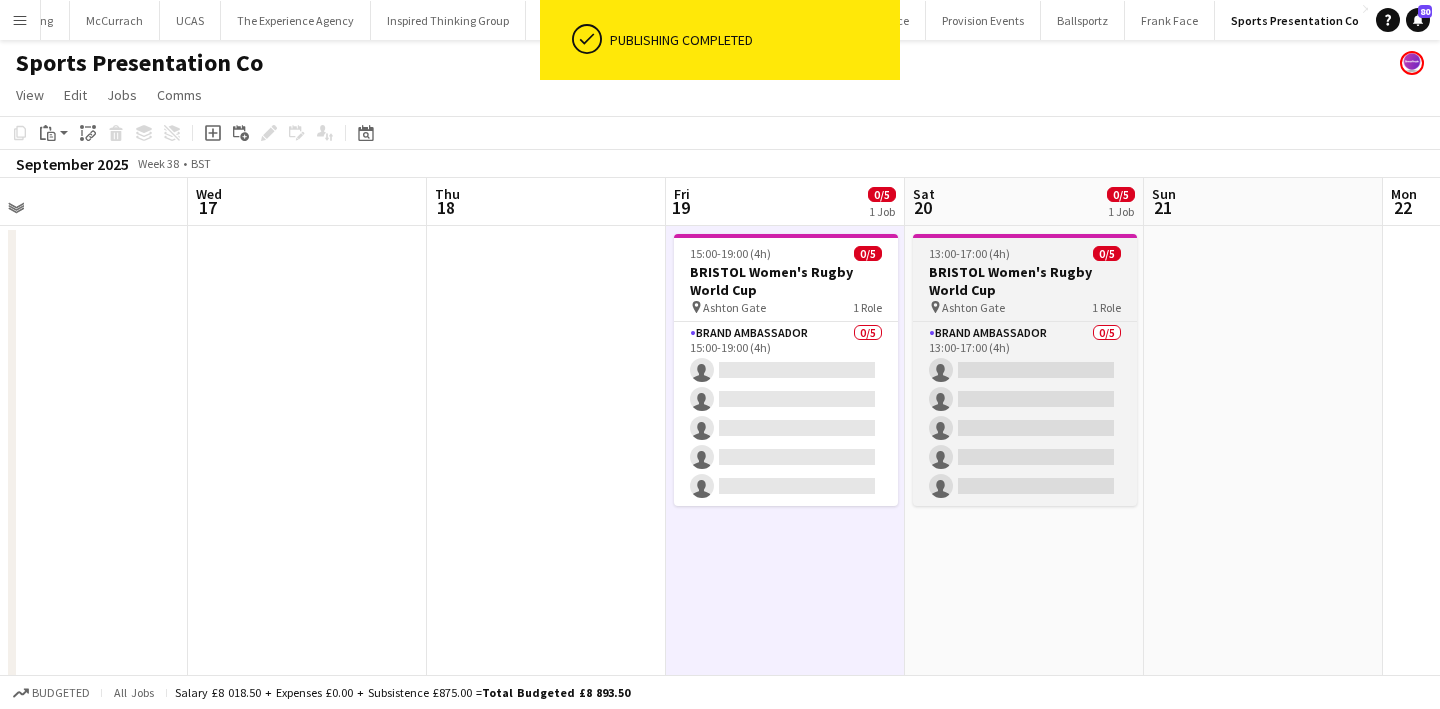 click on "BRISTOL Women's Rugby World Cup" at bounding box center (1025, 281) 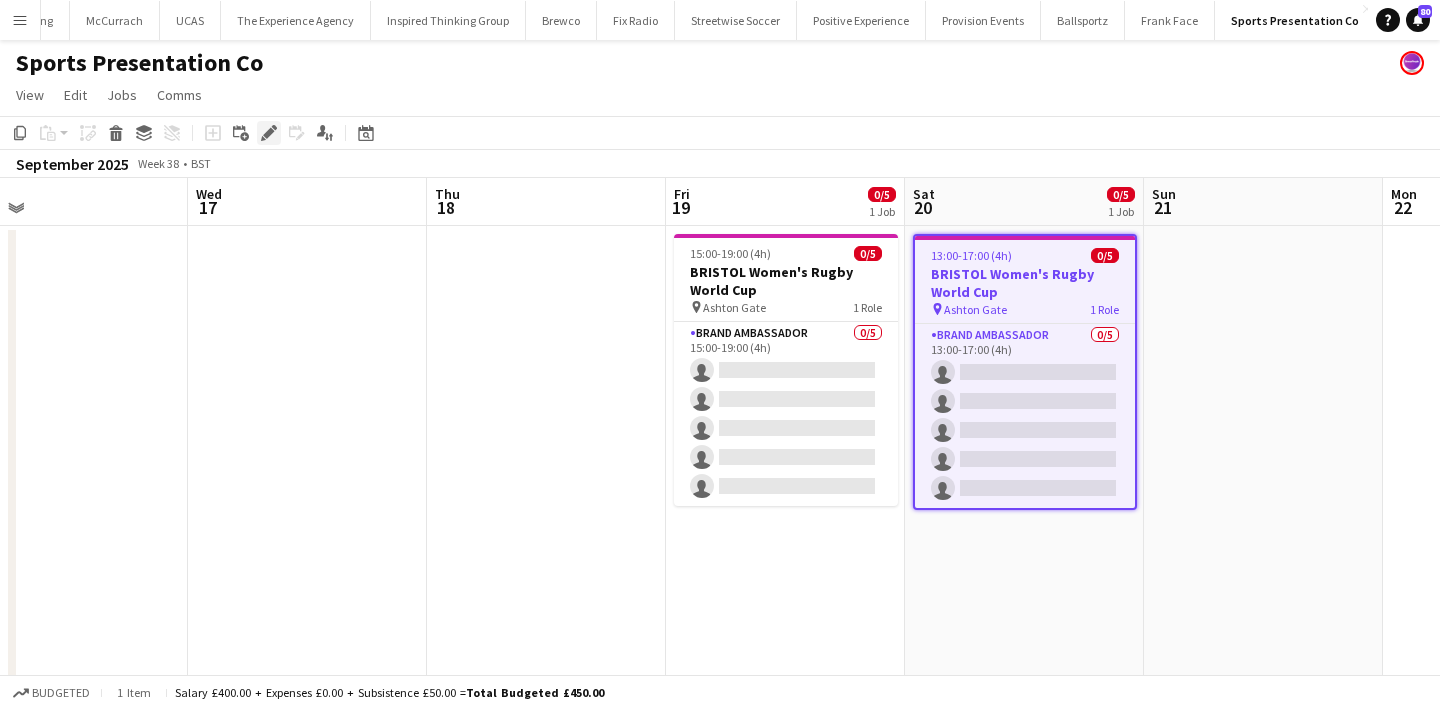 click 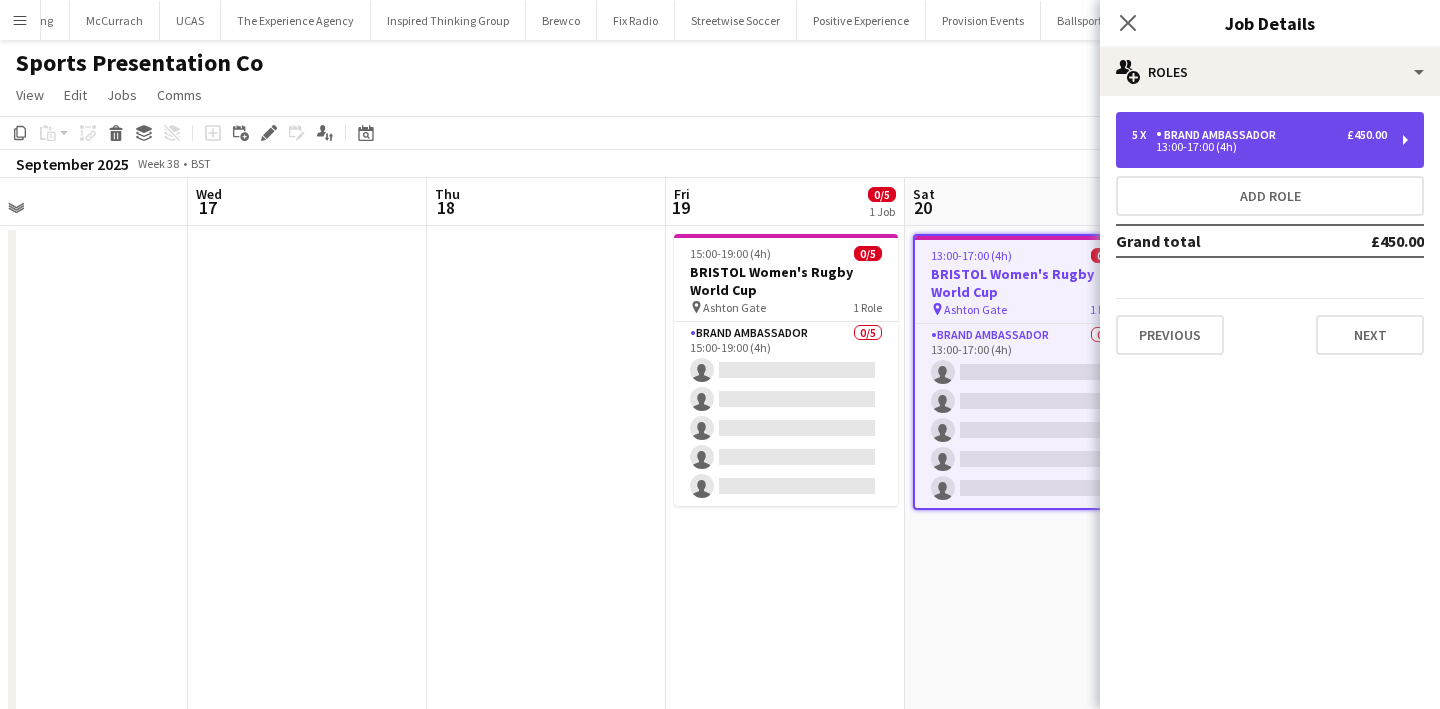 click on "13:00-17:00 (4h)" at bounding box center (1259, 147) 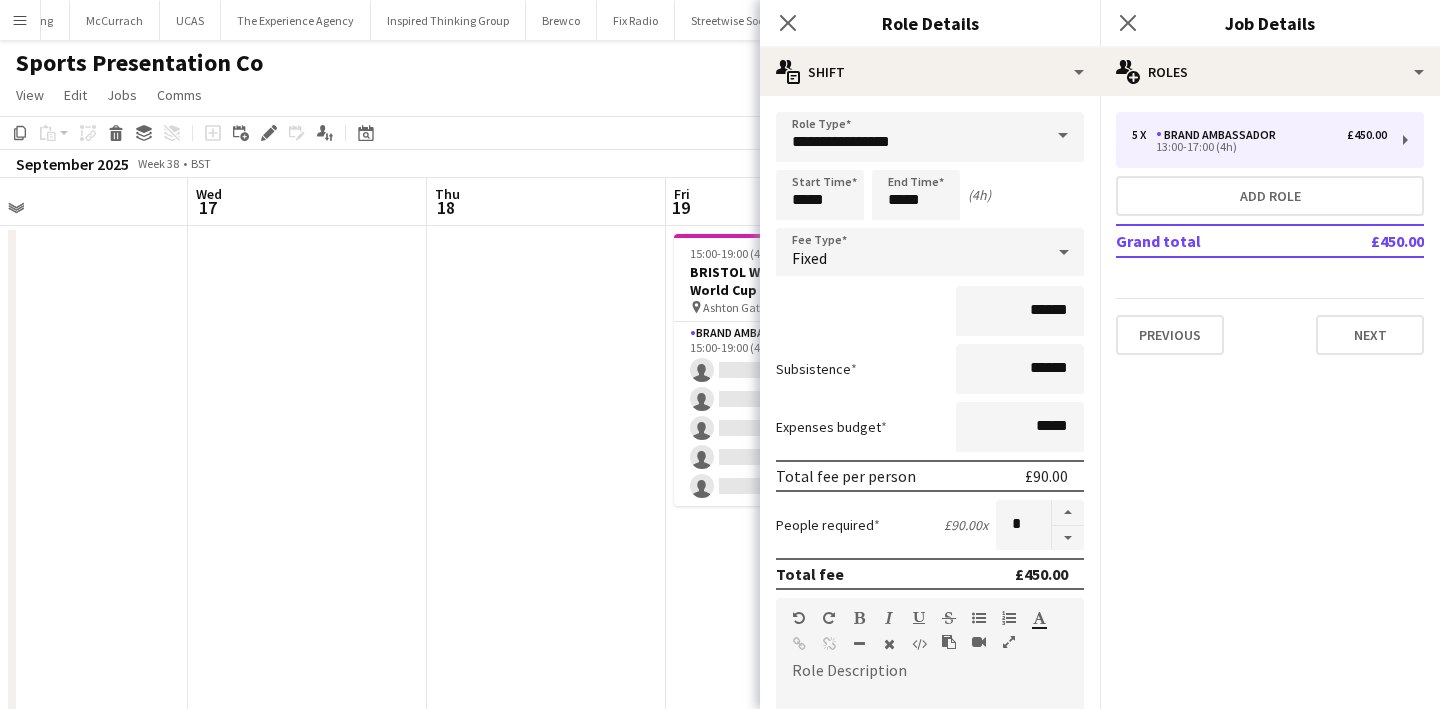 click on "**********" at bounding box center (930, 684) 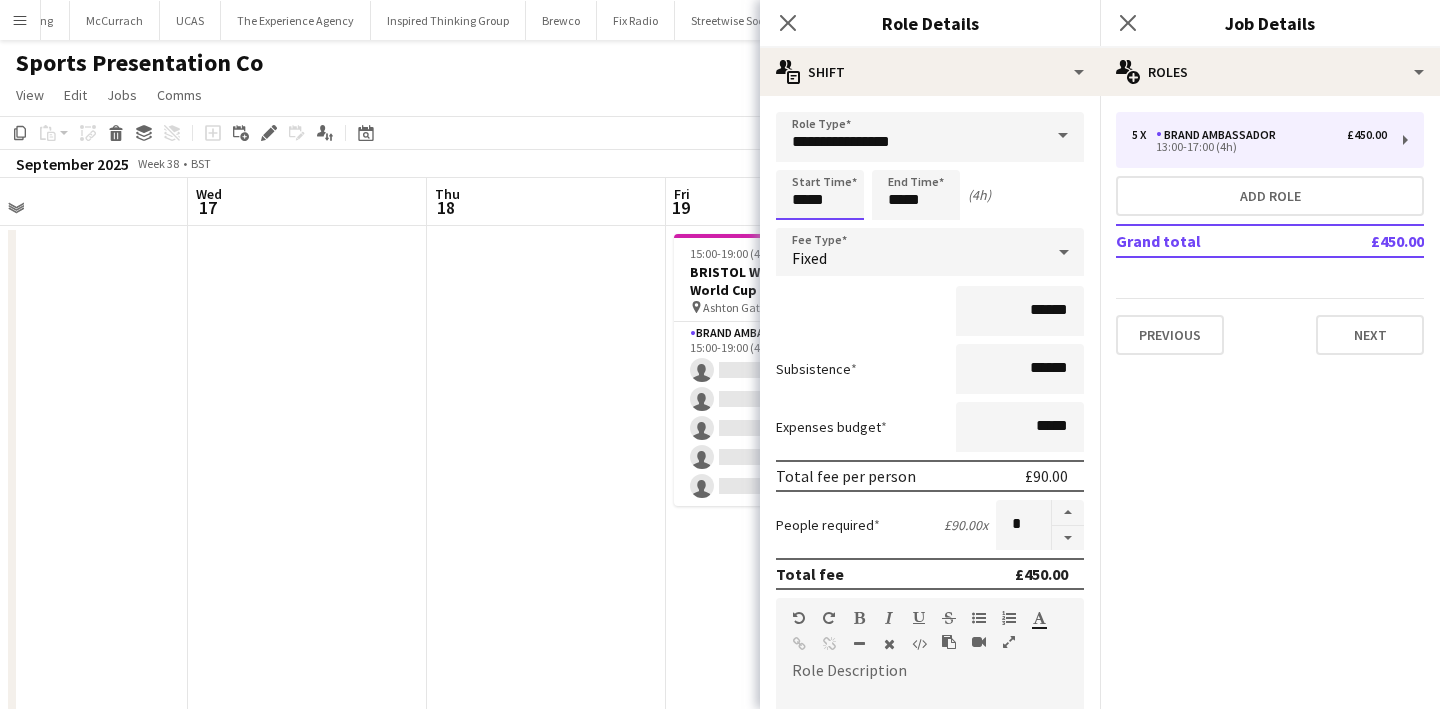 click on "*****" at bounding box center [820, 195] 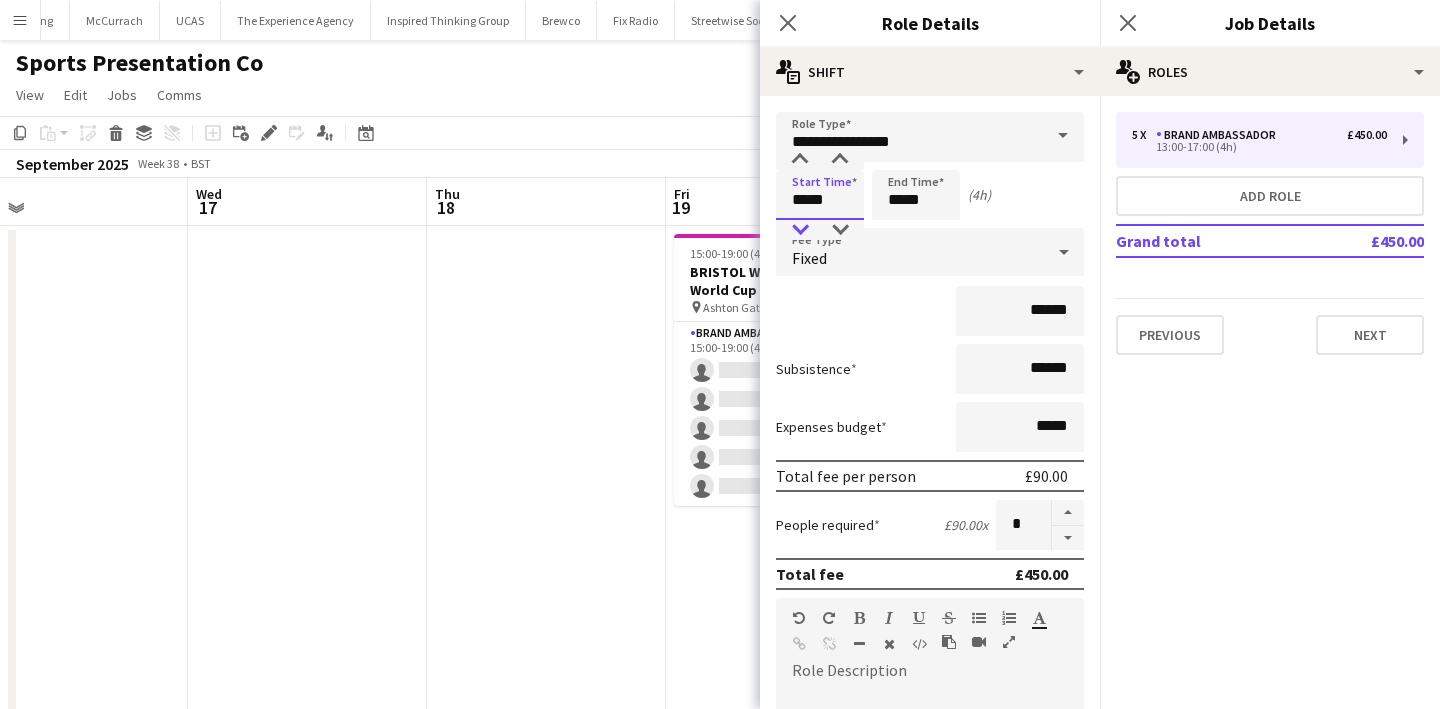 click at bounding box center [800, 230] 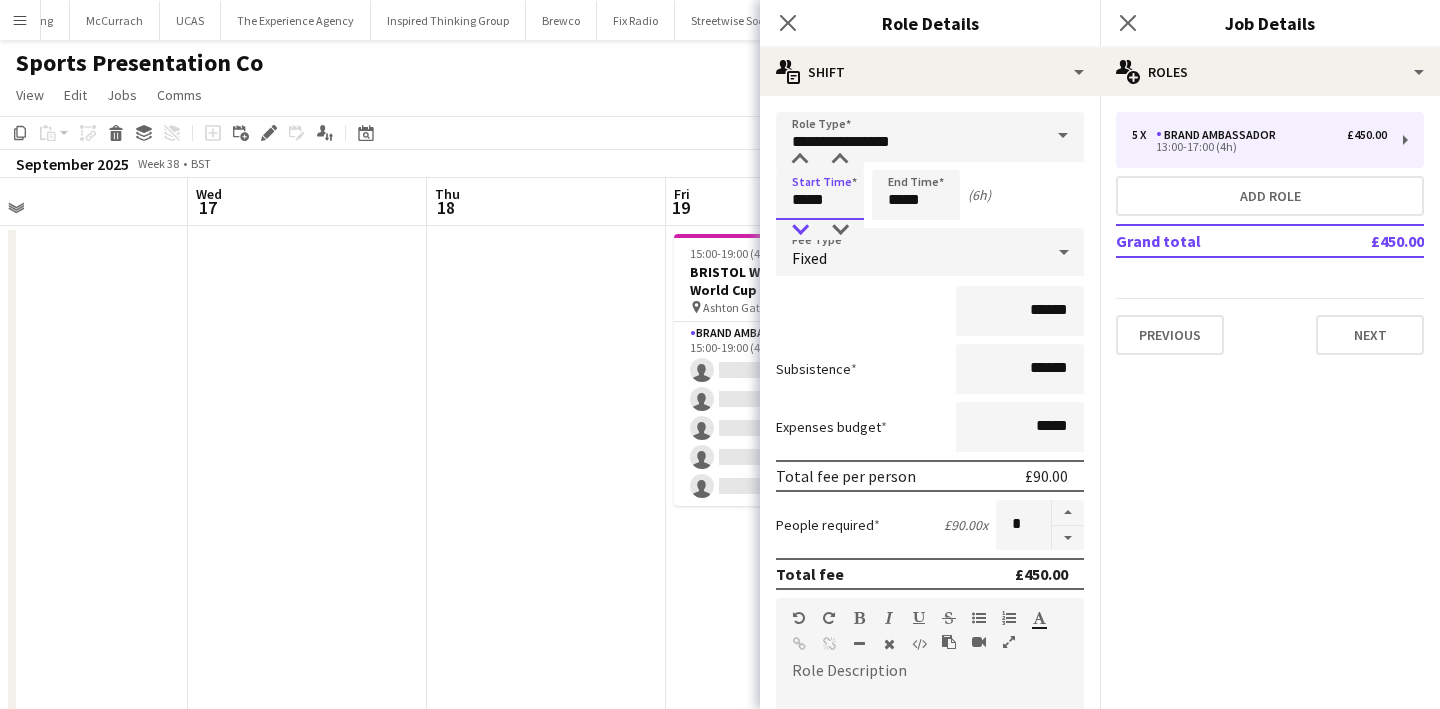 click at bounding box center [800, 230] 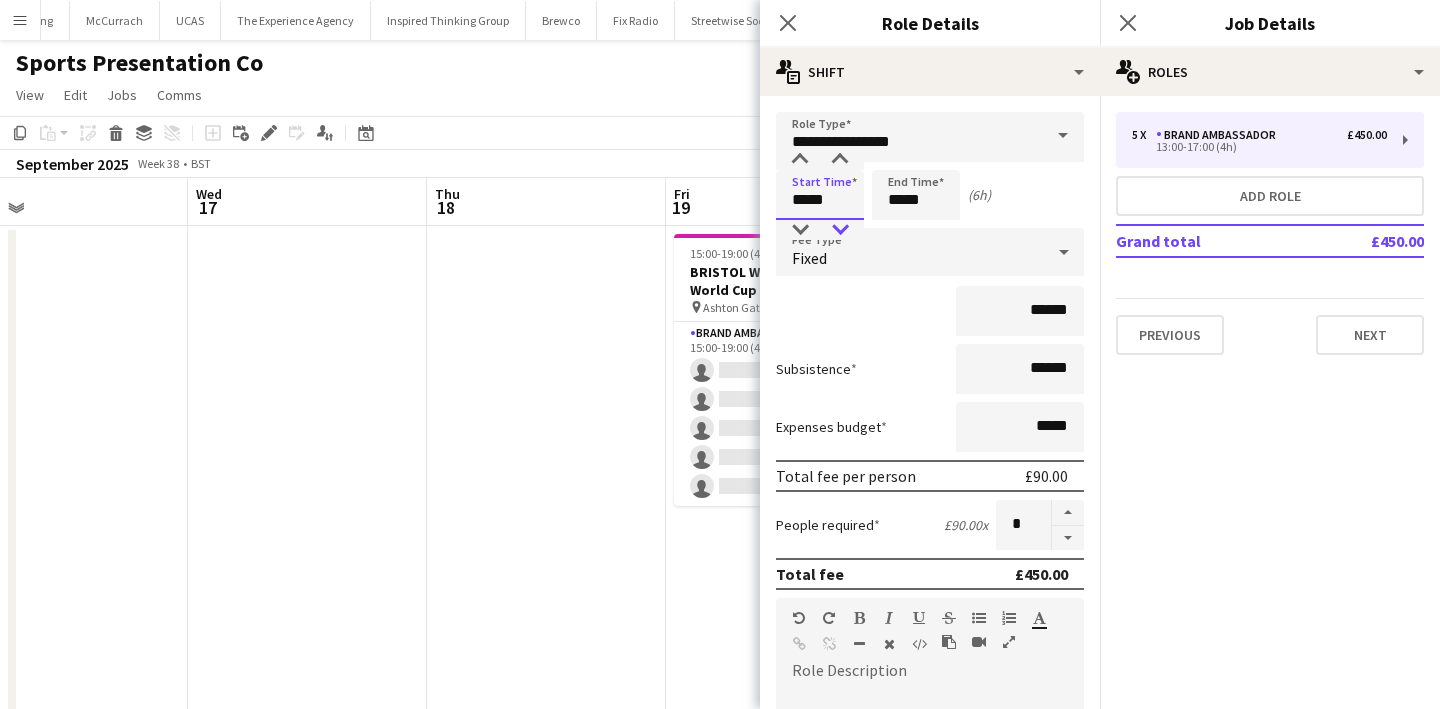click at bounding box center (840, 230) 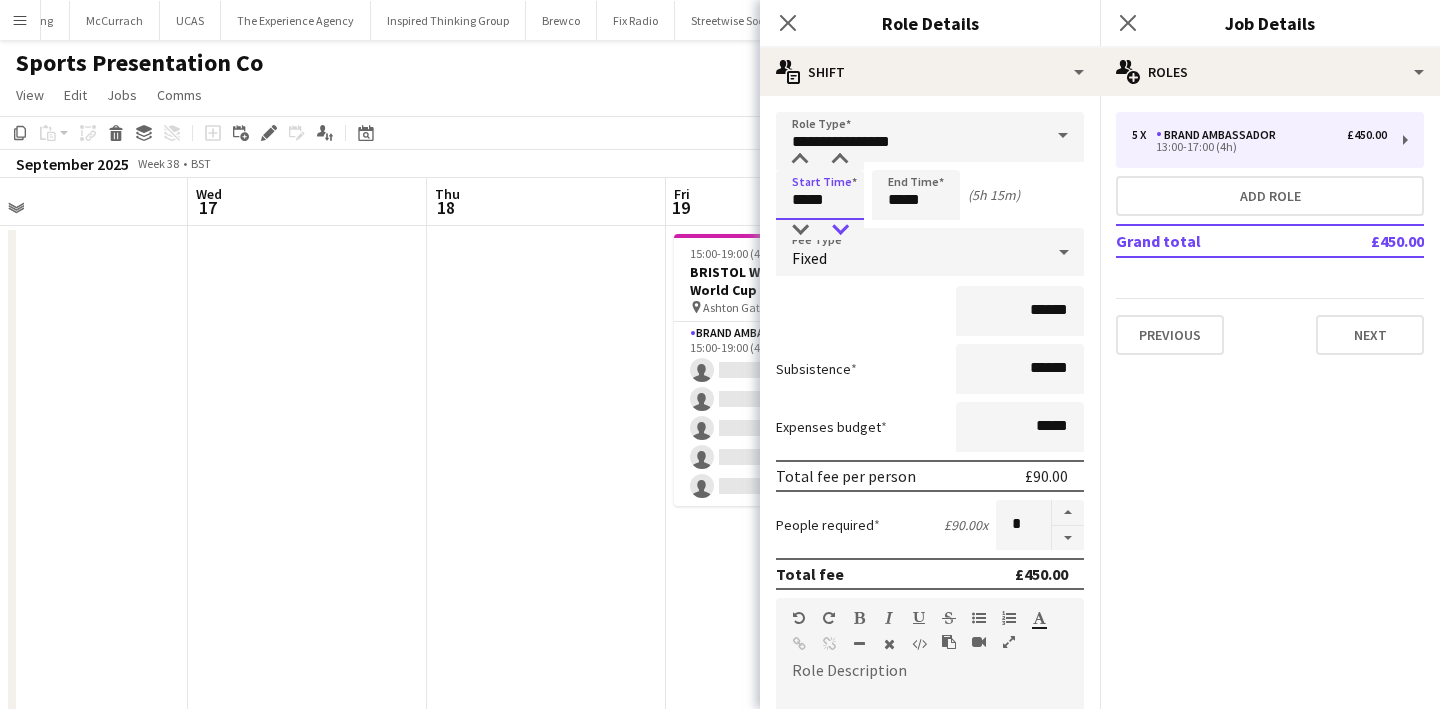 type on "*****" 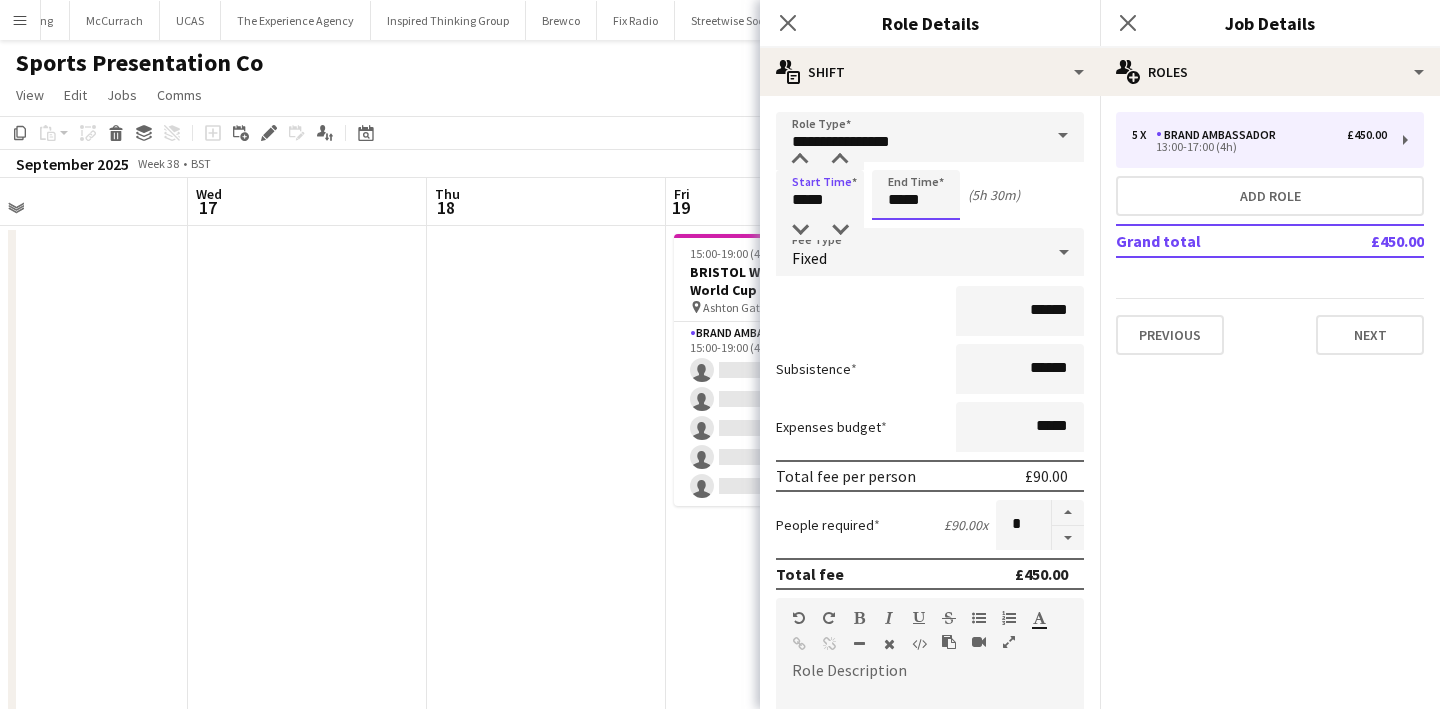 click on "*****" at bounding box center [916, 195] 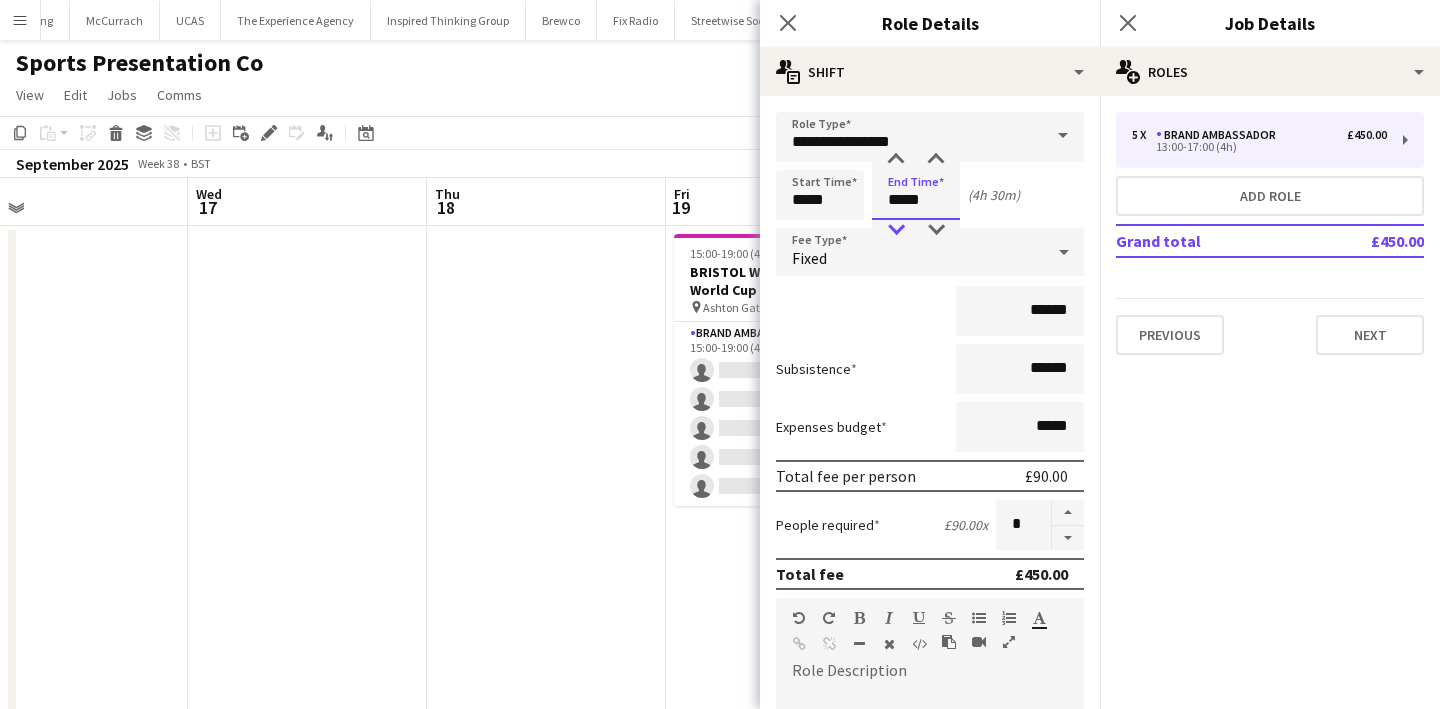 click at bounding box center (896, 230) 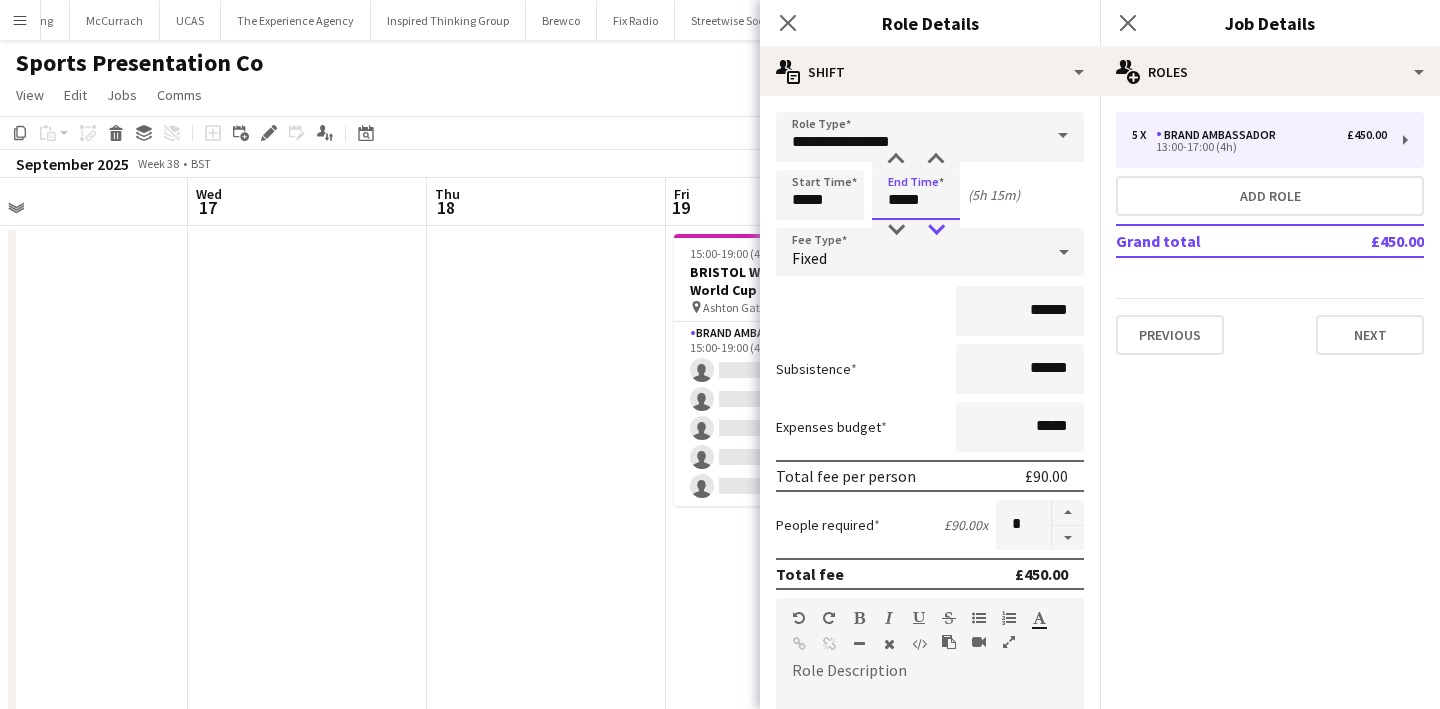 click at bounding box center (936, 230) 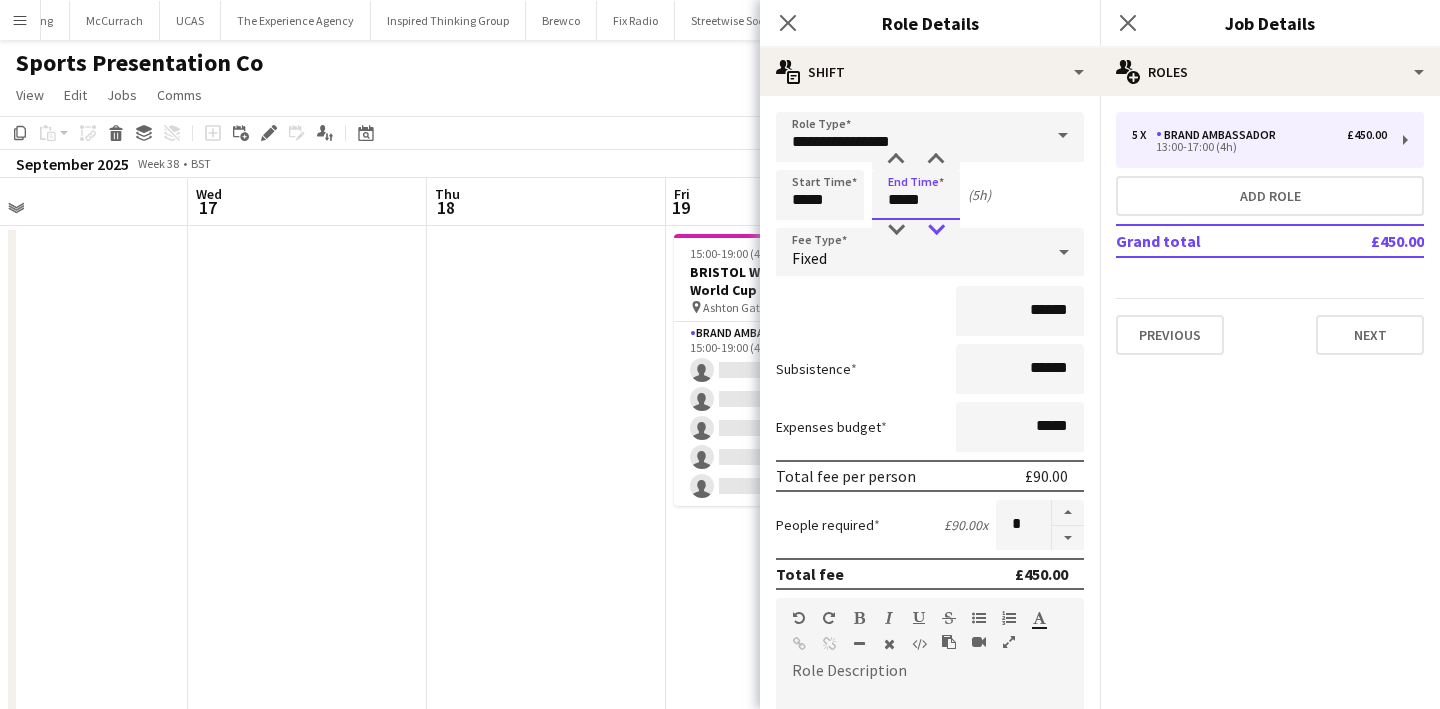 click at bounding box center [936, 230] 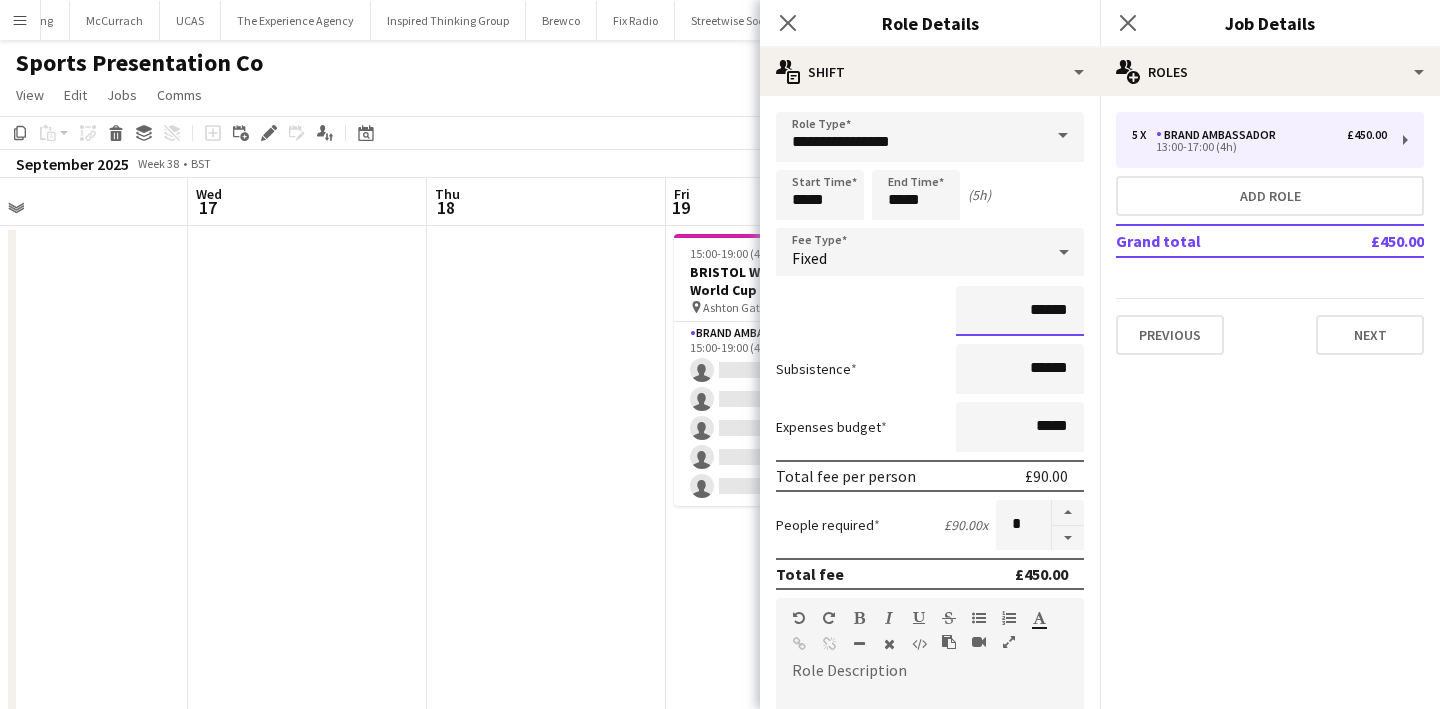 click on "******" at bounding box center [1020, 311] 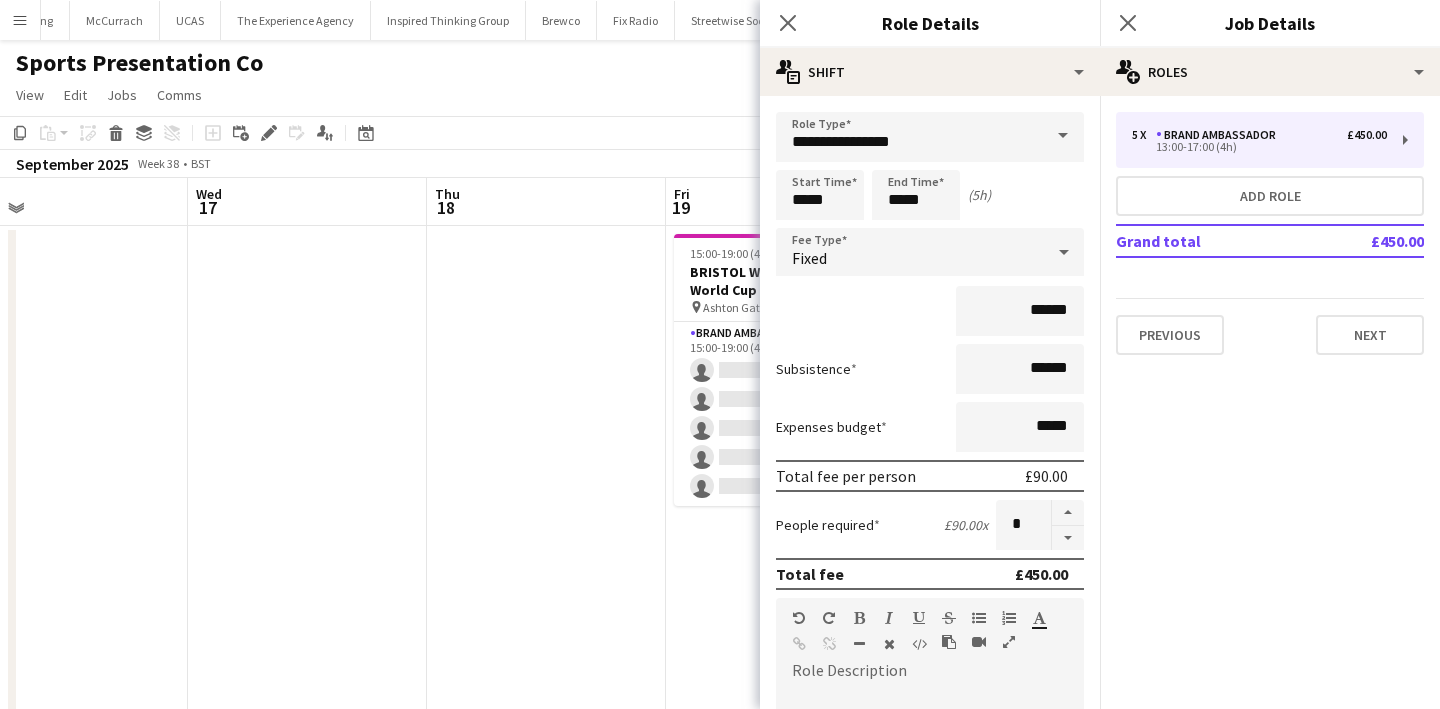 click at bounding box center [546, 707] 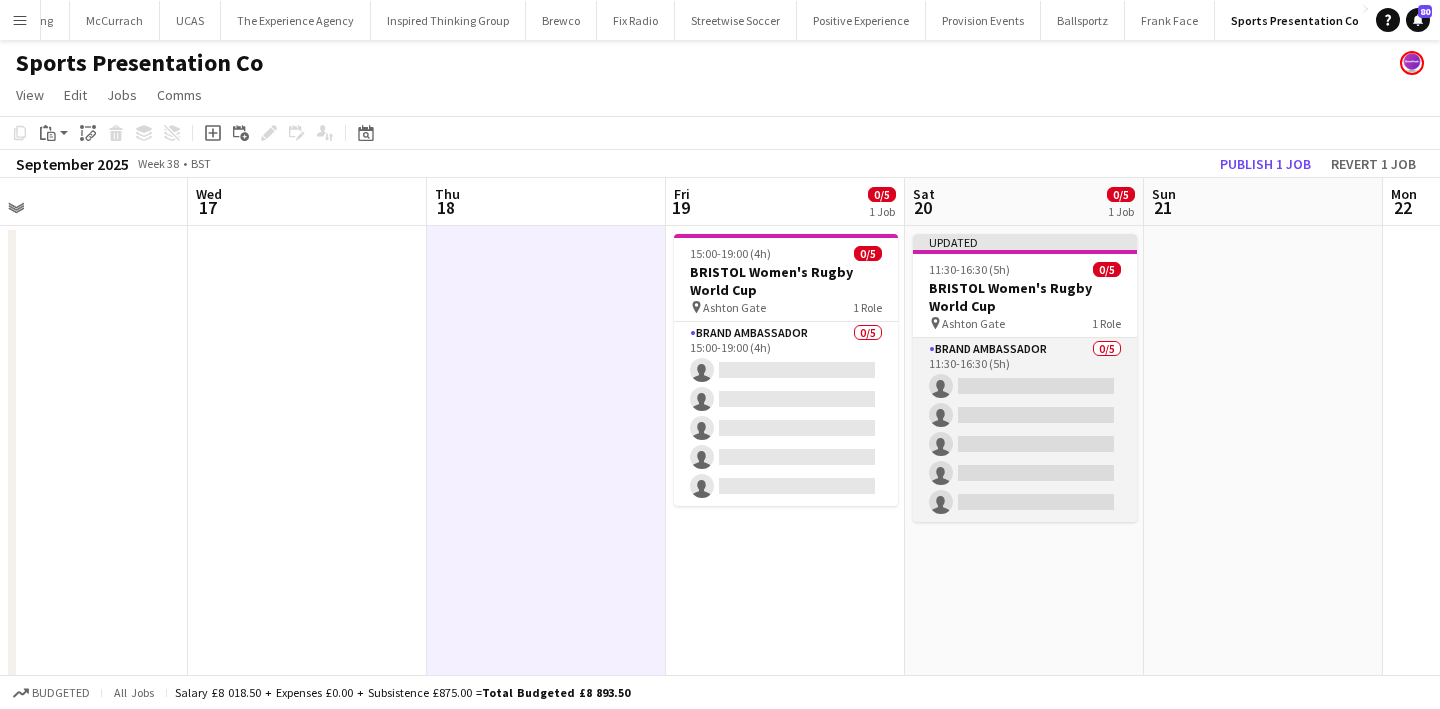 click on "Brand Ambassador   0/5   11:30-16:30 (5h)
single-neutral-actions
single-neutral-actions
single-neutral-actions
single-neutral-actions
single-neutral-actions" at bounding box center (1025, 430) 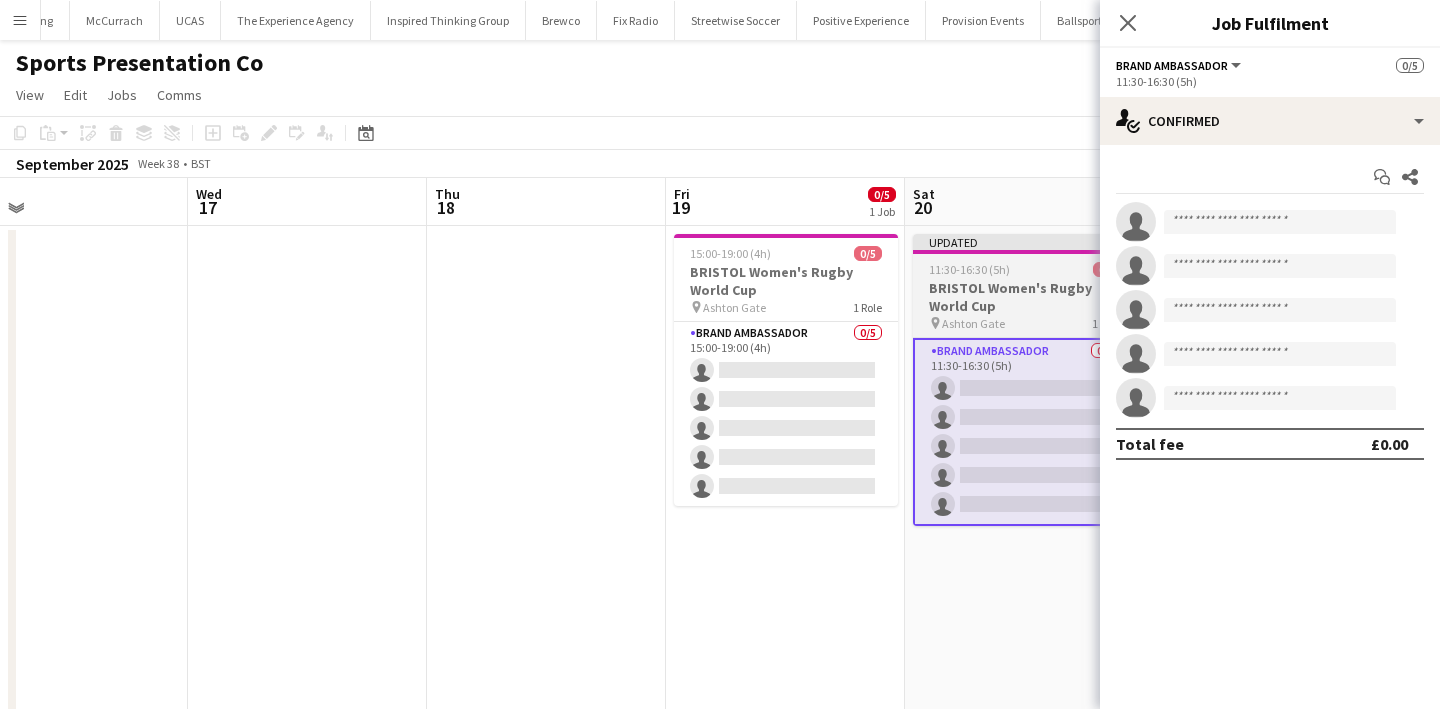 click on "BRISTOL Women's Rugby World Cup" at bounding box center (1025, 297) 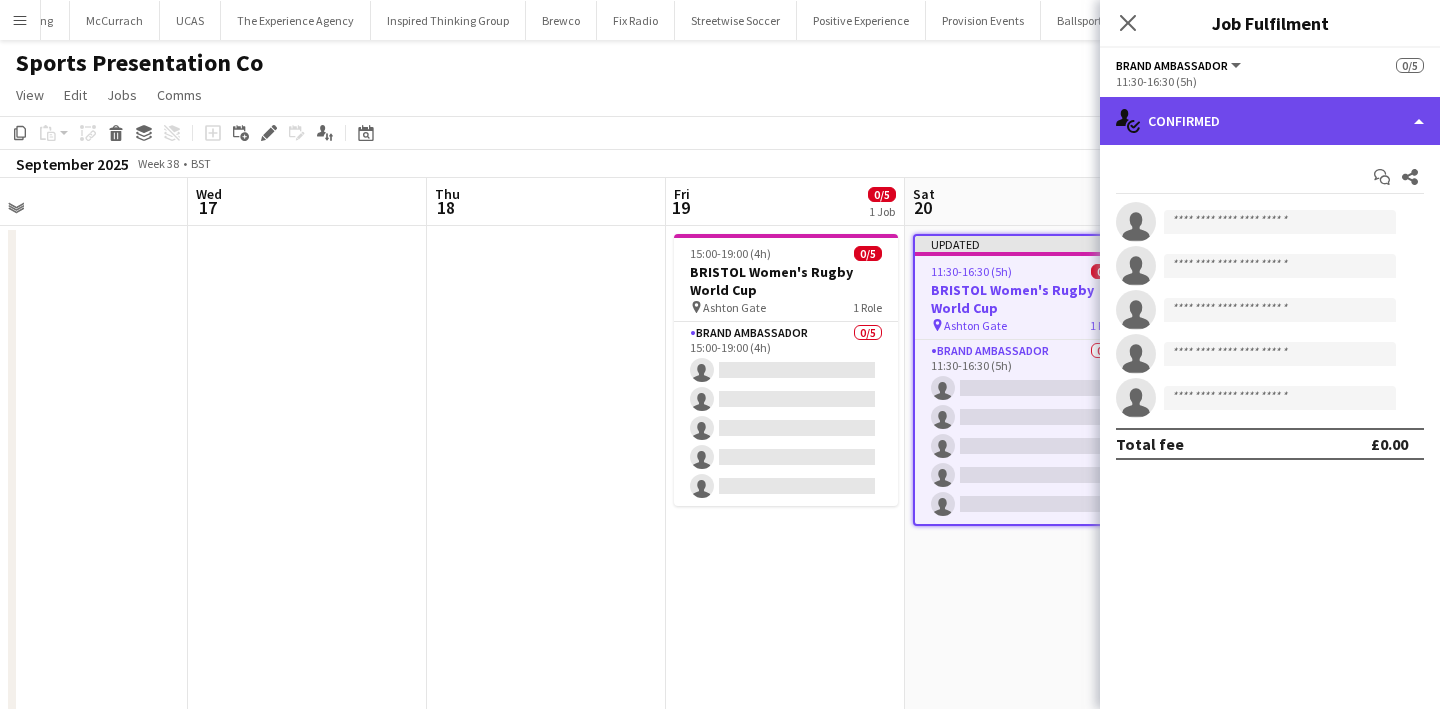 click on "single-neutral-actions-check-2
Confirmed" 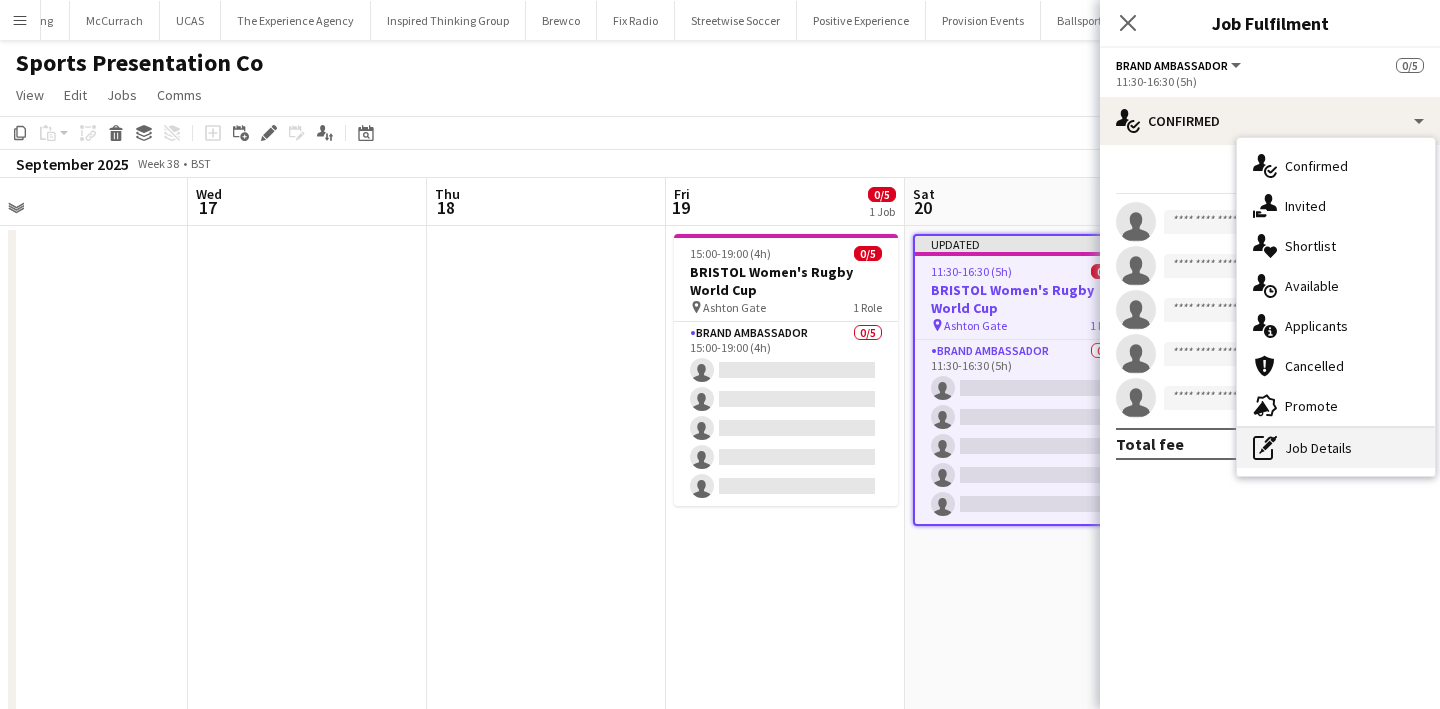 click on "pen-write
Job Details" at bounding box center [1336, 448] 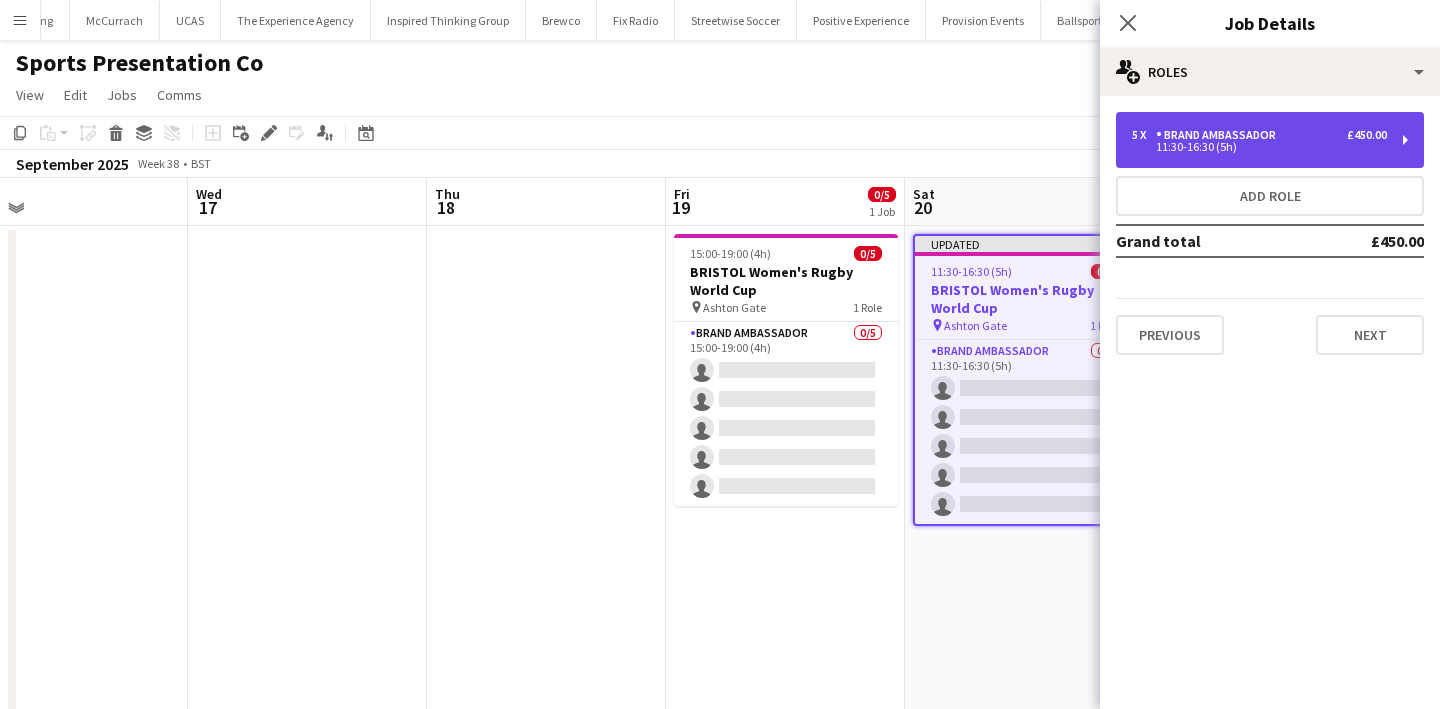 click on "5 x   Brand Ambassador   £450.00   11:30-16:30 (5h)" at bounding box center [1270, 140] 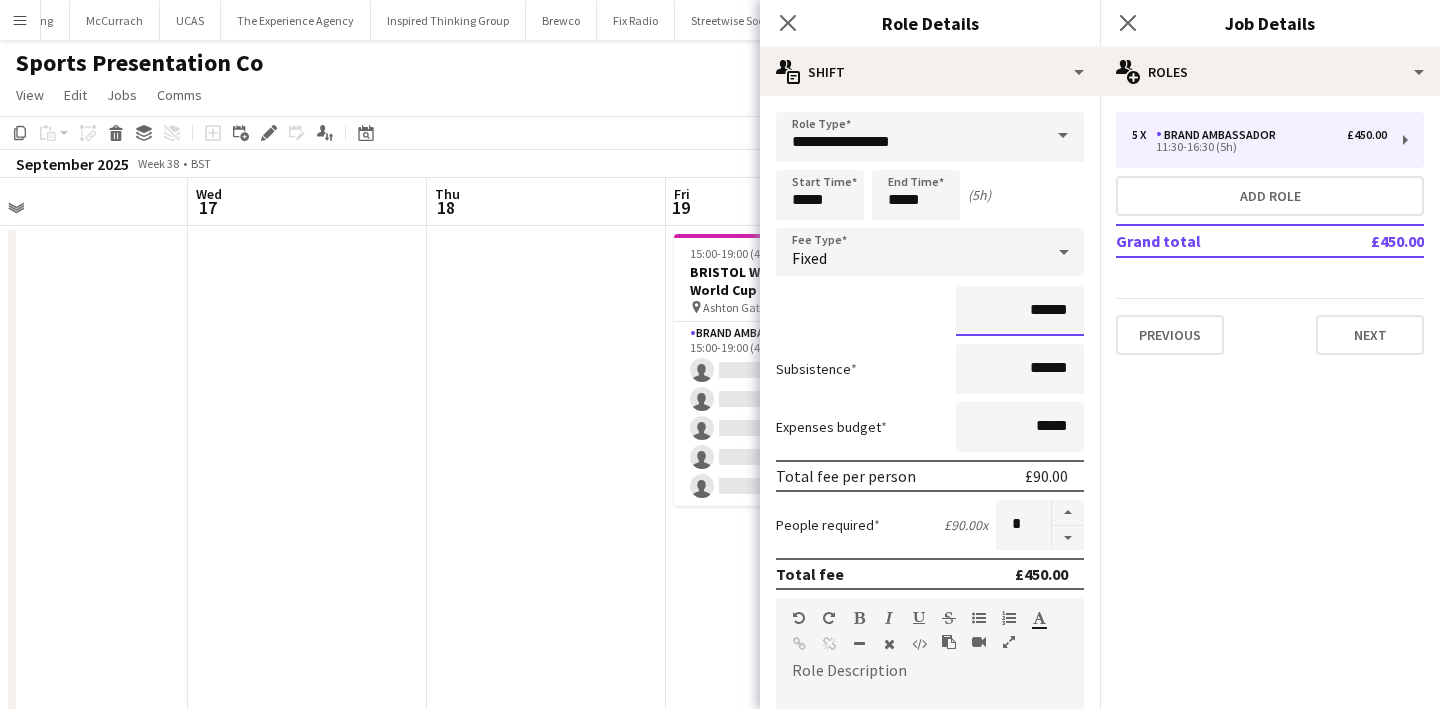 click on "******" at bounding box center (1020, 311) 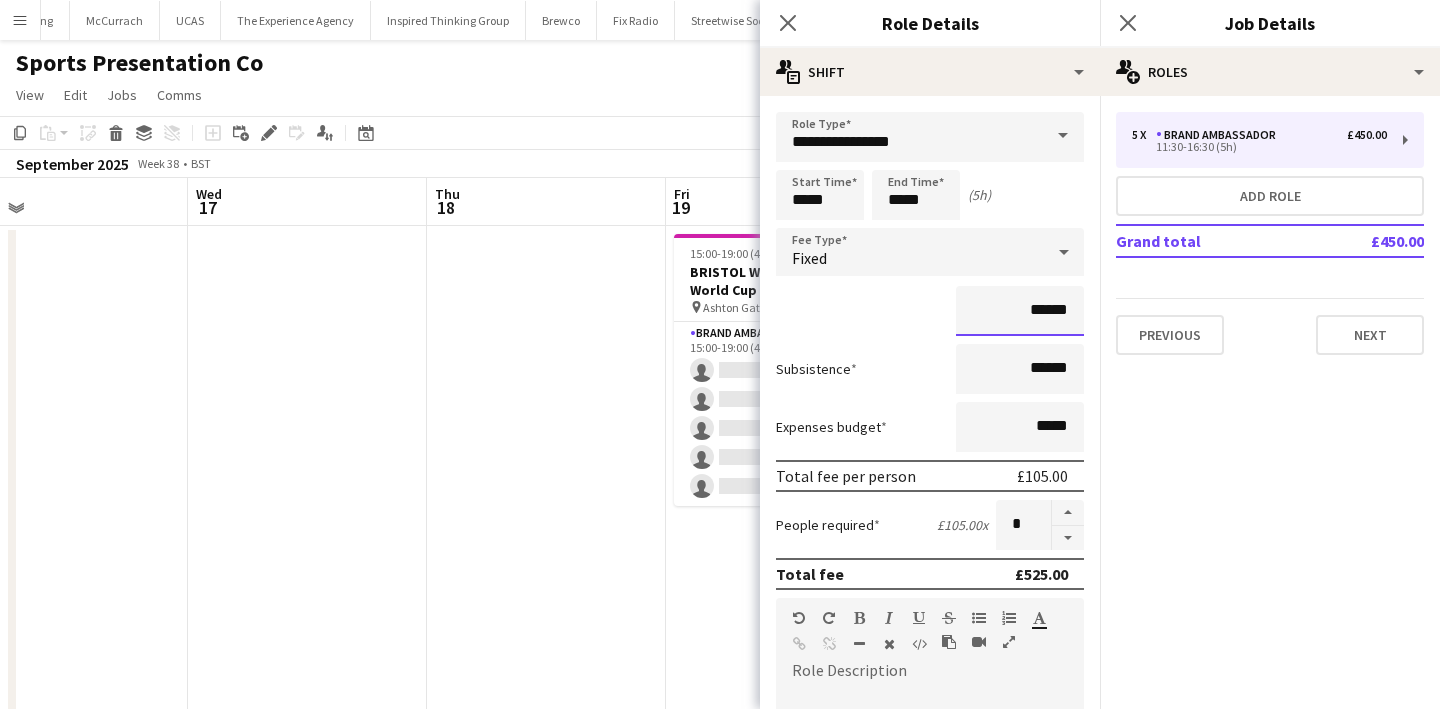 type on "******" 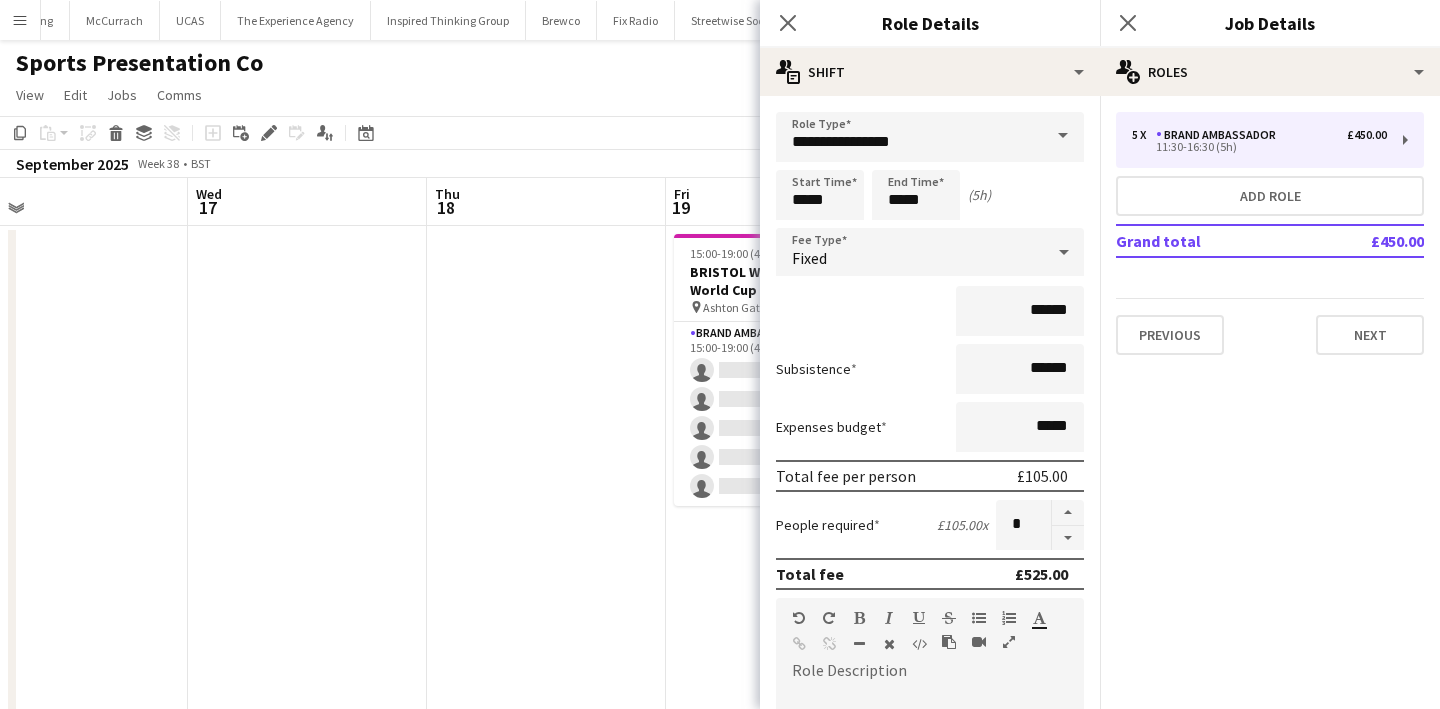 click at bounding box center [546, 707] 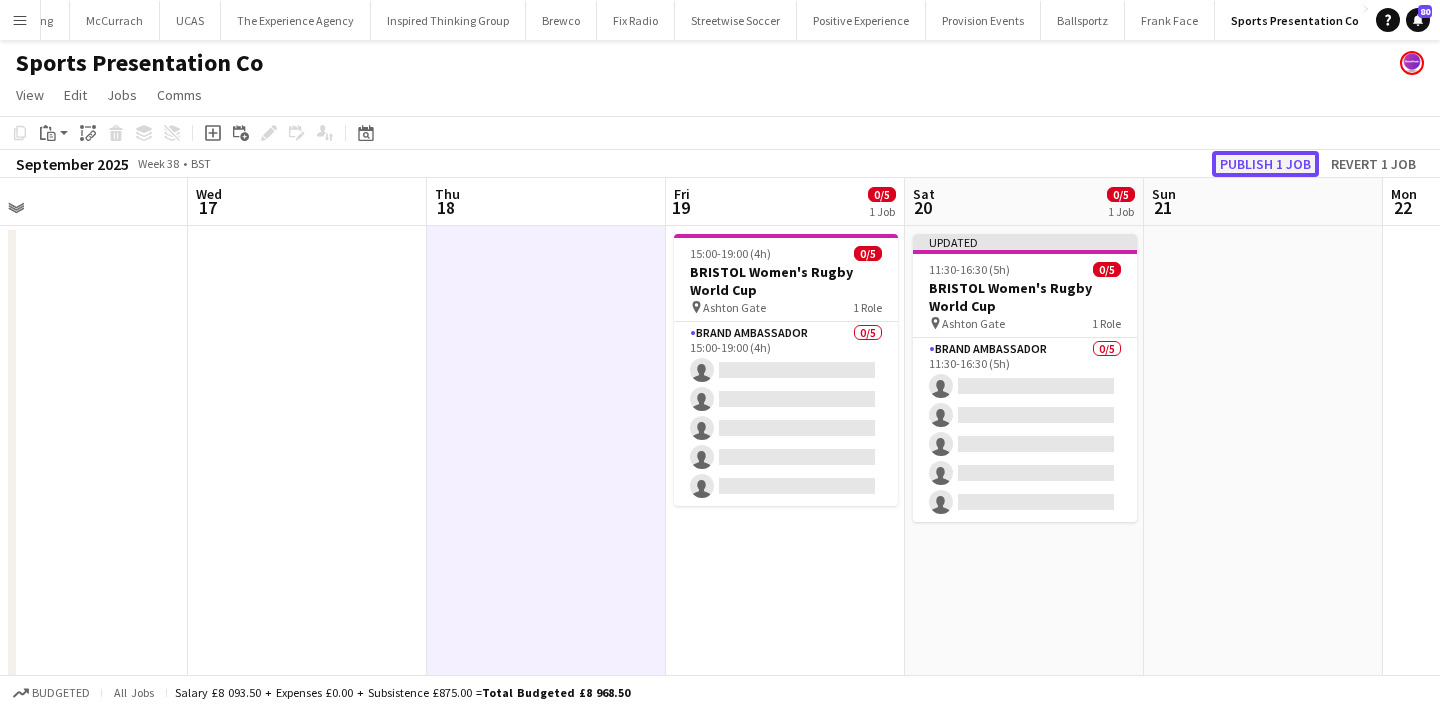 click on "Publish 1 job" 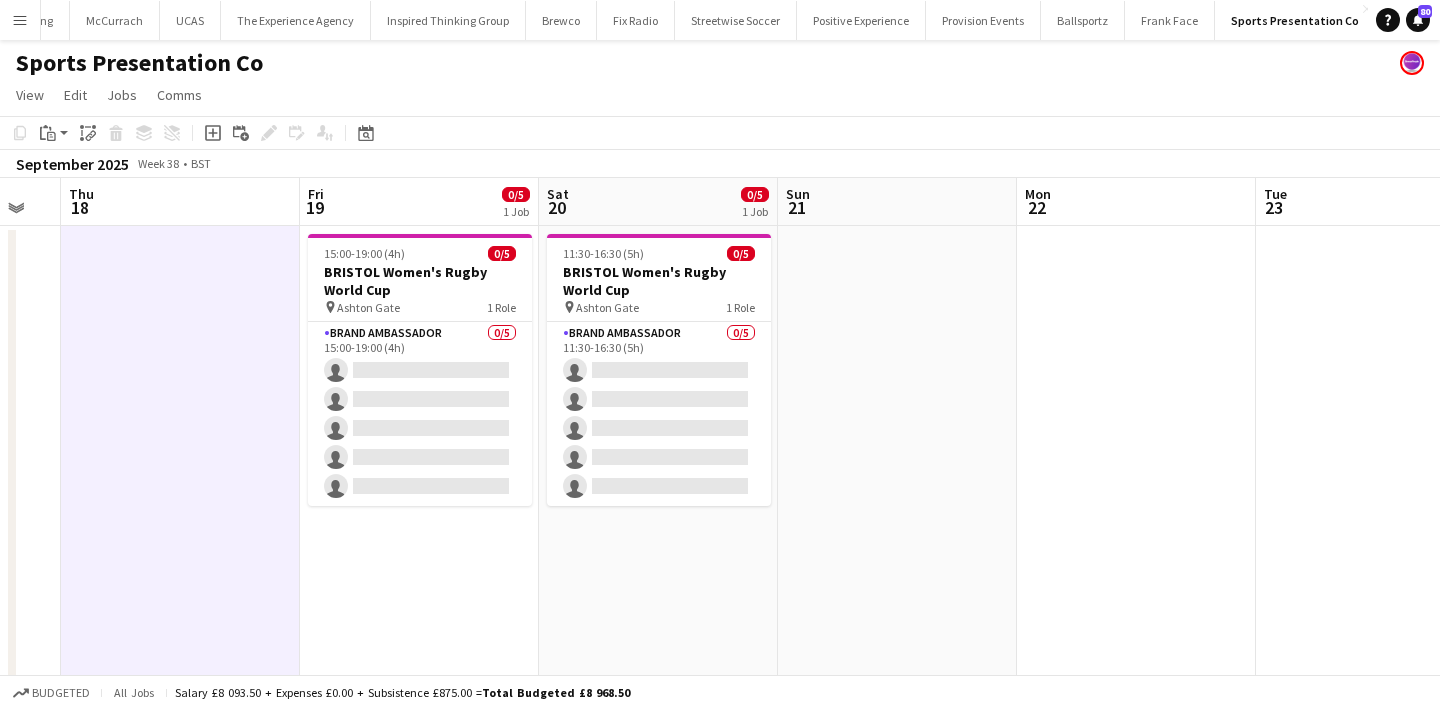 scroll, scrollTop: 0, scrollLeft: 659, axis: horizontal 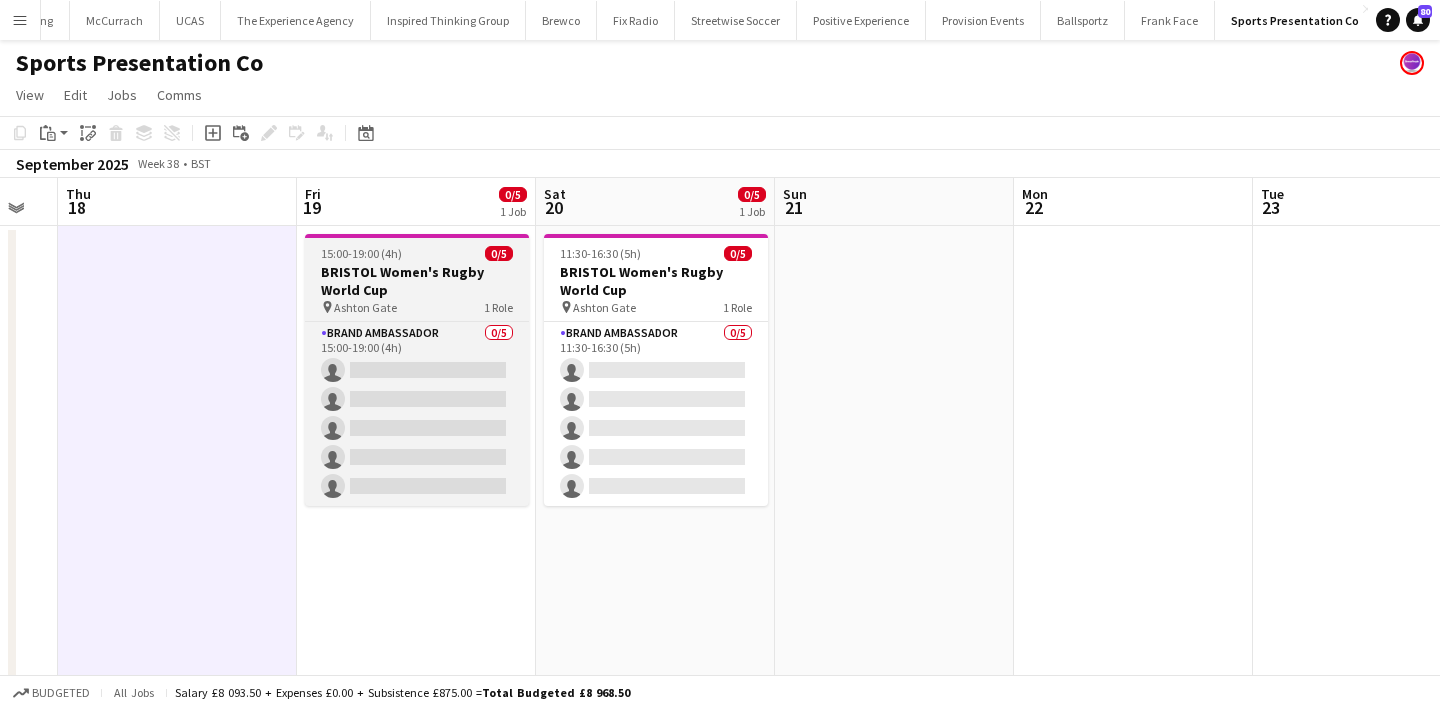 click on "pin
Ashton Gate   1 Role" at bounding box center [417, 307] 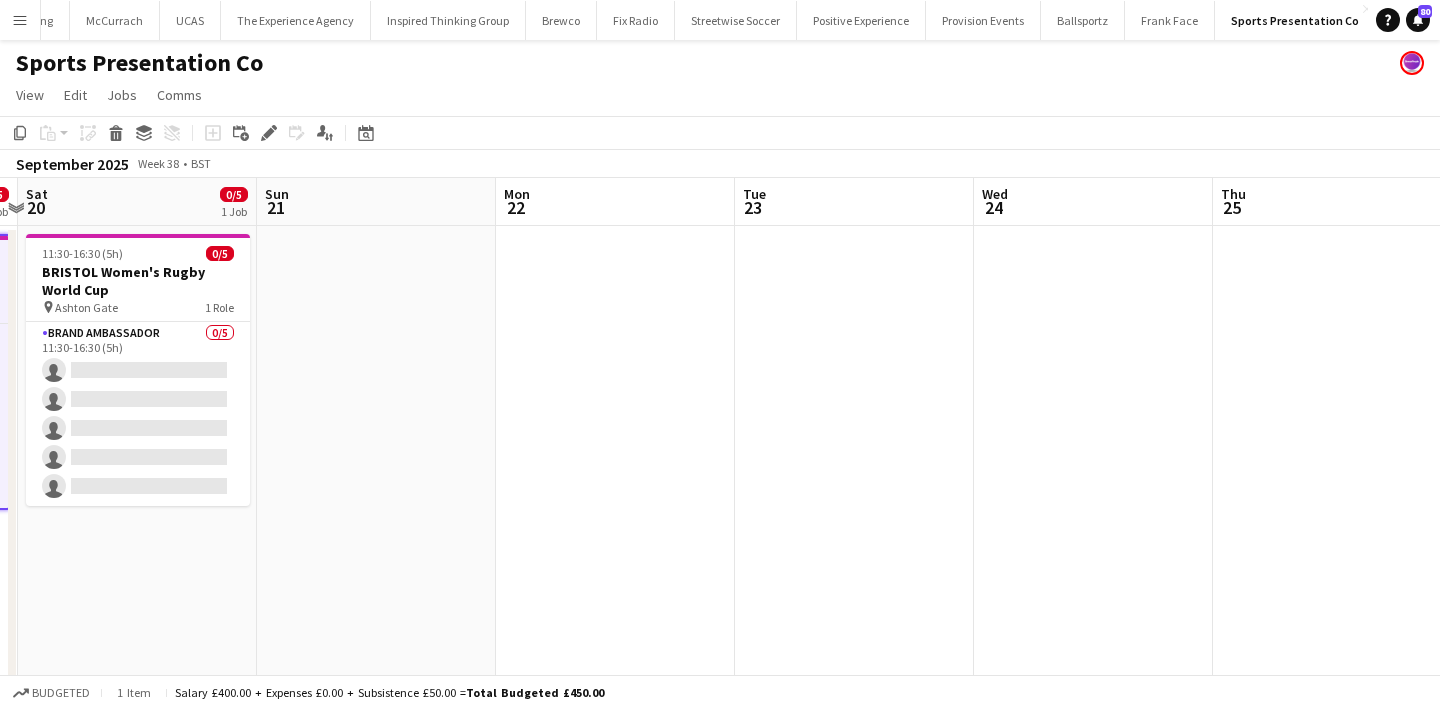 scroll, scrollTop: 0, scrollLeft: 550, axis: horizontal 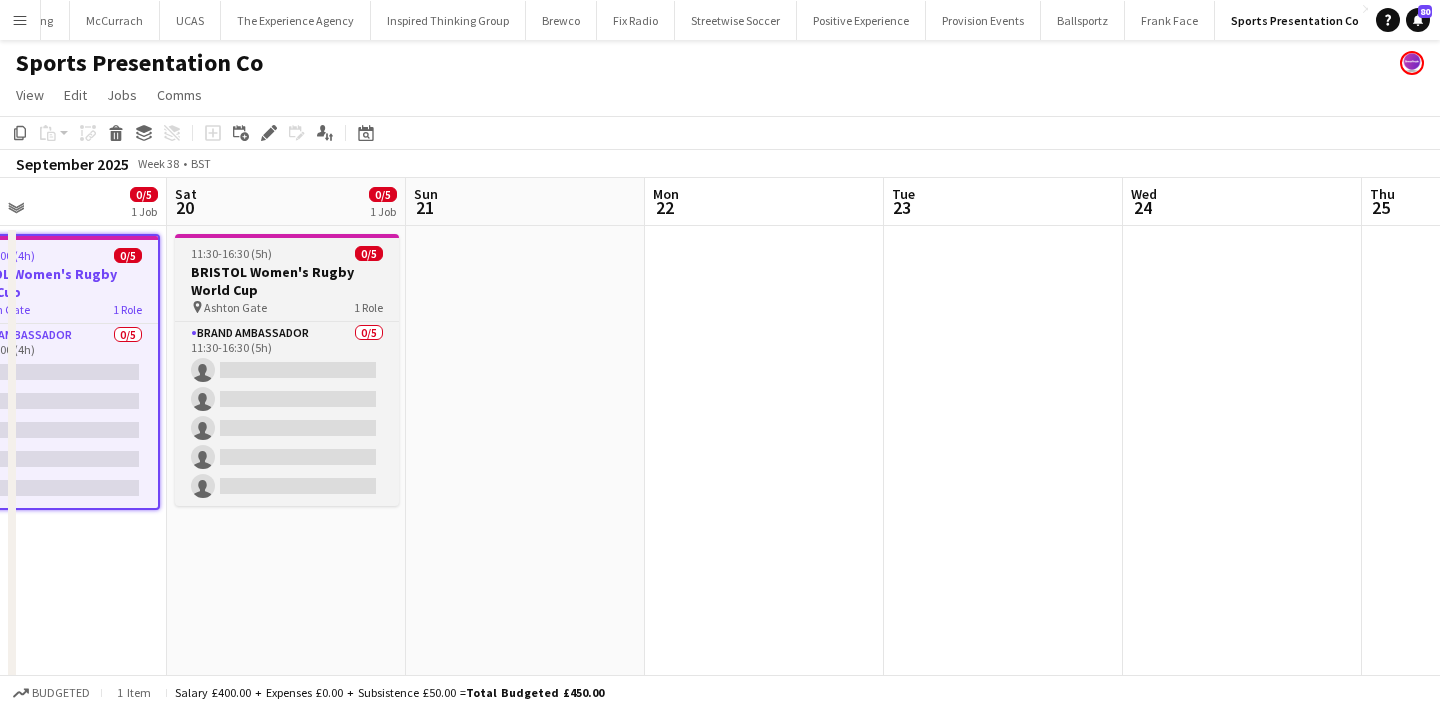 click on "pin
Ashton Gate   1 Role" at bounding box center (287, 307) 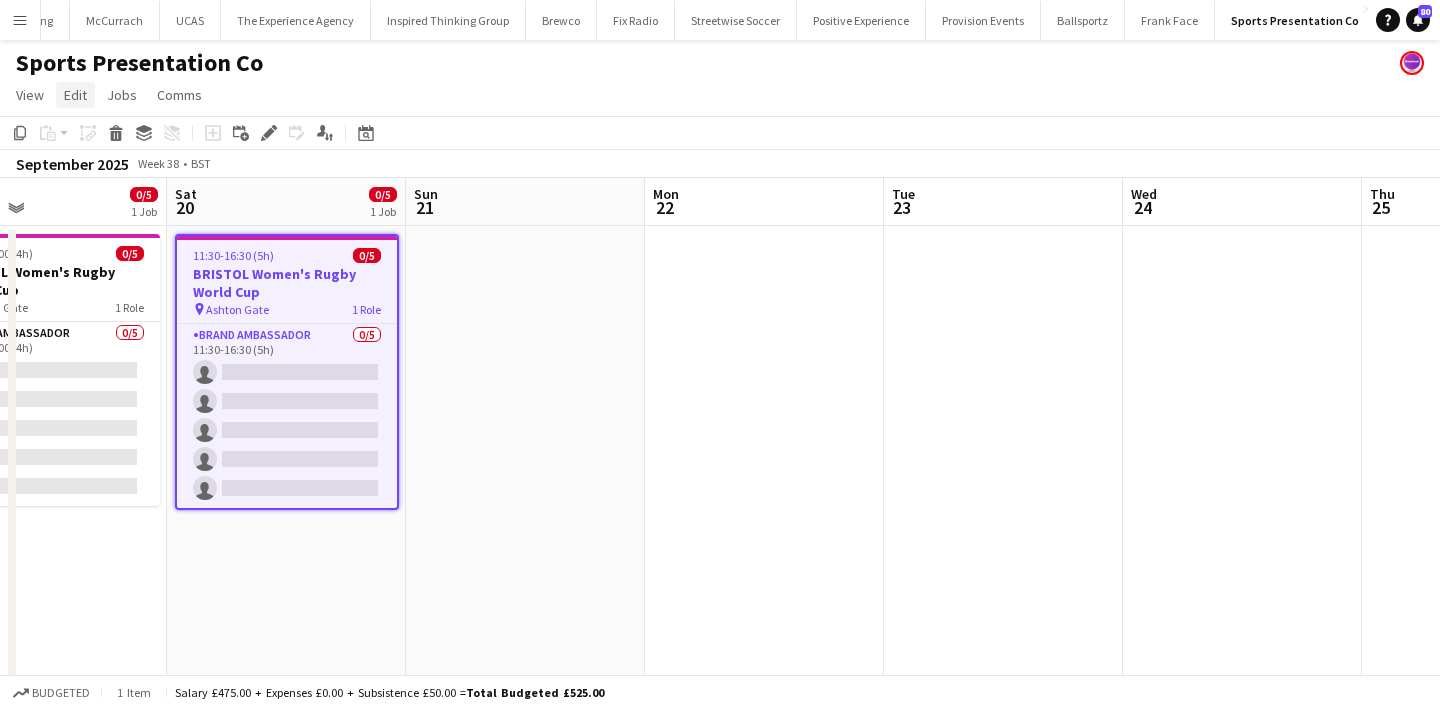 click on "Edit" 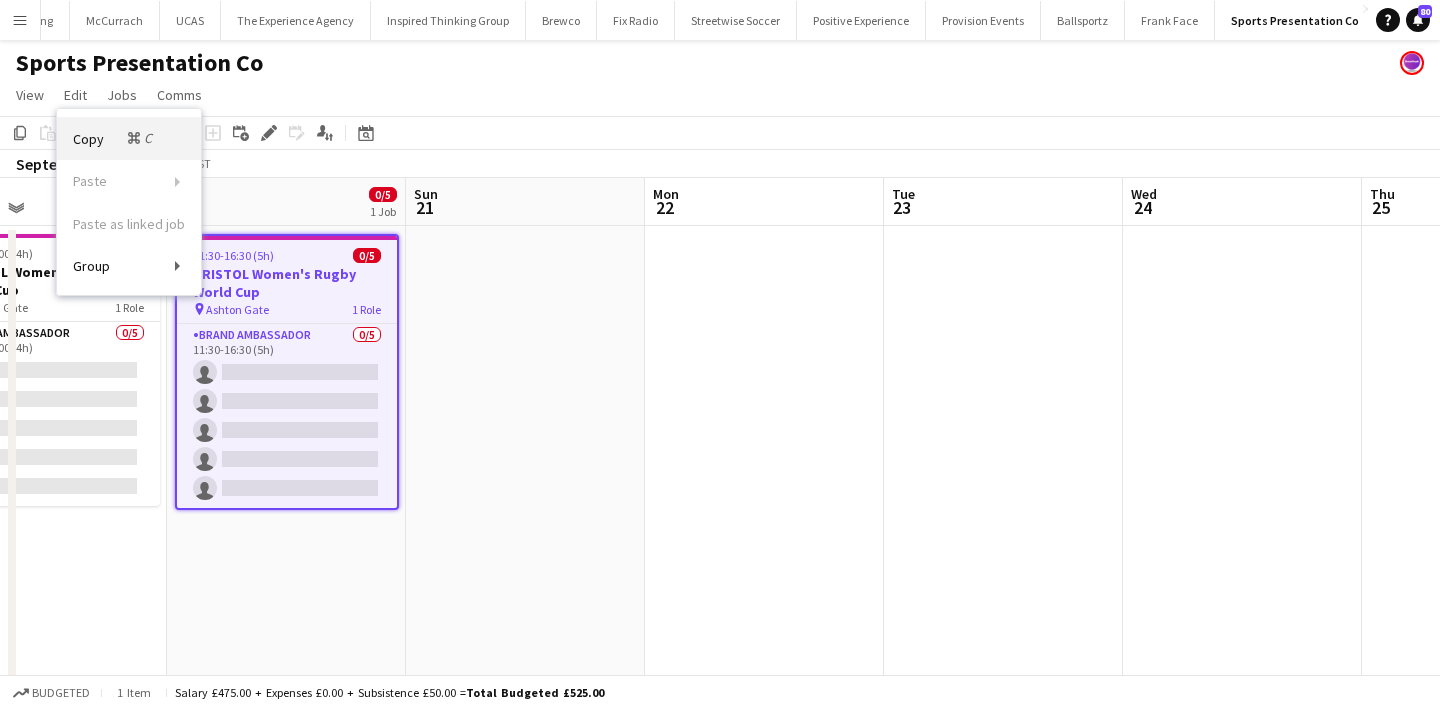 click on "Copy
Command
C" at bounding box center [114, 138] 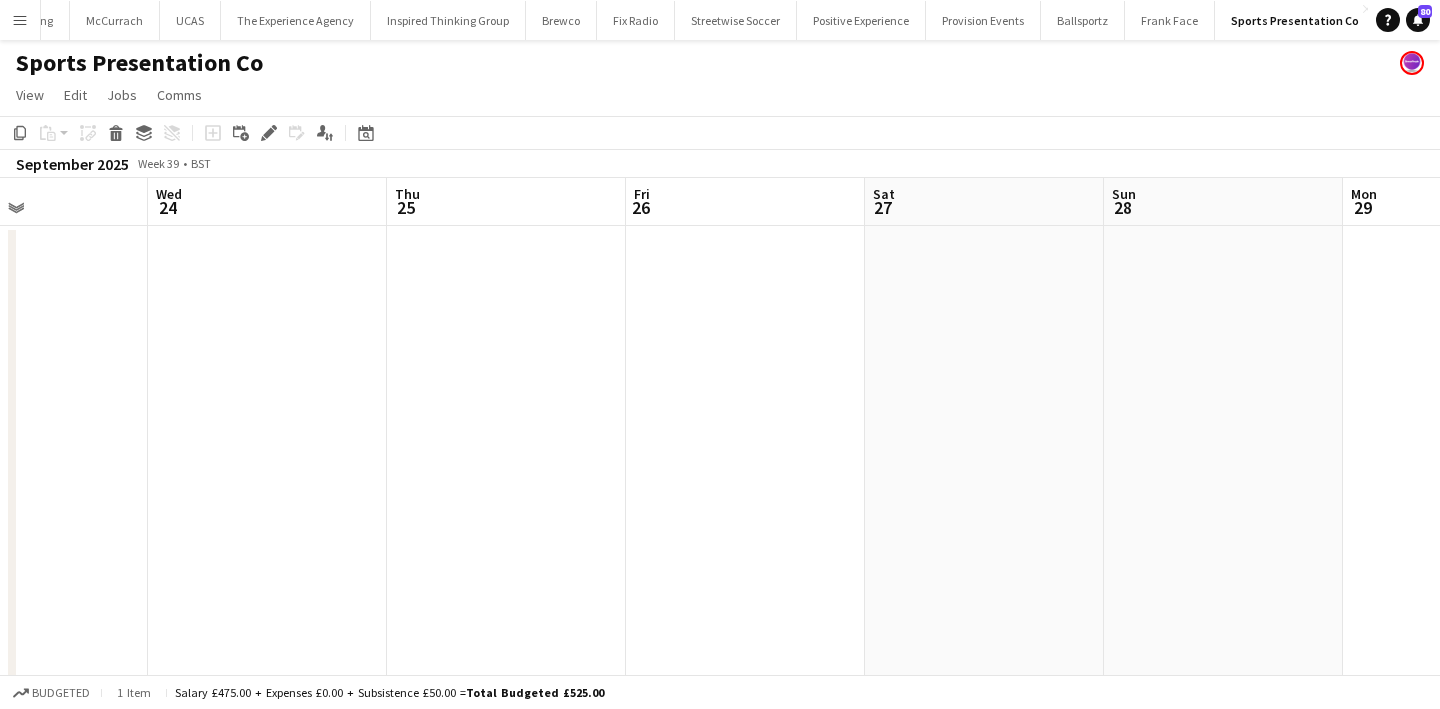 scroll, scrollTop: 0, scrollLeft: 608, axis: horizontal 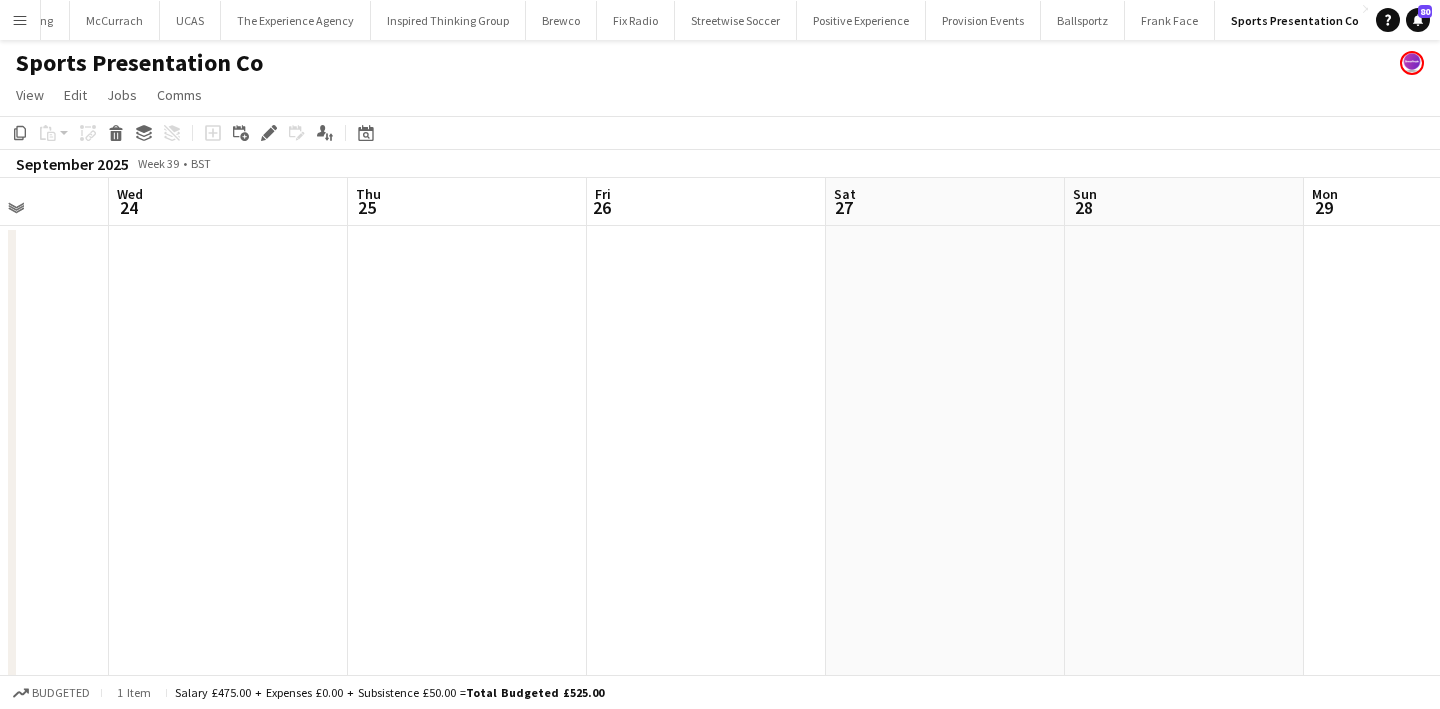 click at bounding box center [945, 707] 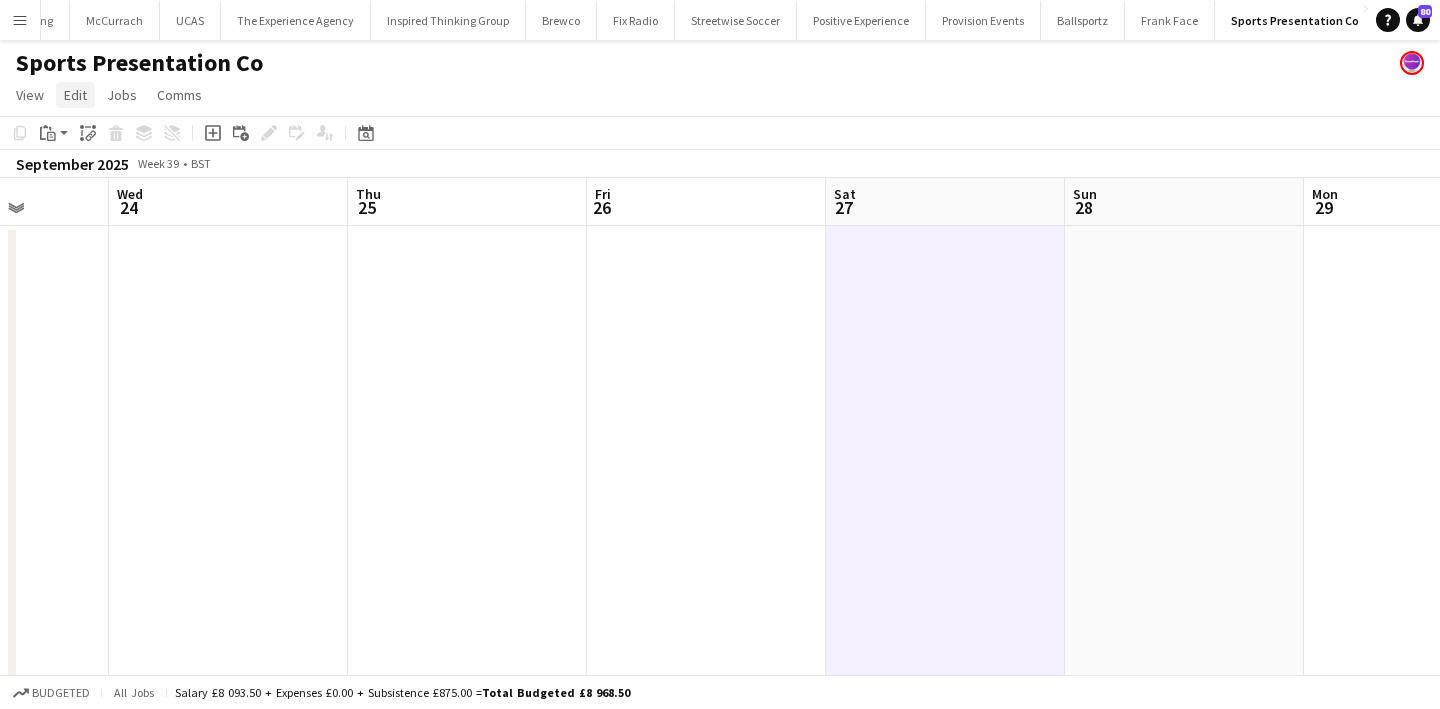 click on "Edit" 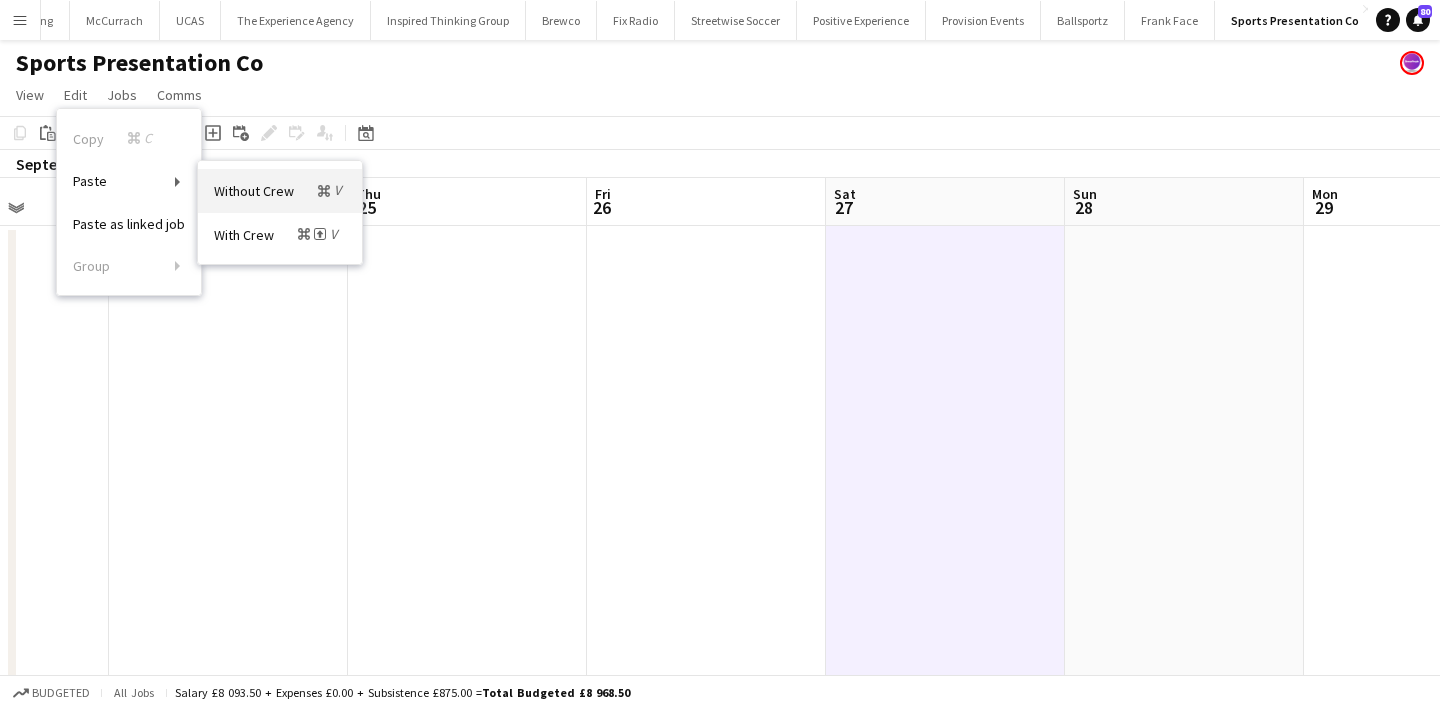 click on "Without Crew
Command
V" at bounding box center (280, 190) 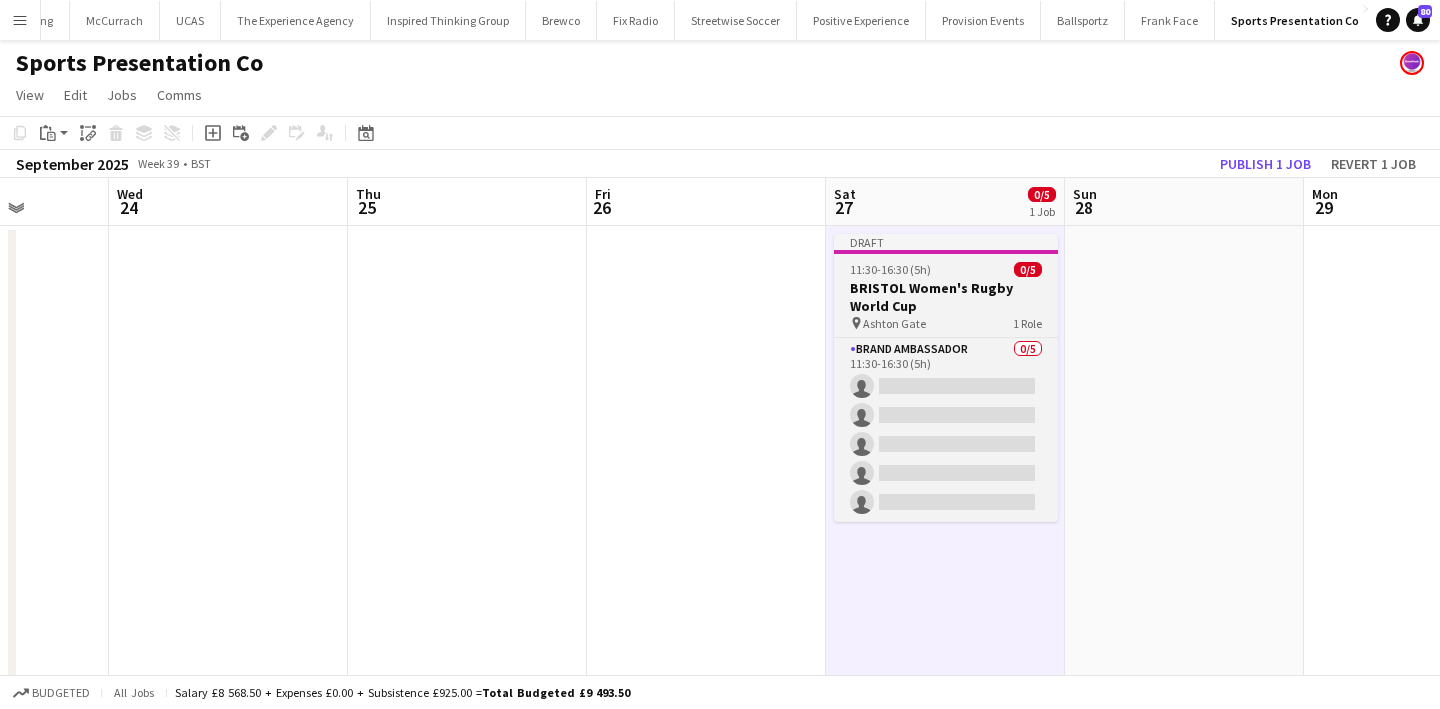 click on "BRISTOL Women's Rugby World Cup" at bounding box center [946, 297] 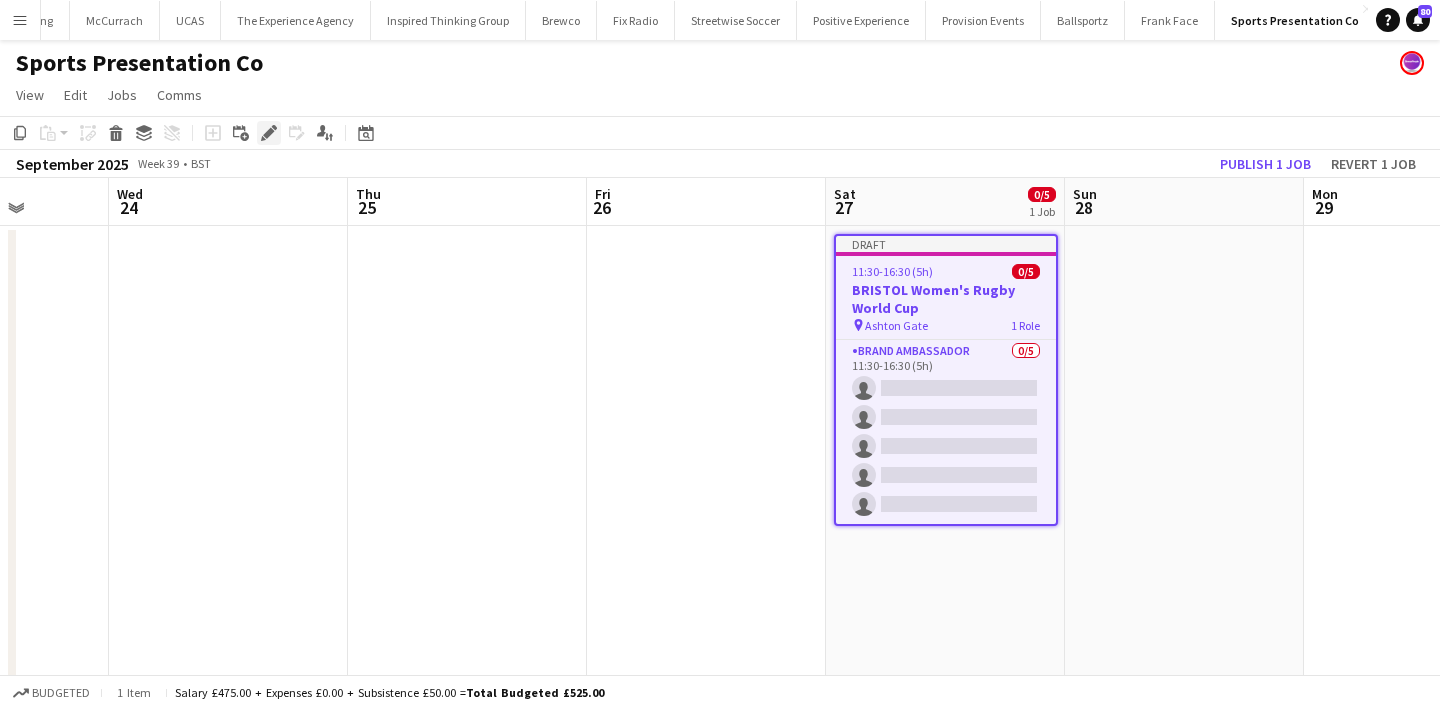click 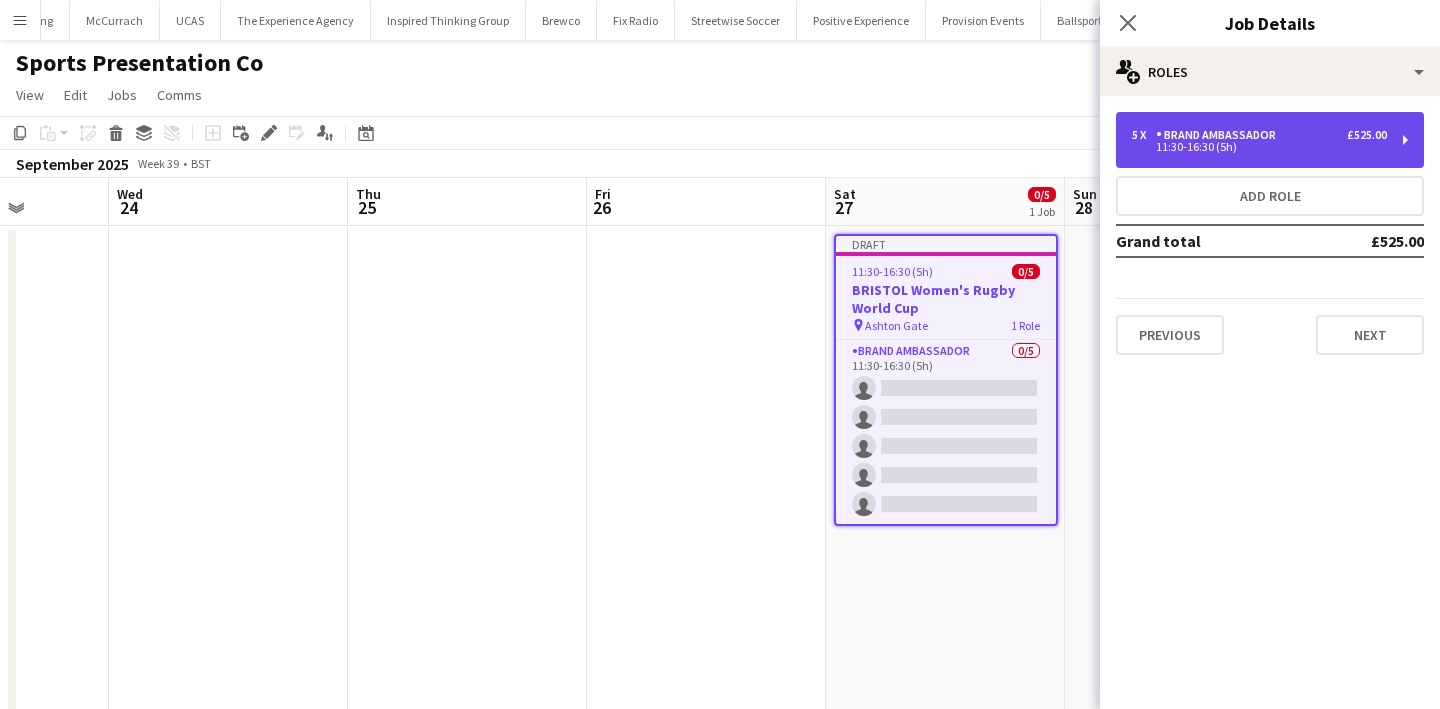 click on "5 x   Brand Ambassador   £525.00   11:30-16:30 (5h)" at bounding box center [1270, 140] 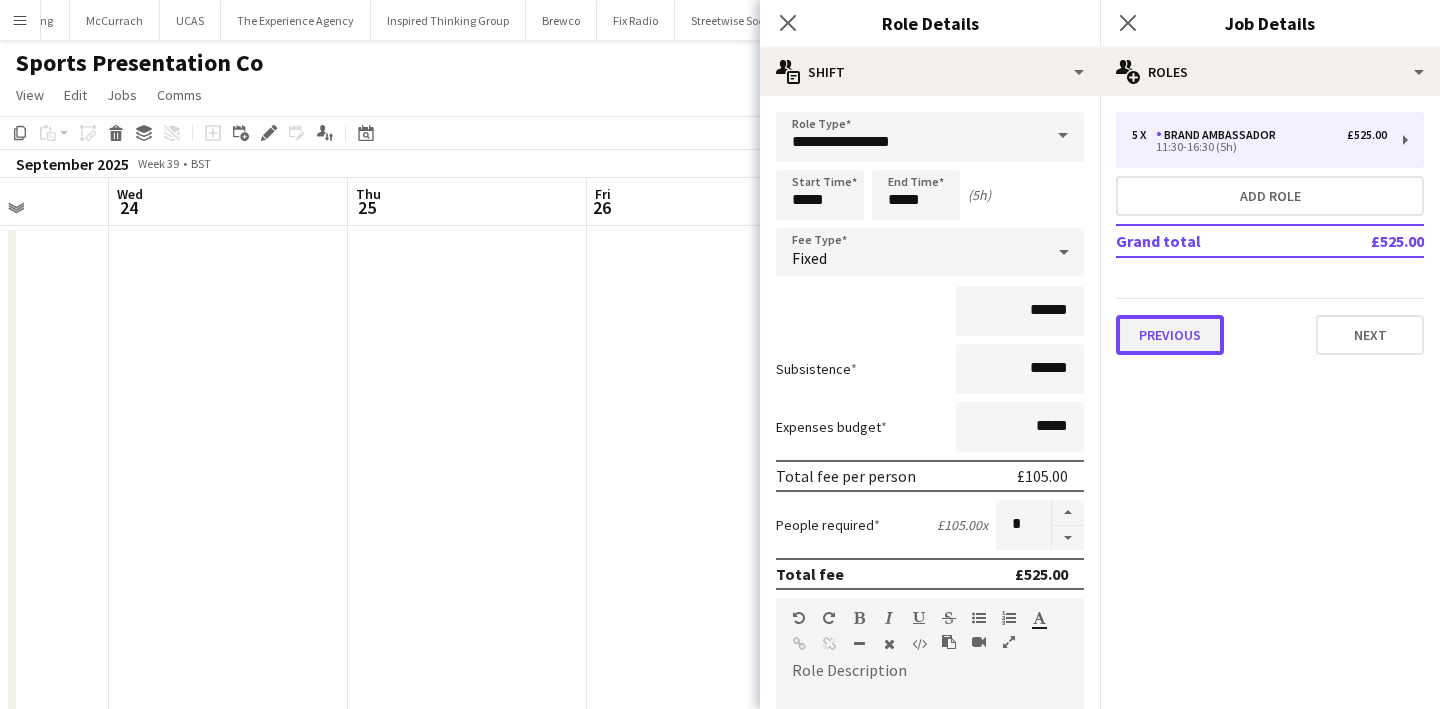 click on "Previous" at bounding box center [1170, 335] 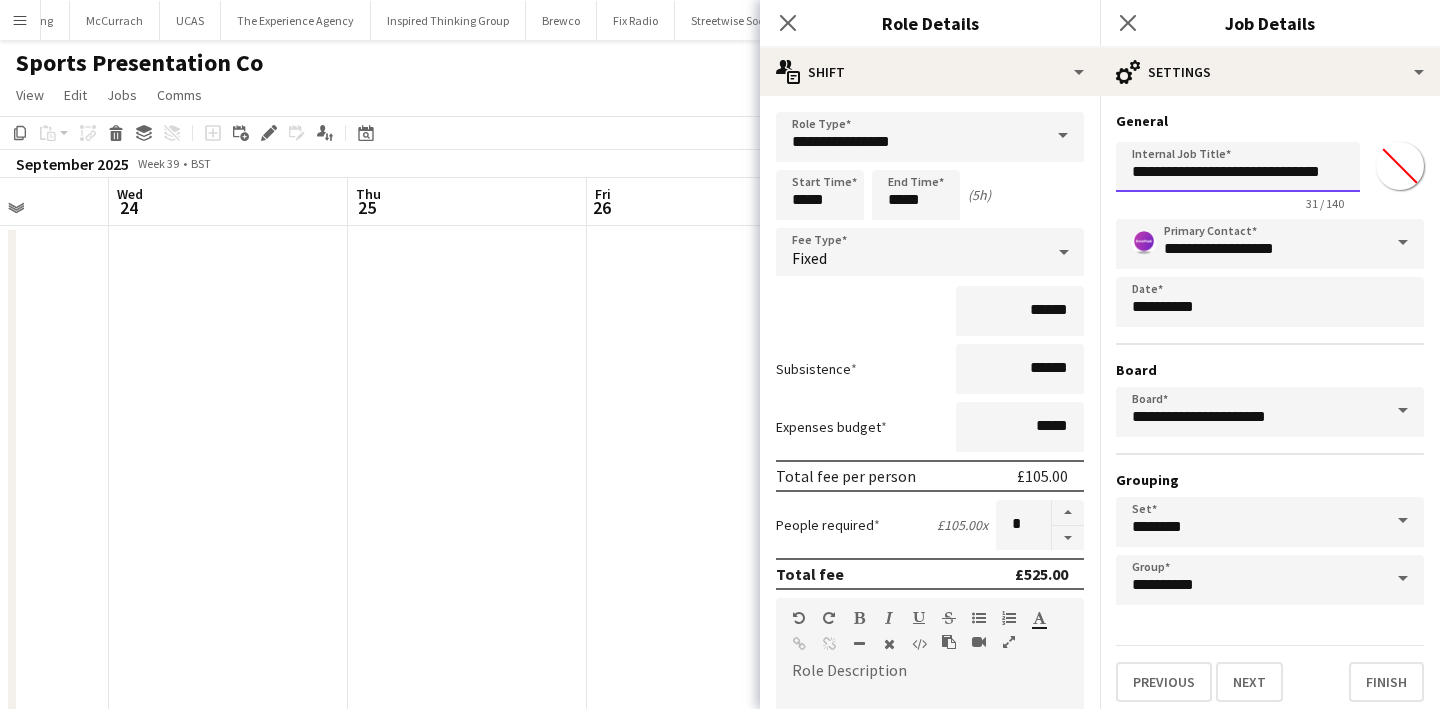 click on "**********" at bounding box center [1238, 167] 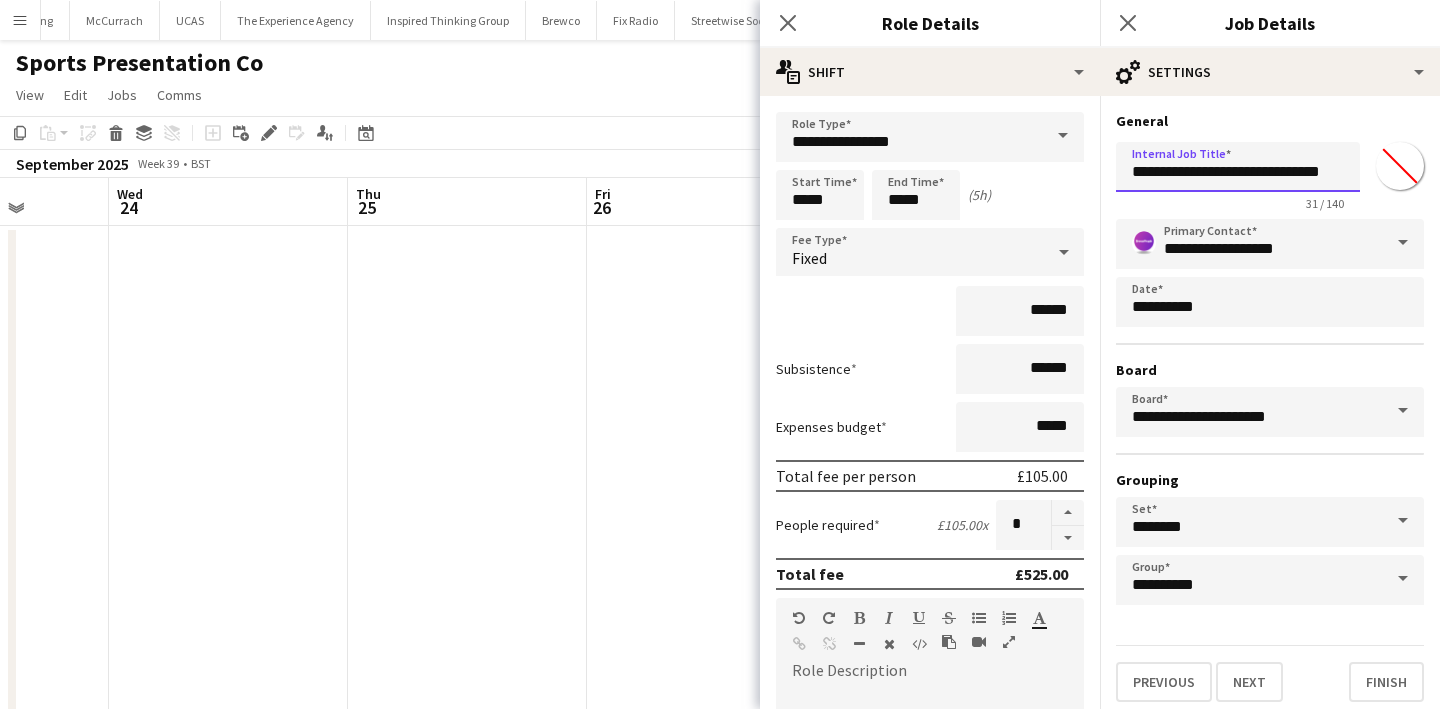 click on "**********" at bounding box center [1238, 167] 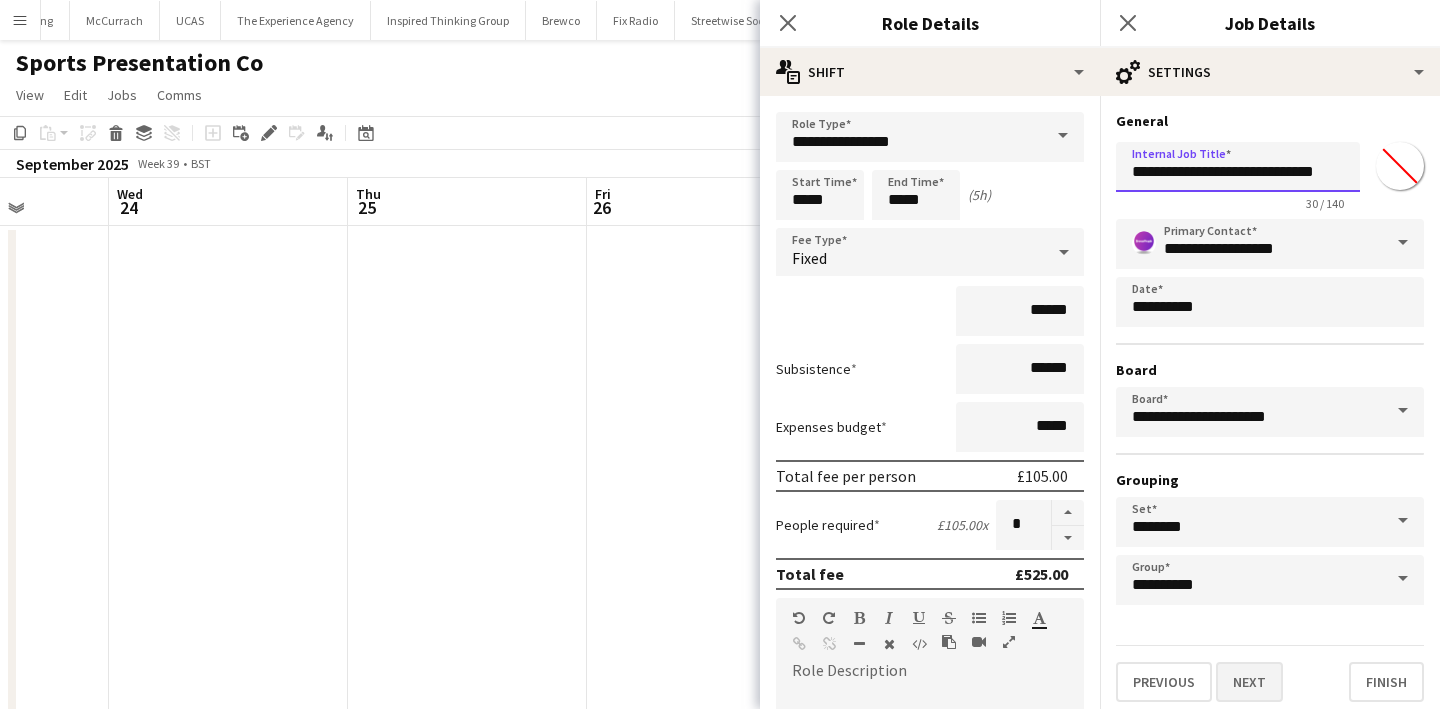 type on "**********" 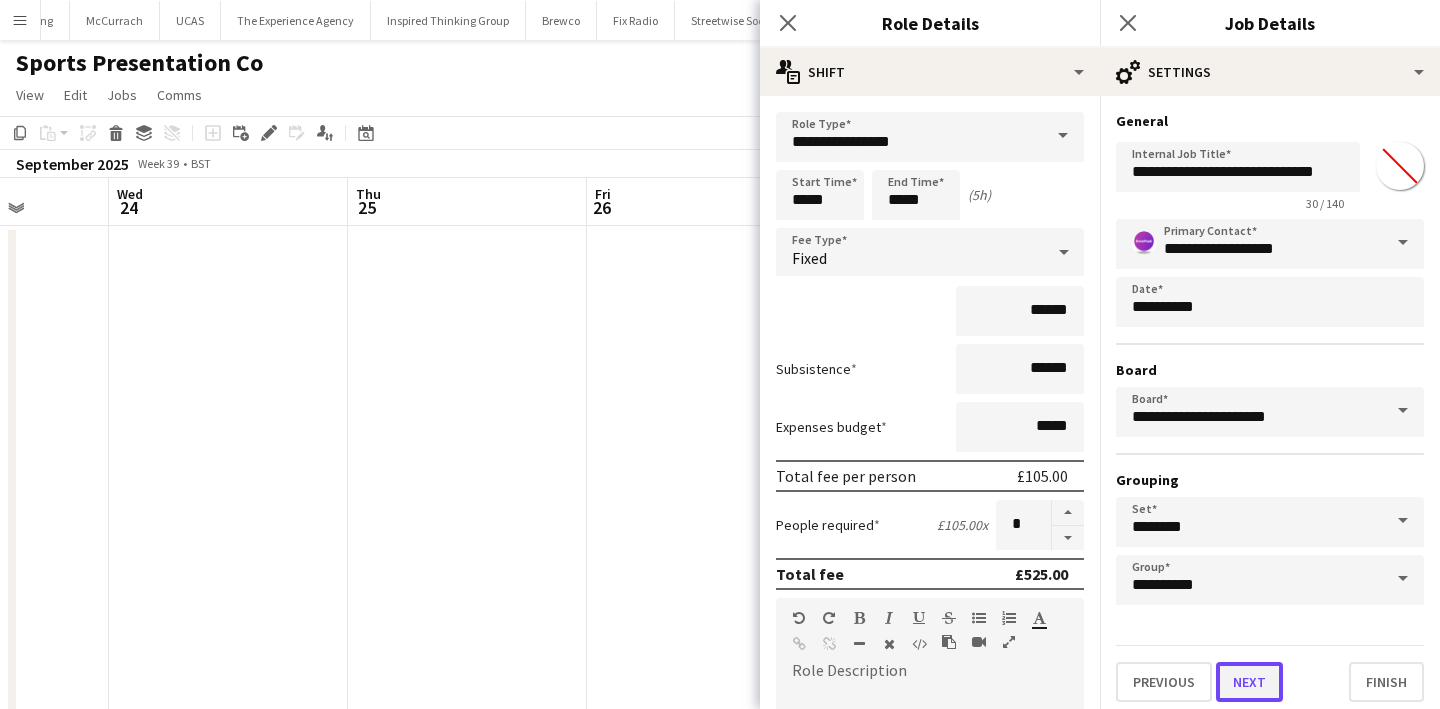 click on "Next" at bounding box center (1249, 682) 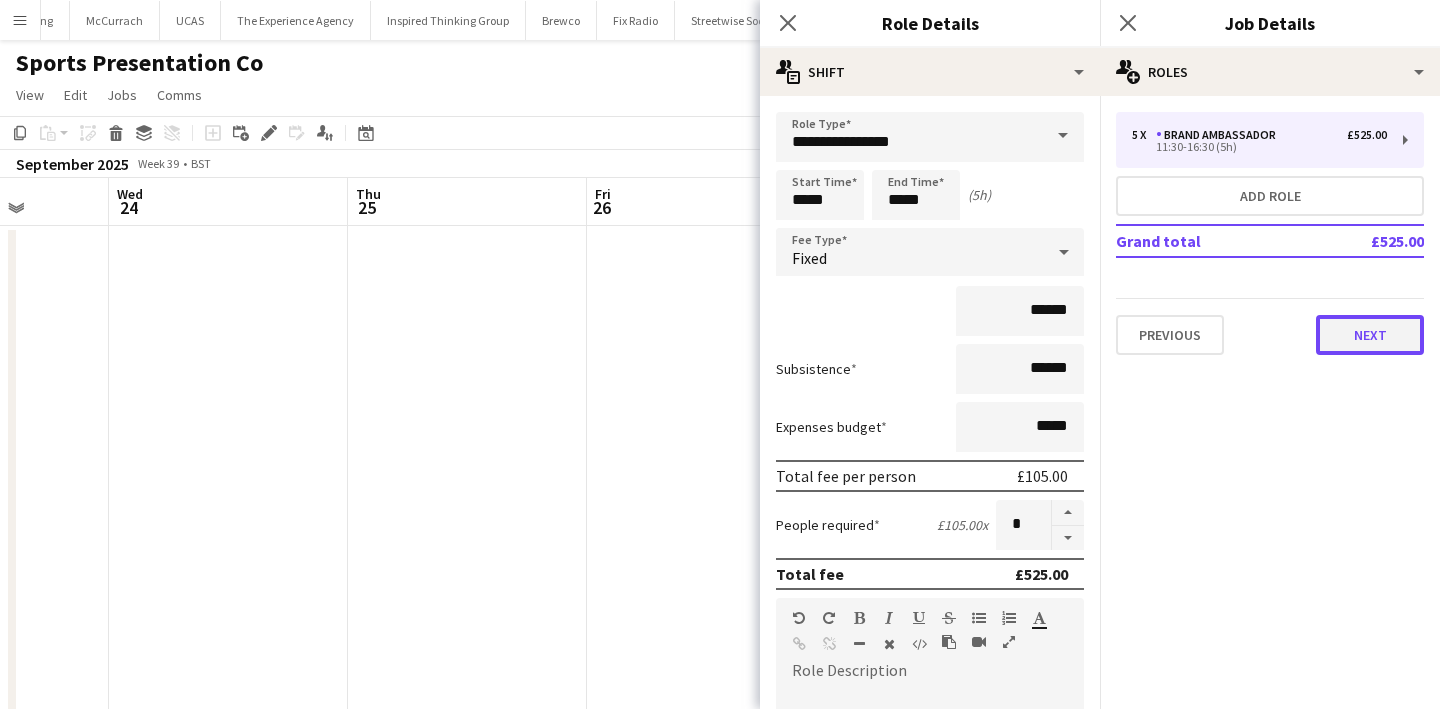 click on "Next" at bounding box center [1370, 335] 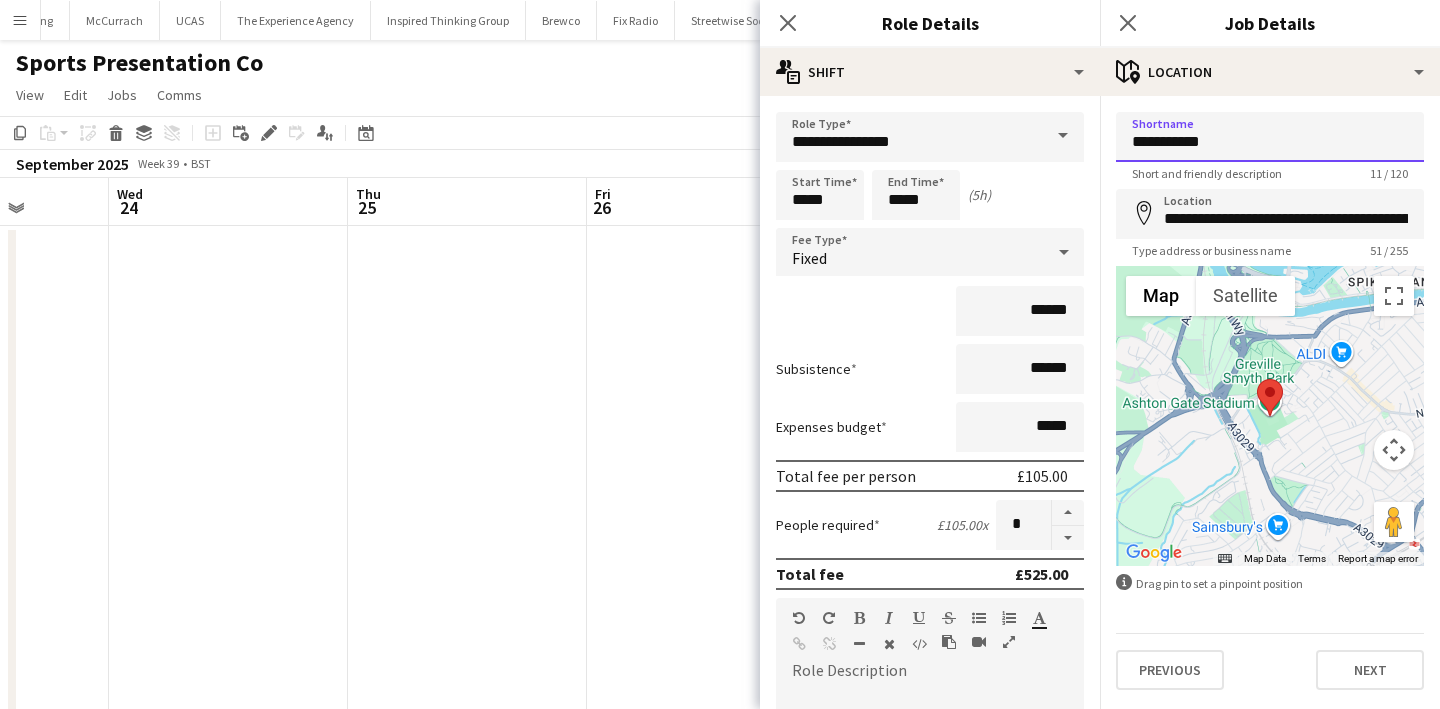 click on "**********" at bounding box center (1270, 137) 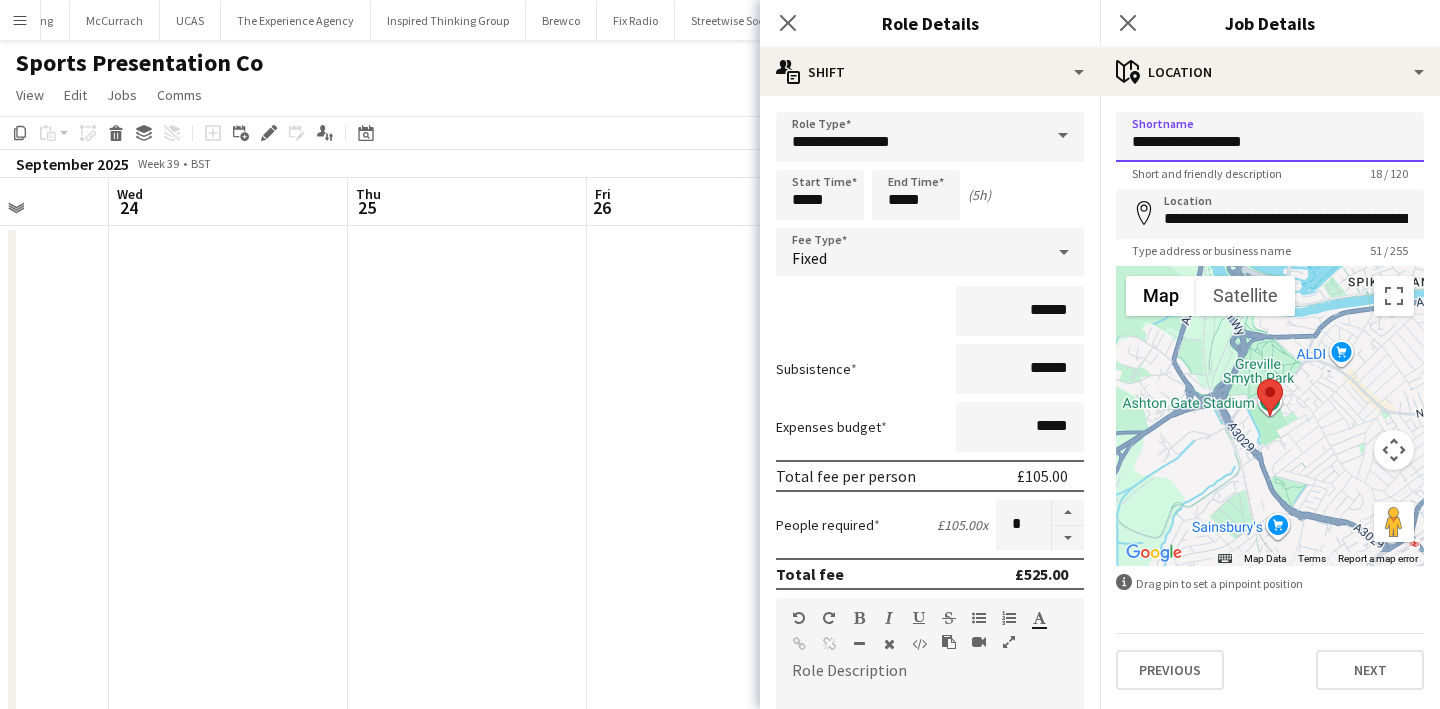 type on "**********" 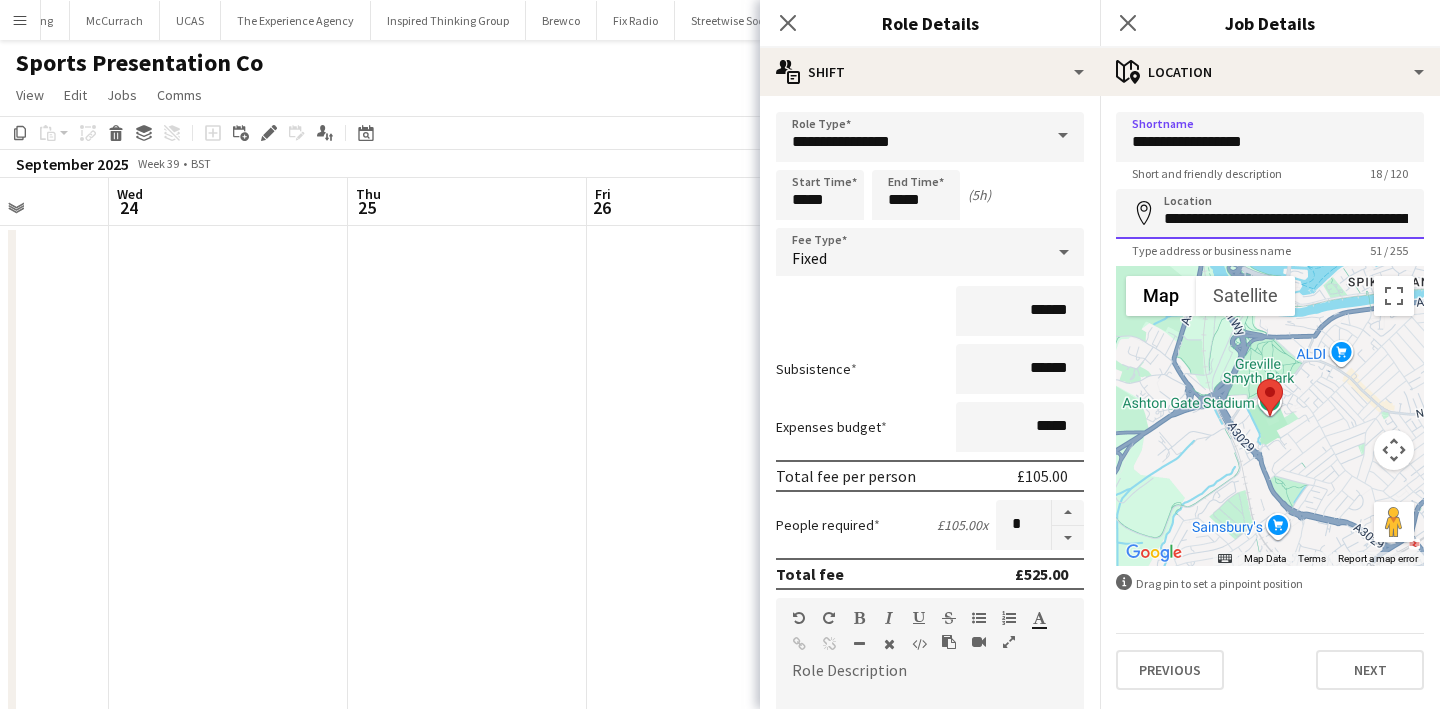 click on "**********" at bounding box center [1270, 214] 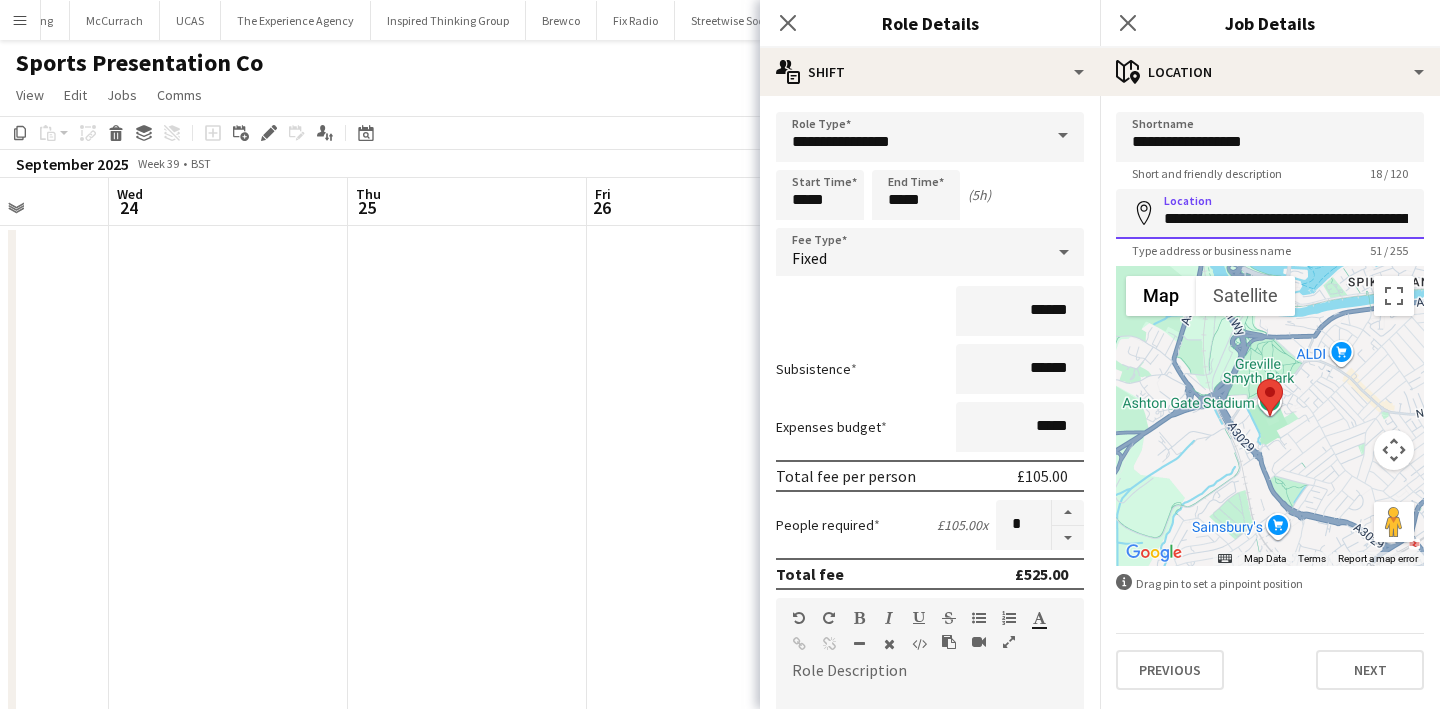 click on "**********" at bounding box center [1270, 214] 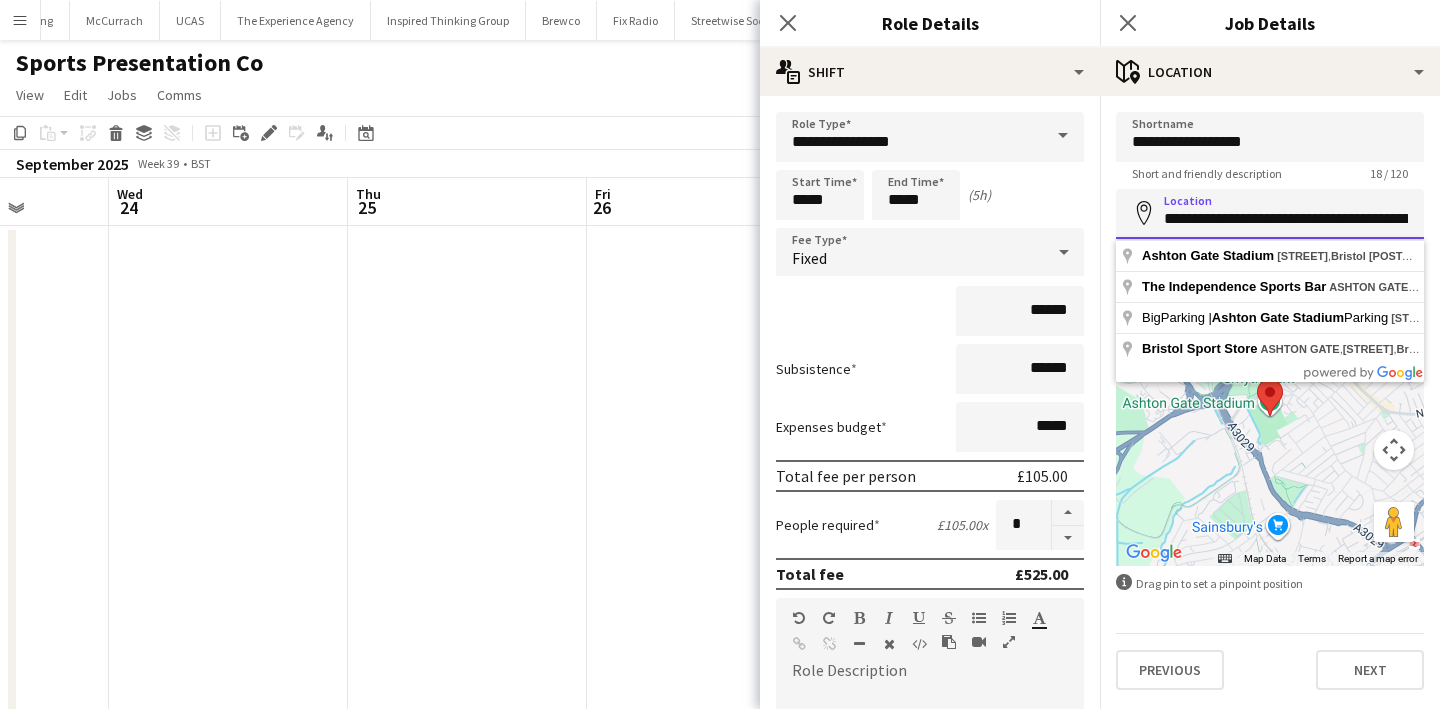 click on "**********" at bounding box center [1270, 214] 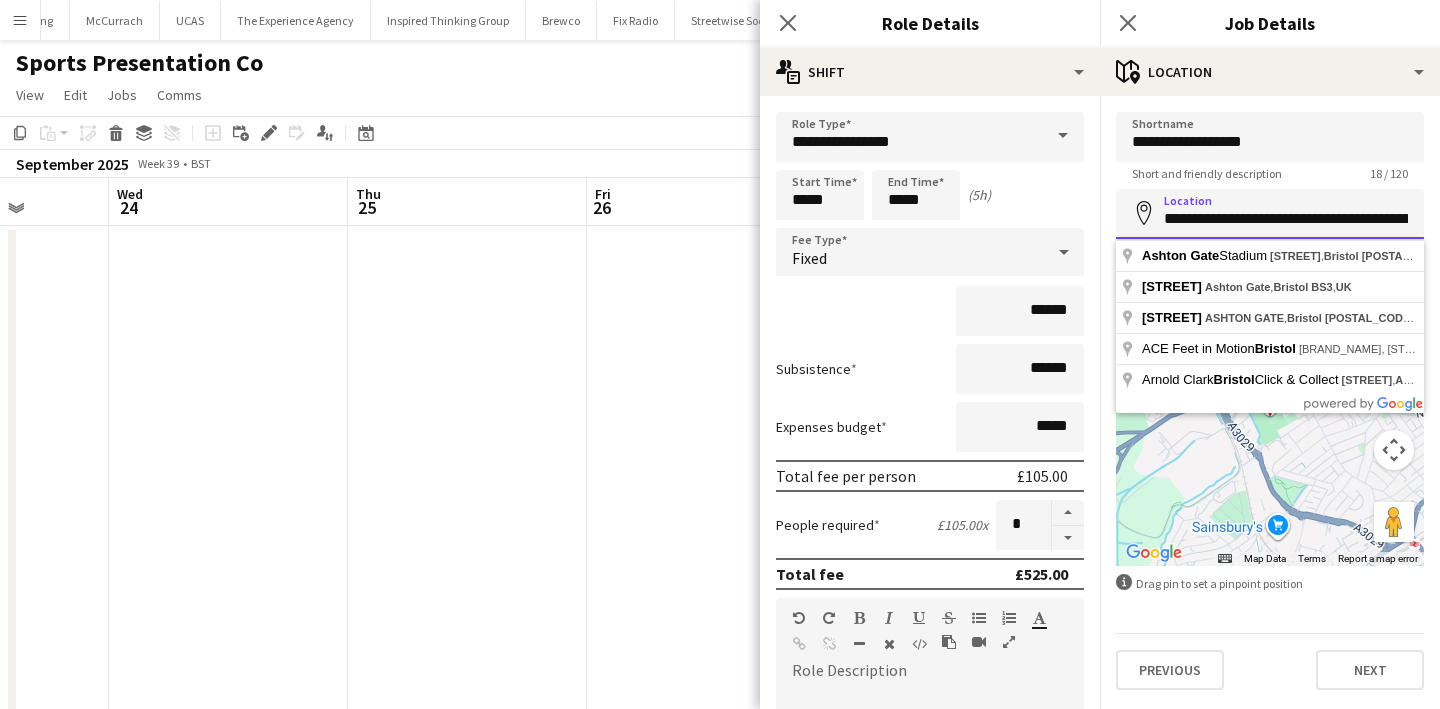 click on "**********" at bounding box center (1270, 214) 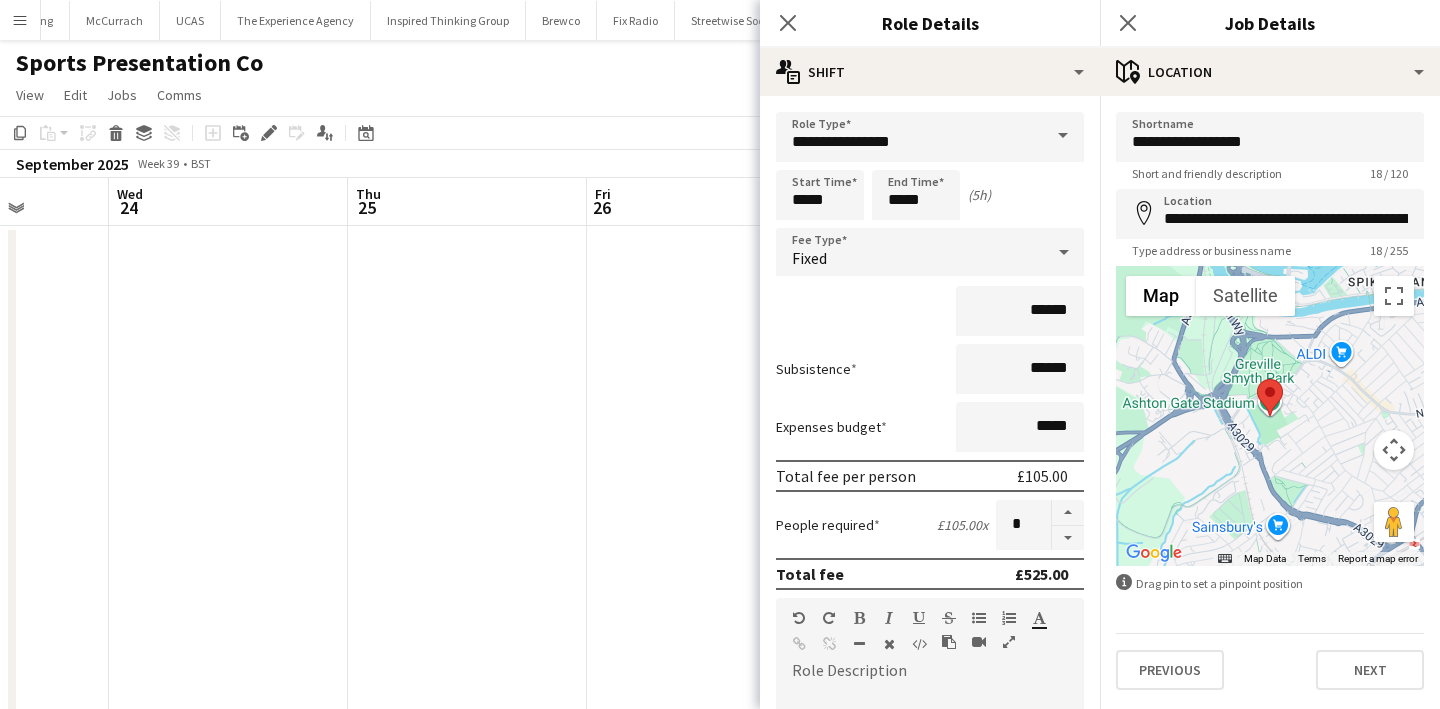 type on "**********" 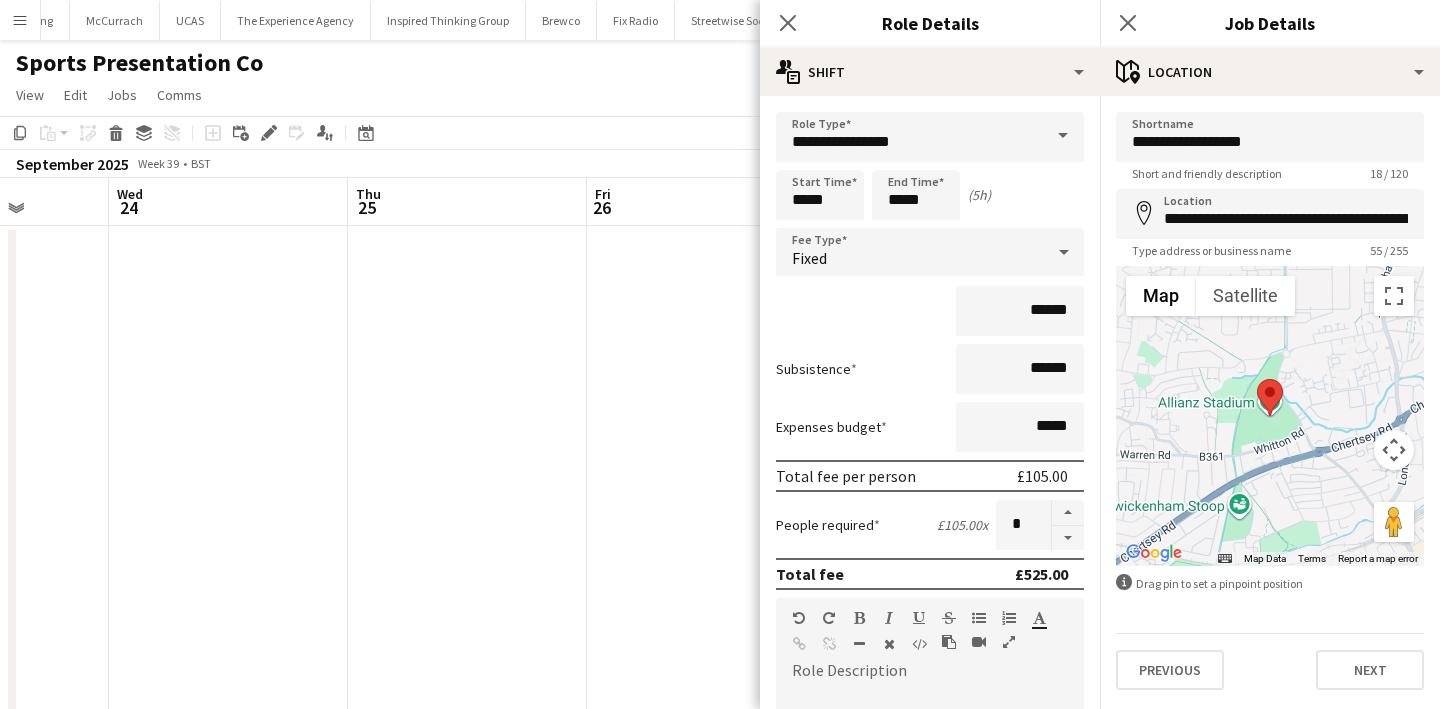 click at bounding box center [1394, 450] 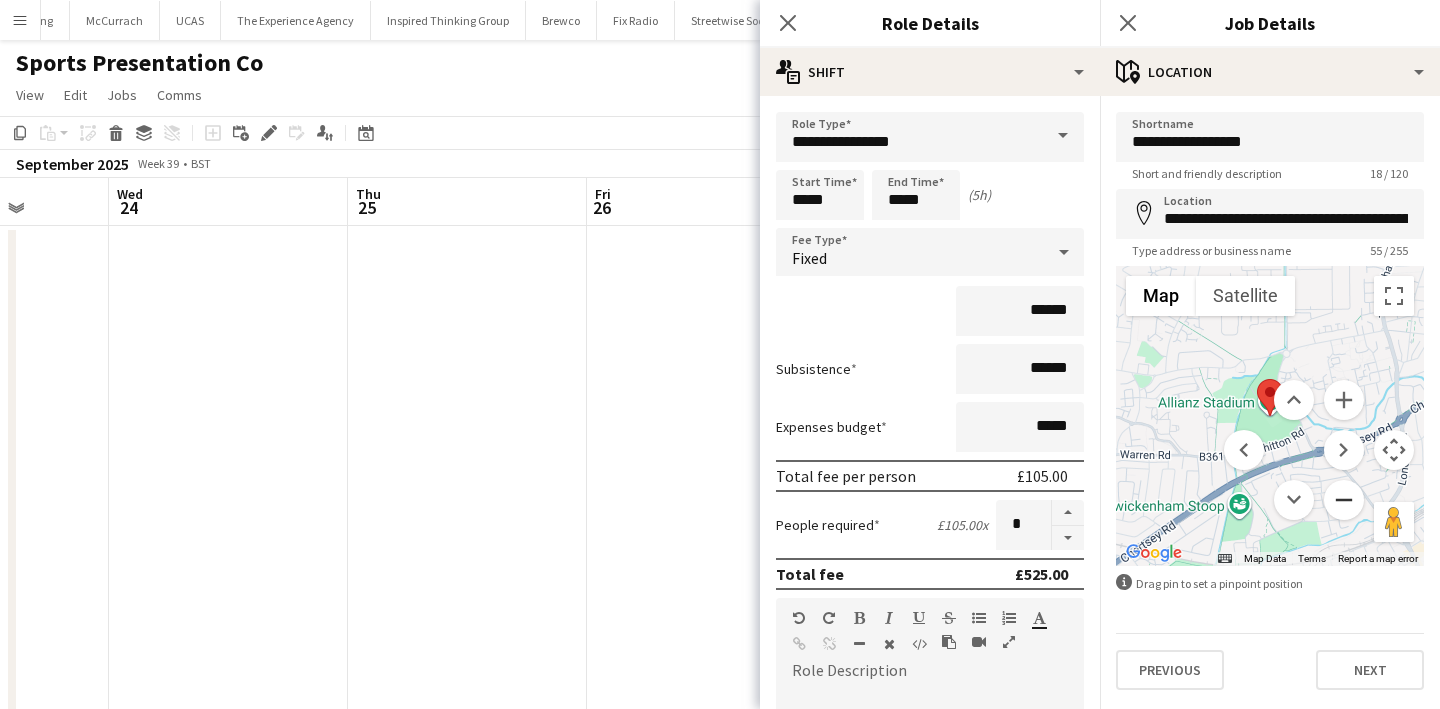 click at bounding box center [1344, 500] 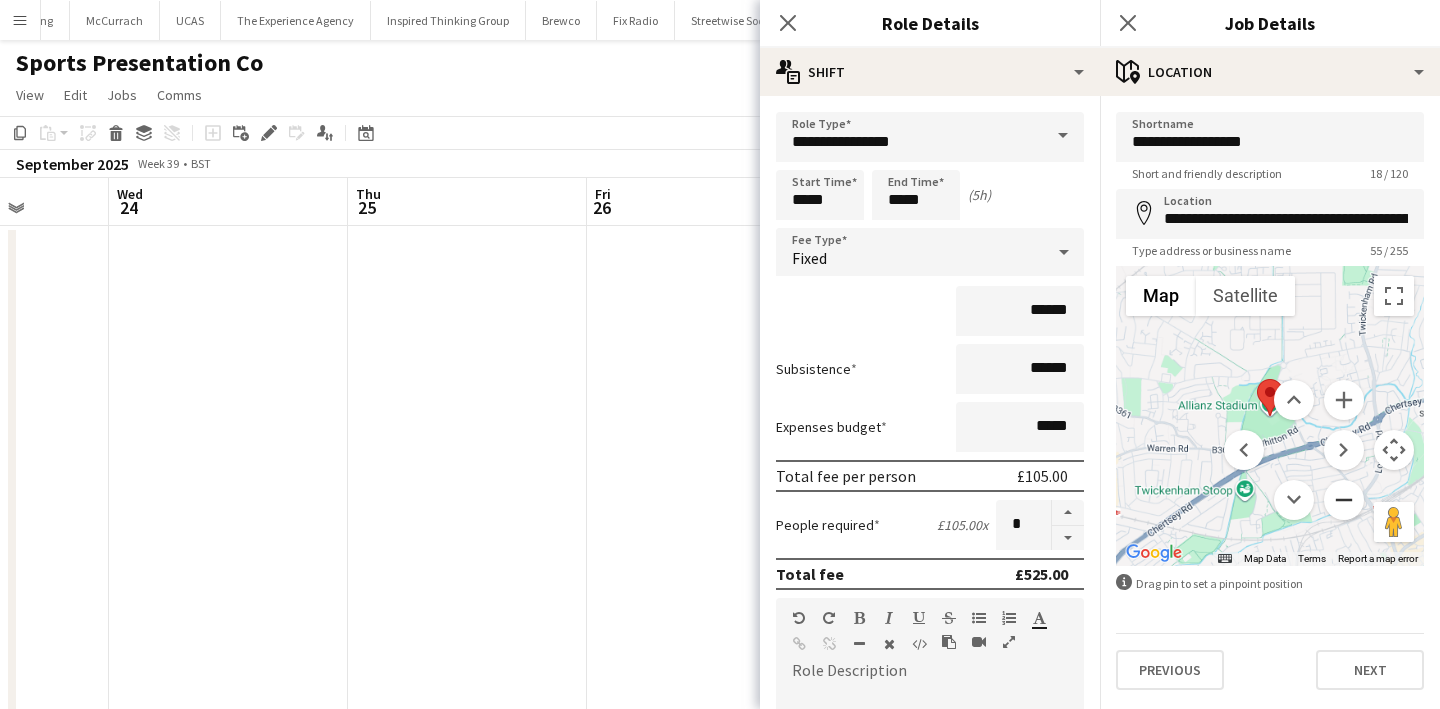 click at bounding box center [1344, 500] 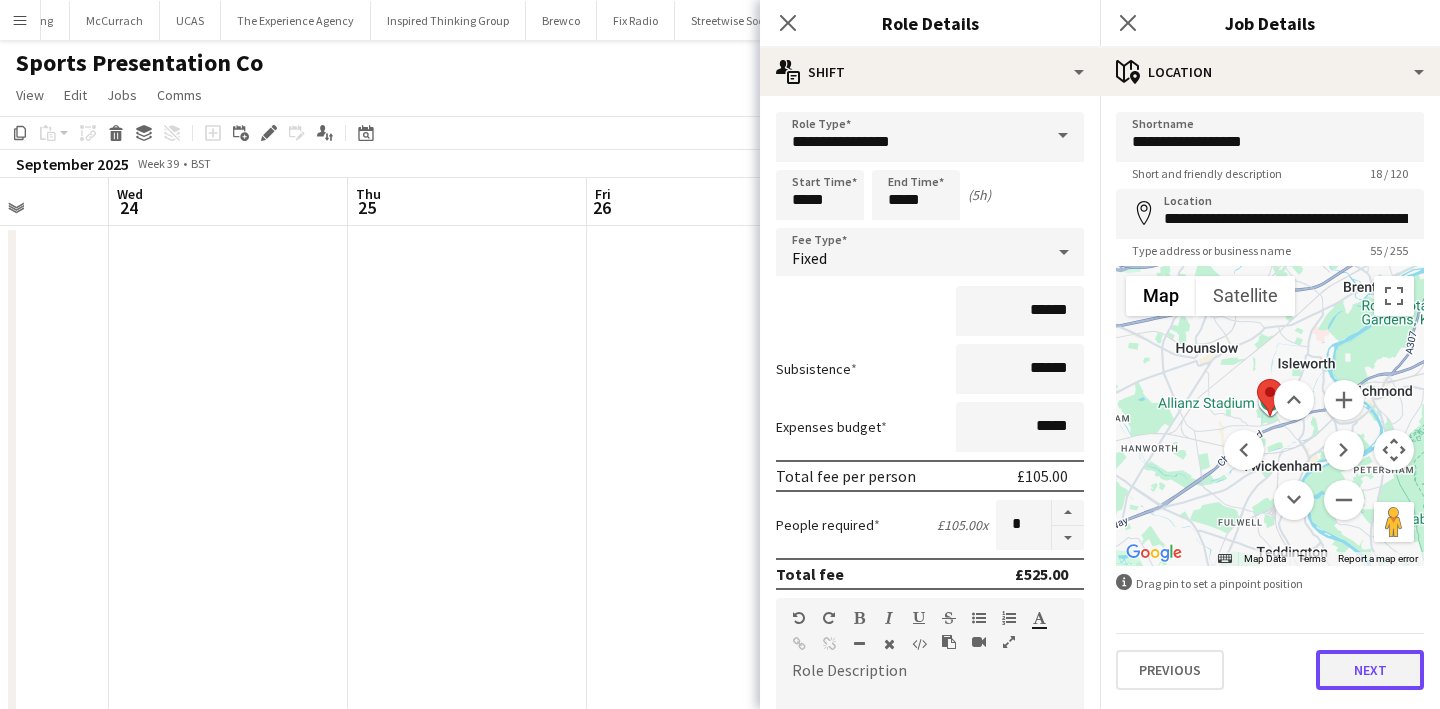 click on "Next" at bounding box center [1370, 670] 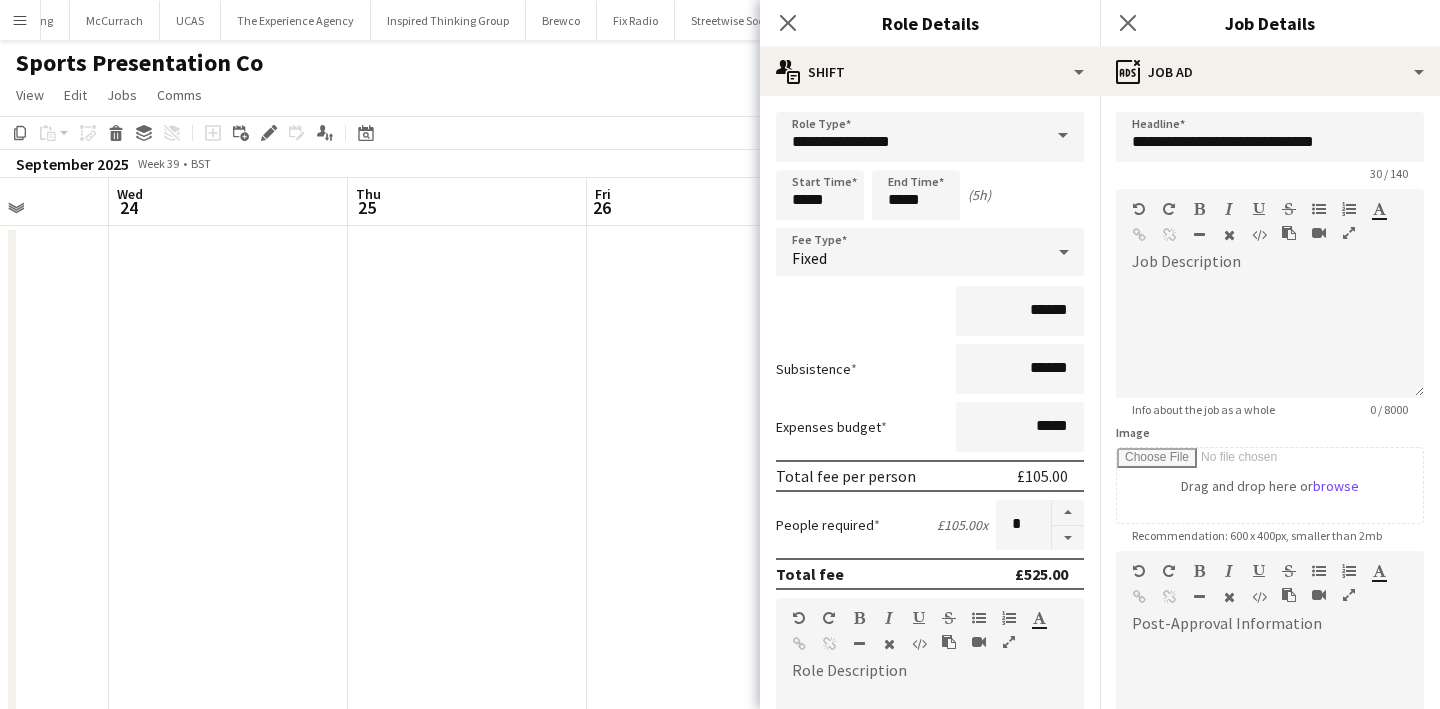 click at bounding box center [706, 707] 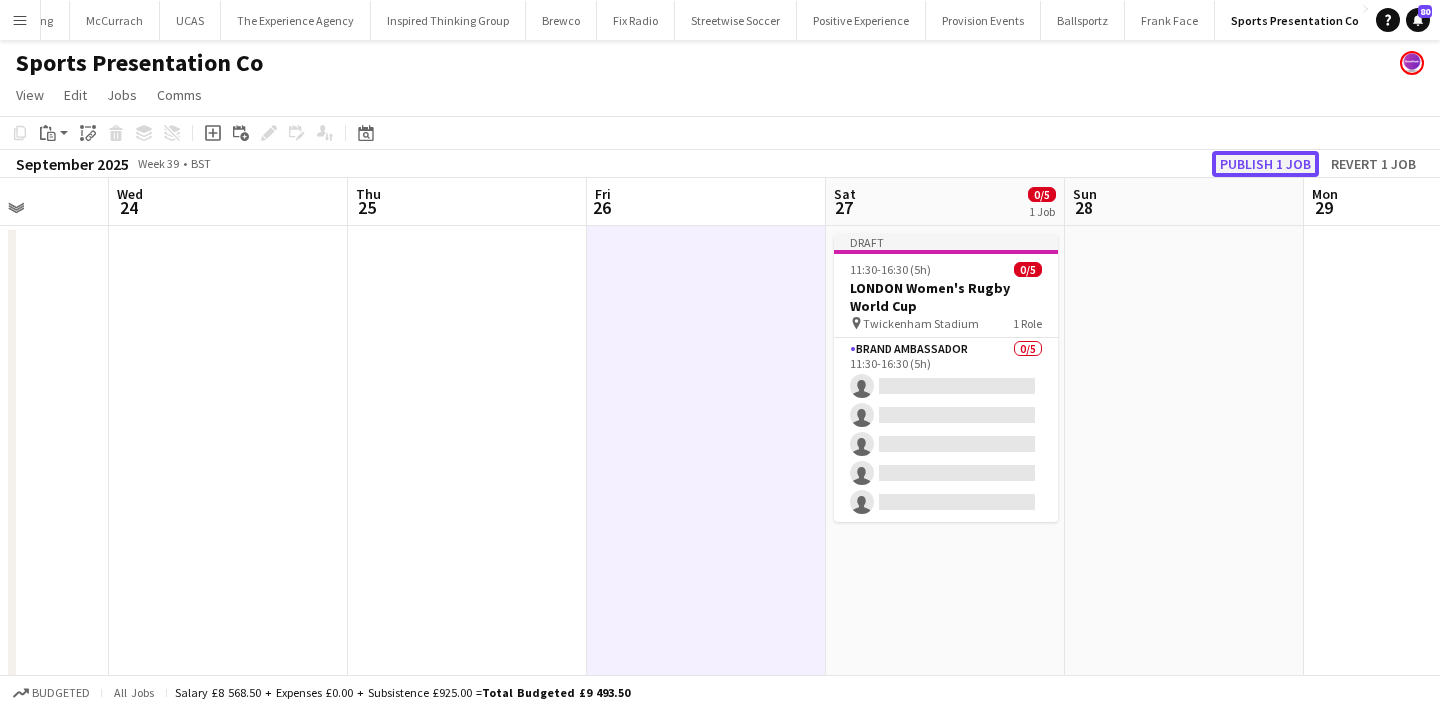 click on "Publish 1 job" 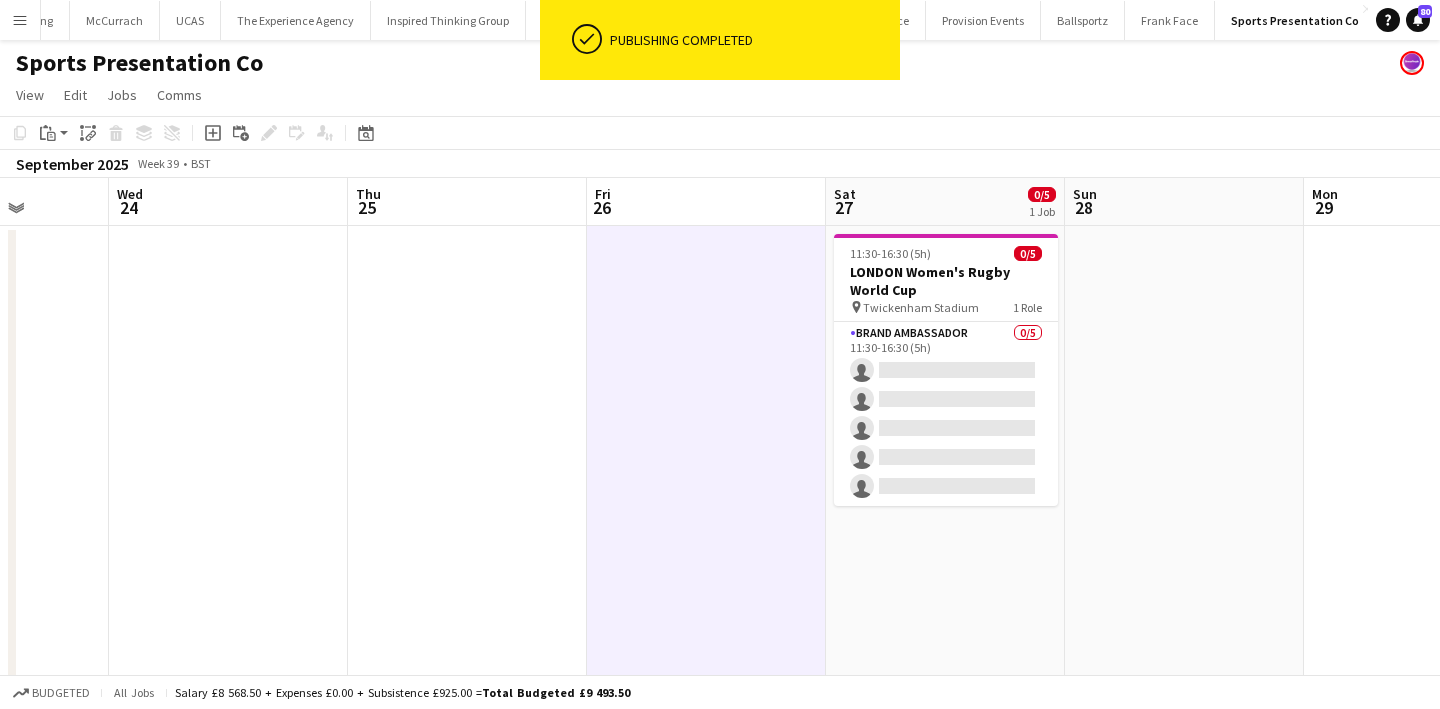 click on "Brand Ambassador   0/5   11:30-16:30 (5h)
single-neutral-actions
single-neutral-actions
single-neutral-actions
single-neutral-actions
single-neutral-actions" at bounding box center (946, 414) 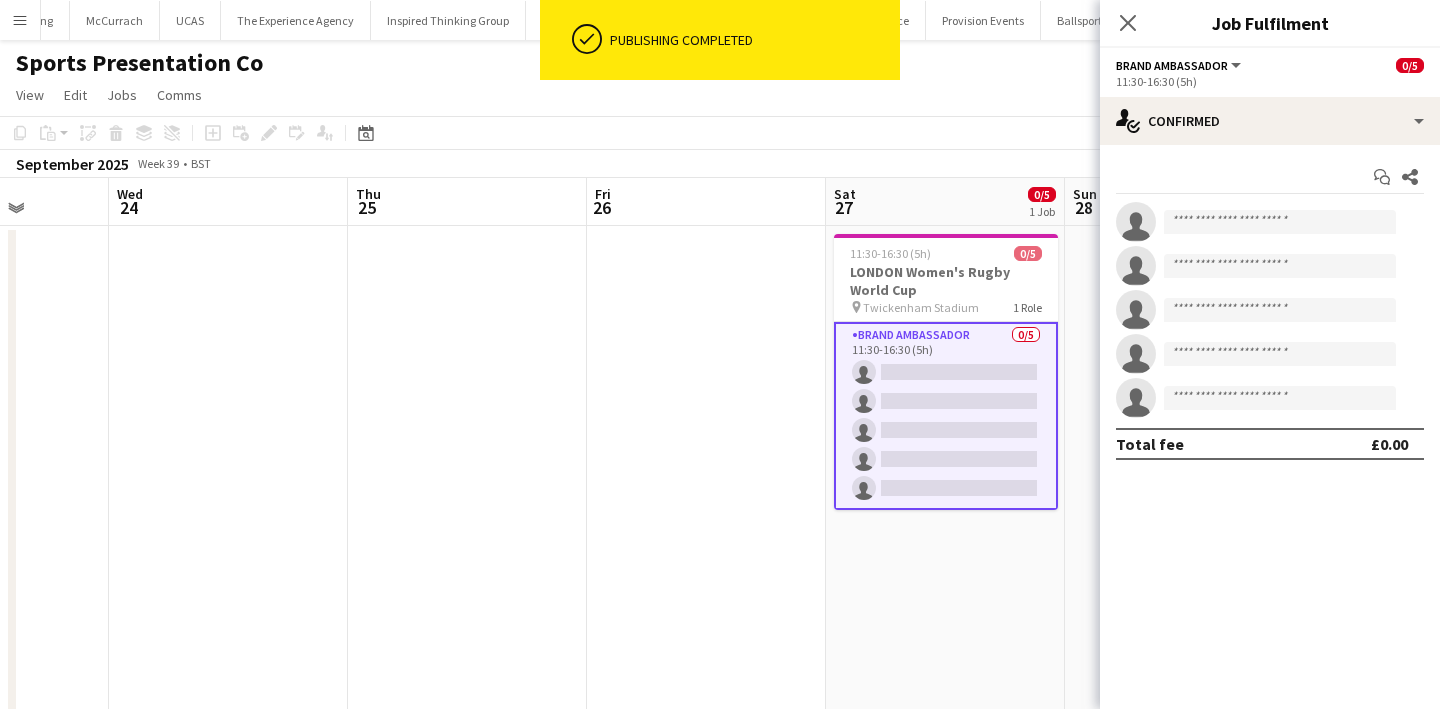 click at bounding box center [1184, 707] 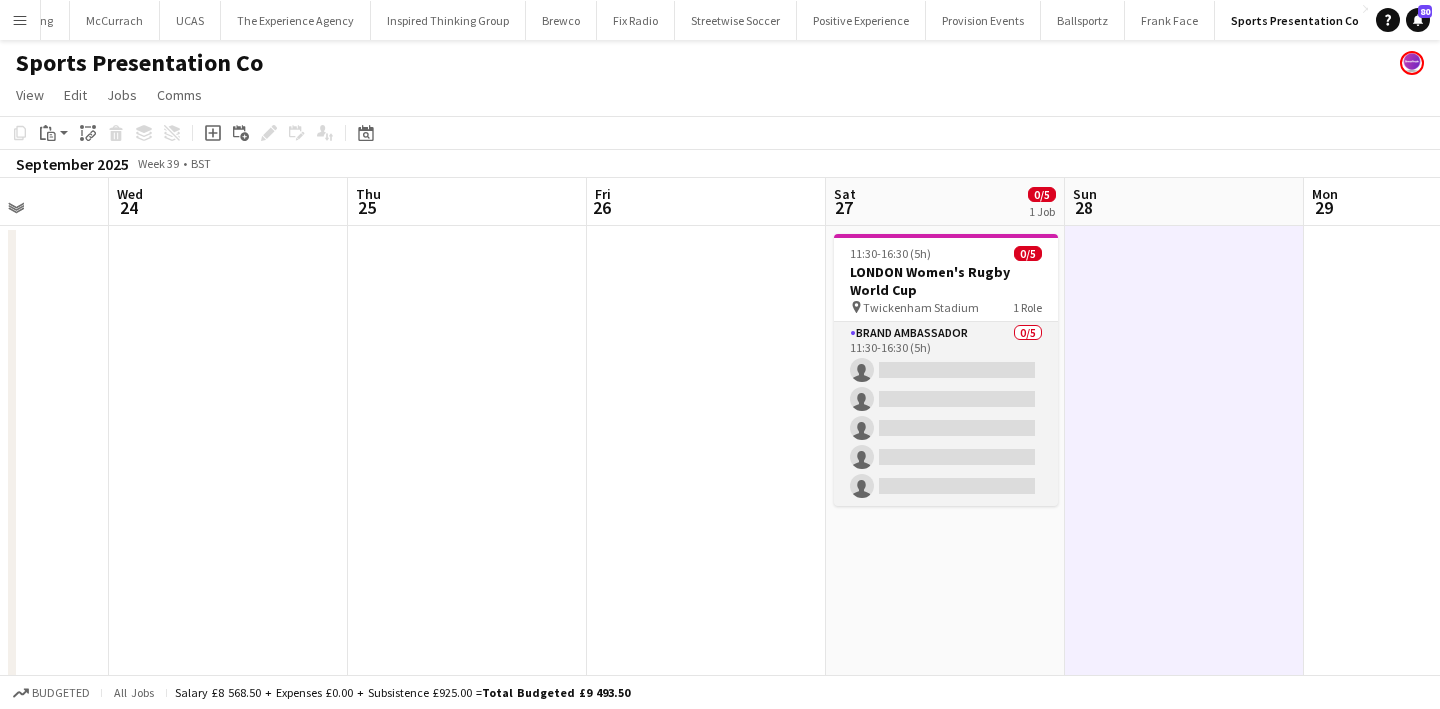 click on "Brand Ambassador   0/5   11:30-16:30 (5h)
single-neutral-actions
single-neutral-actions
single-neutral-actions
single-neutral-actions
single-neutral-actions" at bounding box center (946, 414) 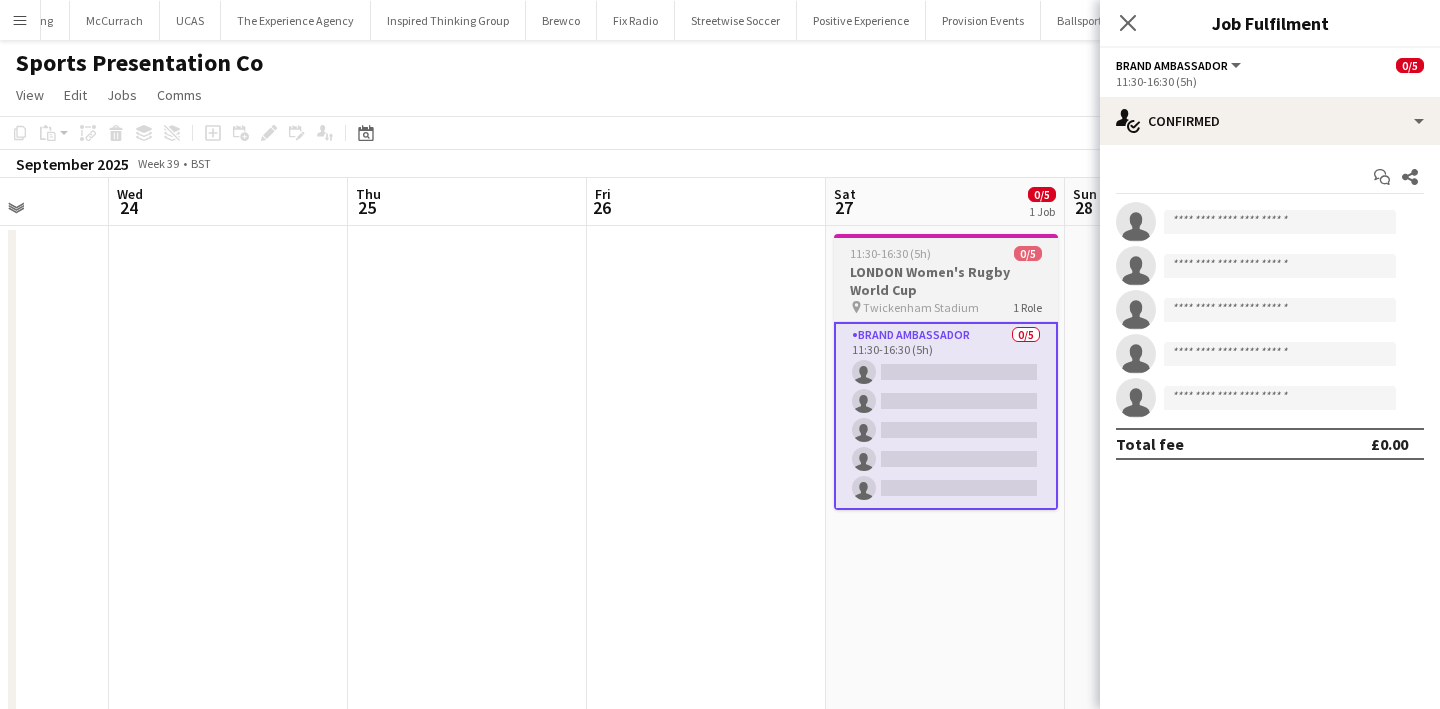 click on "pin
Twickenham Stadium   1 Role" at bounding box center [946, 307] 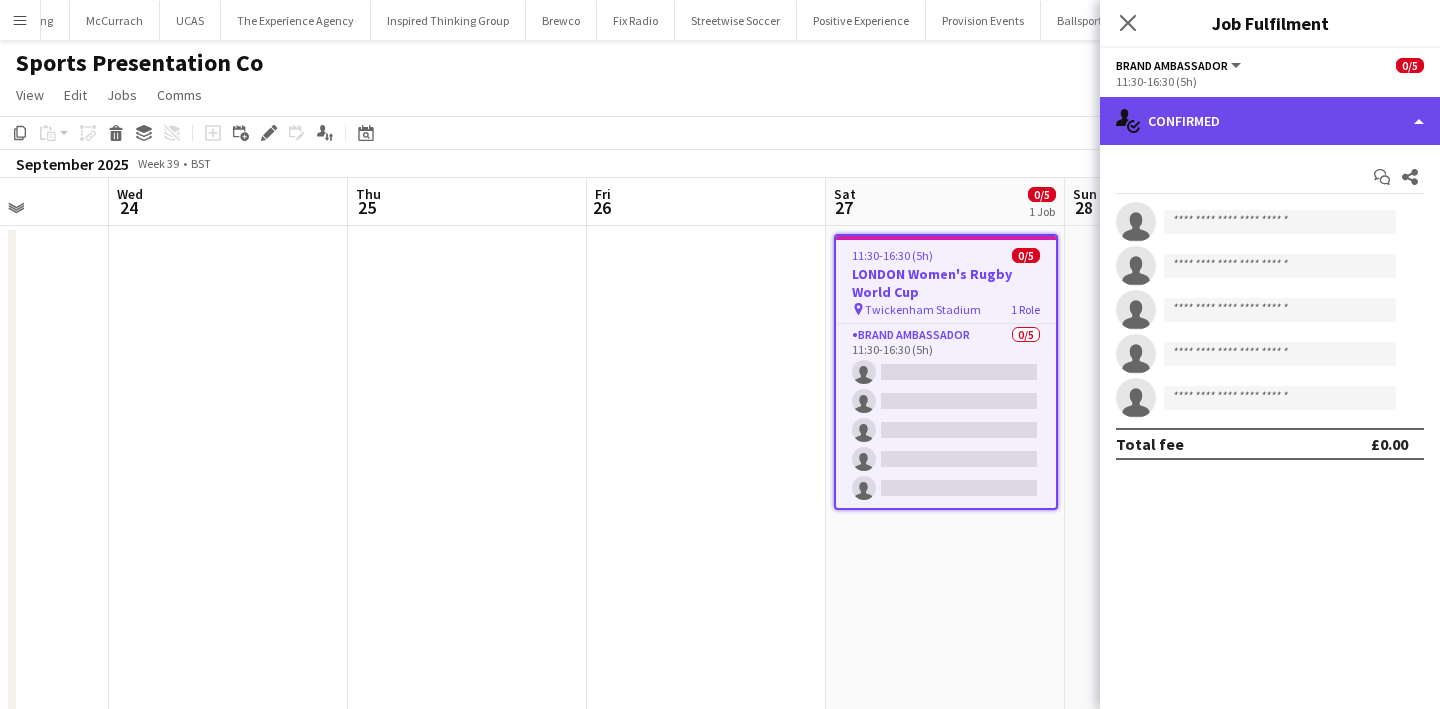 click on "single-neutral-actions-check-2
Confirmed" 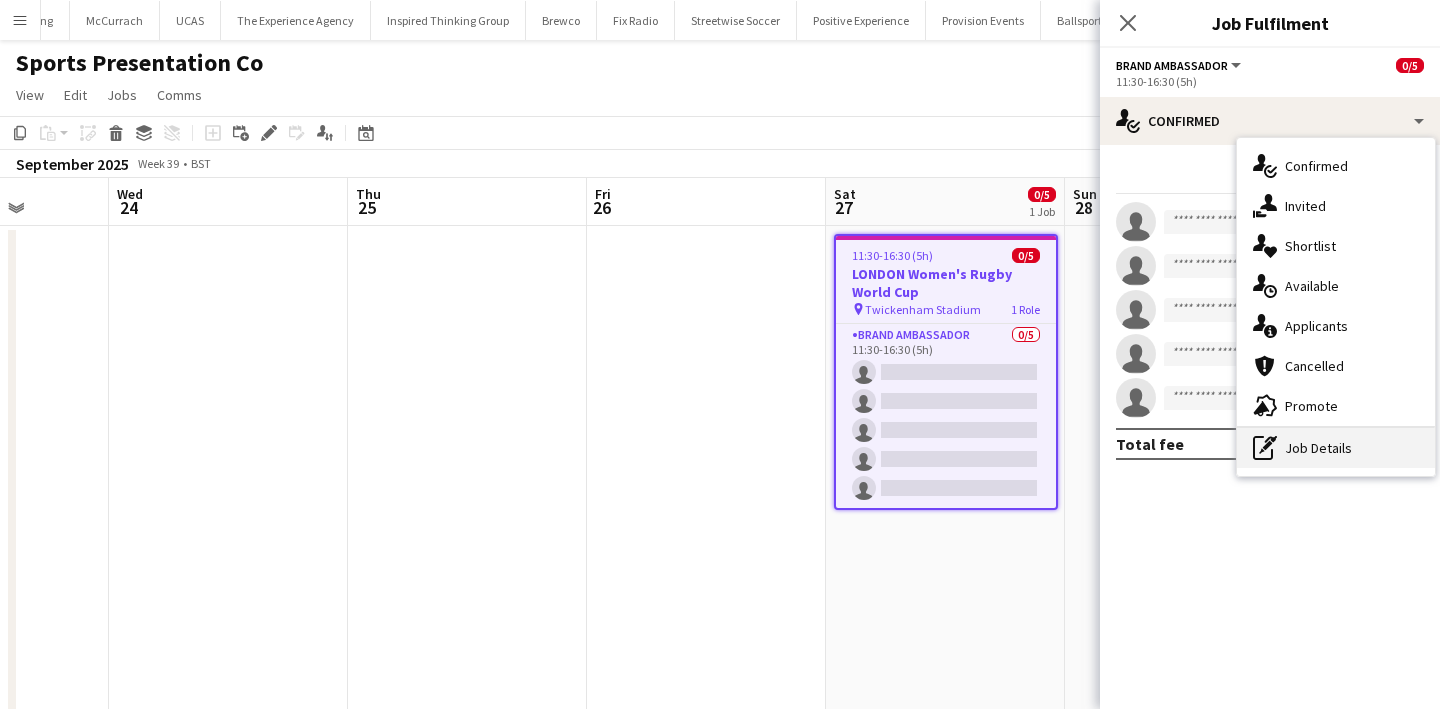 click on "pen-write
Job Details" at bounding box center (1336, 448) 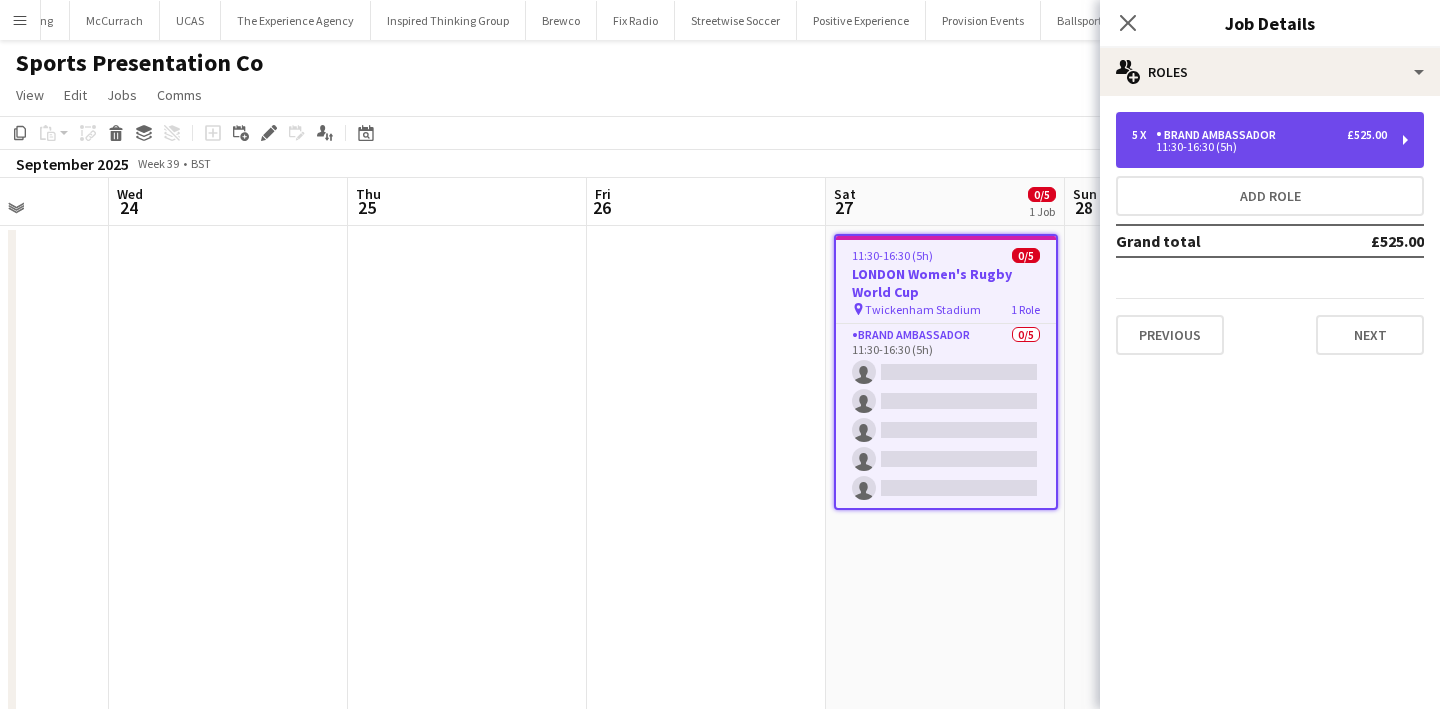 click on "11:30-16:30 (5h)" at bounding box center [1259, 147] 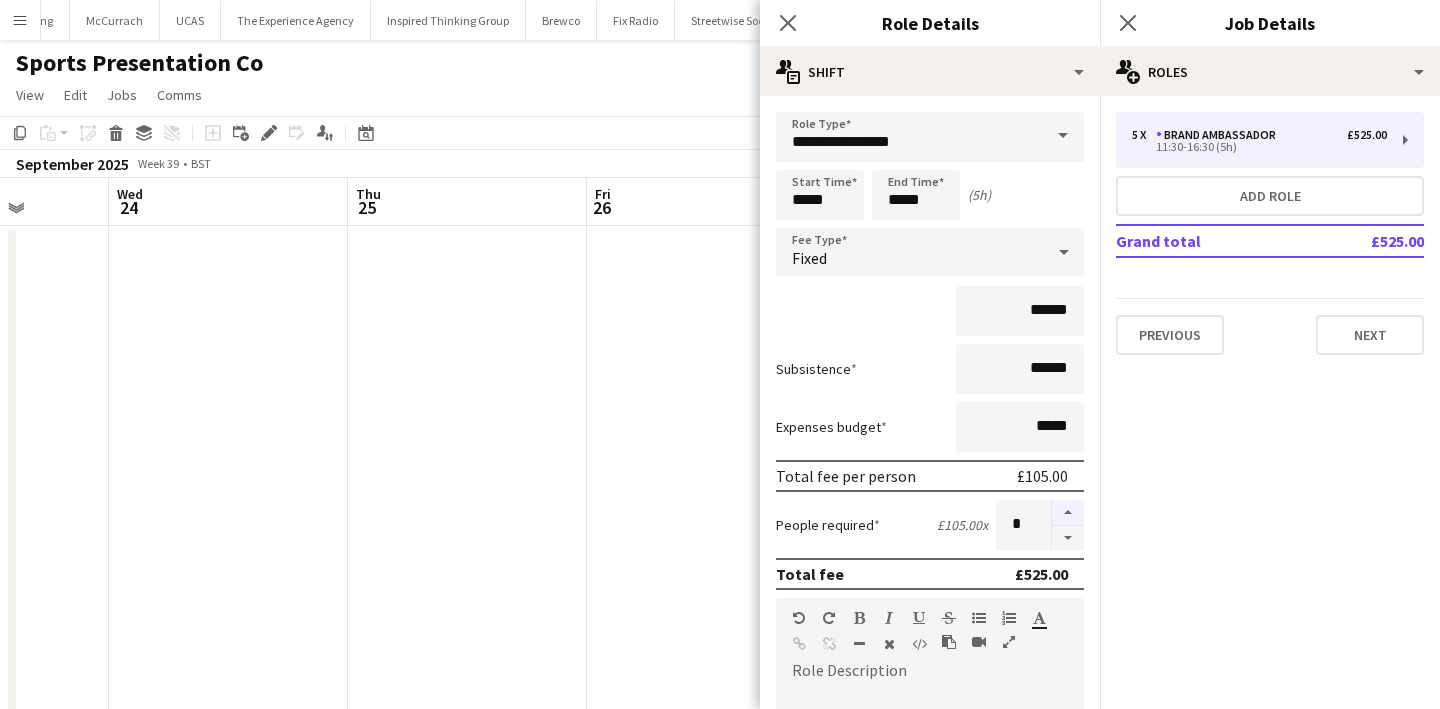 click at bounding box center (1068, 513) 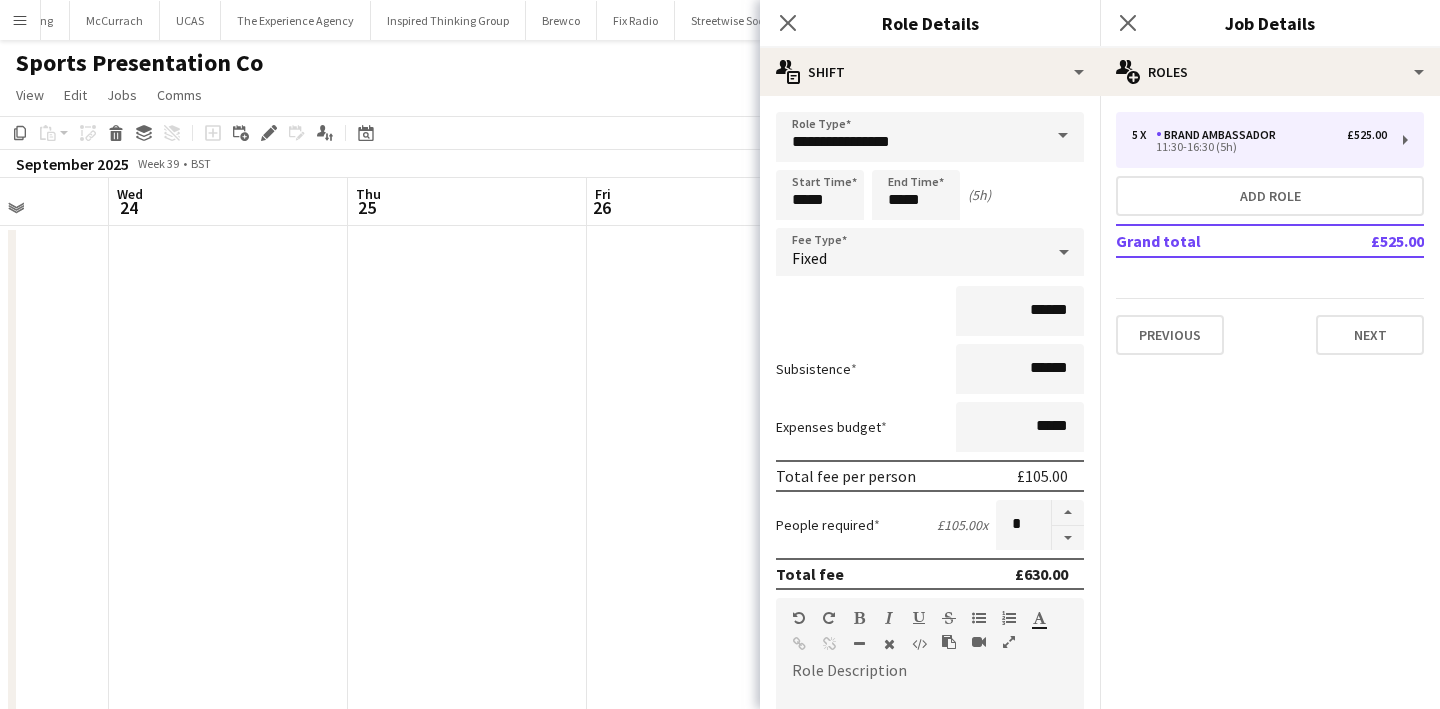 click on "**********" at bounding box center [930, 684] 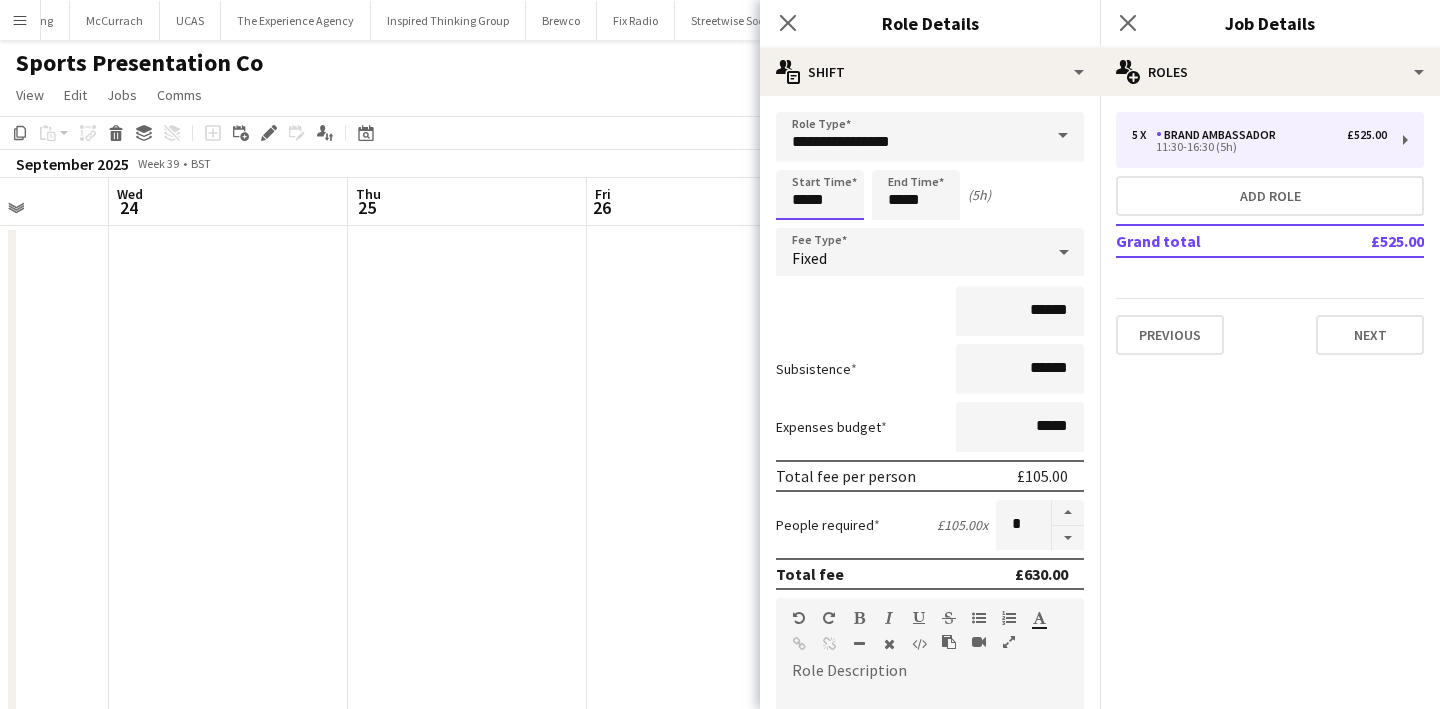 click on "*****" at bounding box center (820, 195) 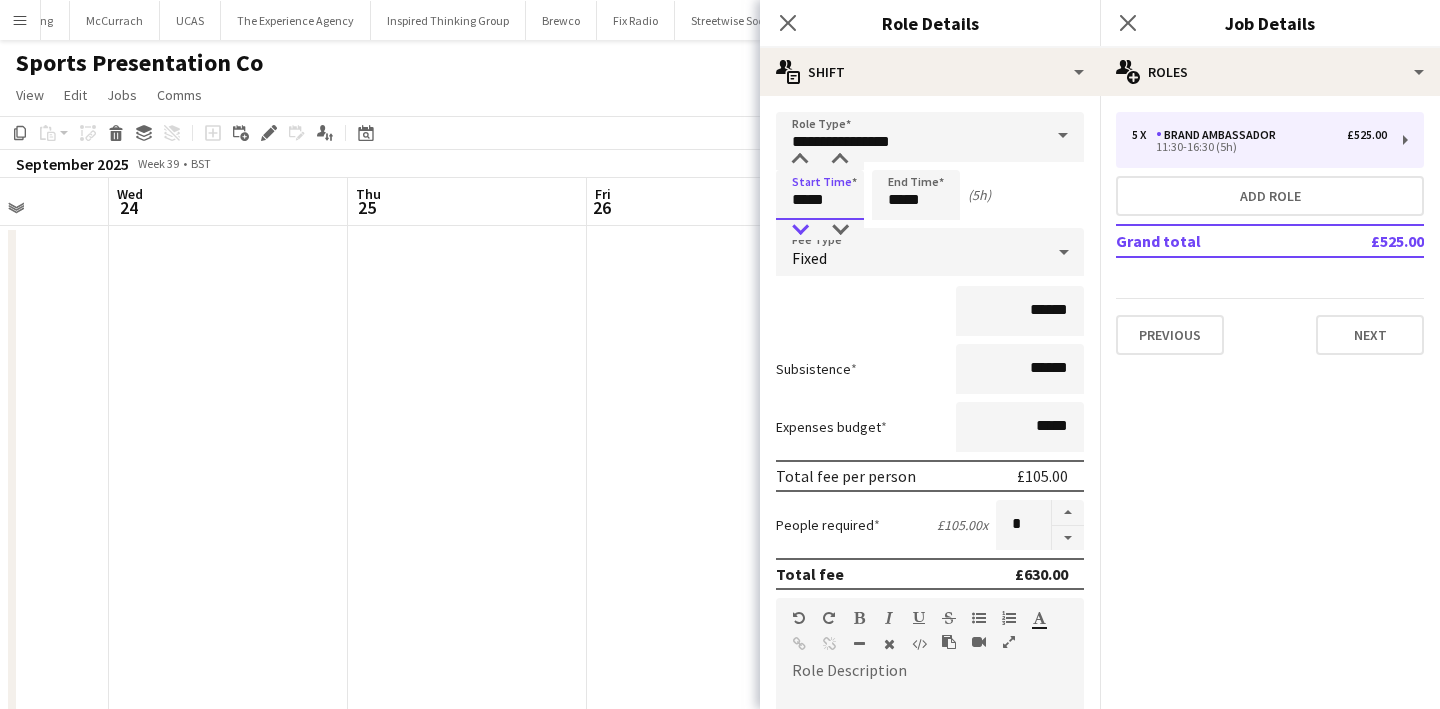click at bounding box center (800, 230) 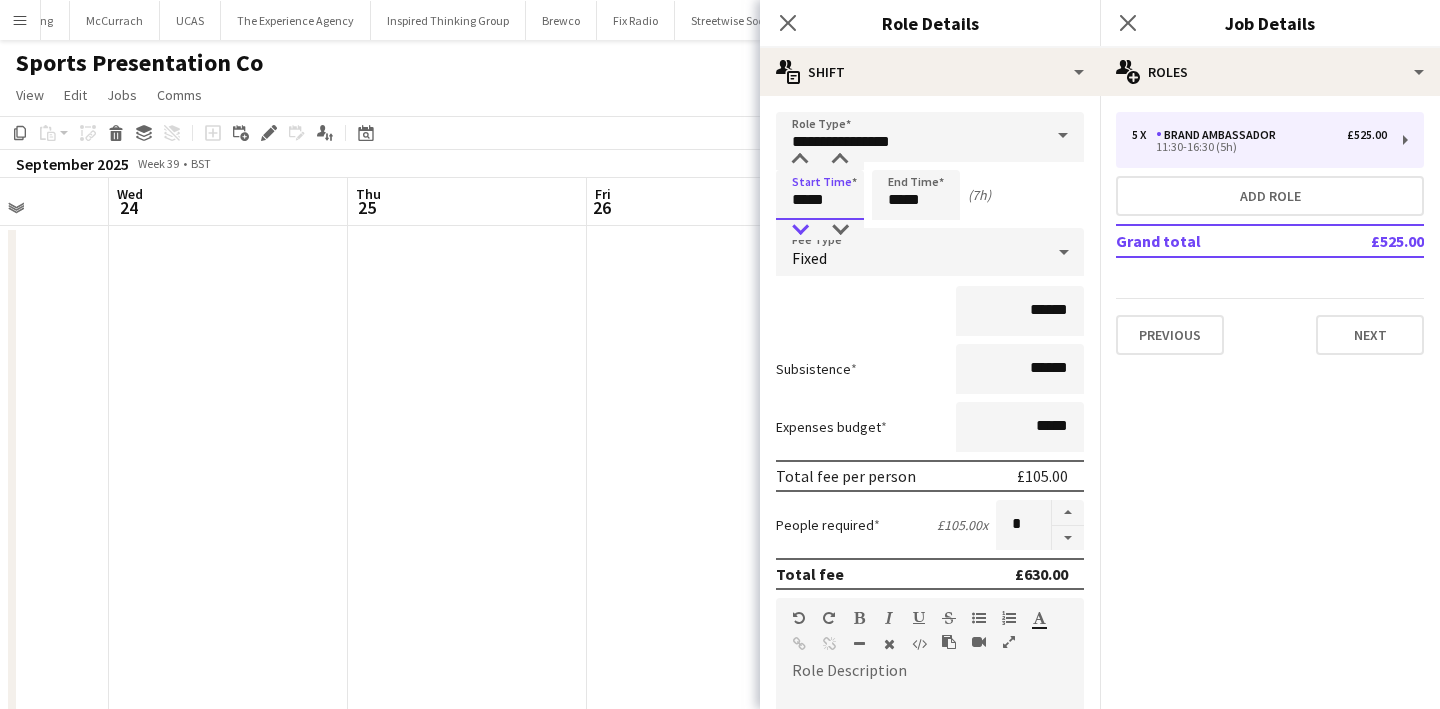 click at bounding box center (800, 230) 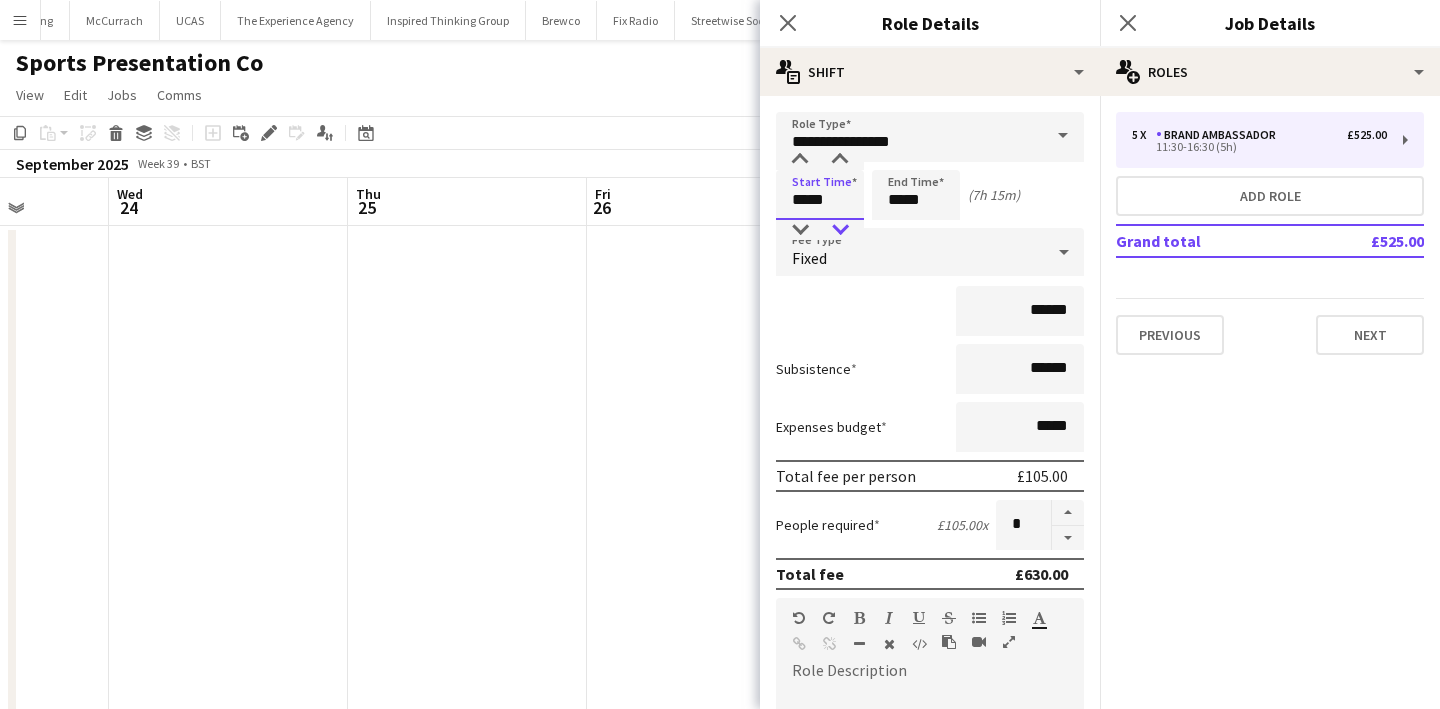click at bounding box center [840, 230] 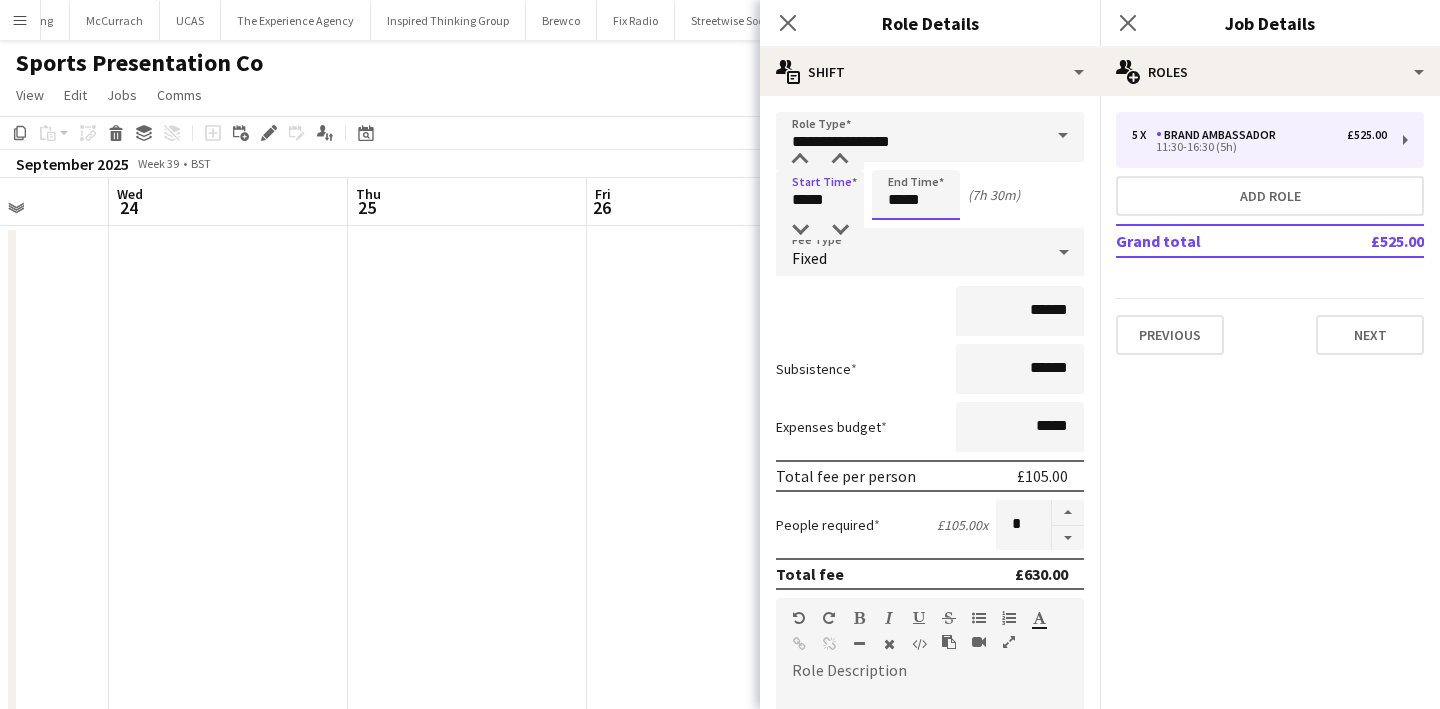 click on "*****" at bounding box center (916, 195) 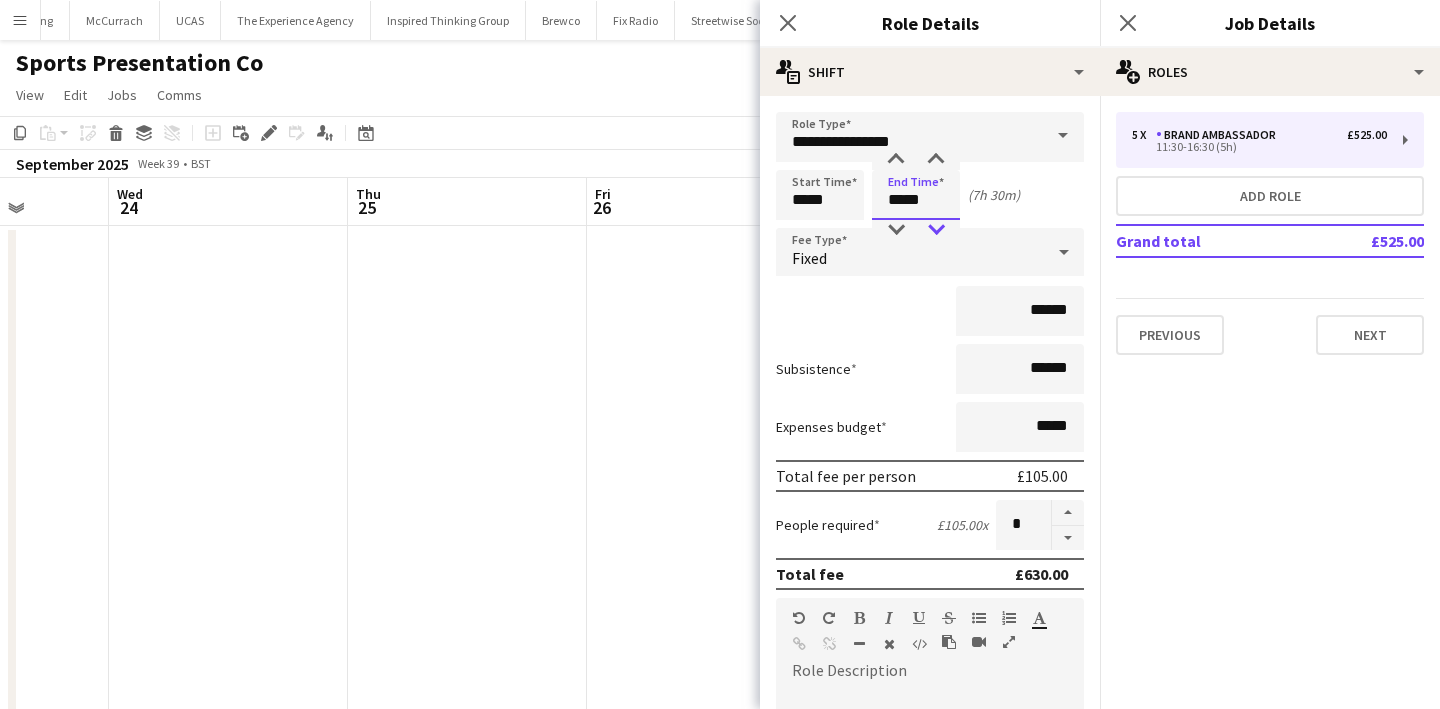 click at bounding box center (936, 230) 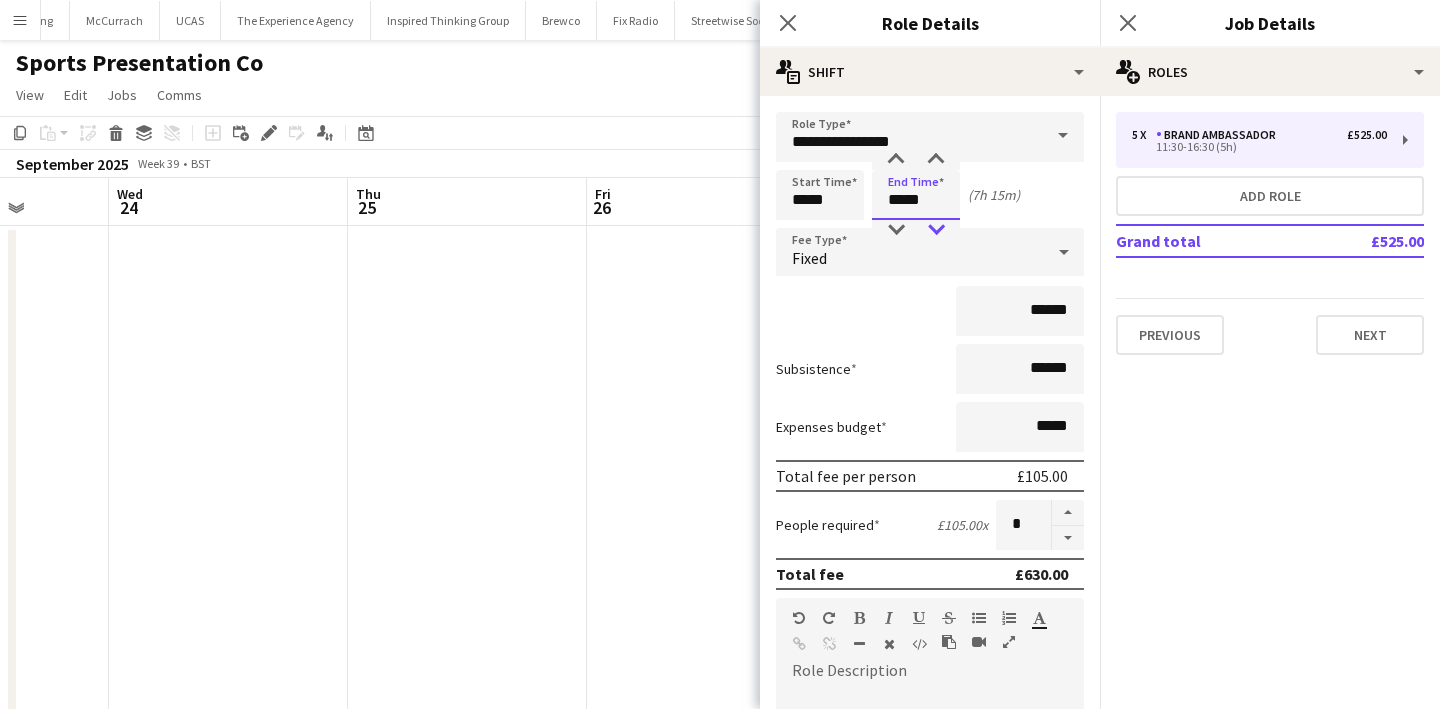 type on "*****" 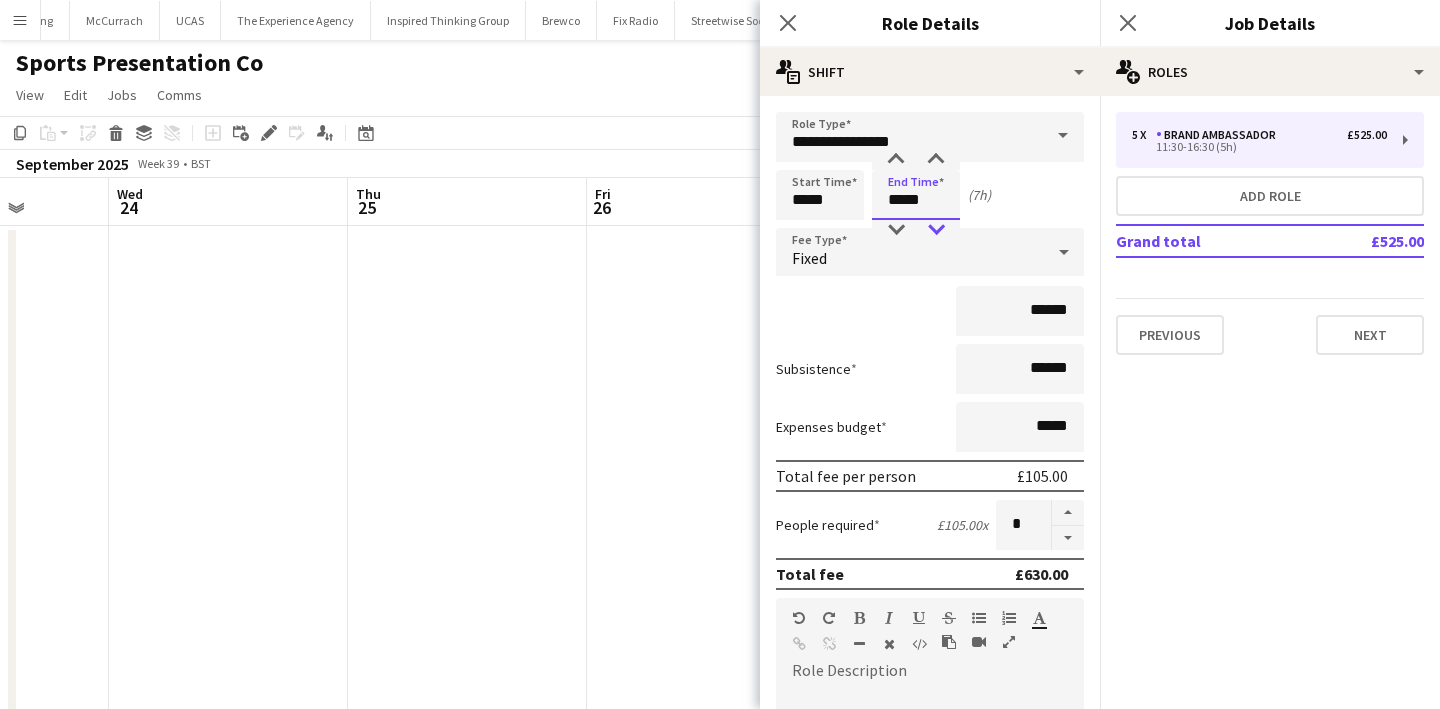click at bounding box center [936, 230] 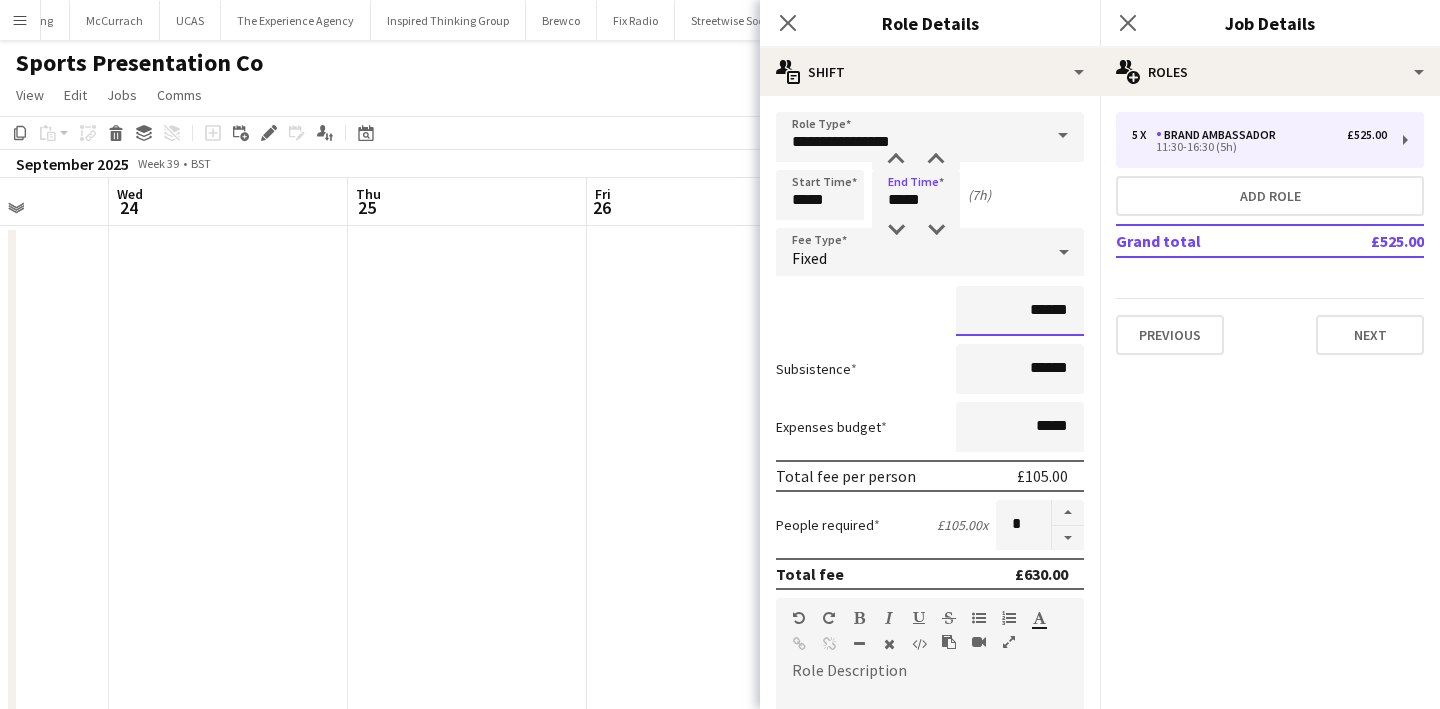 click on "******" at bounding box center (1020, 311) 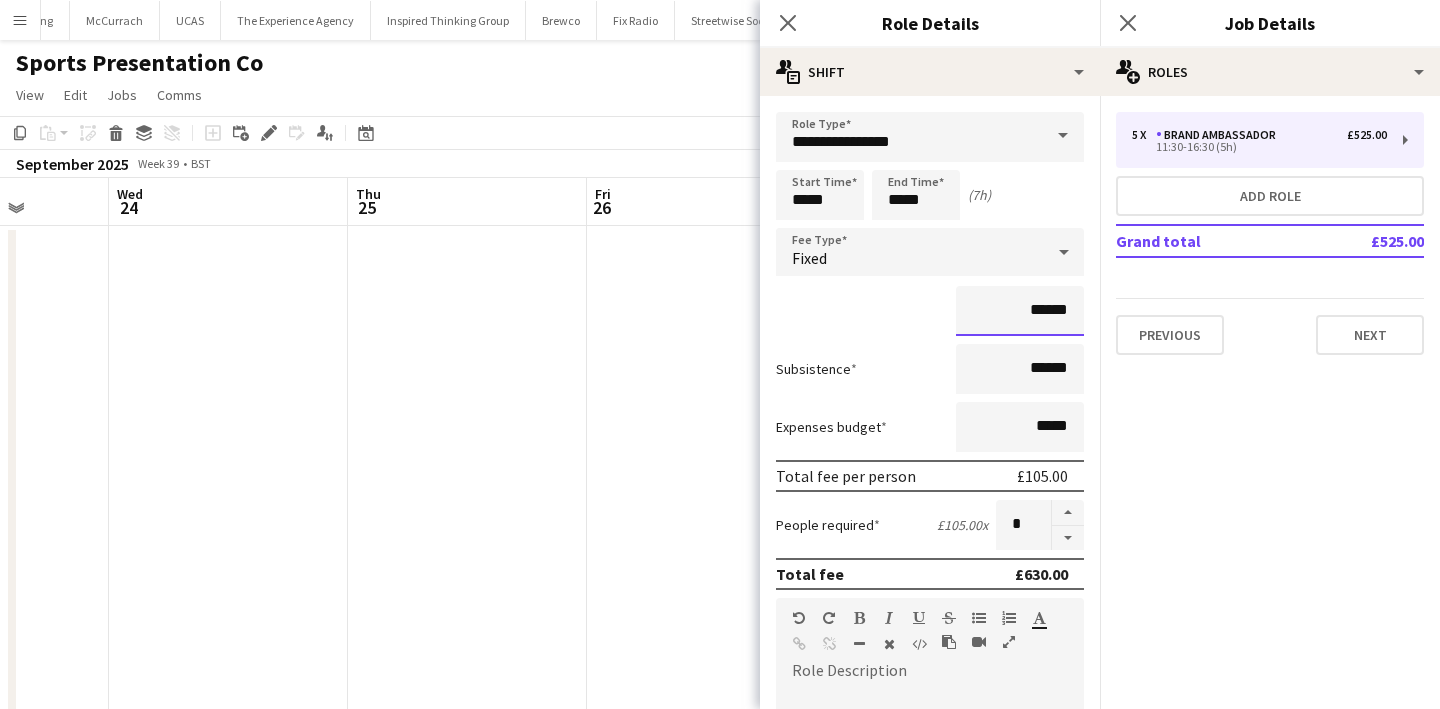 click on "******" at bounding box center (1020, 311) 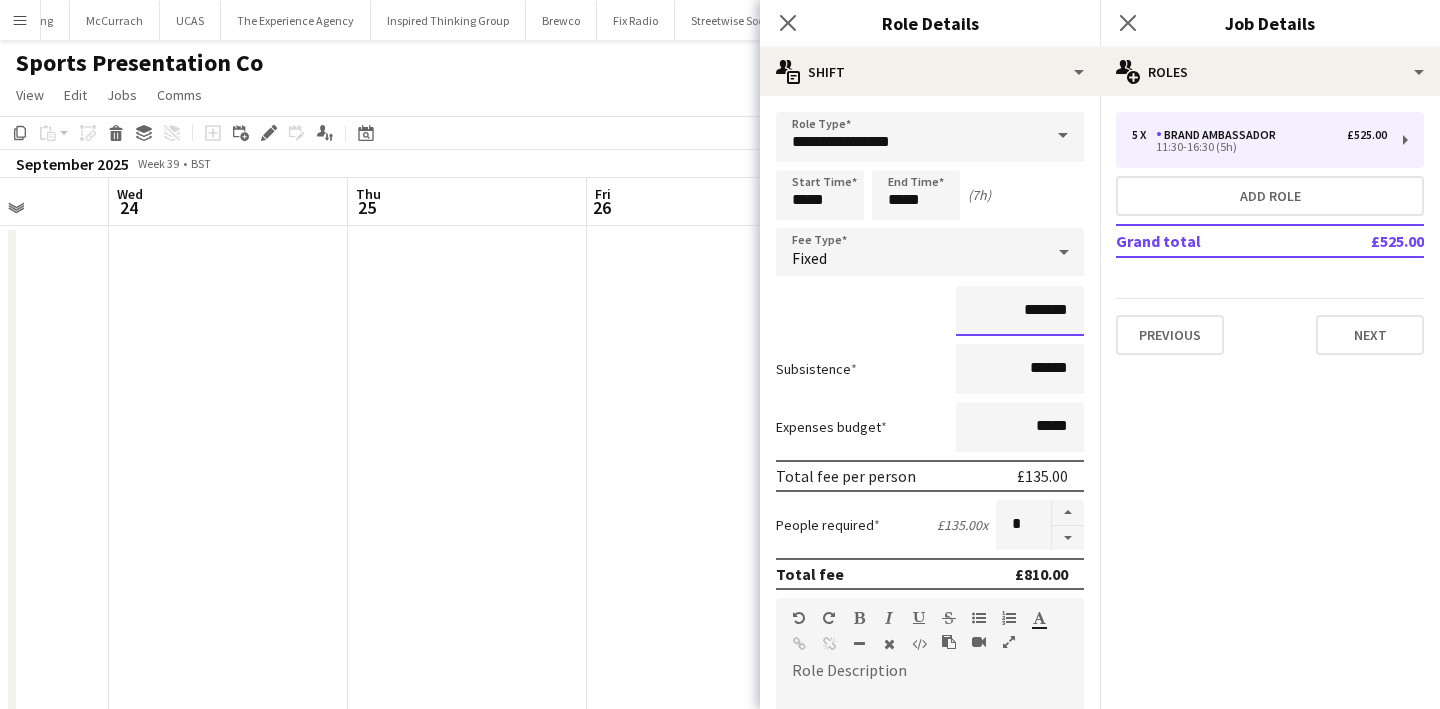 type on "*******" 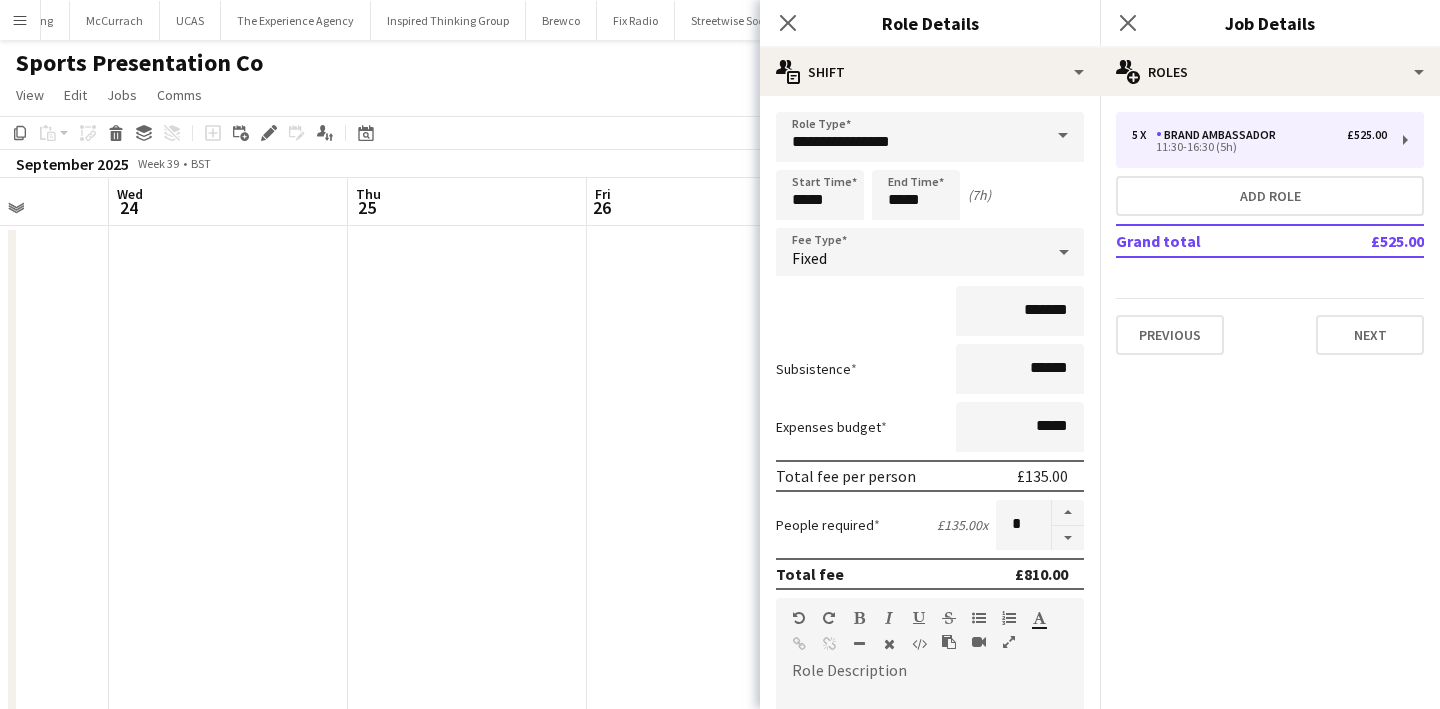 click at bounding box center [706, 707] 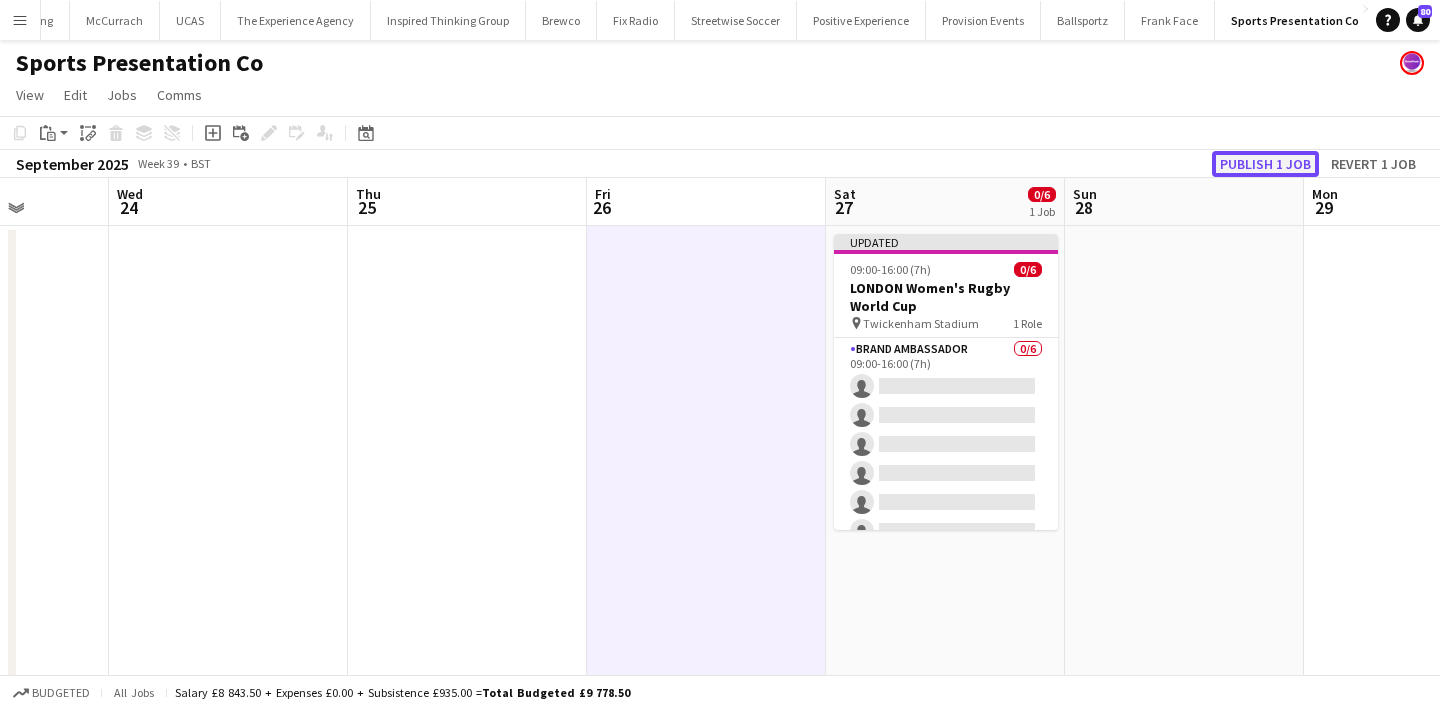 click on "Publish 1 job" 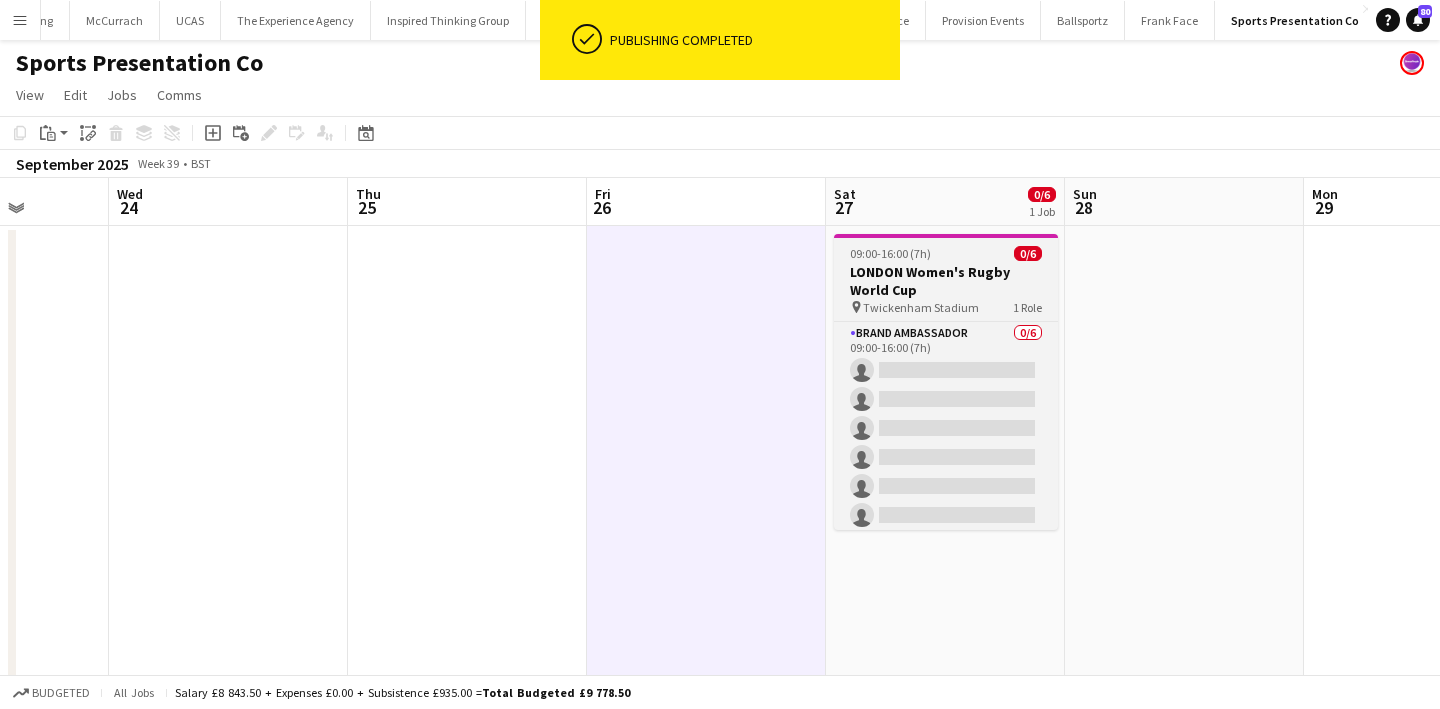 click on "Twickenham Stadium" at bounding box center [921, 307] 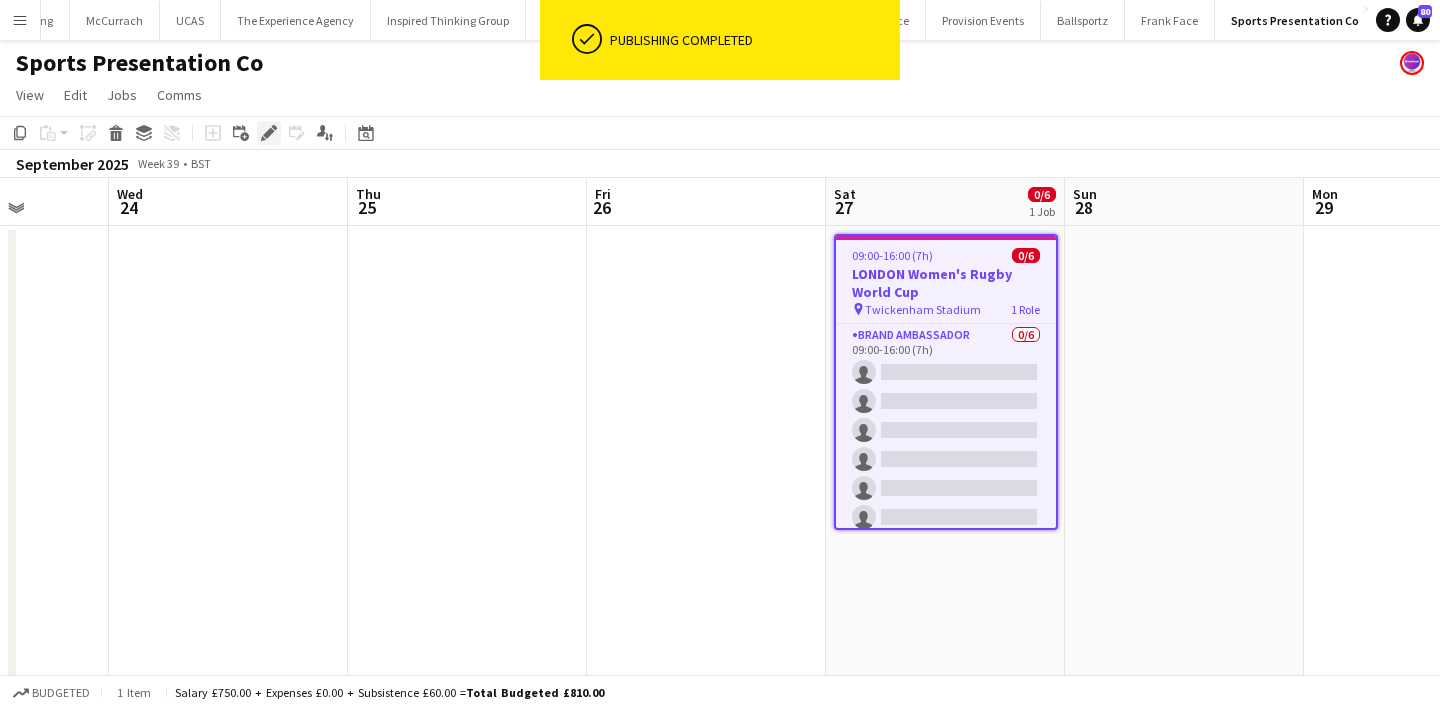 click 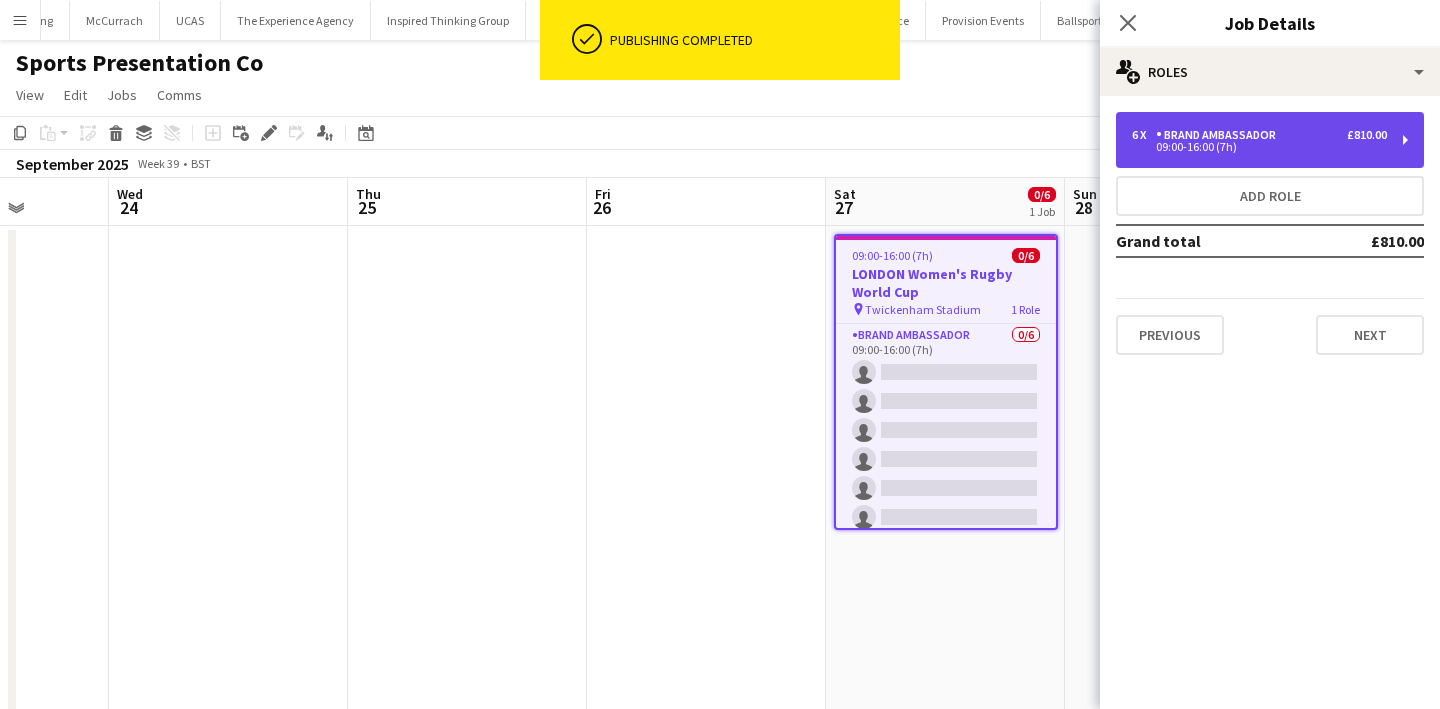 click on "6 x   Brand Ambassador   £810.00   09:00-16:00 (7h)" at bounding box center [1270, 140] 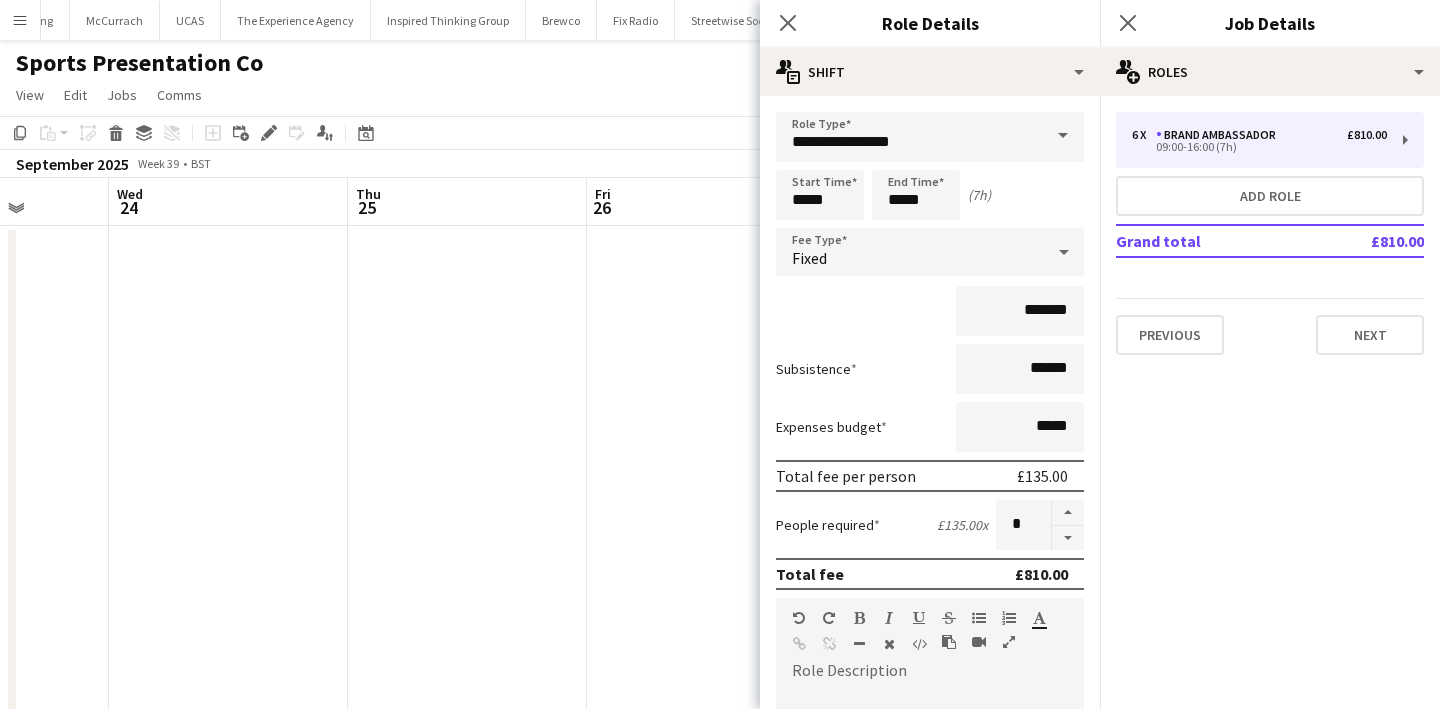 click at bounding box center (706, 707) 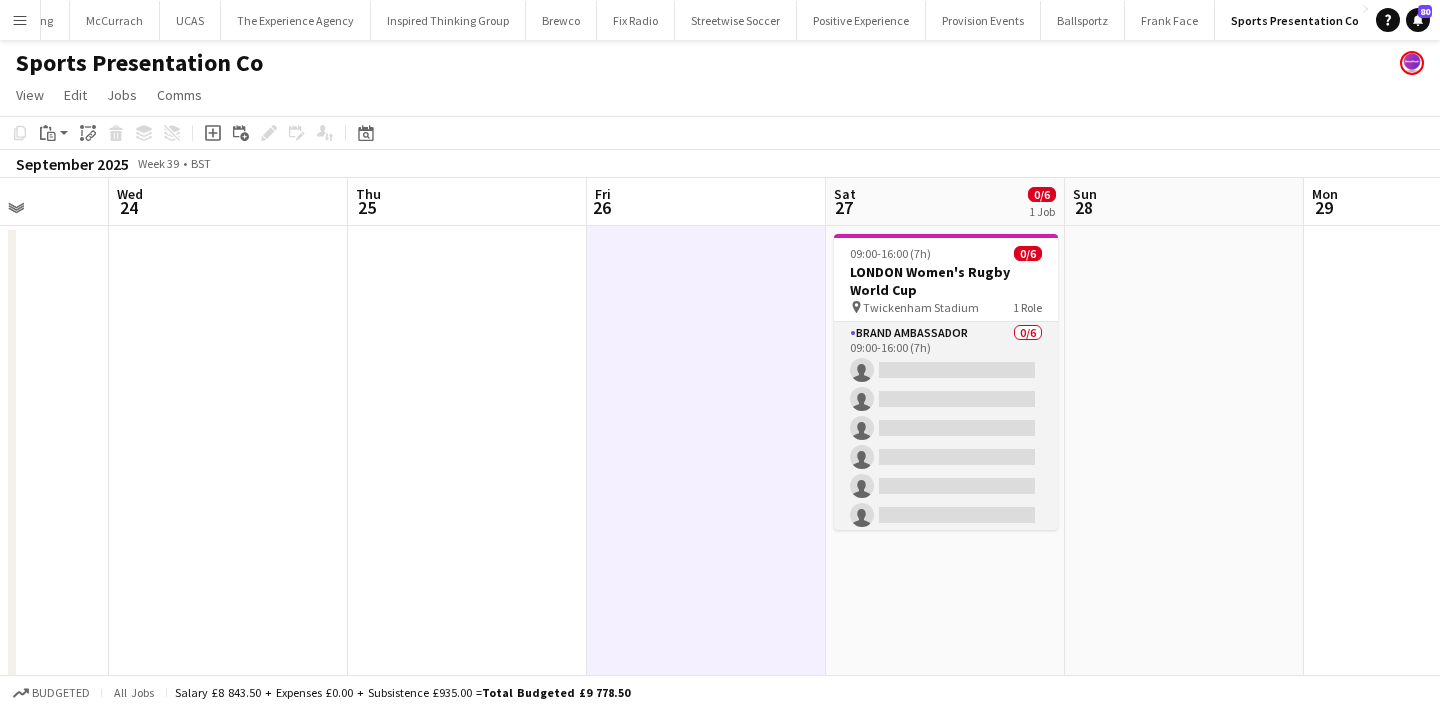 scroll, scrollTop: 5, scrollLeft: 0, axis: vertical 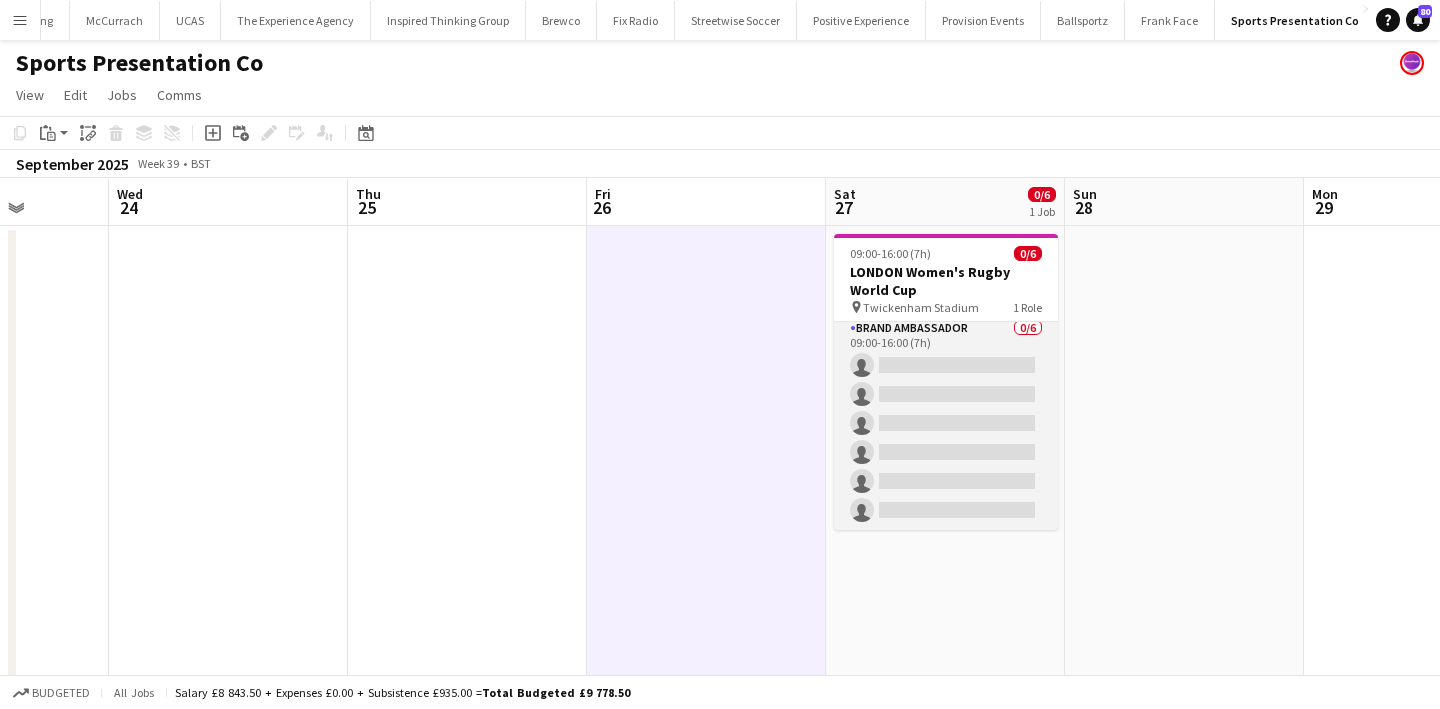 click on "Brand Ambassador   0/6   09:00-16:00 (7h)
single-neutral-actions
single-neutral-actions
single-neutral-actions
single-neutral-actions
single-neutral-actions
single-neutral-actions" at bounding box center [946, 423] 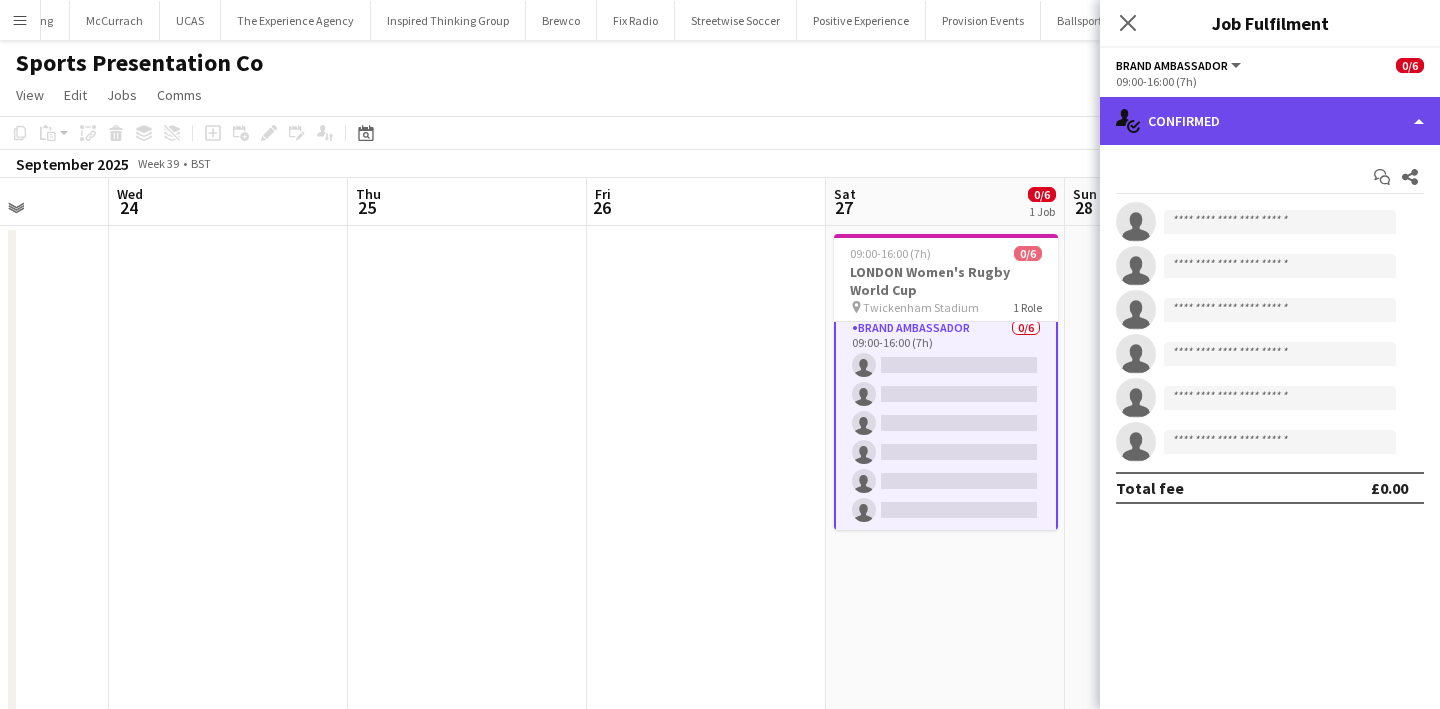 click on "single-neutral-actions-check-2
Confirmed" 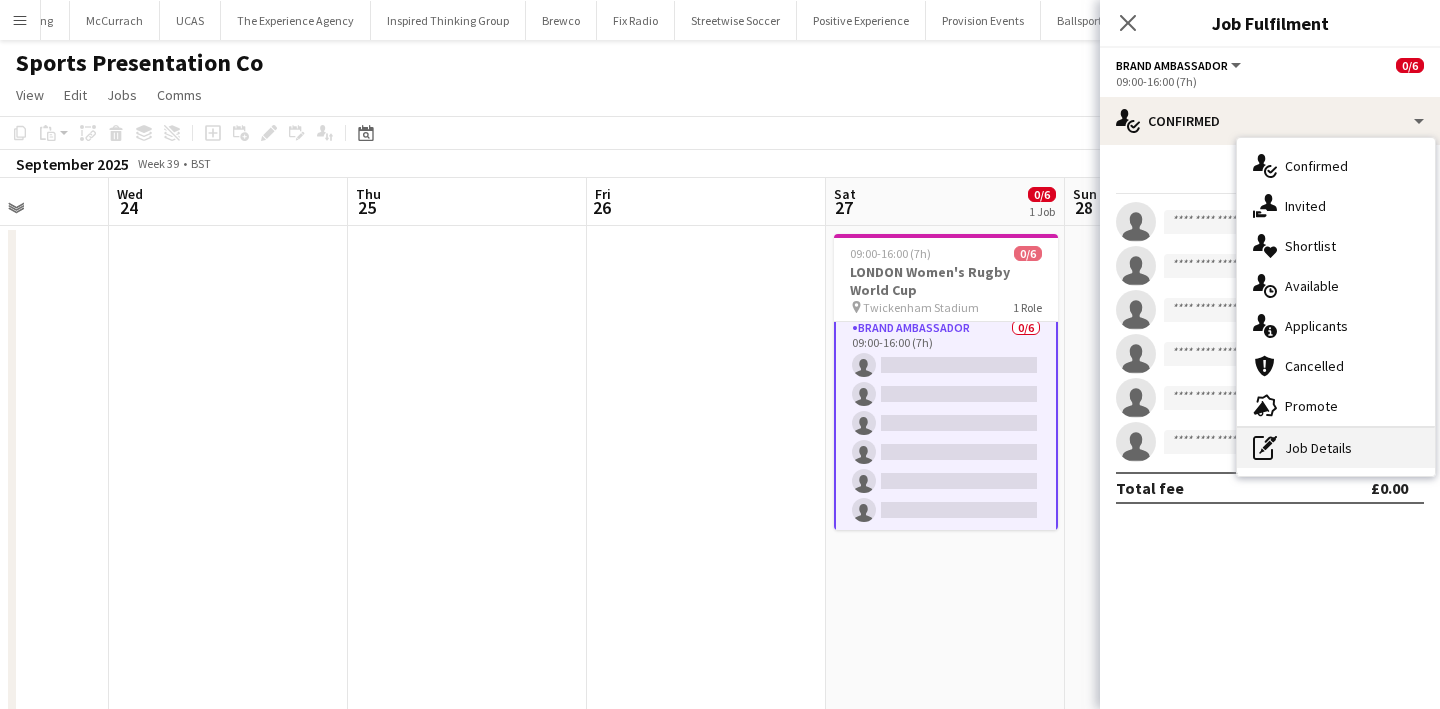 click on "pen-write
Job Details" at bounding box center [1336, 448] 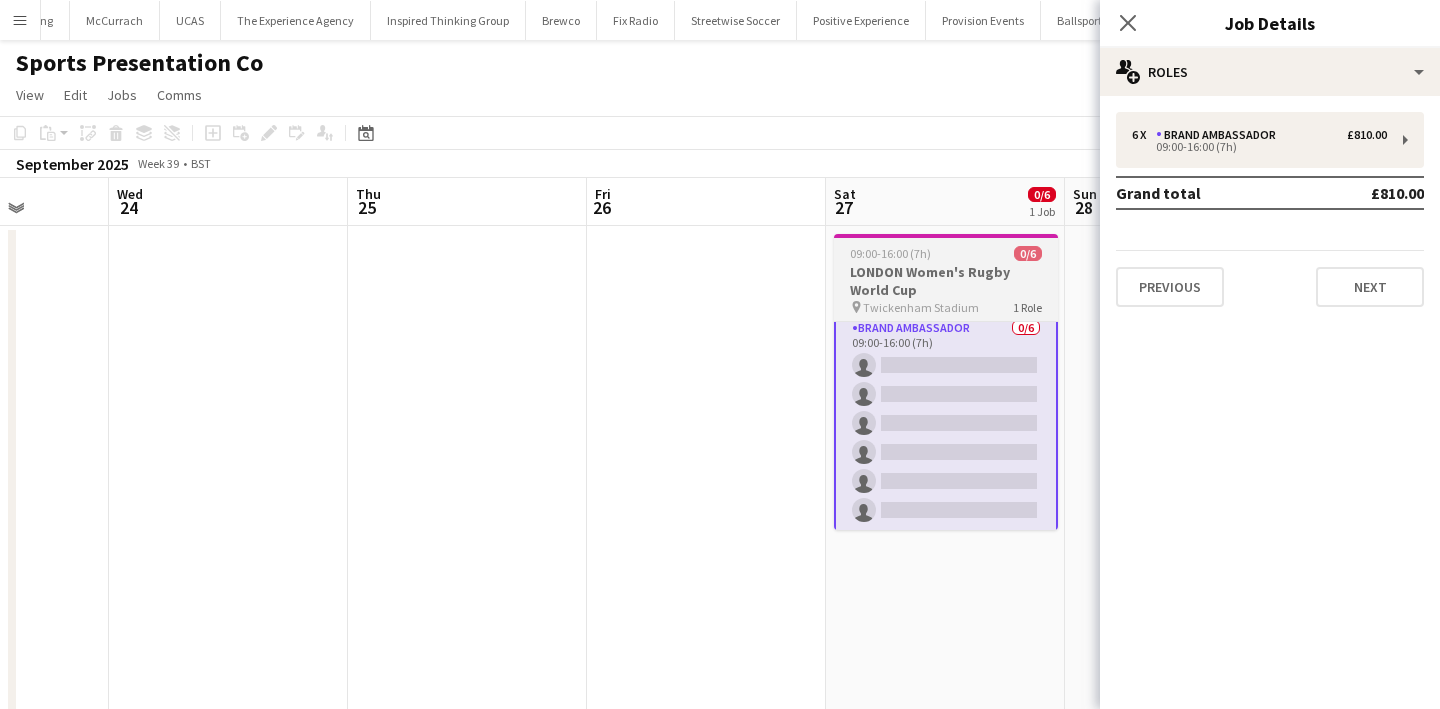 click on "09:00-16:00 (7h)    0/6" at bounding box center (946, 253) 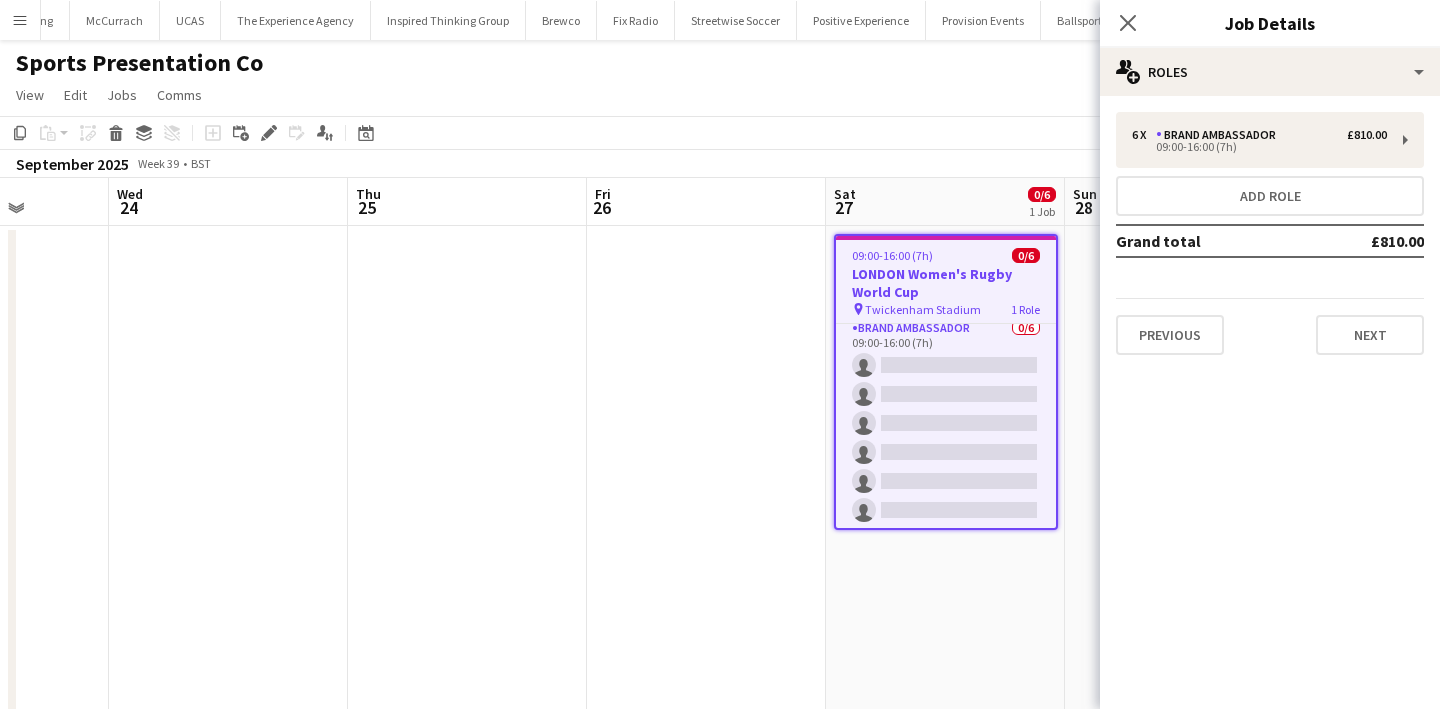 scroll, scrollTop: 5, scrollLeft: 0, axis: vertical 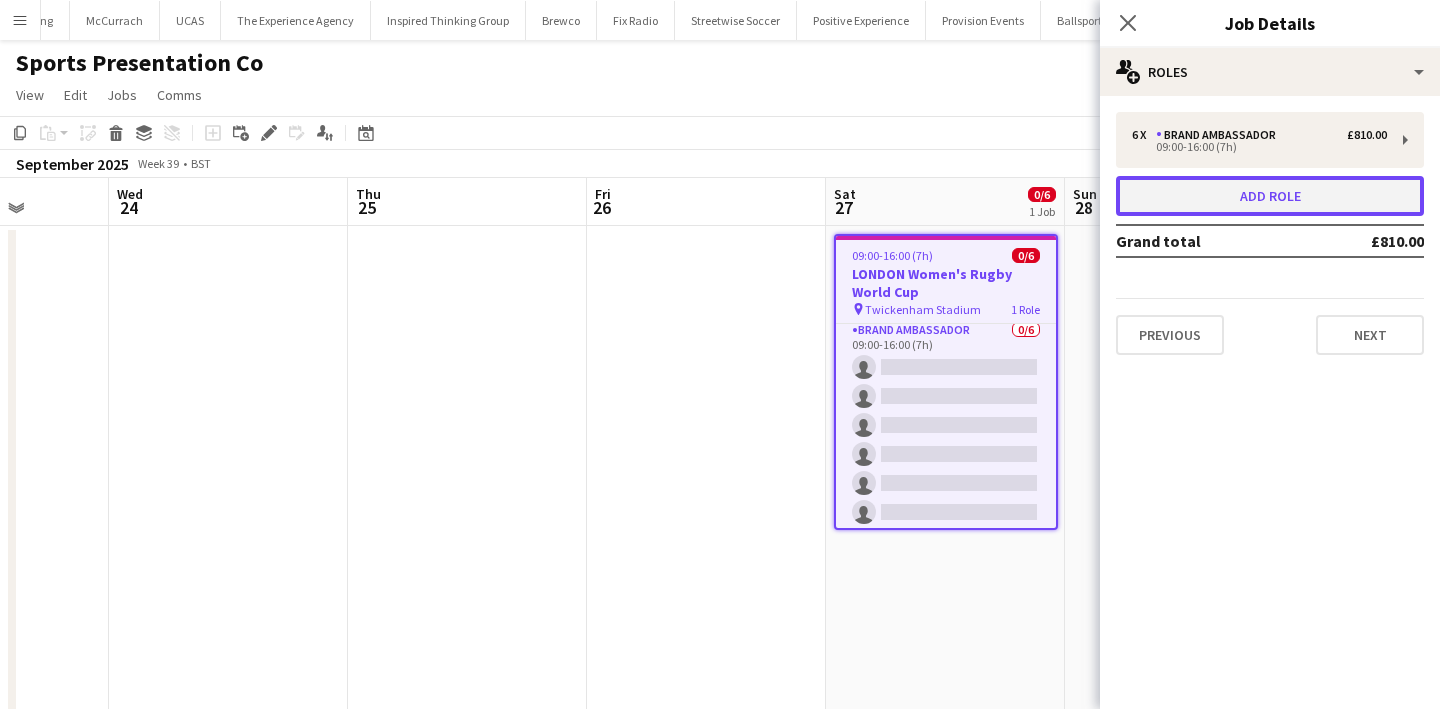 click on "Add role" at bounding box center [1270, 196] 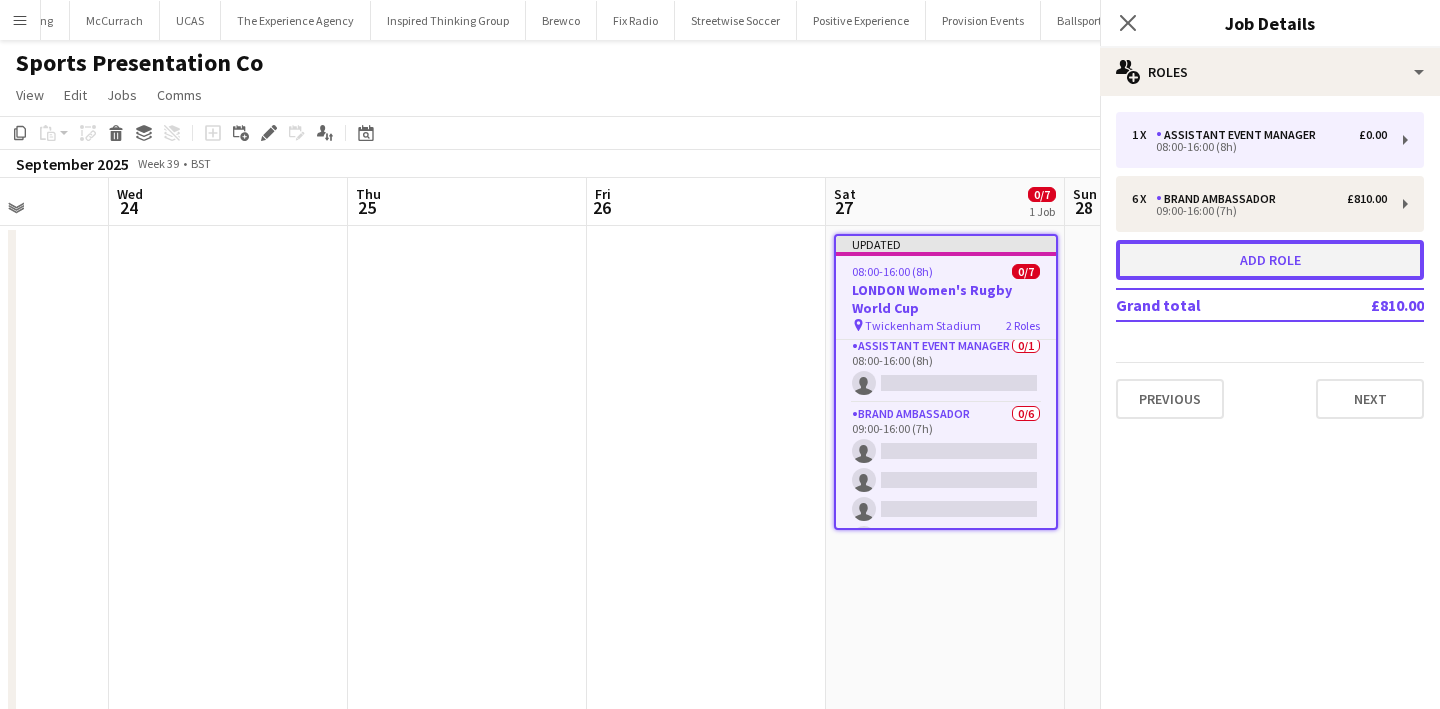 scroll, scrollTop: 73, scrollLeft: 0, axis: vertical 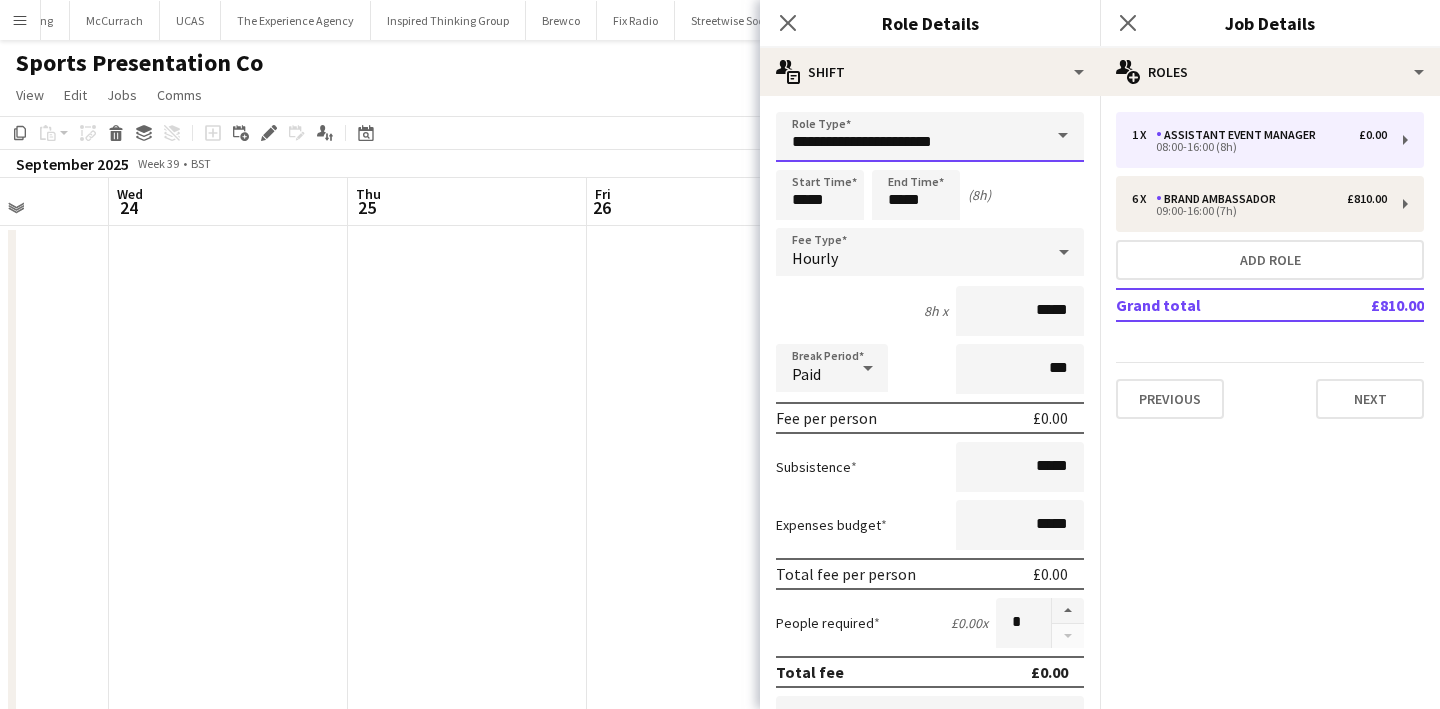 click on "**********" at bounding box center (930, 137) 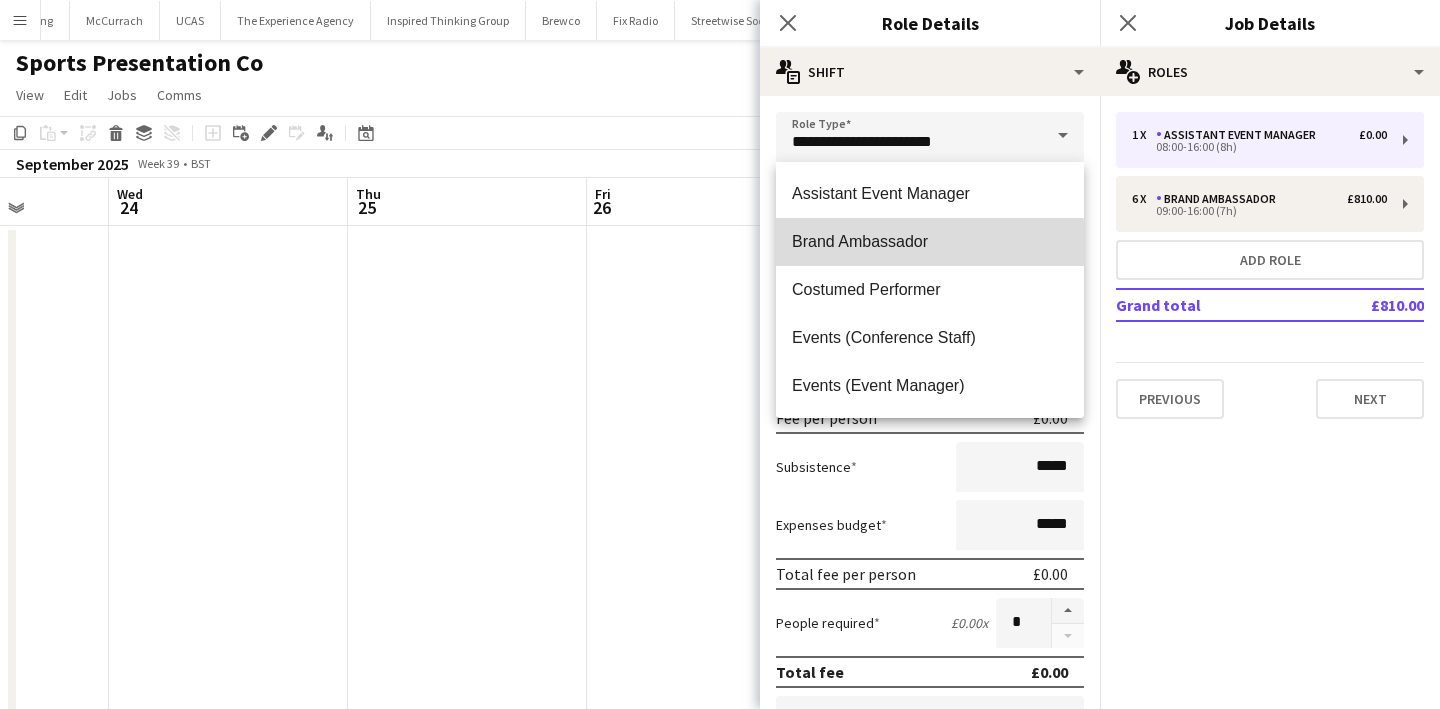 click on "Brand Ambassador" at bounding box center [930, 241] 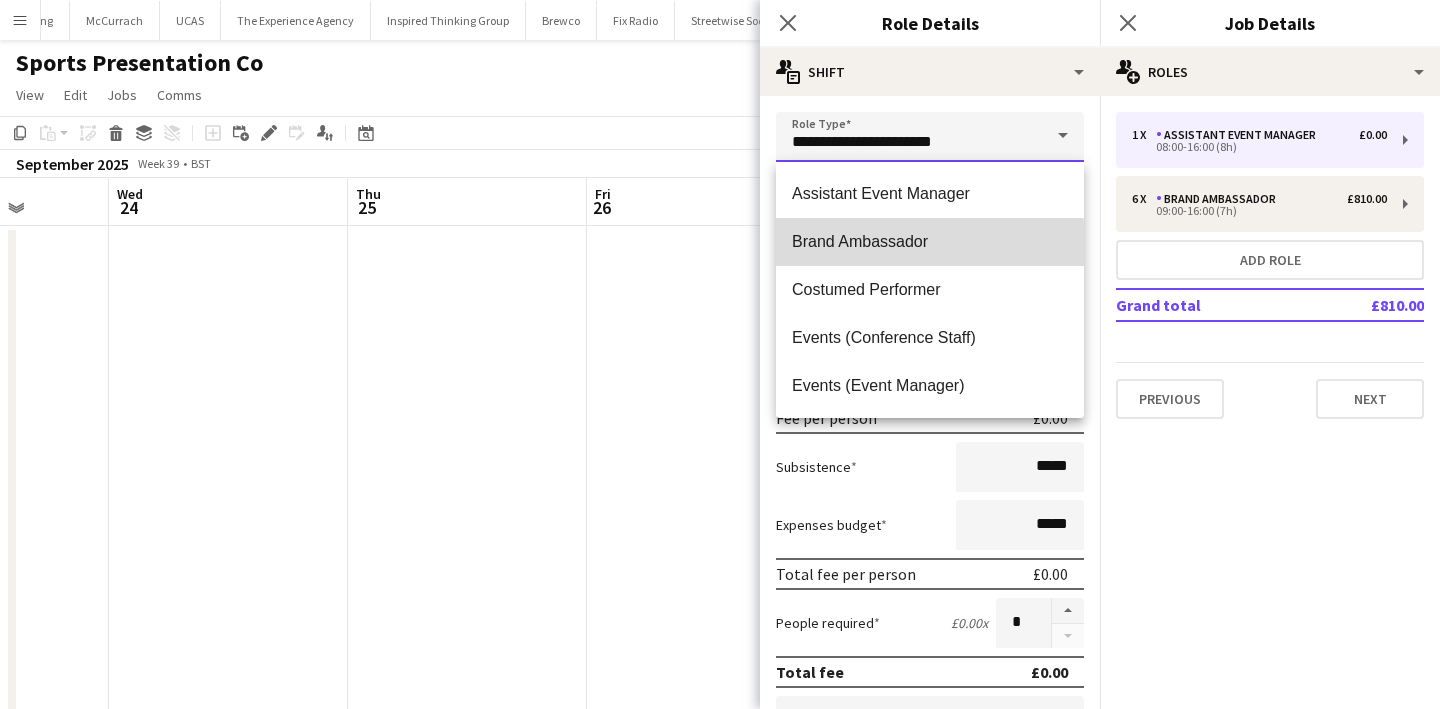 type on "**********" 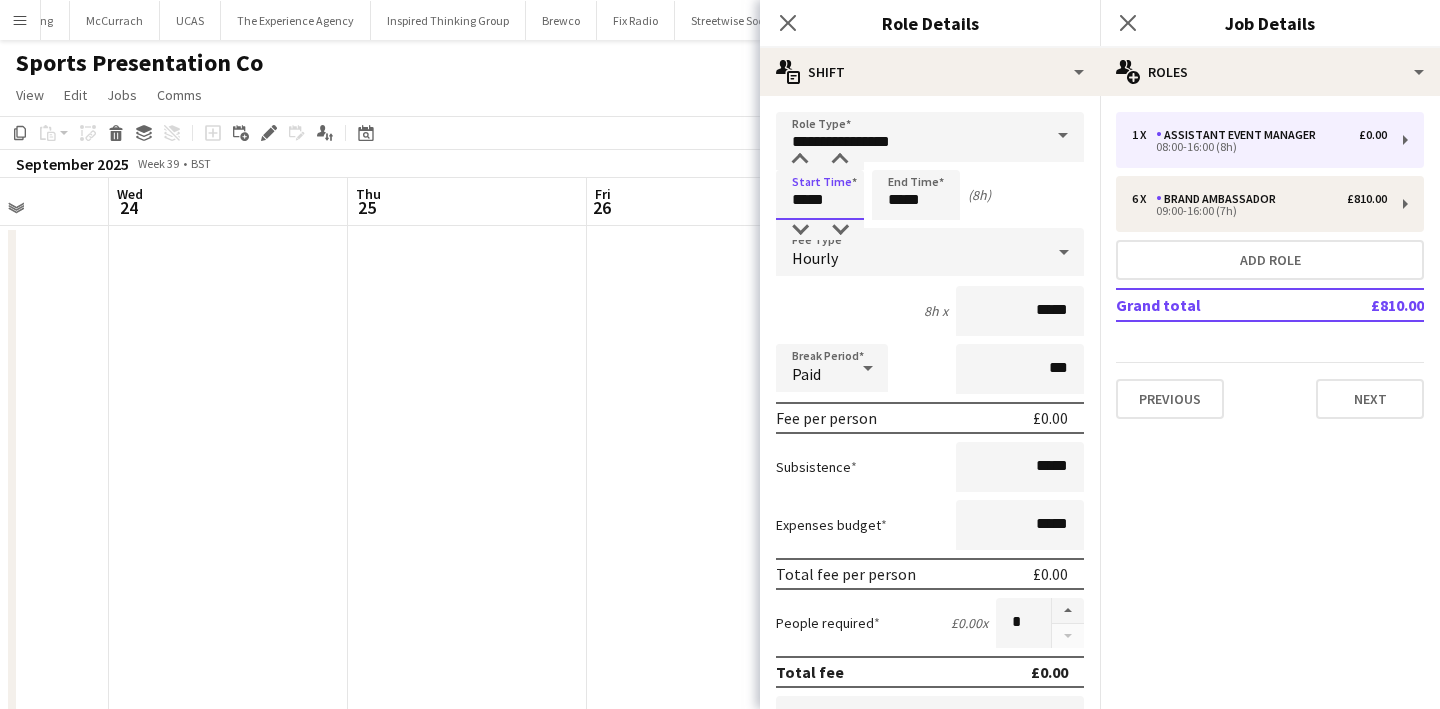 click on "*****" at bounding box center [820, 195] 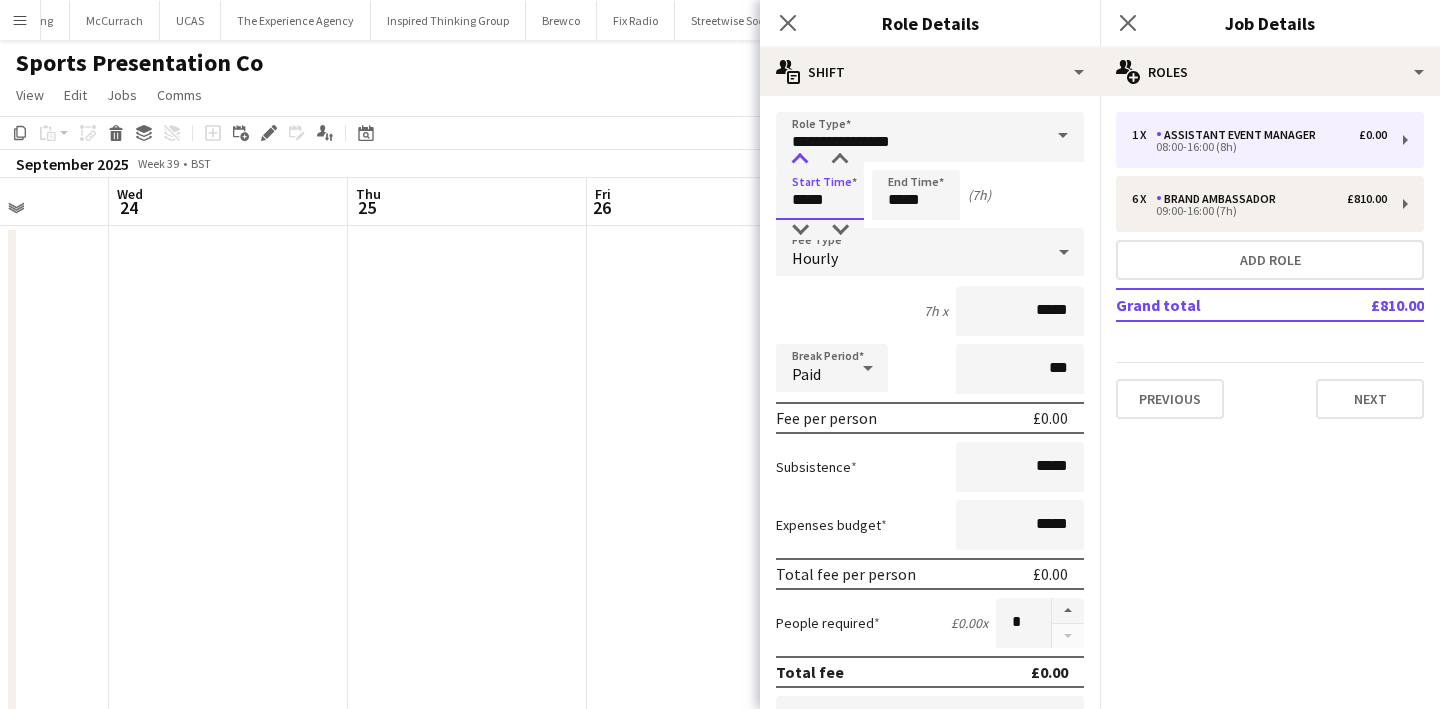 click at bounding box center (800, 160) 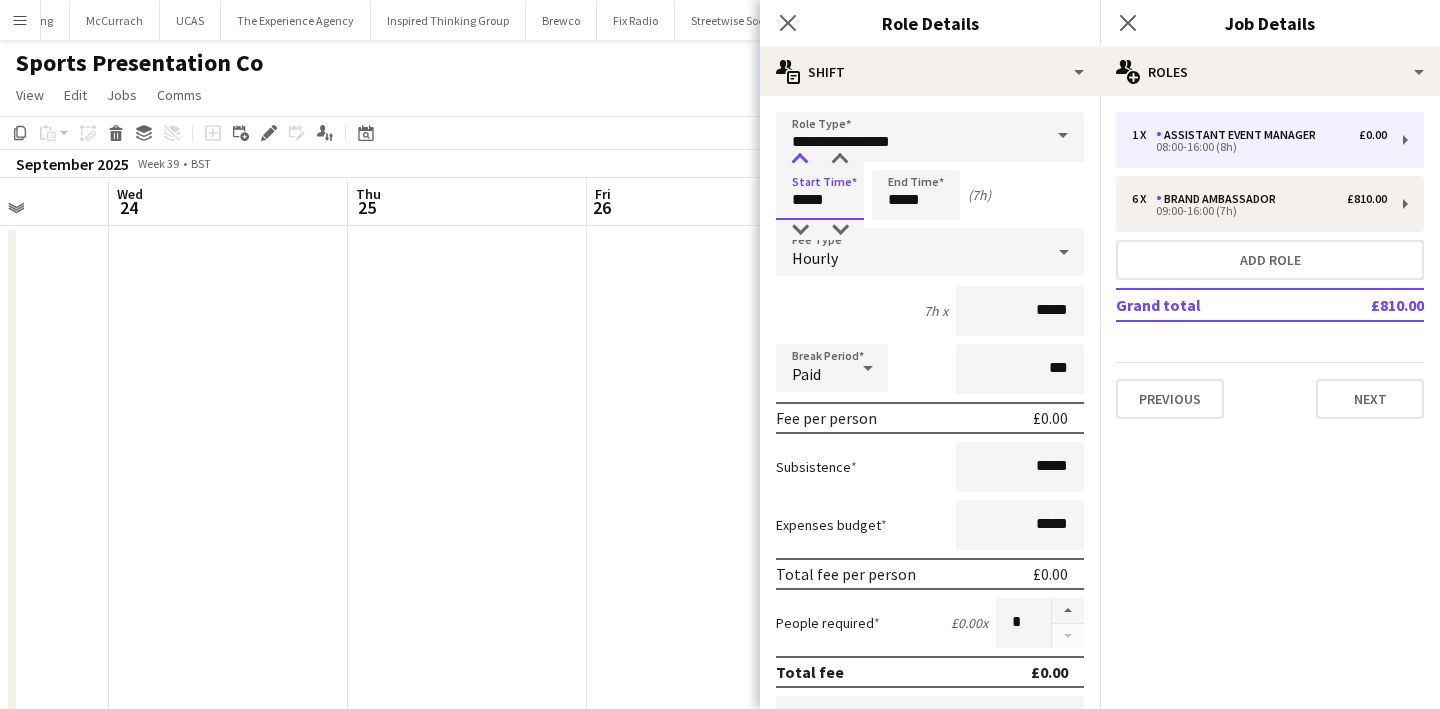 click at bounding box center (800, 160) 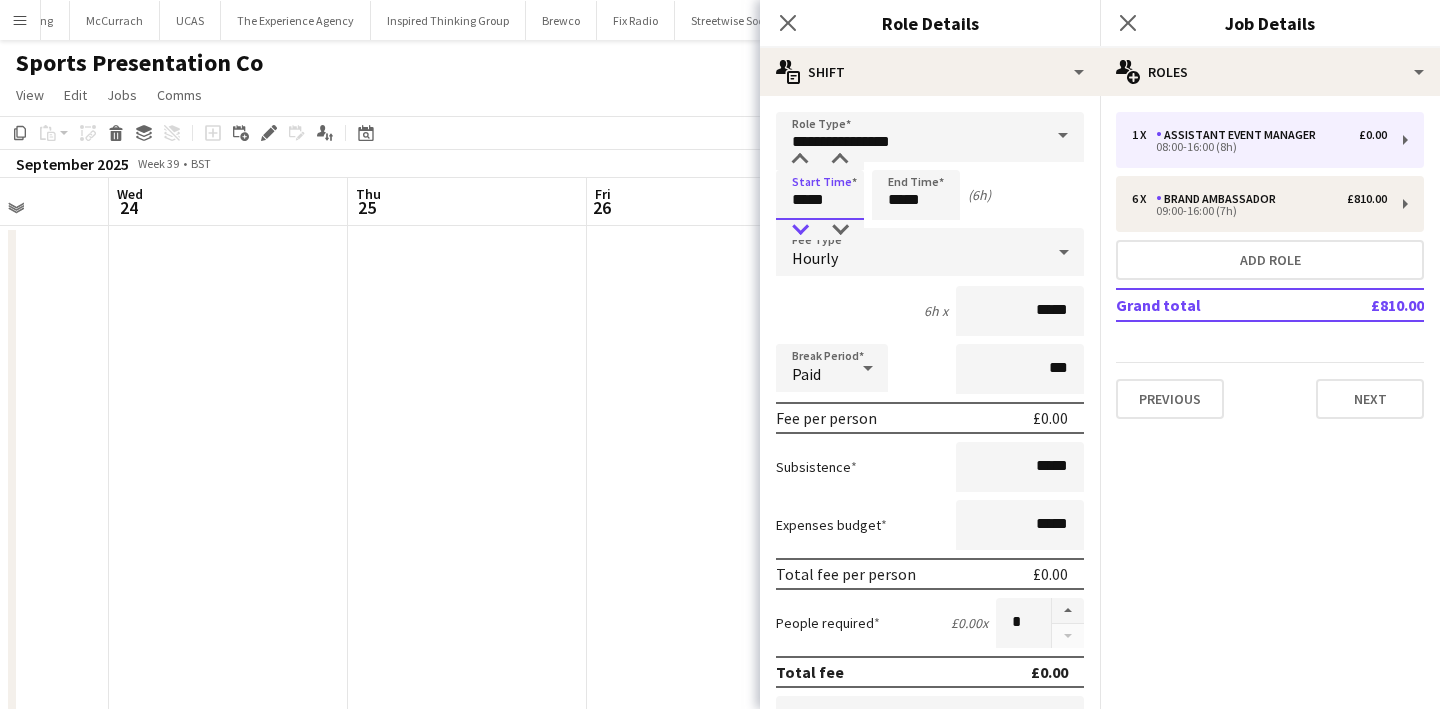 click at bounding box center [800, 230] 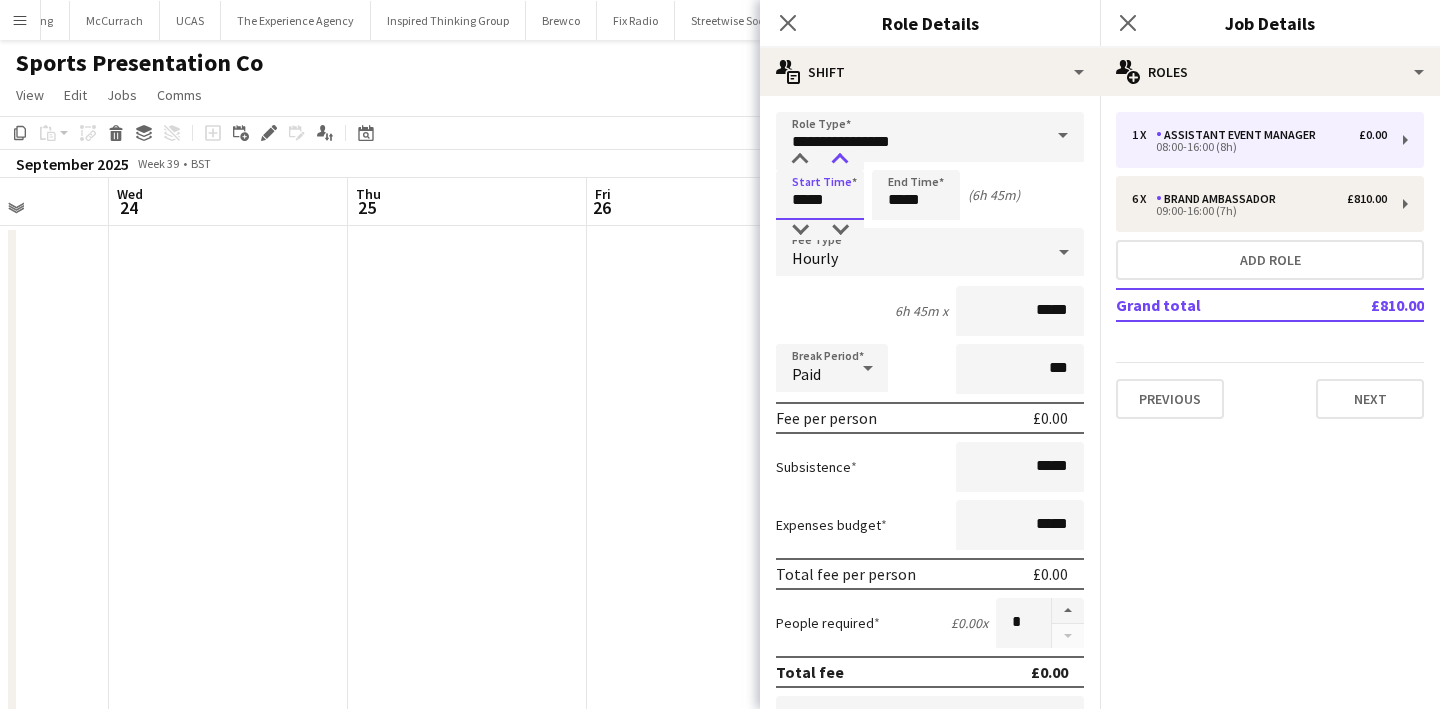 click at bounding box center (840, 160) 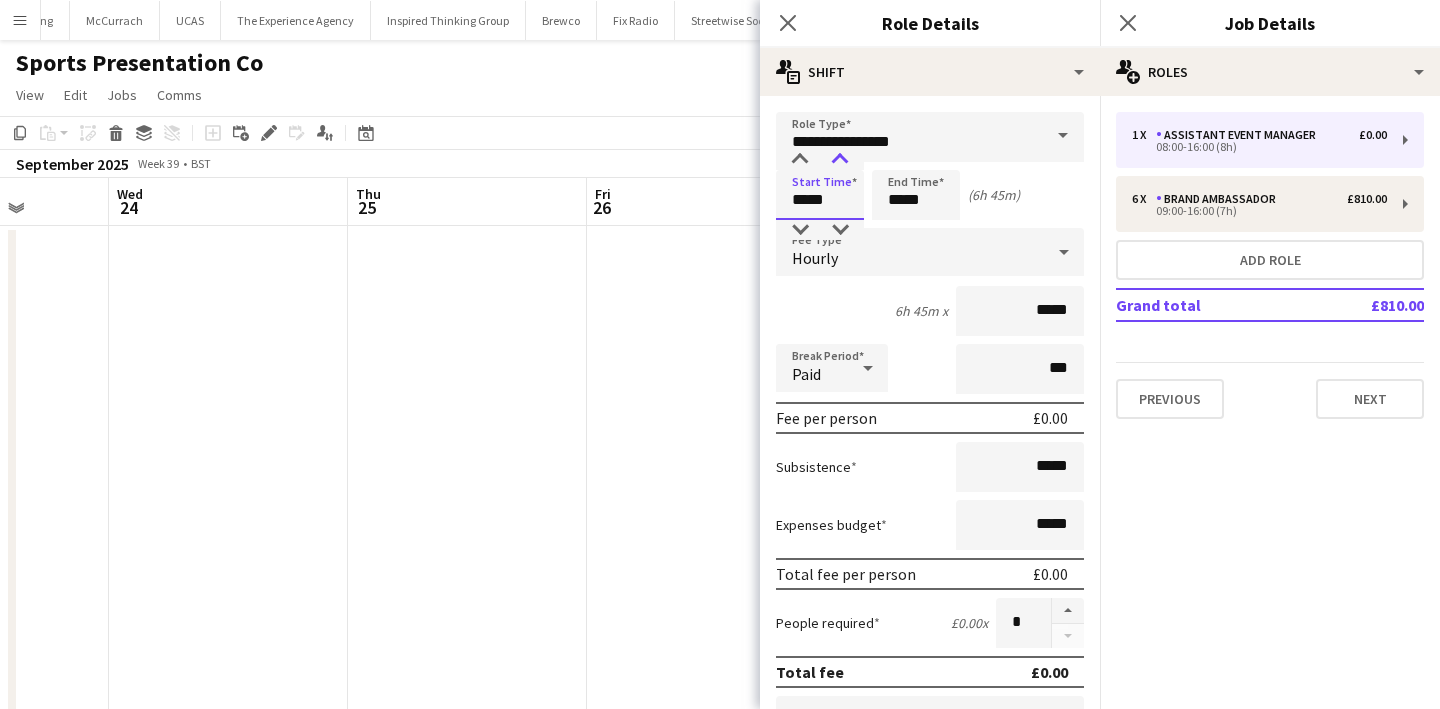 type on "*****" 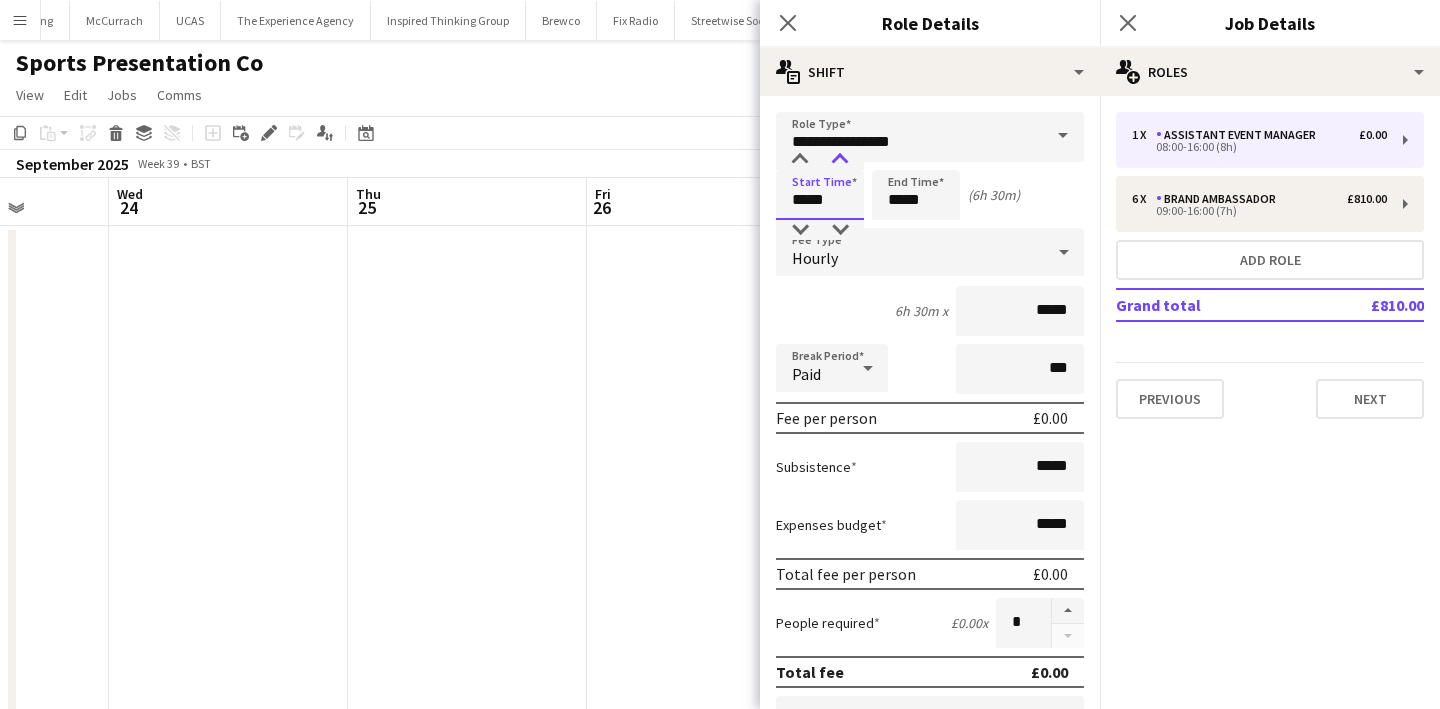 click at bounding box center [840, 160] 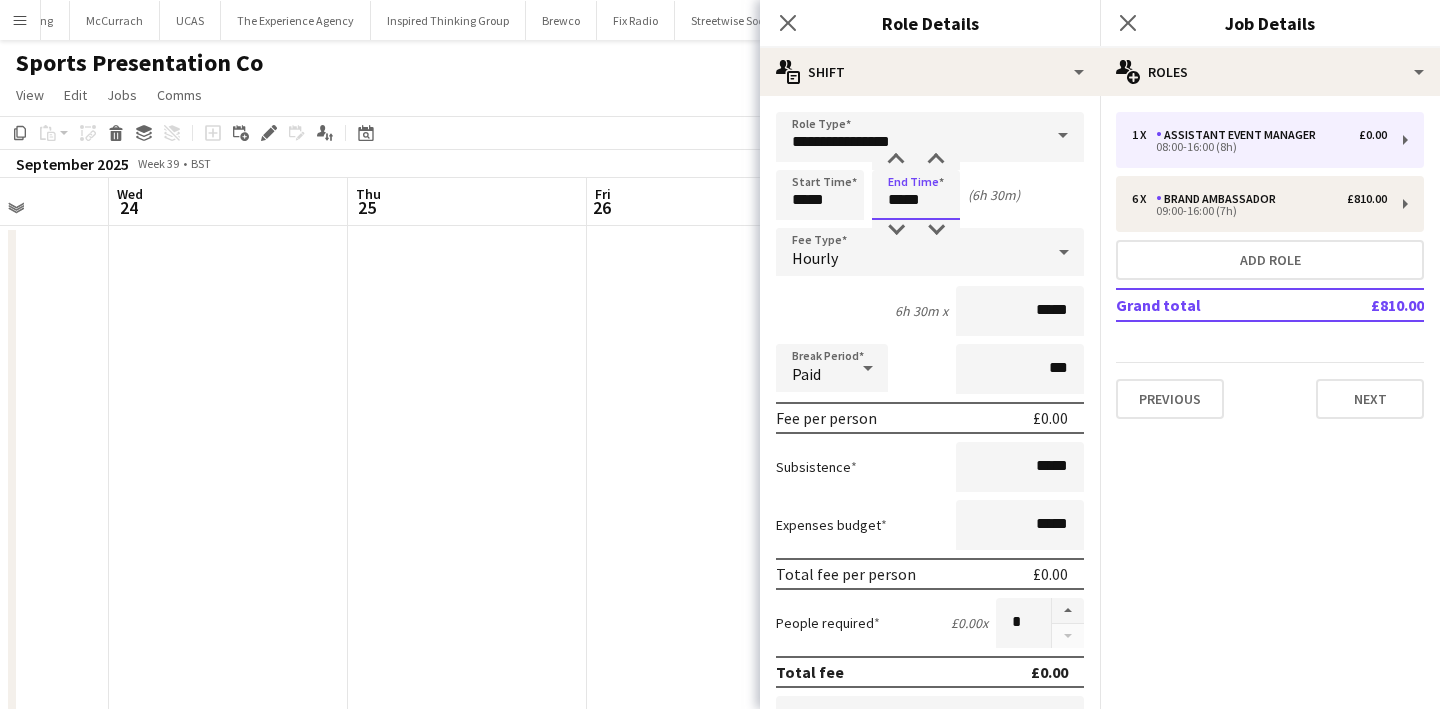 click on "*****" at bounding box center [916, 195] 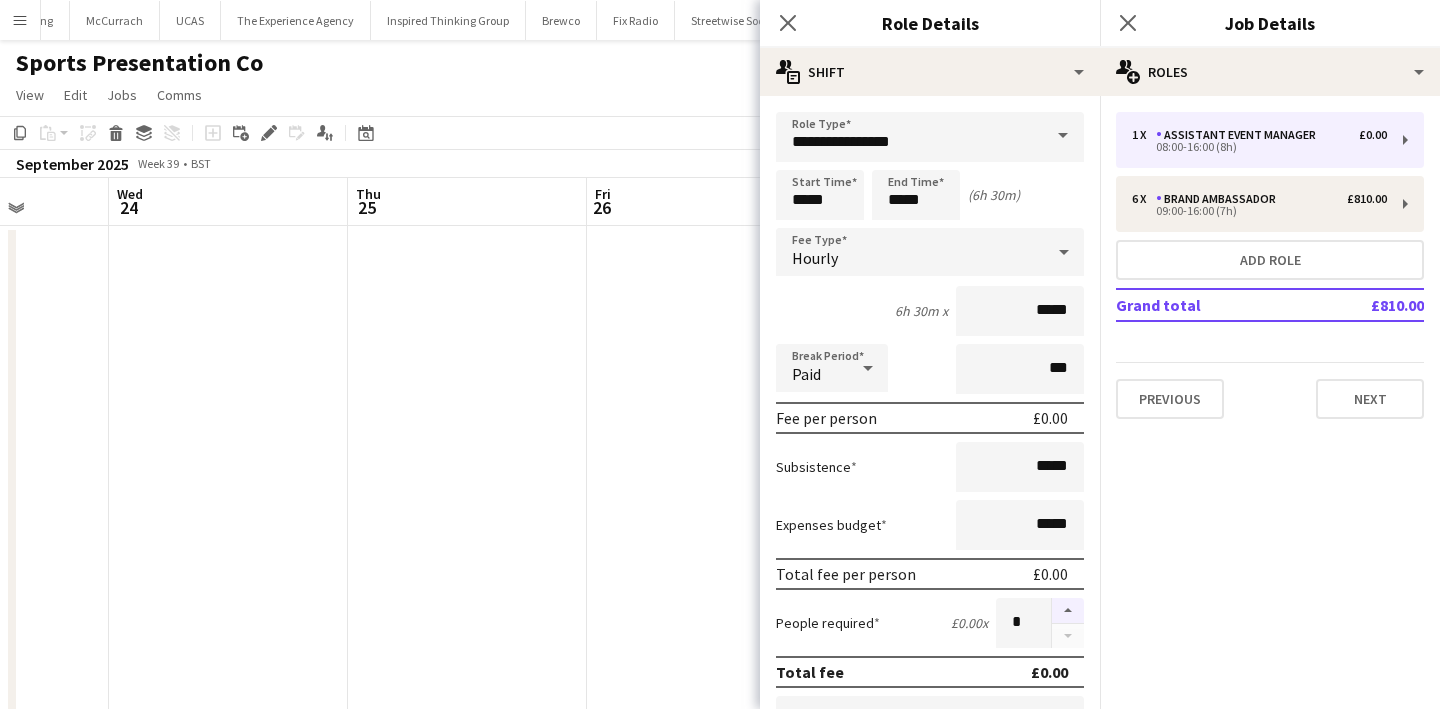 click at bounding box center [1068, 611] 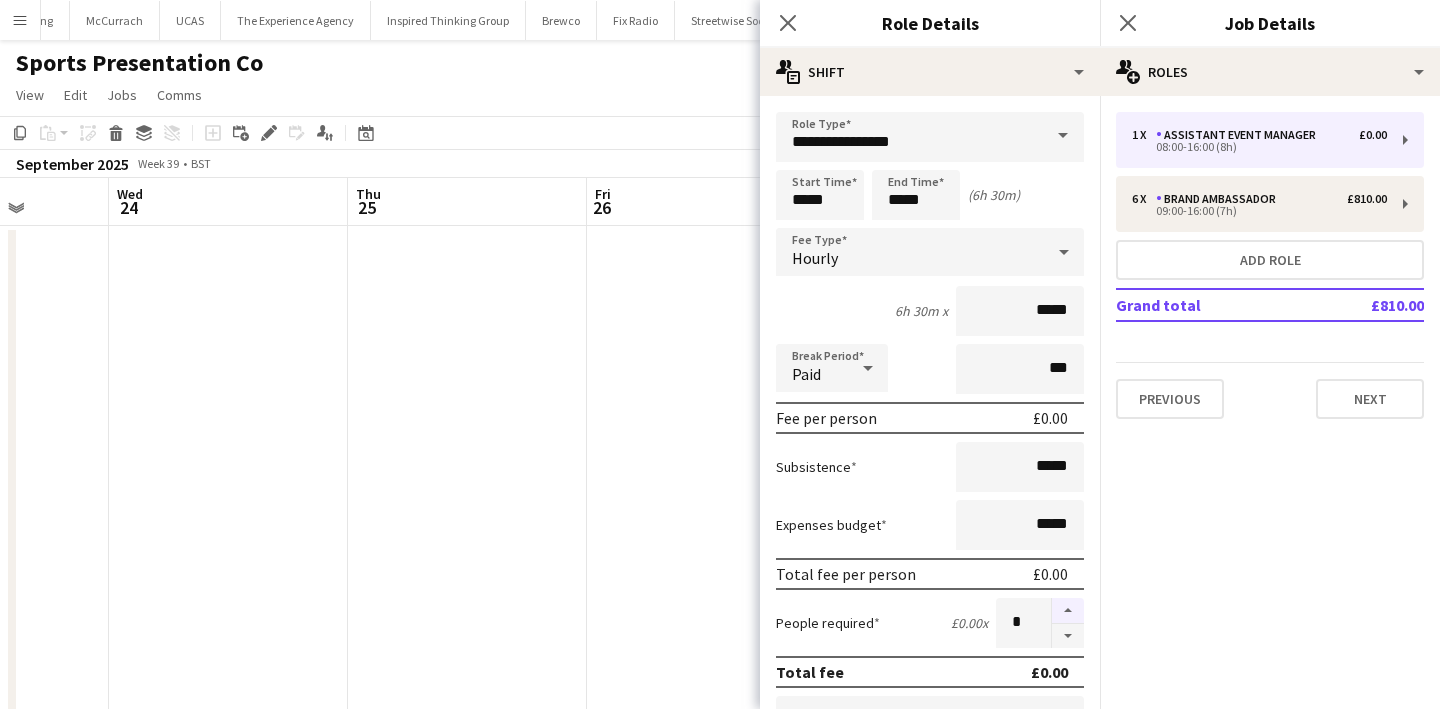 click at bounding box center [1068, 611] 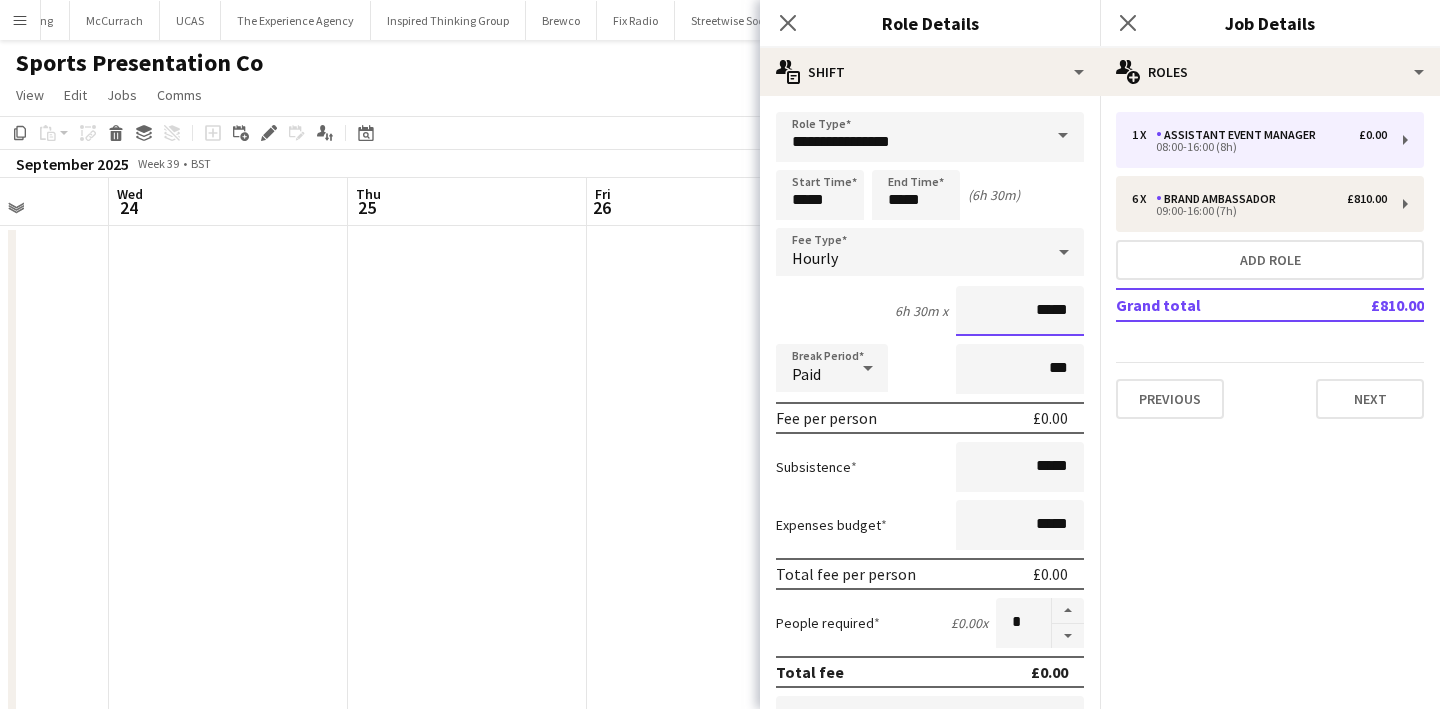 click on "*****" at bounding box center [1020, 311] 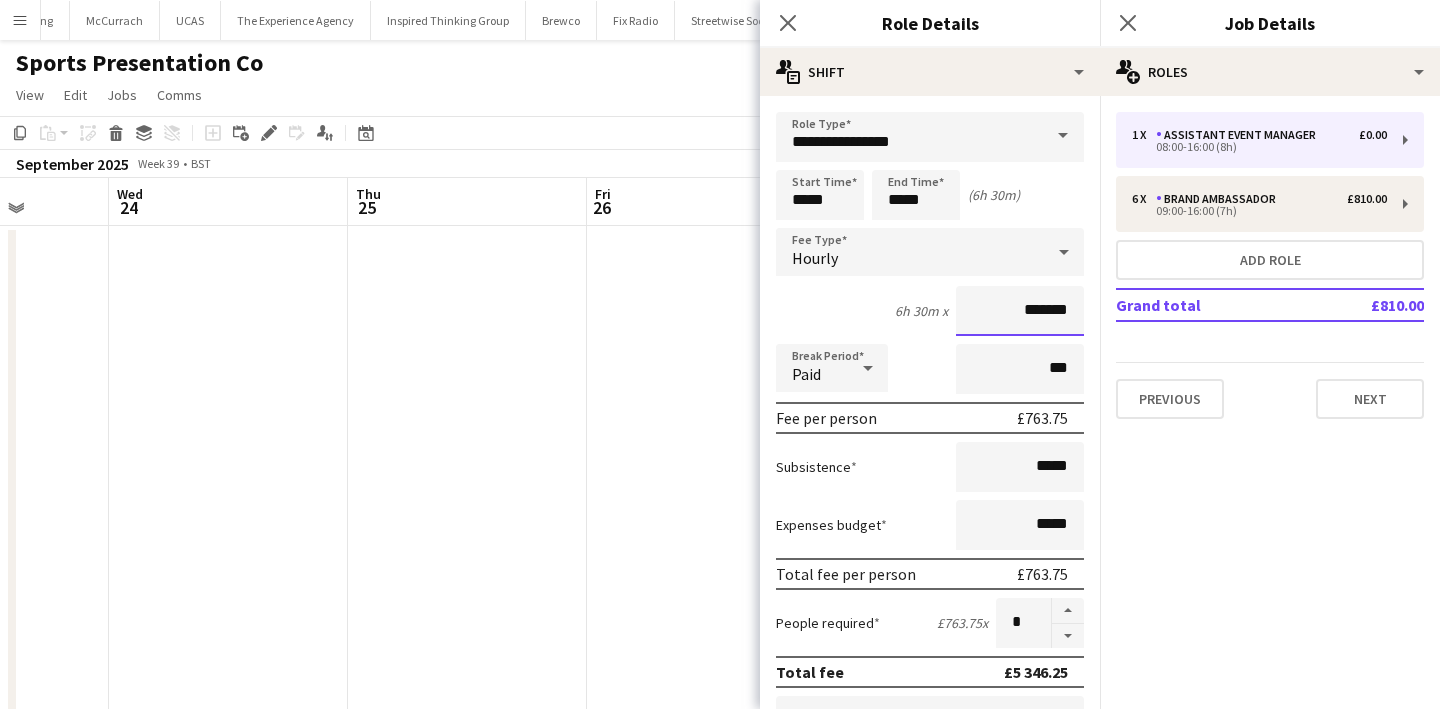 type on "*******" 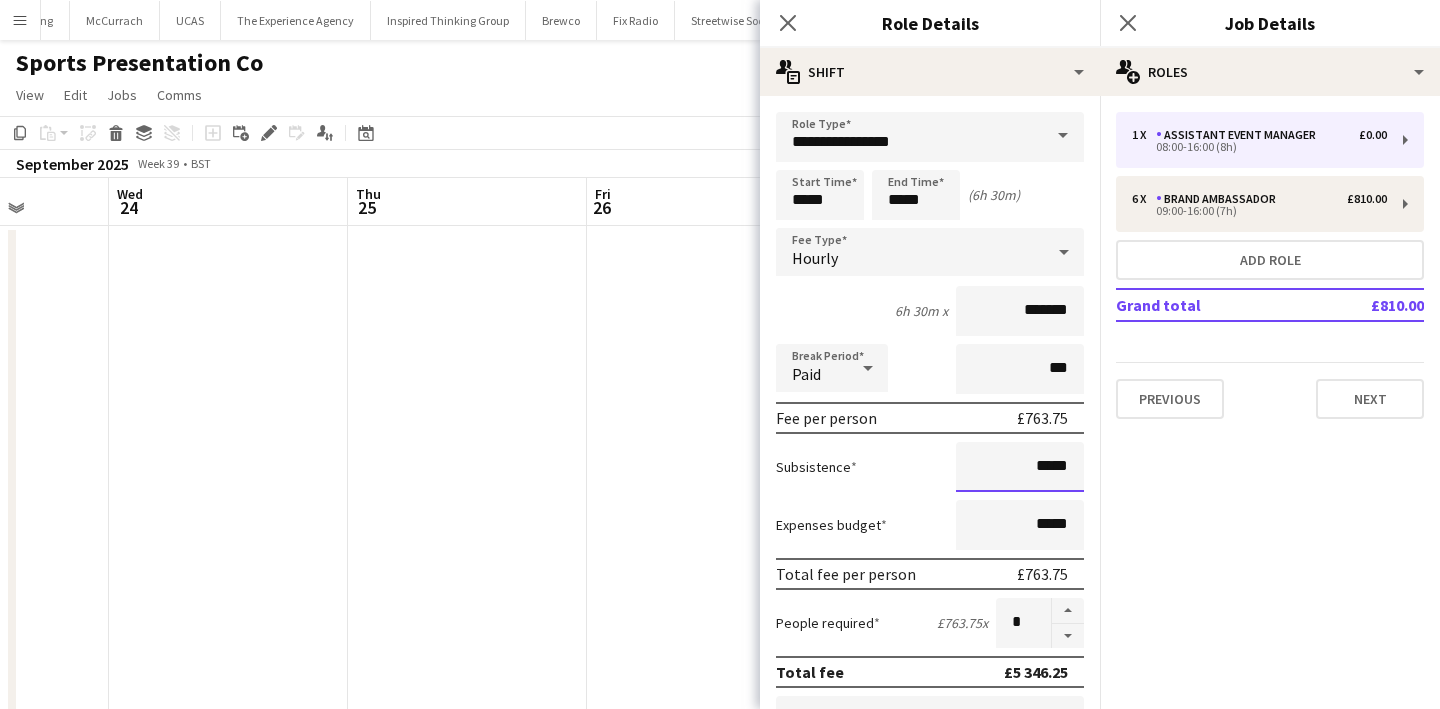 click on "*****" at bounding box center [1020, 467] 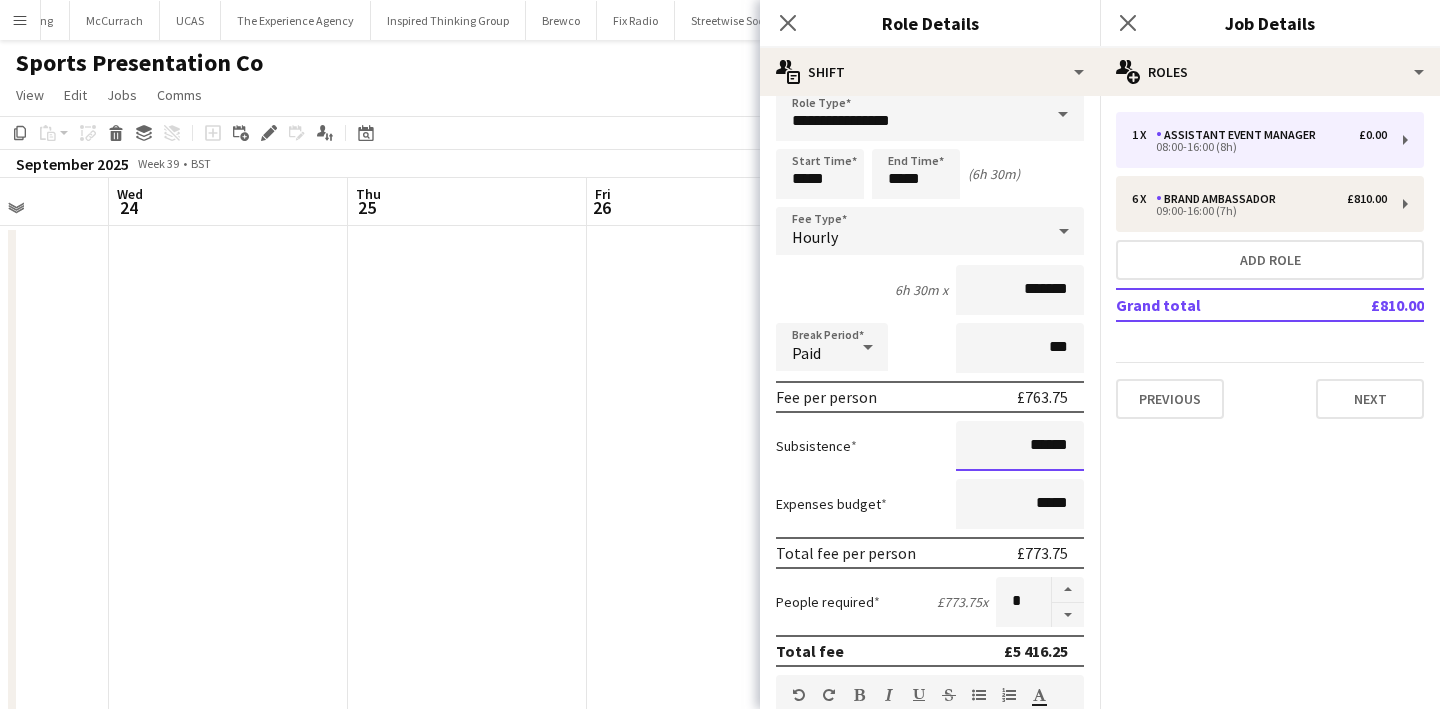scroll, scrollTop: 30, scrollLeft: 0, axis: vertical 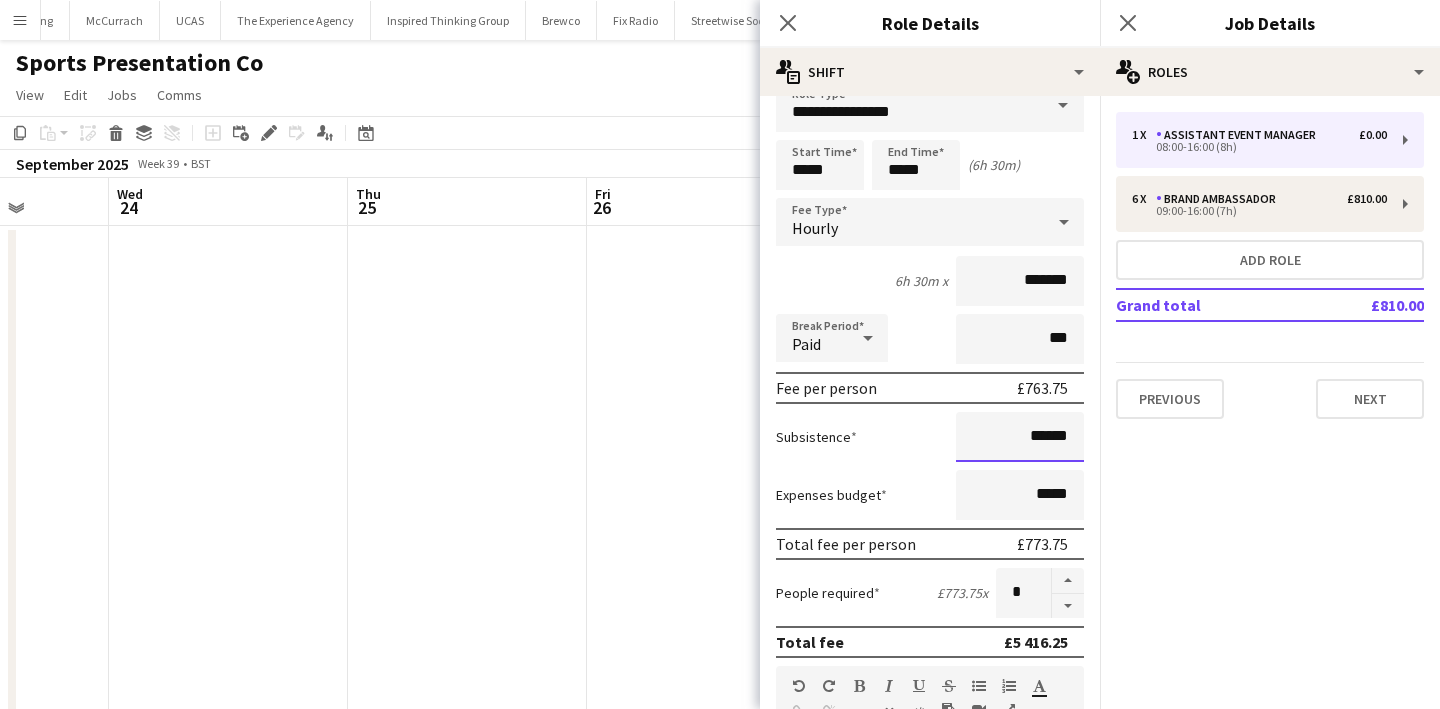 type on "******" 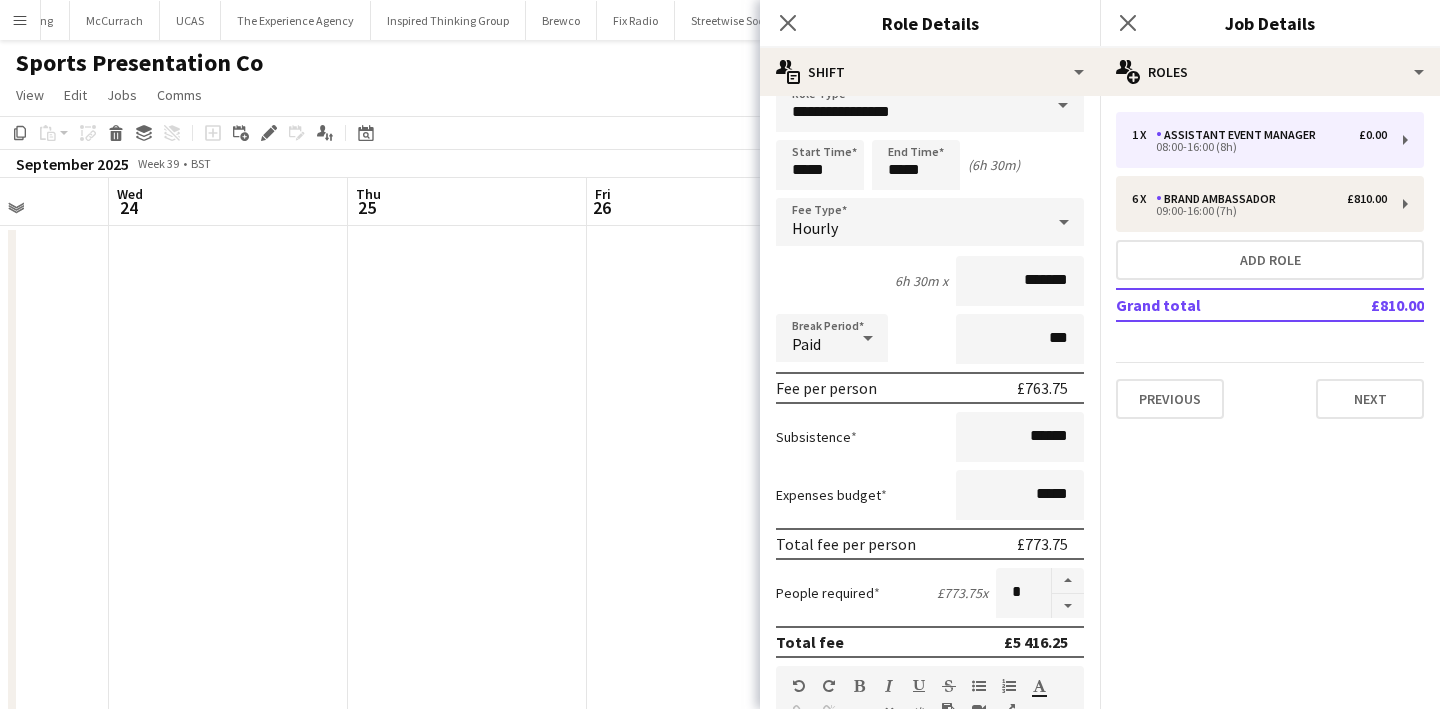 click on "Hourly" at bounding box center (910, 222) 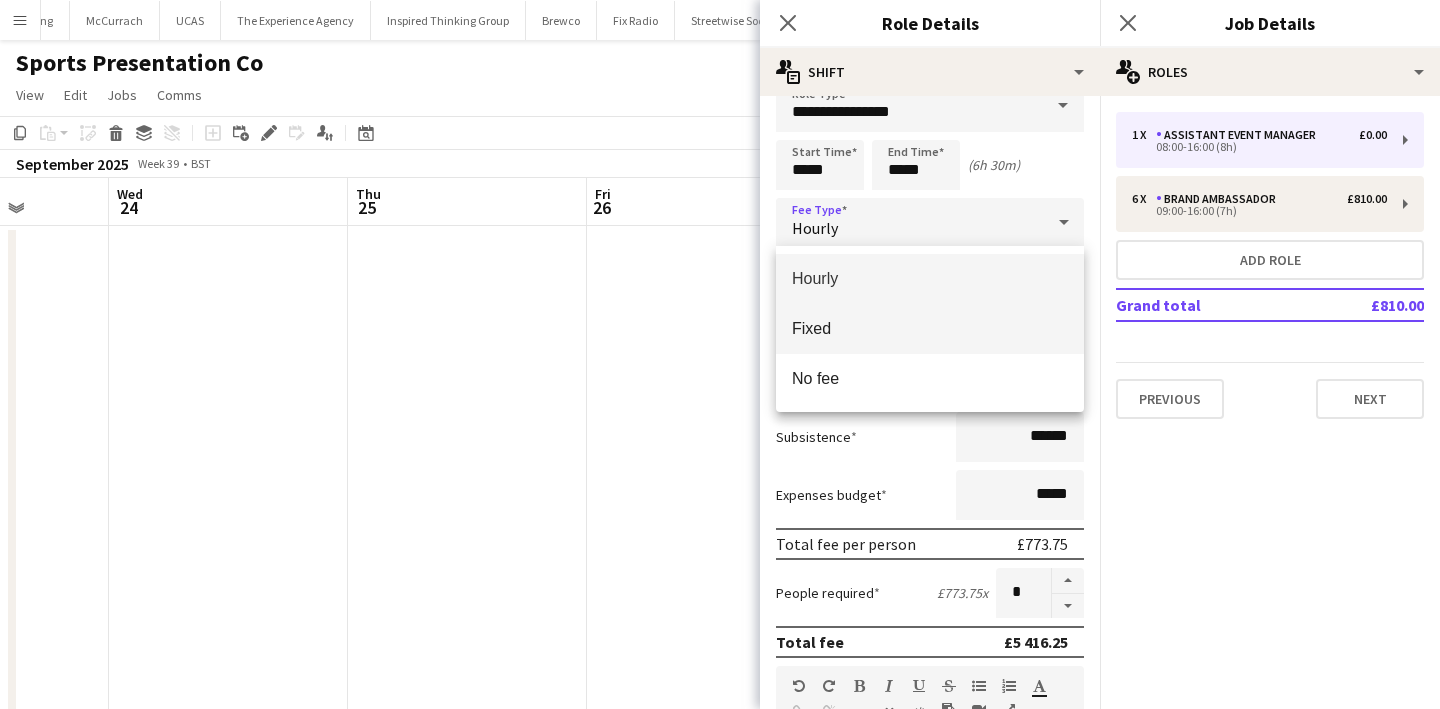 click on "Fixed" at bounding box center (930, 328) 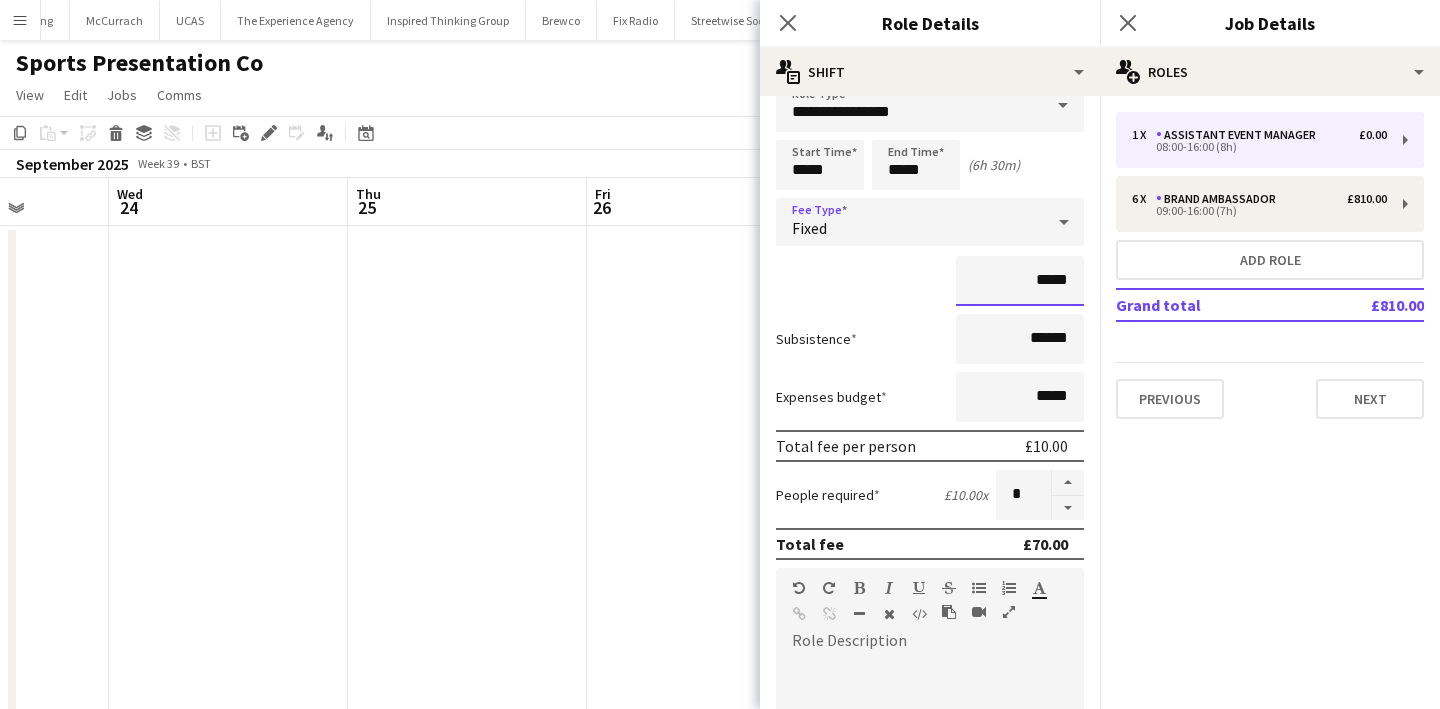 click on "*****" at bounding box center (1020, 281) 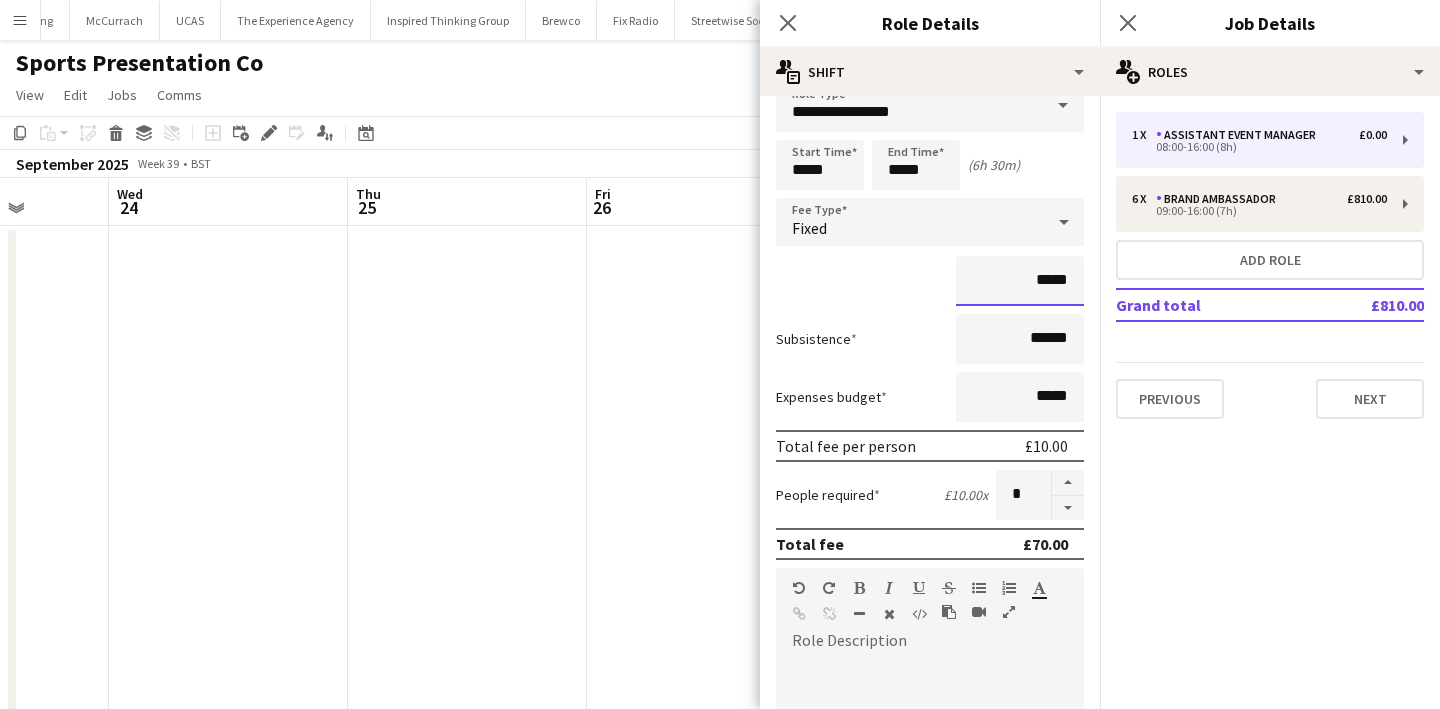 click on "*****" at bounding box center [1020, 281] 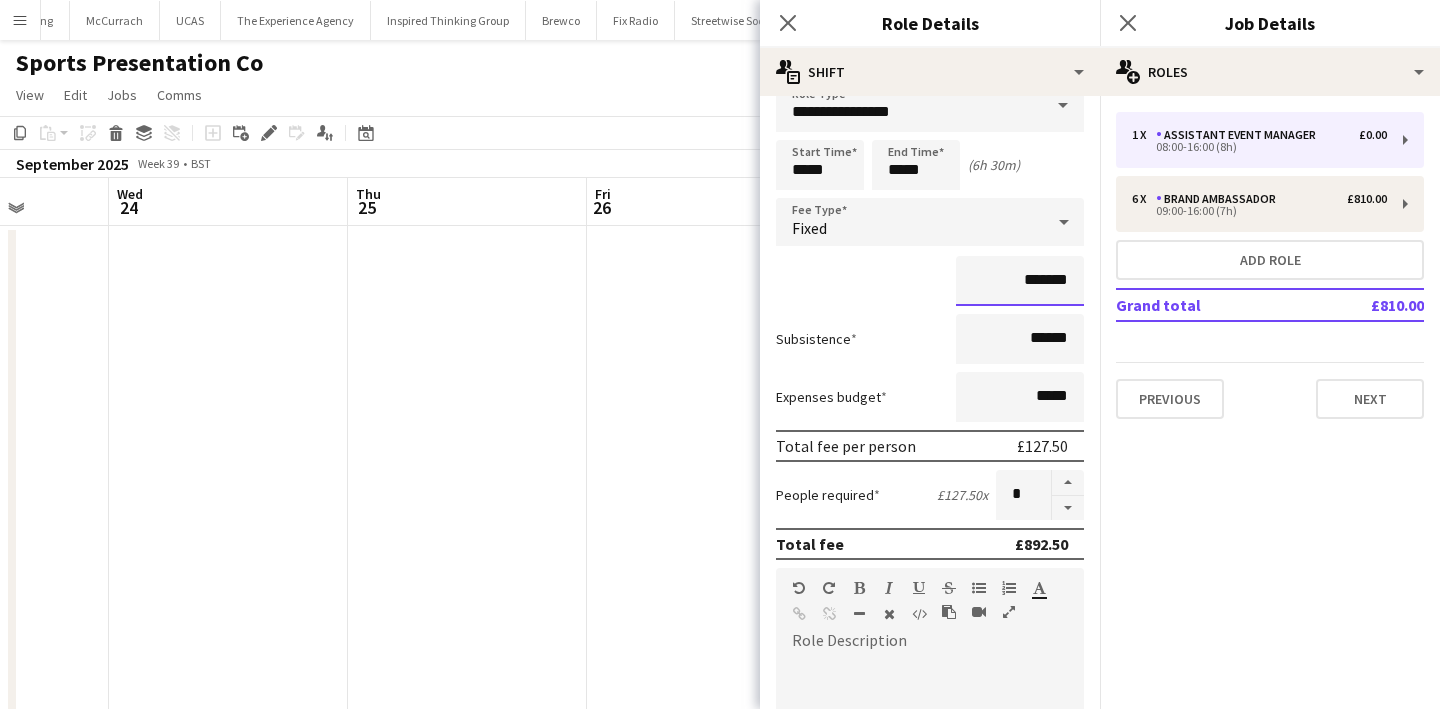 type on "*******" 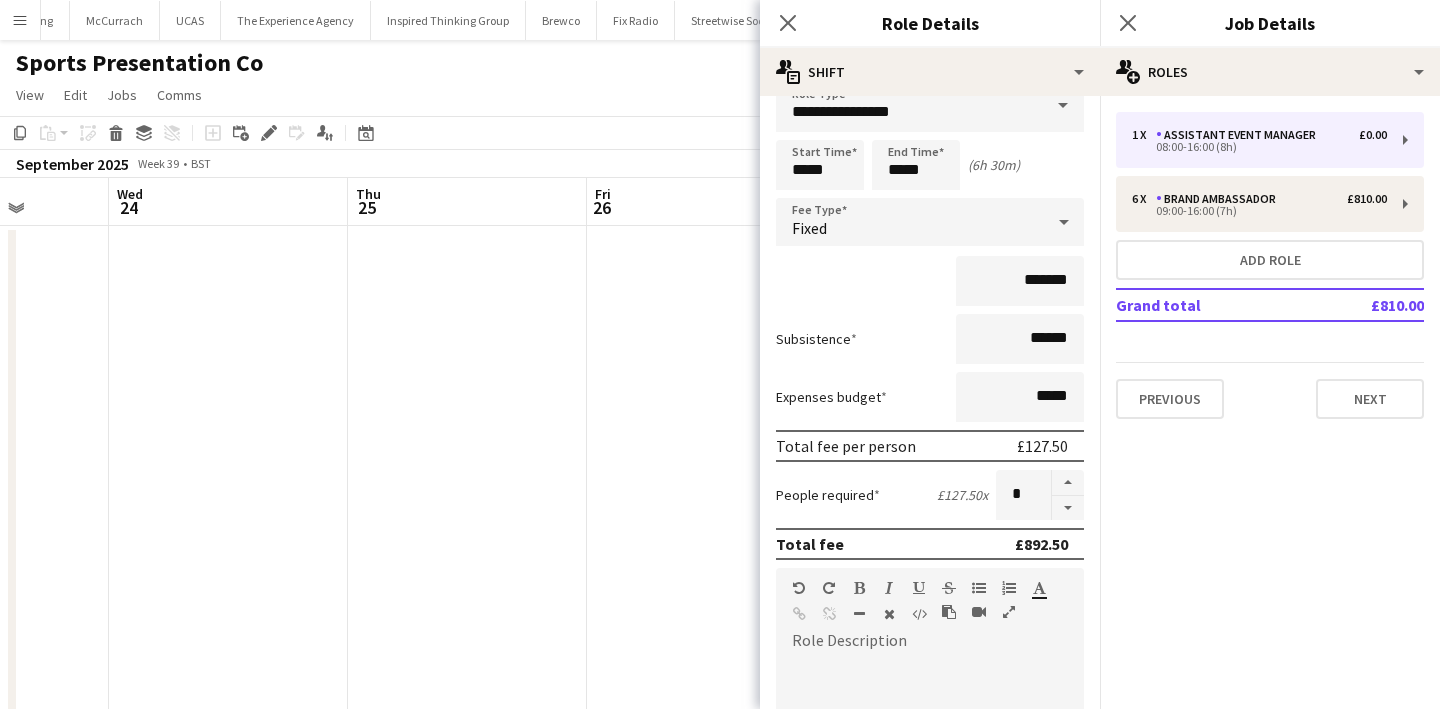 click at bounding box center (467, 707) 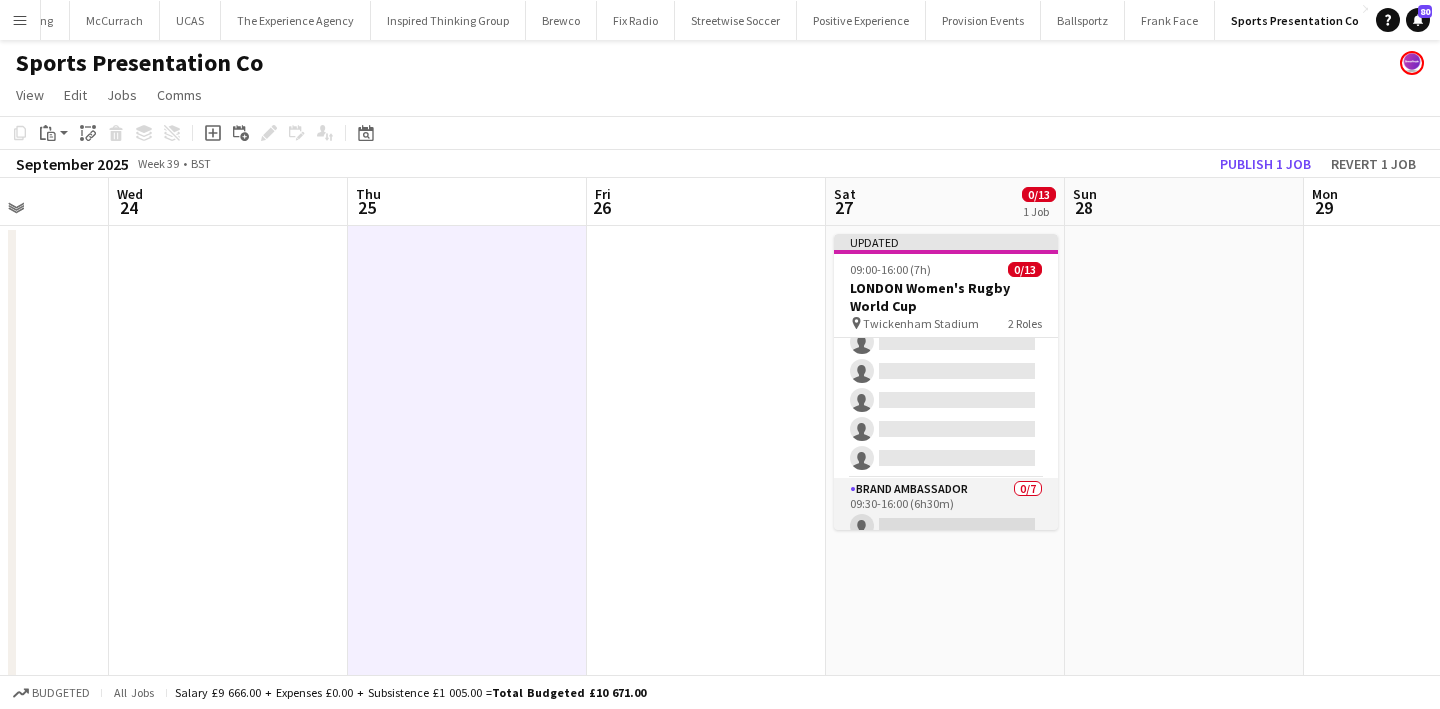 scroll, scrollTop: 263, scrollLeft: 0, axis: vertical 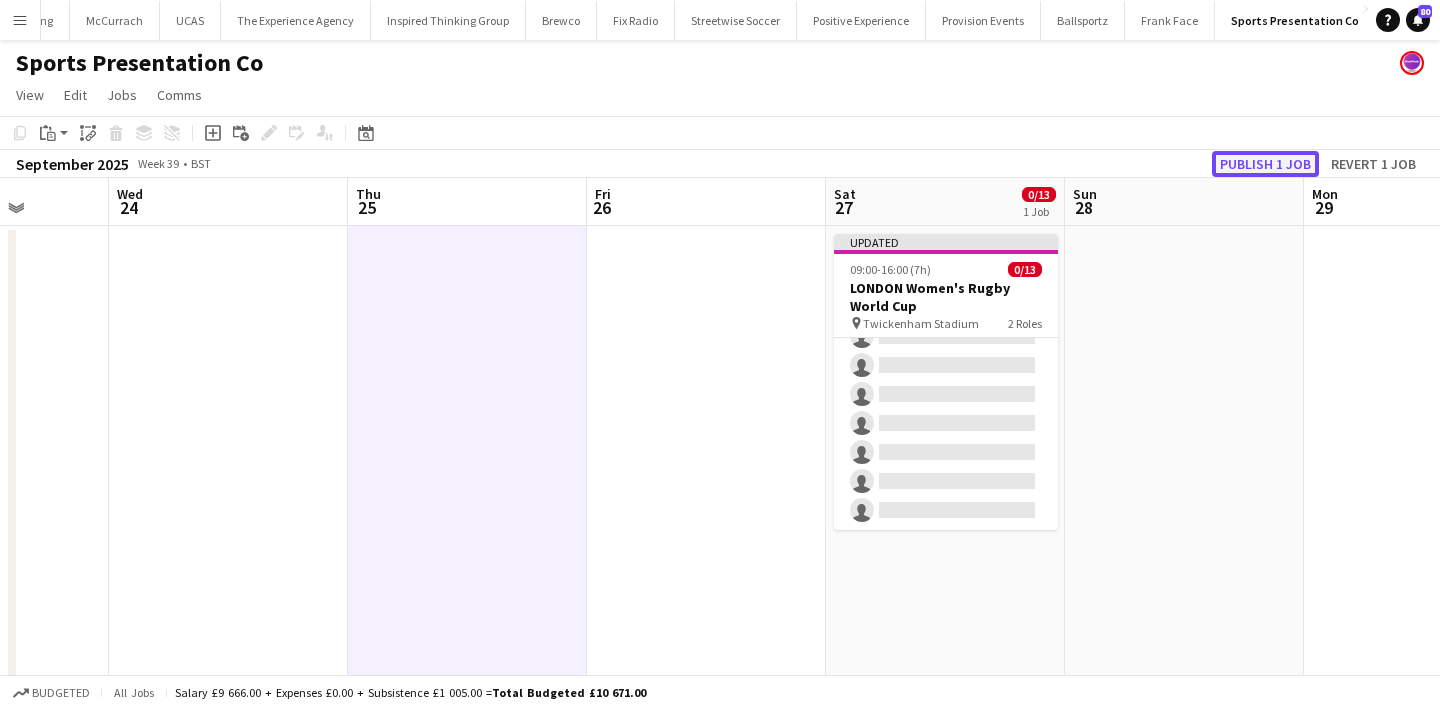 click on "Publish 1 job" 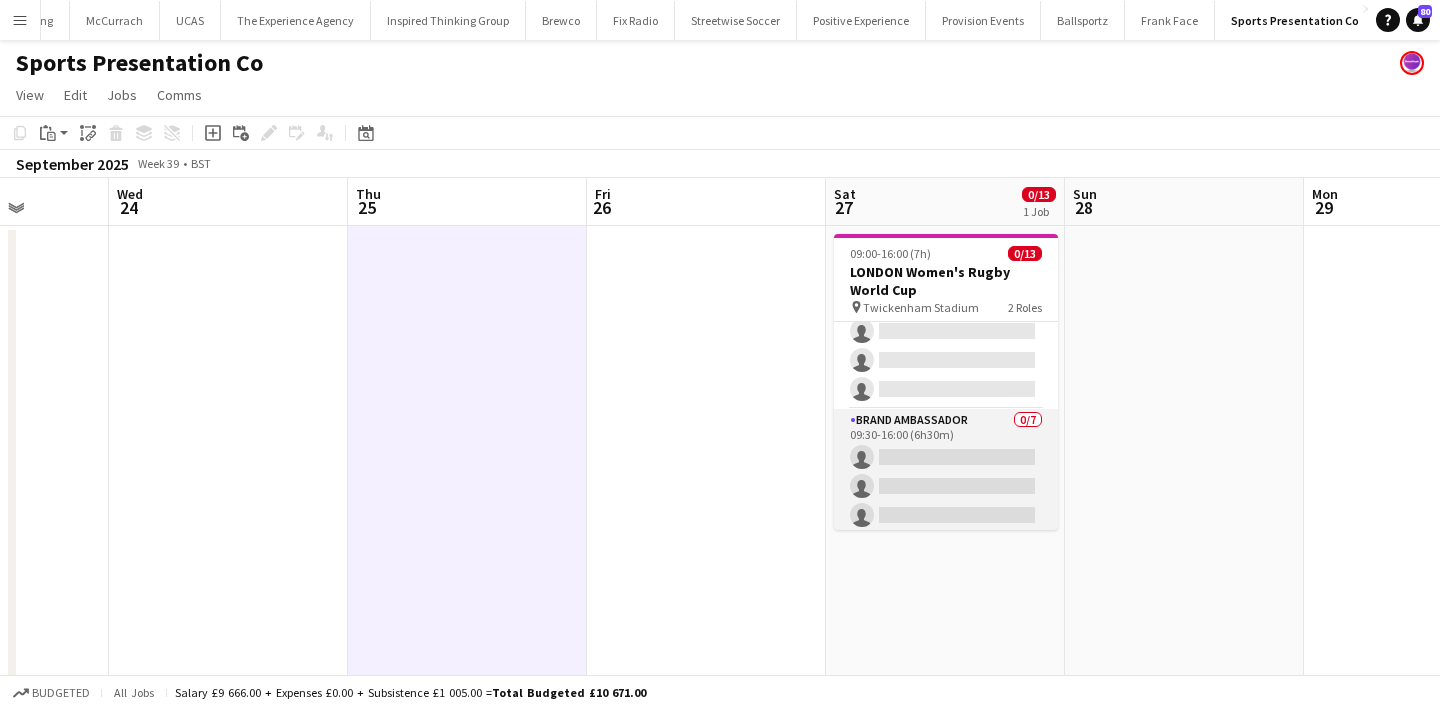 scroll, scrollTop: 81, scrollLeft: 0, axis: vertical 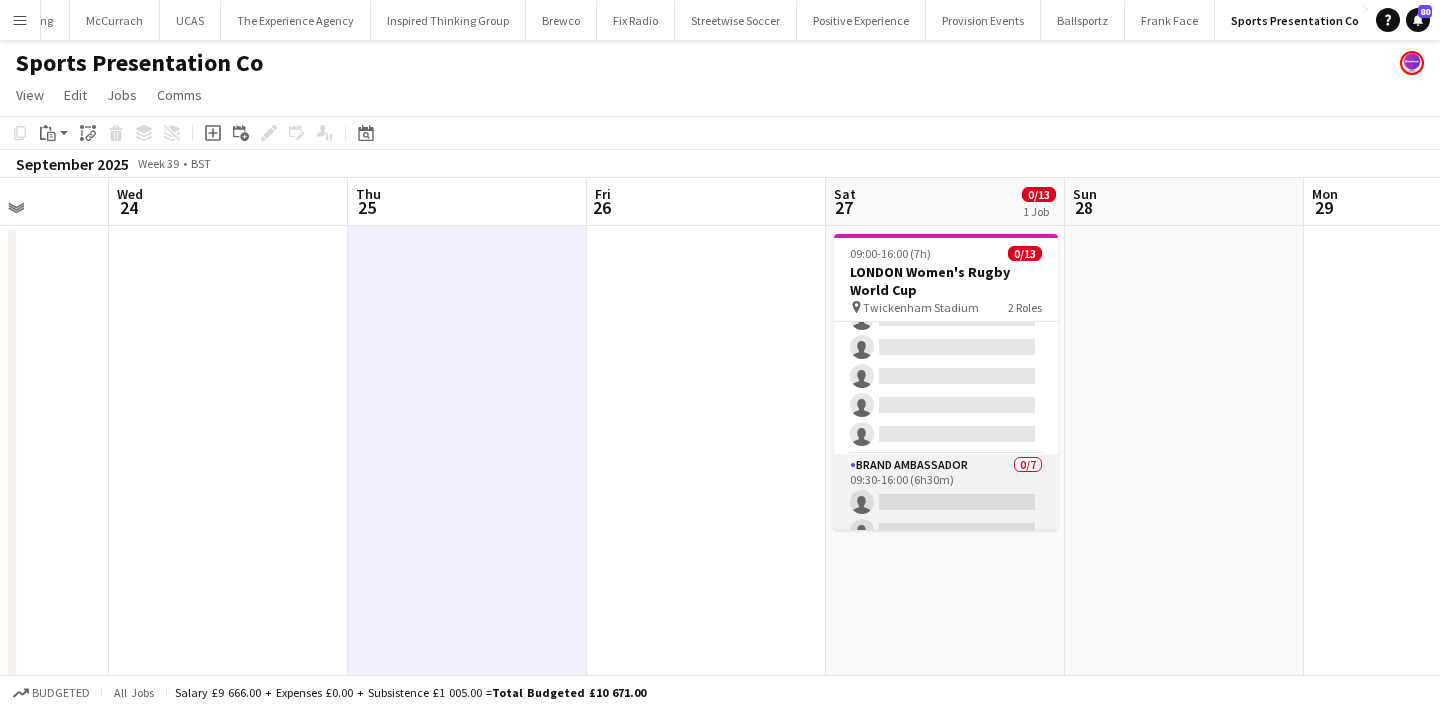 click on "Brand Ambassador   0/7   09:30-16:00 (6h30m)
single-neutral-actions
single-neutral-actions
single-neutral-actions
single-neutral-actions
single-neutral-actions
single-neutral-actions
single-neutral-actions" at bounding box center (946, 575) 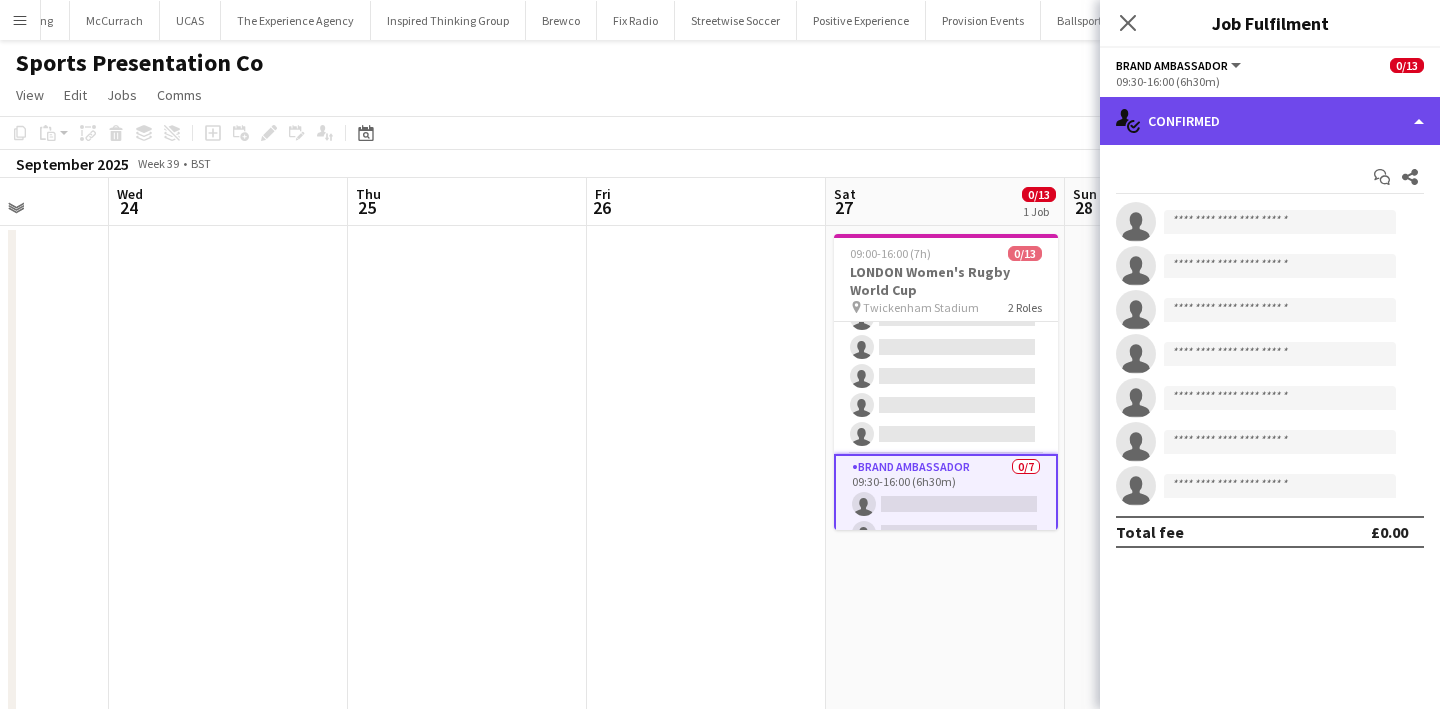 click on "single-neutral-actions-check-2
Confirmed" 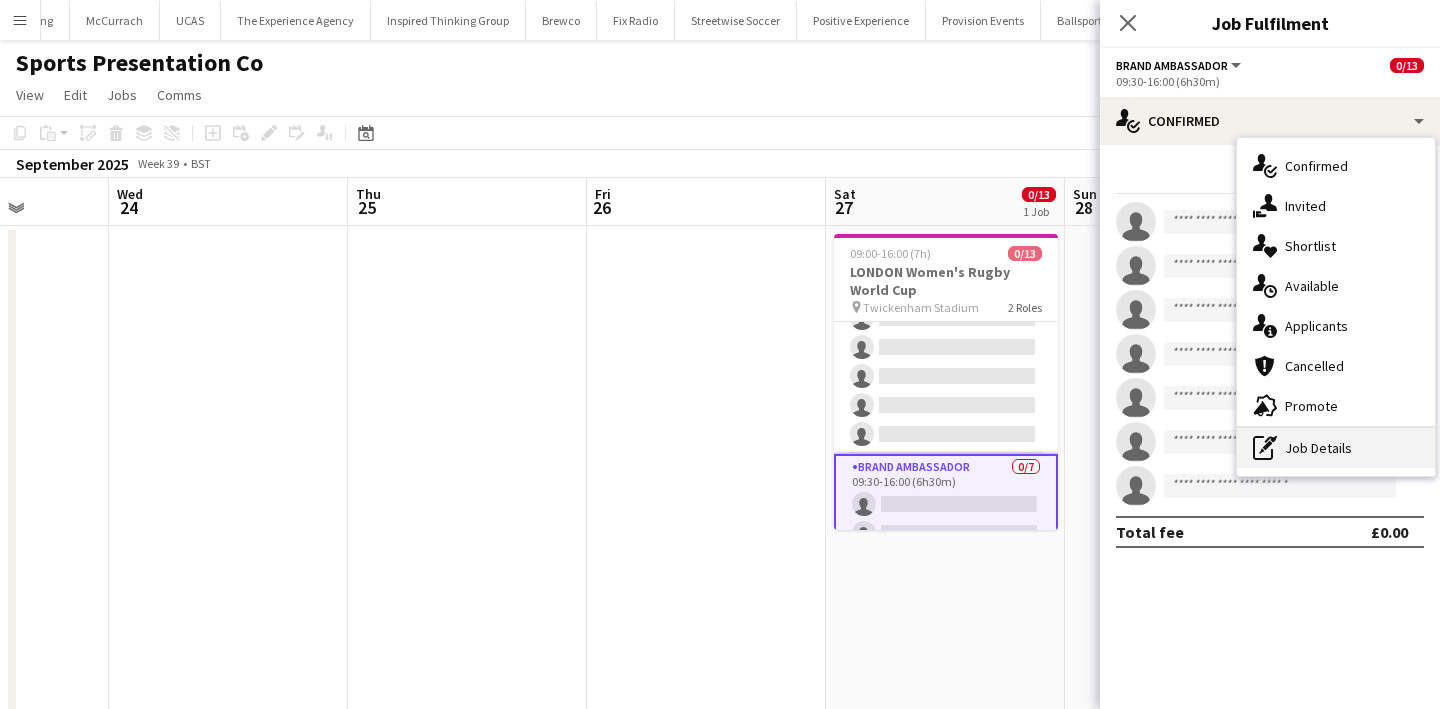 click on "pen-write
Job Details" at bounding box center (1336, 448) 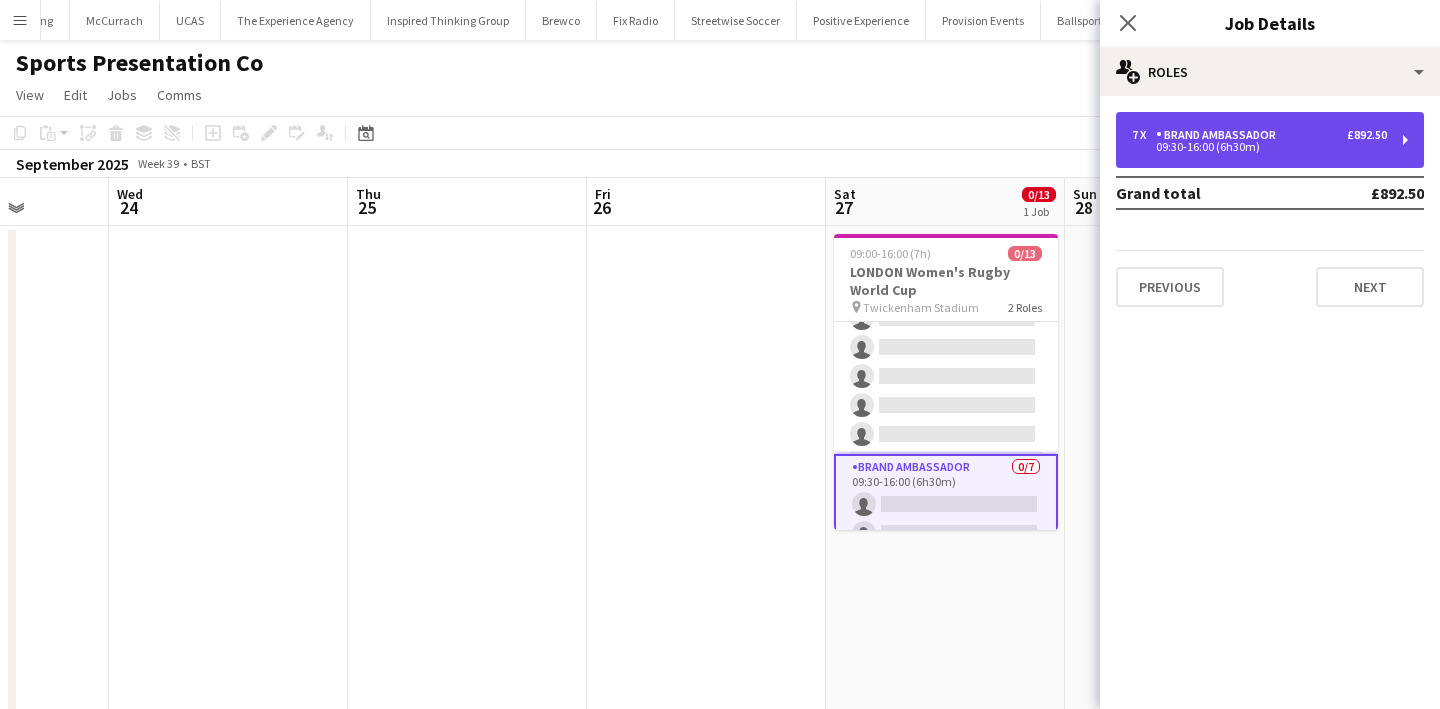 click on "7 x   Brand Ambassador   £892.50   09:30-16:00 (6h30m)" at bounding box center (1270, 140) 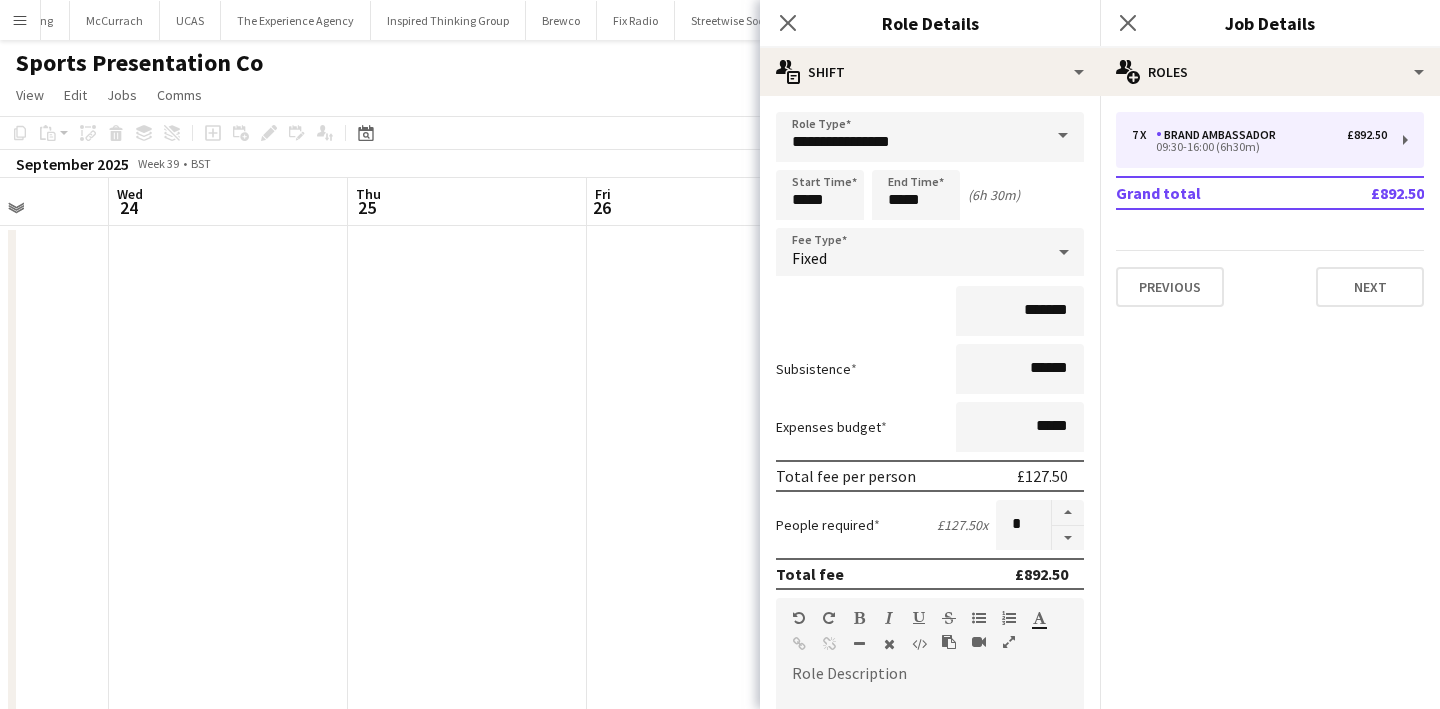 click at bounding box center (706, 707) 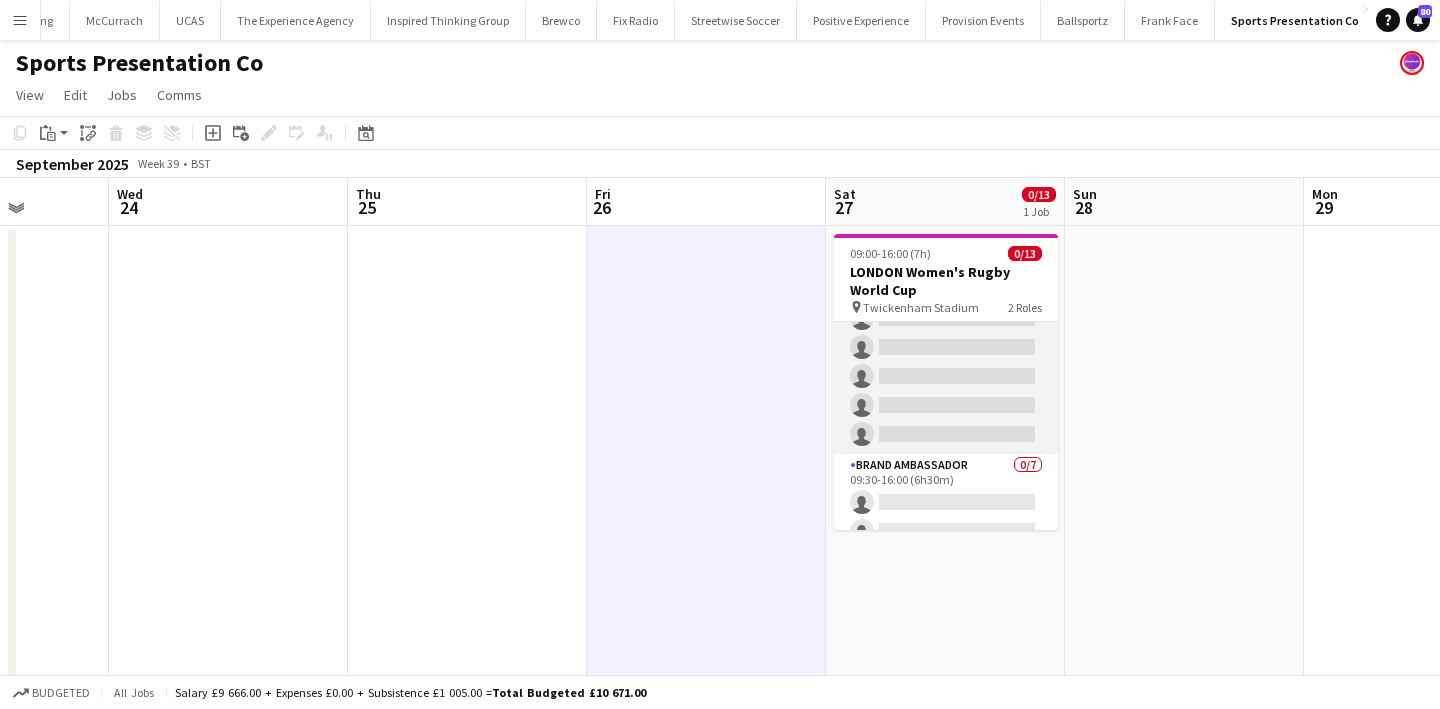 click on "Brand Ambassador   0/6   09:00-16:00 (7h)
single-neutral-actions
single-neutral-actions
single-neutral-actions
single-neutral-actions
single-neutral-actions
single-neutral-actions" at bounding box center (946, 347) 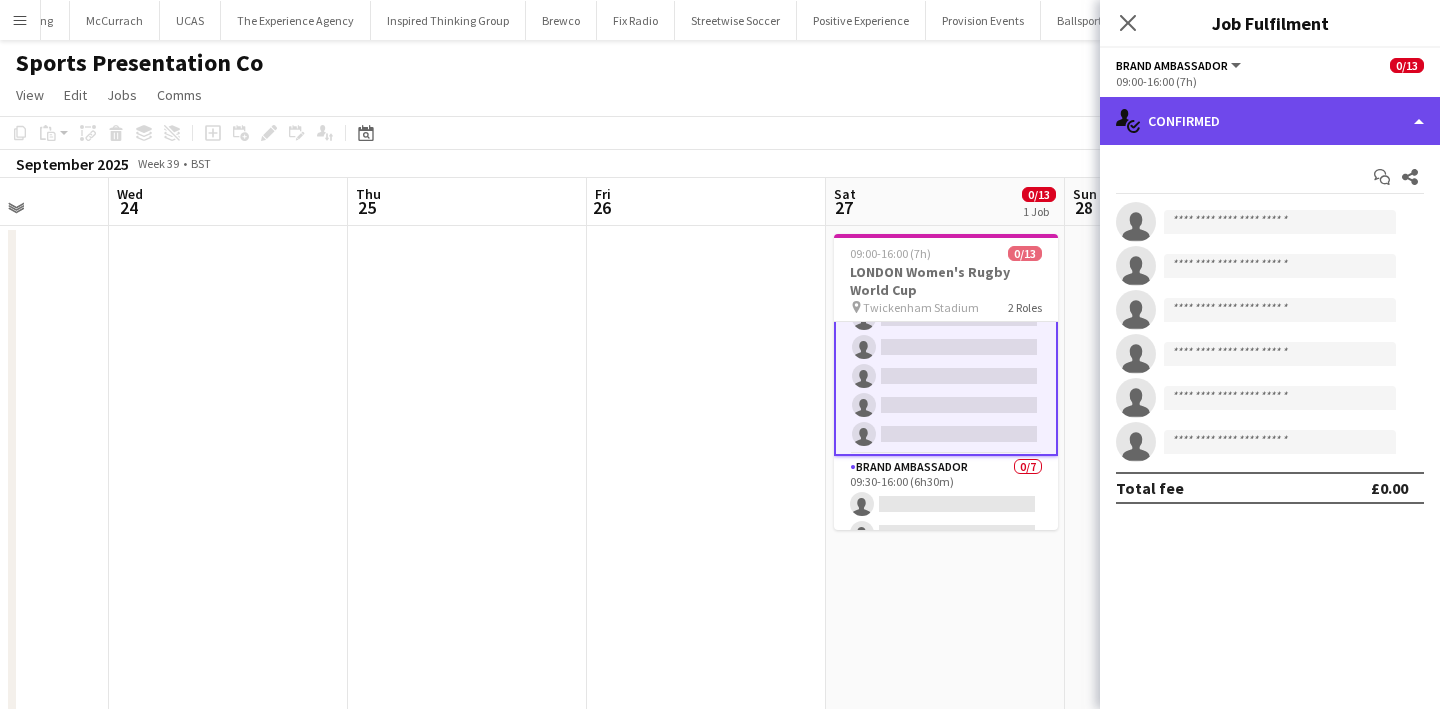 click on "single-neutral-actions-check-2
Confirmed" 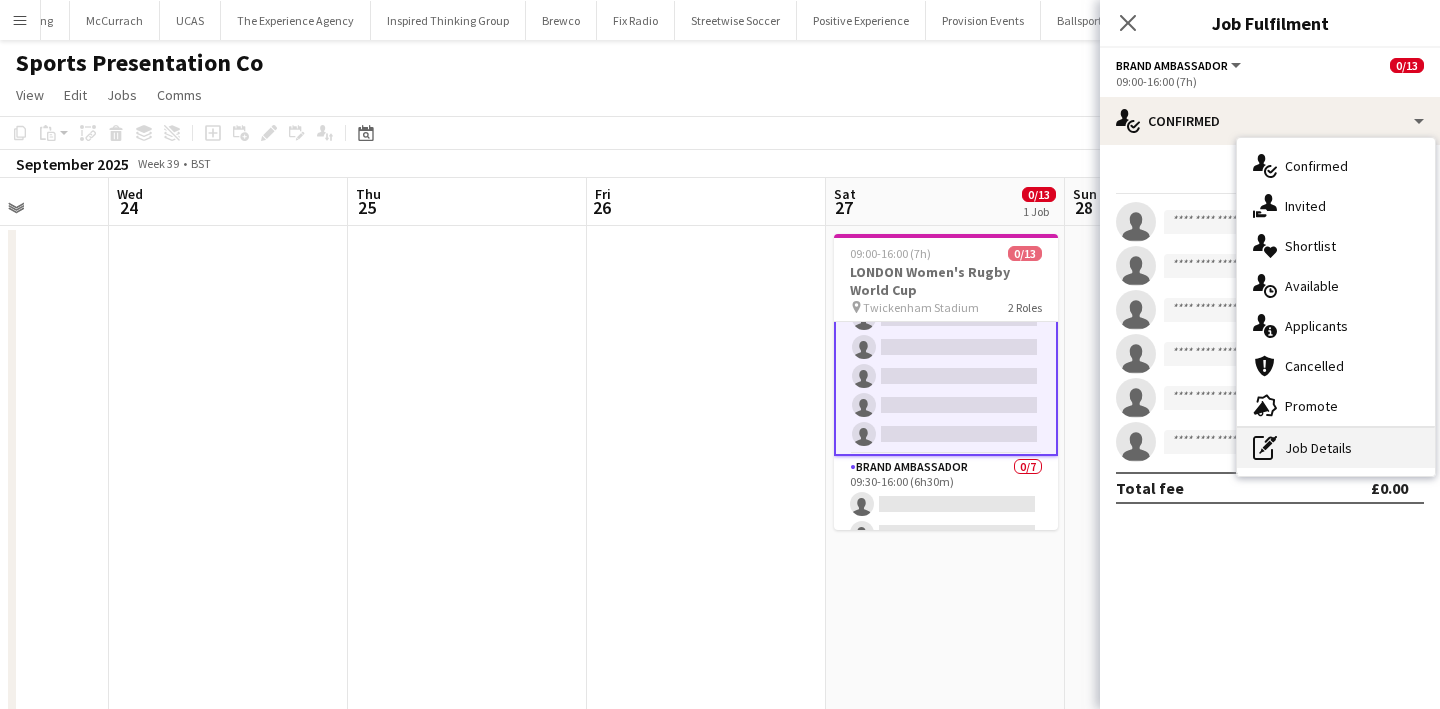 click on "pen-write
Job Details" at bounding box center [1336, 448] 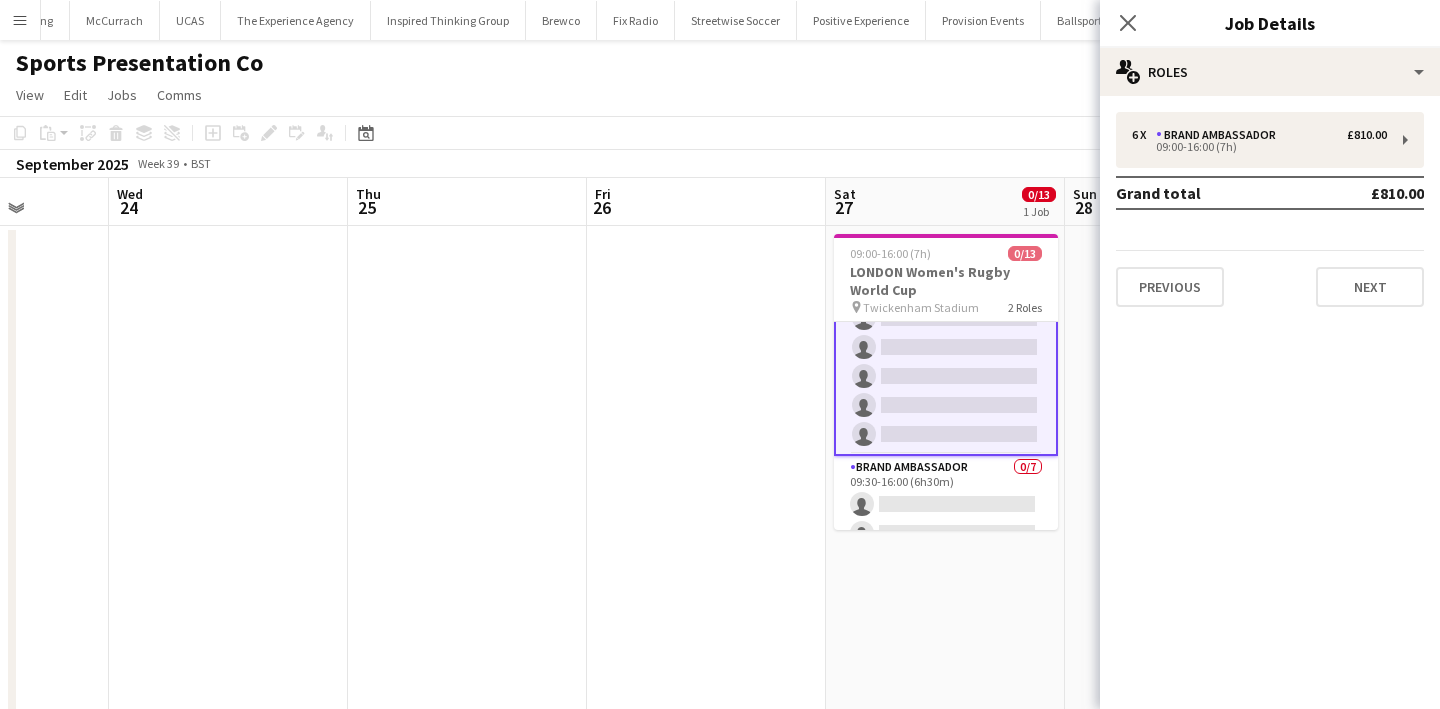 click at bounding box center [706, 707] 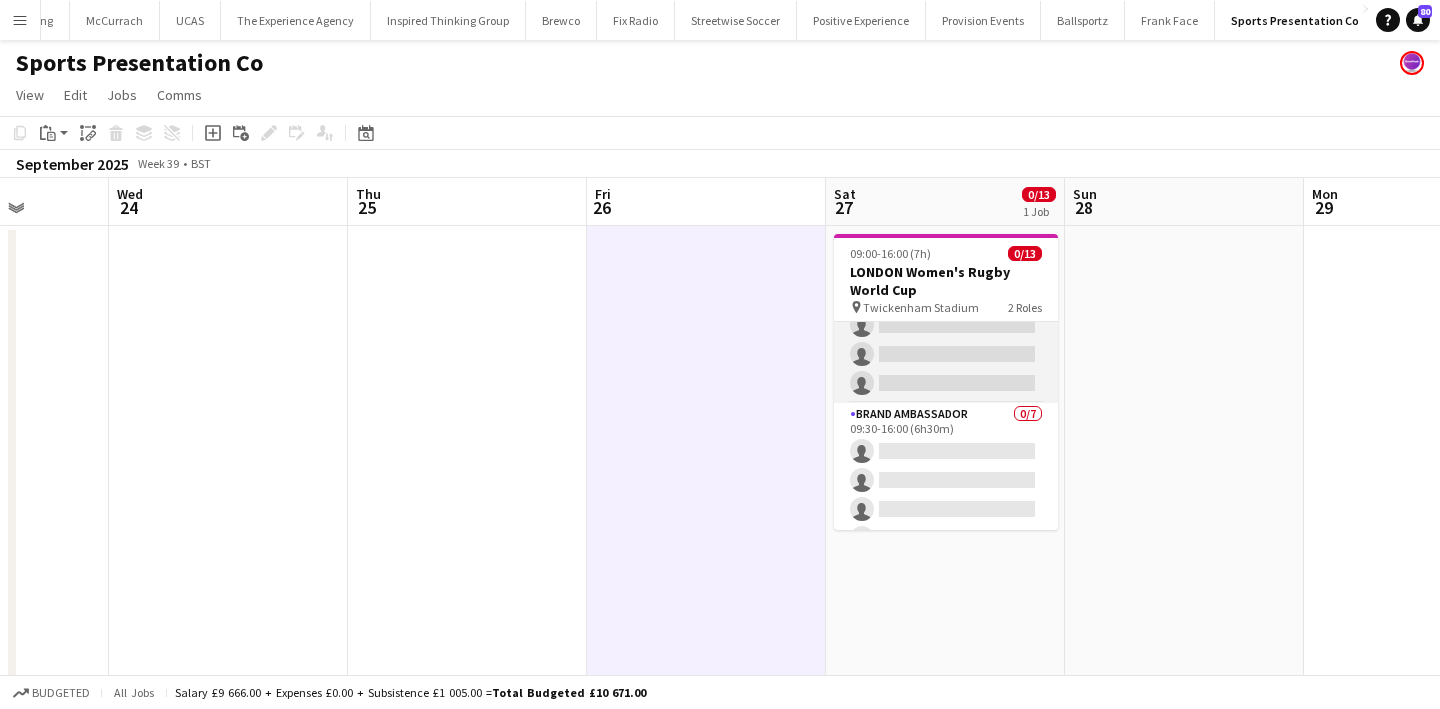 scroll, scrollTop: 0, scrollLeft: 0, axis: both 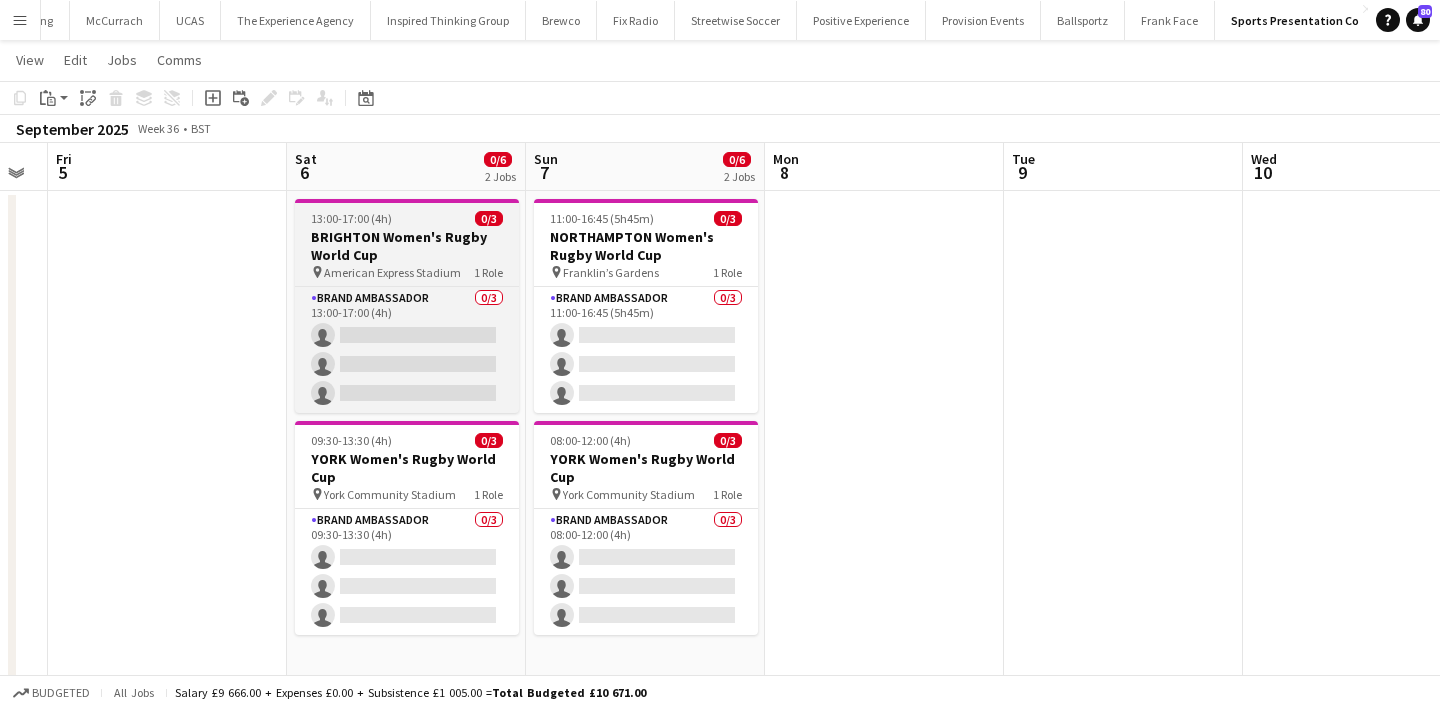 click on "13:00-17:00 (4h)    0/3   BRIGHTON Women's Rugby World Cup
pin
American Express Stadium   1 Role   Brand Ambassador   0/3   13:00-17:00 (4h)
single-neutral-actions
single-neutral-actions
single-neutral-actions" at bounding box center [407, 306] 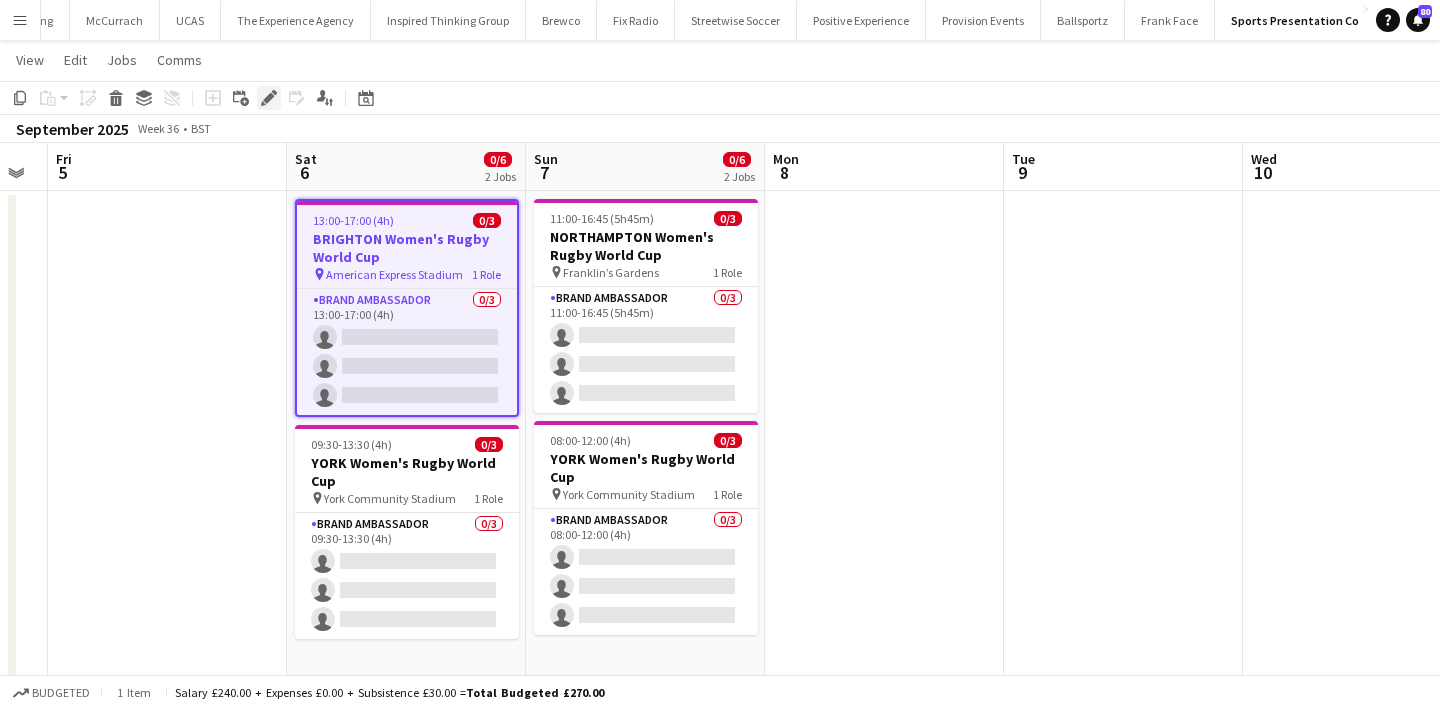 click on "Edit" 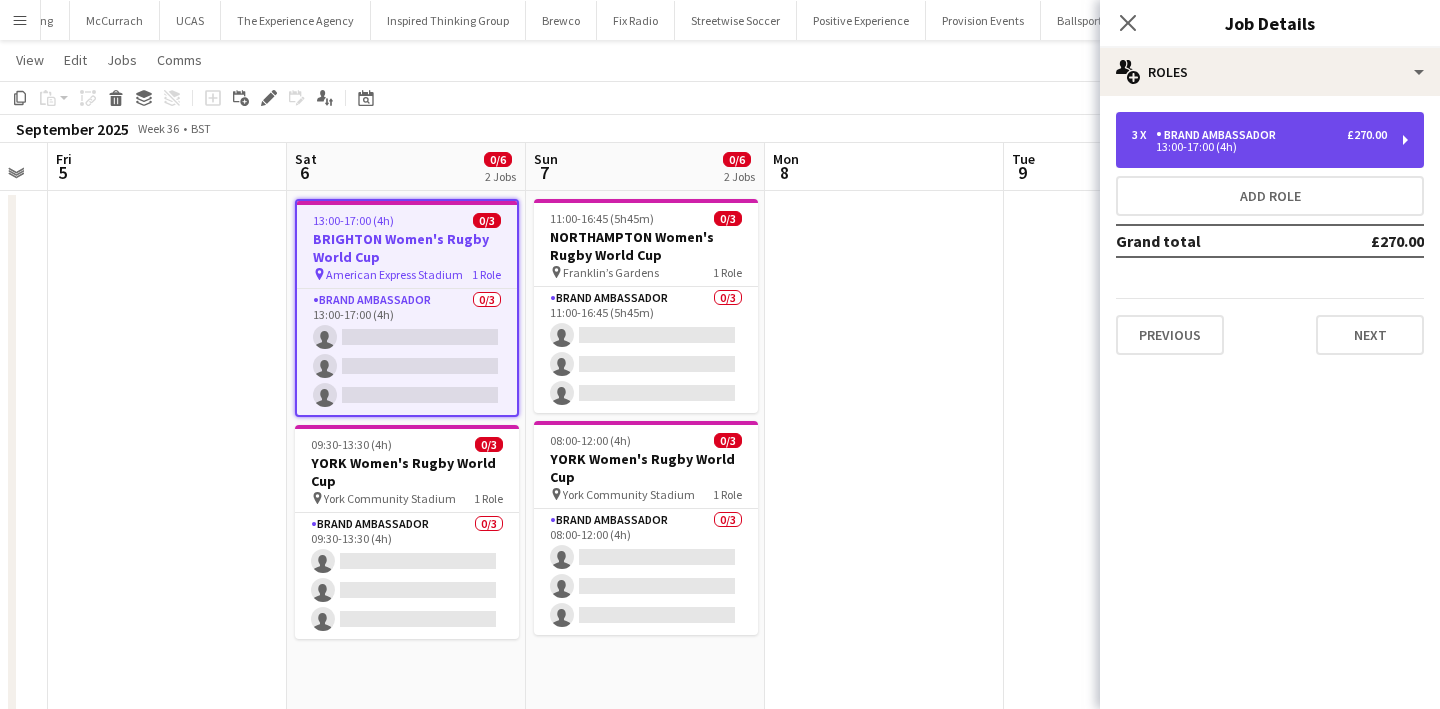 click on "13:00-17:00 (4h)" at bounding box center [1259, 147] 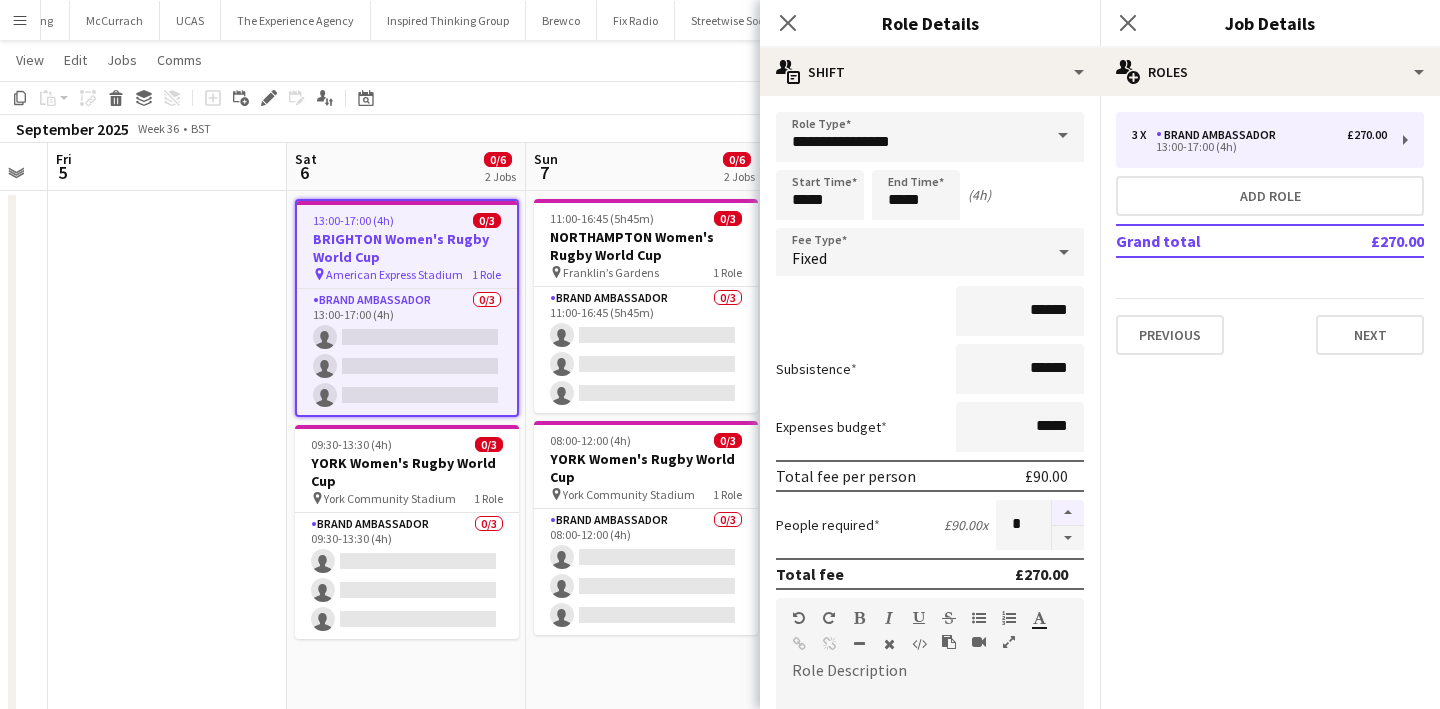 click at bounding box center (1068, 513) 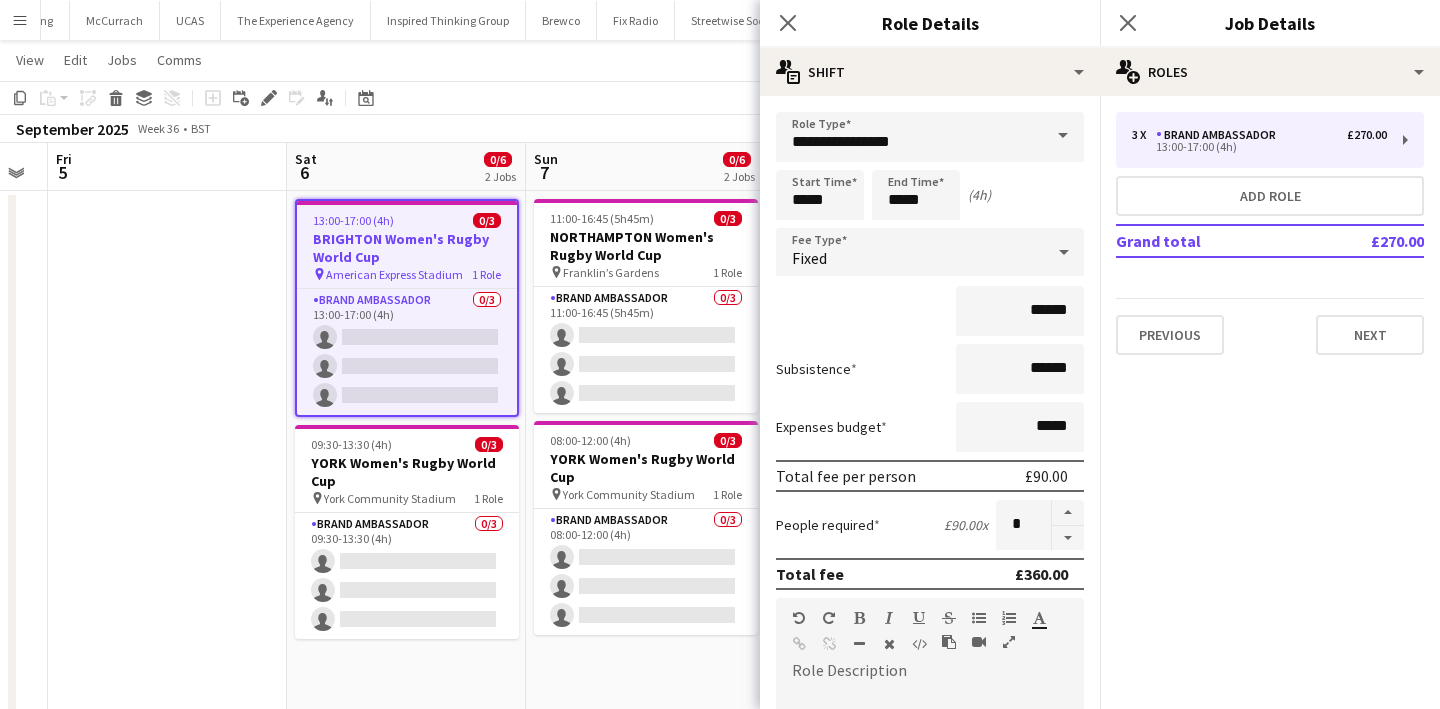 click at bounding box center [167, 672] 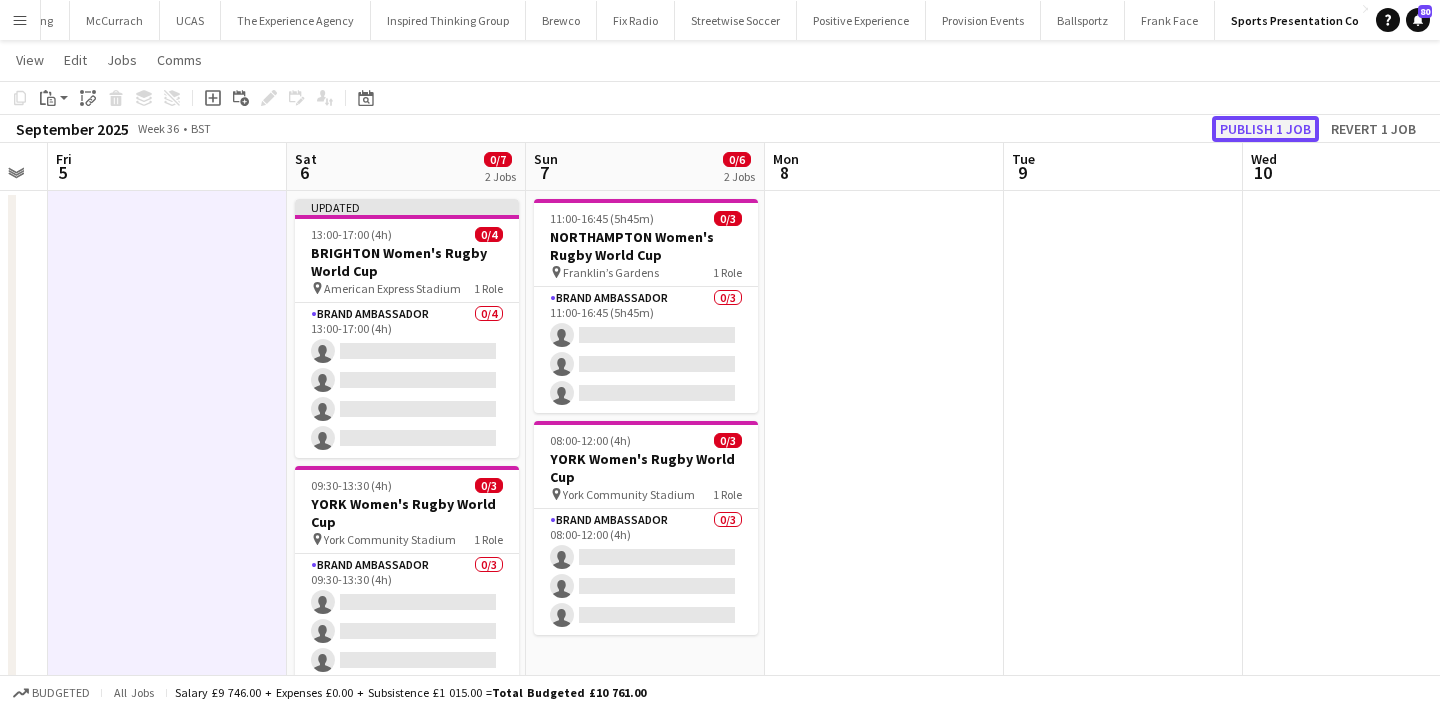 click on "Publish 1 job" 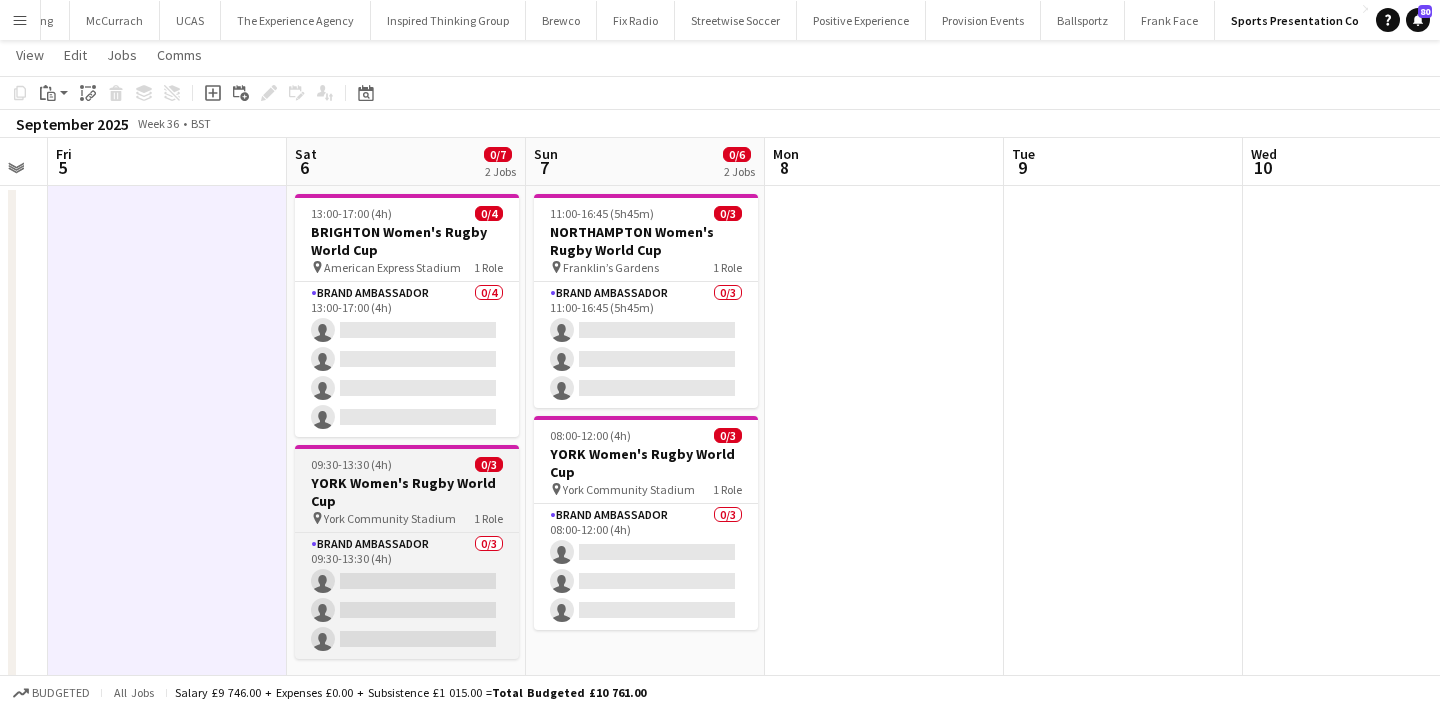 scroll, scrollTop: 43, scrollLeft: 0, axis: vertical 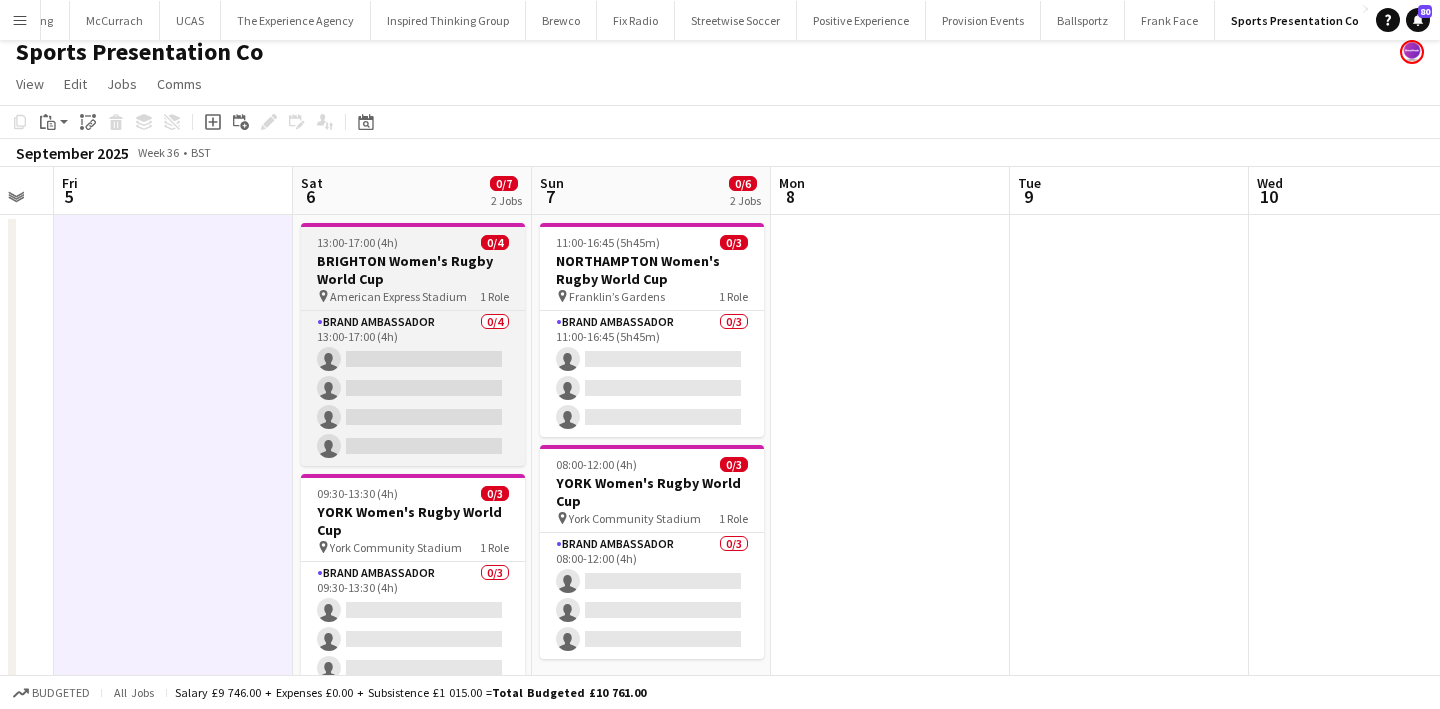 click on "BRIGHTON Women's Rugby World Cup" at bounding box center [413, 270] 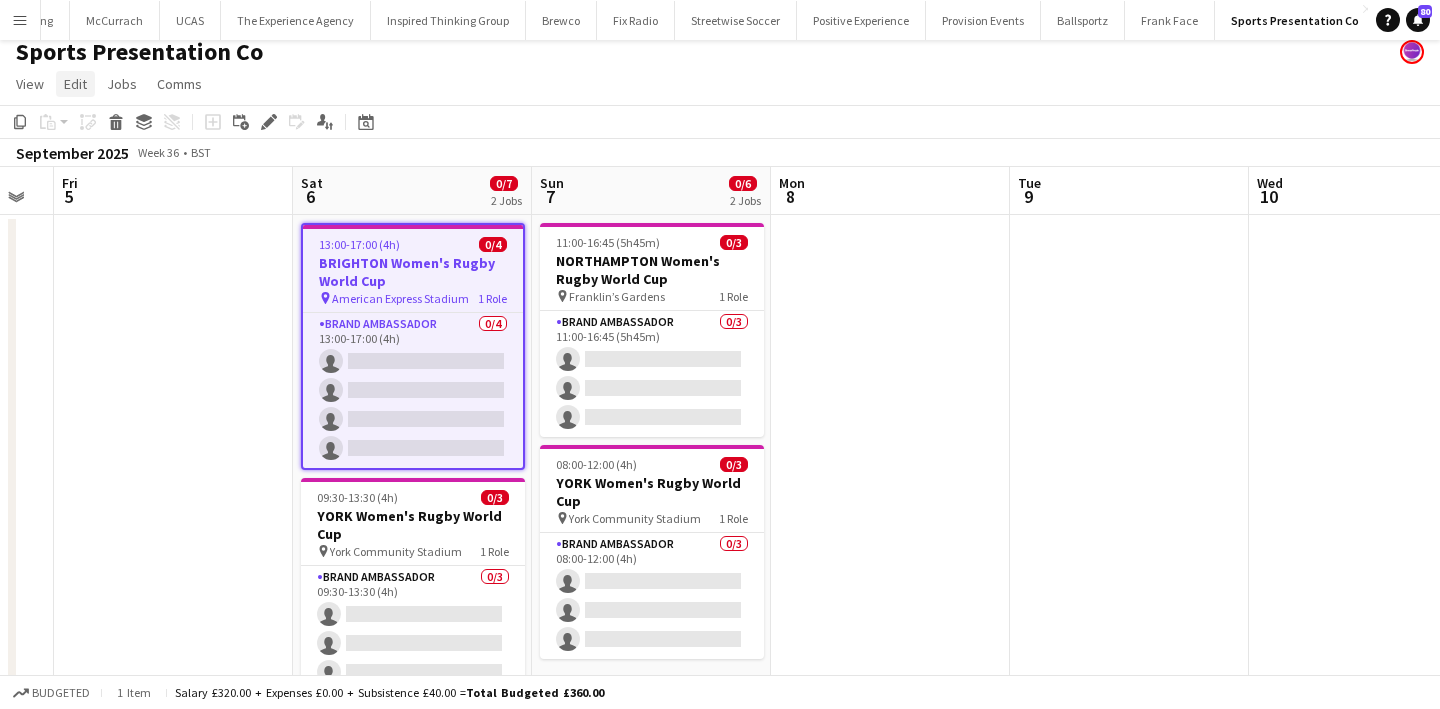 click on "Edit" 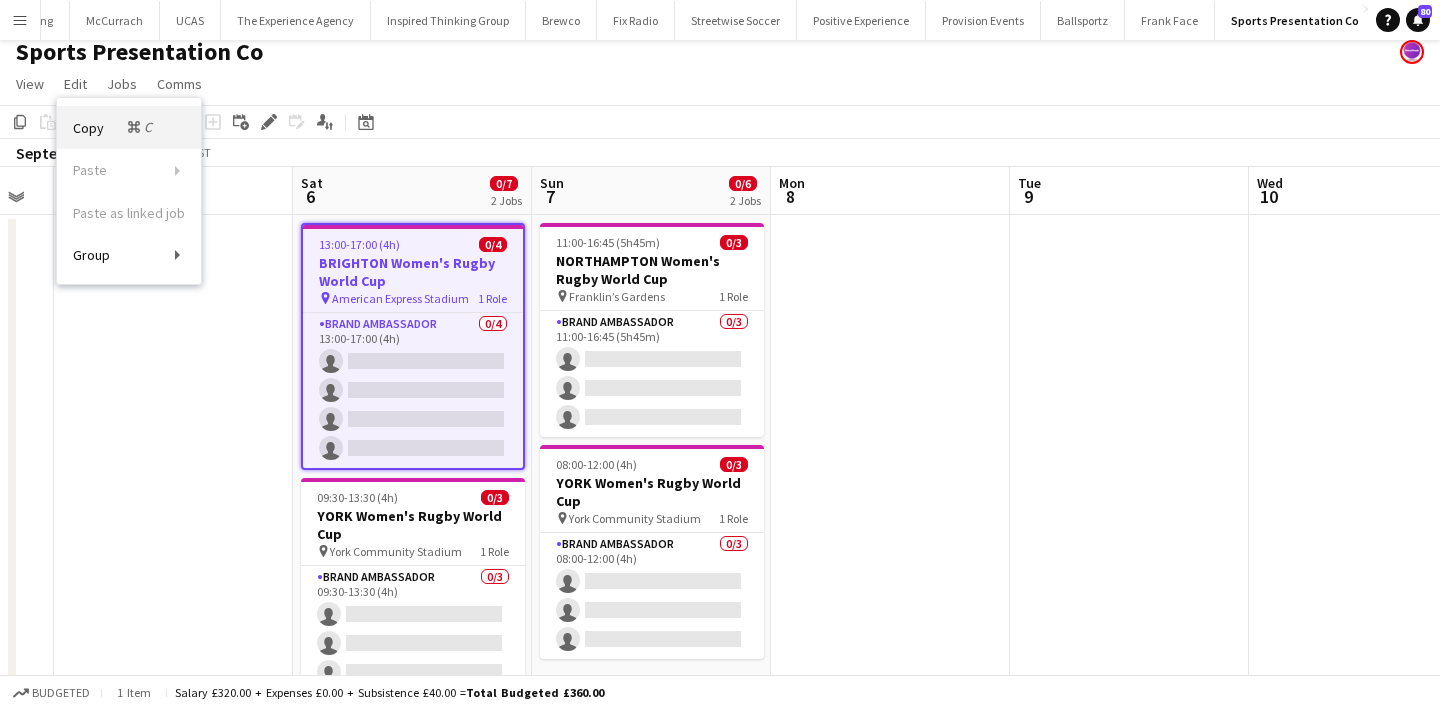 click on "Copy
Command
C" at bounding box center [129, 127] 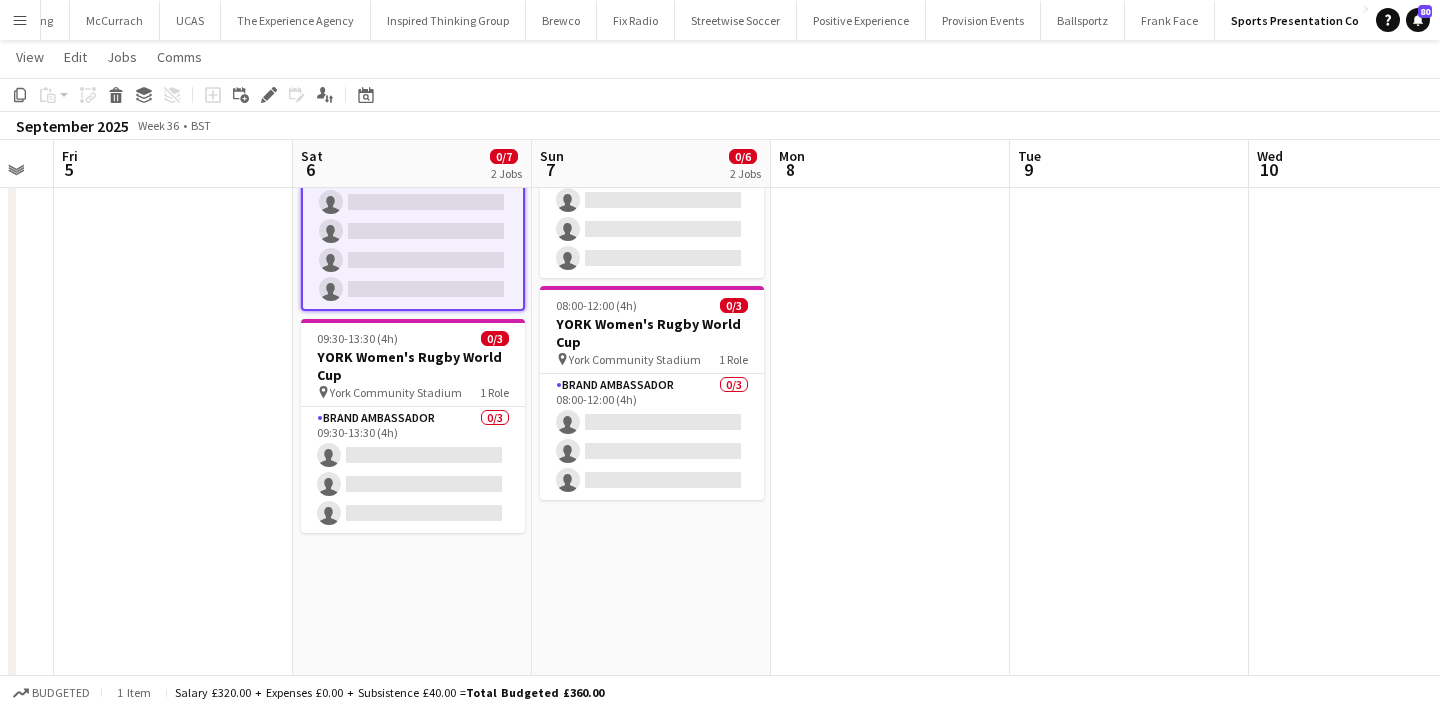 scroll, scrollTop: 169, scrollLeft: 0, axis: vertical 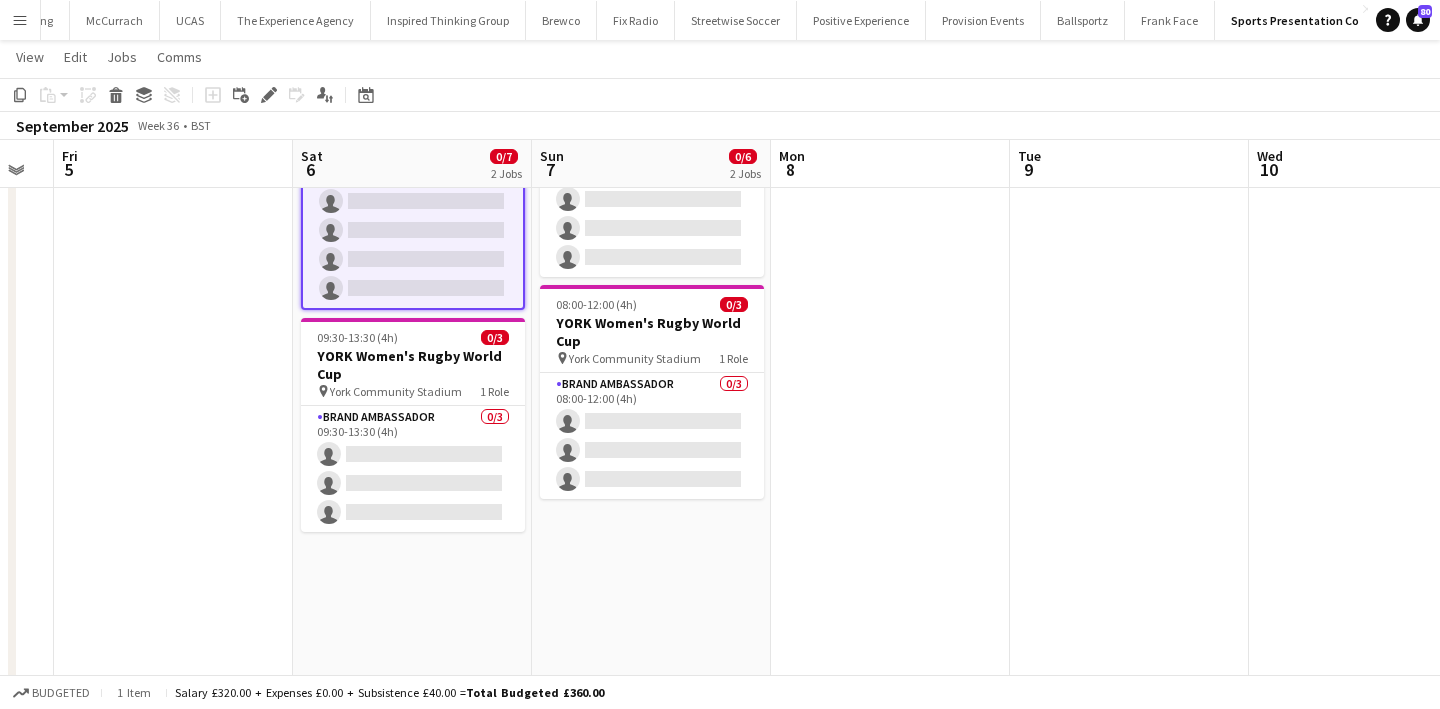 click on "11:00-16:45 (5h45m)    0/3   NORTHAMPTON Women's Rugby World Cup
pin
Franklin’s Gardens   1 Role   Brand Ambassador   0/3   11:00-16:45 (5h45m)
single-neutral-actions
single-neutral-actions
single-neutral-actions
08:00-12:00 (4h)    0/3   YORK Women's Rugby World Cup
pin
York Community Stadium   1 Role   Brand Ambassador   0/3   08:00-12:00 (4h)
single-neutral-actions
single-neutral-actions
single-neutral-actions" at bounding box center (651, 536) 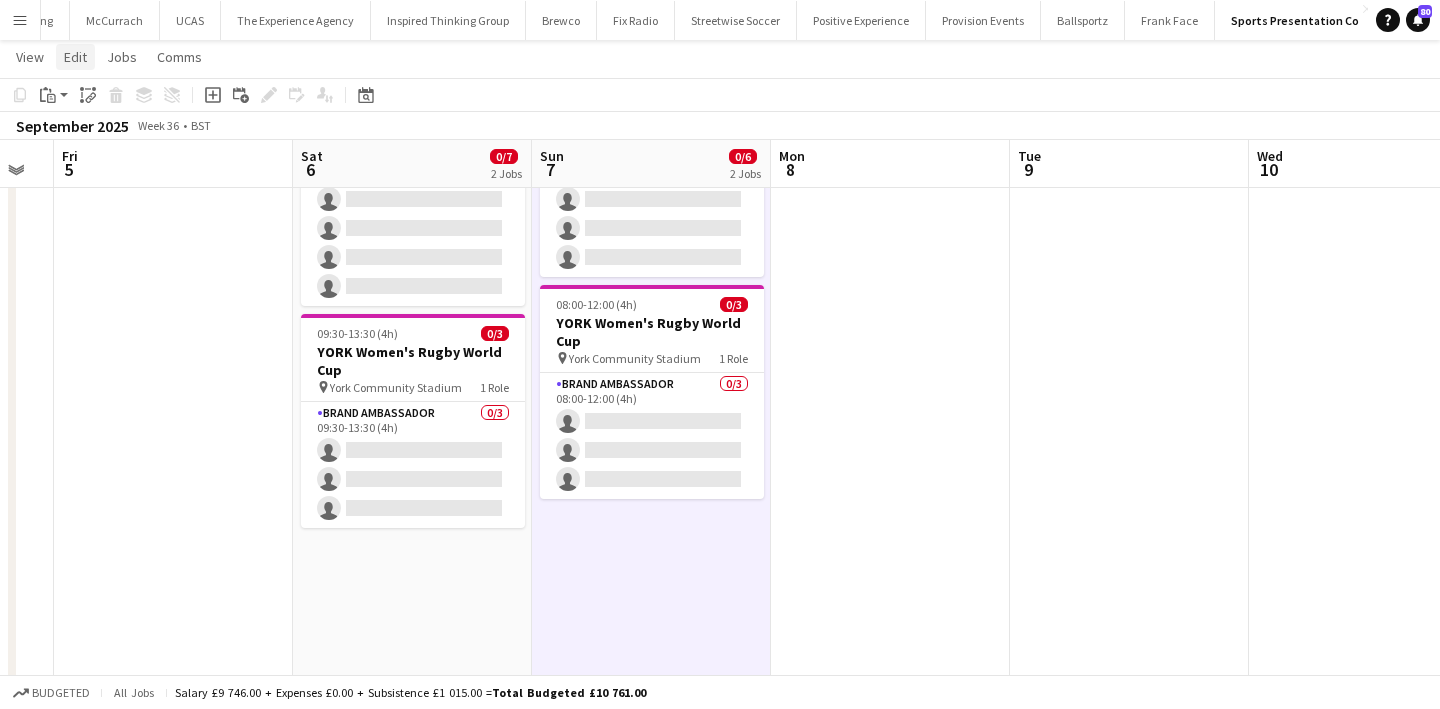click on "Edit" 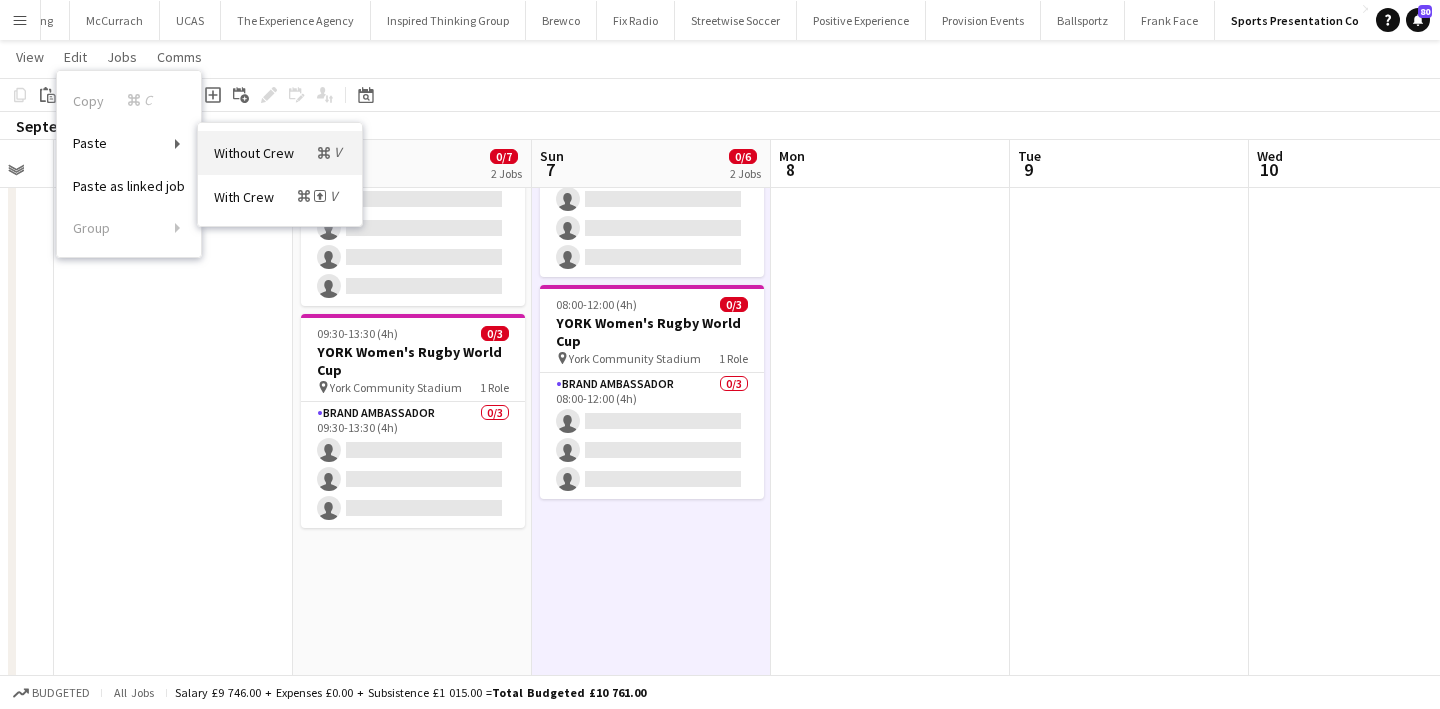 click on "Without Crew
Command
V" at bounding box center (280, 152) 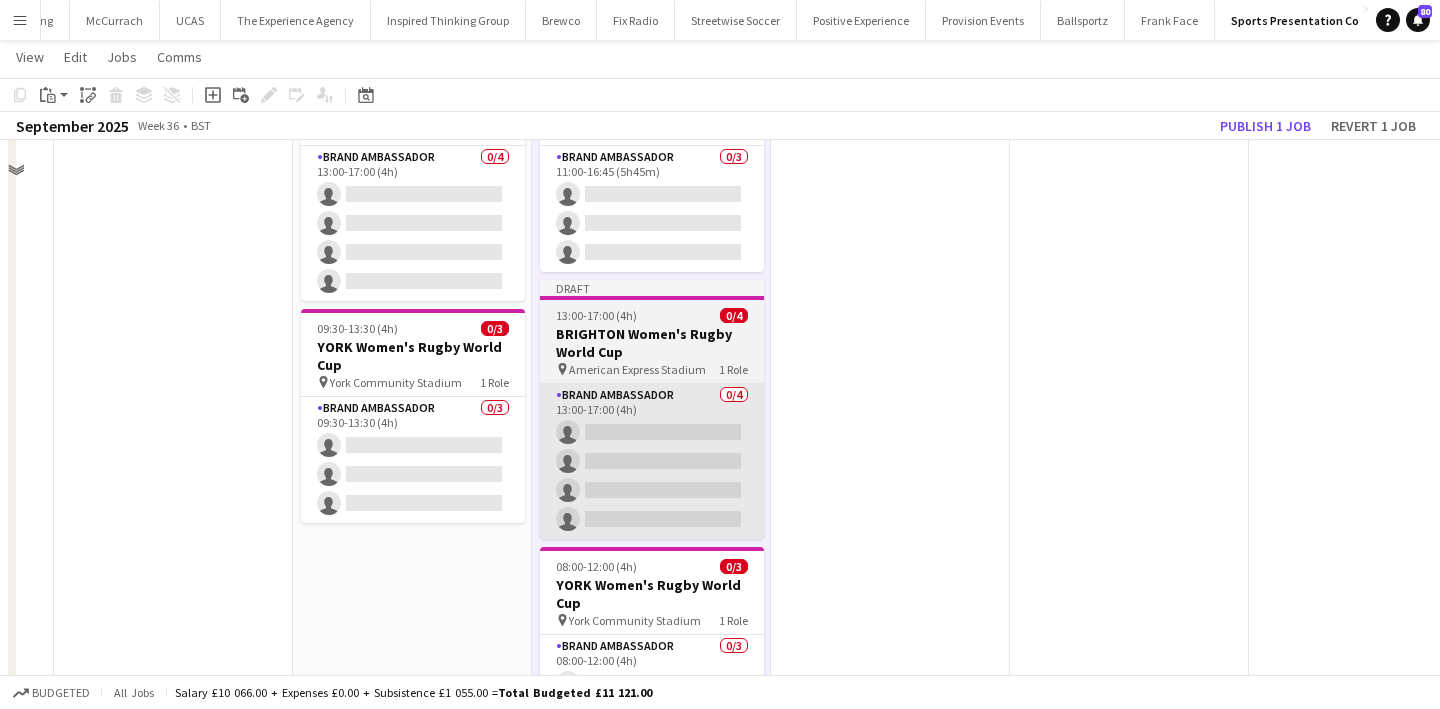 scroll, scrollTop: 0, scrollLeft: 0, axis: both 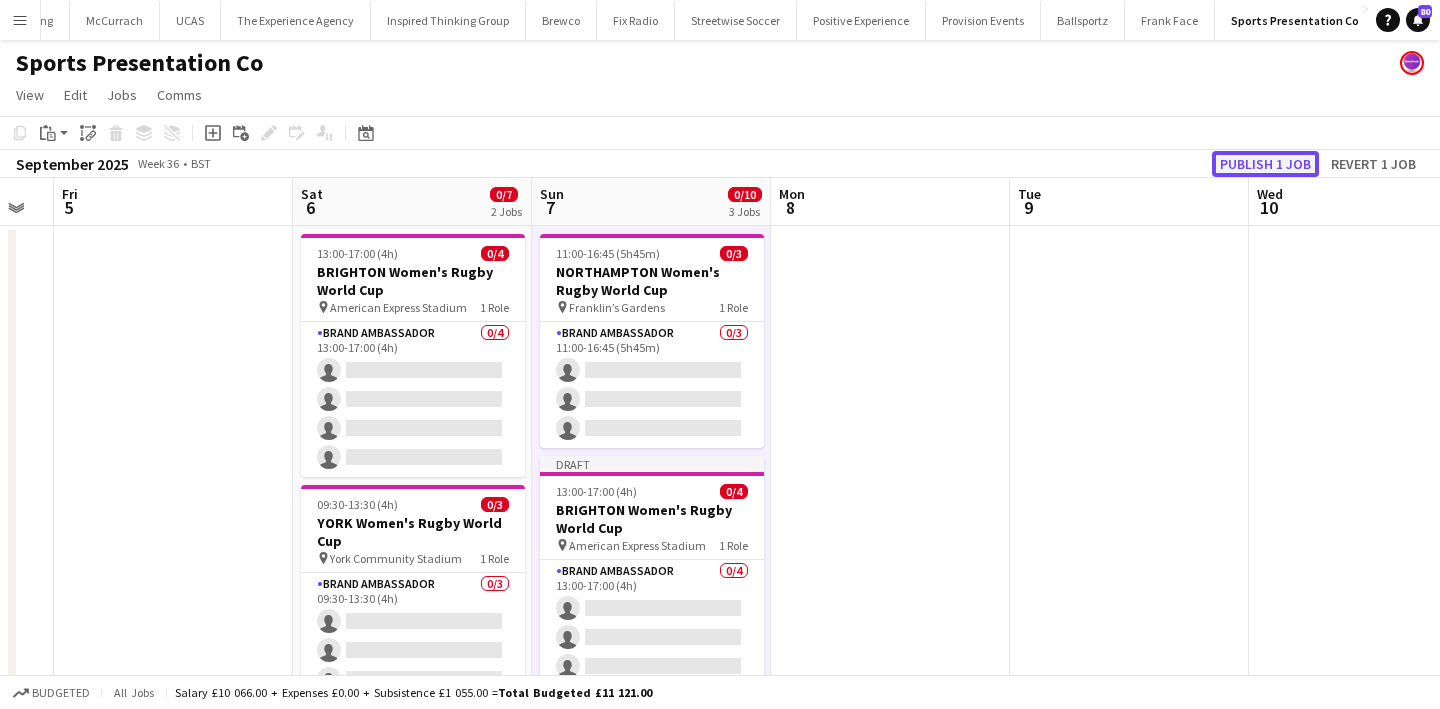 click on "Publish 1 job" 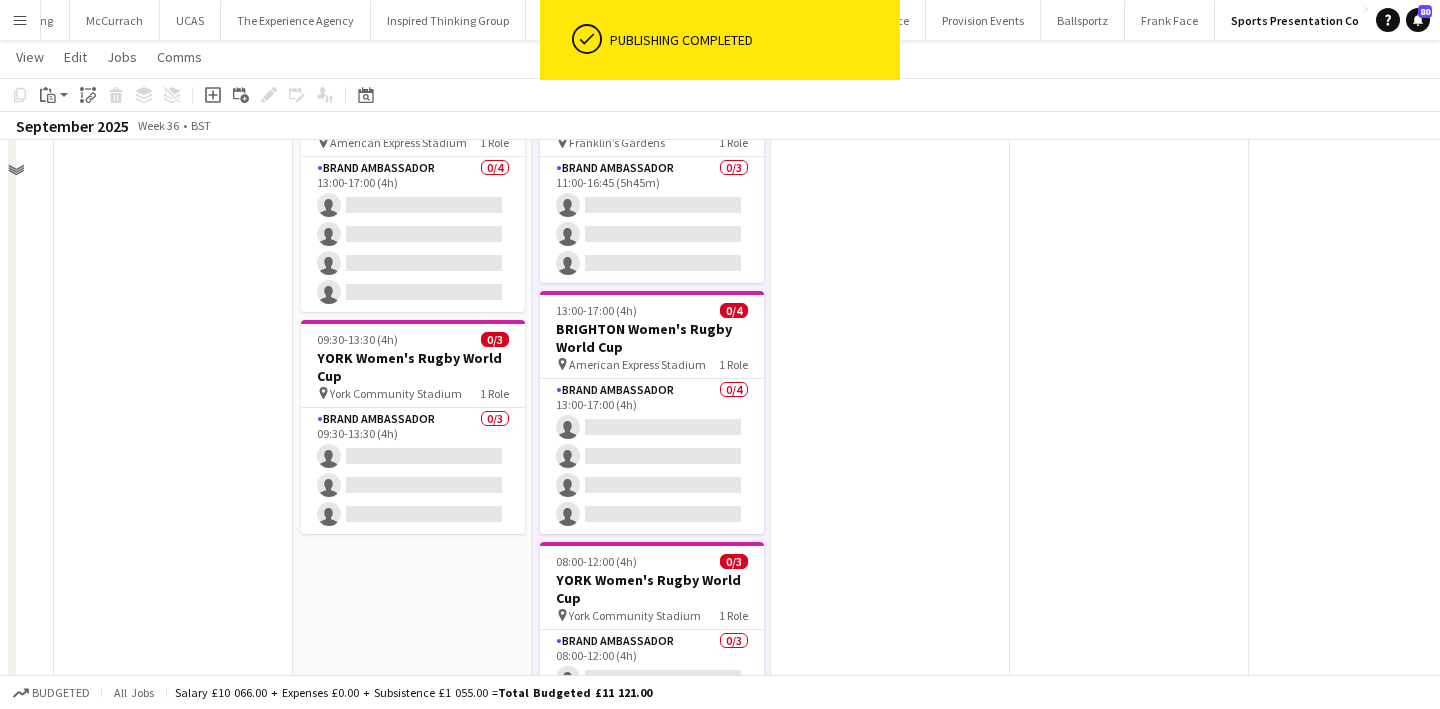 scroll, scrollTop: 0, scrollLeft: 0, axis: both 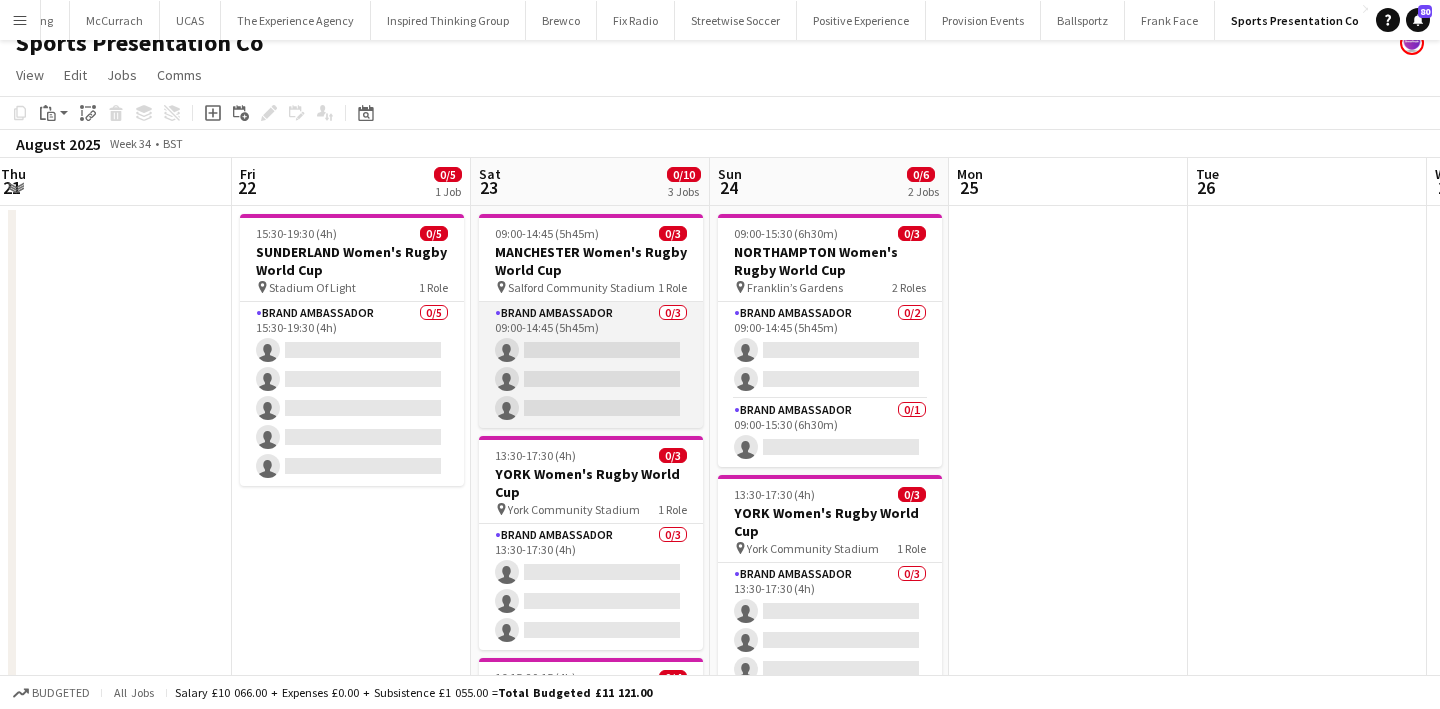 click on "Brand Ambassador   0/3   09:00-14:45 (5h45m)
single-neutral-actions
single-neutral-actions
single-neutral-actions" at bounding box center (591, 365) 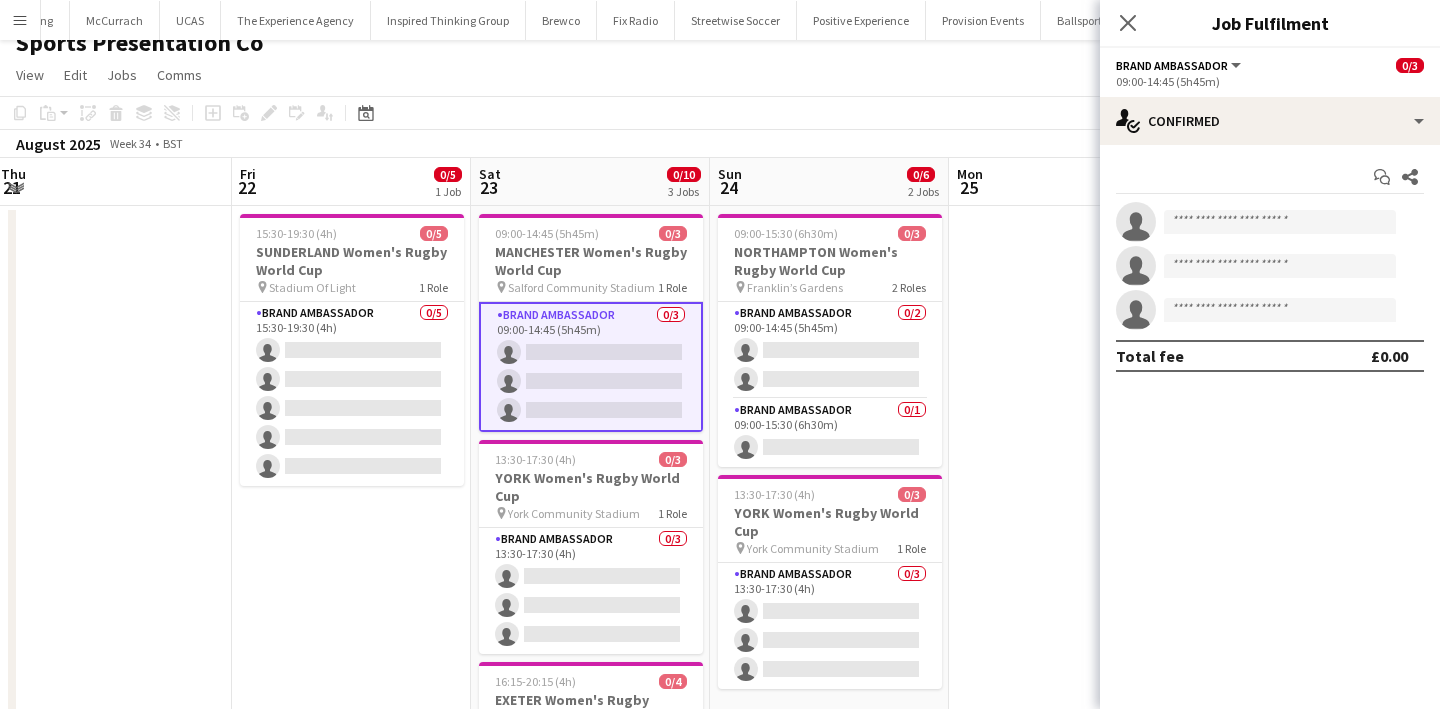 click on "Brand Ambassador   All roles   Brand Ambassador   0/3   09:00-14:45 (5h45m)" 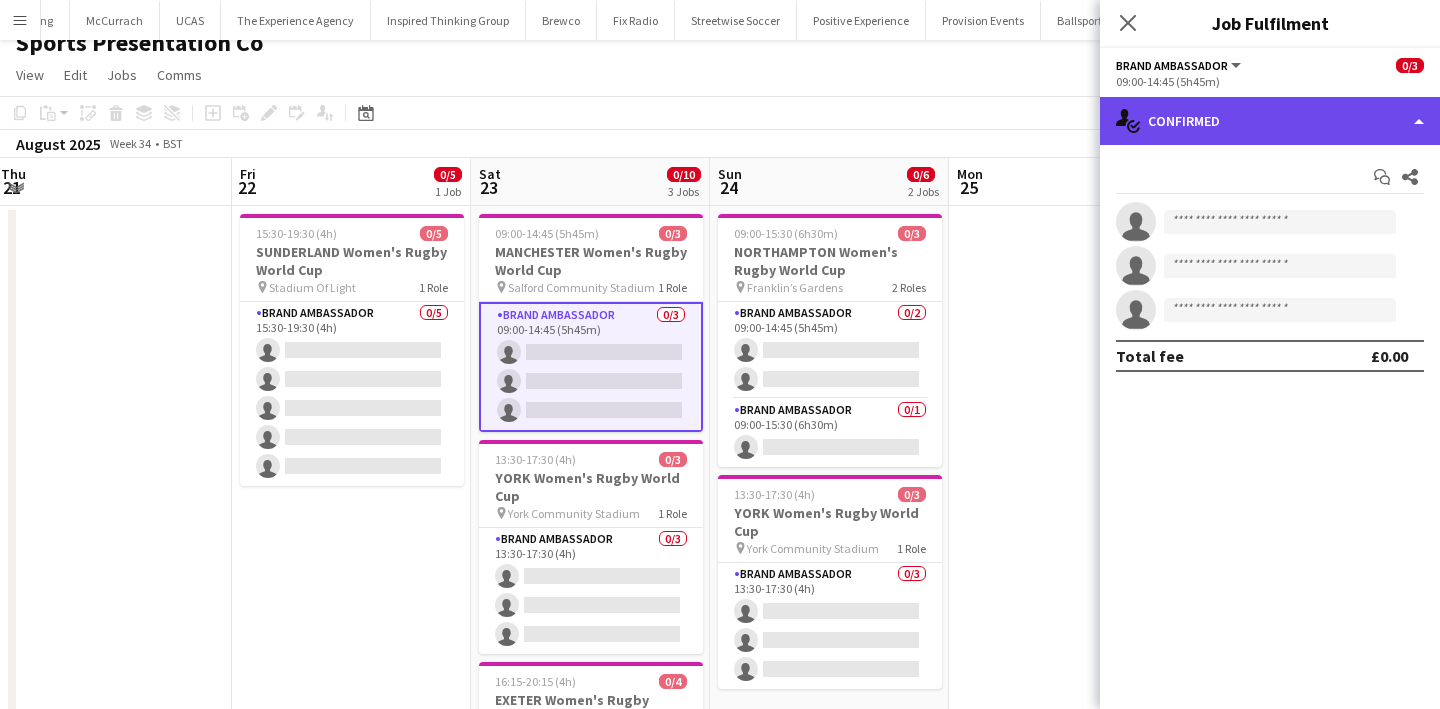 click on "single-neutral-actions-check-2
Confirmed" 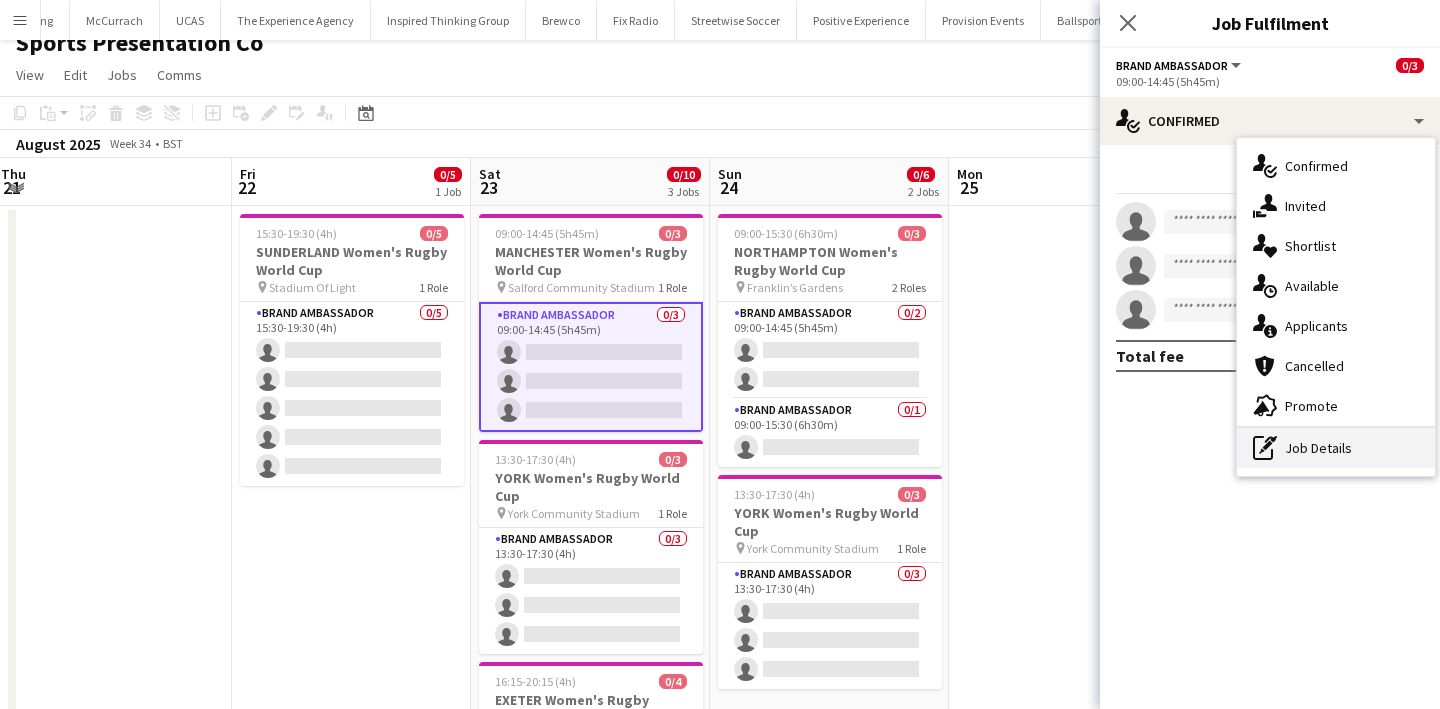 click on "pen-write" 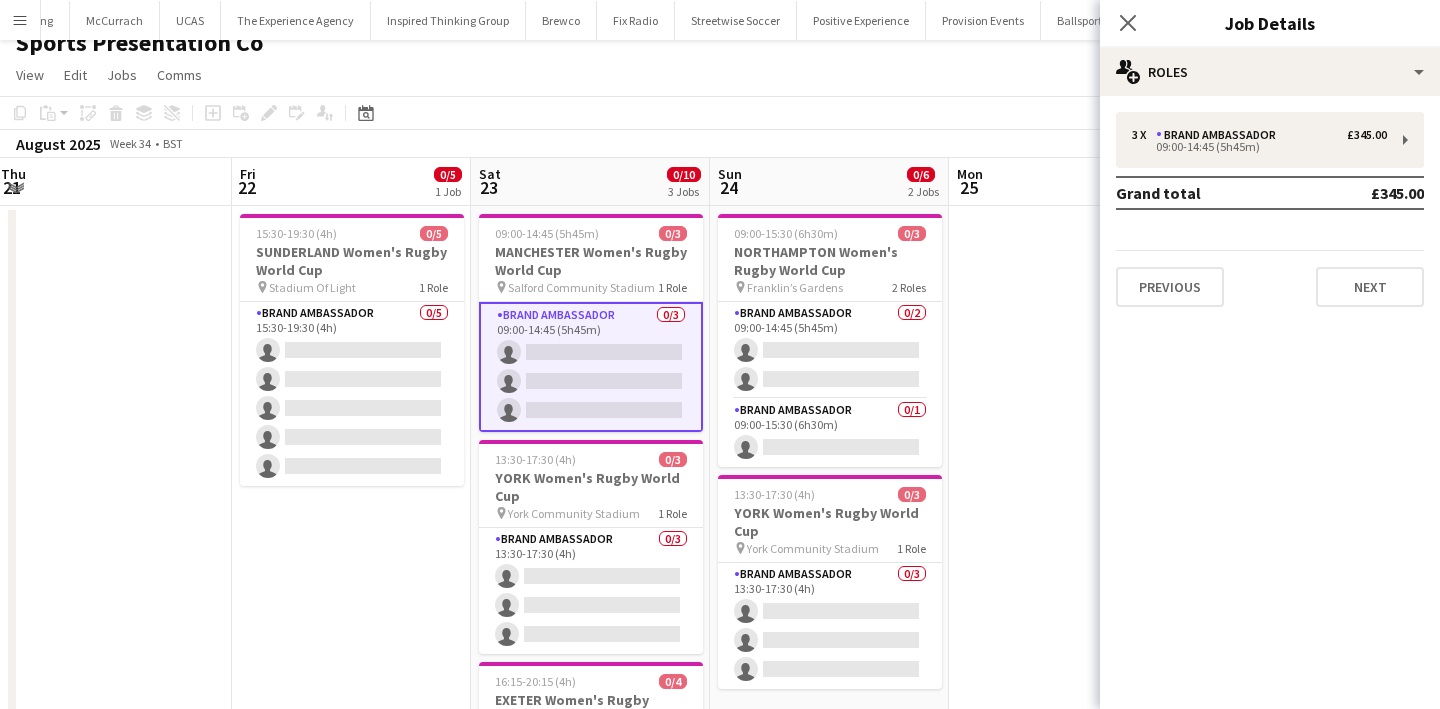 click at bounding box center (1068, 687) 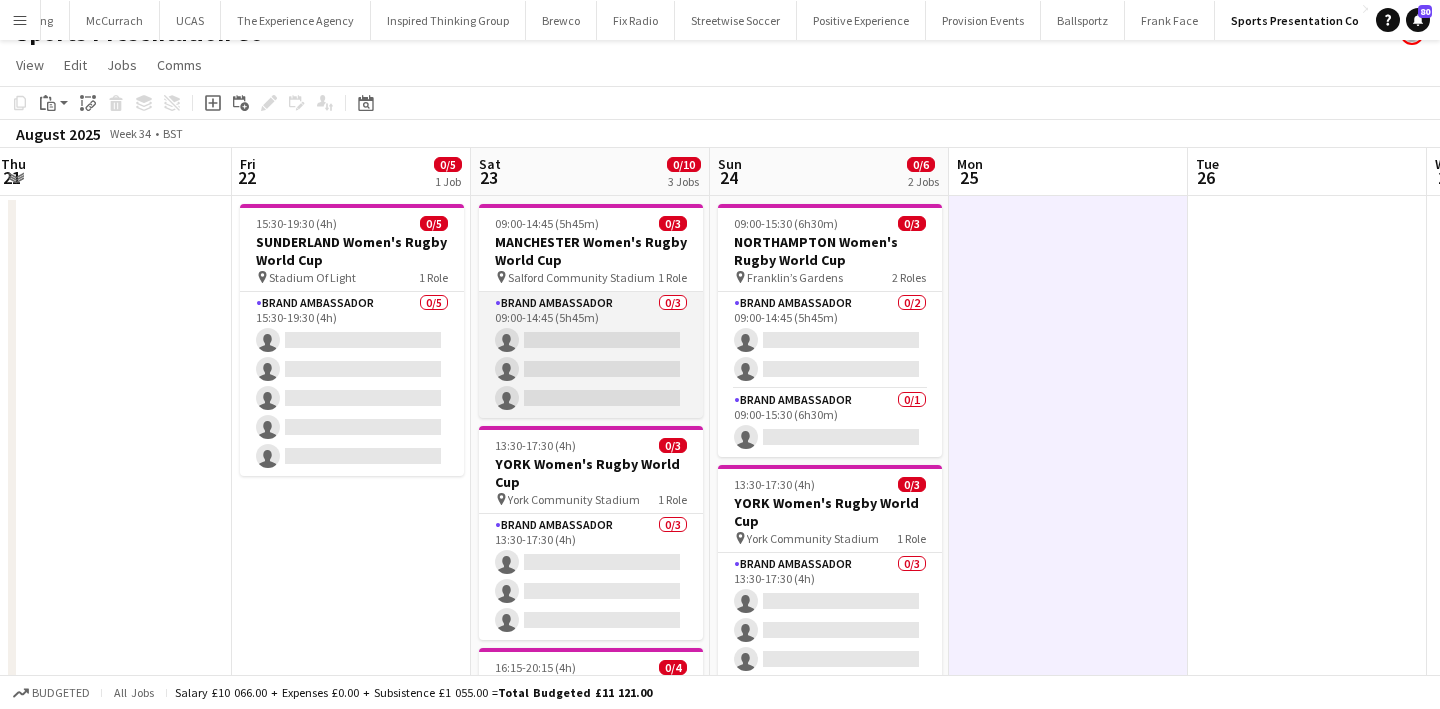 scroll, scrollTop: 0, scrollLeft: 0, axis: both 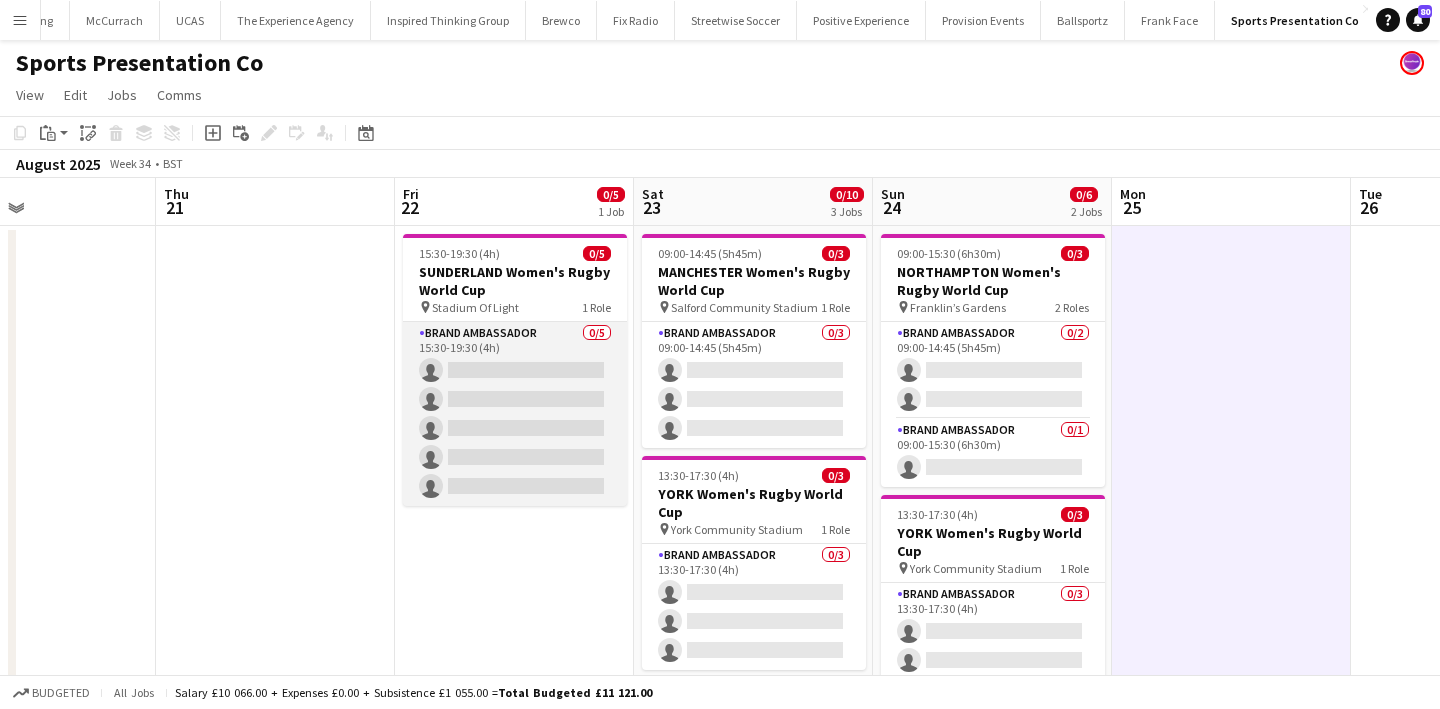 click on "Brand Ambassador   0/5   15:30-19:30 (4h)
single-neutral-actions
single-neutral-actions
single-neutral-actions
single-neutral-actions
single-neutral-actions" at bounding box center (515, 414) 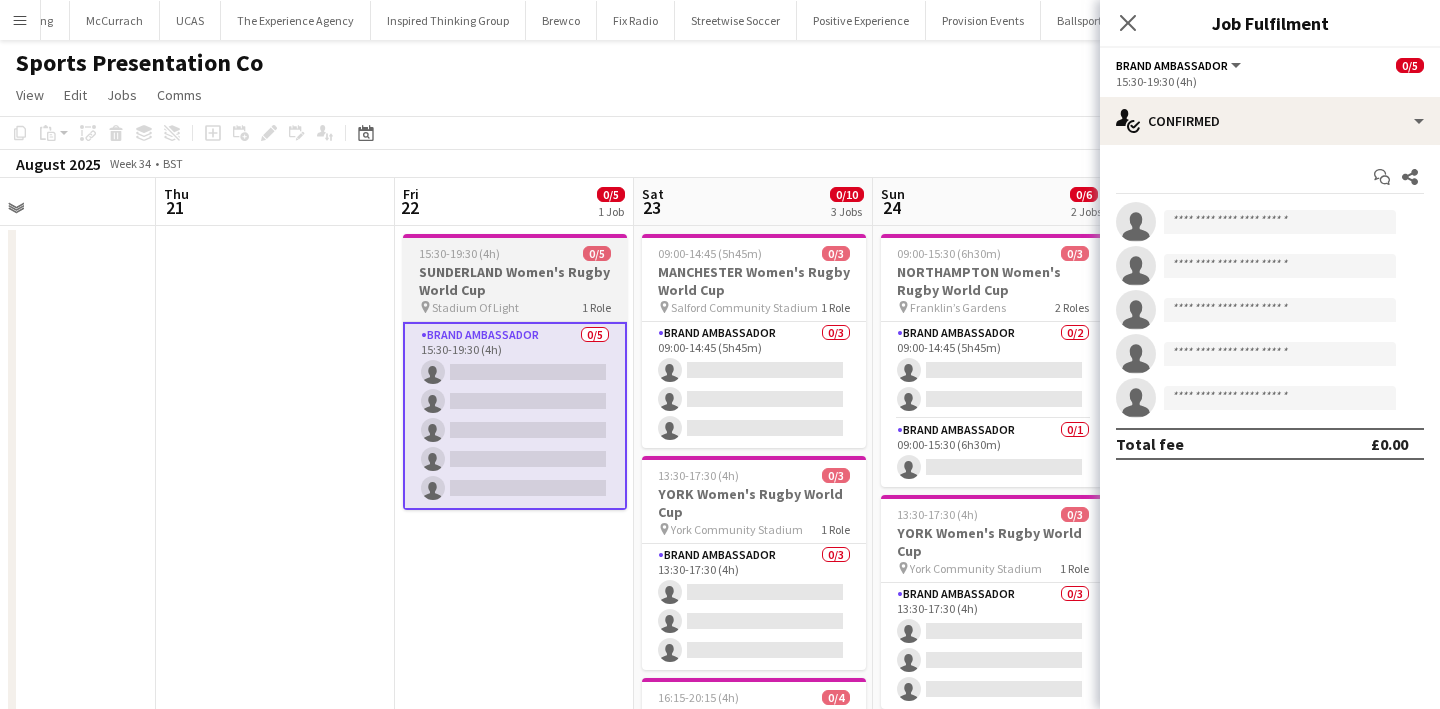 click on "SUNDERLAND Women's Rugby World Cup" at bounding box center [515, 281] 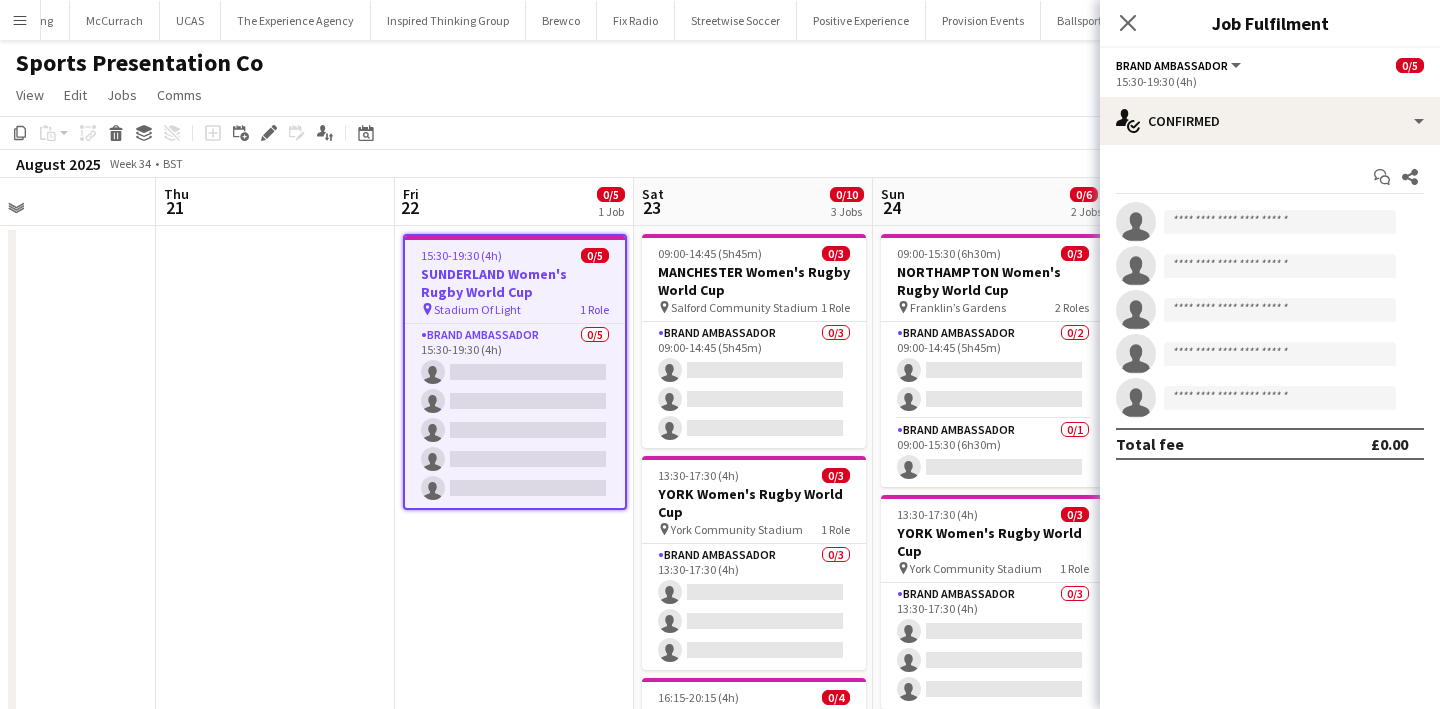 click on "SUNDERLAND Women's Rugby World Cup" at bounding box center (515, 283) 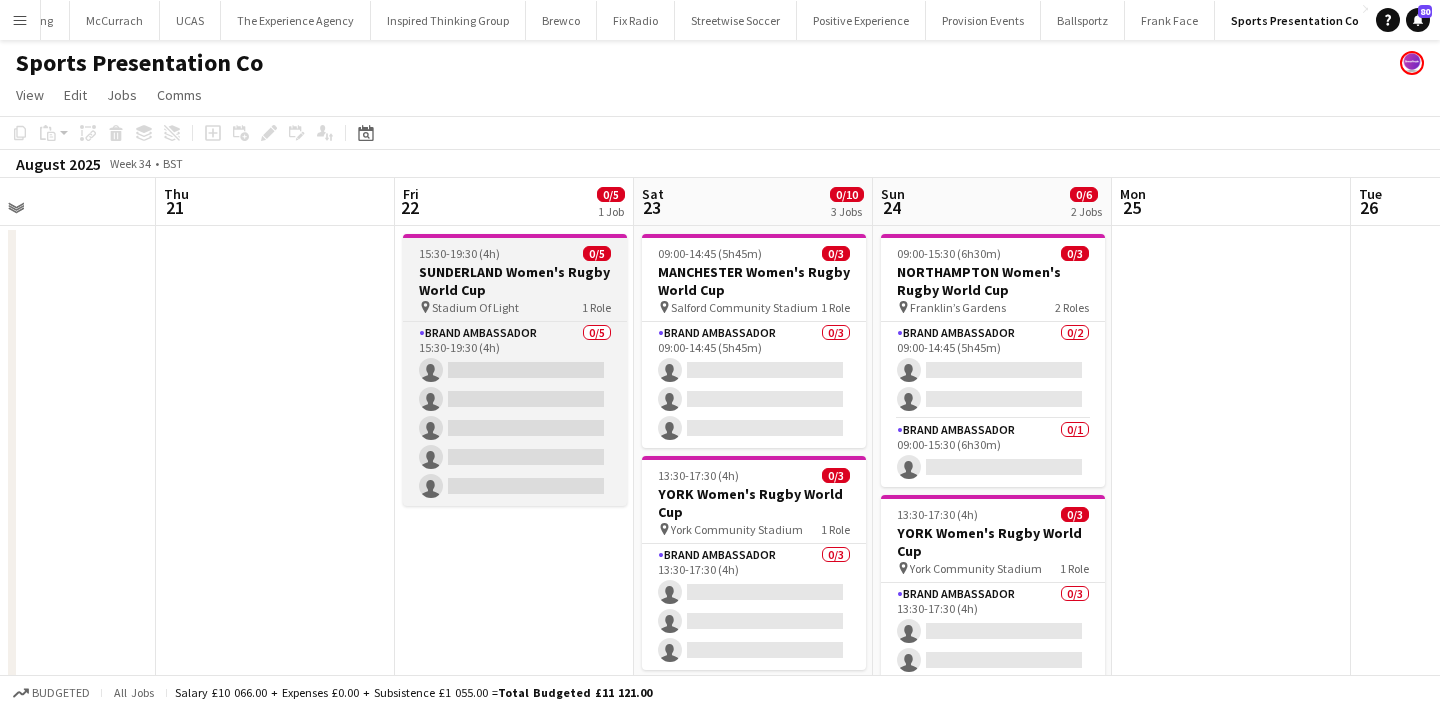 click on "SUNDERLAND Women's Rugby World Cup" at bounding box center (515, 281) 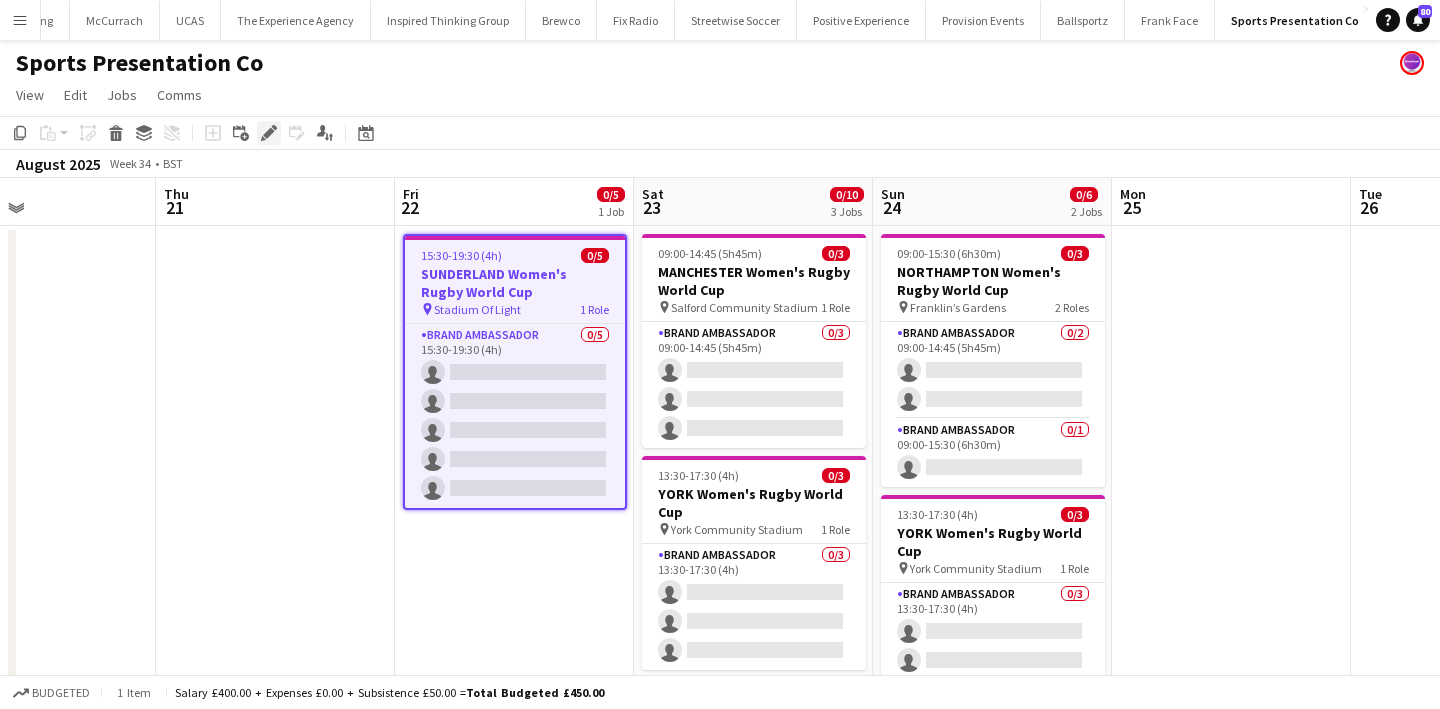 click on "Edit" at bounding box center [269, 133] 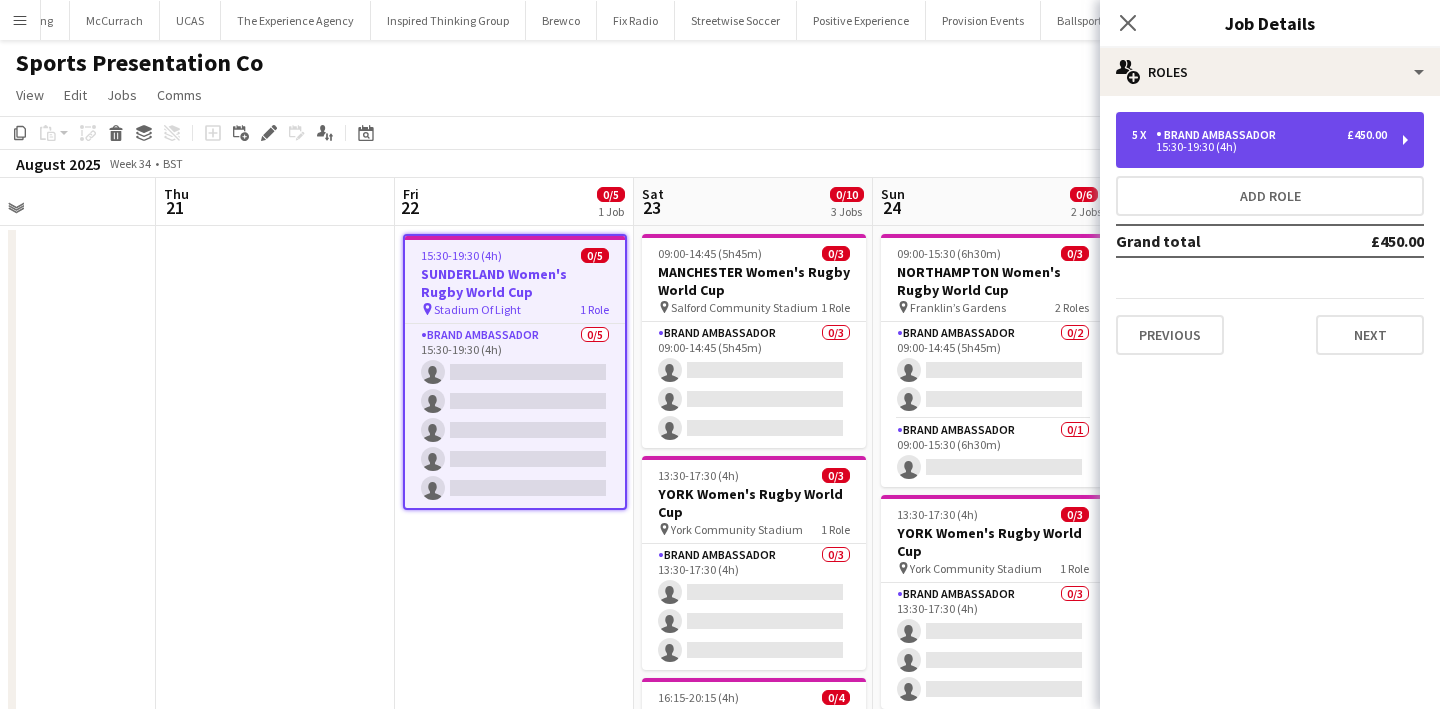 click on "Brand Ambassador" at bounding box center [1220, 135] 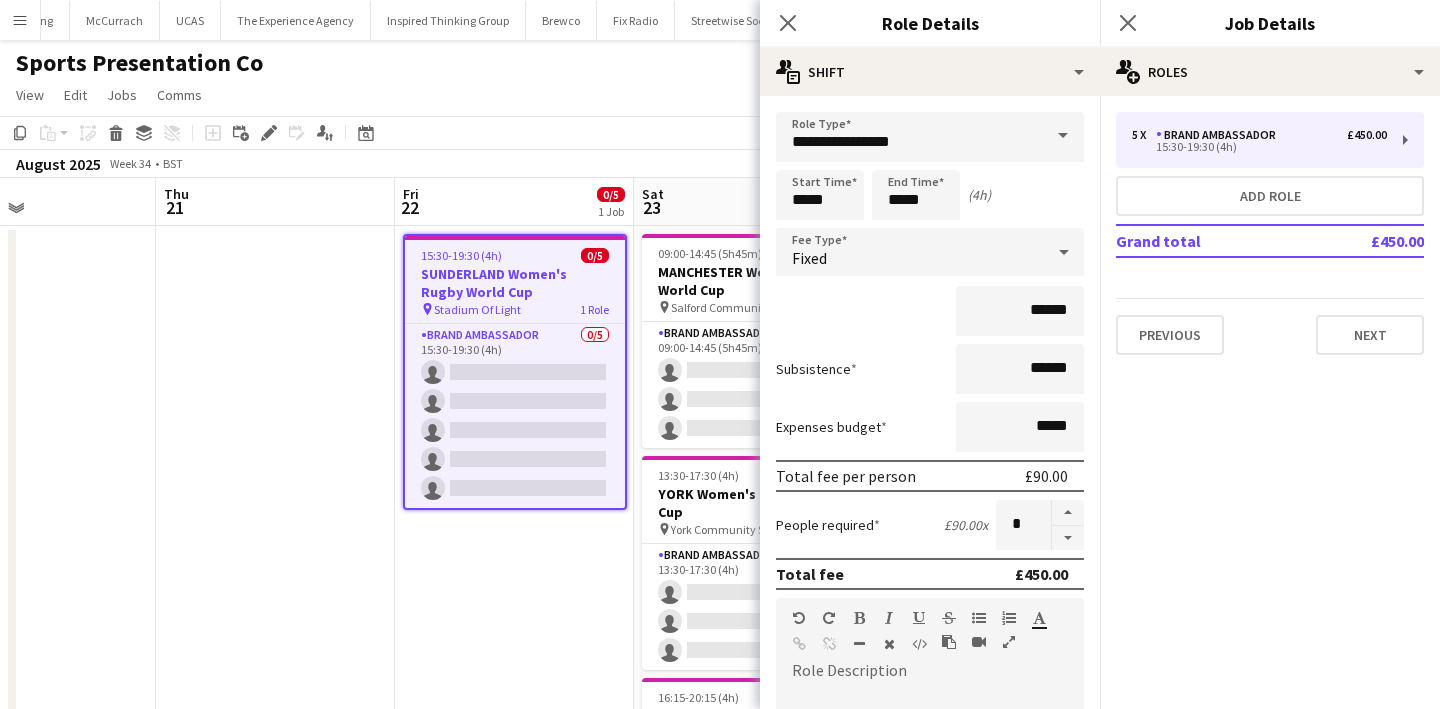 click on "15:30-19:30 (4h)    0/5   SUNDERLAND Women's Rugby World Cup
pin
Stadium Of Light   1 Role   Brand Ambassador   0/5   15:30-19:30 (4h)
single-neutral-actions
single-neutral-actions
single-neutral-actions
single-neutral-actions
single-neutral-actions" at bounding box center (514, 707) 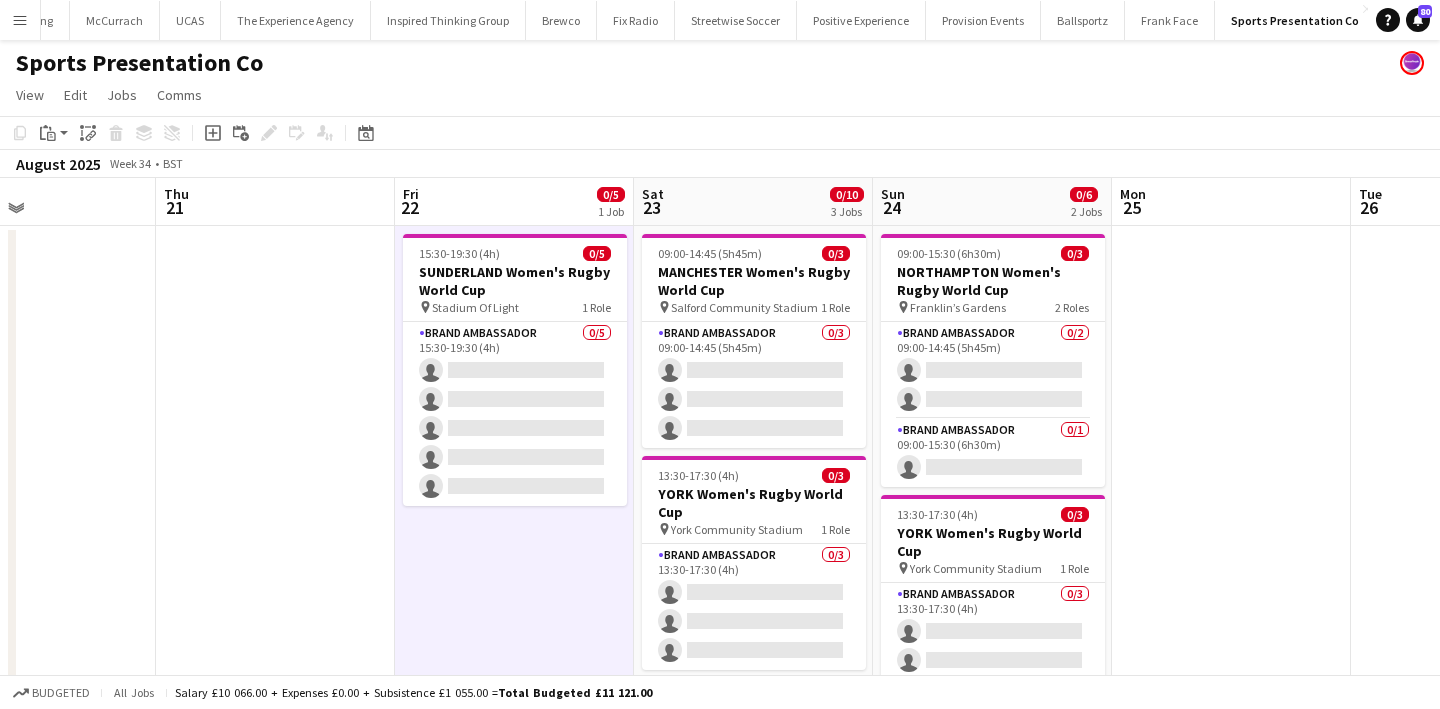 click on "Menu" at bounding box center (20, 20) 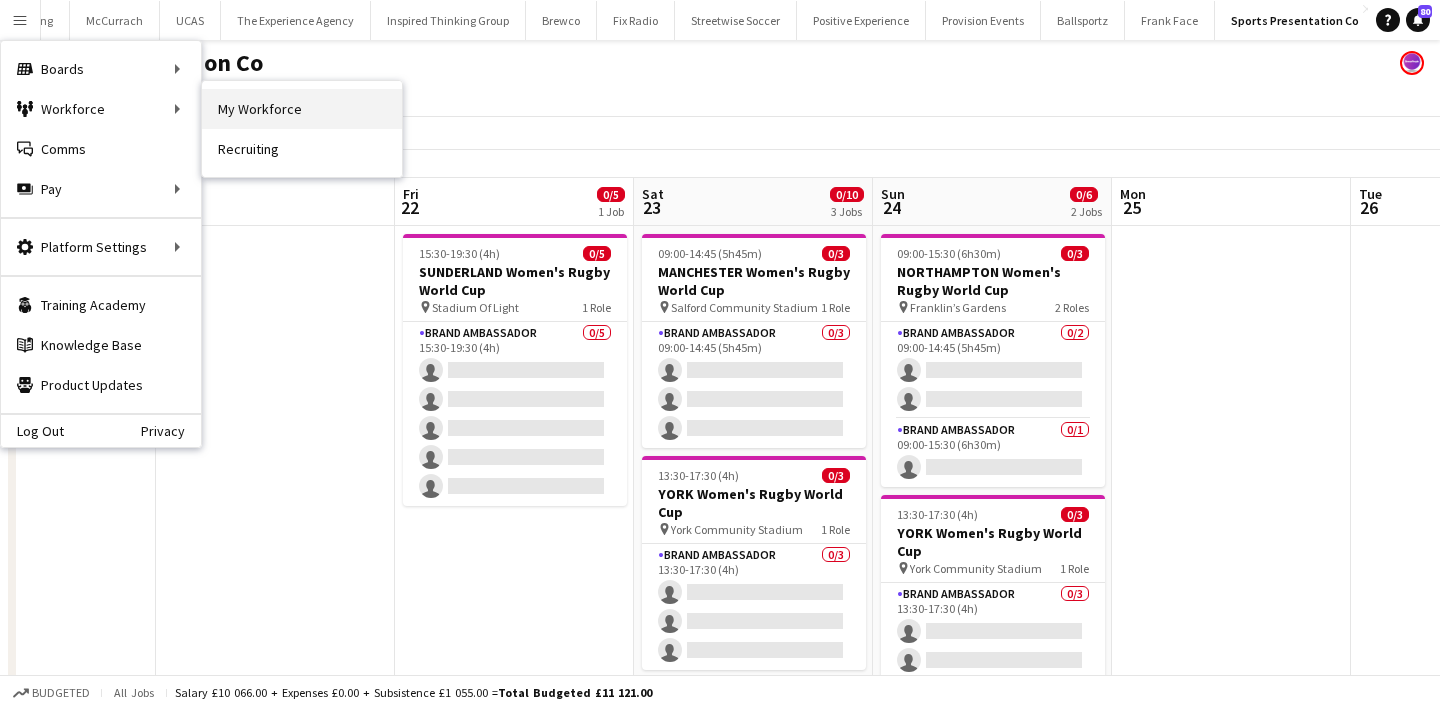 click on "My Workforce" at bounding box center (302, 109) 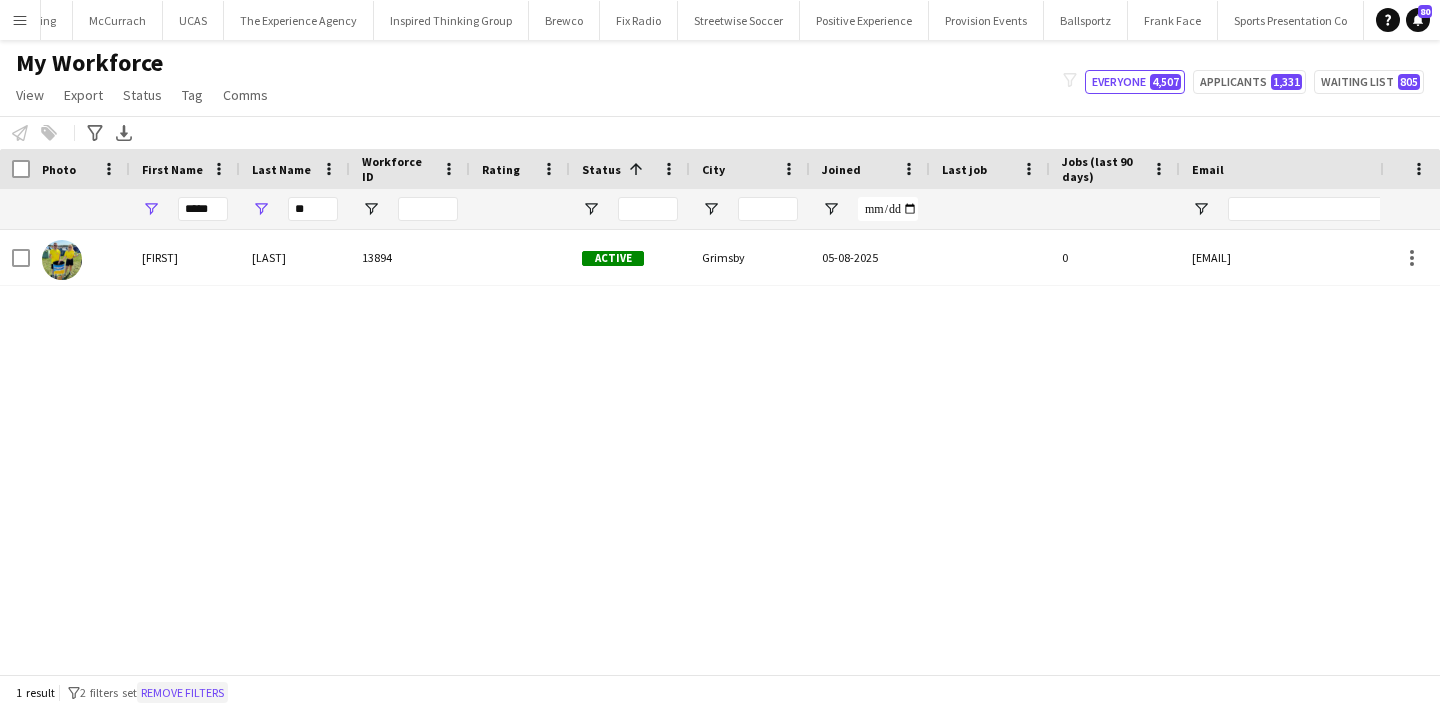 click on "Remove filters" 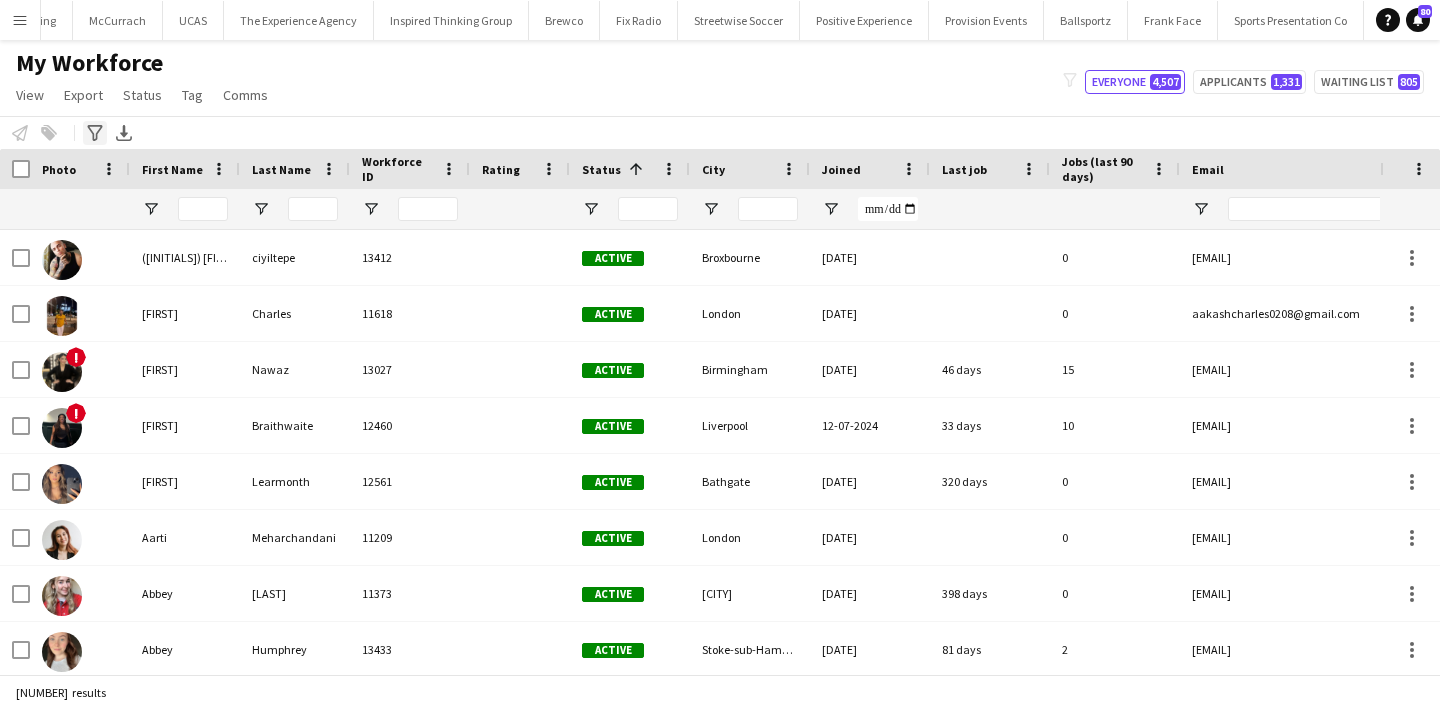 click on "Advanced filters" 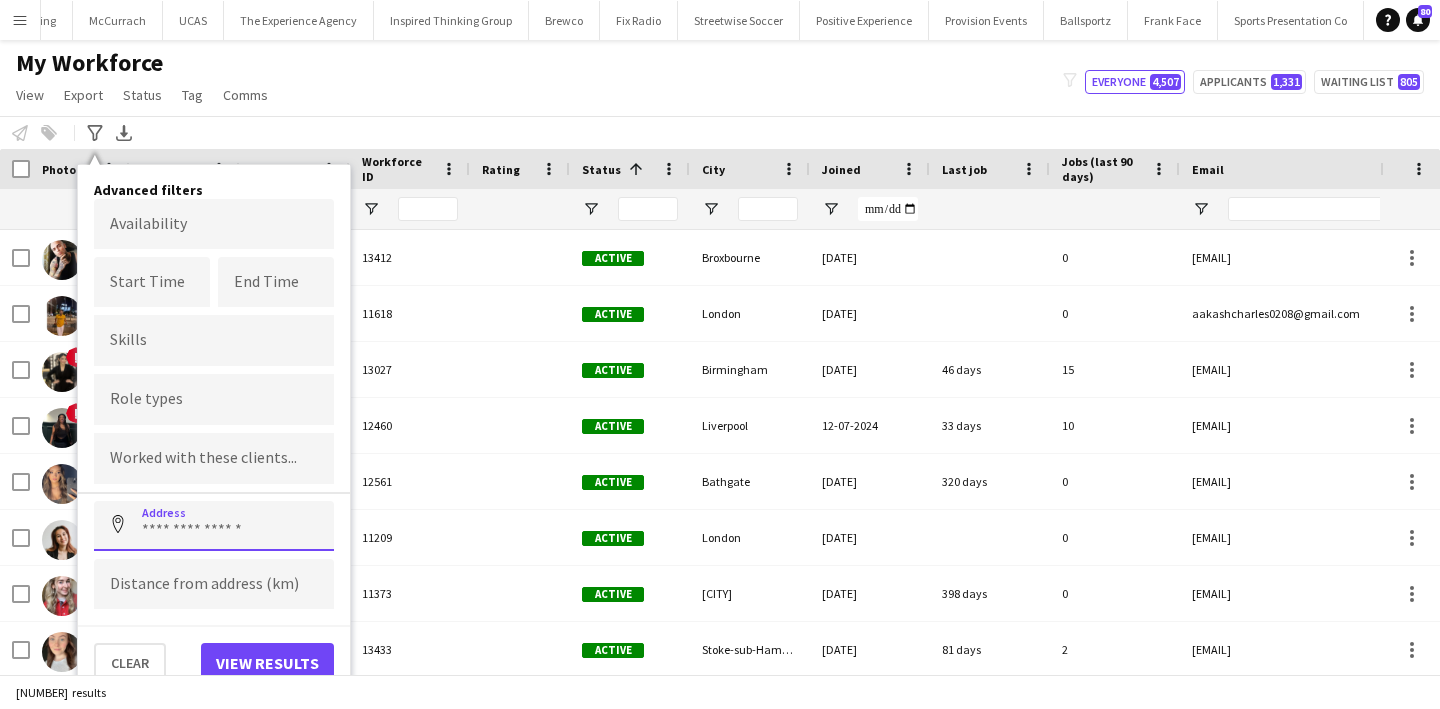 click at bounding box center (214, 526) 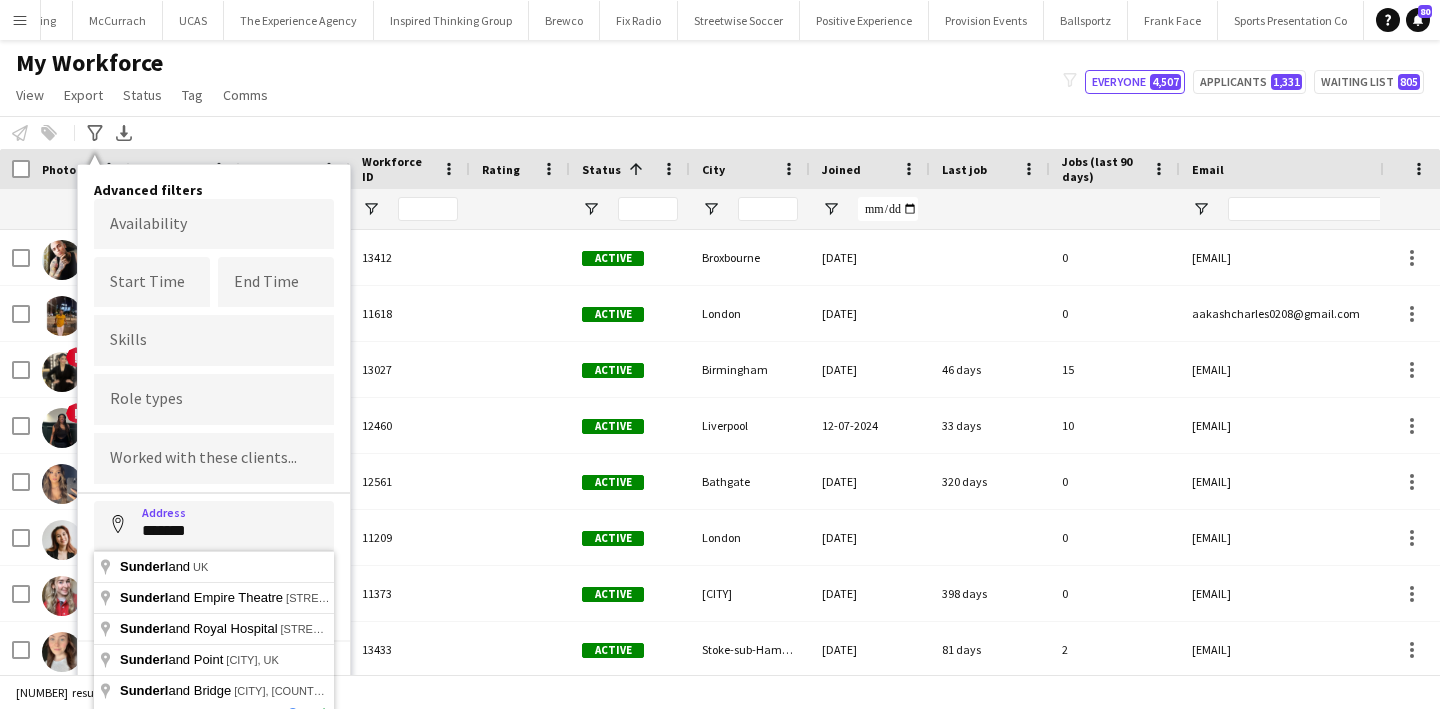 type on "**********" 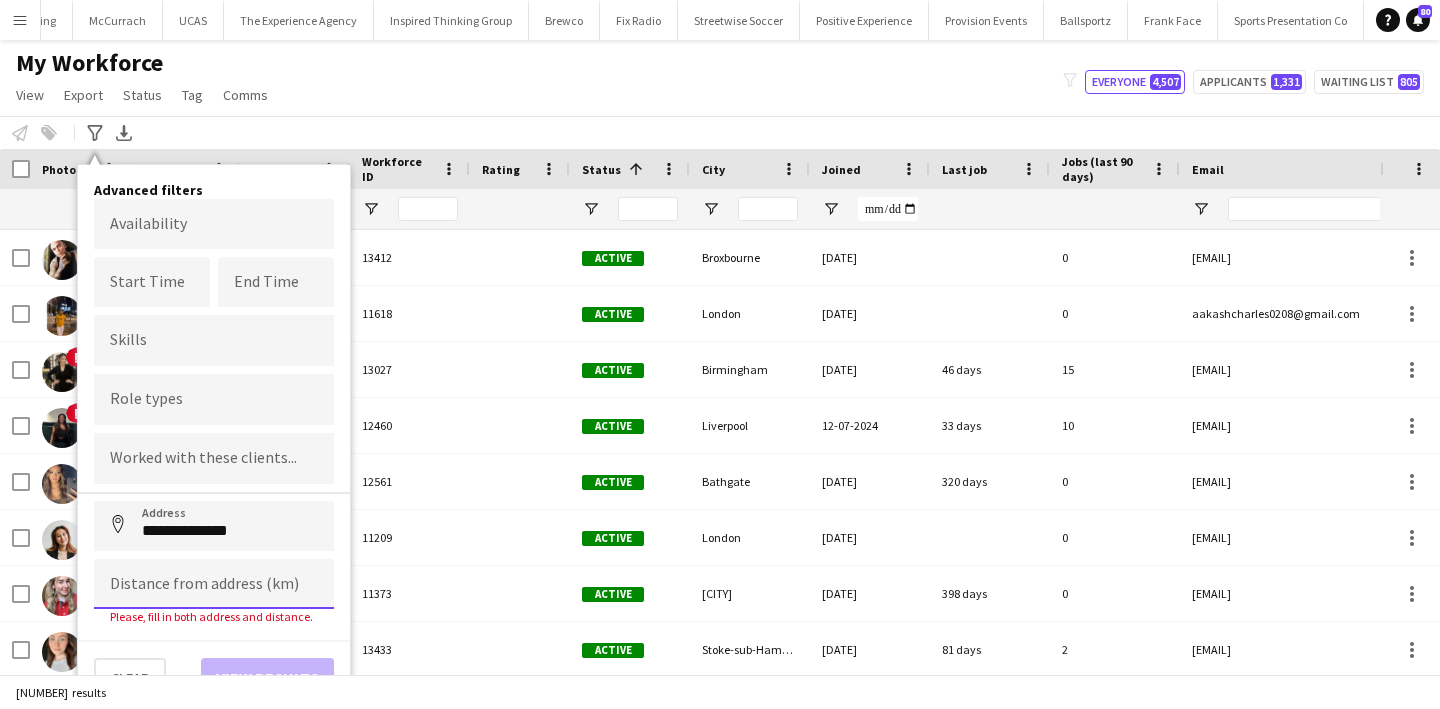click at bounding box center [214, 584] 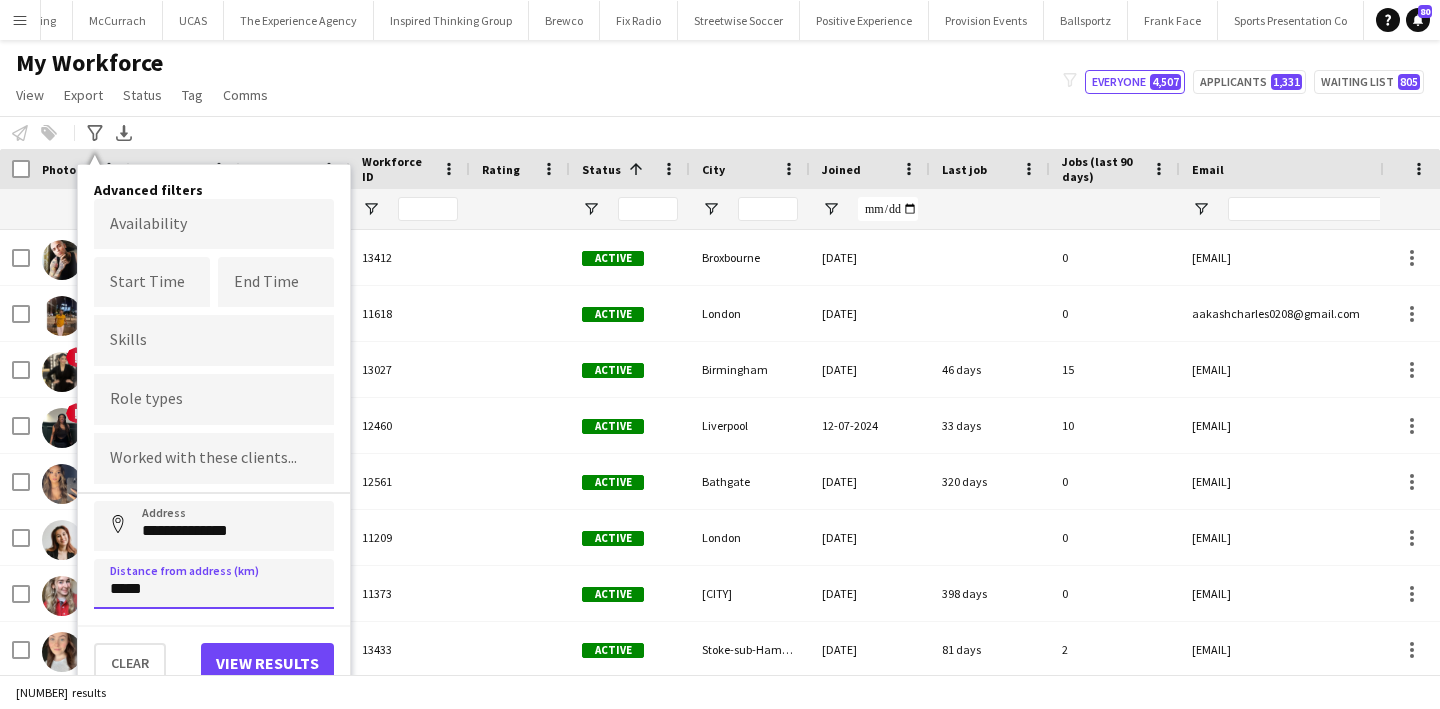 type on "*****" 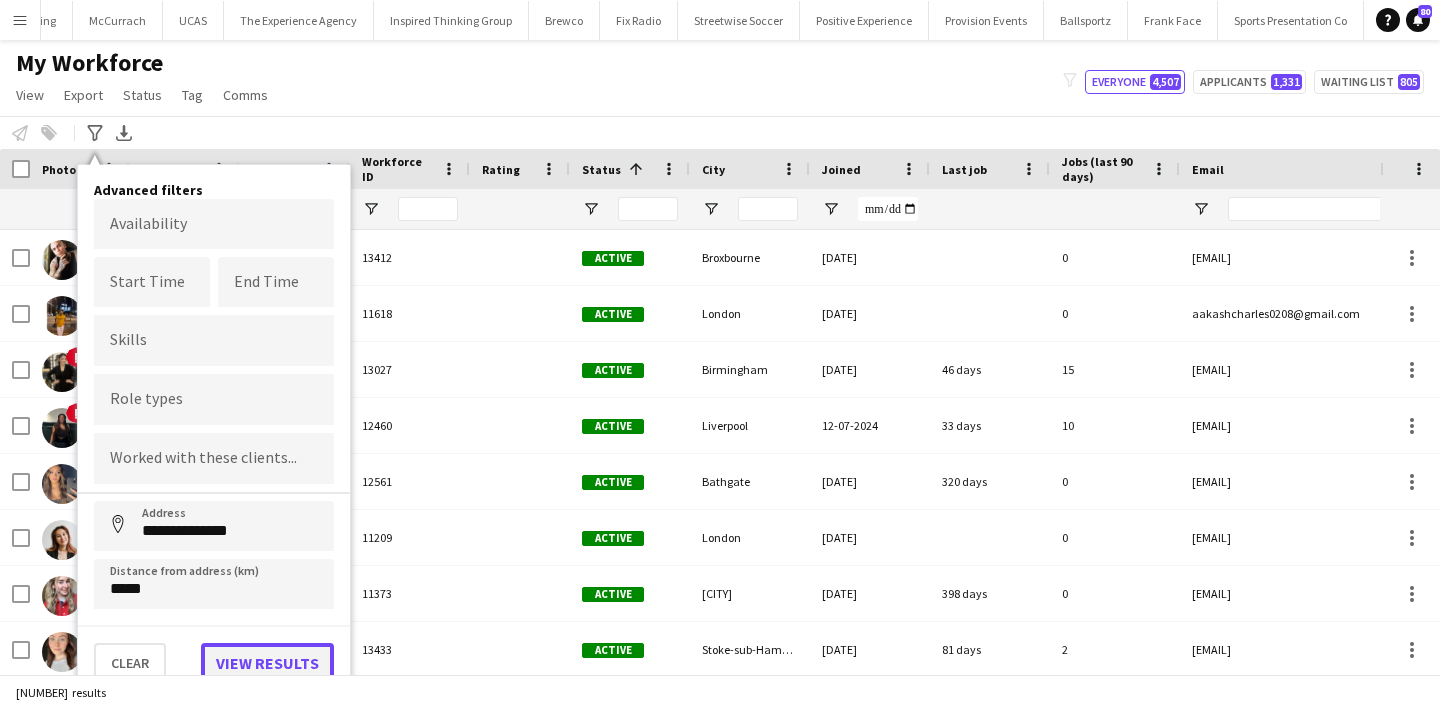 click on "View results" at bounding box center (267, 663) 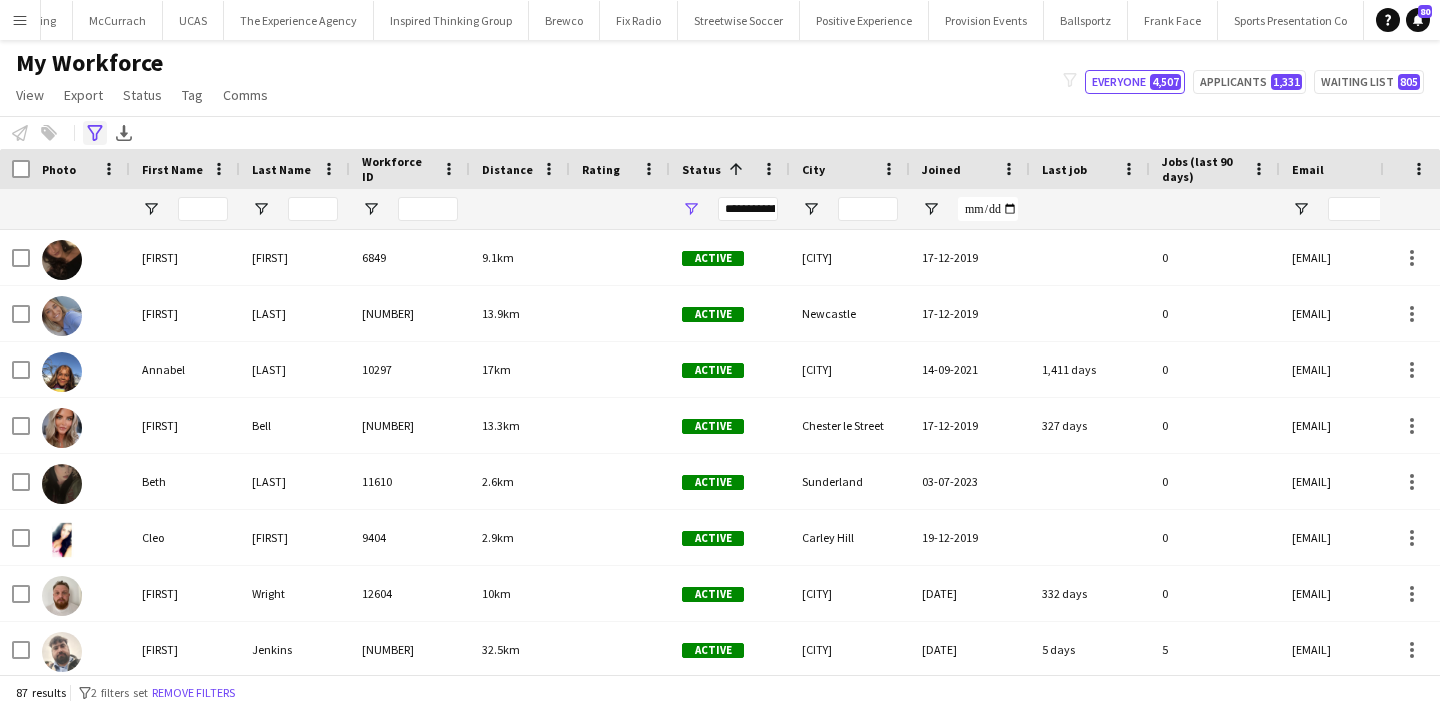 click on "Advanced filters" 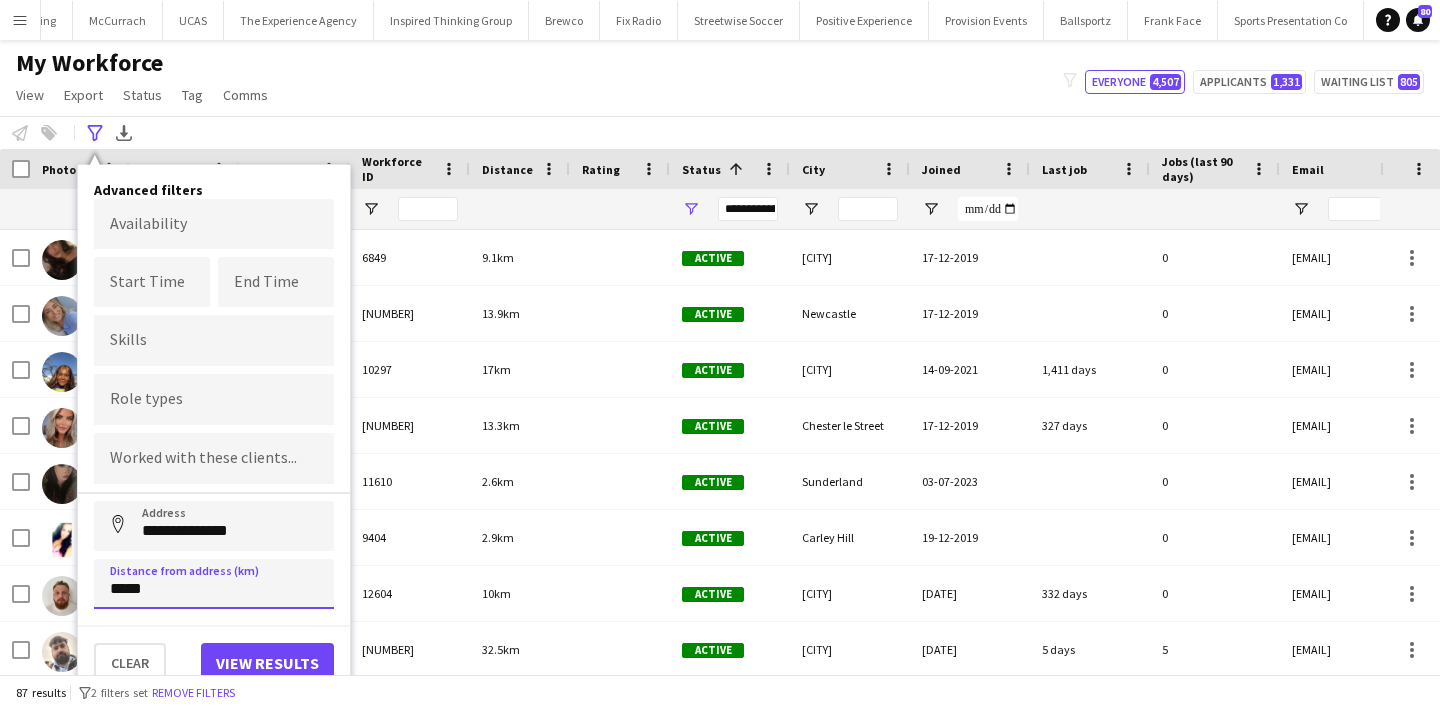click on "*****" at bounding box center (214, 584) 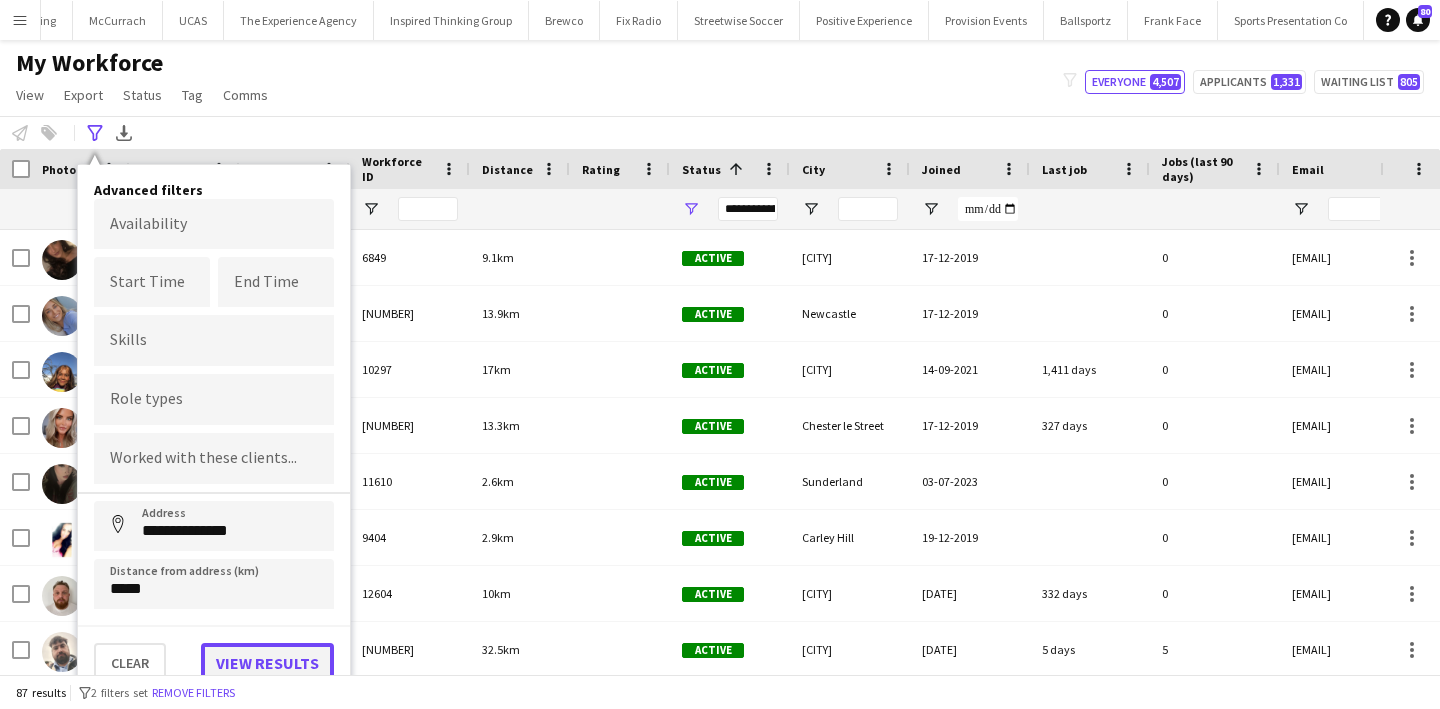 click on "View results" at bounding box center (267, 663) 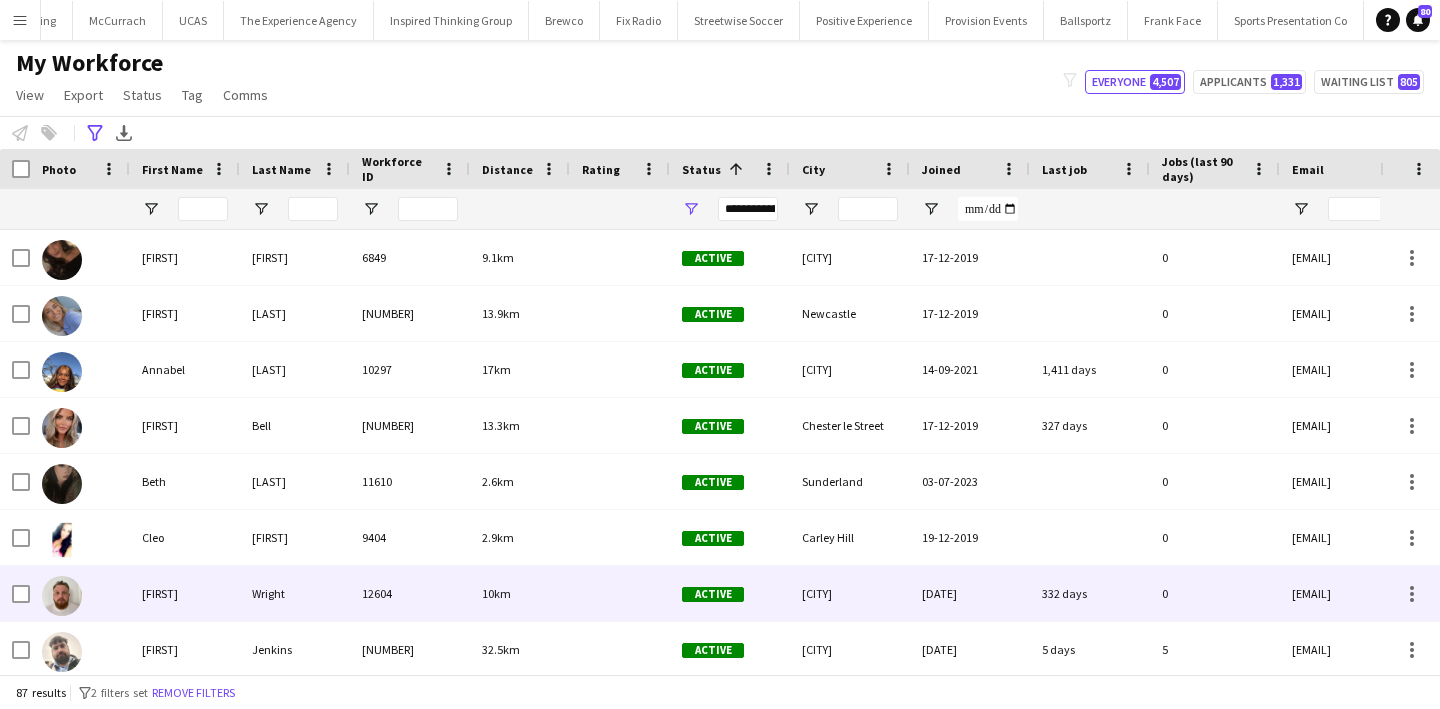 scroll, scrollTop: 292, scrollLeft: 0, axis: vertical 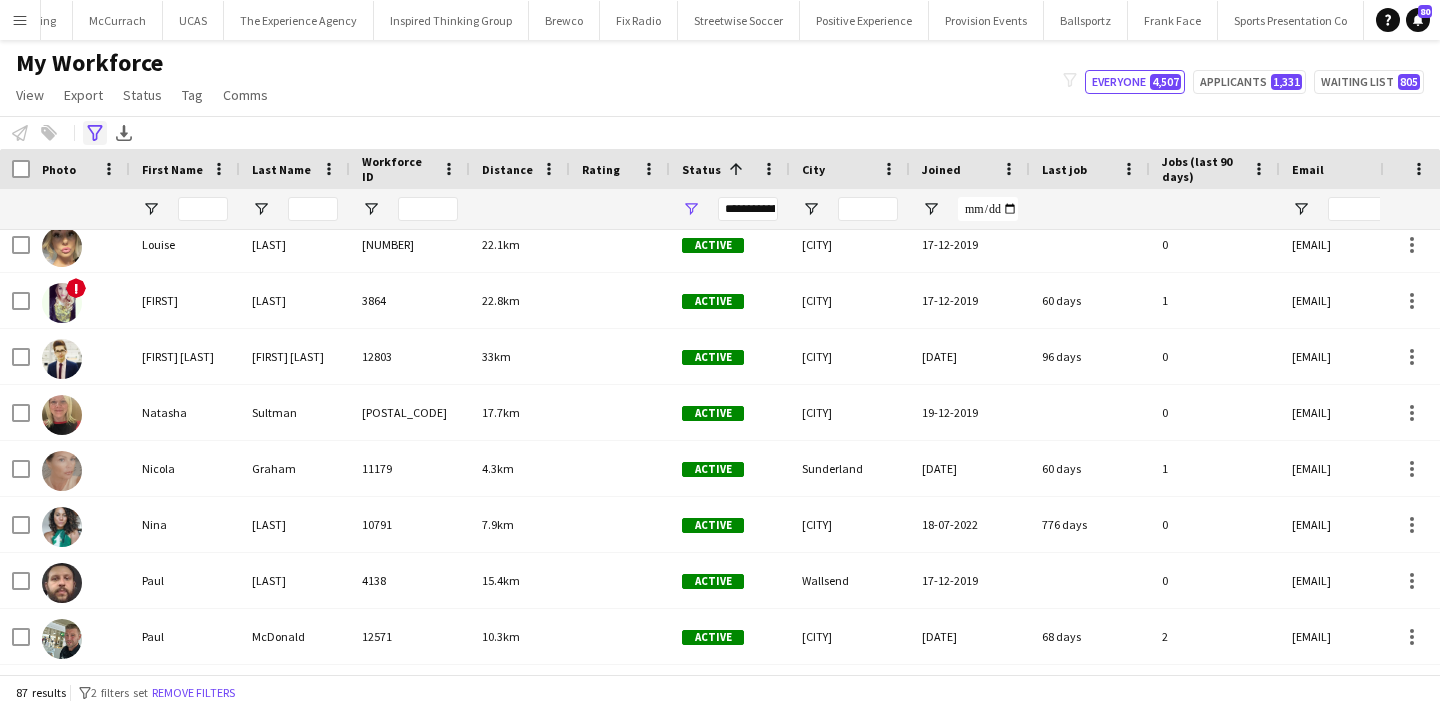 click on "Advanced filters" 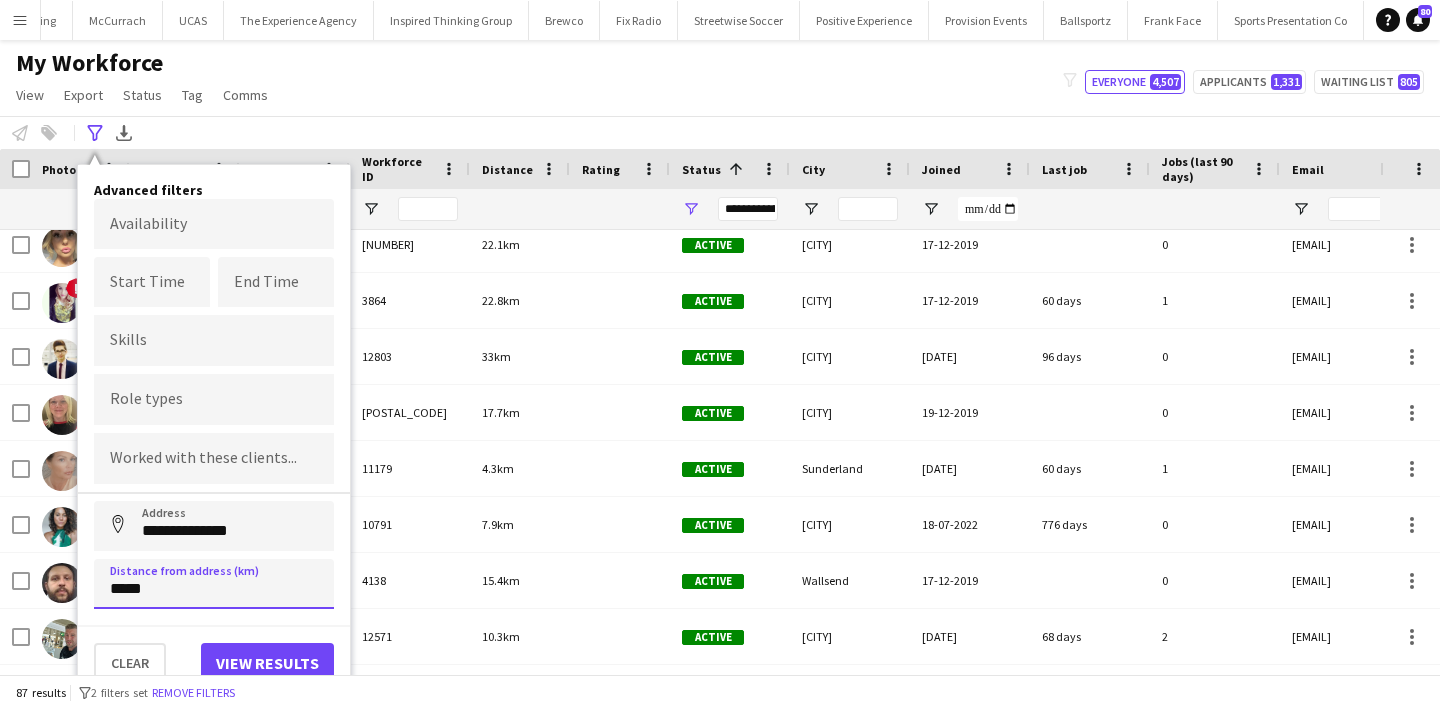 drag, startPoint x: 119, startPoint y: 589, endPoint x: 93, endPoint y: 589, distance: 26 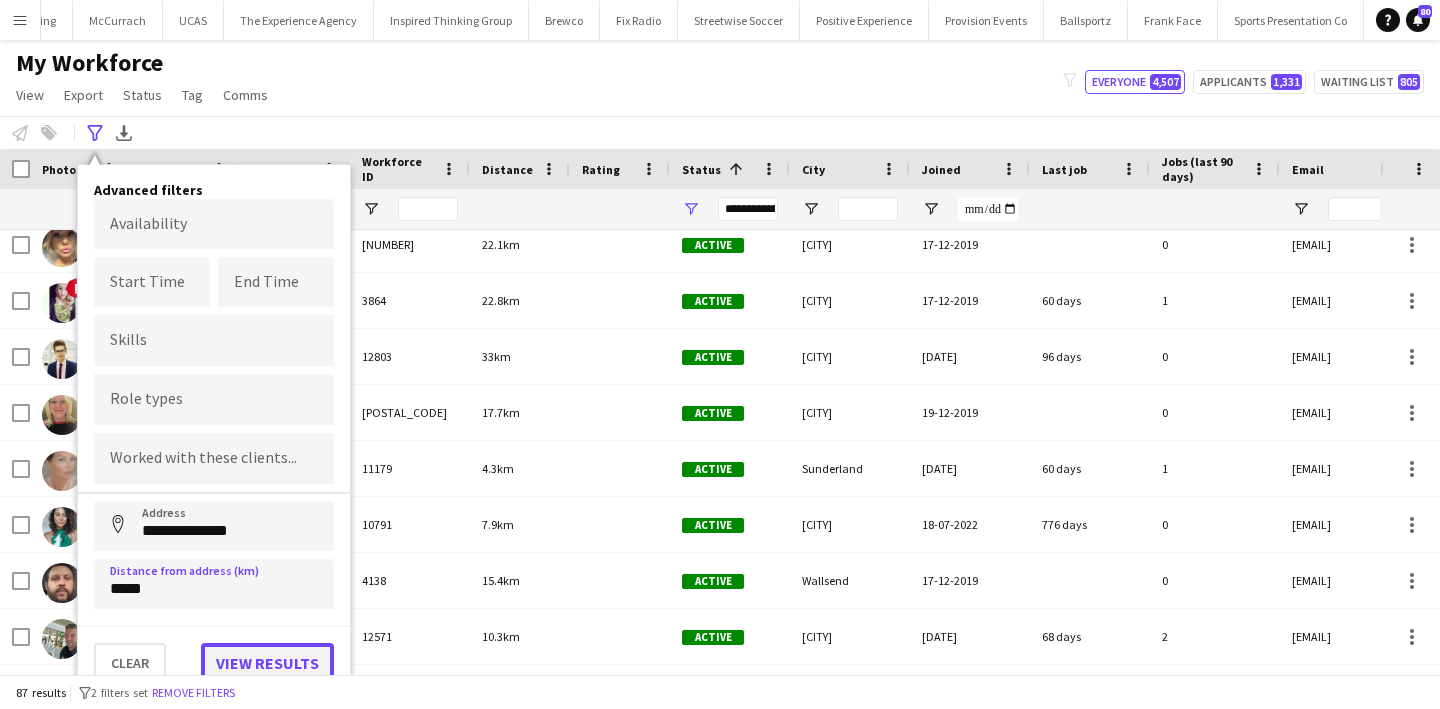 click on "View results" at bounding box center [267, 663] 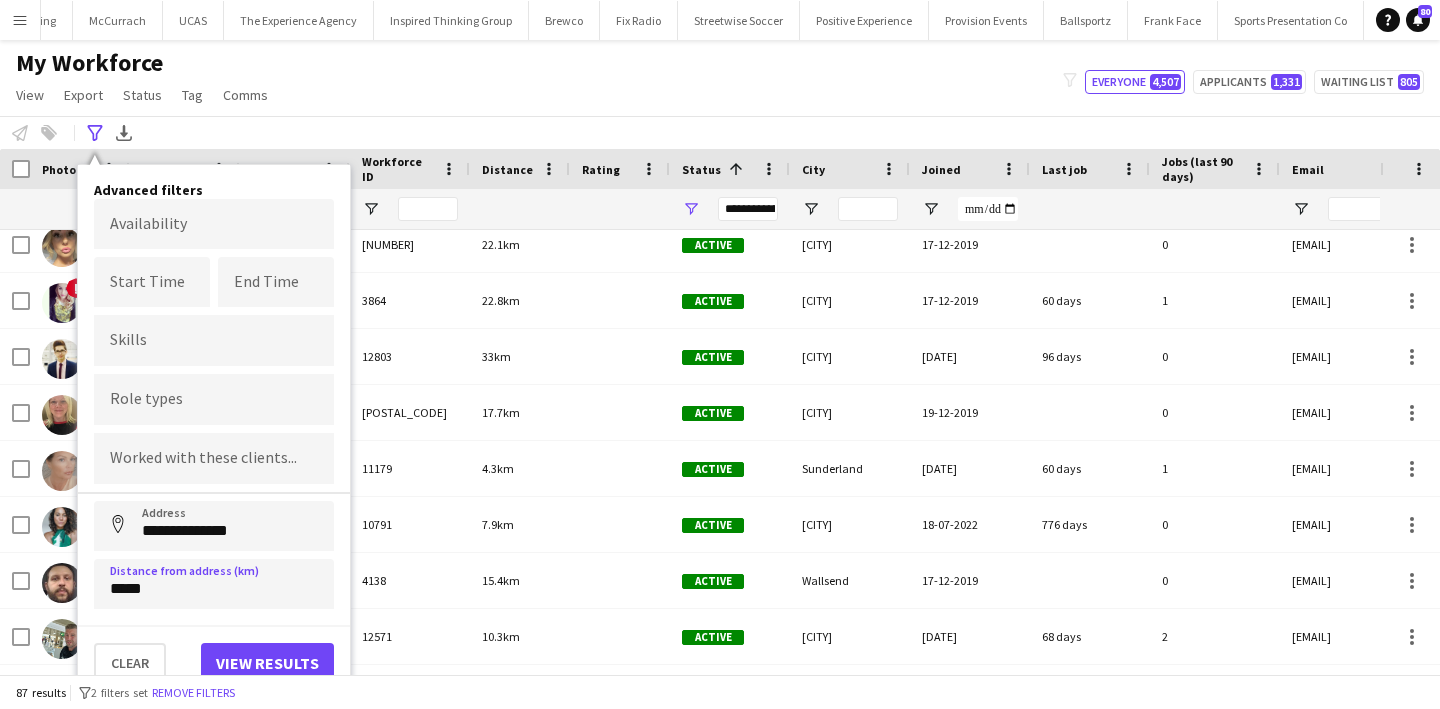 type on "**********" 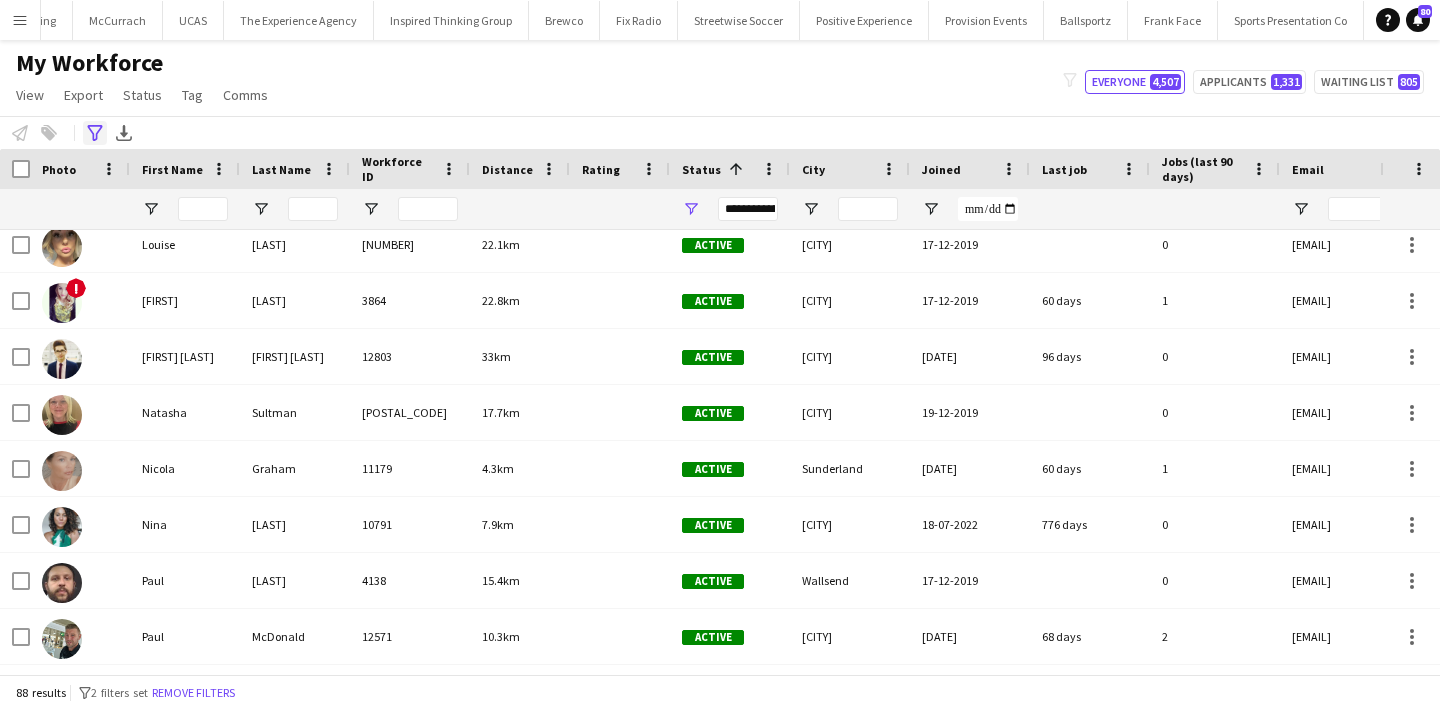 click on "Advanced filters" 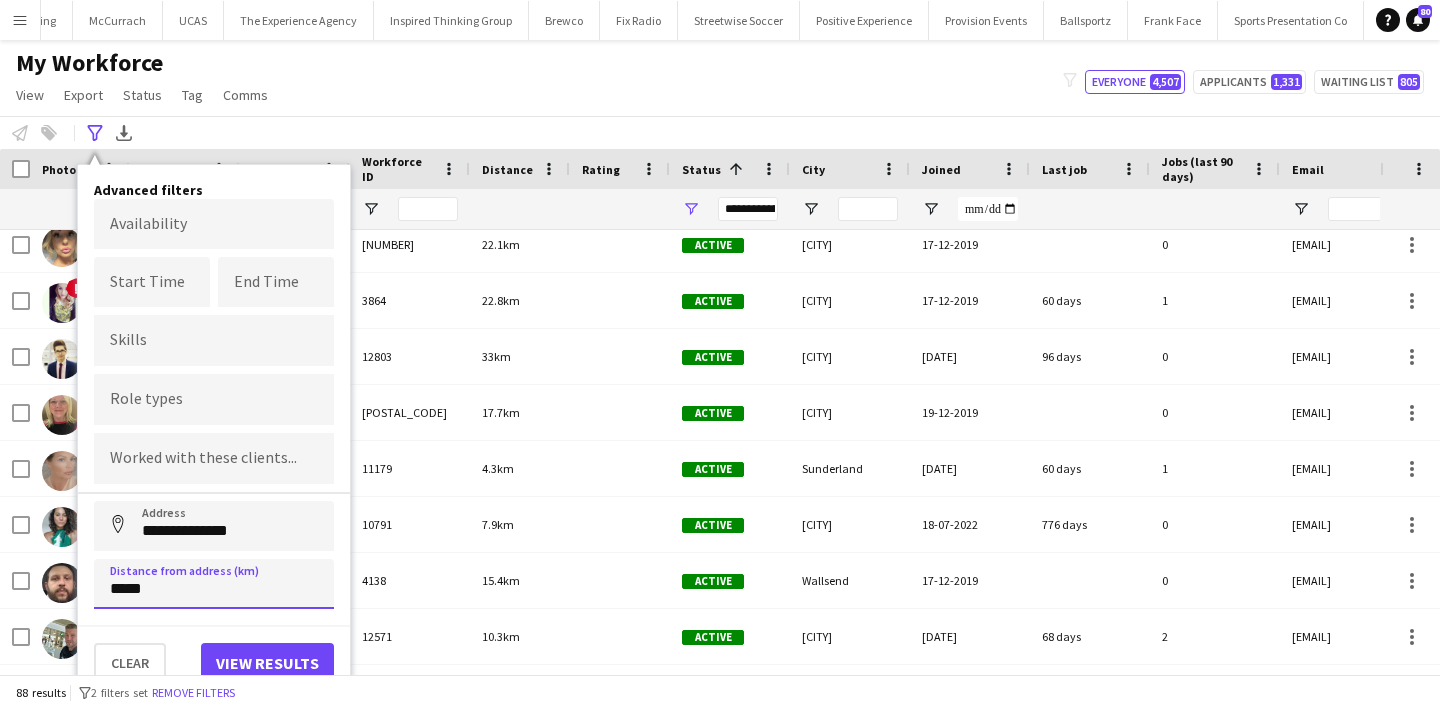 drag, startPoint x: 117, startPoint y: 590, endPoint x: 104, endPoint y: 590, distance: 13 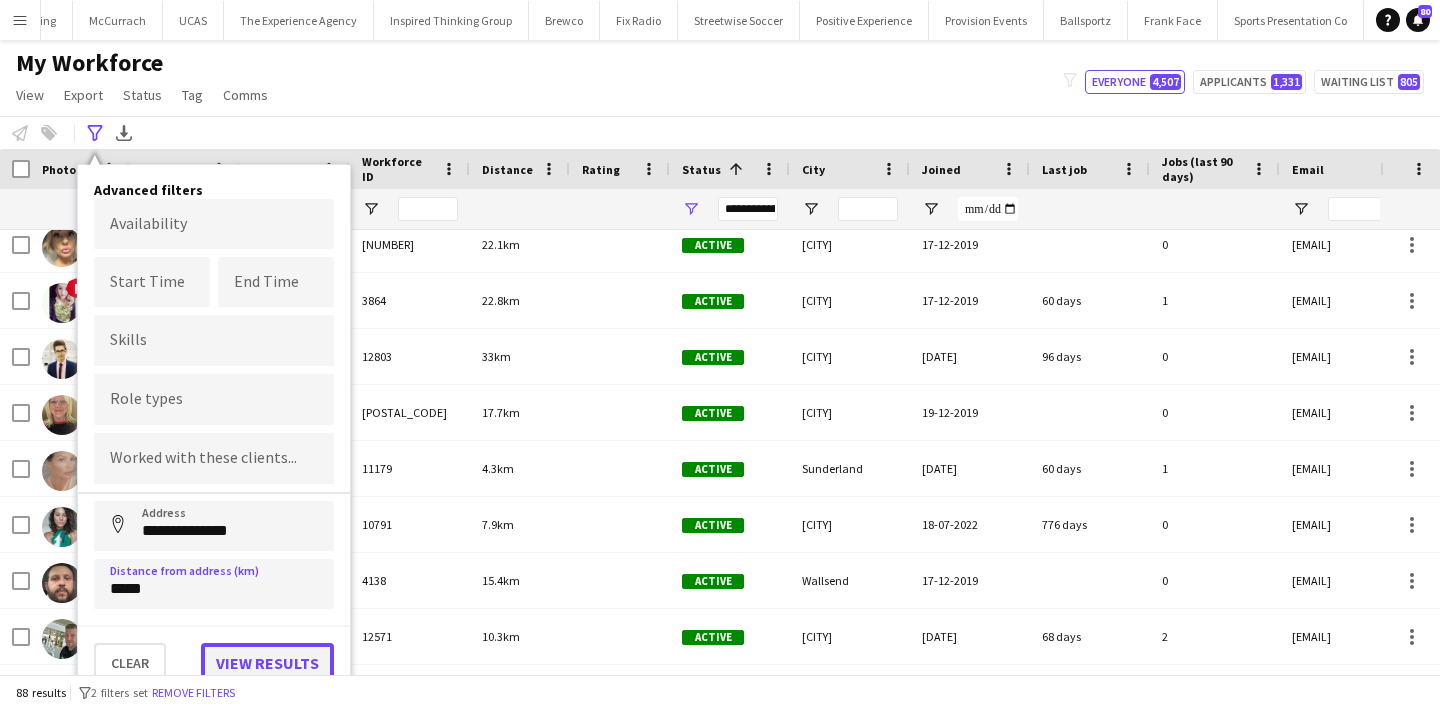 click on "View results" at bounding box center [267, 663] 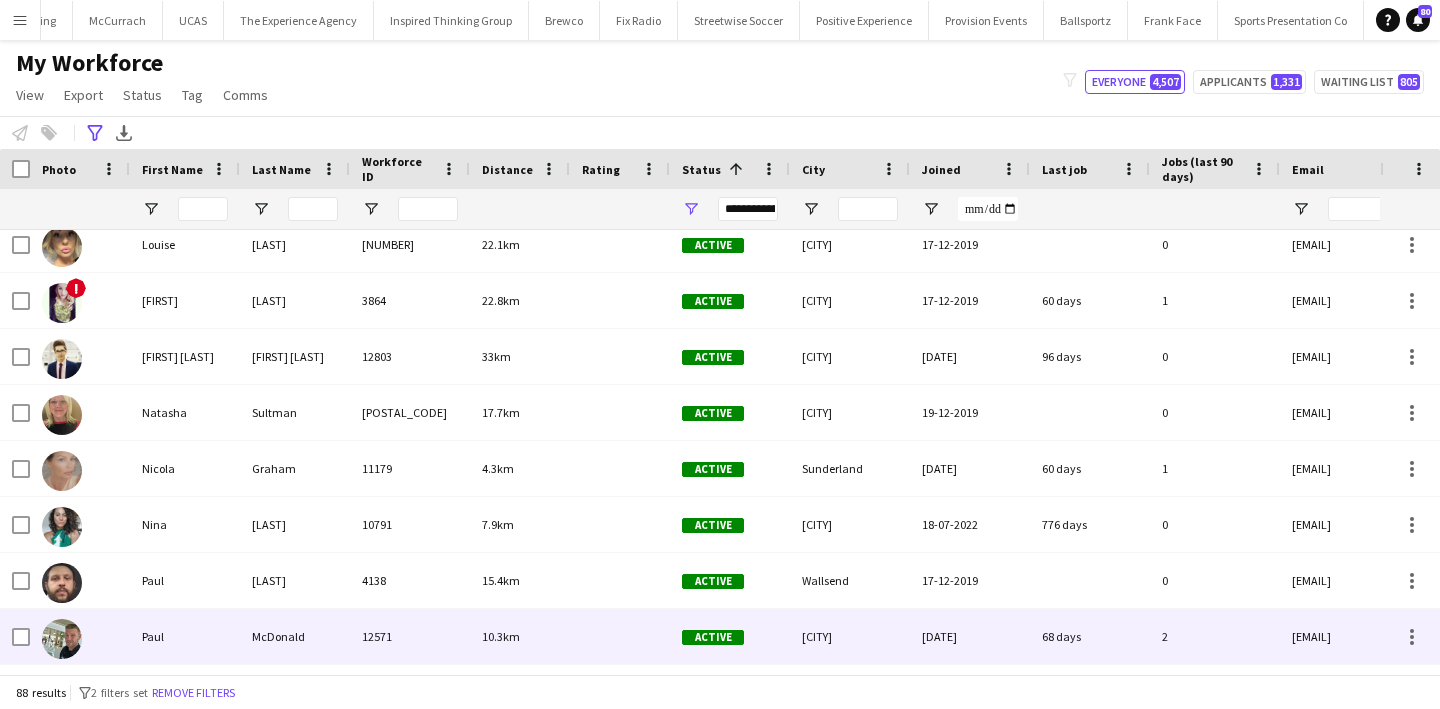 scroll, scrollTop: 1116, scrollLeft: 0, axis: vertical 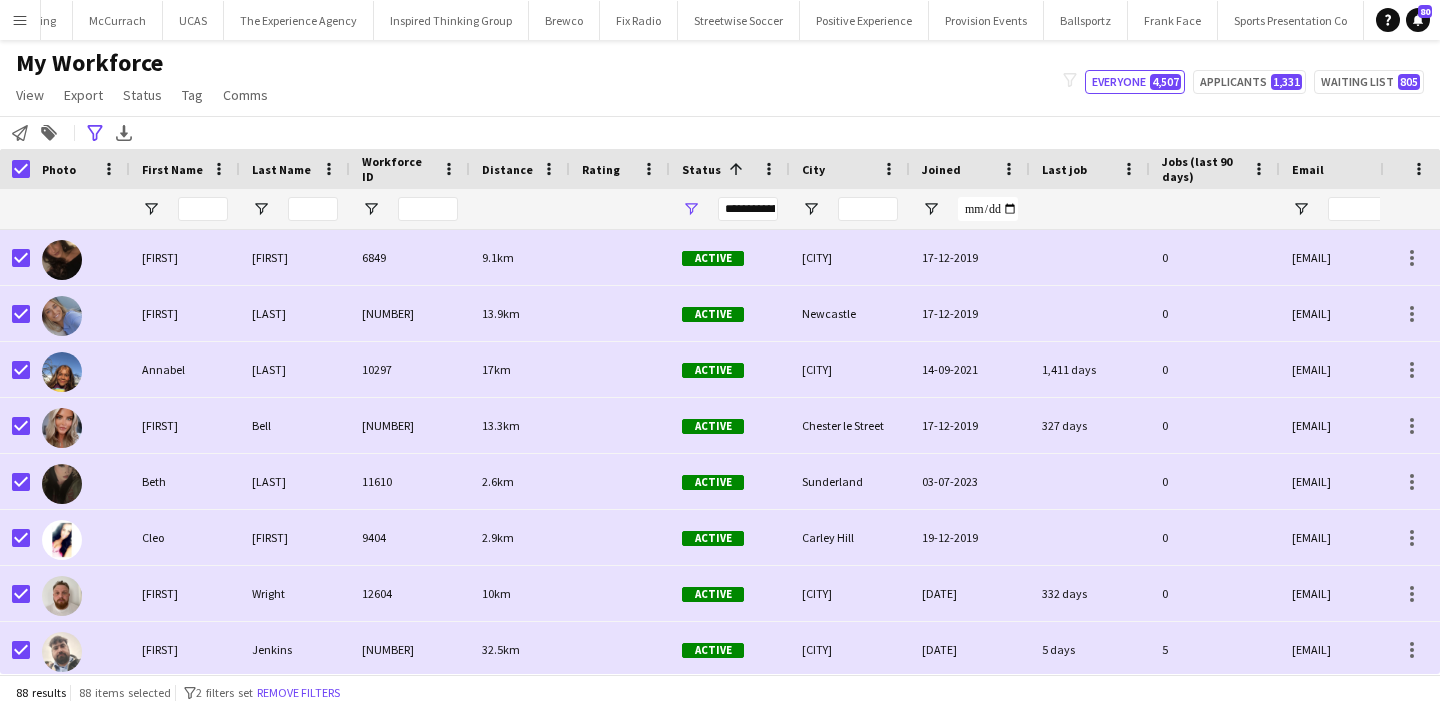 click on "**********" at bounding box center [748, 209] 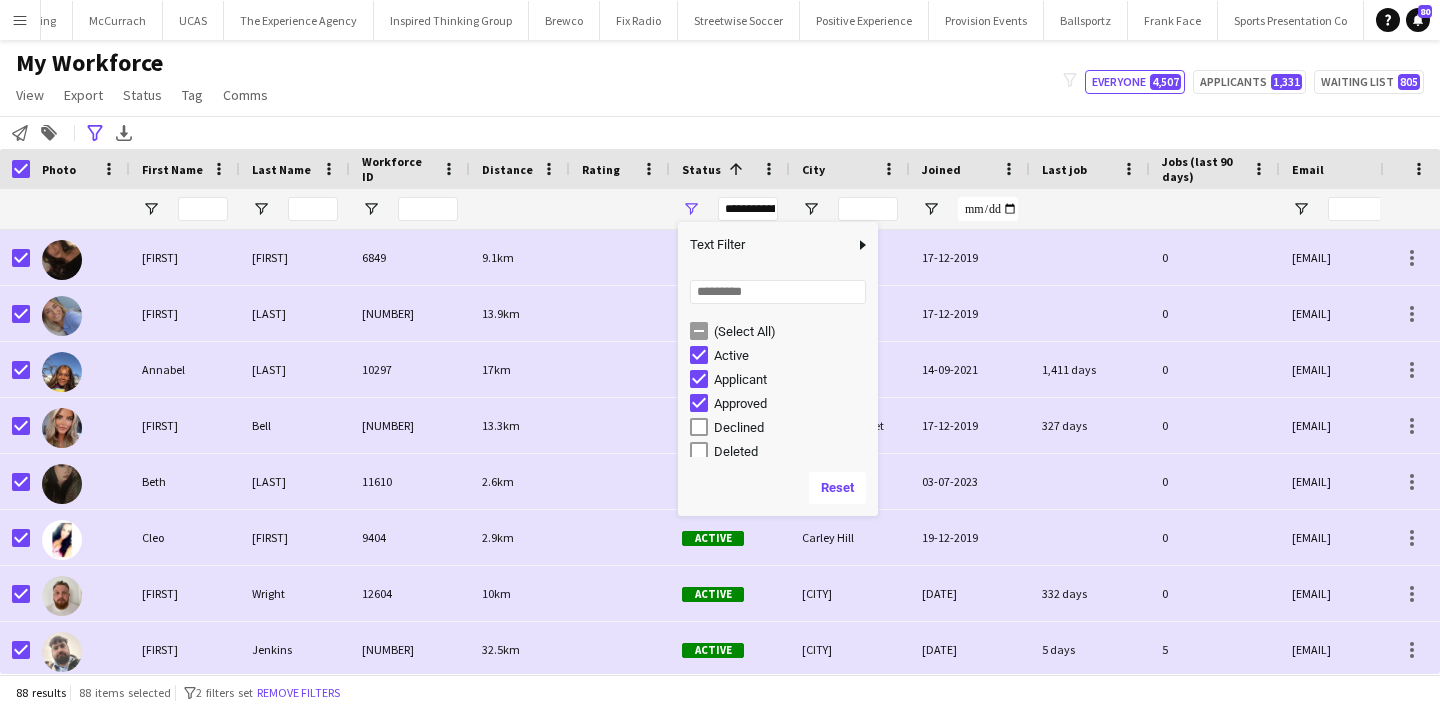 scroll, scrollTop: 126, scrollLeft: 0, axis: vertical 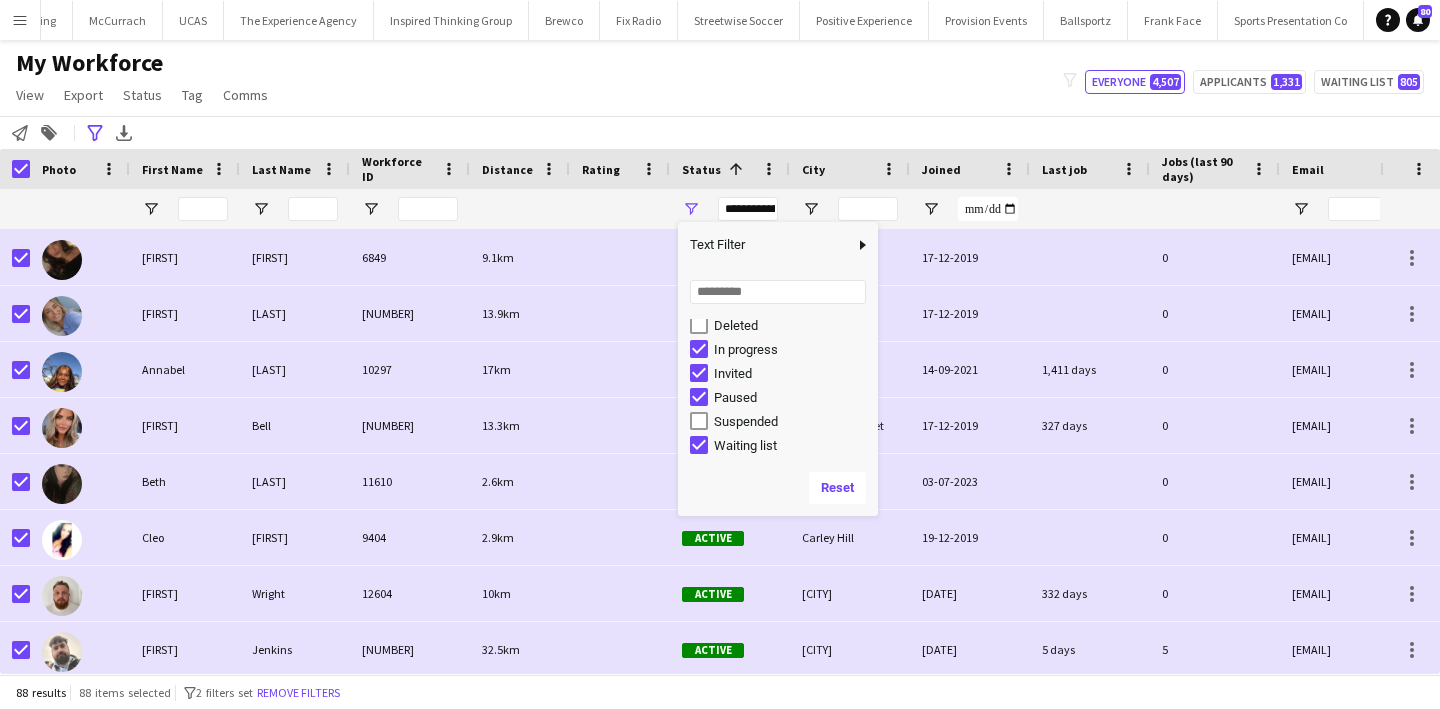 click on "Invited" at bounding box center (793, 373) 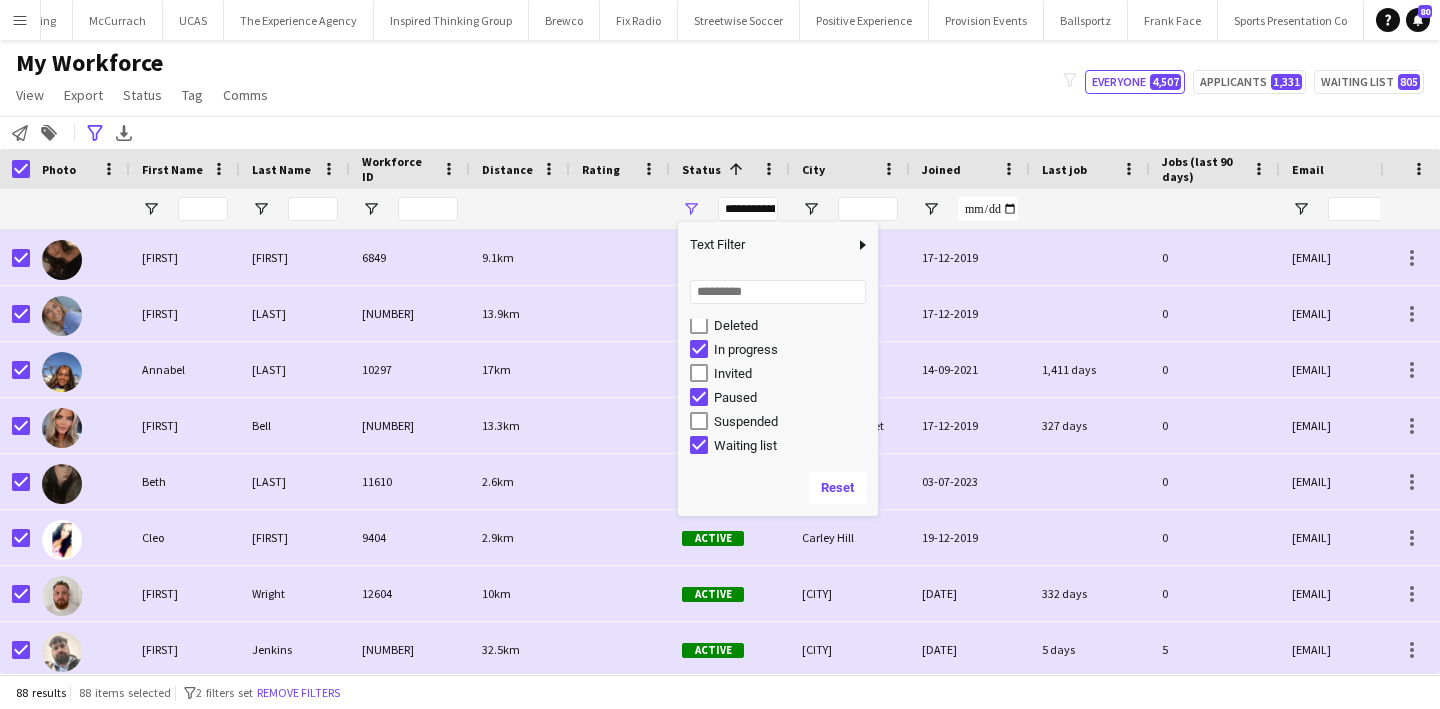 click on "Paused" at bounding box center [793, 397] 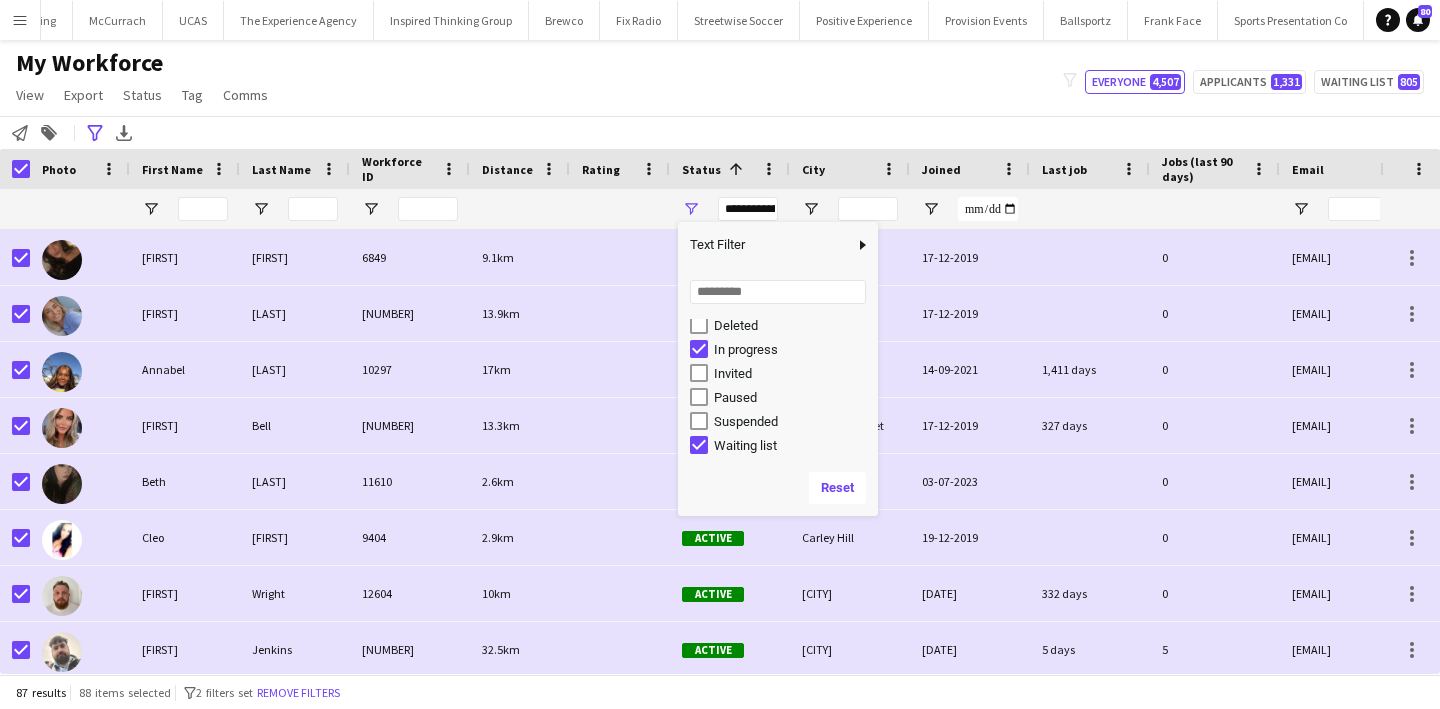 click on "Invited" at bounding box center (793, 373) 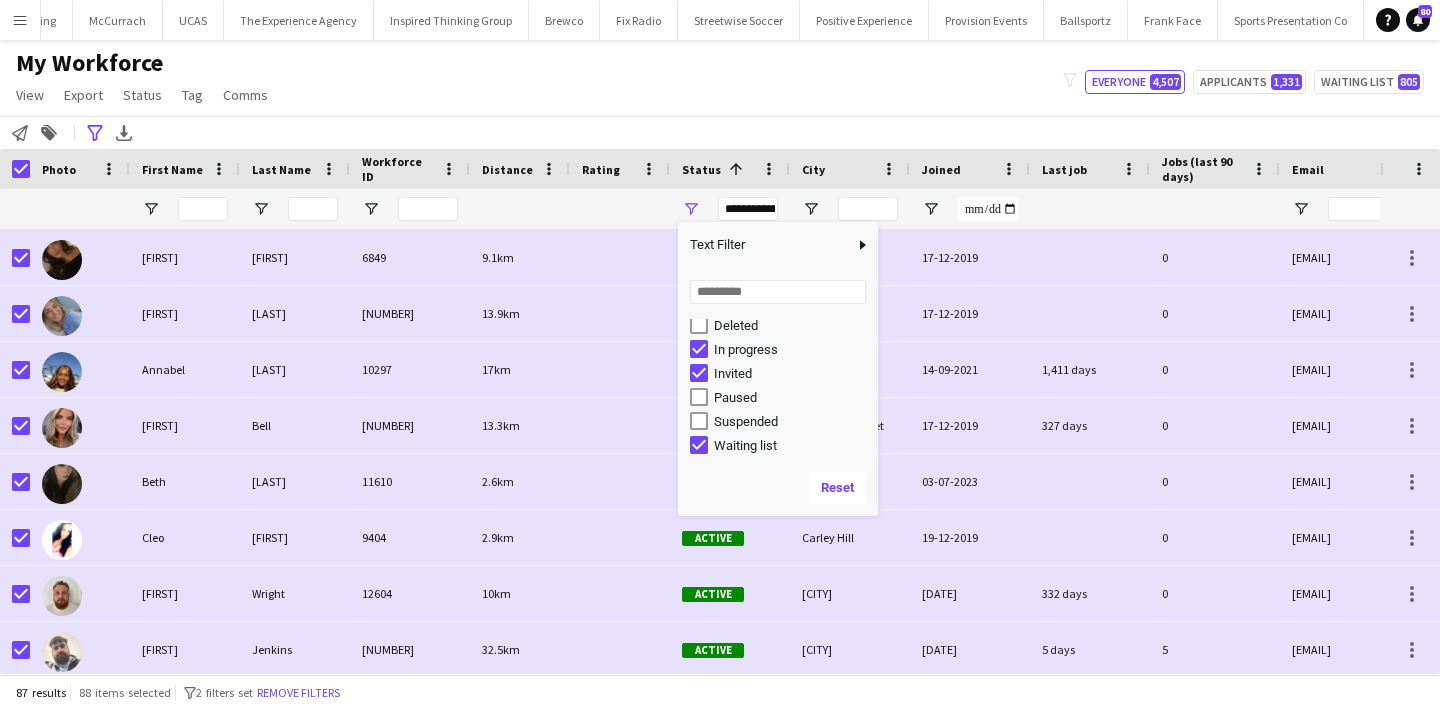 click on "Waiting list" at bounding box center (793, 445) 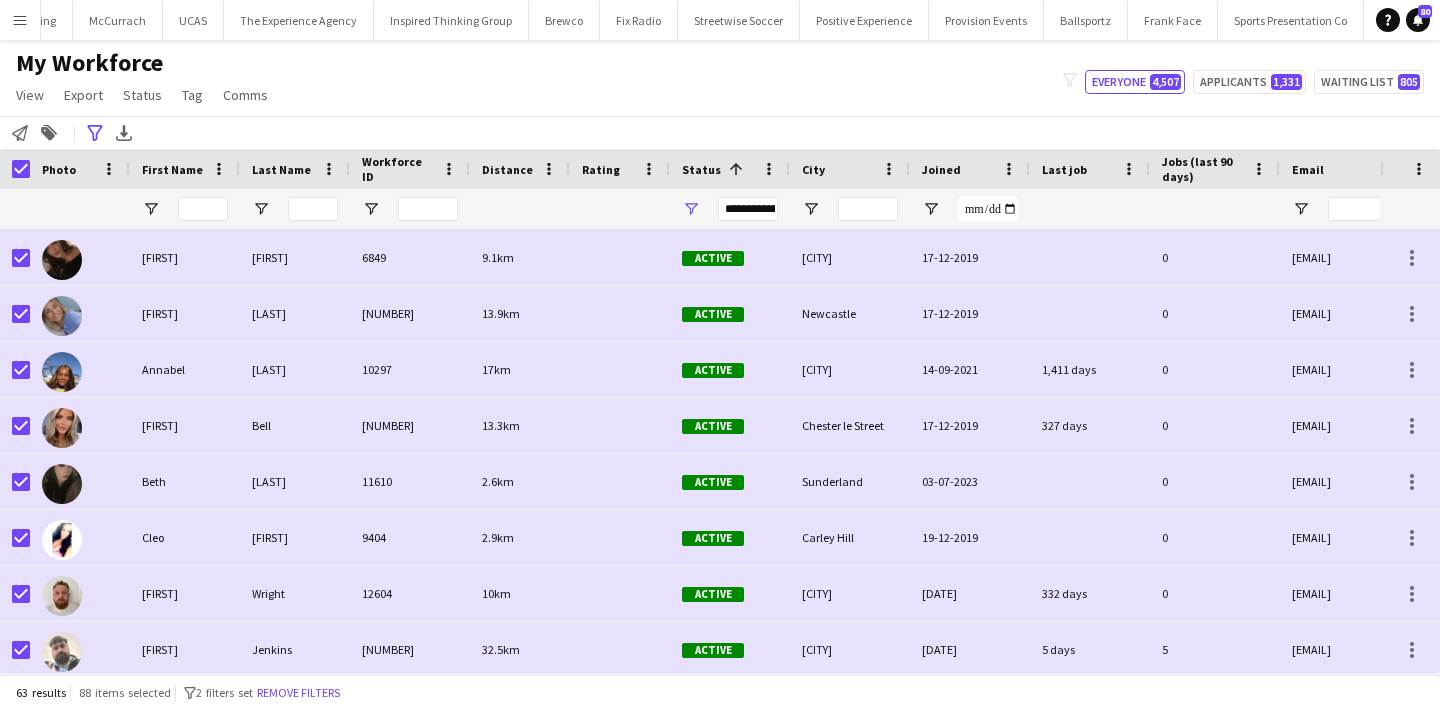 click on "**********" 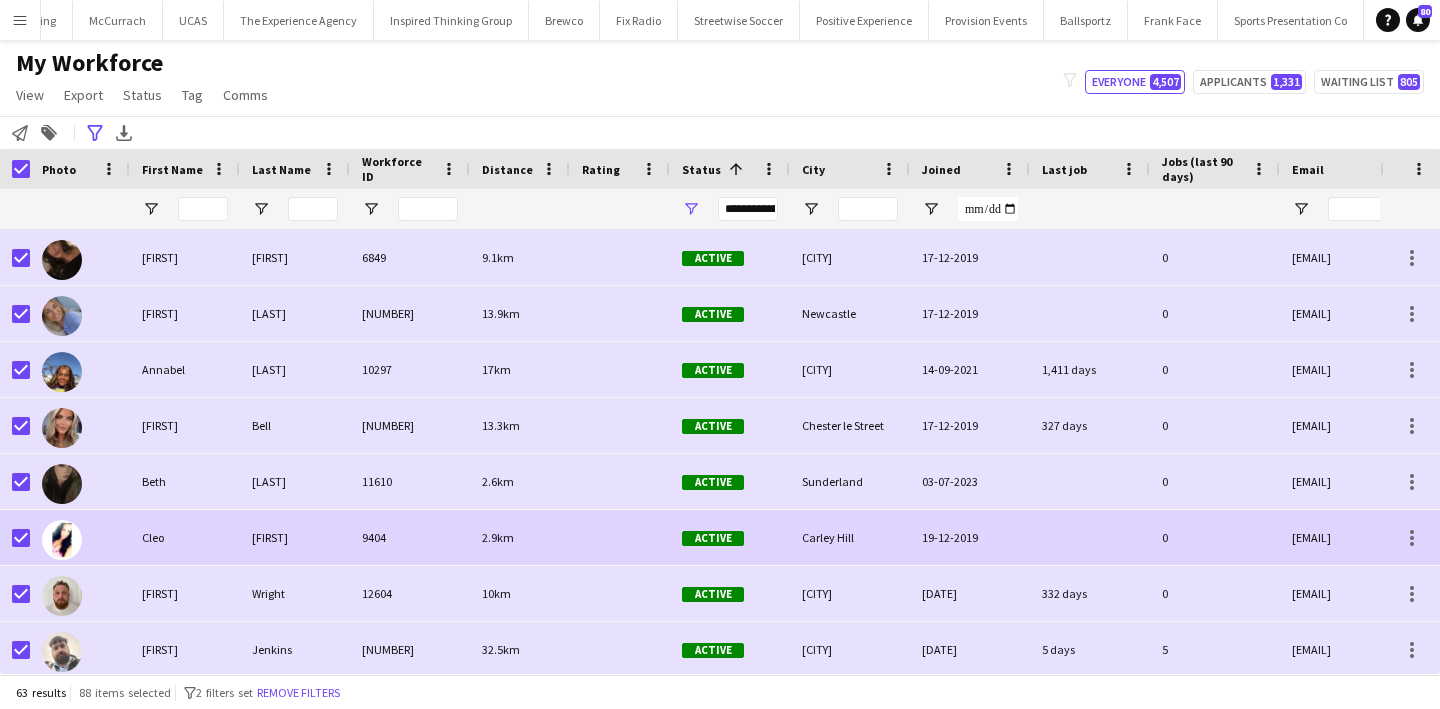 scroll, scrollTop: 1535, scrollLeft: 0, axis: vertical 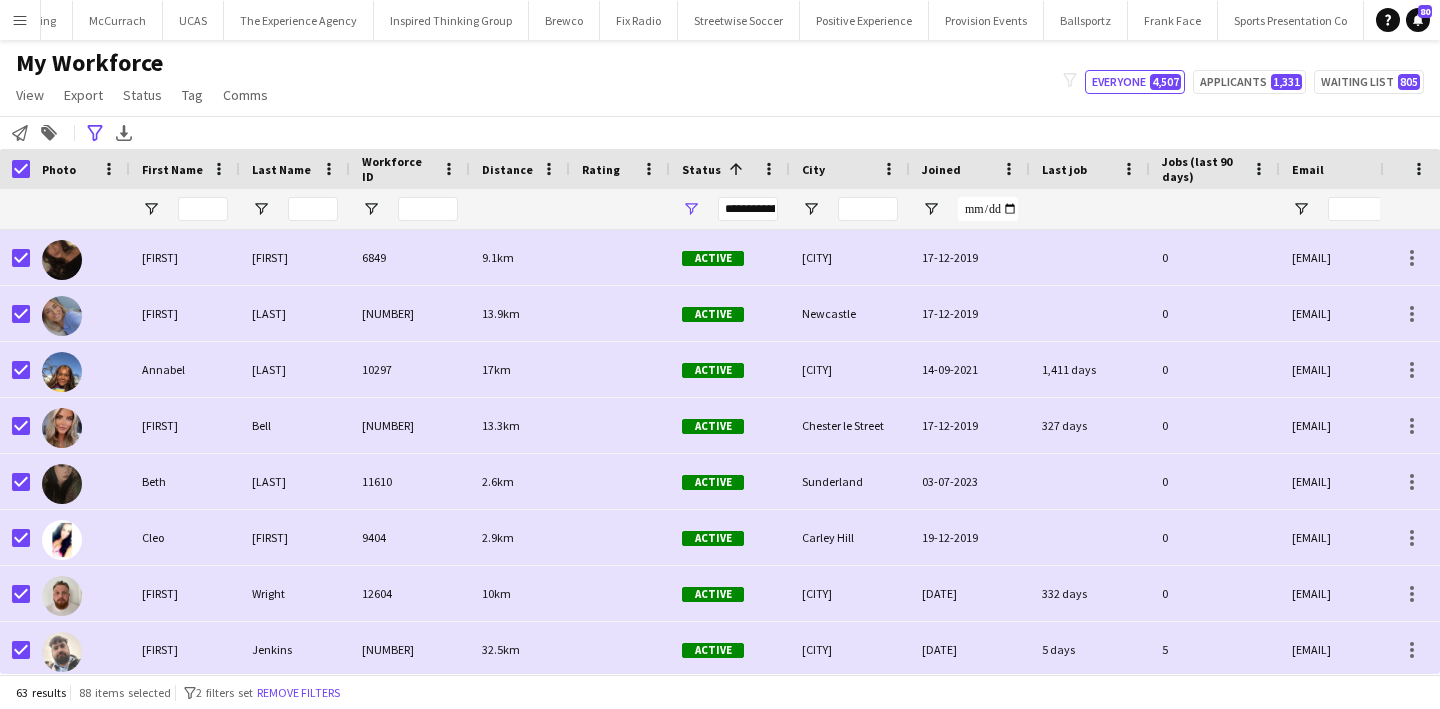 drag, startPoint x: 27, startPoint y: 143, endPoint x: 1282, endPoint y: 67, distance: 1257.2991 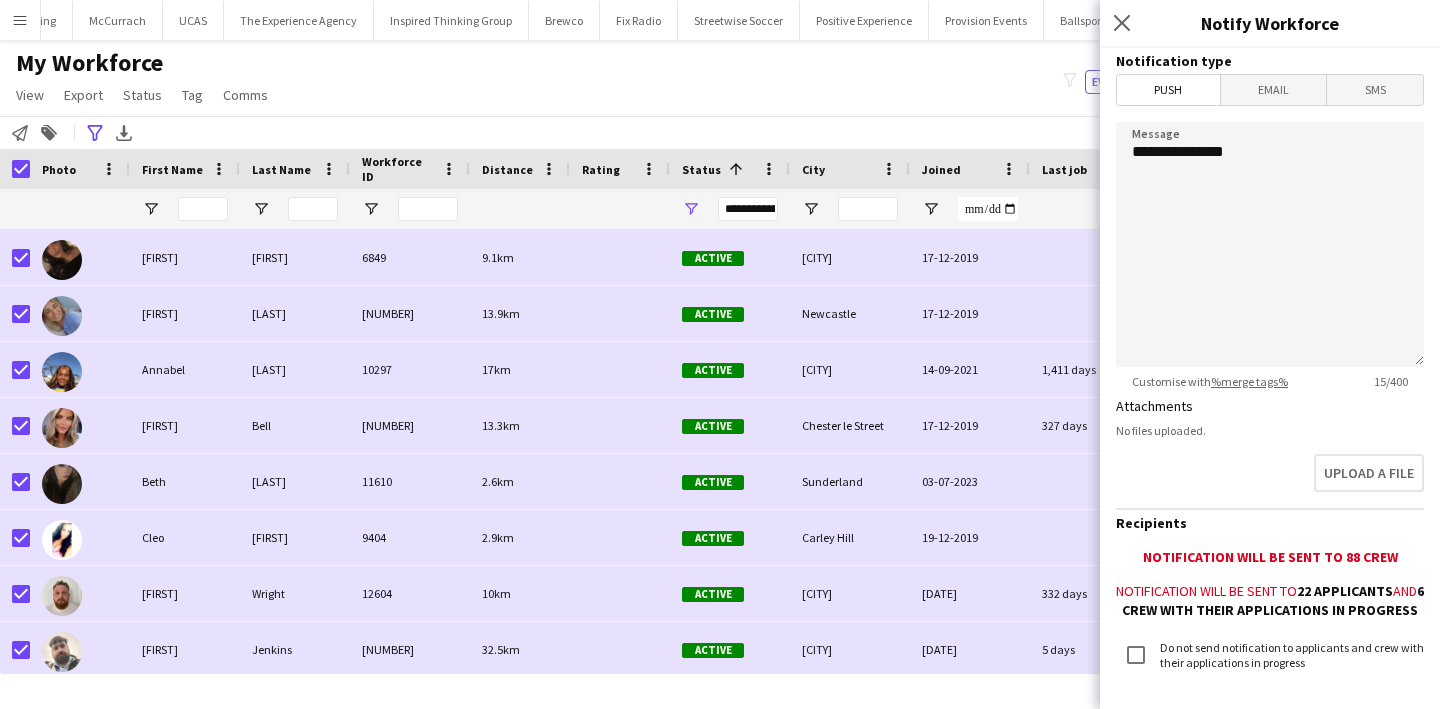 click on "Email" at bounding box center (1274, 90) 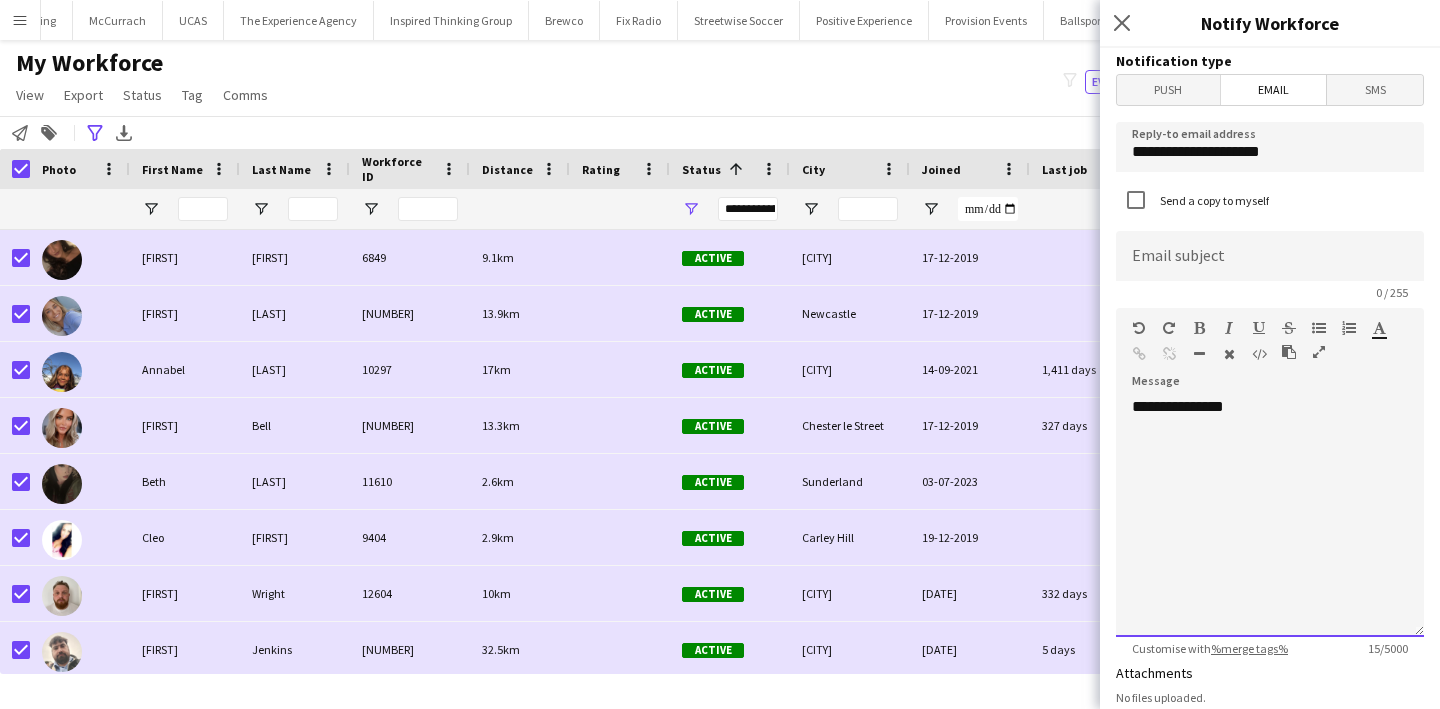 click on "**********" 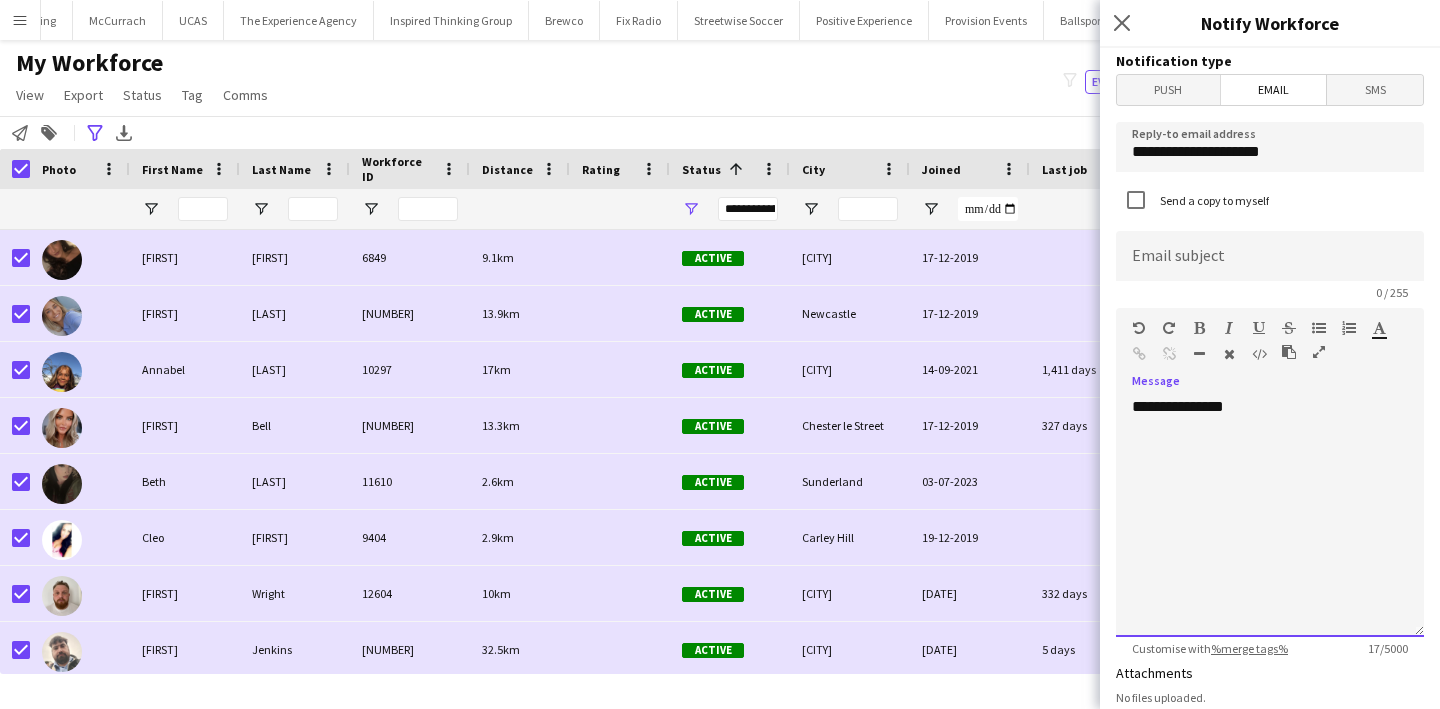 type 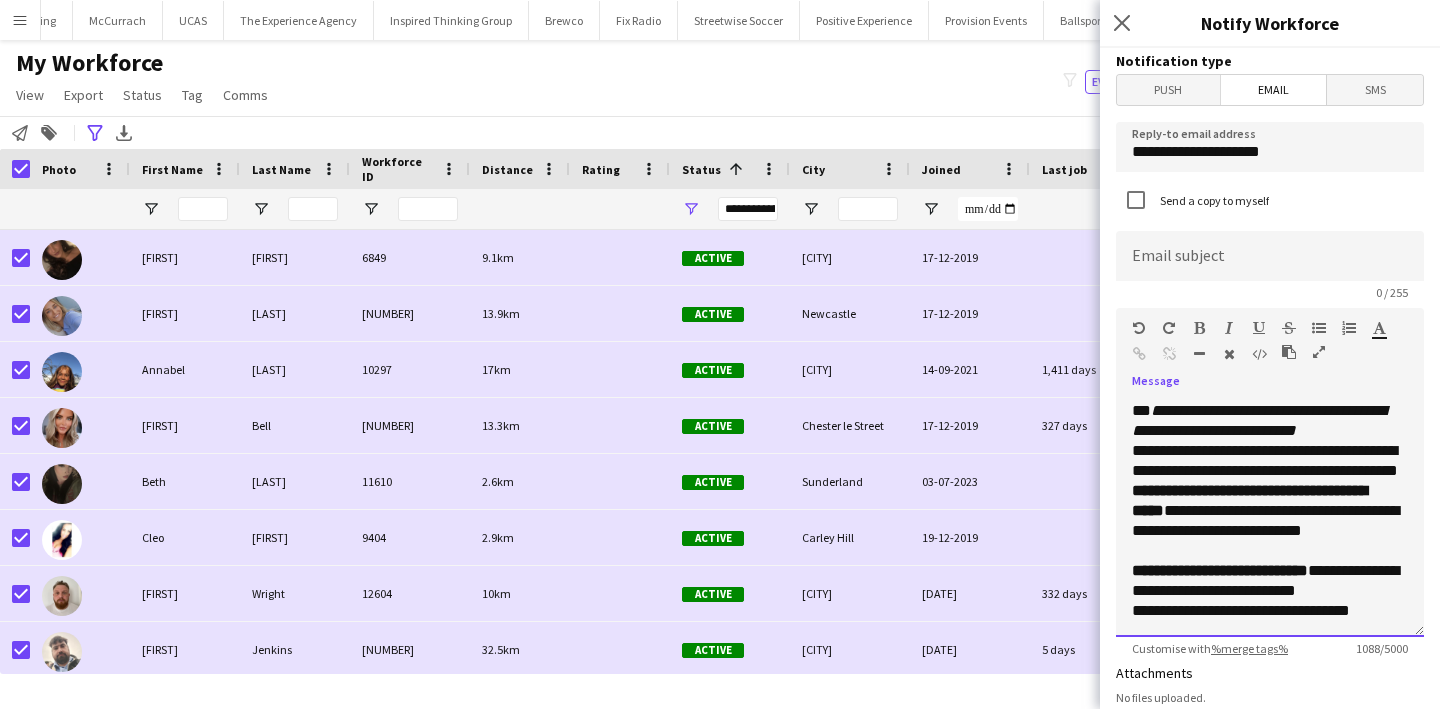 scroll, scrollTop: 502, scrollLeft: 0, axis: vertical 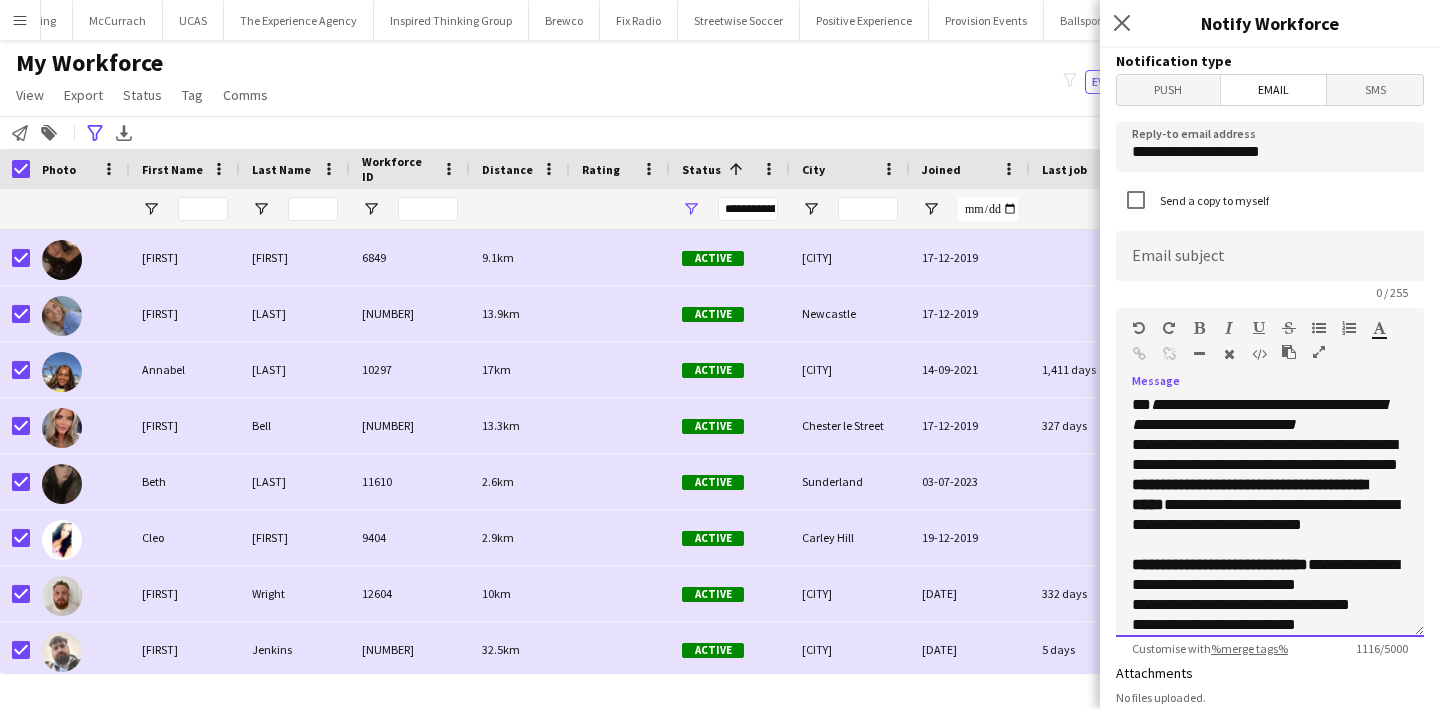 click on "**********" 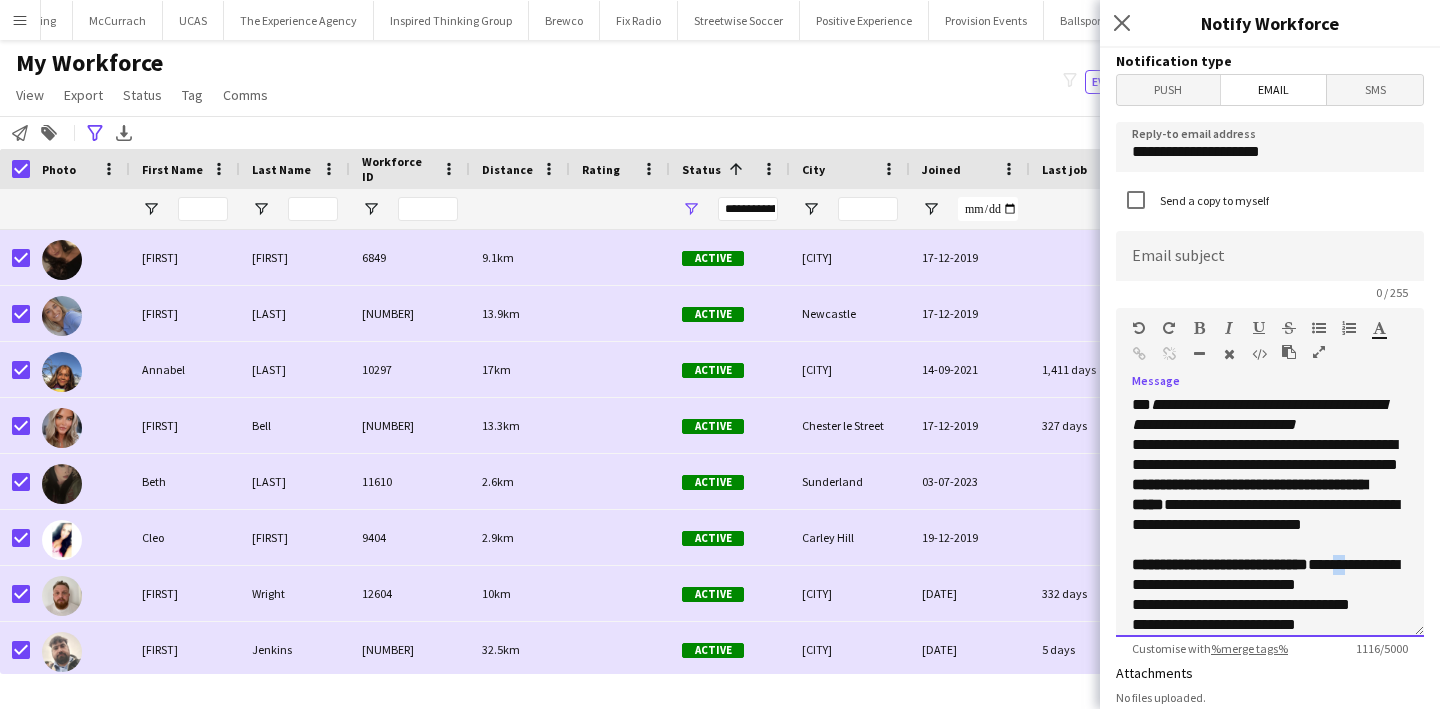 click on "**********" 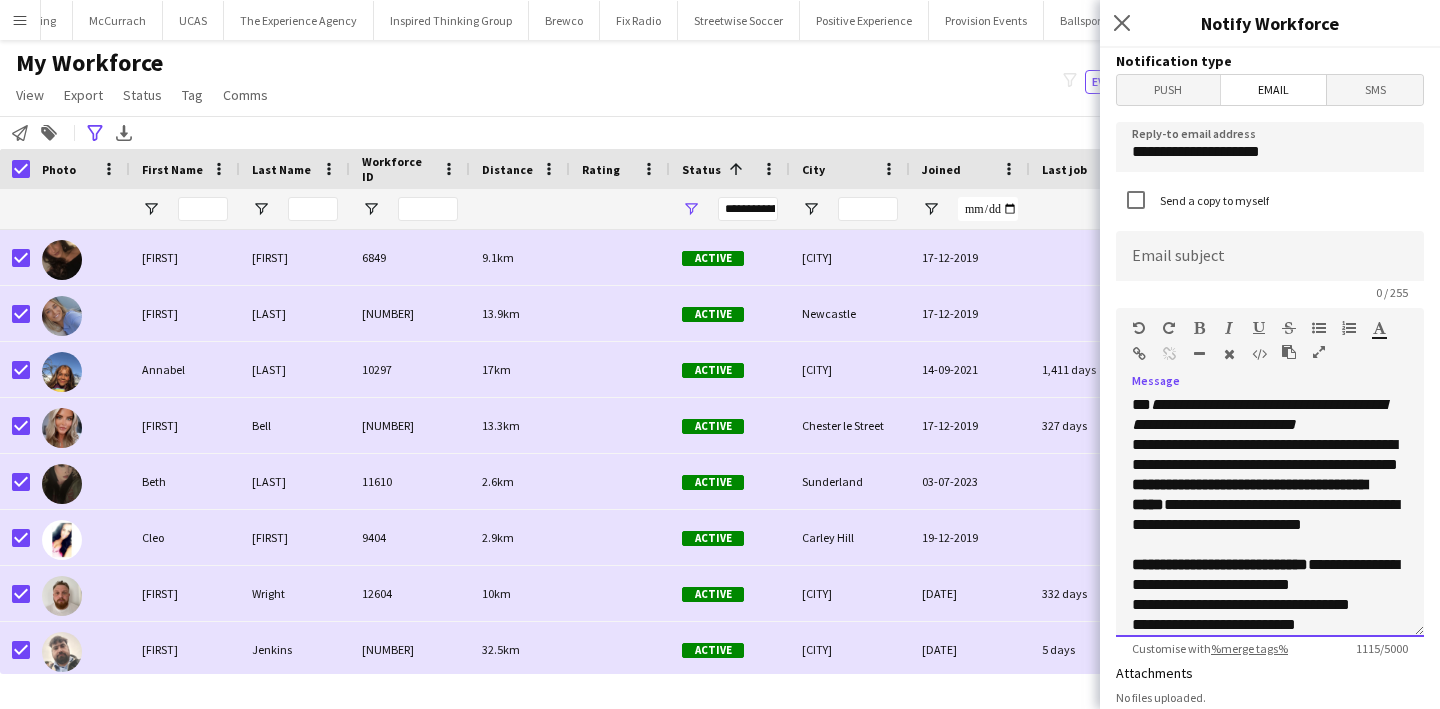 click on "**********" 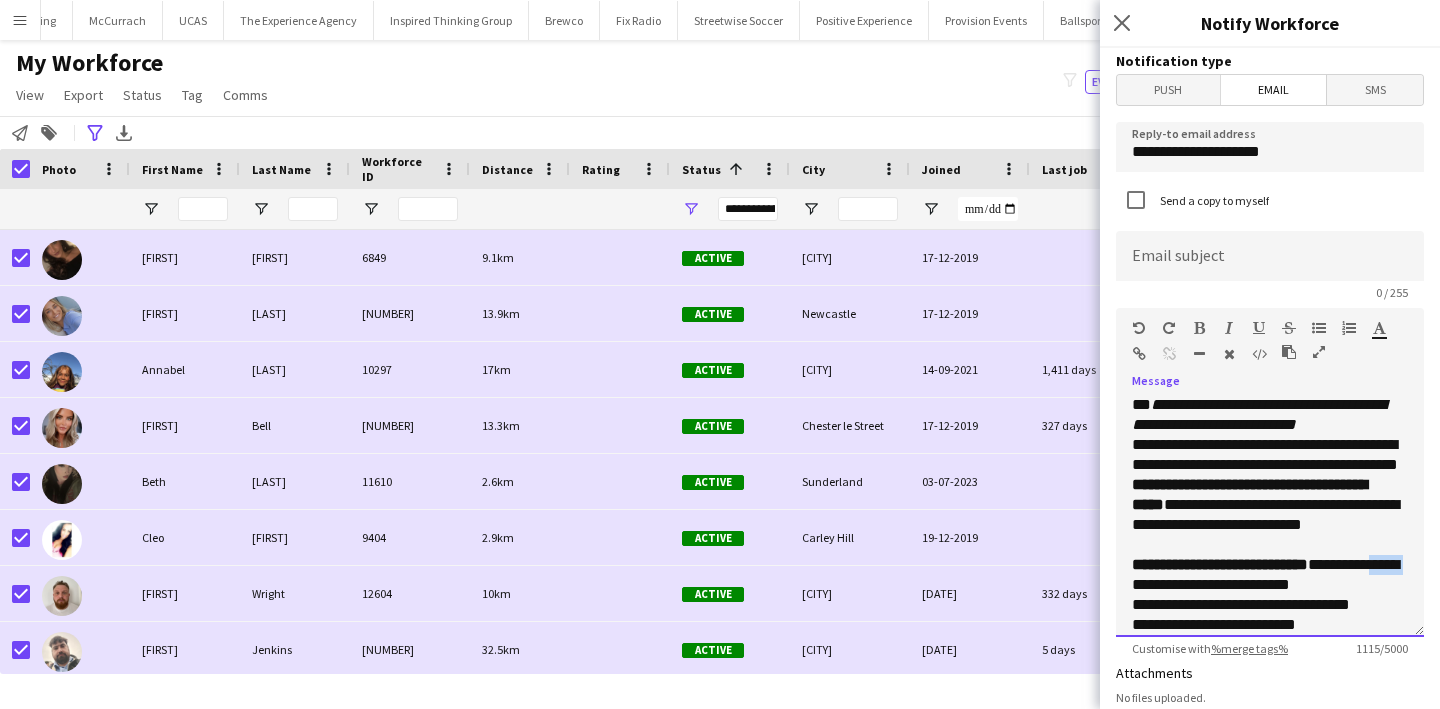 click on "**********" 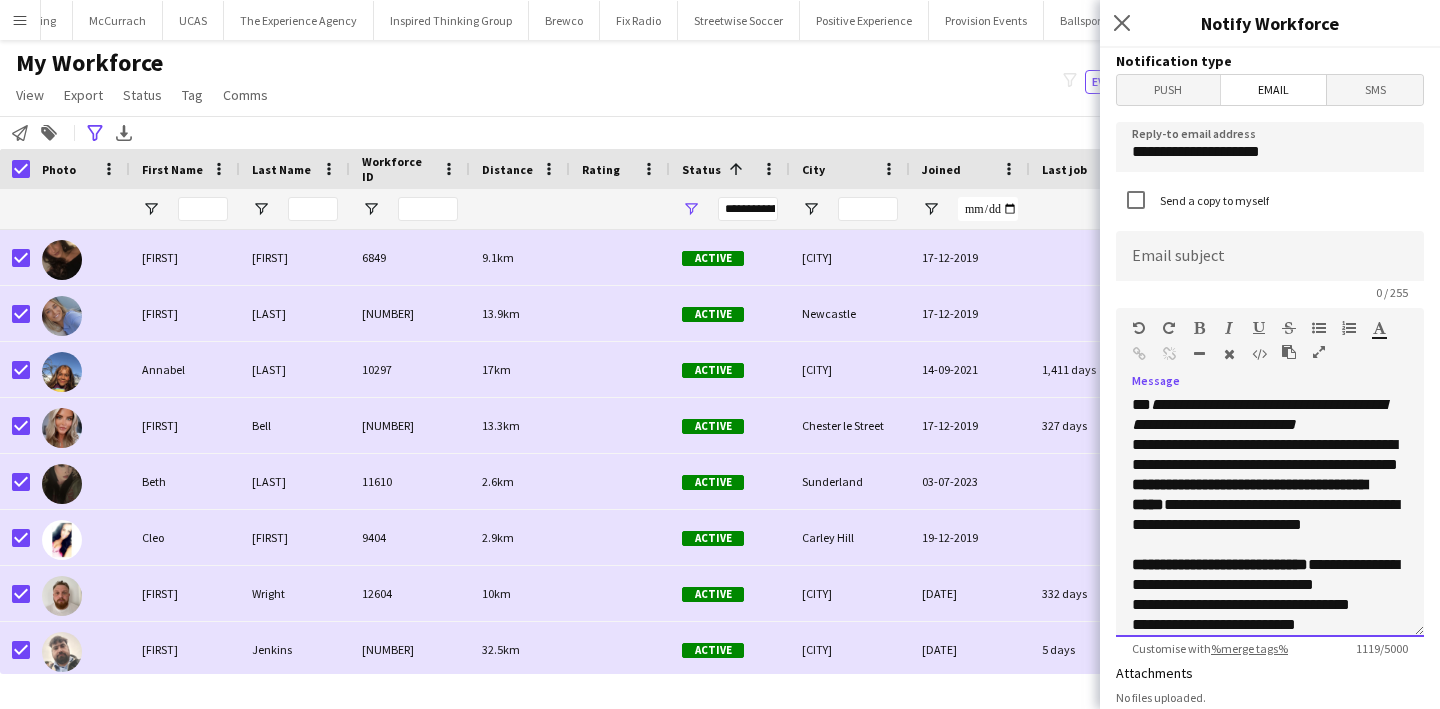 click on "**********" 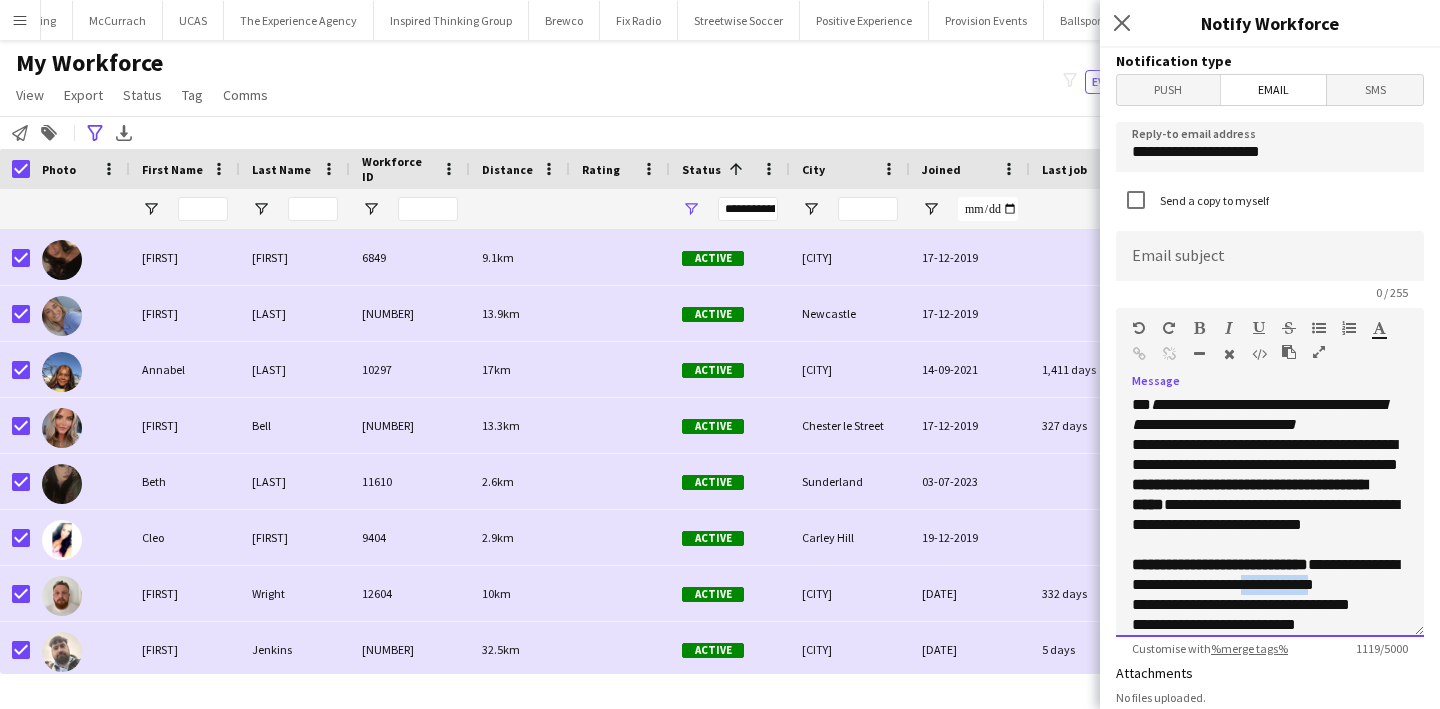 click on "**********" 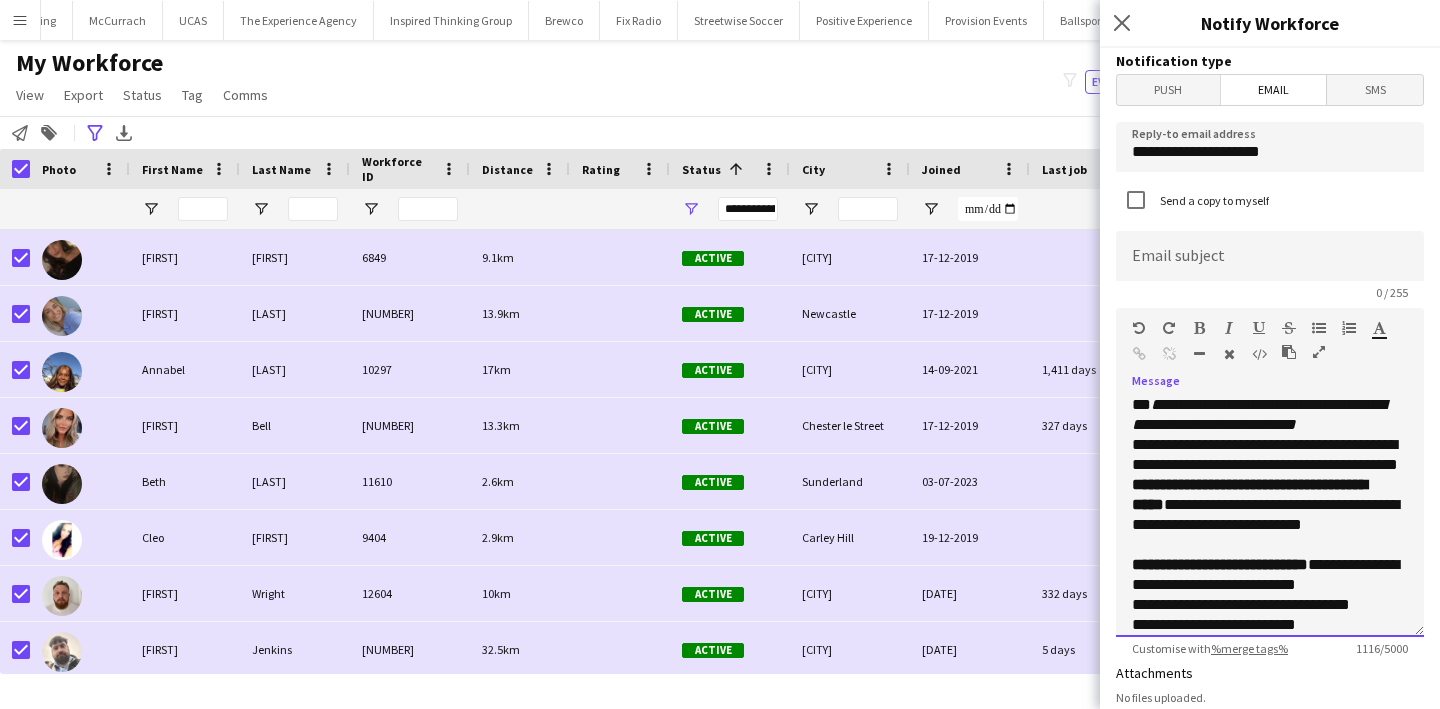 click on "**********" 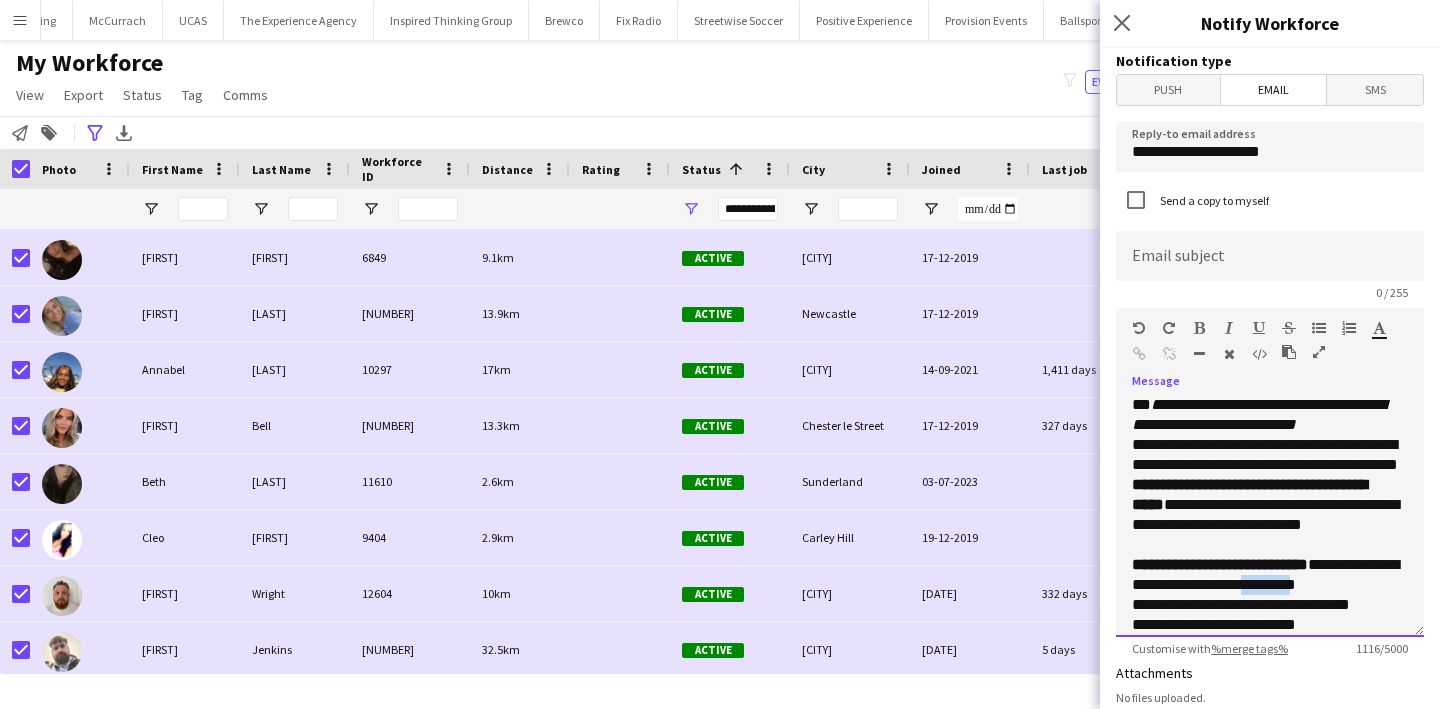 click on "**********" 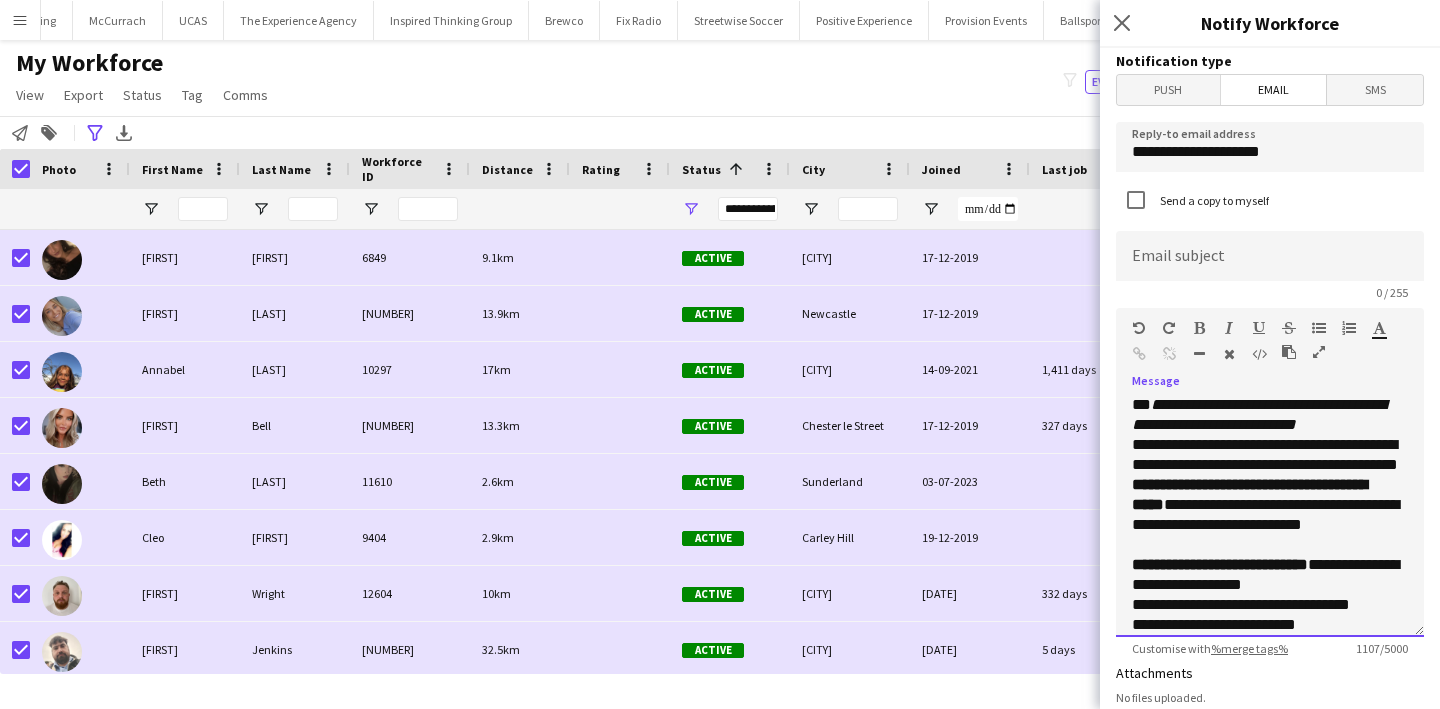 click on "**********" 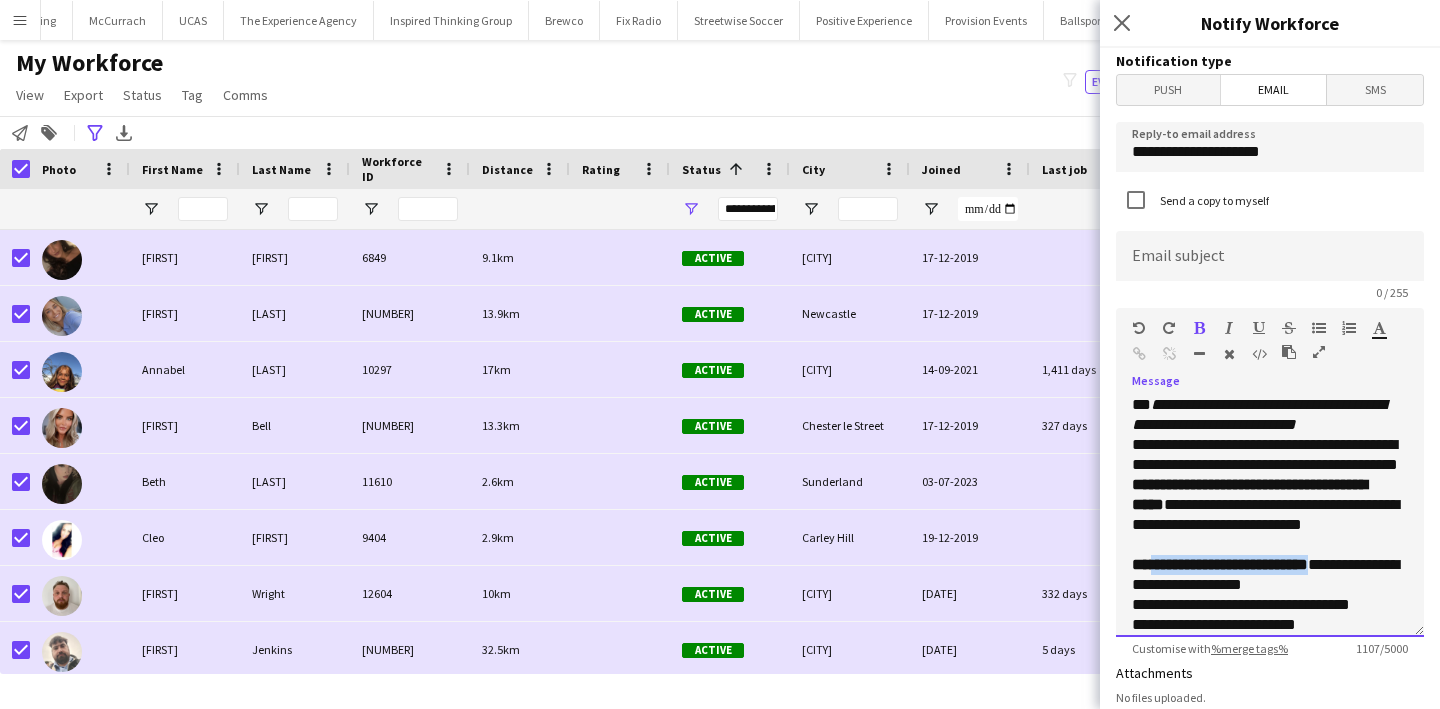 drag, startPoint x: 1329, startPoint y: 566, endPoint x: 1170, endPoint y: 566, distance: 159 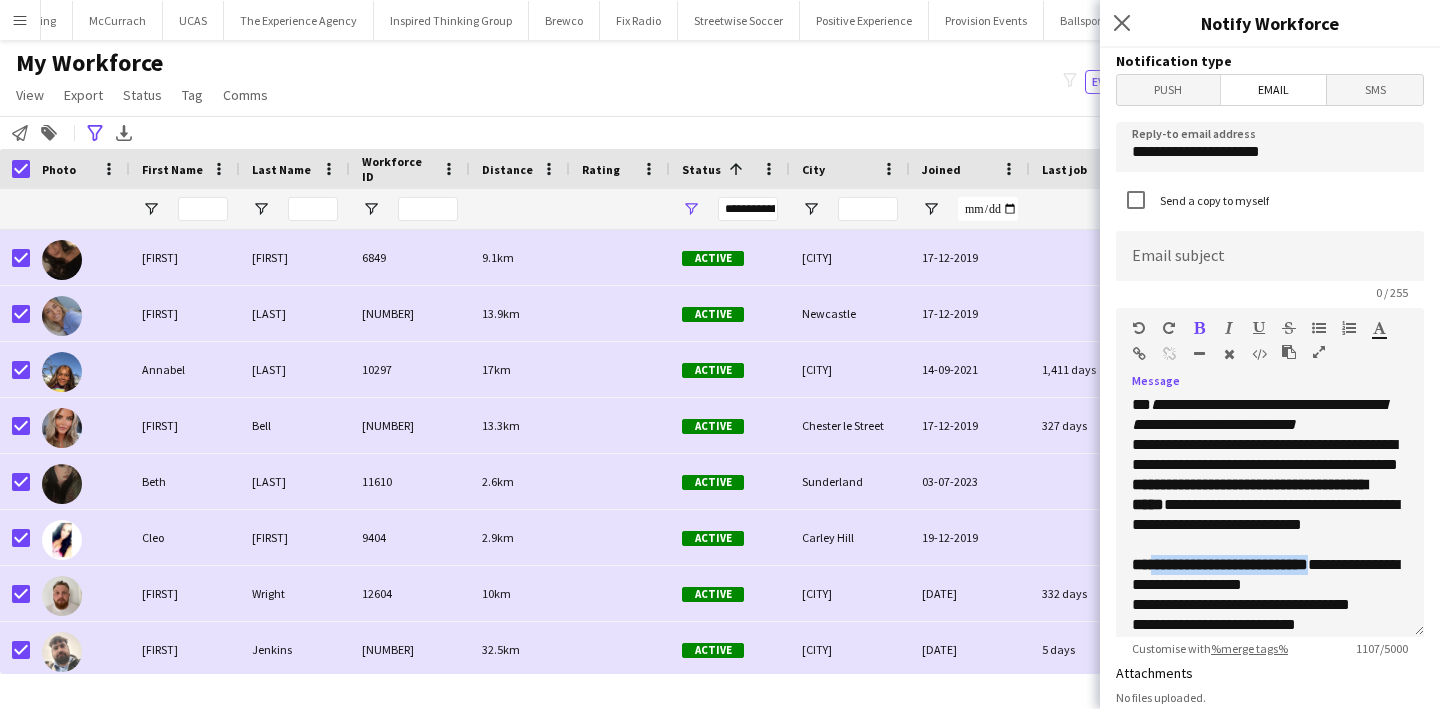 click at bounding box center (1199, 328) 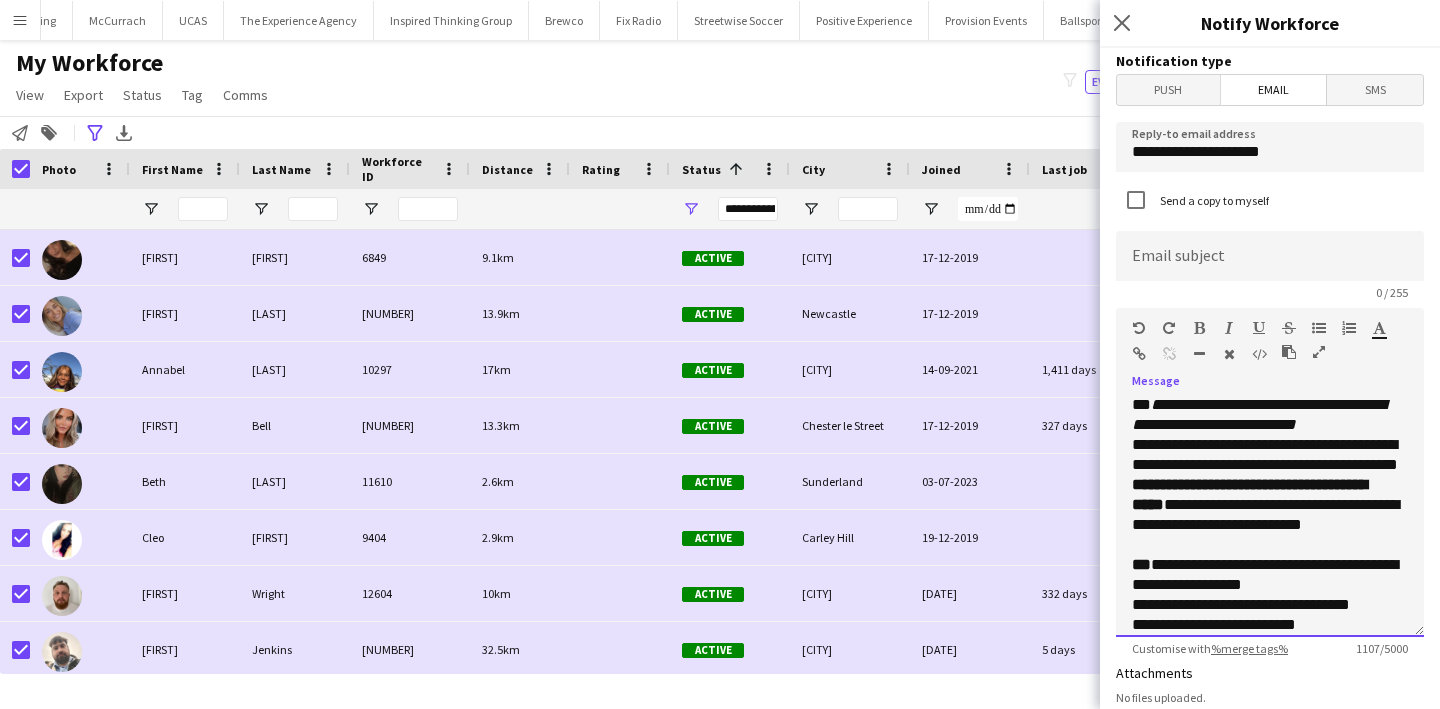 click on "**********" 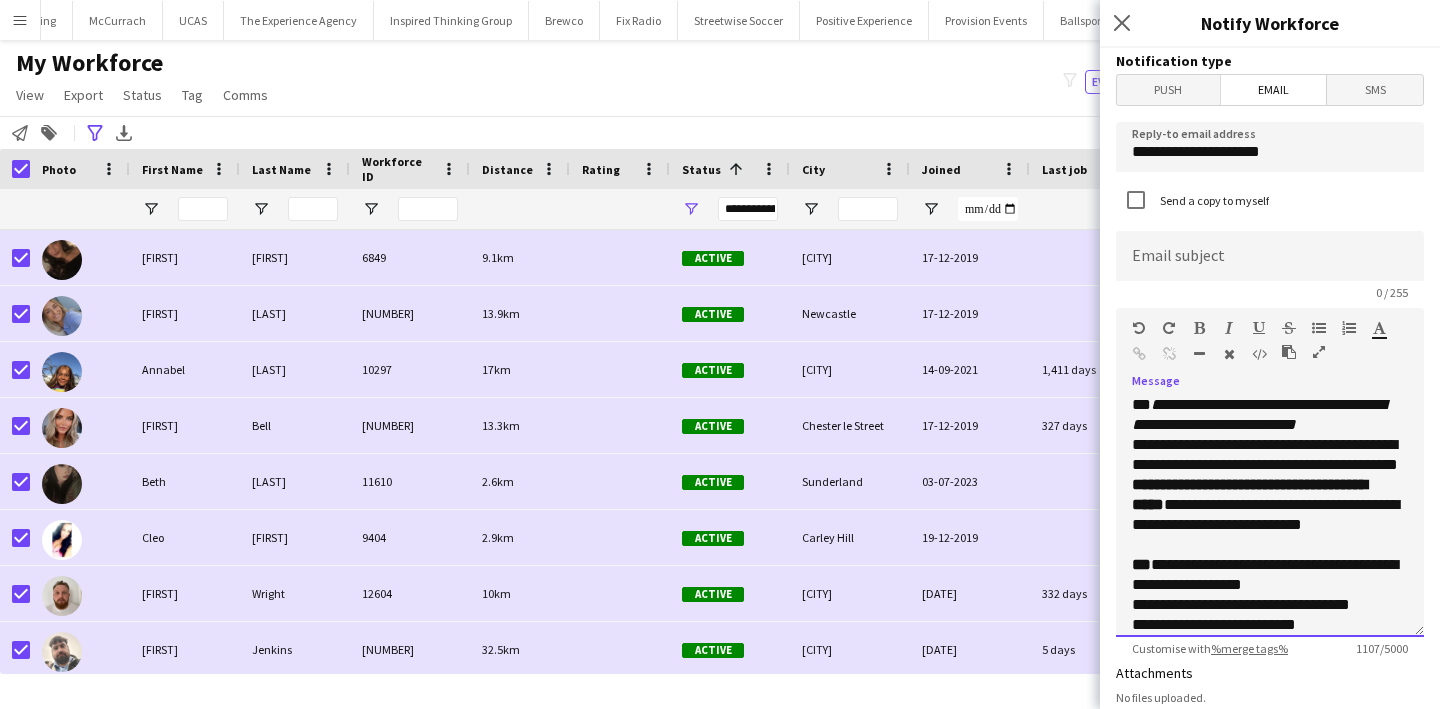 click on "**********" 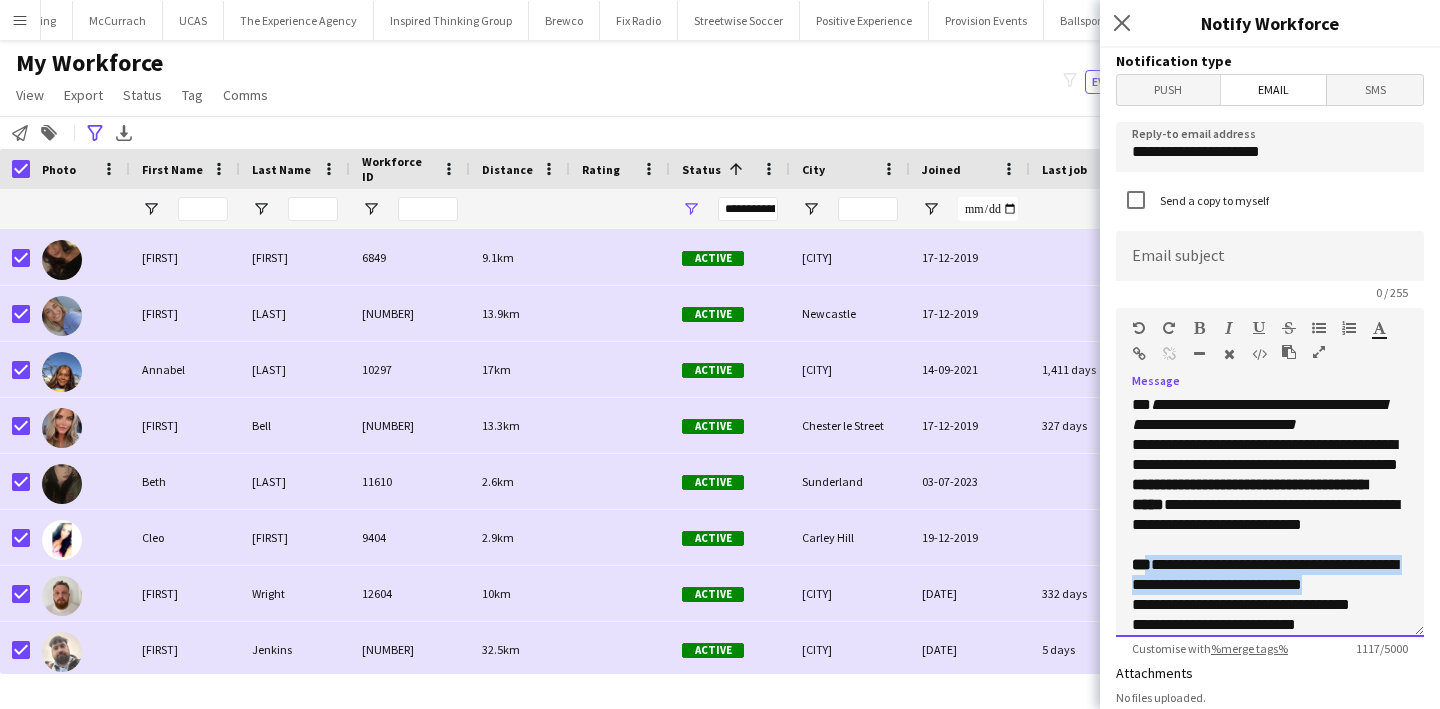 drag, startPoint x: 1380, startPoint y: 582, endPoint x: 1149, endPoint y: 566, distance: 231.55345 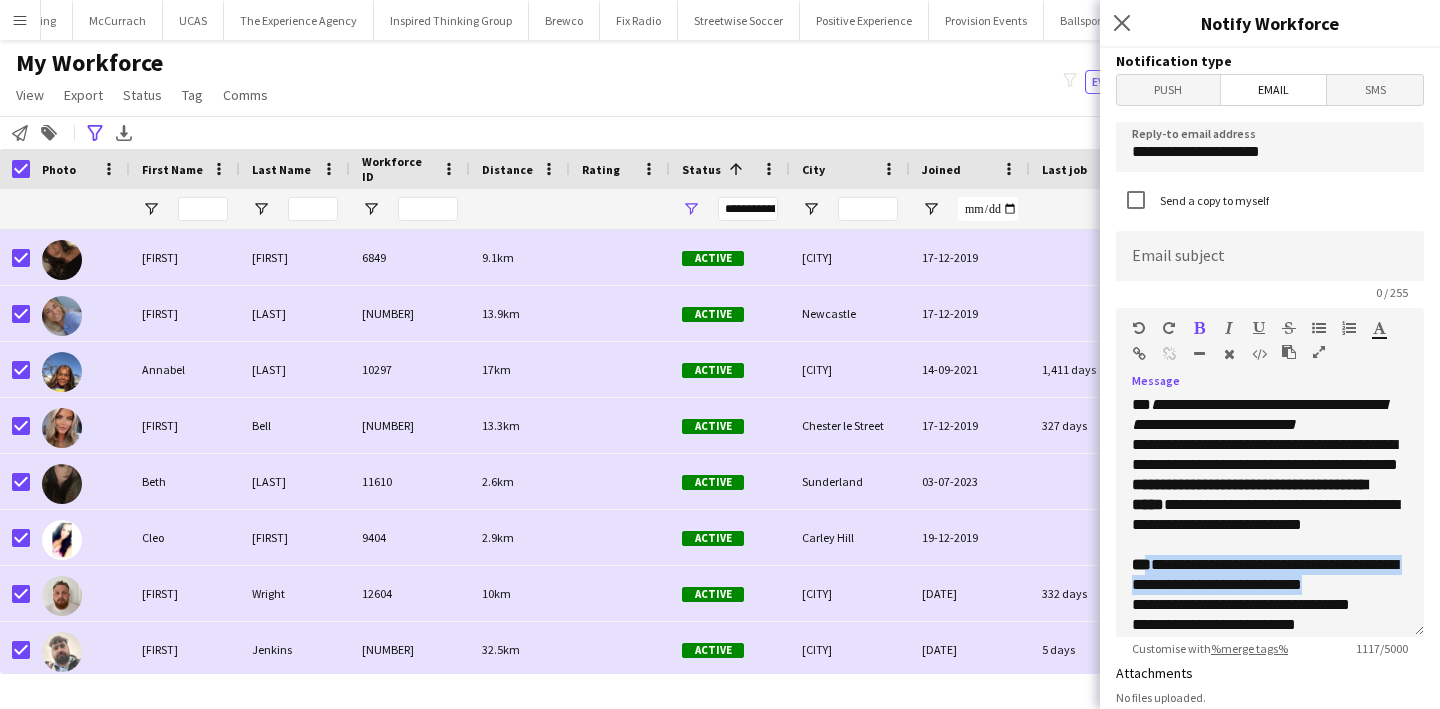 click at bounding box center (1199, 328) 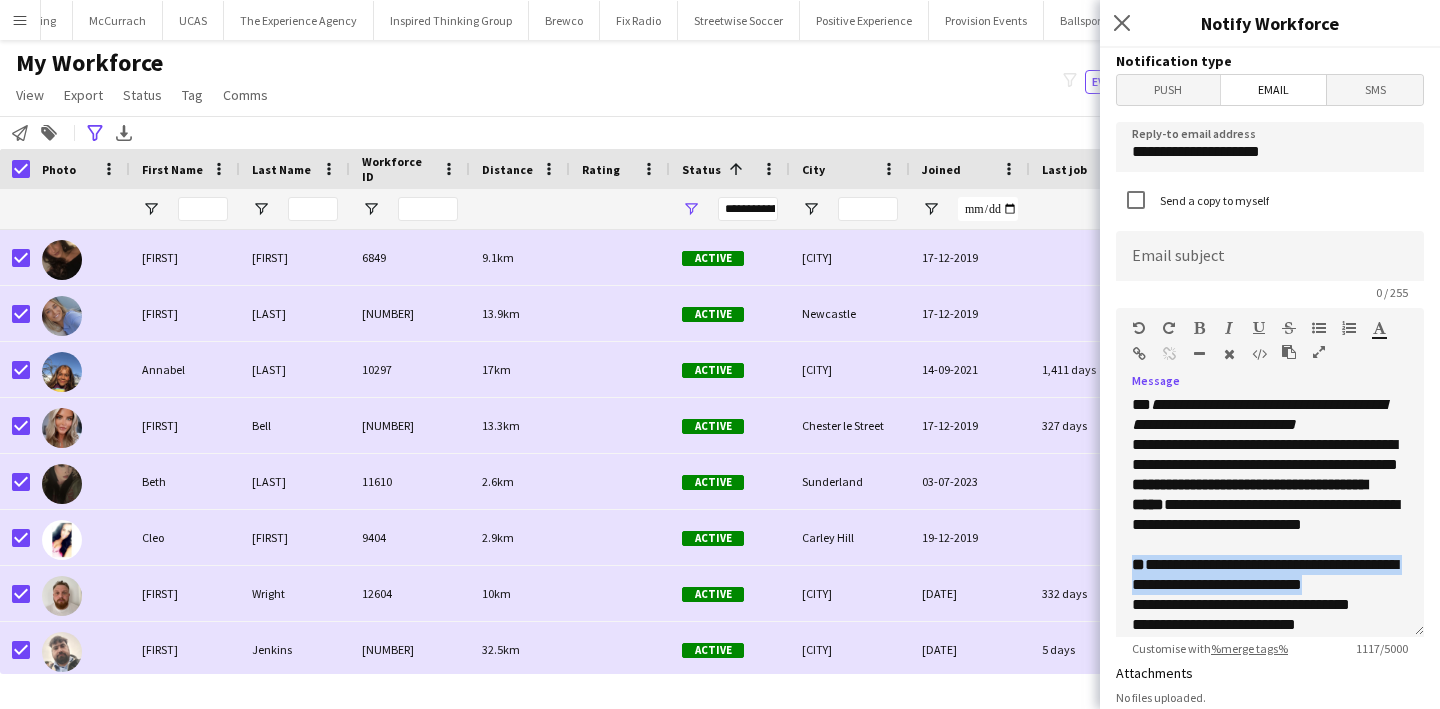 click at bounding box center (1199, 328) 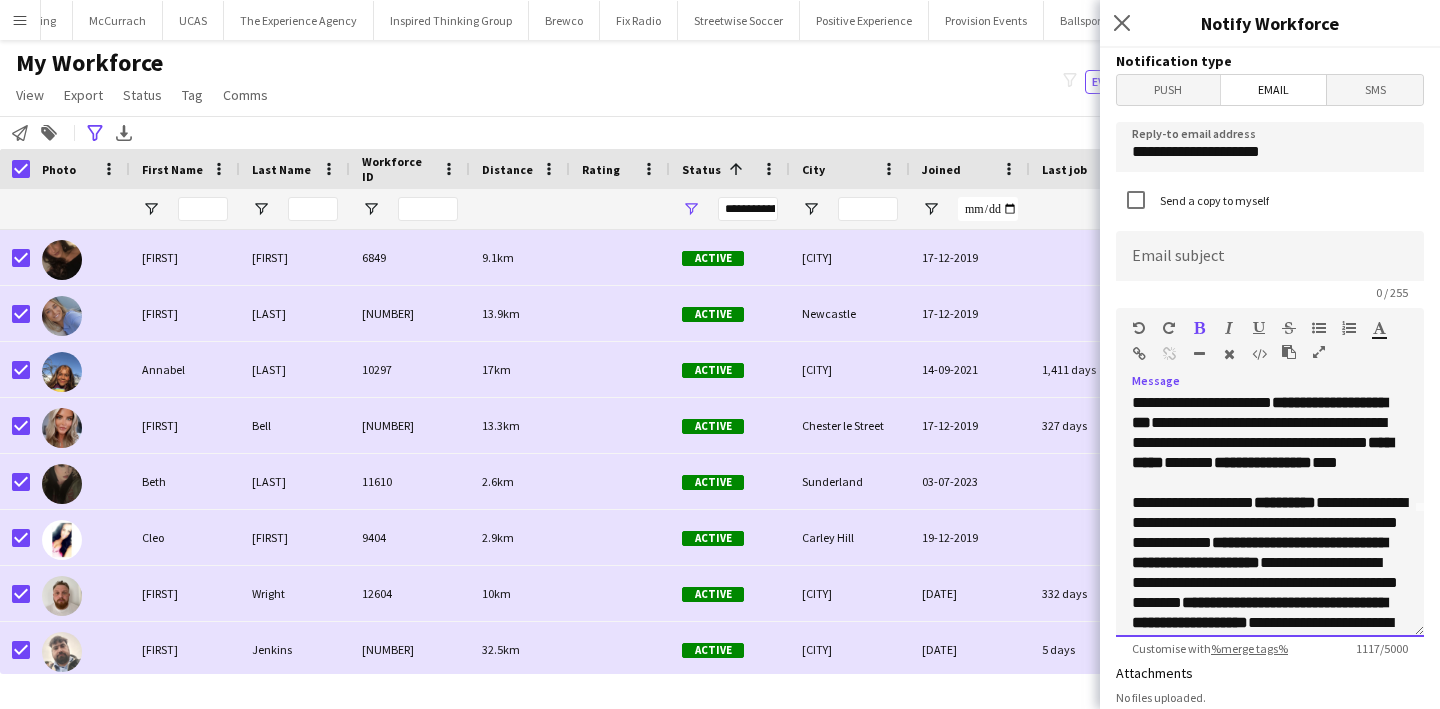 scroll, scrollTop: 0, scrollLeft: 0, axis: both 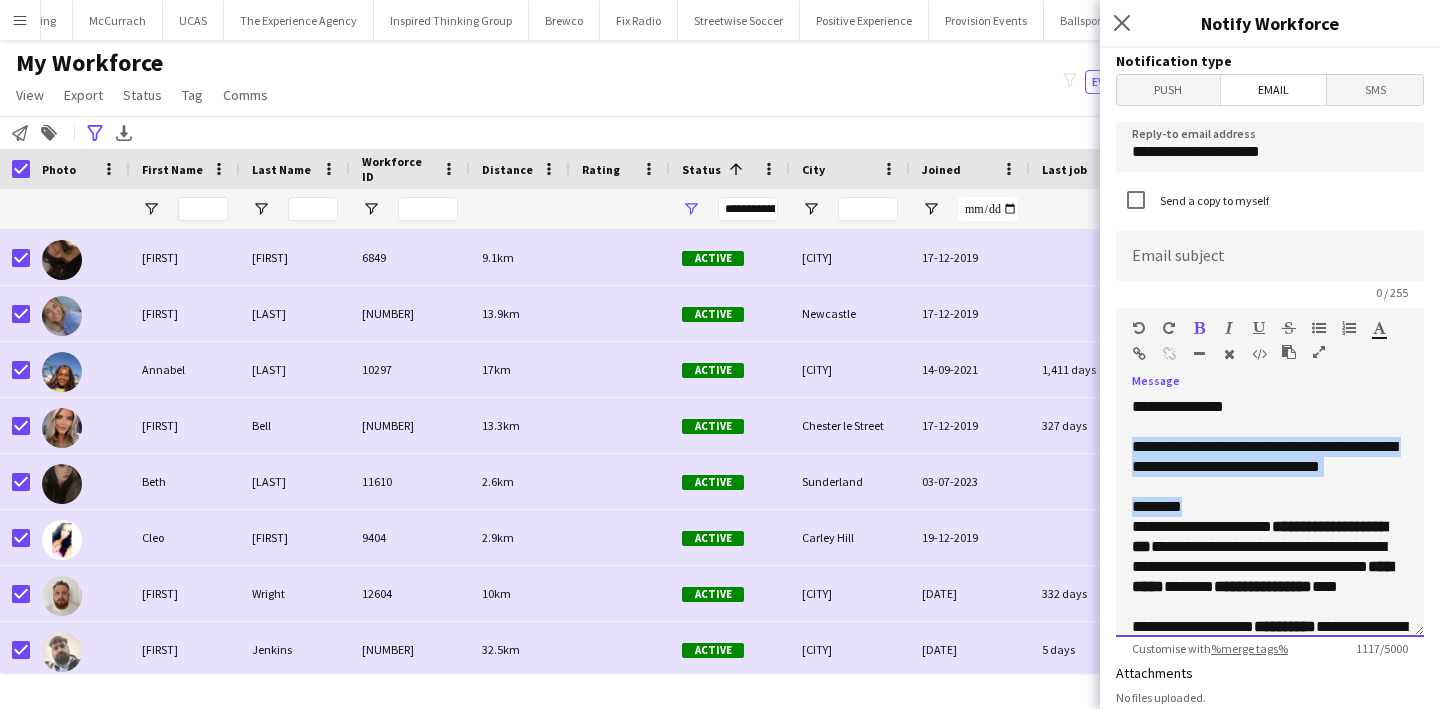 drag, startPoint x: 1185, startPoint y: 497, endPoint x: 1127, endPoint y: 450, distance: 74.65253 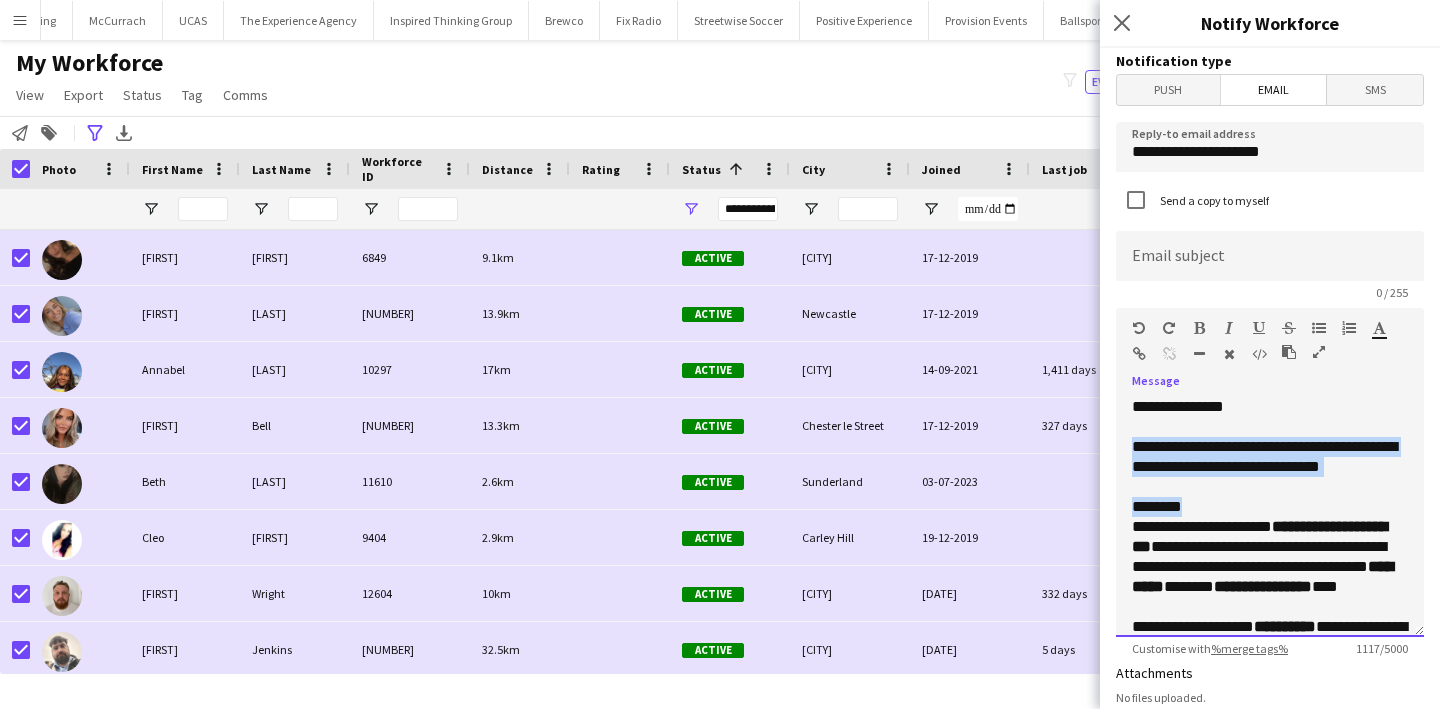 click on "**********" 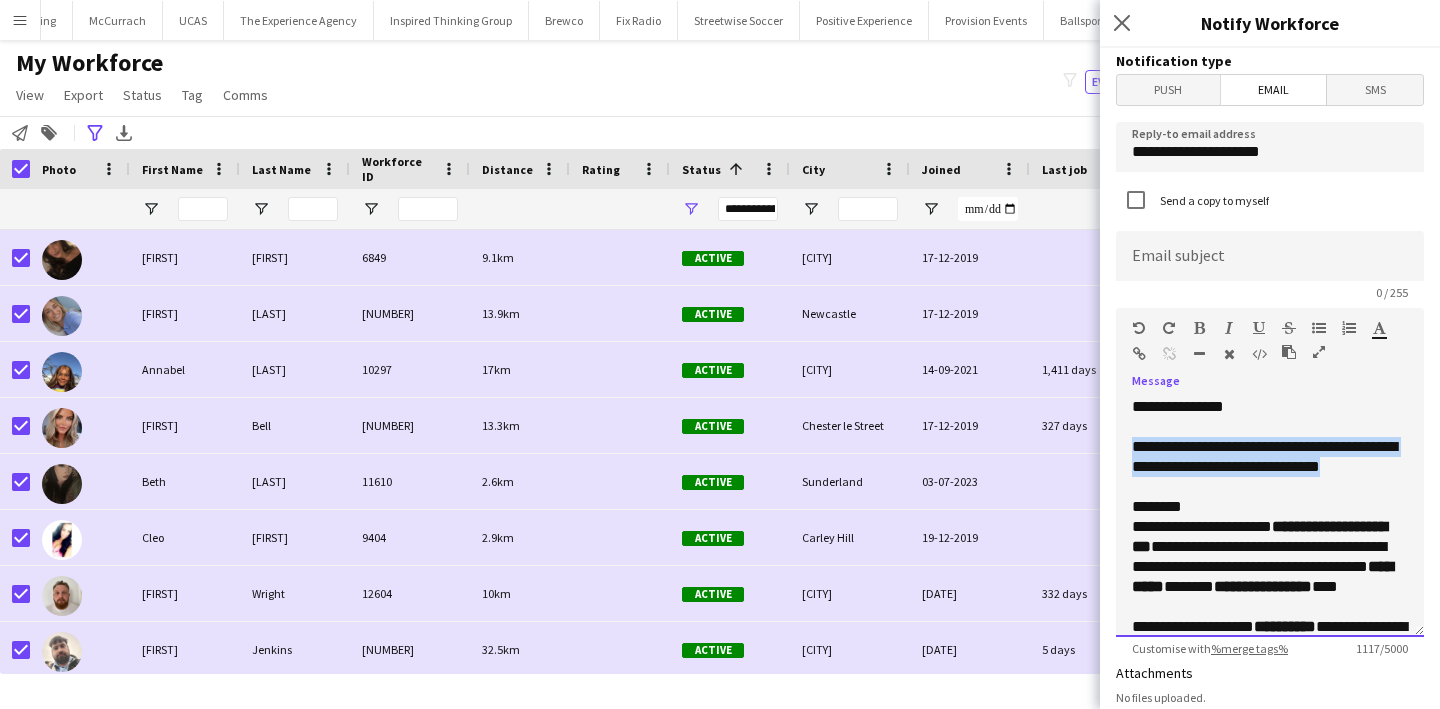 drag, startPoint x: 1133, startPoint y: 444, endPoint x: 1173, endPoint y: 481, distance: 54.48853 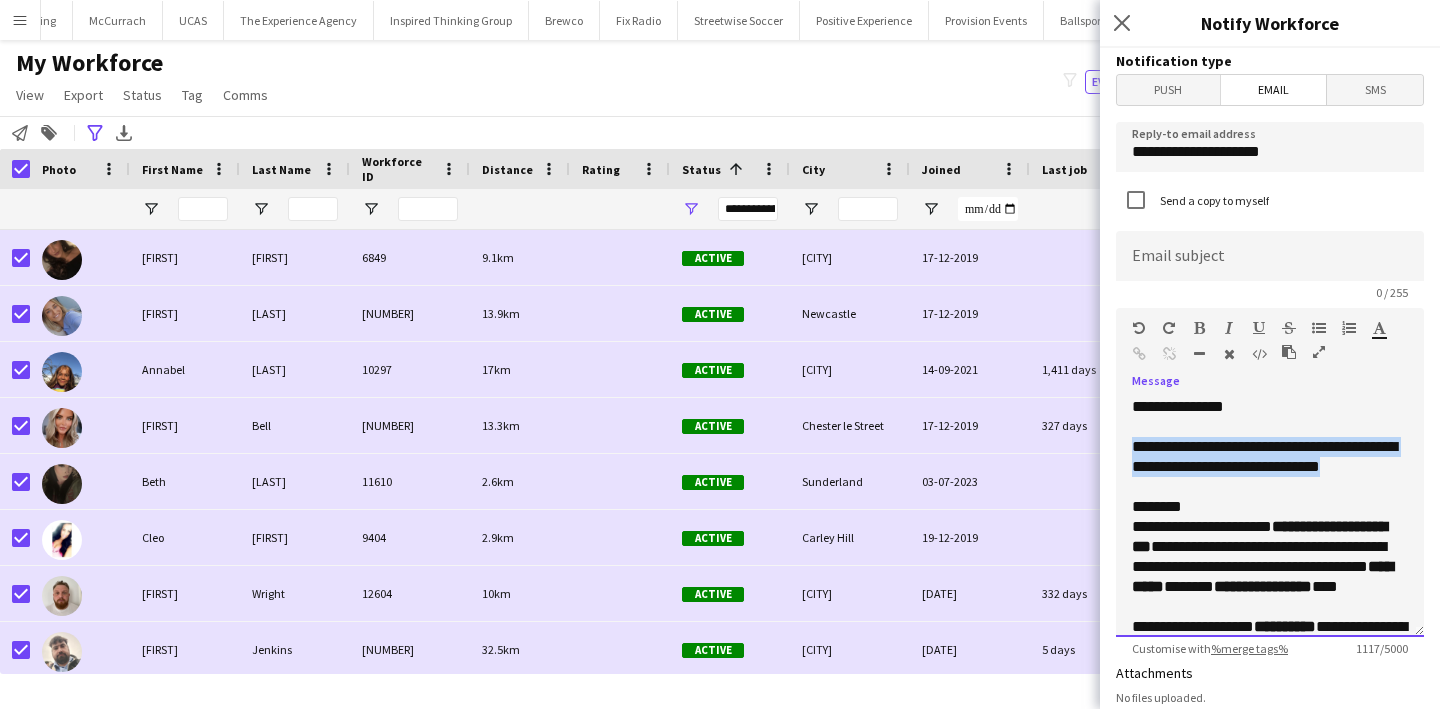 copy on "**********" 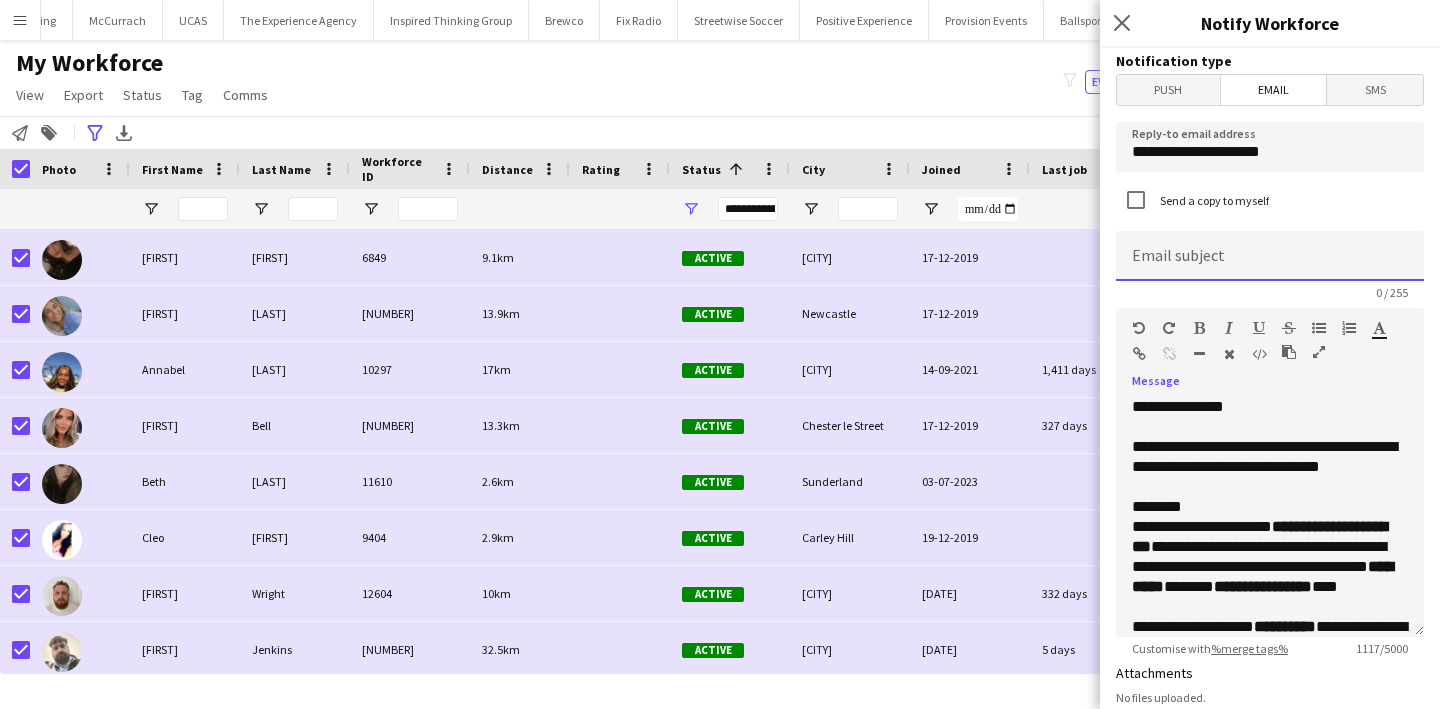 click 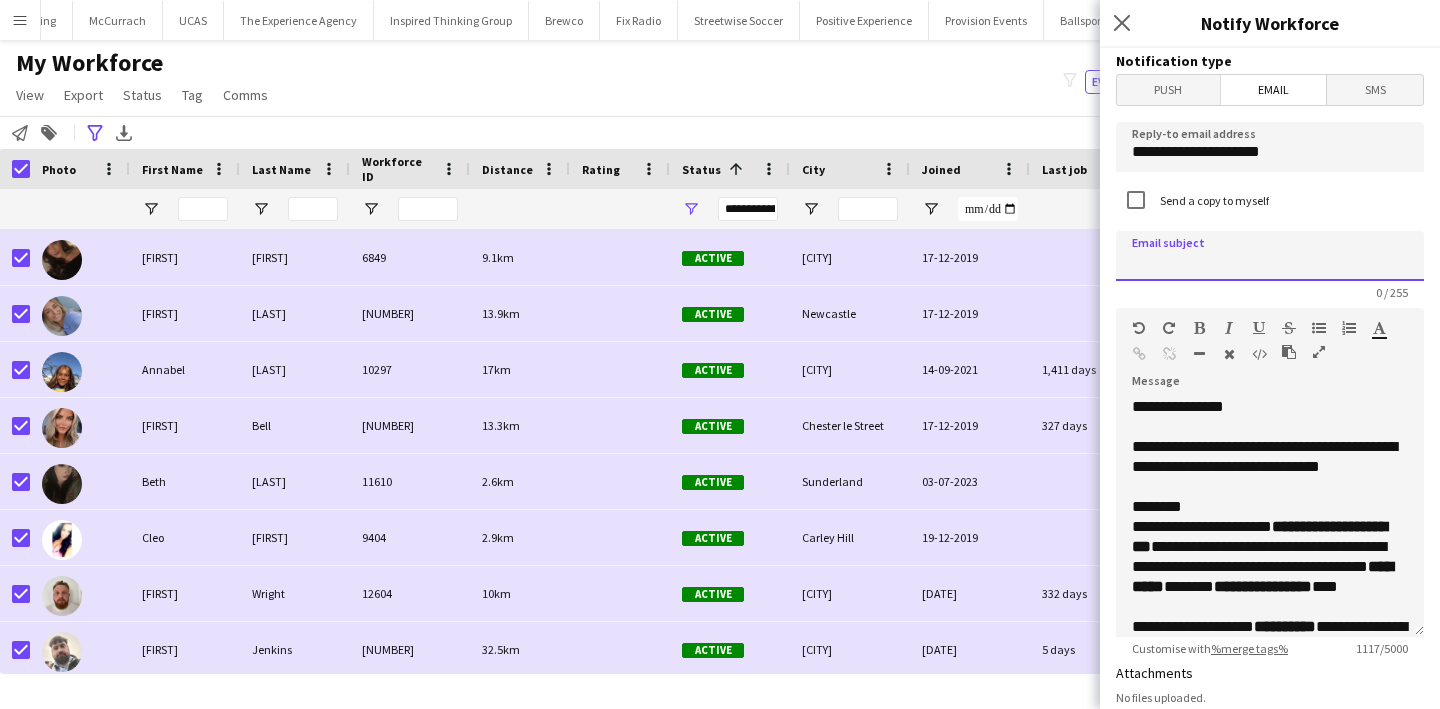 paste on "**********" 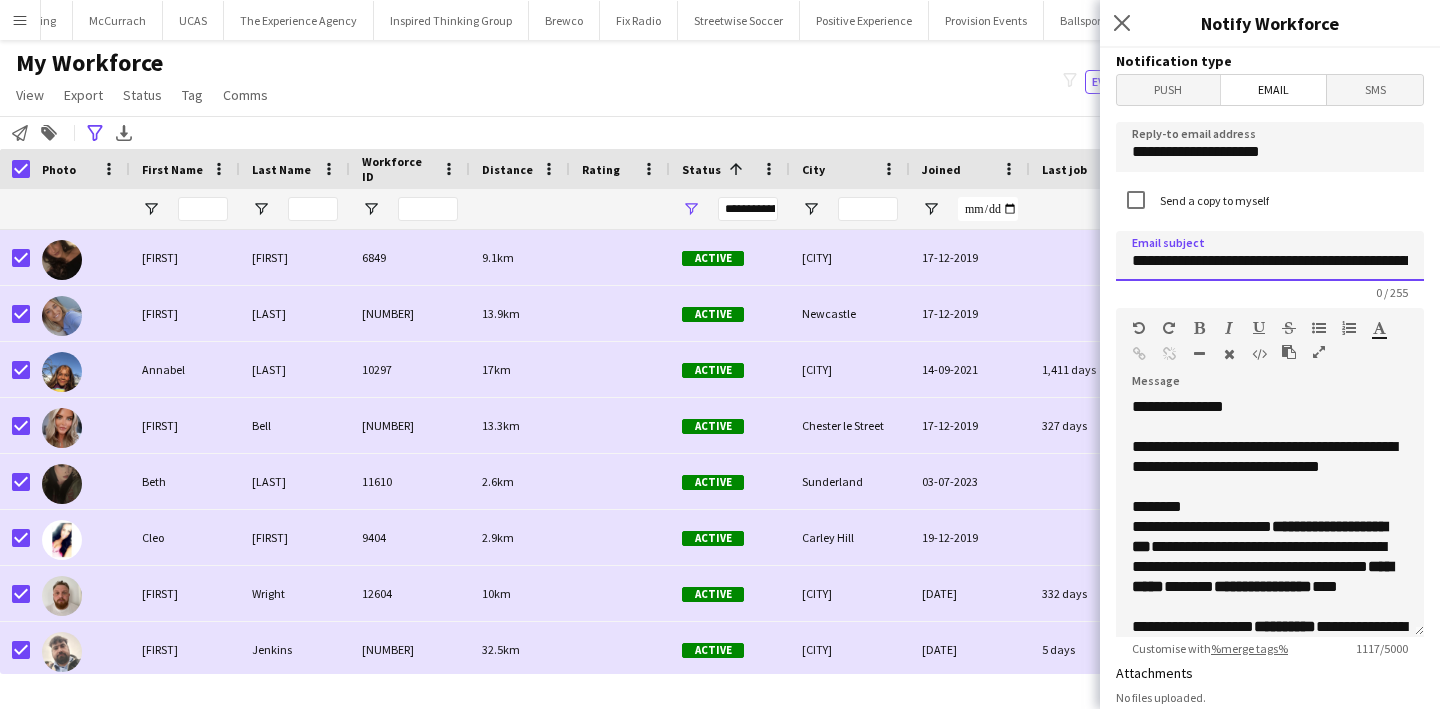 scroll, scrollTop: 0, scrollLeft: 253, axis: horizontal 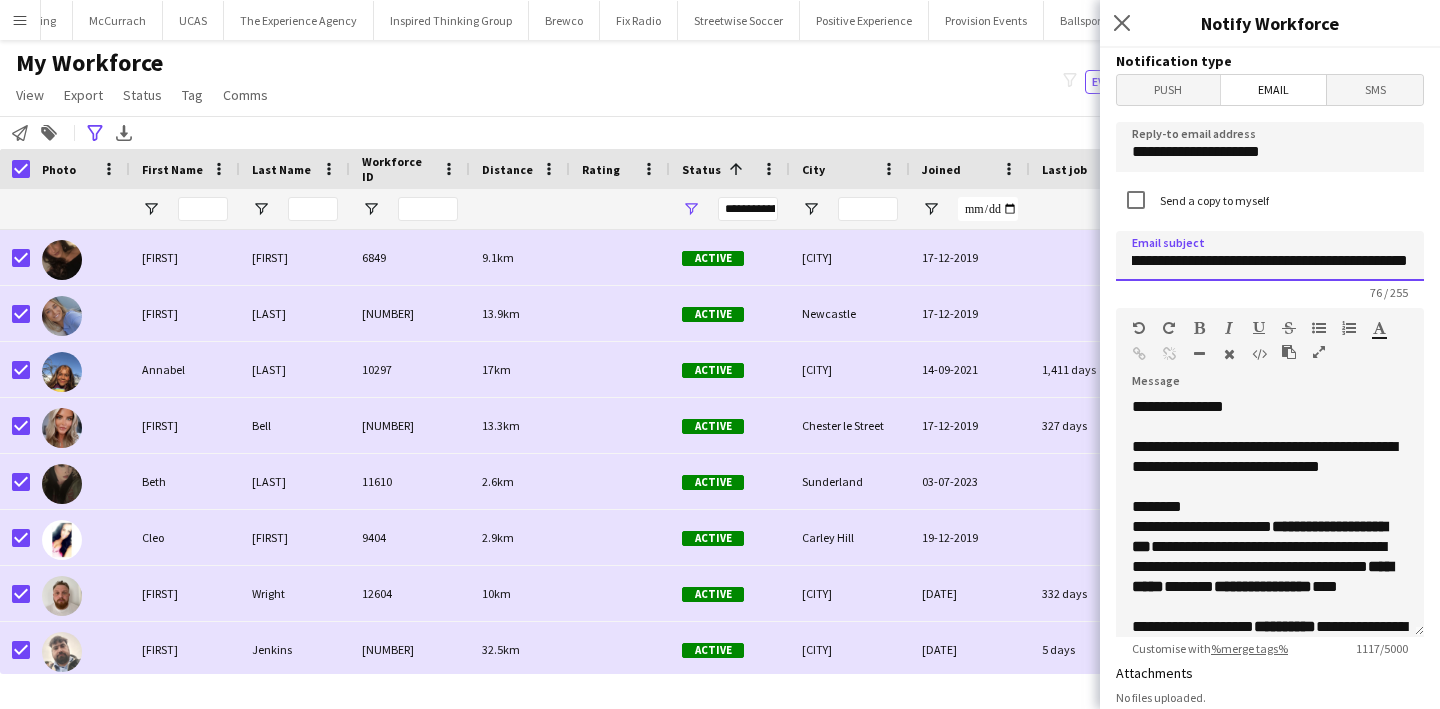 type on "**********" 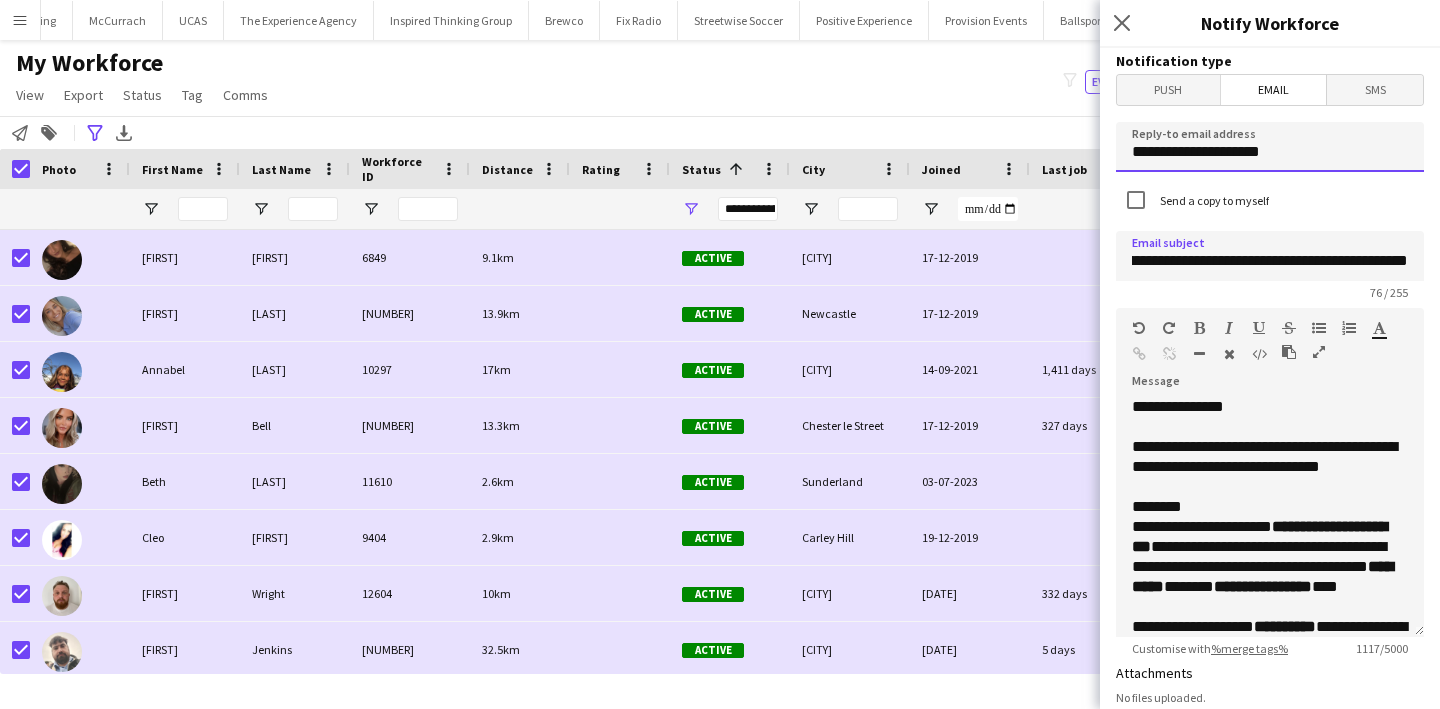 click on "**********" 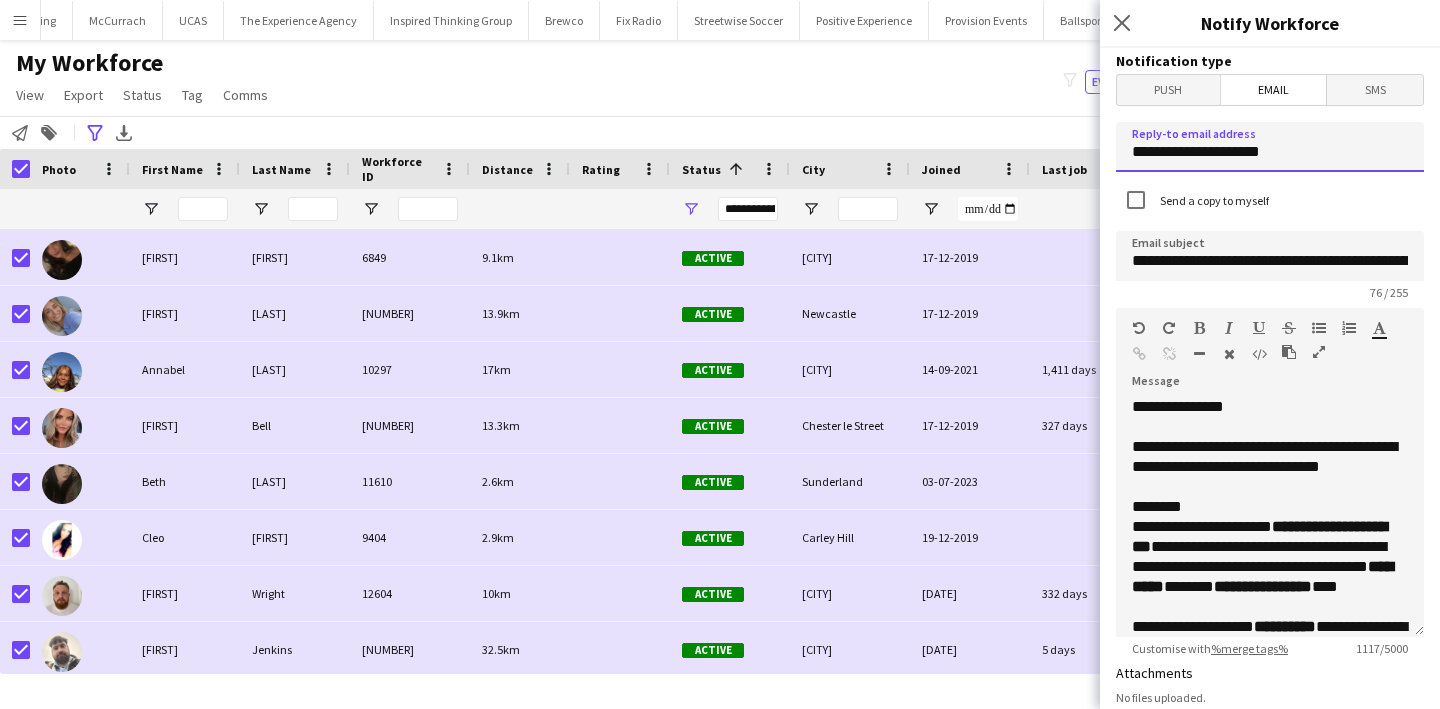 click on "**********" 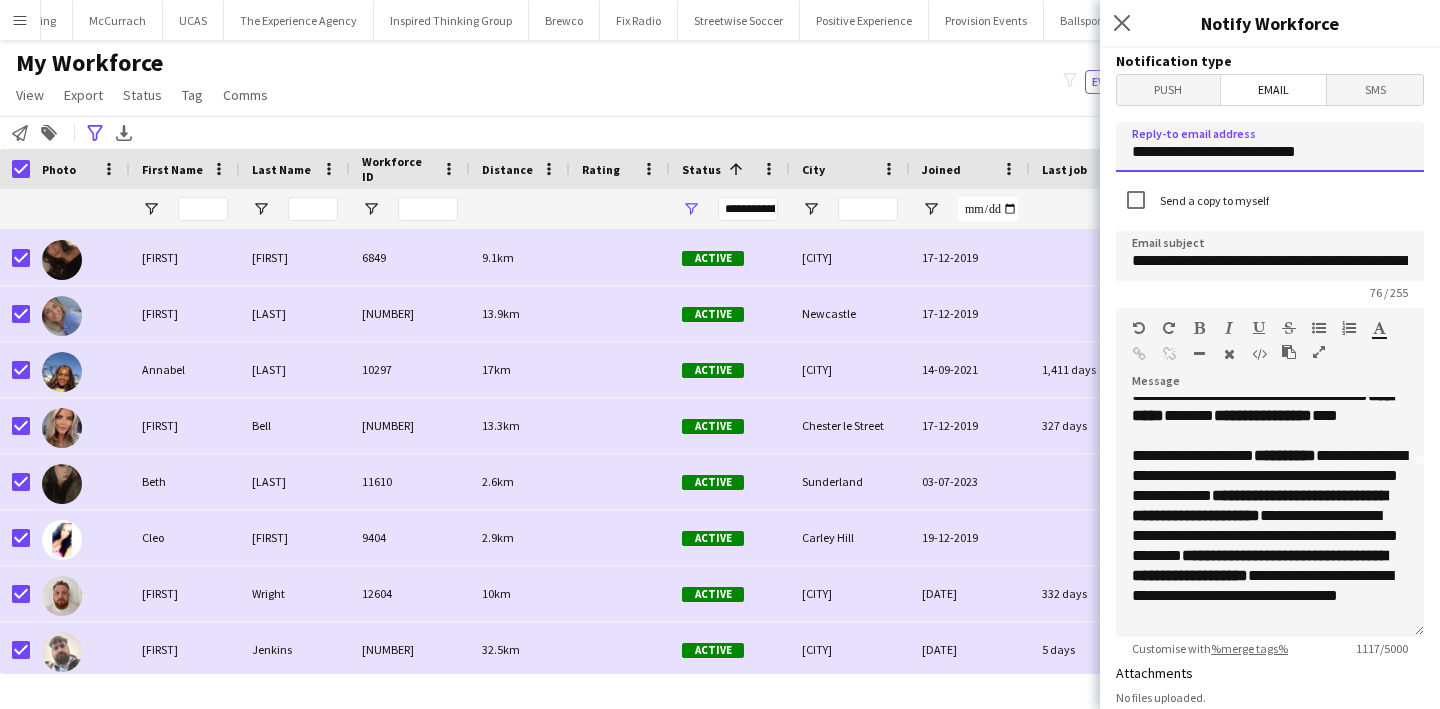 scroll, scrollTop: 0, scrollLeft: 0, axis: both 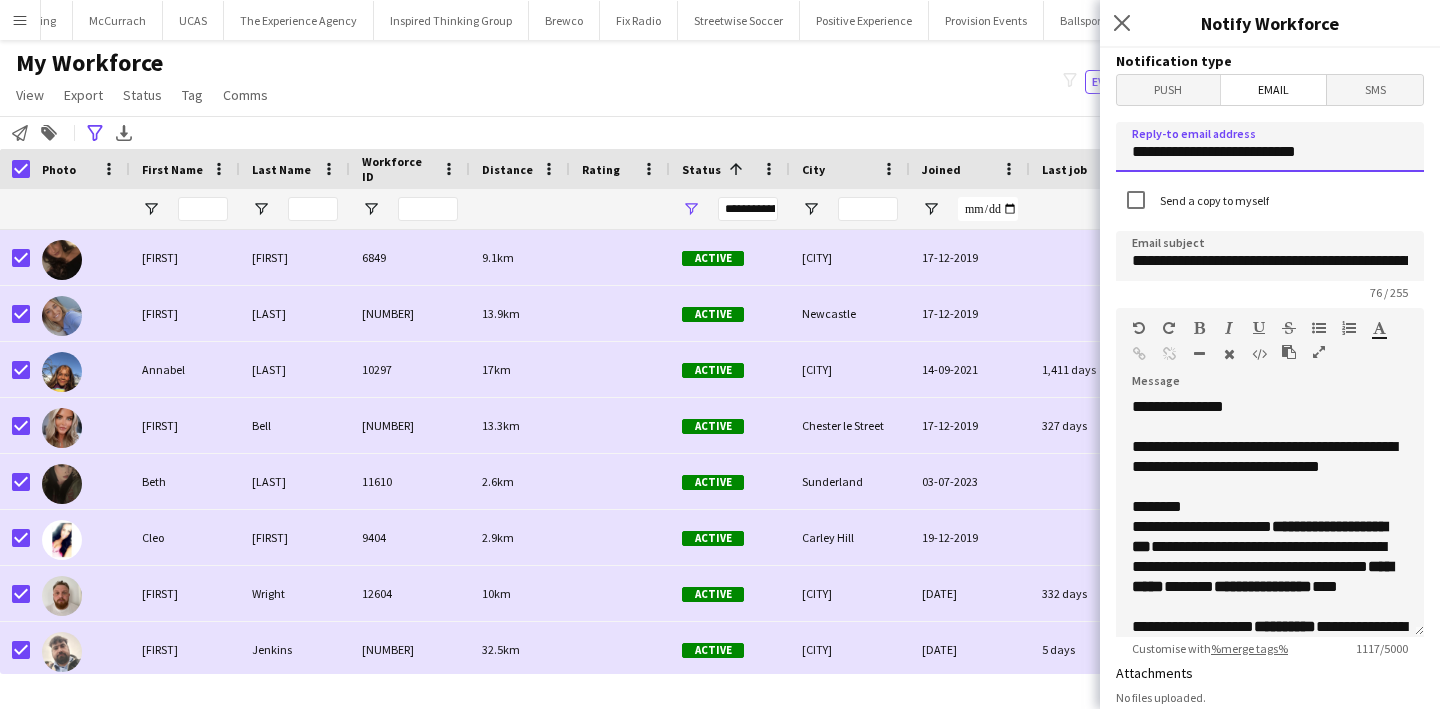 type on "**********" 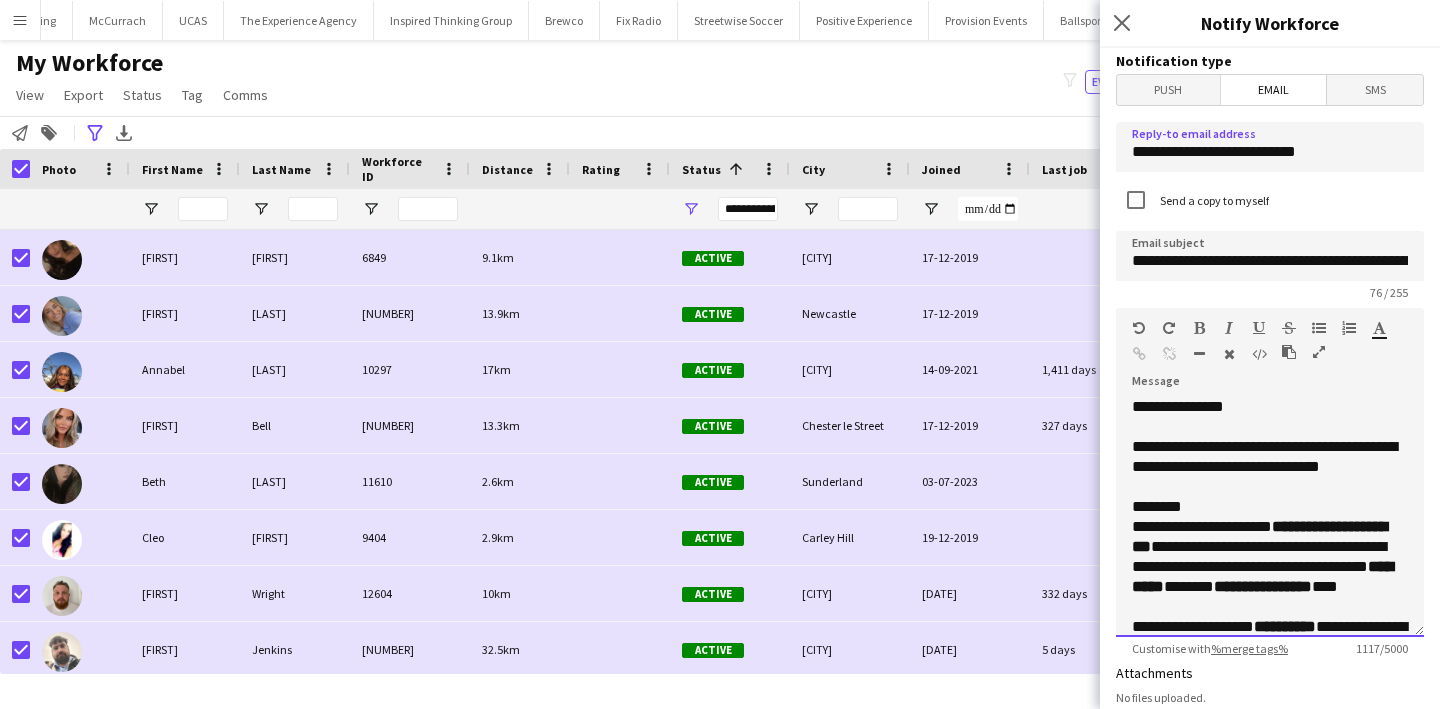 click on "********" 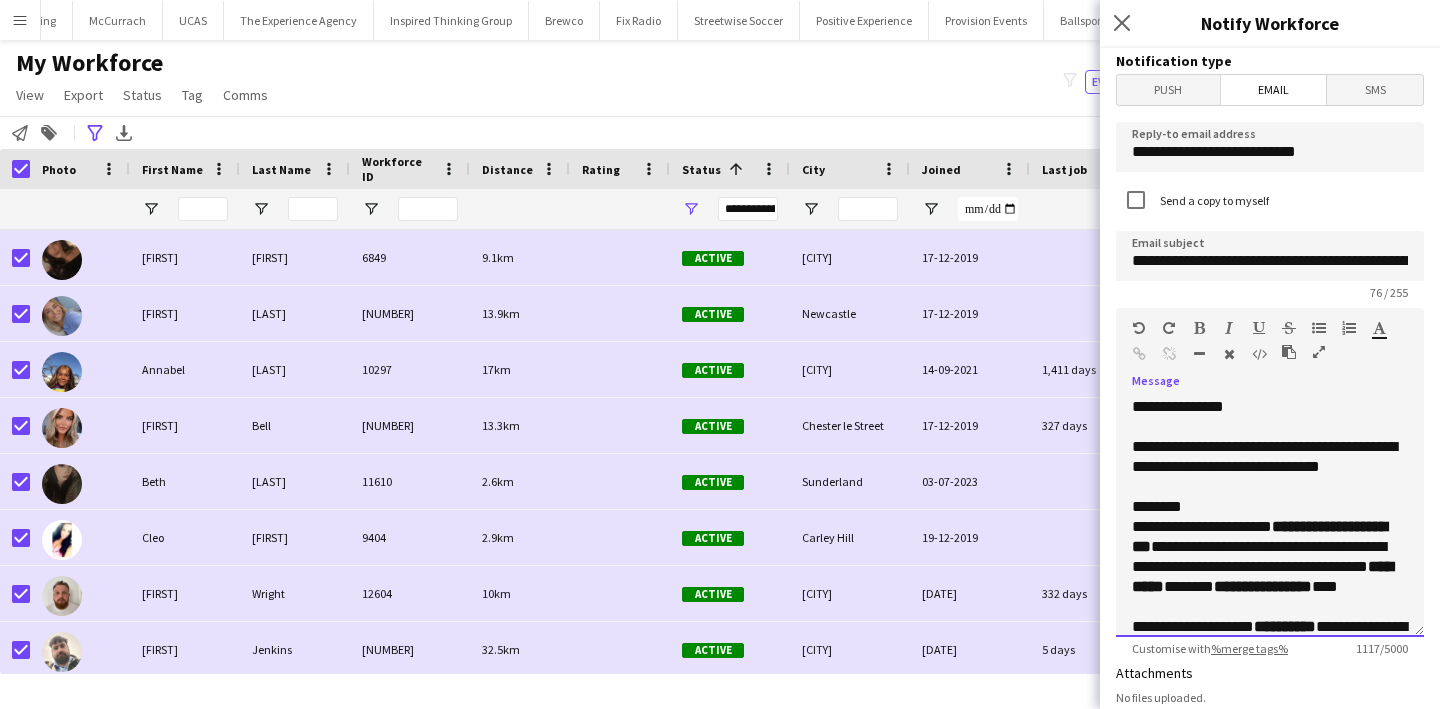 click on "********" 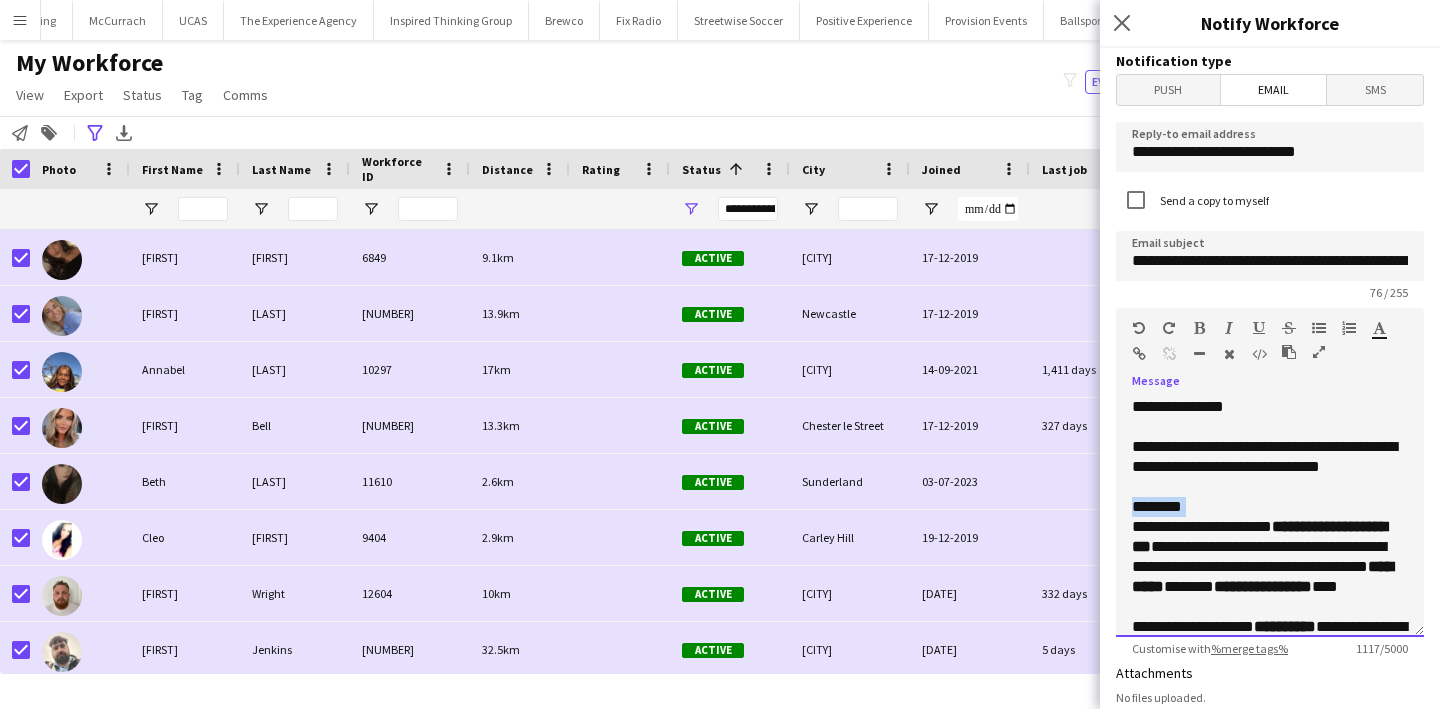 click on "********" 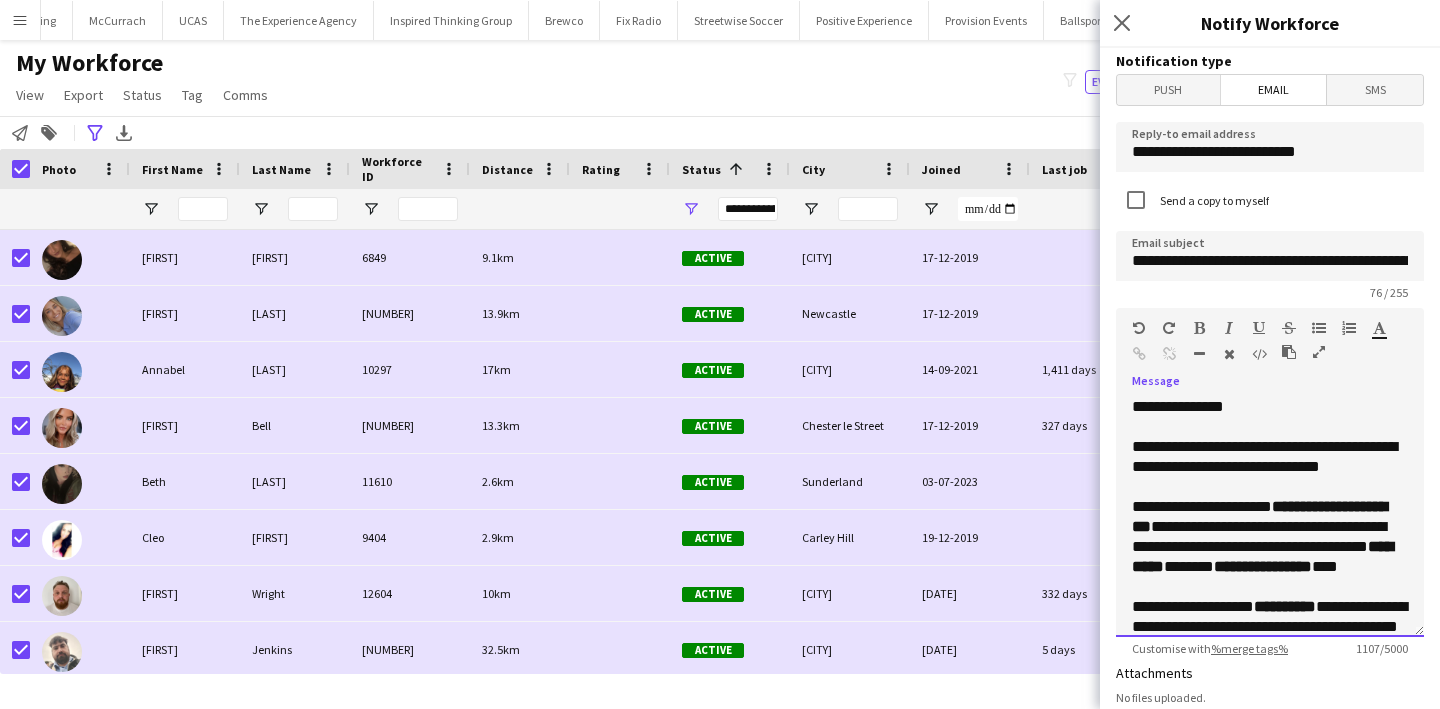 click on "**********" 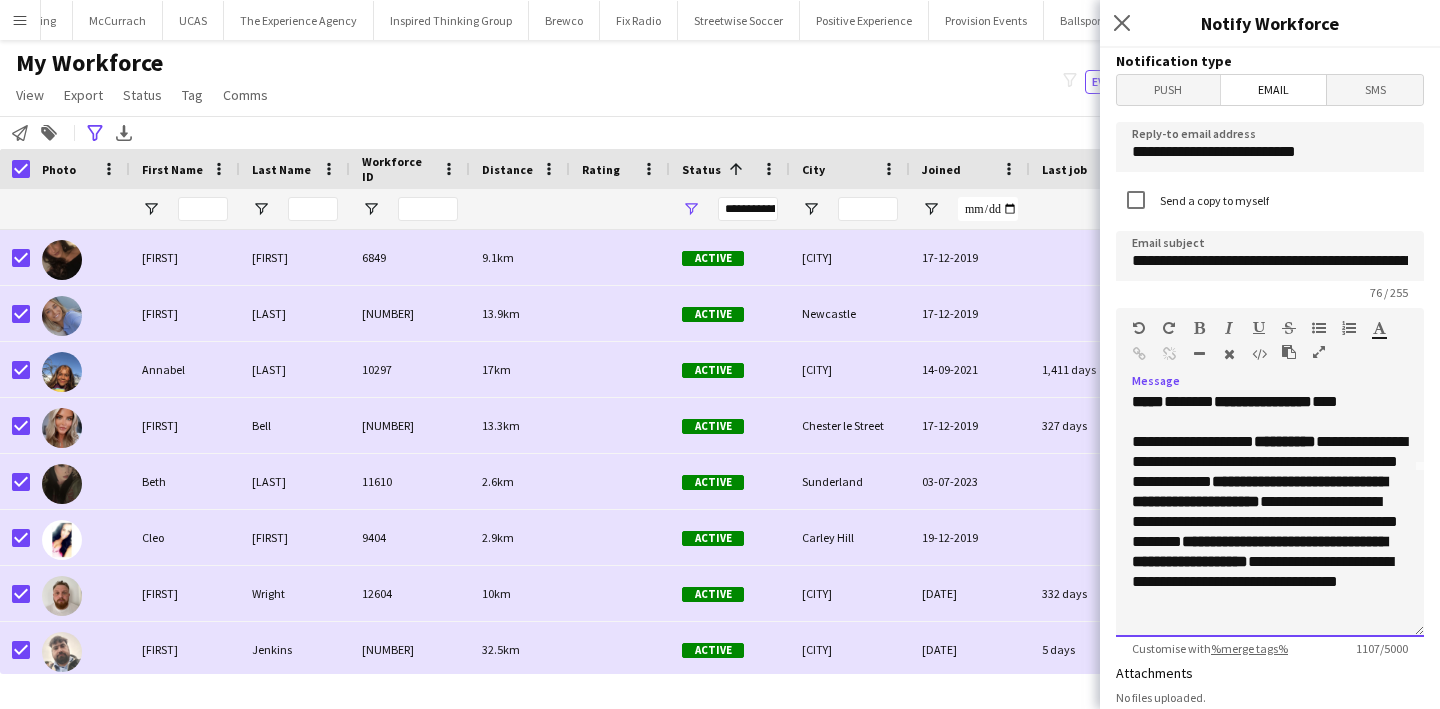 scroll, scrollTop: 169, scrollLeft: 0, axis: vertical 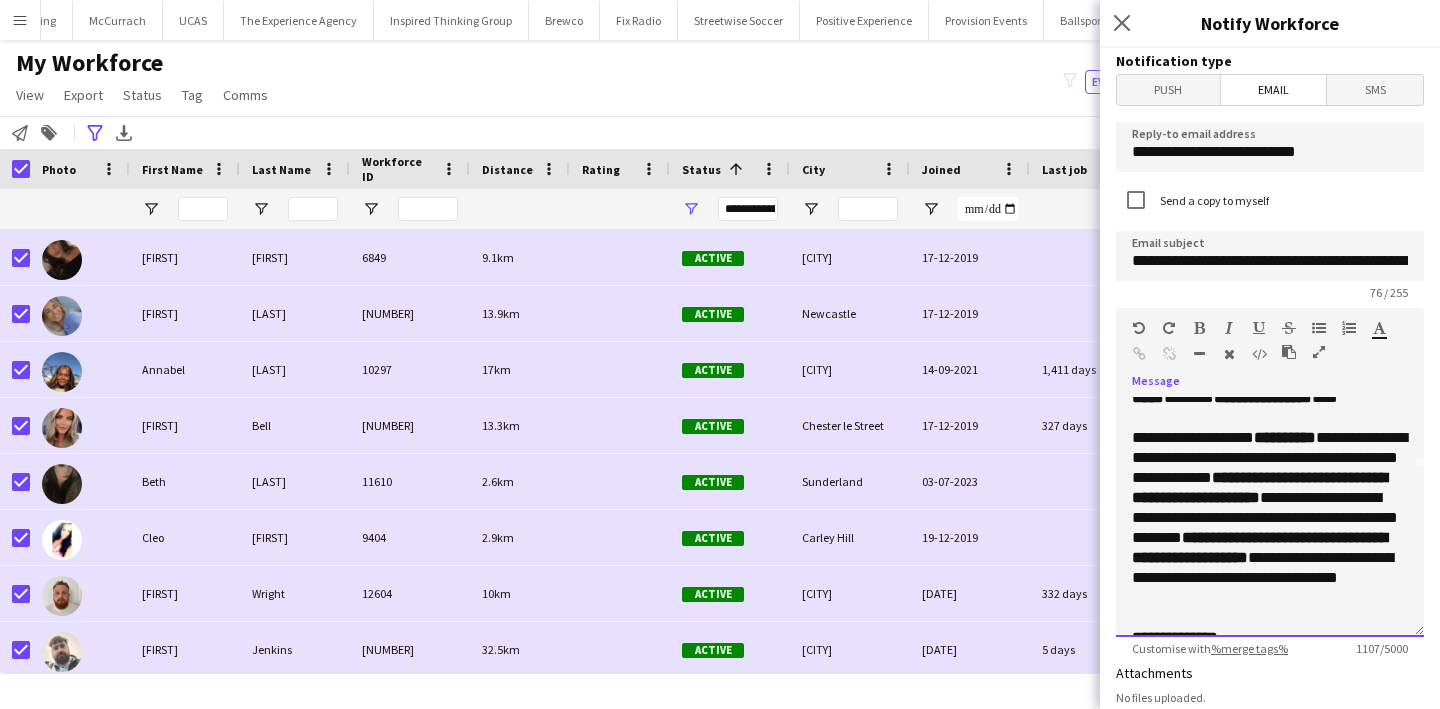 click on "**********" 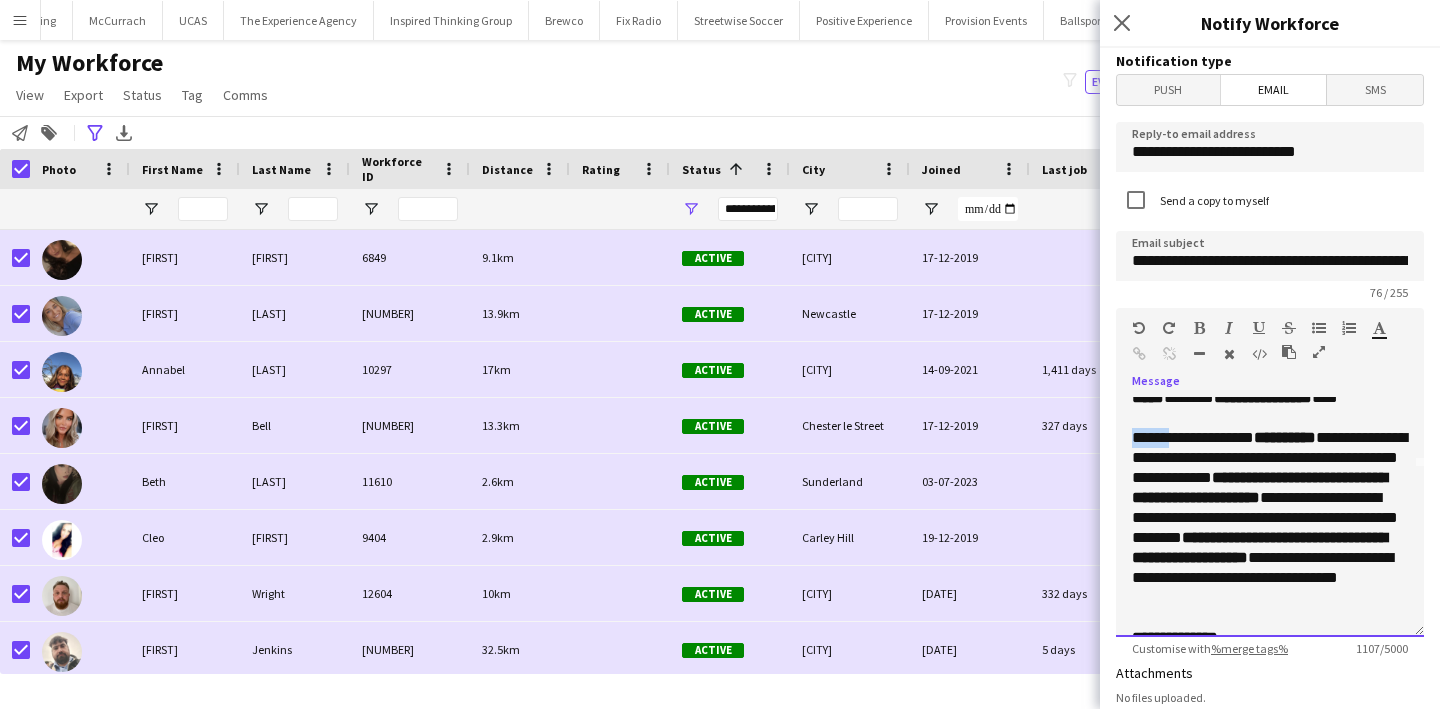 drag, startPoint x: 1168, startPoint y: 439, endPoint x: 1133, endPoint y: 439, distance: 35 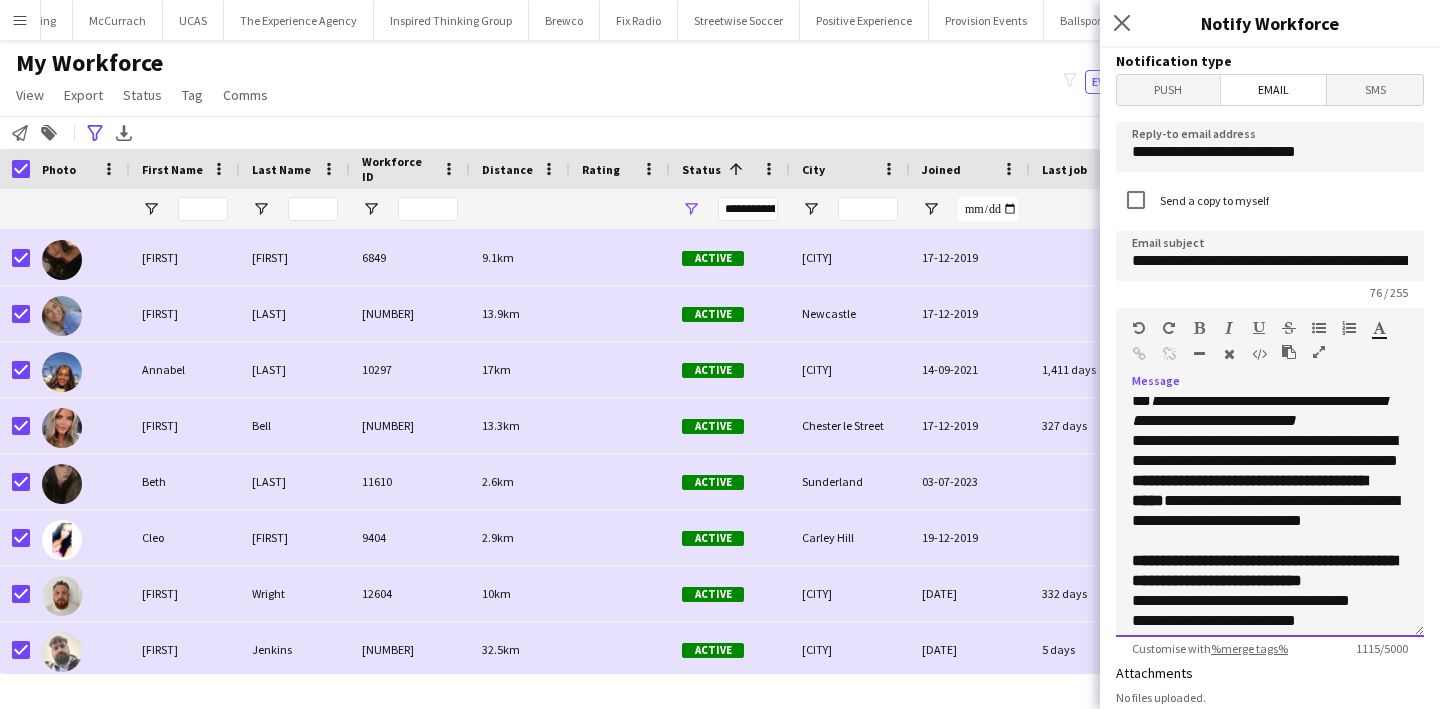 scroll, scrollTop: 496, scrollLeft: 0, axis: vertical 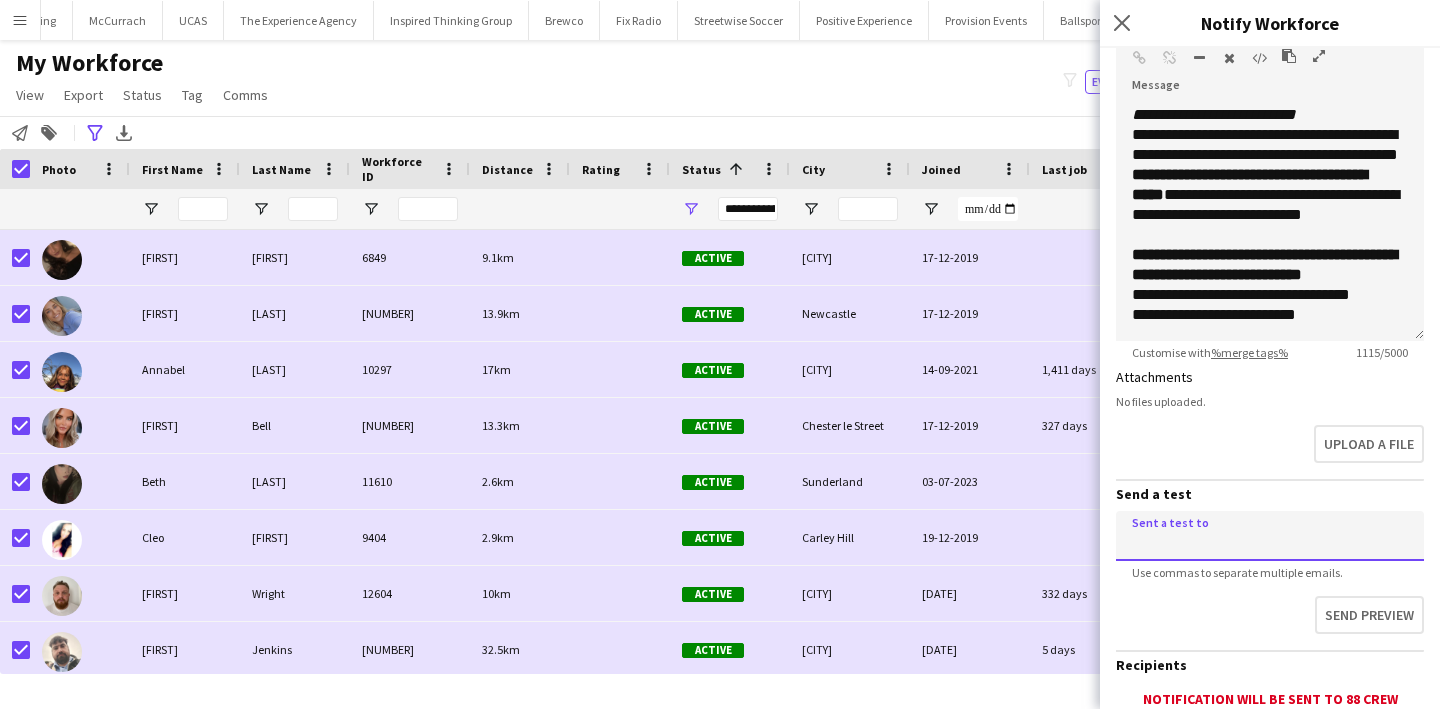 click 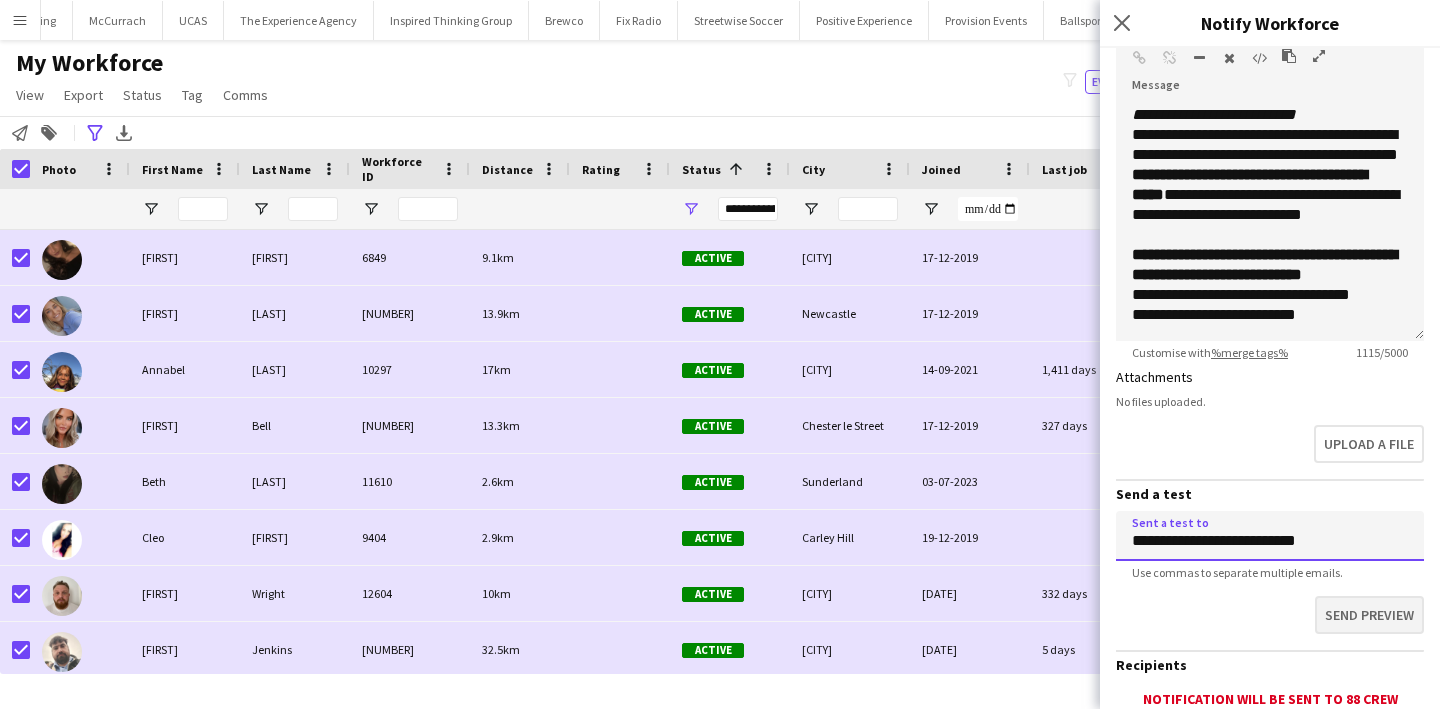 type on "**********" 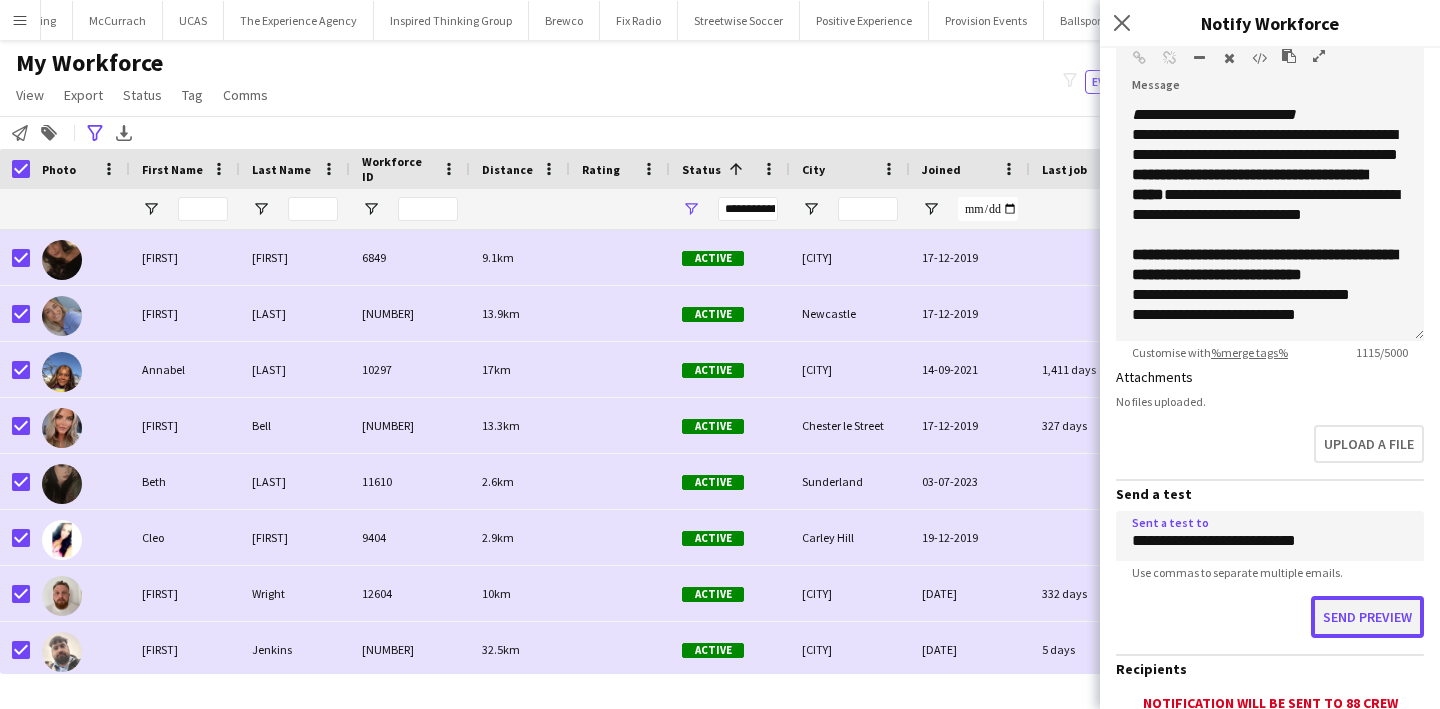 click on "Send preview" 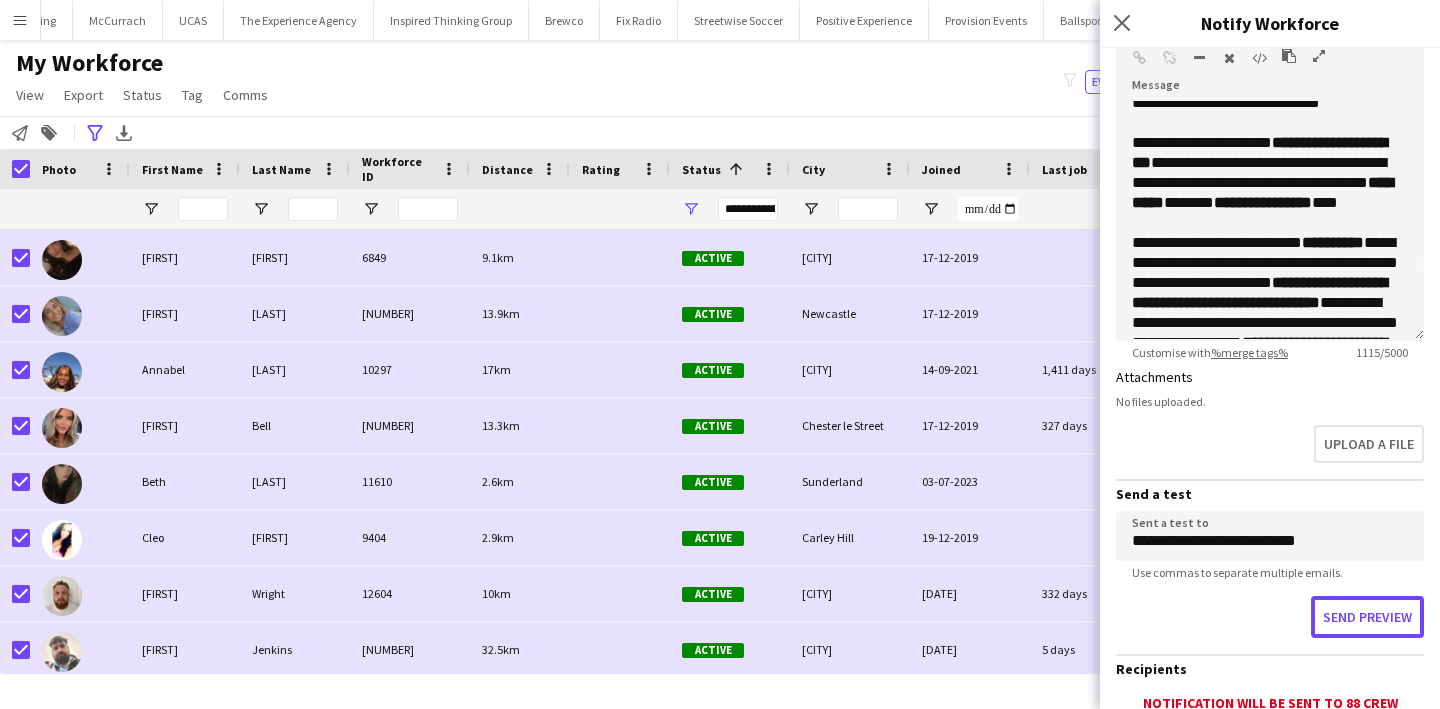 scroll, scrollTop: 0, scrollLeft: 0, axis: both 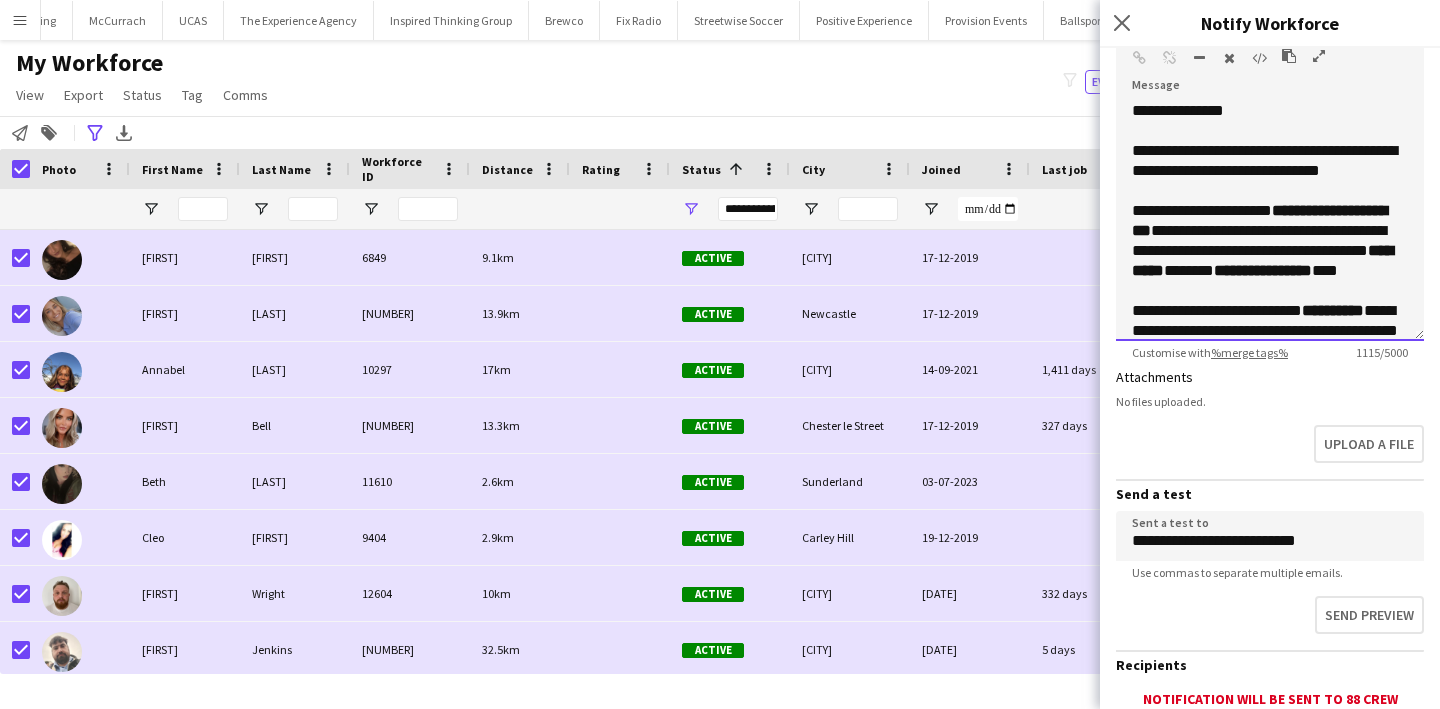 click on "**********" 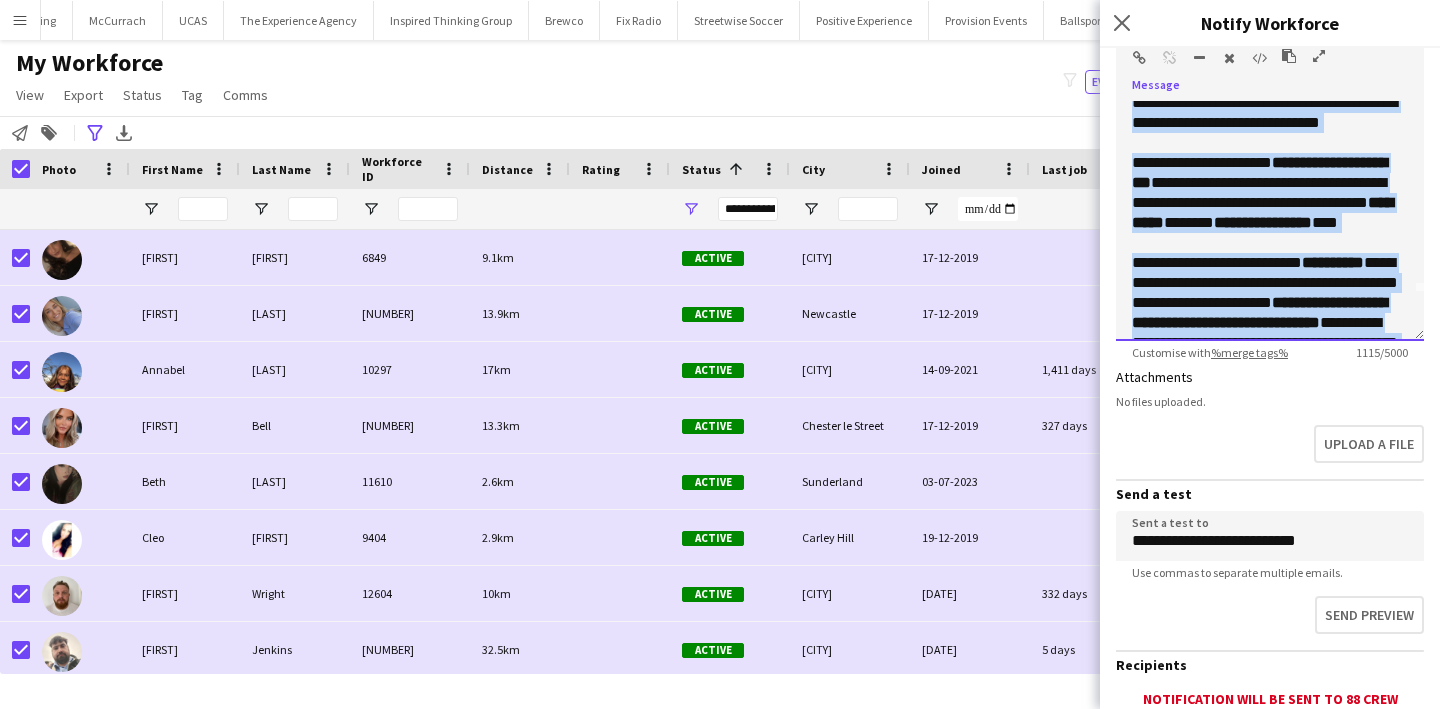 scroll, scrollTop: 0, scrollLeft: 0, axis: both 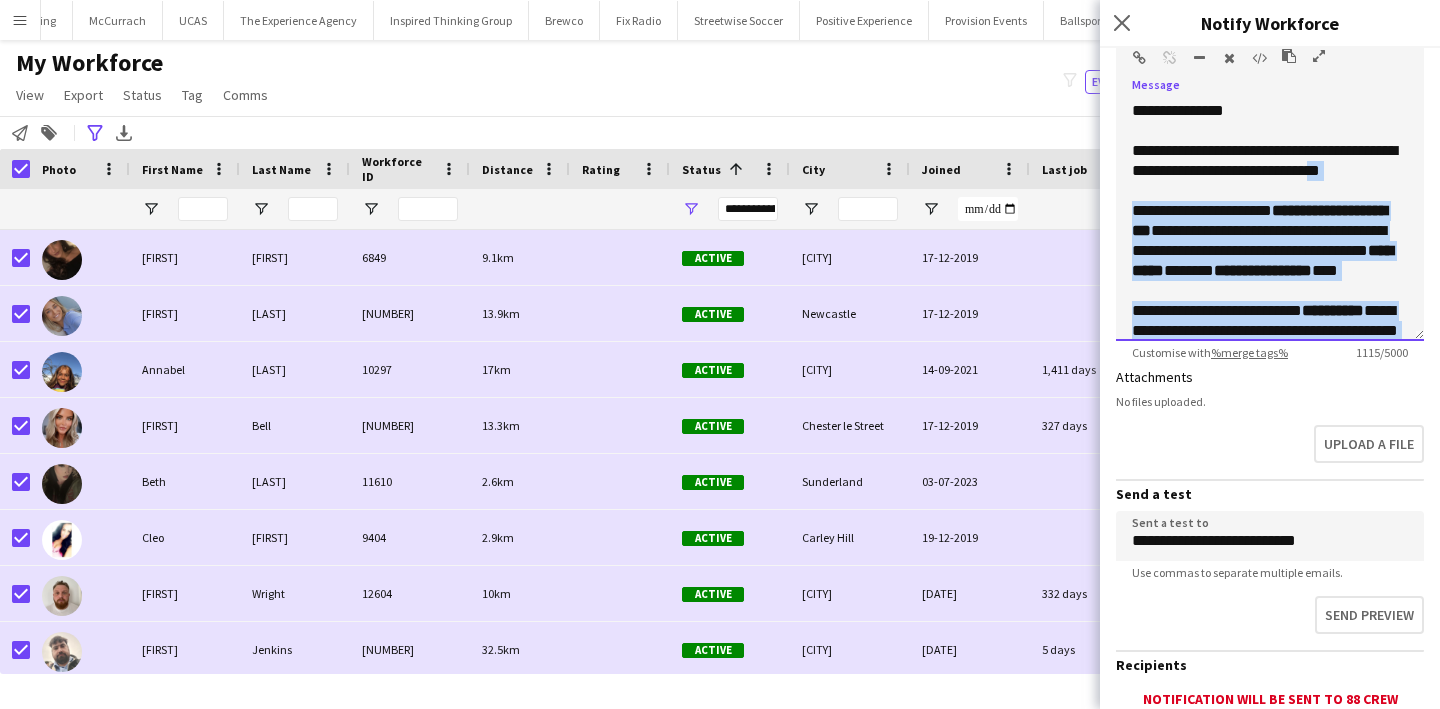 drag, startPoint x: 1375, startPoint y: 323, endPoint x: 1131, endPoint y: 192, distance: 276.94223 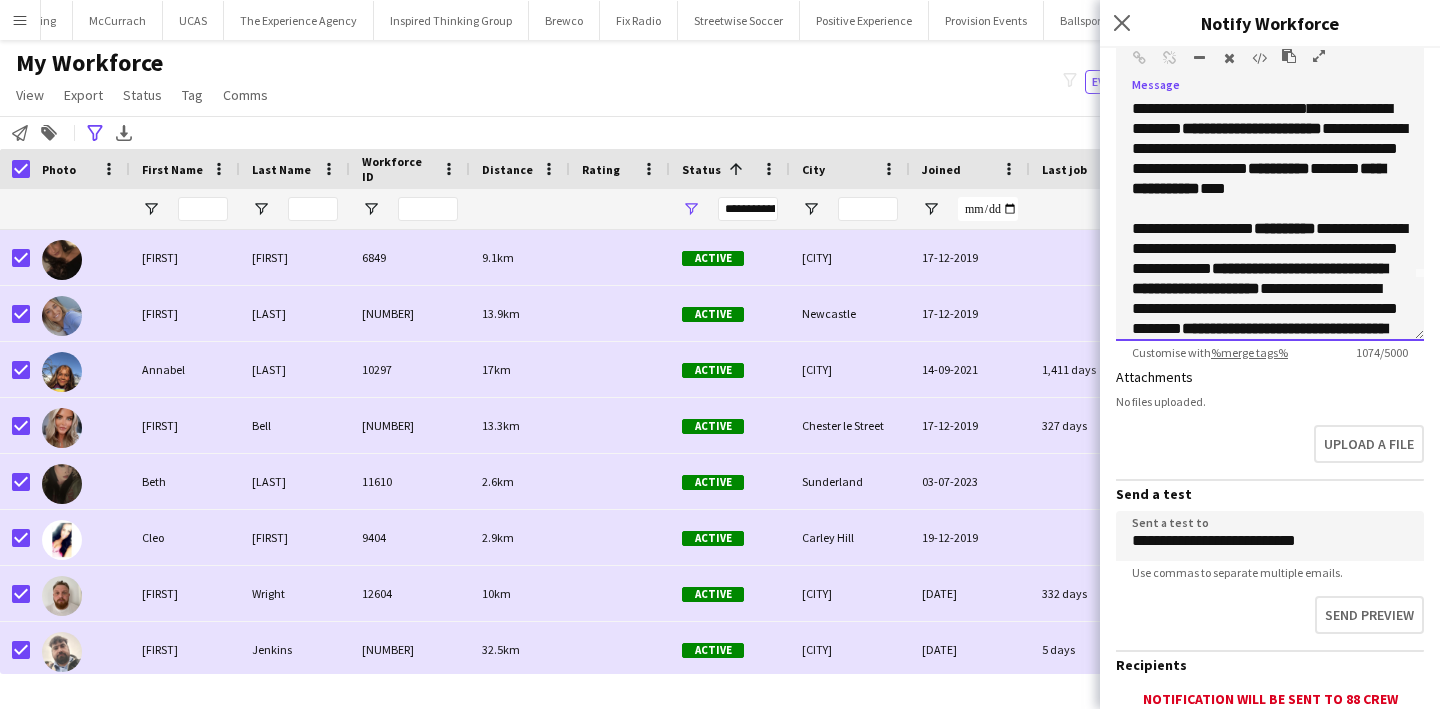 scroll, scrollTop: 0, scrollLeft: 0, axis: both 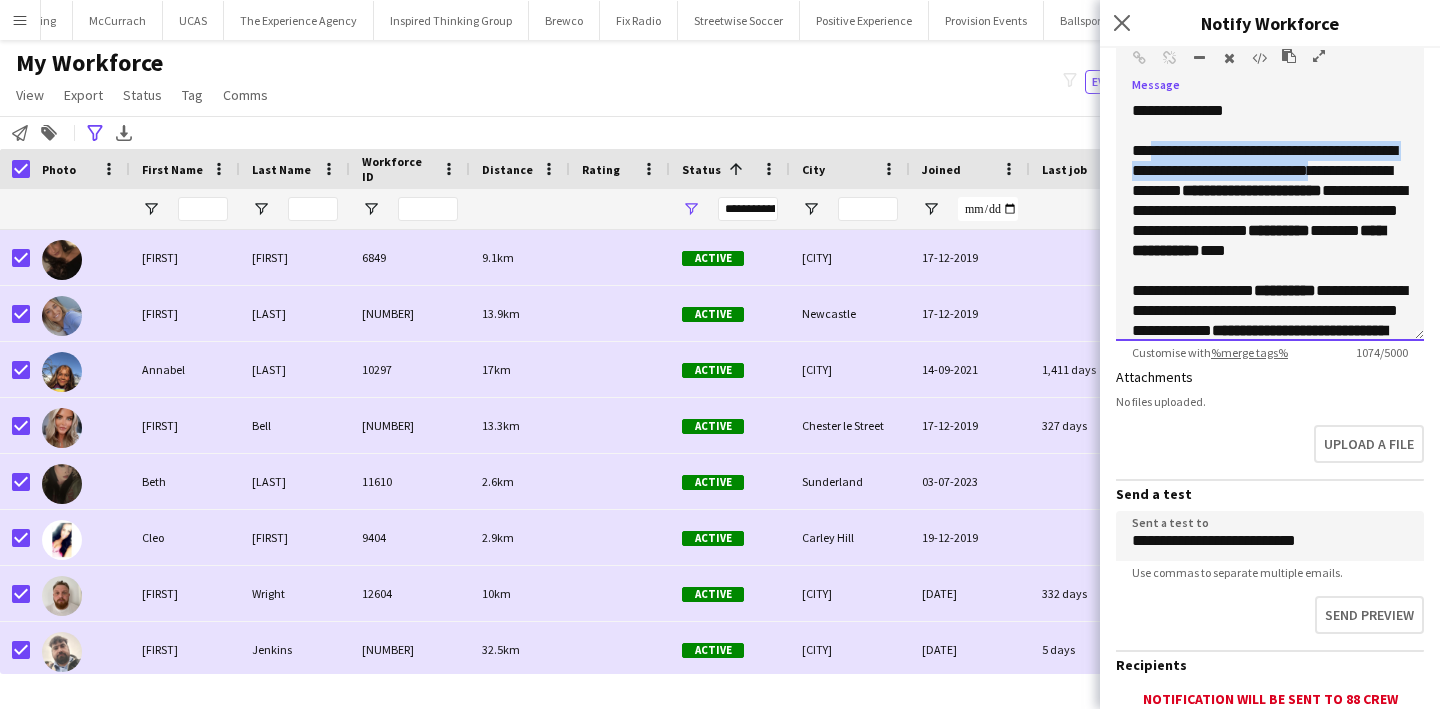 drag, startPoint x: 1179, startPoint y: 191, endPoint x: 1150, endPoint y: 156, distance: 45.453274 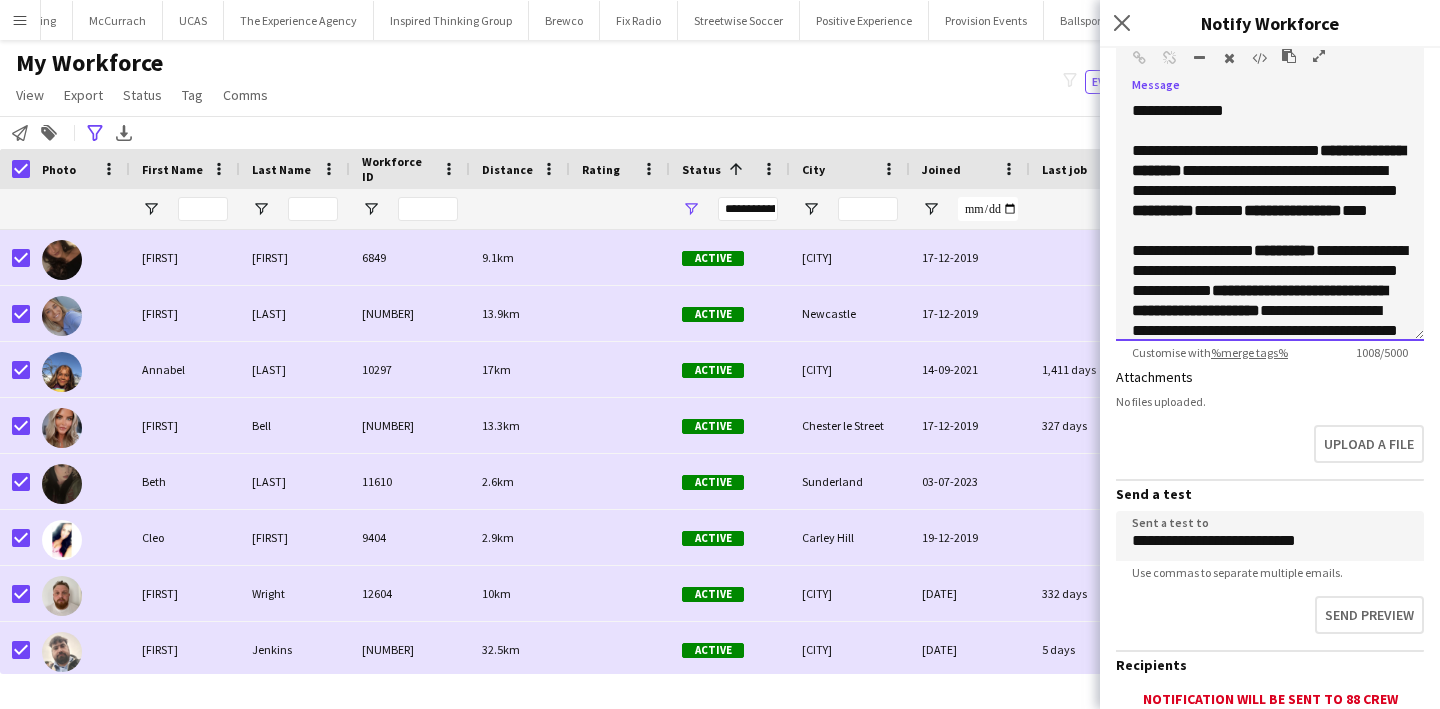 click on "**********" 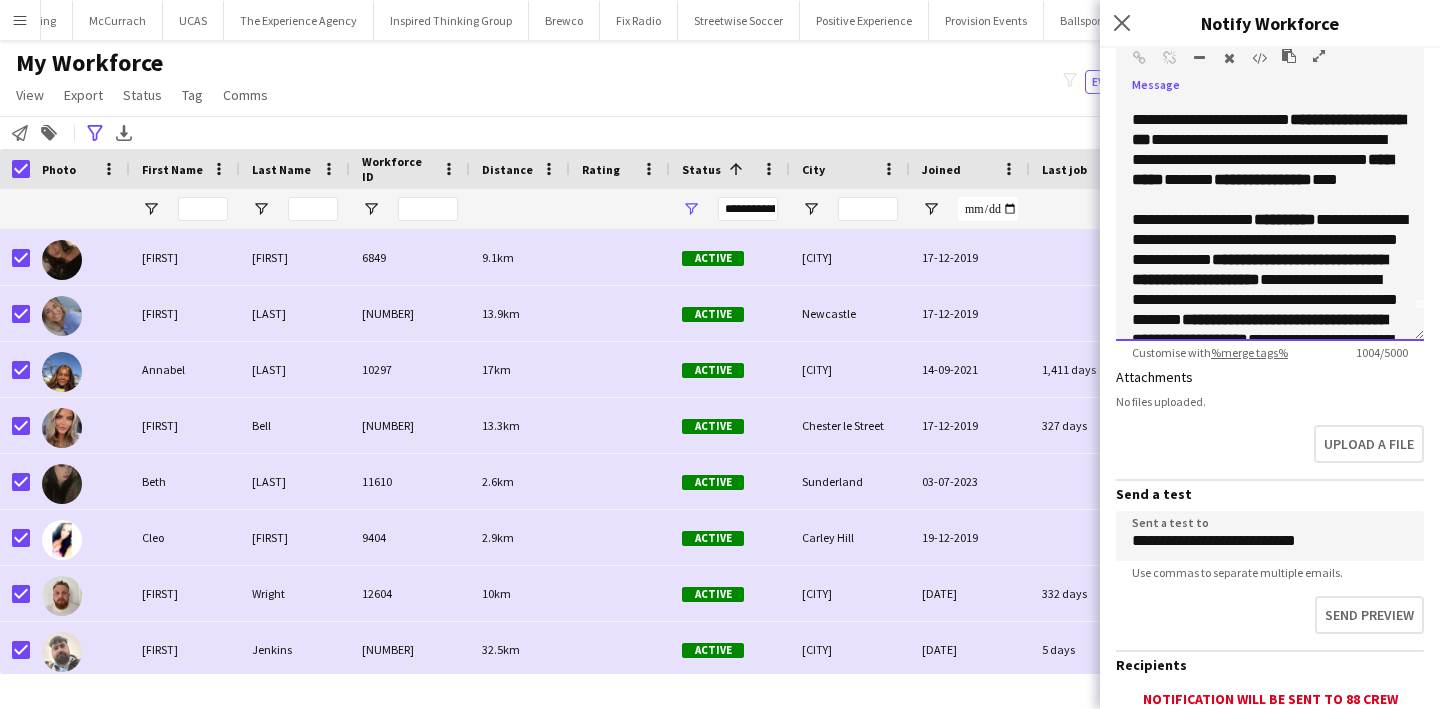 scroll, scrollTop: 38, scrollLeft: 0, axis: vertical 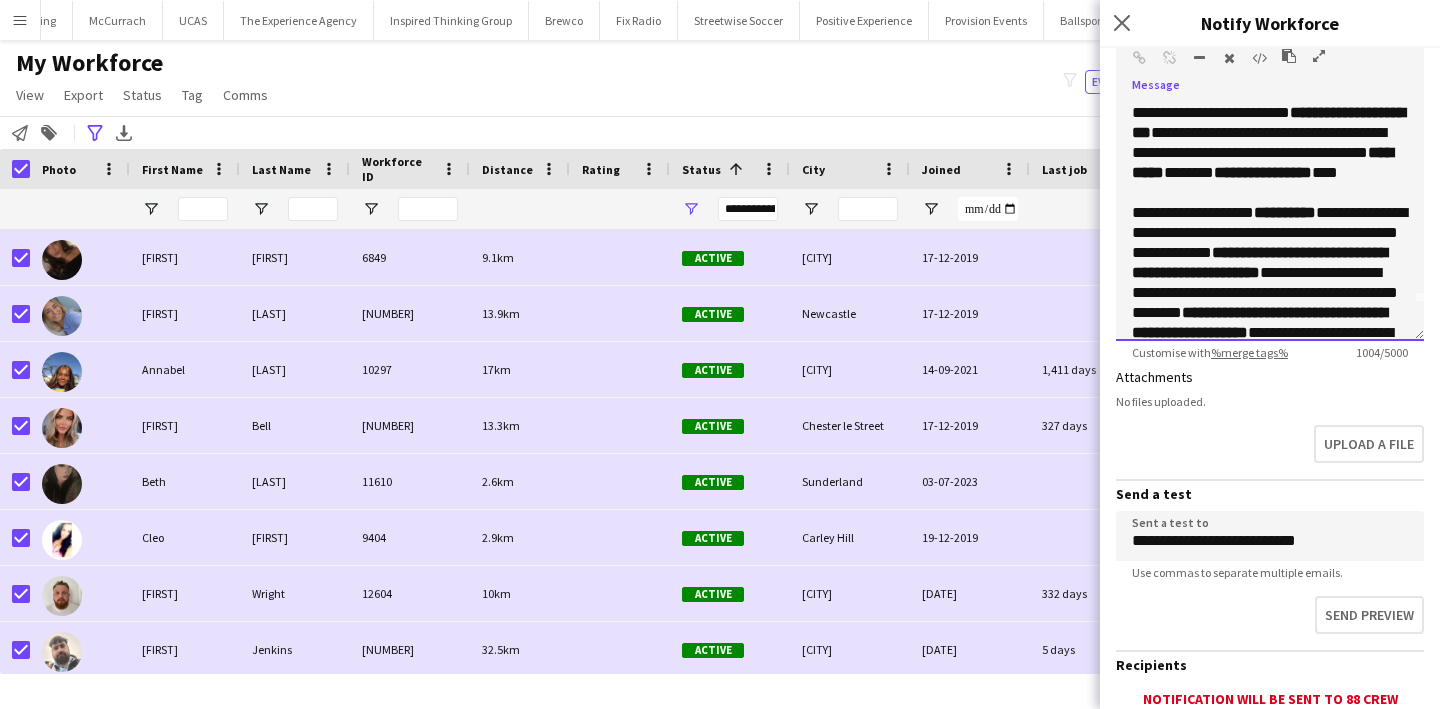 click on "**********" 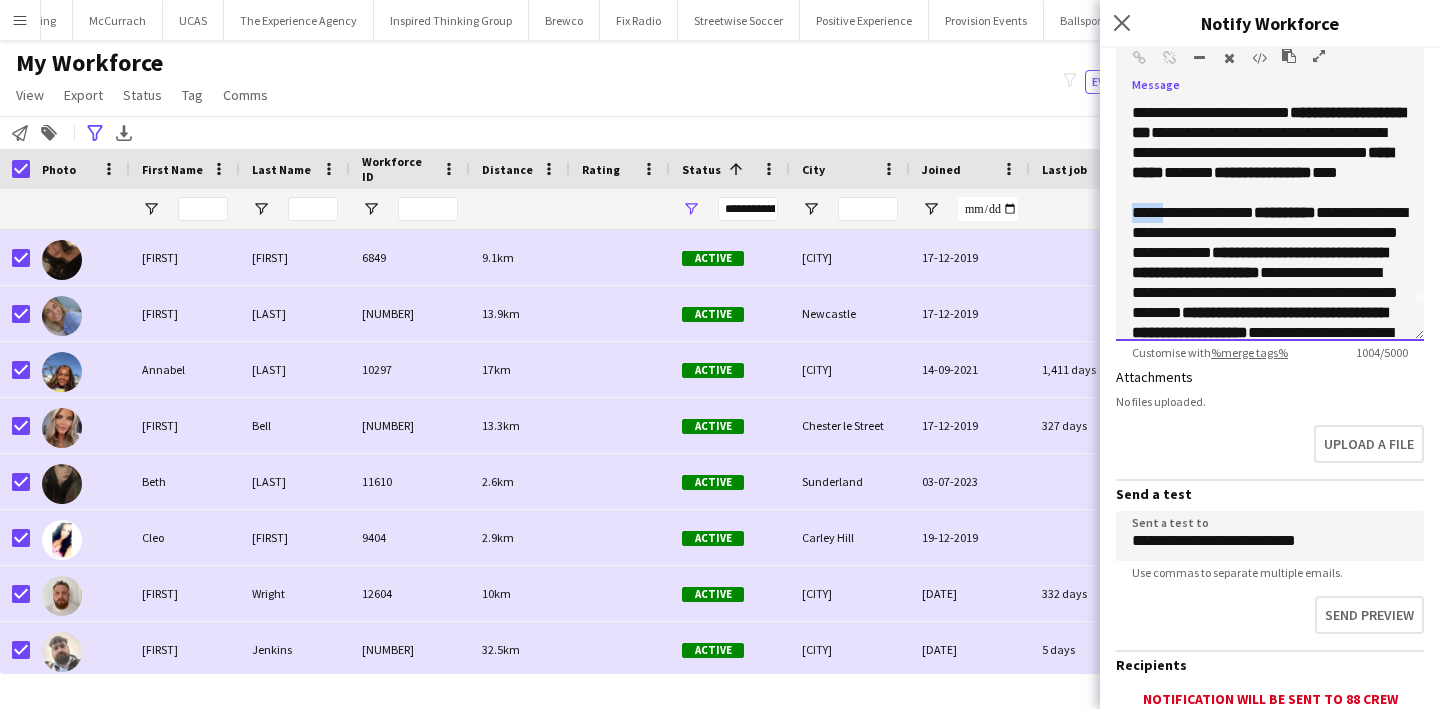 click on "**********" 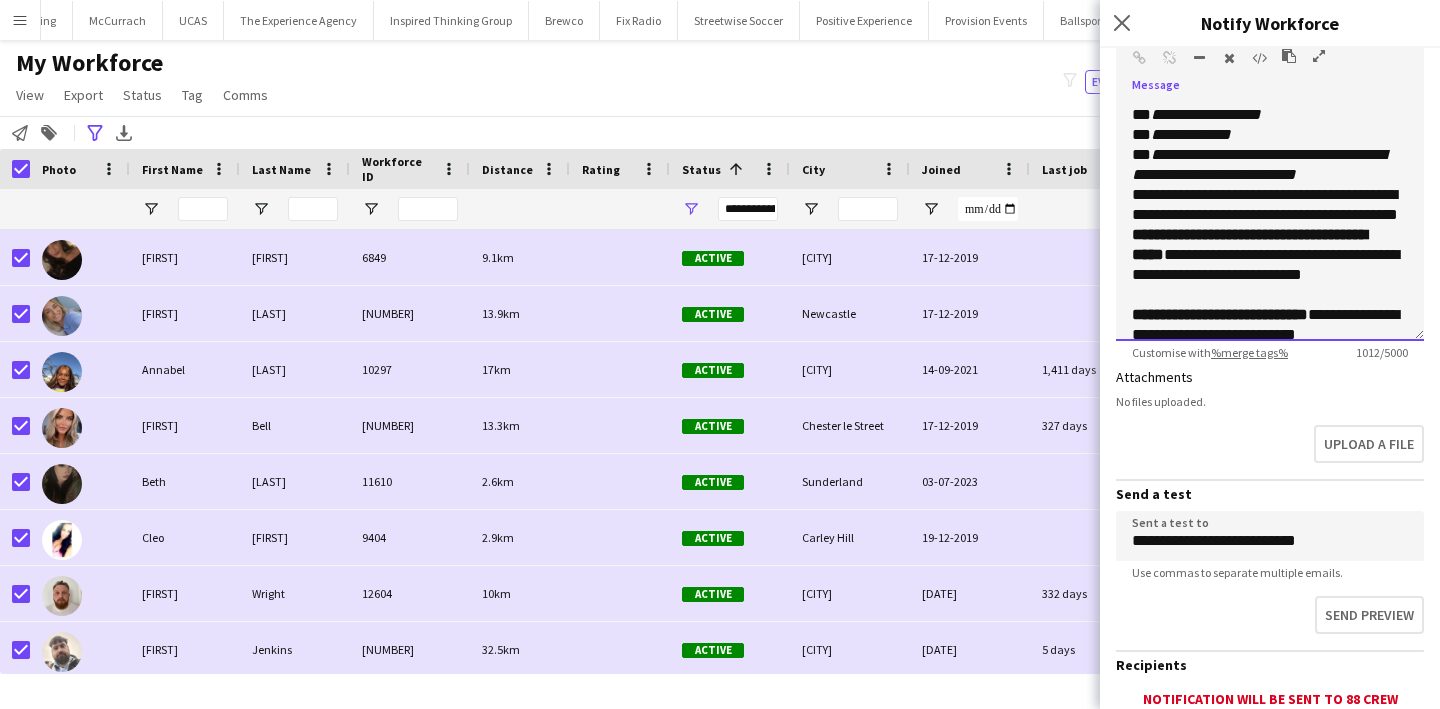 scroll, scrollTop: 416, scrollLeft: 0, axis: vertical 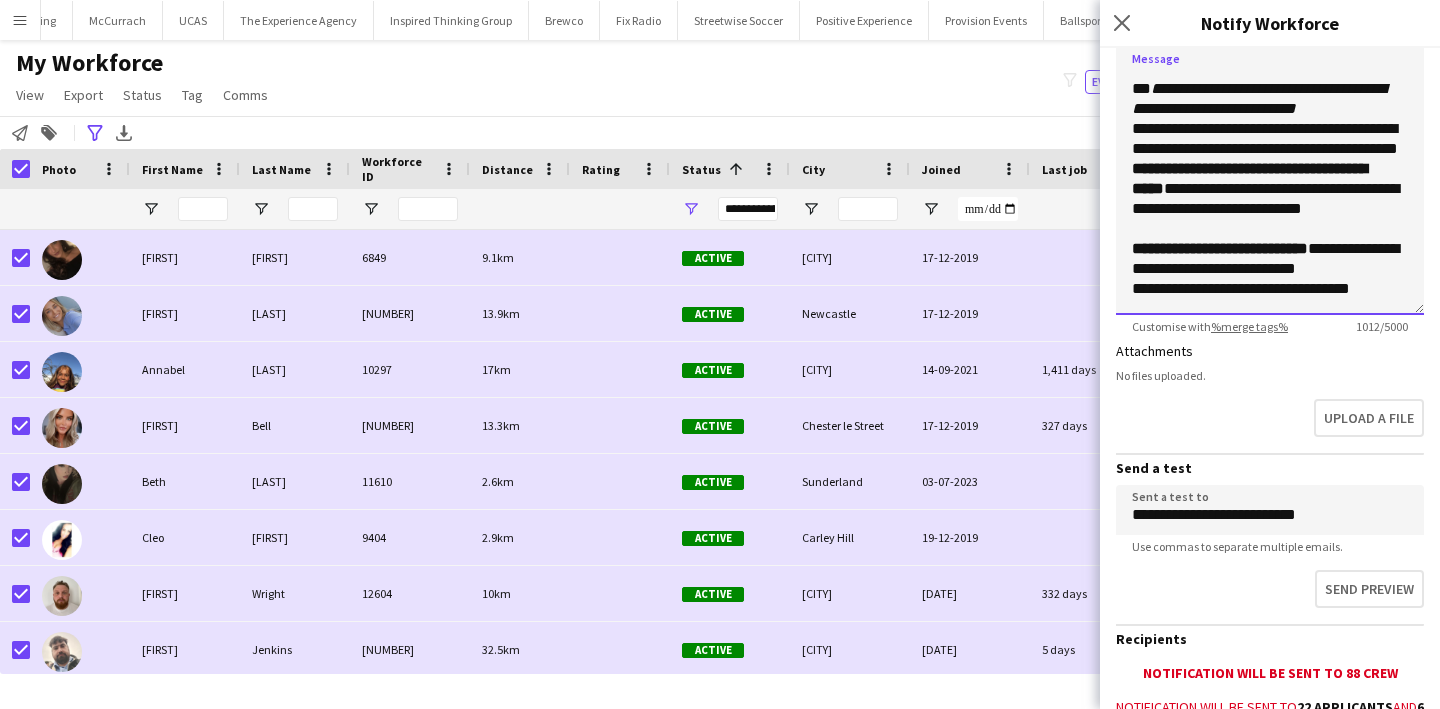 click on "**********" 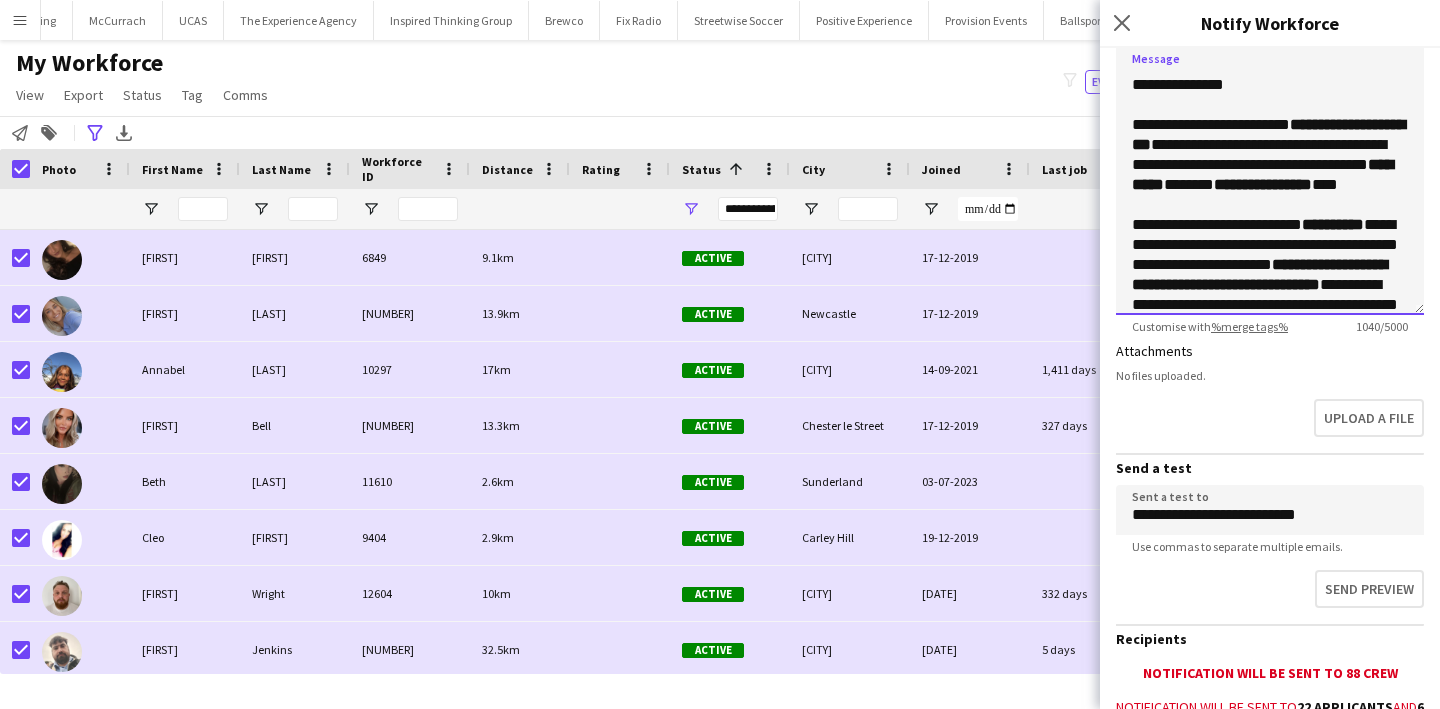 scroll, scrollTop: 436, scrollLeft: 0, axis: vertical 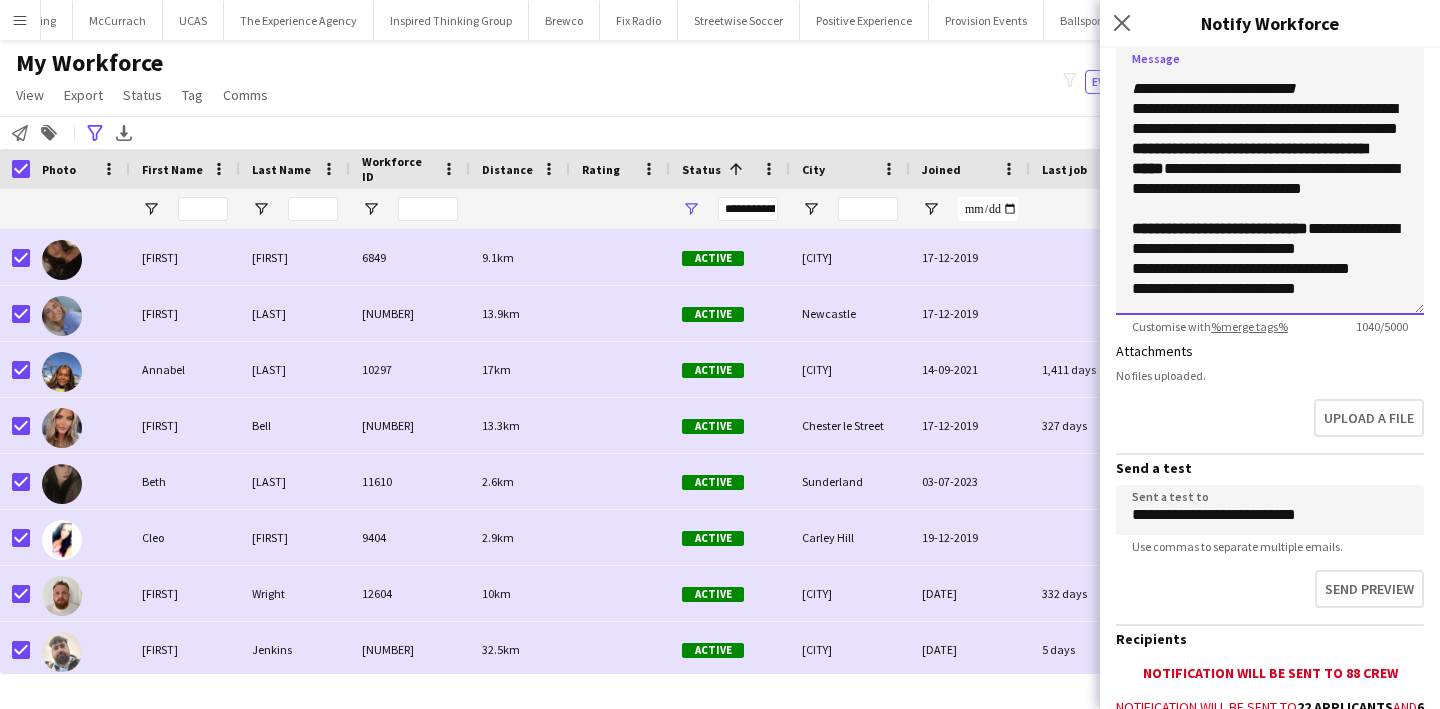 click on "**********" 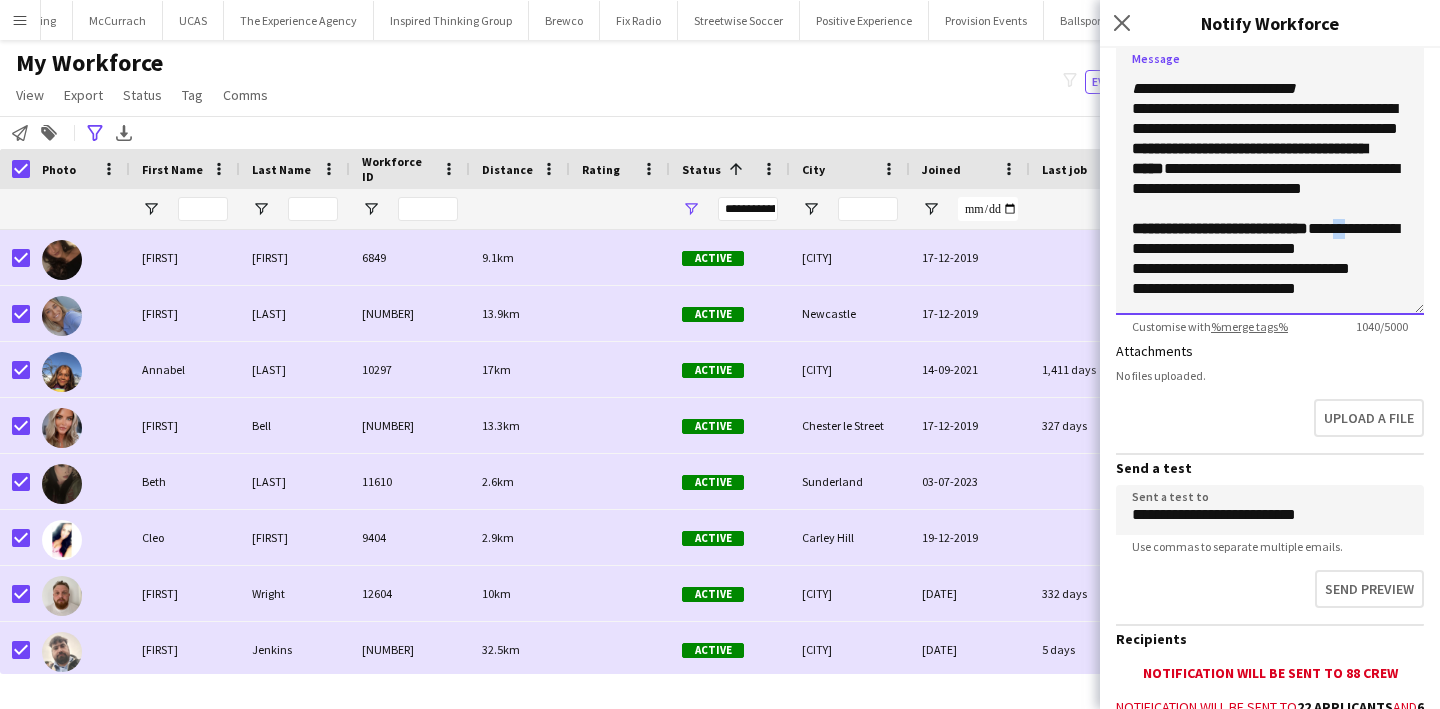 click on "**********" 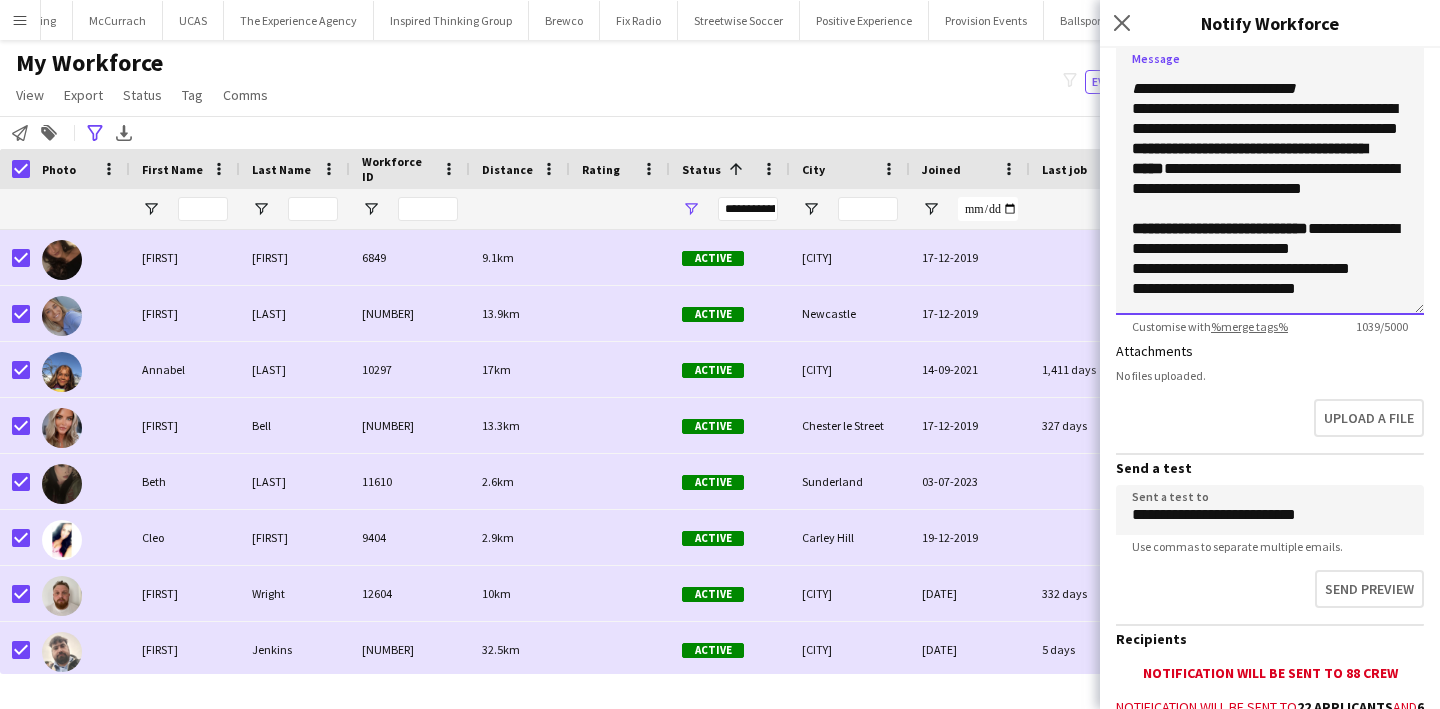 click on "**********" 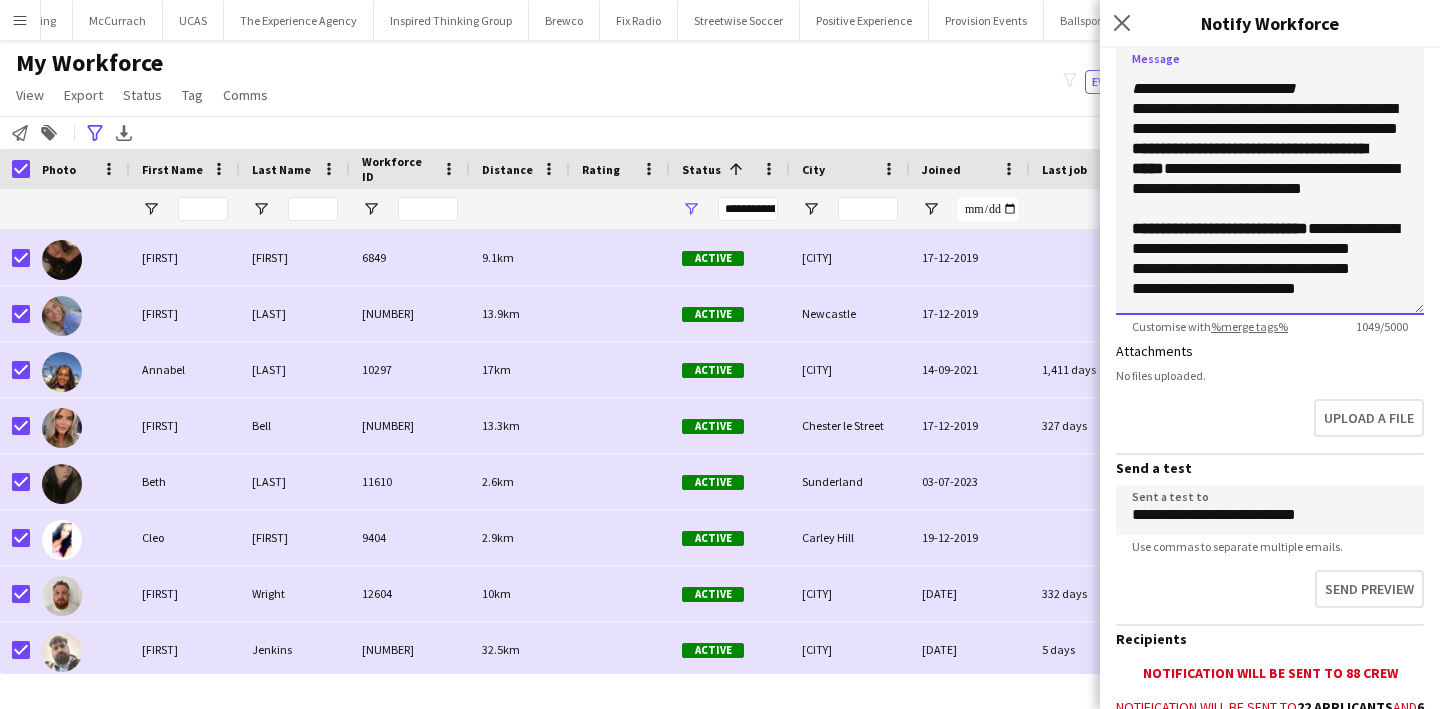 click on "**********" 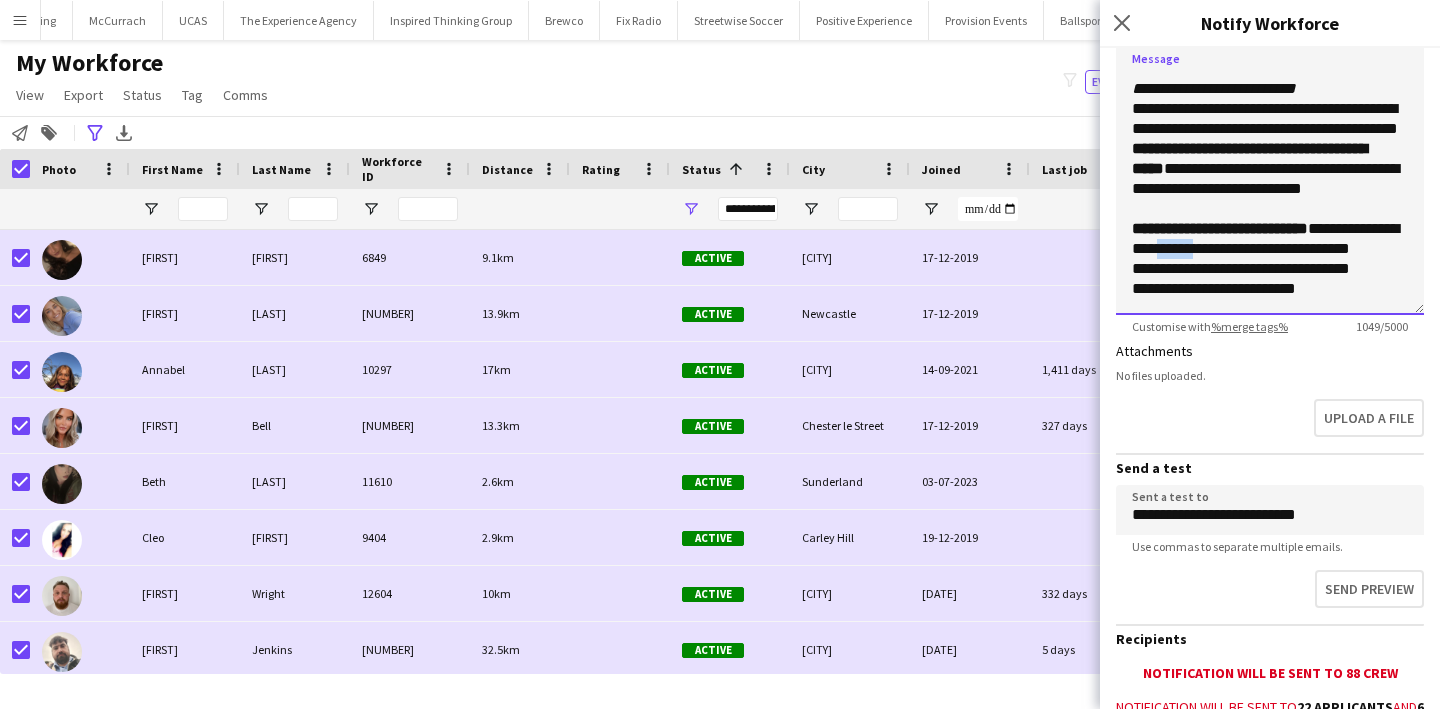 click on "**********" 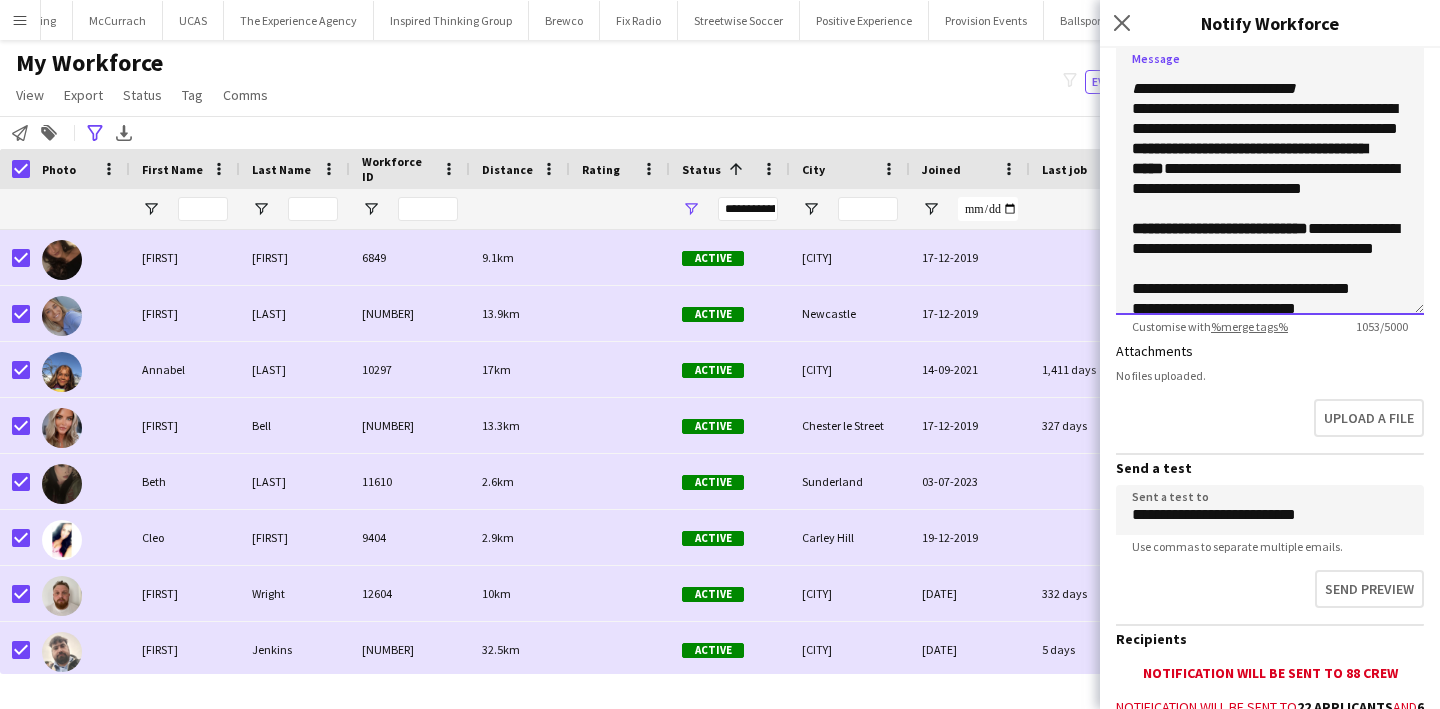 click on "**********" 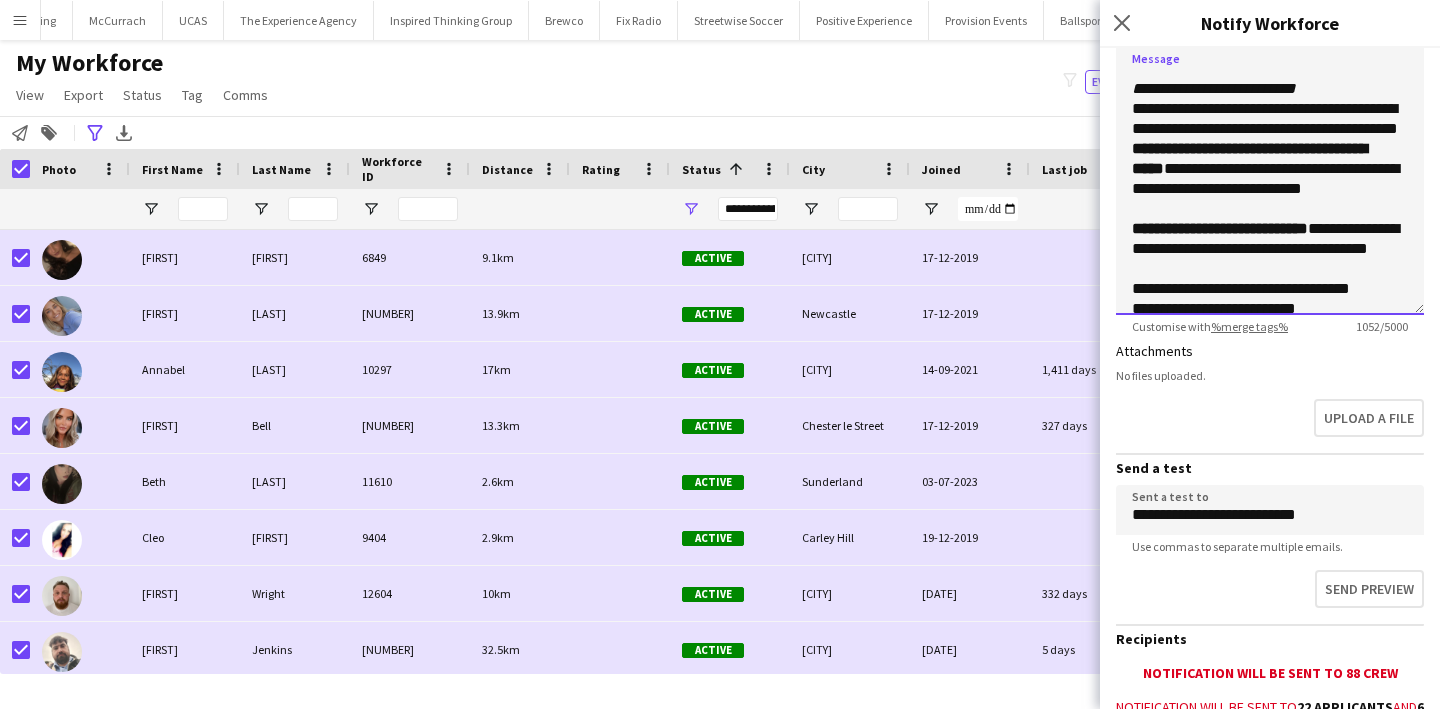 click on "**********" 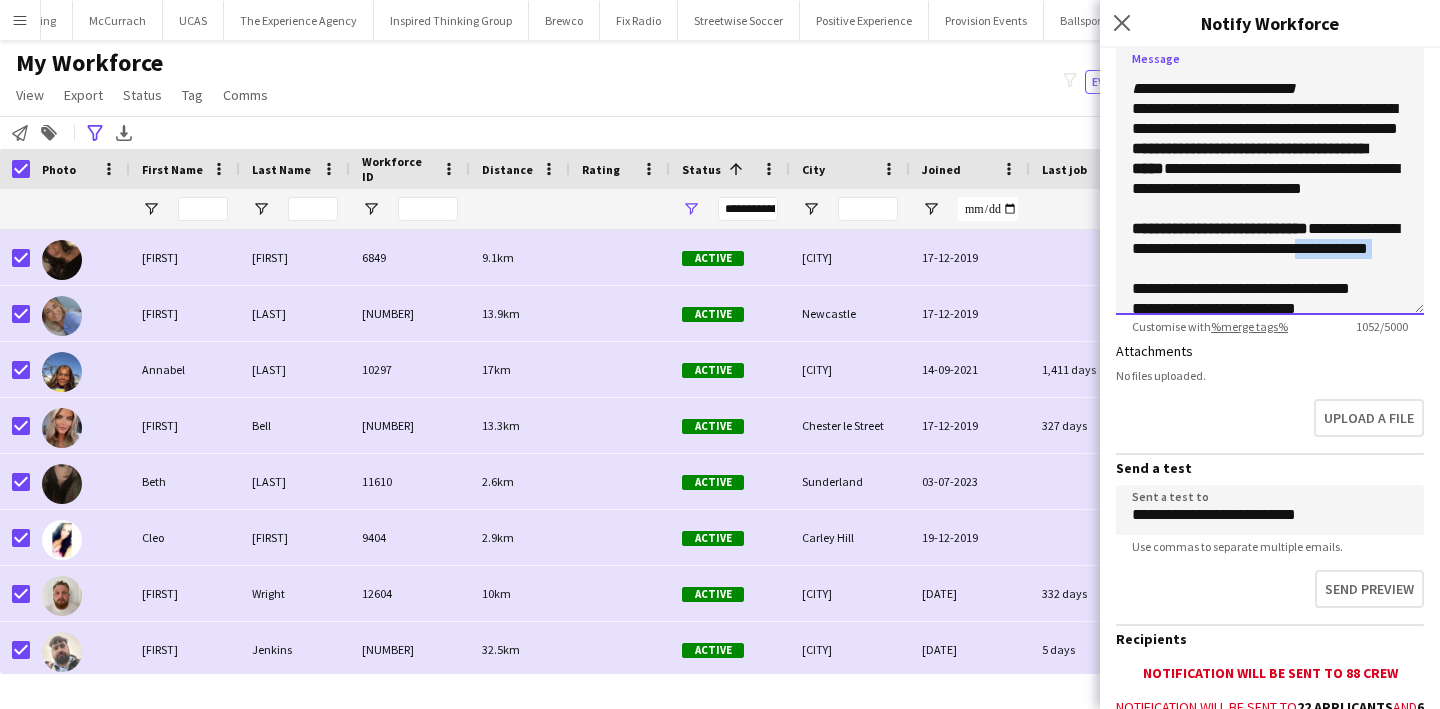 drag, startPoint x: 1209, startPoint y: 271, endPoint x: 1117, endPoint y: 273, distance: 92.021736 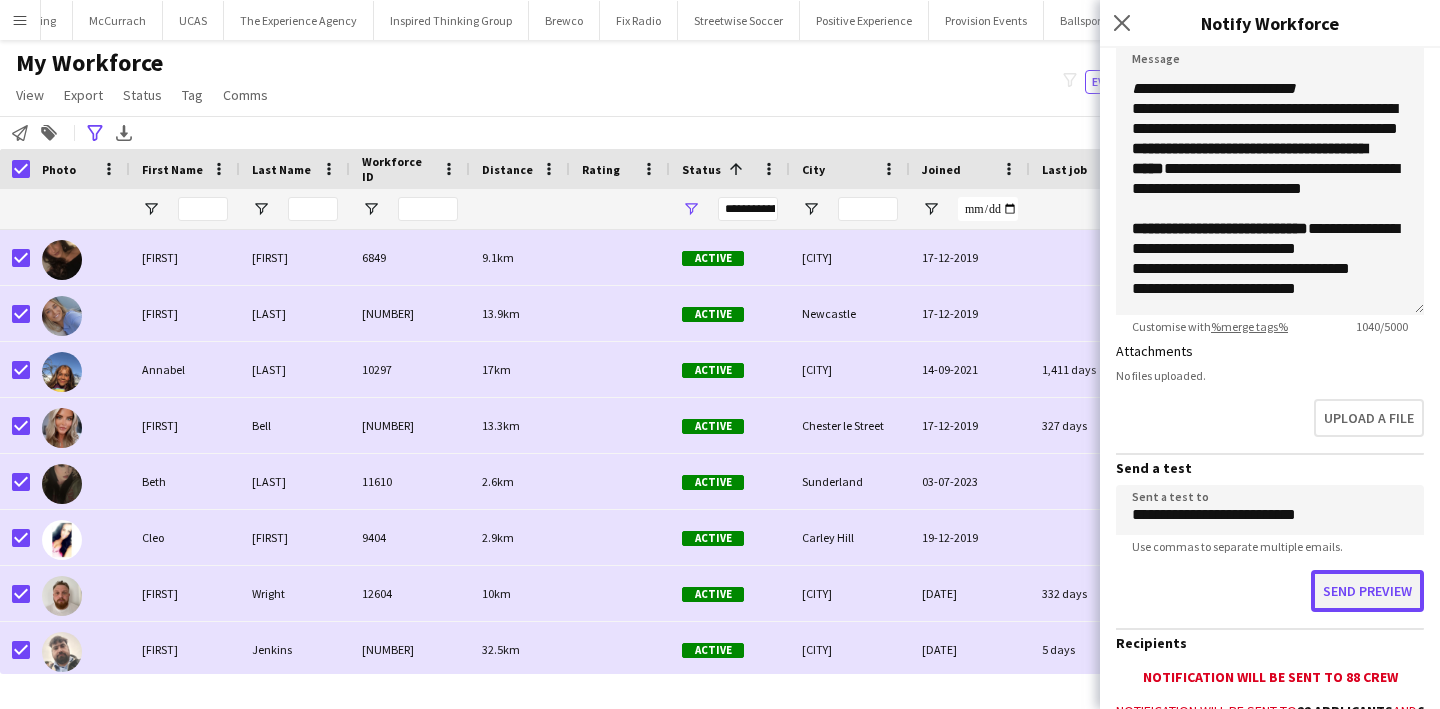 click on "Send preview" 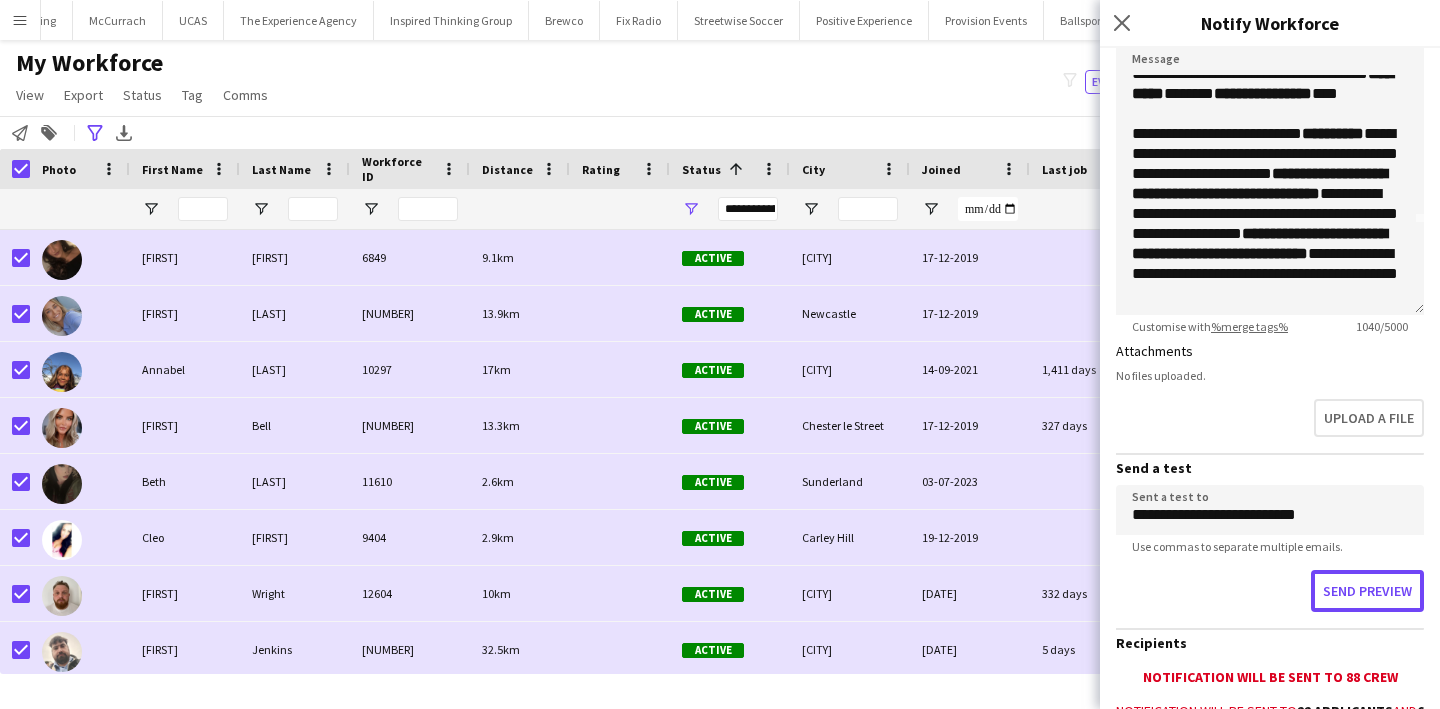 scroll, scrollTop: 0, scrollLeft: 0, axis: both 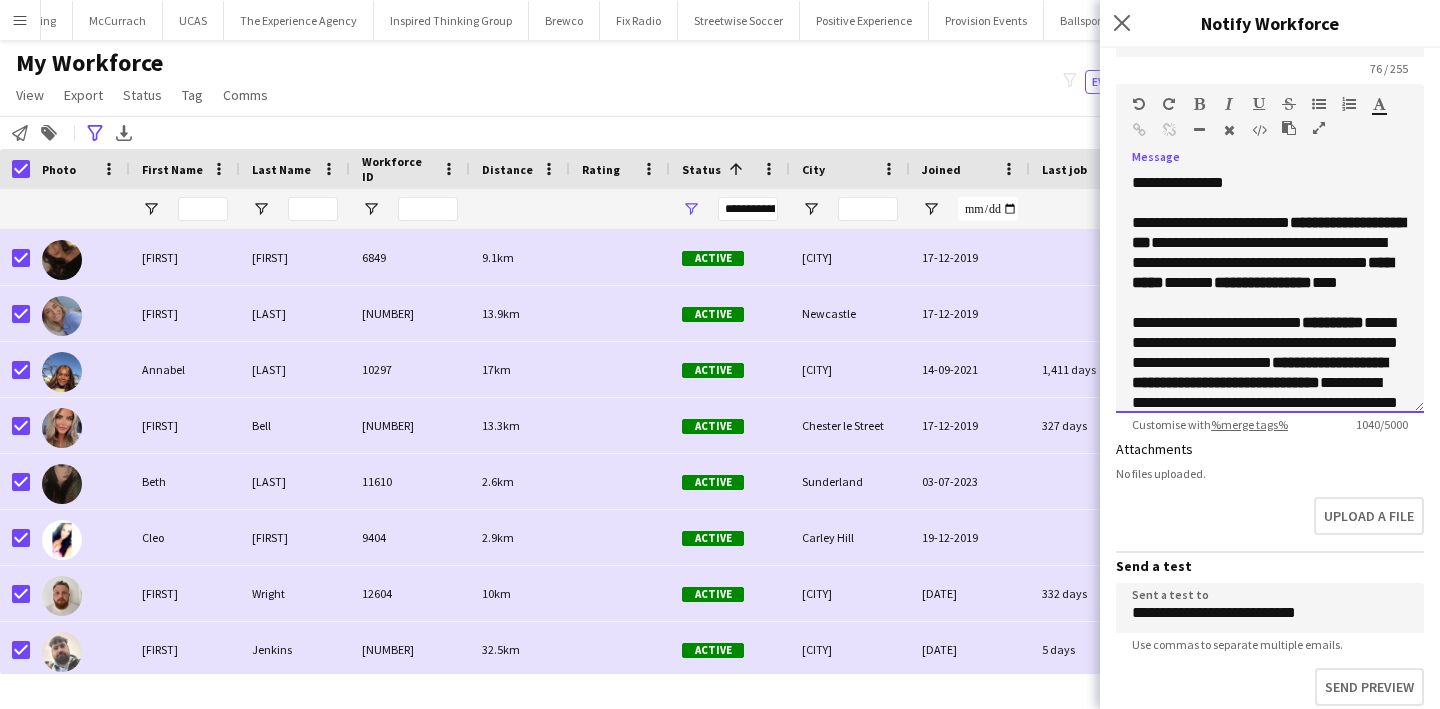 click on "**********" 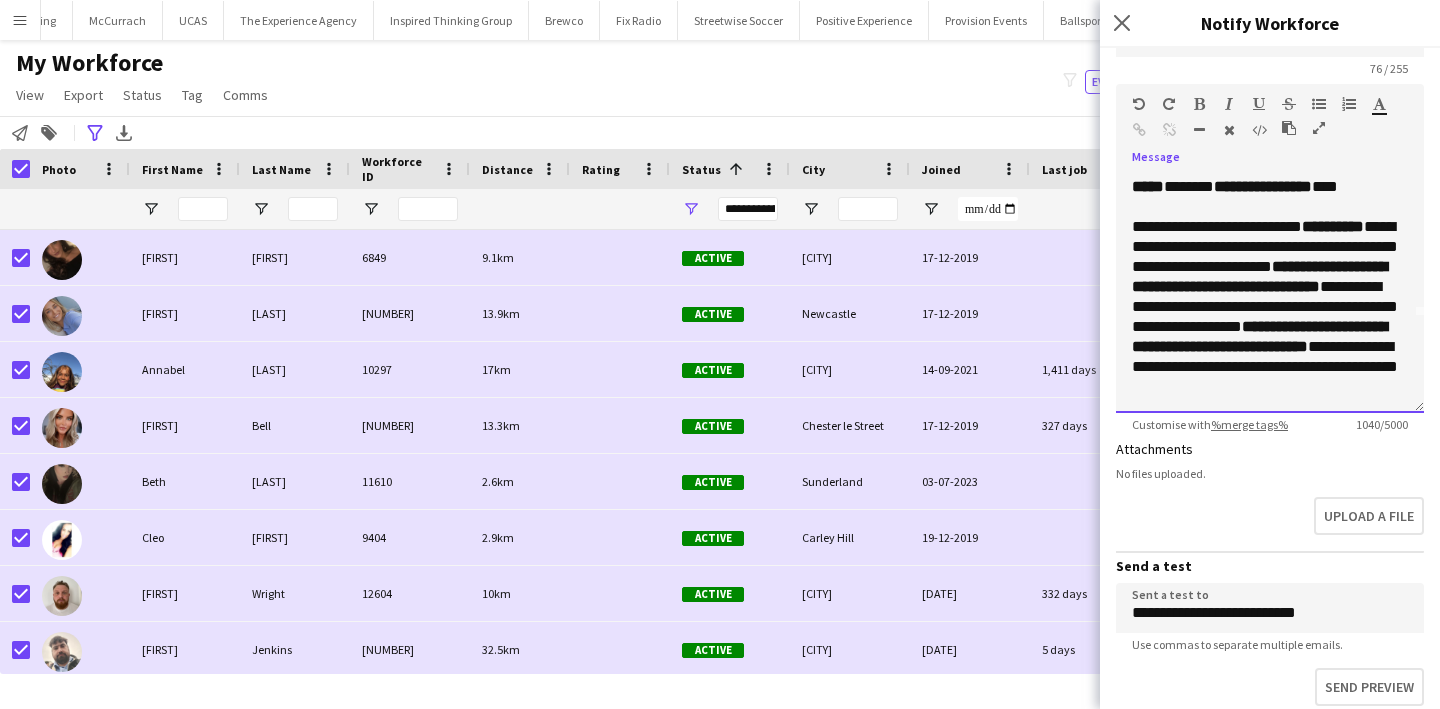 scroll, scrollTop: 0, scrollLeft: 0, axis: both 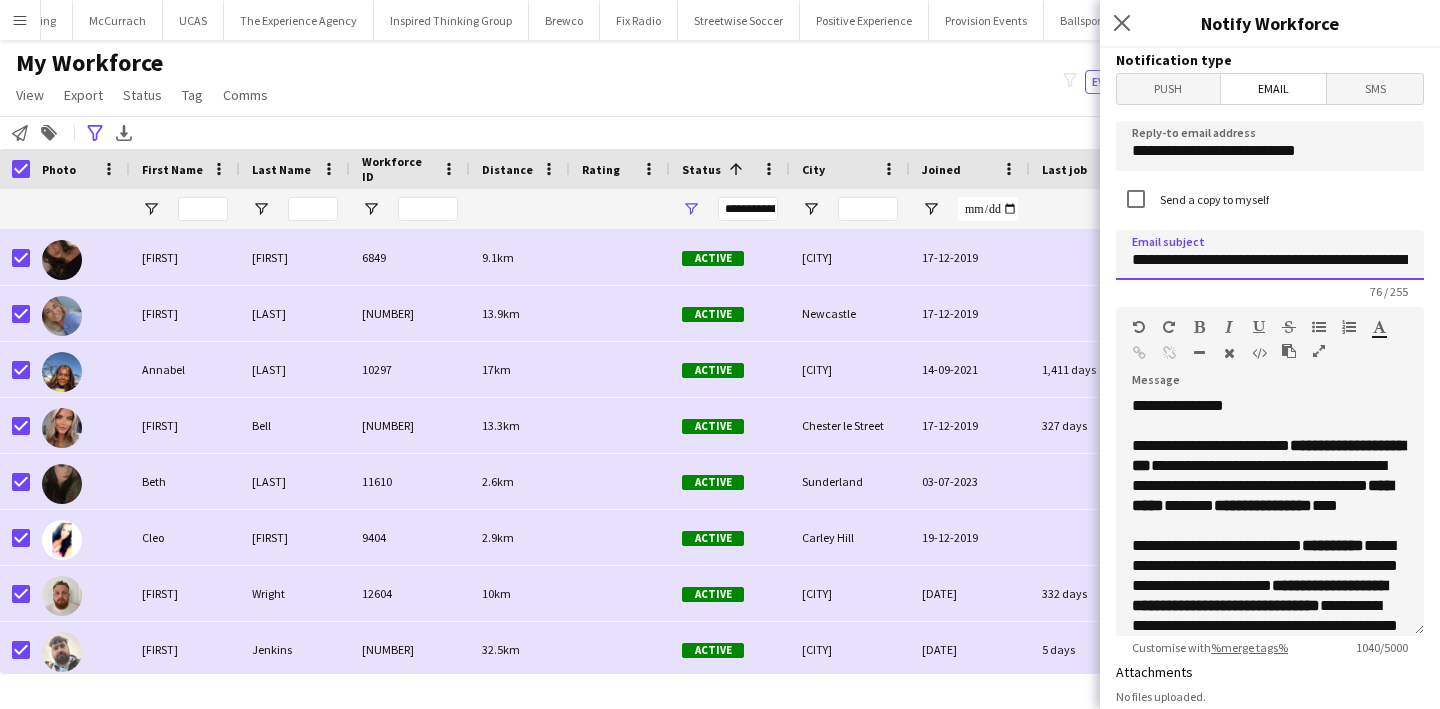 click on "**********" 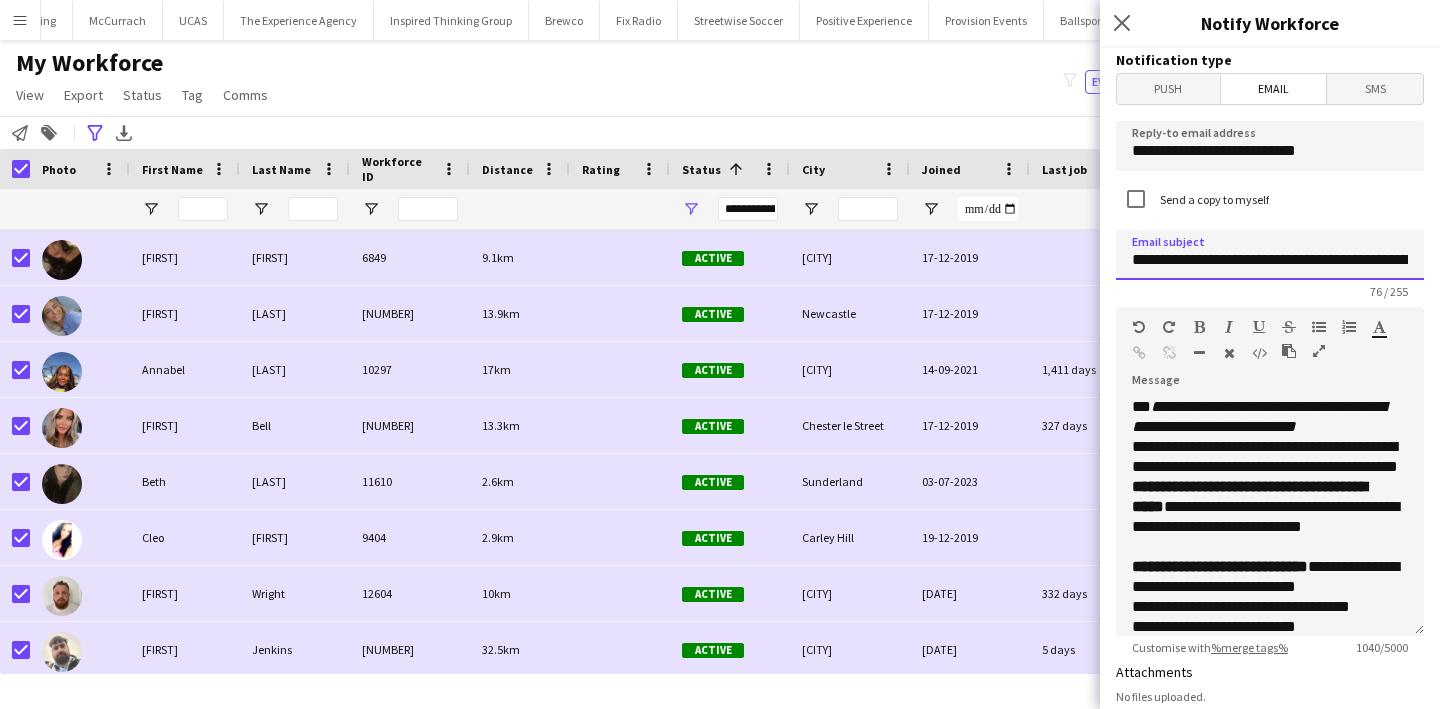 scroll, scrollTop: 436, scrollLeft: 0, axis: vertical 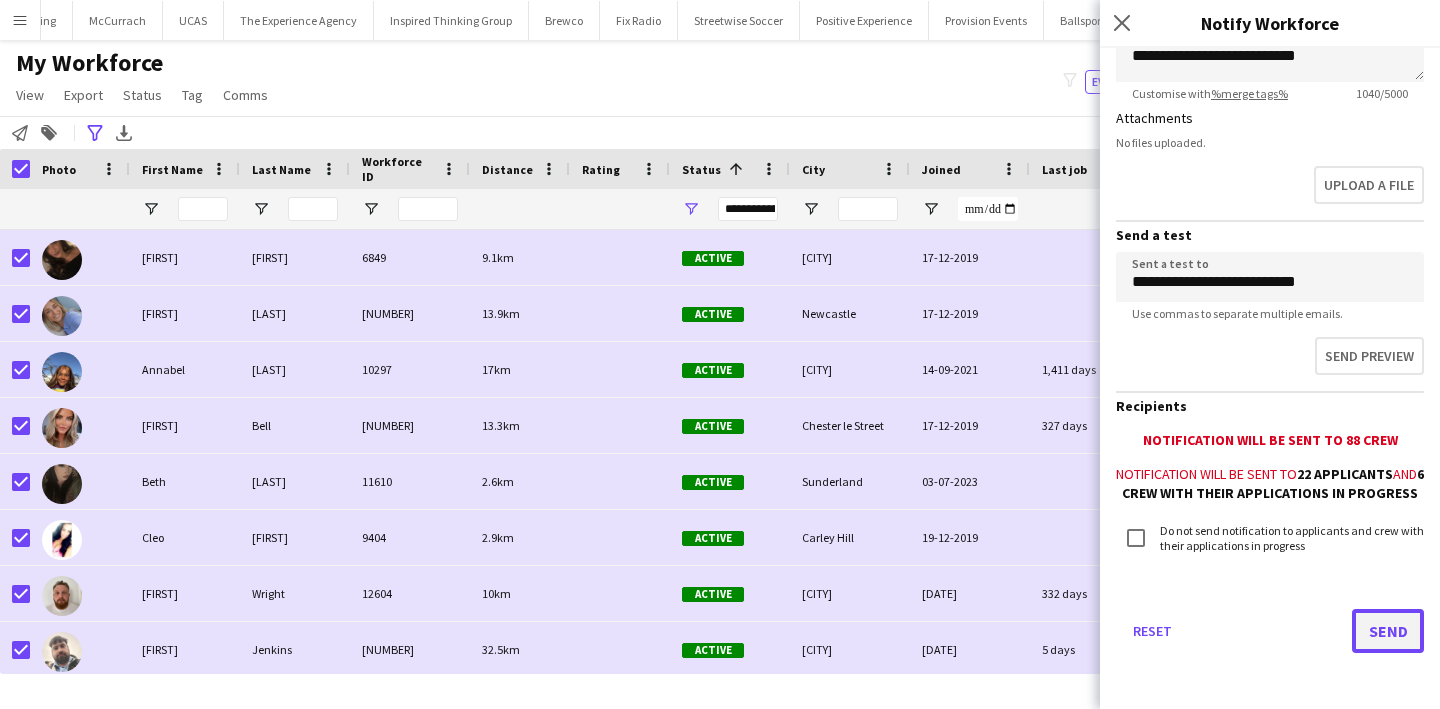 click on "Send" 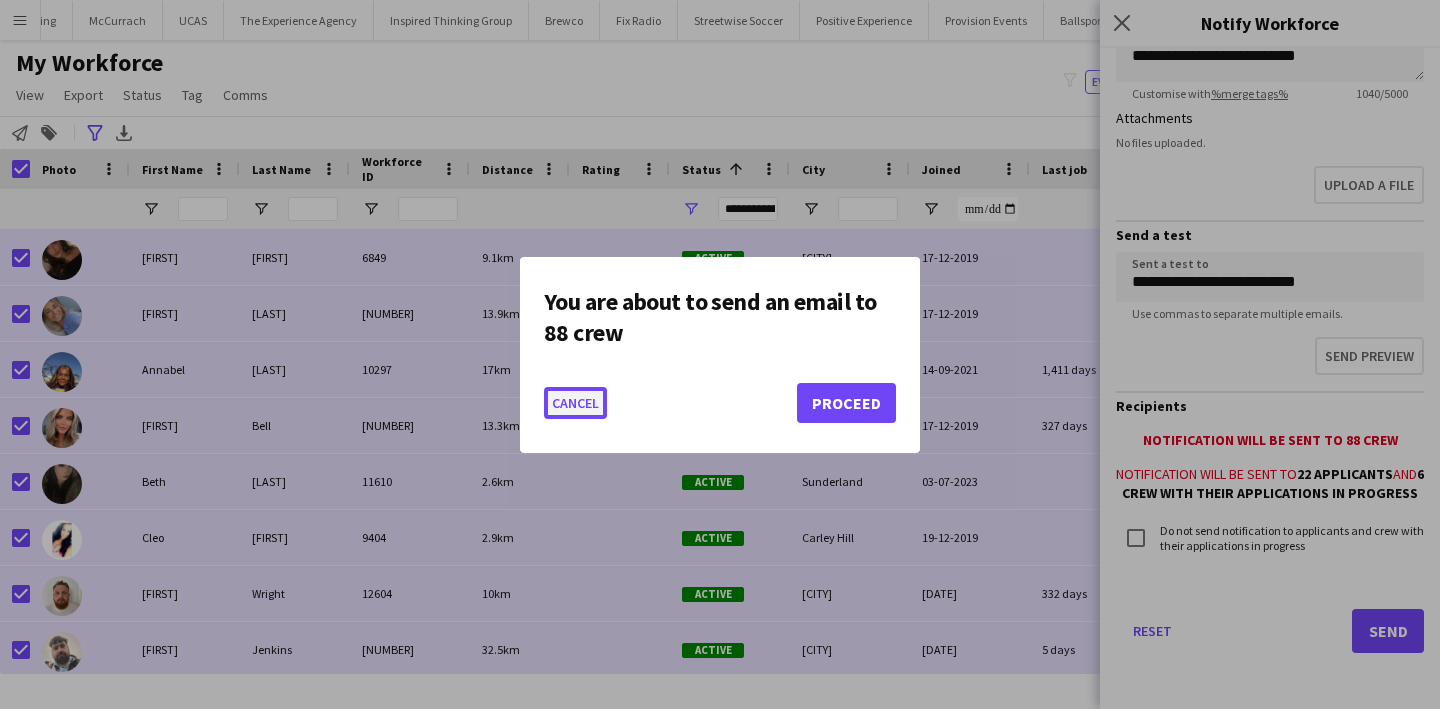 click on "Cancel" 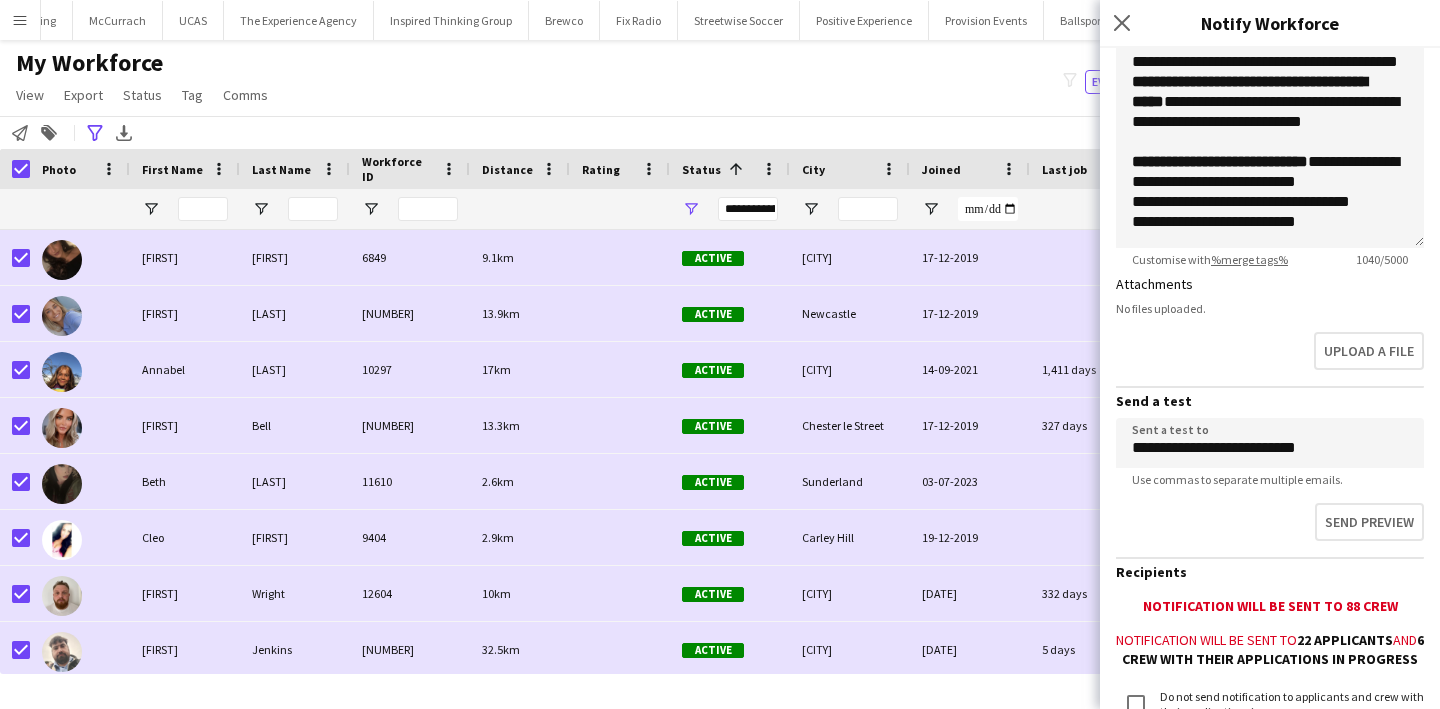 scroll, scrollTop: 573, scrollLeft: 0, axis: vertical 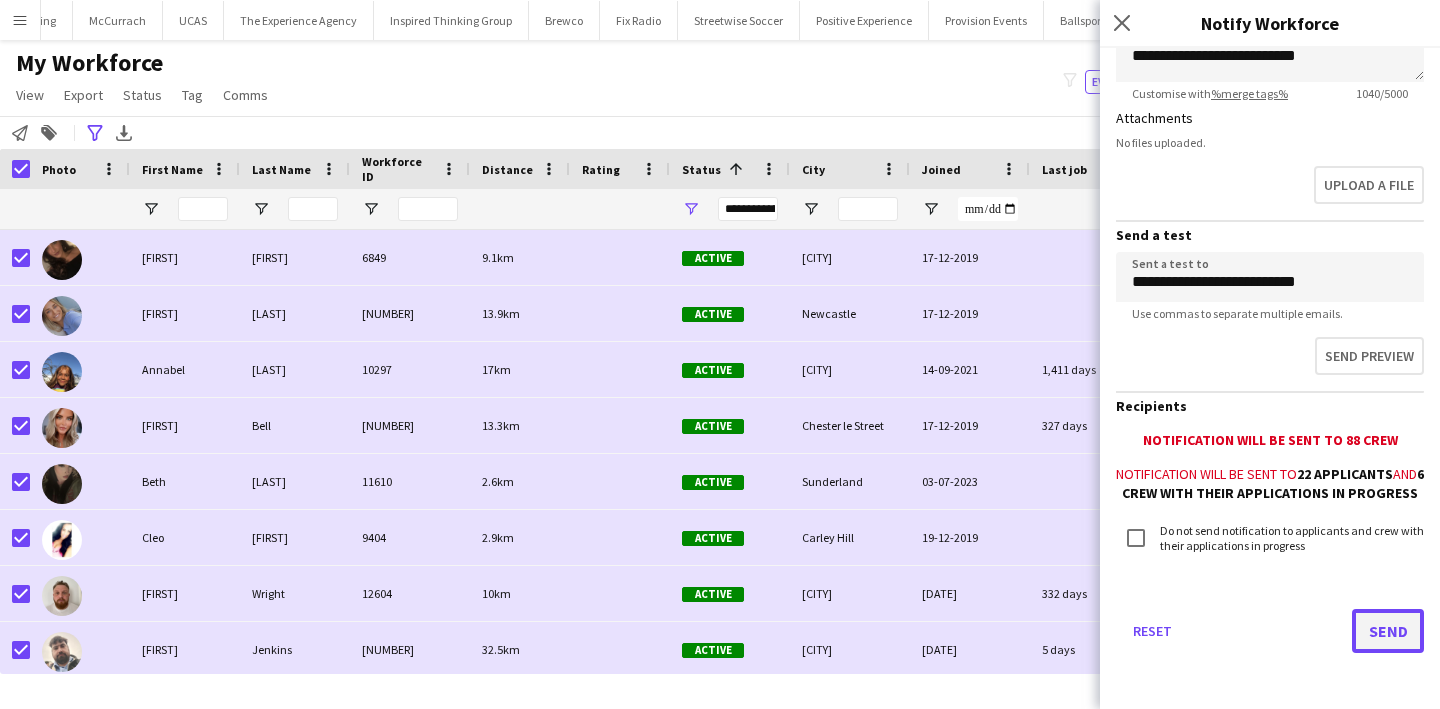 click on "Send" 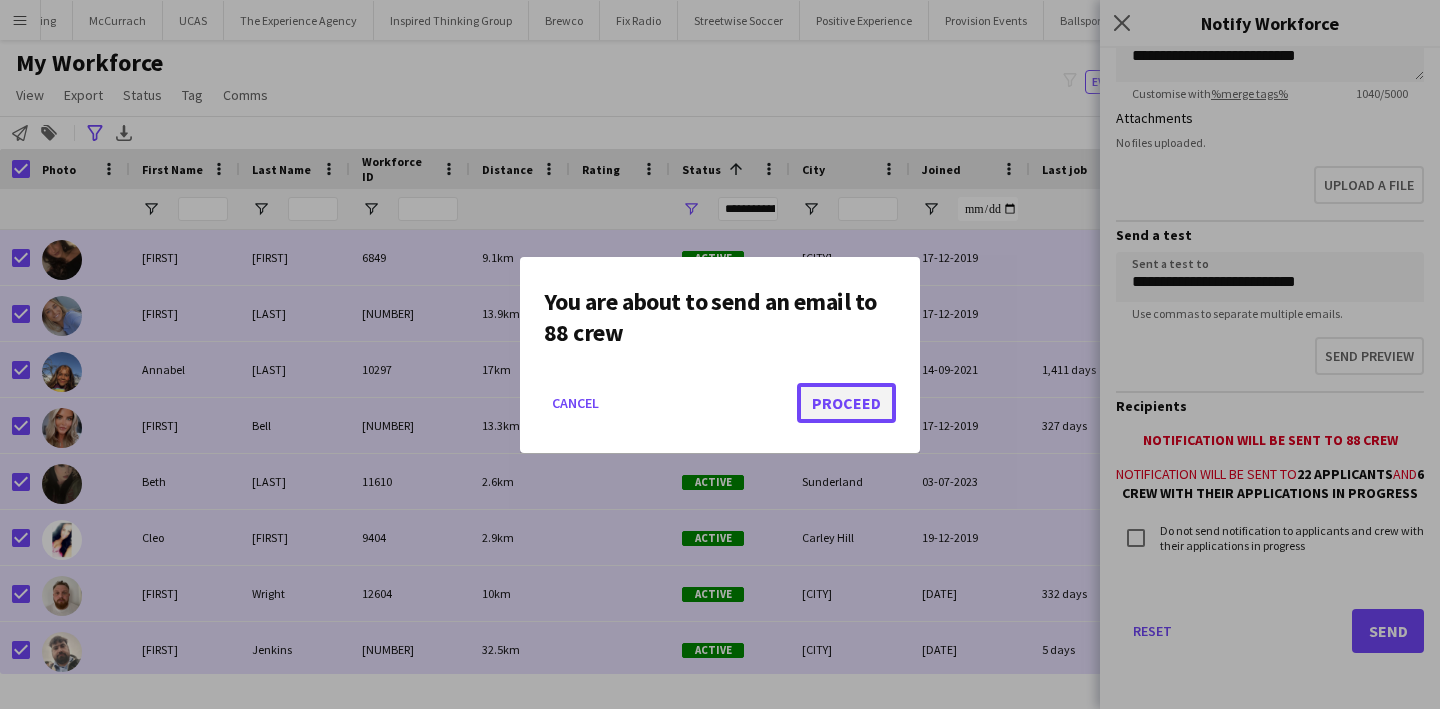 click on "Proceed" 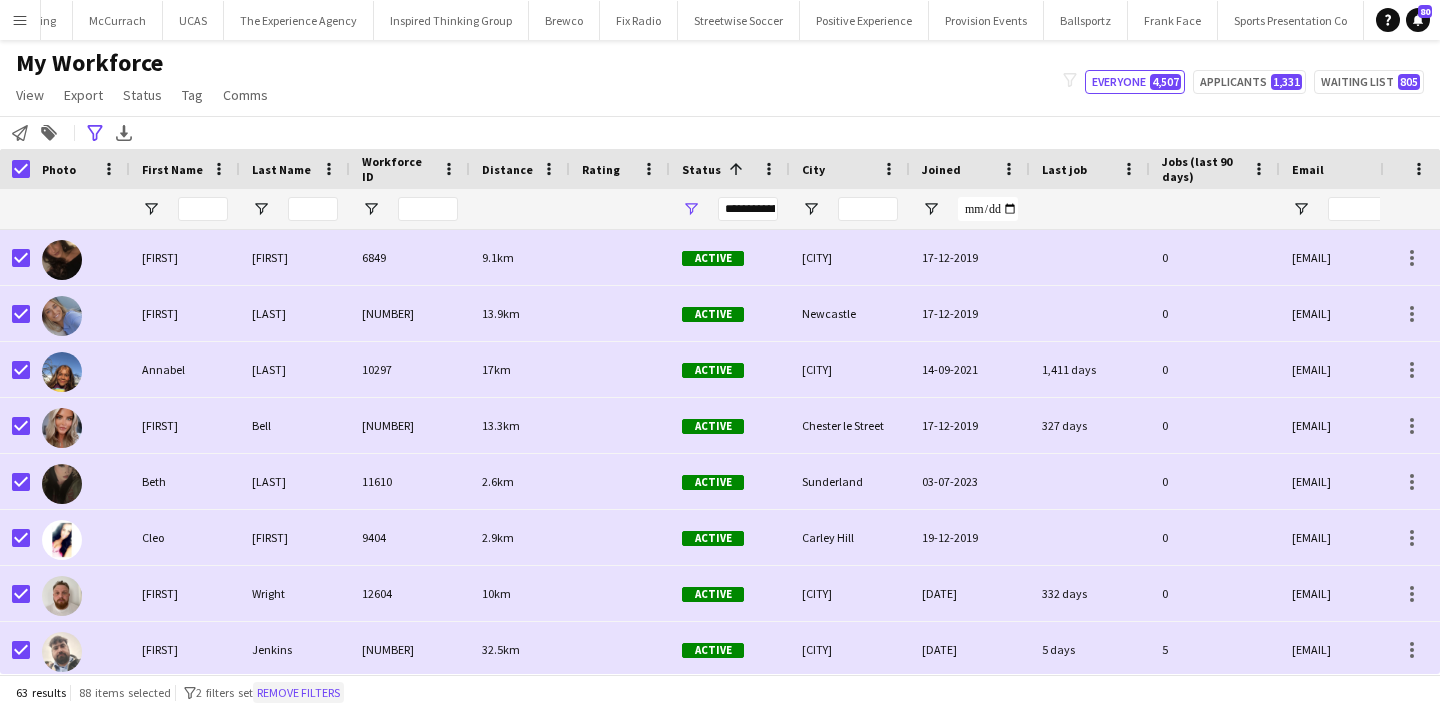 click on "Remove filters" 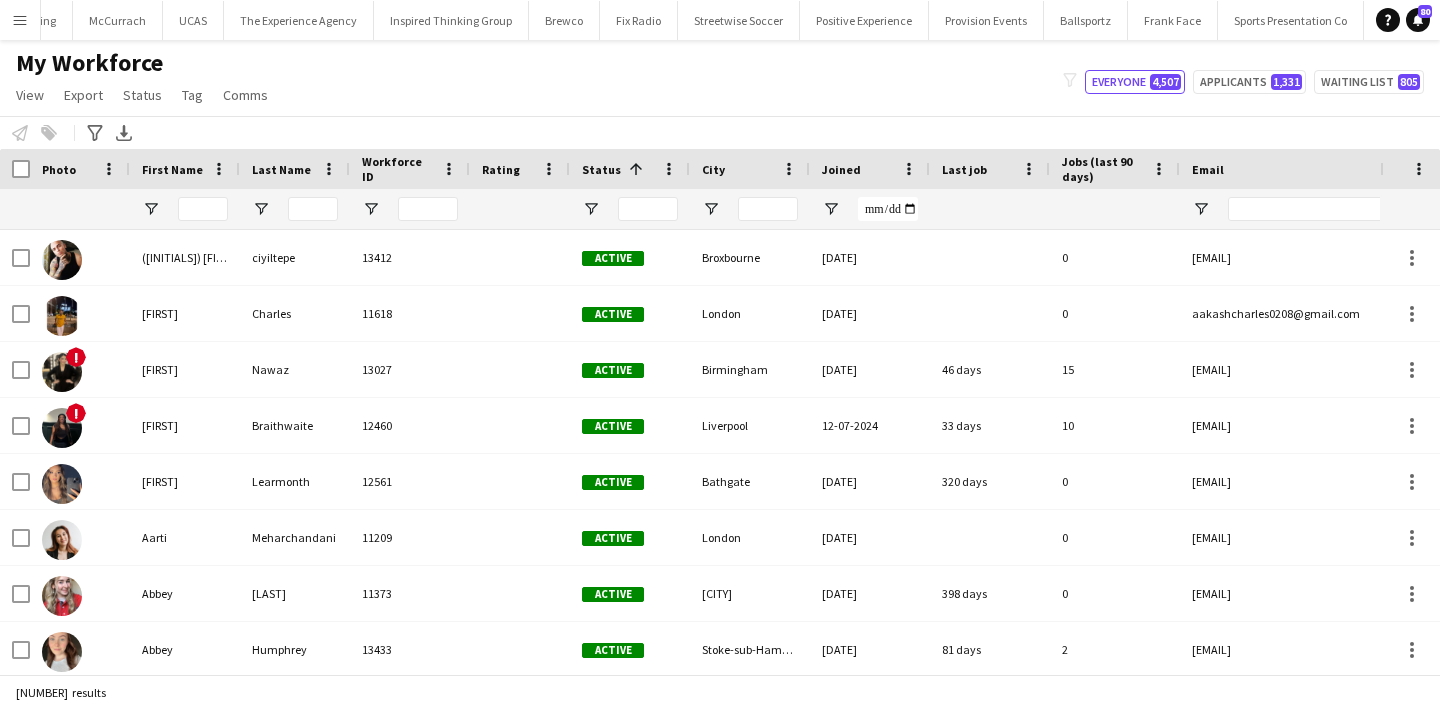 click on "Advanced filters
Advanced filters   Availability   Start Time   End Time   Skills   Role types   Worked with these clients...   Address
Address
Distance from address (km)   Clear   View results" 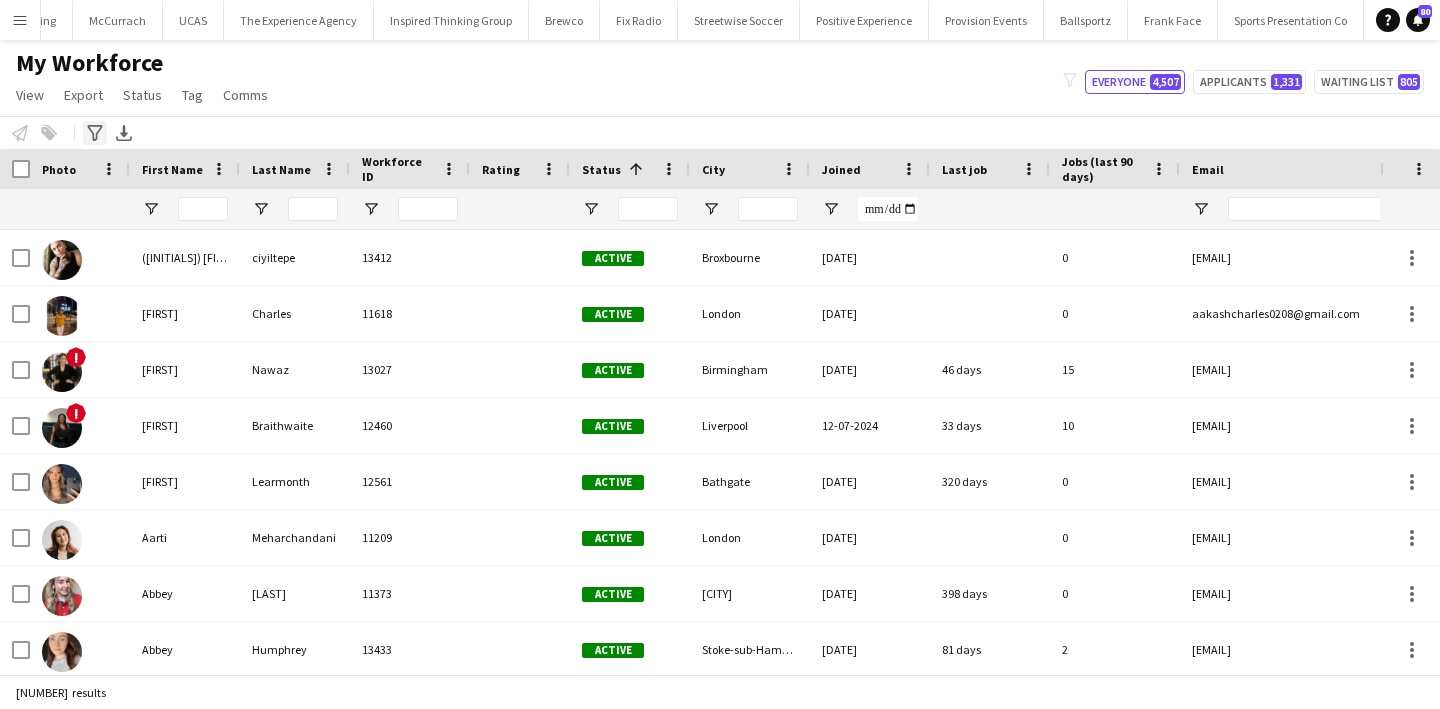 click 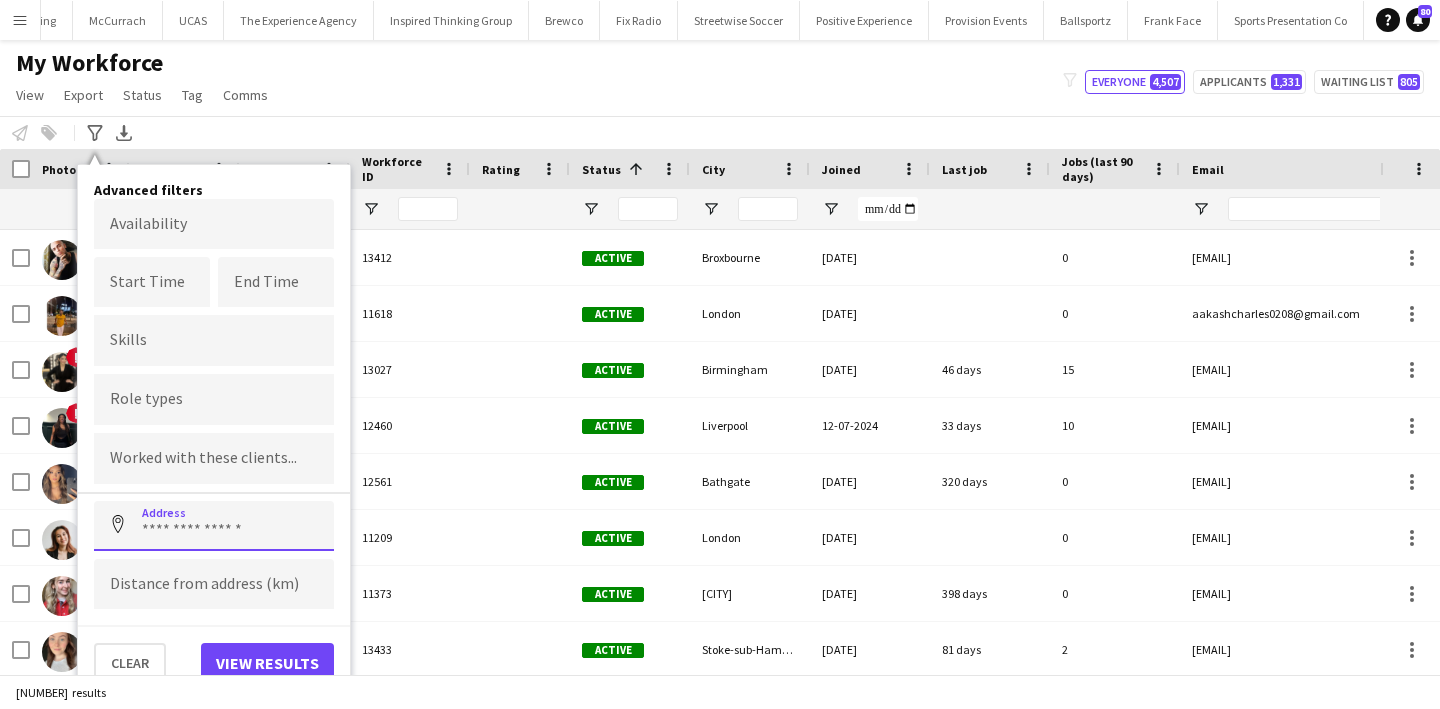 click at bounding box center (214, 526) 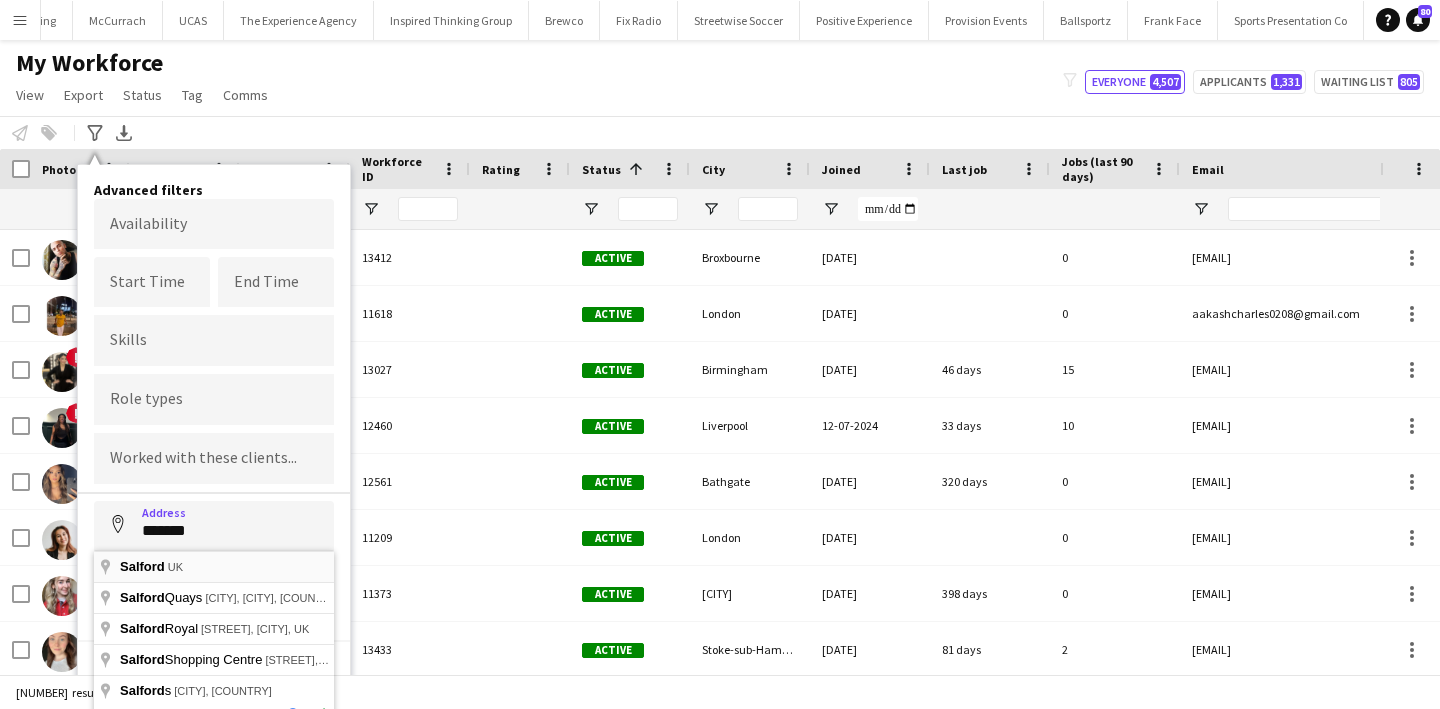 type on "**********" 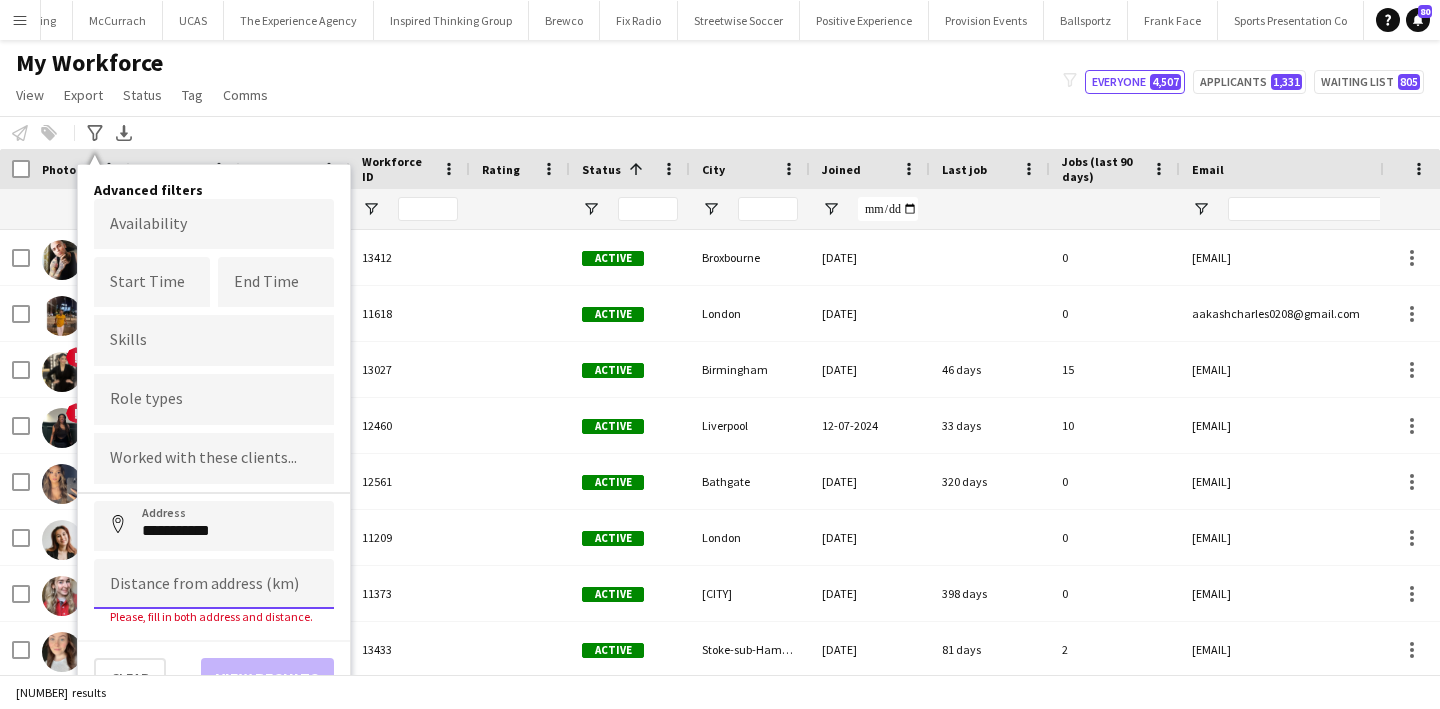 click at bounding box center [214, 584] 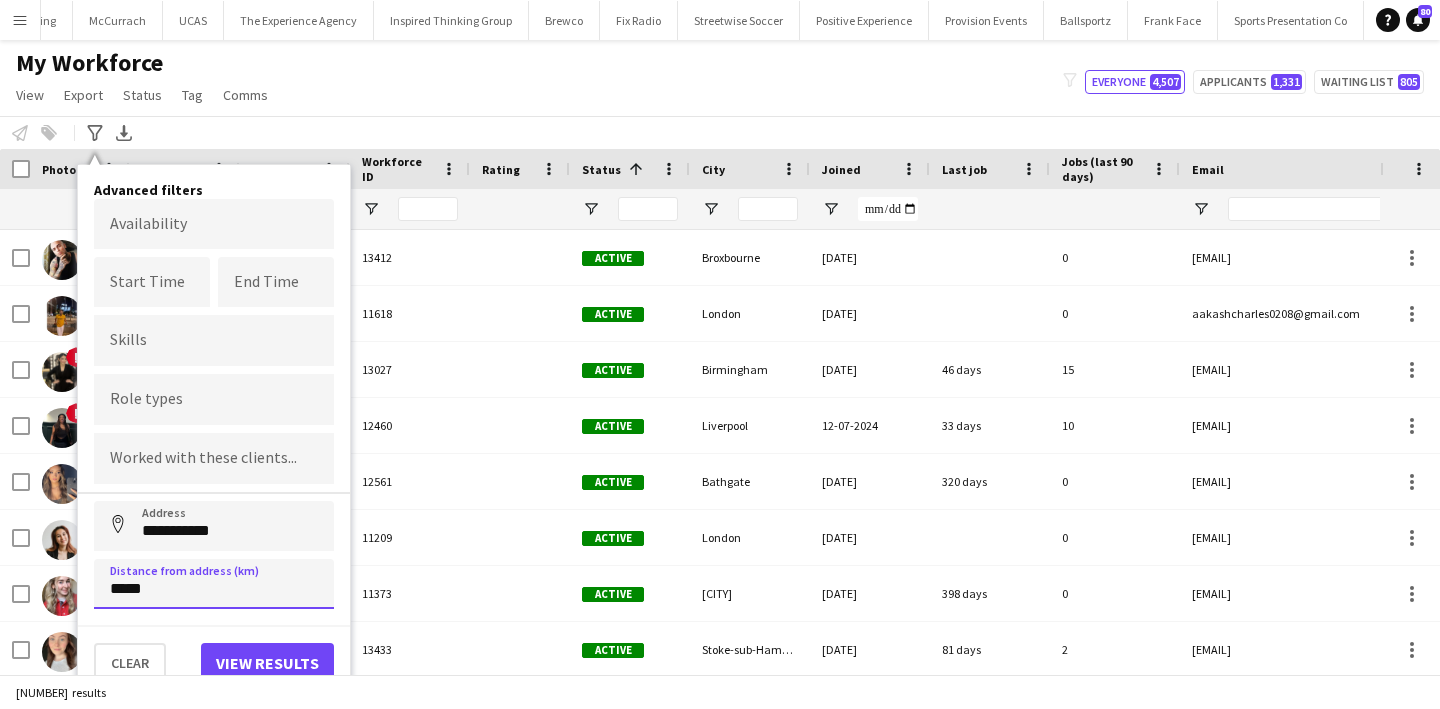 type on "*****" 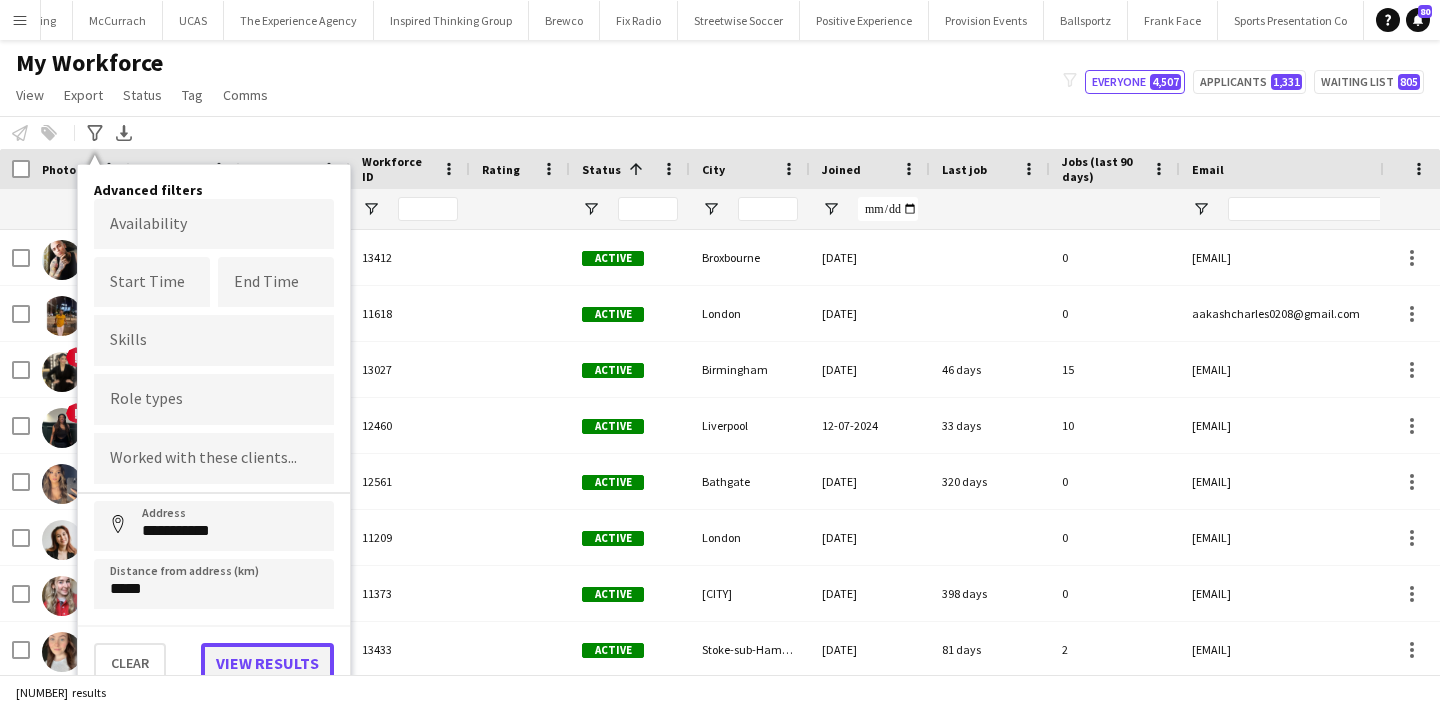 click on "View results" at bounding box center [267, 663] 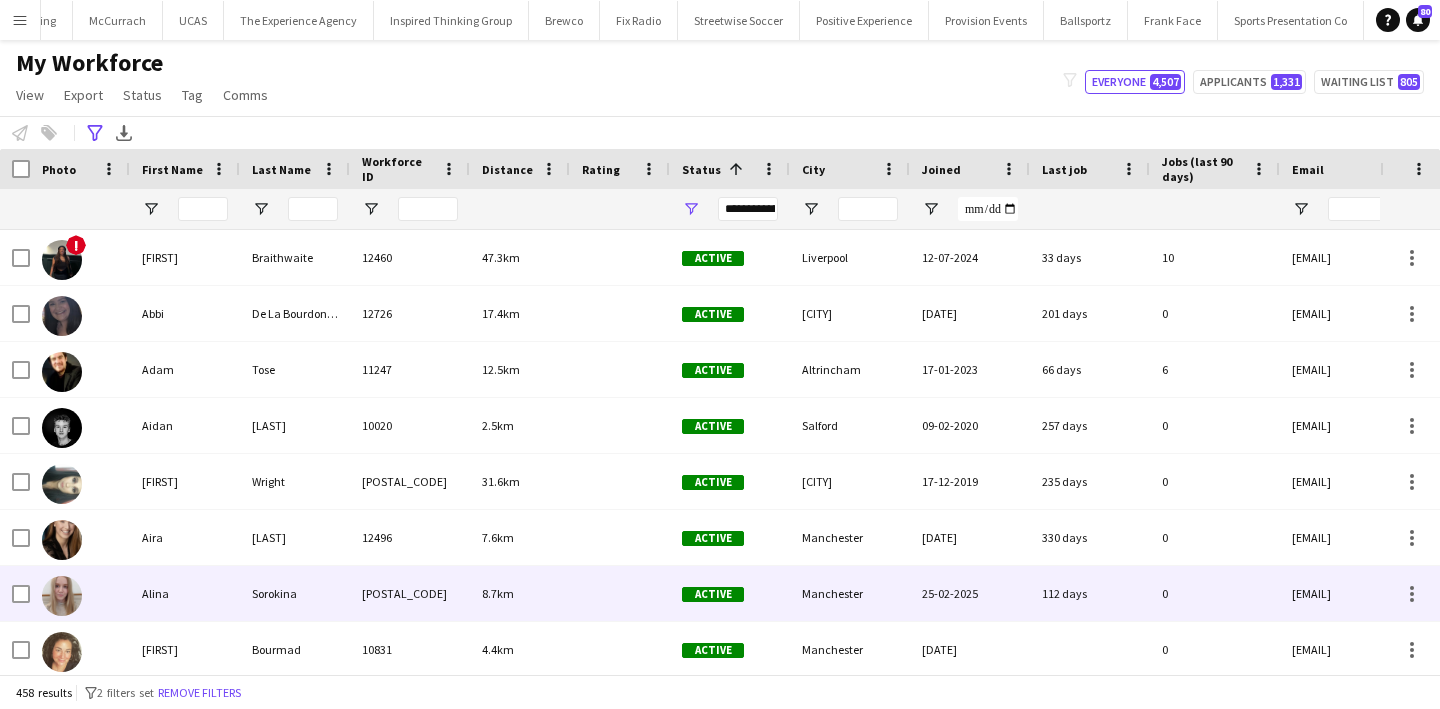 scroll, scrollTop: 7, scrollLeft: 0, axis: vertical 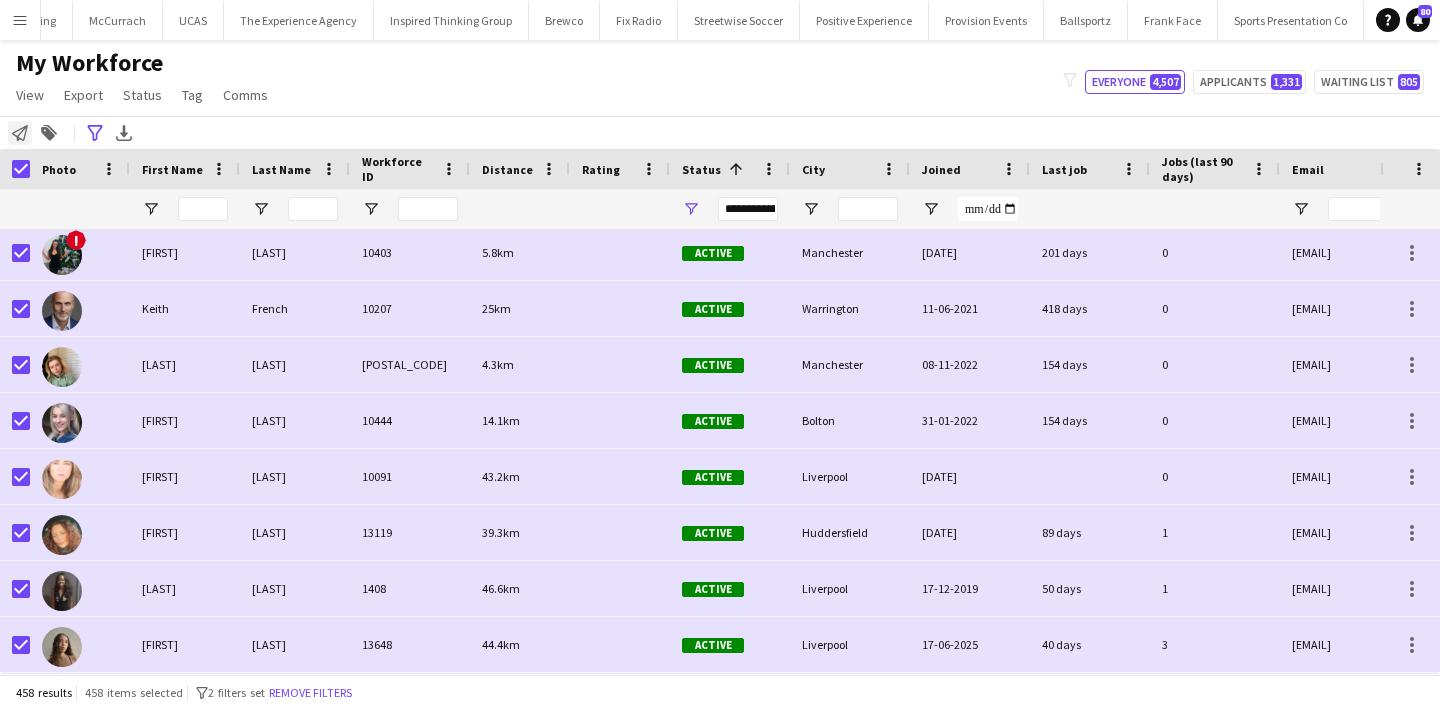 click on "Notify workforce" 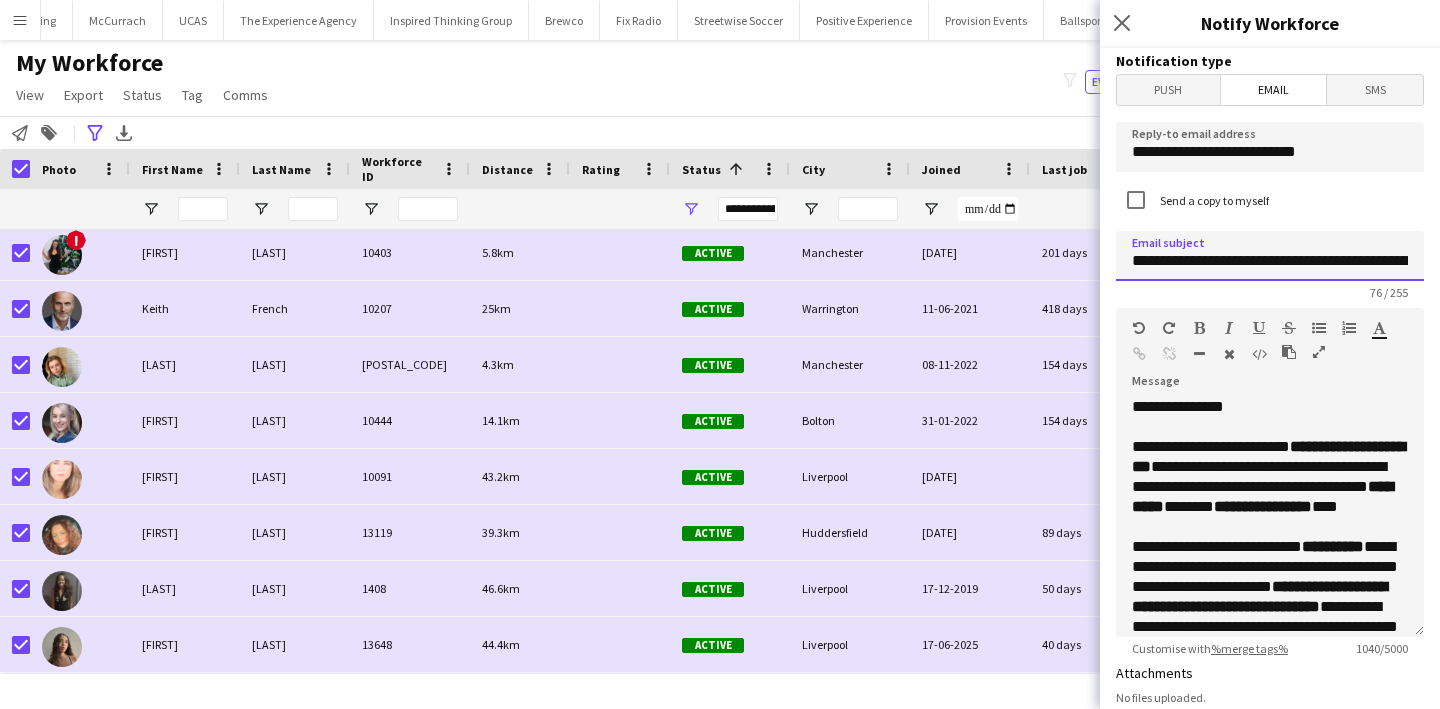 drag, startPoint x: 1300, startPoint y: 257, endPoint x: 1160, endPoint y: 257, distance: 140 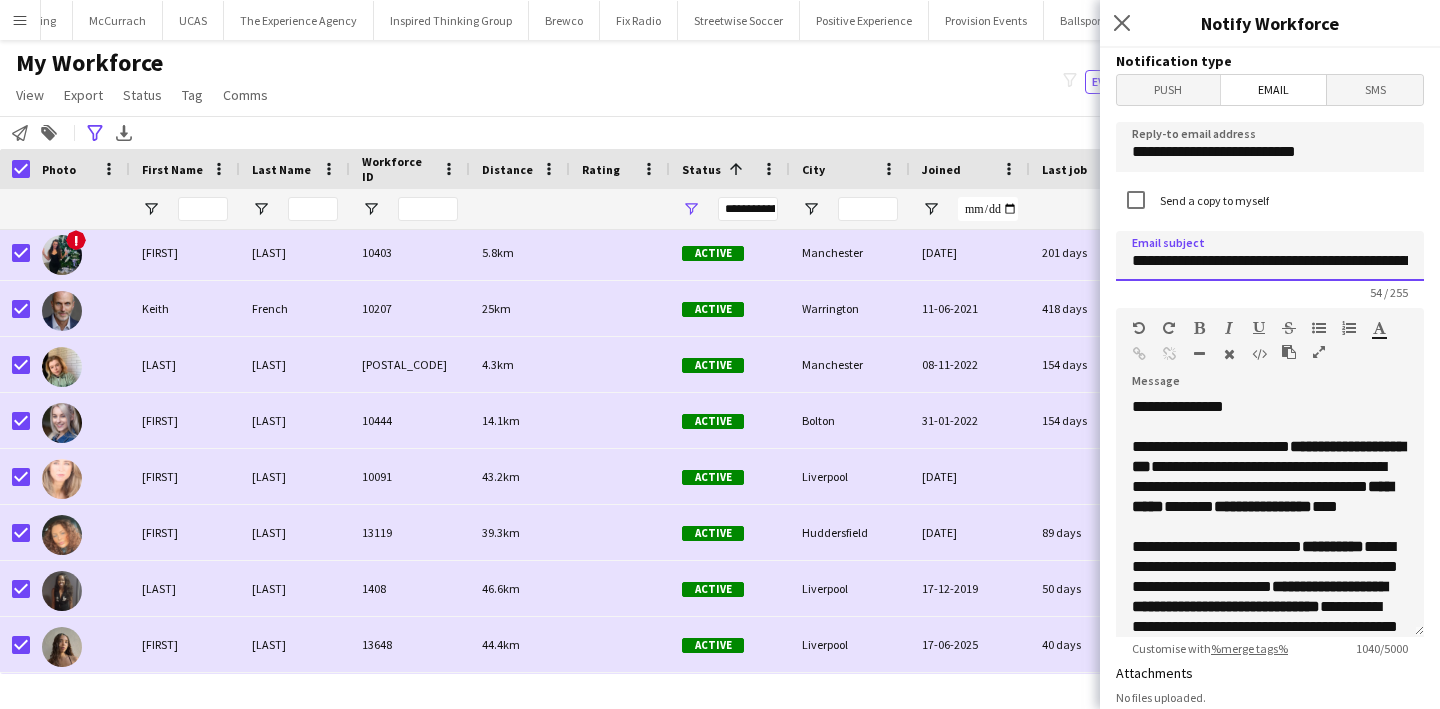 click on "**********" 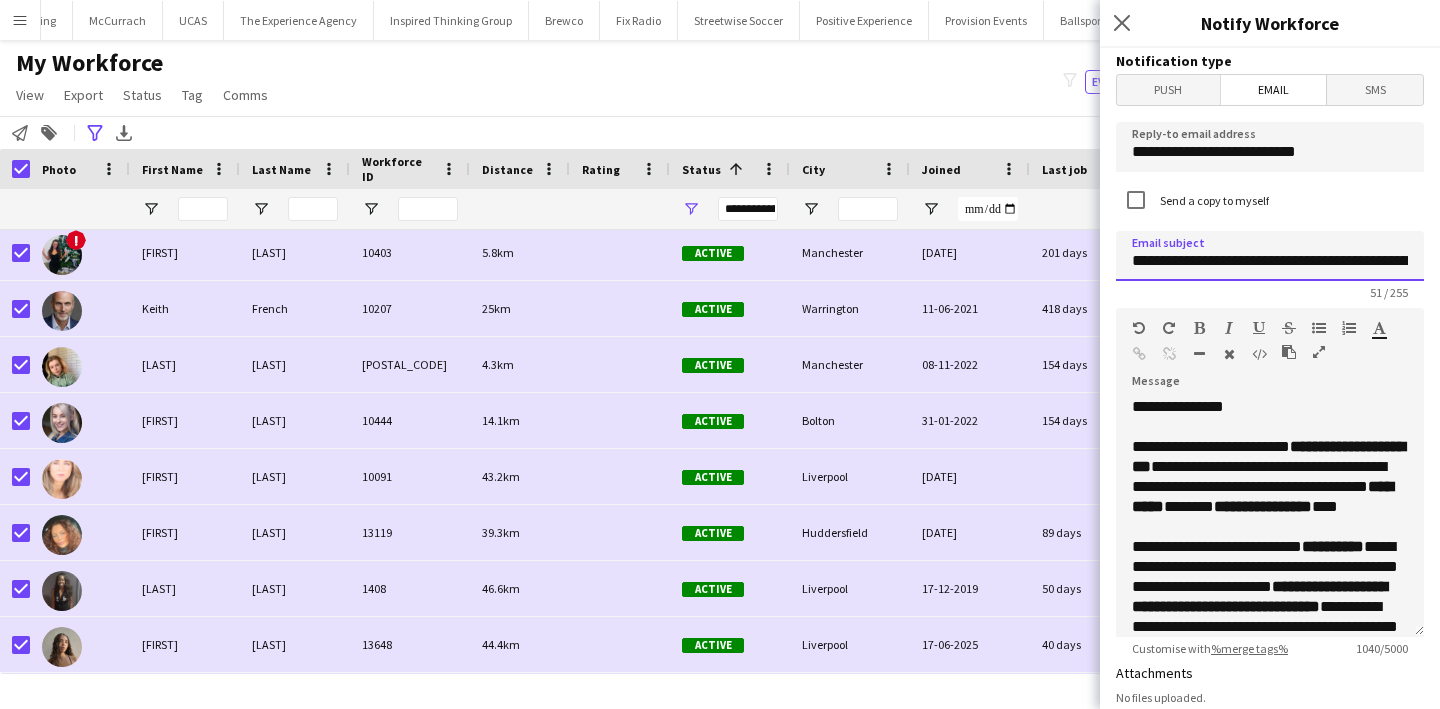 scroll, scrollTop: 0, scrollLeft: 75, axis: horizontal 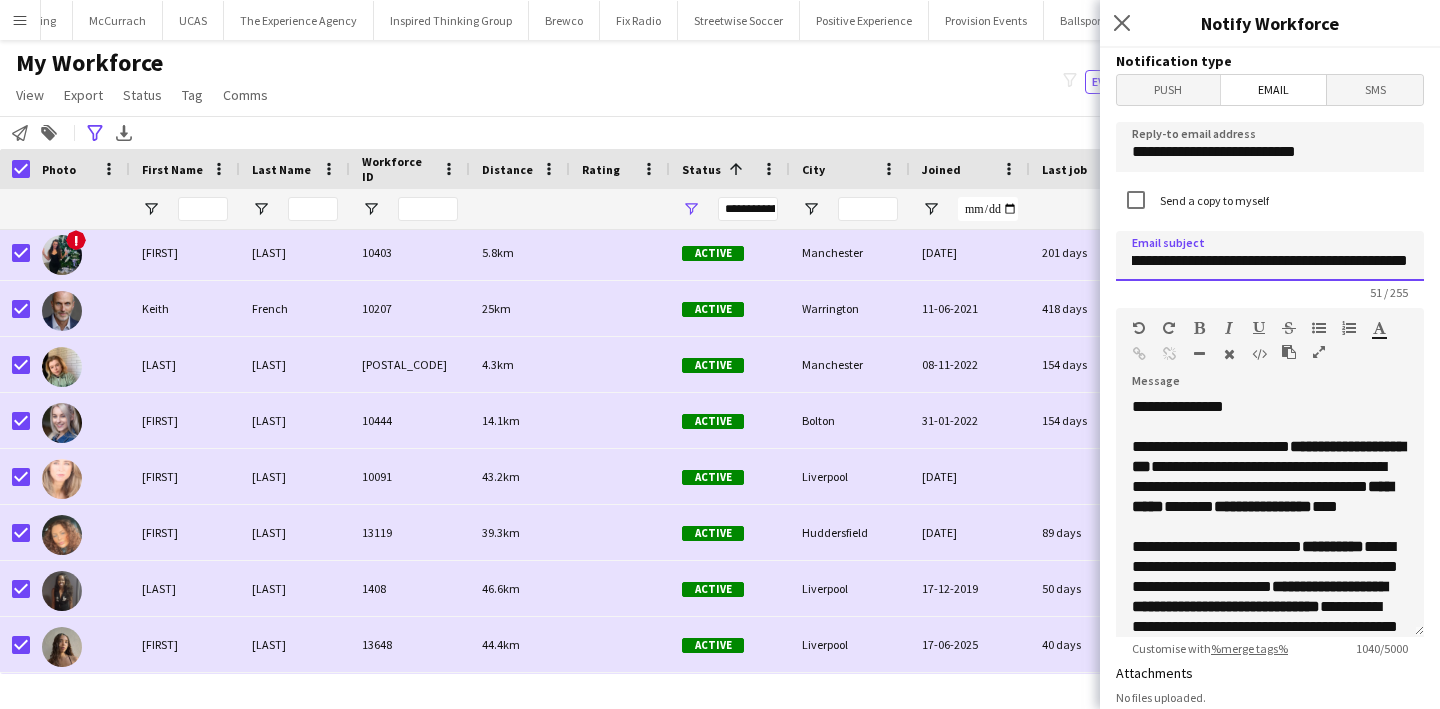 drag, startPoint x: 1387, startPoint y: 261, endPoint x: 1322, endPoint y: 259, distance: 65.03076 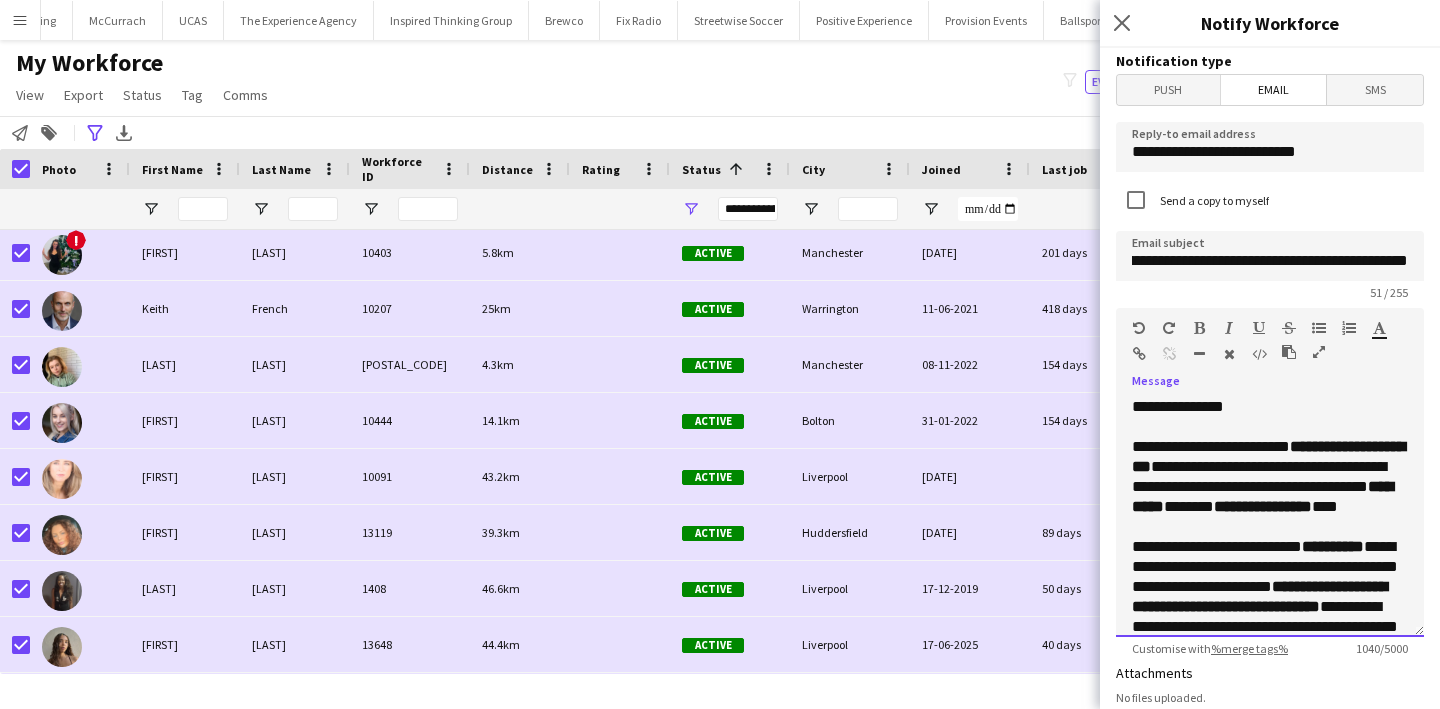 scroll, scrollTop: 0, scrollLeft: 0, axis: both 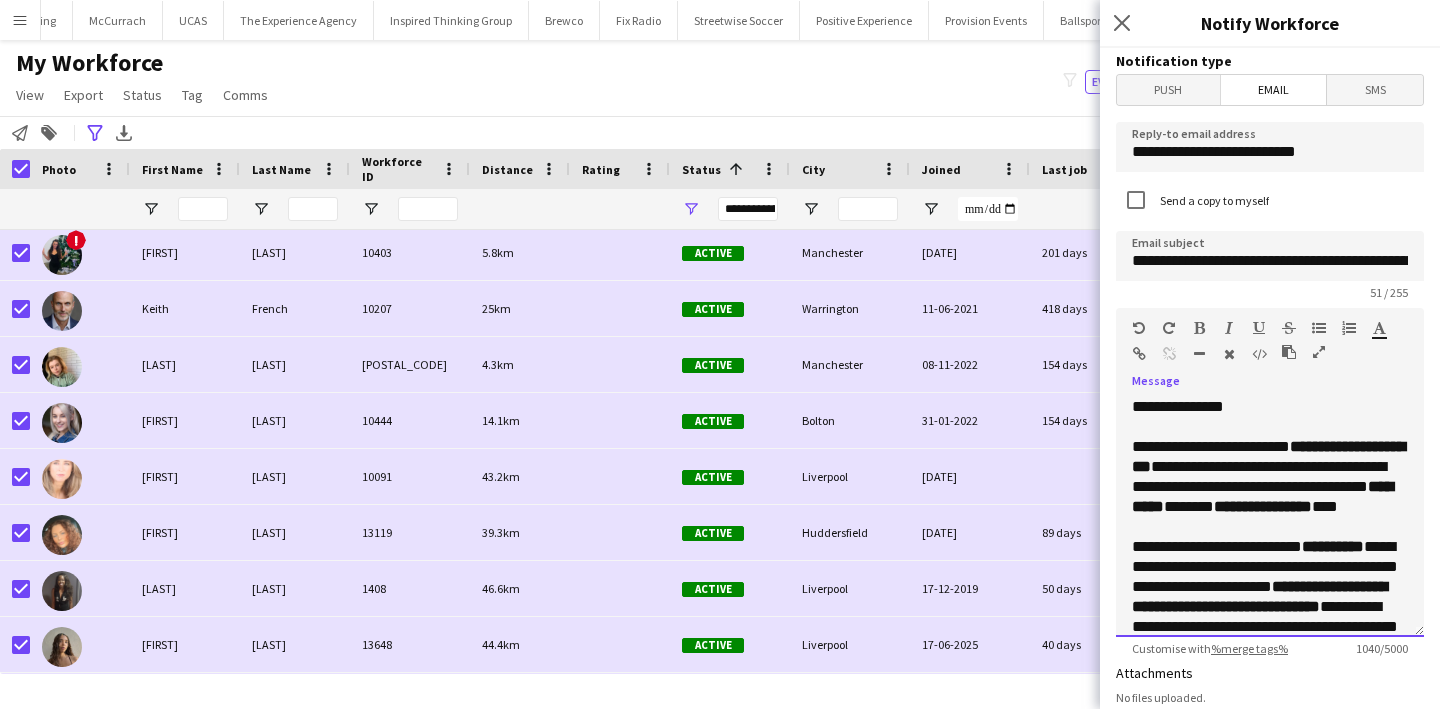 click on "**********" 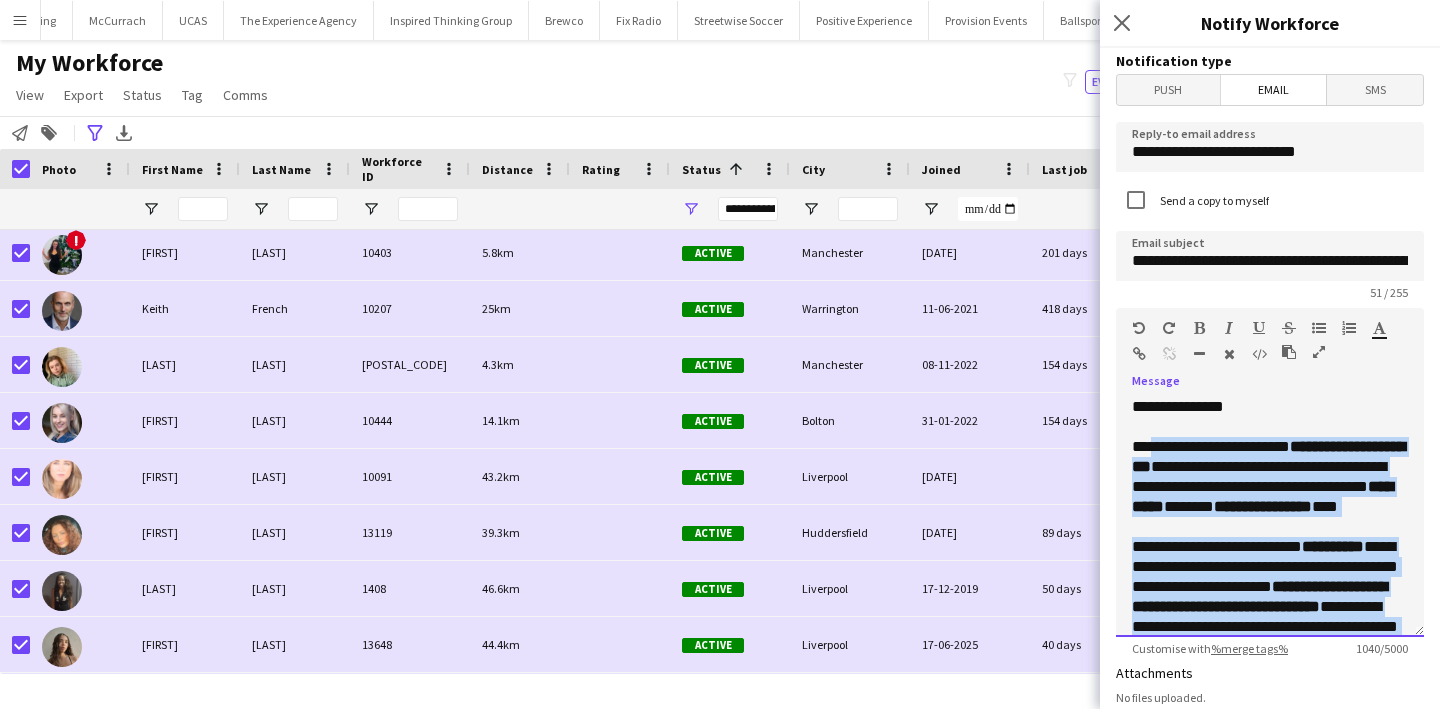 drag, startPoint x: 1348, startPoint y: 607, endPoint x: 1159, endPoint y: 450, distance: 245.70308 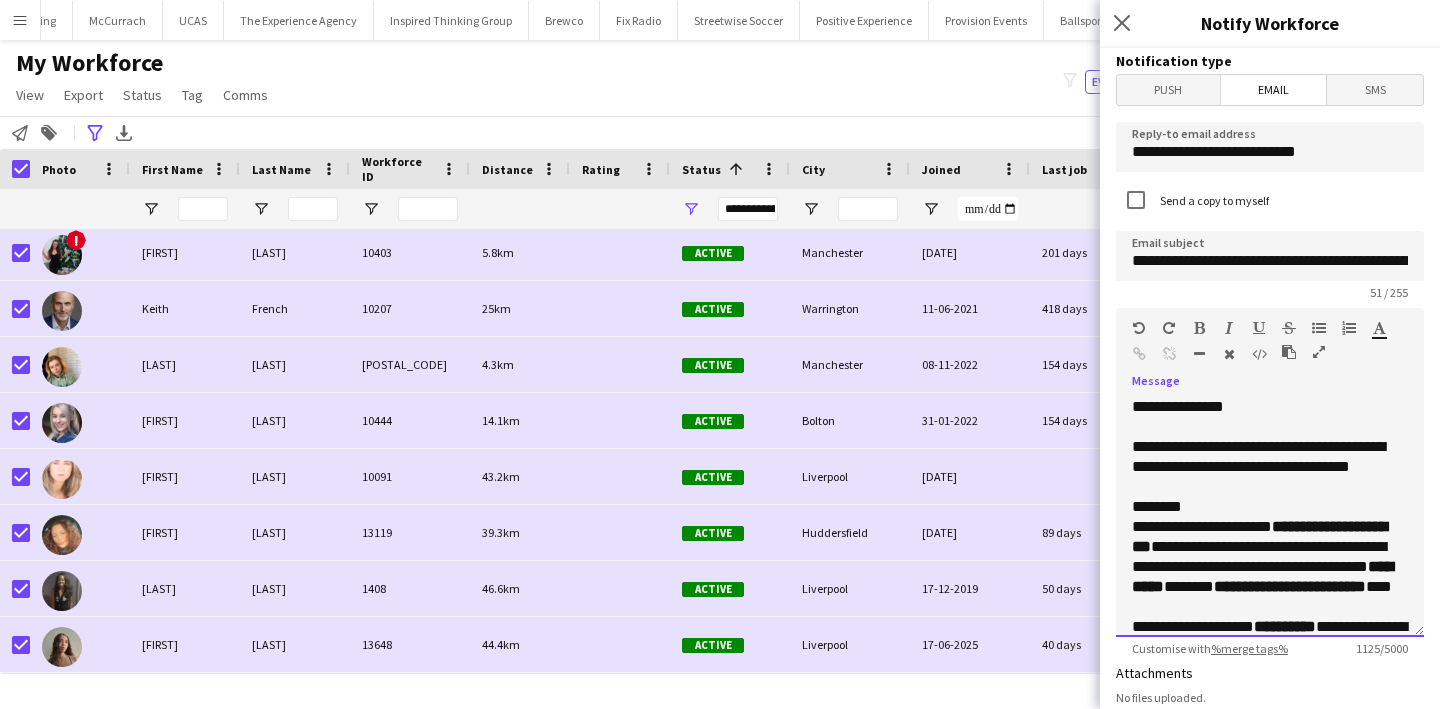 click on "**********" 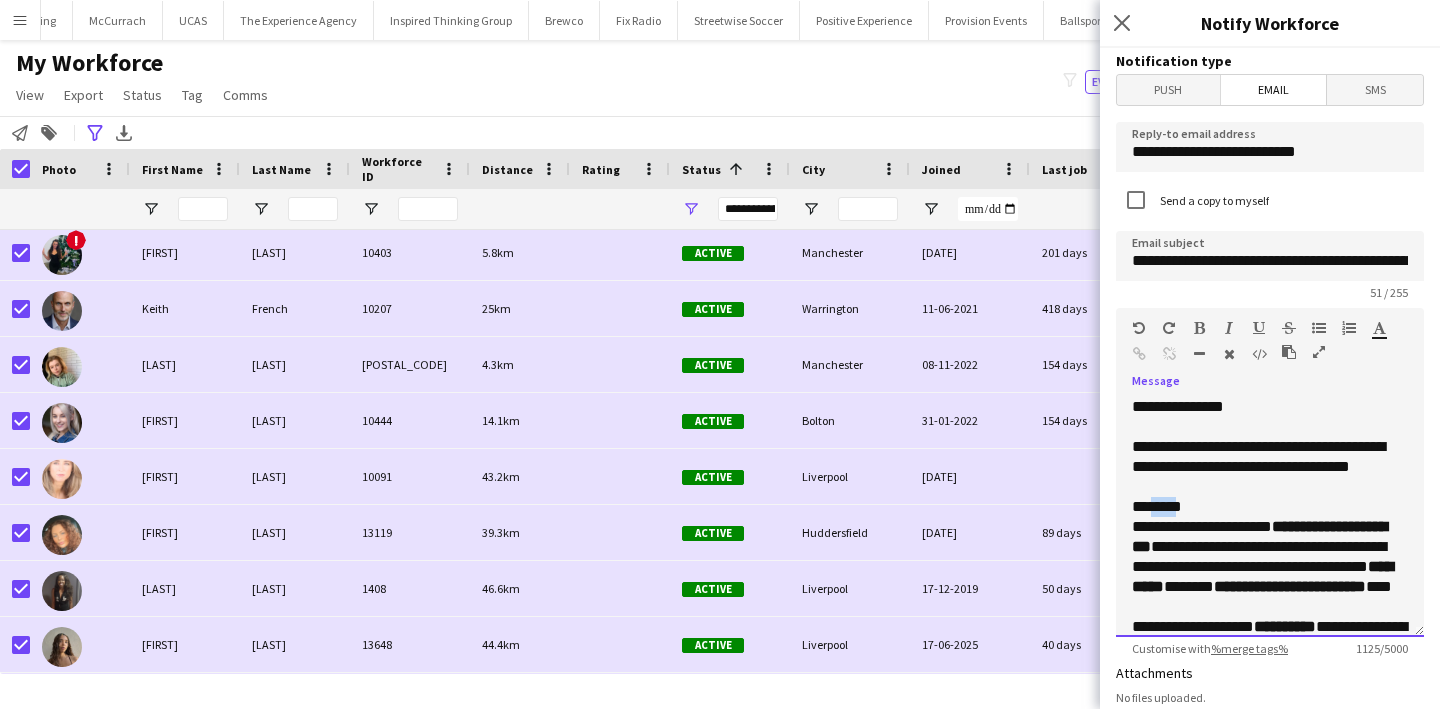 click on "**********" 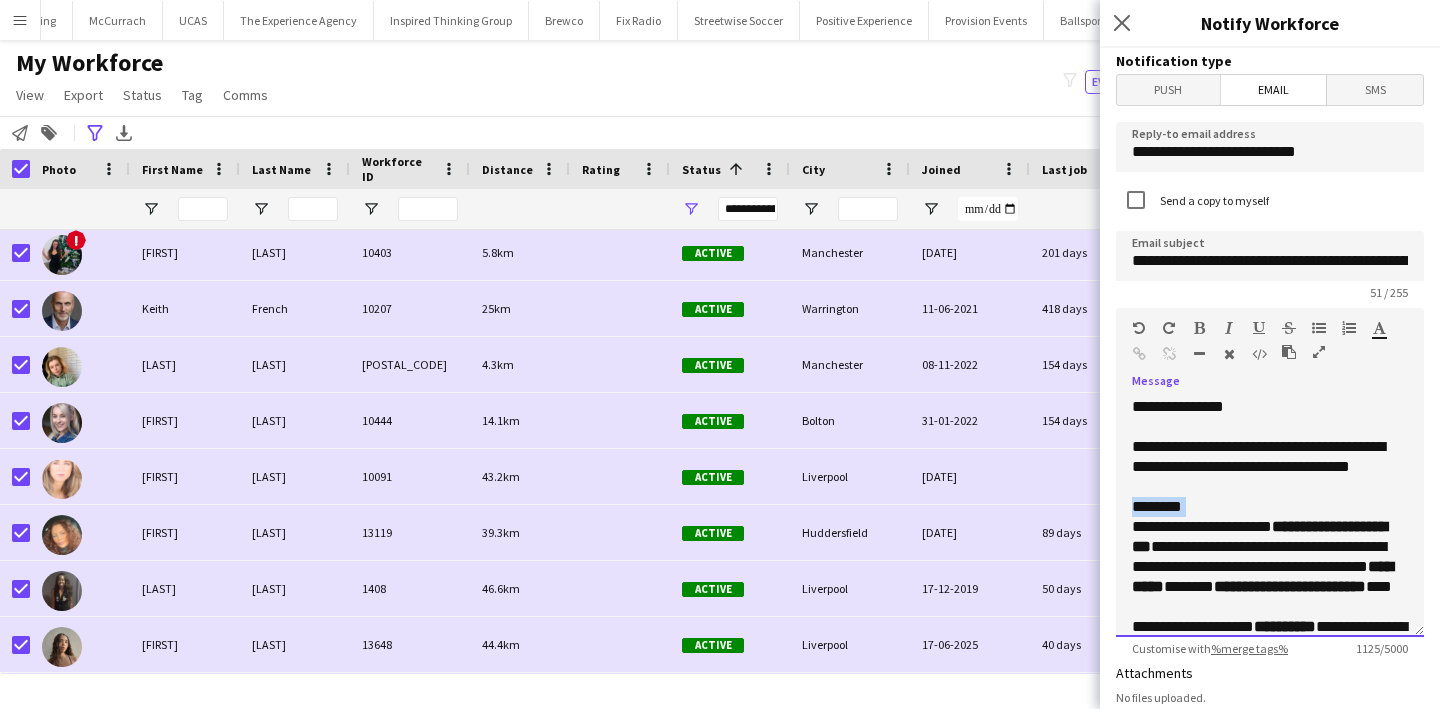 click on "**********" 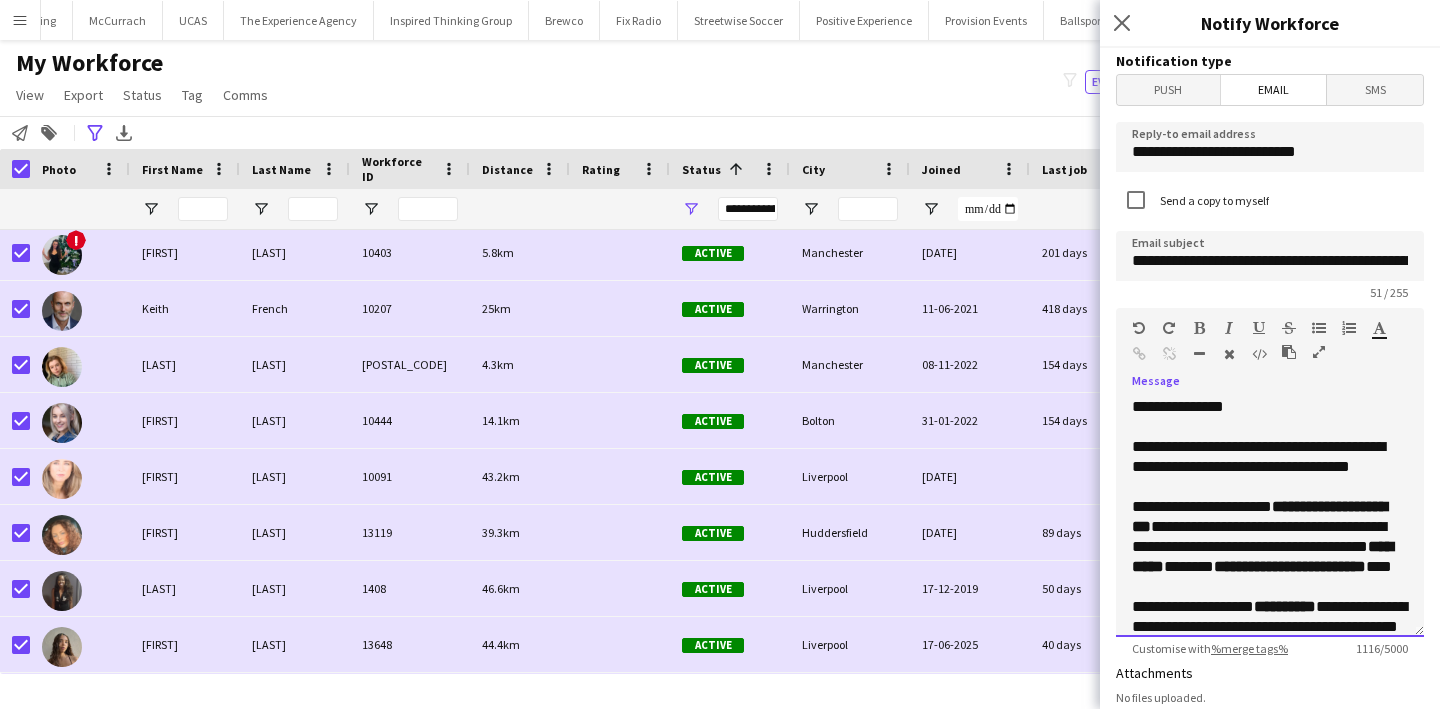 click on "**********" 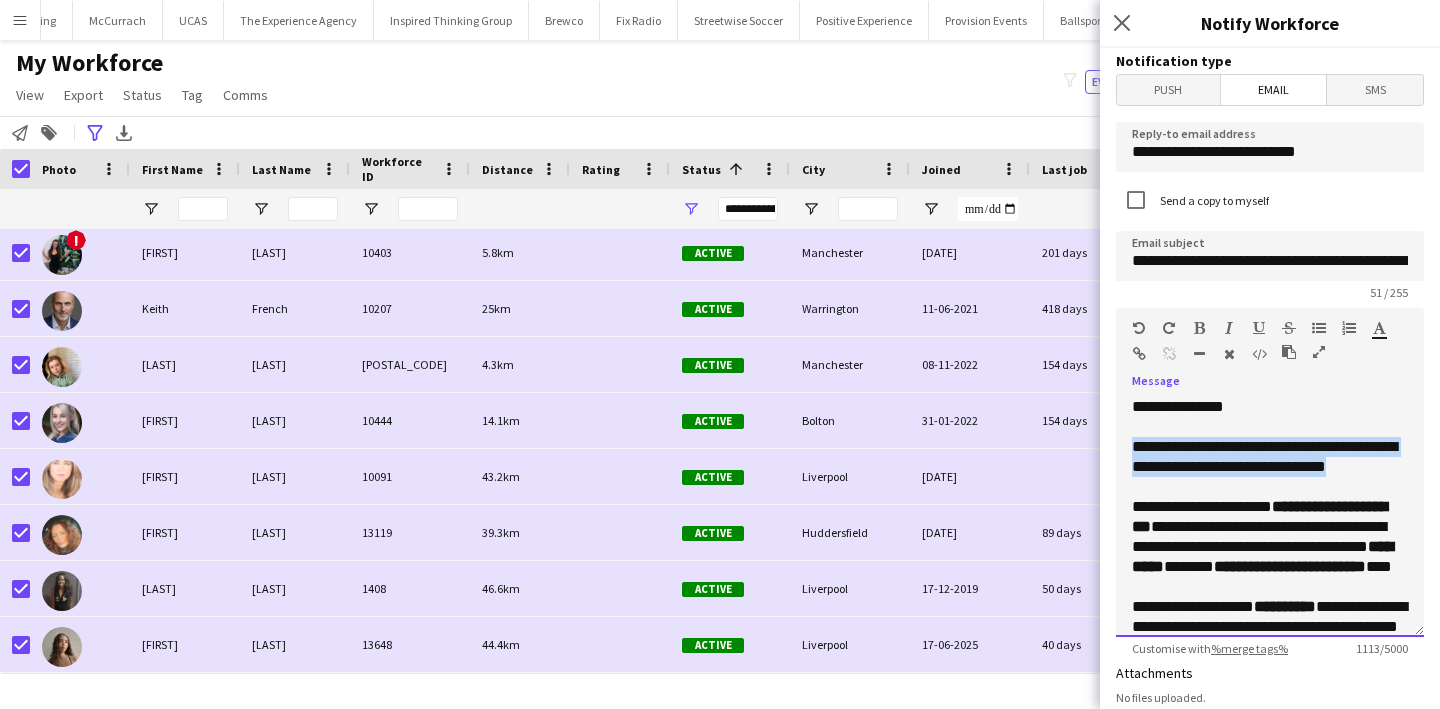 drag, startPoint x: 1202, startPoint y: 487, endPoint x: 1118, endPoint y: 443, distance: 94.82616 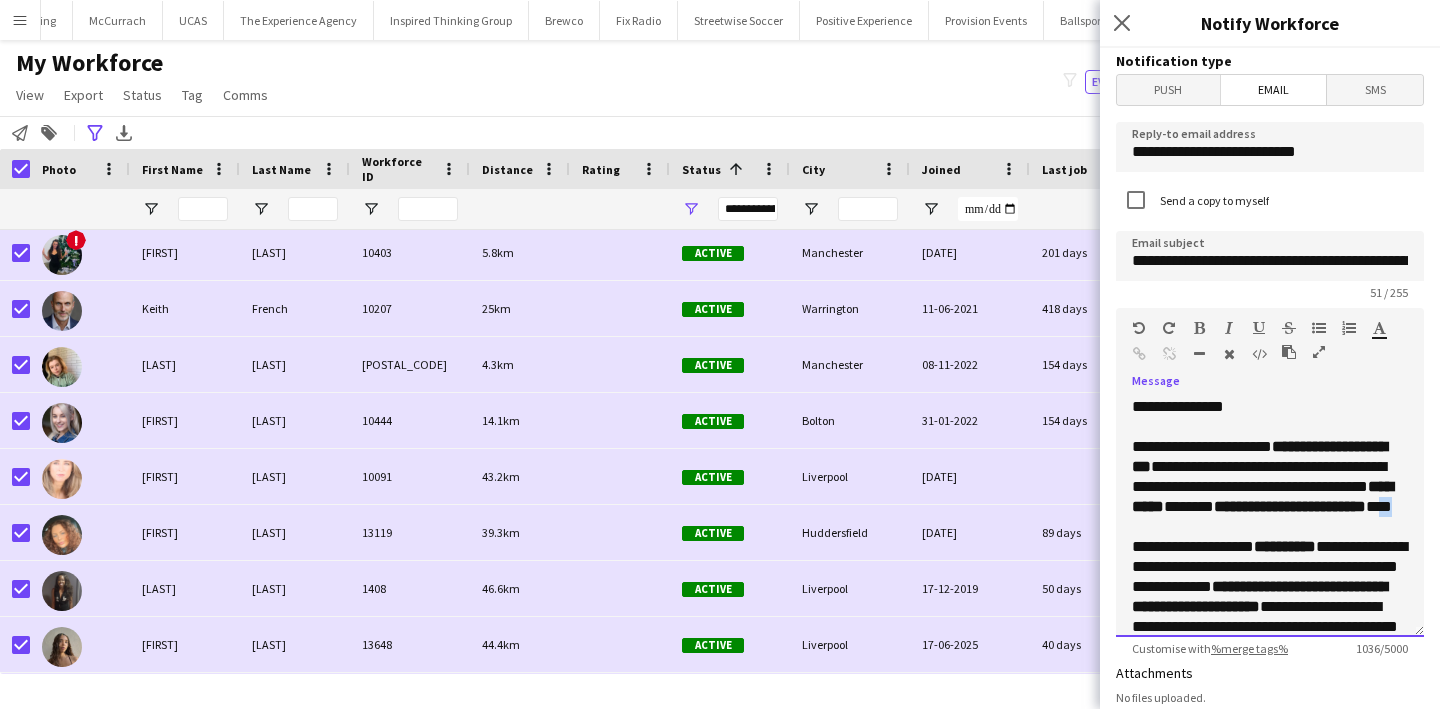 drag, startPoint x: 1301, startPoint y: 524, endPoint x: 1287, endPoint y: 524, distance: 14 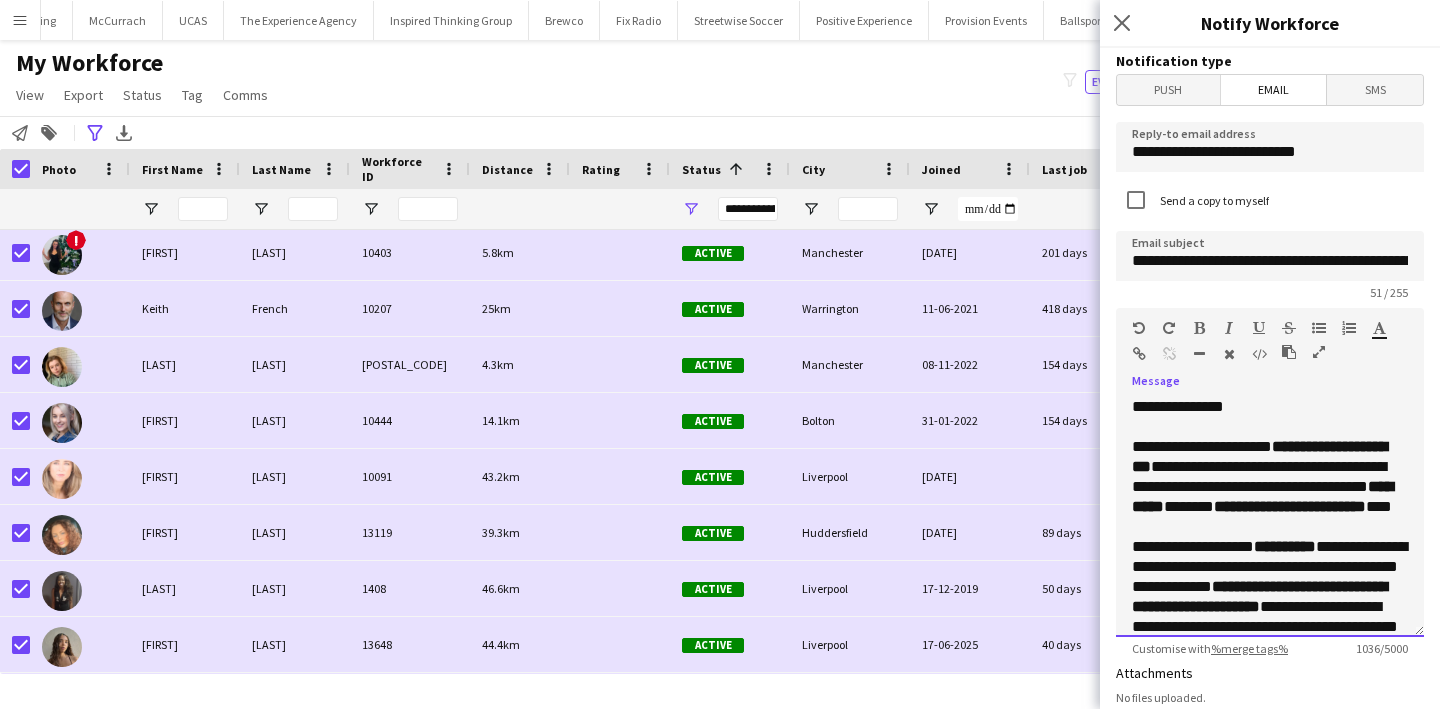 click on "**********" 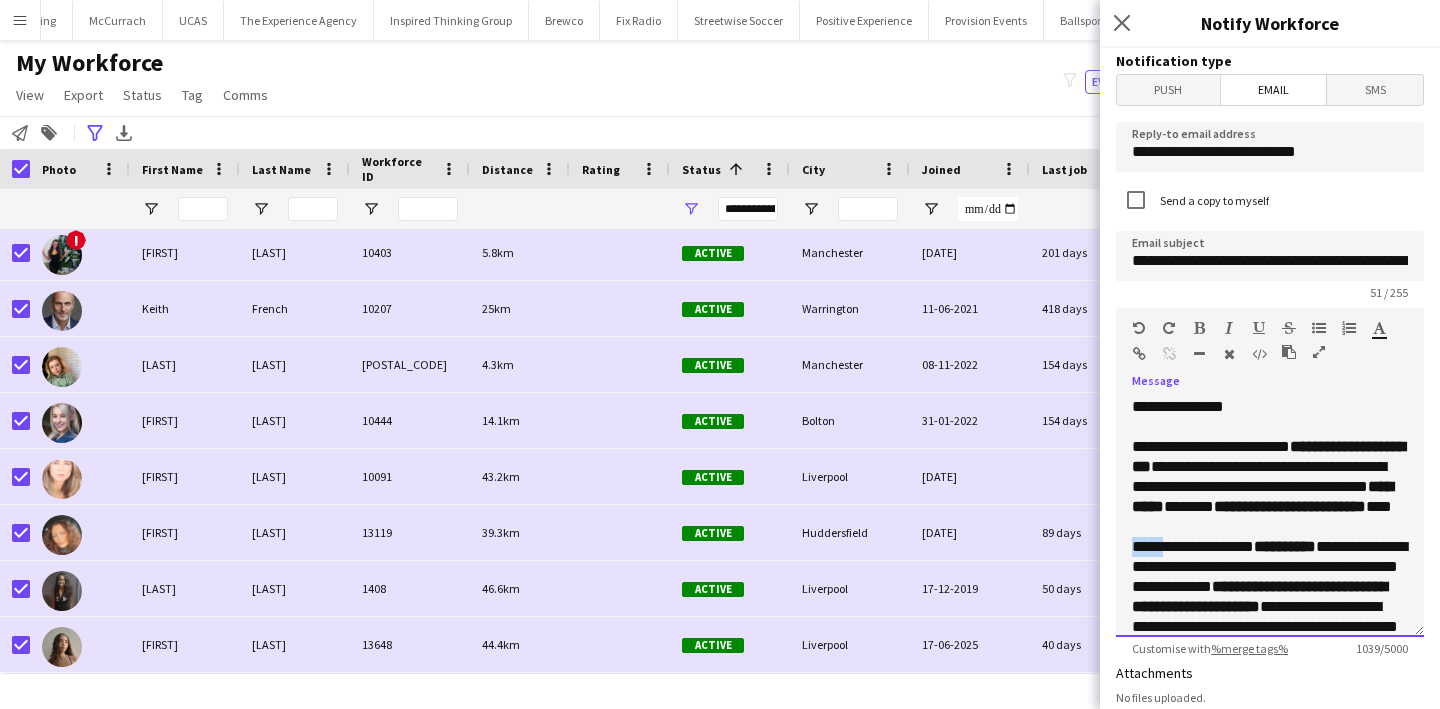 drag, startPoint x: 1169, startPoint y: 547, endPoint x: 1116, endPoint y: 546, distance: 53.009434 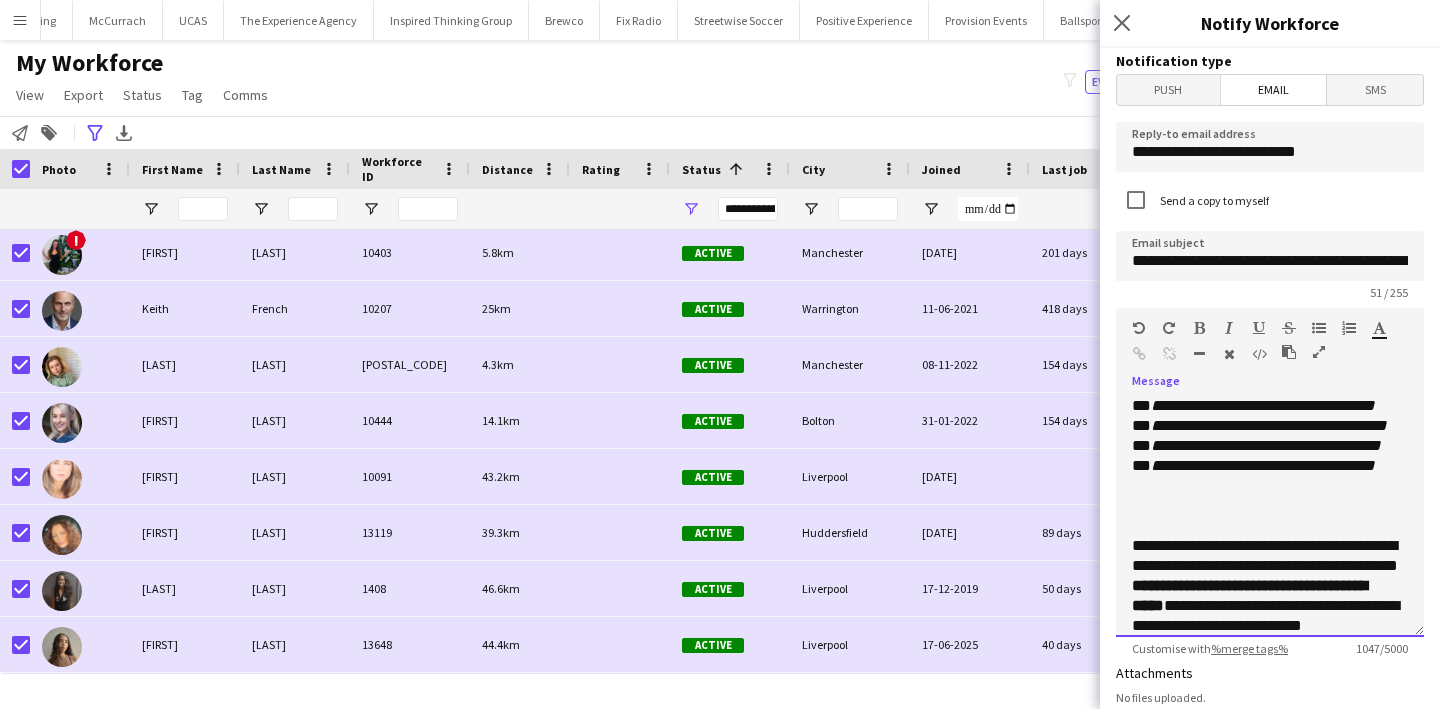 click on "**********" 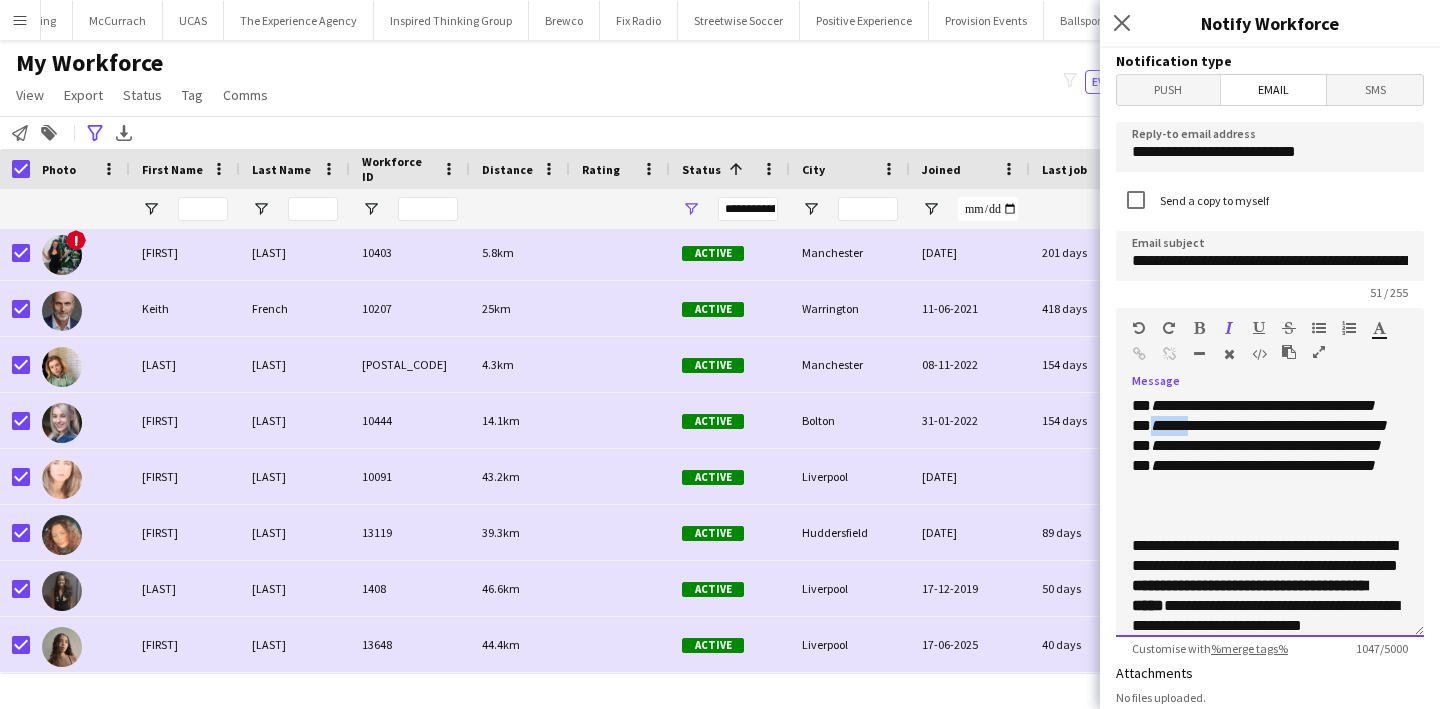 click on "**********" 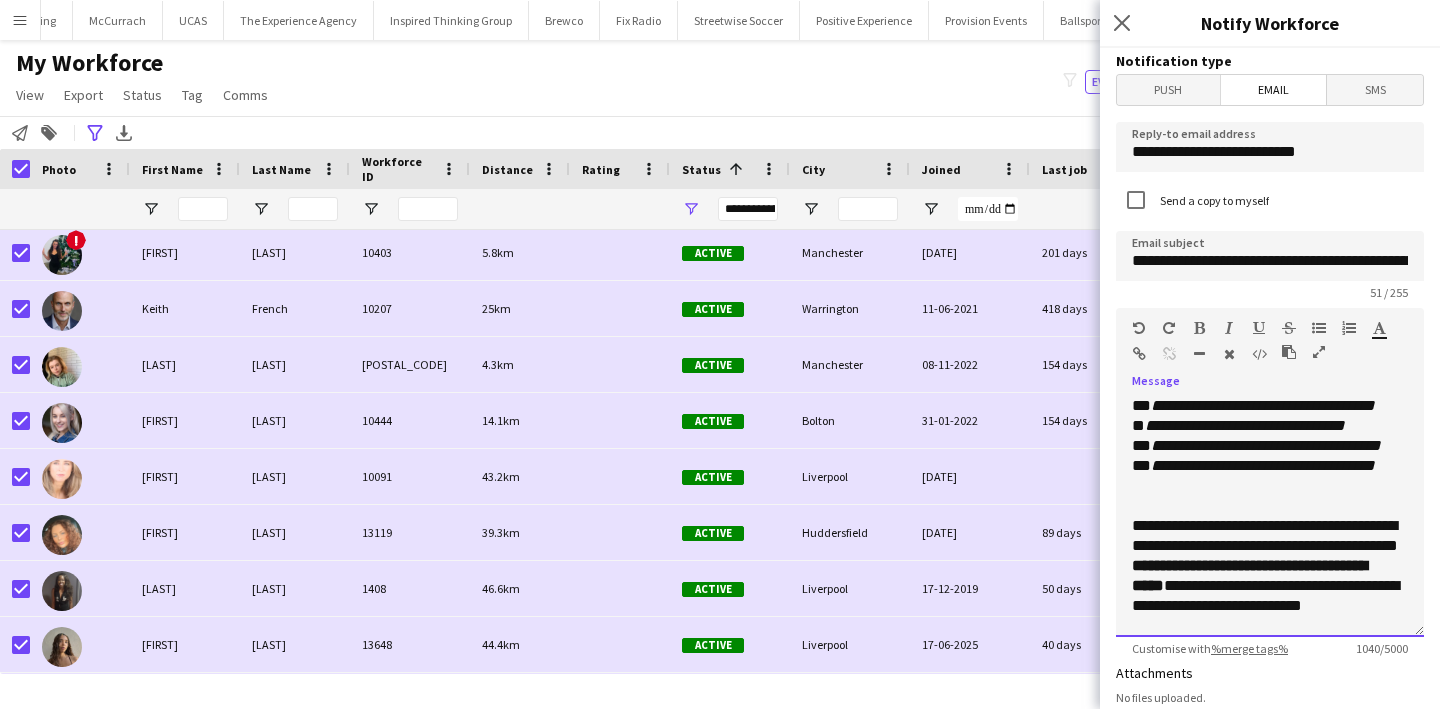 click on "**********" 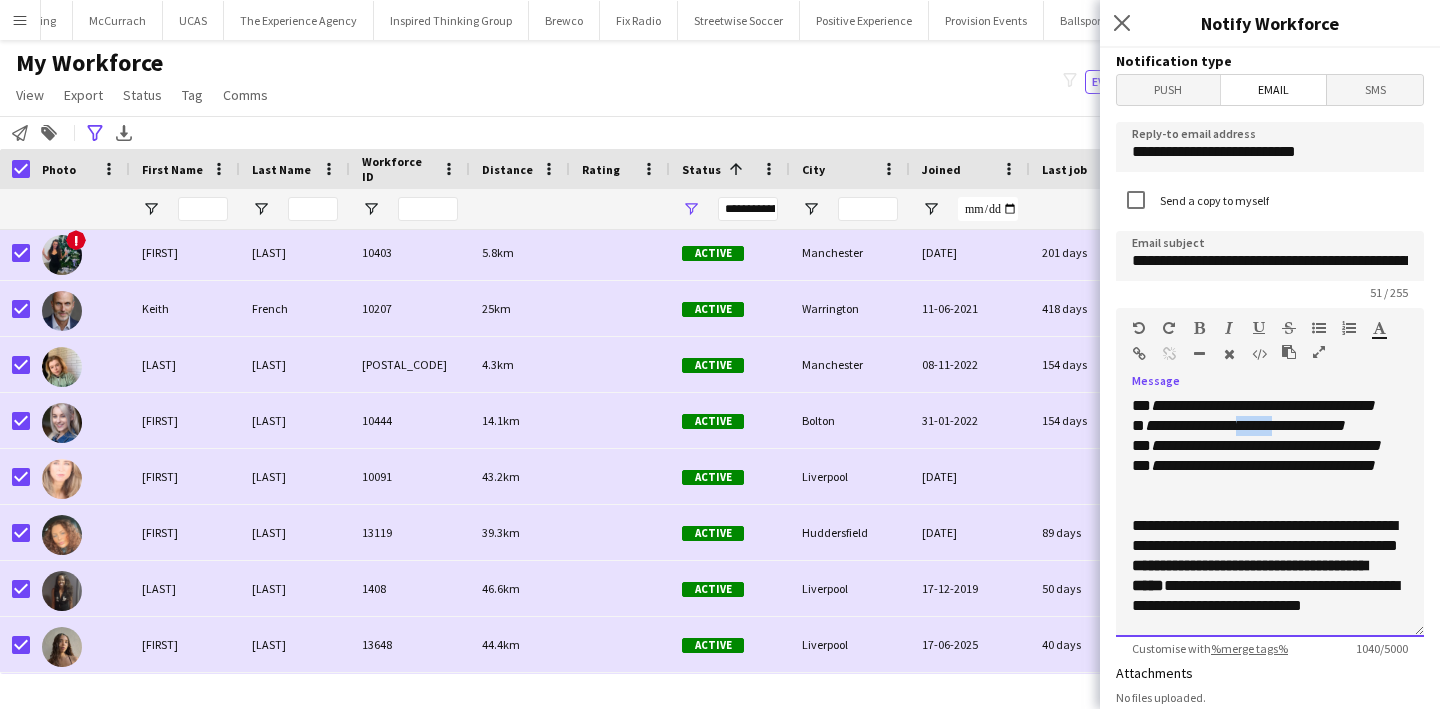 click on "**********" 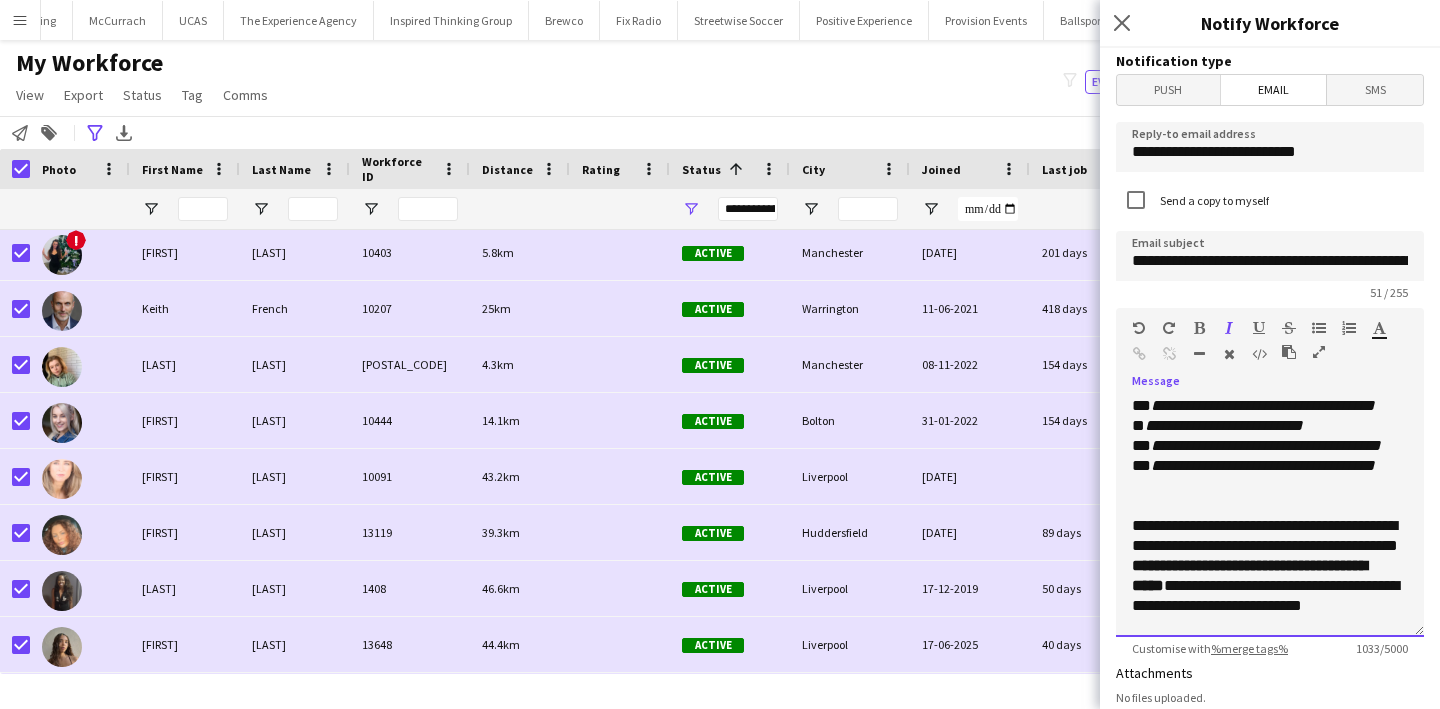 click on "**********" 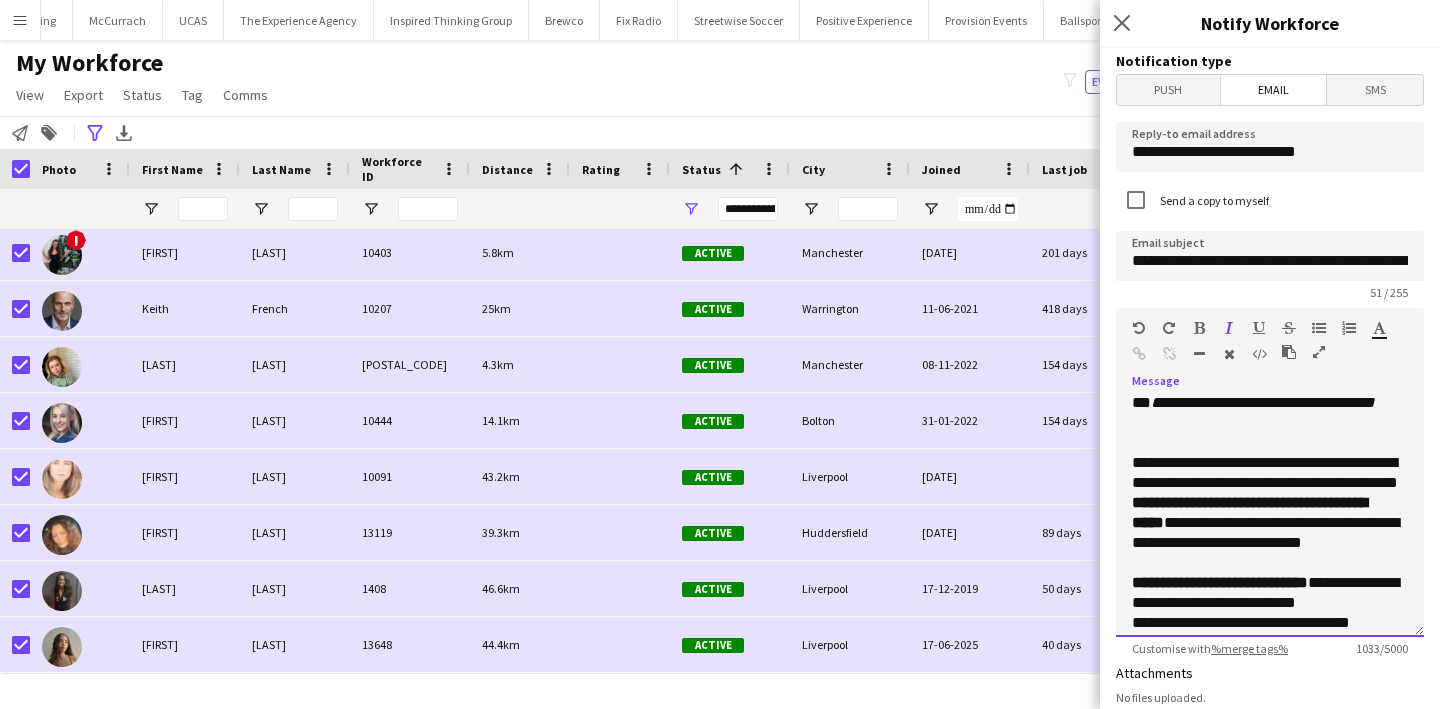 scroll, scrollTop: 436, scrollLeft: 0, axis: vertical 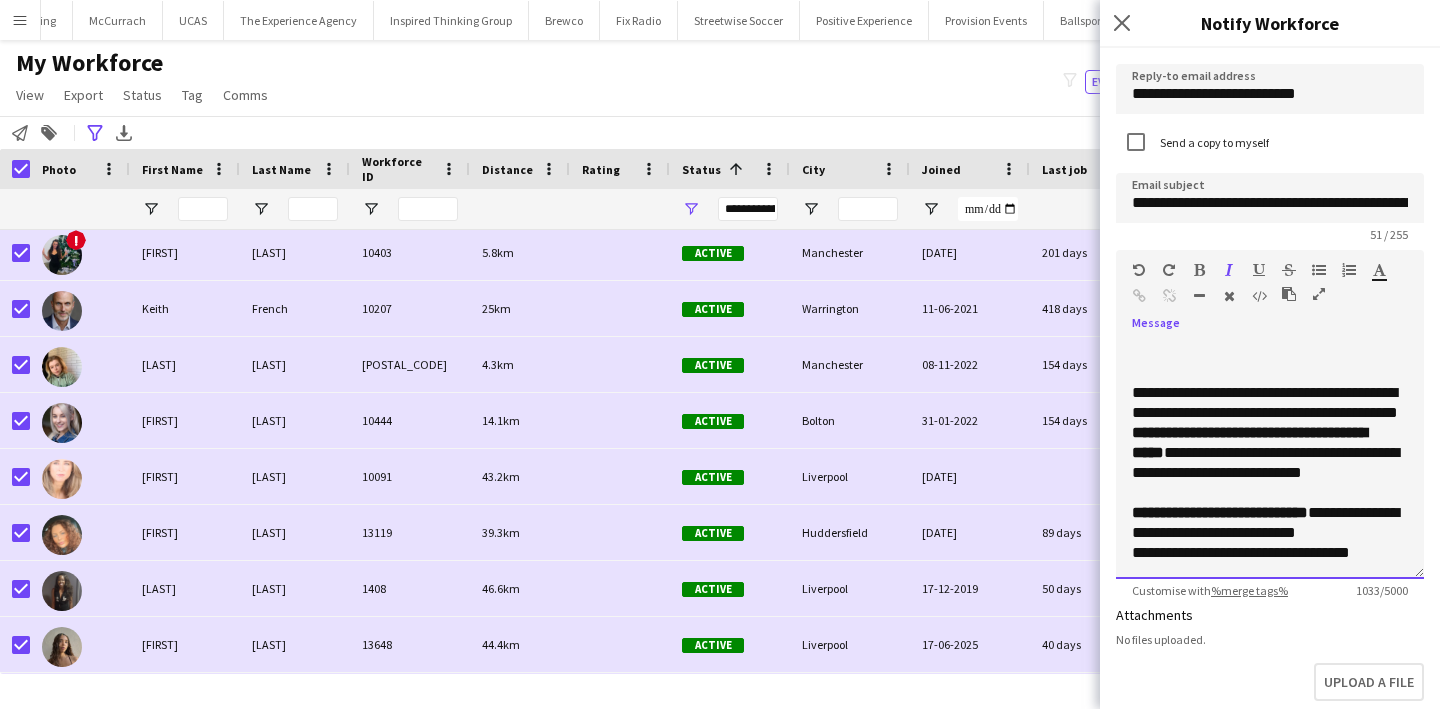 click on "**********" 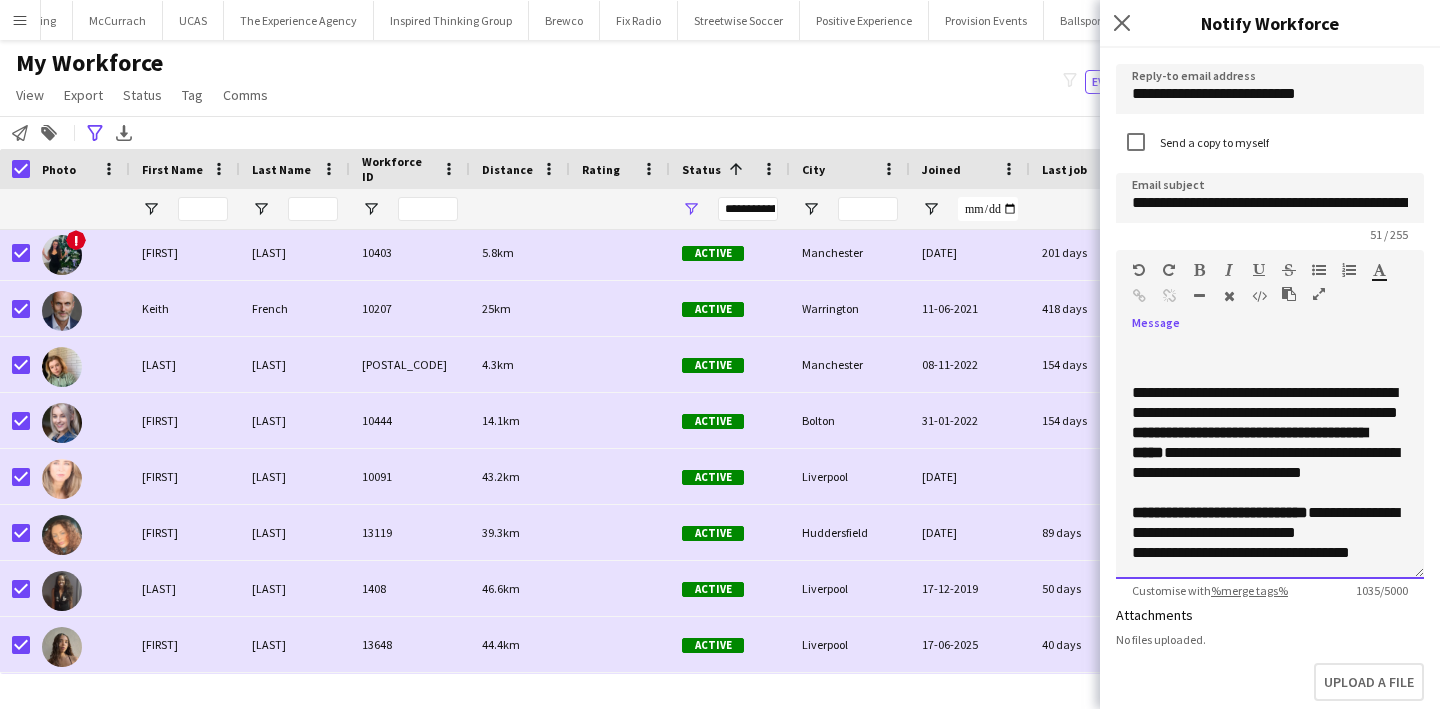 scroll, scrollTop: 442, scrollLeft: 0, axis: vertical 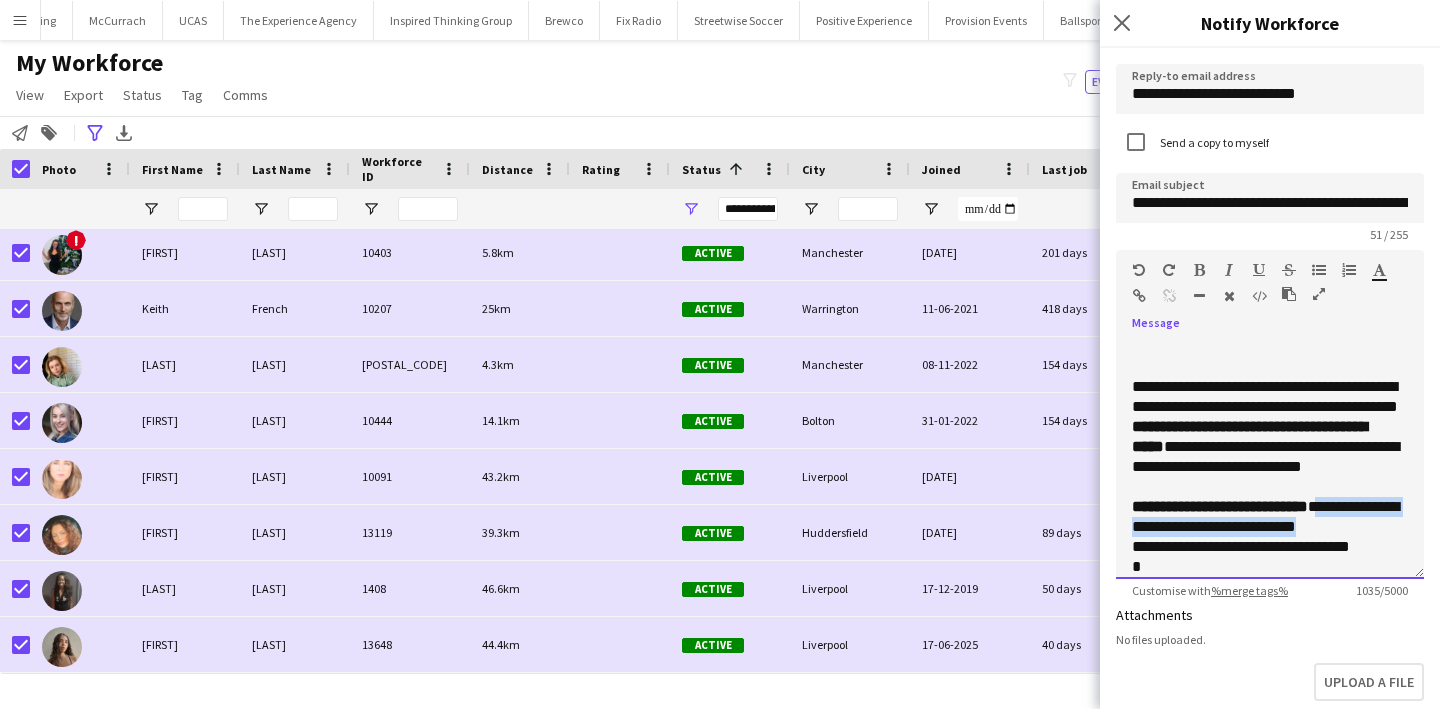 drag, startPoint x: 1368, startPoint y: 525, endPoint x: 1343, endPoint y: 508, distance: 30.232433 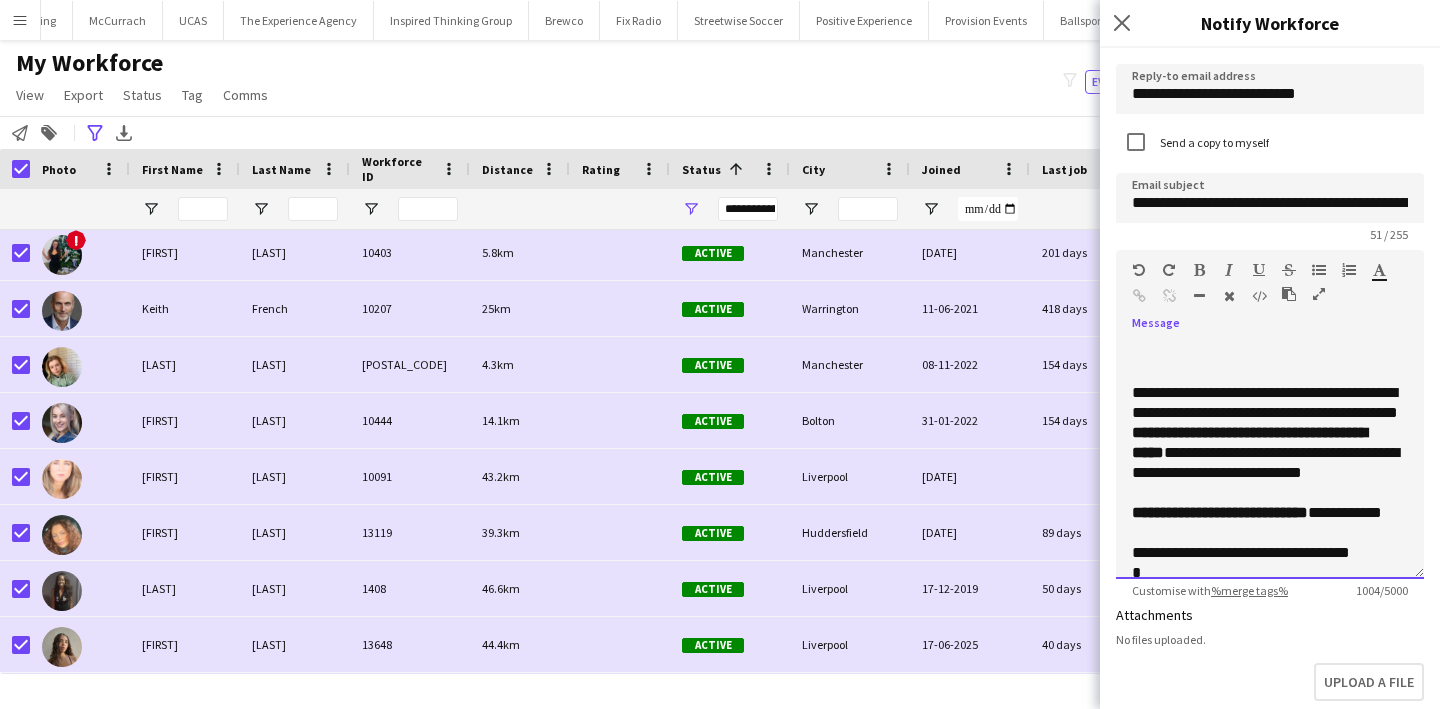 scroll, scrollTop: 442, scrollLeft: 0, axis: vertical 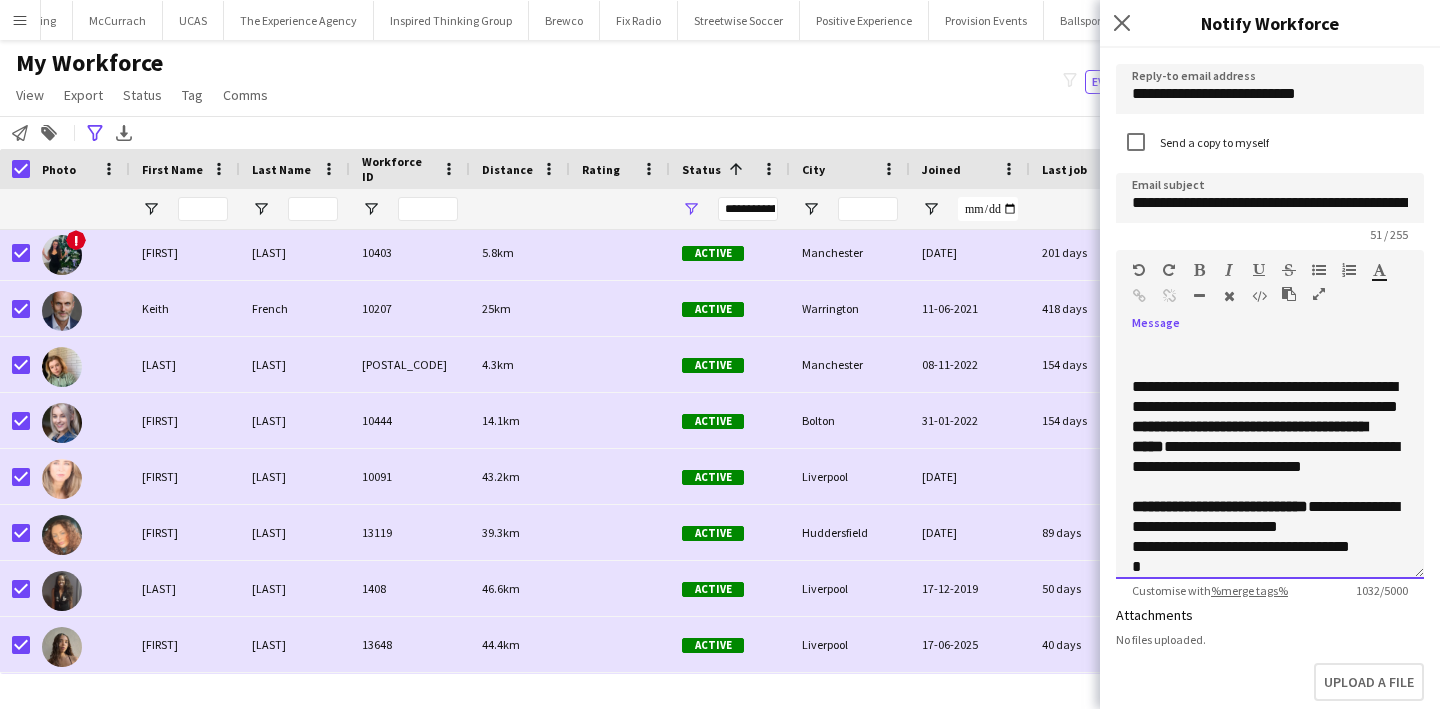 click on "**********" 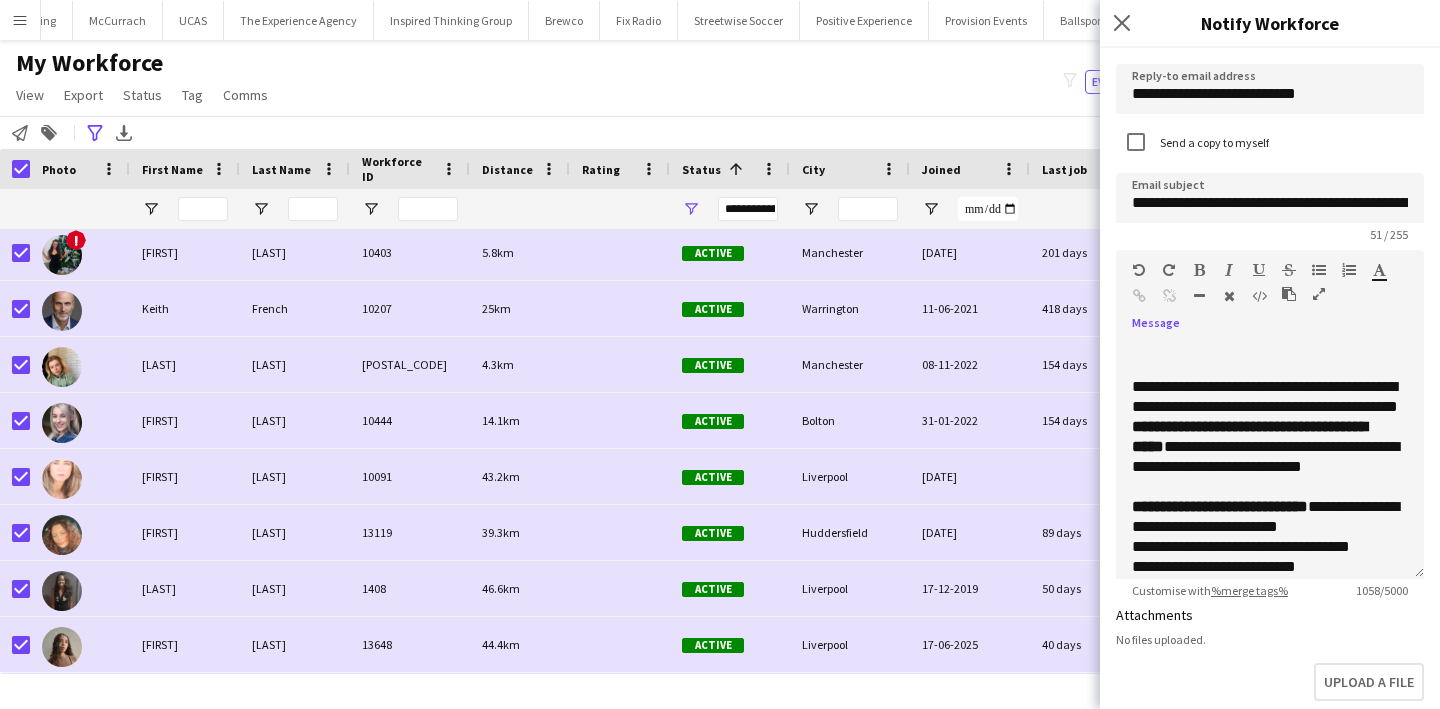 click on "**********" 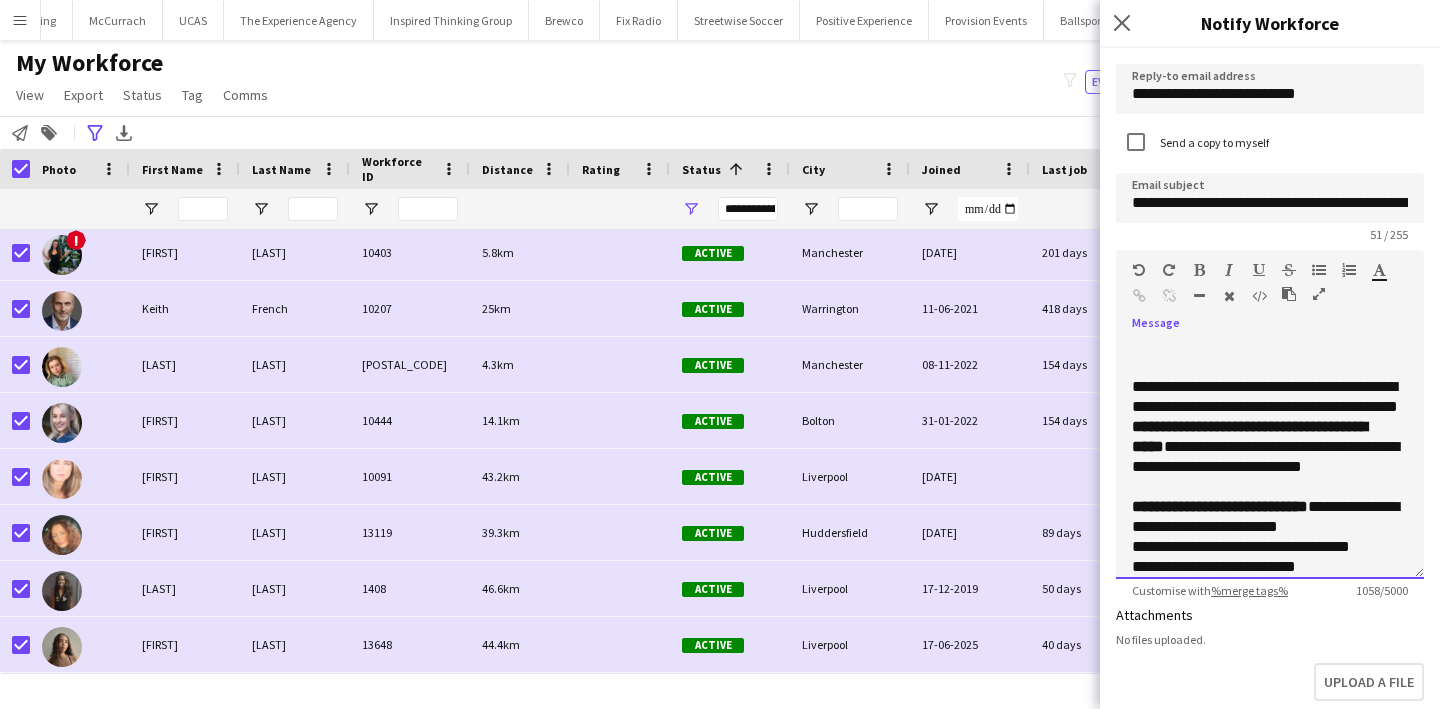 click on "**********" 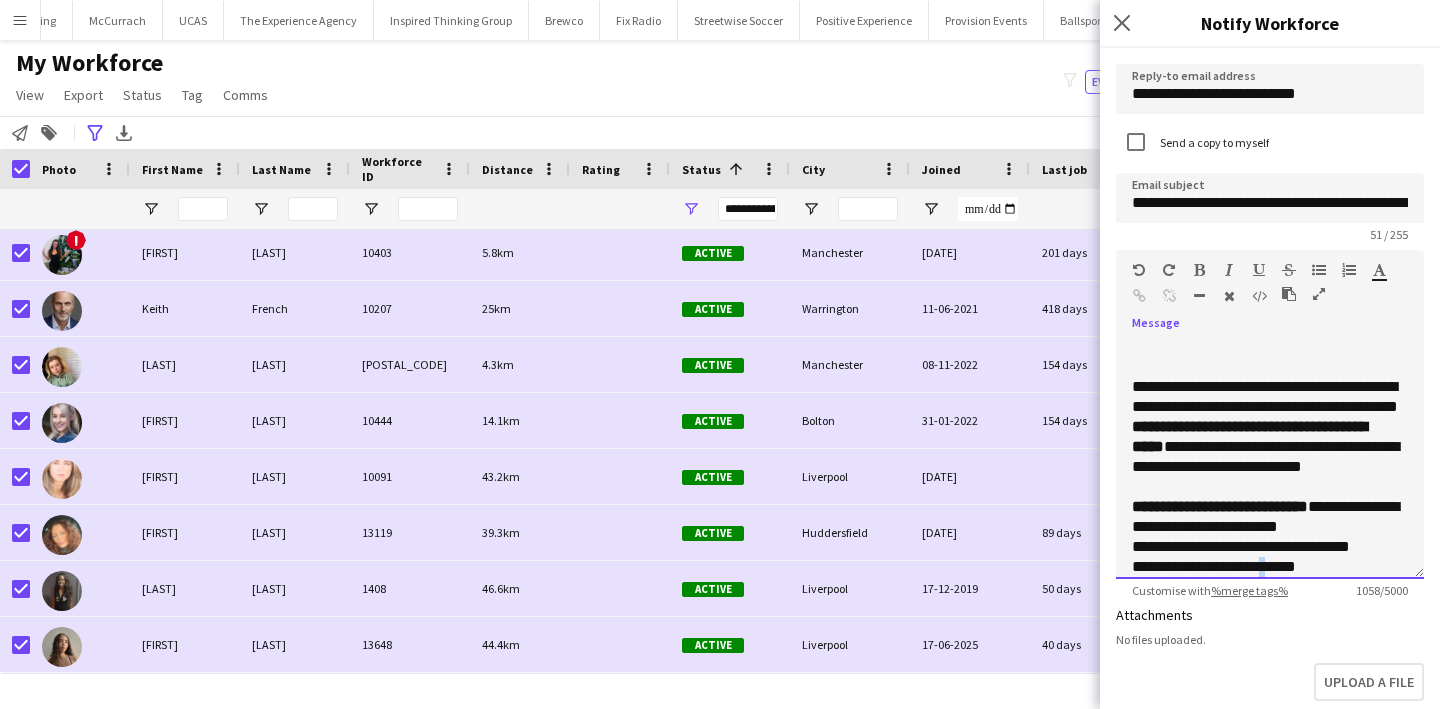 click on "**********" 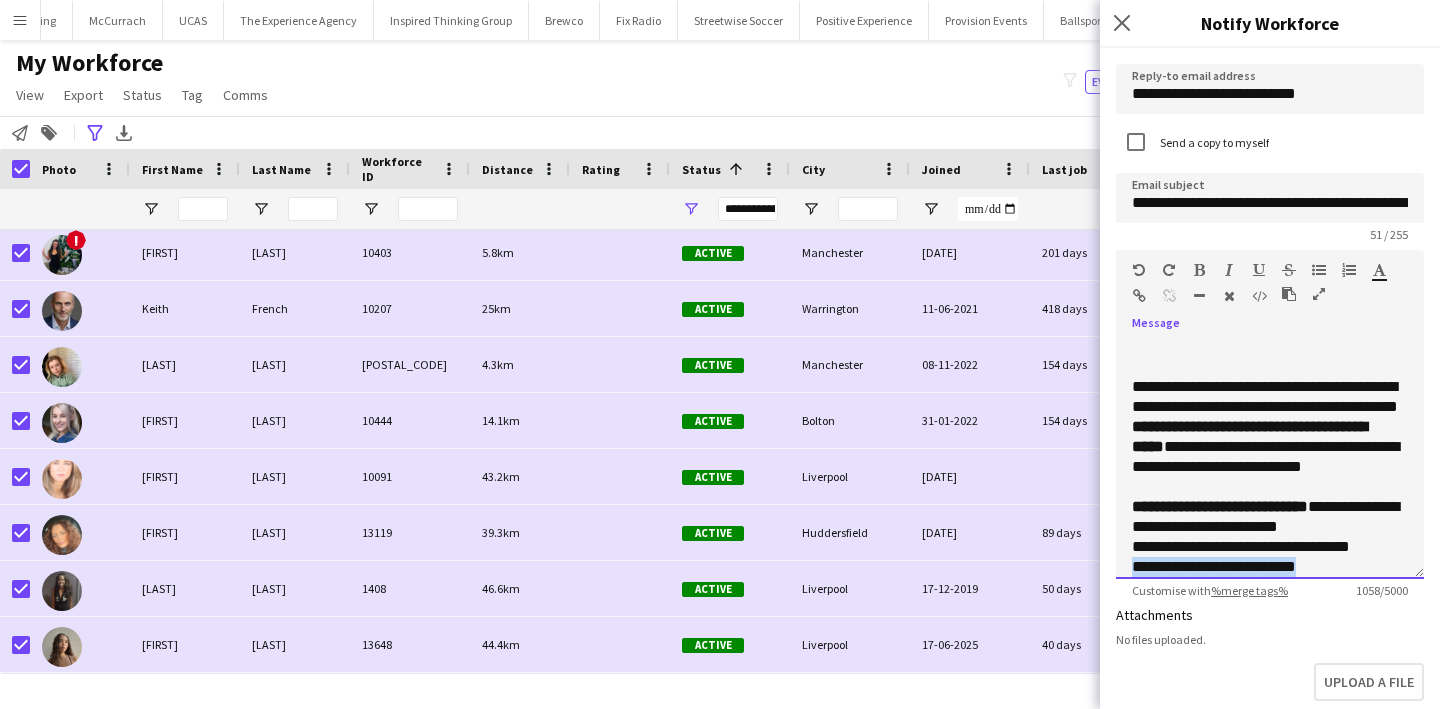 click on "**********" 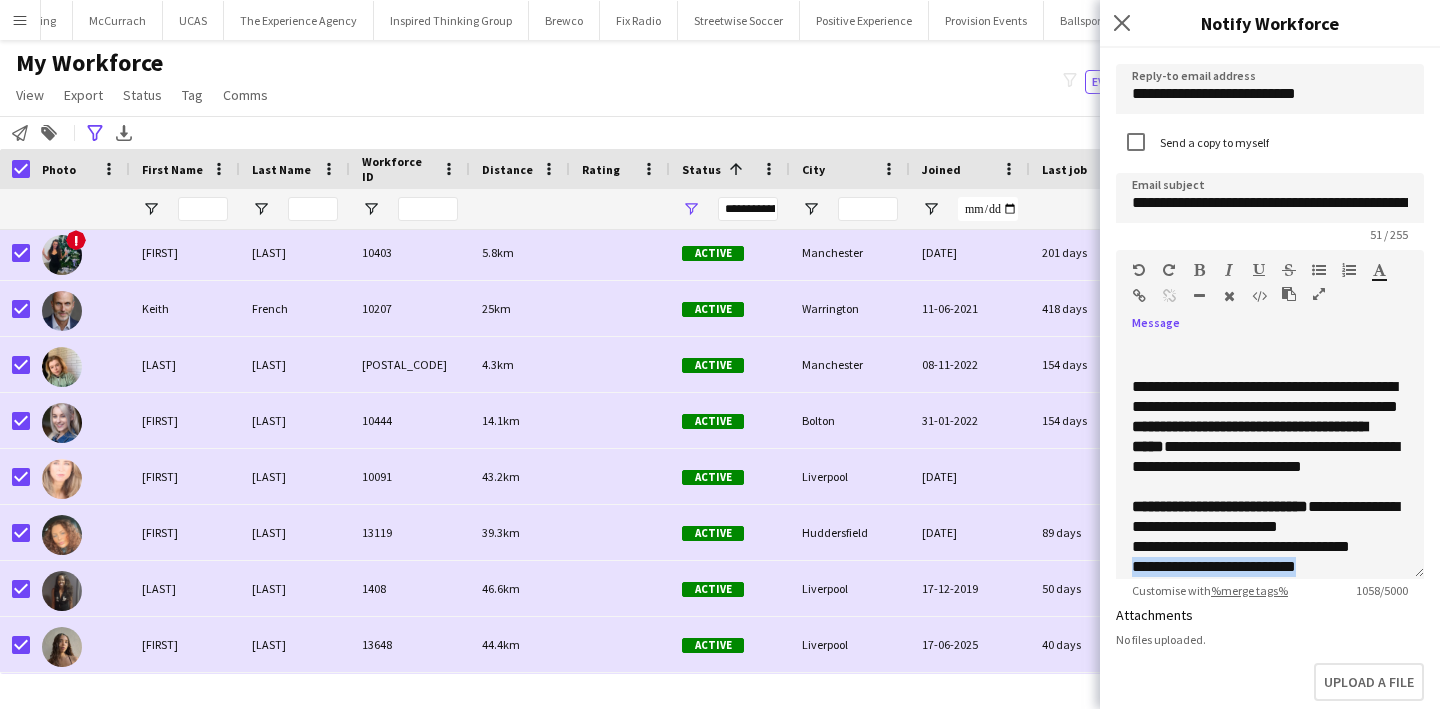 click at bounding box center [1229, 270] 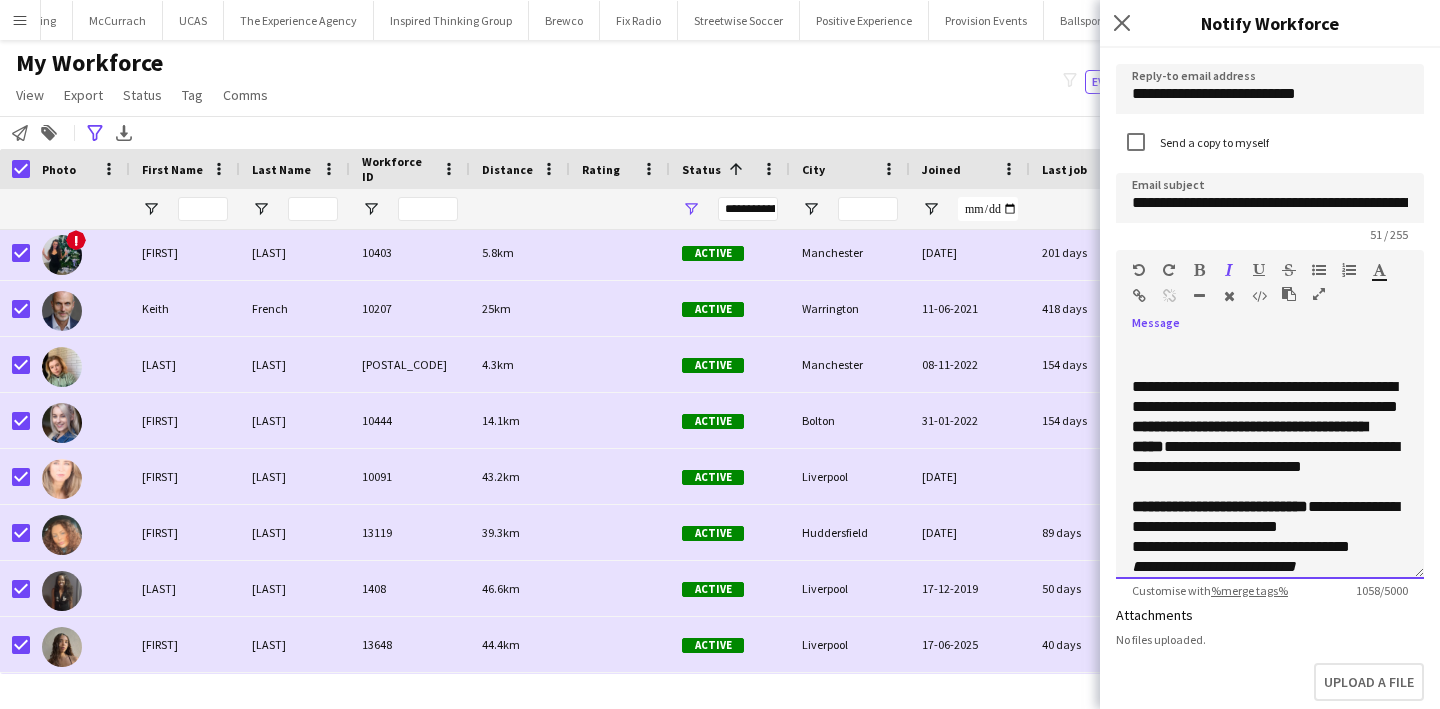 click on "**********" 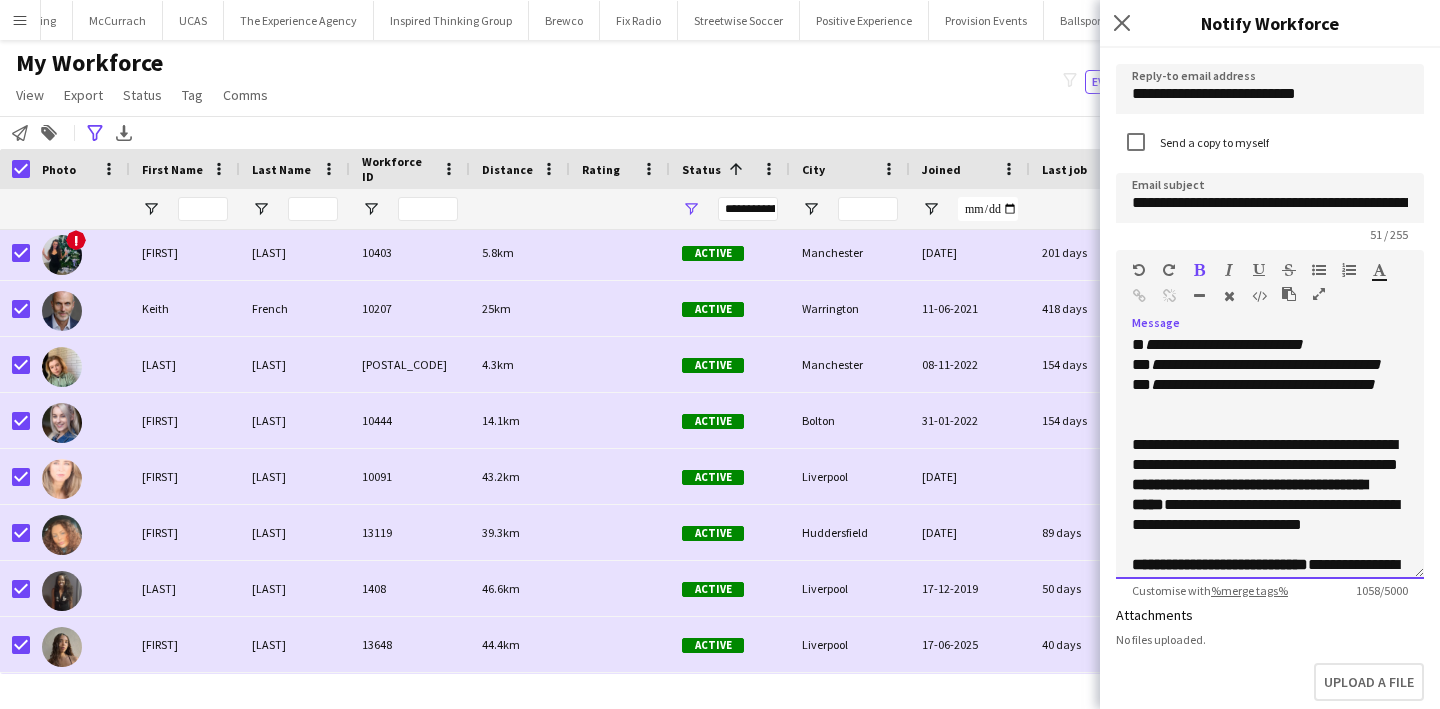 scroll, scrollTop: 456, scrollLeft: 0, axis: vertical 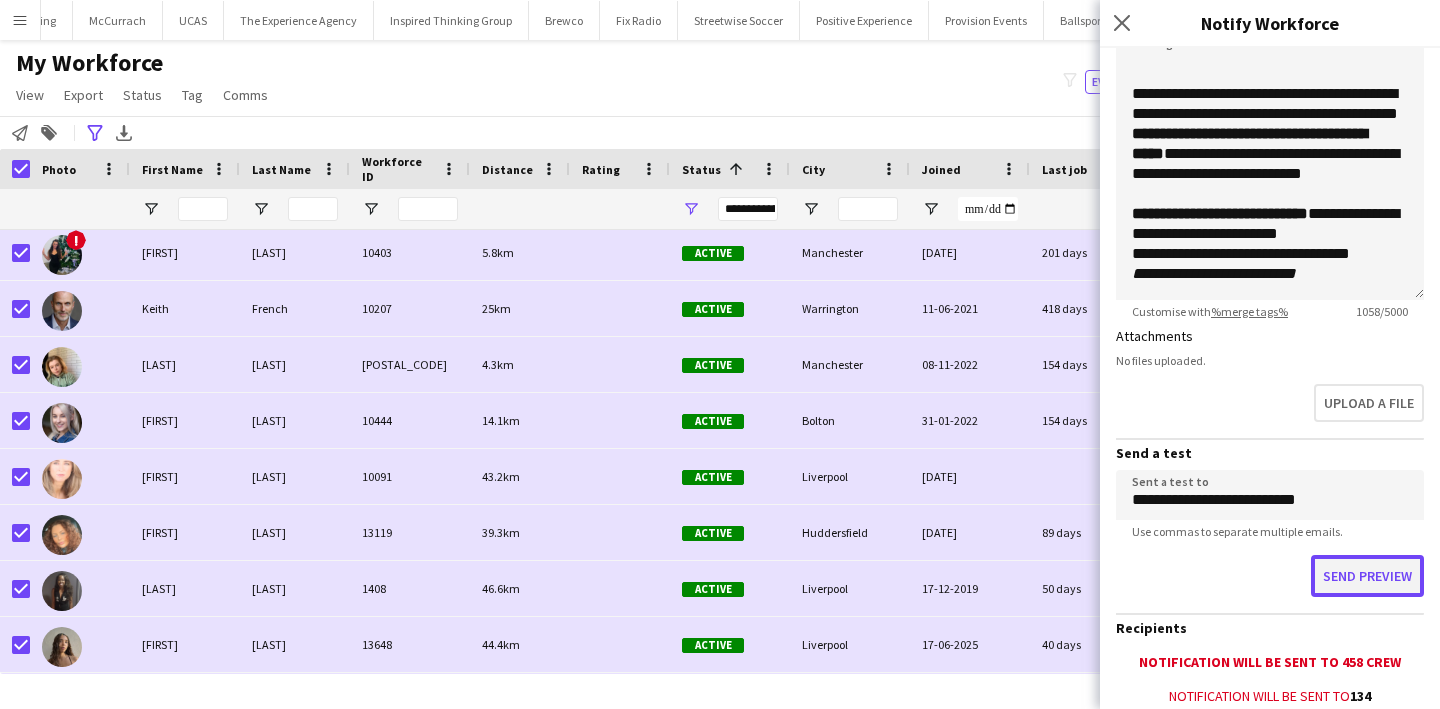 click on "Send preview" 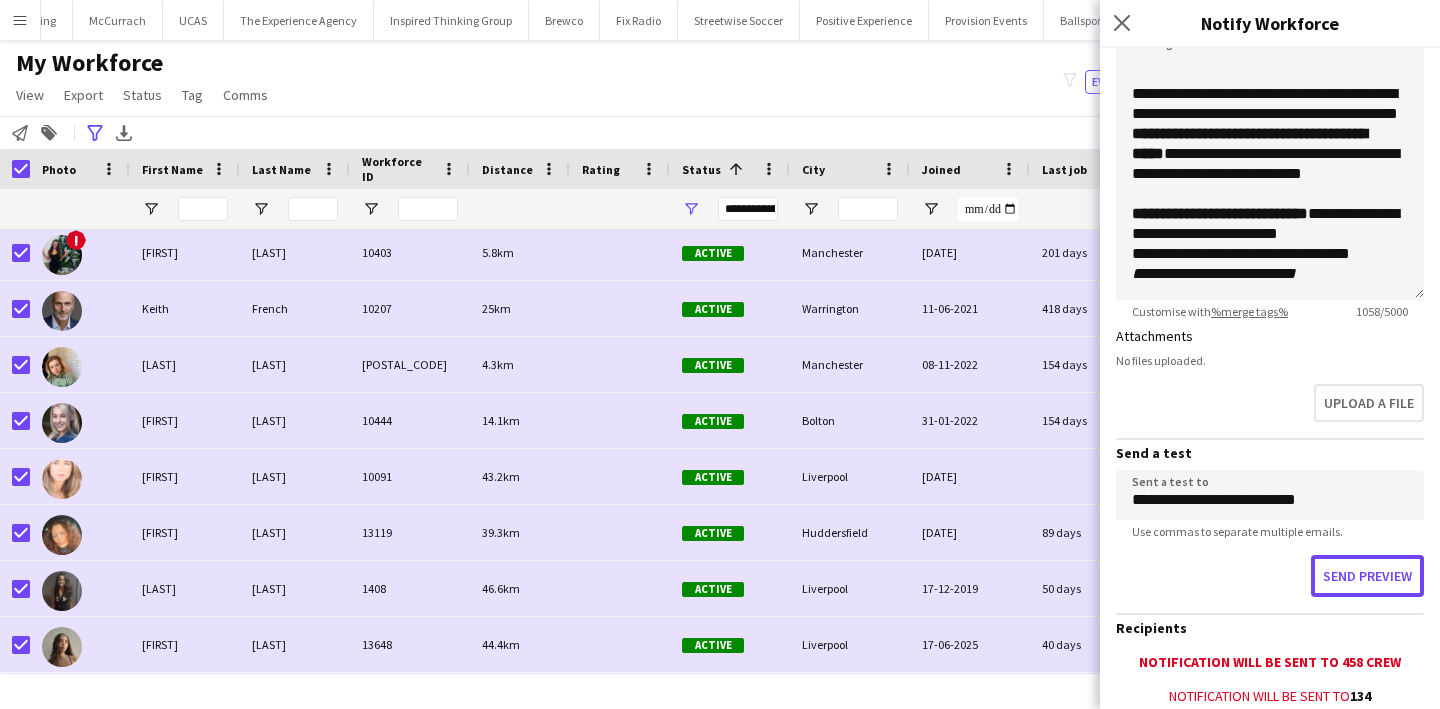 scroll, scrollTop: 0, scrollLeft: 0, axis: both 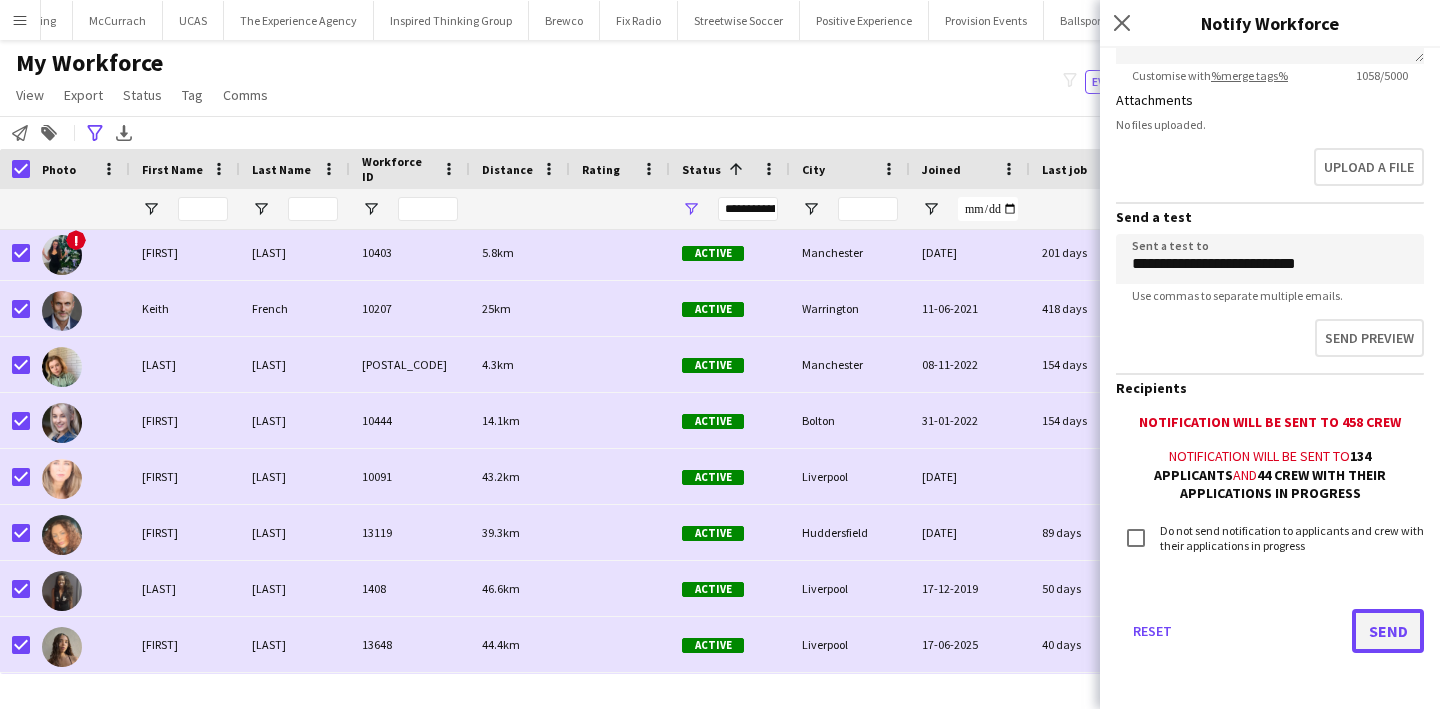 click on "Send" 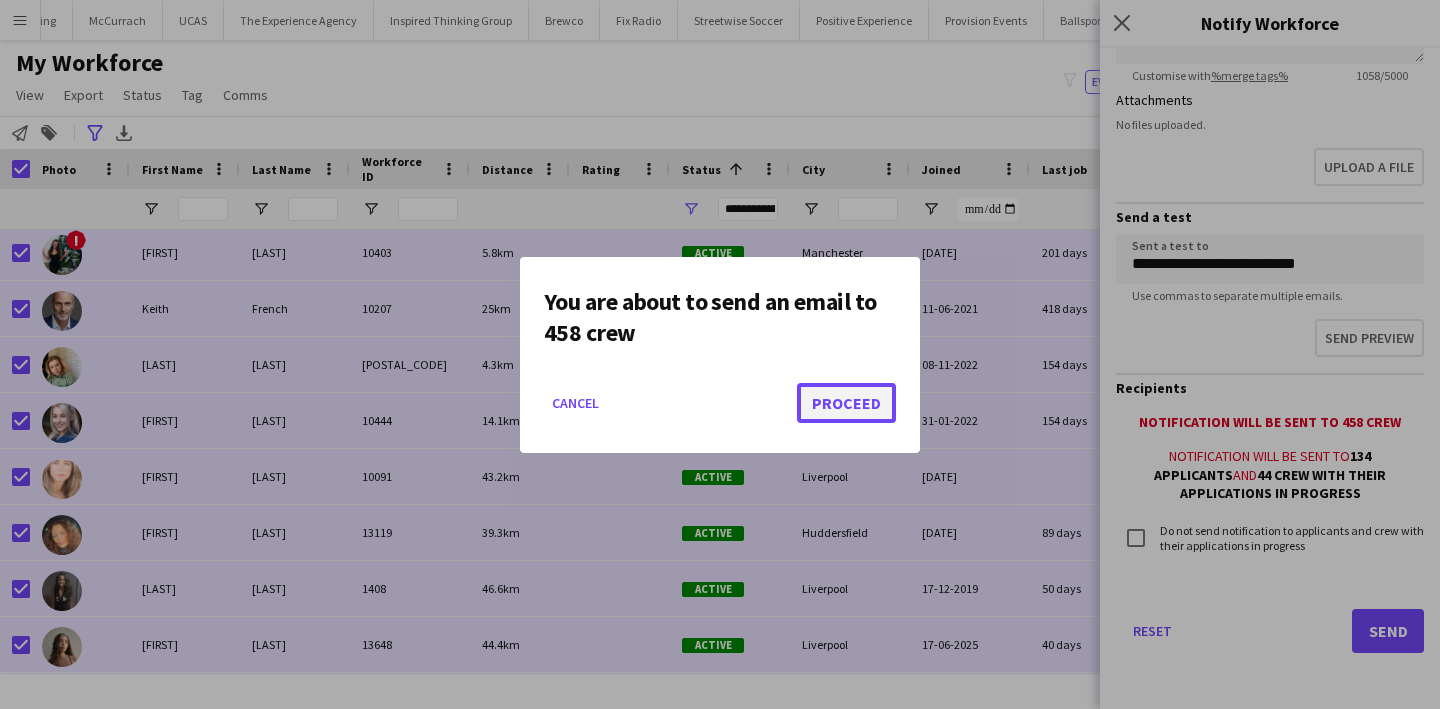 click on "Proceed" 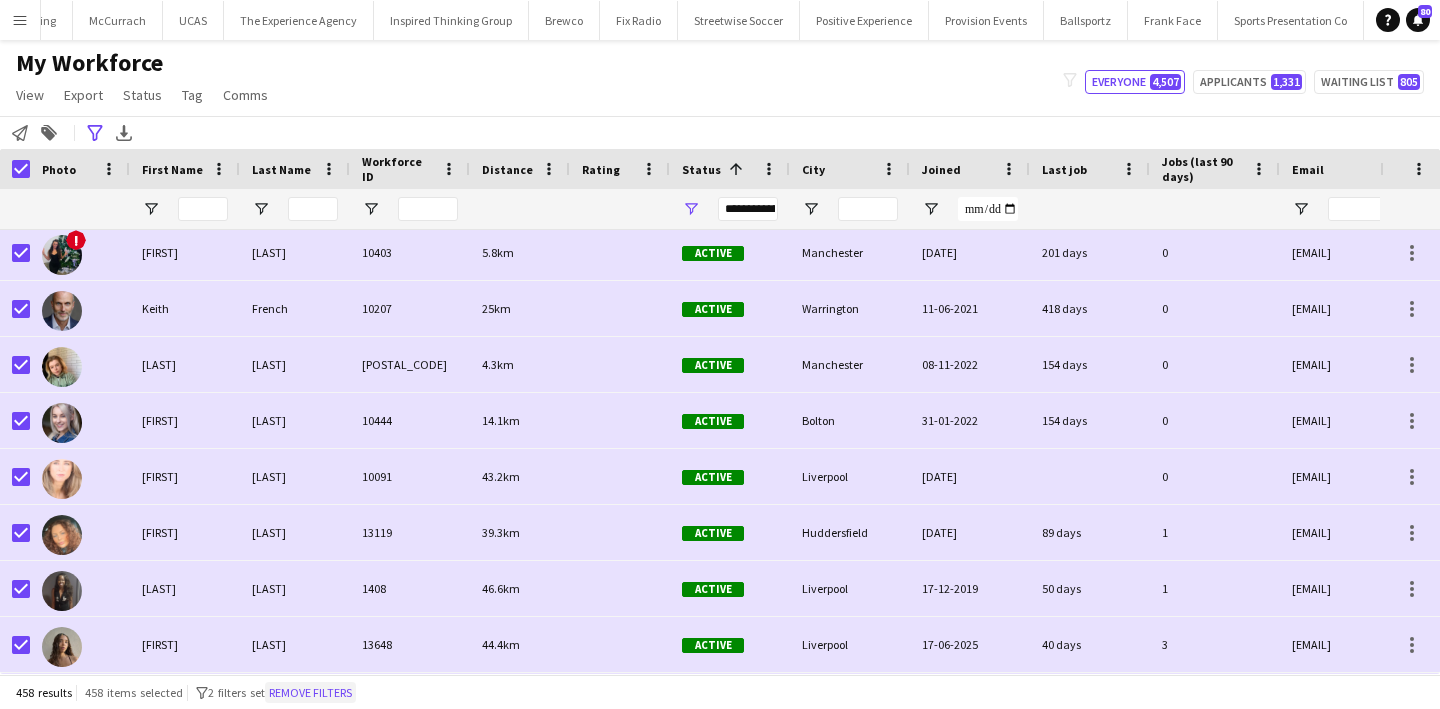 click on "Remove filters" 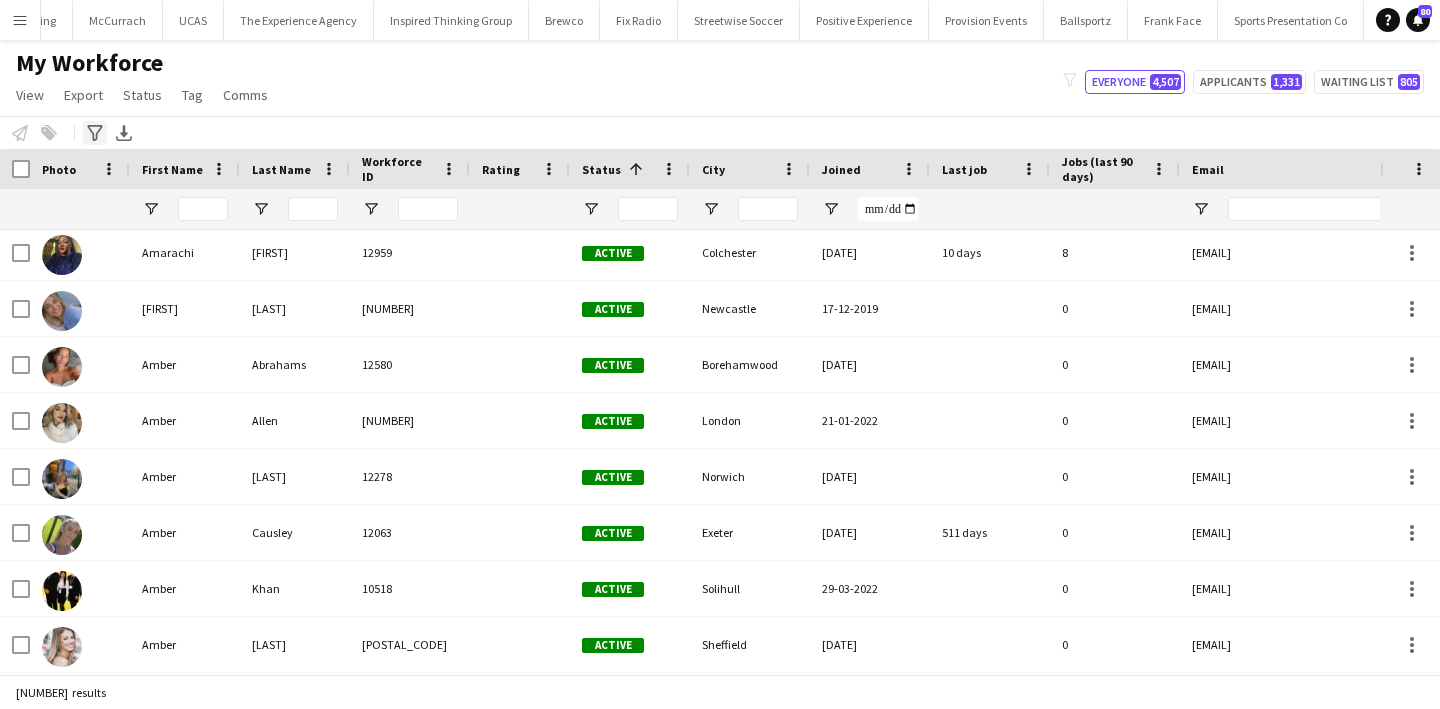 click 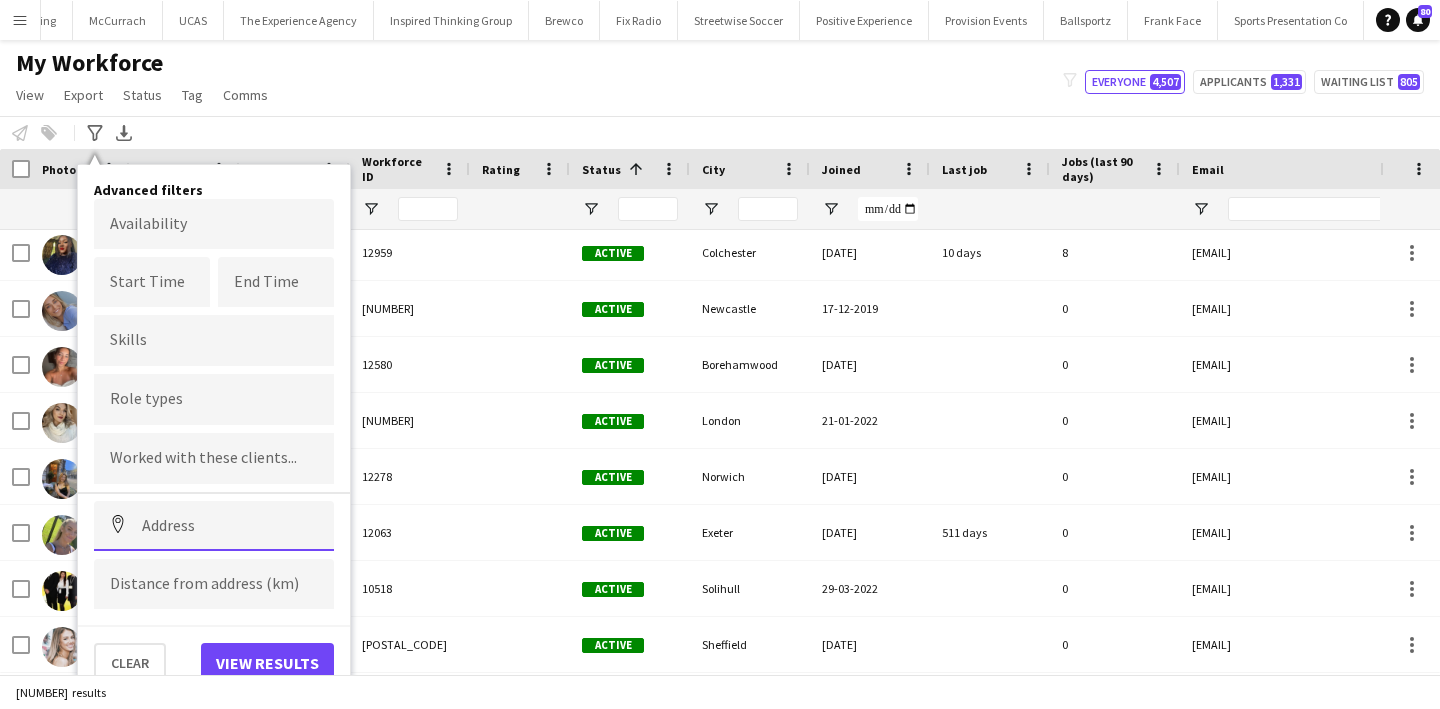 click at bounding box center (214, 526) 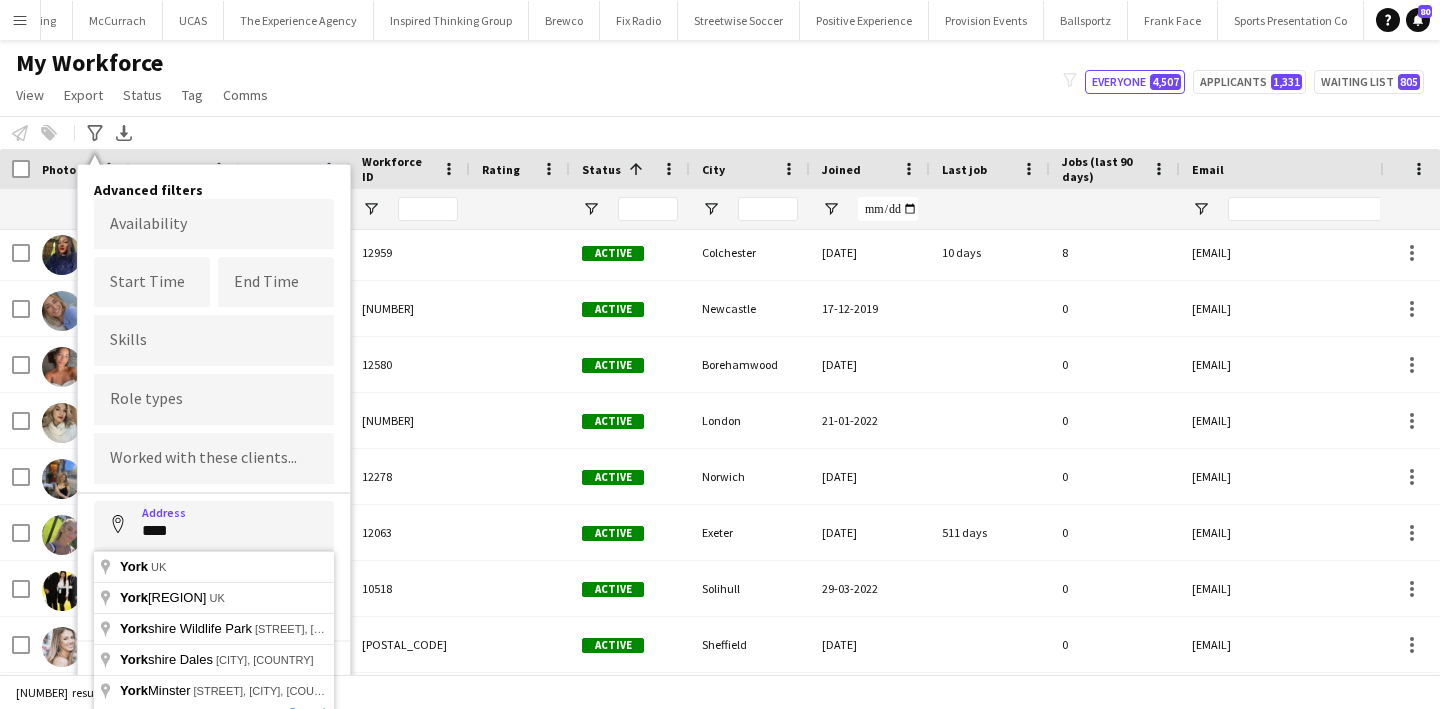 type on "********" 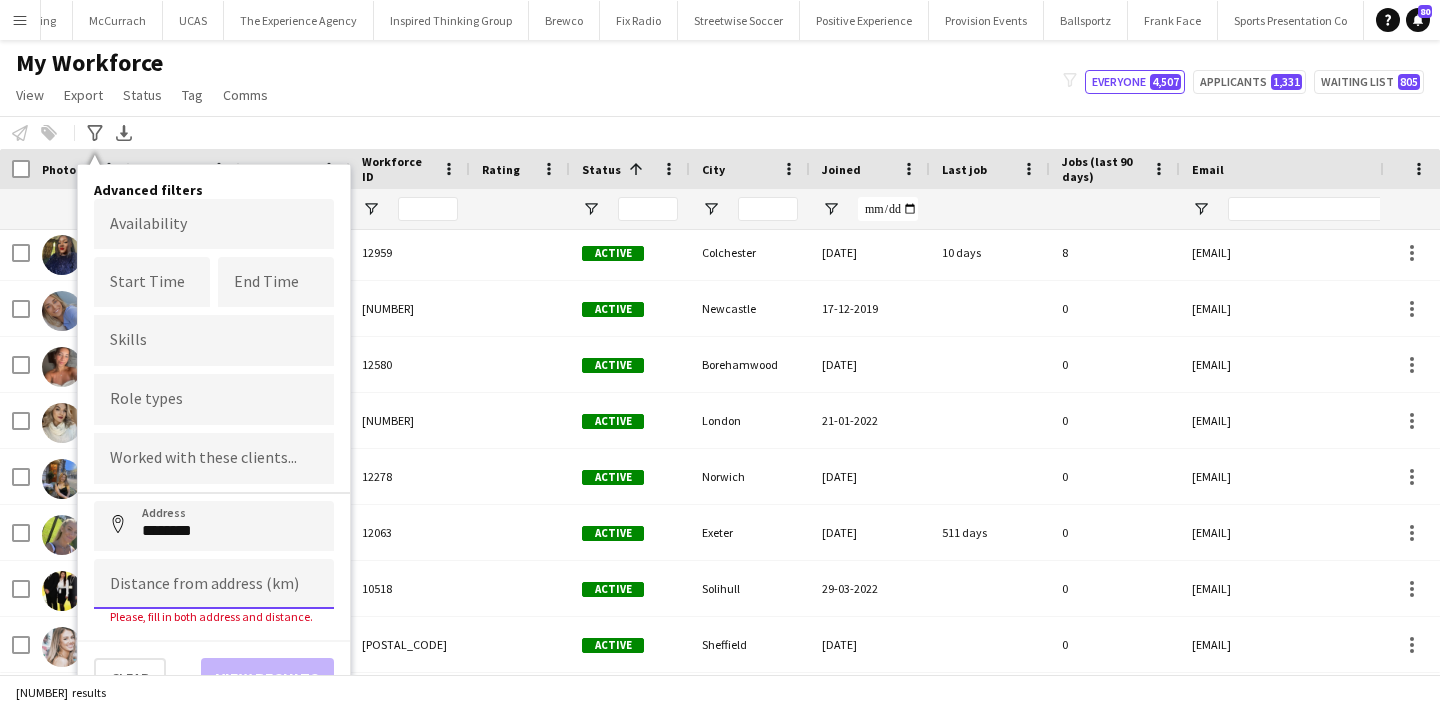 click at bounding box center [214, 584] 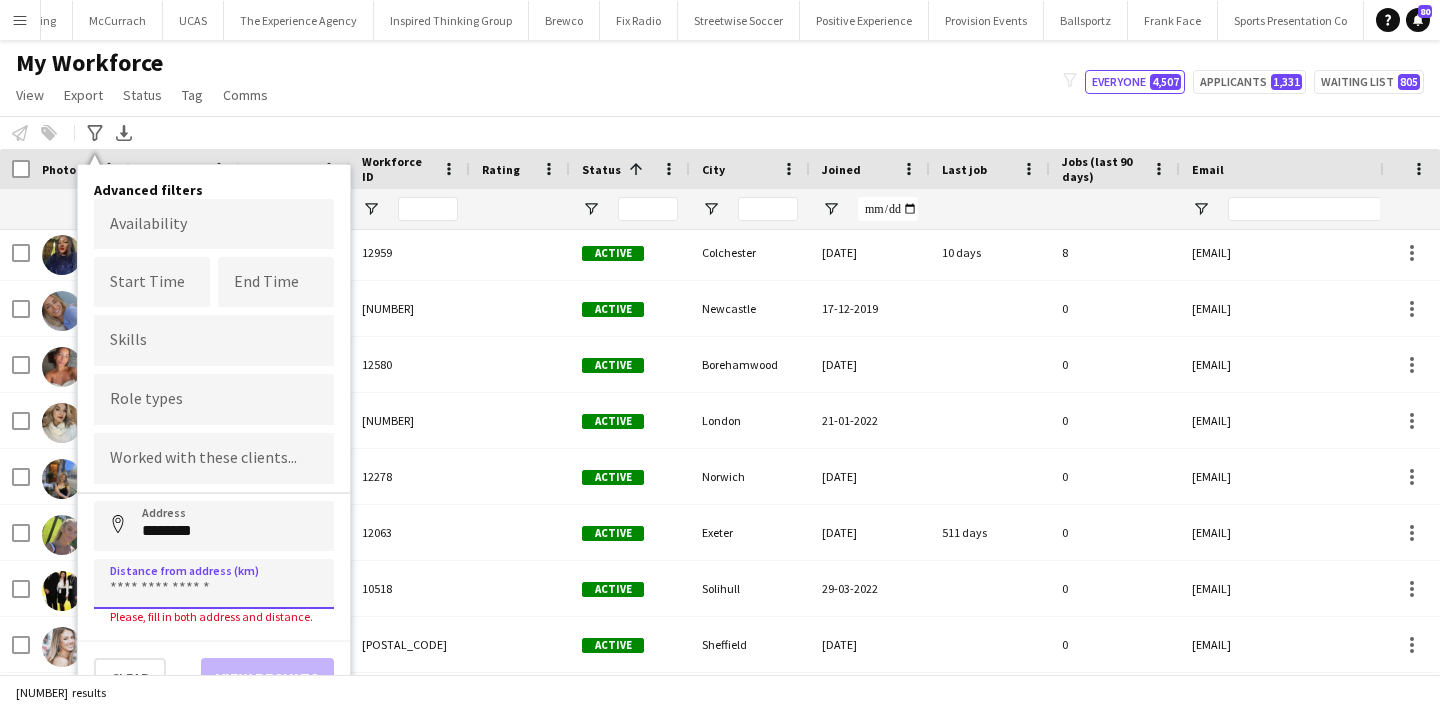 type on "****" 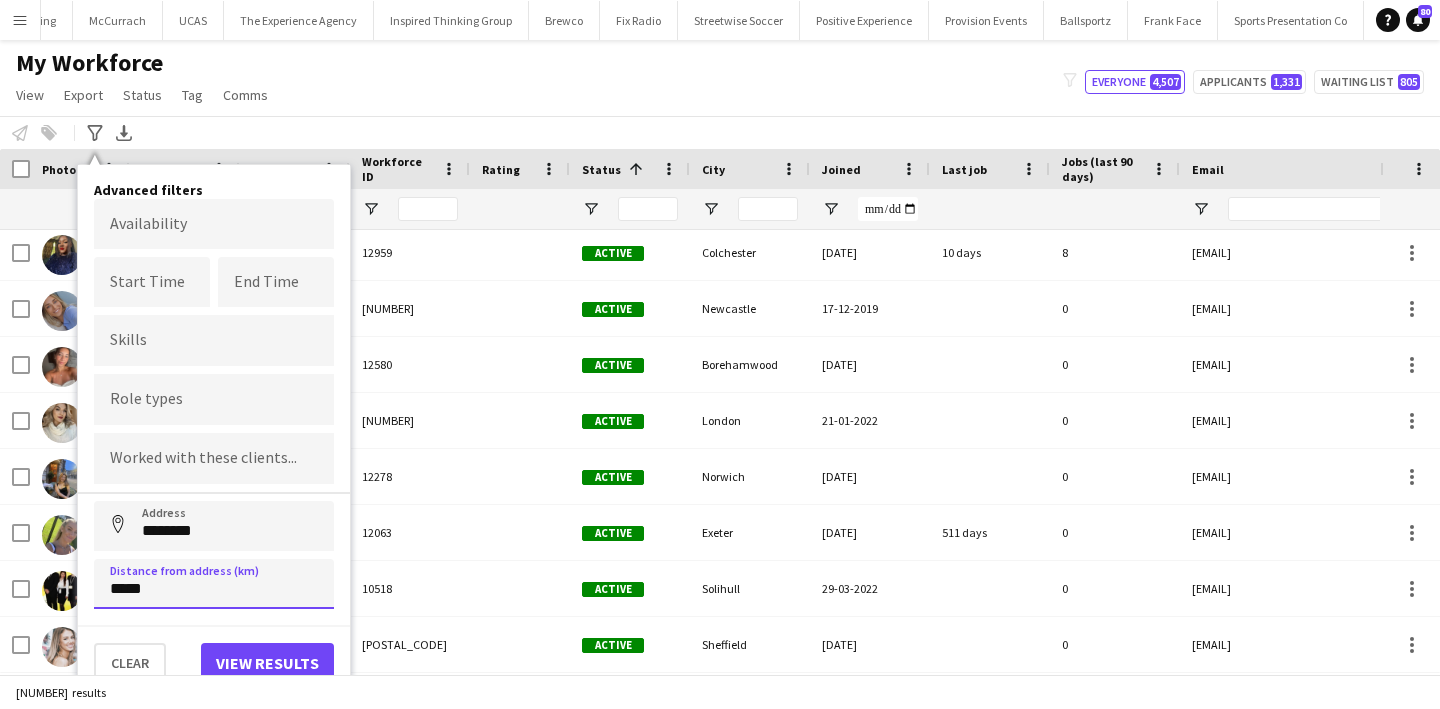 type on "*****" 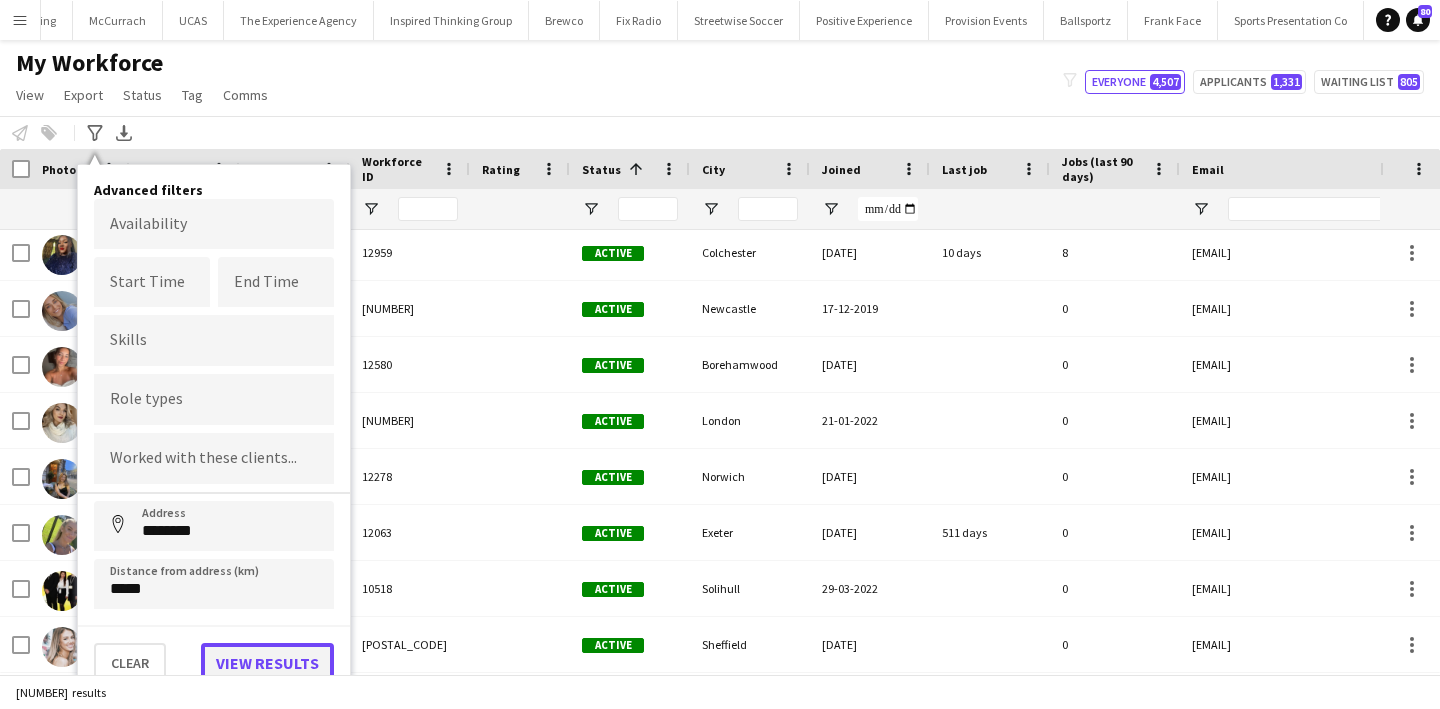 click on "View results" at bounding box center (267, 663) 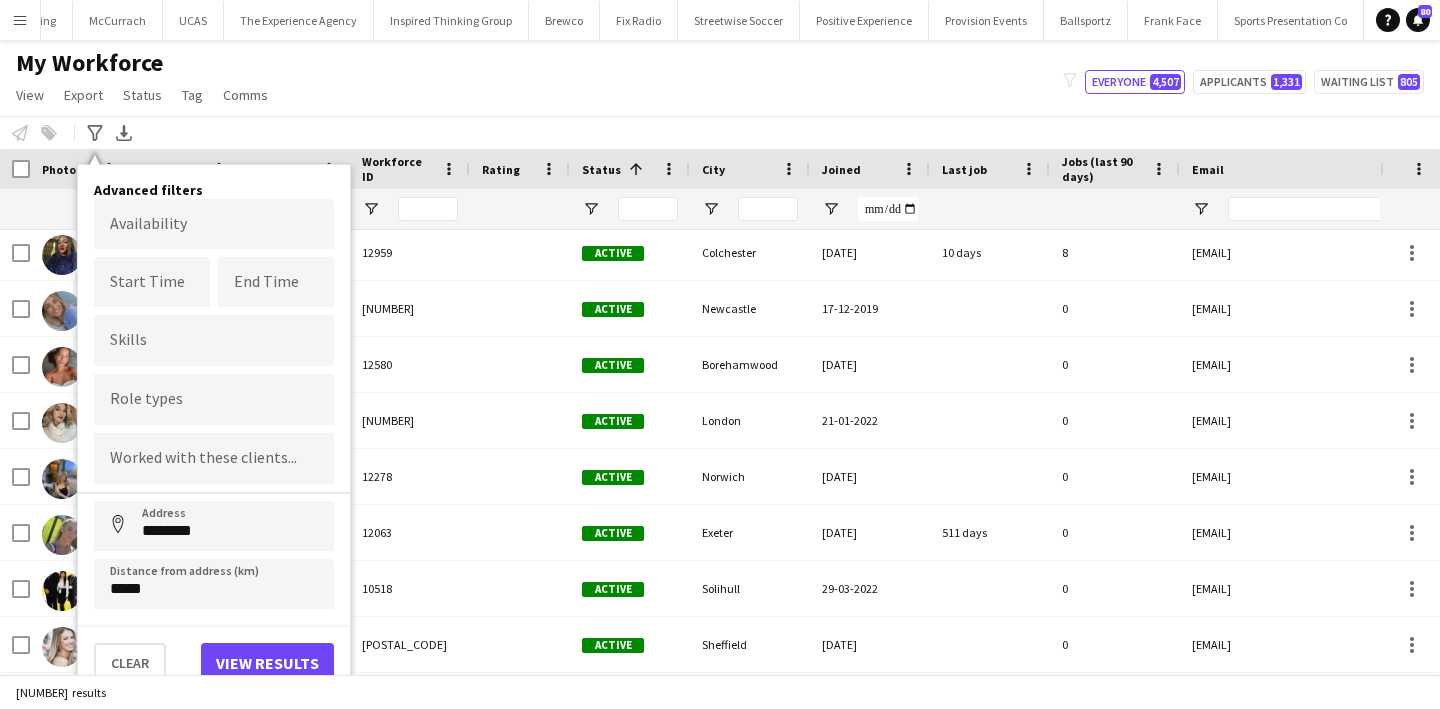type on "********" 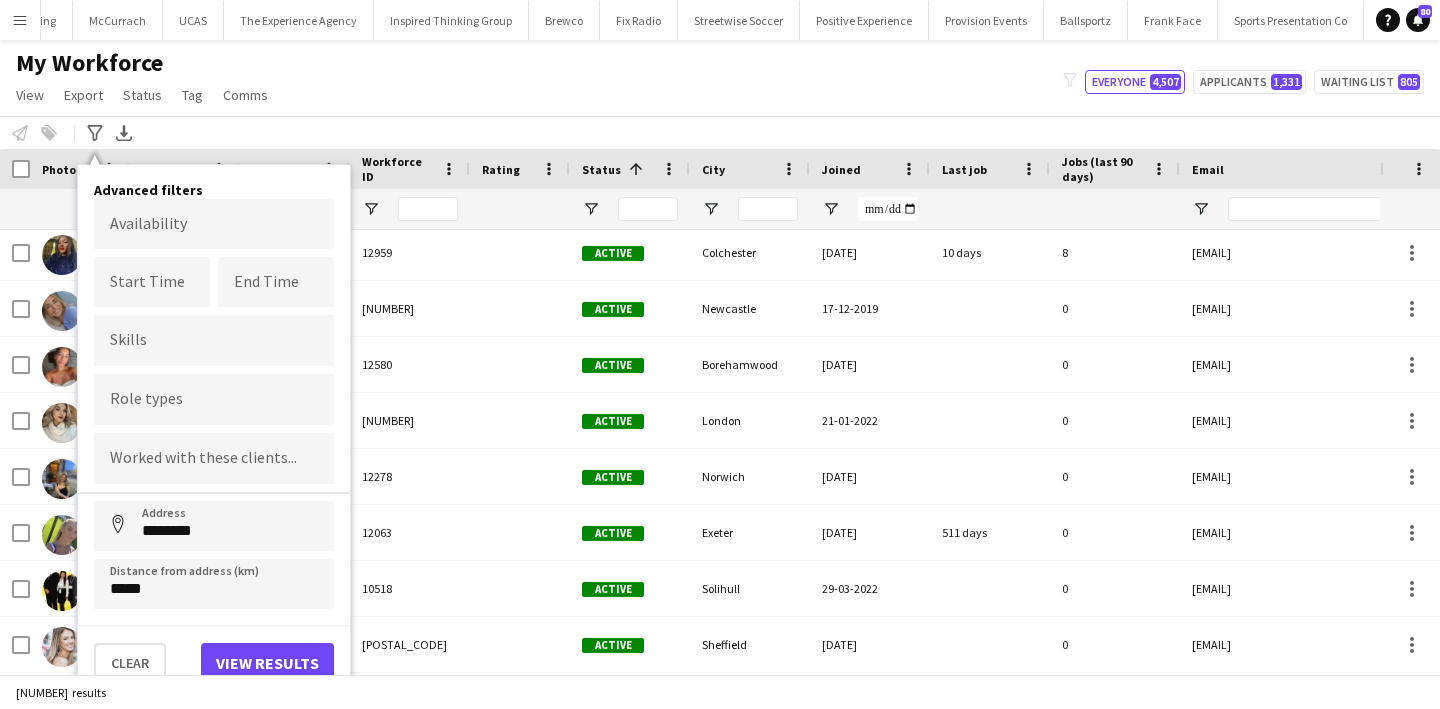 type on "**********" 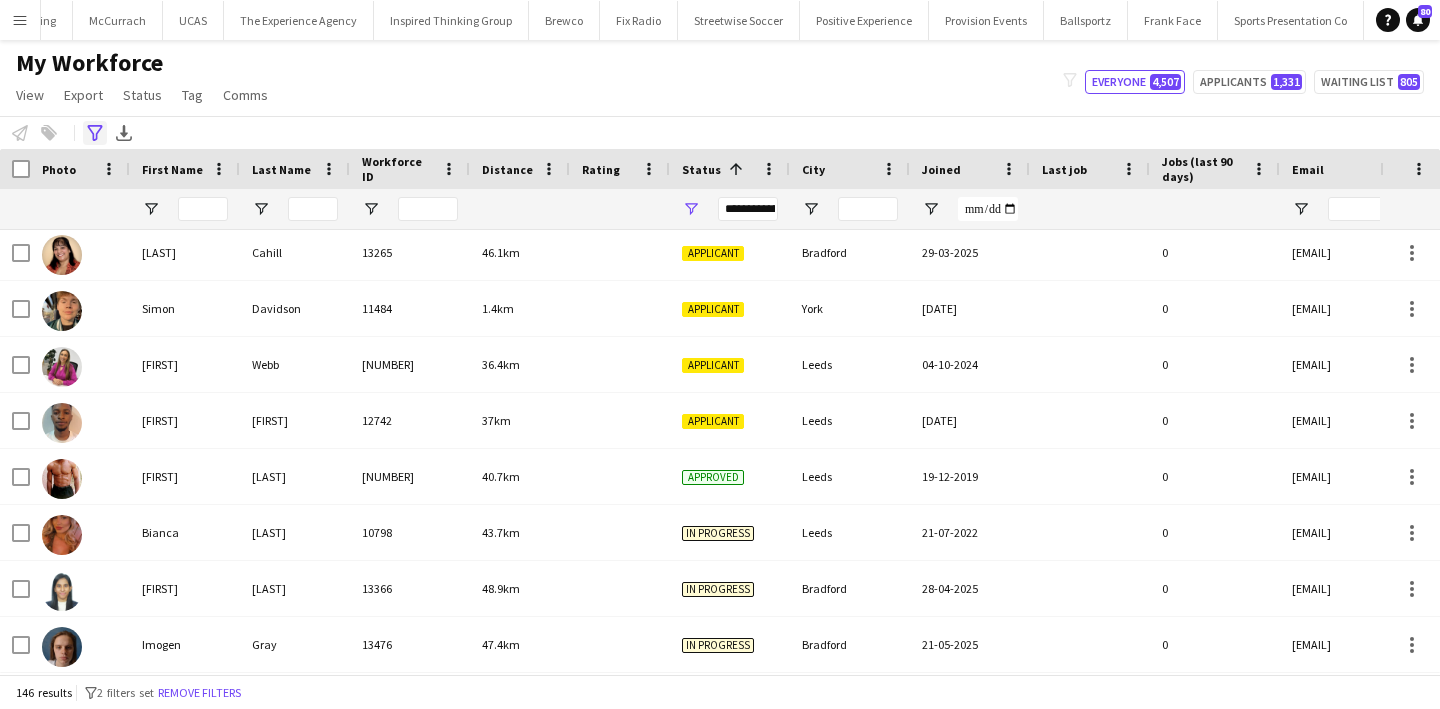 click on "Advanced filters" 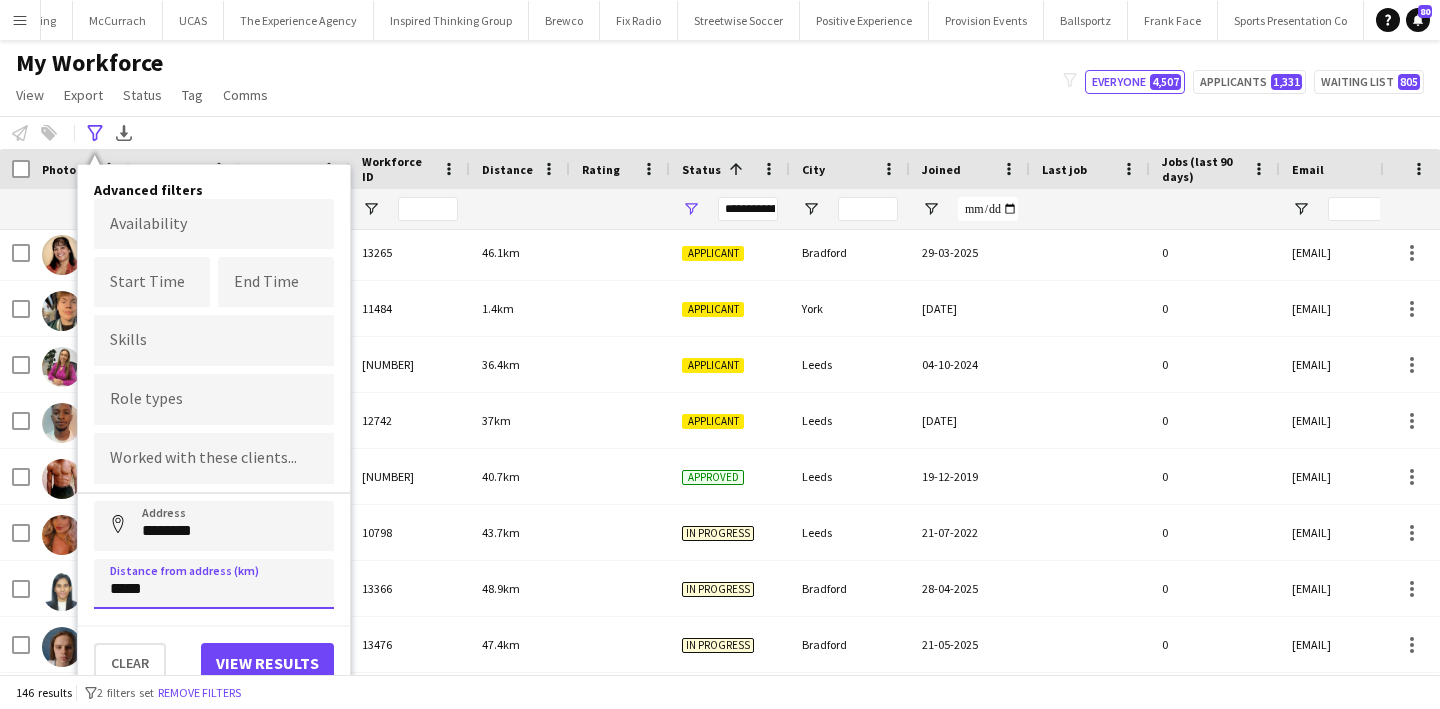 drag, startPoint x: 116, startPoint y: 588, endPoint x: 105, endPoint y: 588, distance: 11 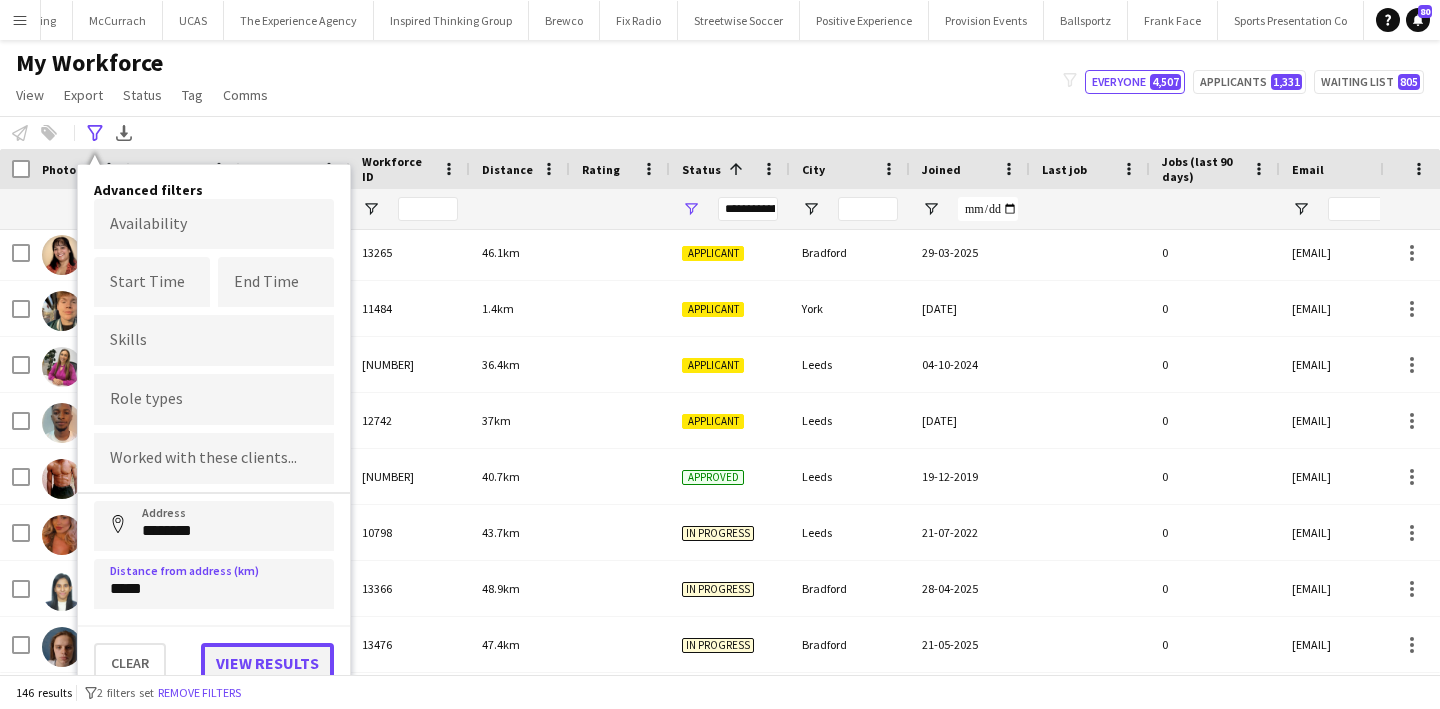 click on "View results" at bounding box center (267, 663) 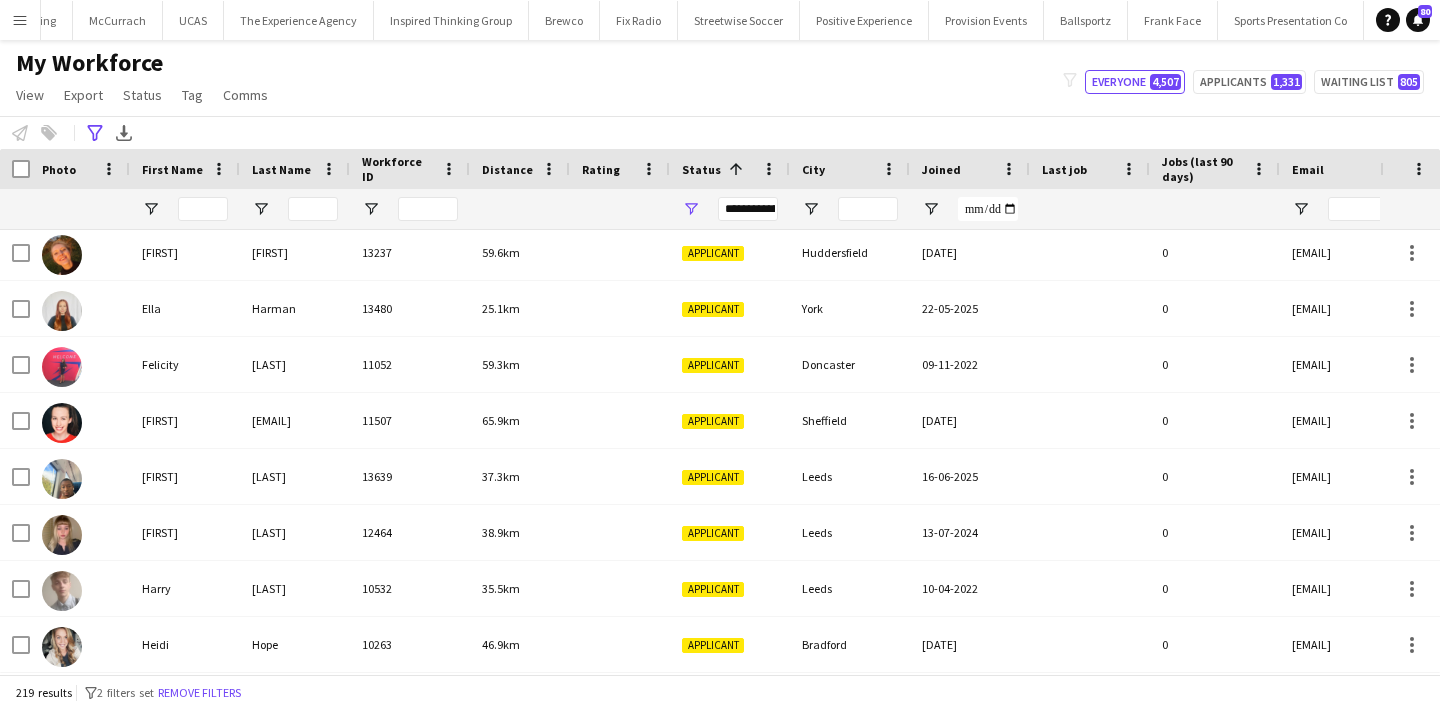 click on "**********" at bounding box center [748, 209] 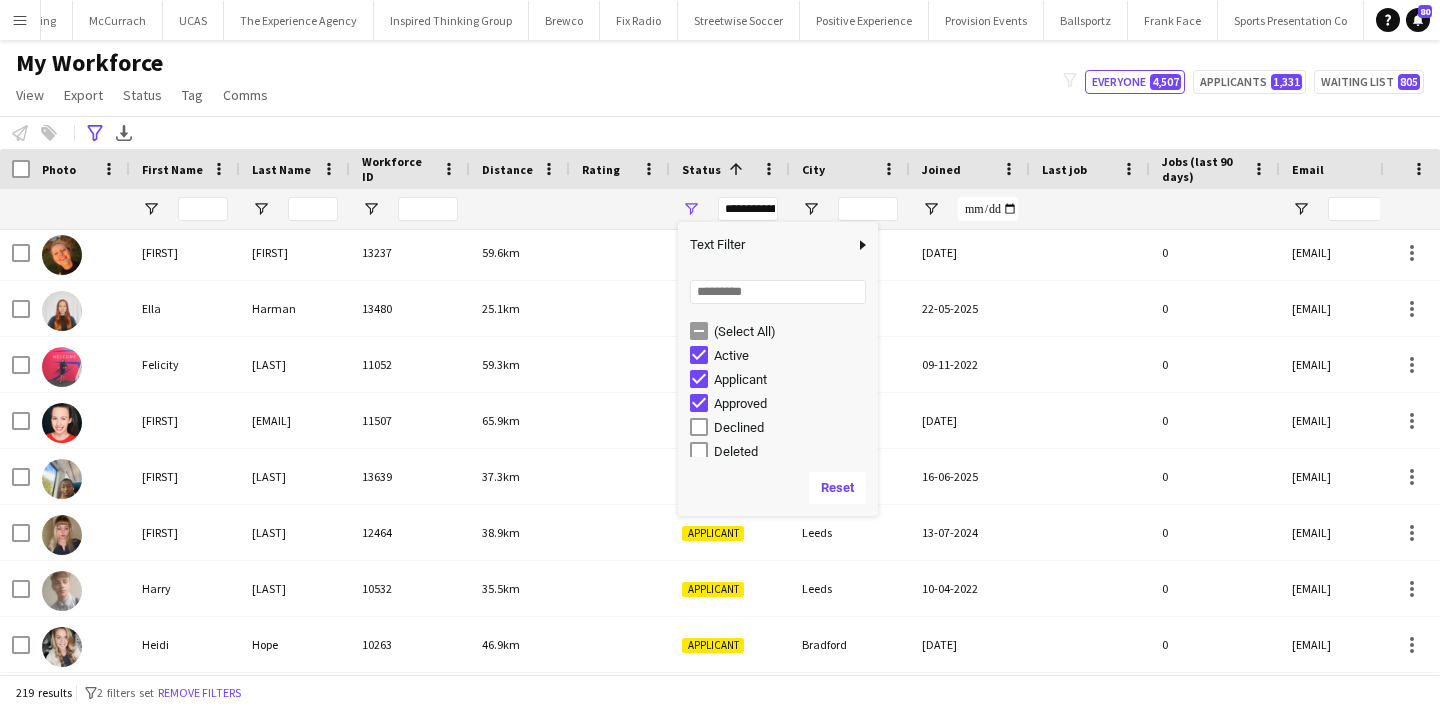 scroll, scrollTop: 126, scrollLeft: 0, axis: vertical 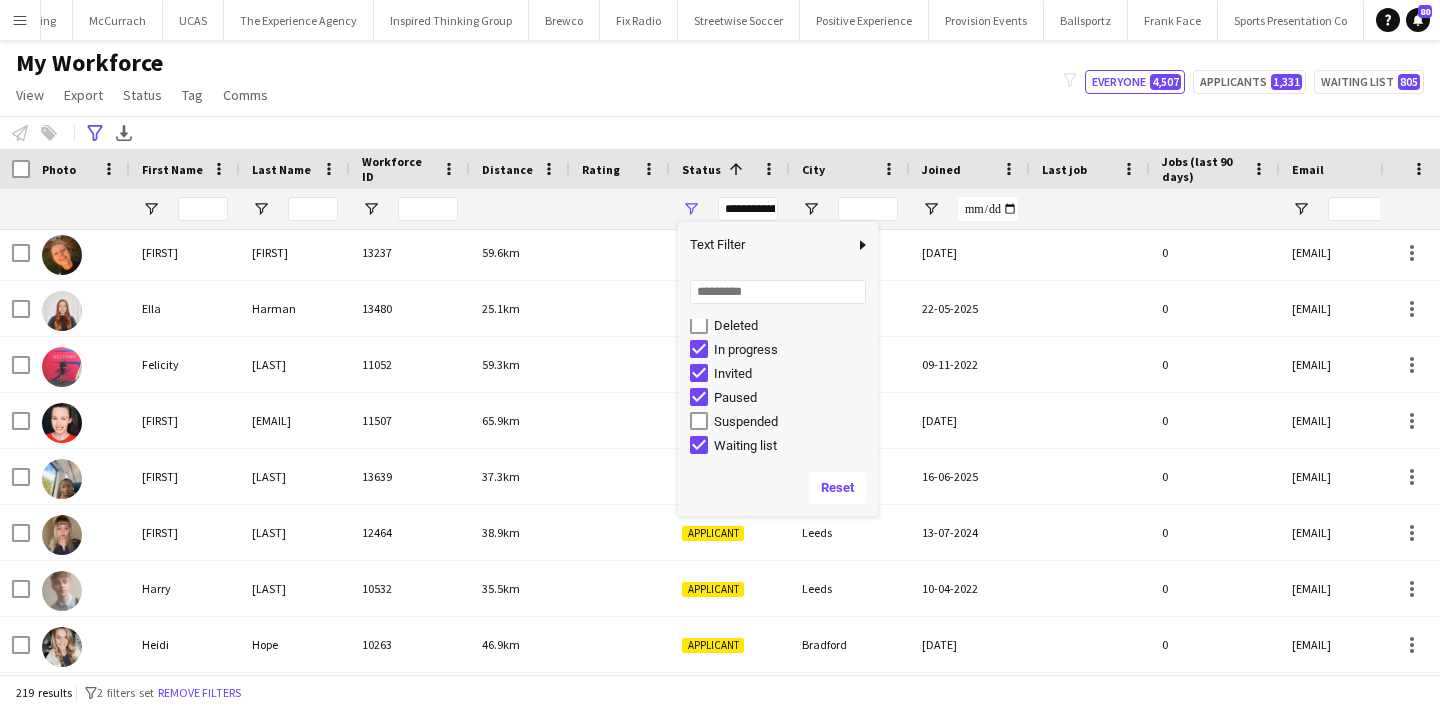 click on "Paused" at bounding box center (793, 397) 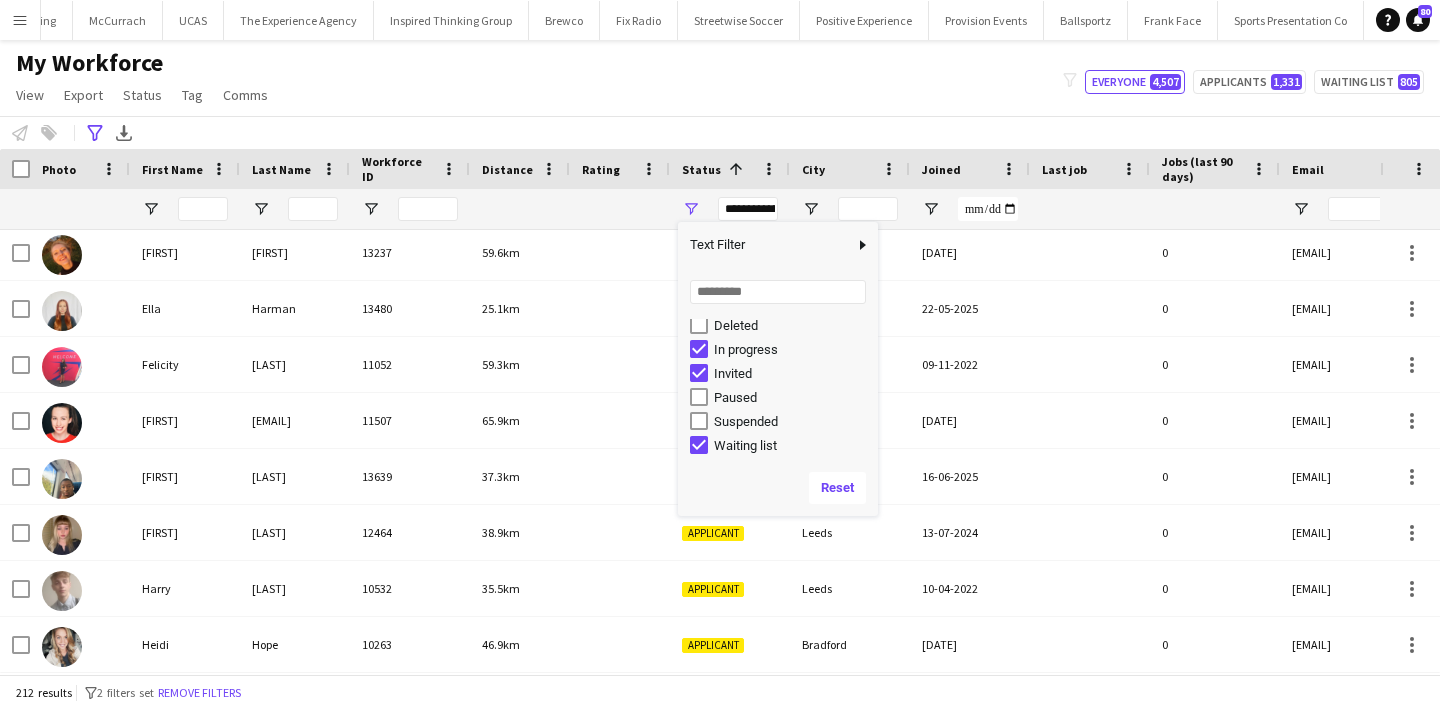 click on "Waiting list" at bounding box center (793, 445) 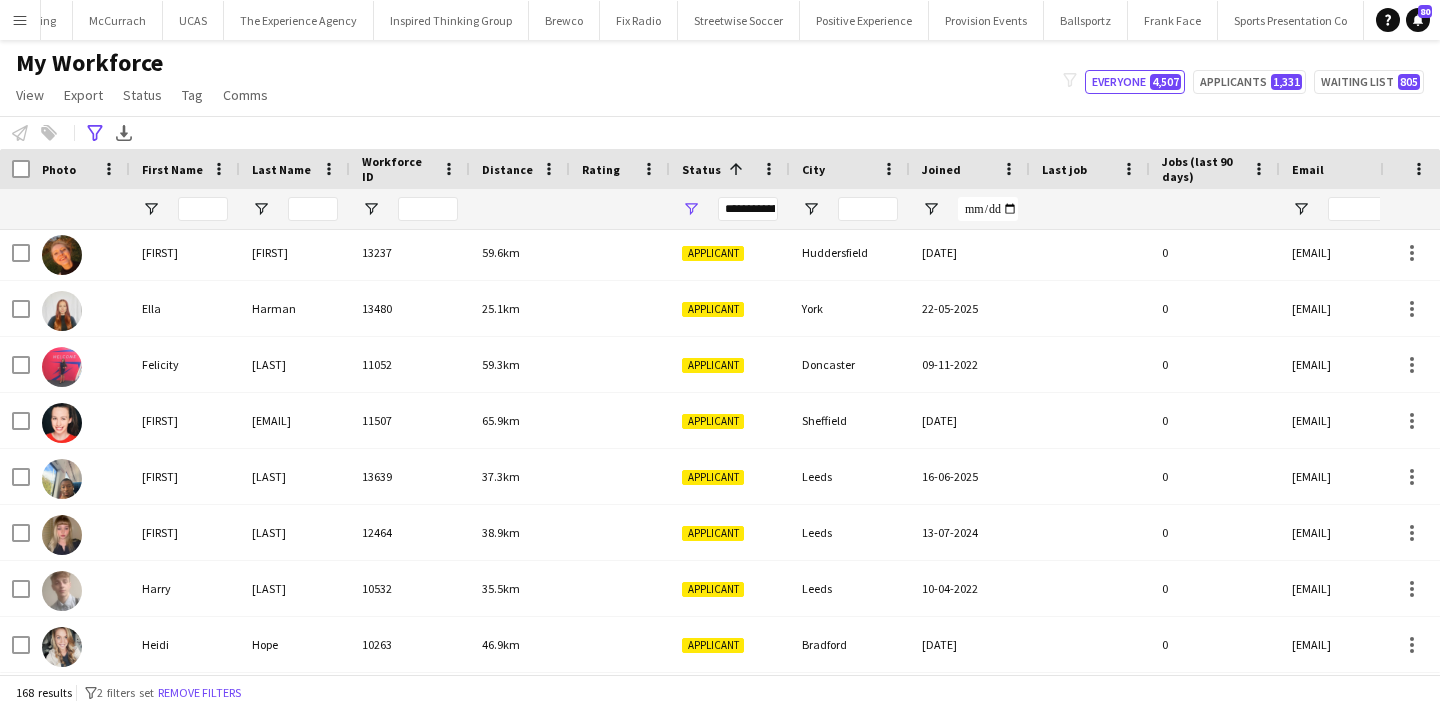 click on "My Workforce   View   Views  Default view New view Update view Delete view Edit name Customise view Customise filters Reset Filters Reset View Reset All  Export  New starters report Export as XLSX Export as PDF  Status  Edit  Tag  New tag  Edit tag  2025 Specalist Talent (7) Bestival (31st July - 1st August) (14) BLUEWATER - Brewco - Promo Model (7) Bold Bean - Paddington Station (2) Bold Bean - Victoria Station (3) BP Pulse - Carfest 2025 (4) Brands Hatch - local BA's (4) Cadwell Park - local BA's (4) Car Fest 2025 (10) CarFest - Armor All  (3) Circio - Waitrose (4) Cloakroom - Summer in the Square (1) Core Staff - 5 Star Feedback (14) Core Staff - 5 Star Feedback London (12) Core Staff - Birmingham (33) Core Staff - Bristol (2) Core Staff - Glasgow (14) Core Staff - Liverpool (5) Core Staff - London (90) Core Staff - Manchester (31) Core Staff - Newcastle (3) CREATISAN - Event Managers (4) Donnington Park - local BA's (4) Driscolls Berries - Bradford (1) Event Managers - Yorkshire Tea (5) FixFest (4)" 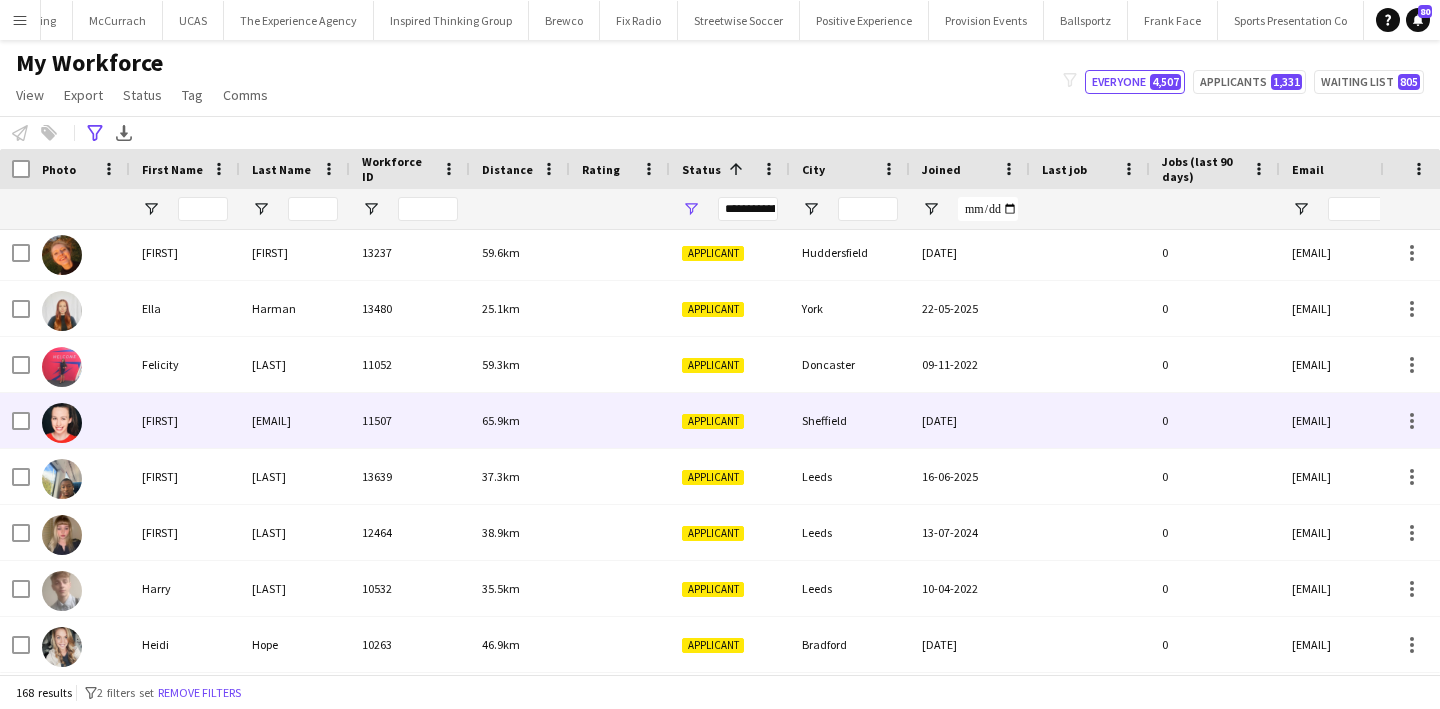 scroll, scrollTop: 5921, scrollLeft: 0, axis: vertical 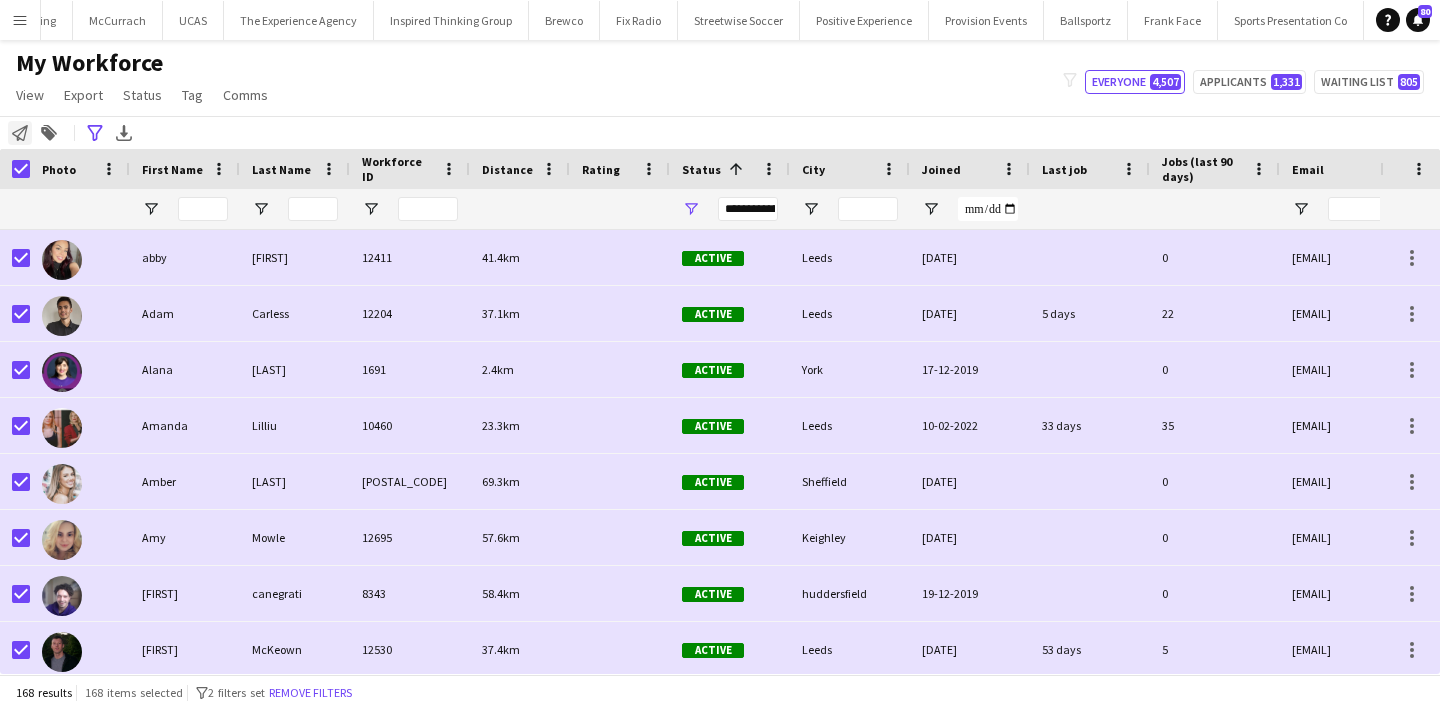 click on "Notify workforce" 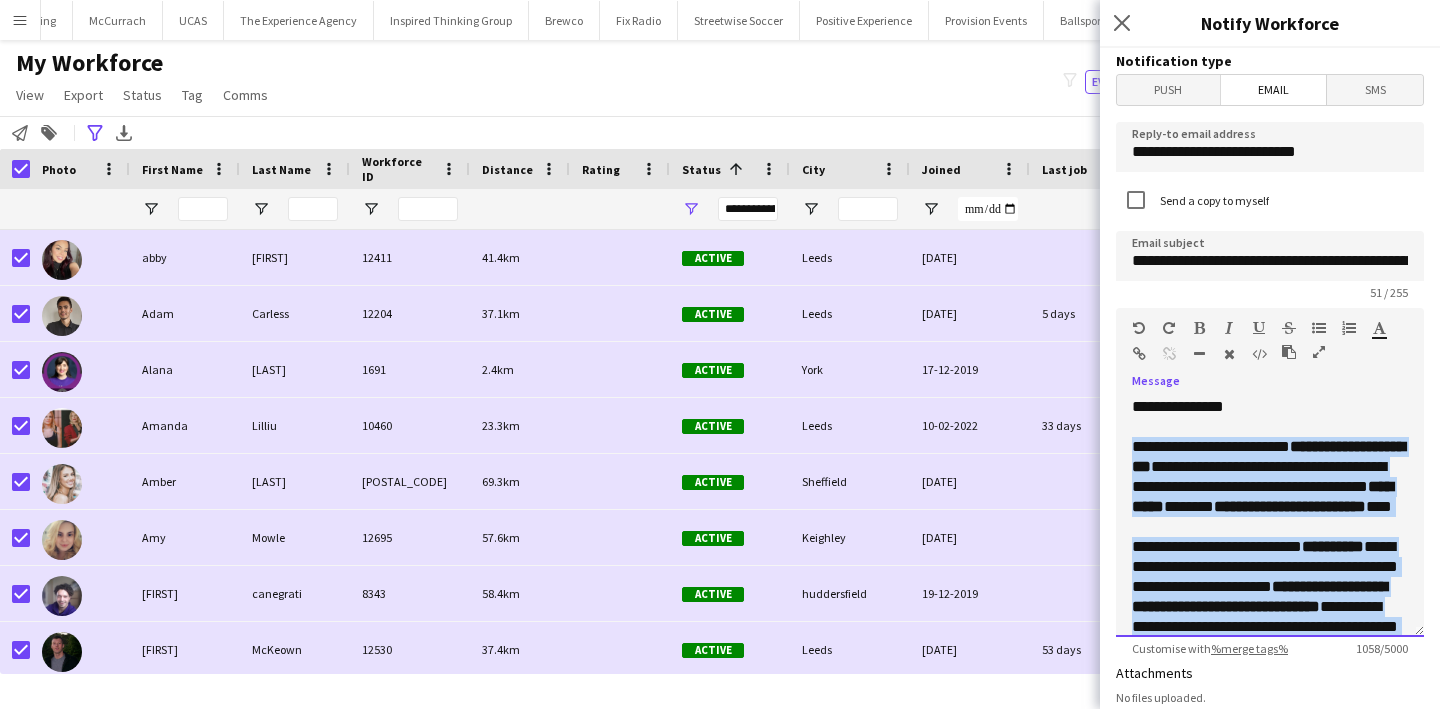 drag, startPoint x: 1352, startPoint y: 615, endPoint x: 1124, endPoint y: 440, distance: 287.41782 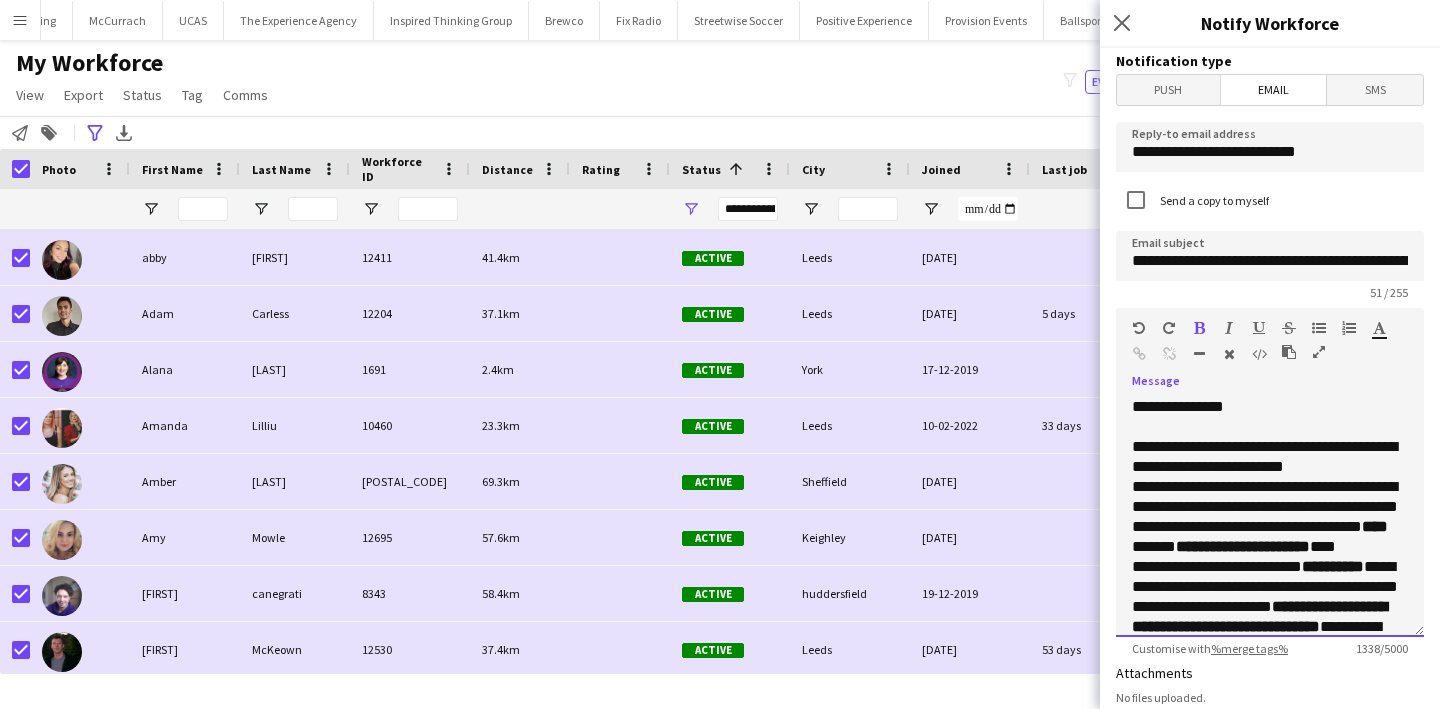 click on "**********" 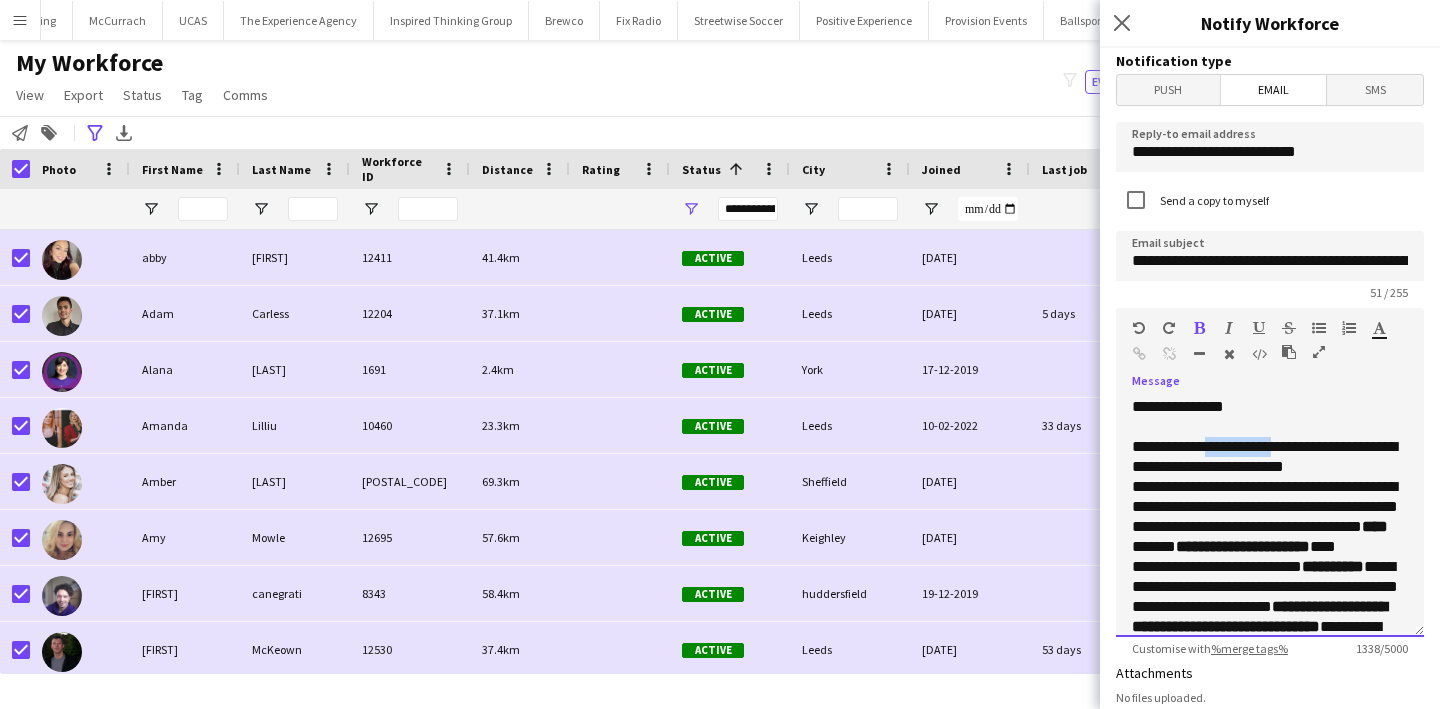 click on "**********" 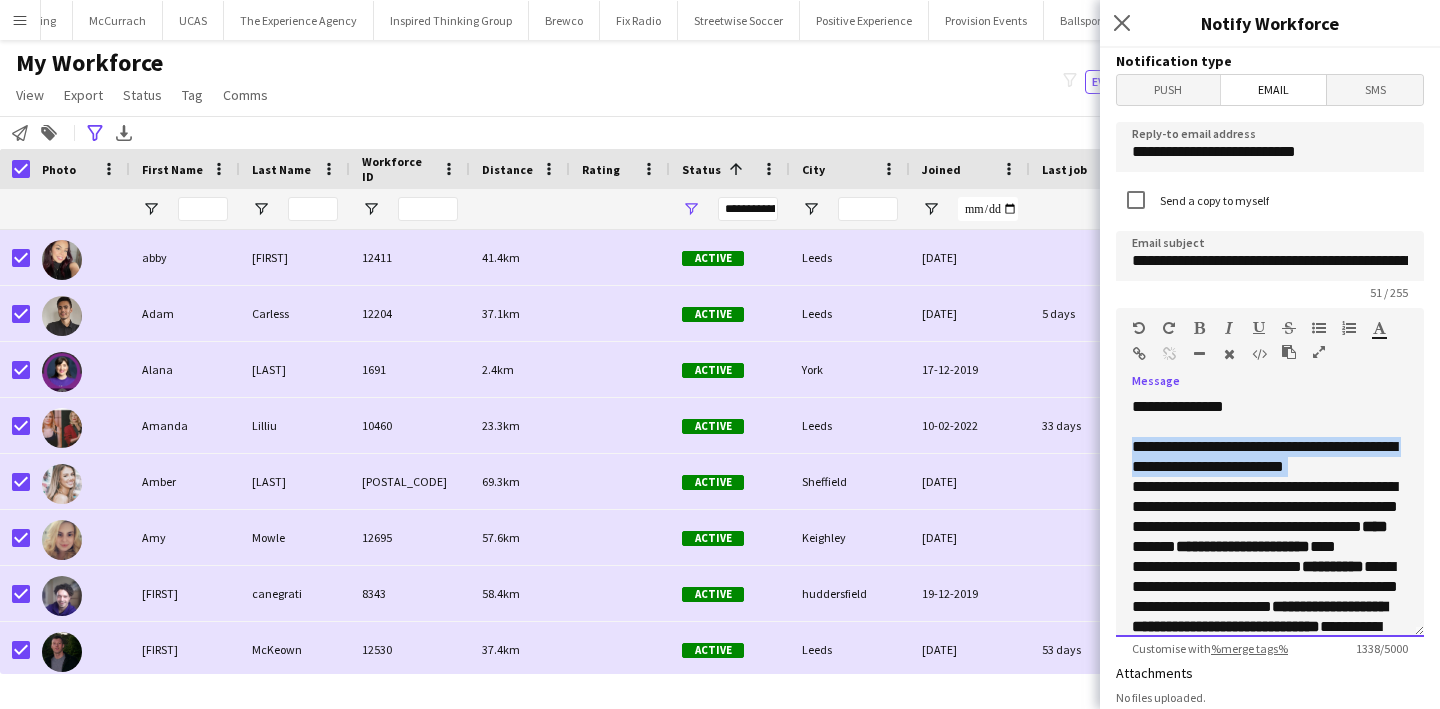 click on "**********" 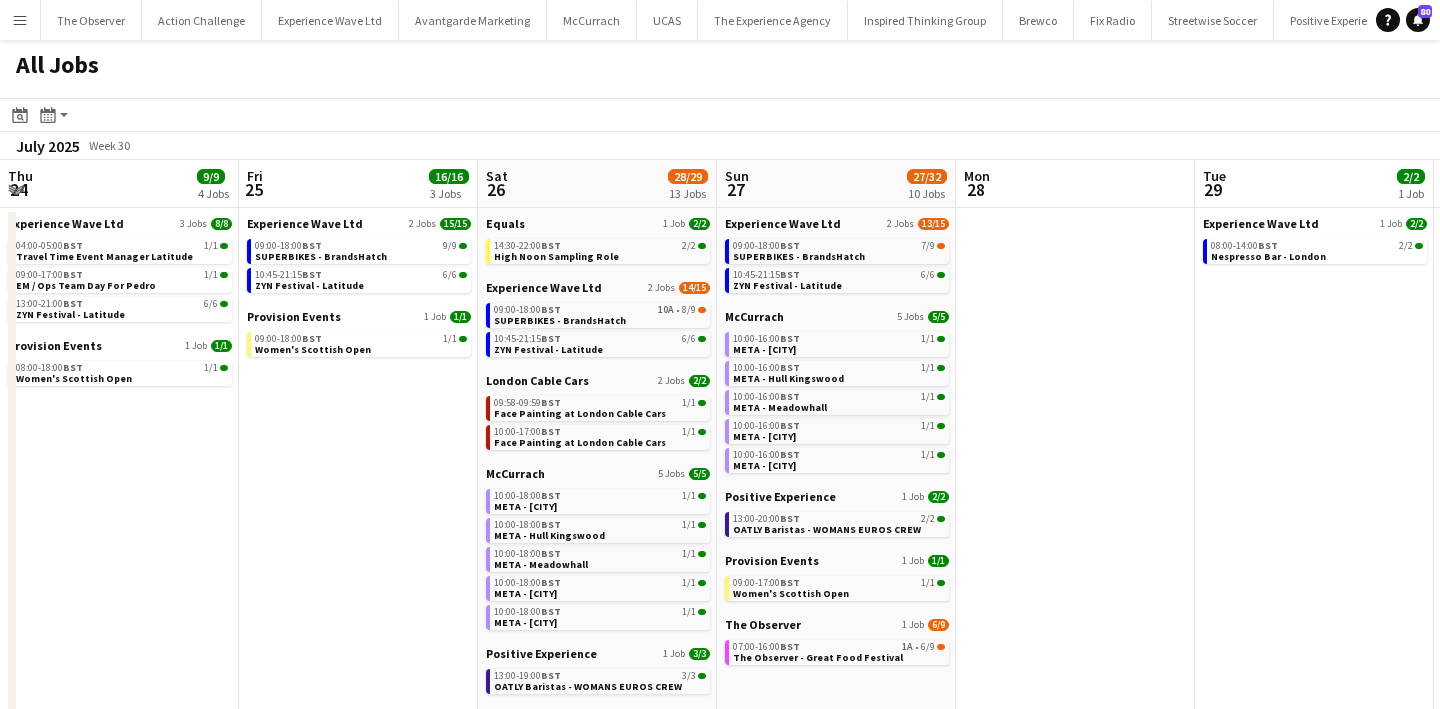 scroll, scrollTop: 0, scrollLeft: 0, axis: both 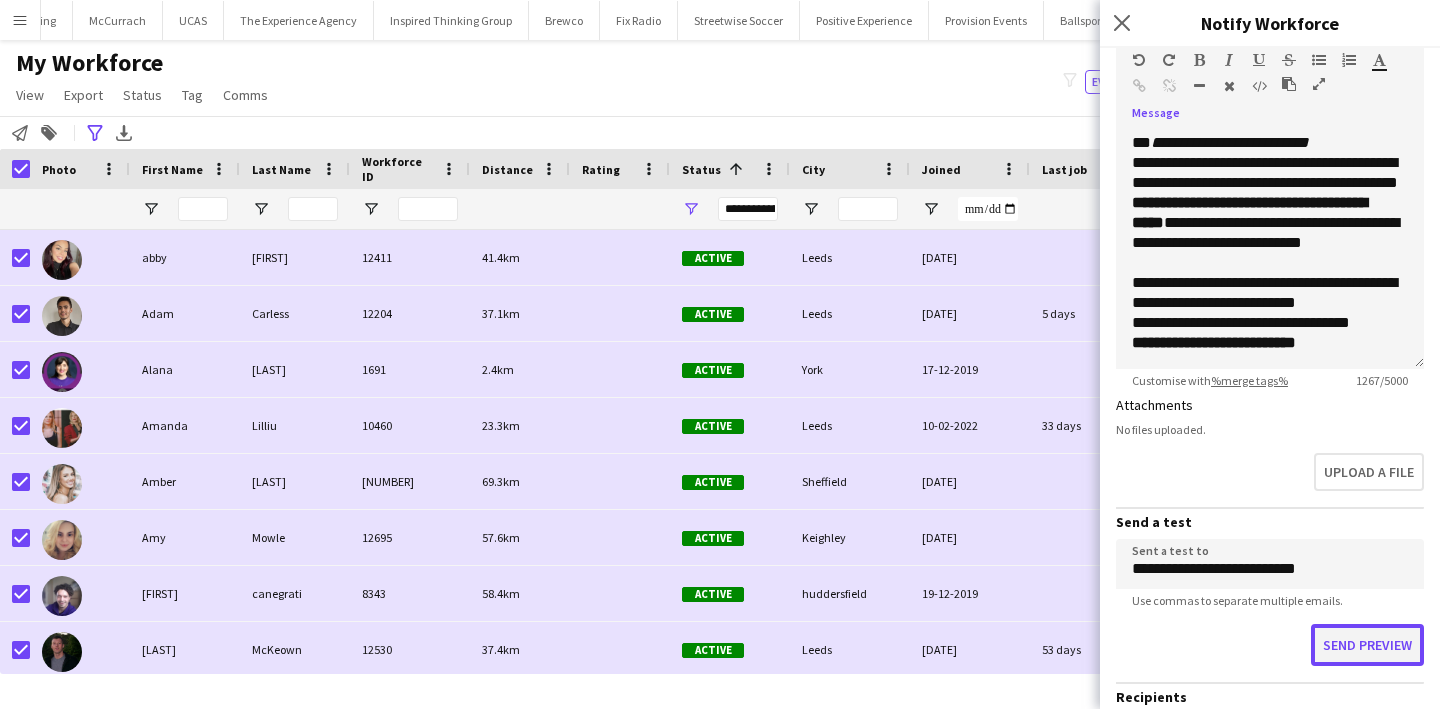 click on "Send preview" 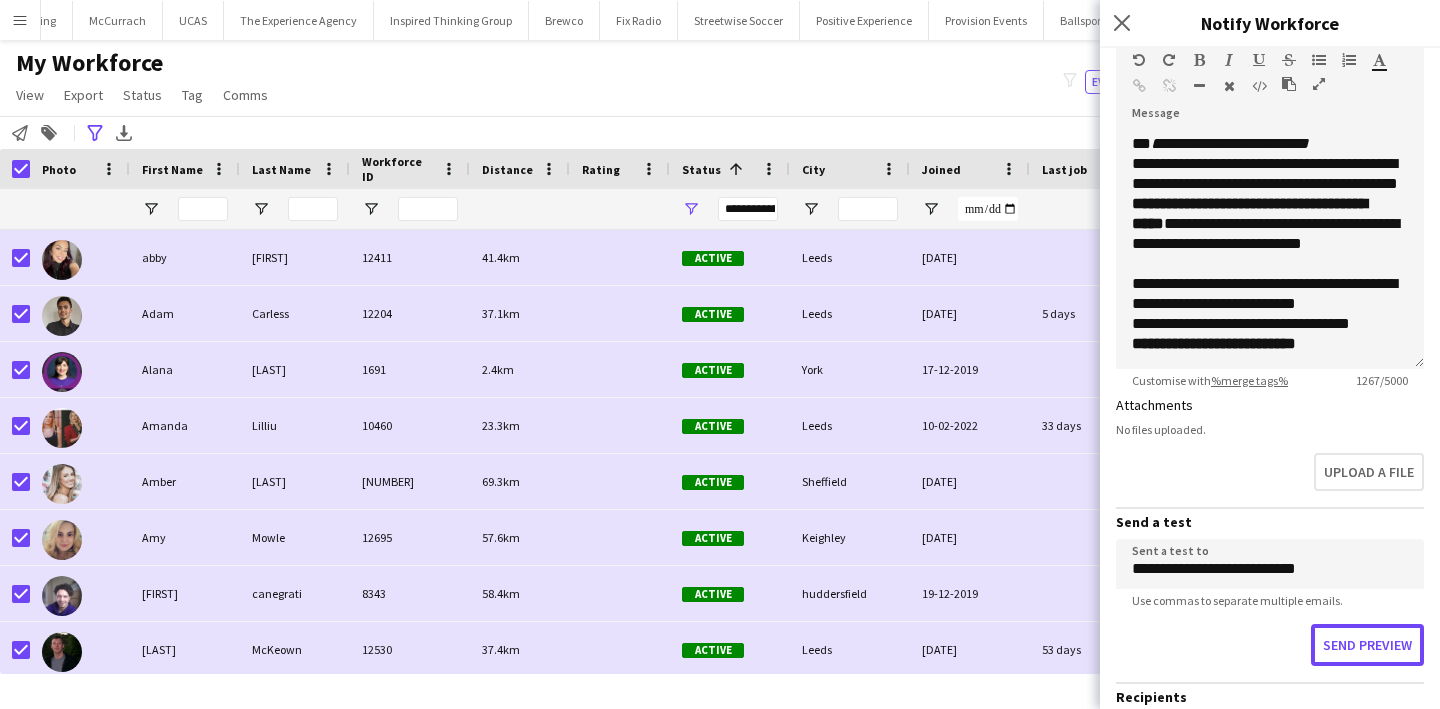 scroll, scrollTop: 656, scrollLeft: 0, axis: vertical 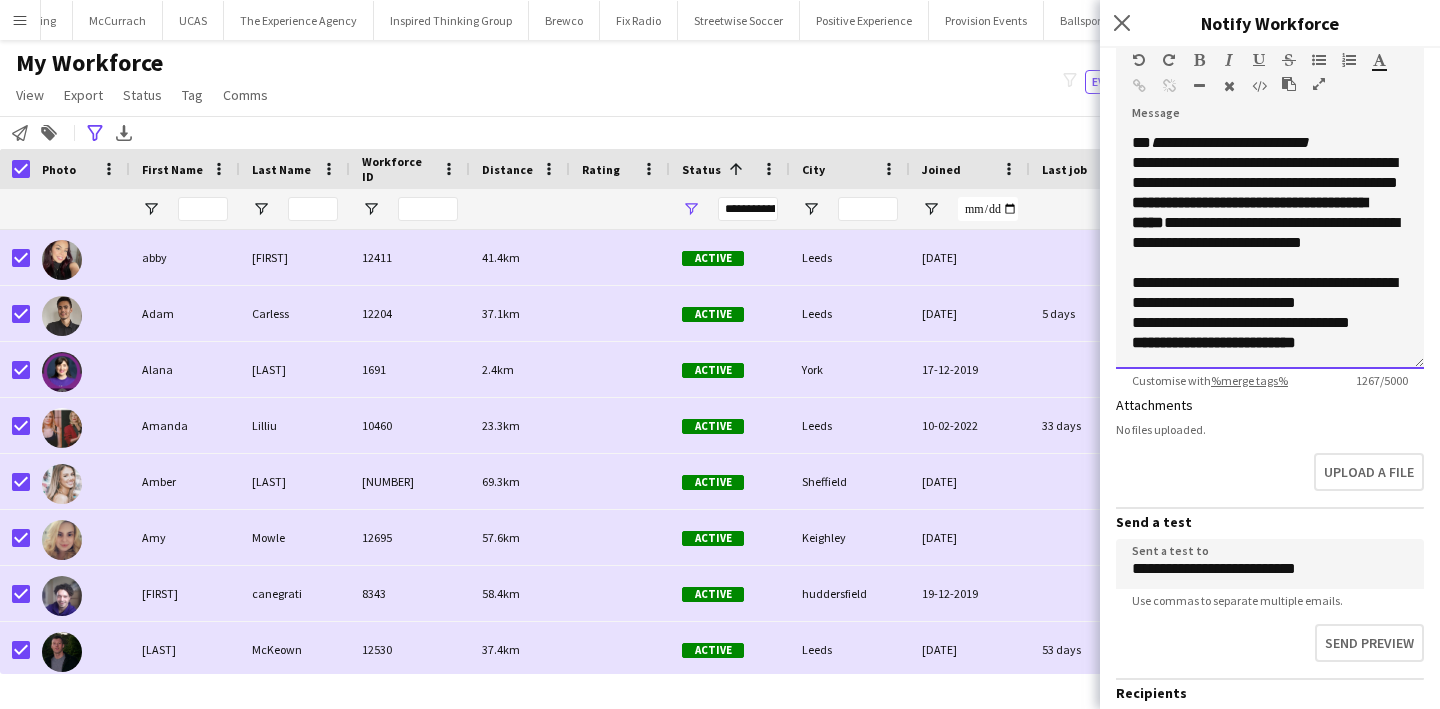 click on "**********" 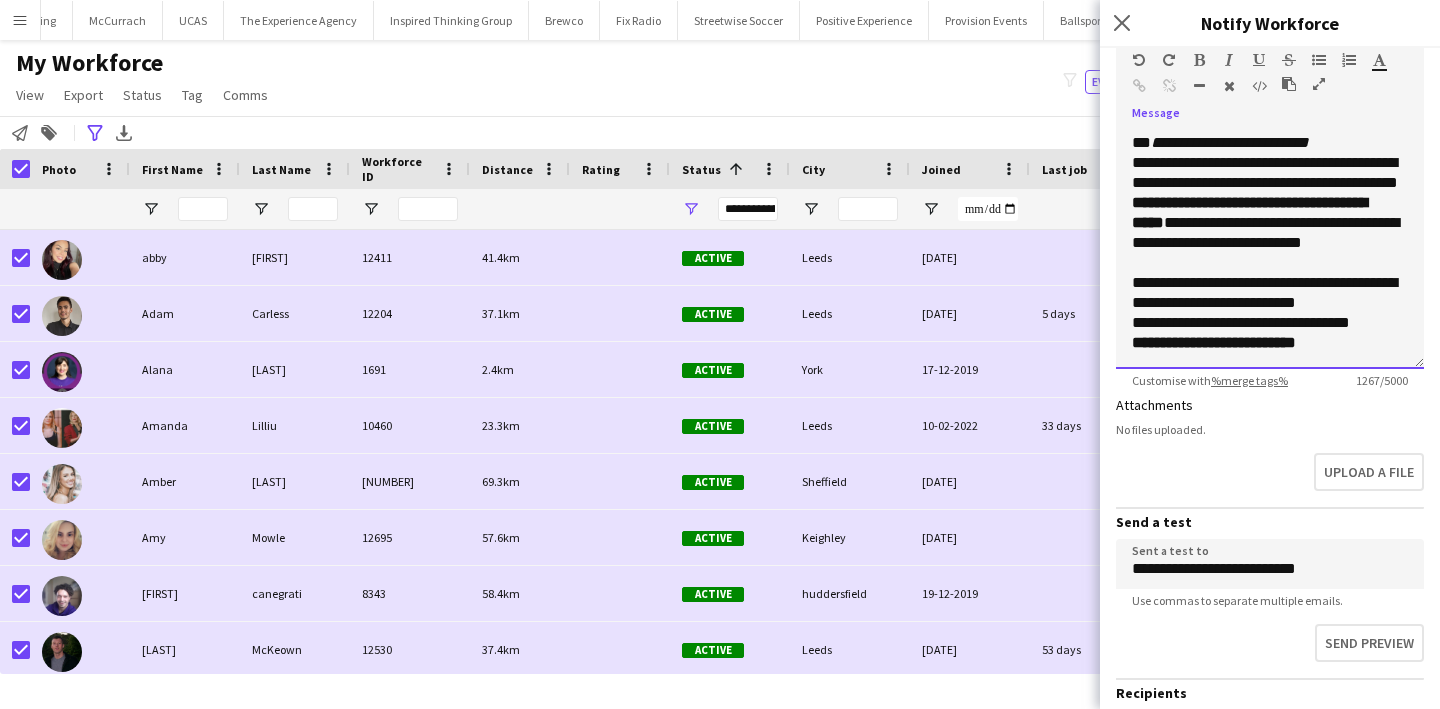 click on "**********" 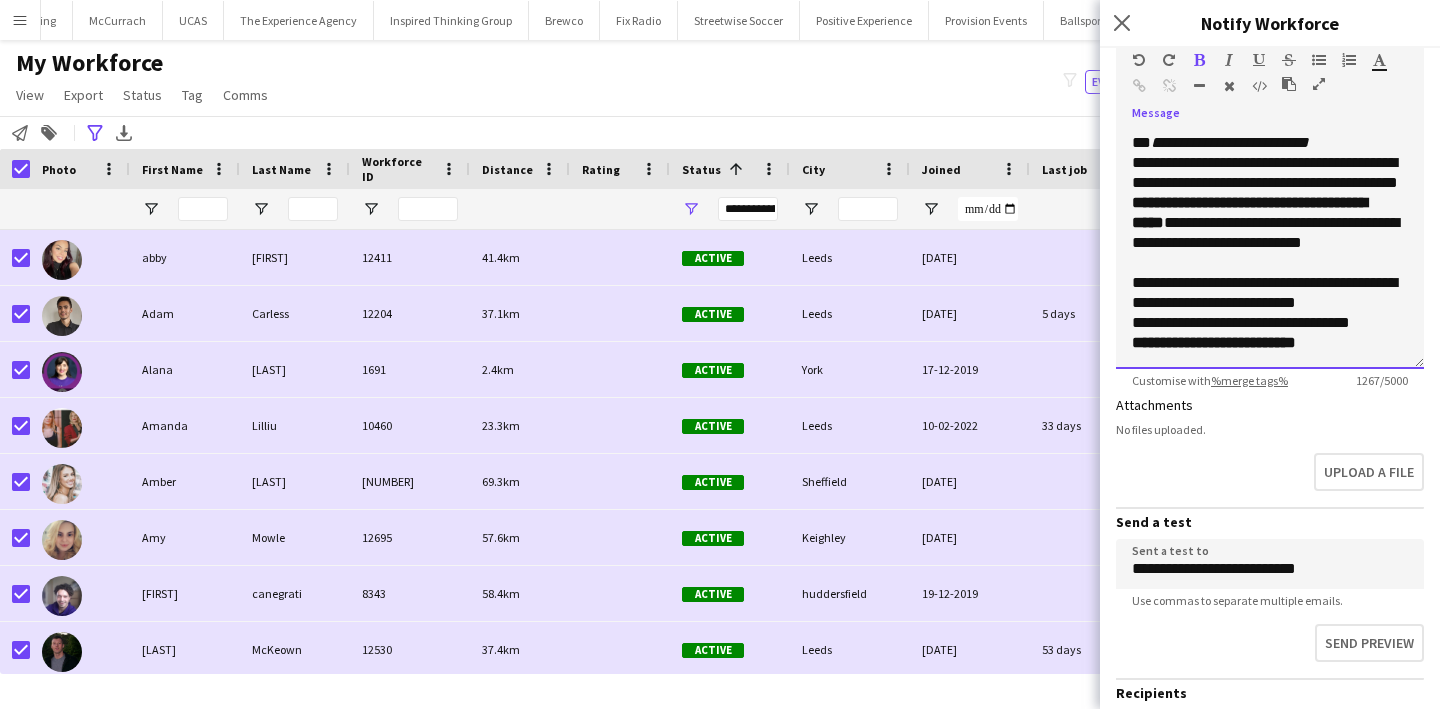 type 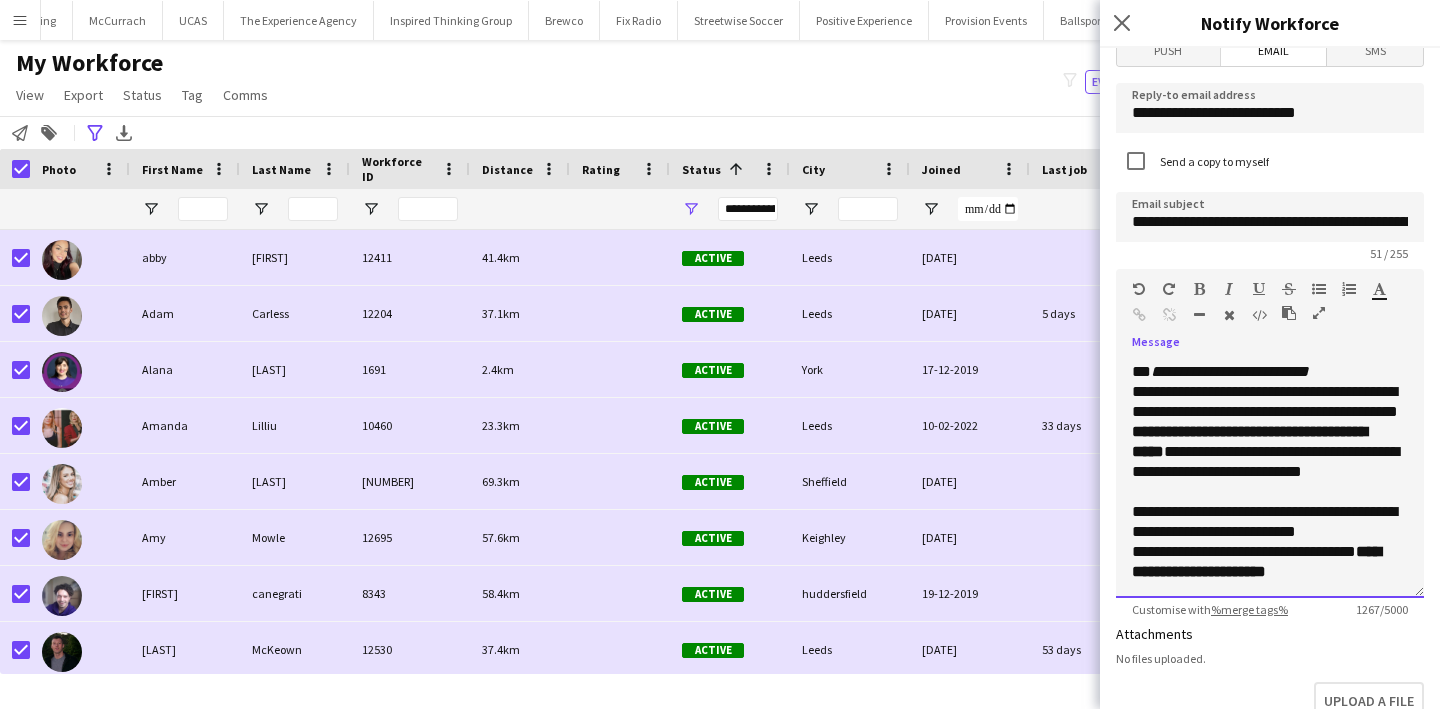 scroll, scrollTop: 0, scrollLeft: 0, axis: both 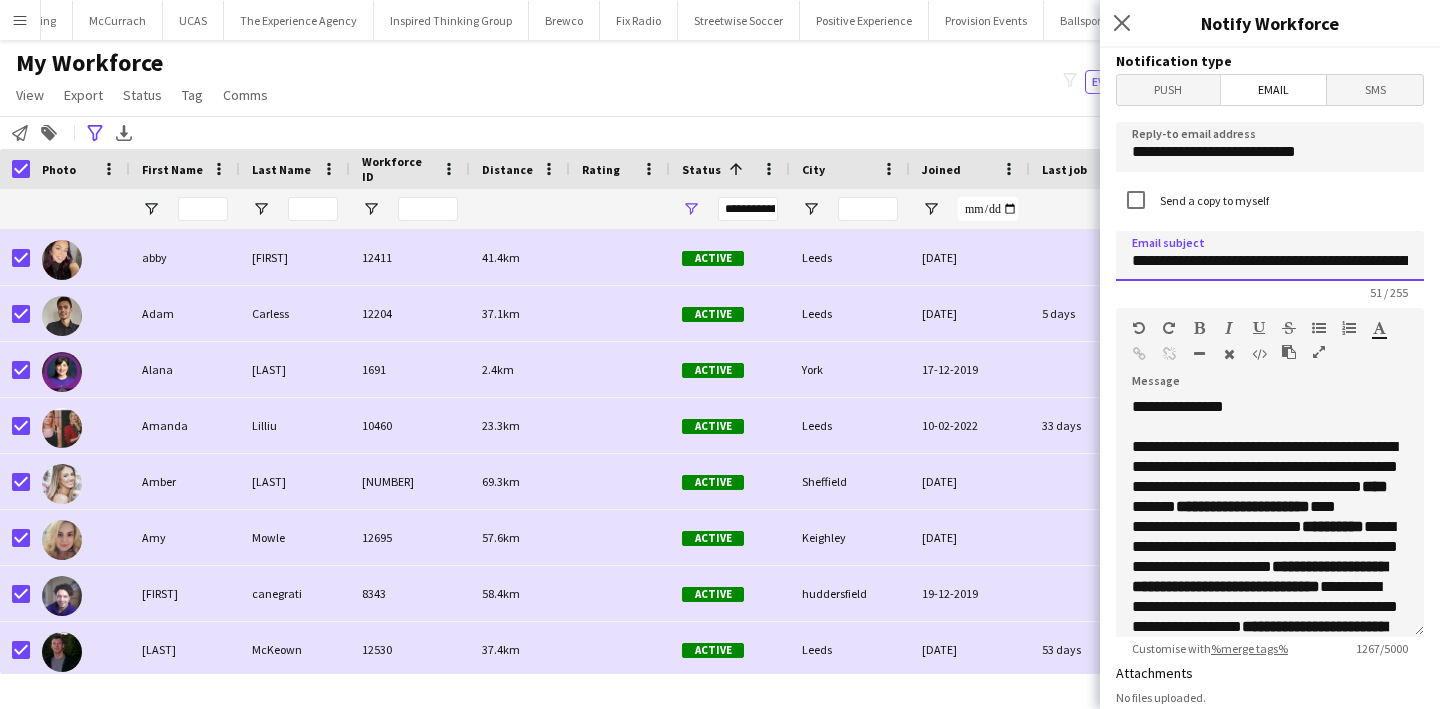 click on "**********" 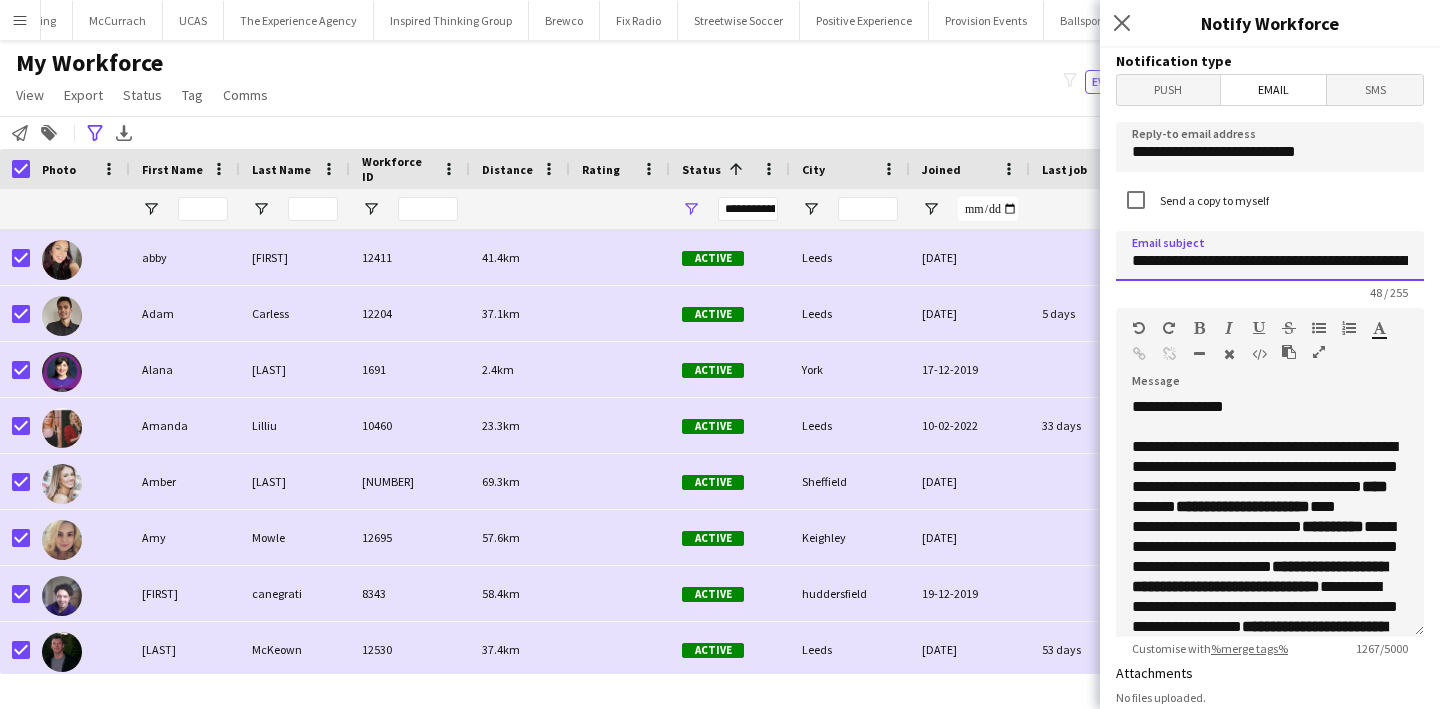 scroll, scrollTop: 0, scrollLeft: 56, axis: horizontal 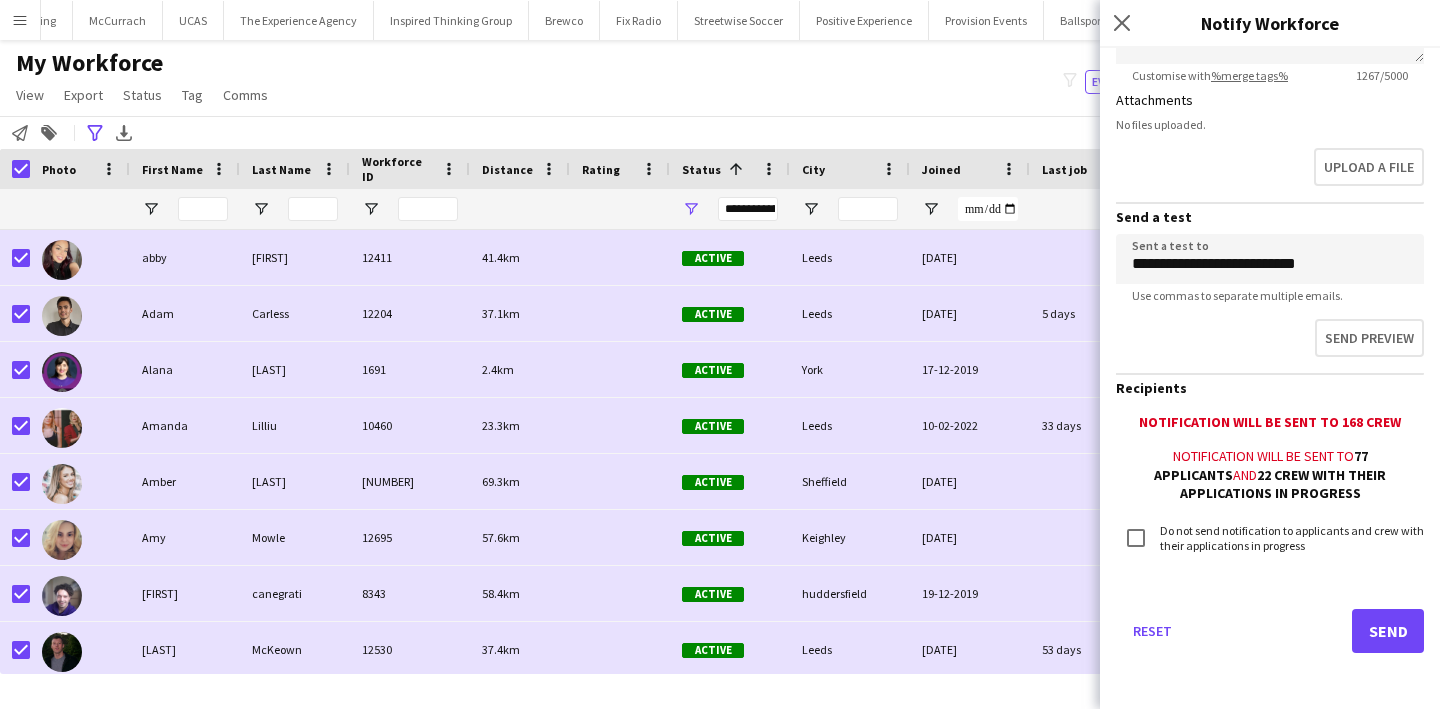 type on "**********" 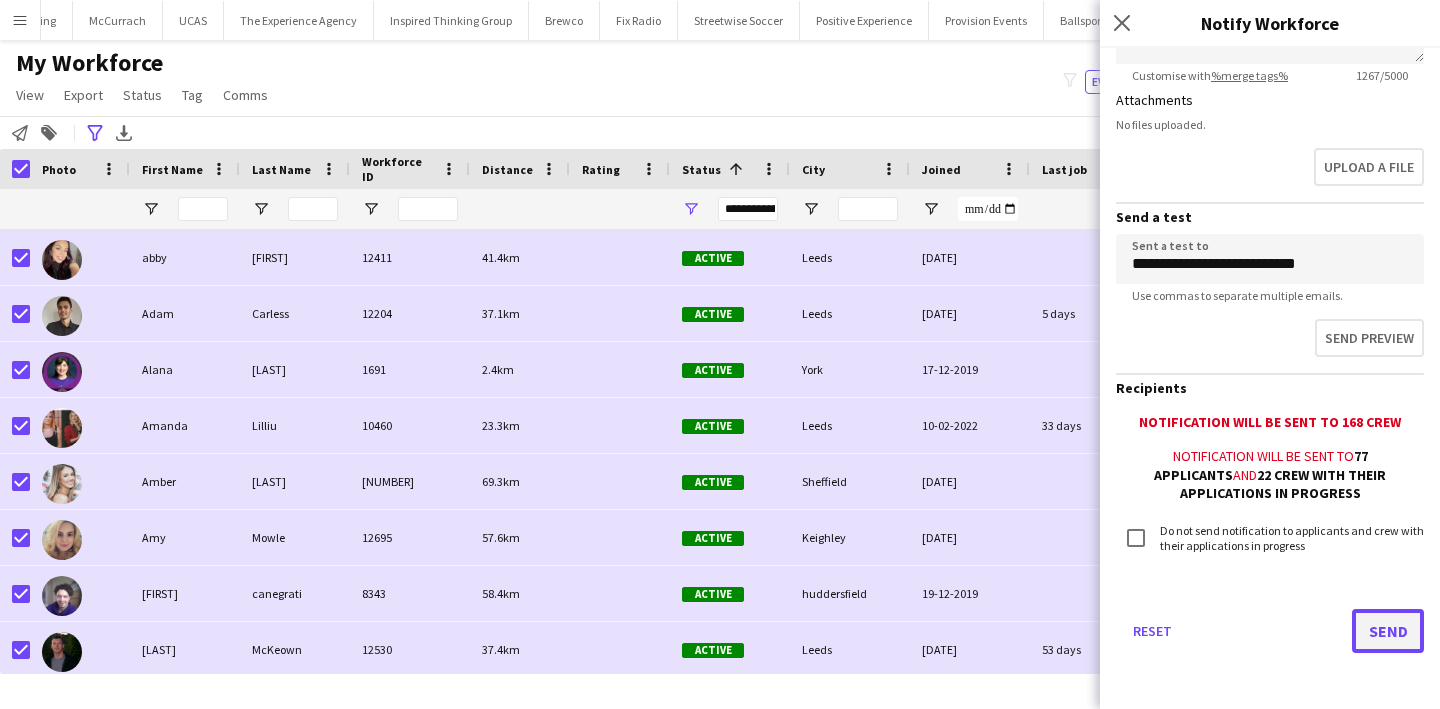 scroll, scrollTop: 0, scrollLeft: 0, axis: both 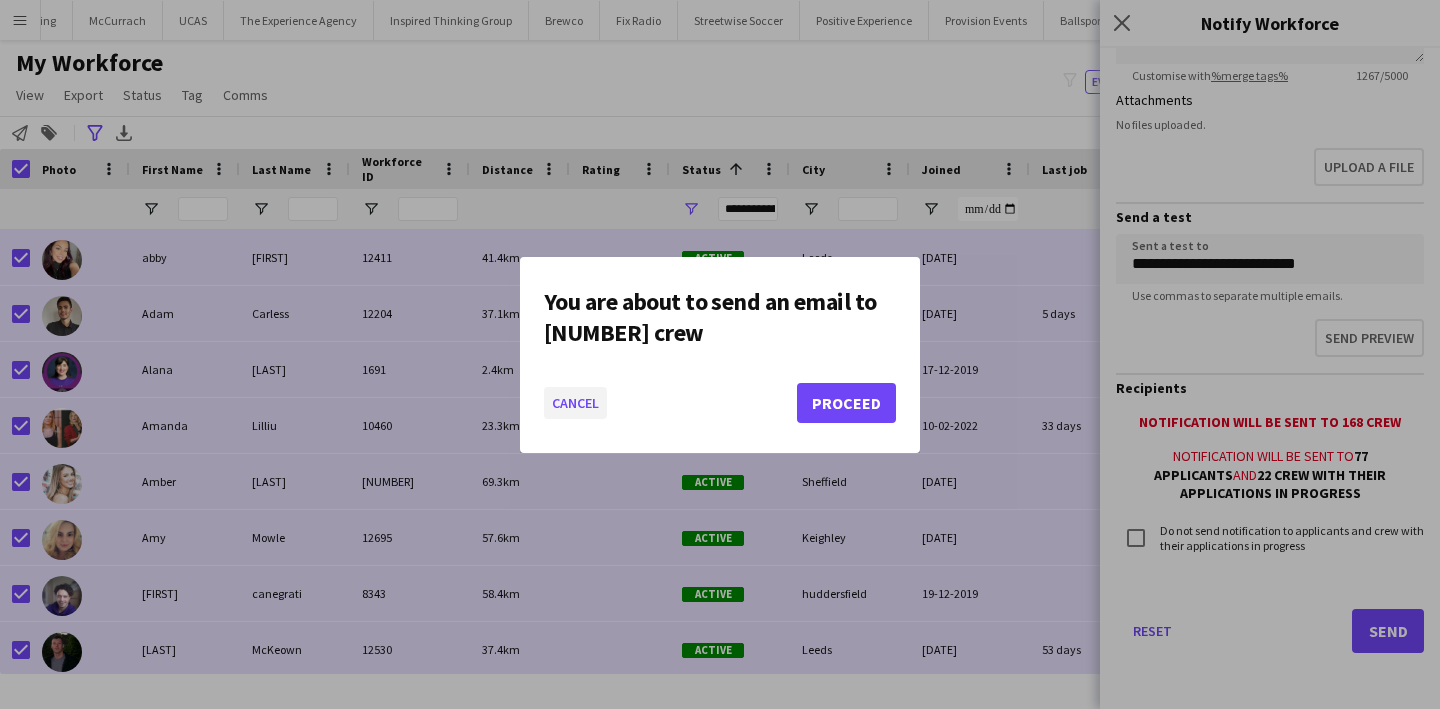 click on "Cancel" 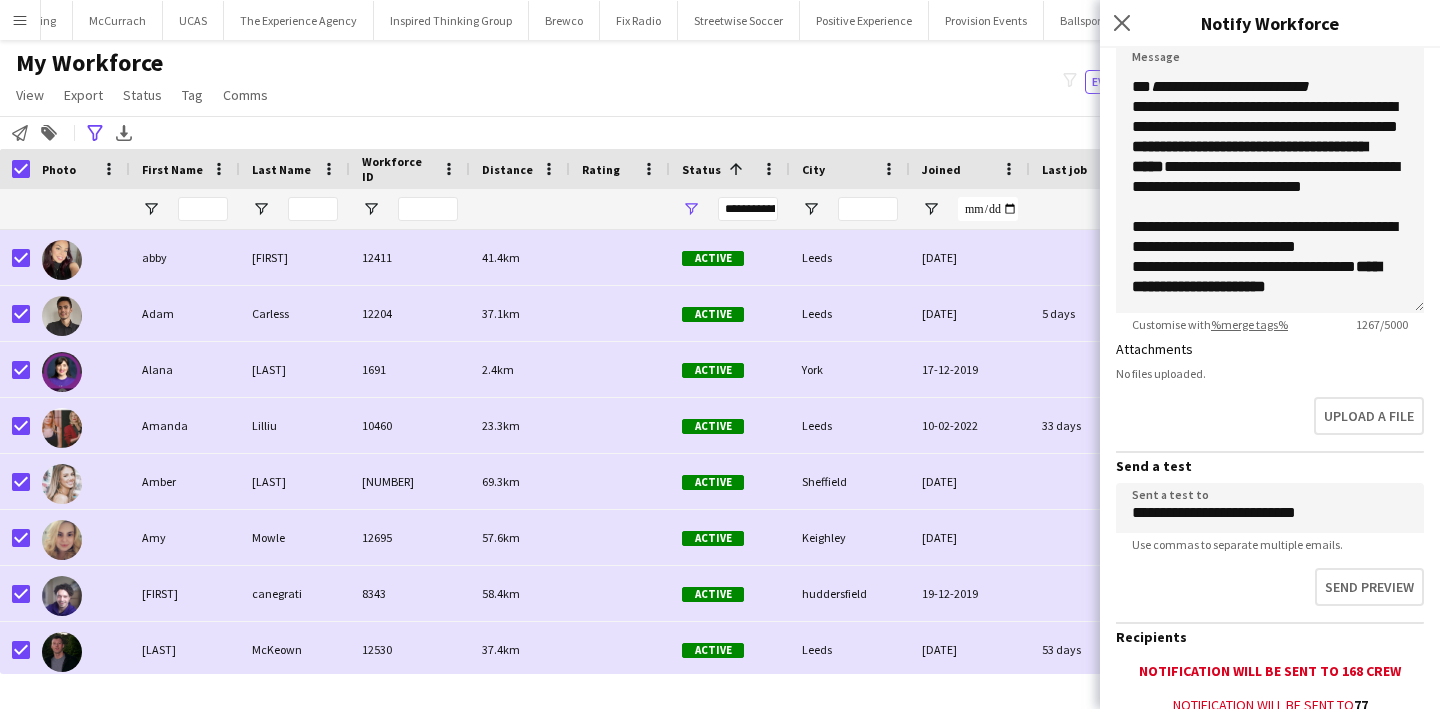 scroll, scrollTop: 573, scrollLeft: 0, axis: vertical 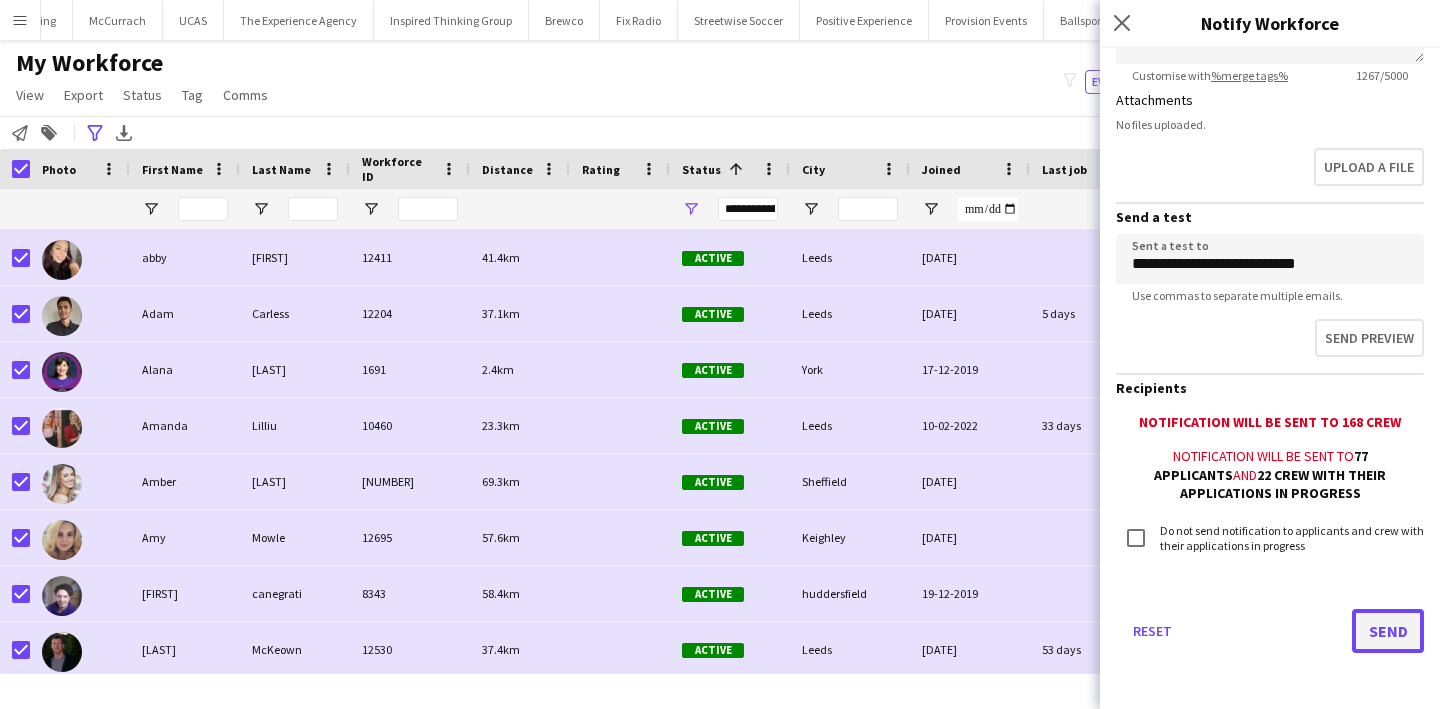 click on "Send" 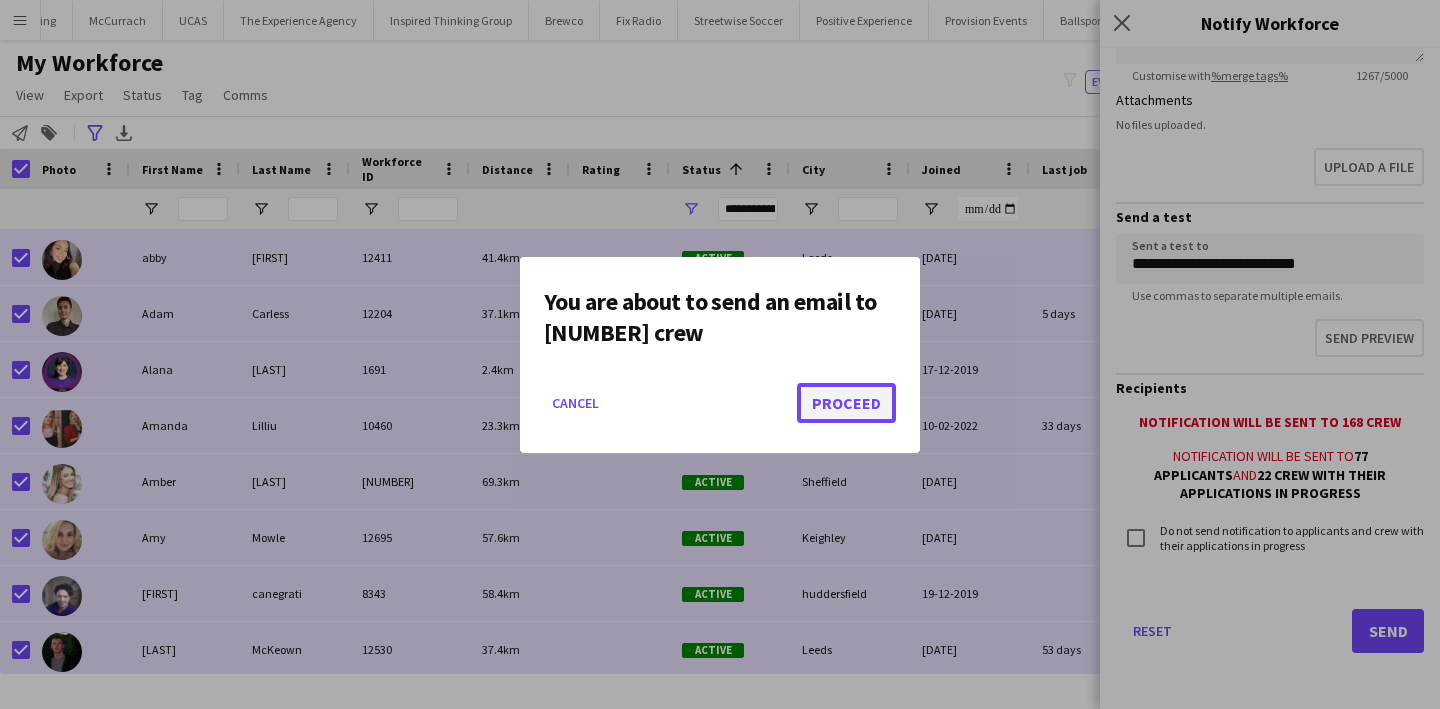click on "Proceed" 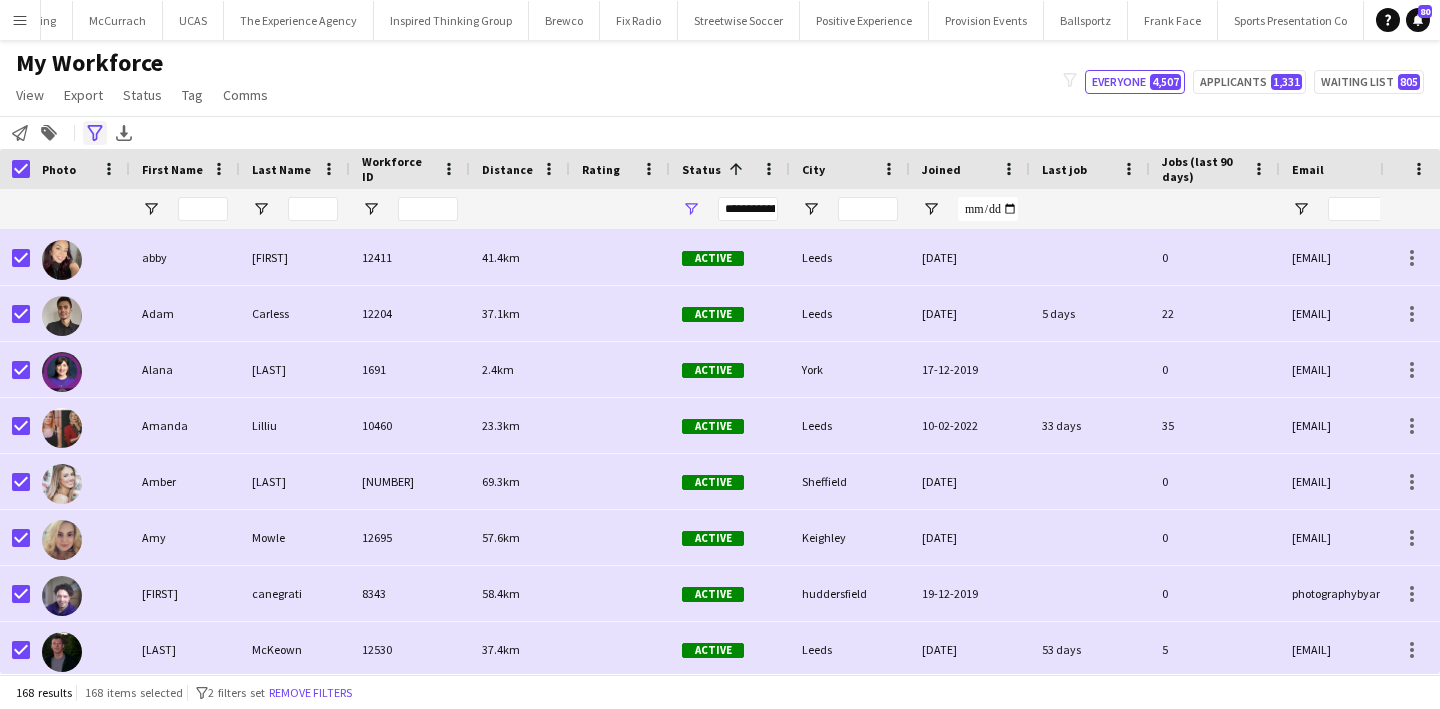 click on "Advanced filters" 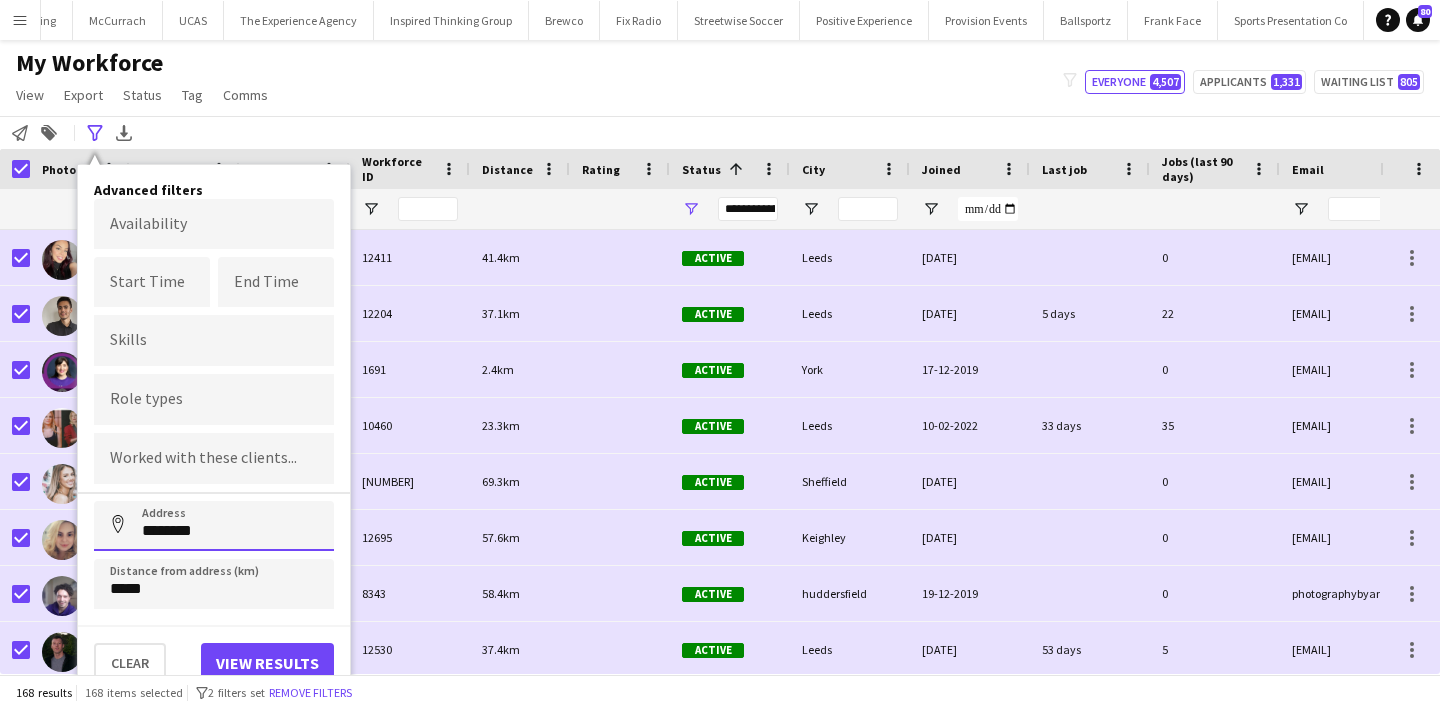 click on "********" at bounding box center (214, 526) 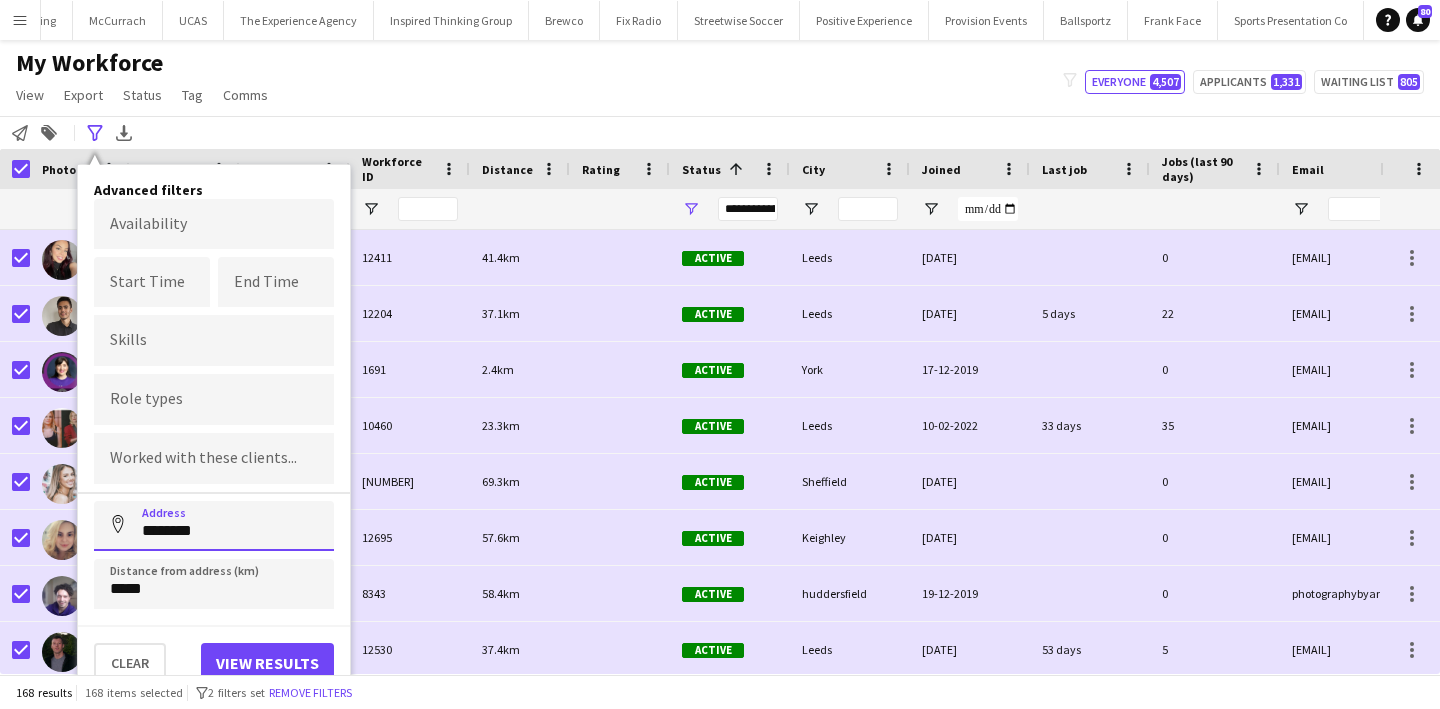 click on "********" at bounding box center (214, 526) 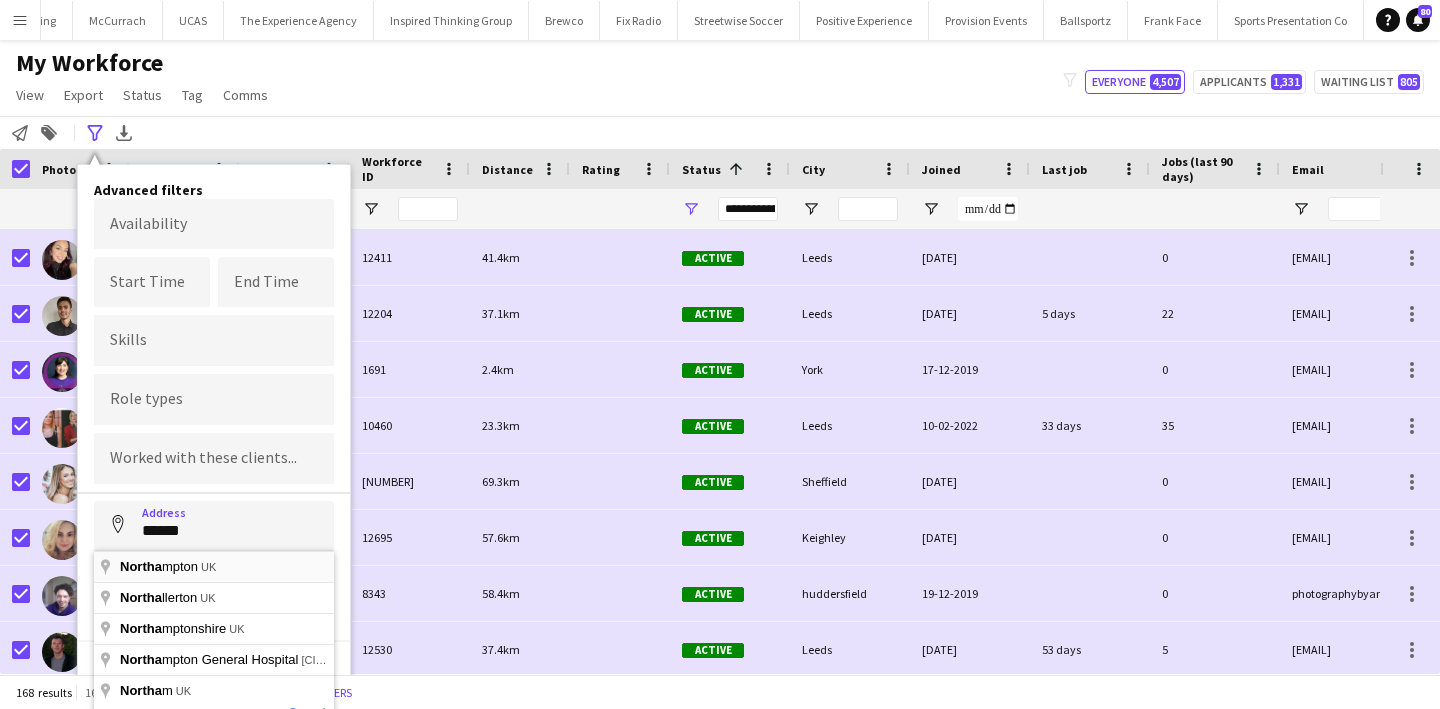 type on "**********" 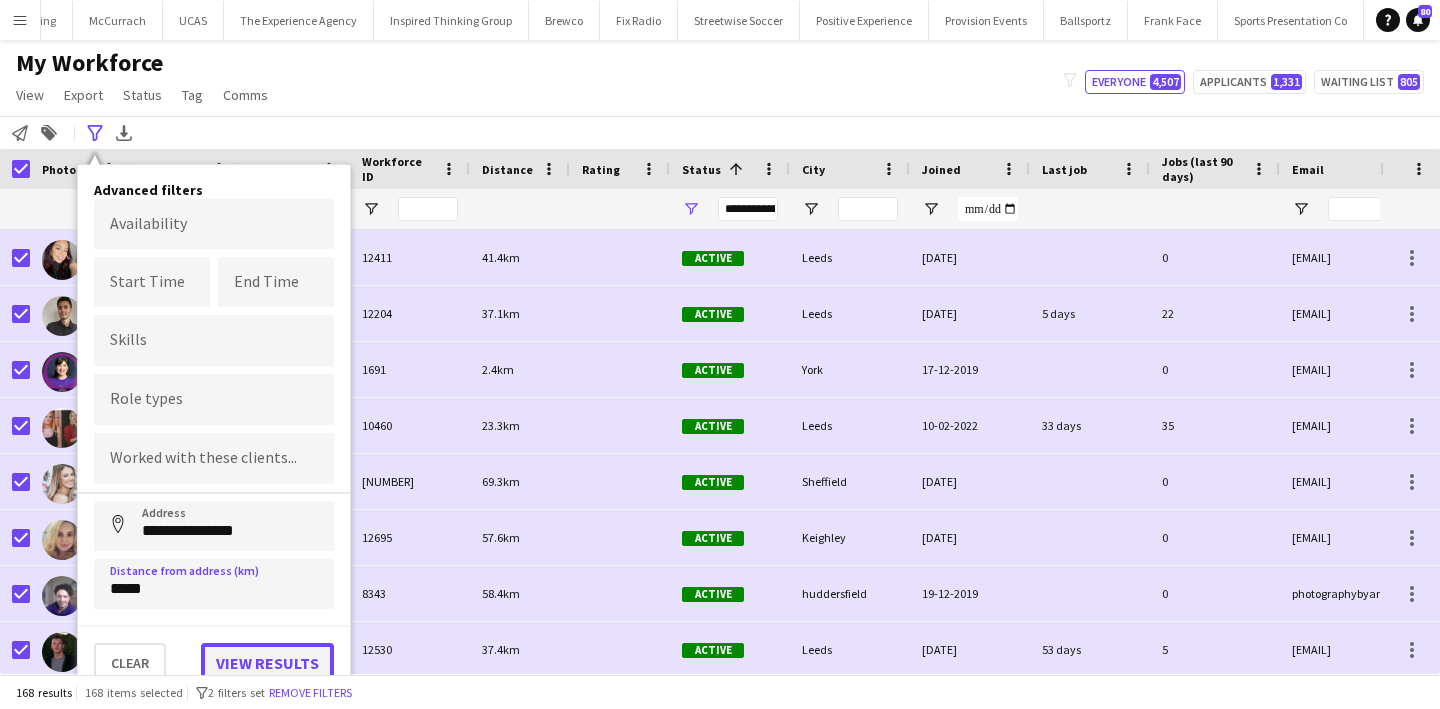 click on "View results" at bounding box center [267, 663] 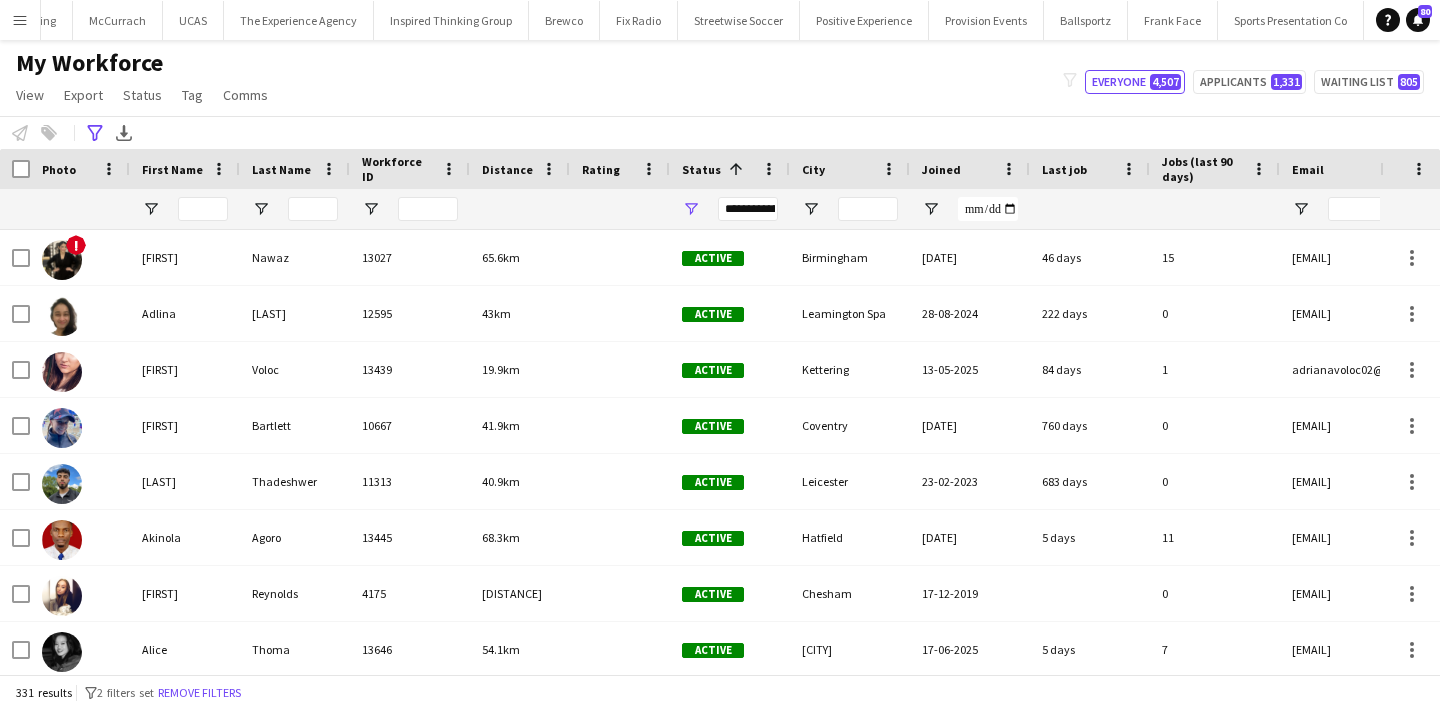 scroll, scrollTop: 1822, scrollLeft: 0, axis: vertical 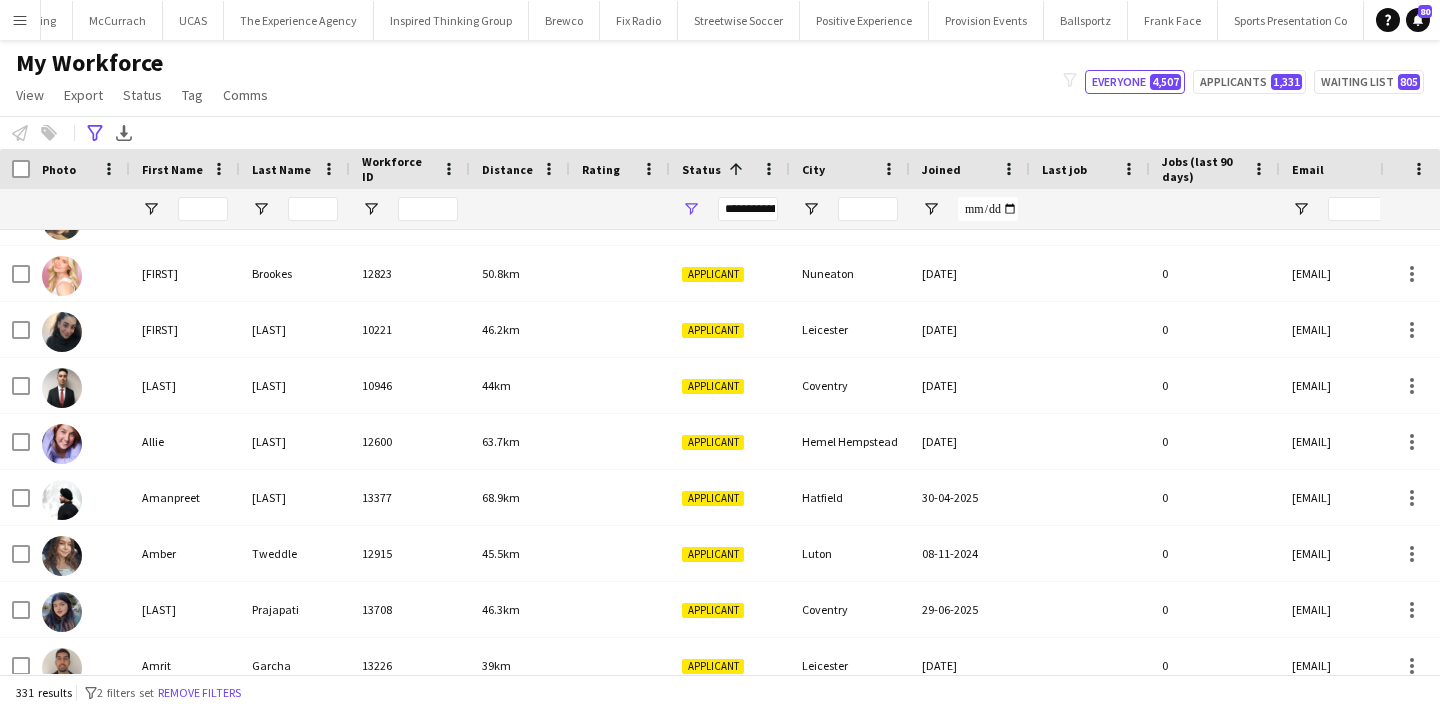 click on "**********" at bounding box center (748, 209) 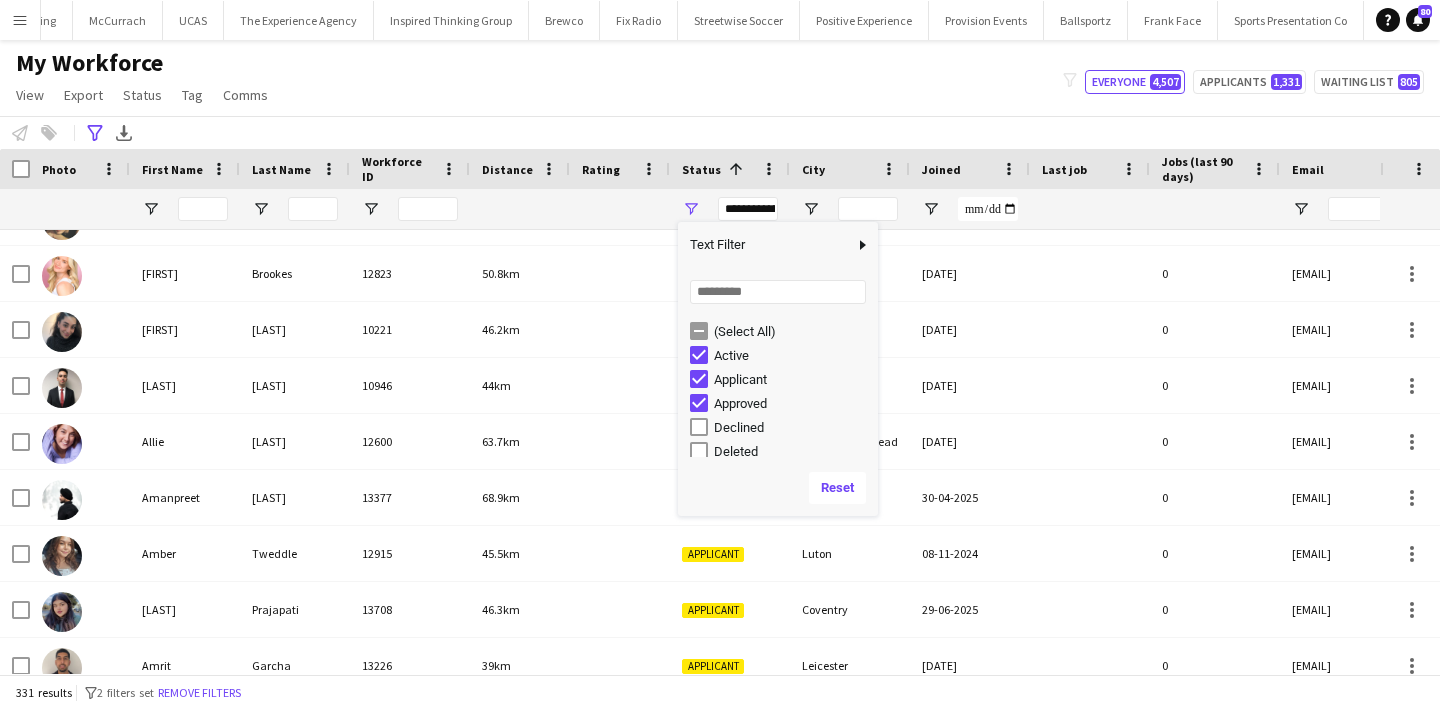 scroll, scrollTop: 126, scrollLeft: 0, axis: vertical 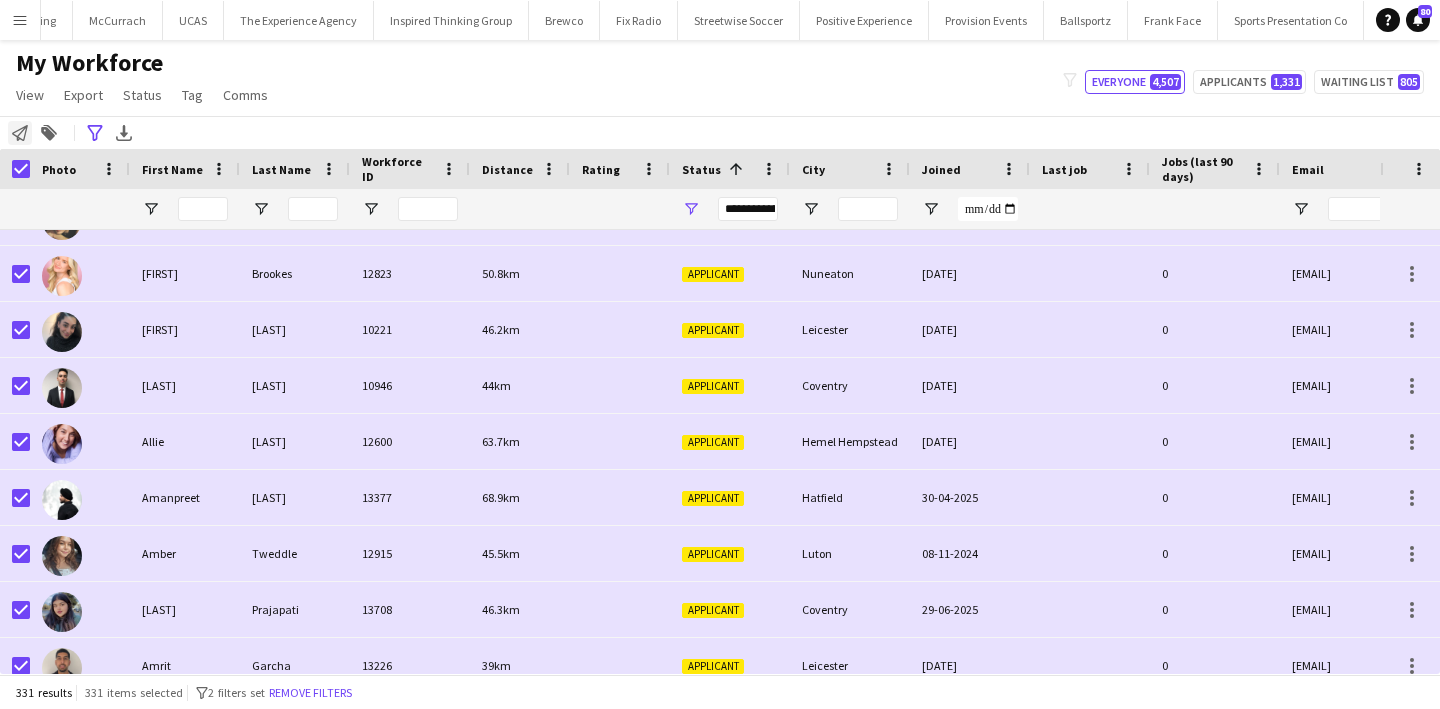 click on "Notify workforce" 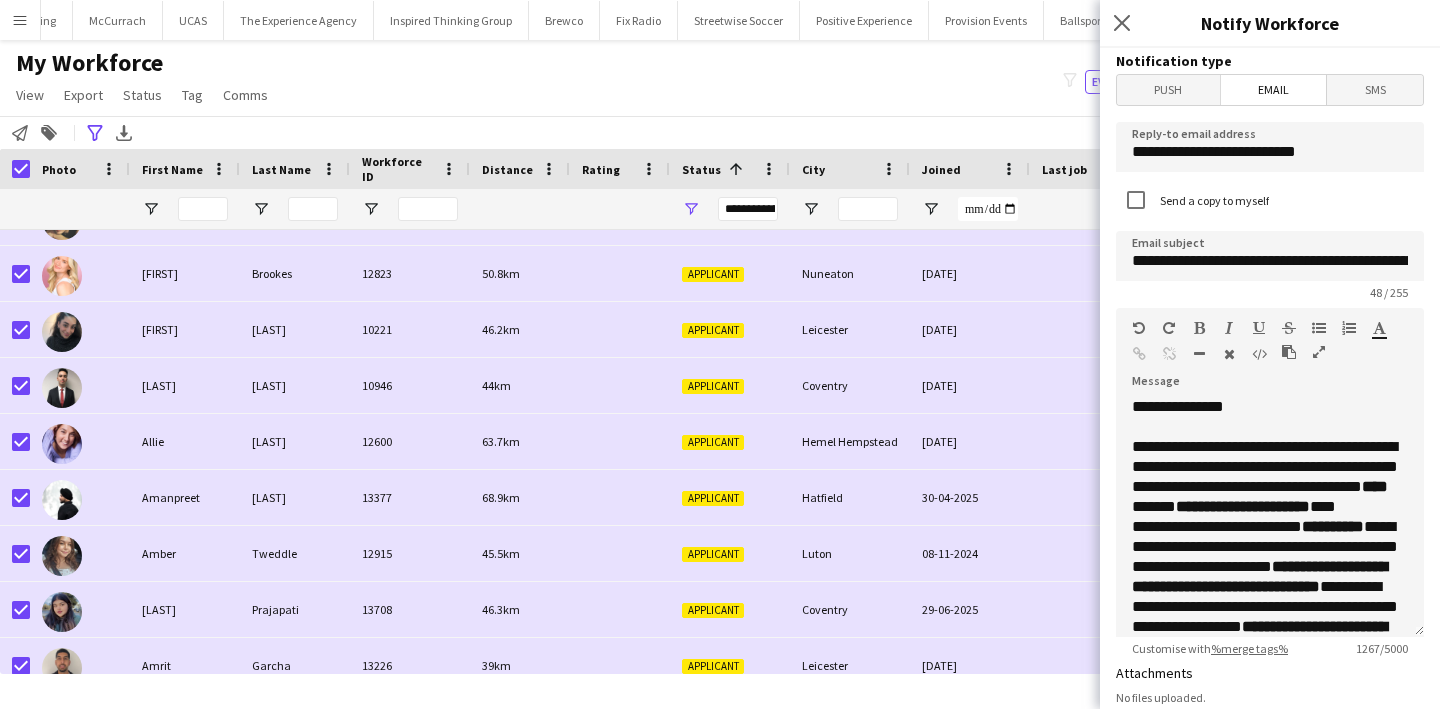 scroll, scrollTop: 656, scrollLeft: 0, axis: vertical 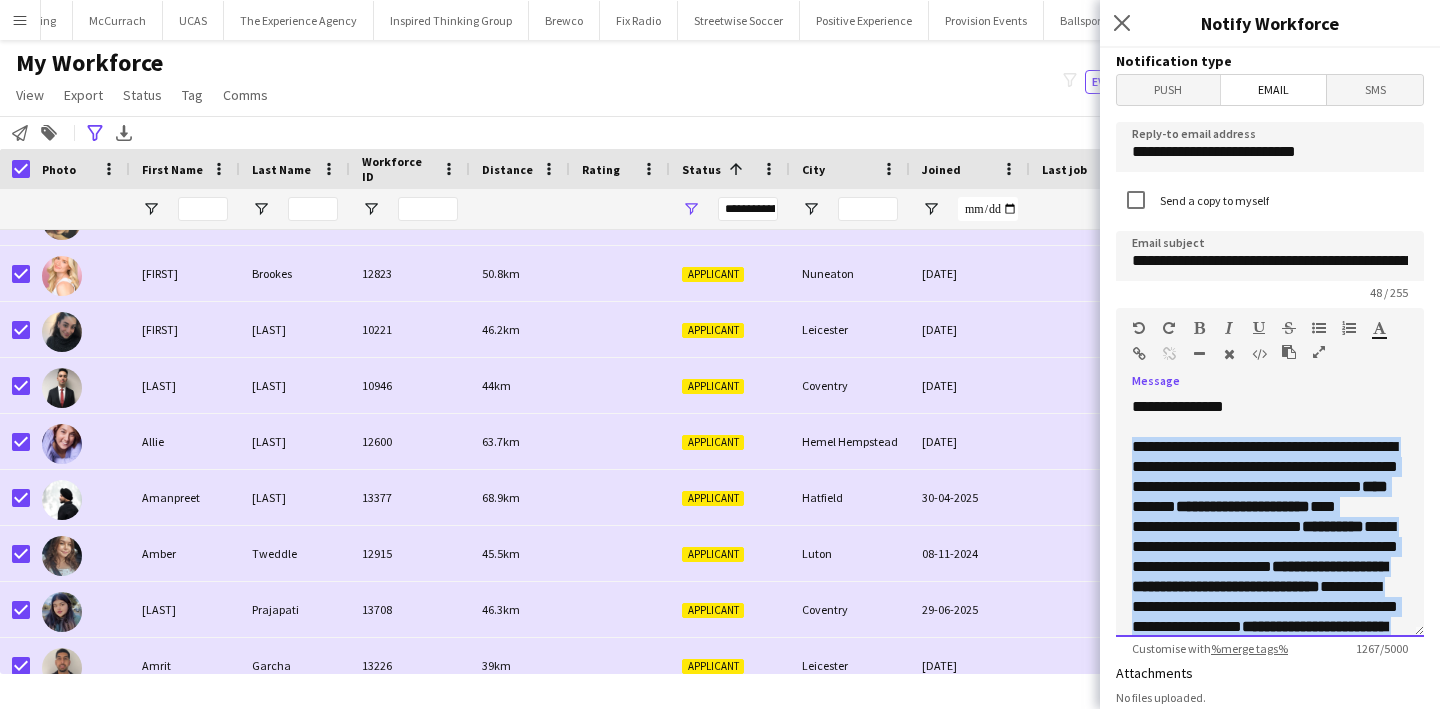 drag, startPoint x: 1368, startPoint y: 600, endPoint x: 1128, endPoint y: 446, distance: 285.1596 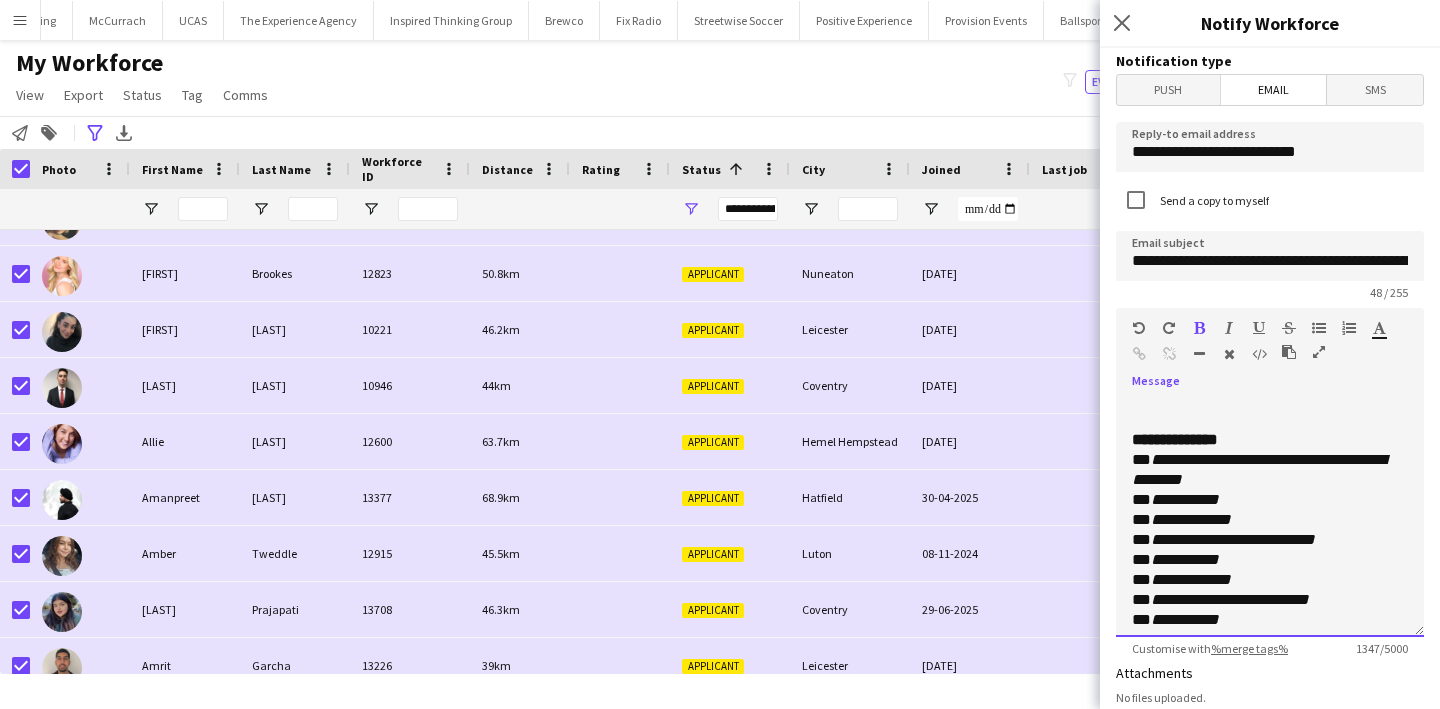 scroll, scrollTop: 0, scrollLeft: 0, axis: both 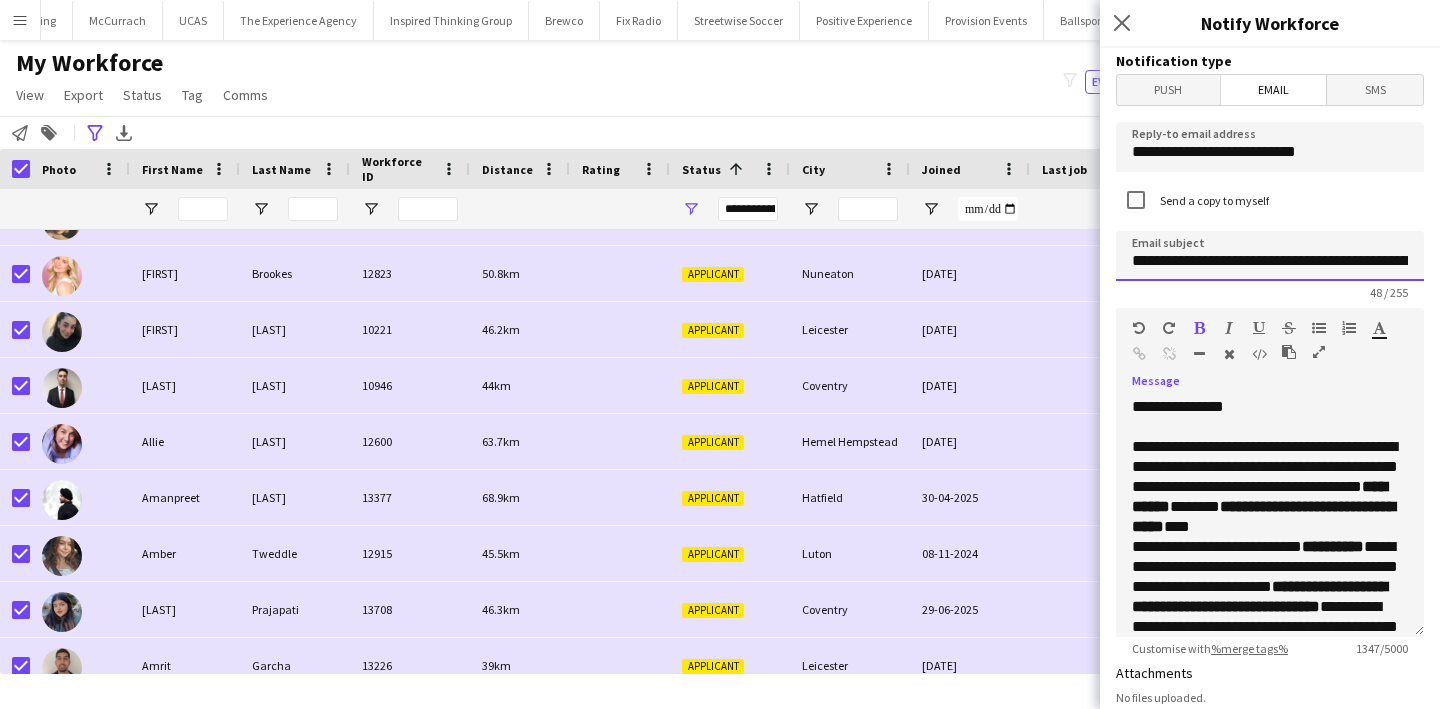 click on "**********" 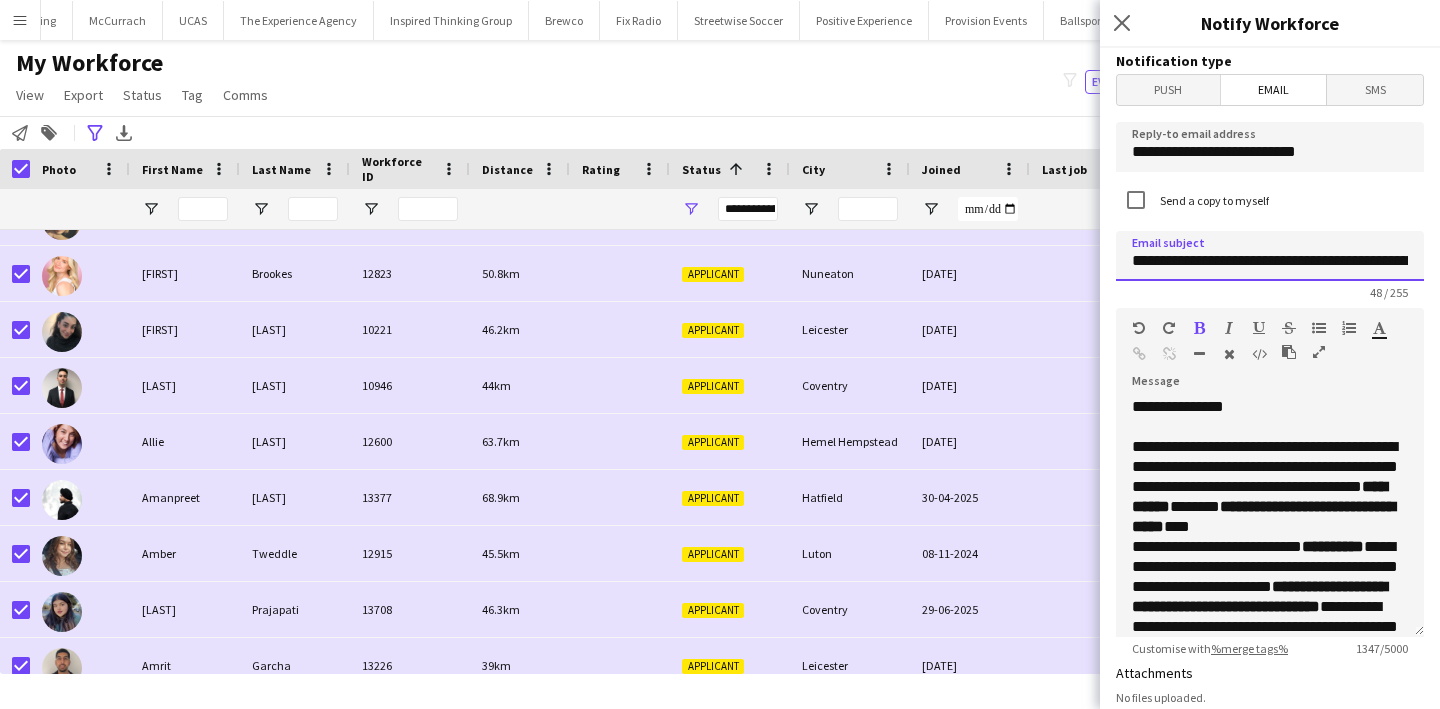 click on "**********" 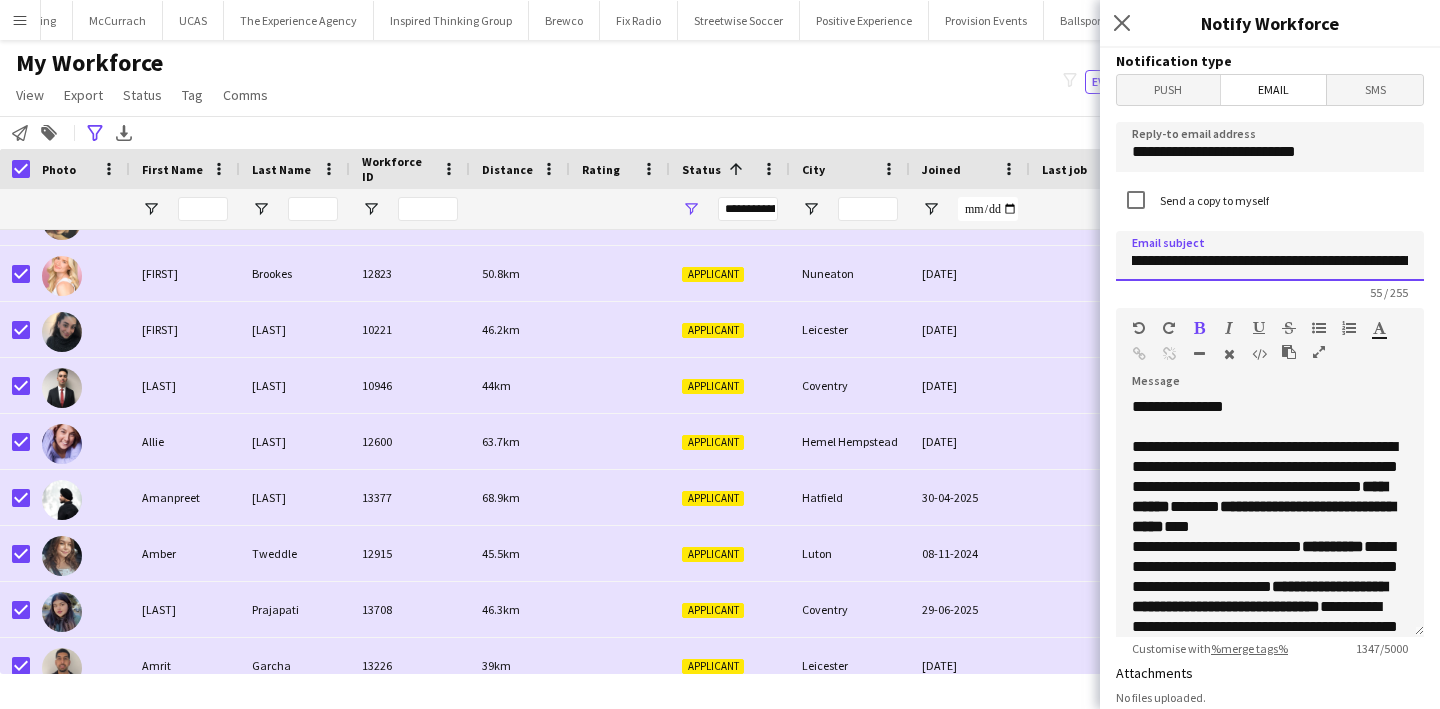 scroll, scrollTop: 0, scrollLeft: 118, axis: horizontal 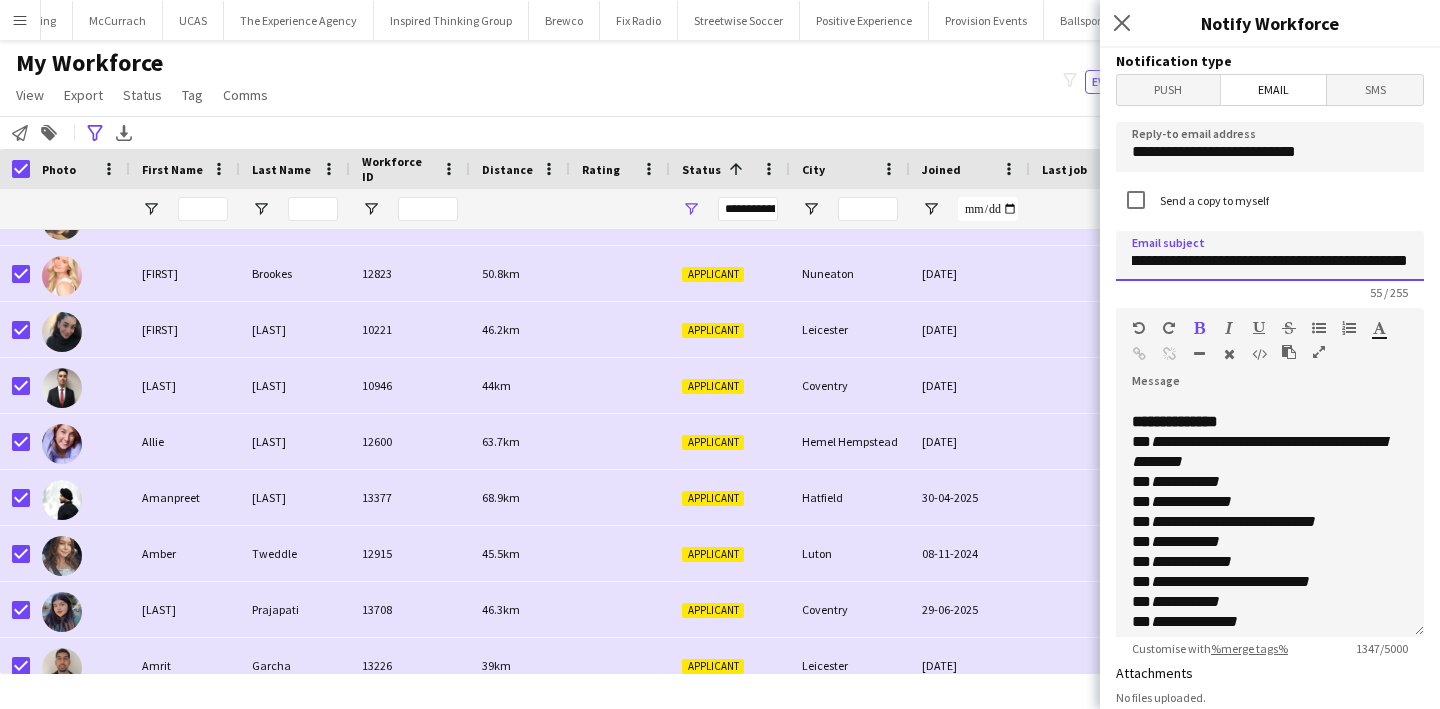 type on "**********" 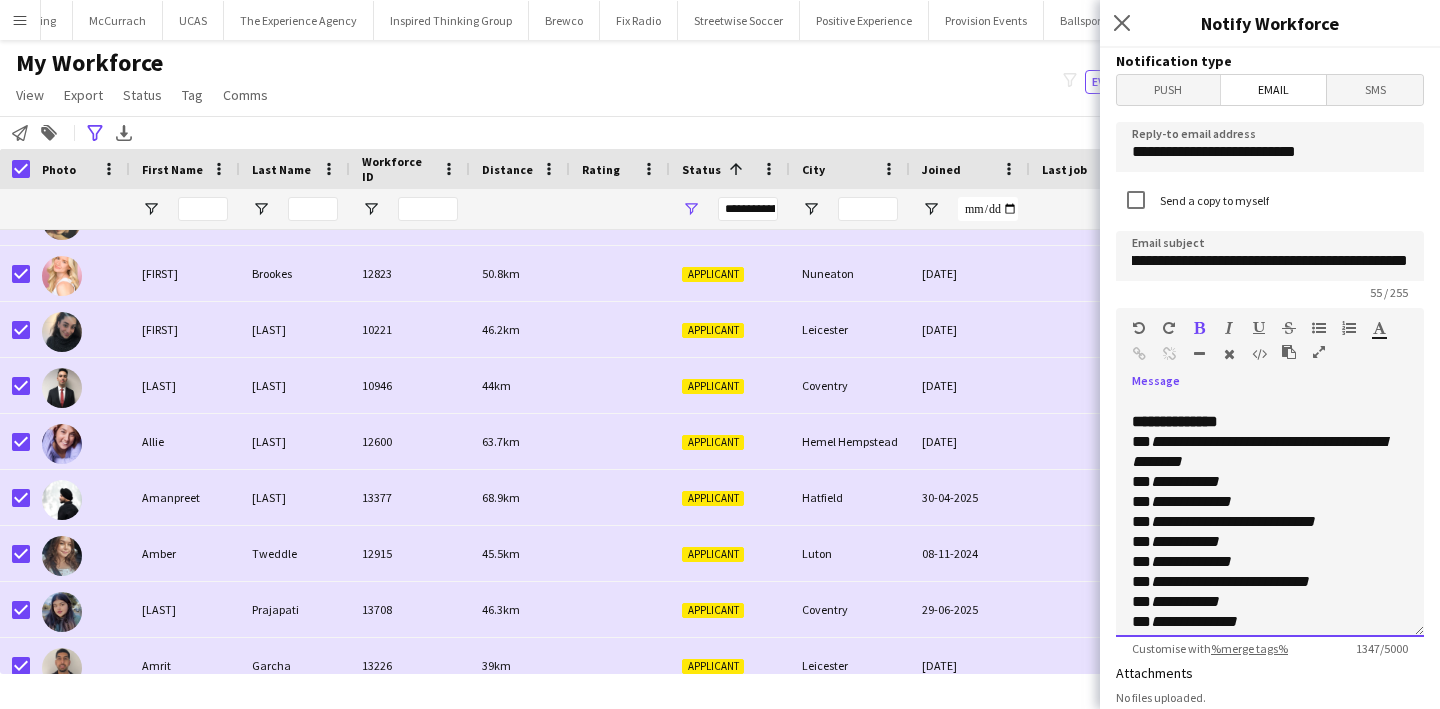 scroll, scrollTop: 0, scrollLeft: 0, axis: both 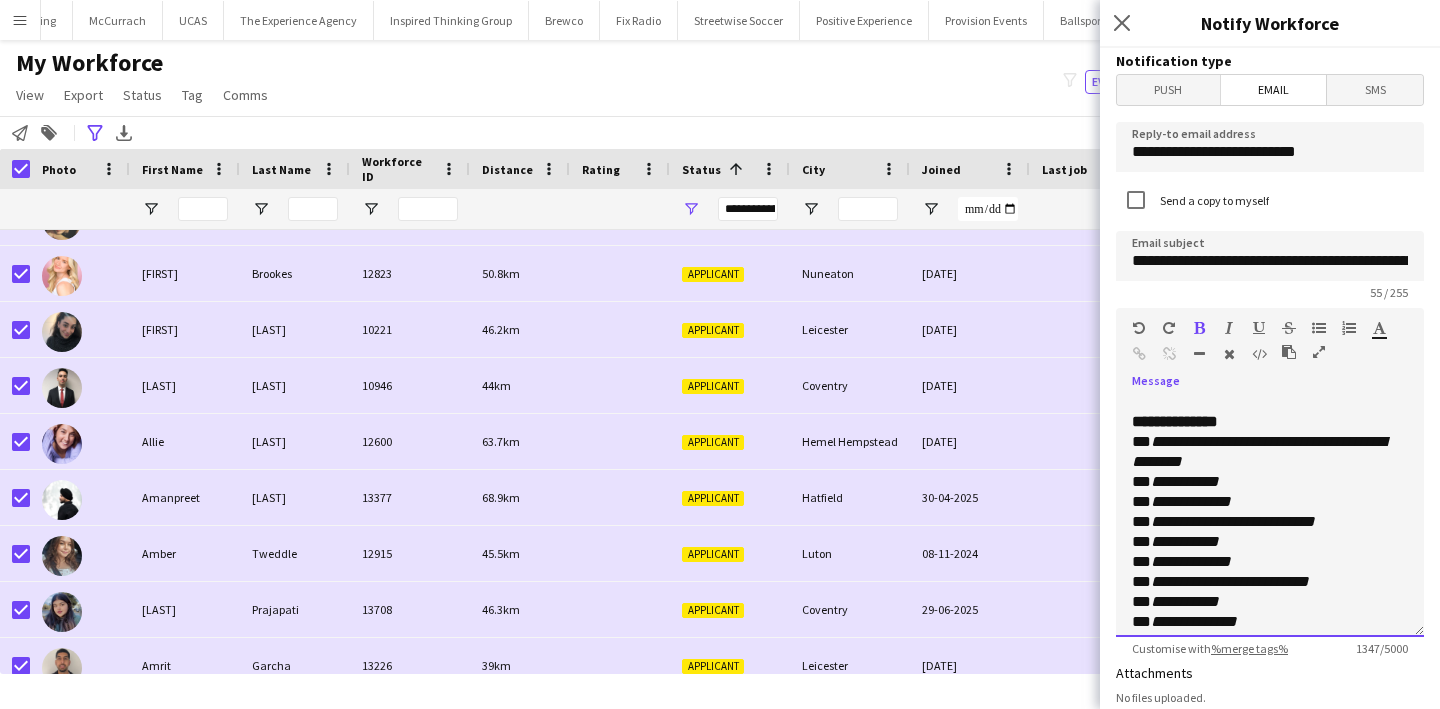click on "**********" 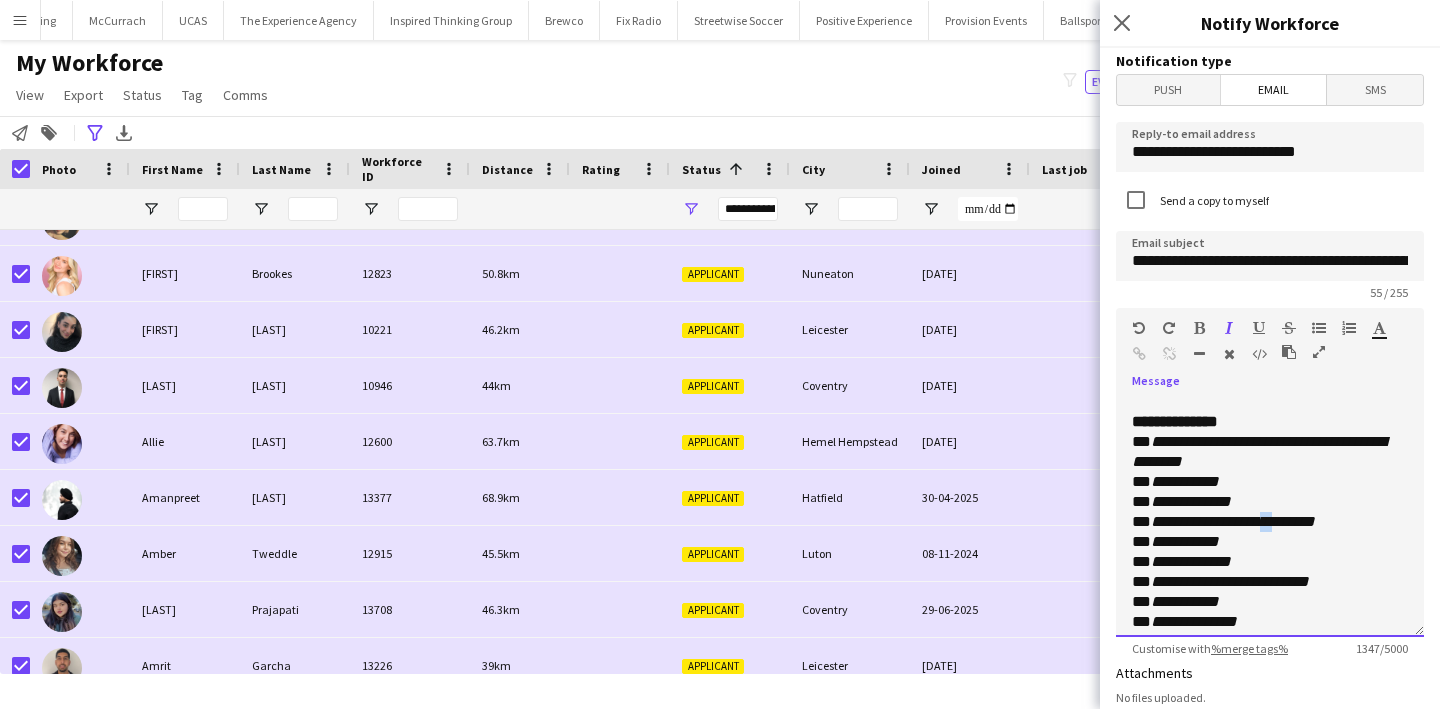 click on "**********" 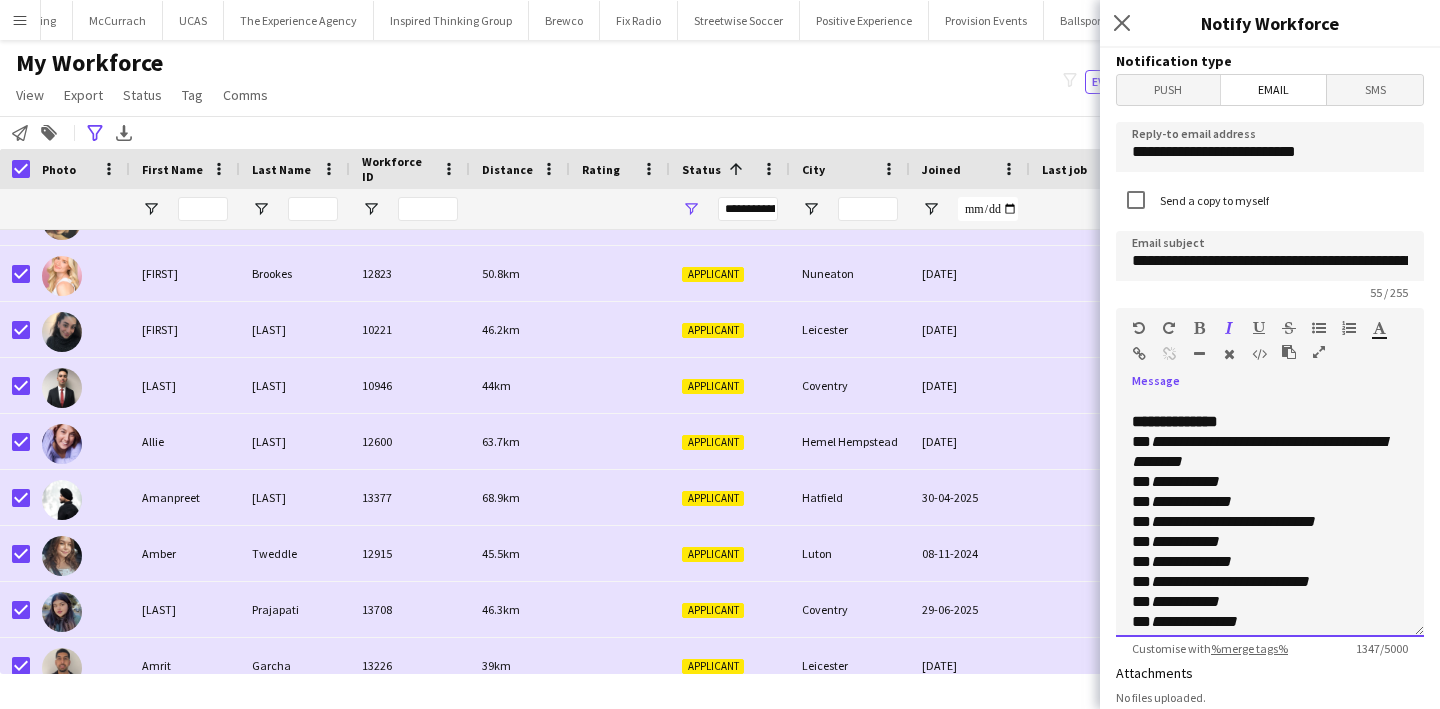 click on "**********" 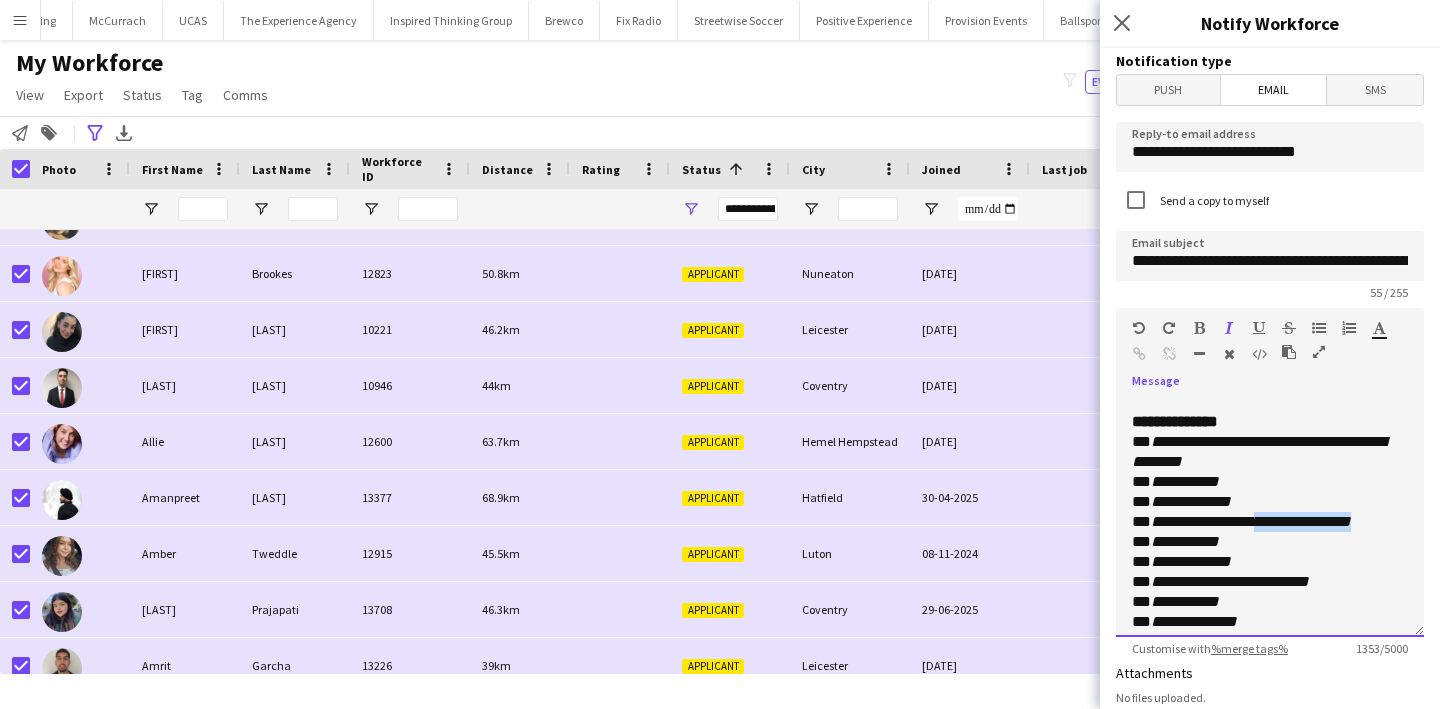 drag, startPoint x: 1373, startPoint y: 525, endPoint x: 1258, endPoint y: 525, distance: 115 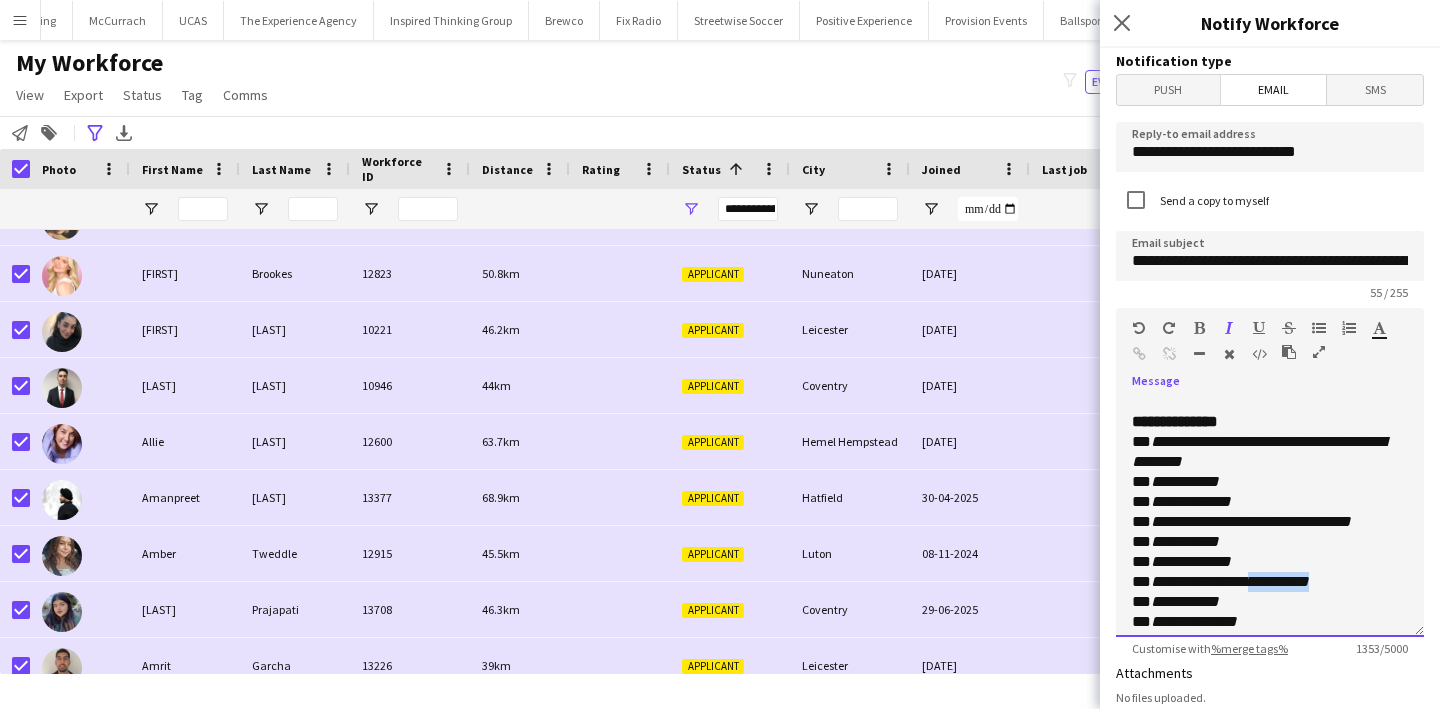 drag, startPoint x: 1325, startPoint y: 587, endPoint x: 1250, endPoint y: 584, distance: 75.059975 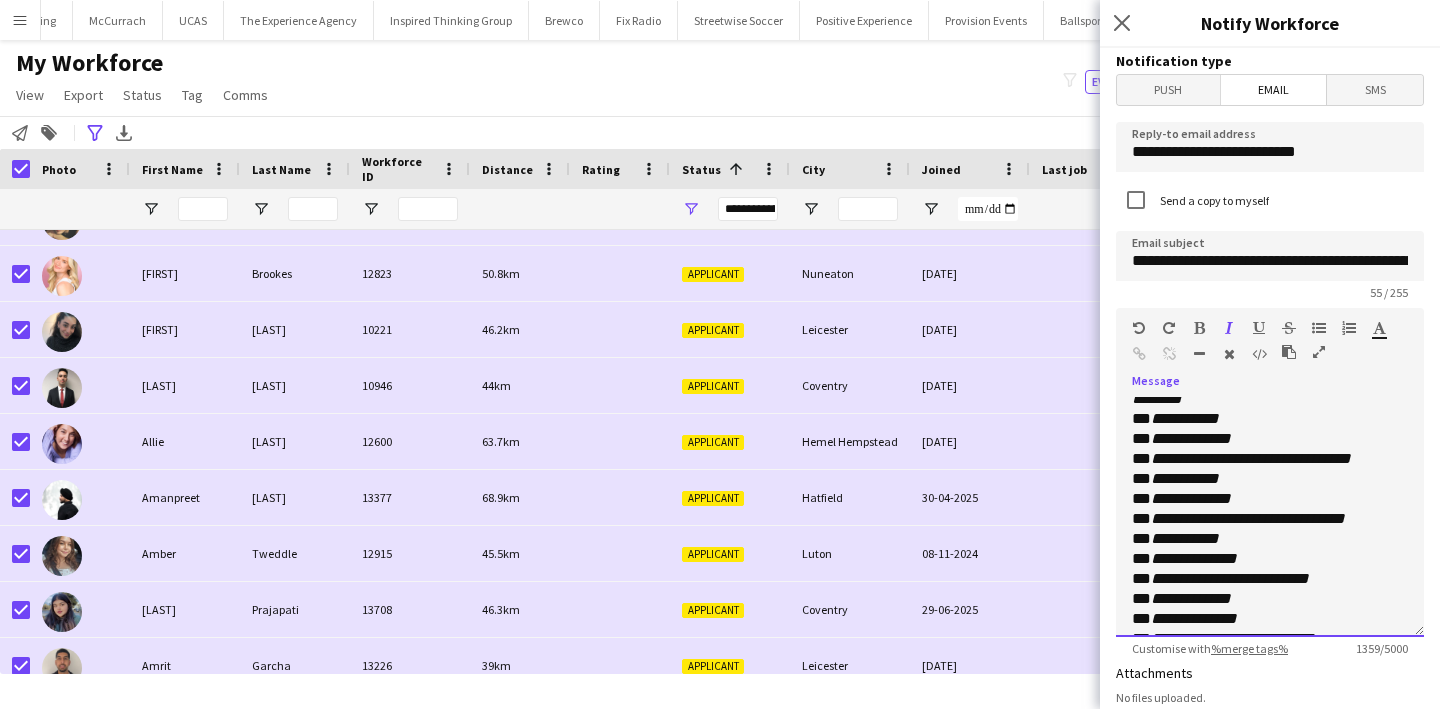 scroll, scrollTop: 400, scrollLeft: 0, axis: vertical 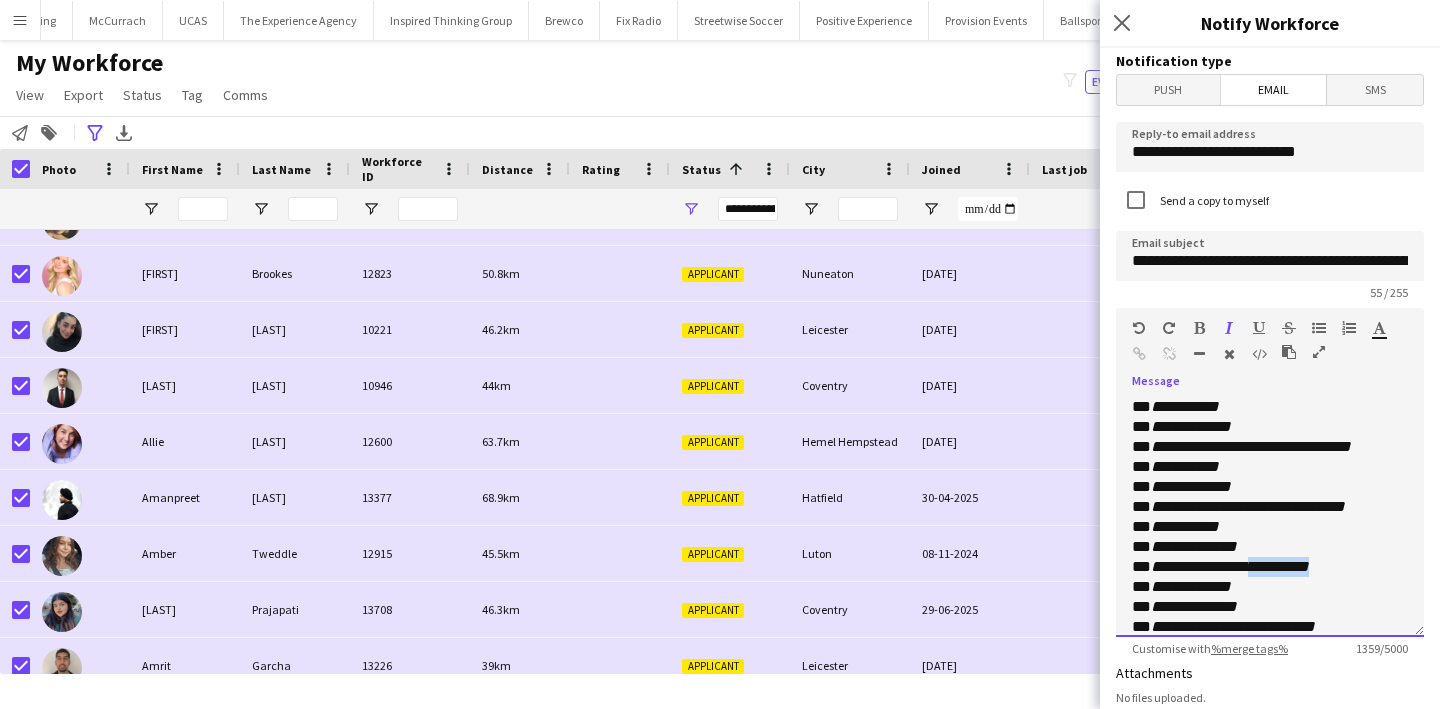 drag, startPoint x: 1305, startPoint y: 567, endPoint x: 1251, endPoint y: 564, distance: 54.08327 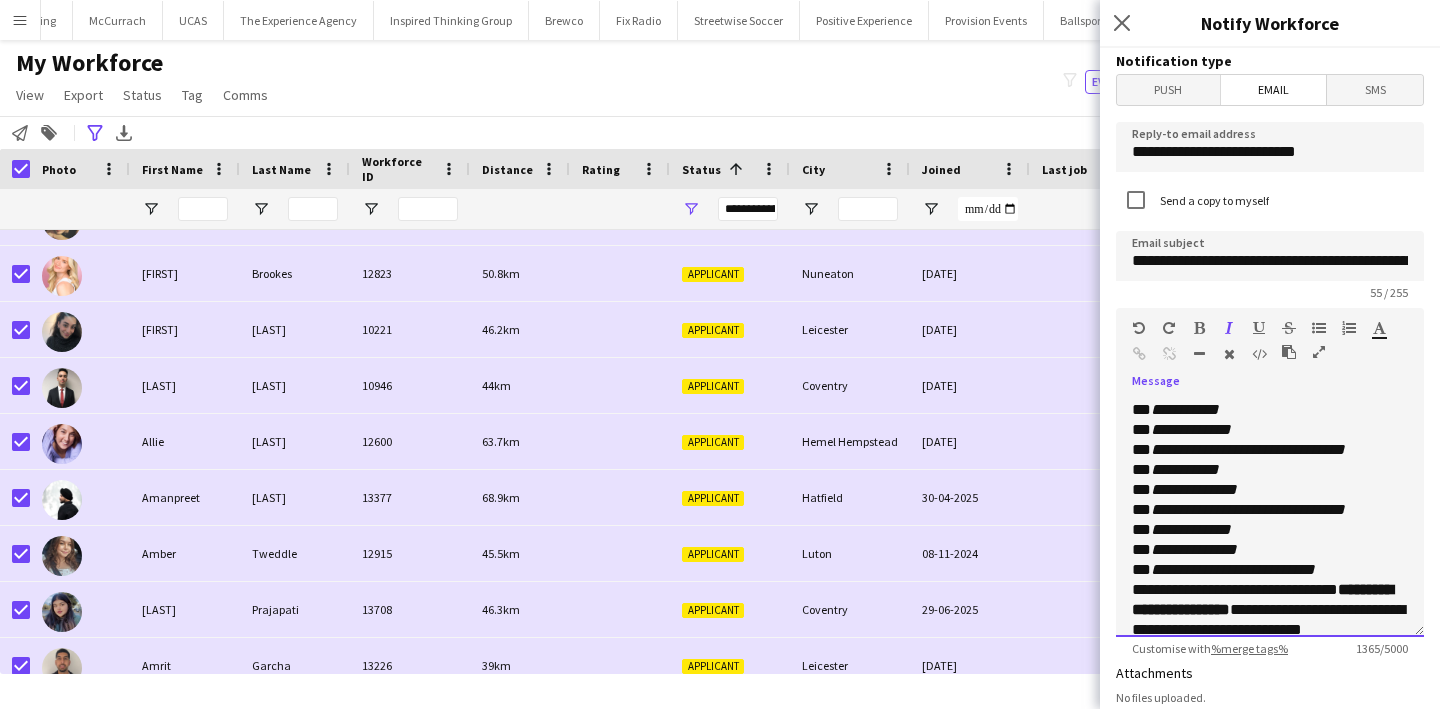 scroll, scrollTop: 460, scrollLeft: 0, axis: vertical 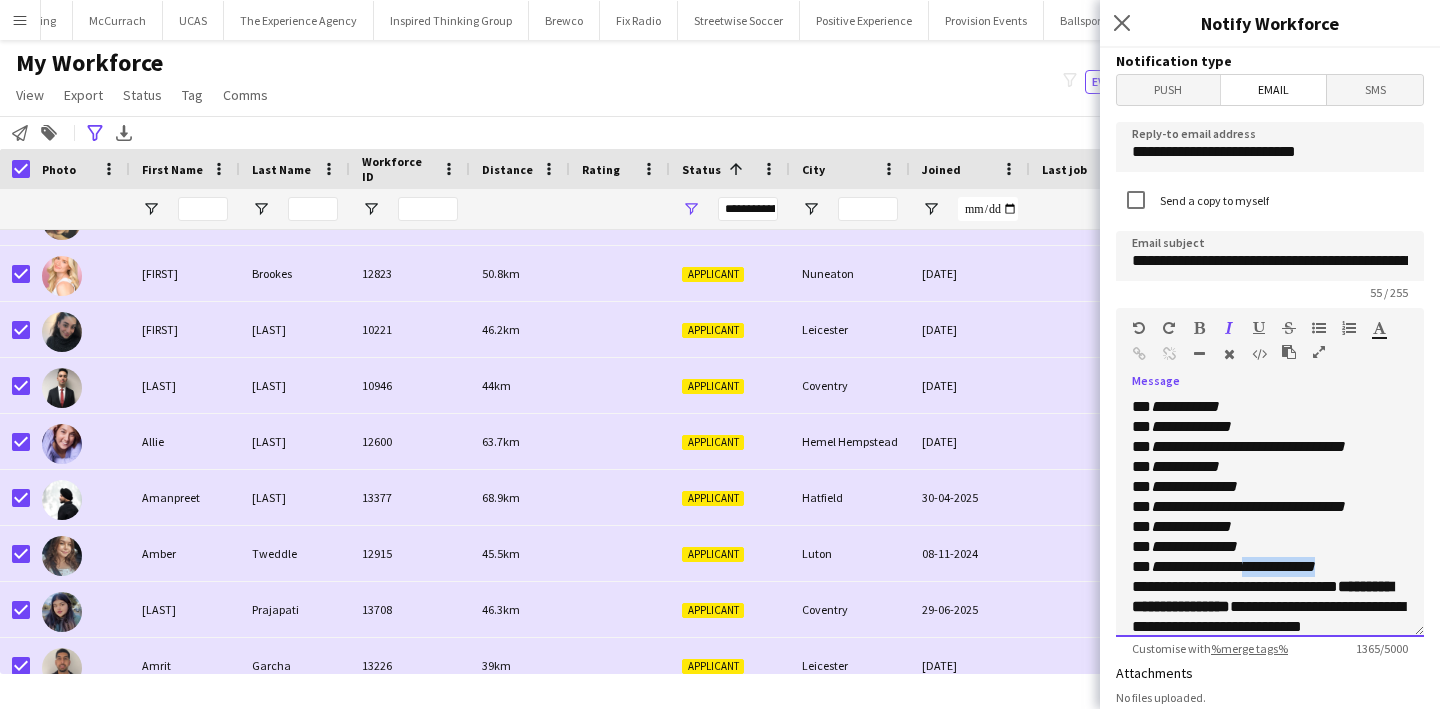 drag, startPoint x: 1339, startPoint y: 568, endPoint x: 1249, endPoint y: 569, distance: 90.005554 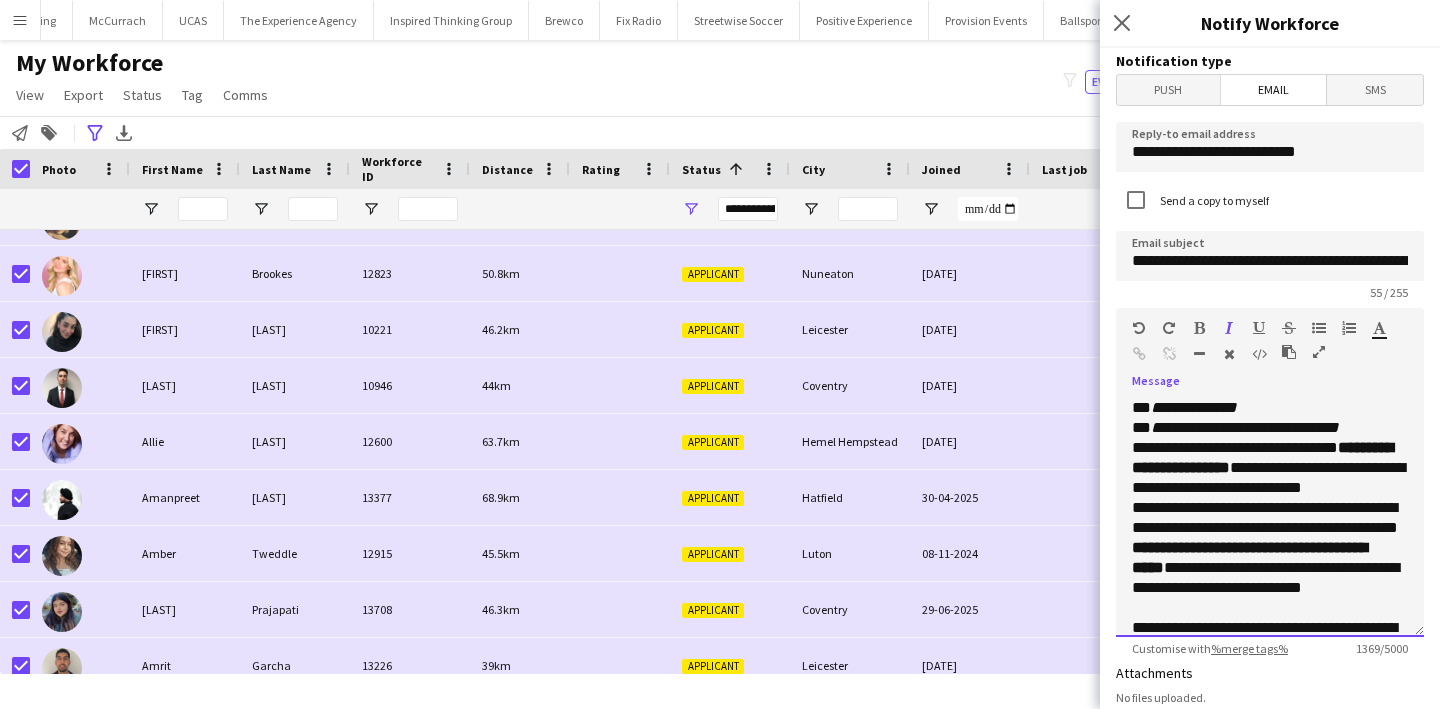 scroll, scrollTop: 608, scrollLeft: 0, axis: vertical 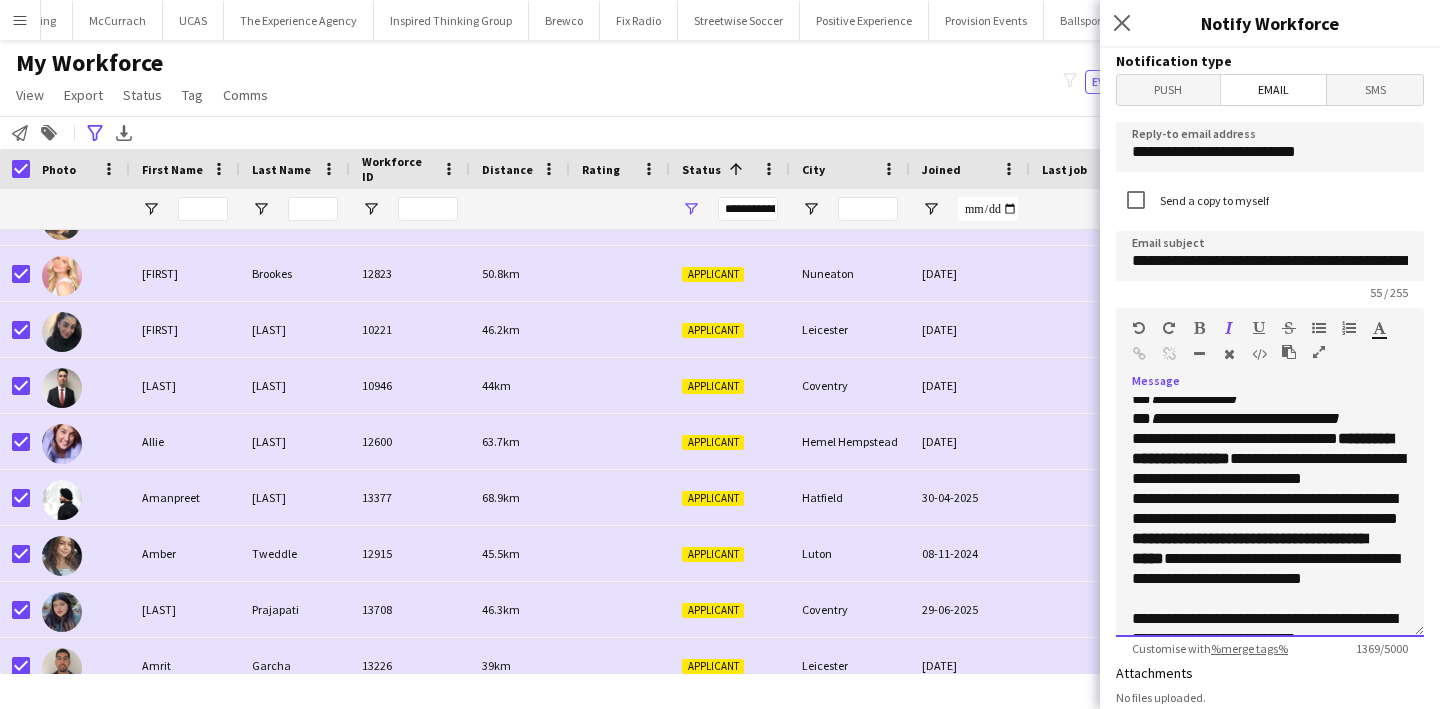 click on "**********" 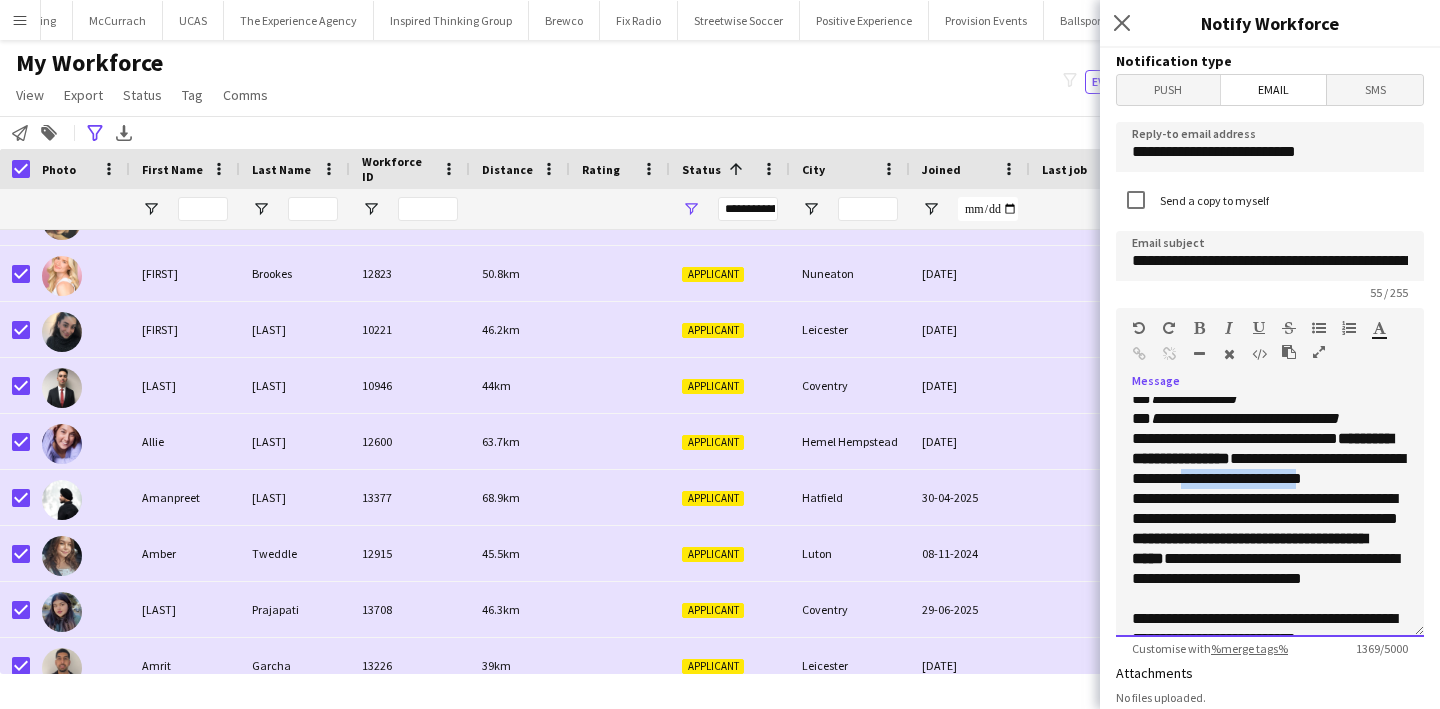 drag, startPoint x: 1331, startPoint y: 480, endPoint x: 1252, endPoint y: 480, distance: 79 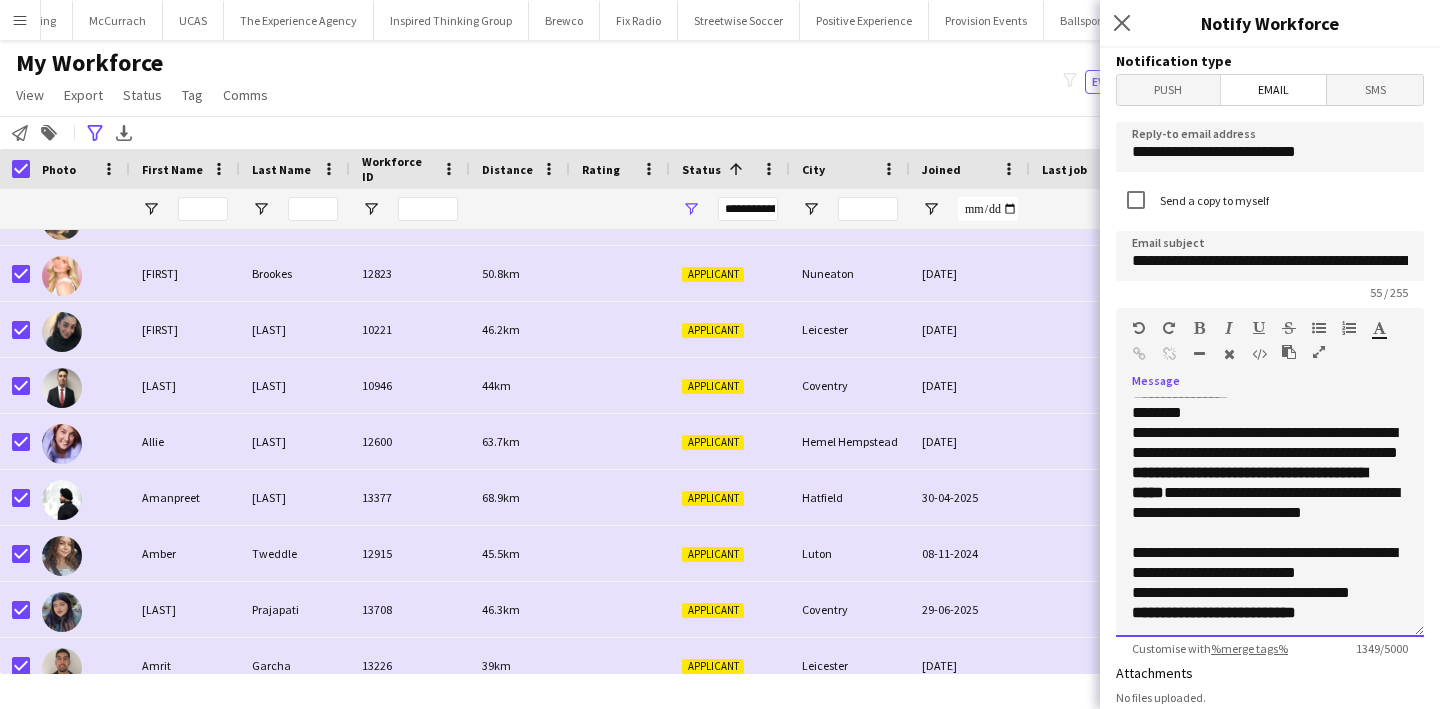 scroll, scrollTop: 676, scrollLeft: 0, axis: vertical 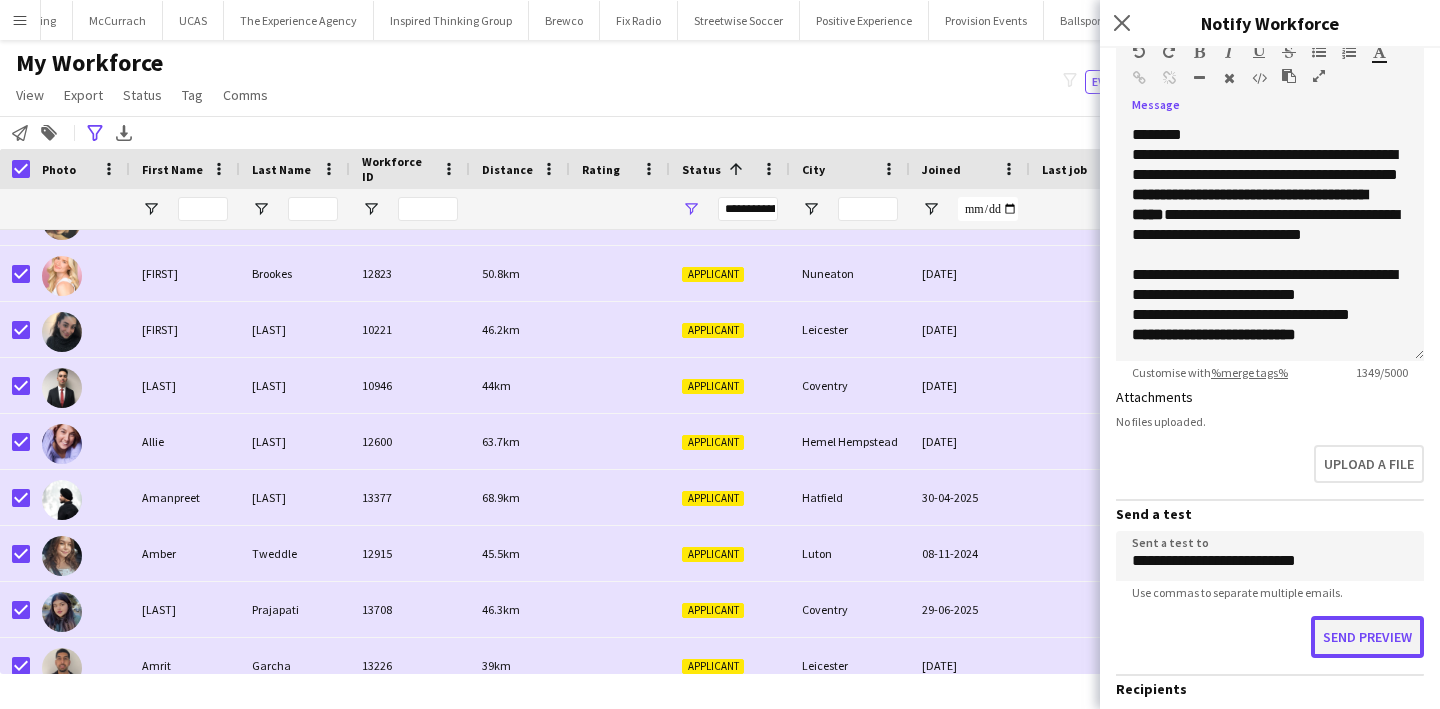click on "Send preview" 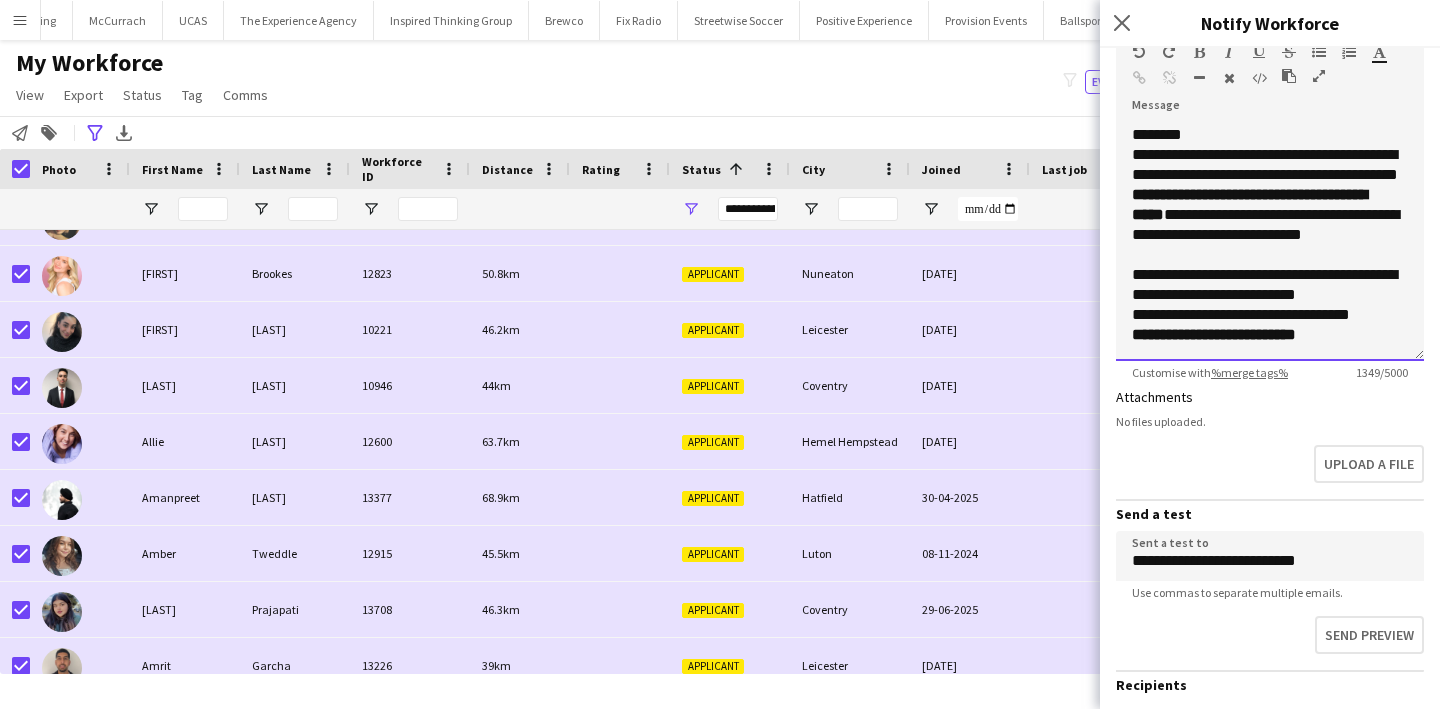 click on "**********" 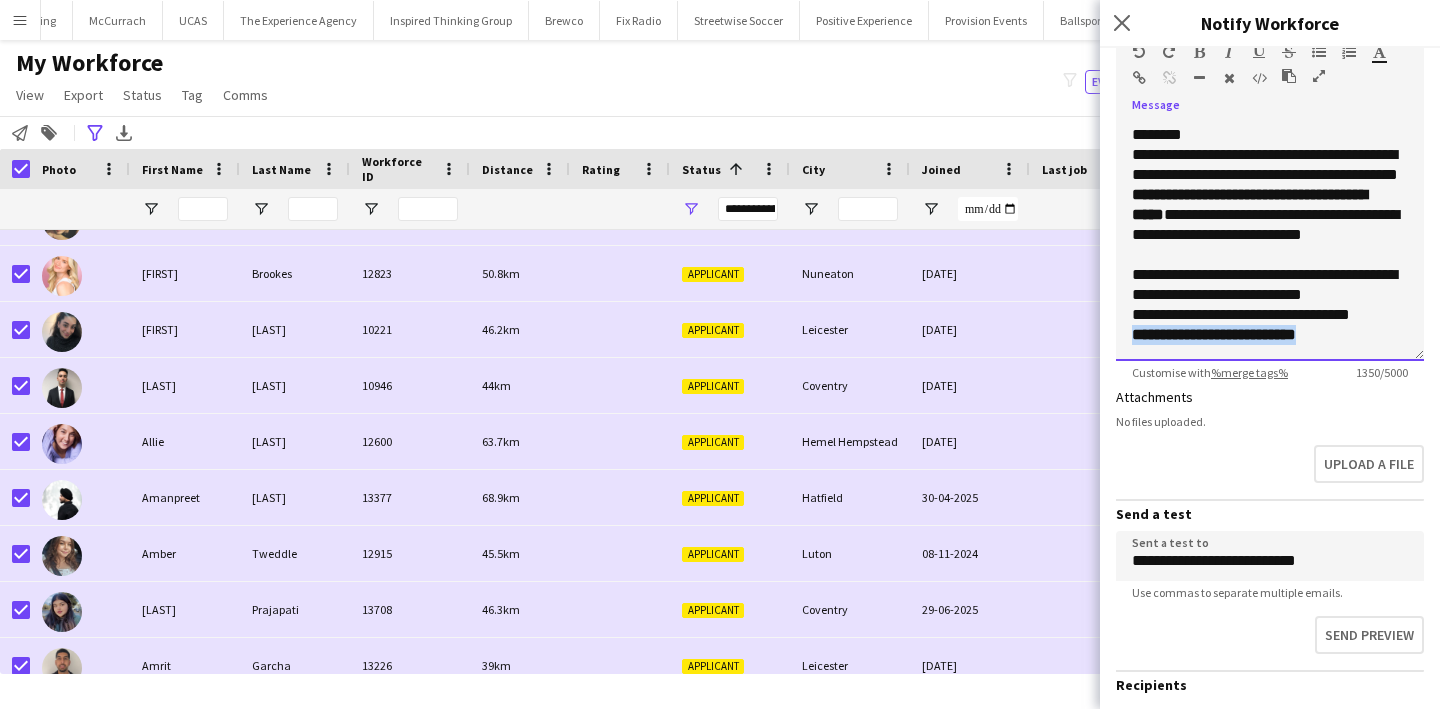 drag, startPoint x: 1356, startPoint y: 331, endPoint x: 1128, endPoint y: 331, distance: 228 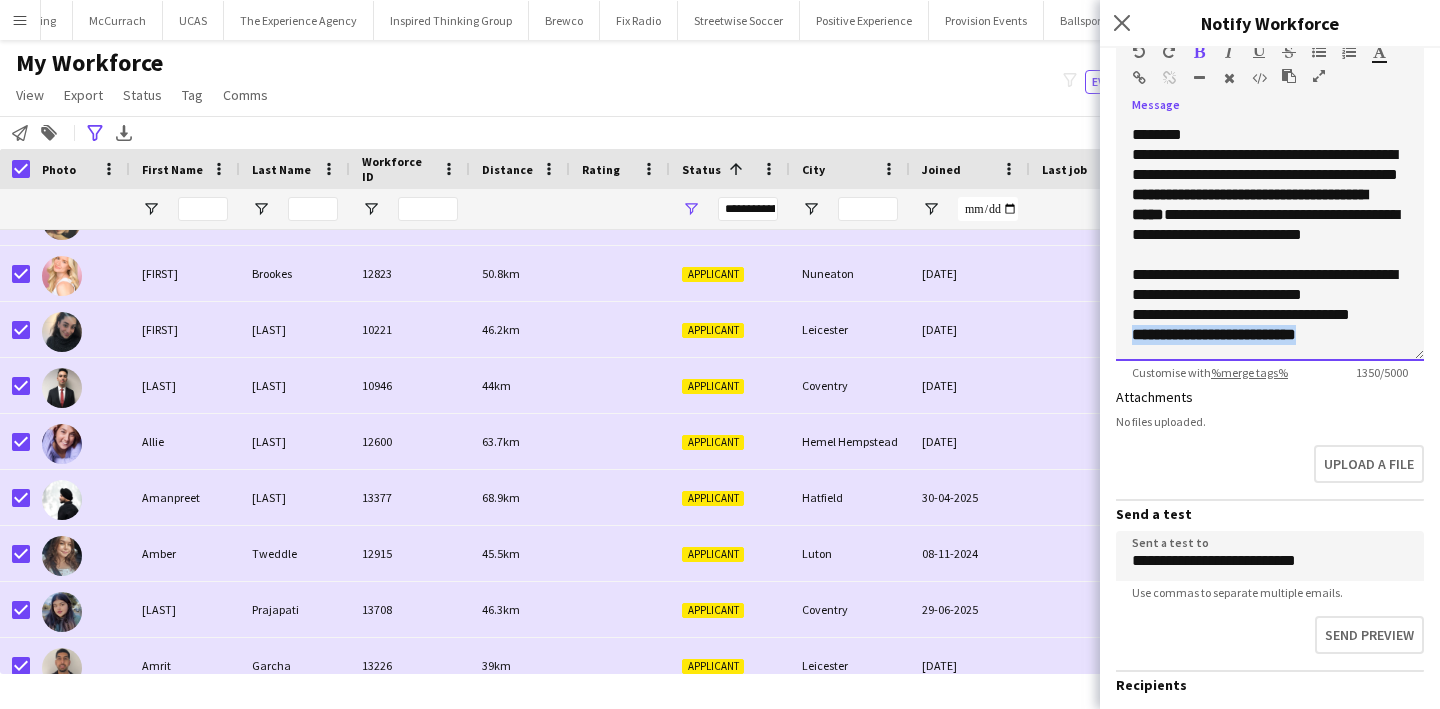 copy on "**********" 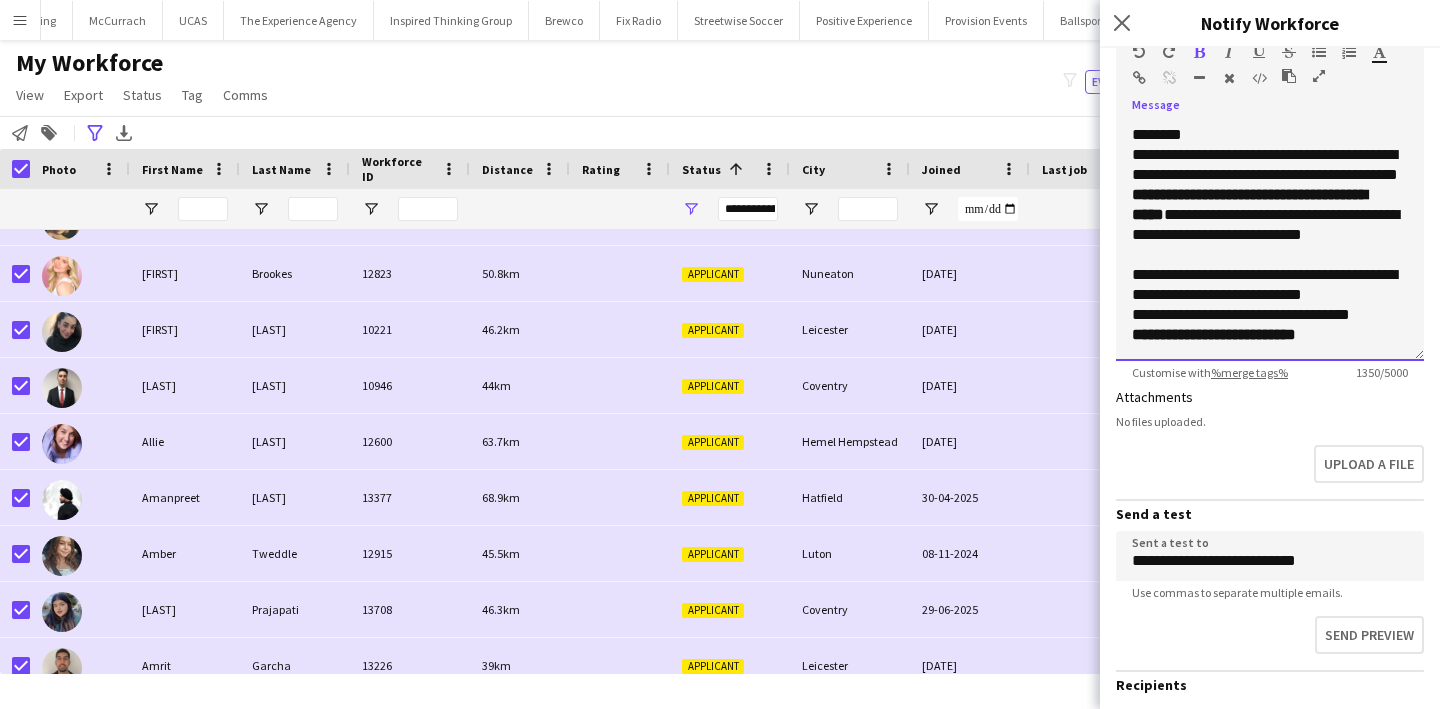 click on "**********" 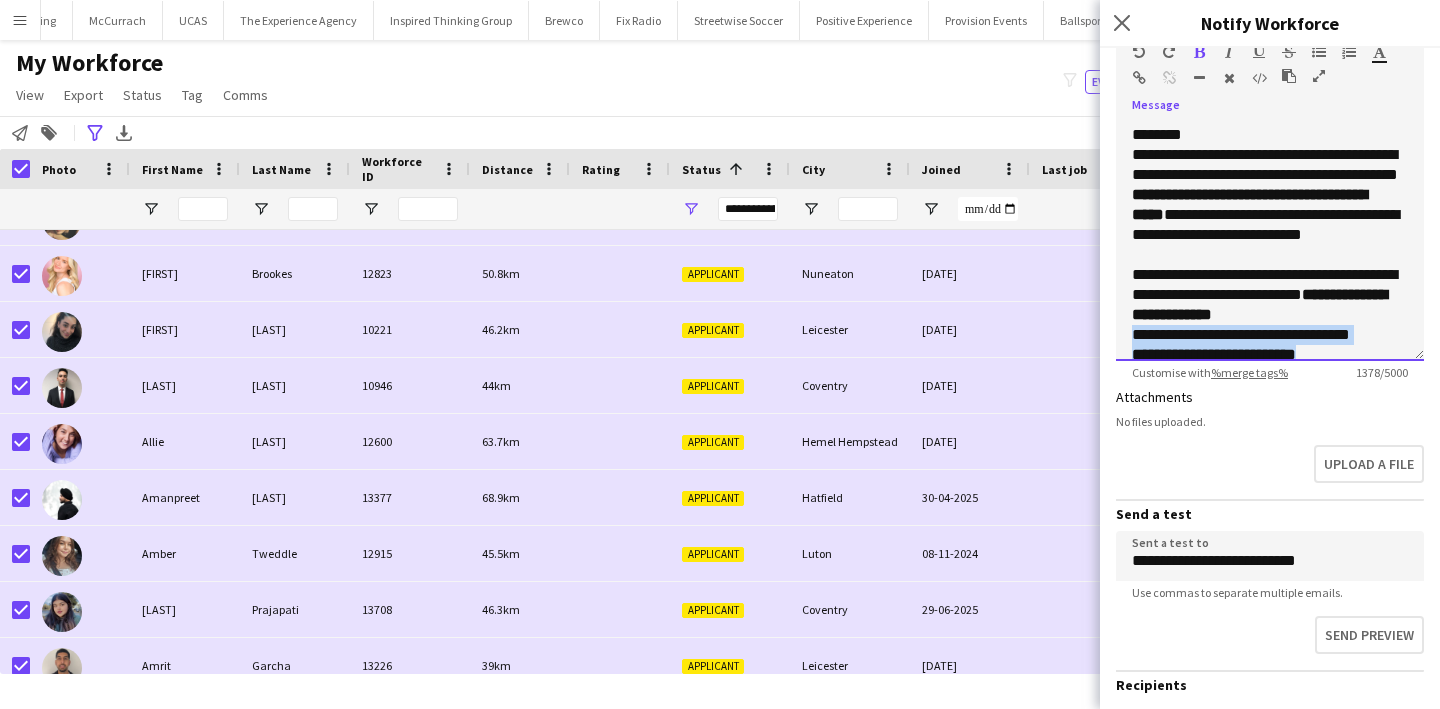 drag, startPoint x: 1356, startPoint y: 350, endPoint x: 1129, endPoint y: 329, distance: 227.9693 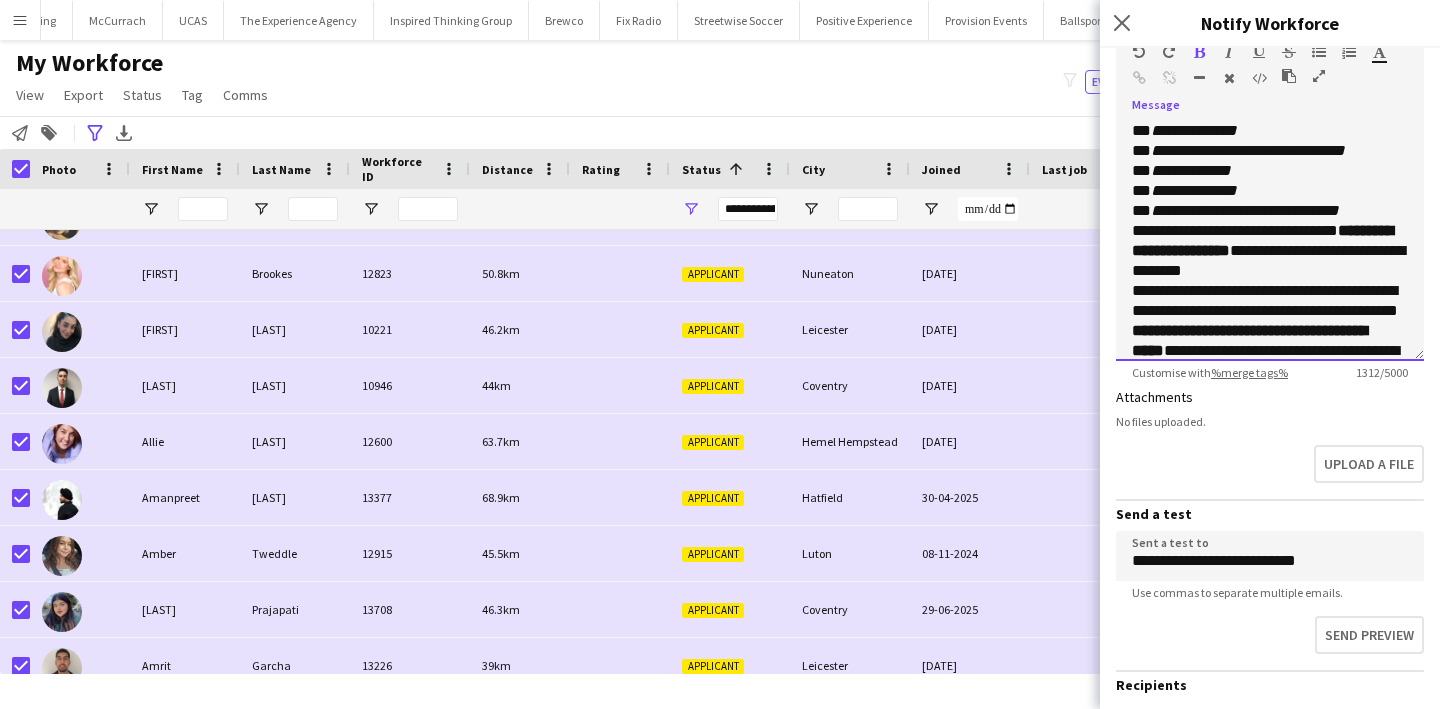scroll, scrollTop: 539, scrollLeft: 0, axis: vertical 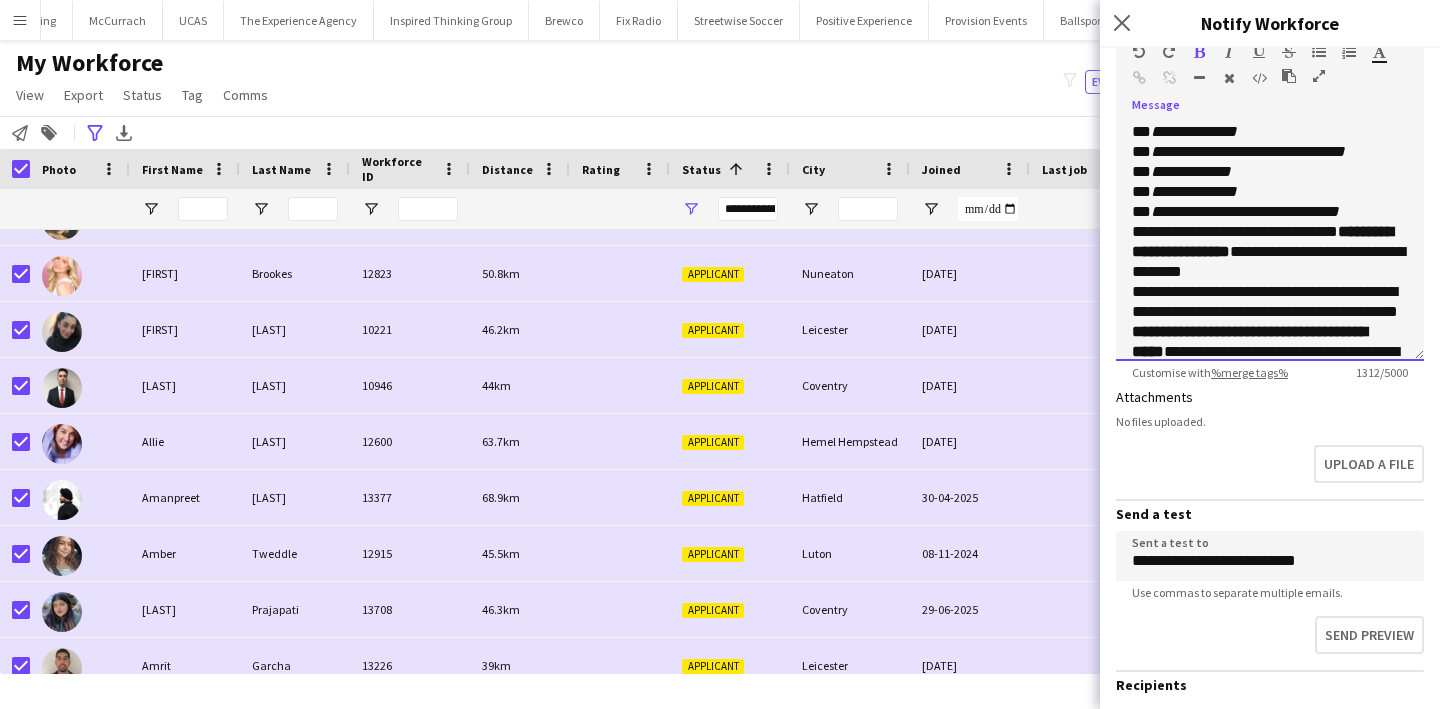 click on "**********" 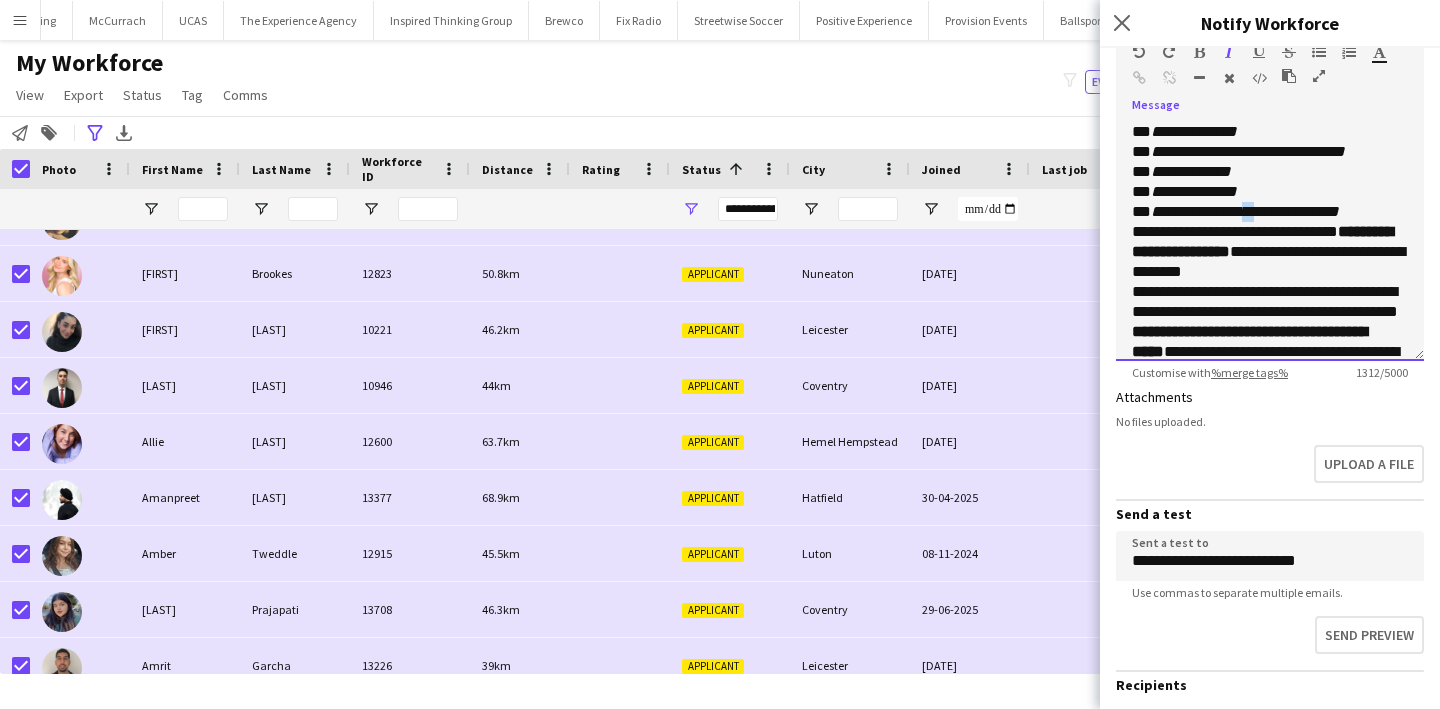 click on "**********" 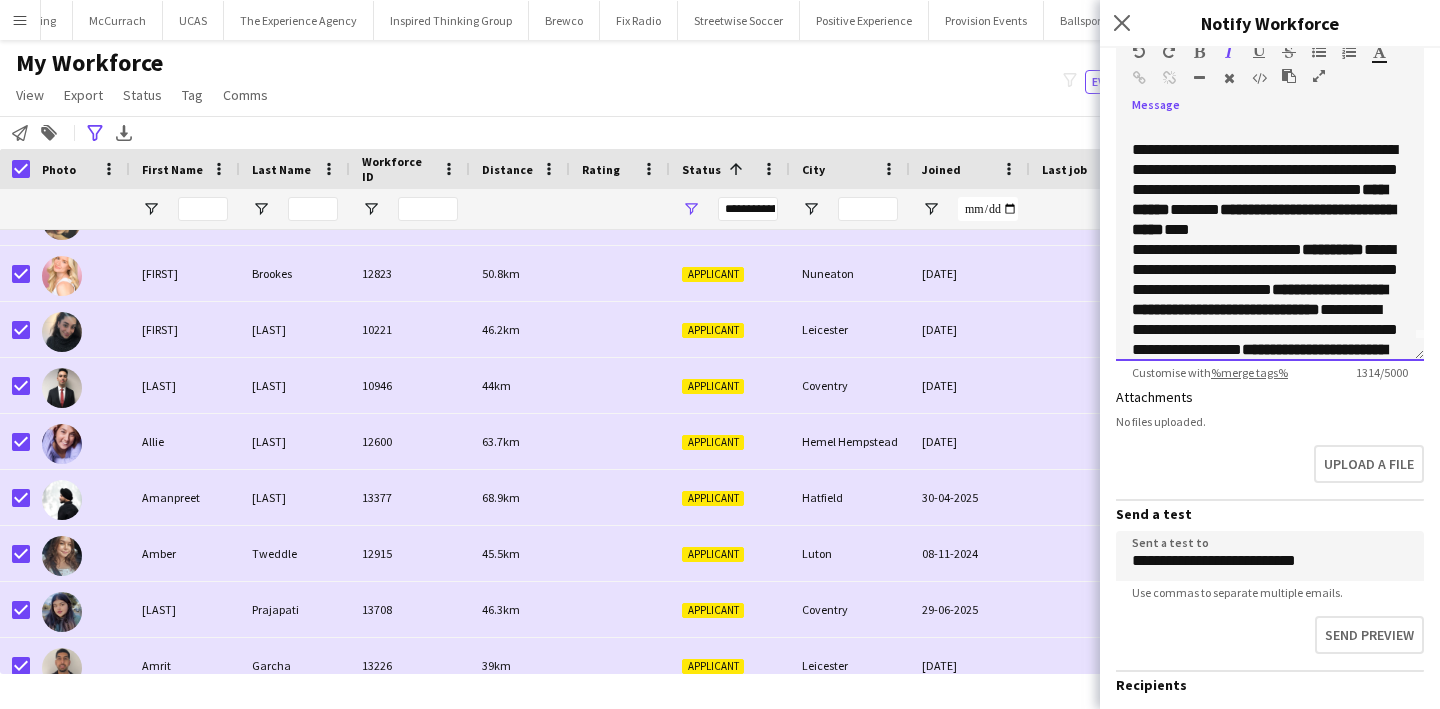 scroll, scrollTop: 0, scrollLeft: 0, axis: both 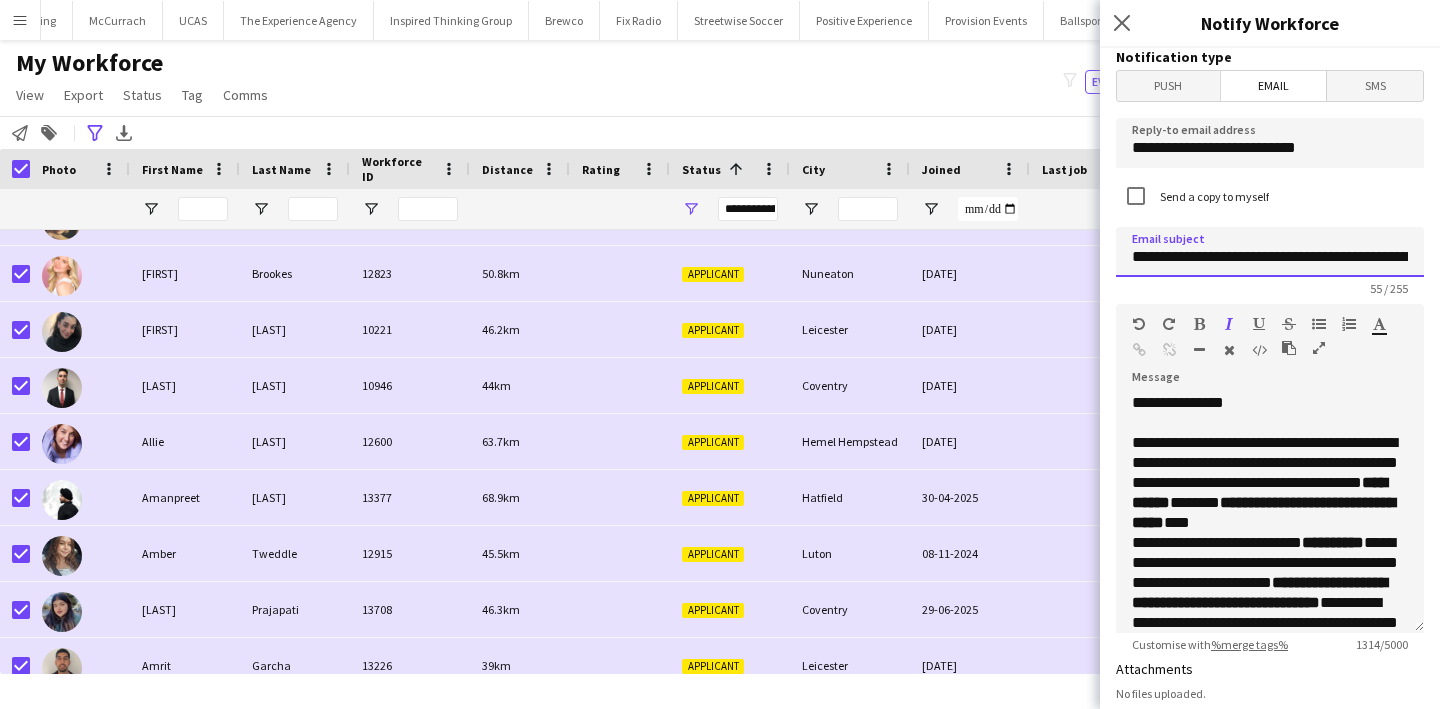 click on "**********" 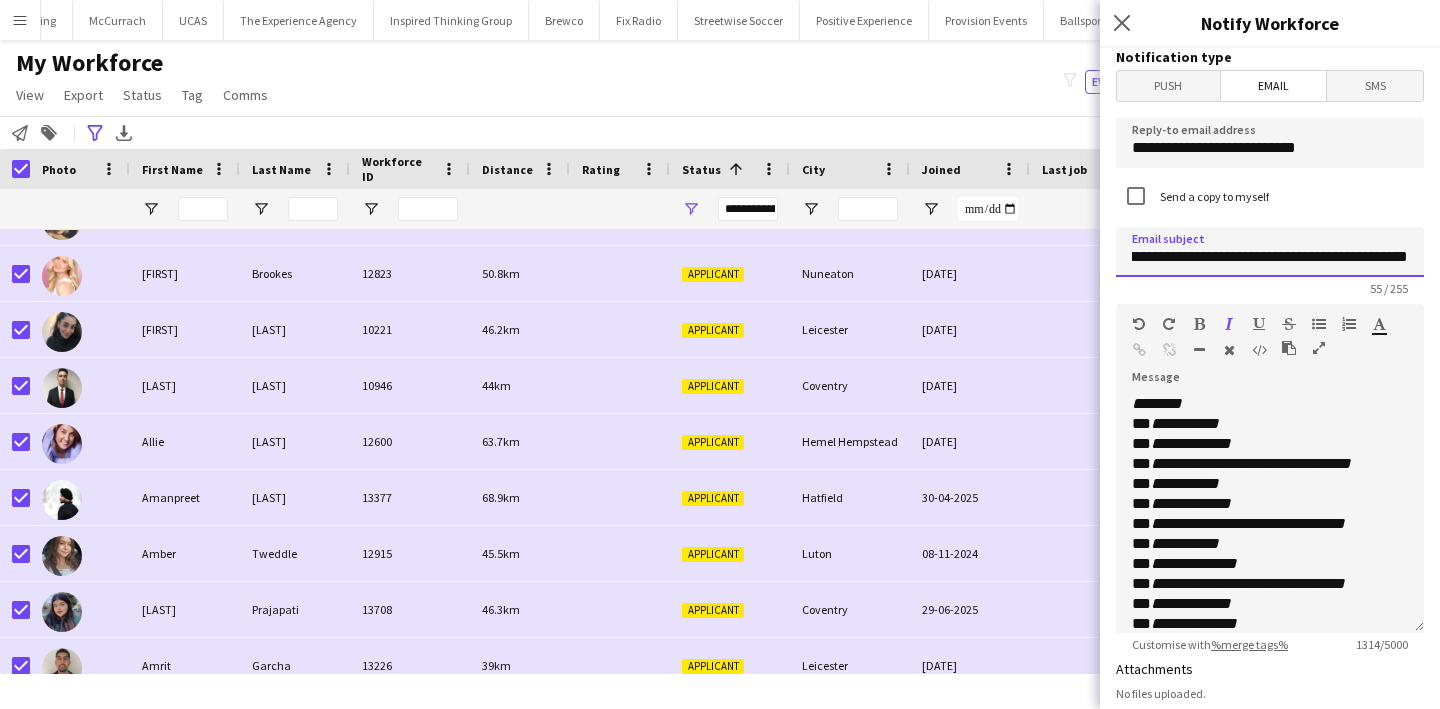scroll, scrollTop: 656, scrollLeft: 0, axis: vertical 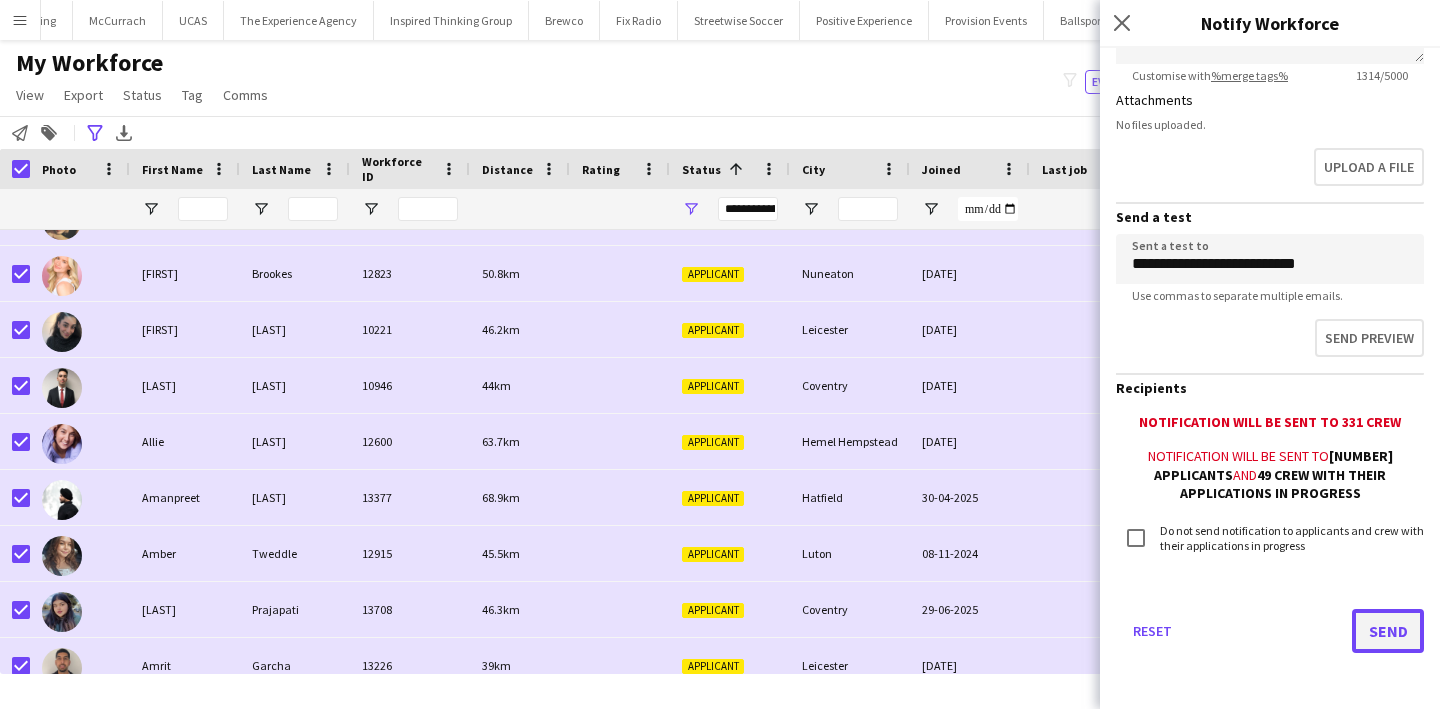 click on "Send" 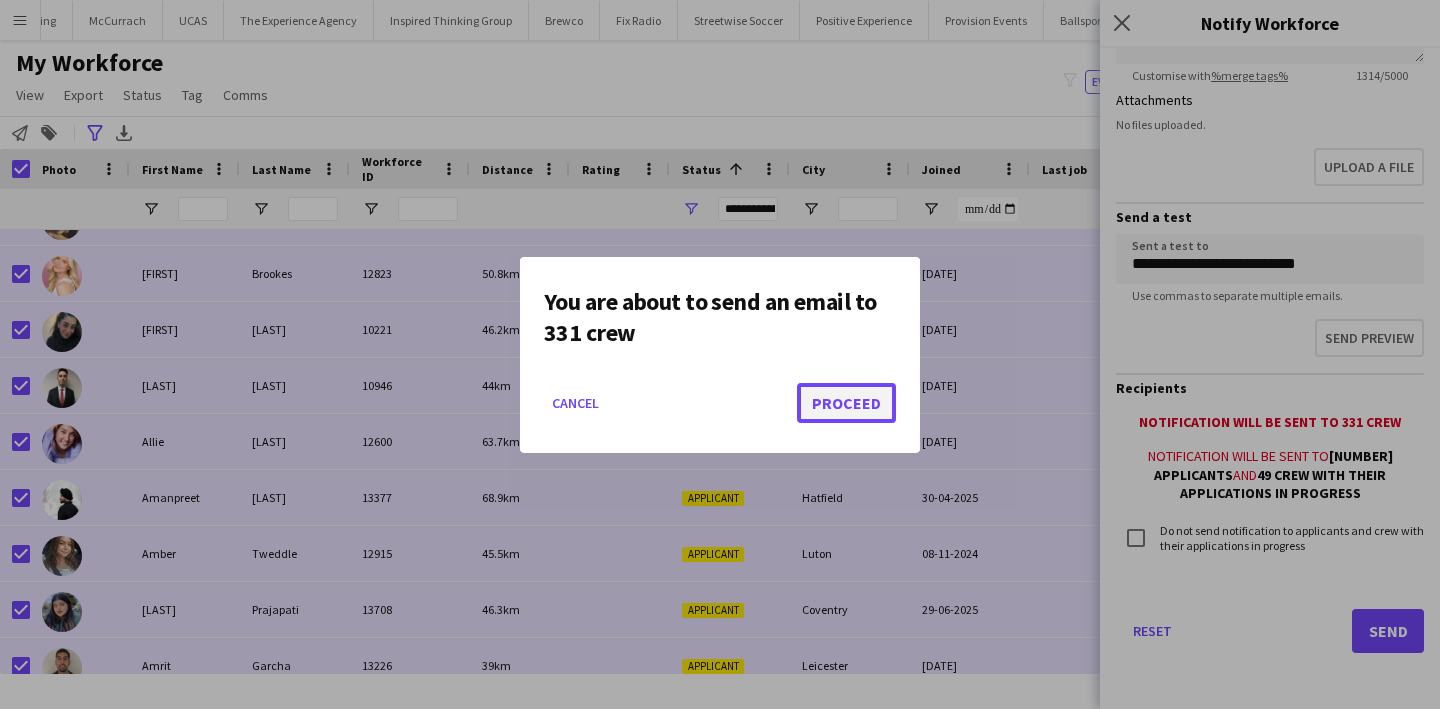 click on "Proceed" 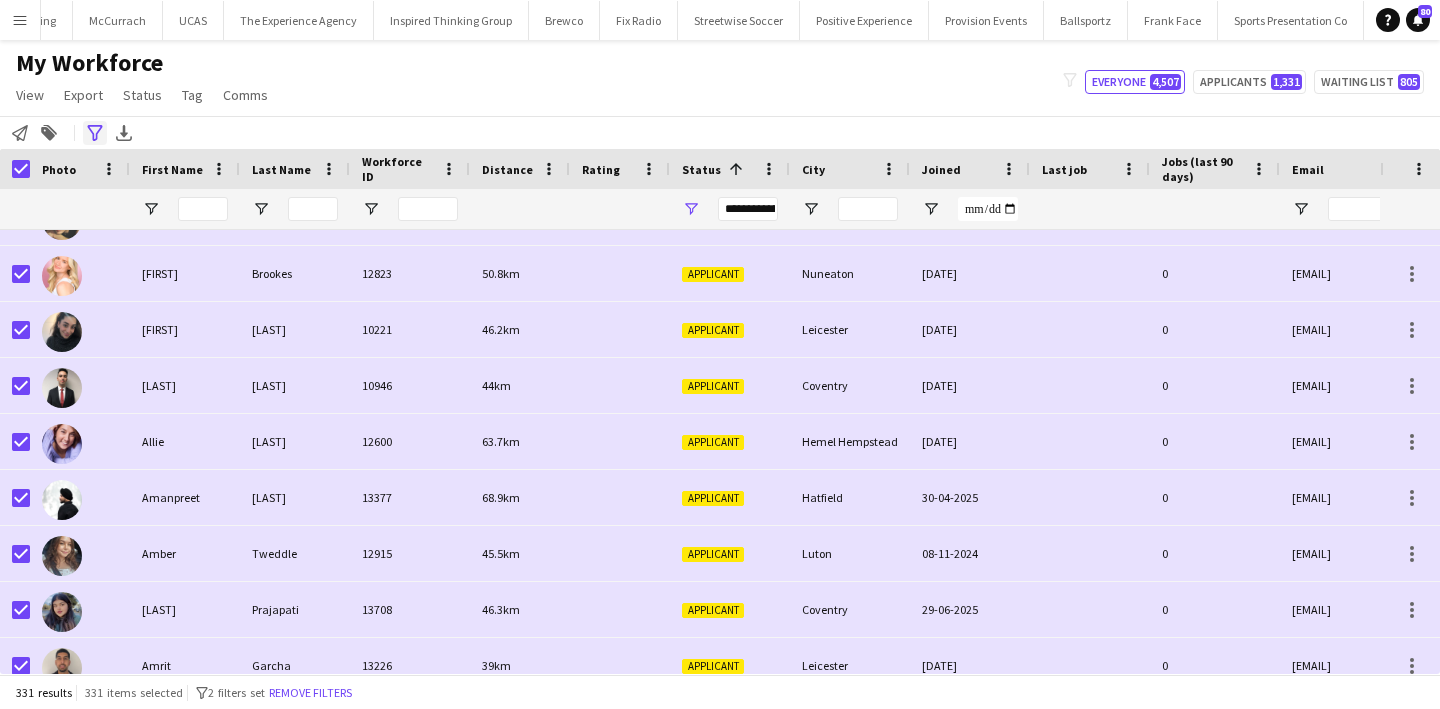click 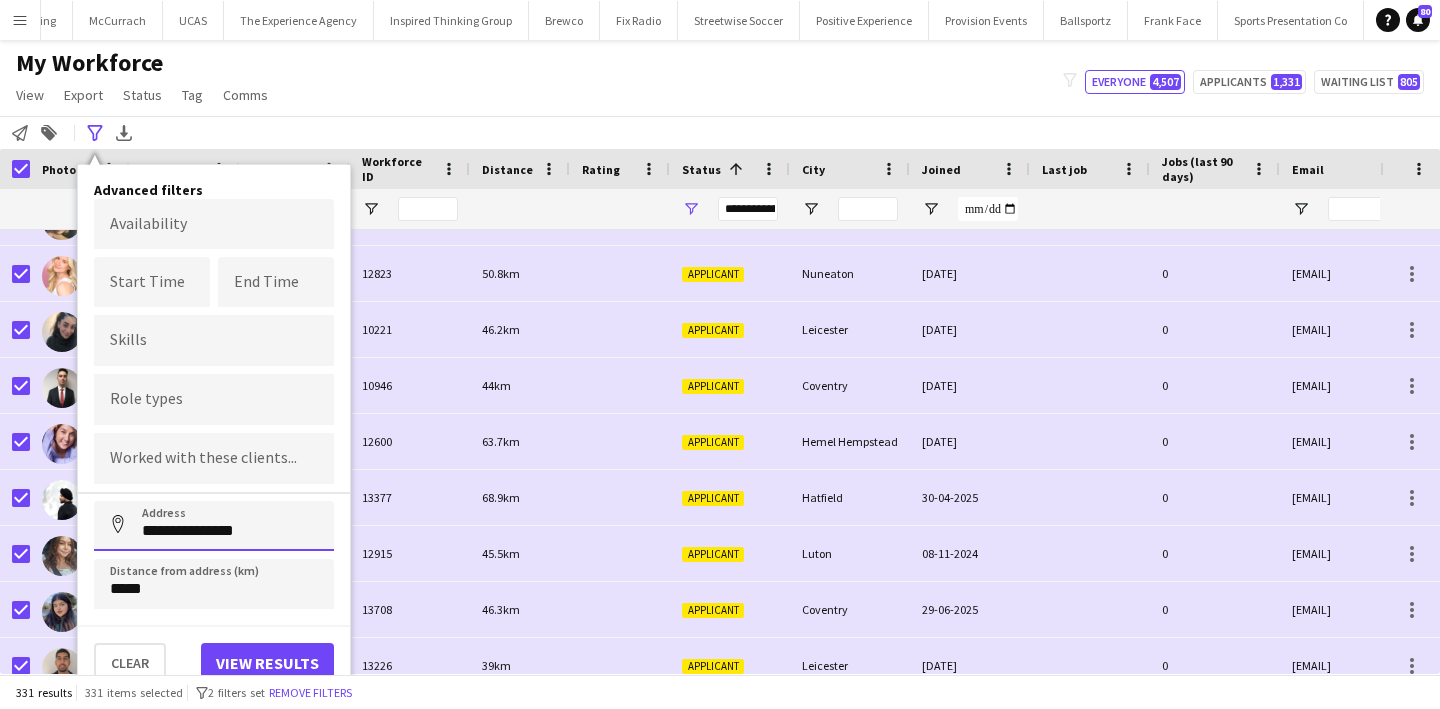 click on "**********" at bounding box center (214, 526) 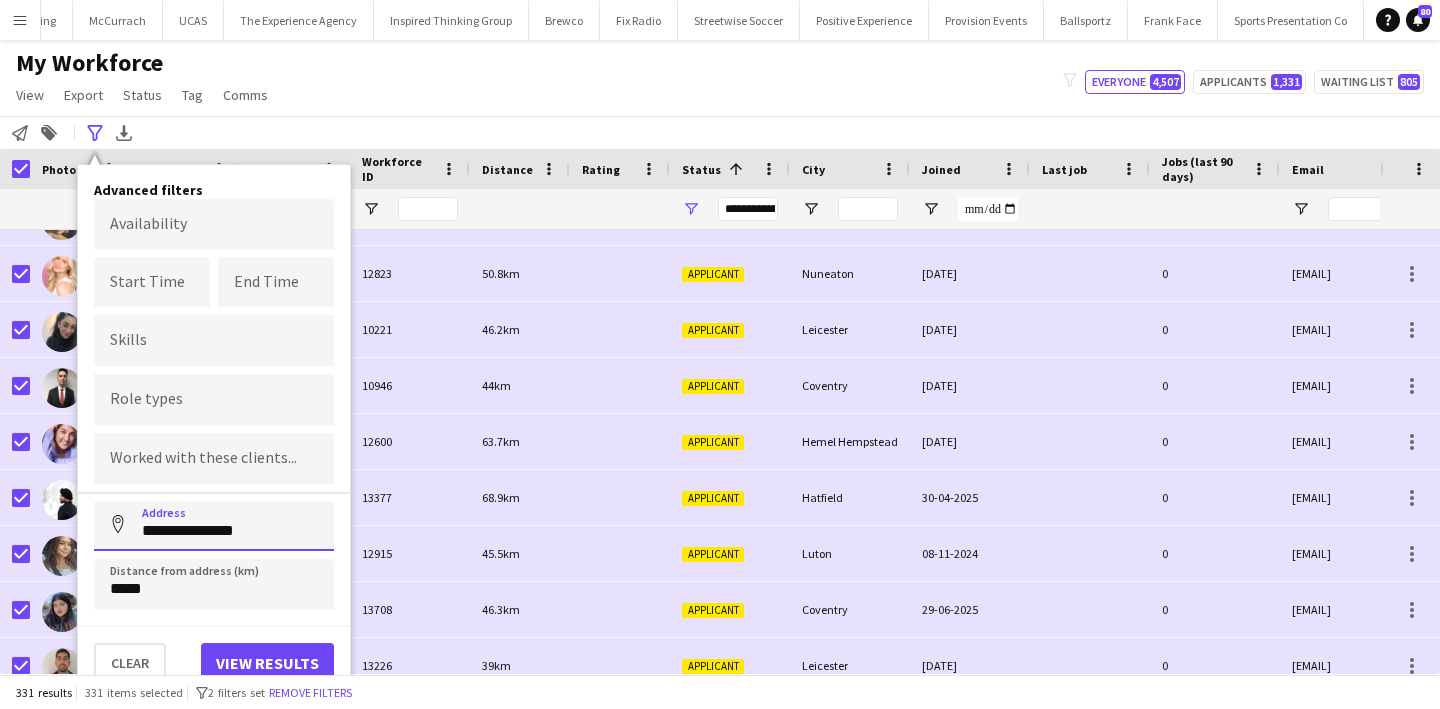 click on "**********" at bounding box center (214, 526) 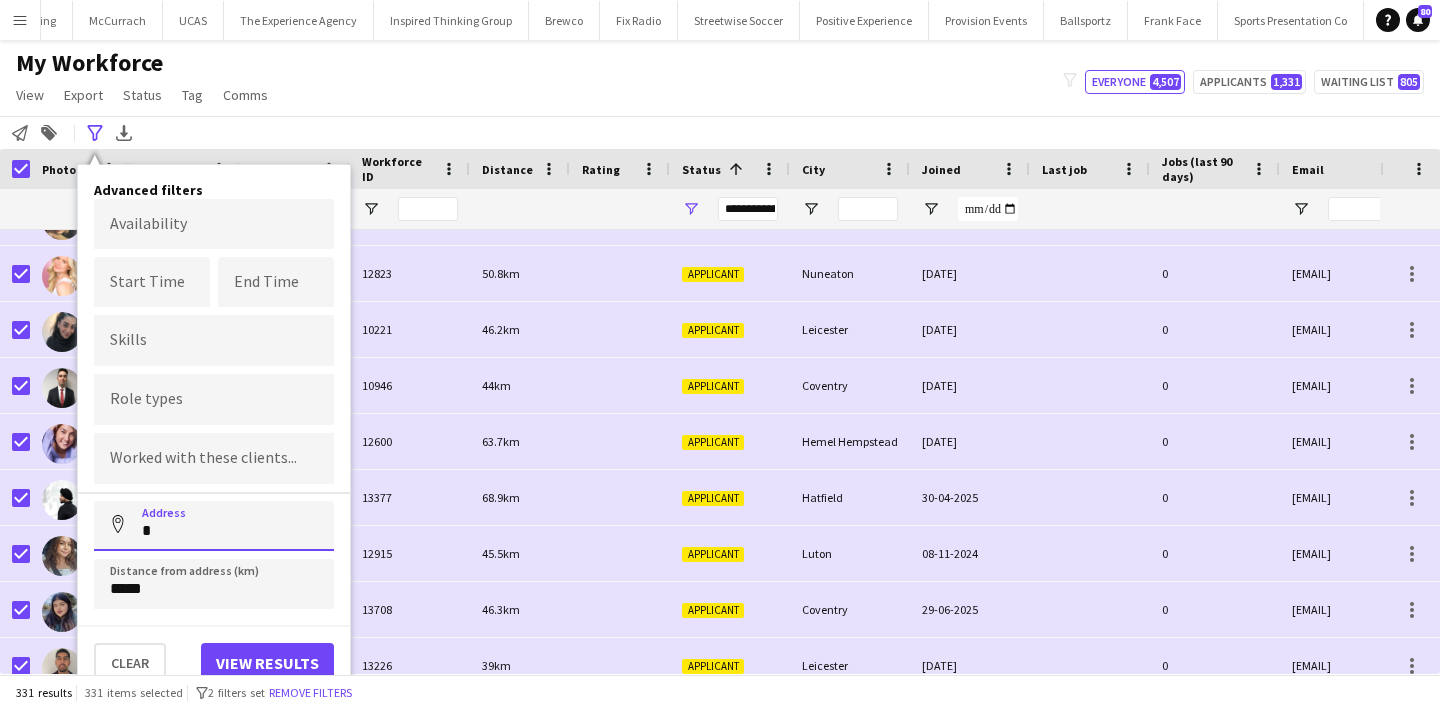 click on "*" at bounding box center [214, 526] 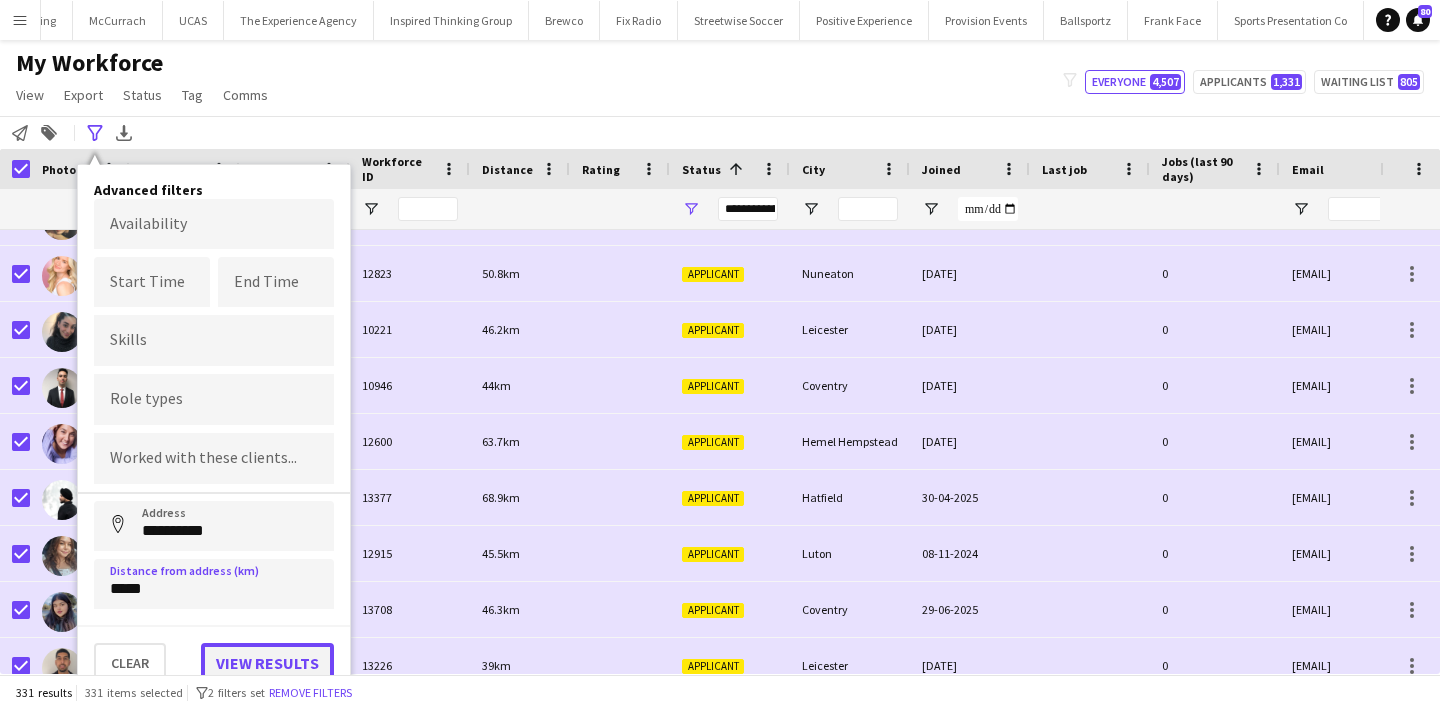 click on "View results" at bounding box center (267, 663) 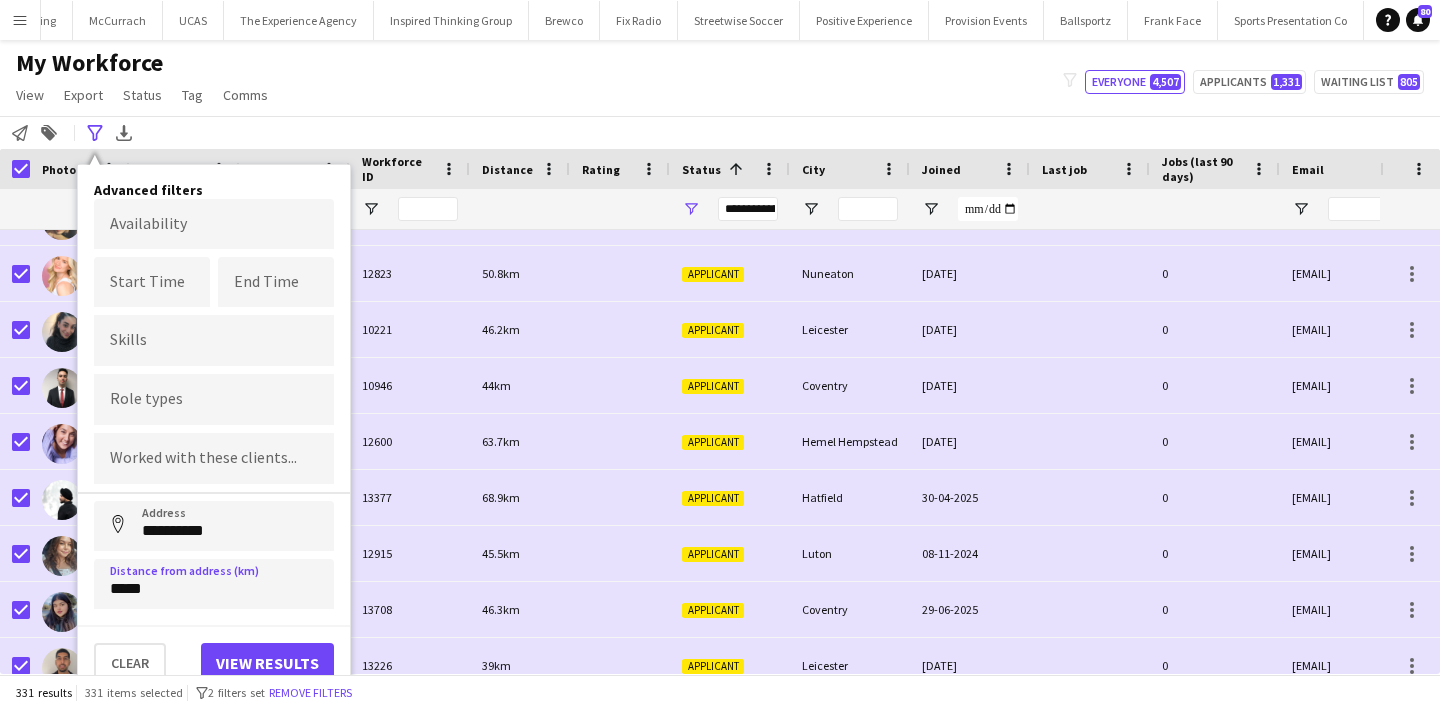 type on "**********" 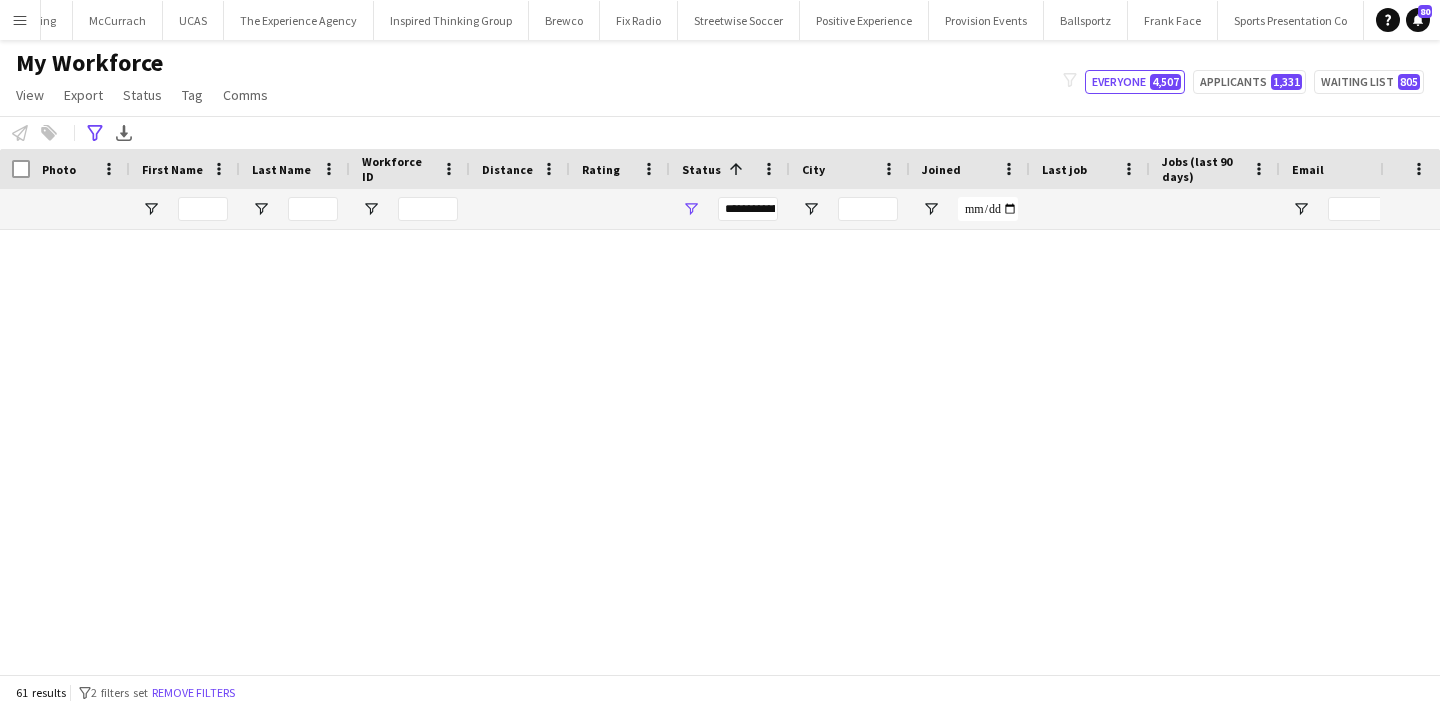 scroll, scrollTop: 2972, scrollLeft: 0, axis: vertical 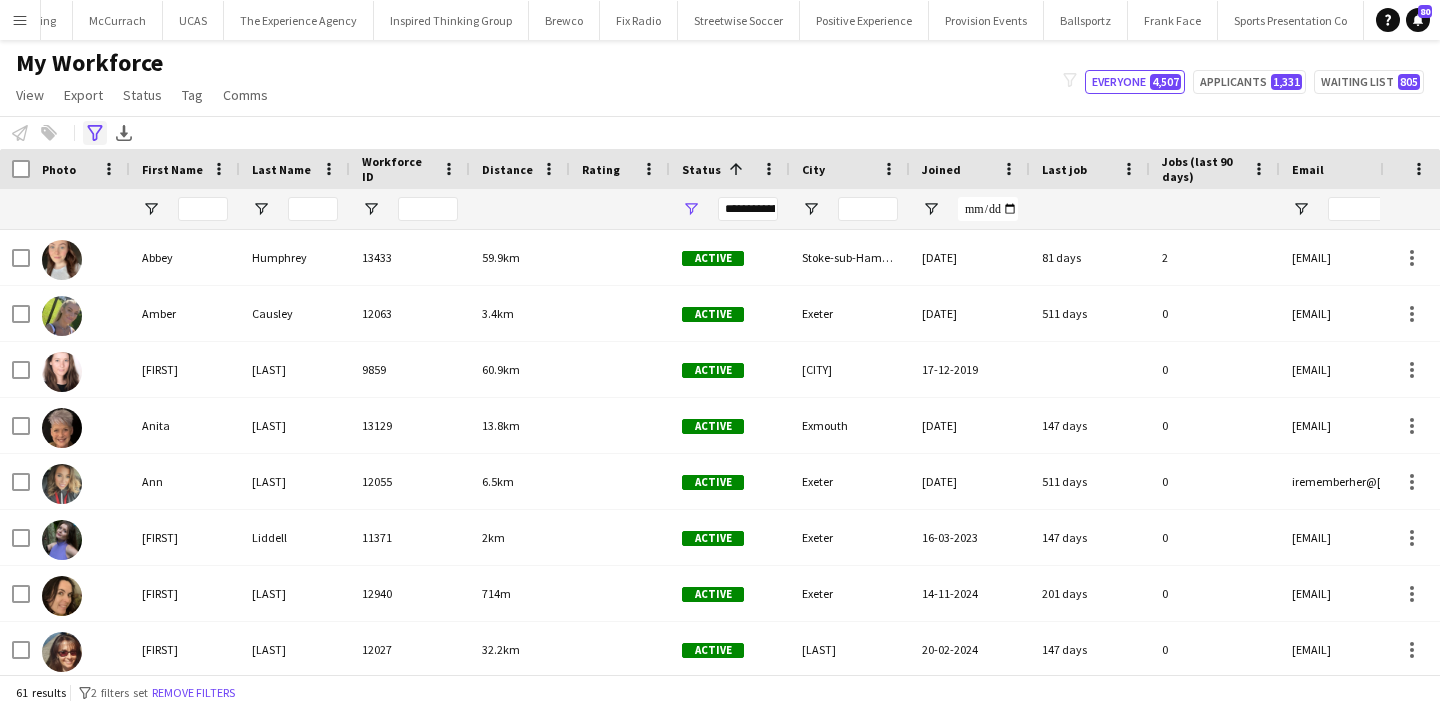 click on "Advanced filters" 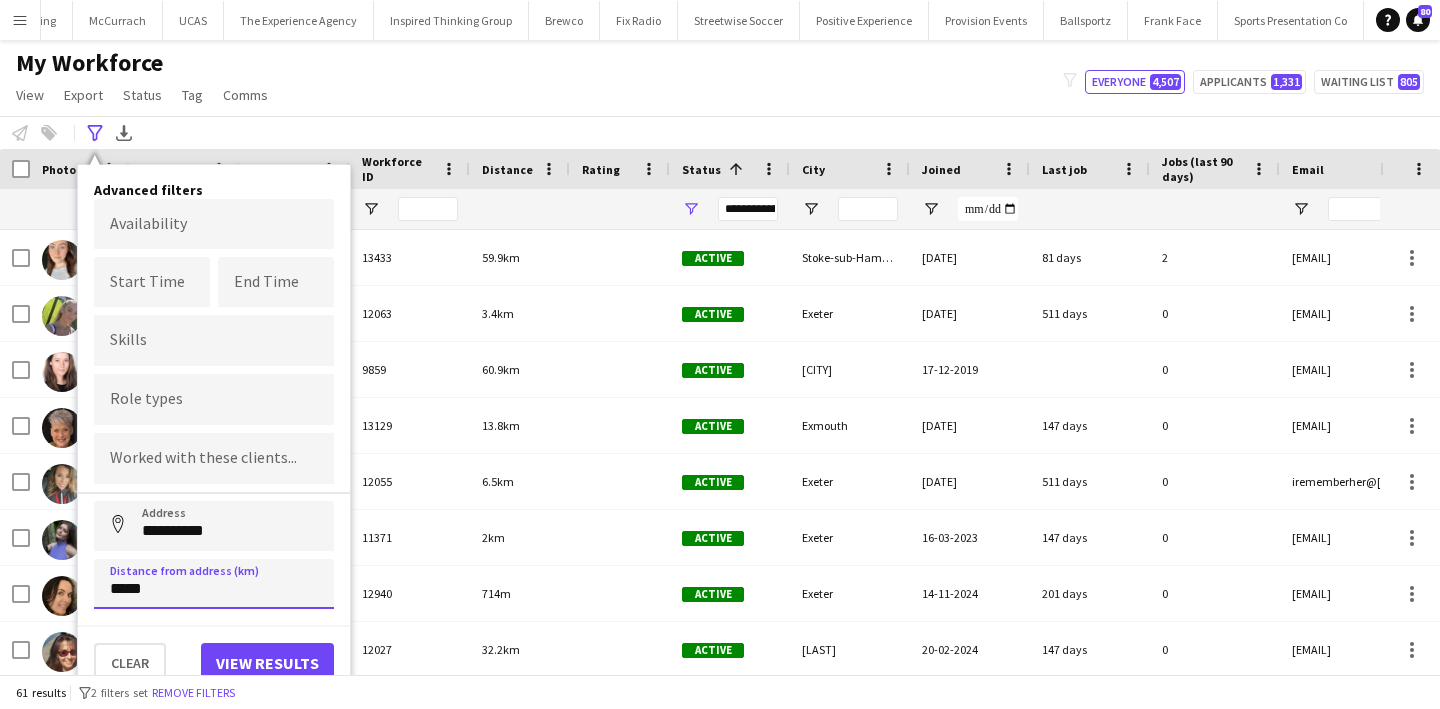 drag, startPoint x: 118, startPoint y: 594, endPoint x: 107, endPoint y: 594, distance: 11 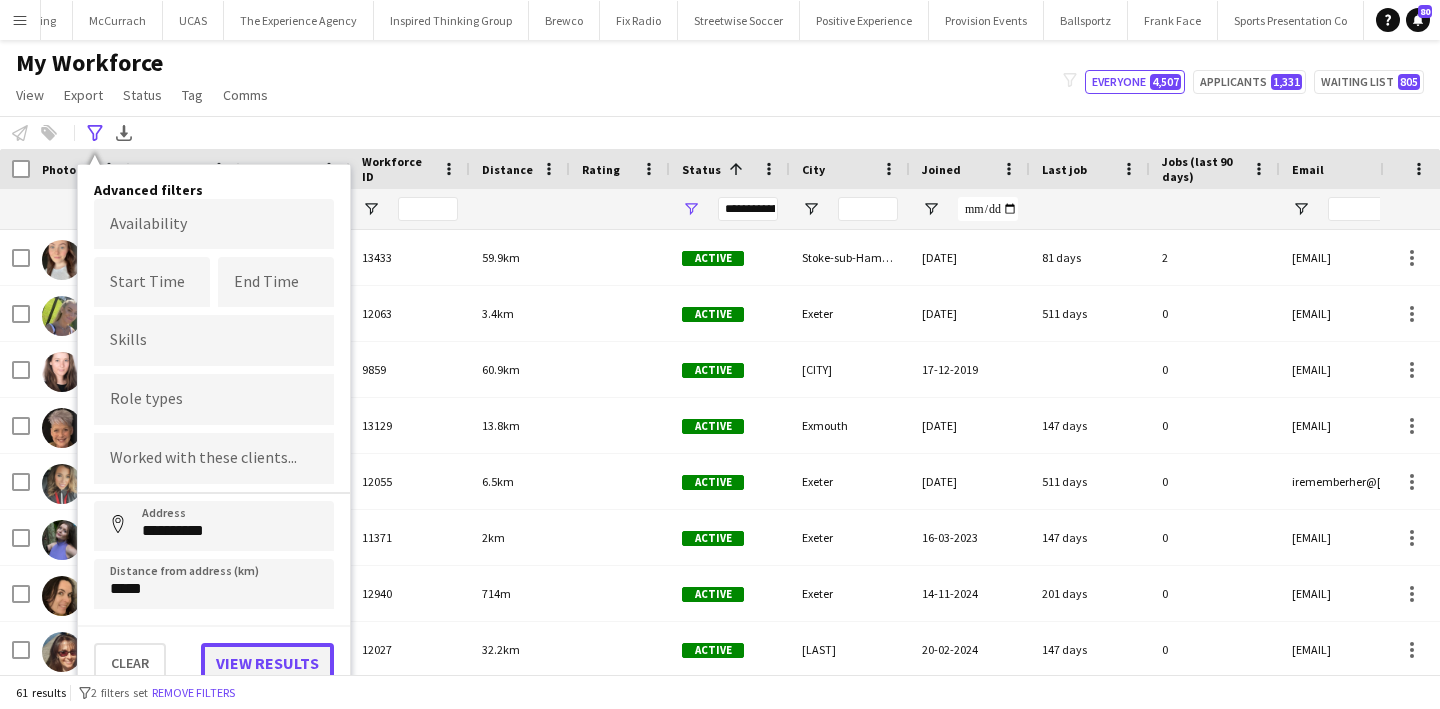 click on "View results" at bounding box center (267, 663) 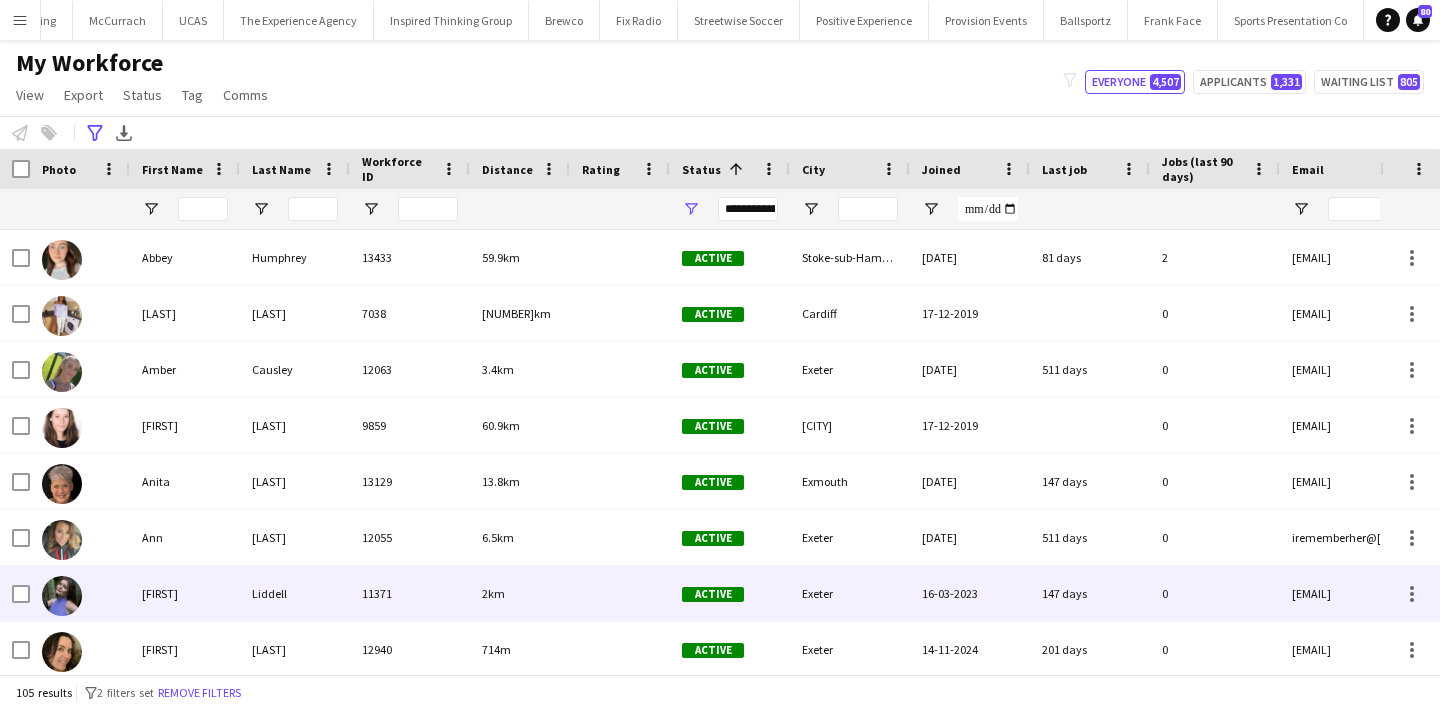 scroll, scrollTop: 746, scrollLeft: 0, axis: vertical 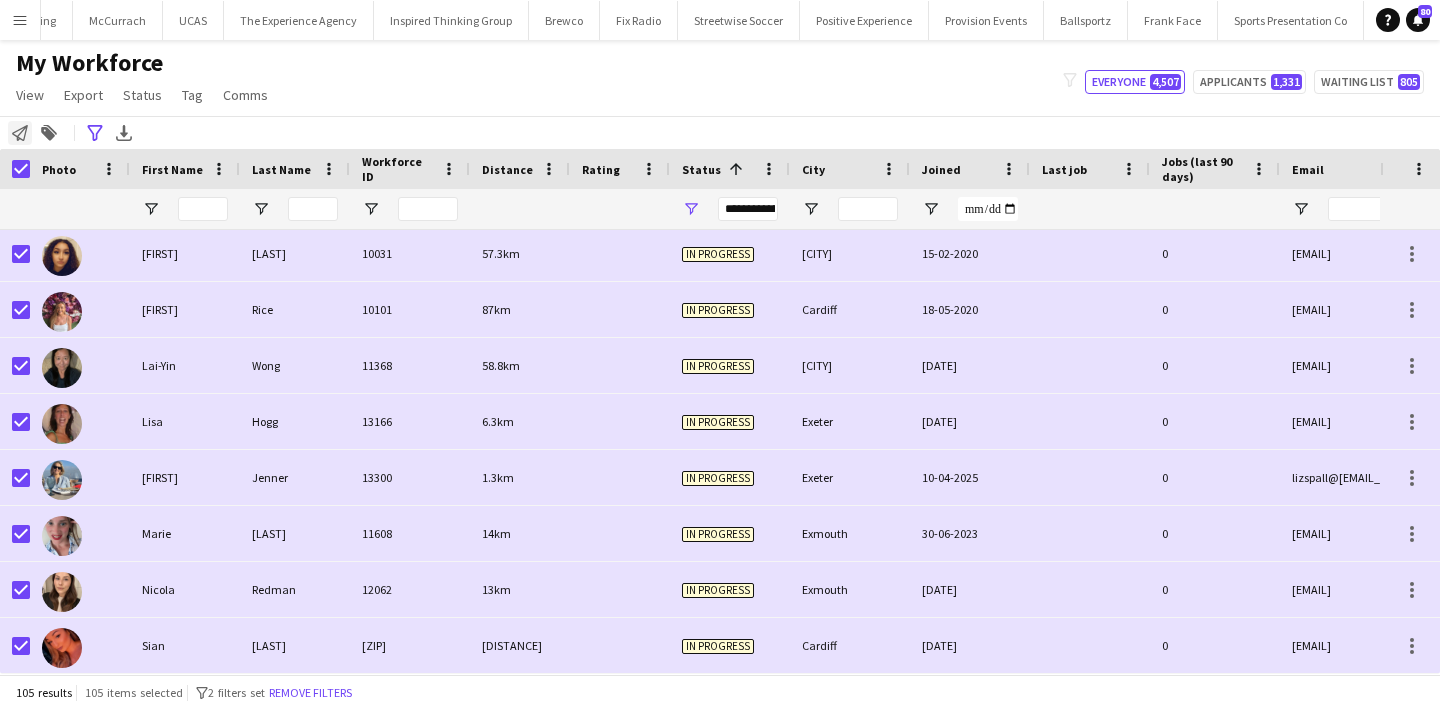 click on "Notify workforce" 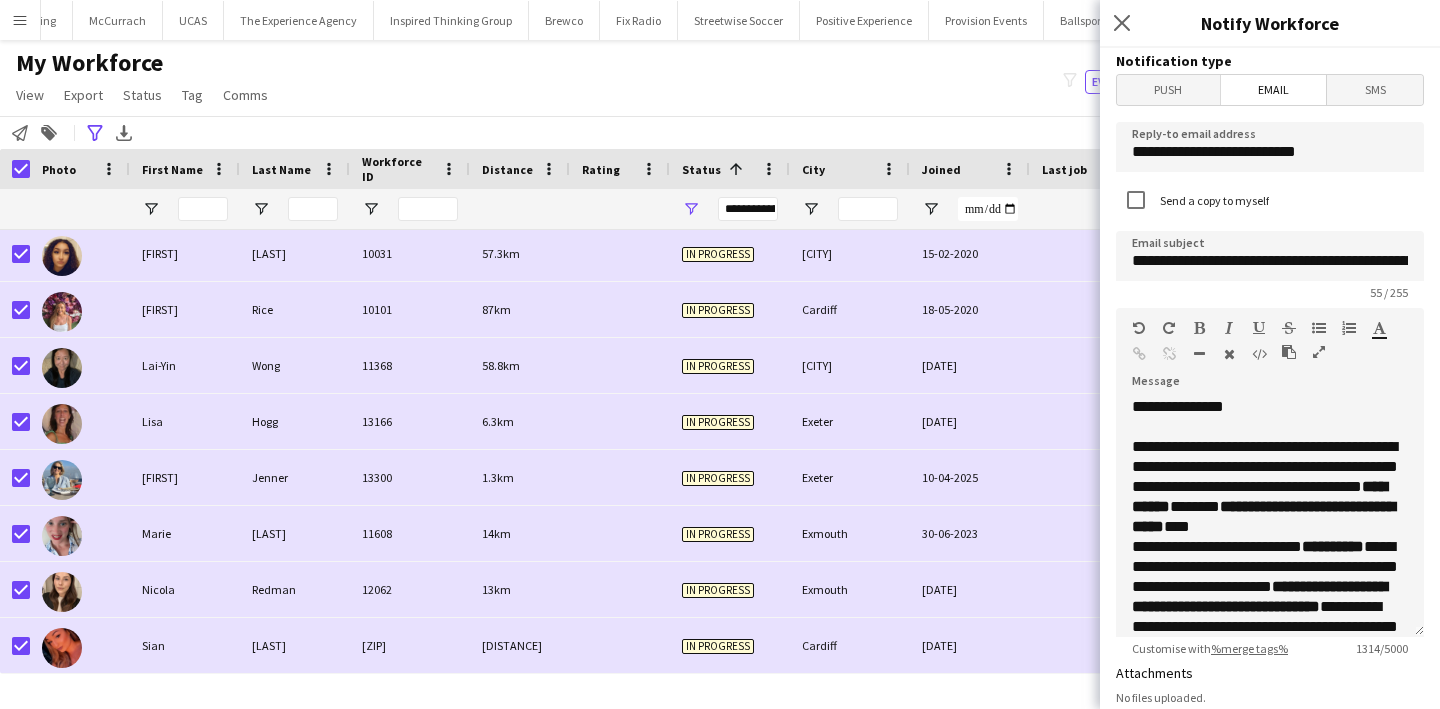 scroll, scrollTop: 656, scrollLeft: 0, axis: vertical 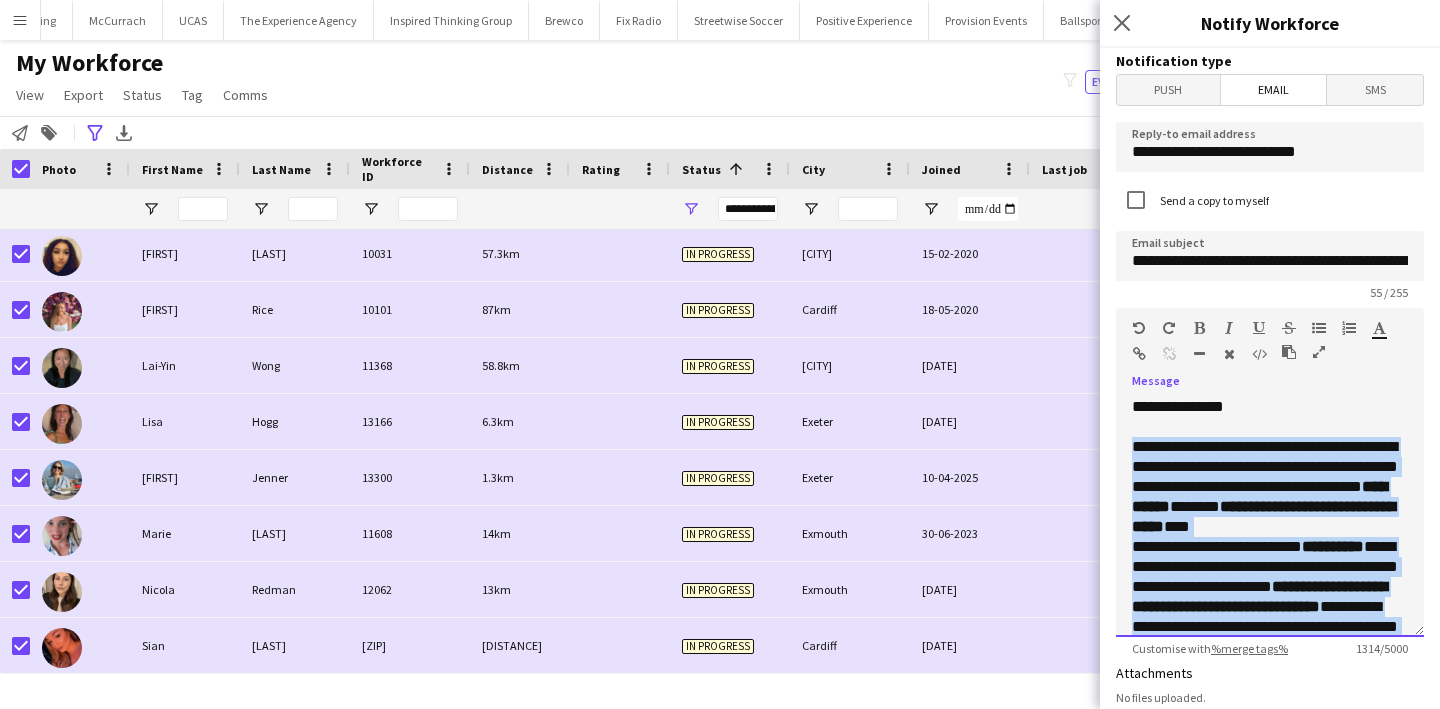 drag, startPoint x: 1363, startPoint y: 589, endPoint x: 1125, endPoint y: 453, distance: 274.11676 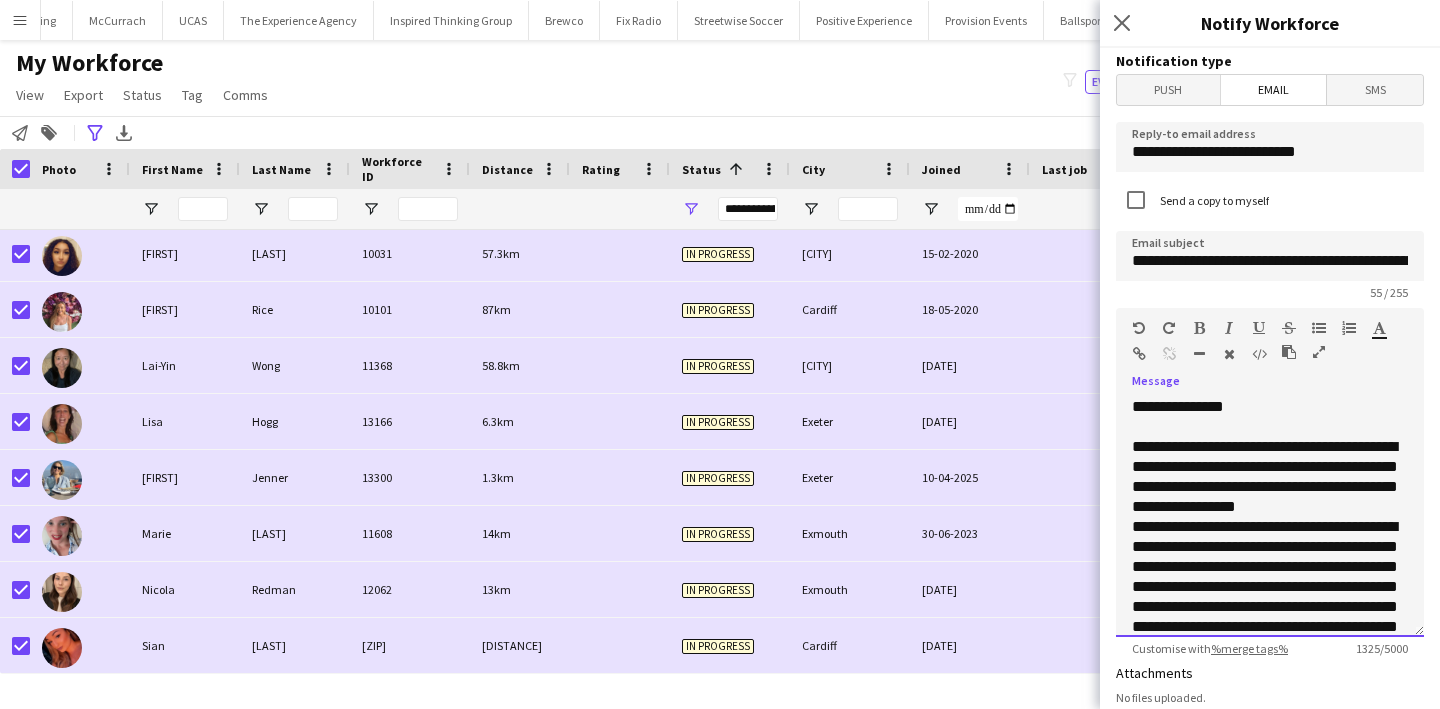 scroll, scrollTop: 662, scrollLeft: 0, axis: vertical 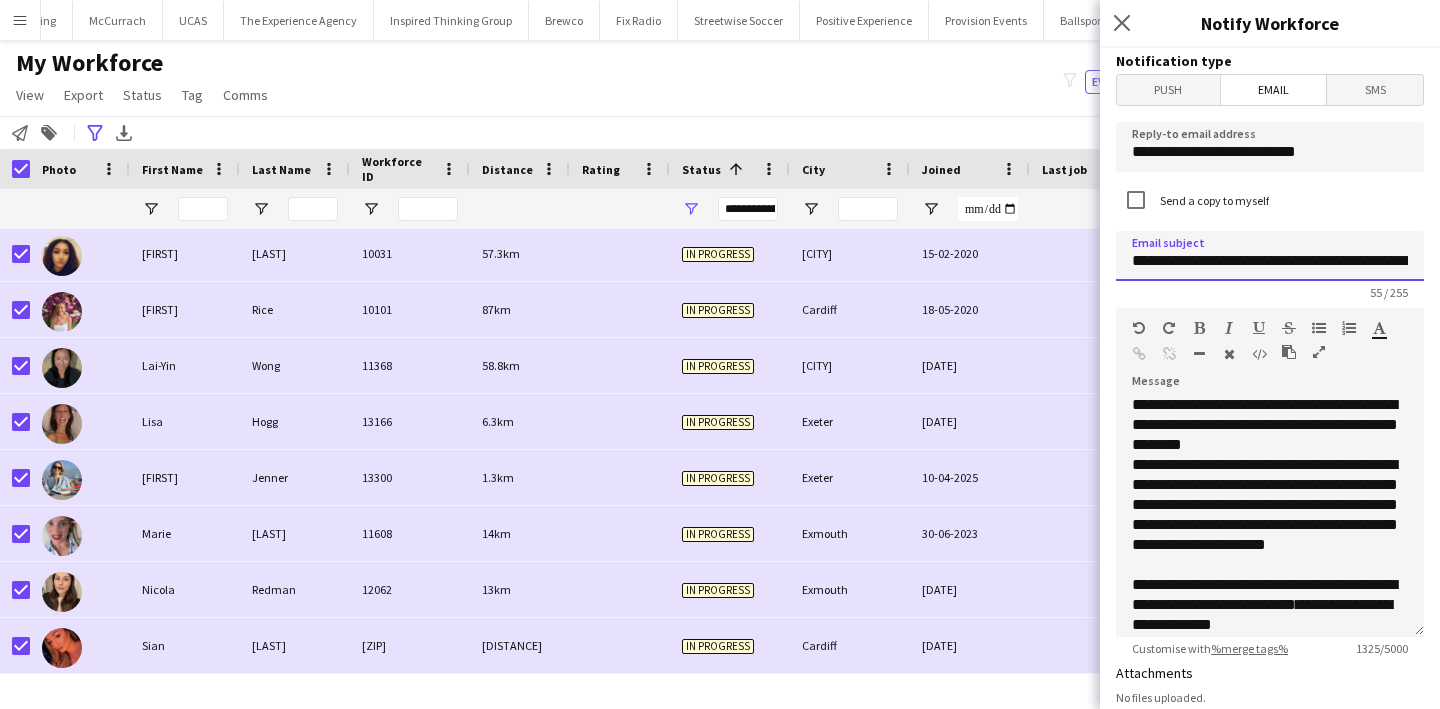 click on "**********" 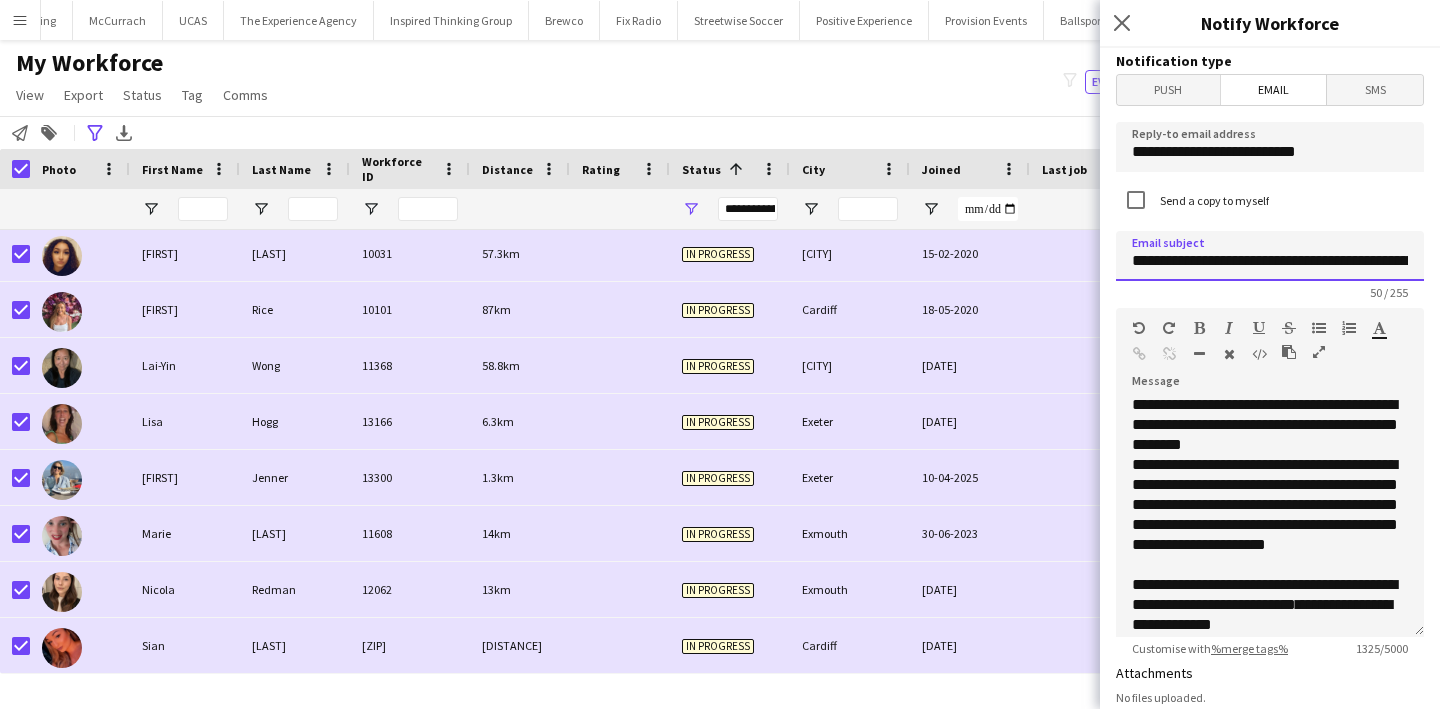 type on "**********" 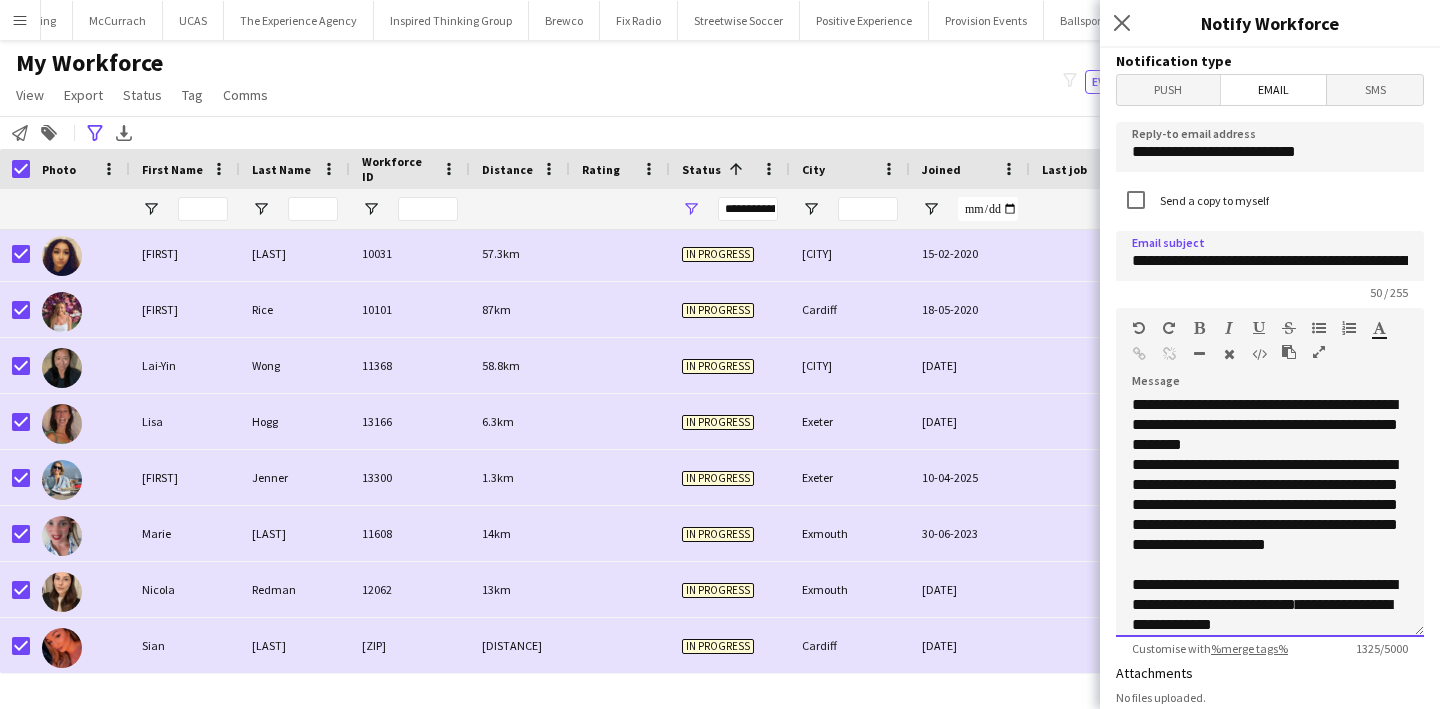 click on "**********" 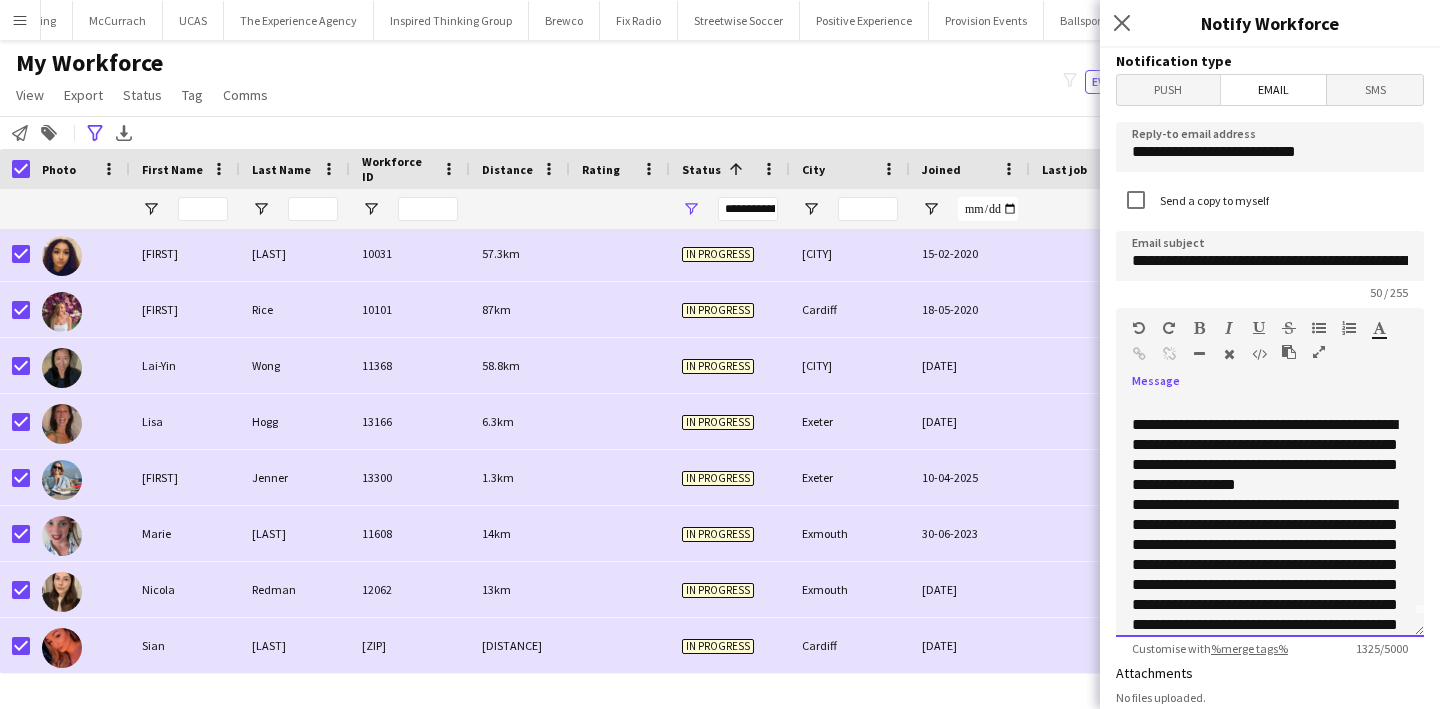 scroll, scrollTop: 0, scrollLeft: 0, axis: both 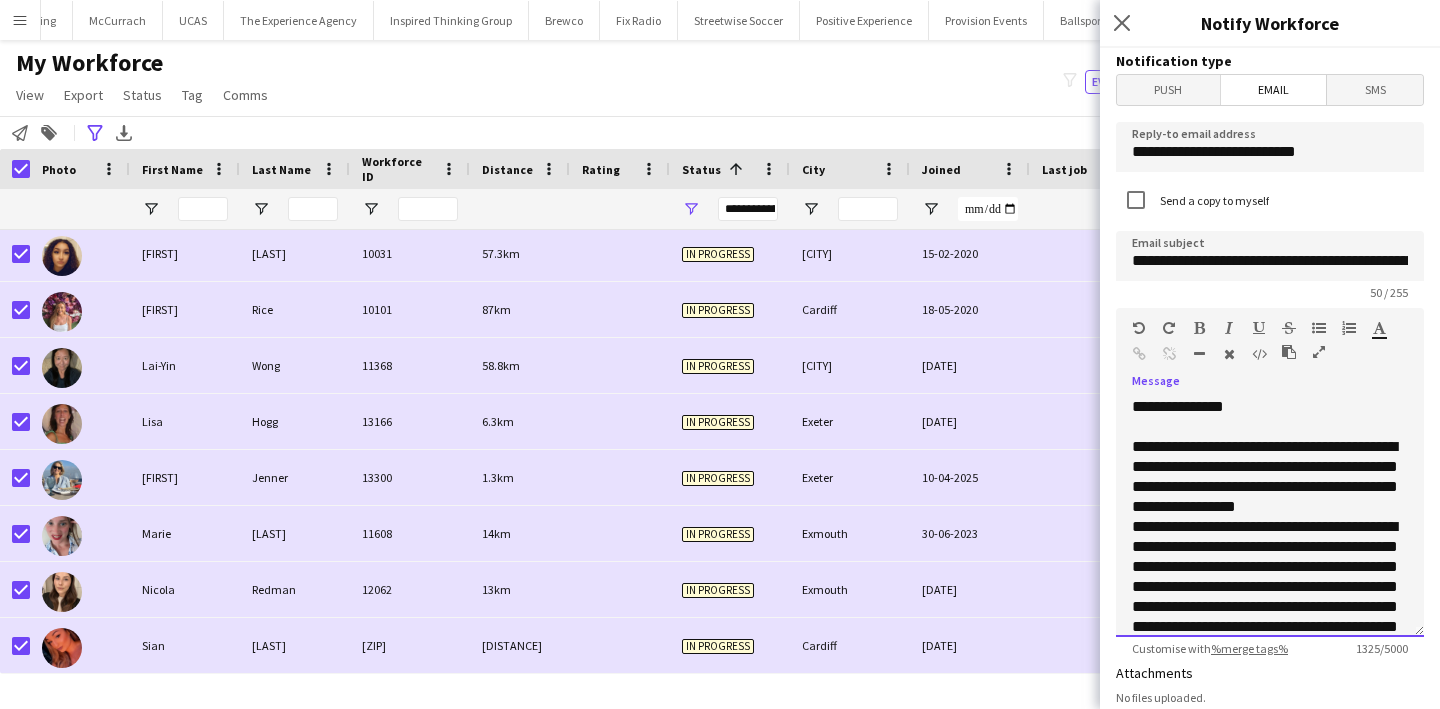 click on "**********" 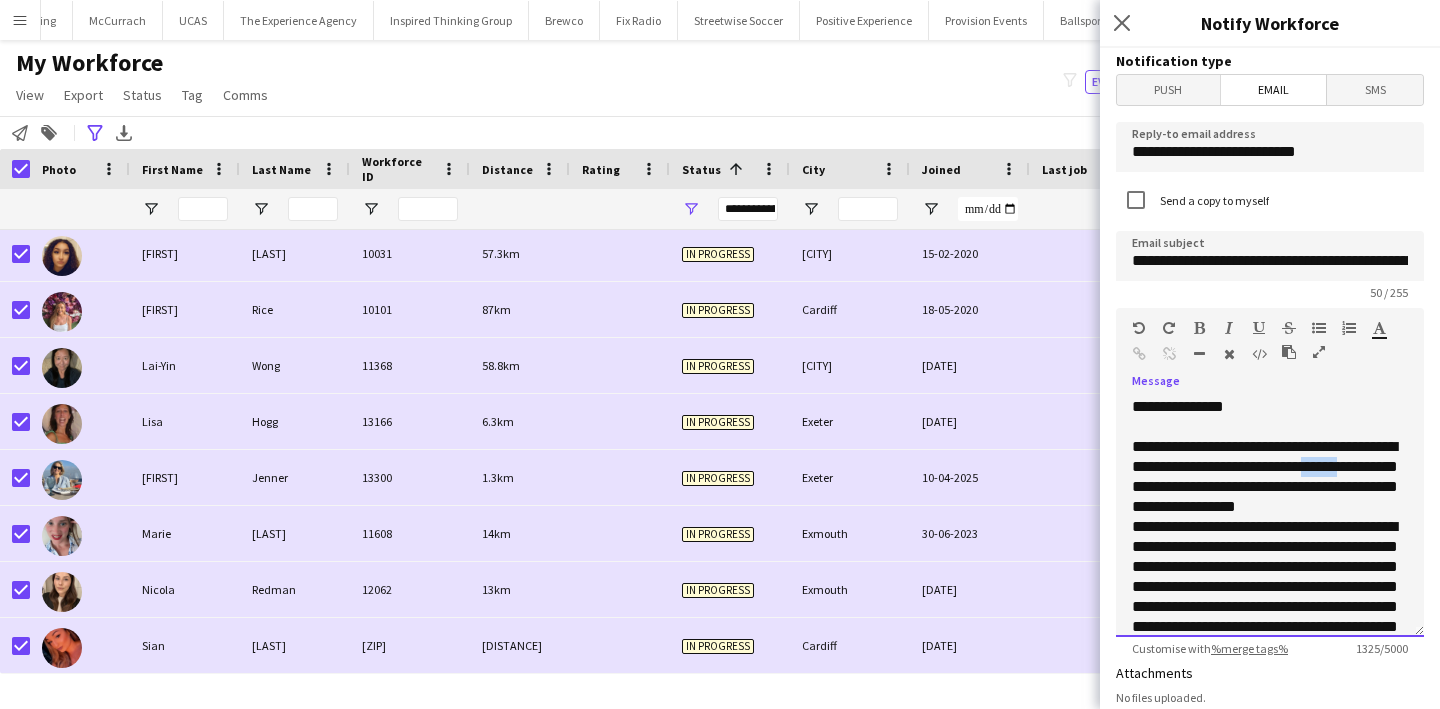 click on "**********" 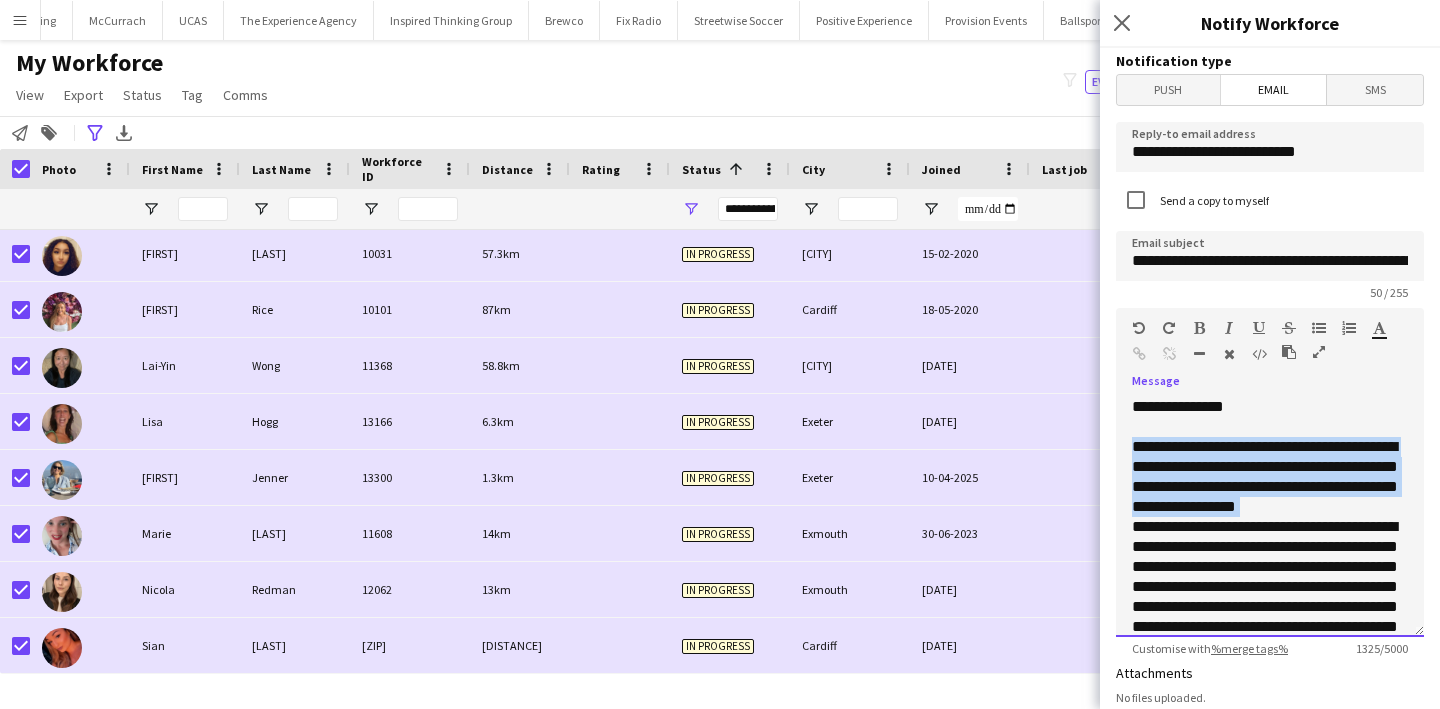 click on "**********" 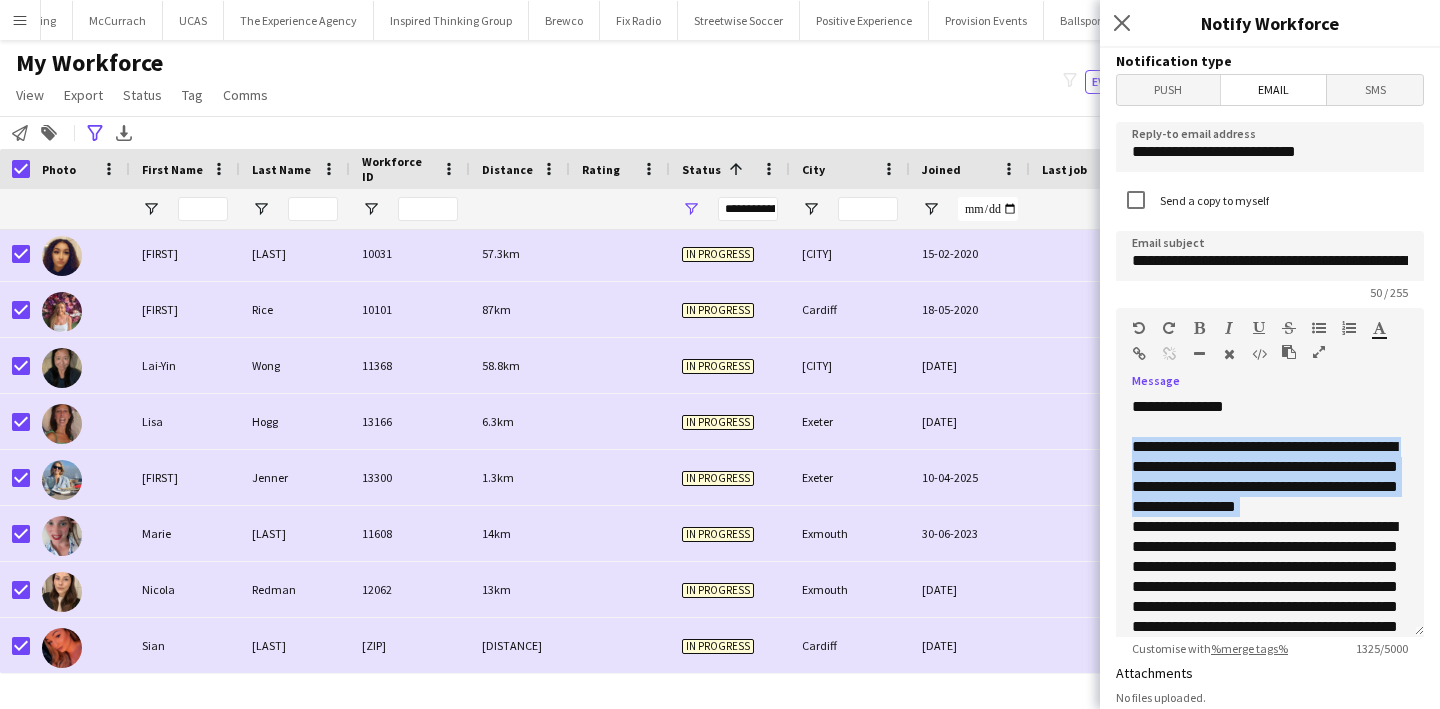 click at bounding box center (1199, 328) 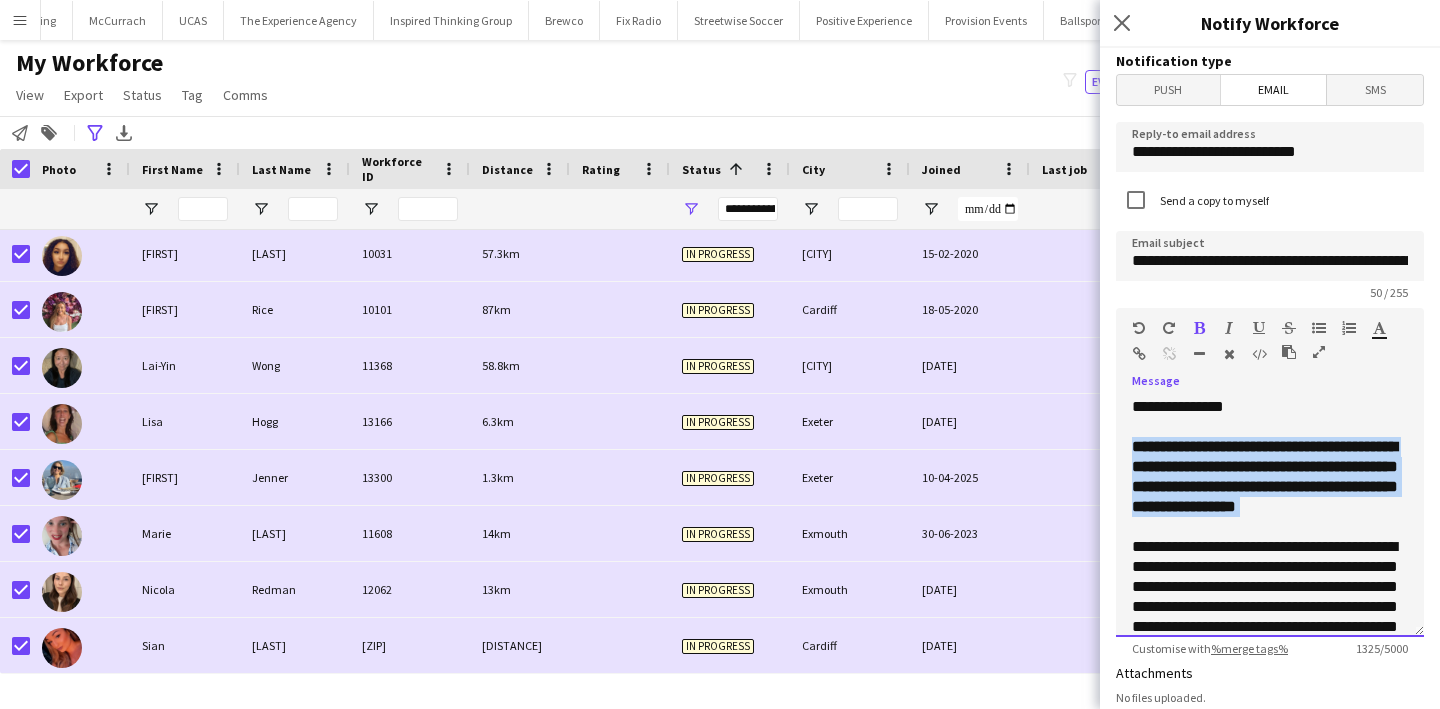 click on "**********" 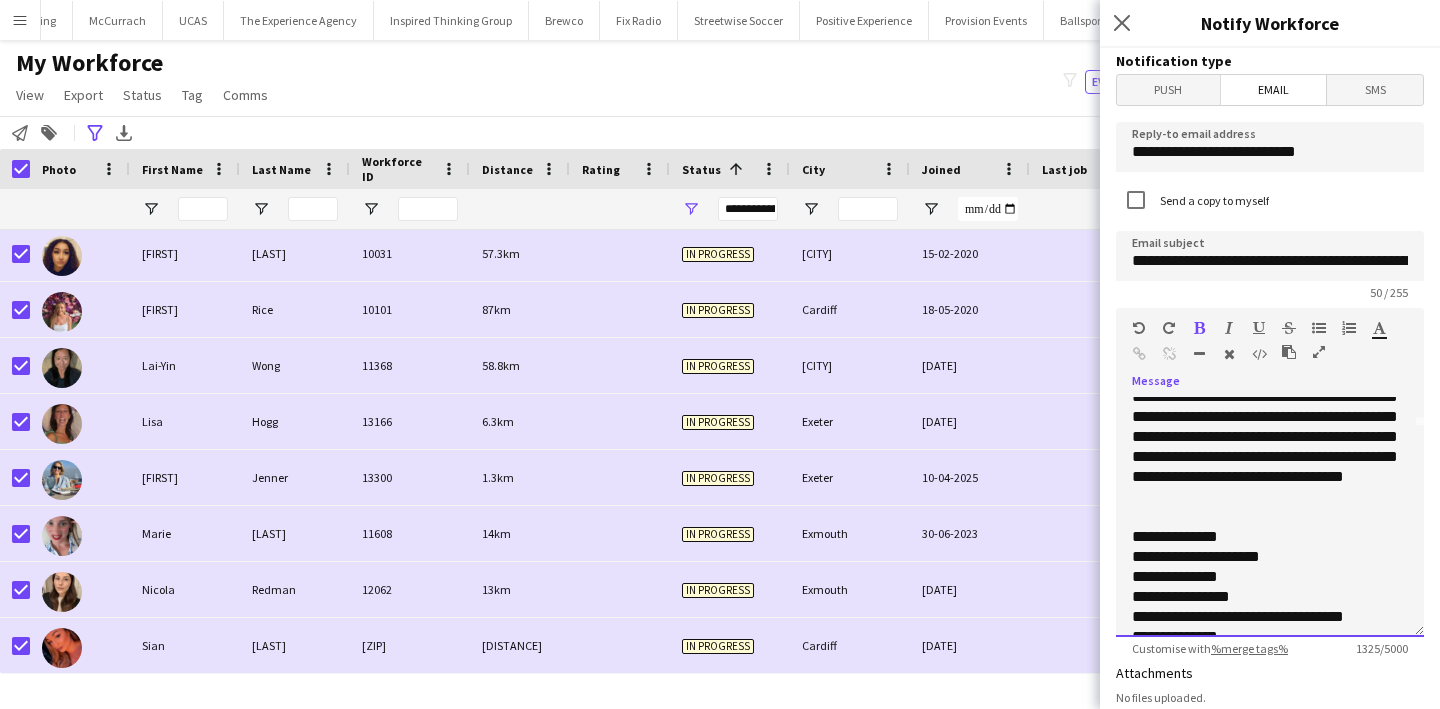 scroll, scrollTop: 211, scrollLeft: 0, axis: vertical 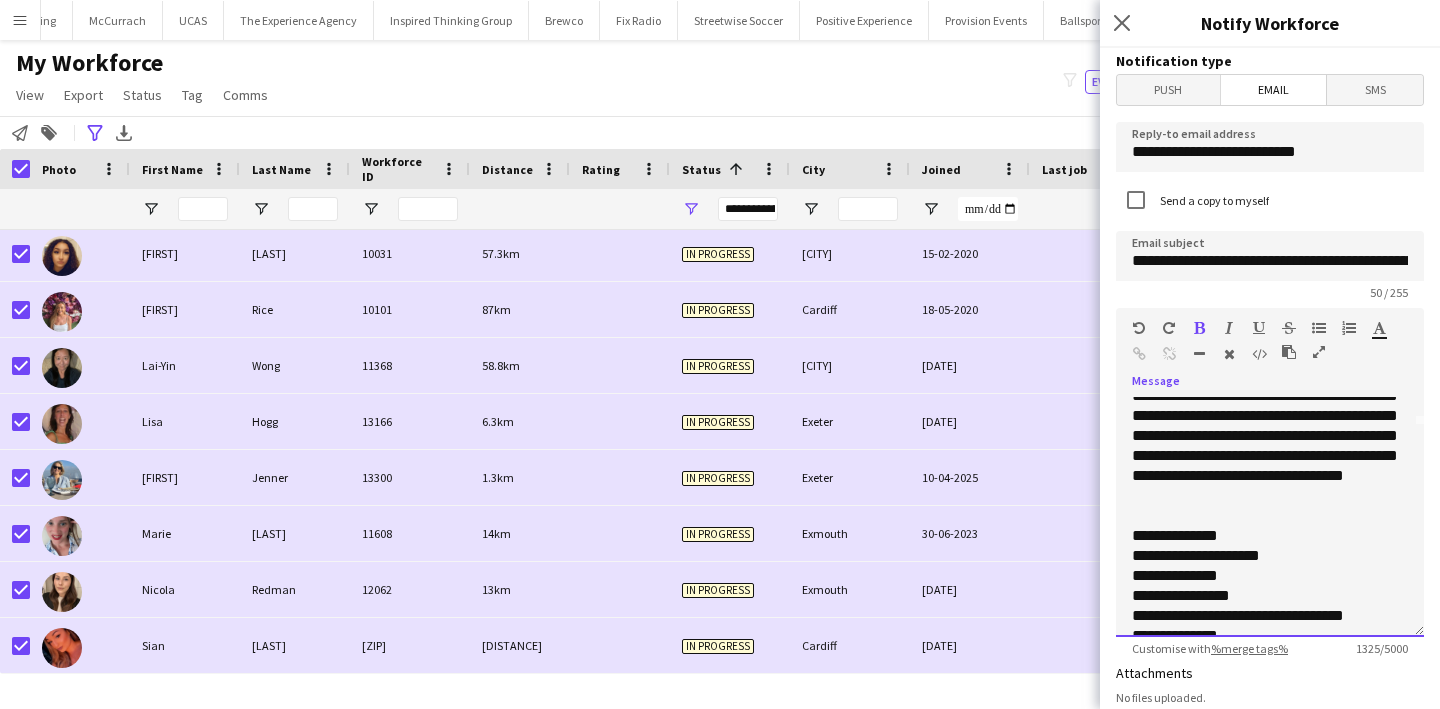 click on "**********" 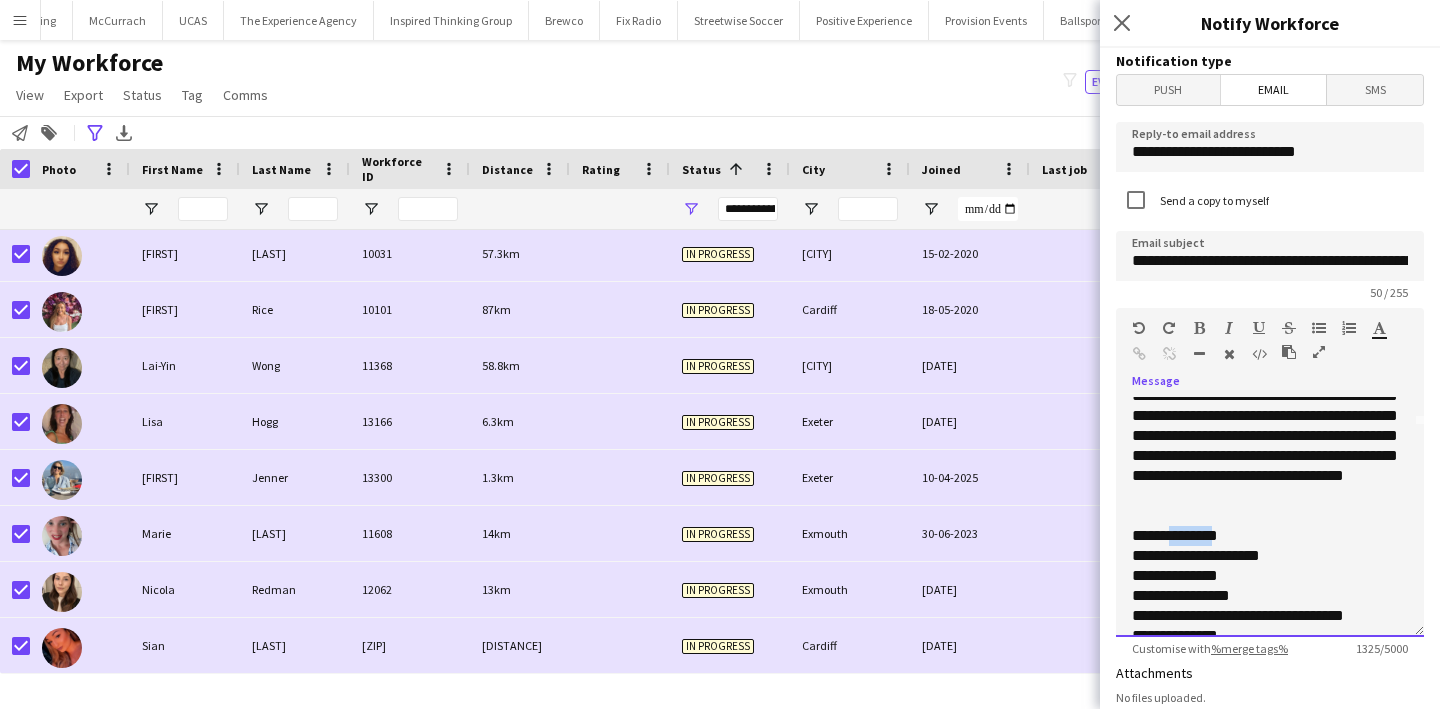 click on "**********" 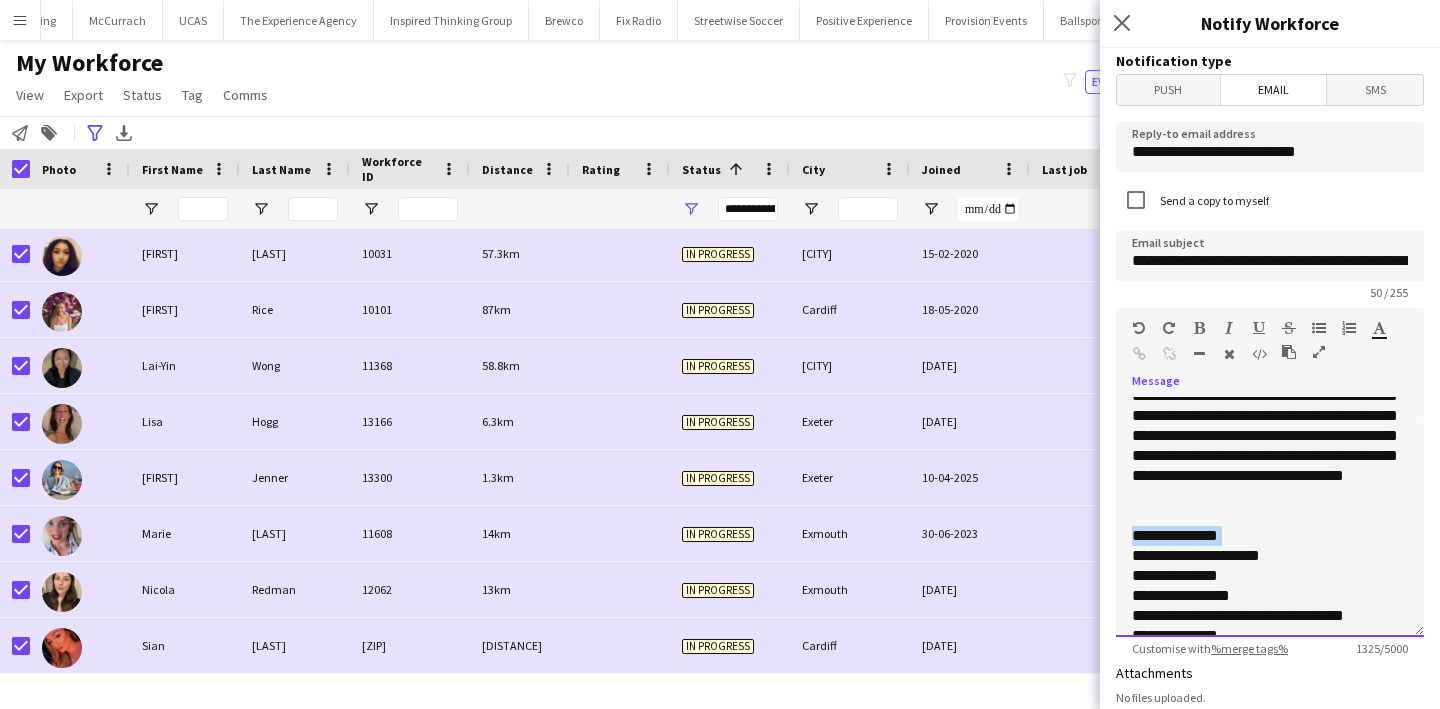 click on "**********" 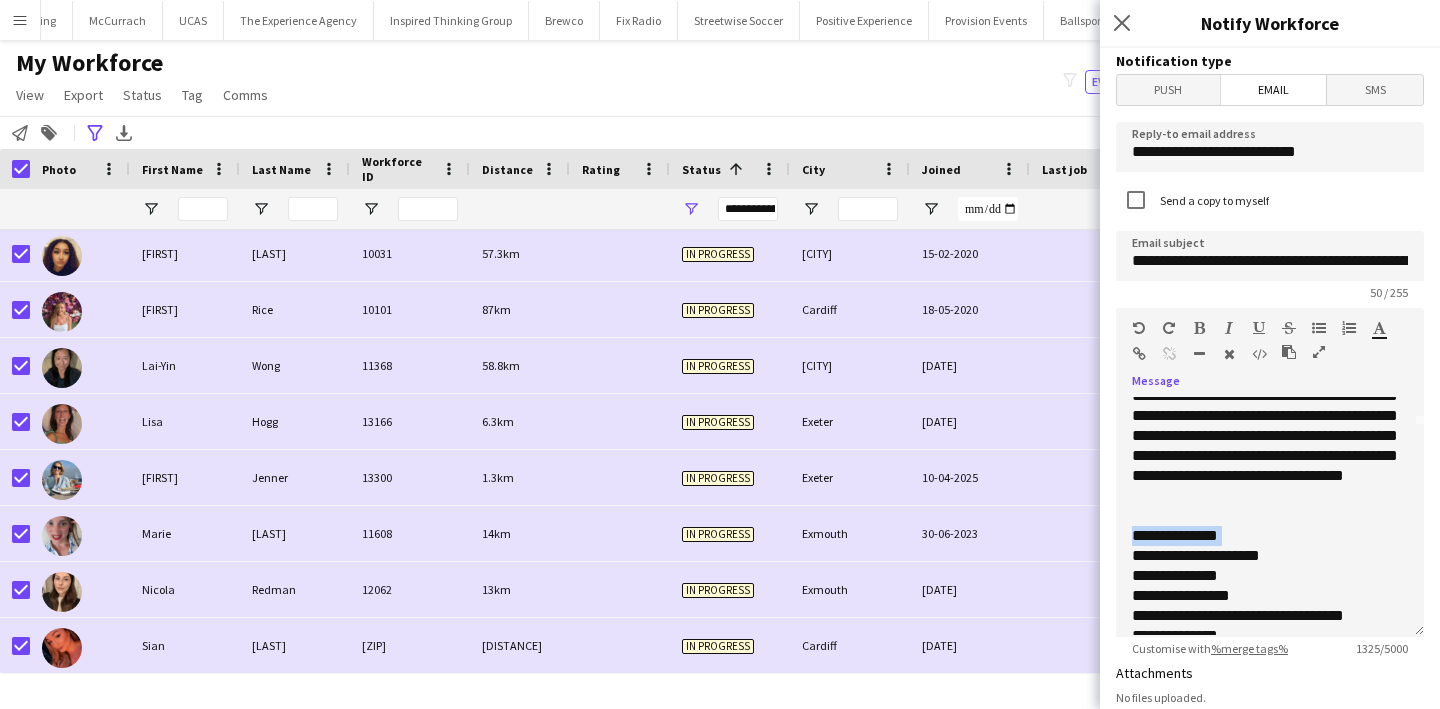 click at bounding box center [1199, 328] 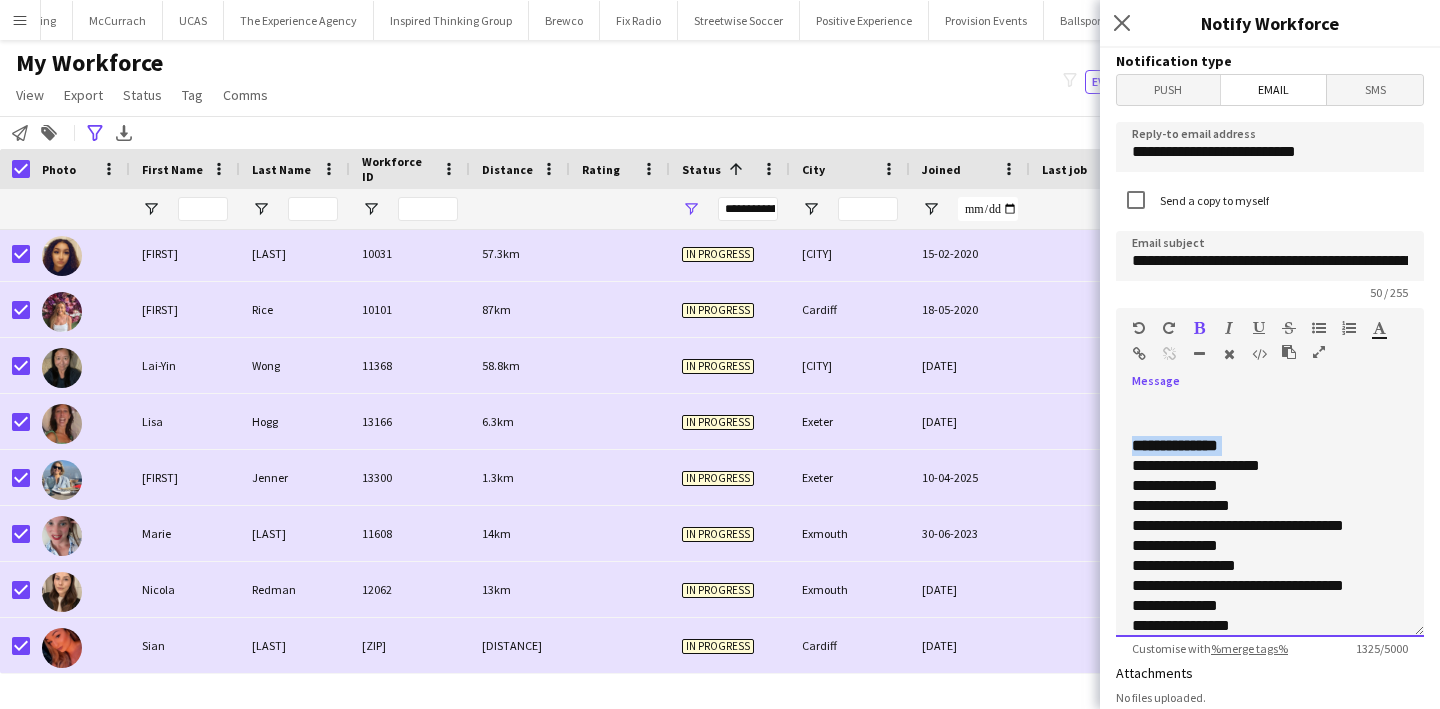 scroll, scrollTop: 302, scrollLeft: 0, axis: vertical 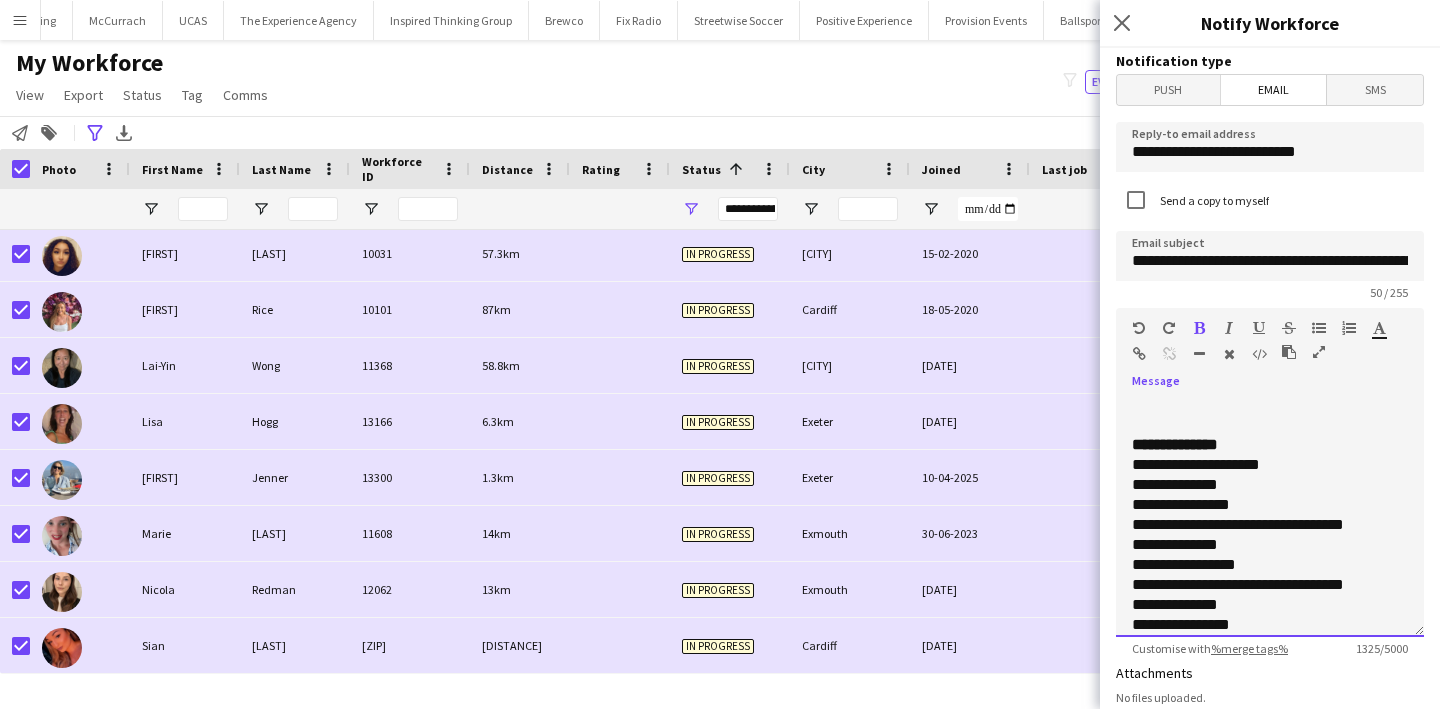 click on "**********" 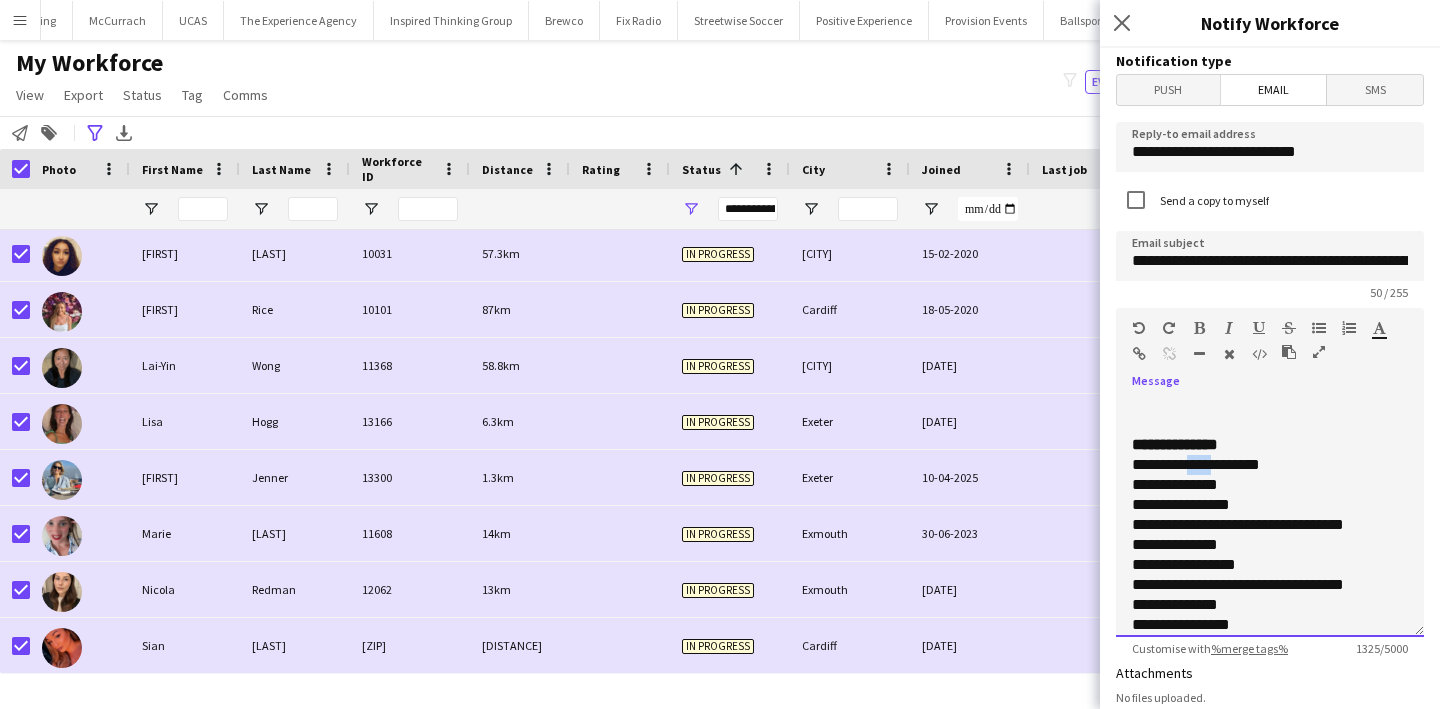 click on "**********" 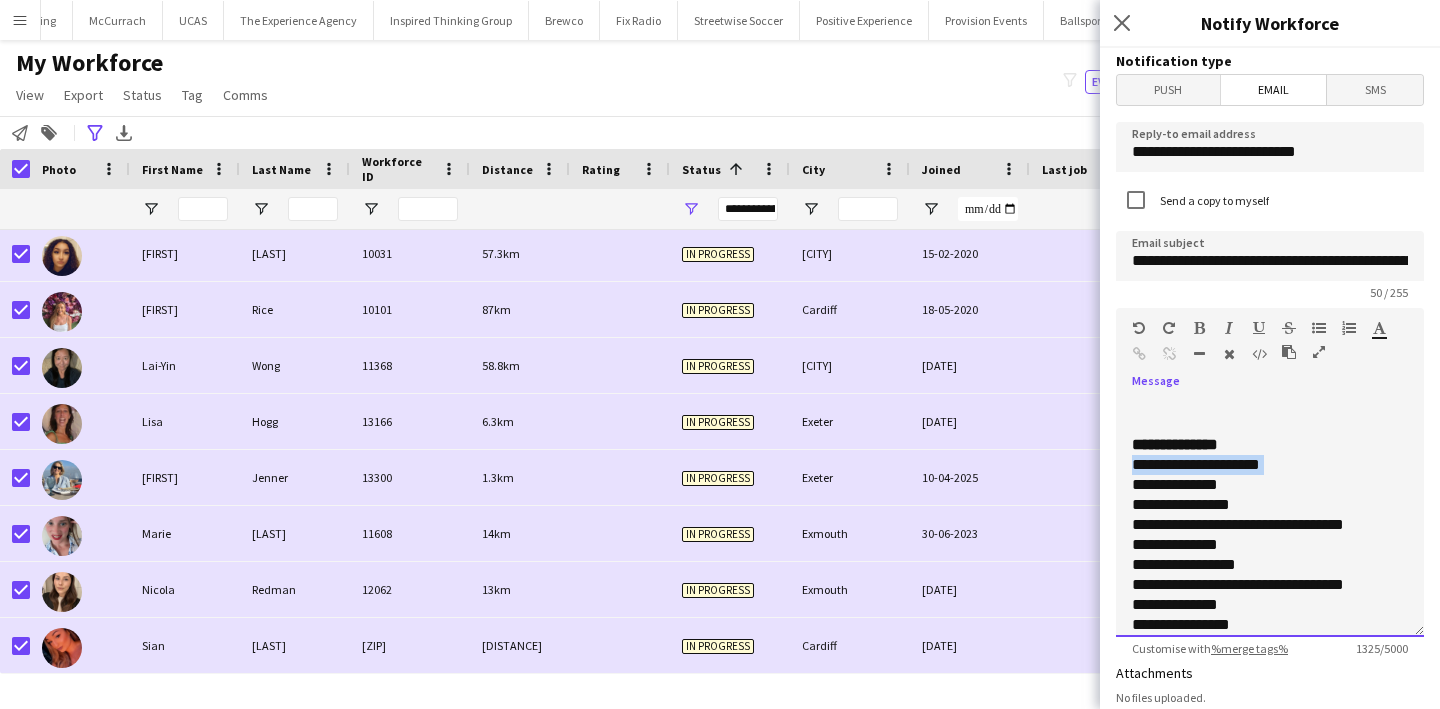 click on "**********" 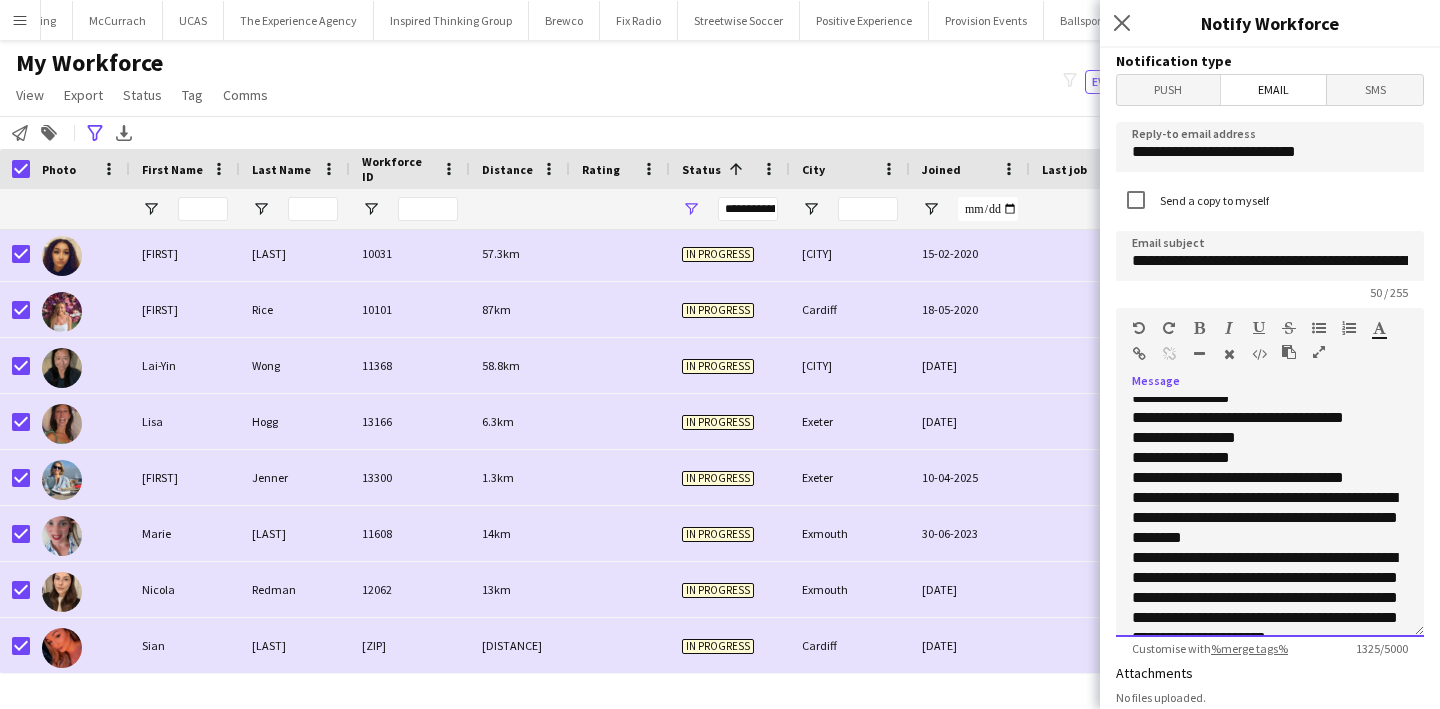 scroll, scrollTop: 716, scrollLeft: 0, axis: vertical 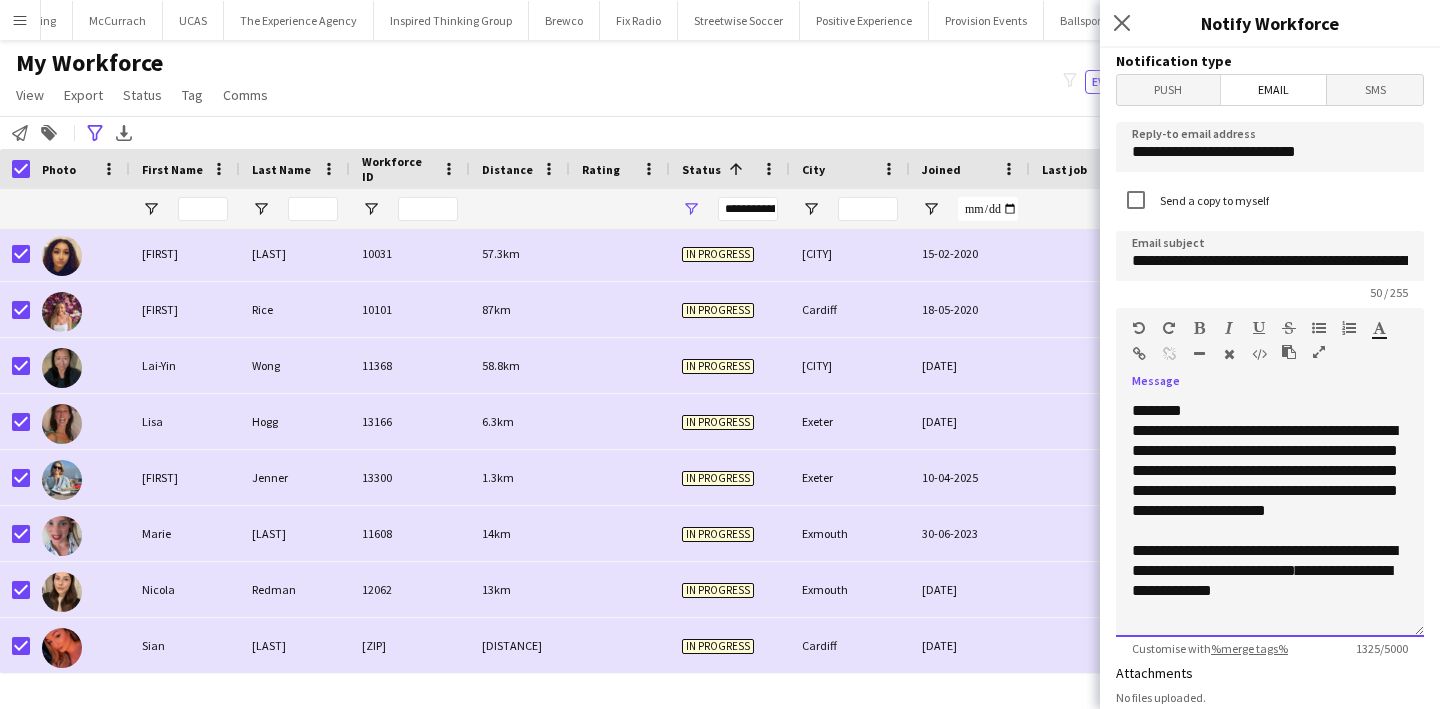 click on "**********" 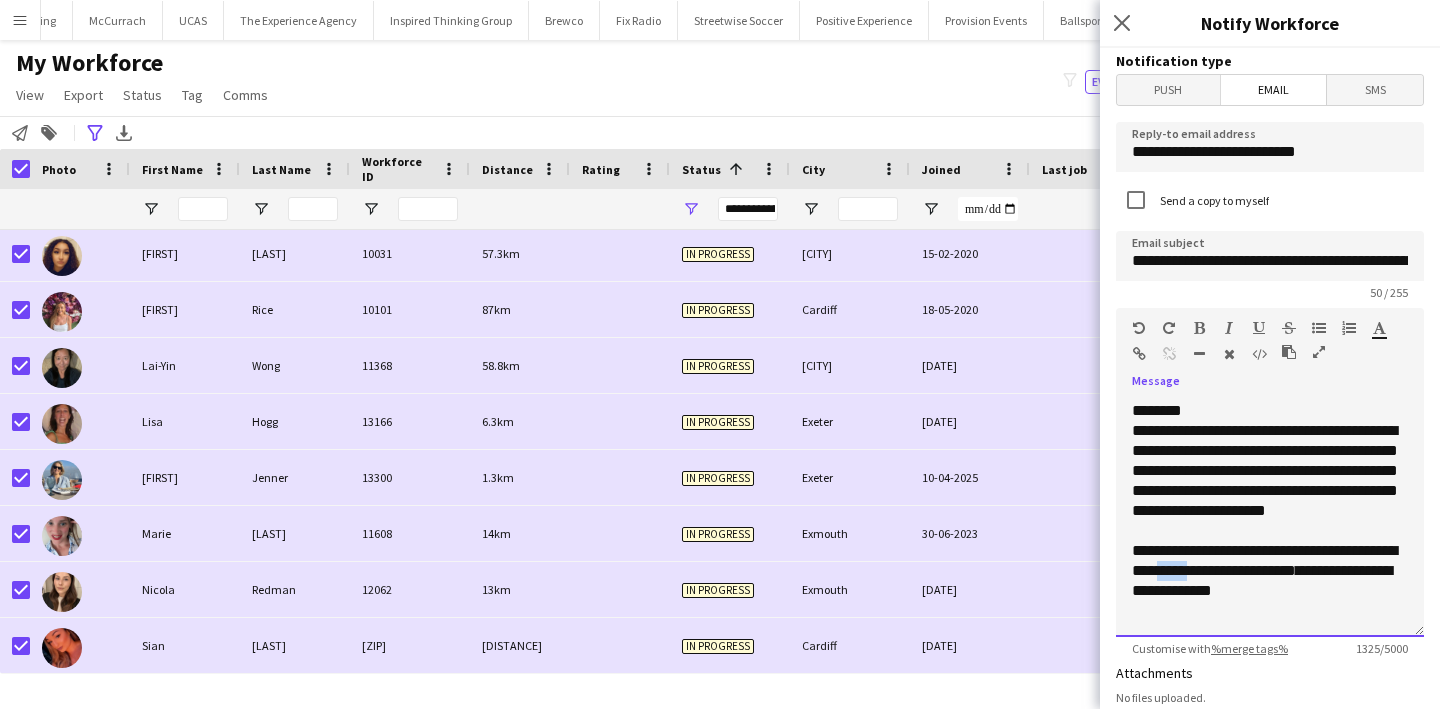 click on "**********" 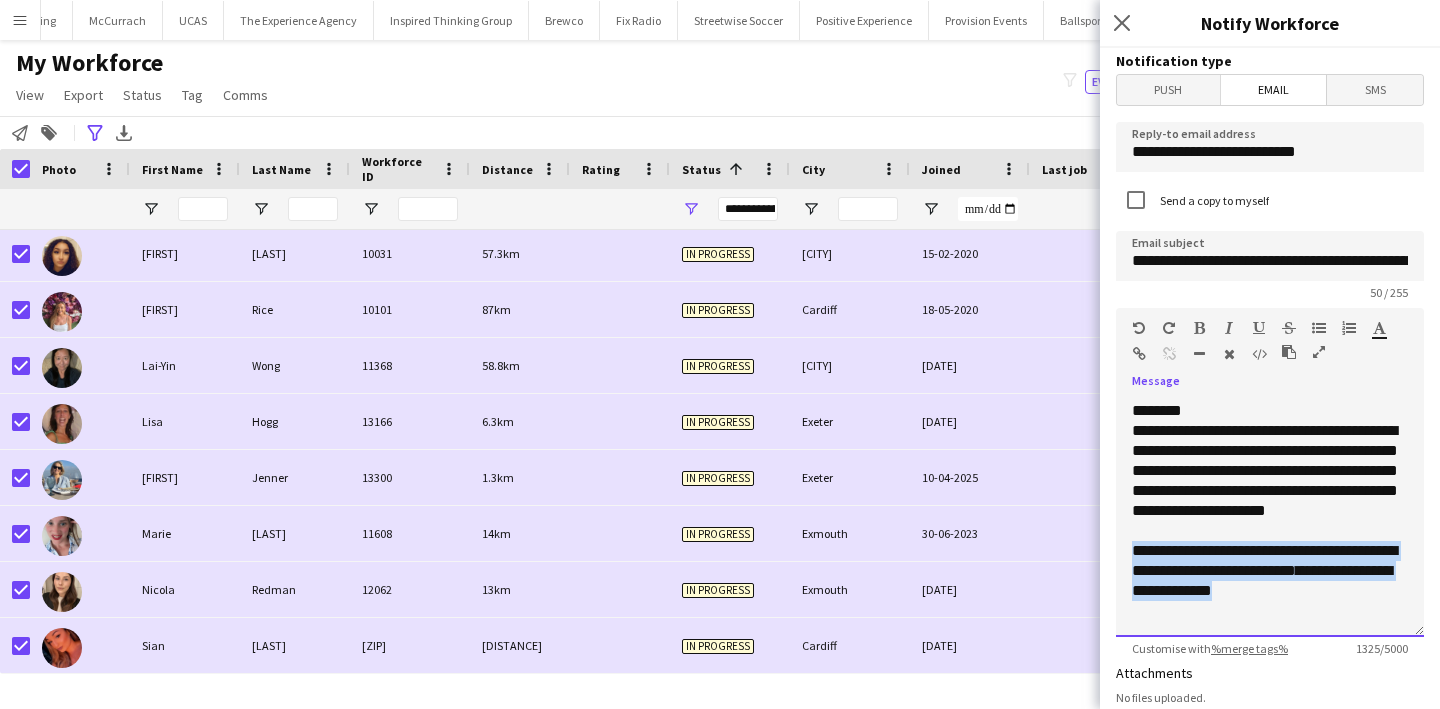 click on "**********" 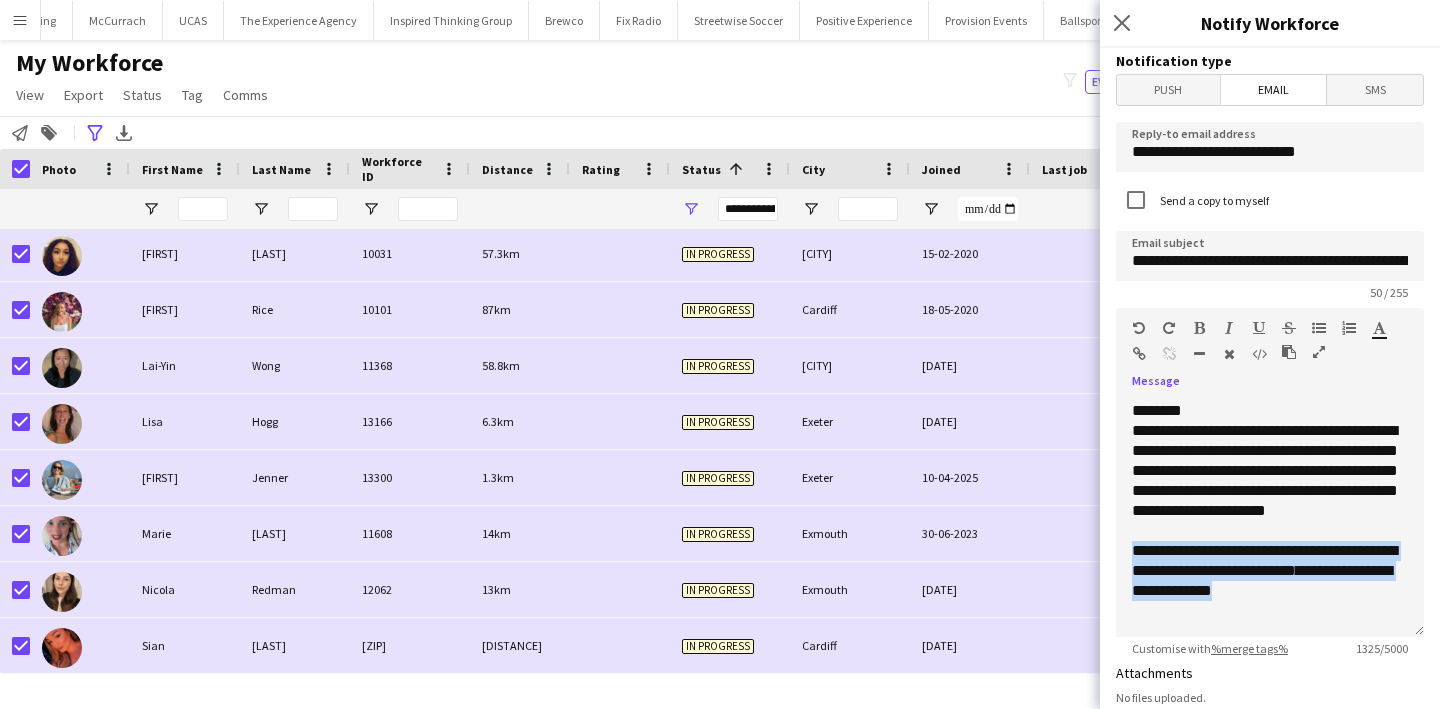 click at bounding box center [1199, 328] 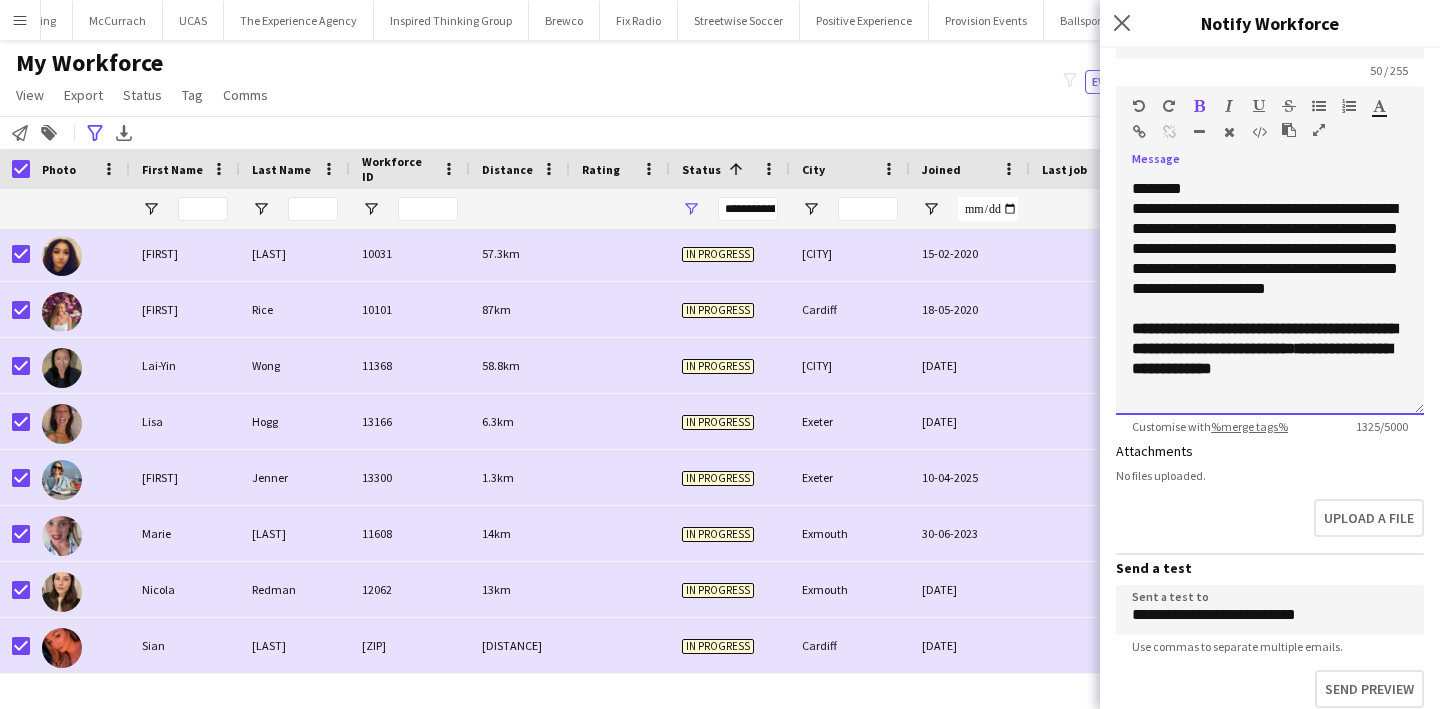 scroll, scrollTop: 264, scrollLeft: 0, axis: vertical 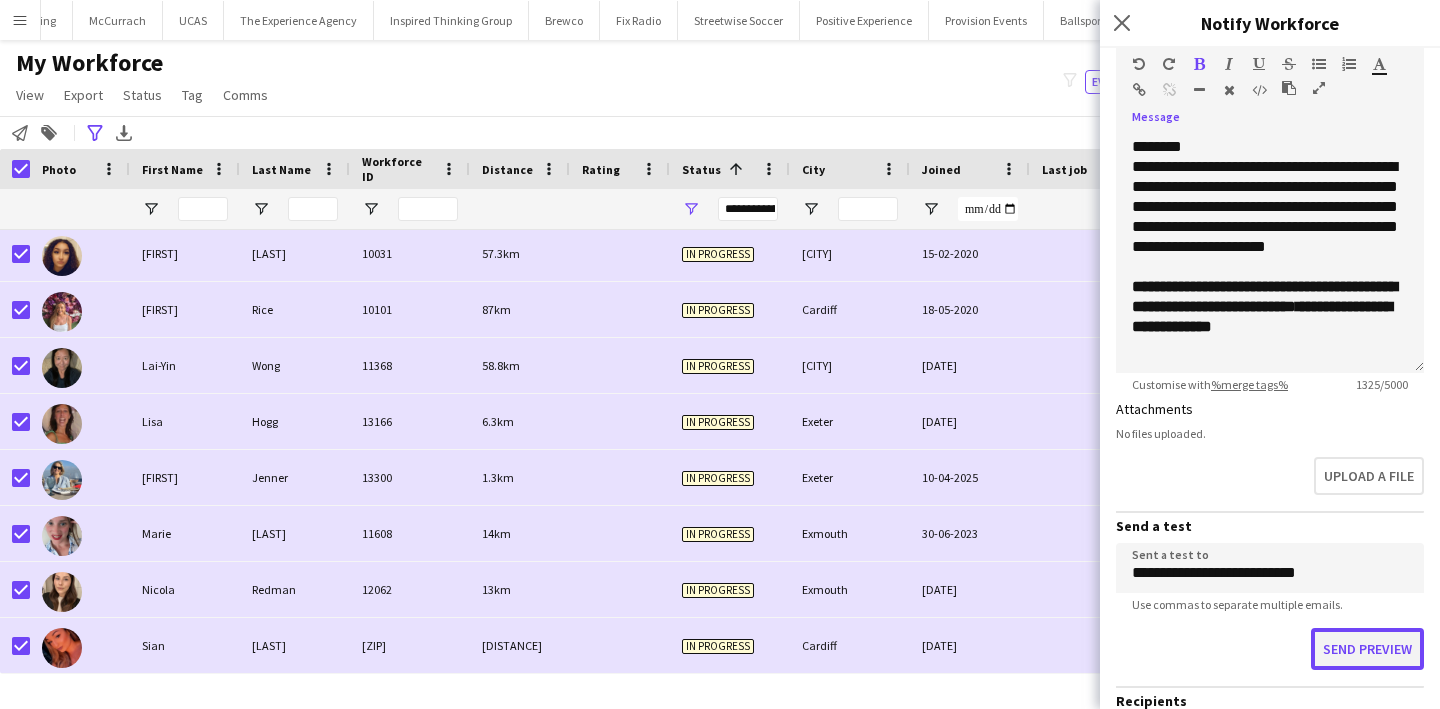 click on "Send preview" 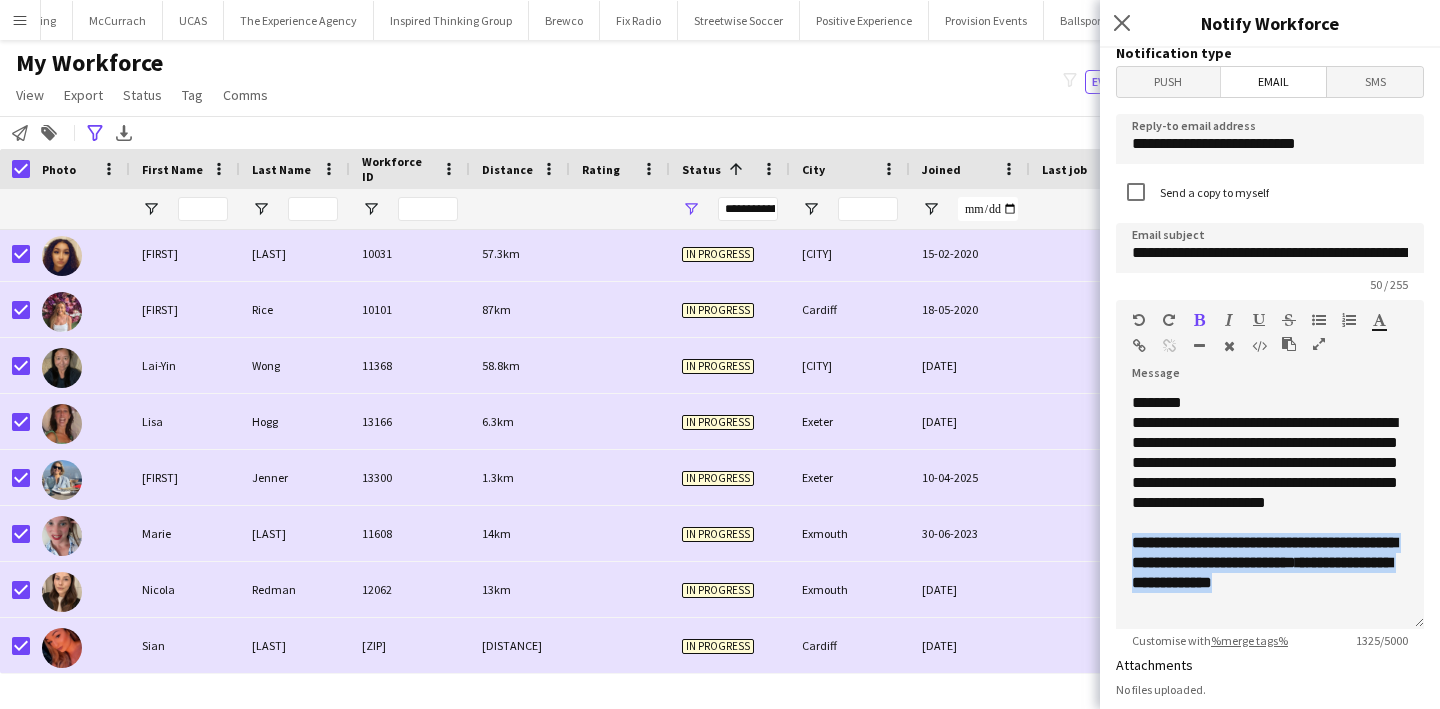 scroll, scrollTop: 0, scrollLeft: 0, axis: both 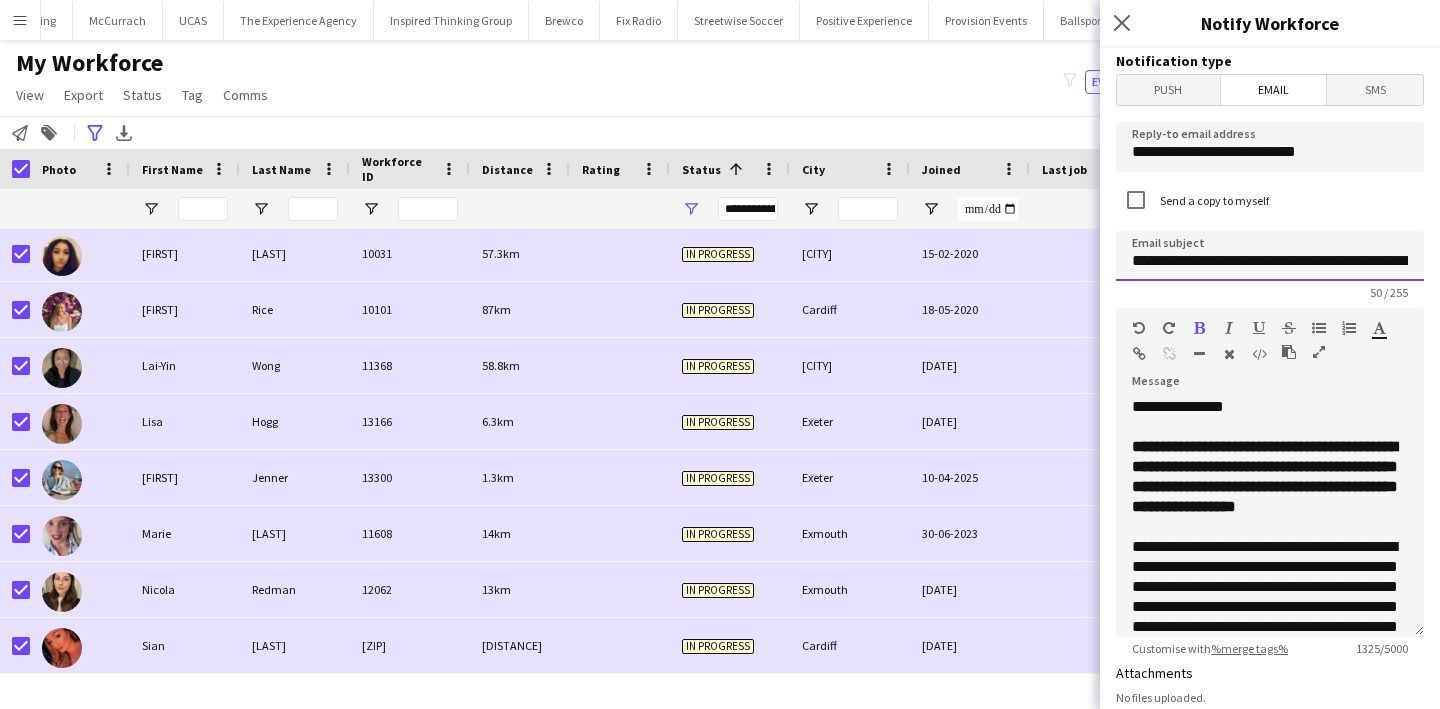 click on "**********" 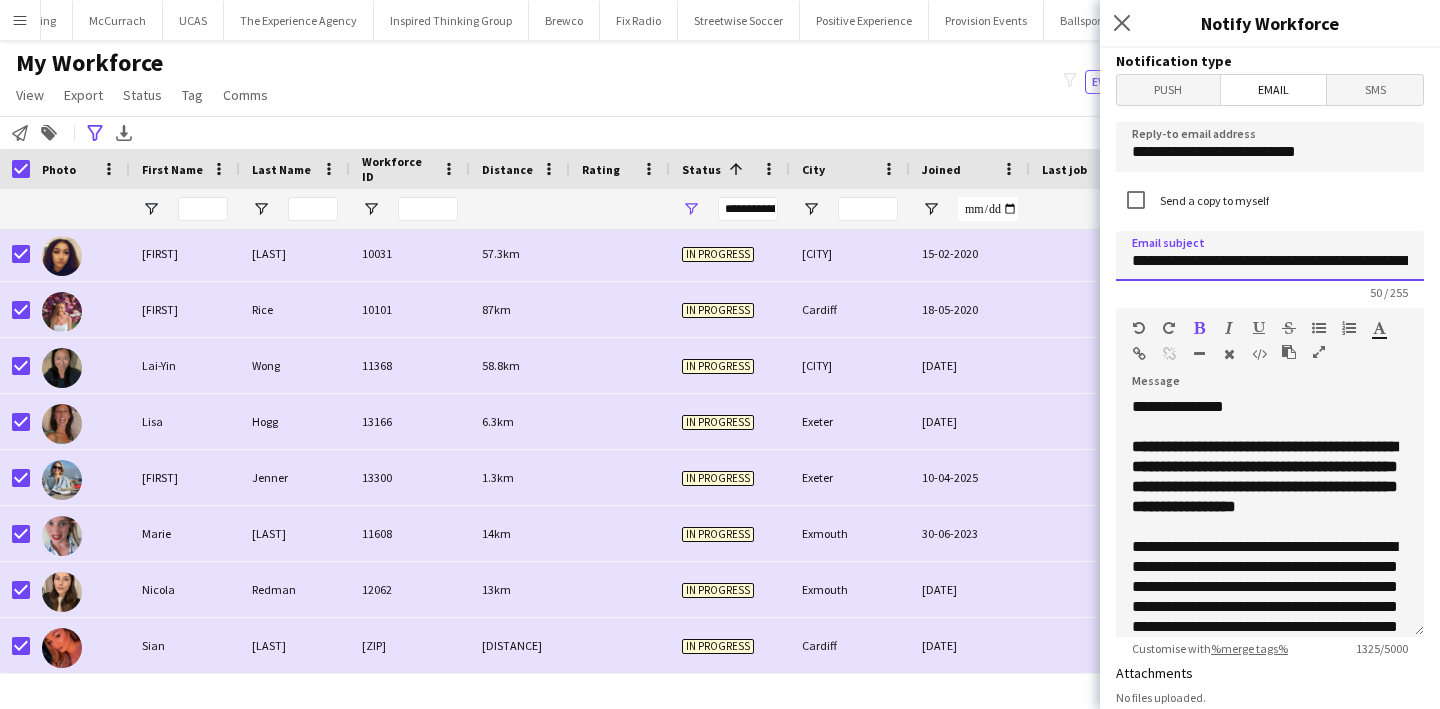 scroll, scrollTop: 0, scrollLeft: 68, axis: horizontal 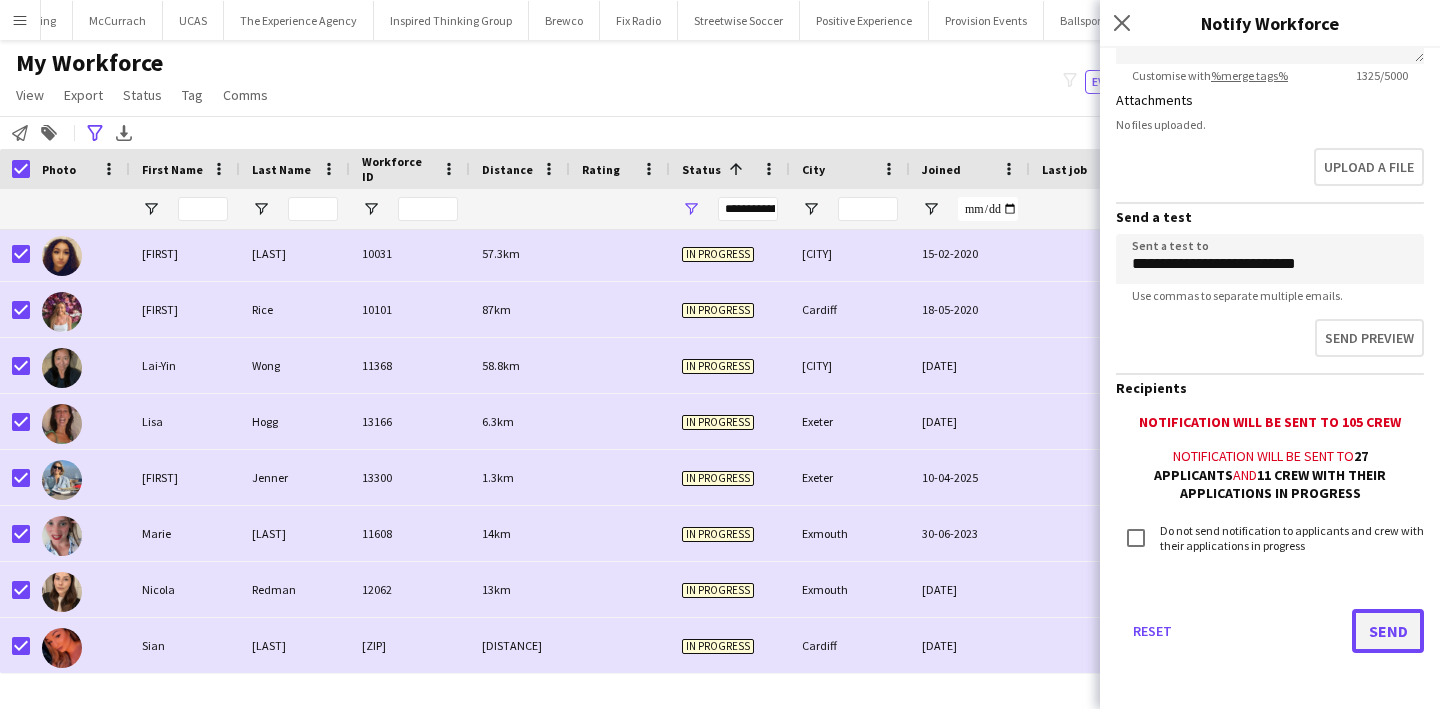 click on "Send" 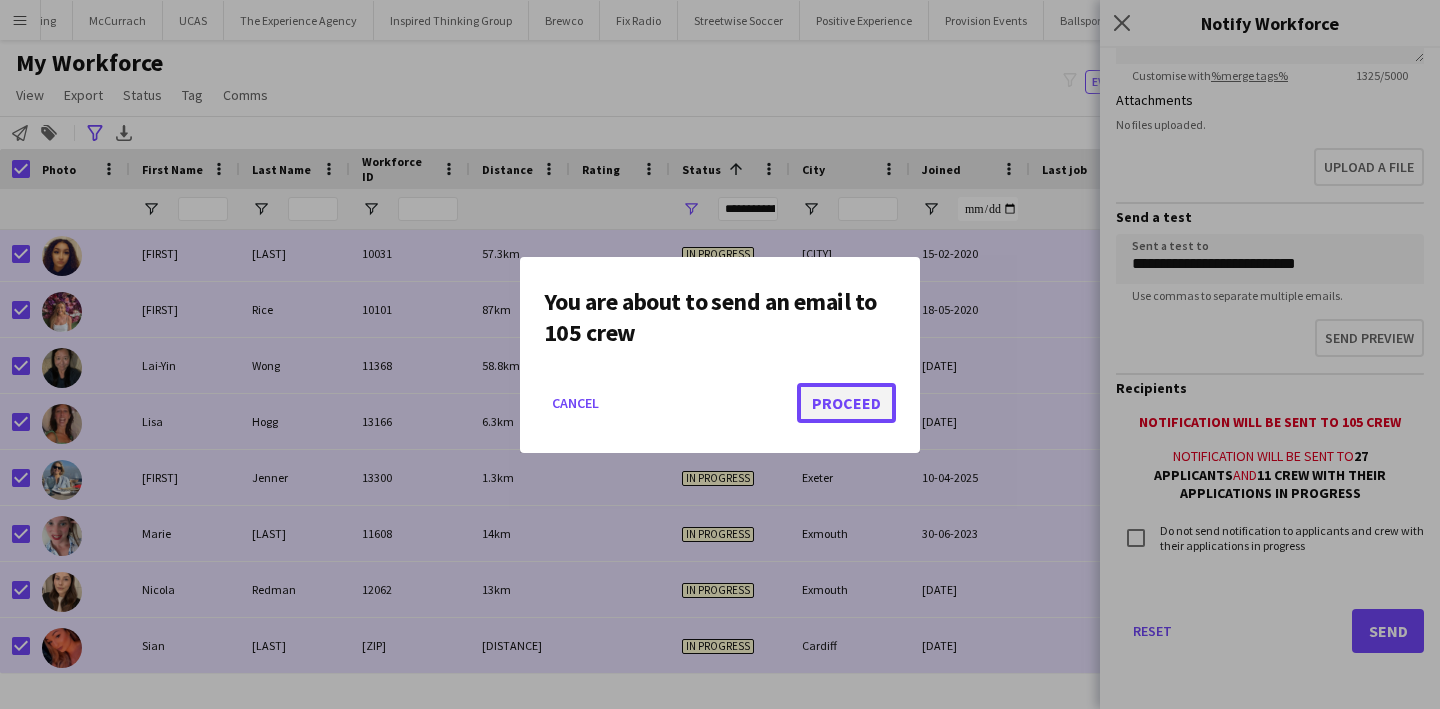 click on "Proceed" 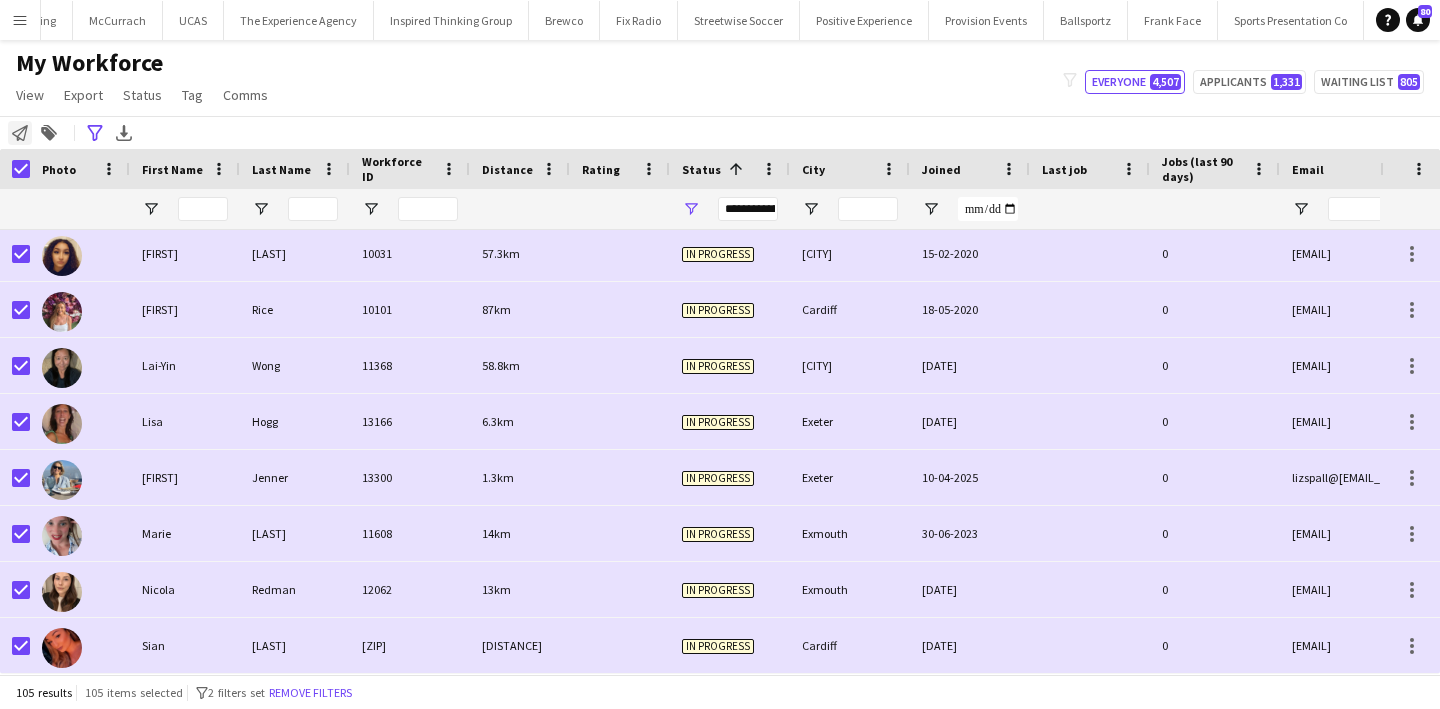 click on "Notify workforce" 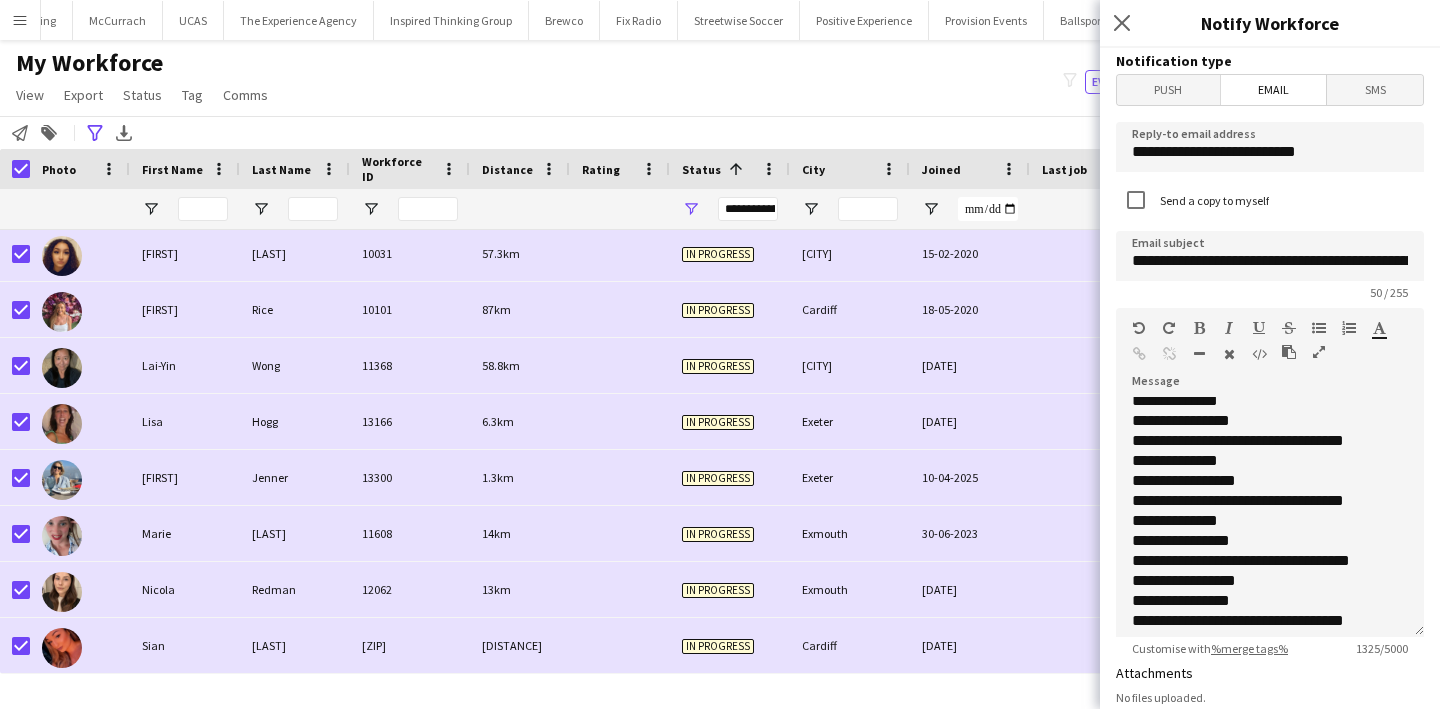 scroll, scrollTop: 360, scrollLeft: 0, axis: vertical 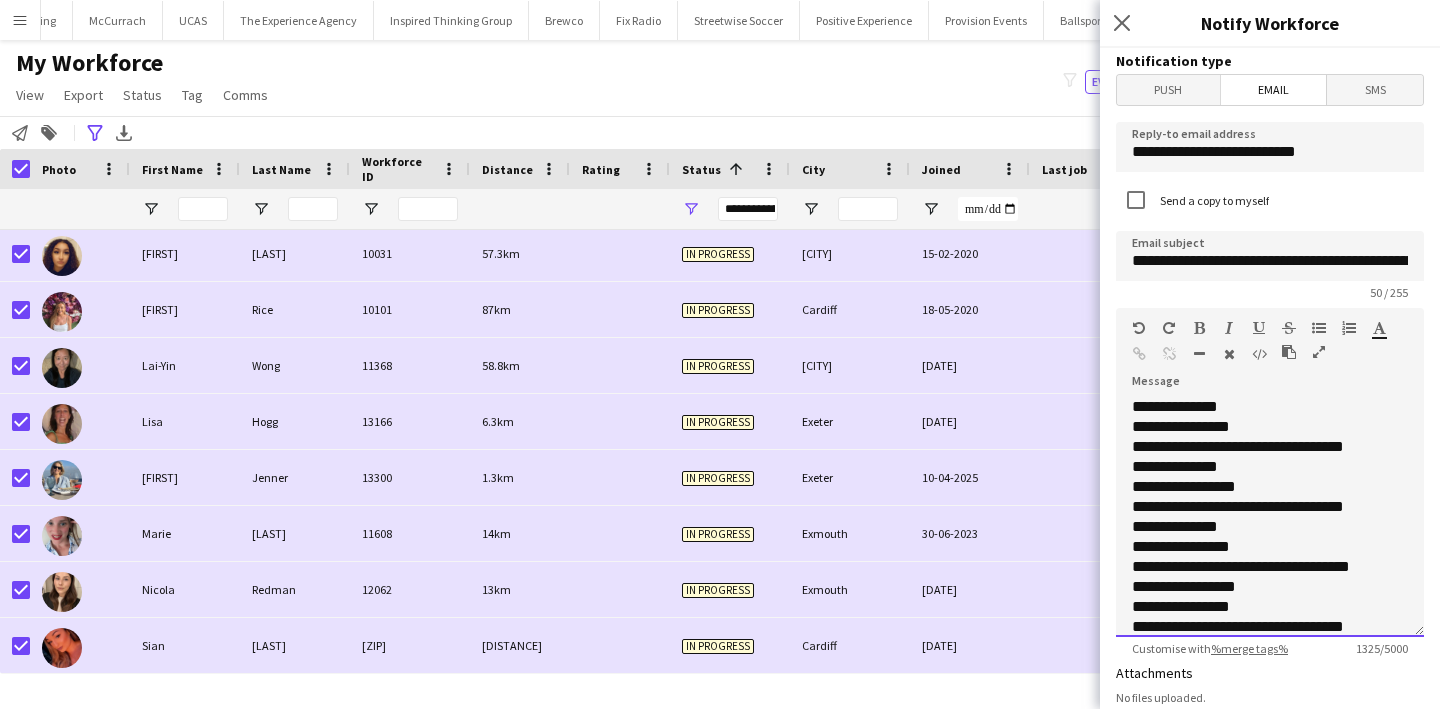 click on "**********" 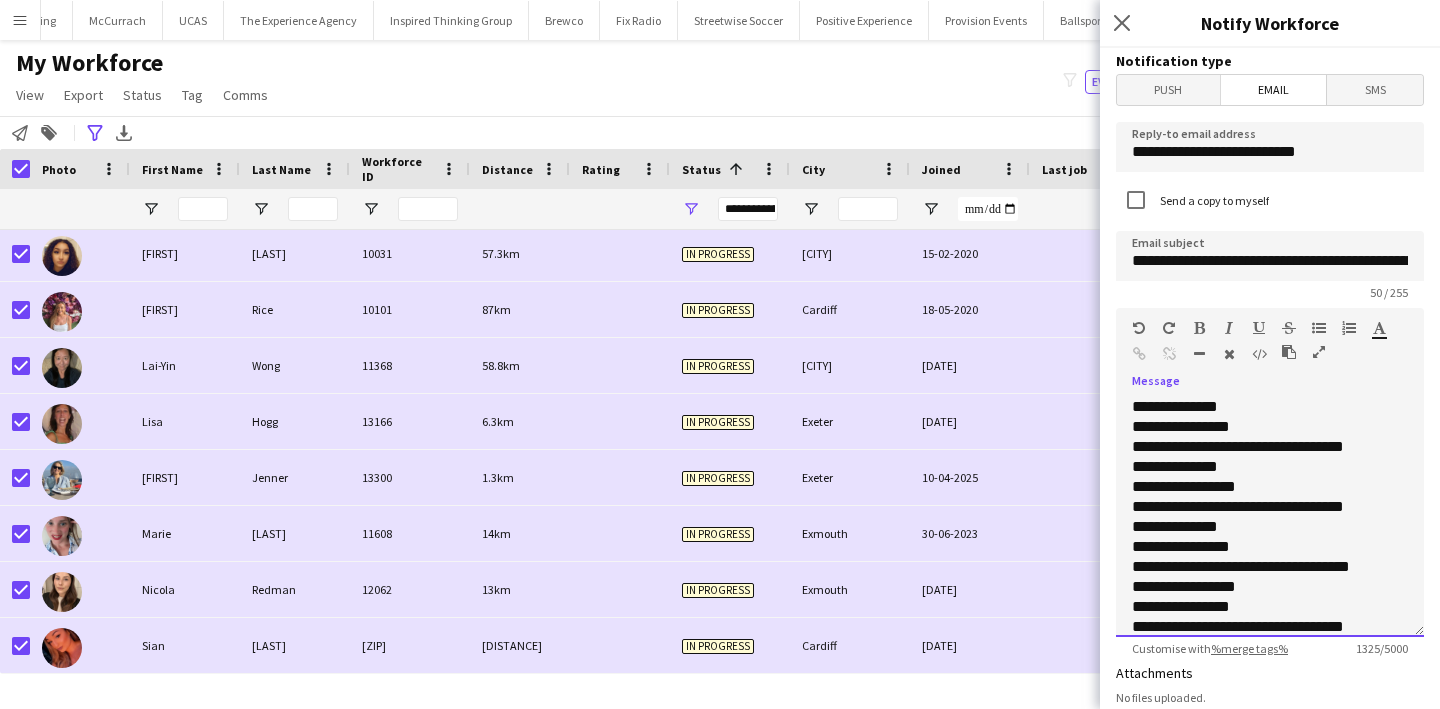 type 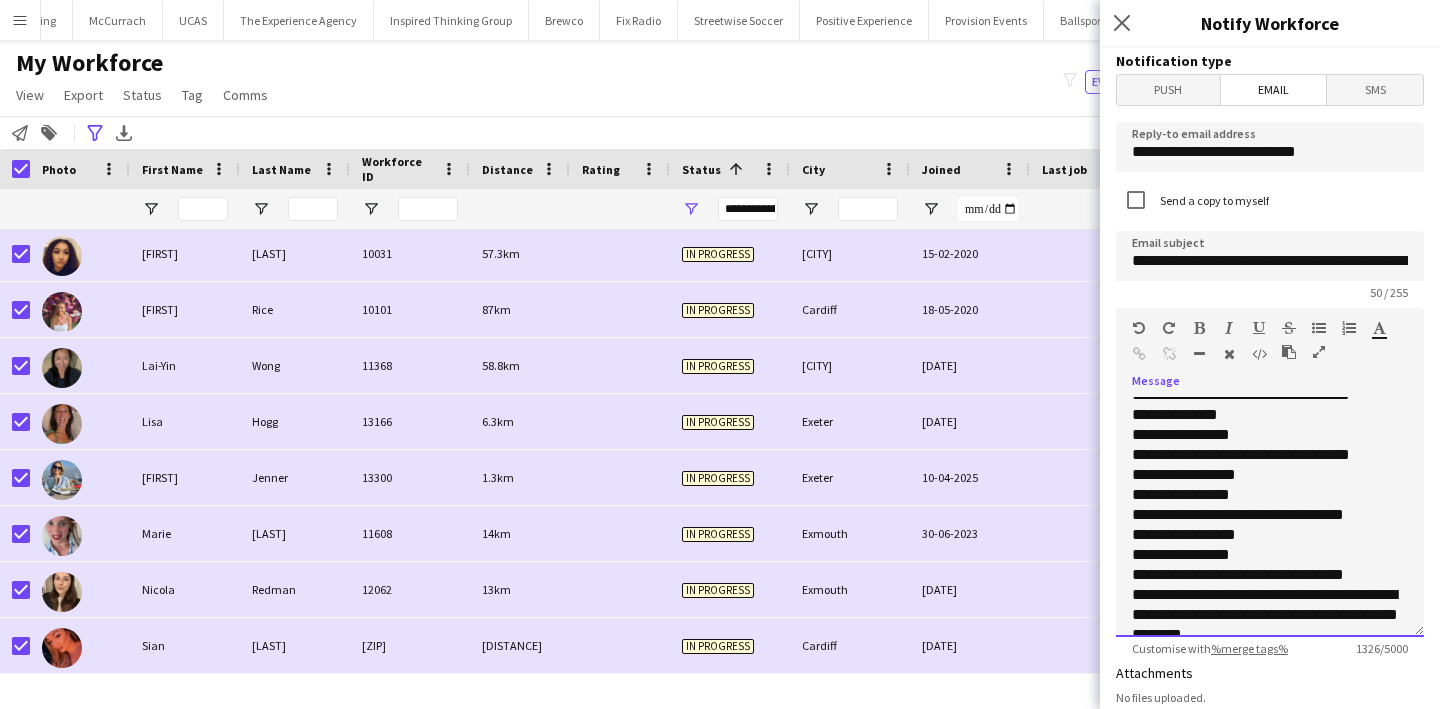 scroll, scrollTop: 716, scrollLeft: 0, axis: vertical 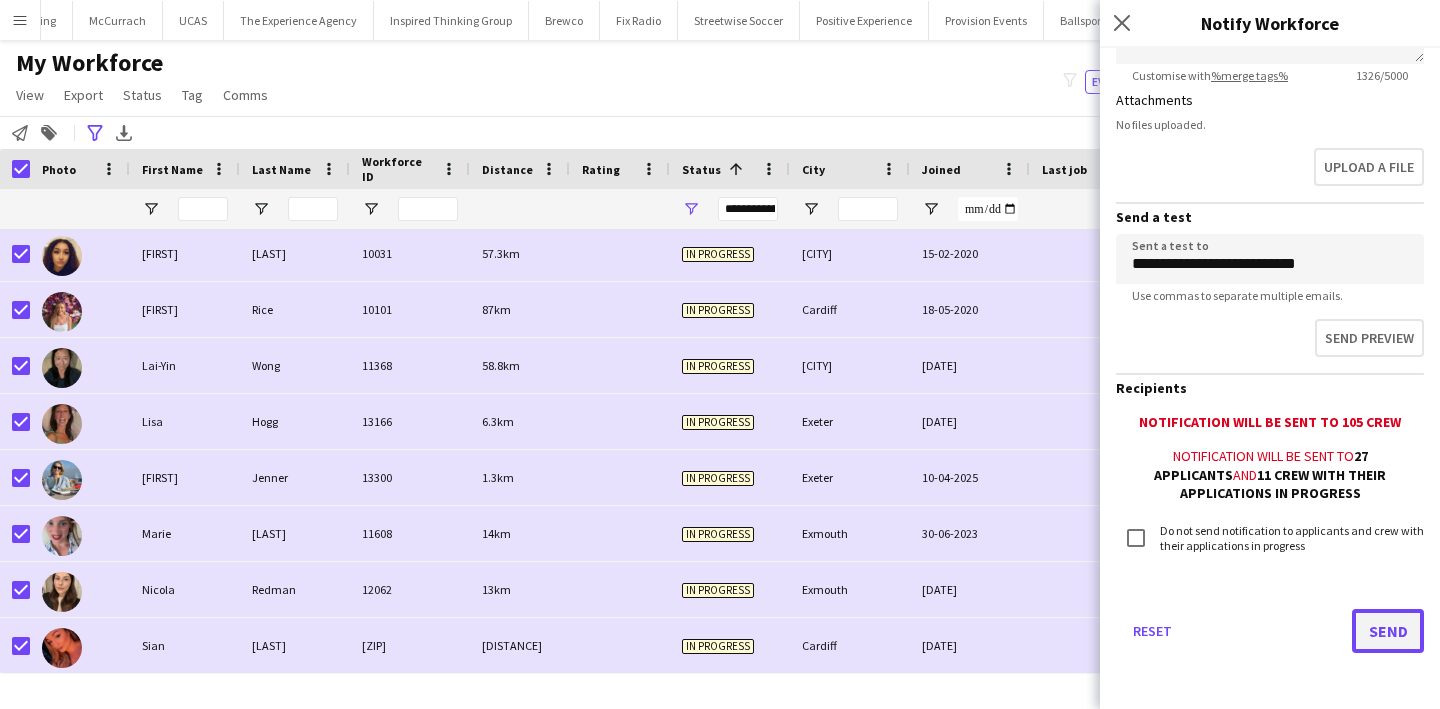 click on "Send" 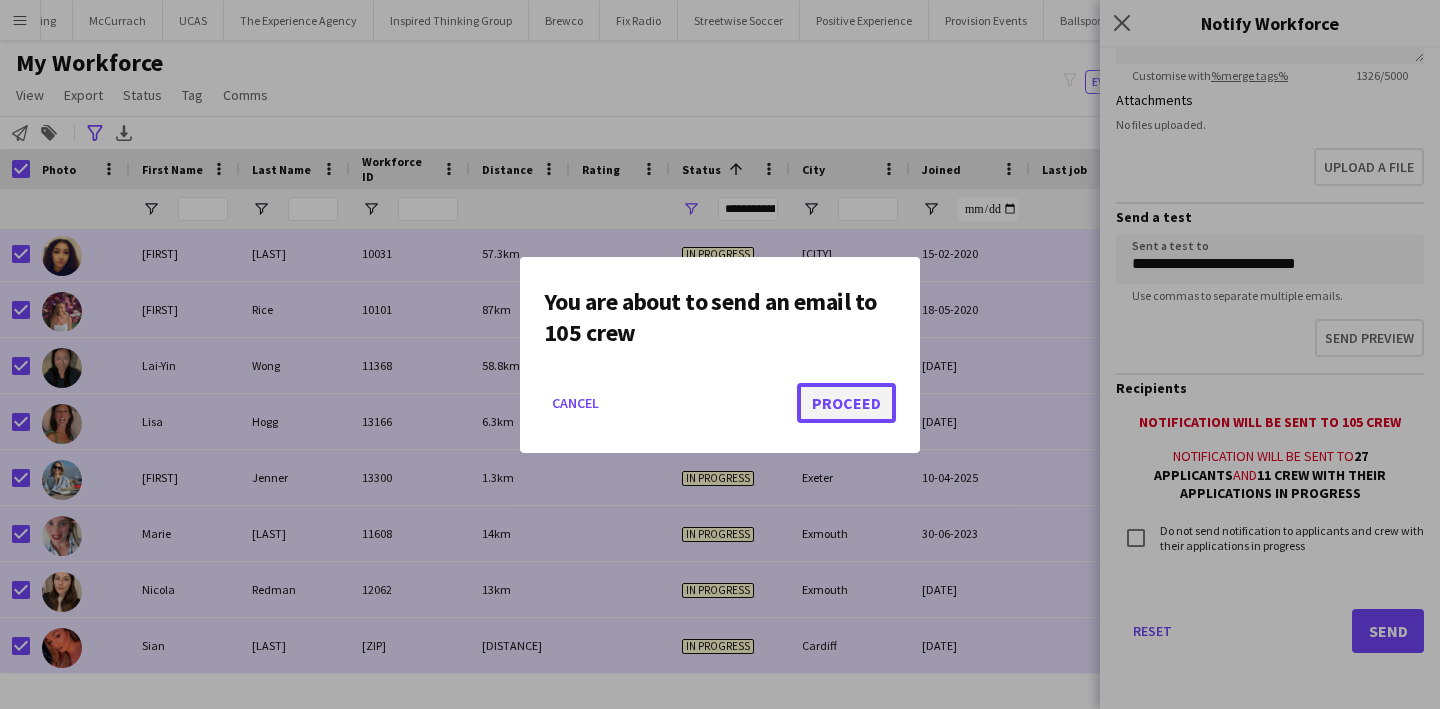 click on "Proceed" 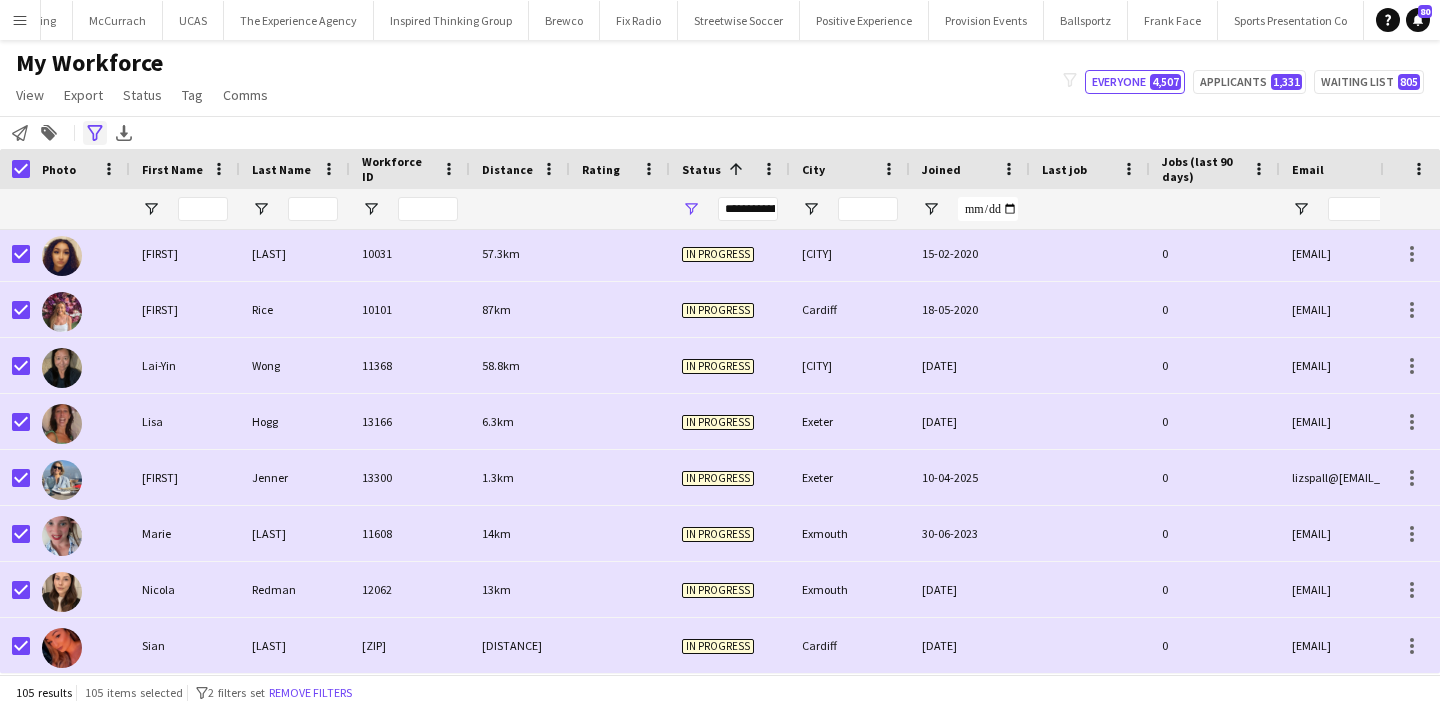 click on "Advanced filters" 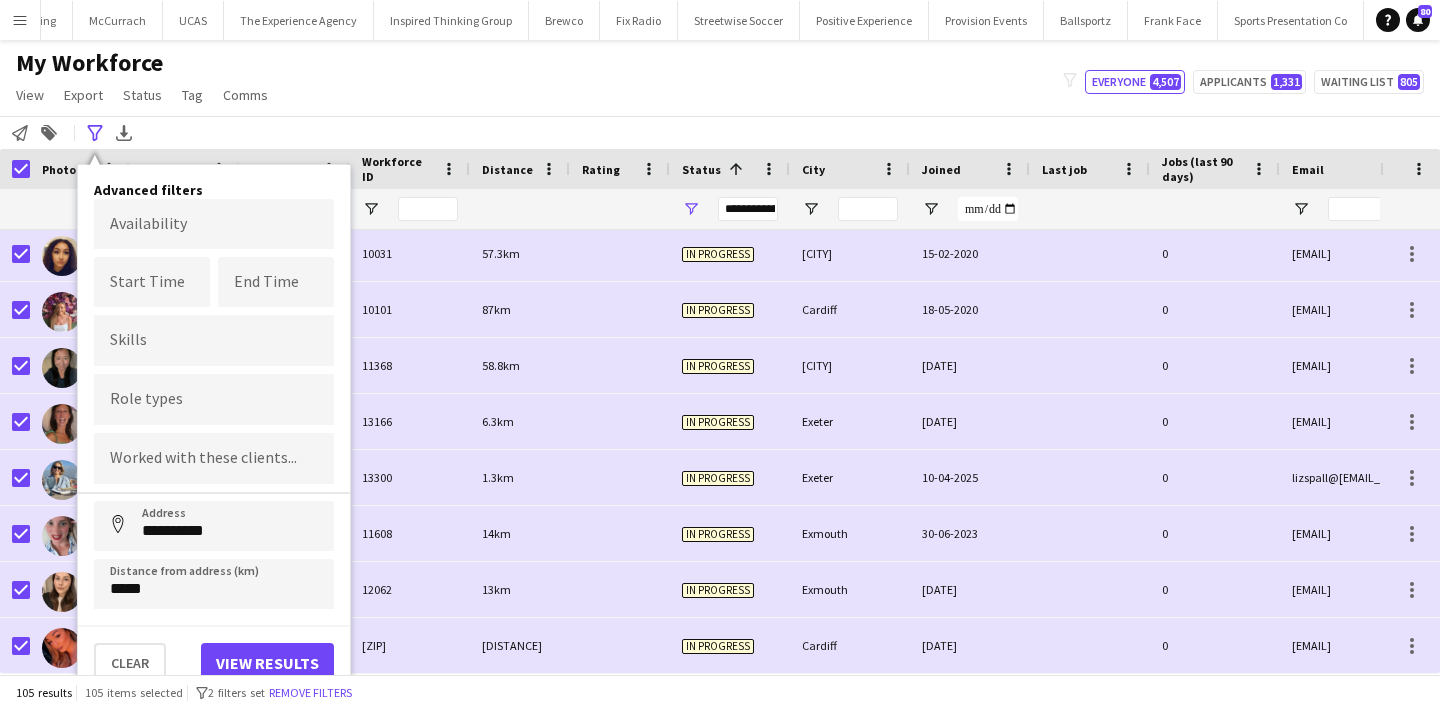 click on "**********" at bounding box center (214, 404) 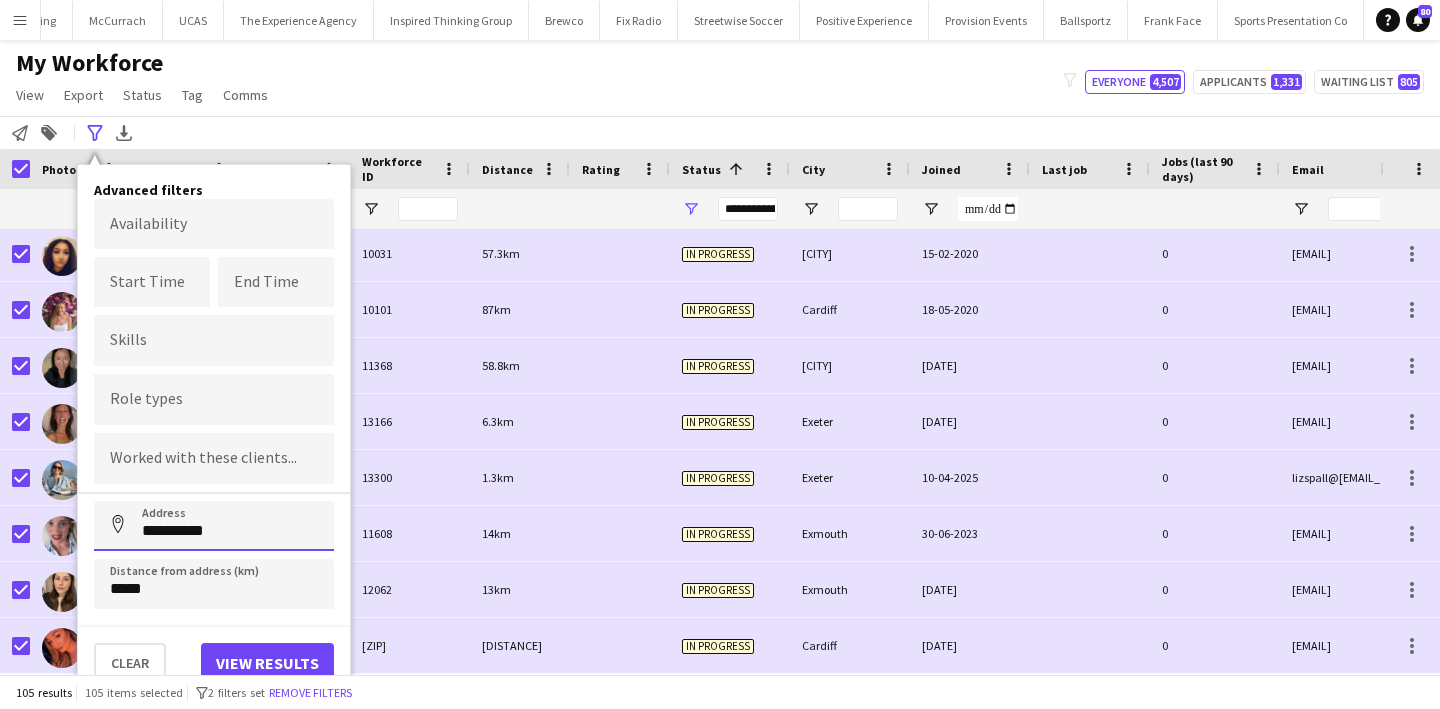 click on "**********" at bounding box center [214, 526] 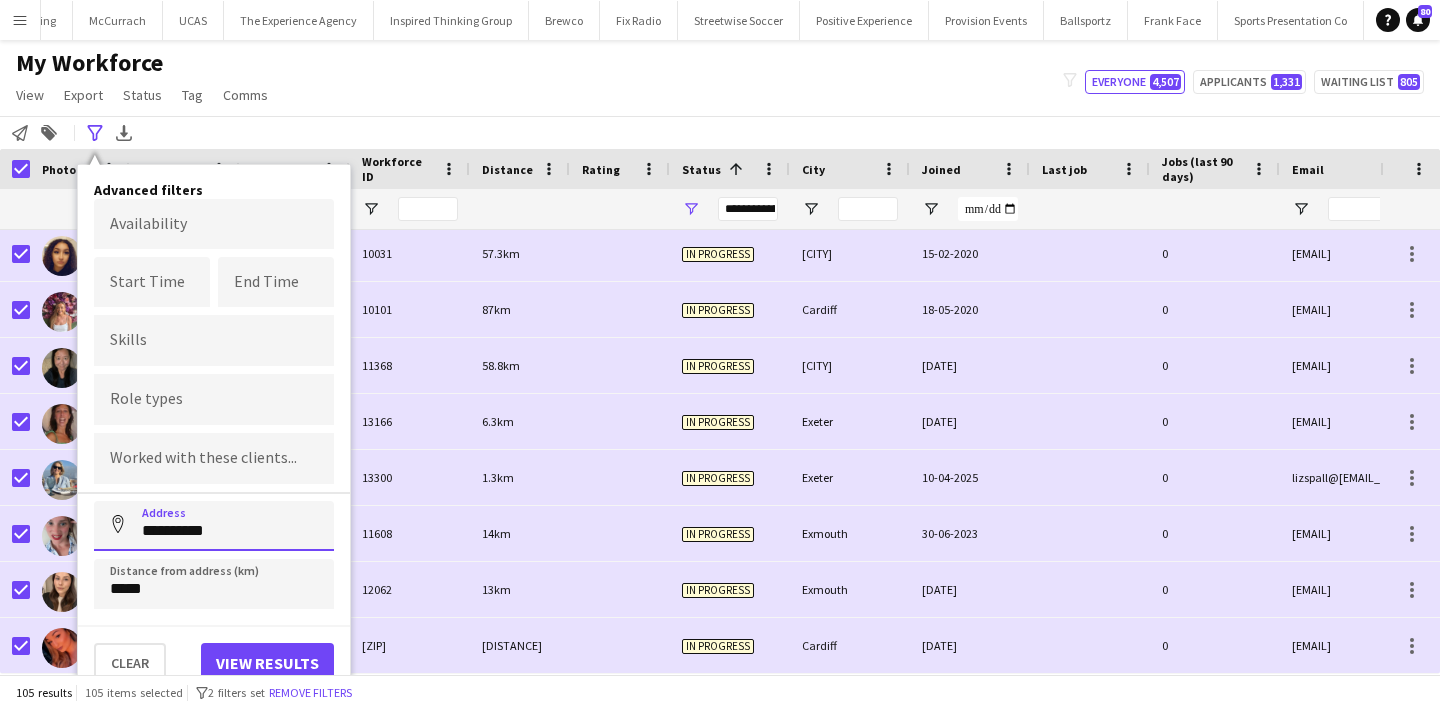 click on "**********" at bounding box center (214, 526) 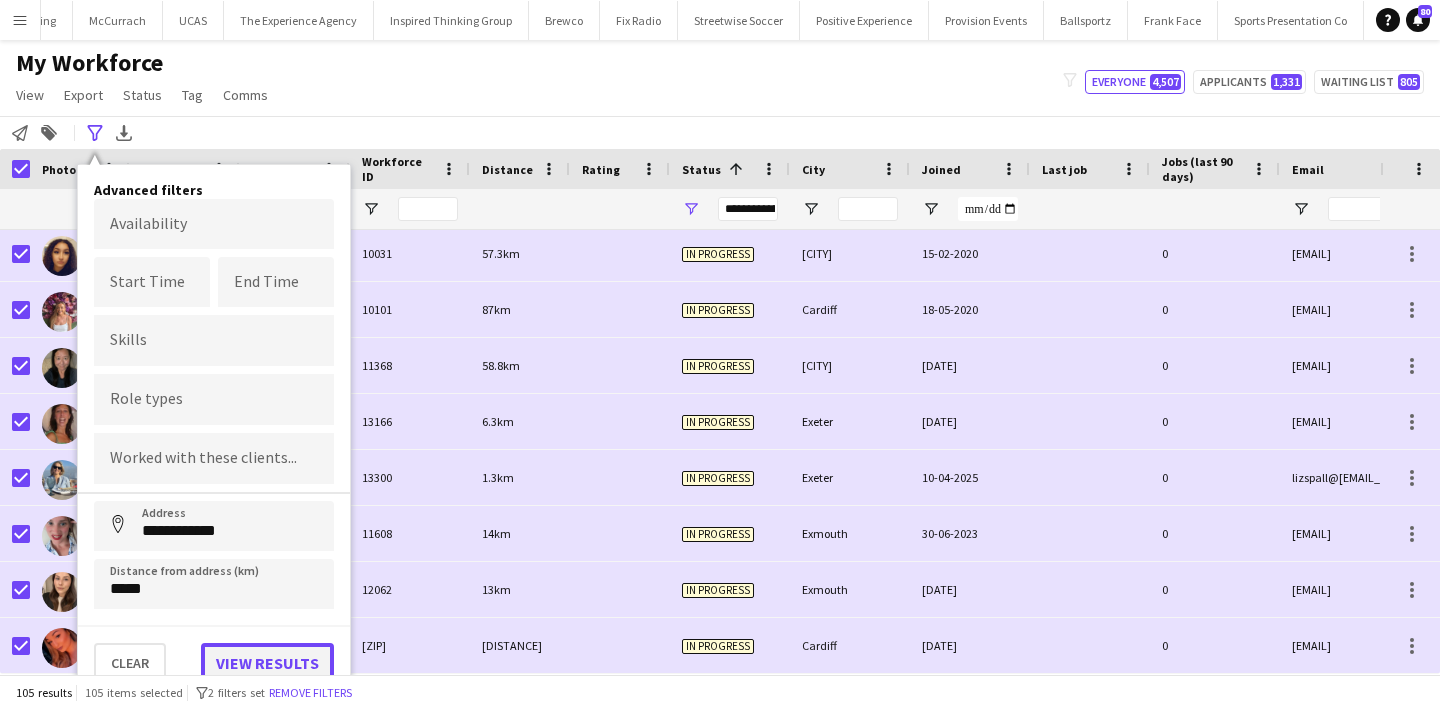 click on "View results" at bounding box center [267, 663] 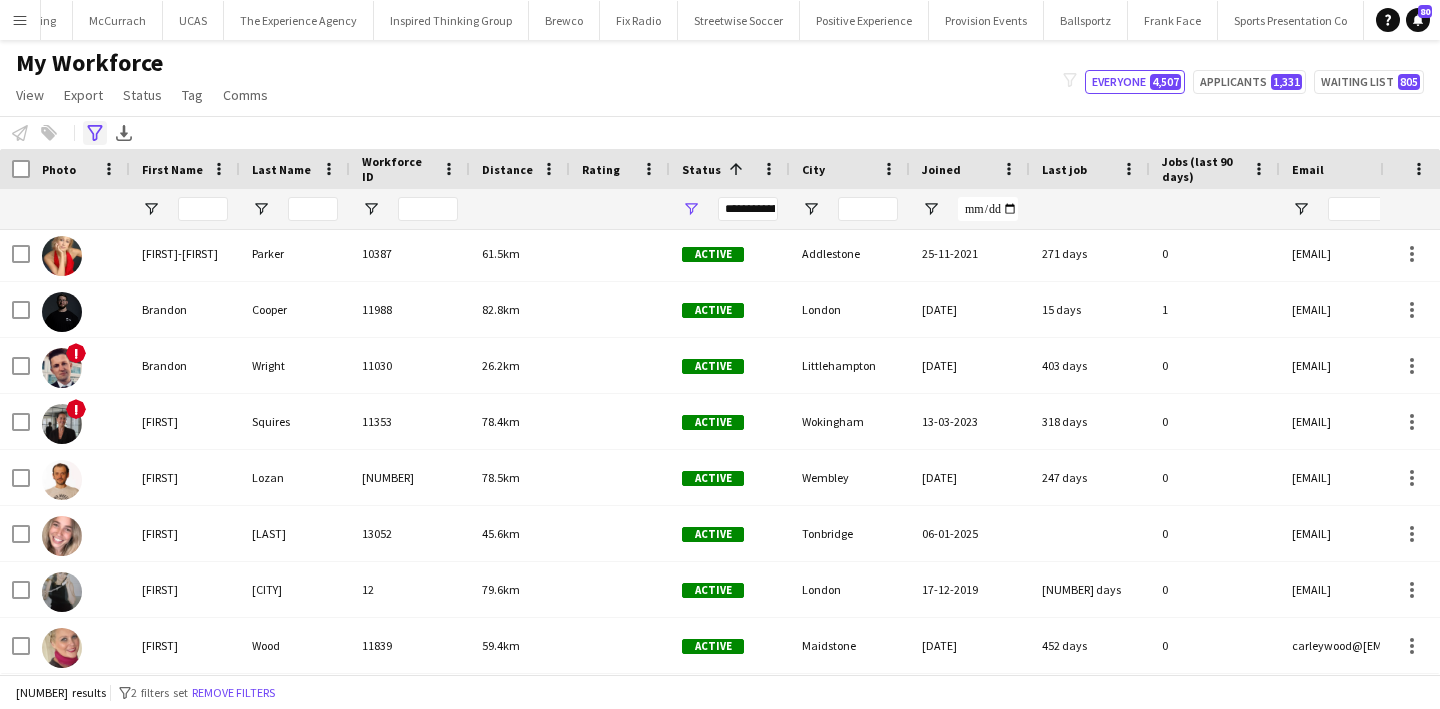 click on "Advanced filters" 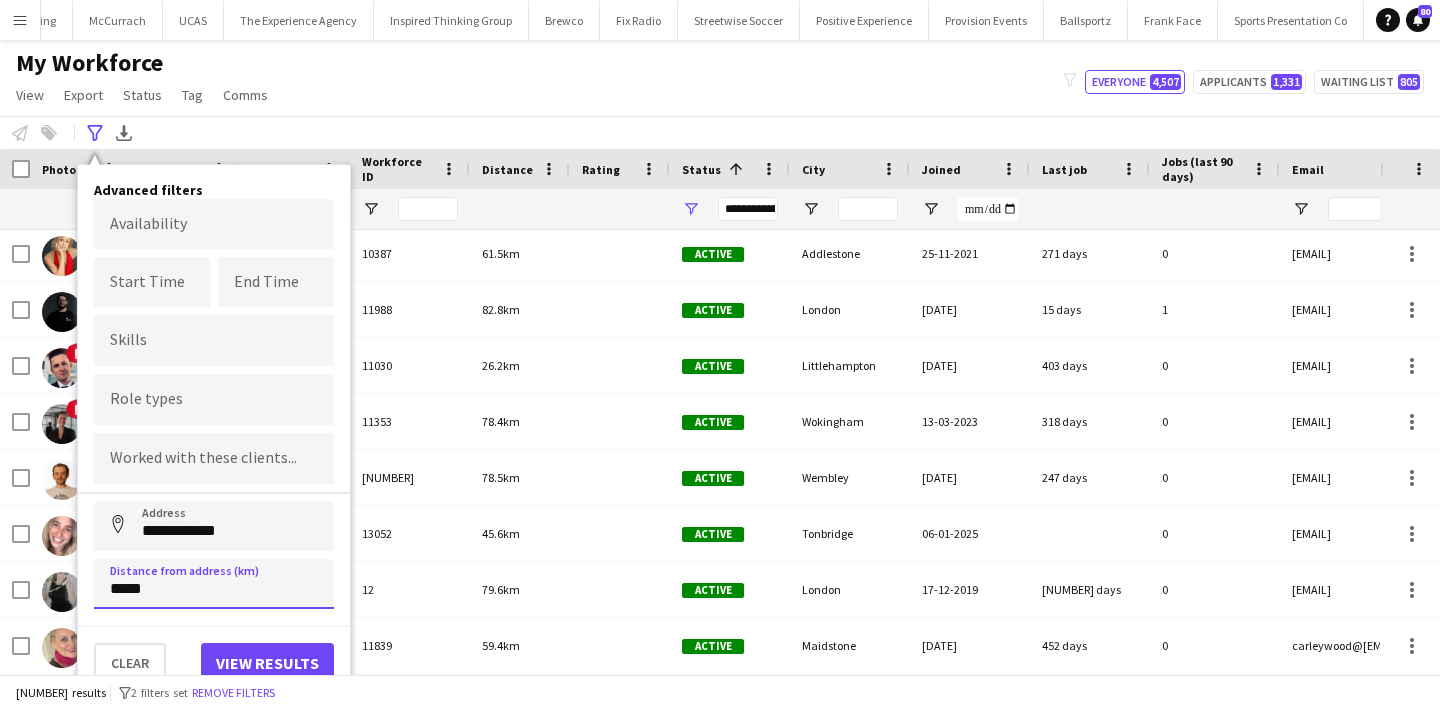 drag, startPoint x: 115, startPoint y: 592, endPoint x: 98, endPoint y: 592, distance: 17 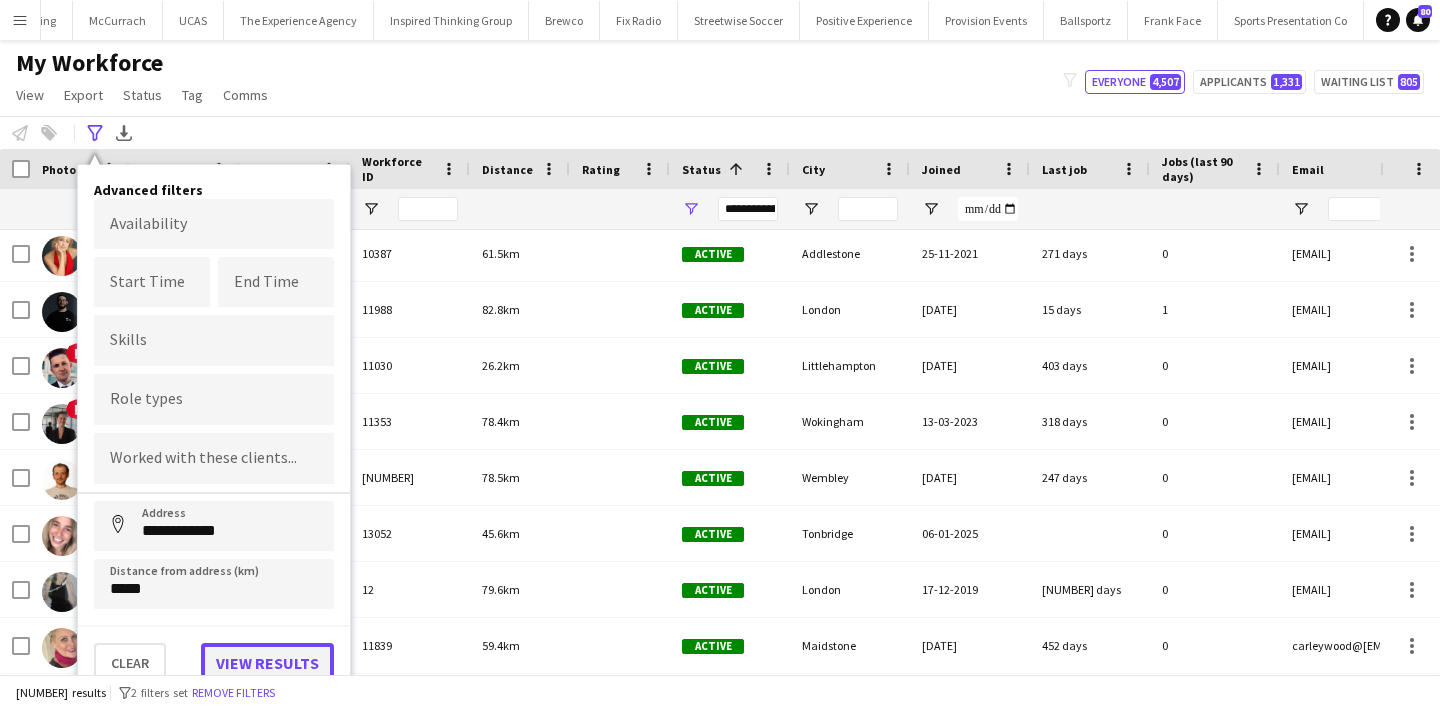 click on "View results" at bounding box center [267, 663] 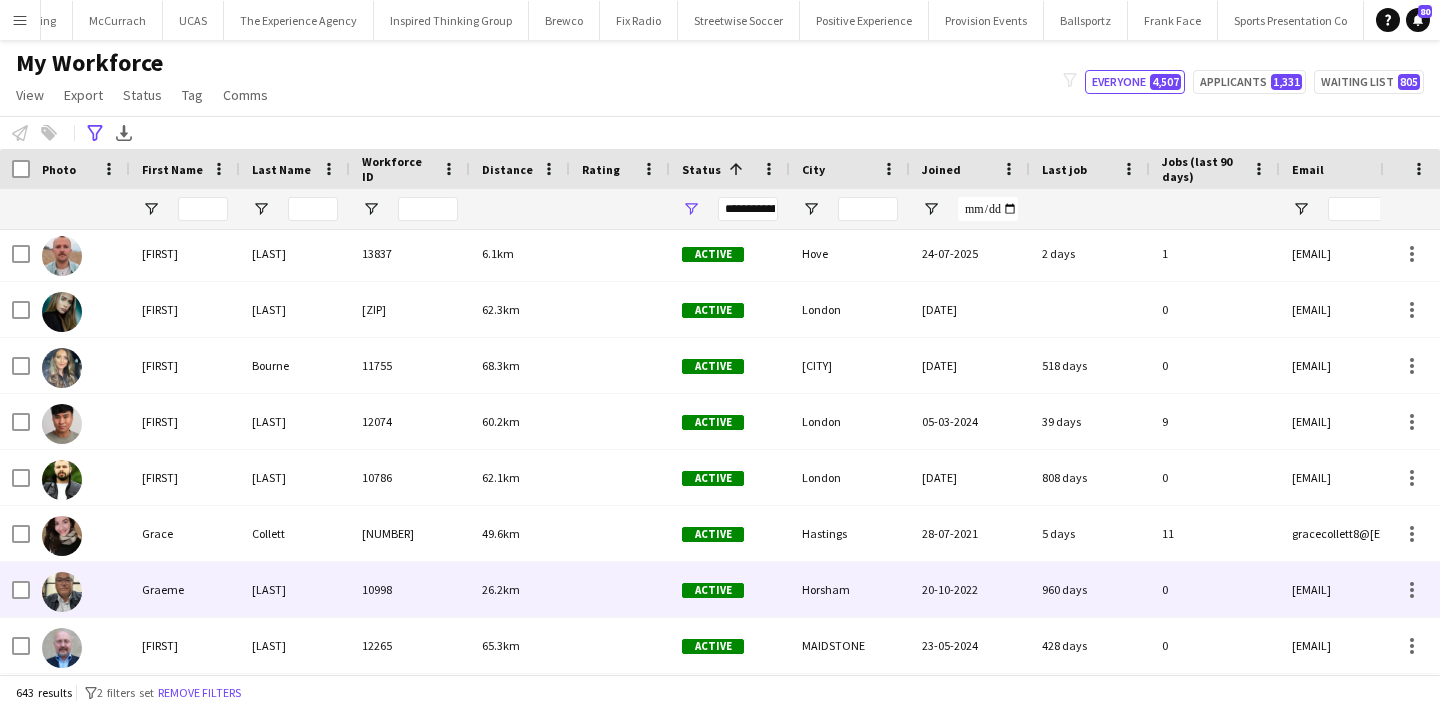scroll, scrollTop: 6578, scrollLeft: 0, axis: vertical 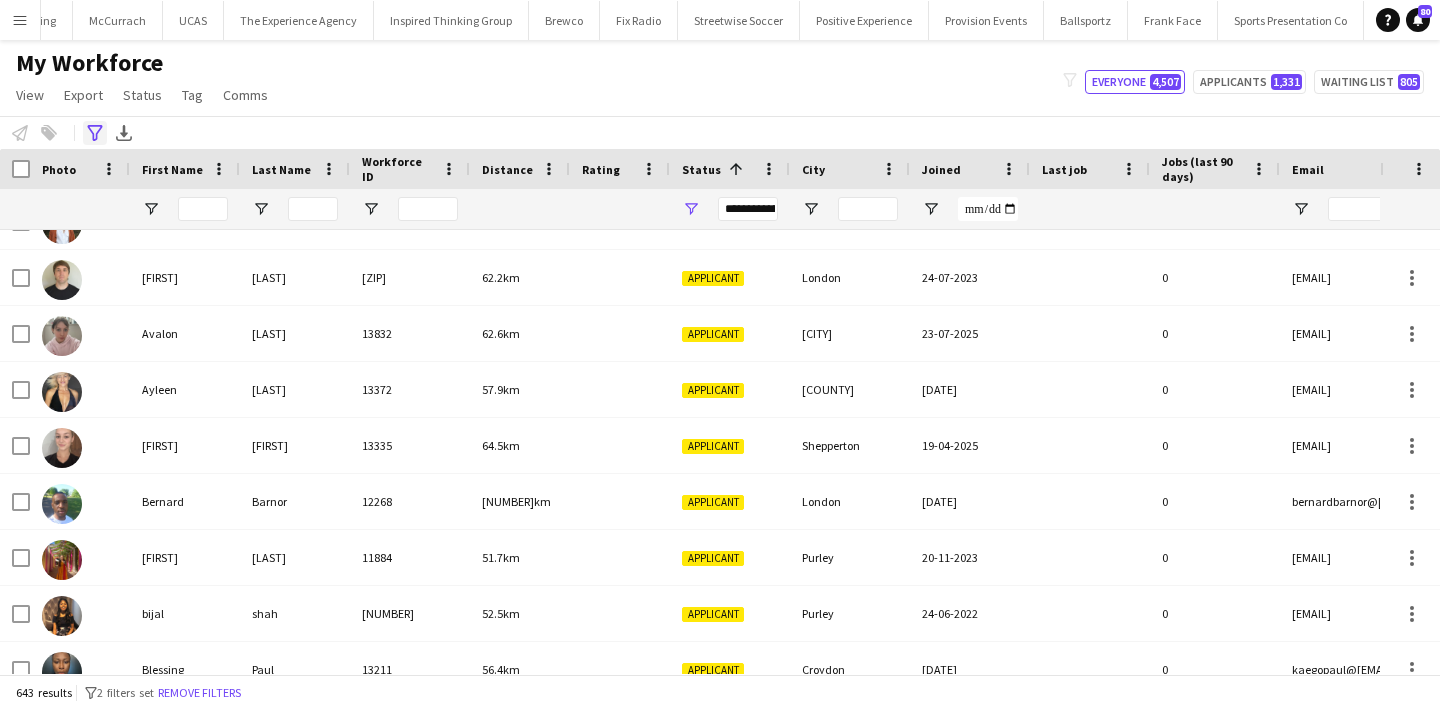 click on "Advanced filters" 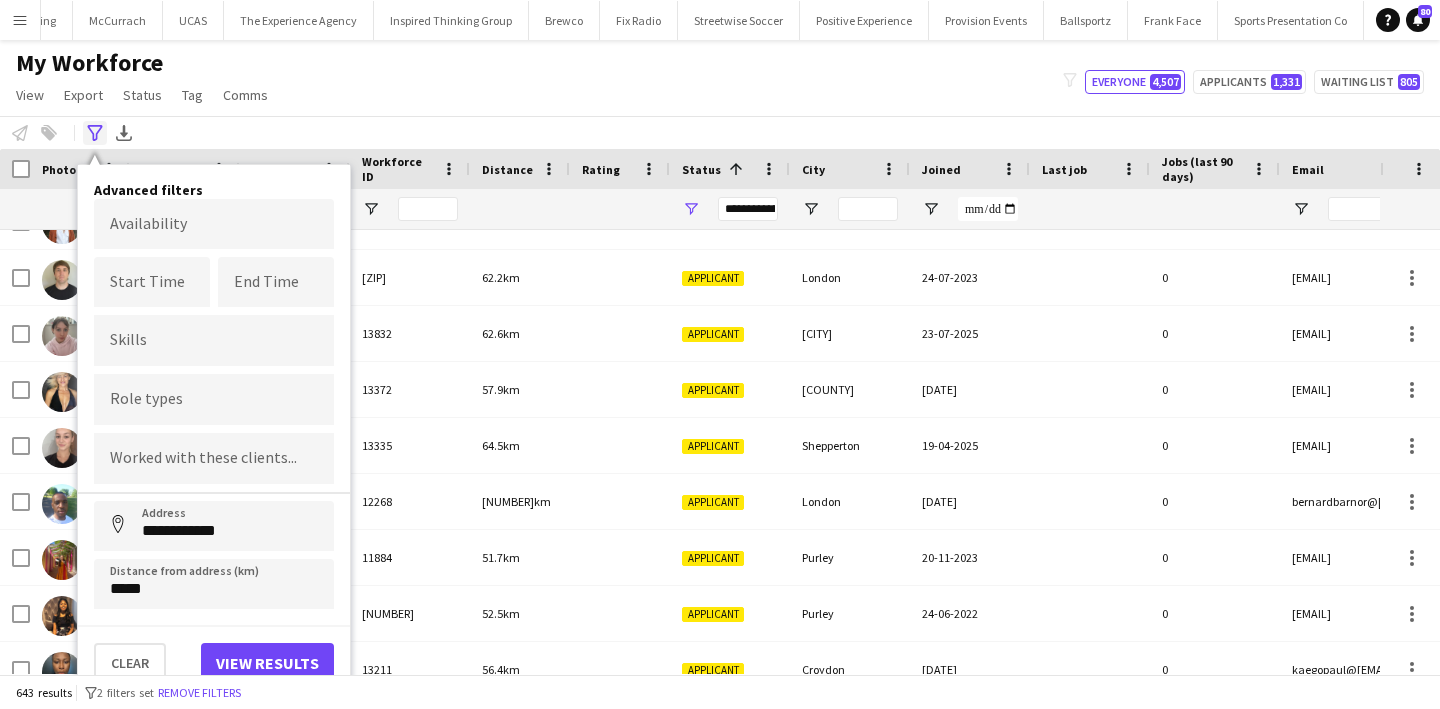 click on "Advanced filters" 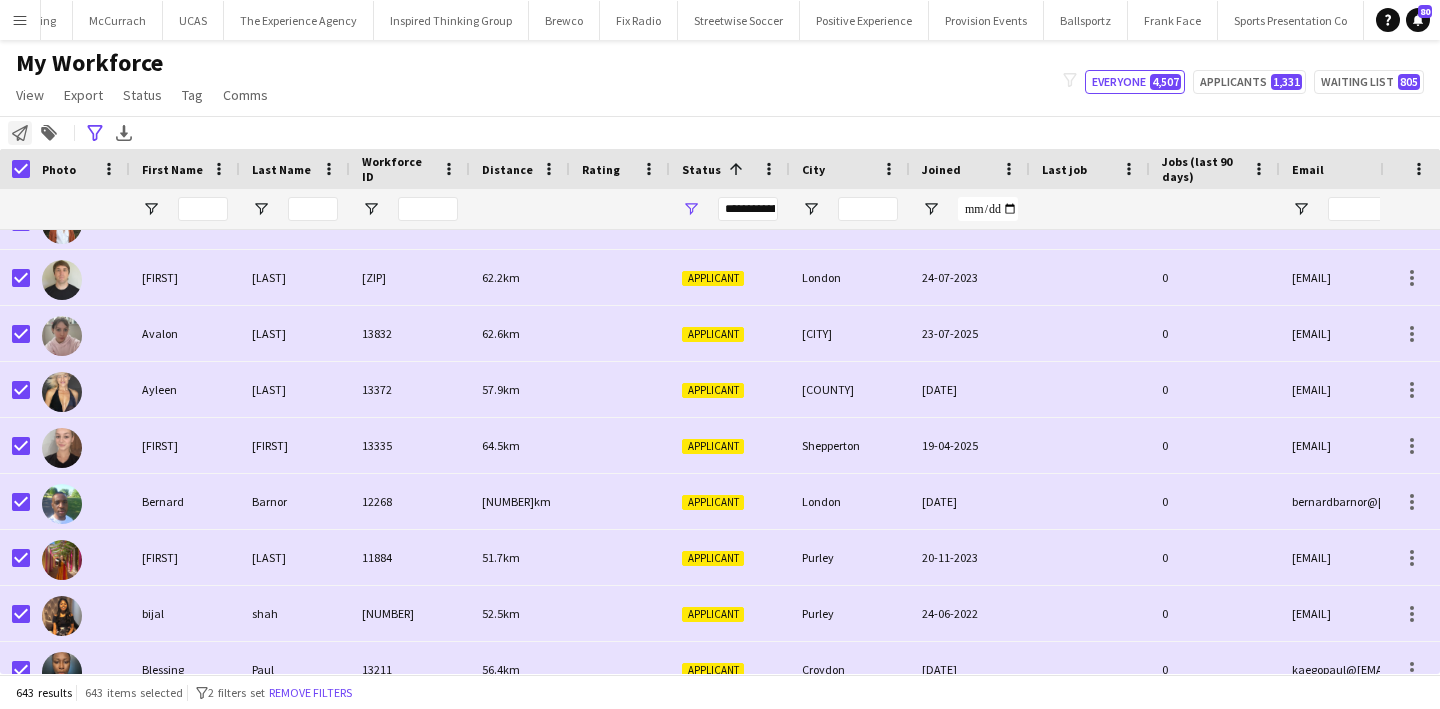 click on "Notify workforce" 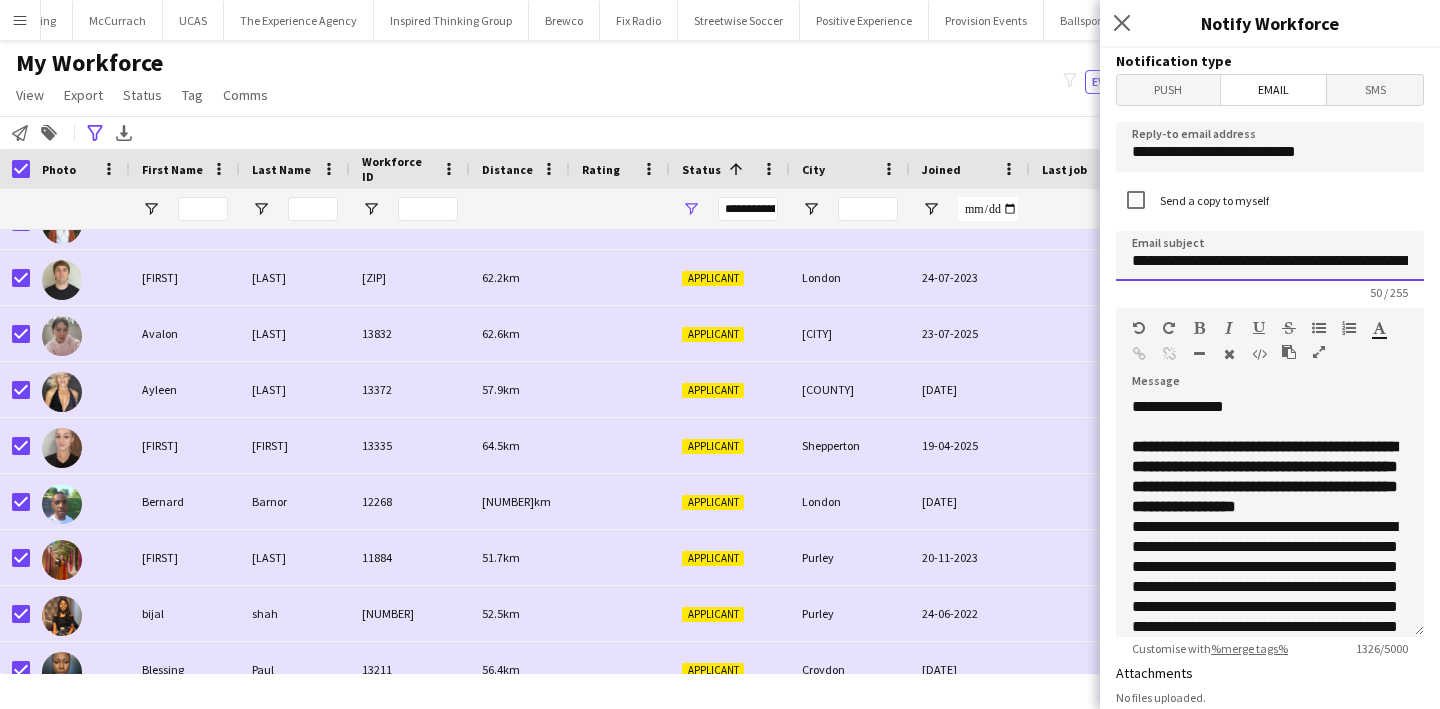 click on "**********" 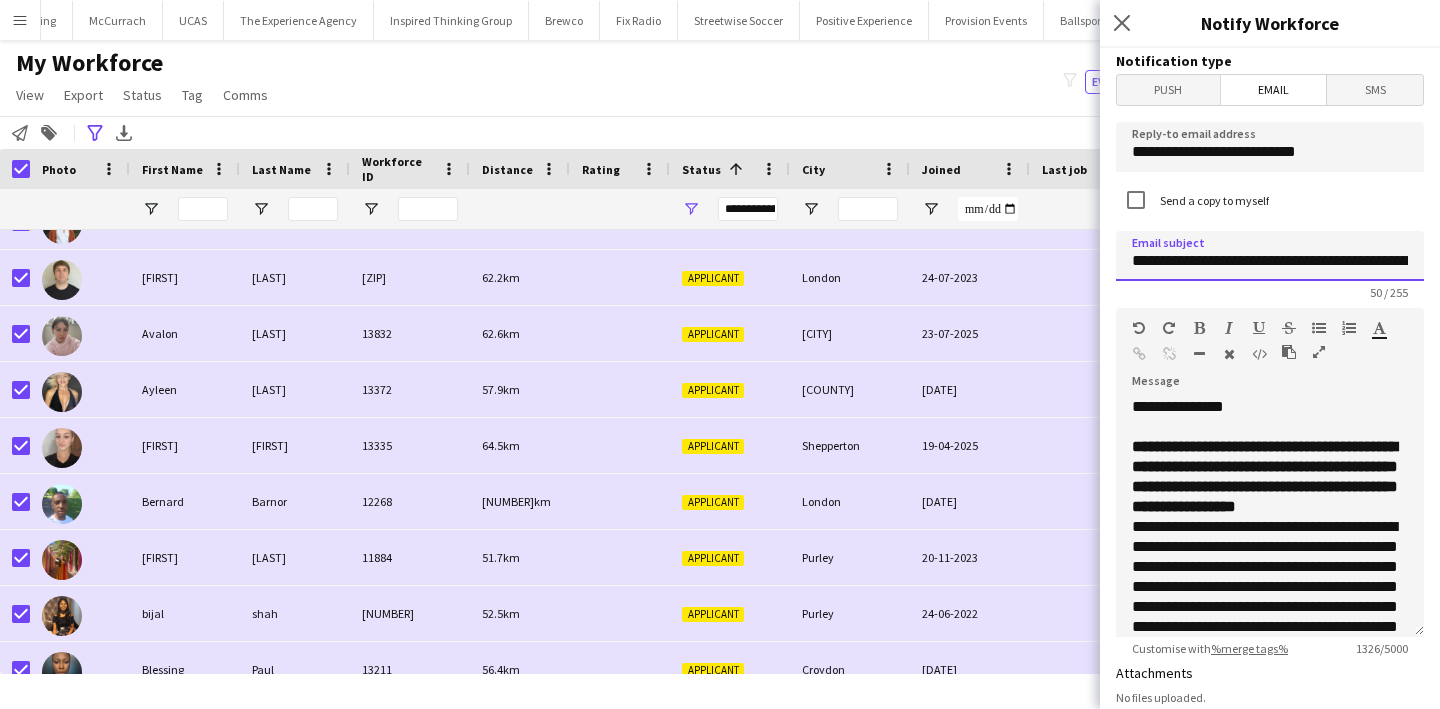click on "**********" 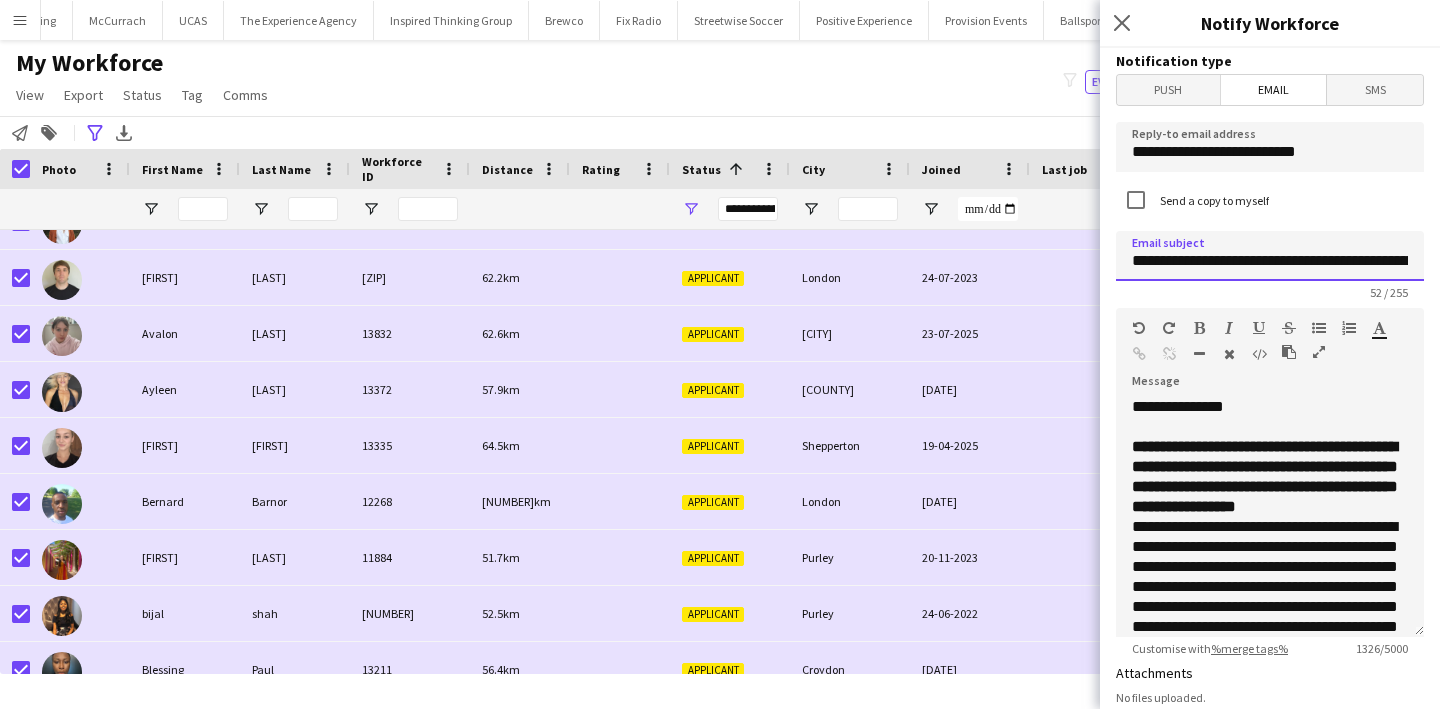 type on "**********" 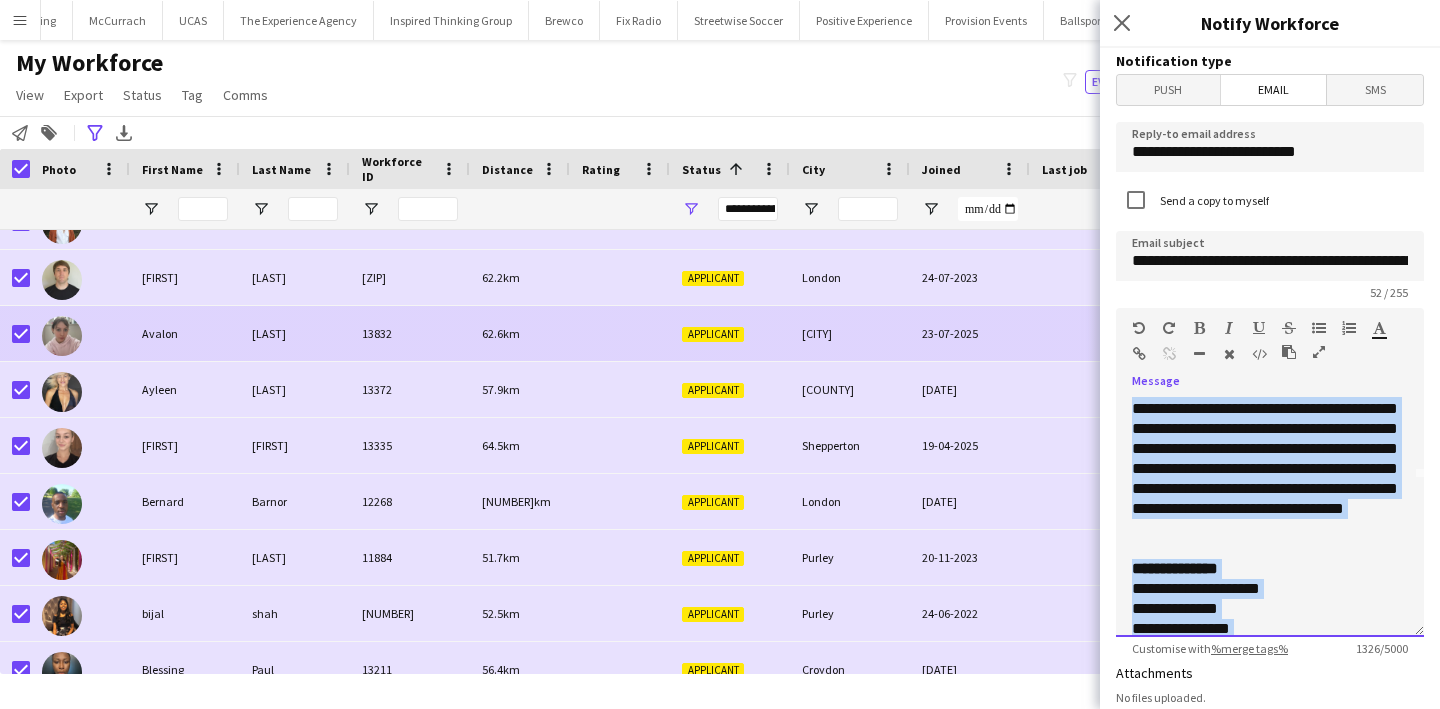 scroll, scrollTop: 0, scrollLeft: 0, axis: both 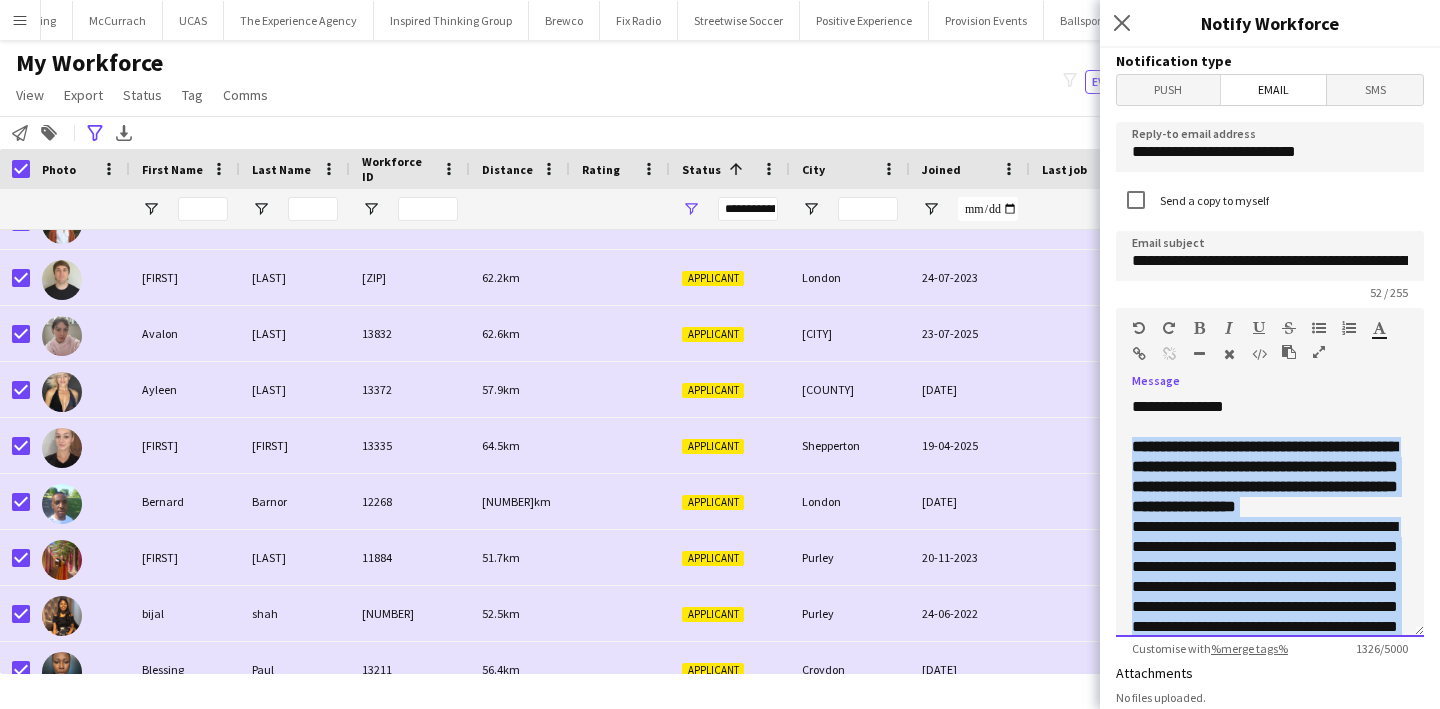 drag, startPoint x: 1260, startPoint y: 531, endPoint x: 1125, endPoint y: 437, distance: 164.50227 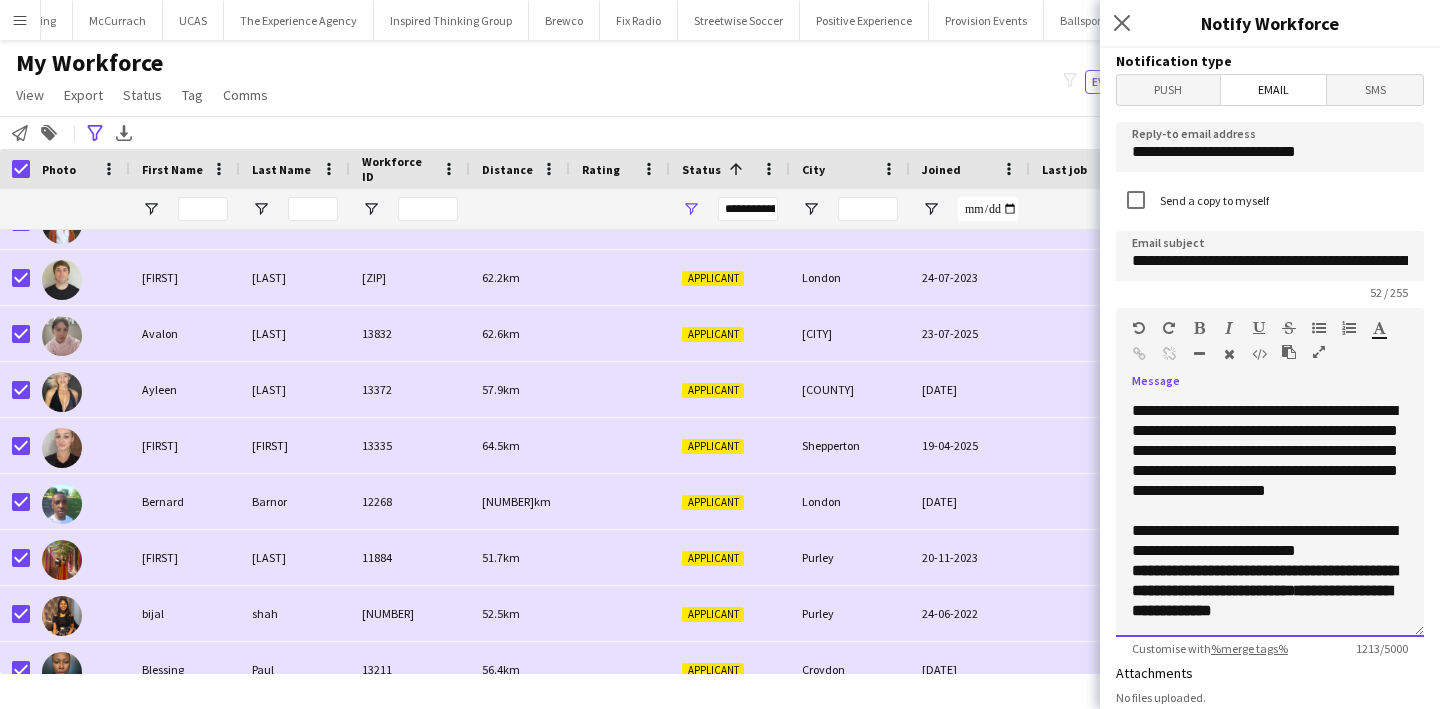 scroll, scrollTop: 576, scrollLeft: 0, axis: vertical 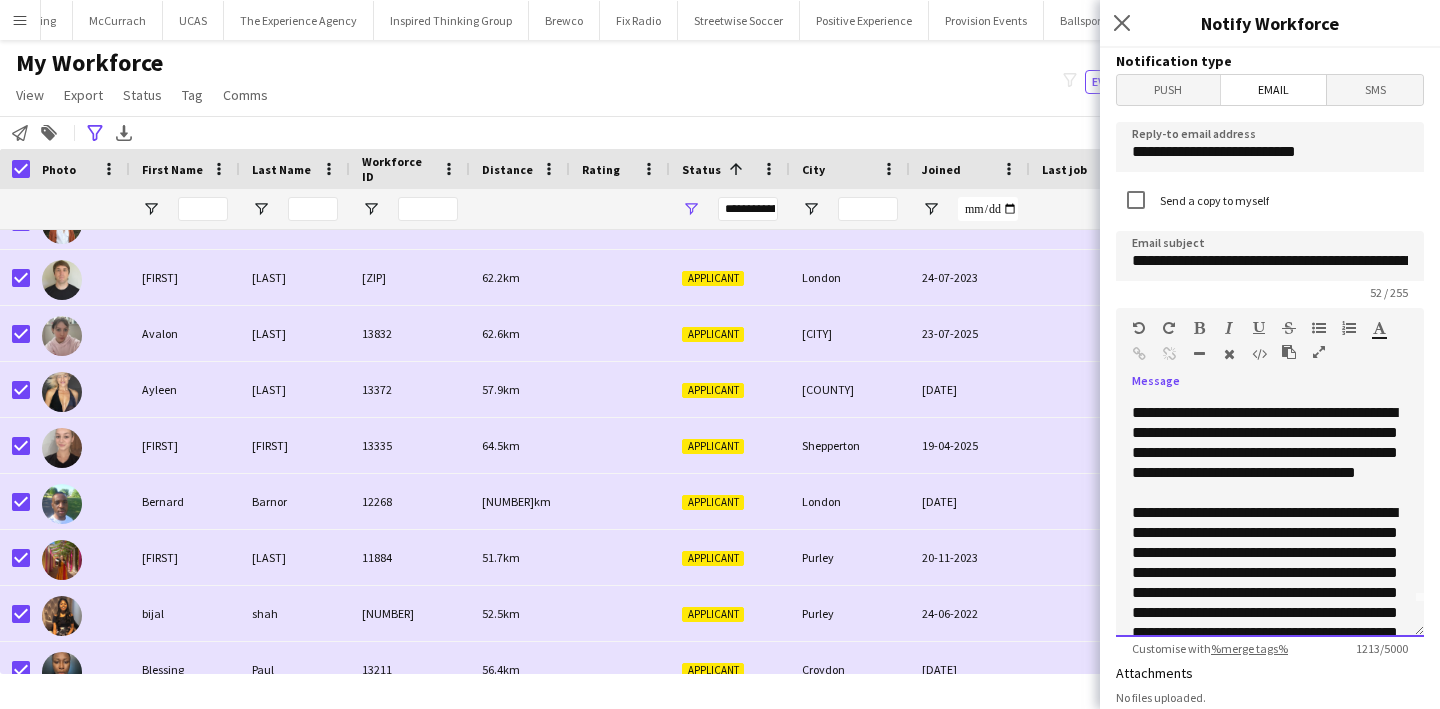 click on "**********" 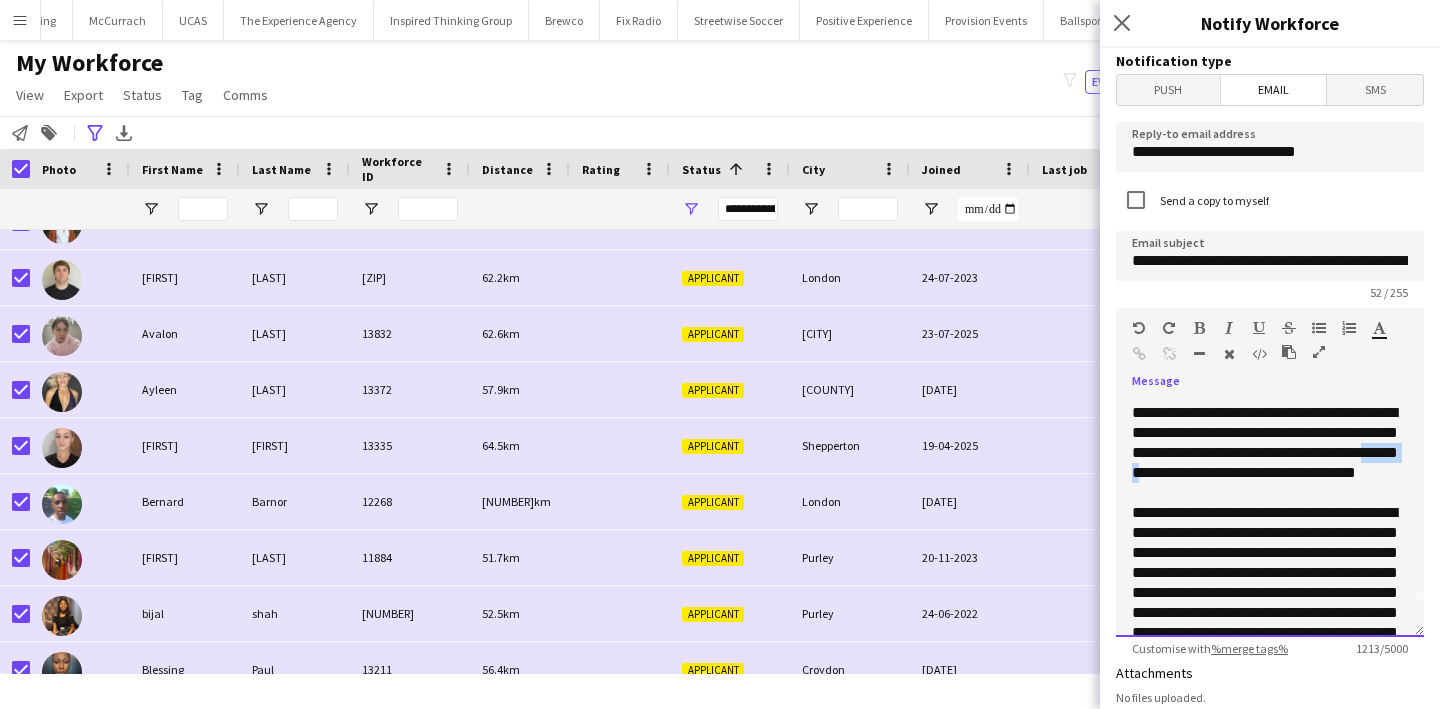 click on "**********" 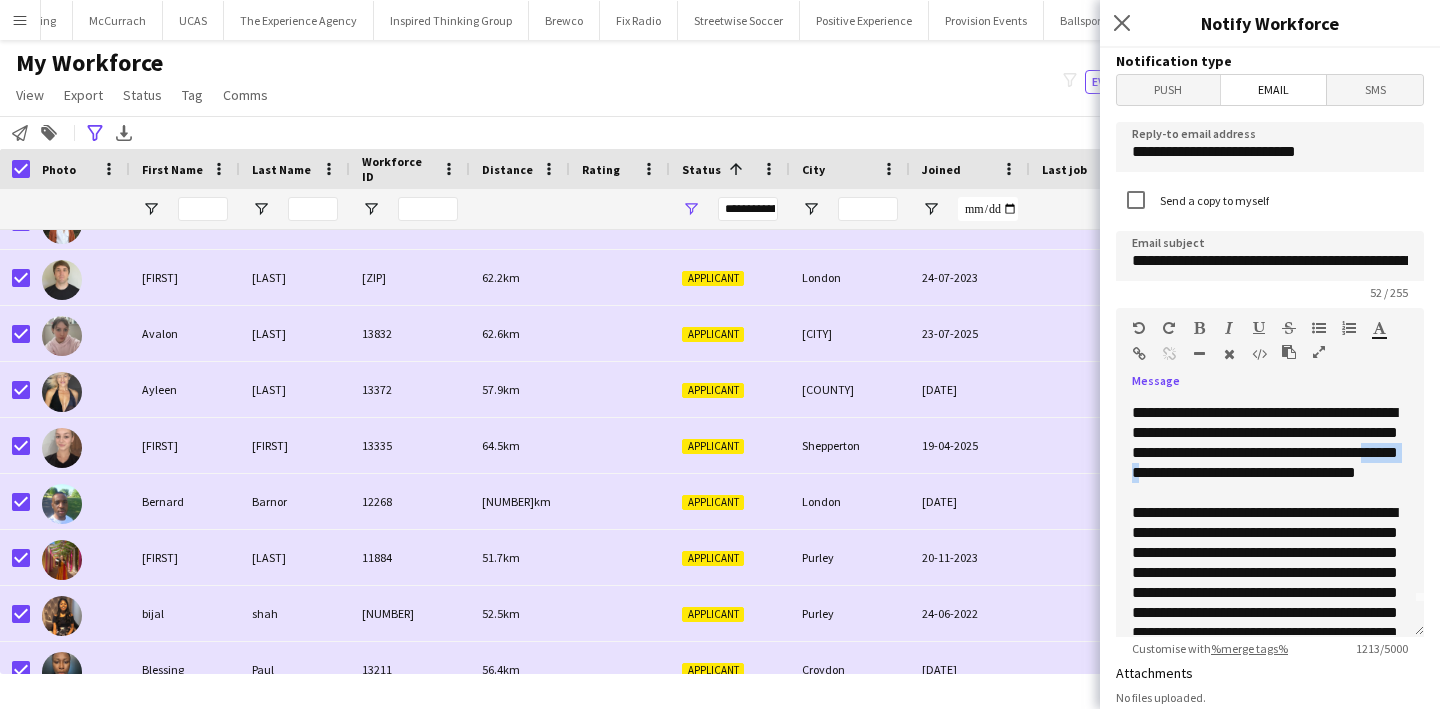 click at bounding box center [1199, 328] 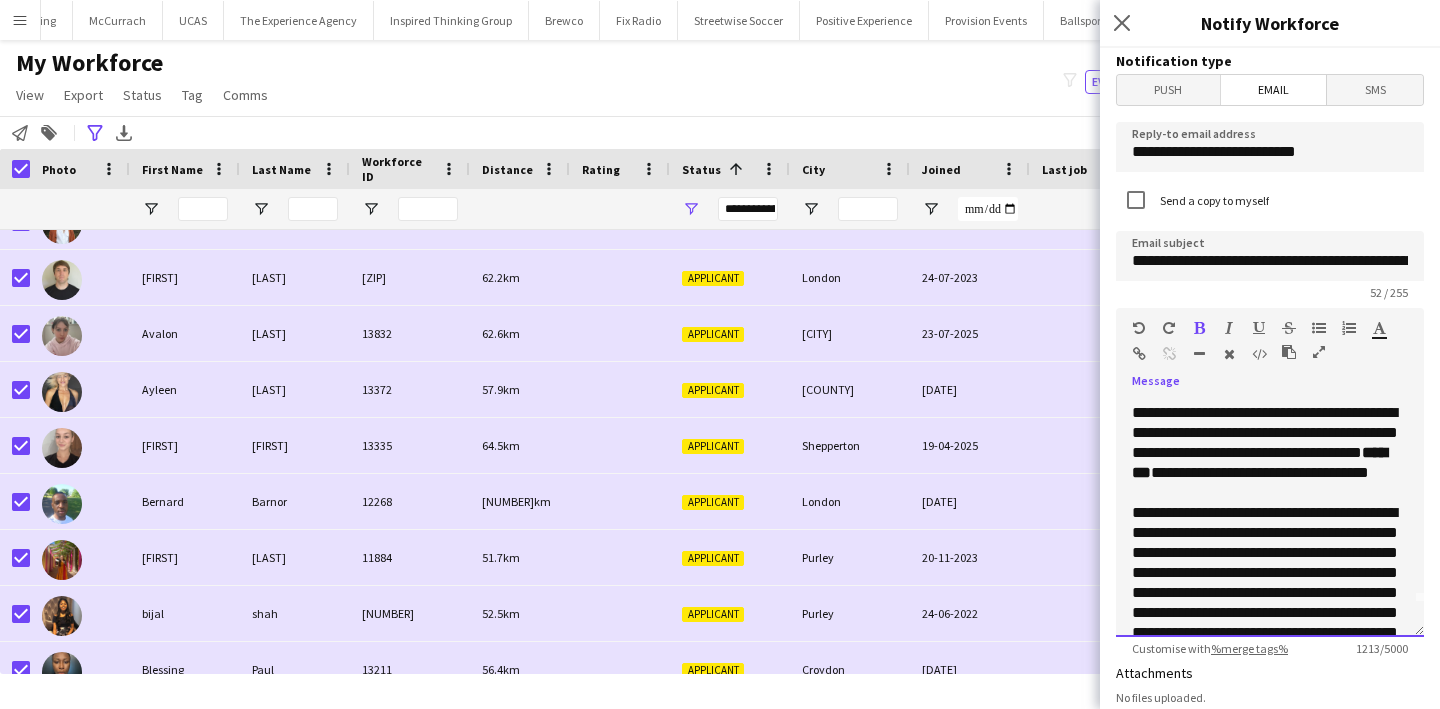 click on "**********" 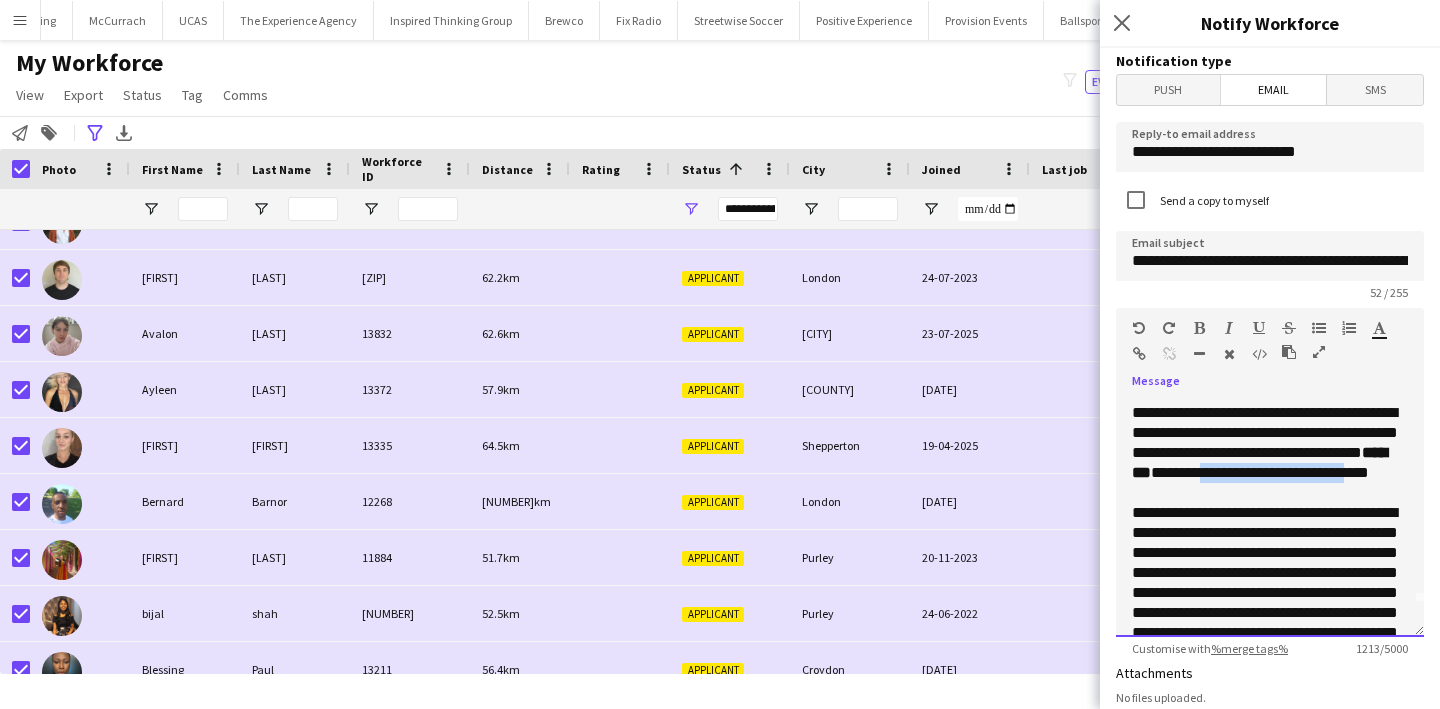 drag, startPoint x: 1210, startPoint y: 499, endPoint x: 1301, endPoint y: 470, distance: 95.50916 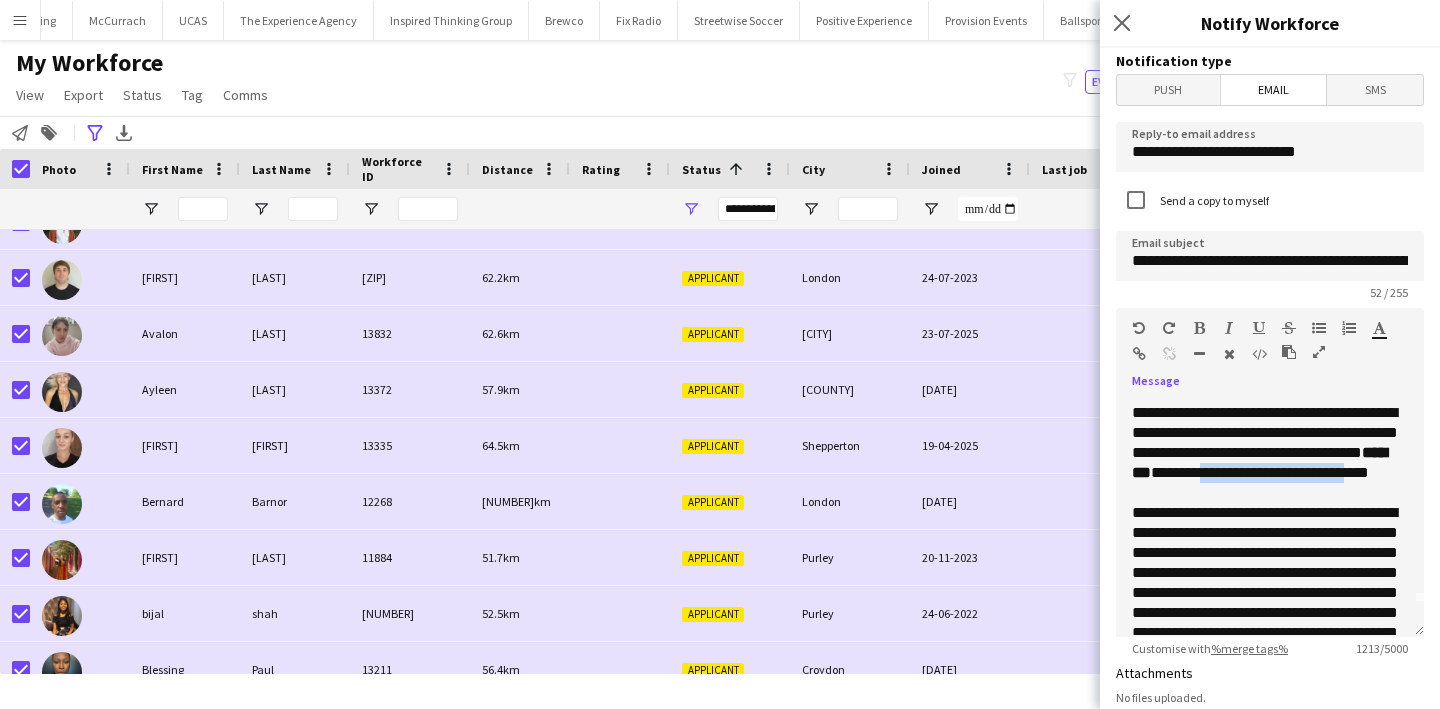 click at bounding box center [1199, 328] 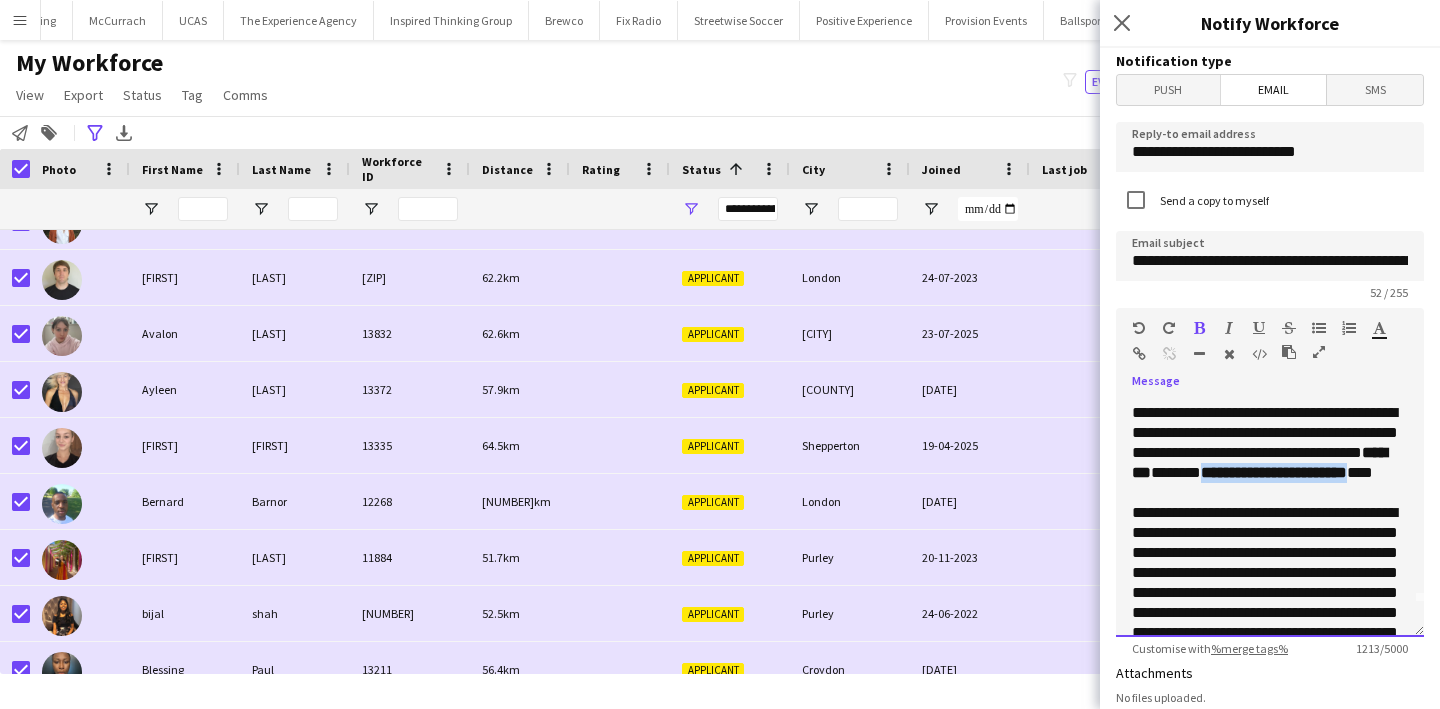 click on "**********" 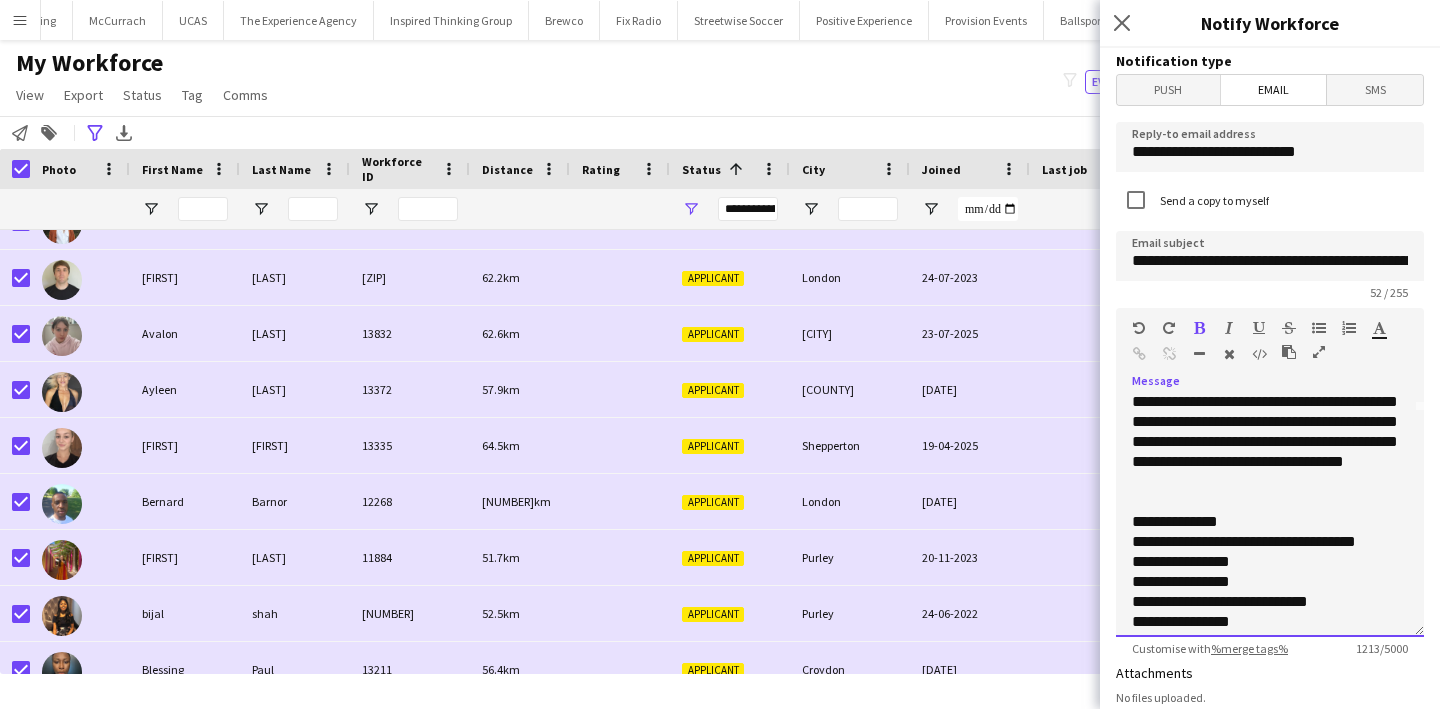 click on "**********" 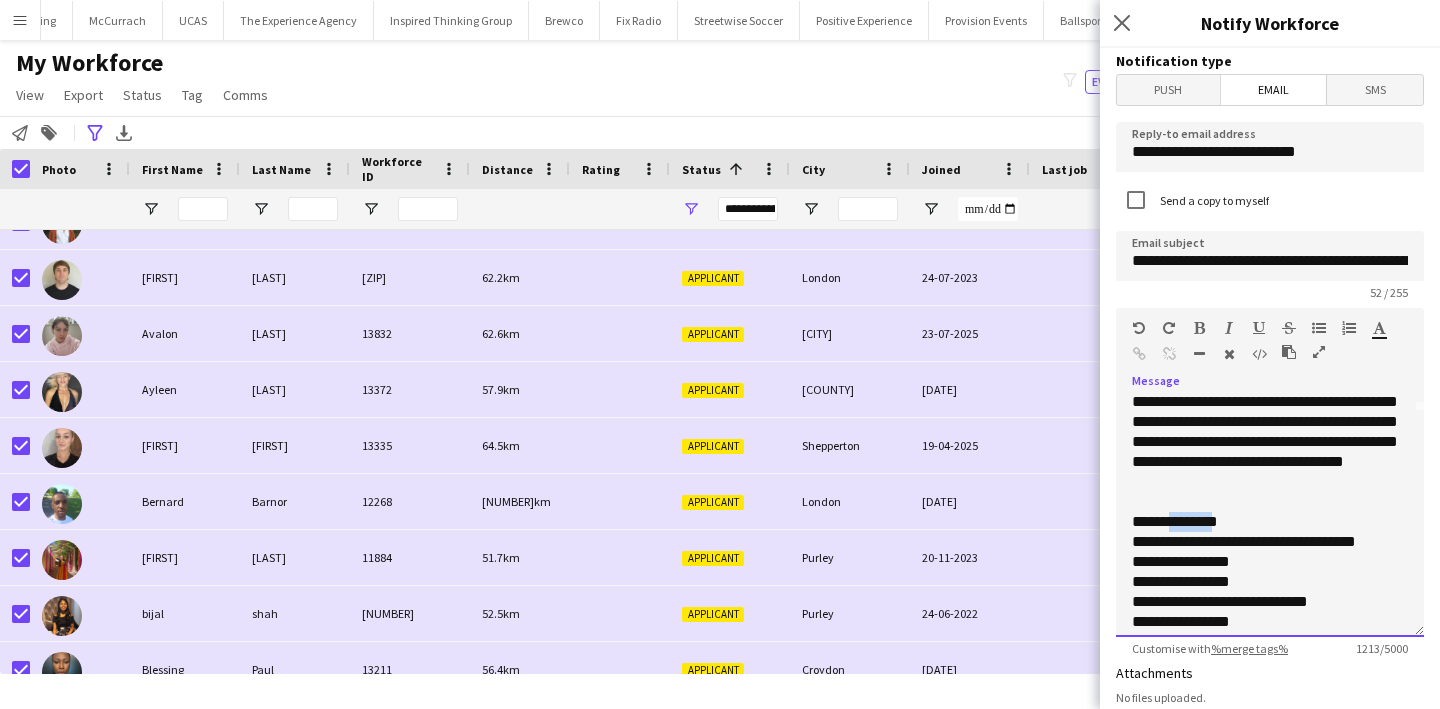 click on "**********" 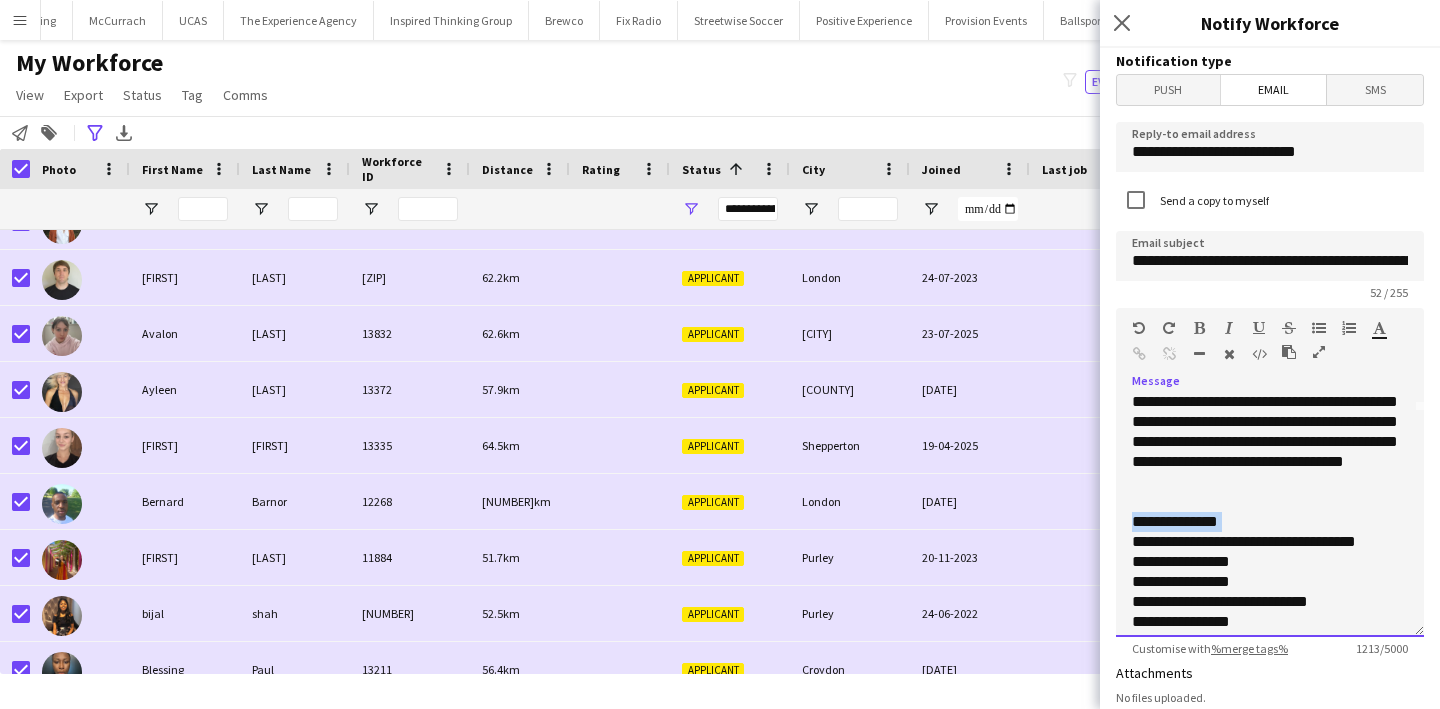 click on "**********" 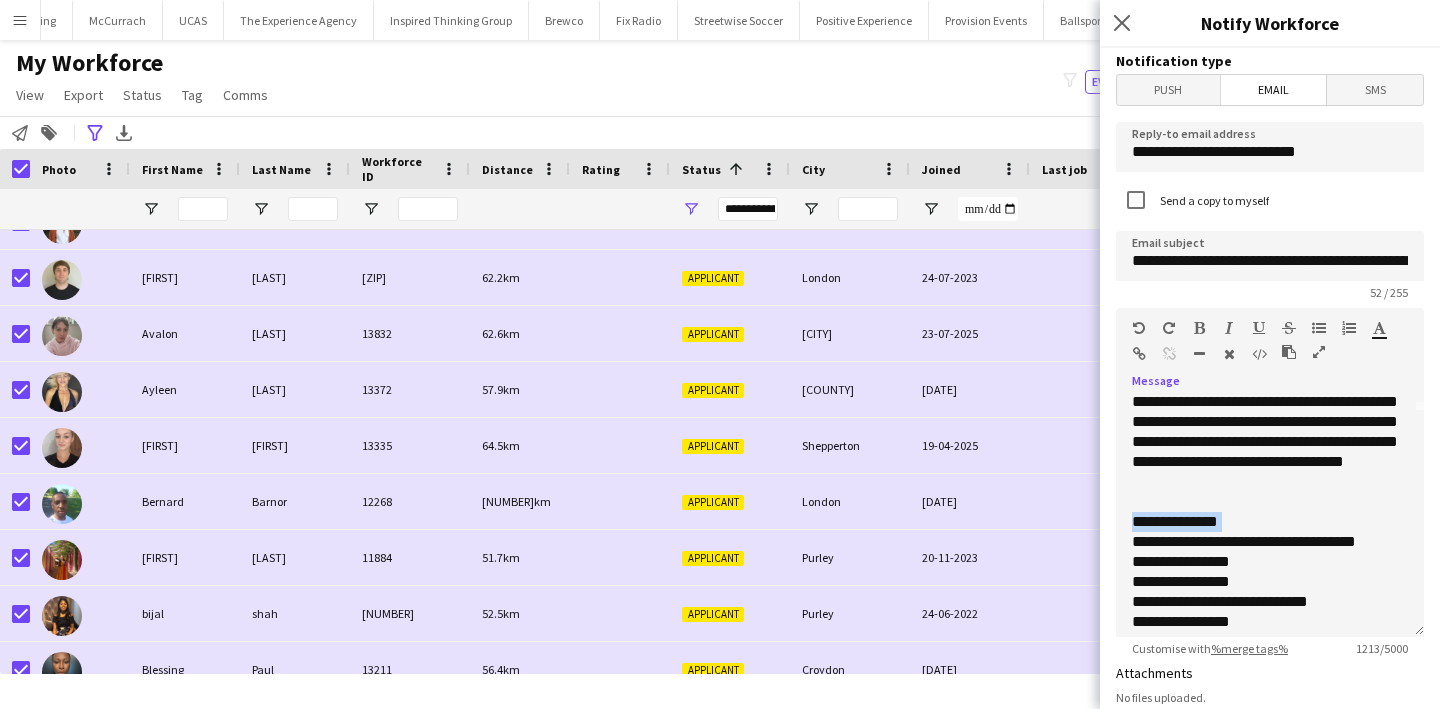 click at bounding box center (1199, 328) 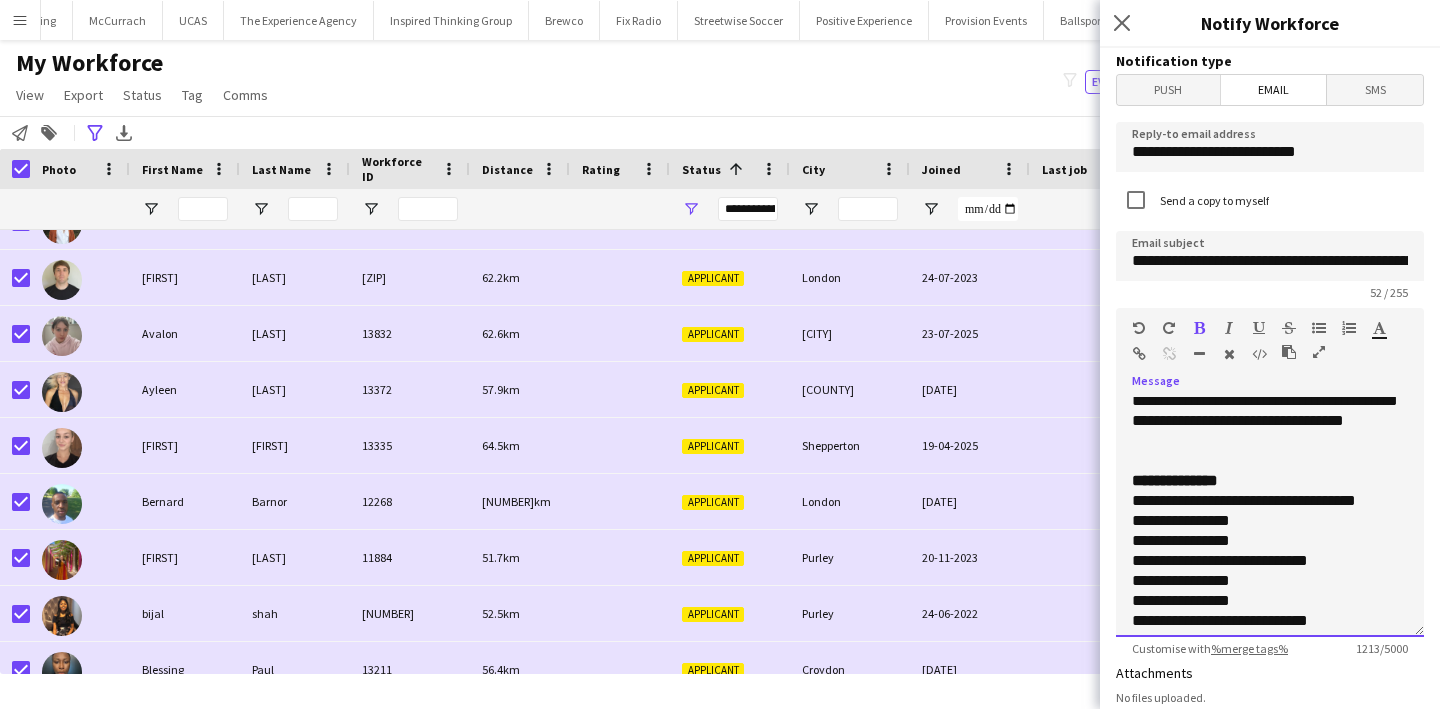 click on "**********" 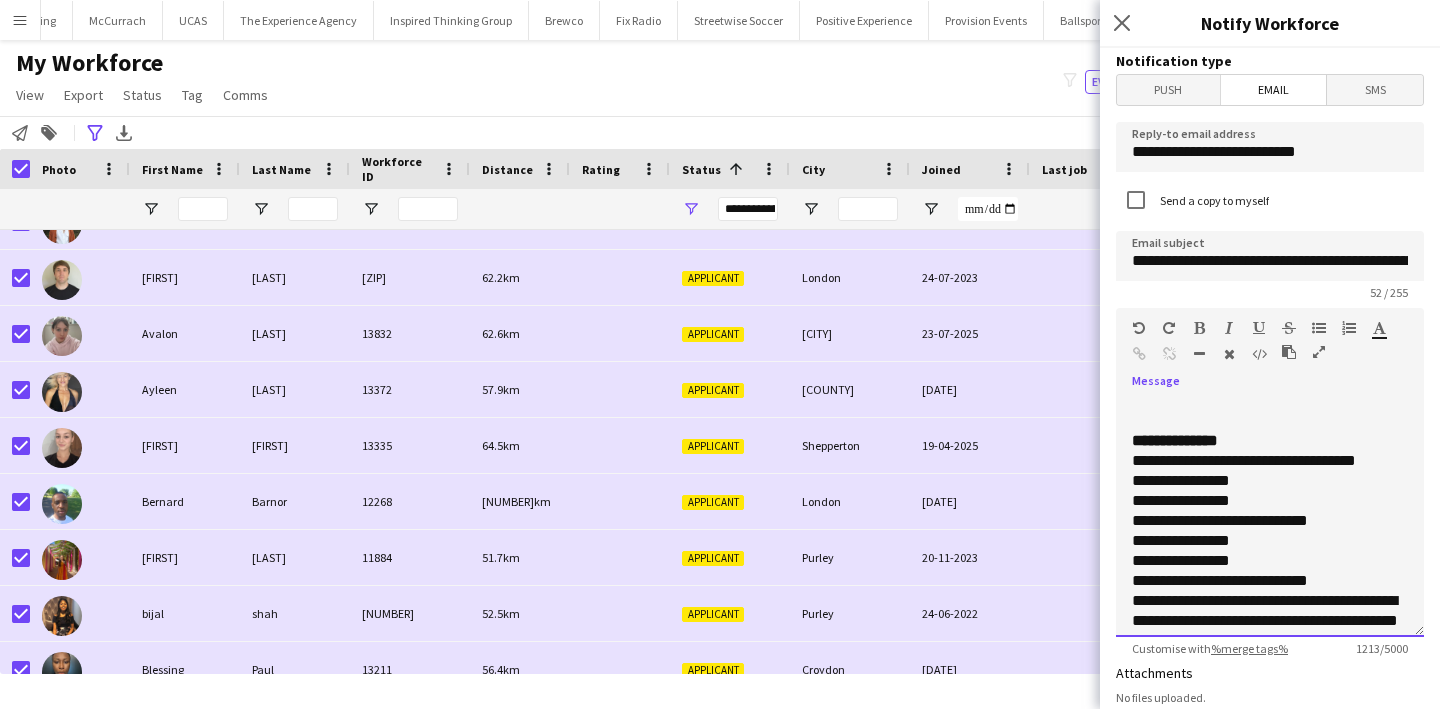 click on "**********" 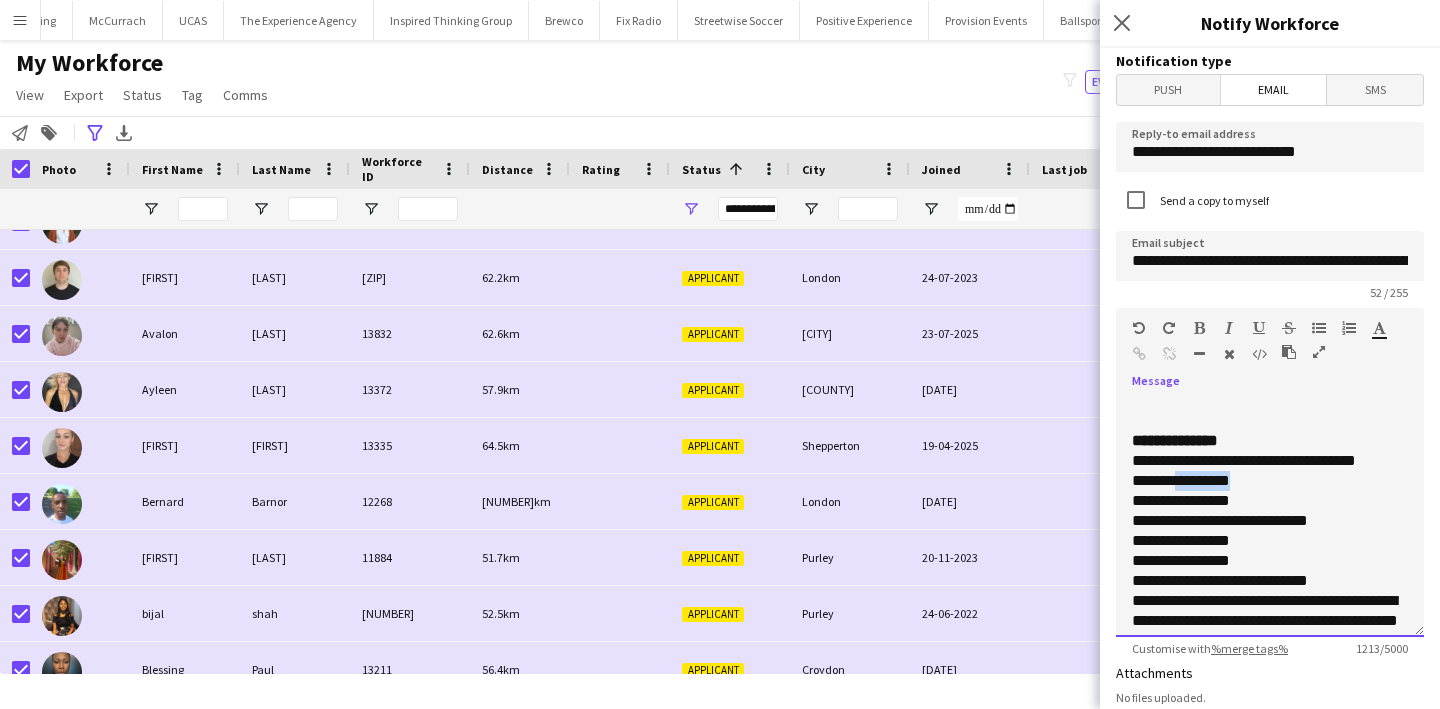 click on "**********" 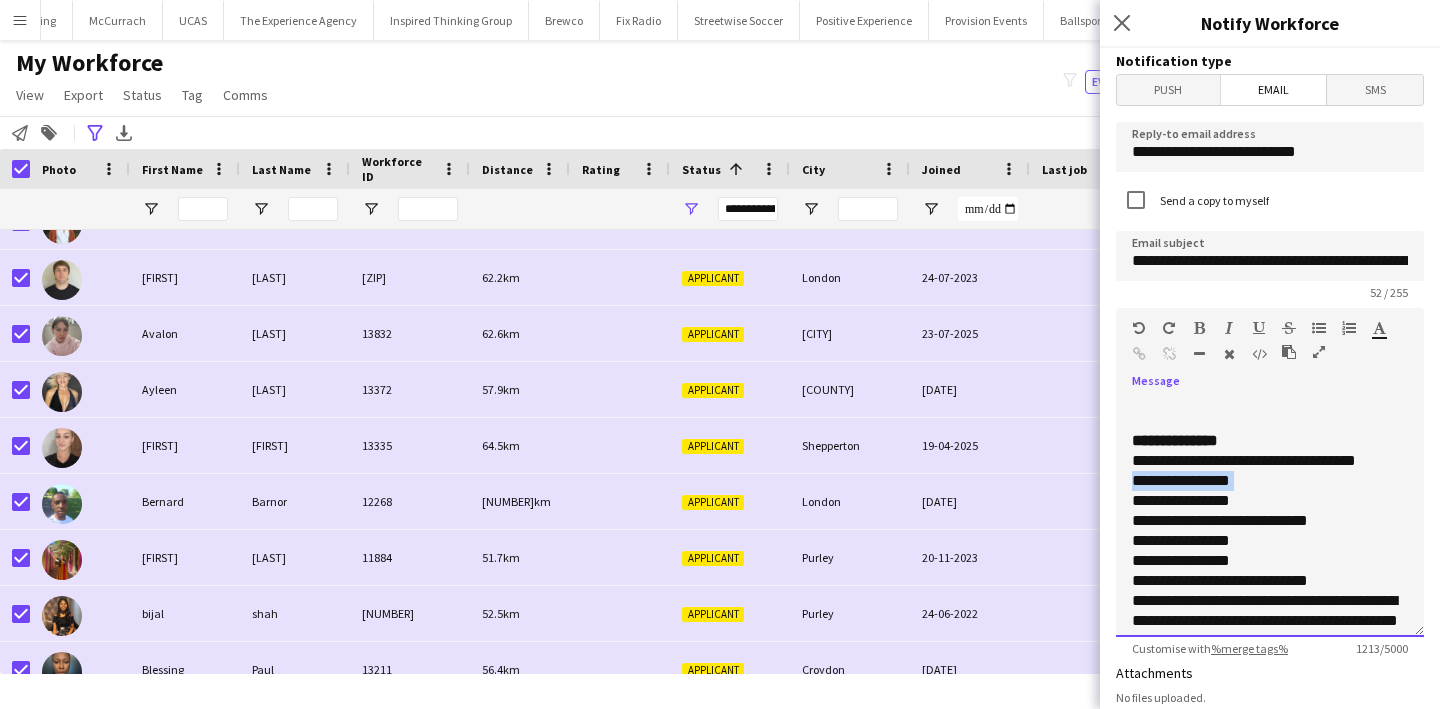 click on "**********" 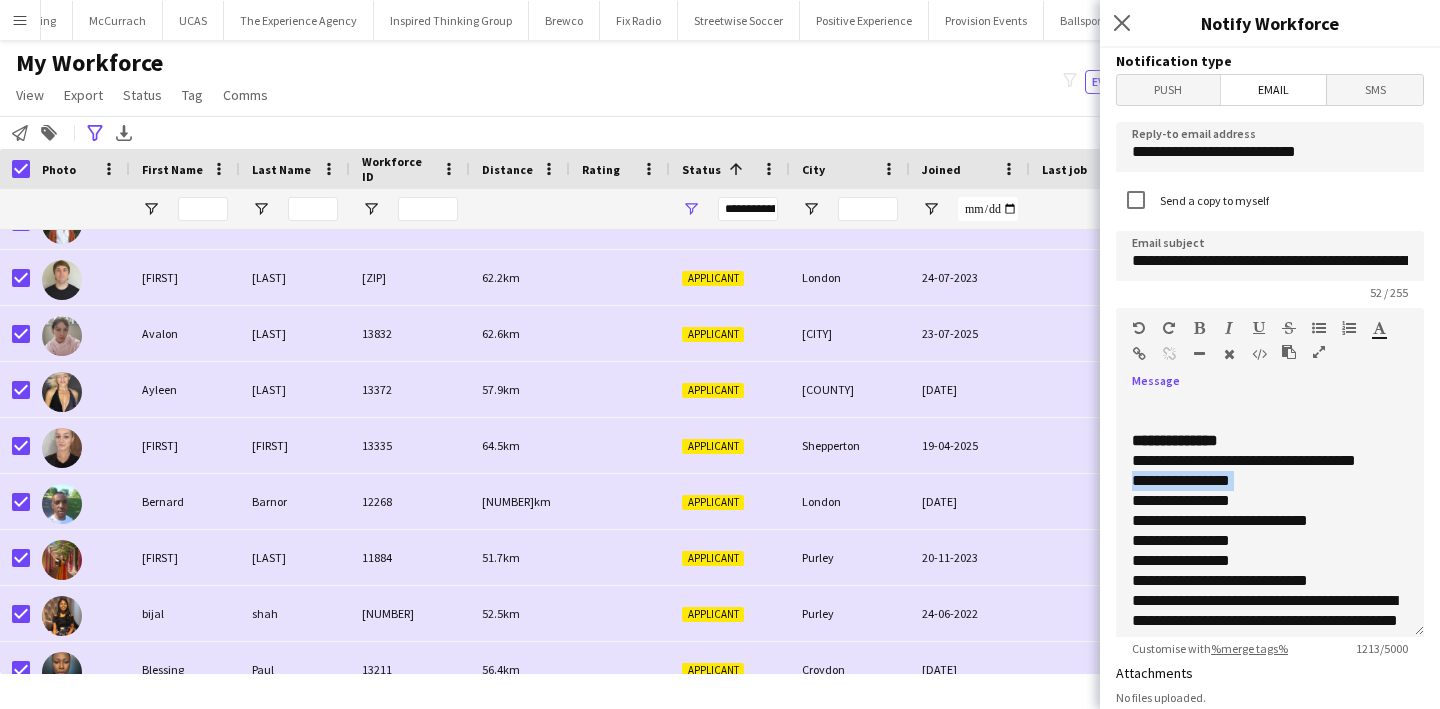 click at bounding box center [1199, 328] 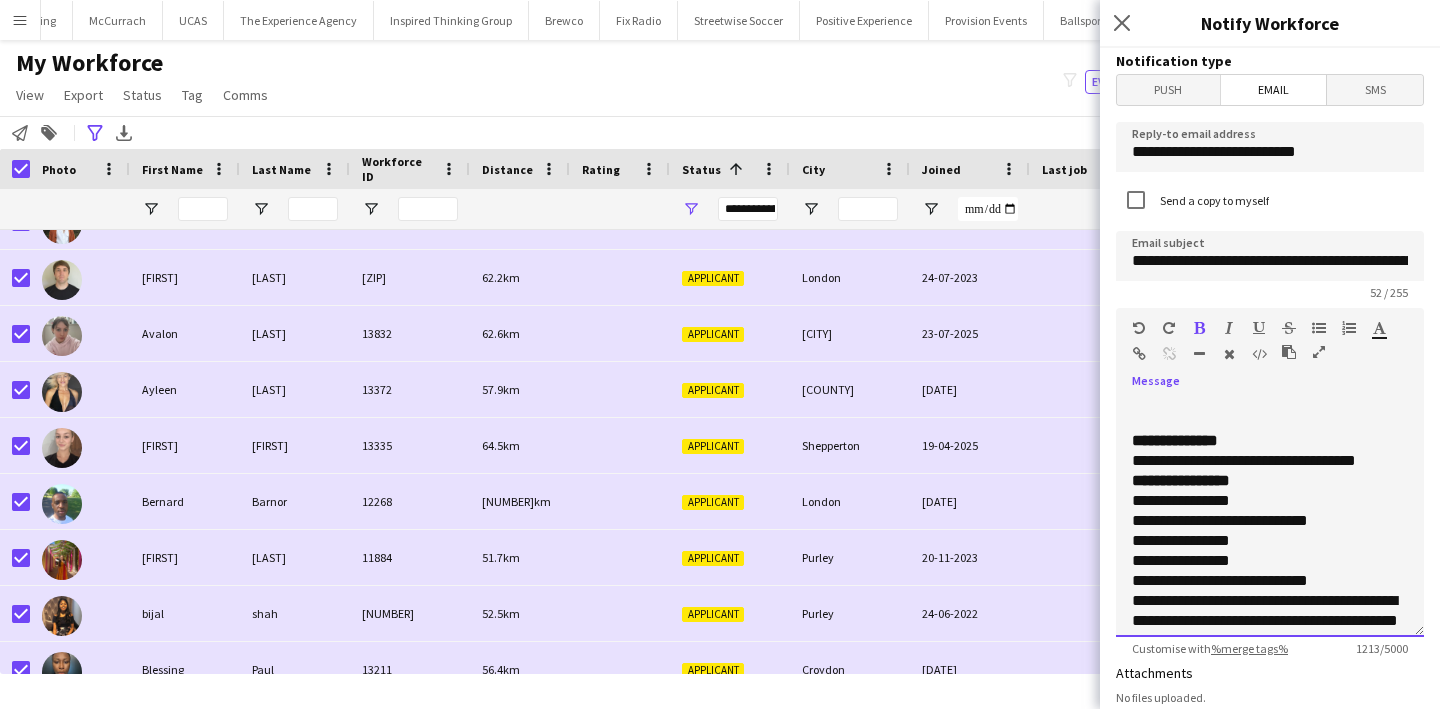 click on "**********" 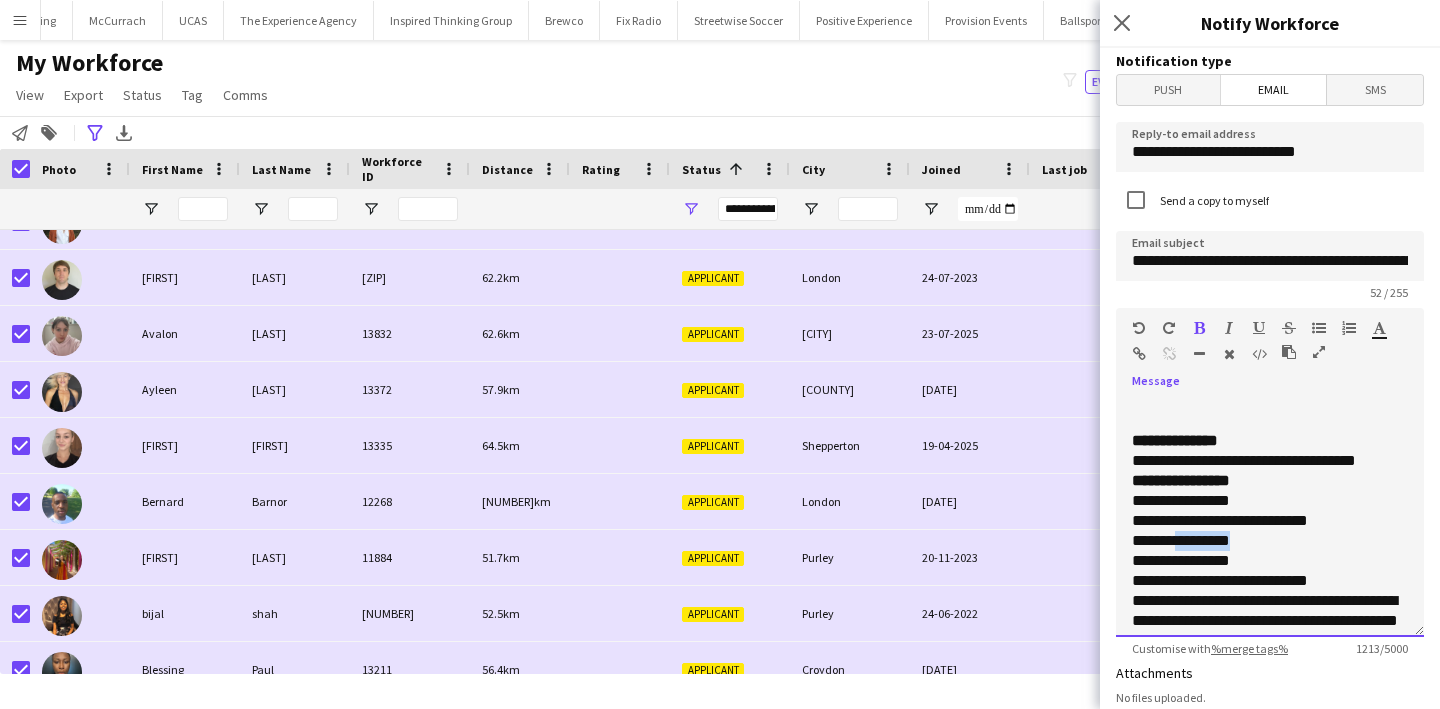 click on "**********" 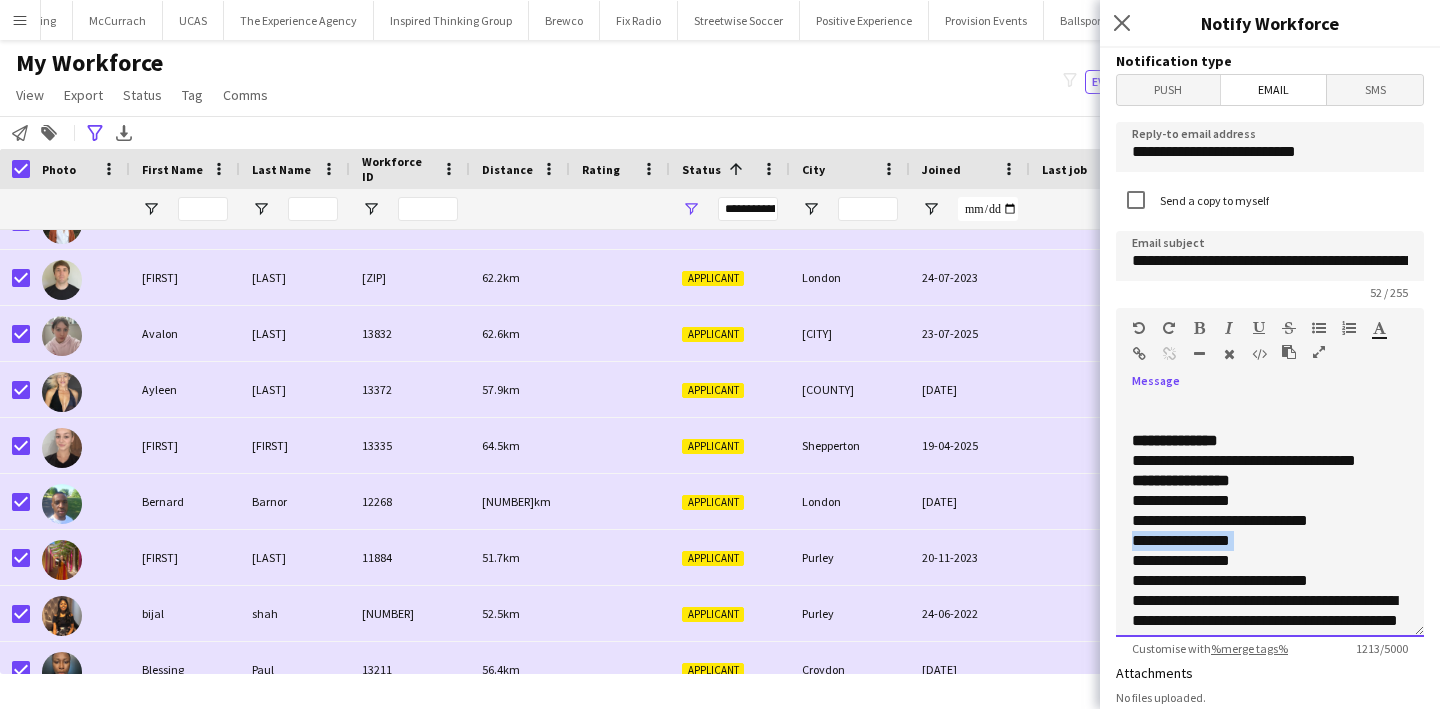 click on "**********" 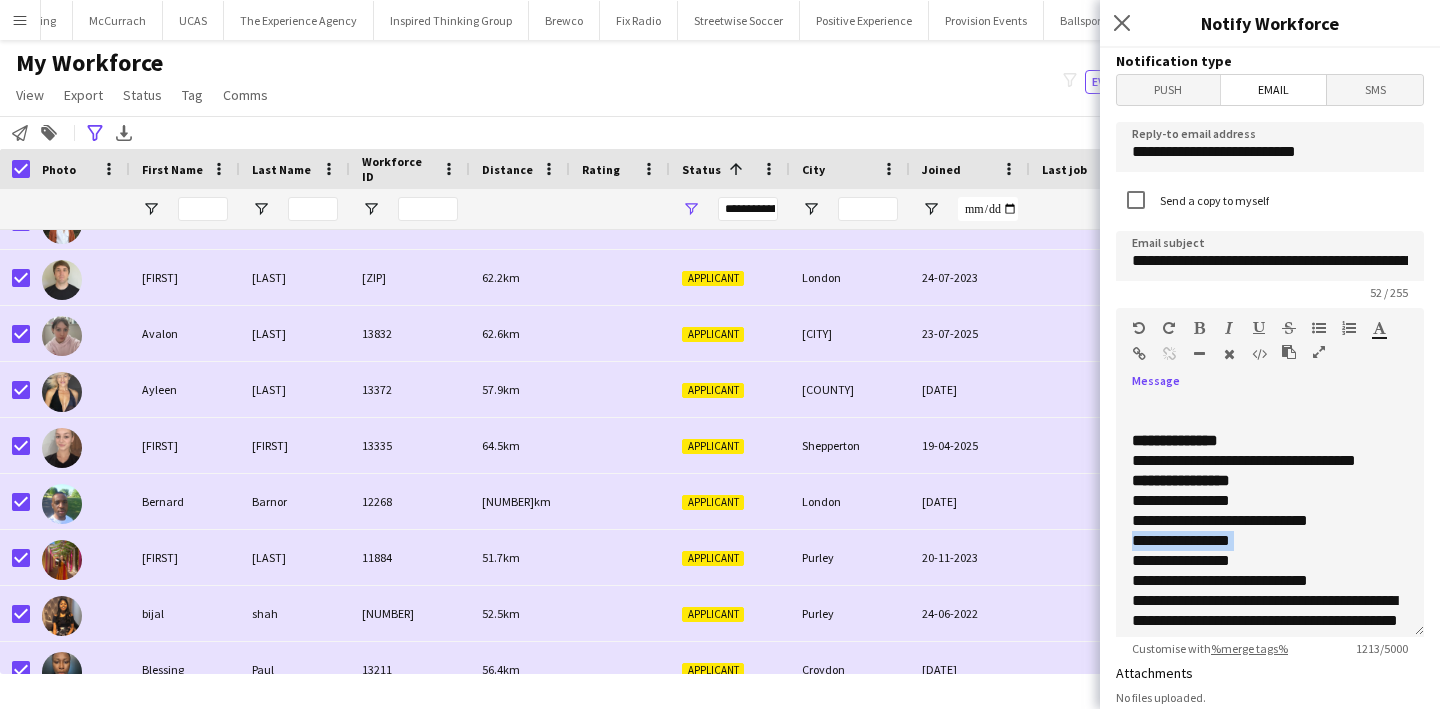 click at bounding box center (1199, 328) 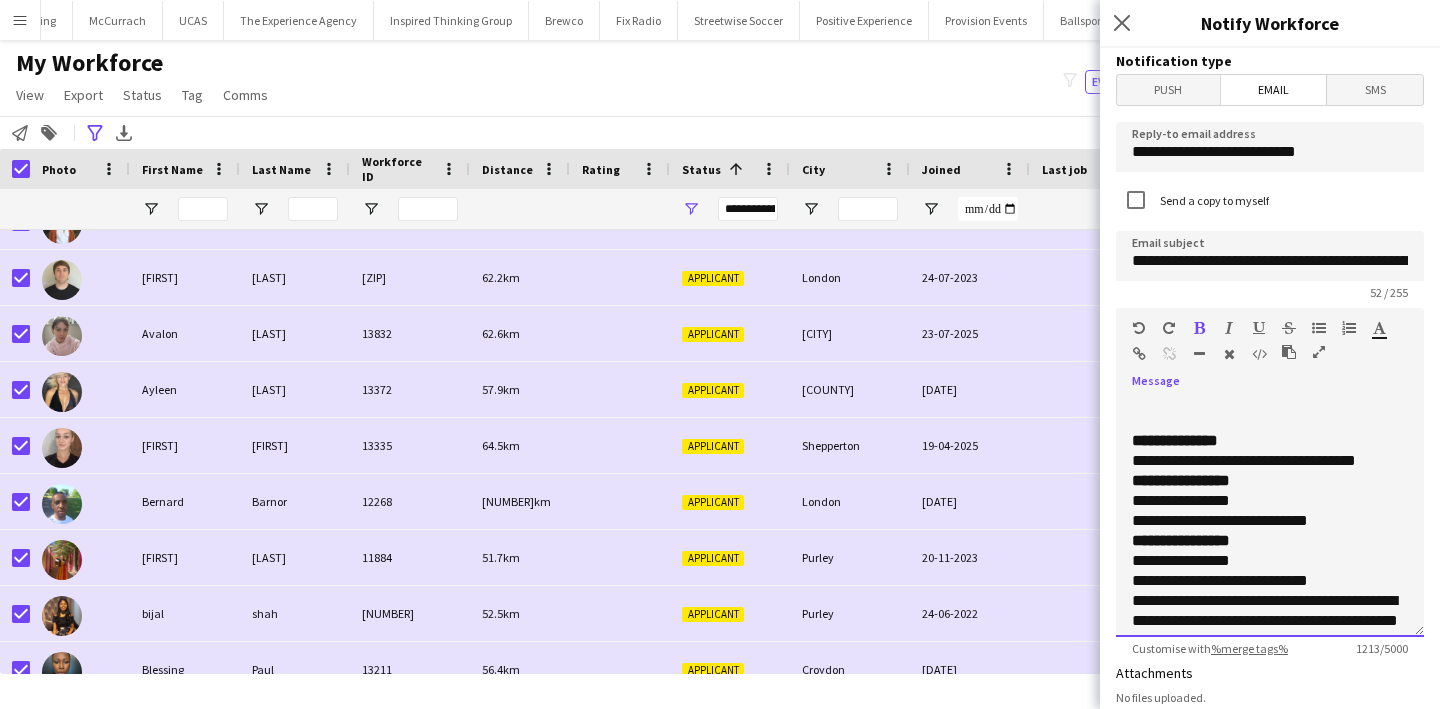 click on "**********" 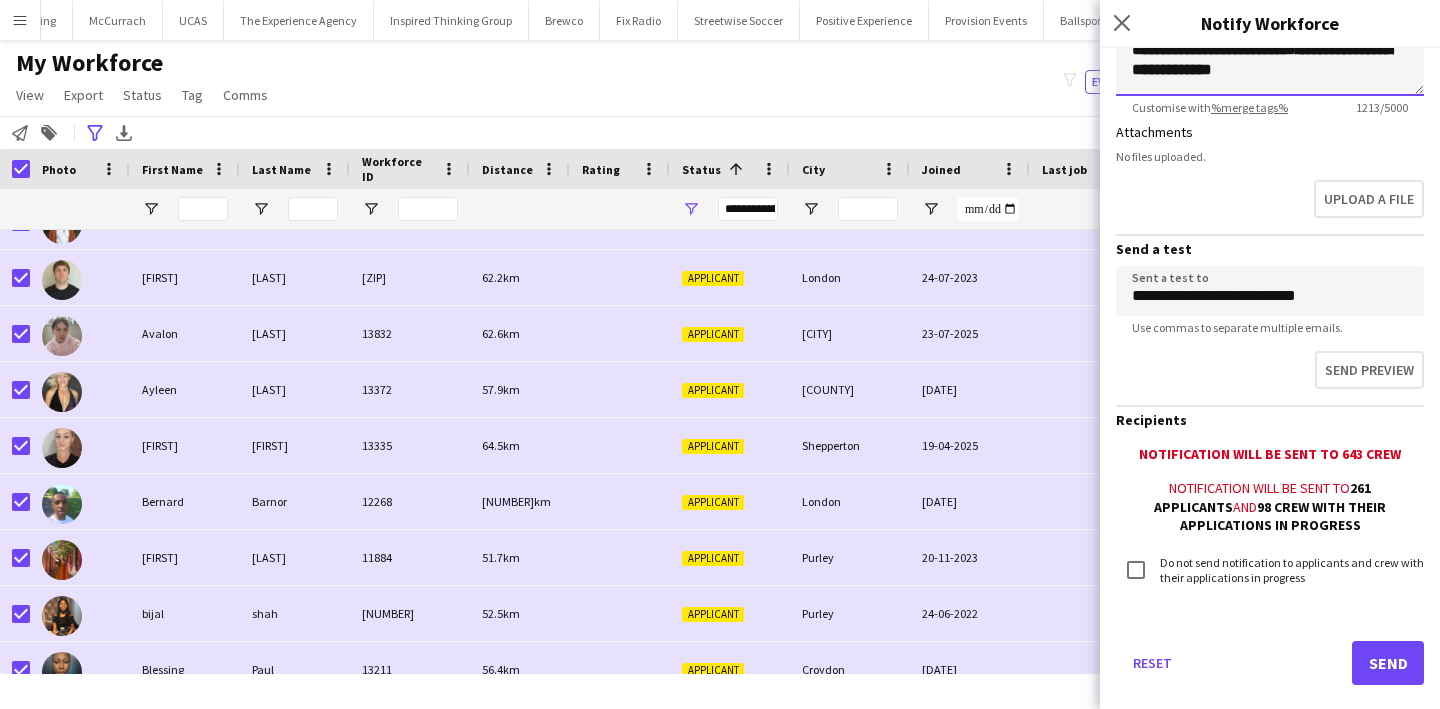 scroll, scrollTop: 573, scrollLeft: 0, axis: vertical 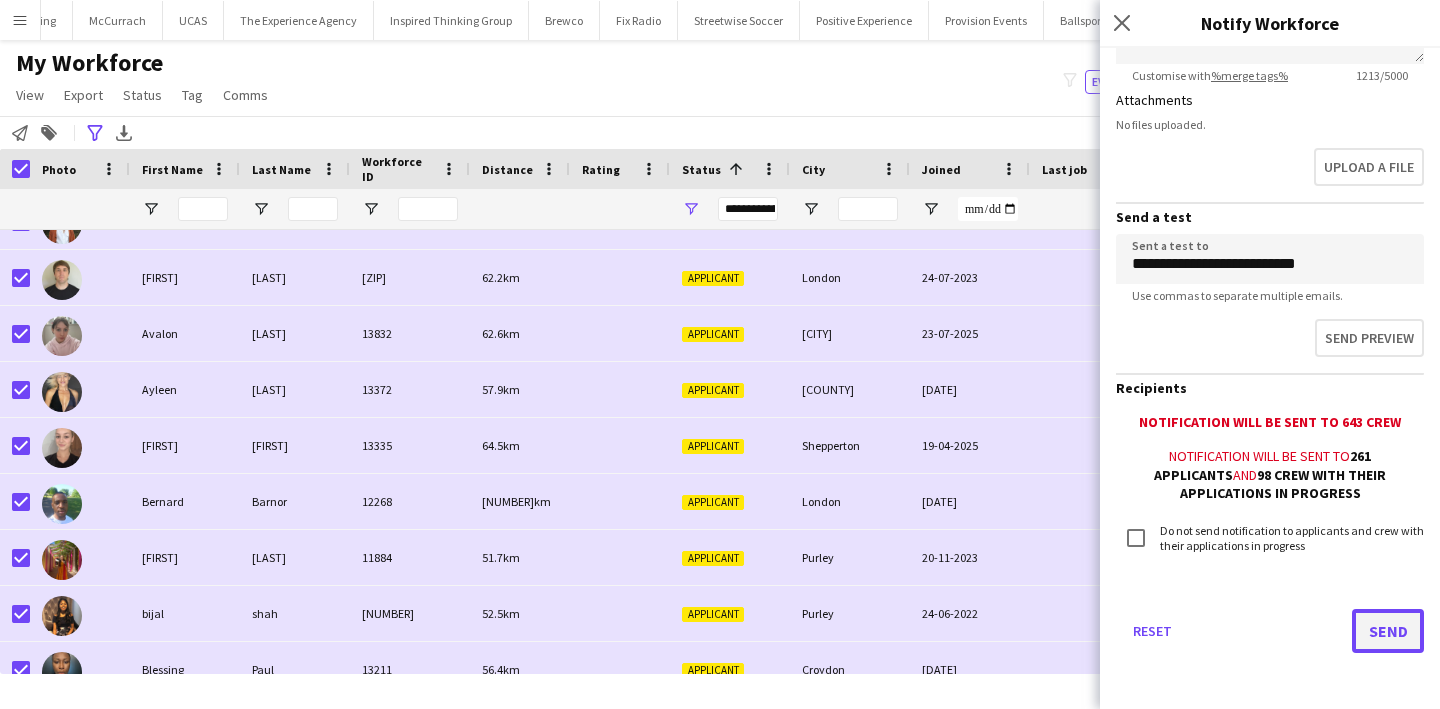 click on "Send" 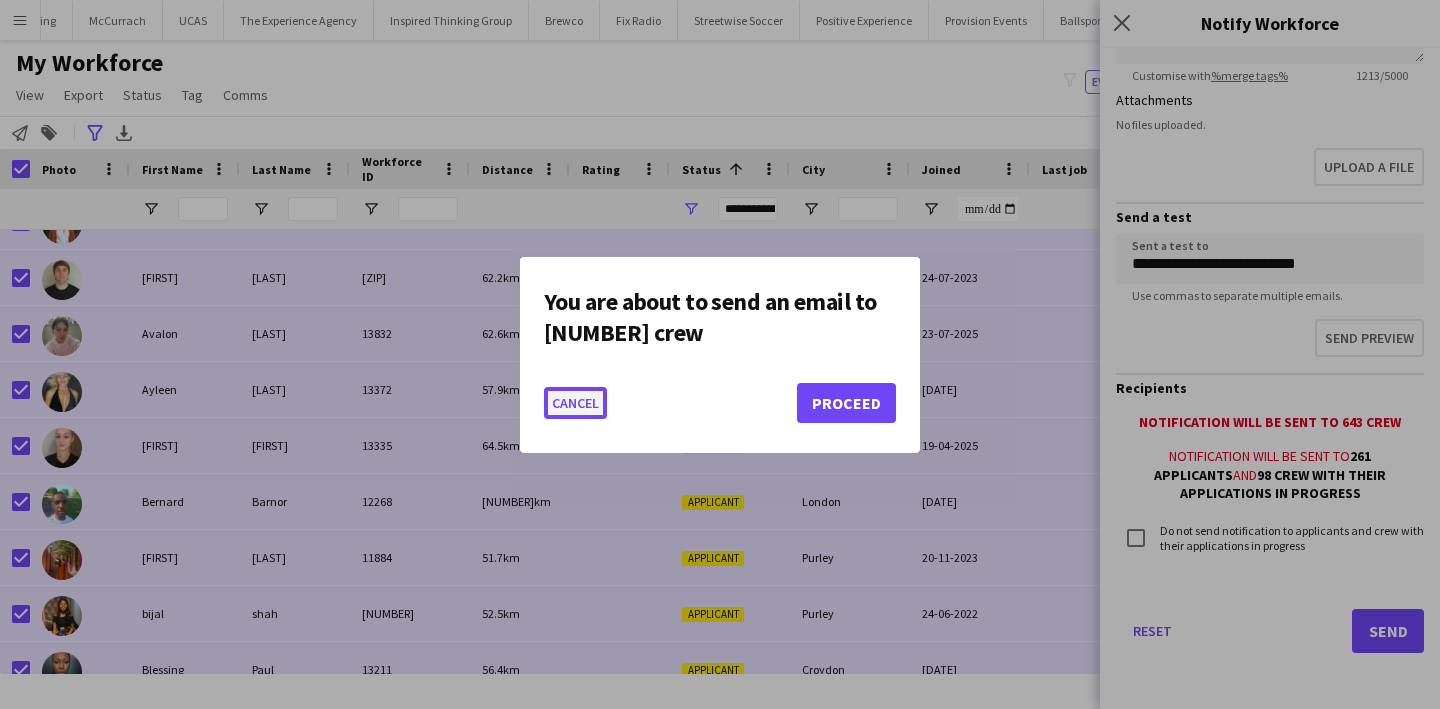 drag, startPoint x: 566, startPoint y: 400, endPoint x: 578, endPoint y: 396, distance: 12.649111 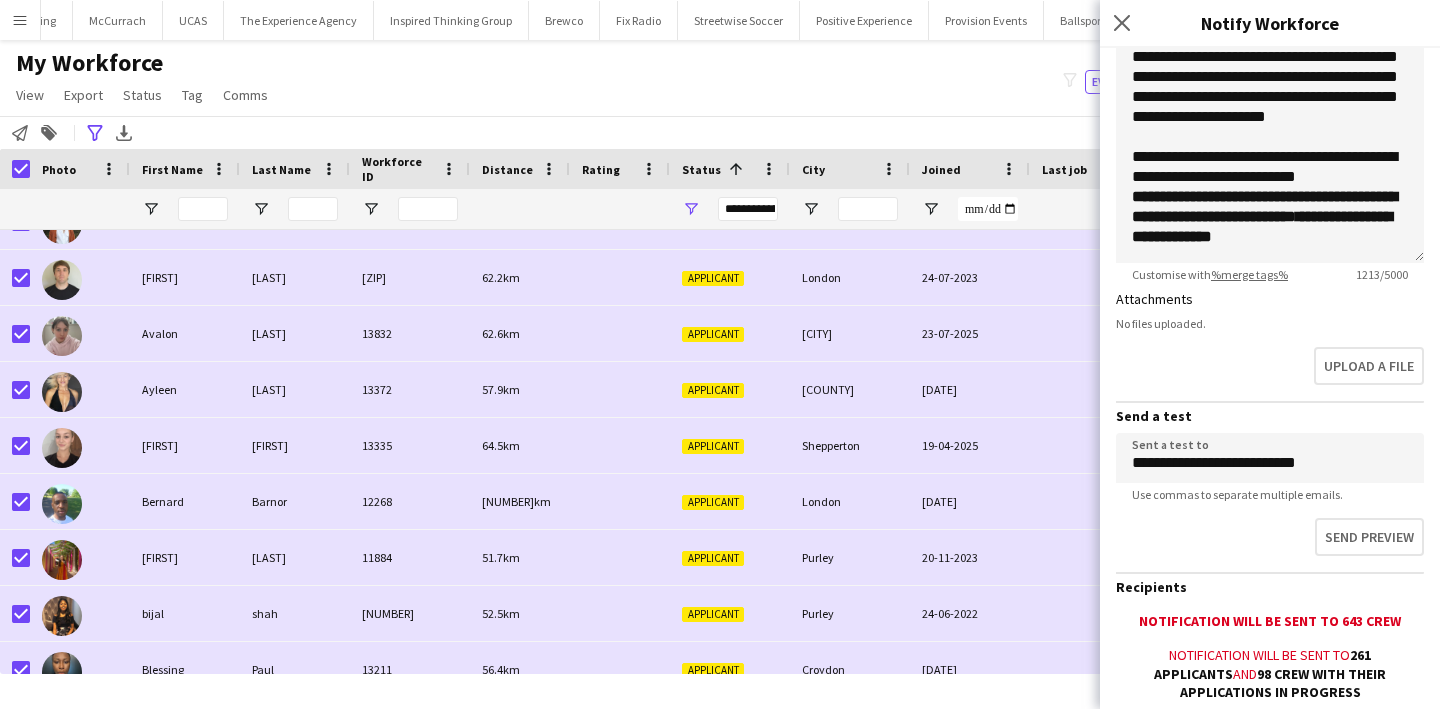 scroll, scrollTop: 143, scrollLeft: 0, axis: vertical 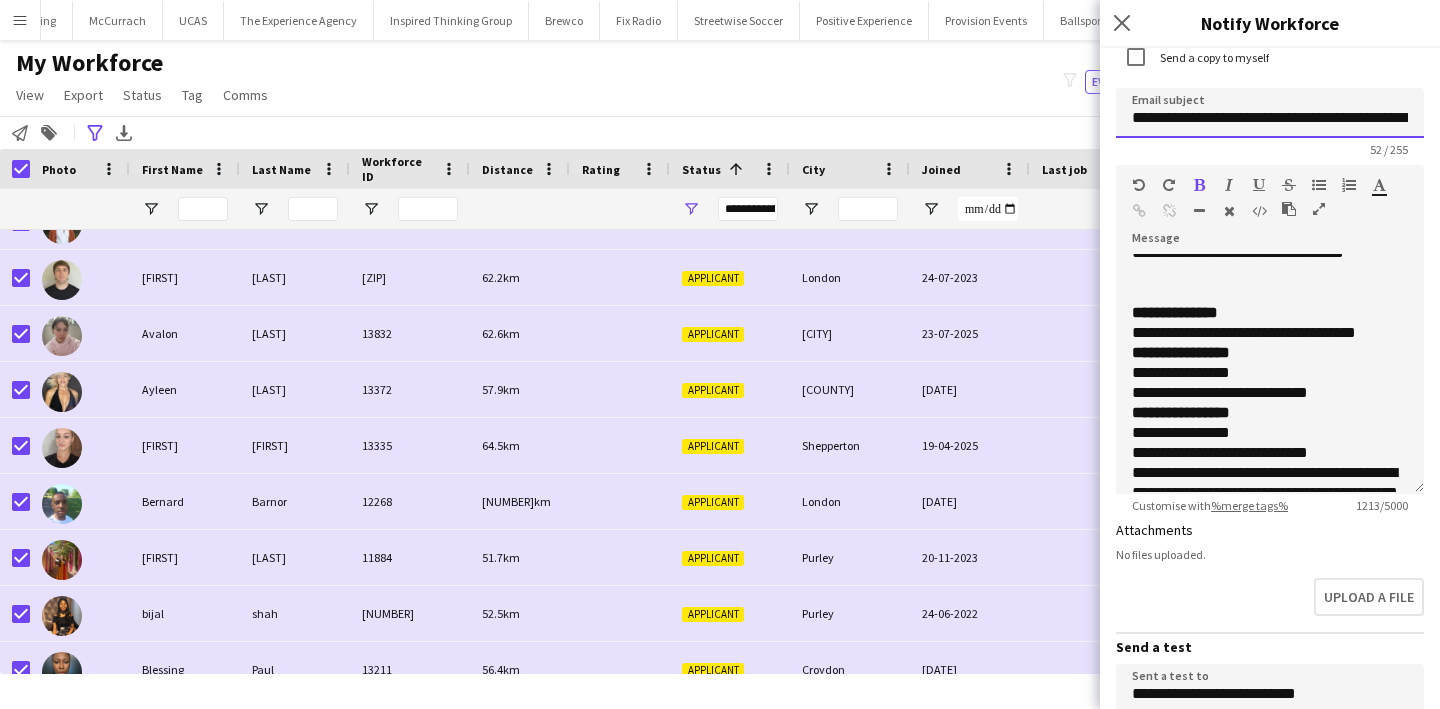 click on "**********" 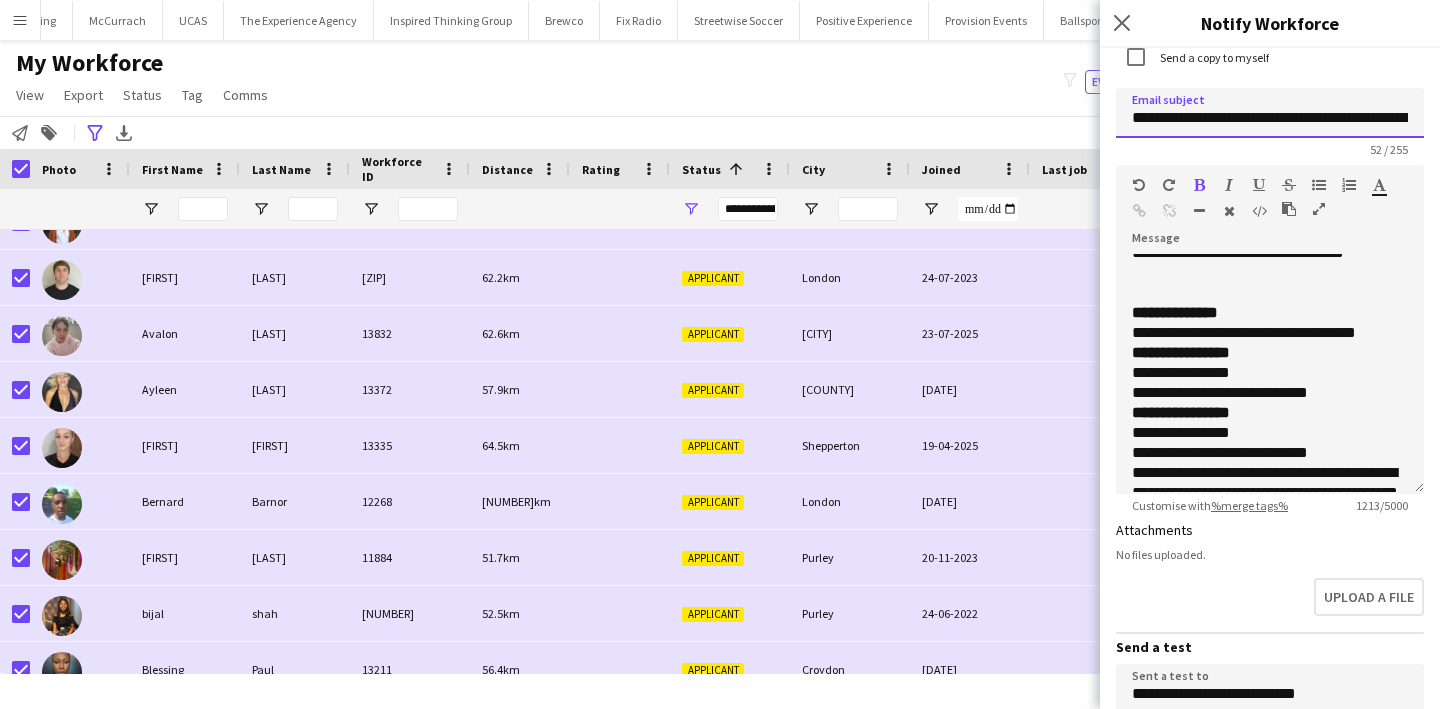 scroll, scrollTop: 0, scrollLeft: 85, axis: horizontal 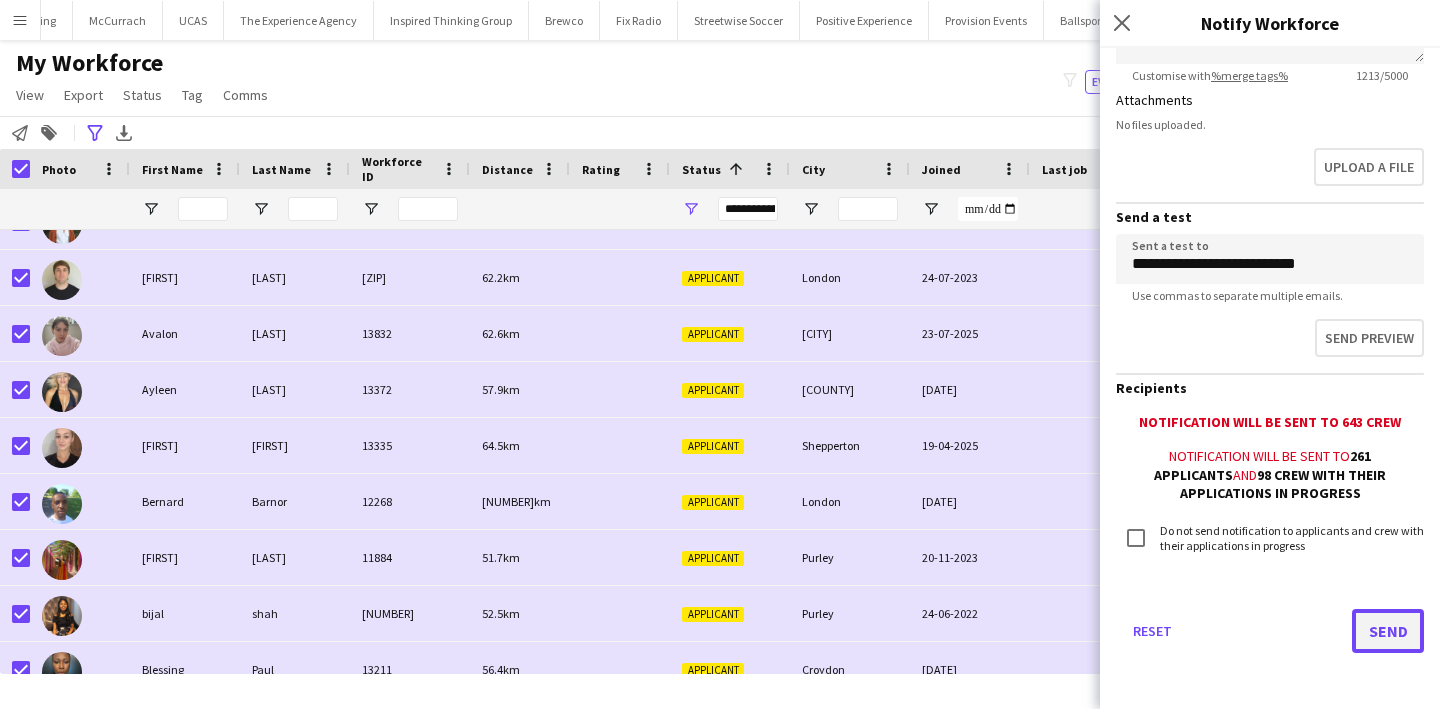click on "Send" 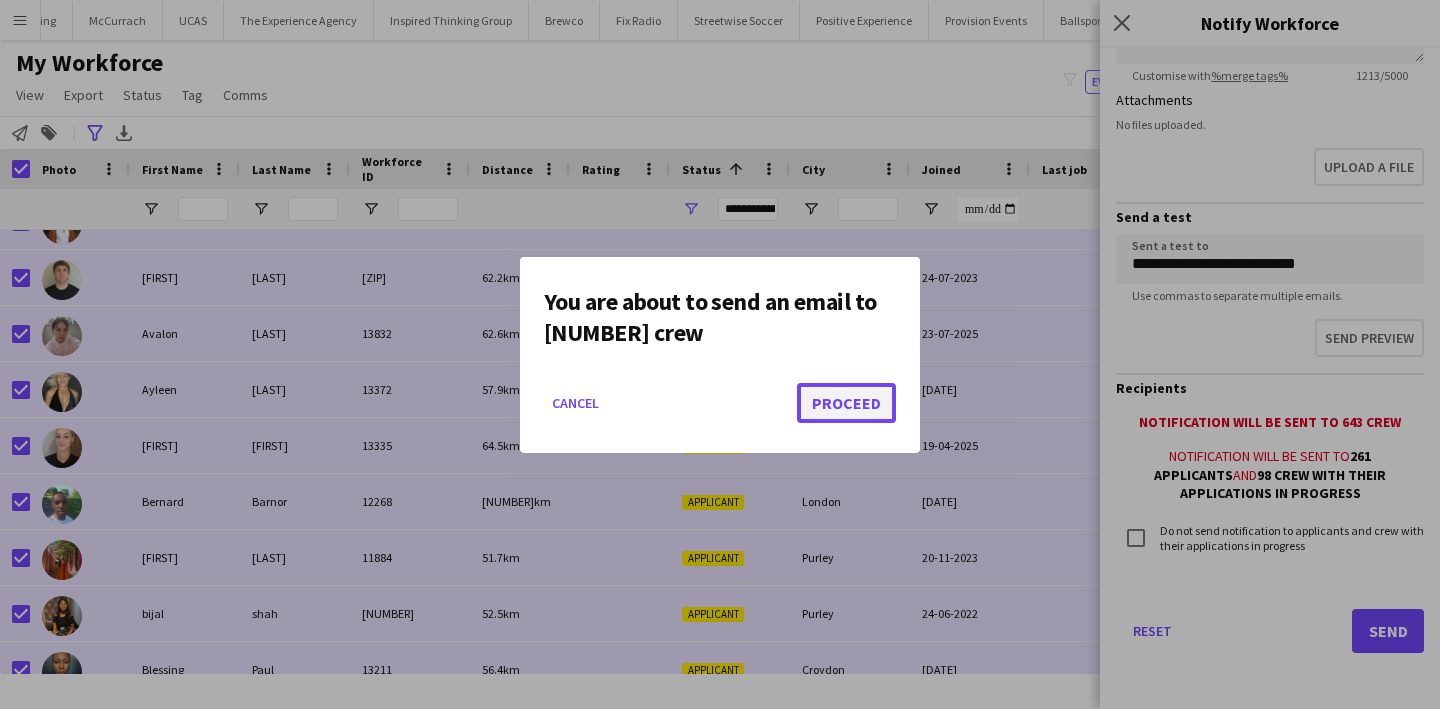 click on "Proceed" 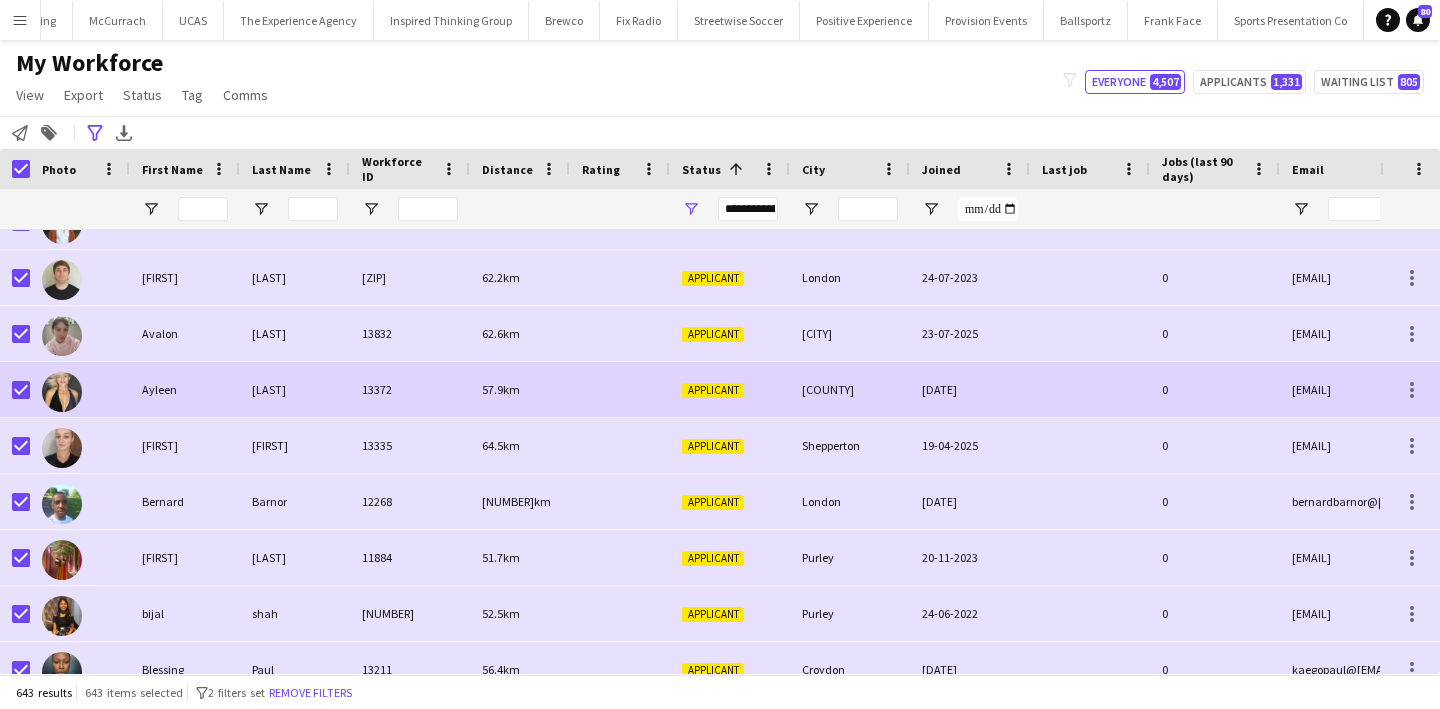 scroll, scrollTop: 16537, scrollLeft: 0, axis: vertical 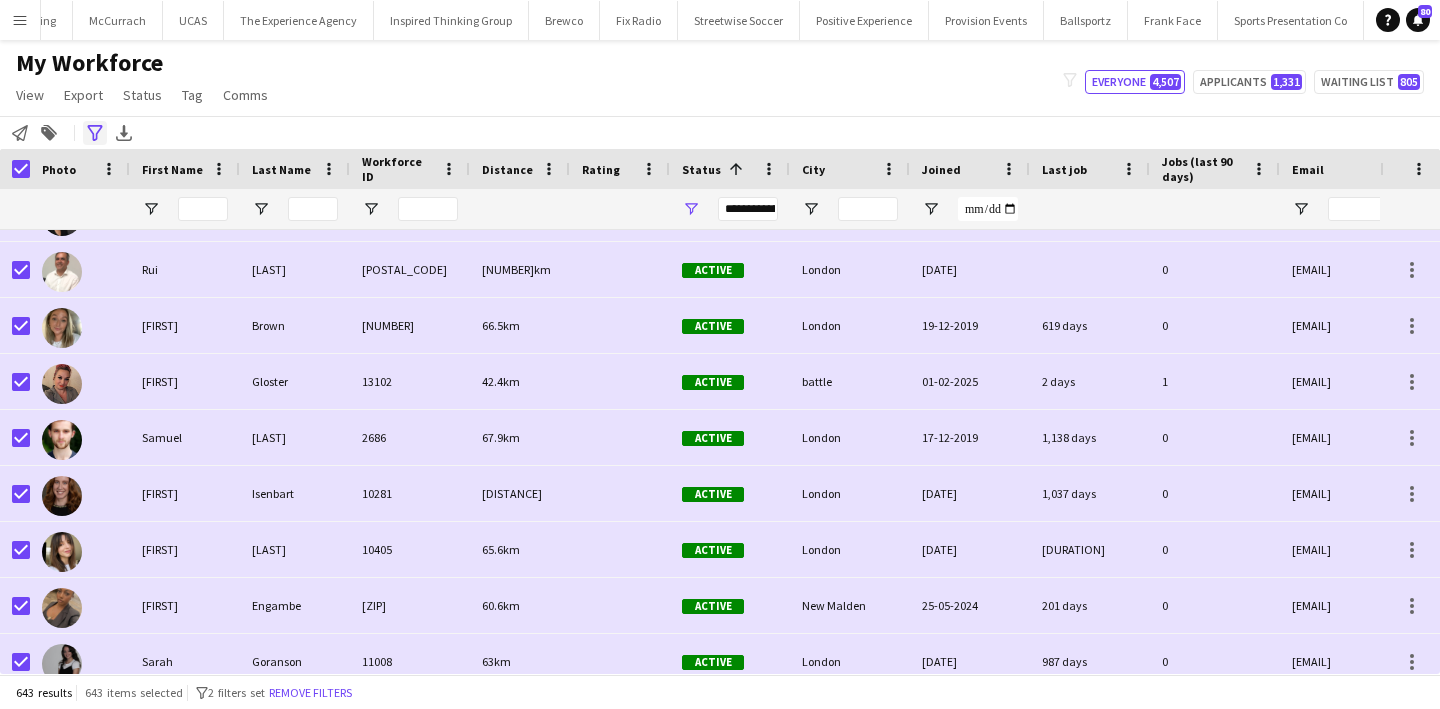 click 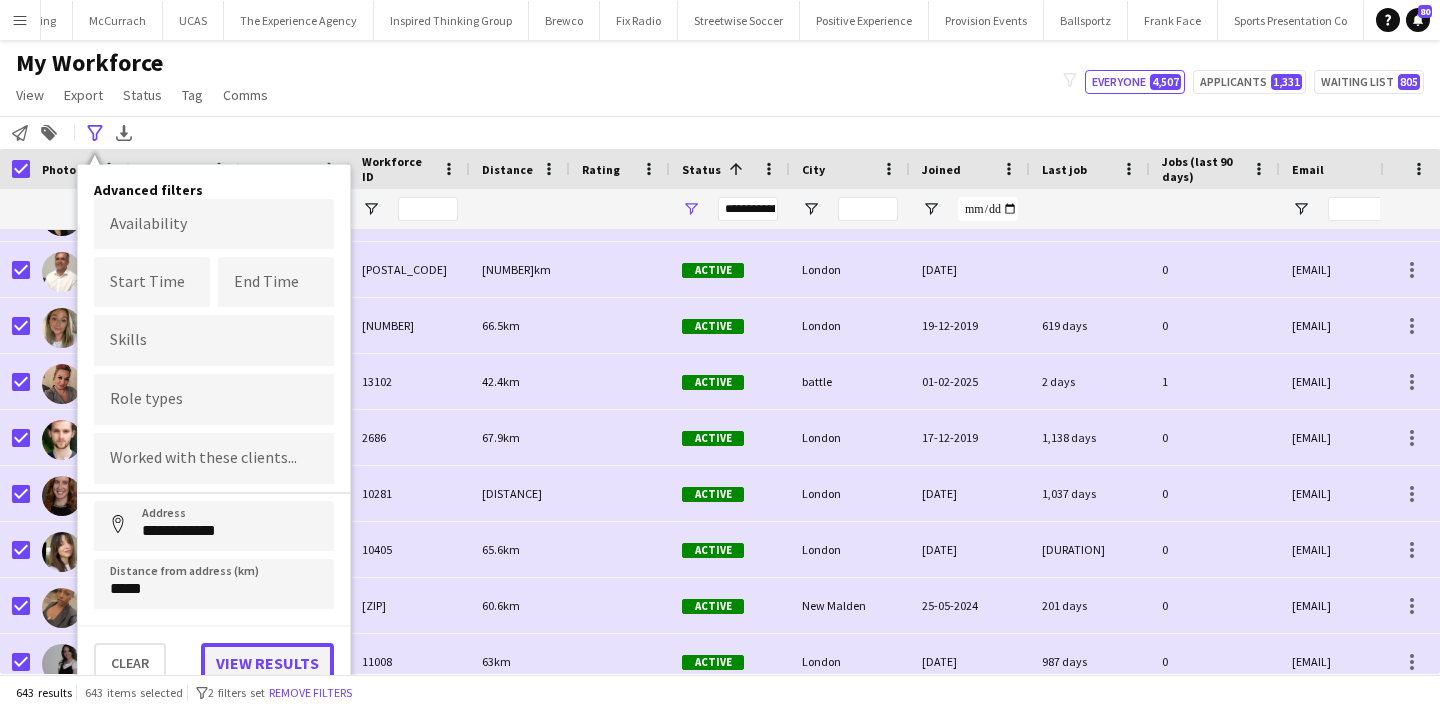 click on "View results" at bounding box center (267, 663) 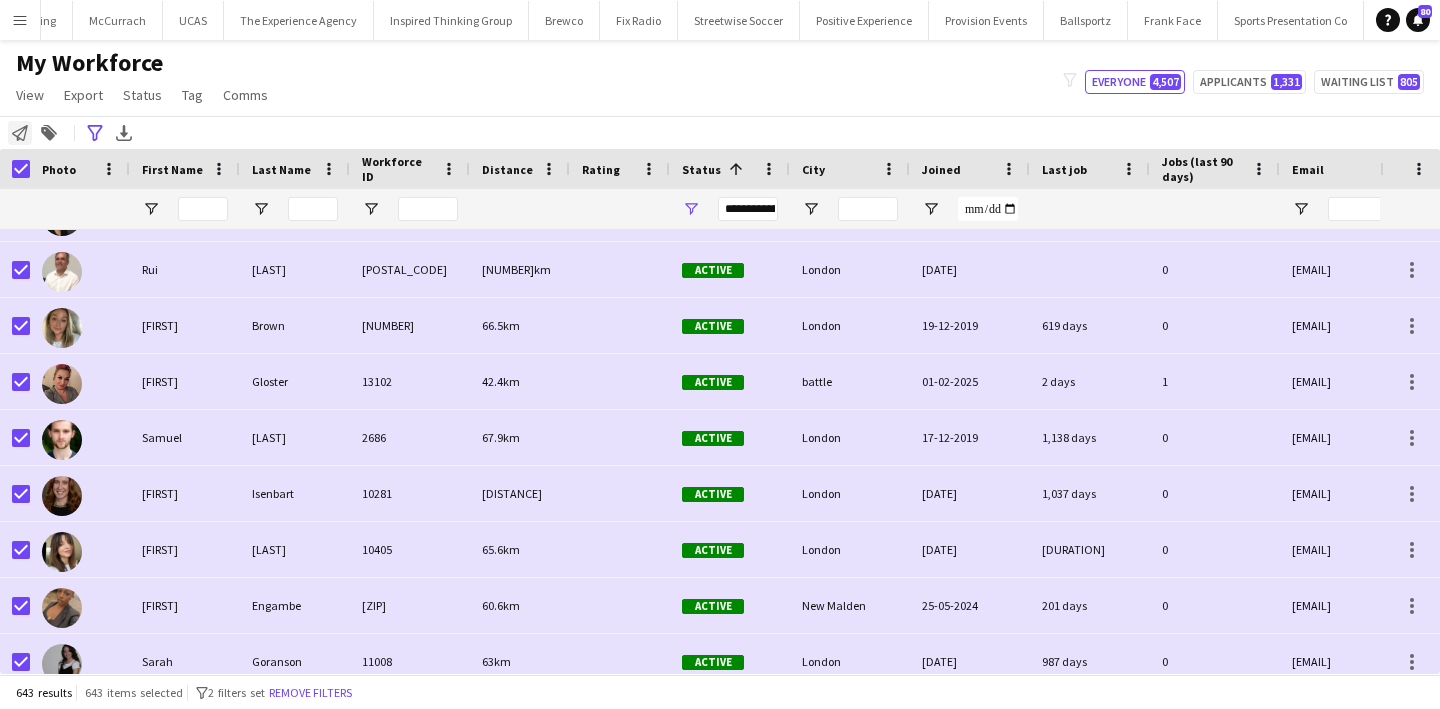 click on "Notify workforce" 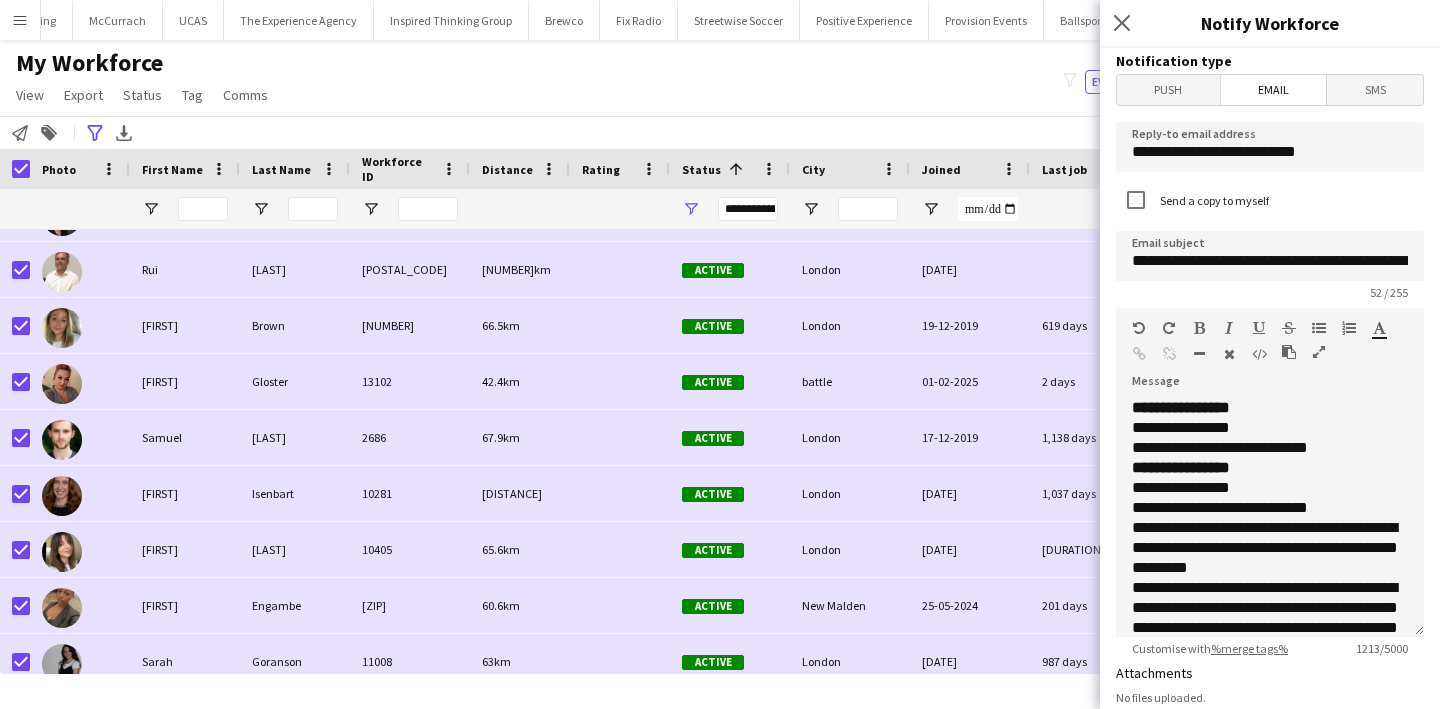 scroll, scrollTop: 375, scrollLeft: 0, axis: vertical 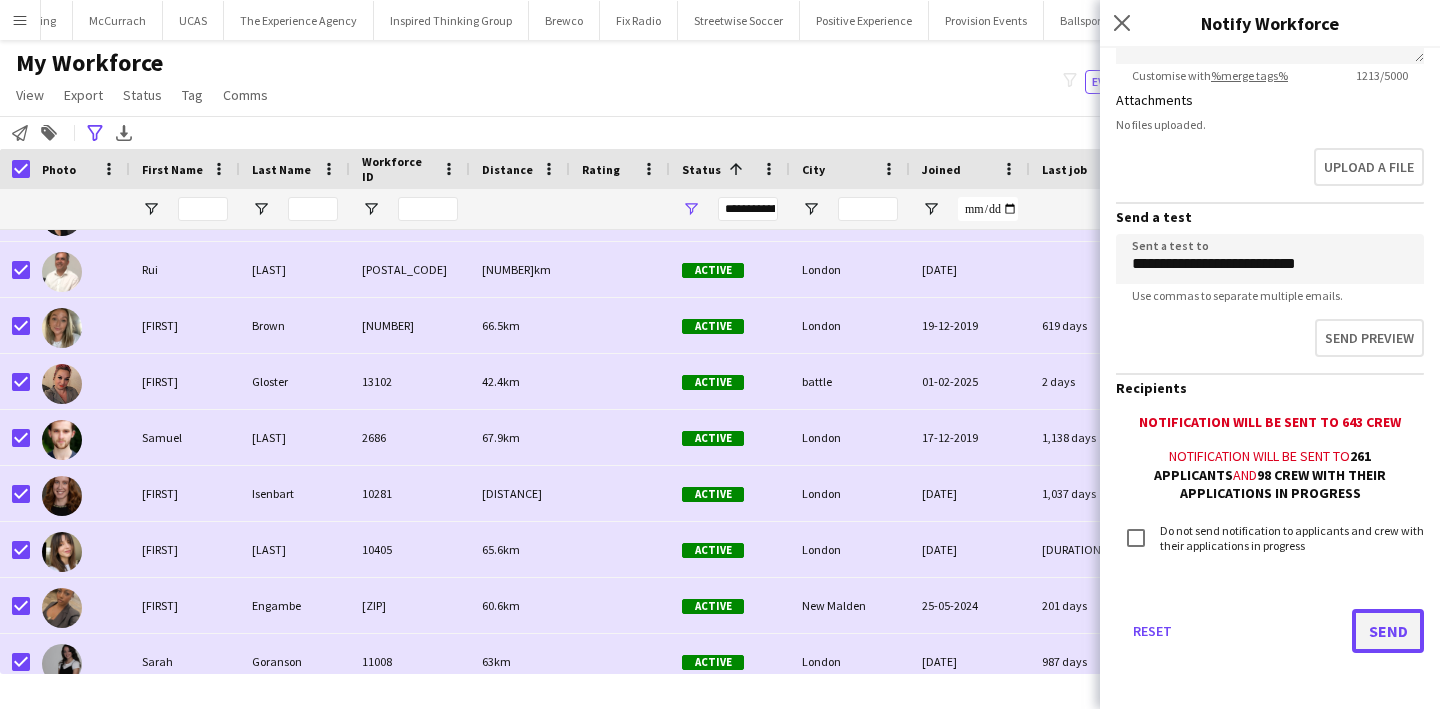click on "Send" 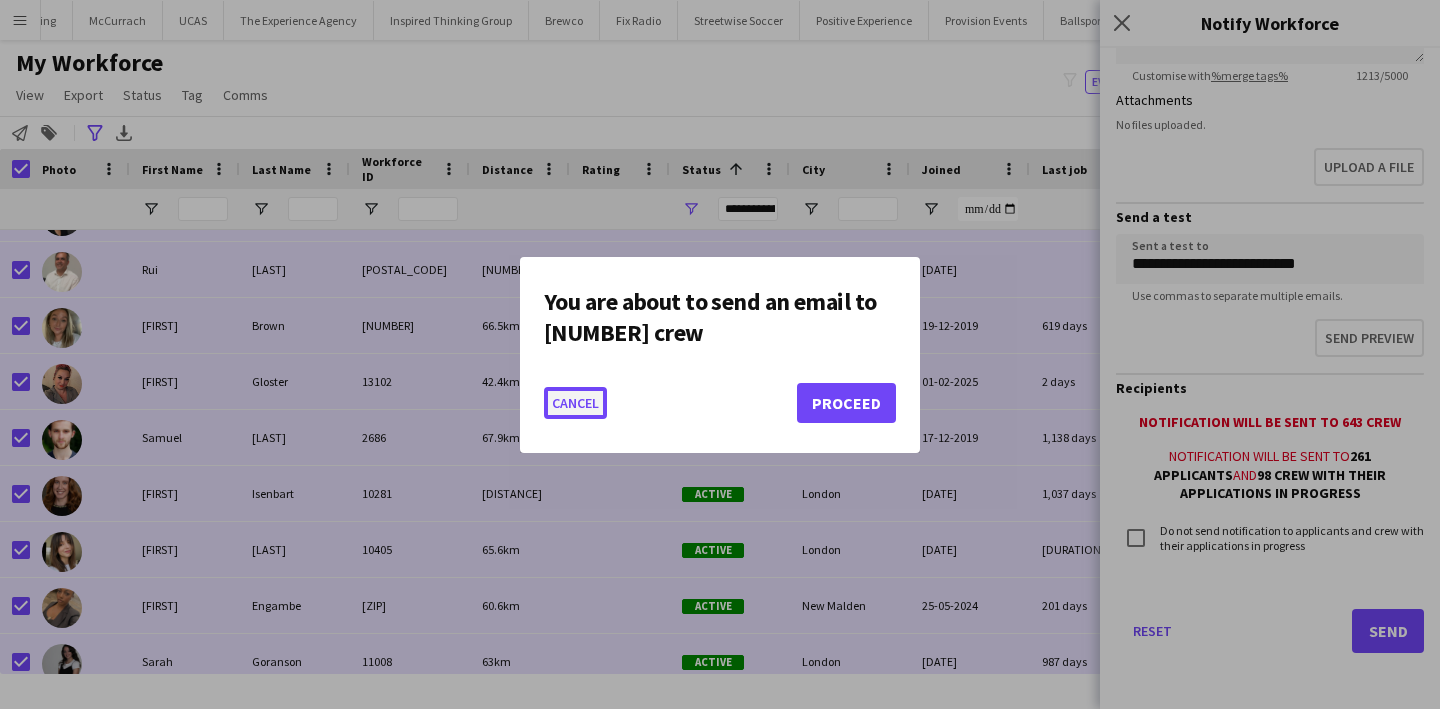 click on "Cancel" 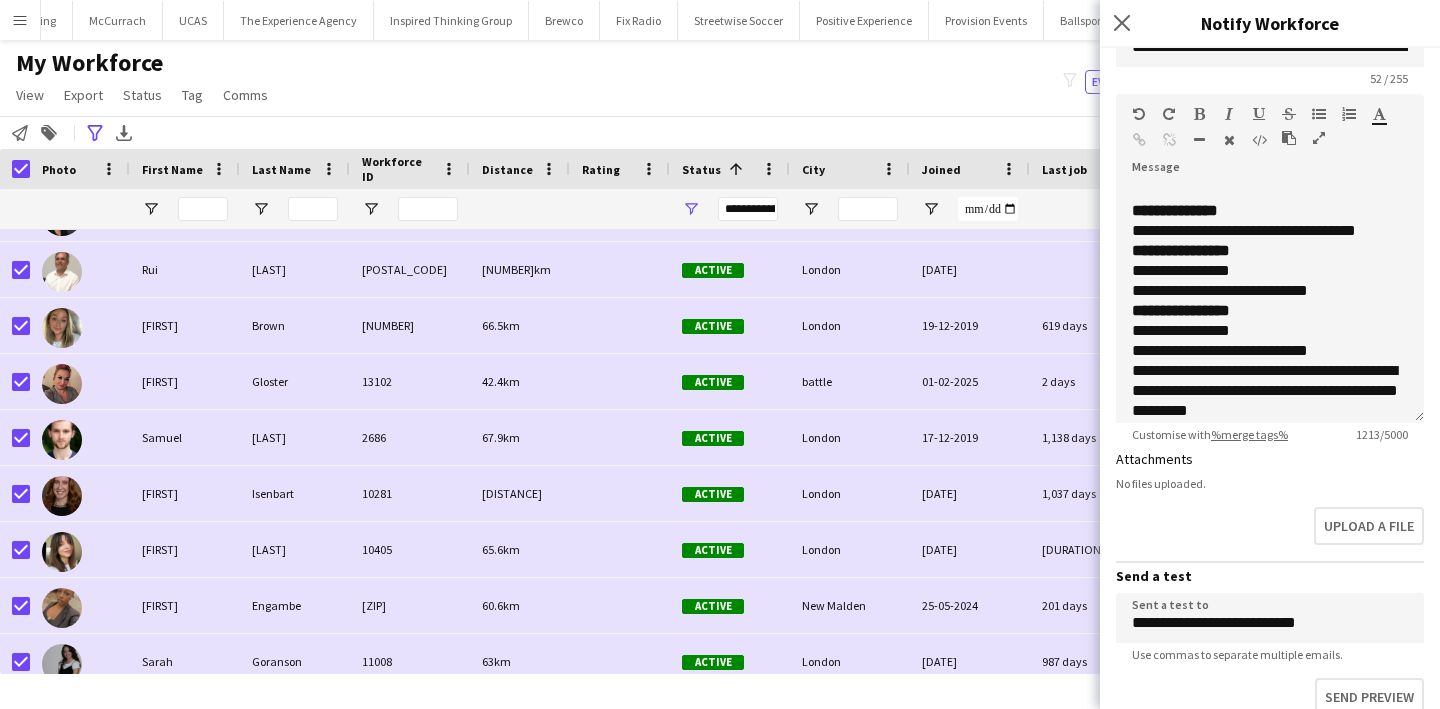 scroll, scrollTop: 319, scrollLeft: 0, axis: vertical 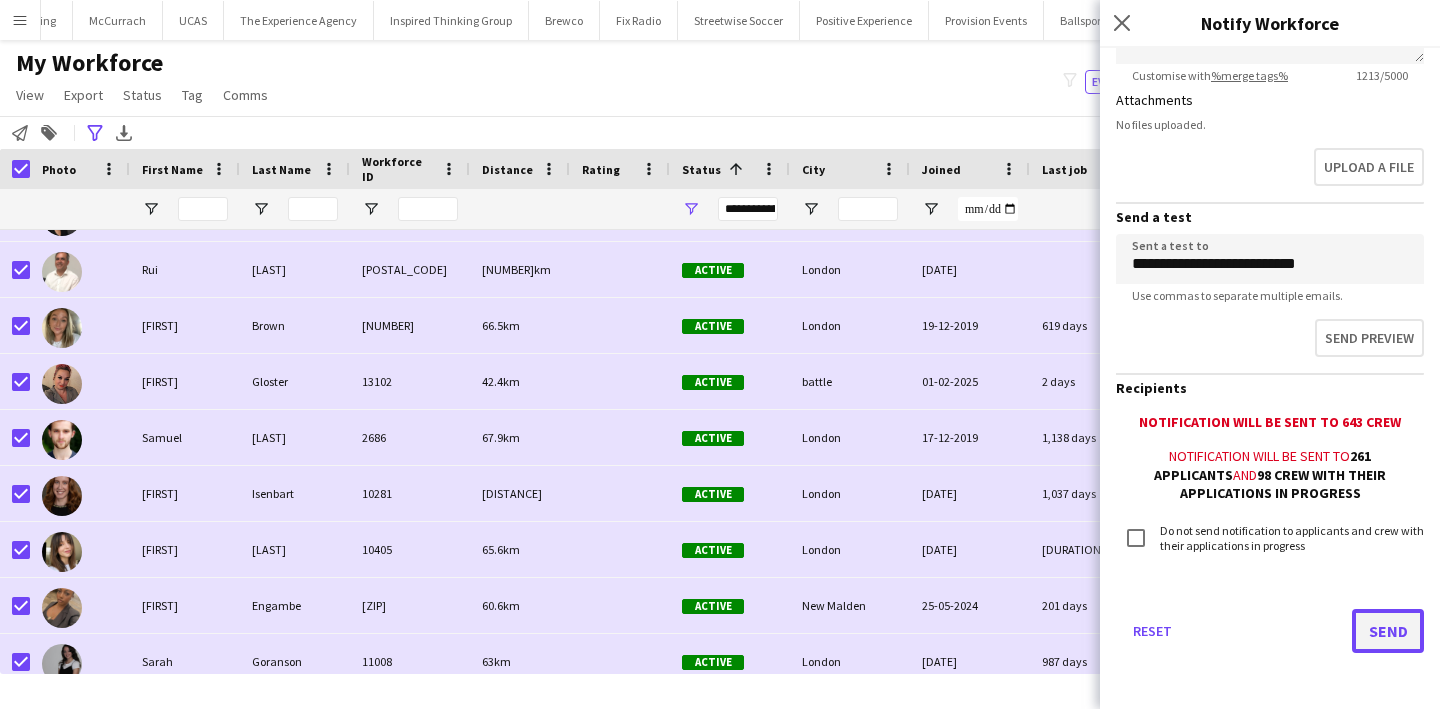 click on "Send" 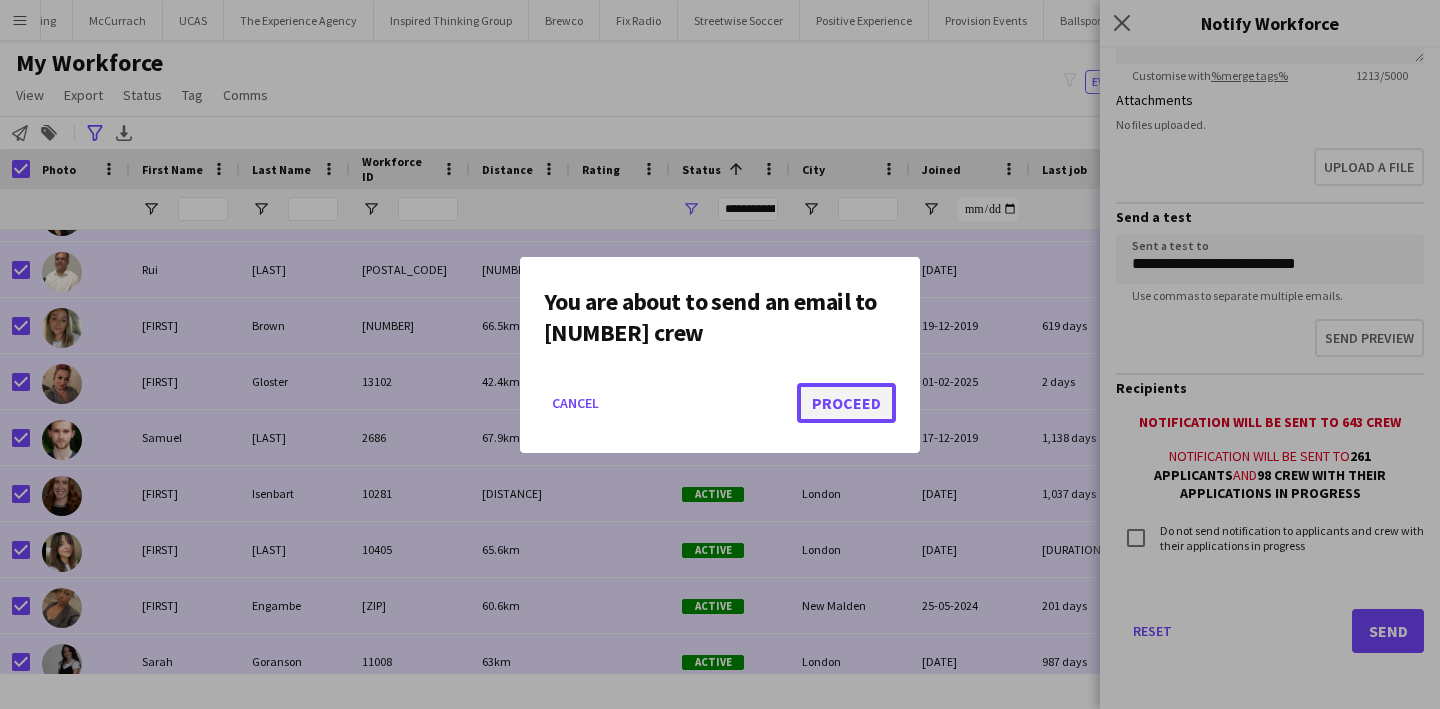 click on "Proceed" 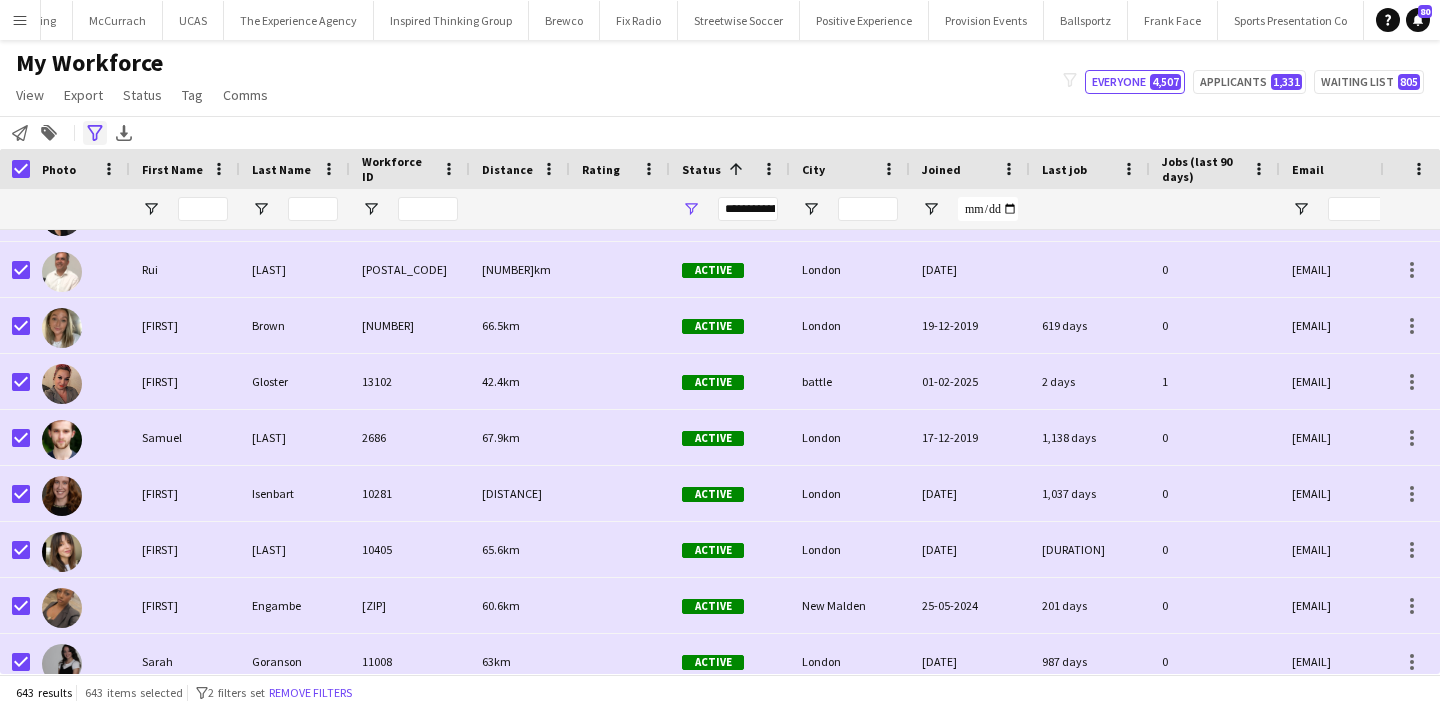 click on "Advanced filters" 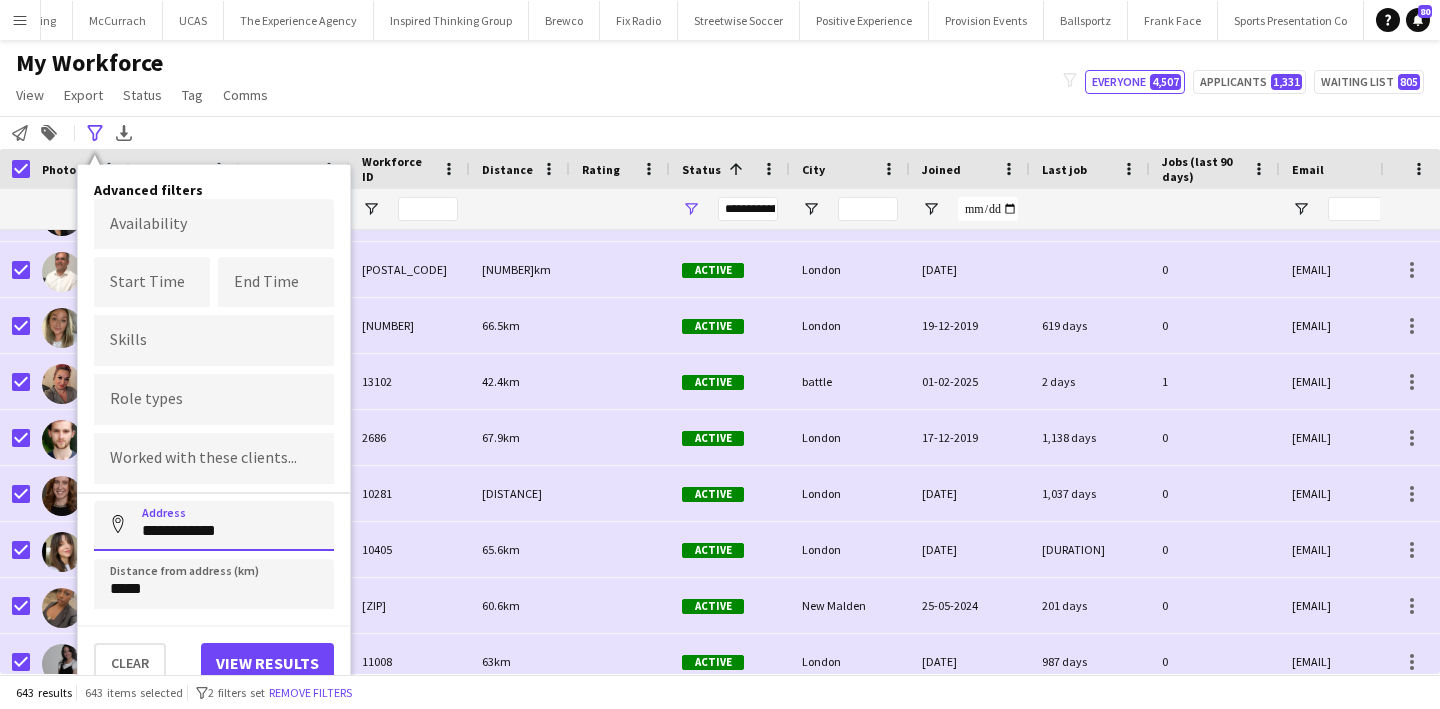 click on "**********" at bounding box center [214, 526] 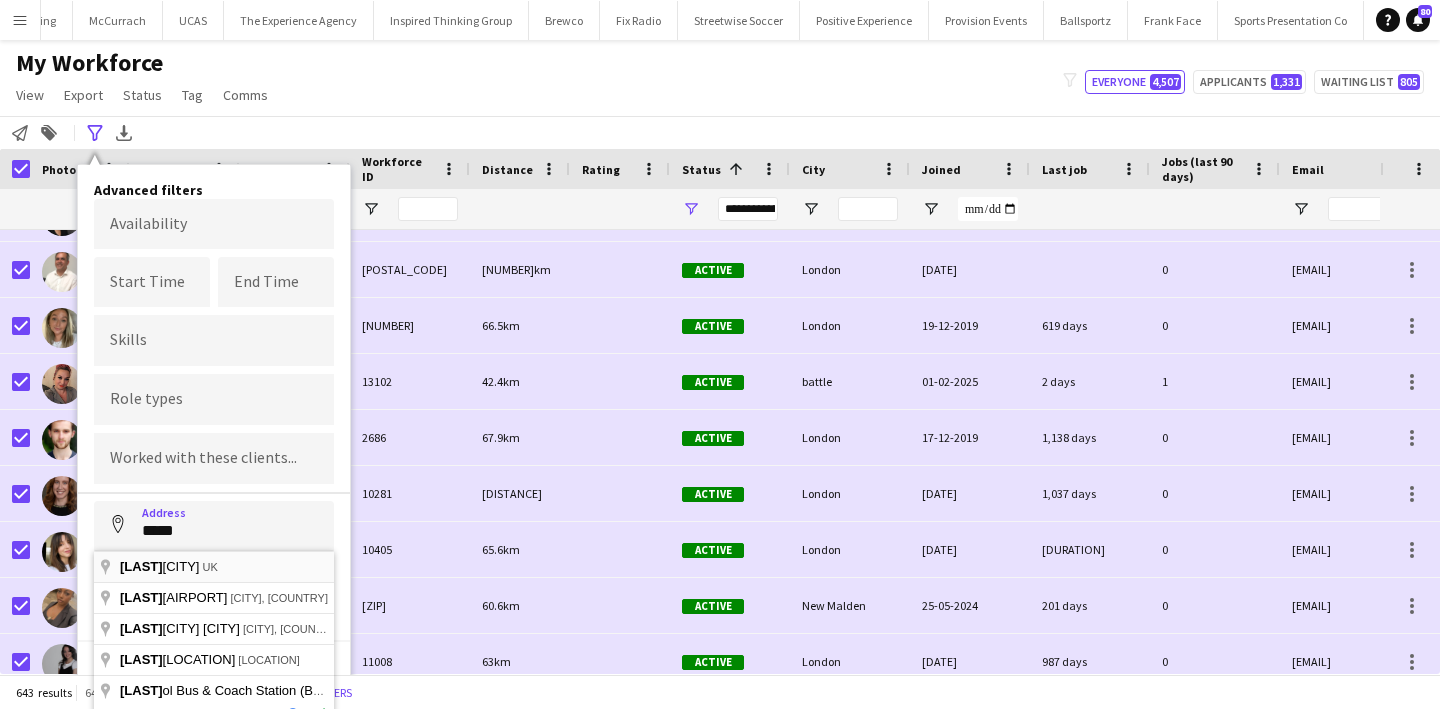 type on "**********" 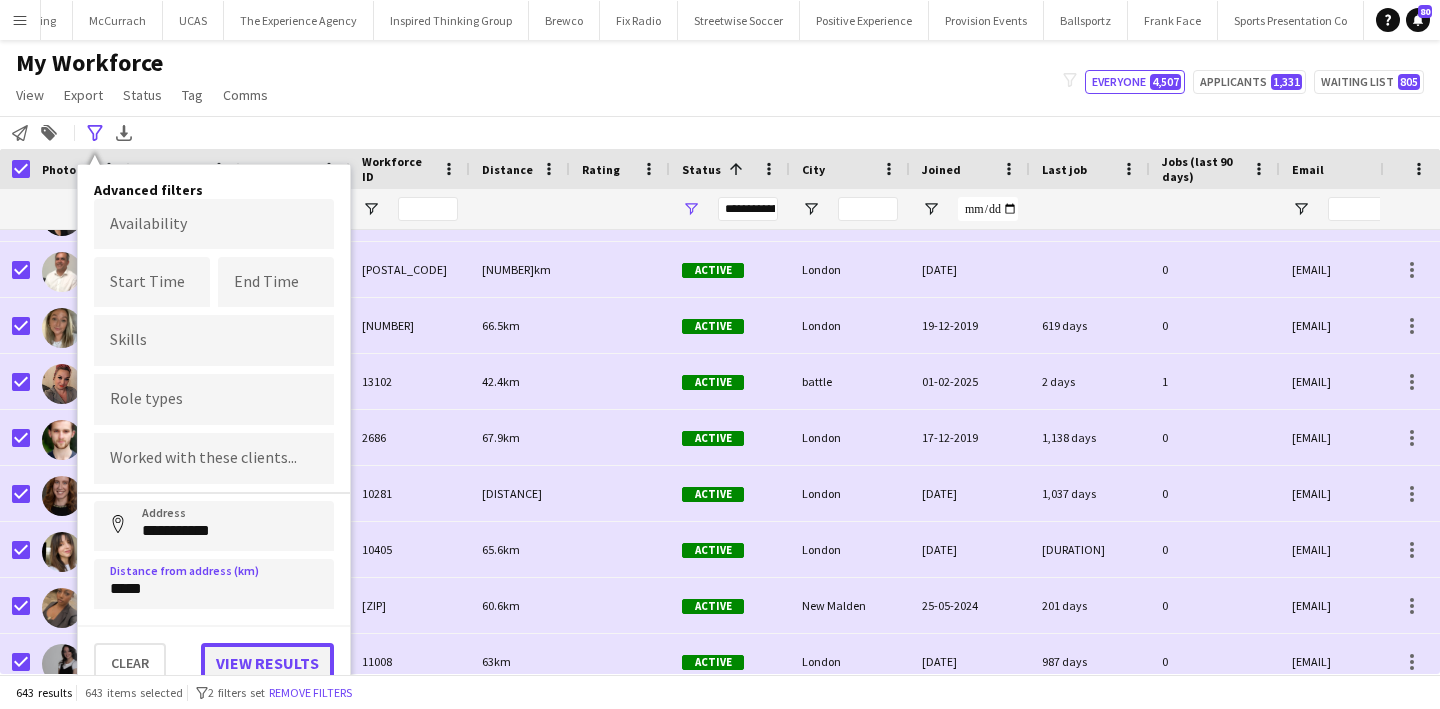 click on "View results" at bounding box center [267, 663] 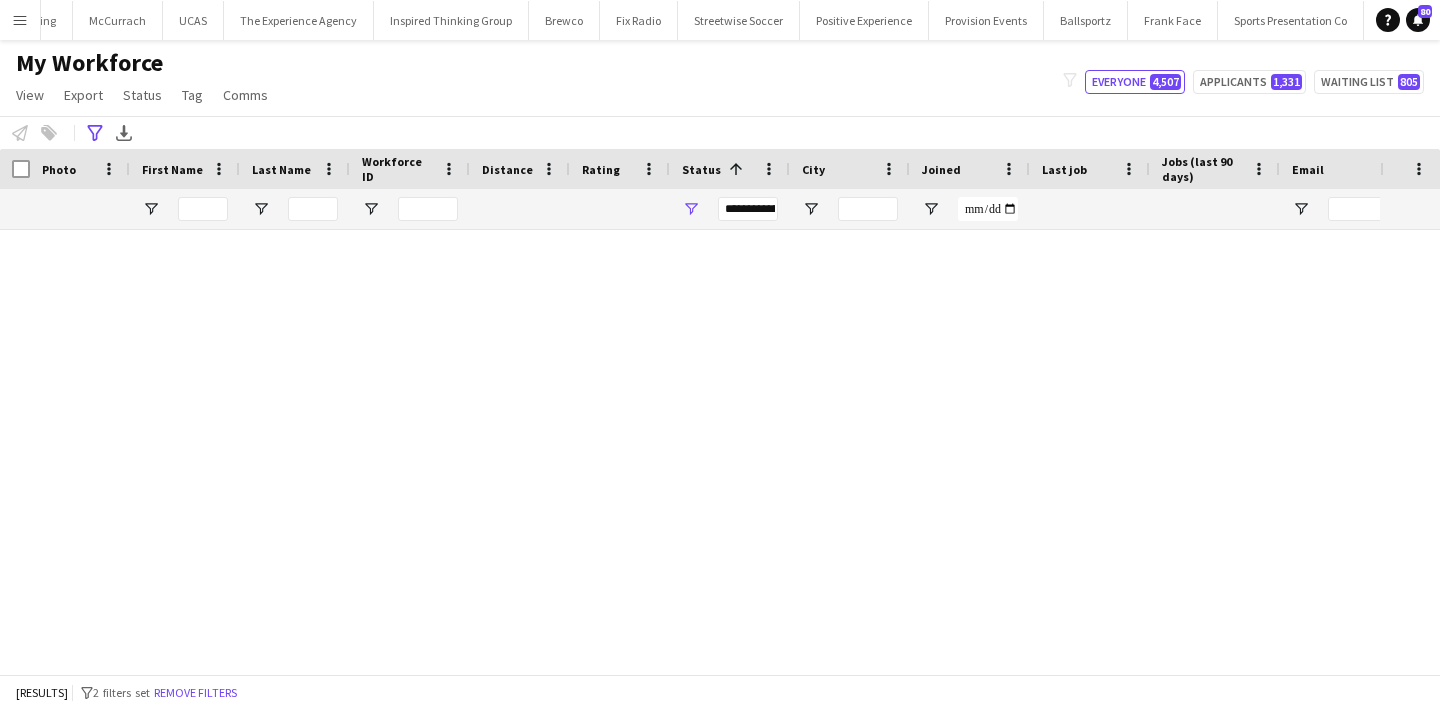 scroll, scrollTop: 8796, scrollLeft: 0, axis: vertical 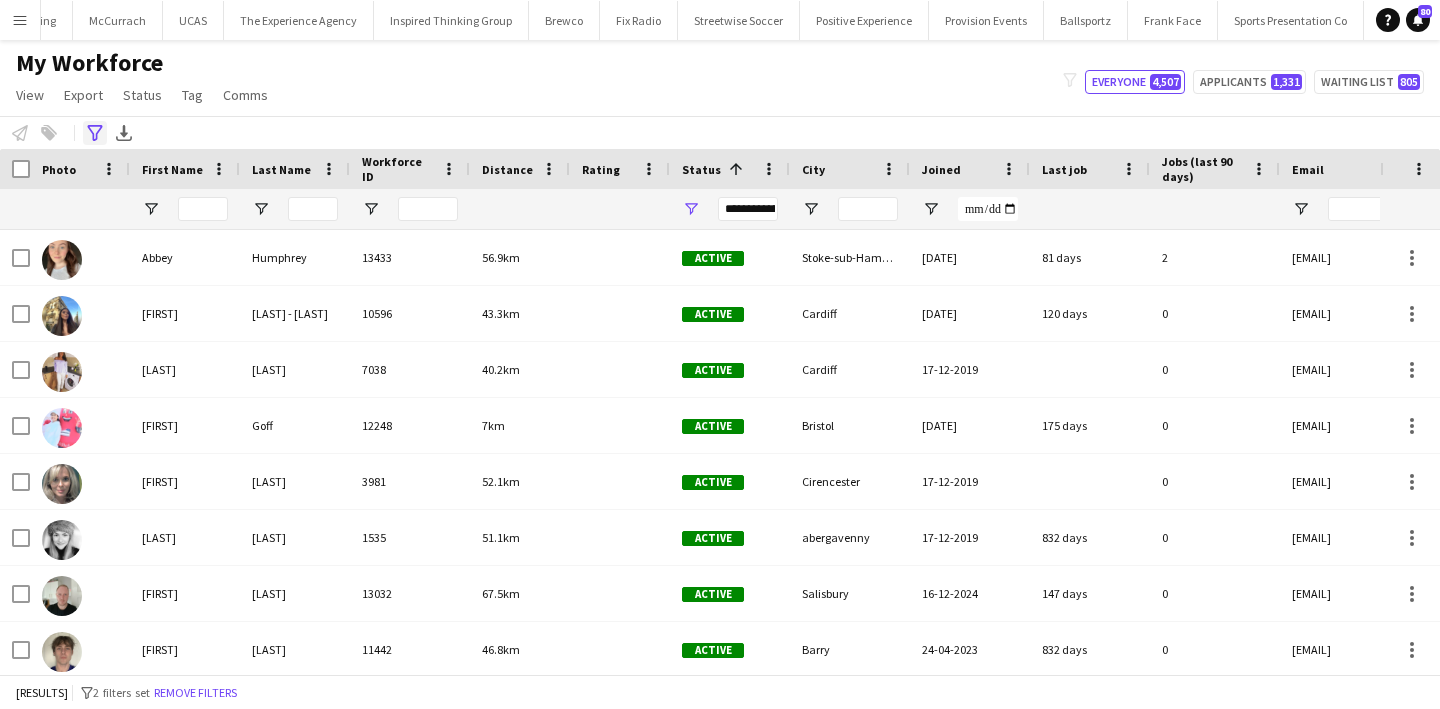 click on "Advanced filters" 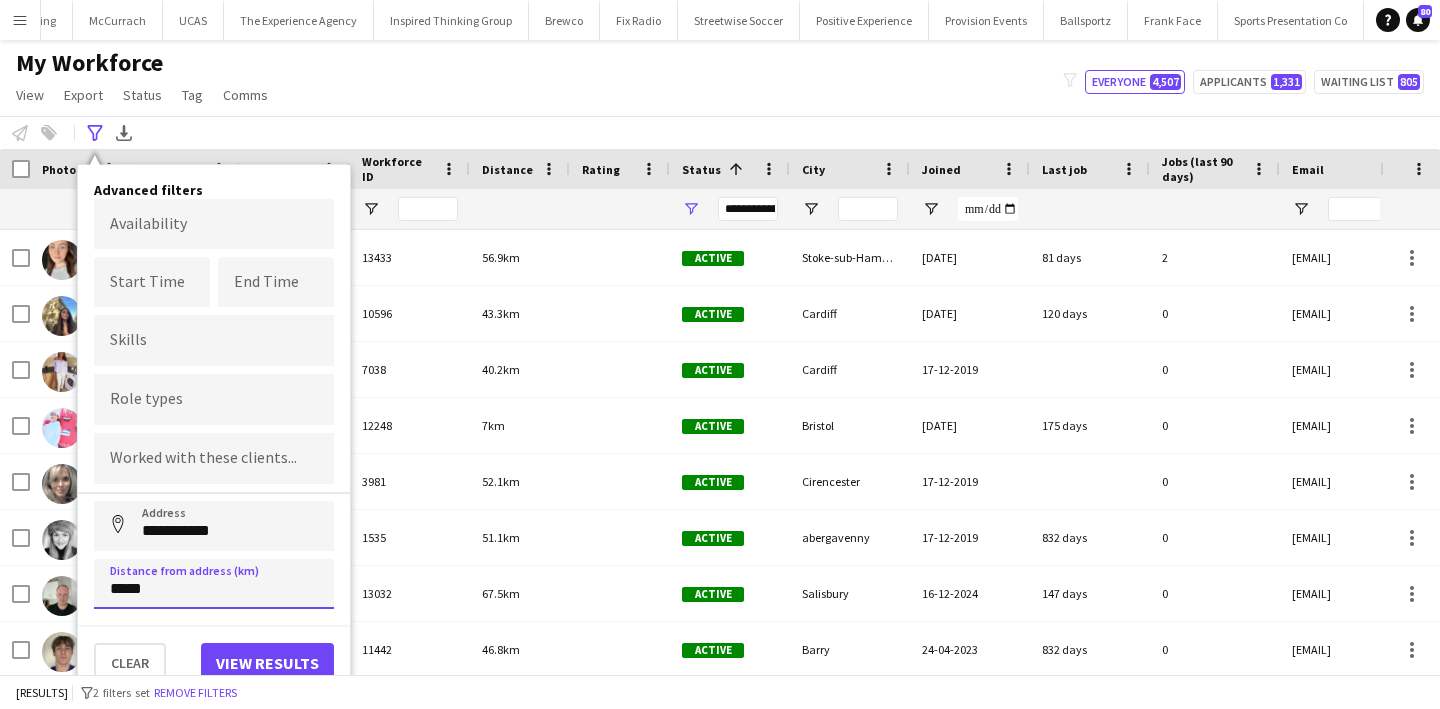 drag, startPoint x: 119, startPoint y: 585, endPoint x: 103, endPoint y: 584, distance: 16.03122 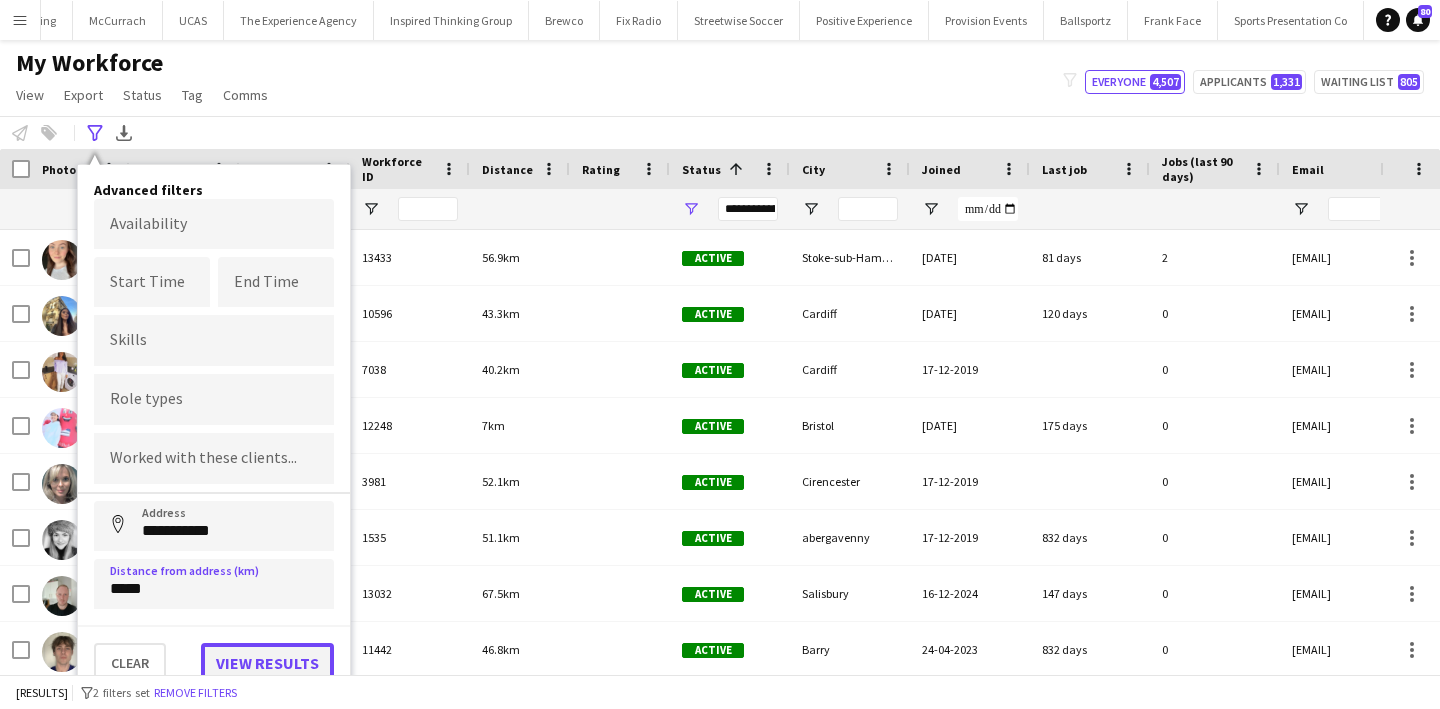 click on "View results" at bounding box center (267, 663) 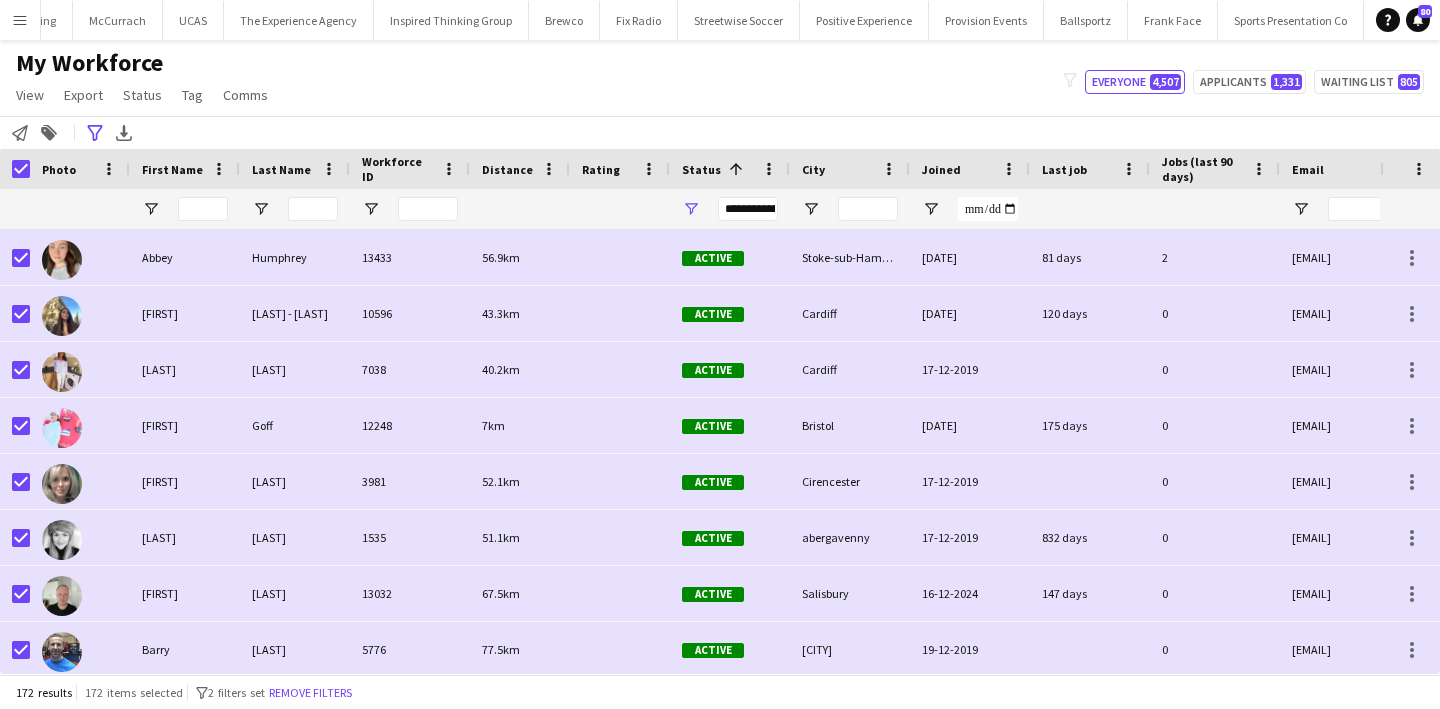 click on "**********" 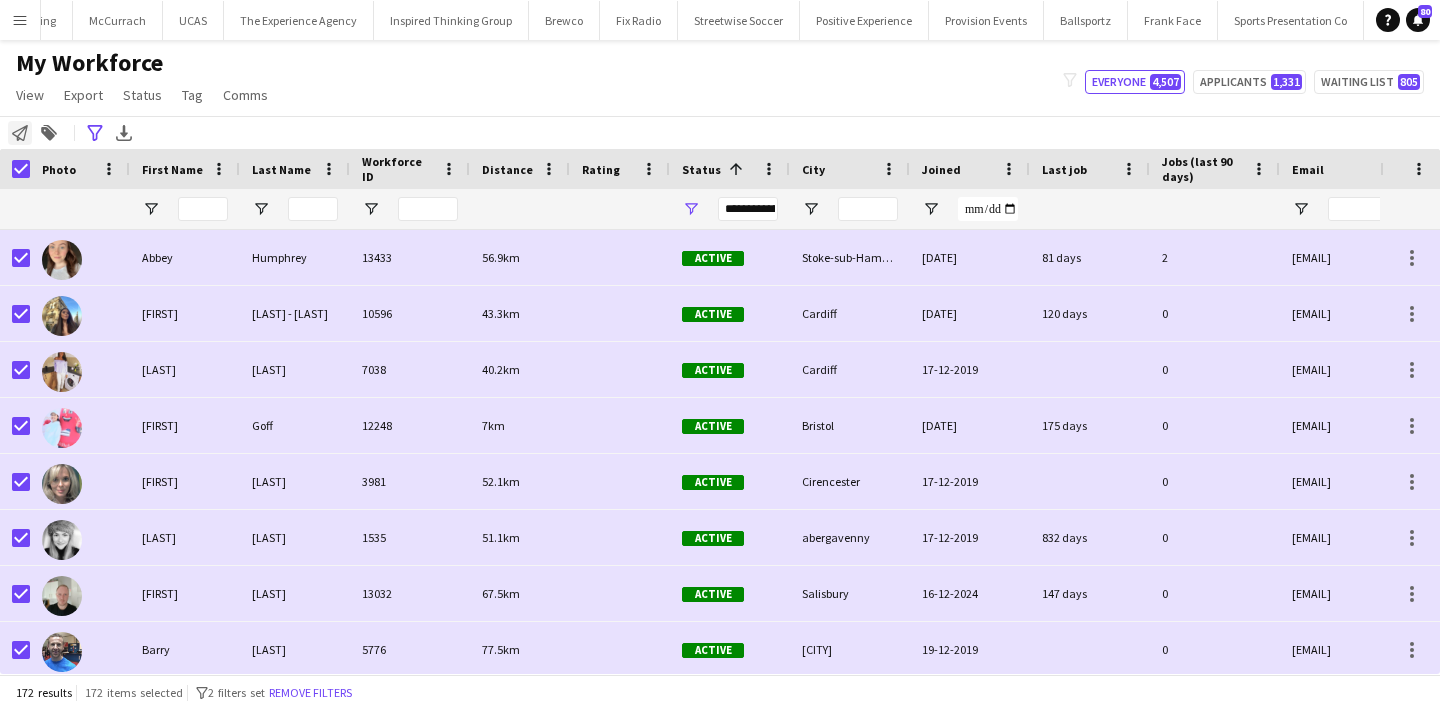 click 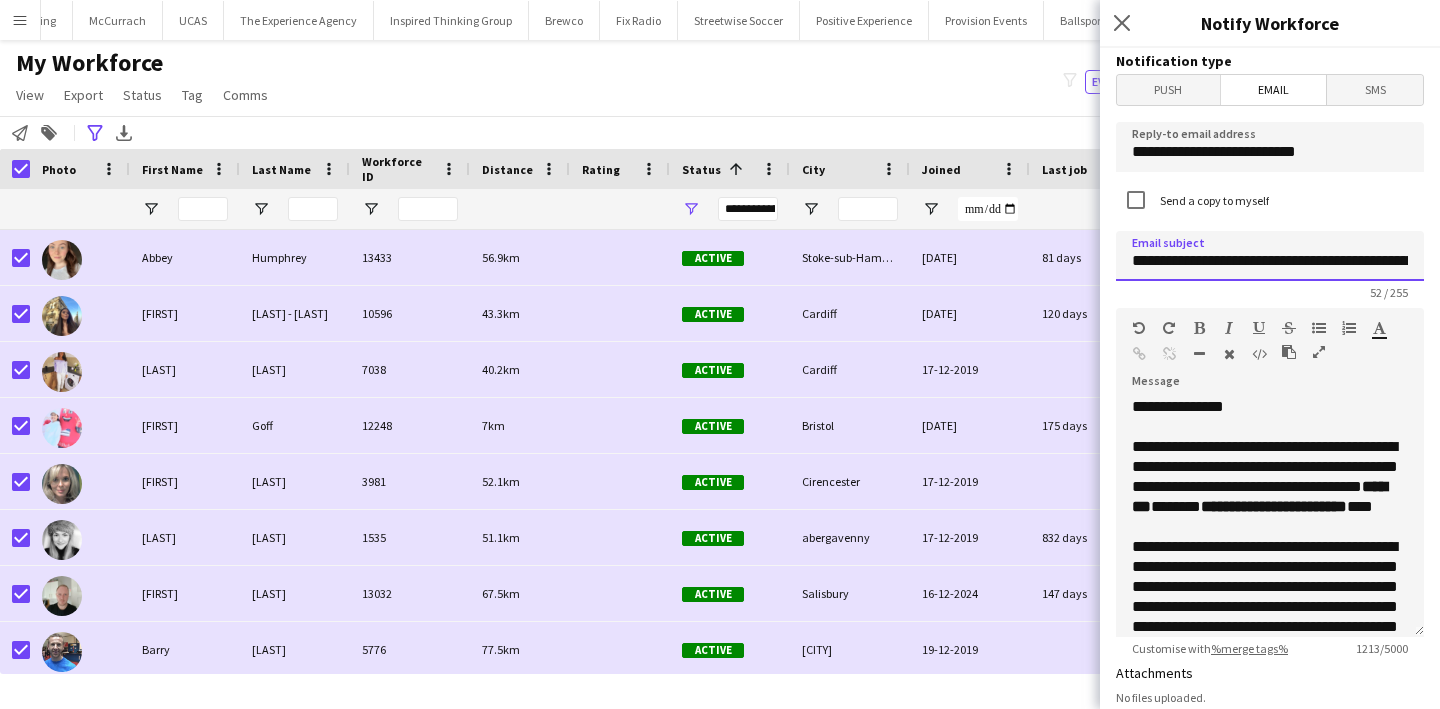 click on "**********" 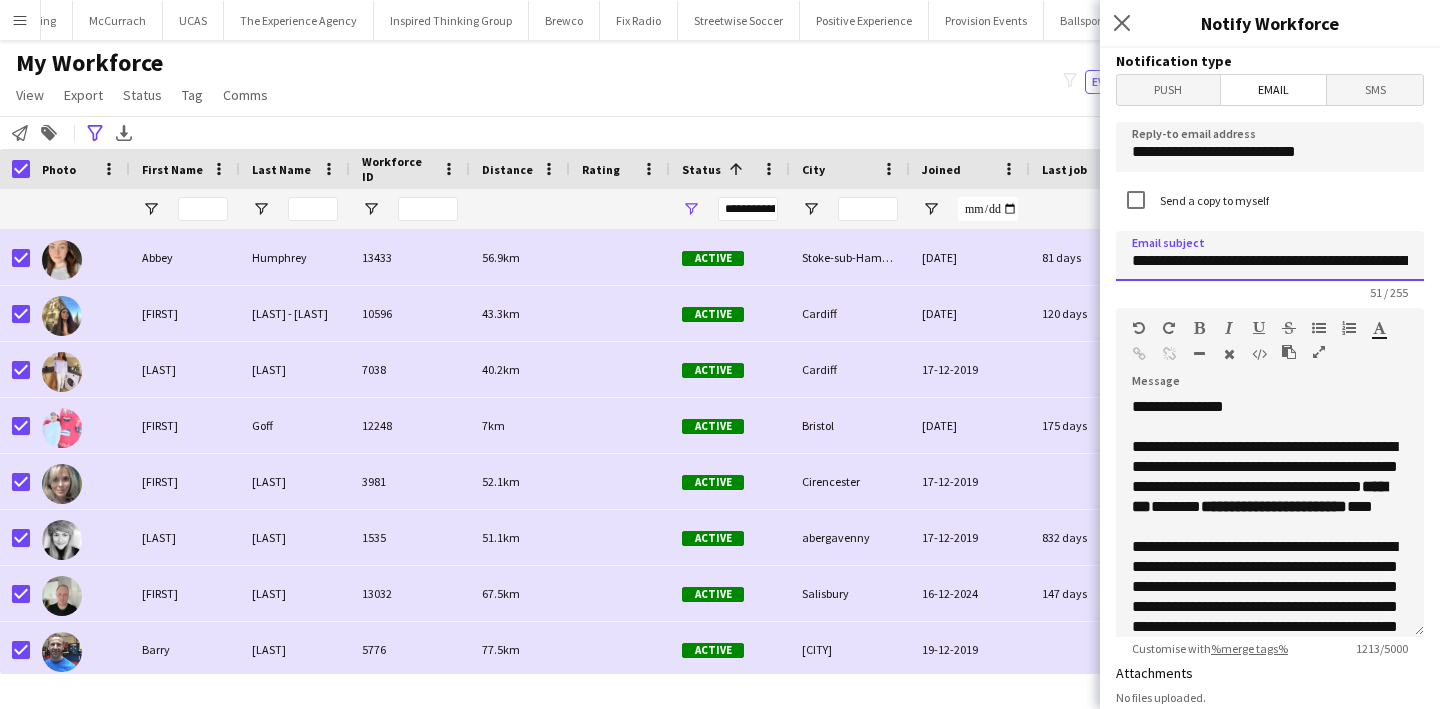 type on "**********" 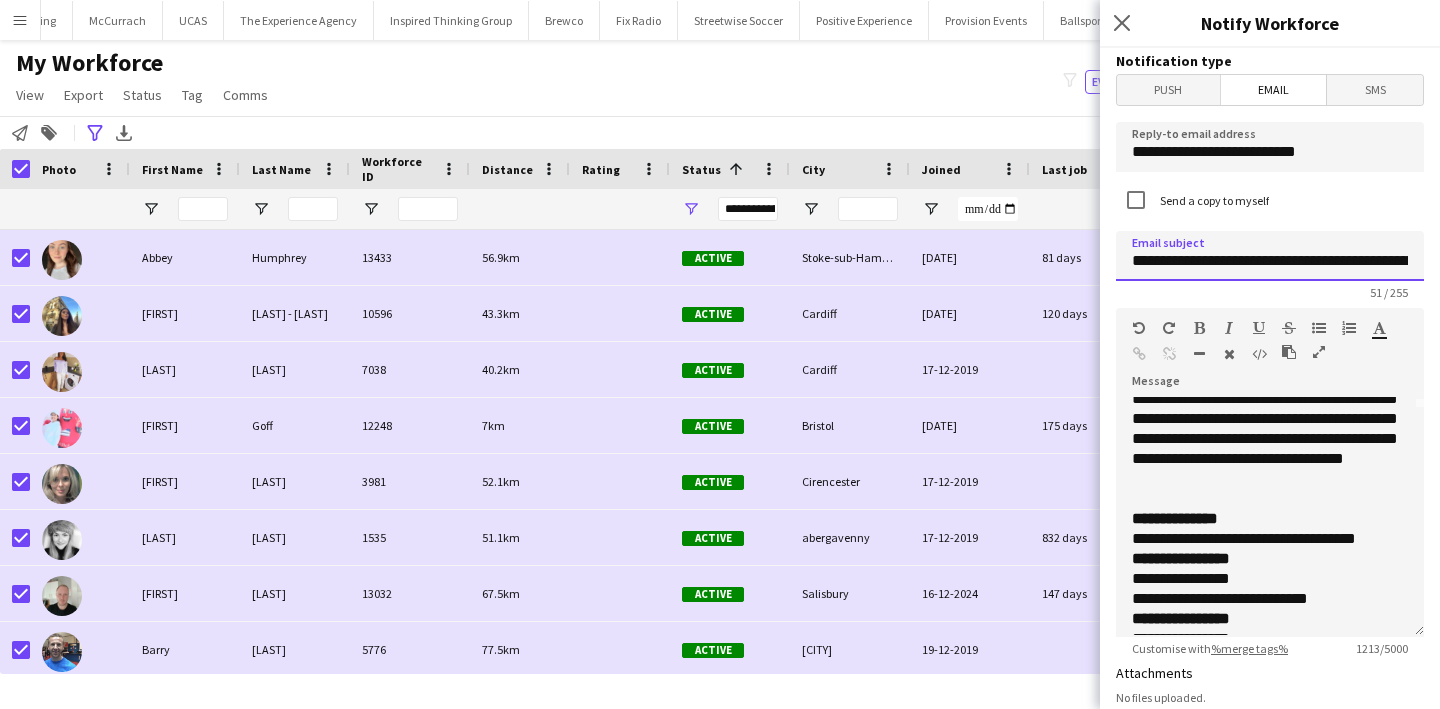 scroll, scrollTop: 576, scrollLeft: 0, axis: vertical 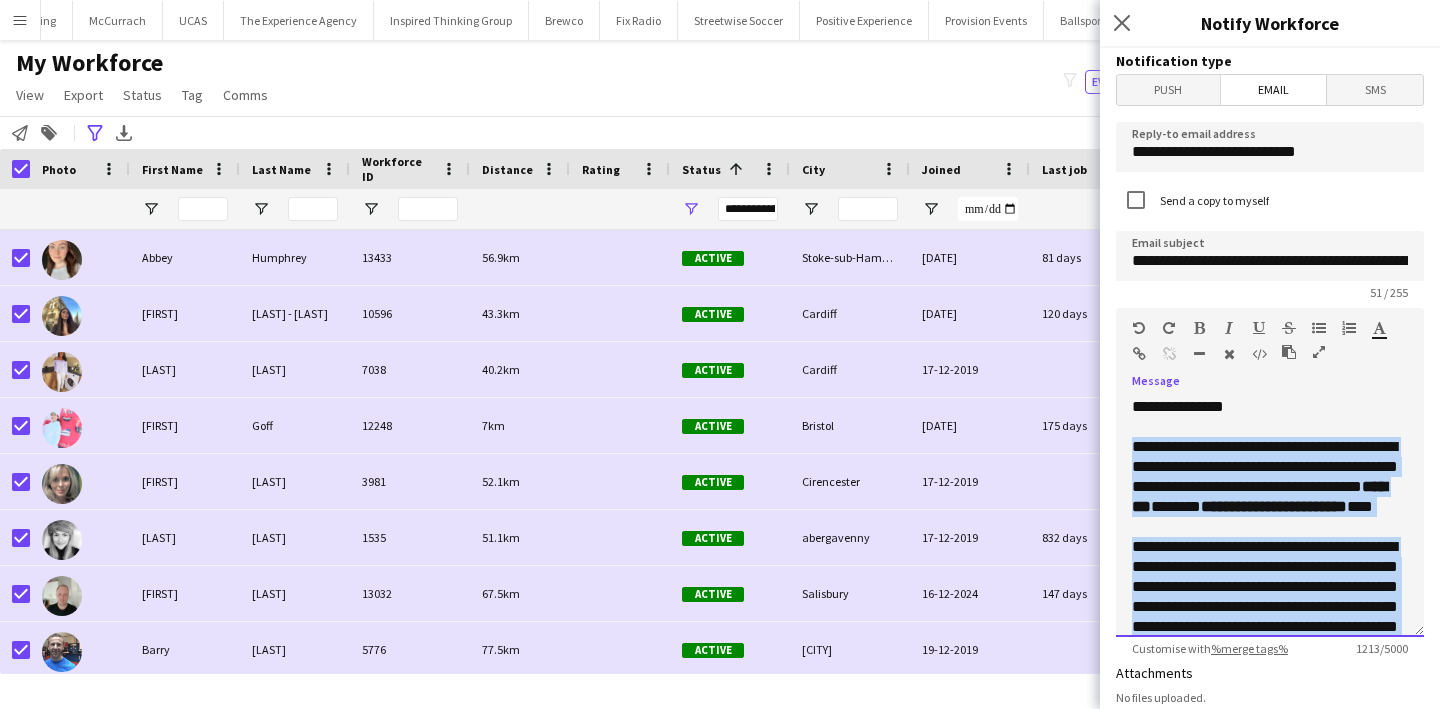 drag, startPoint x: 1219, startPoint y: 592, endPoint x: 1118, endPoint y: 451, distance: 173.44164 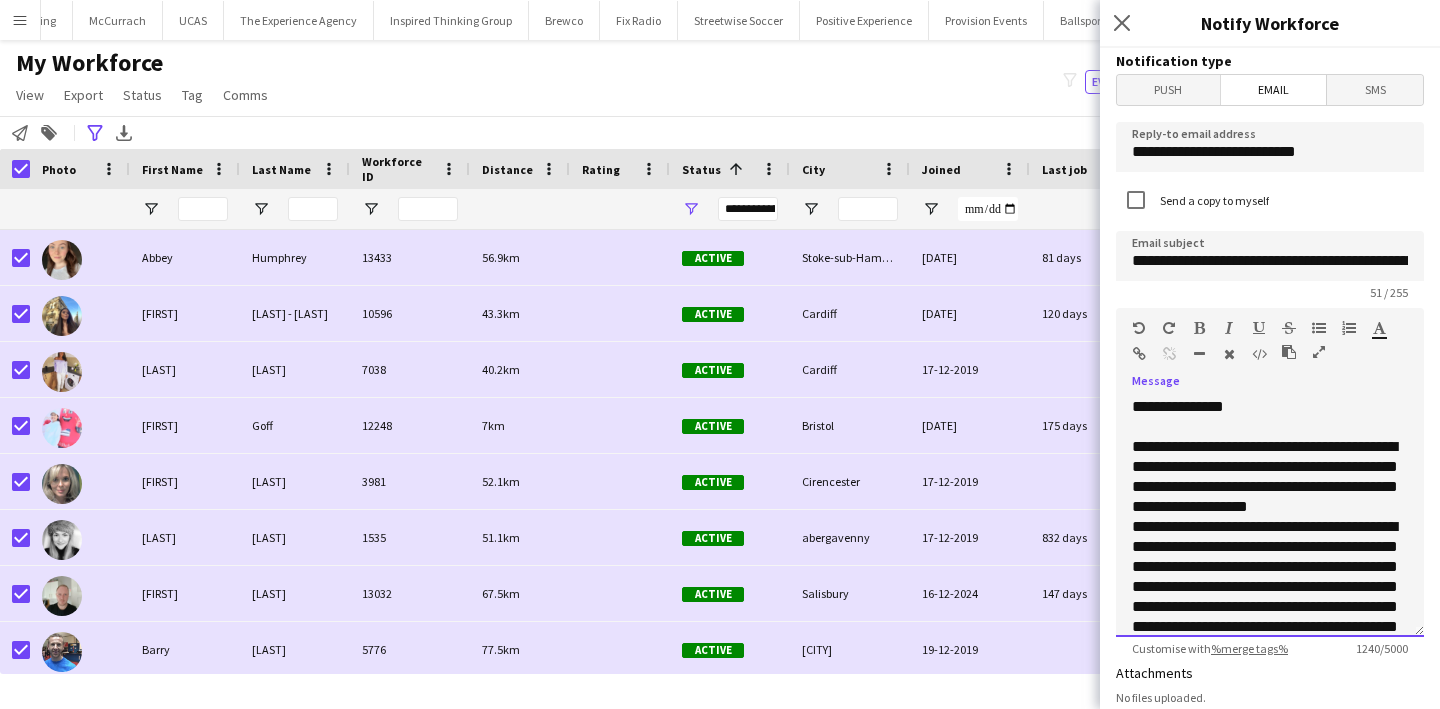 scroll, scrollTop: 602, scrollLeft: 0, axis: vertical 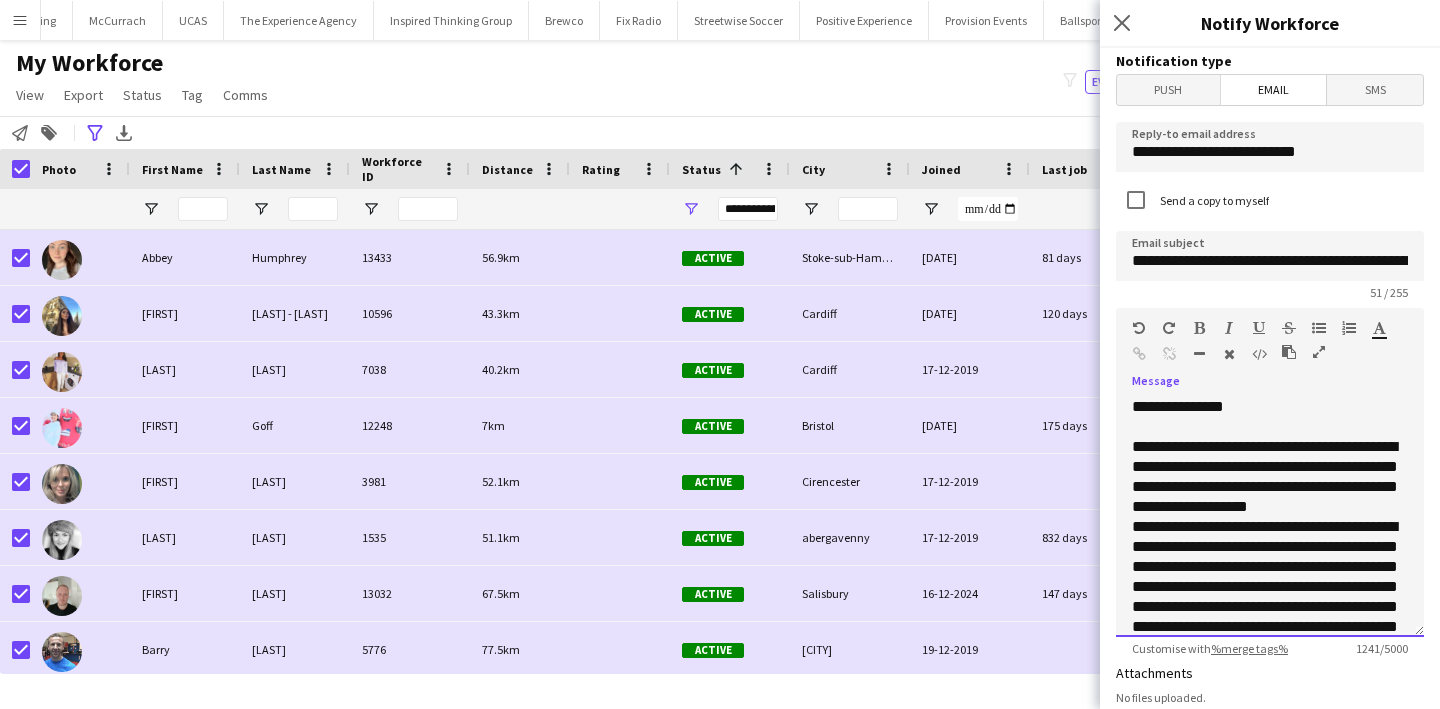 click on "**********" 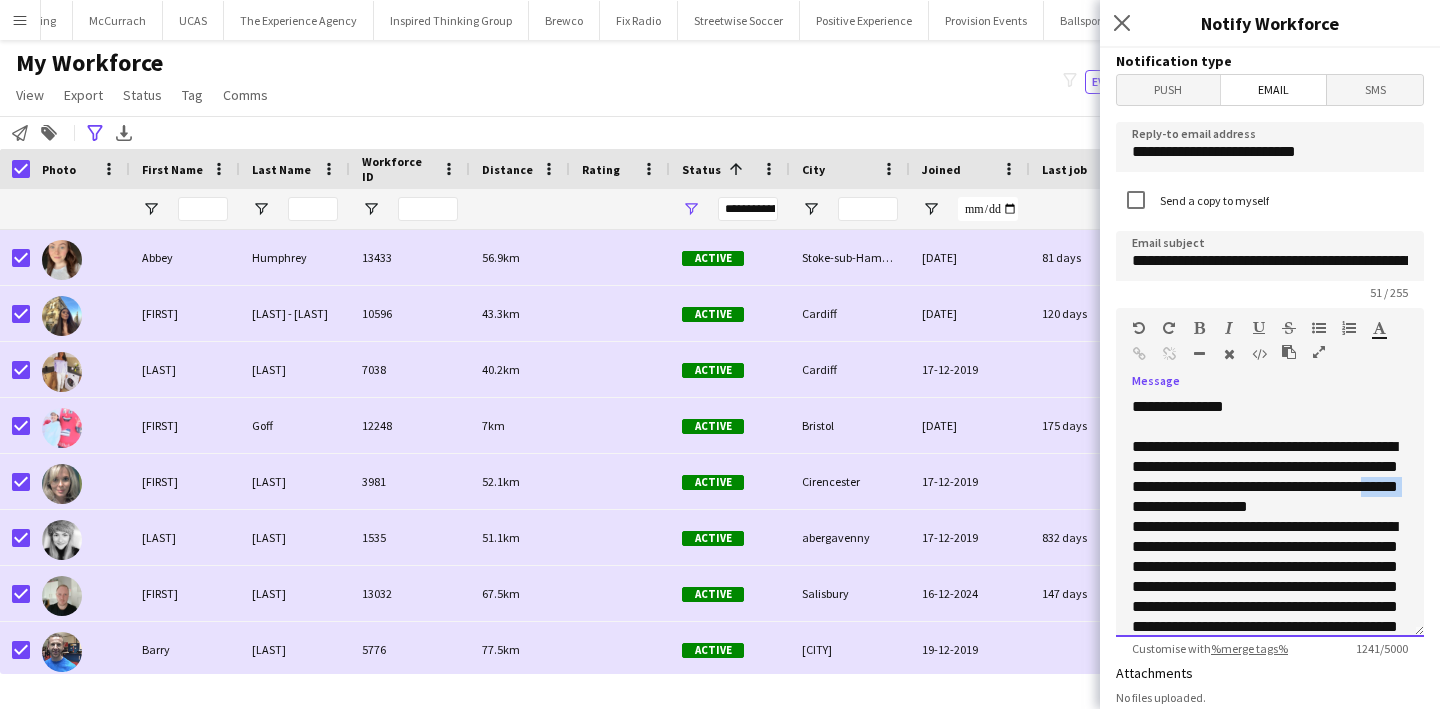 click on "**********" 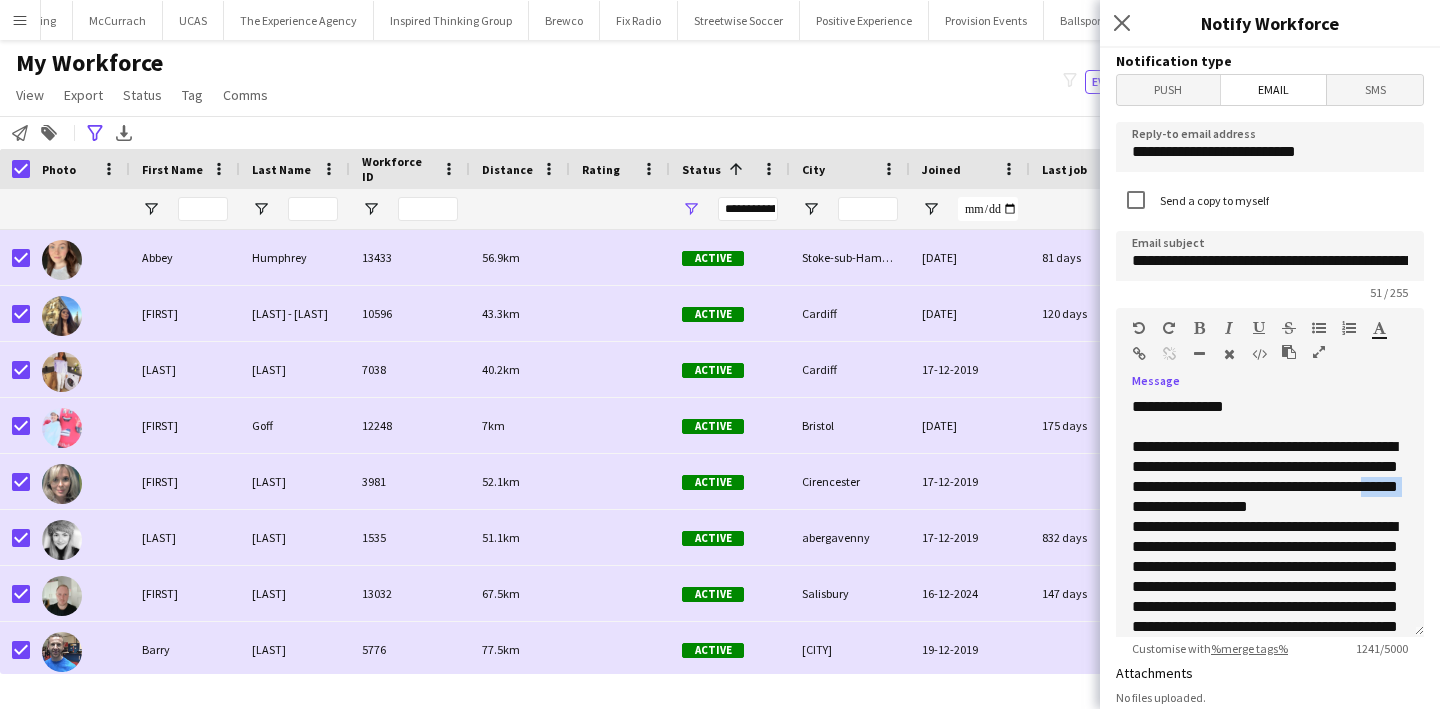 click at bounding box center [1199, 328] 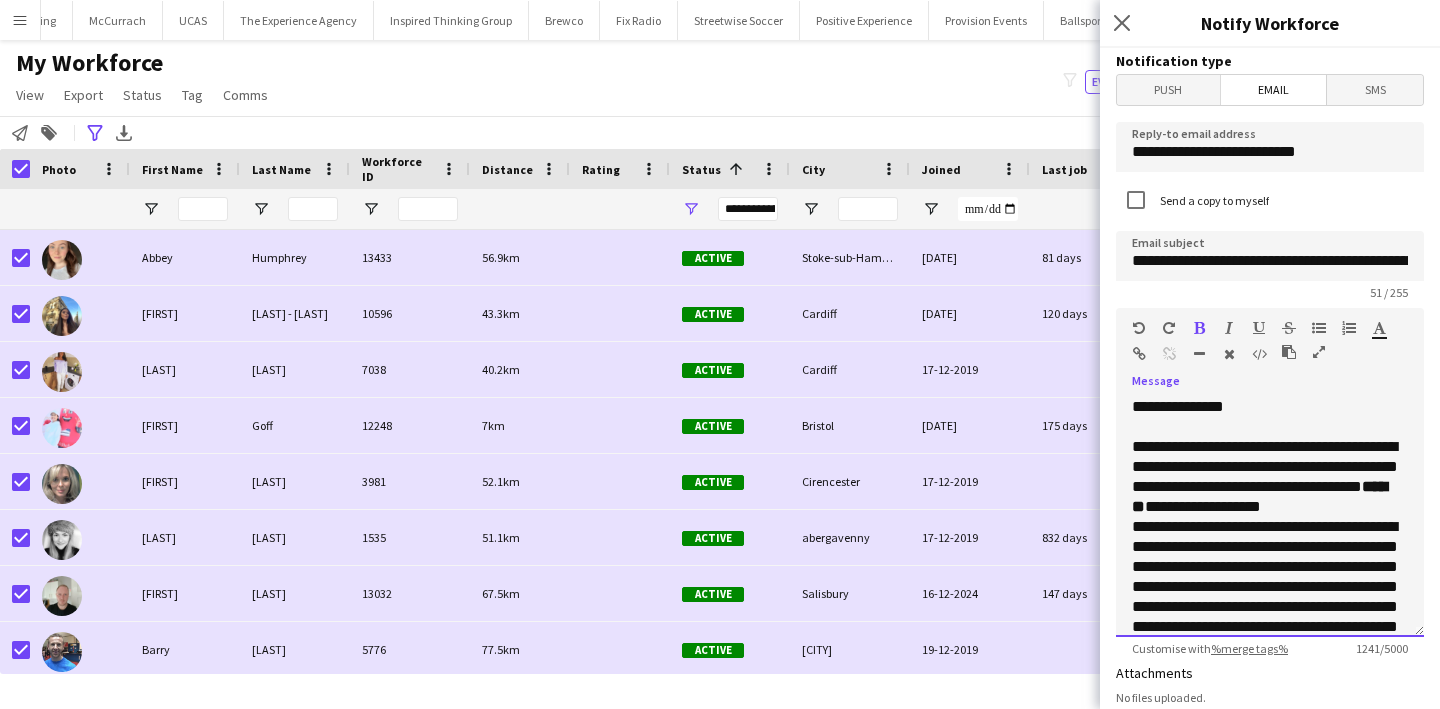 click on "**********" 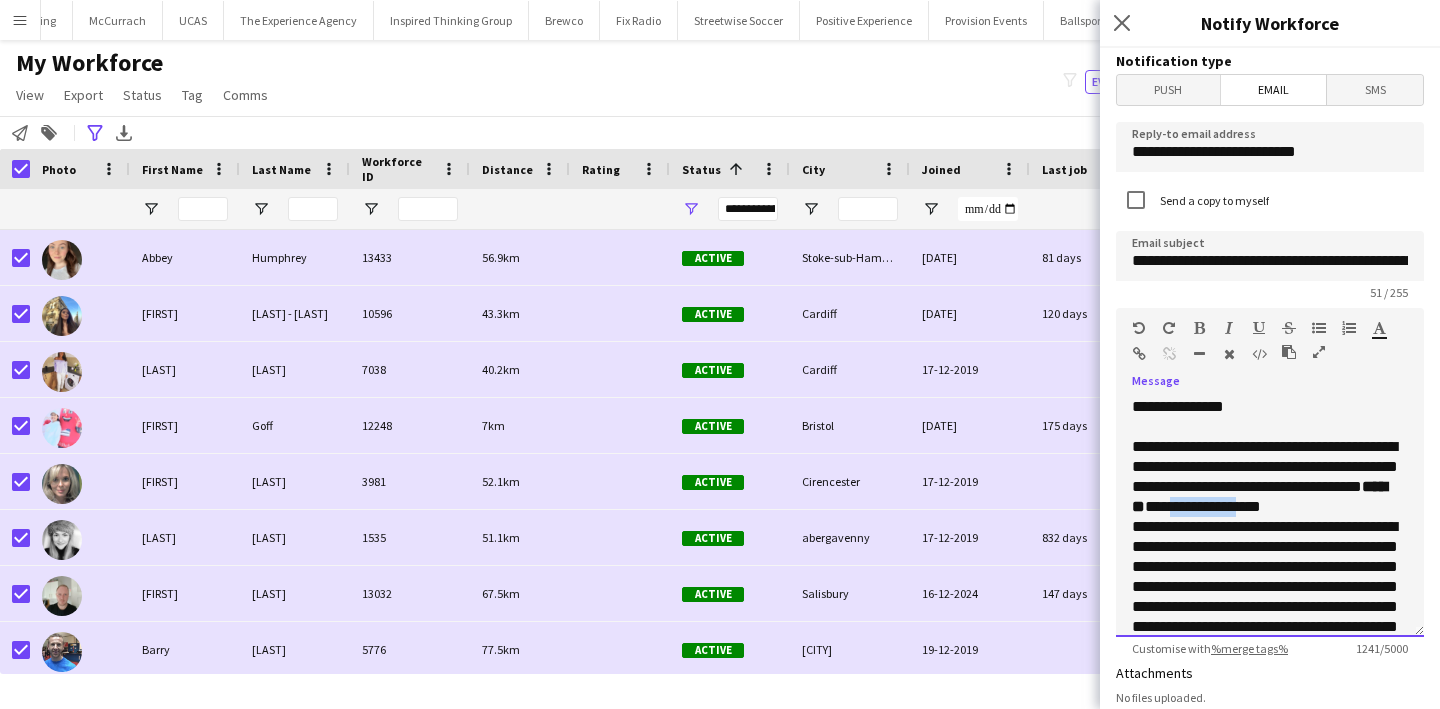 drag, startPoint x: 1271, startPoint y: 508, endPoint x: 1318, endPoint y: 507, distance: 47.010635 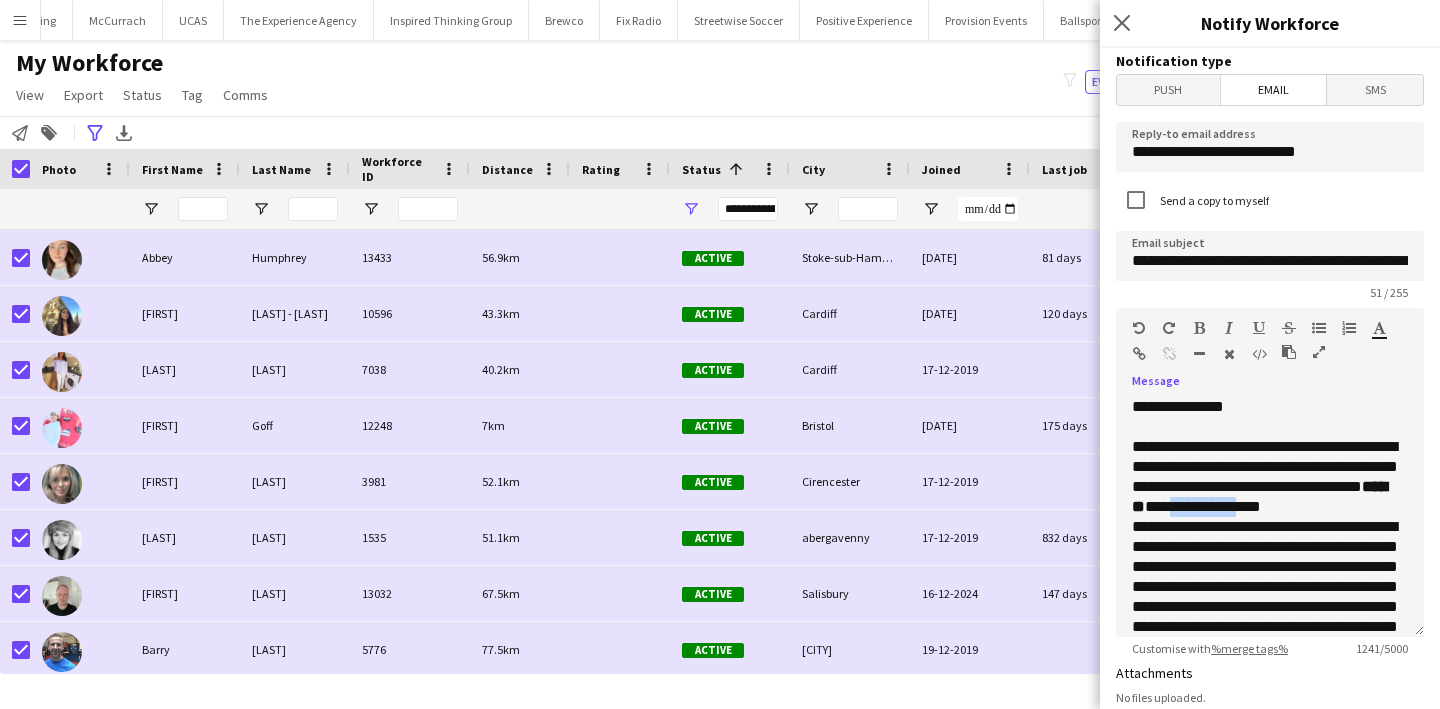 click at bounding box center (1199, 328) 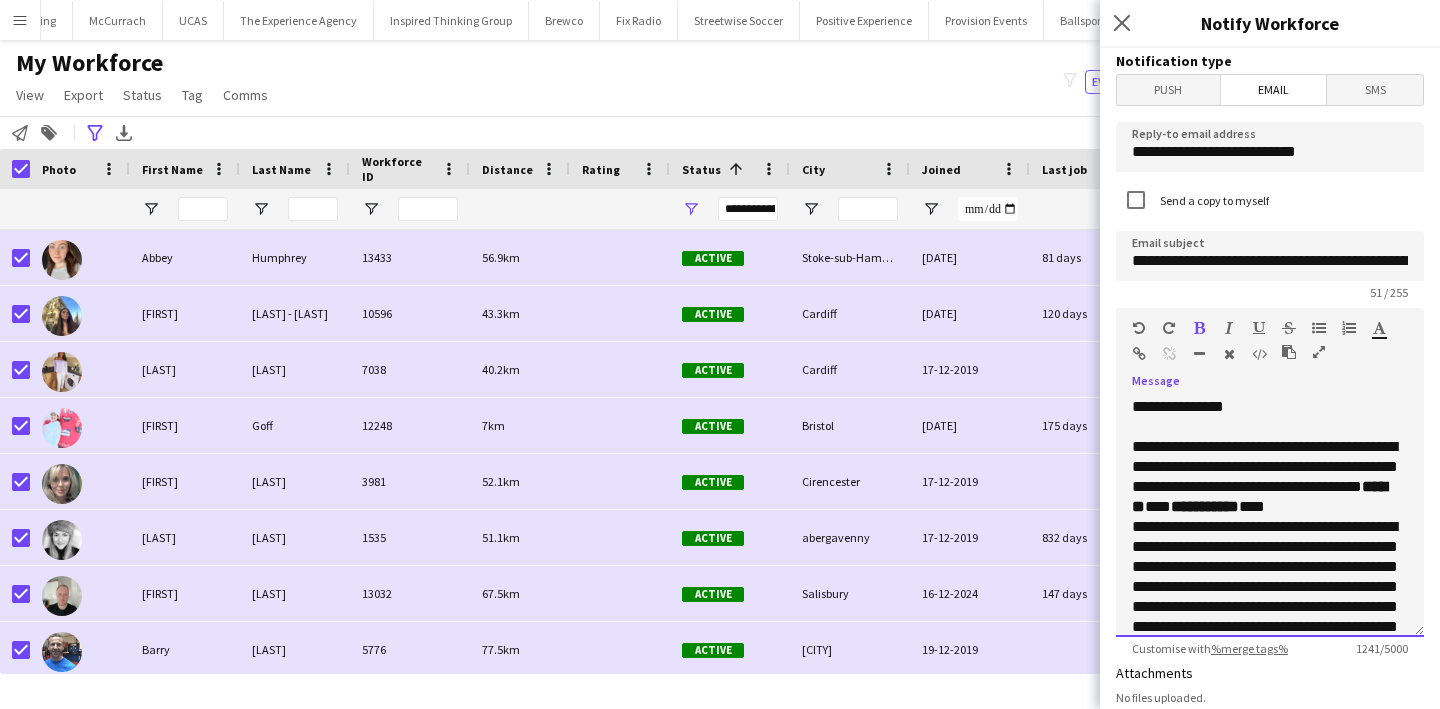 click on "**********" 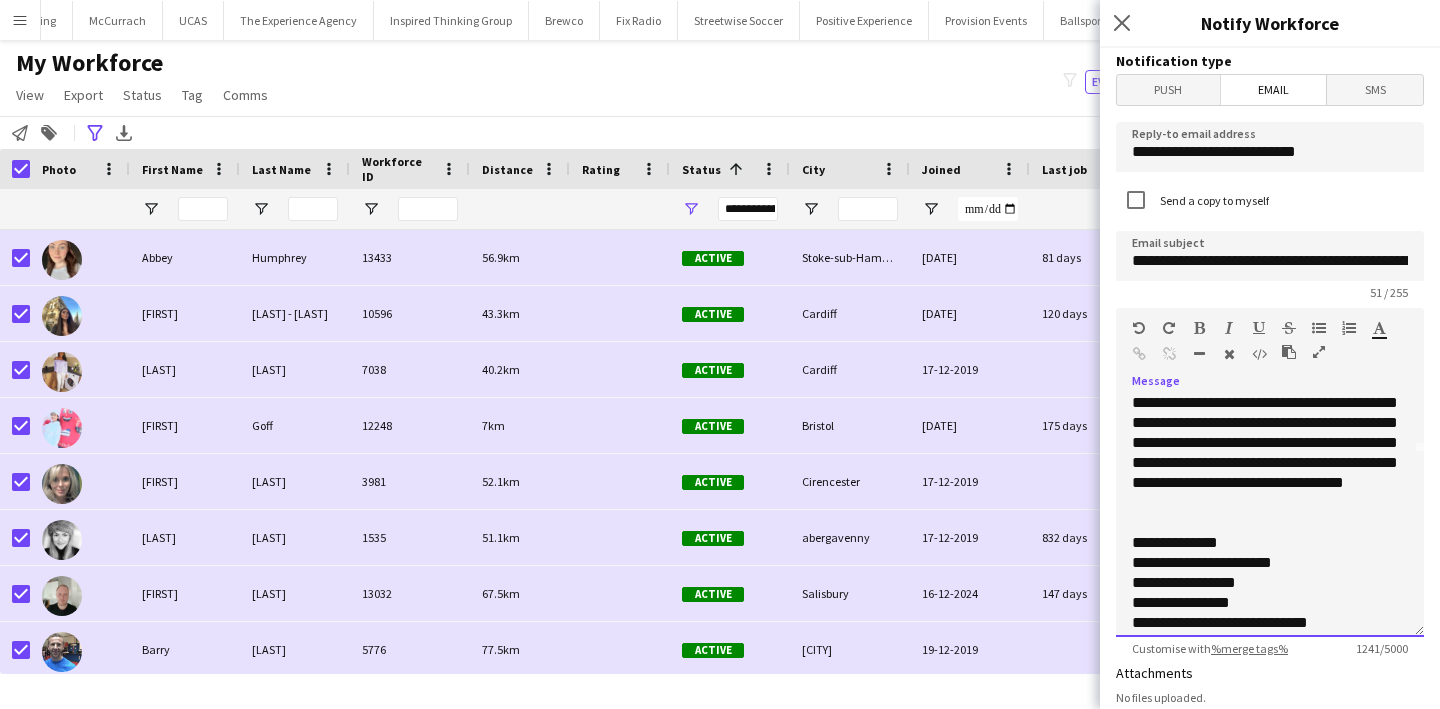 click on "**********" 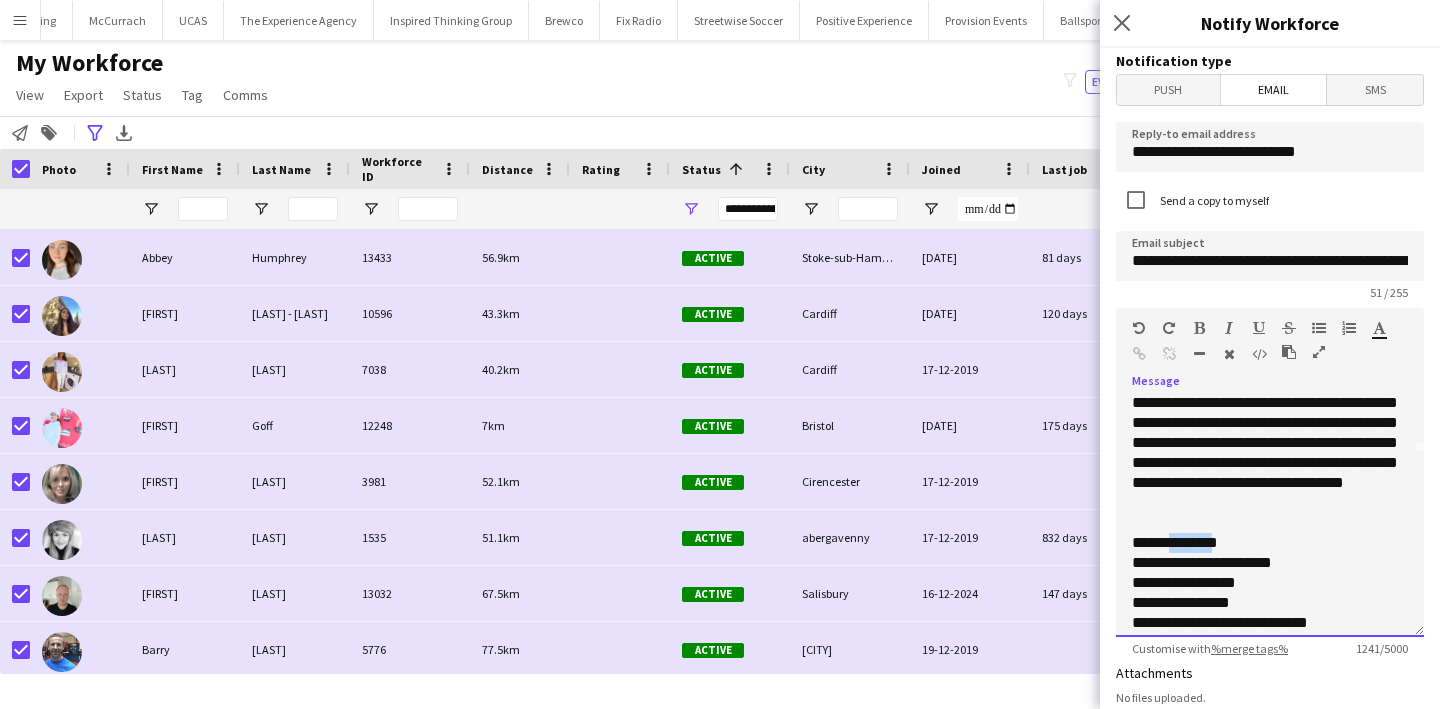 click on "**********" 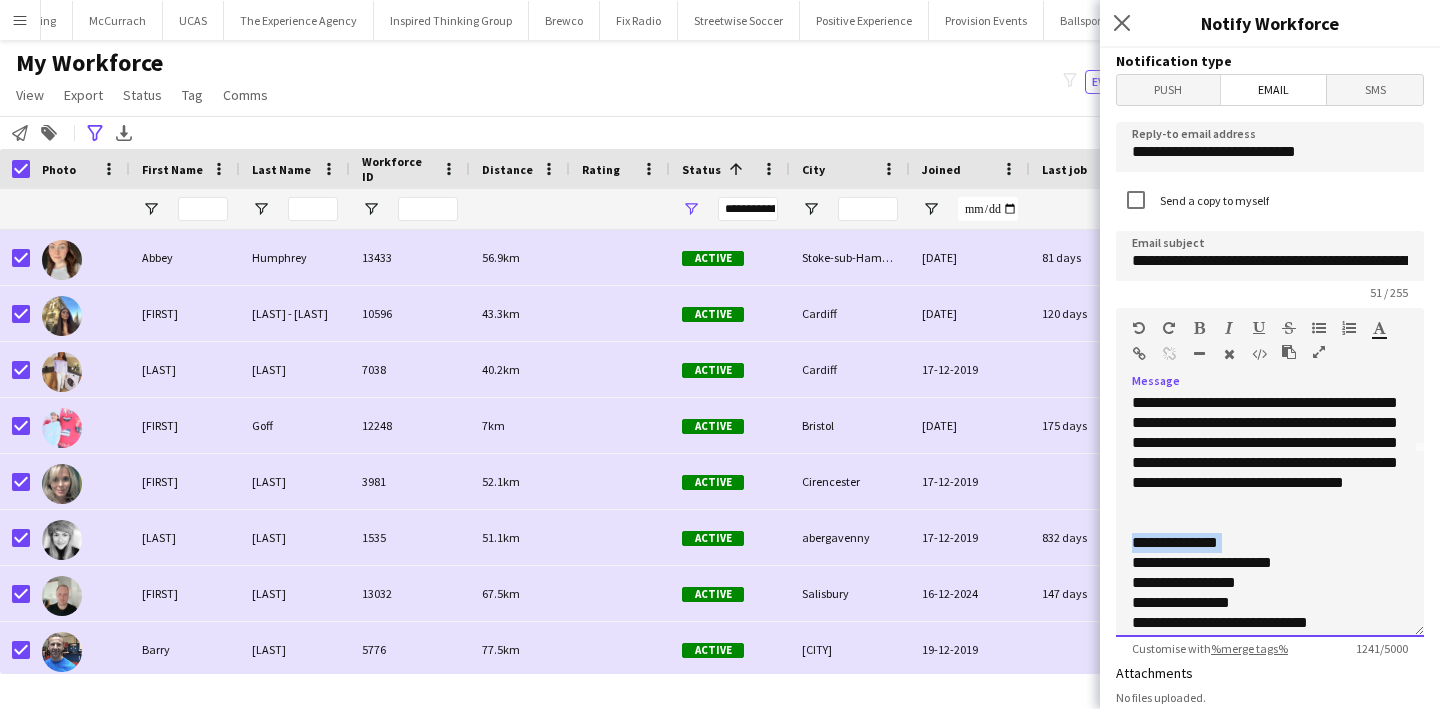 click on "**********" 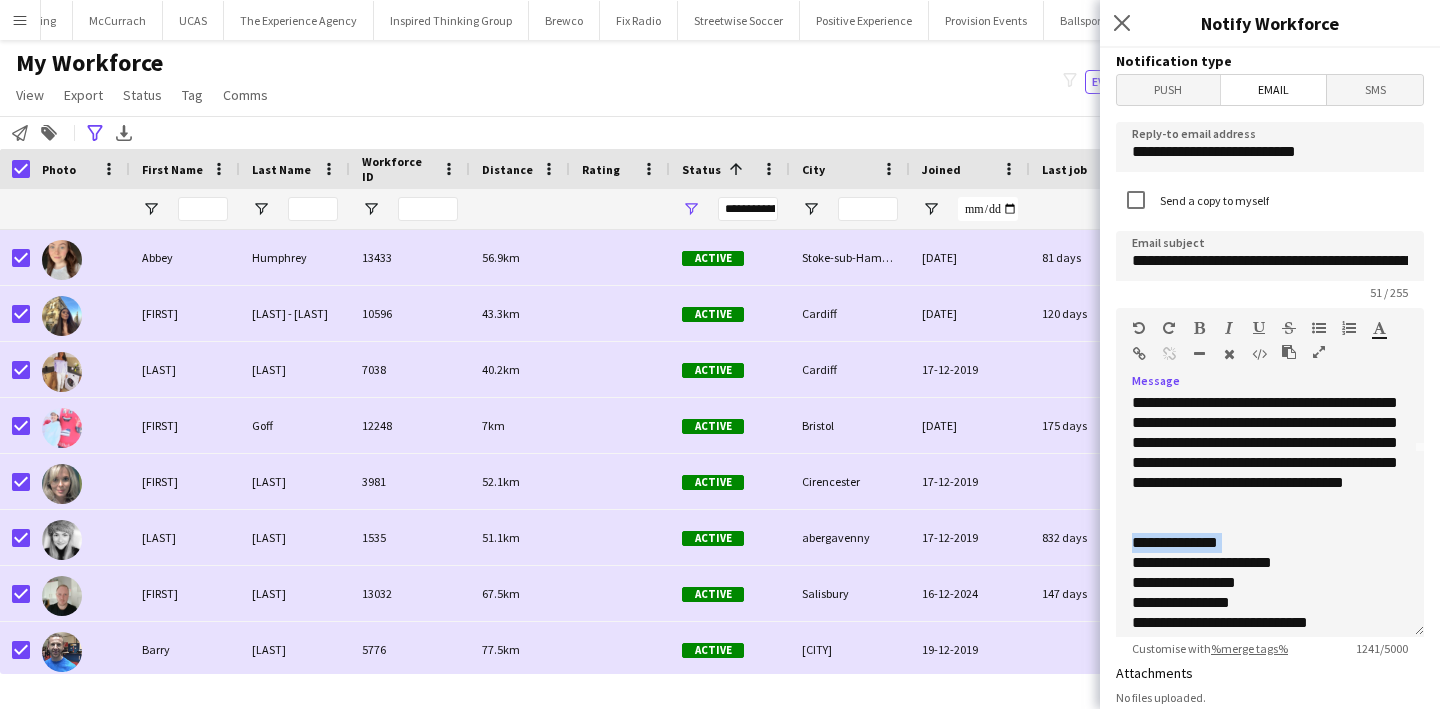 click at bounding box center [1199, 328] 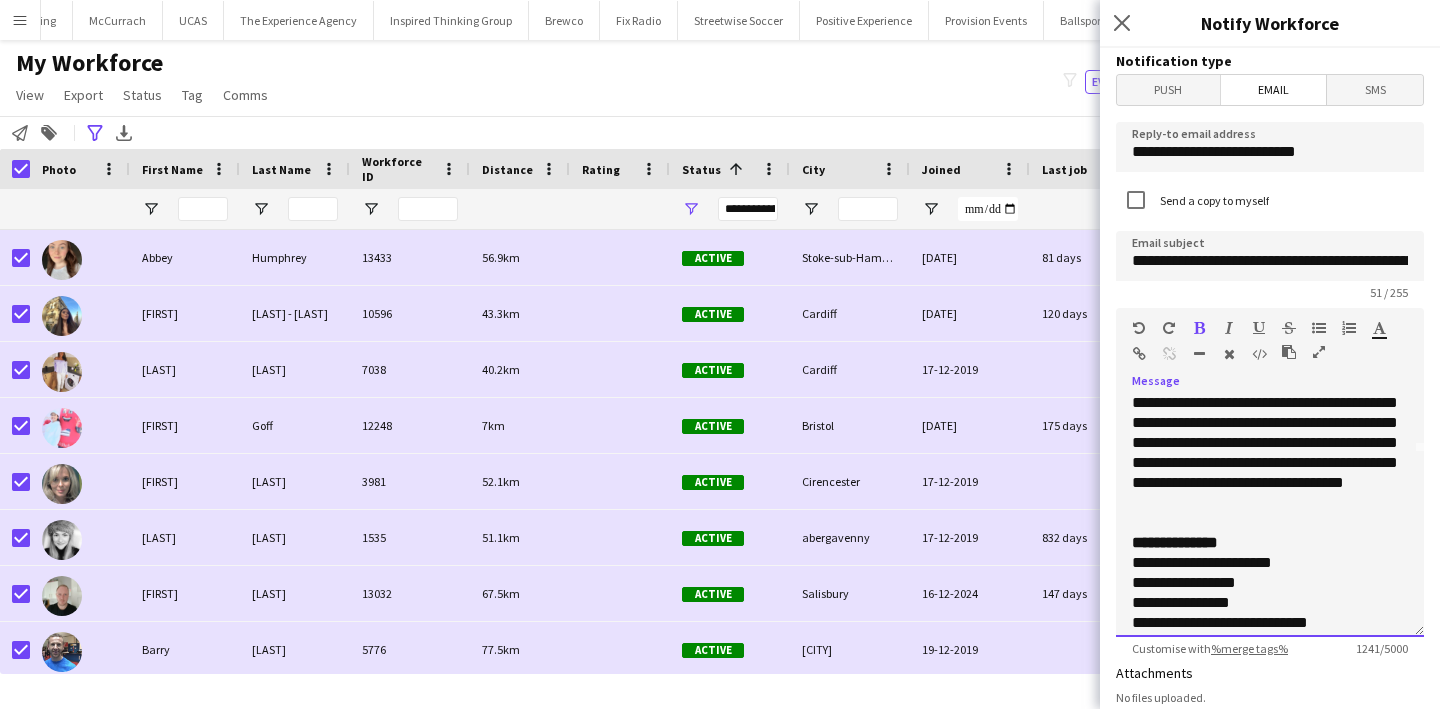 click on "**********" 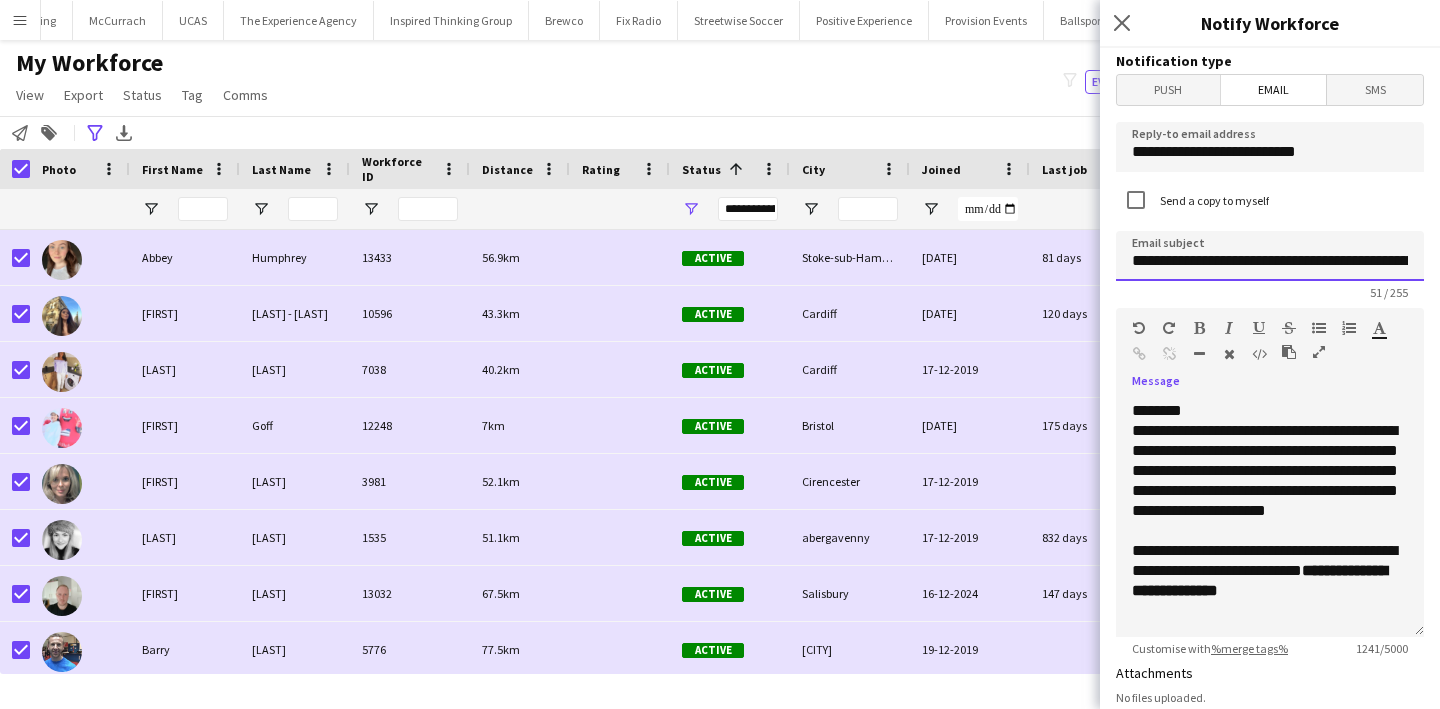 click on "**********" 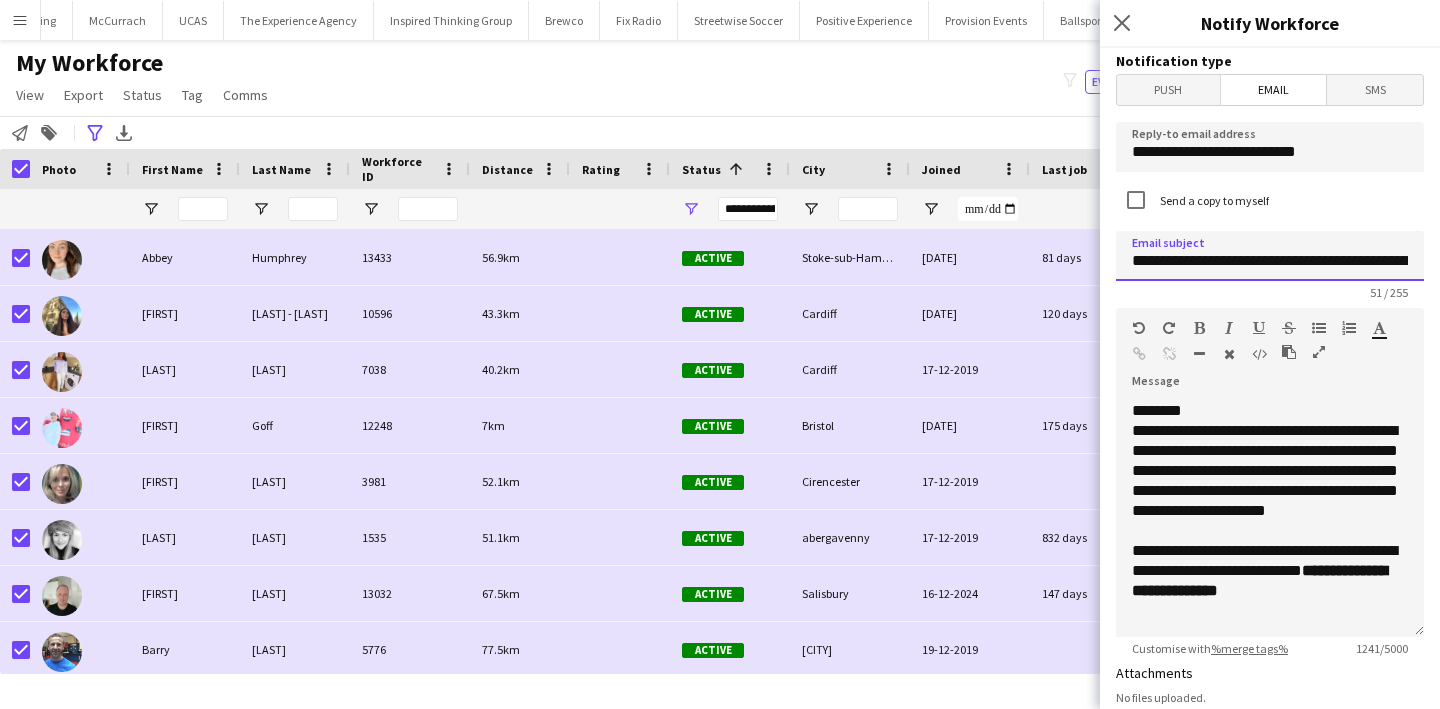 click on "**********" 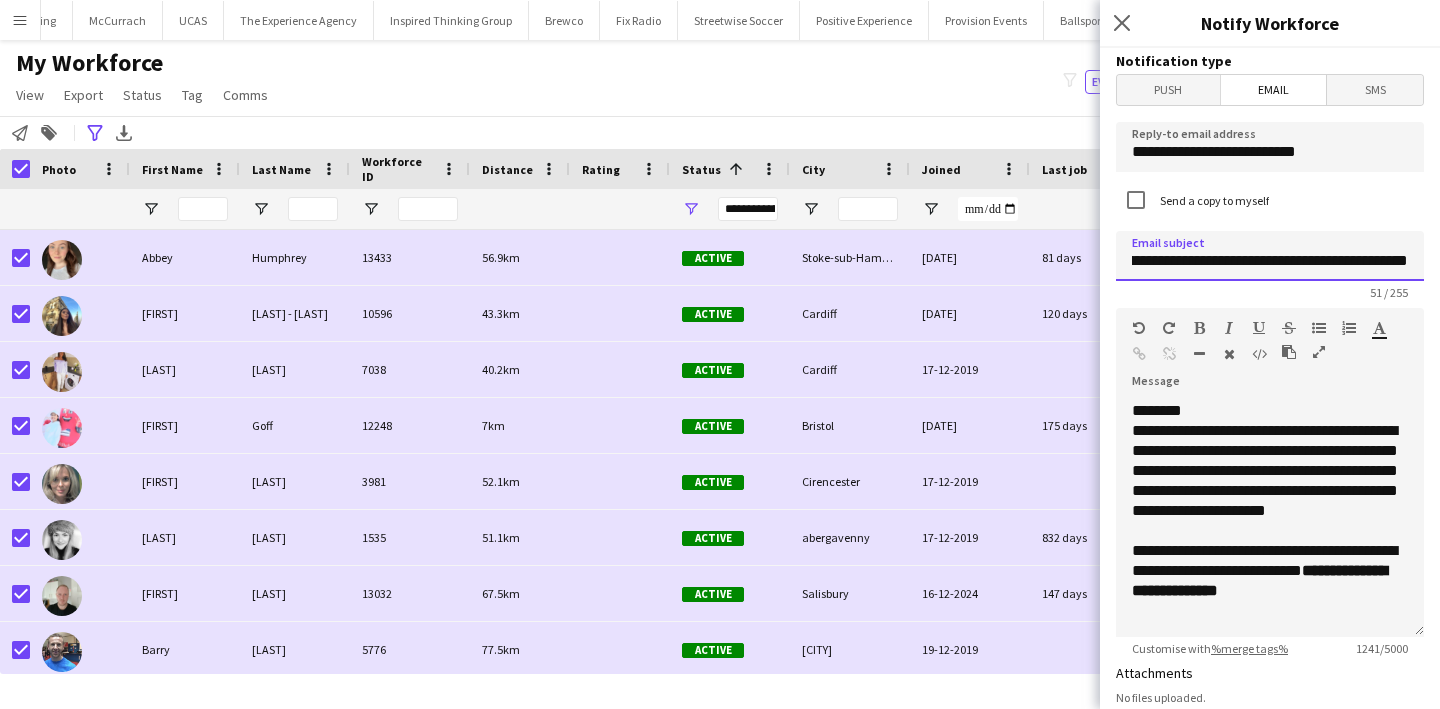 scroll, scrollTop: 573, scrollLeft: 0, axis: vertical 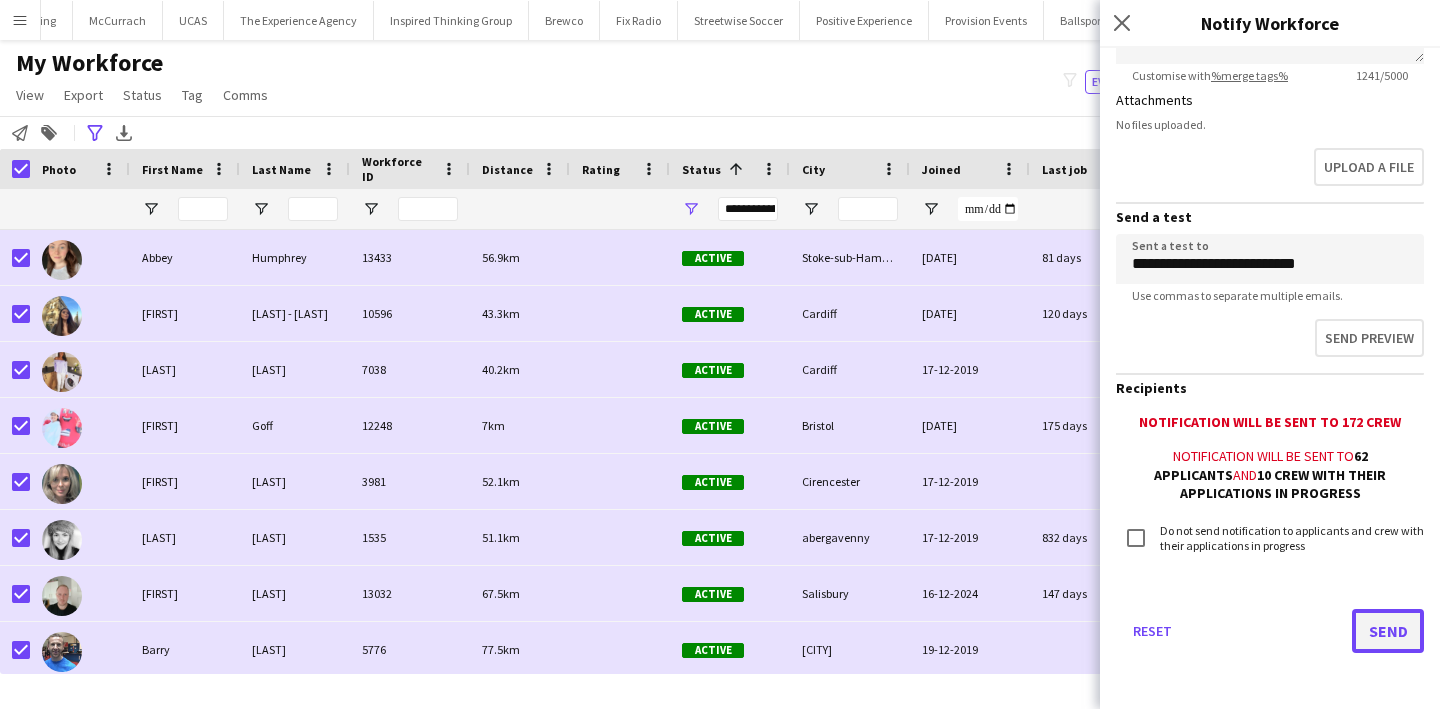 click on "Send" 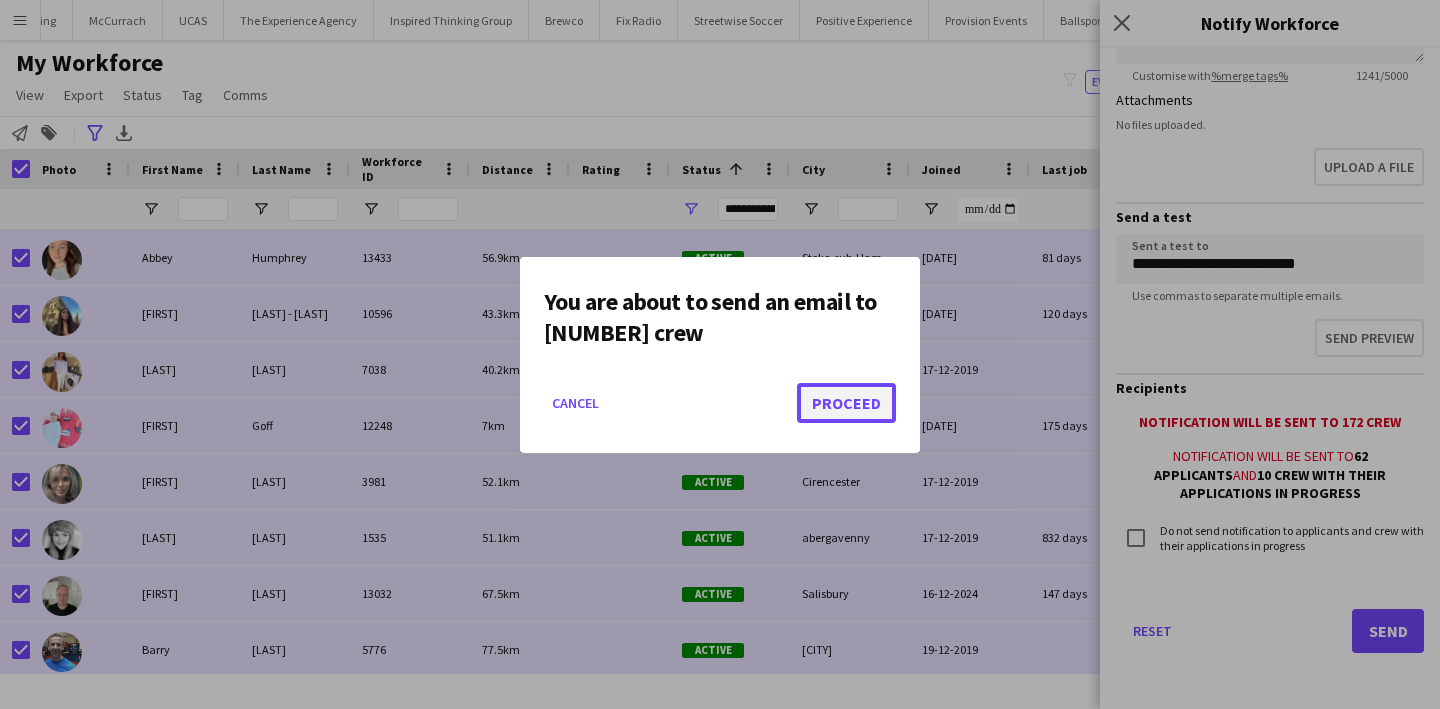 click on "Proceed" 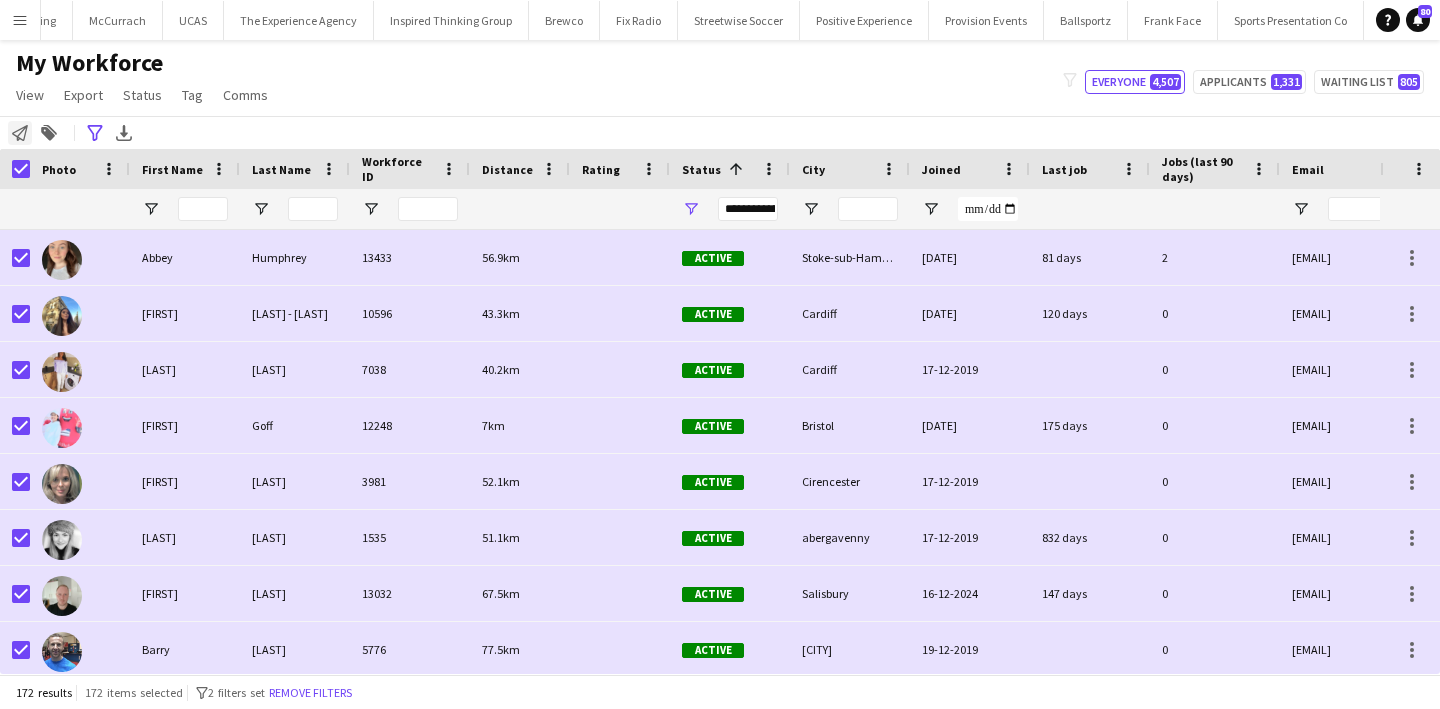 click 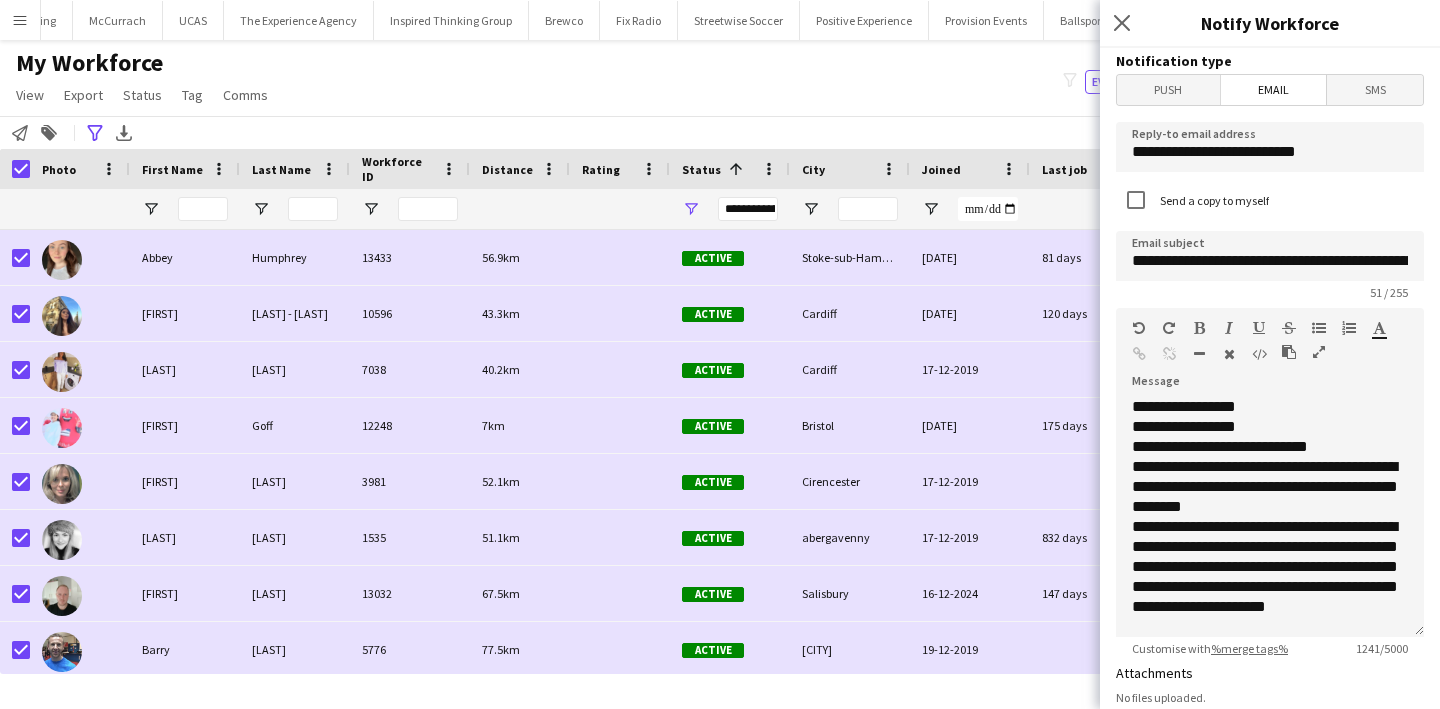 scroll, scrollTop: 636, scrollLeft: 0, axis: vertical 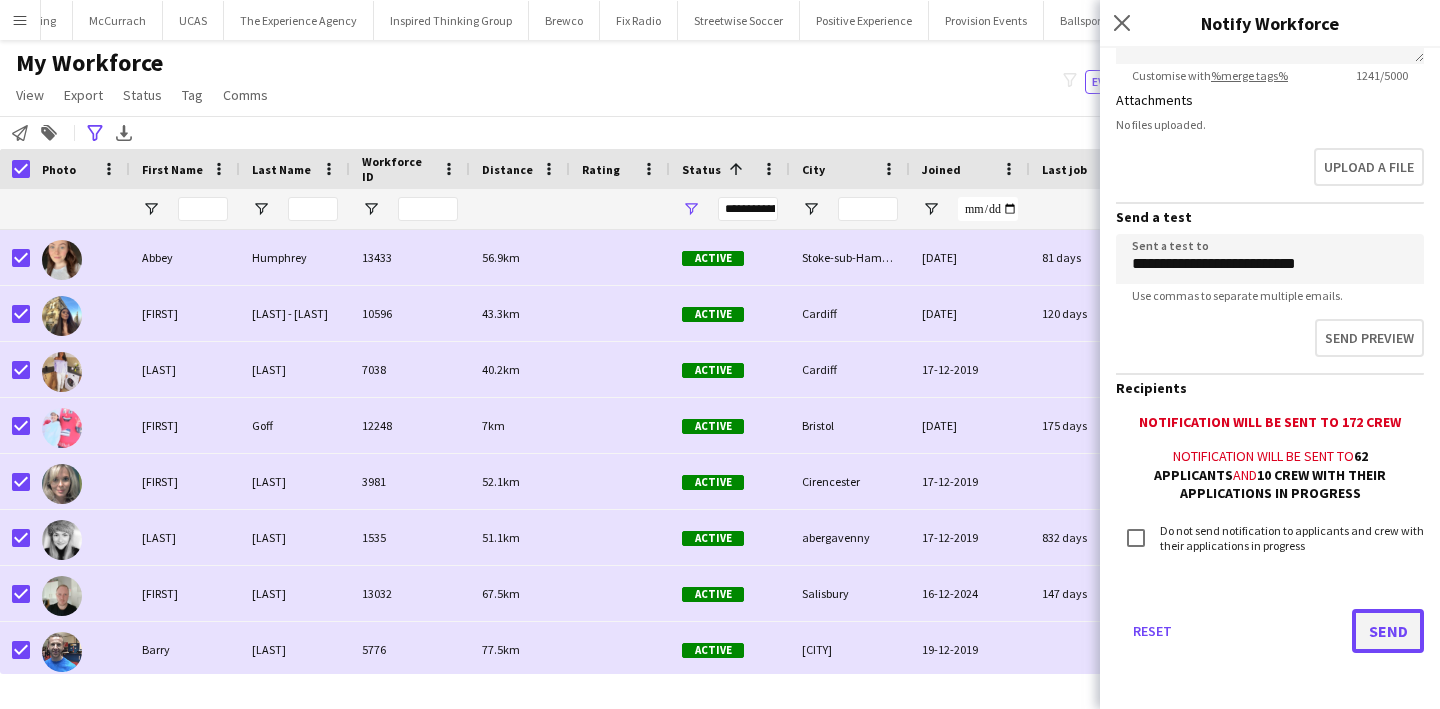 click on "Send" 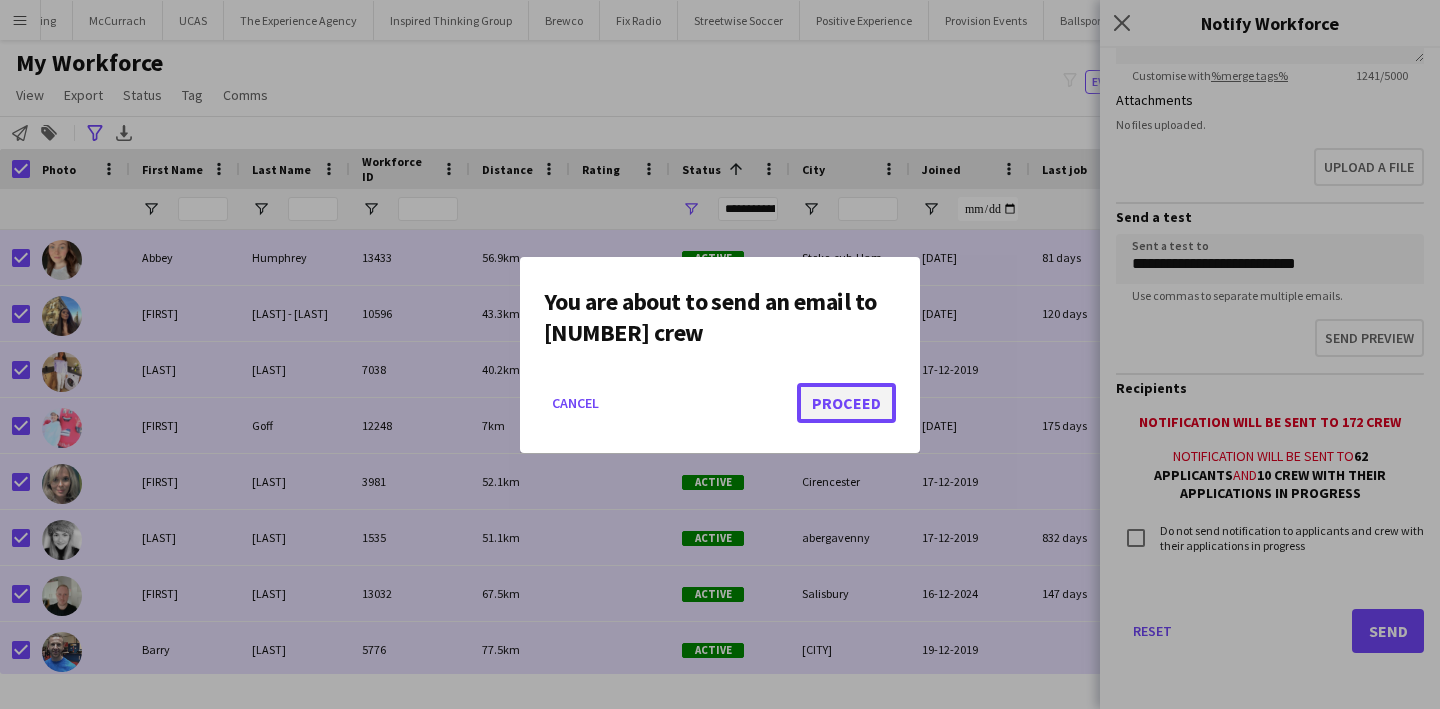 click on "Proceed" 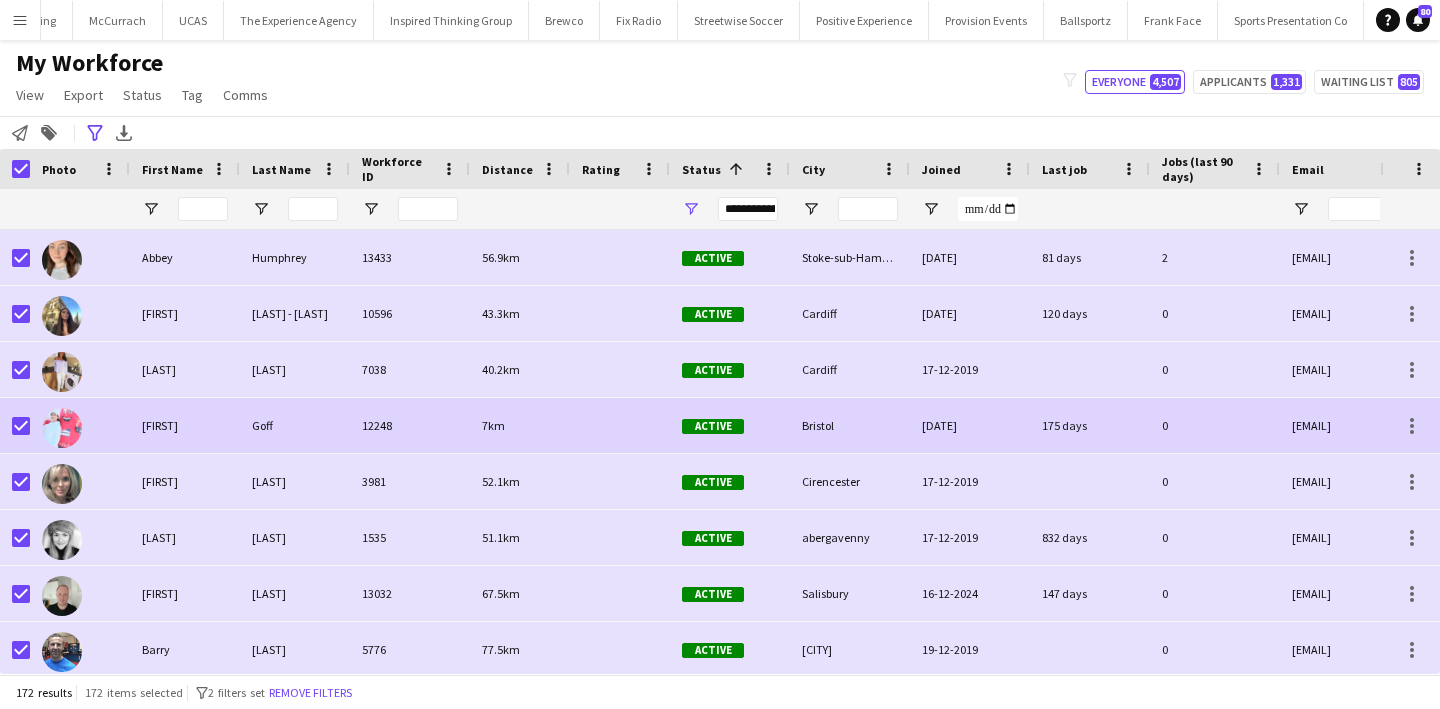 scroll, scrollTop: 57, scrollLeft: 0, axis: vertical 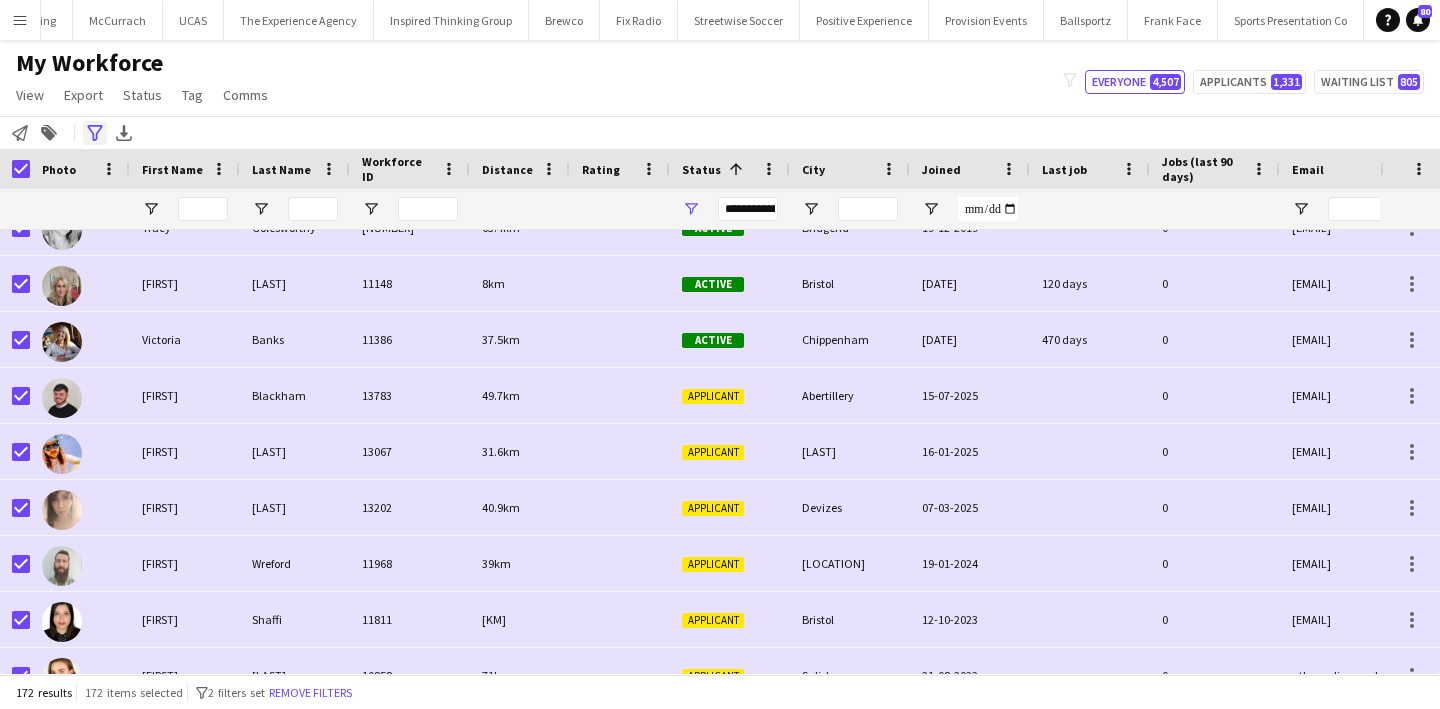 click on "Advanced filters" 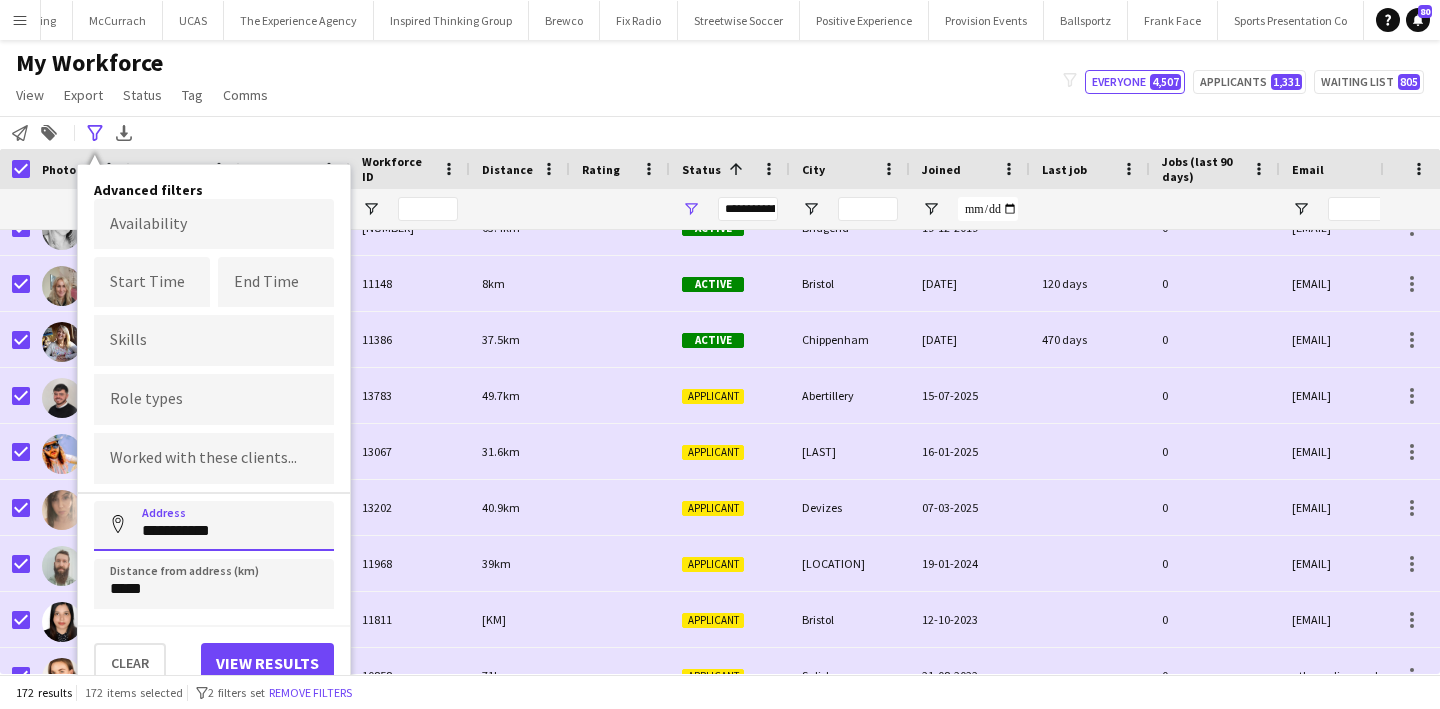 click on "**********" at bounding box center (214, 526) 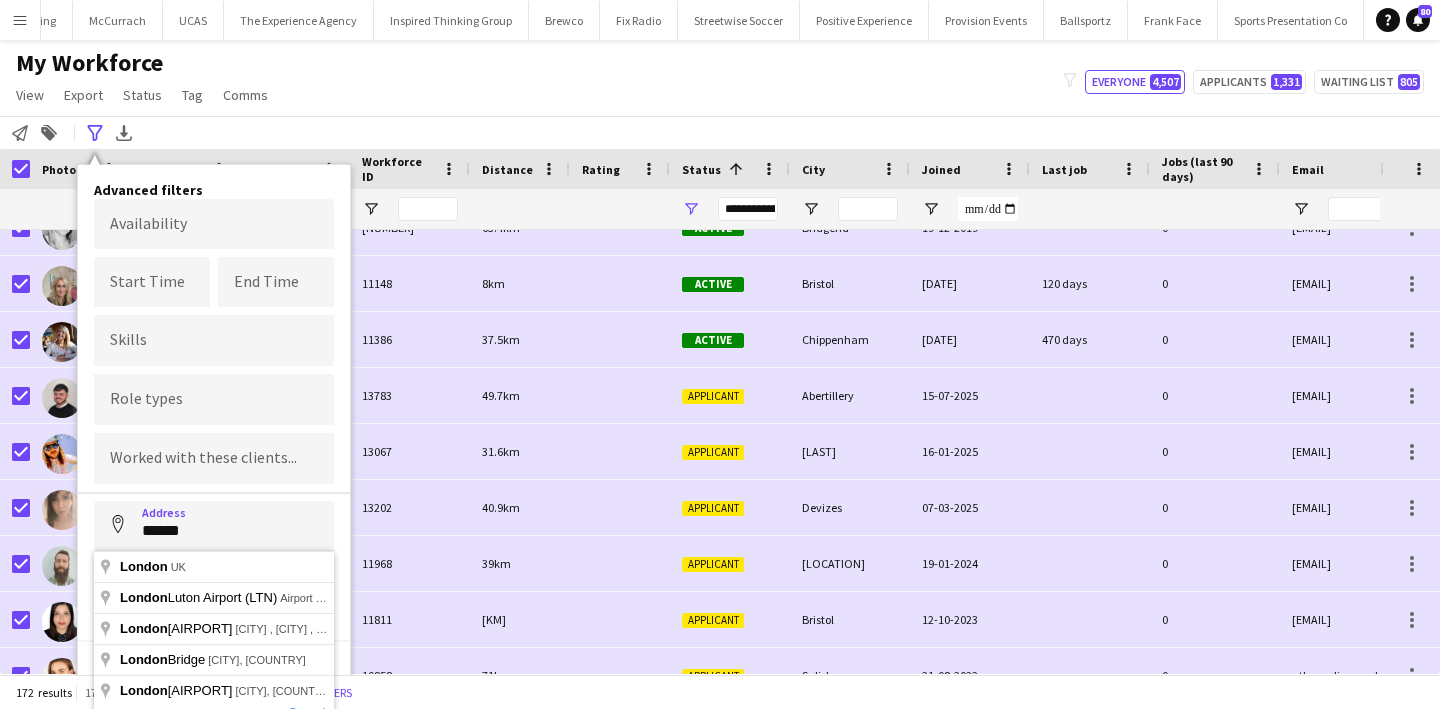 type on "**********" 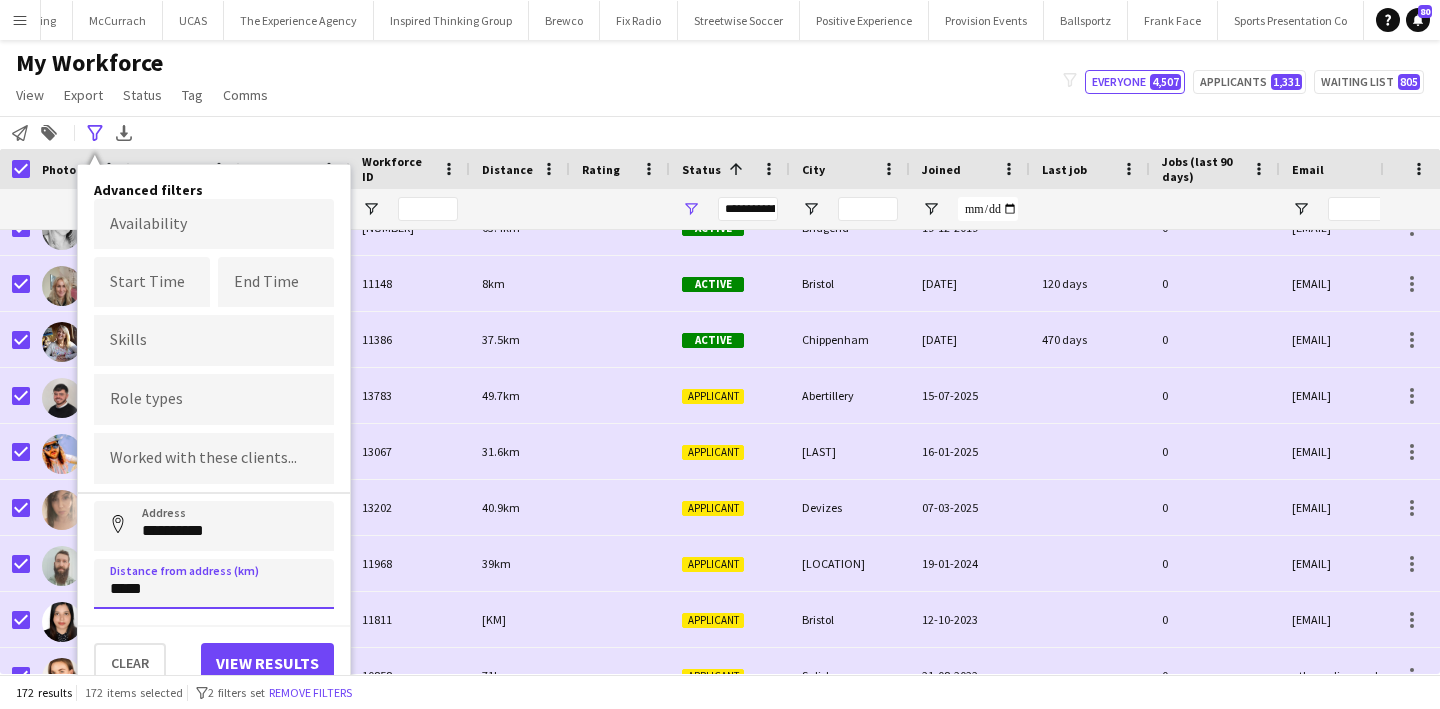 drag, startPoint x: 119, startPoint y: 595, endPoint x: 104, endPoint y: 595, distance: 15 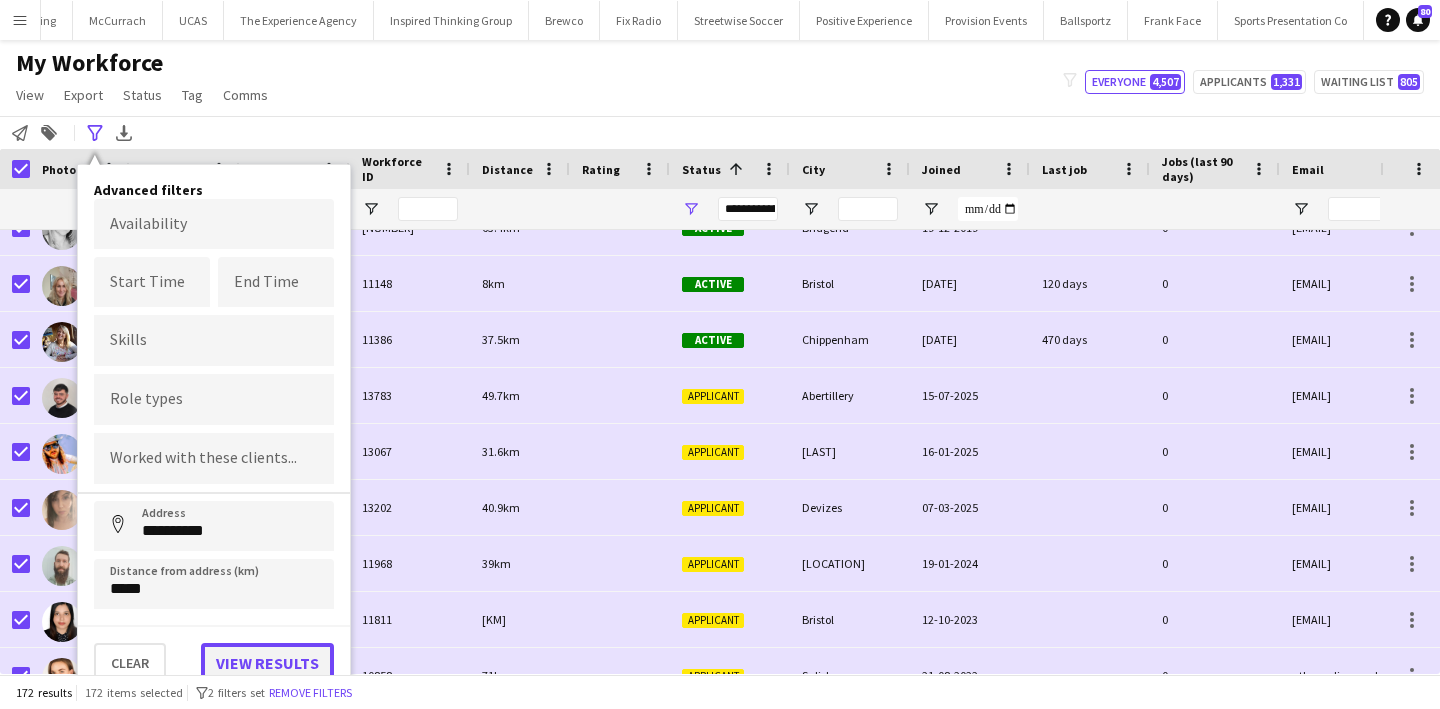 click on "View results" at bounding box center [267, 663] 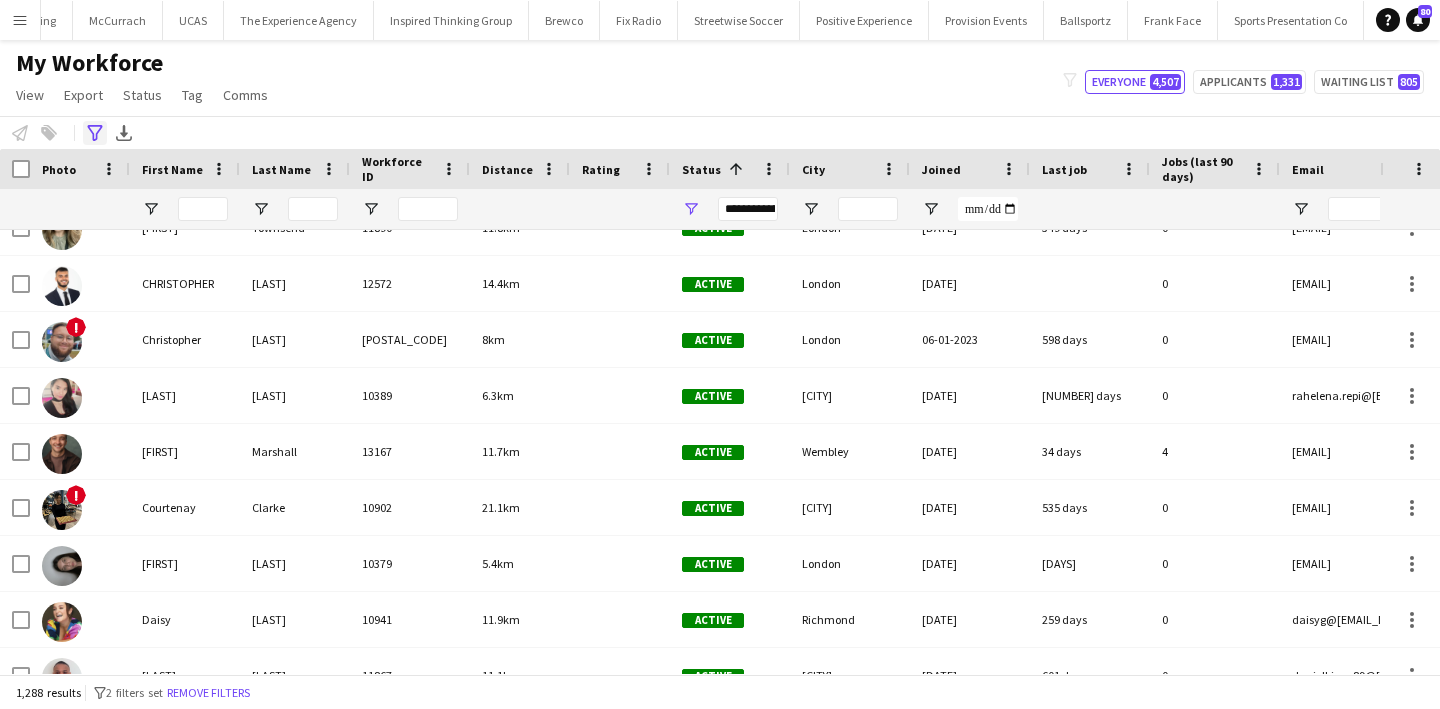 click on "Advanced filters" 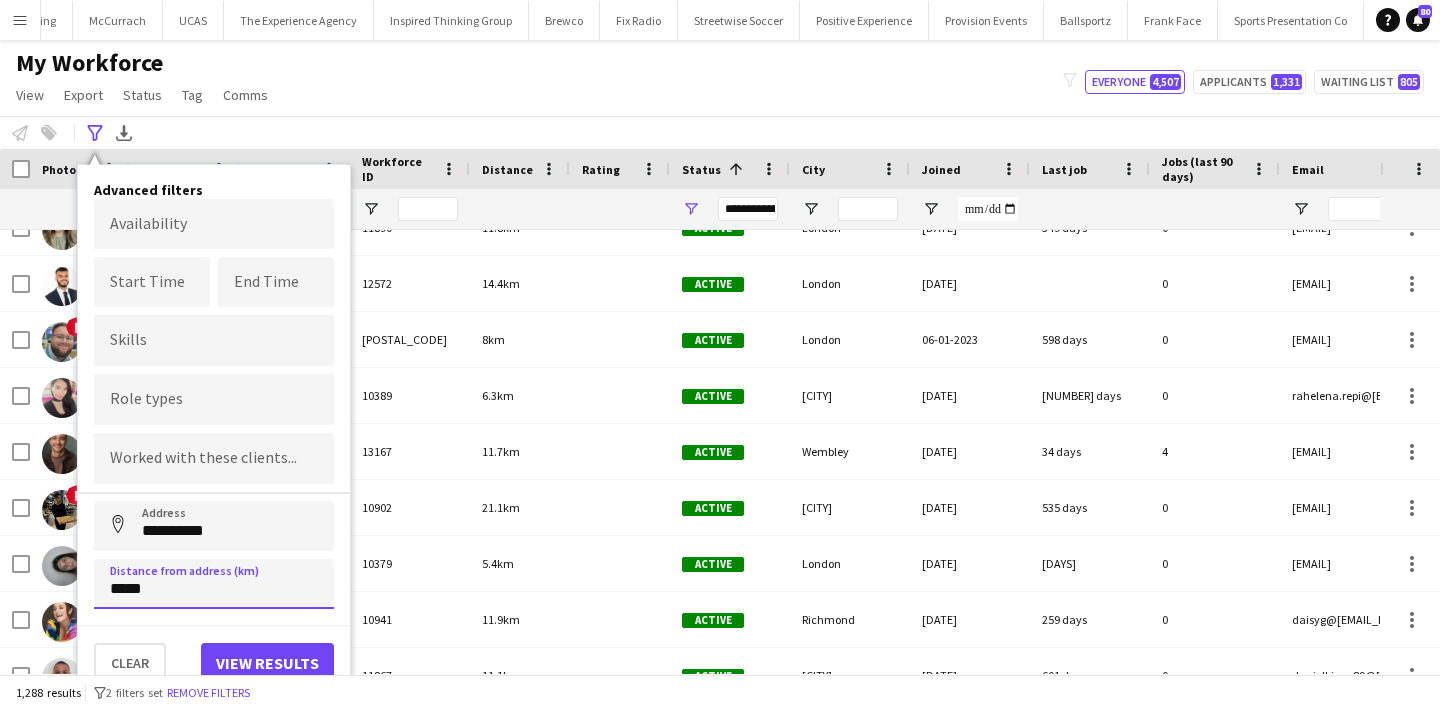 drag, startPoint x: 118, startPoint y: 588, endPoint x: 106, endPoint y: 588, distance: 12 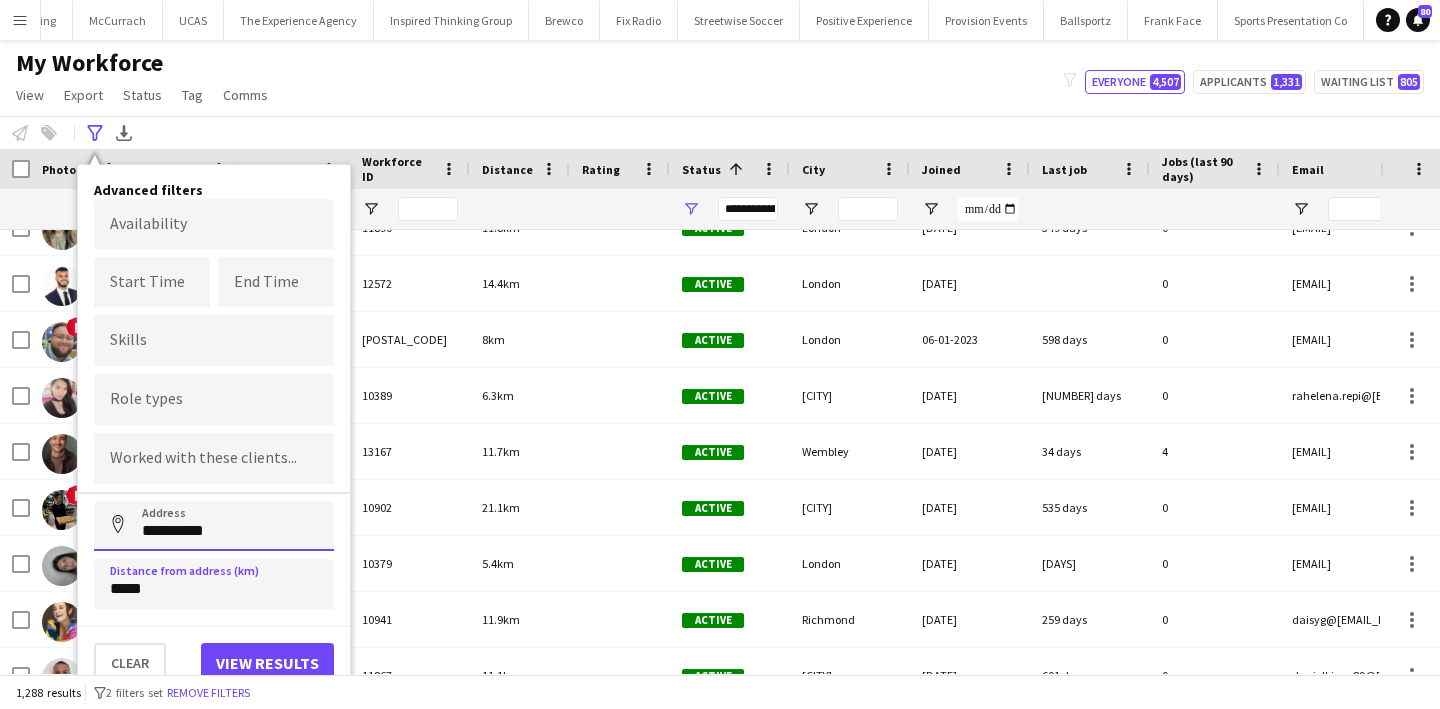 click on "**********" at bounding box center [214, 526] 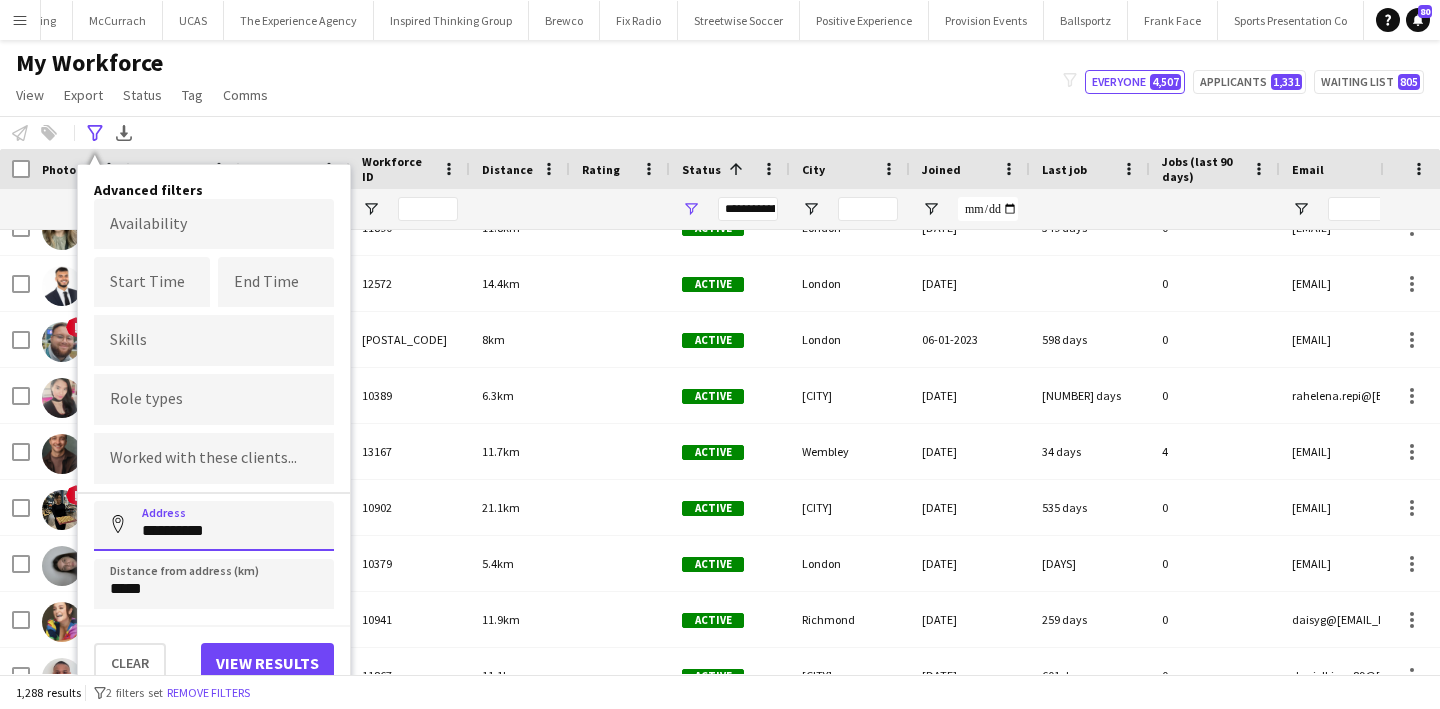 click on "**********" at bounding box center [214, 526] 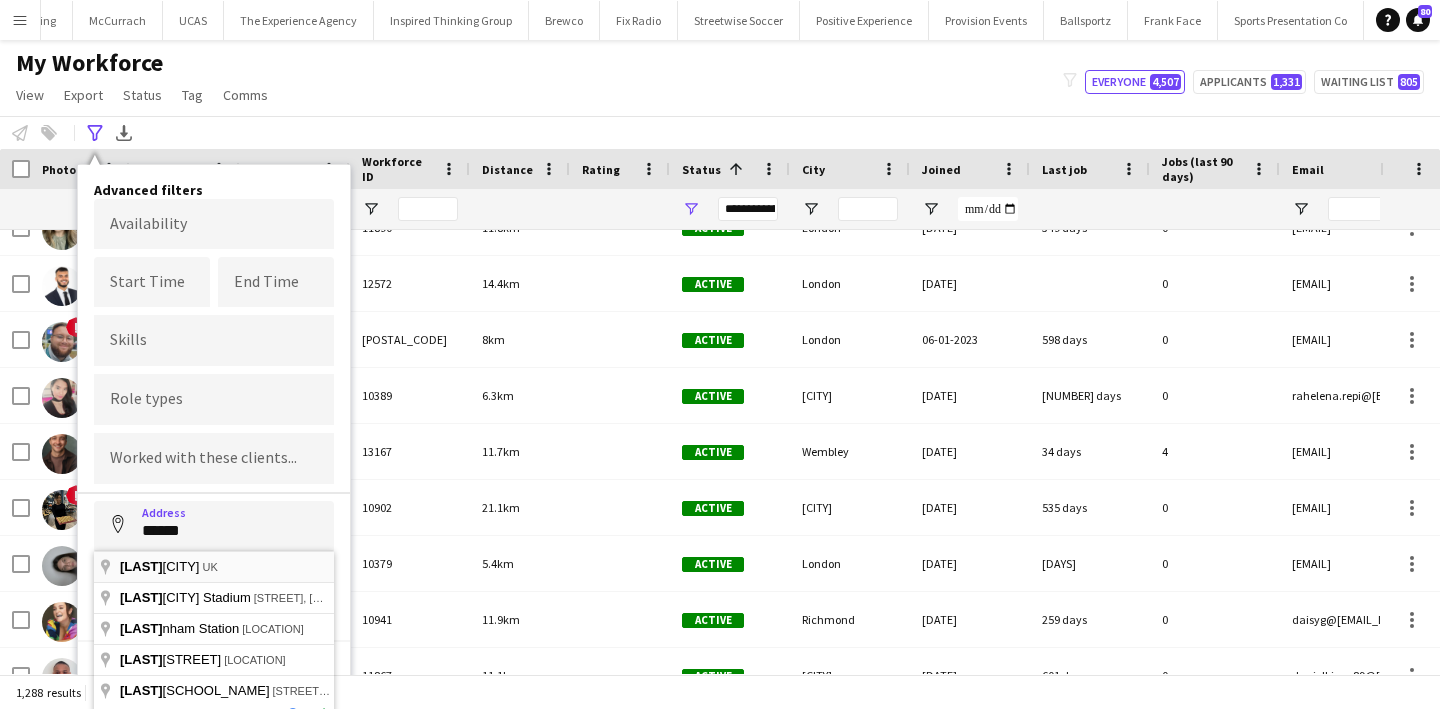 type on "**********" 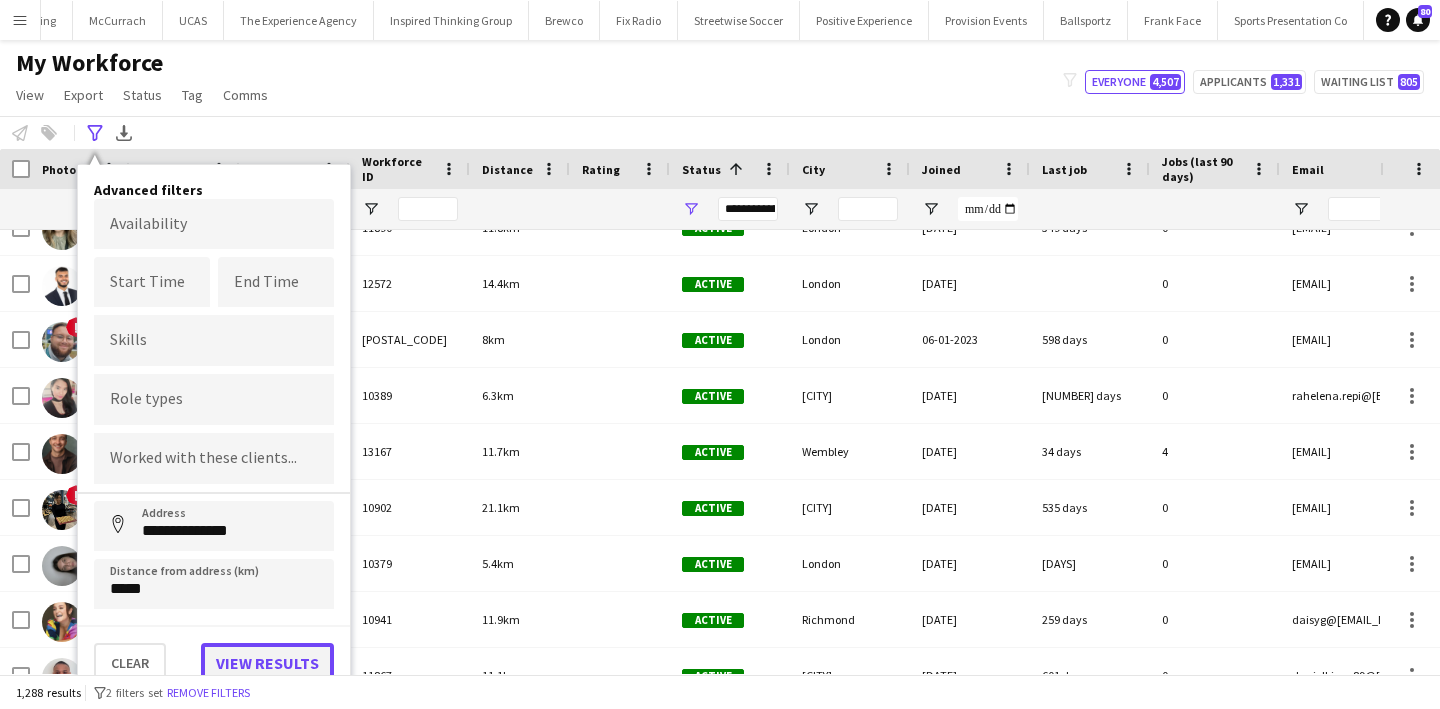 click on "View results" at bounding box center (267, 663) 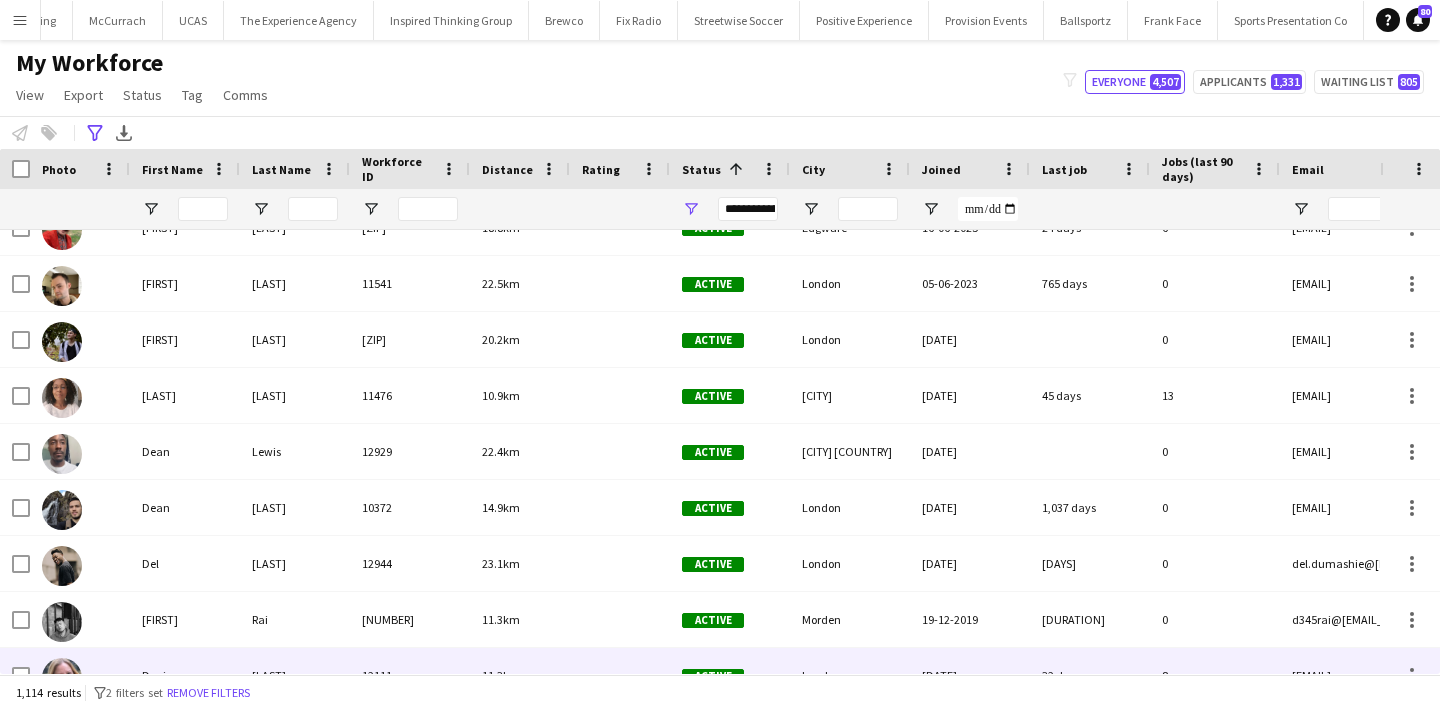 scroll, scrollTop: 6906, scrollLeft: 0, axis: vertical 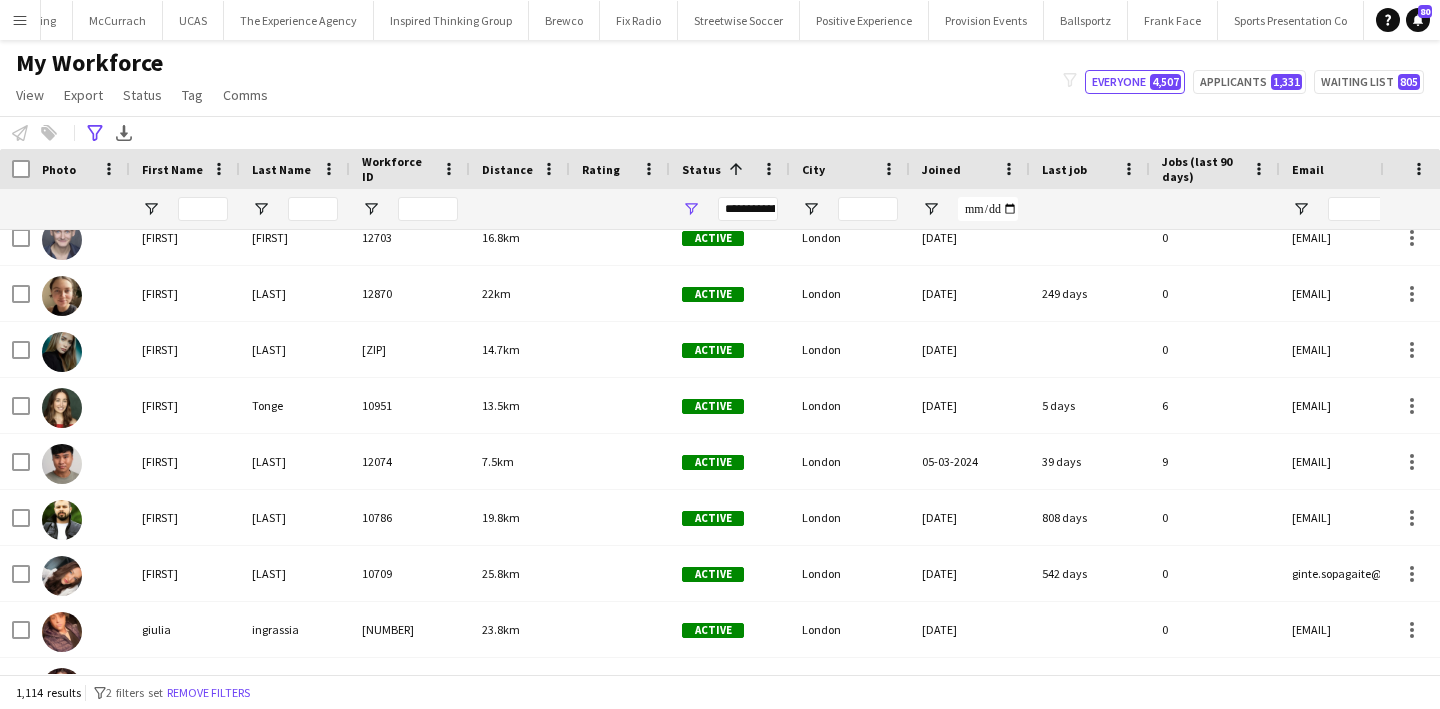 click on "**********" at bounding box center (748, 209) 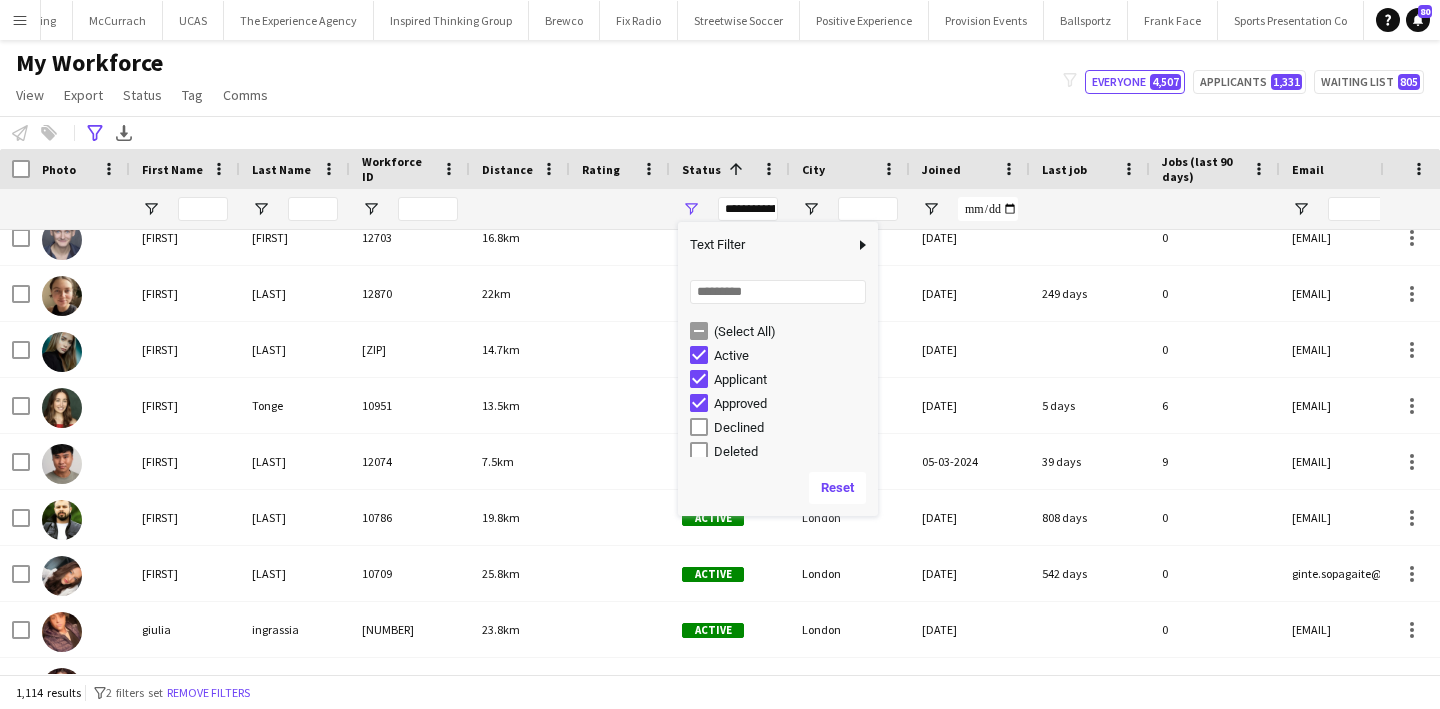 click on "Applicant" at bounding box center [793, 379] 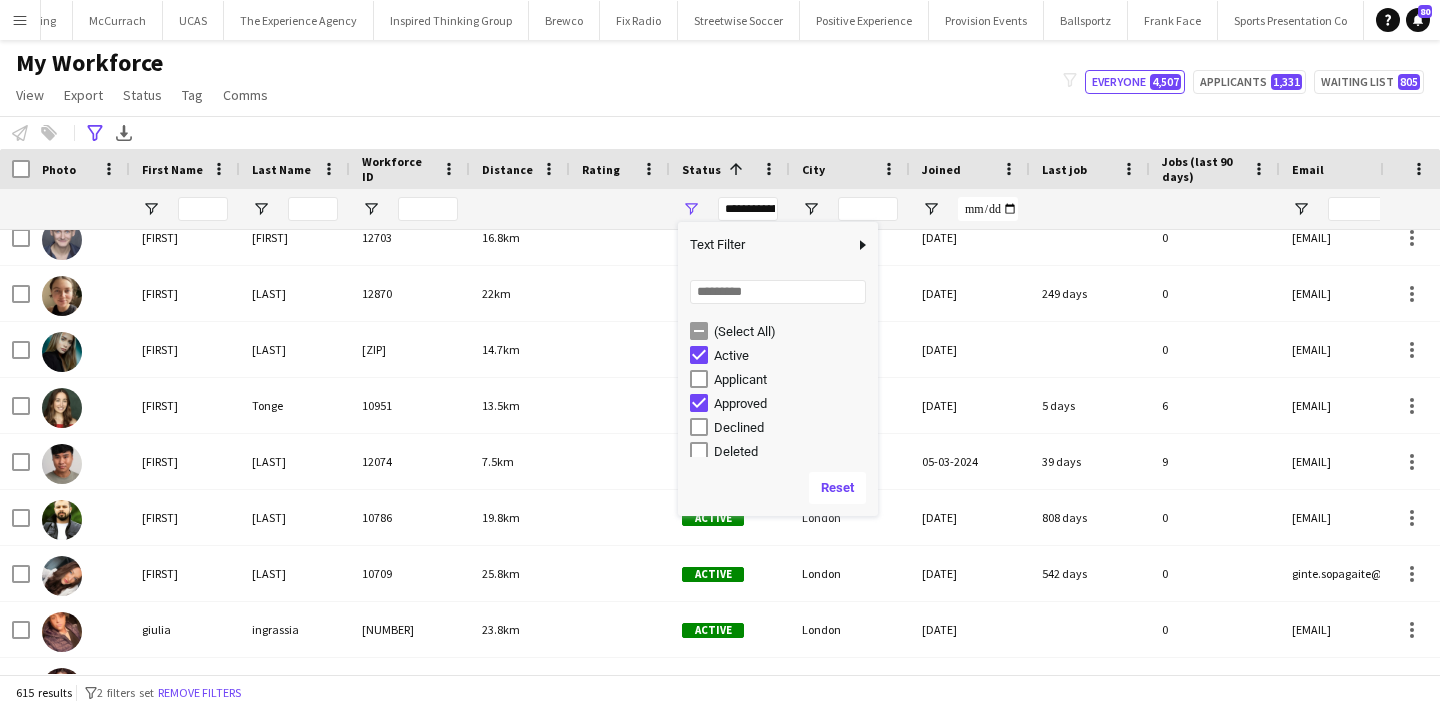 click on "Approved" at bounding box center (784, 403) 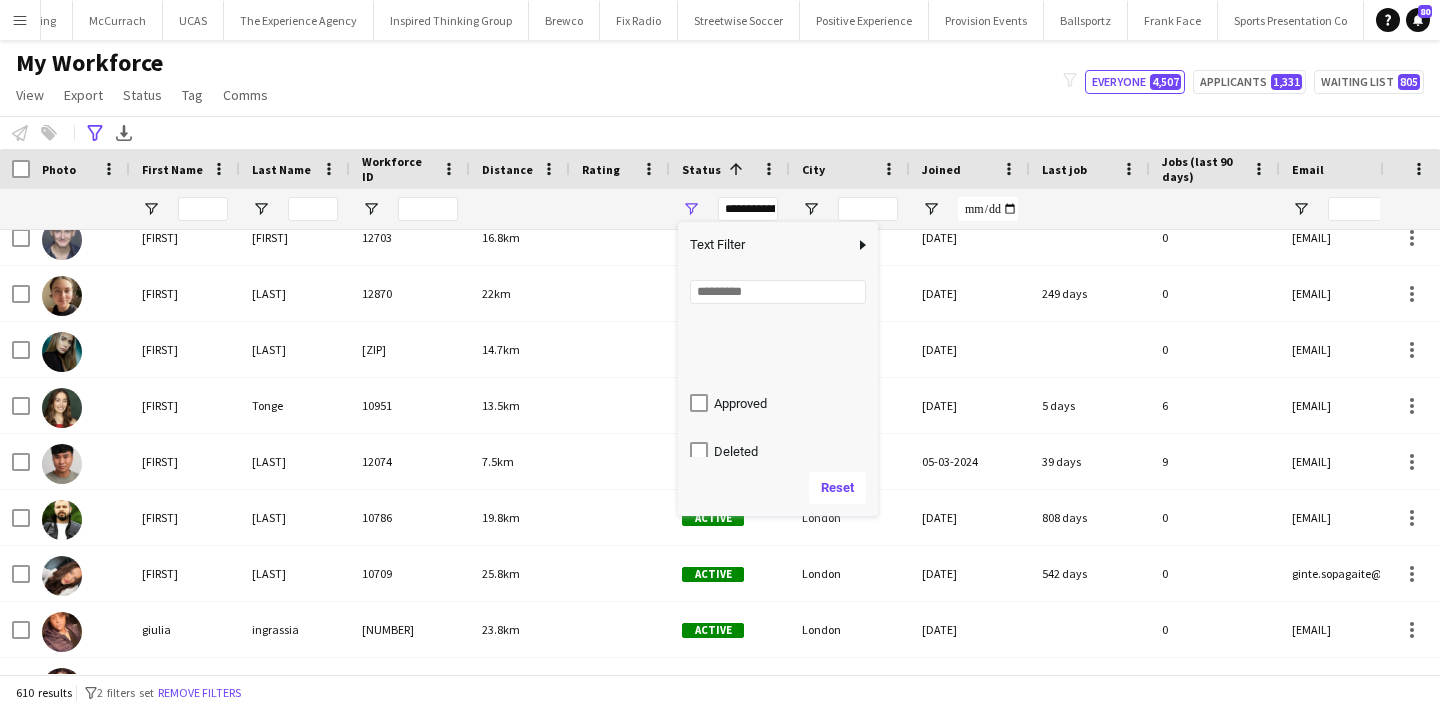 scroll, scrollTop: 126, scrollLeft: 0, axis: vertical 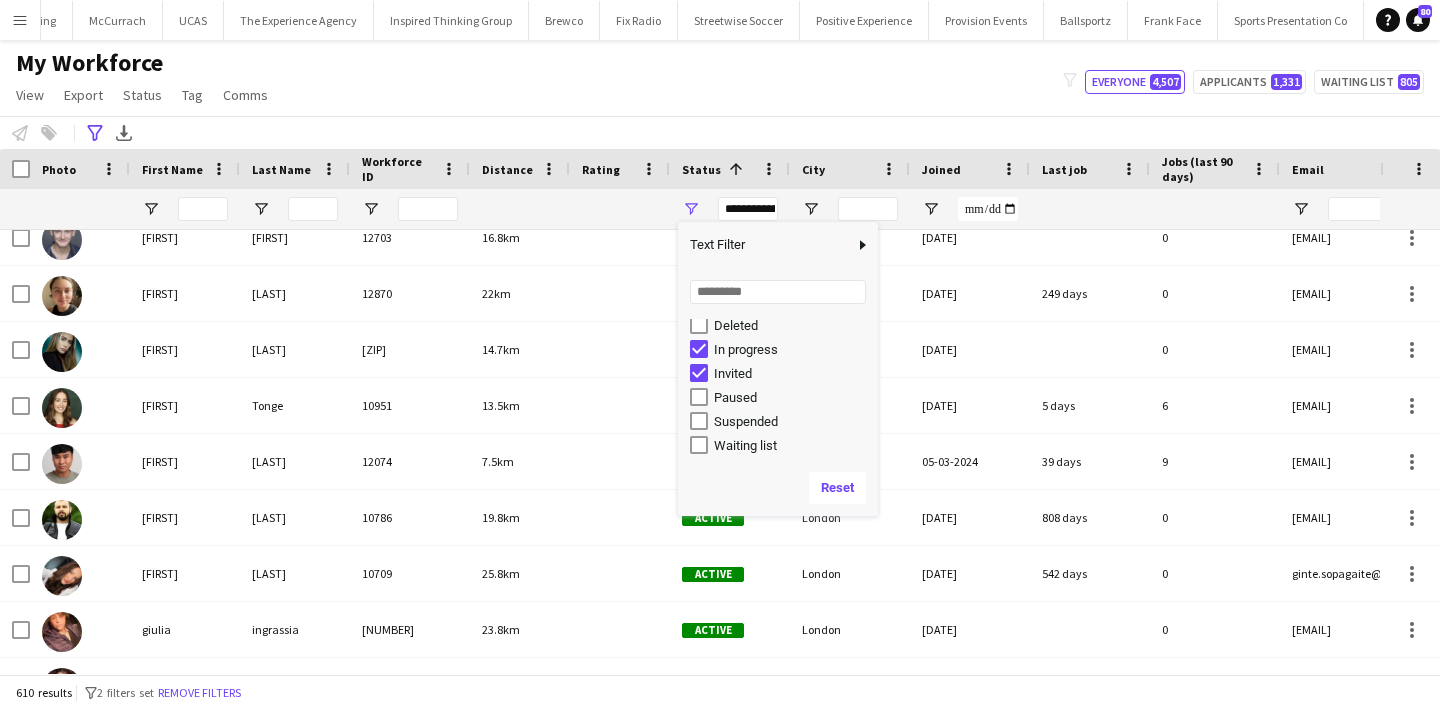click on "Invited" at bounding box center [793, 373] 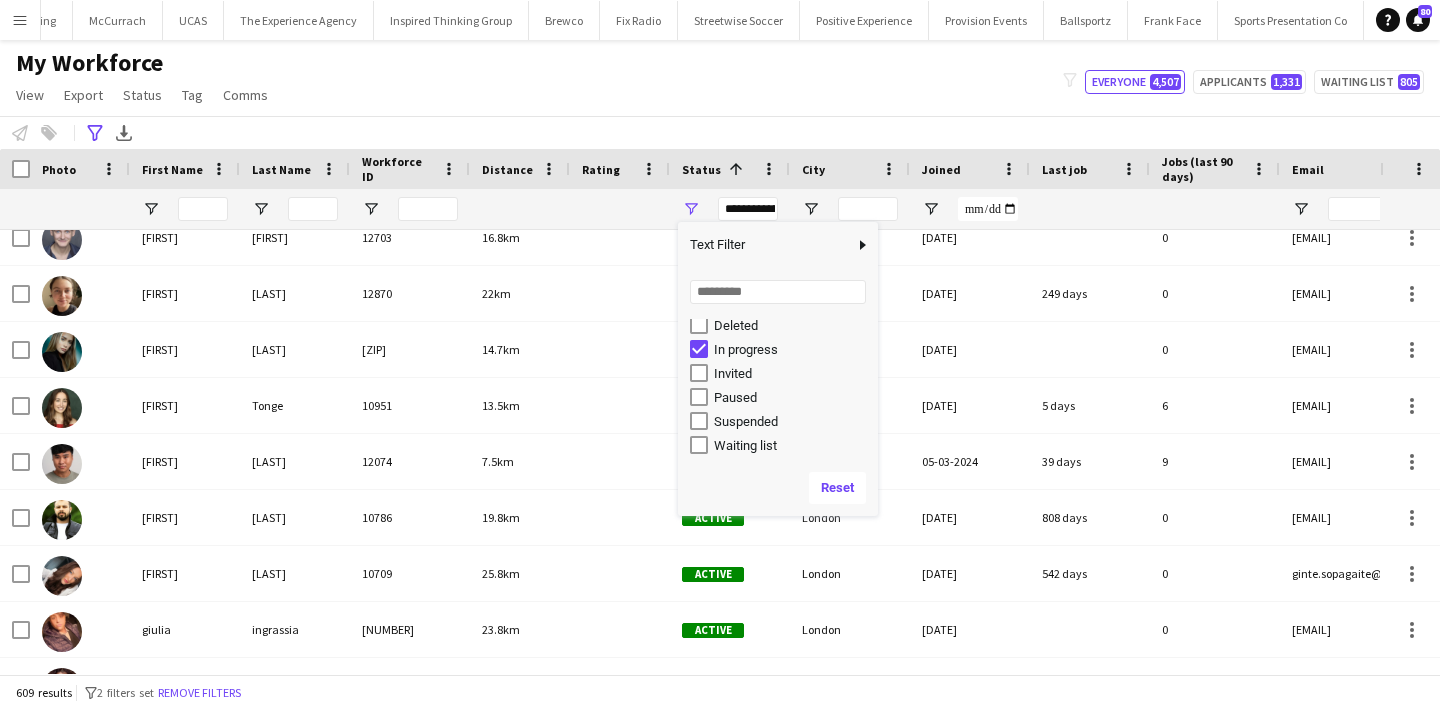 click on "**********" 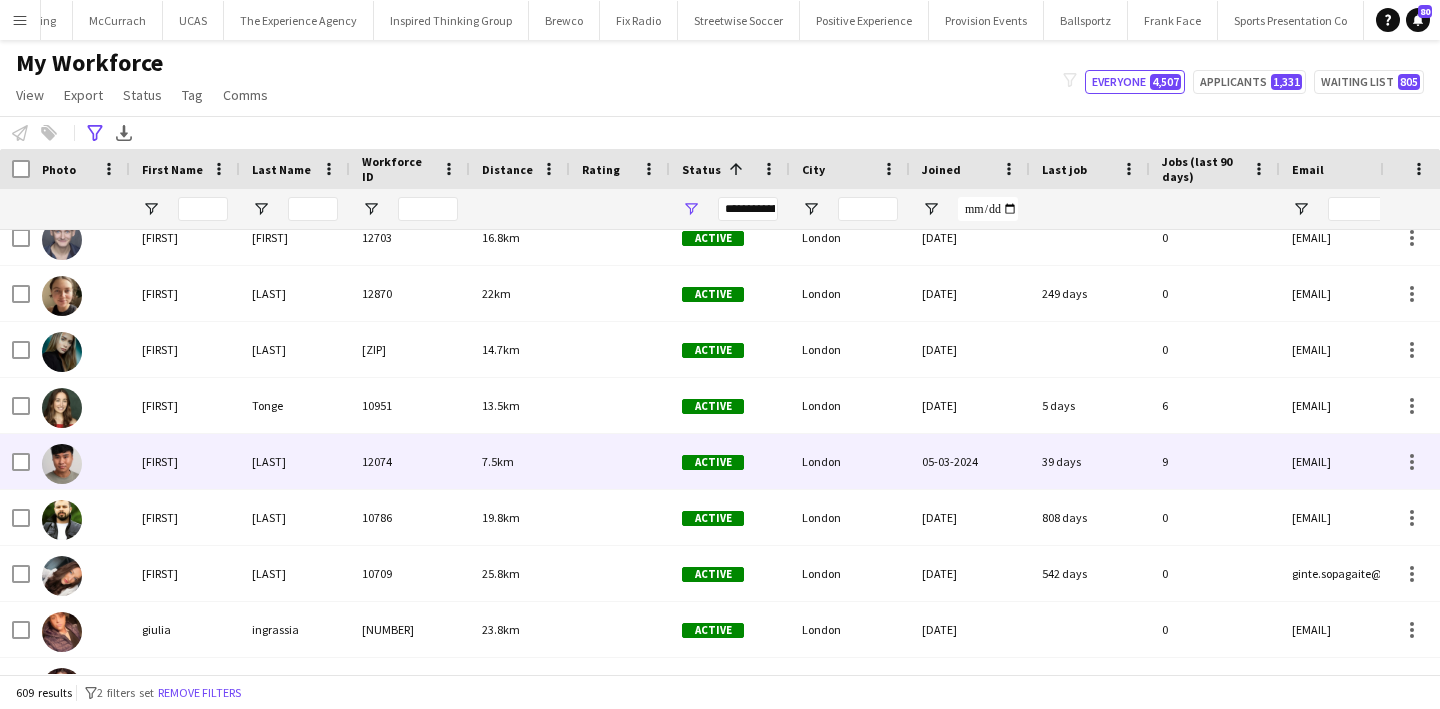 scroll, scrollTop: 7661, scrollLeft: 0, axis: vertical 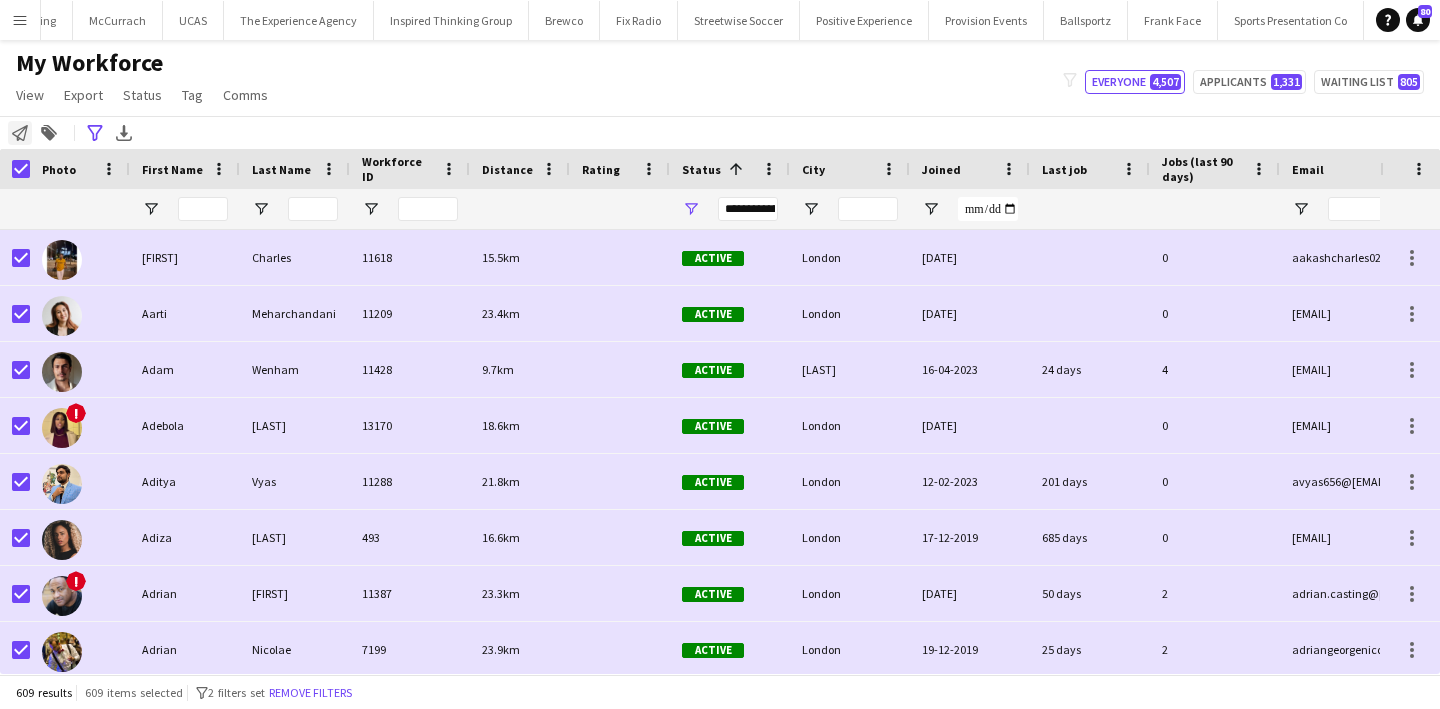 click 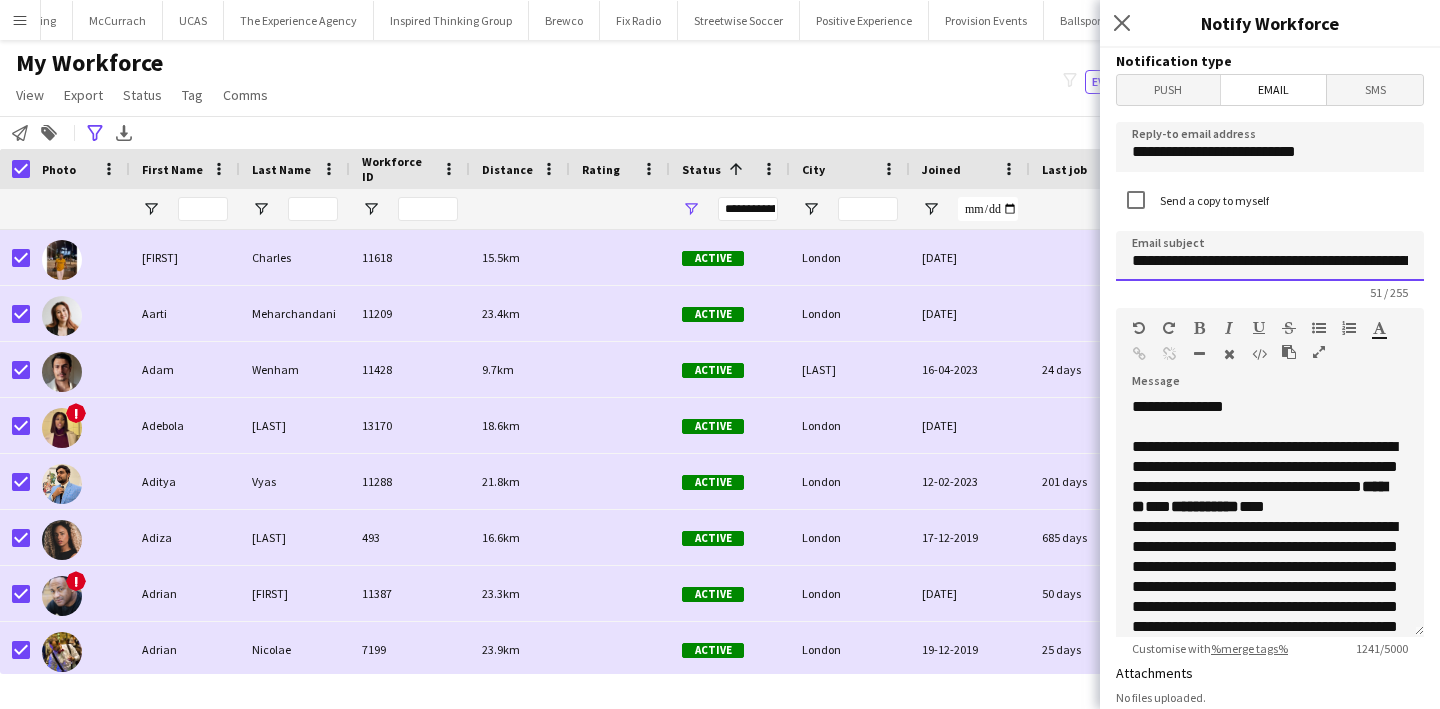 click on "**********" 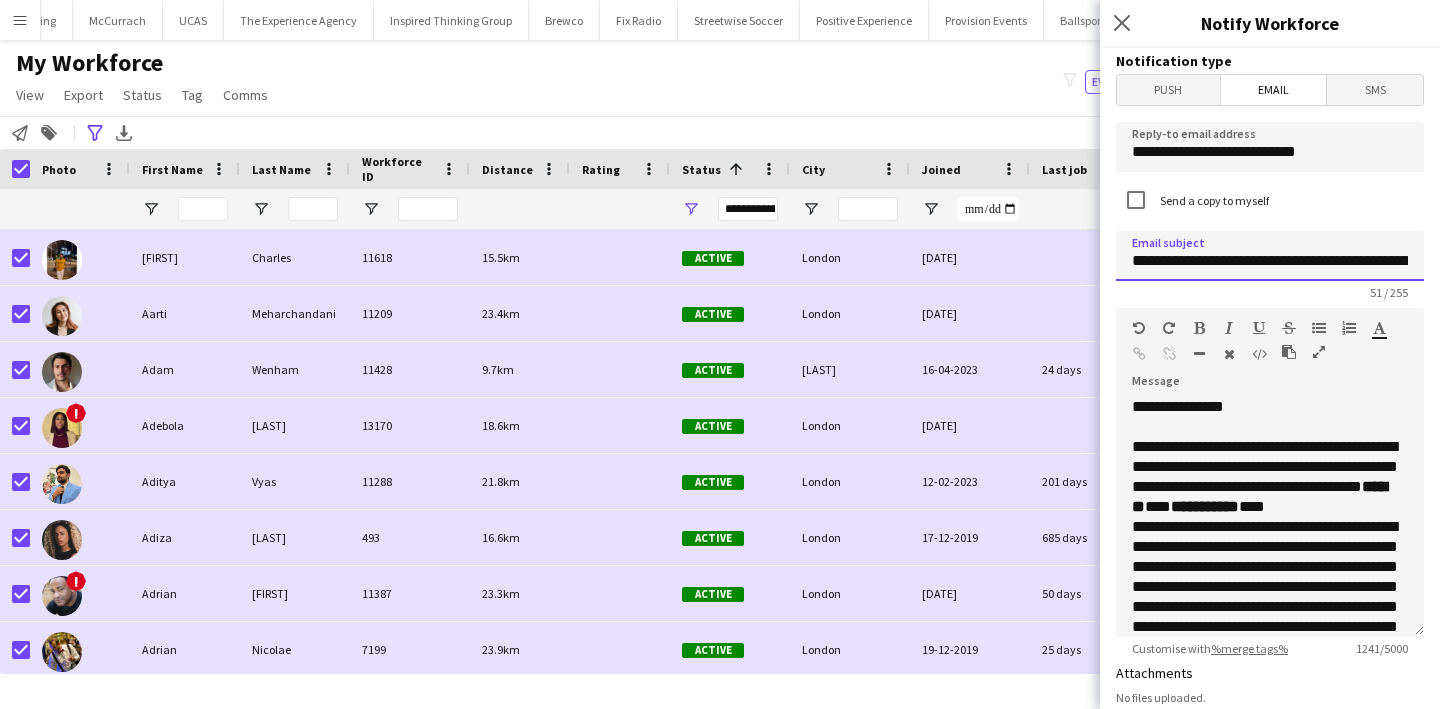click on "**********" 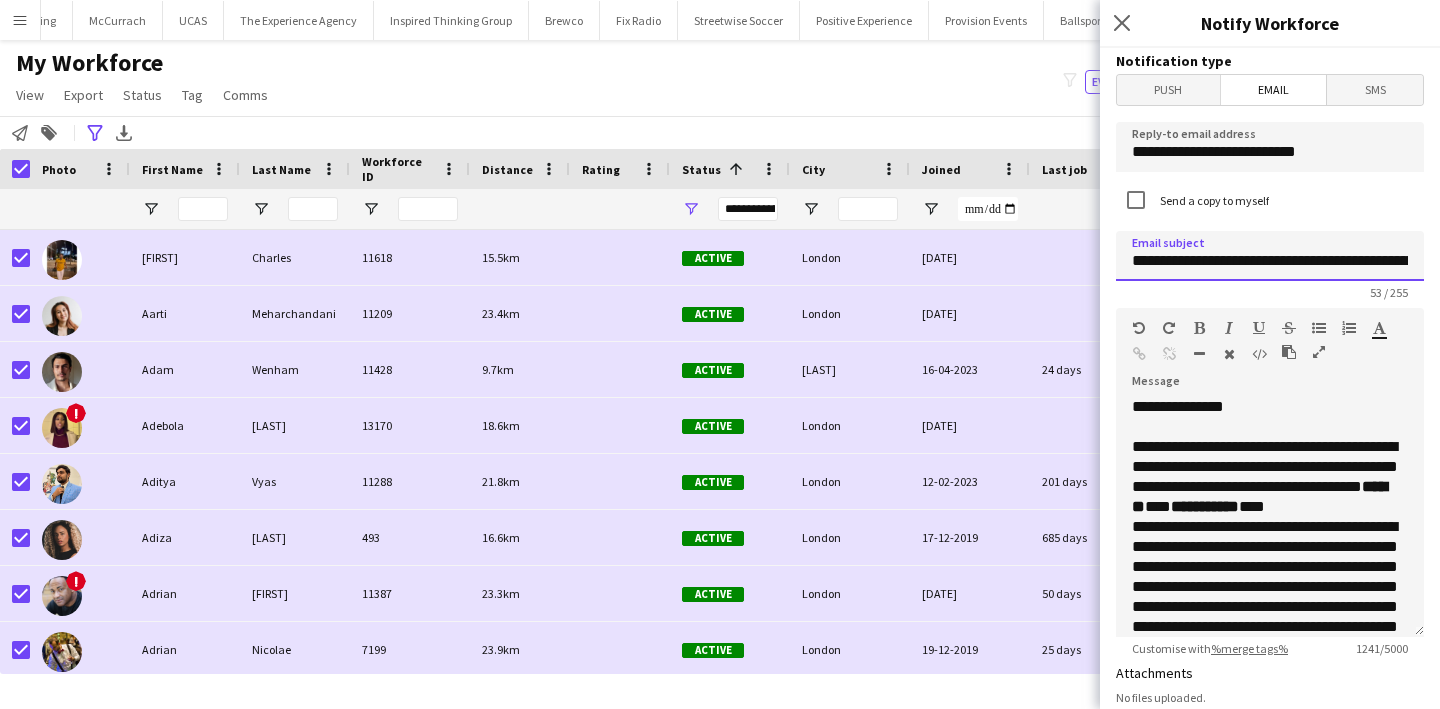 scroll, scrollTop: 0, scrollLeft: 18, axis: horizontal 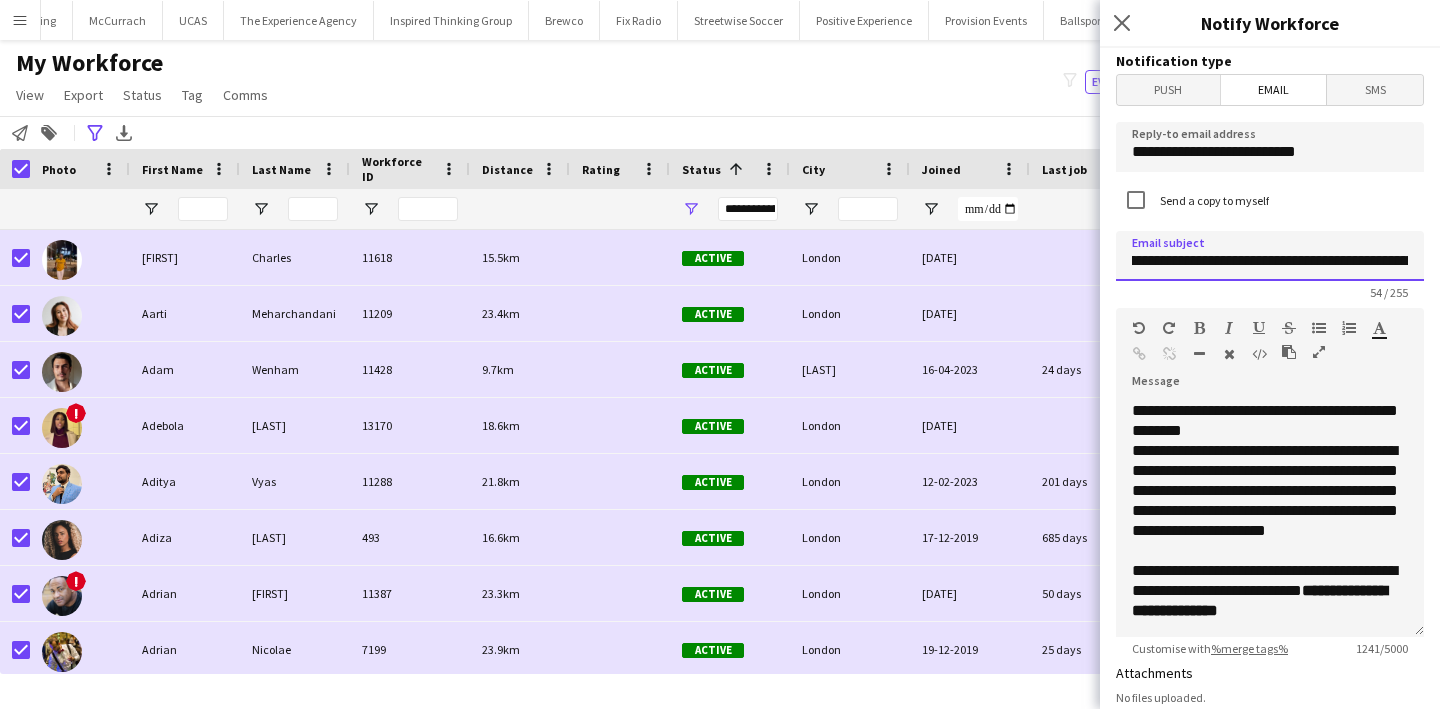 type on "**********" 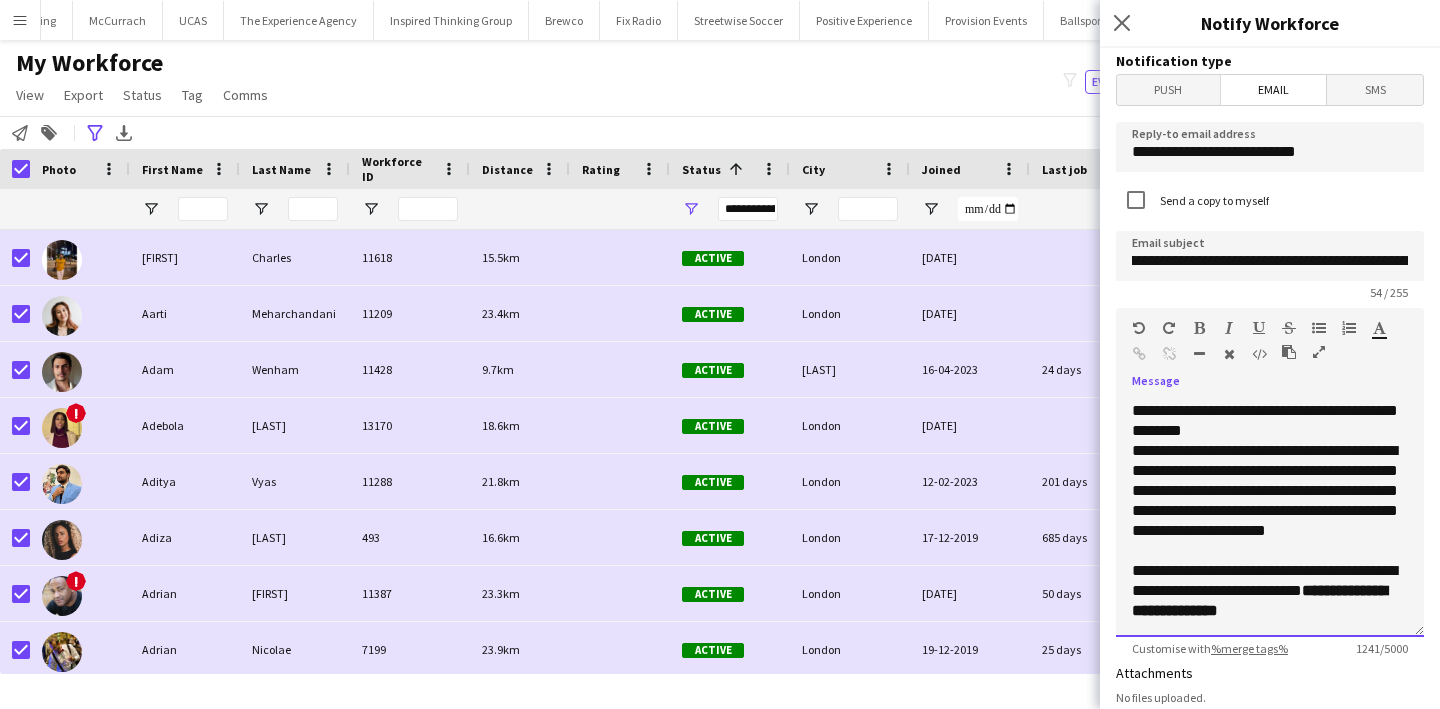 scroll, scrollTop: 0, scrollLeft: 0, axis: both 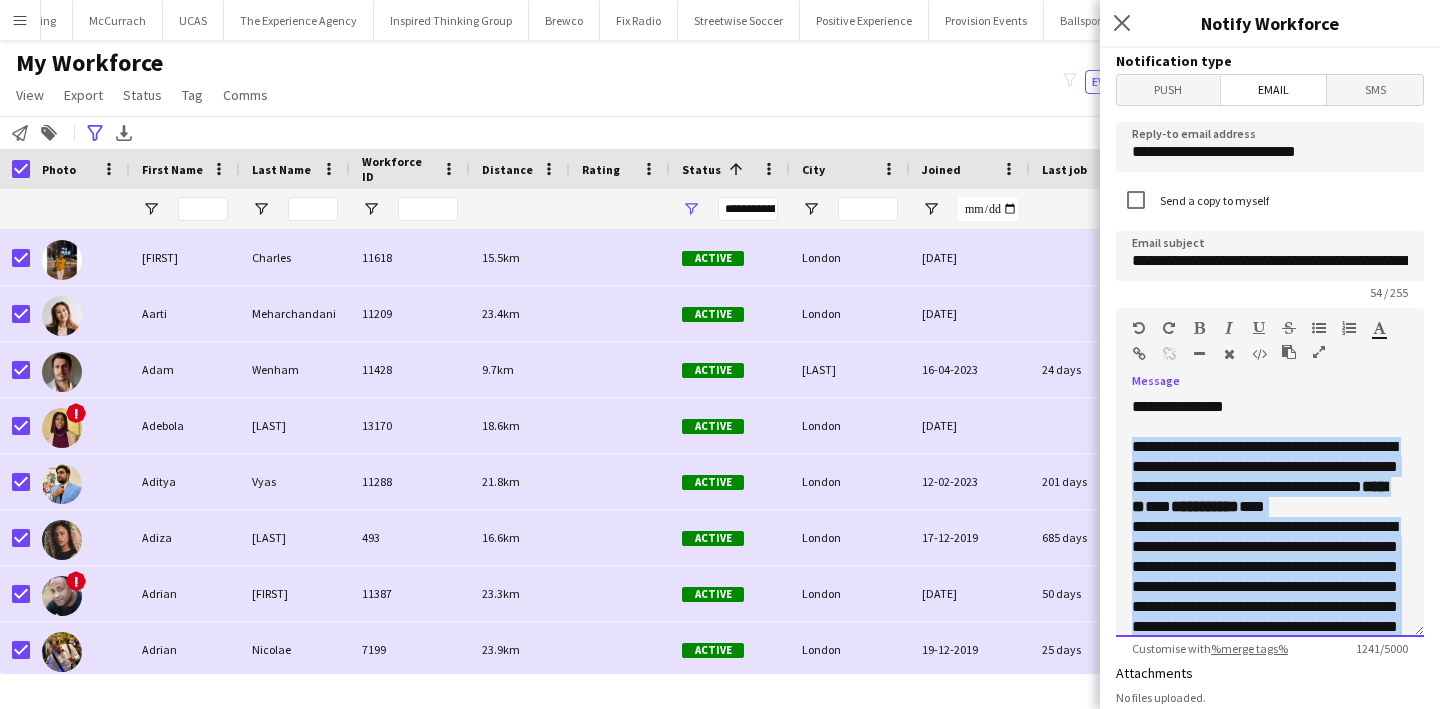 drag, startPoint x: 1210, startPoint y: 595, endPoint x: 1133, endPoint y: 444, distance: 169.49927 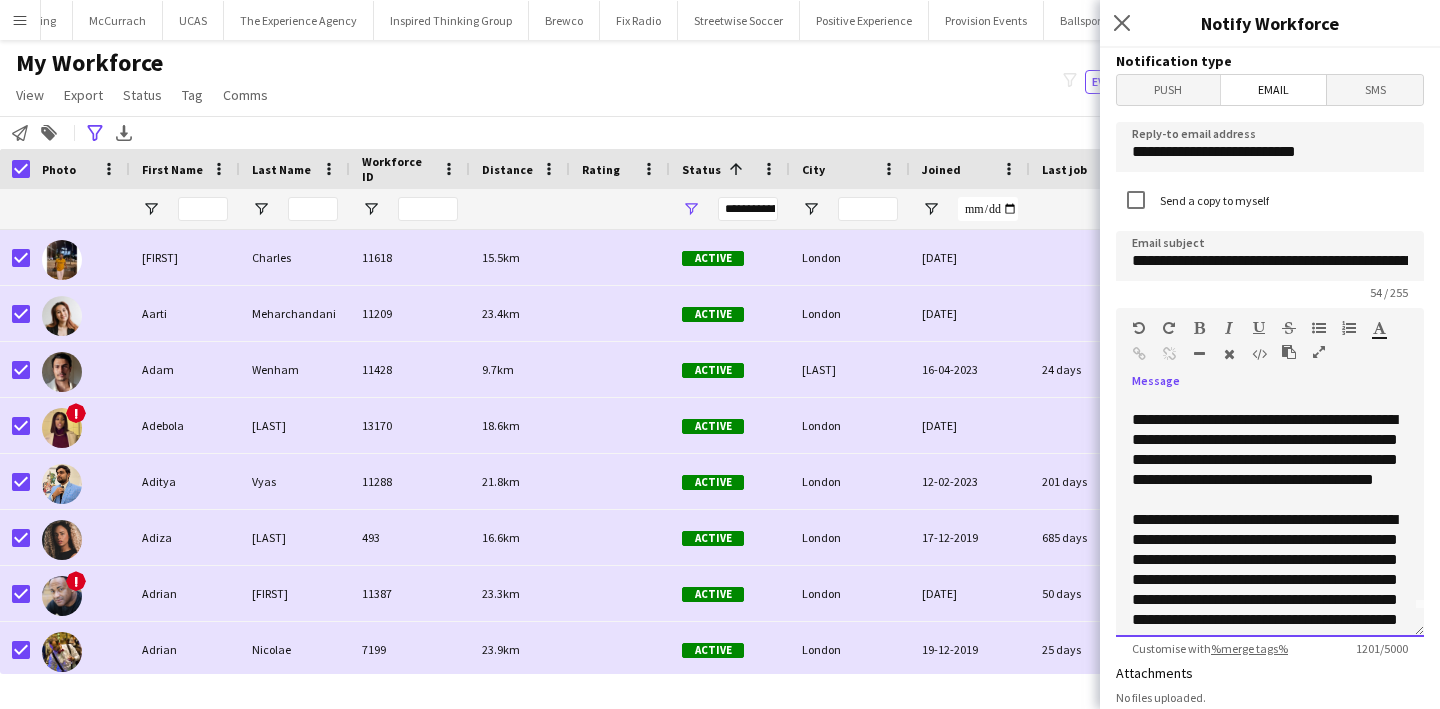 click on "**********" 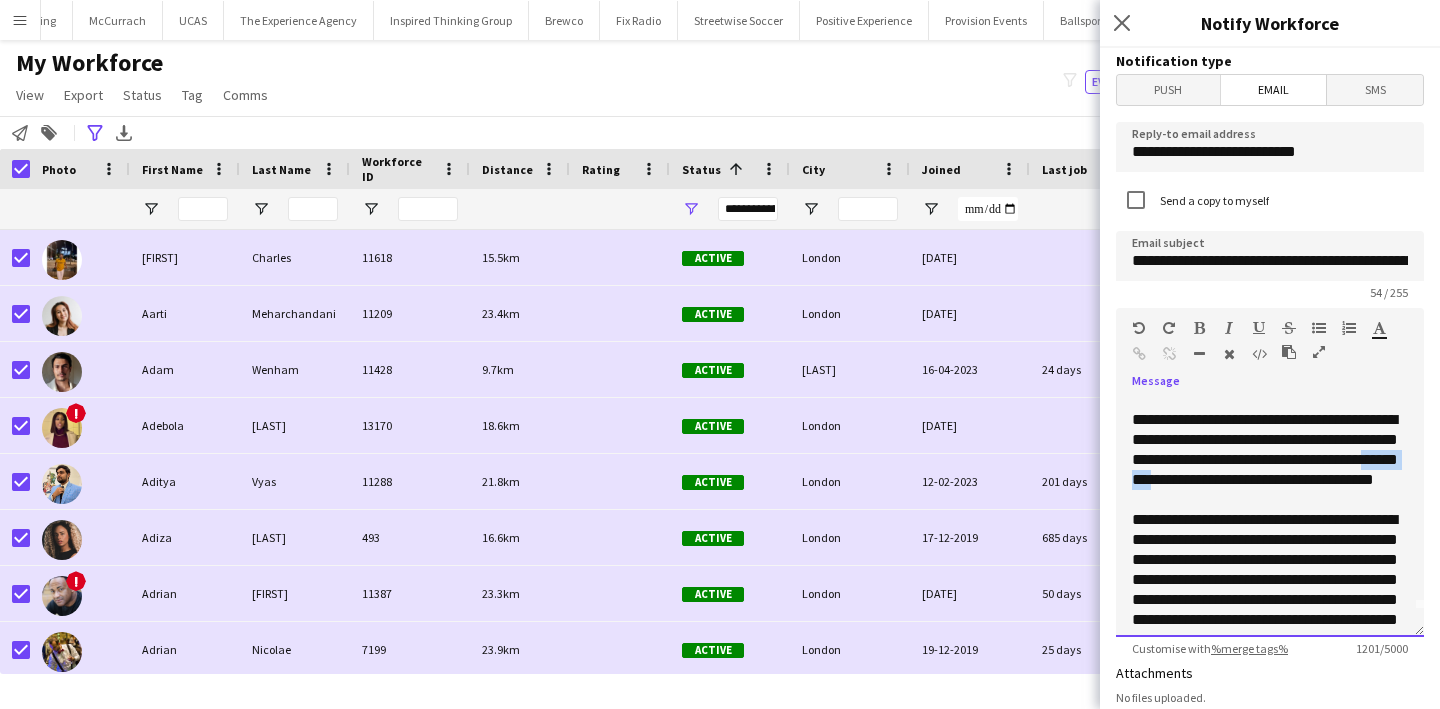 click on "**********" 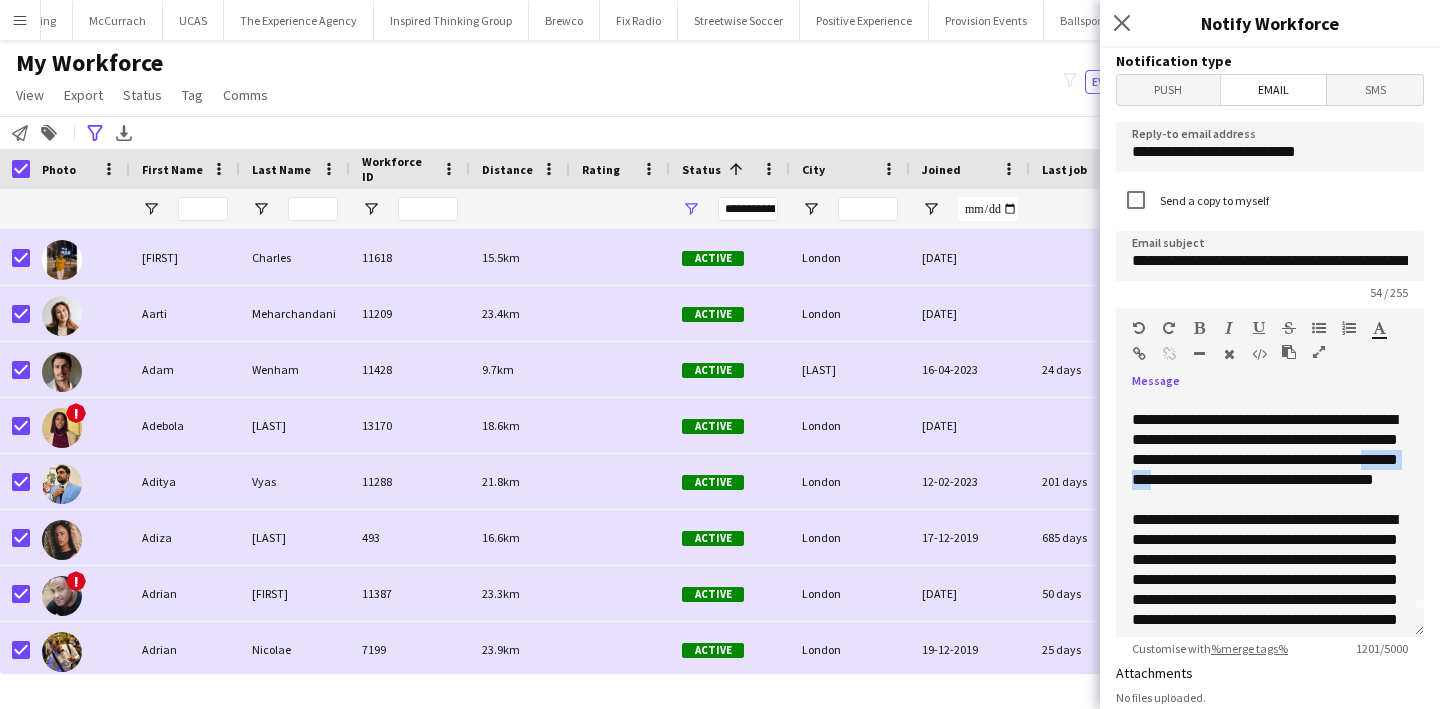 click at bounding box center (1199, 328) 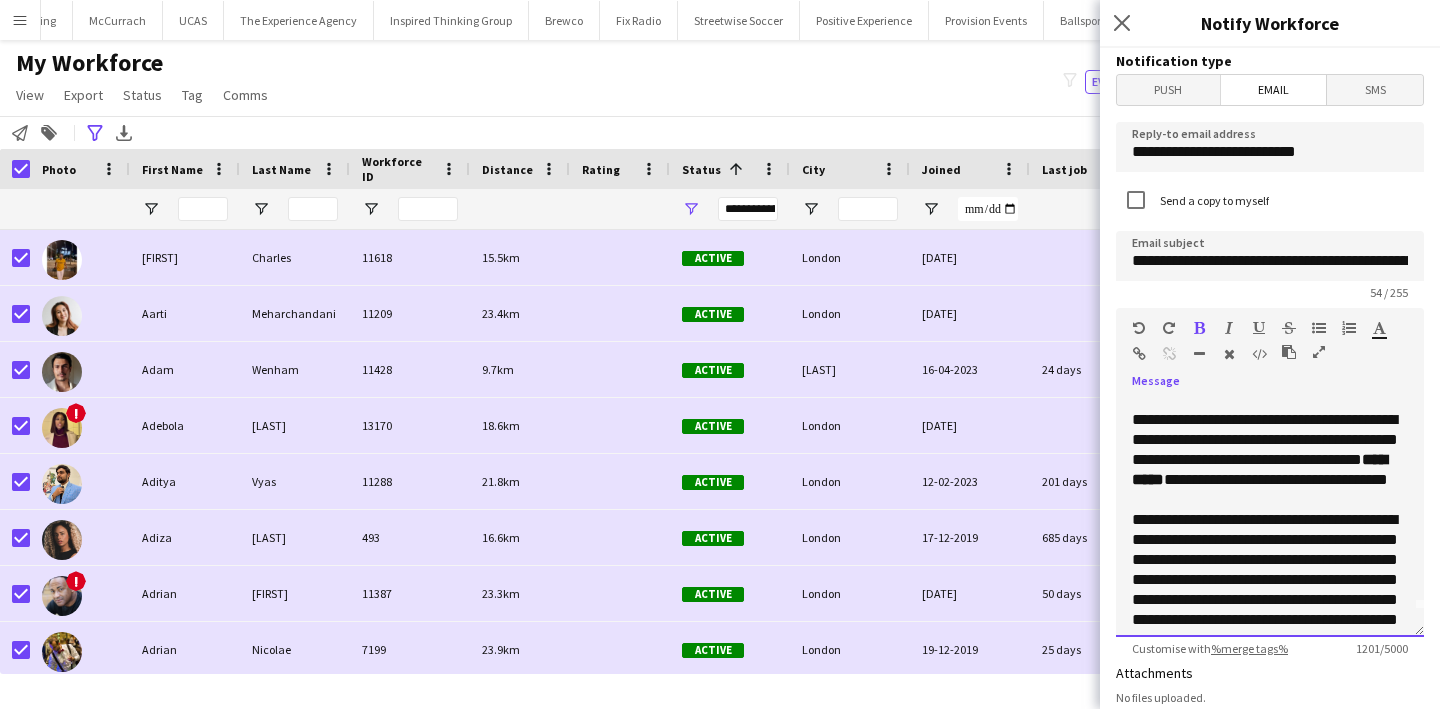 click on "**********" 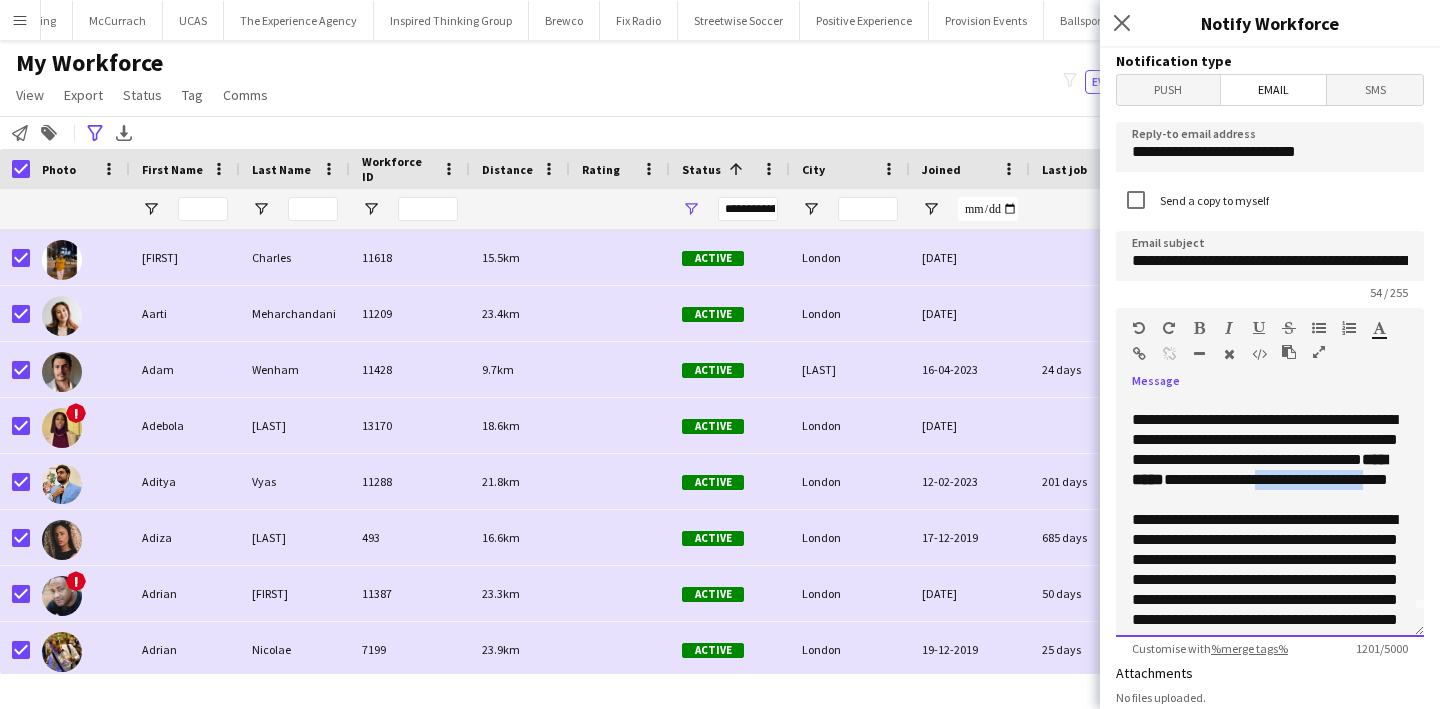 drag, startPoint x: 1238, startPoint y: 501, endPoint x: 1194, endPoint y: 501, distance: 44 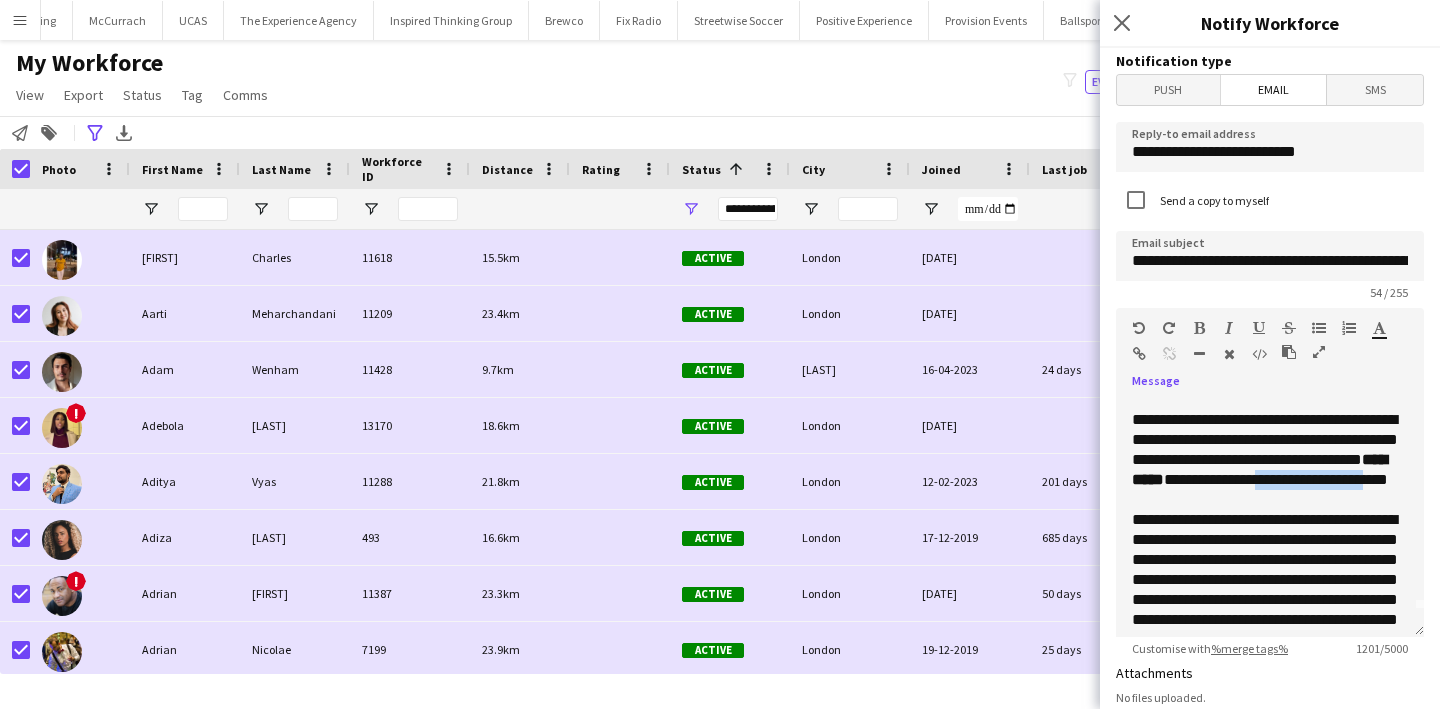 click at bounding box center (1199, 328) 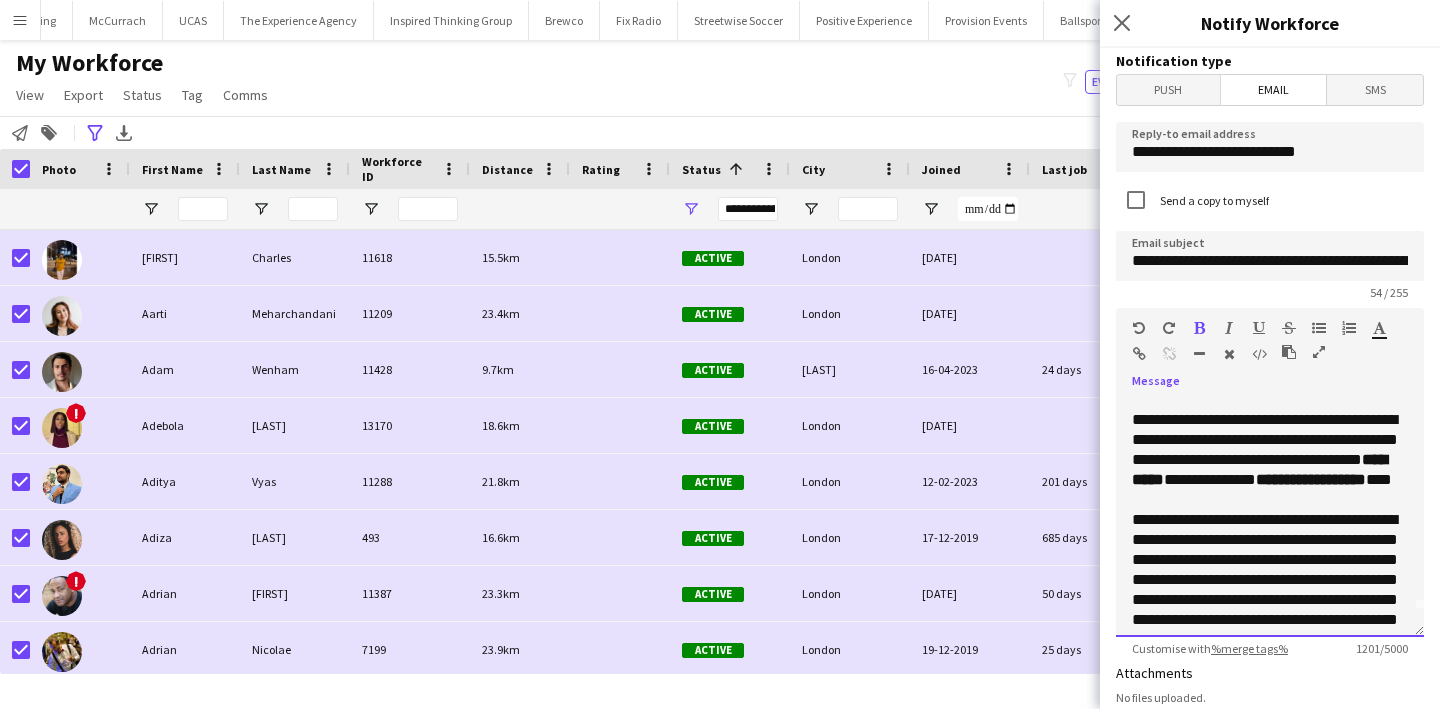 click on "**********" 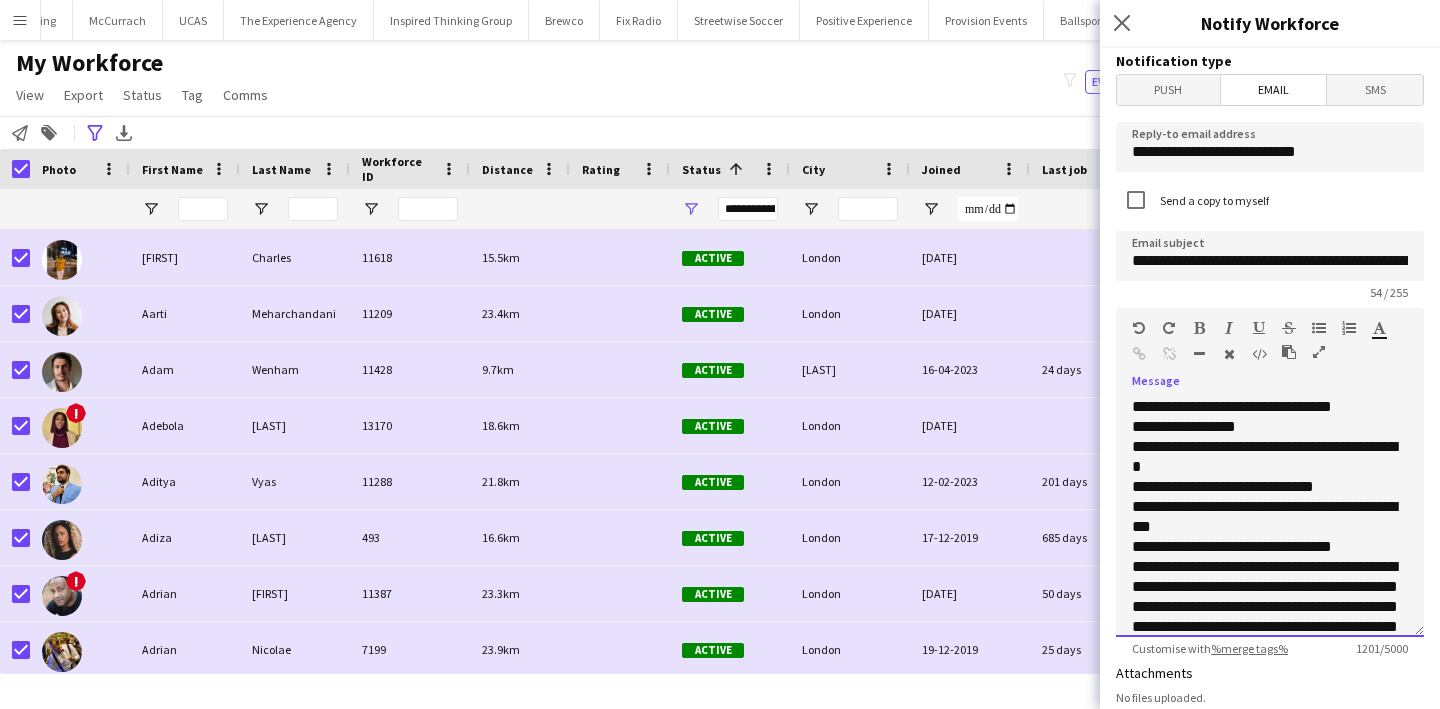 scroll, scrollTop: 361, scrollLeft: 0, axis: vertical 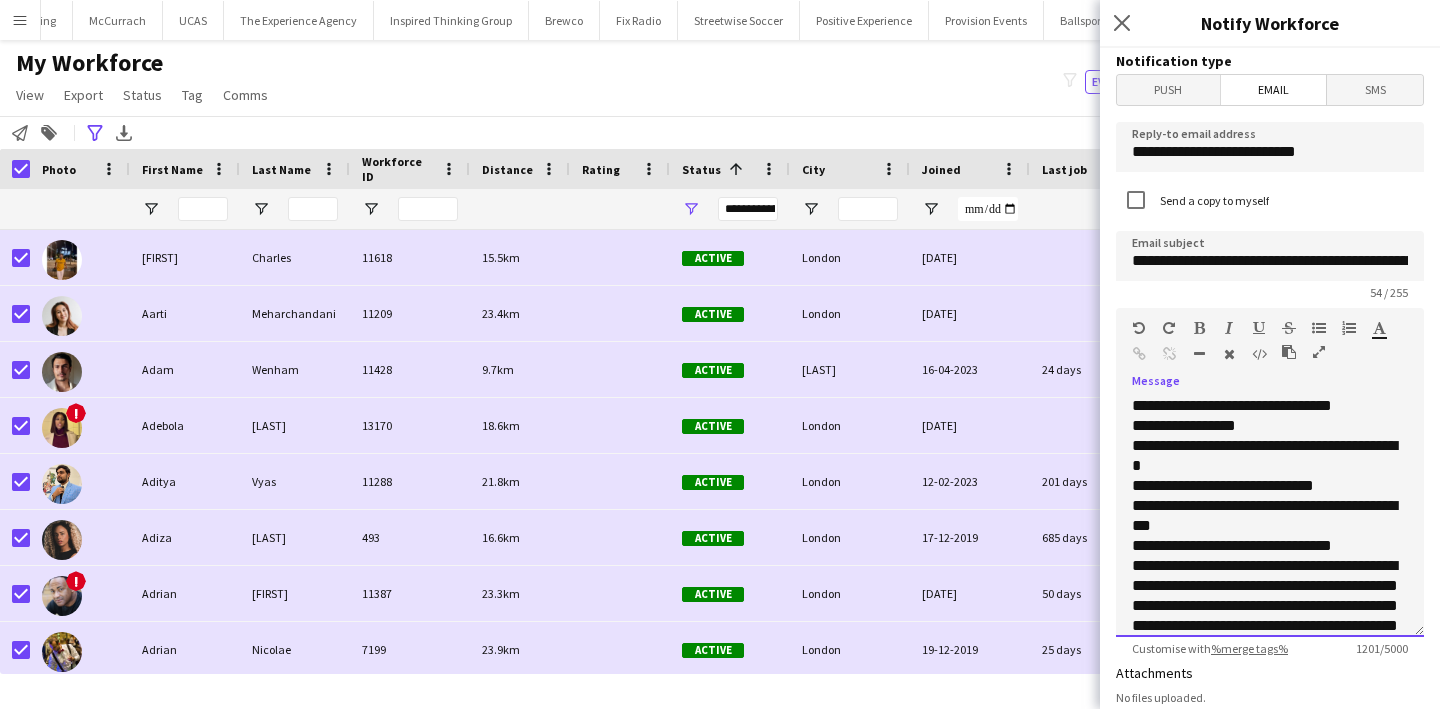 click on "**********" 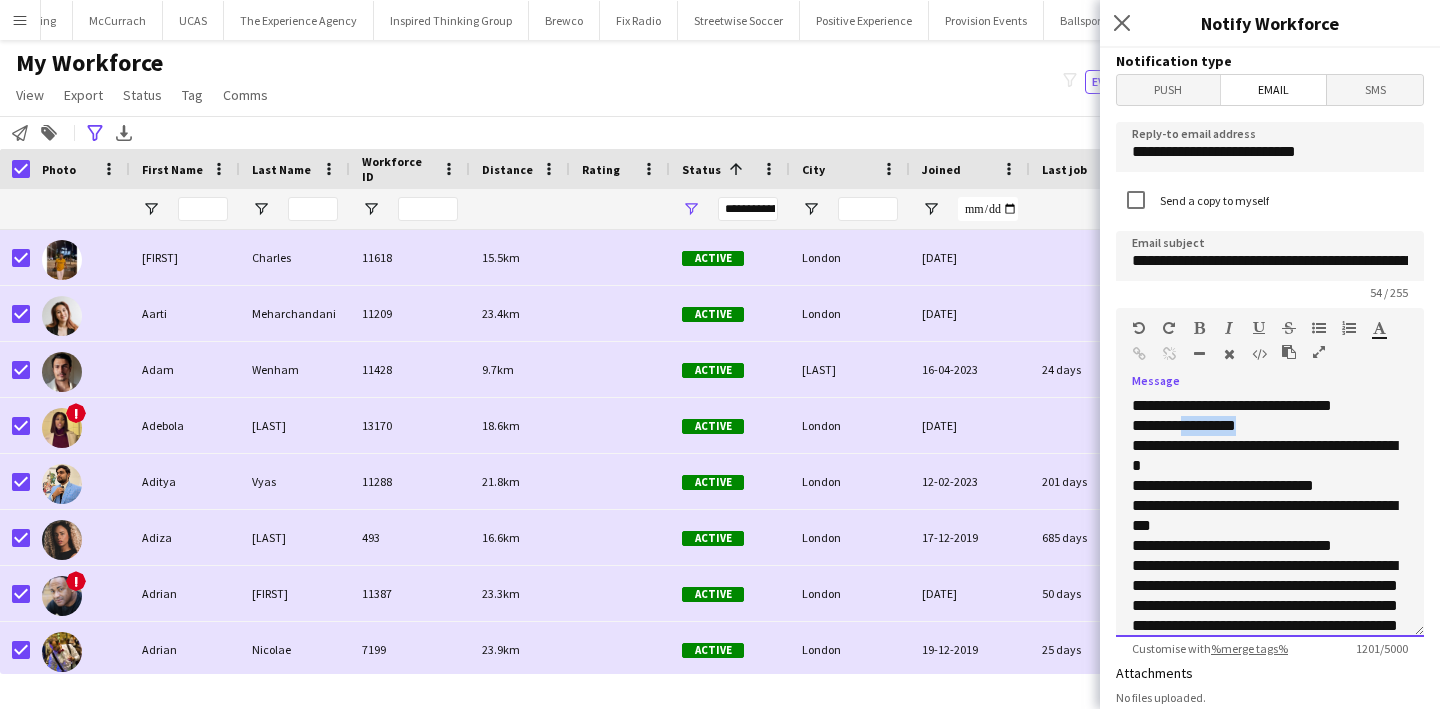 click on "**********" 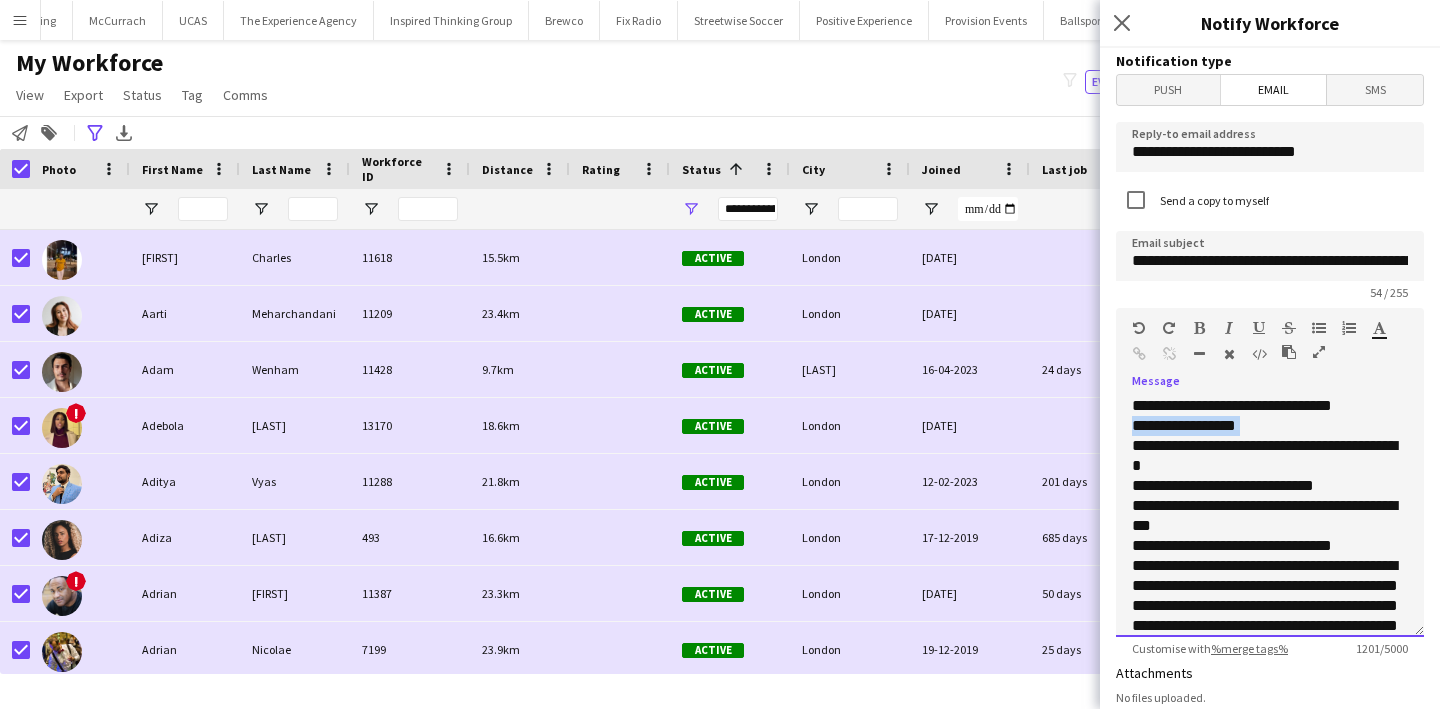 click on "**********" 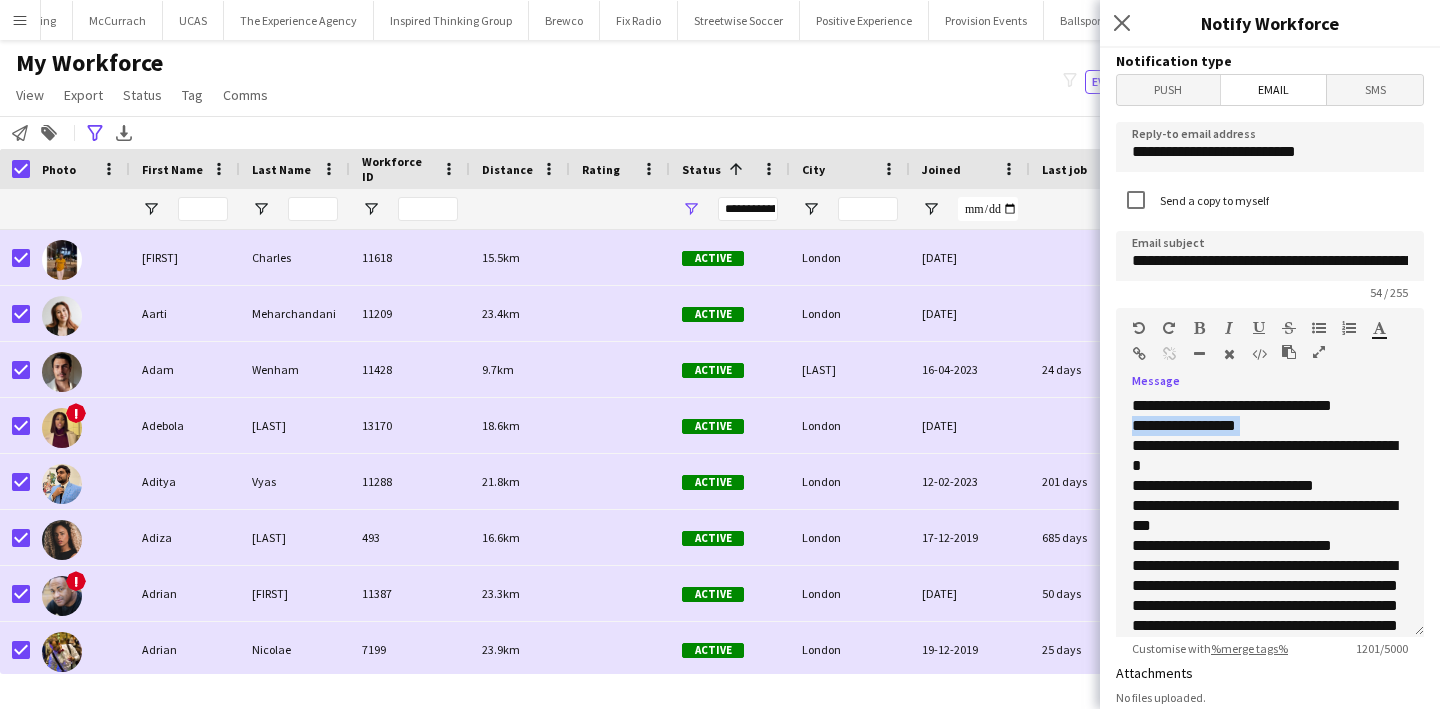 click at bounding box center (1199, 328) 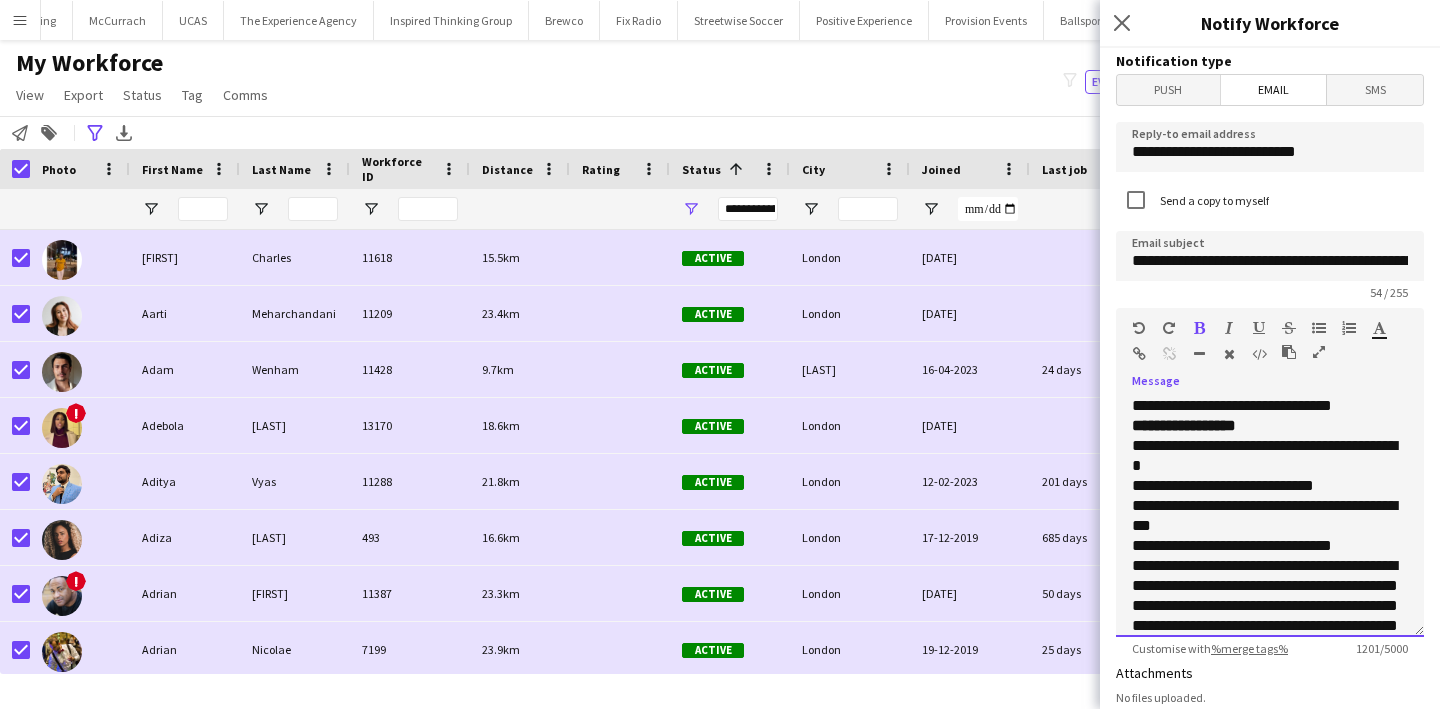 click on "**********" 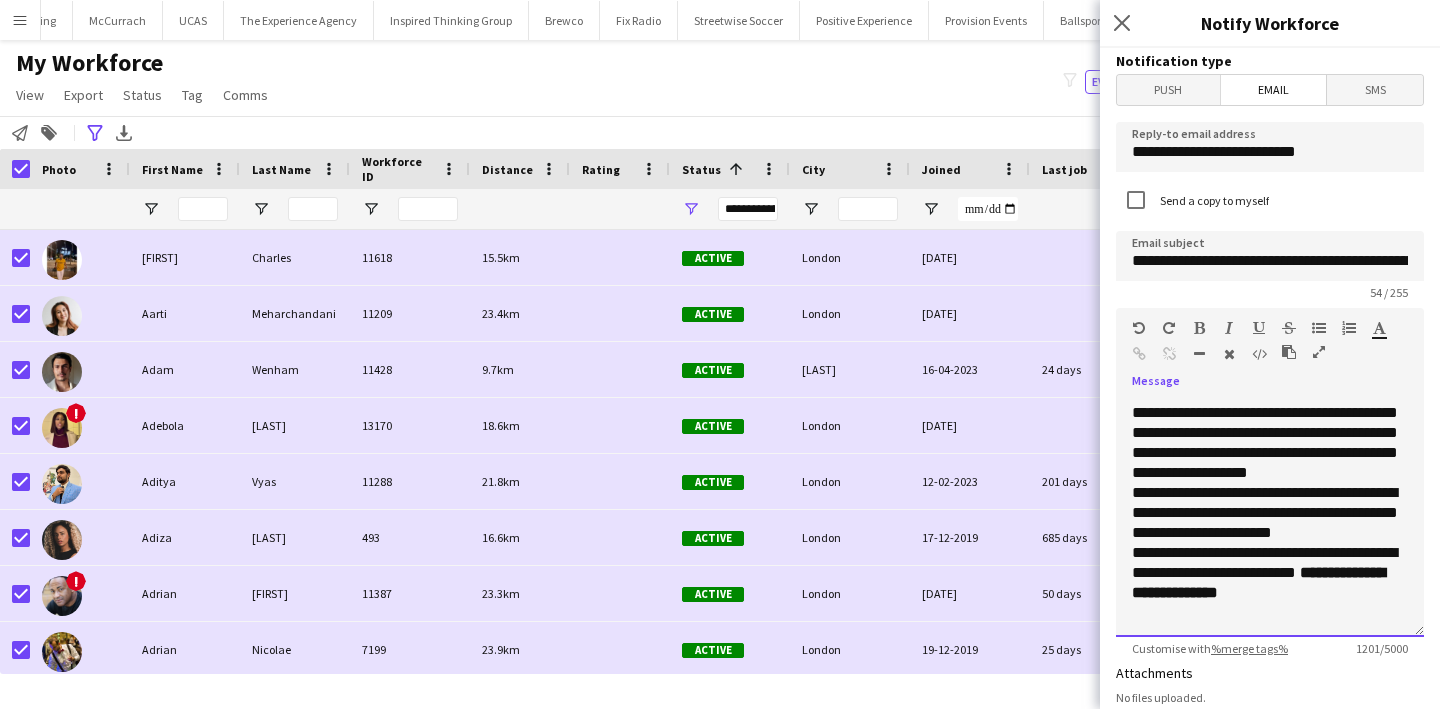 scroll, scrollTop: 536, scrollLeft: 0, axis: vertical 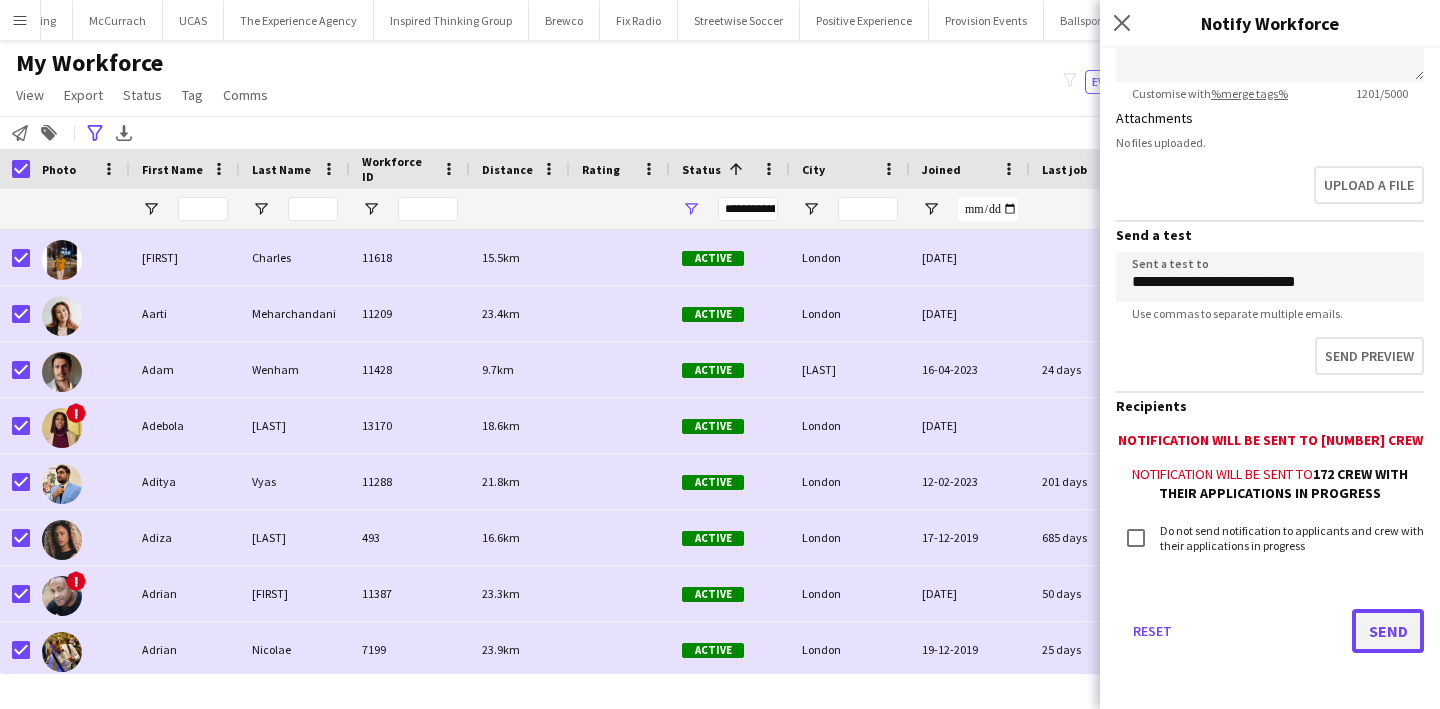 click on "Send" 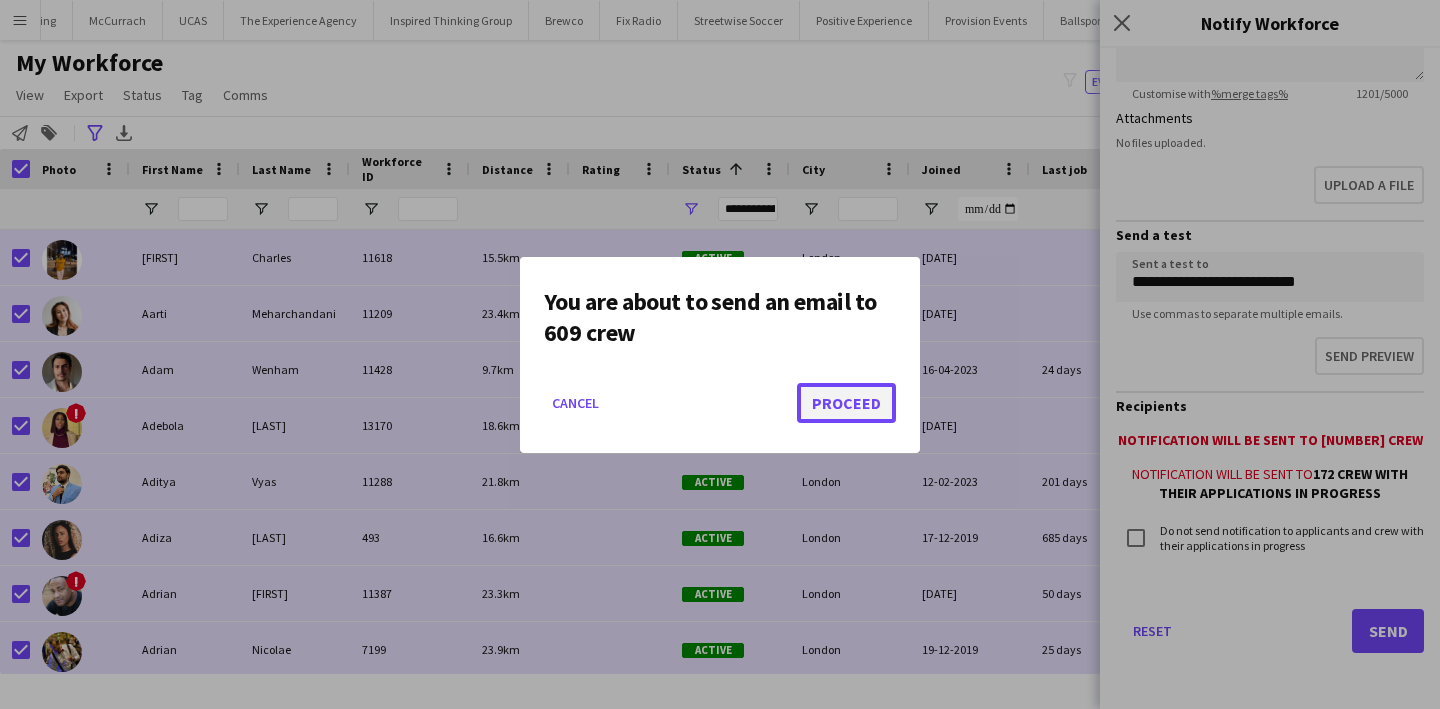 click on "Proceed" 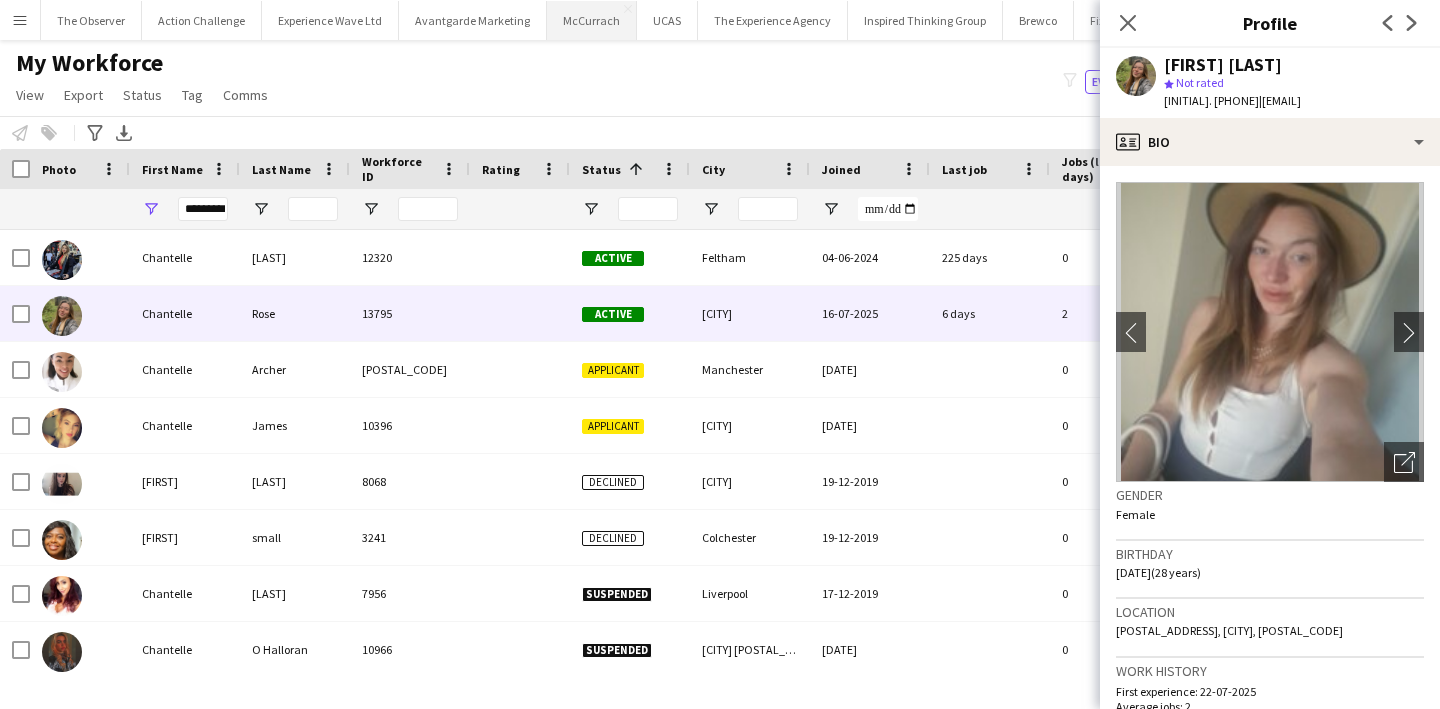 scroll, scrollTop: 0, scrollLeft: 0, axis: both 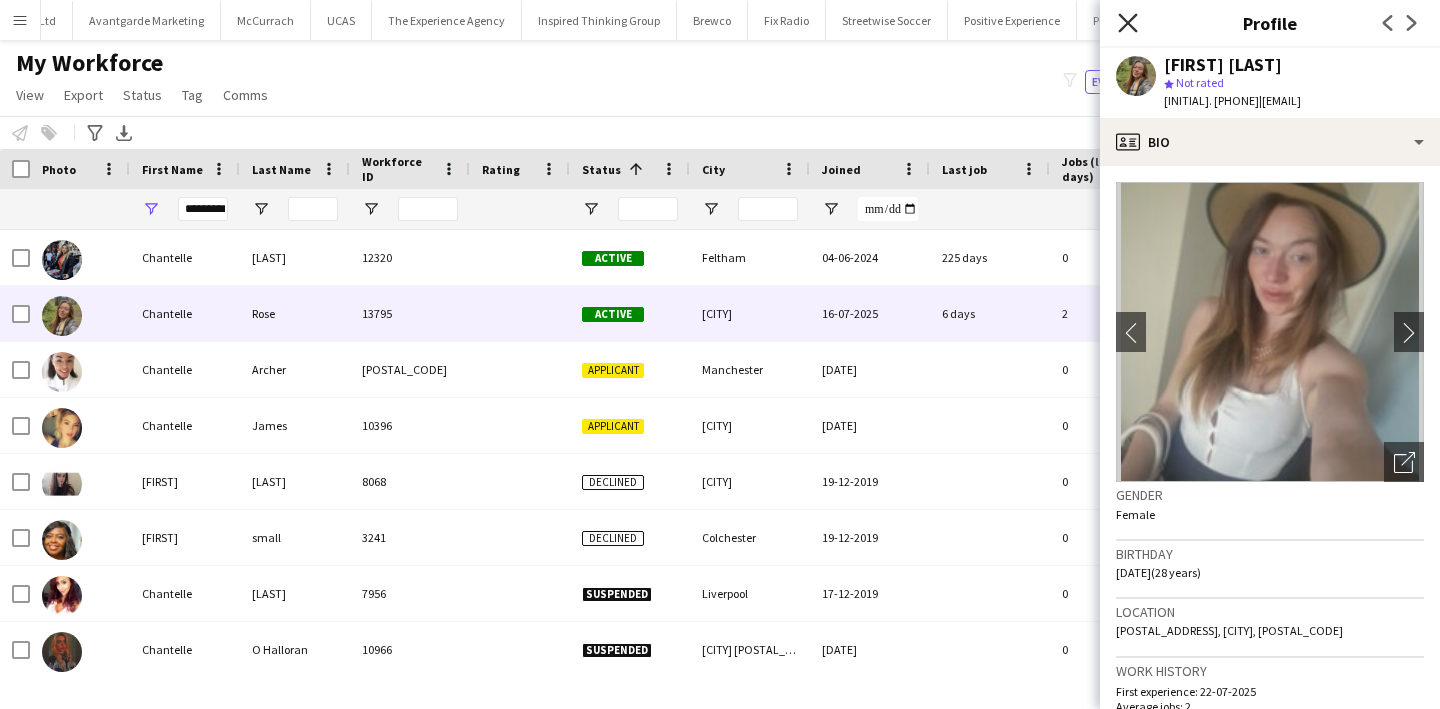 click 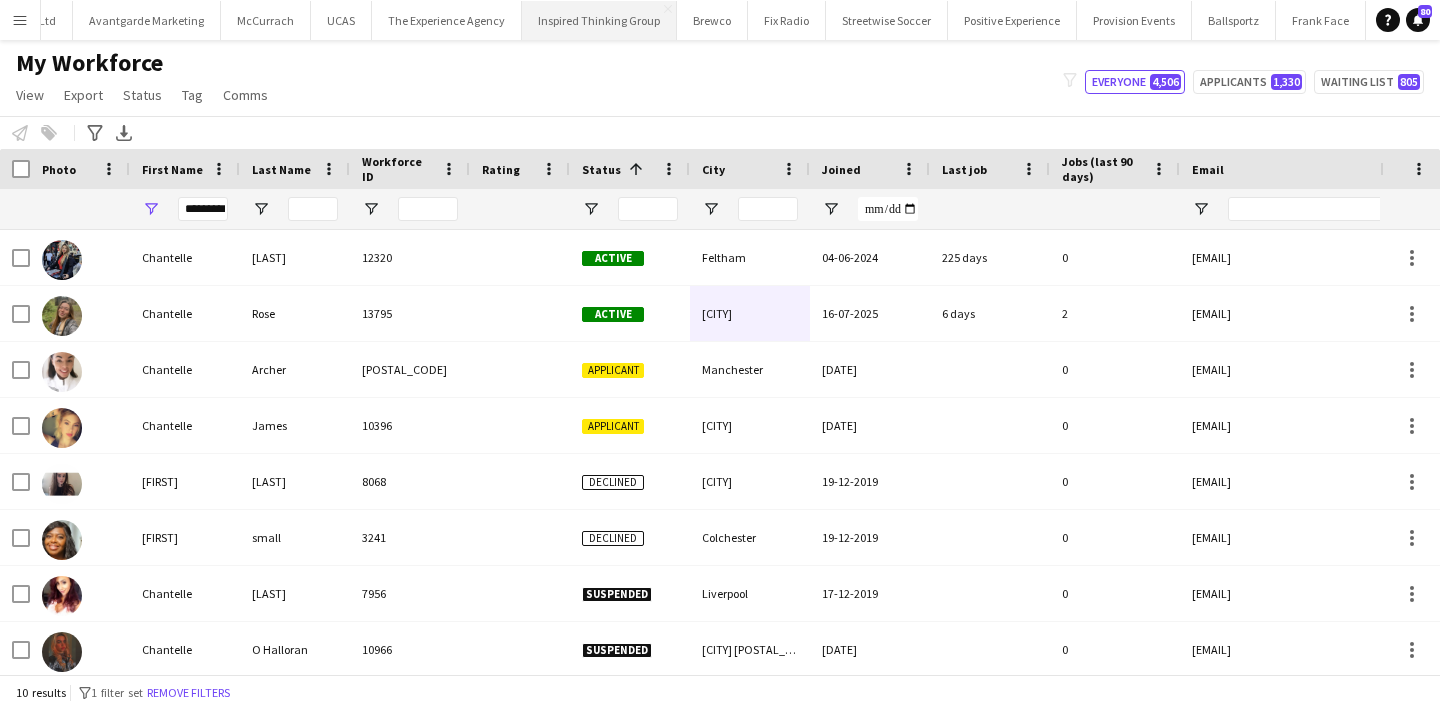 scroll, scrollTop: 0, scrollLeft: 325, axis: horizontal 